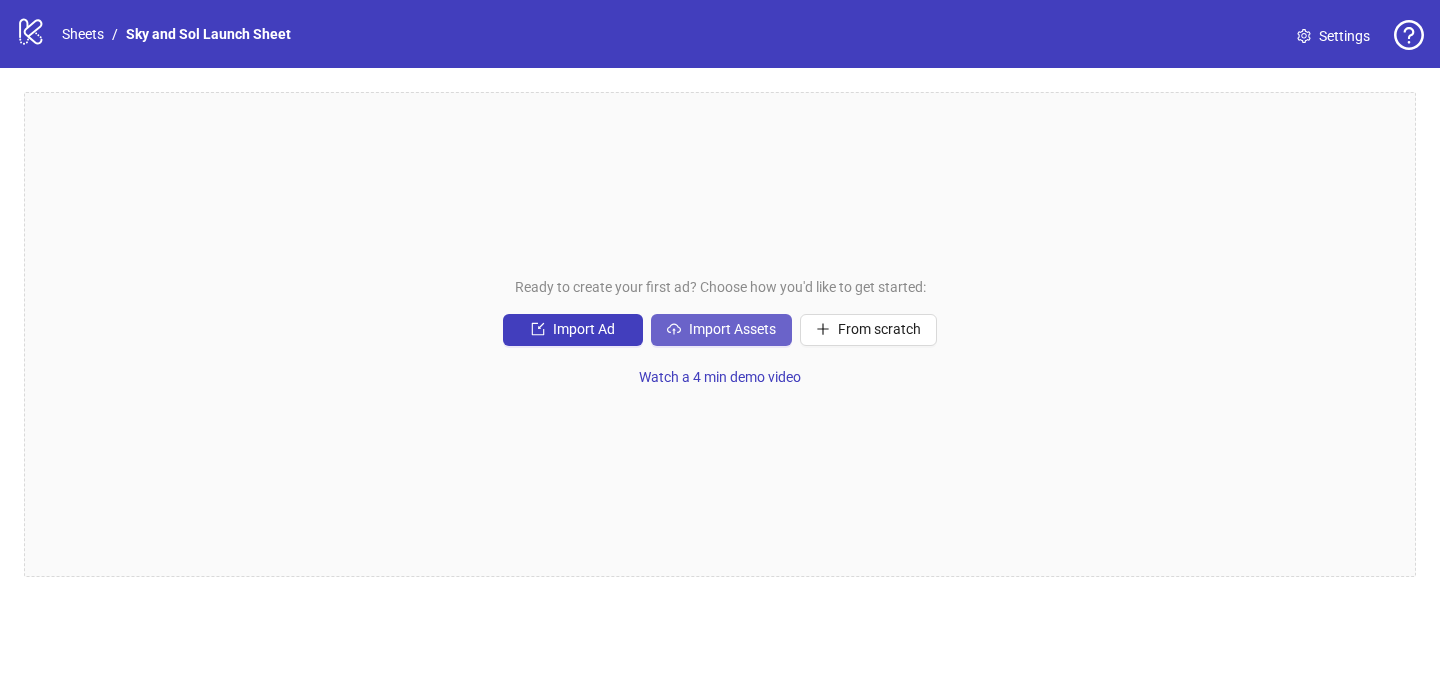 scroll, scrollTop: 0, scrollLeft: 0, axis: both 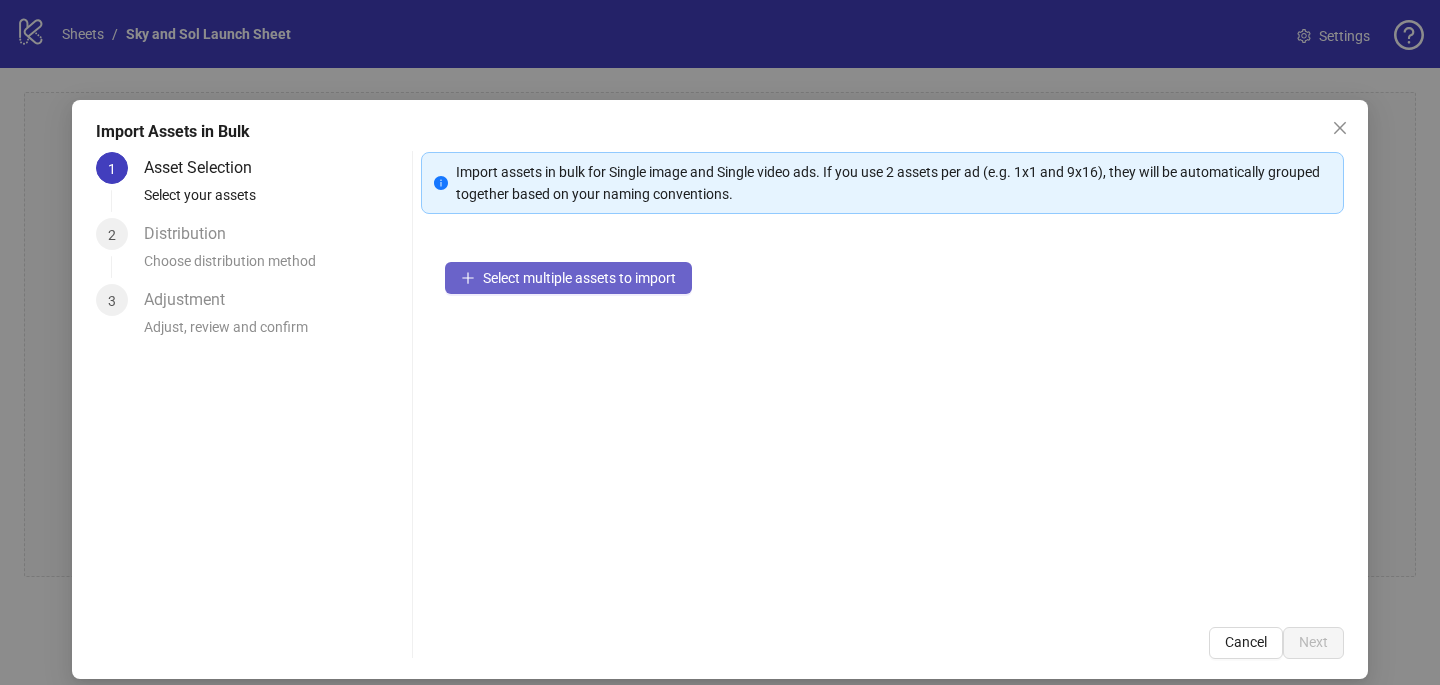 click on "Select multiple assets to import" at bounding box center [568, 278] 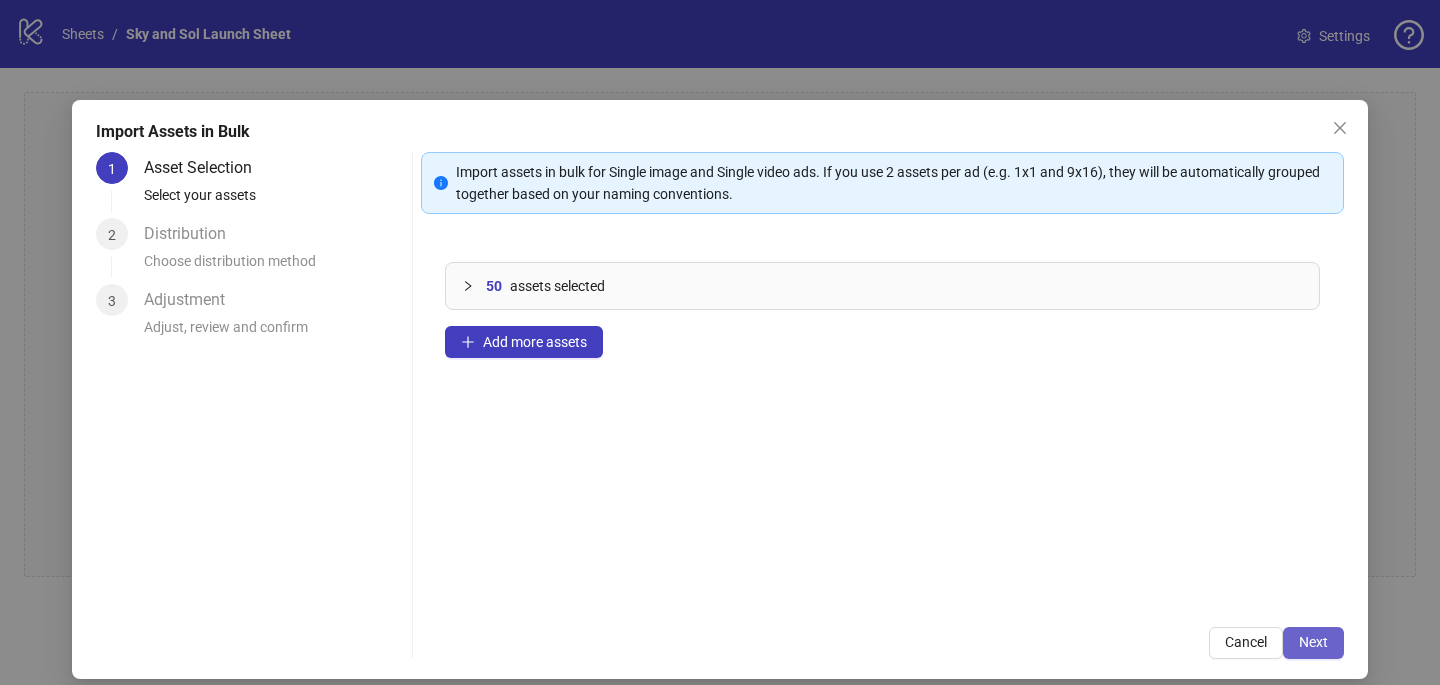 click on "Next" at bounding box center [1313, 643] 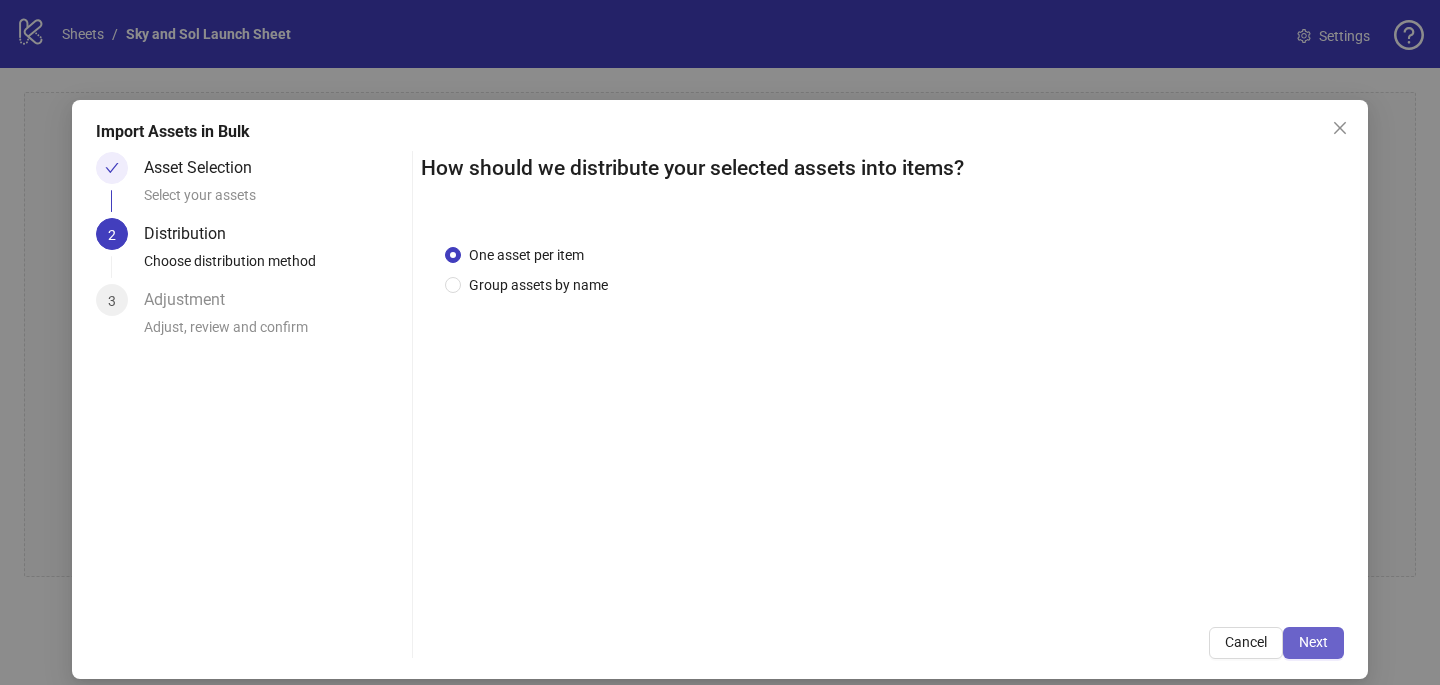 click on "Next" at bounding box center [1313, 642] 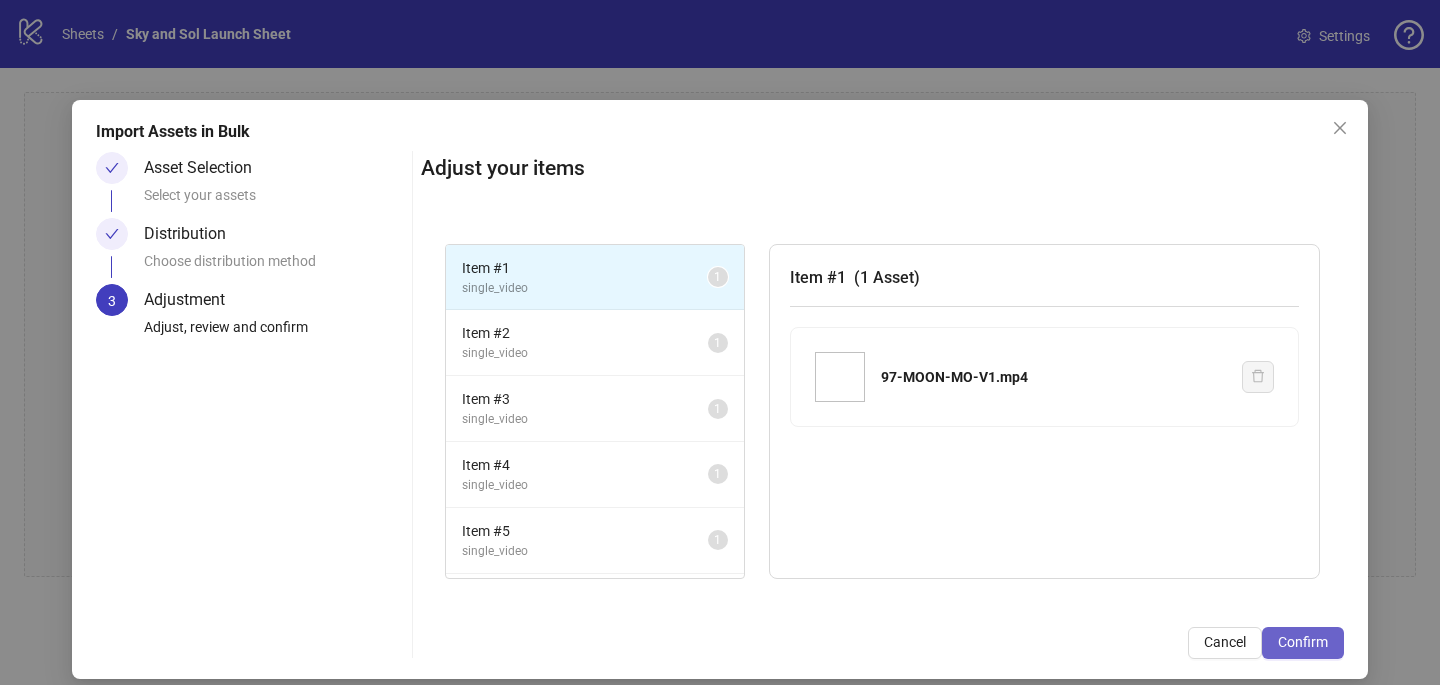 click on "Confirm" at bounding box center (1303, 642) 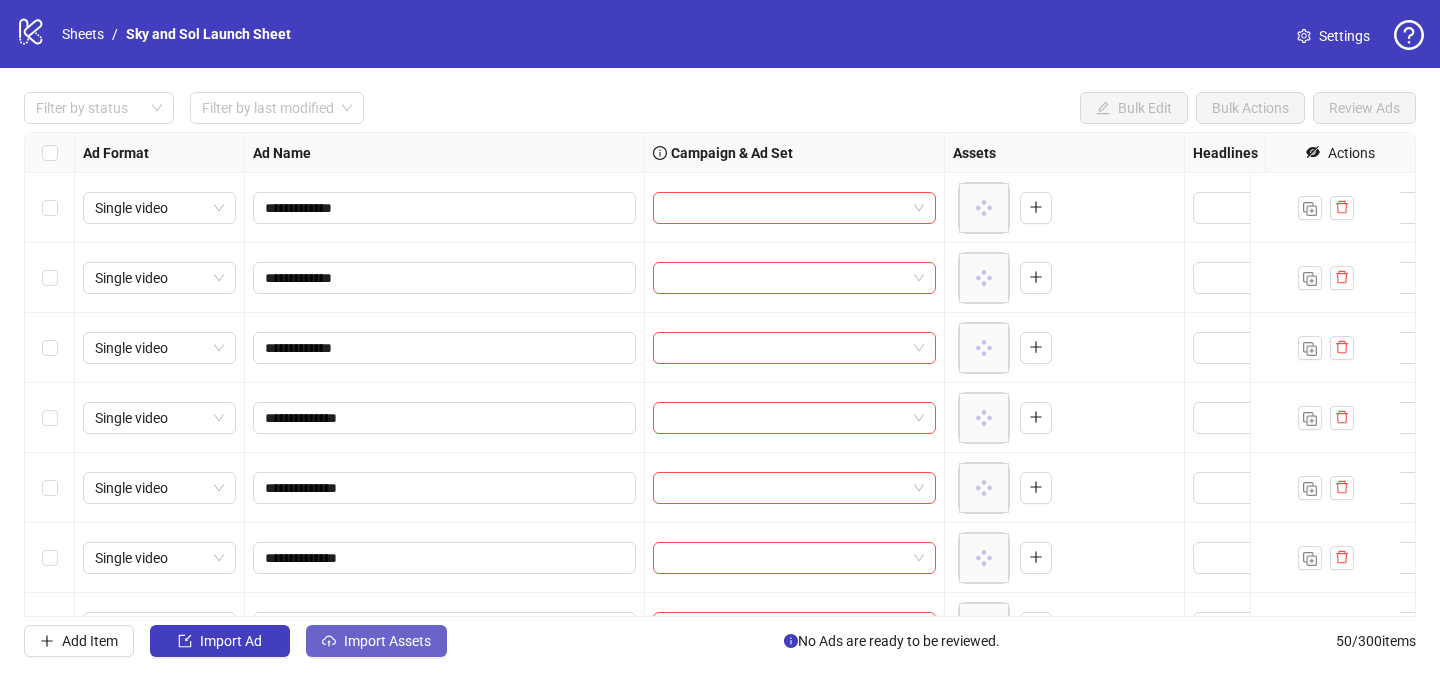 click on "Import Assets" at bounding box center [387, 641] 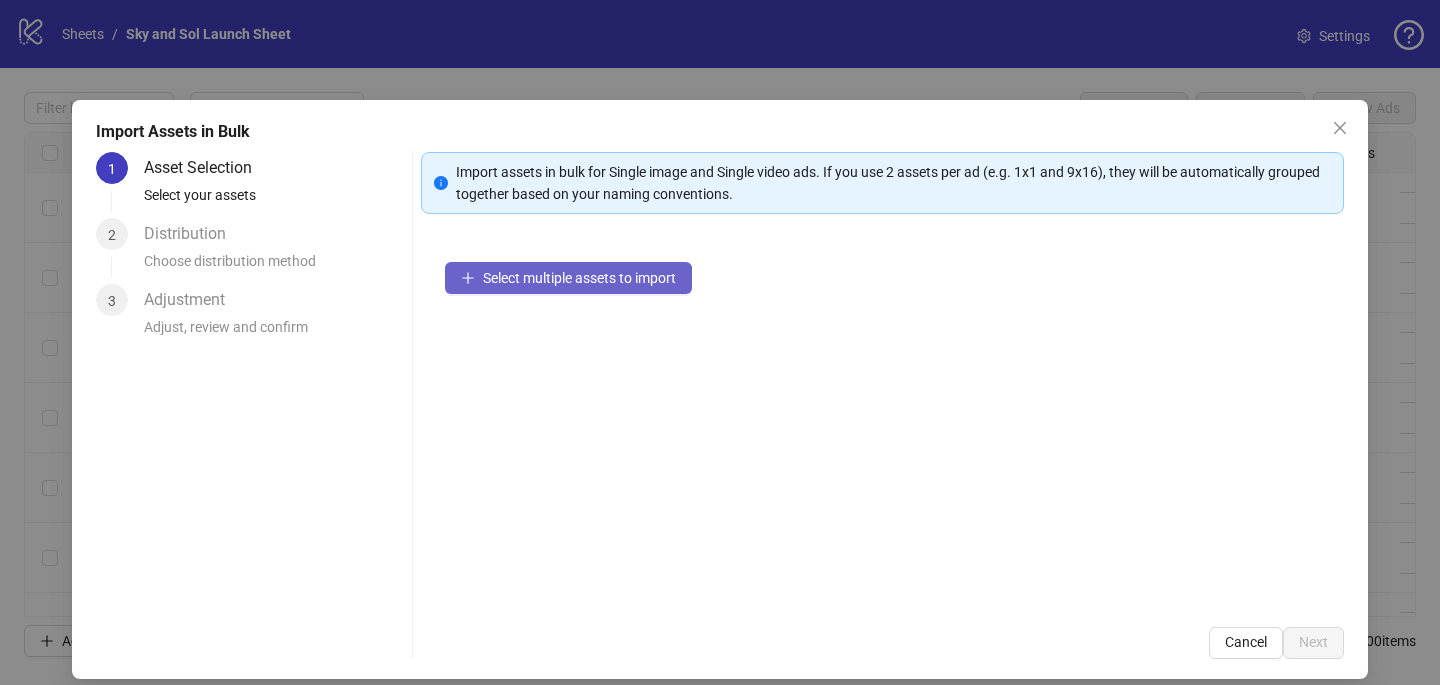 click on "Select multiple assets to import" at bounding box center [568, 278] 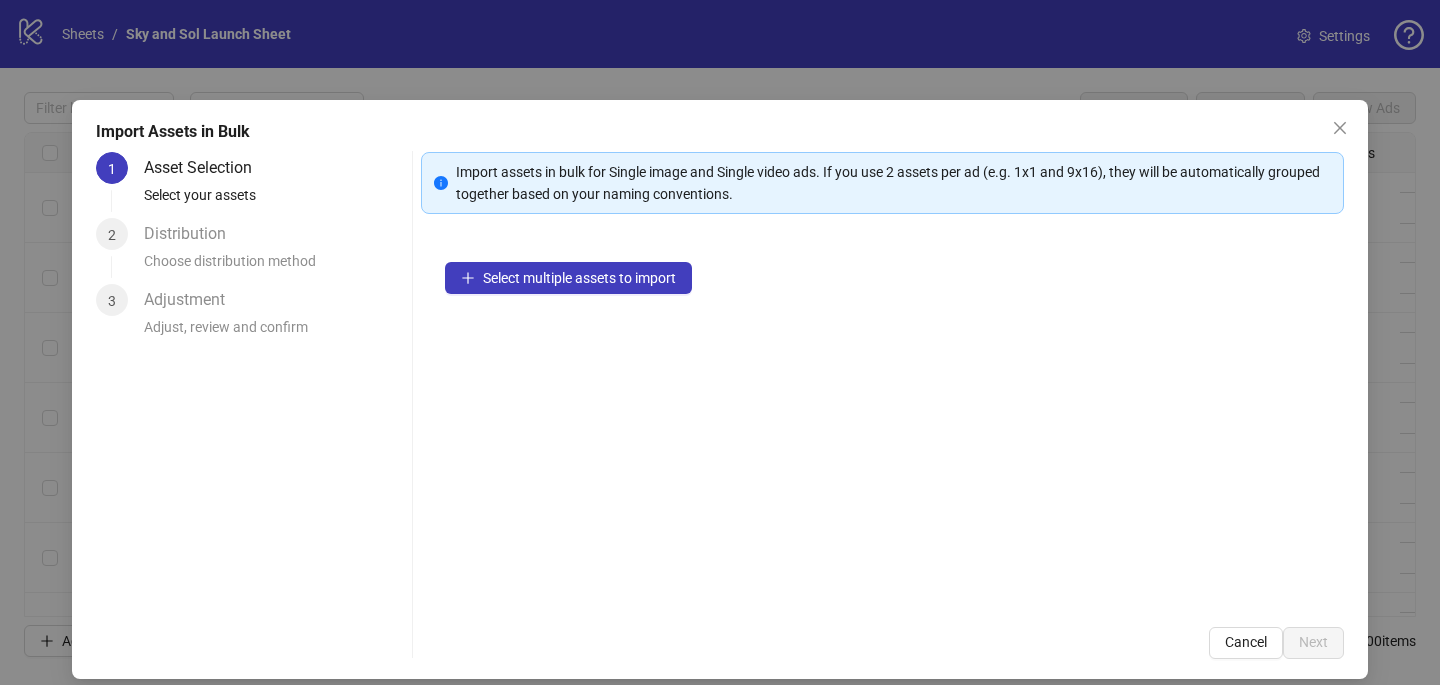 click on "Cancel" at bounding box center (1246, 642) 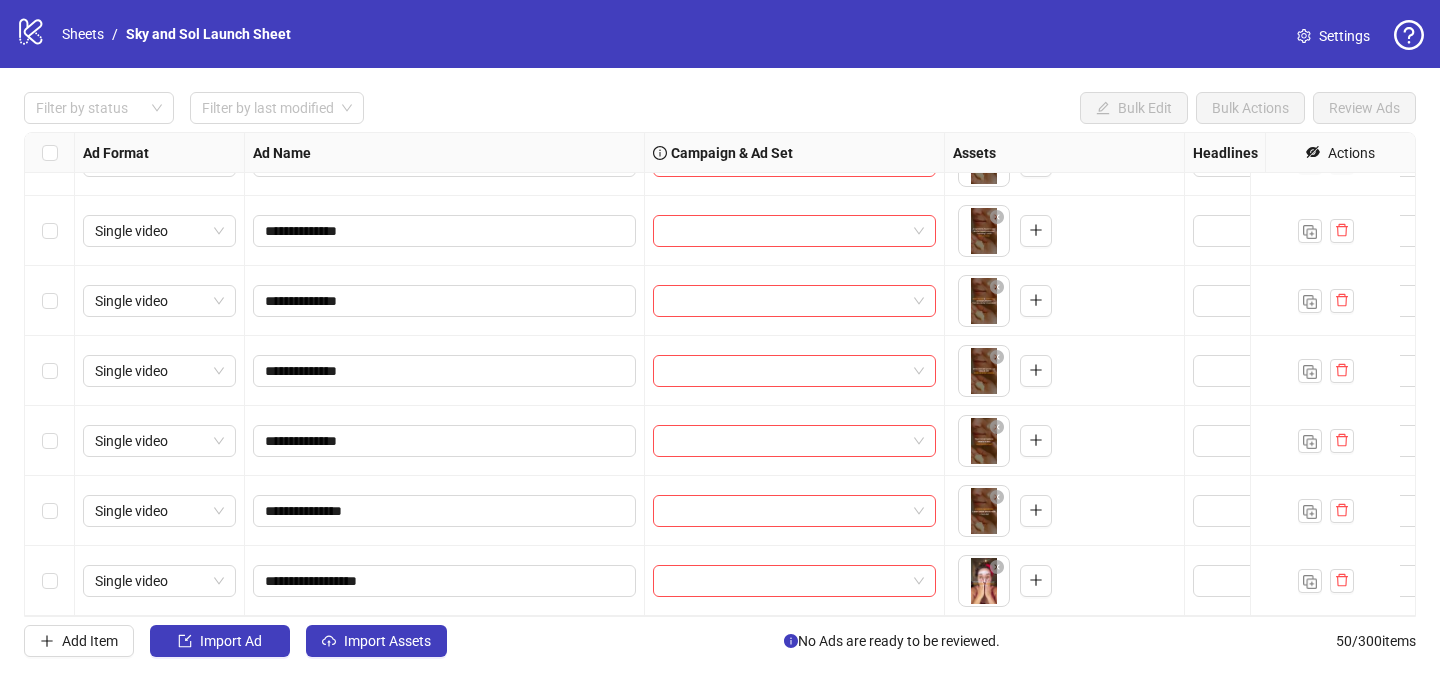 scroll, scrollTop: 2907, scrollLeft: 0, axis: vertical 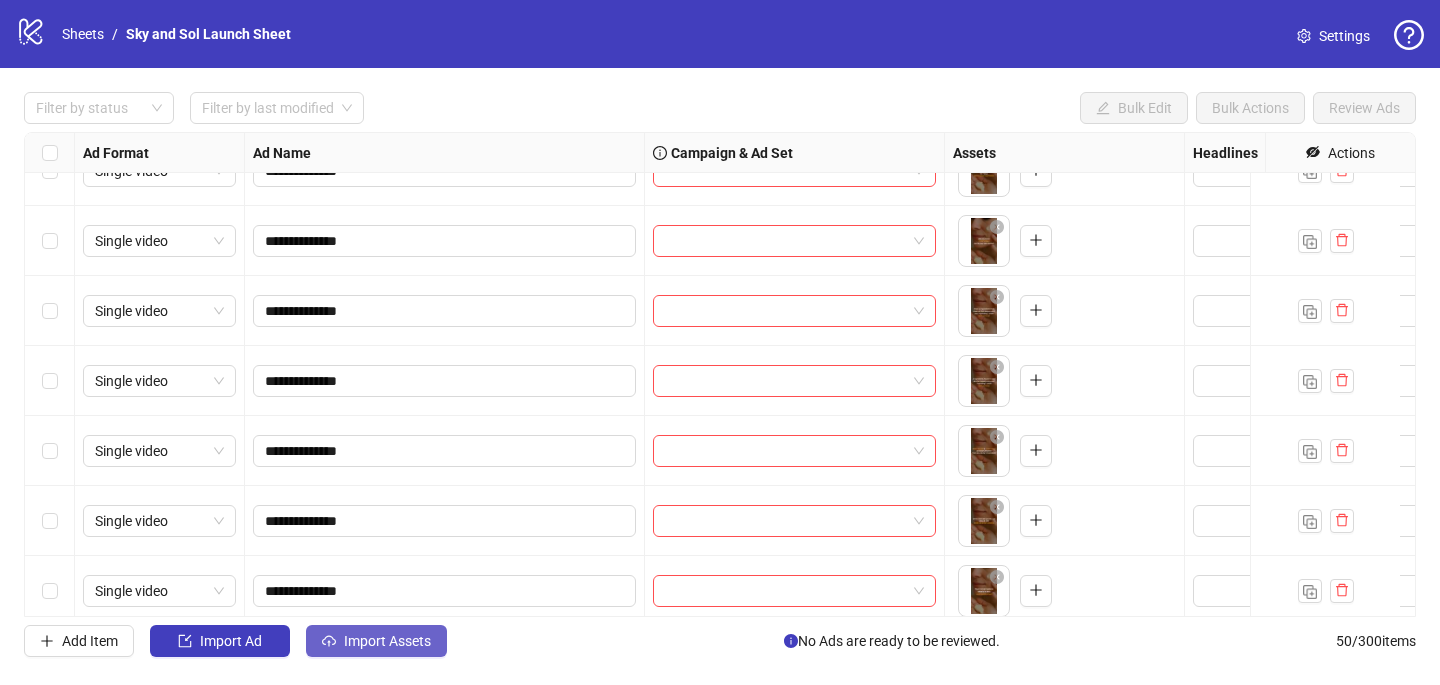 click on "Import Assets" at bounding box center [387, 641] 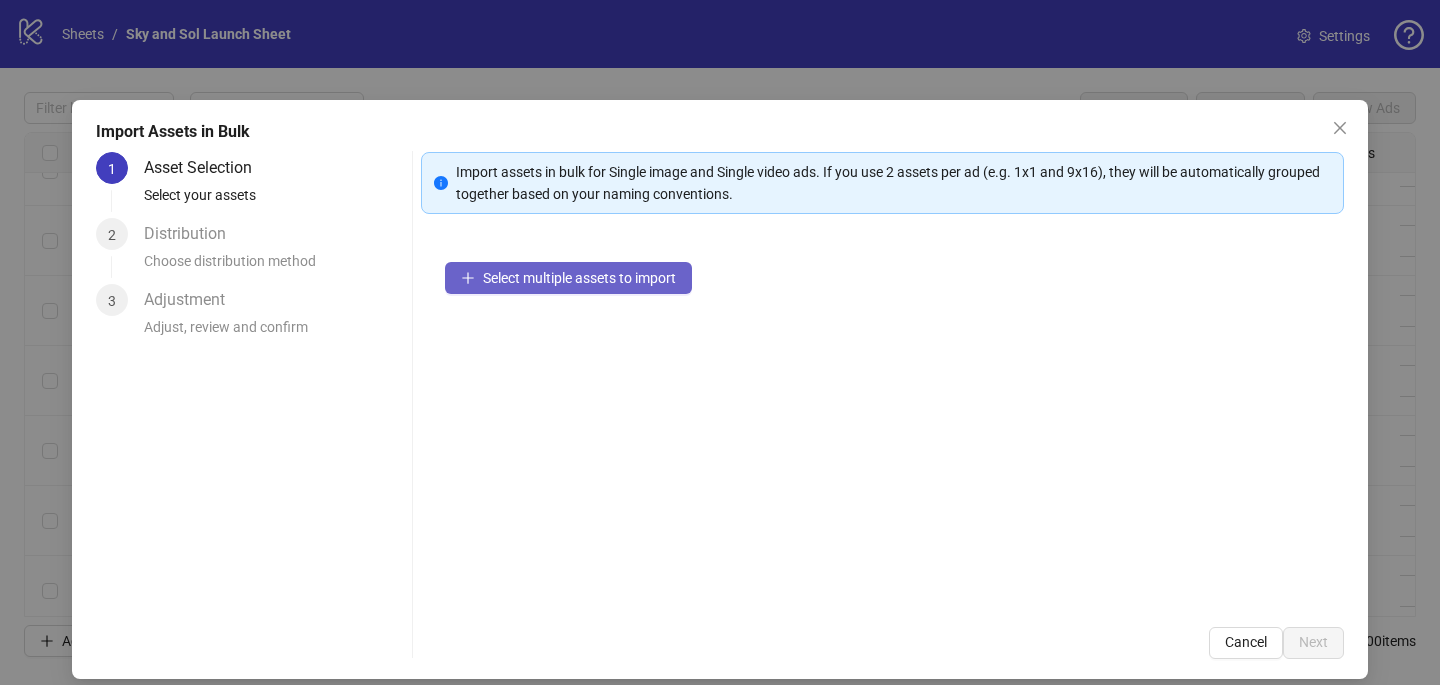 click on "Select multiple assets to import" at bounding box center (579, 278) 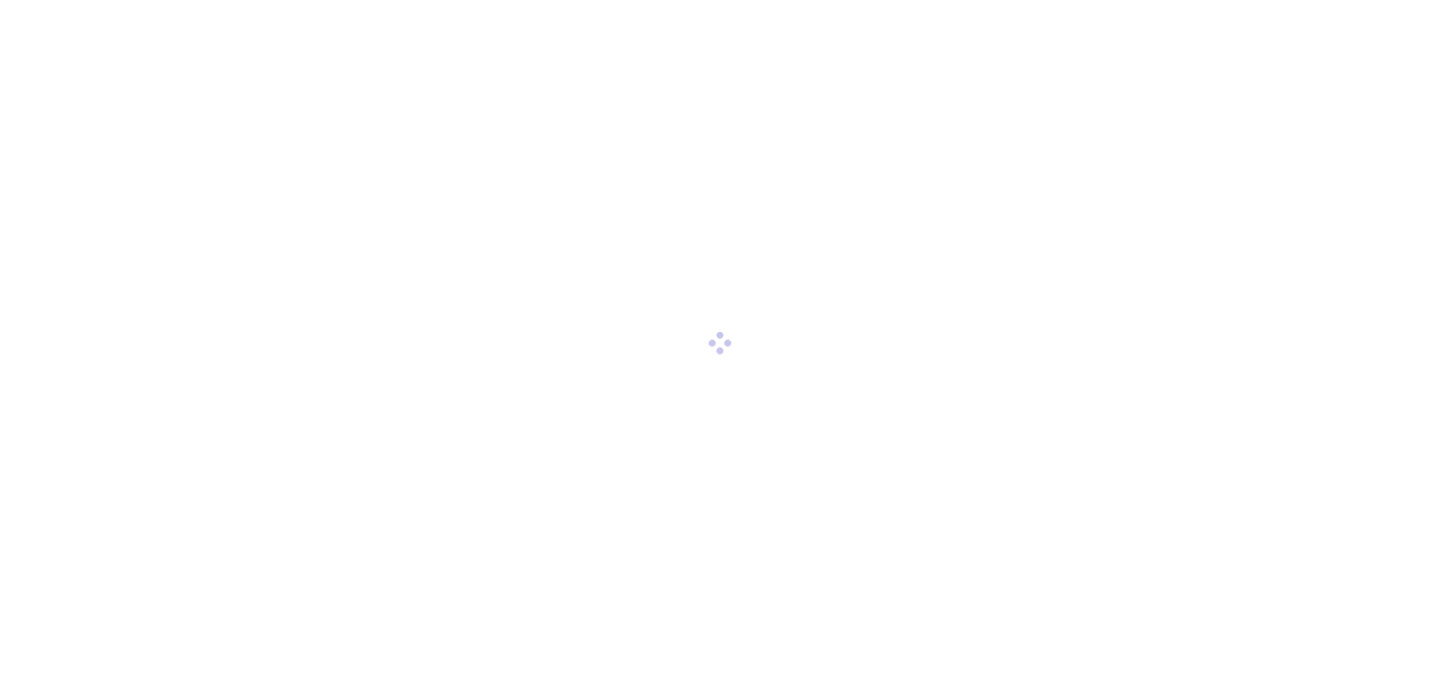 scroll, scrollTop: 0, scrollLeft: 0, axis: both 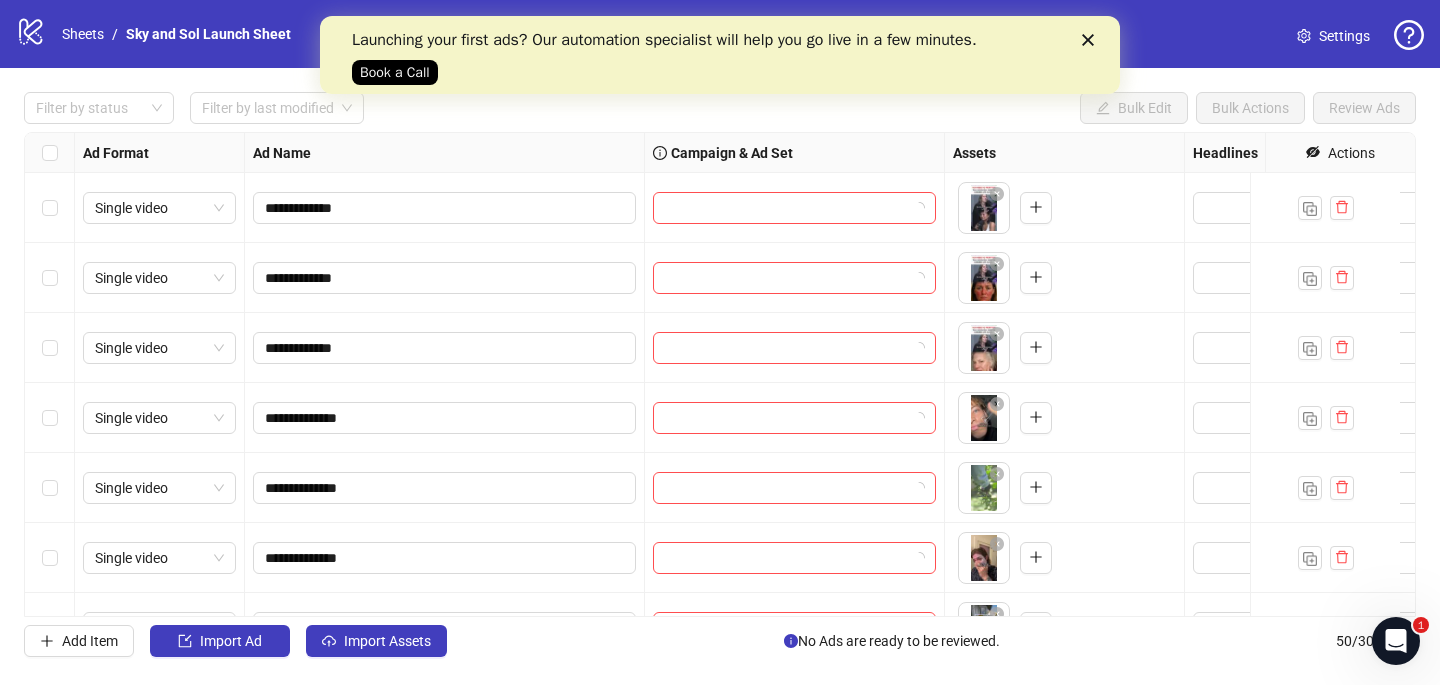 click 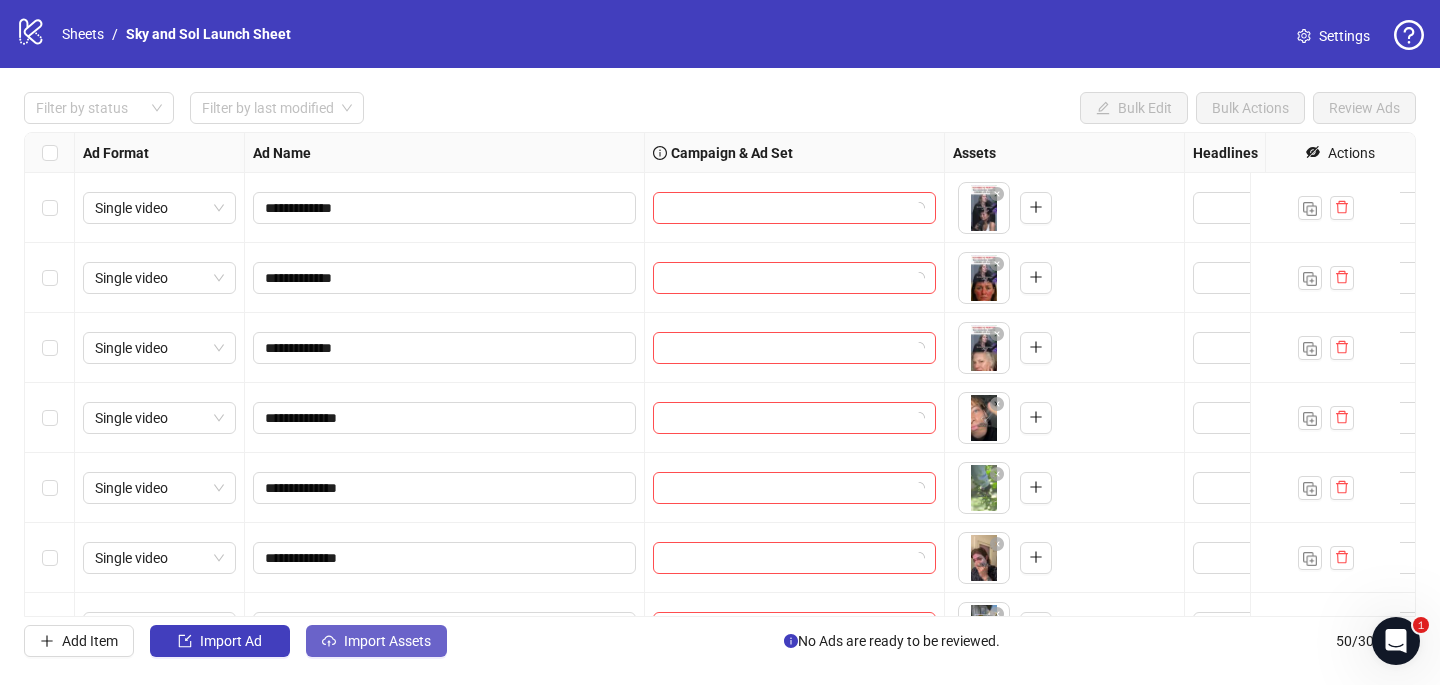 click on "Import Assets" at bounding box center (387, 641) 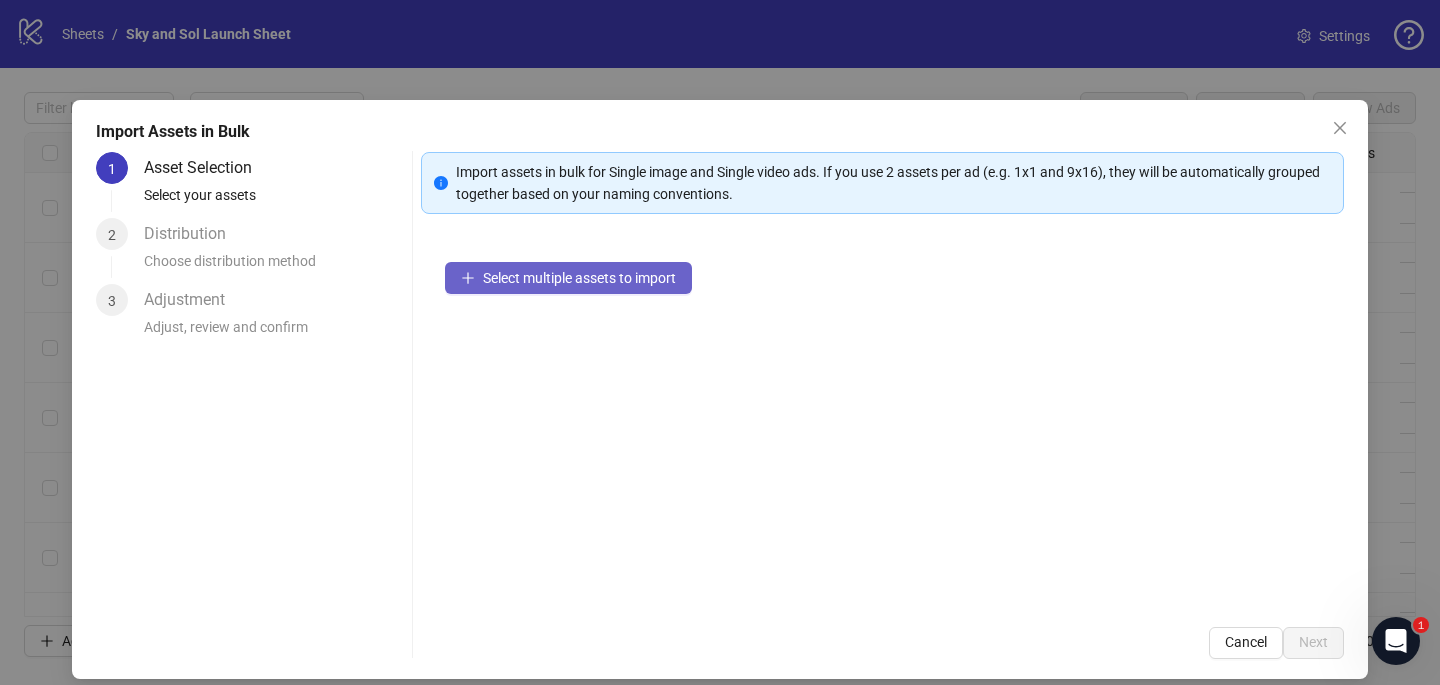 click on "Select multiple assets to import" at bounding box center (568, 278) 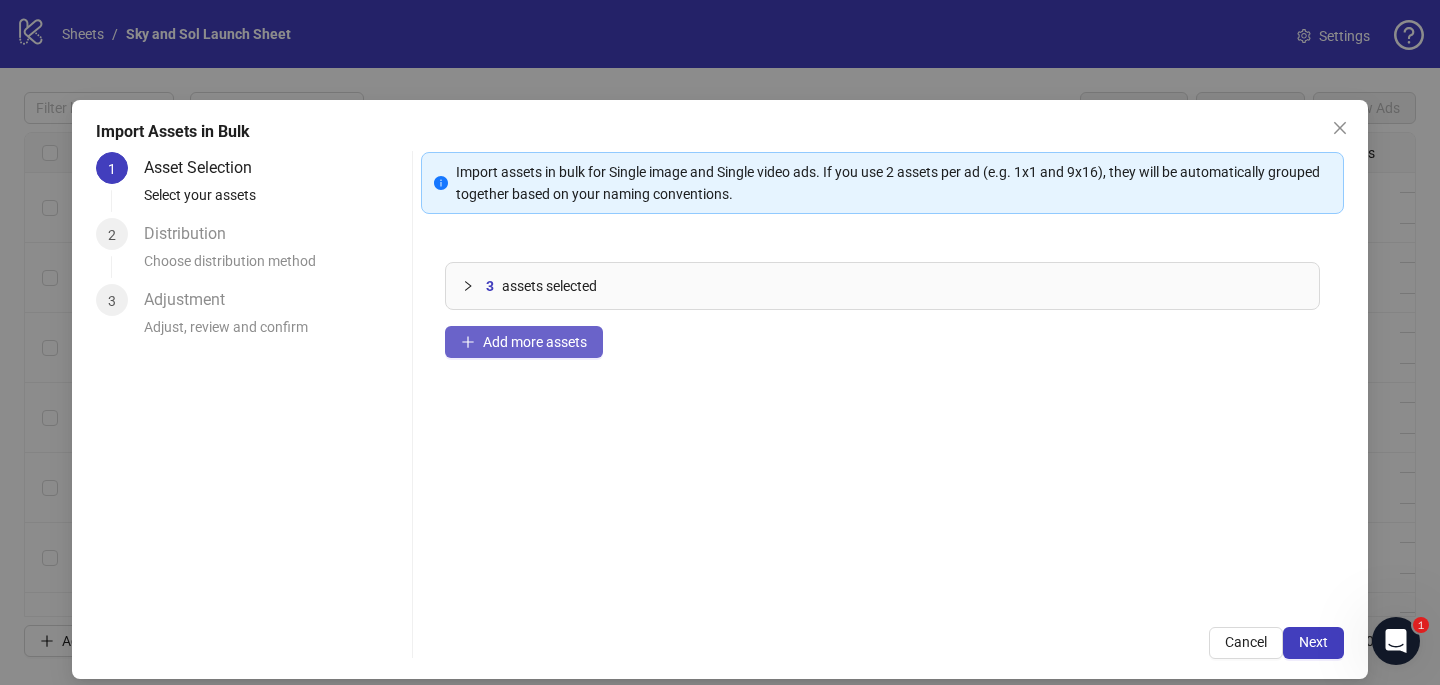 click on "Add more assets" at bounding box center [535, 342] 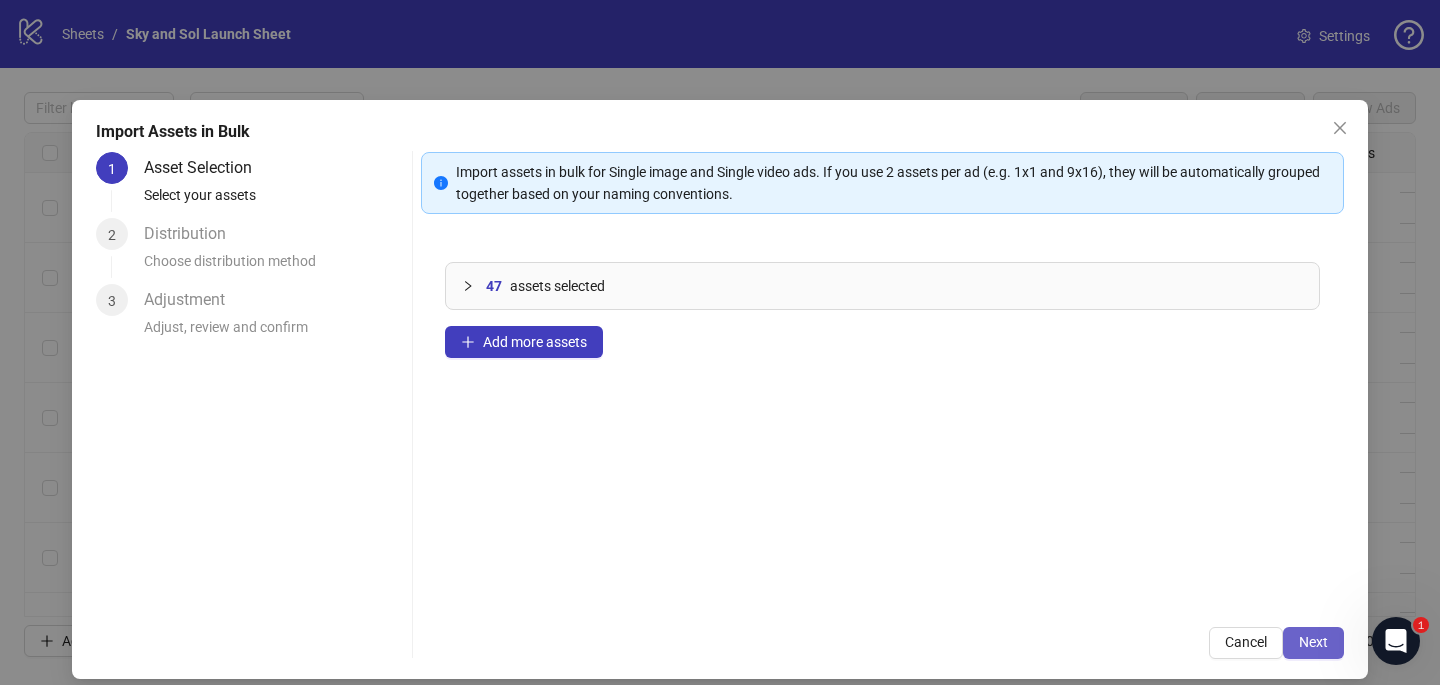 click on "Next" at bounding box center [1313, 642] 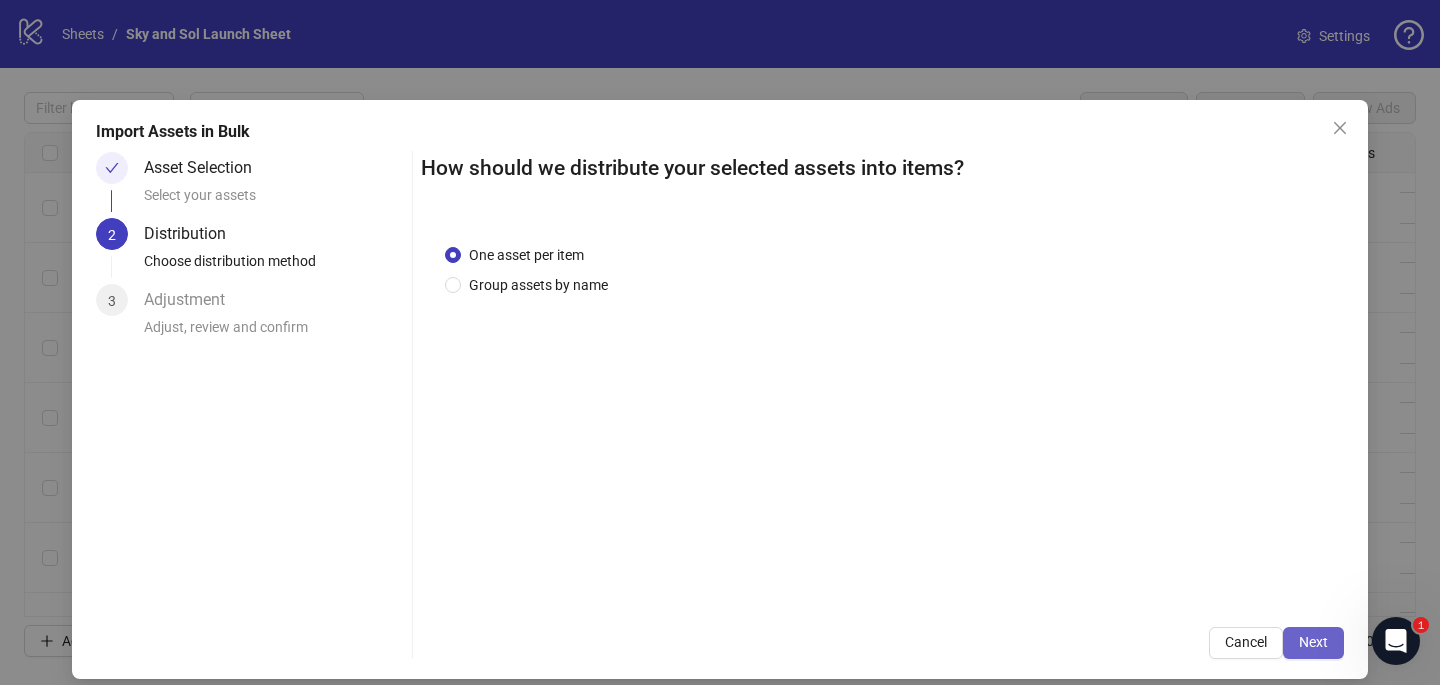 click on "Next" at bounding box center (1313, 642) 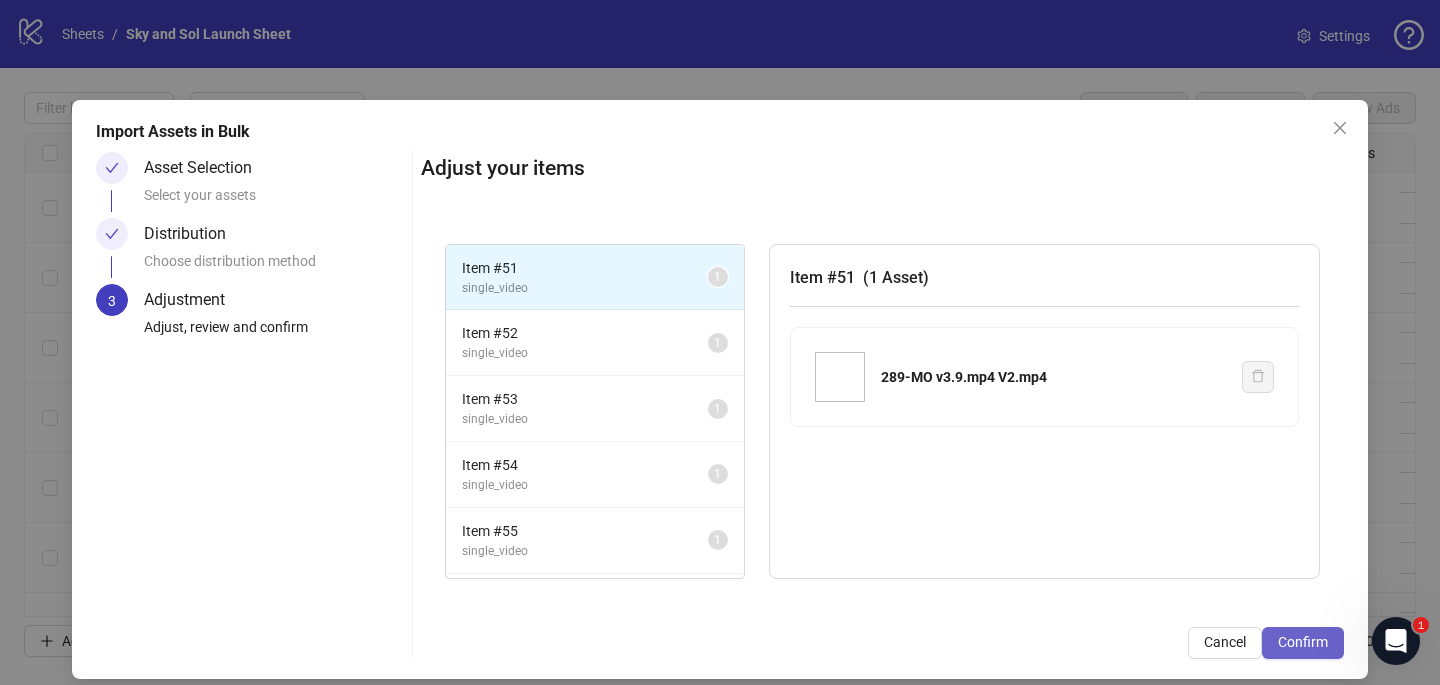click on "Confirm" at bounding box center (1303, 643) 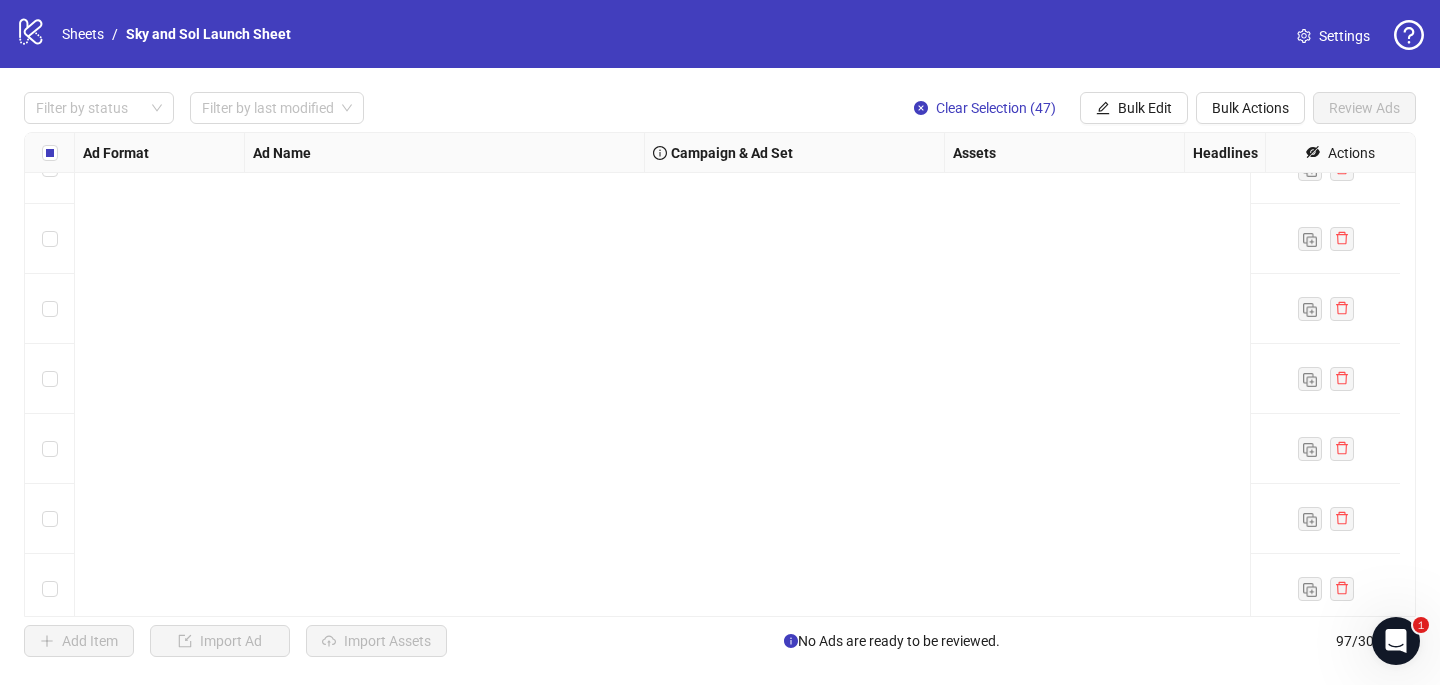 scroll, scrollTop: 6362, scrollLeft: 0, axis: vertical 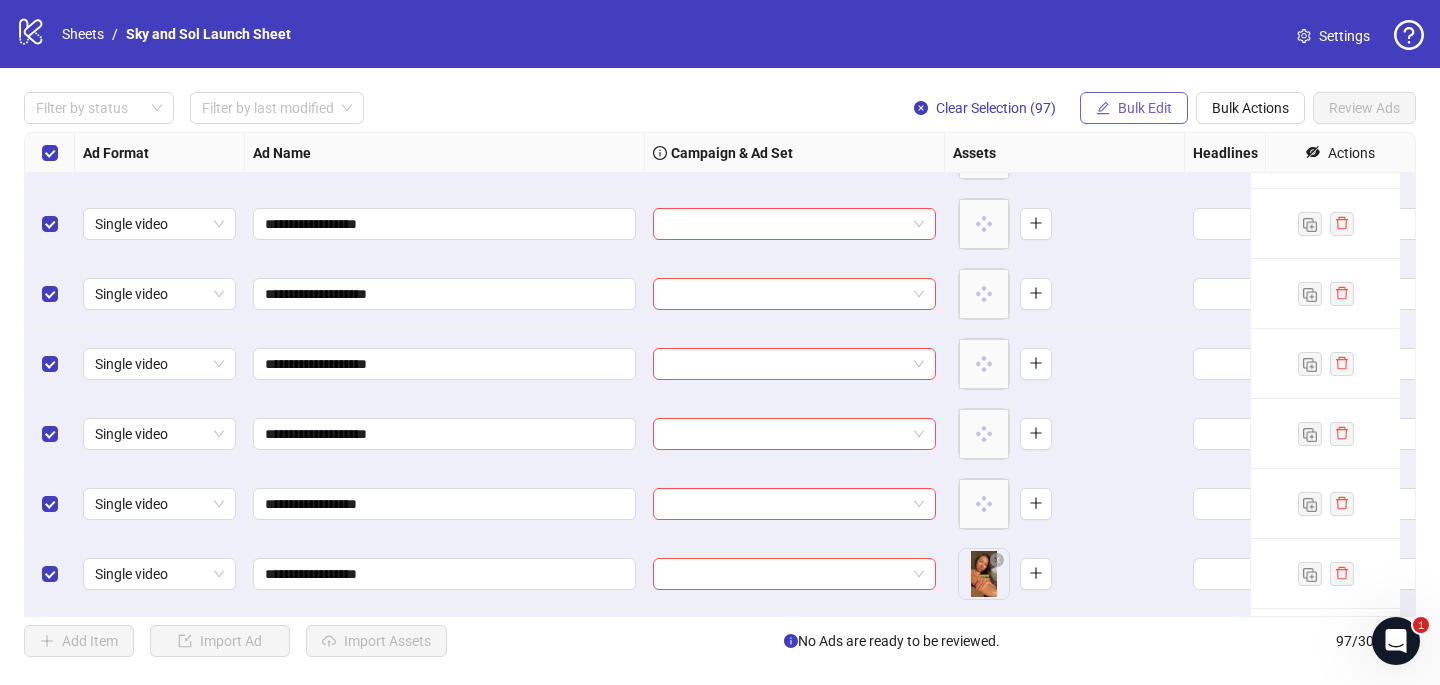 click on "Bulk Edit" at bounding box center [1145, 108] 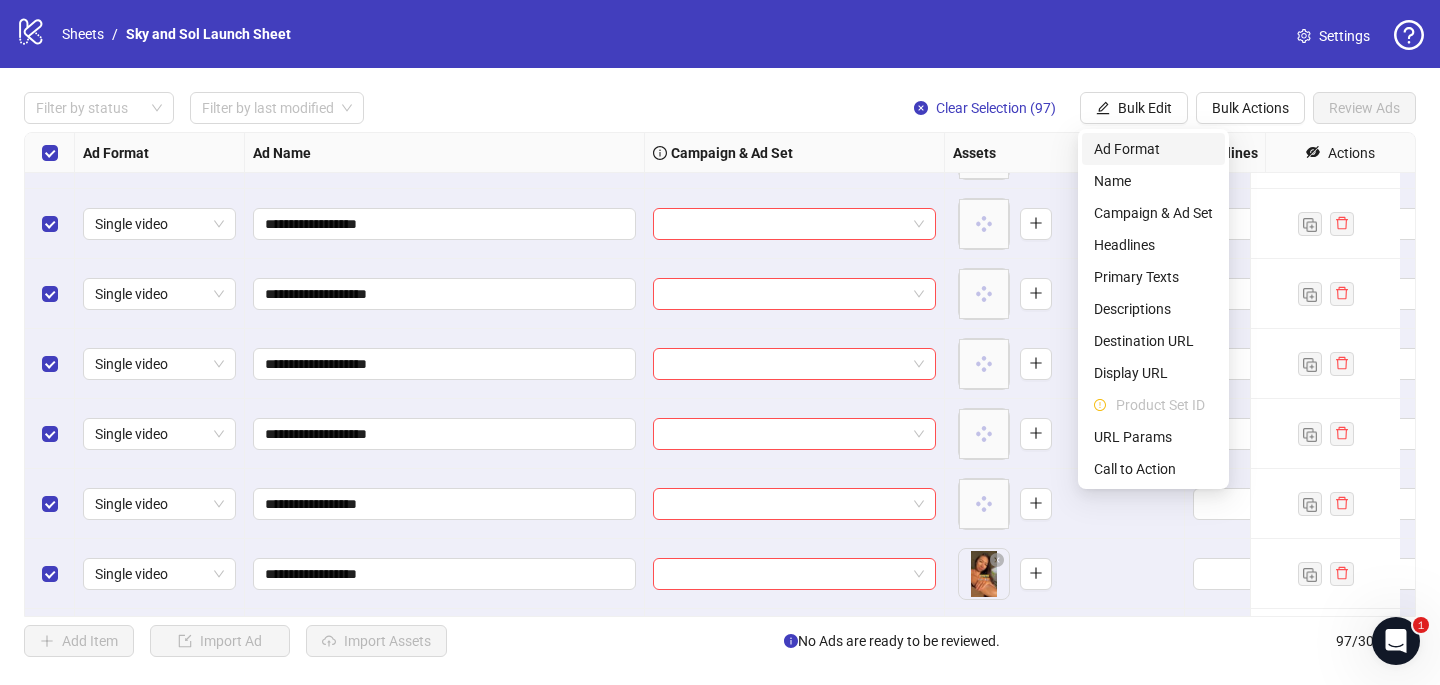 click on "Ad Format" at bounding box center (1153, 149) 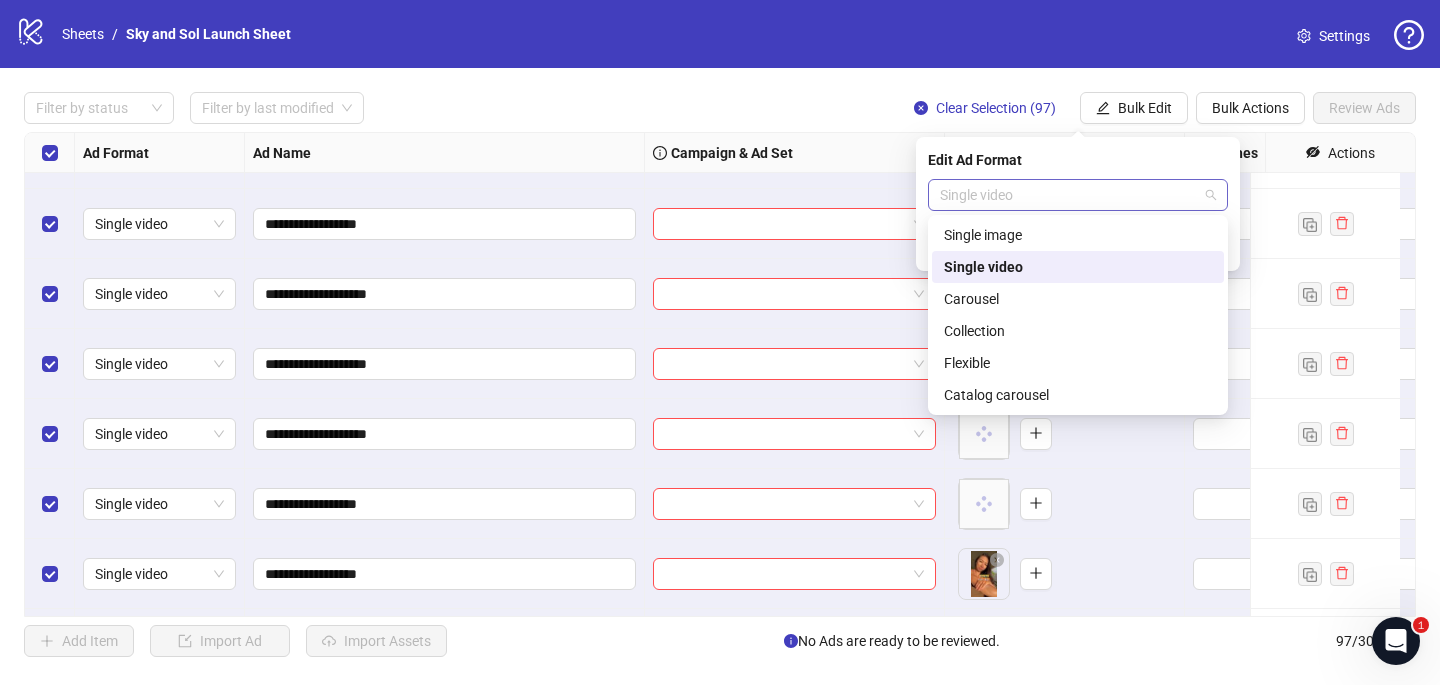 click on "Single video" at bounding box center (1078, 195) 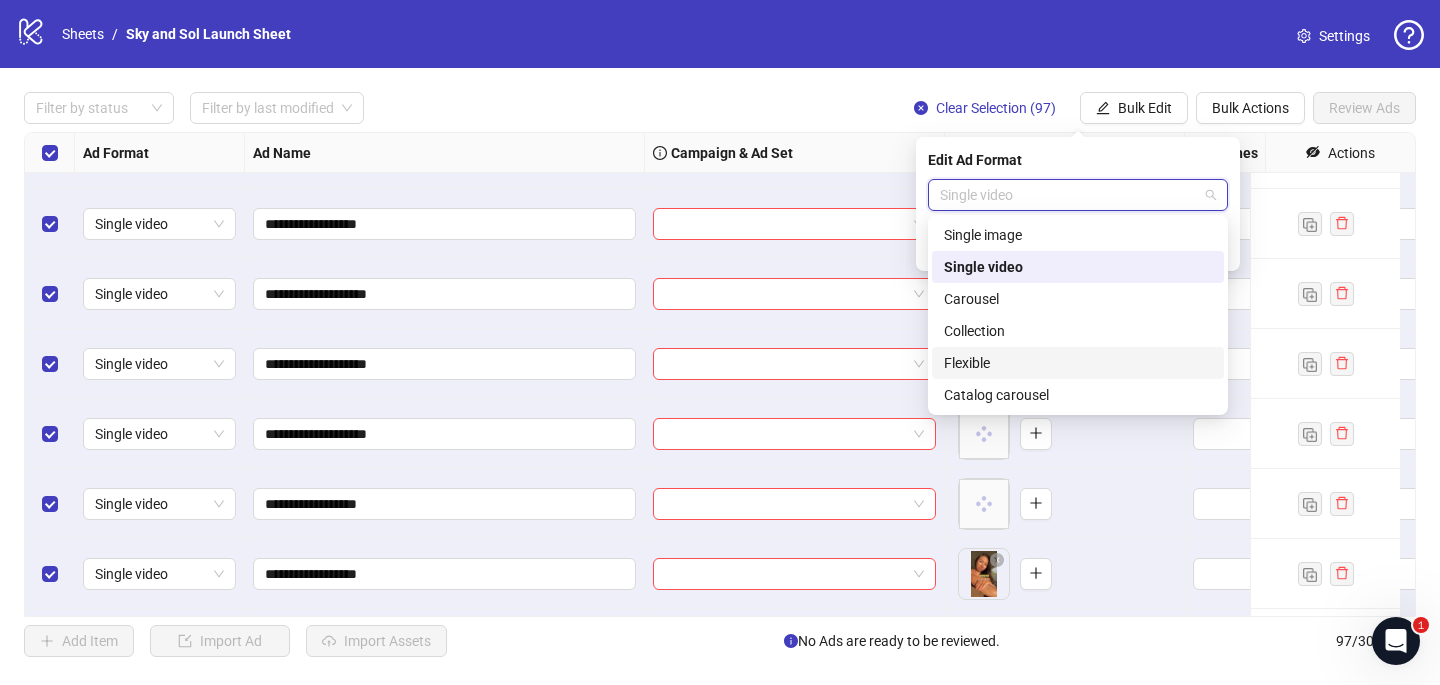 click on "Flexible" at bounding box center [1078, 363] 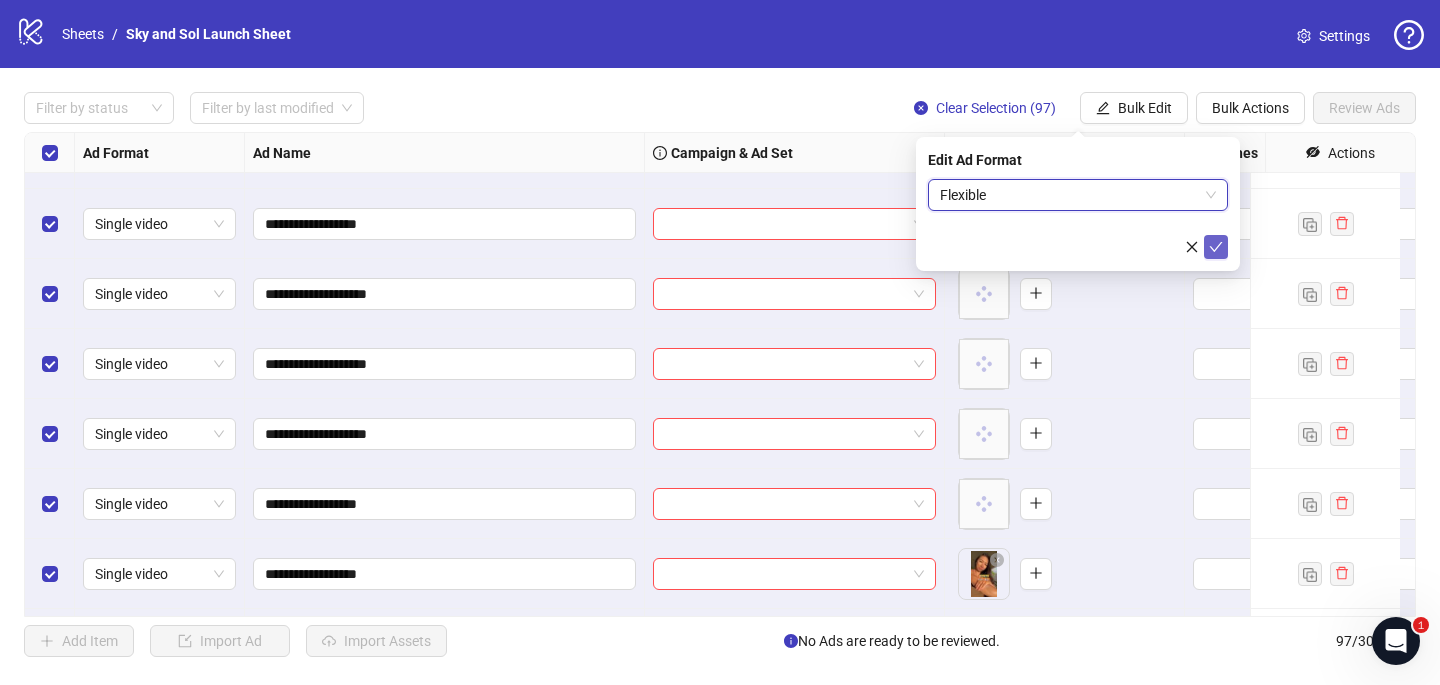 click 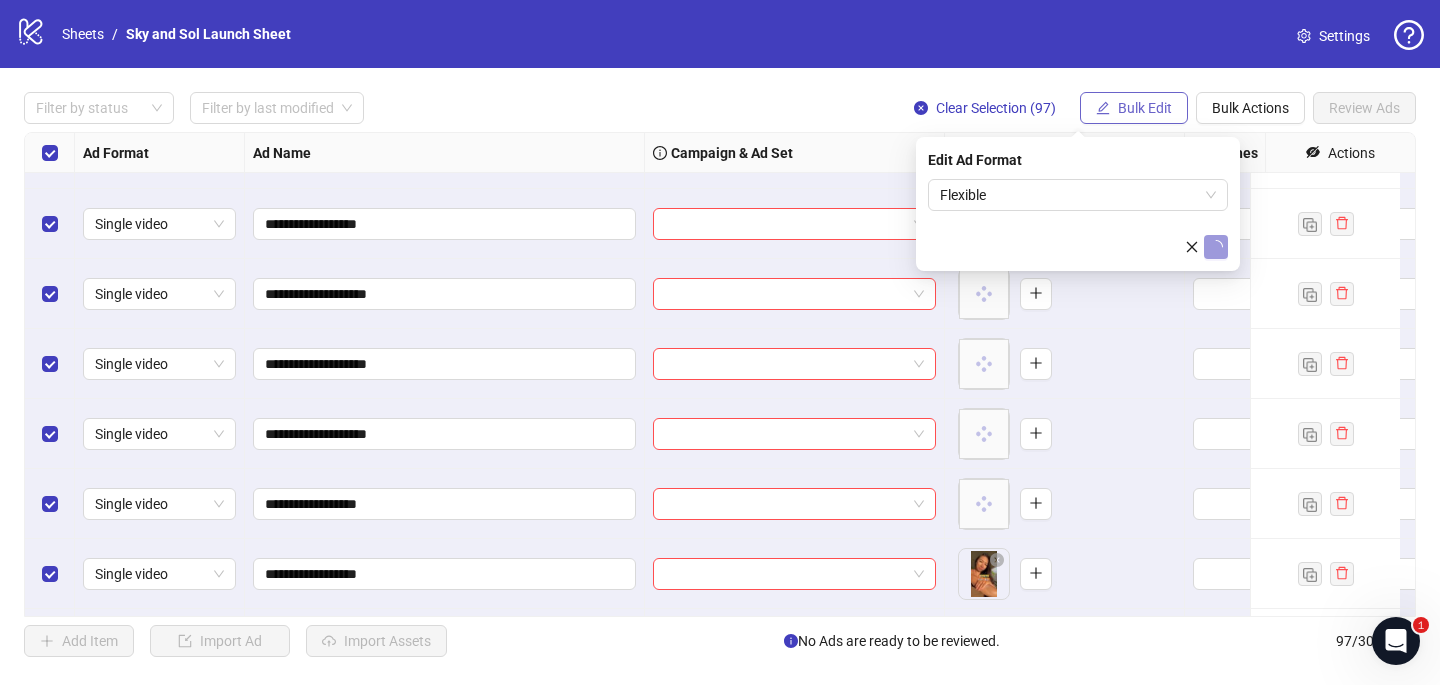 click on "Bulk Edit" at bounding box center [1145, 108] 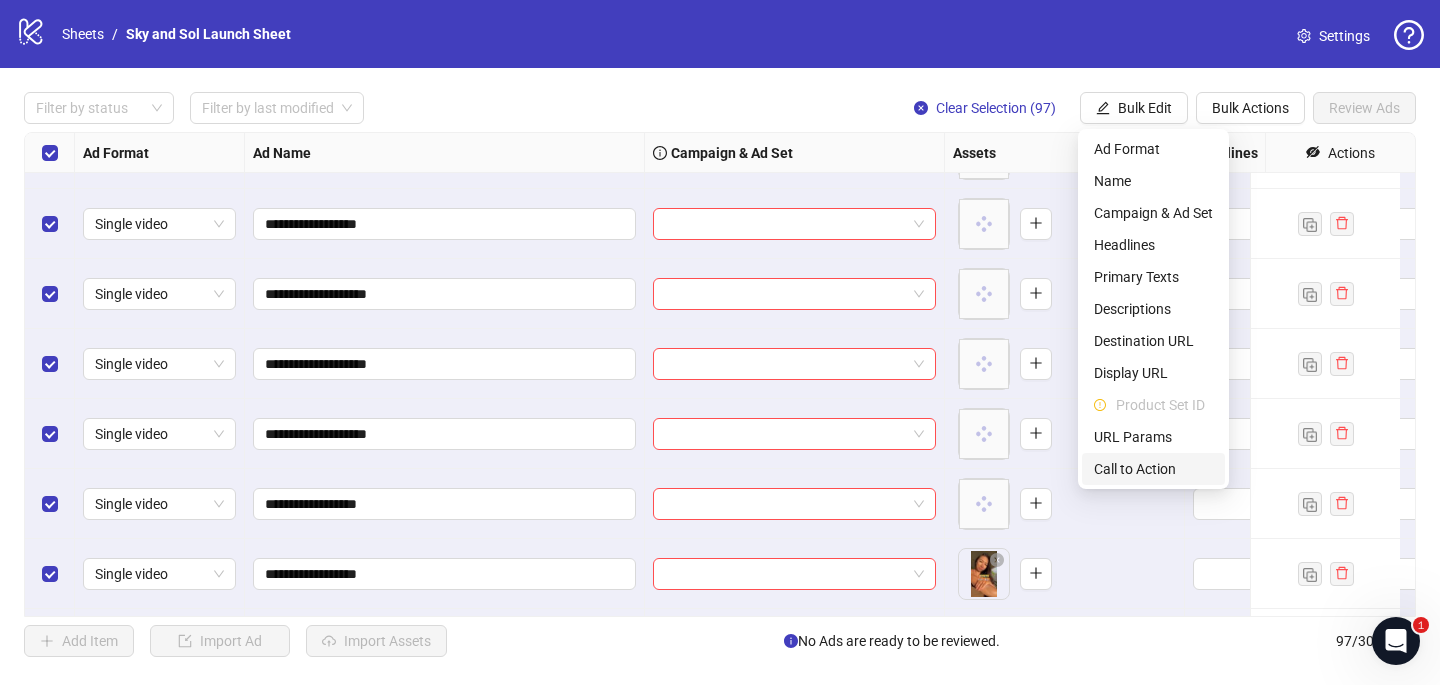 click on "Call to Action" at bounding box center (1153, 469) 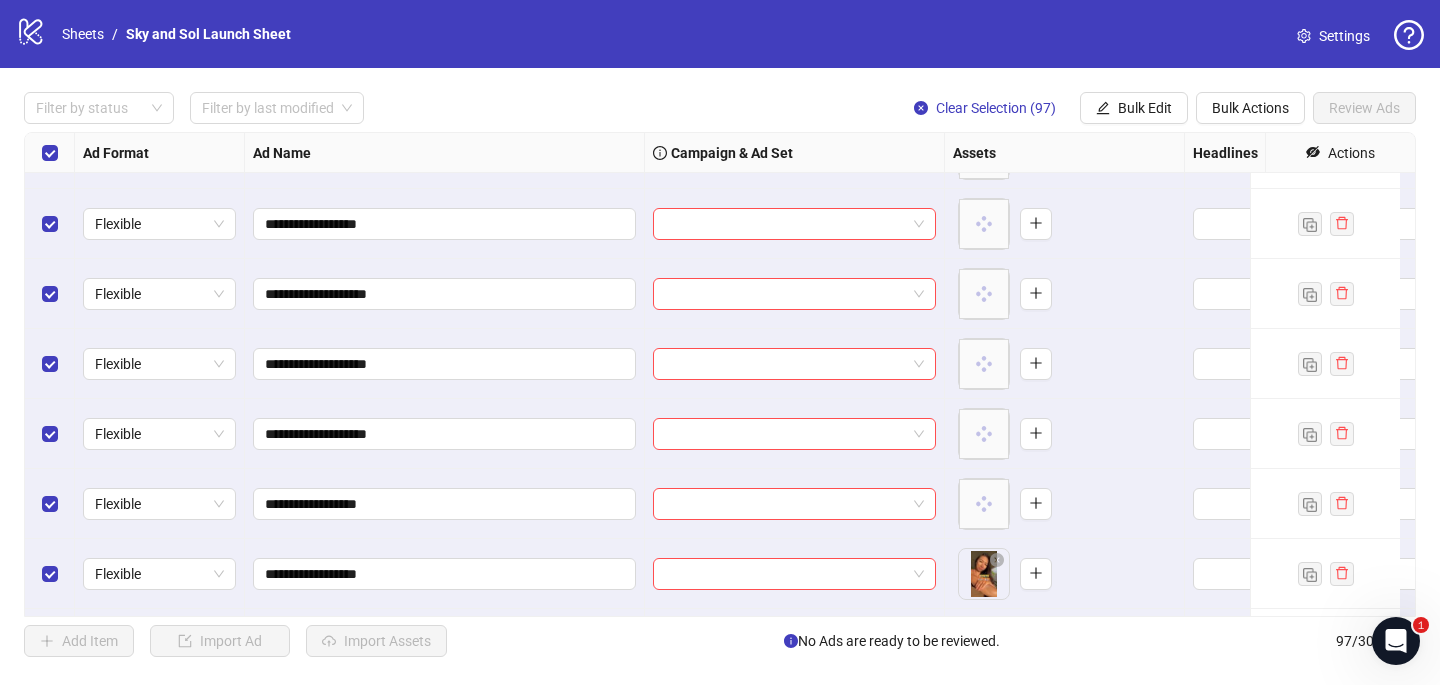 click on "To pick up a draggable item, press the space bar.
While dragging, use the arrow keys to move the item.
Press space again to drop the item in its new position, or press escape to cancel." at bounding box center (1064, 154) 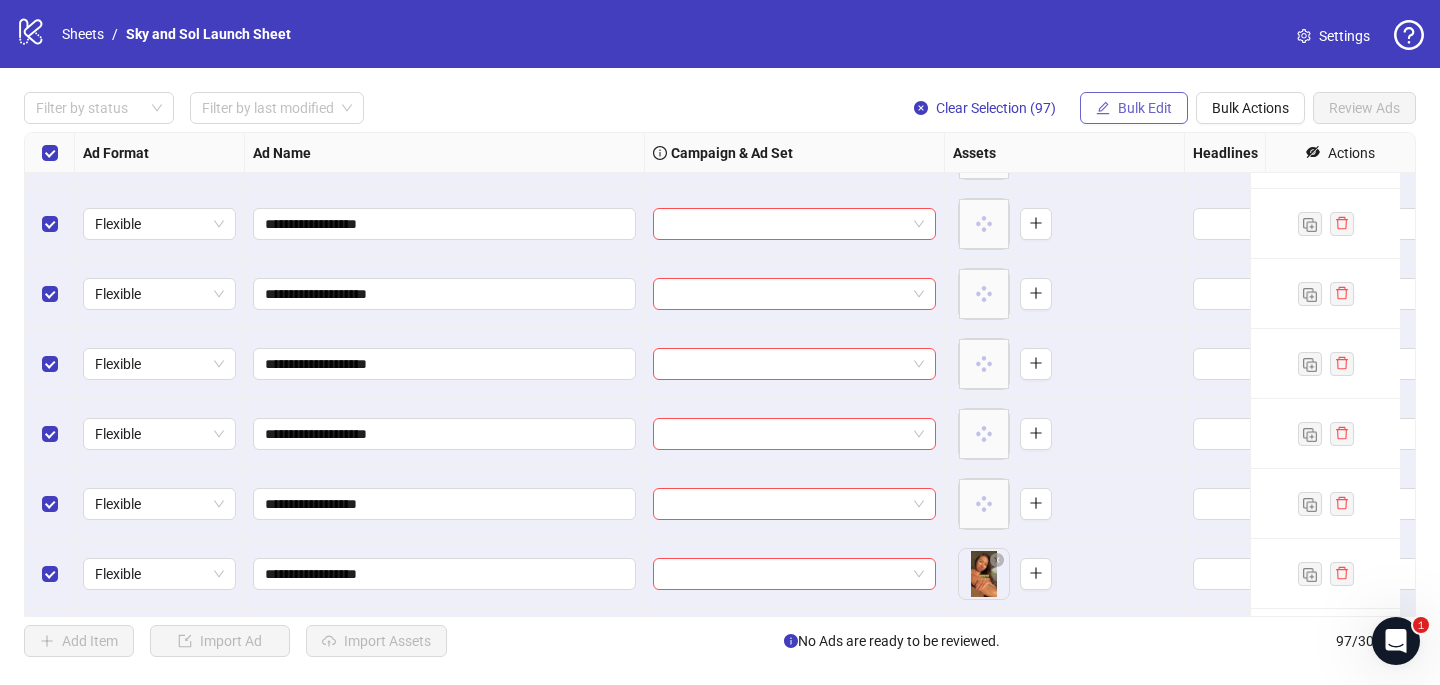 click on "Bulk Edit" at bounding box center (1134, 108) 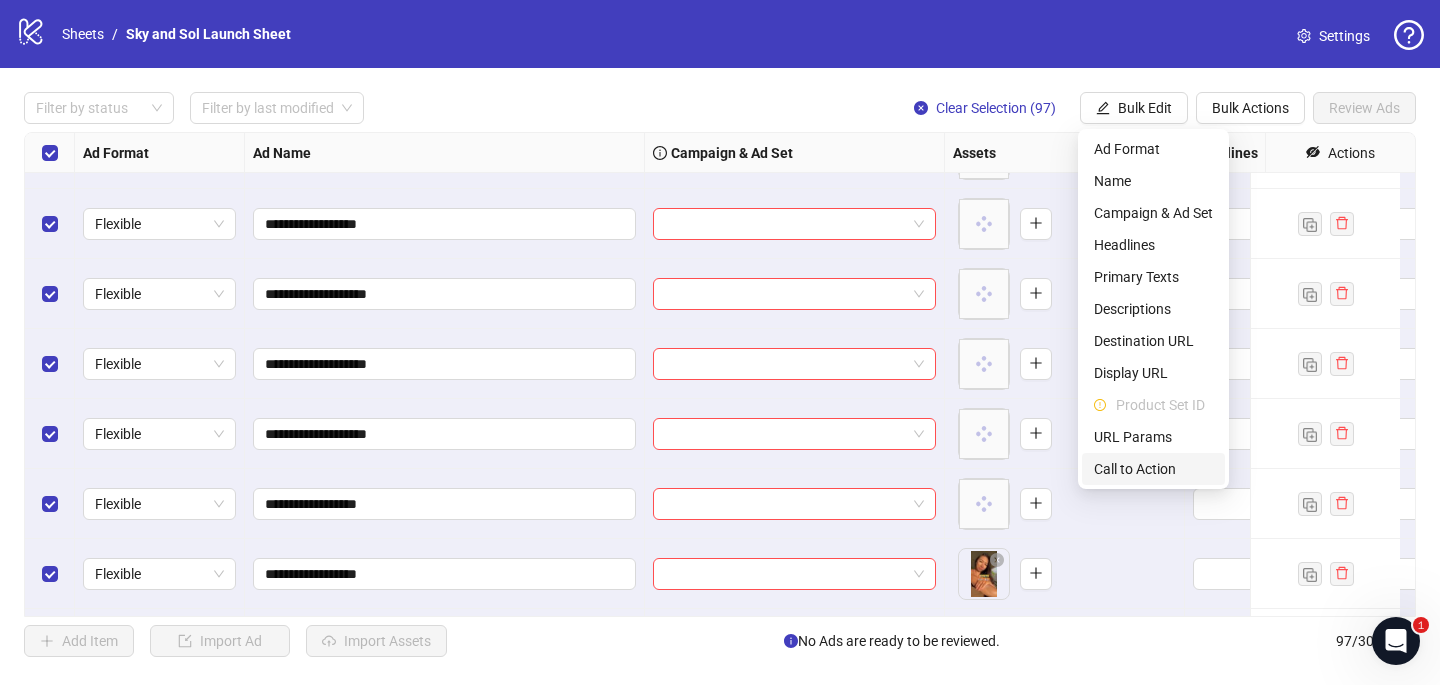 click on "Call to Action" at bounding box center (1153, 469) 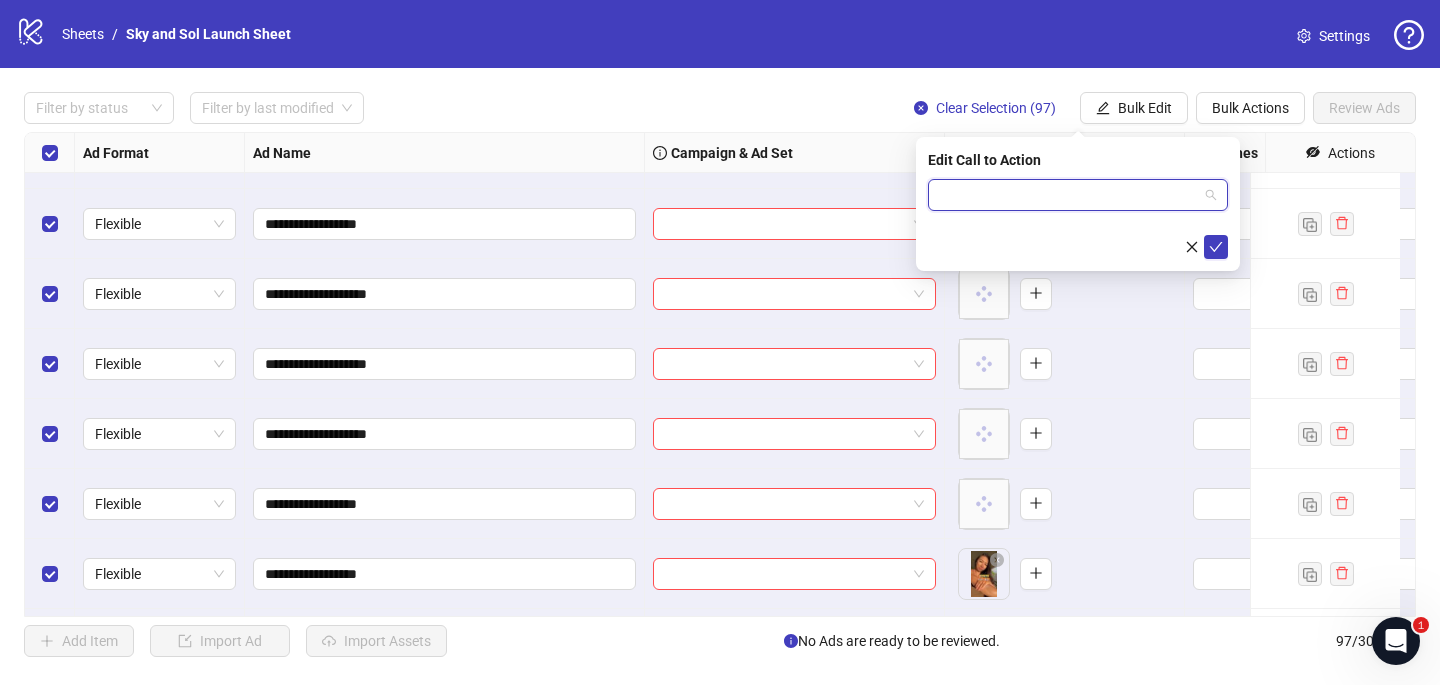 click at bounding box center [1069, 195] 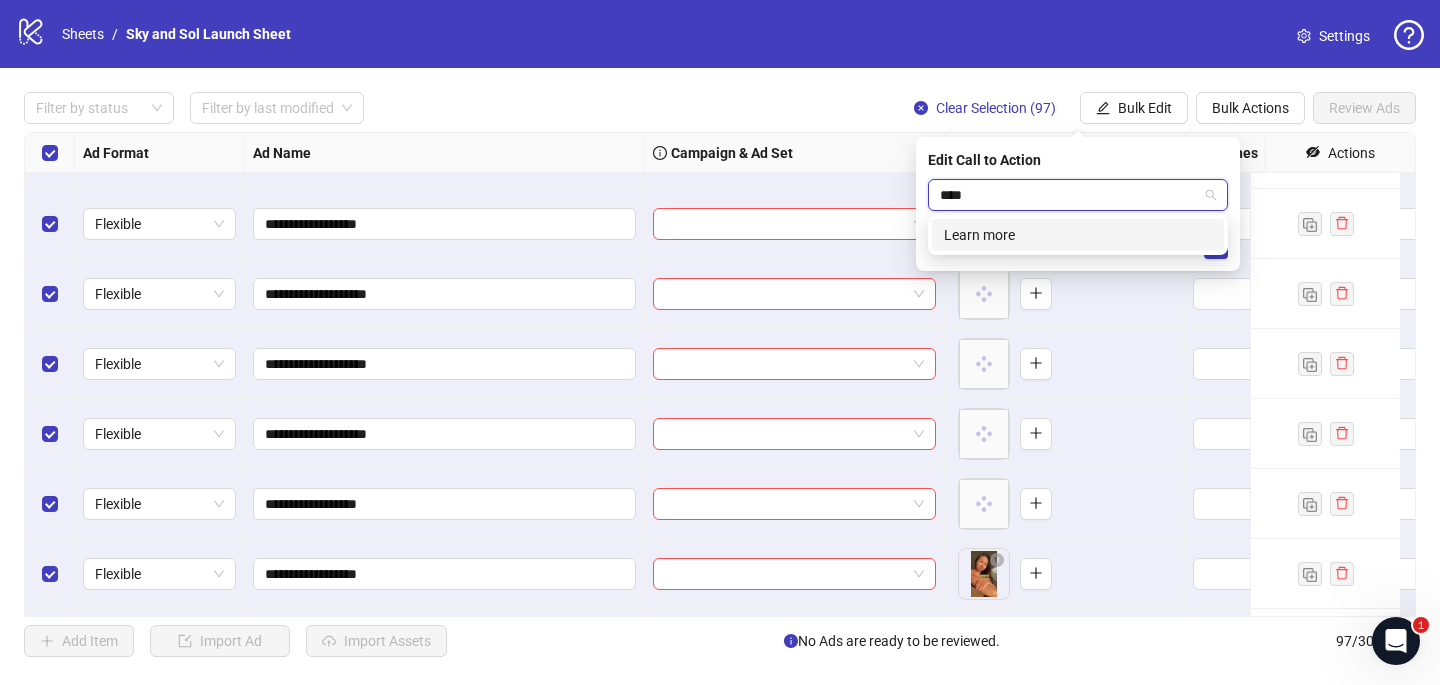 type on "*****" 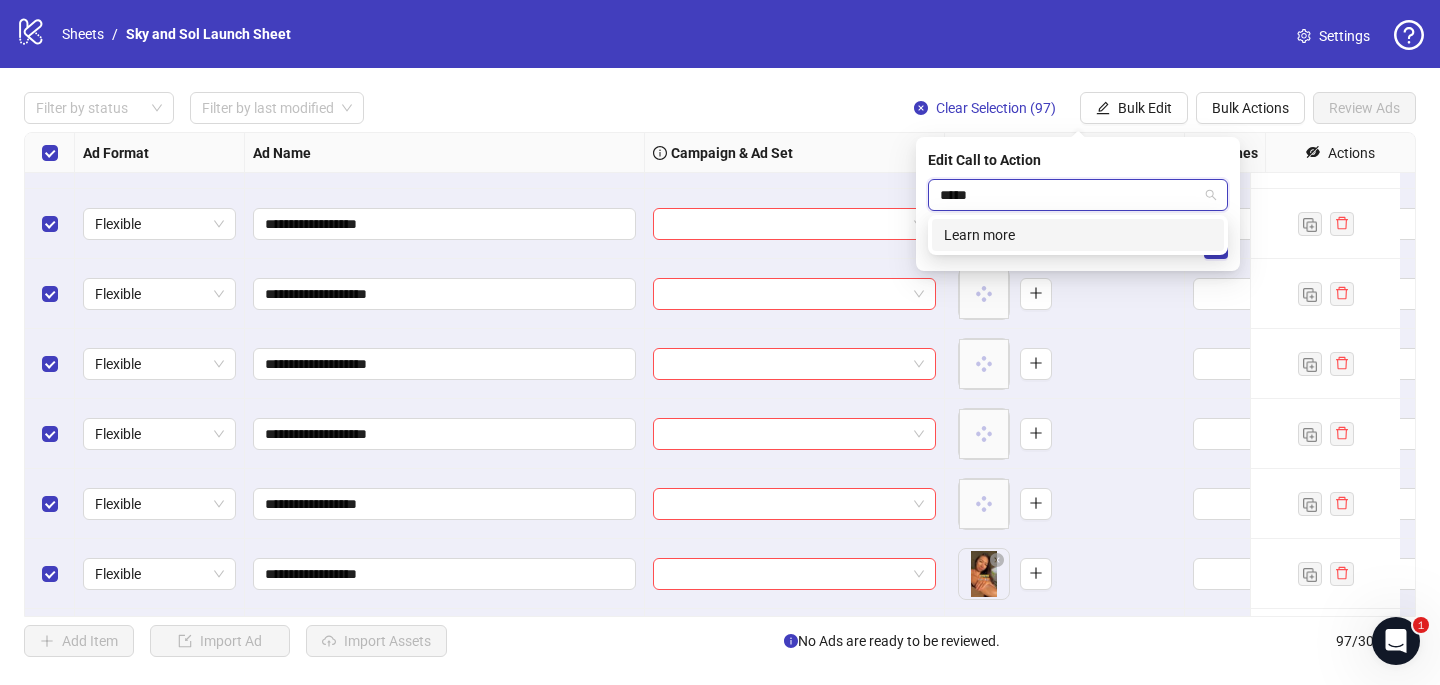 click on "Learn more" at bounding box center (1078, 235) 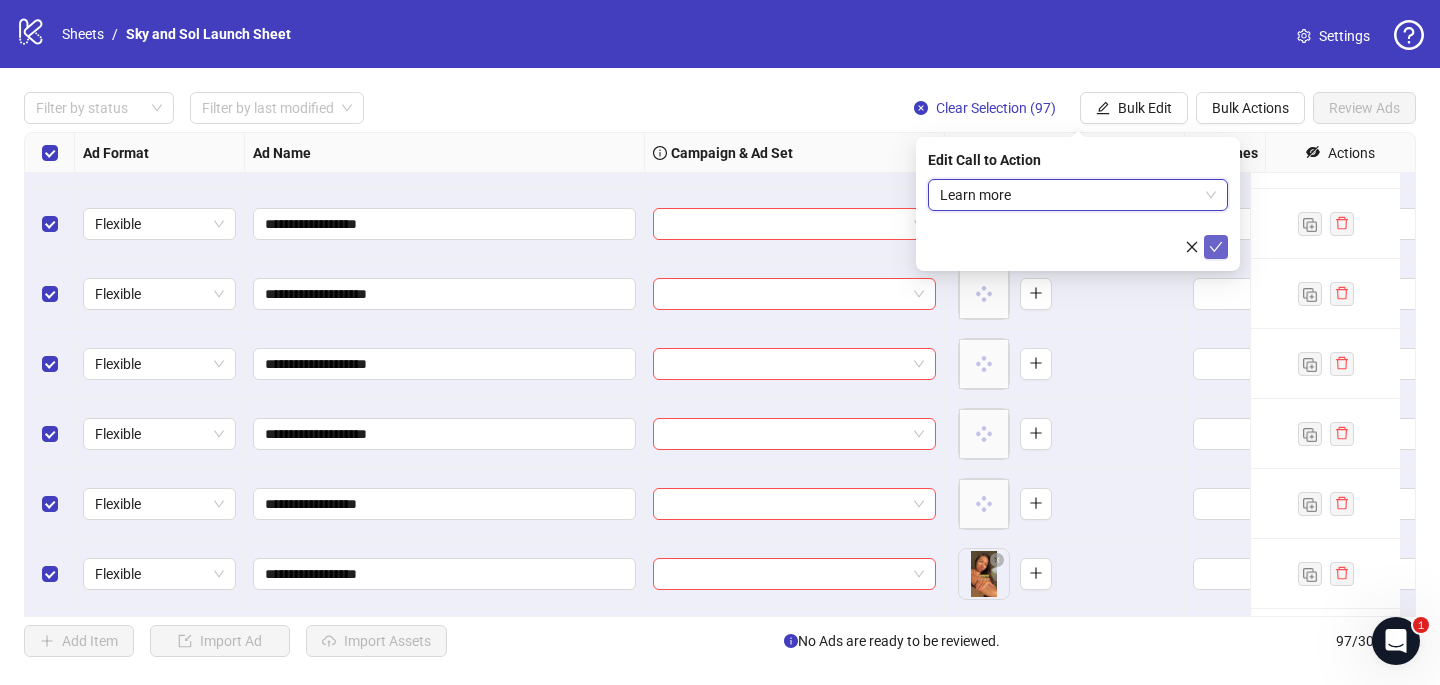 click 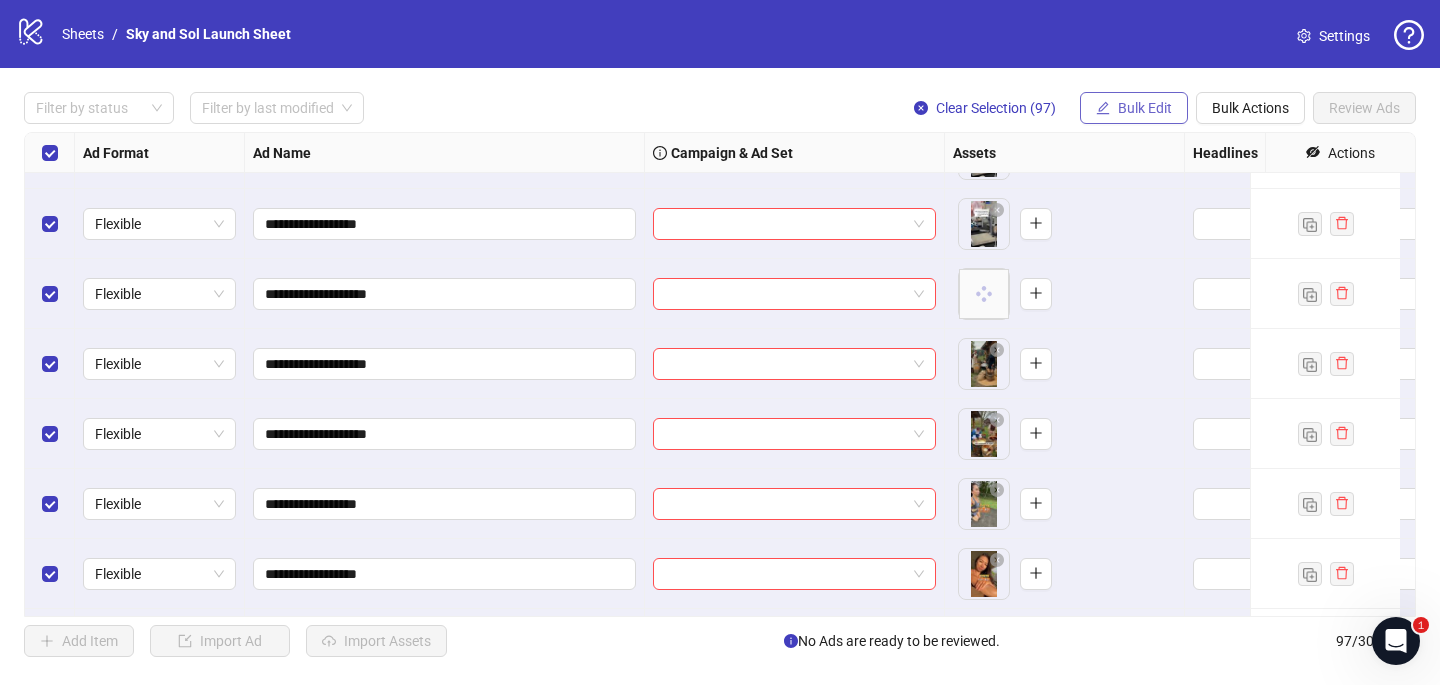 click on "Bulk Edit" at bounding box center [1134, 108] 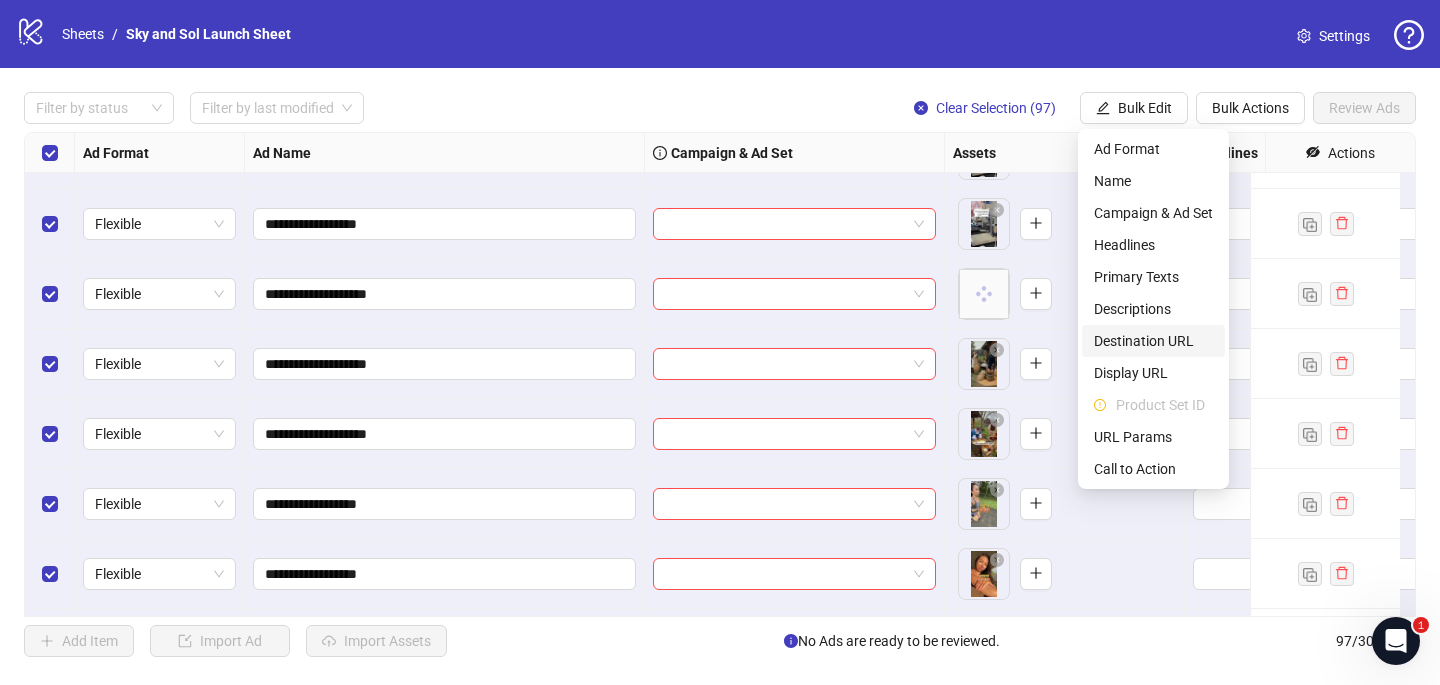 click on "Destination URL" at bounding box center (1153, 341) 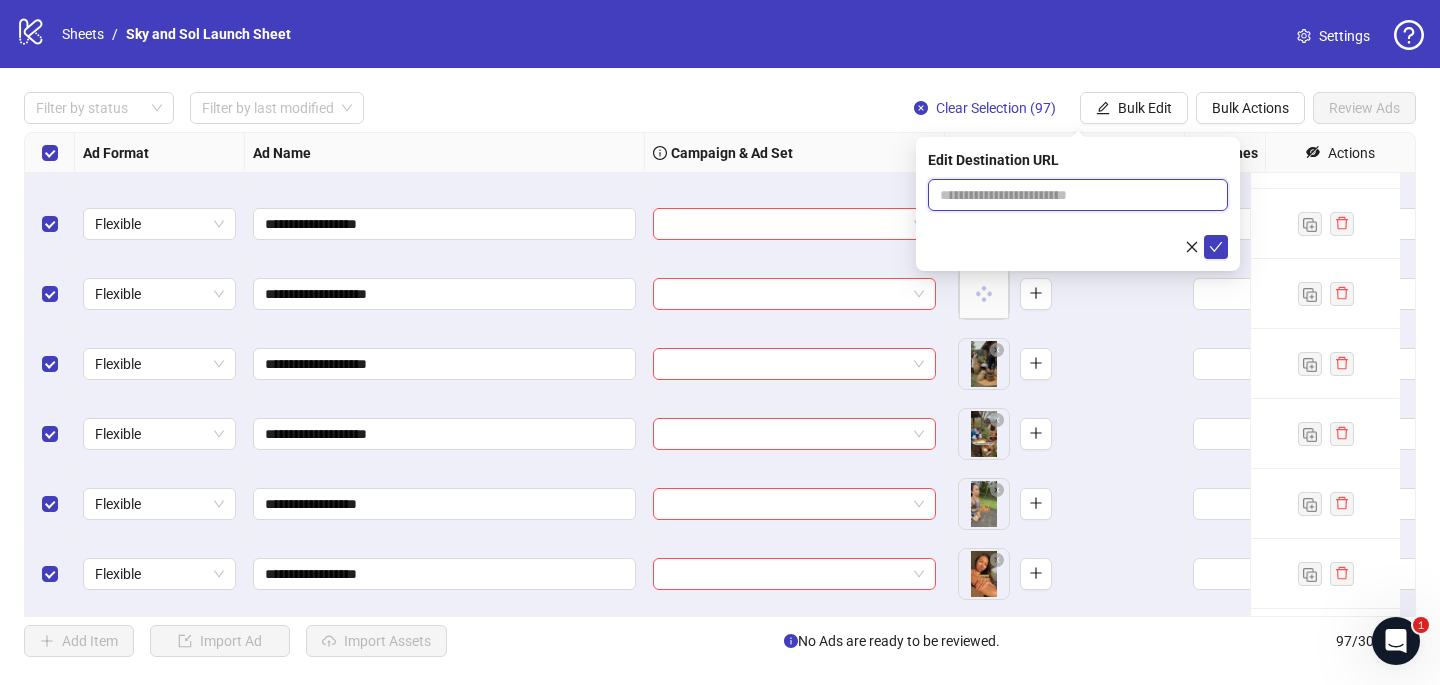 click at bounding box center (1070, 195) 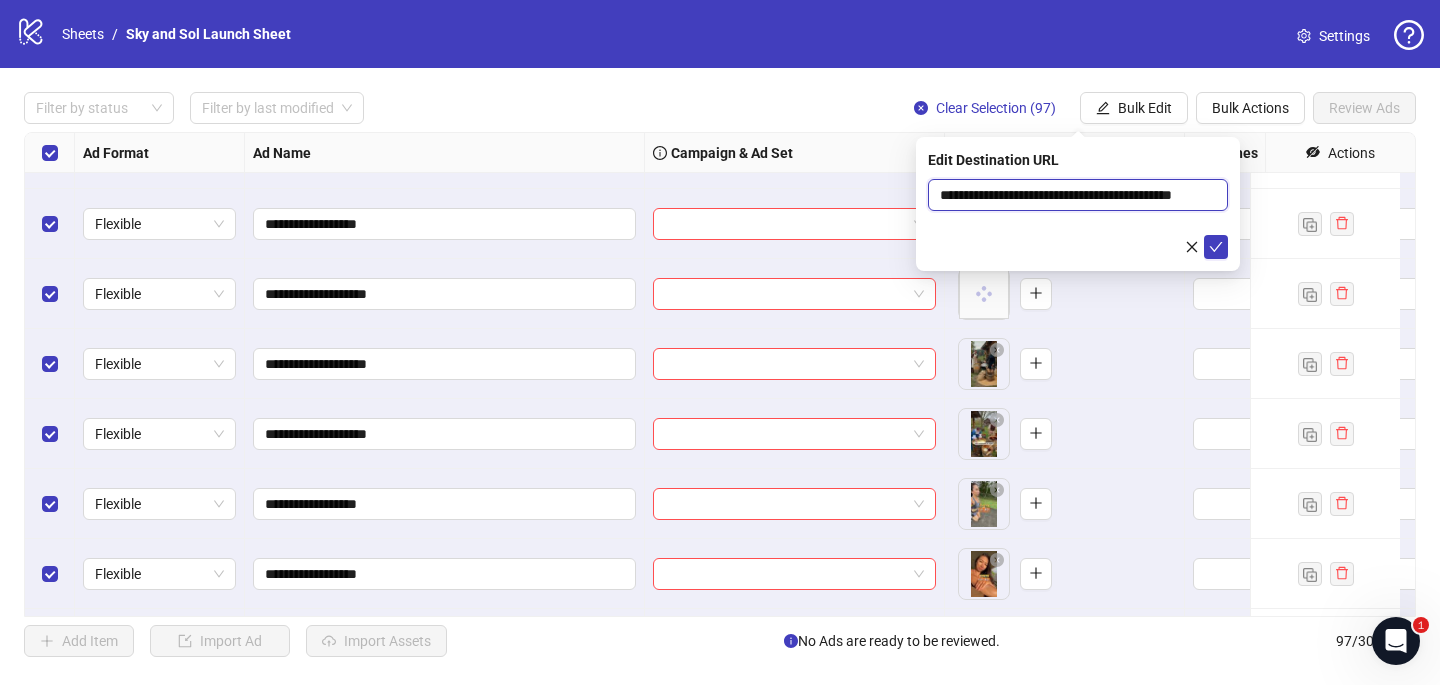 scroll, scrollTop: 0, scrollLeft: 34, axis: horizontal 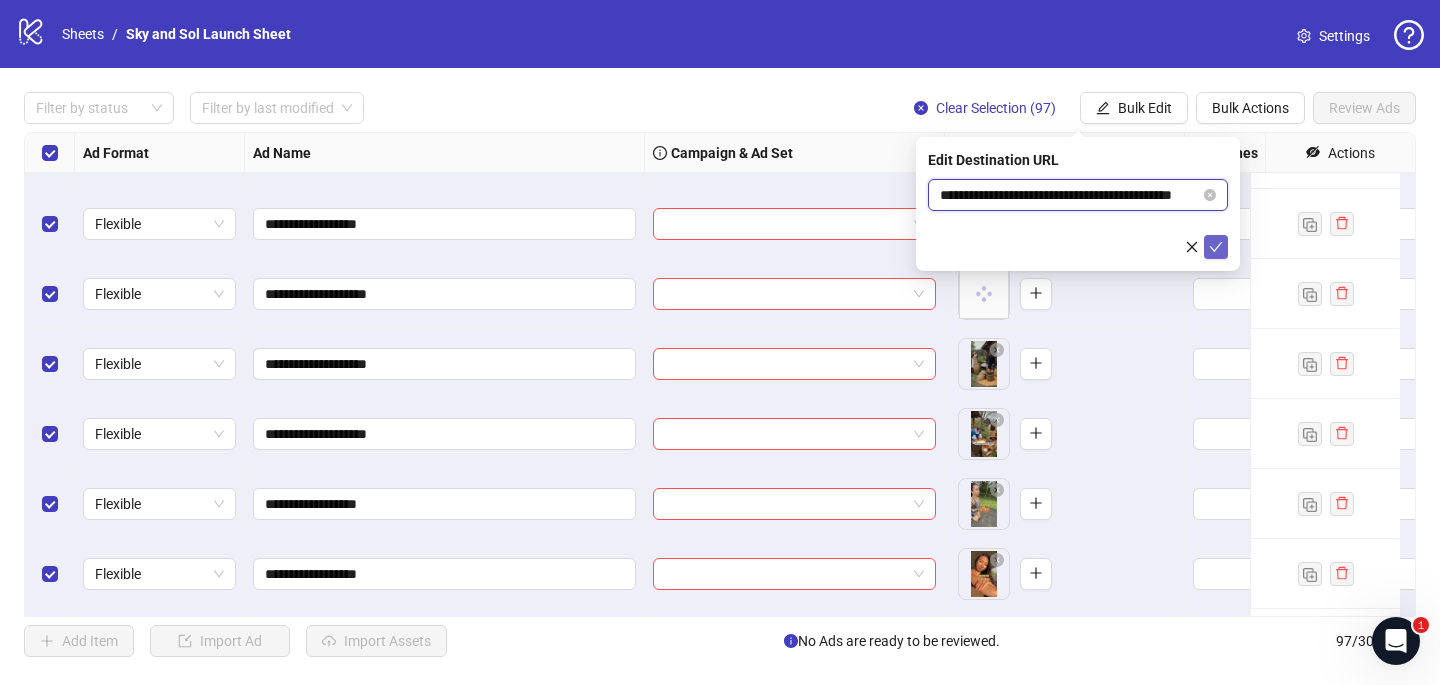 type on "**********" 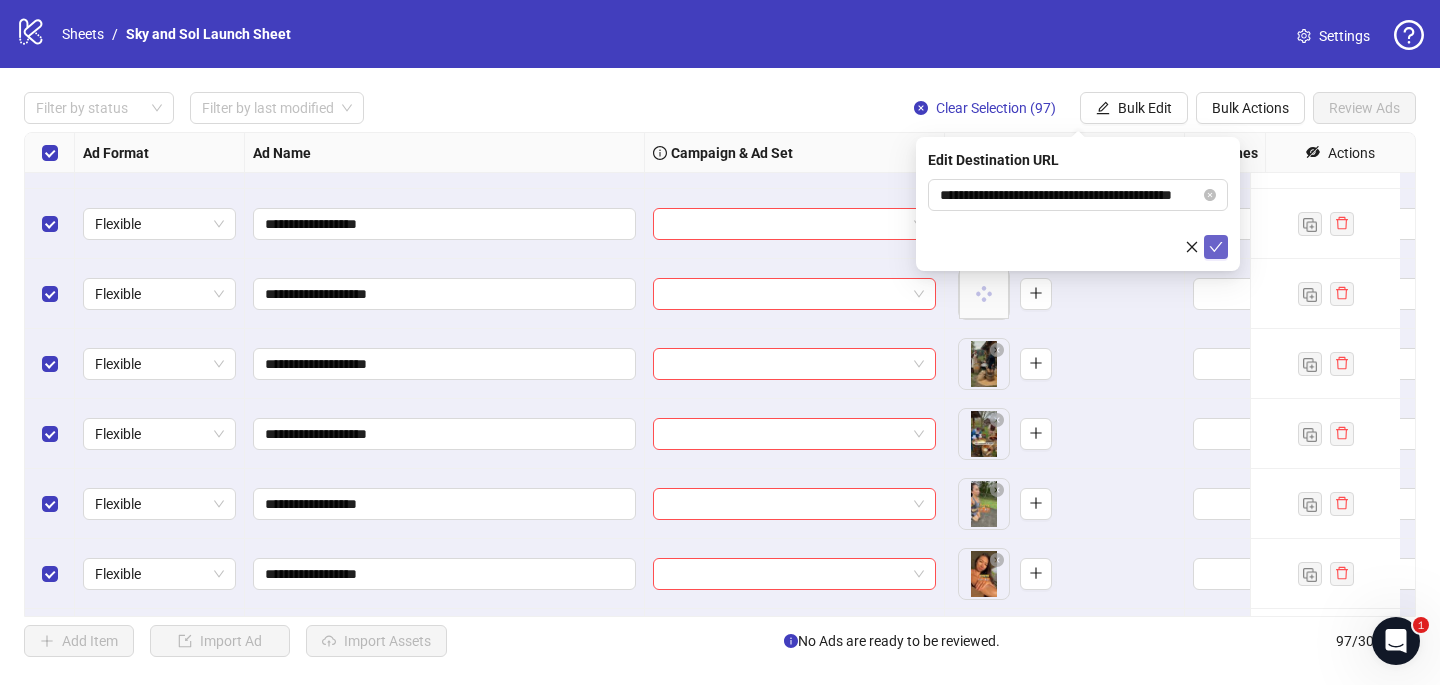 click 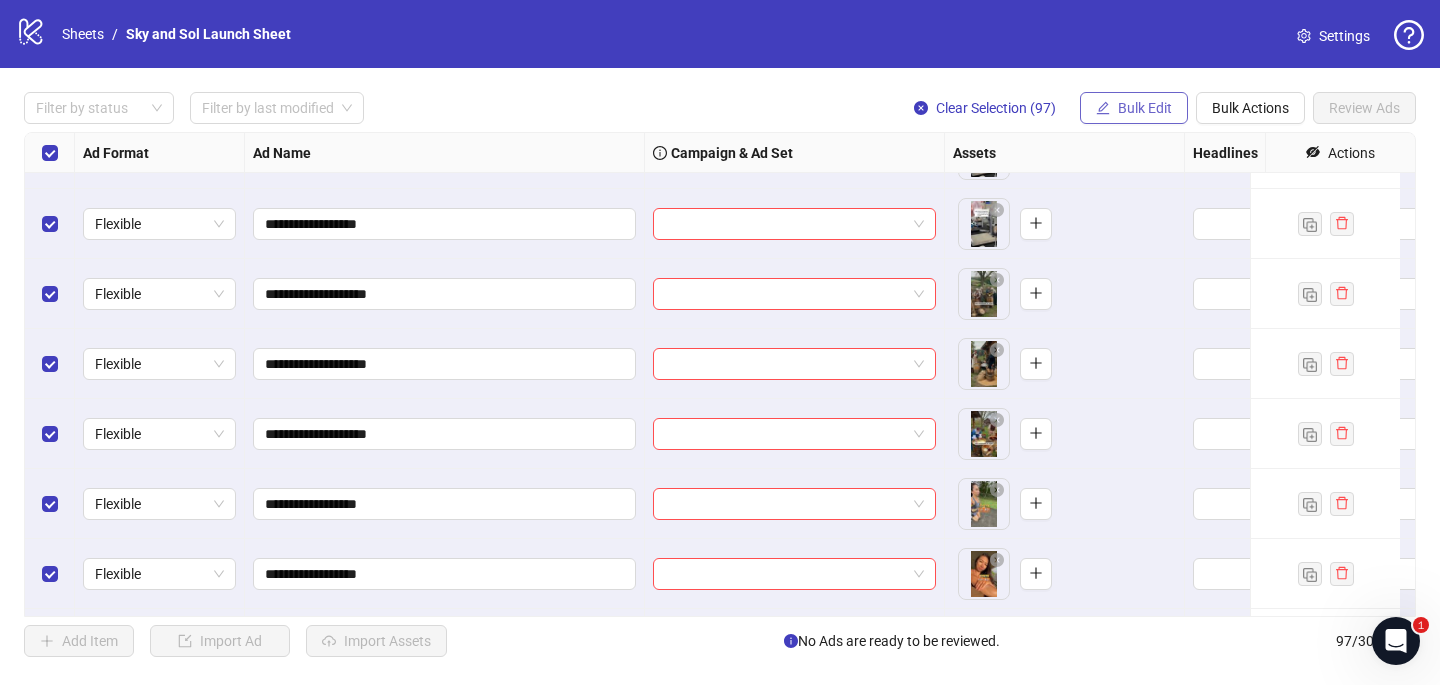 click on "Bulk Edit" at bounding box center (1134, 108) 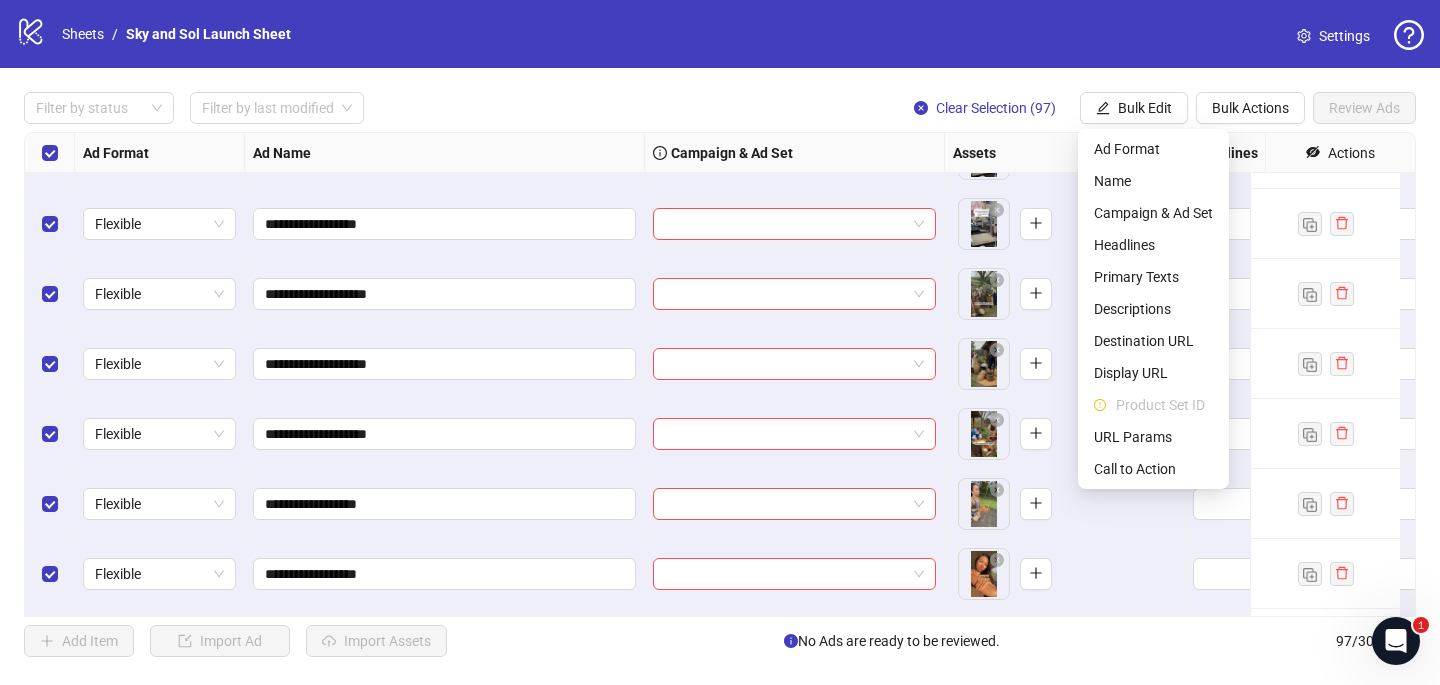 click on "Filter by status Filter by last modified Clear Selection (97) Bulk Edit Bulk Actions Review Ads" at bounding box center [720, 108] 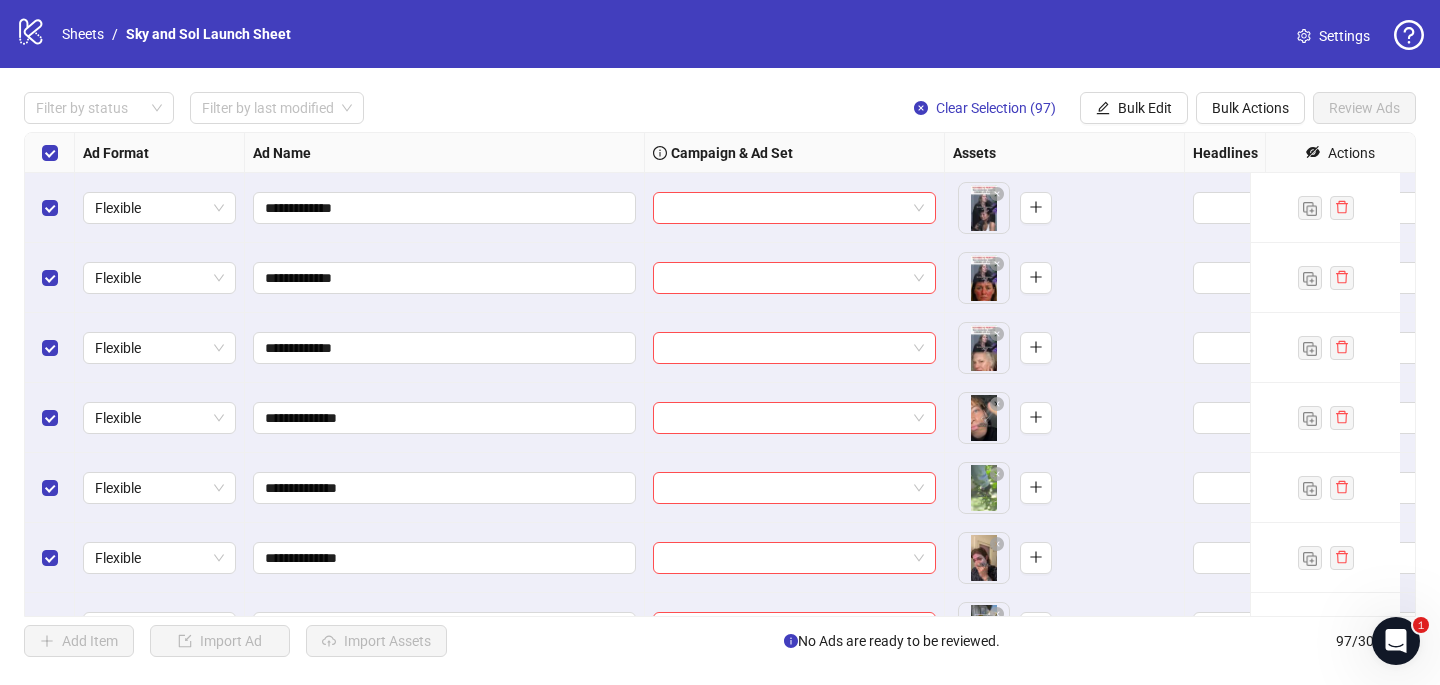 scroll, scrollTop: 0, scrollLeft: 0, axis: both 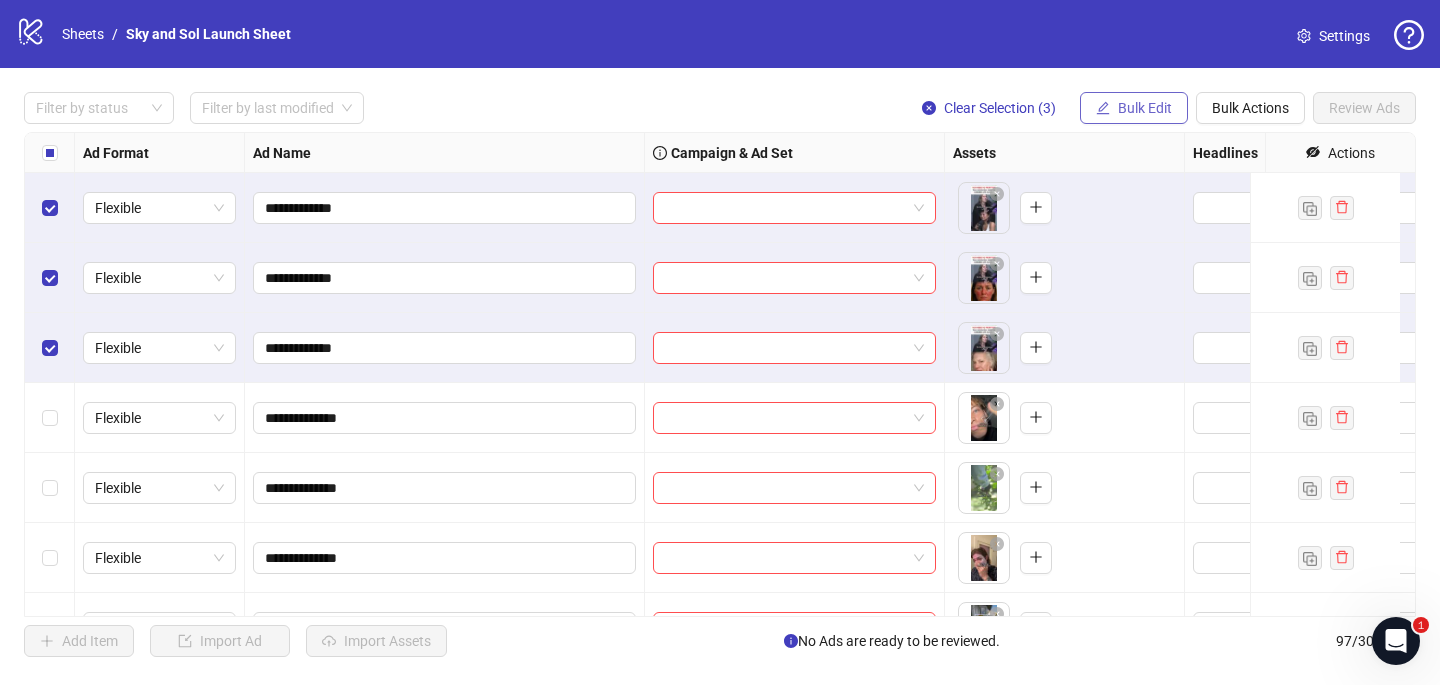 click 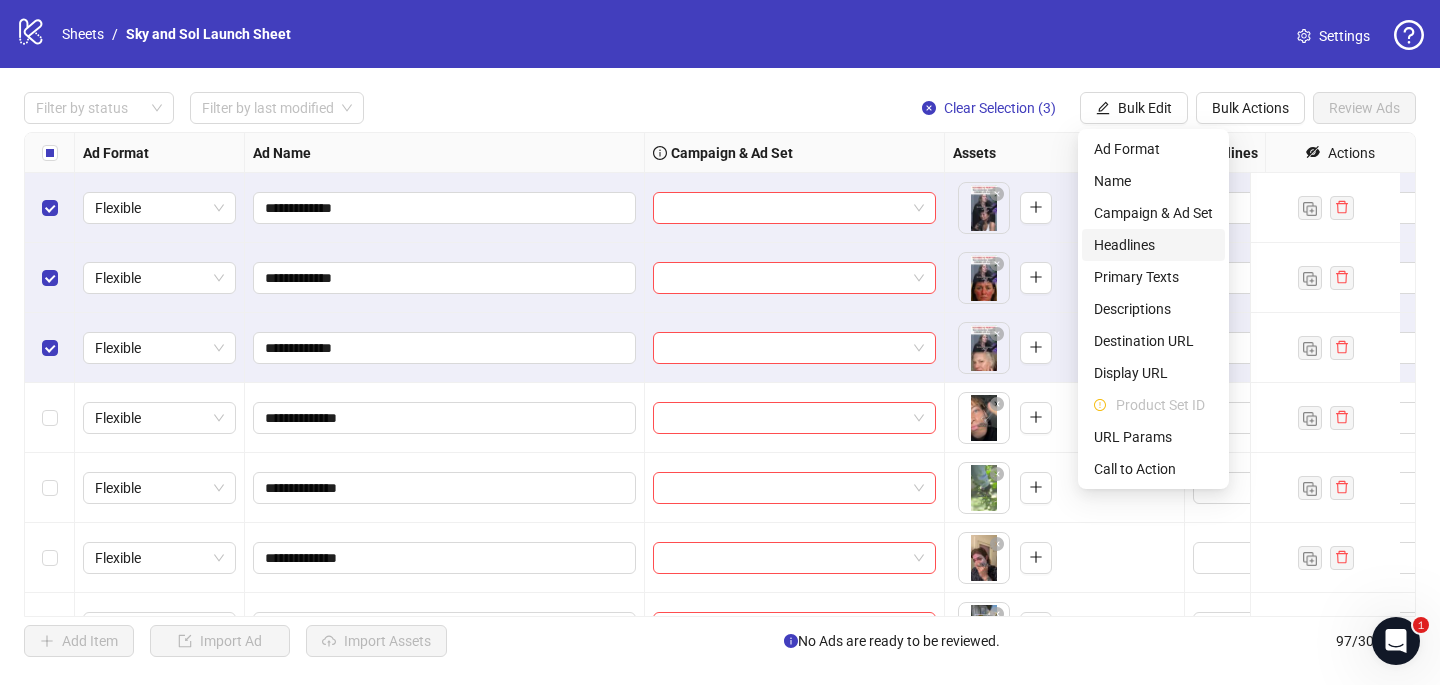 click on "Headlines" at bounding box center (1153, 245) 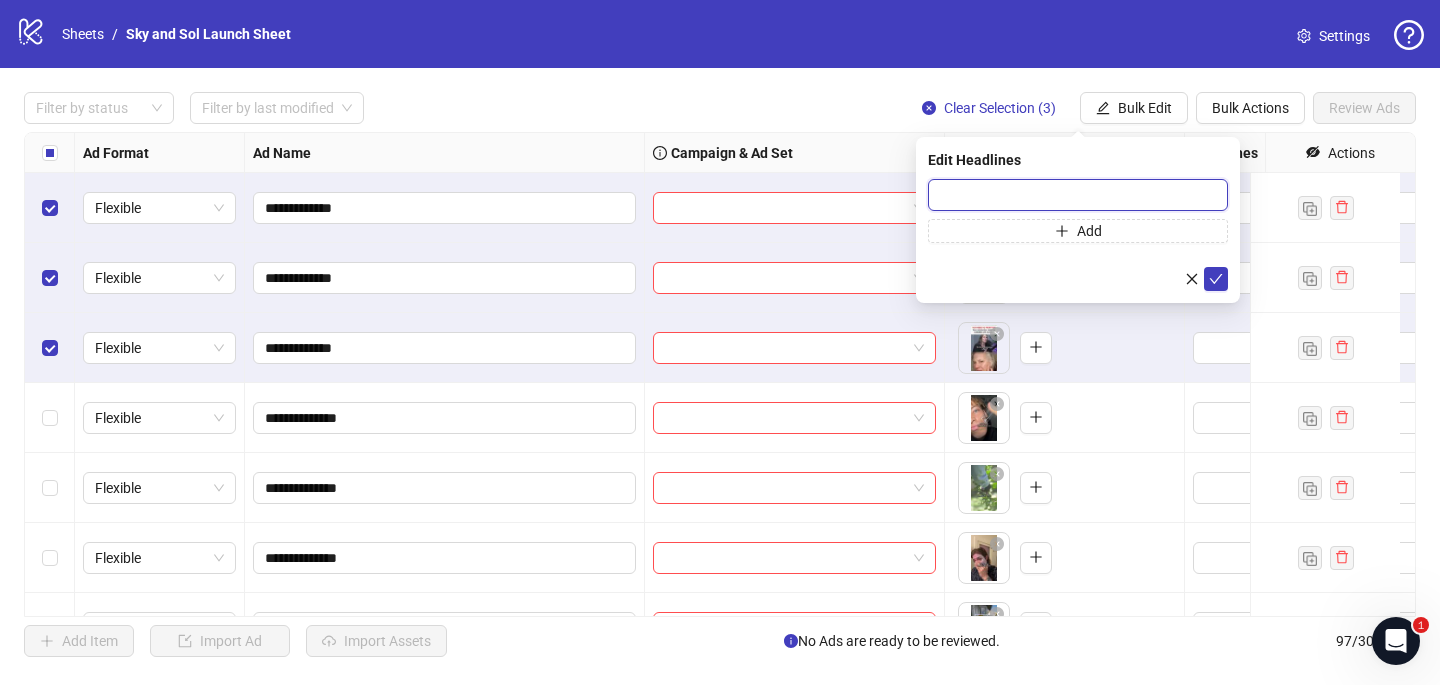 click at bounding box center (1078, 195) 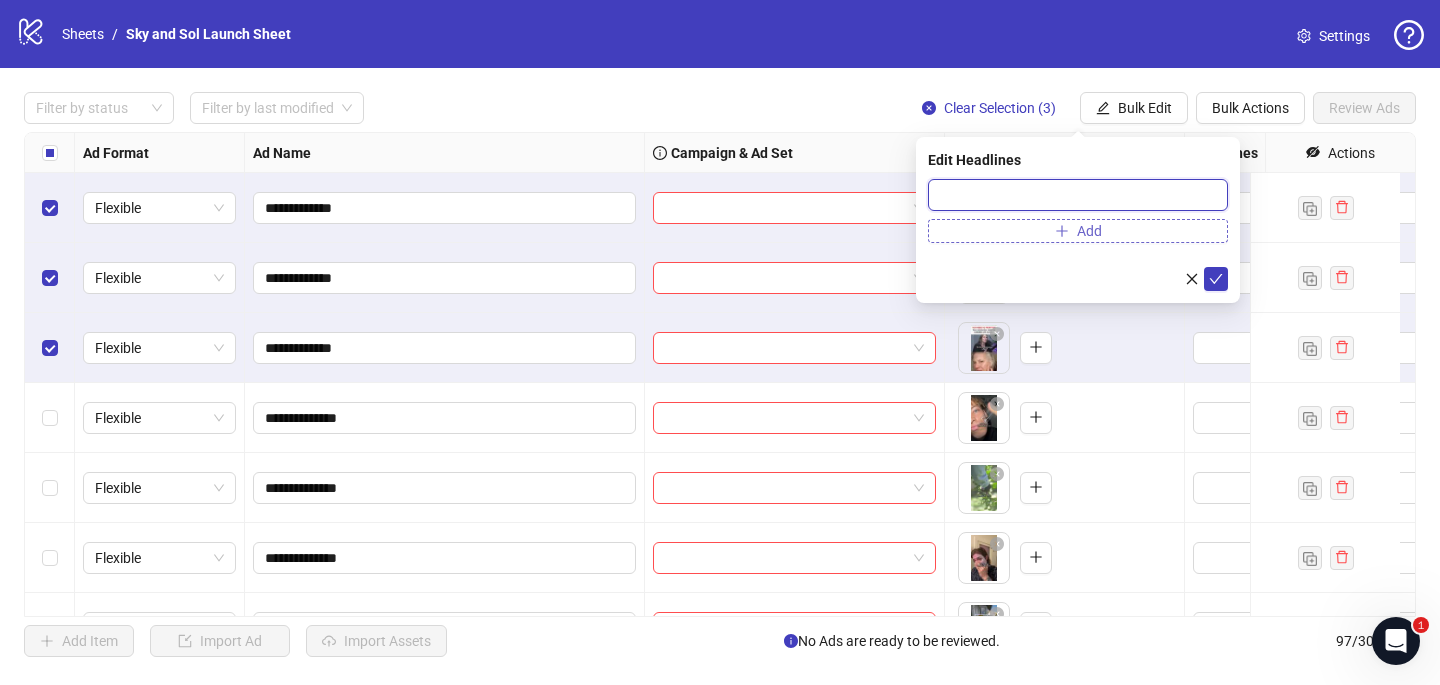 paste on "**********" 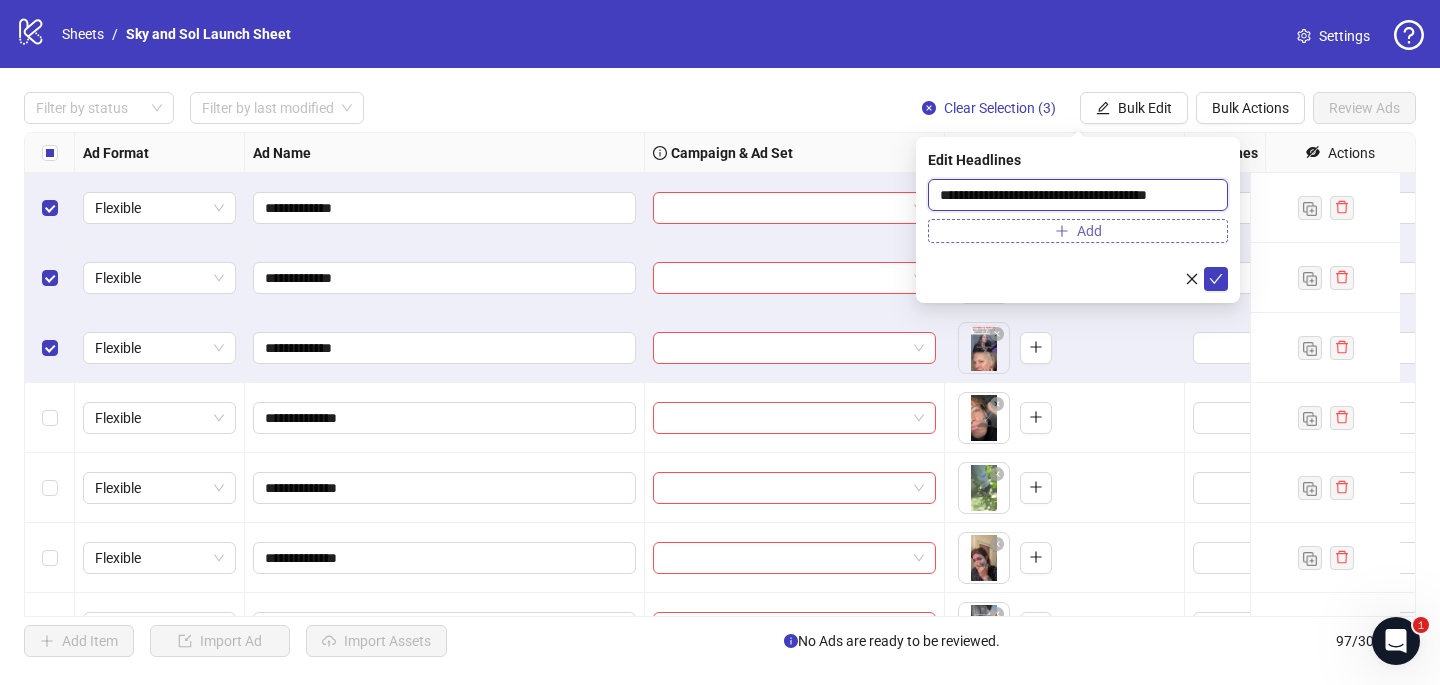 type on "**********" 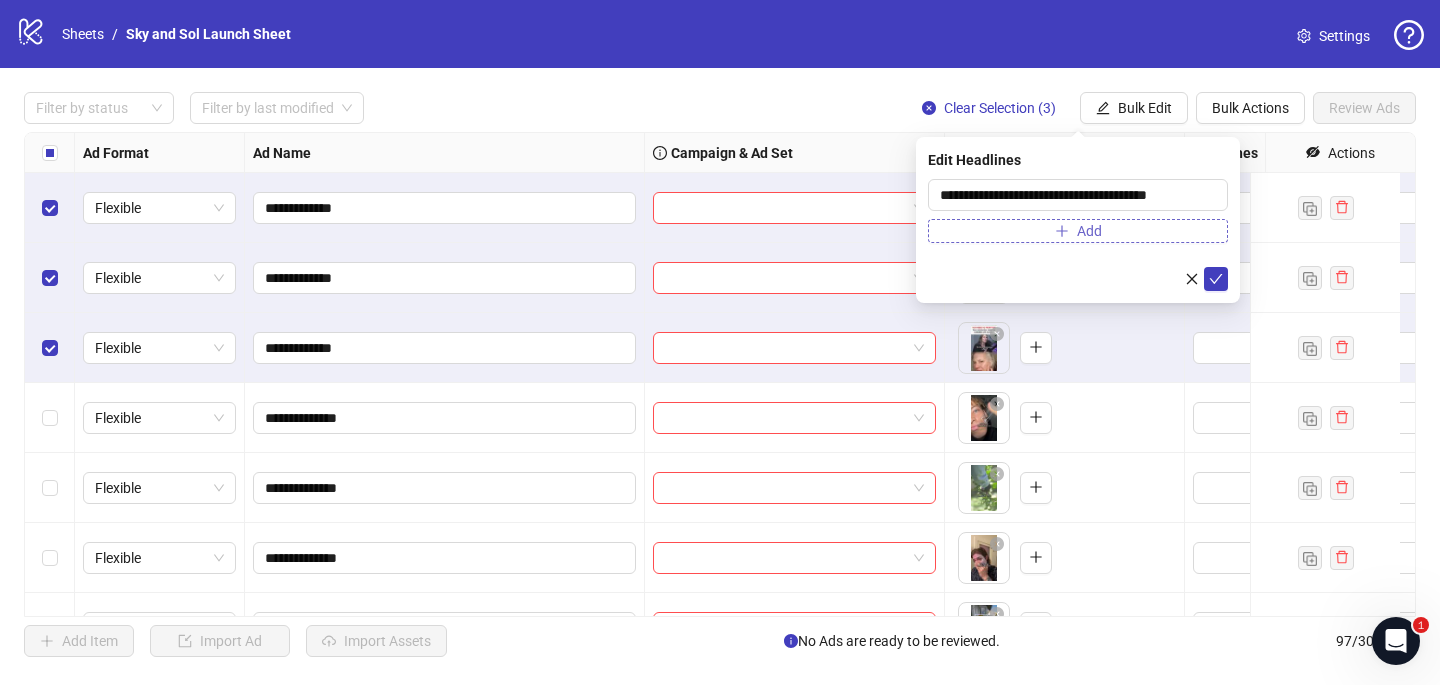click on "Add" at bounding box center (1078, 231) 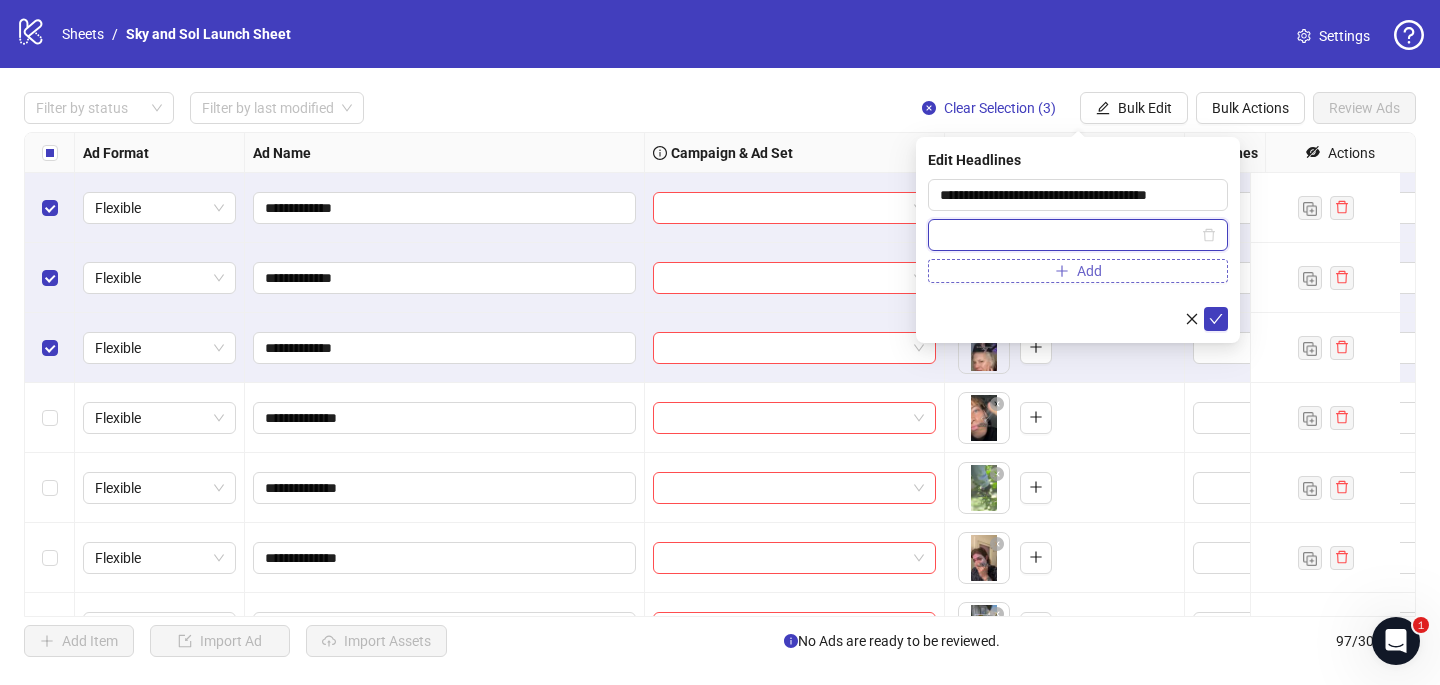 paste on "**********" 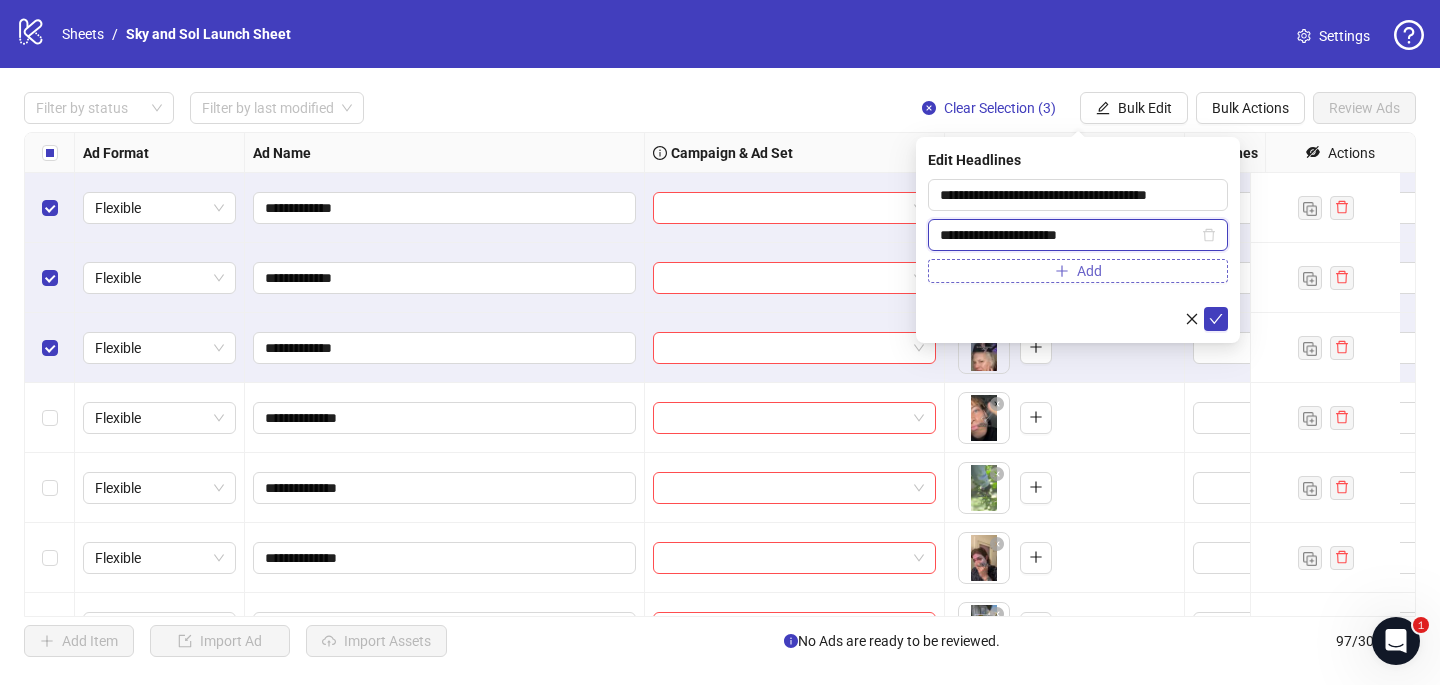 type on "**********" 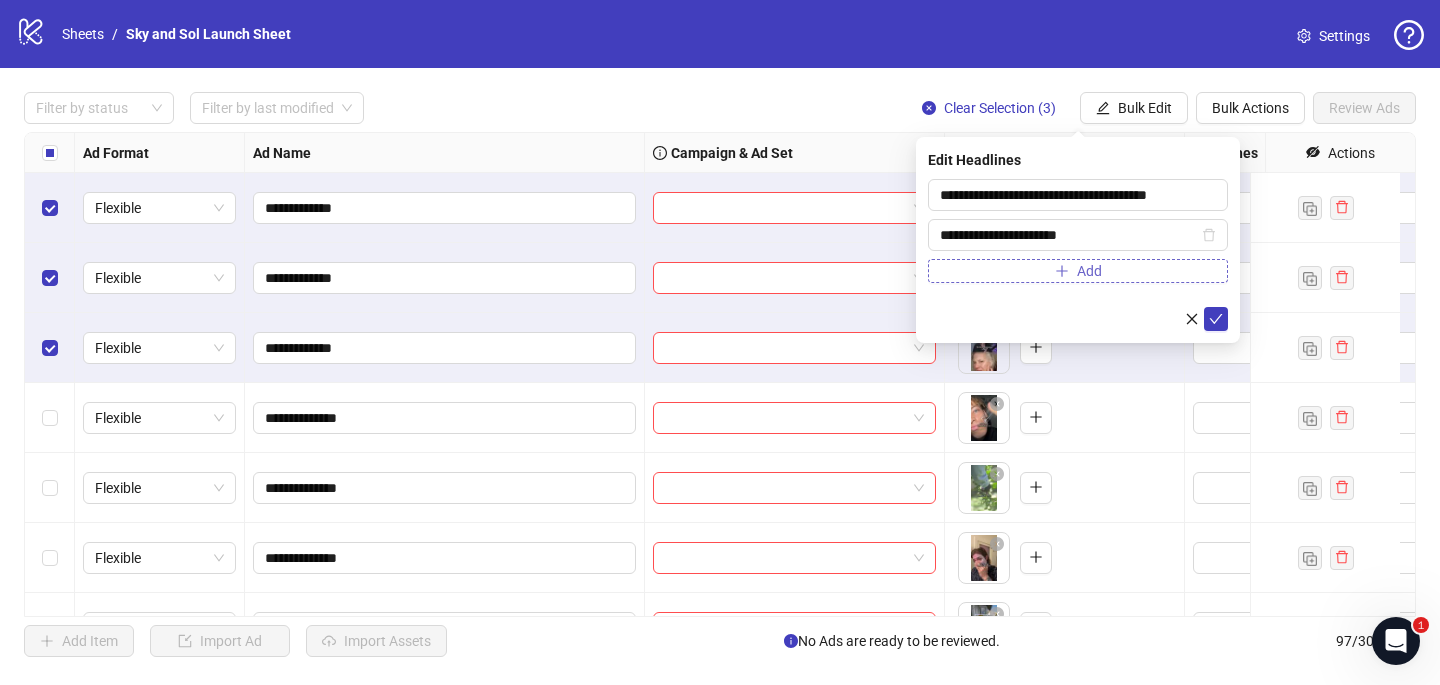 click on "Add" at bounding box center [1078, 271] 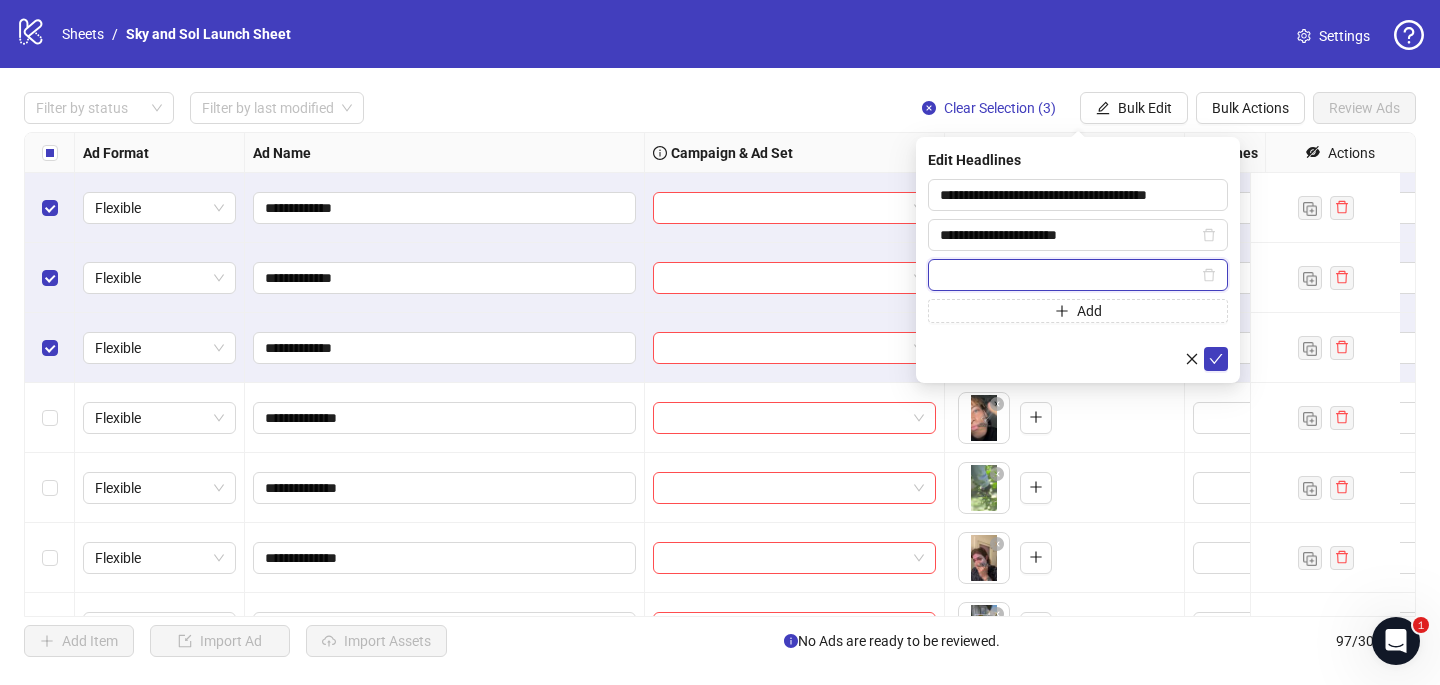 paste on "**********" 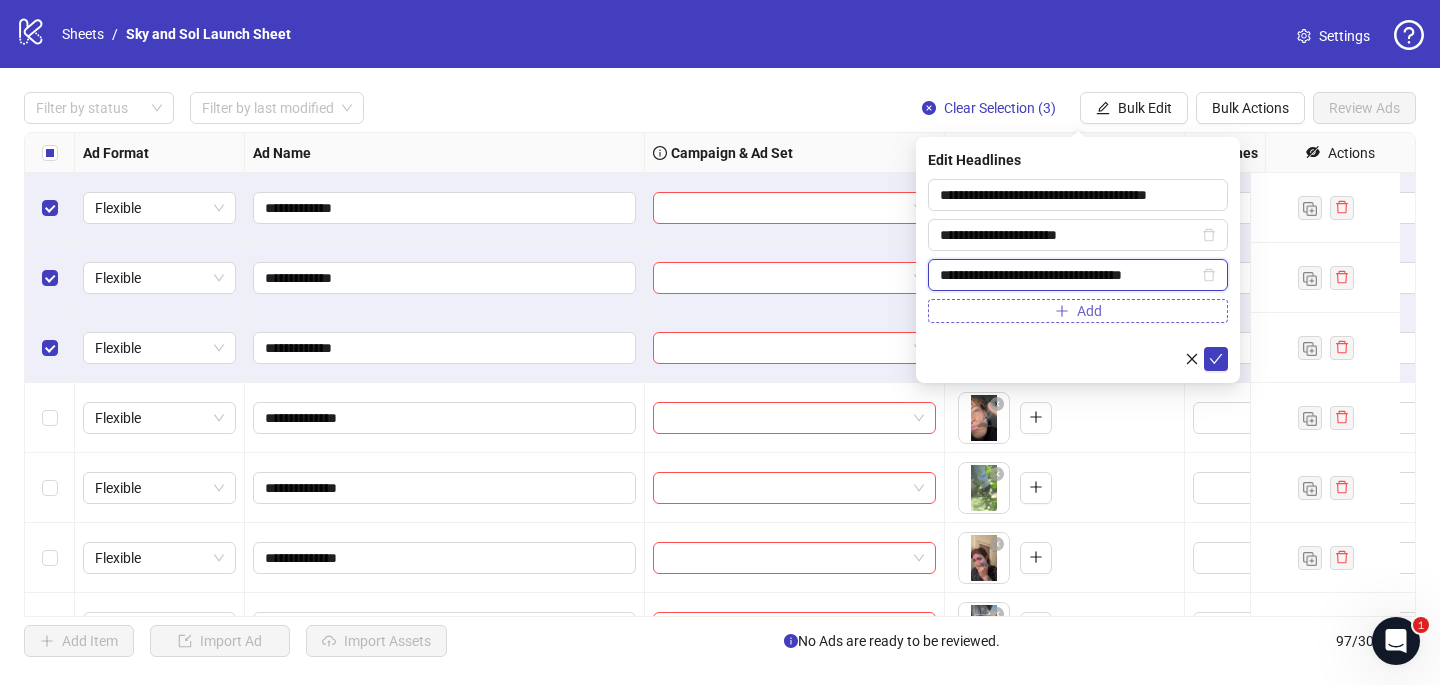 type on "**********" 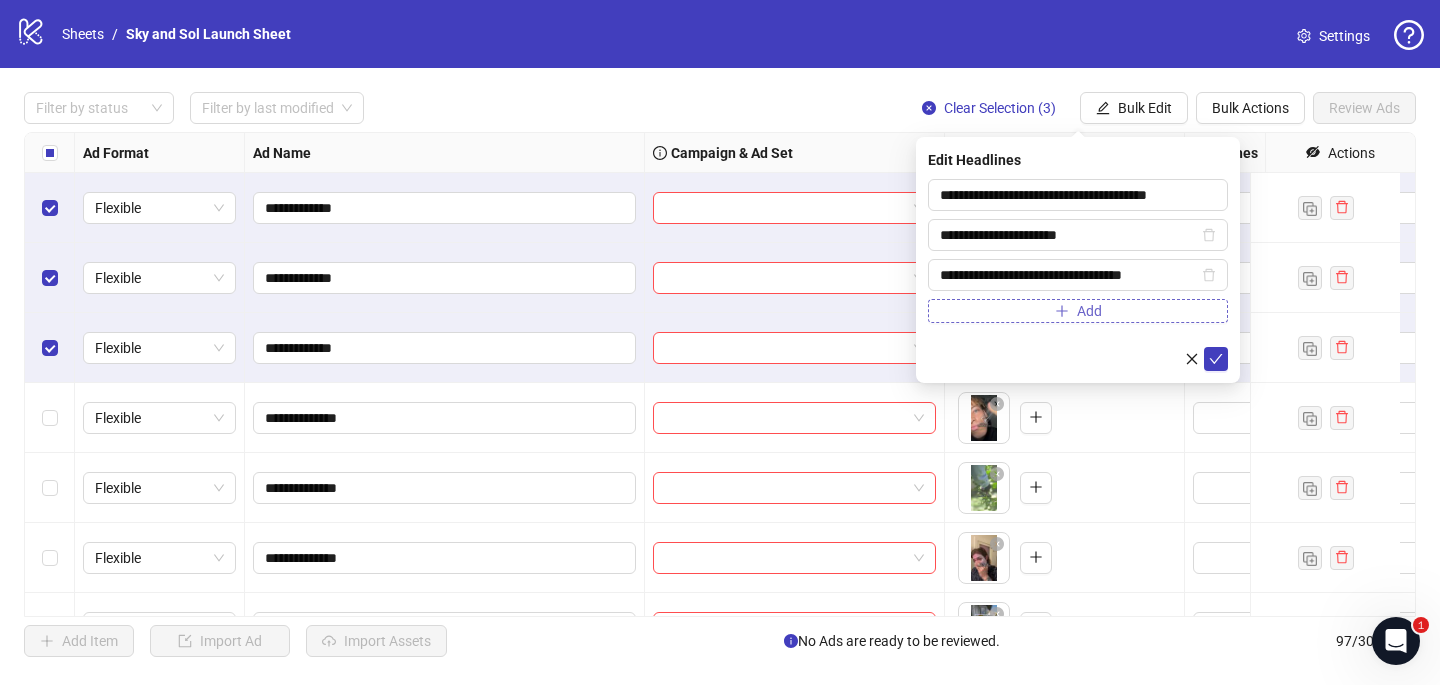 click on "Add" at bounding box center [1078, 311] 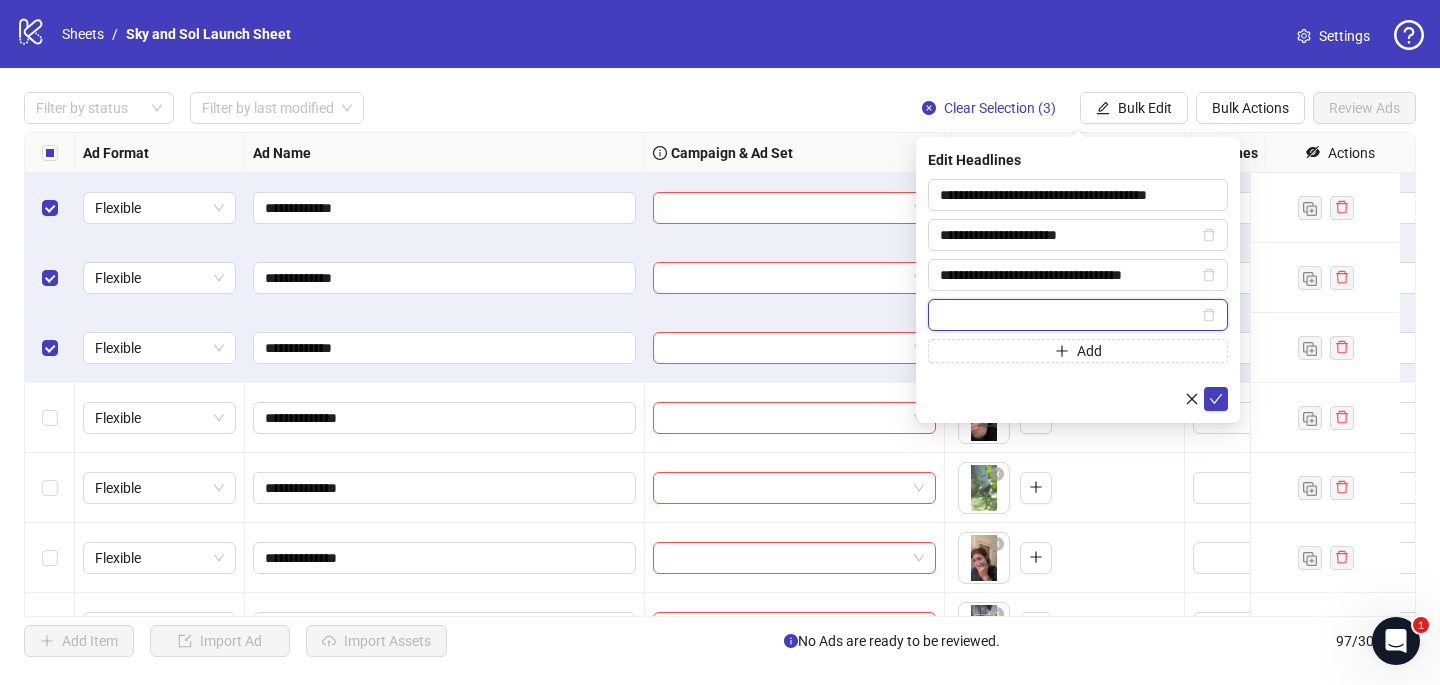 paste on "**********" 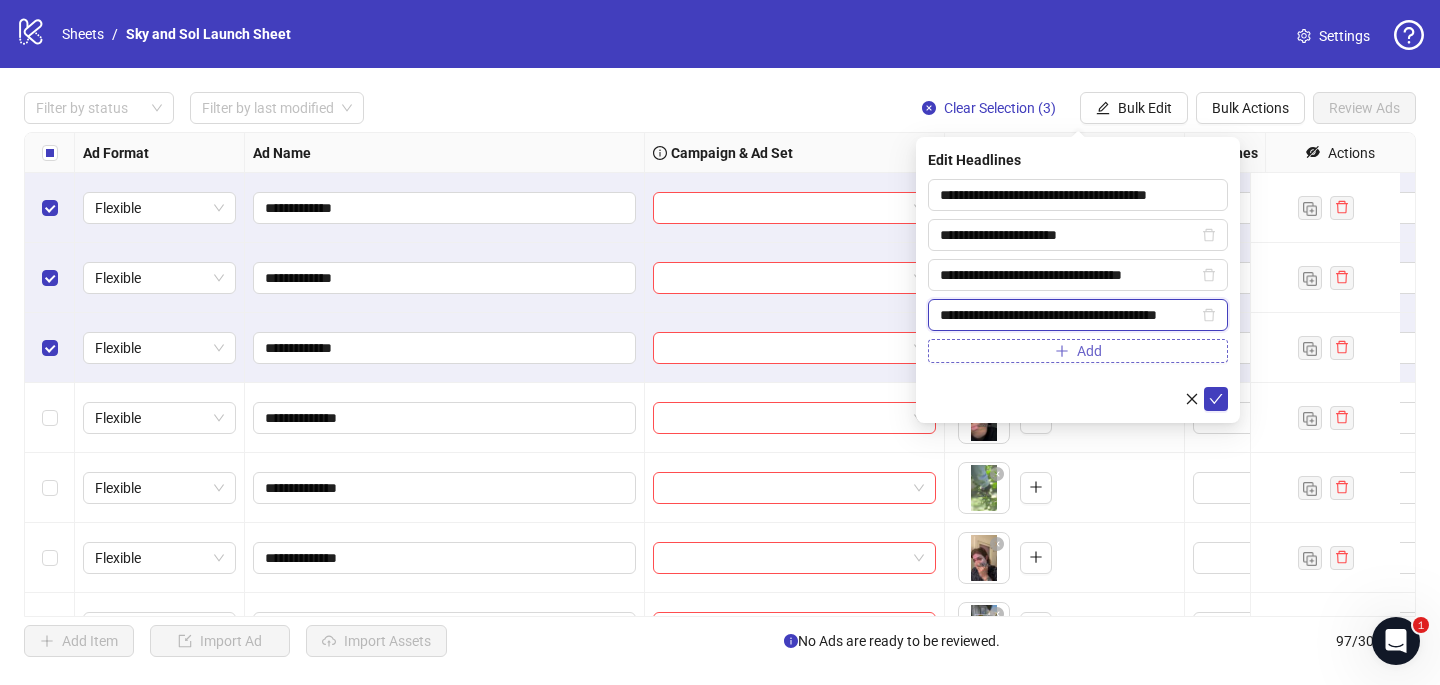 type on "**********" 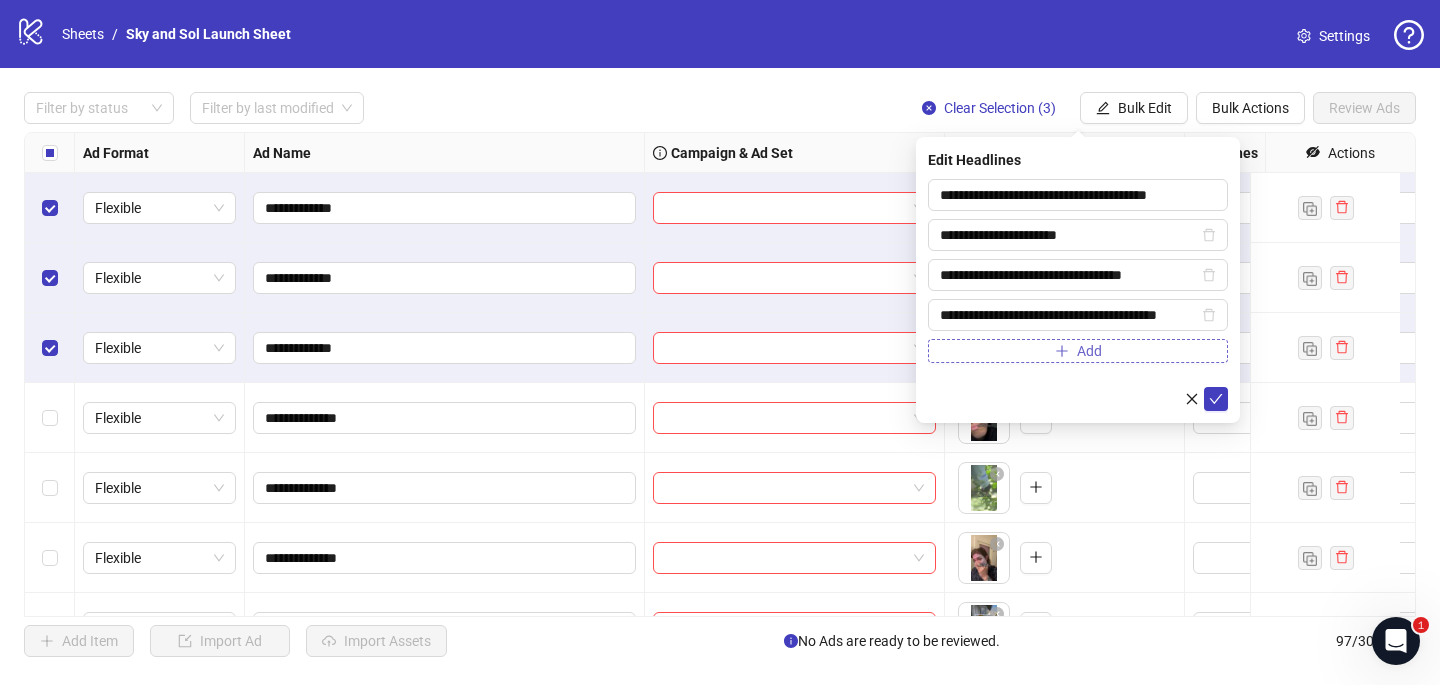 click on "Add" at bounding box center (1078, 351) 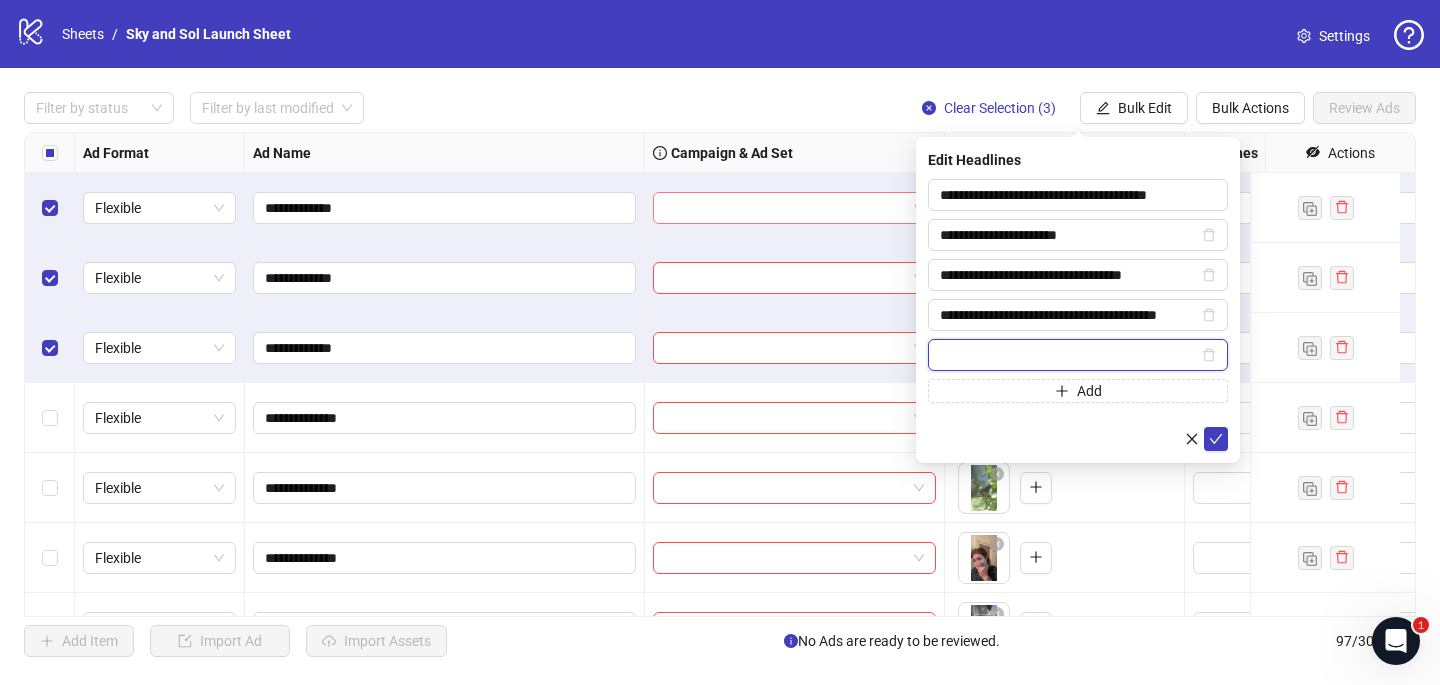 paste on "**********" 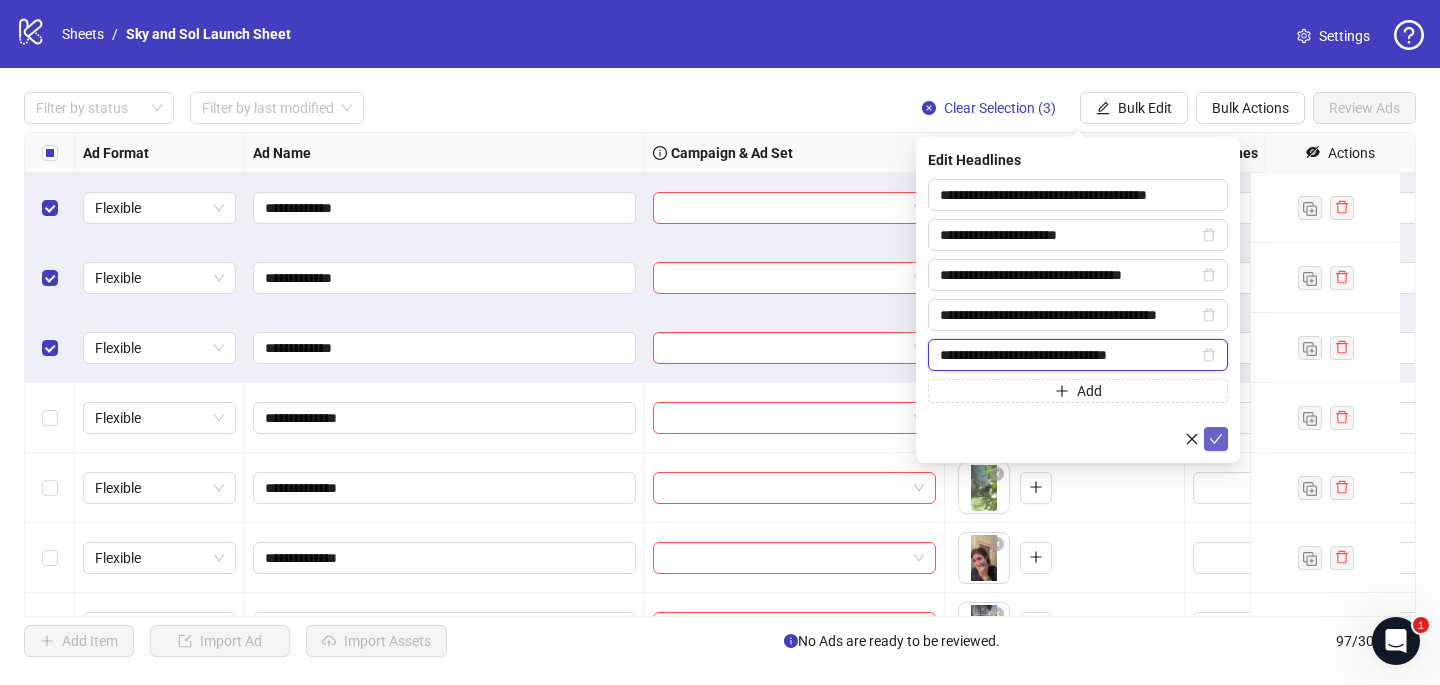 type on "**********" 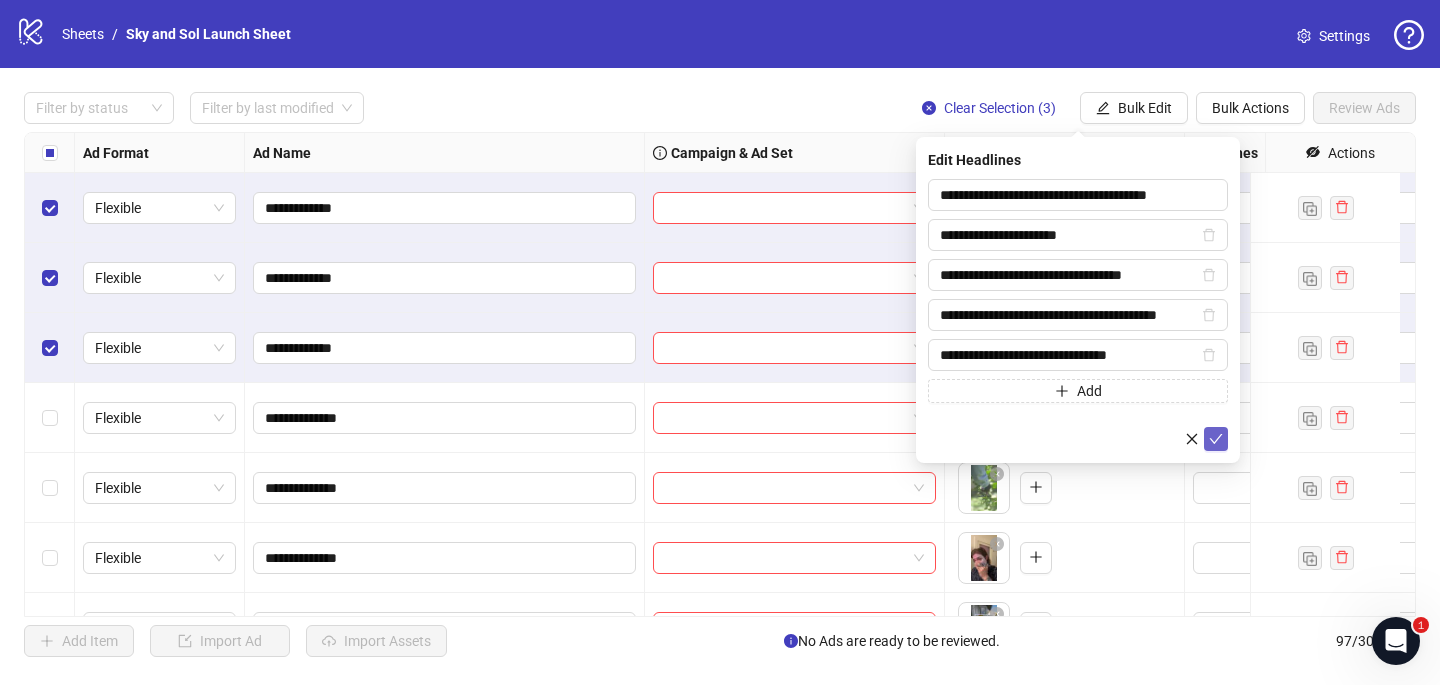 click 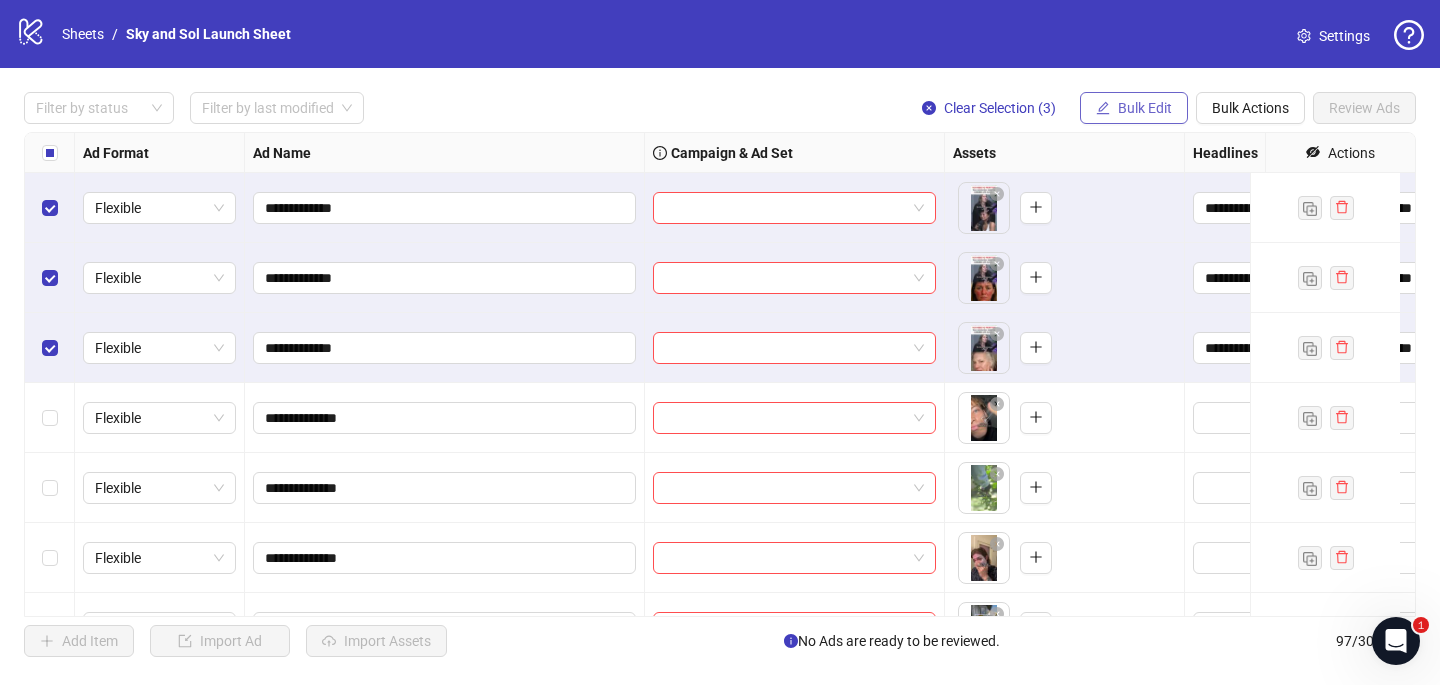 click on "Bulk Edit" at bounding box center (1145, 108) 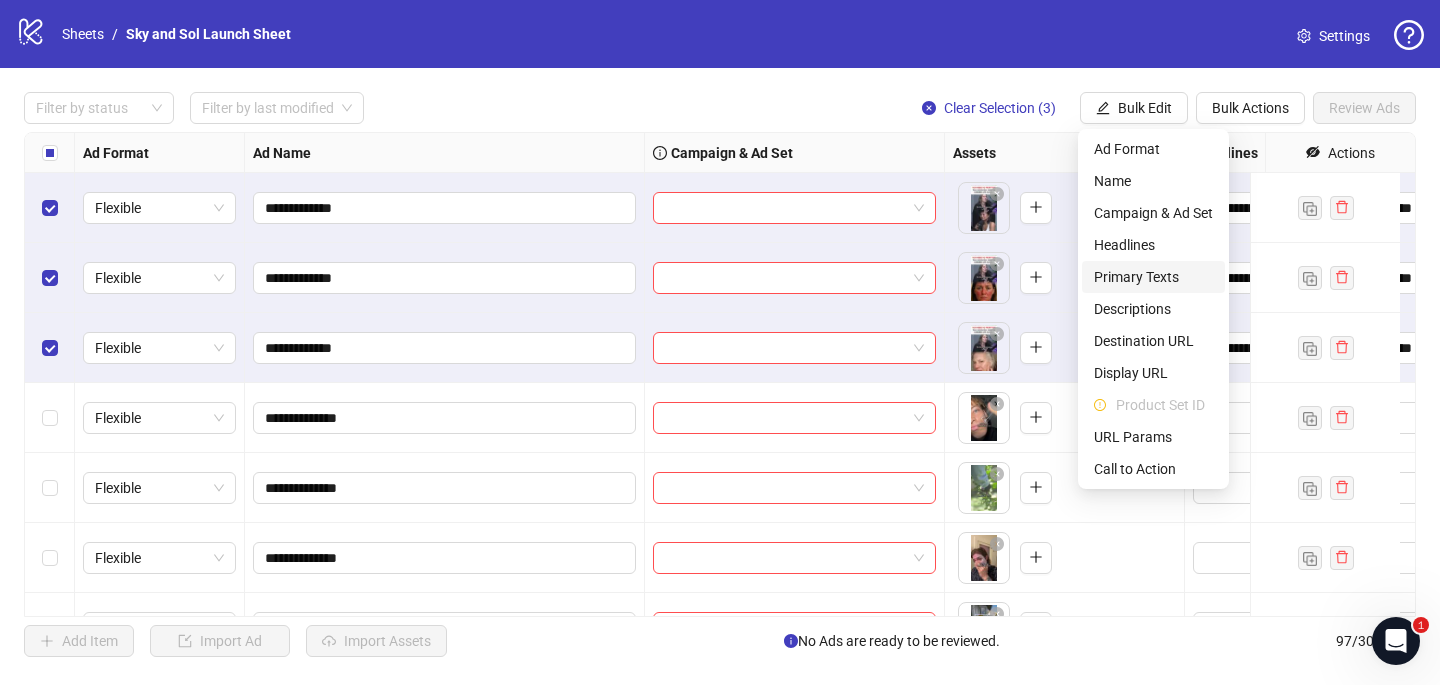 click on "Primary Texts" at bounding box center [1153, 277] 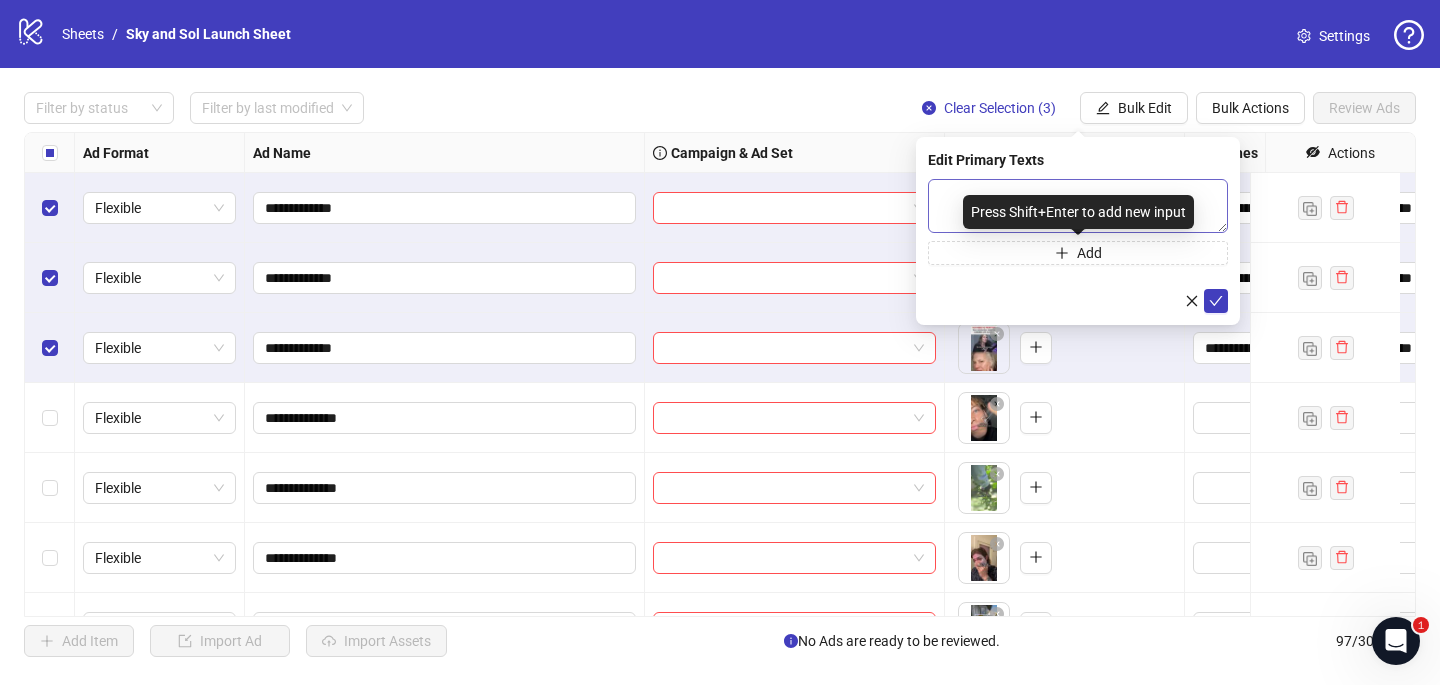 click on "Press Shift+Enter to add new input" at bounding box center (1078, 212) 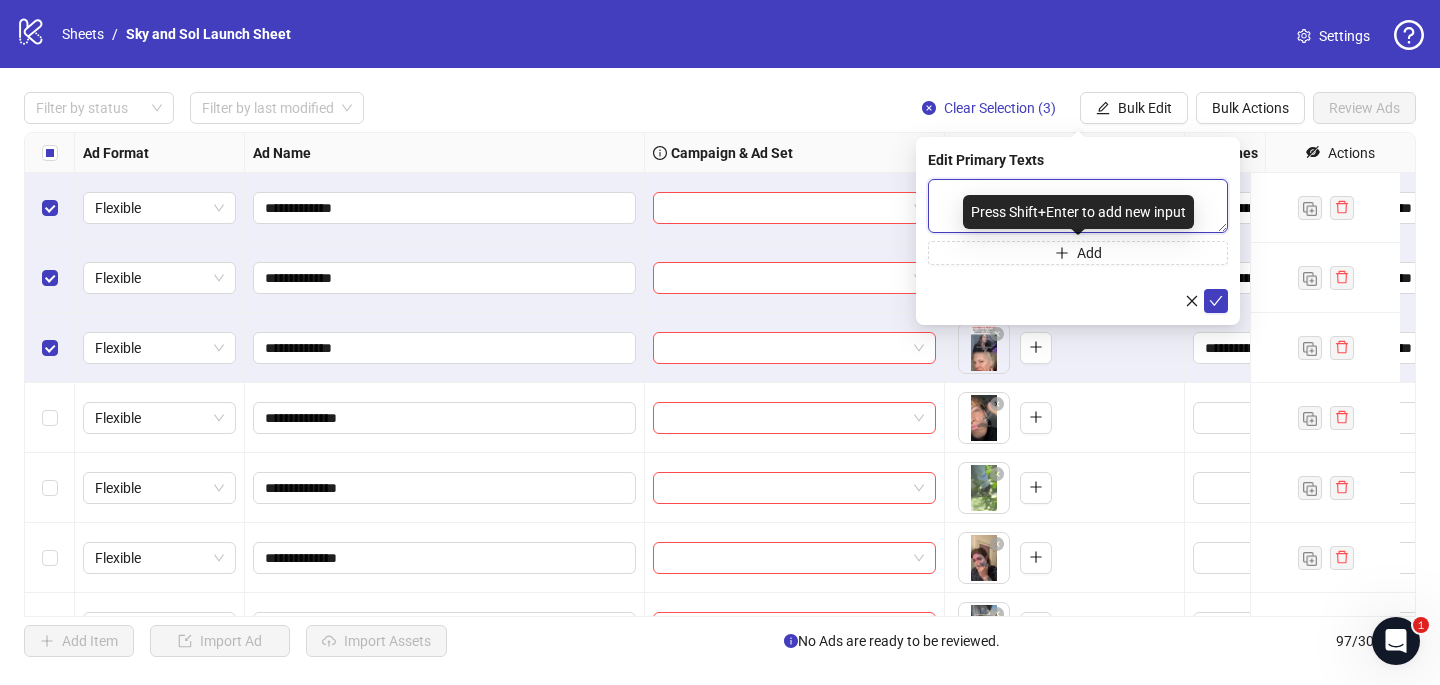 click at bounding box center [1078, 206] 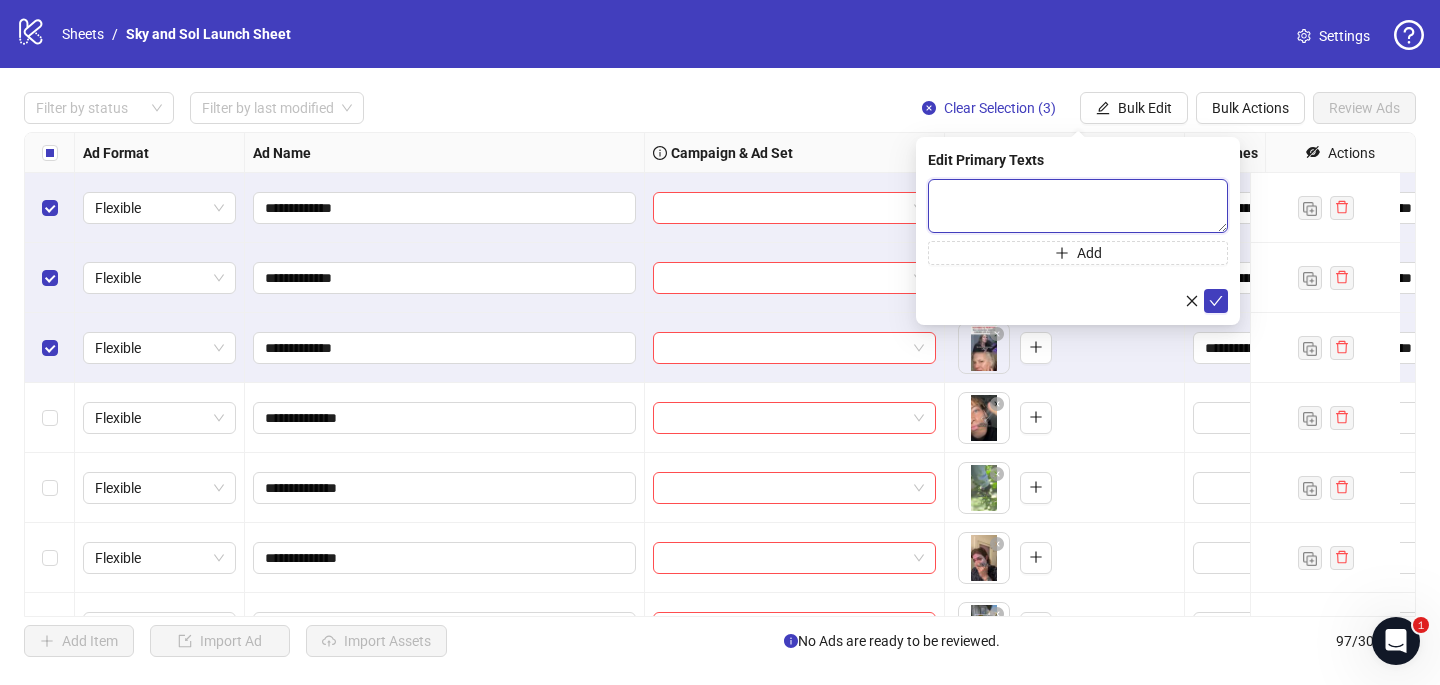 paste on "**********" 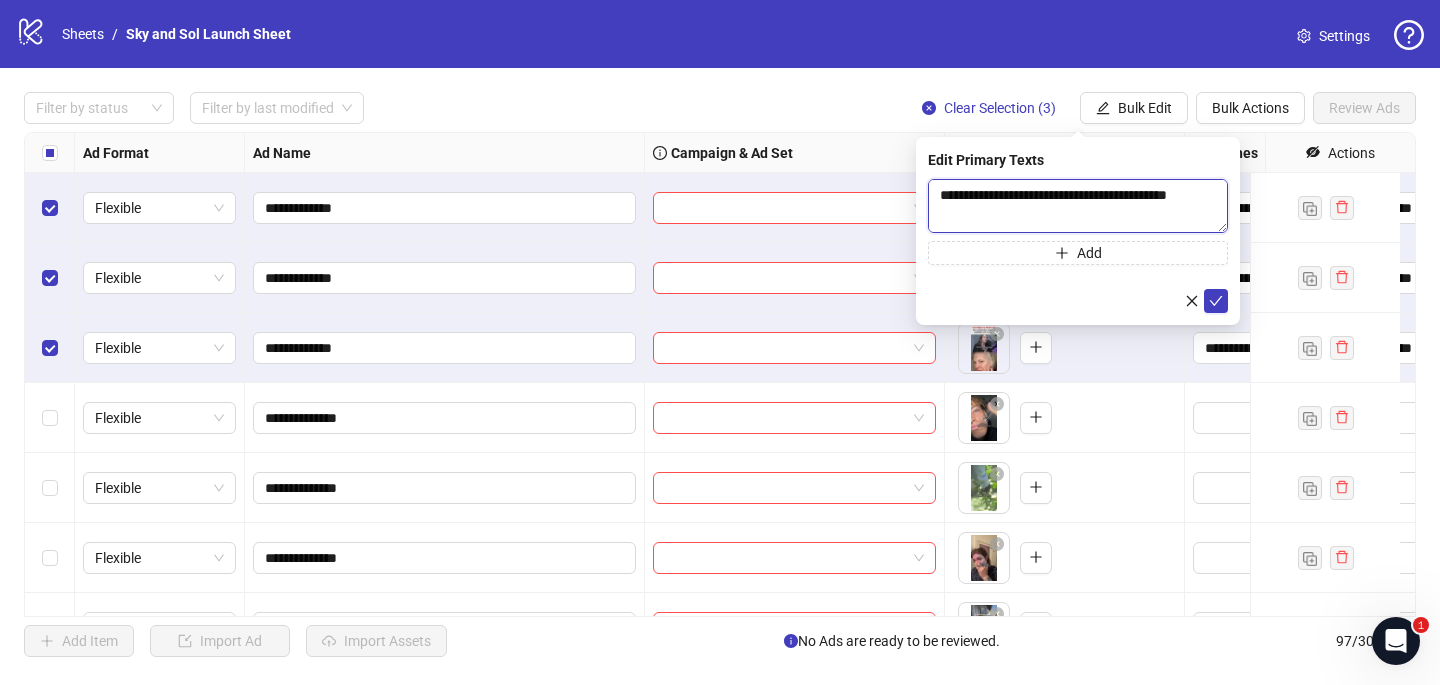 scroll, scrollTop: 396, scrollLeft: 0, axis: vertical 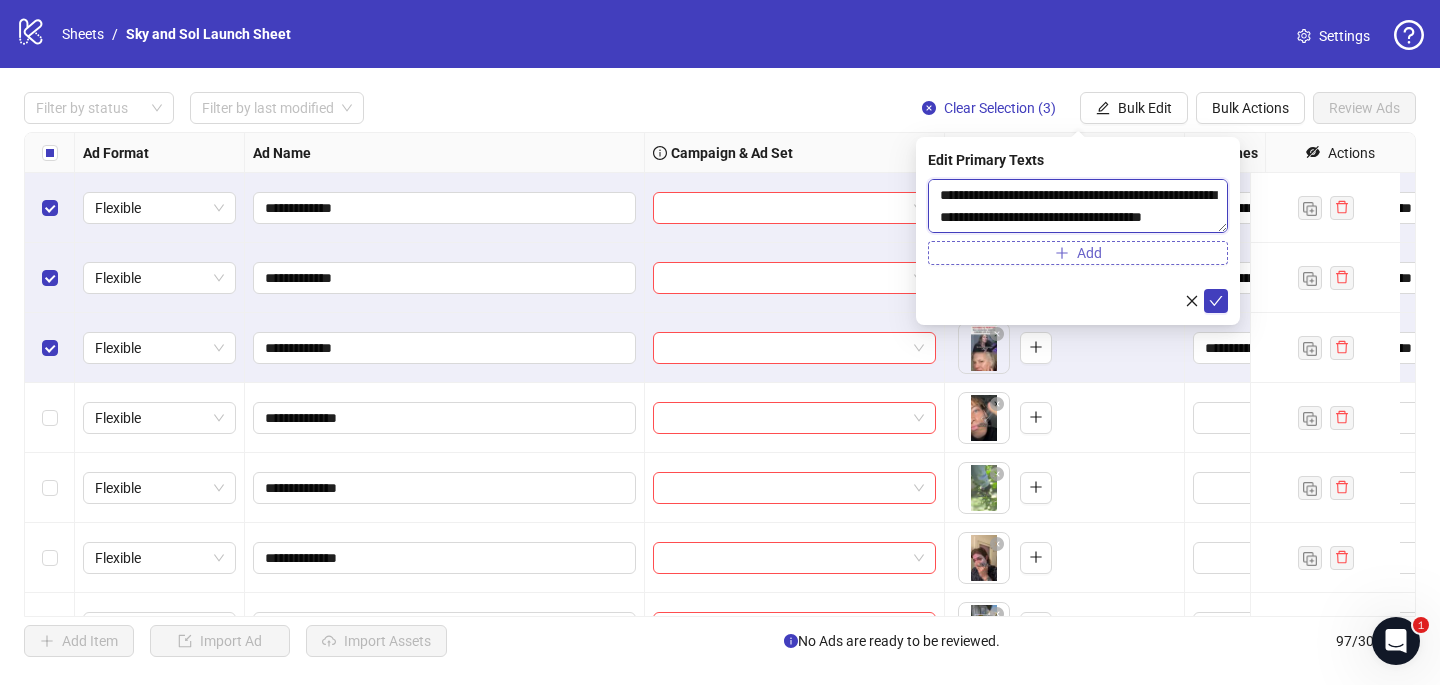 type on "**********" 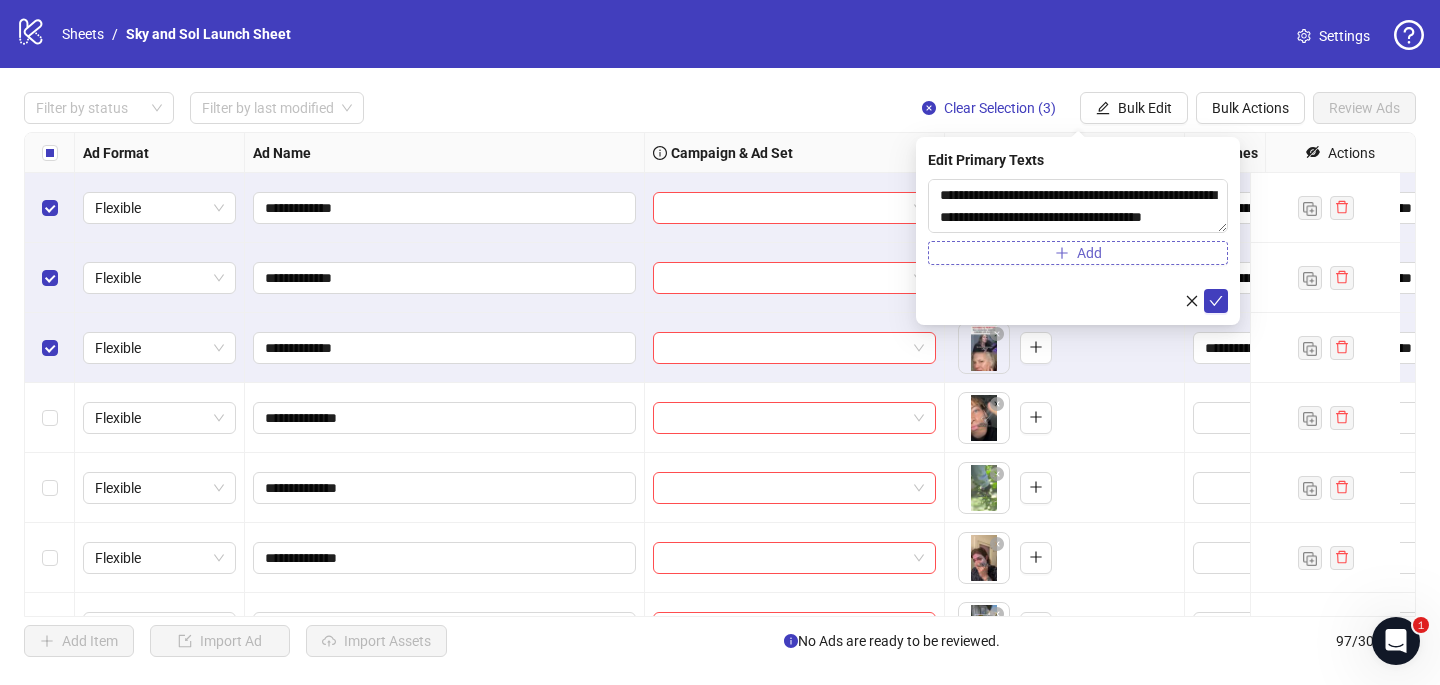 click on "Add" at bounding box center (1078, 253) 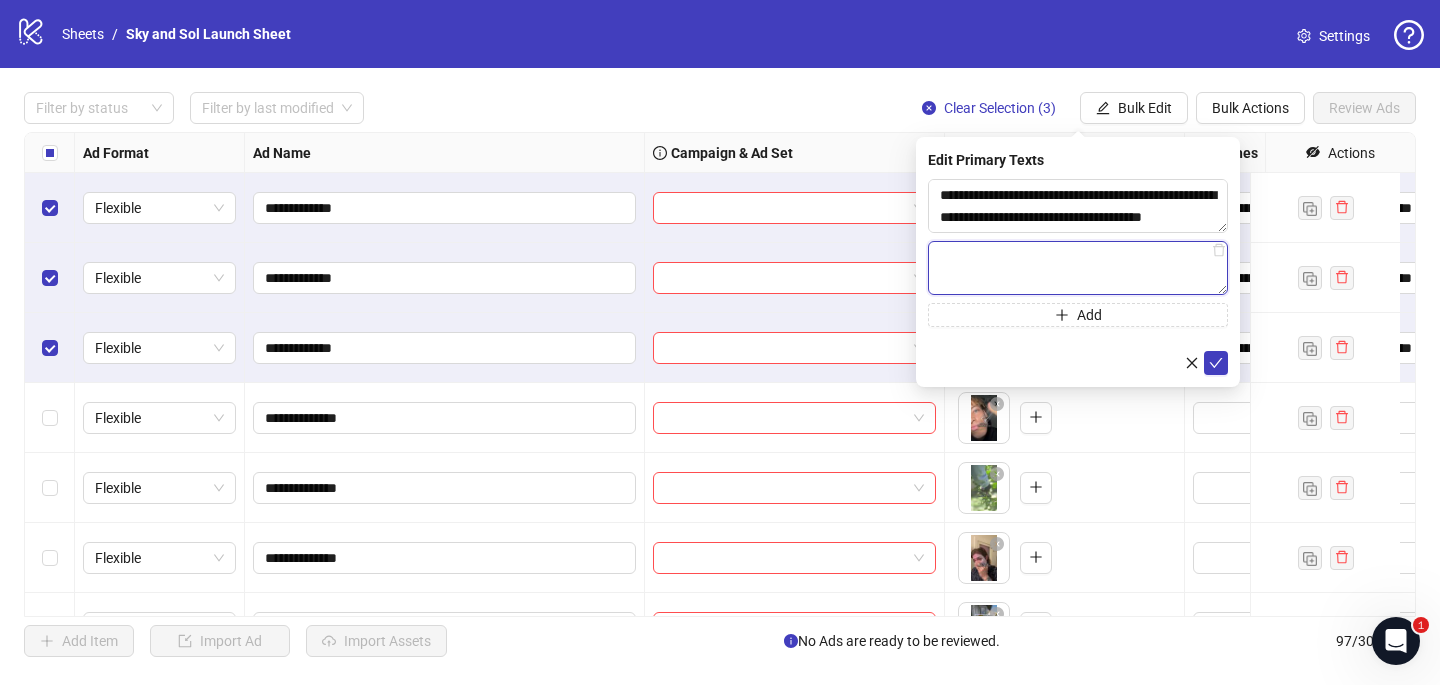 paste on "**********" 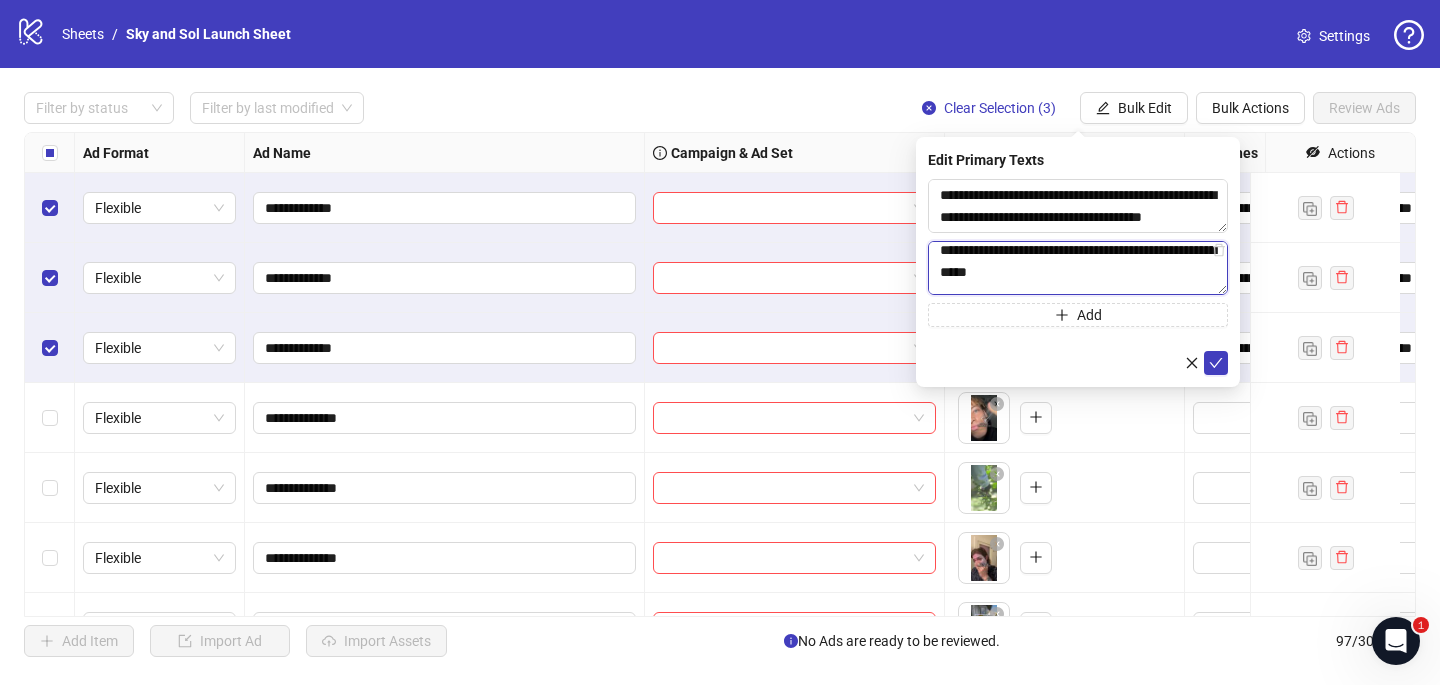 scroll, scrollTop: 0, scrollLeft: 0, axis: both 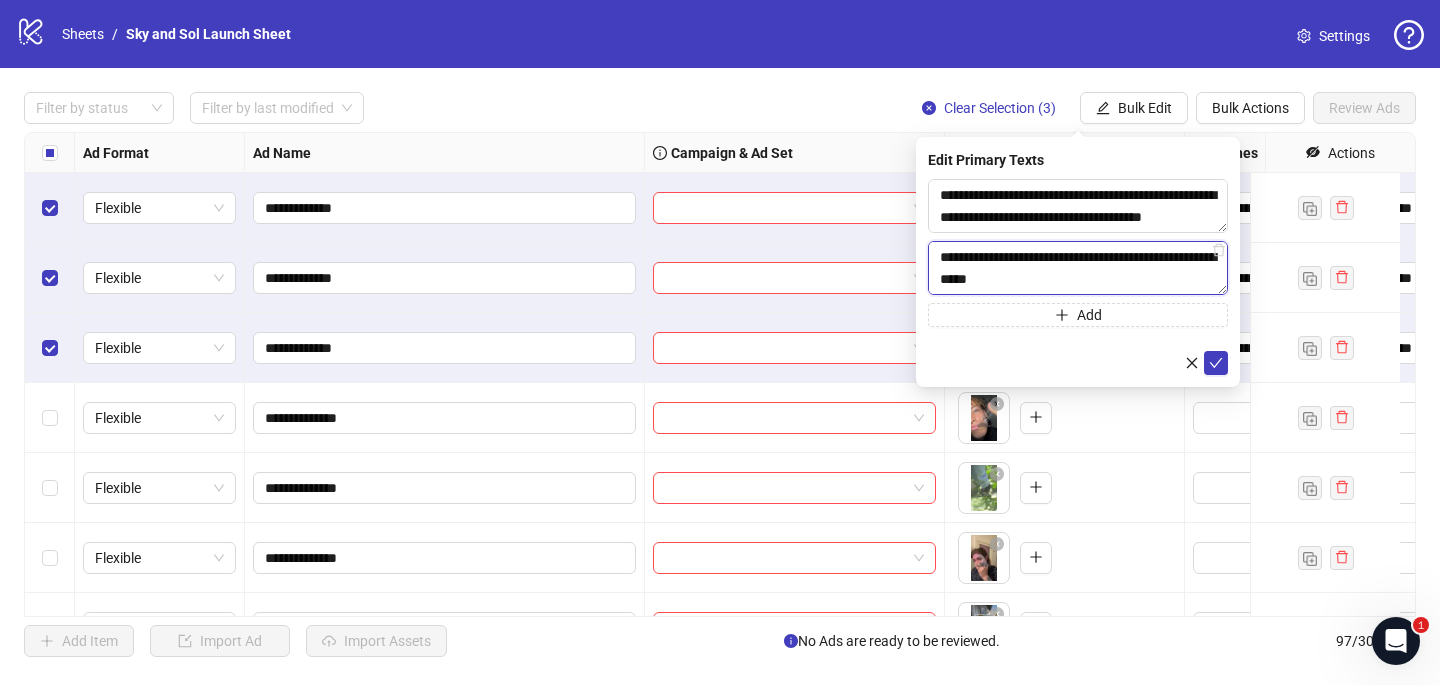 click on "**********" at bounding box center [1078, 268] 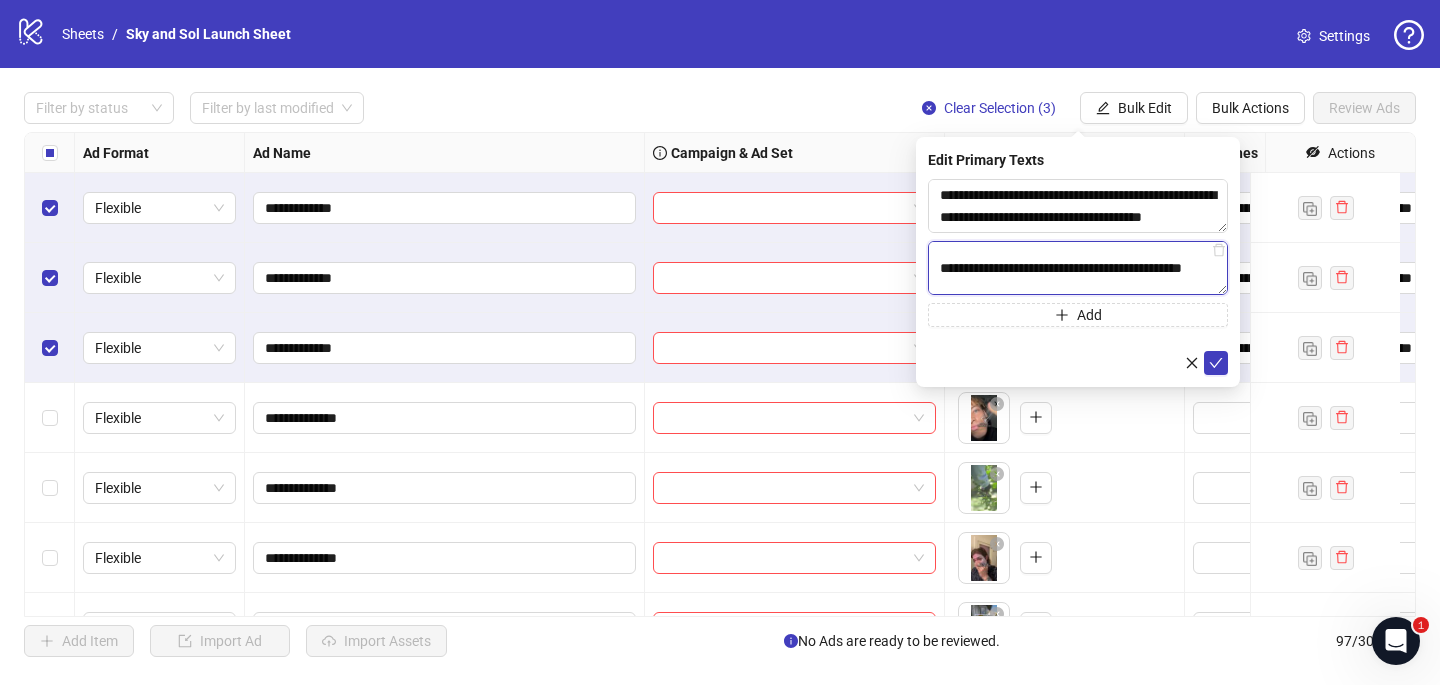 scroll, scrollTop: 308, scrollLeft: 0, axis: vertical 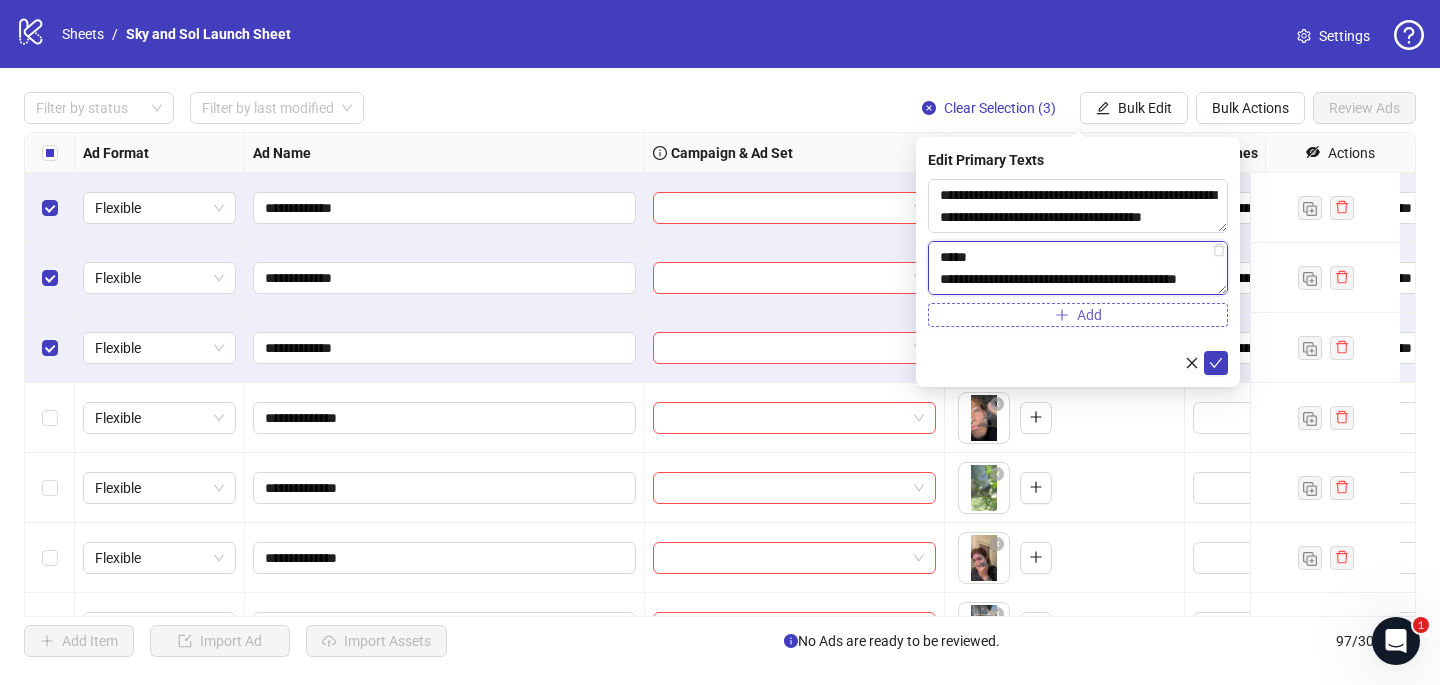type on "**********" 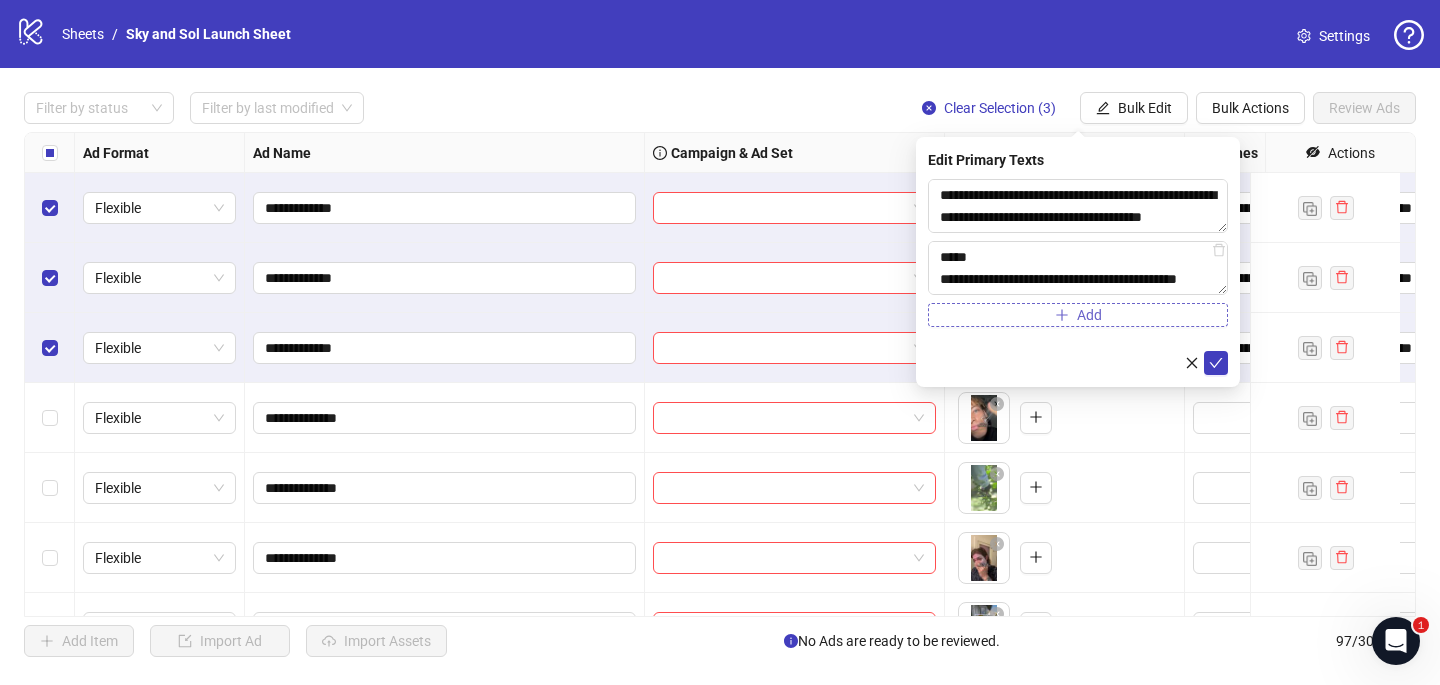 click on "Add" at bounding box center (1078, 315) 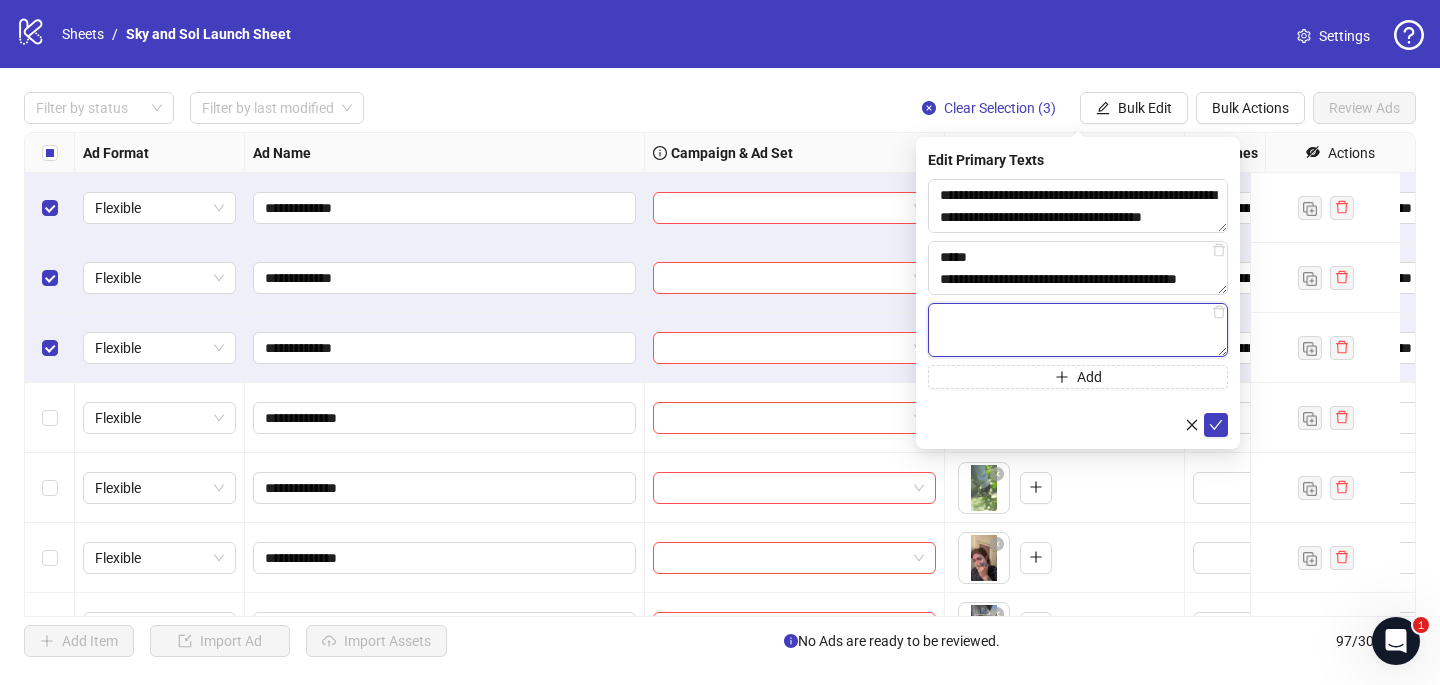 paste on "**********" 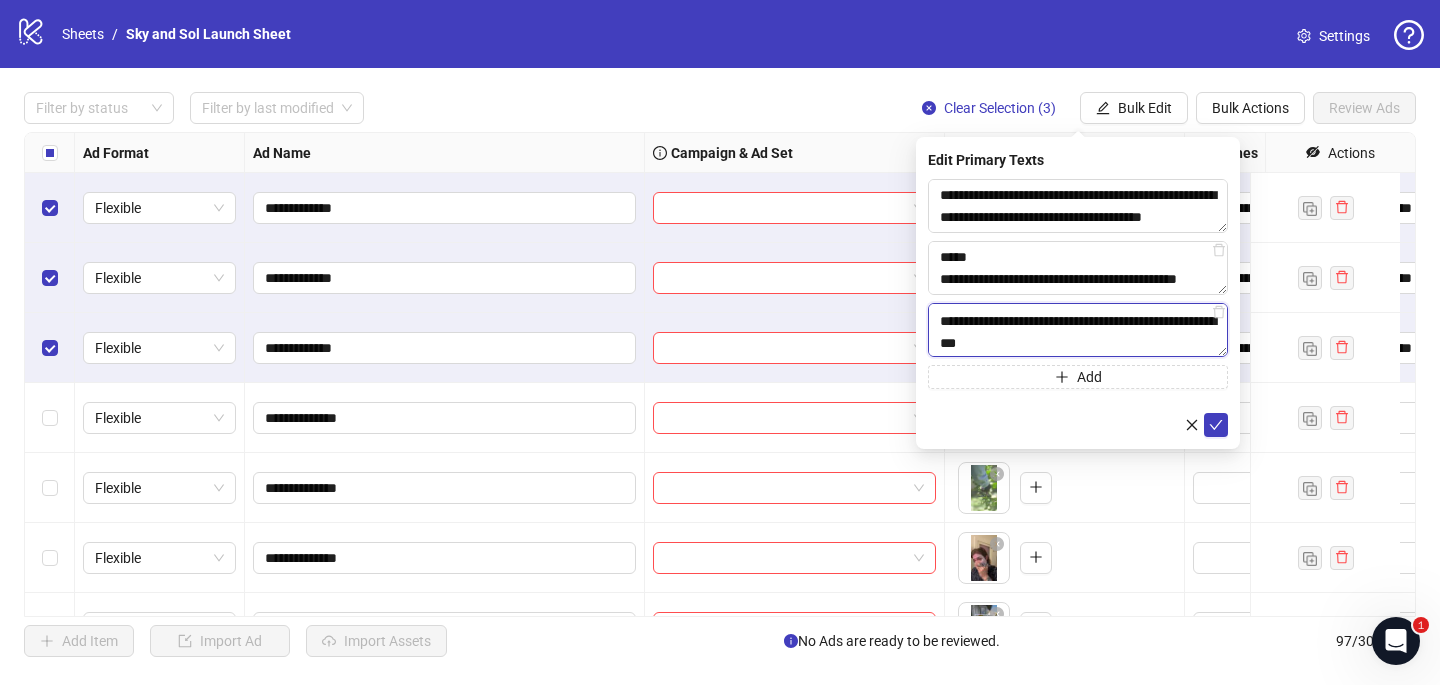 scroll, scrollTop: 353, scrollLeft: 0, axis: vertical 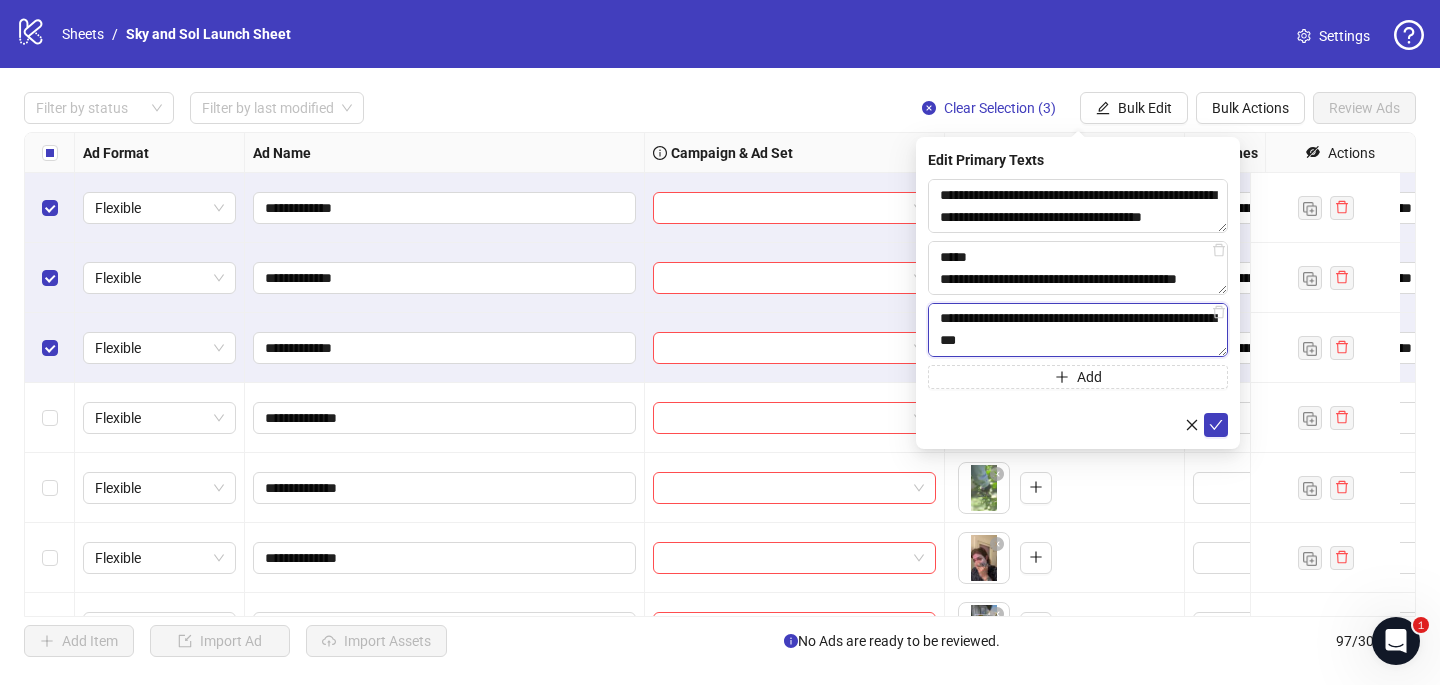 click on "**********" at bounding box center [1078, 330] 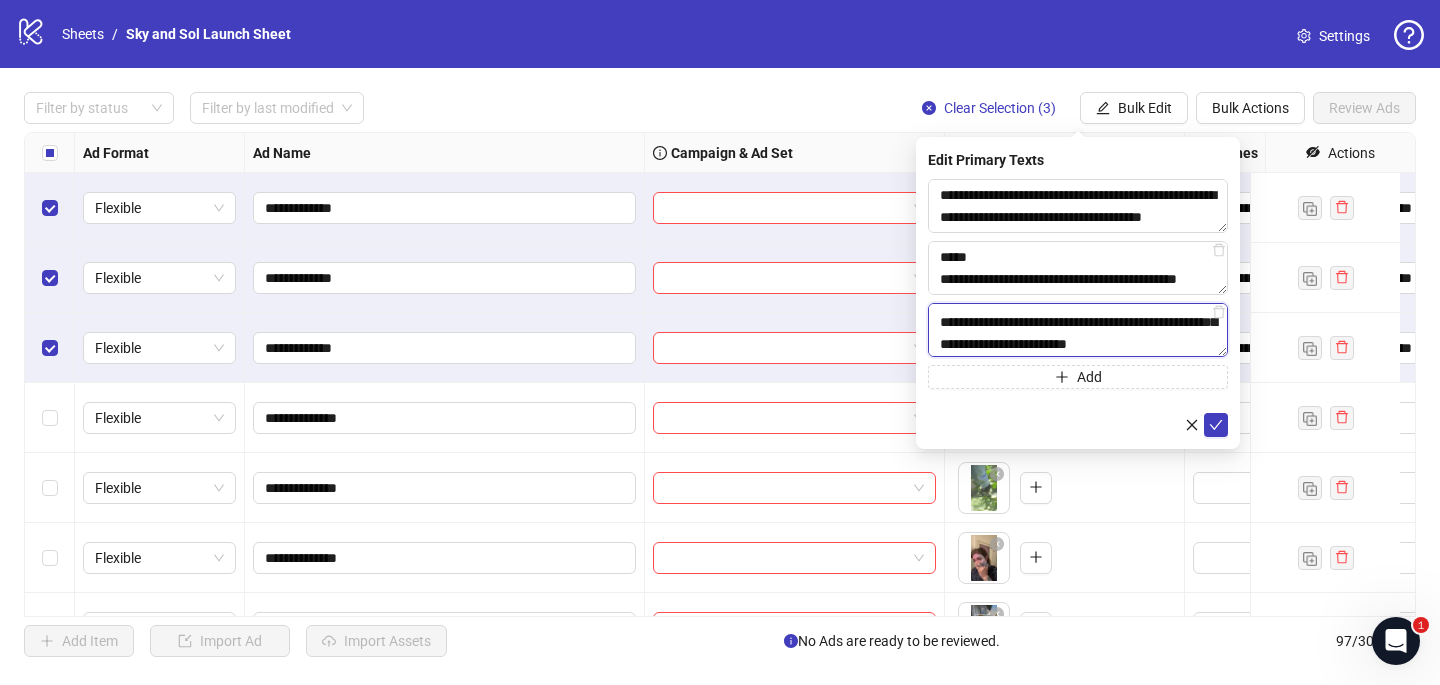 scroll, scrollTop: 237, scrollLeft: 0, axis: vertical 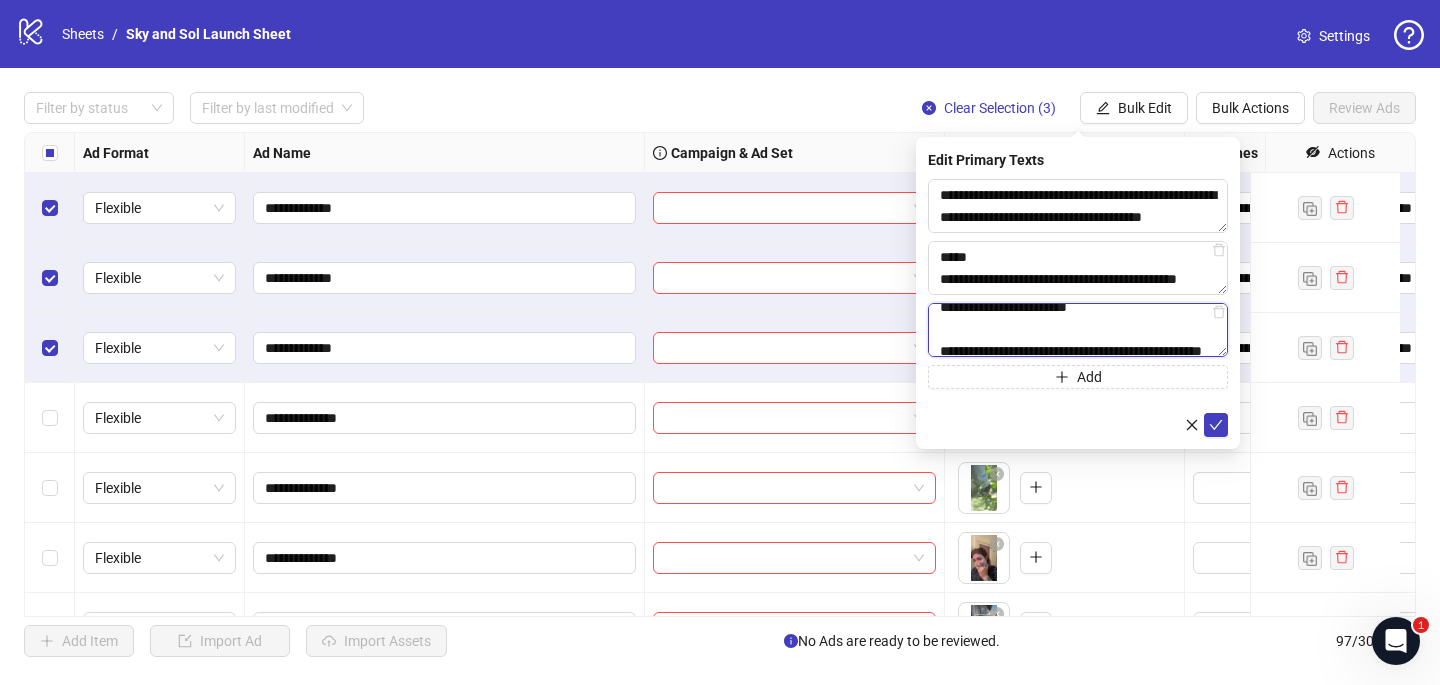 drag, startPoint x: 941, startPoint y: 322, endPoint x: 1164, endPoint y: 341, distance: 223.80795 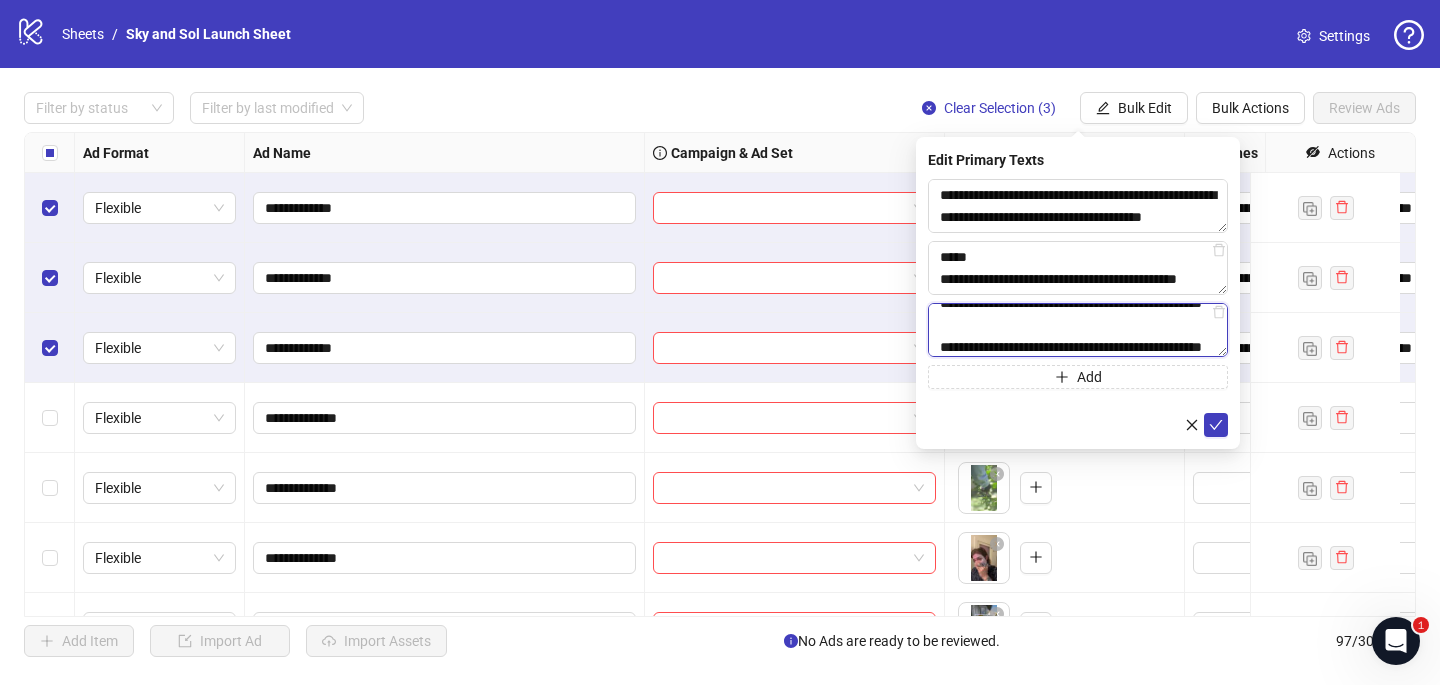 scroll, scrollTop: 462, scrollLeft: 0, axis: vertical 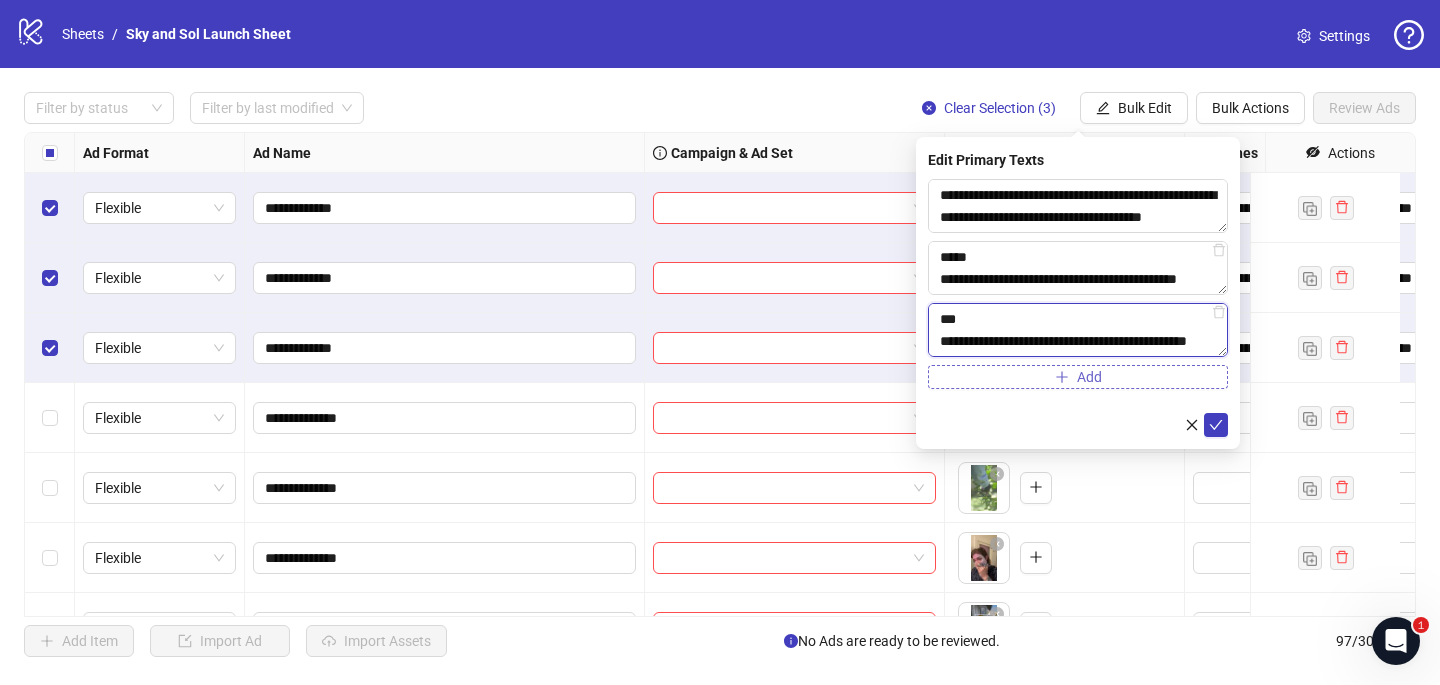 type on "**********" 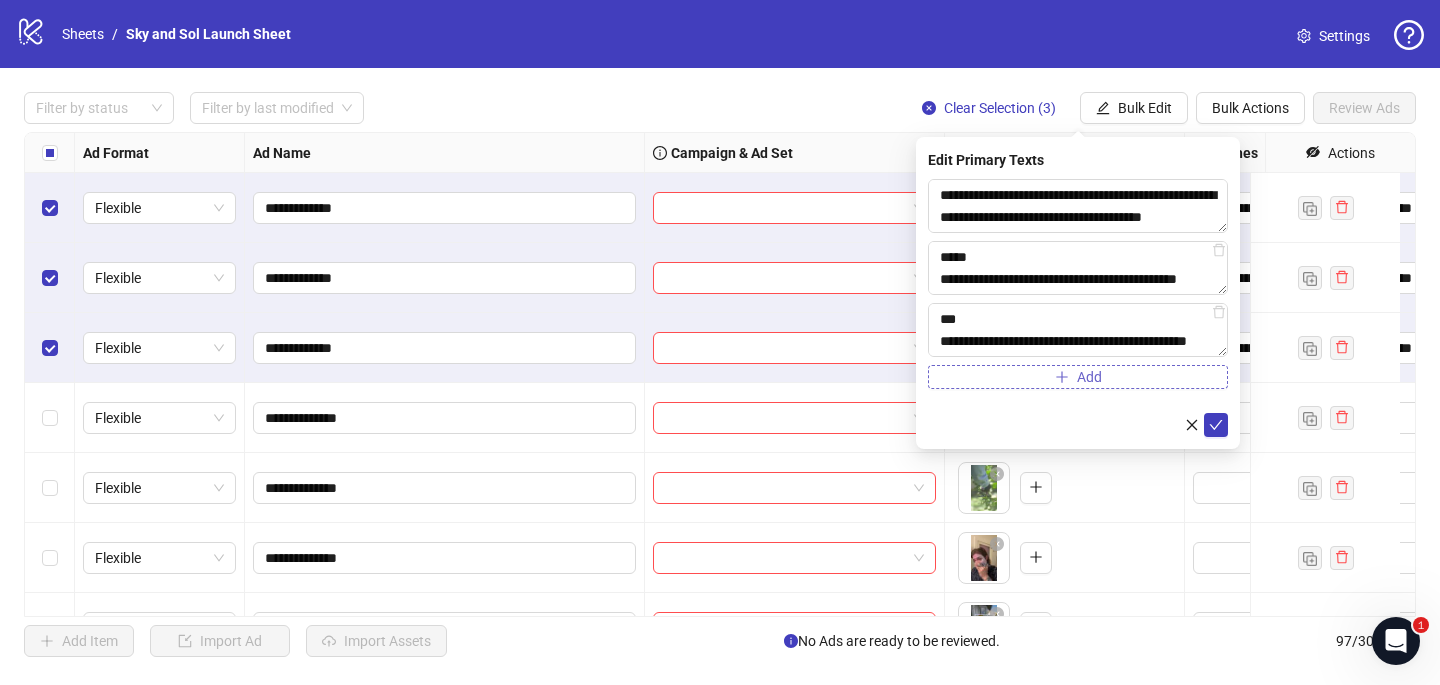 click on "Add" at bounding box center (1089, 377) 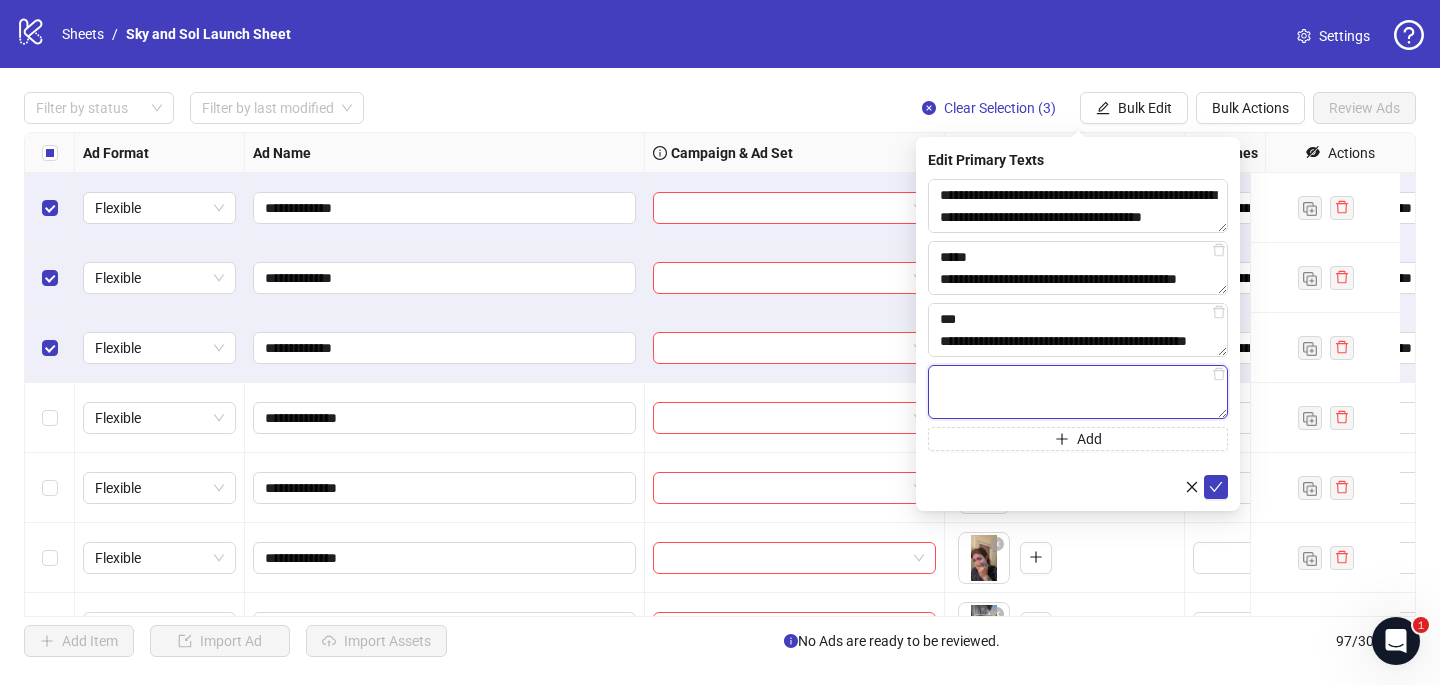 paste on "**********" 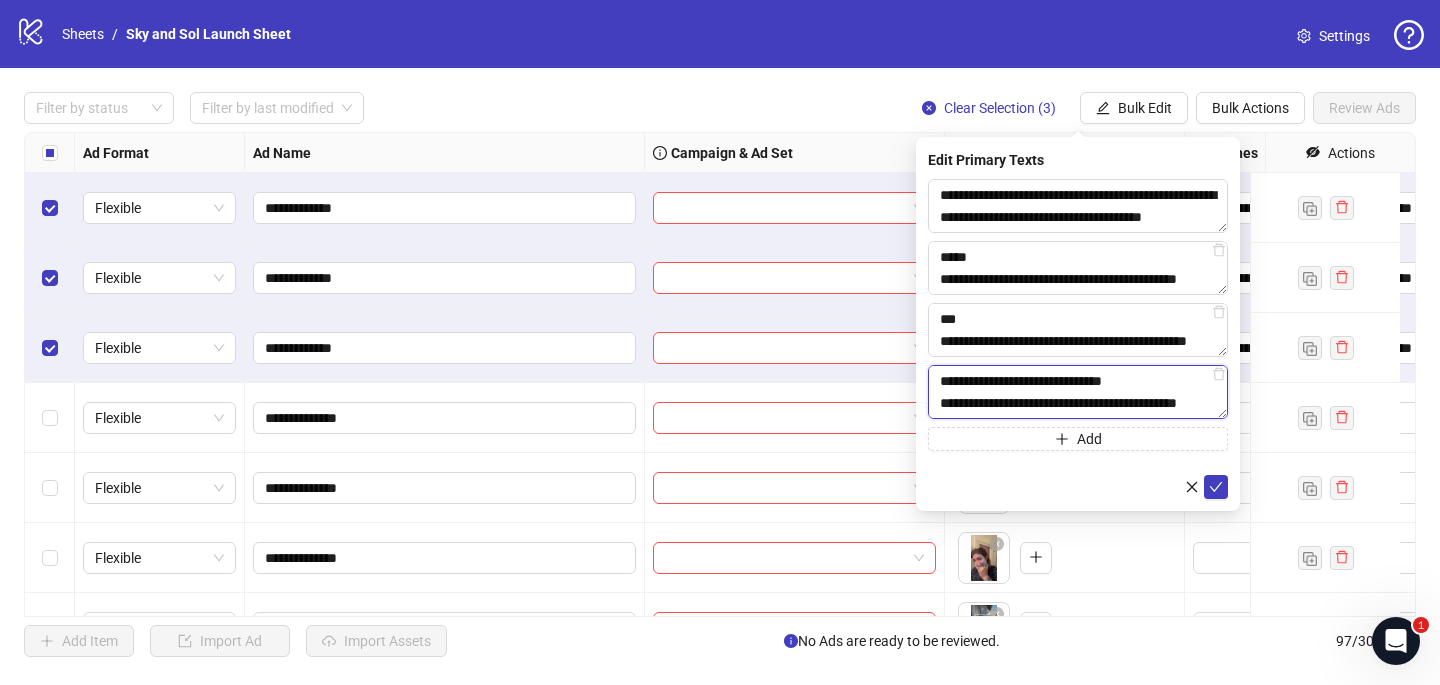 scroll, scrollTop: 528, scrollLeft: 0, axis: vertical 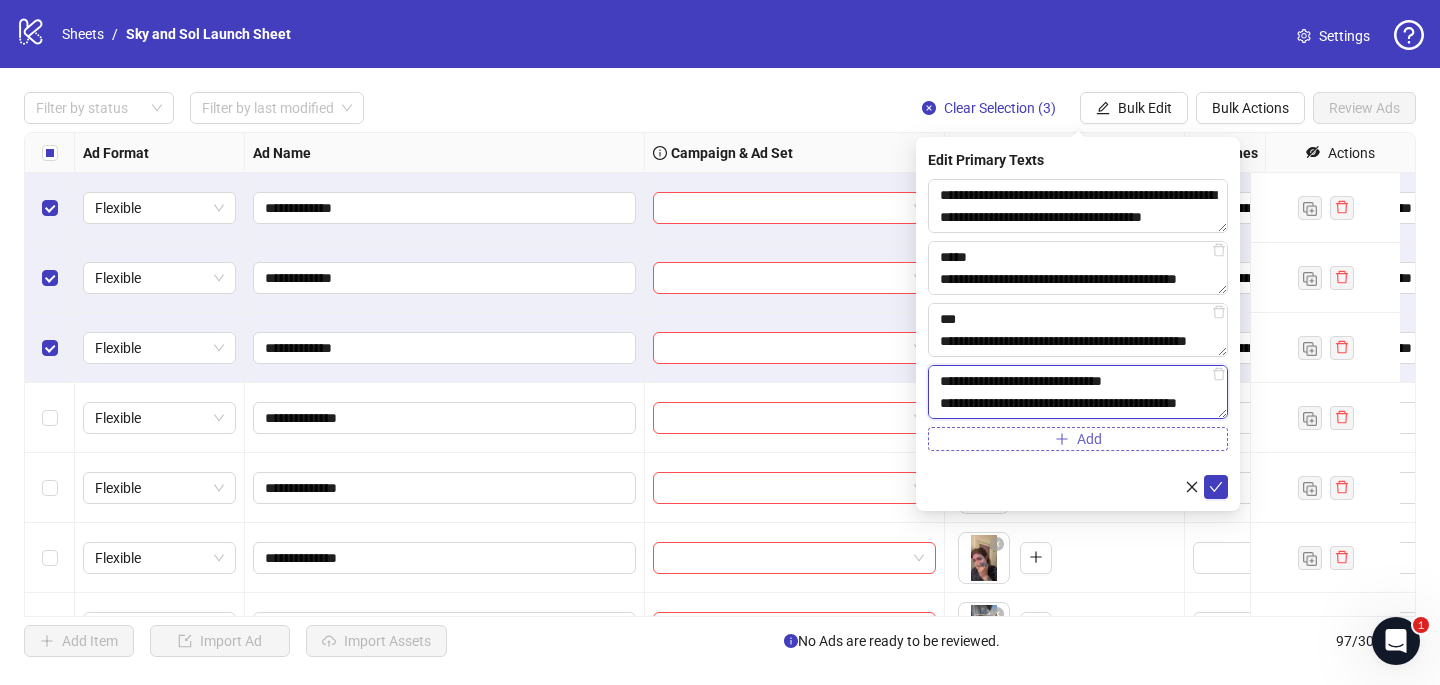 type on "**********" 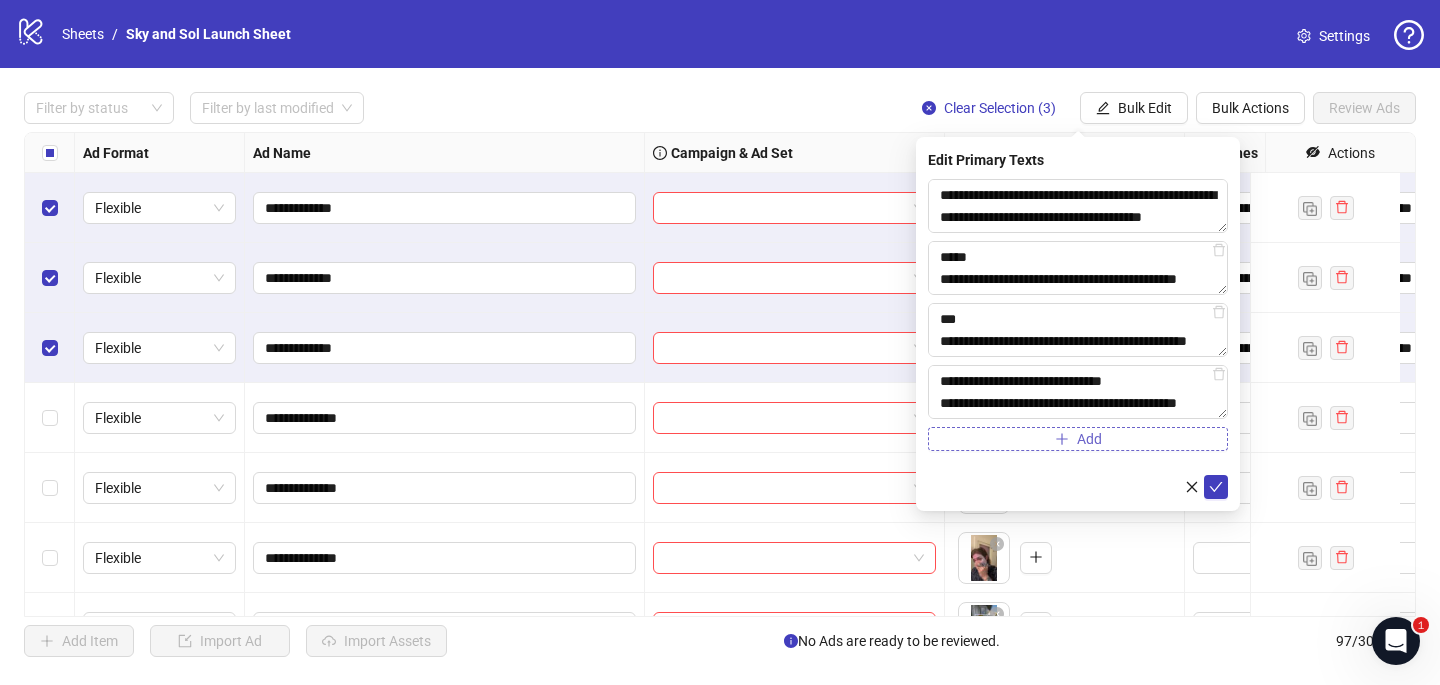 click on "Add" at bounding box center [1078, 439] 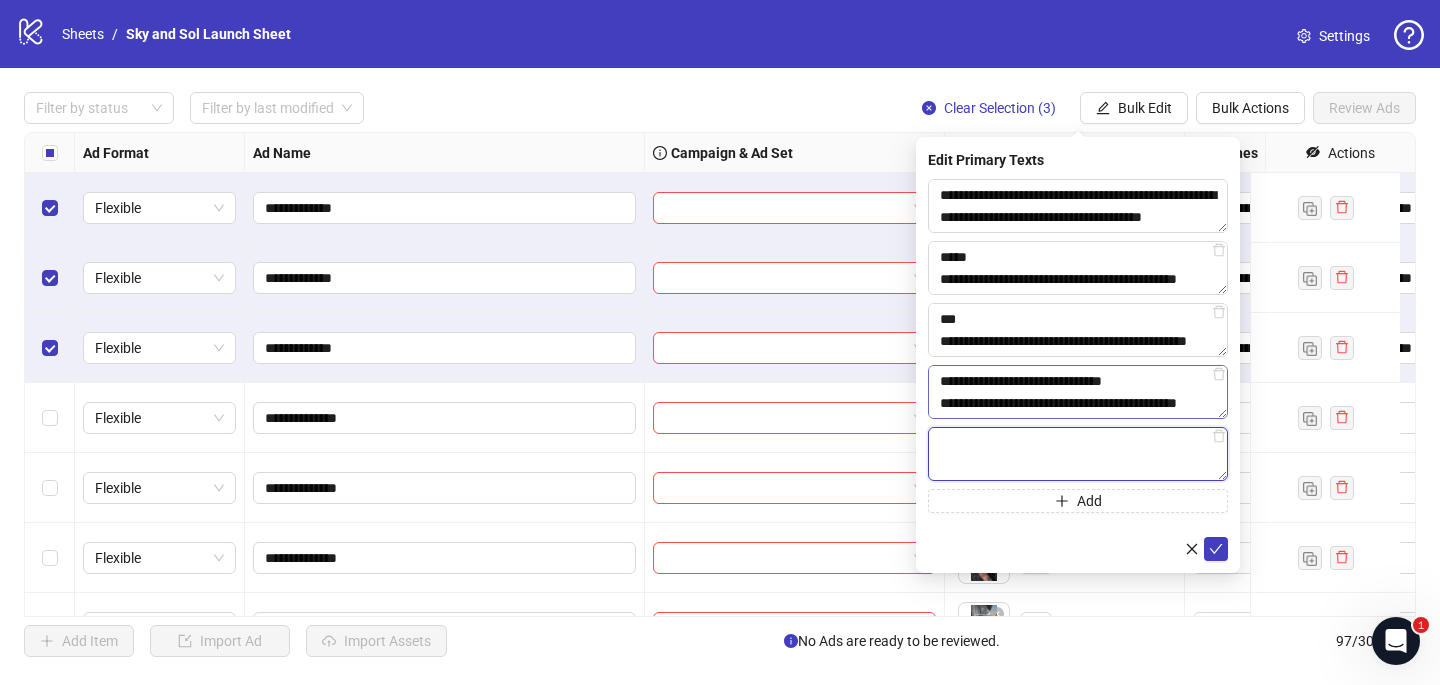 paste on "**********" 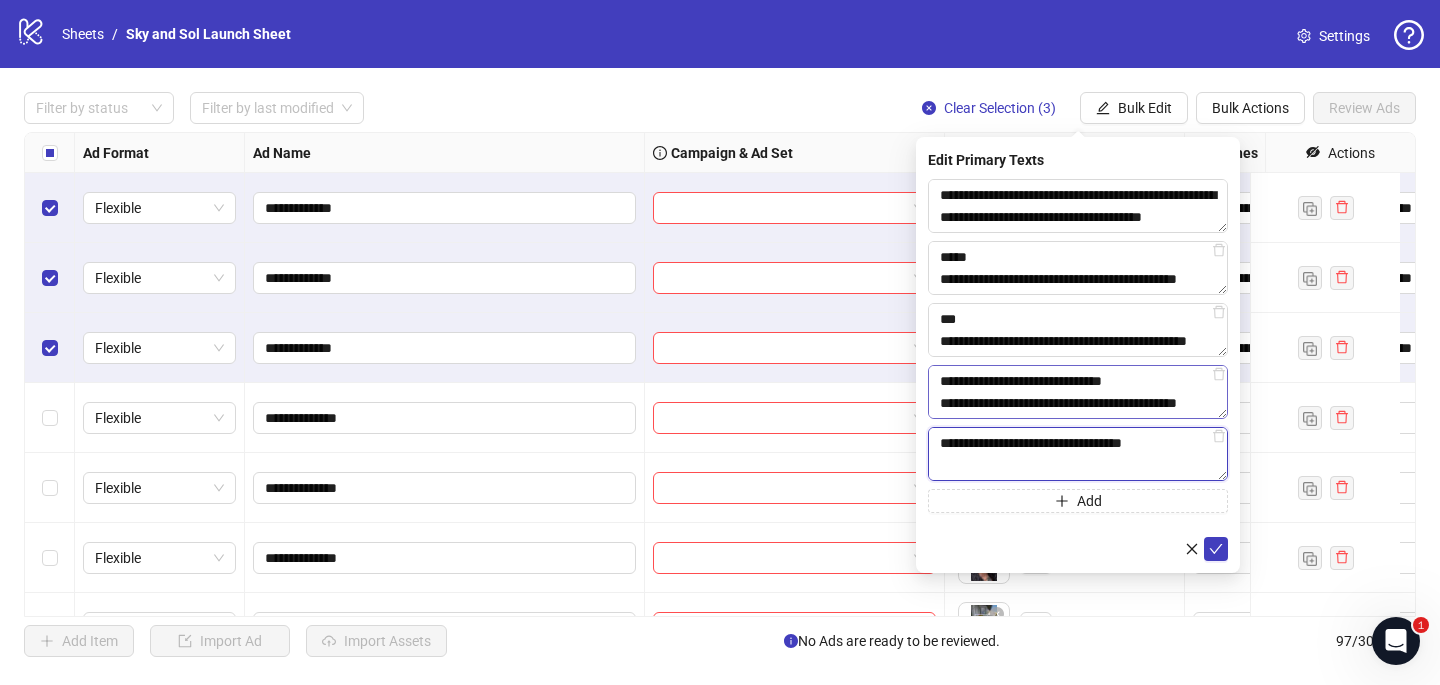 scroll, scrollTop: 301, scrollLeft: 0, axis: vertical 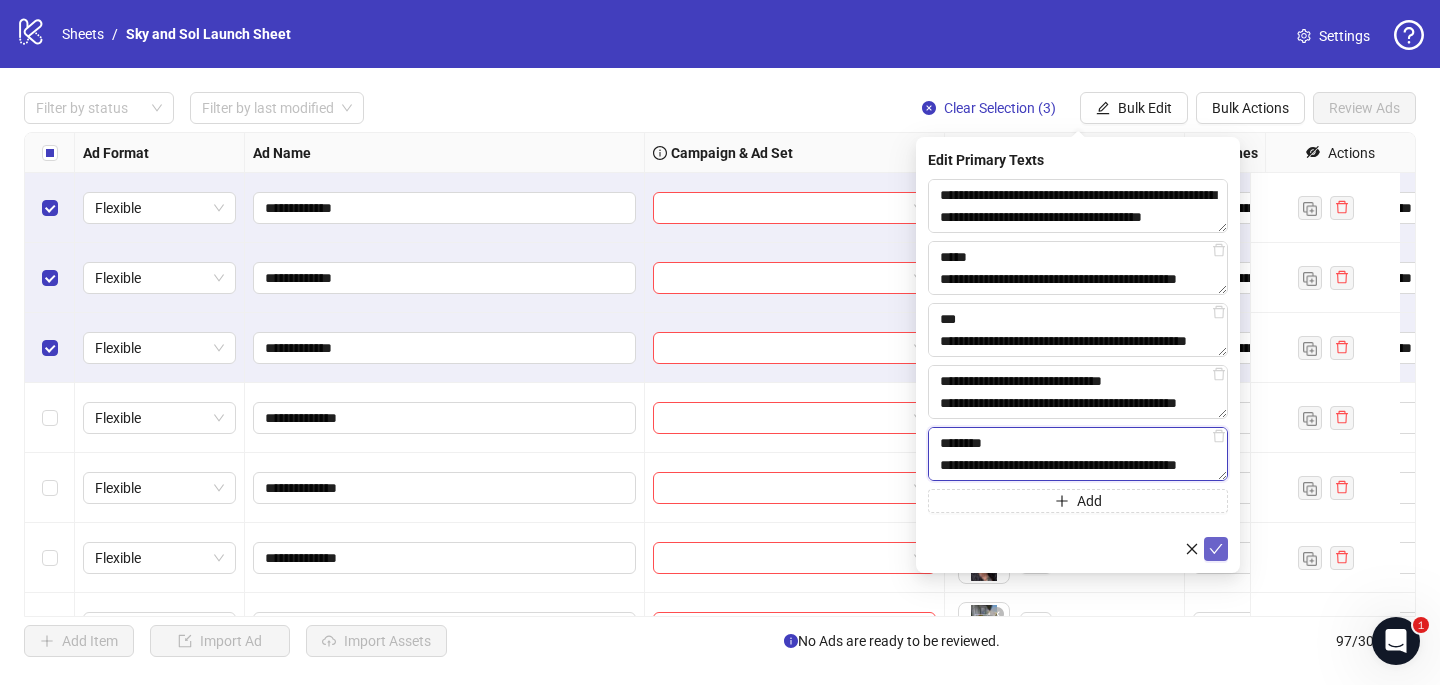 type on "**********" 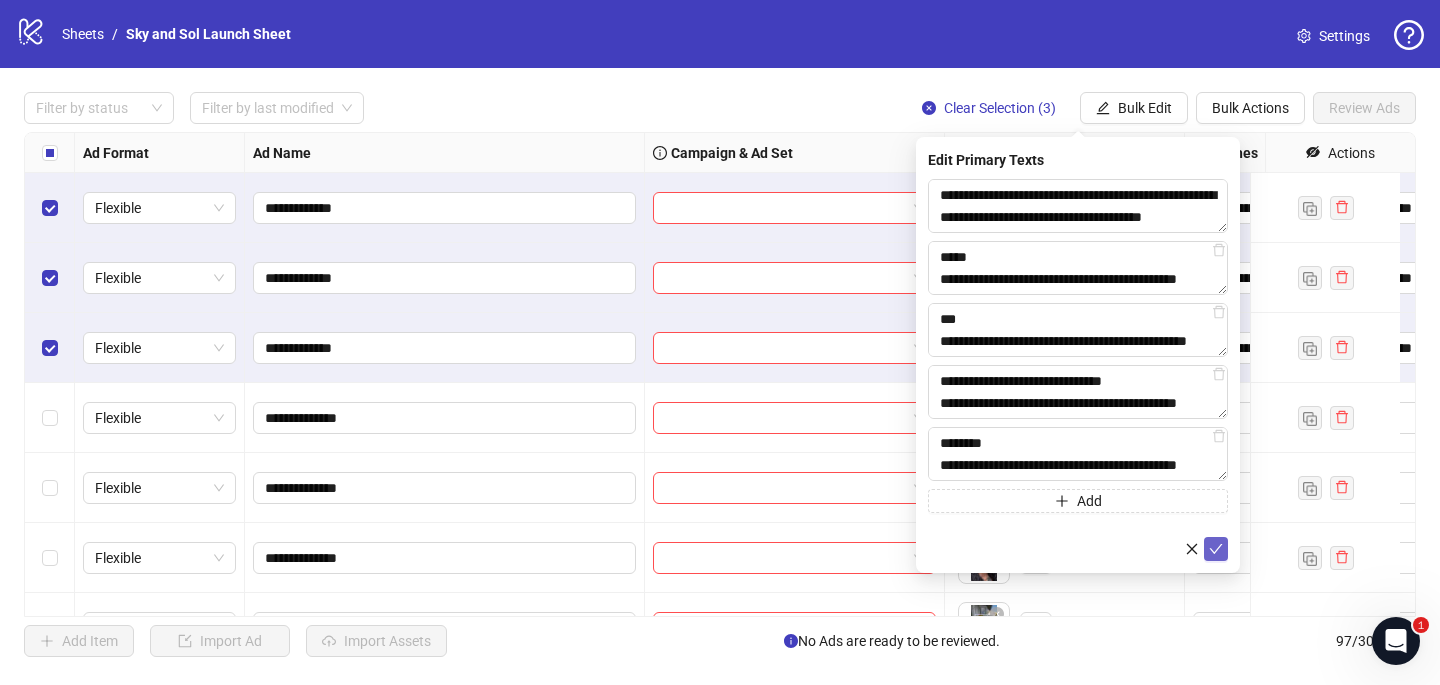 click 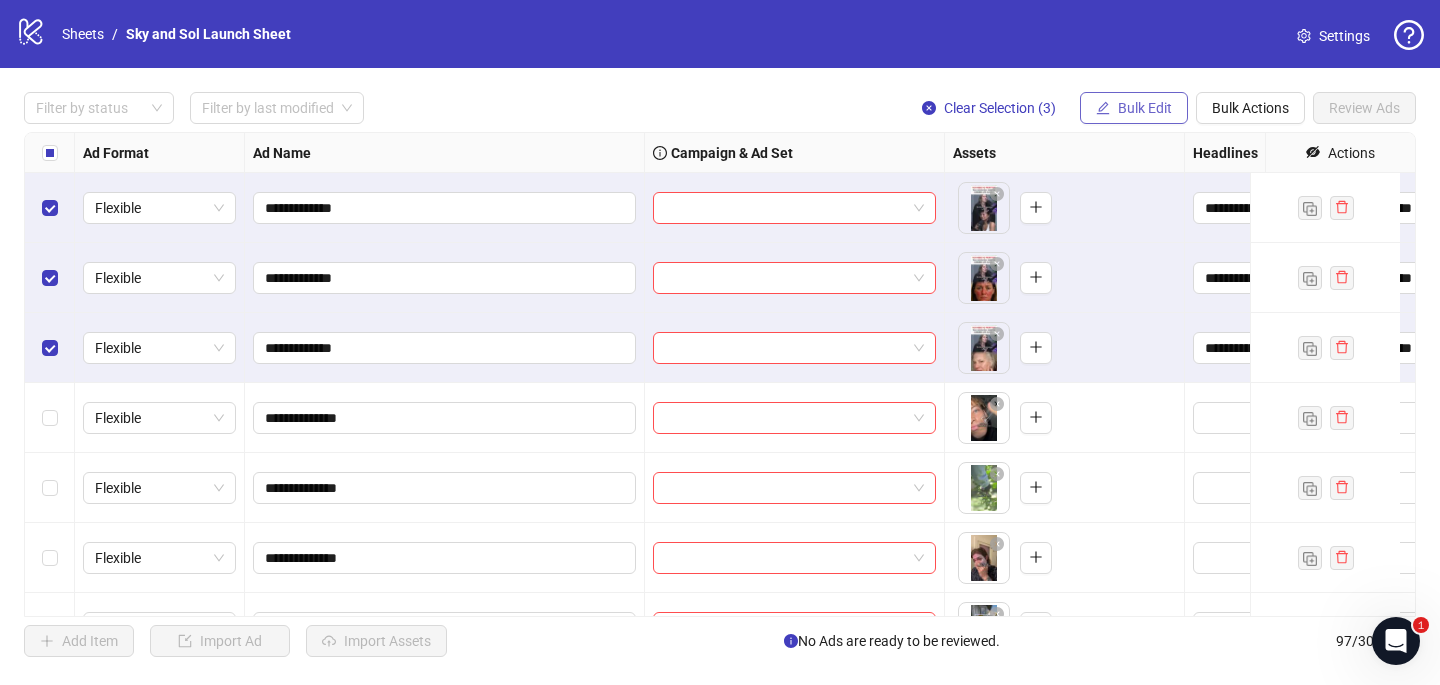 click on "Bulk Edit" at bounding box center [1145, 108] 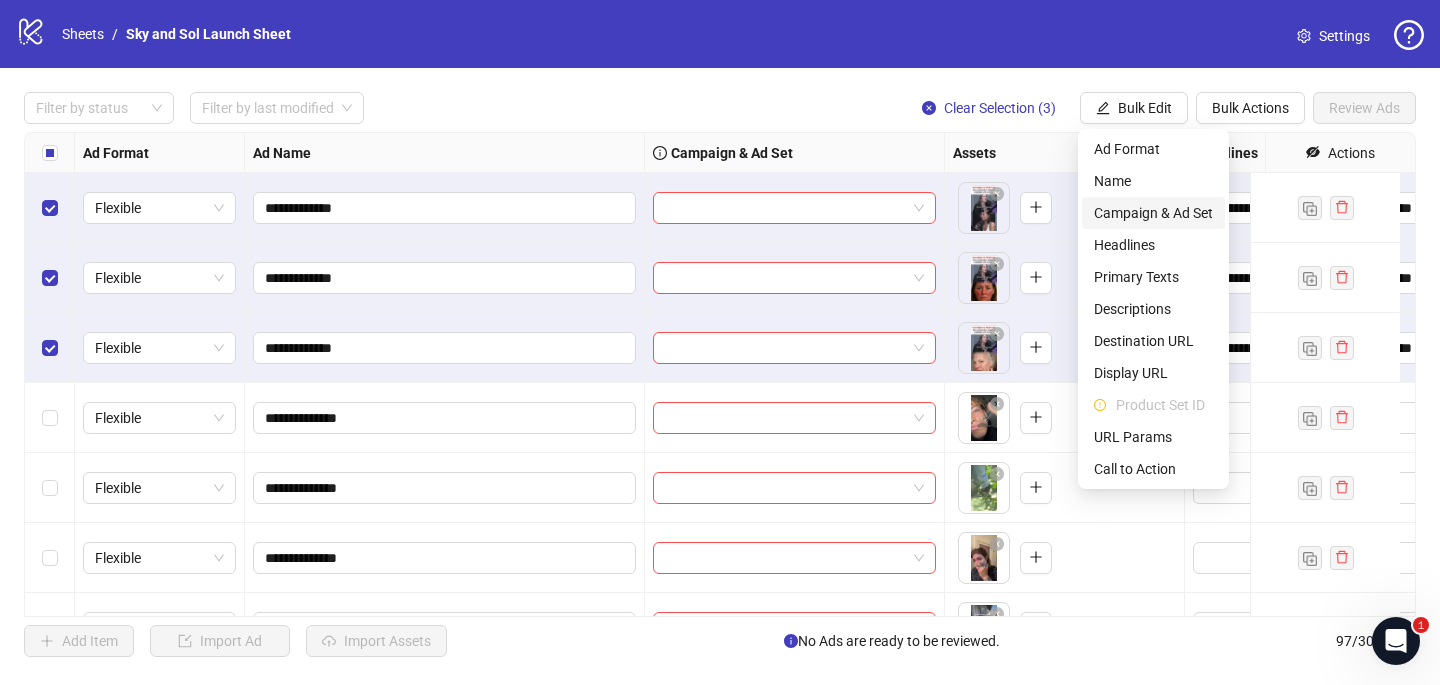 click on "Campaign & Ad Set" at bounding box center (1153, 213) 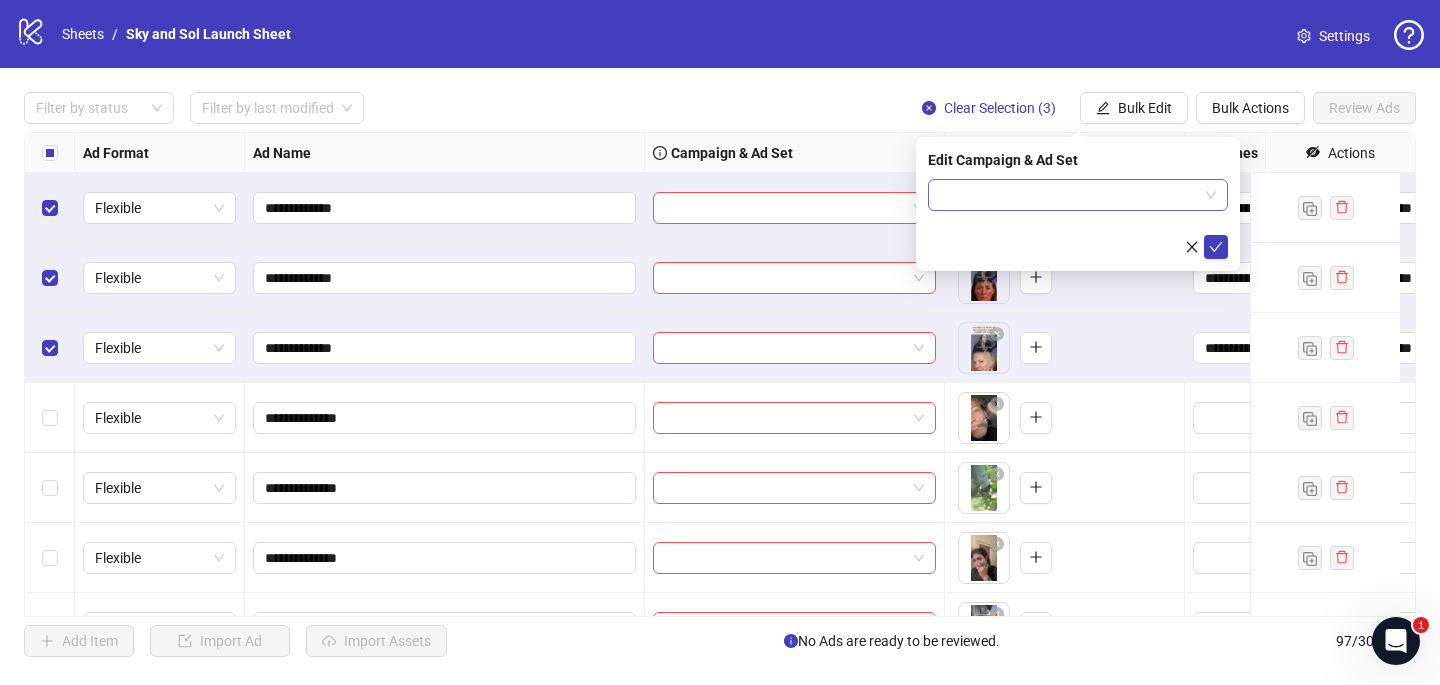 click at bounding box center (1069, 195) 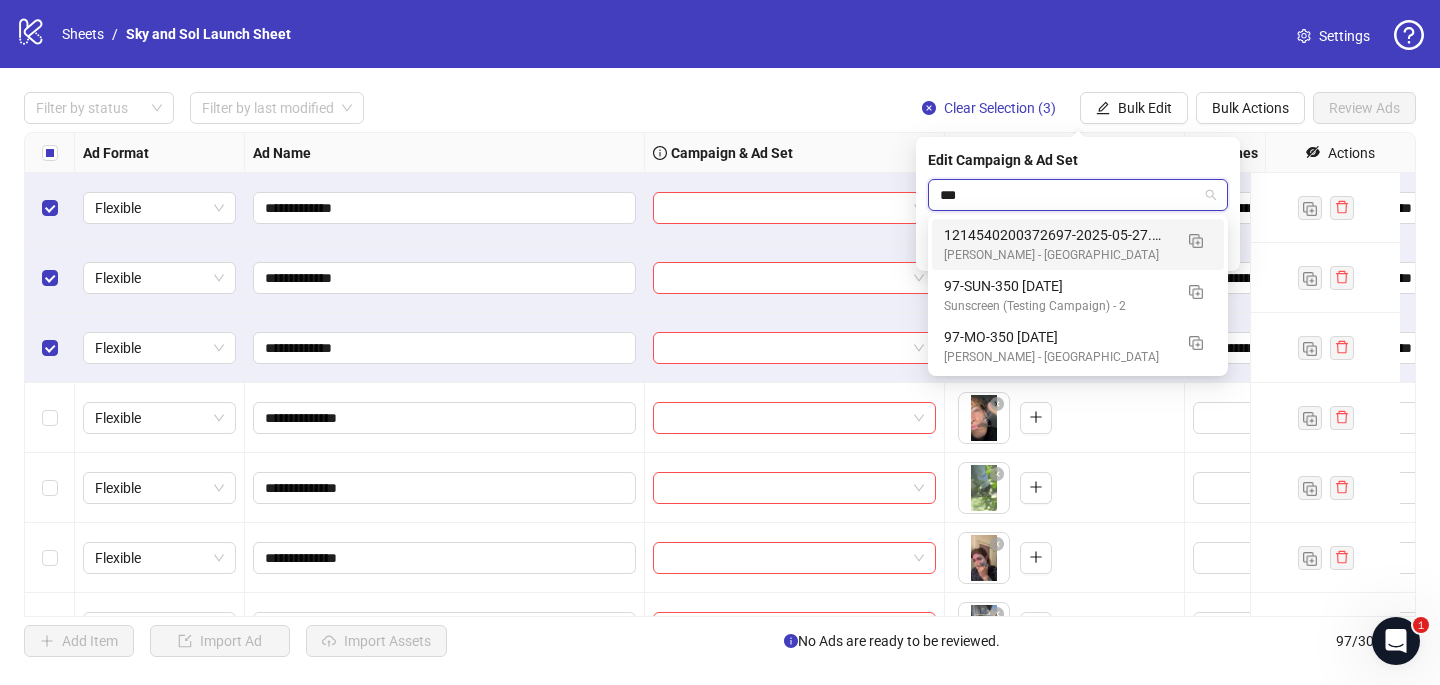 type on "****" 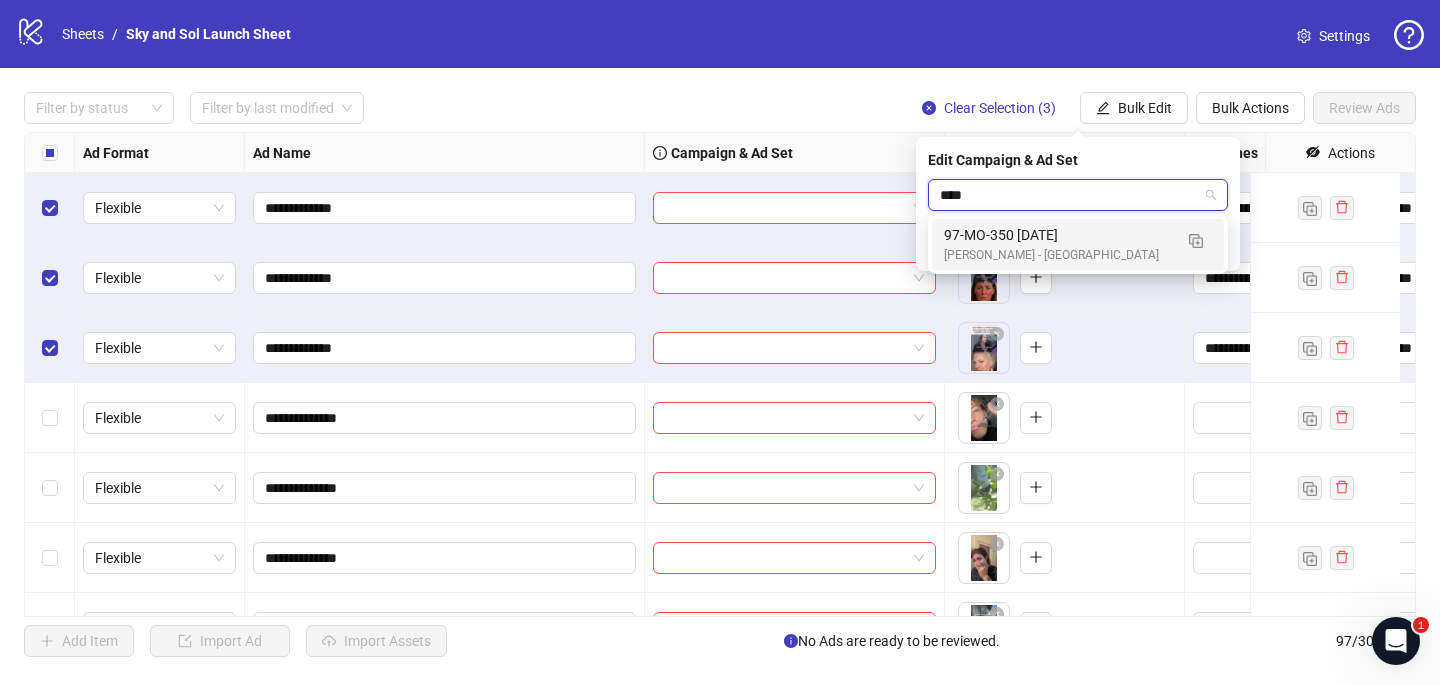 type 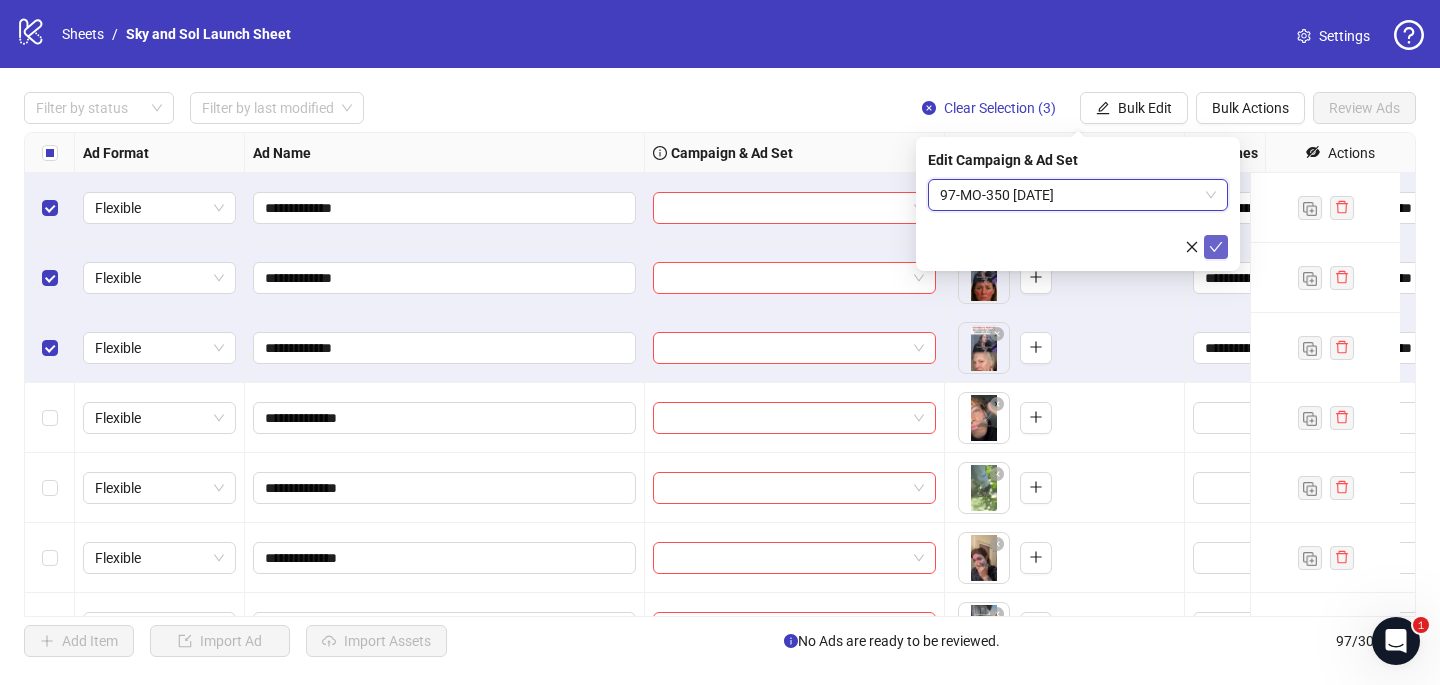 click 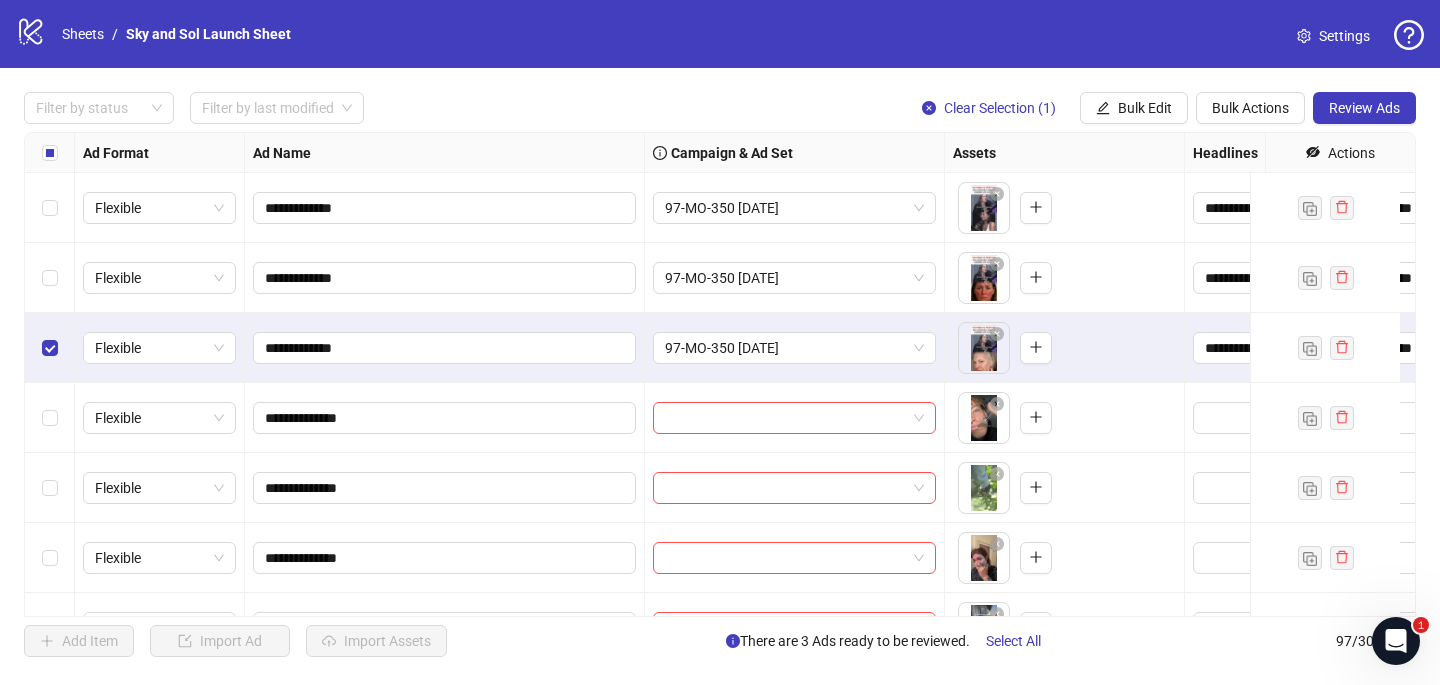 click at bounding box center (50, 348) 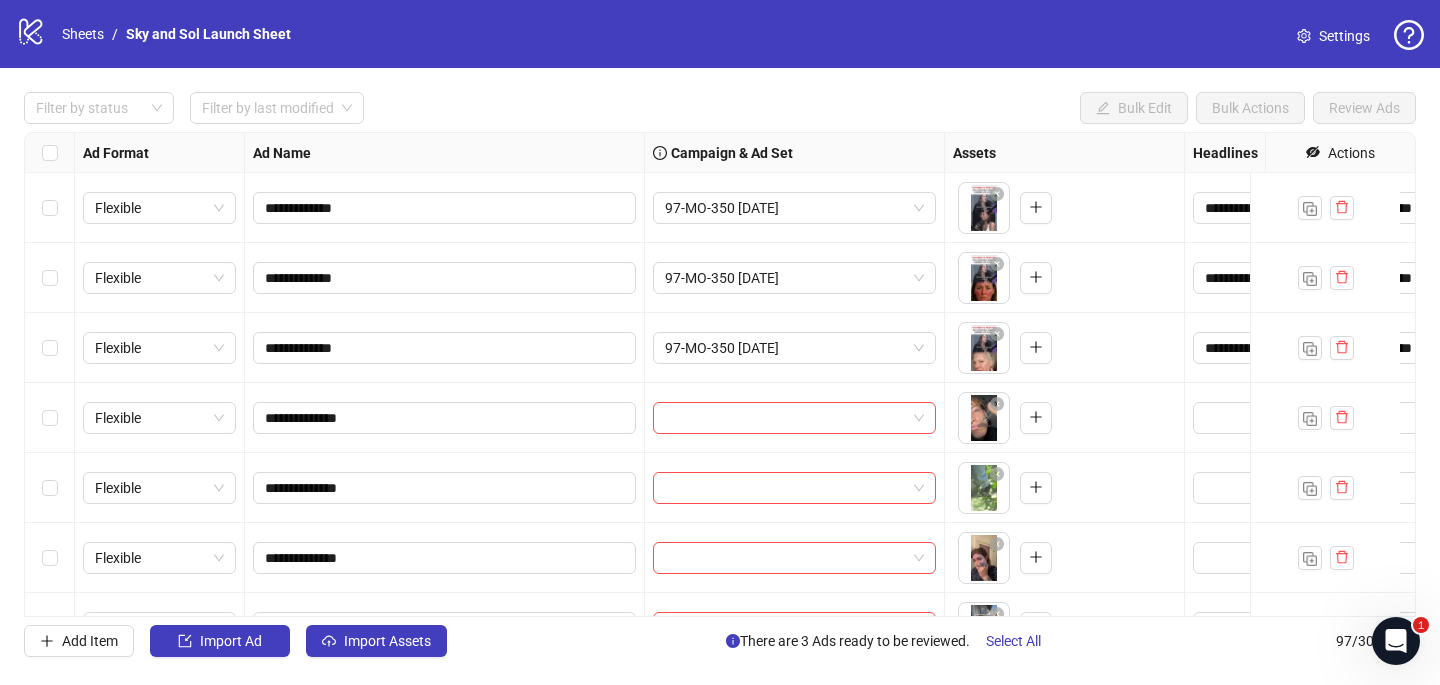 scroll, scrollTop: 147, scrollLeft: 0, axis: vertical 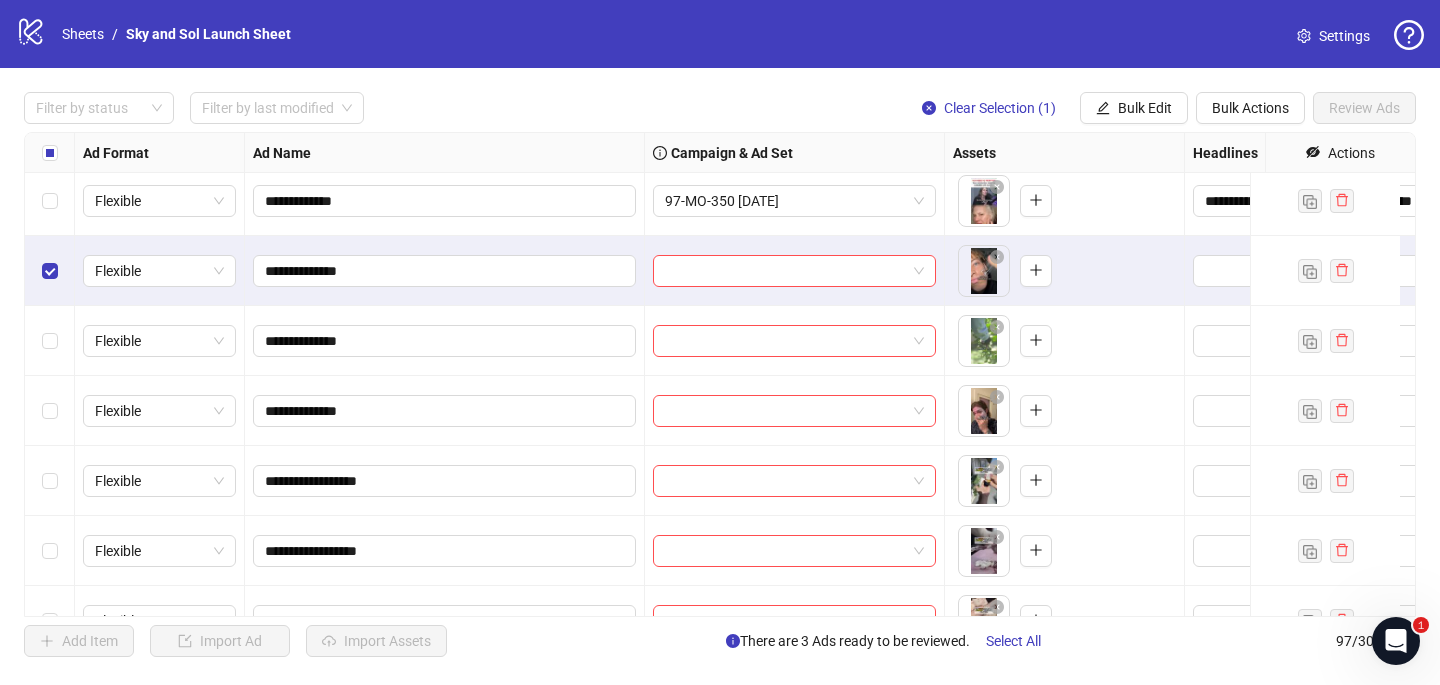 click at bounding box center (50, 341) 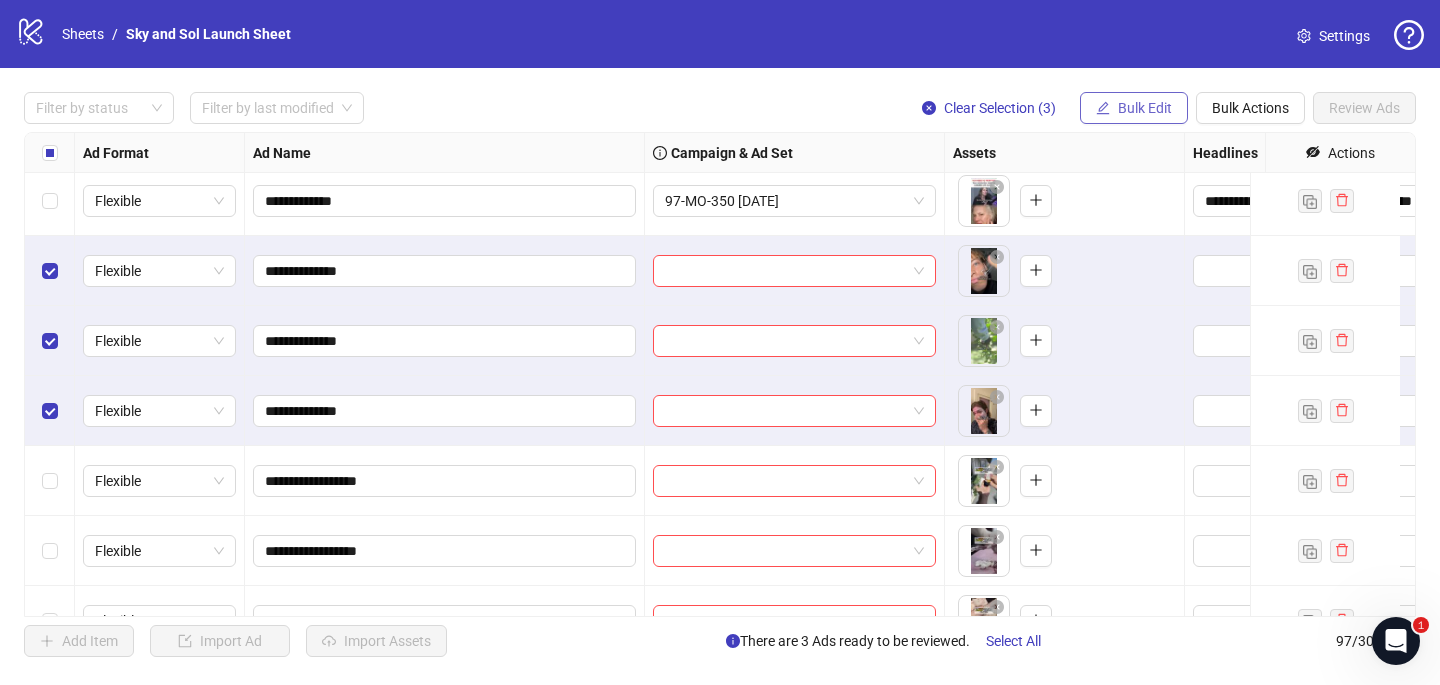 click on "Bulk Edit" at bounding box center [1145, 108] 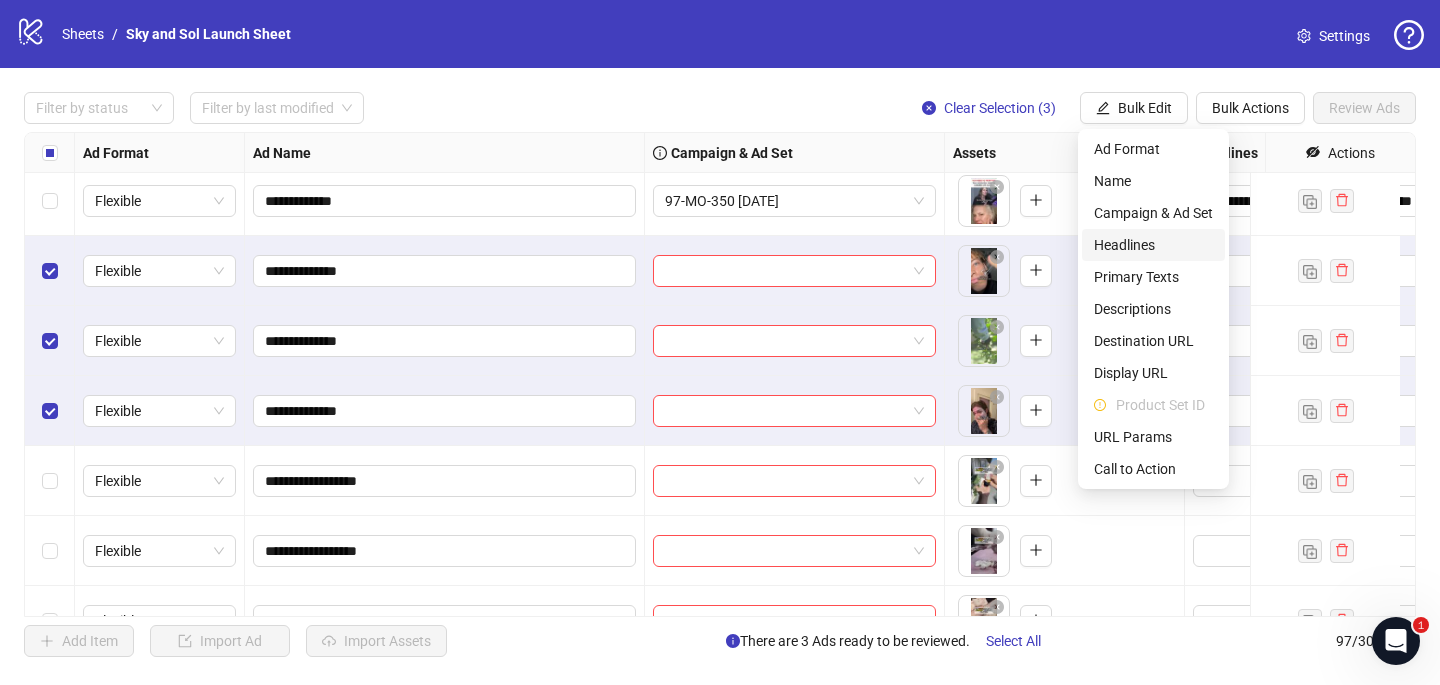 click on "Headlines" at bounding box center [1153, 245] 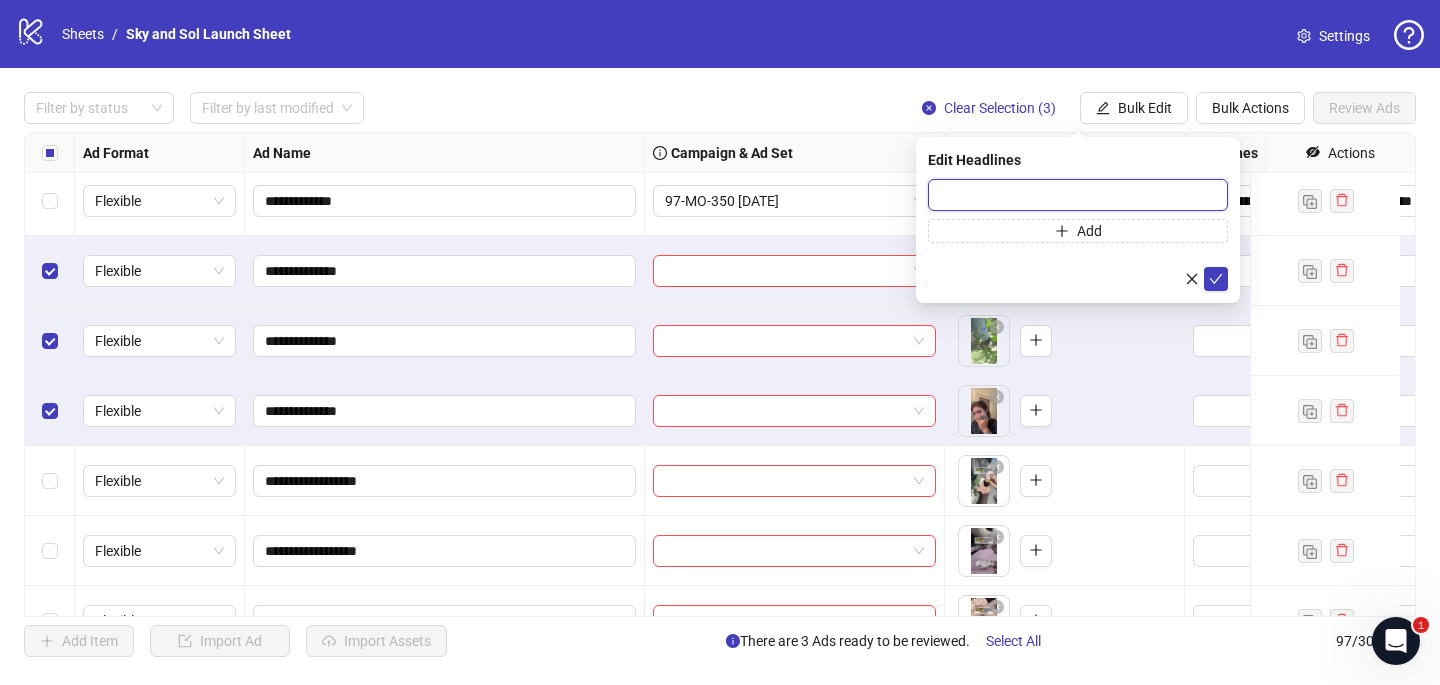 click at bounding box center (1078, 195) 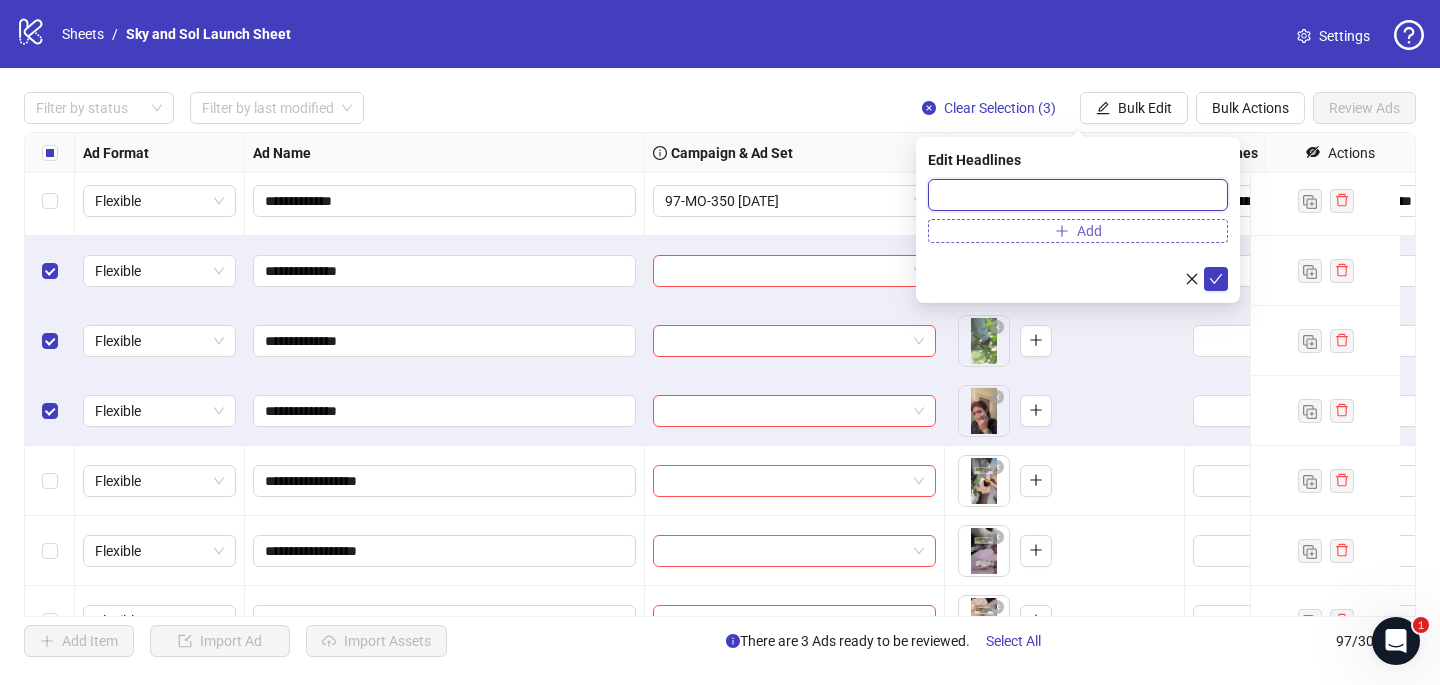 paste on "**********" 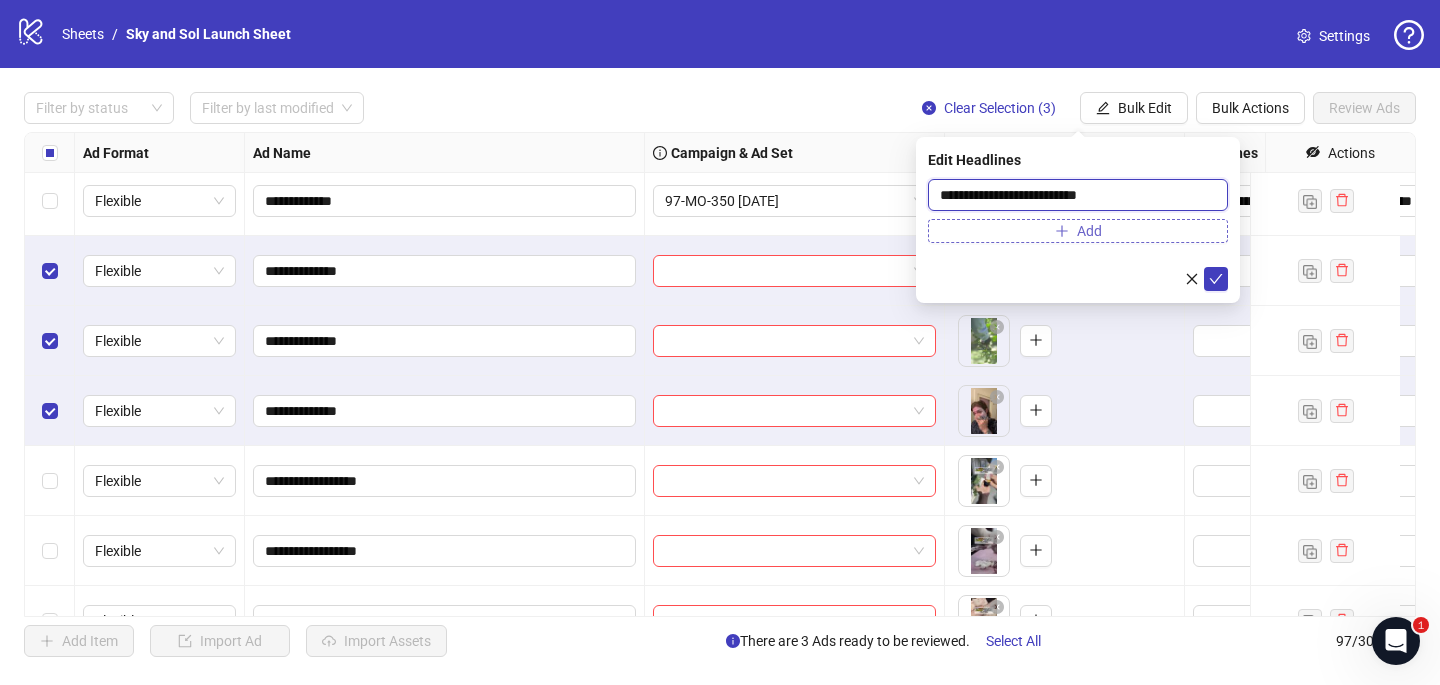 type on "**********" 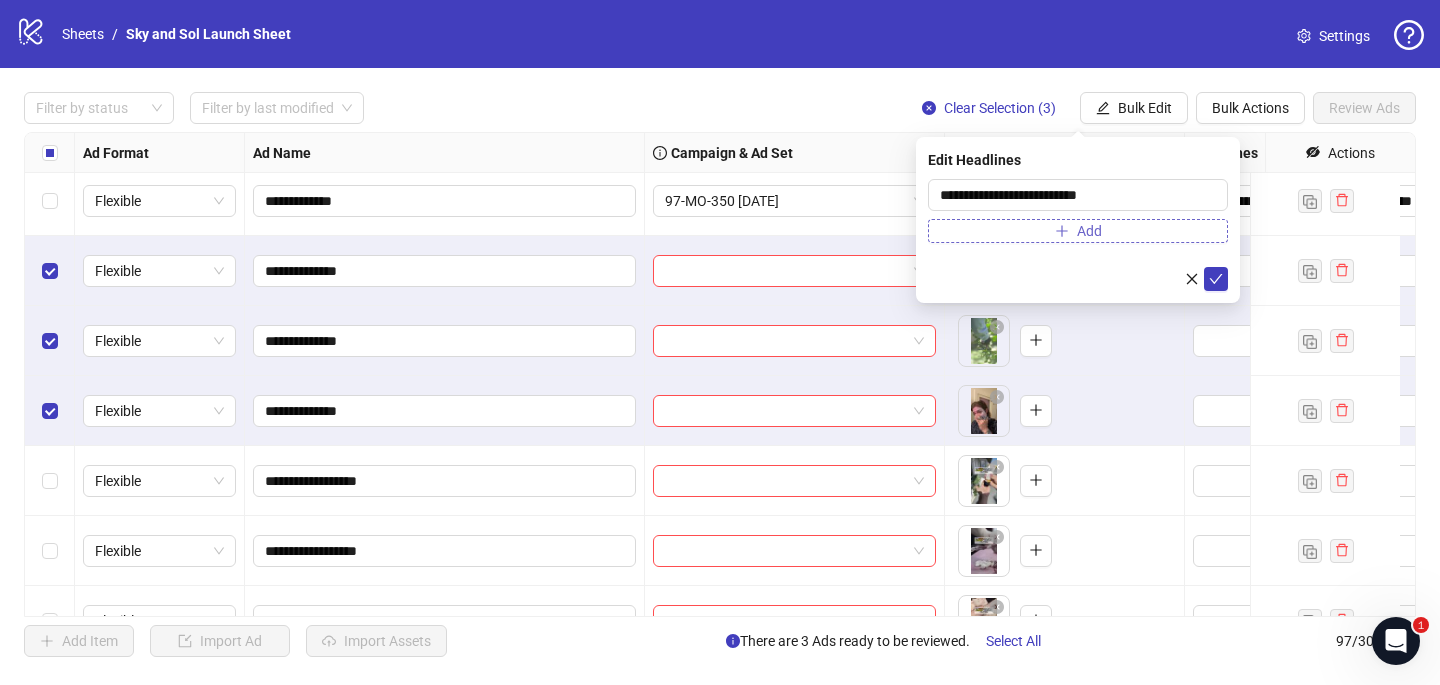 click on "Add" at bounding box center [1078, 231] 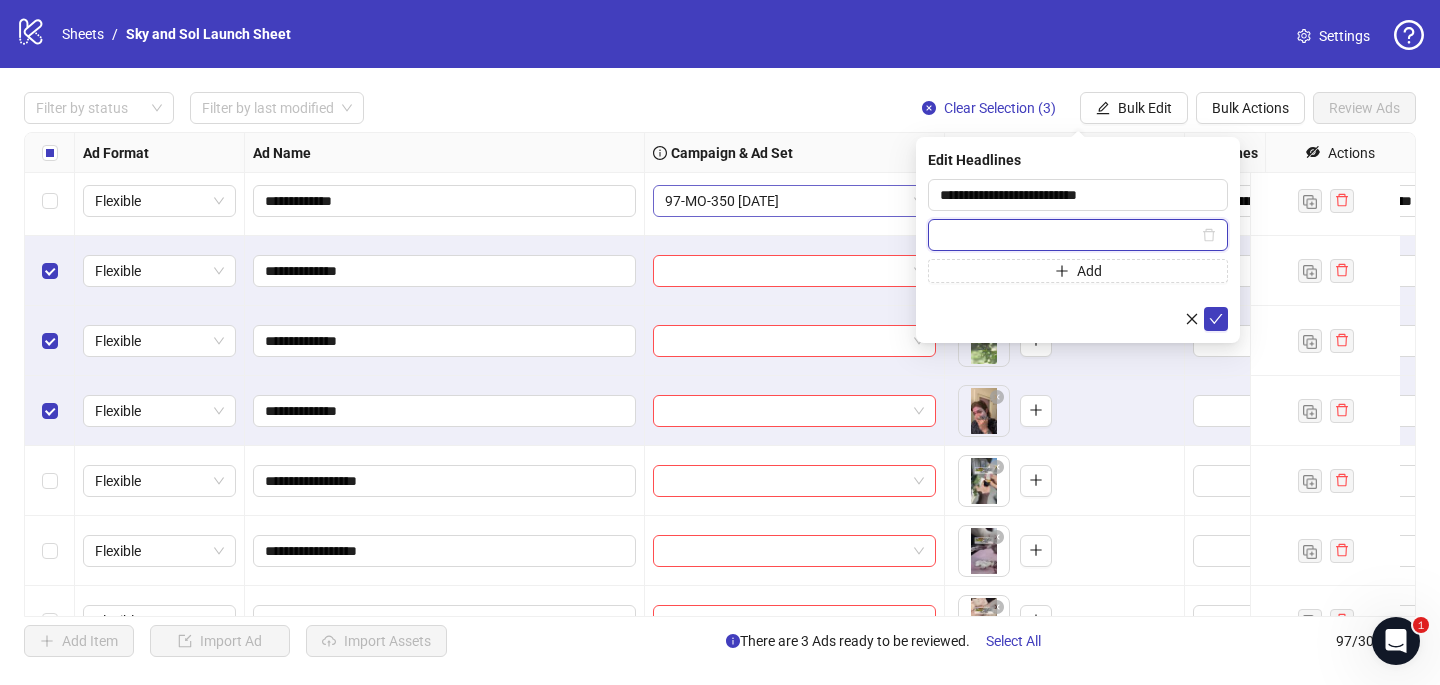 paste on "**********" 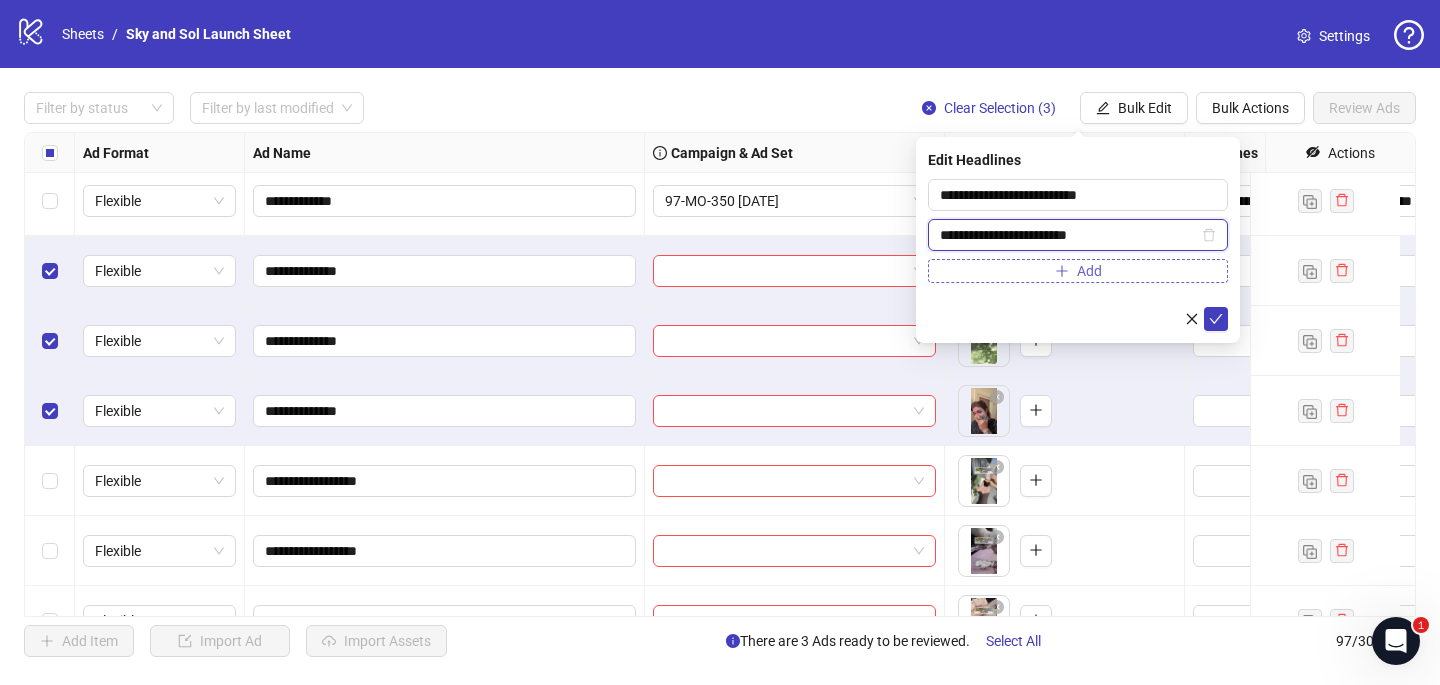 type on "**********" 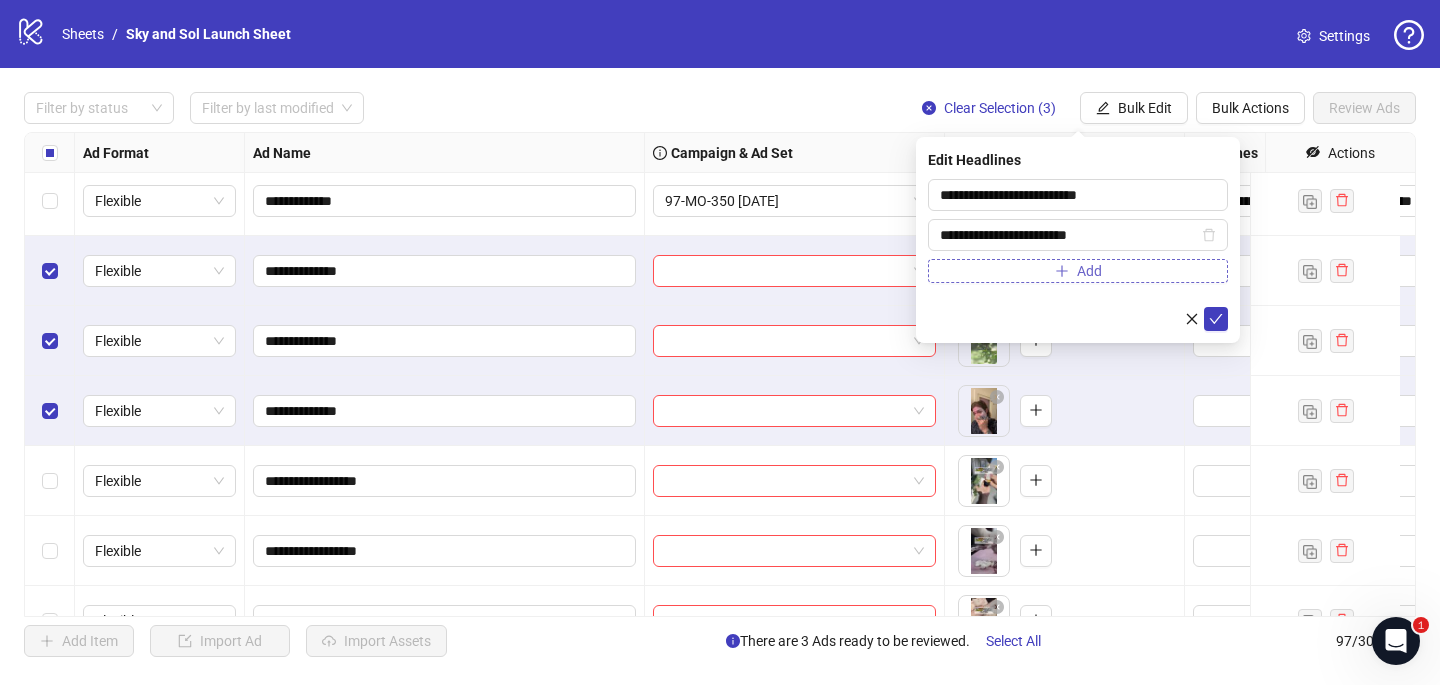 click on "Add" at bounding box center [1078, 271] 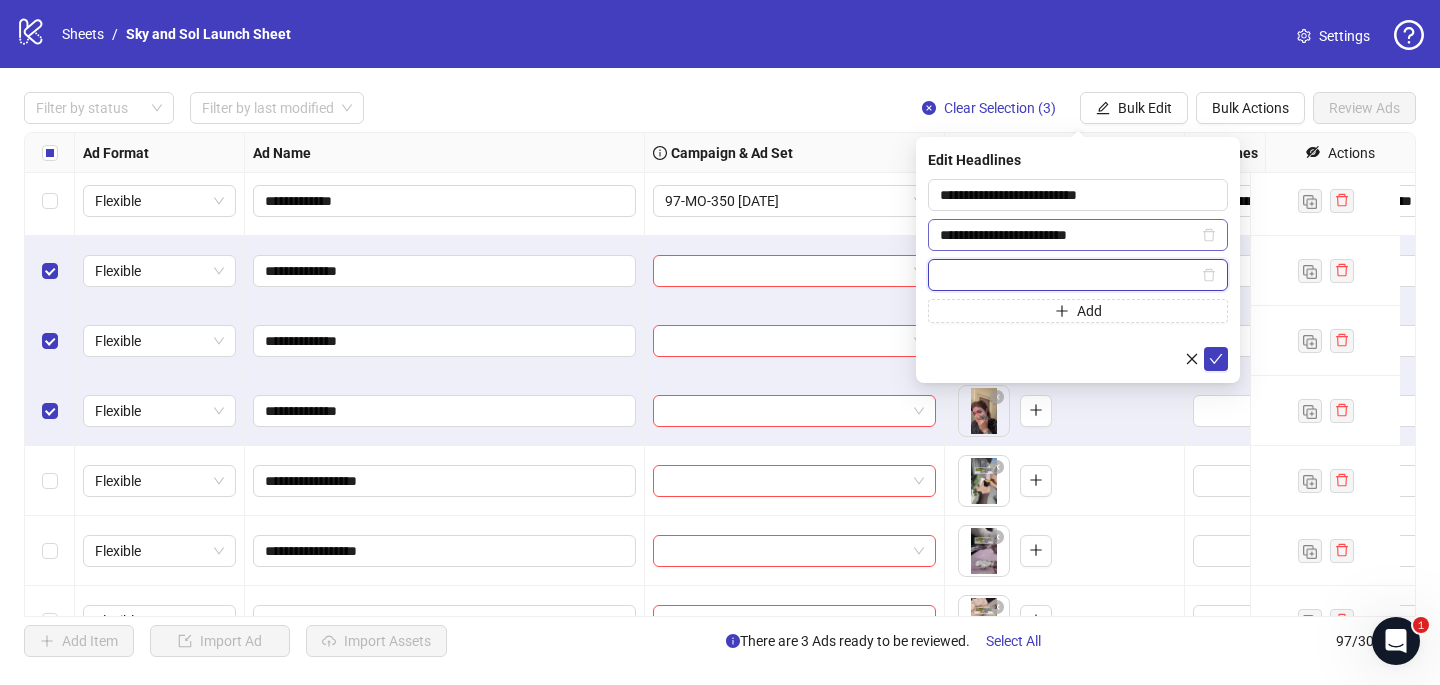 paste on "**********" 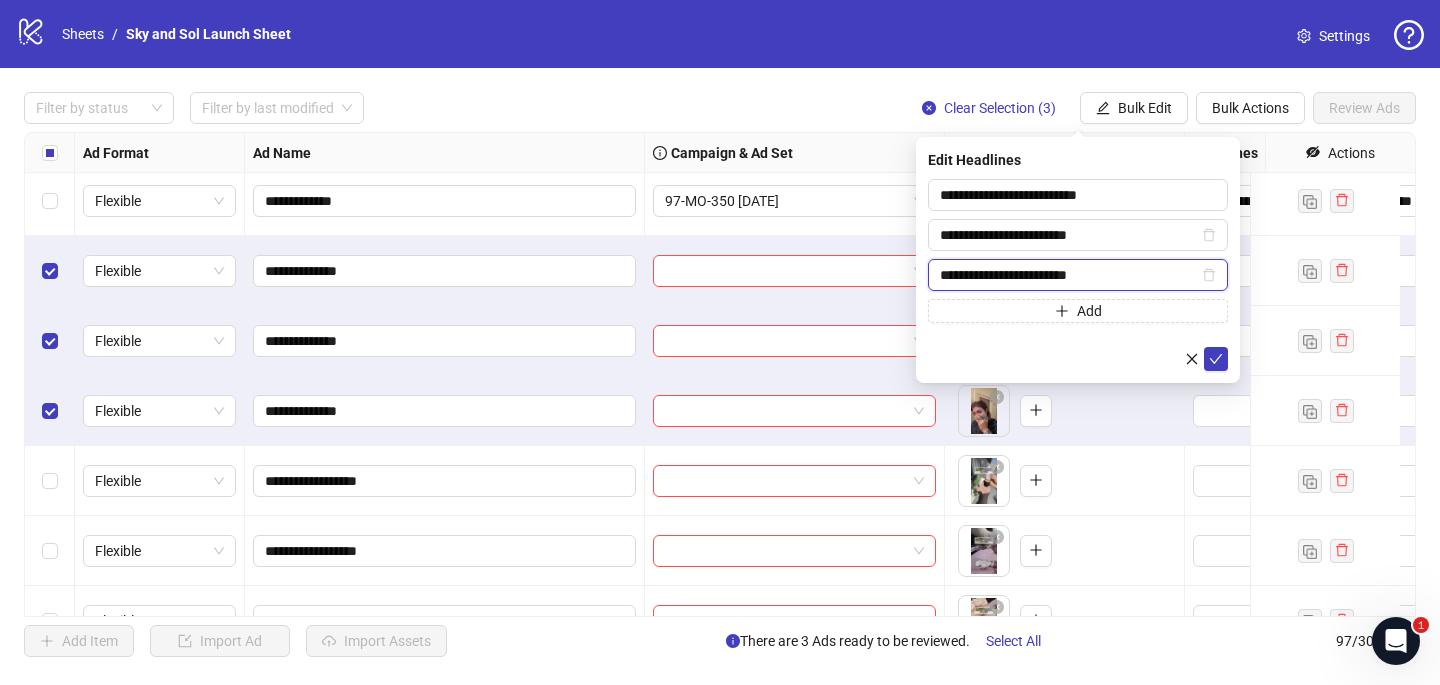 drag, startPoint x: 1019, startPoint y: 275, endPoint x: 918, endPoint y: 285, distance: 101.49384 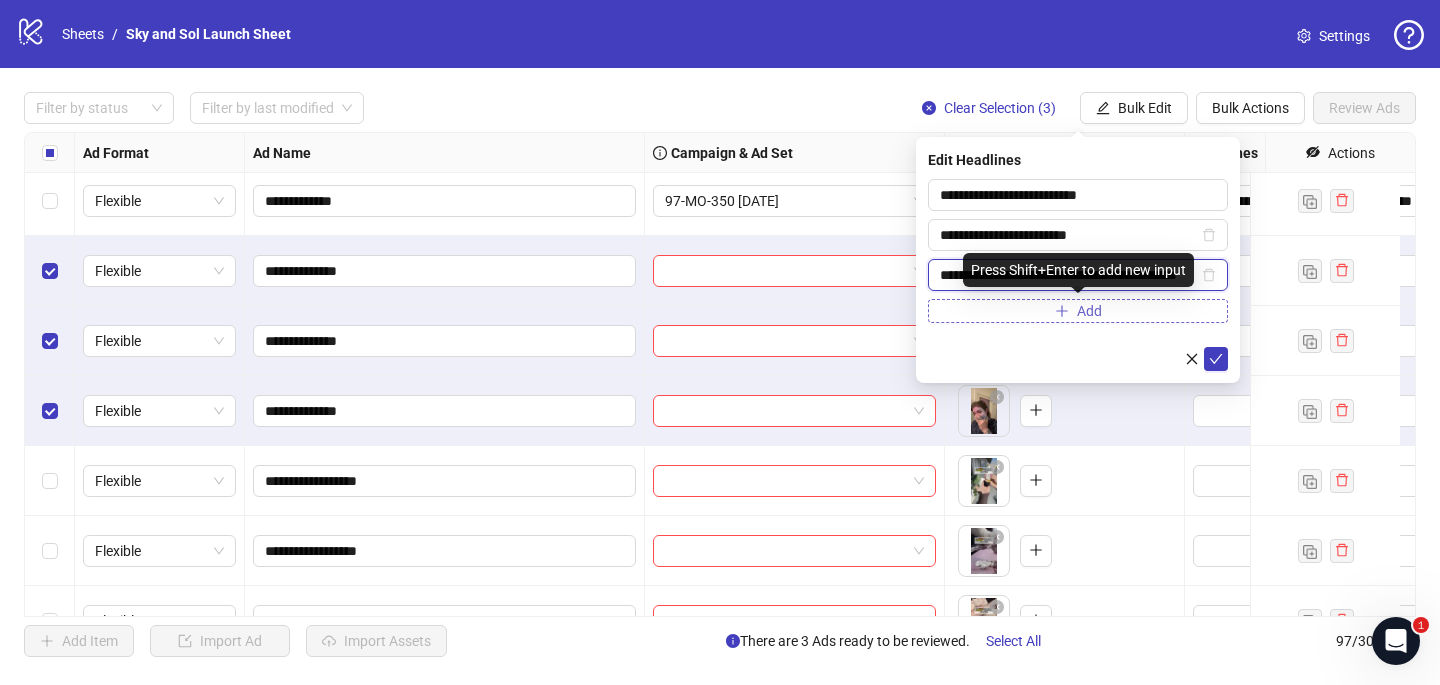 type on "**********" 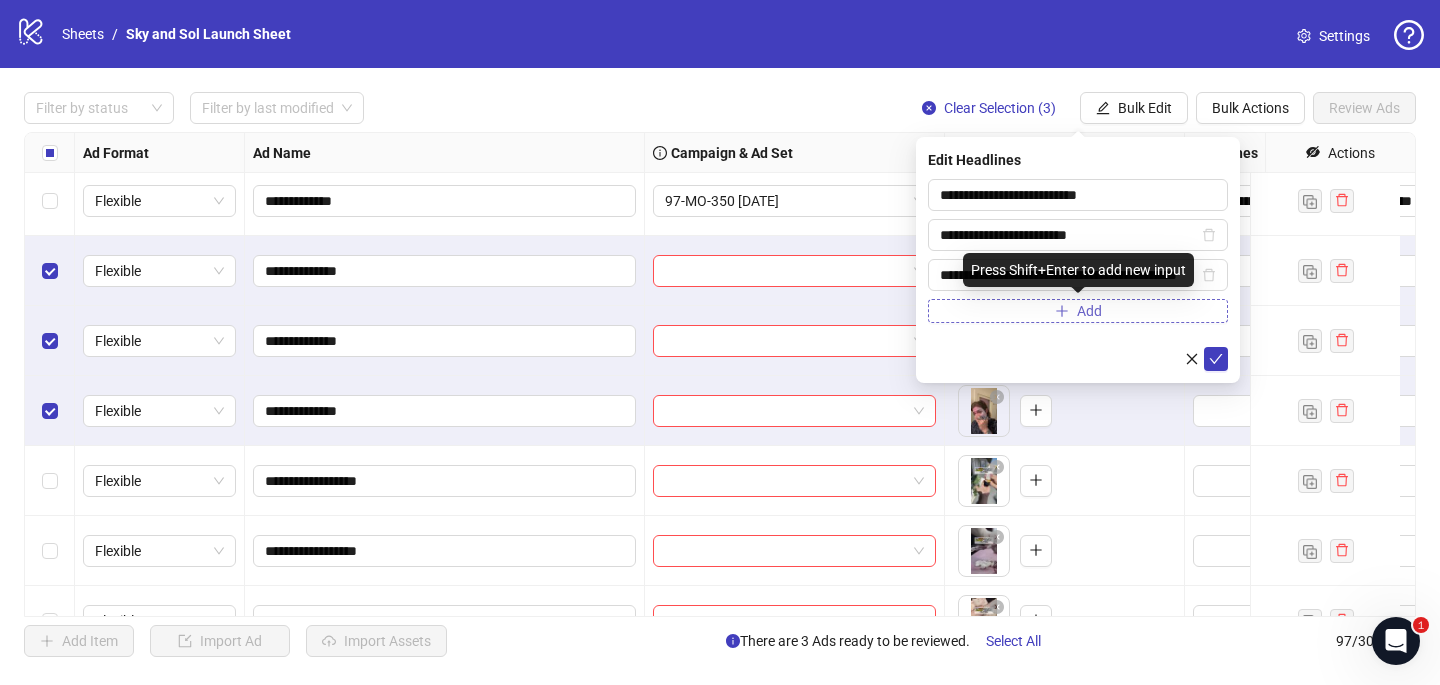 click on "Add" at bounding box center [1078, 311] 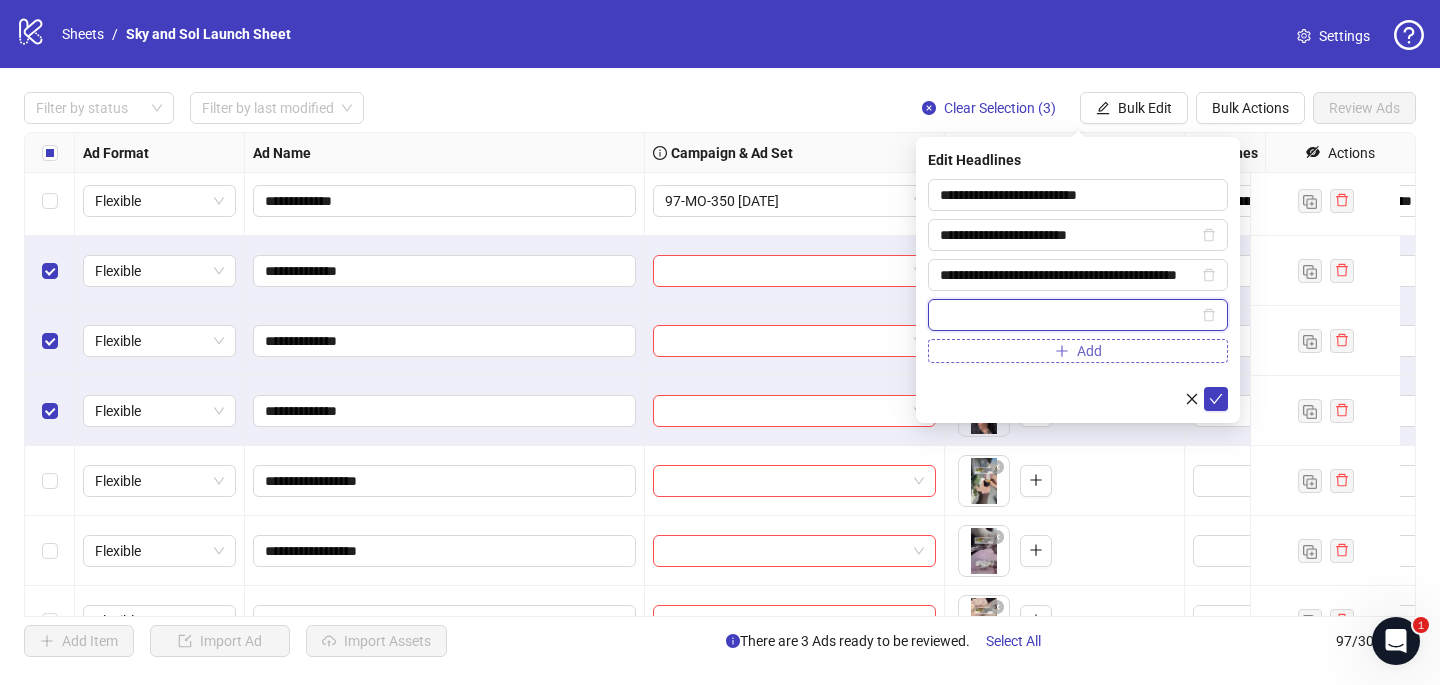 paste on "**********" 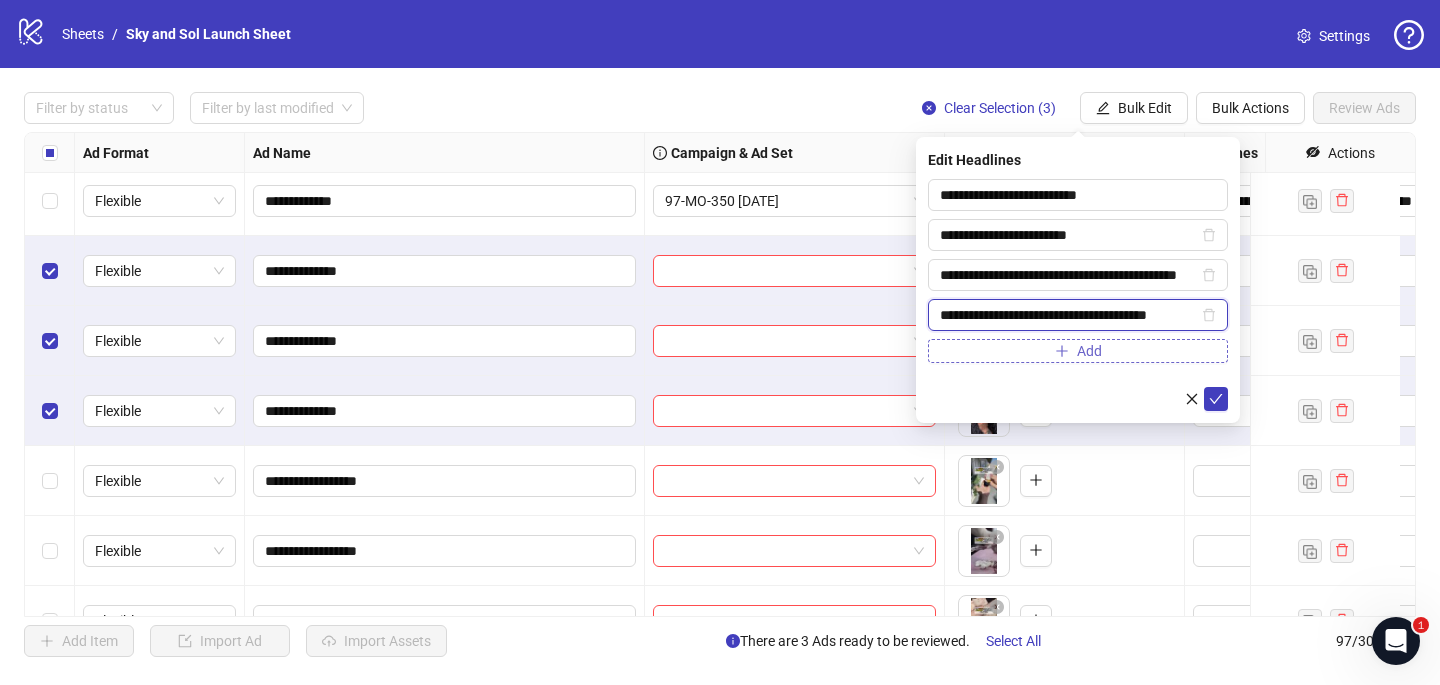 scroll, scrollTop: 0, scrollLeft: 7, axis: horizontal 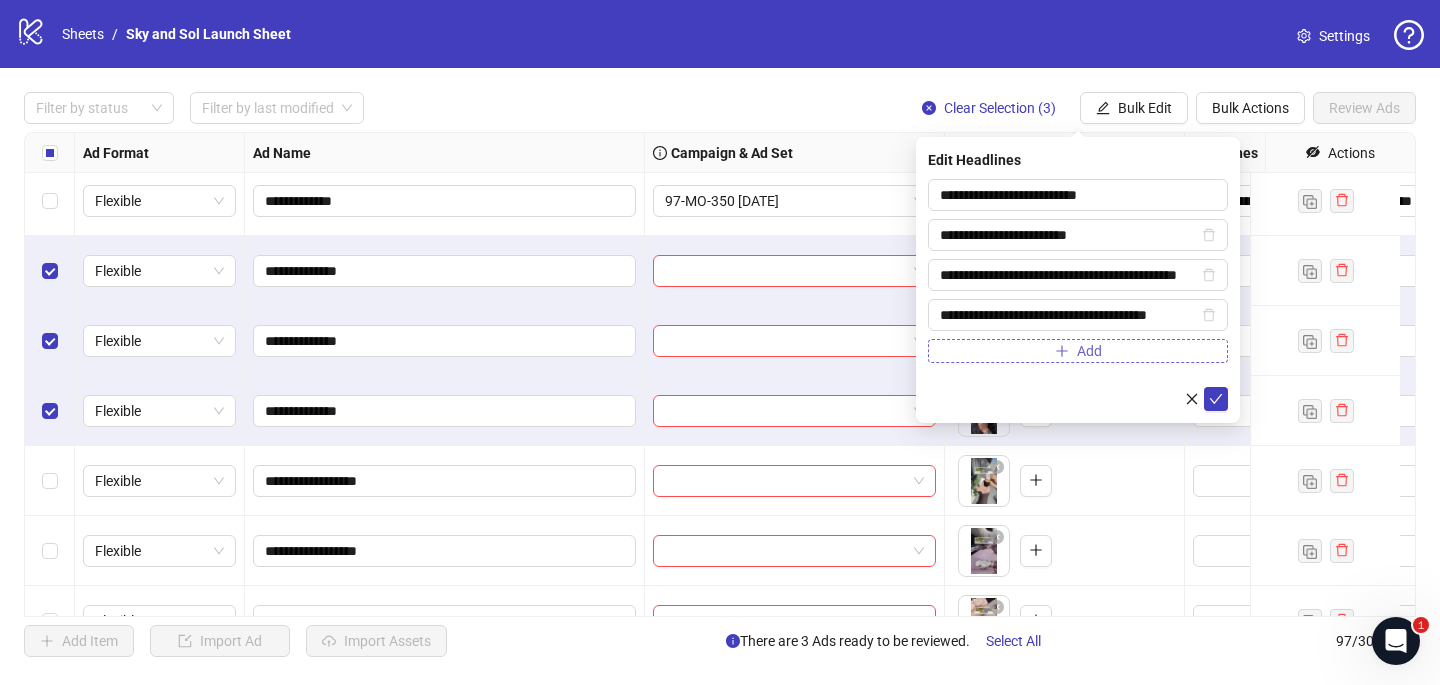 click on "Add" at bounding box center [1078, 351] 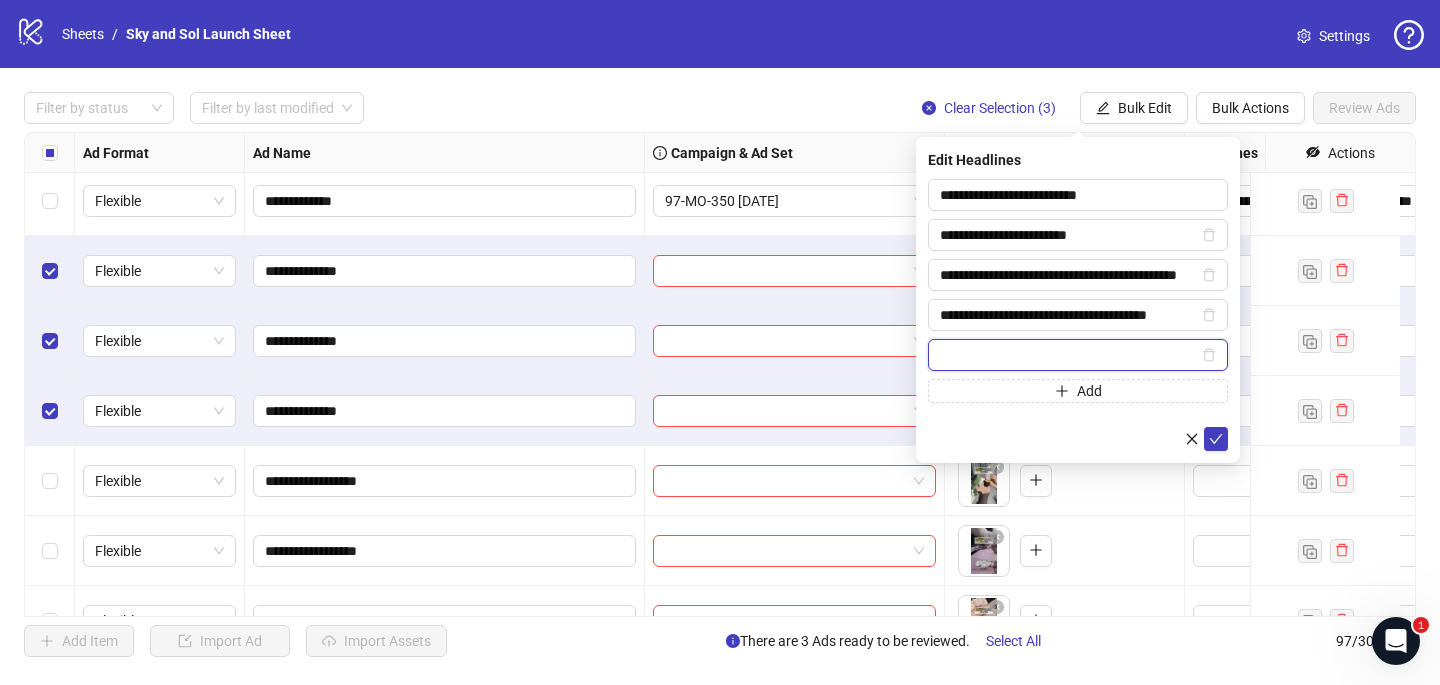 paste on "**********" 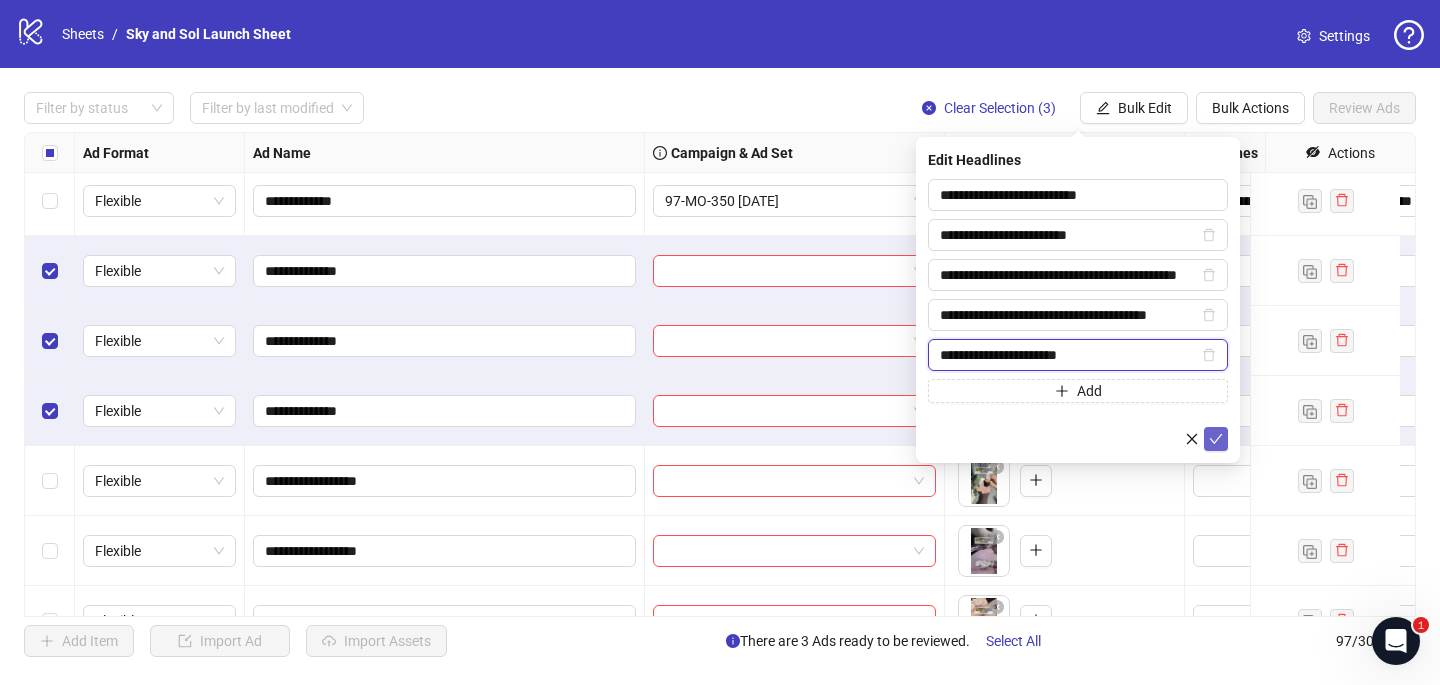 type on "**********" 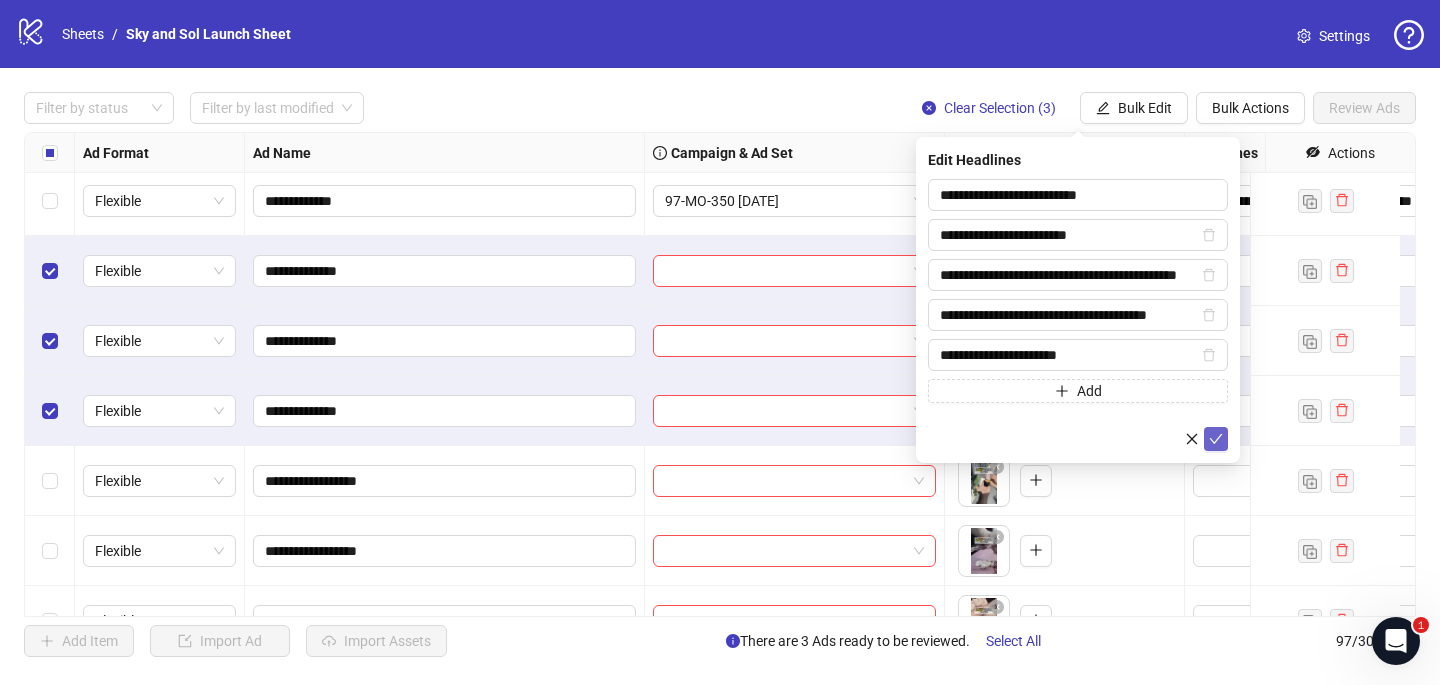 click 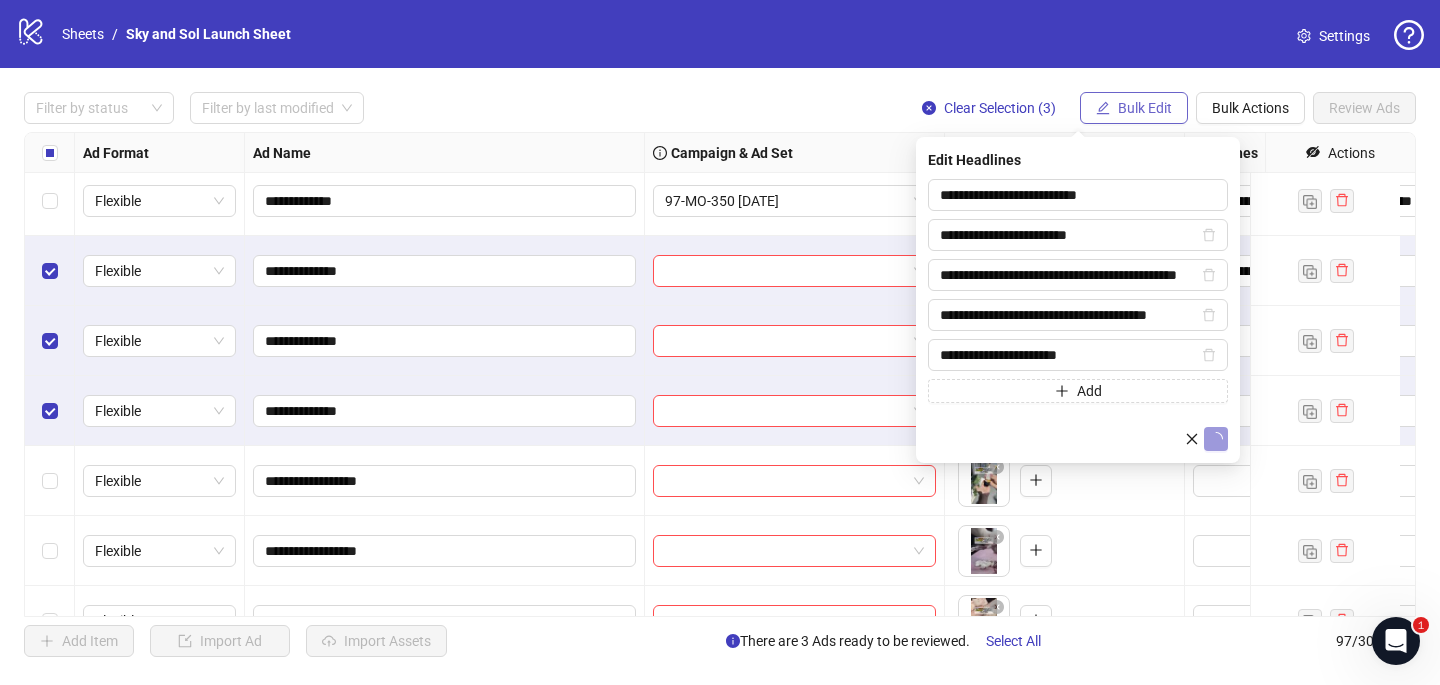click 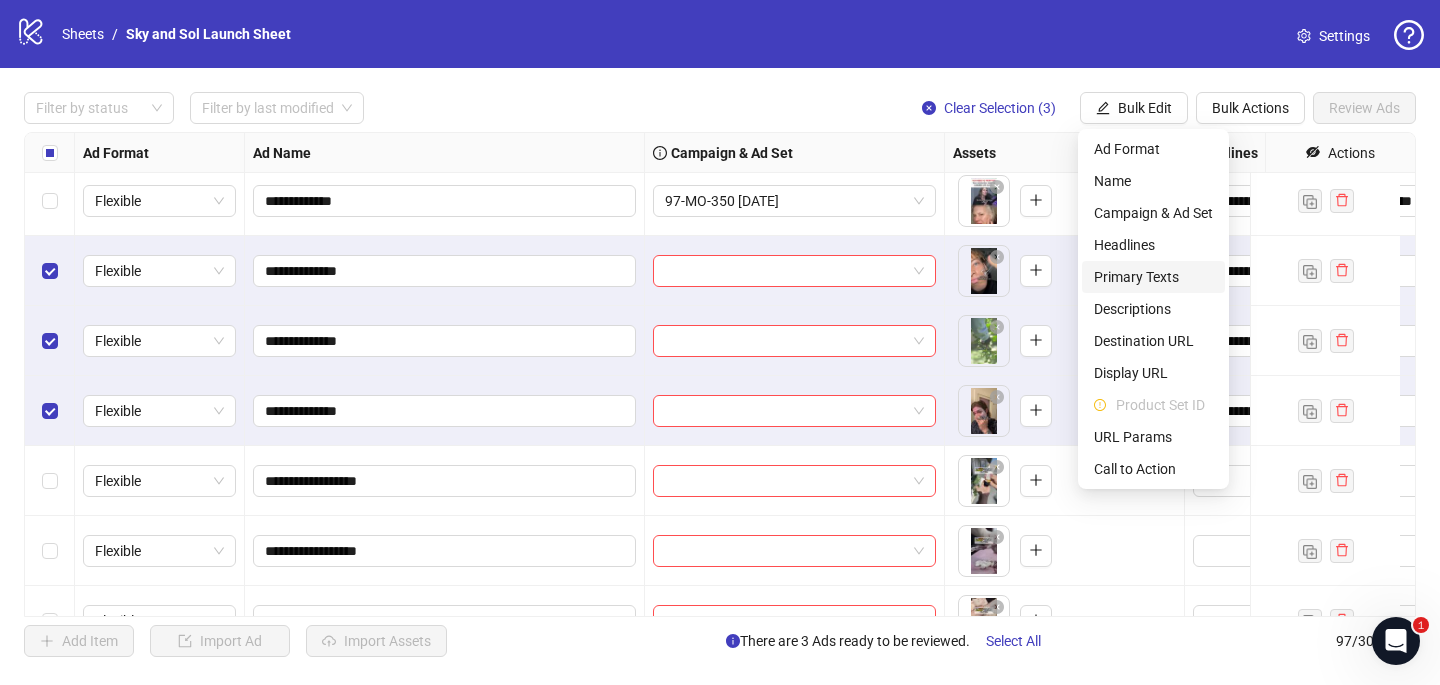 click on "Primary Texts" at bounding box center [1153, 277] 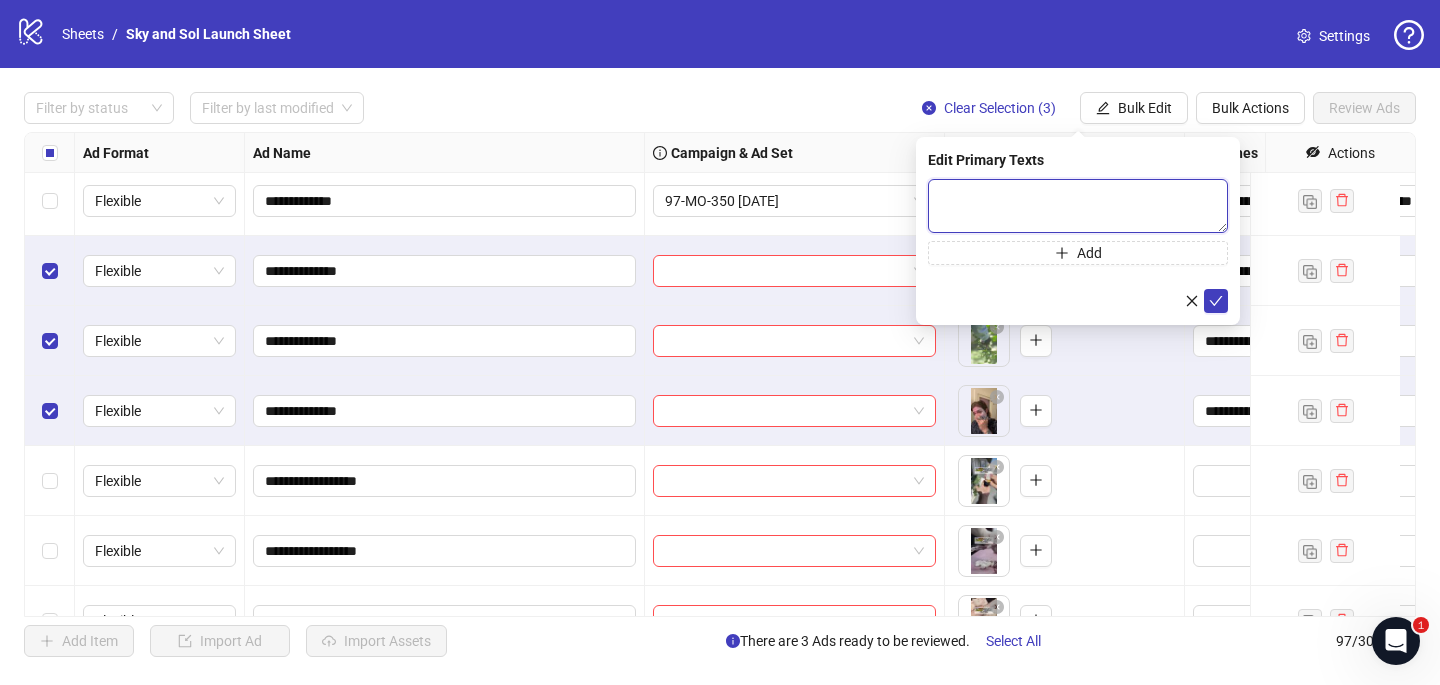 click at bounding box center [1078, 206] 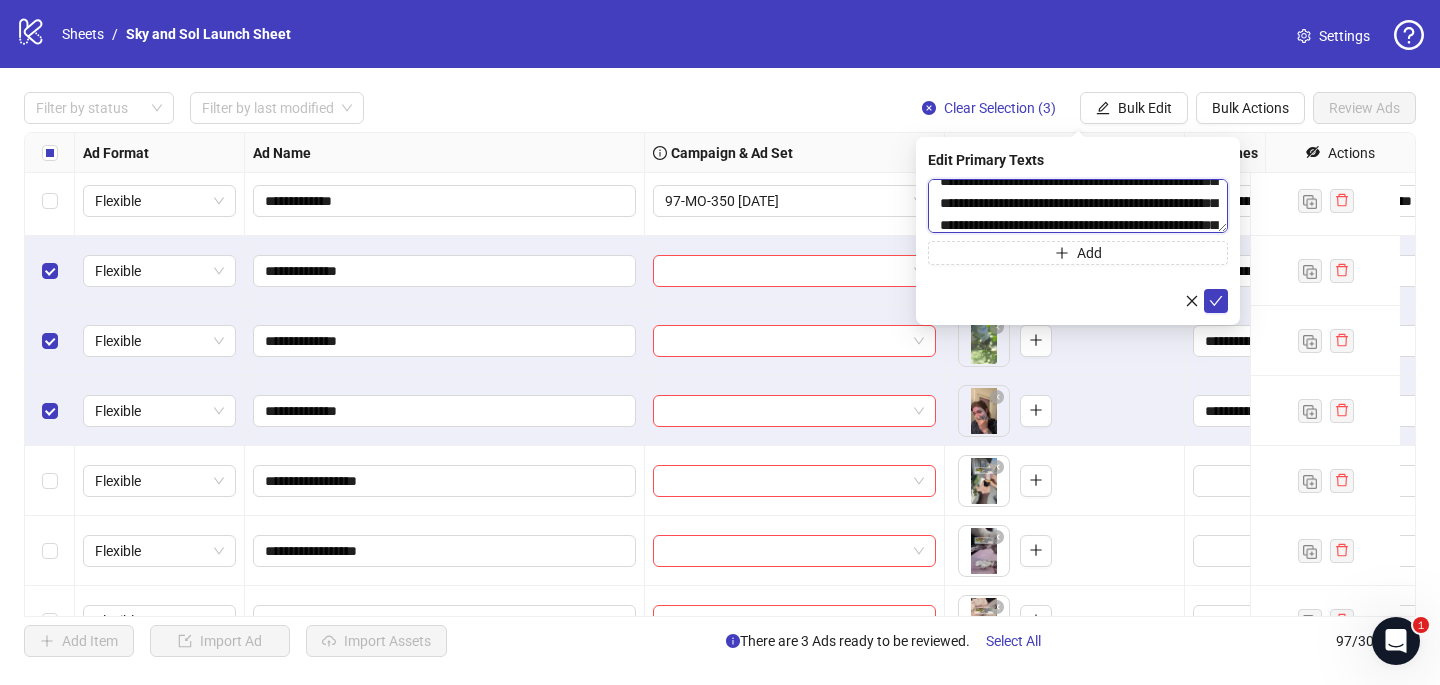 scroll, scrollTop: 40, scrollLeft: 0, axis: vertical 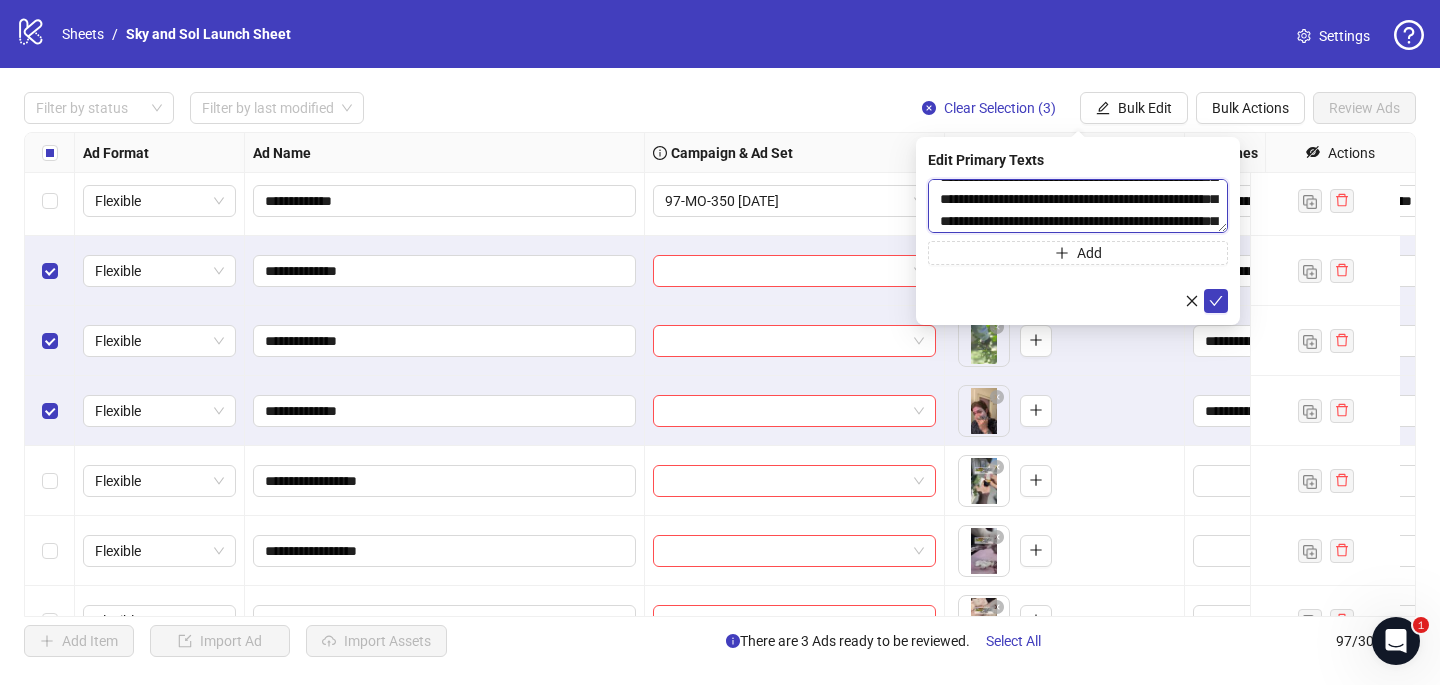 click on "**********" at bounding box center [1078, 206] 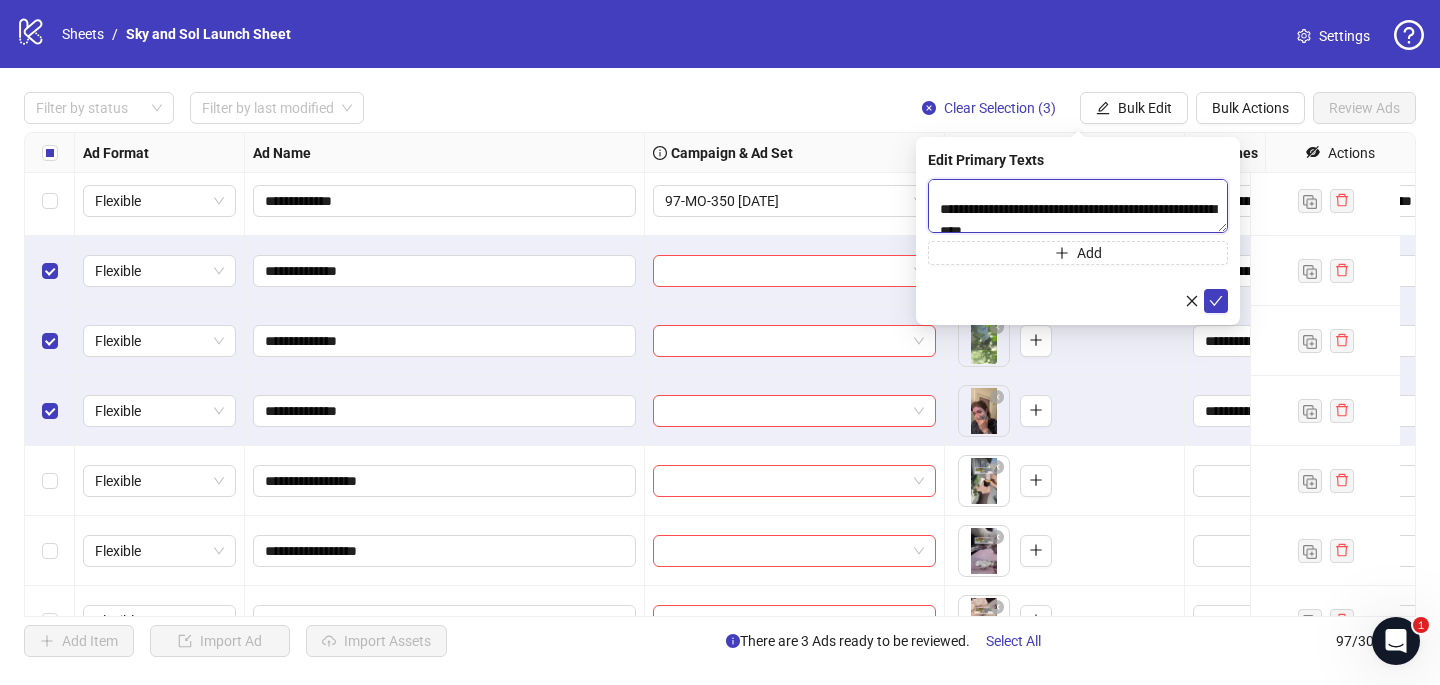 scroll, scrollTop: 149, scrollLeft: 0, axis: vertical 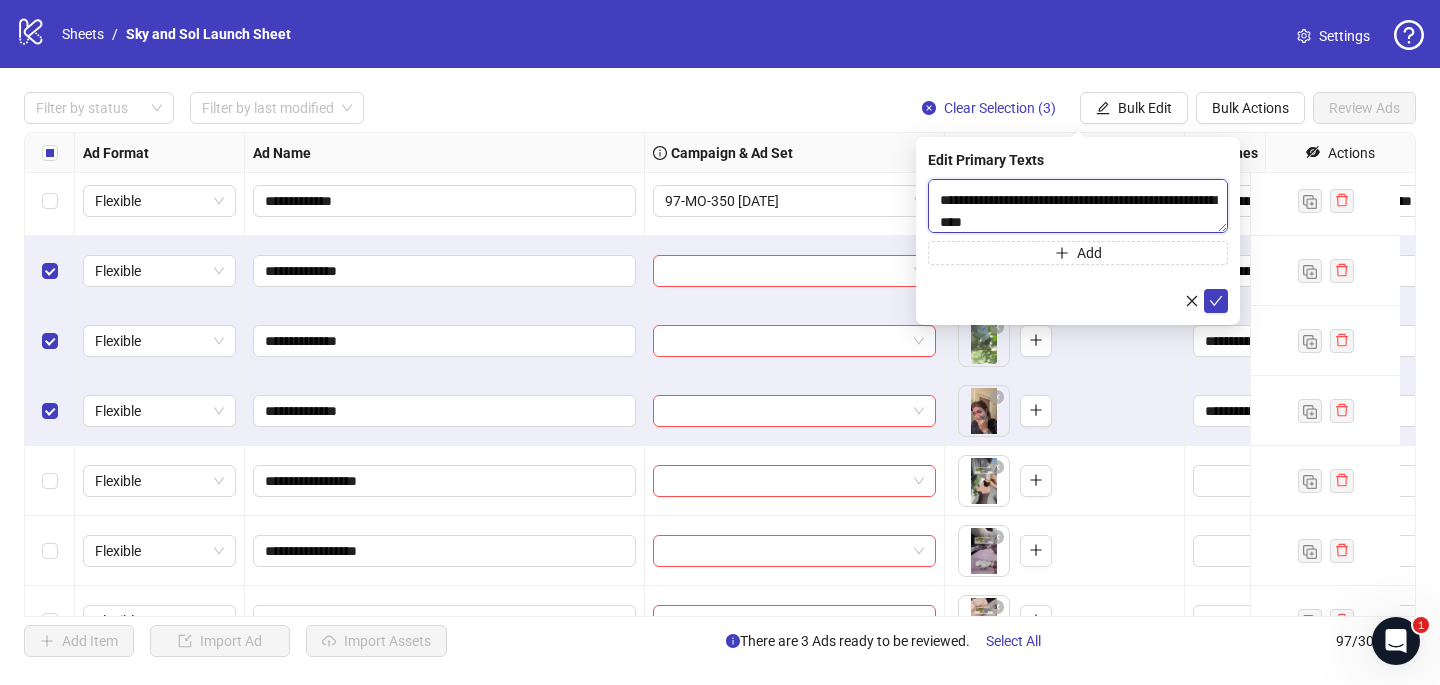 click on "**********" at bounding box center [1078, 206] 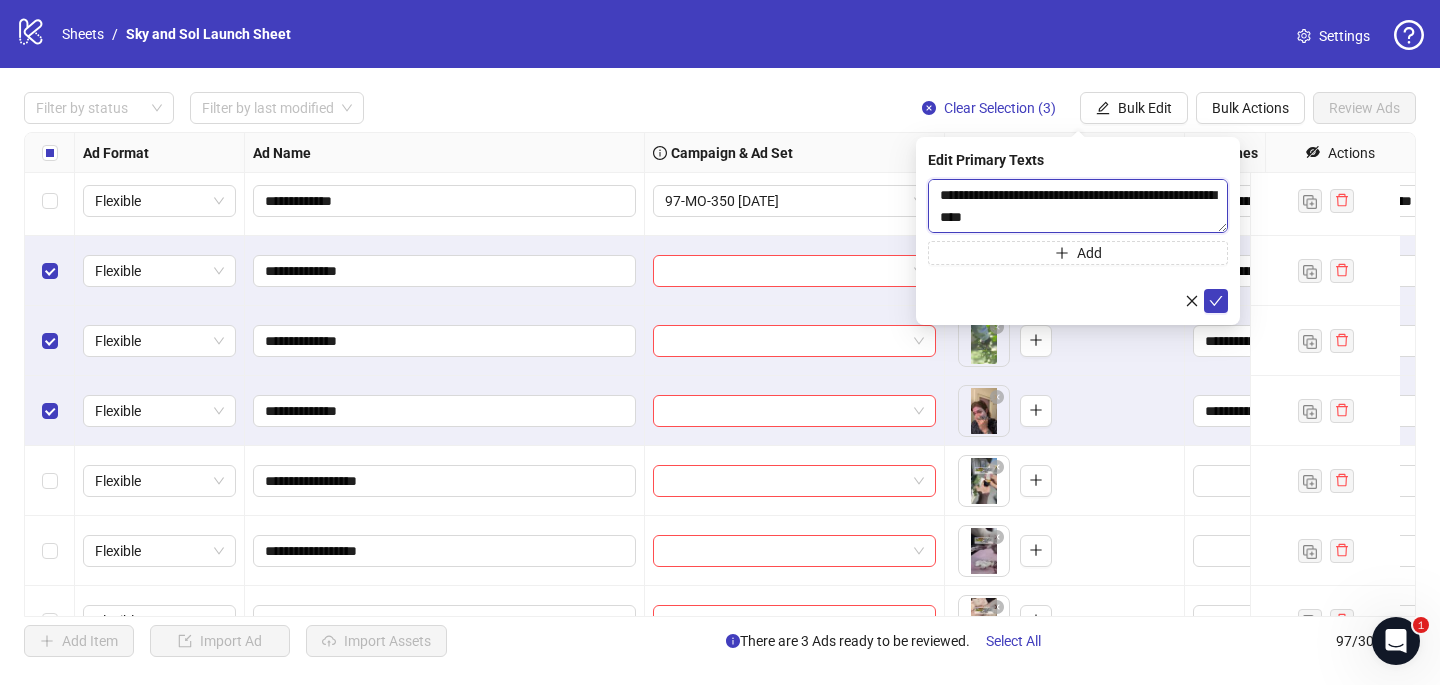 scroll, scrollTop: 242, scrollLeft: 0, axis: vertical 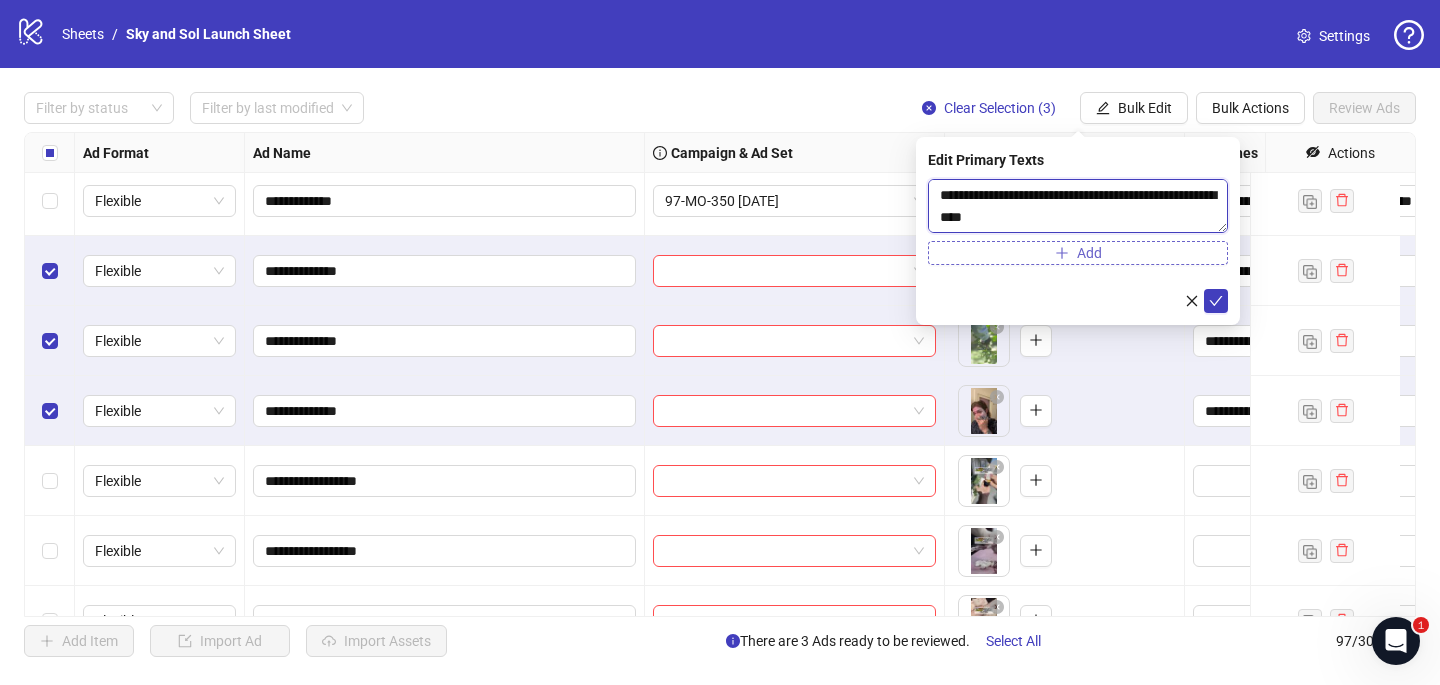 type on "**********" 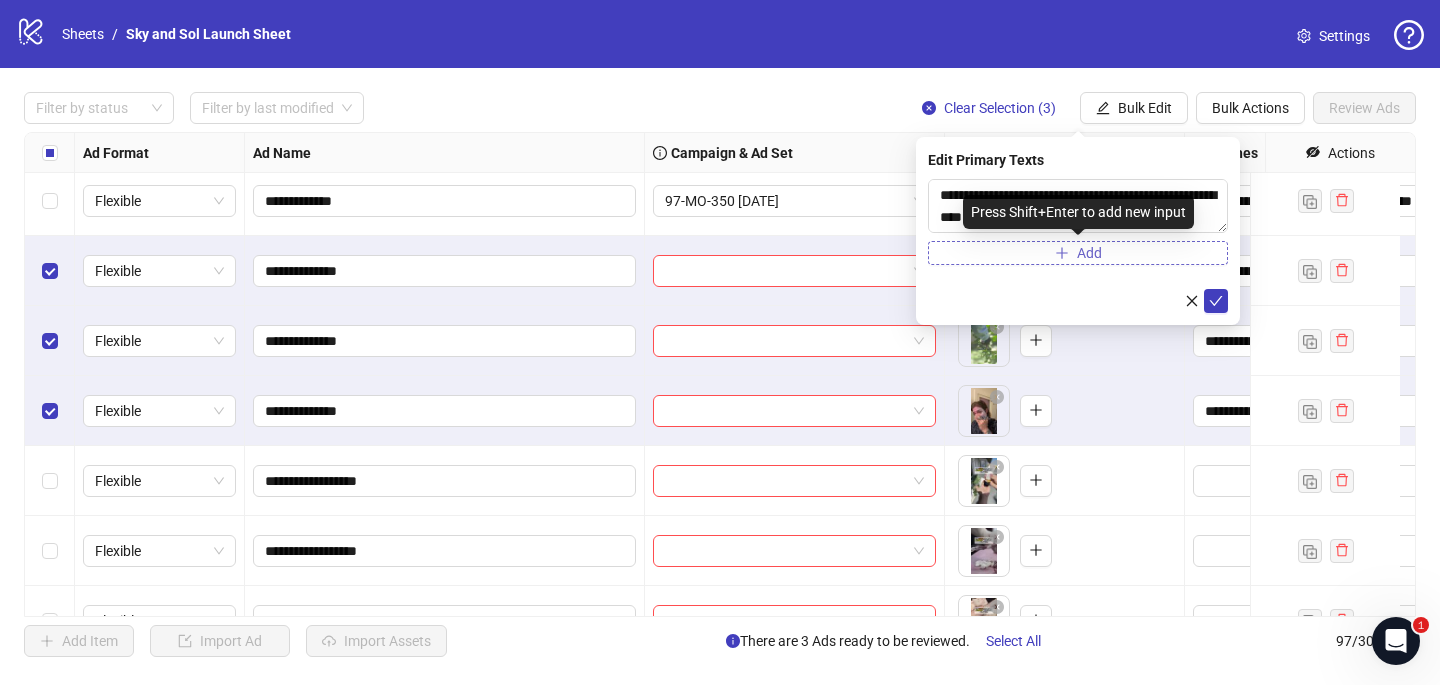 click on "Add" at bounding box center (1089, 253) 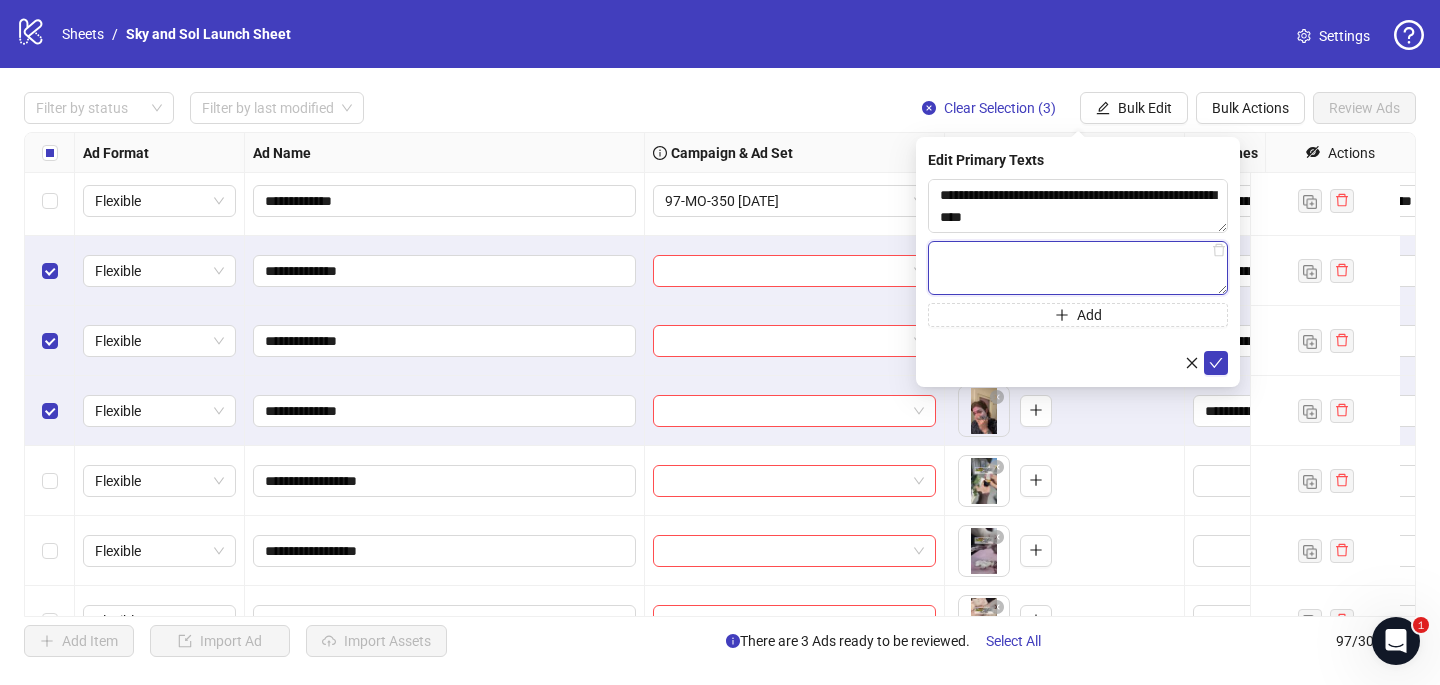 paste on "**********" 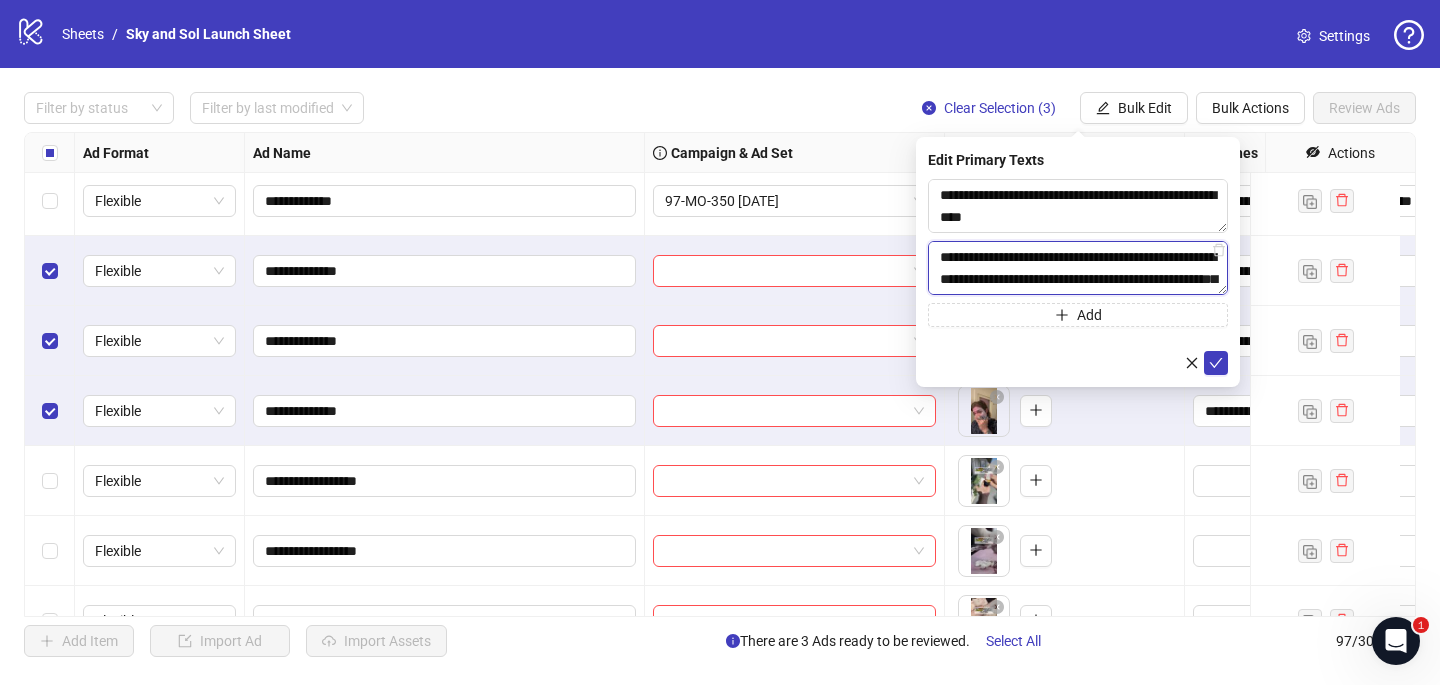scroll, scrollTop: 191, scrollLeft: 0, axis: vertical 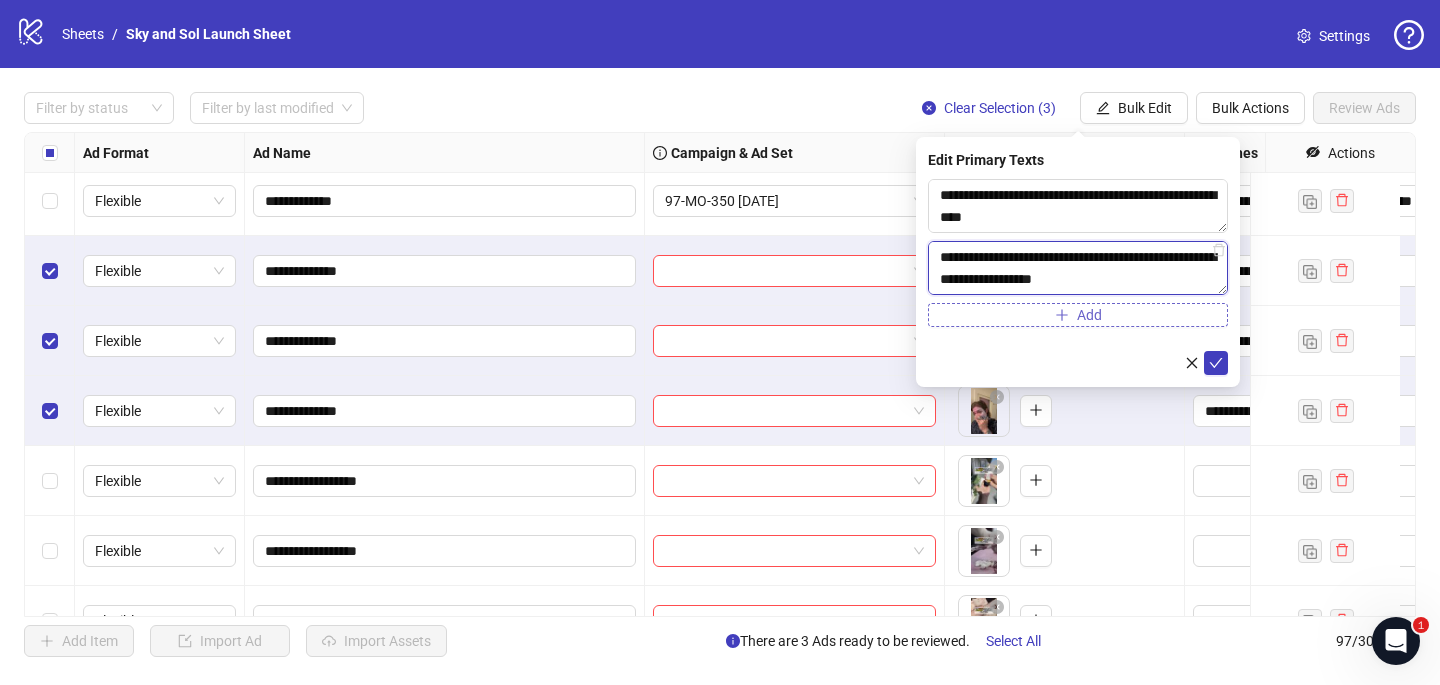 type on "**********" 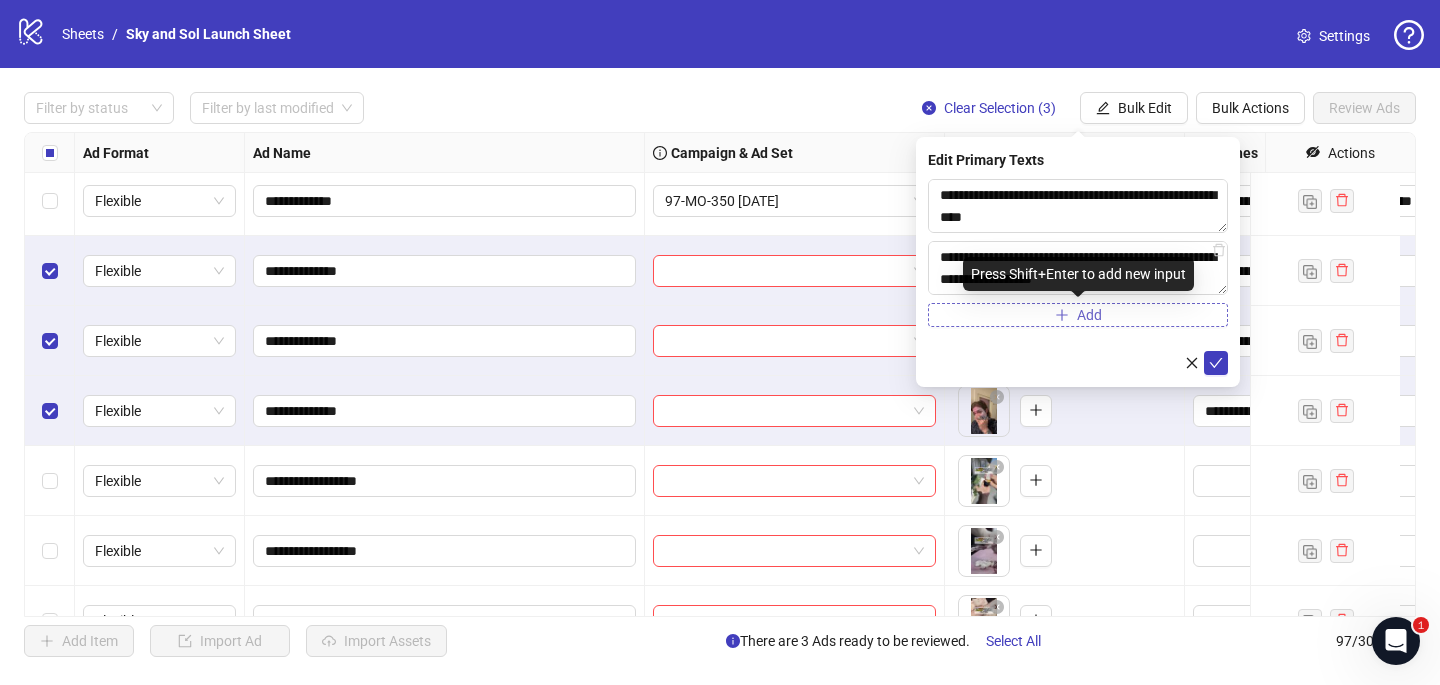 click on "Add" at bounding box center (1078, 315) 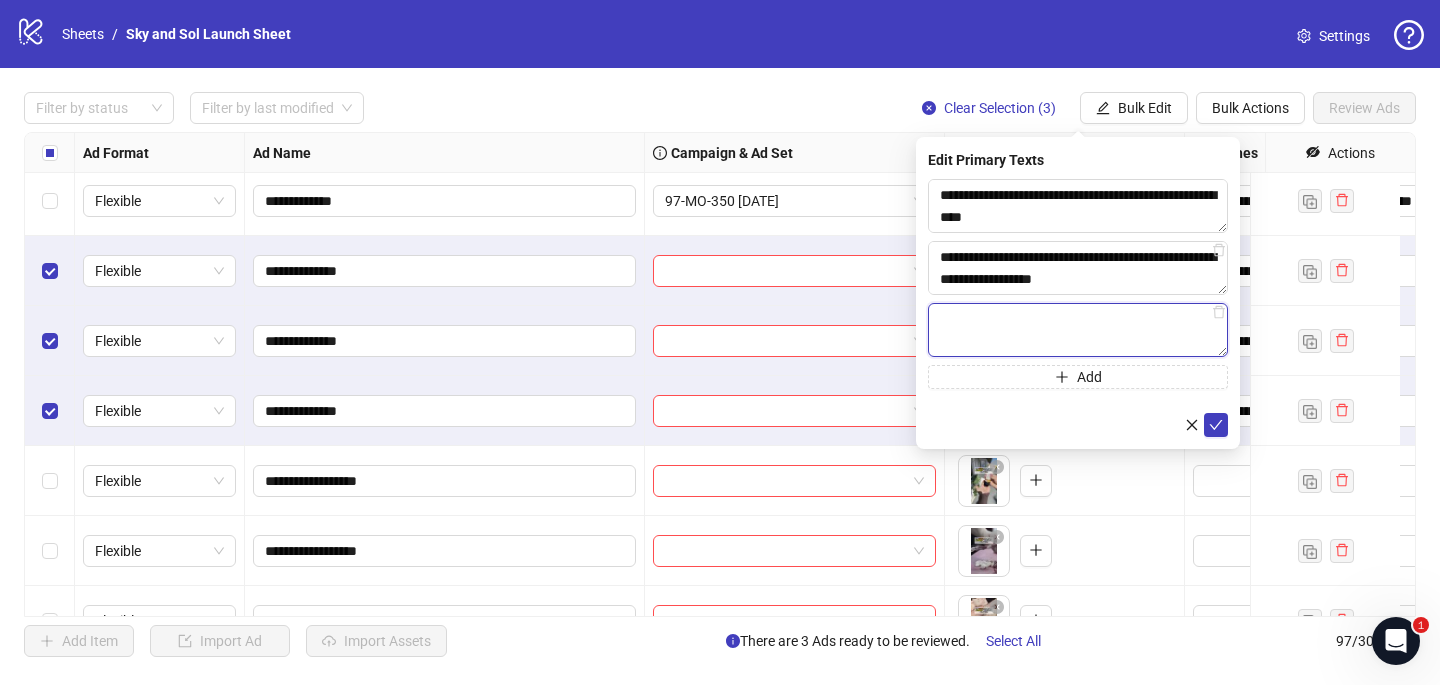 paste on "**********" 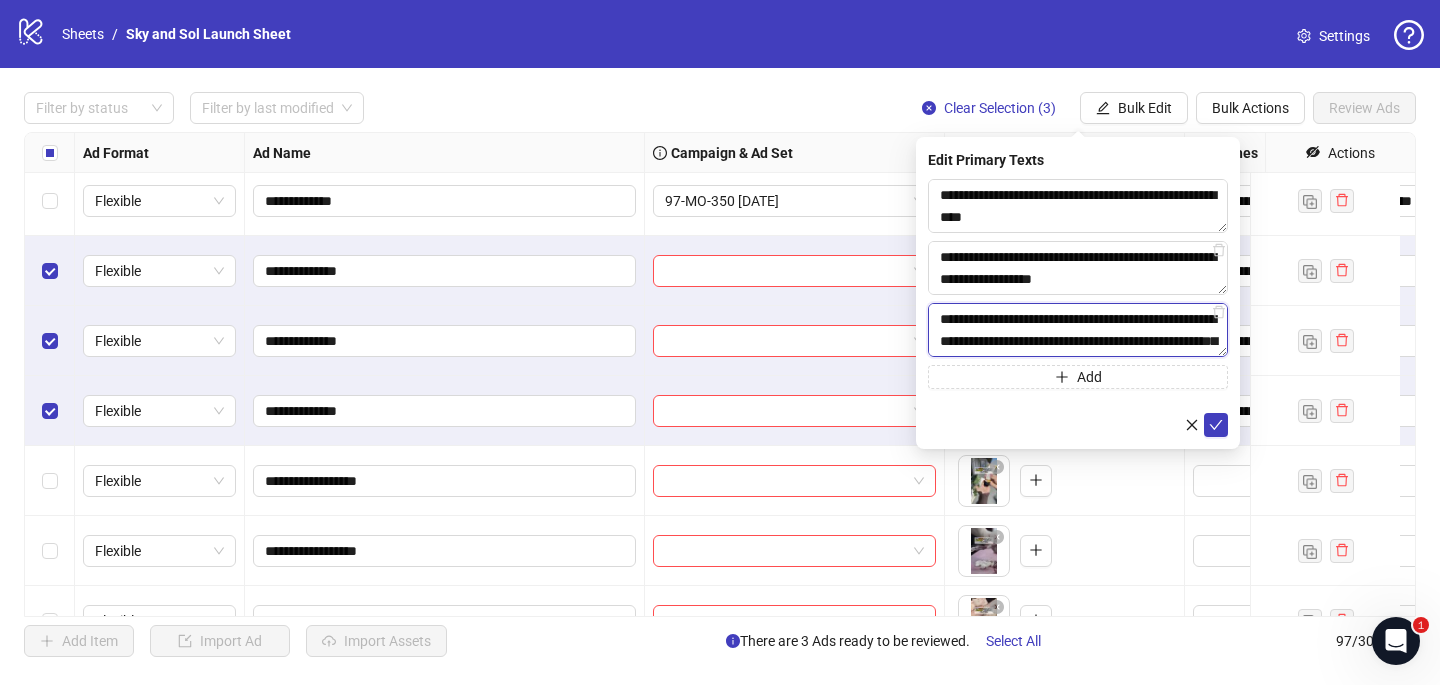 scroll, scrollTop: 235, scrollLeft: 0, axis: vertical 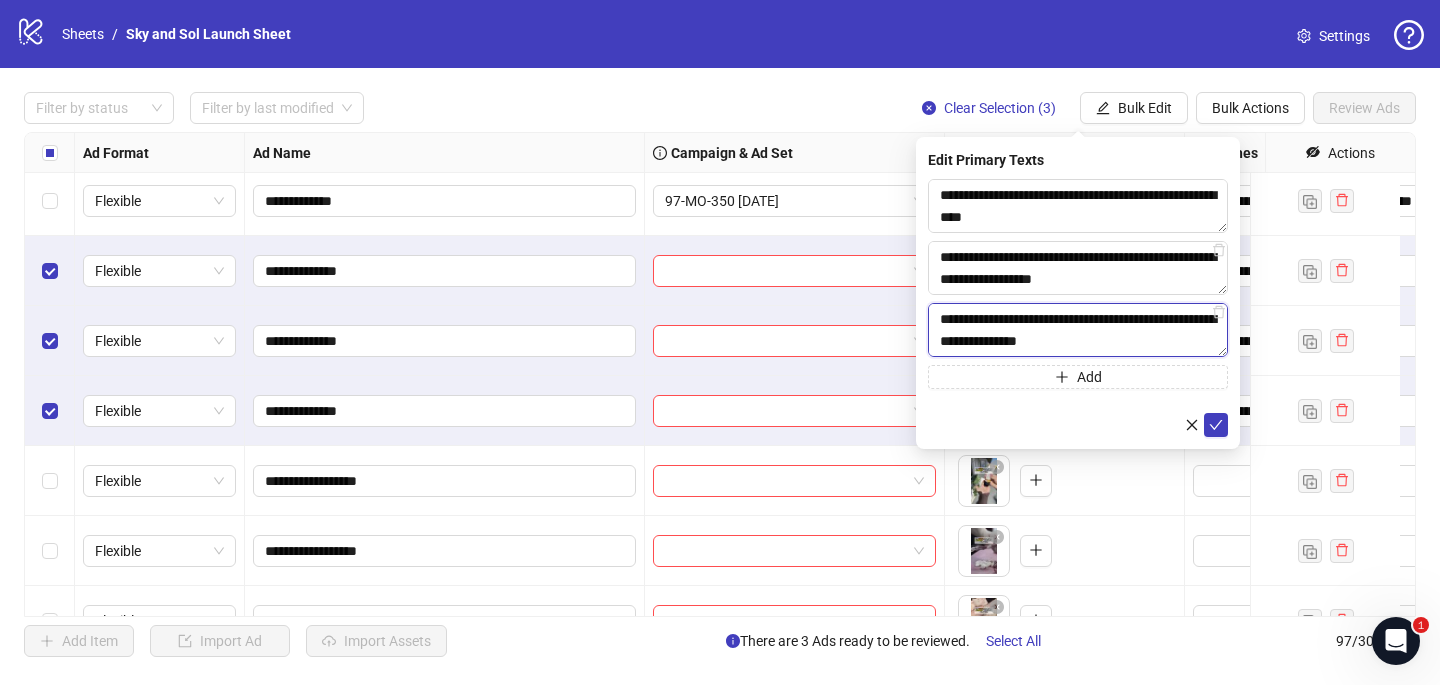 type on "**********" 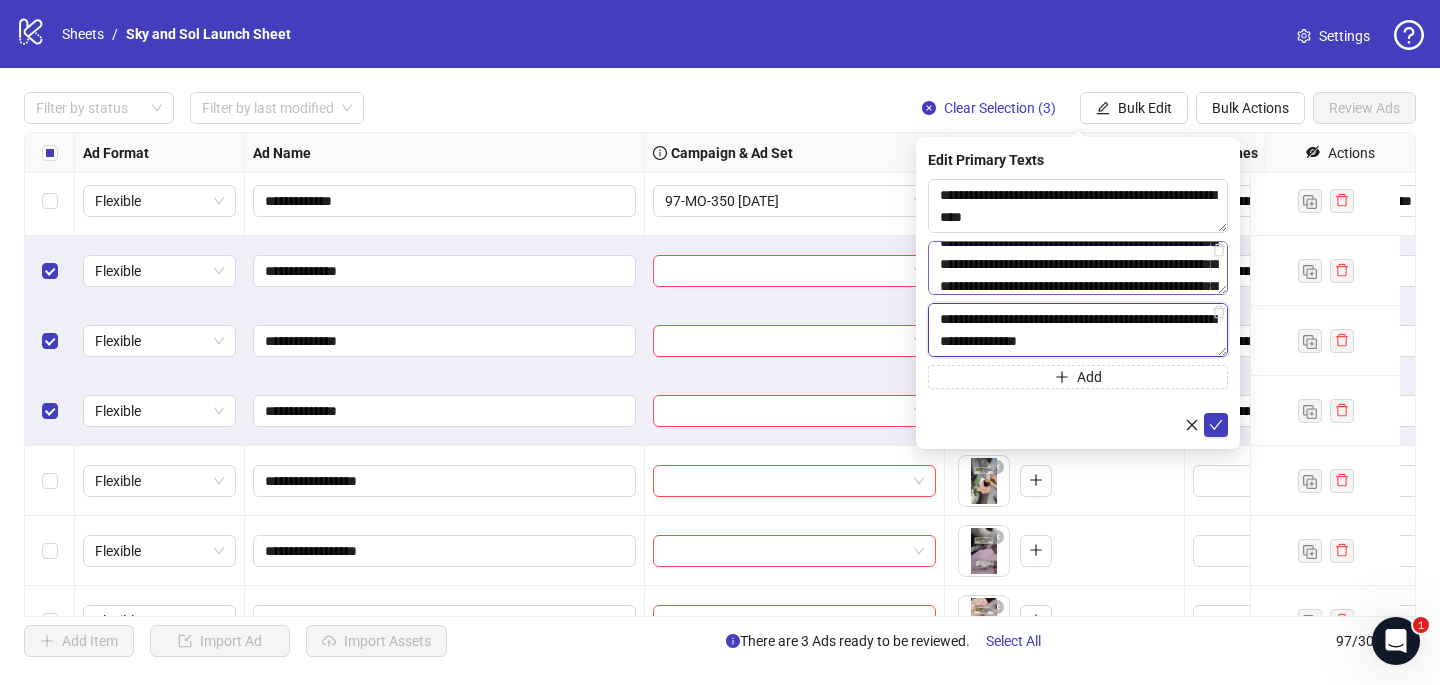 scroll, scrollTop: 41, scrollLeft: 0, axis: vertical 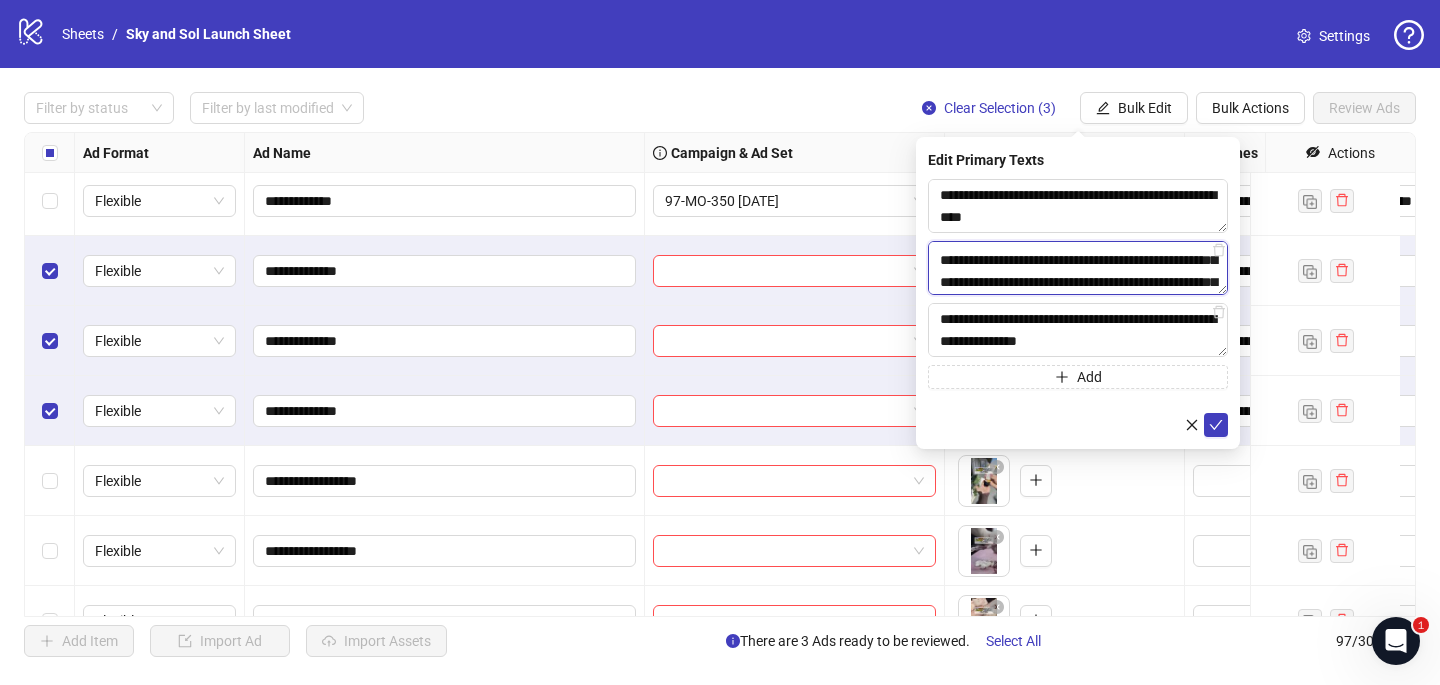 drag, startPoint x: 1131, startPoint y: 260, endPoint x: 1114, endPoint y: 275, distance: 22.671568 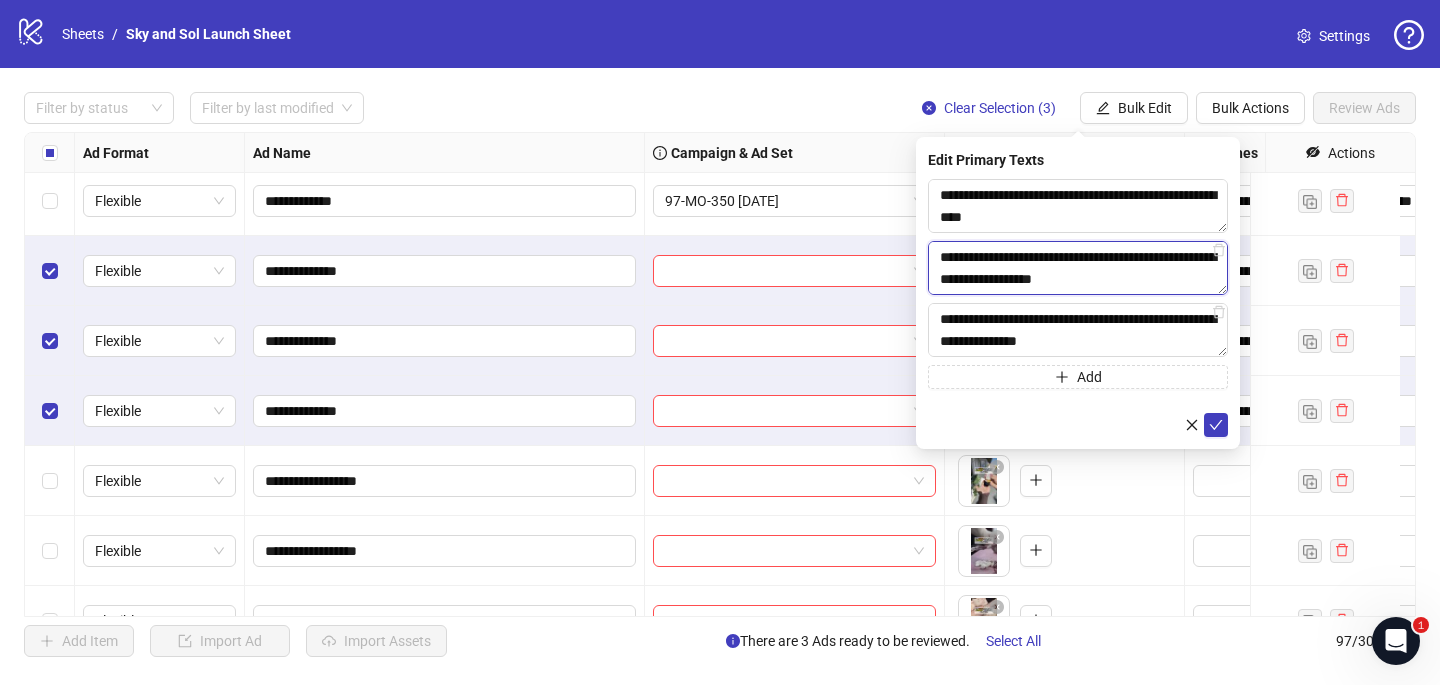 scroll, scrollTop: 220, scrollLeft: 0, axis: vertical 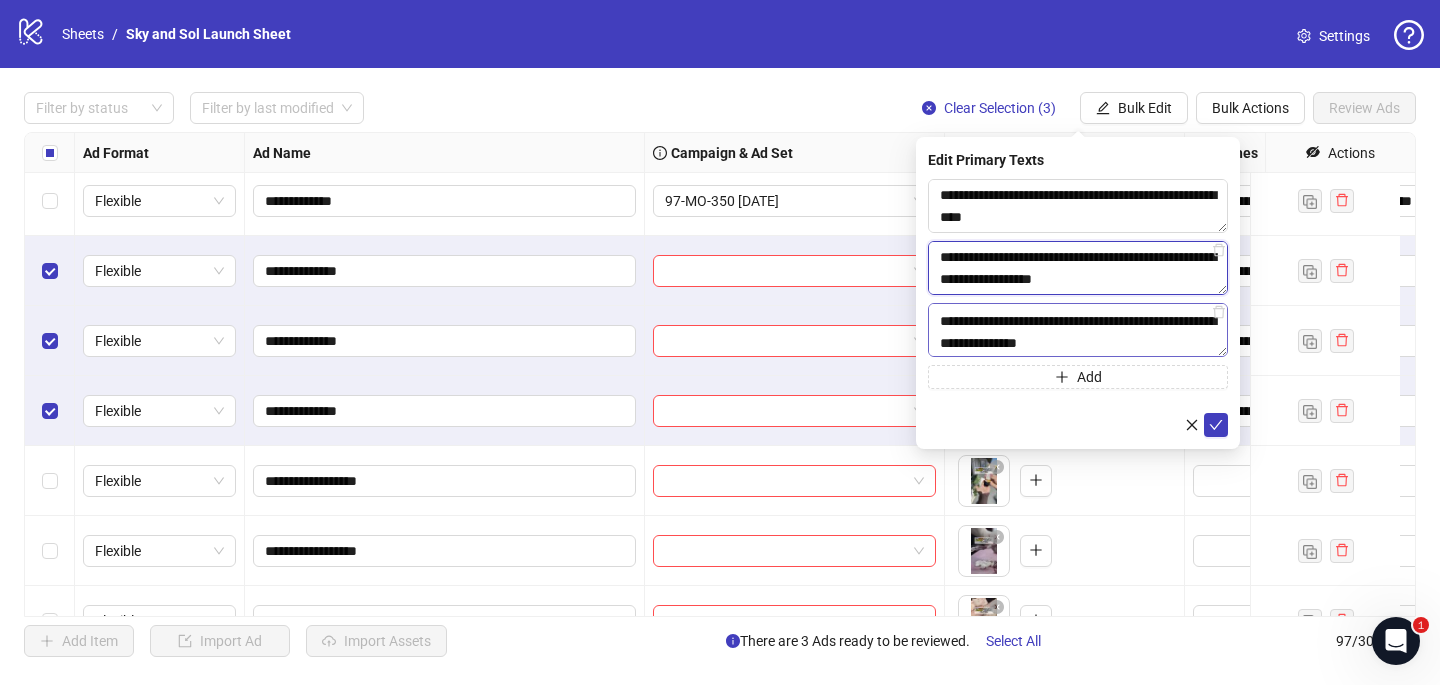 type on "**********" 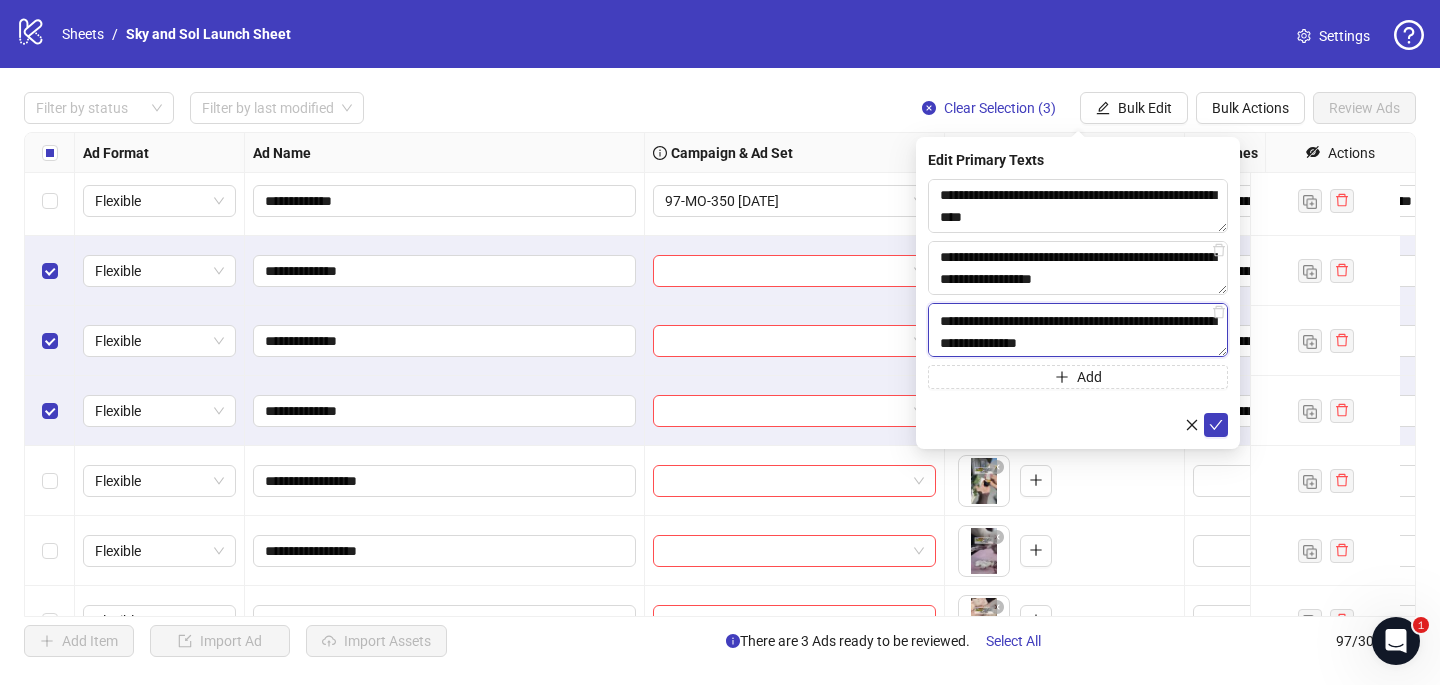 click on "**********" at bounding box center (1078, 330) 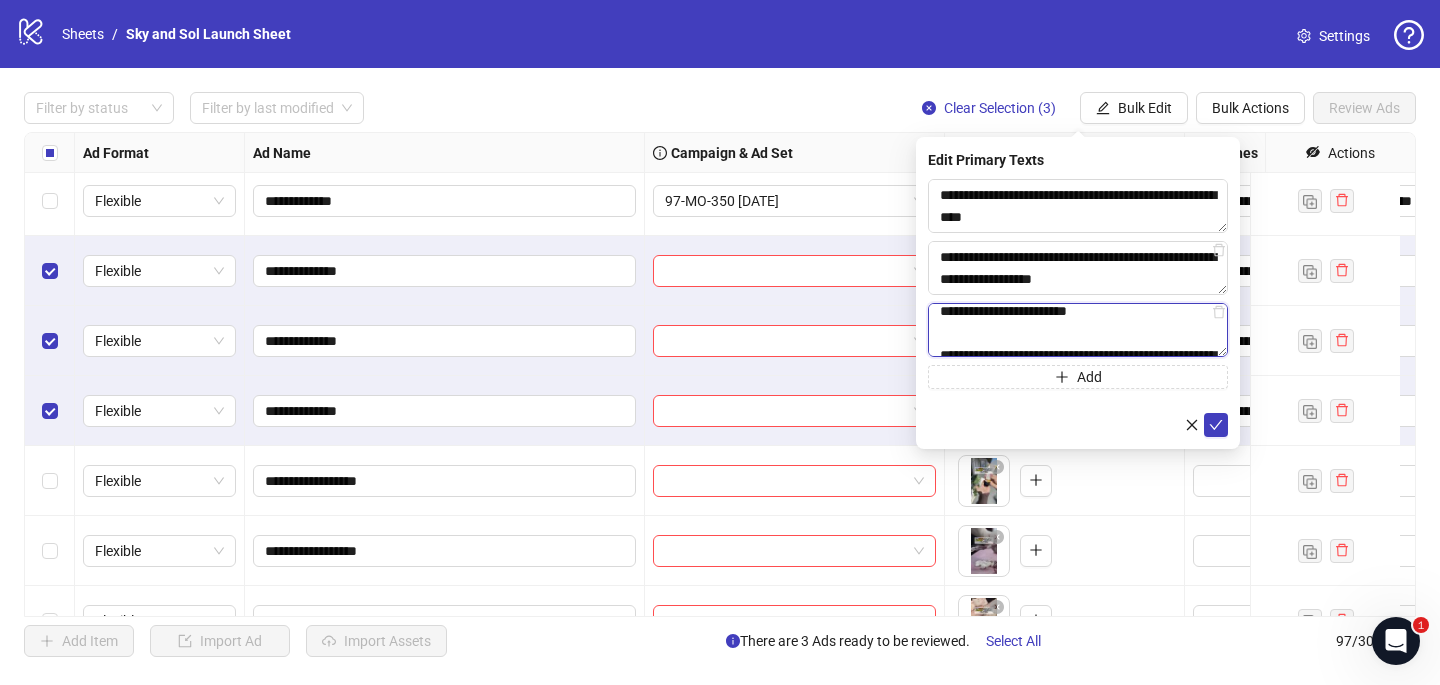scroll, scrollTop: 113, scrollLeft: 0, axis: vertical 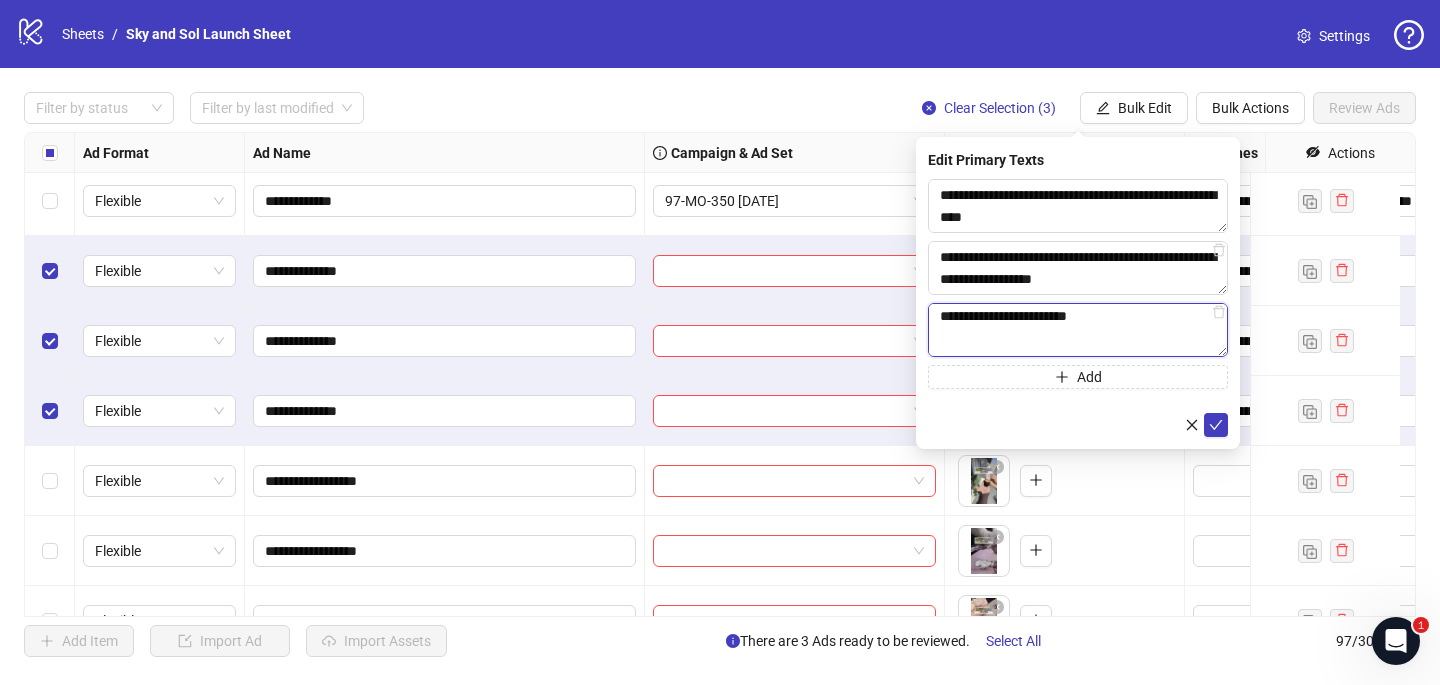 drag, startPoint x: 1018, startPoint y: 310, endPoint x: 1022, endPoint y: 334, distance: 24.33105 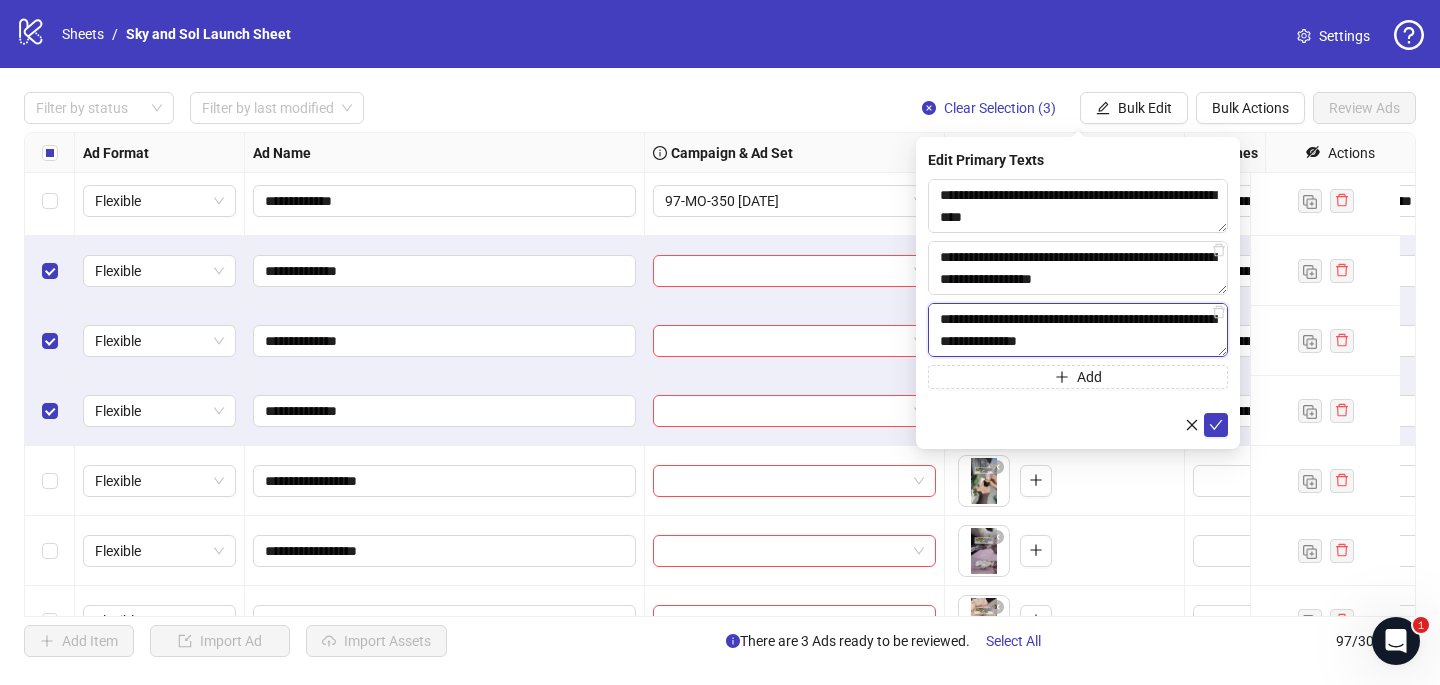 scroll, scrollTop: 199, scrollLeft: 0, axis: vertical 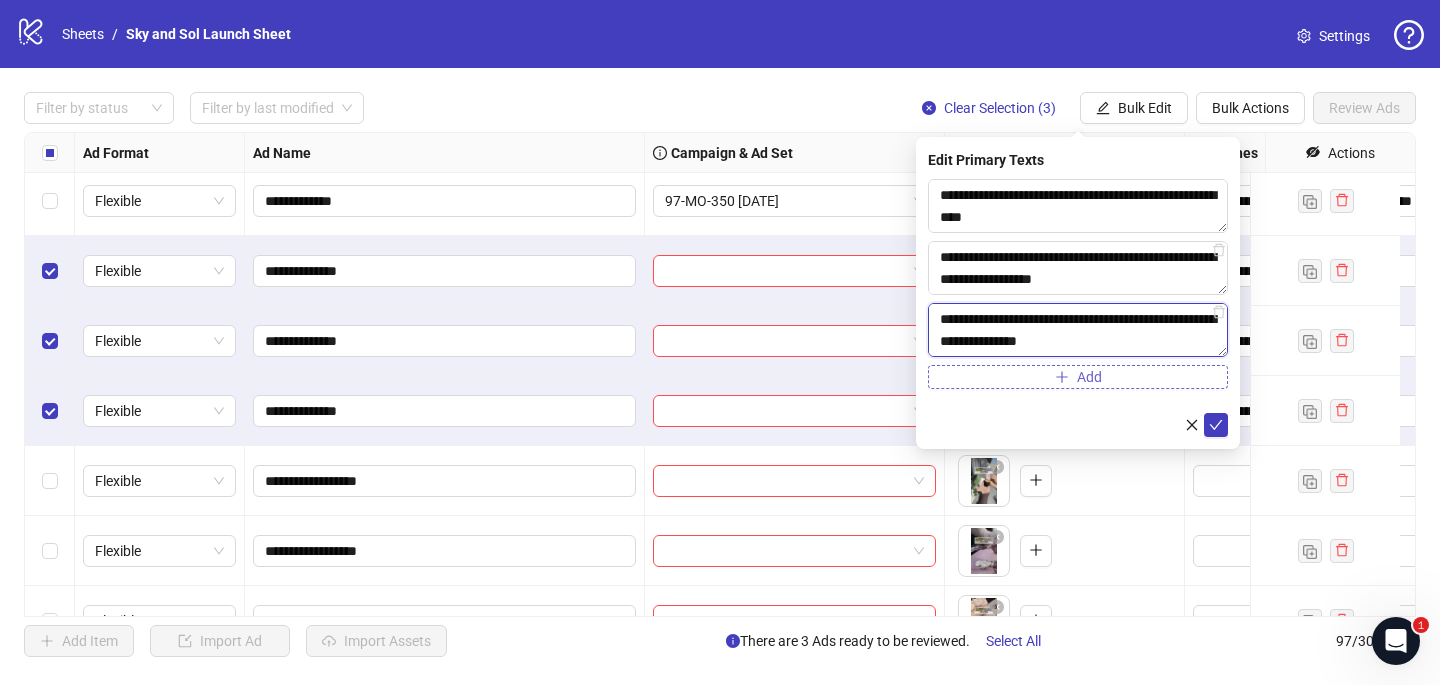 type on "**********" 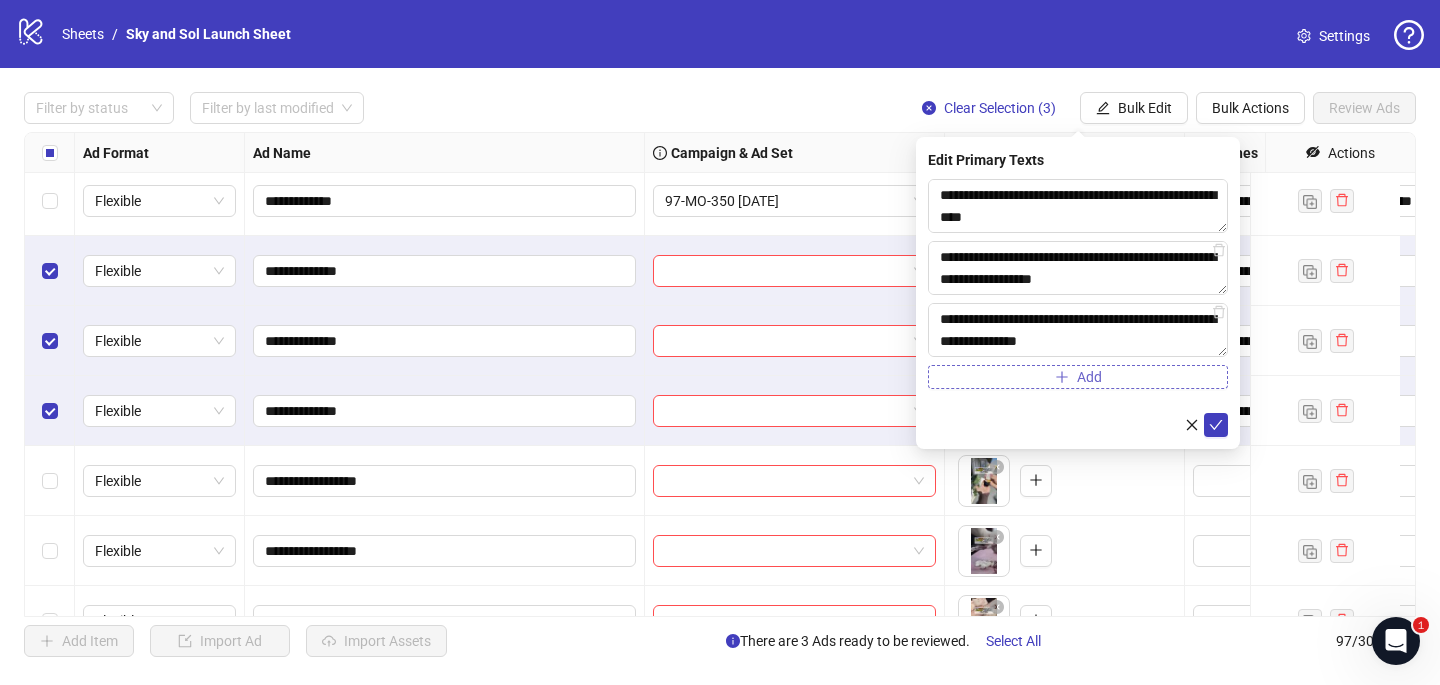 click on "Add" at bounding box center (1078, 377) 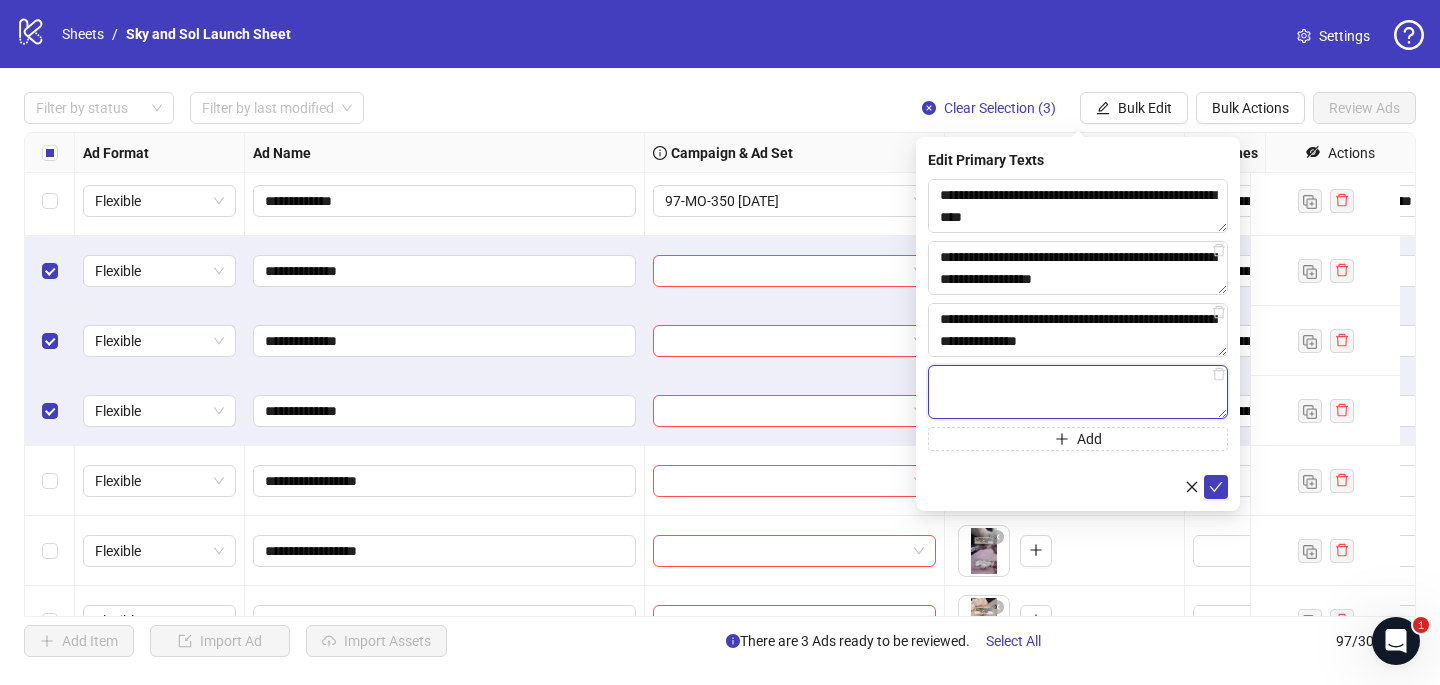 paste on "**********" 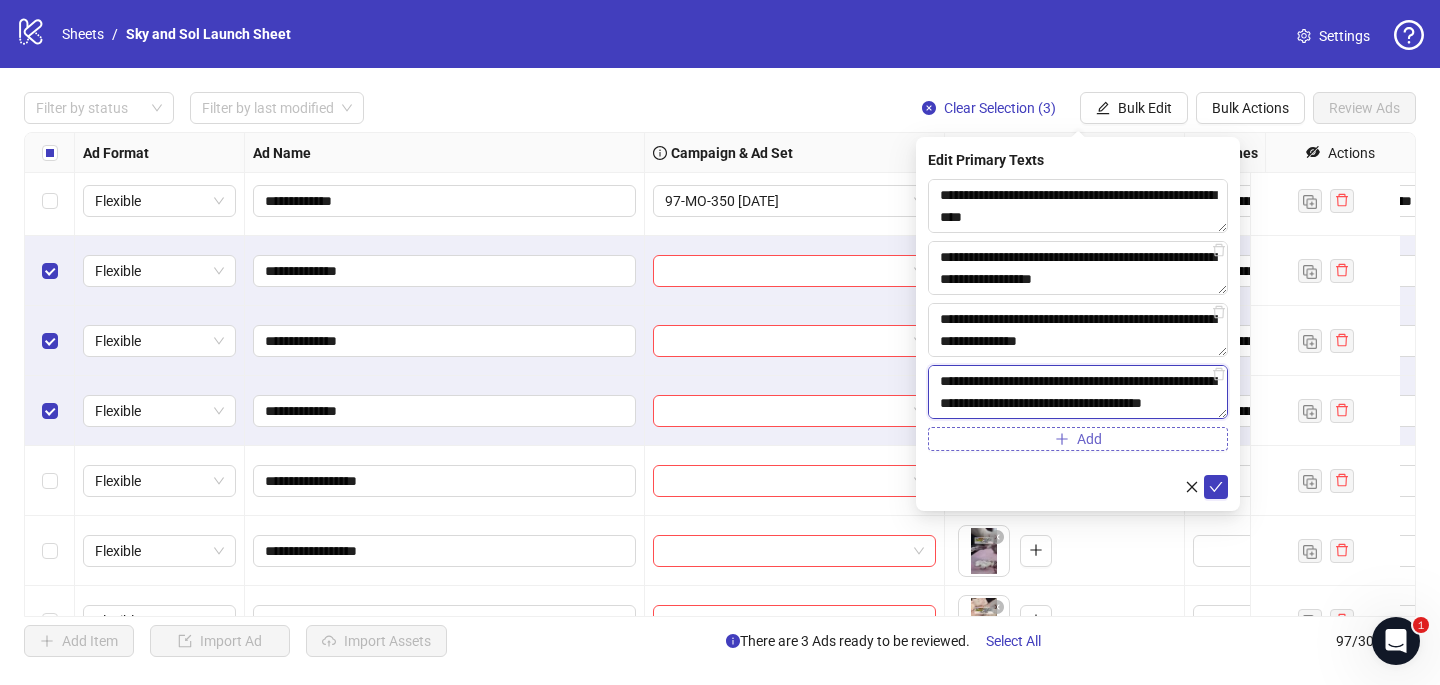scroll, scrollTop: 396, scrollLeft: 0, axis: vertical 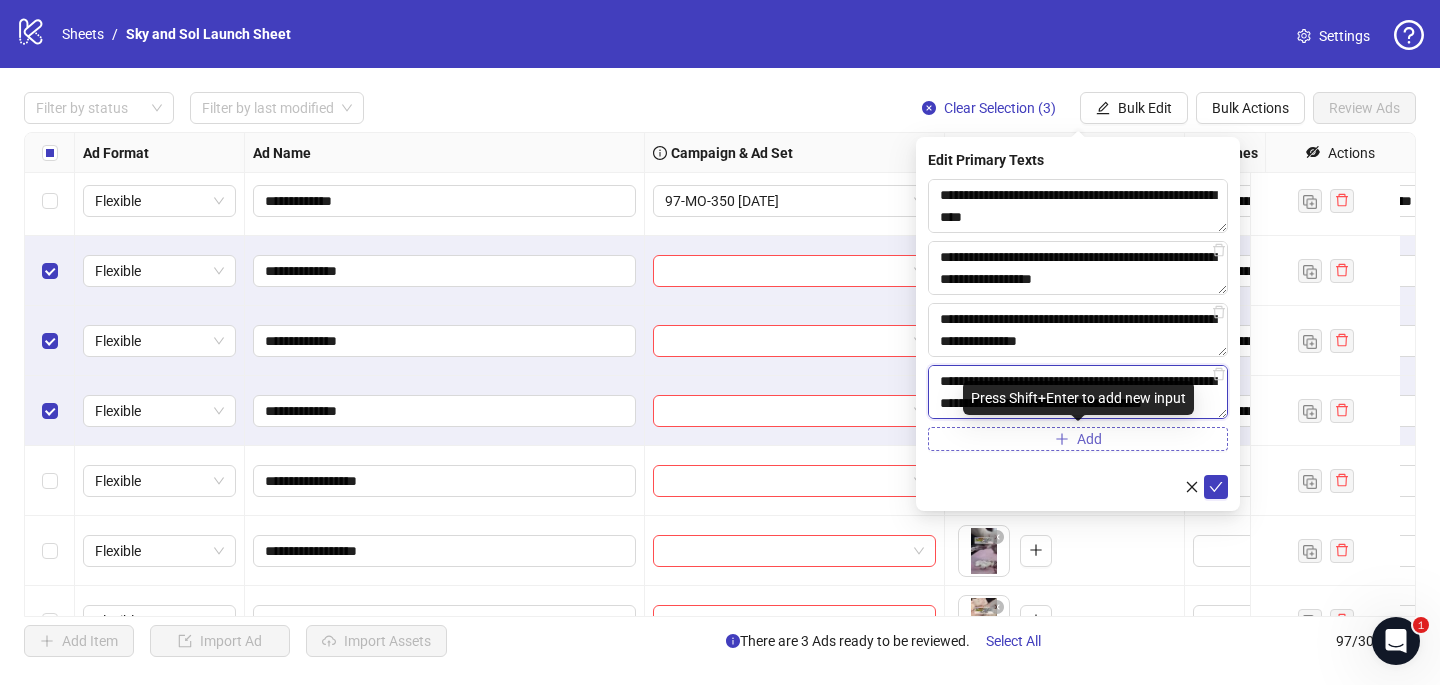 type on "**********" 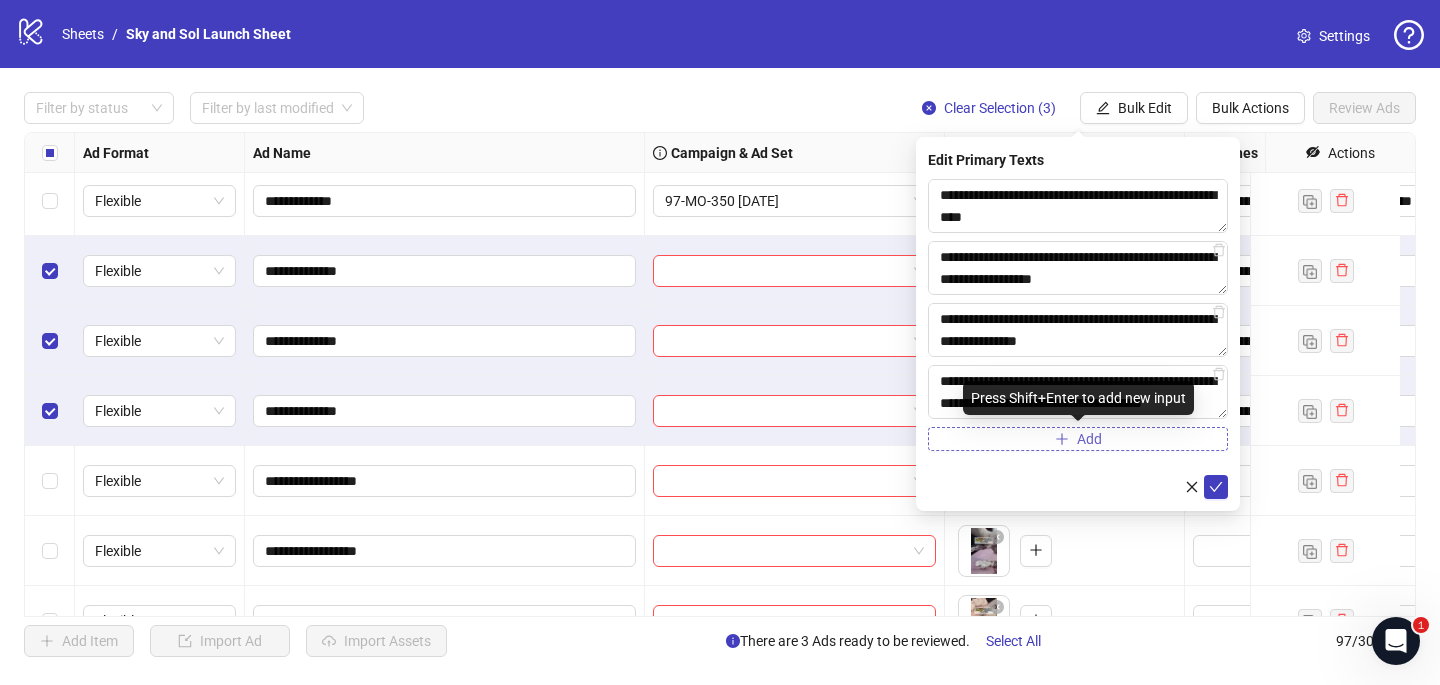 click on "Add" at bounding box center [1078, 439] 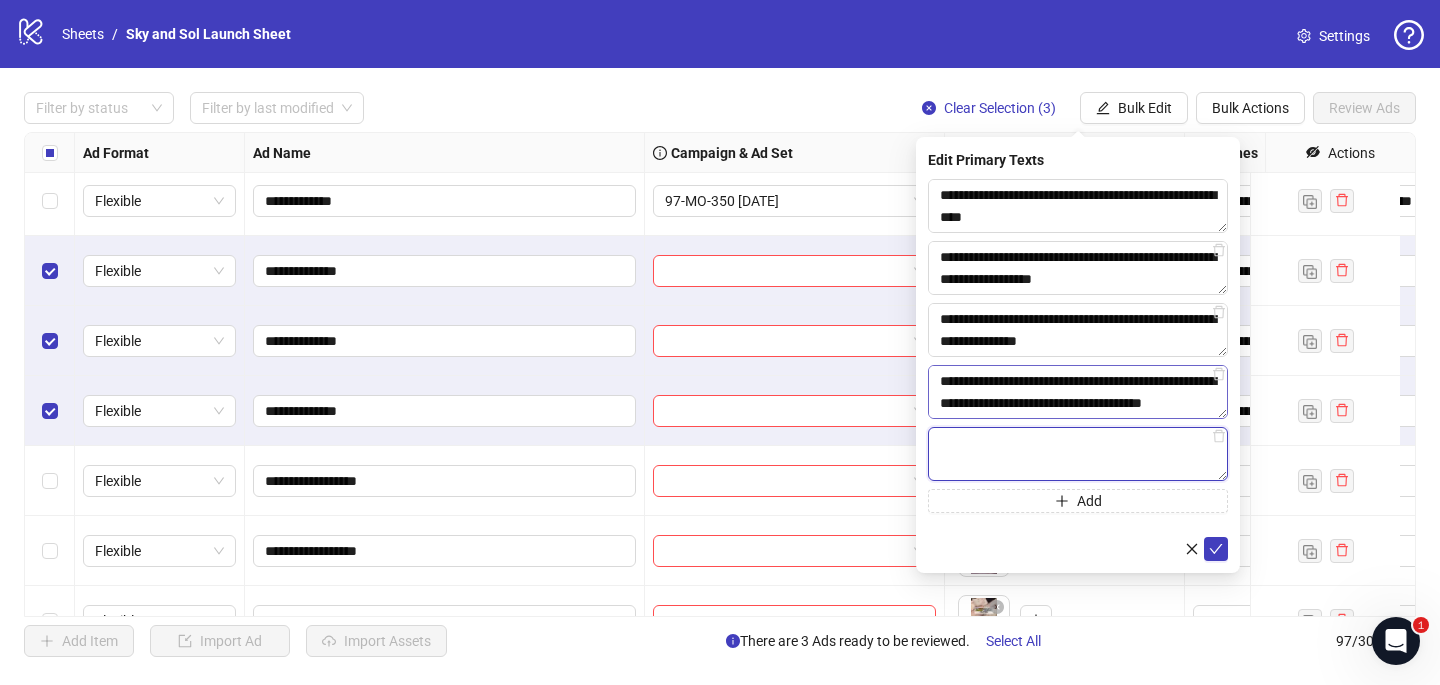paste on "**********" 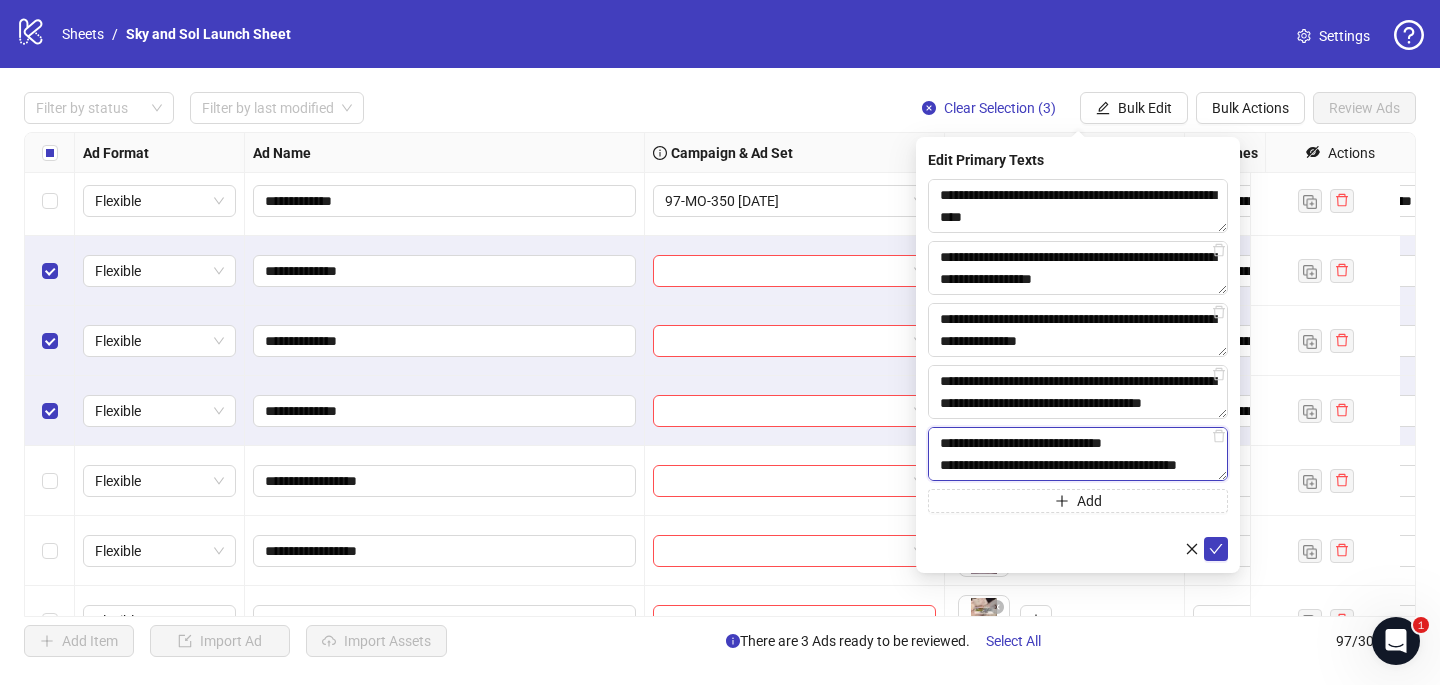 scroll, scrollTop: 528, scrollLeft: 0, axis: vertical 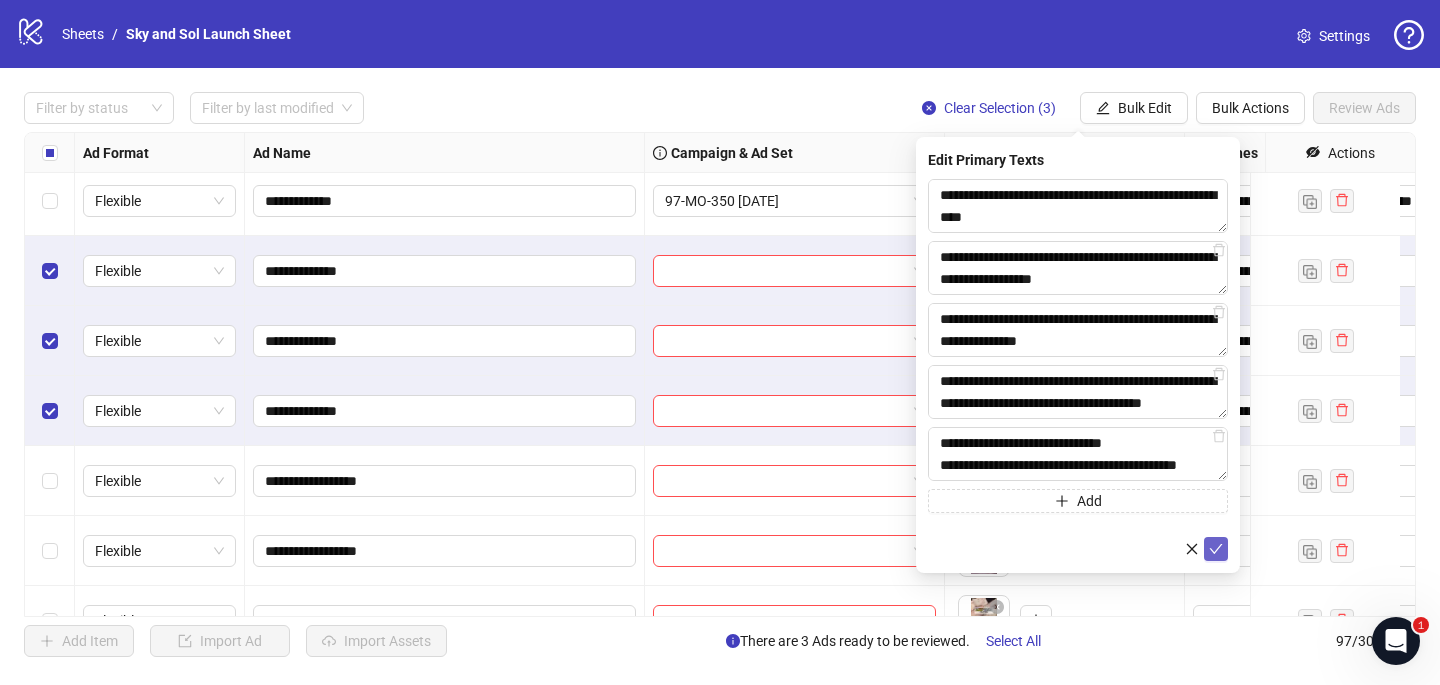 click 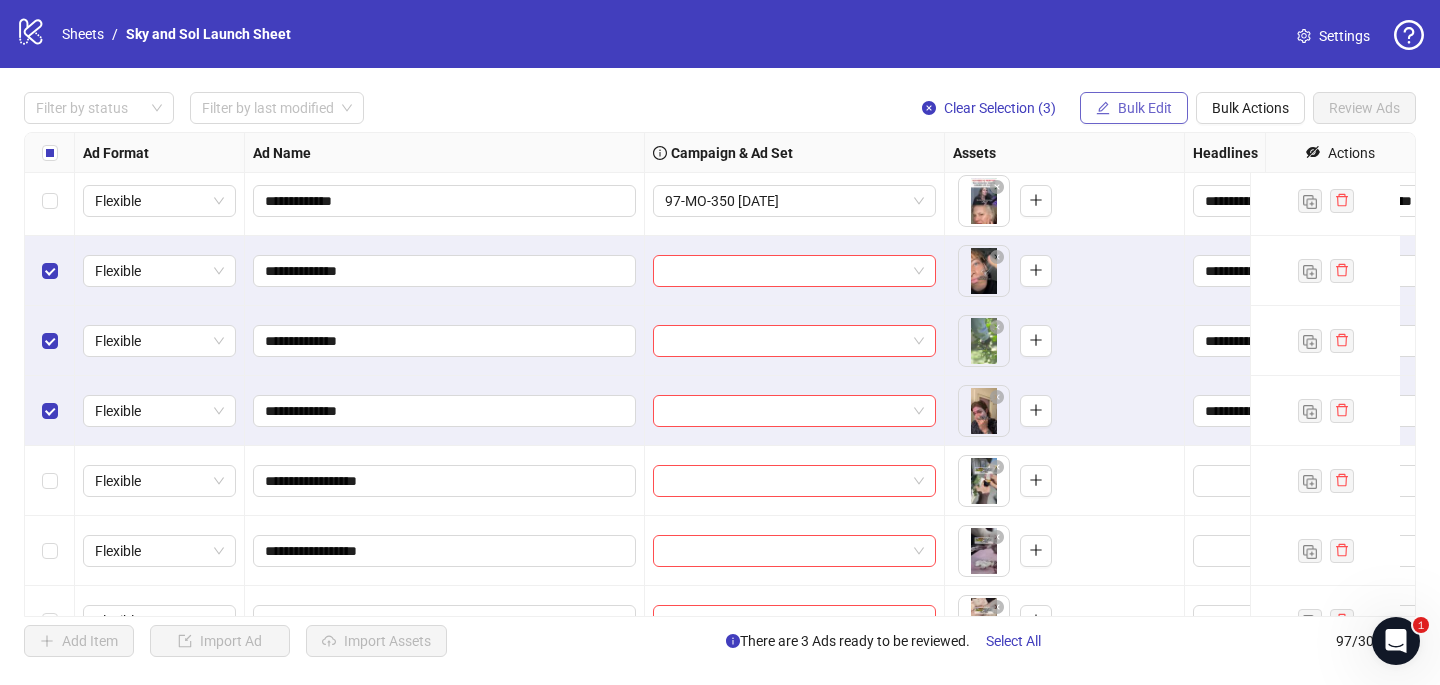 click on "Bulk Edit" at bounding box center [1145, 108] 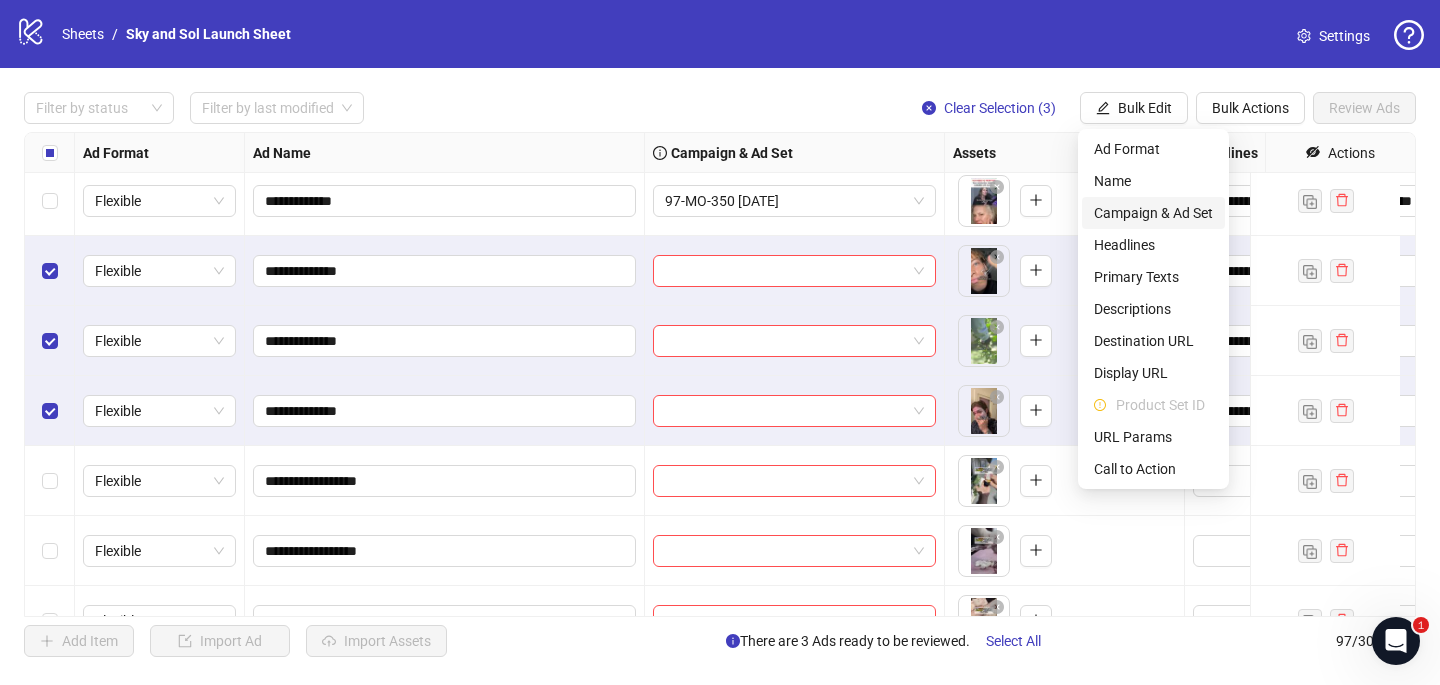 click on "Campaign & Ad Set" at bounding box center [1153, 213] 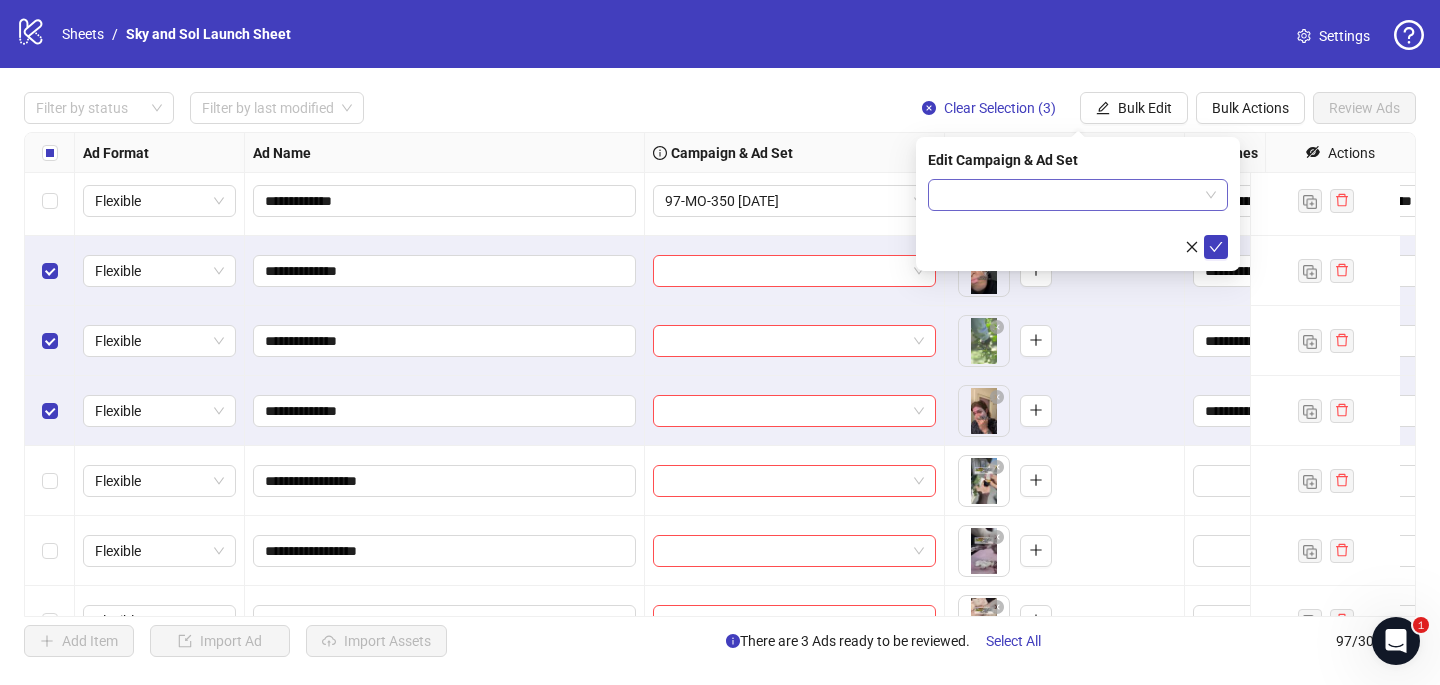 click at bounding box center (1069, 195) 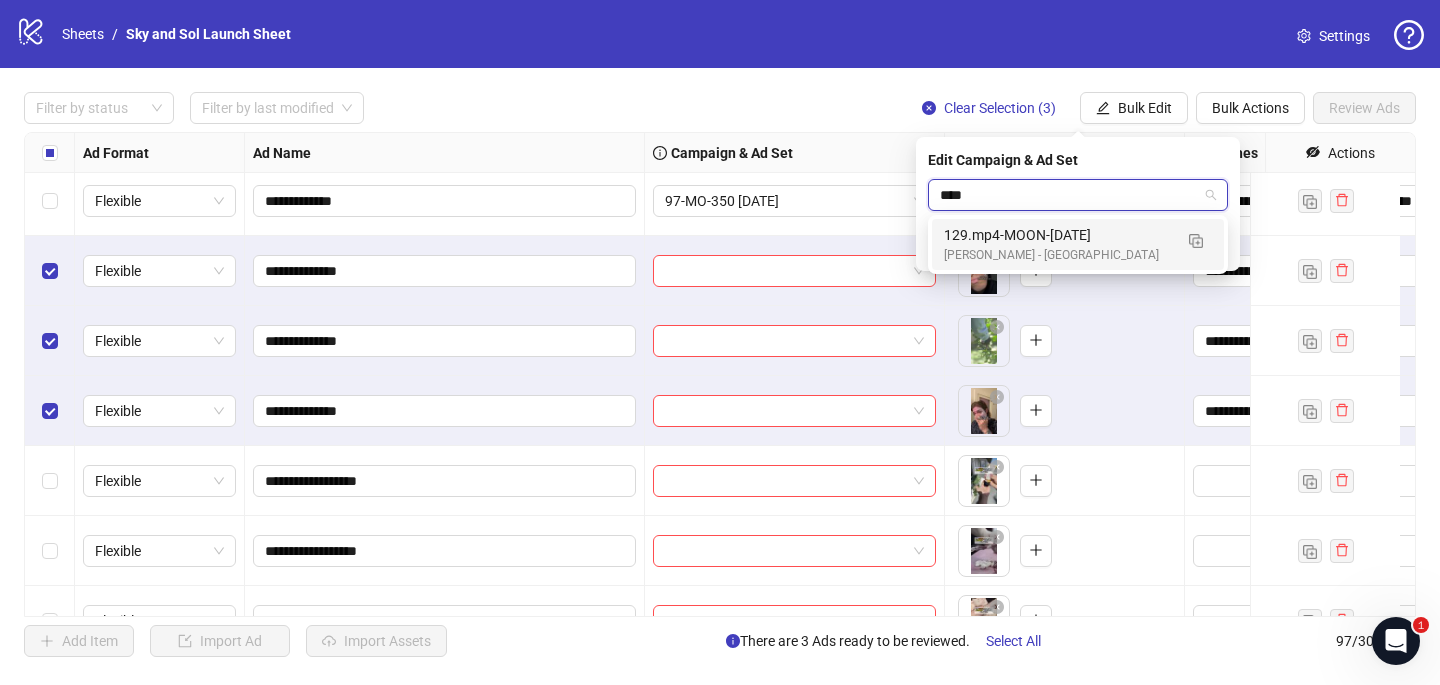 type on "*****" 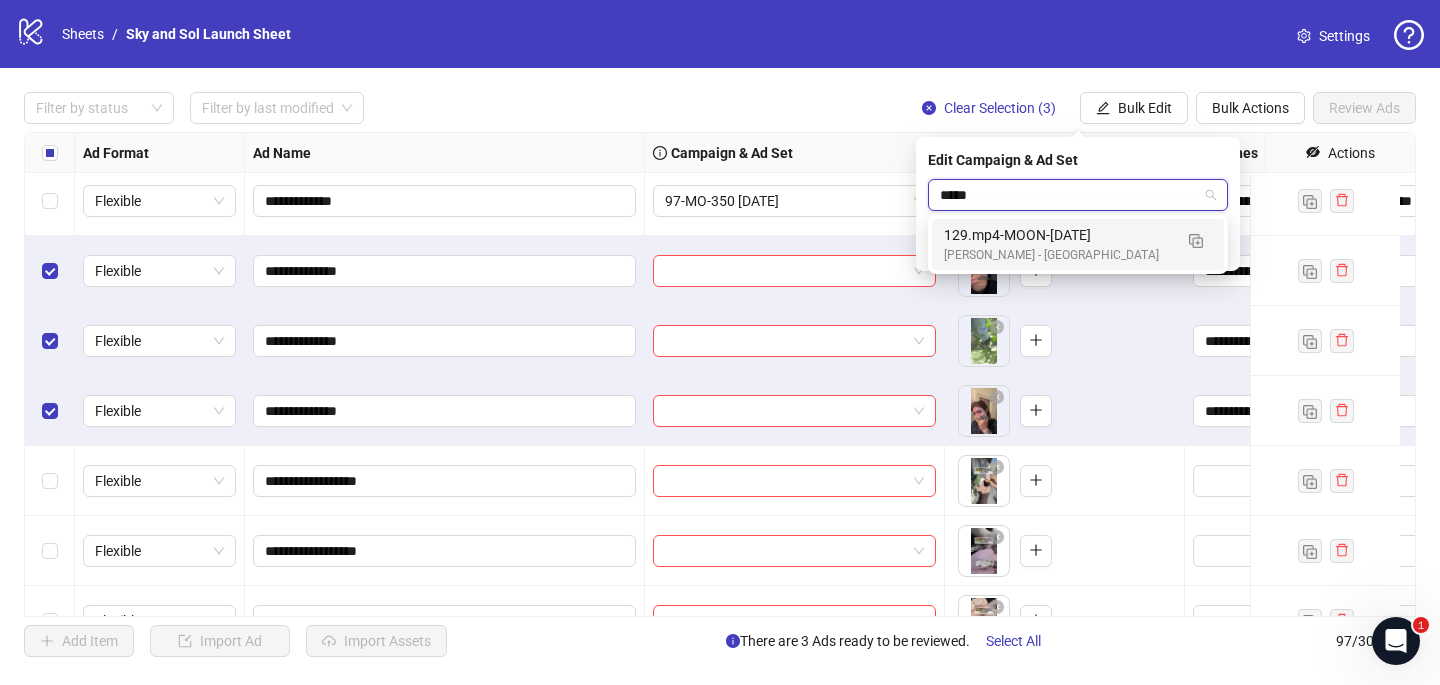type 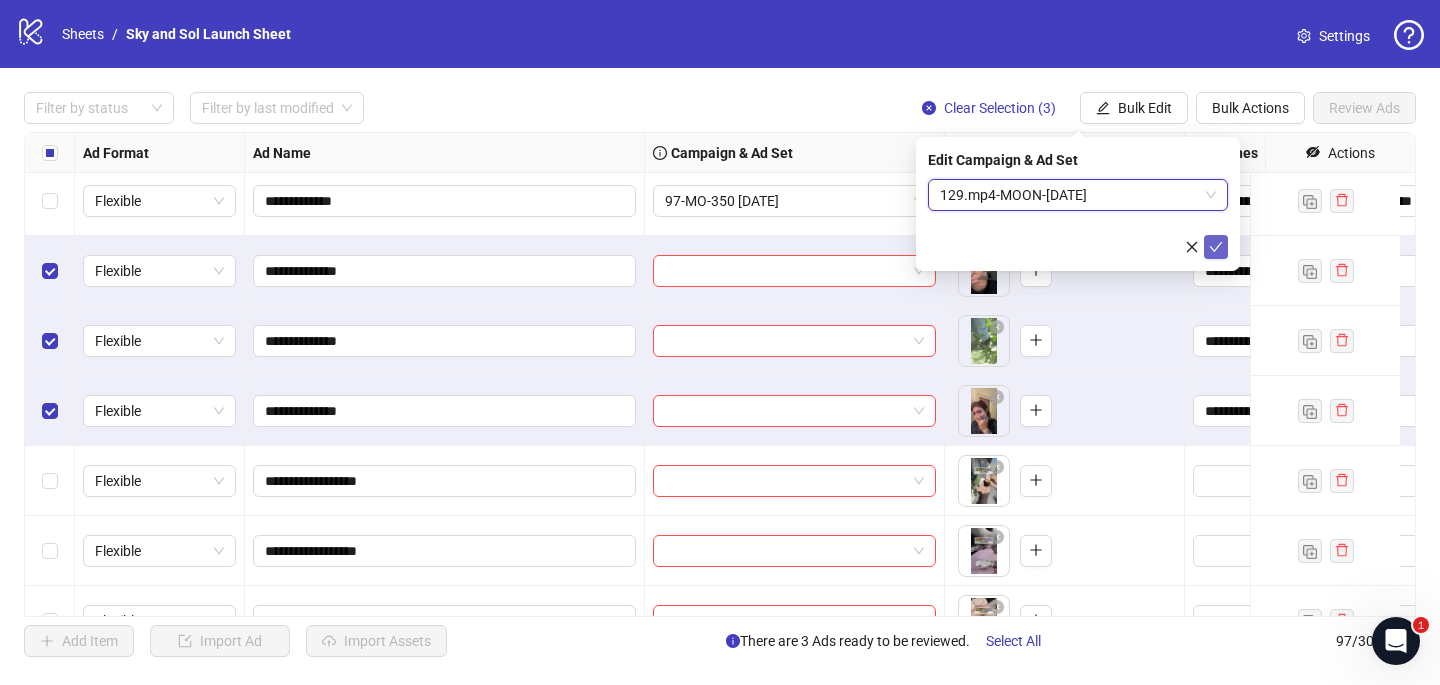 click 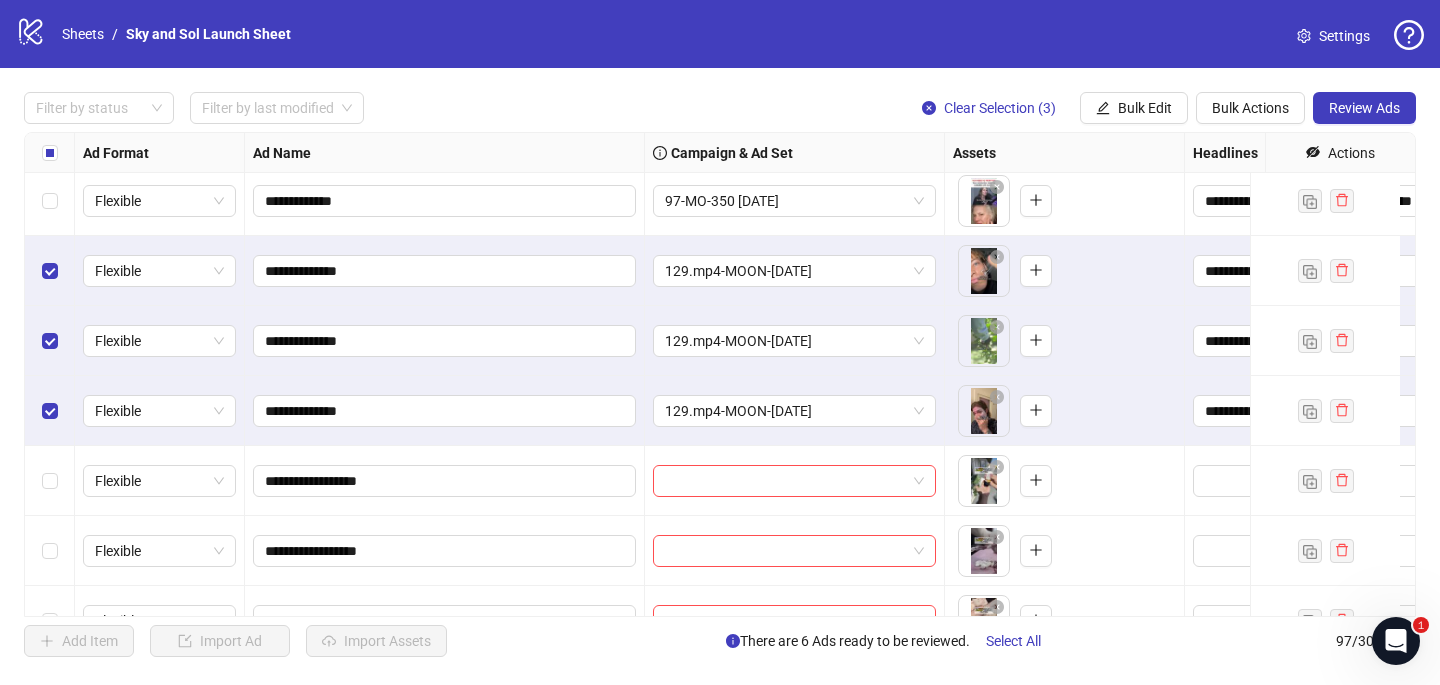 click at bounding box center (50, 271) 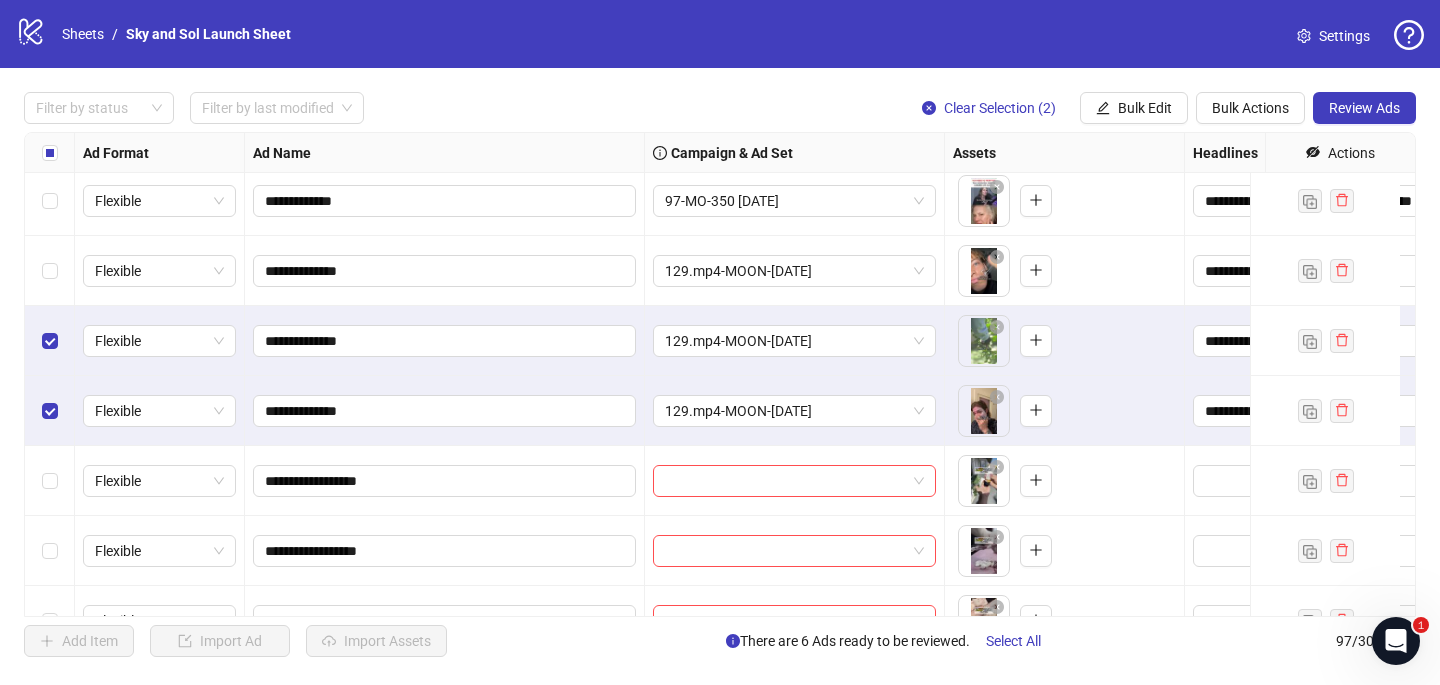 click at bounding box center (50, 341) 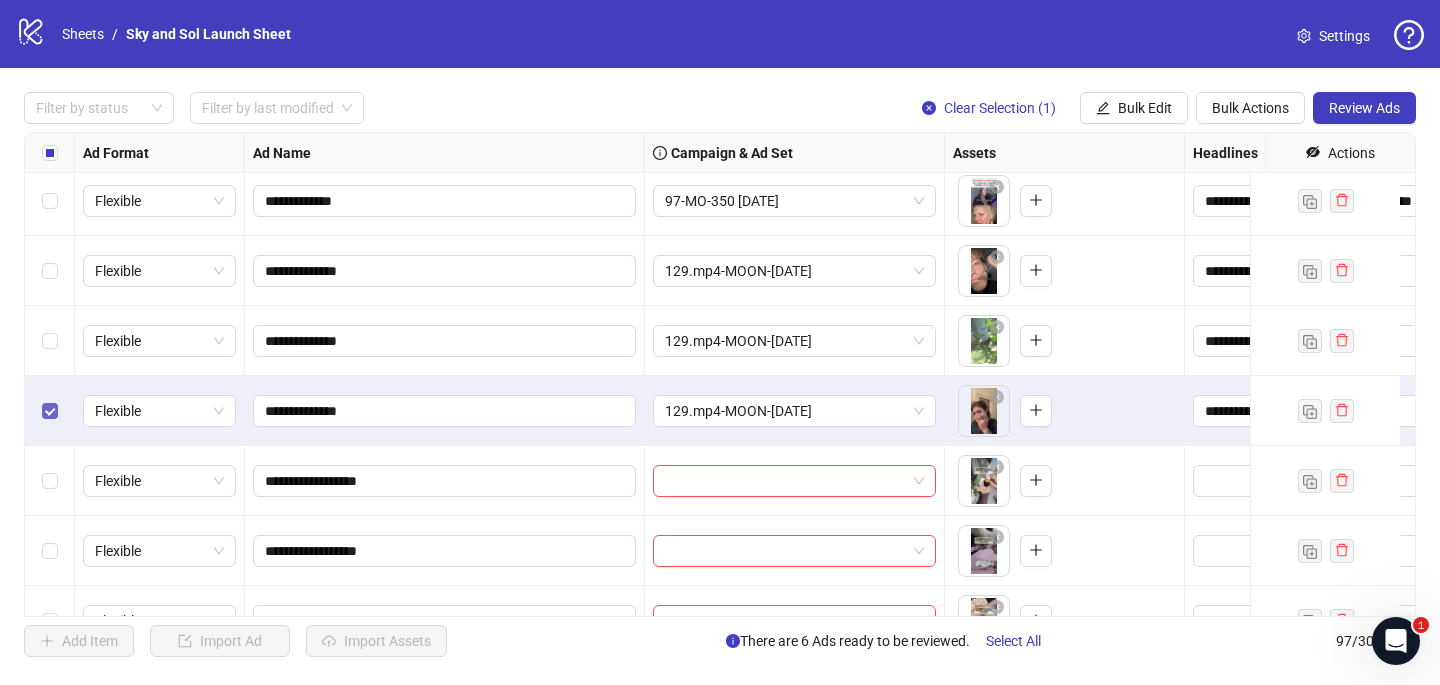 click at bounding box center [50, 411] 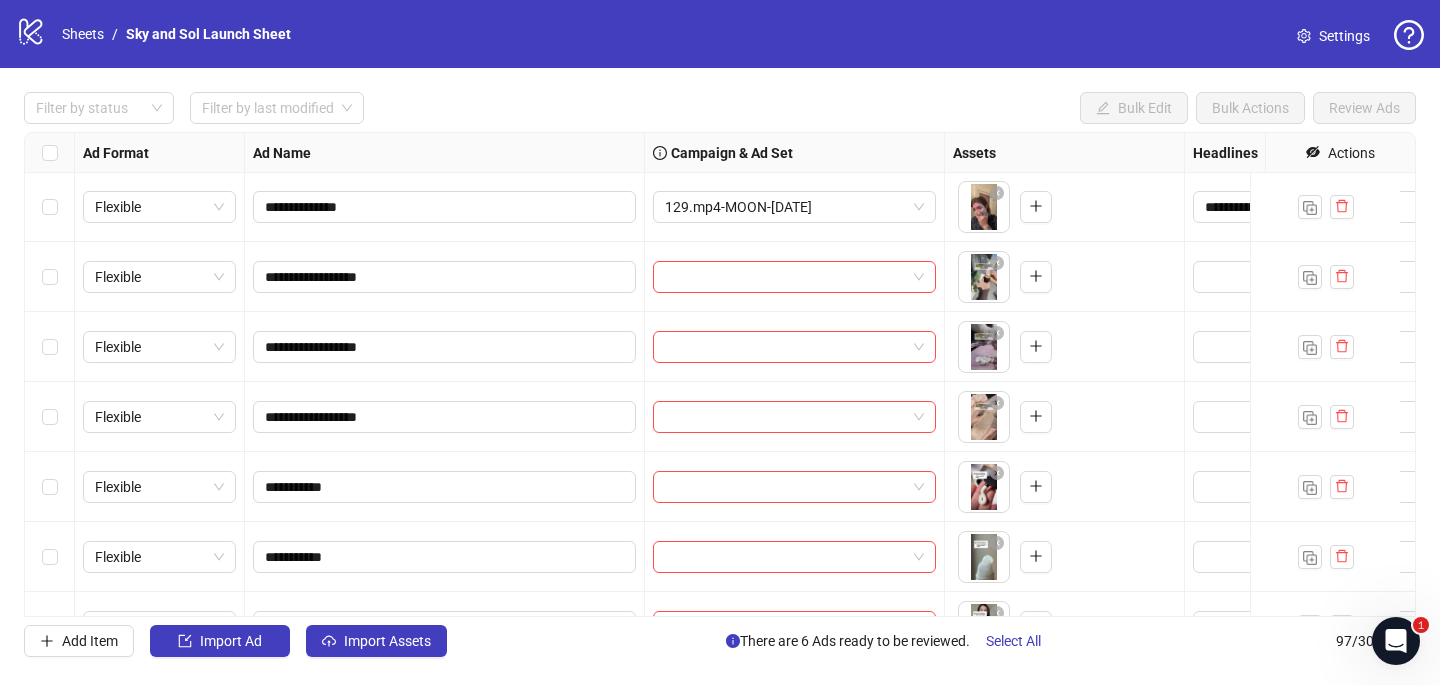 scroll, scrollTop: 332, scrollLeft: 0, axis: vertical 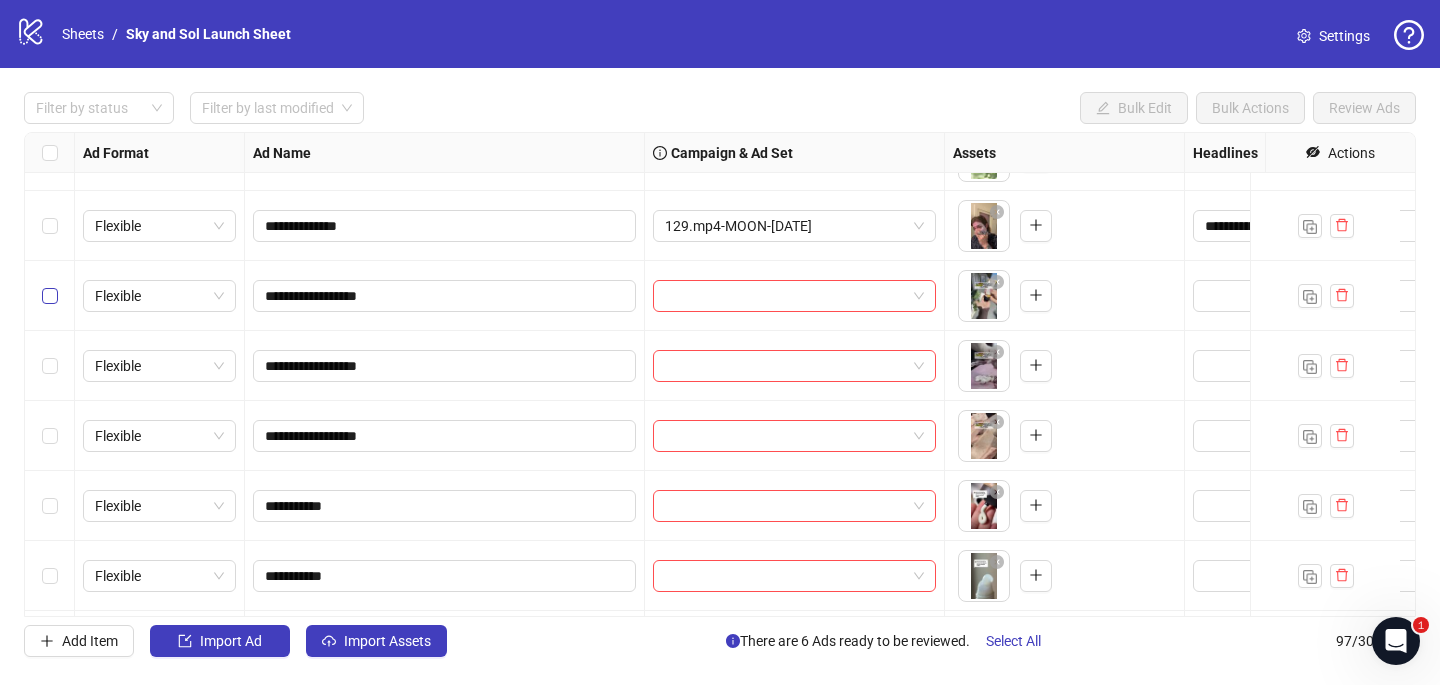 click at bounding box center (50, 296) 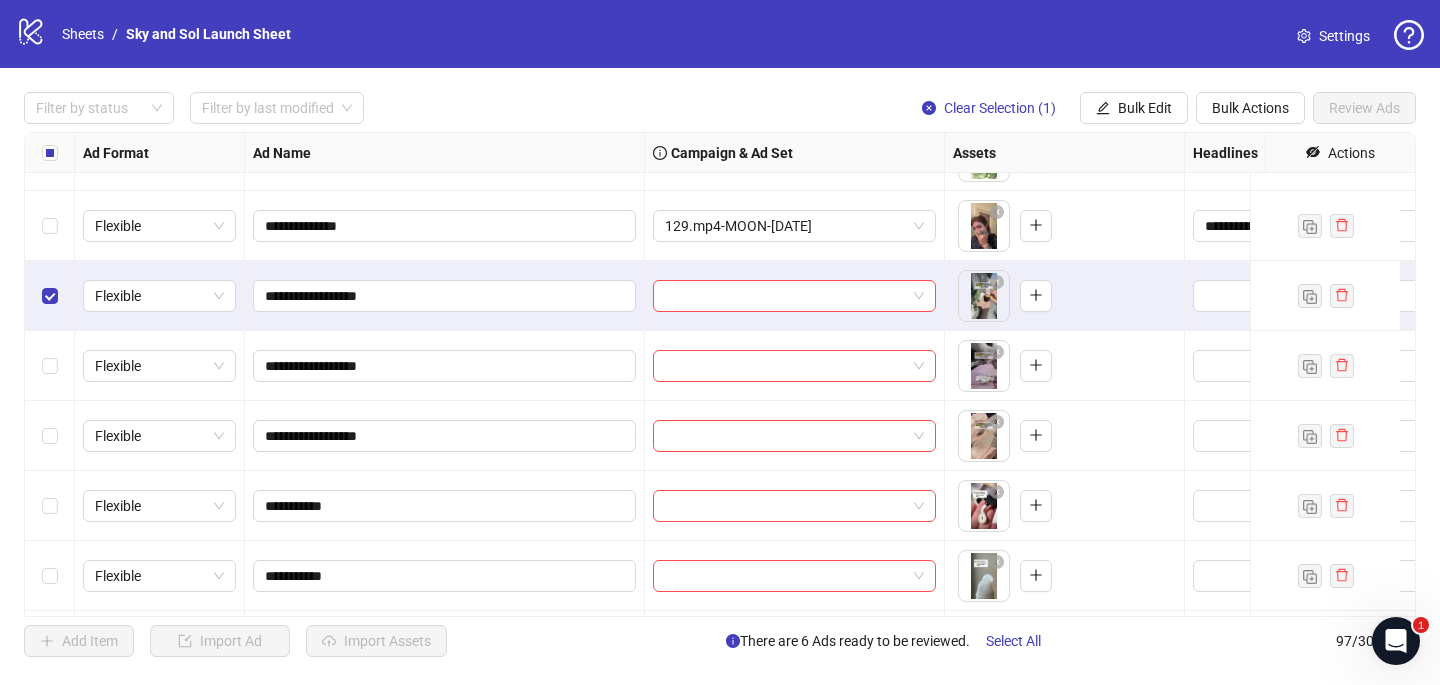 click at bounding box center [50, 366] 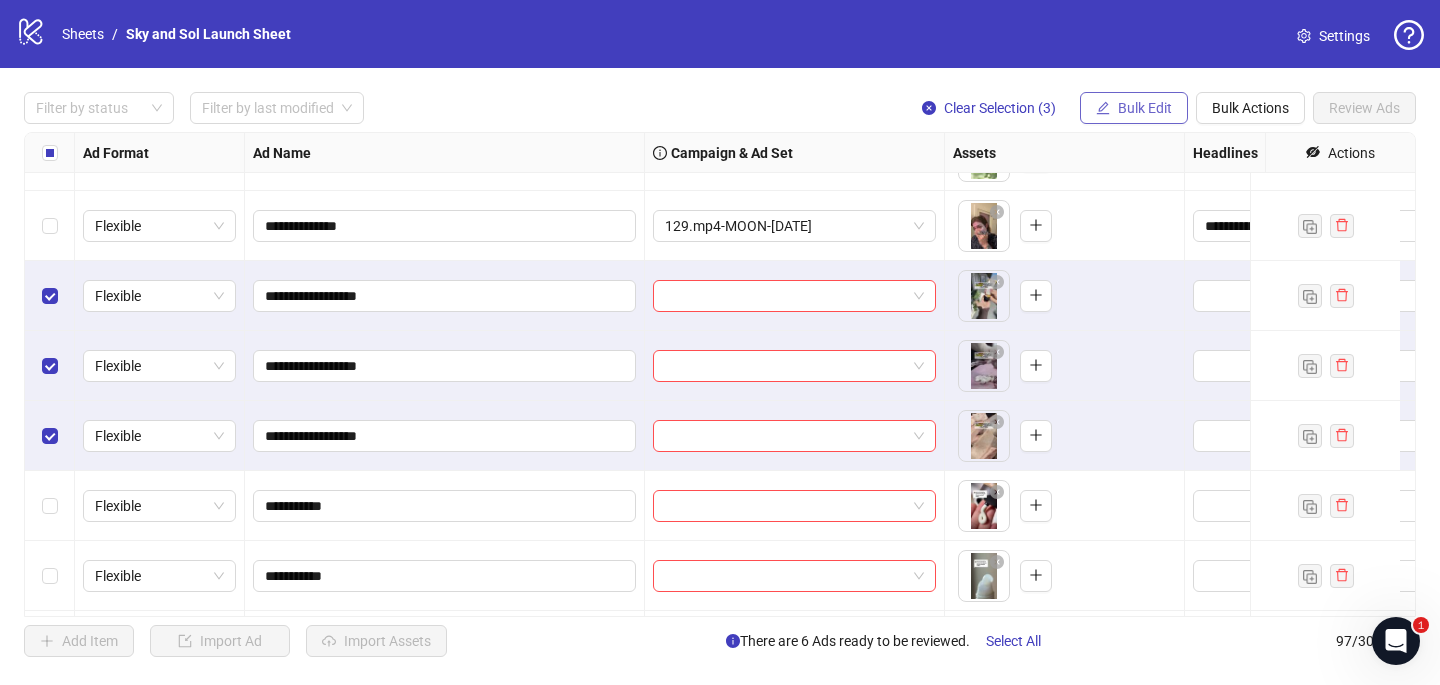 click on "Bulk Edit" at bounding box center (1145, 108) 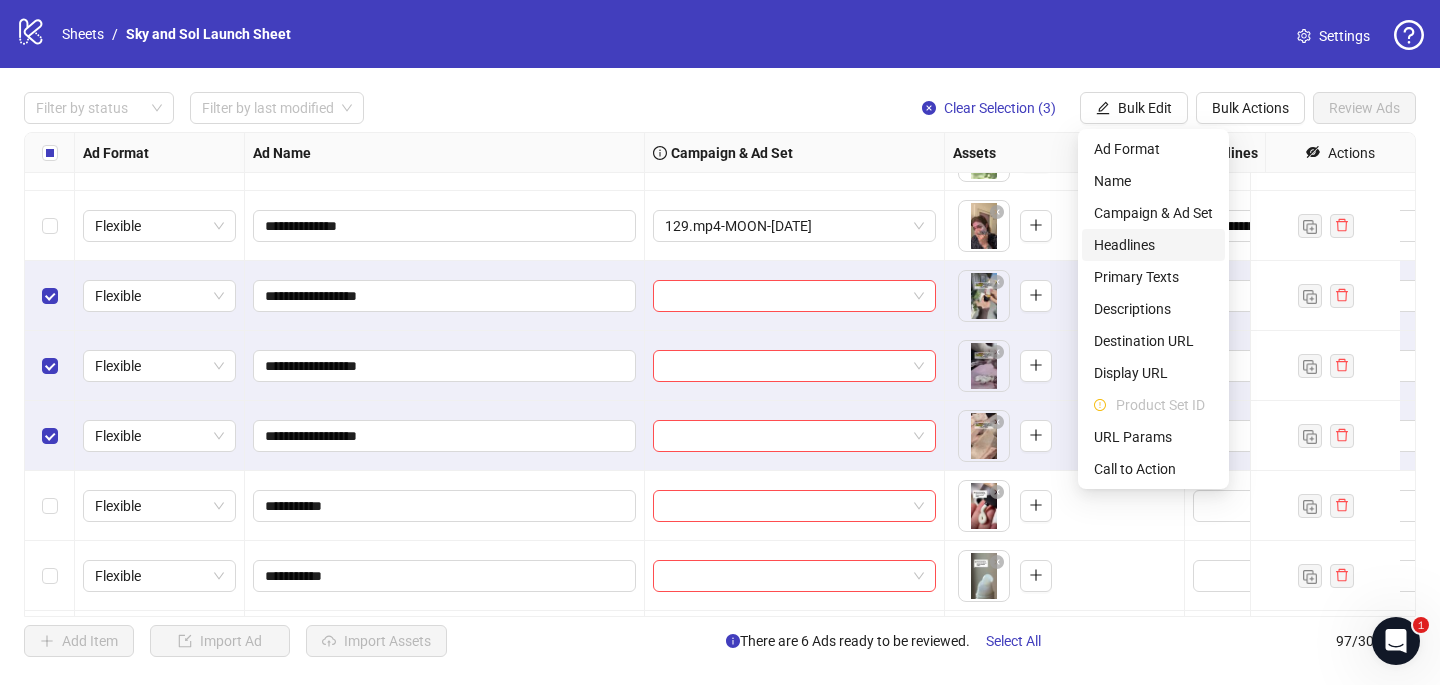 click on "Headlines" at bounding box center (1153, 245) 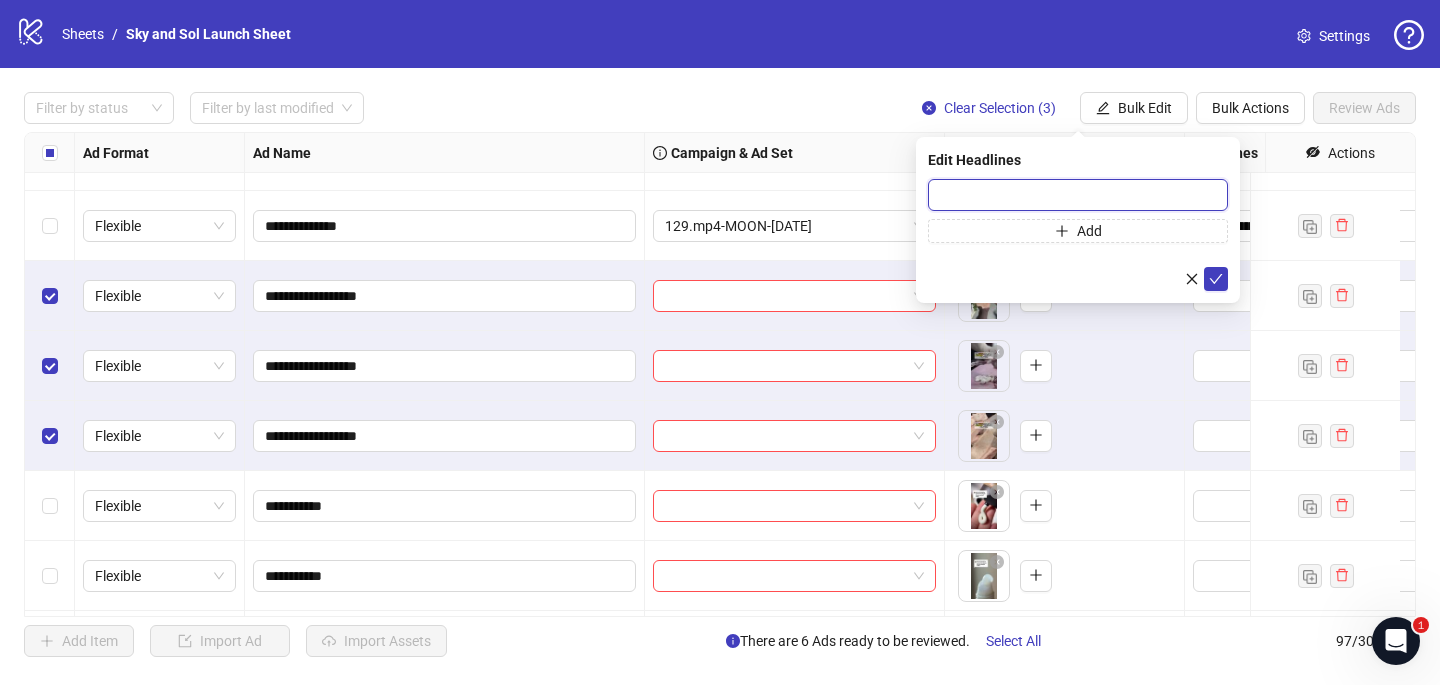 click at bounding box center (1078, 195) 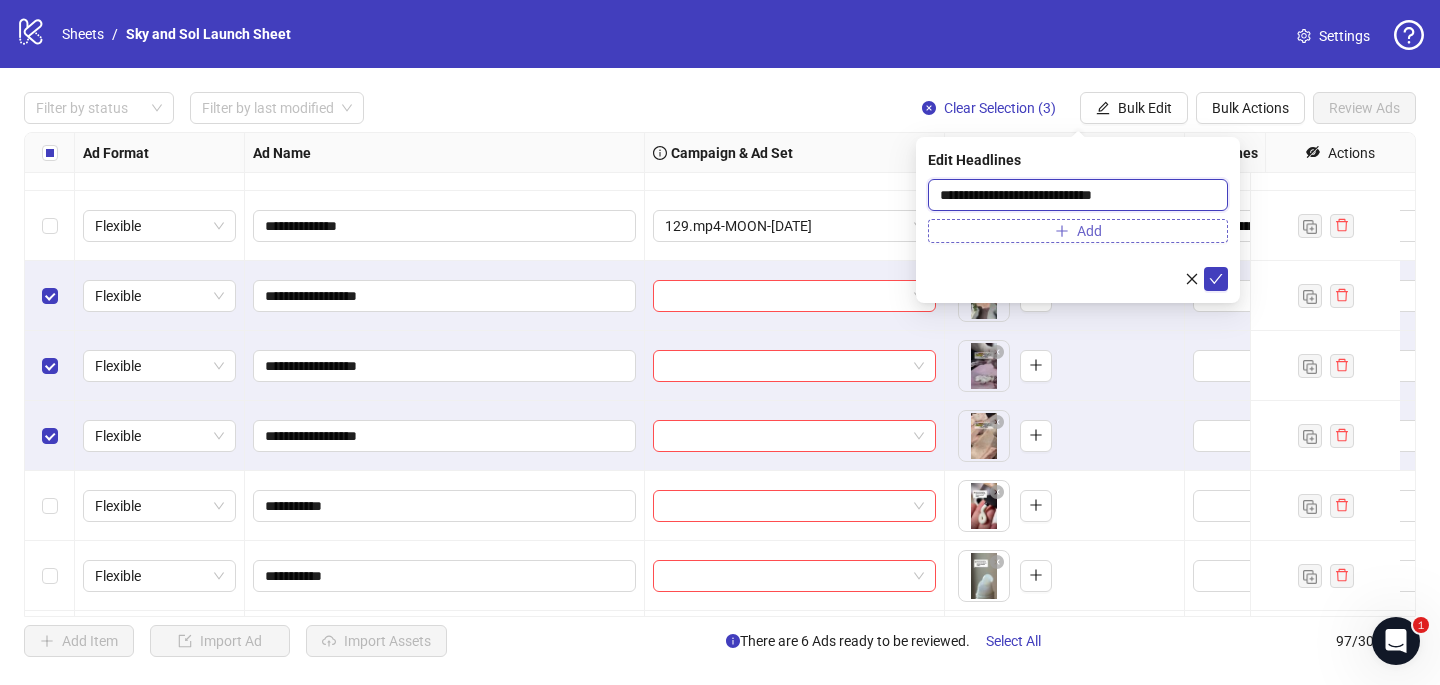 type on "**********" 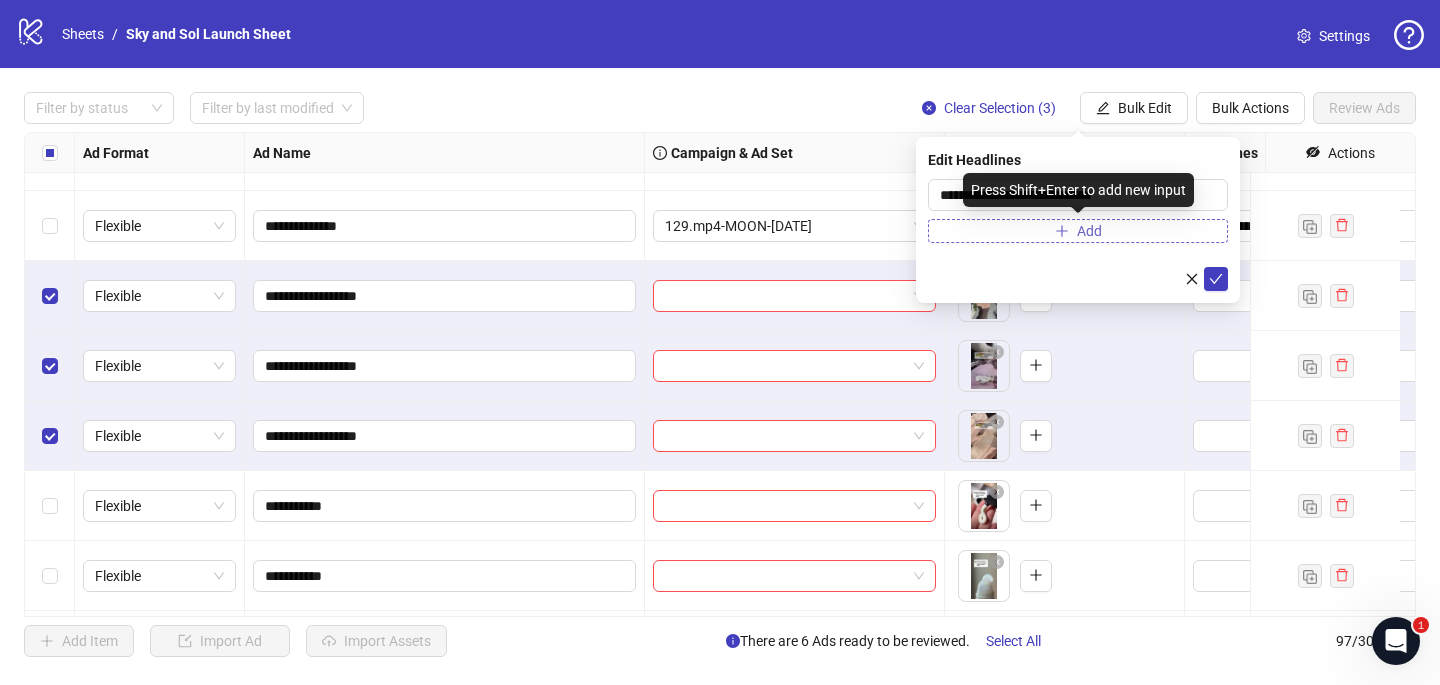 click on "Add" at bounding box center (1078, 231) 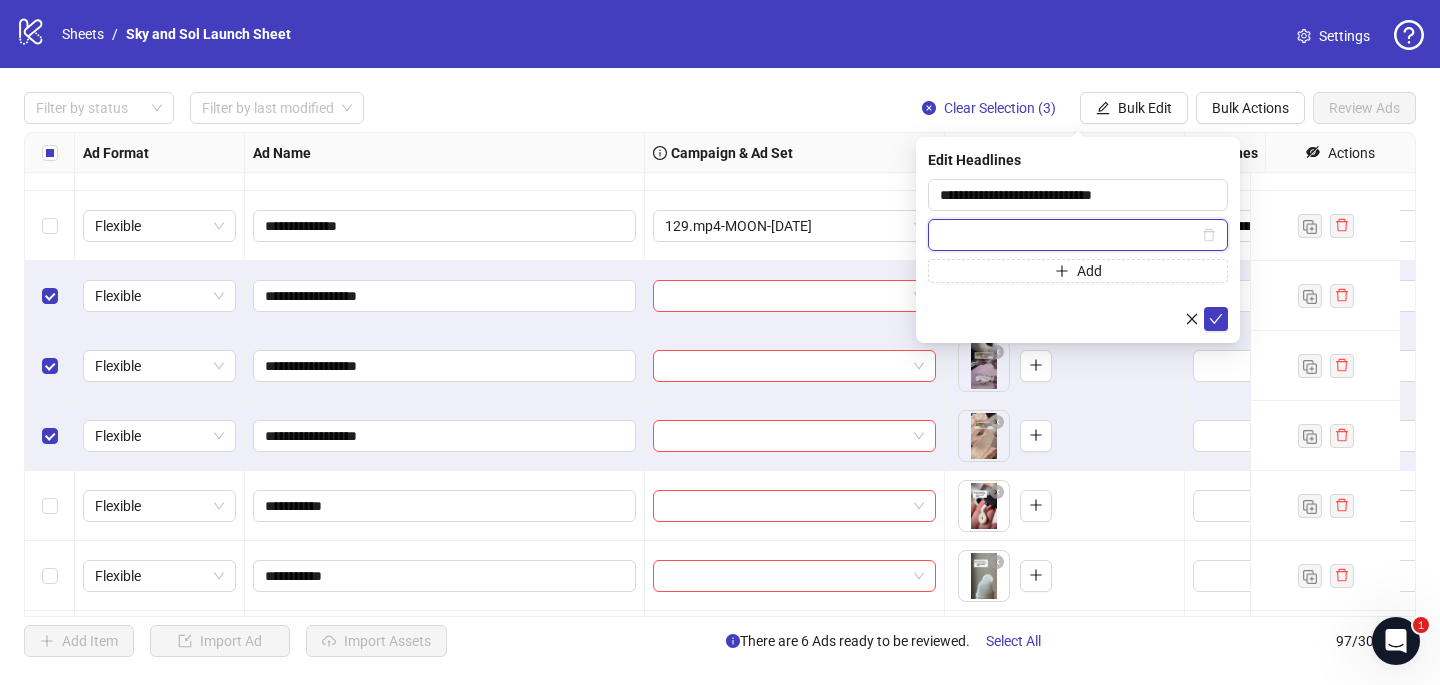 paste on "**********" 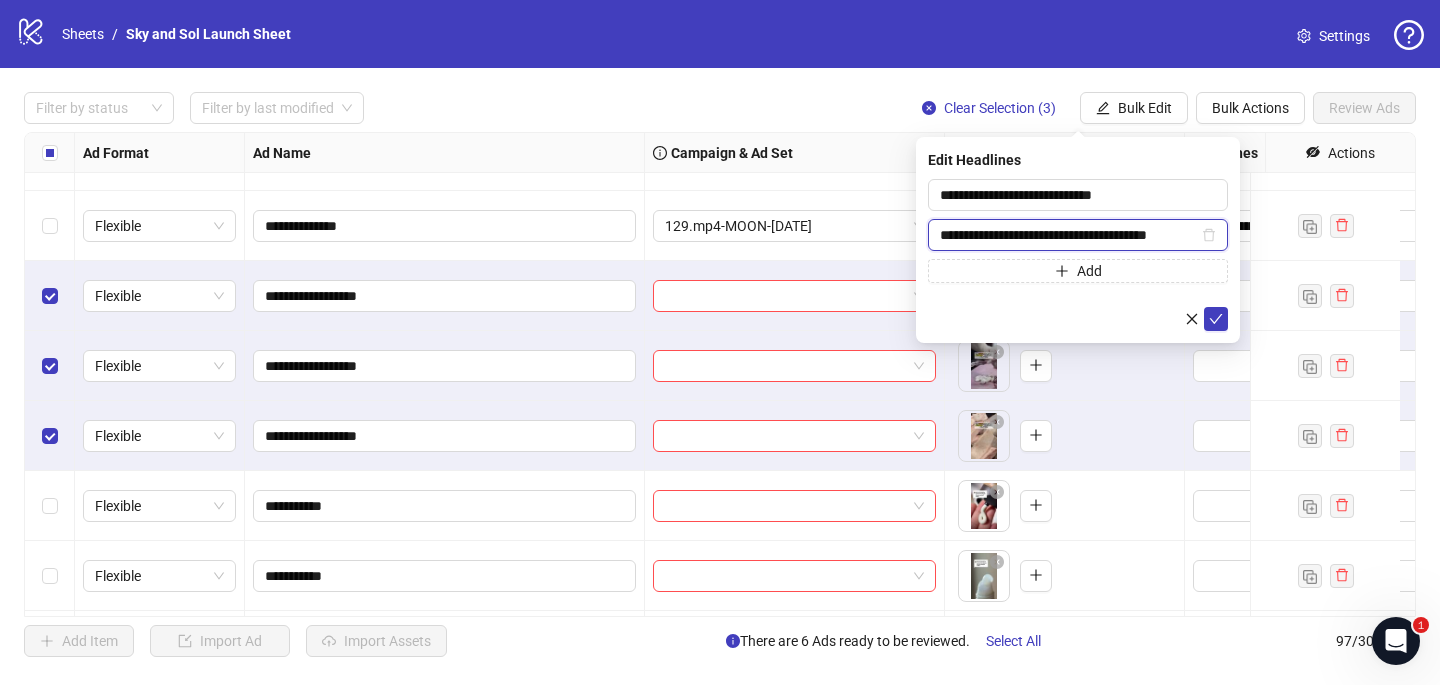 scroll, scrollTop: 0, scrollLeft: 7, axis: horizontal 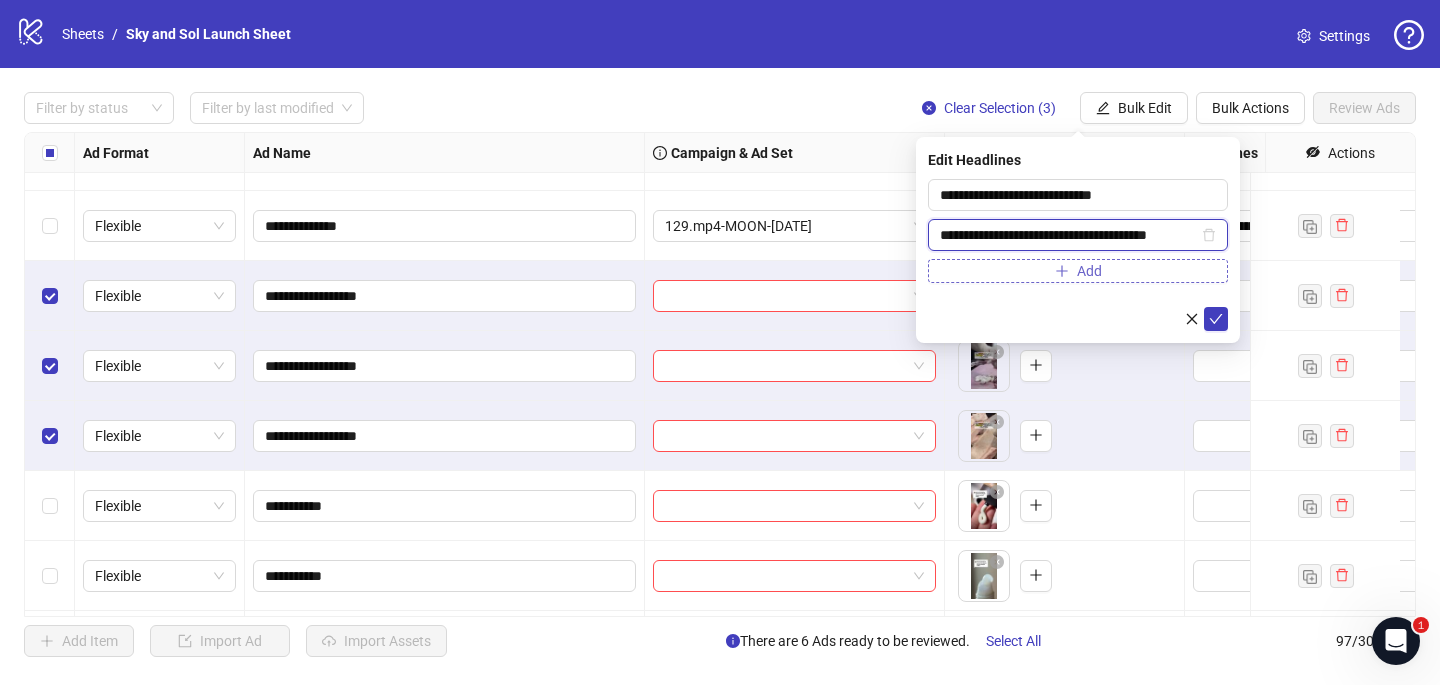 type on "**********" 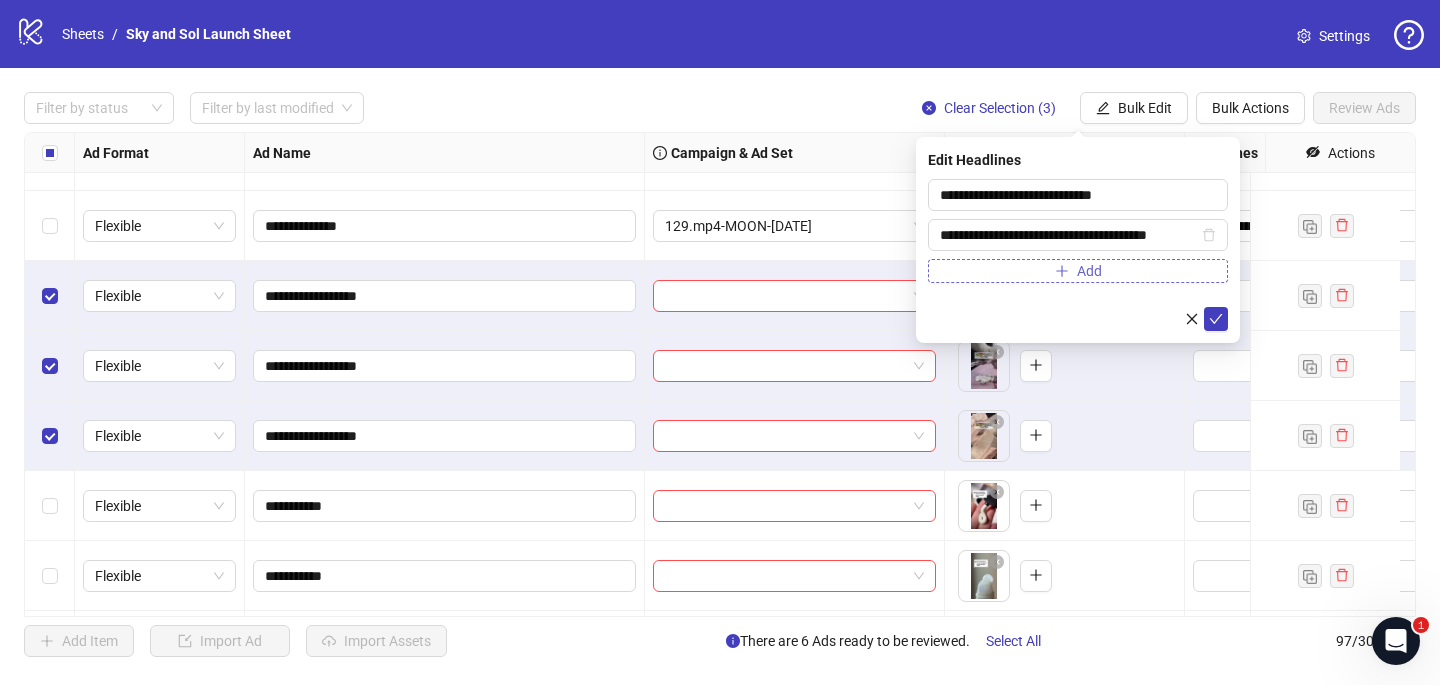 click on "Add" at bounding box center [1078, 271] 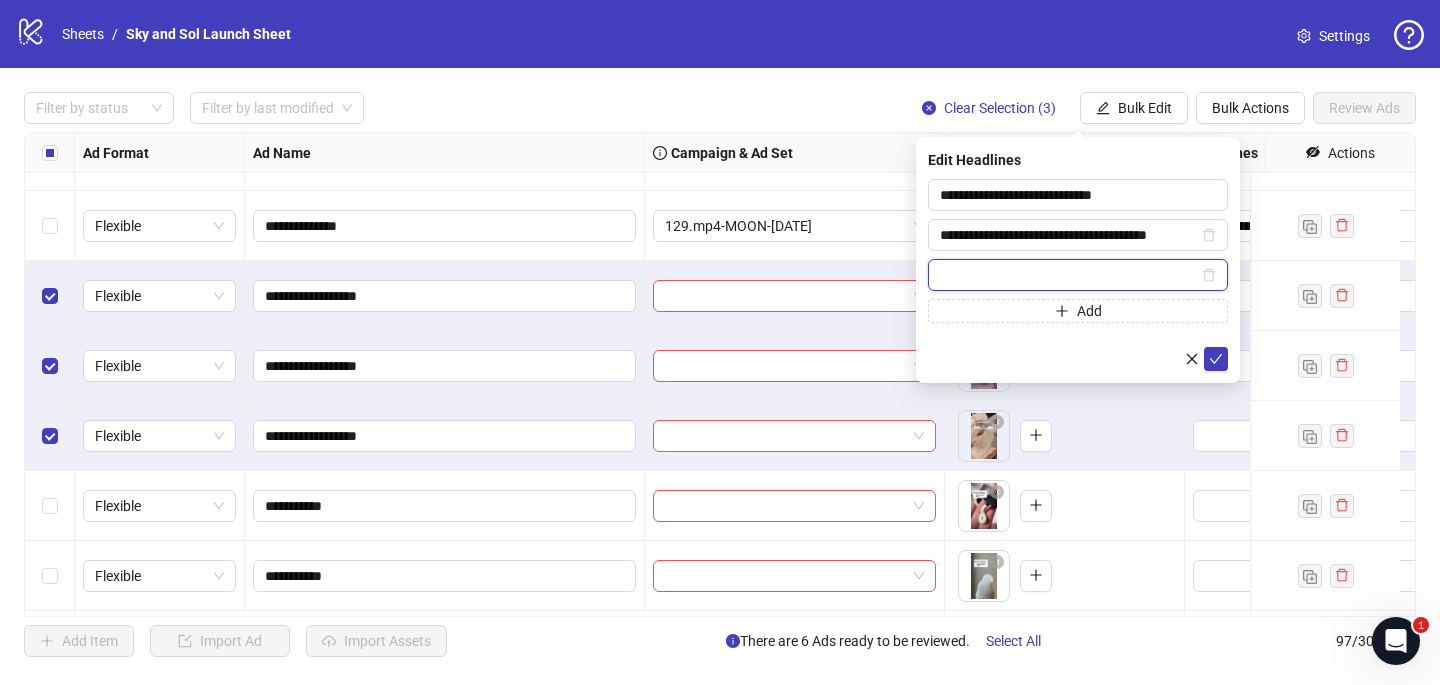 paste on "**********" 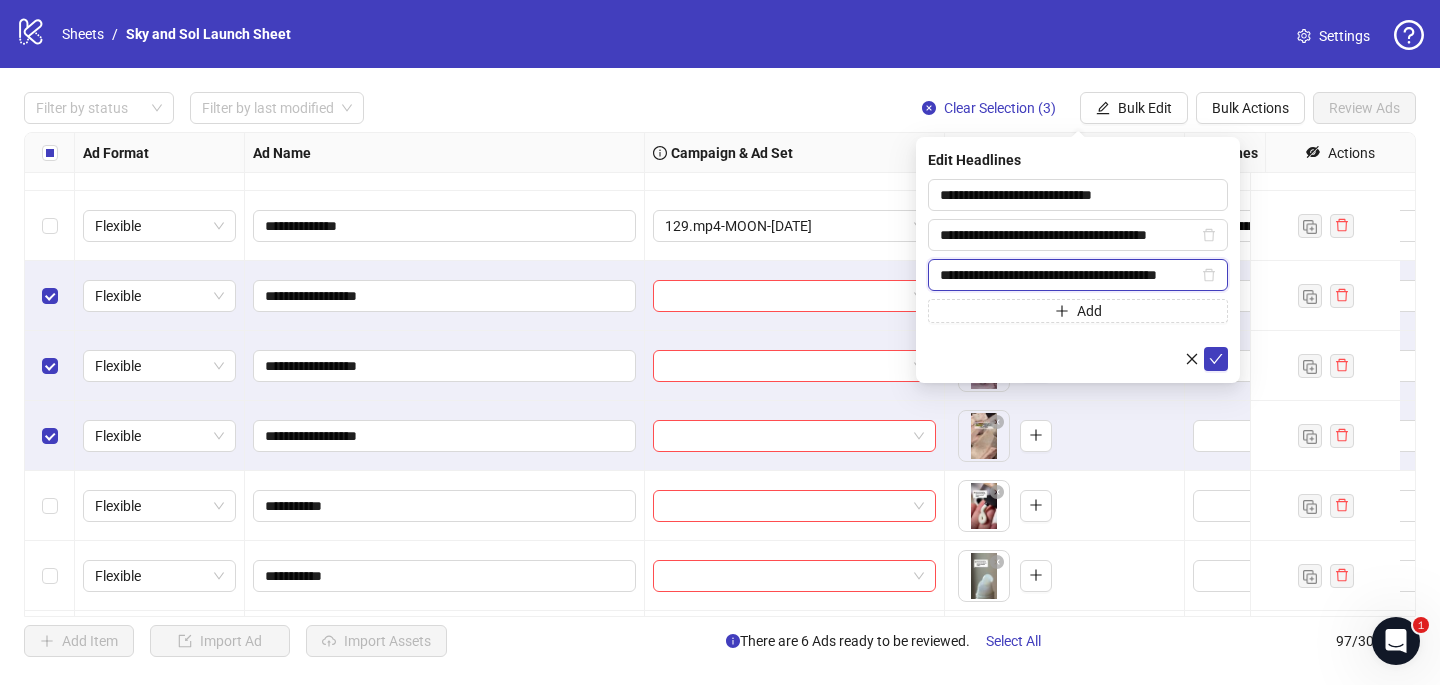 type on "**********" 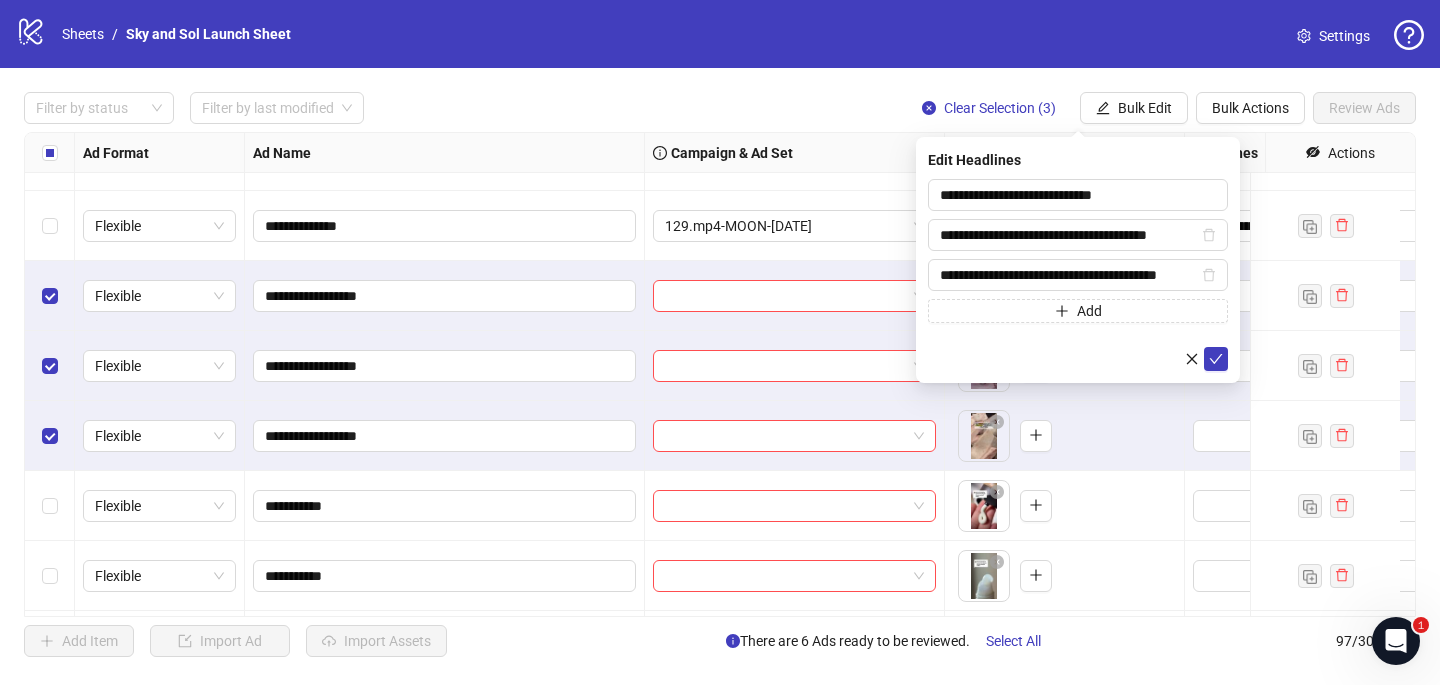 click on "Add" at bounding box center [1078, 311] 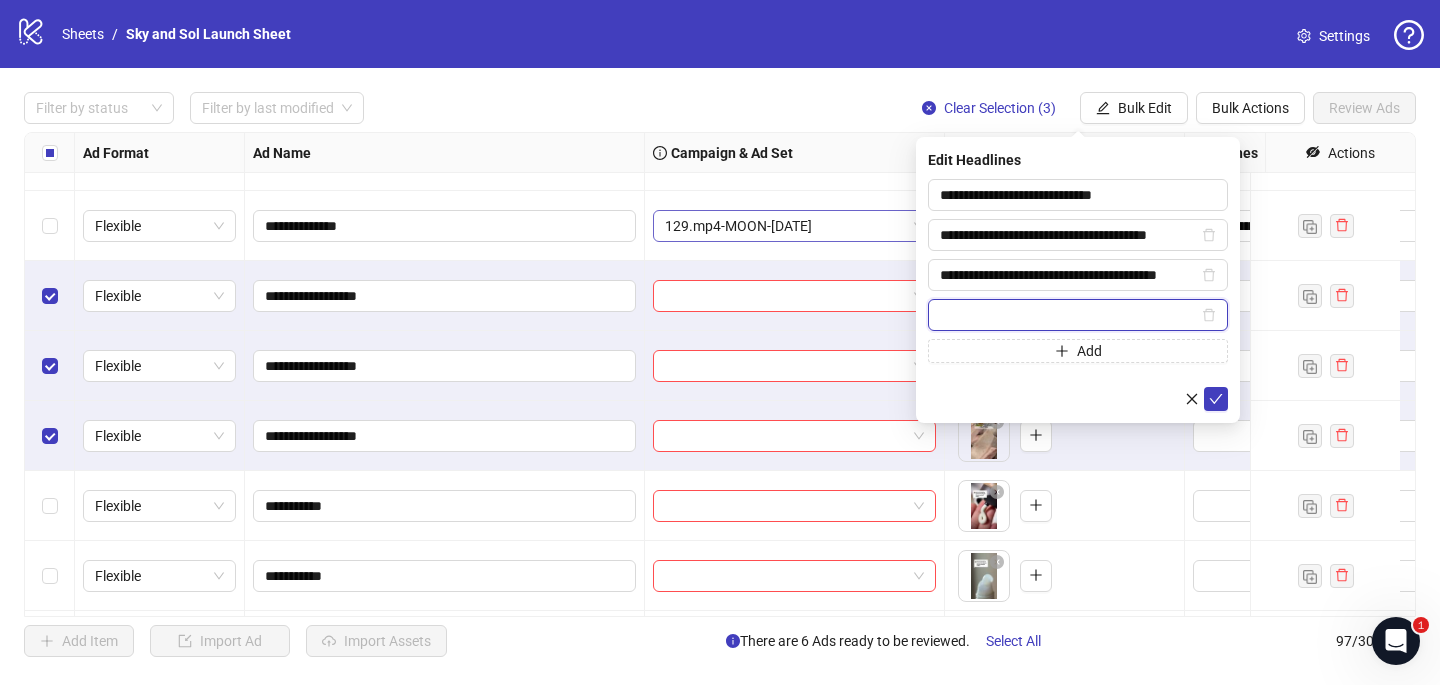 paste on "**********" 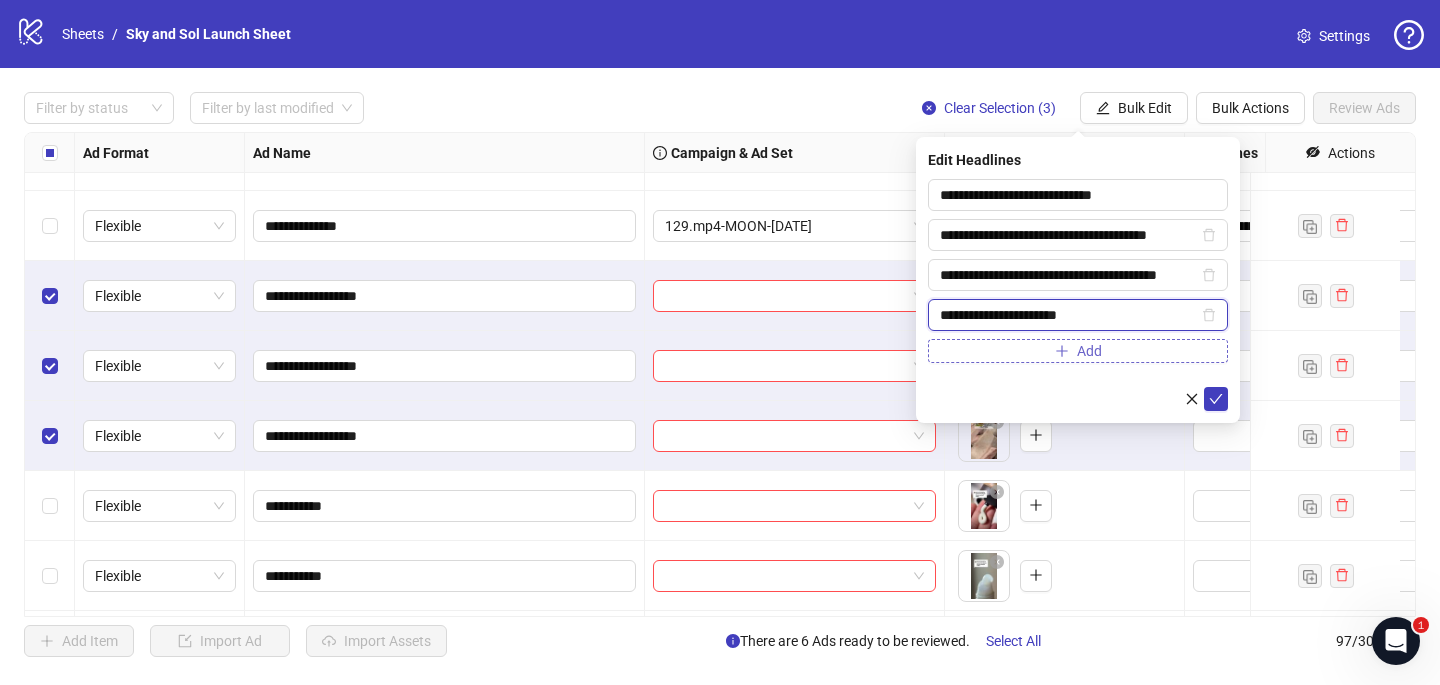 type on "**********" 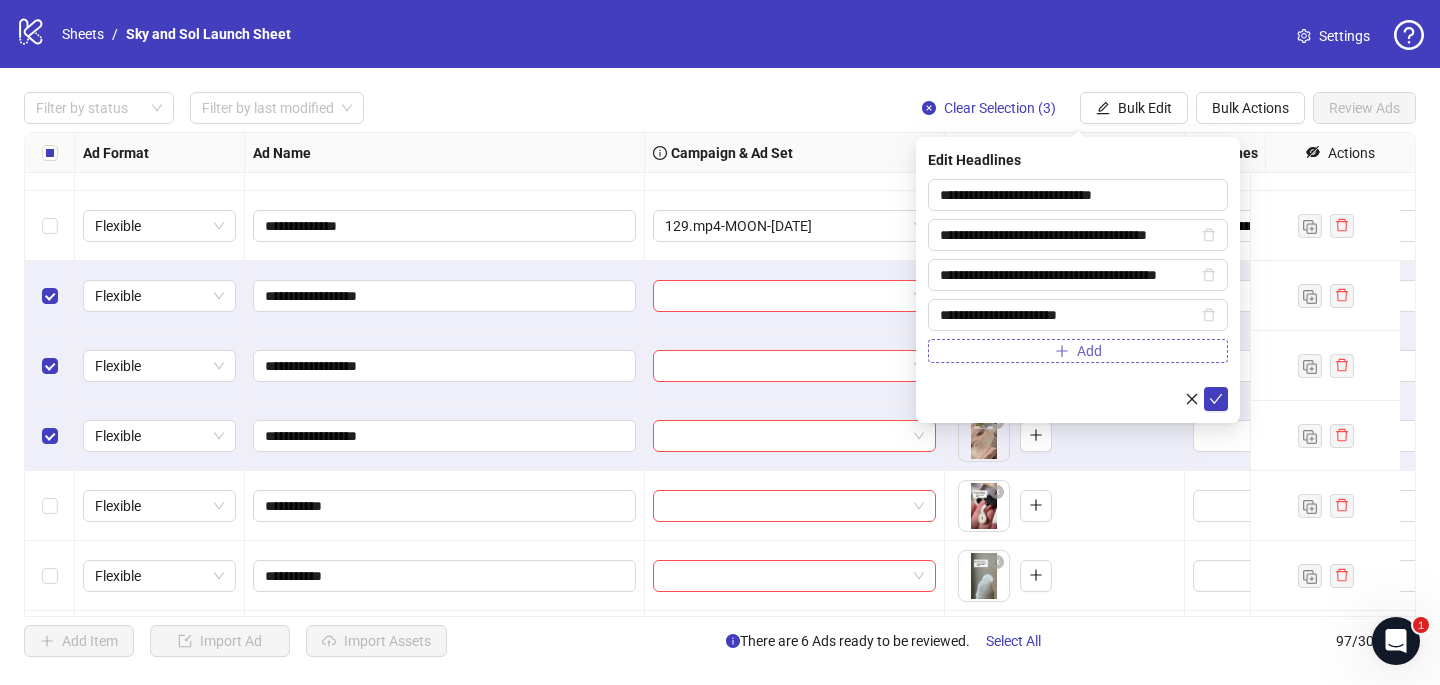 click on "Add" at bounding box center [1078, 351] 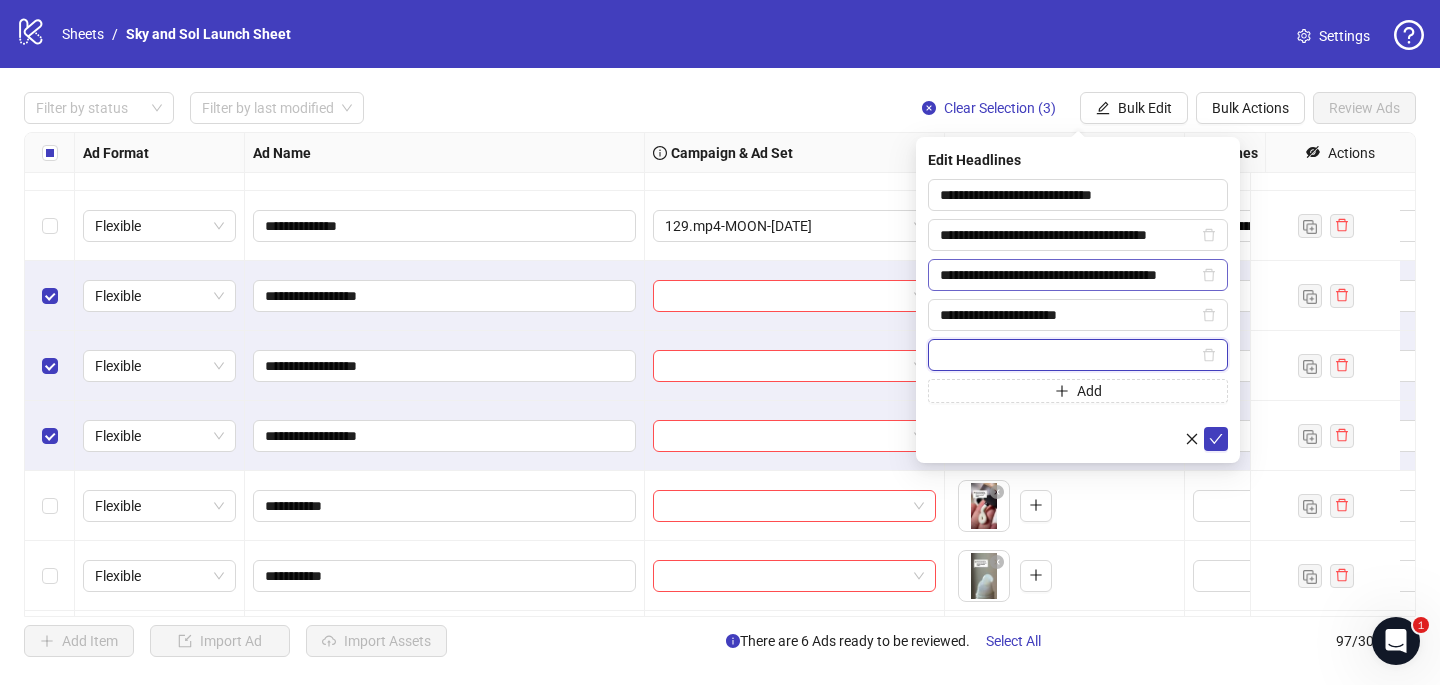 paste on "**********" 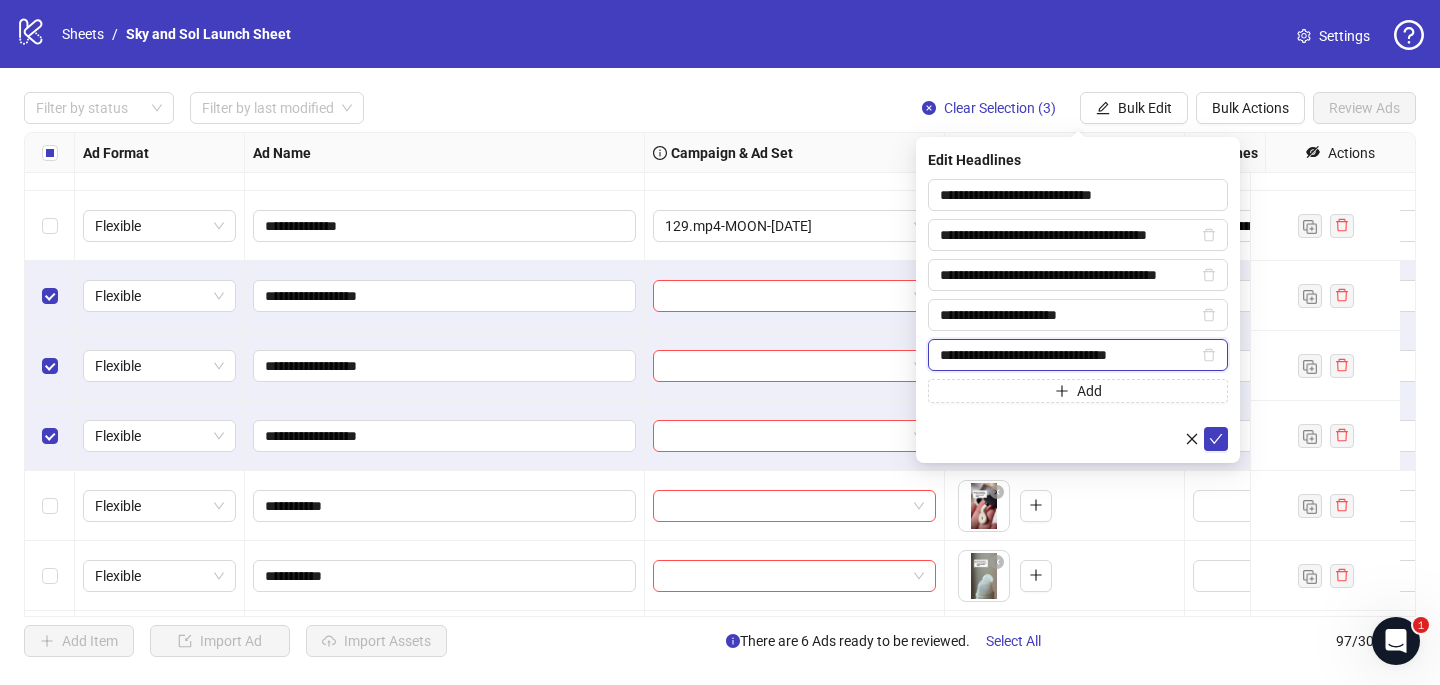 type on "**********" 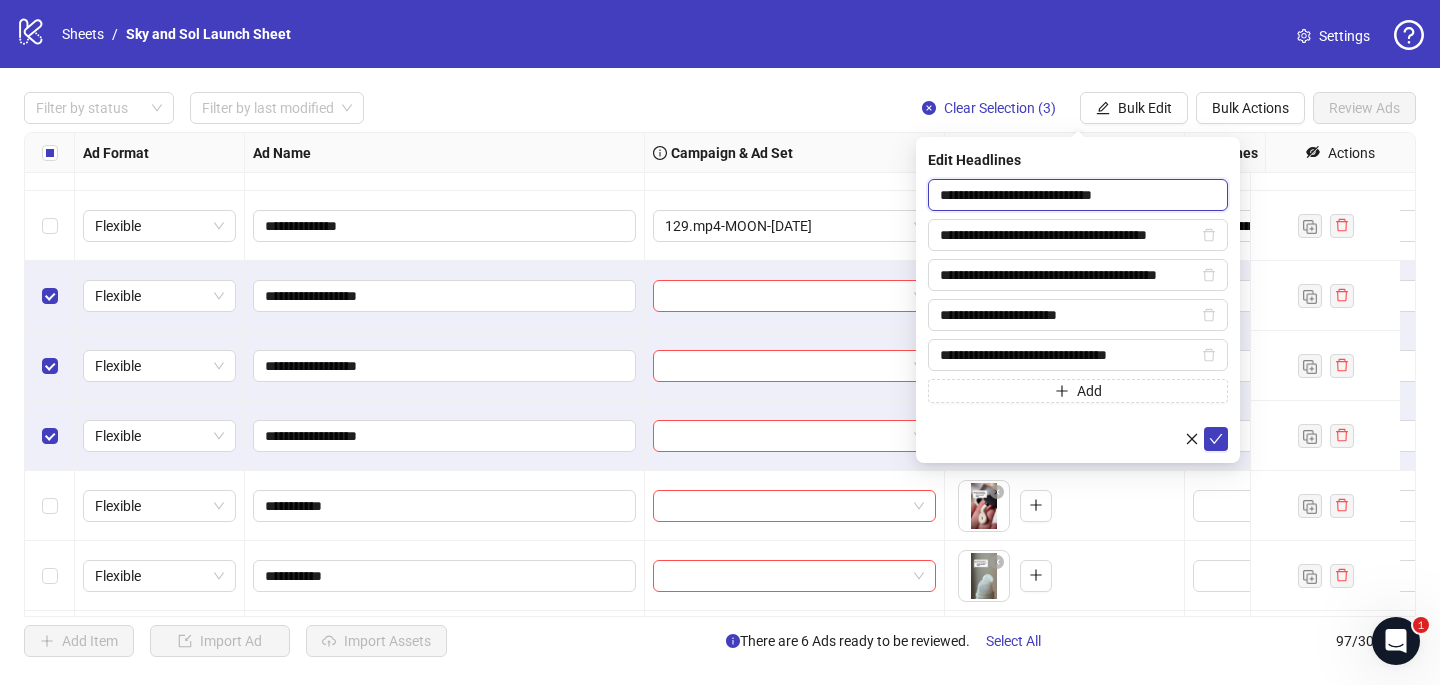 drag, startPoint x: 1053, startPoint y: 197, endPoint x: 935, endPoint y: 194, distance: 118.03813 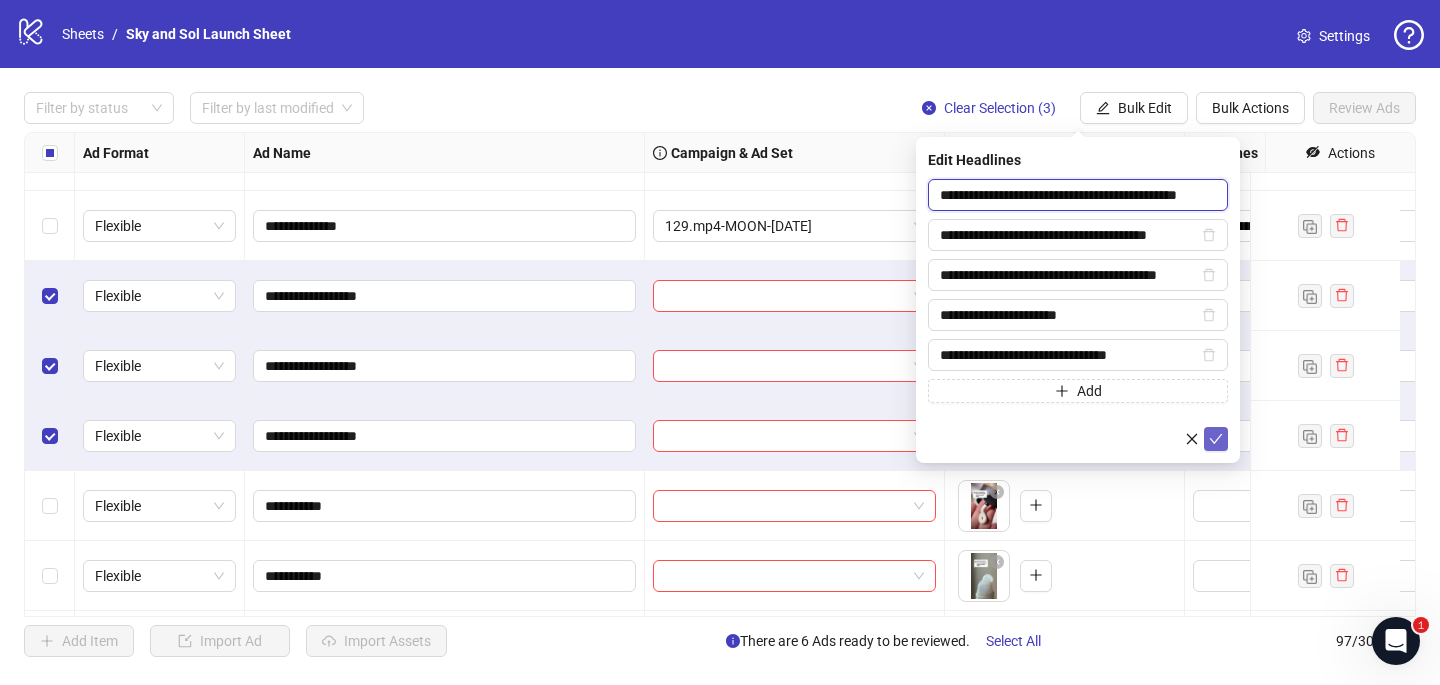 type on "**********" 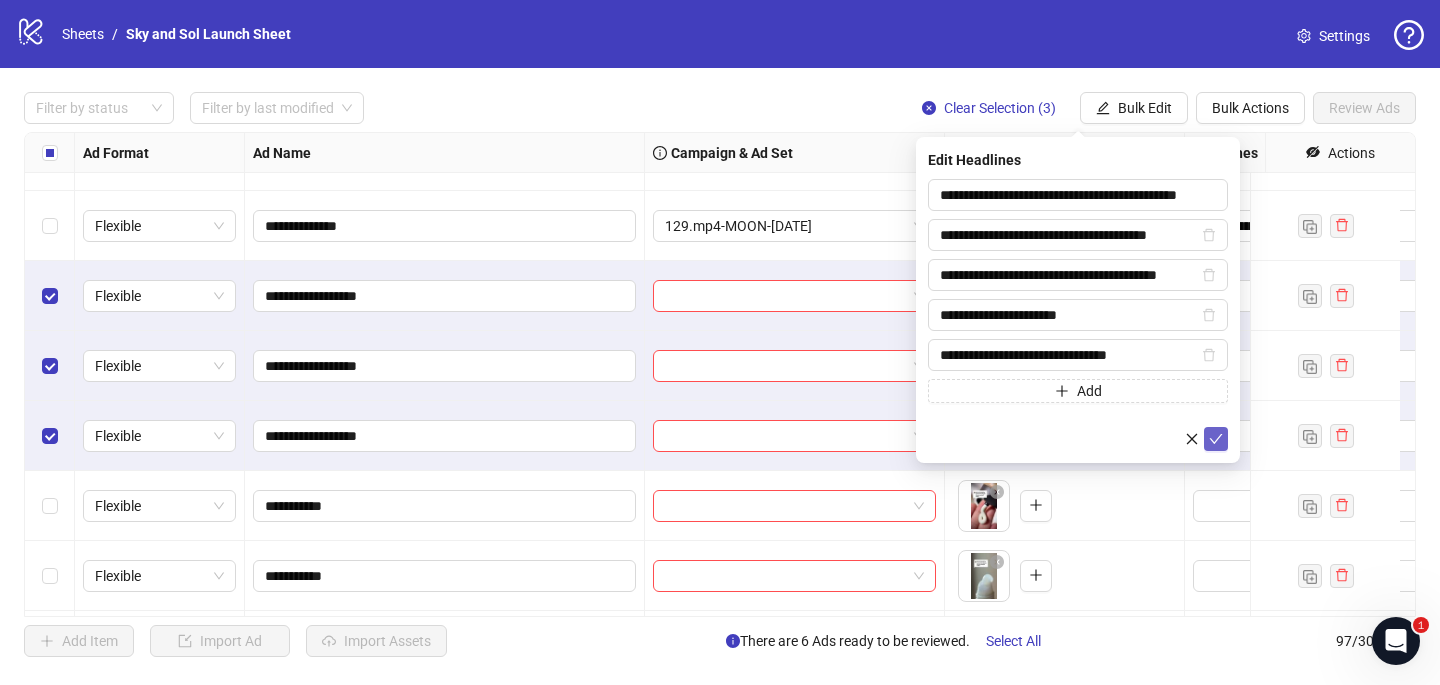 click at bounding box center [1216, 439] 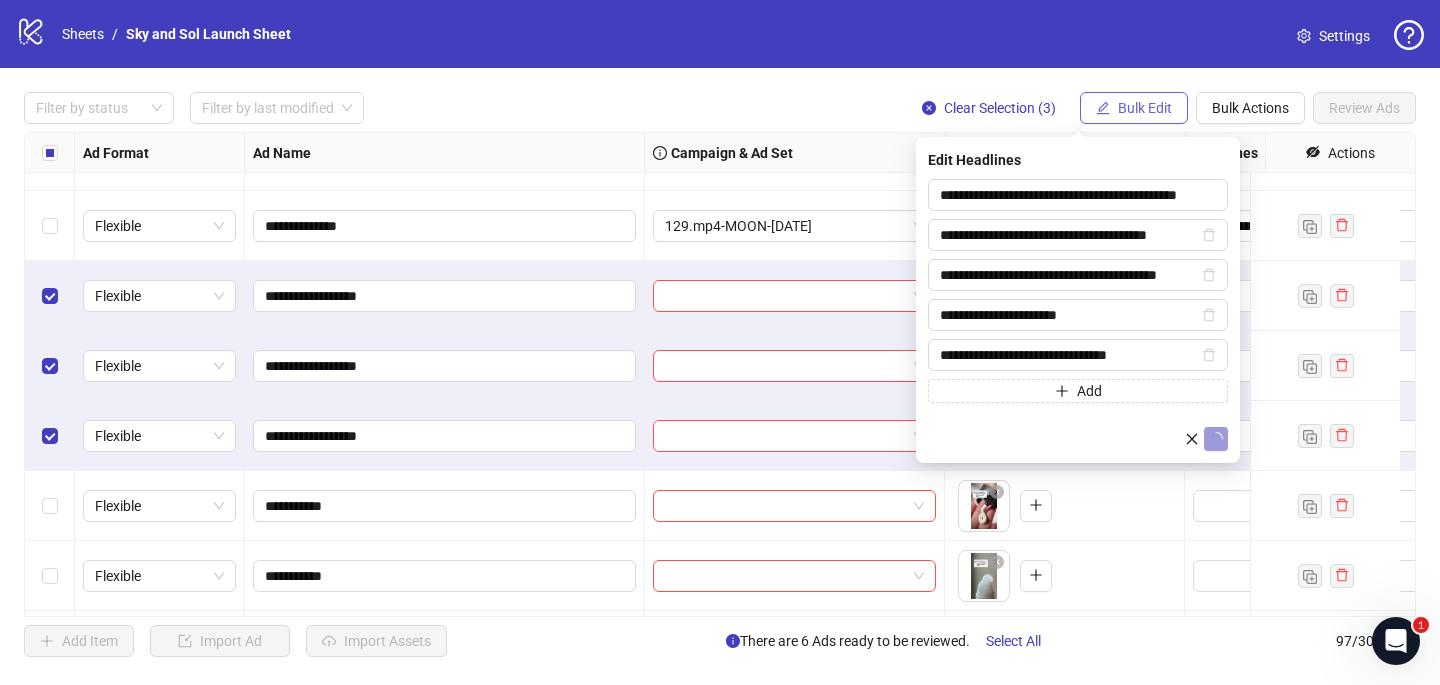 click 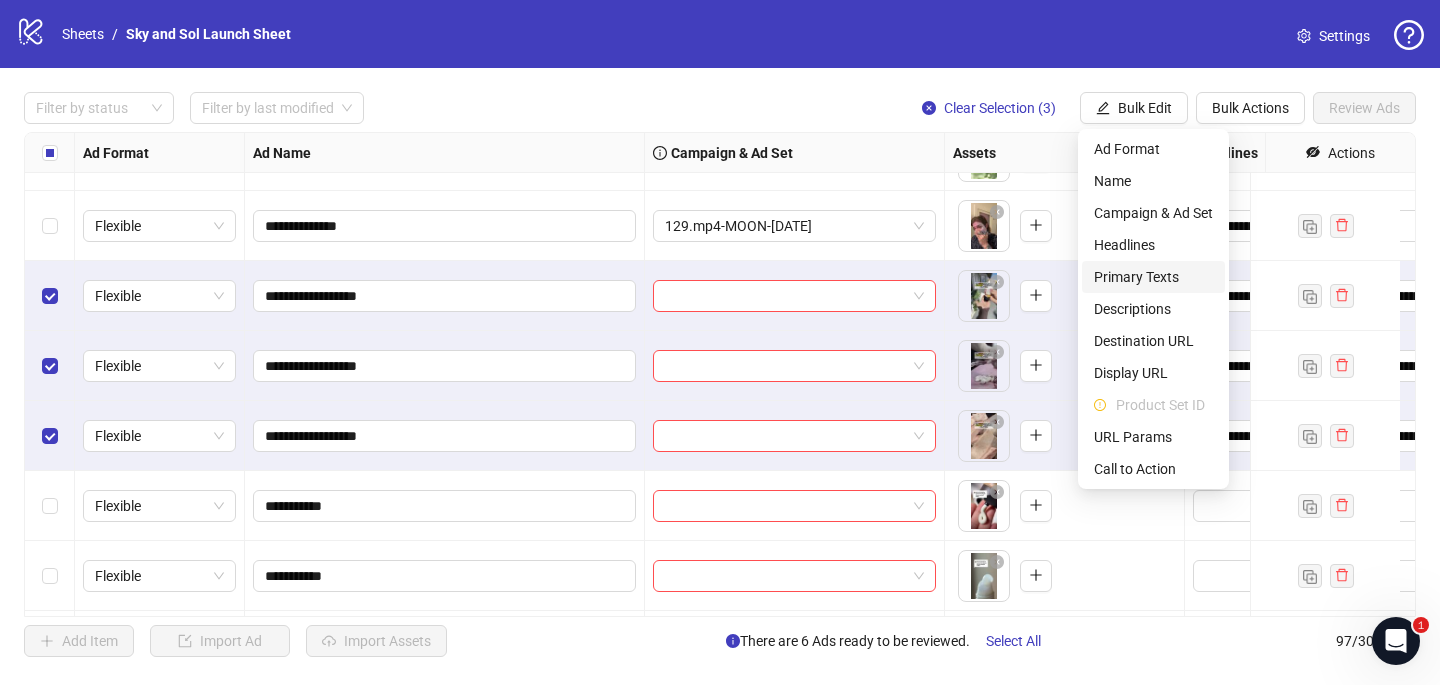 click on "Primary Texts" at bounding box center (1153, 277) 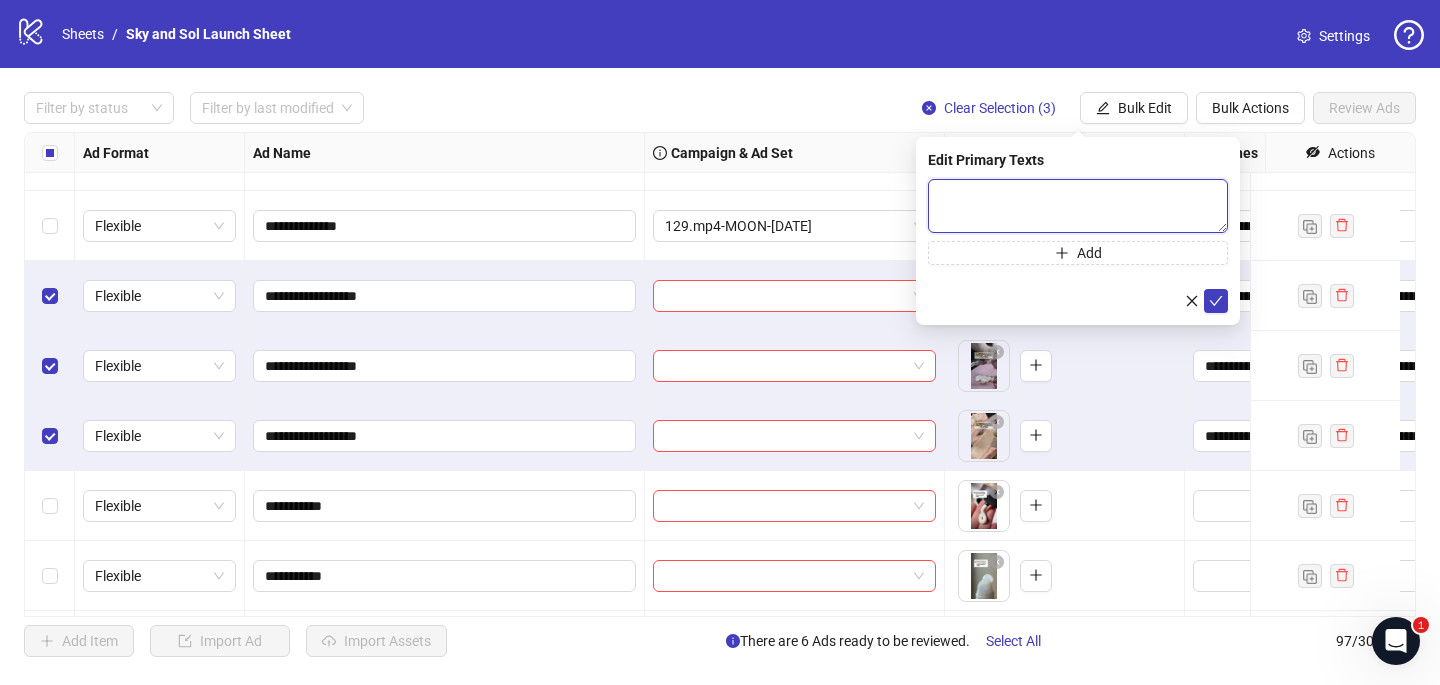 click at bounding box center [1078, 206] 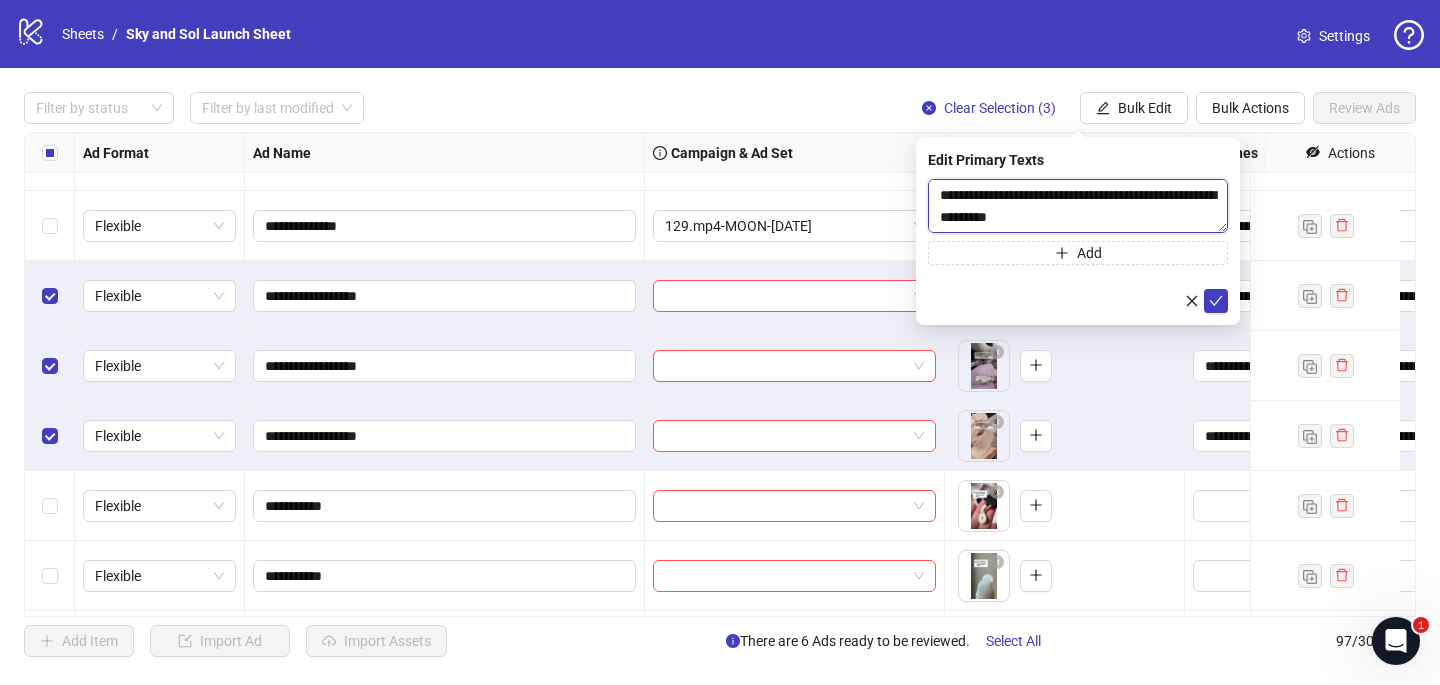 scroll, scrollTop: 151, scrollLeft: 0, axis: vertical 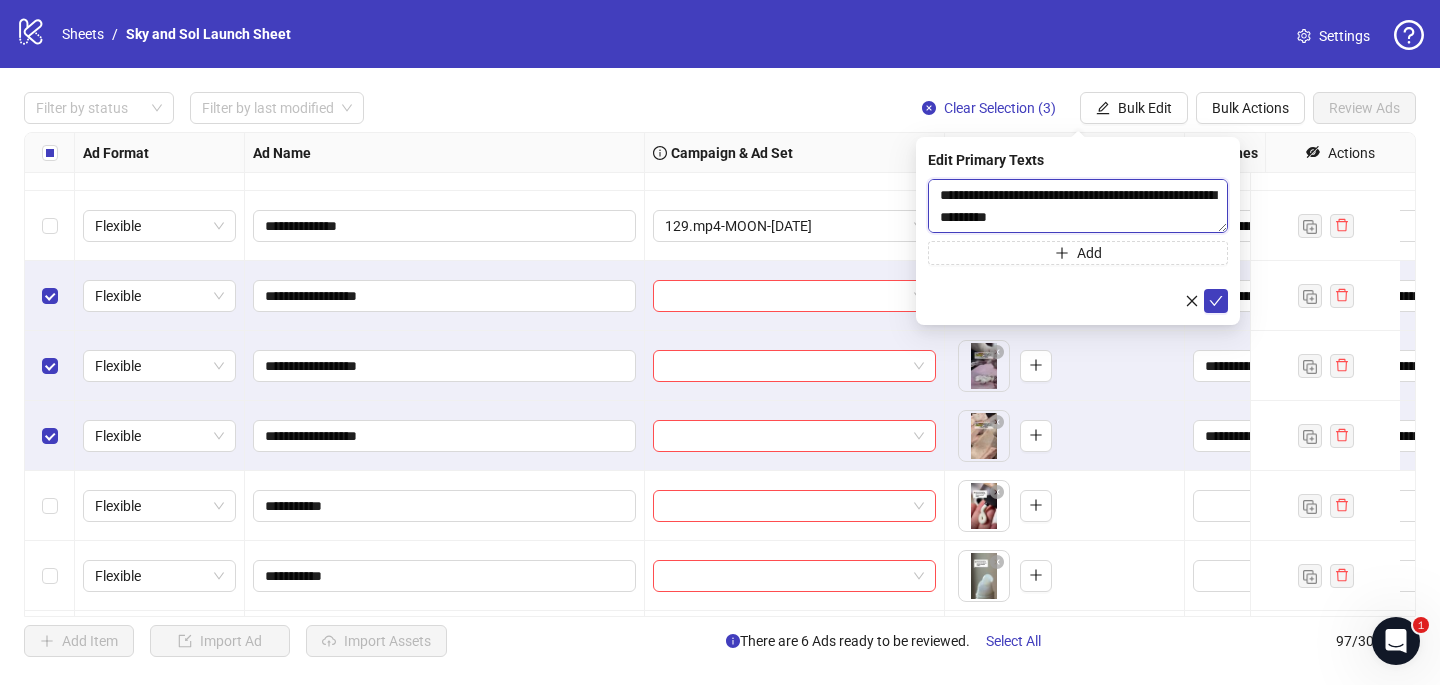 paste on "**********" 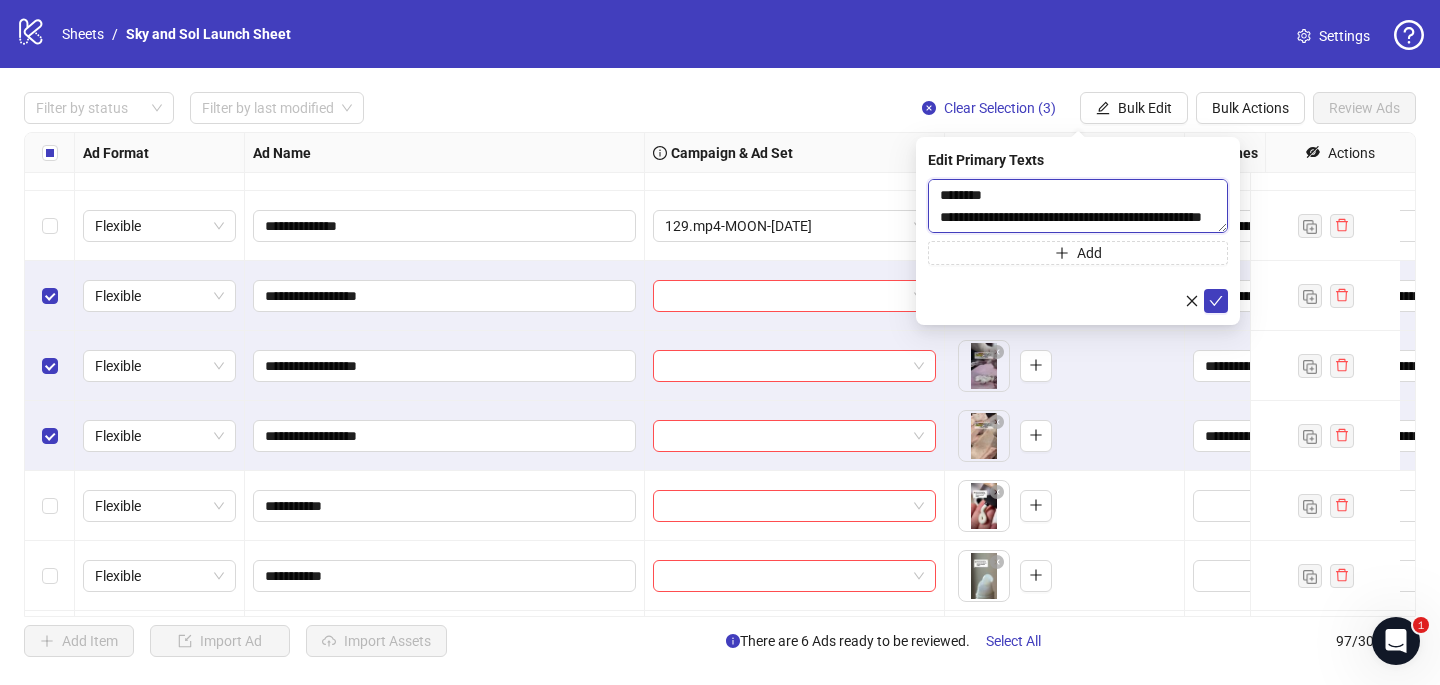 scroll, scrollTop: 169, scrollLeft: 0, axis: vertical 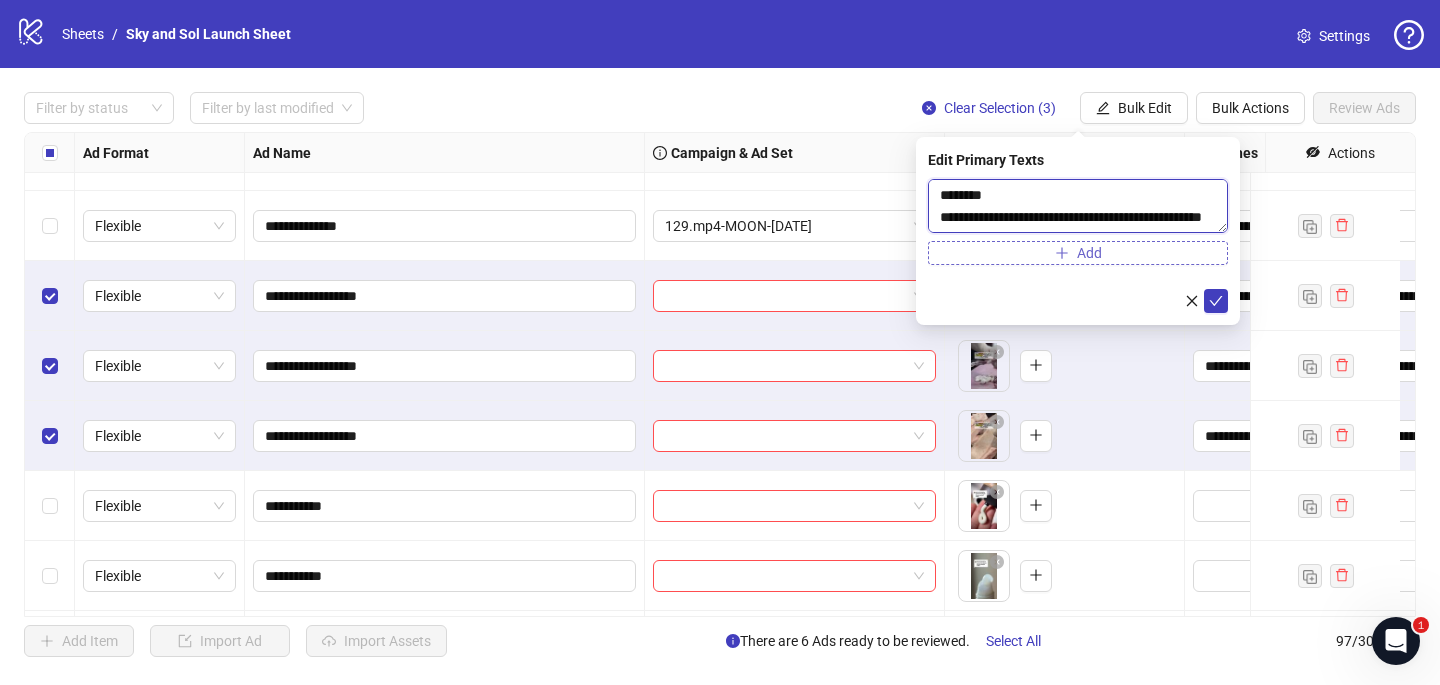 type on "**********" 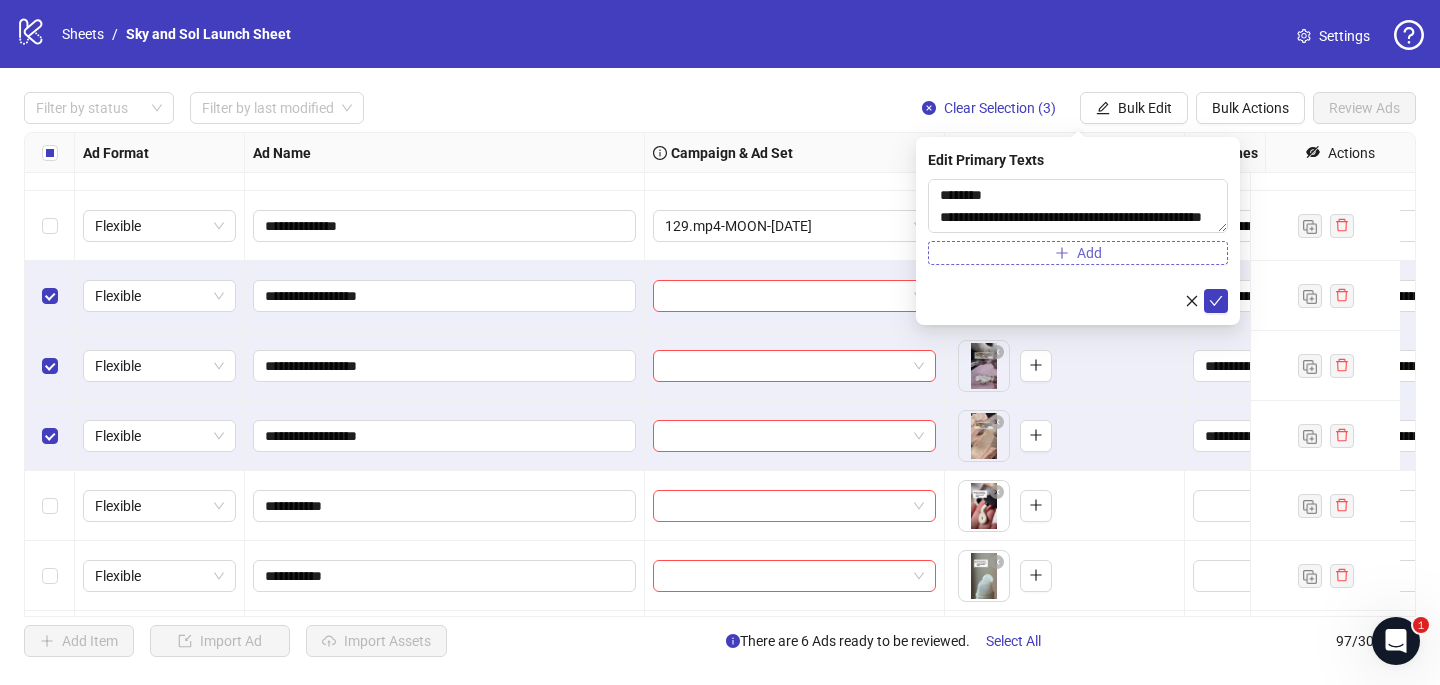 click on "Add" at bounding box center (1078, 253) 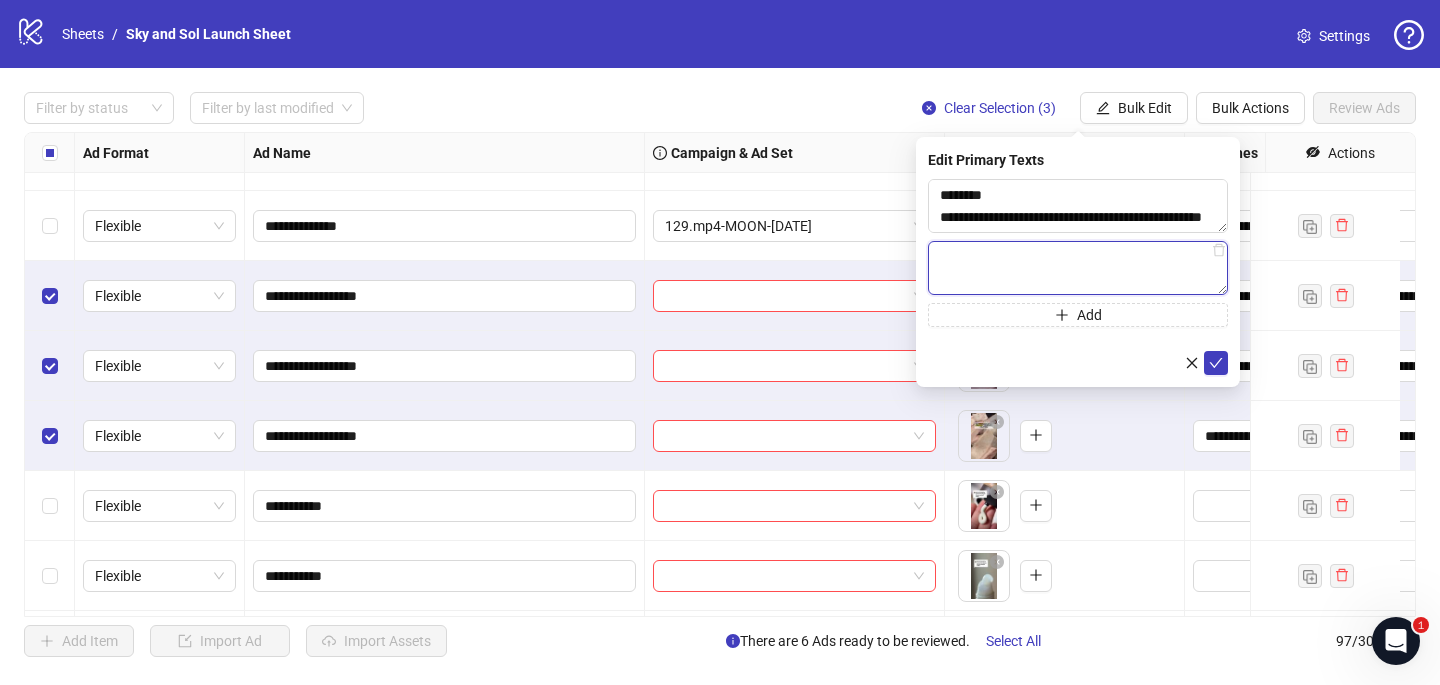 paste on "**********" 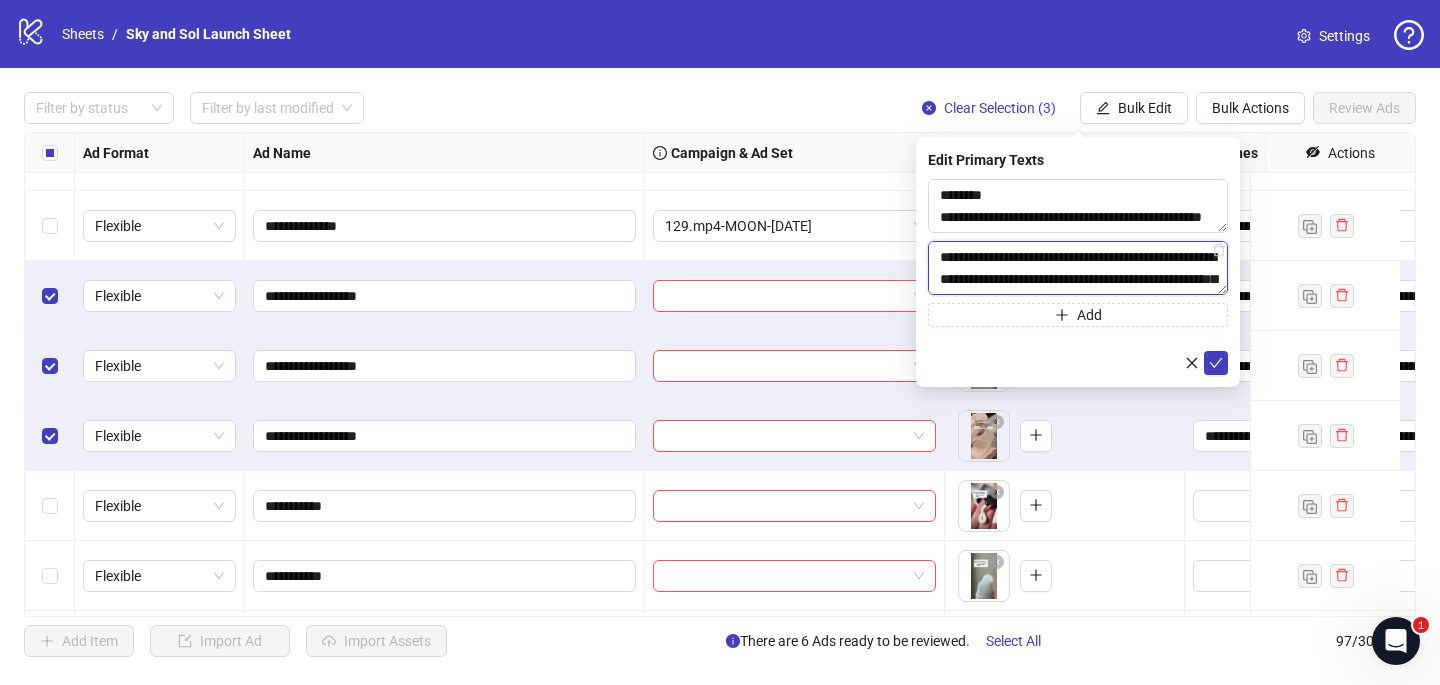 scroll, scrollTop: 169, scrollLeft: 0, axis: vertical 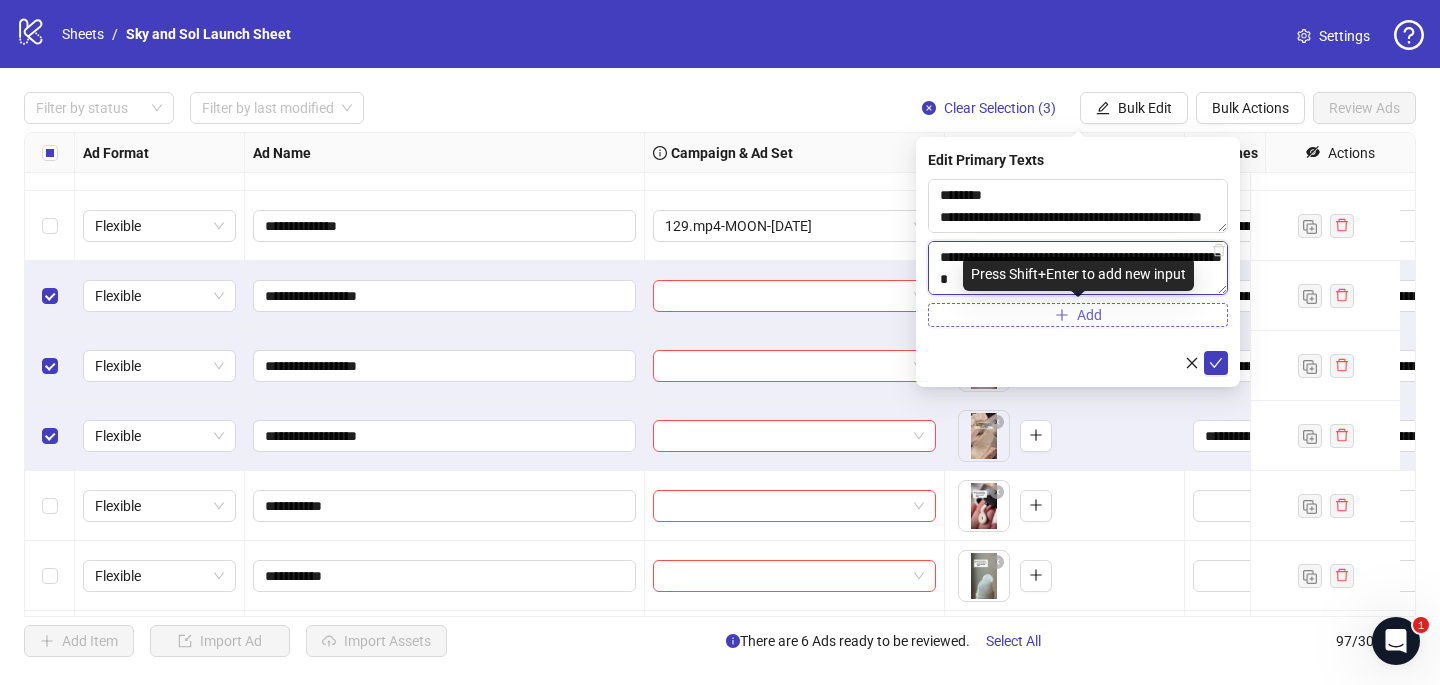 type on "**********" 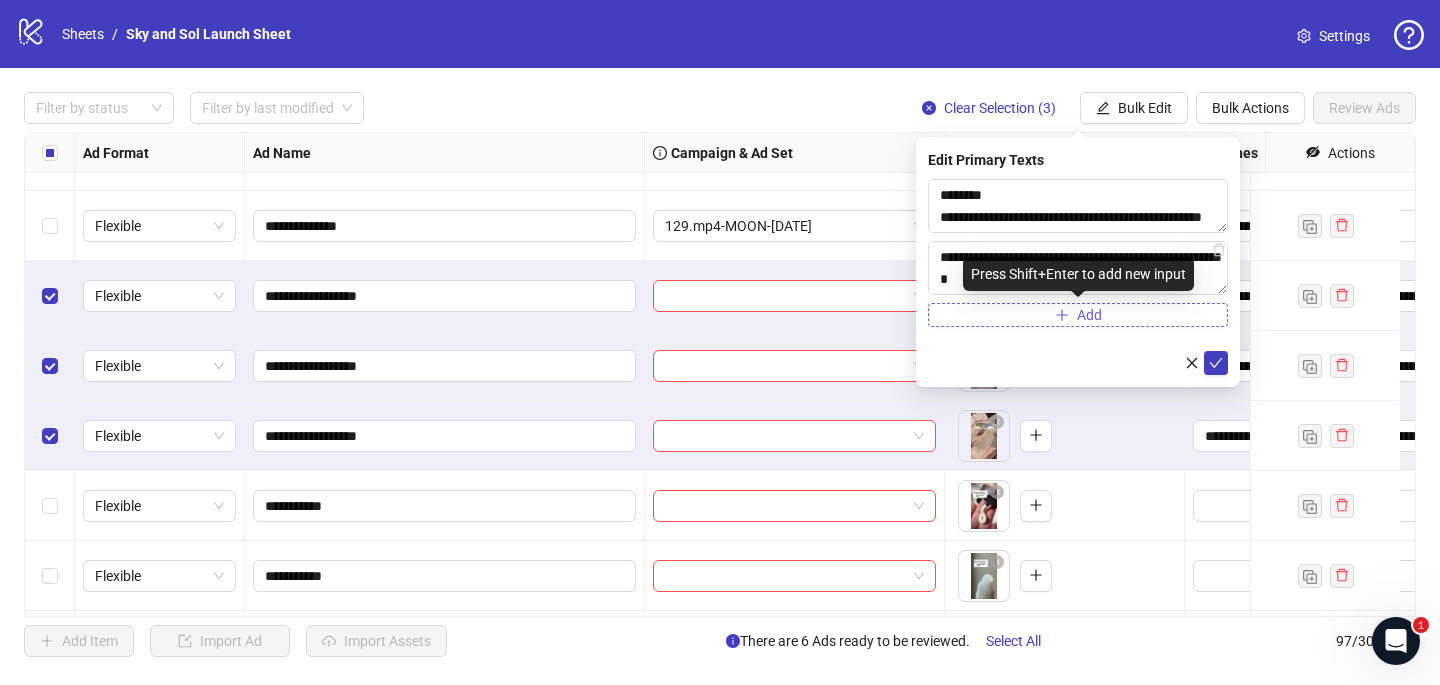 click on "Add" at bounding box center (1078, 315) 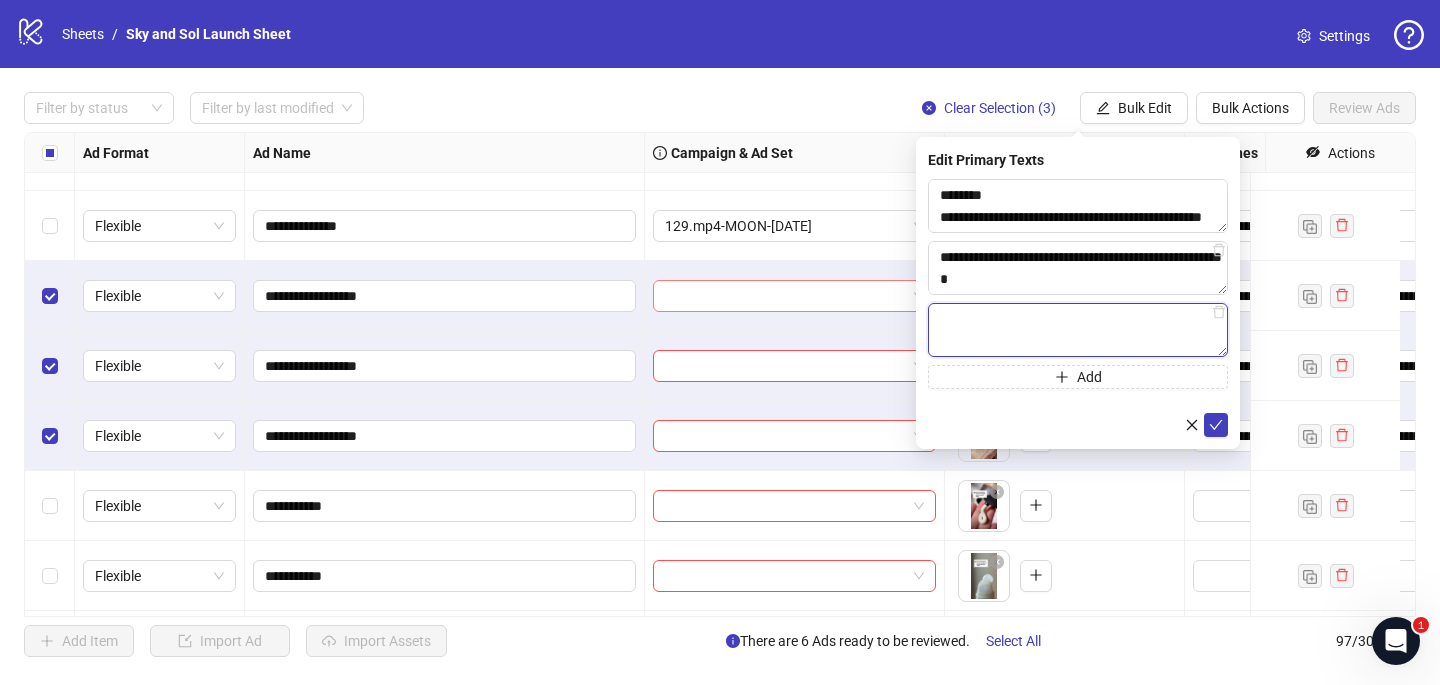 paste on "**********" 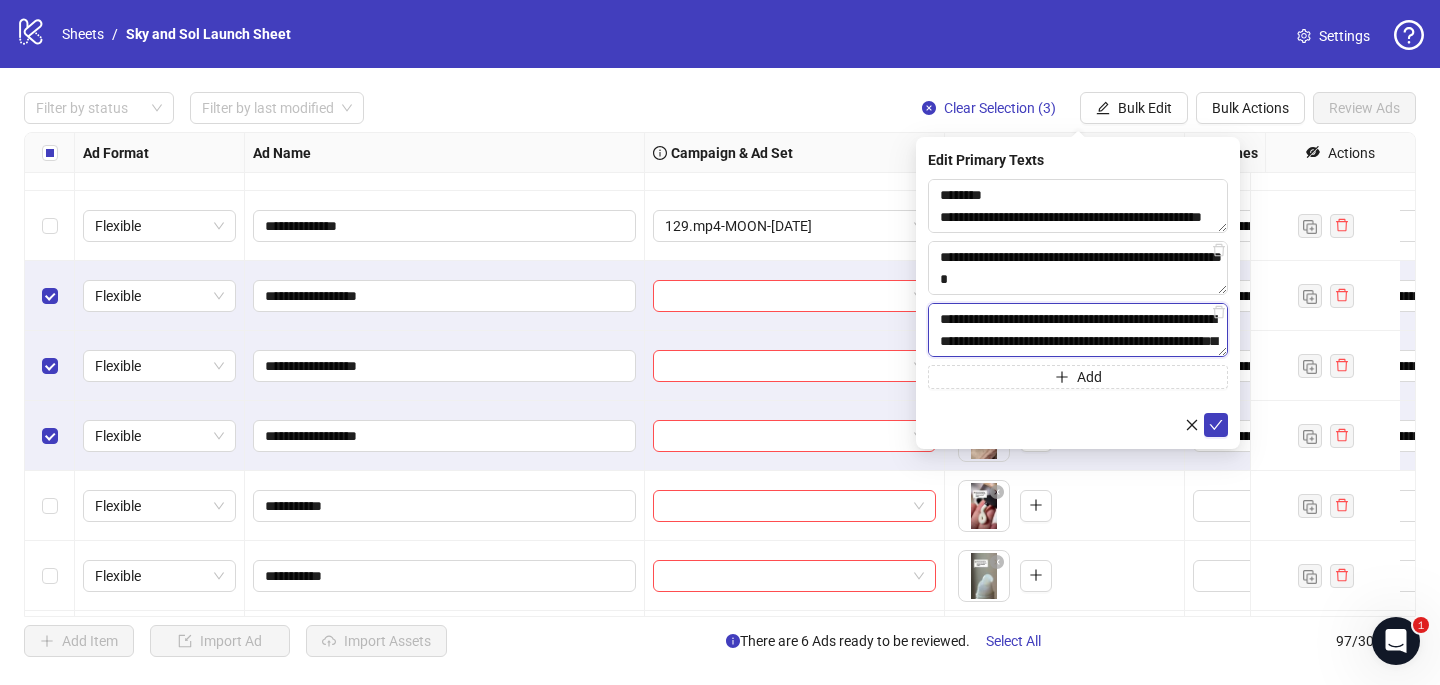scroll, scrollTop: 213, scrollLeft: 0, axis: vertical 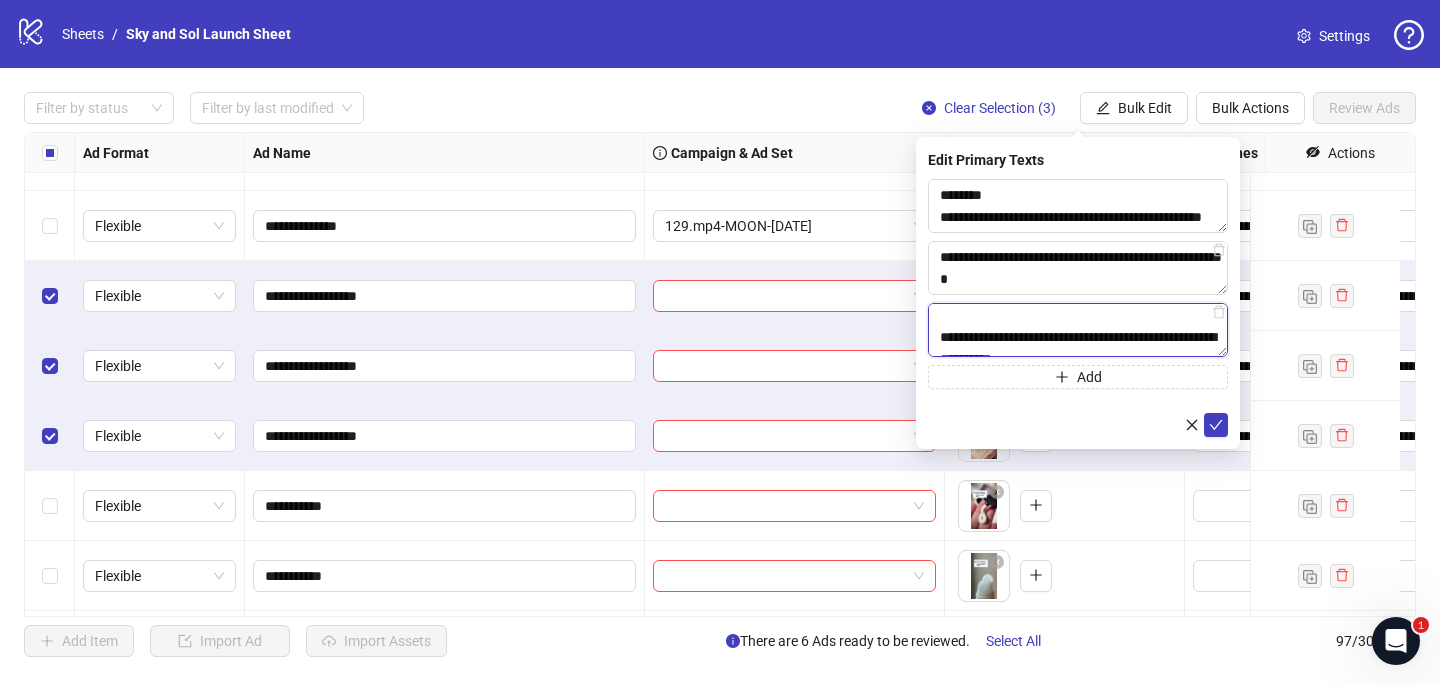 click on "**********" at bounding box center (1078, 330) 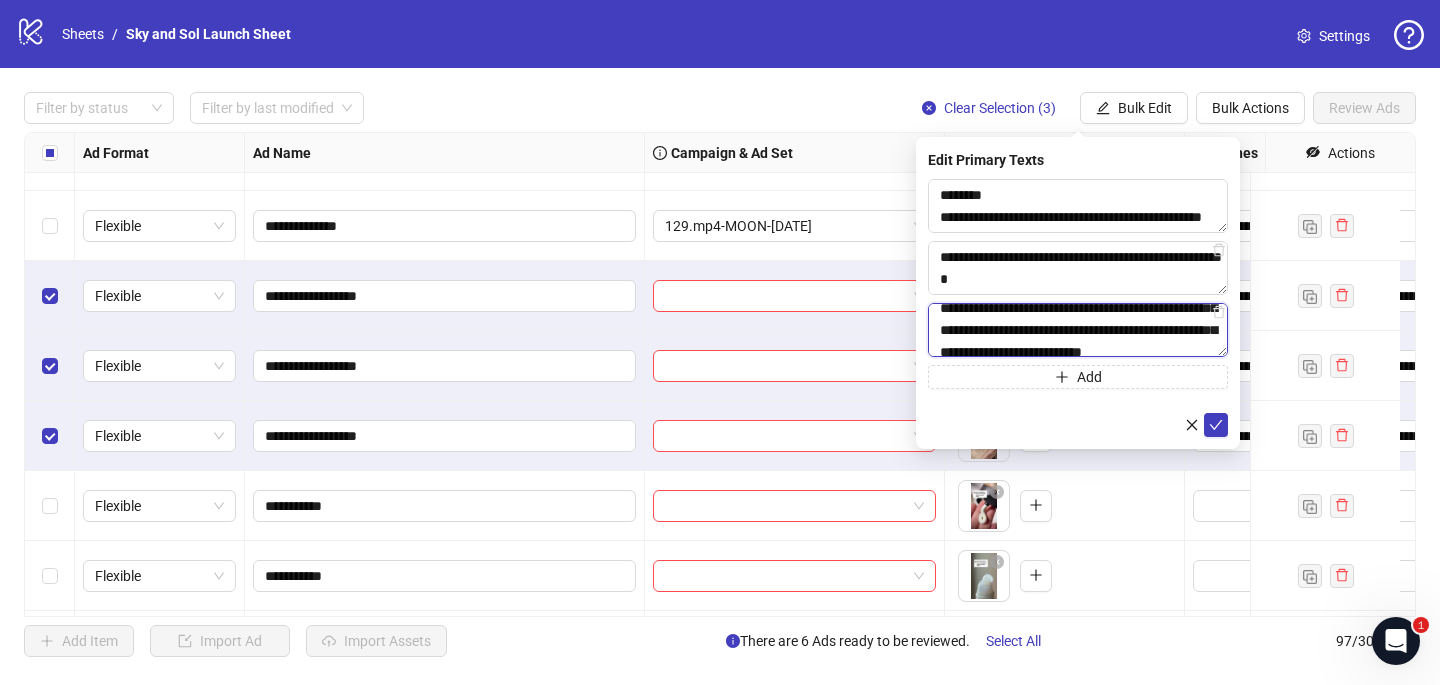 scroll, scrollTop: 79, scrollLeft: 0, axis: vertical 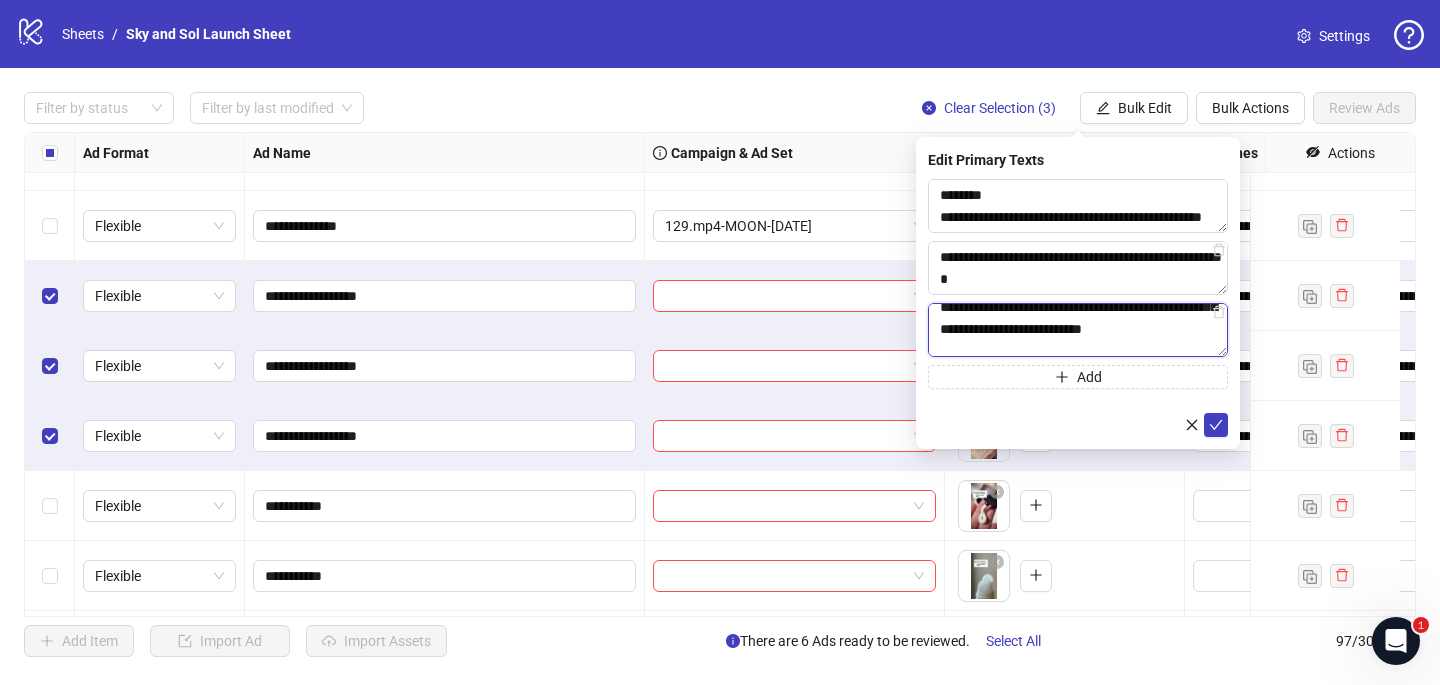 drag, startPoint x: 1110, startPoint y: 308, endPoint x: 1095, endPoint y: 324, distance: 21.931713 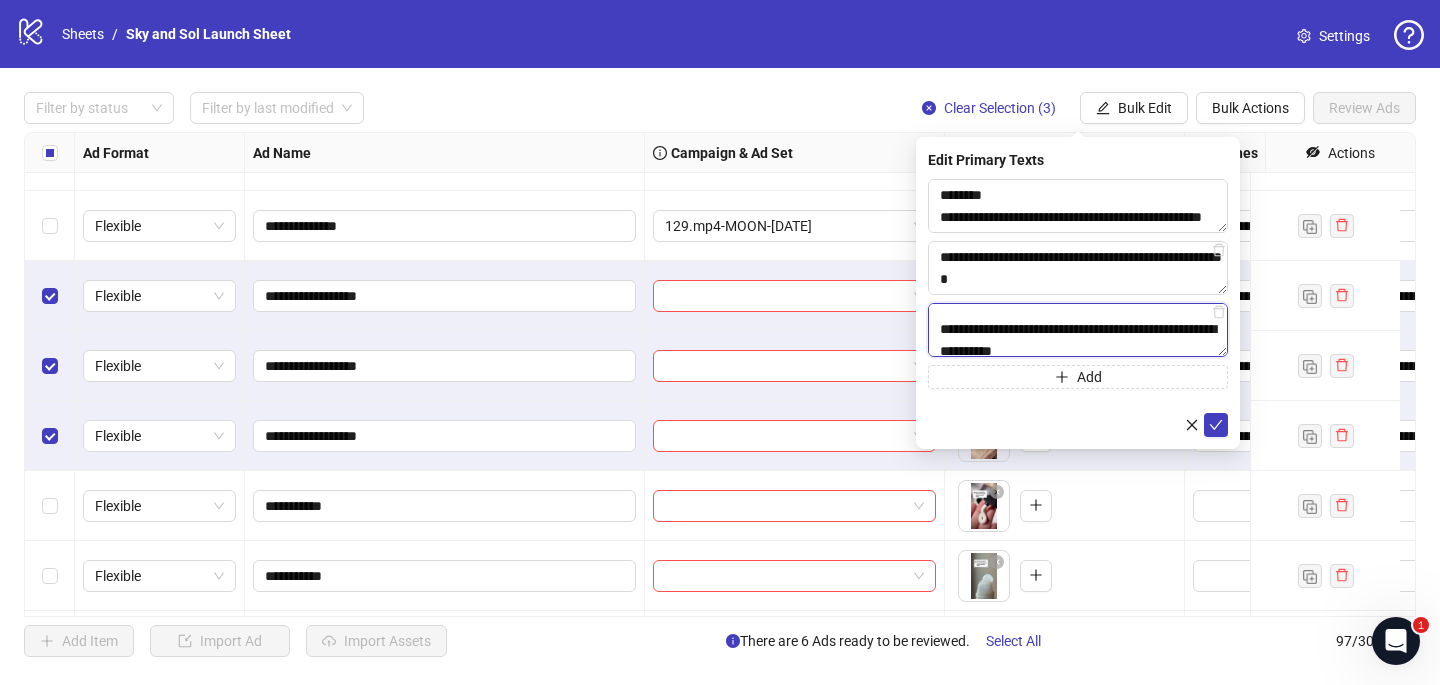 scroll, scrollTop: 72, scrollLeft: 0, axis: vertical 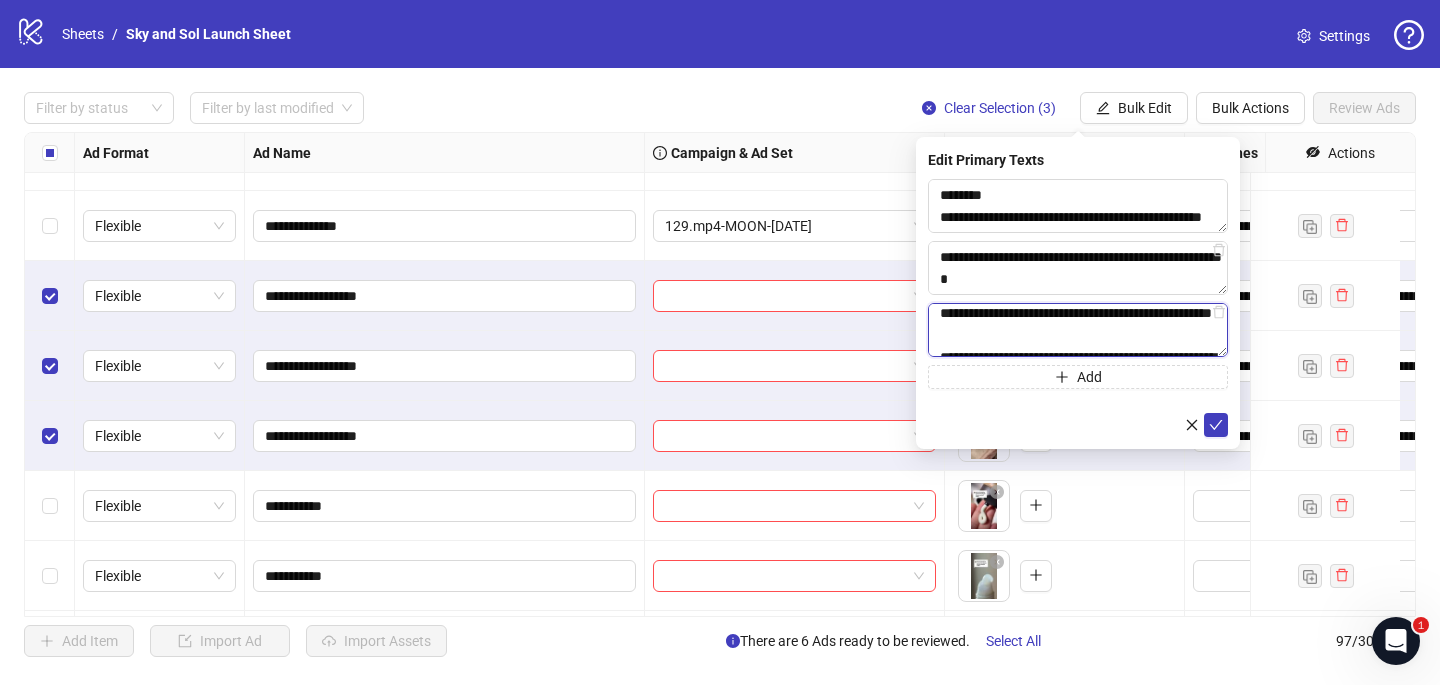 click on "**********" at bounding box center (1078, 330) 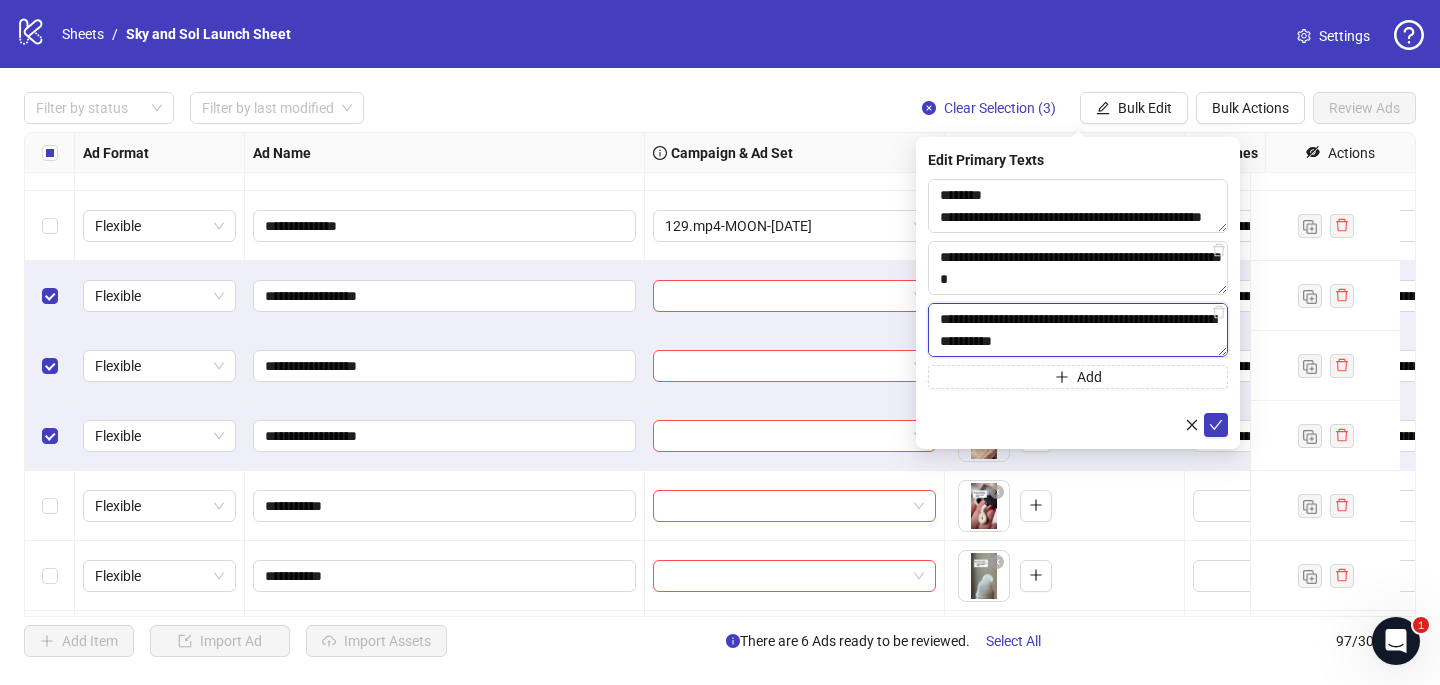 scroll, scrollTop: 154, scrollLeft: 0, axis: vertical 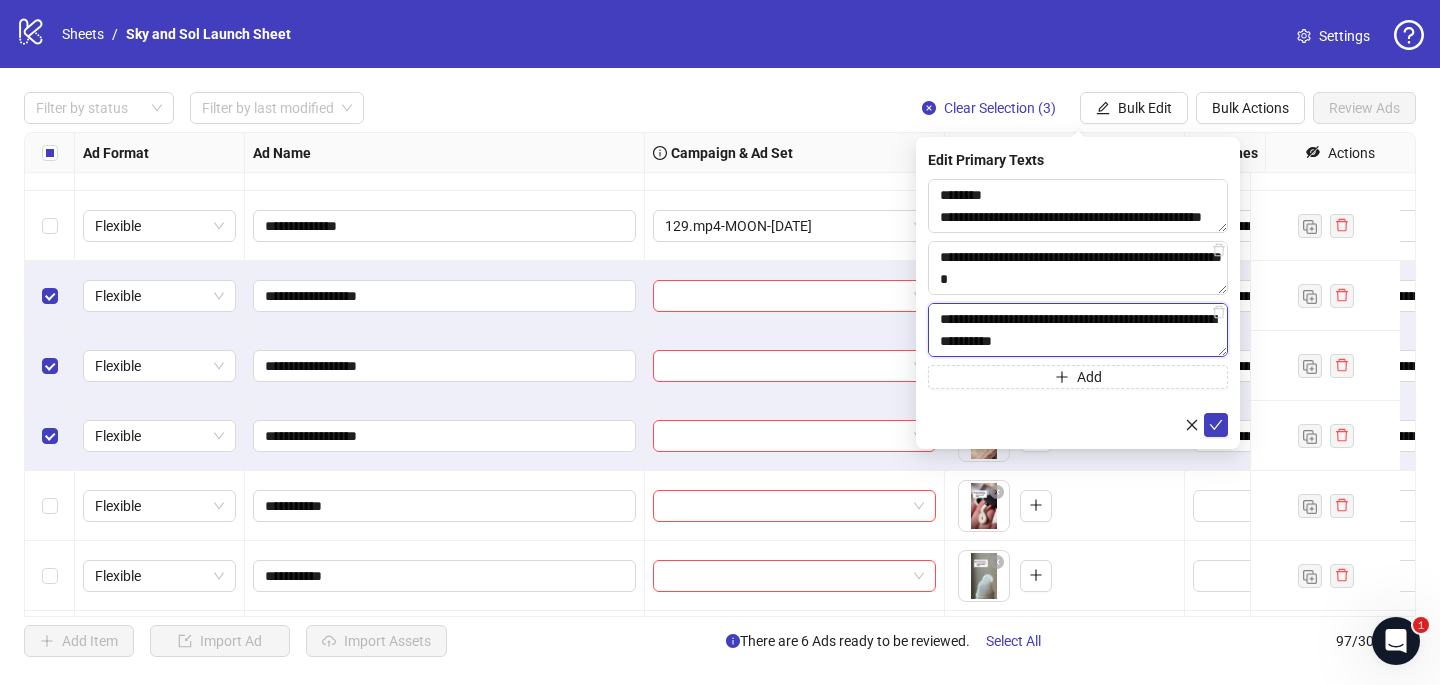 type on "**********" 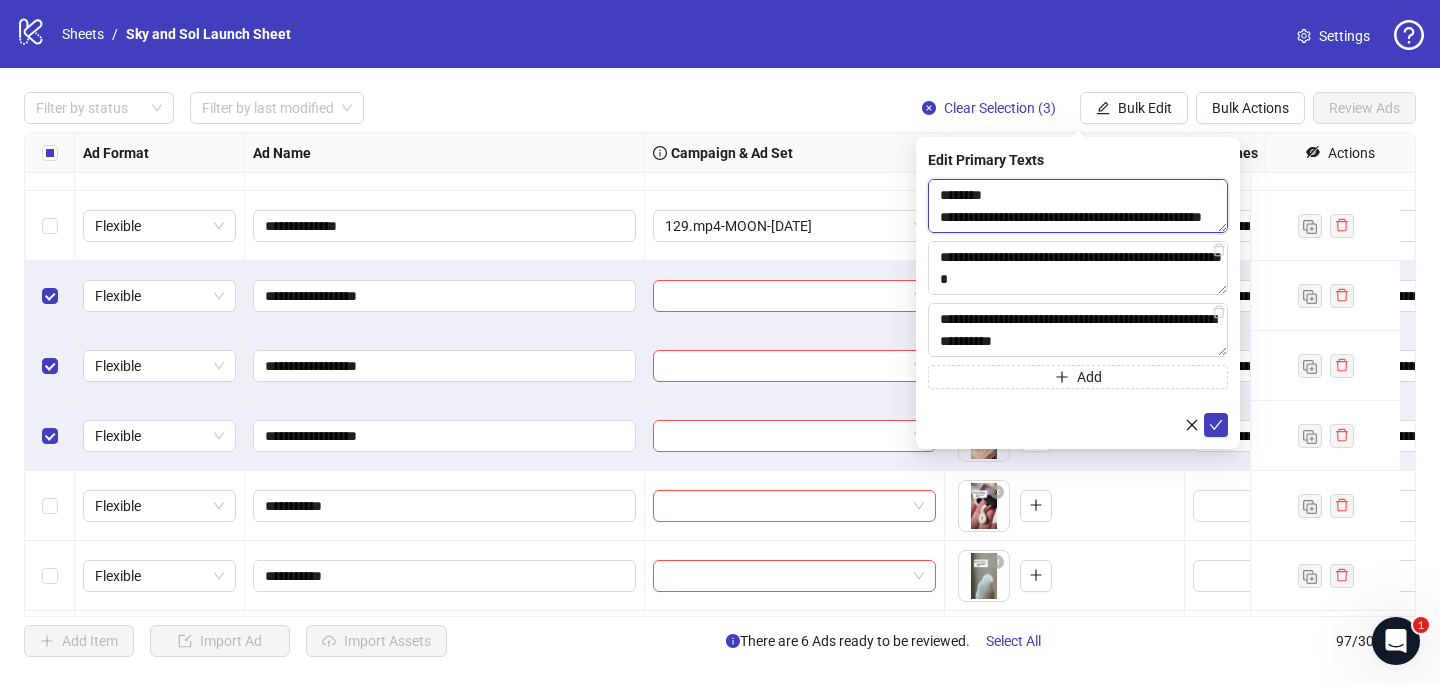 scroll, scrollTop: 176, scrollLeft: 0, axis: vertical 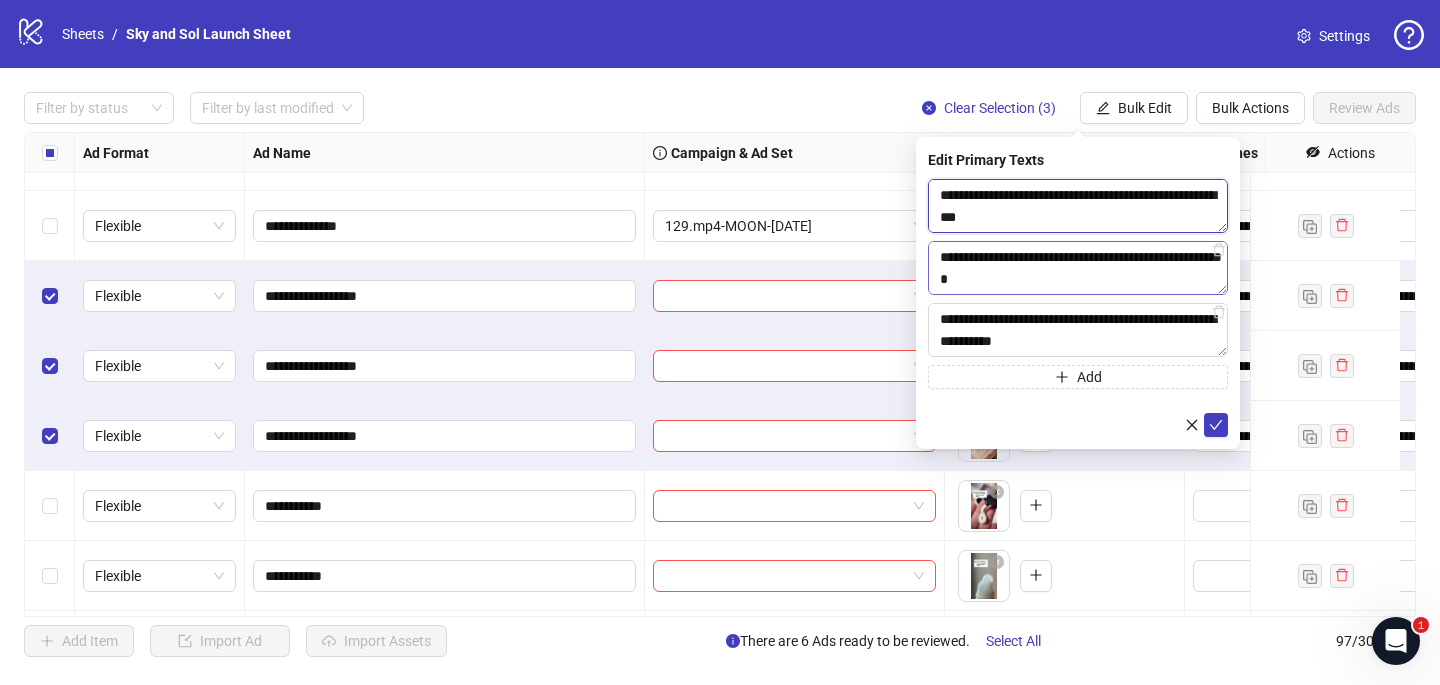 type on "**********" 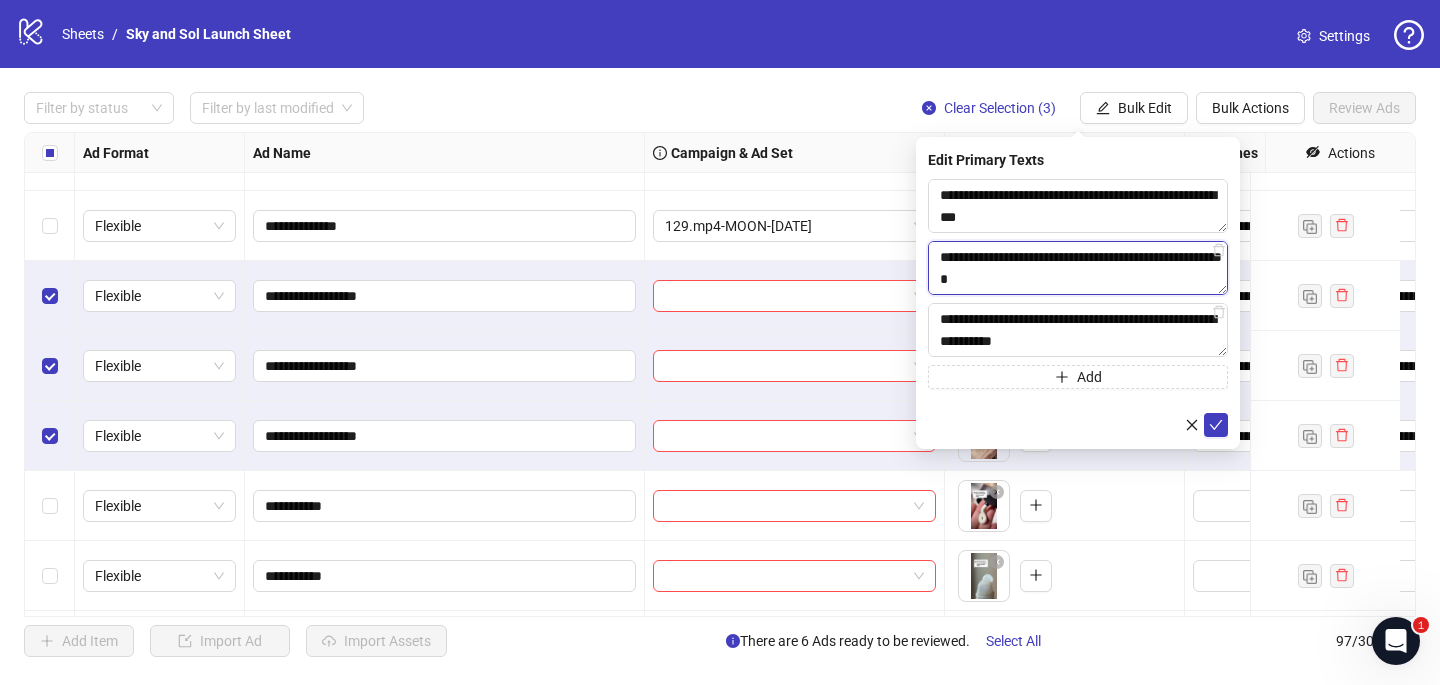 drag, startPoint x: 1203, startPoint y: 283, endPoint x: 925, endPoint y: 287, distance: 278.02878 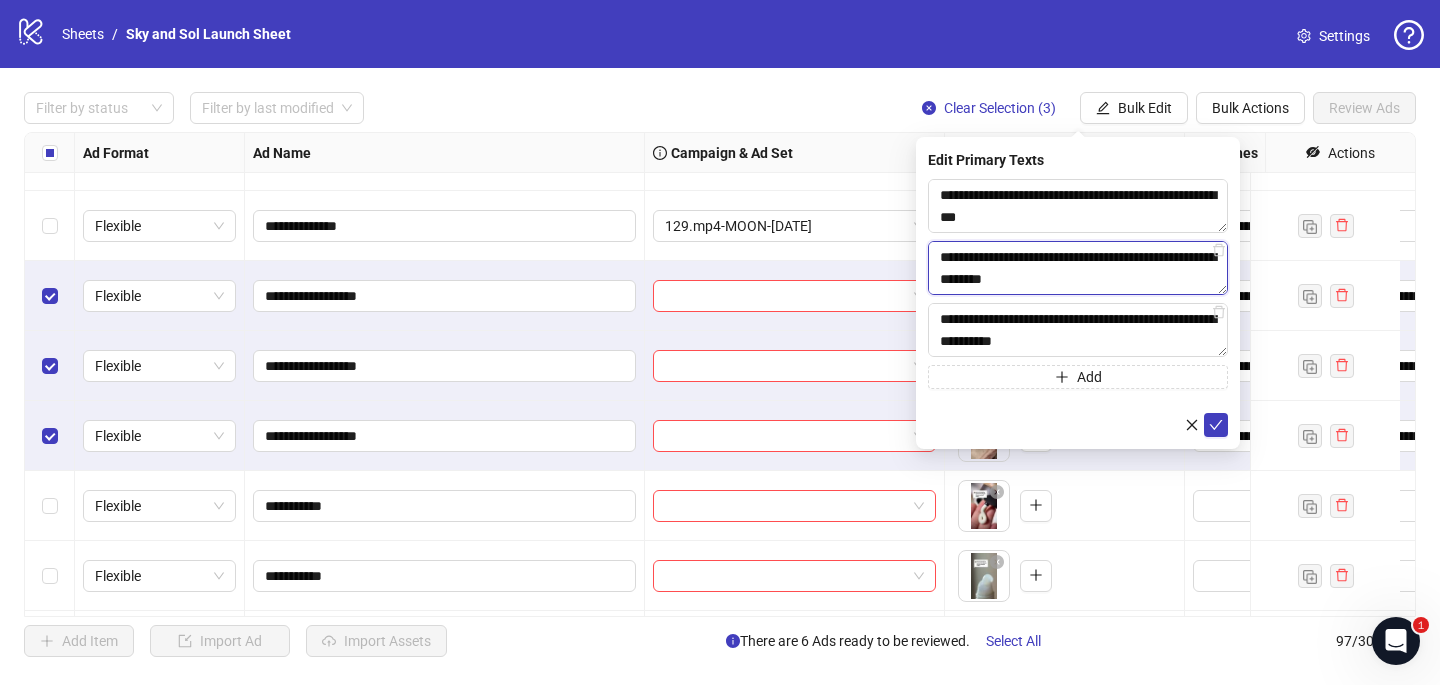 scroll, scrollTop: 191, scrollLeft: 0, axis: vertical 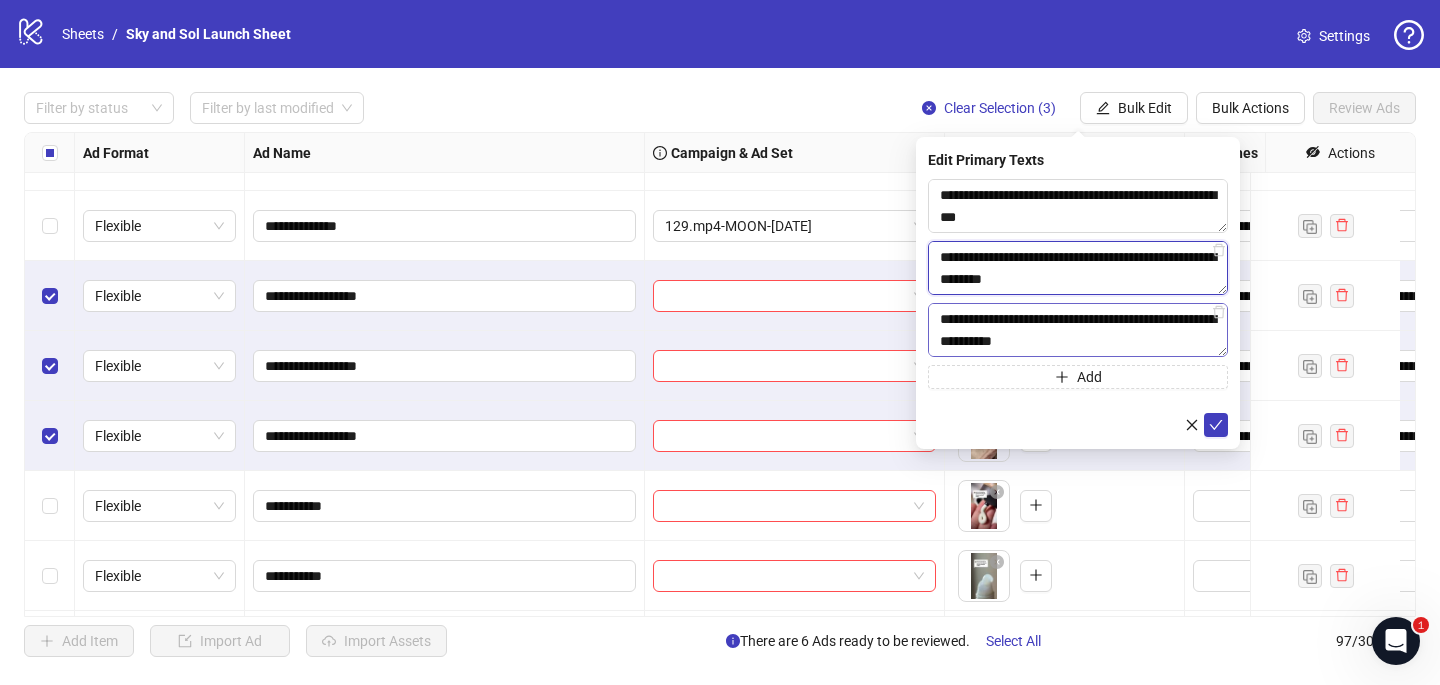 type on "**********" 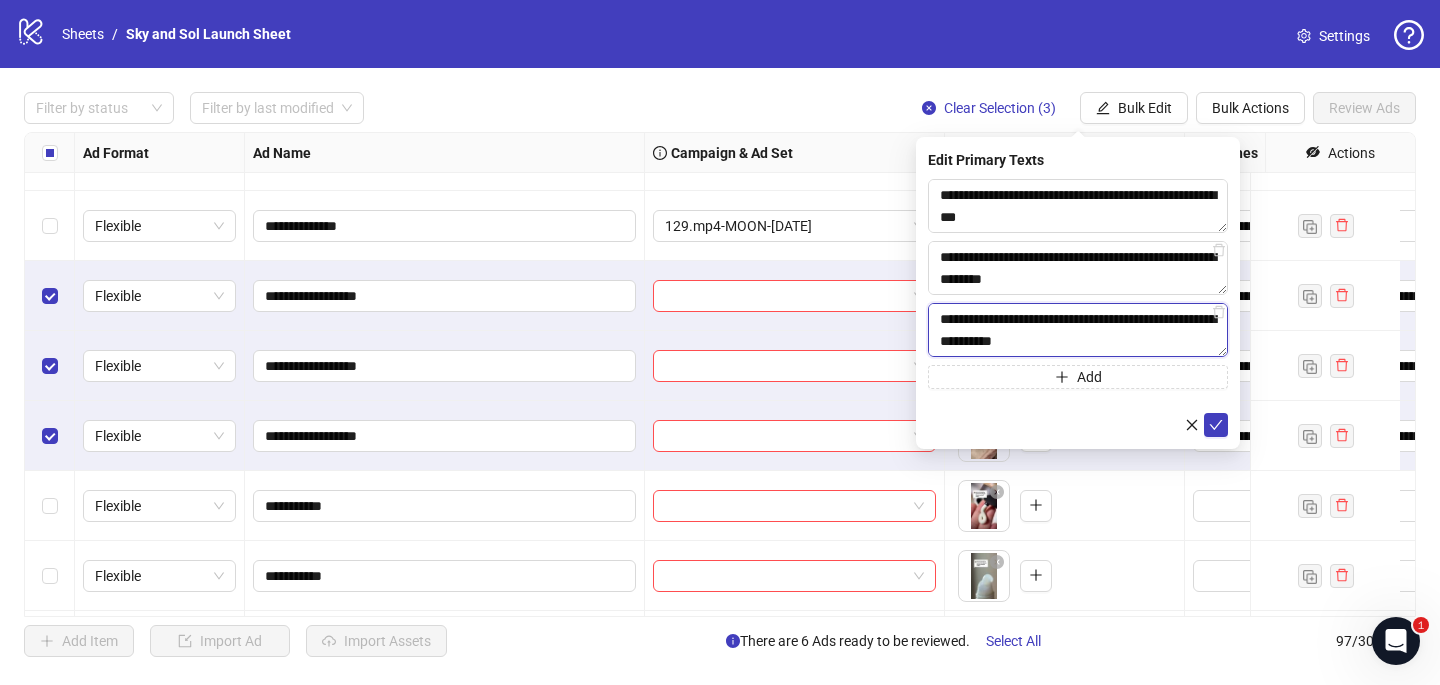 drag, startPoint x: 1201, startPoint y: 340, endPoint x: 938, endPoint y: 344, distance: 263.03043 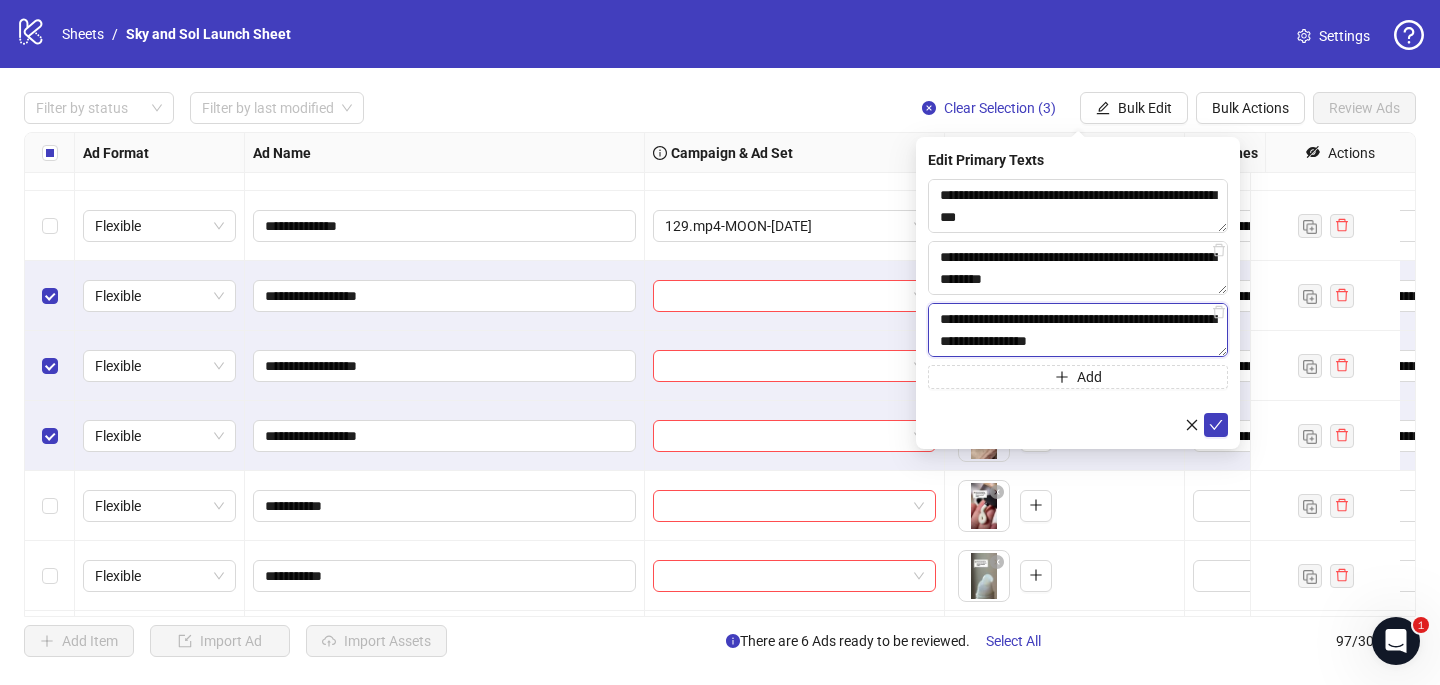 scroll, scrollTop: 176, scrollLeft: 0, axis: vertical 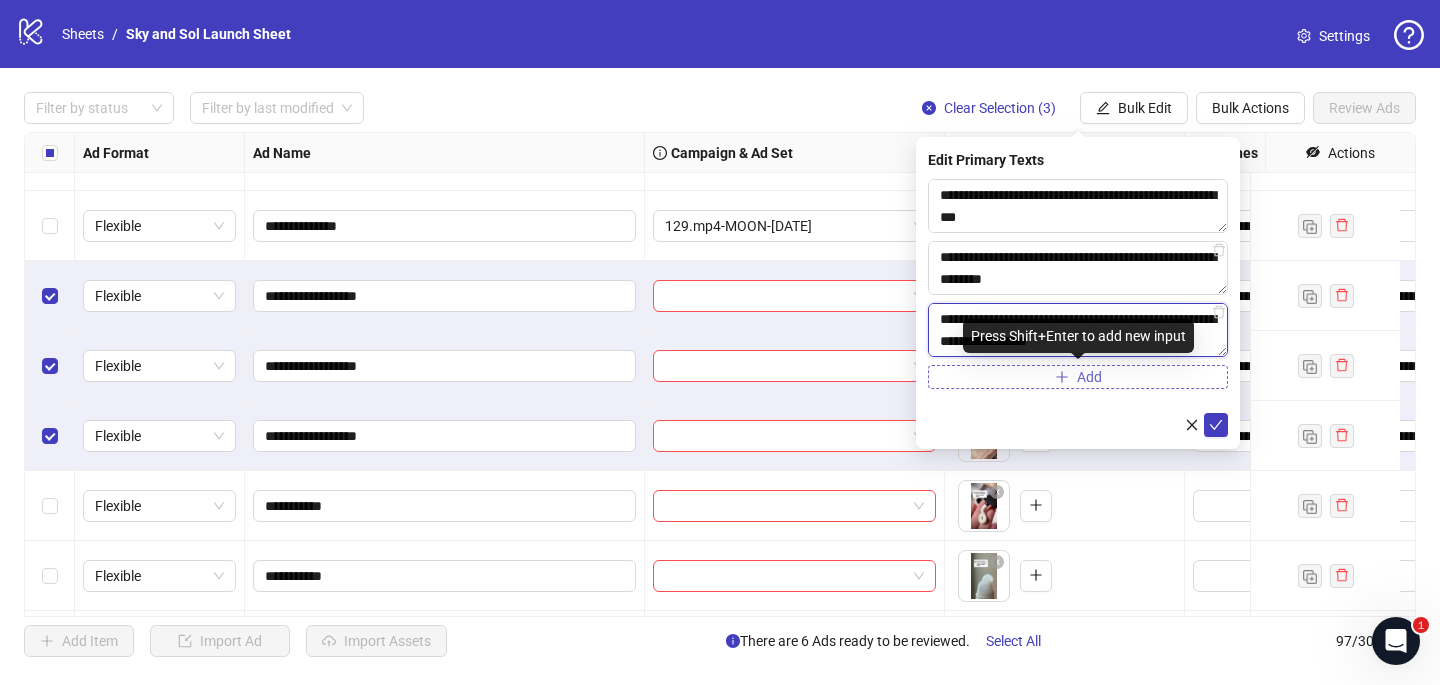 type on "**********" 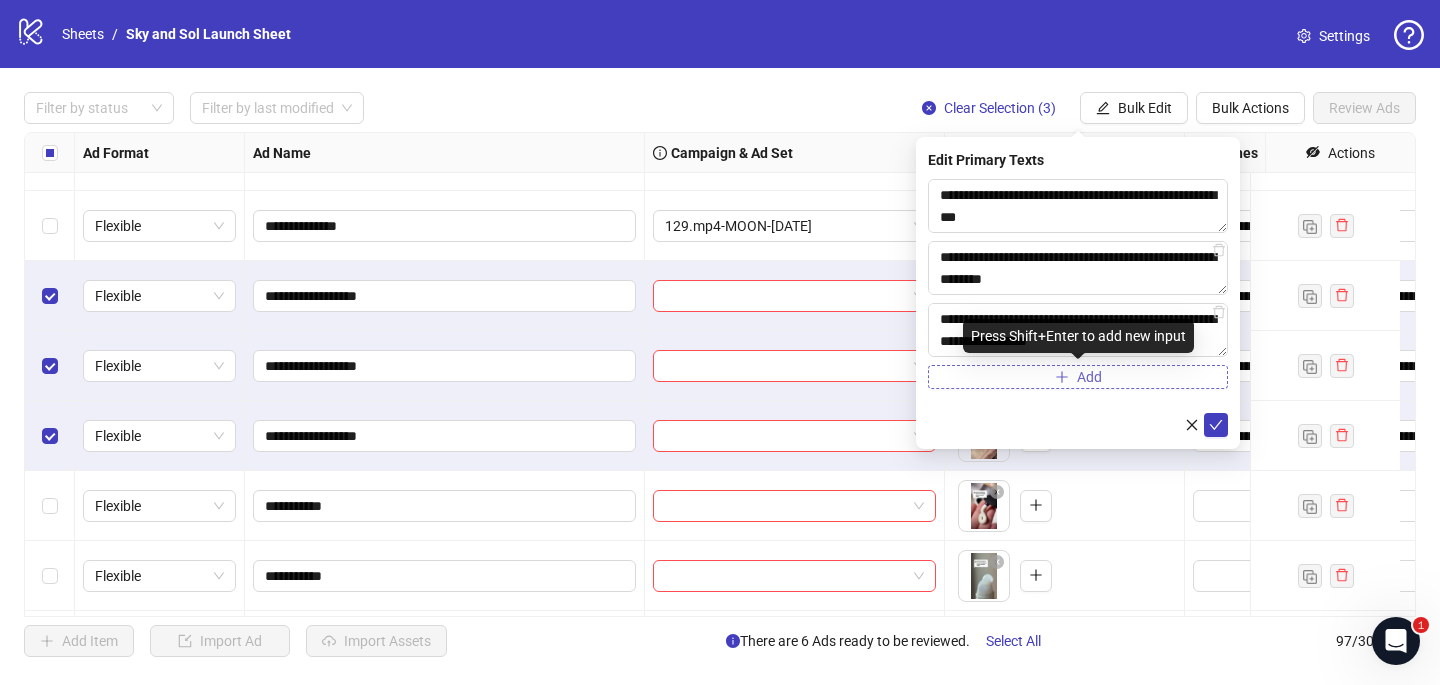 click on "Add" at bounding box center [1078, 377] 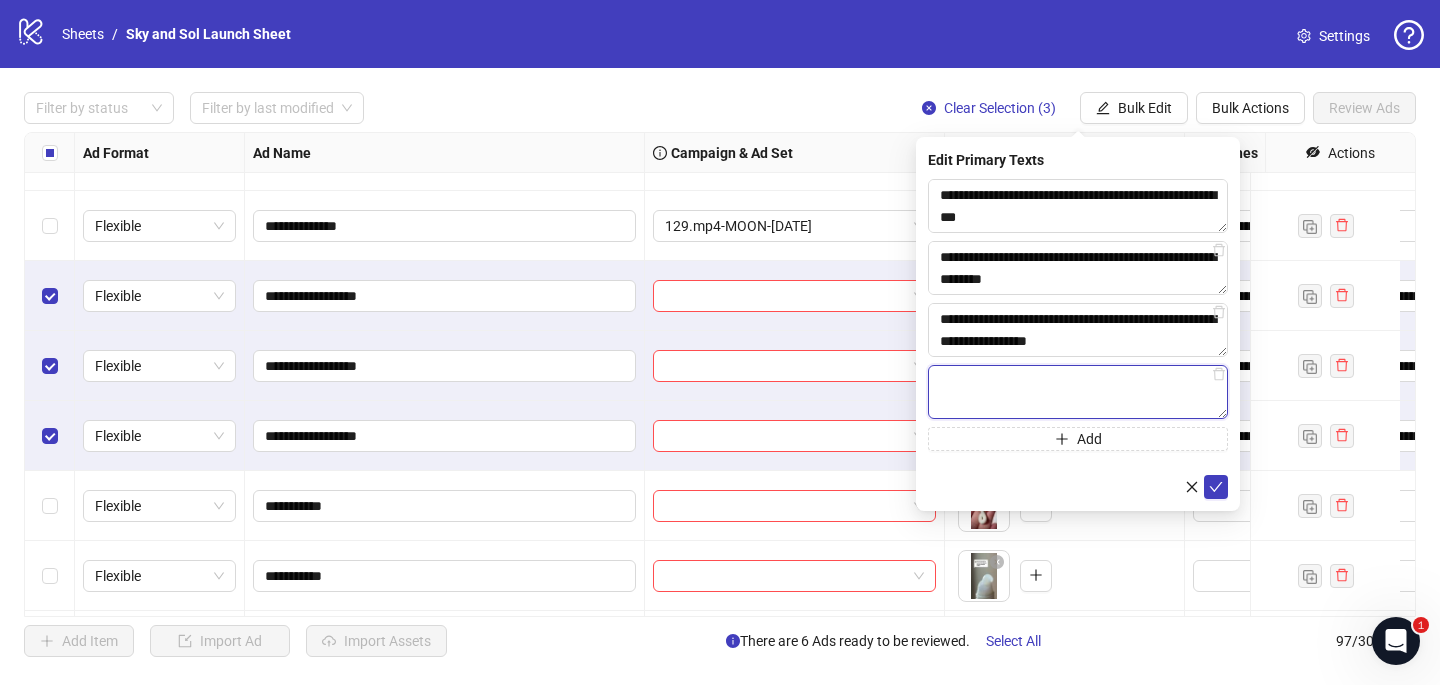 paste on "**********" 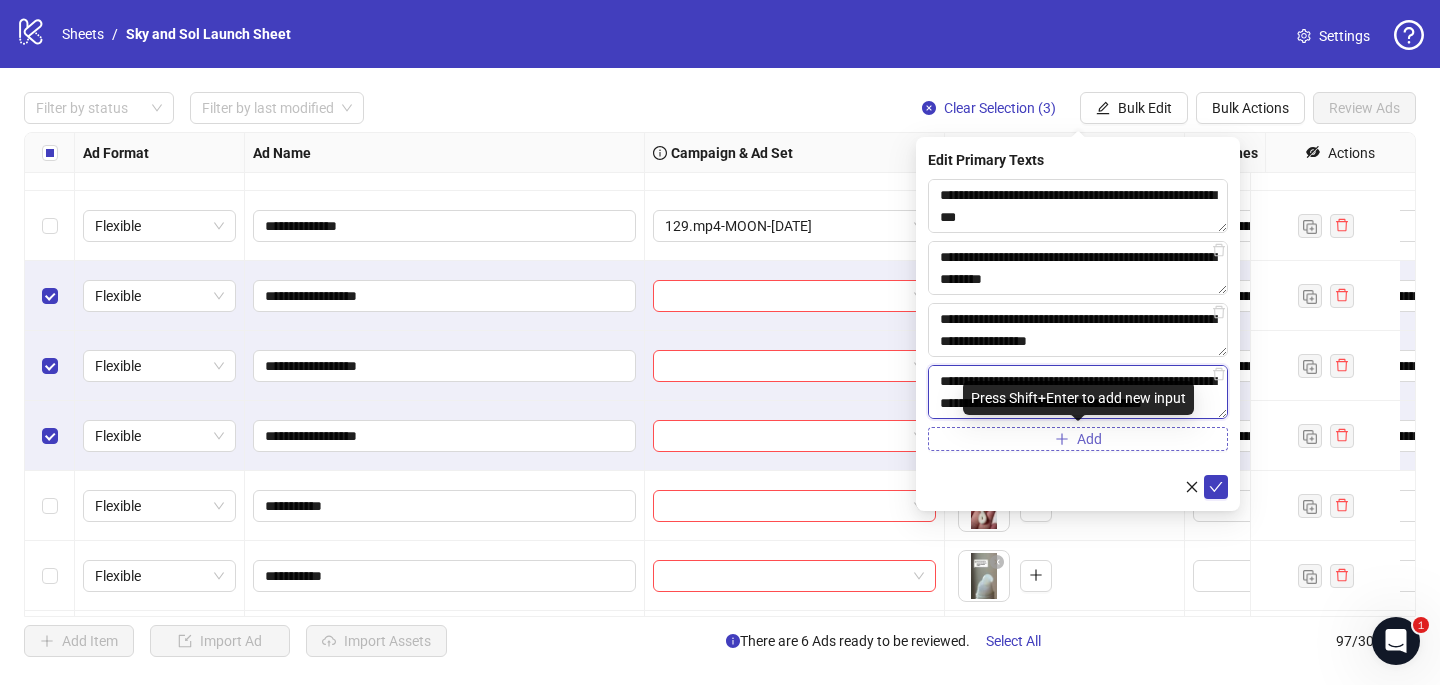 scroll, scrollTop: 396, scrollLeft: 0, axis: vertical 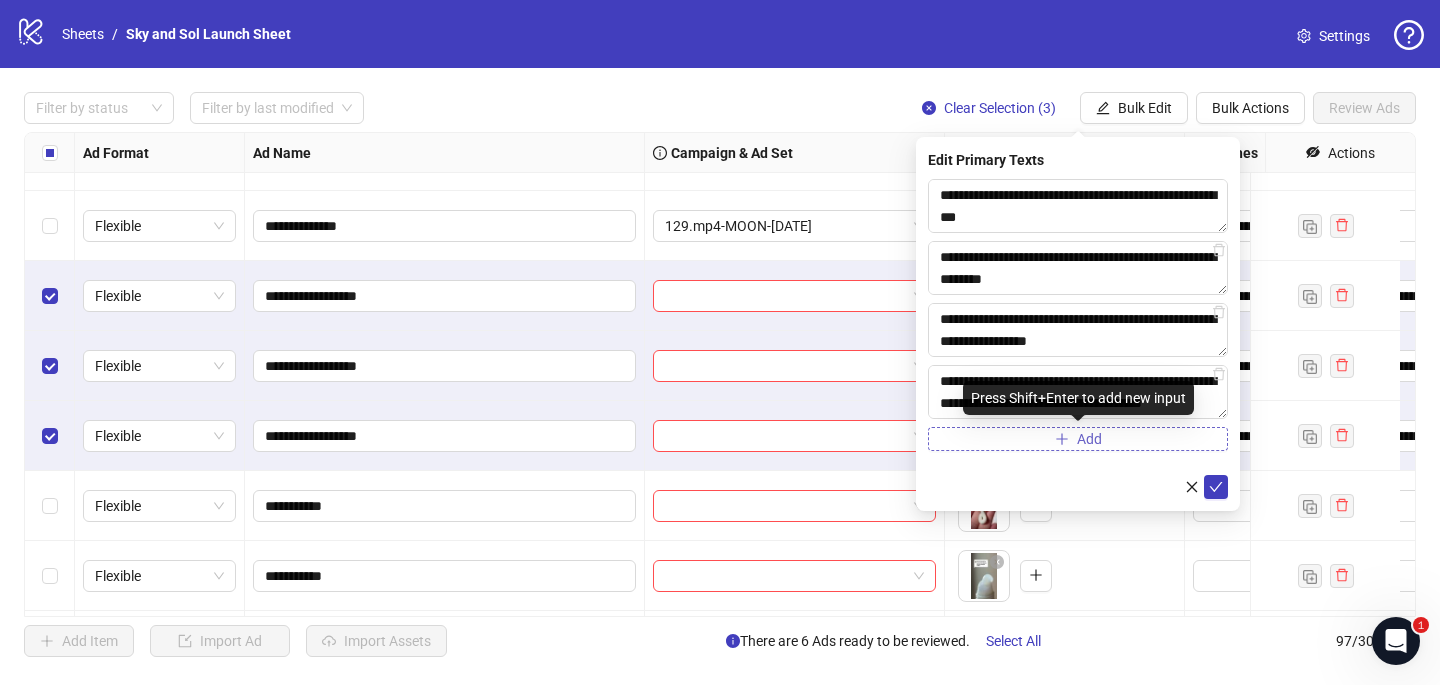 click on "Add" at bounding box center (1078, 439) 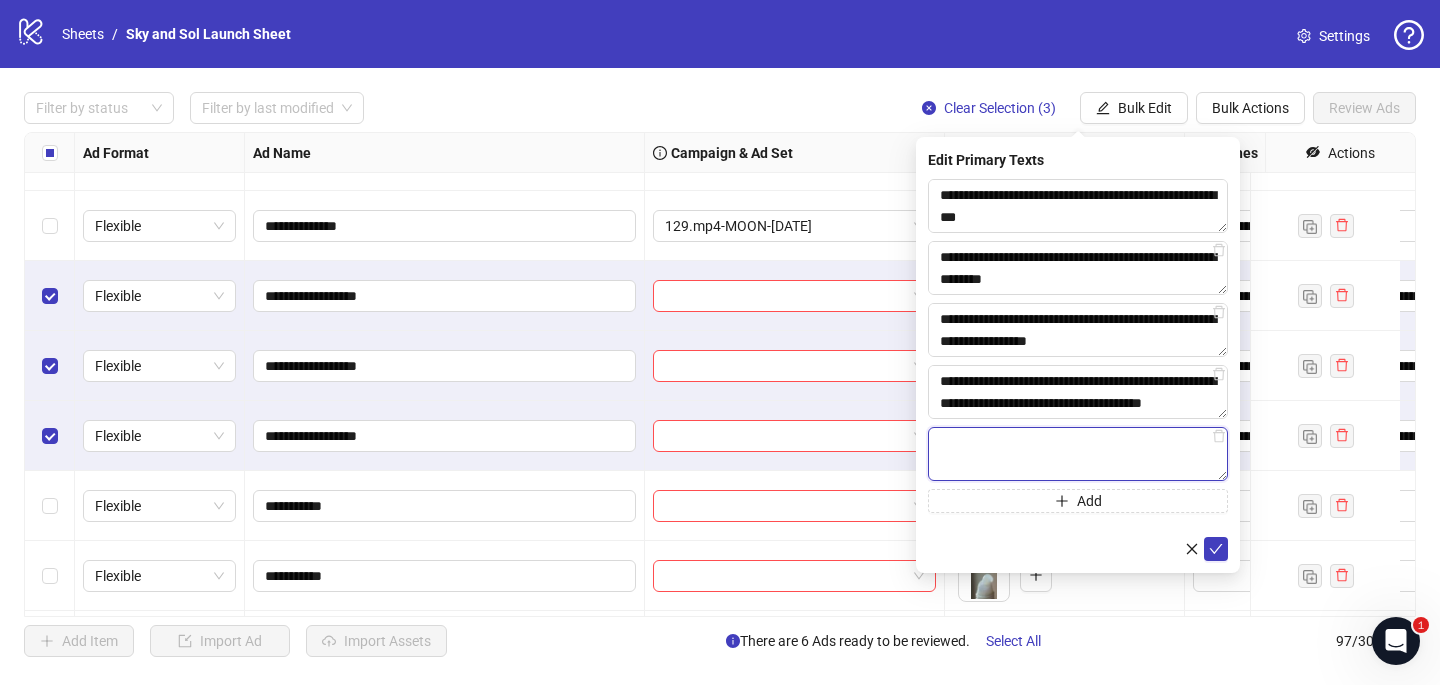 paste on "**********" 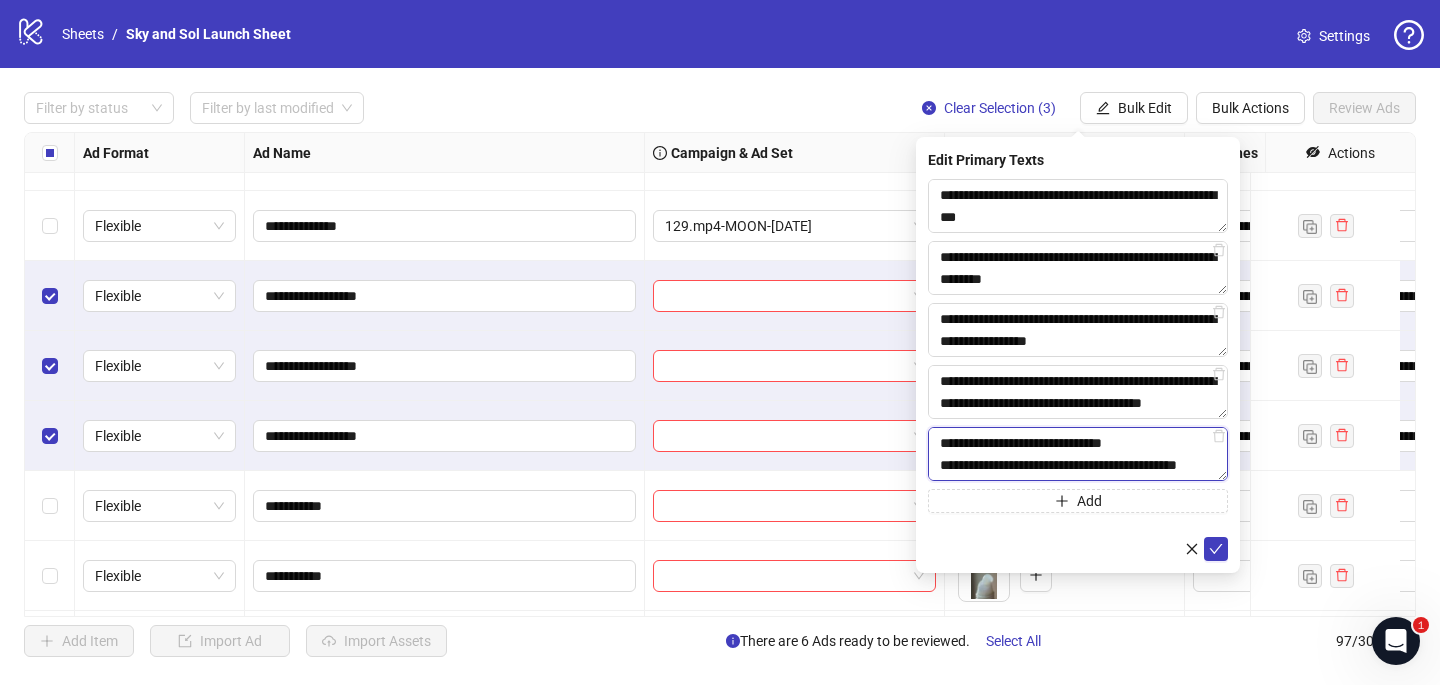 scroll, scrollTop: 528, scrollLeft: 0, axis: vertical 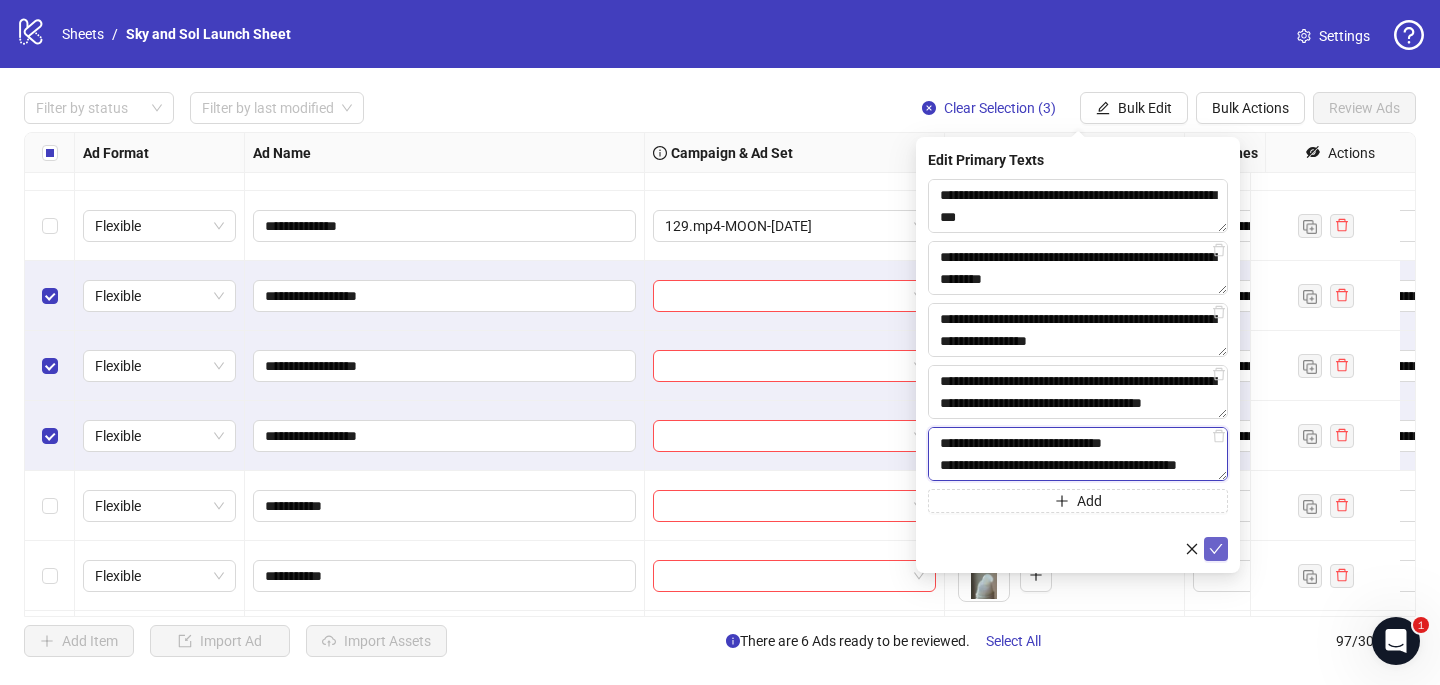 type on "**********" 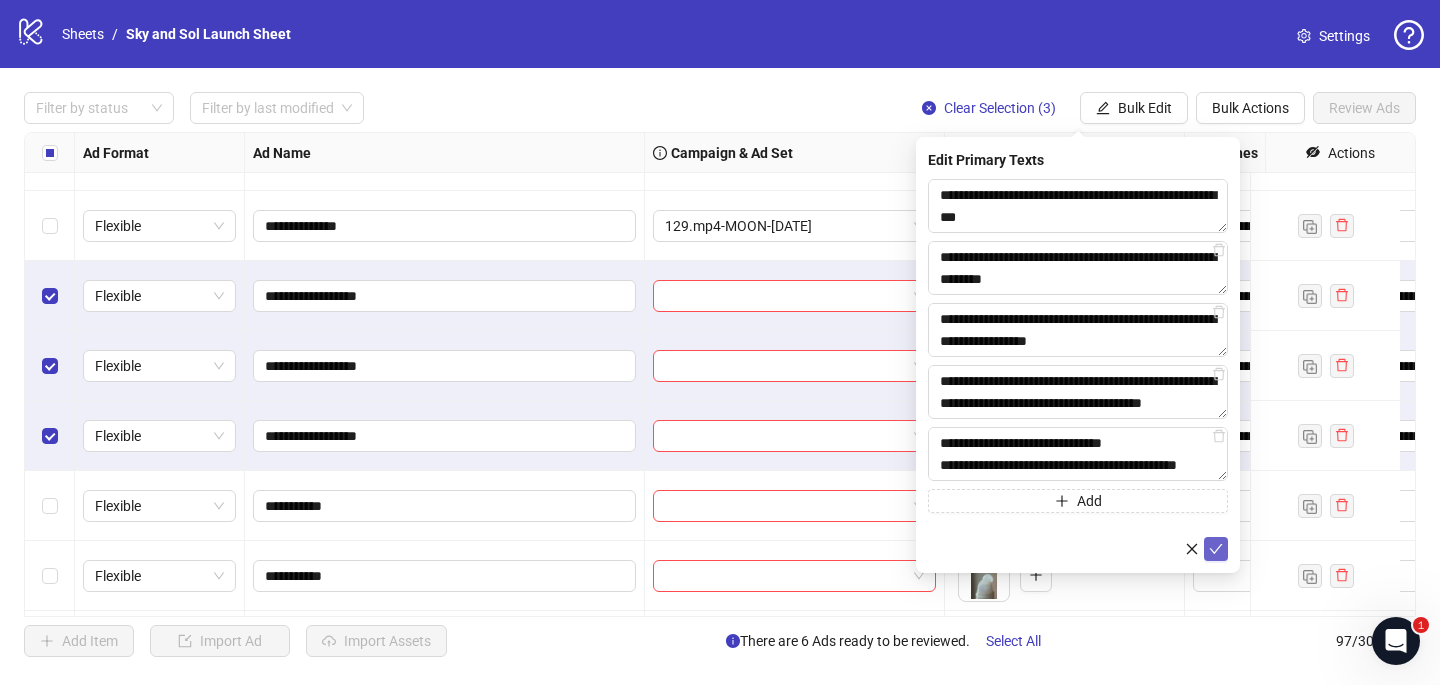 click 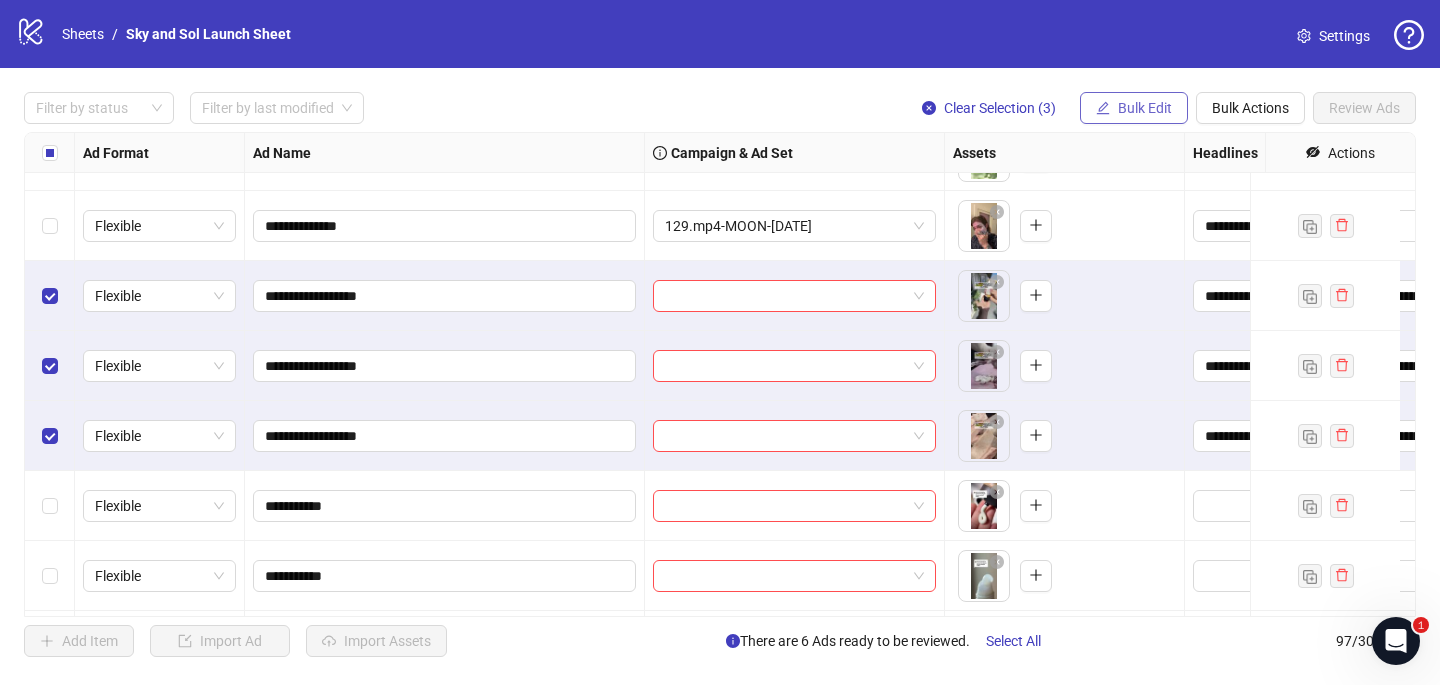 click on "Bulk Edit" at bounding box center (1145, 108) 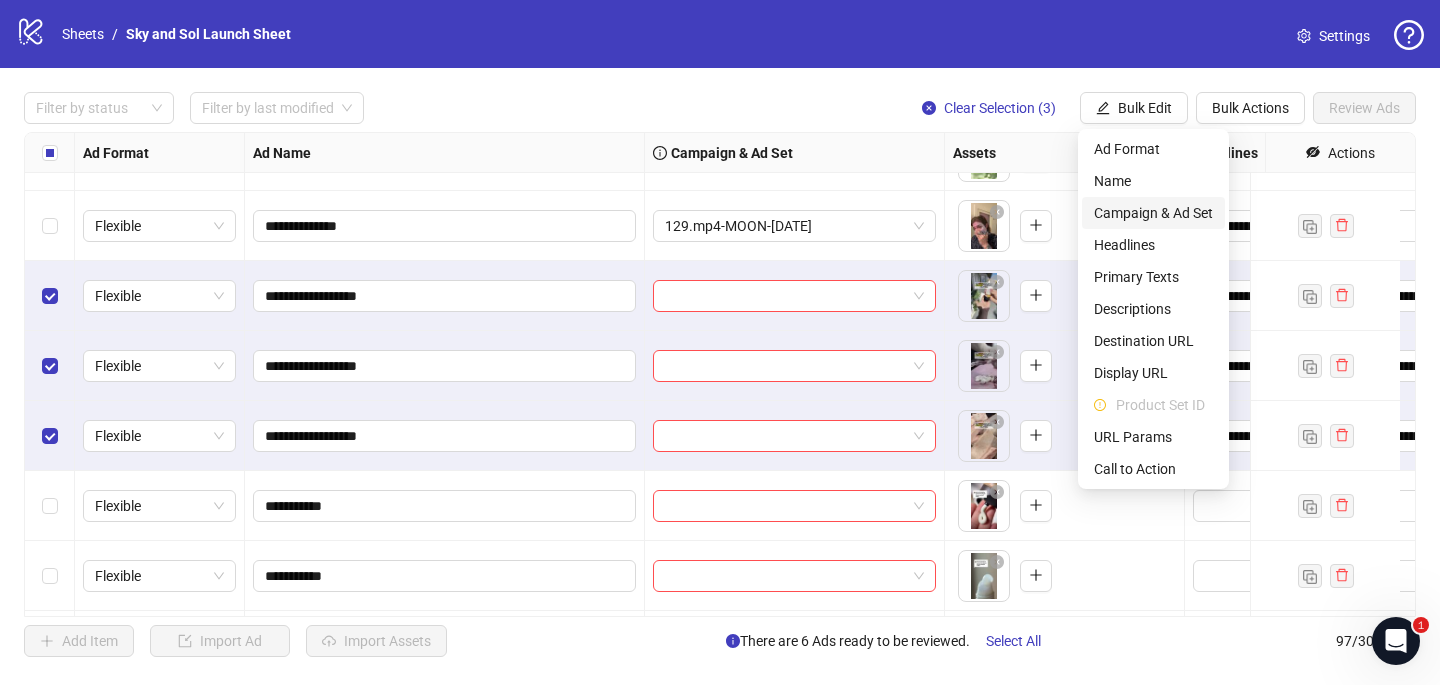 click on "Campaign & Ad Set" at bounding box center [1153, 213] 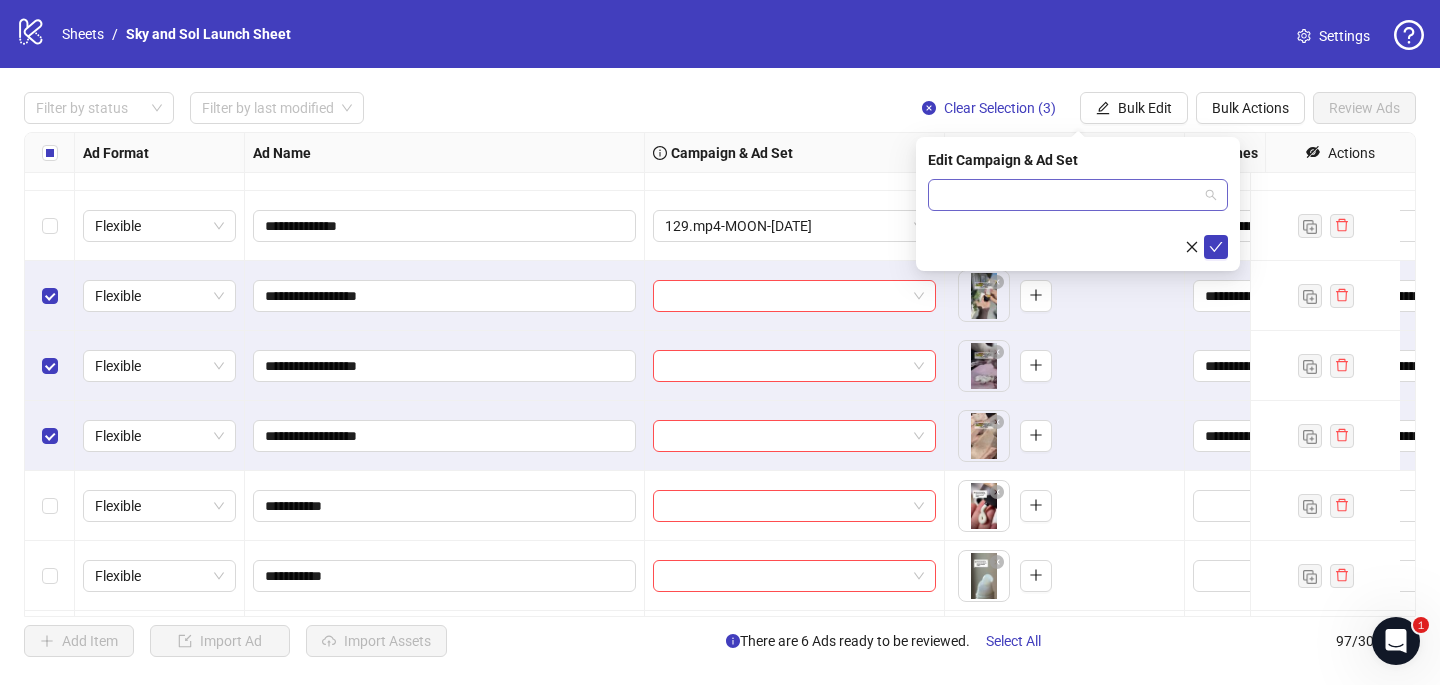 click at bounding box center (1069, 195) 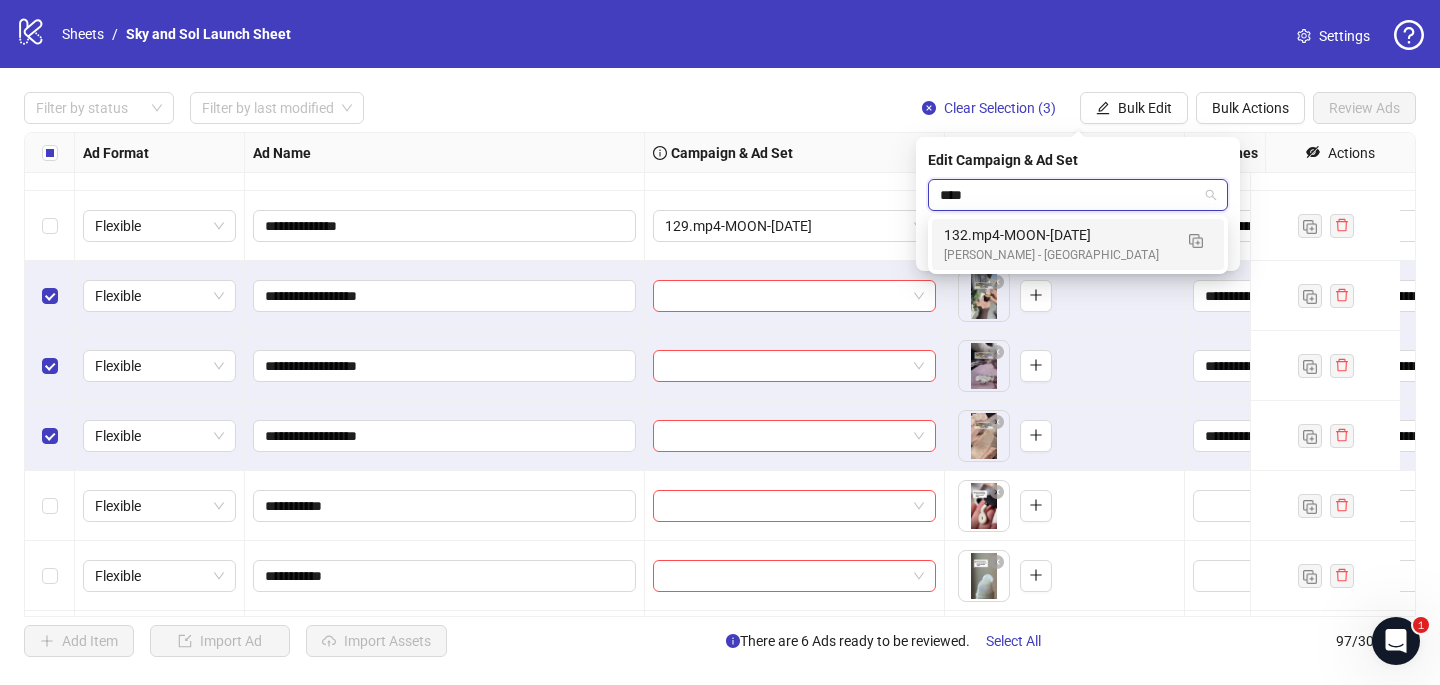type on "*****" 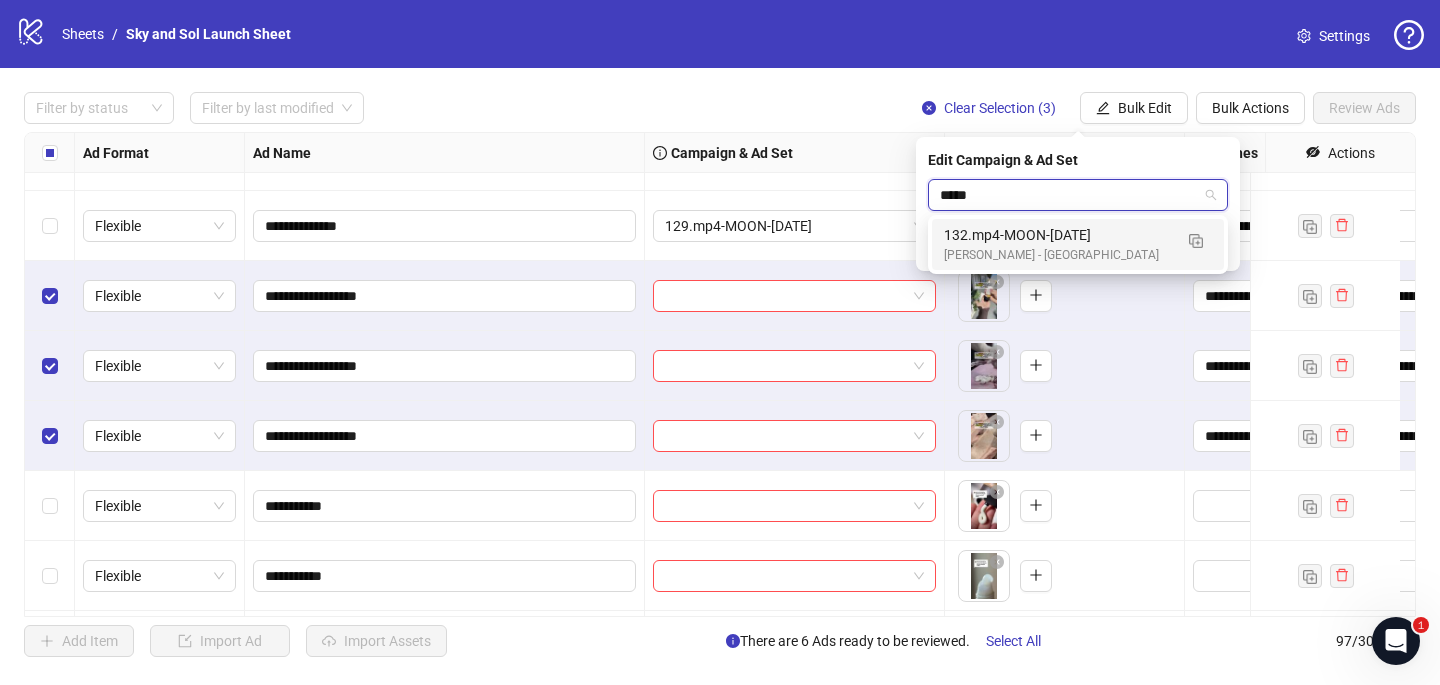 type 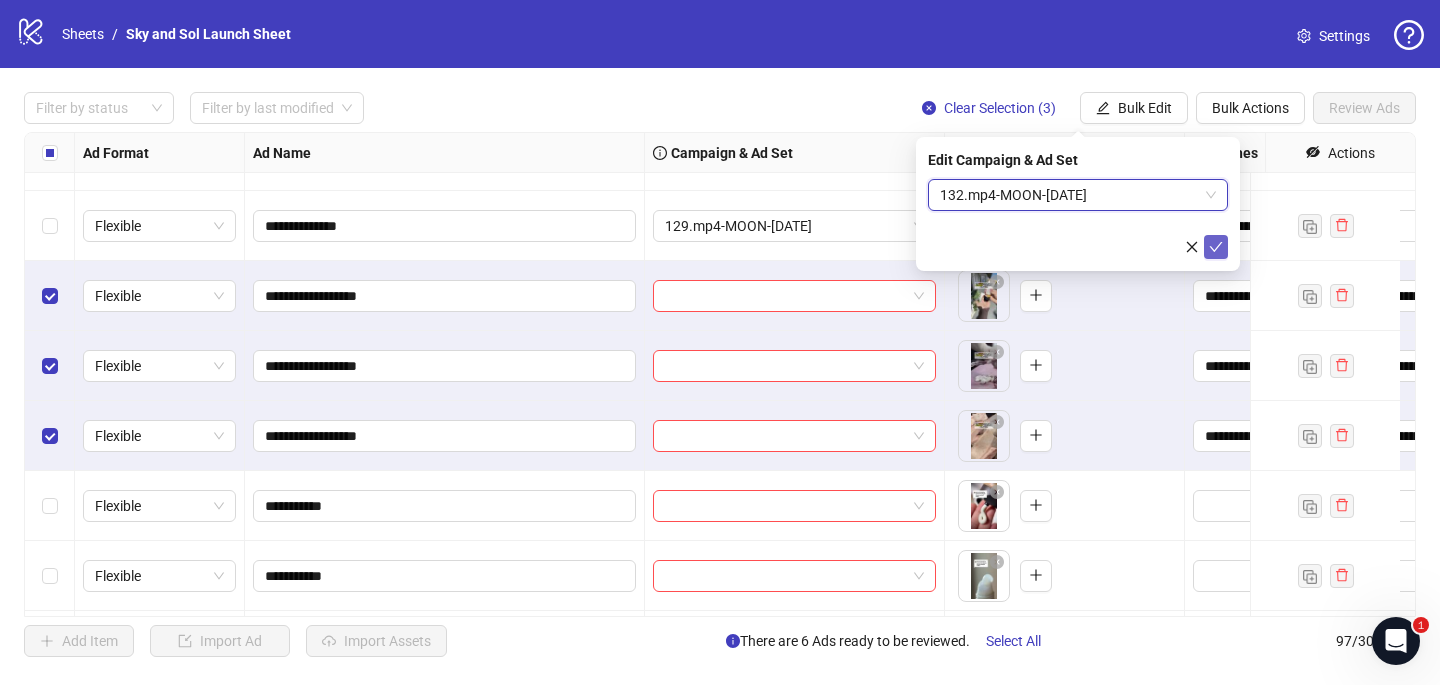 click 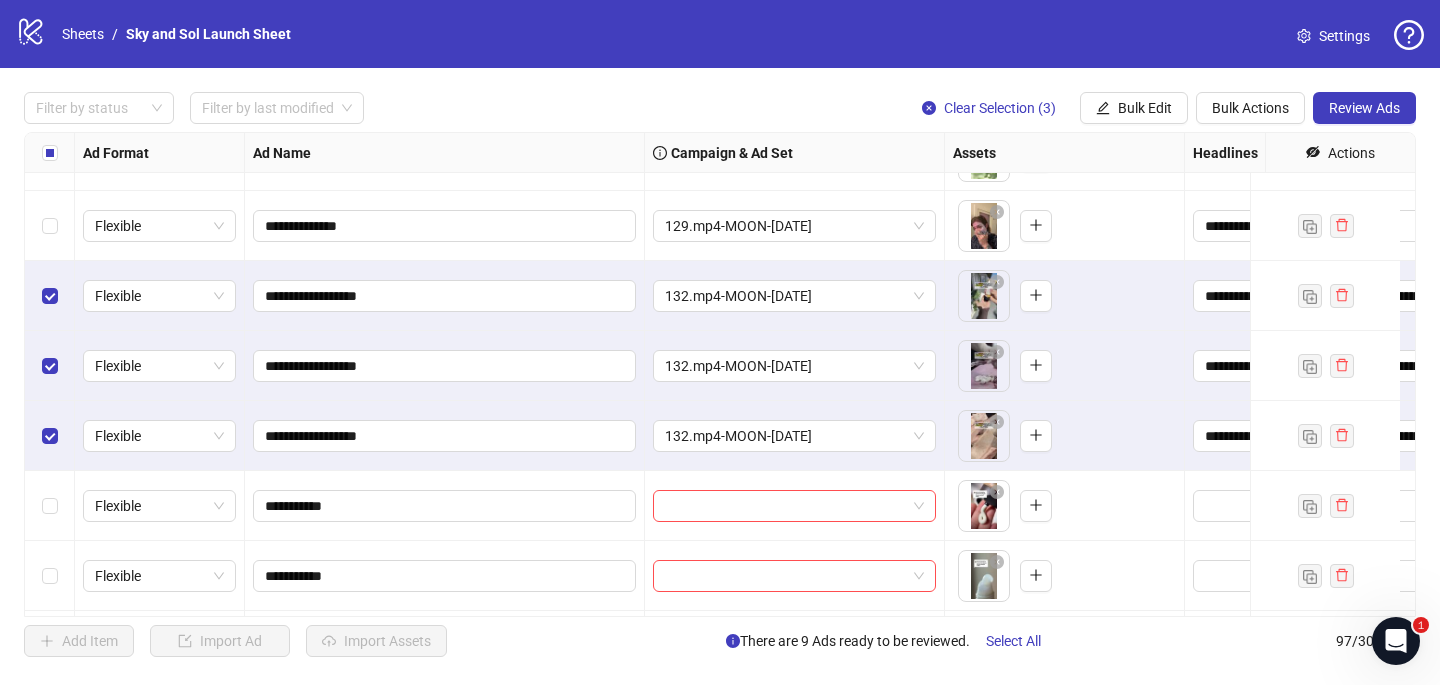 scroll, scrollTop: 366, scrollLeft: 0, axis: vertical 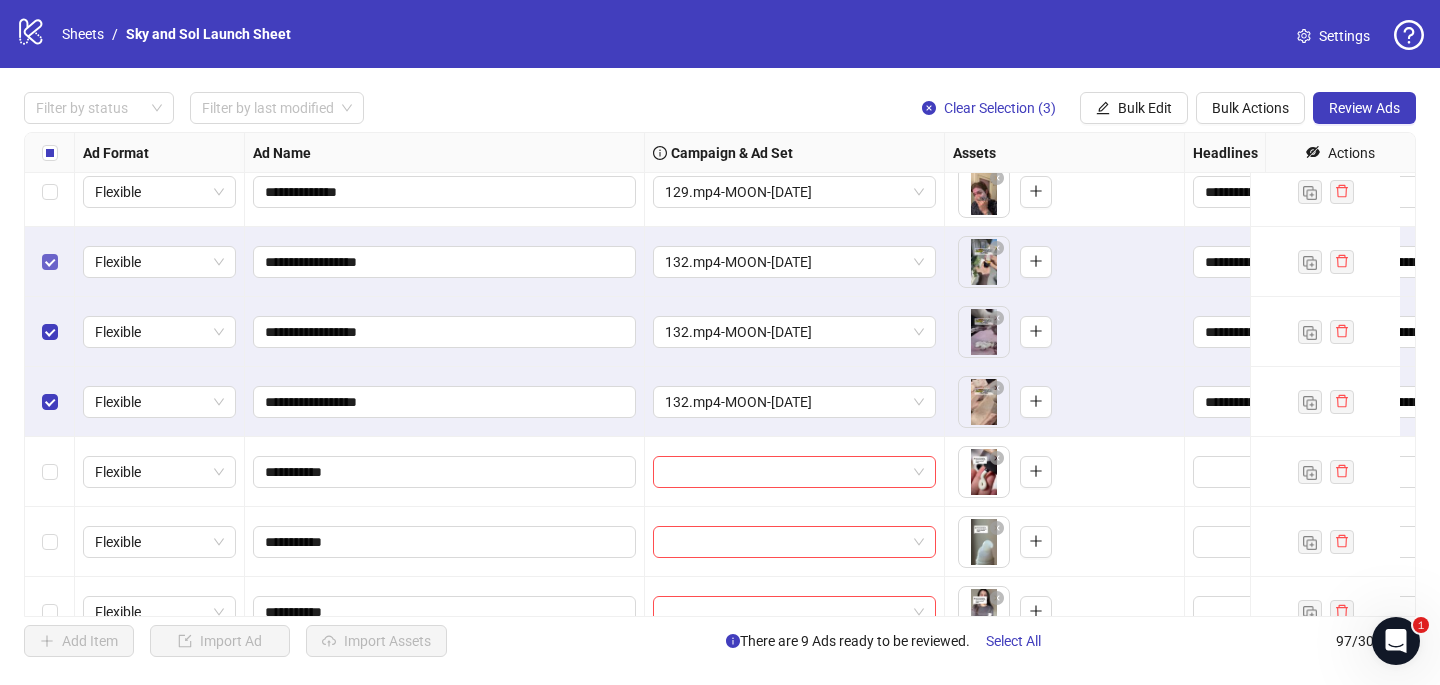 click at bounding box center [50, 262] 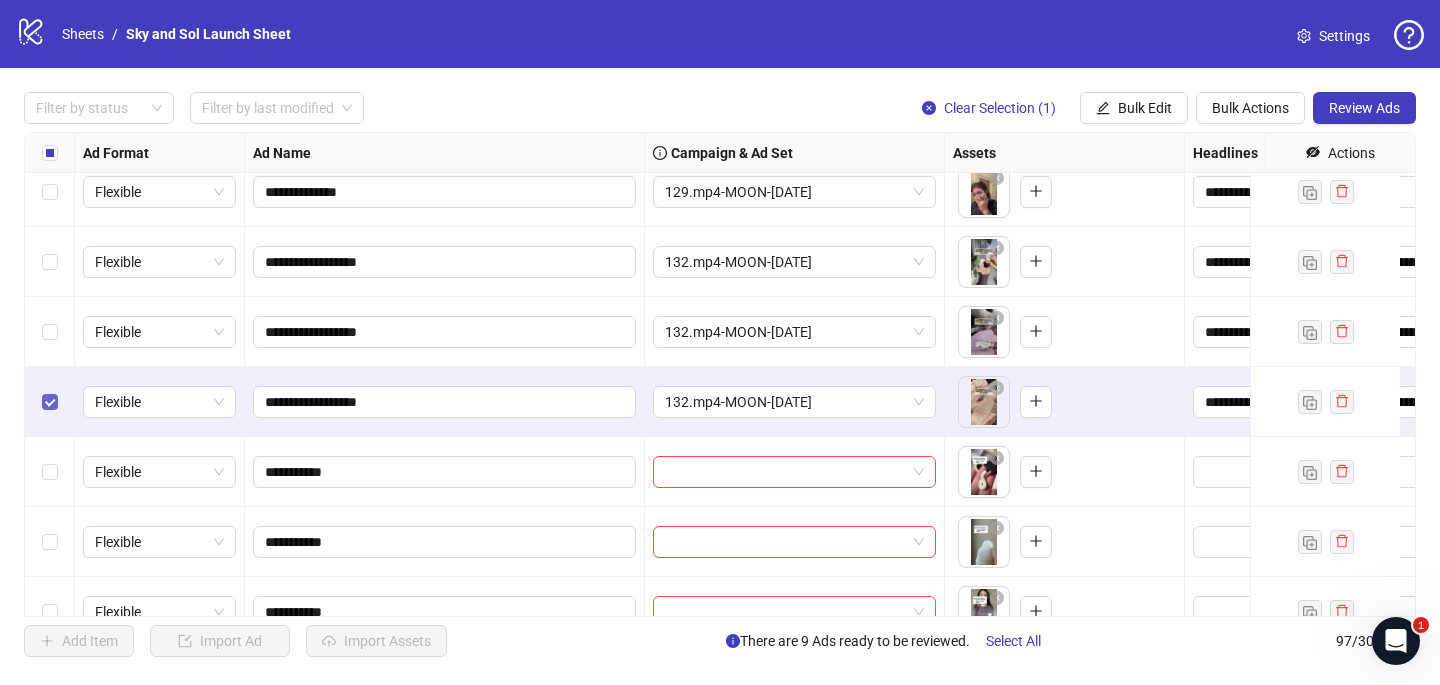 click at bounding box center [50, 402] 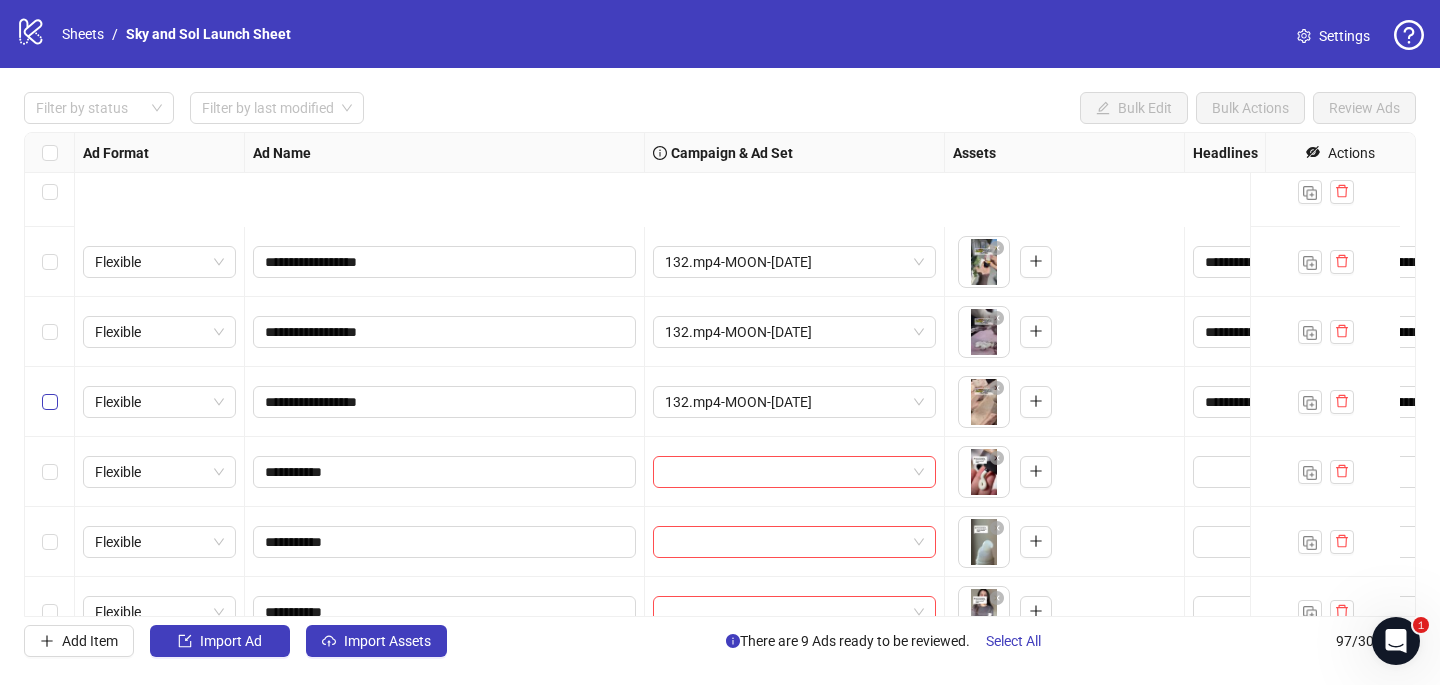 scroll, scrollTop: 578, scrollLeft: 0, axis: vertical 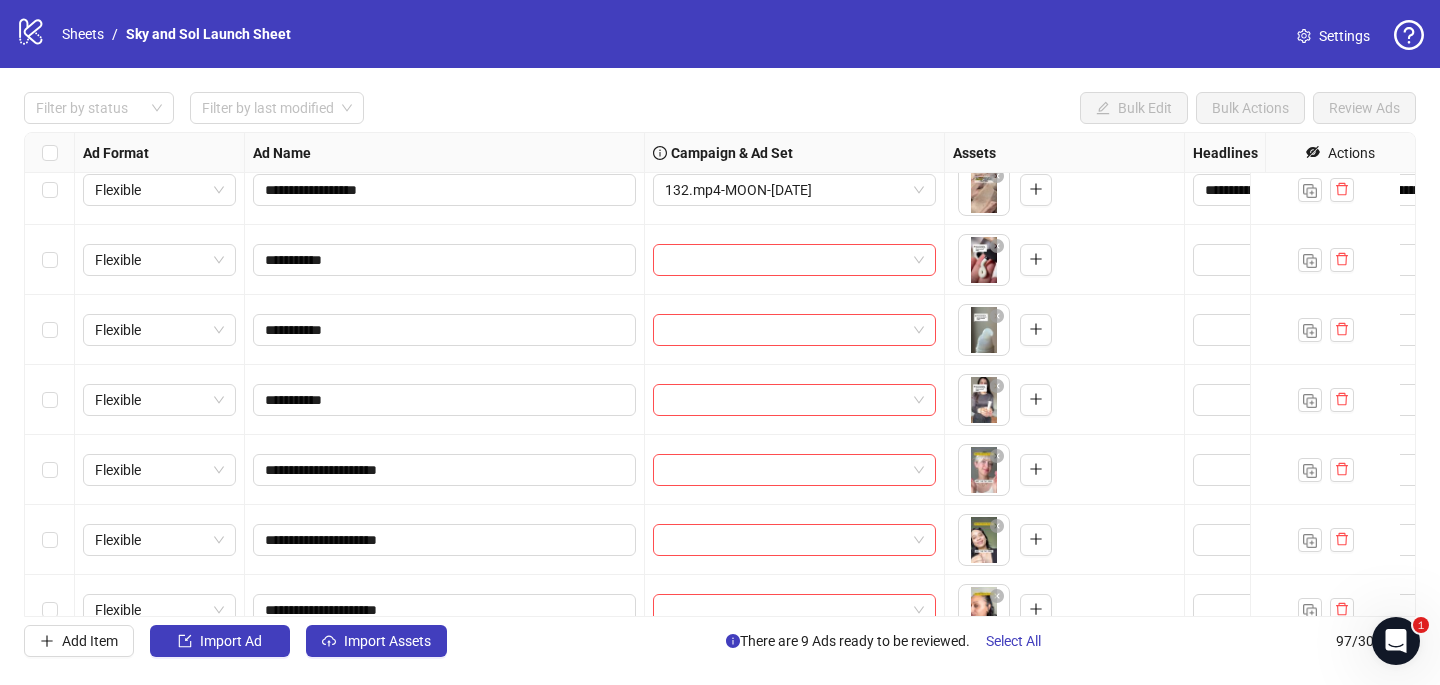 drag, startPoint x: 64, startPoint y: 245, endPoint x: 64, endPoint y: 290, distance: 45 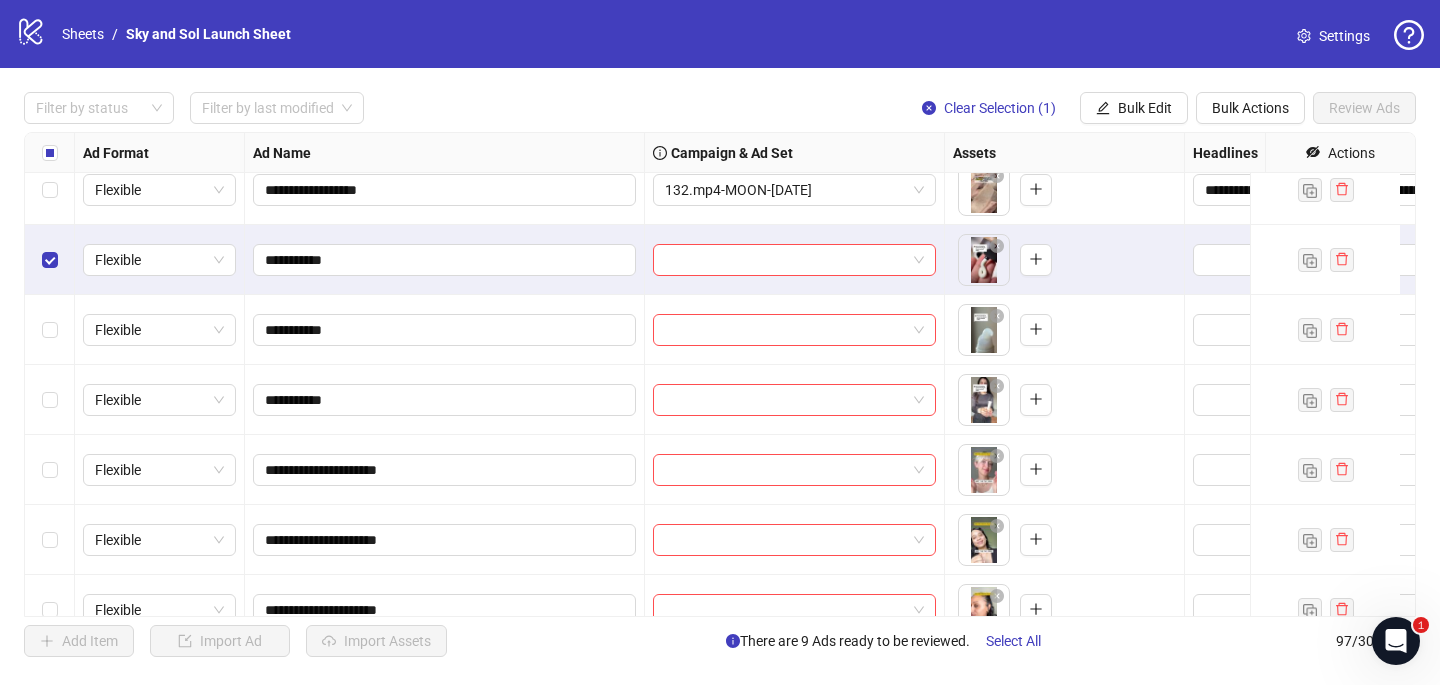 click at bounding box center [50, 330] 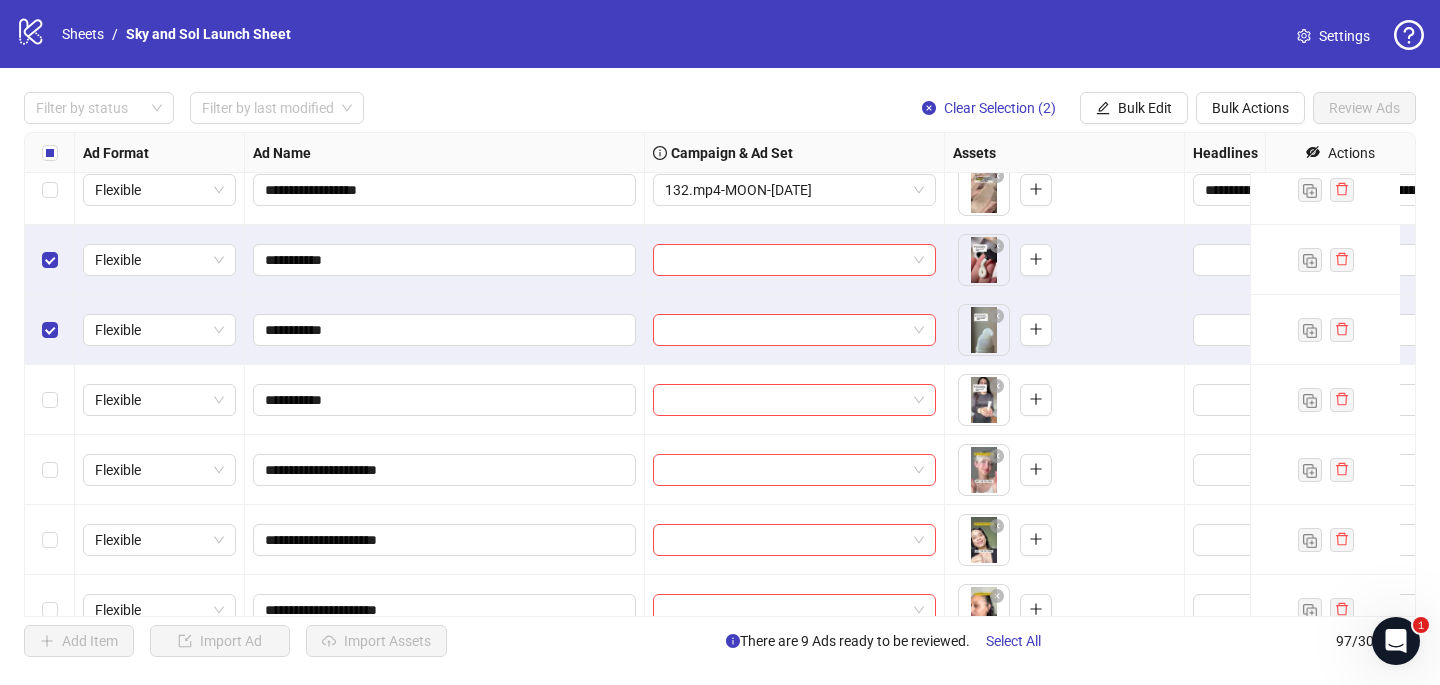 click at bounding box center (50, 400) 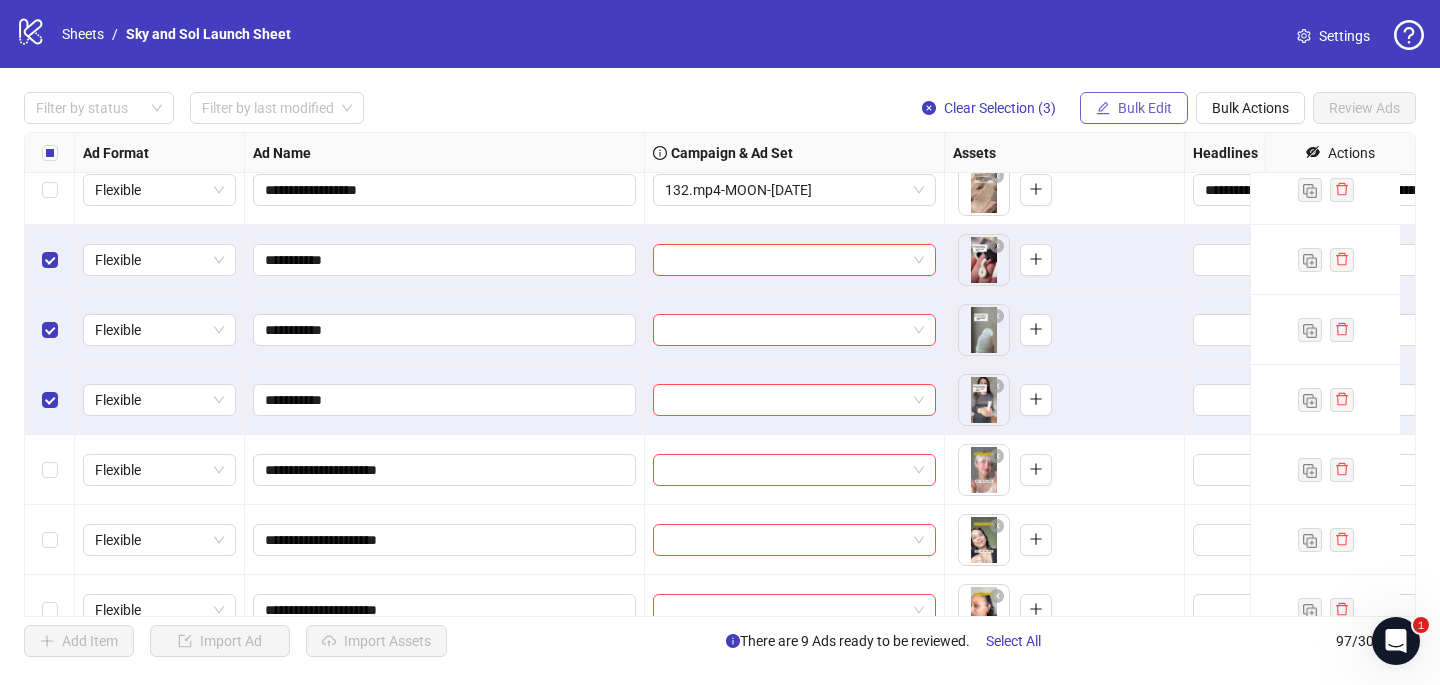click on "Bulk Edit" at bounding box center (1145, 108) 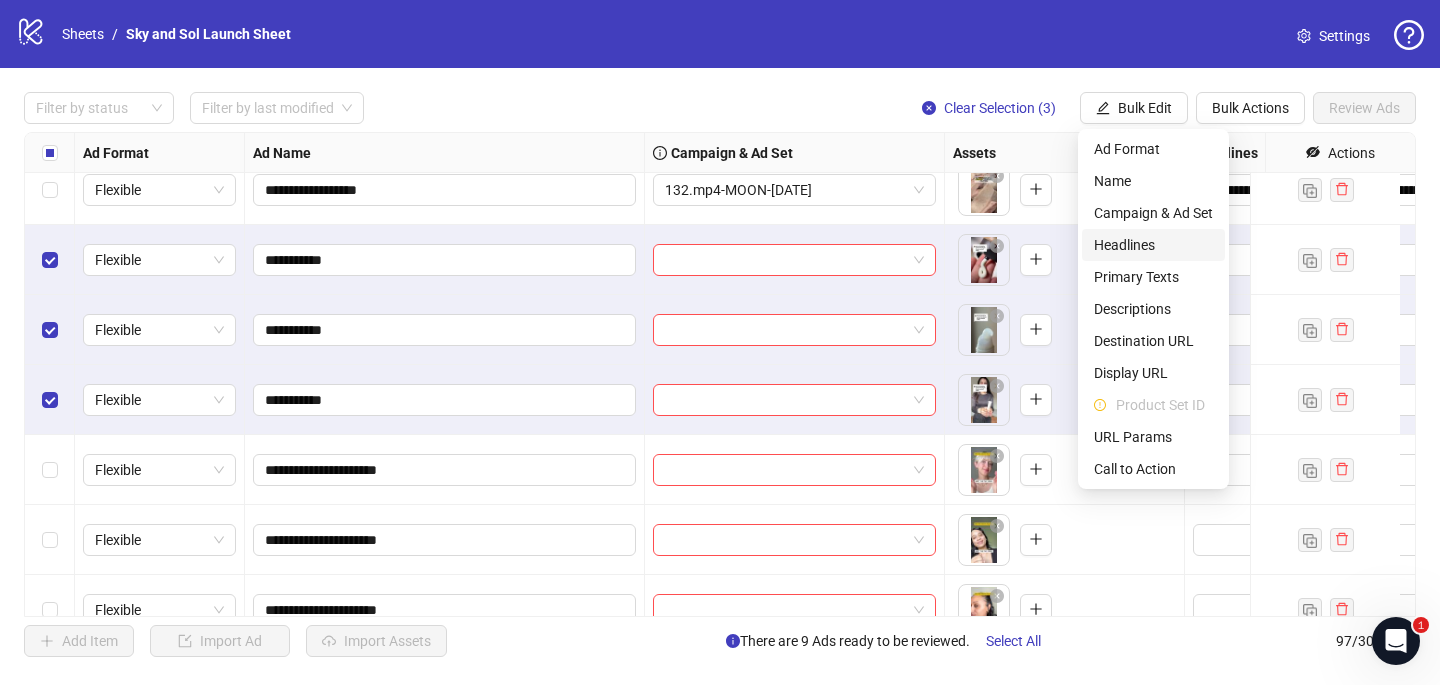 click on "Headlines" at bounding box center [1153, 245] 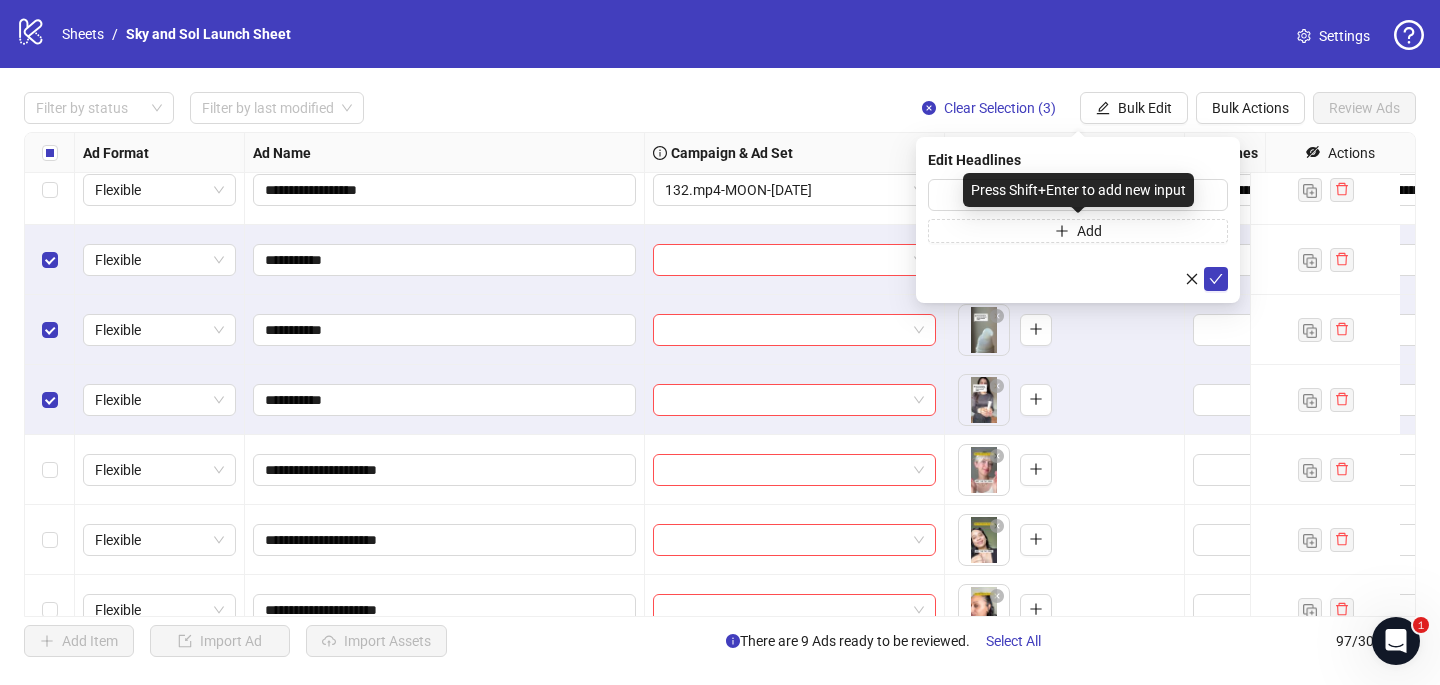 click on "Press Shift+Enter to add new input" at bounding box center [1078, 190] 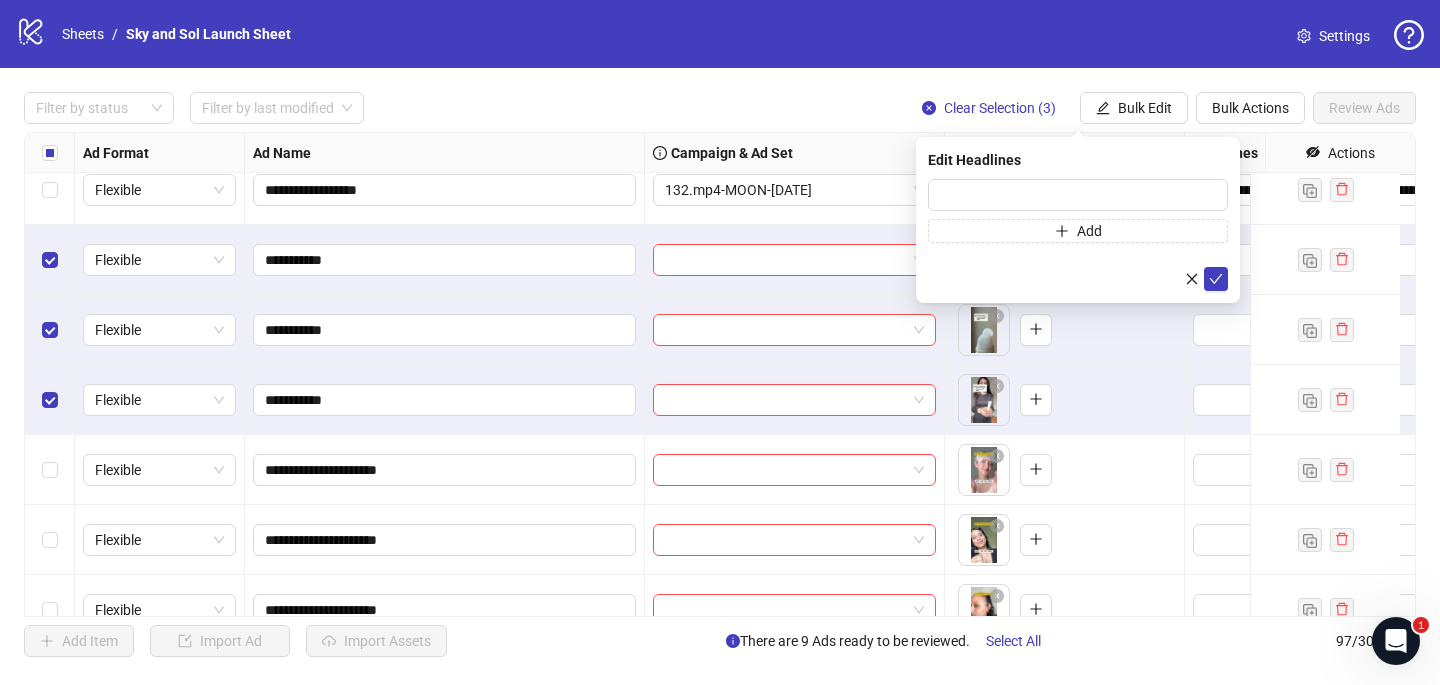 click on "Edit Headlines Add" at bounding box center (1078, 220) 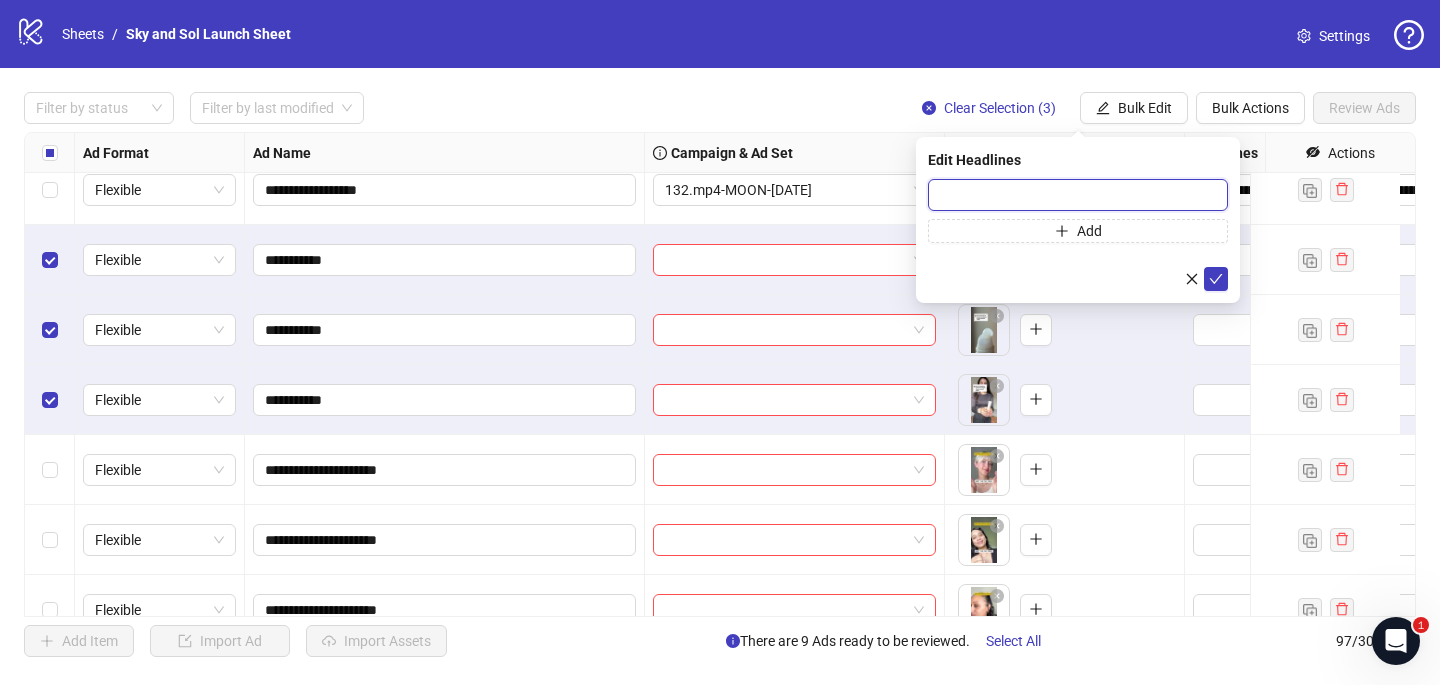 click at bounding box center (1078, 195) 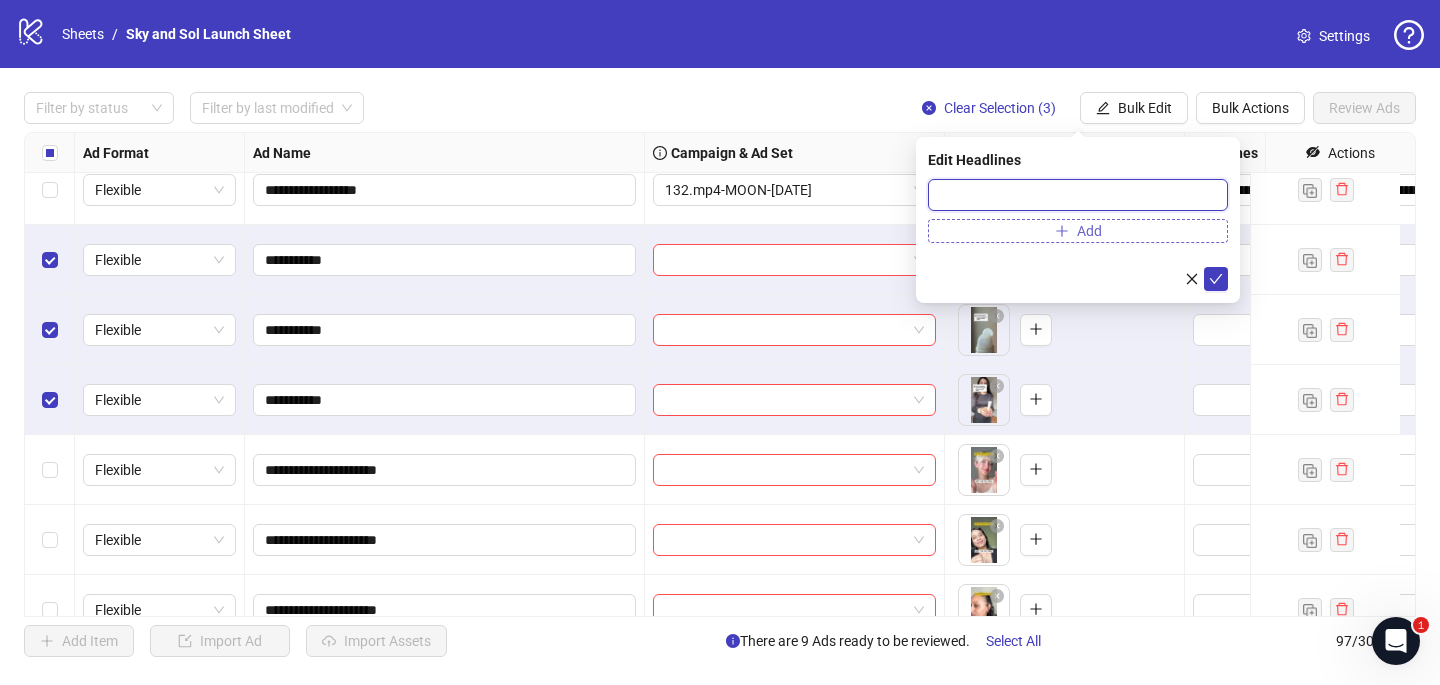 paste on "**********" 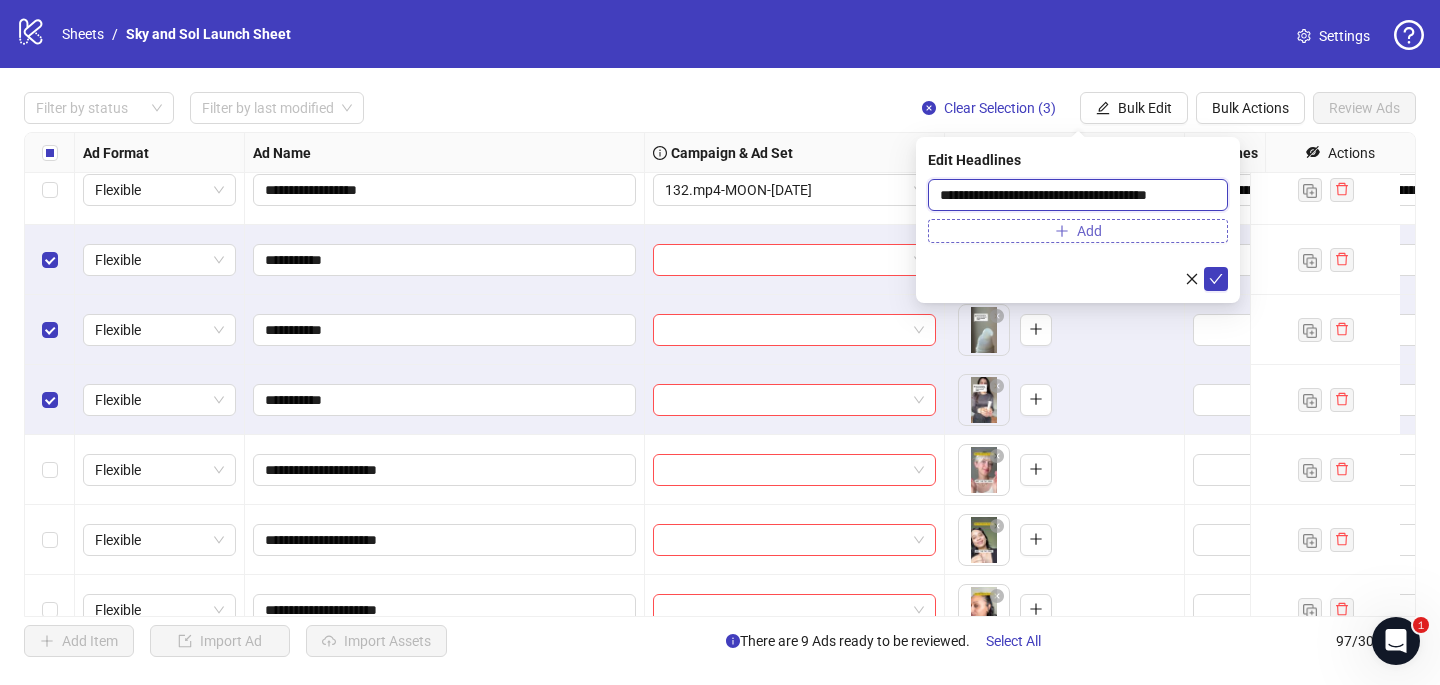 type on "**********" 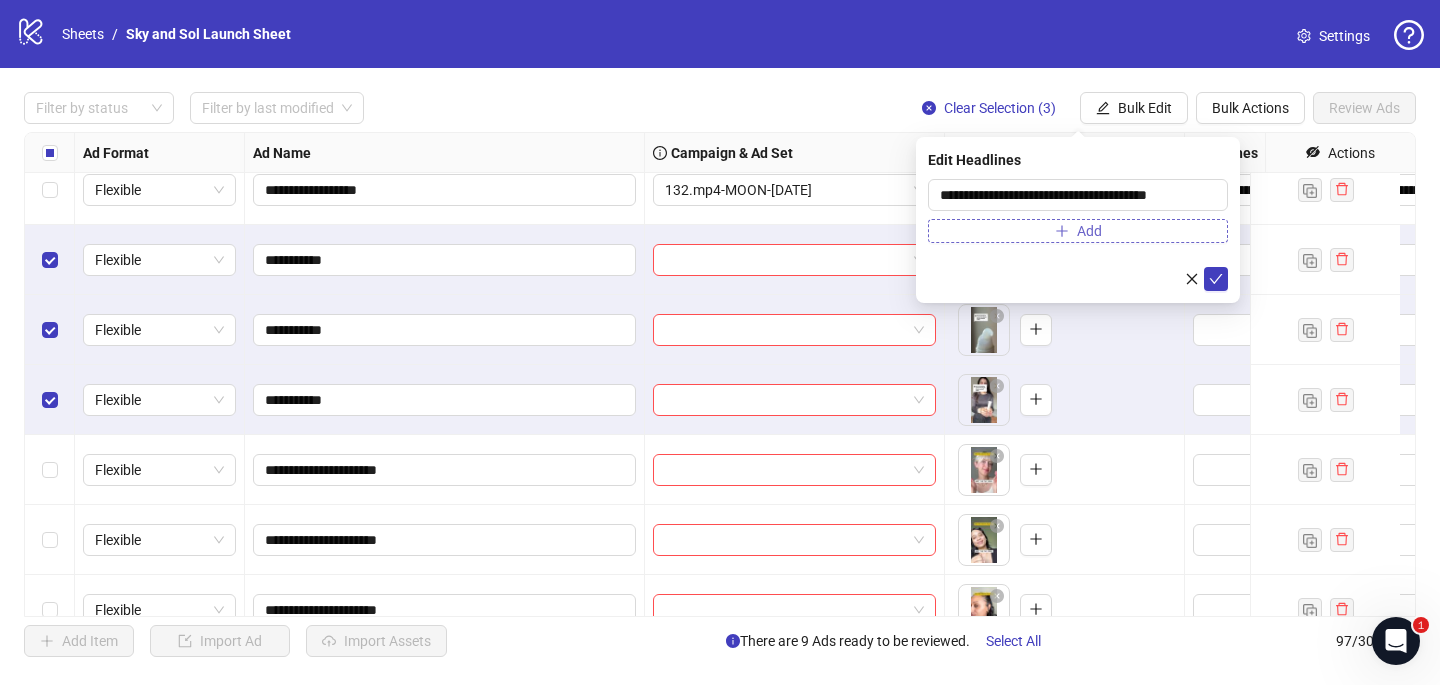click on "Add" at bounding box center (1078, 231) 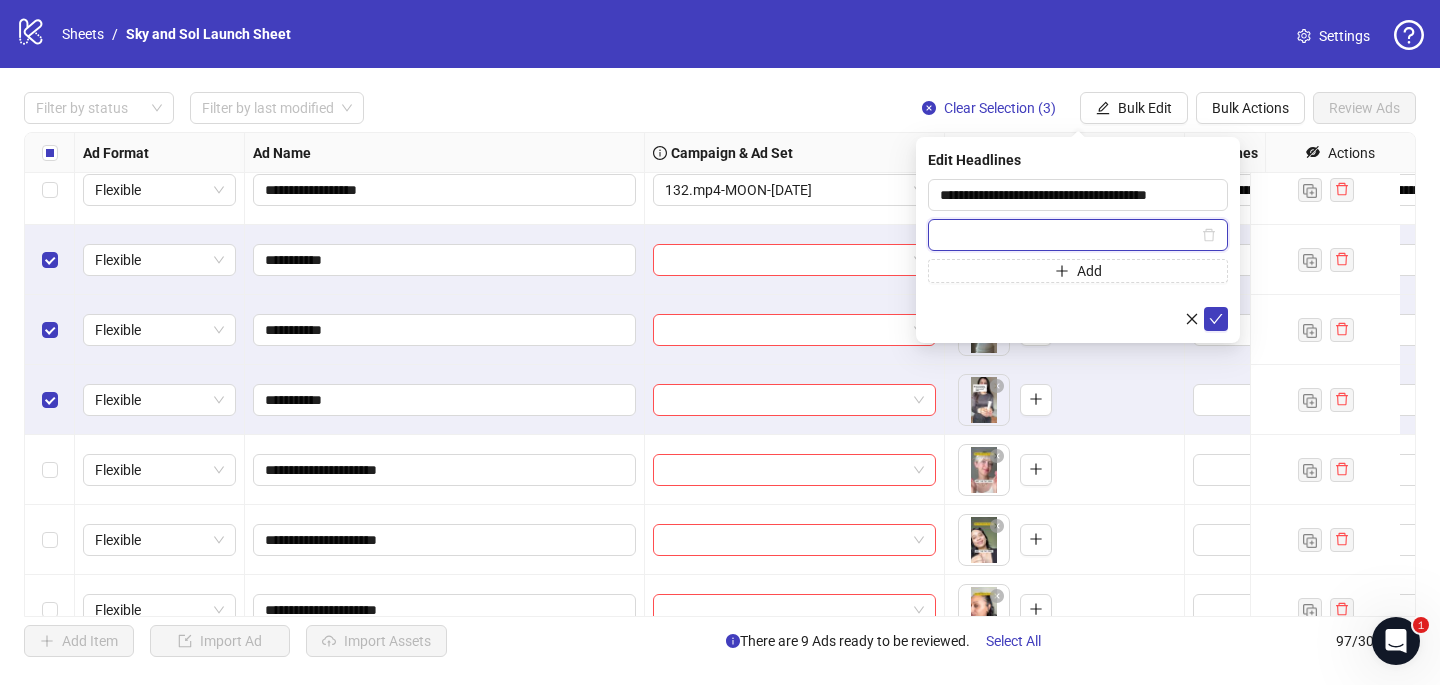 paste on "**********" 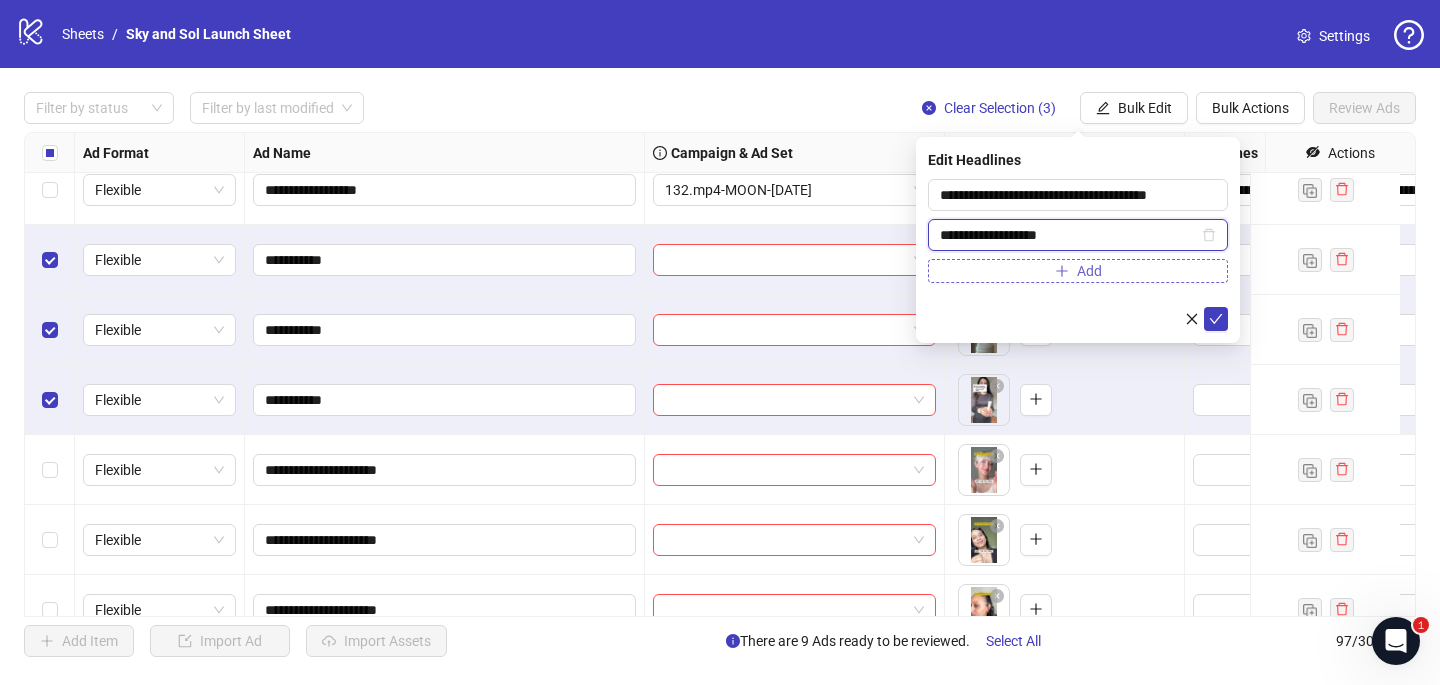 type on "**********" 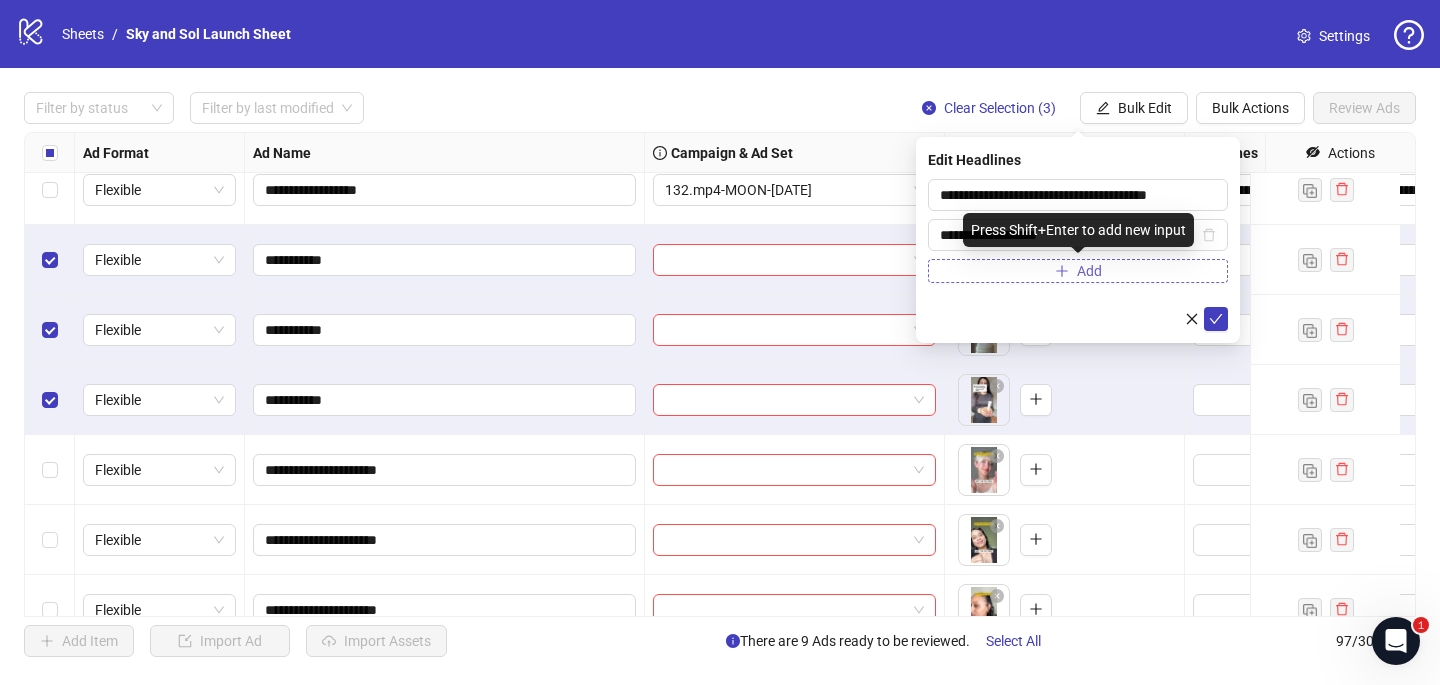 click on "Add" at bounding box center (1078, 271) 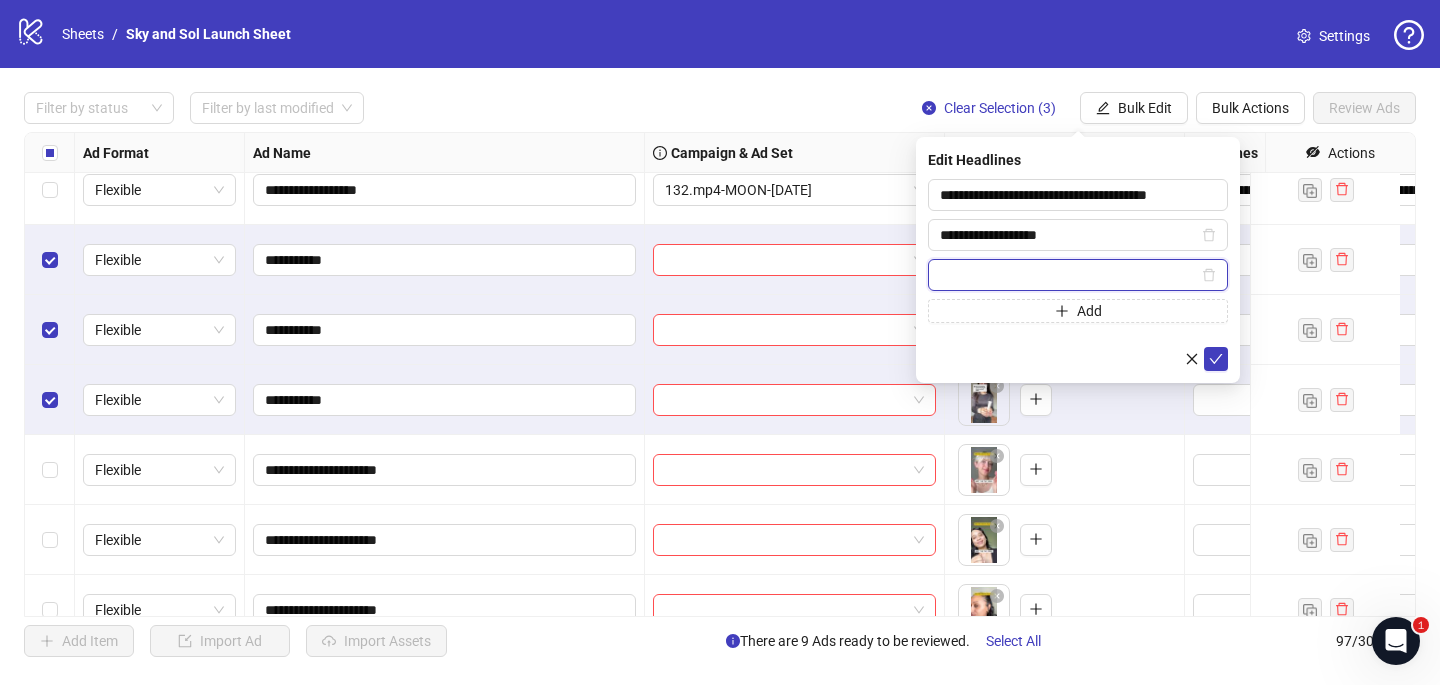 paste on "**********" 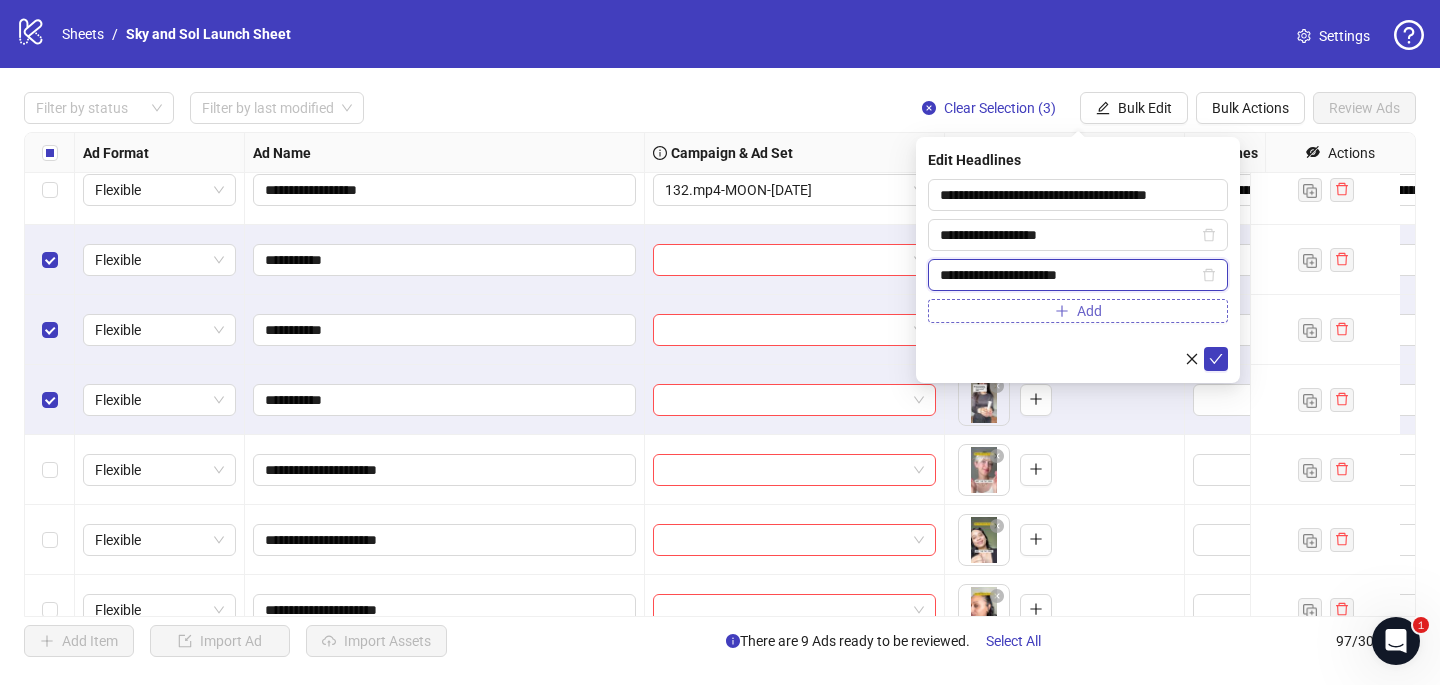 type on "**********" 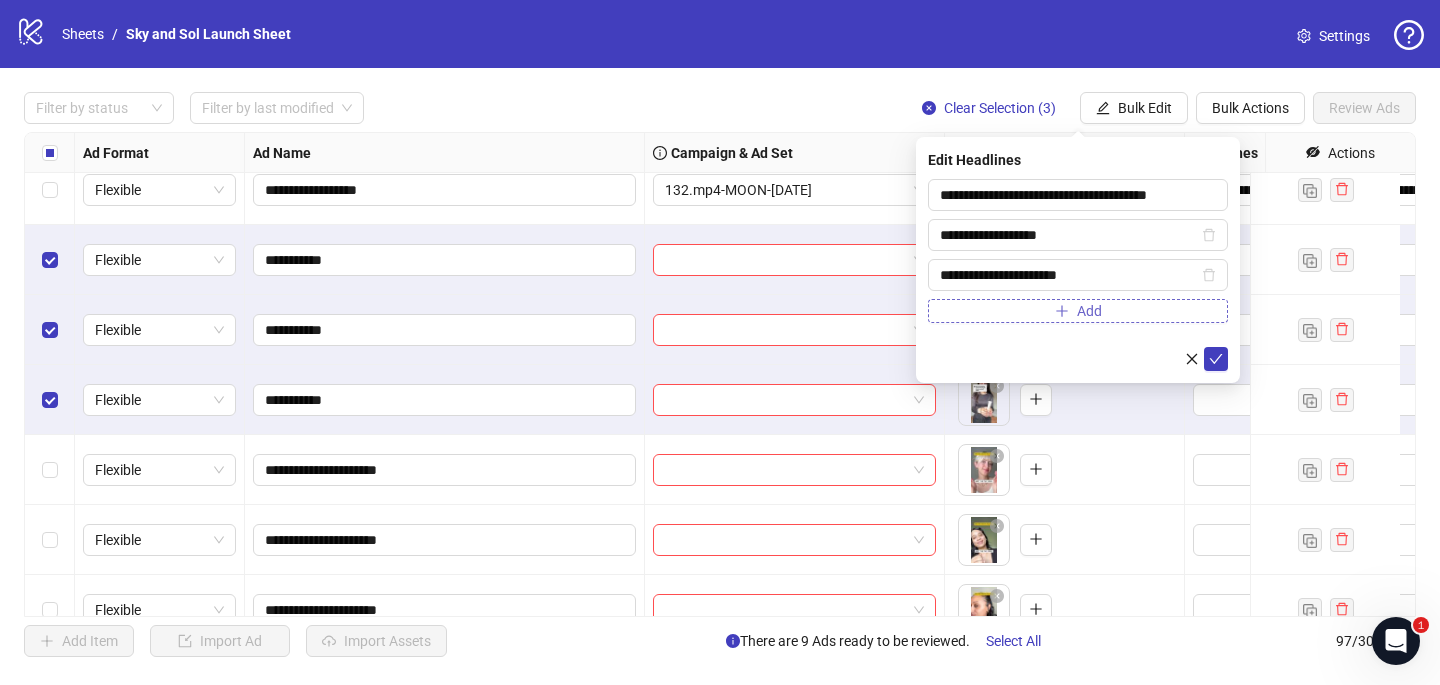 click on "Add" at bounding box center [1078, 311] 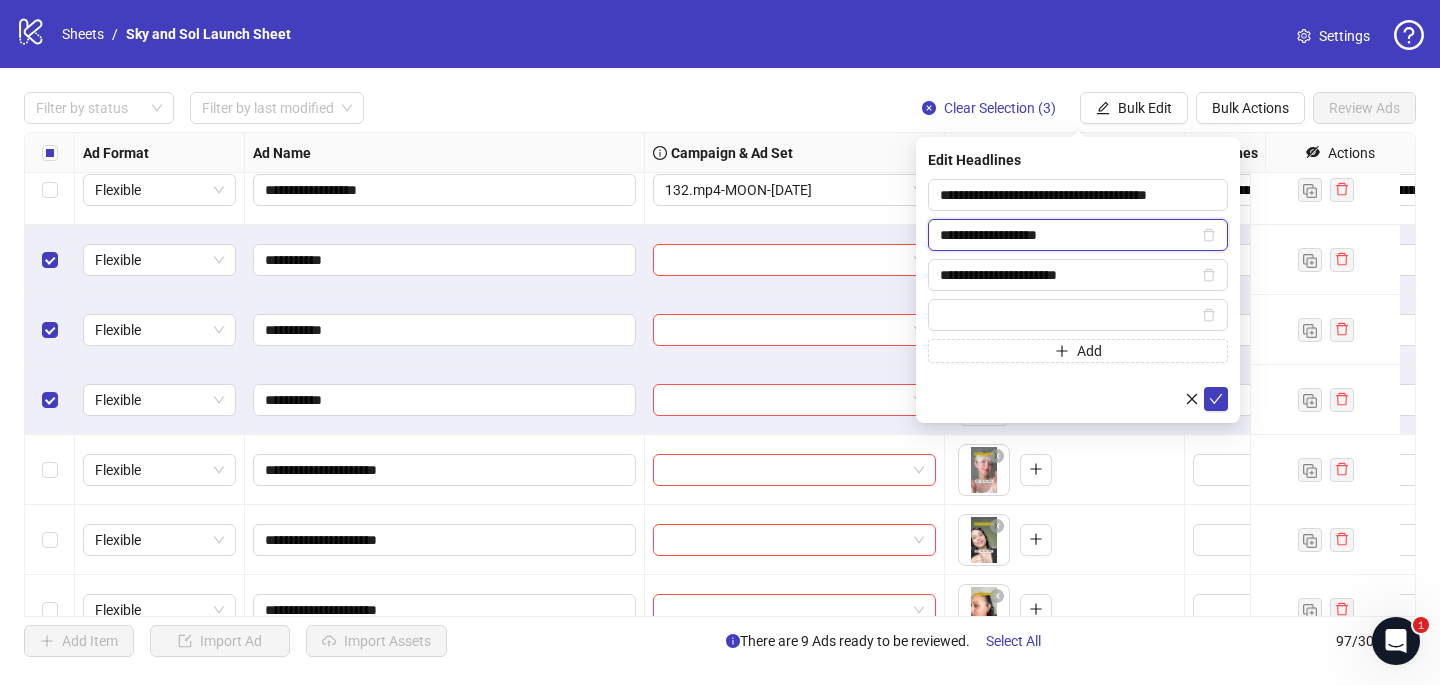click on "**********" at bounding box center (1069, 235) 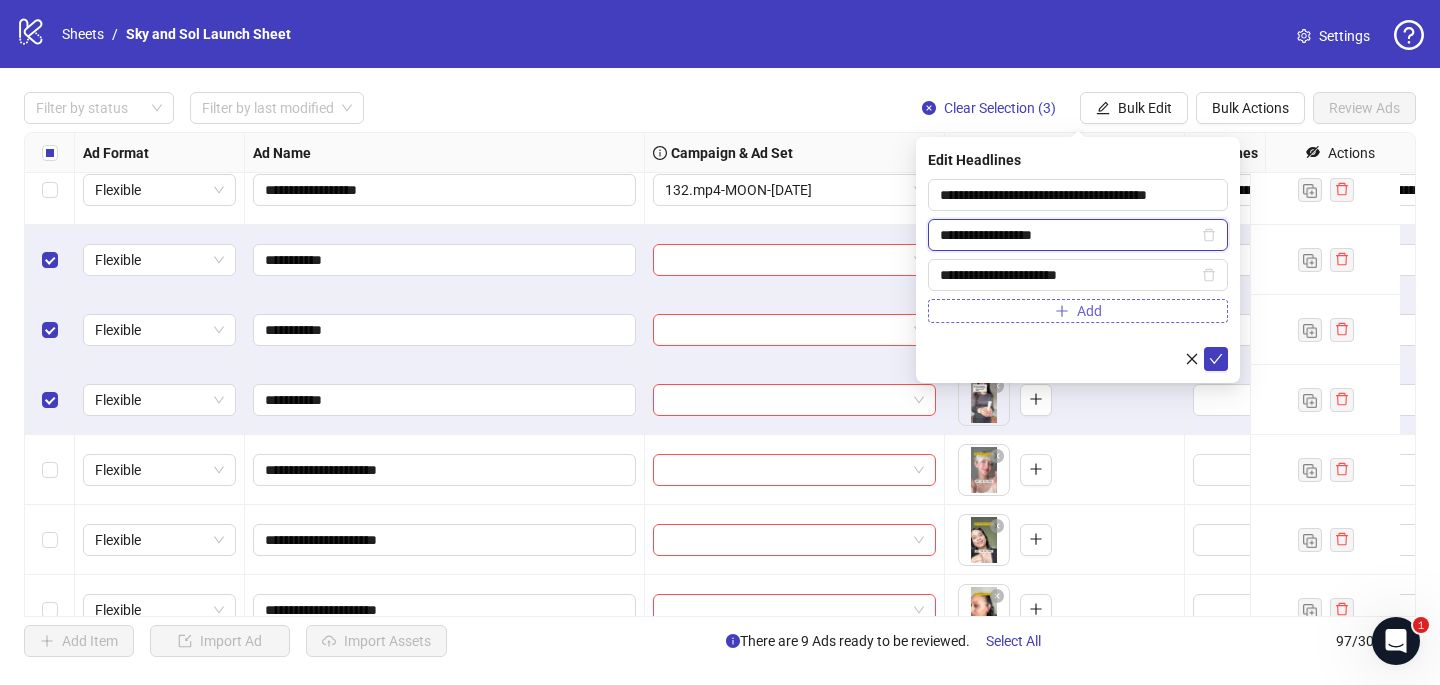 type on "**********" 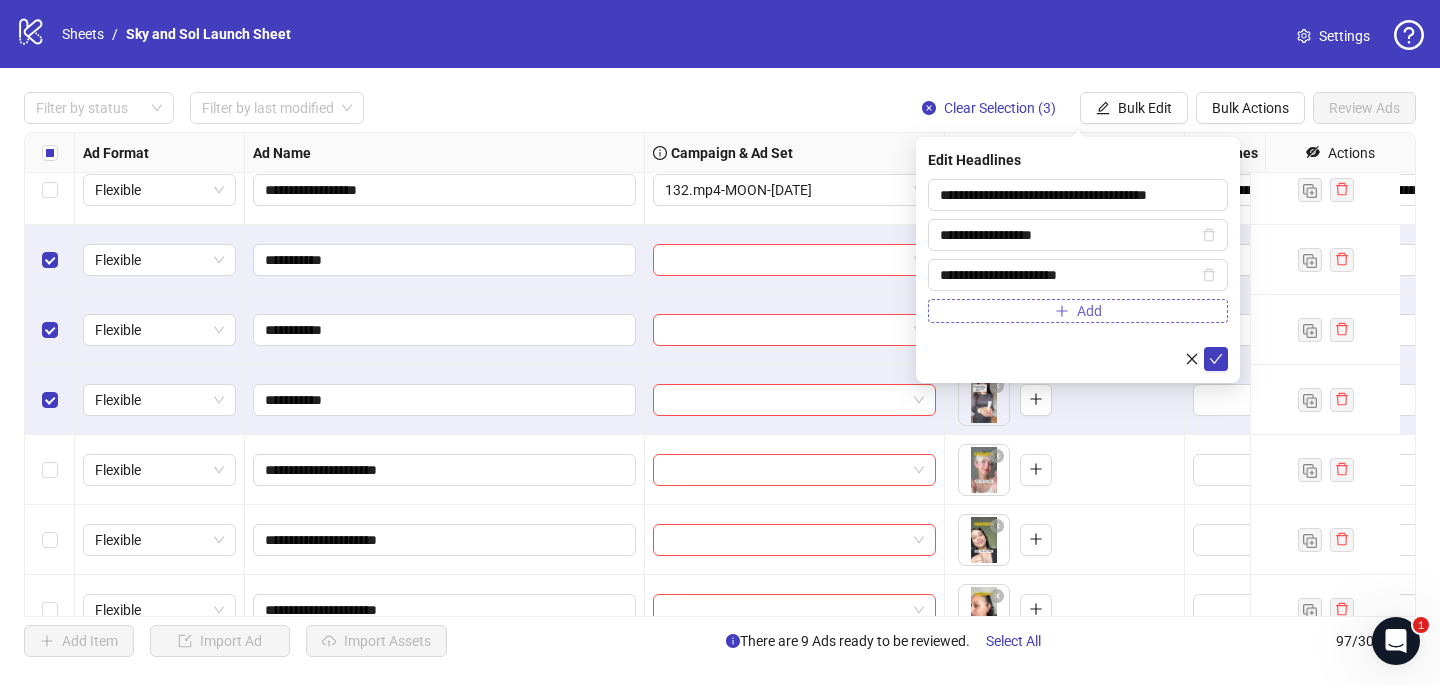 click on "Add" at bounding box center (1078, 311) 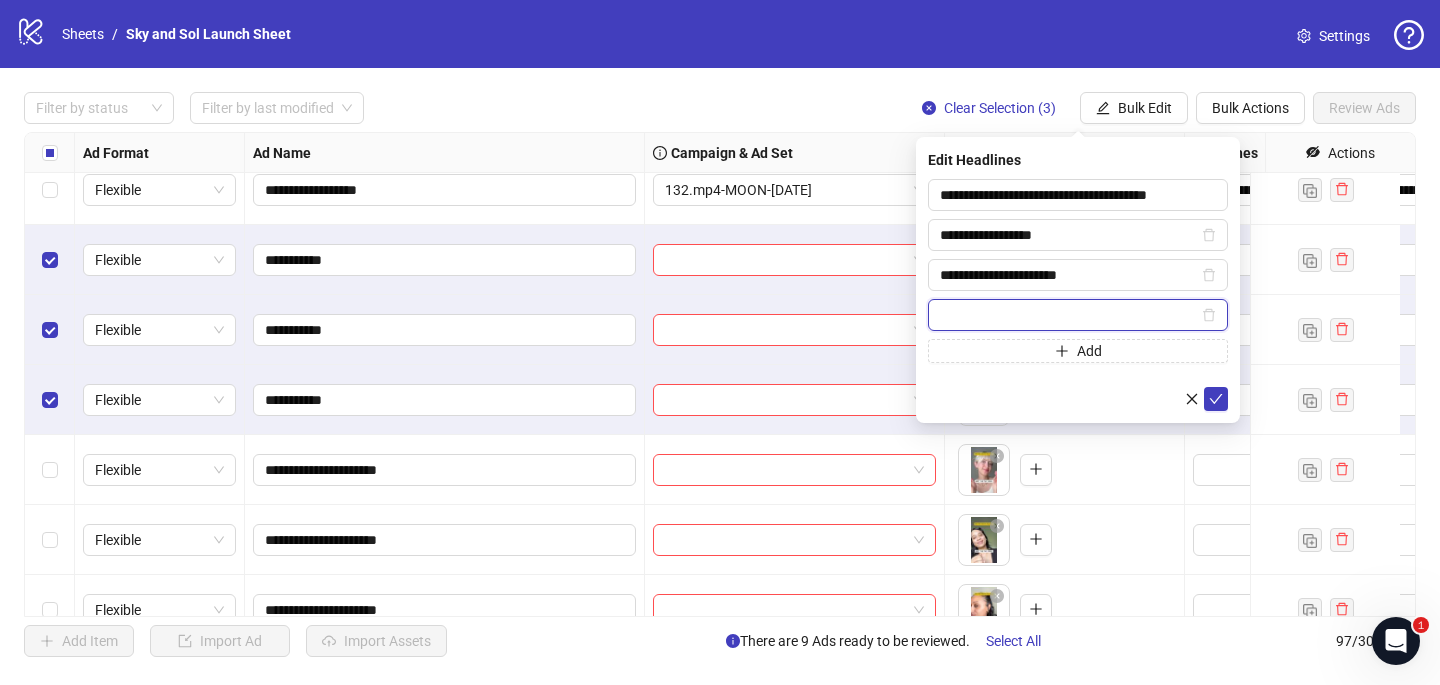paste on "**********" 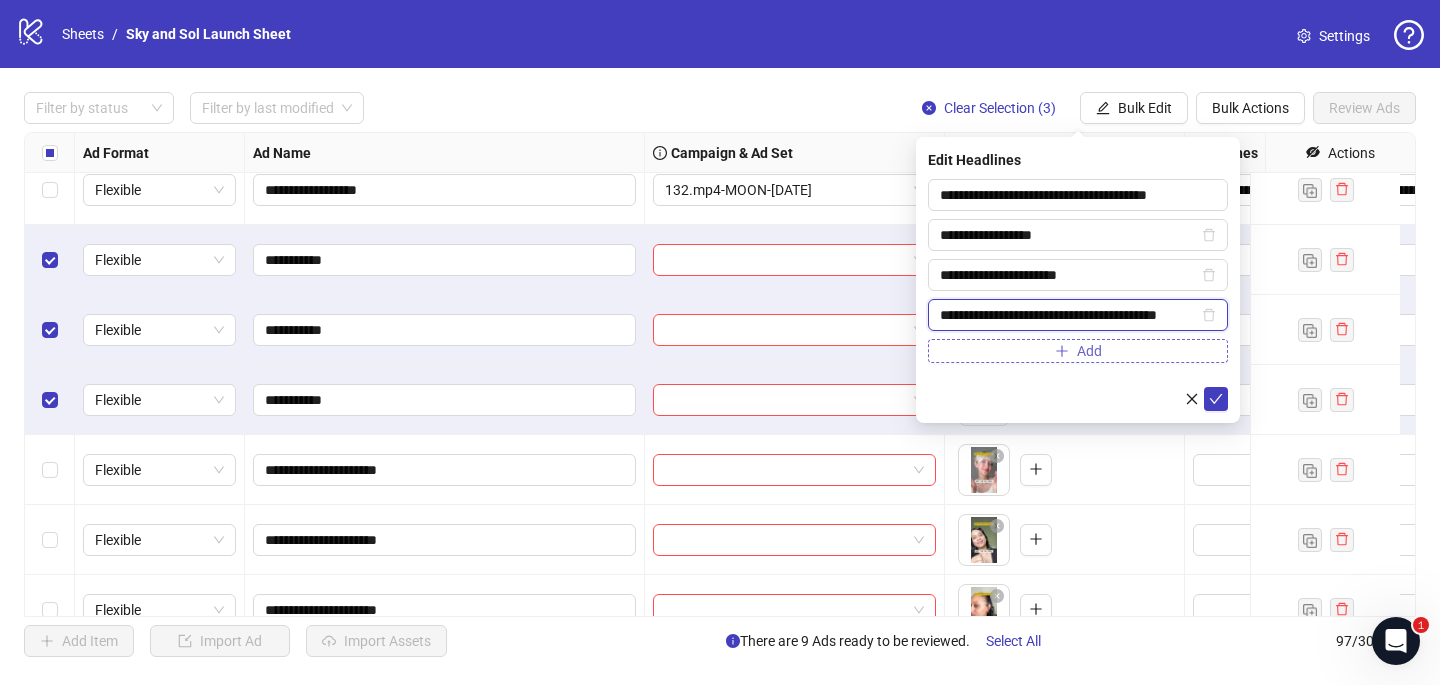 type on "**********" 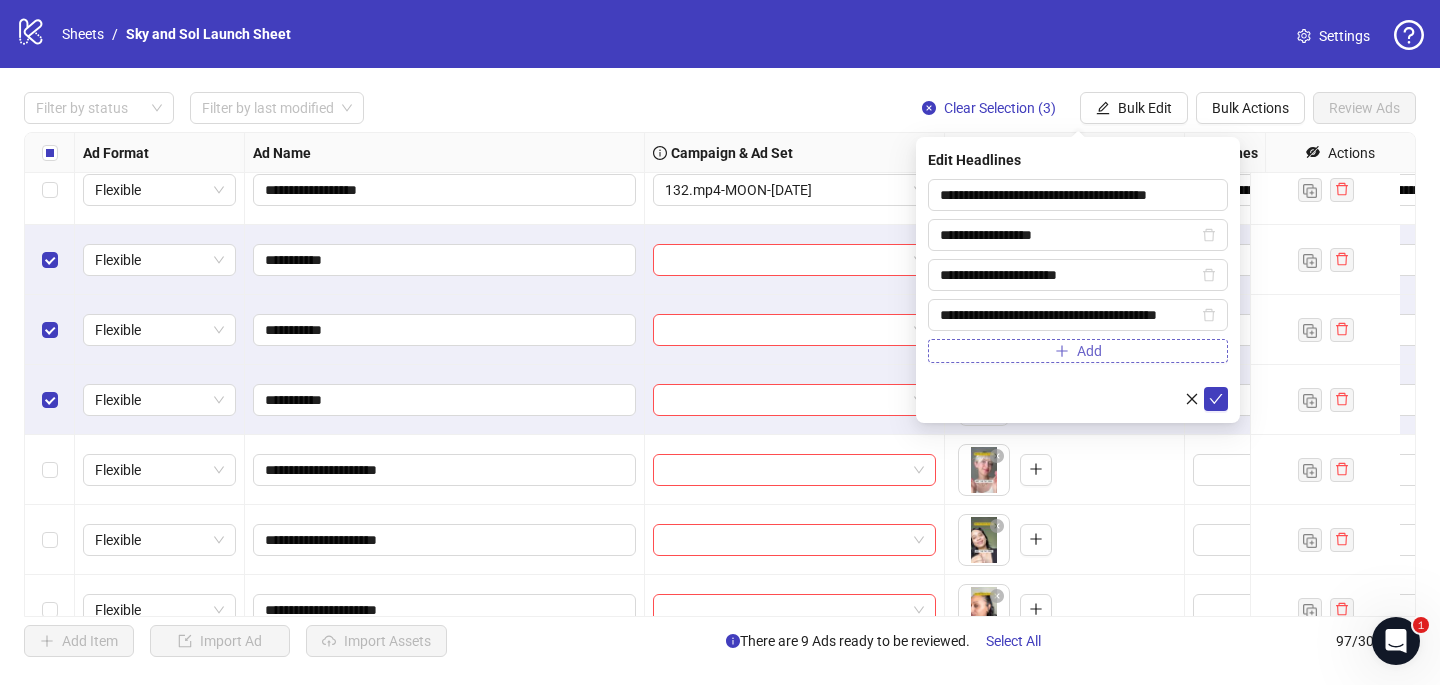 click 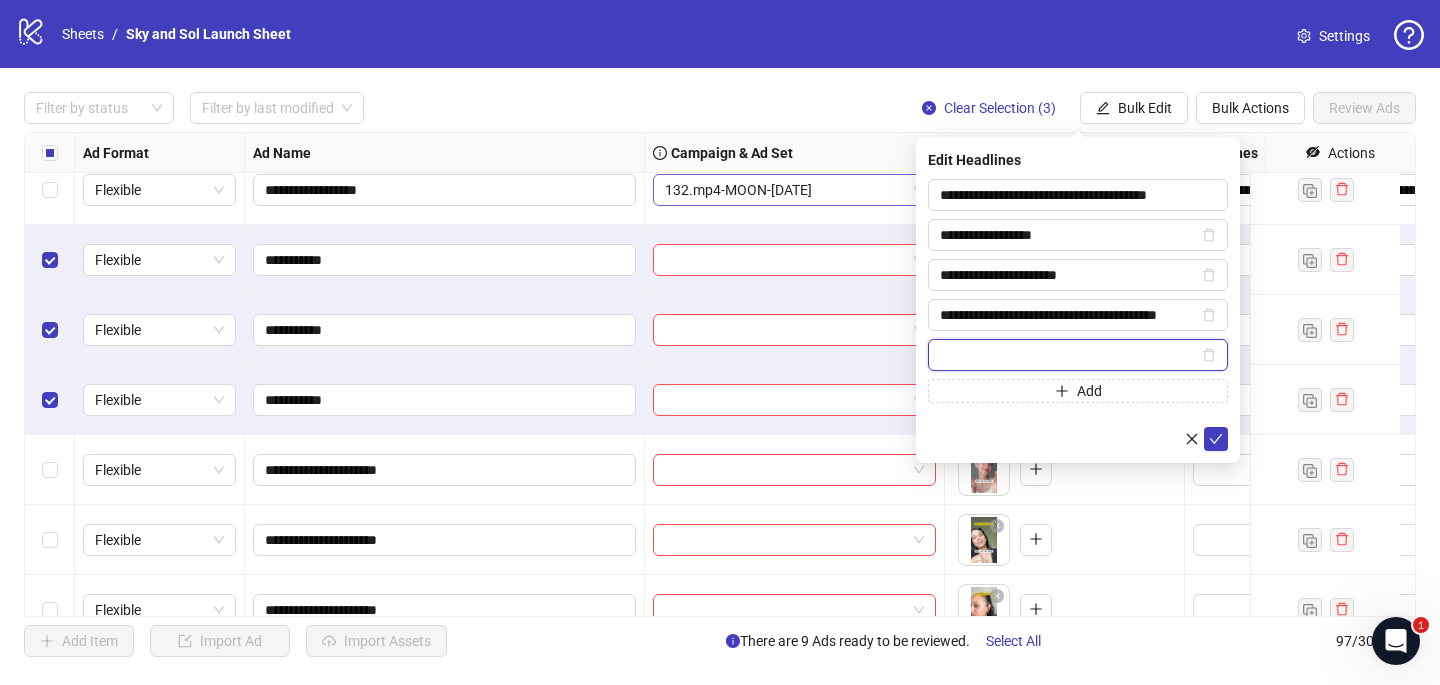 paste on "**********" 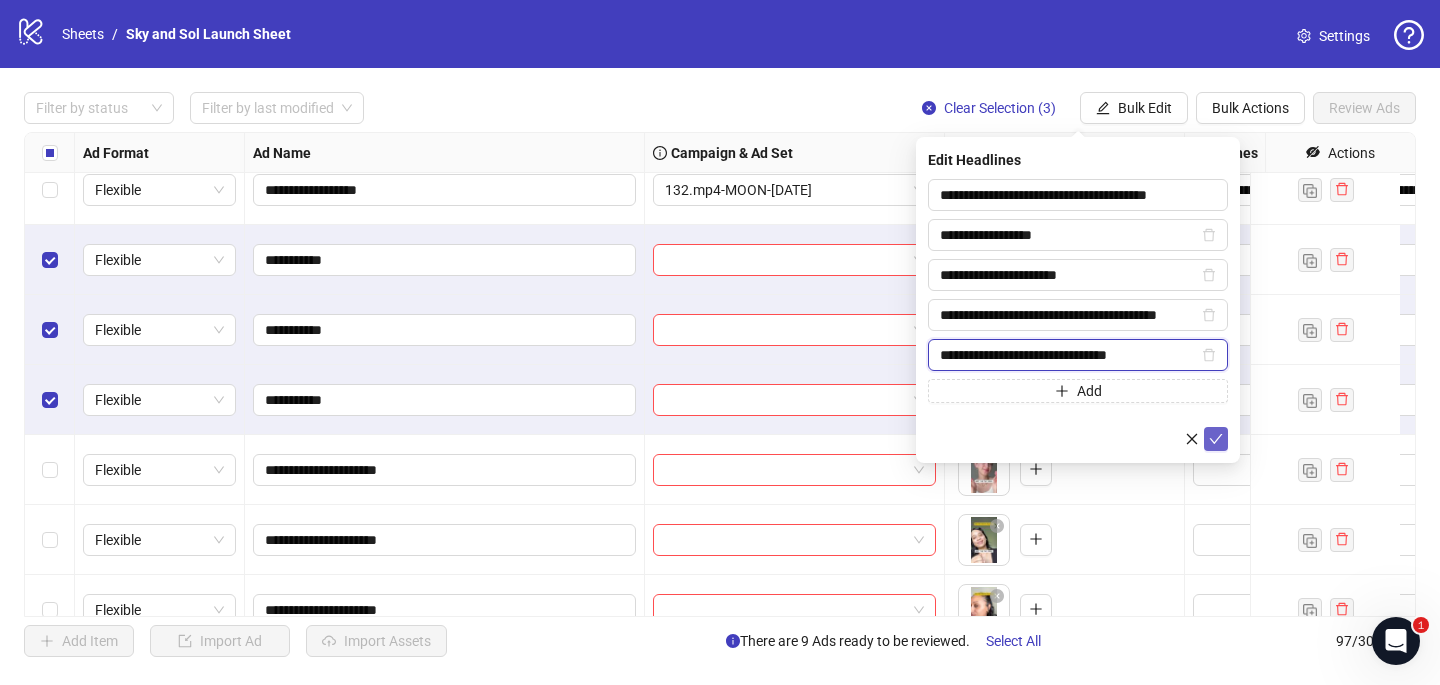 type on "**********" 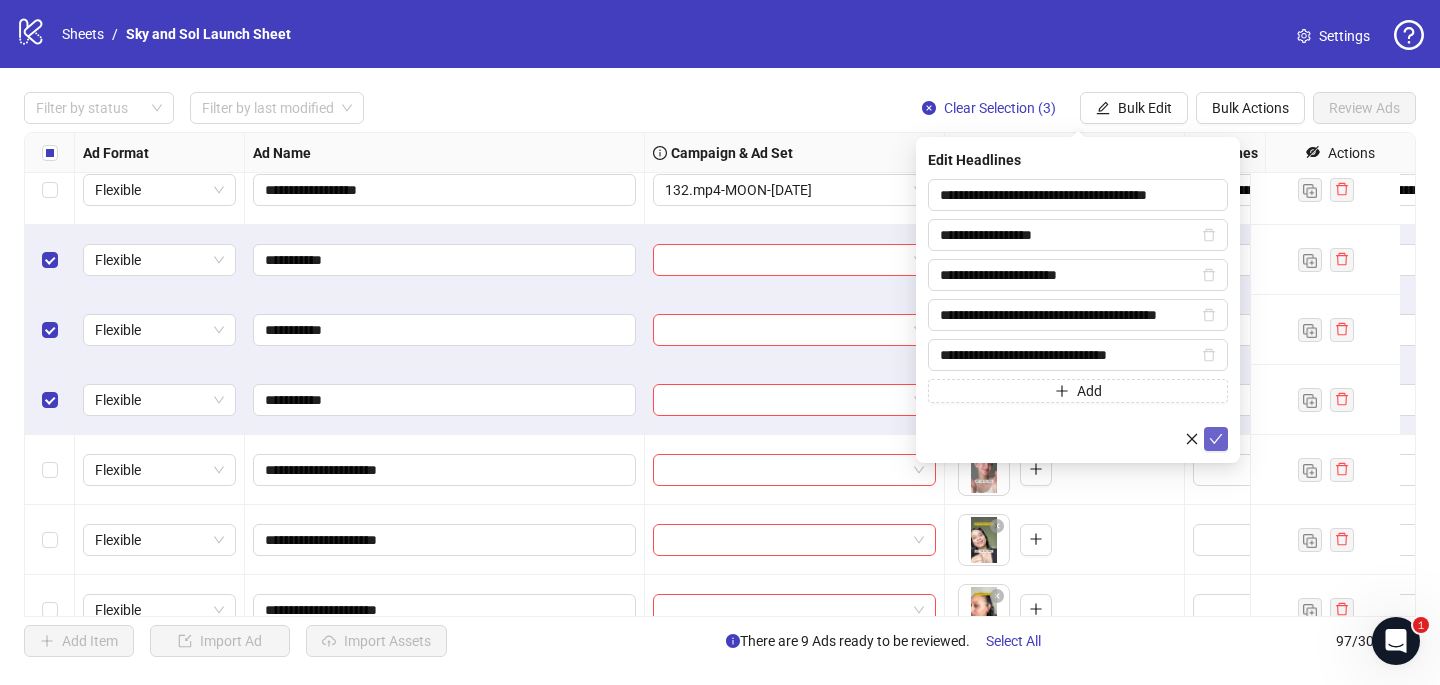 click 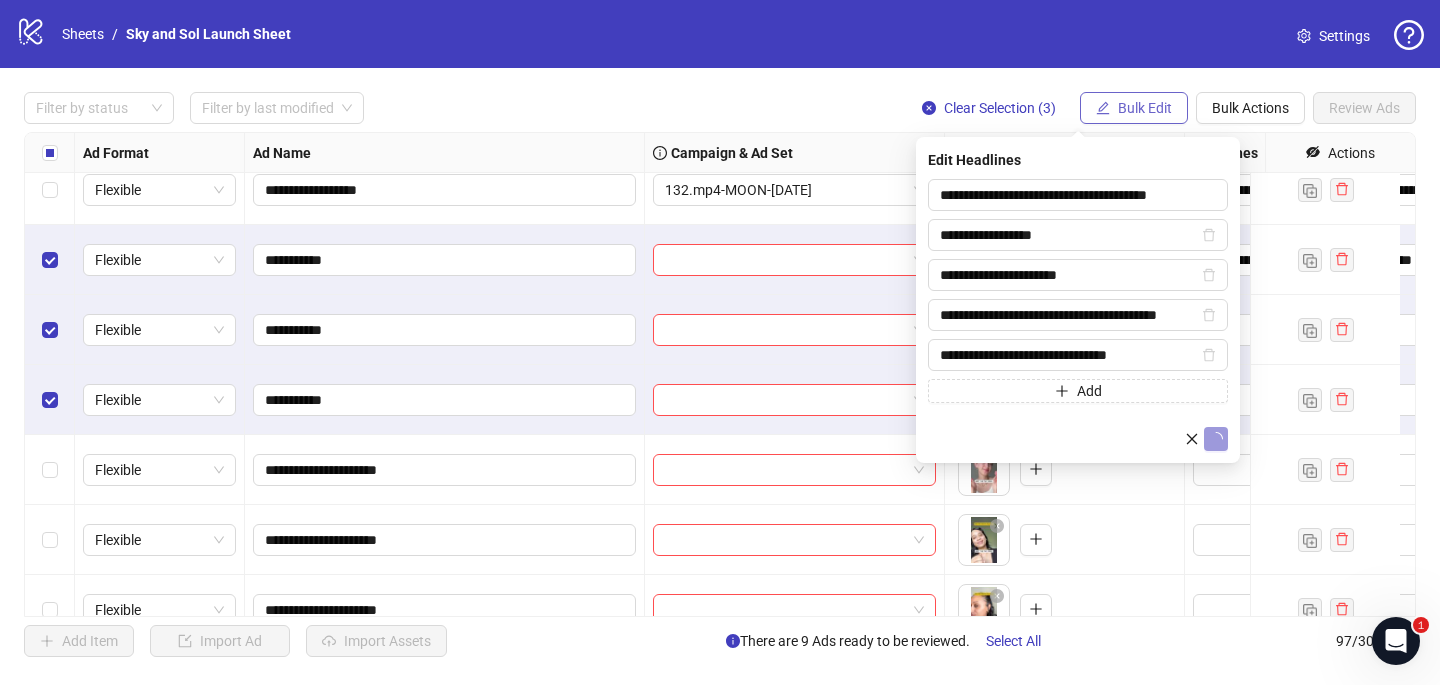 click on "Bulk Edit" at bounding box center (1134, 108) 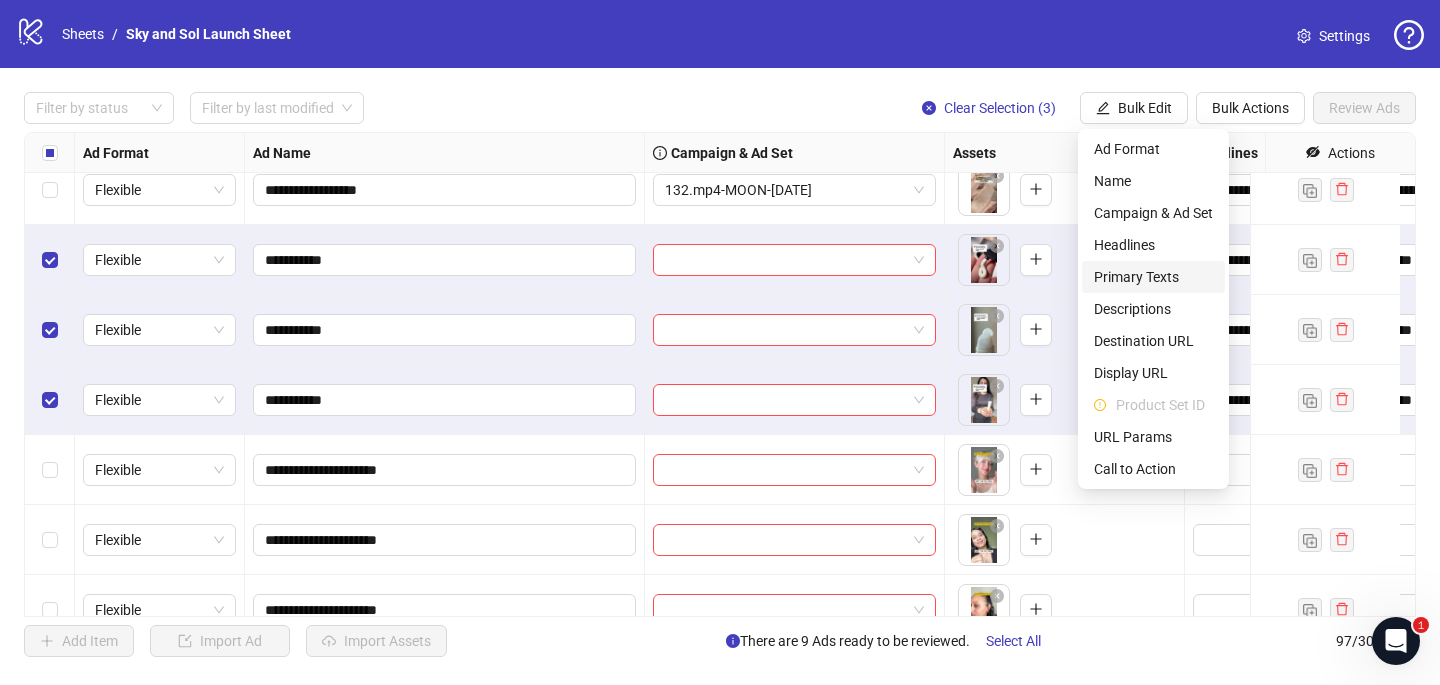click on "Primary Texts" at bounding box center (1153, 277) 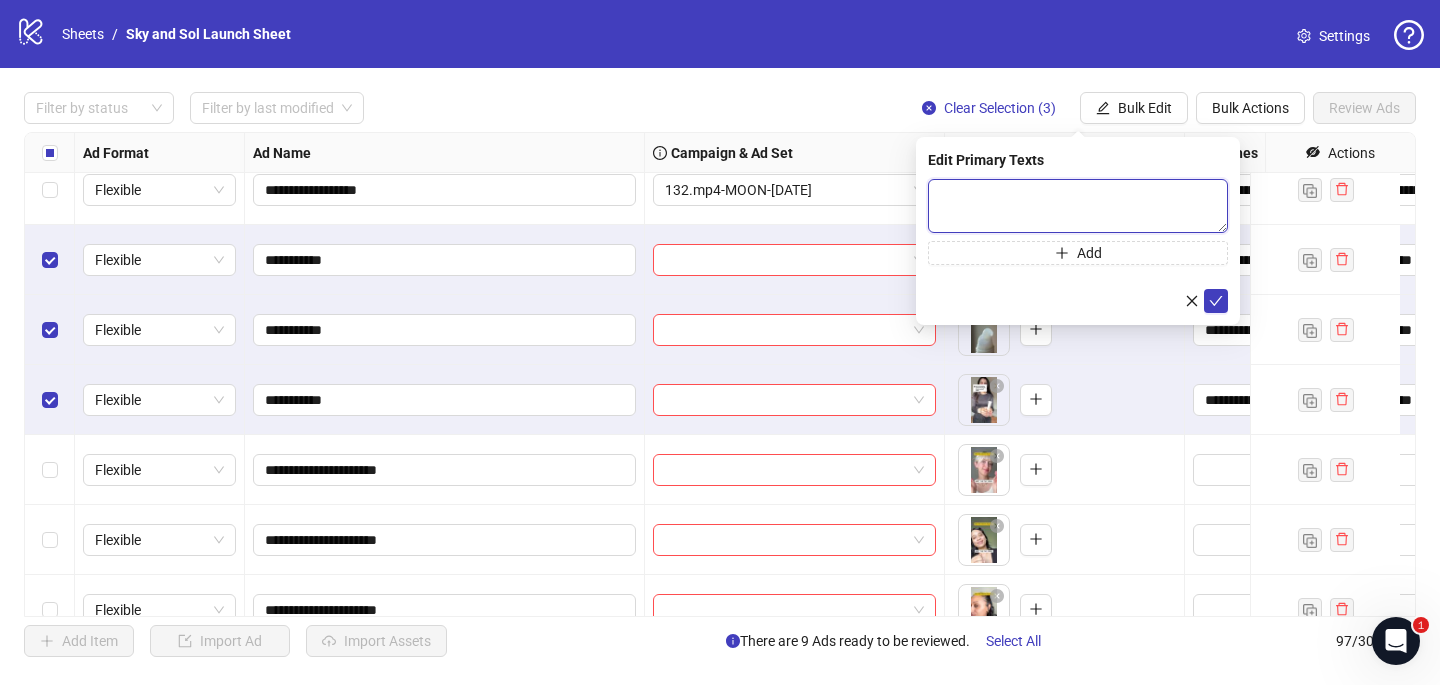 click at bounding box center [1078, 206] 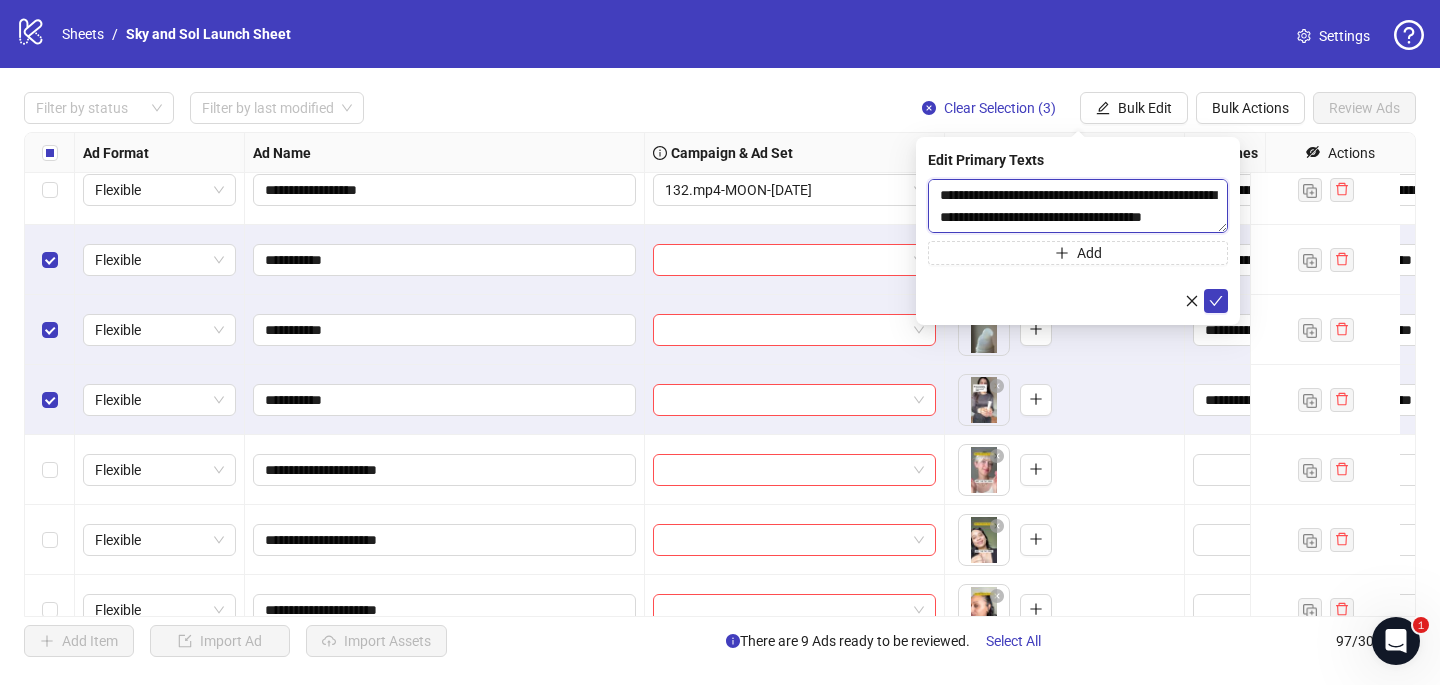 scroll, scrollTop: 396, scrollLeft: 0, axis: vertical 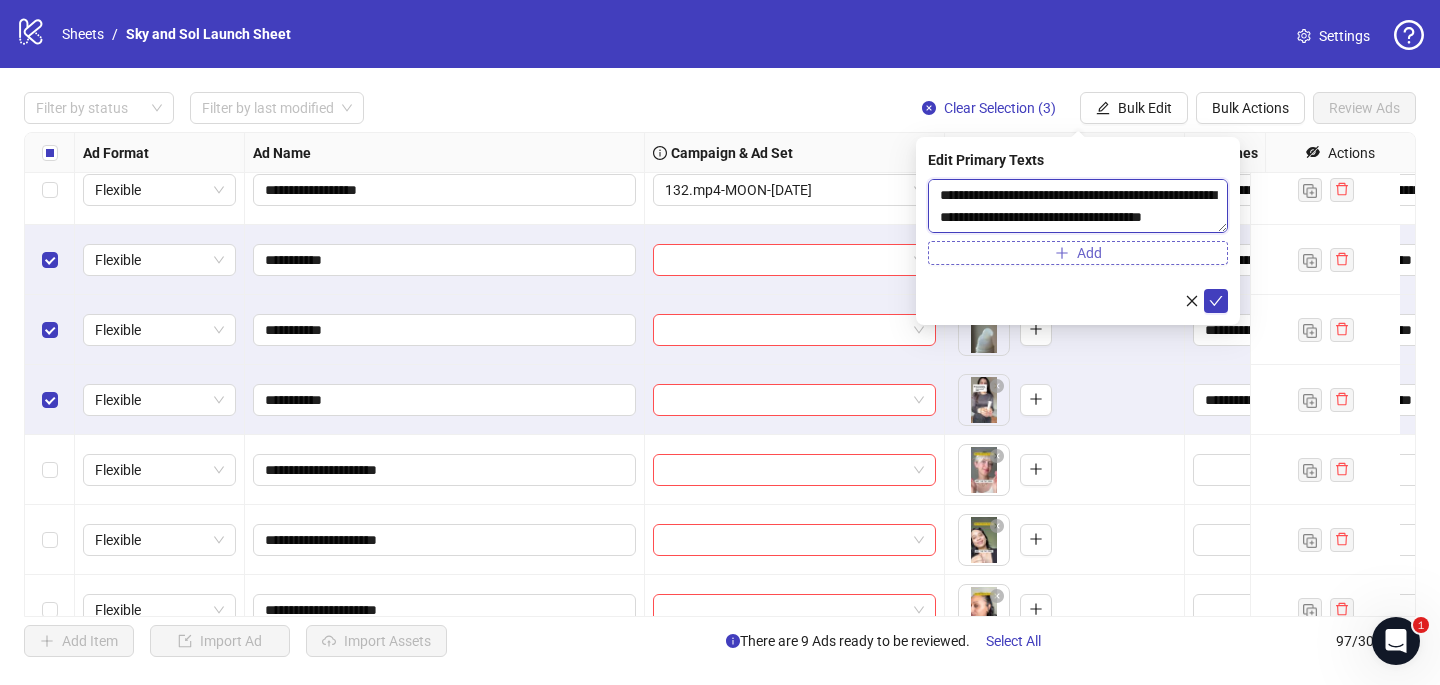 type on "**********" 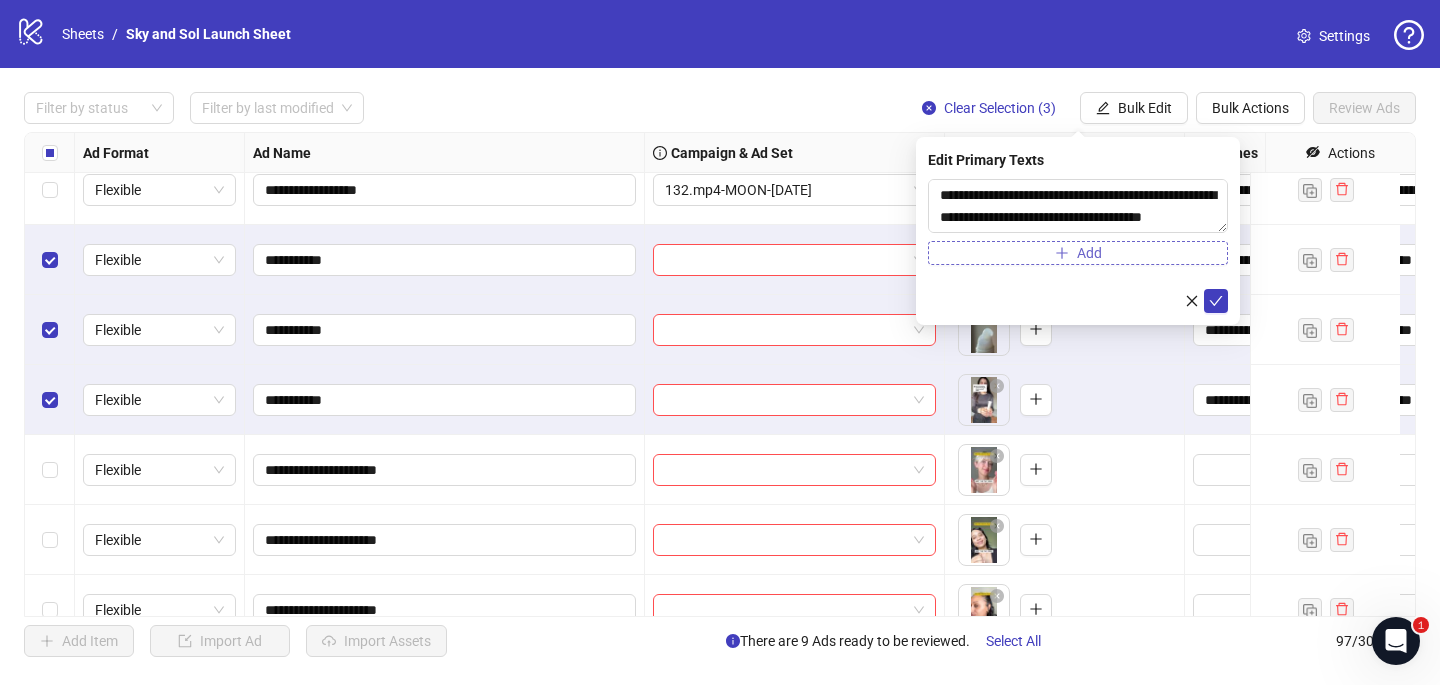 click on "Add" at bounding box center [1078, 253] 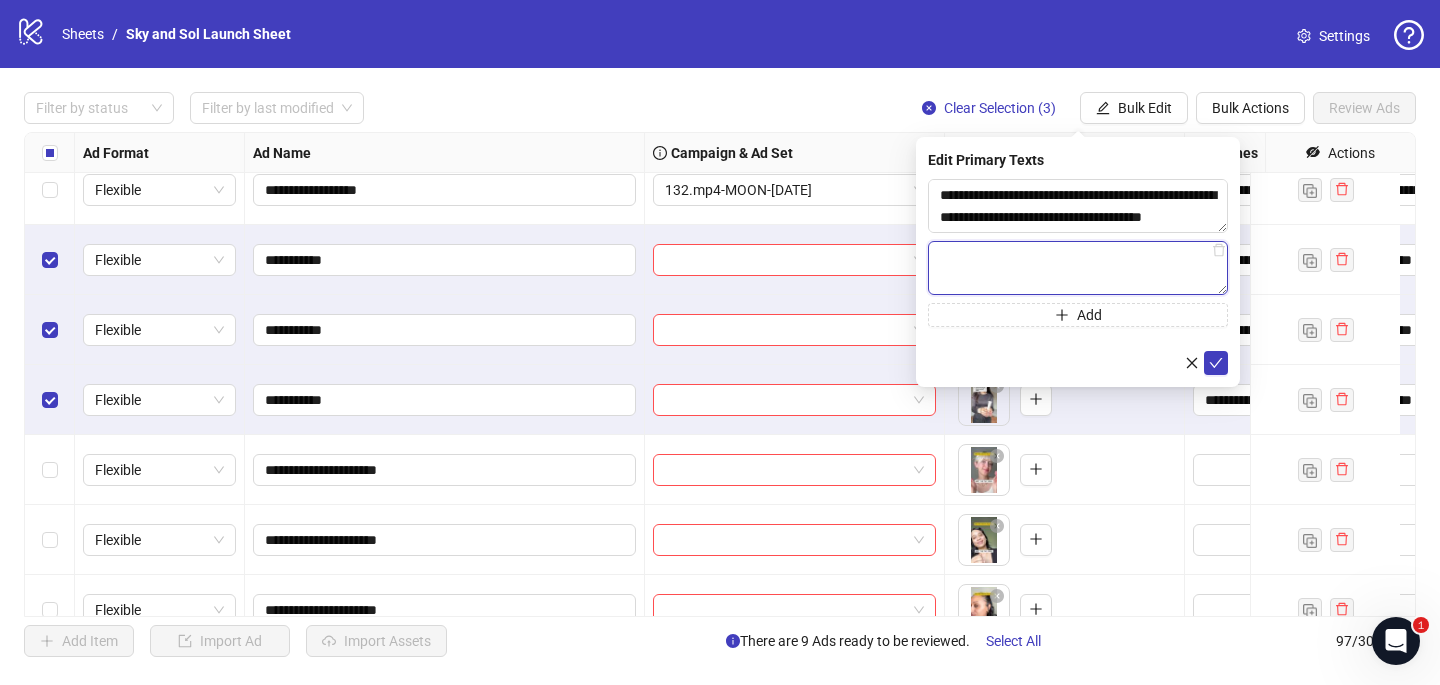 paste on "**********" 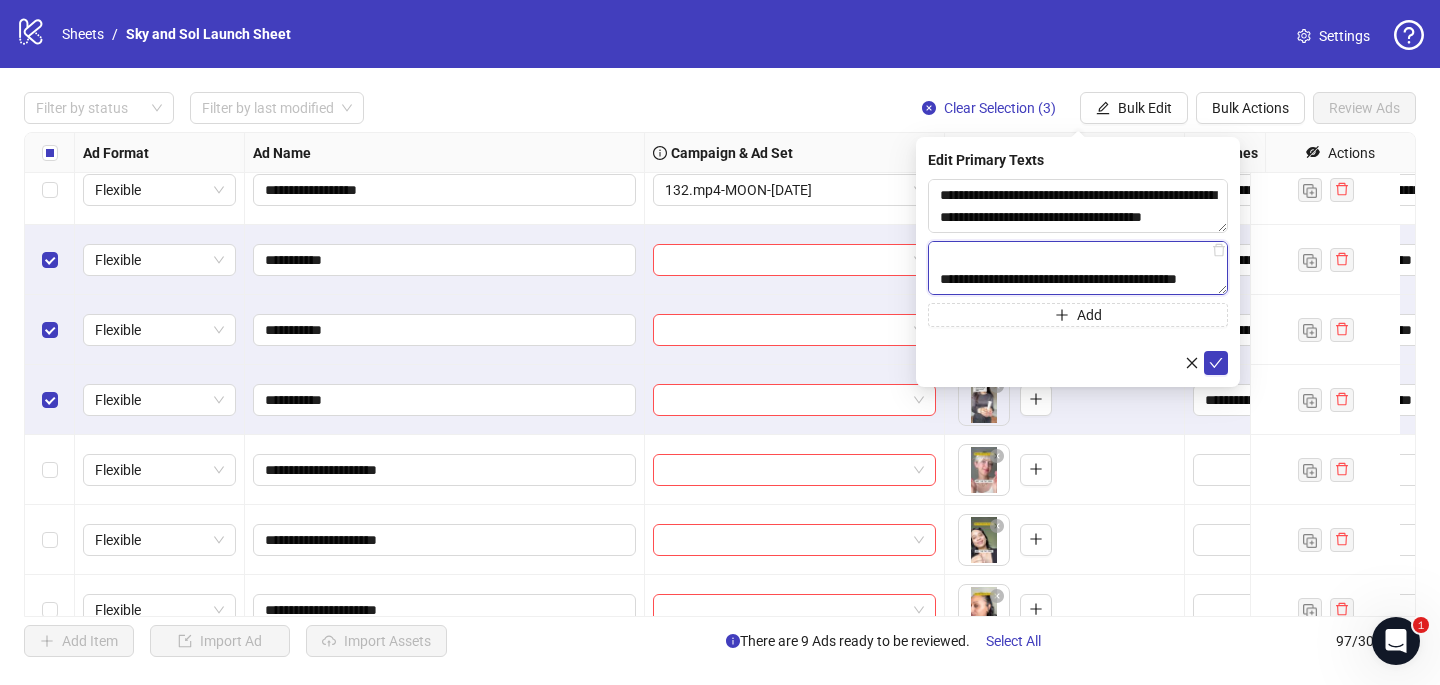 scroll, scrollTop: 902, scrollLeft: 0, axis: vertical 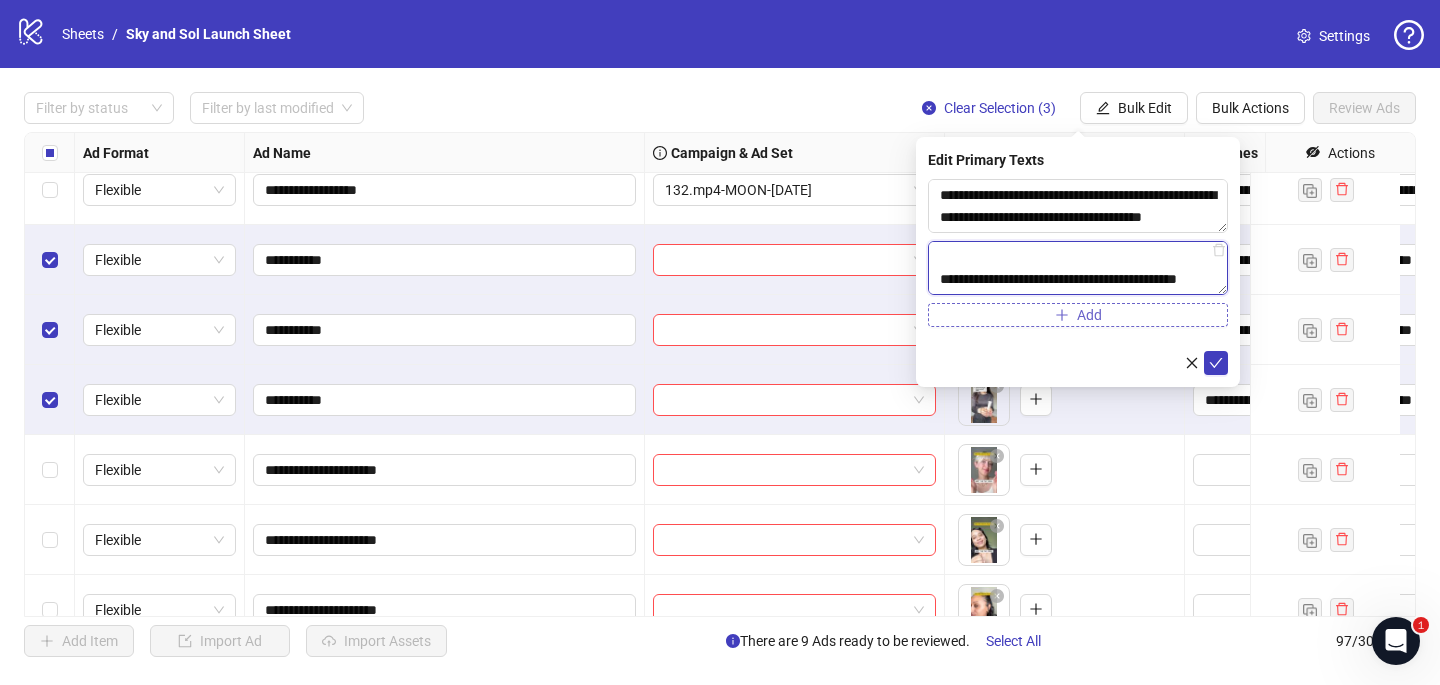 type on "**********" 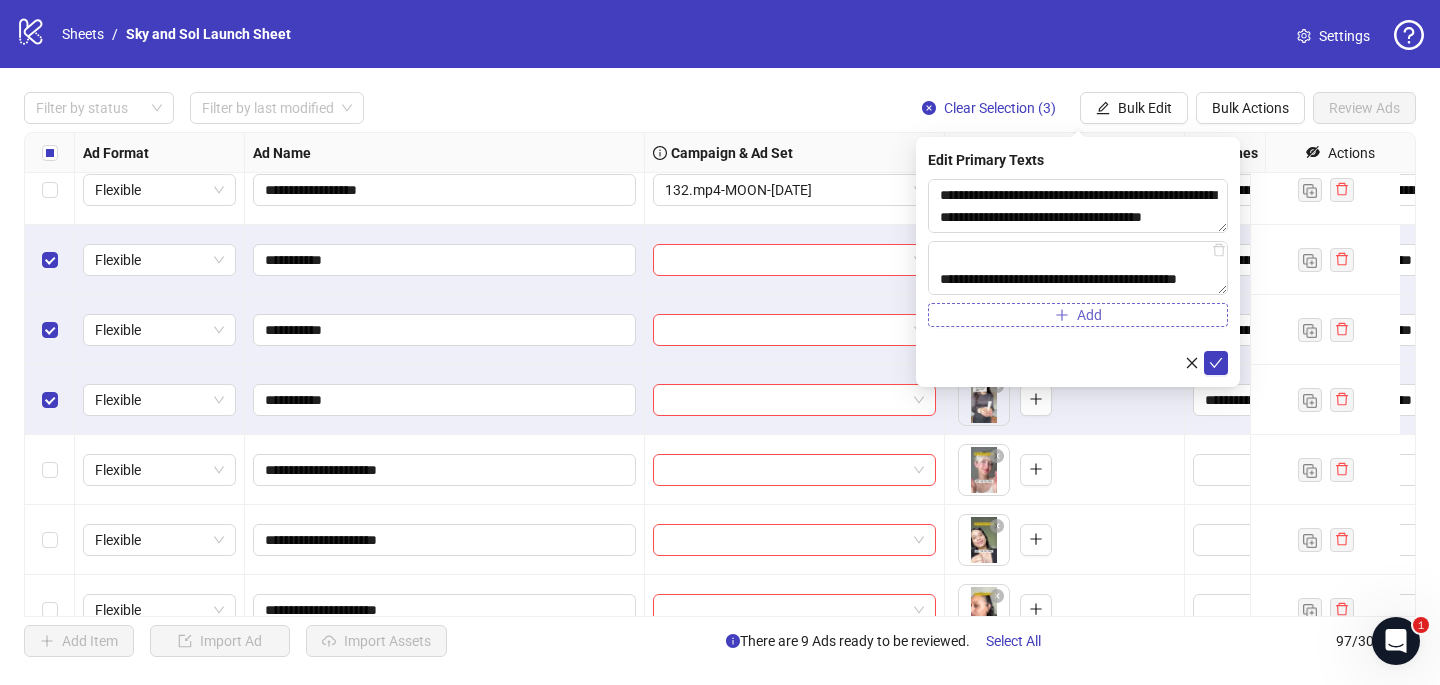 click on "Add" at bounding box center [1078, 315] 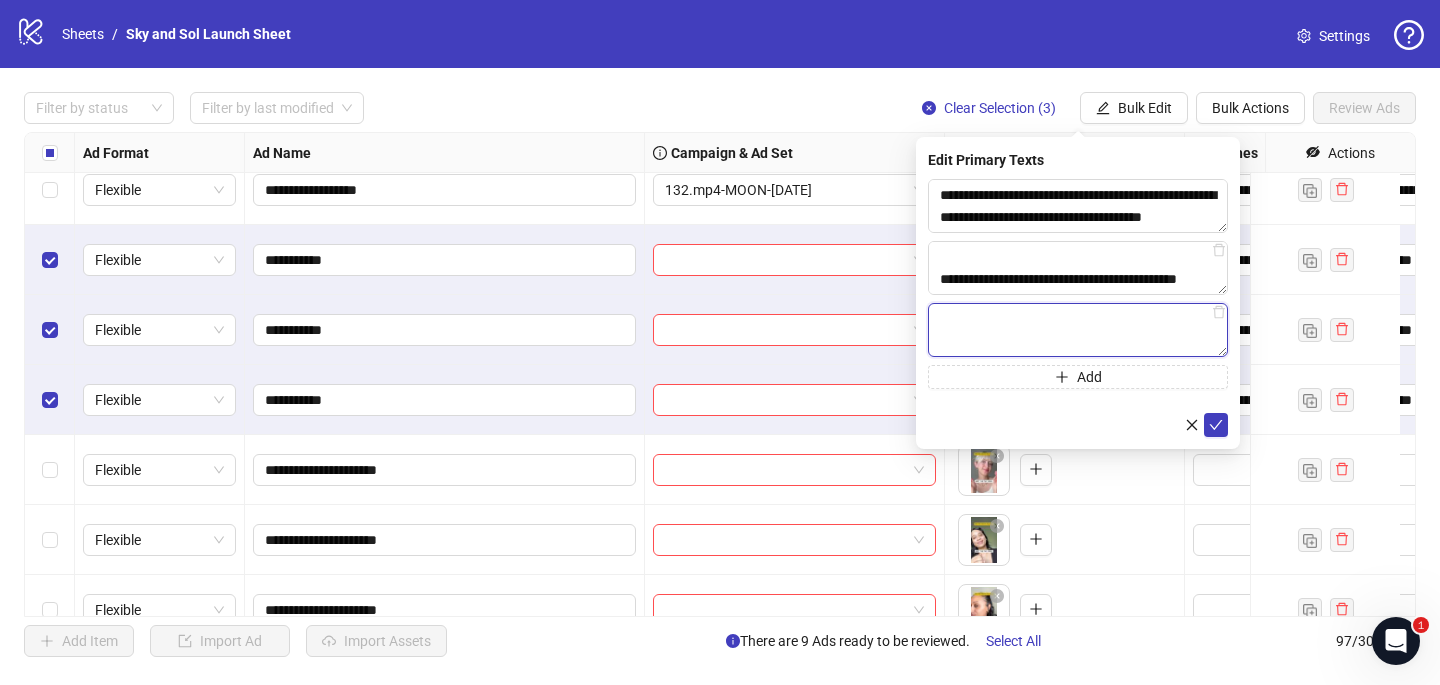 paste on "**********" 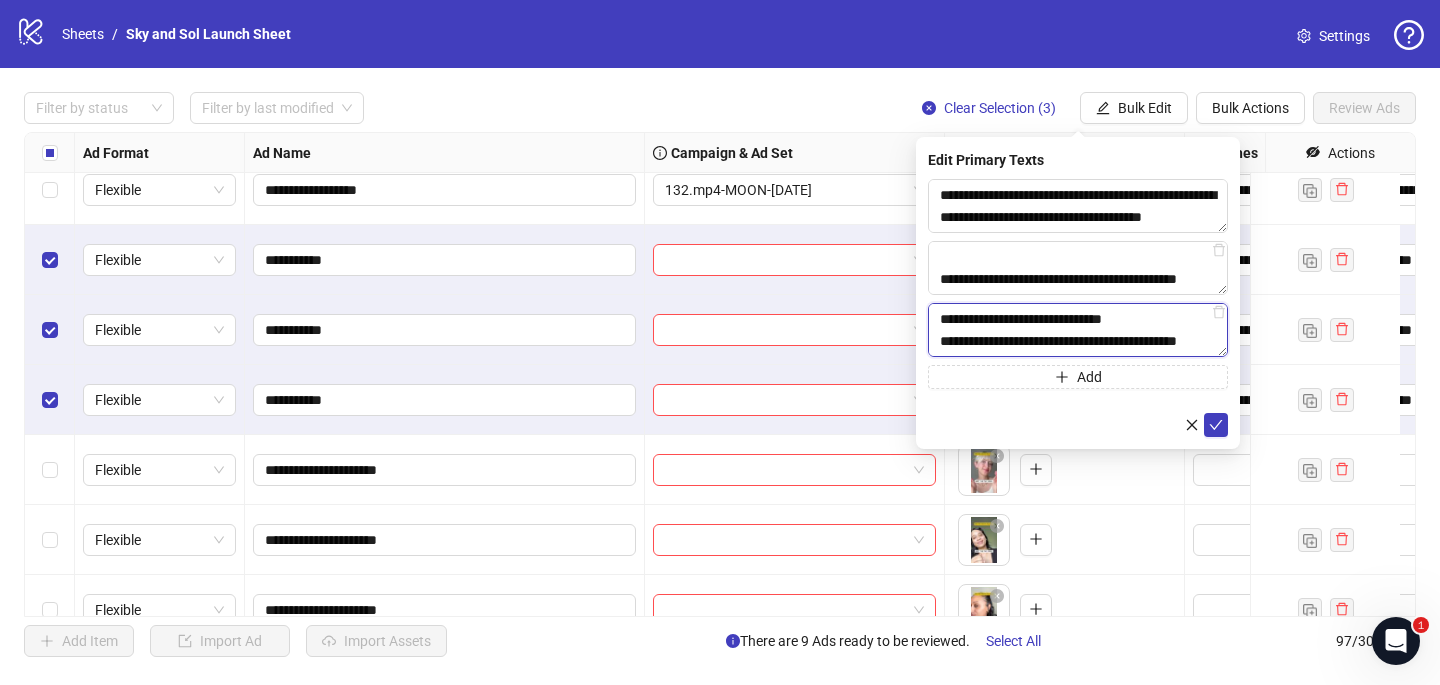 scroll, scrollTop: 528, scrollLeft: 0, axis: vertical 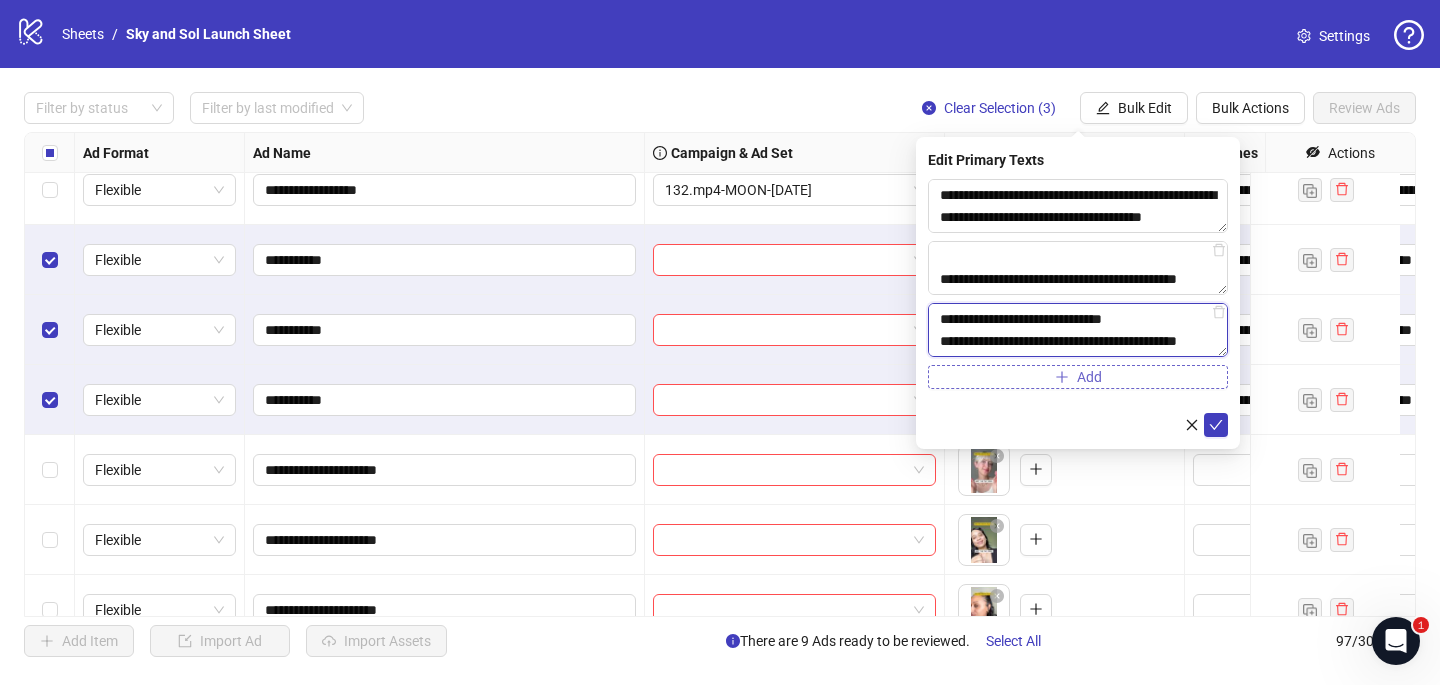 type on "**********" 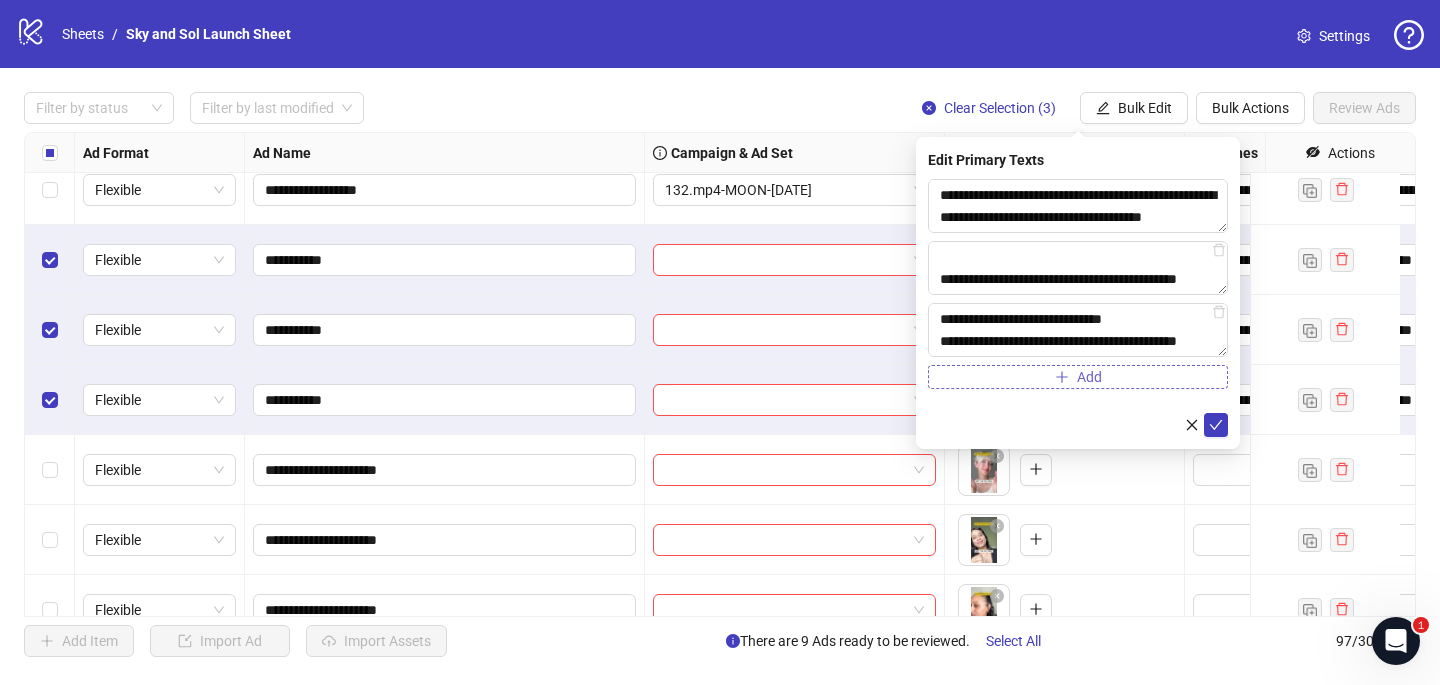 click on "Add" at bounding box center (1078, 377) 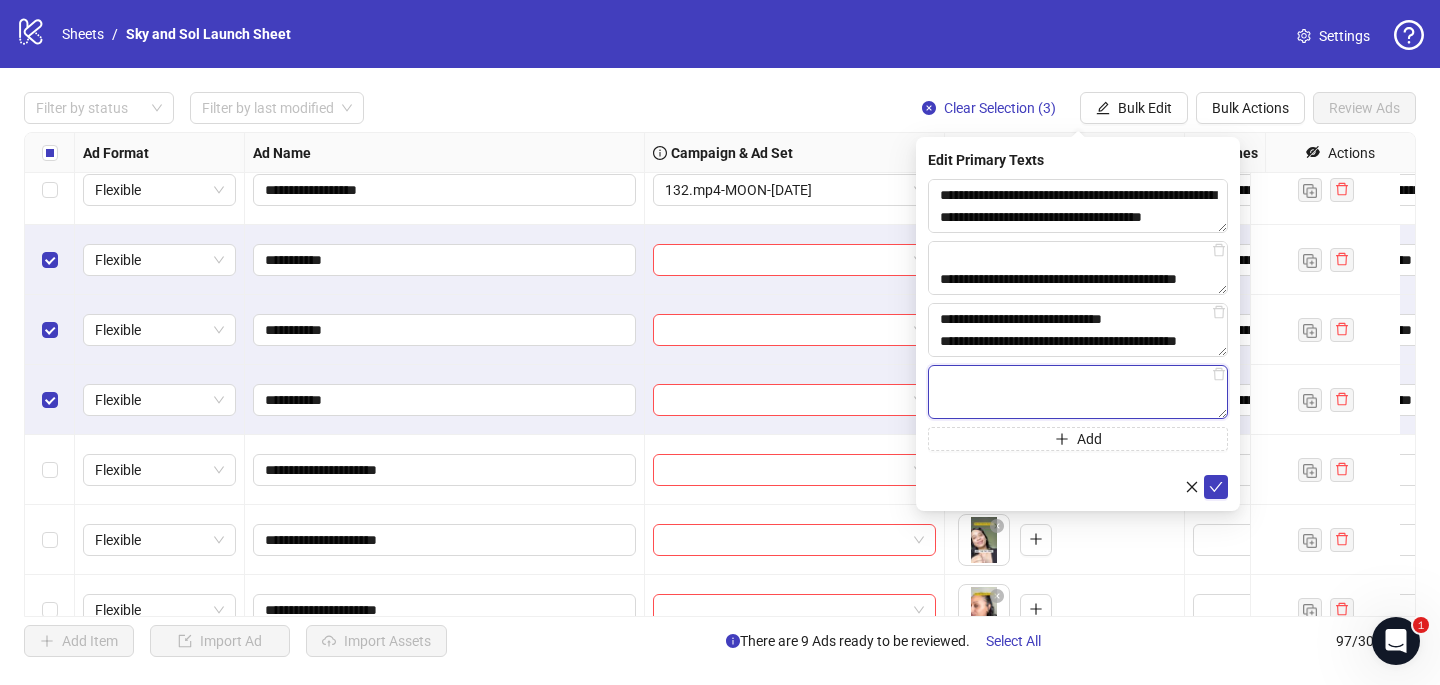 paste on "**********" 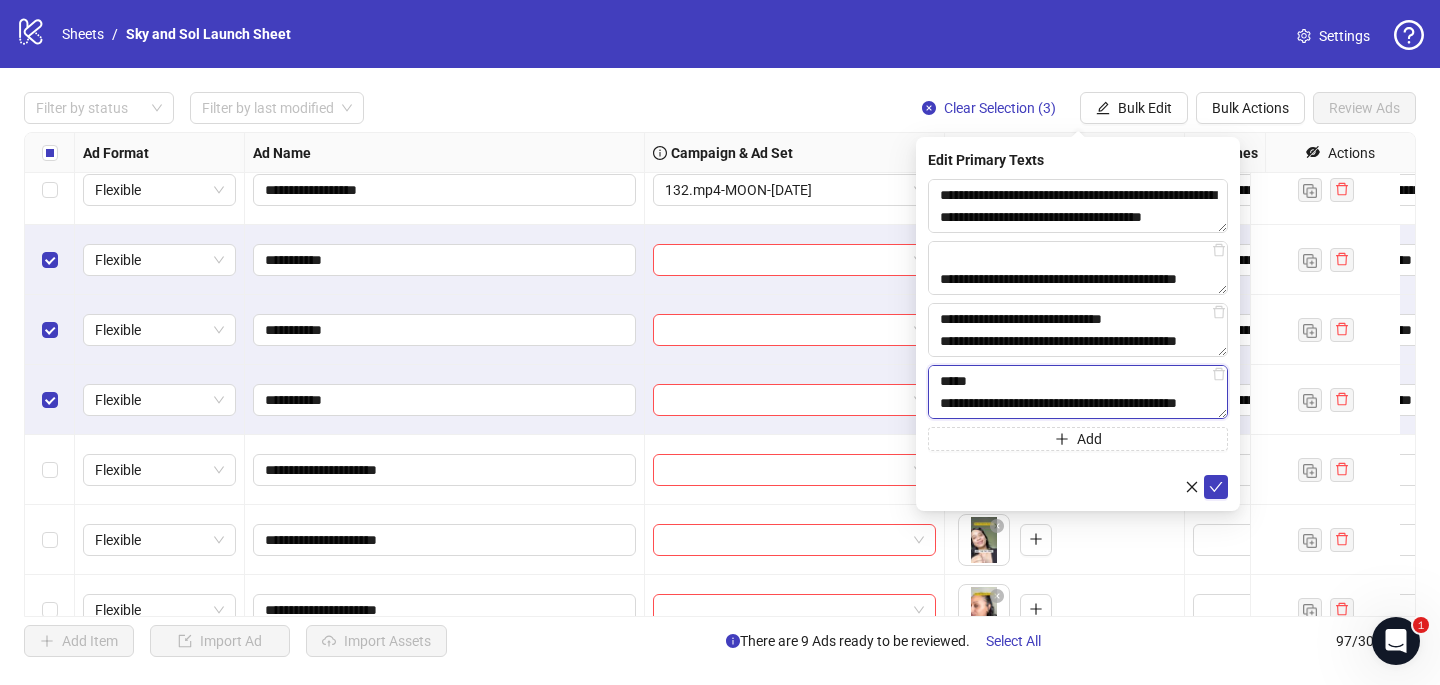 scroll, scrollTop: 308, scrollLeft: 0, axis: vertical 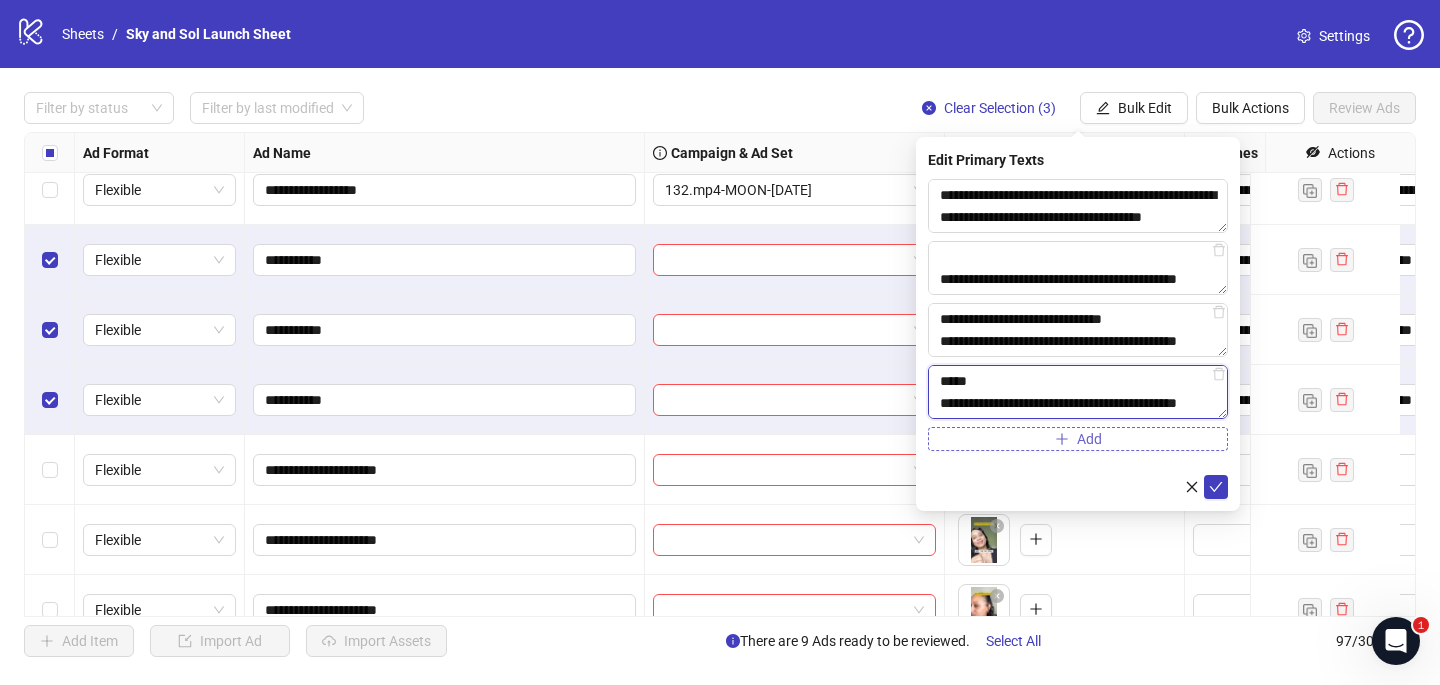 type on "**********" 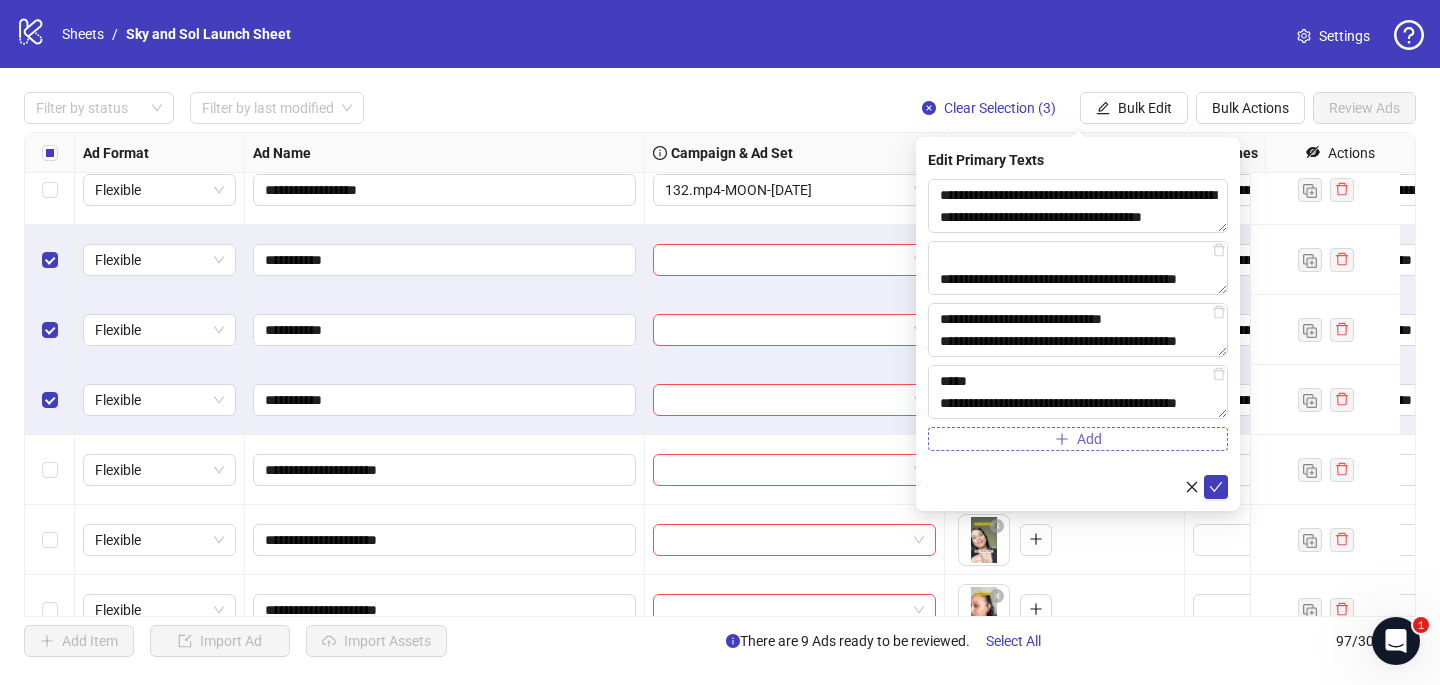 click on "Add" at bounding box center (1078, 439) 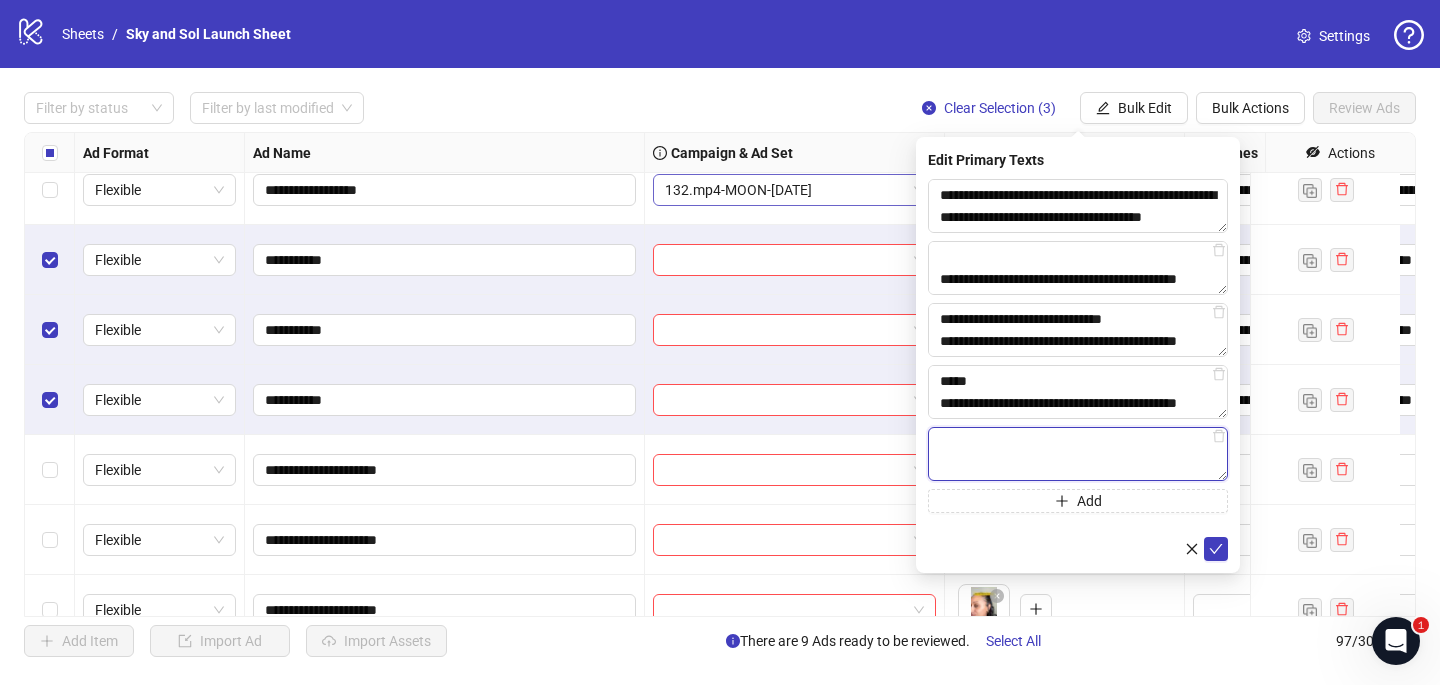 paste on "**********" 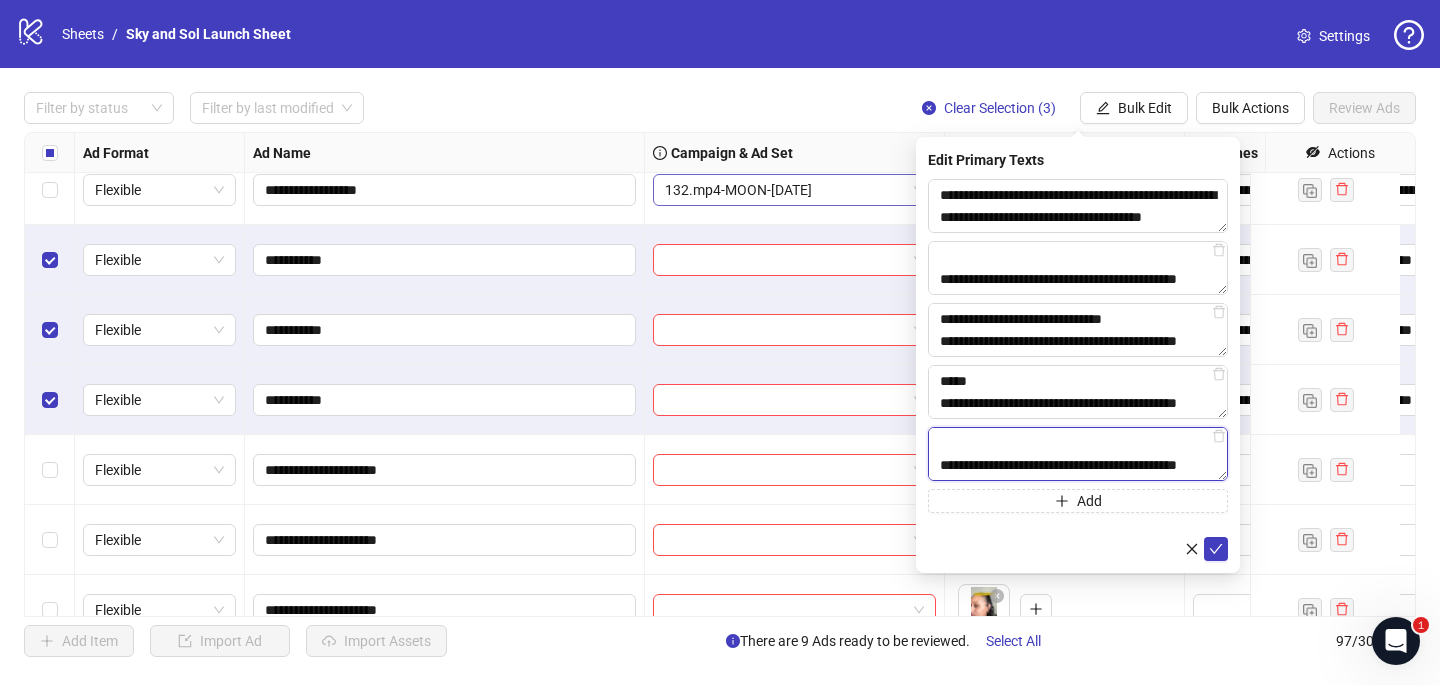 scroll, scrollTop: 286, scrollLeft: 0, axis: vertical 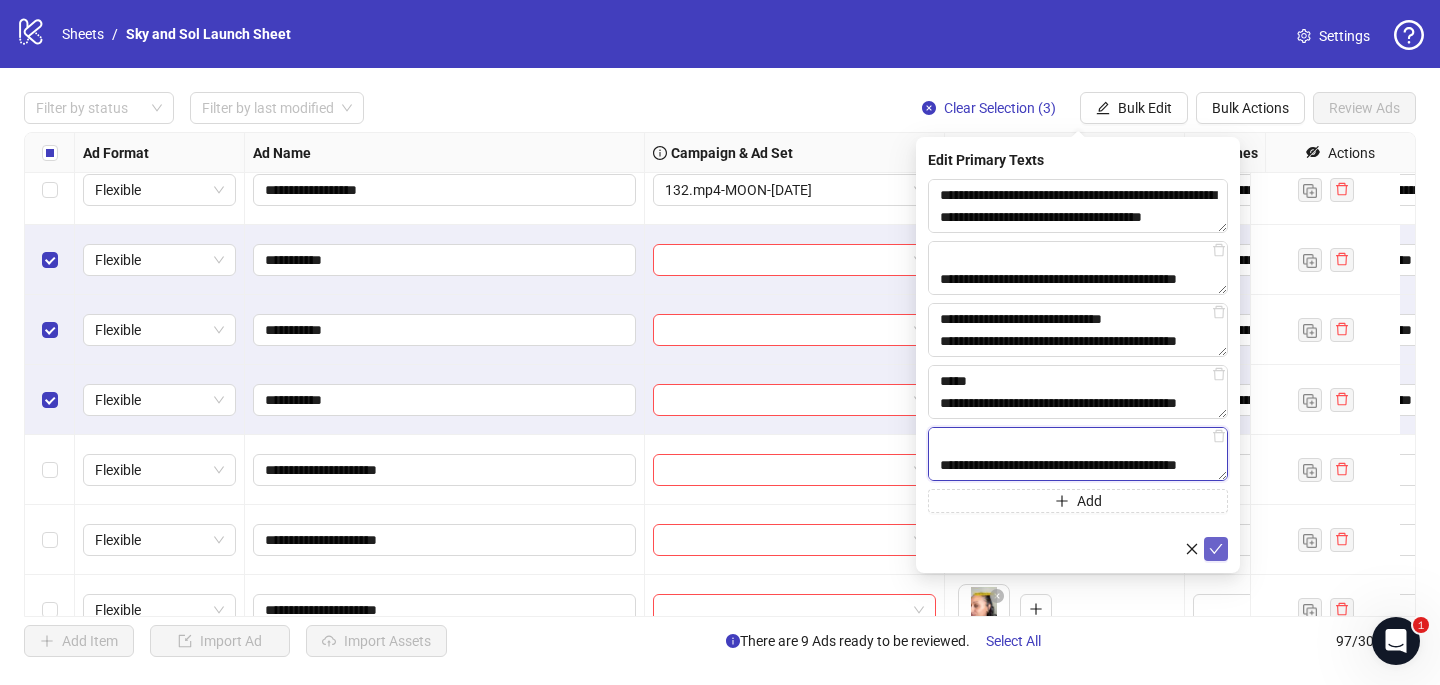 type on "**********" 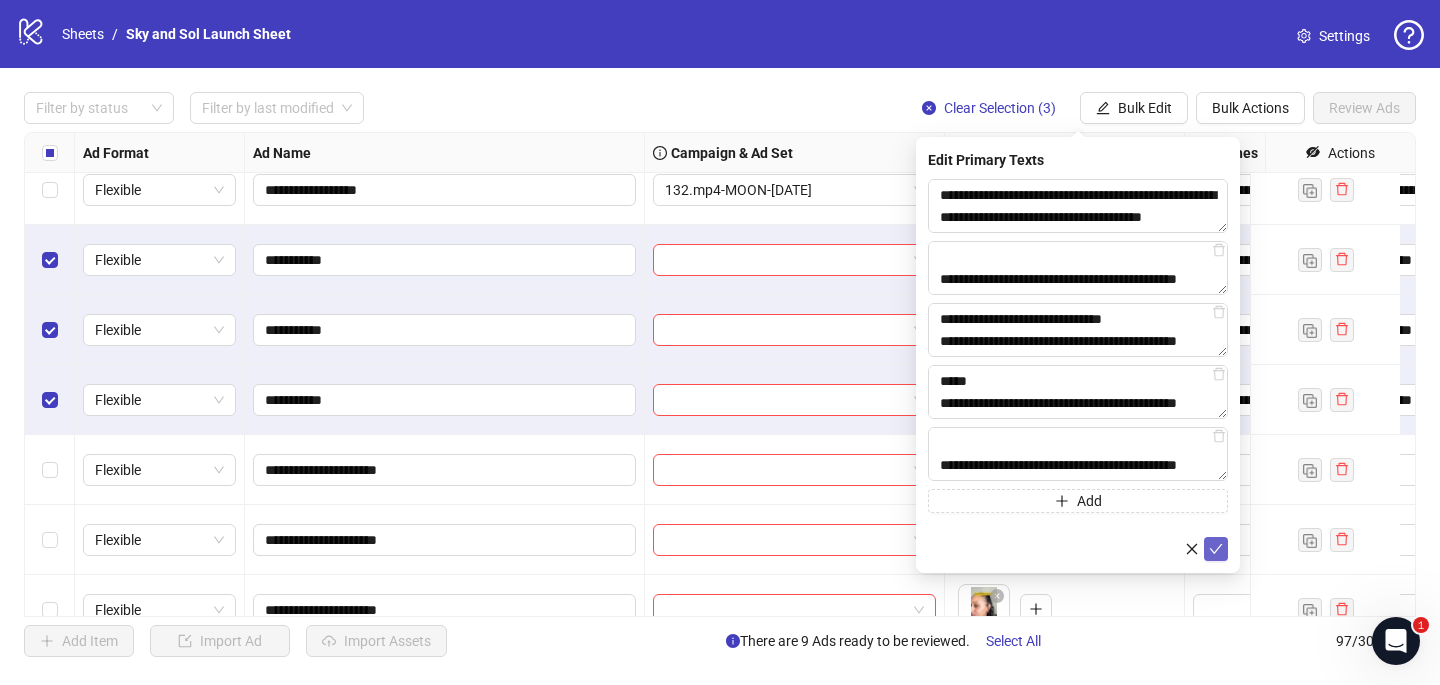 click at bounding box center [1216, 549] 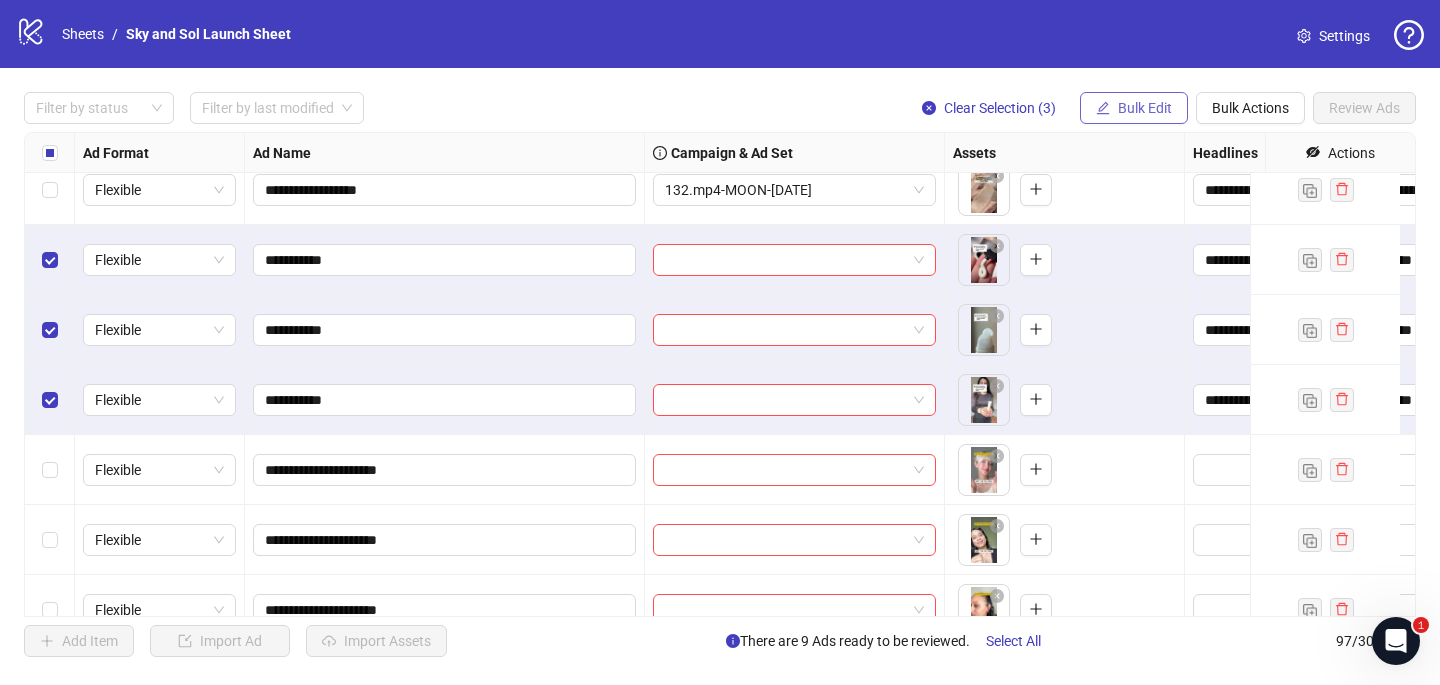 click on "Bulk Edit" at bounding box center (1145, 108) 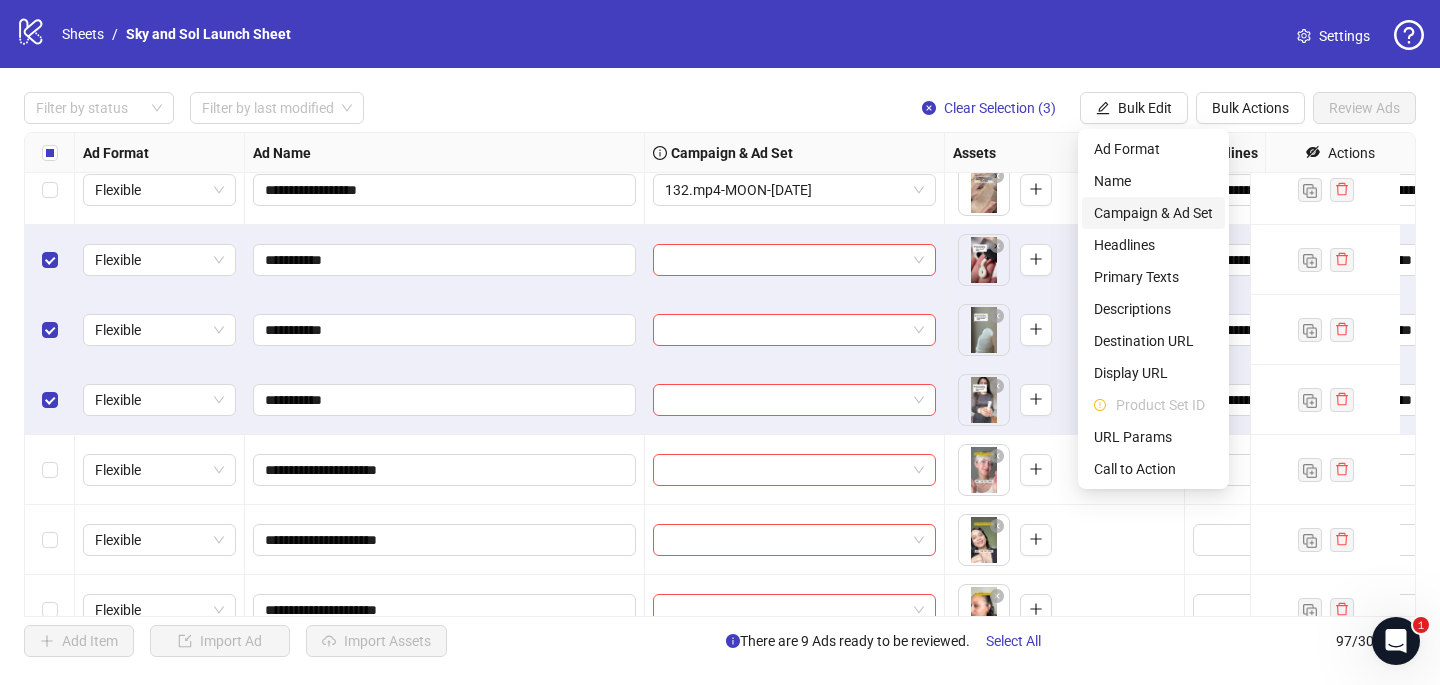 click on "Campaign & Ad Set" at bounding box center (1153, 213) 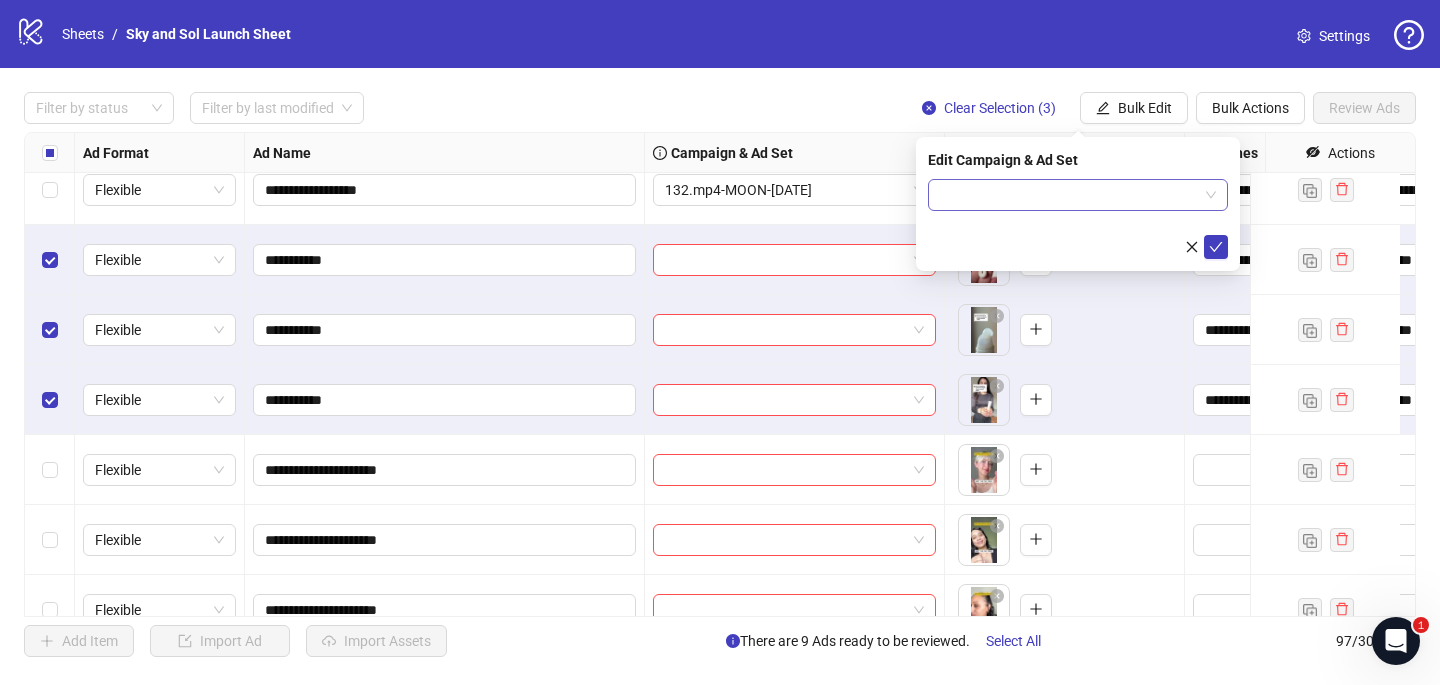 click at bounding box center [1069, 195] 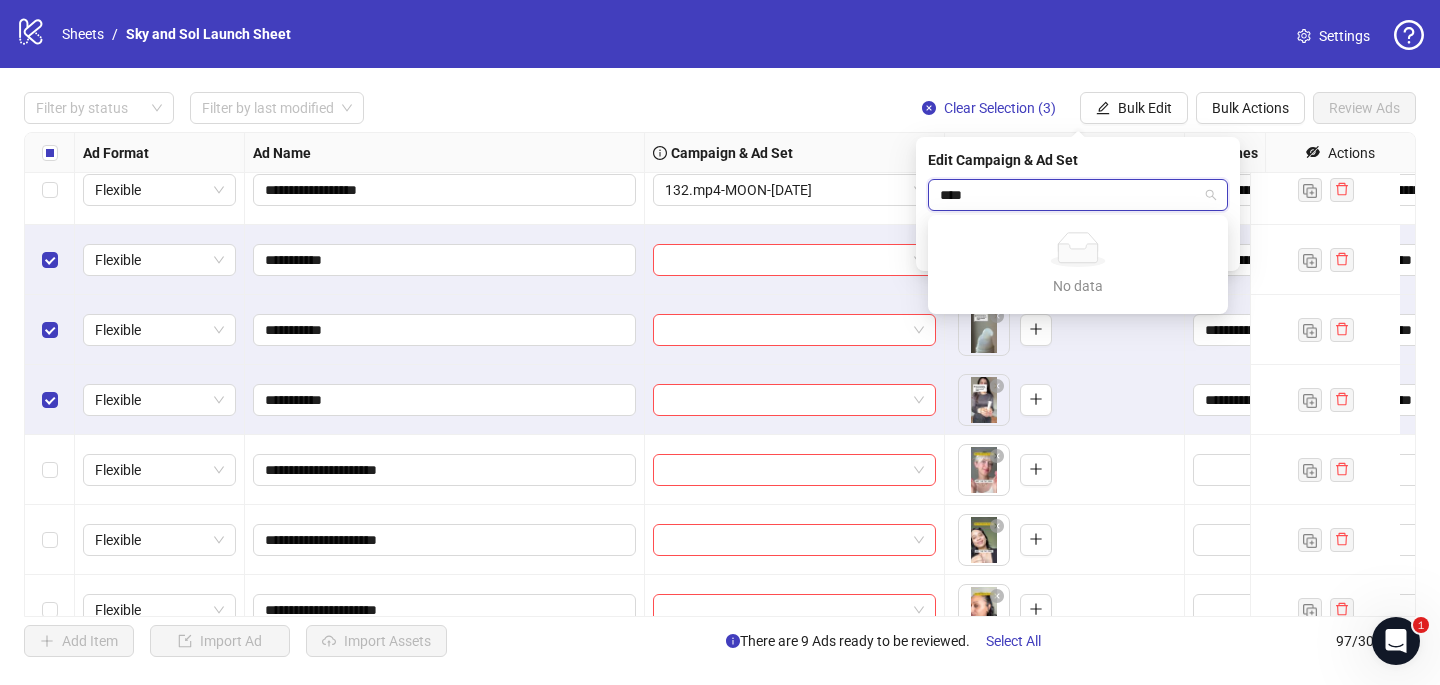 type on "*****" 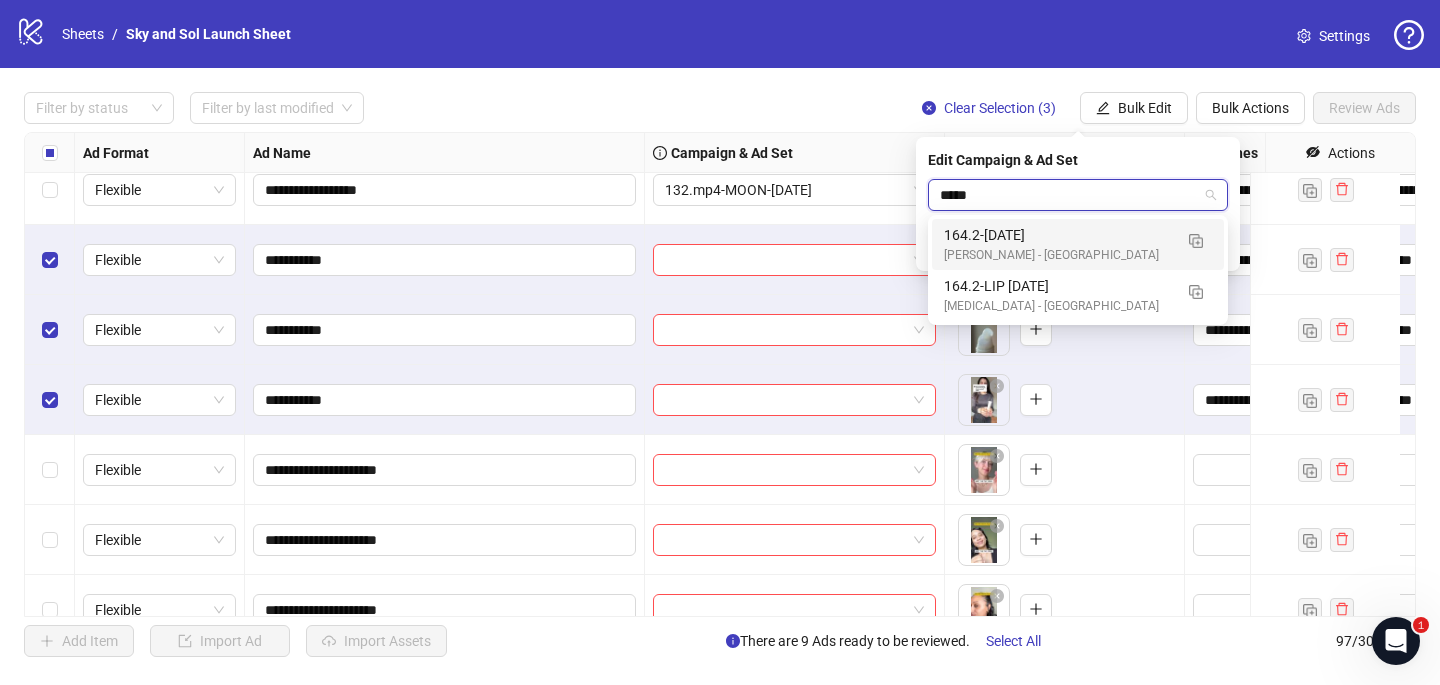 type 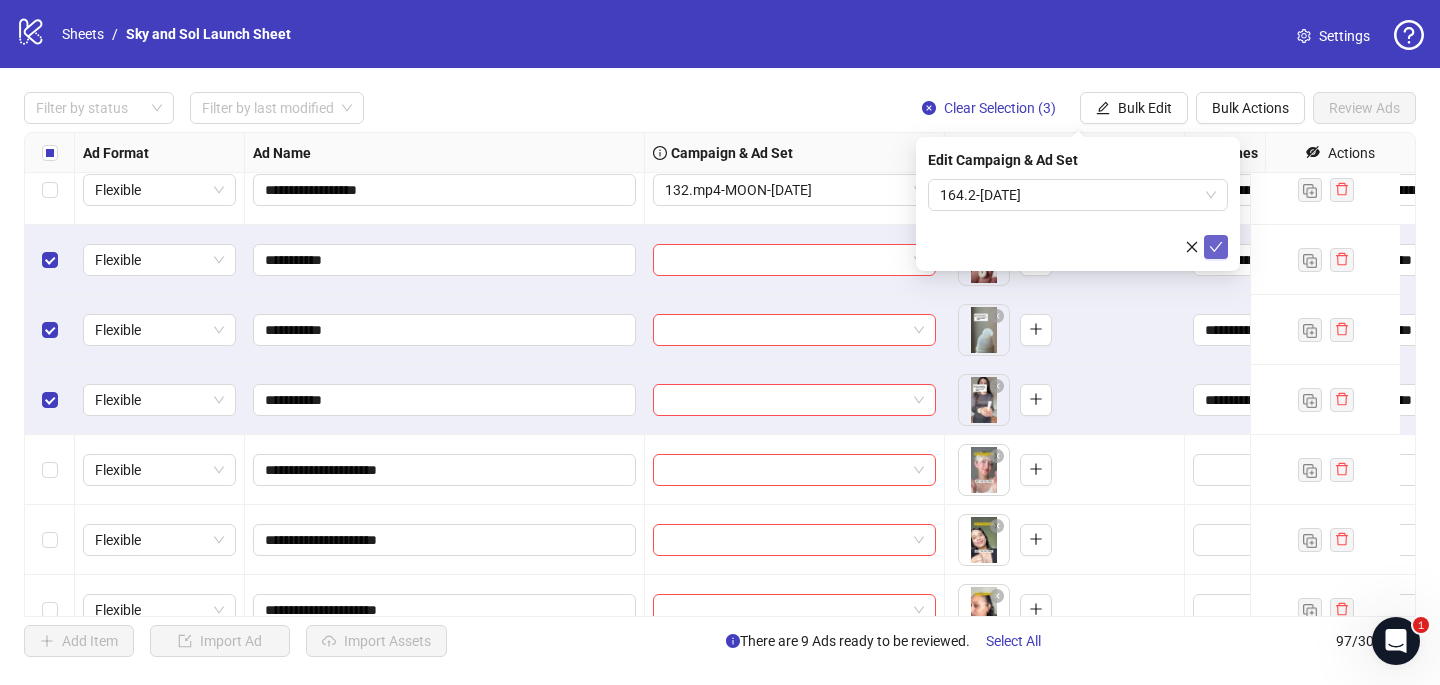 click 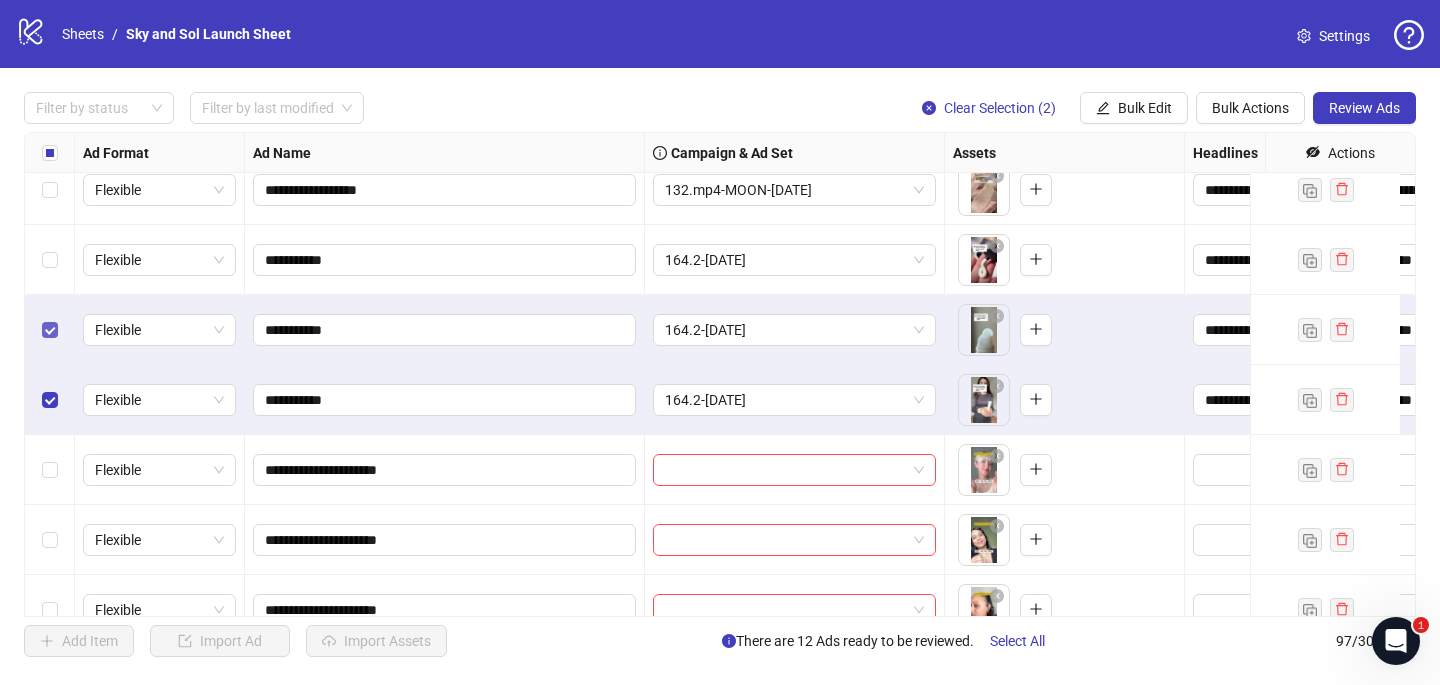 click at bounding box center [50, 330] 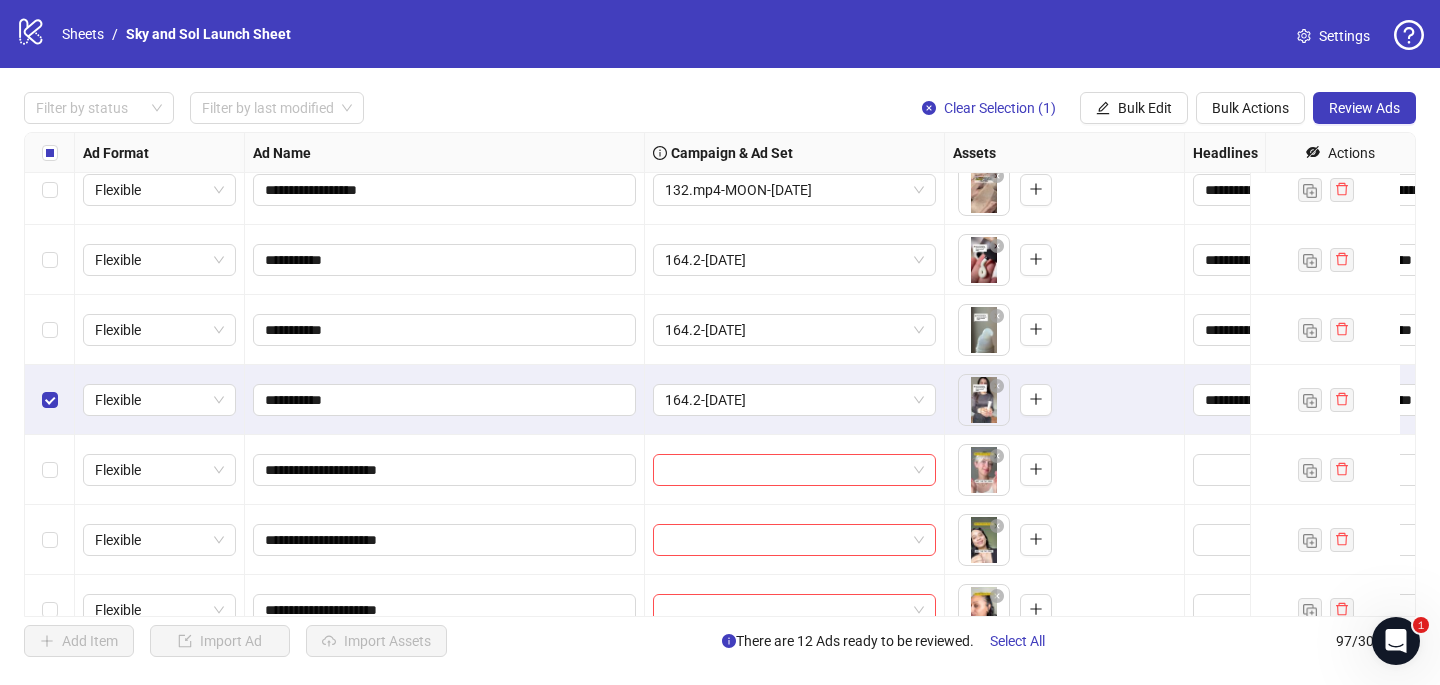 click at bounding box center (50, 400) 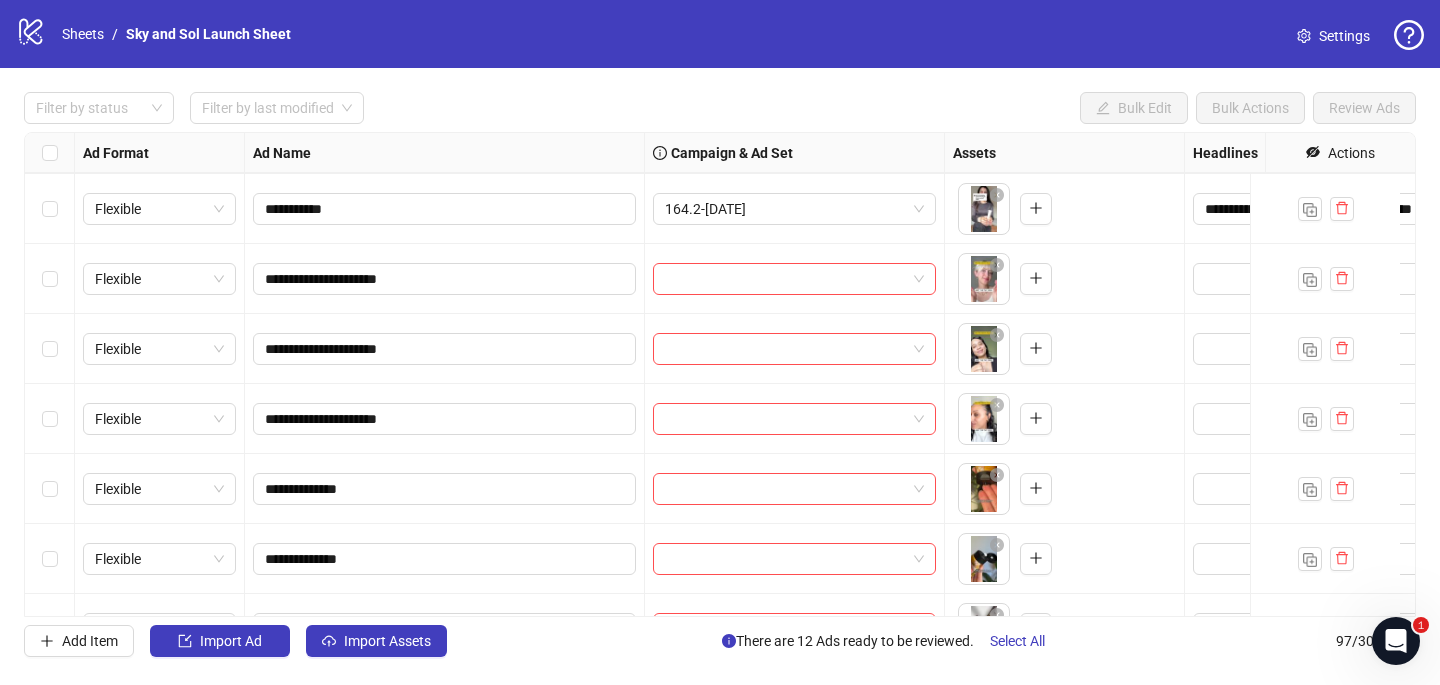 scroll, scrollTop: 771, scrollLeft: 0, axis: vertical 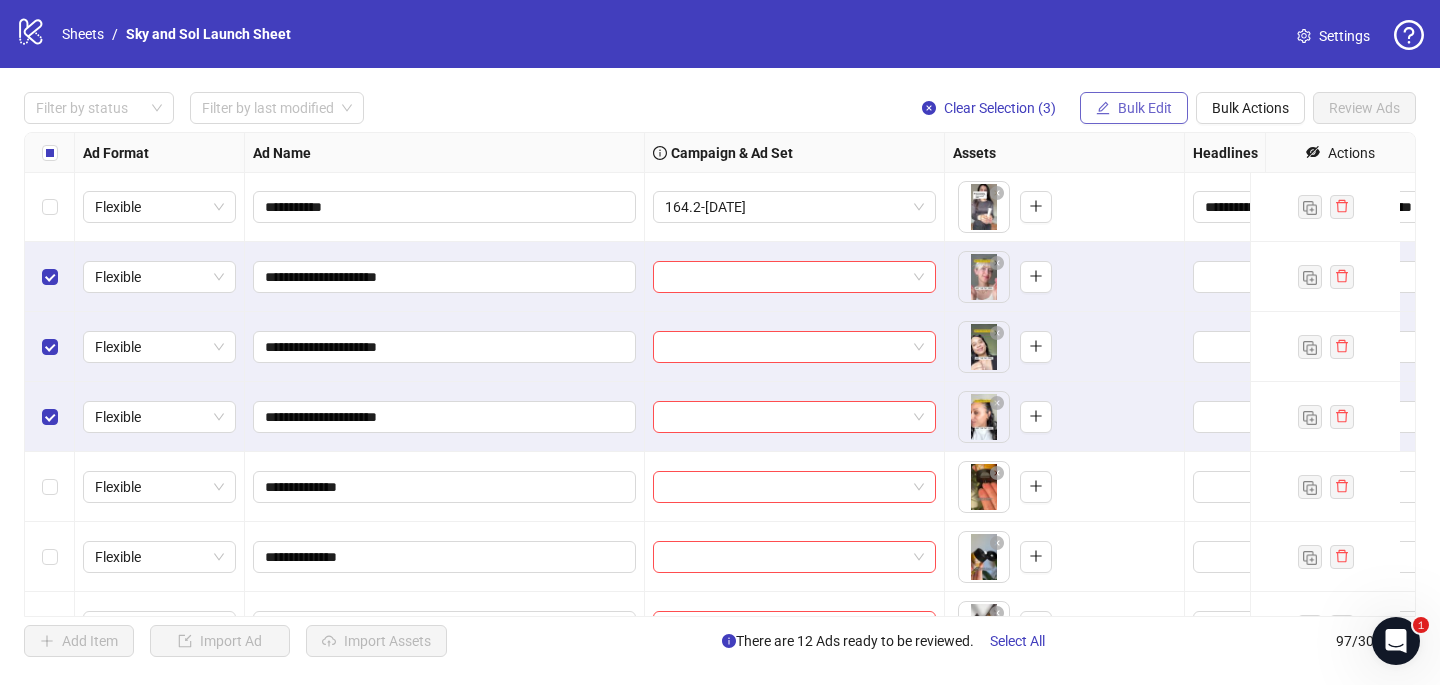 click on "Bulk Edit" at bounding box center (1145, 108) 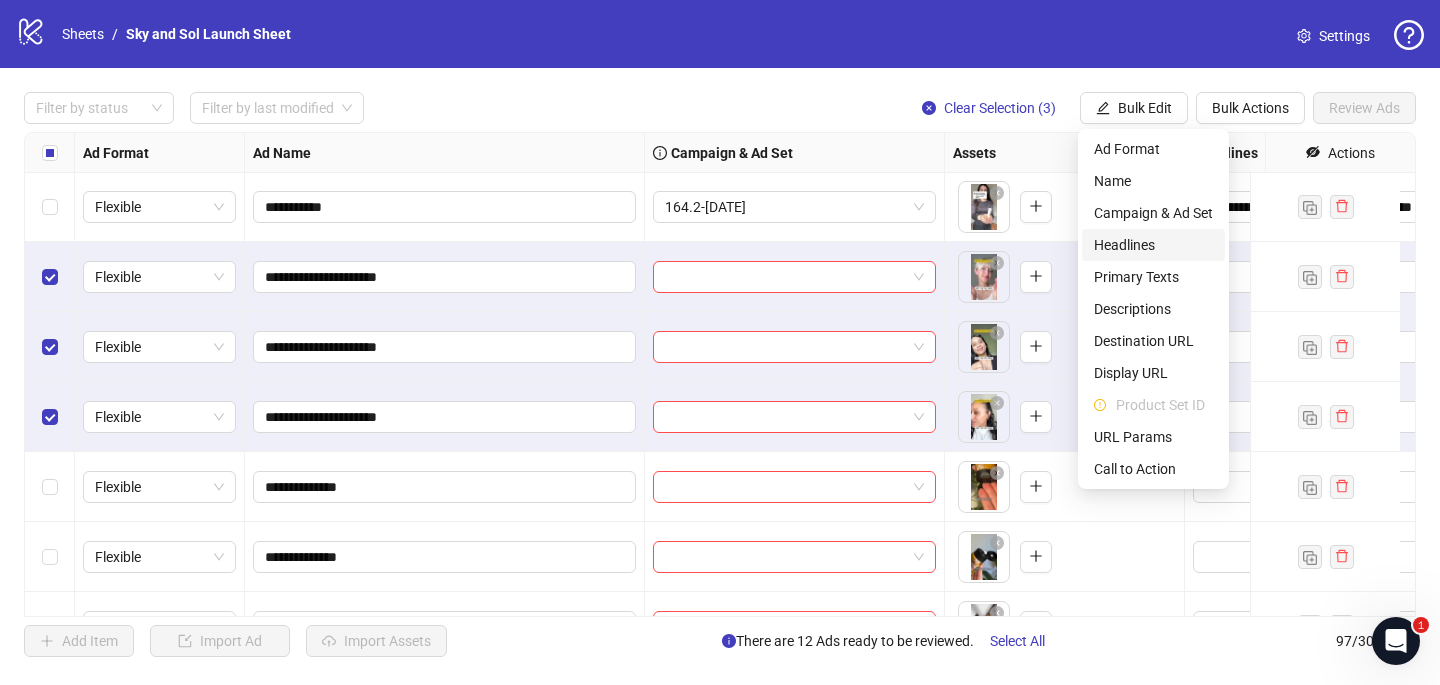 click on "Headlines" at bounding box center [1153, 245] 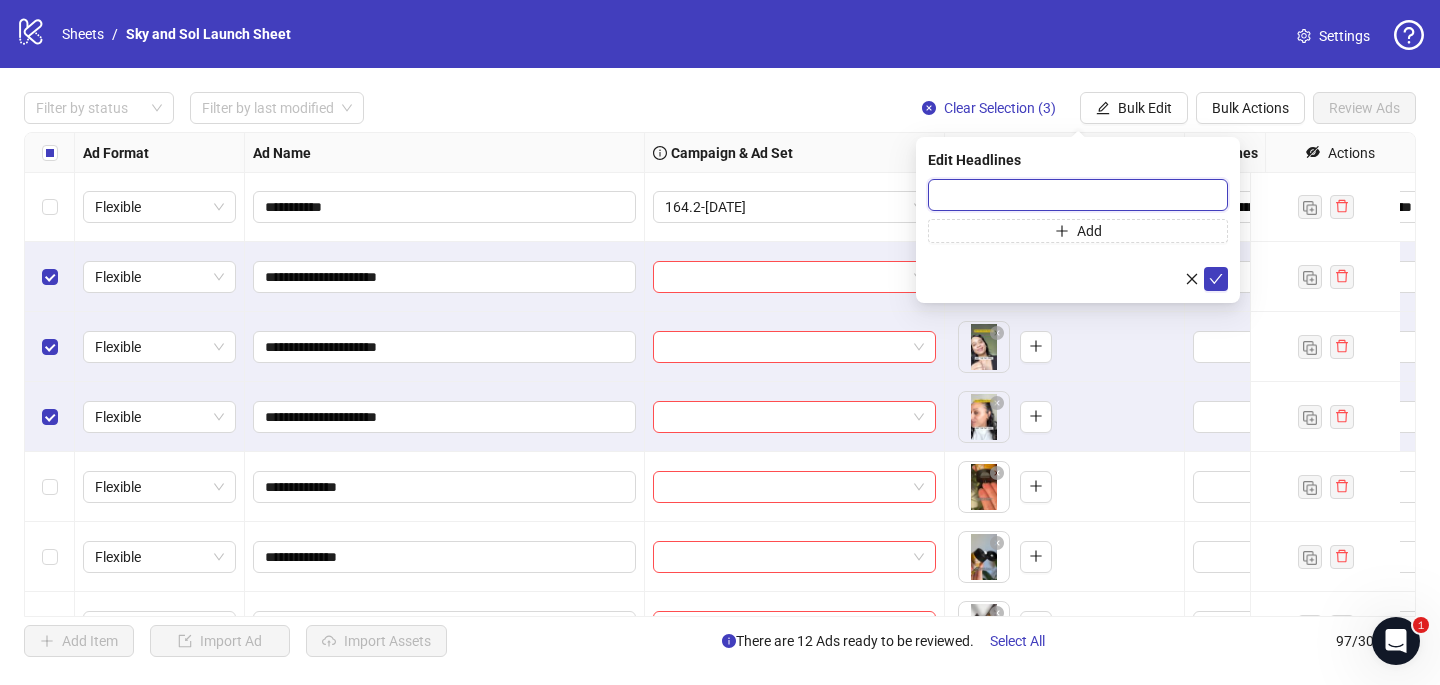 click at bounding box center [1078, 195] 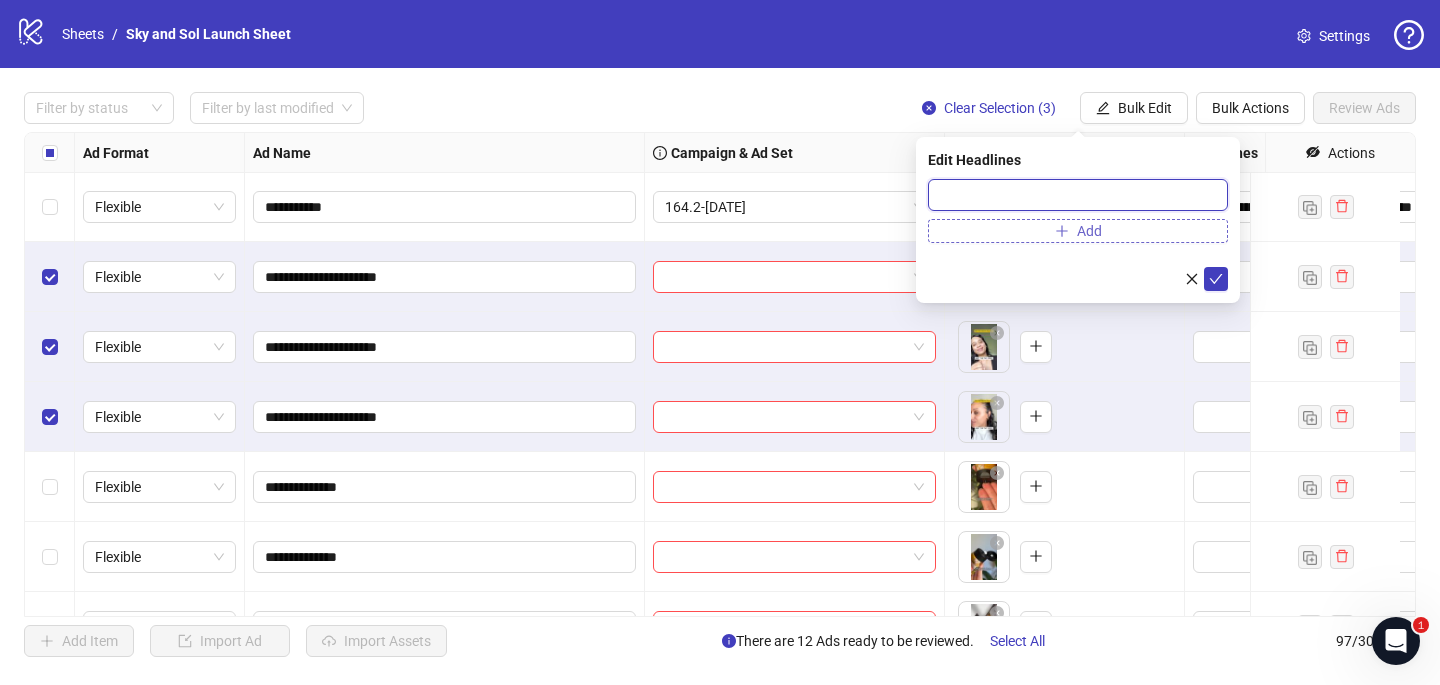 paste on "**********" 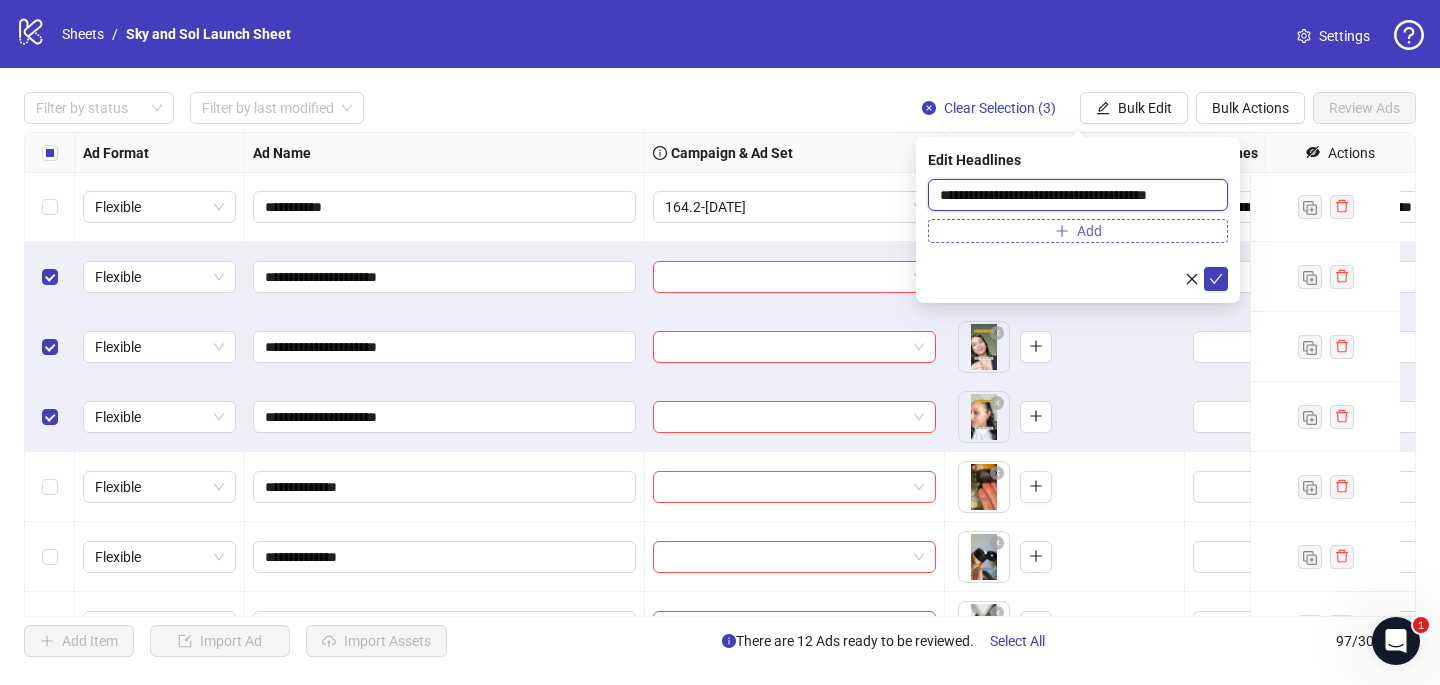 type on "**********" 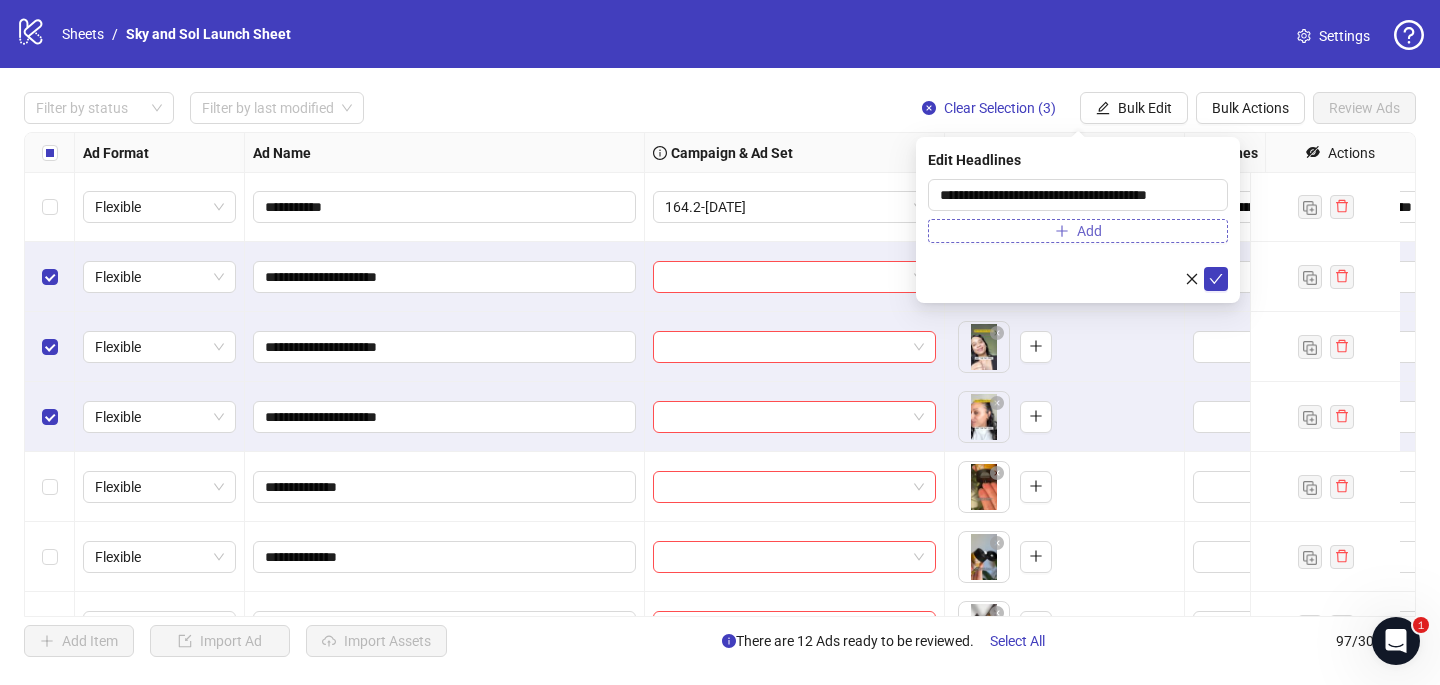 click on "Add" at bounding box center (1078, 231) 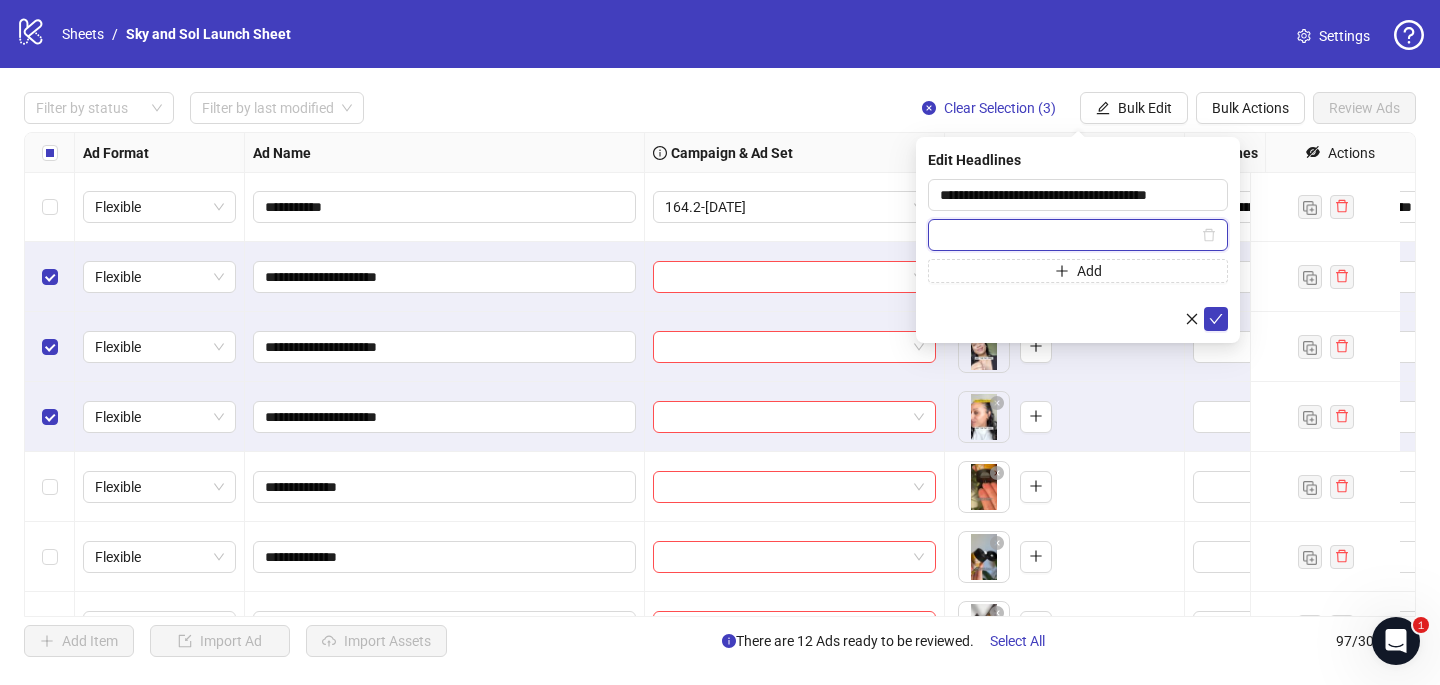 paste on "**********" 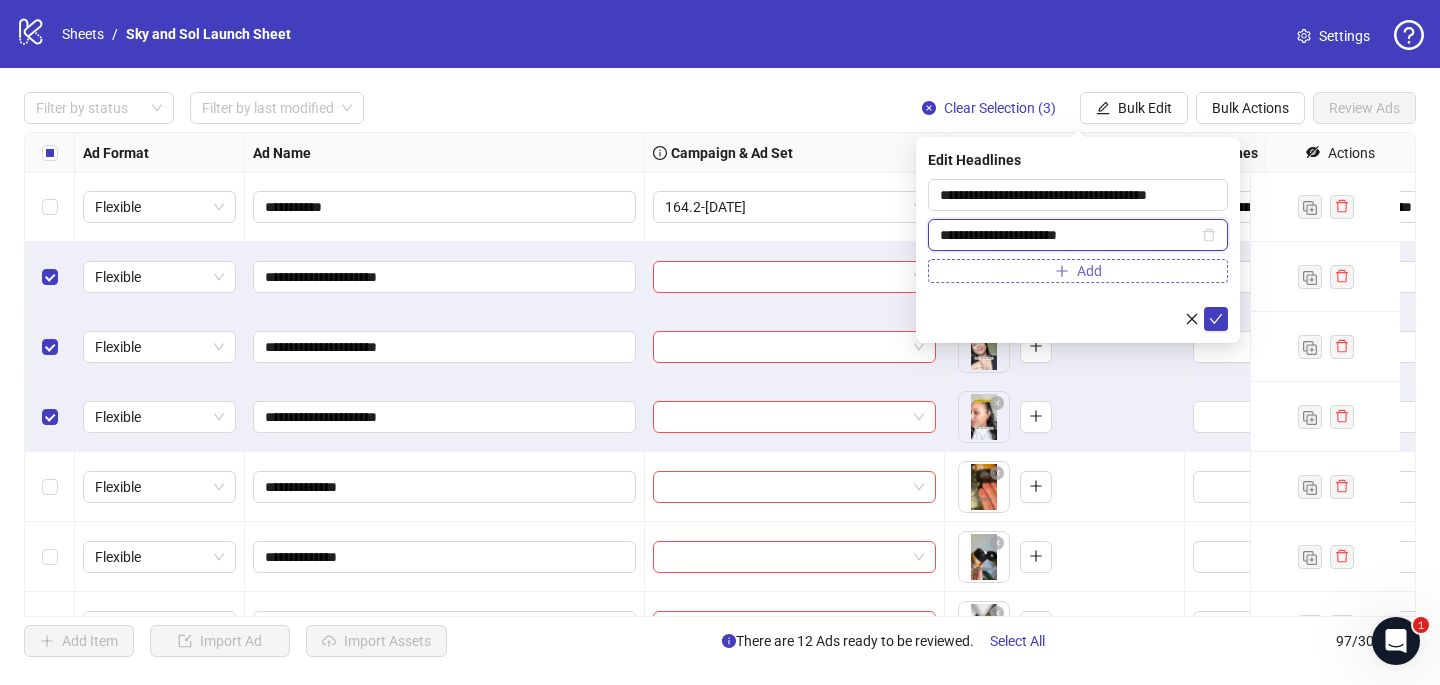 type on "**********" 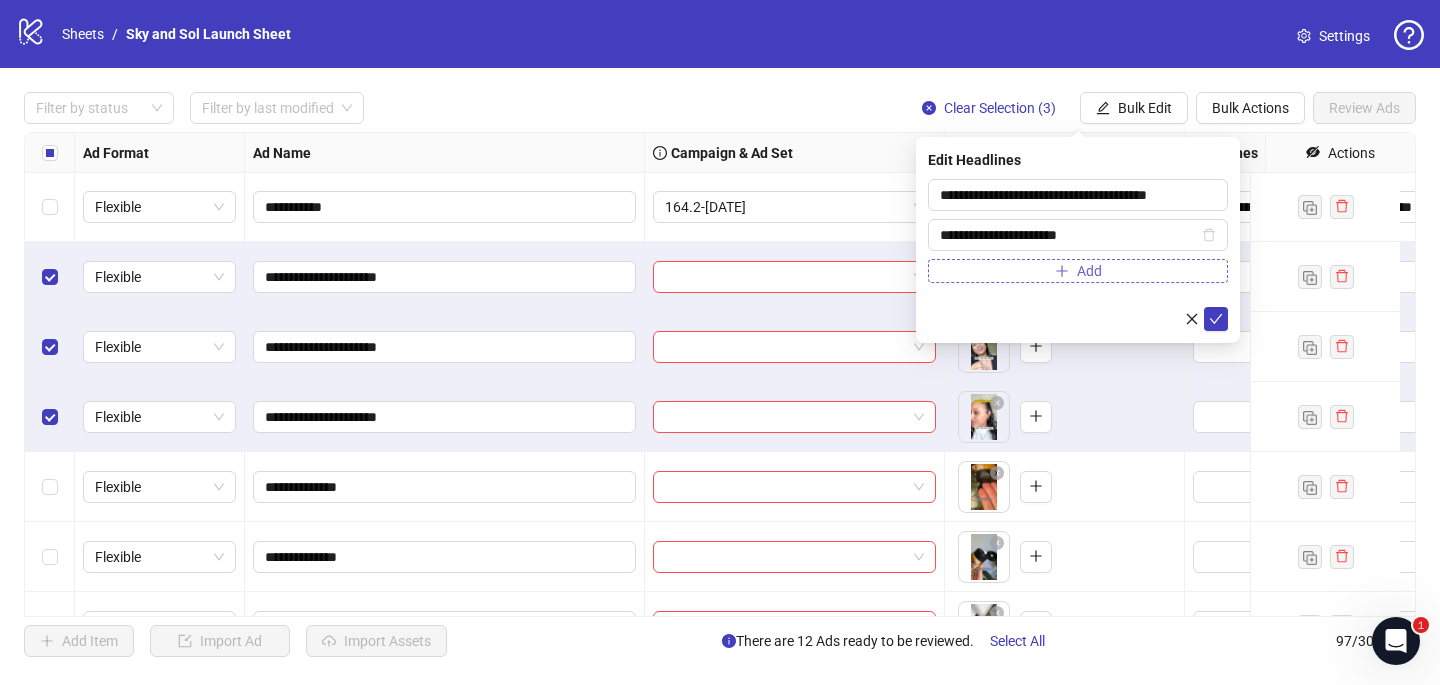 click on "Add" at bounding box center (1078, 271) 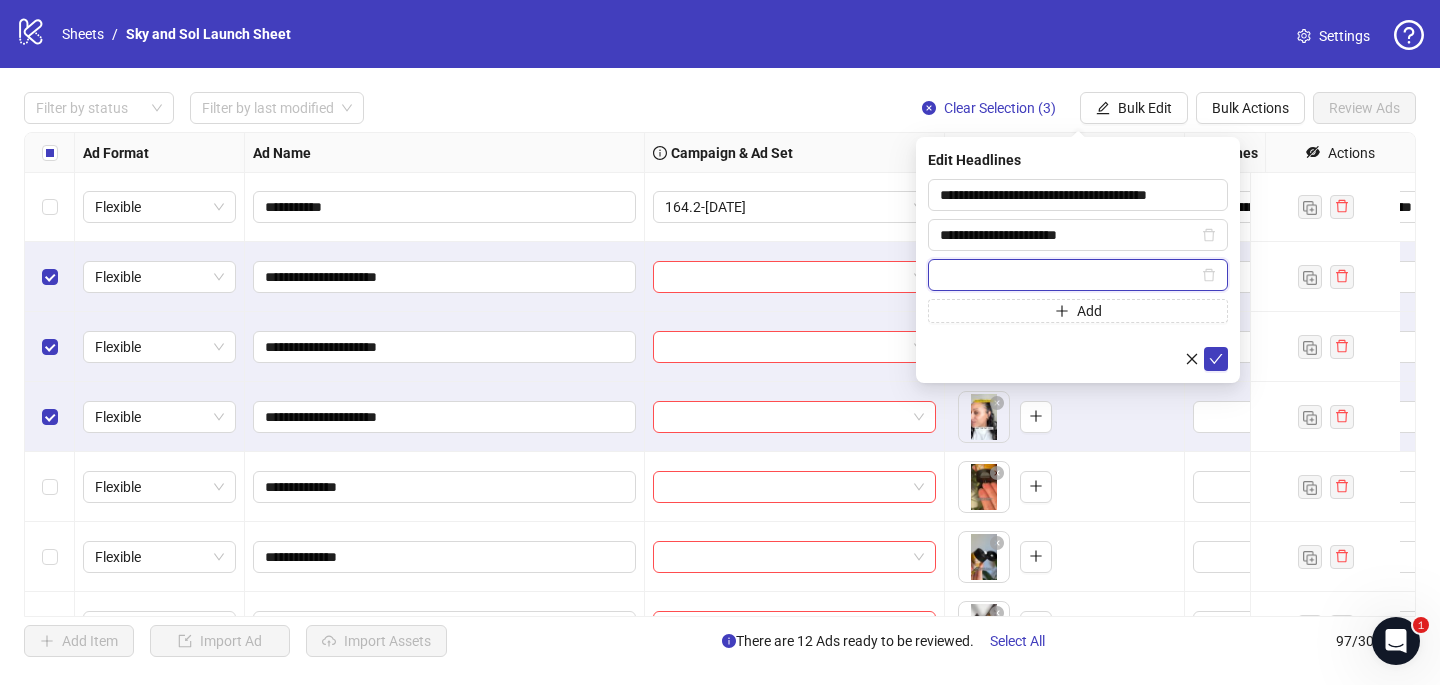 paste on "**********" 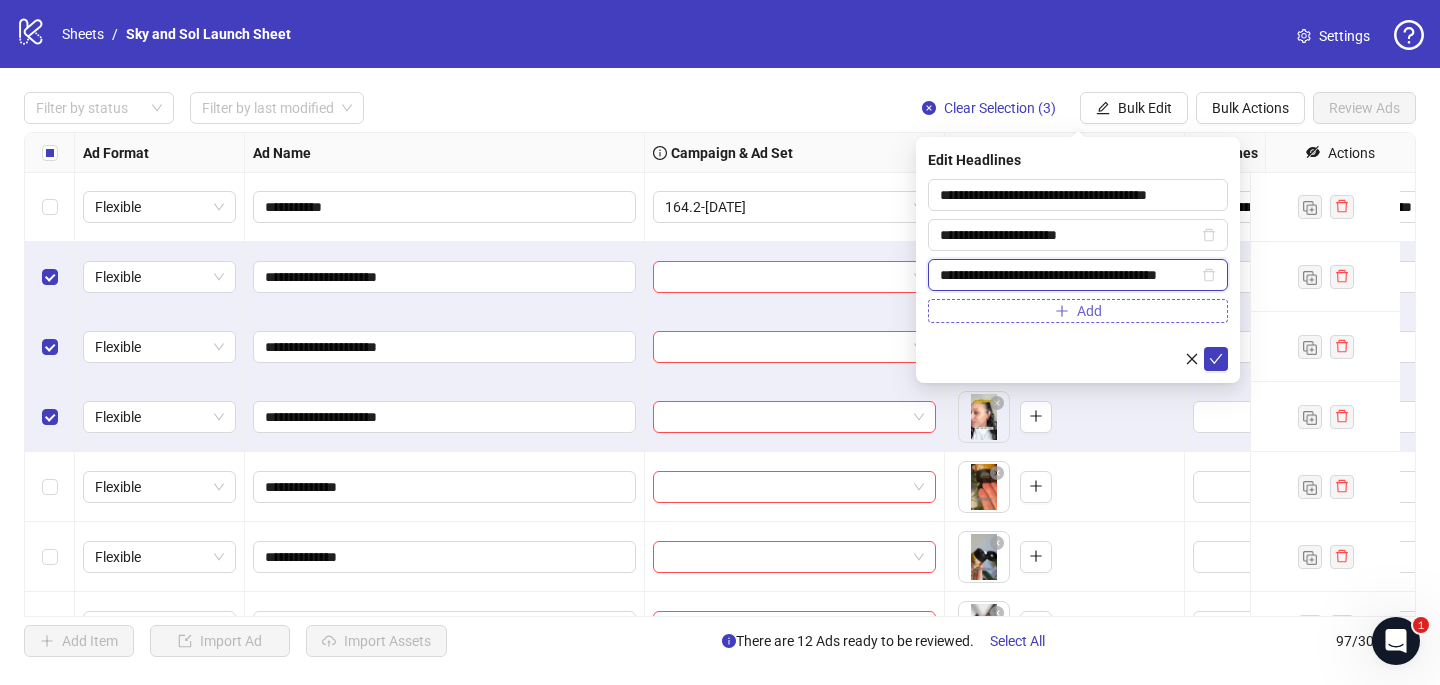 type on "**********" 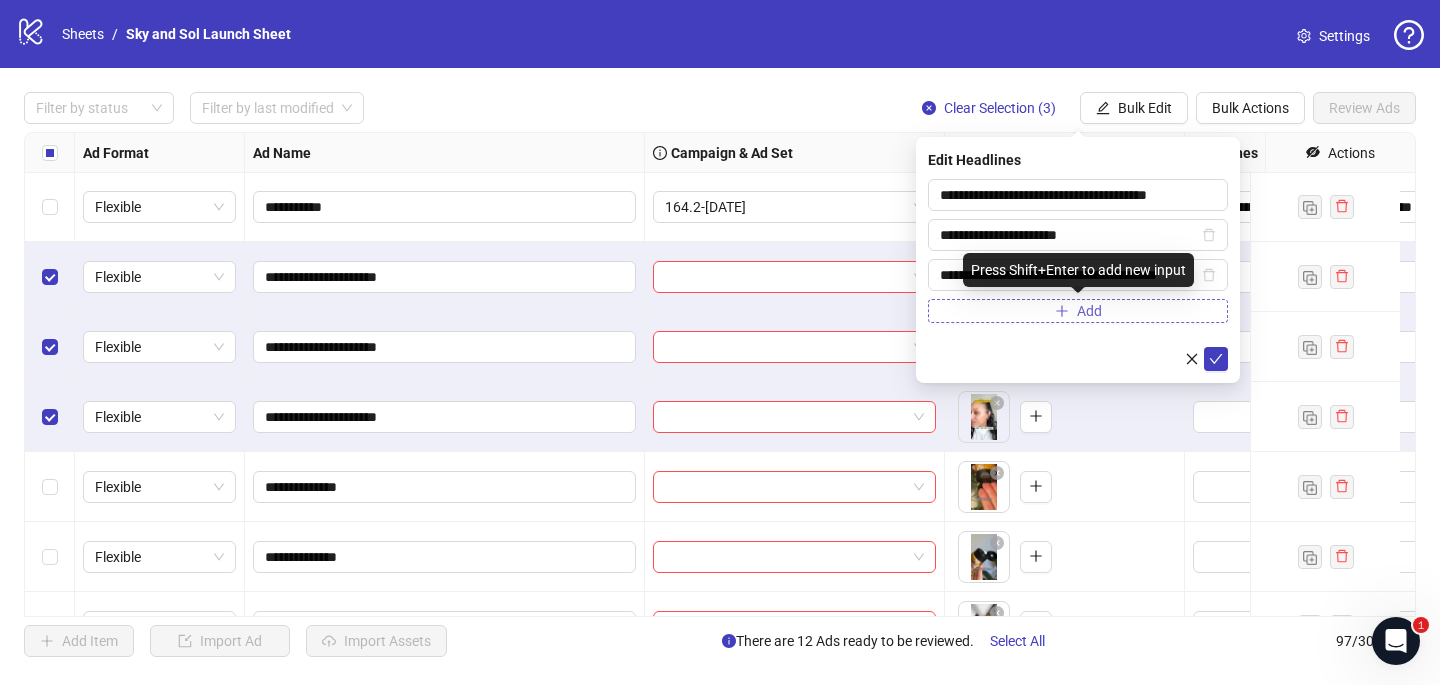 click on "Add" at bounding box center [1078, 311] 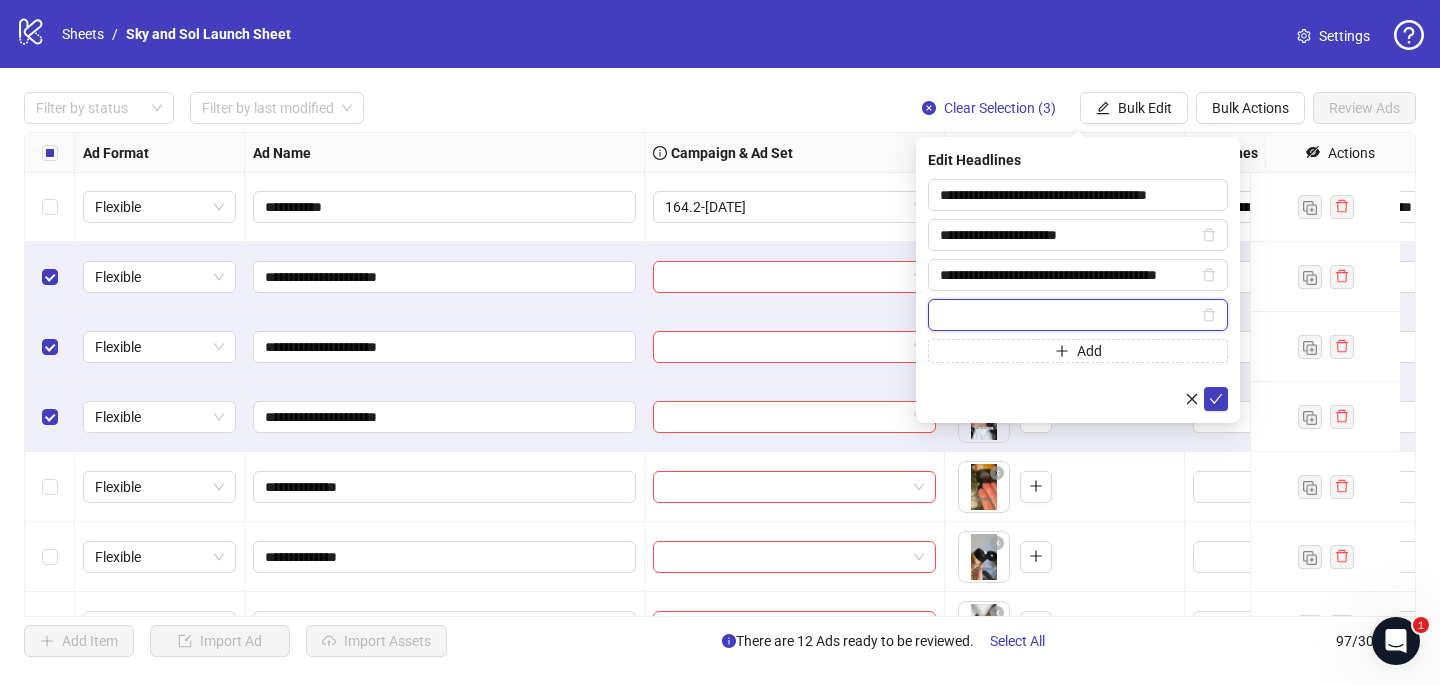 paste on "**********" 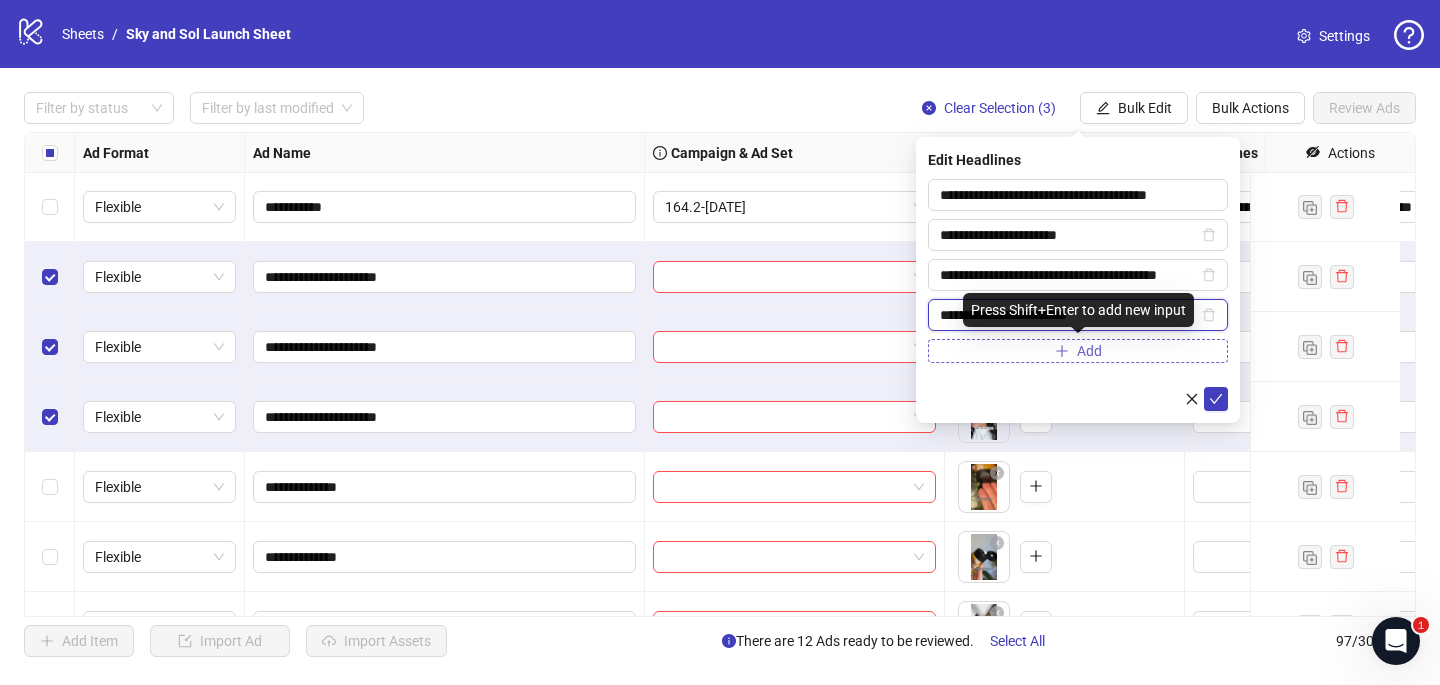 type on "**********" 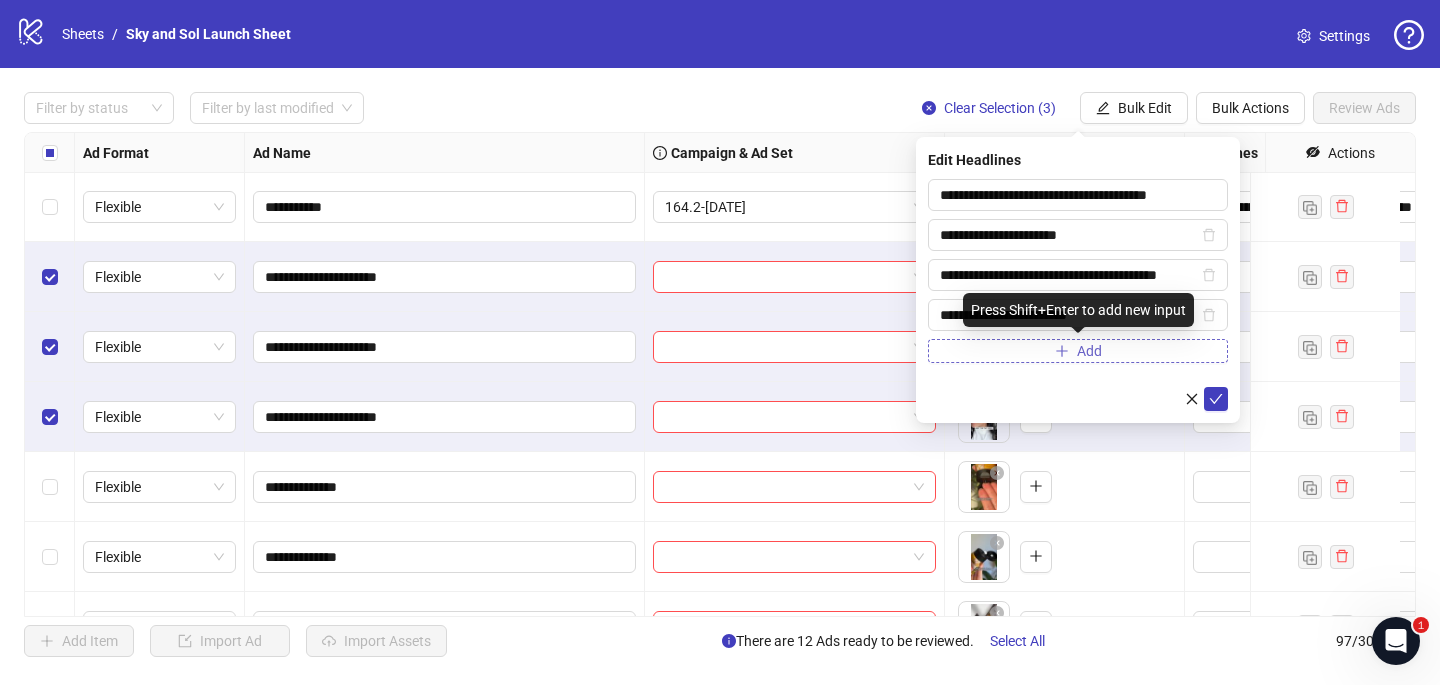 click on "Add" at bounding box center [1078, 351] 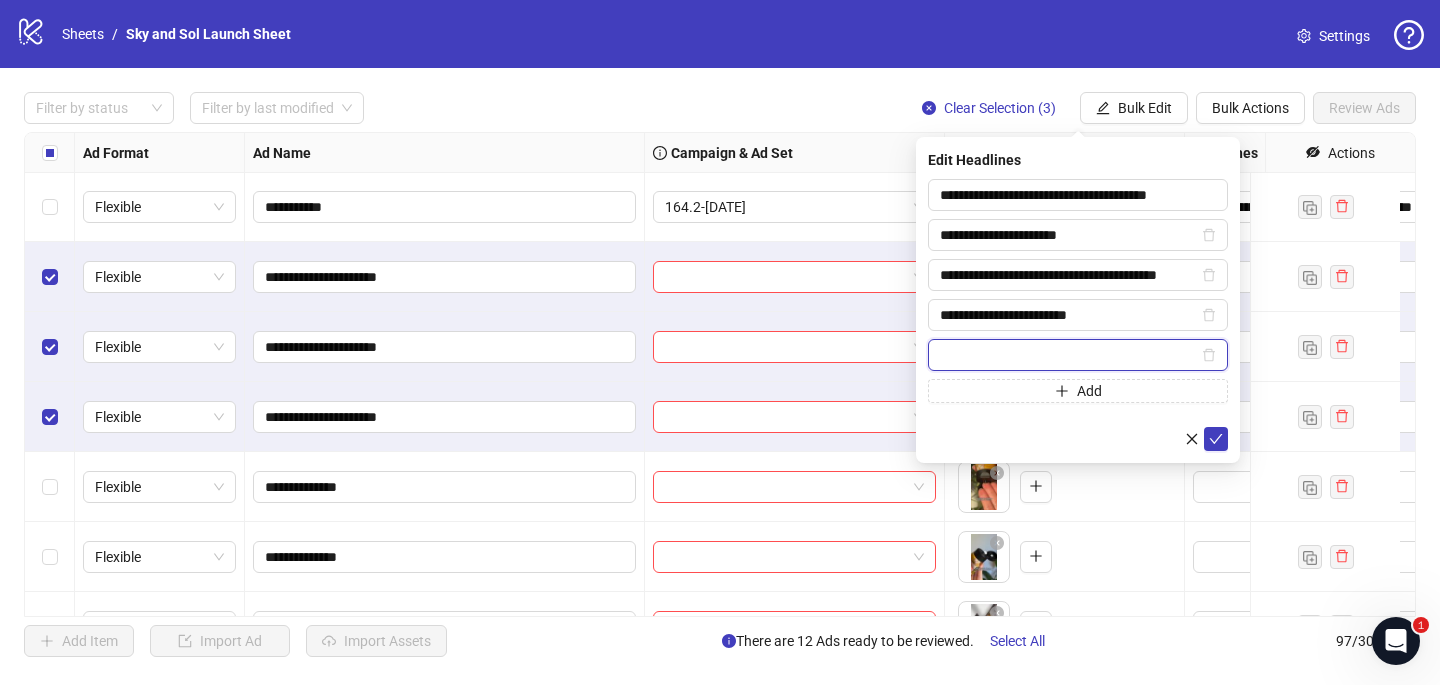 paste on "**********" 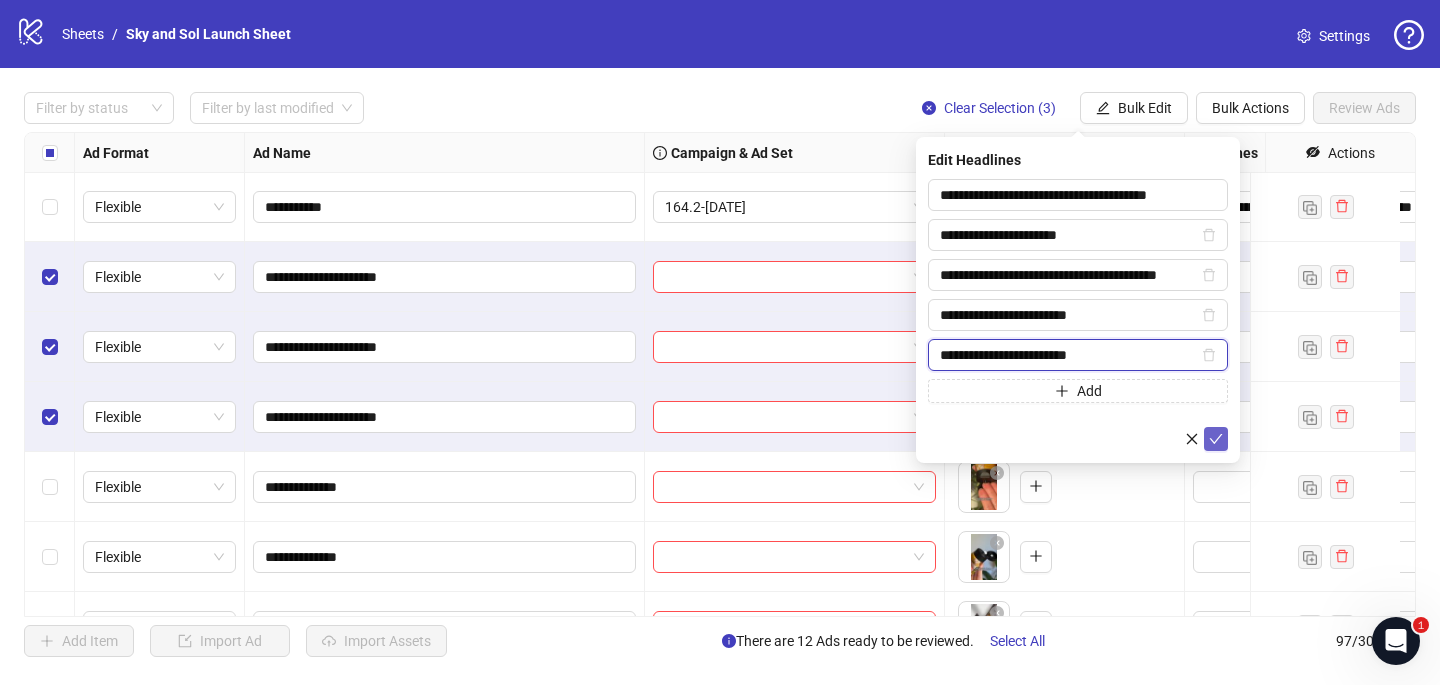 type on "**********" 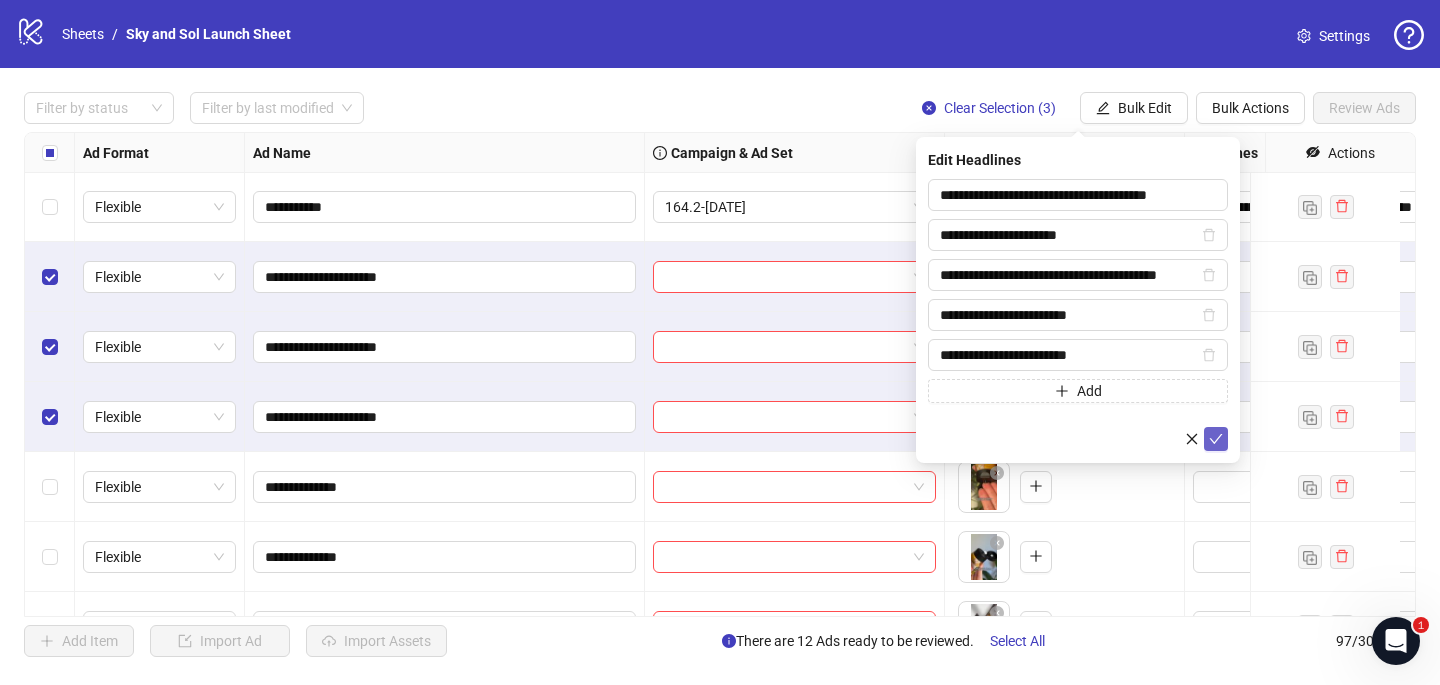 click 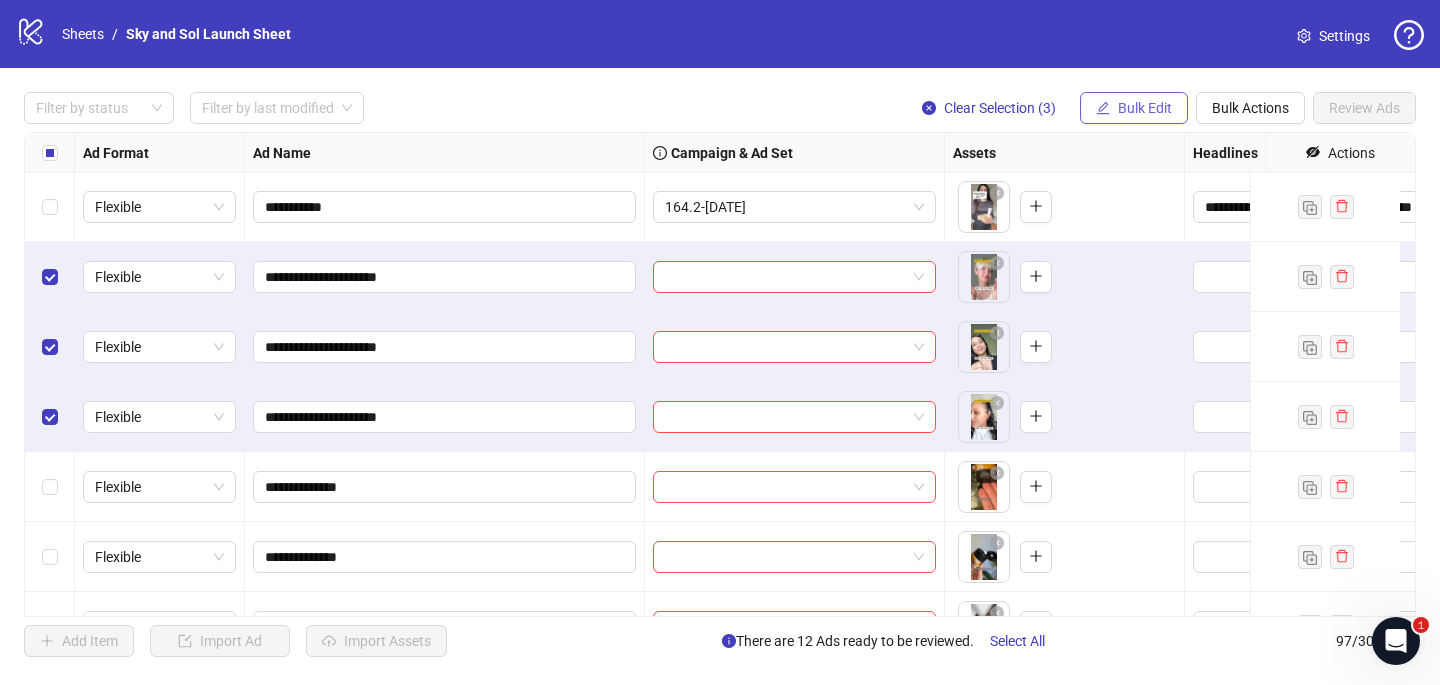 click on "Bulk Edit" at bounding box center (1145, 108) 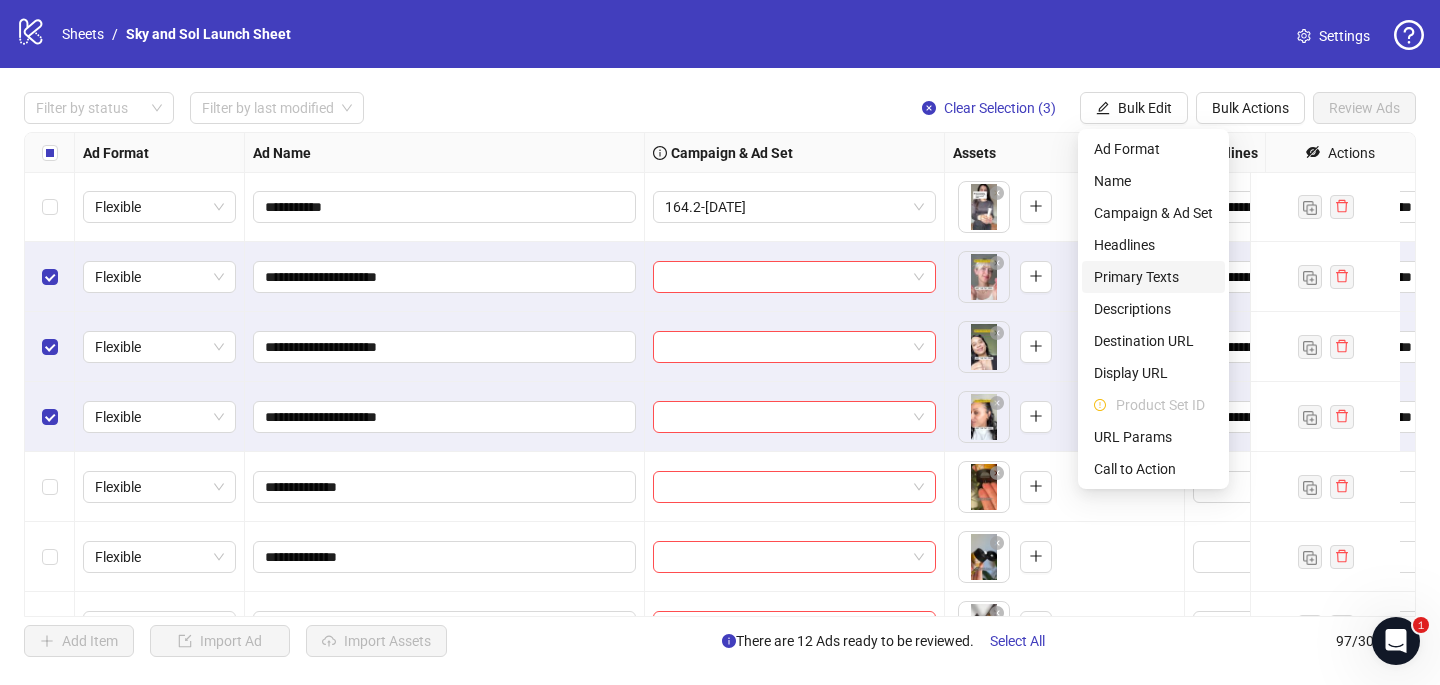 click on "Primary Texts" at bounding box center [1153, 277] 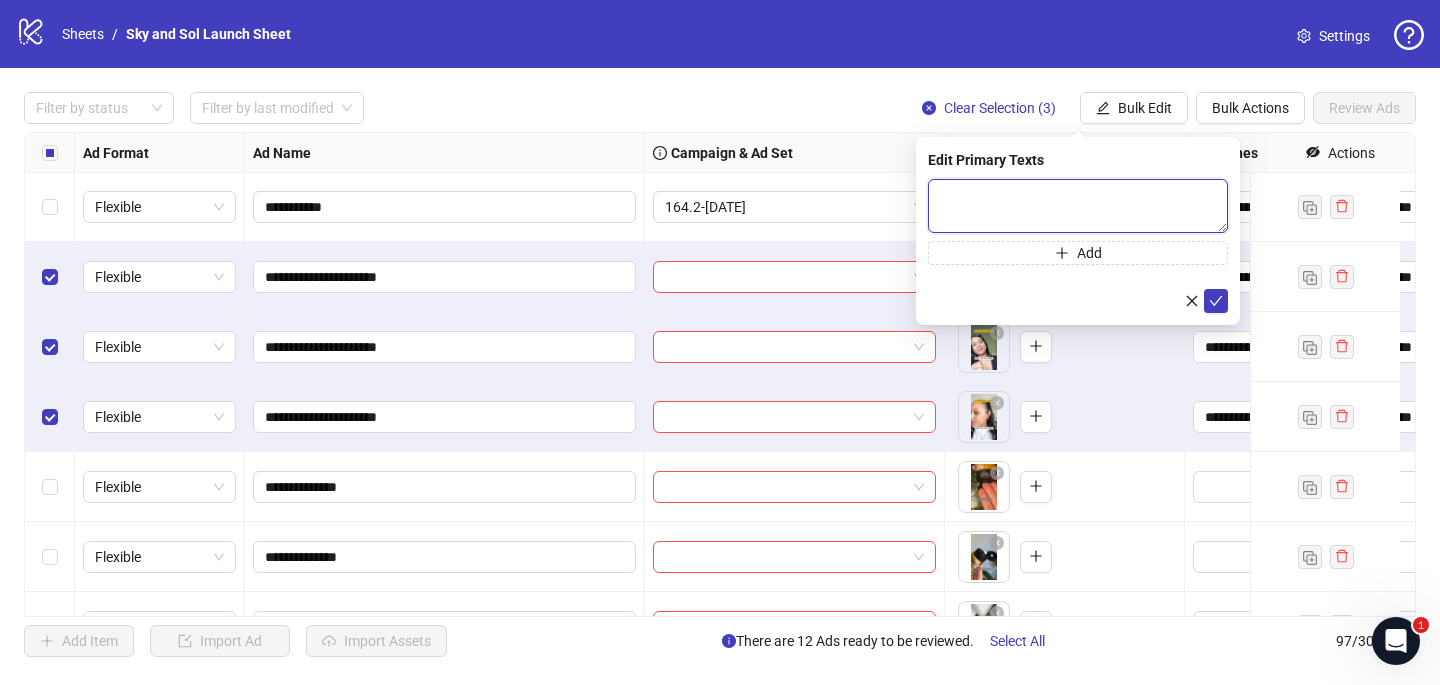 paste on "**********" 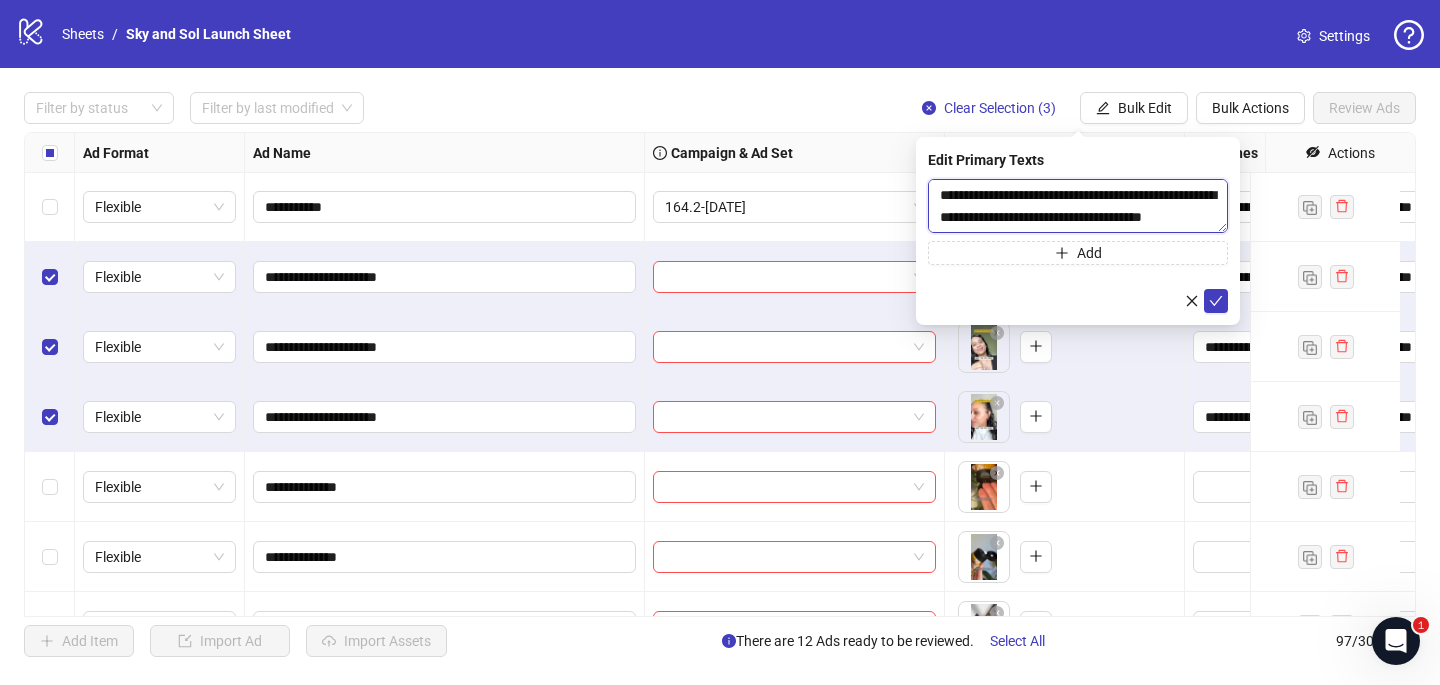 scroll, scrollTop: 396, scrollLeft: 0, axis: vertical 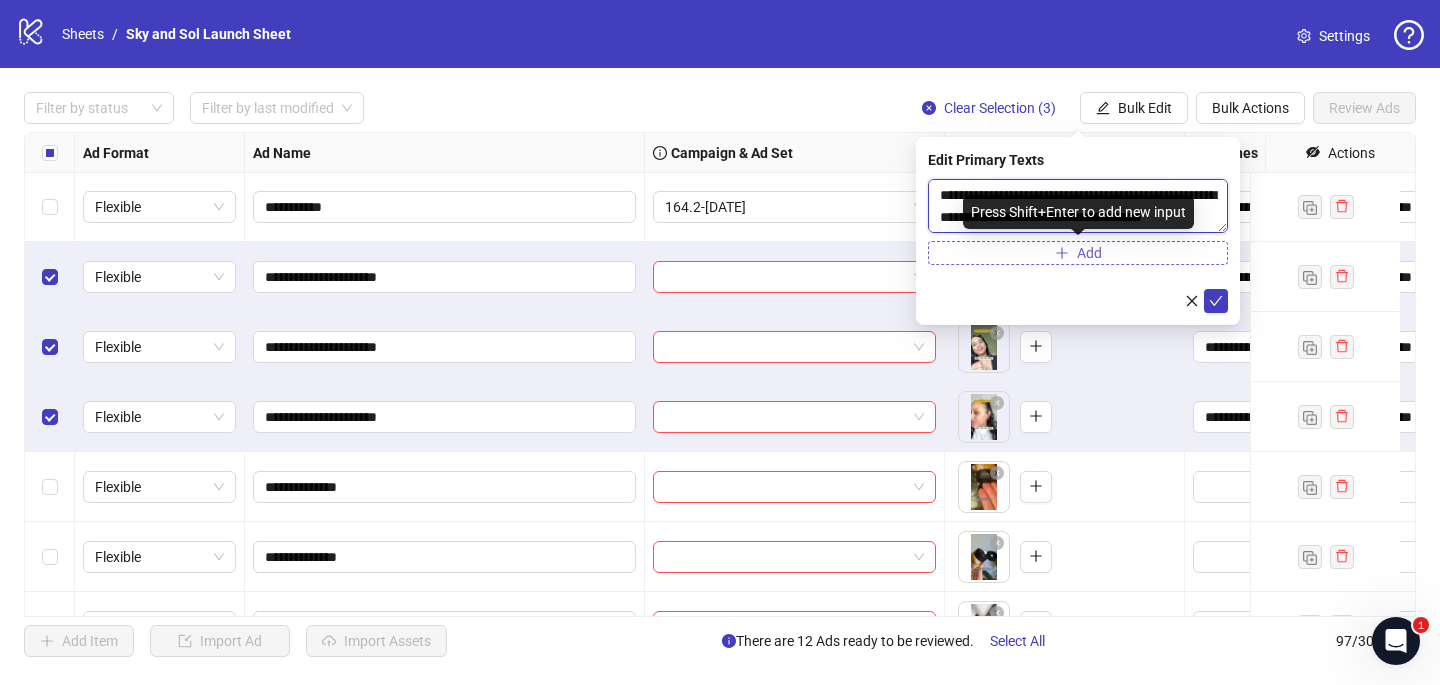 type on "**********" 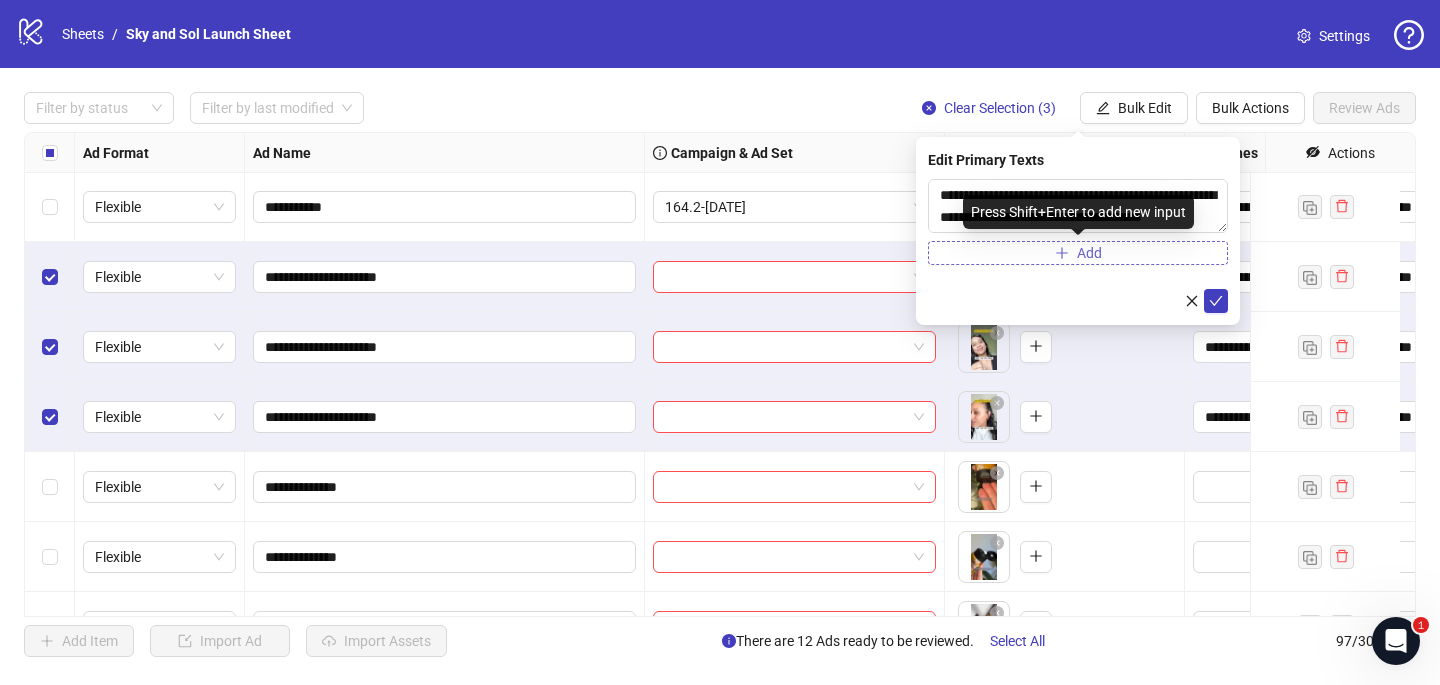 click on "Add" at bounding box center [1078, 253] 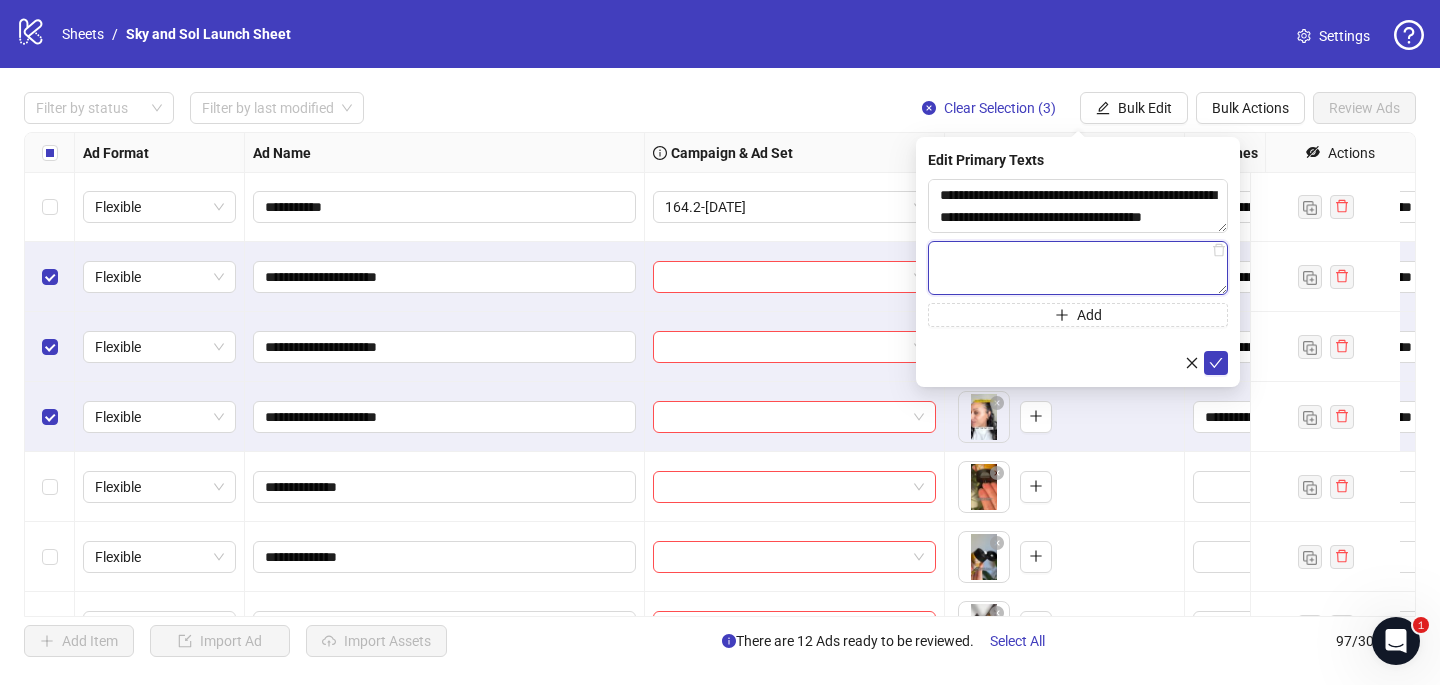 paste on "**********" 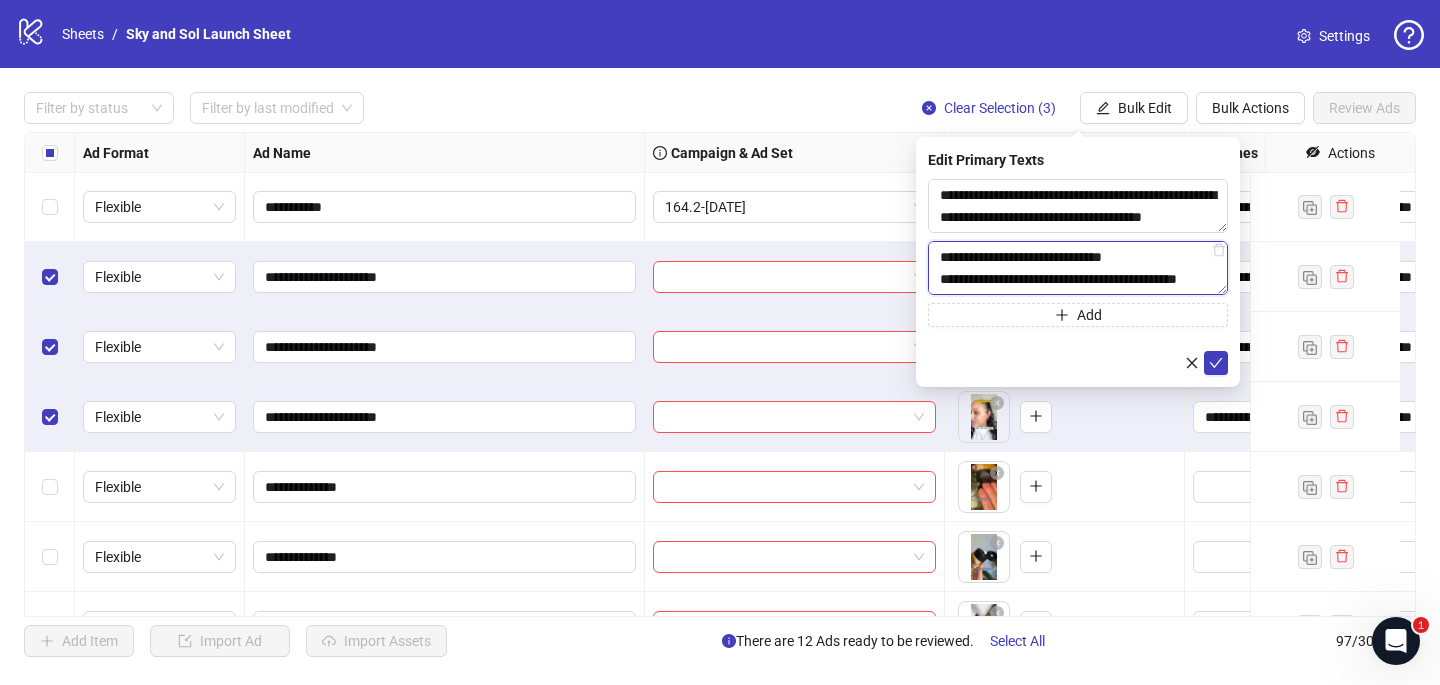 scroll, scrollTop: 528, scrollLeft: 0, axis: vertical 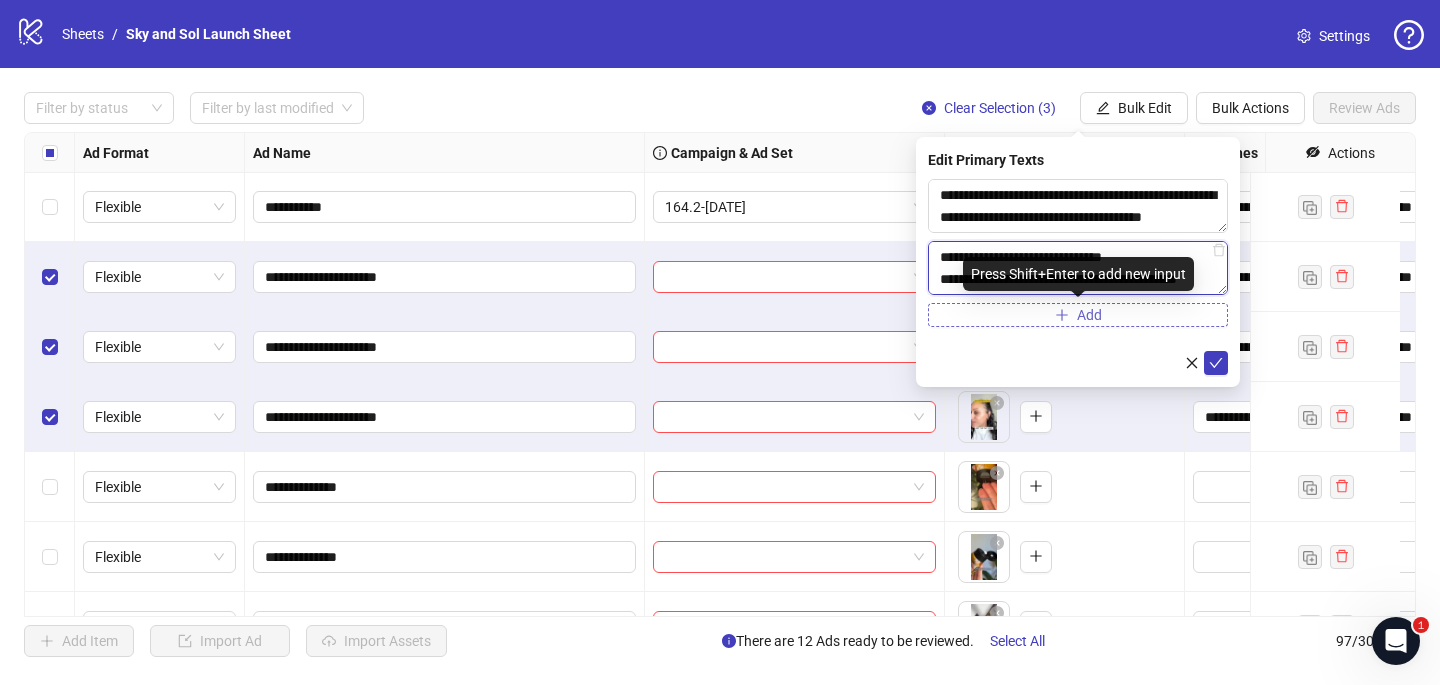 type on "**********" 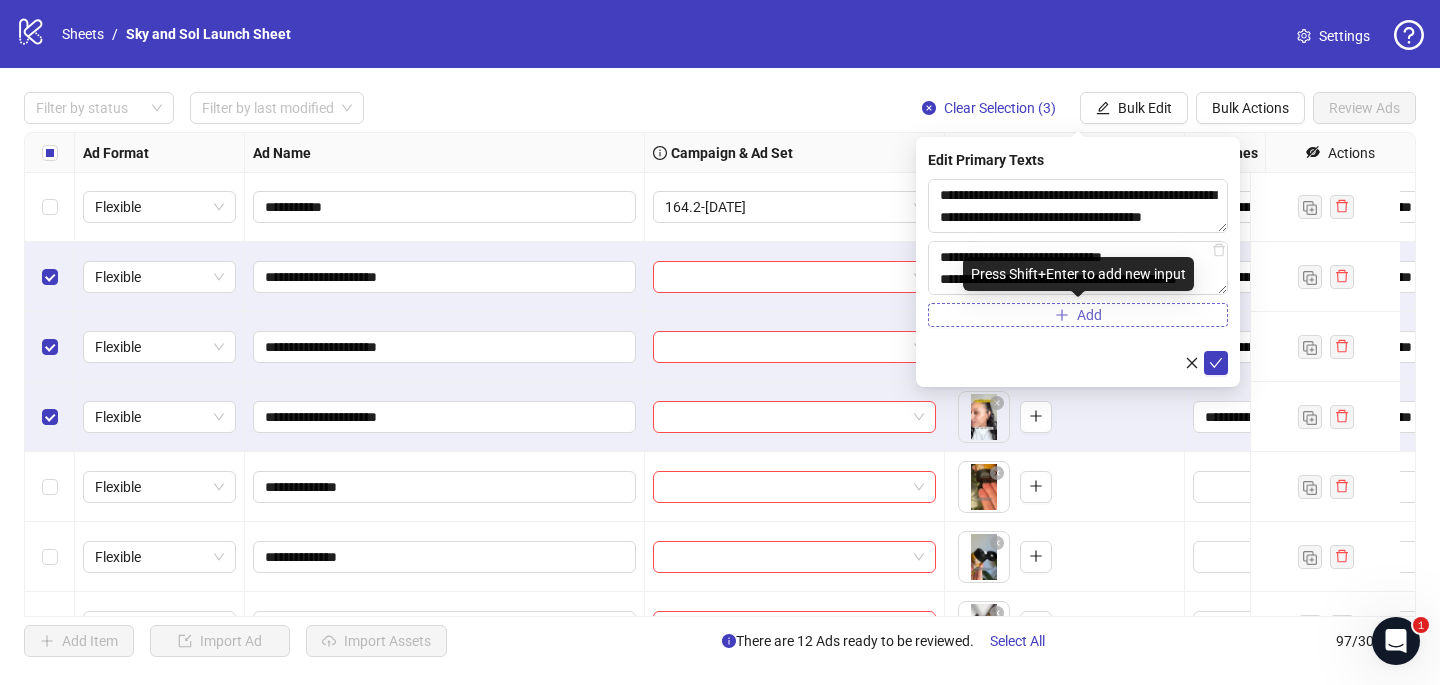 click 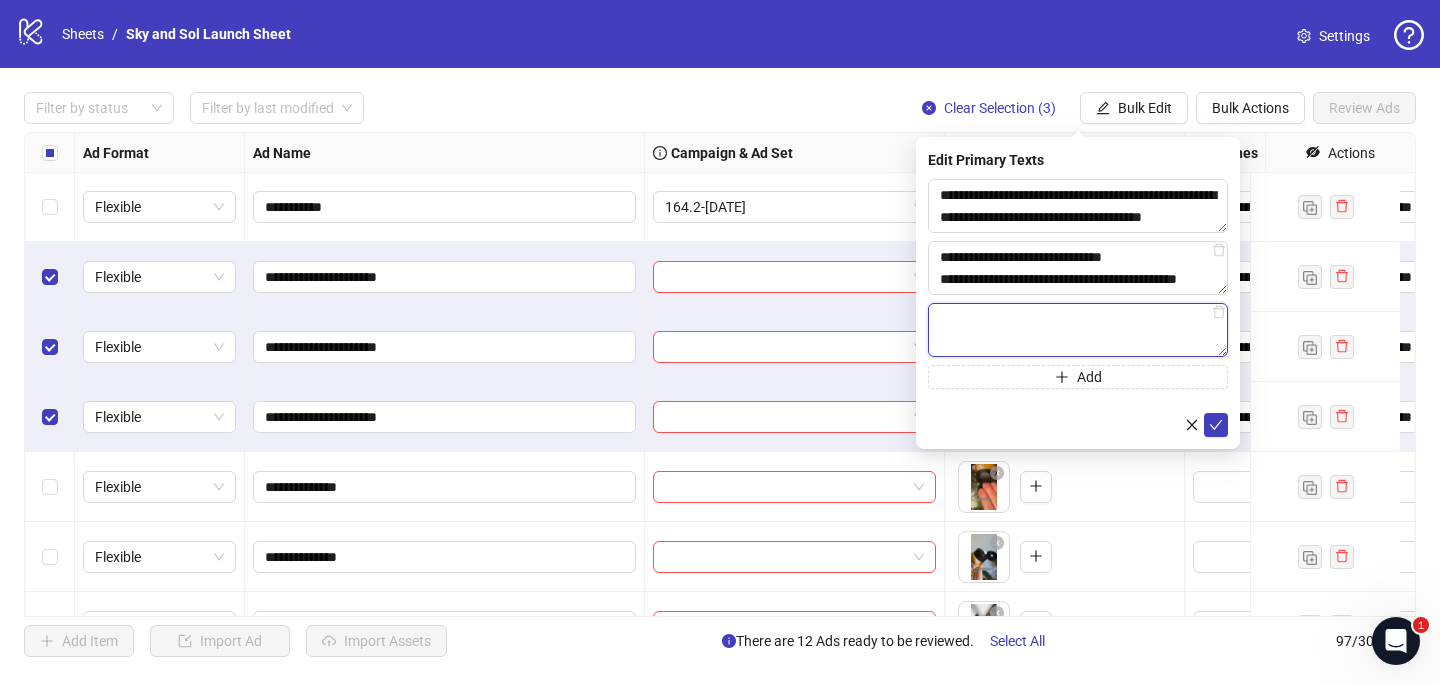 paste on "**********" 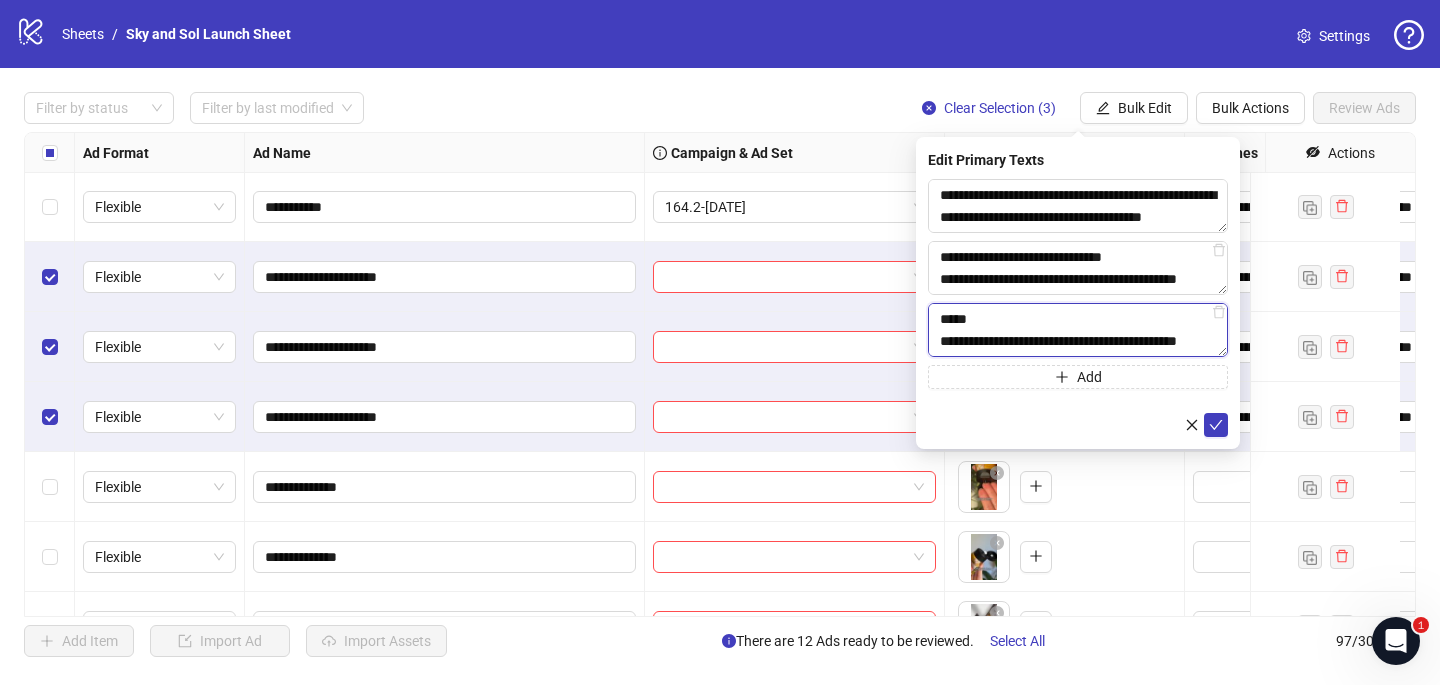 scroll, scrollTop: 308, scrollLeft: 0, axis: vertical 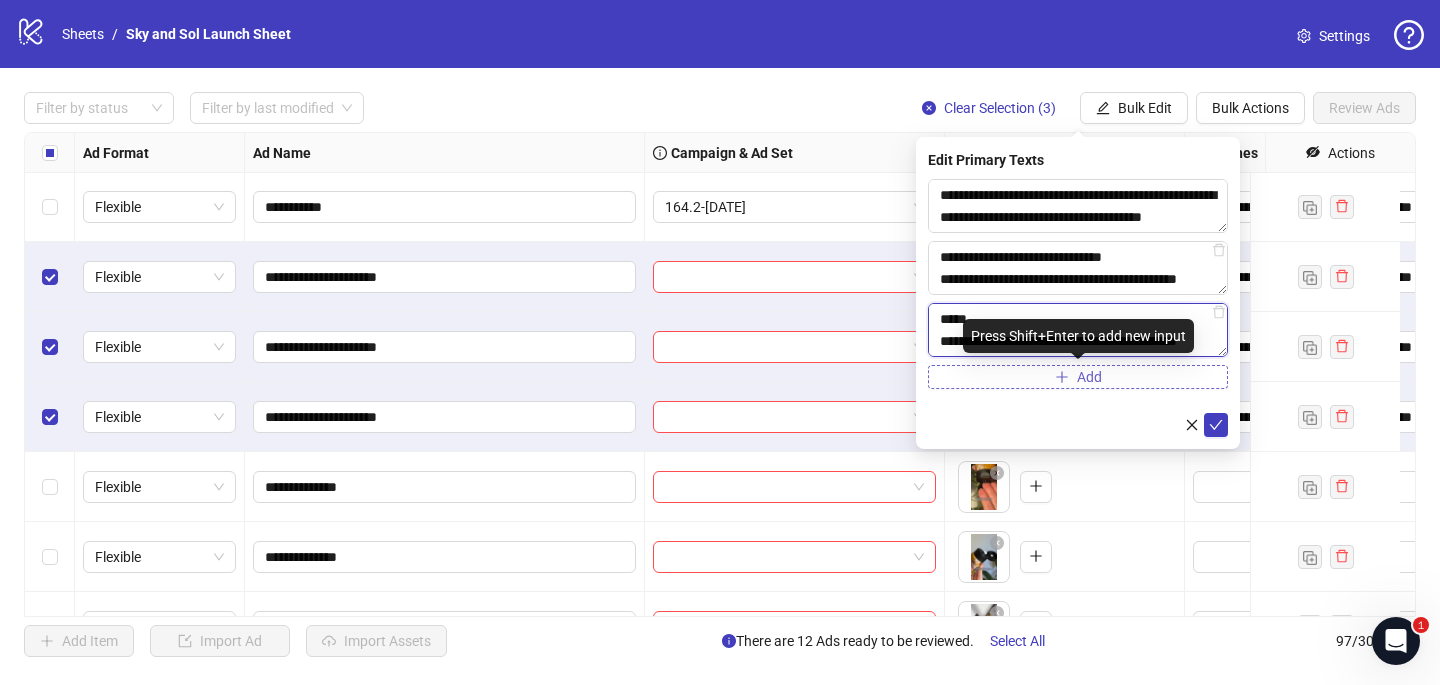 type on "**********" 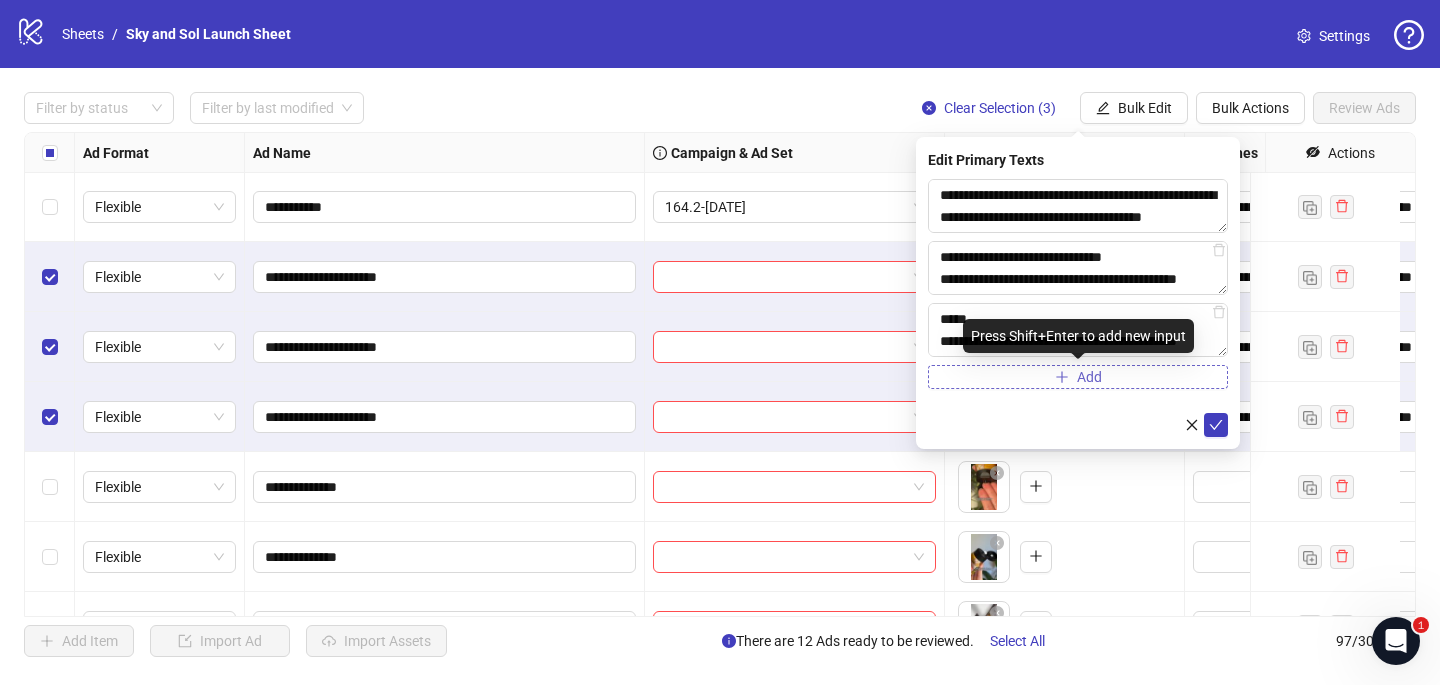 click on "Add" at bounding box center (1078, 377) 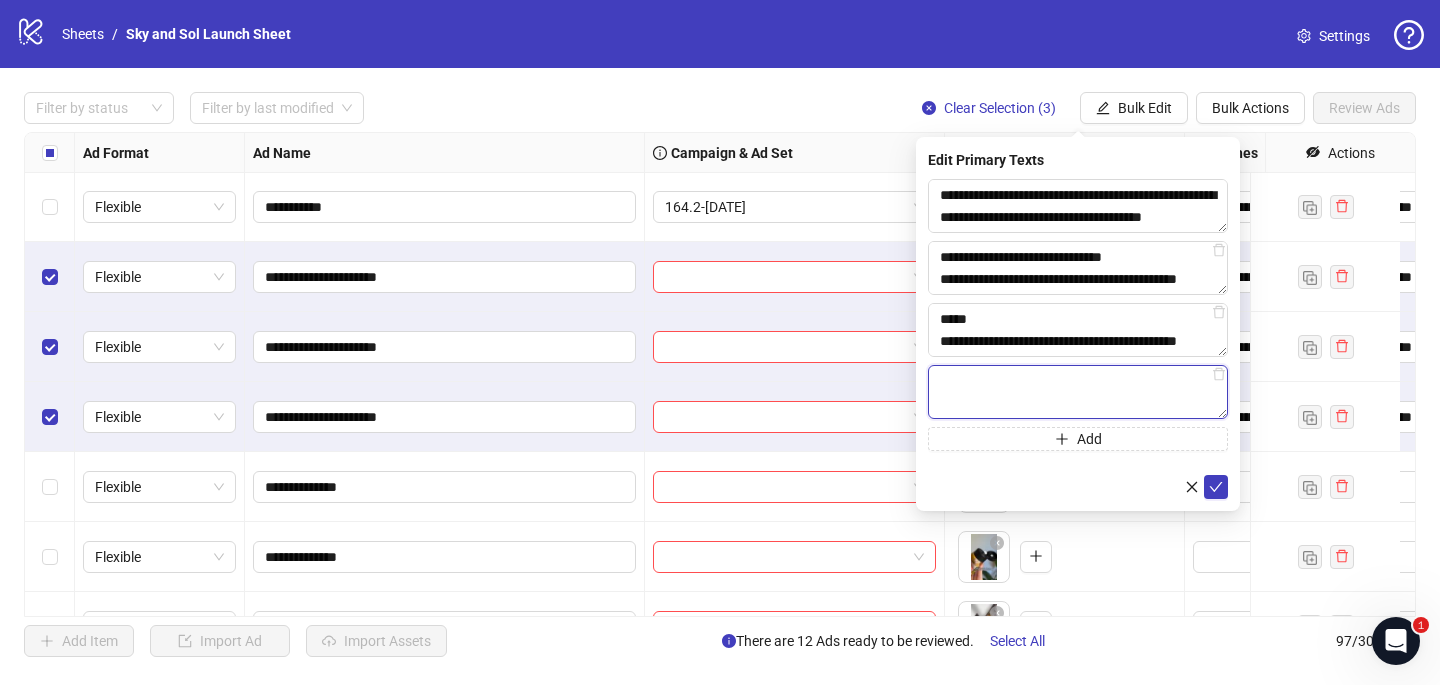 paste on "**********" 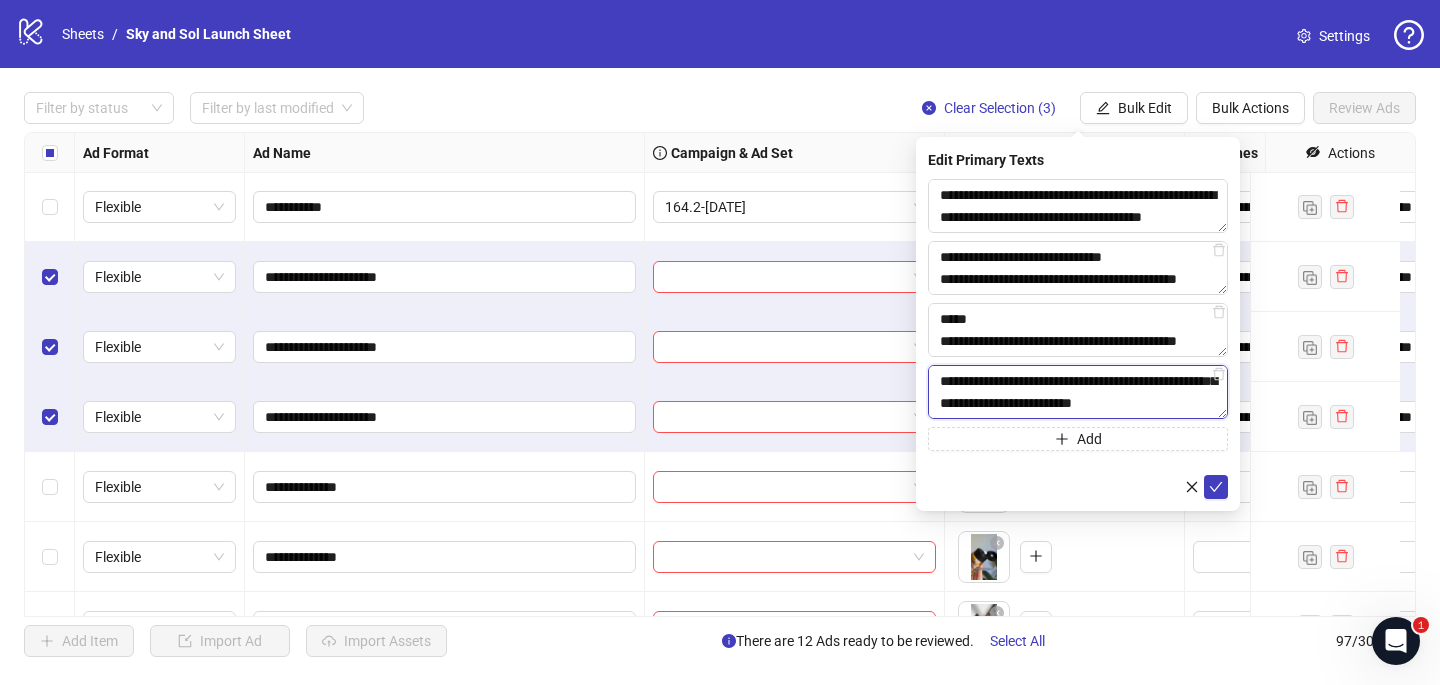 scroll, scrollTop: 136, scrollLeft: 0, axis: vertical 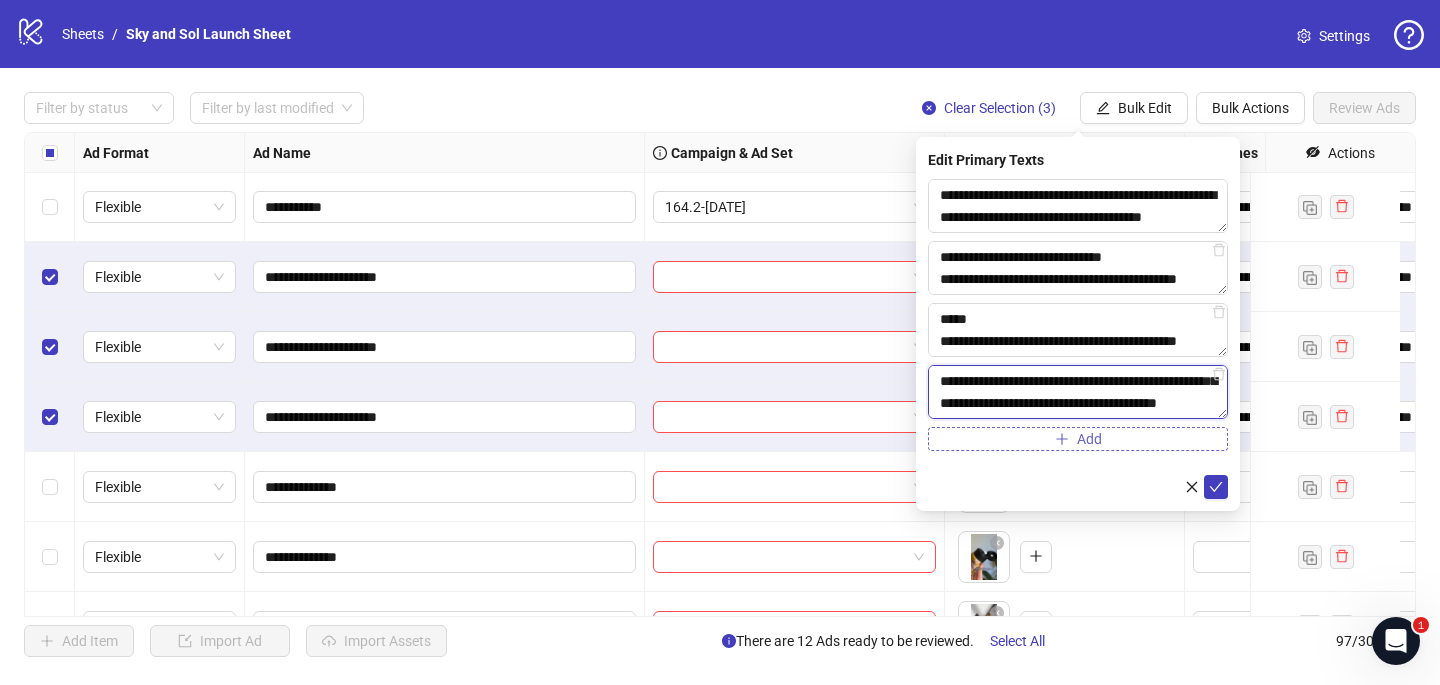 type on "**********" 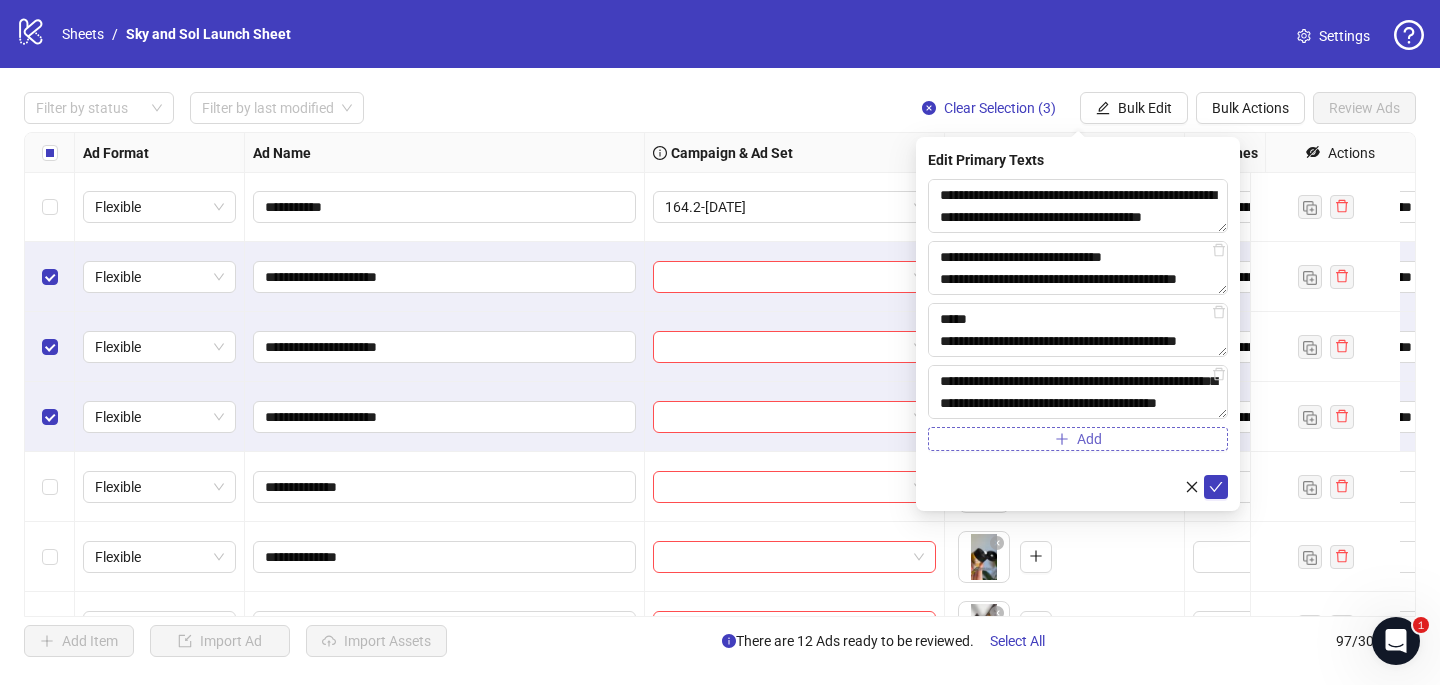 click on "Add" at bounding box center [1078, 439] 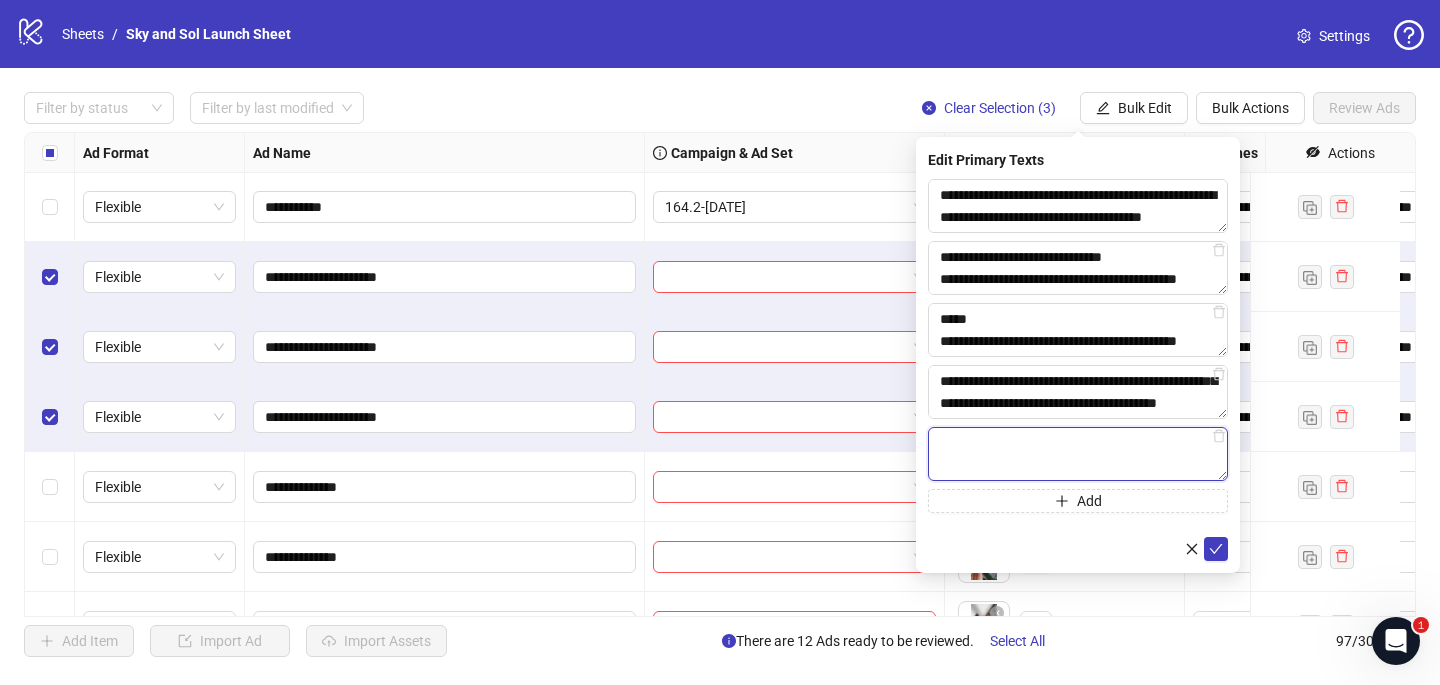 paste on "**********" 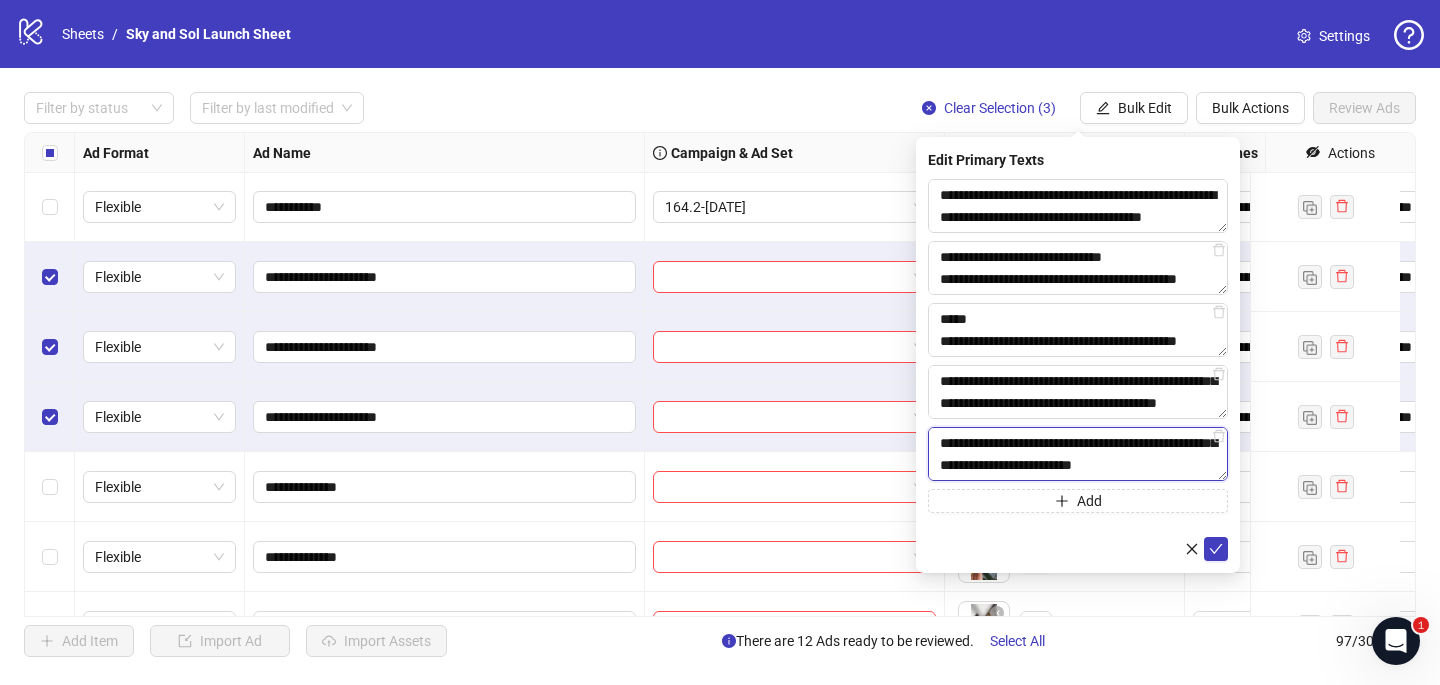 scroll, scrollTop: 149, scrollLeft: 0, axis: vertical 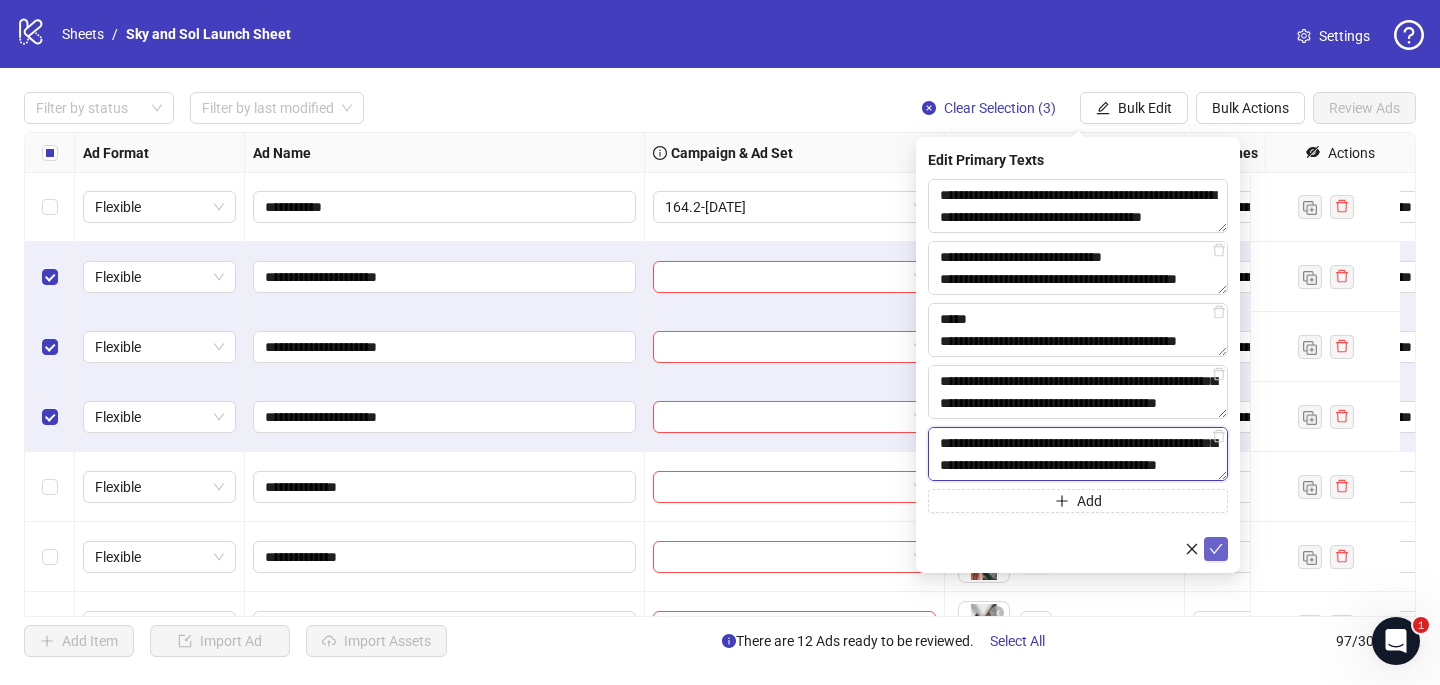 type on "**********" 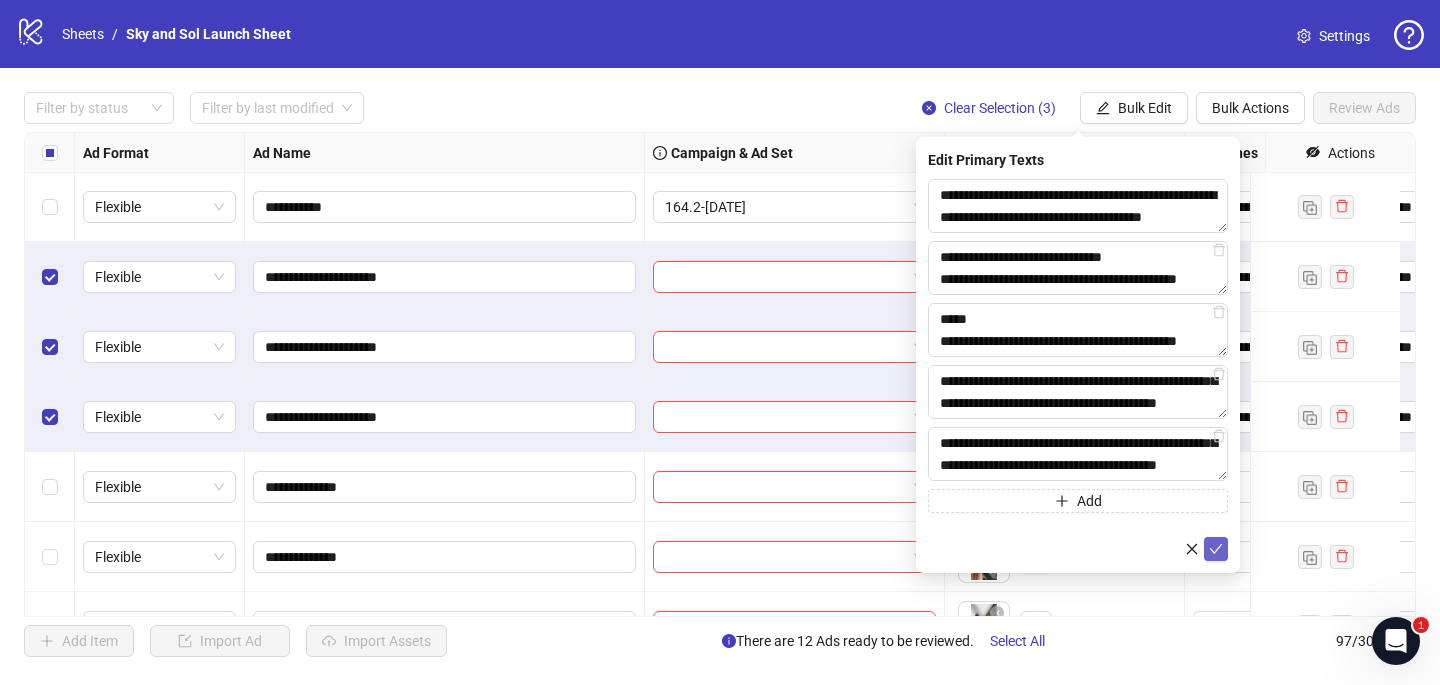 click 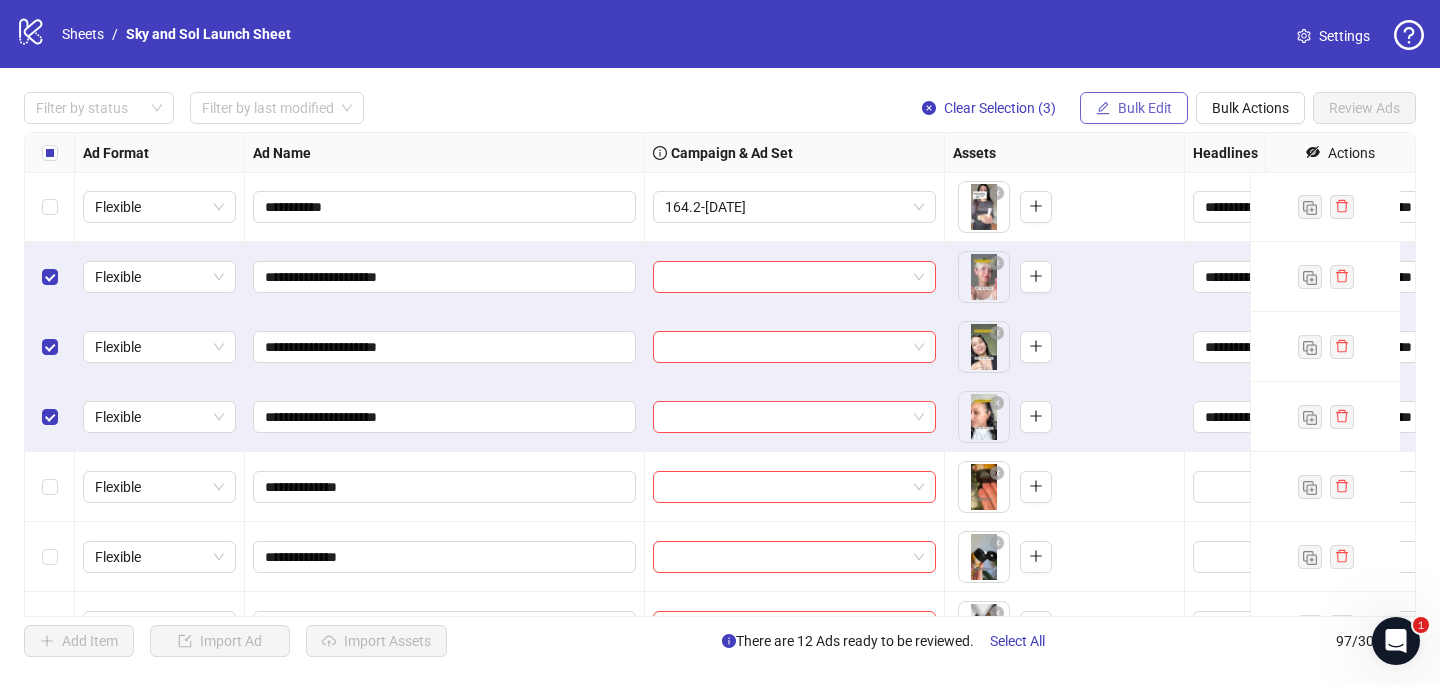 click on "Bulk Edit" at bounding box center [1145, 108] 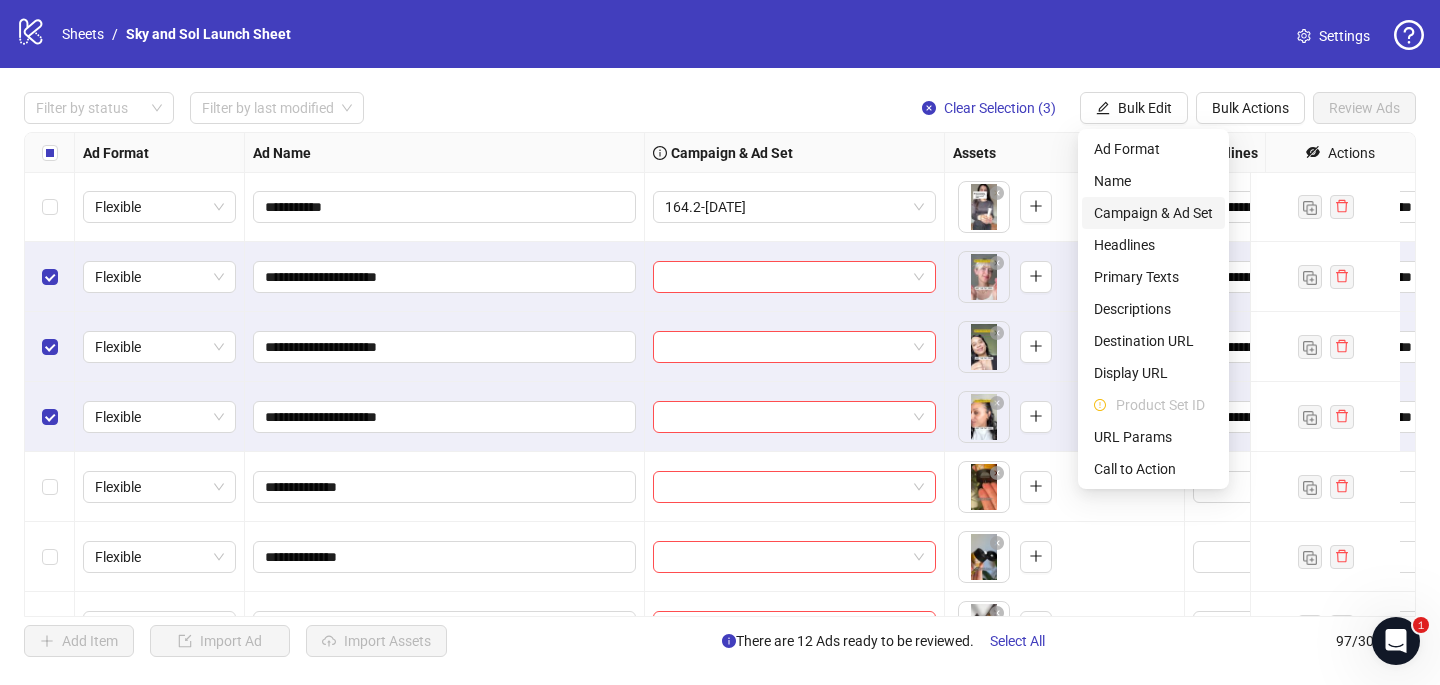 click on "Campaign & Ad Set" at bounding box center (1153, 213) 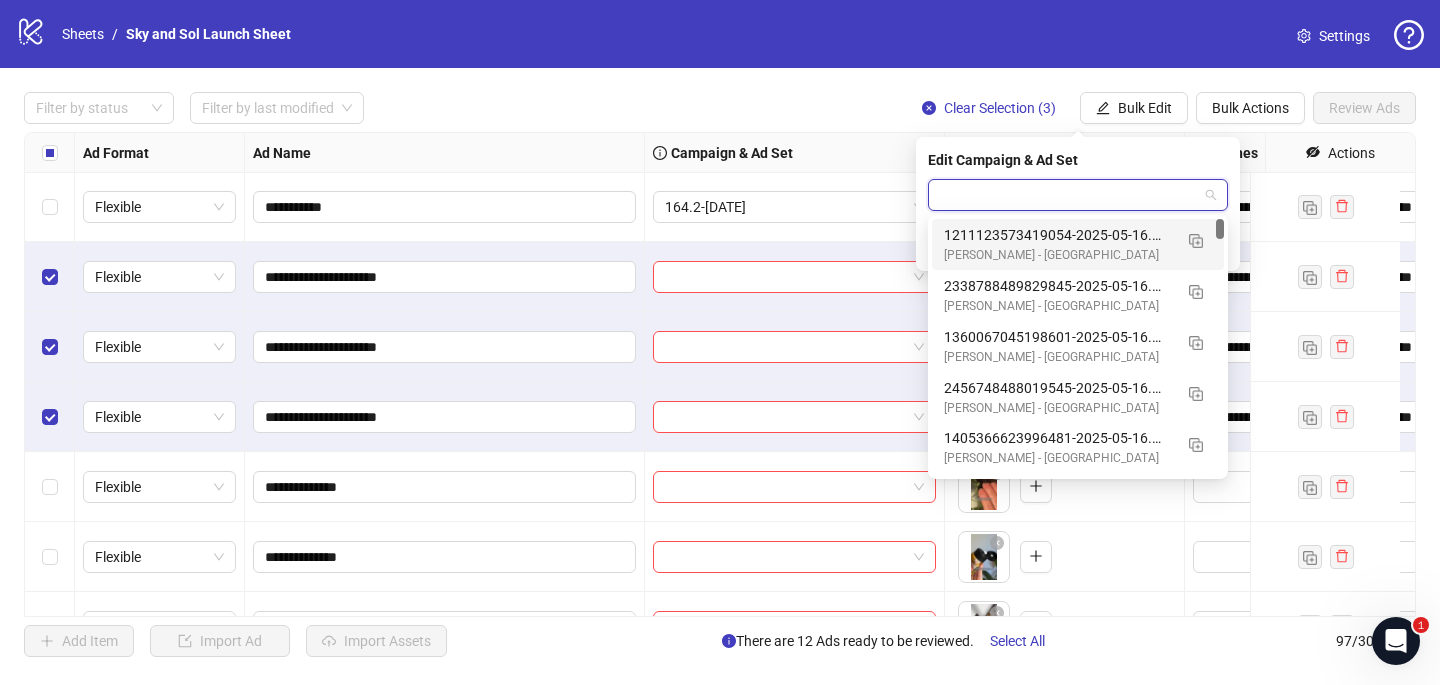 click at bounding box center (1069, 195) 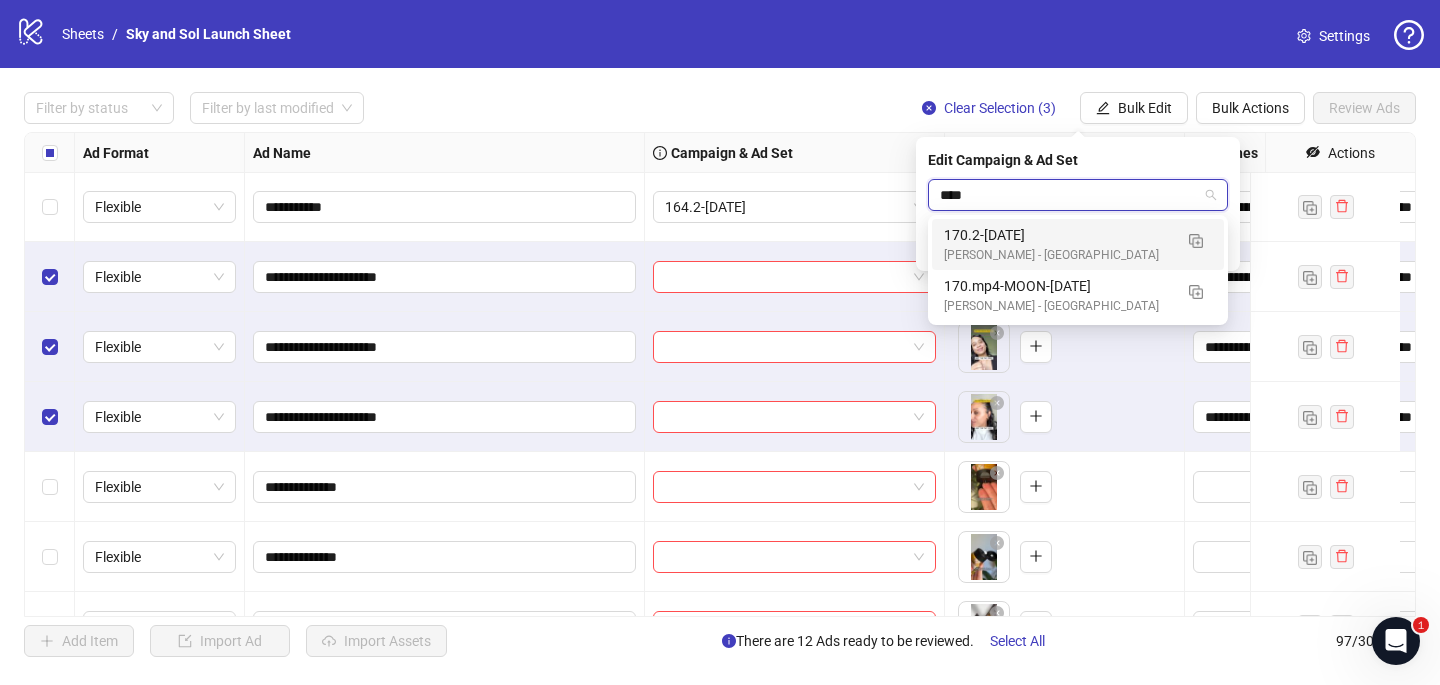 type on "*****" 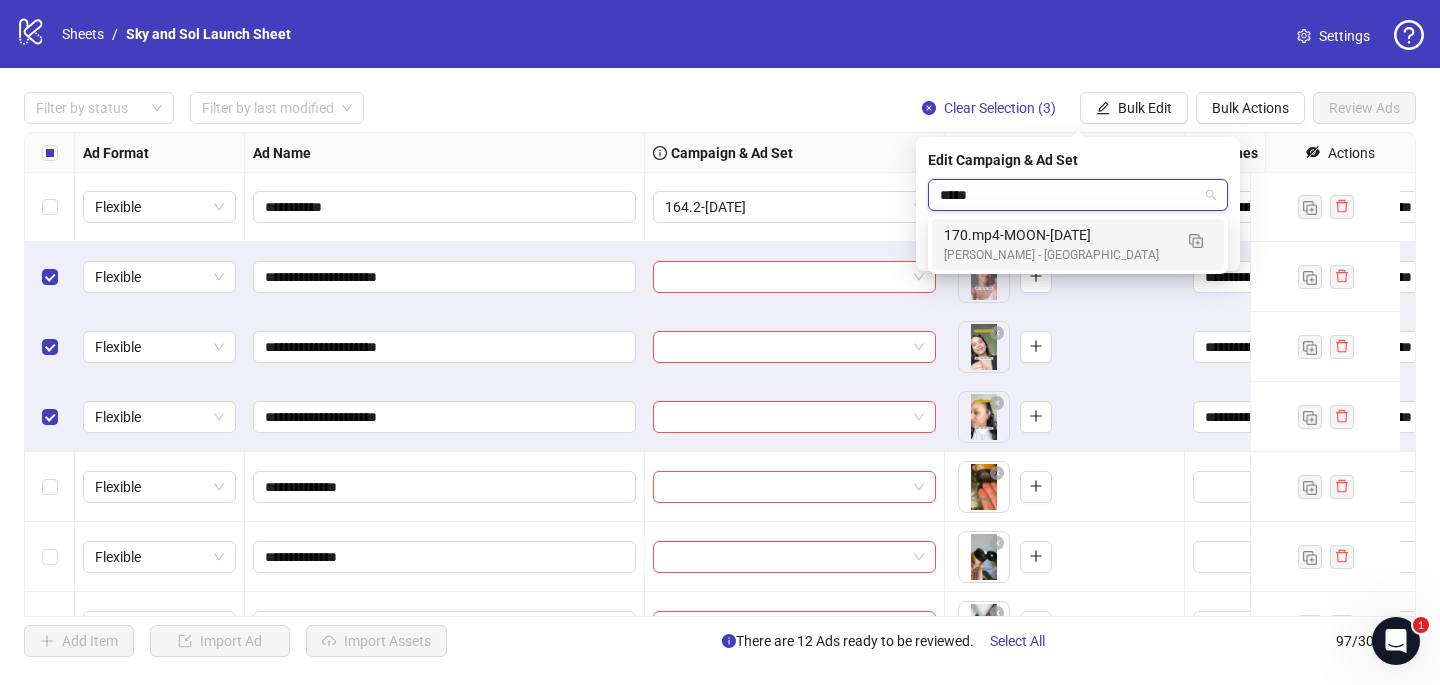 type 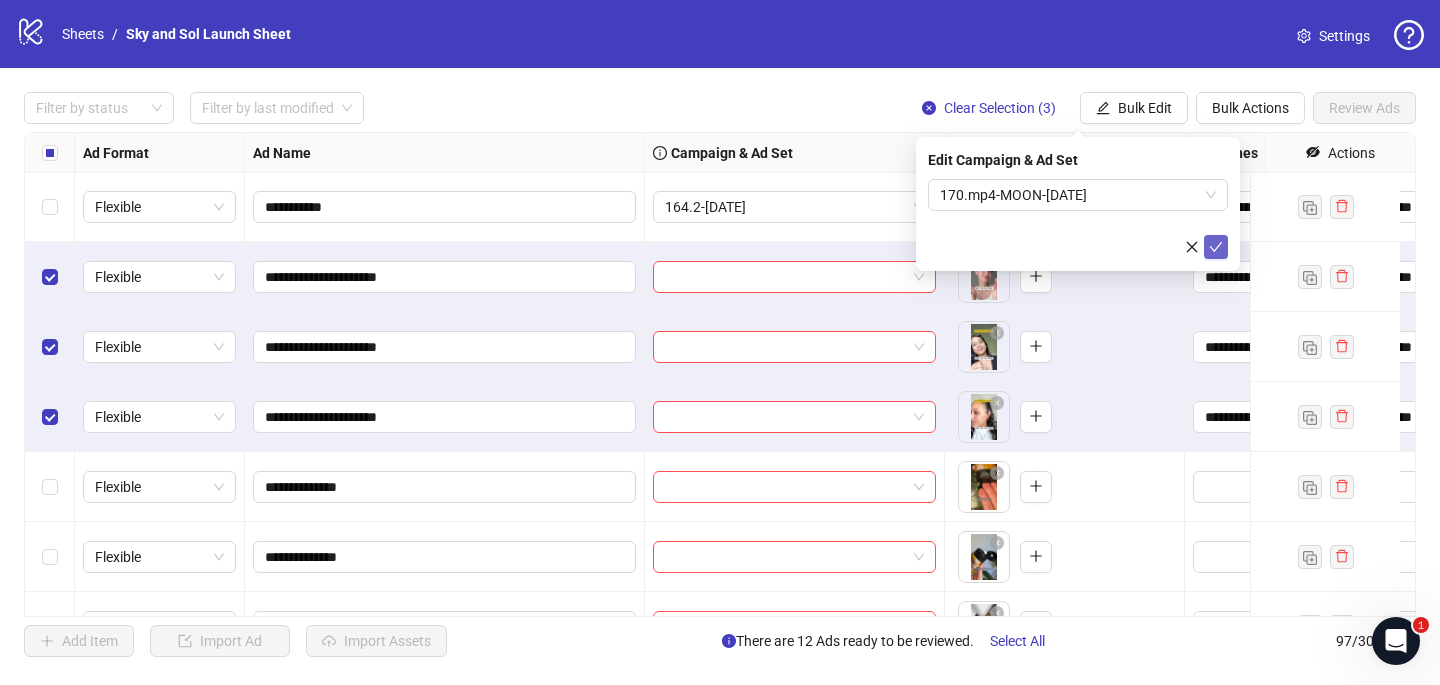click 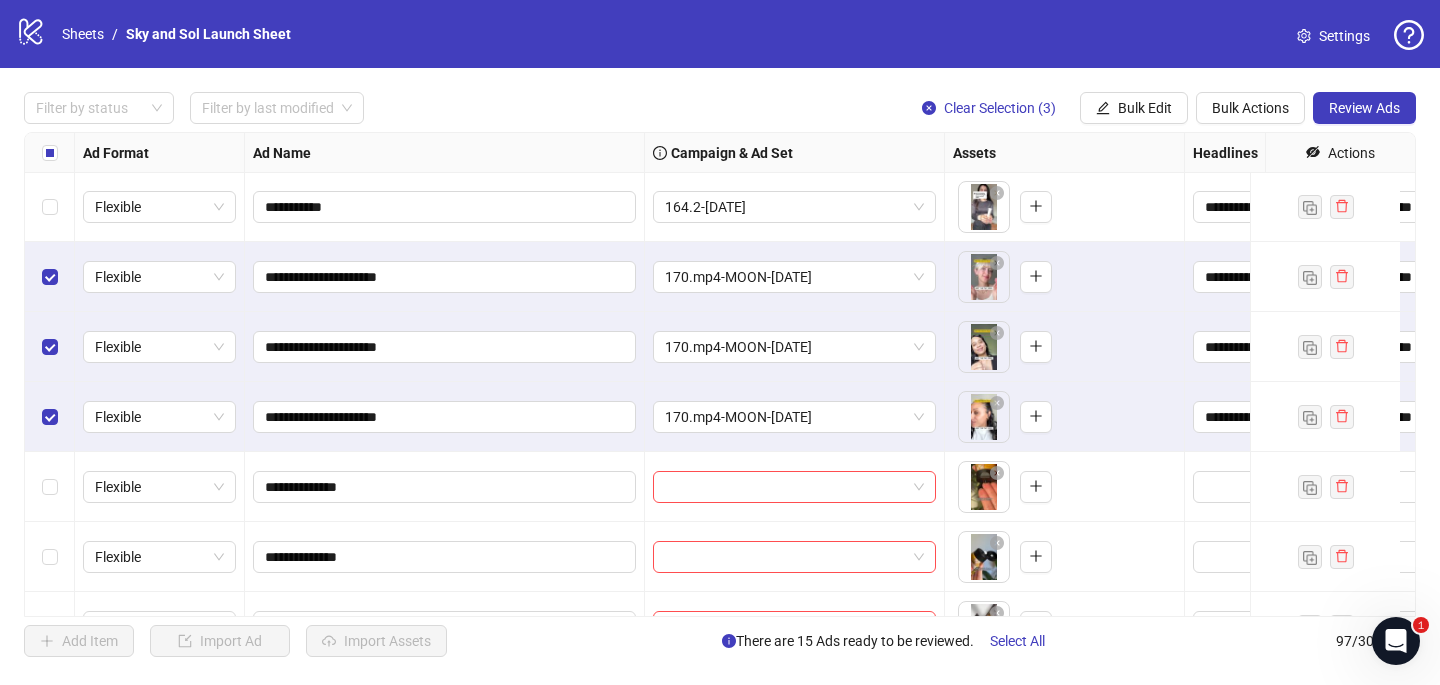 click at bounding box center (50, 277) 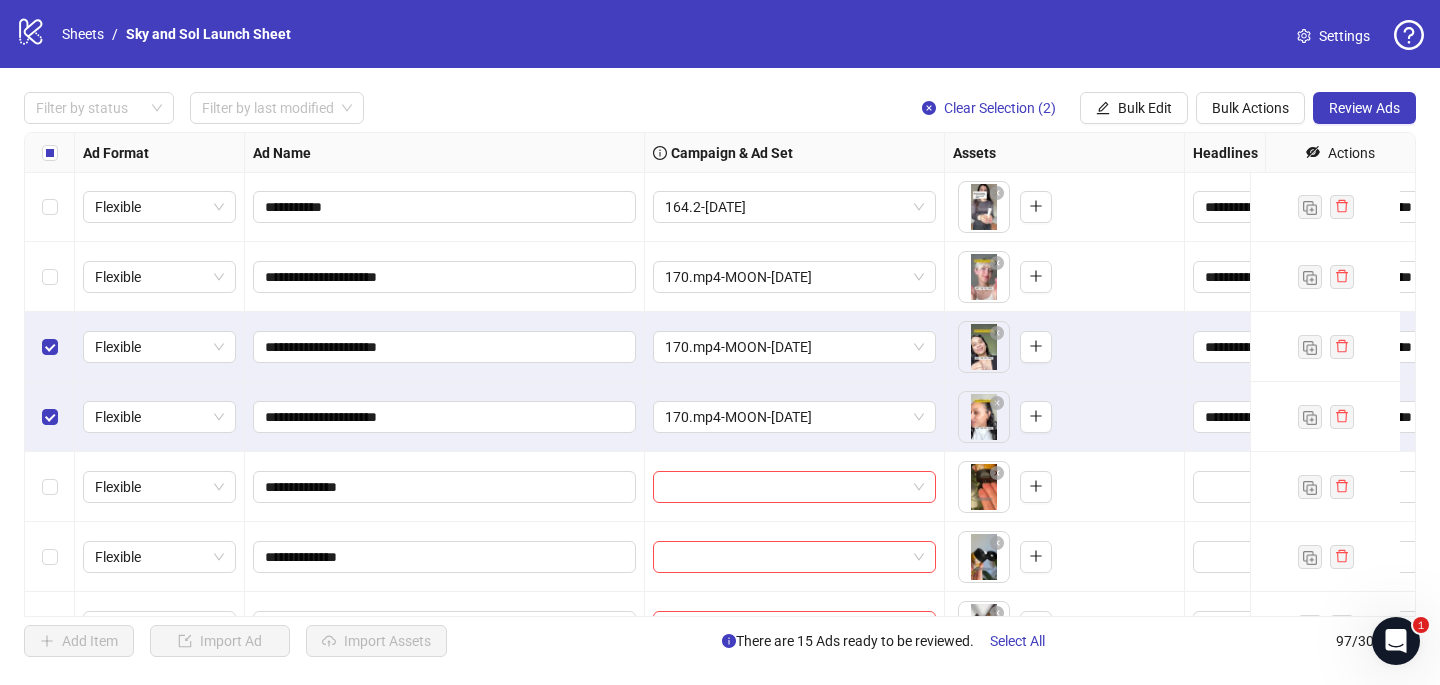 click at bounding box center (50, 347) 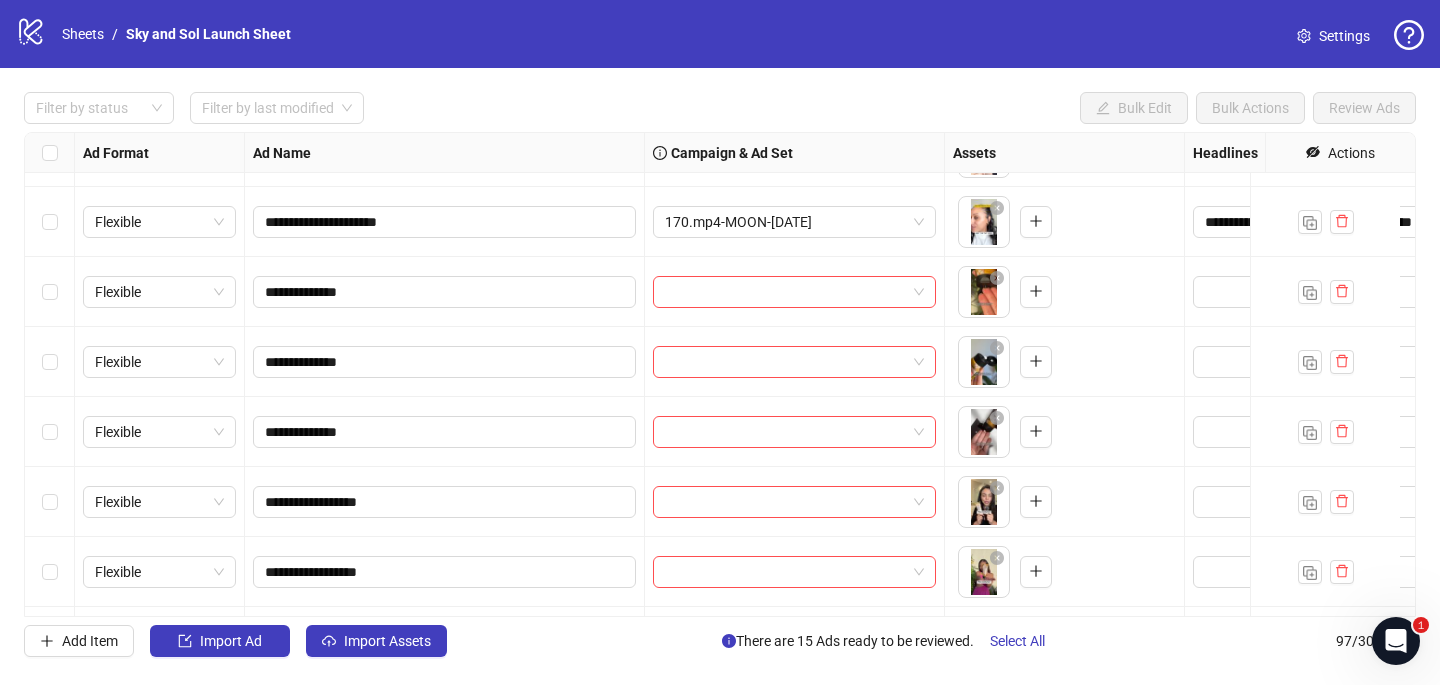 scroll, scrollTop: 974, scrollLeft: 0, axis: vertical 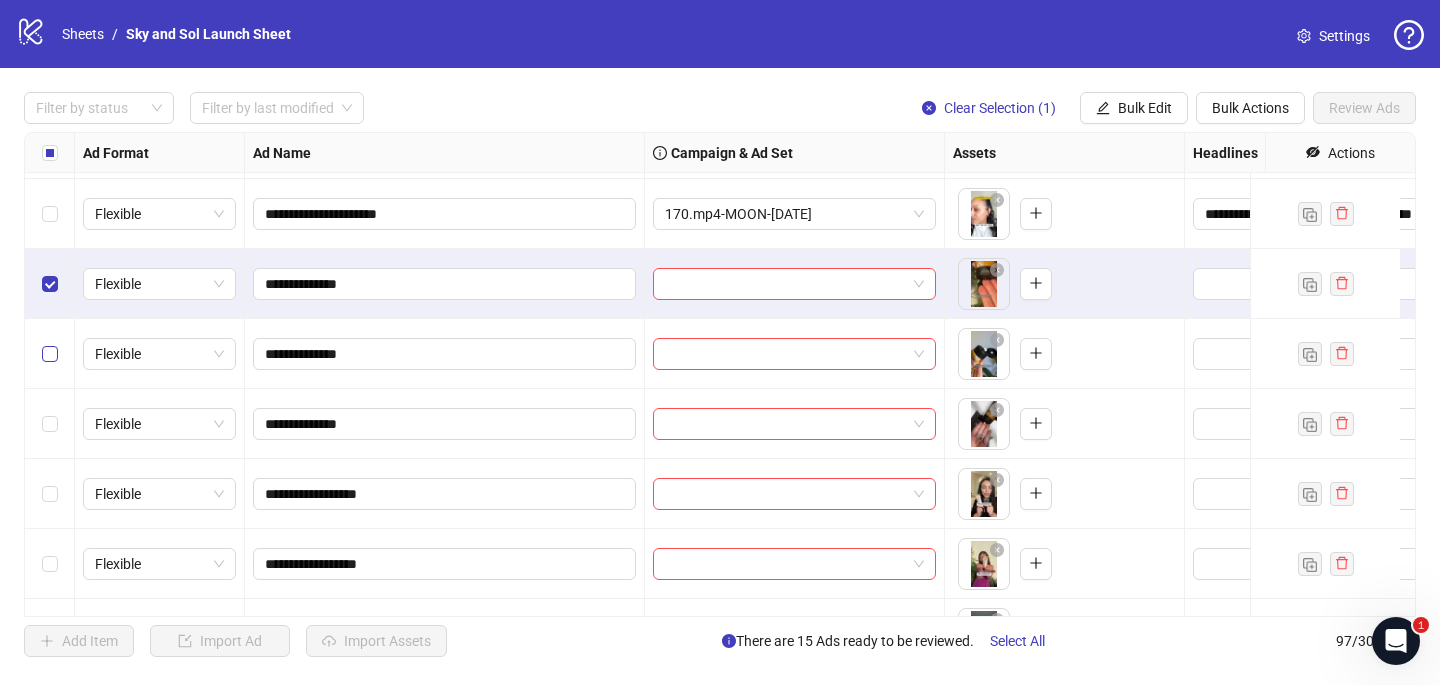 click at bounding box center (50, 354) 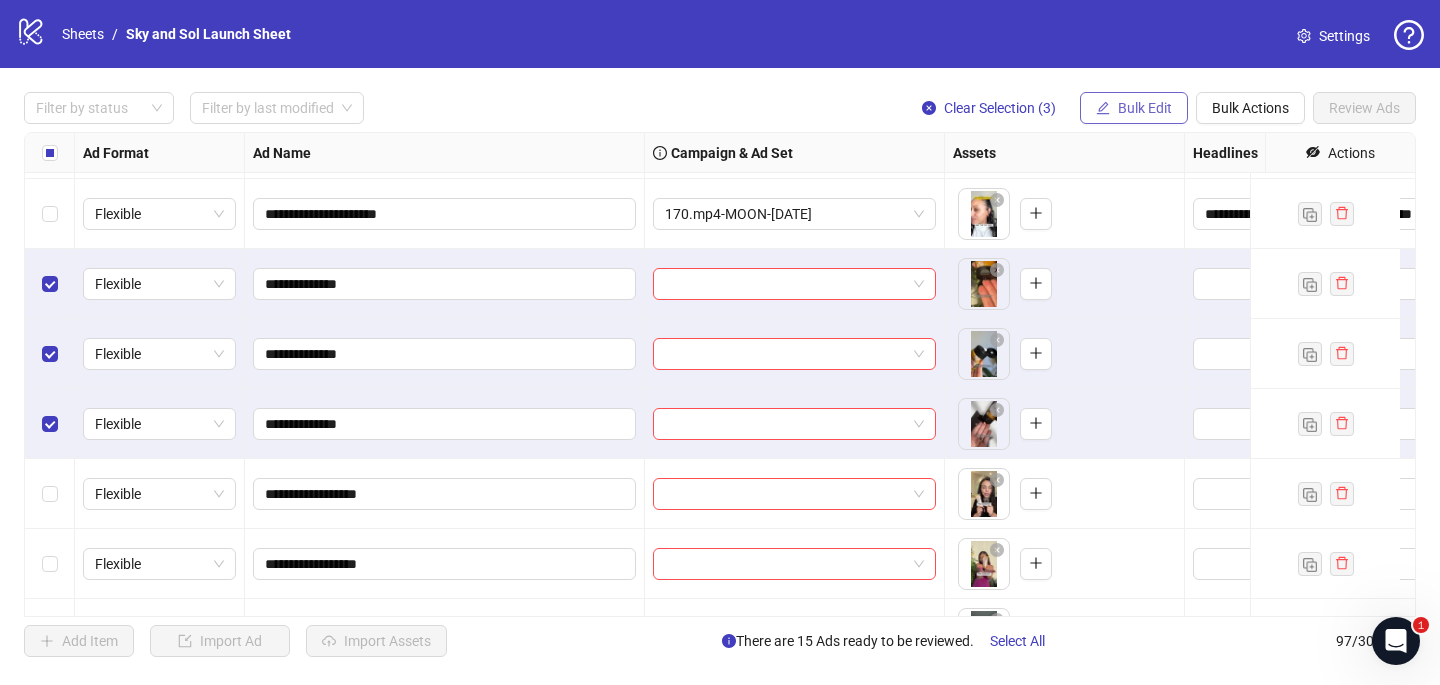 click 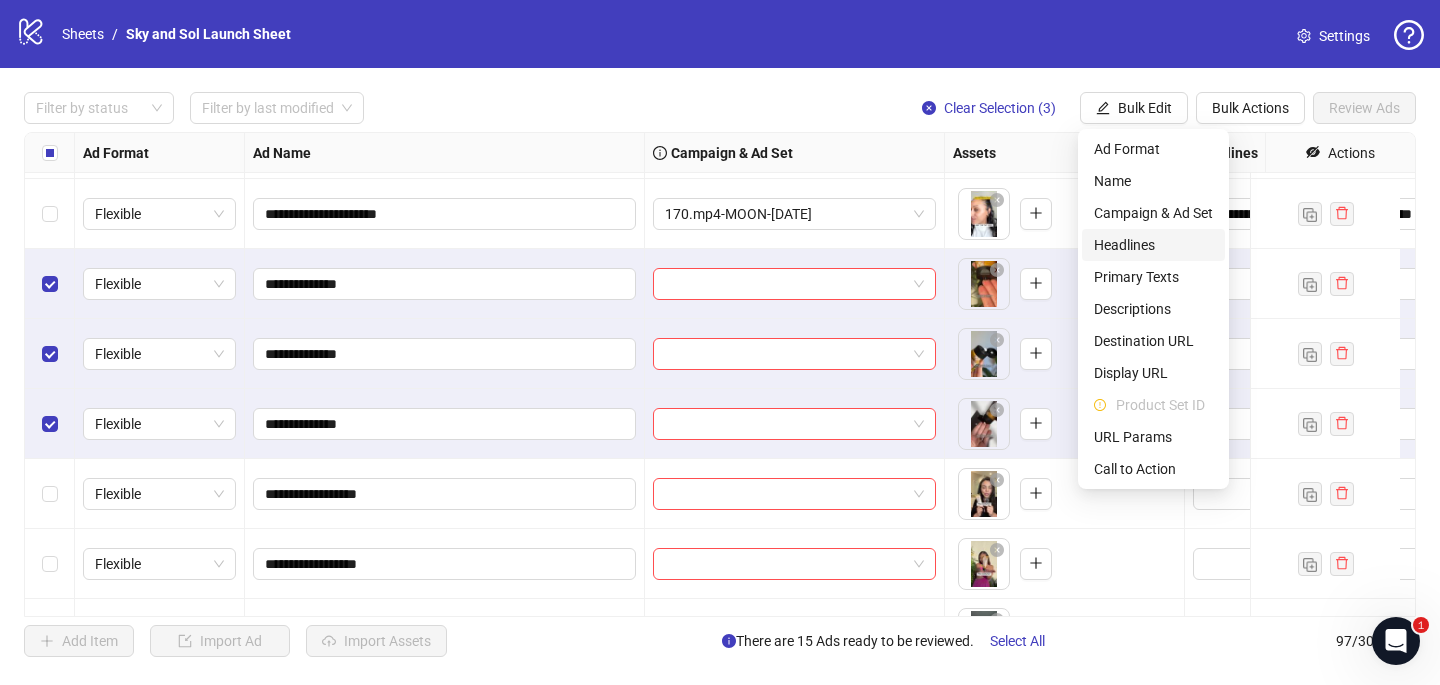 click on "Headlines" at bounding box center [1153, 245] 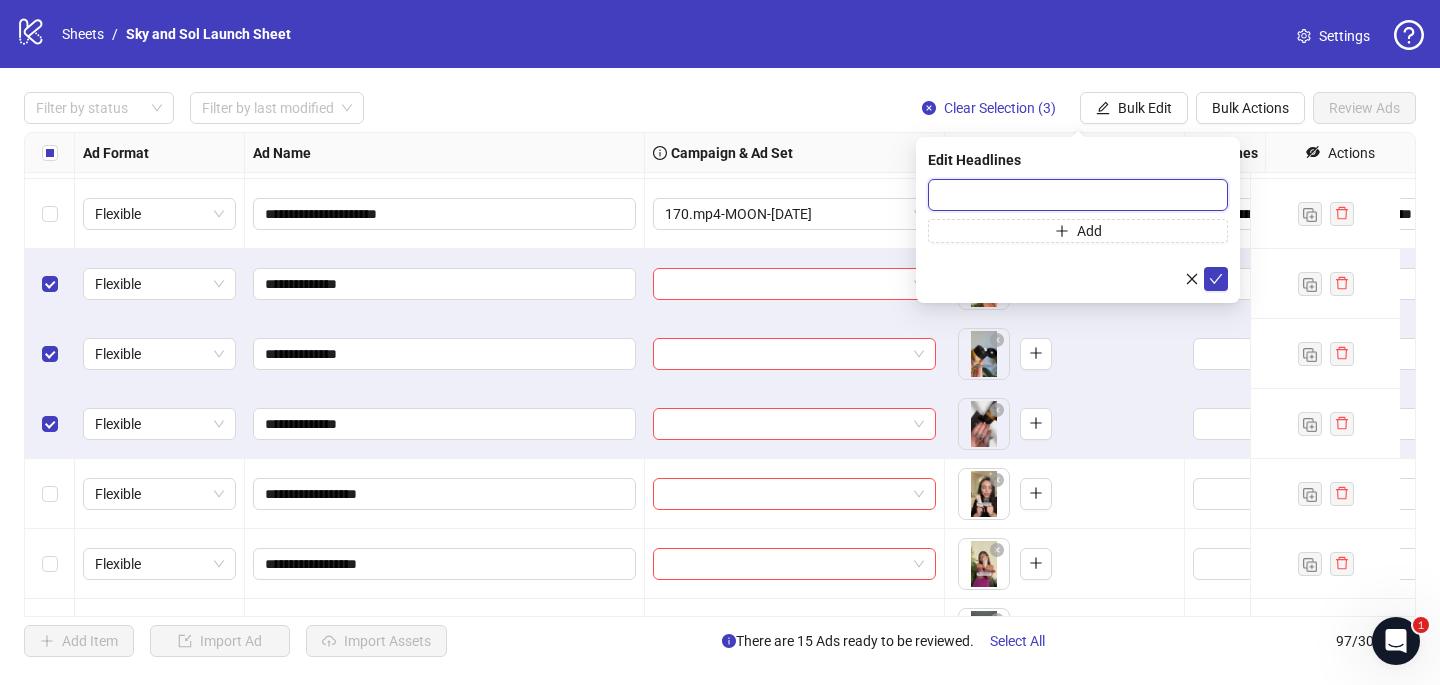 click at bounding box center [1078, 195] 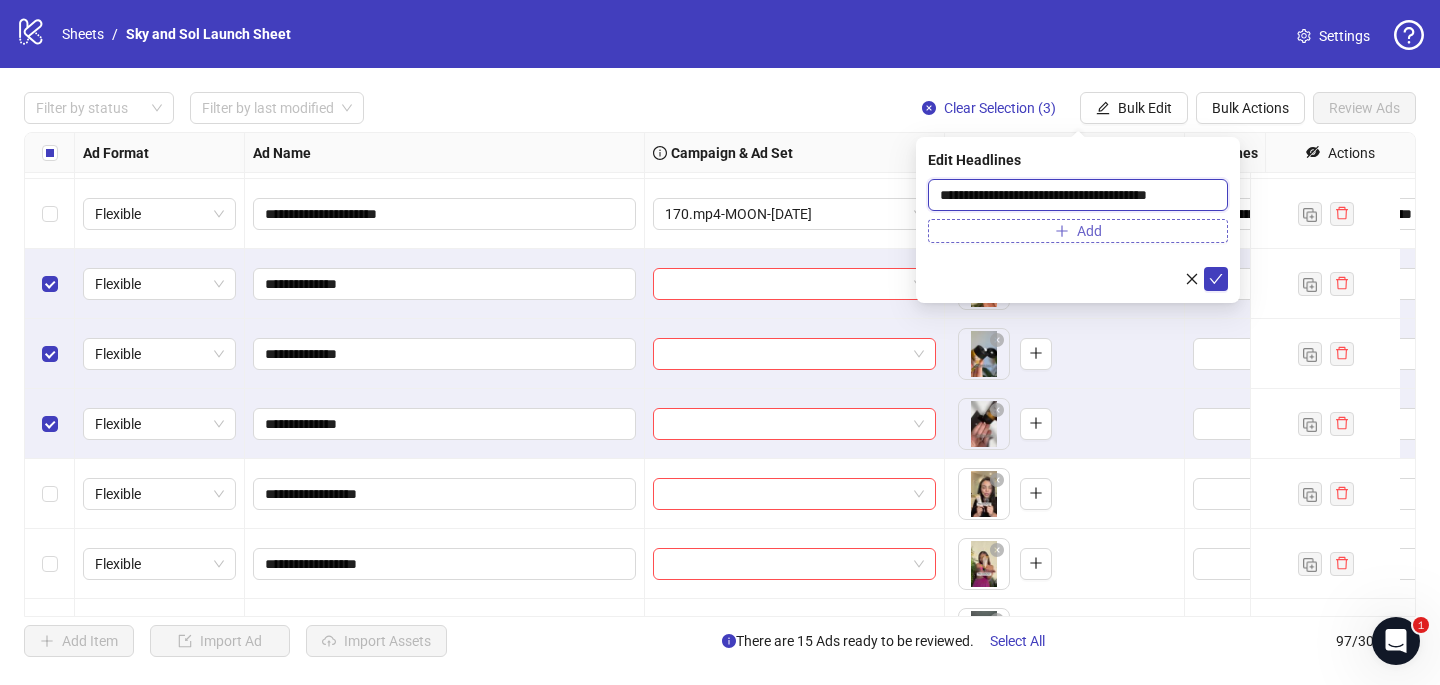 type on "**********" 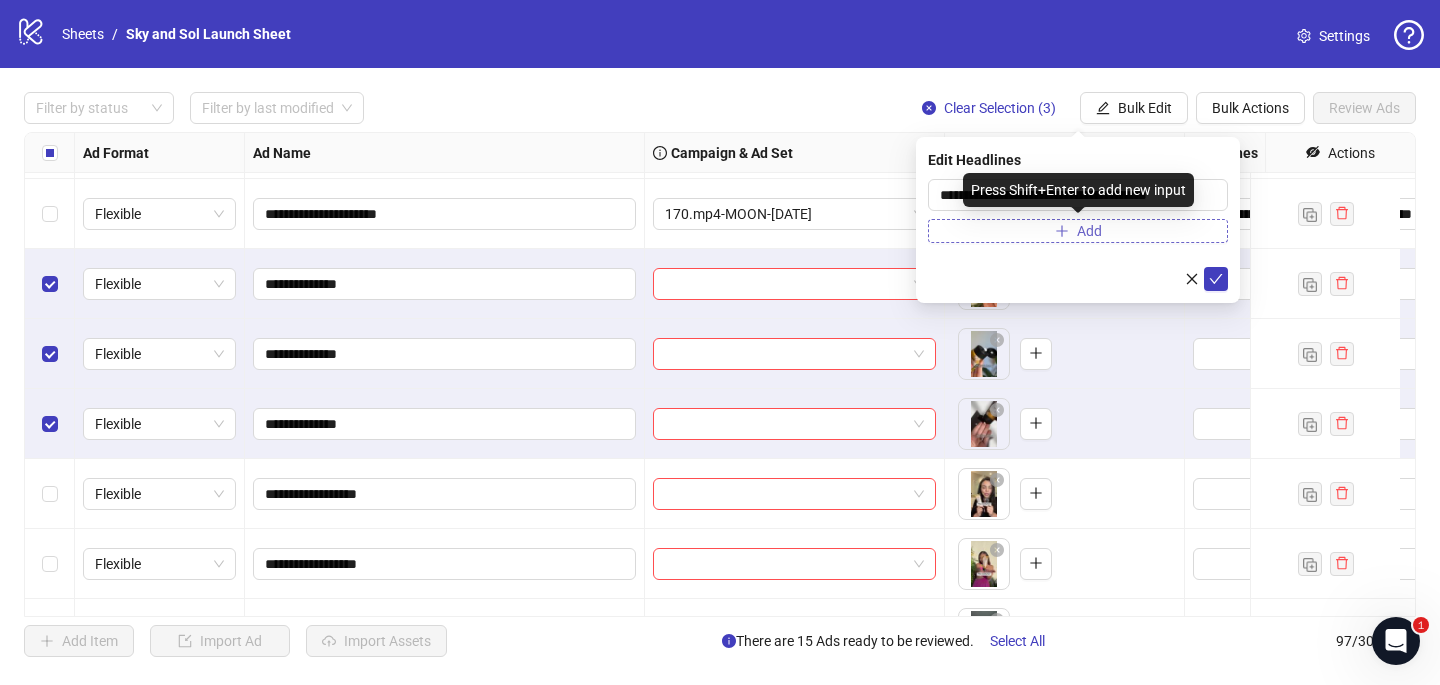 click on "Add" at bounding box center [1078, 231] 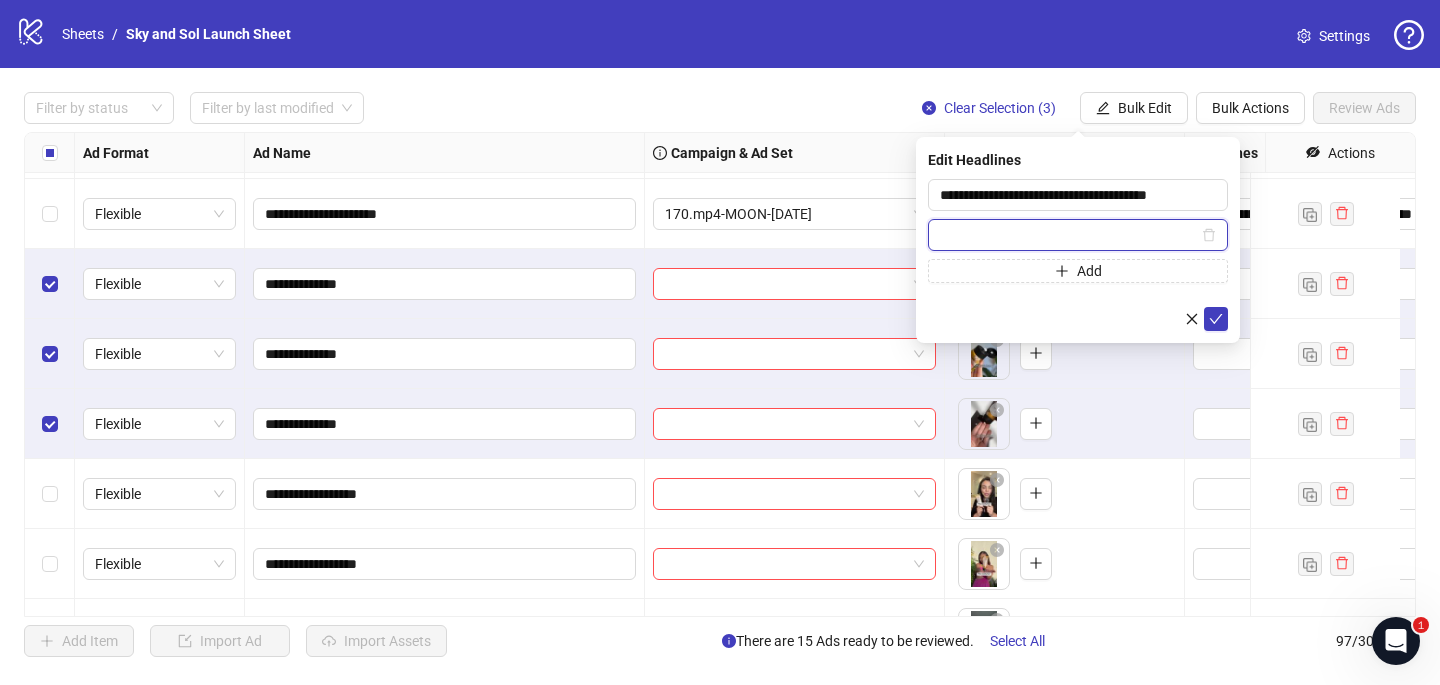 paste on "**********" 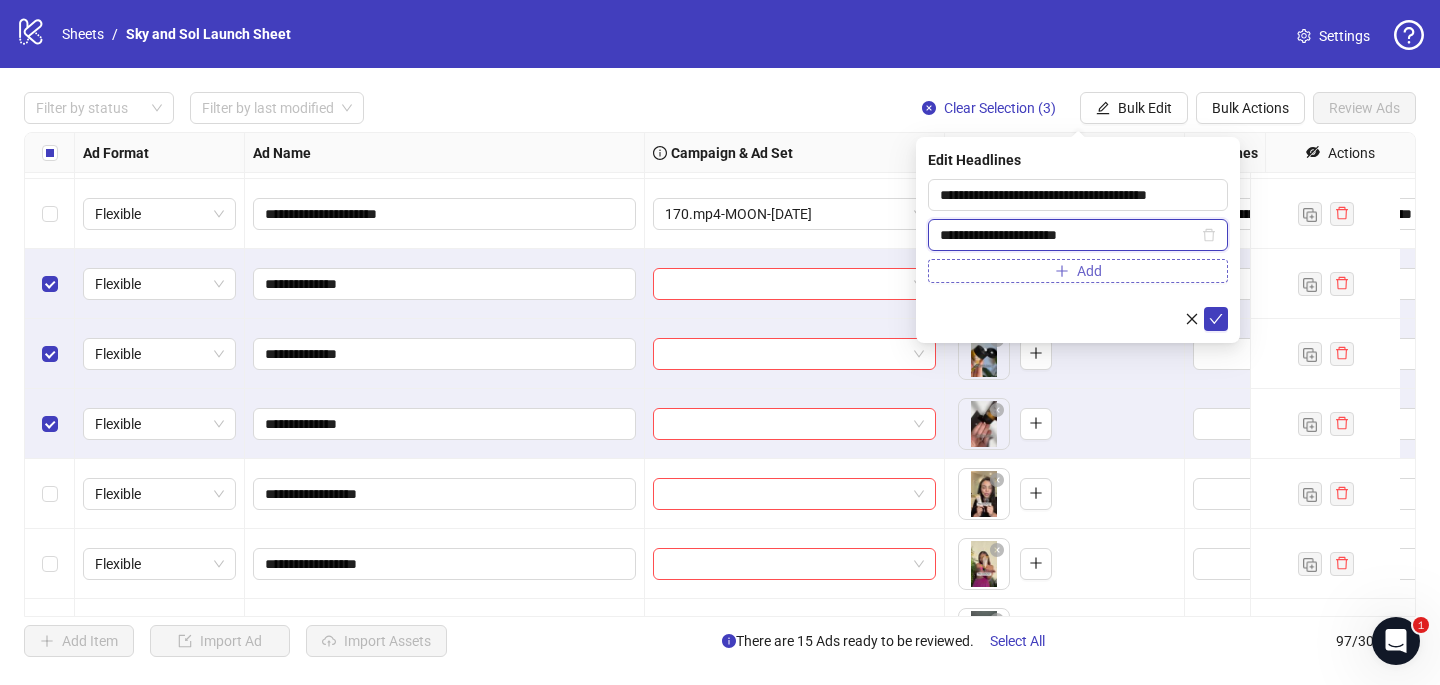type on "**********" 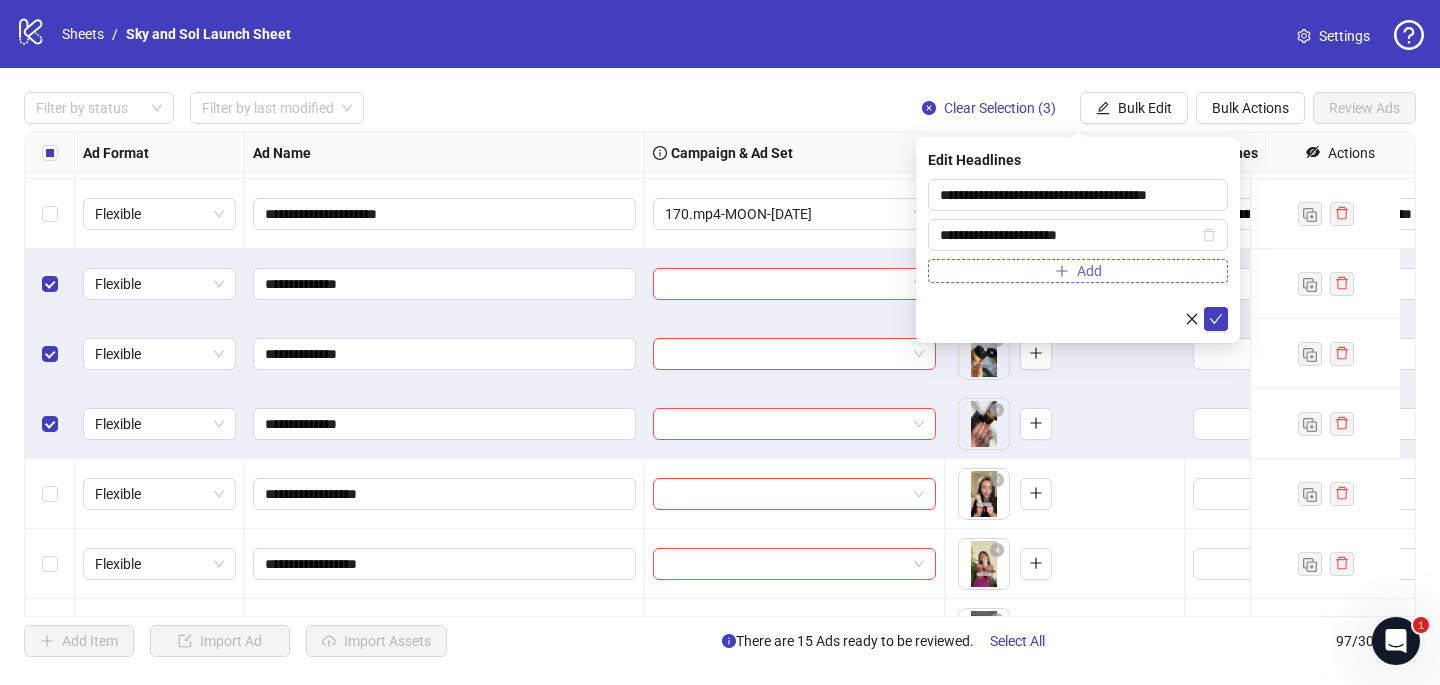 click on "Add" at bounding box center (1078, 271) 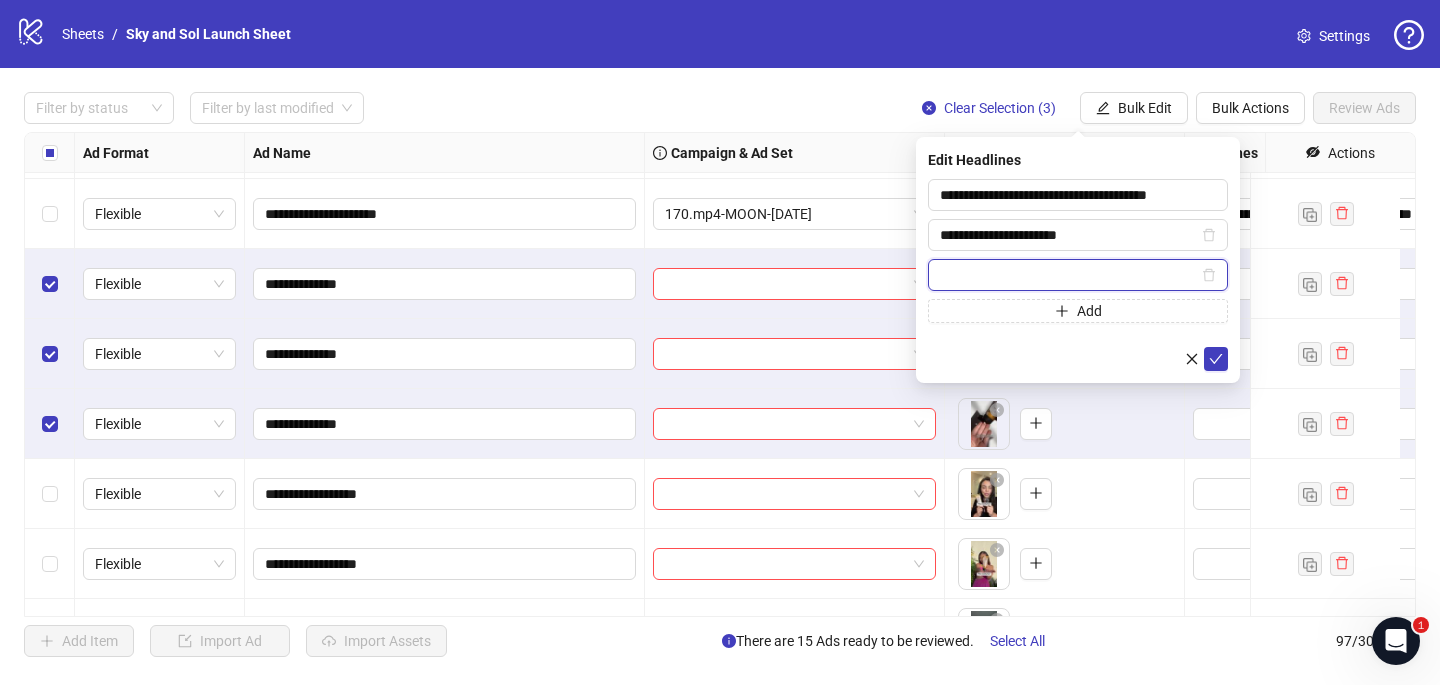 paste on "**********" 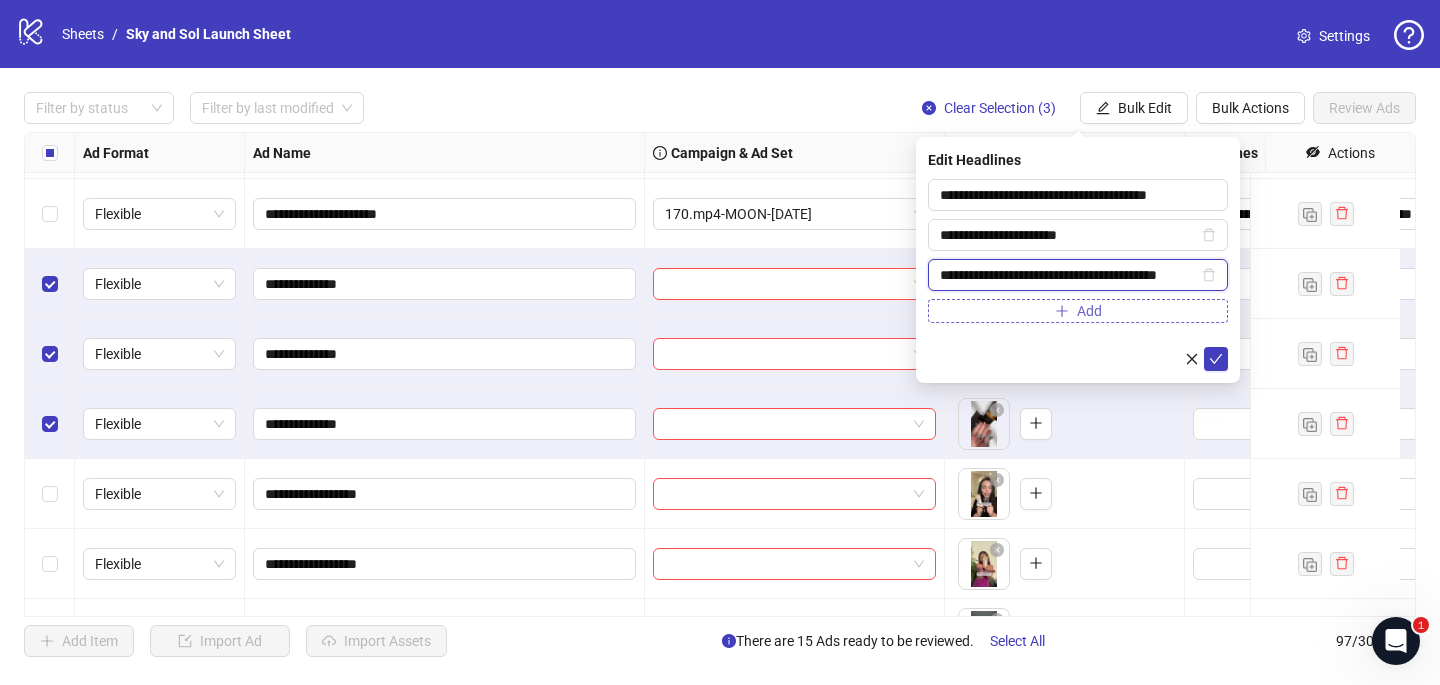 type on "**********" 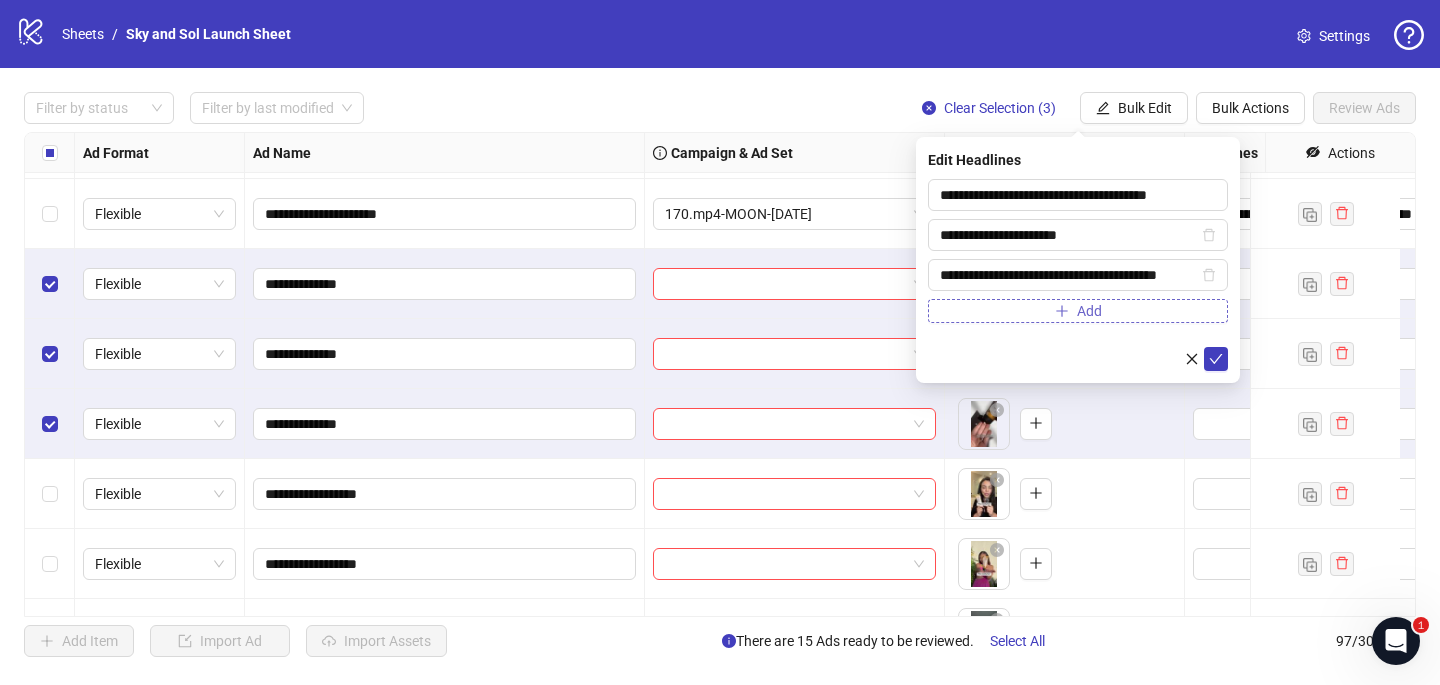 click on "Add" at bounding box center [1089, 311] 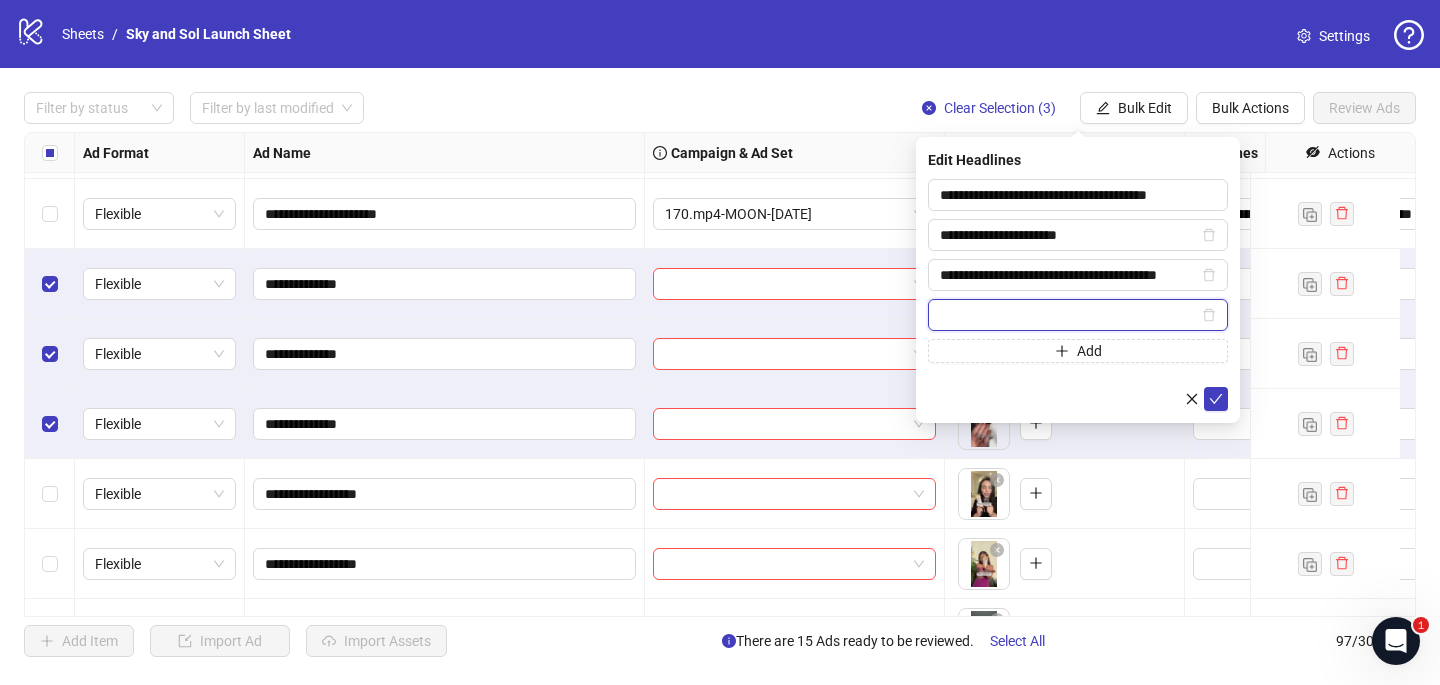 paste on "**********" 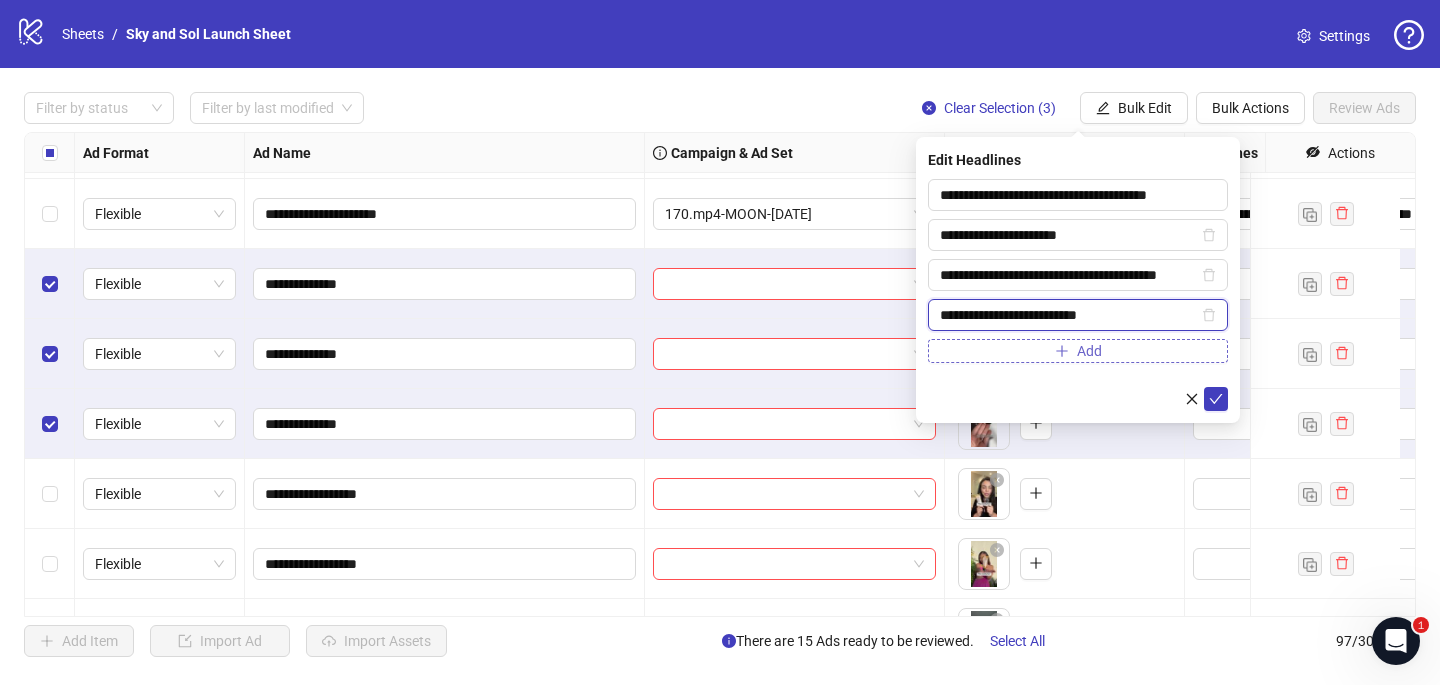 type on "**********" 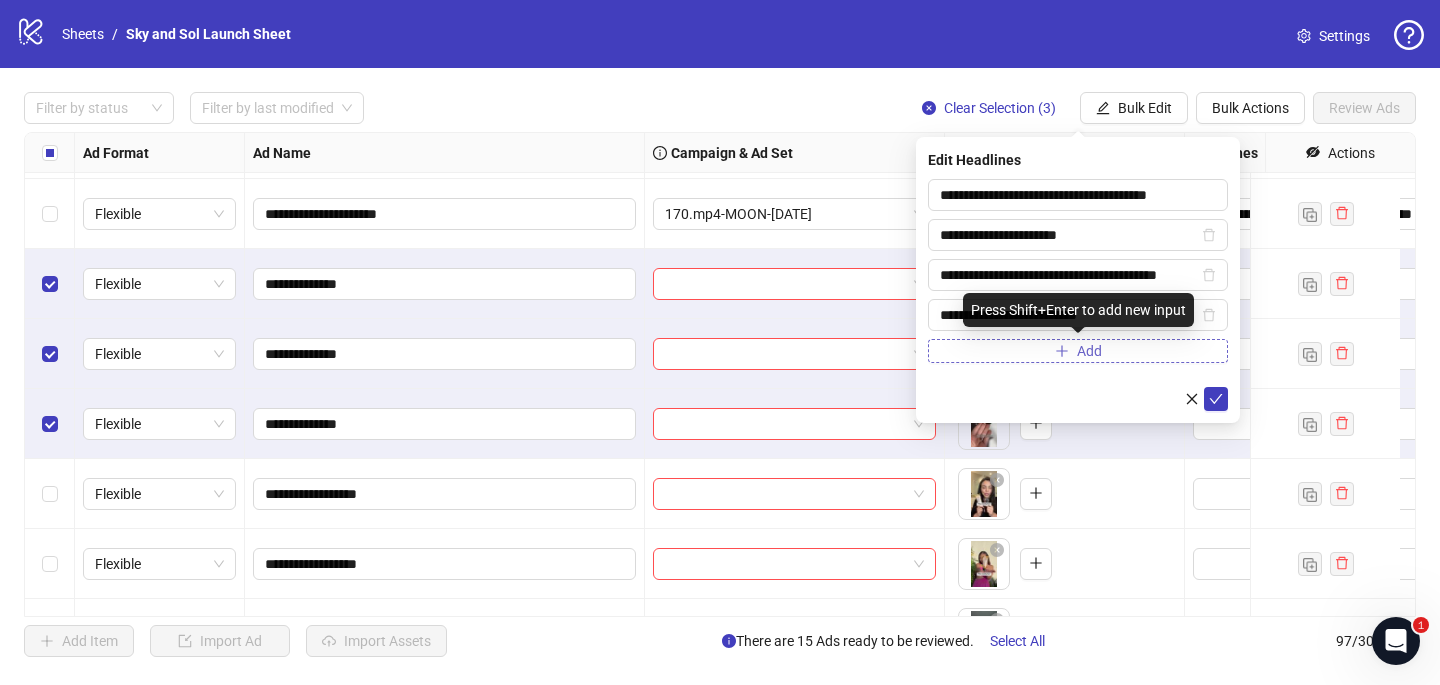 click on "Add" at bounding box center (1078, 351) 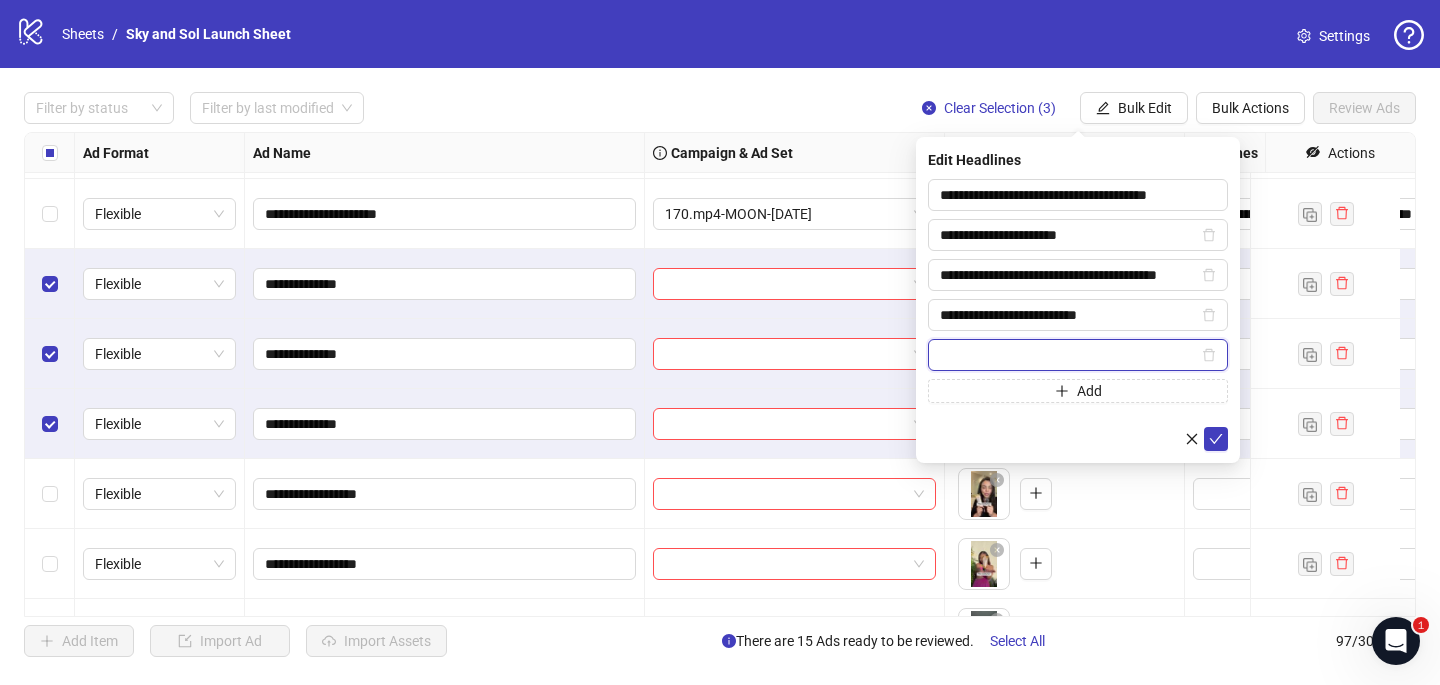 paste on "**********" 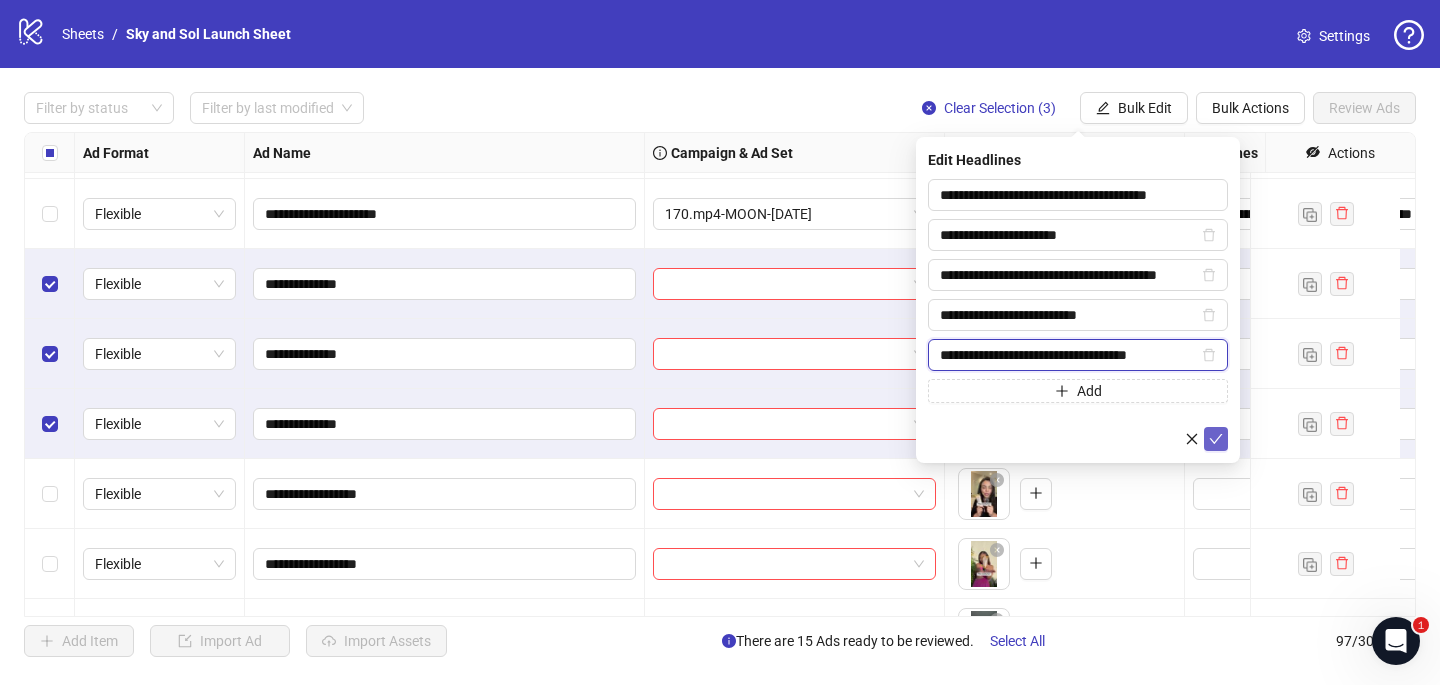 type on "**********" 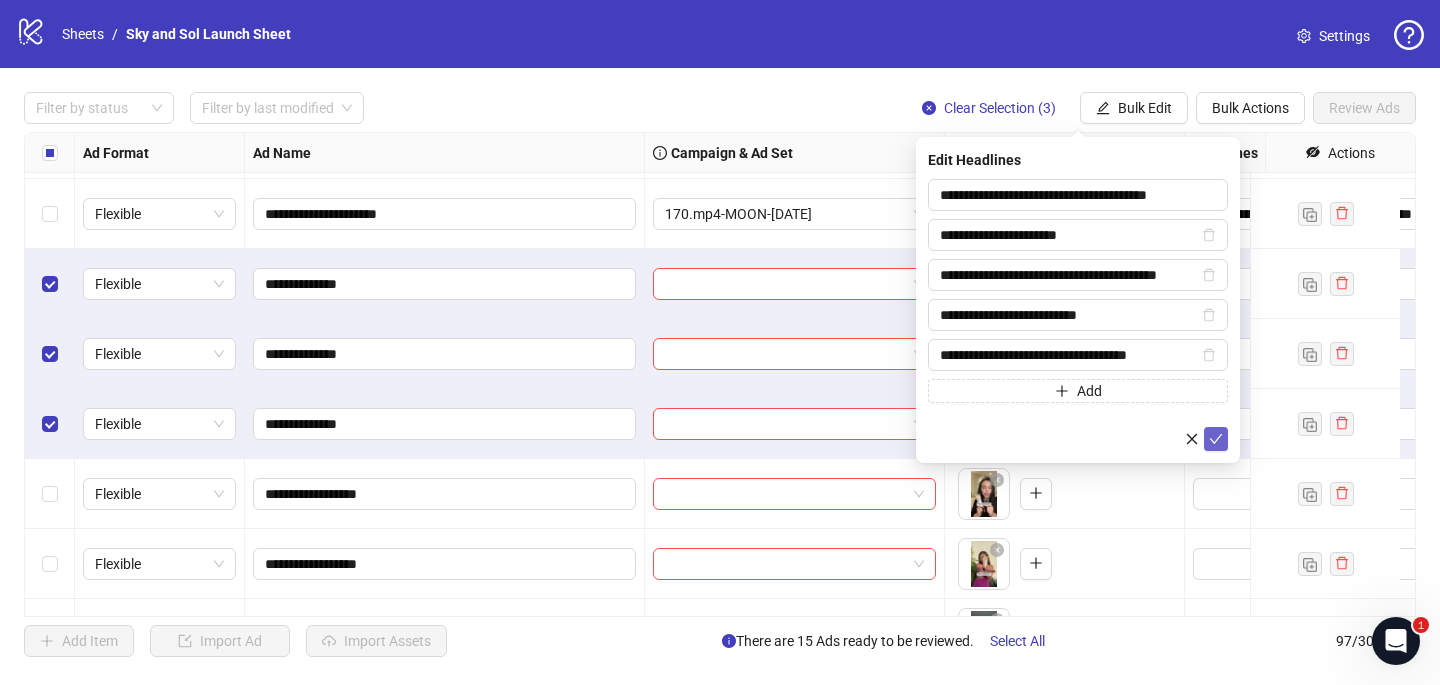 click 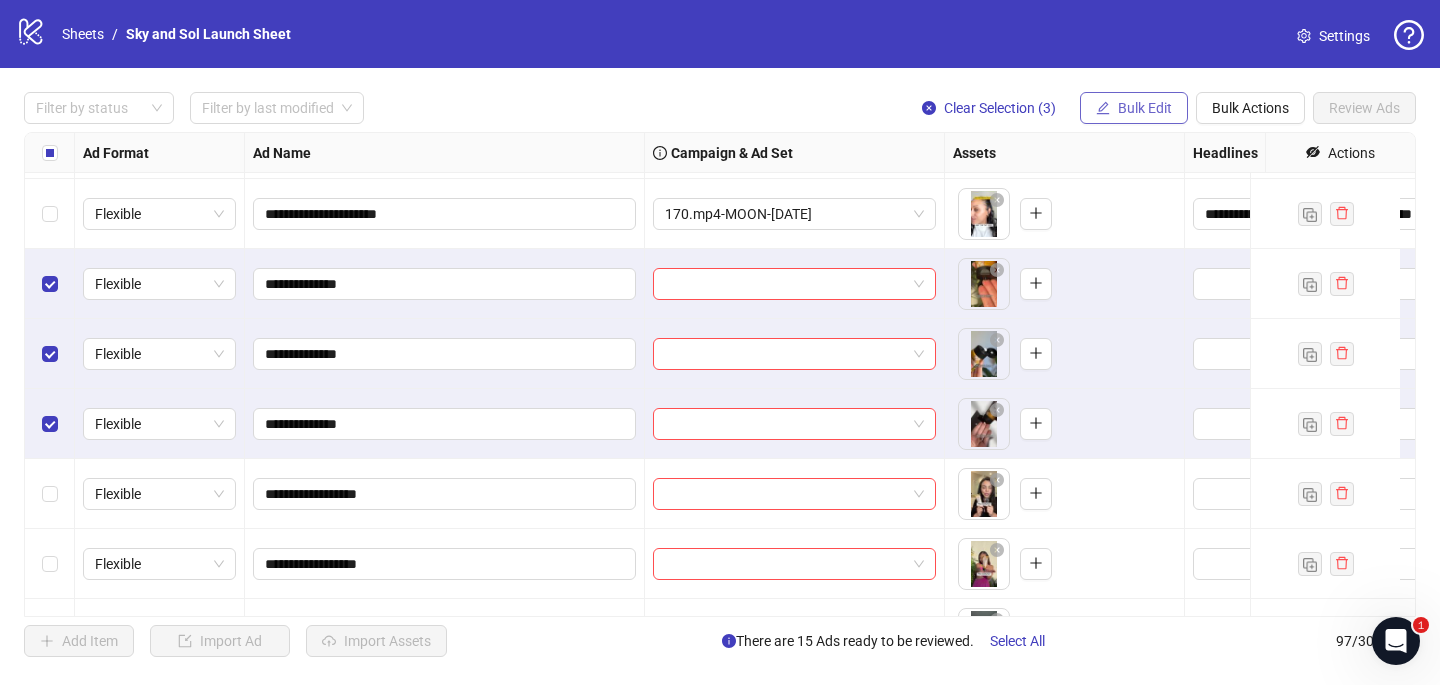 click on "Bulk Edit" at bounding box center [1145, 108] 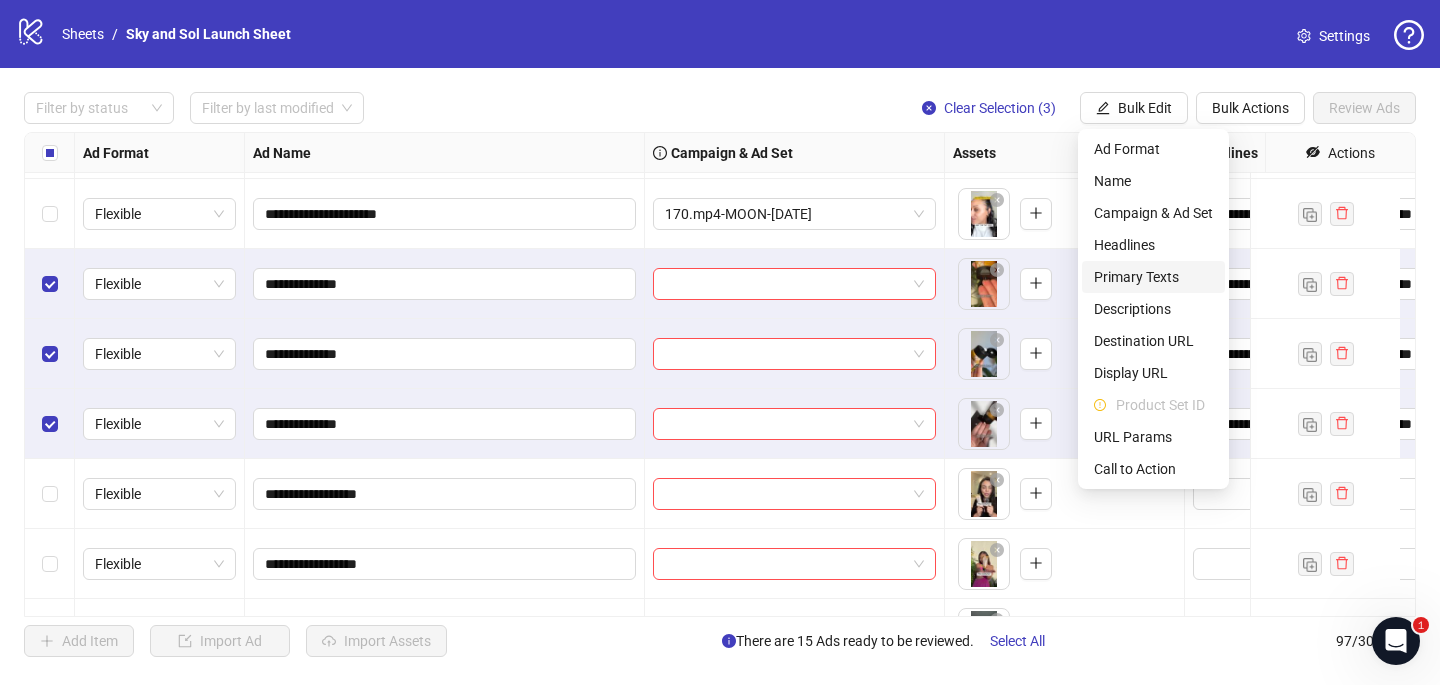 click on "Primary Texts" at bounding box center [1153, 277] 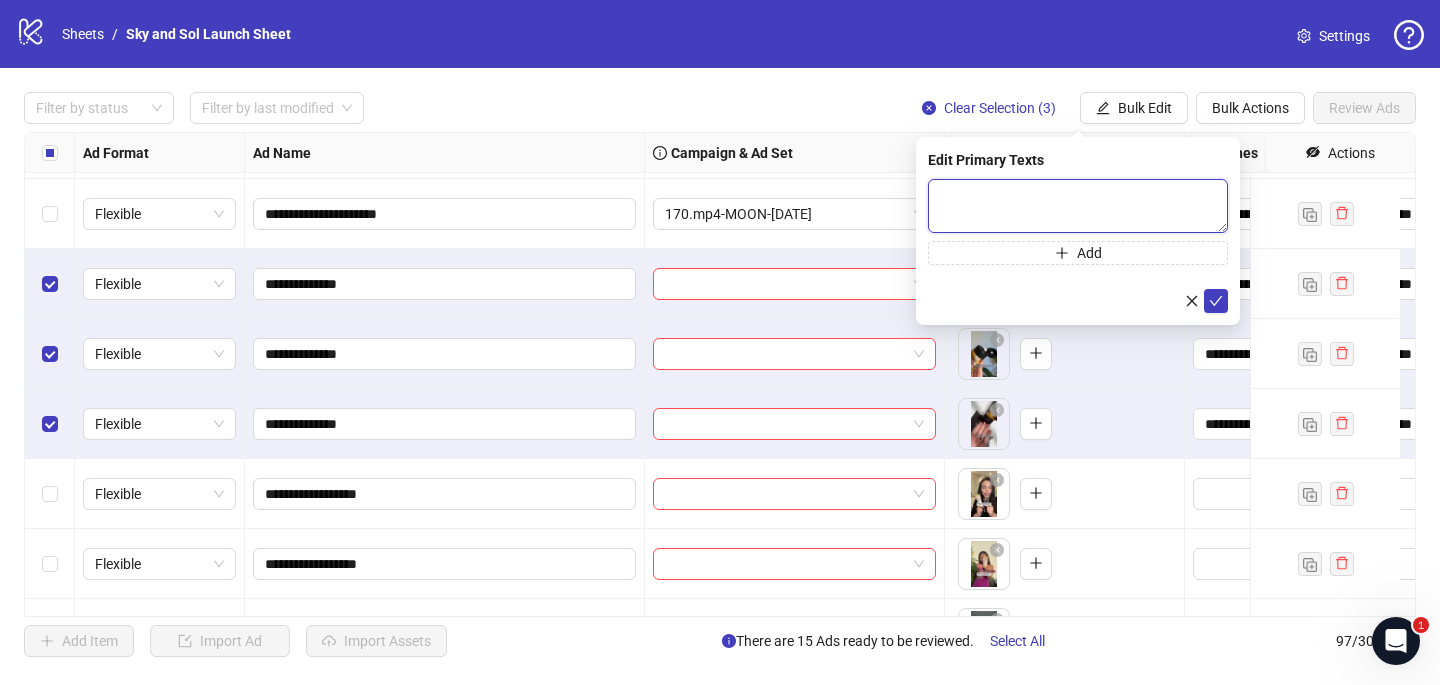 click at bounding box center (1078, 206) 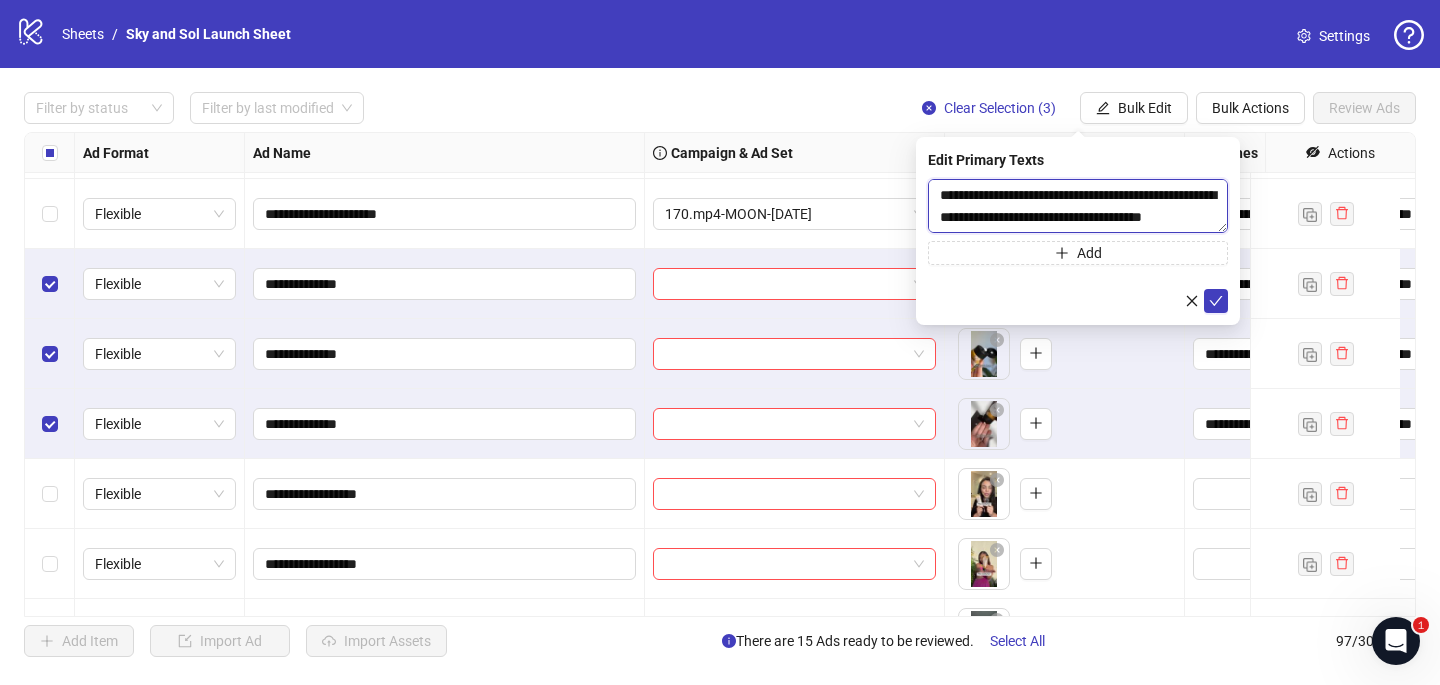 scroll, scrollTop: 396, scrollLeft: 0, axis: vertical 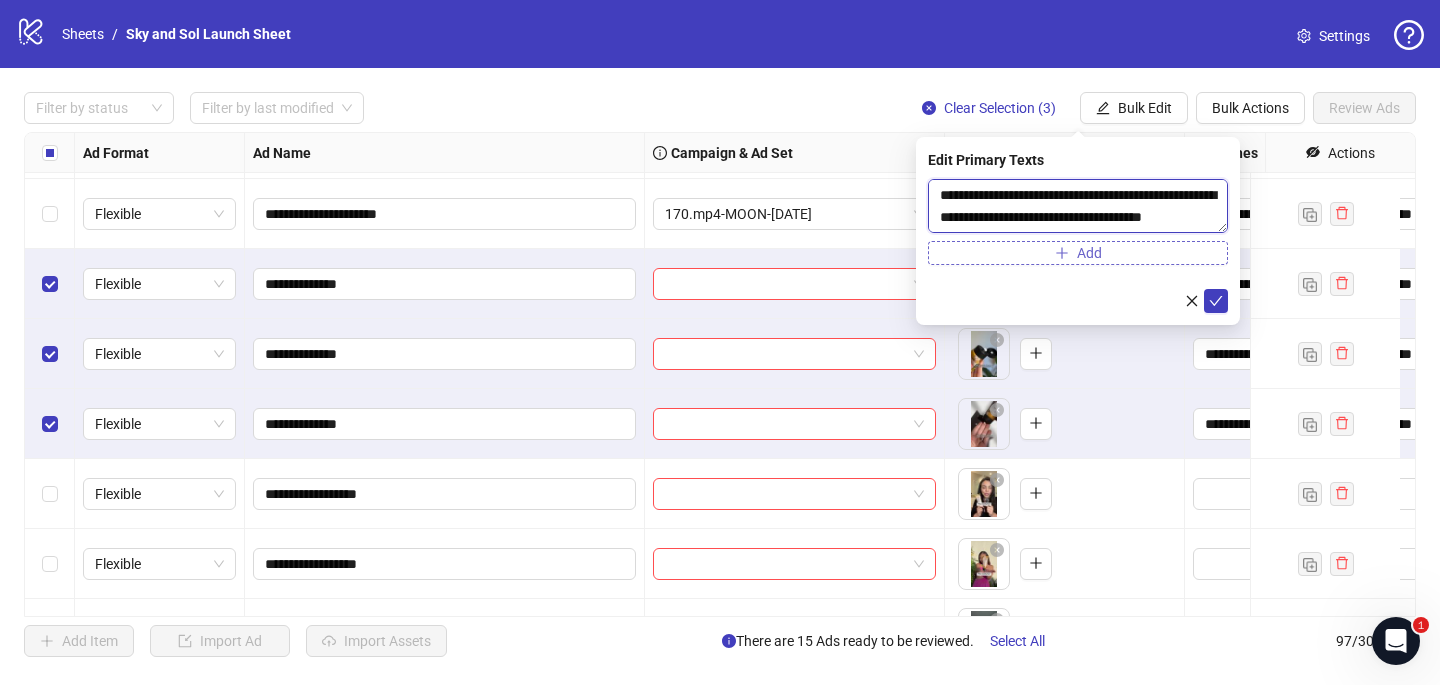 type on "**********" 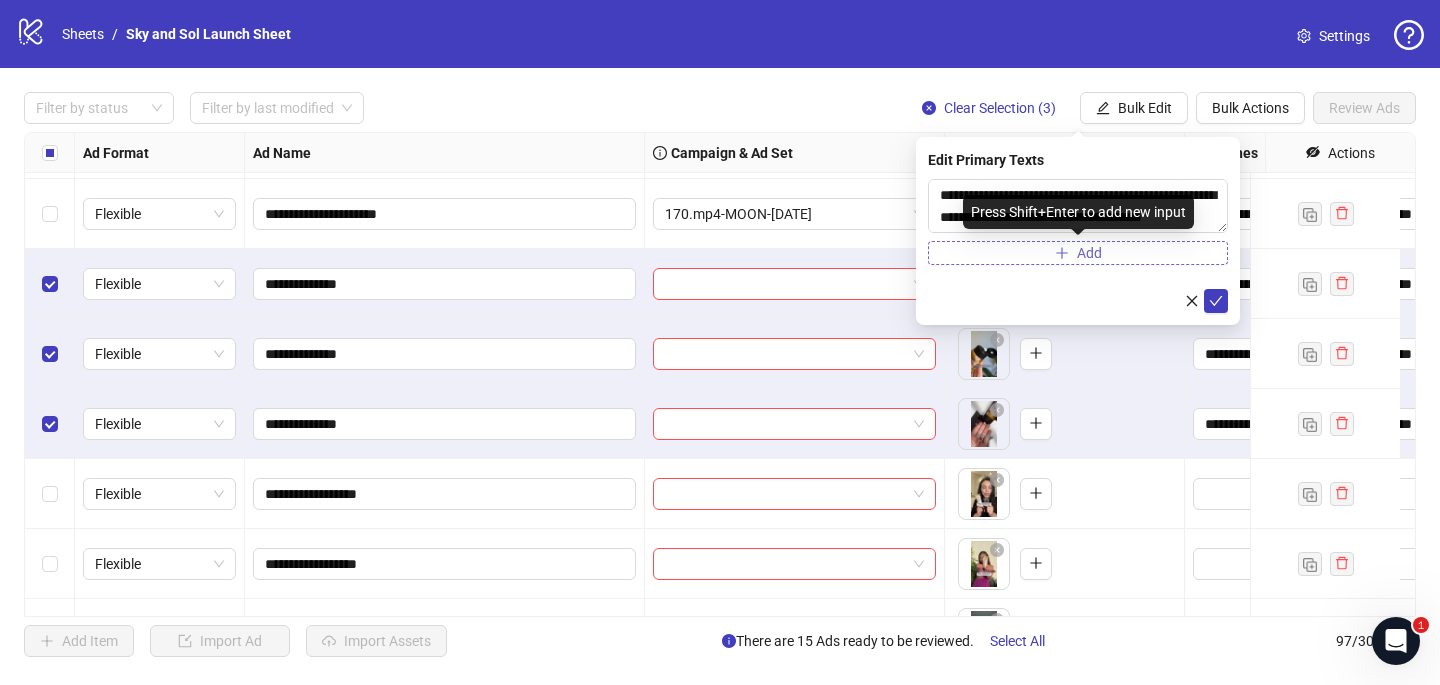 click on "Add" at bounding box center (1078, 253) 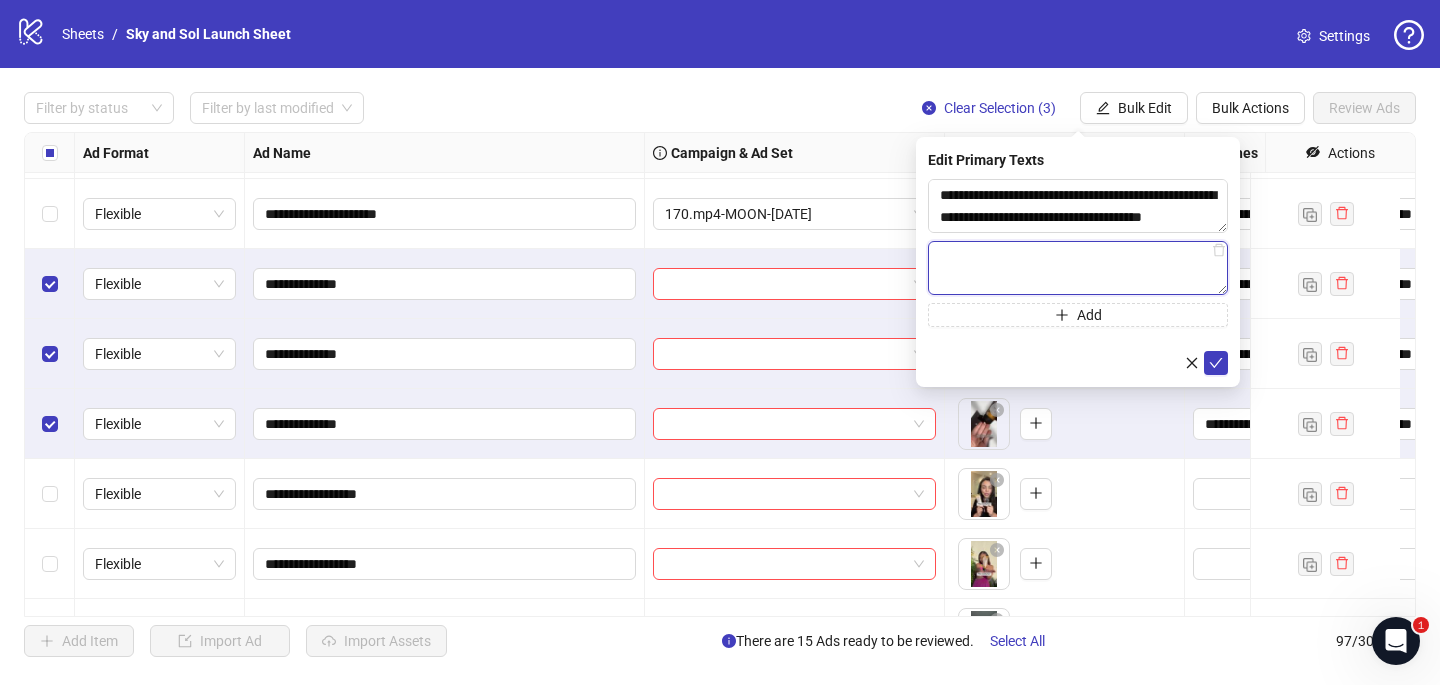 paste on "**********" 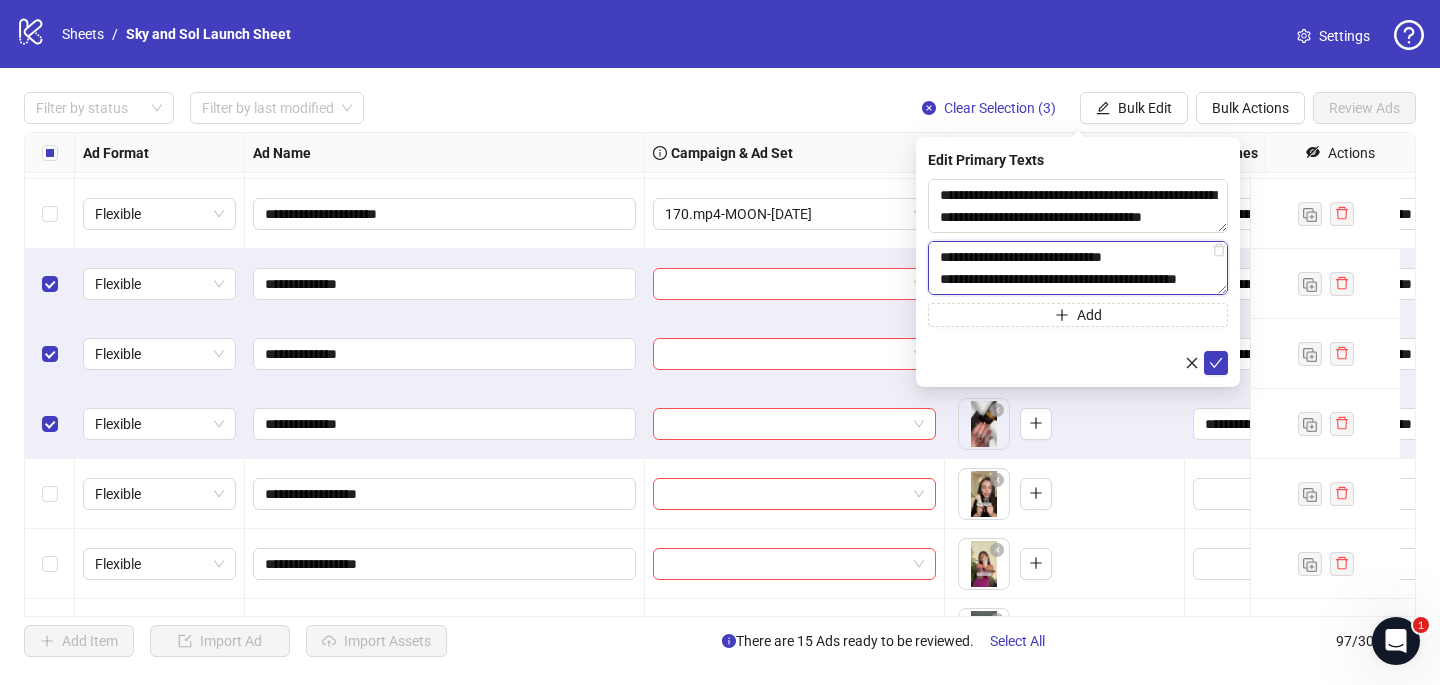 scroll, scrollTop: 528, scrollLeft: 0, axis: vertical 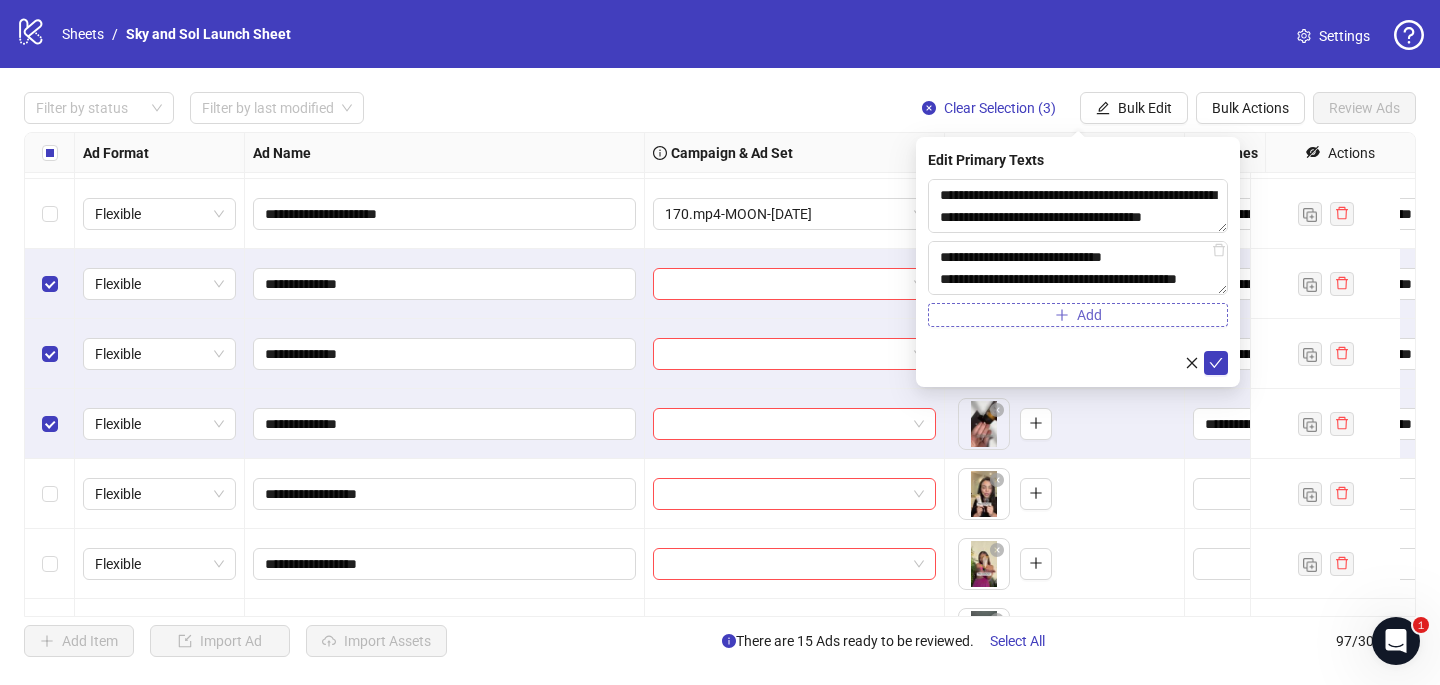 click on "Add" at bounding box center [1078, 315] 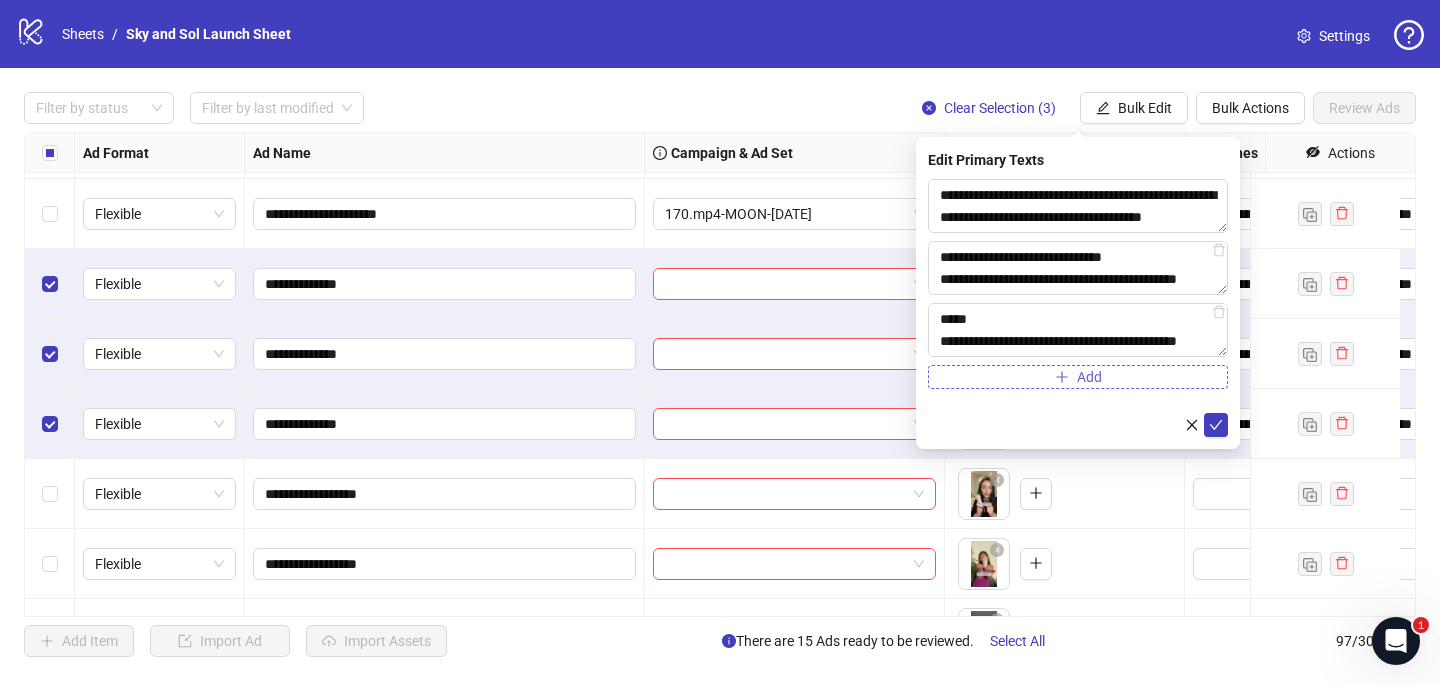 scroll, scrollTop: 308, scrollLeft: 0, axis: vertical 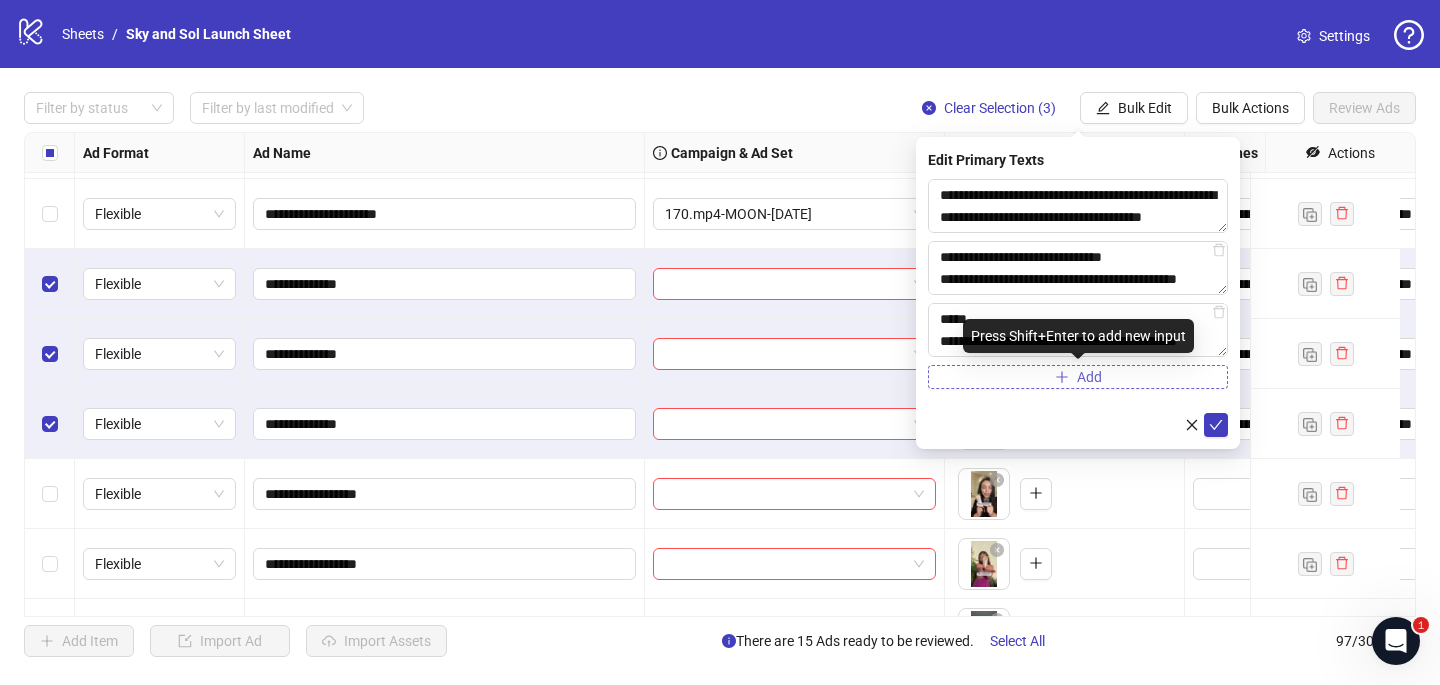 type on "**********" 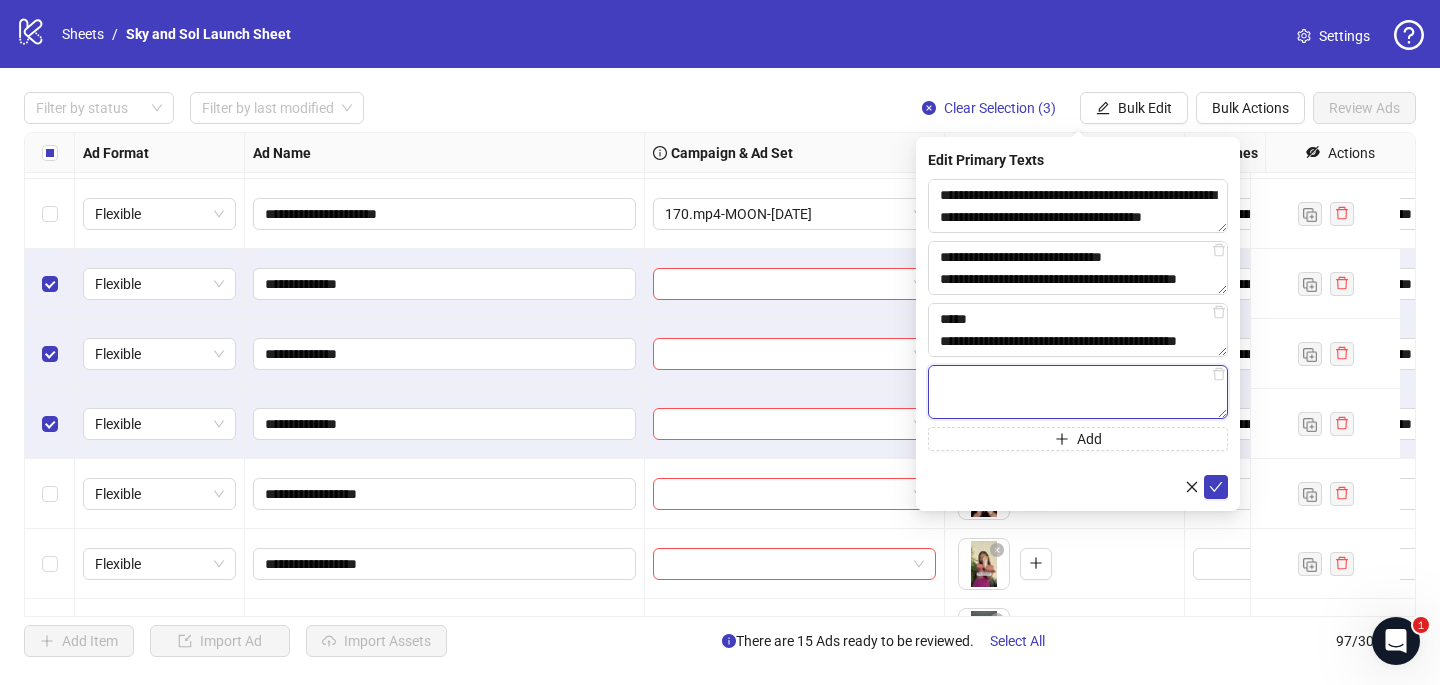paste on "**********" 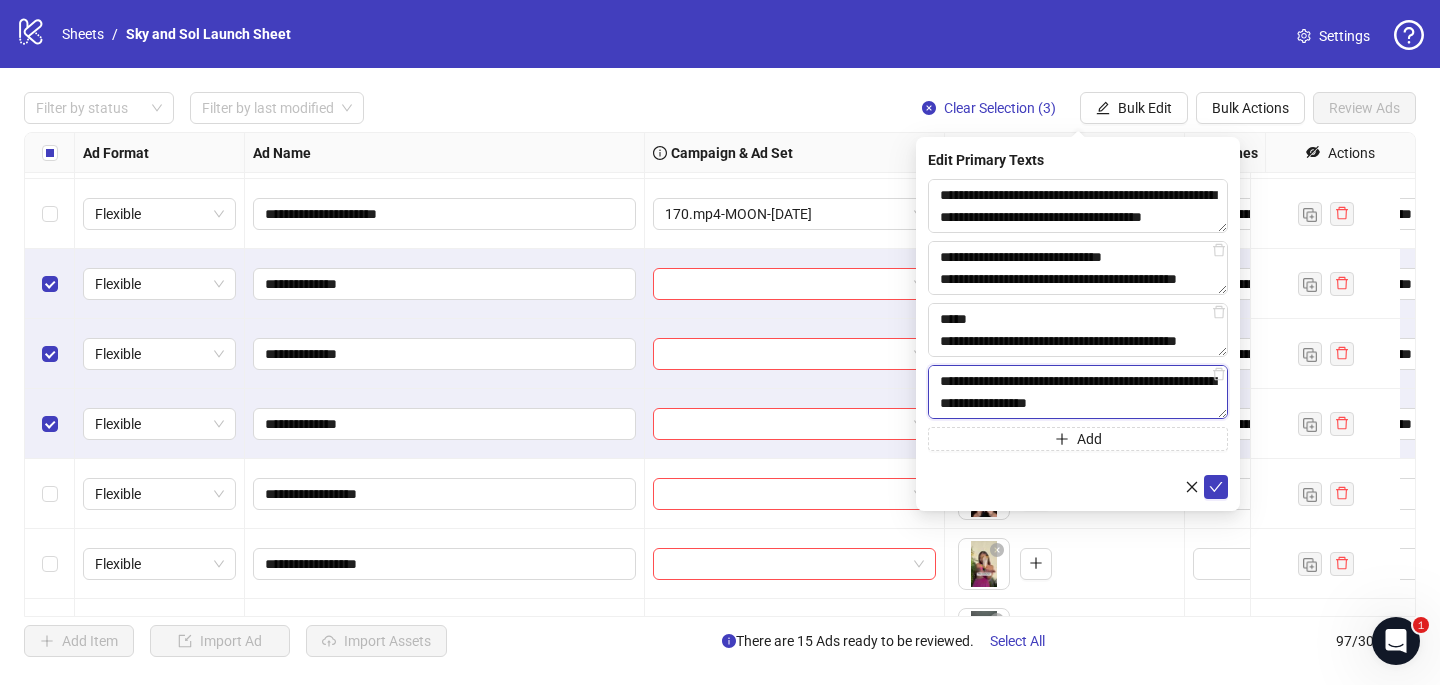 scroll, scrollTop: 37, scrollLeft: 0, axis: vertical 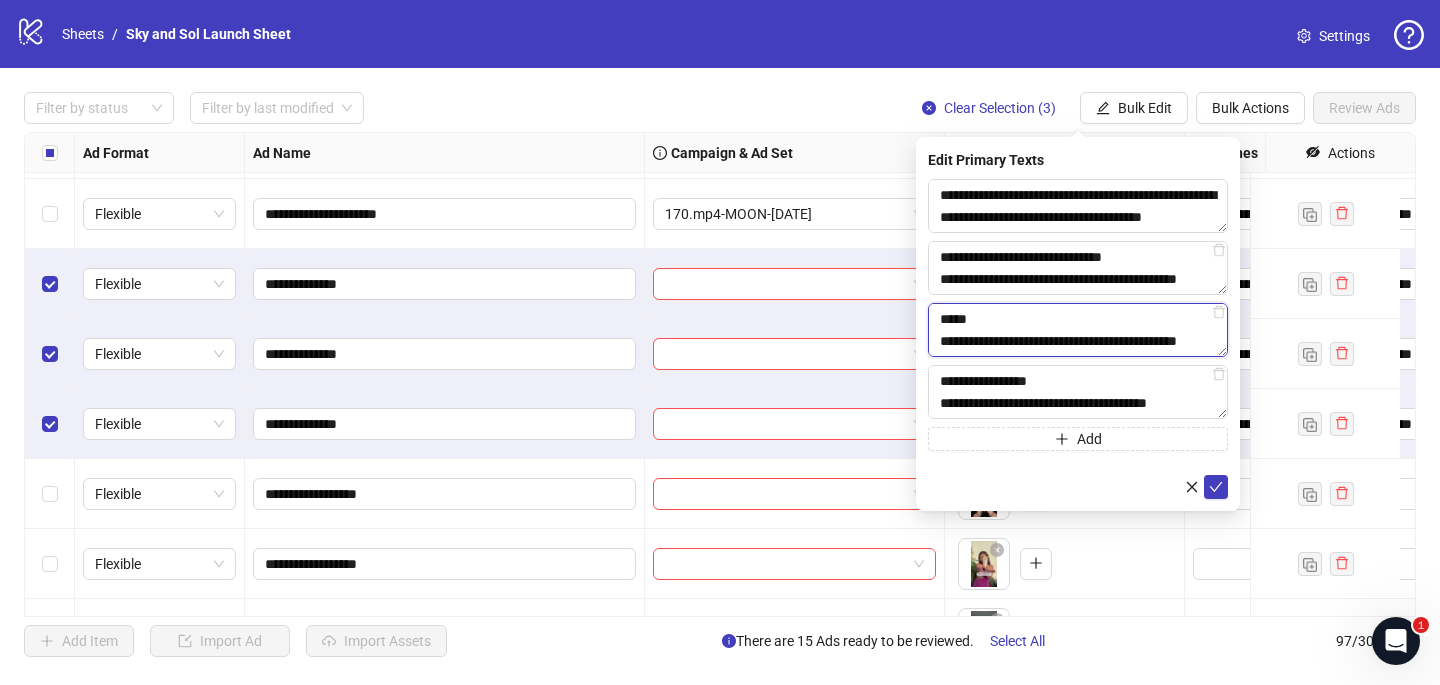 drag, startPoint x: 1017, startPoint y: 344, endPoint x: 941, endPoint y: 326, distance: 78.10249 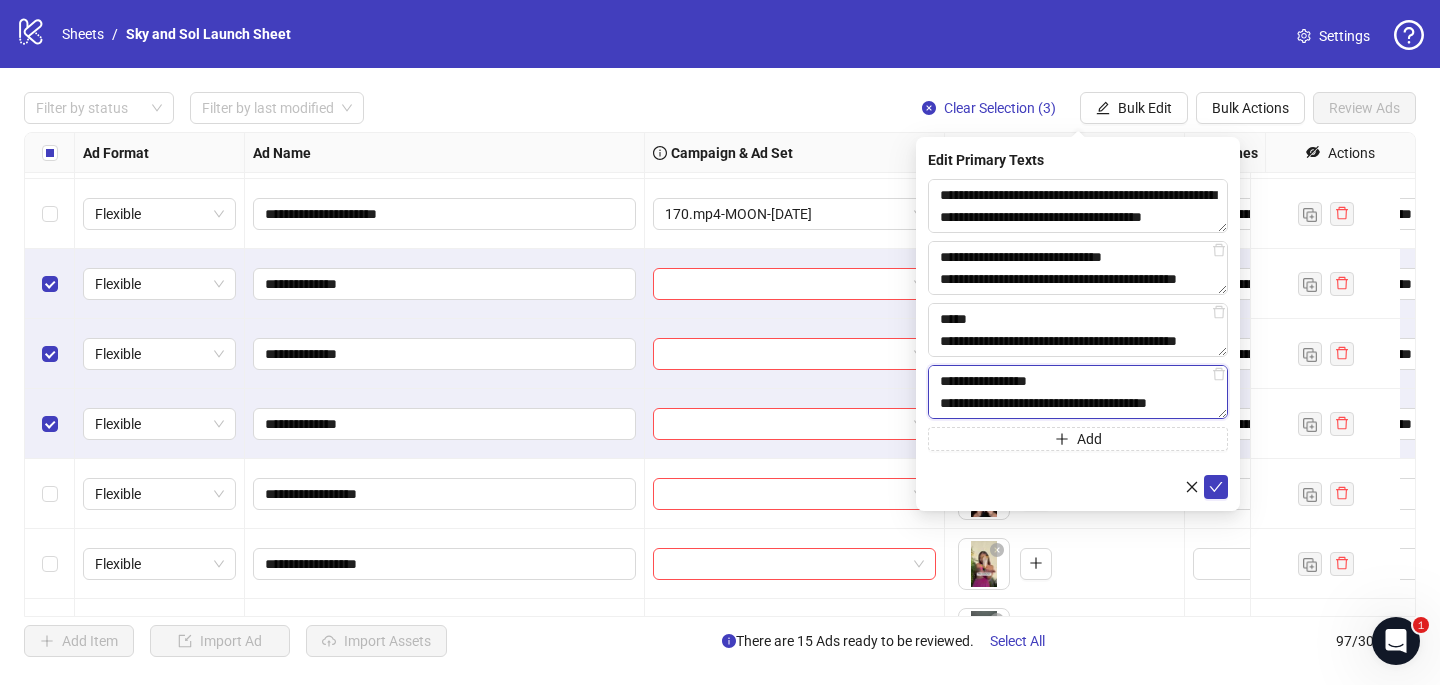 click on "**********" at bounding box center (1078, 392) 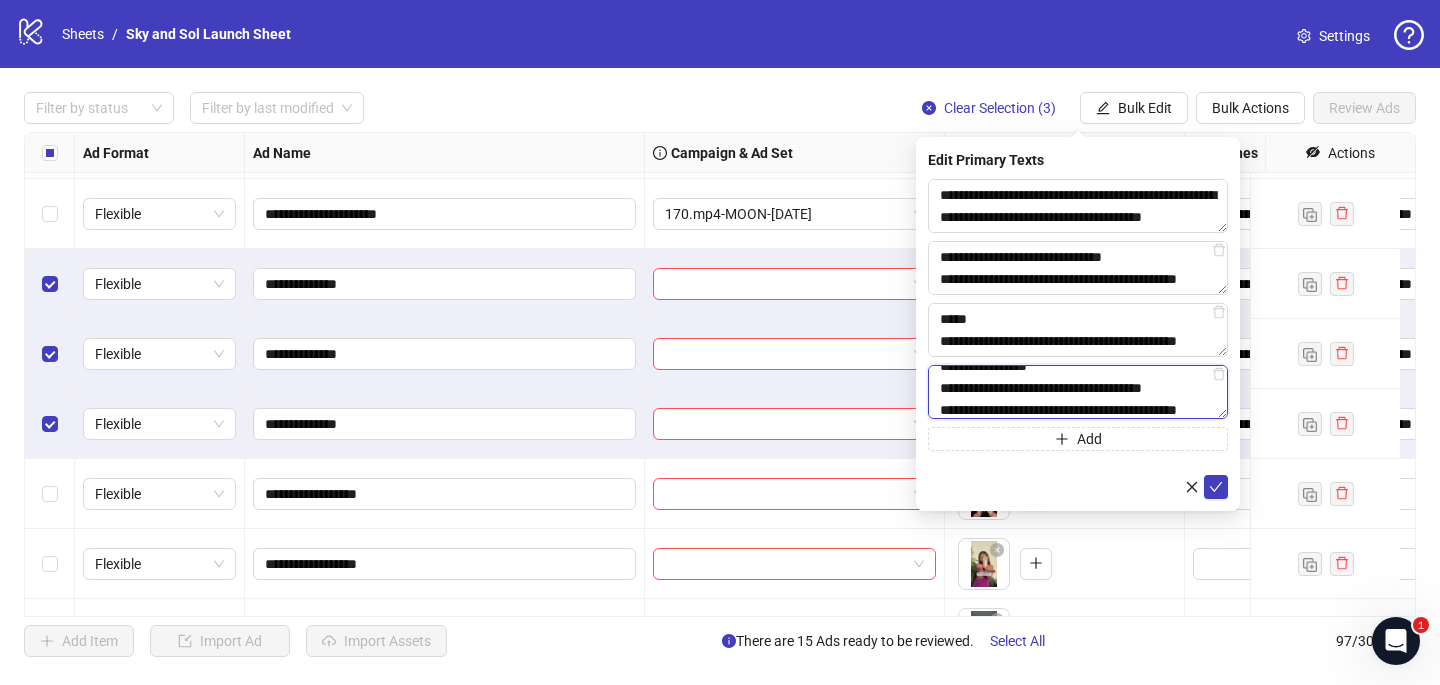 scroll, scrollTop: 59, scrollLeft: 0, axis: vertical 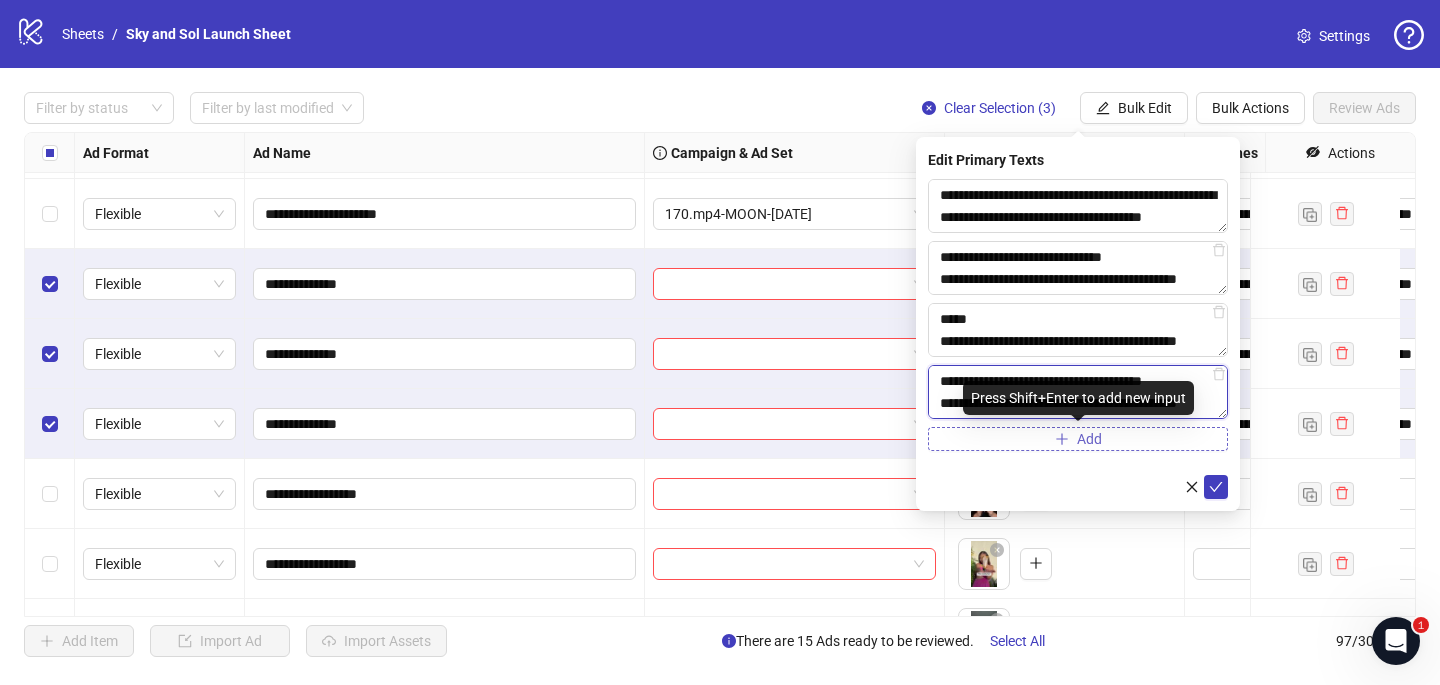 type on "**********" 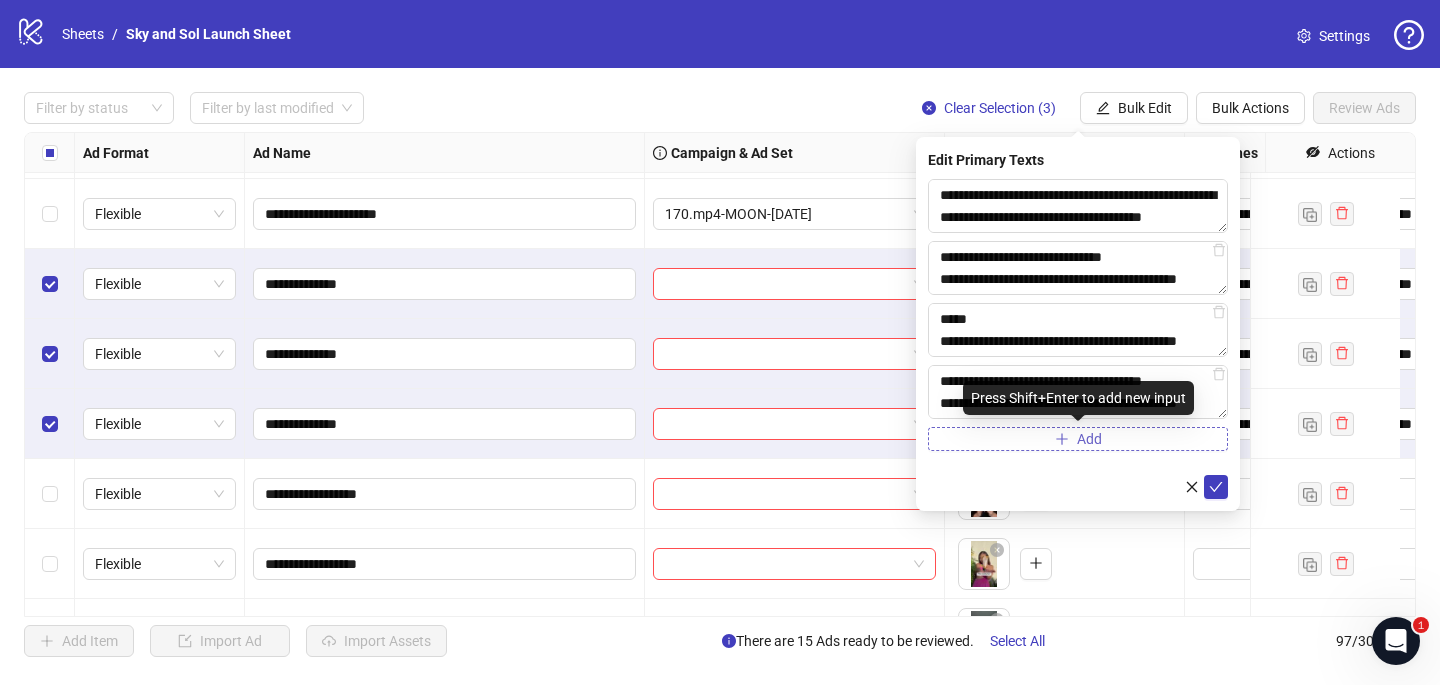 click on "Add" at bounding box center (1078, 439) 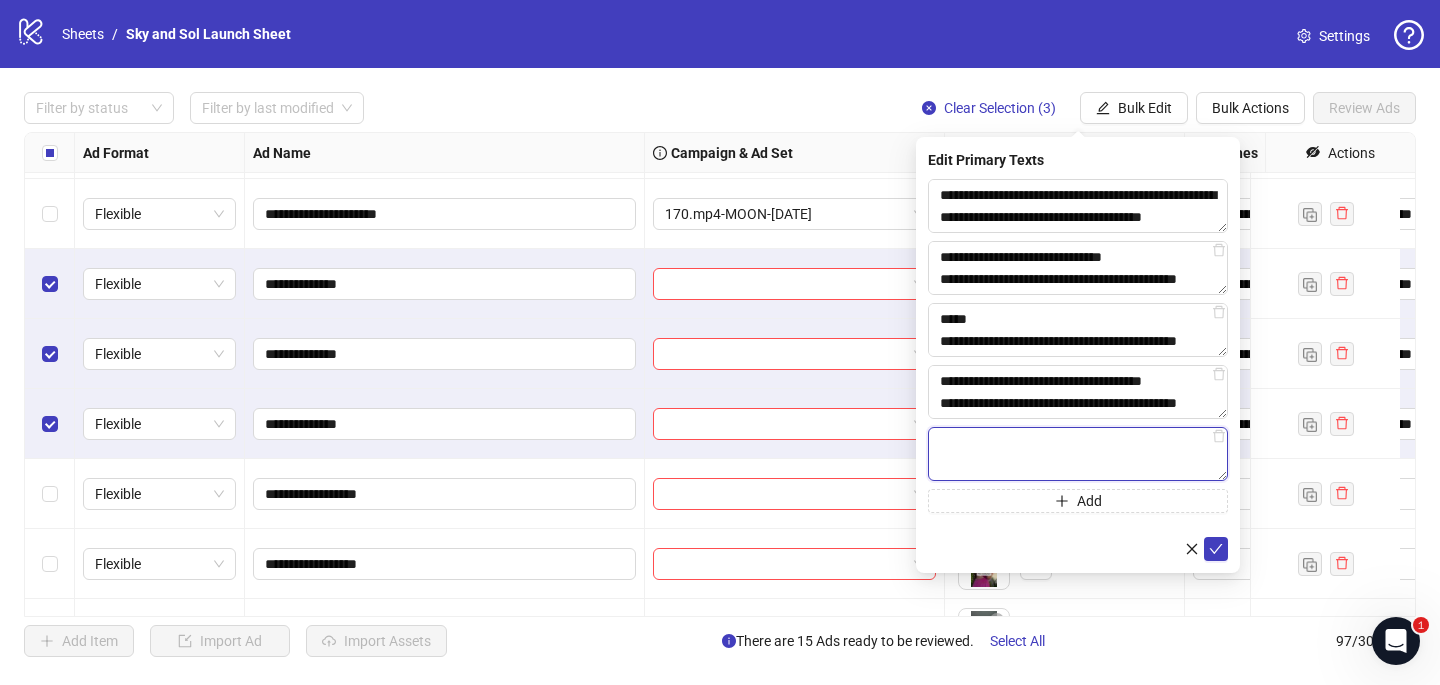 paste on "**********" 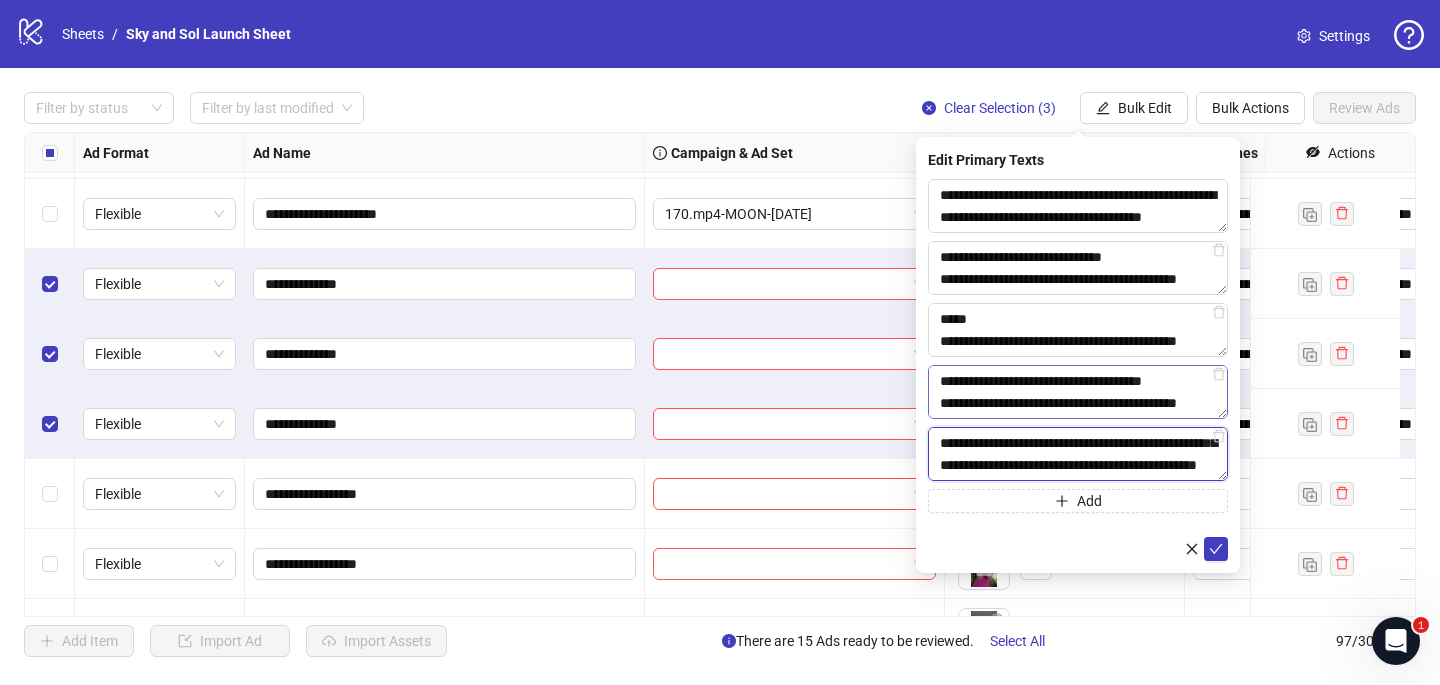 scroll, scrollTop: 81, scrollLeft: 0, axis: vertical 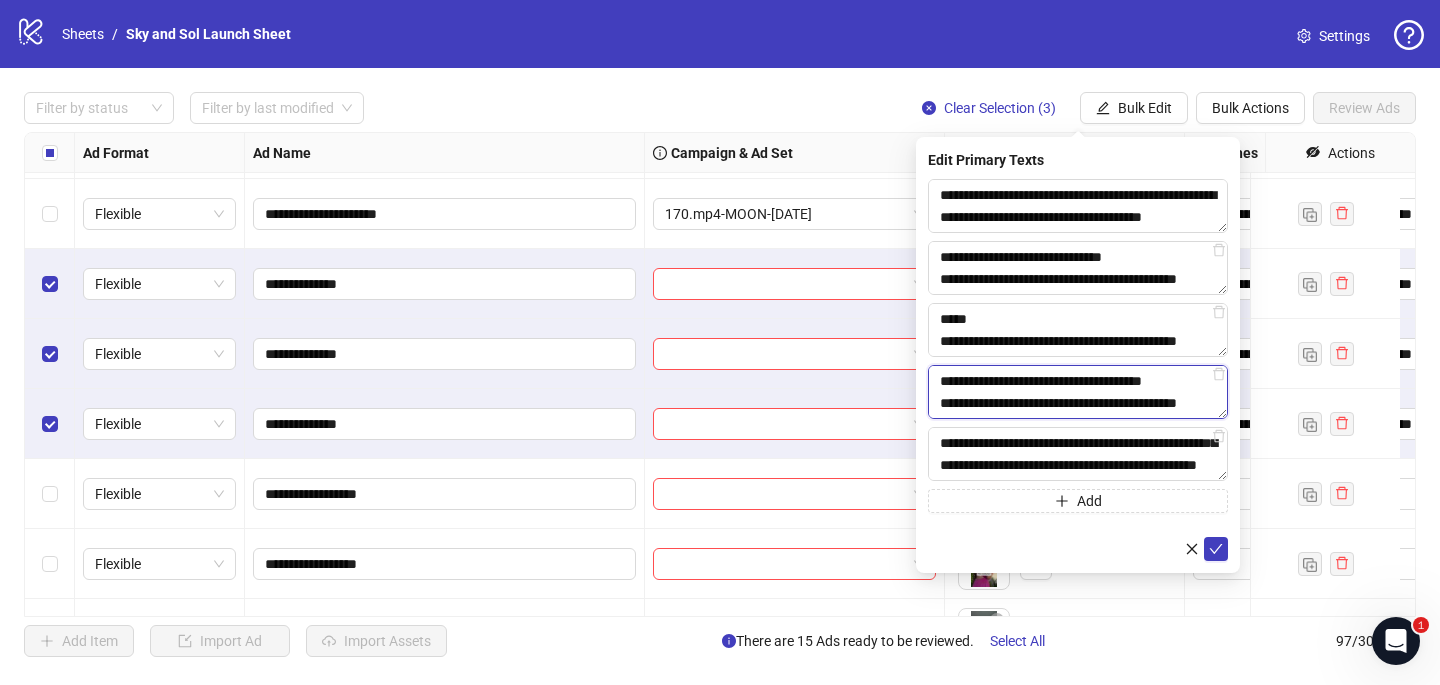 drag, startPoint x: 1027, startPoint y: 406, endPoint x: 932, endPoint y: 398, distance: 95.33625 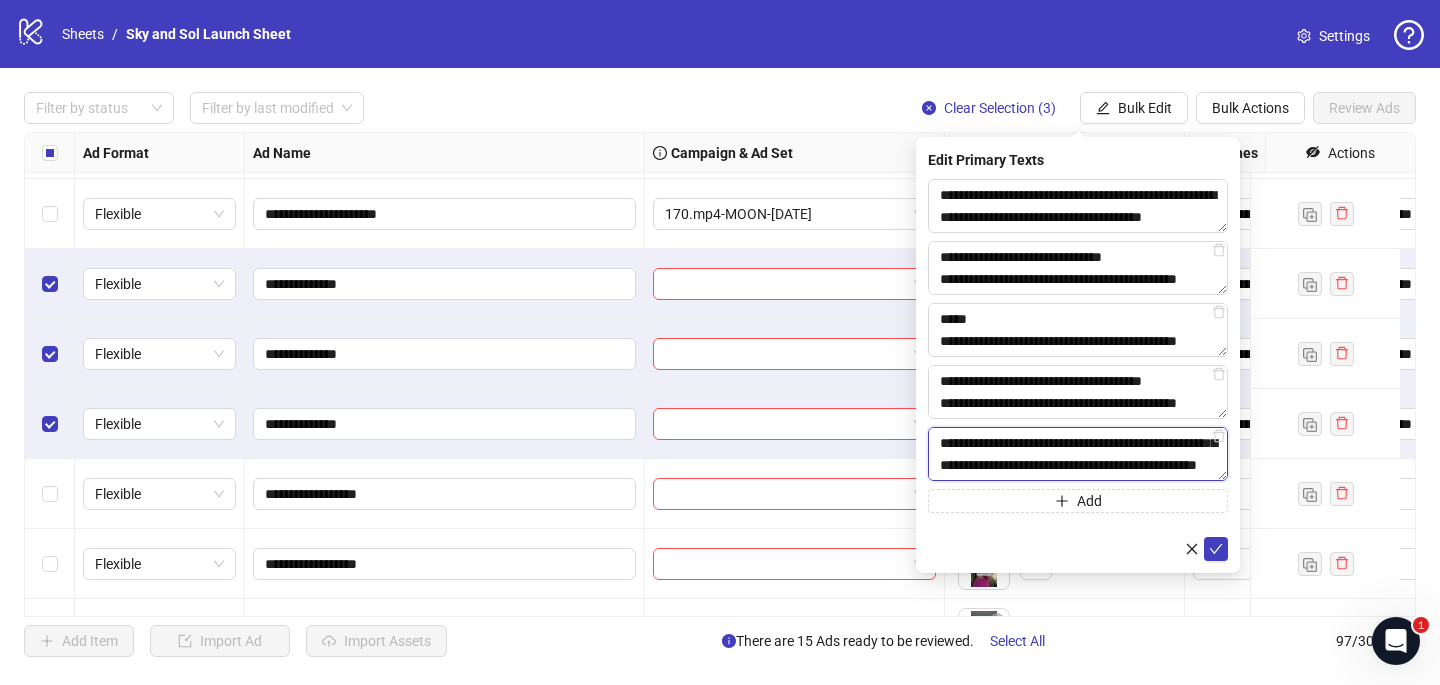 click on "**********" at bounding box center (1078, 454) 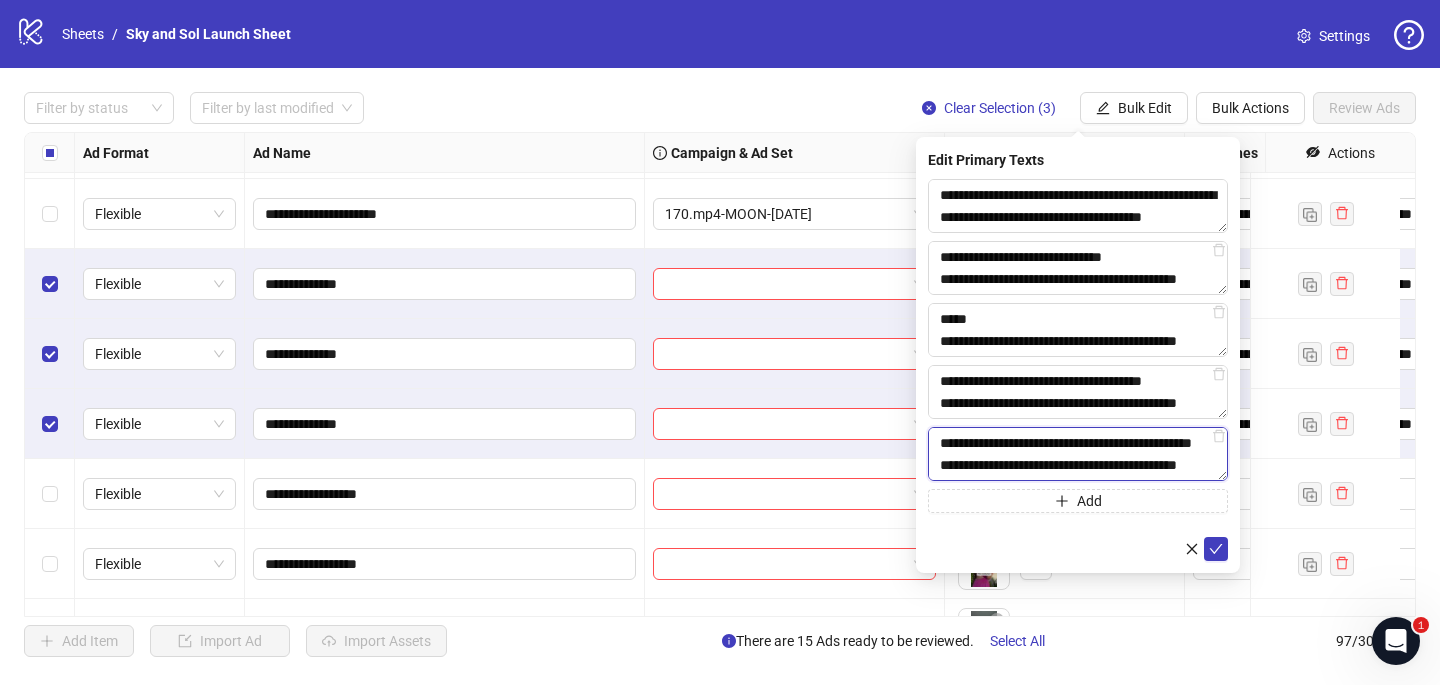 scroll, scrollTop: 103, scrollLeft: 0, axis: vertical 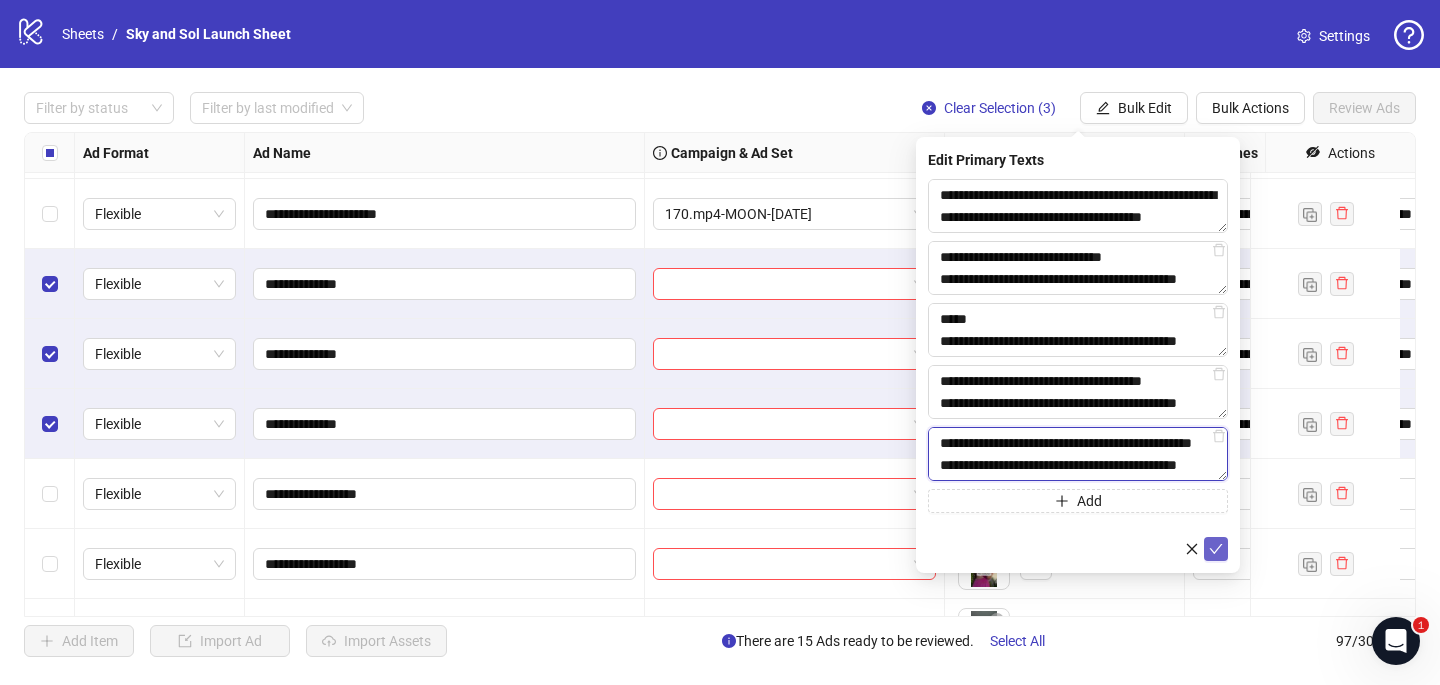 type on "**********" 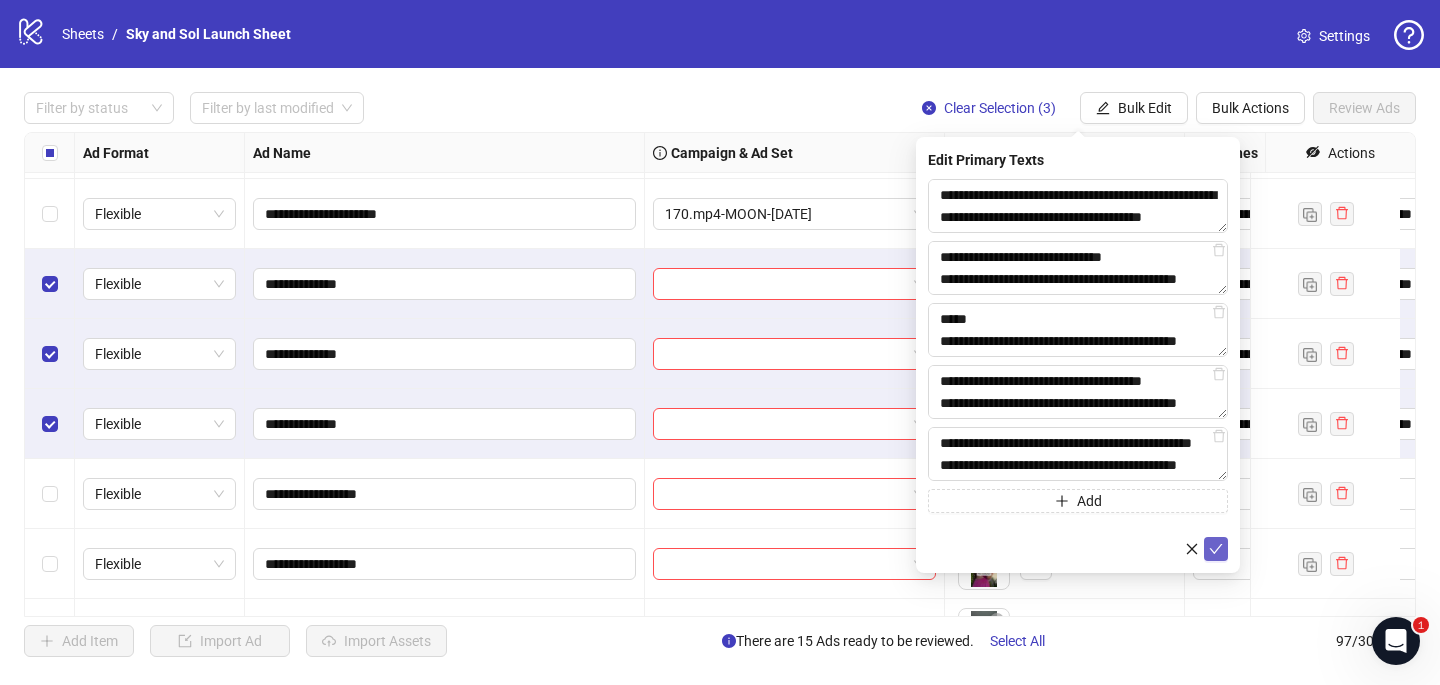 click at bounding box center [1216, 549] 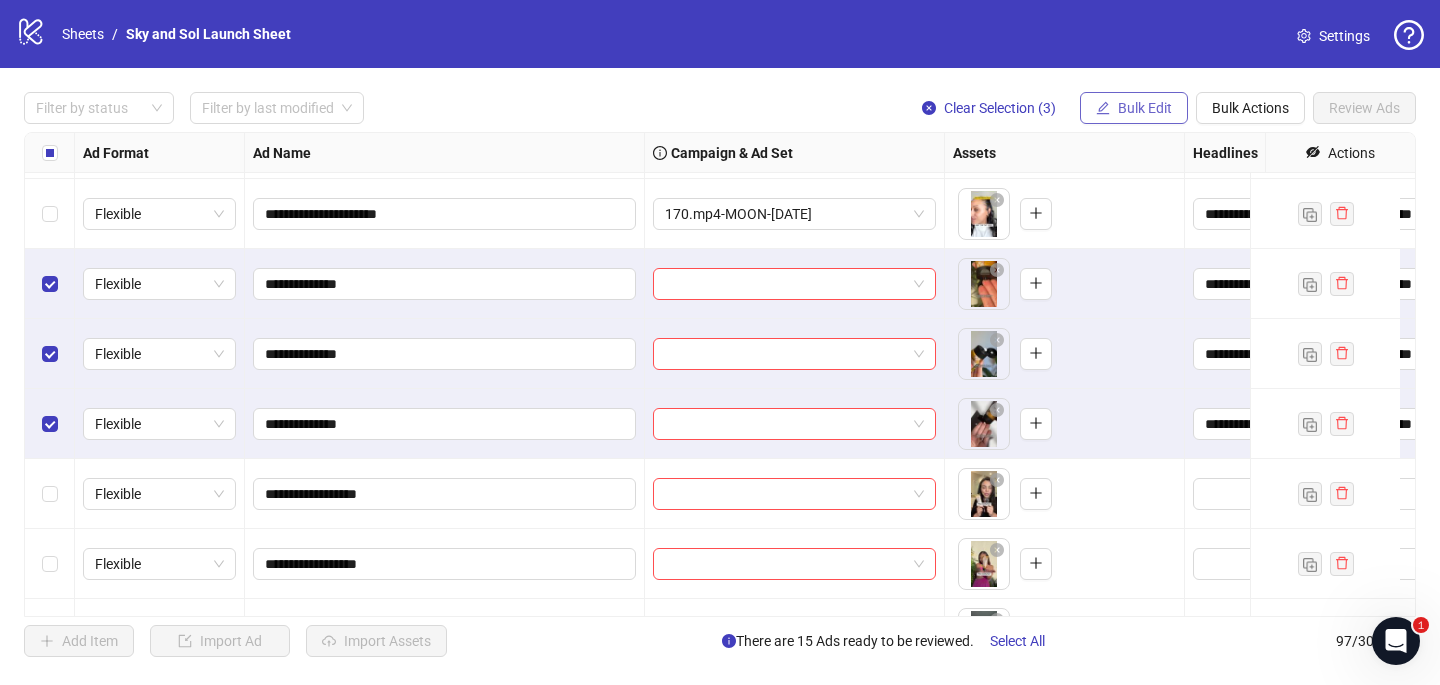 click on "Bulk Edit" at bounding box center (1134, 108) 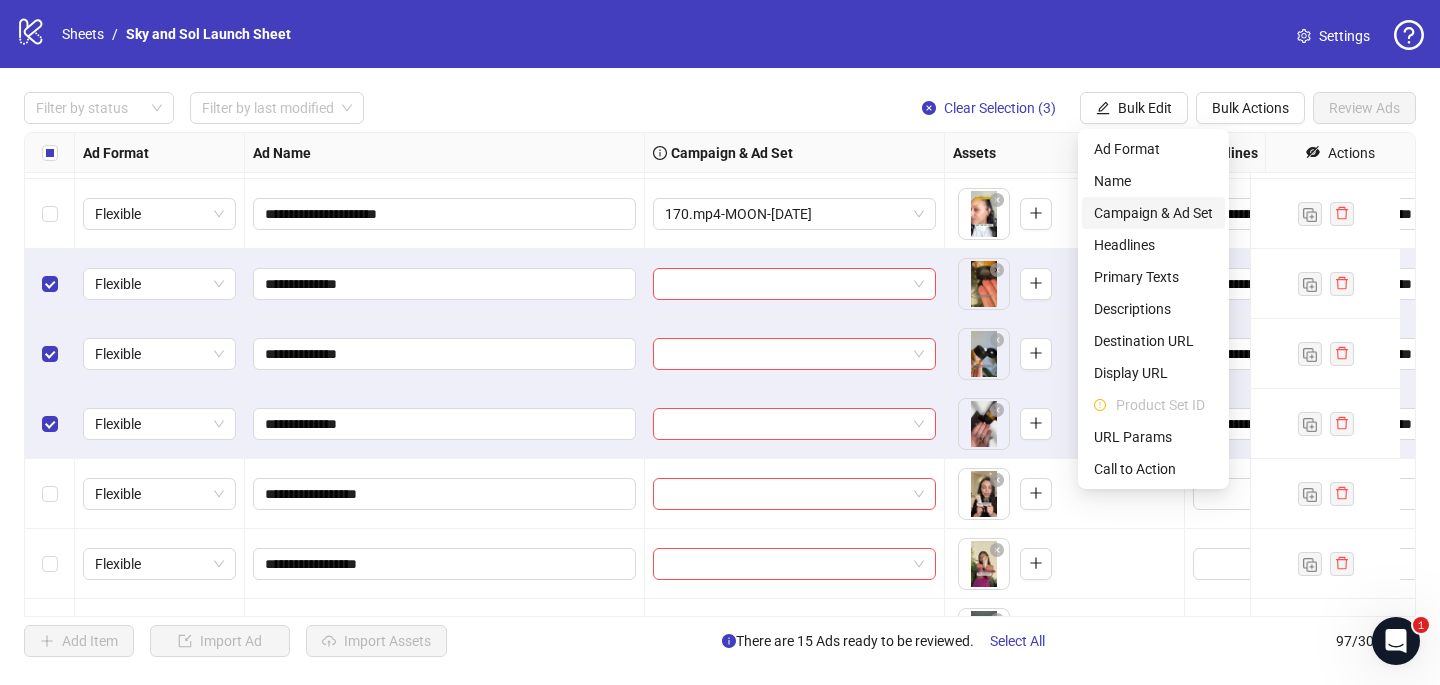 click on "Campaign & Ad Set" at bounding box center [1153, 213] 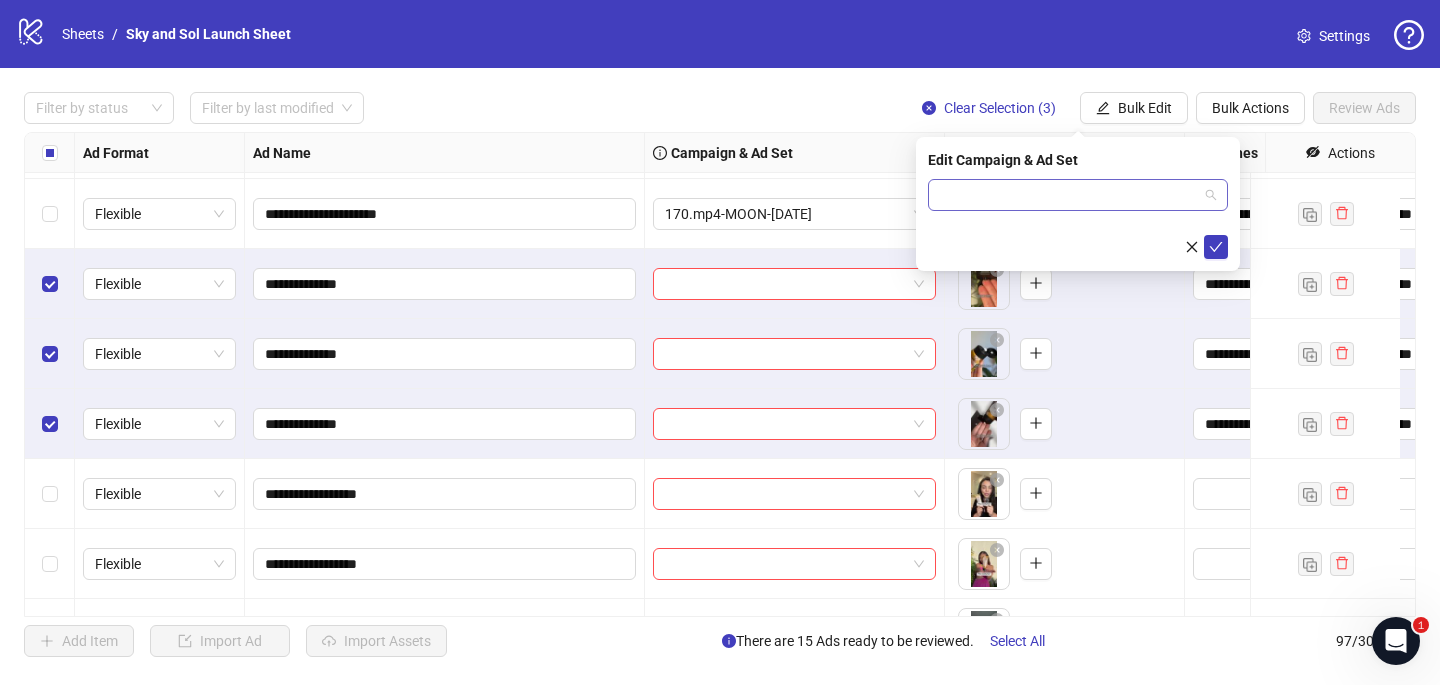 click at bounding box center [1069, 195] 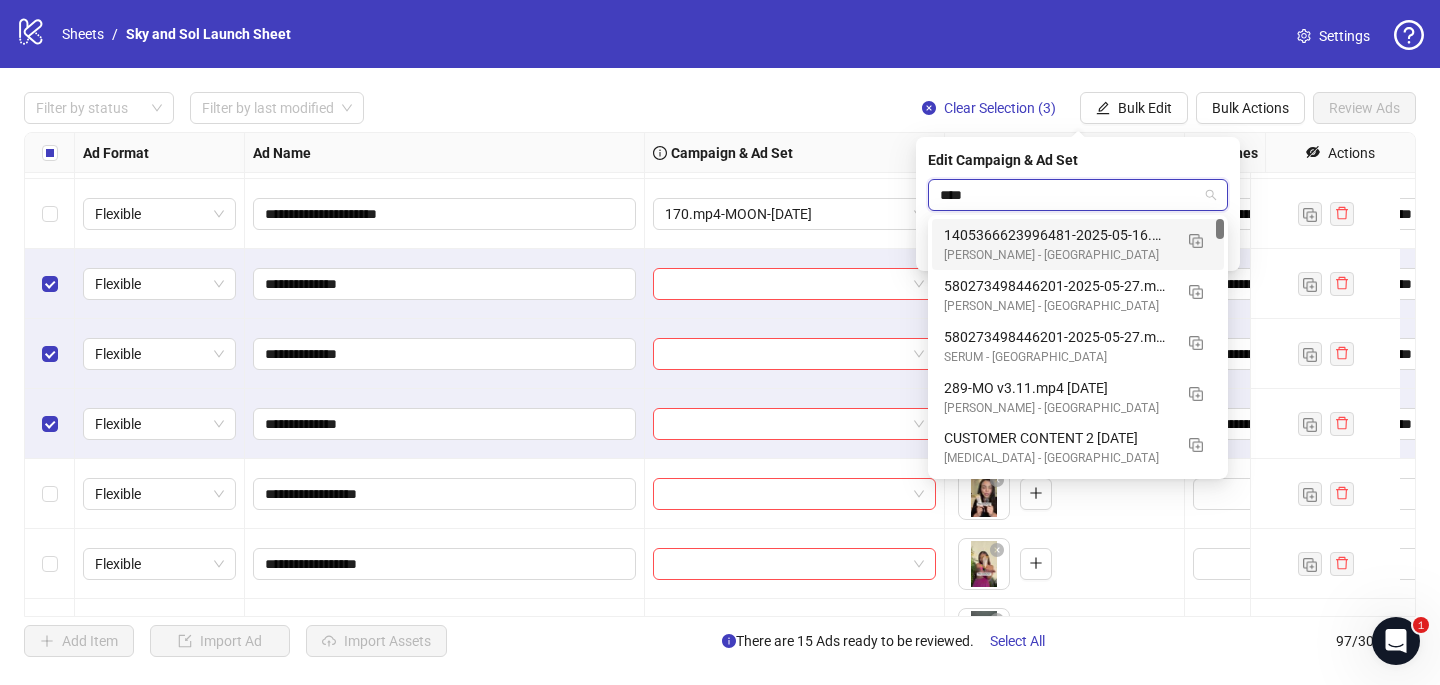 type on "*****" 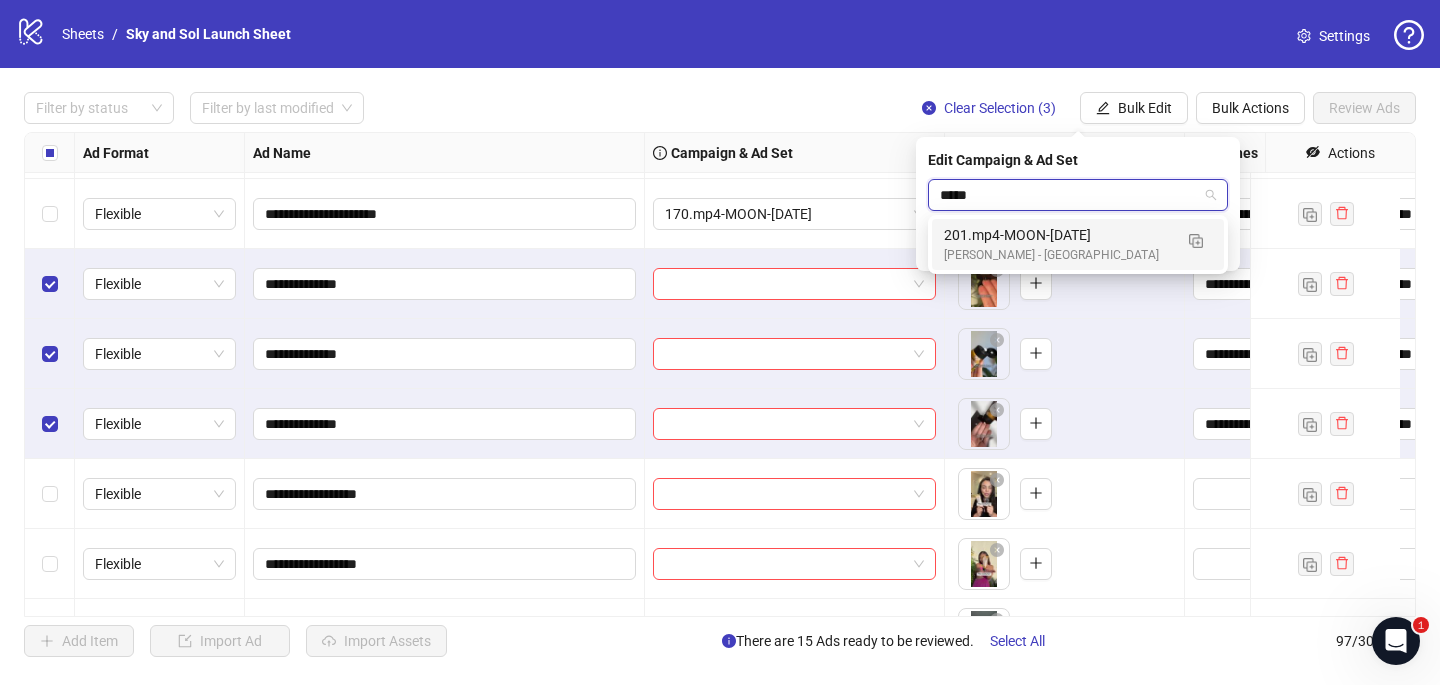 type 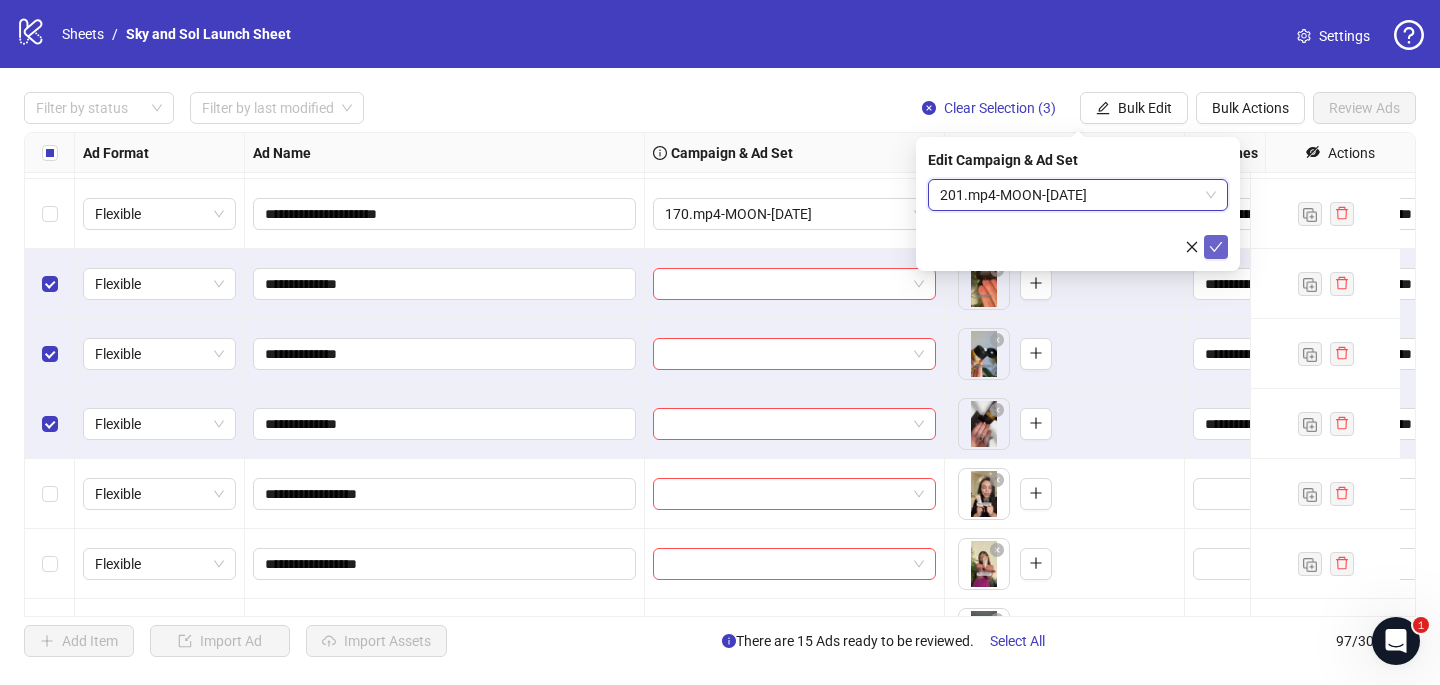click 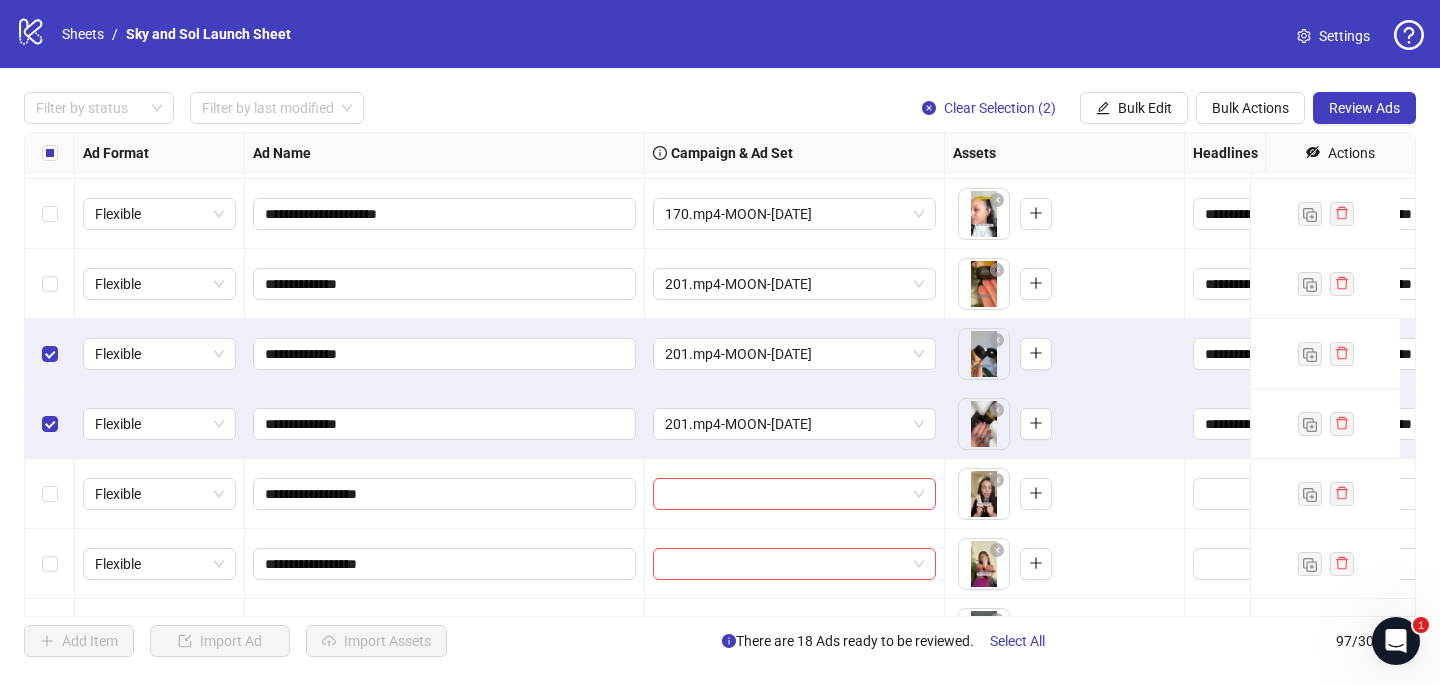 click at bounding box center [50, 354] 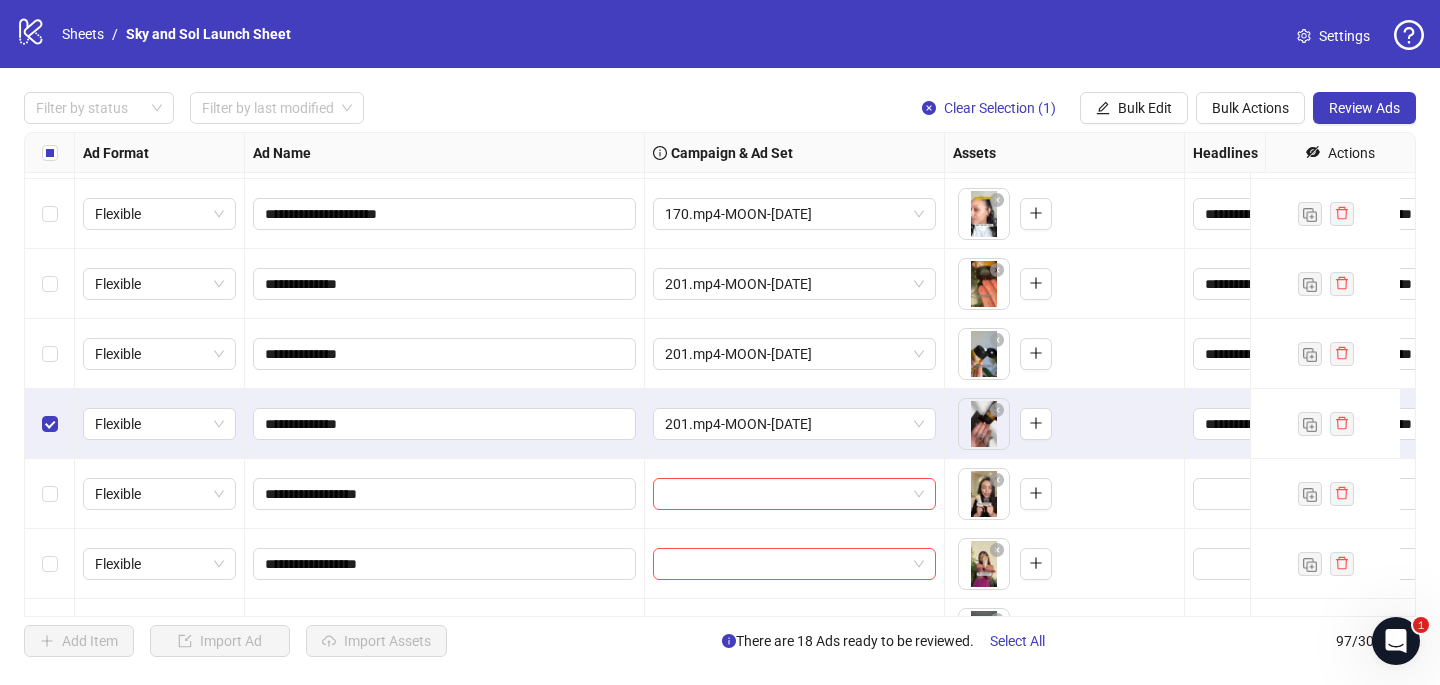 click at bounding box center [50, 424] 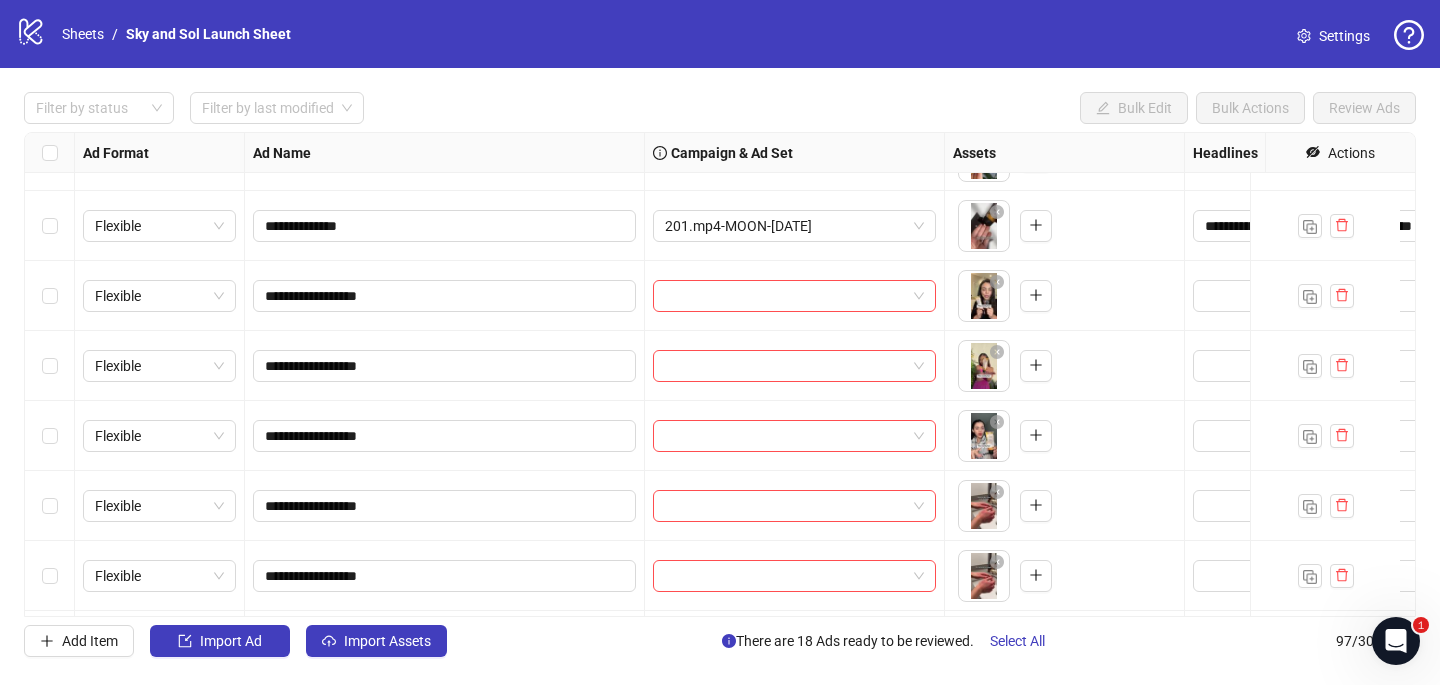 scroll, scrollTop: 1193, scrollLeft: 0, axis: vertical 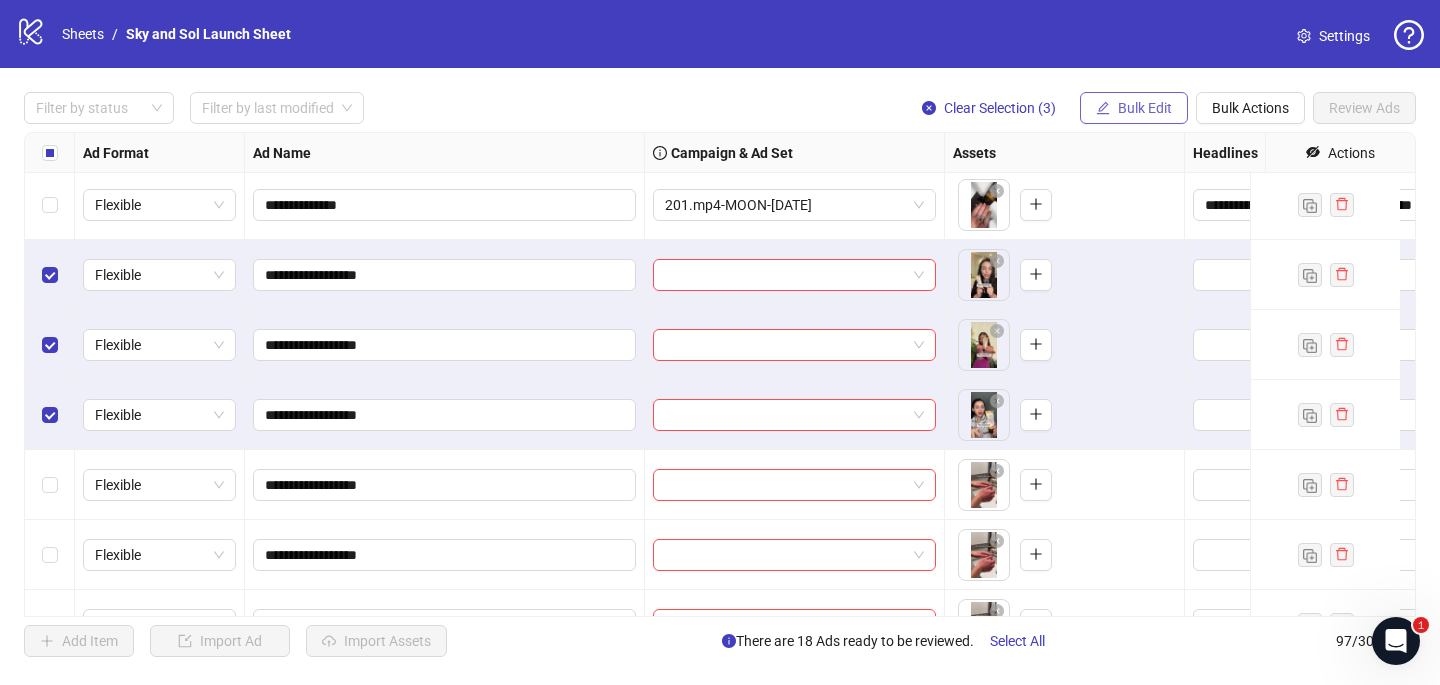 click at bounding box center (1103, 108) 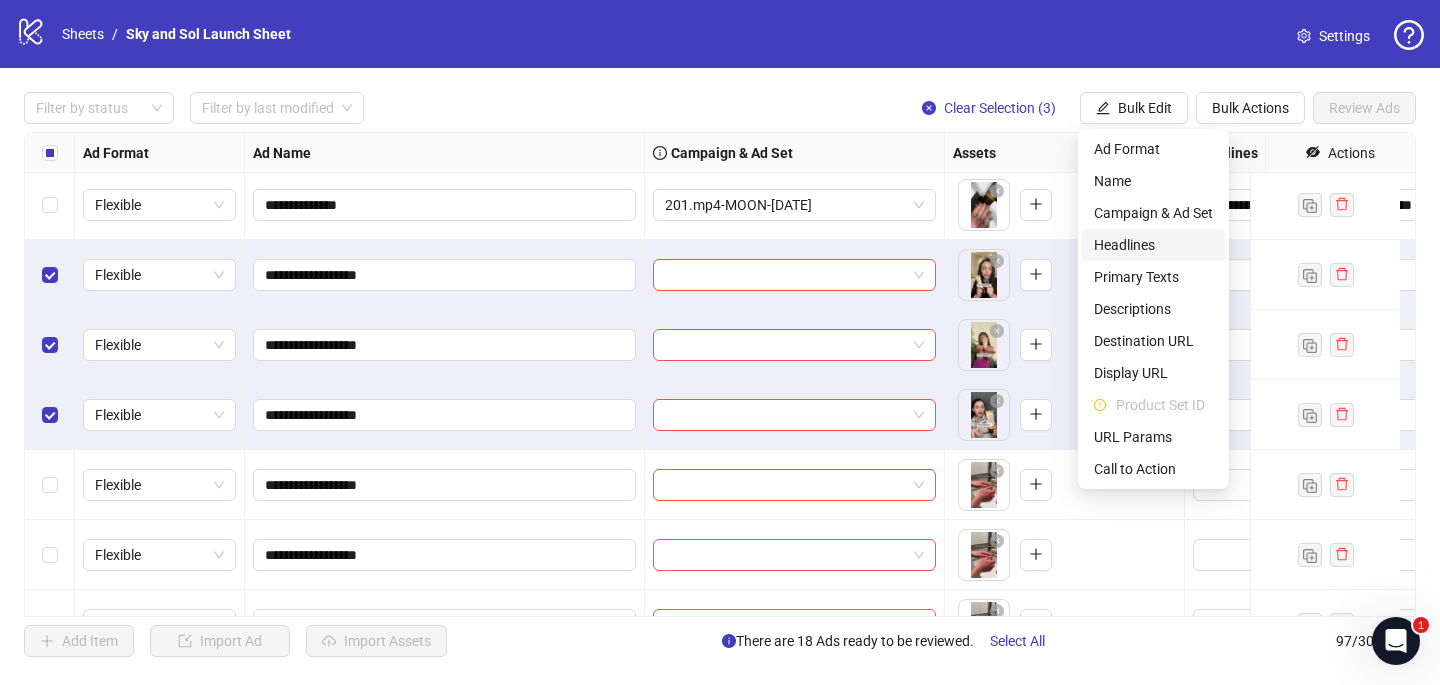 click on "Headlines" at bounding box center [1153, 245] 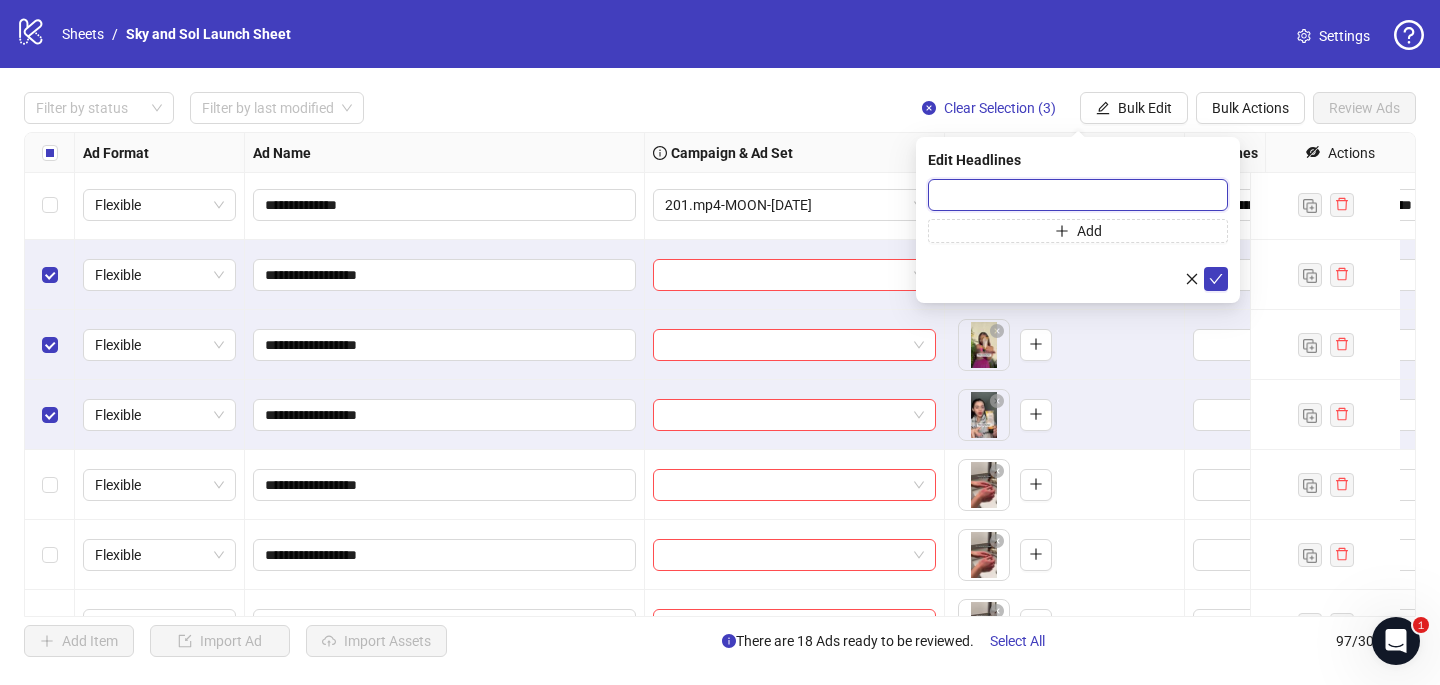 click at bounding box center (1078, 195) 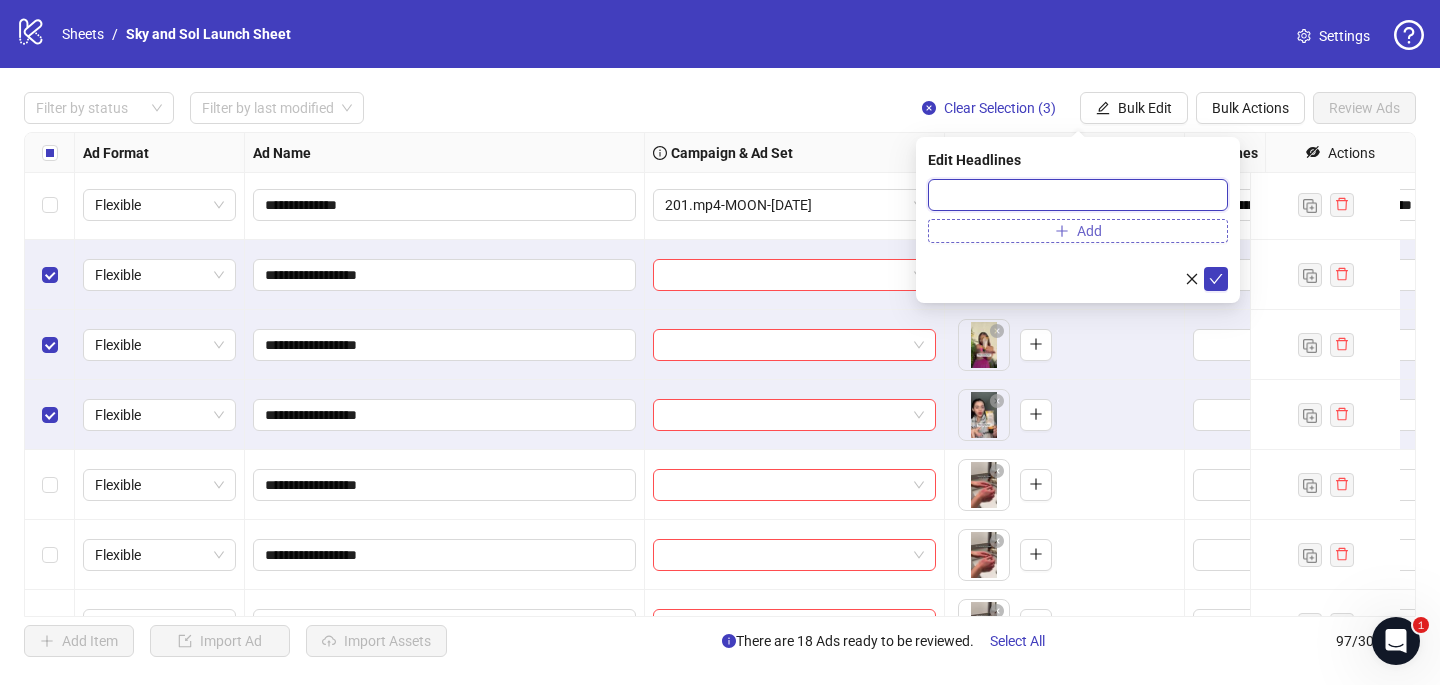 paste on "**********" 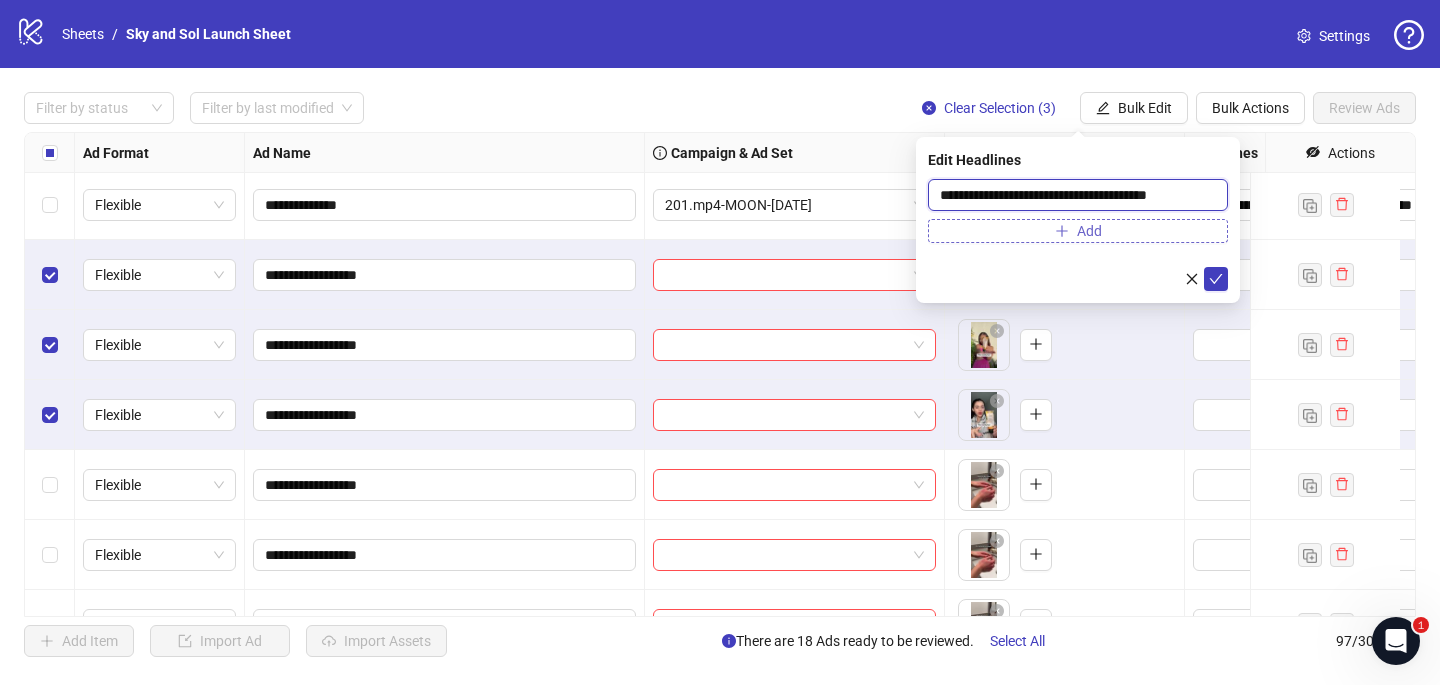 type on "**********" 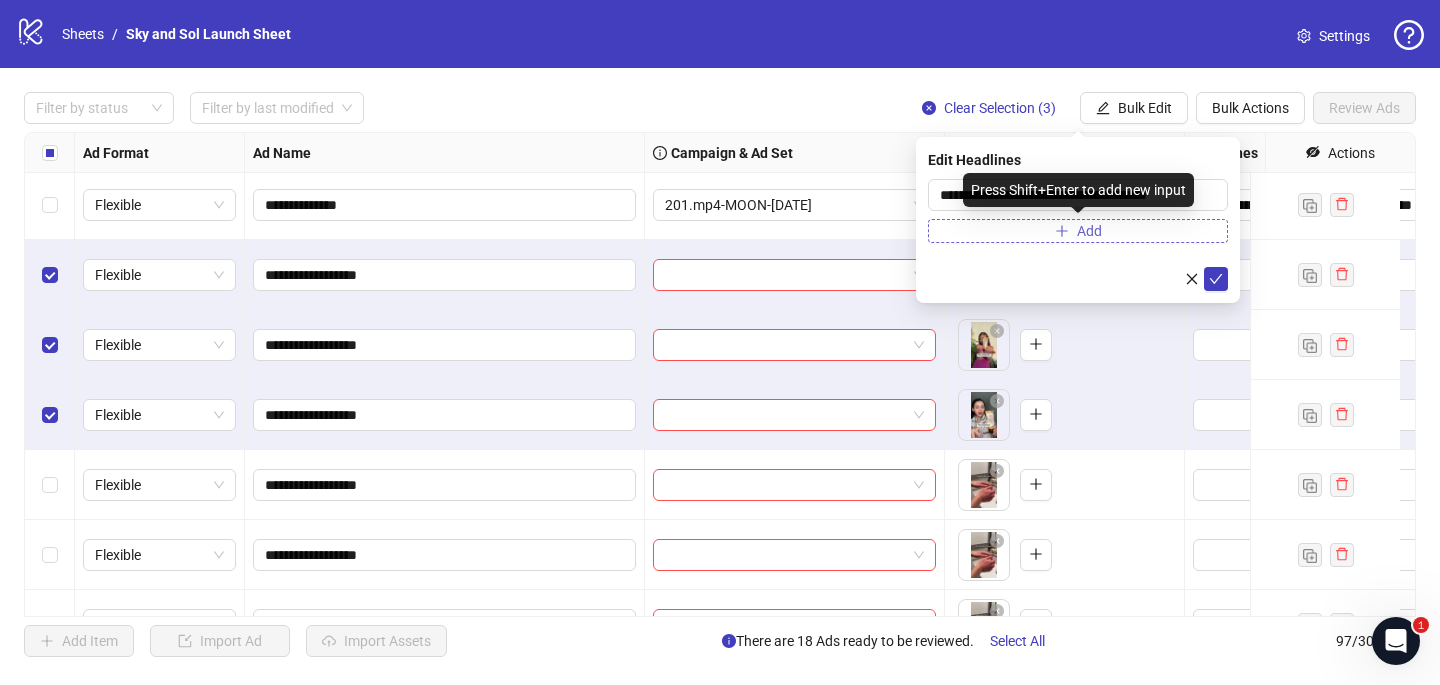 click on "Add" at bounding box center (1078, 231) 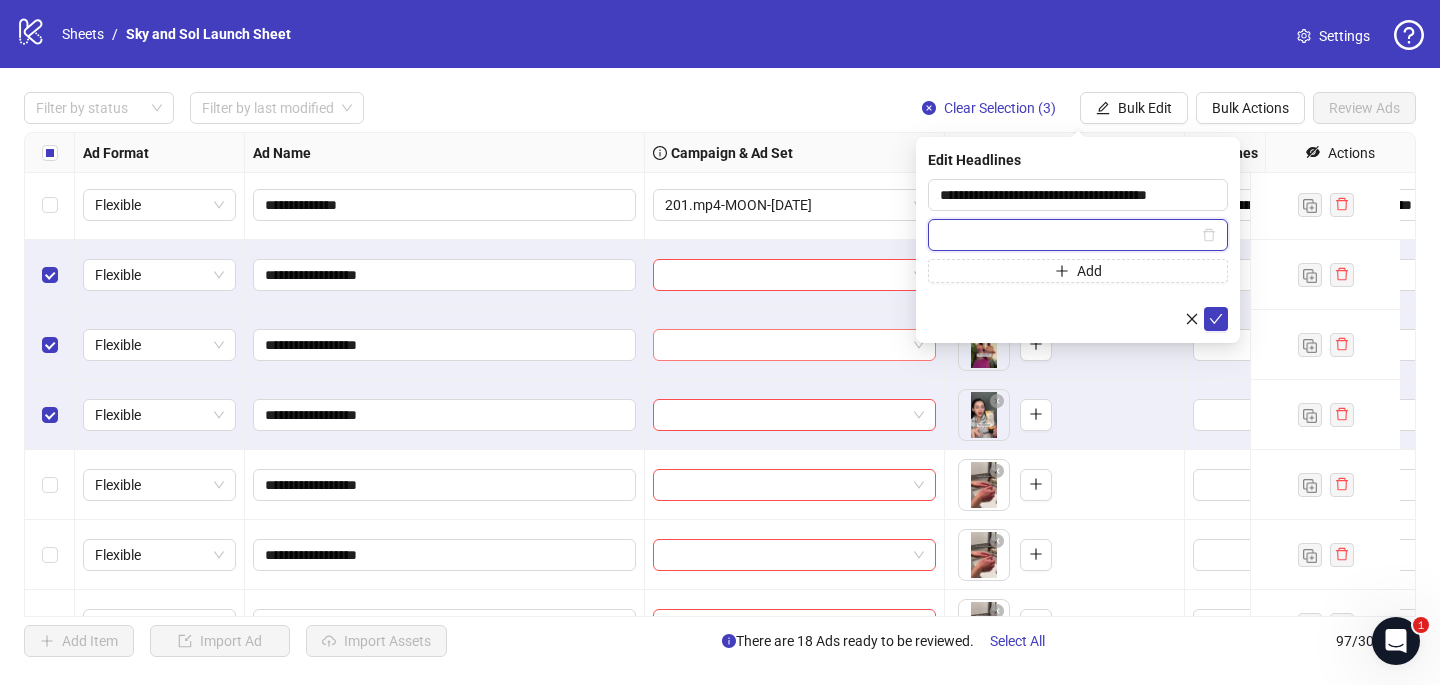 paste on "**********" 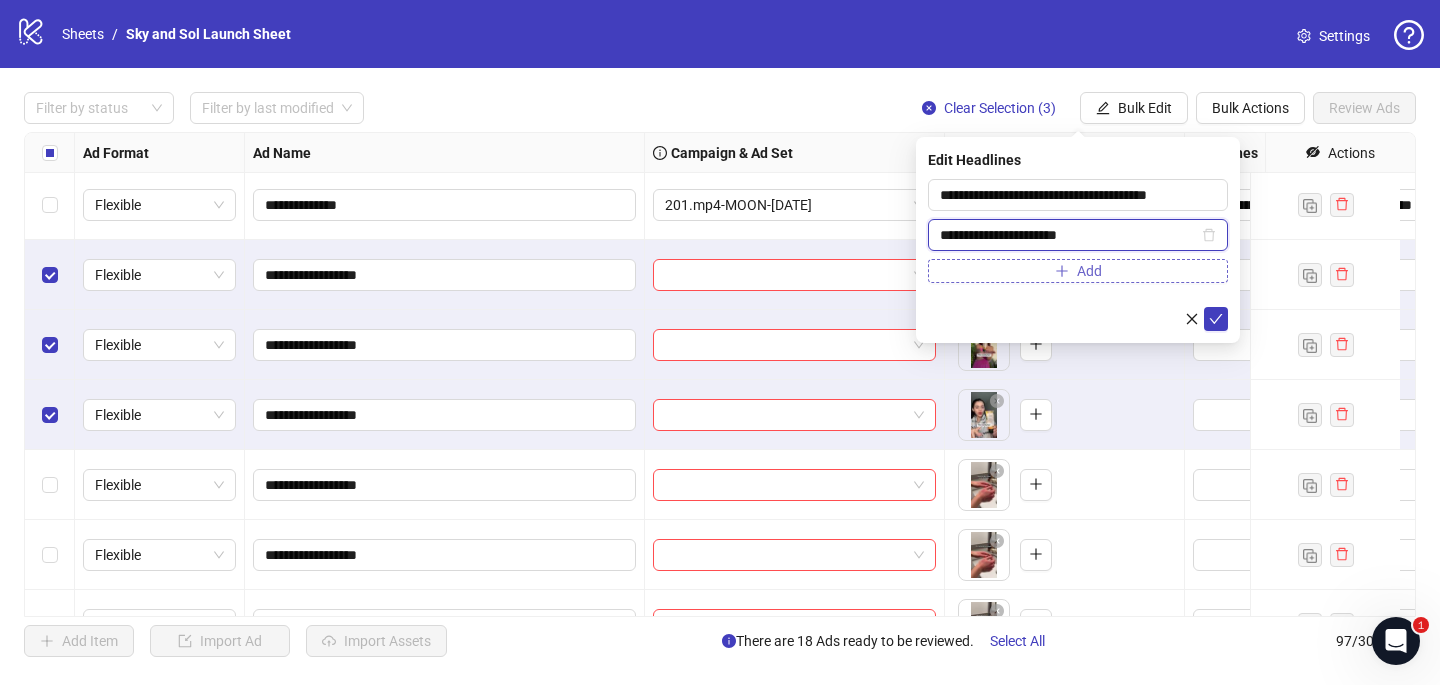 type on "**********" 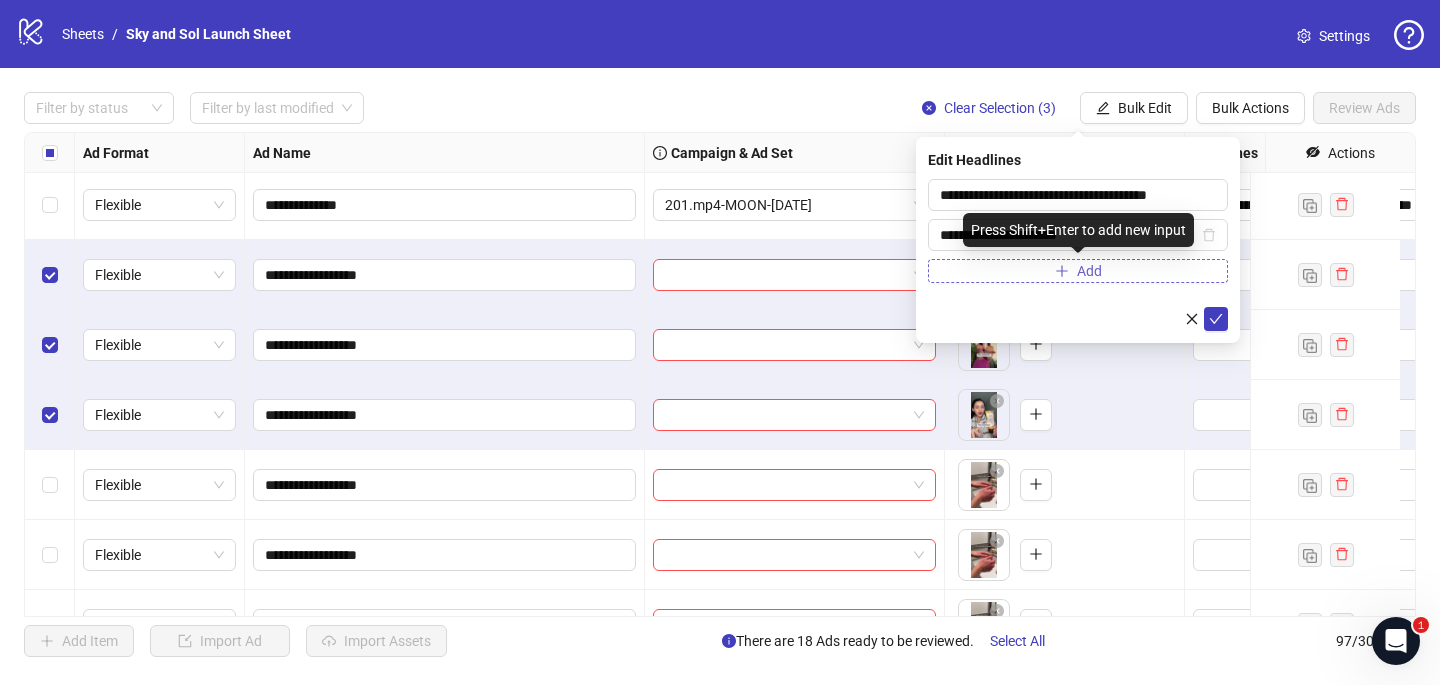 click on "Add" at bounding box center [1078, 271] 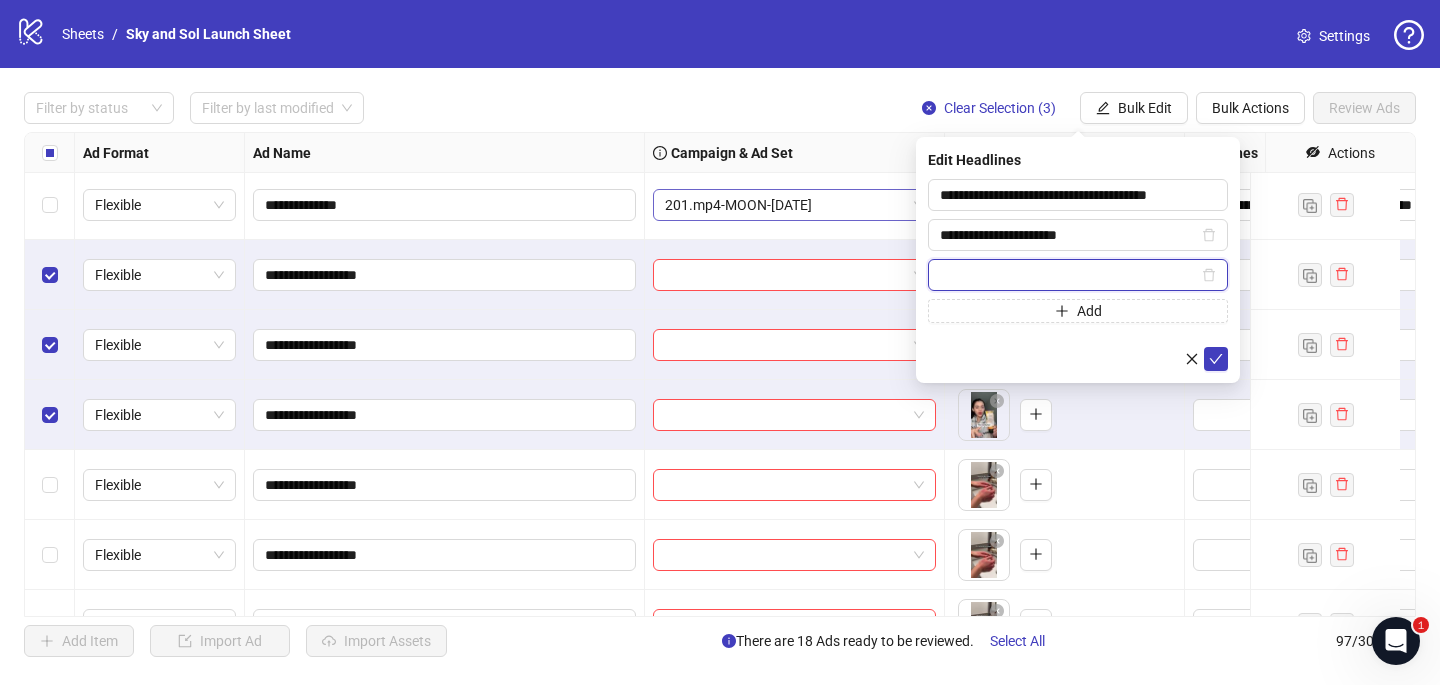 paste on "**********" 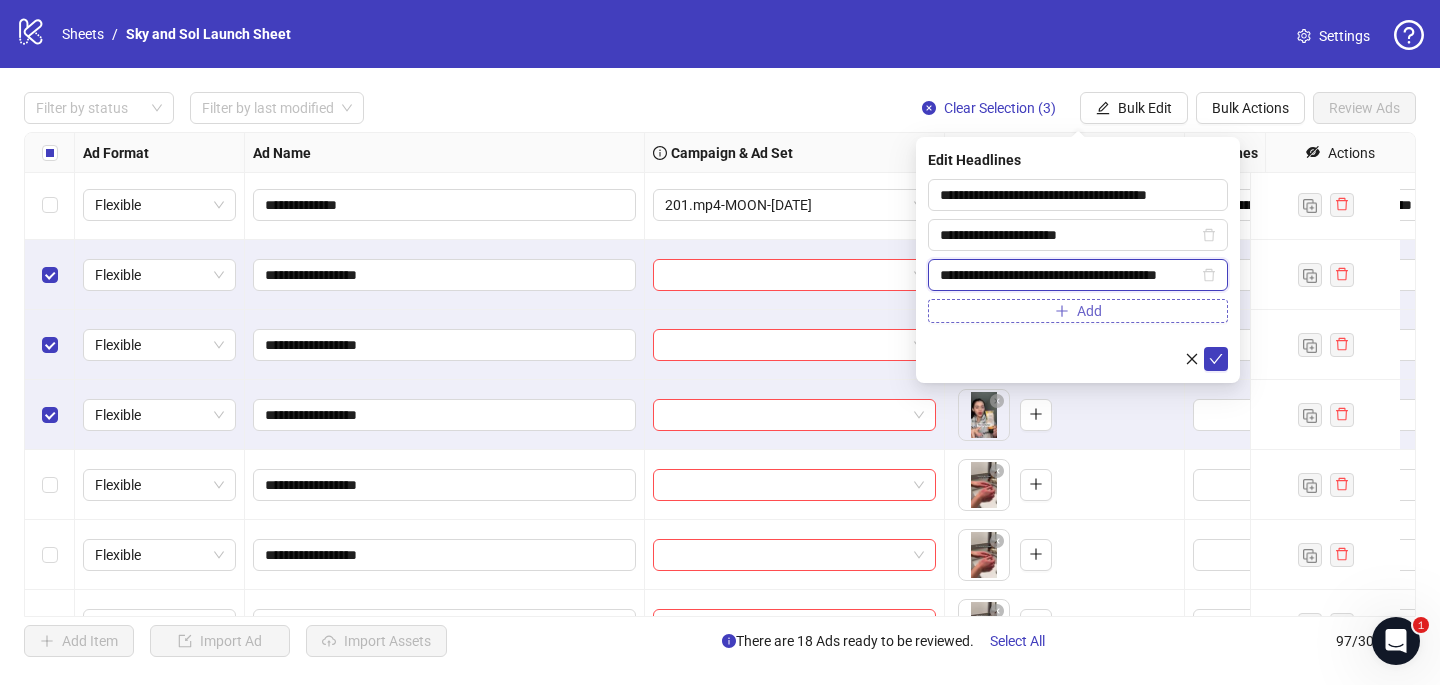 type on "**********" 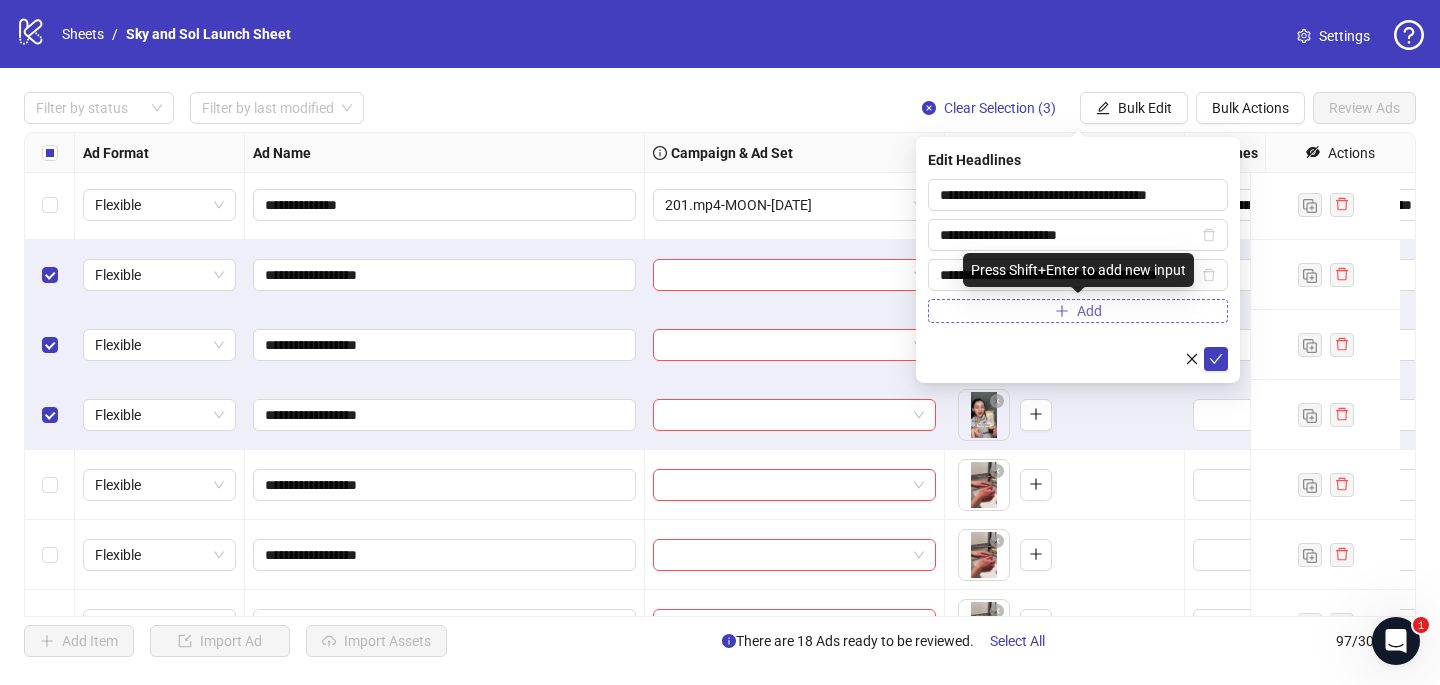 click on "Add" at bounding box center [1078, 311] 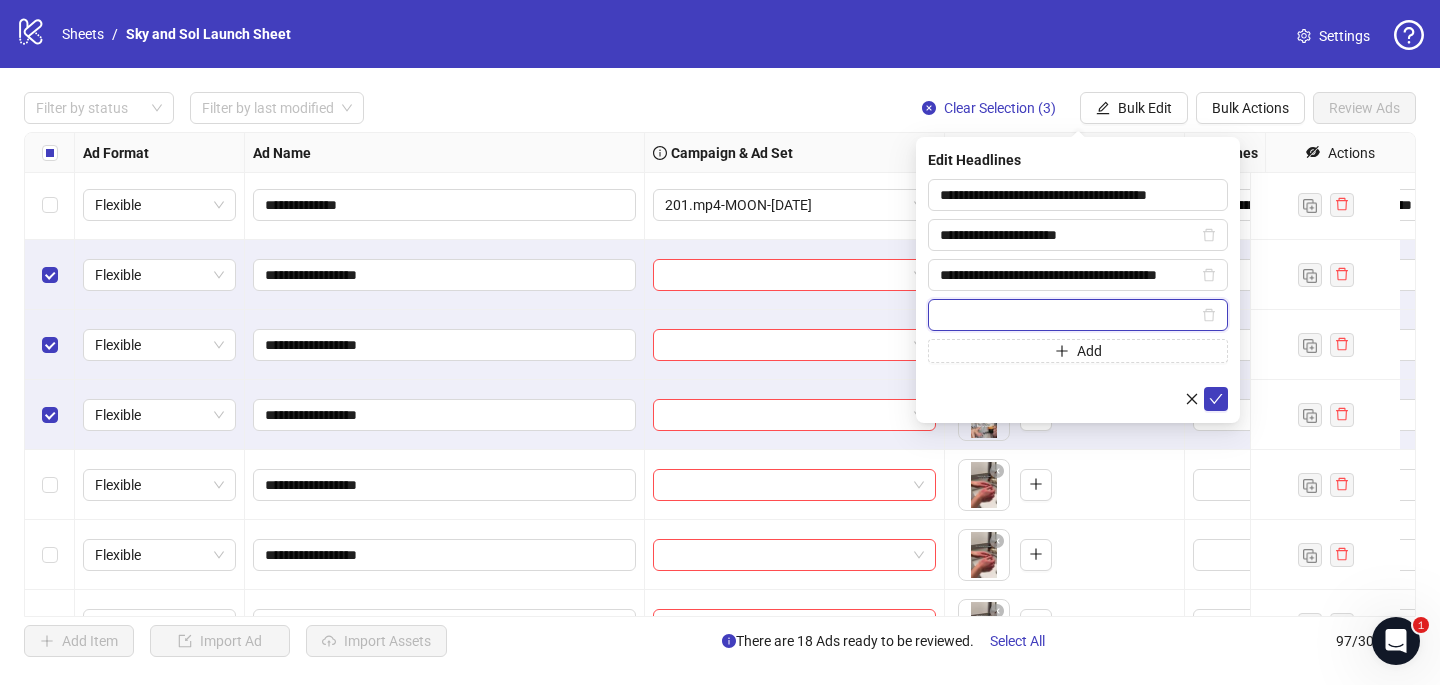 paste on "**********" 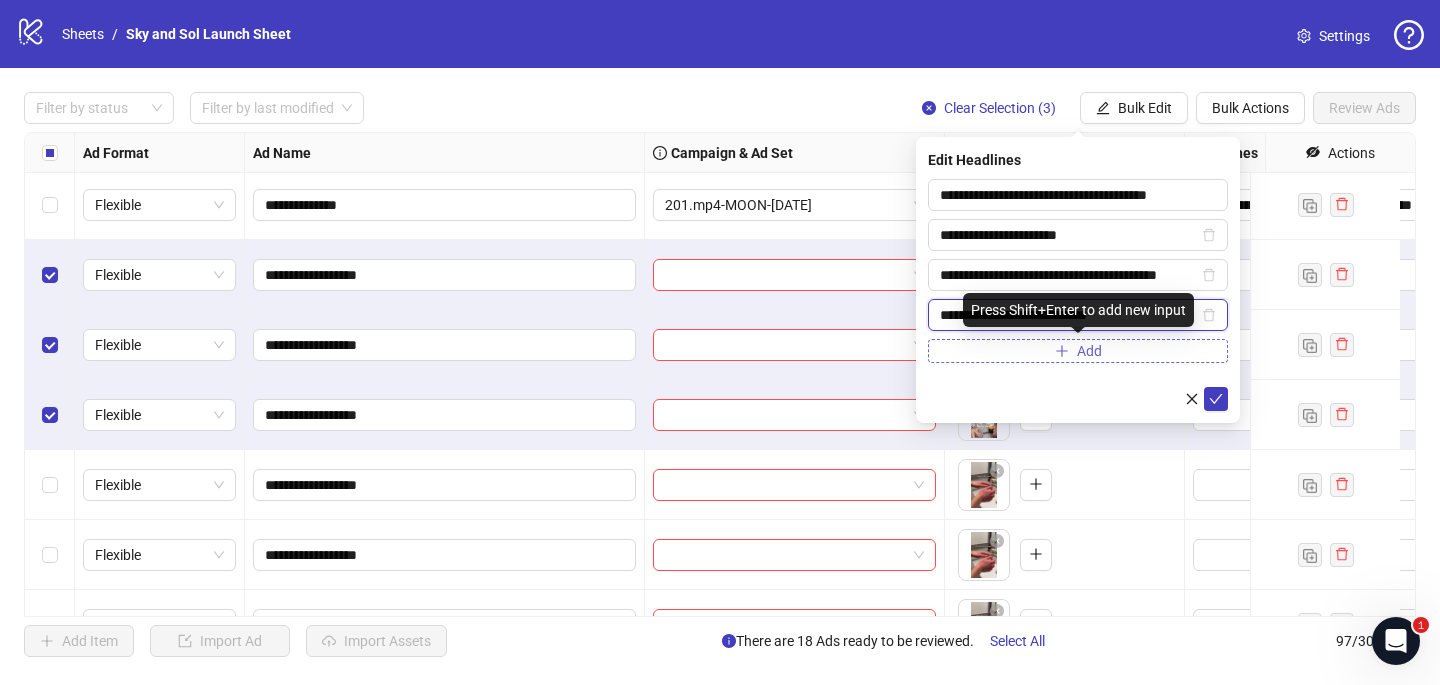 type on "**********" 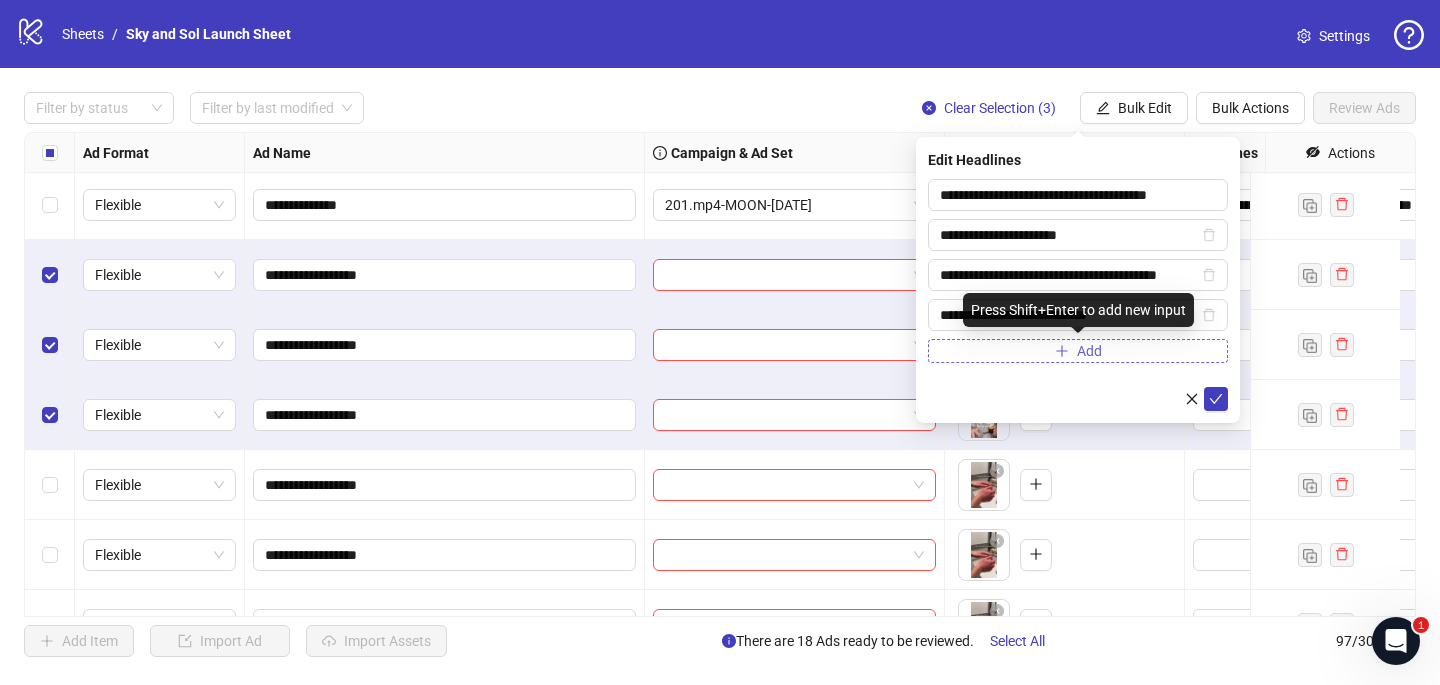 click on "Add" at bounding box center [1078, 351] 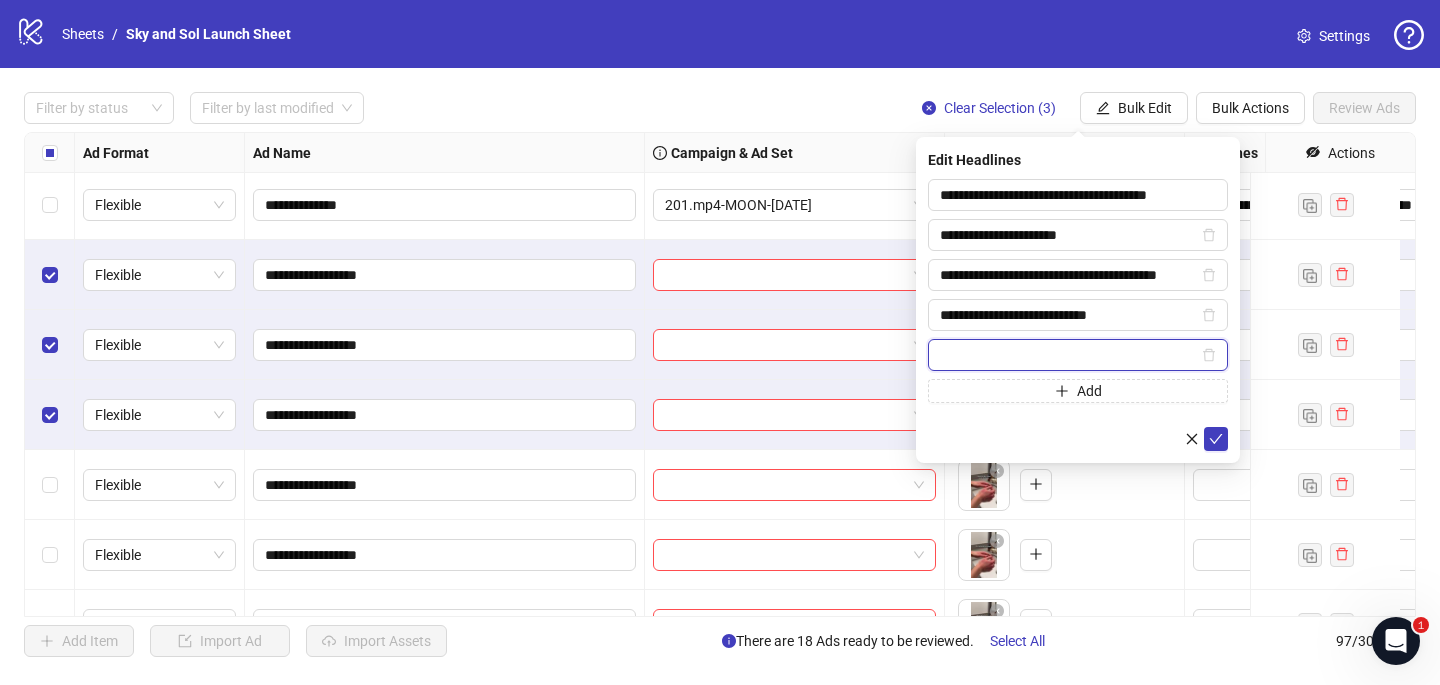 paste on "**********" 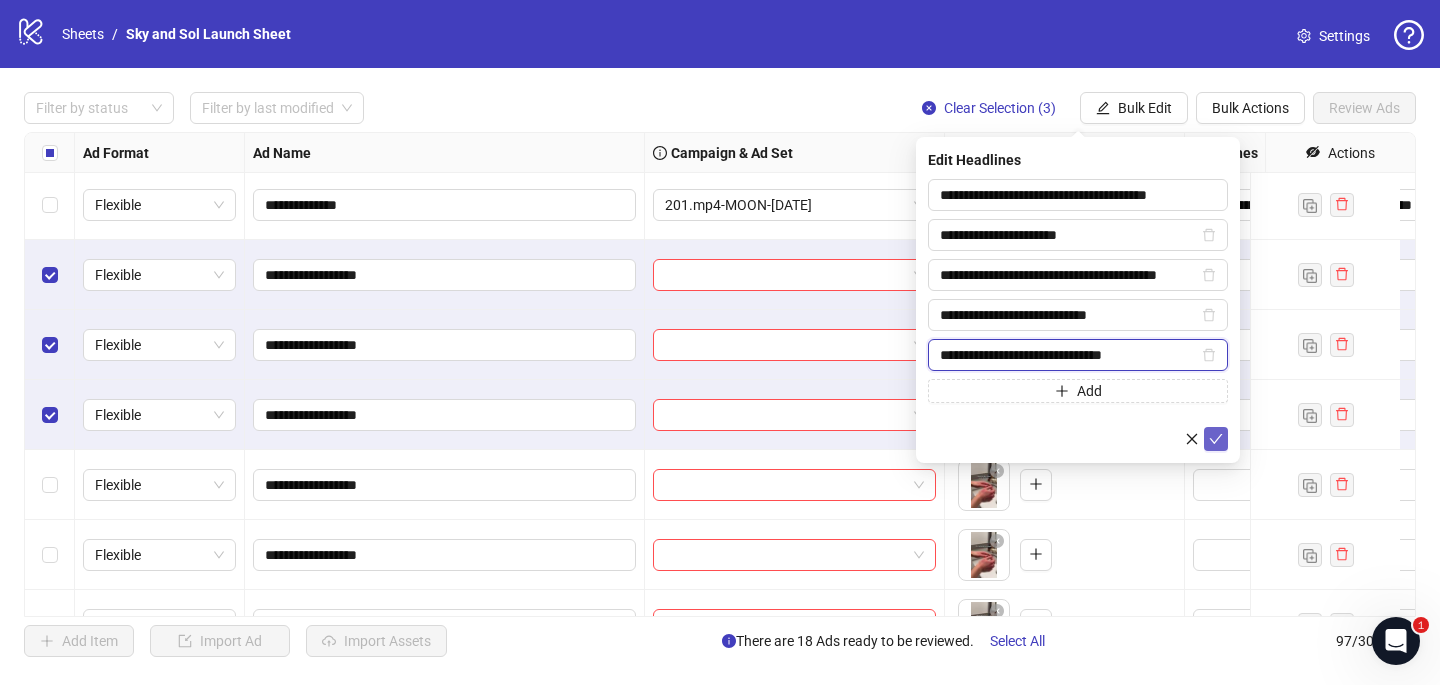 type on "**********" 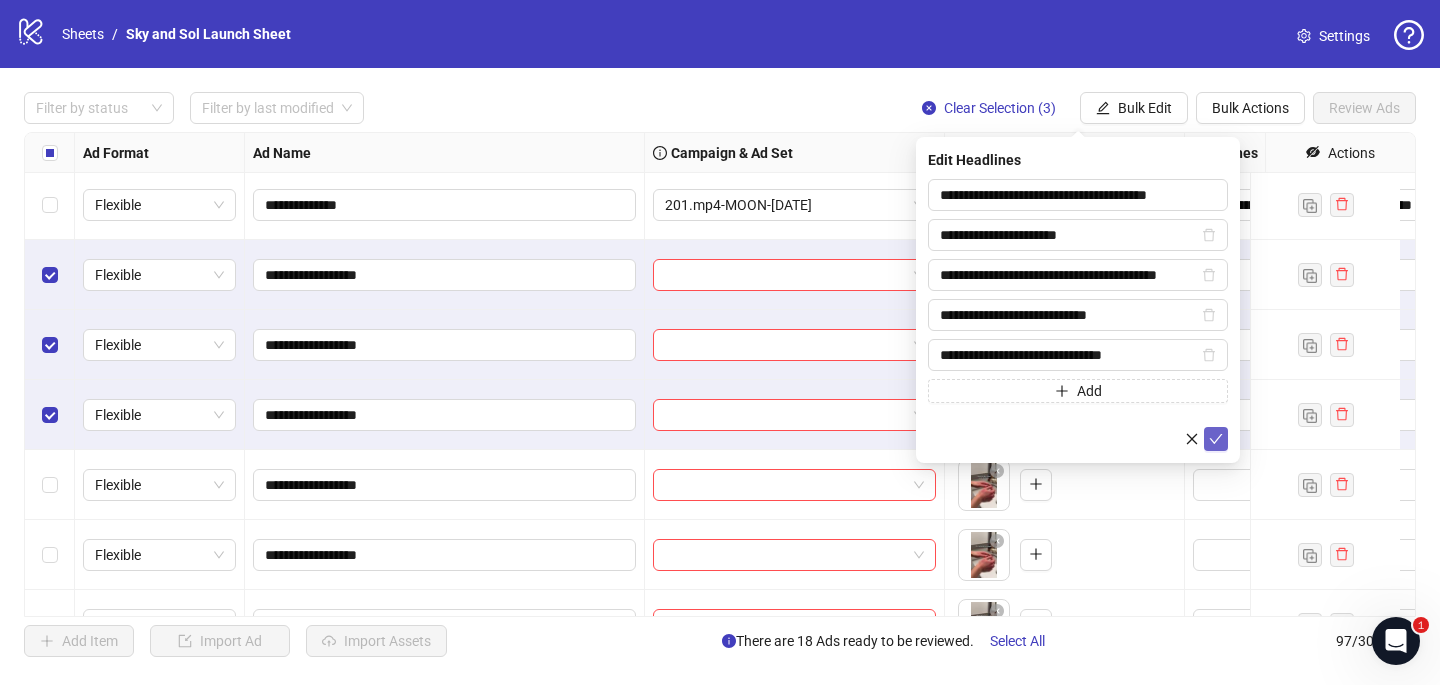 click 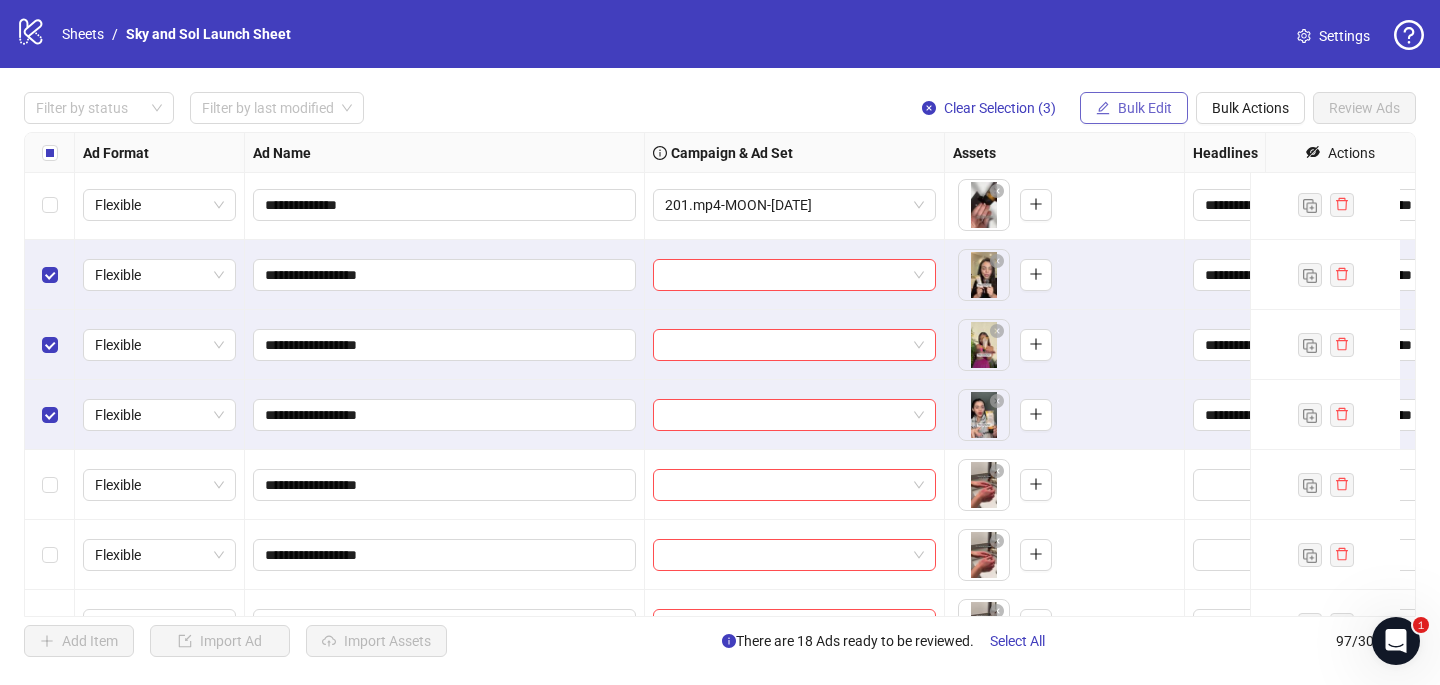 click on "Bulk Edit" at bounding box center (1134, 108) 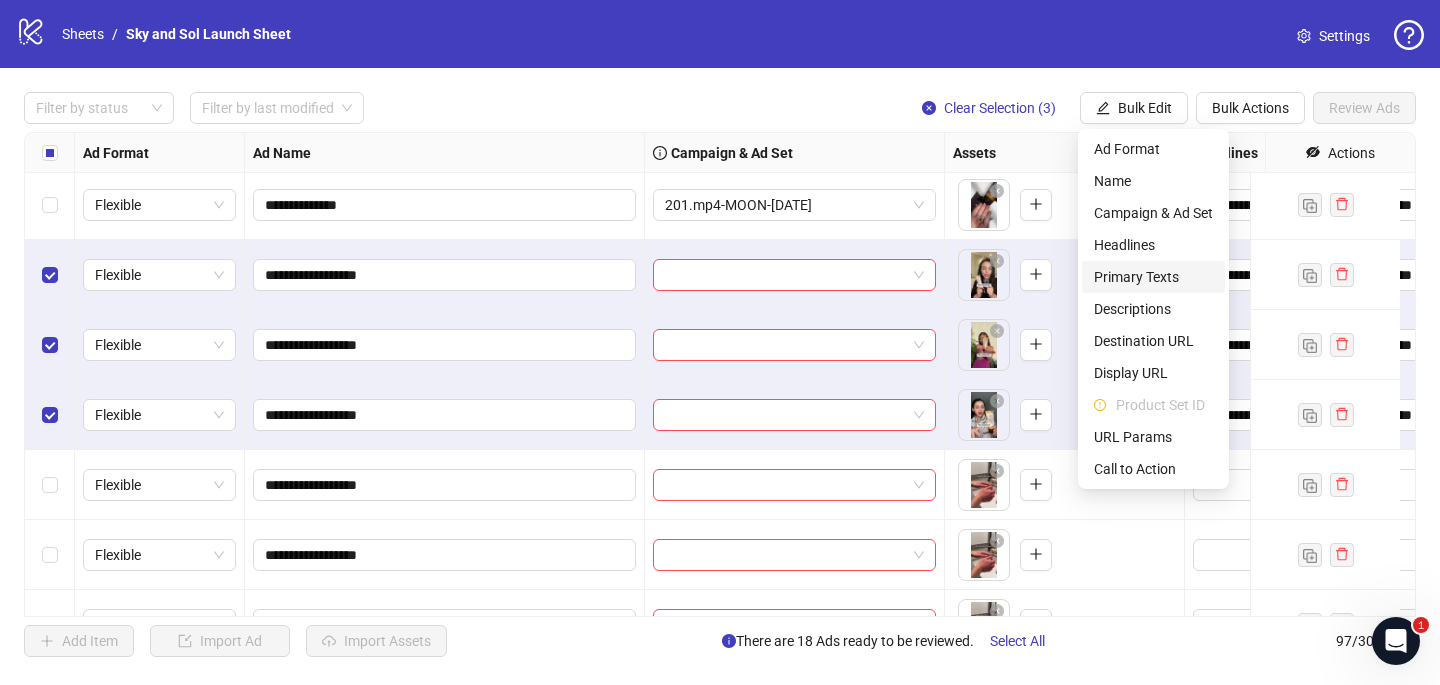 click on "Primary Texts" at bounding box center [1153, 277] 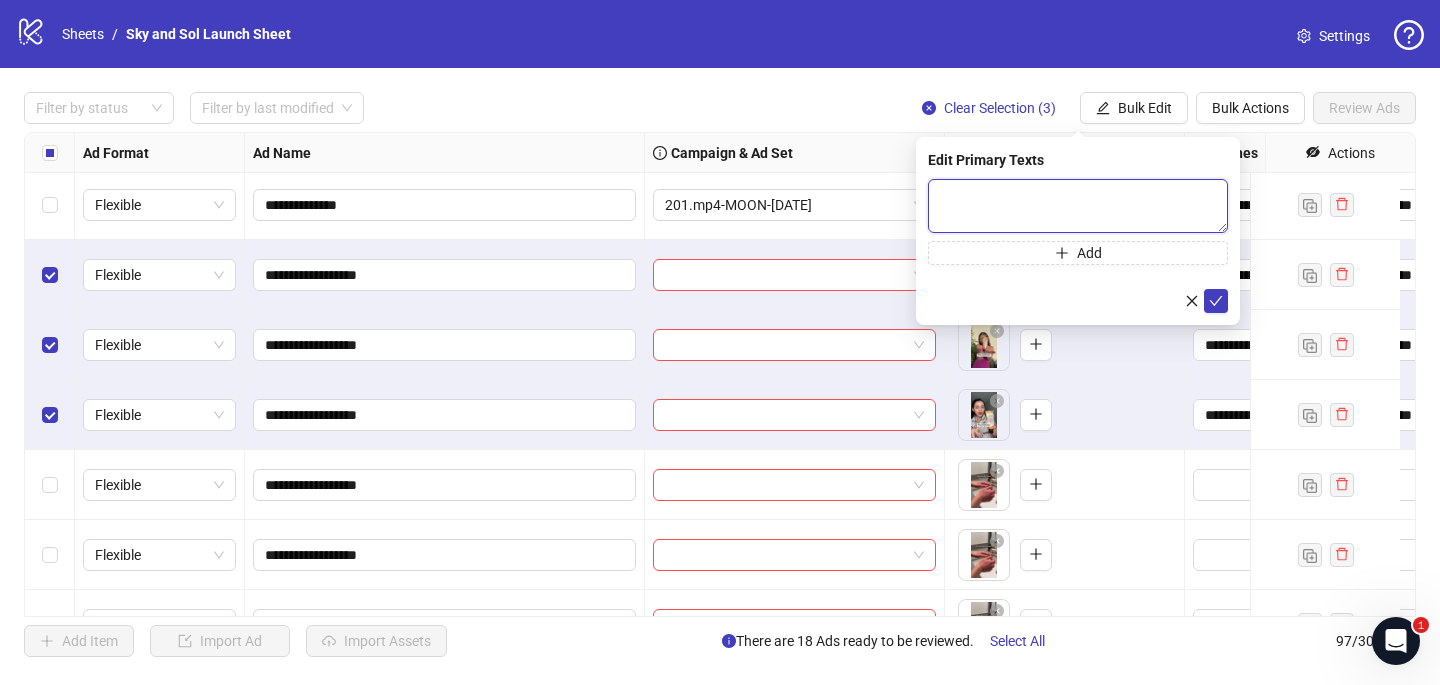 click at bounding box center (1078, 206) 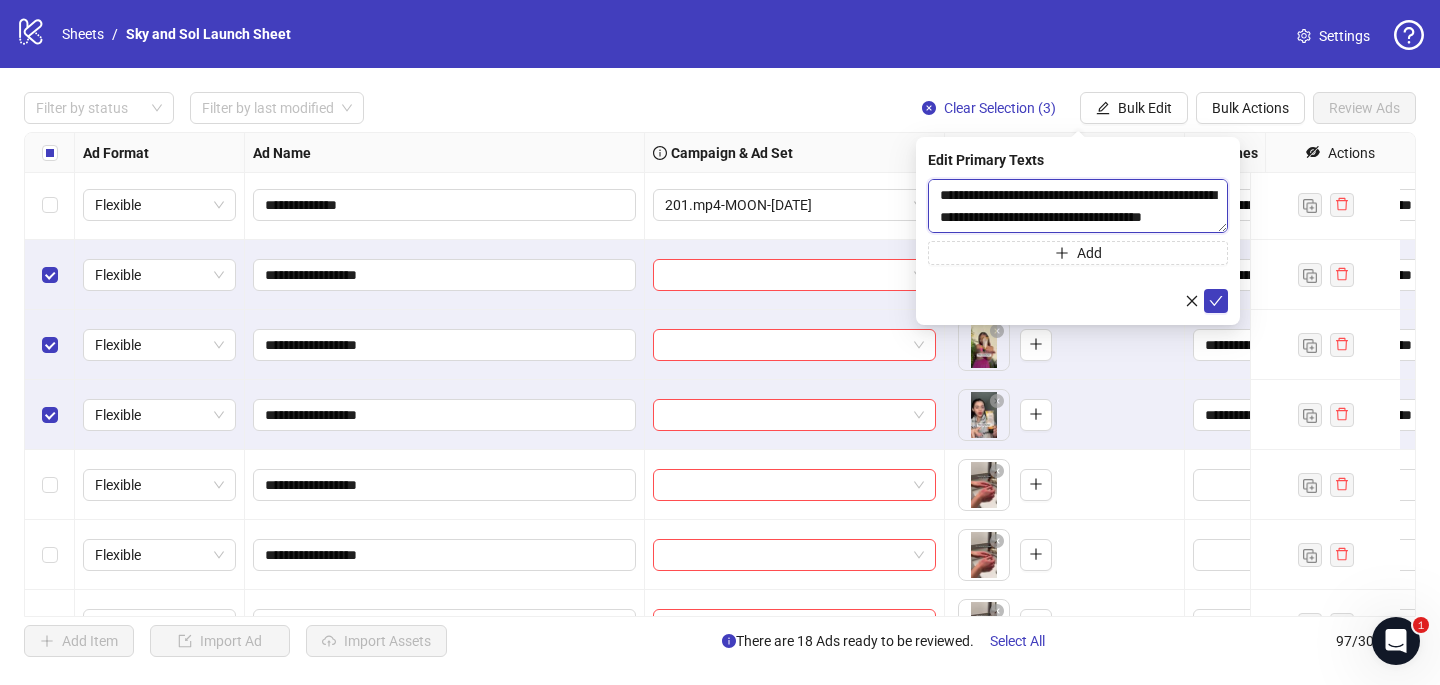 scroll, scrollTop: 396, scrollLeft: 0, axis: vertical 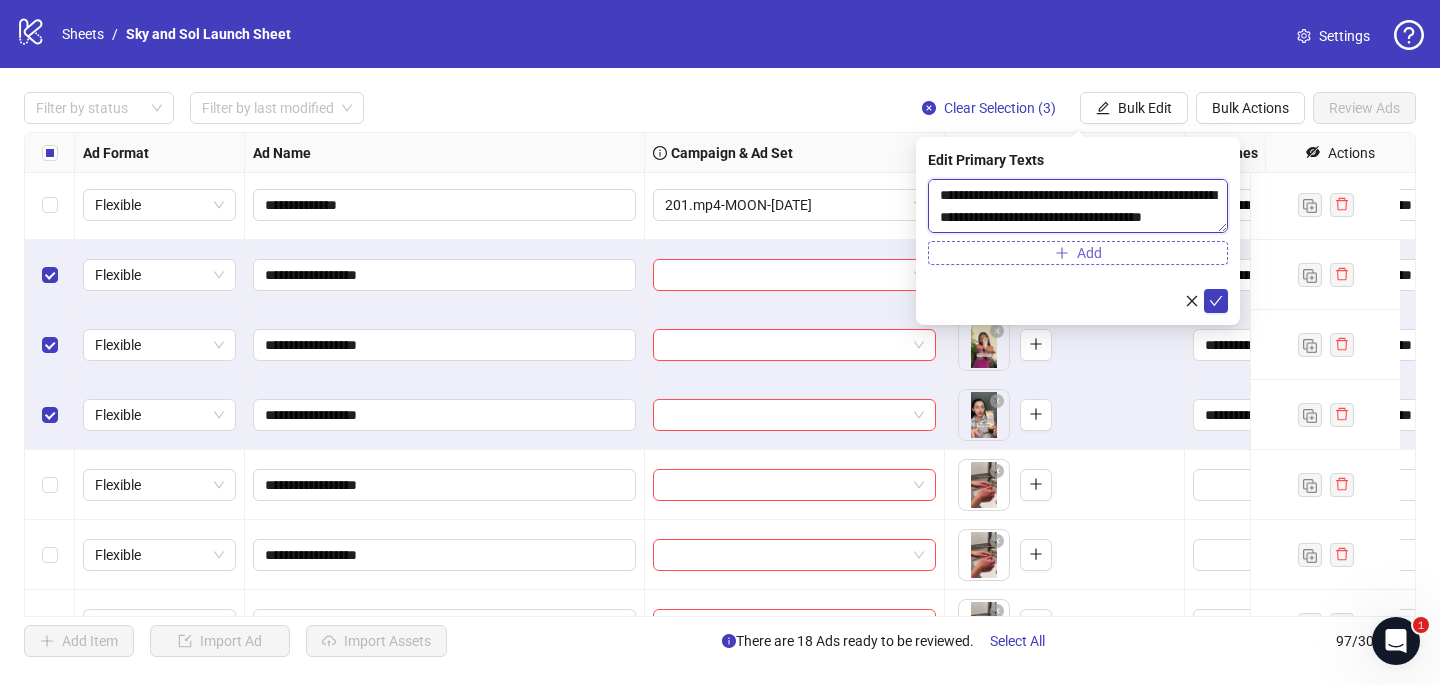 type on "**********" 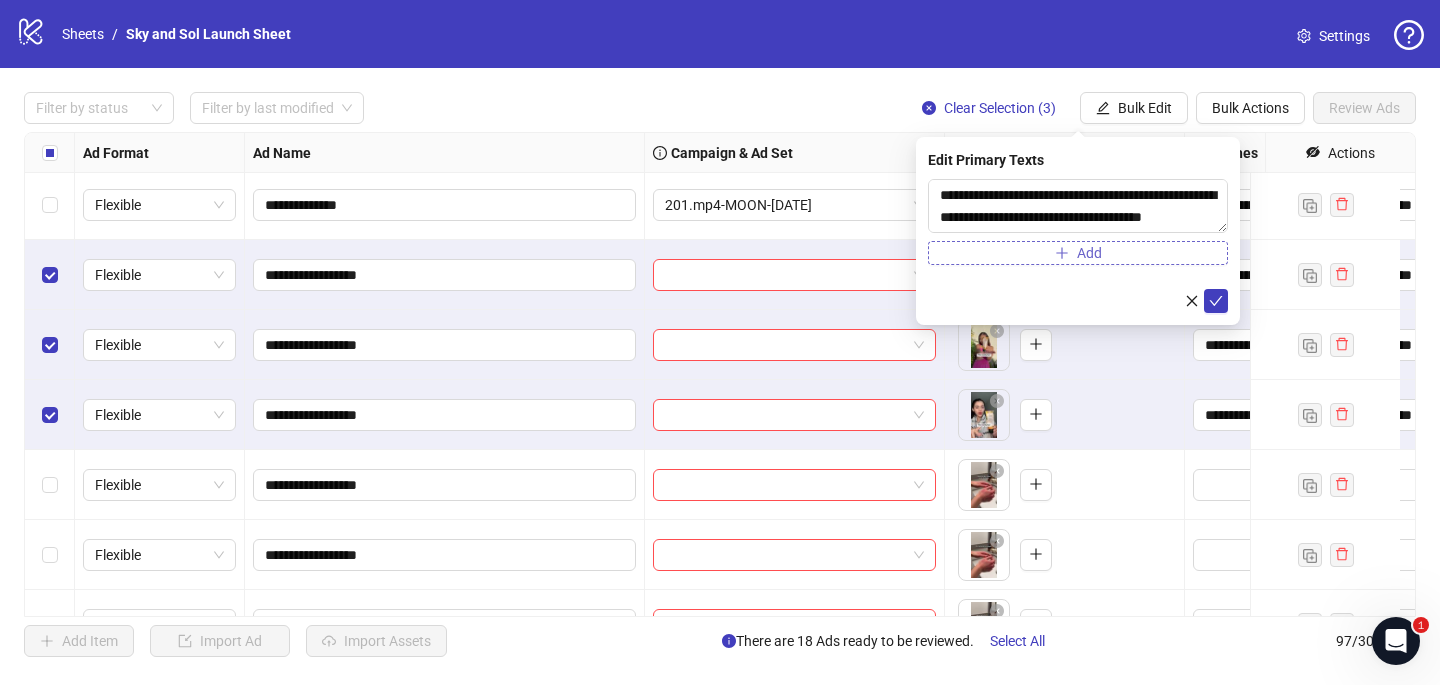 click on "Add" at bounding box center [1078, 253] 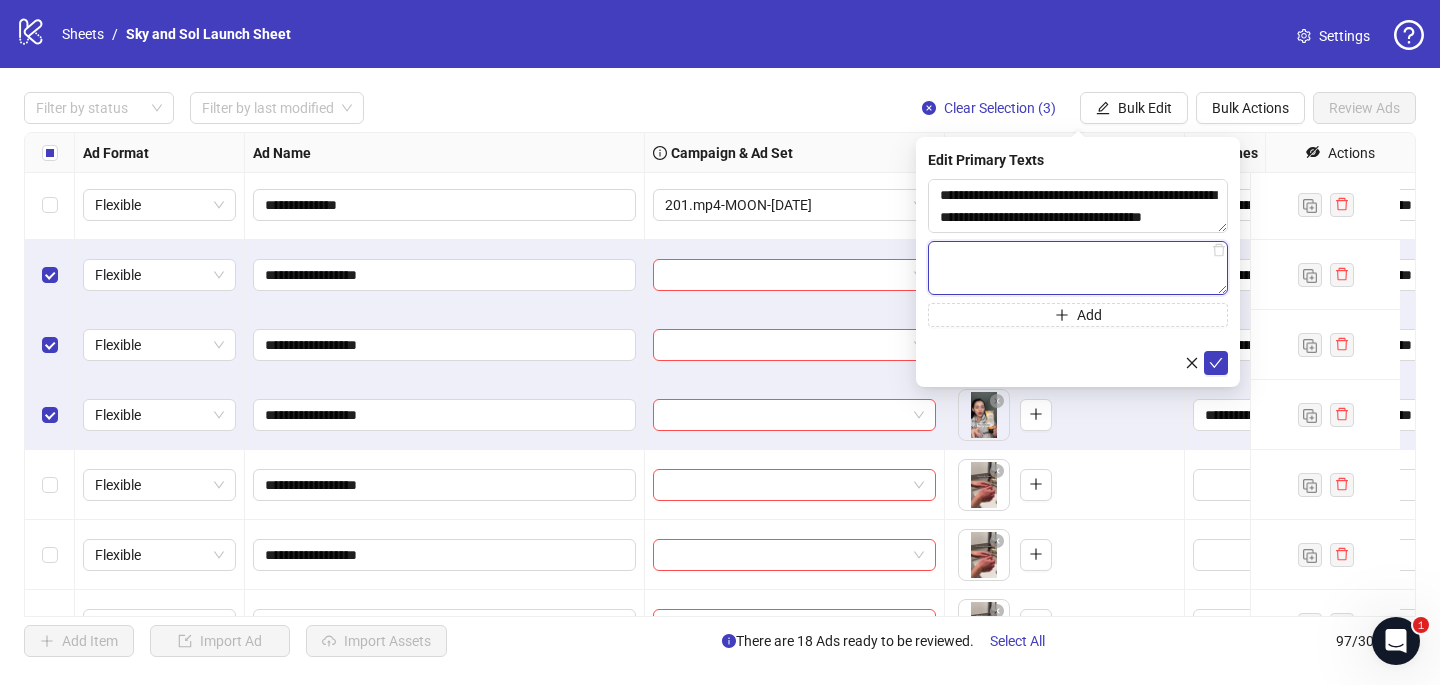 paste on "**********" 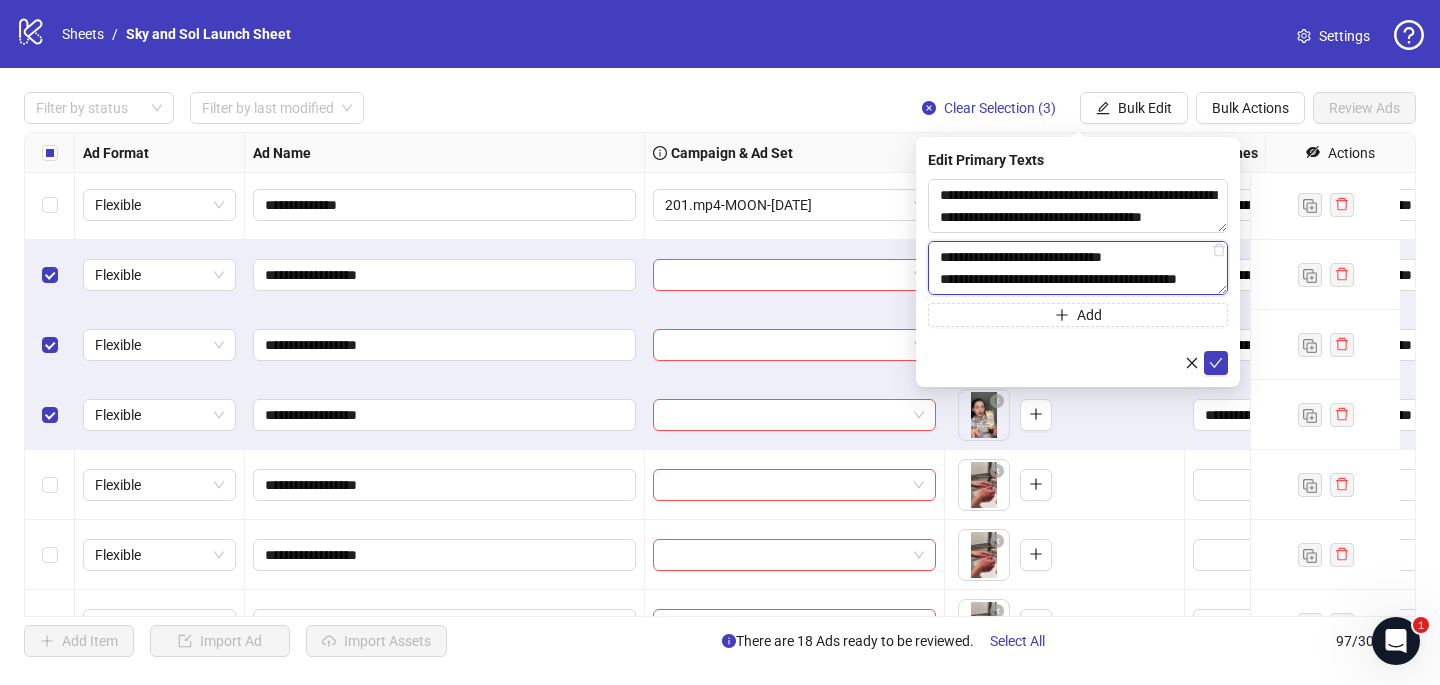 scroll, scrollTop: 528, scrollLeft: 0, axis: vertical 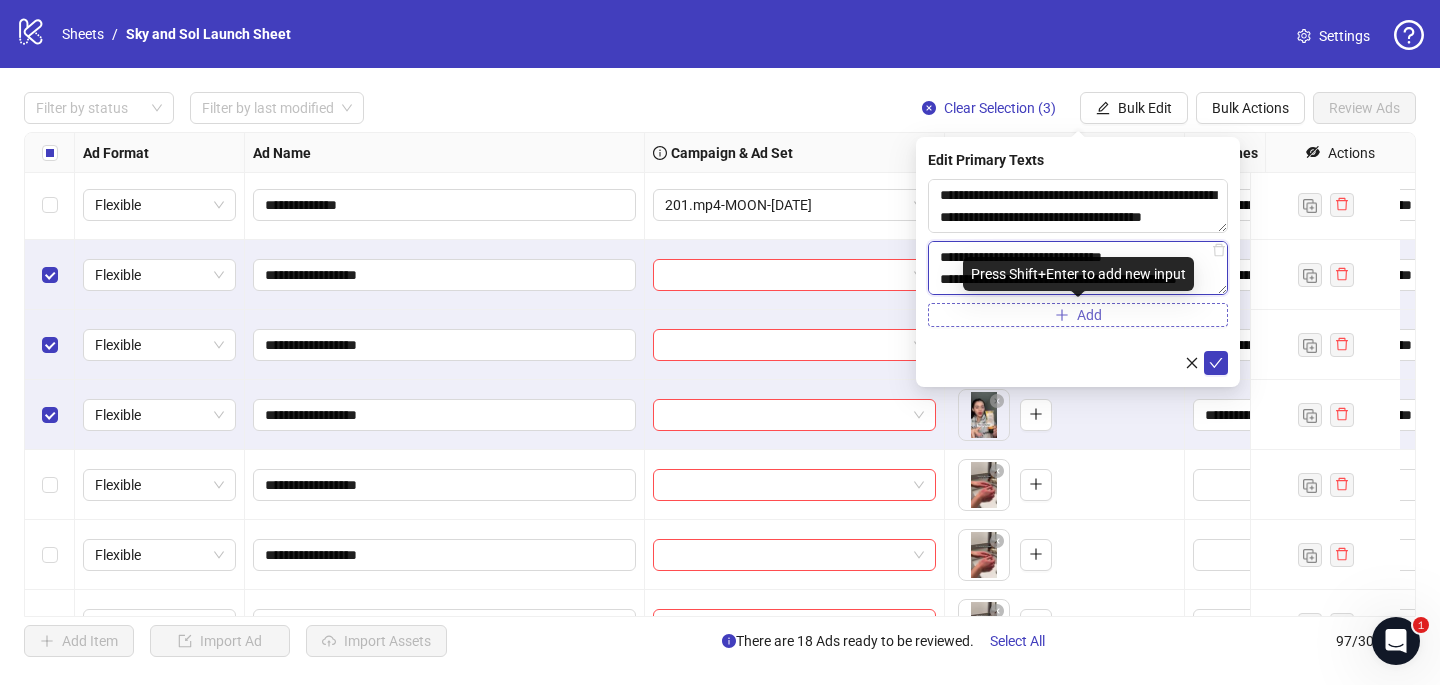 type on "**********" 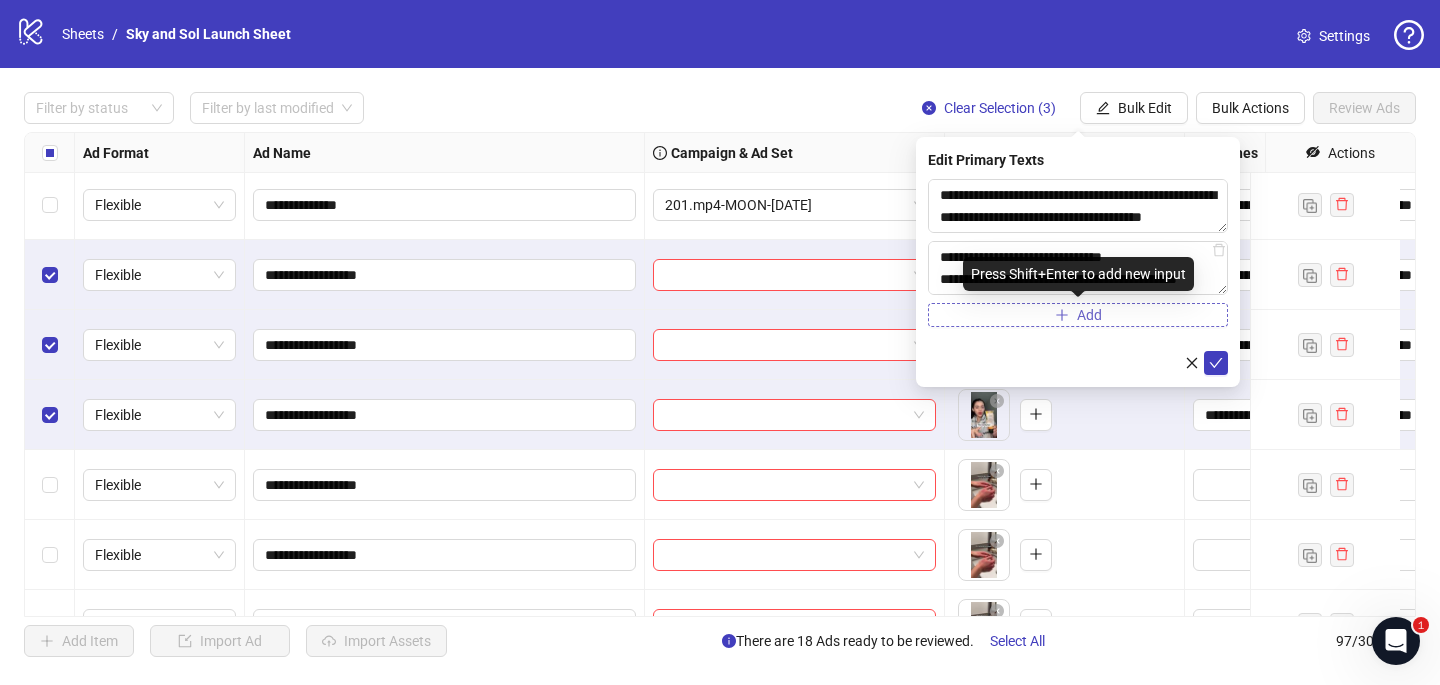 click on "Add" at bounding box center [1078, 315] 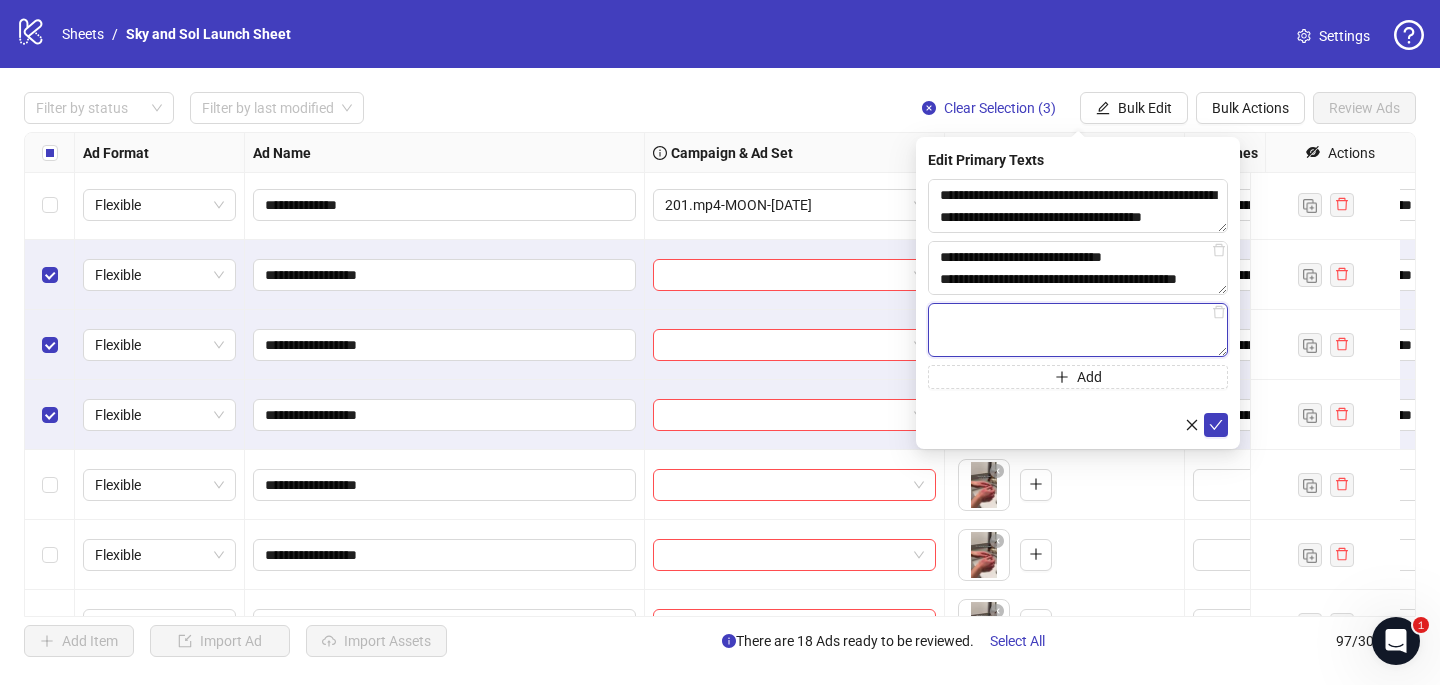 paste on "**********" 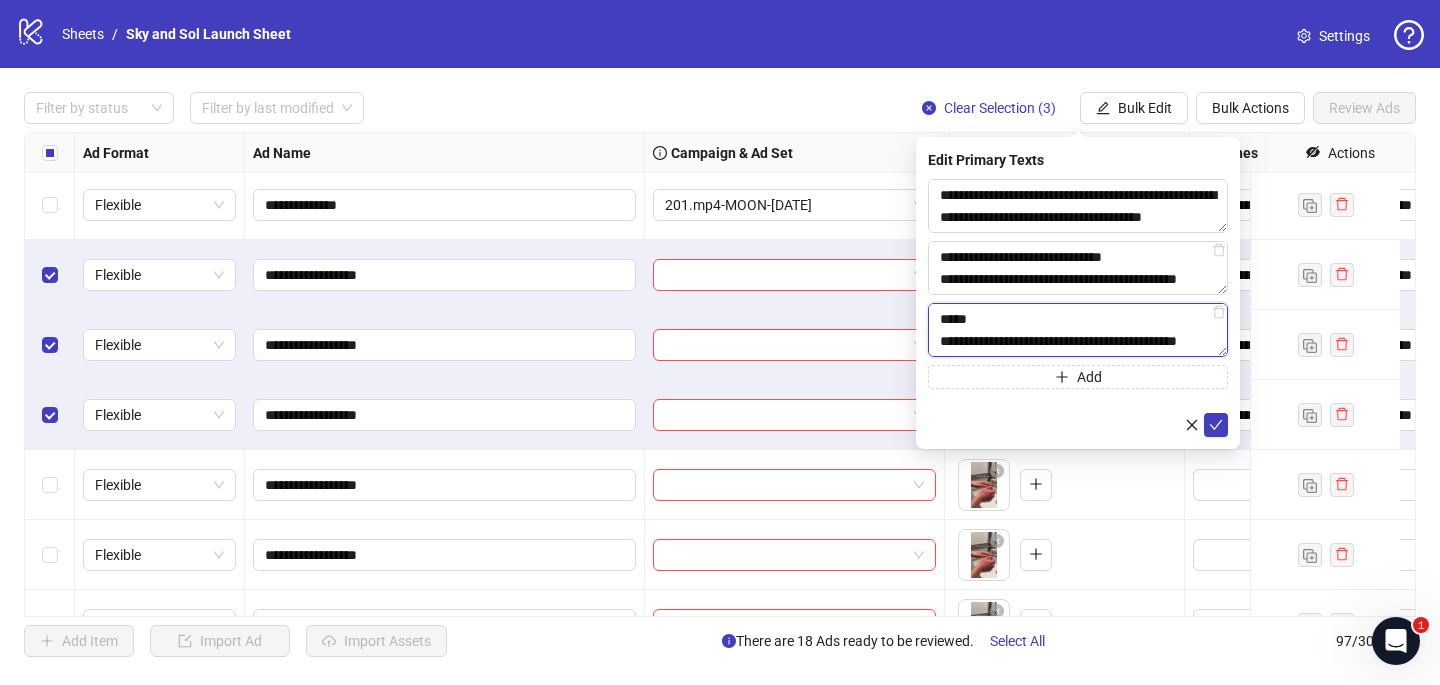 scroll, scrollTop: 308, scrollLeft: 0, axis: vertical 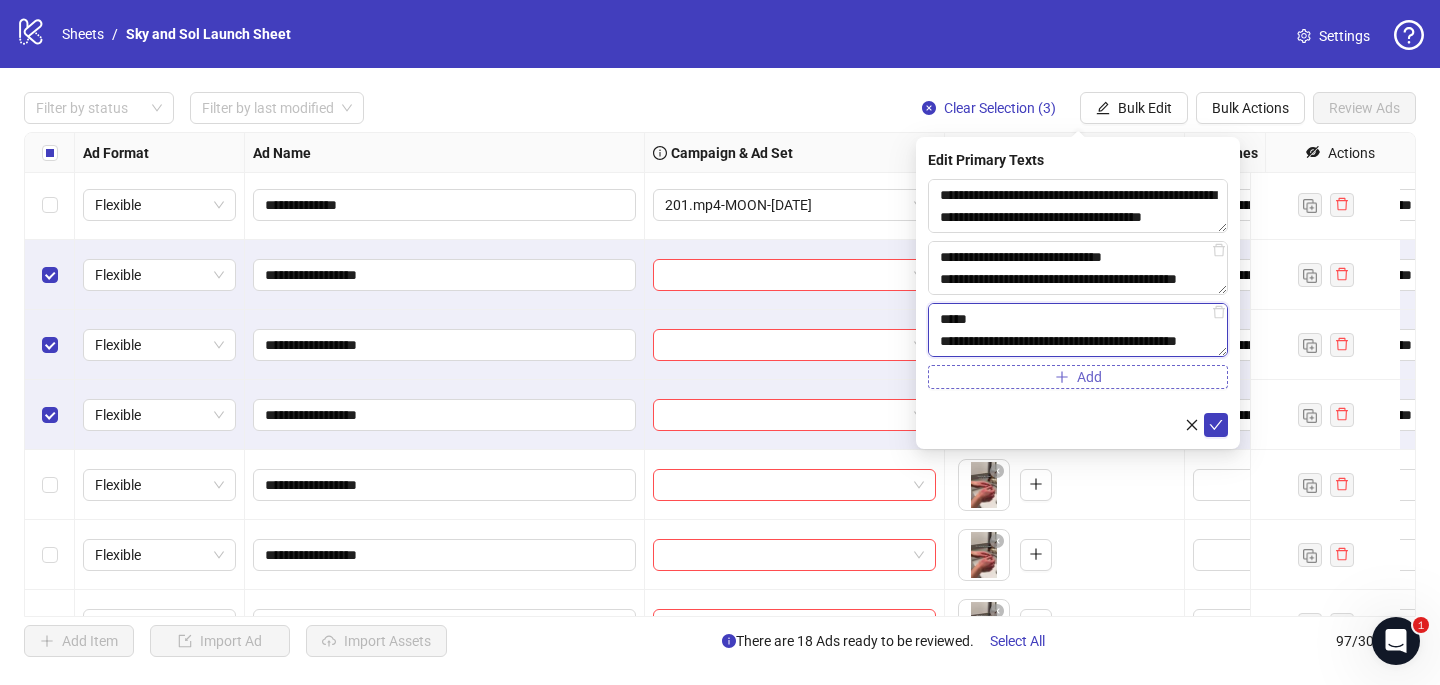 type on "**********" 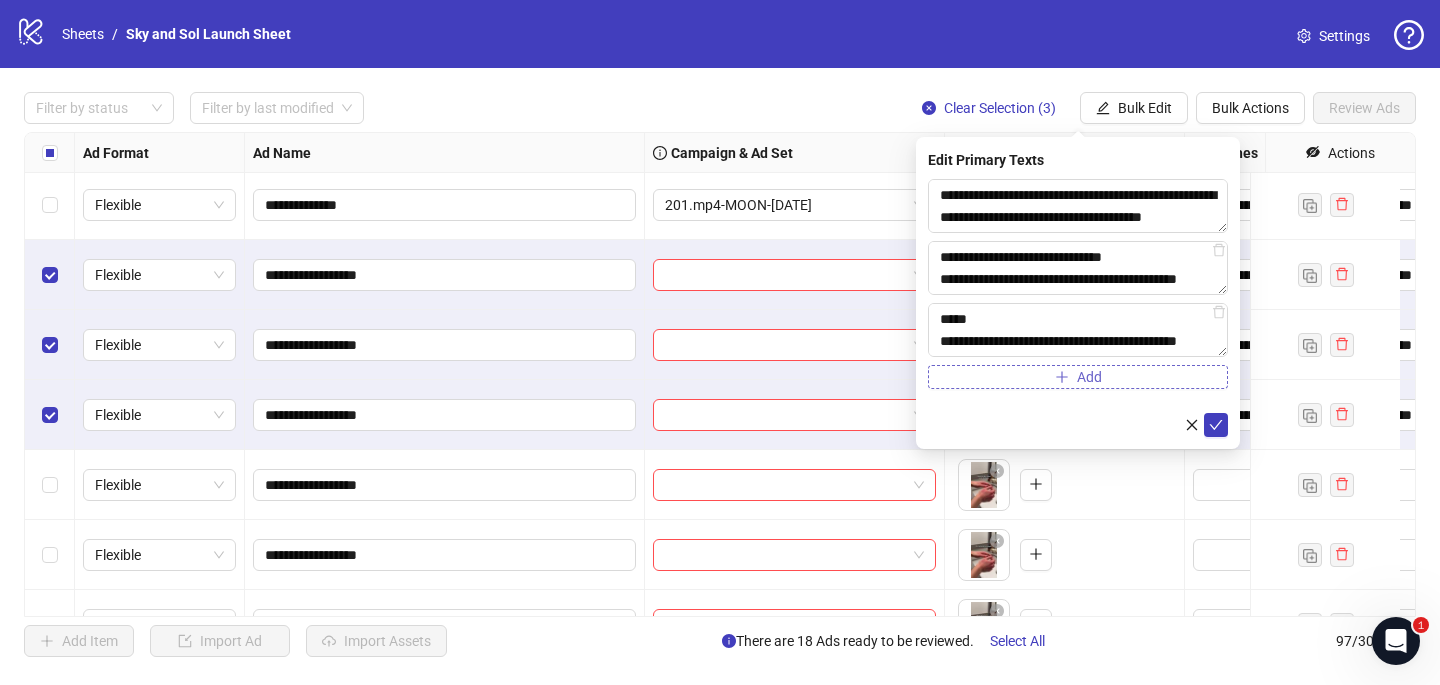 click on "Add" at bounding box center (1078, 377) 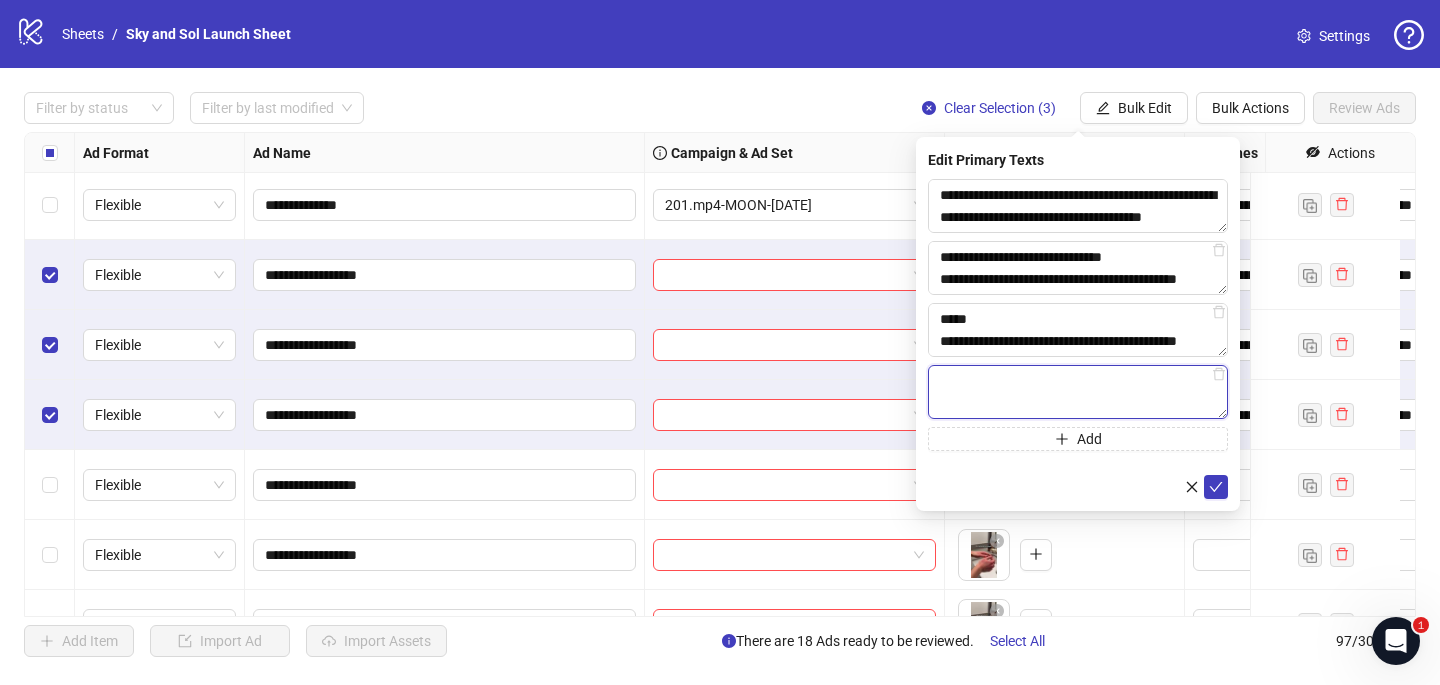 paste on "**********" 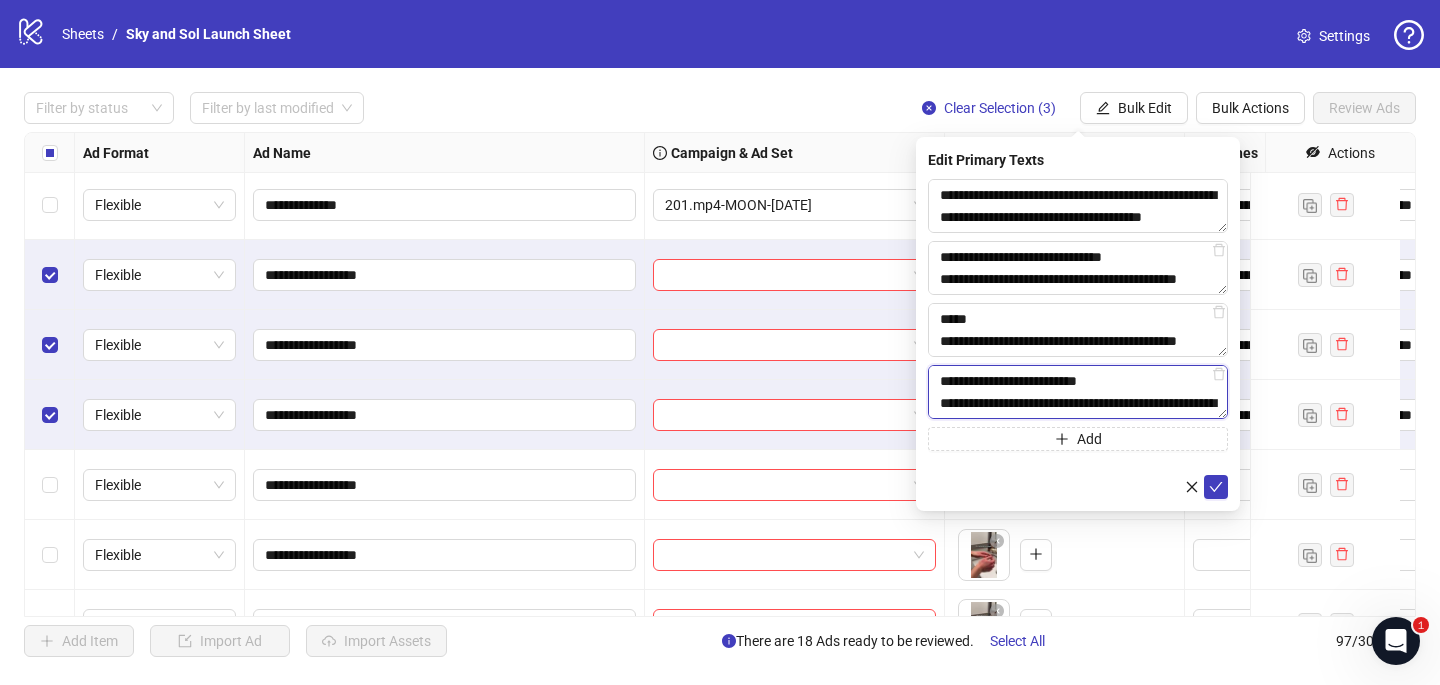 scroll, scrollTop: 191, scrollLeft: 0, axis: vertical 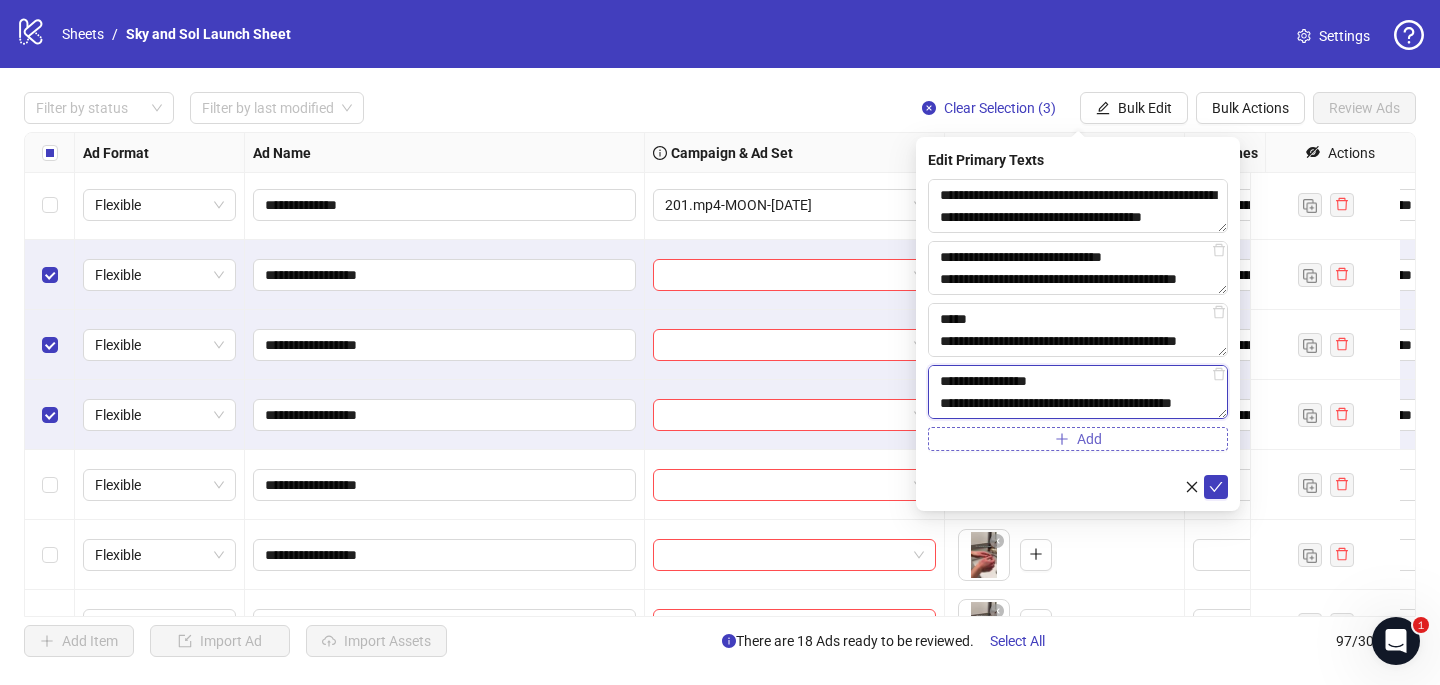 type on "**********" 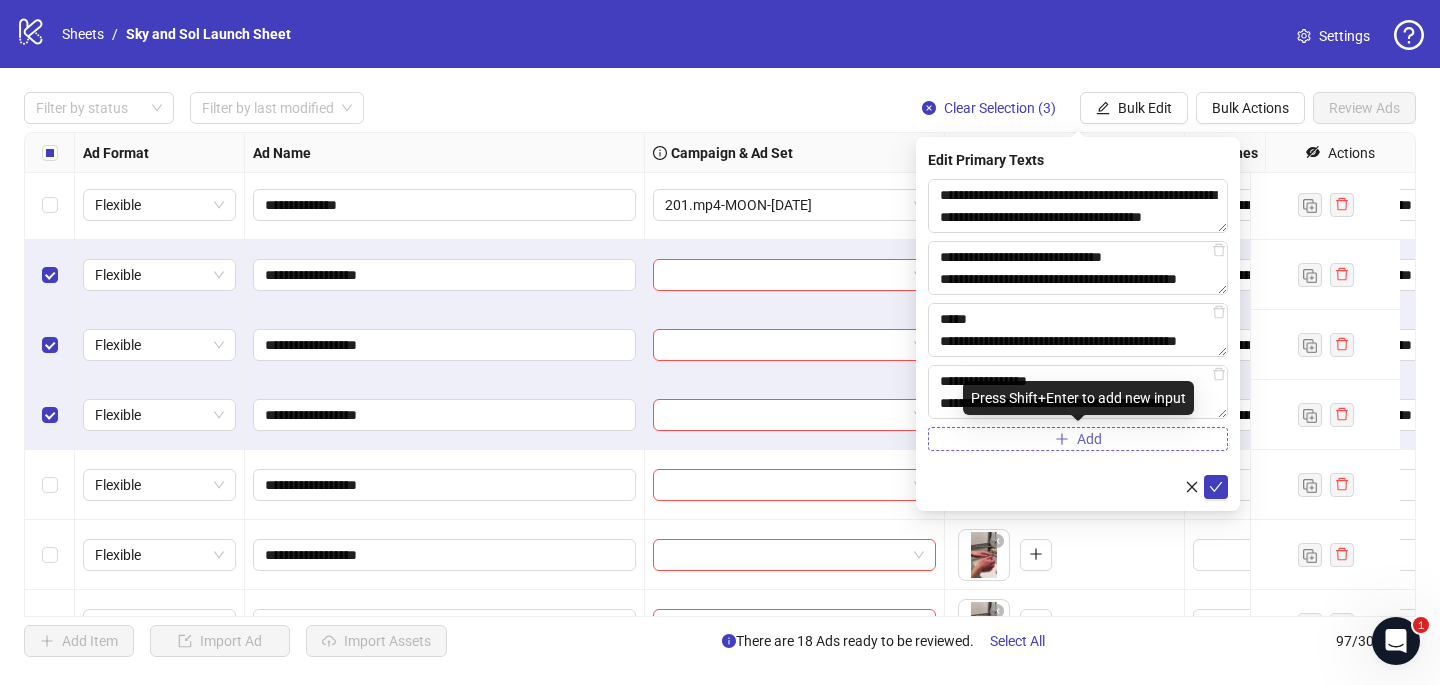 click on "Add" at bounding box center (1078, 439) 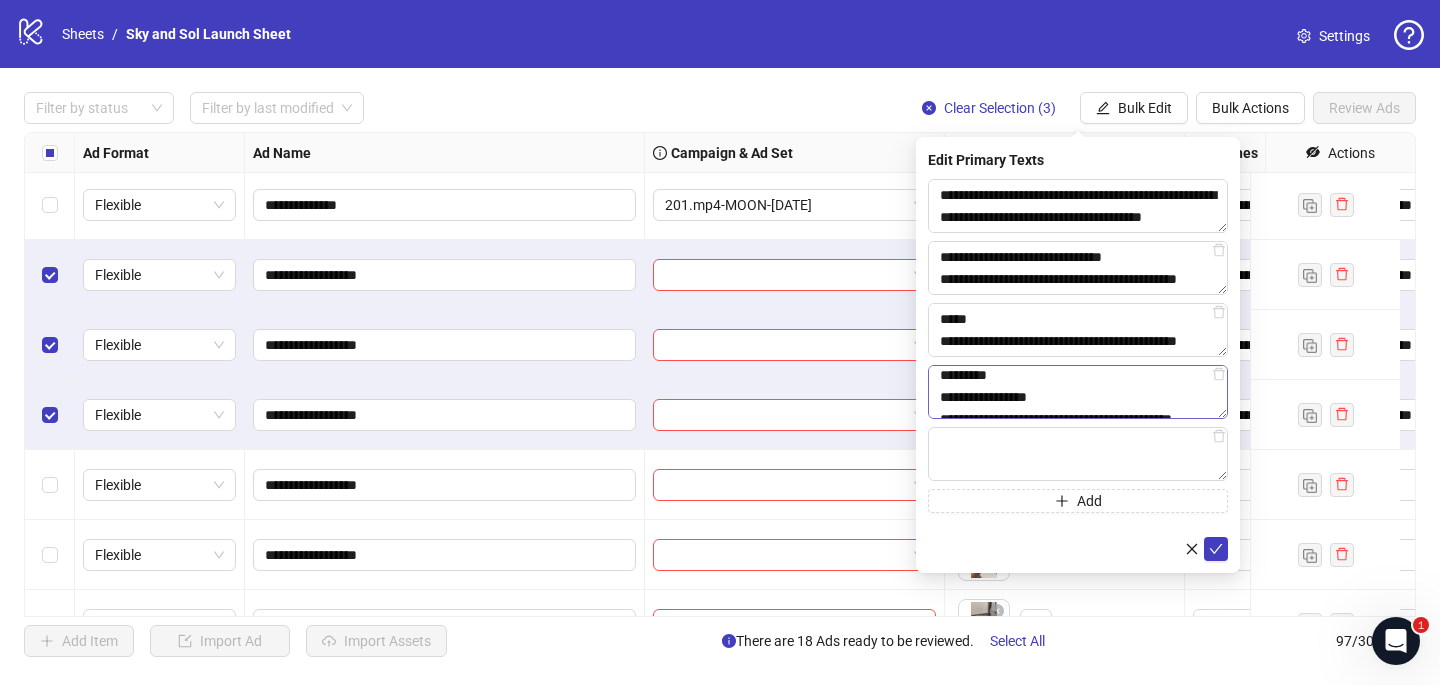 scroll, scrollTop: 198, scrollLeft: 0, axis: vertical 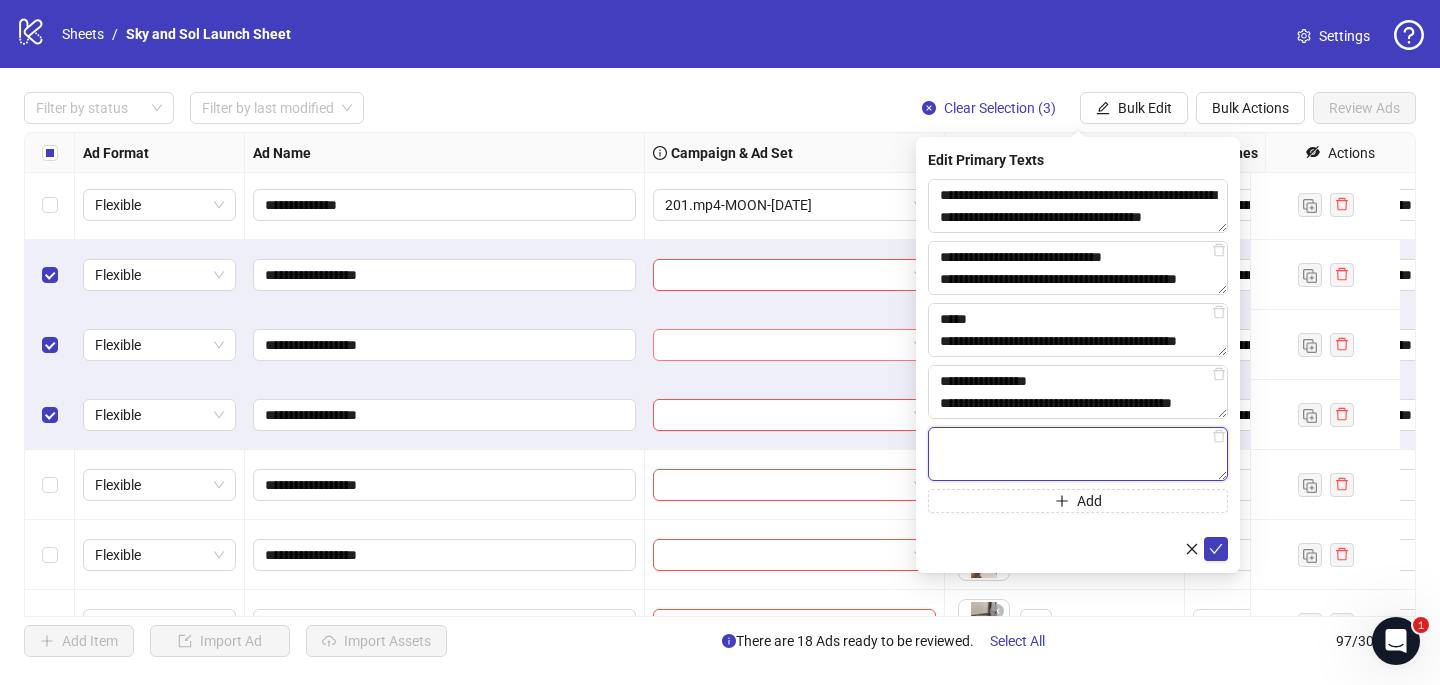 paste on "**********" 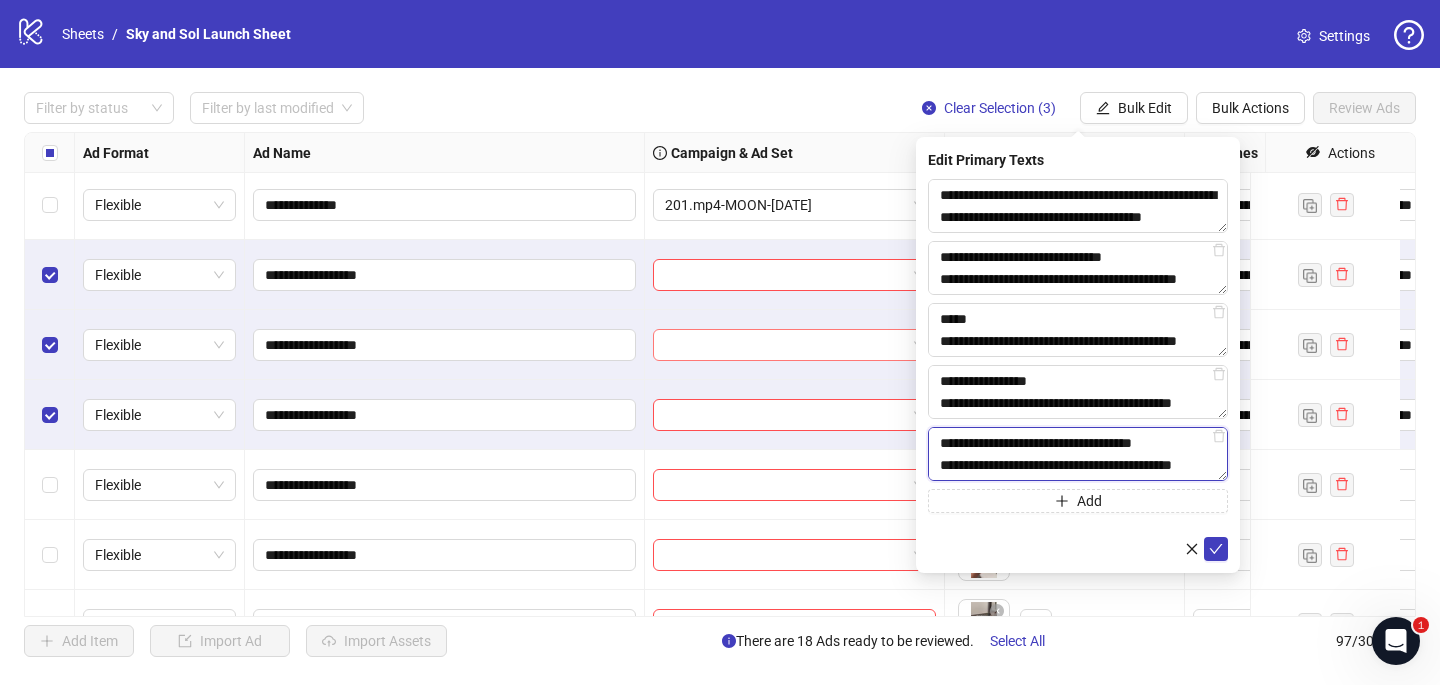 scroll, scrollTop: 176, scrollLeft: 0, axis: vertical 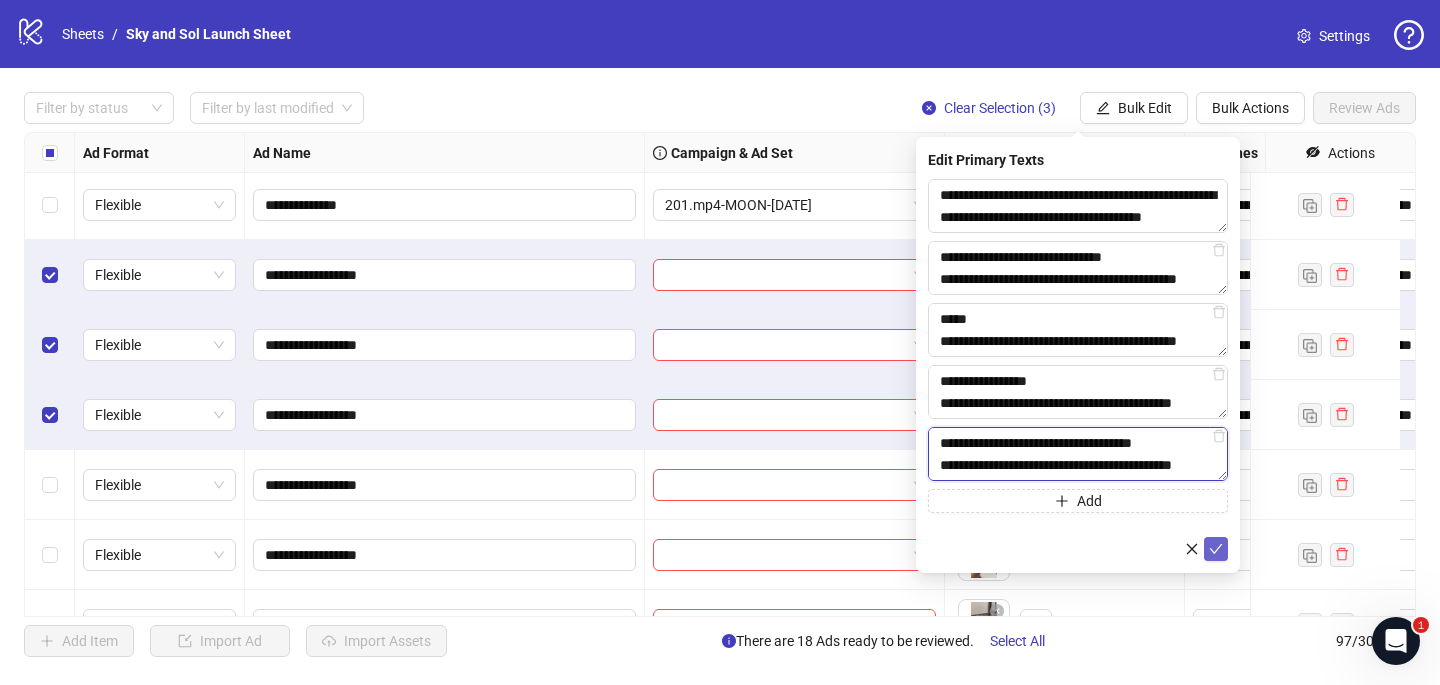 type on "**********" 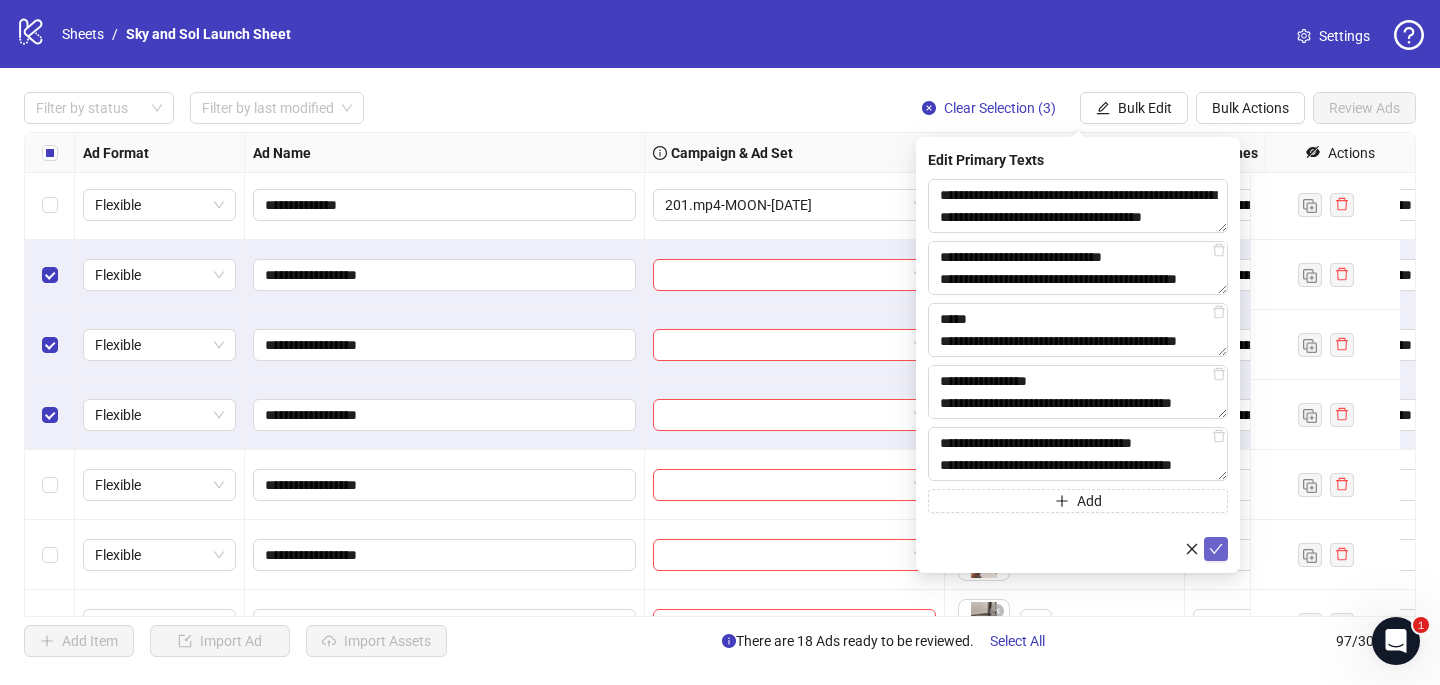 click 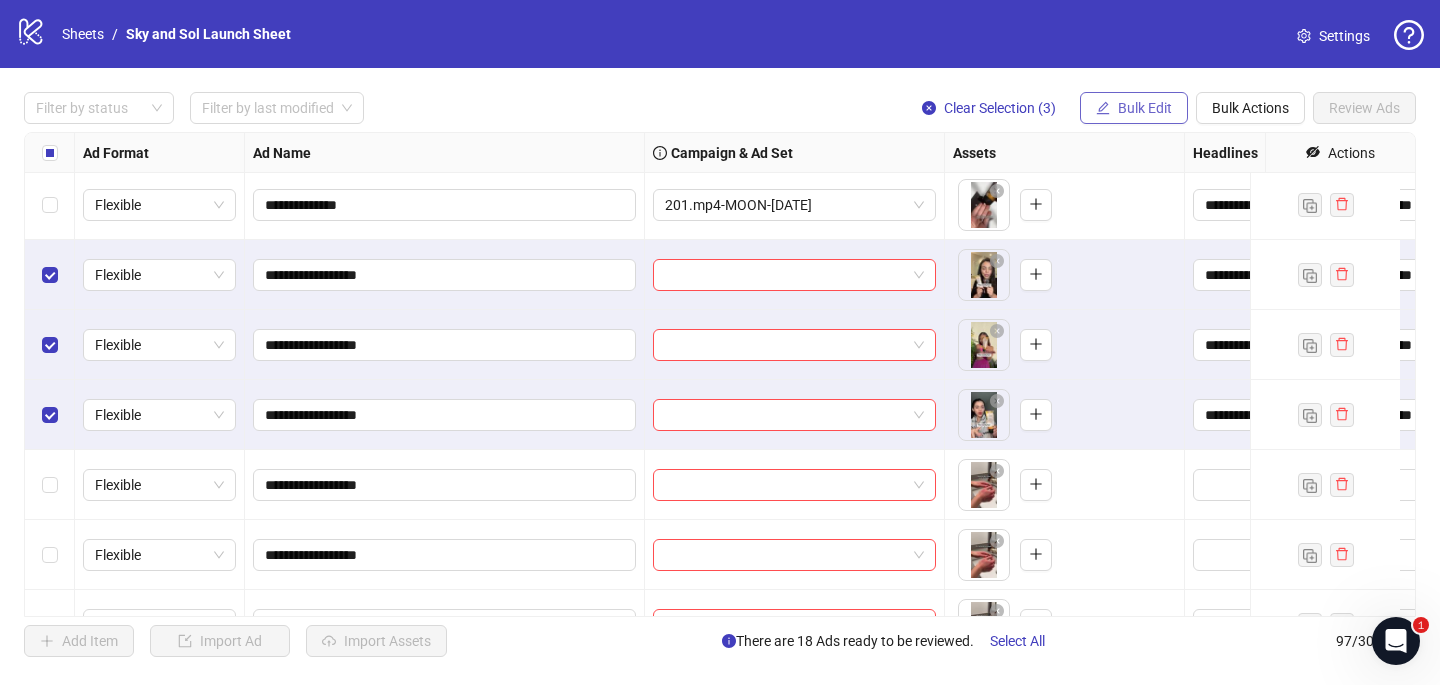 click on "Bulk Edit" at bounding box center [1134, 108] 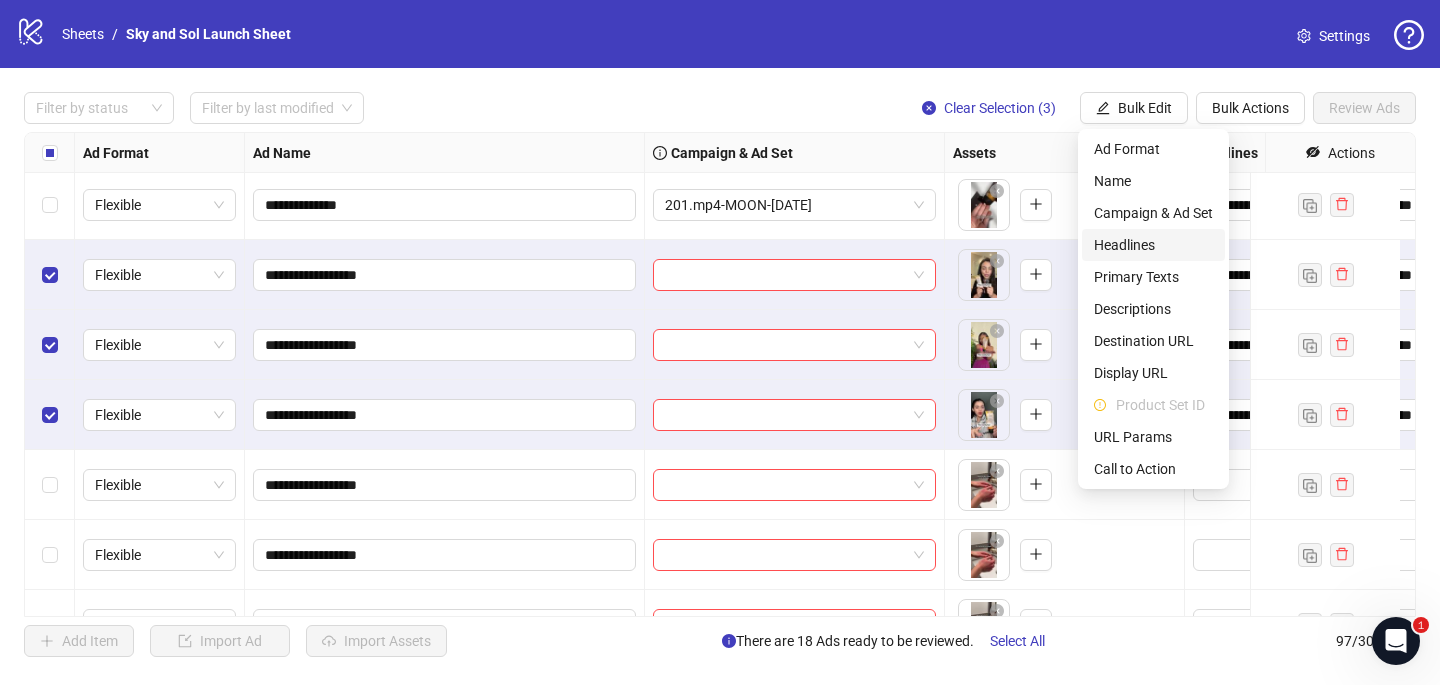 click on "Headlines" at bounding box center (1153, 245) 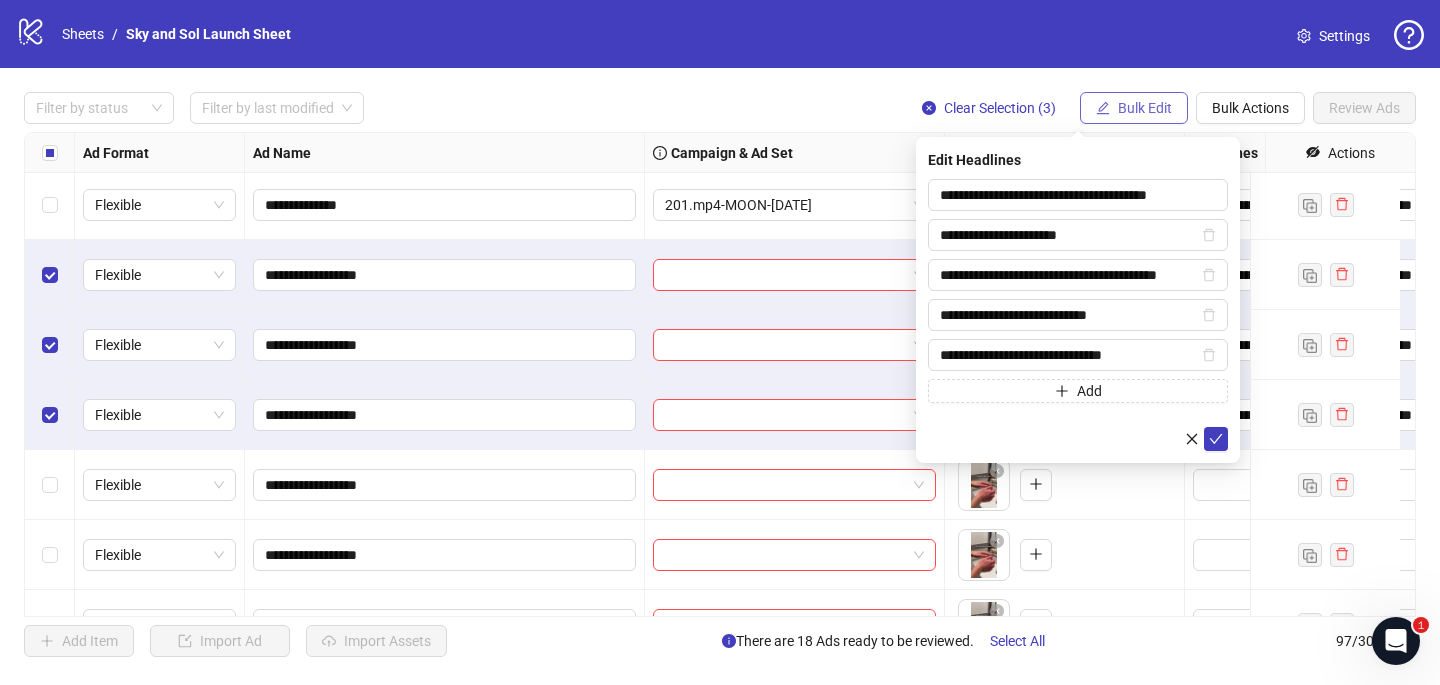 click on "Bulk Edit" at bounding box center [1134, 108] 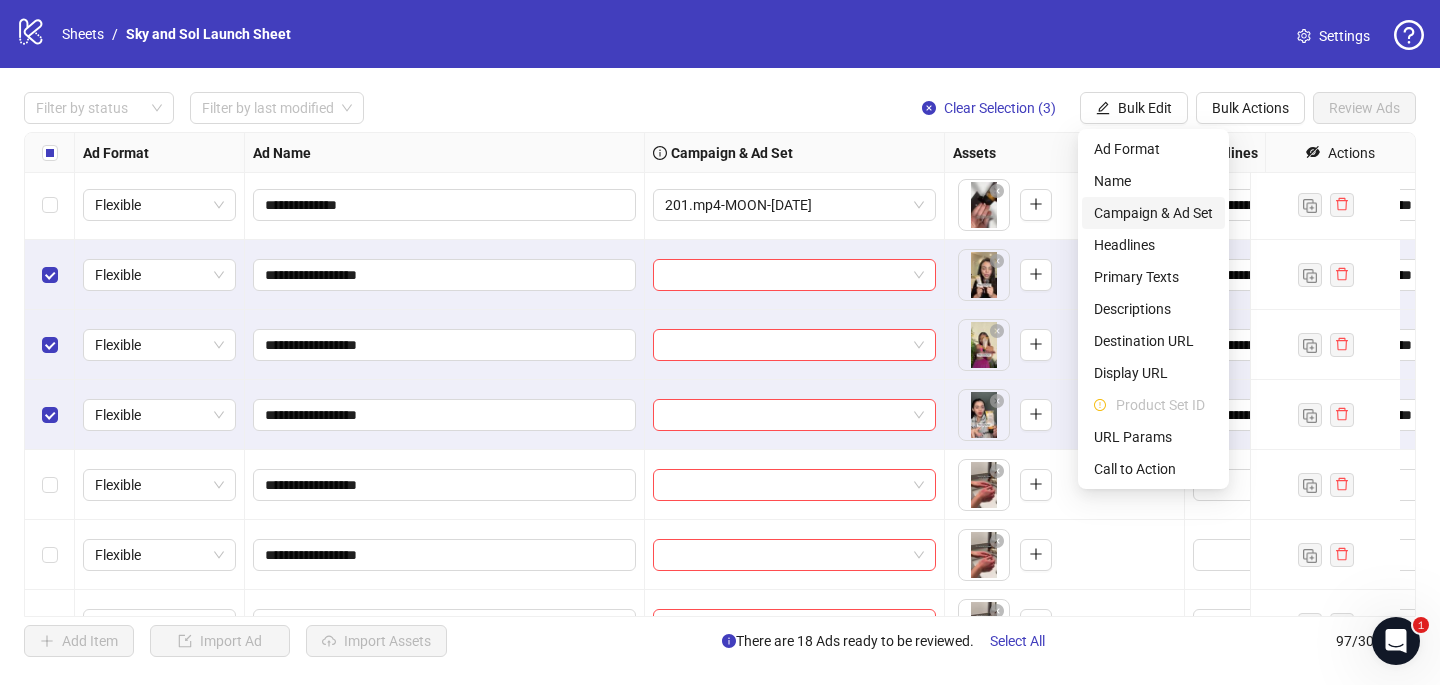 click on "Campaign & Ad Set" at bounding box center (1153, 213) 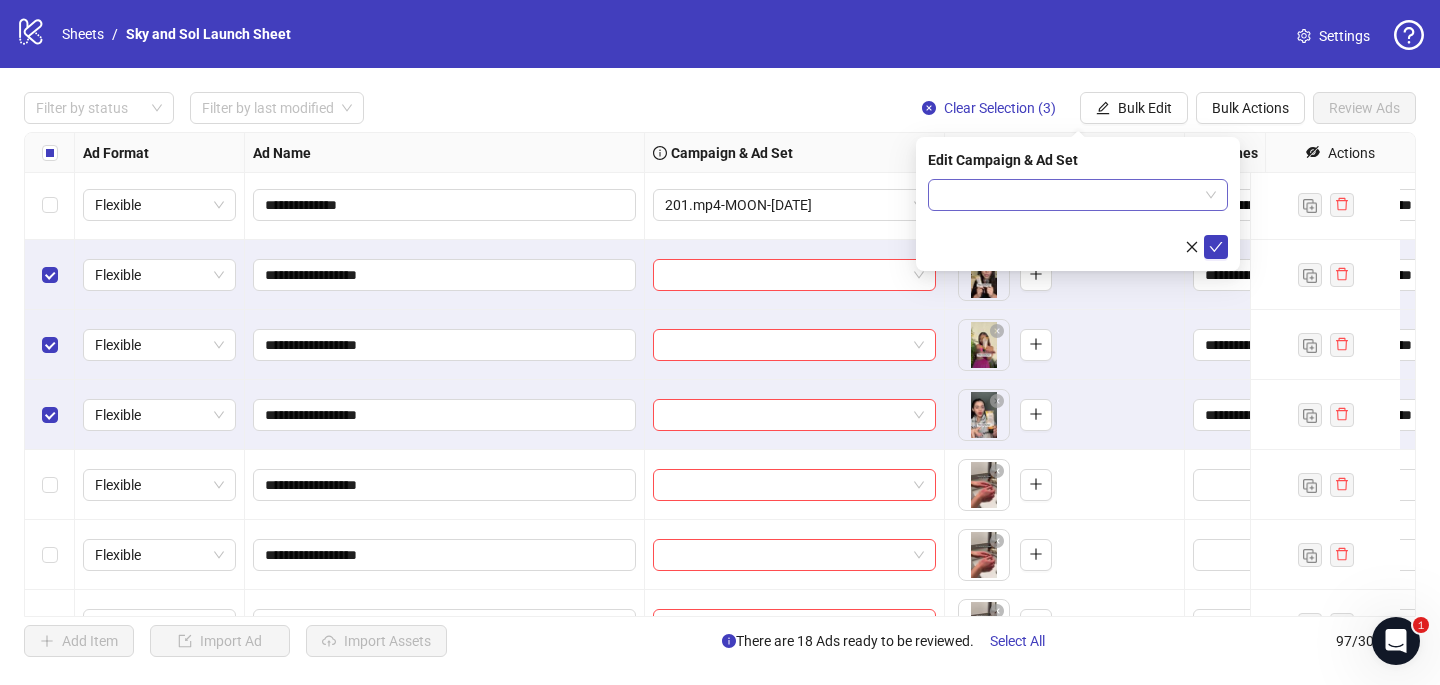 click at bounding box center (1069, 195) 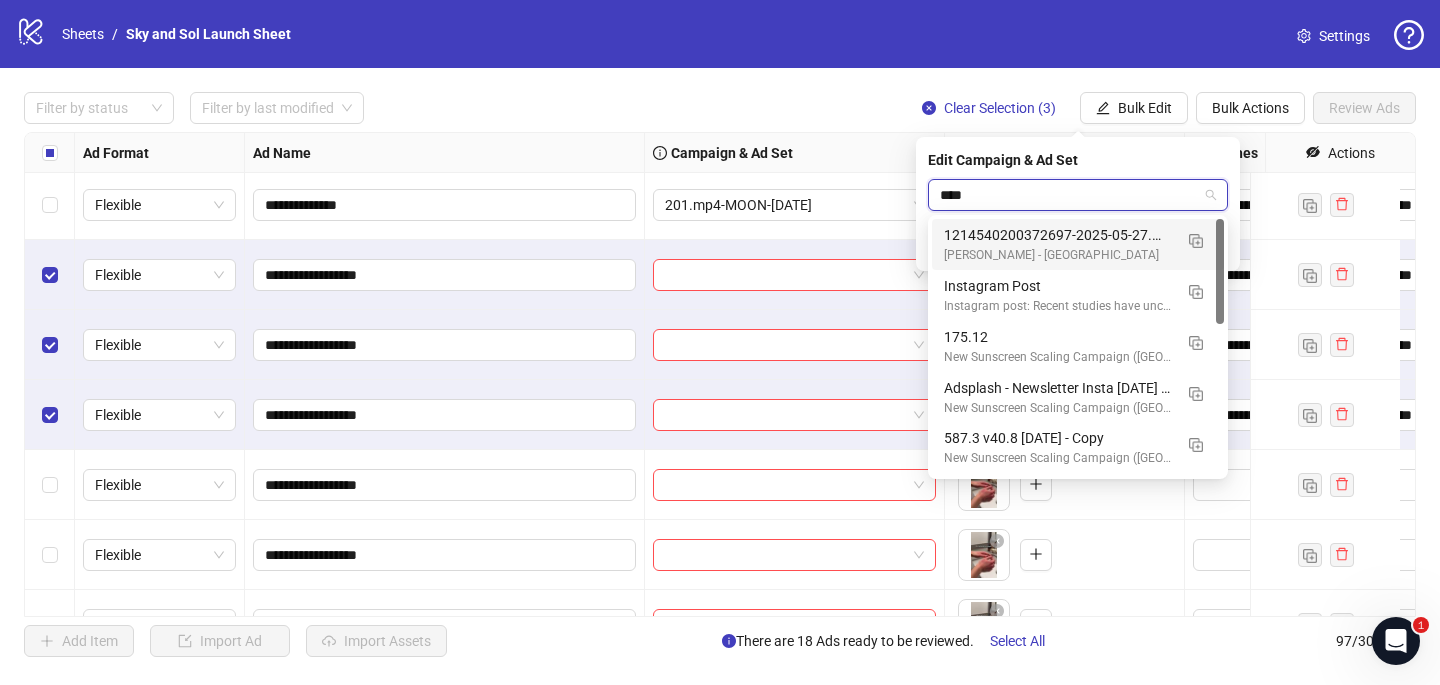 type on "*****" 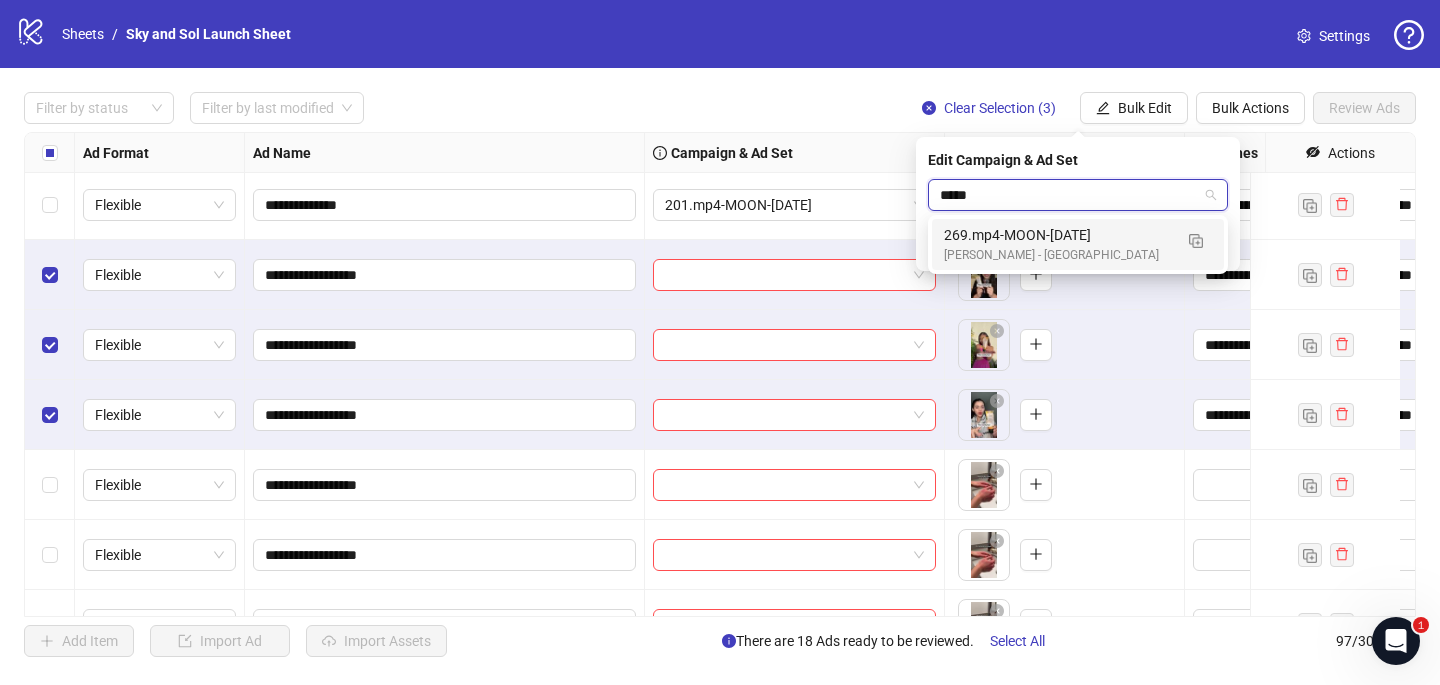 type 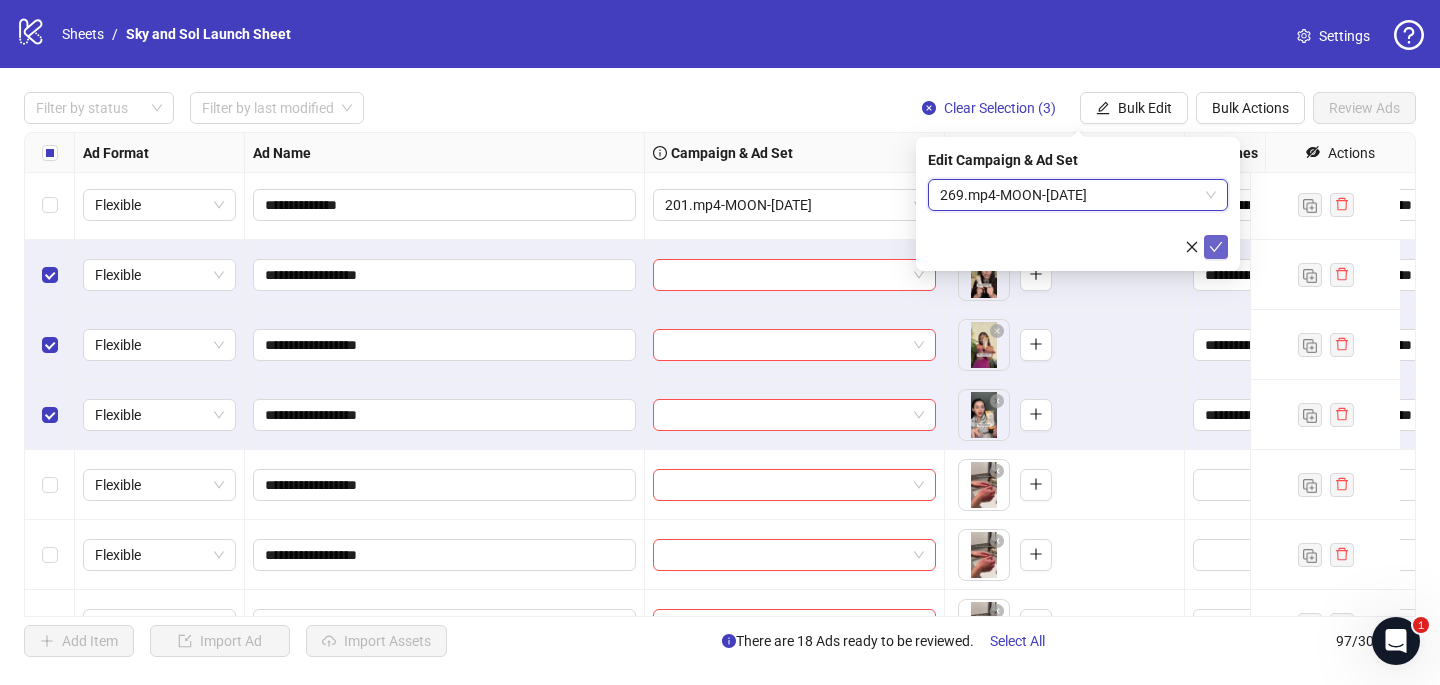 click at bounding box center [1216, 247] 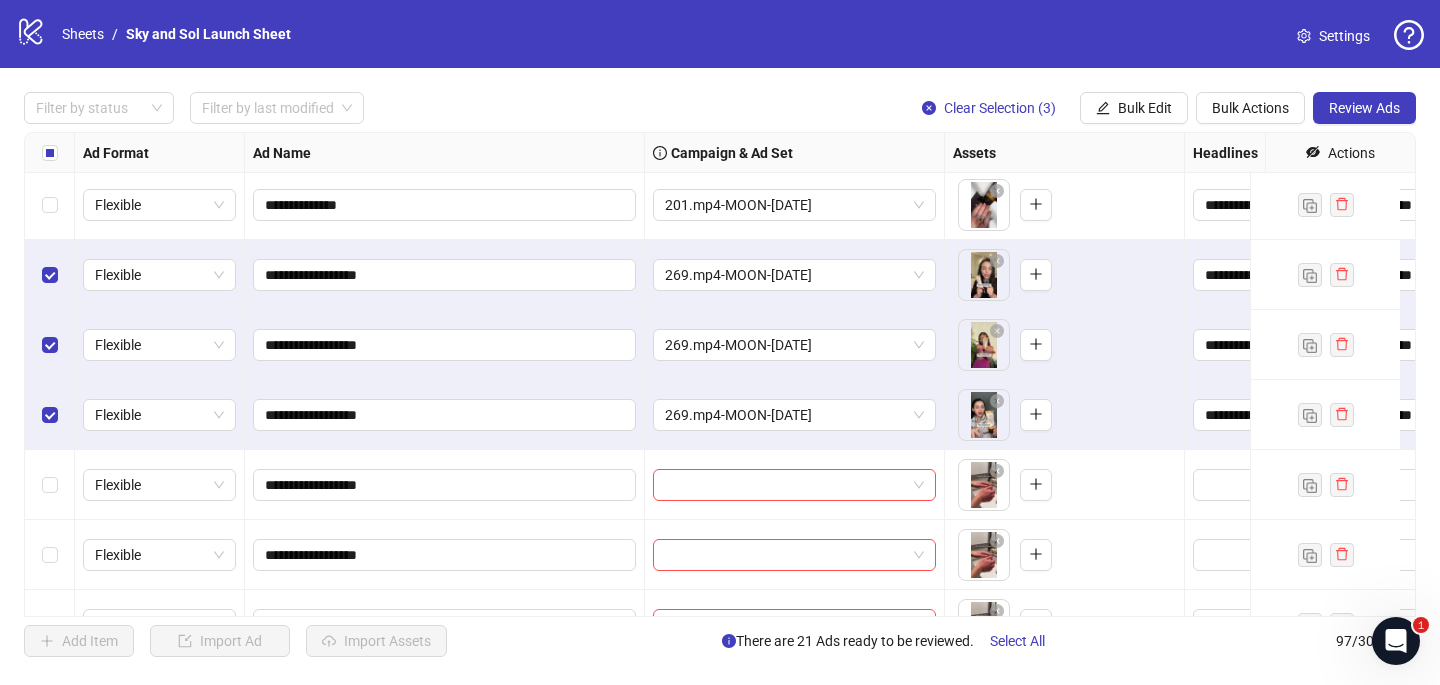click at bounding box center (50, 275) 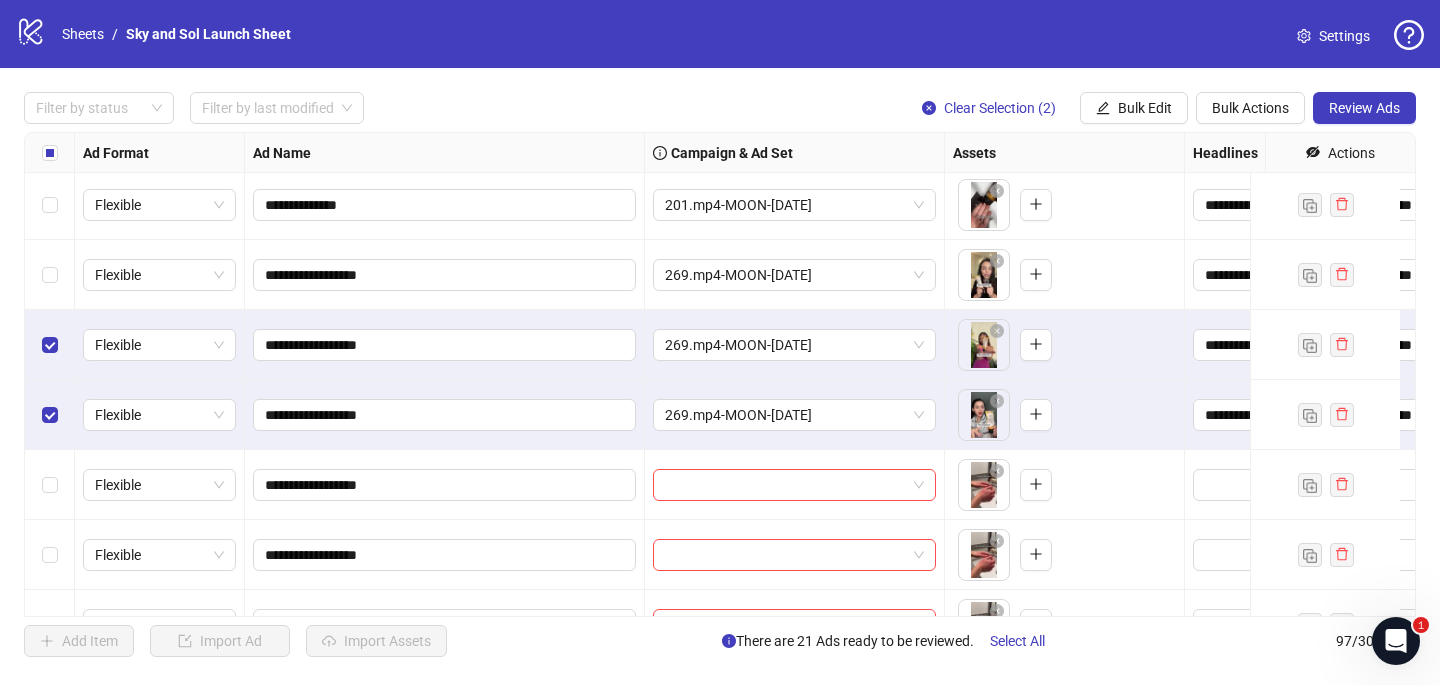 click at bounding box center (50, 345) 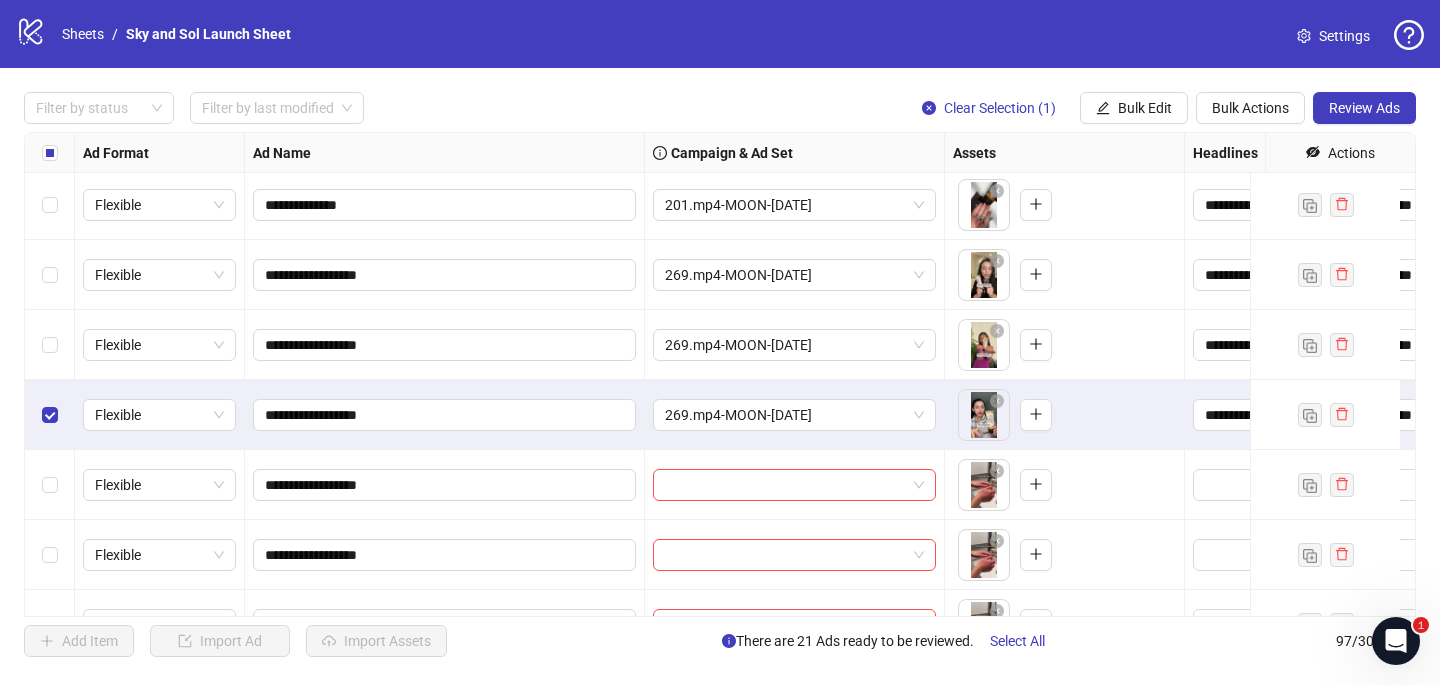 click at bounding box center (50, 415) 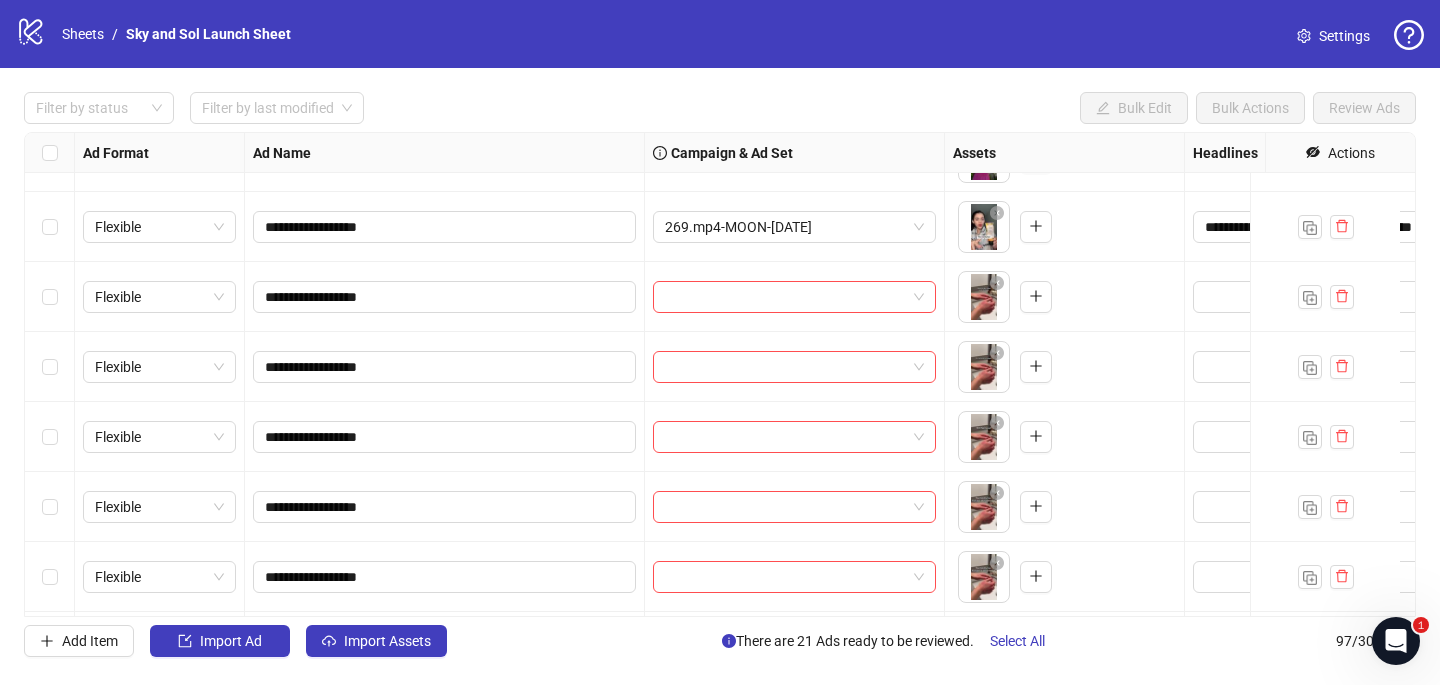 scroll, scrollTop: 1408, scrollLeft: 0, axis: vertical 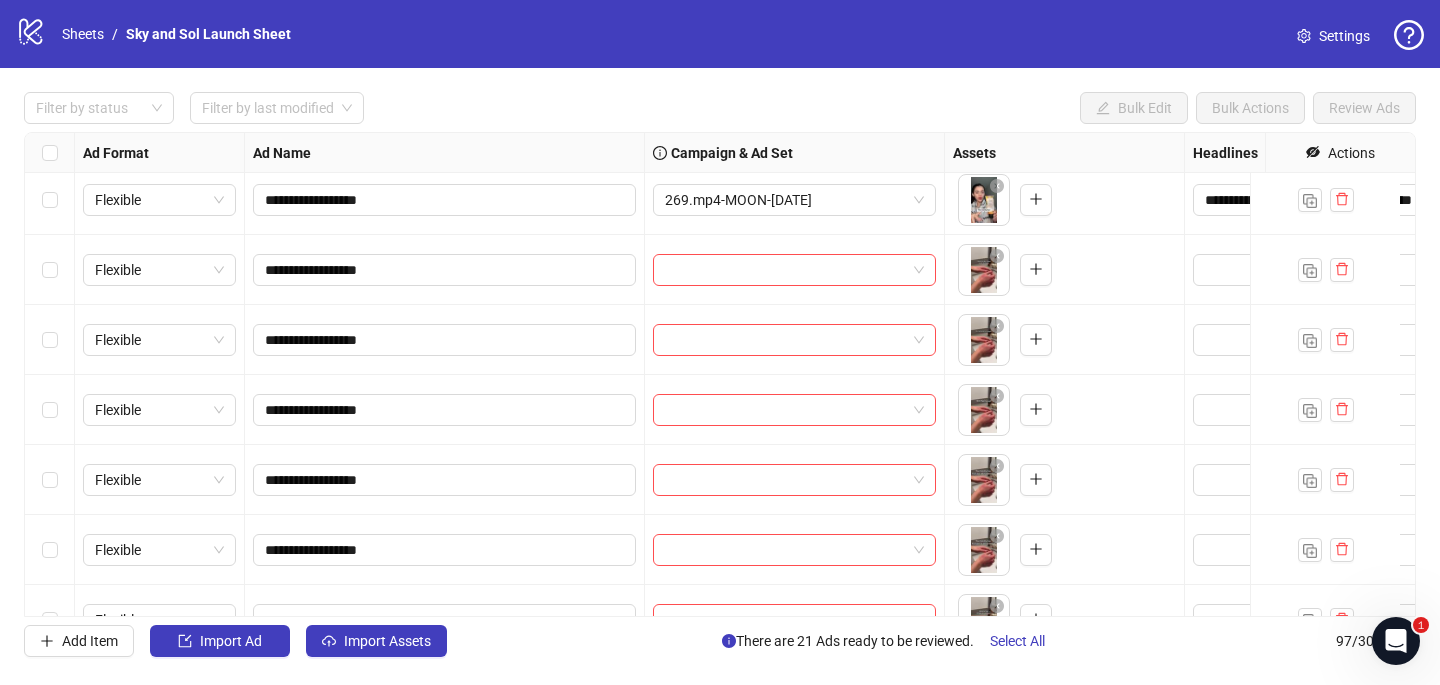 click at bounding box center (50, 270) 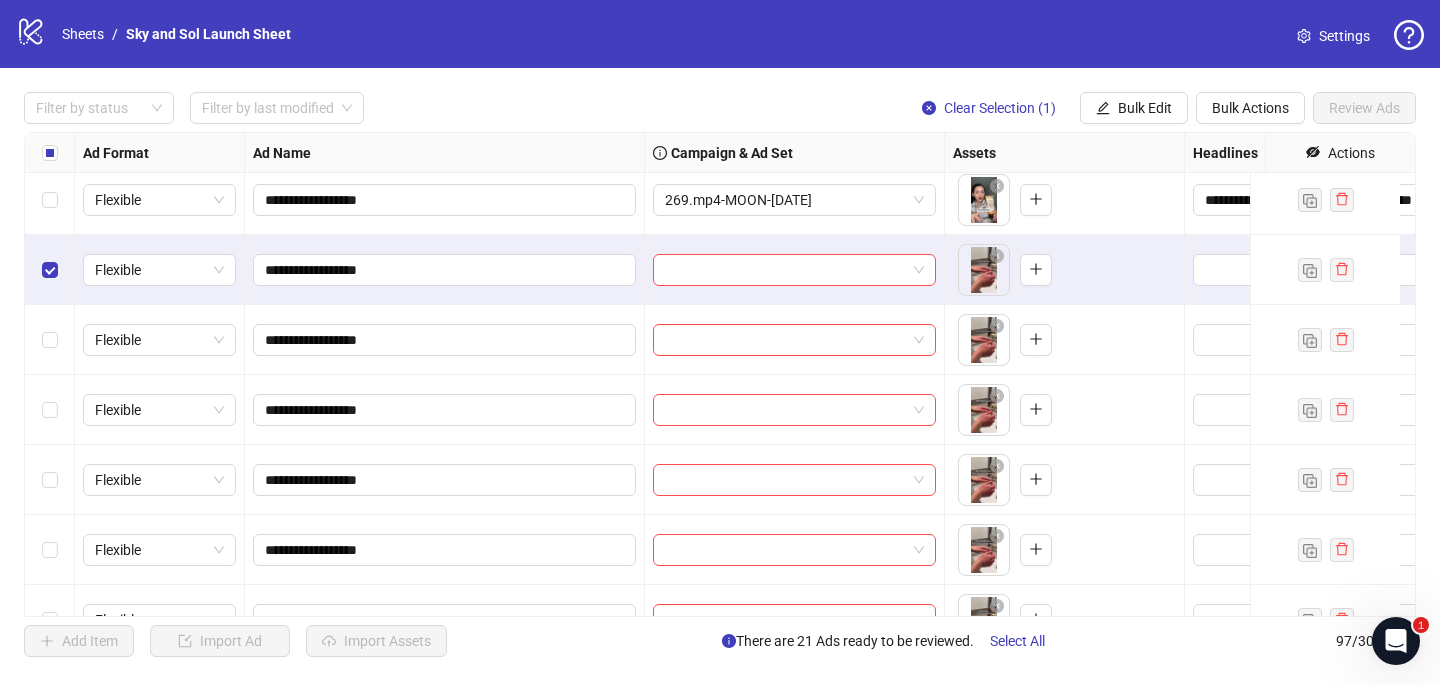 click at bounding box center [50, 340] 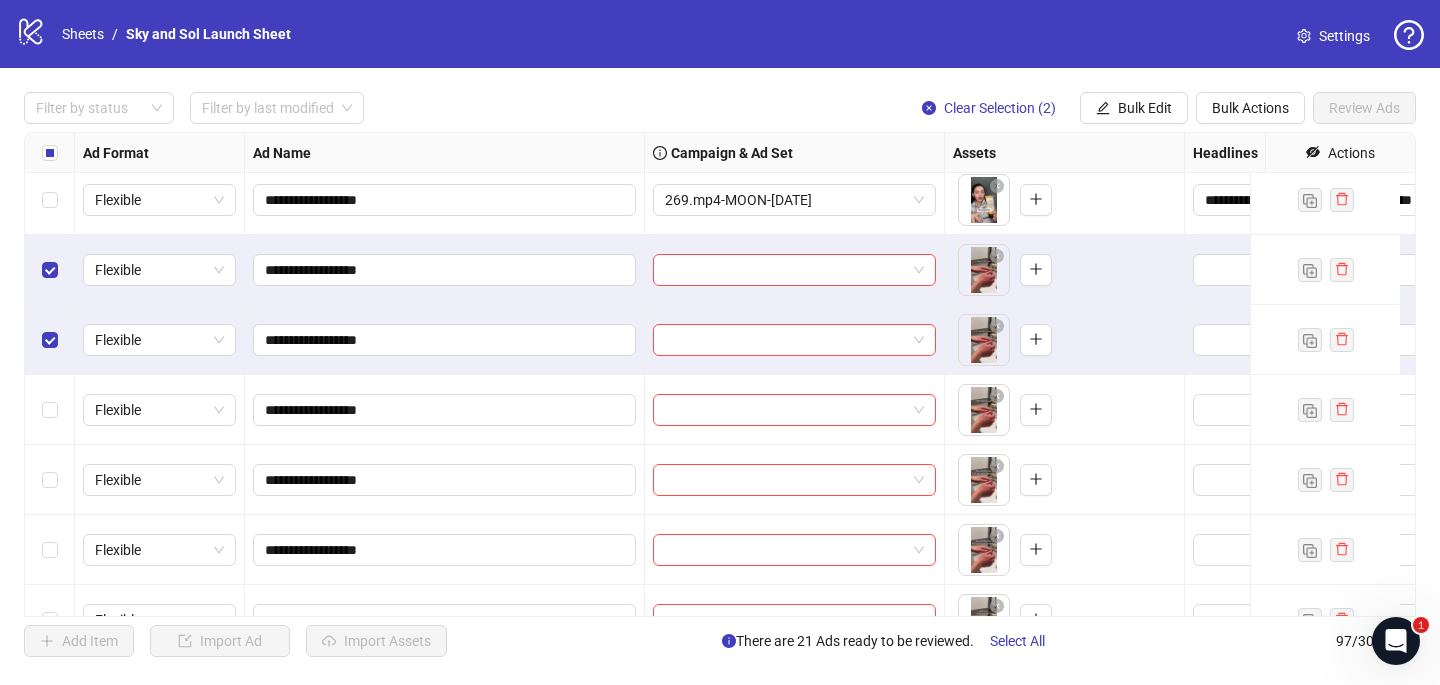 click at bounding box center (50, 410) 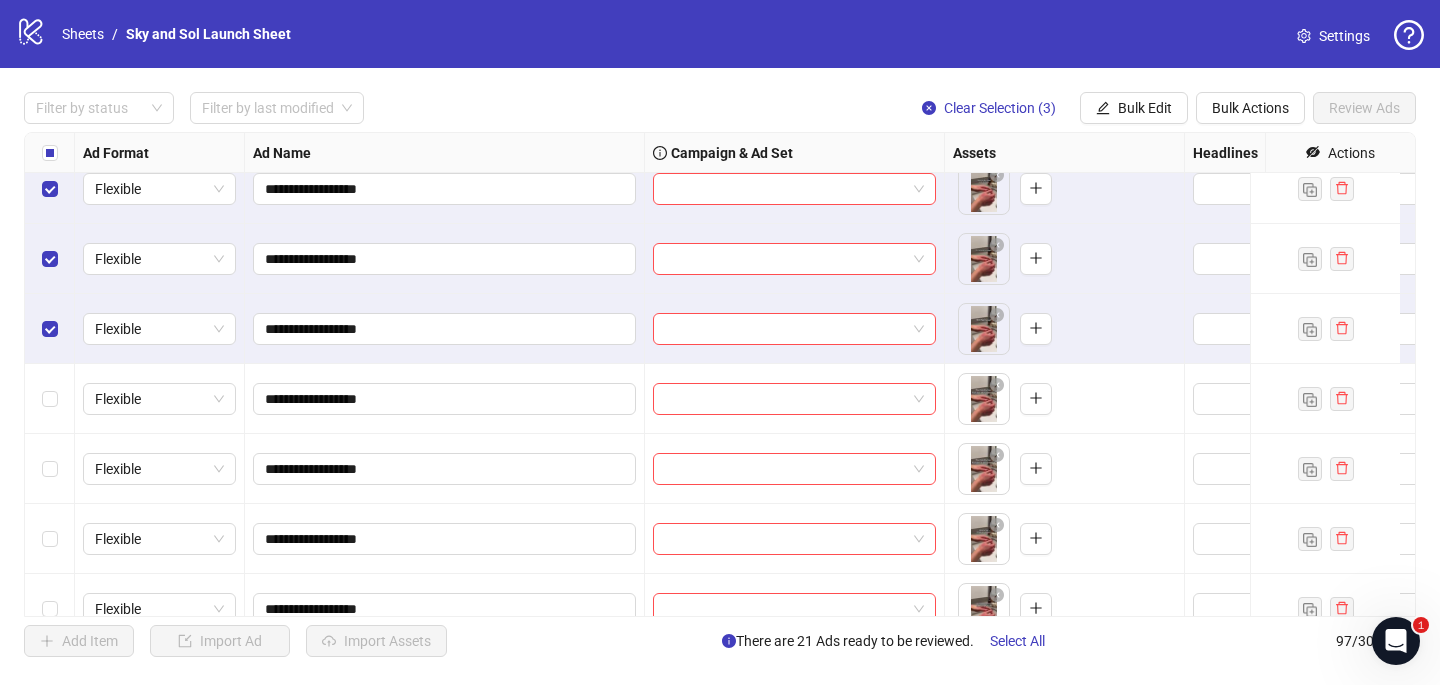 click at bounding box center [50, 399] 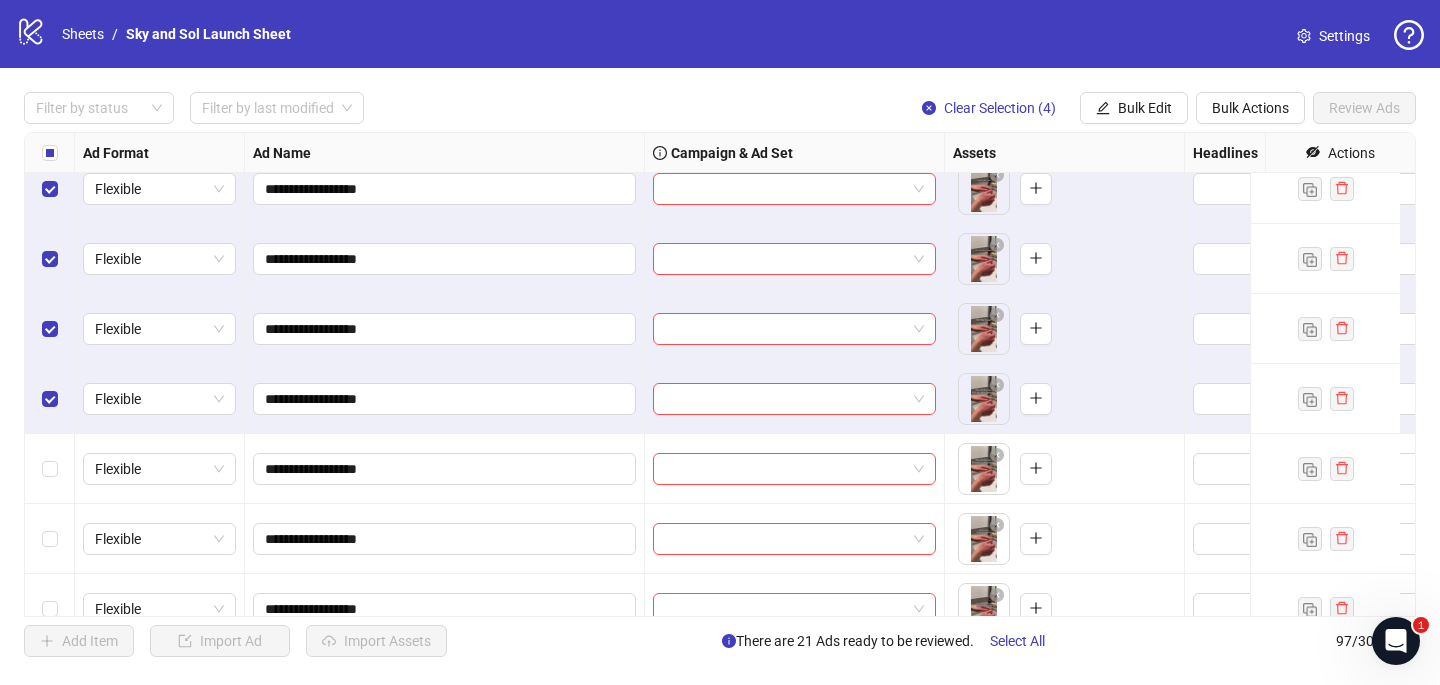click at bounding box center [50, 469] 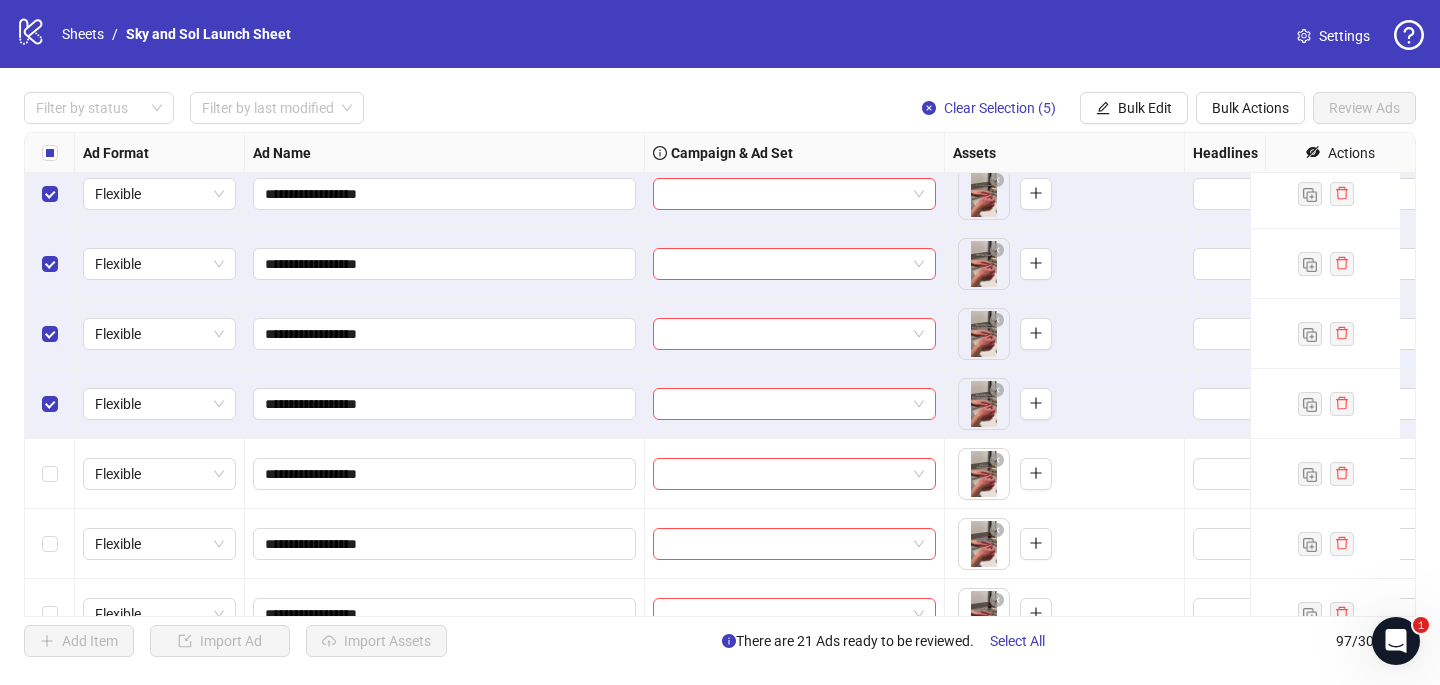 scroll, scrollTop: 1630, scrollLeft: 0, axis: vertical 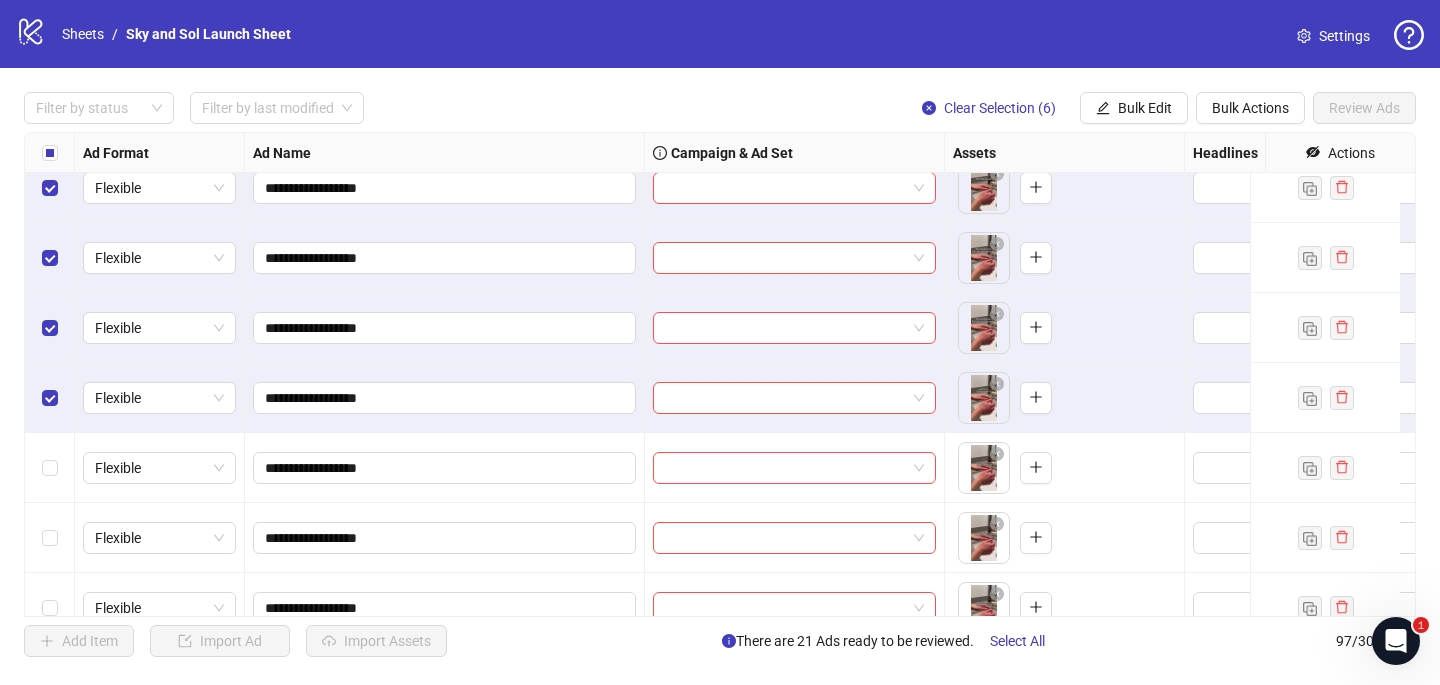 click at bounding box center [50, 468] 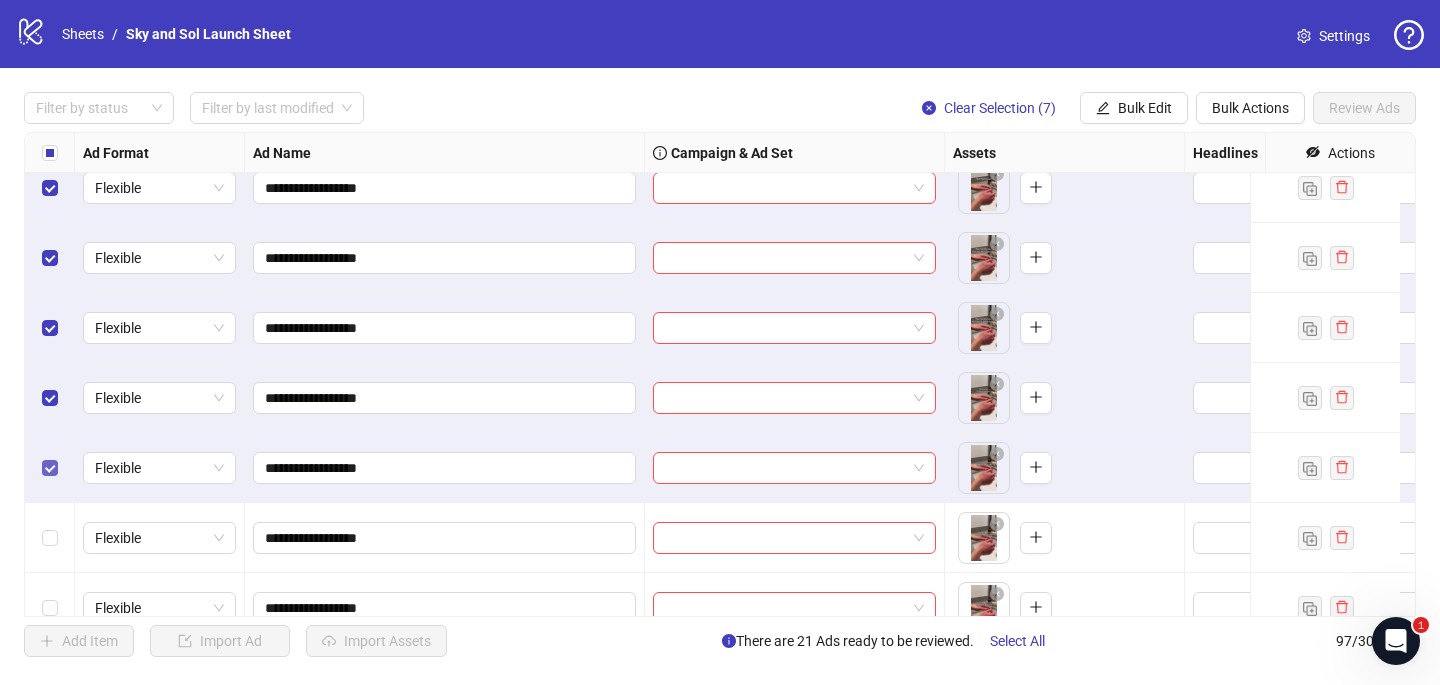 scroll, scrollTop: 1705, scrollLeft: 0, axis: vertical 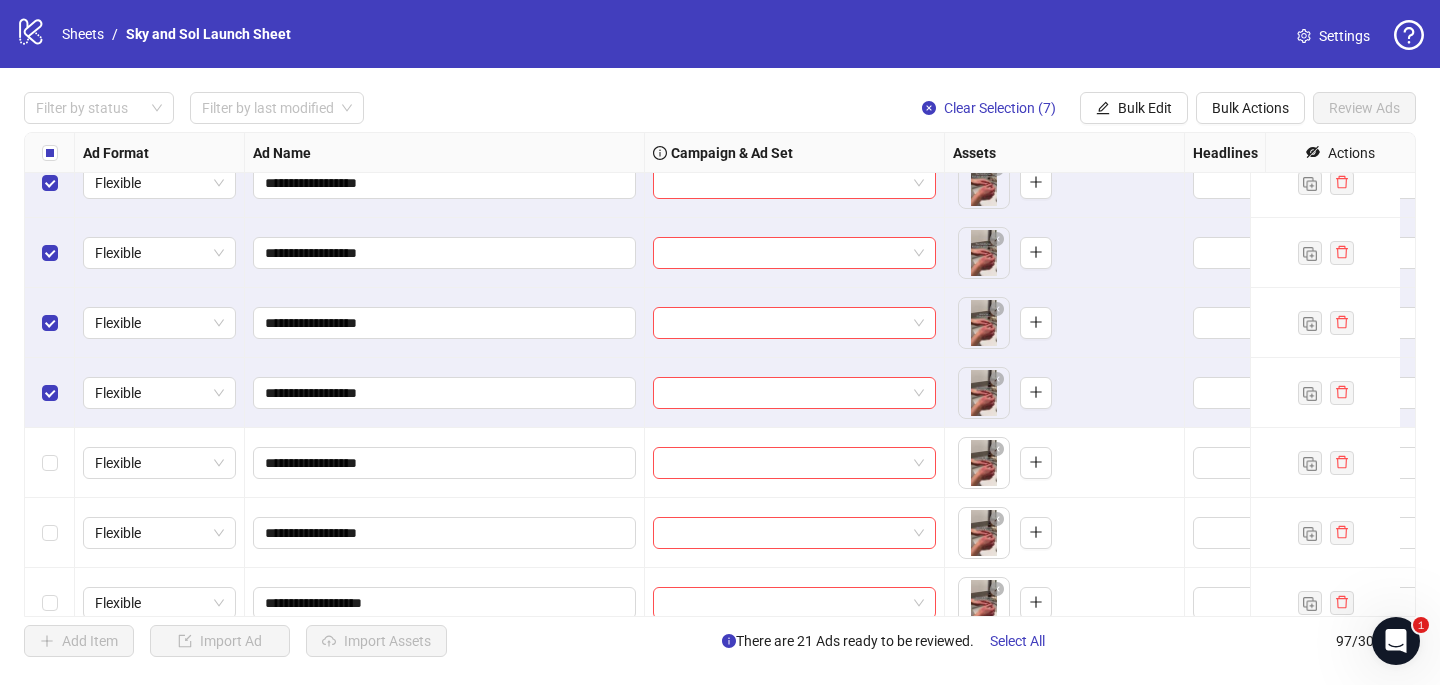 click at bounding box center [50, 463] 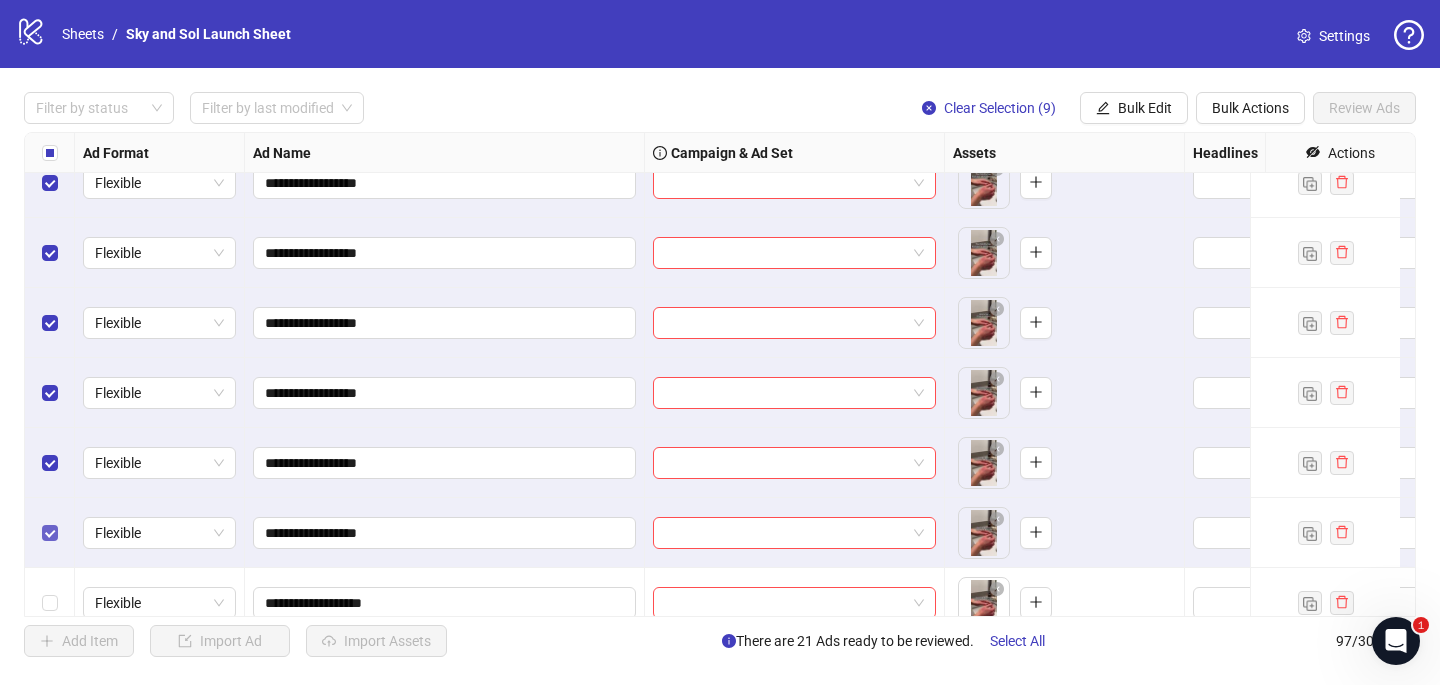 scroll, scrollTop: 1834, scrollLeft: 0, axis: vertical 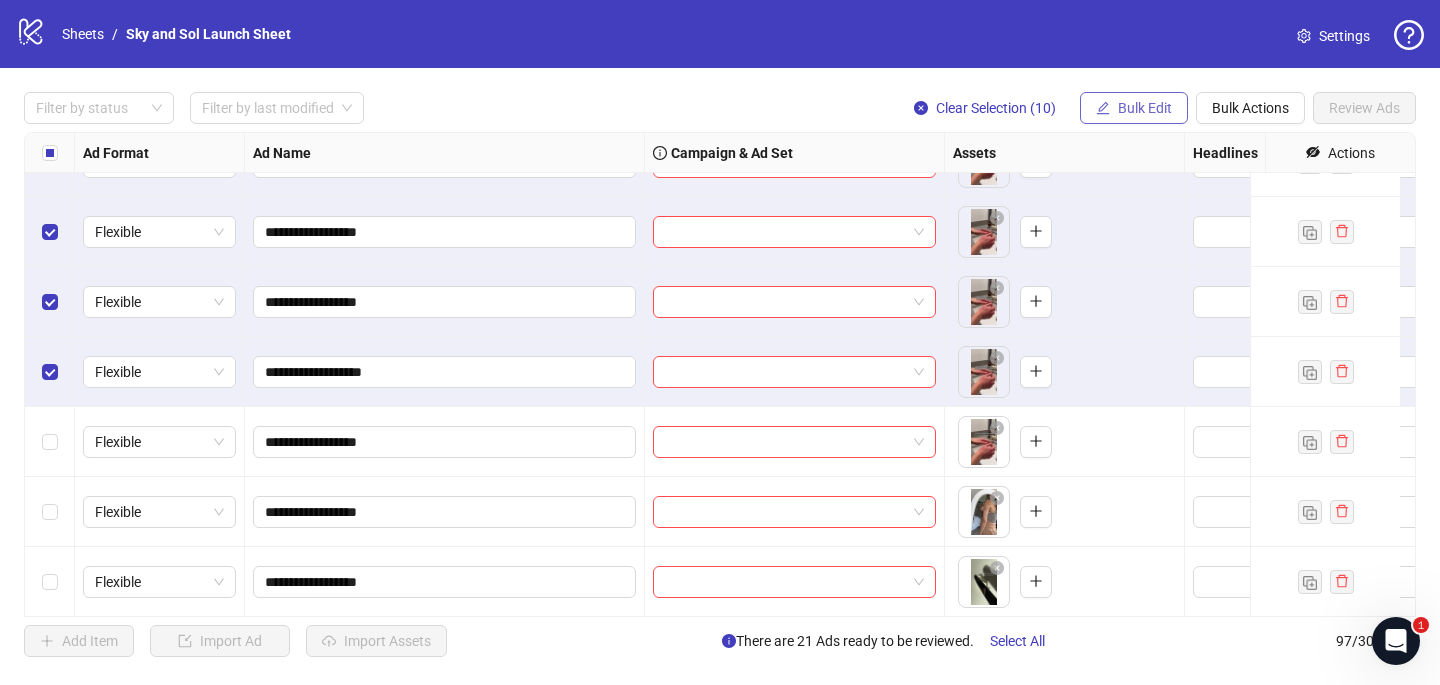 click on "Bulk Edit" at bounding box center [1145, 108] 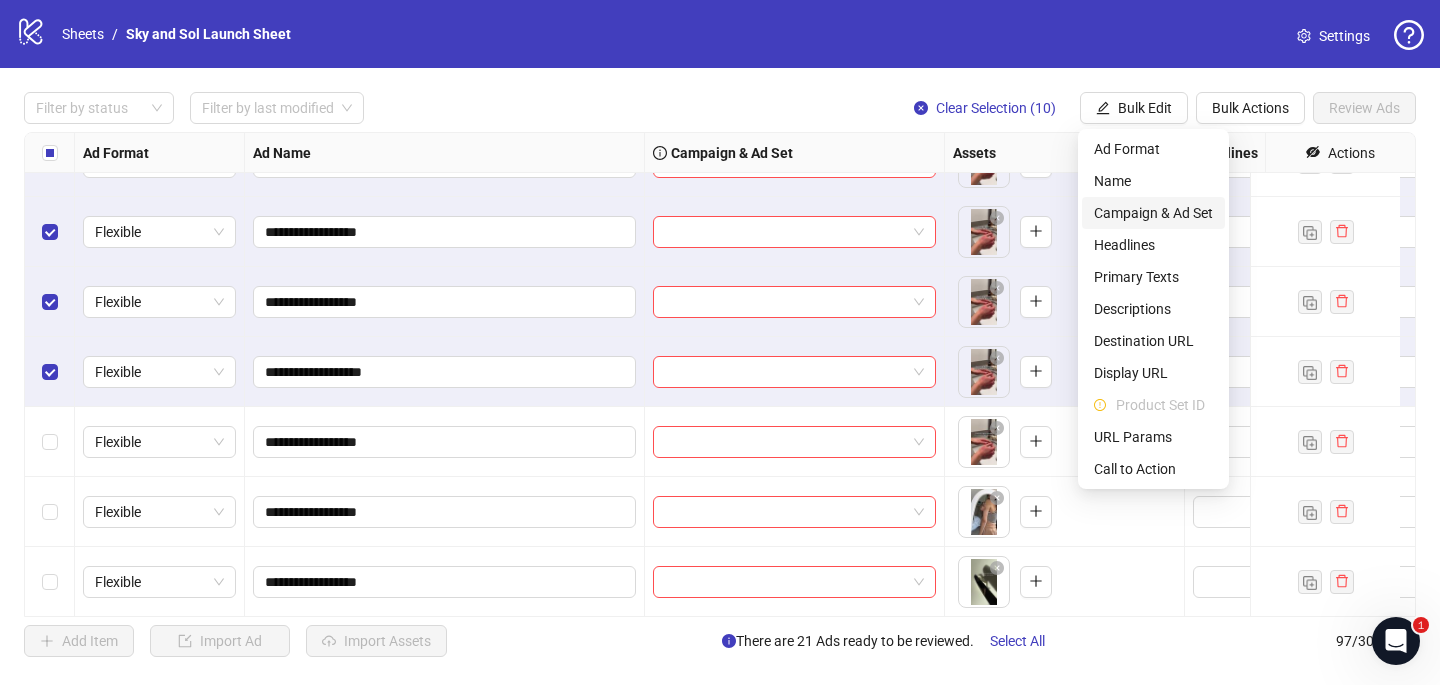 click on "Campaign & Ad Set" at bounding box center [1153, 213] 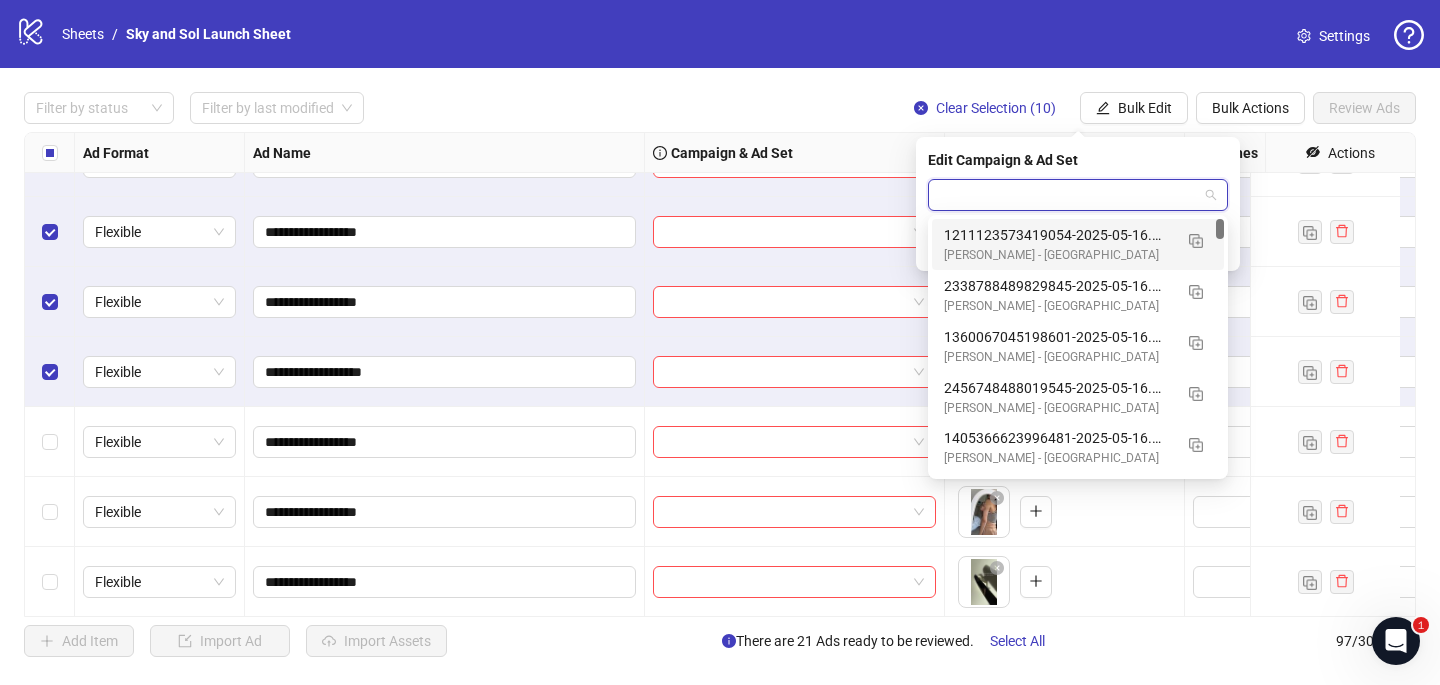 click at bounding box center [1069, 195] 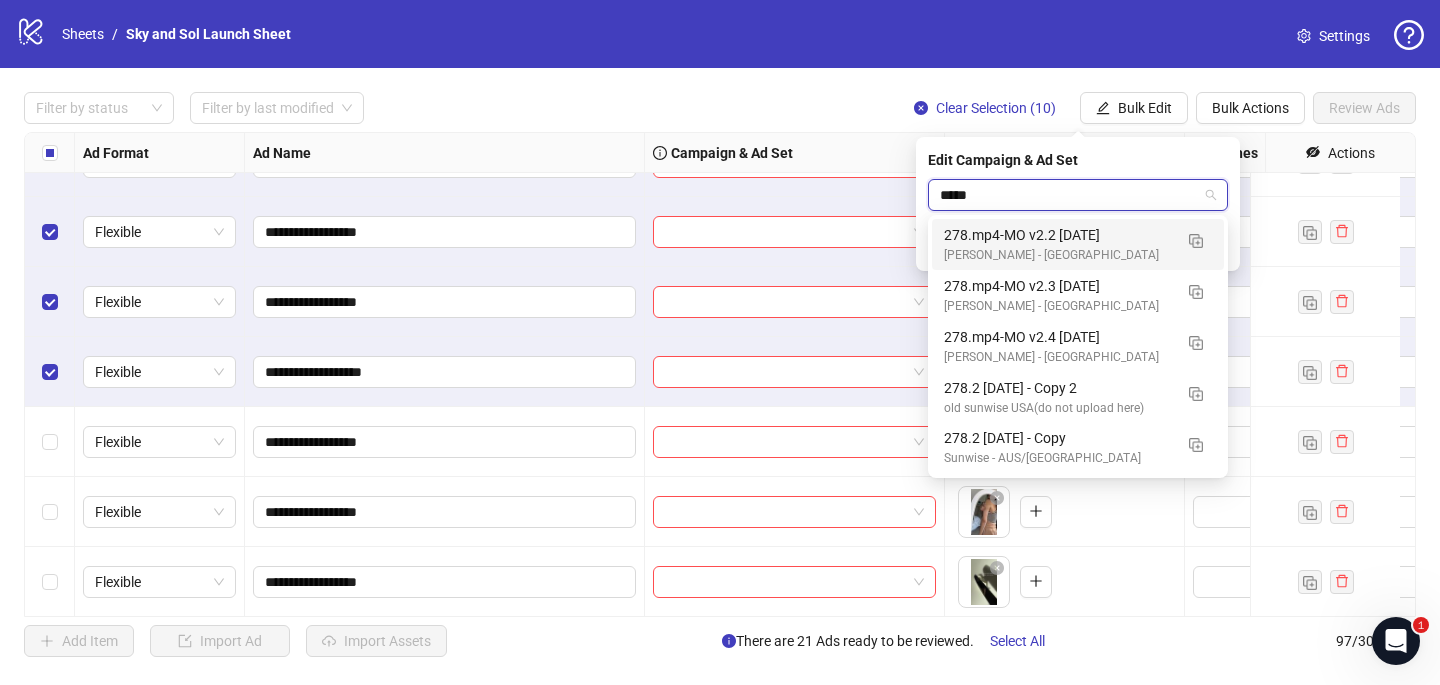 type on "******" 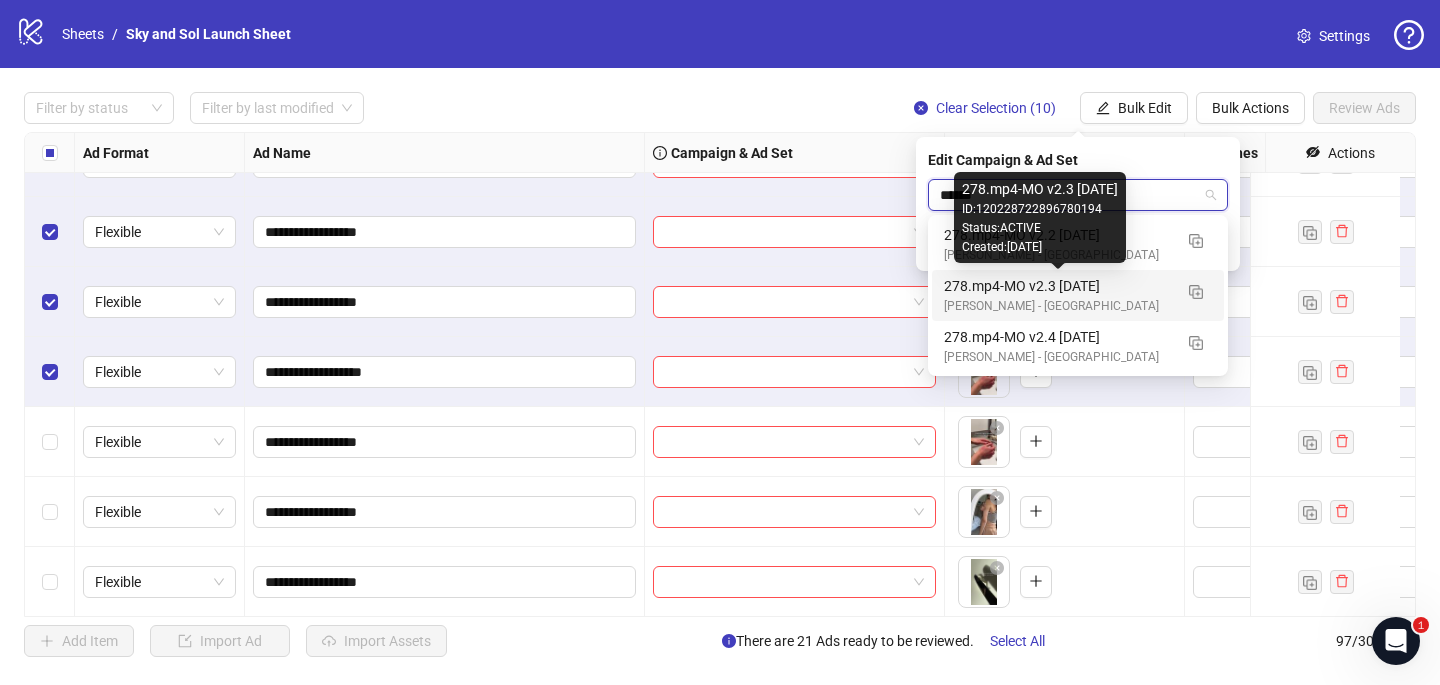 click on "278.mp4-MO v2.3 [DATE]" at bounding box center [1058, 286] 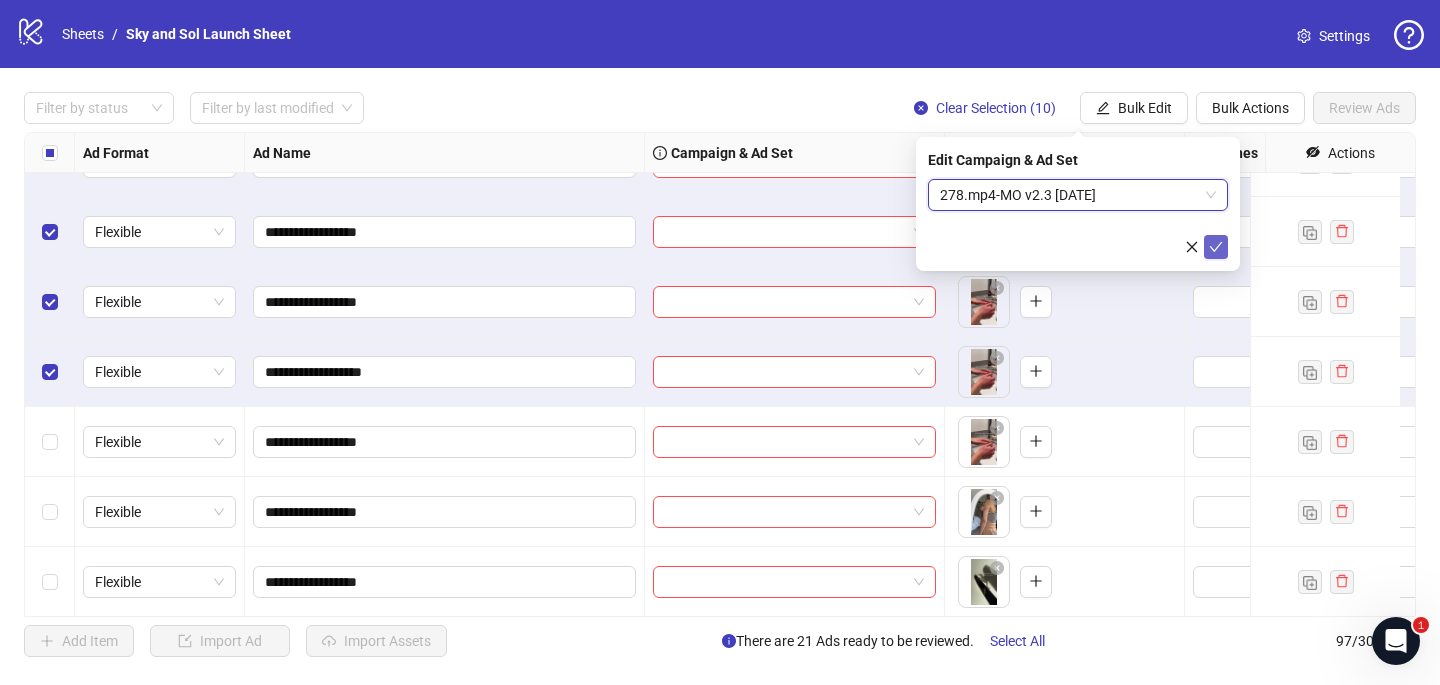 click 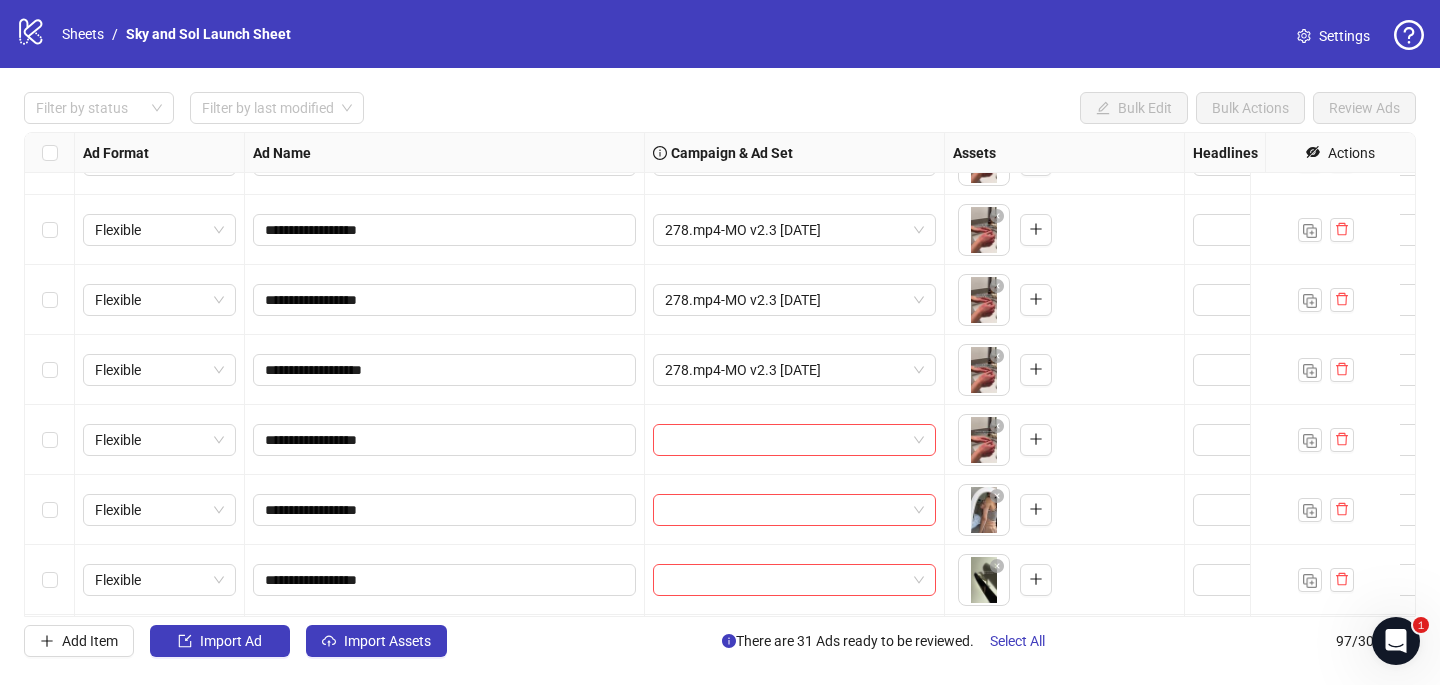scroll, scrollTop: 2053, scrollLeft: 0, axis: vertical 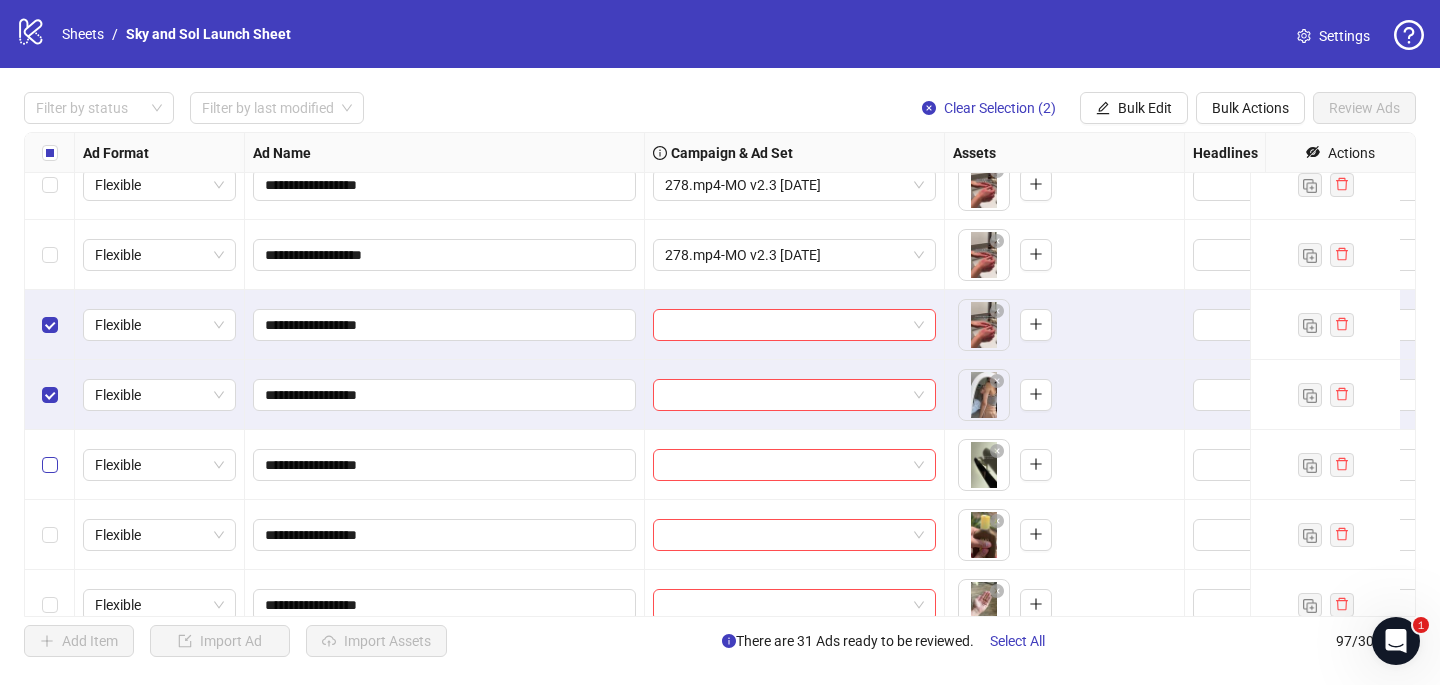 click at bounding box center (50, 465) 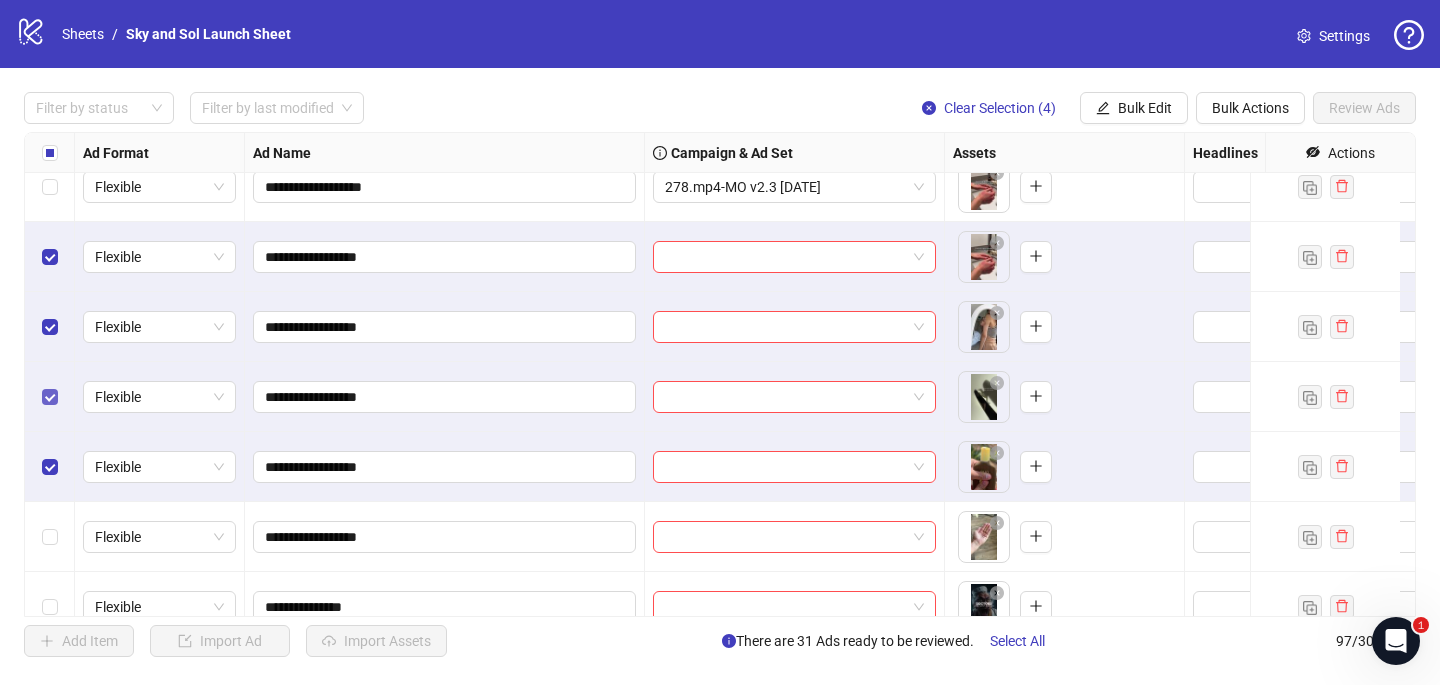 scroll, scrollTop: 2200, scrollLeft: 0, axis: vertical 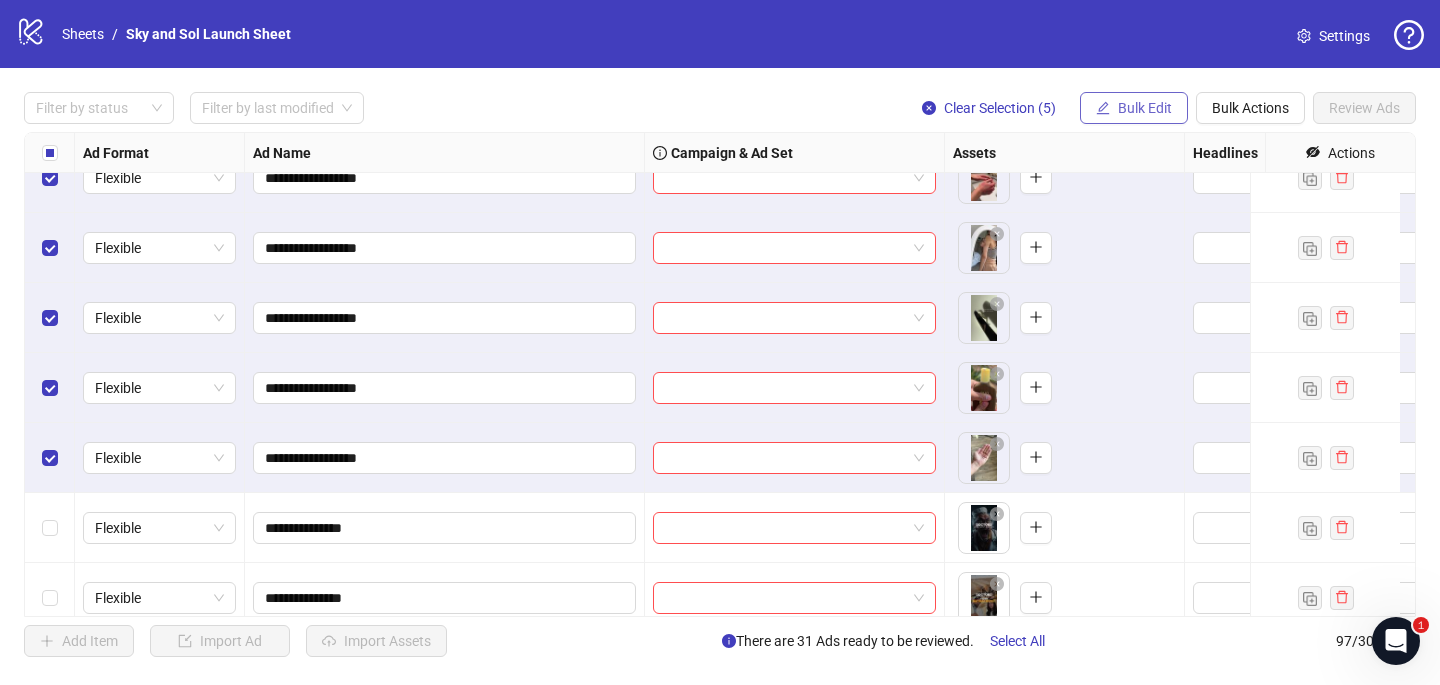 click on "Bulk Edit" at bounding box center [1145, 108] 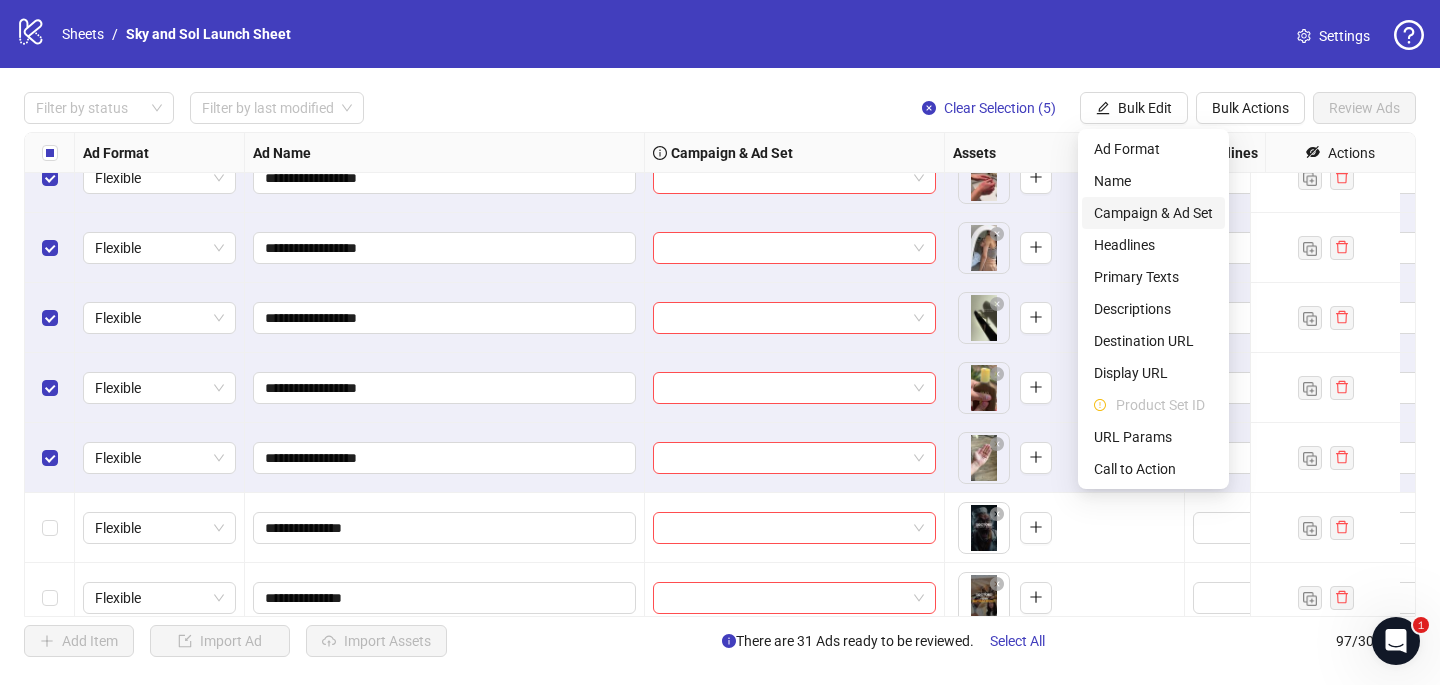 click on "Campaign & Ad Set" at bounding box center [1153, 213] 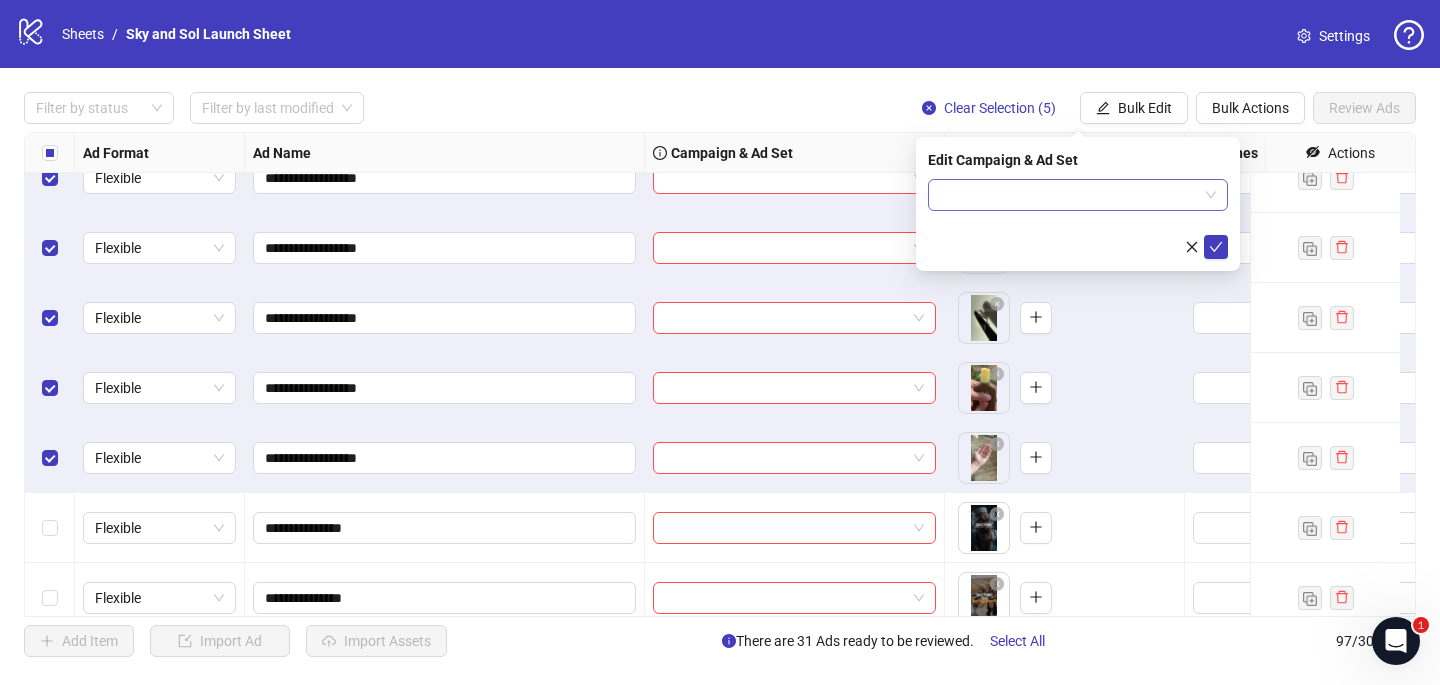 click at bounding box center (1069, 195) 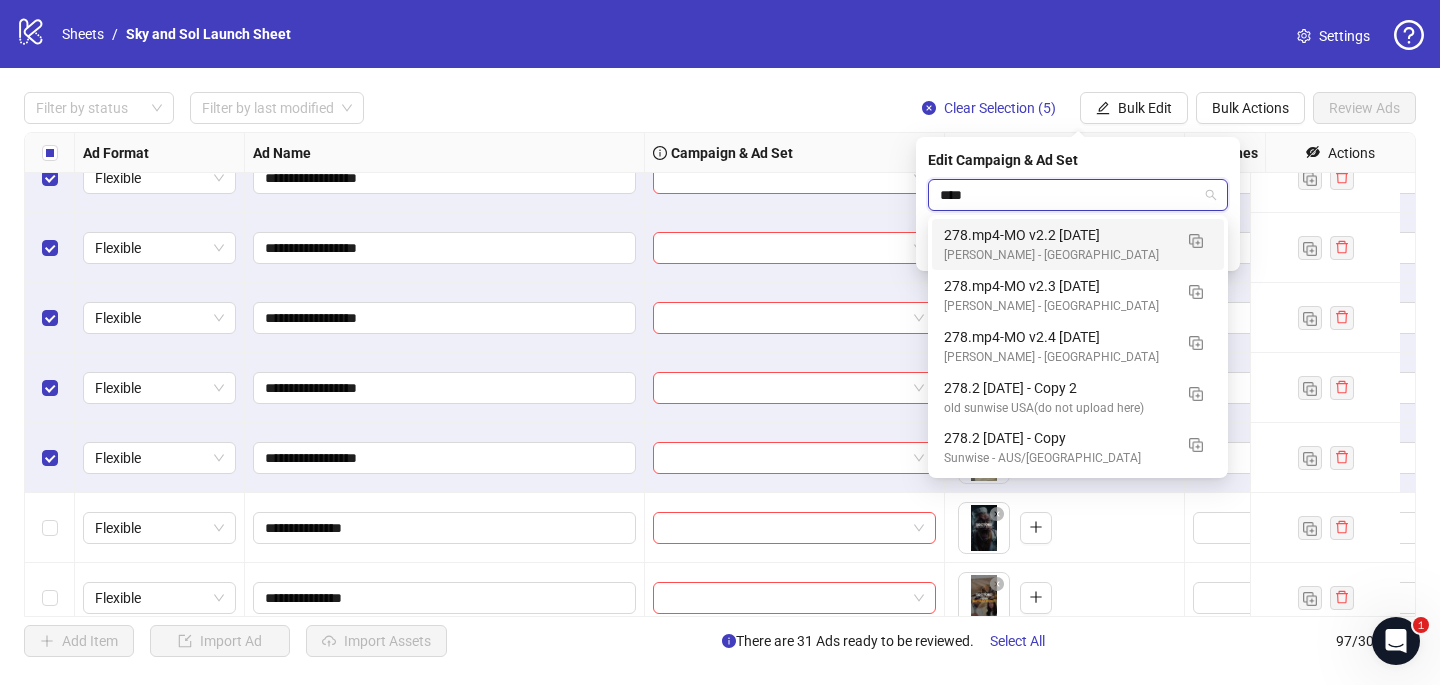 type on "*****" 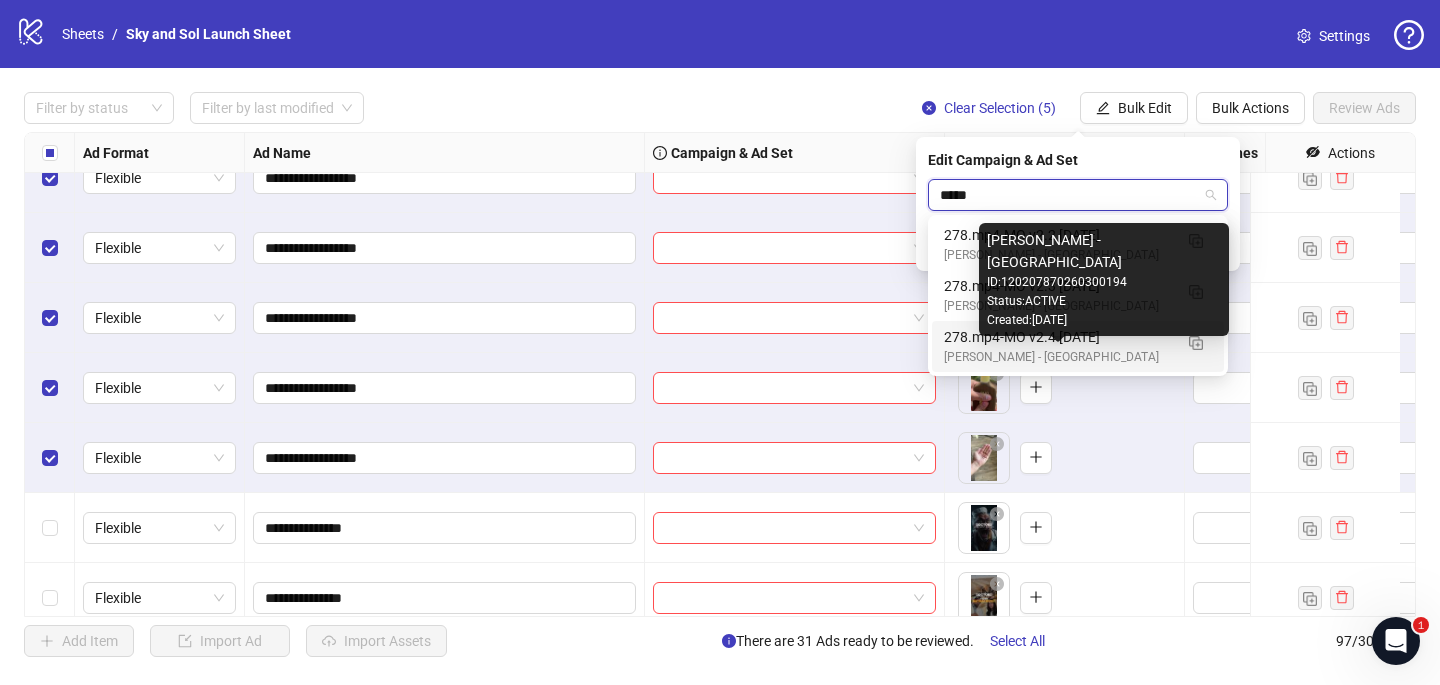 click on "[PERSON_NAME] - [GEOGRAPHIC_DATA]" at bounding box center (1058, 357) 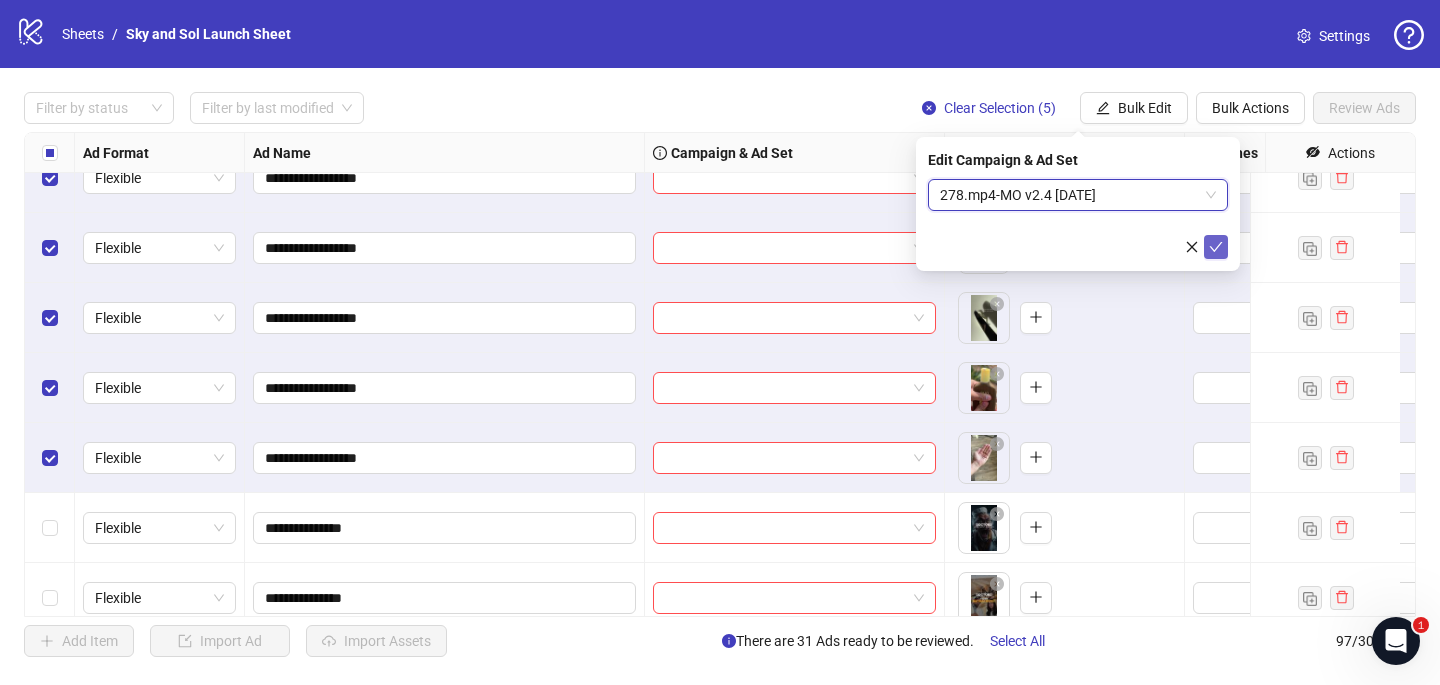 click 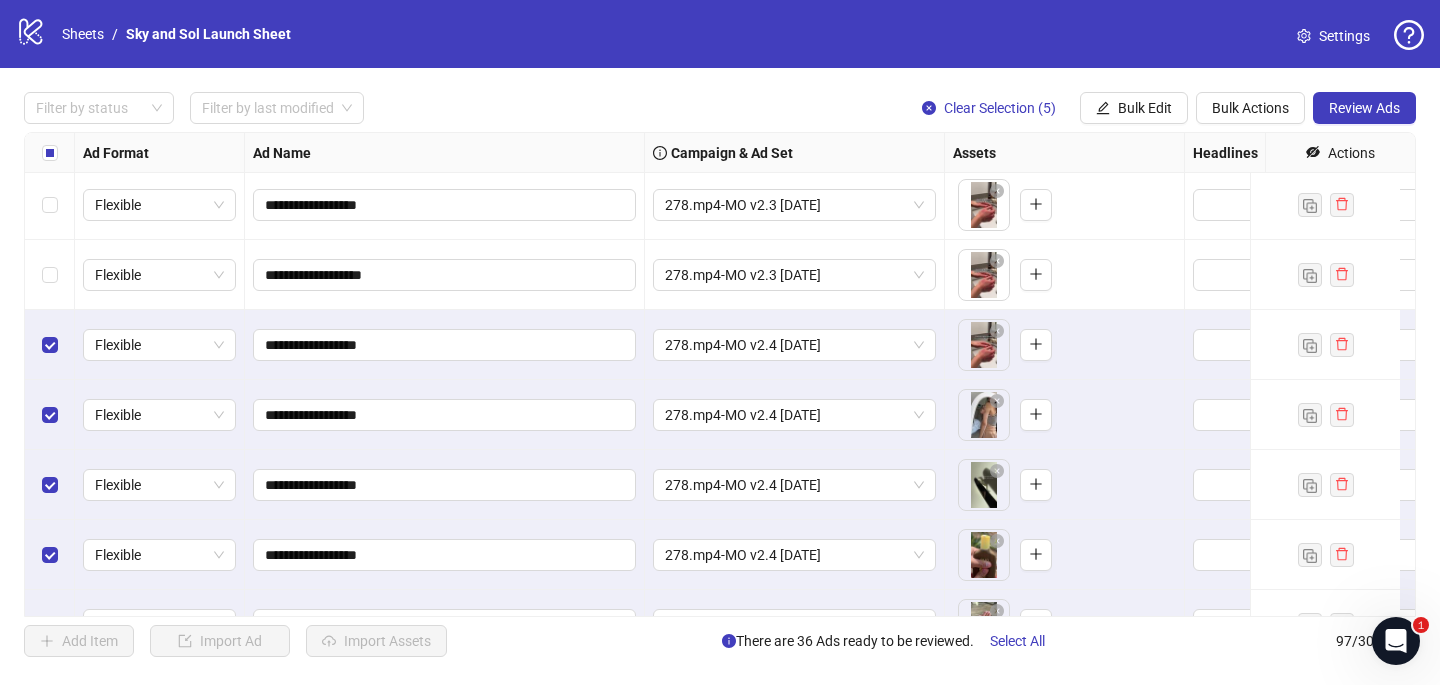 scroll, scrollTop: 2026, scrollLeft: 0, axis: vertical 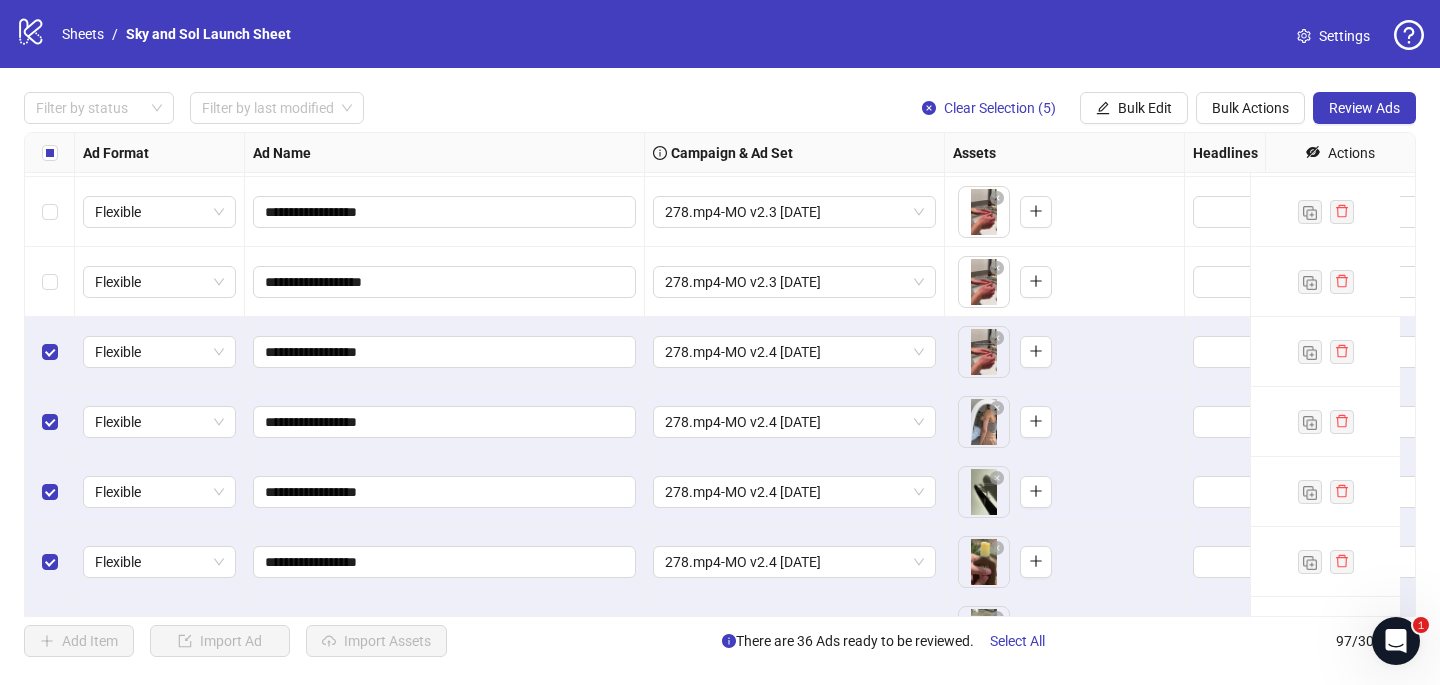 click at bounding box center (50, 282) 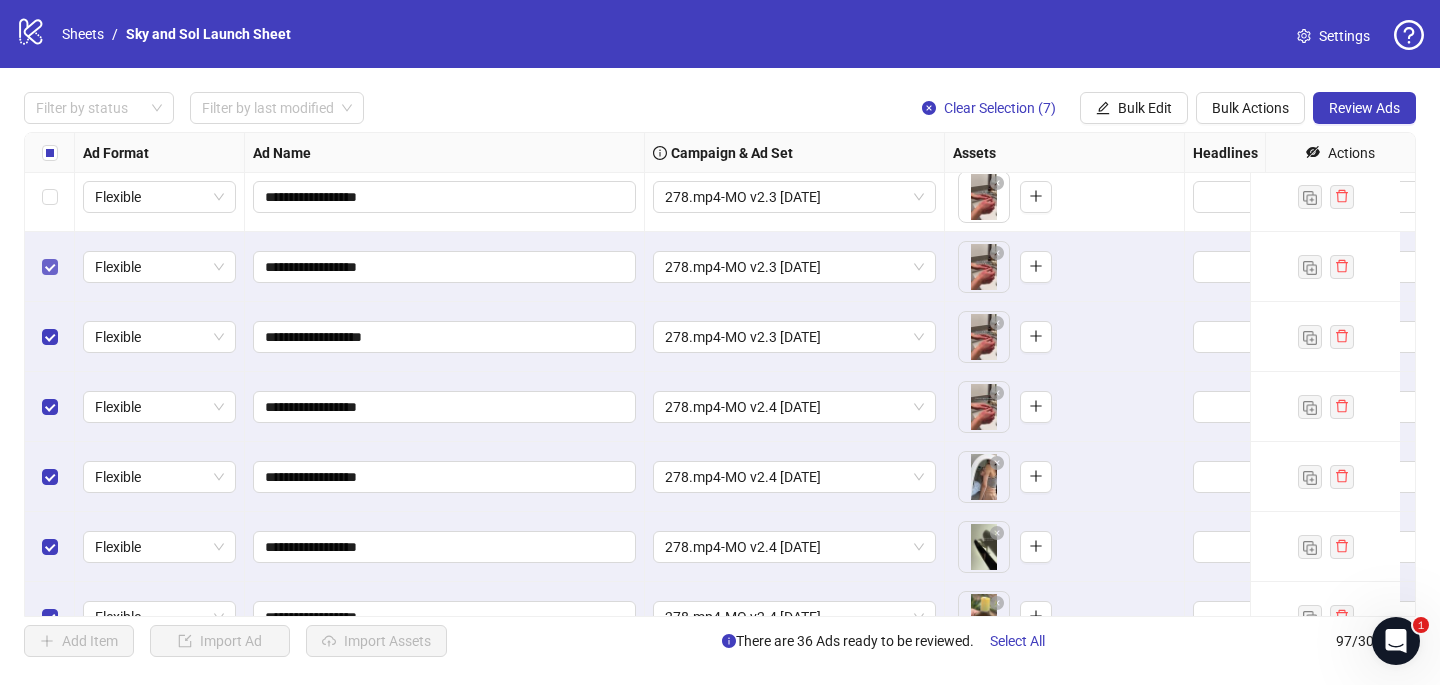 scroll, scrollTop: 1912, scrollLeft: 0, axis: vertical 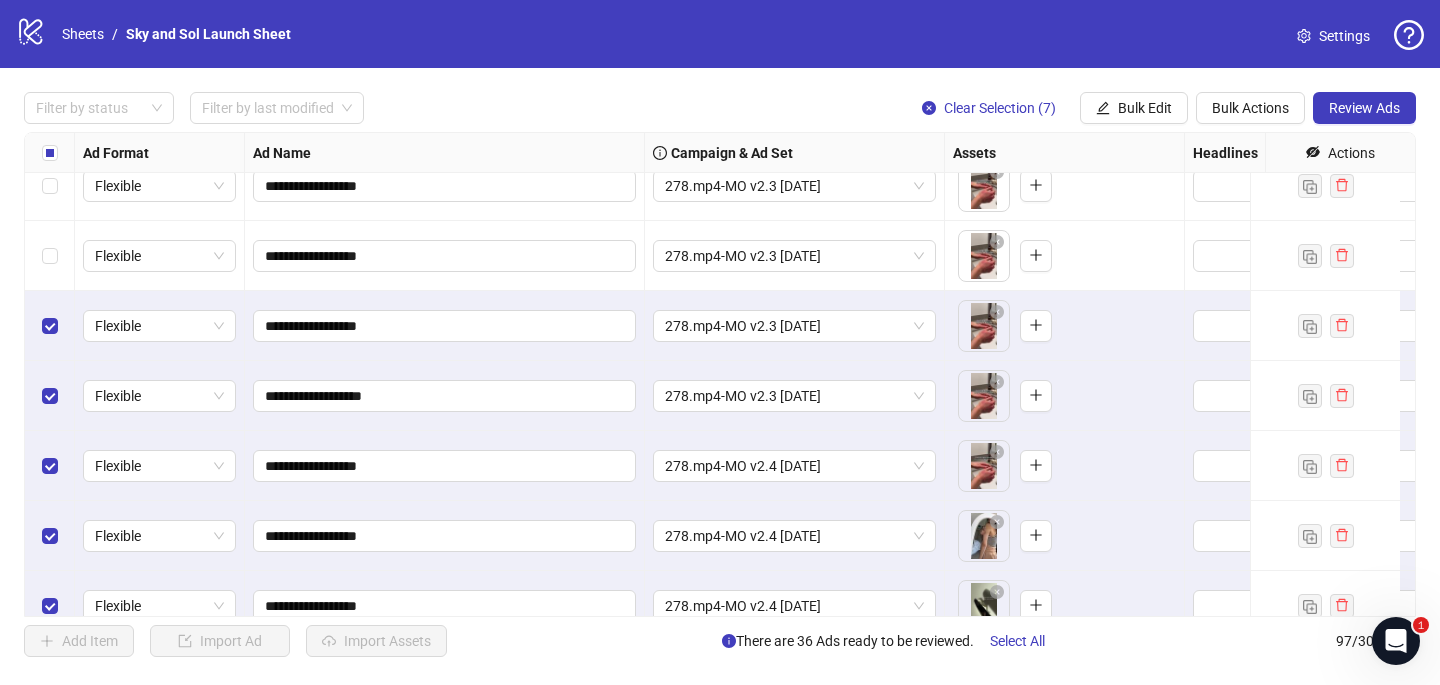 click at bounding box center (50, 256) 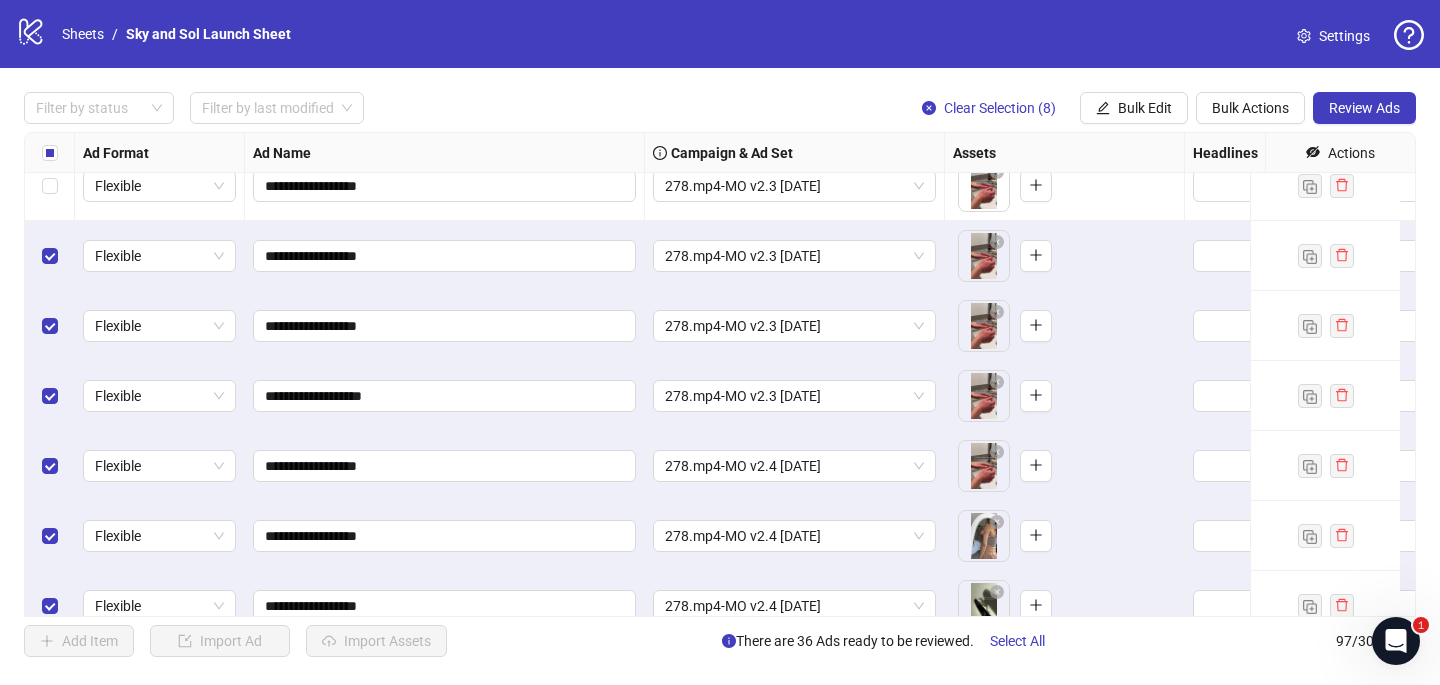 click at bounding box center (50, 186) 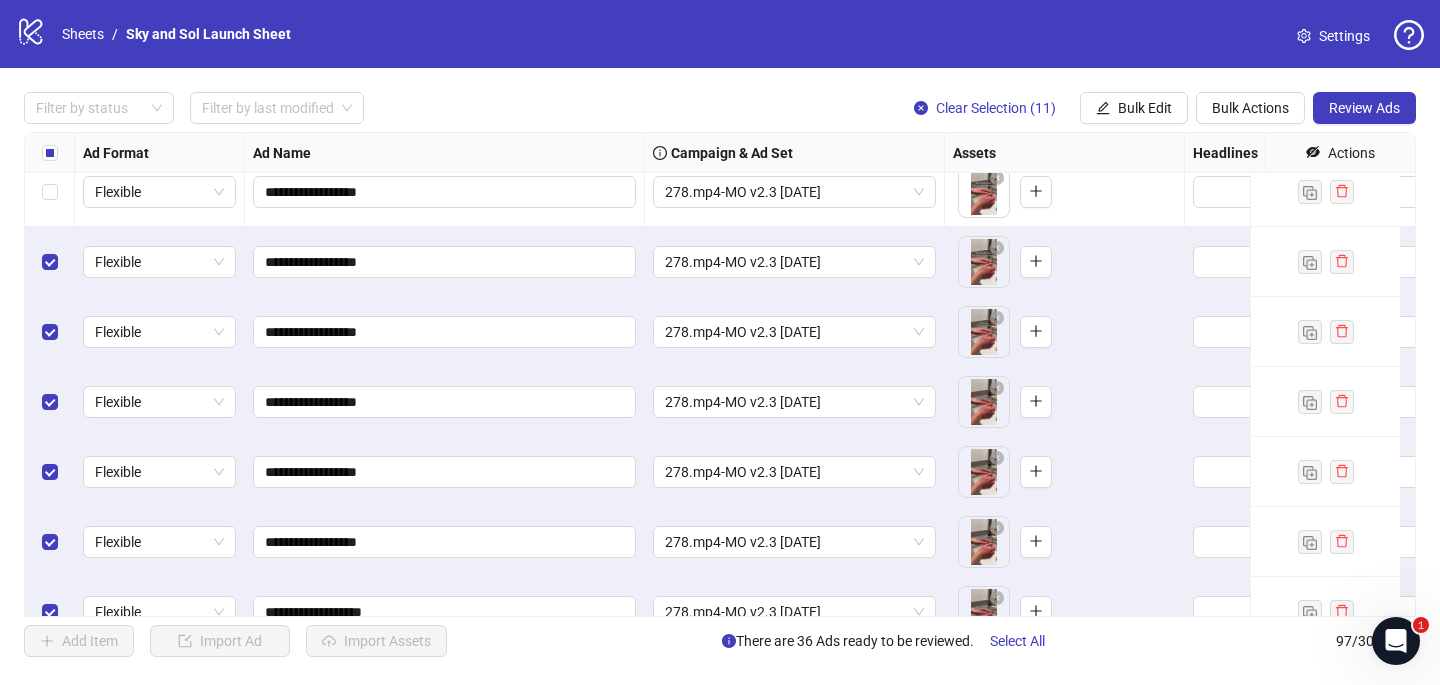 click at bounding box center (50, 192) 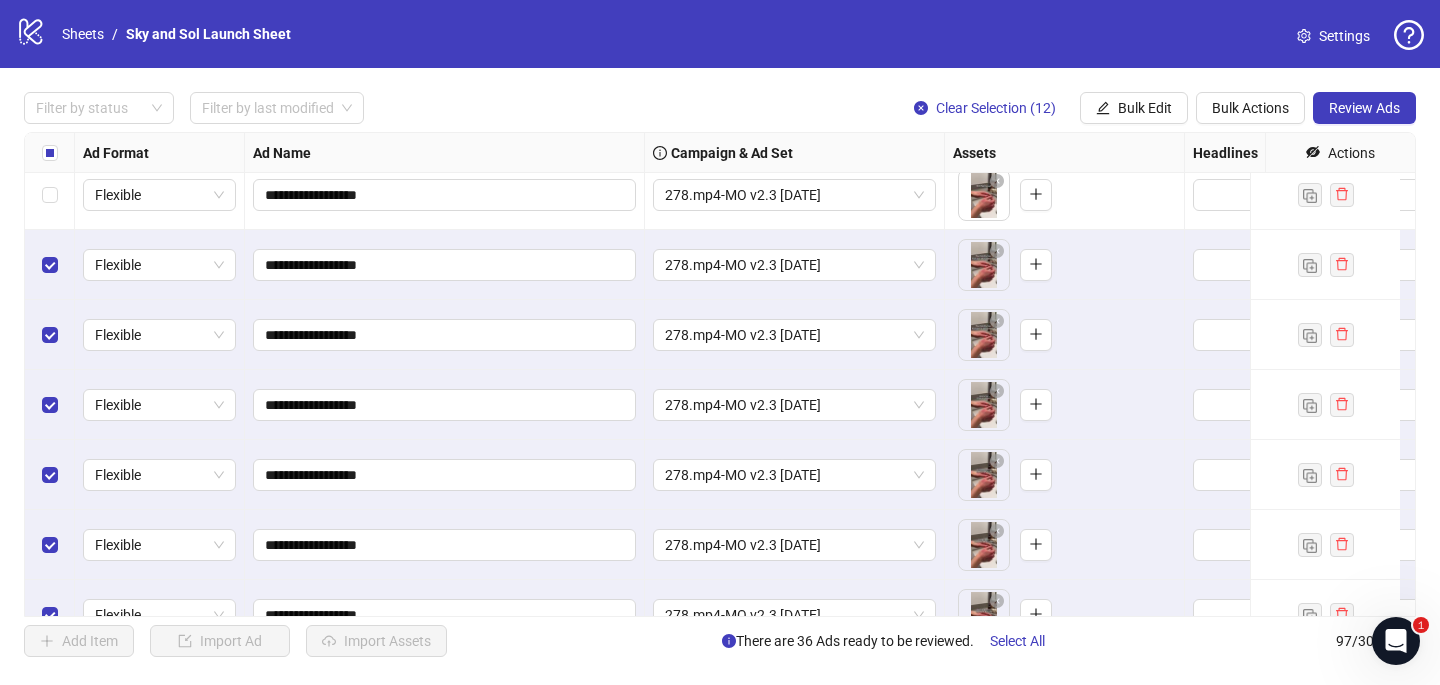 click at bounding box center [50, 195] 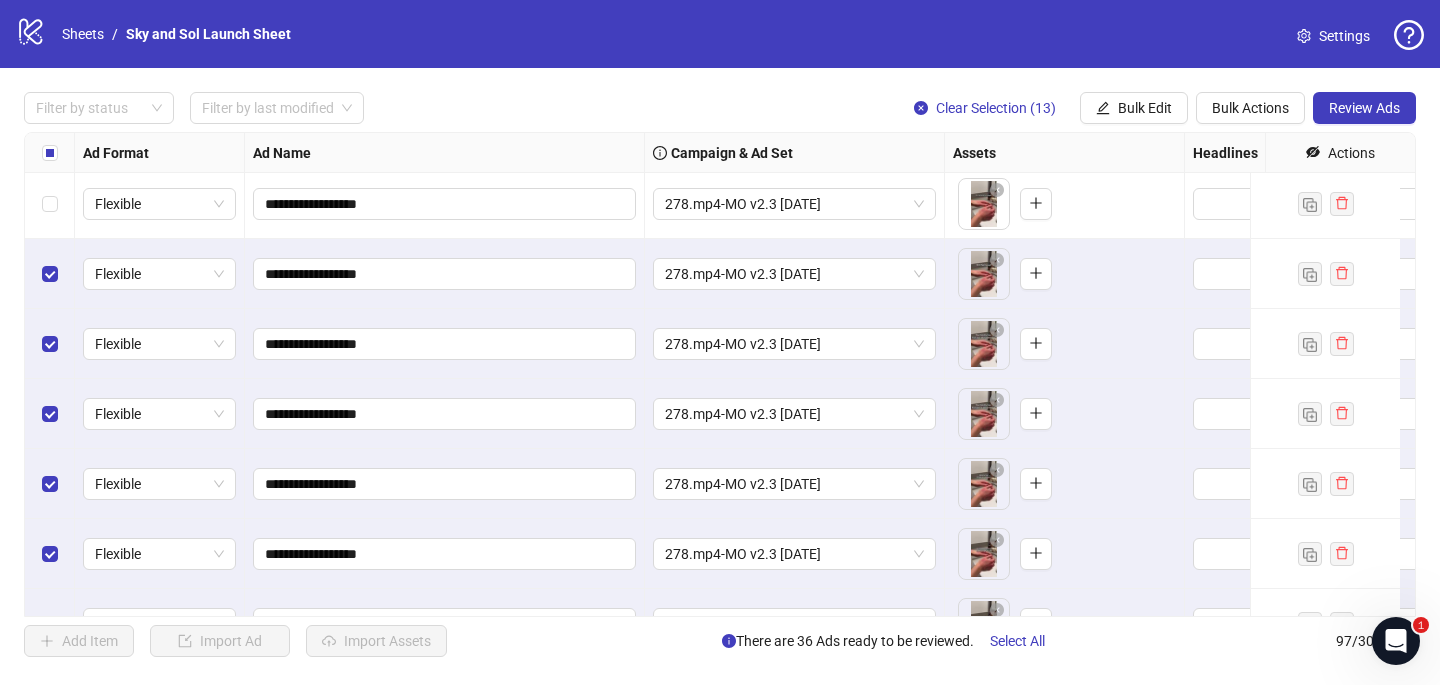scroll, scrollTop: 1465, scrollLeft: 0, axis: vertical 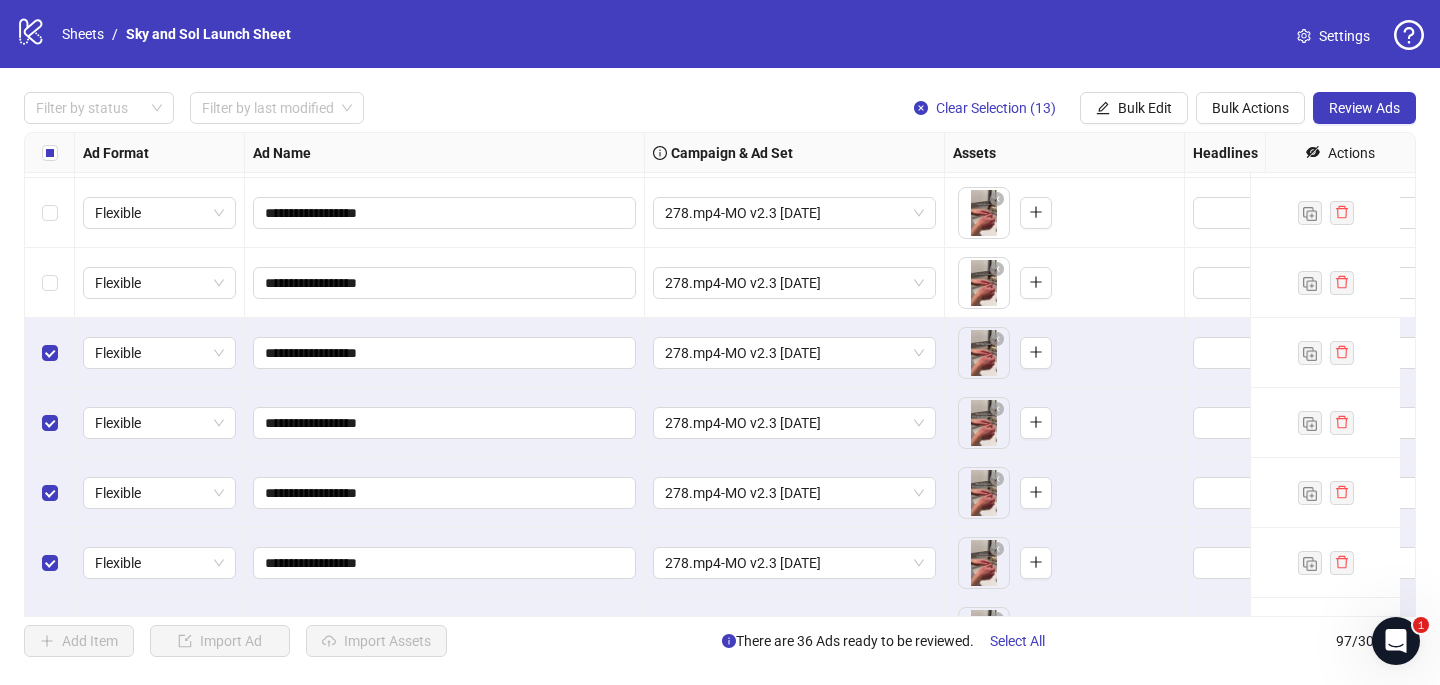 click at bounding box center [50, 283] 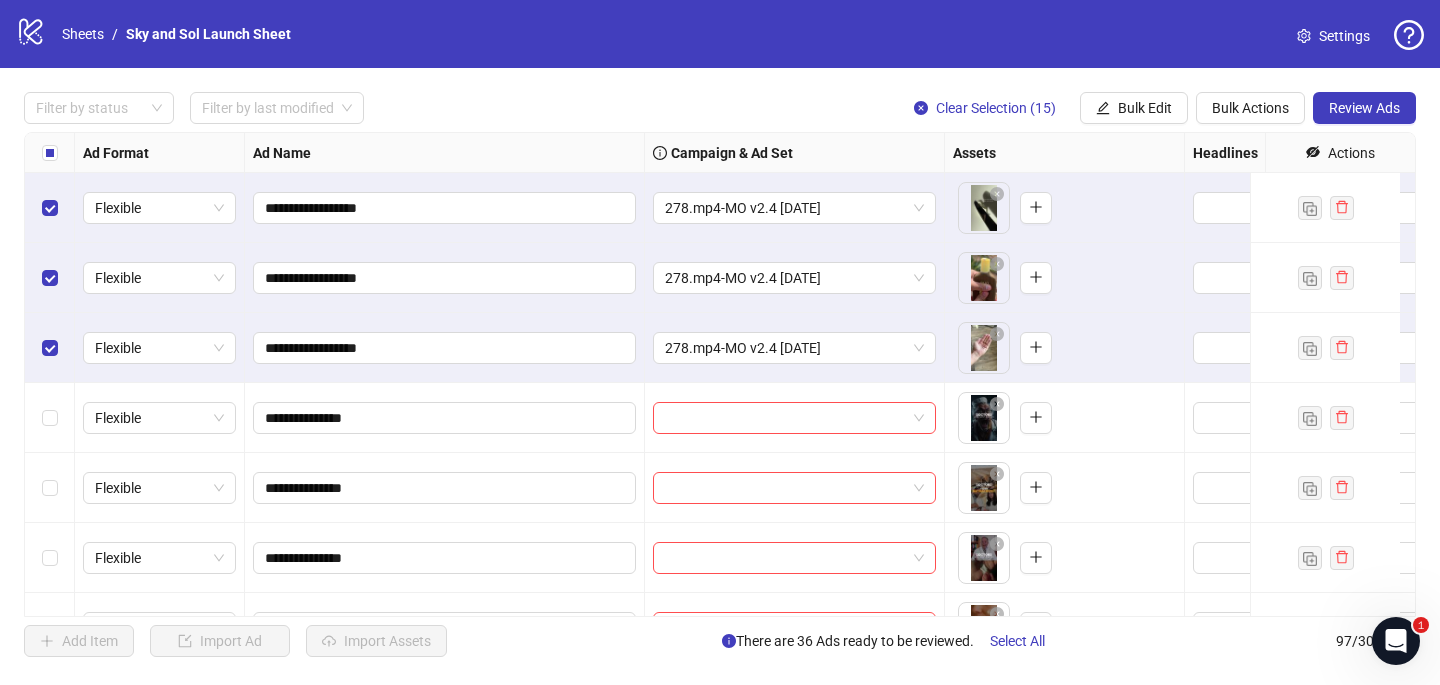 scroll, scrollTop: 2271, scrollLeft: 0, axis: vertical 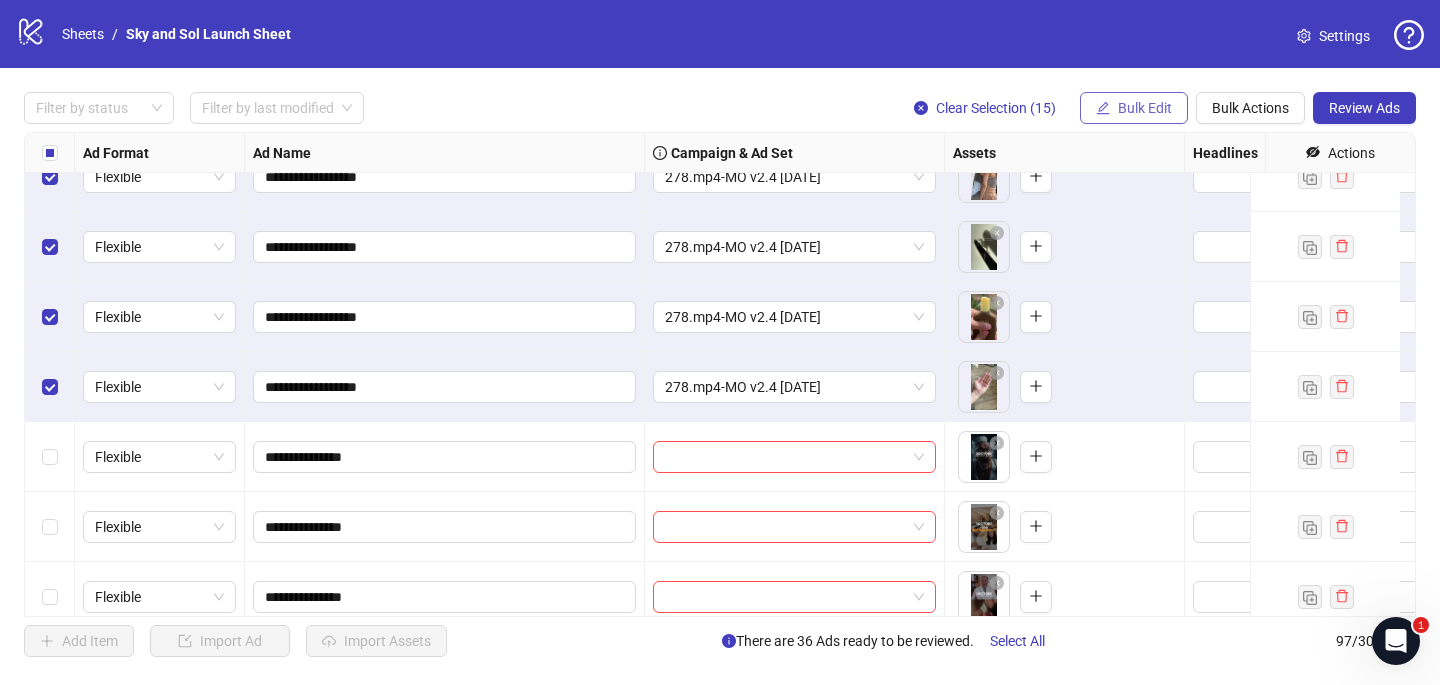click on "Bulk Edit" at bounding box center (1145, 108) 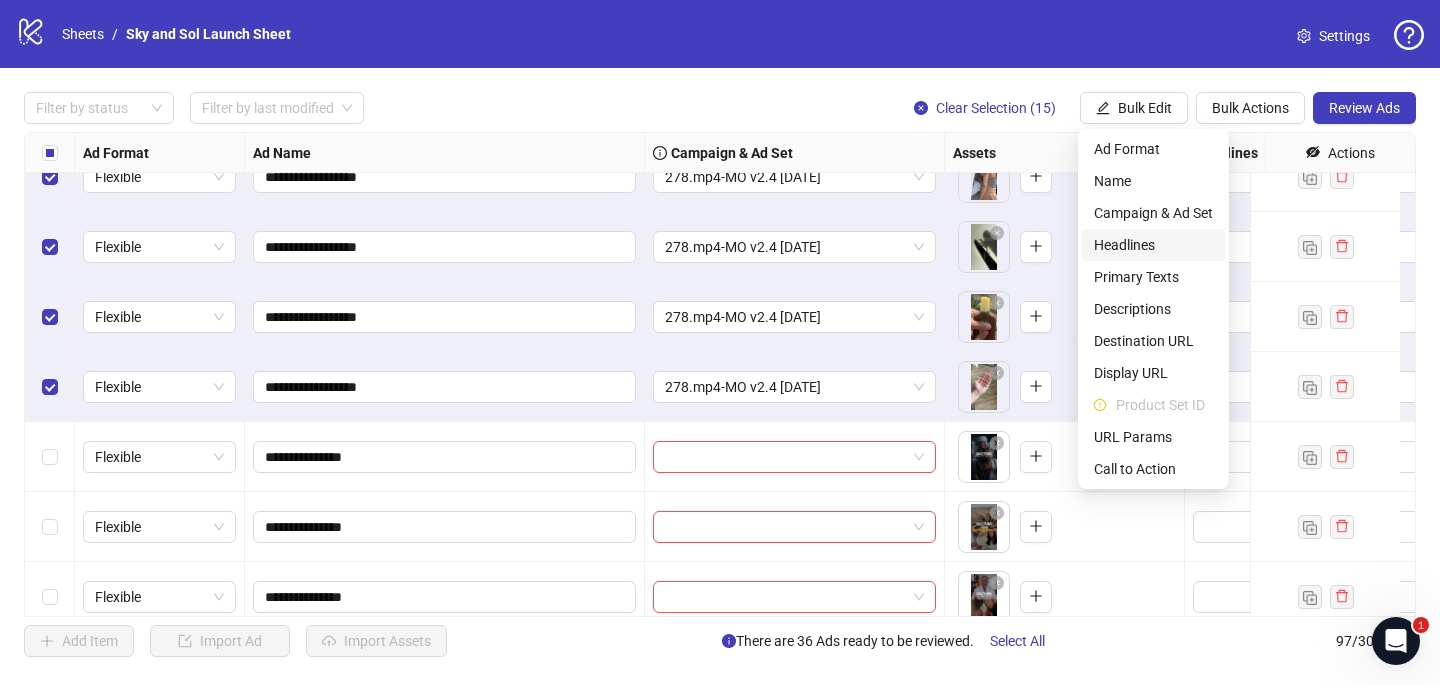 click on "Headlines" at bounding box center [1153, 245] 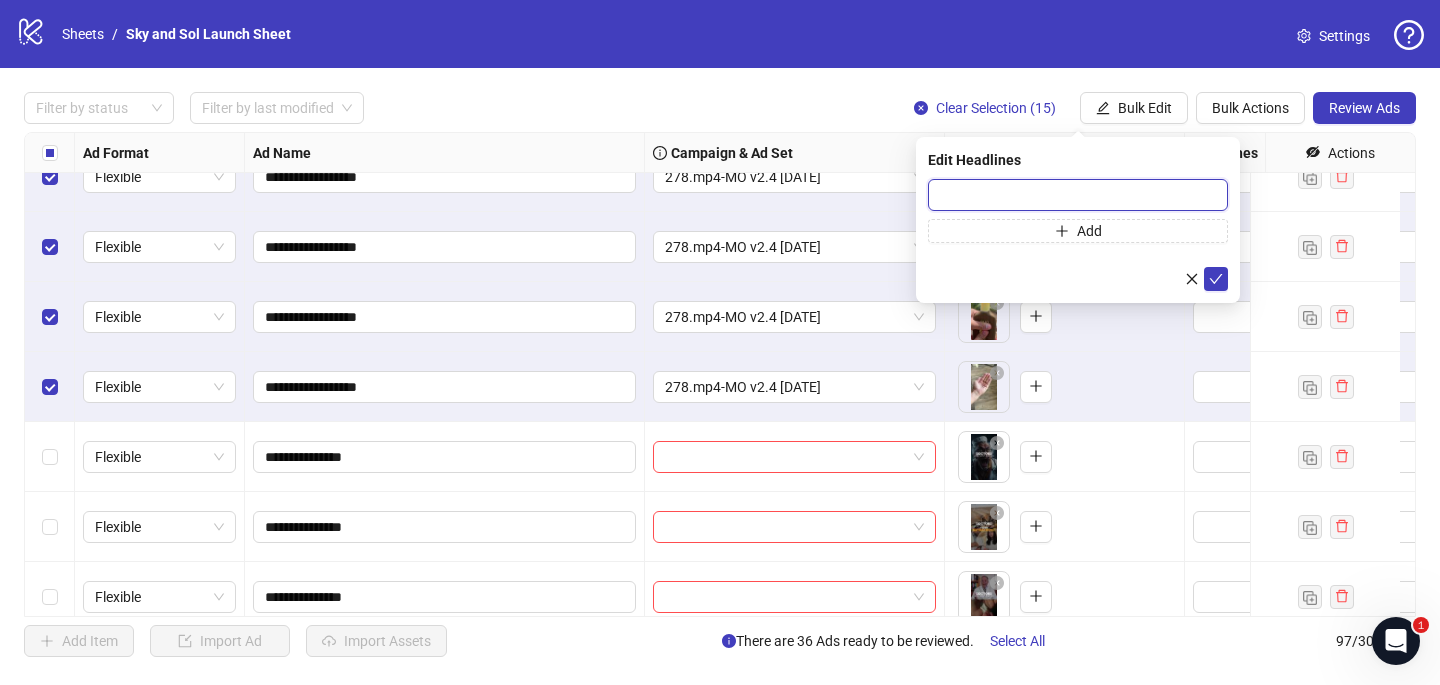 click at bounding box center [1078, 195] 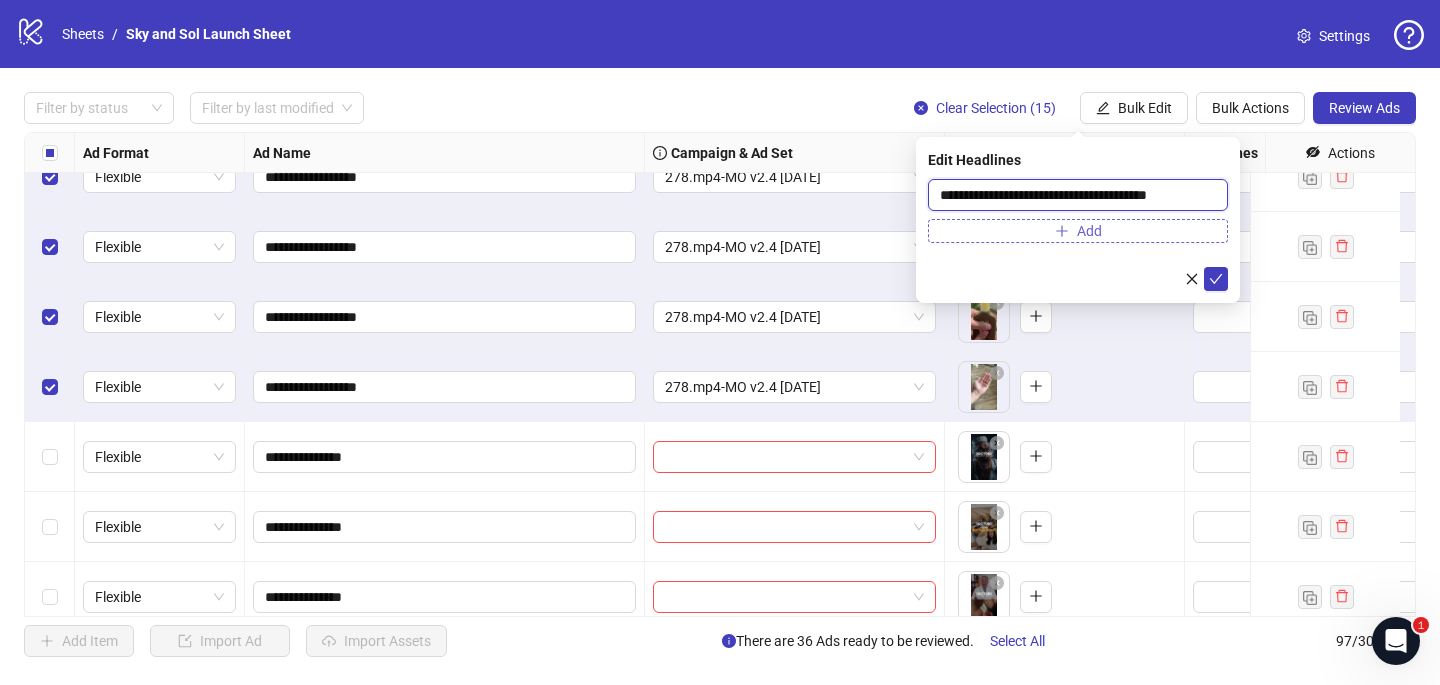 type on "**********" 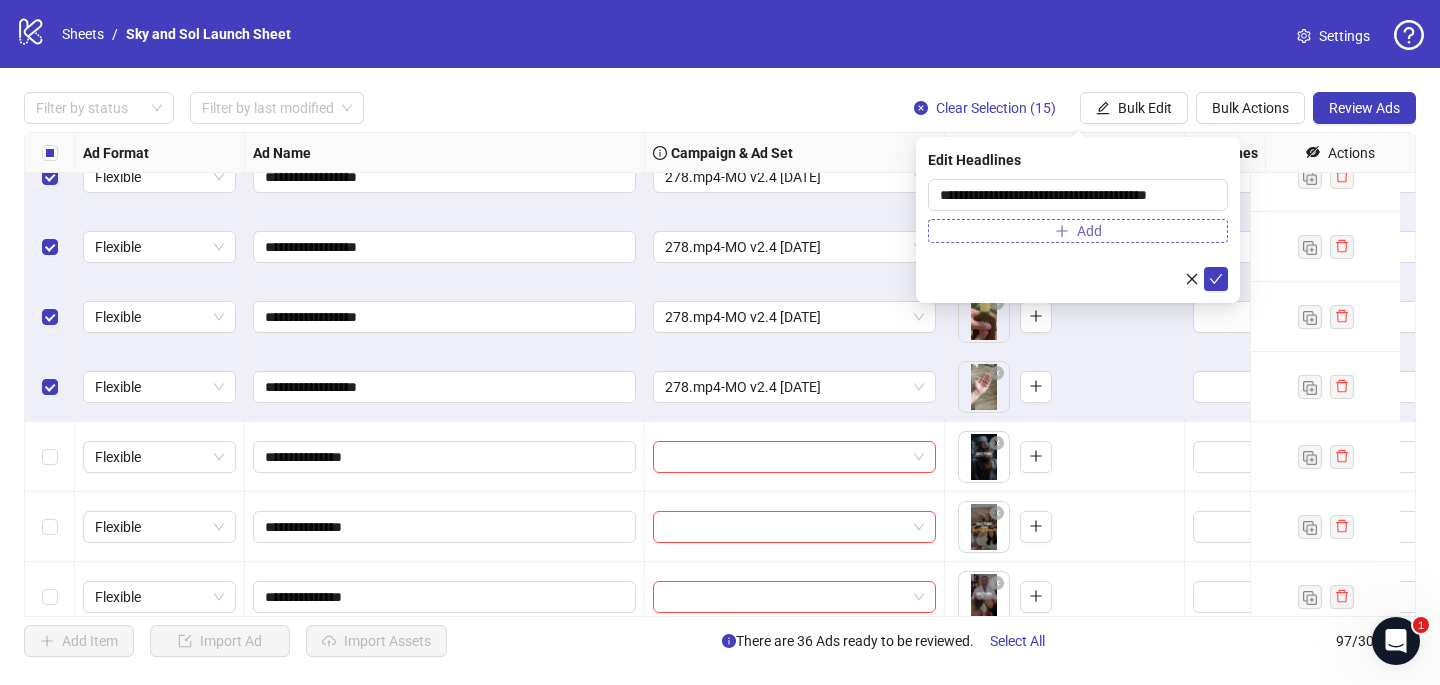 click on "Add" at bounding box center [1078, 231] 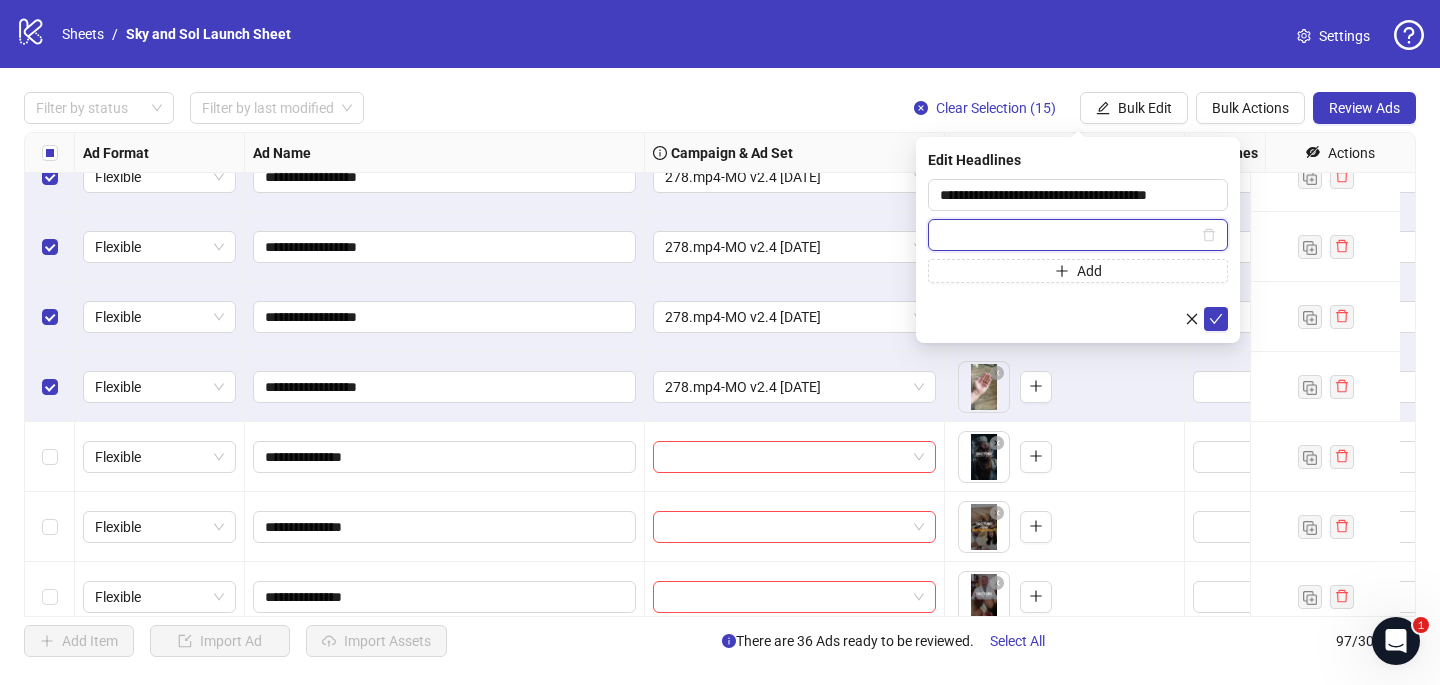 paste on "**********" 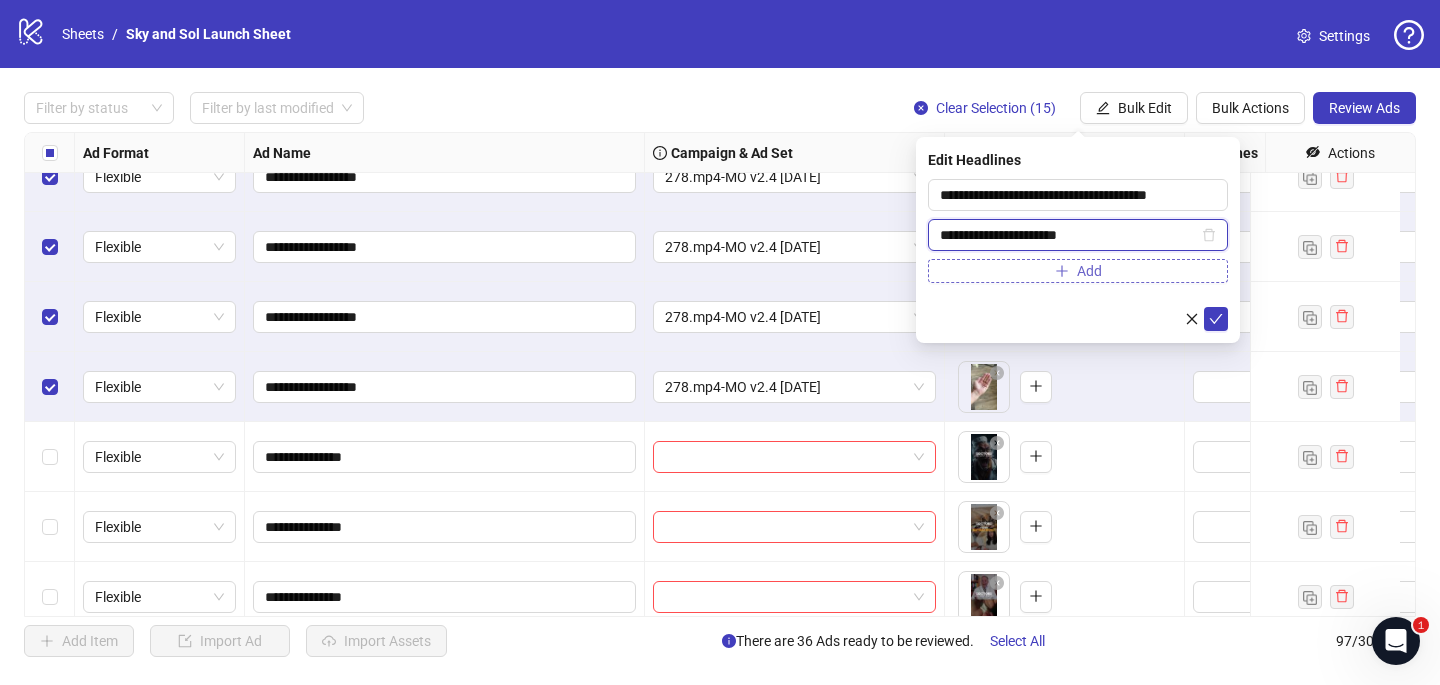 type on "**********" 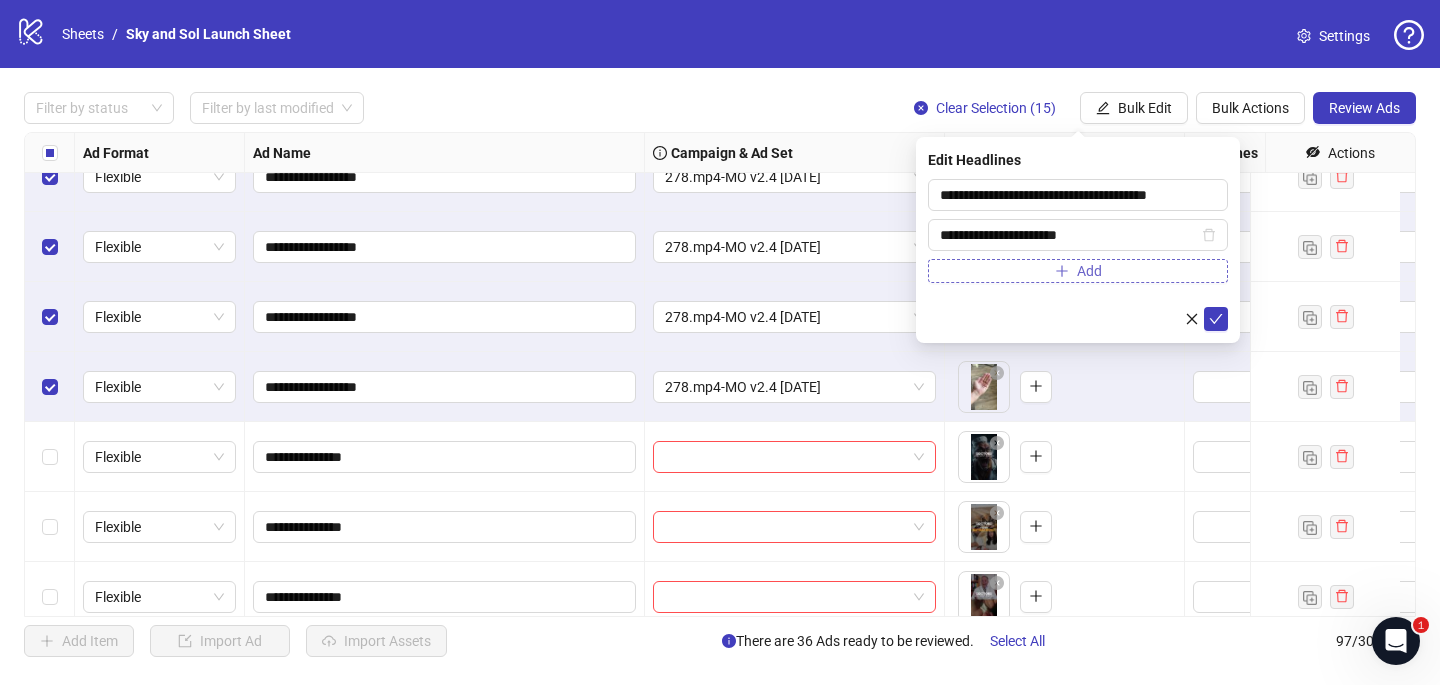 click on "Add" at bounding box center (1078, 271) 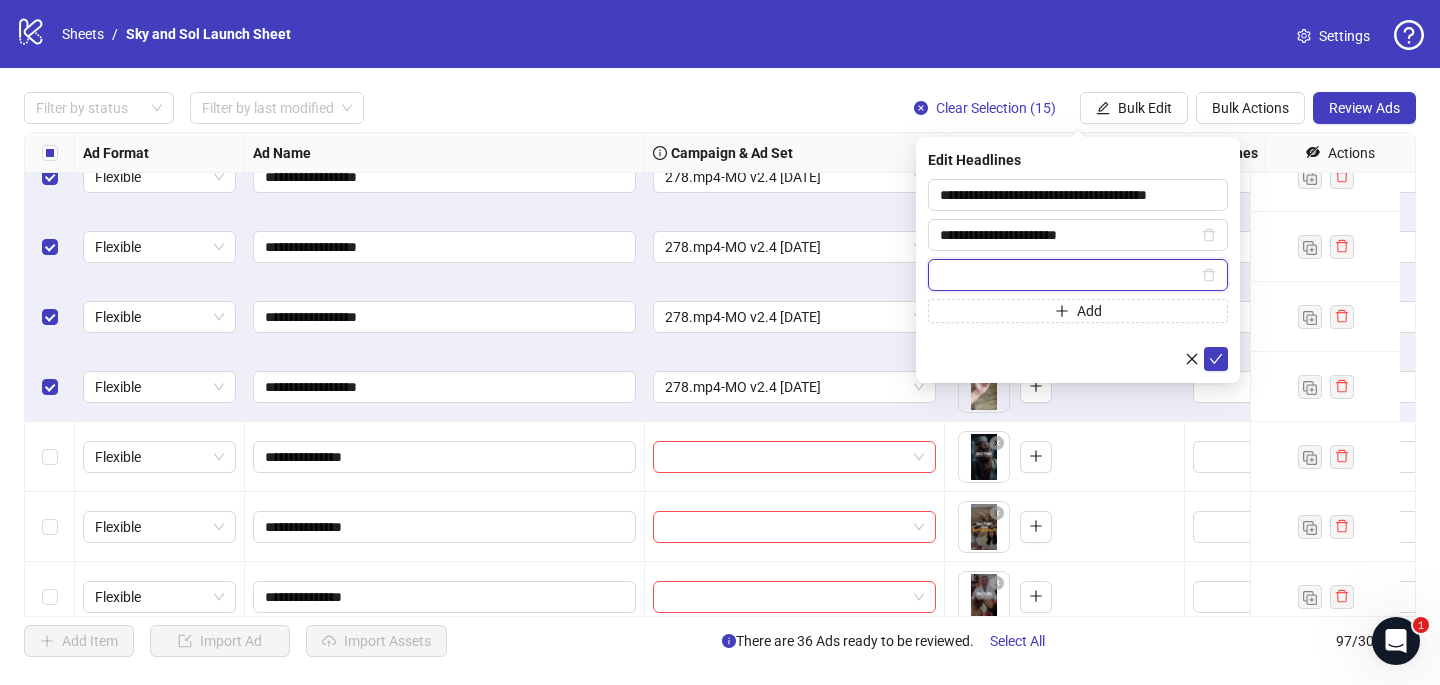 paste on "**********" 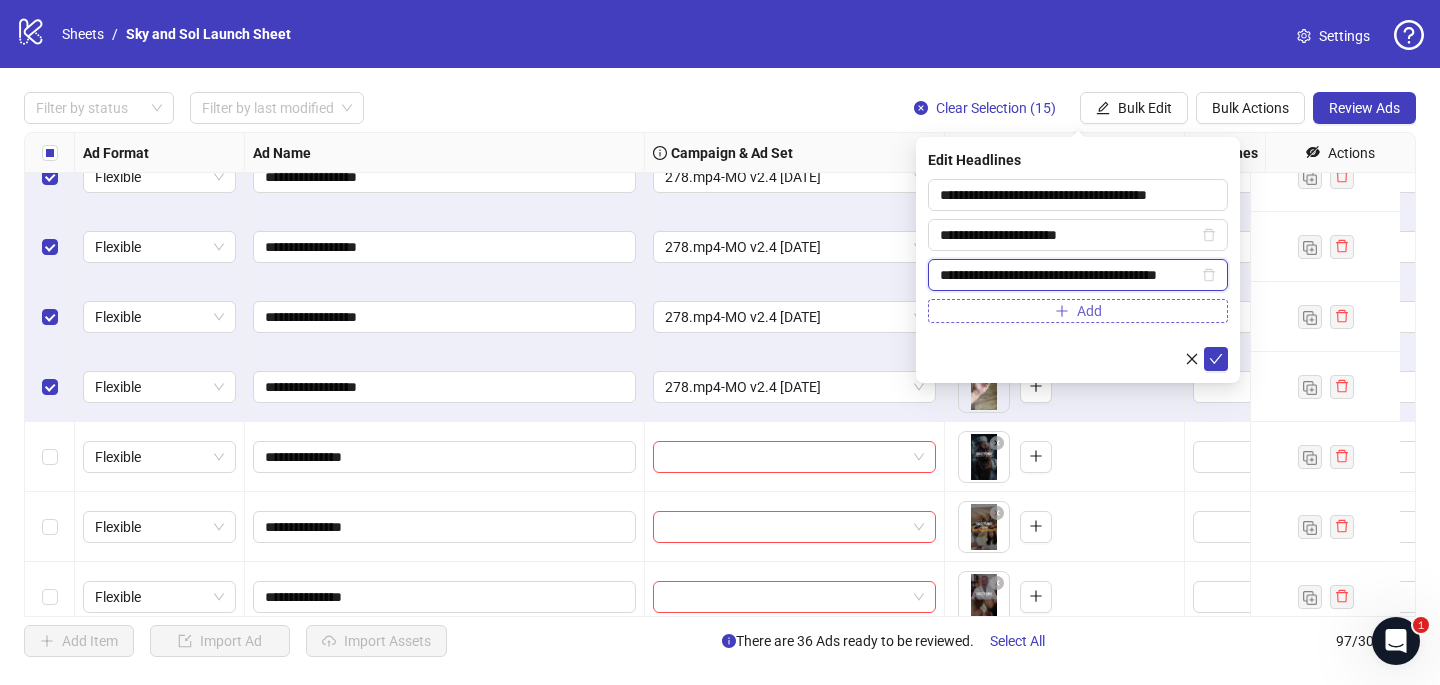 type on "**********" 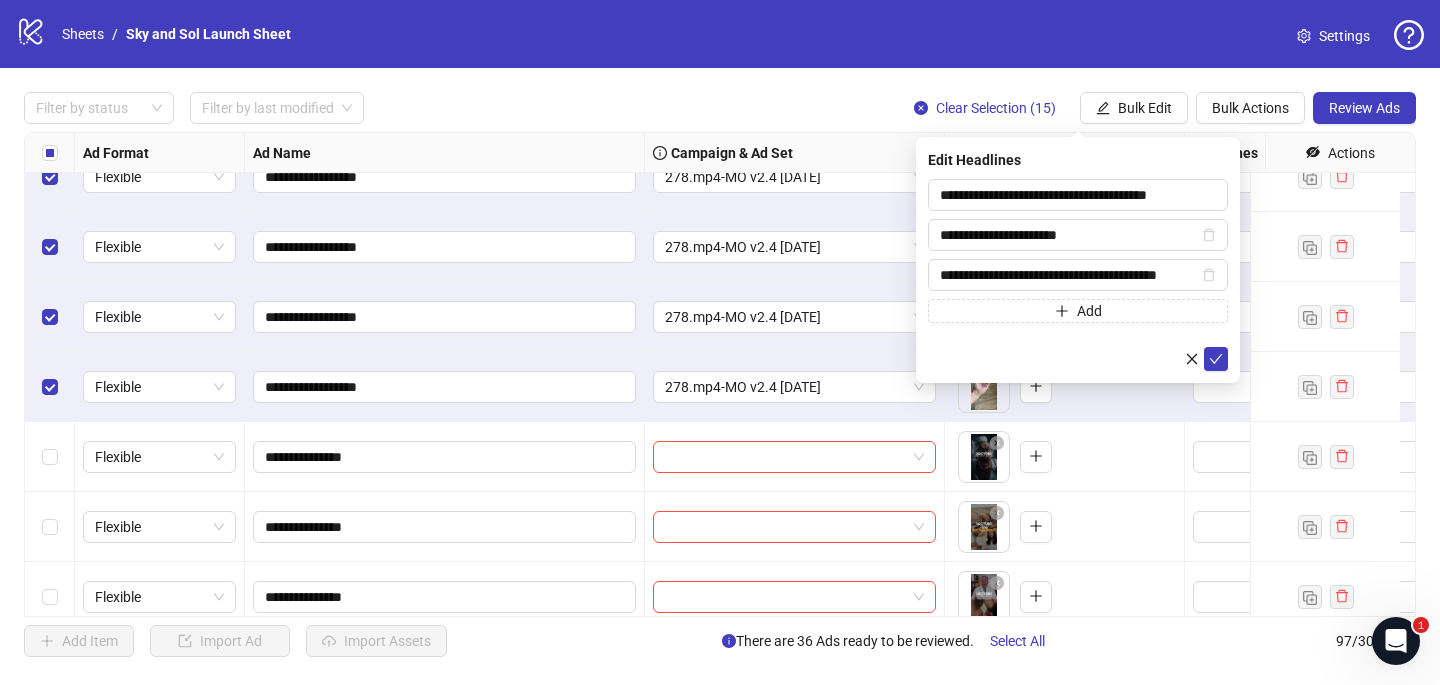 drag, startPoint x: 970, startPoint y: 310, endPoint x: 920, endPoint y: 256, distance: 73.593475 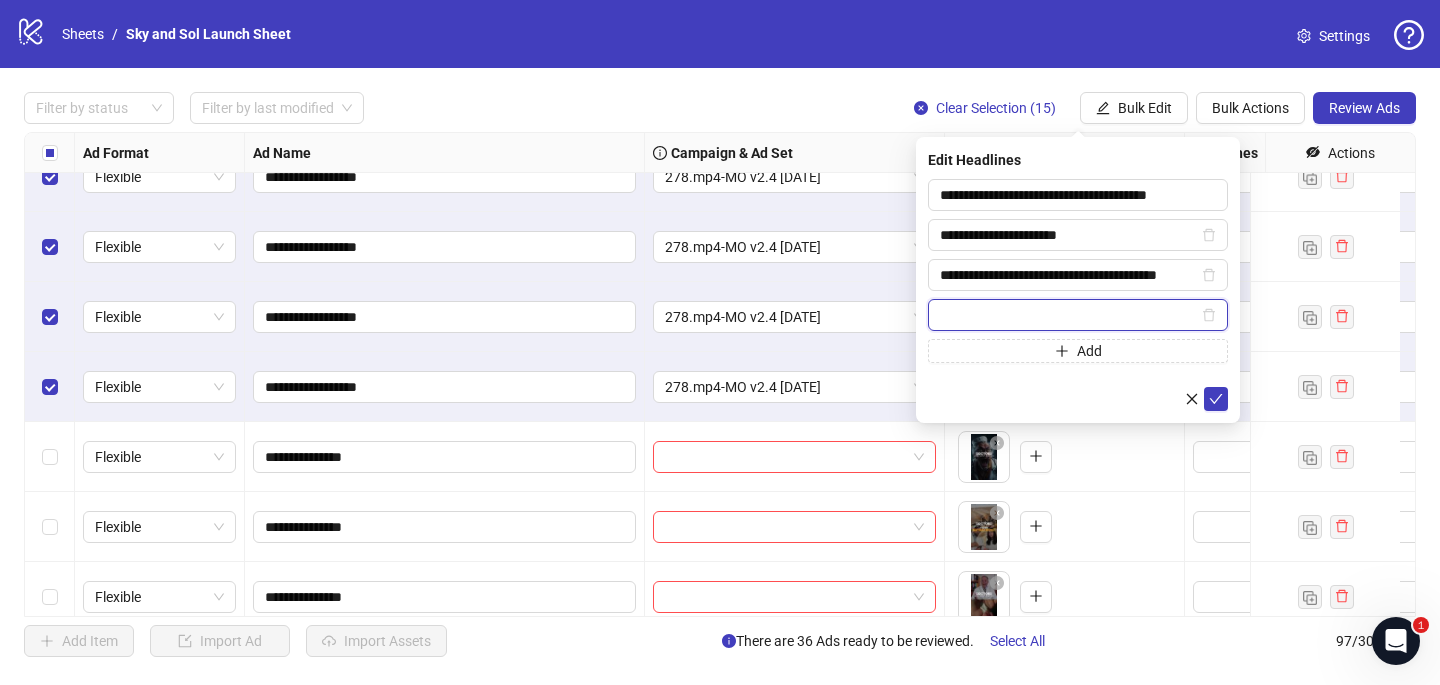 paste on "**********" 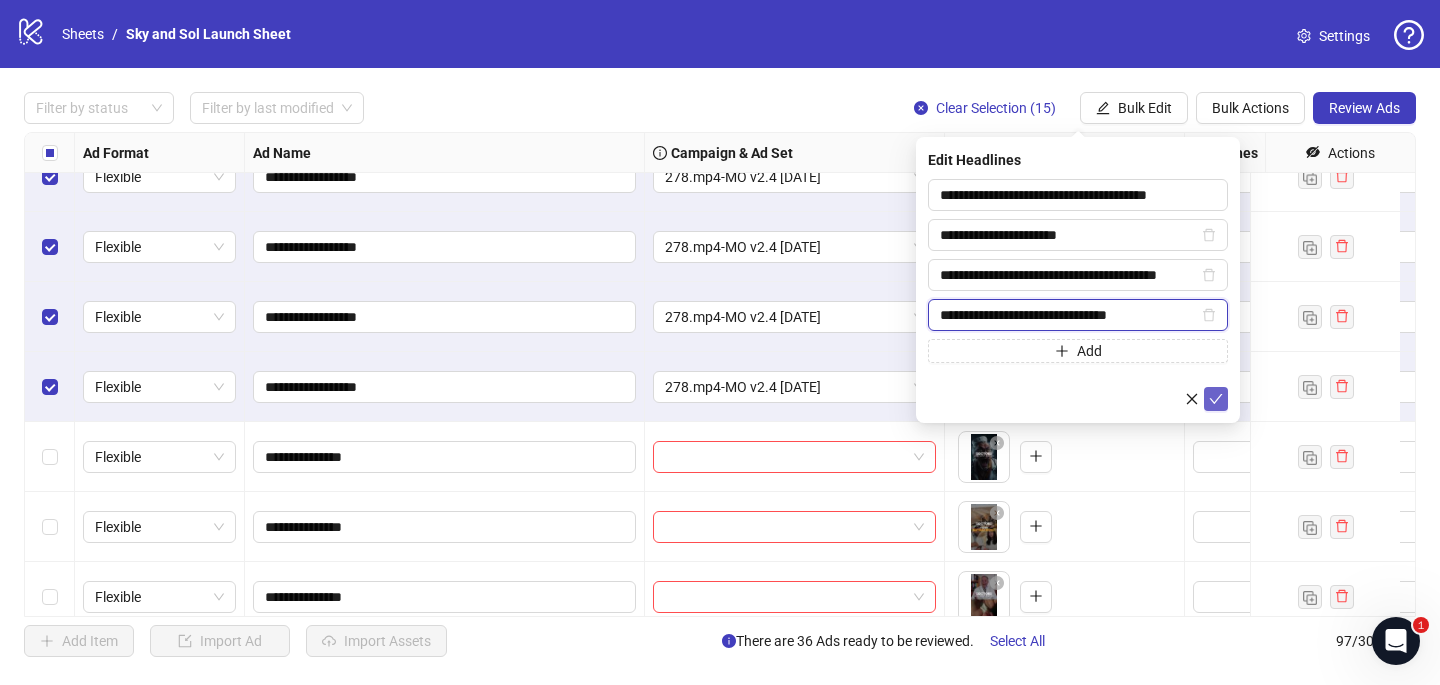 type on "**********" 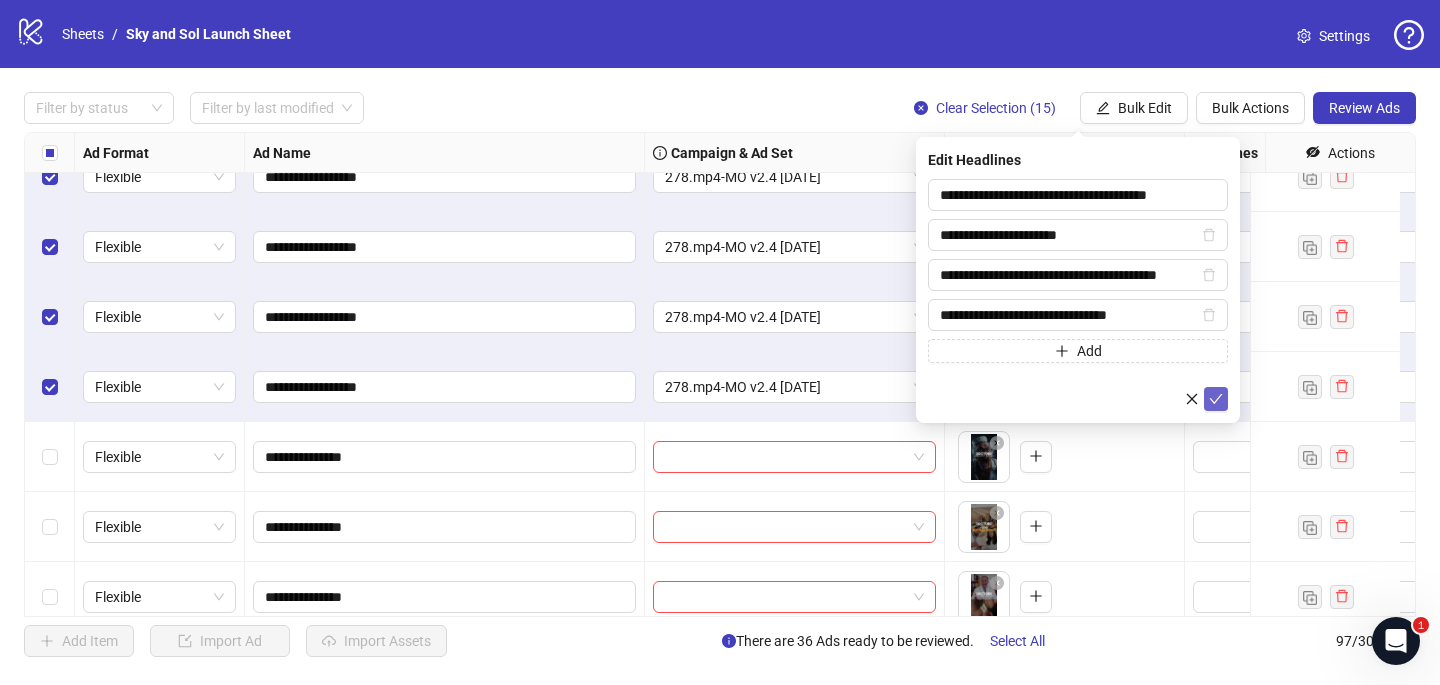 click 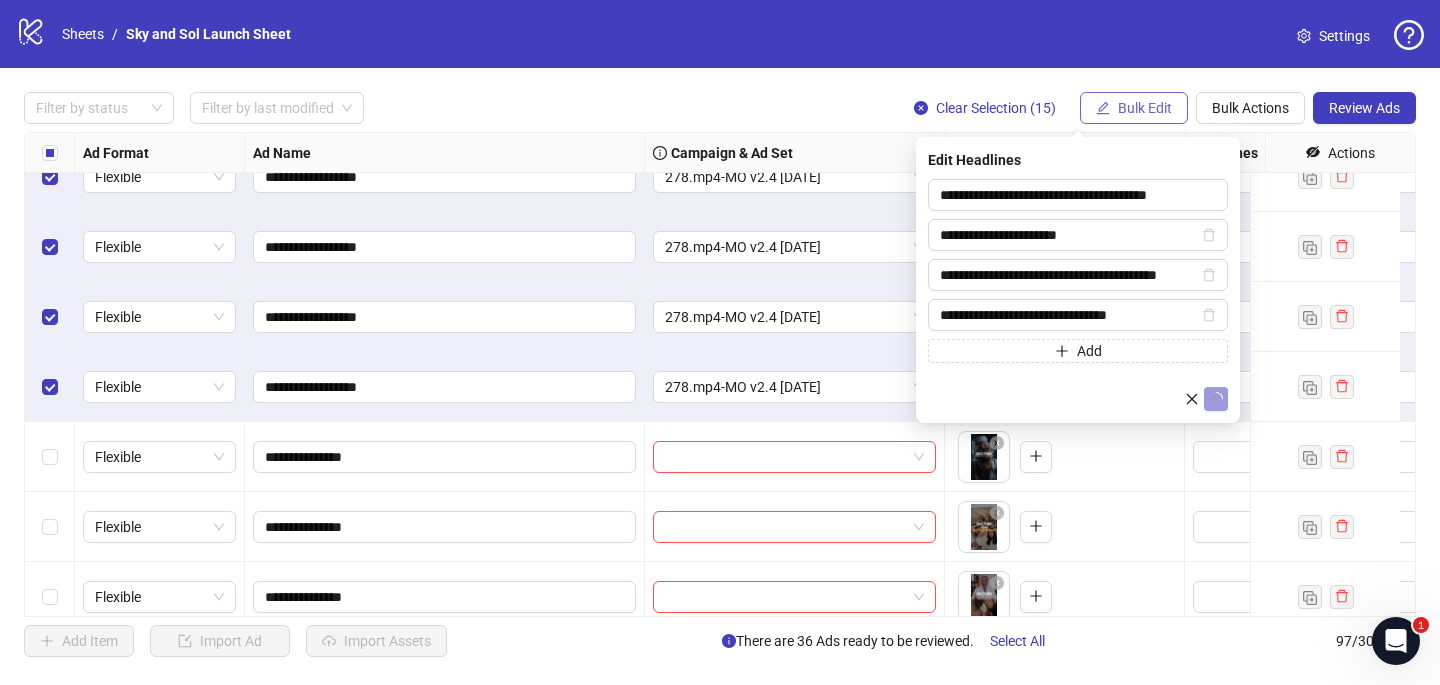 click on "Bulk Edit" at bounding box center (1134, 108) 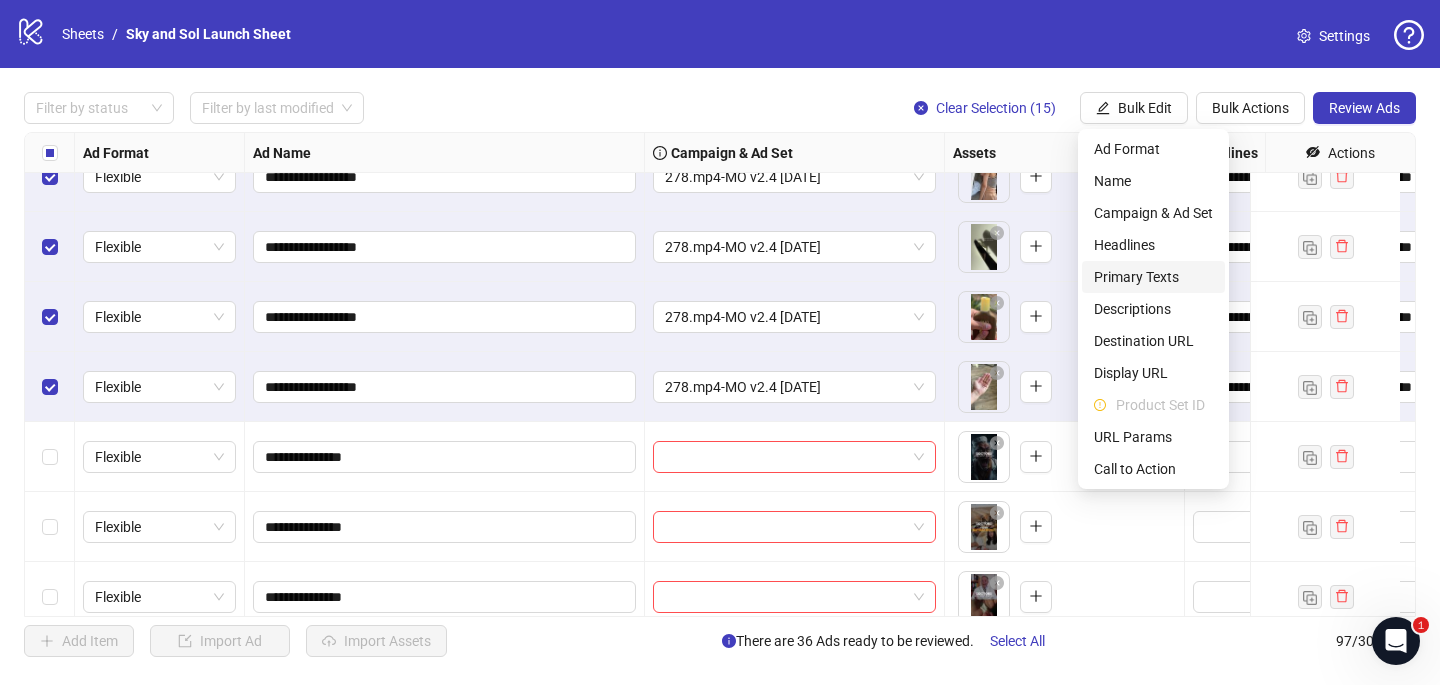 click on "Primary Texts" at bounding box center [1153, 277] 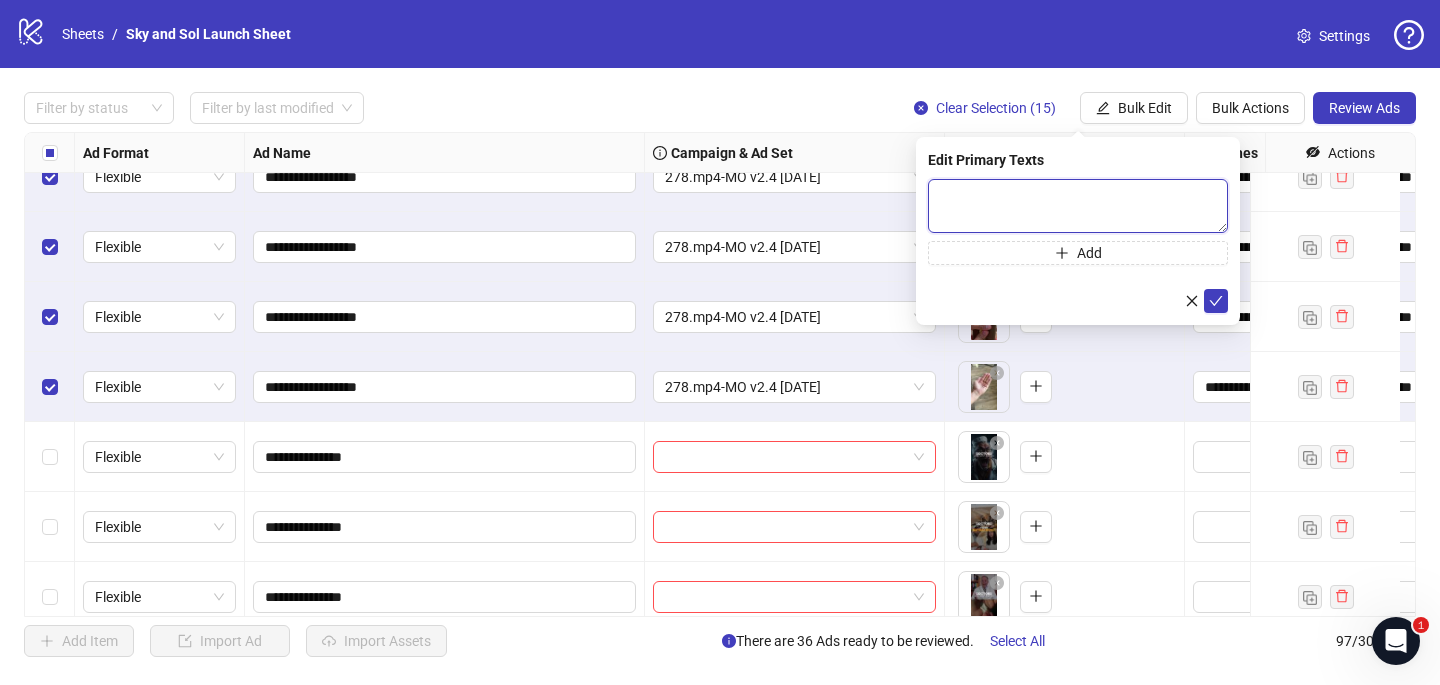 click at bounding box center (1078, 206) 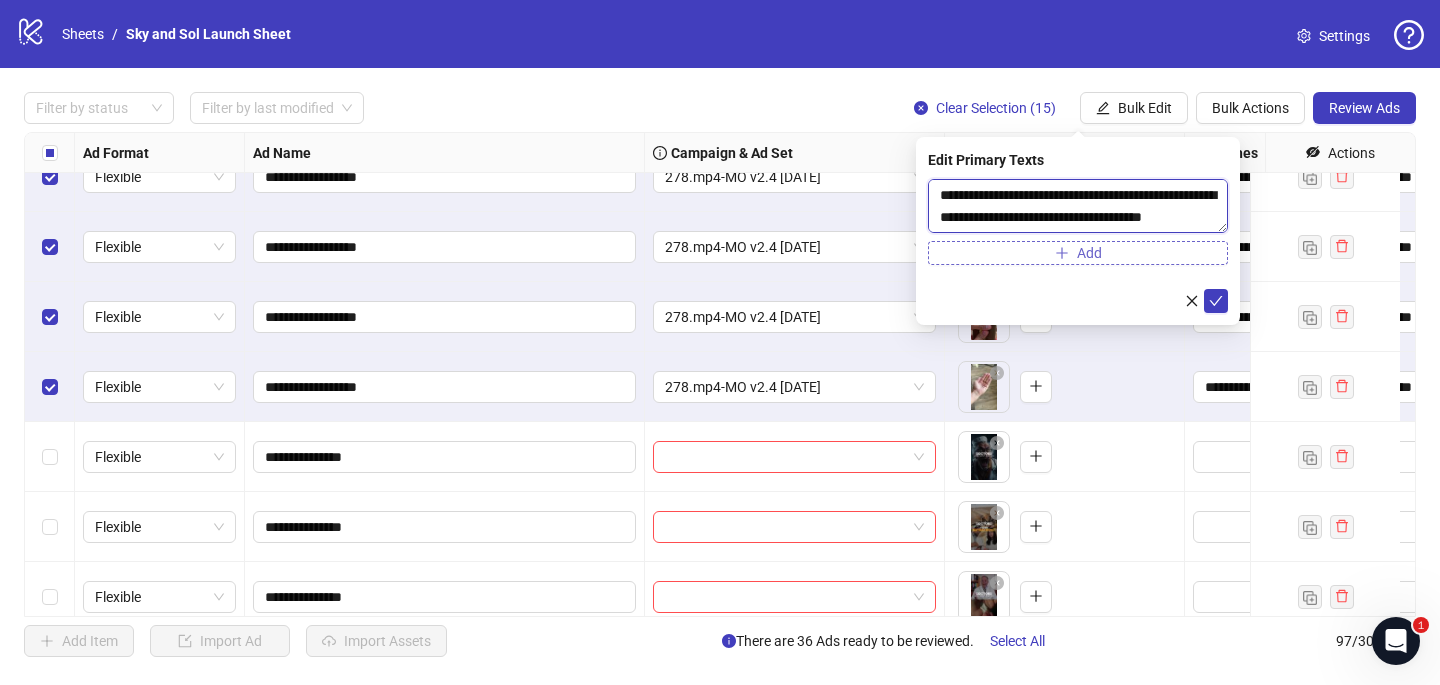 scroll, scrollTop: 396, scrollLeft: 0, axis: vertical 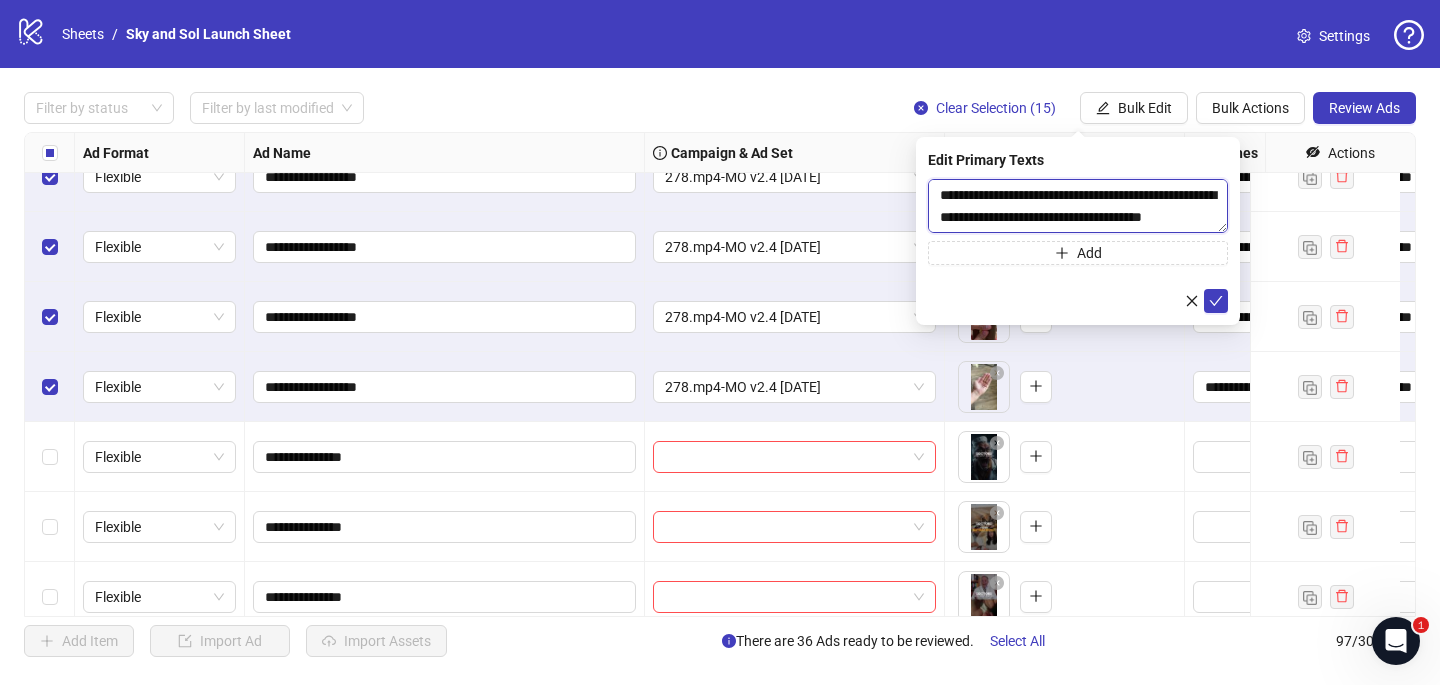 type on "**********" 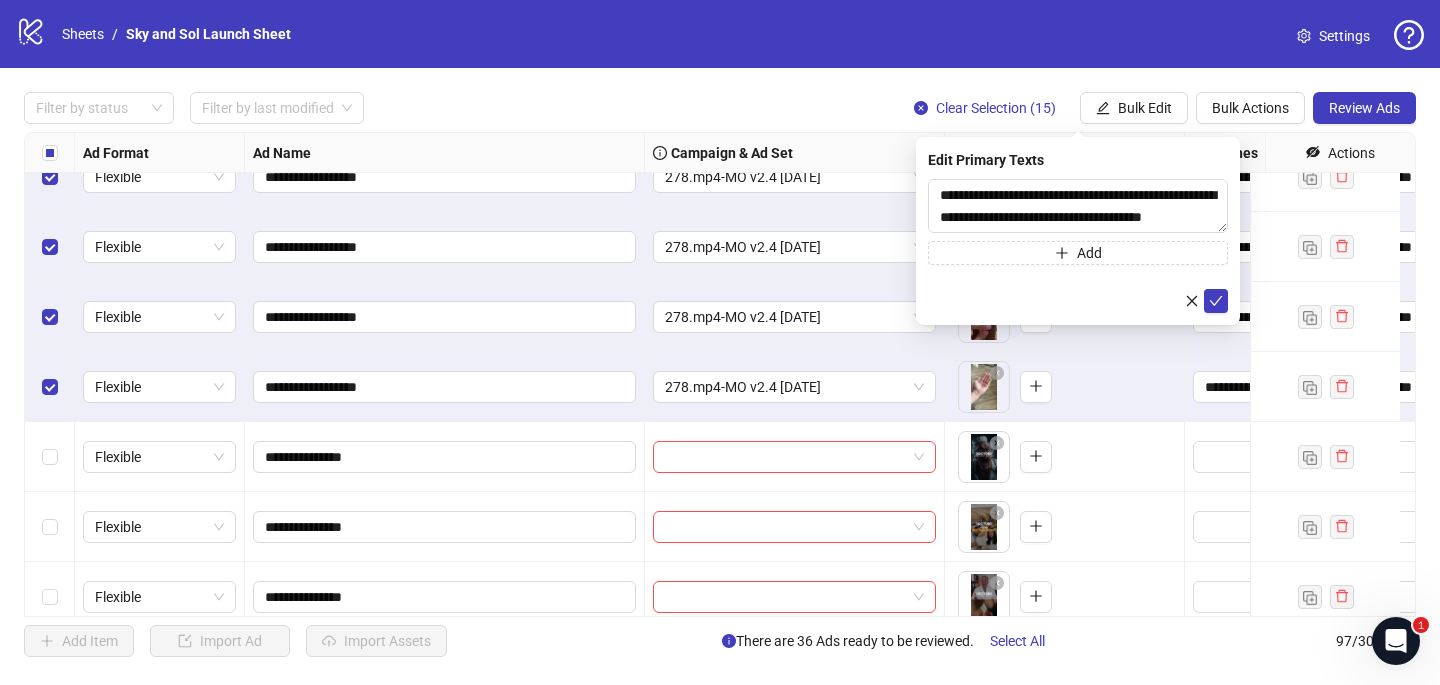 click on "Add" at bounding box center (1078, 253) 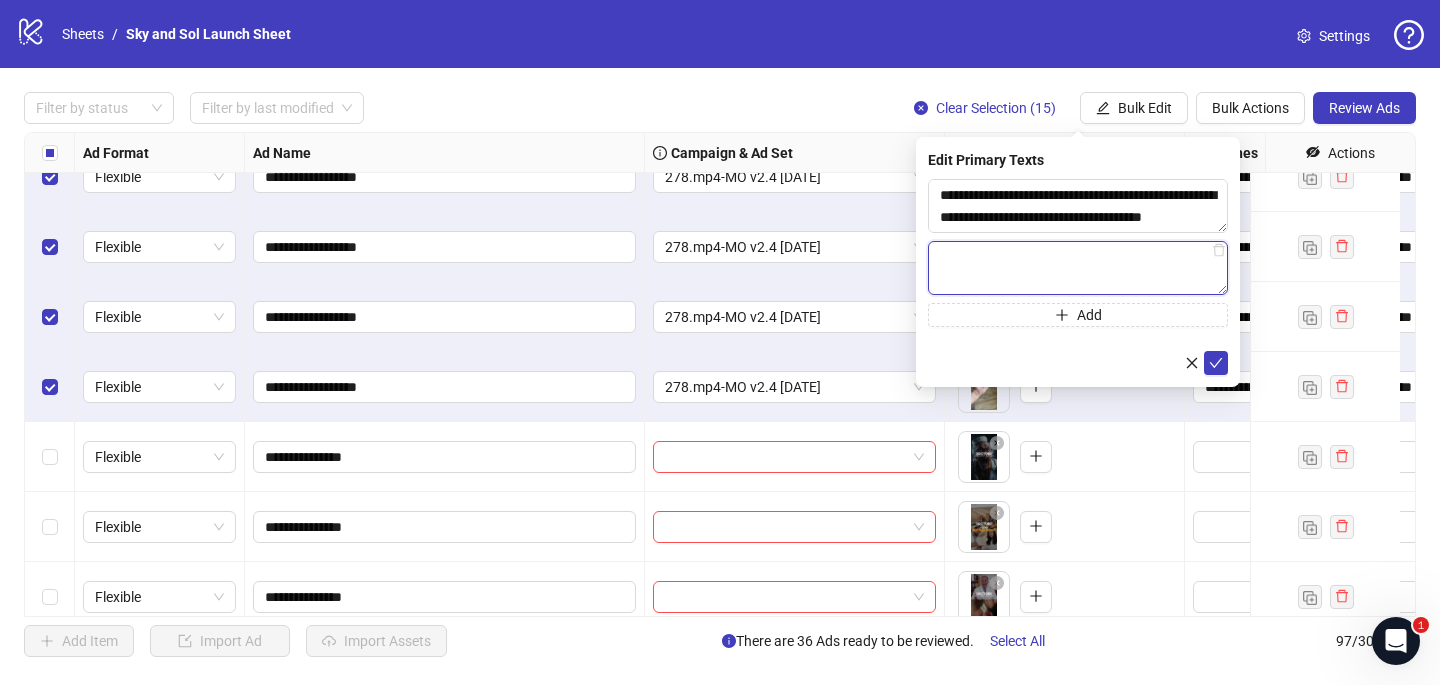 paste on "**********" 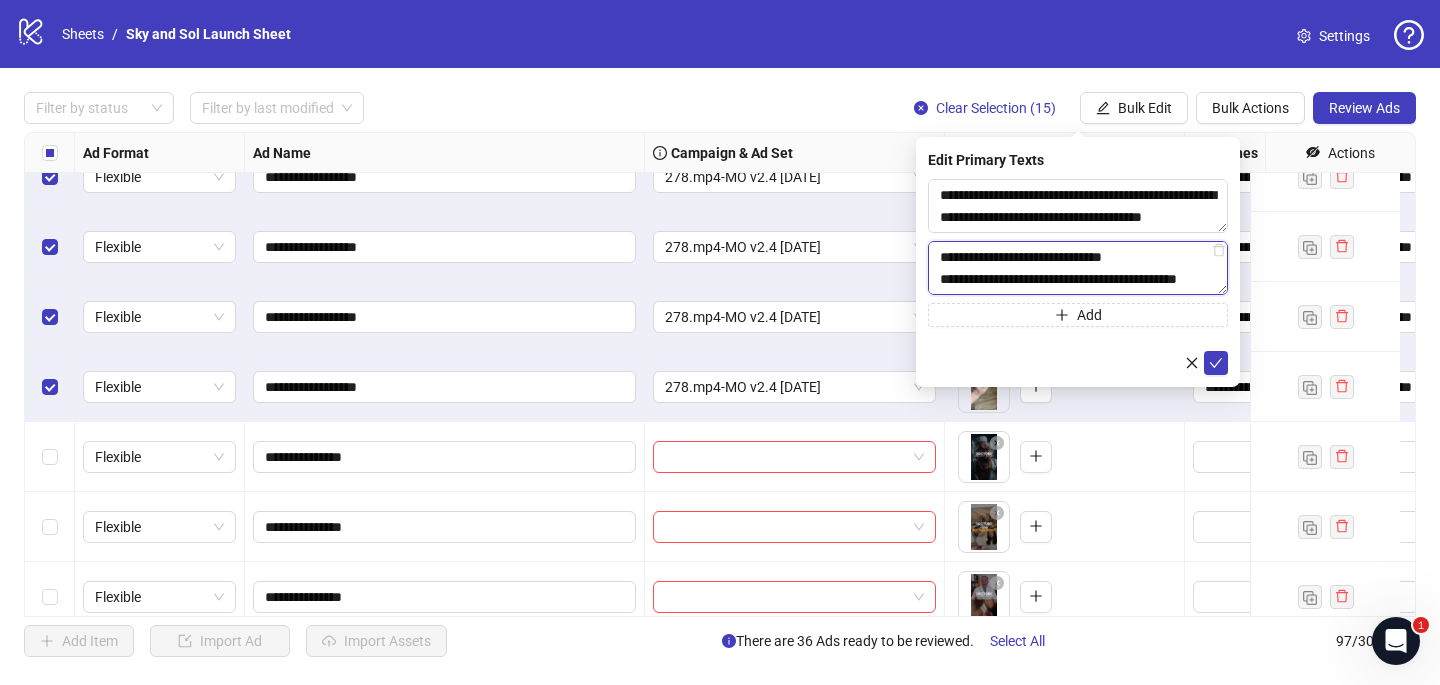 scroll, scrollTop: 528, scrollLeft: 0, axis: vertical 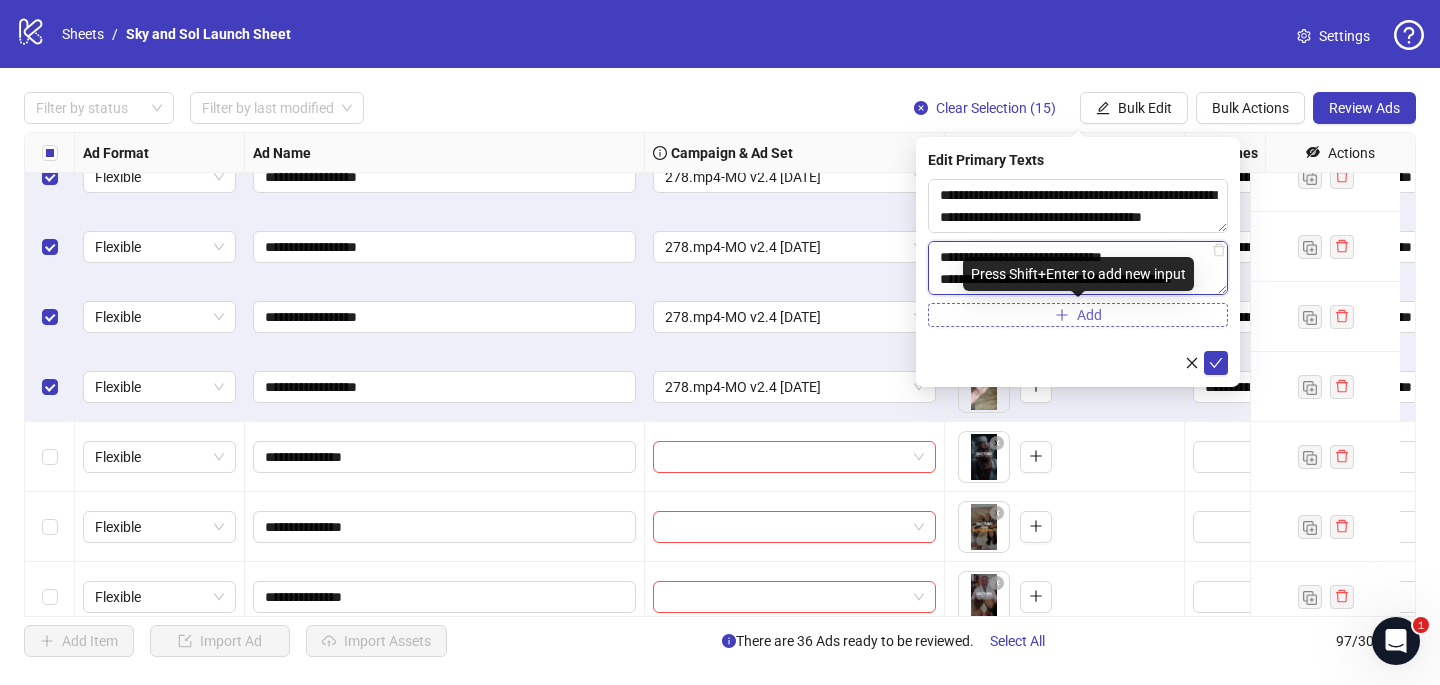 type on "**********" 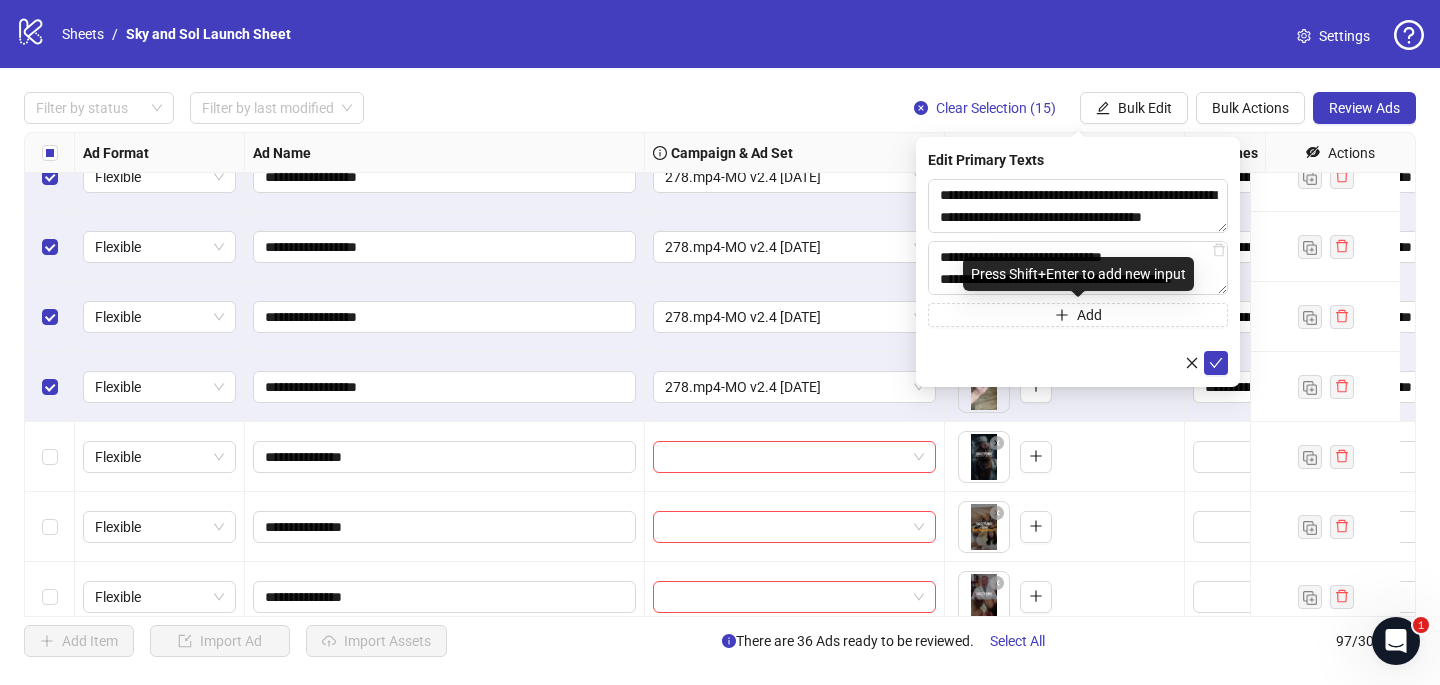 drag, startPoint x: 1050, startPoint y: 314, endPoint x: 995, endPoint y: 278, distance: 65.734314 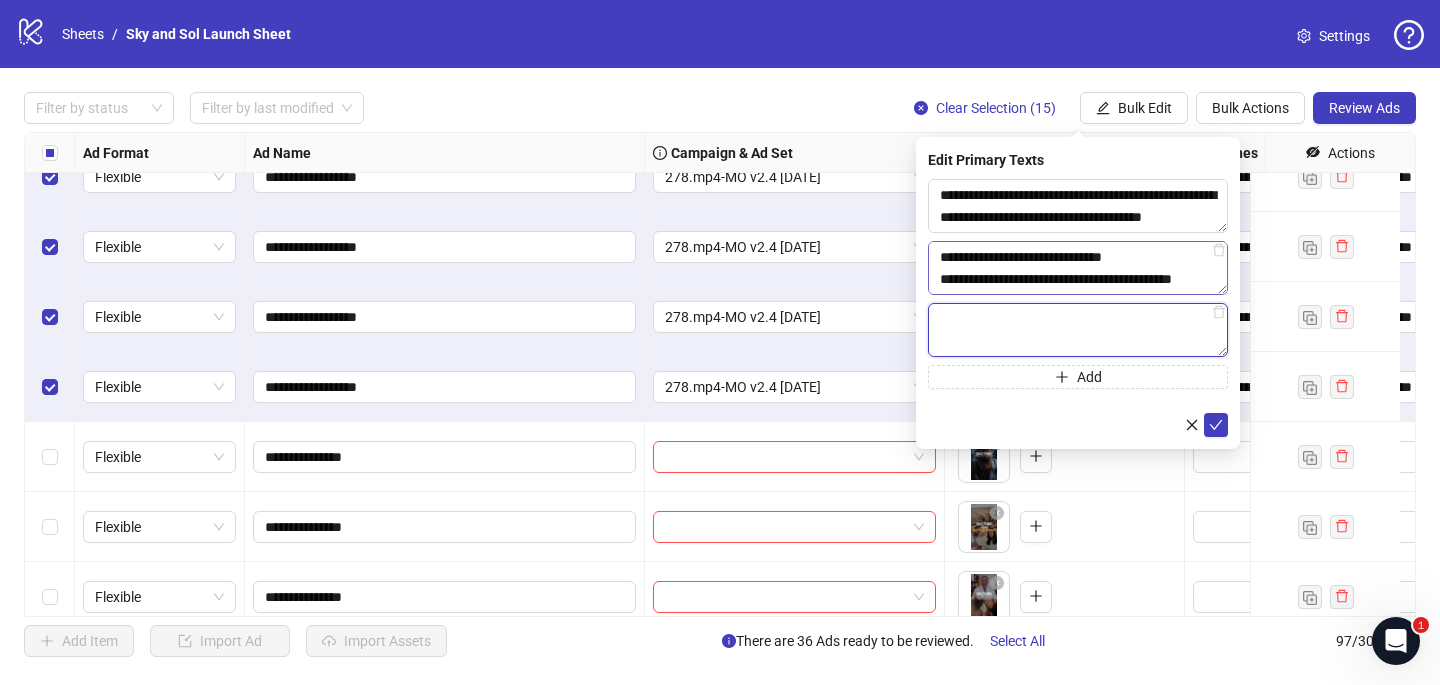 paste on "**********" 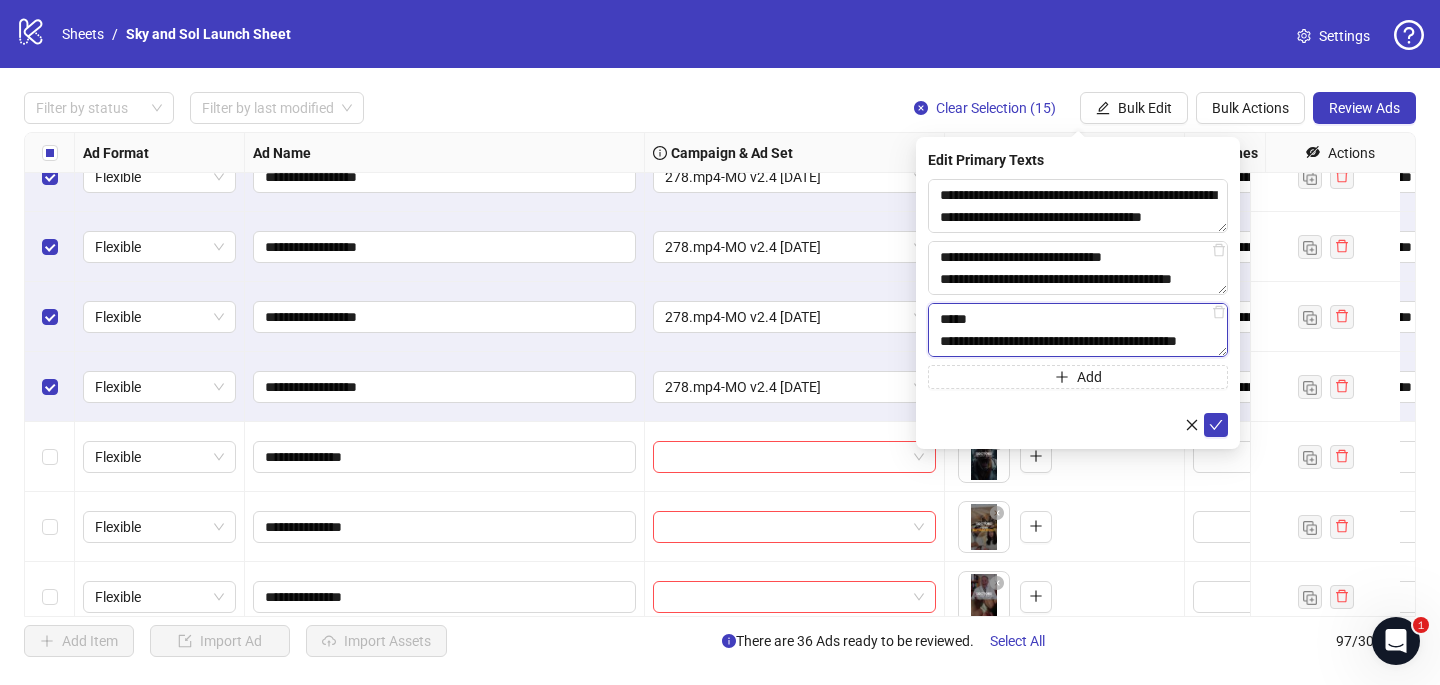 scroll, scrollTop: 308, scrollLeft: 0, axis: vertical 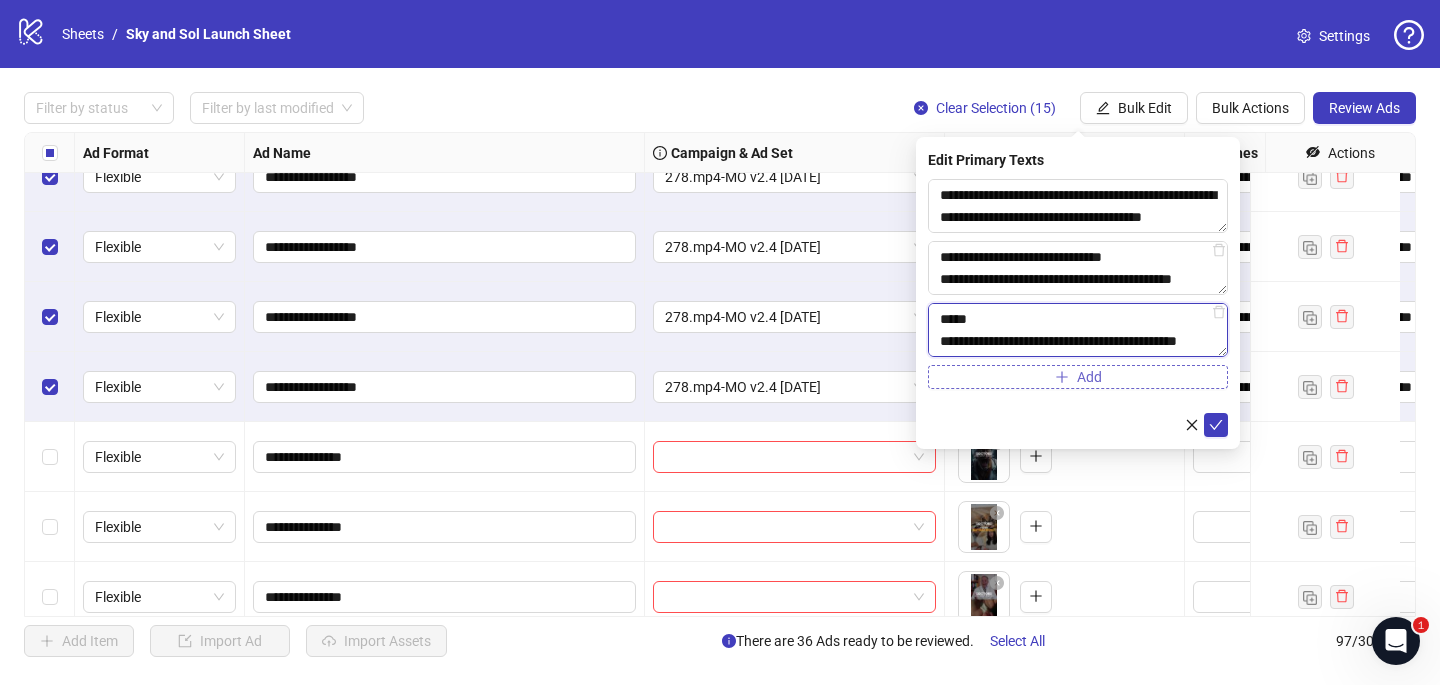 type on "**********" 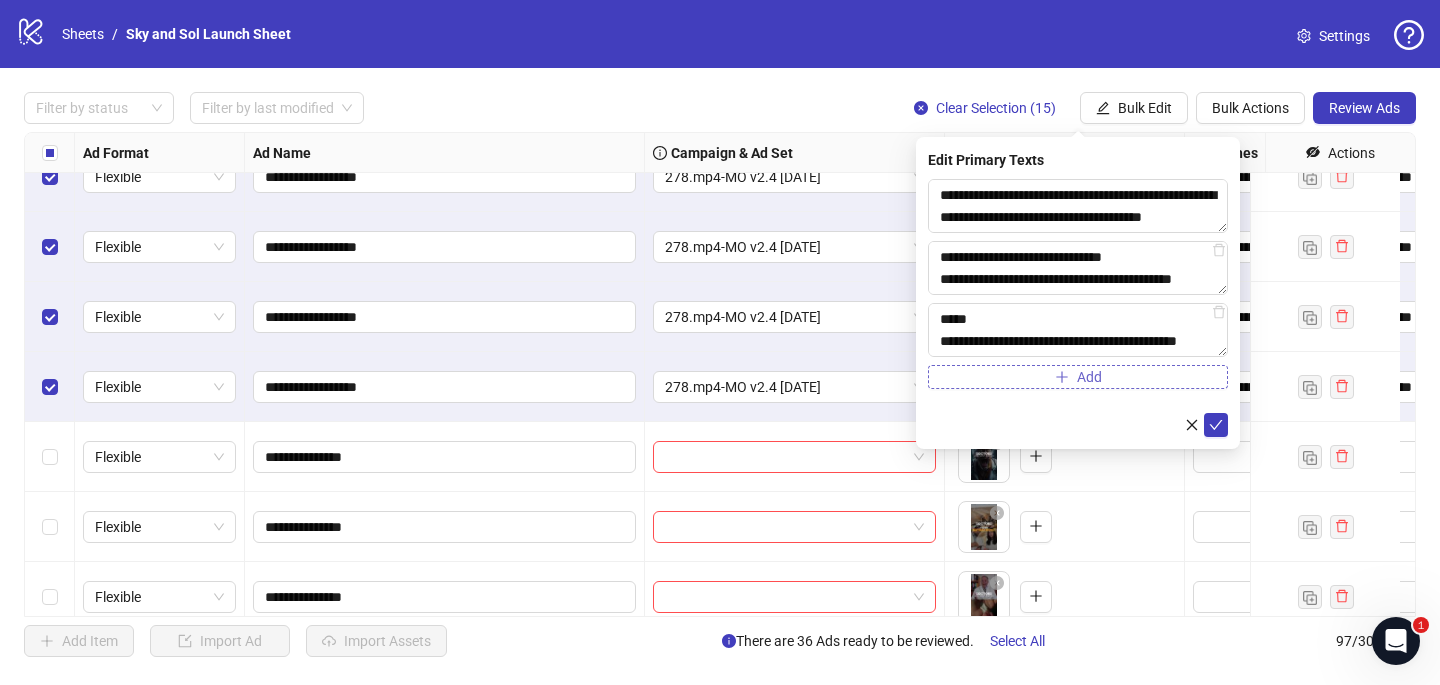 click 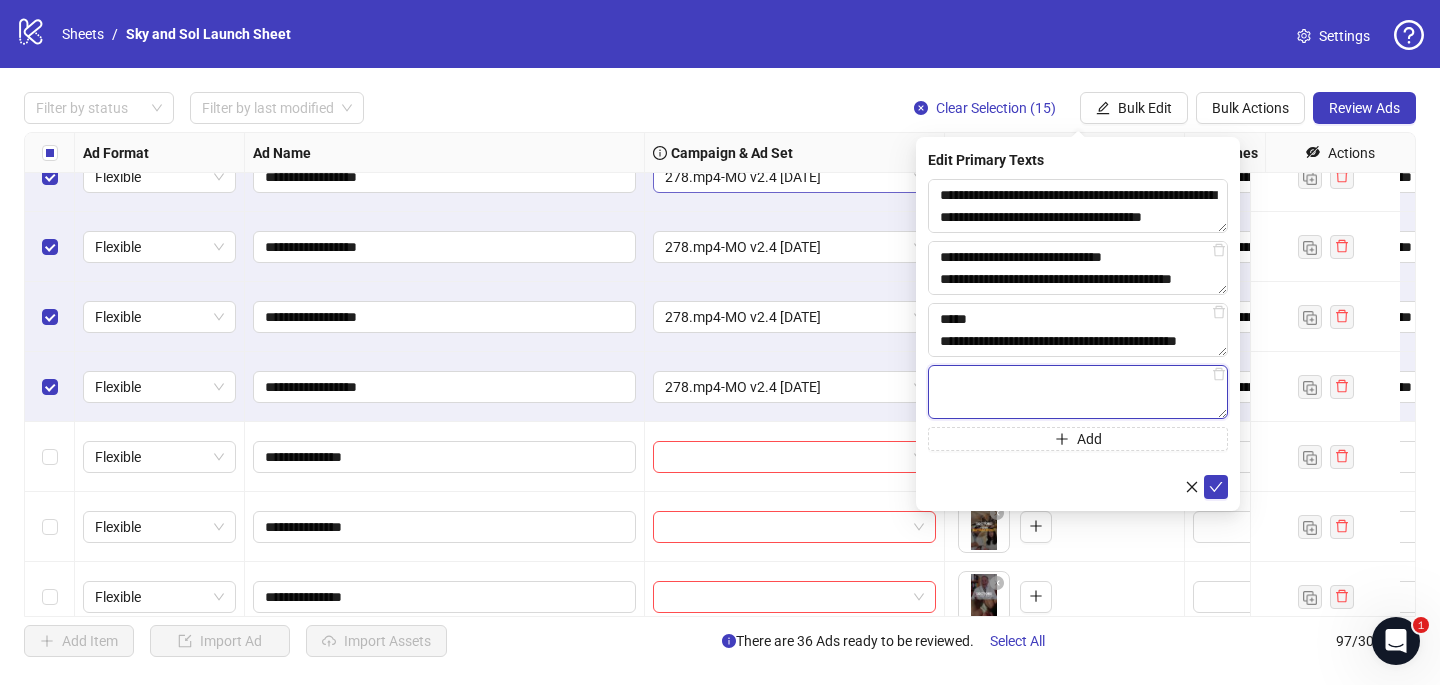 paste on "**********" 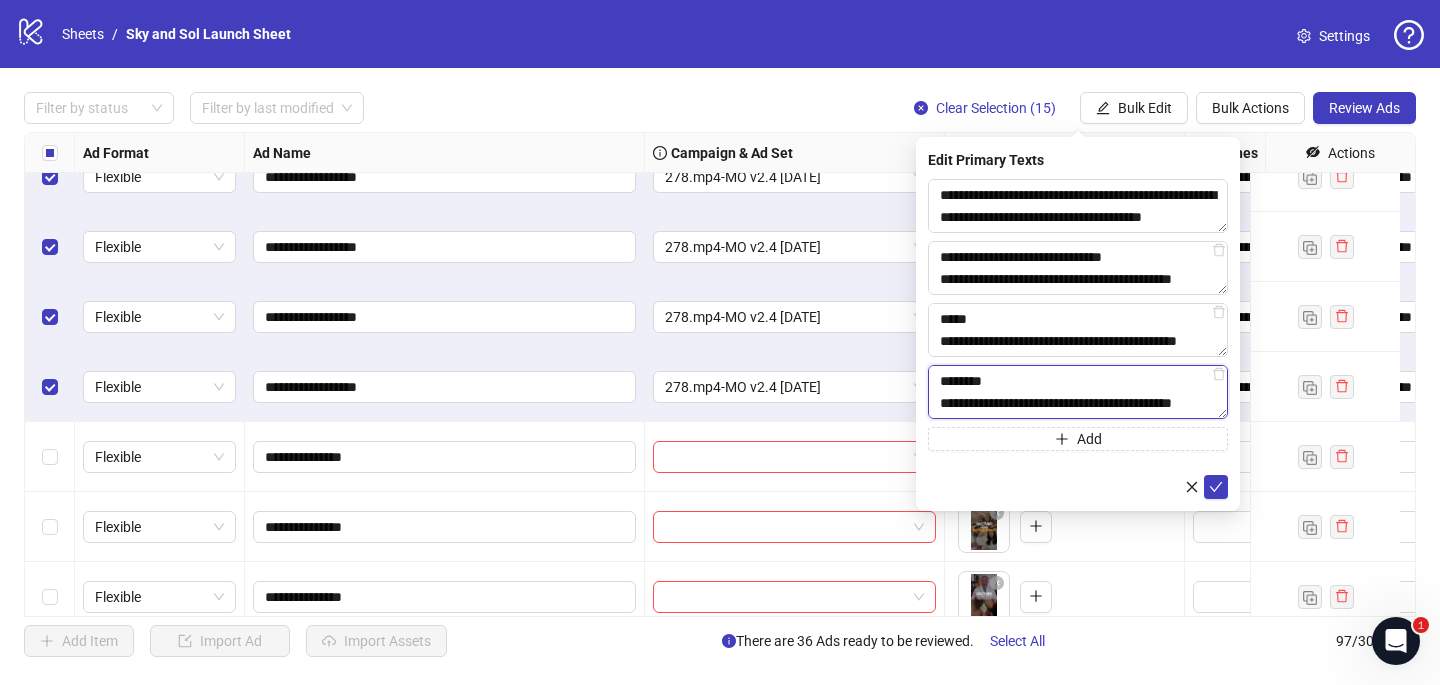 scroll, scrollTop: 308, scrollLeft: 0, axis: vertical 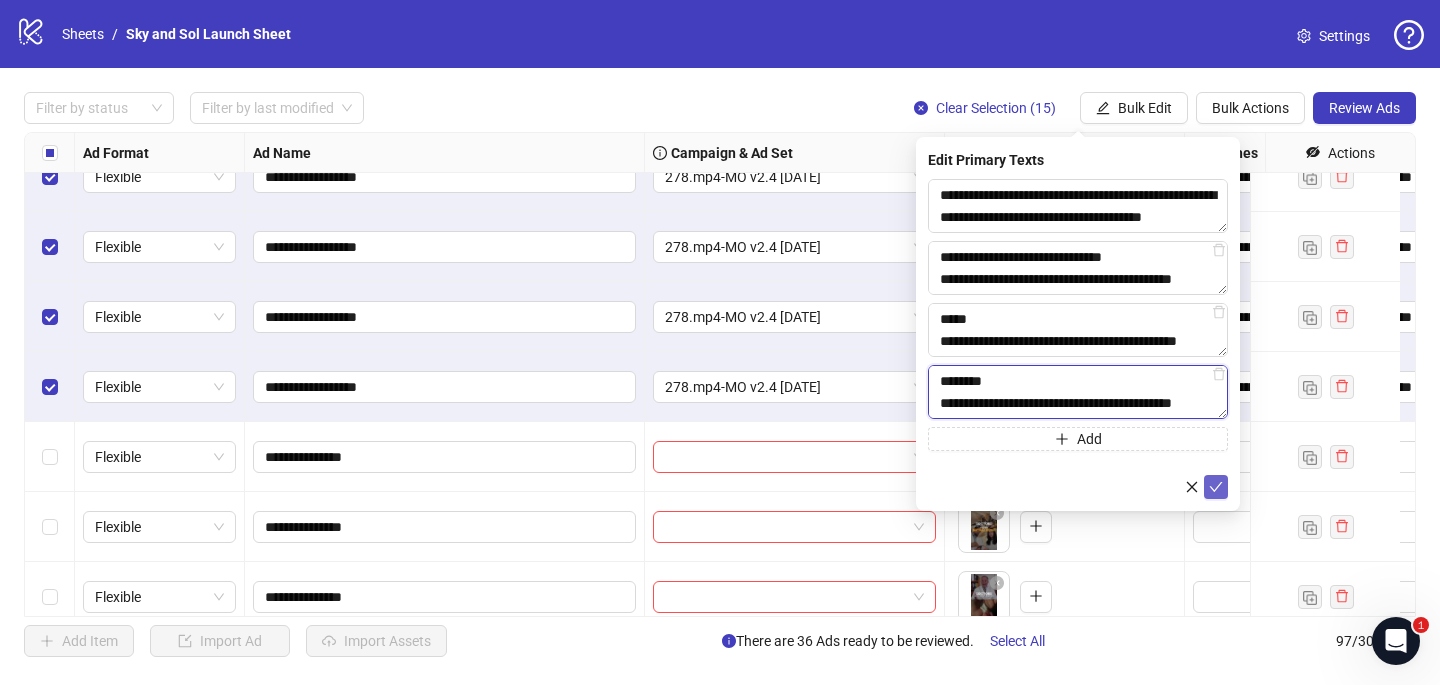 type on "**********" 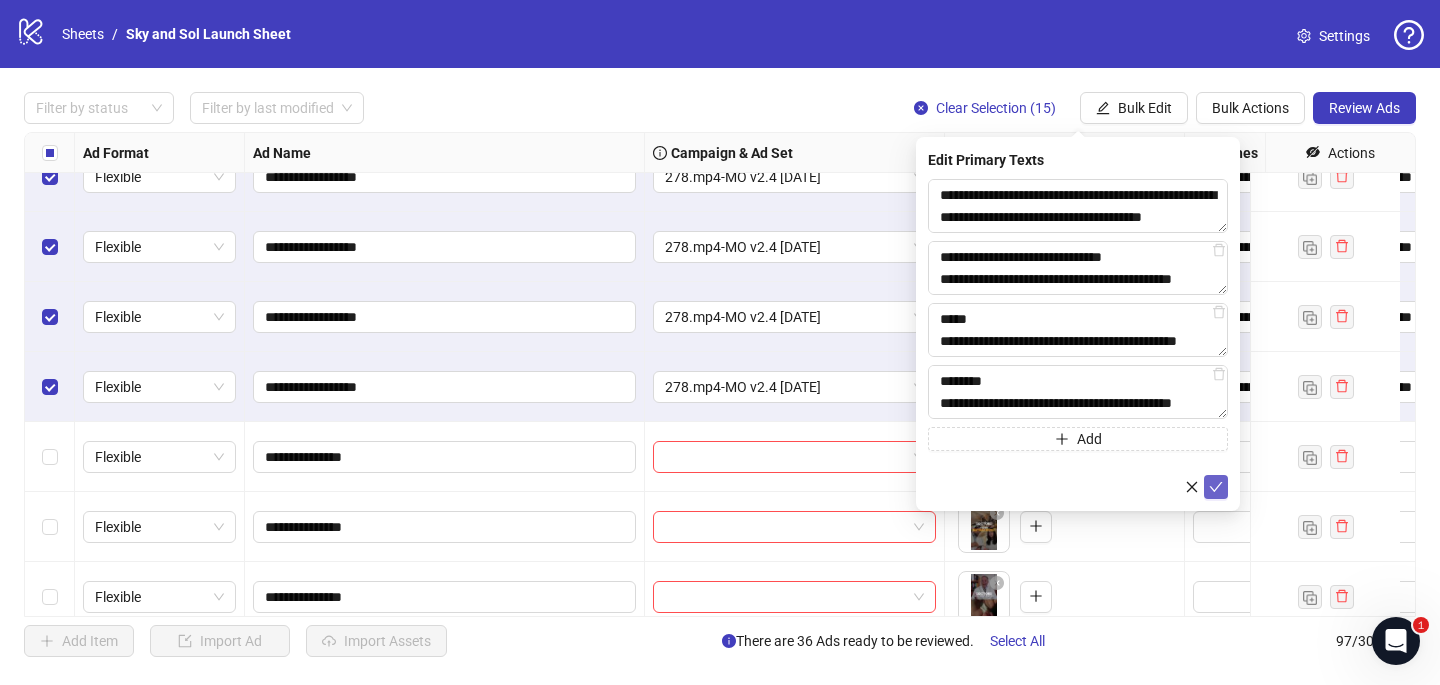 click at bounding box center [1216, 487] 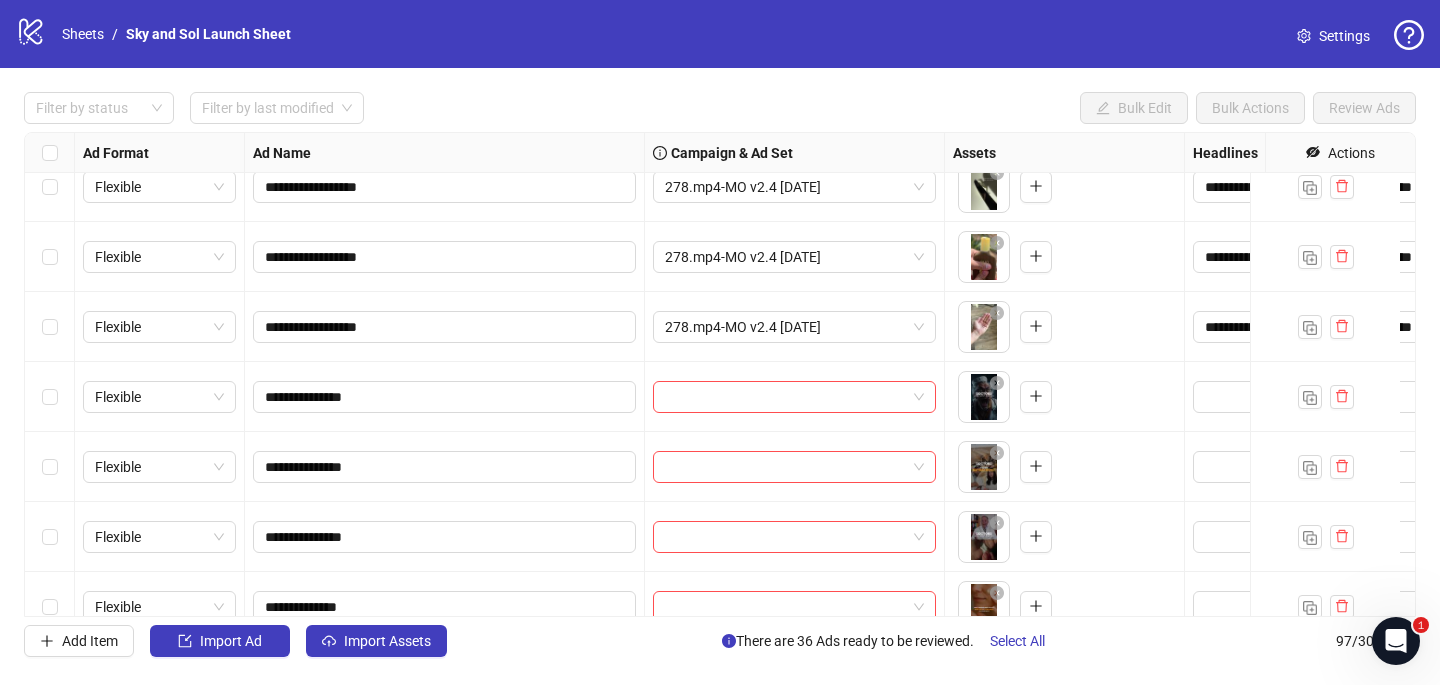 scroll, scrollTop: 2333, scrollLeft: 0, axis: vertical 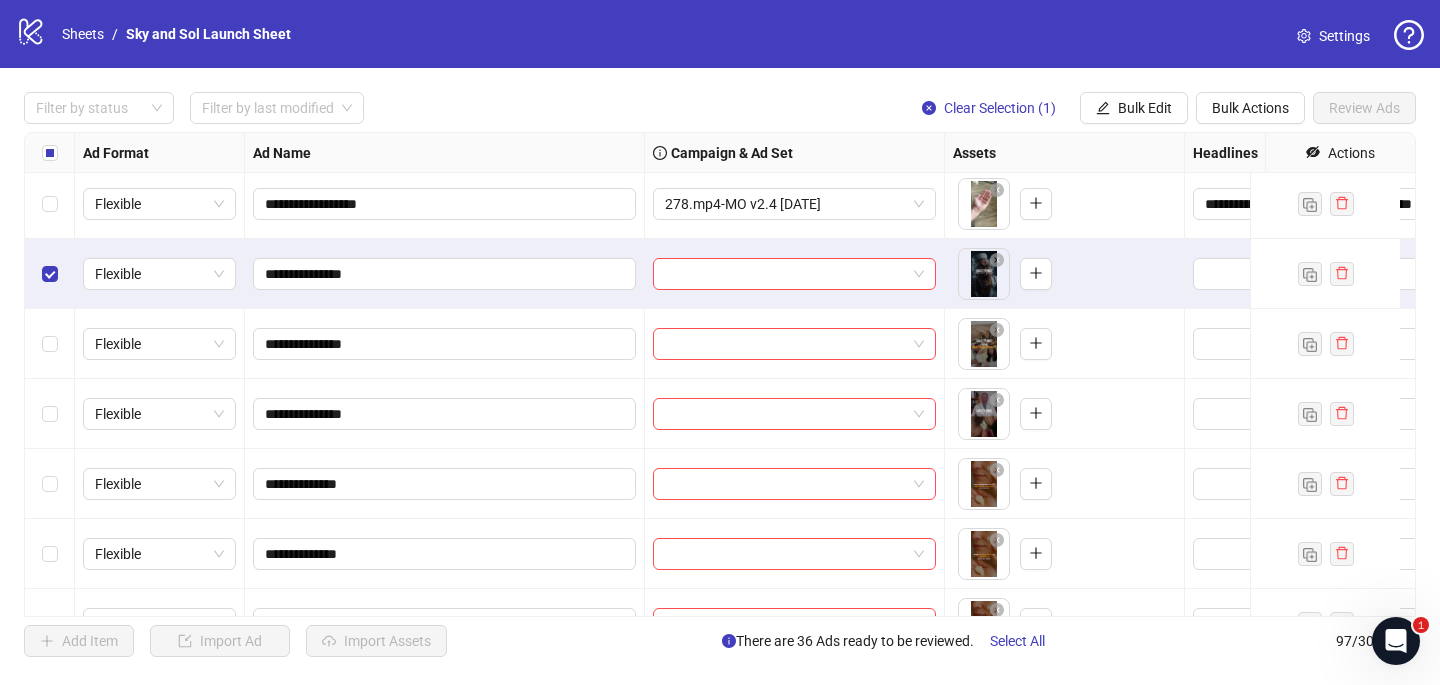 click at bounding box center [50, 344] 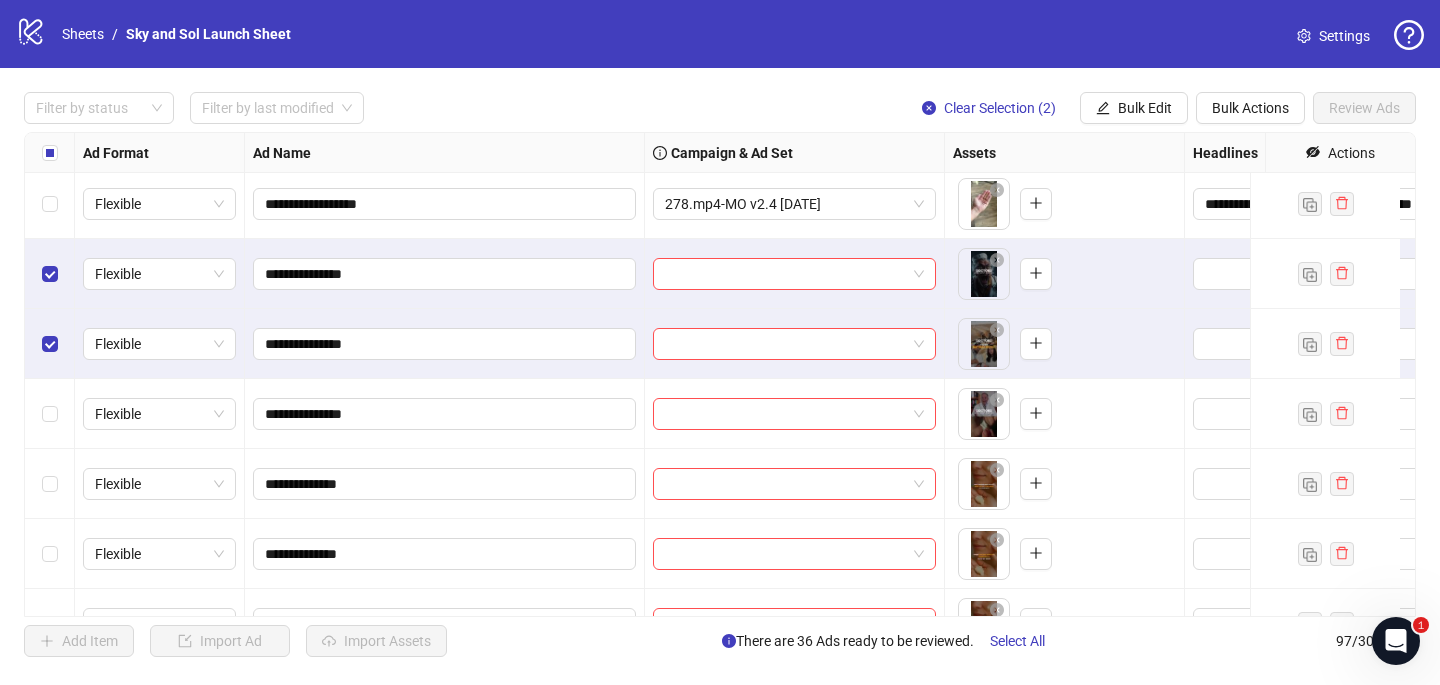 click at bounding box center [50, 414] 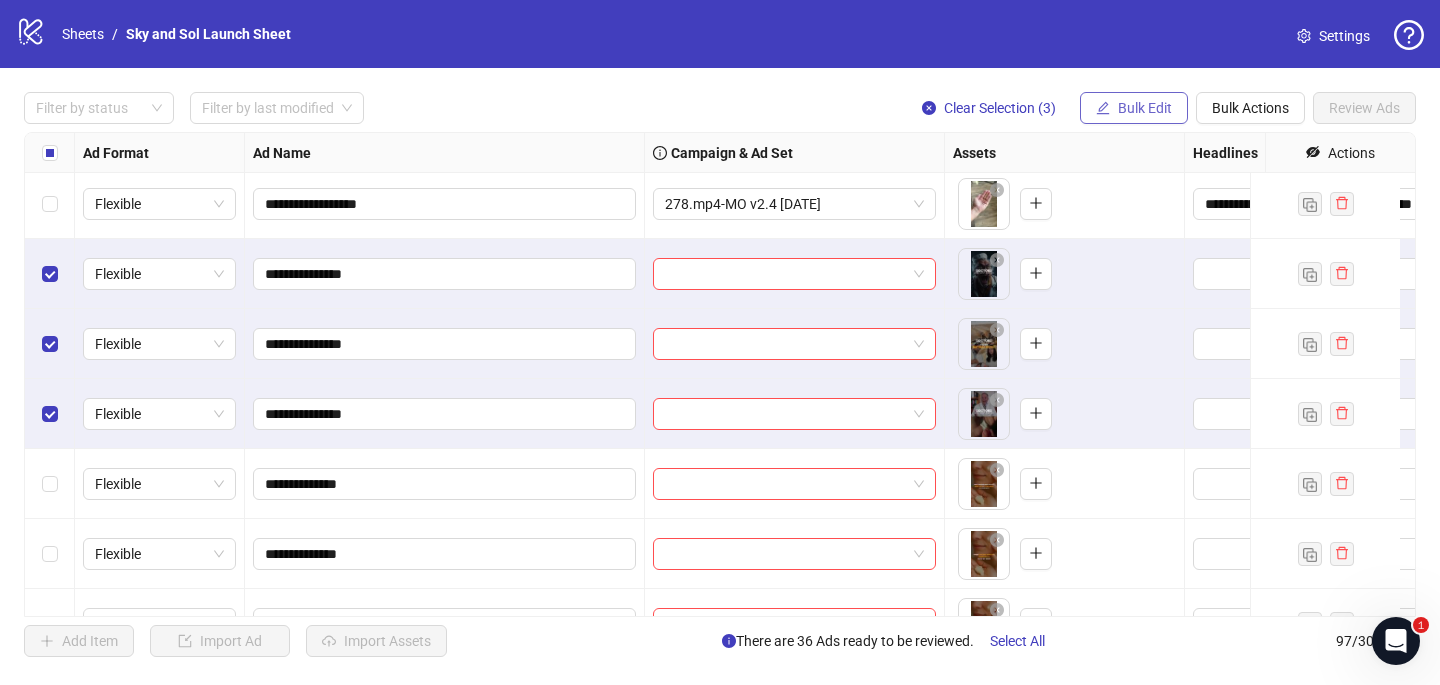 click on "Bulk Edit" at bounding box center (1145, 108) 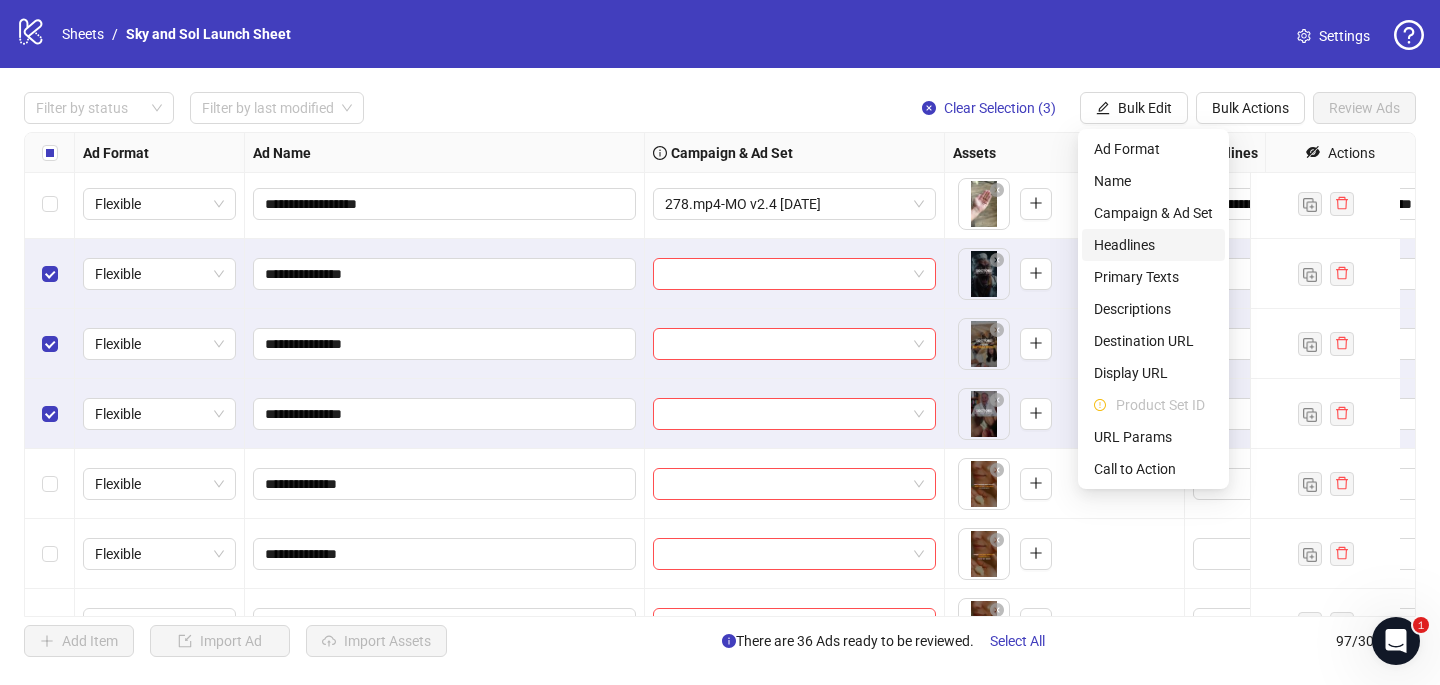 click on "Headlines" at bounding box center [1153, 245] 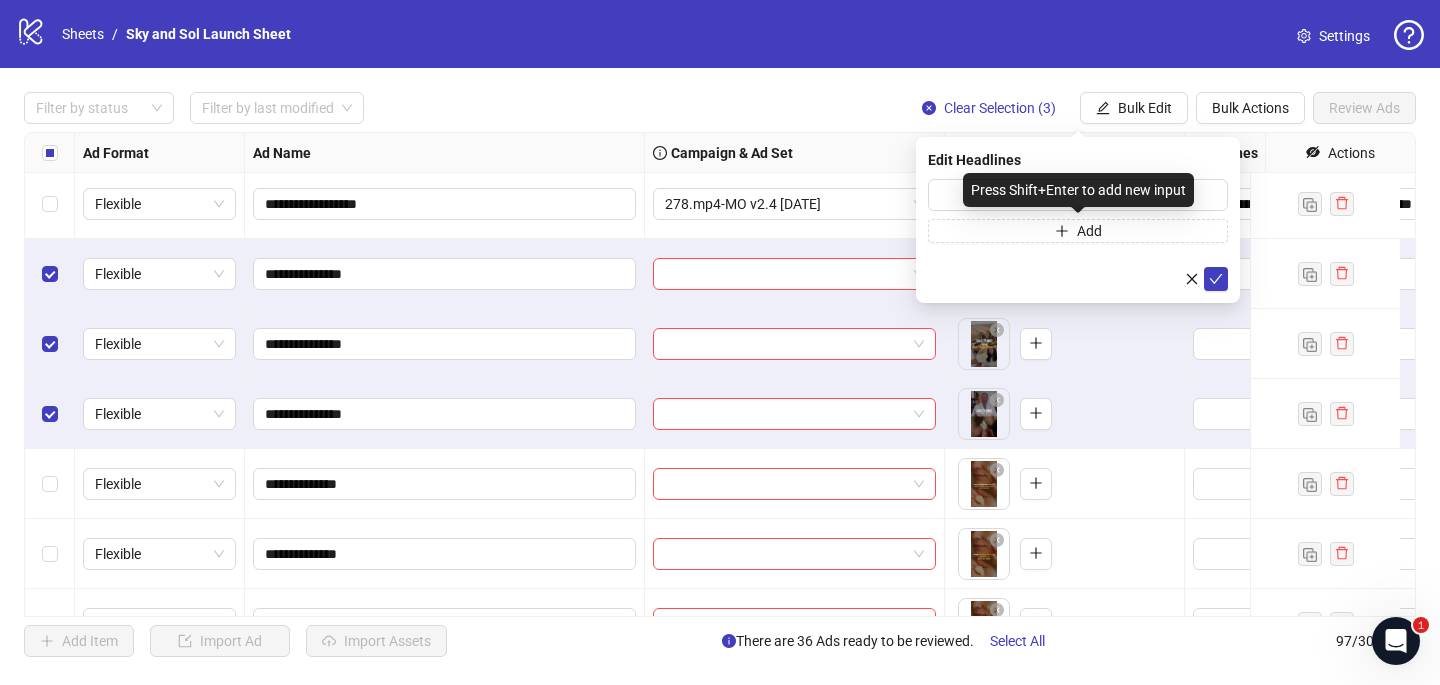click on "Press Shift+Enter to add new input" at bounding box center [1078, 190] 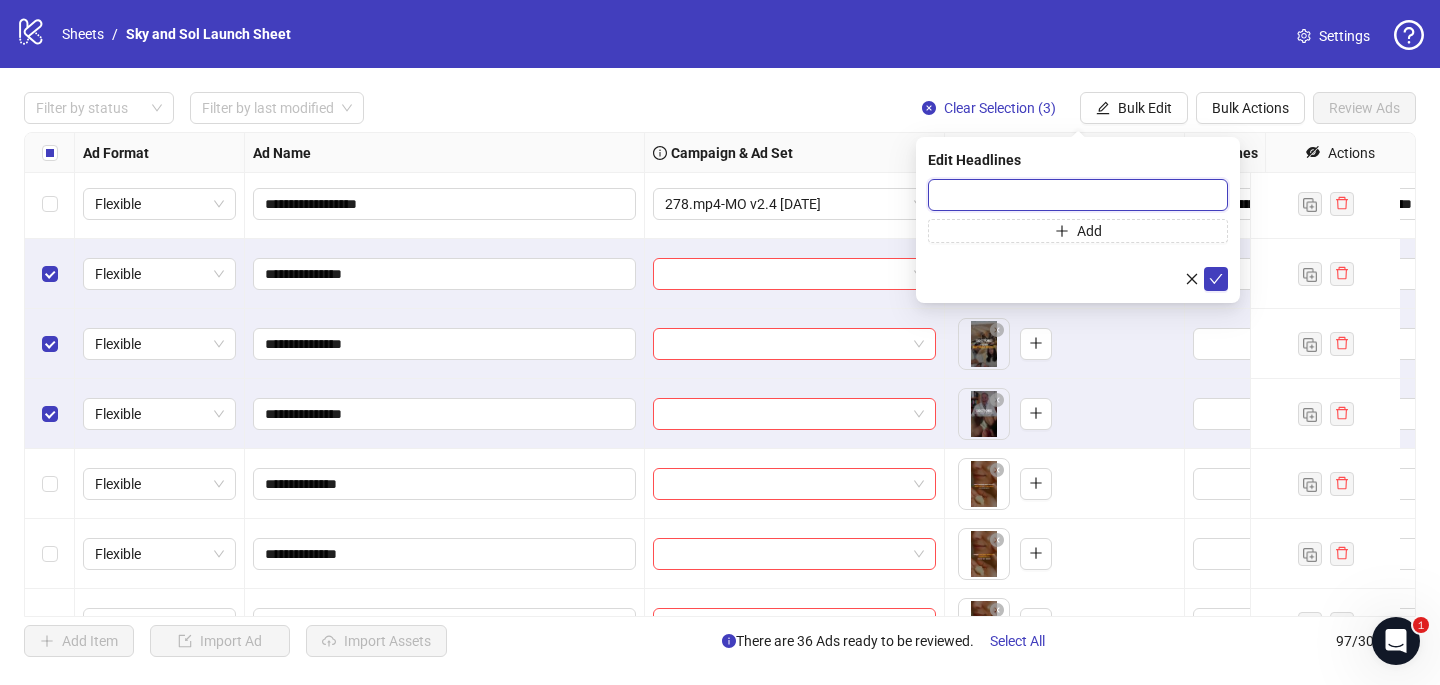 click at bounding box center [1078, 195] 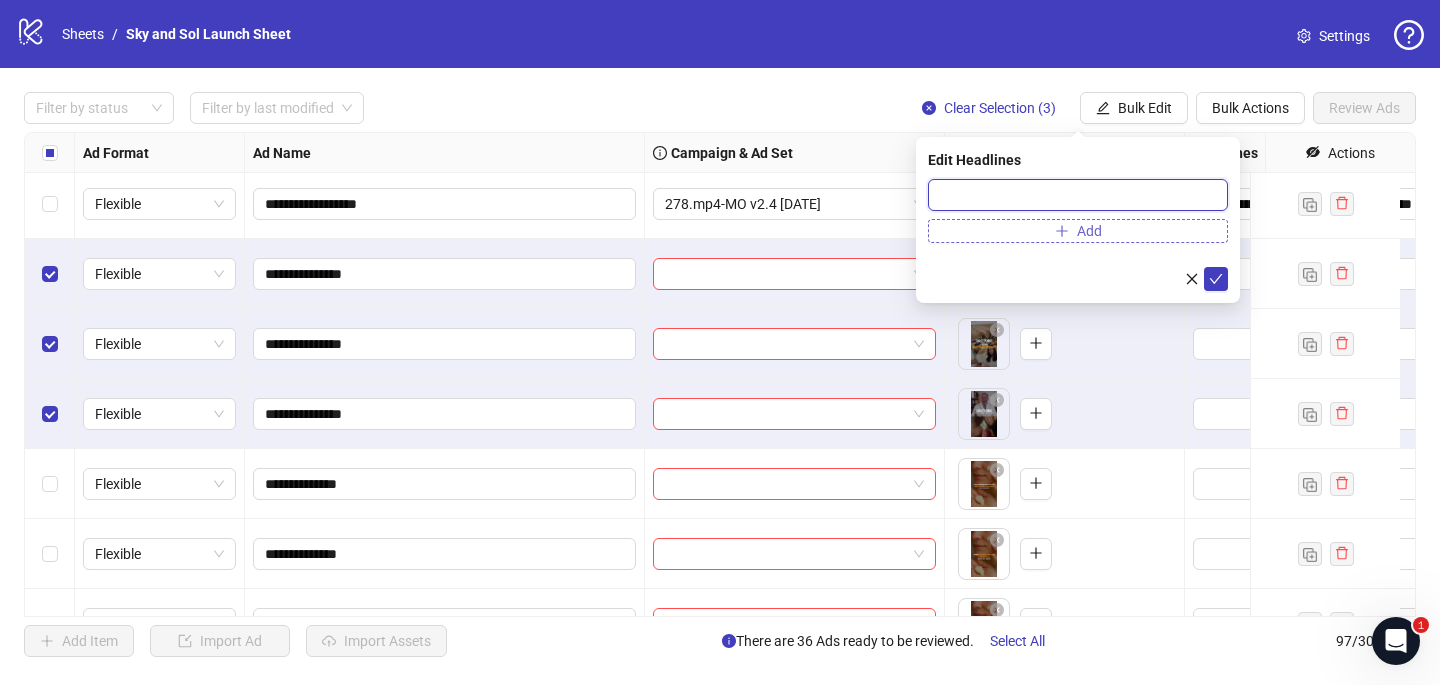 paste on "**********" 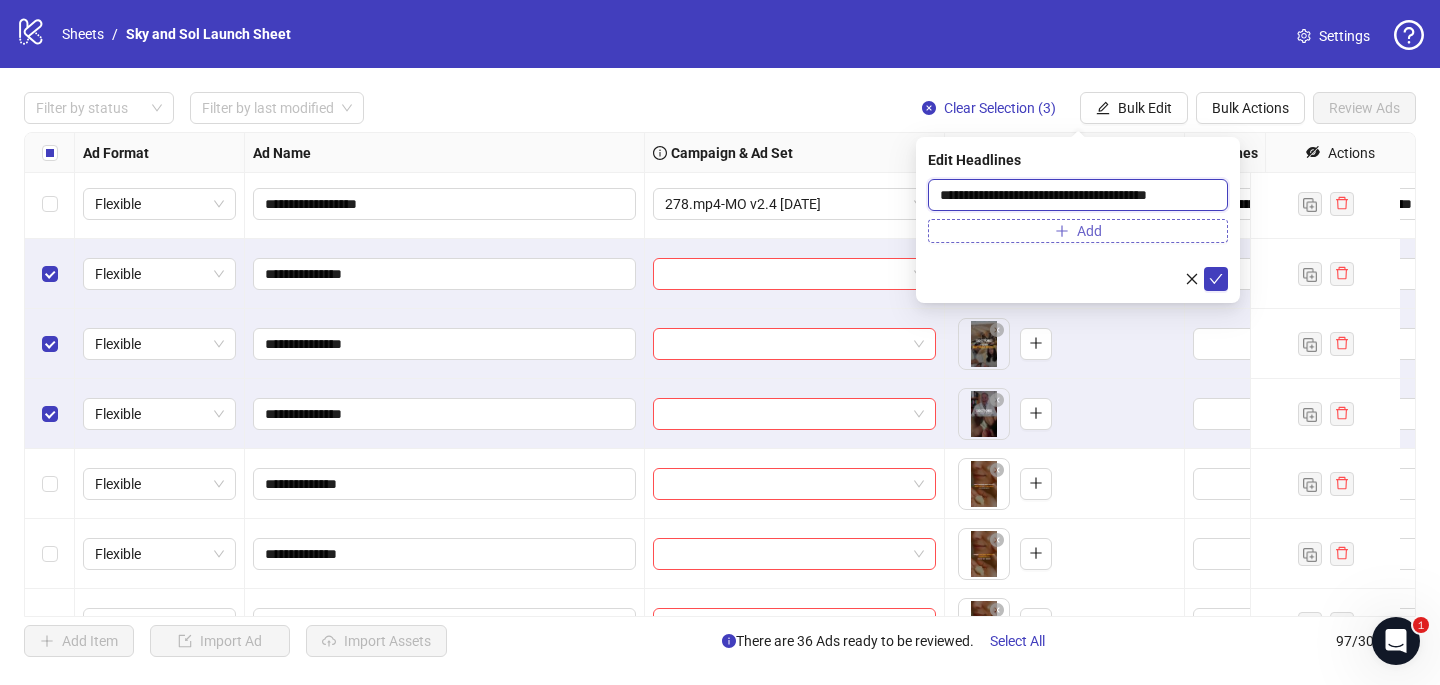 type on "**********" 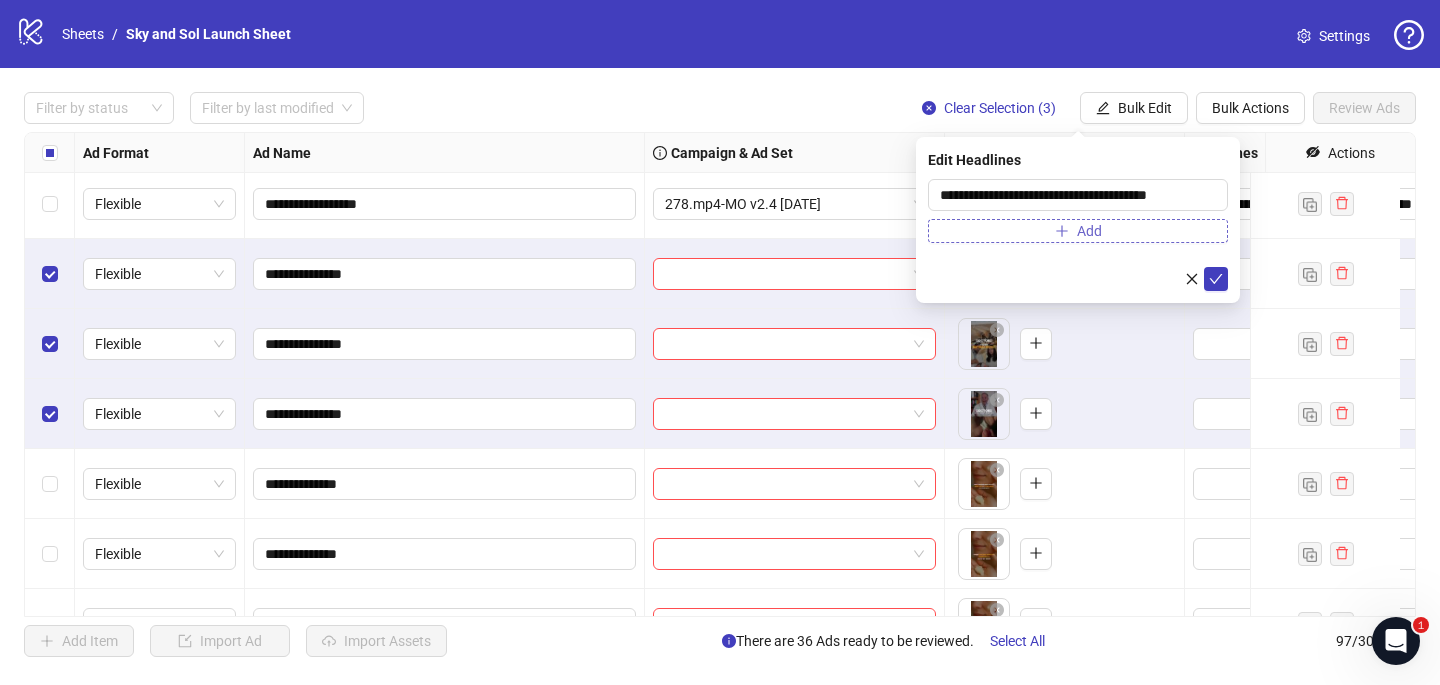 click on "Add" at bounding box center [1078, 231] 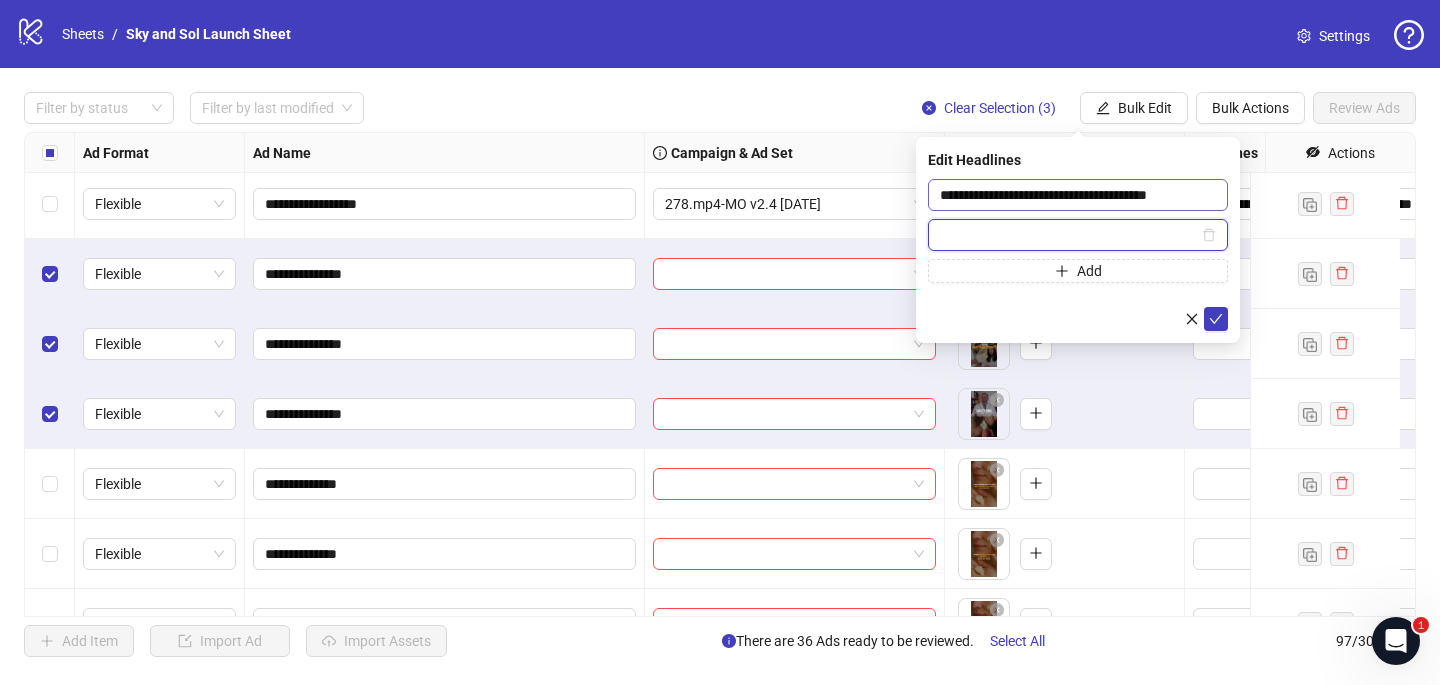 paste on "**********" 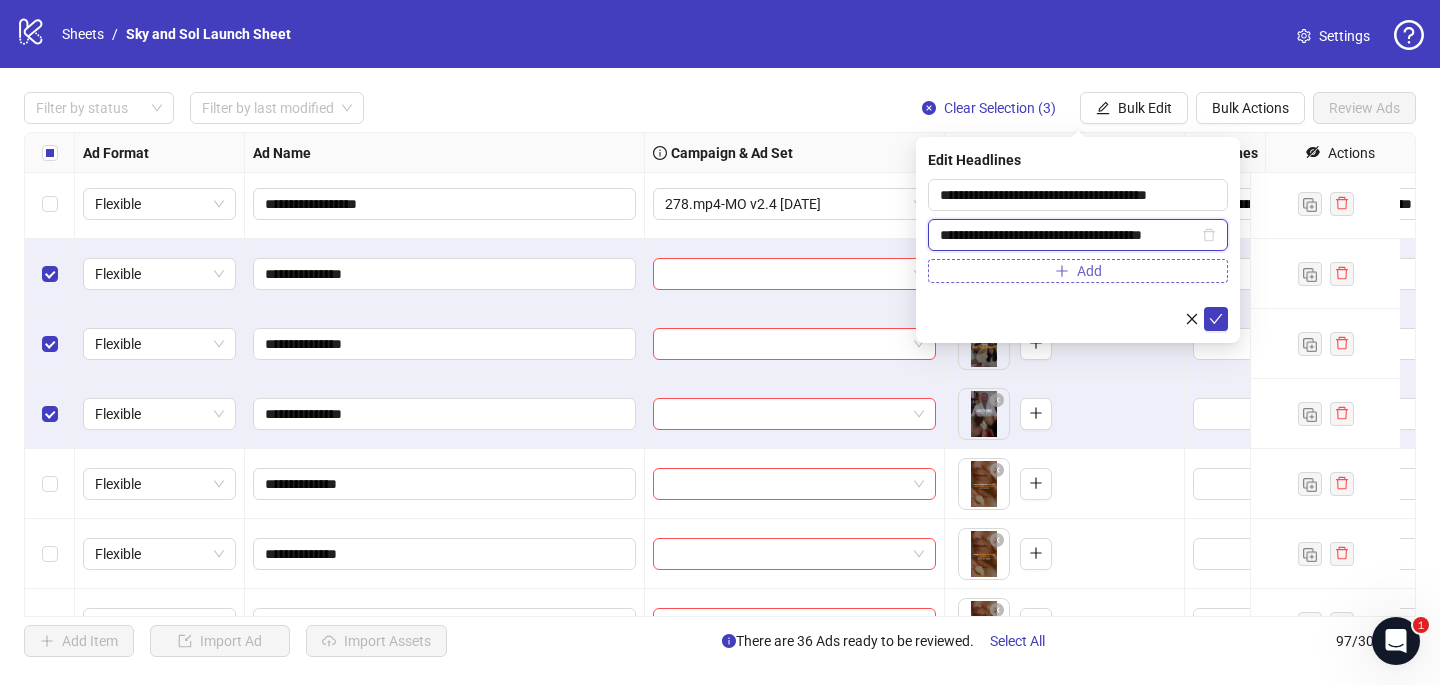 type on "**********" 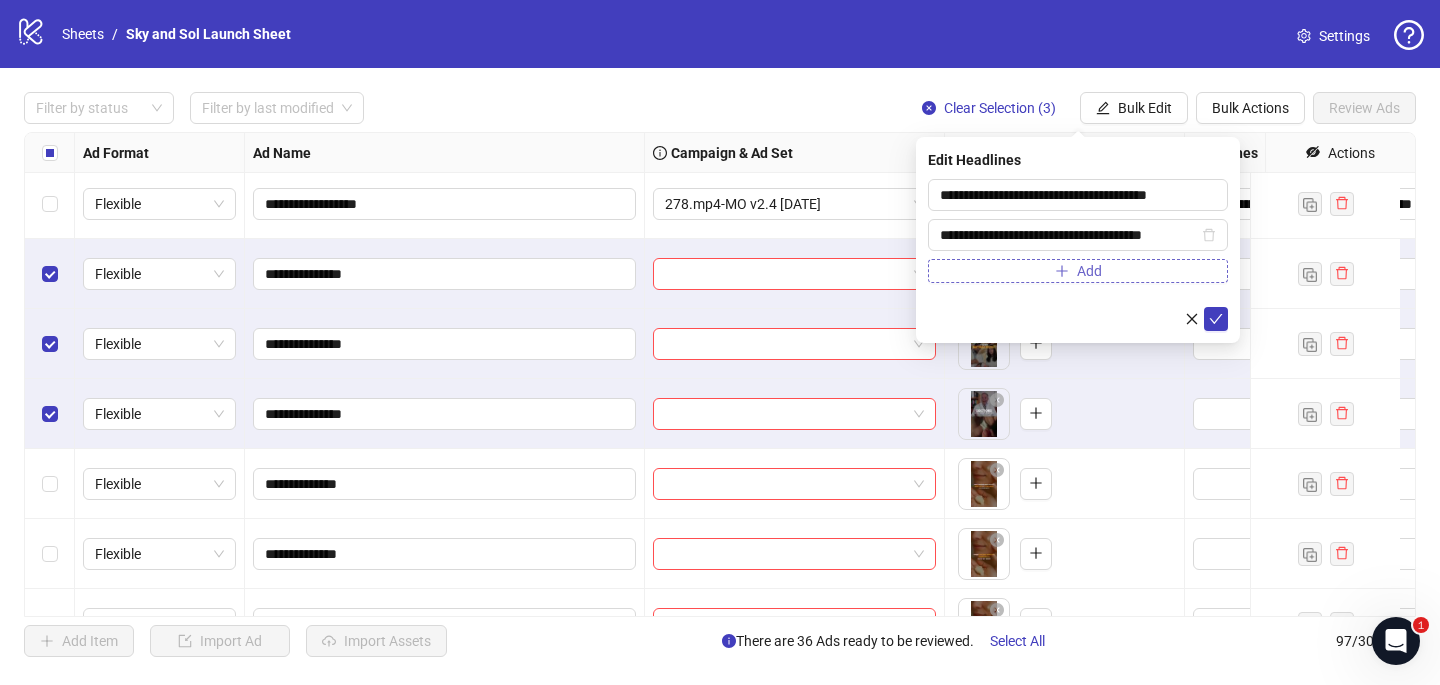 click 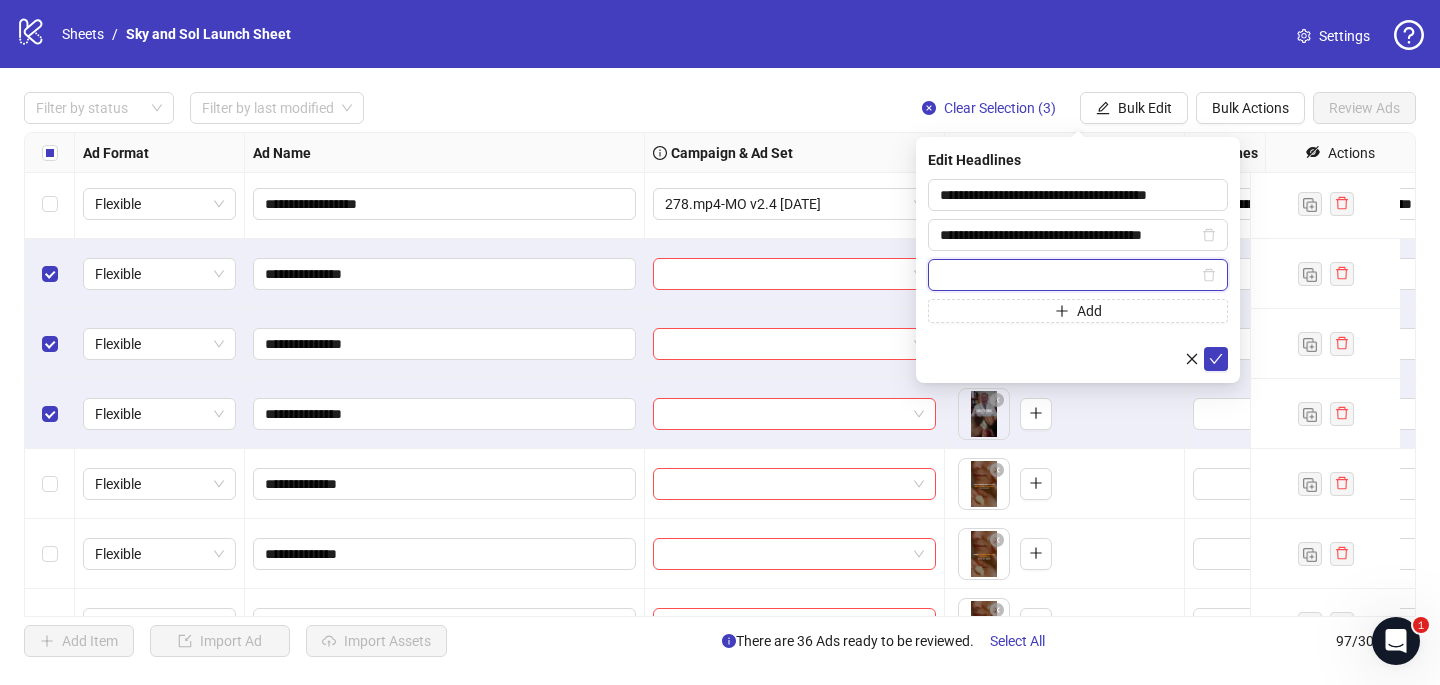 paste on "**********" 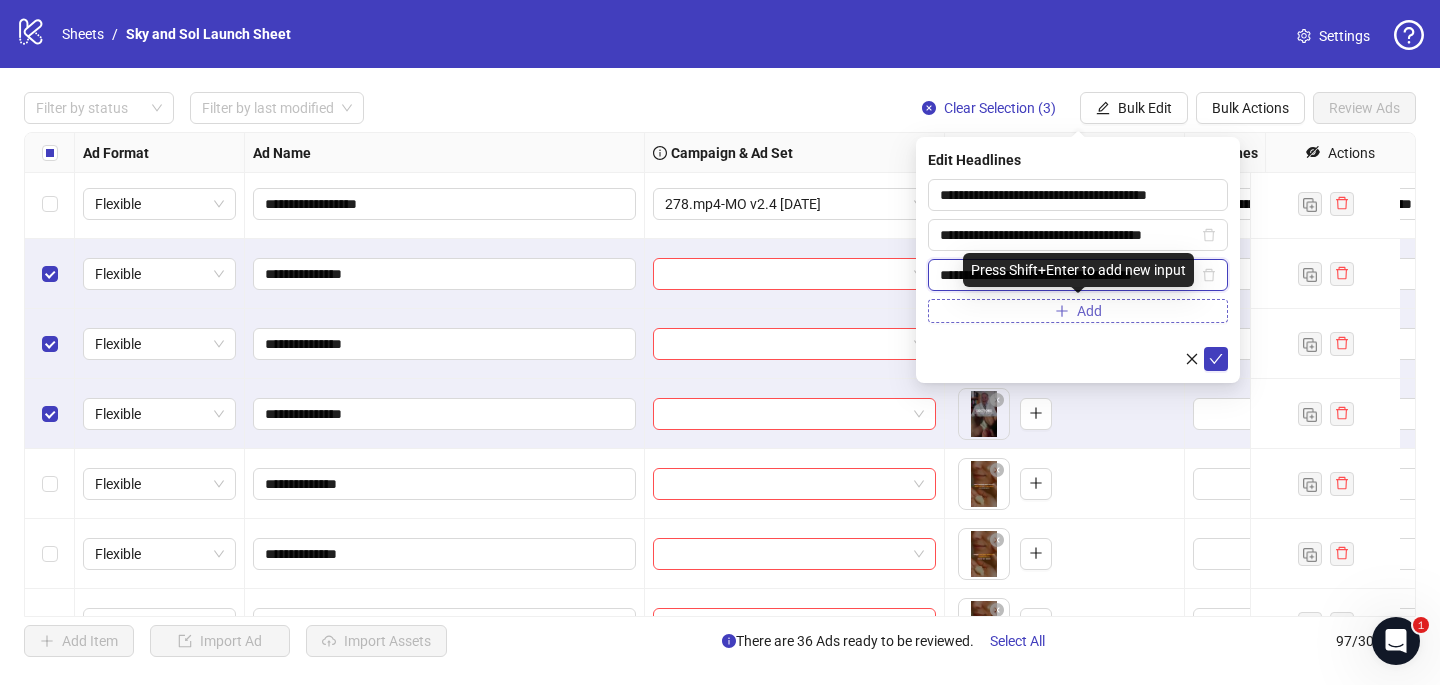 type on "**********" 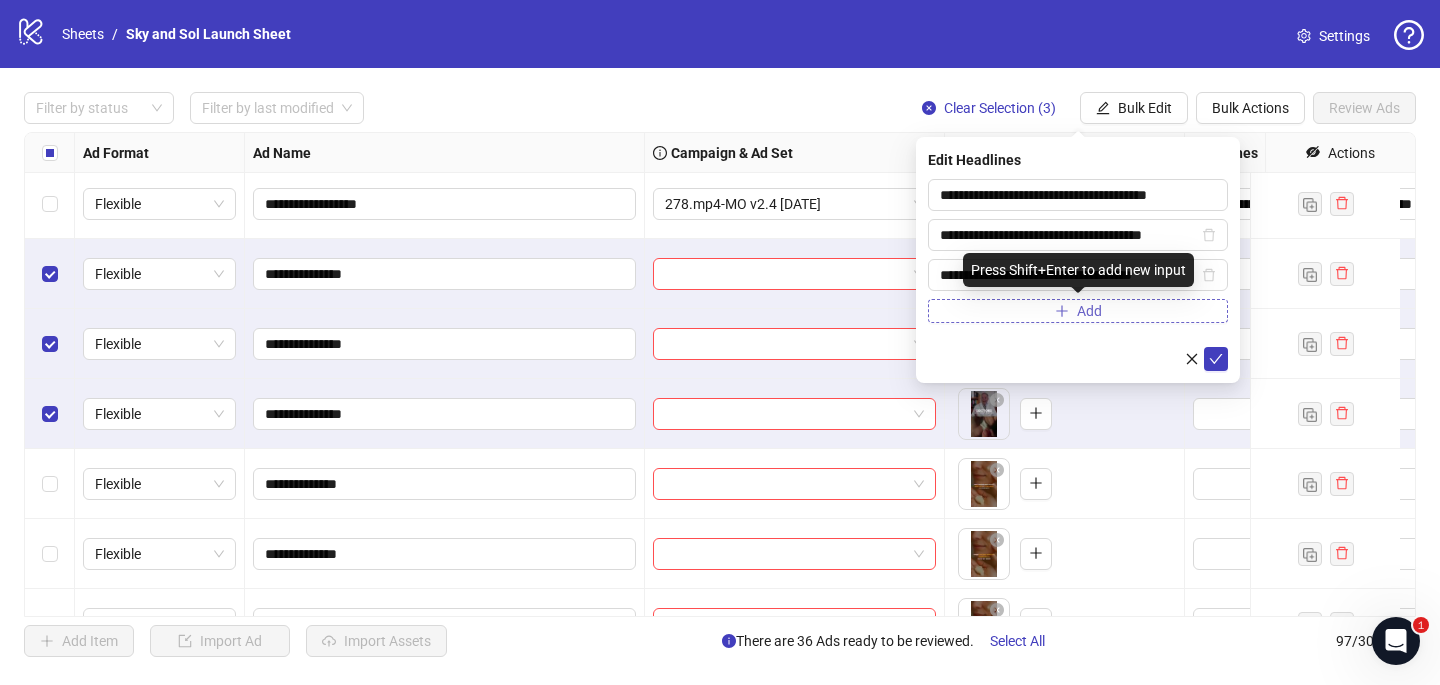 click on "Add" at bounding box center (1078, 311) 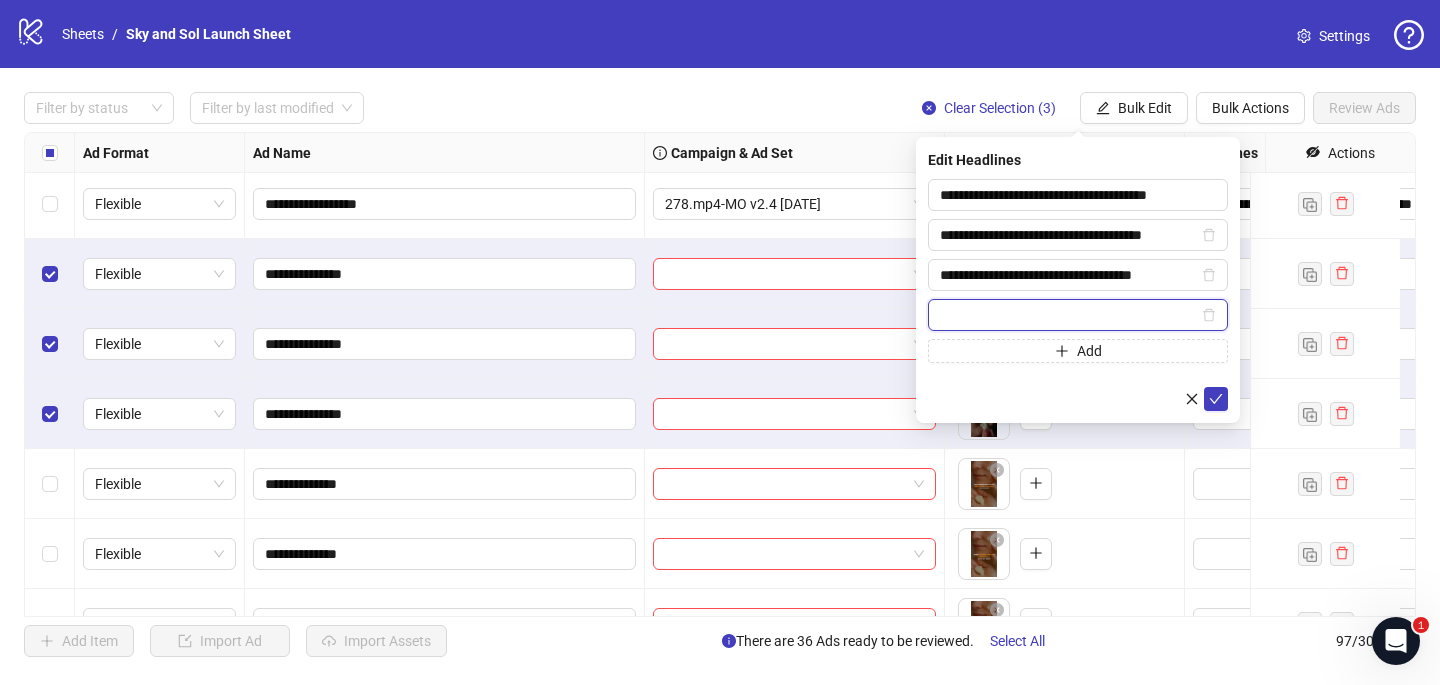 paste on "**********" 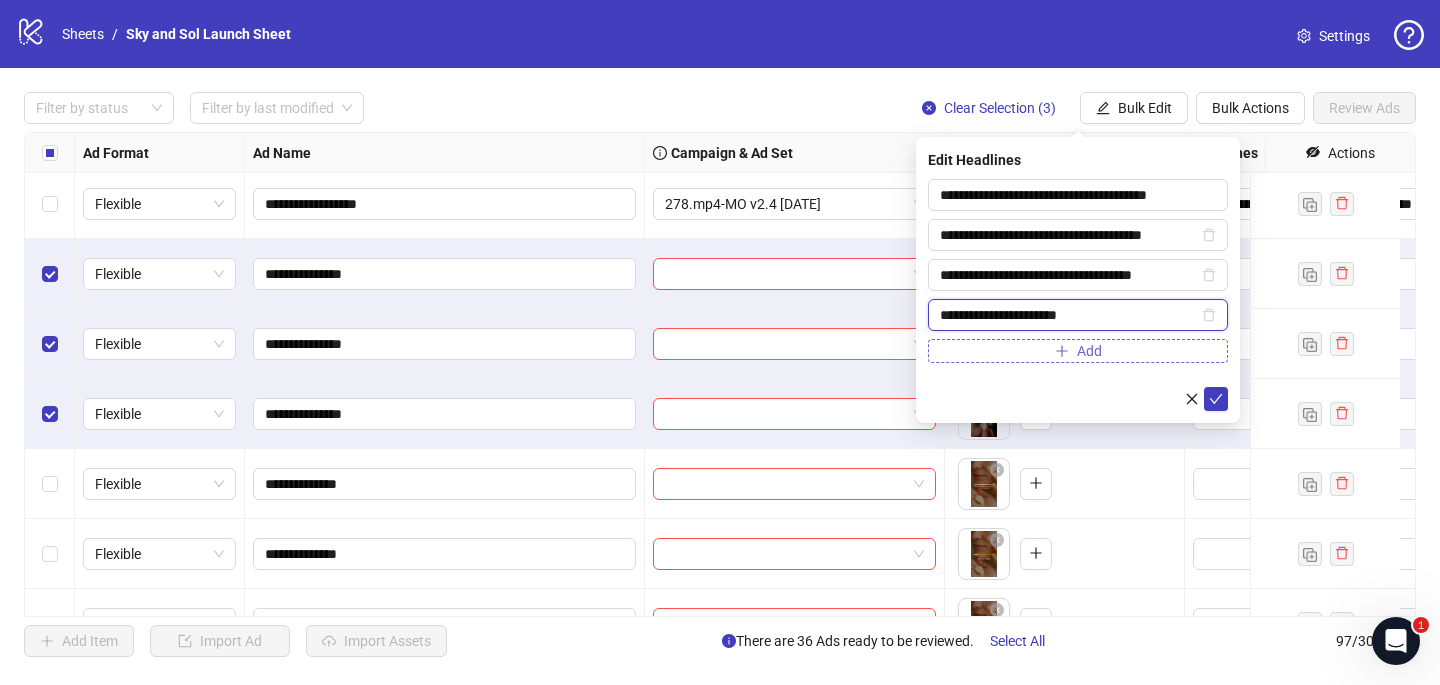 type on "**********" 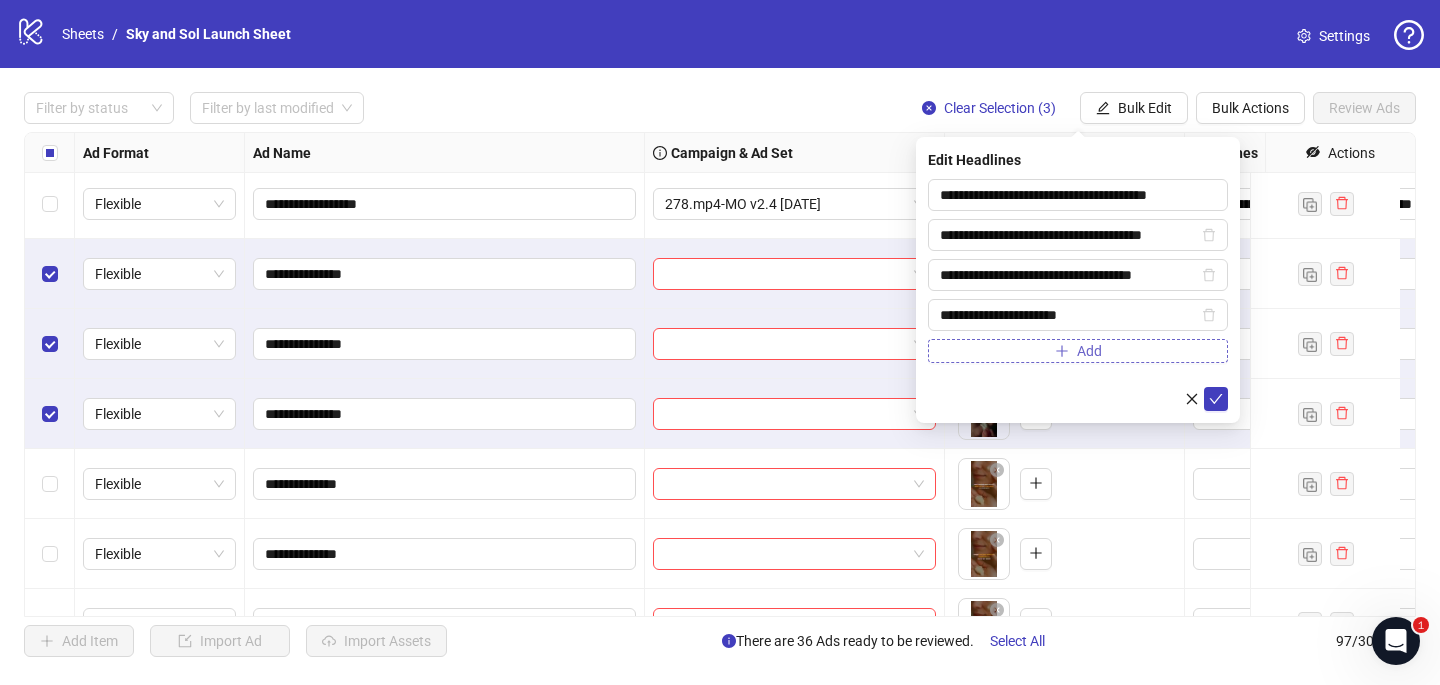 click on "Add" at bounding box center [1089, 351] 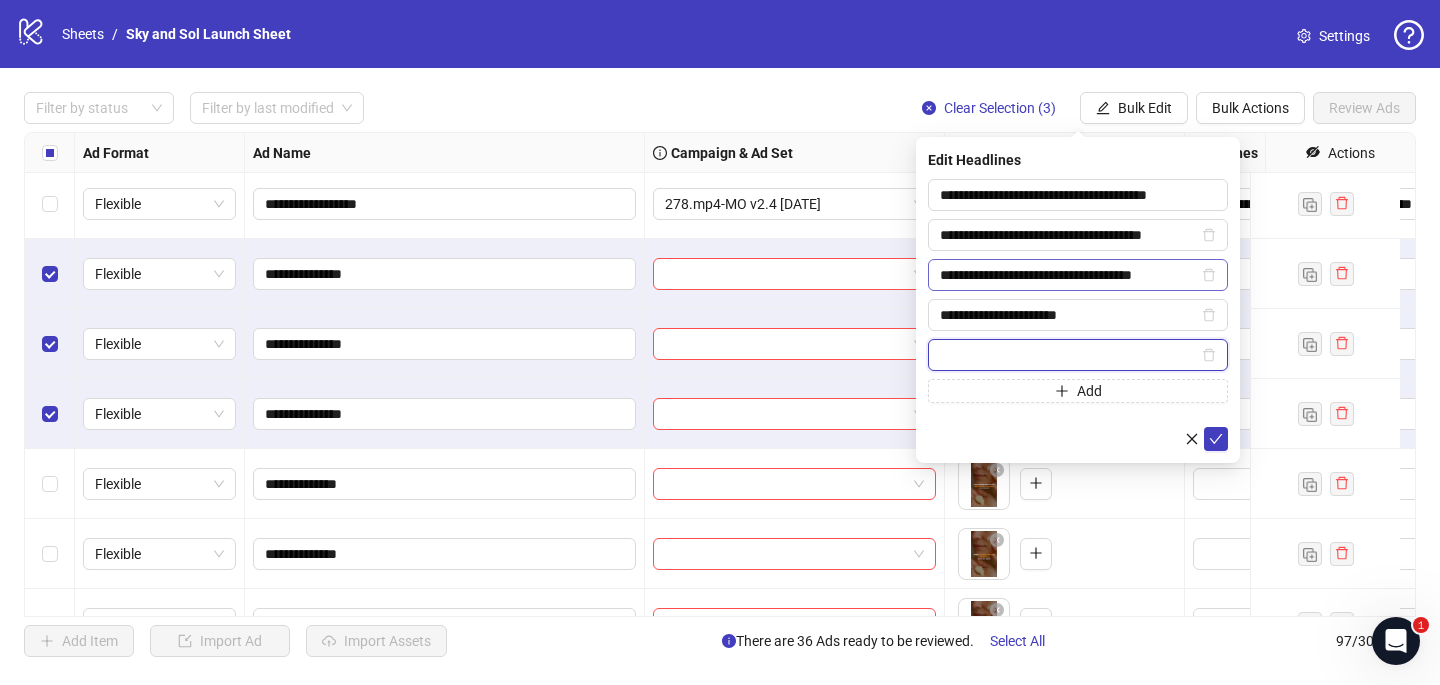 paste on "**********" 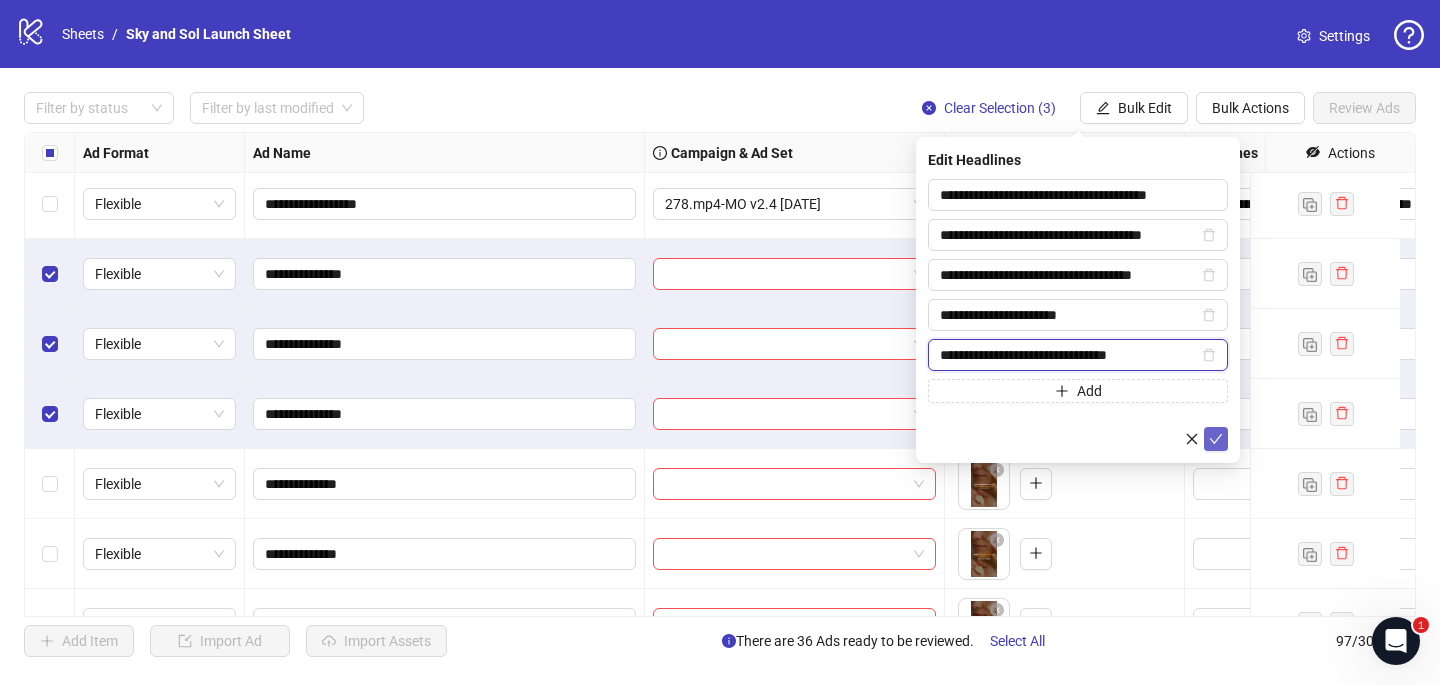 type on "**********" 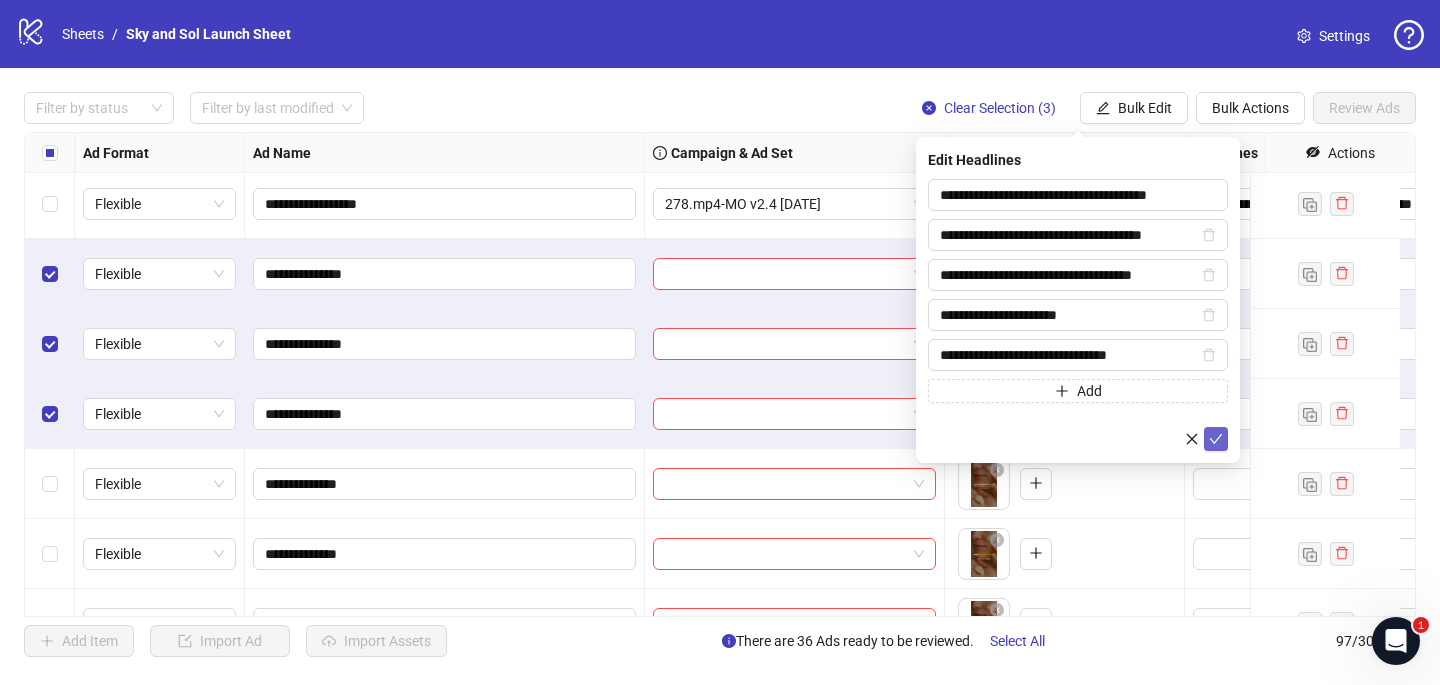 click 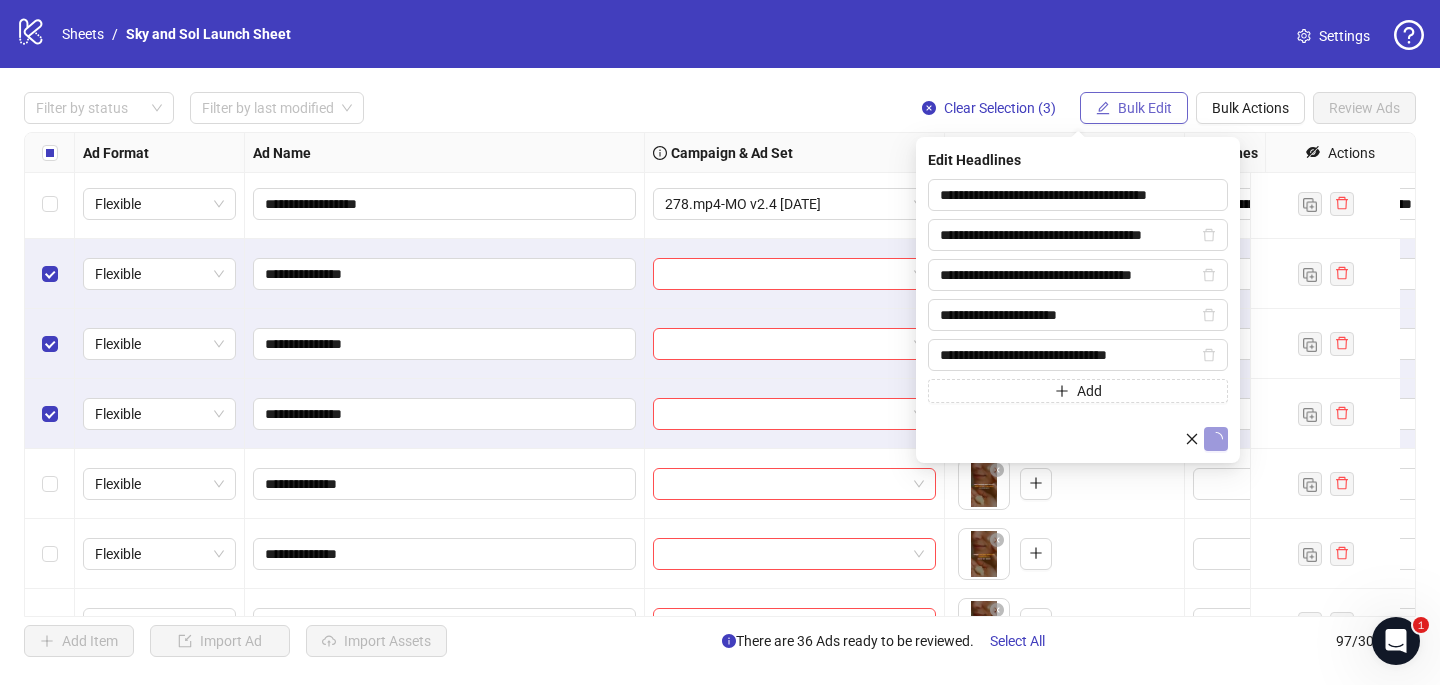 click on "Bulk Edit" at bounding box center [1134, 108] 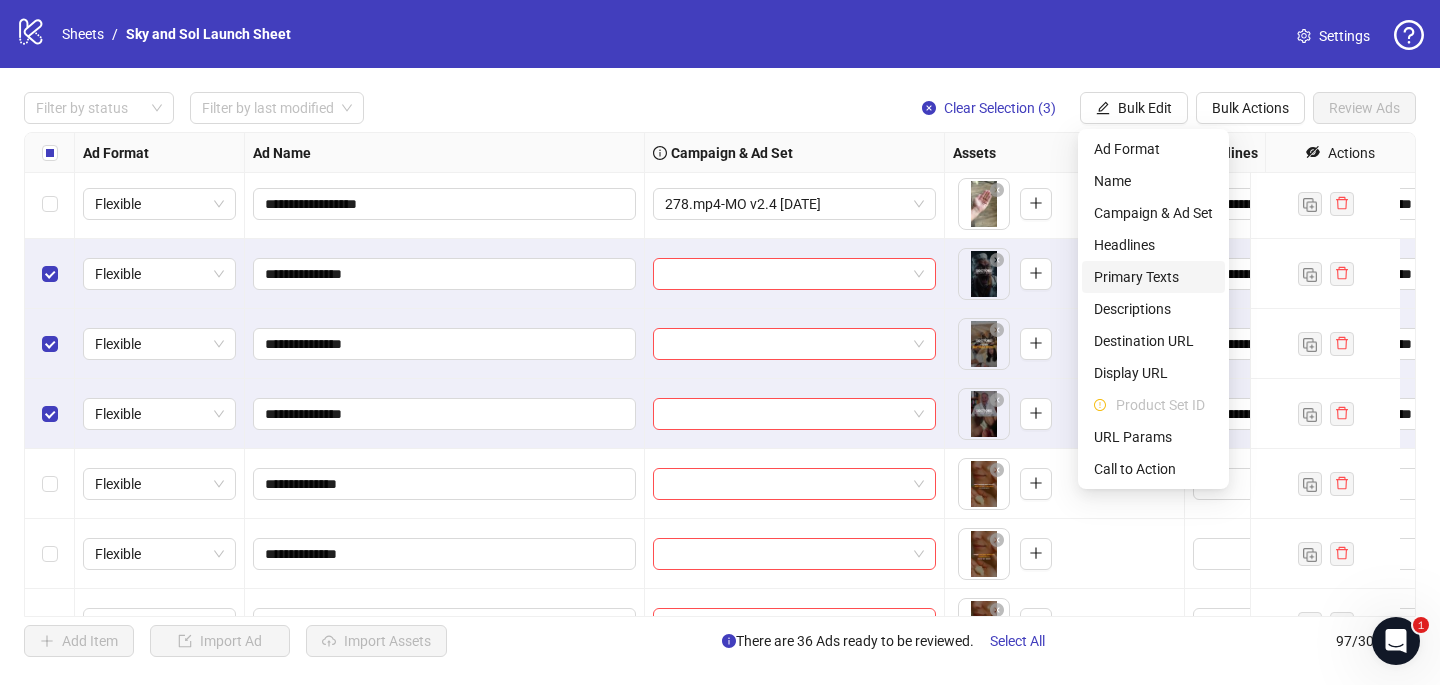 click on "Primary Texts" at bounding box center [1153, 277] 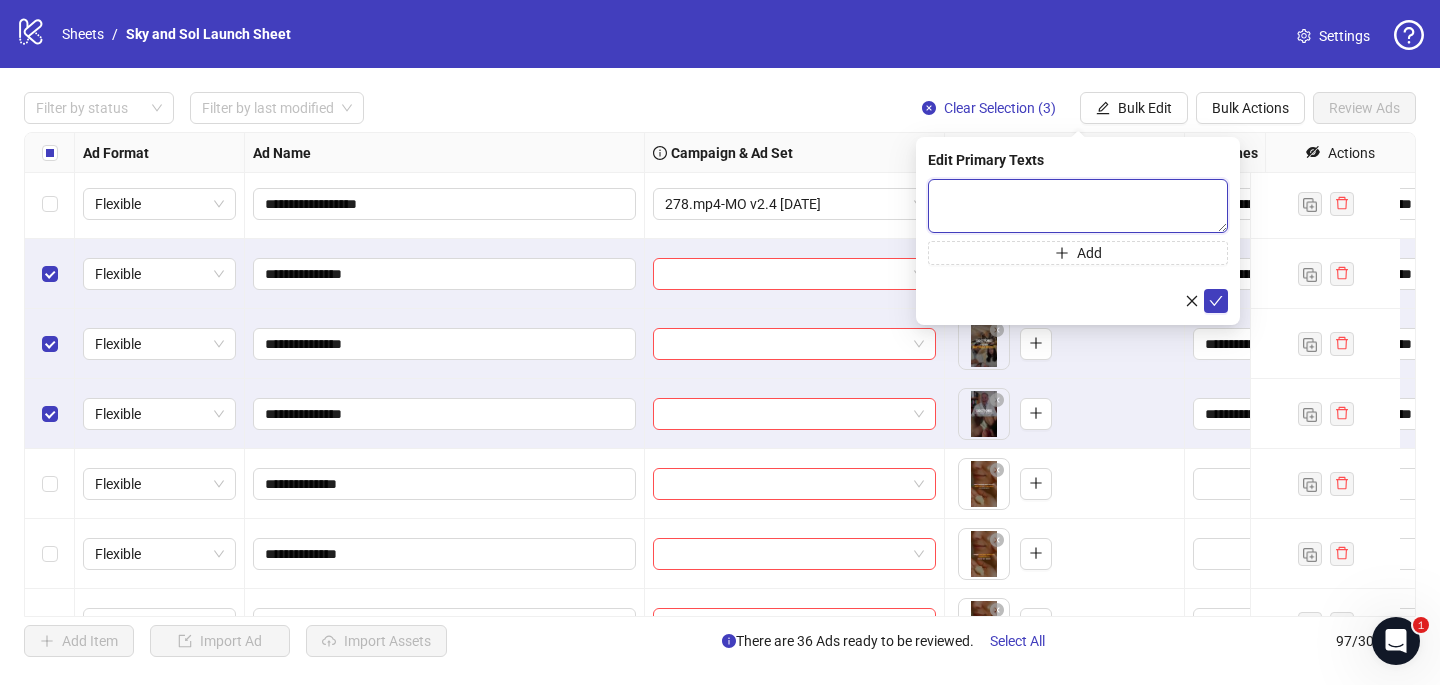 click at bounding box center (1078, 206) 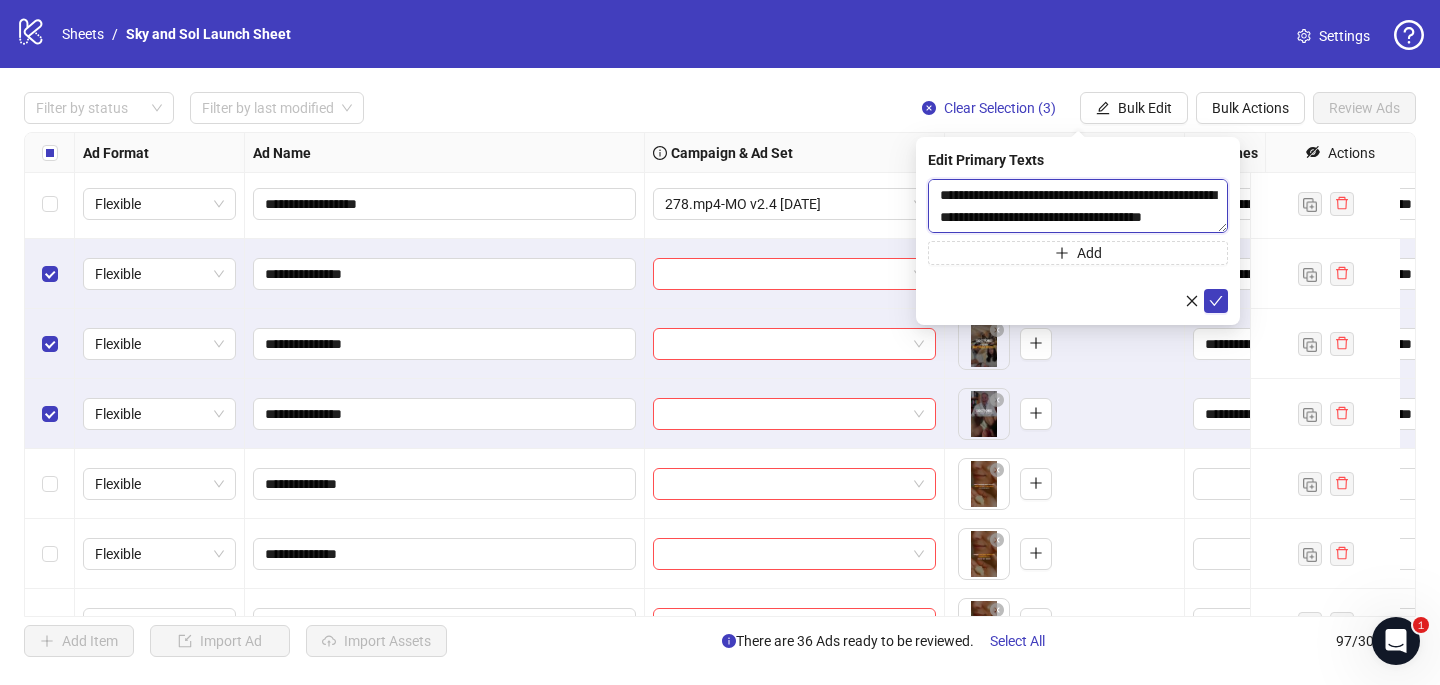 scroll, scrollTop: 396, scrollLeft: 0, axis: vertical 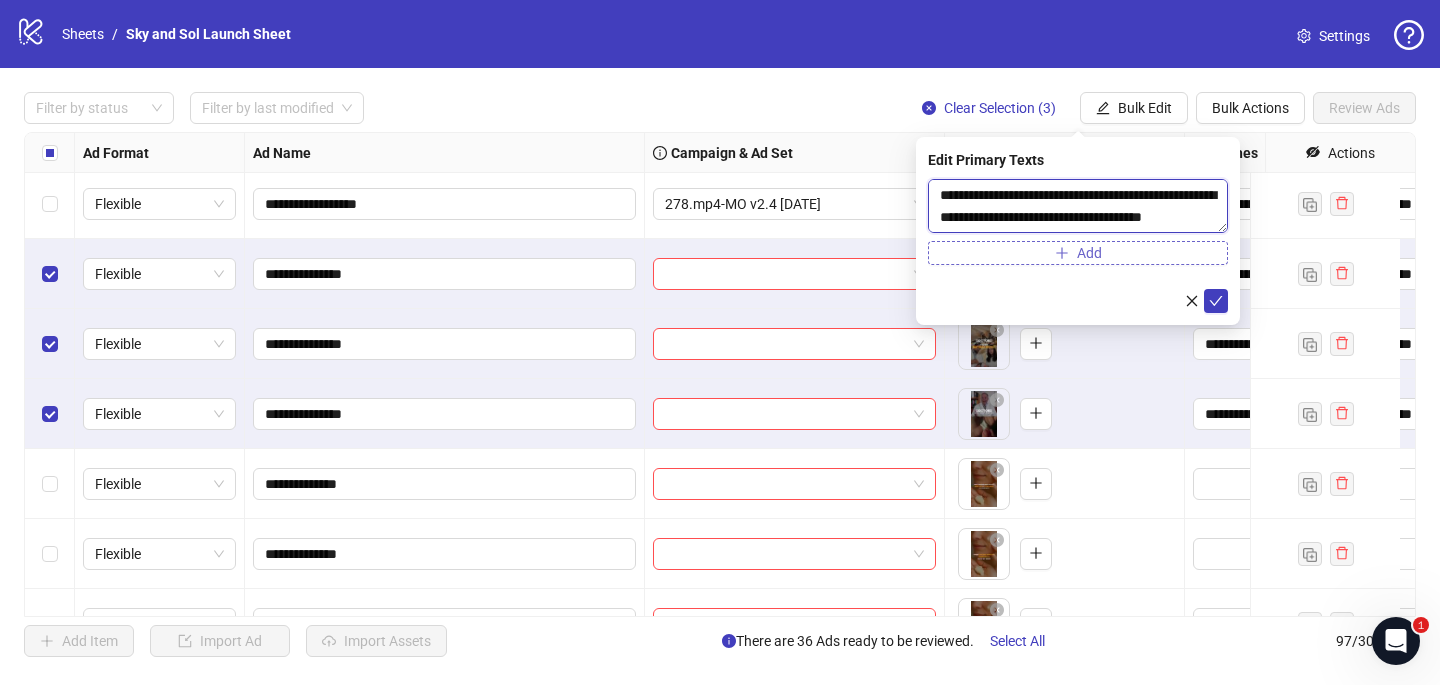 type on "**********" 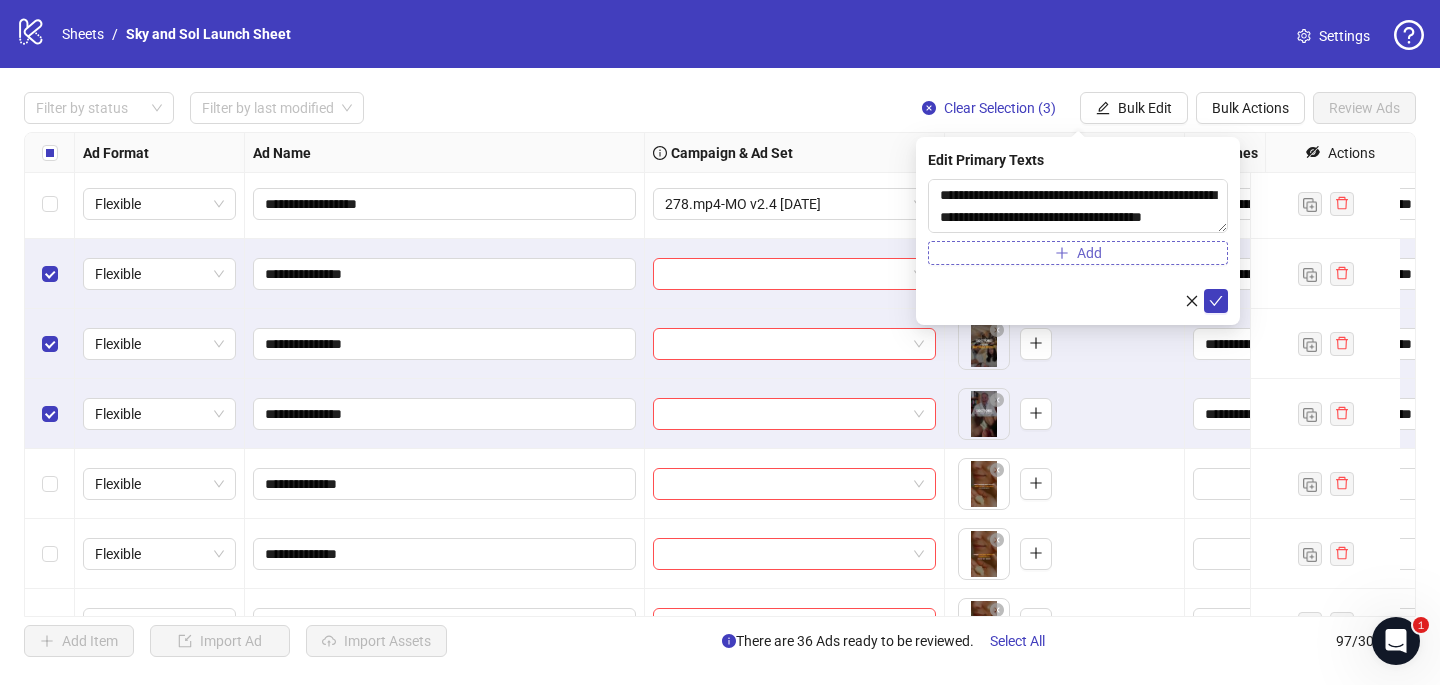 click 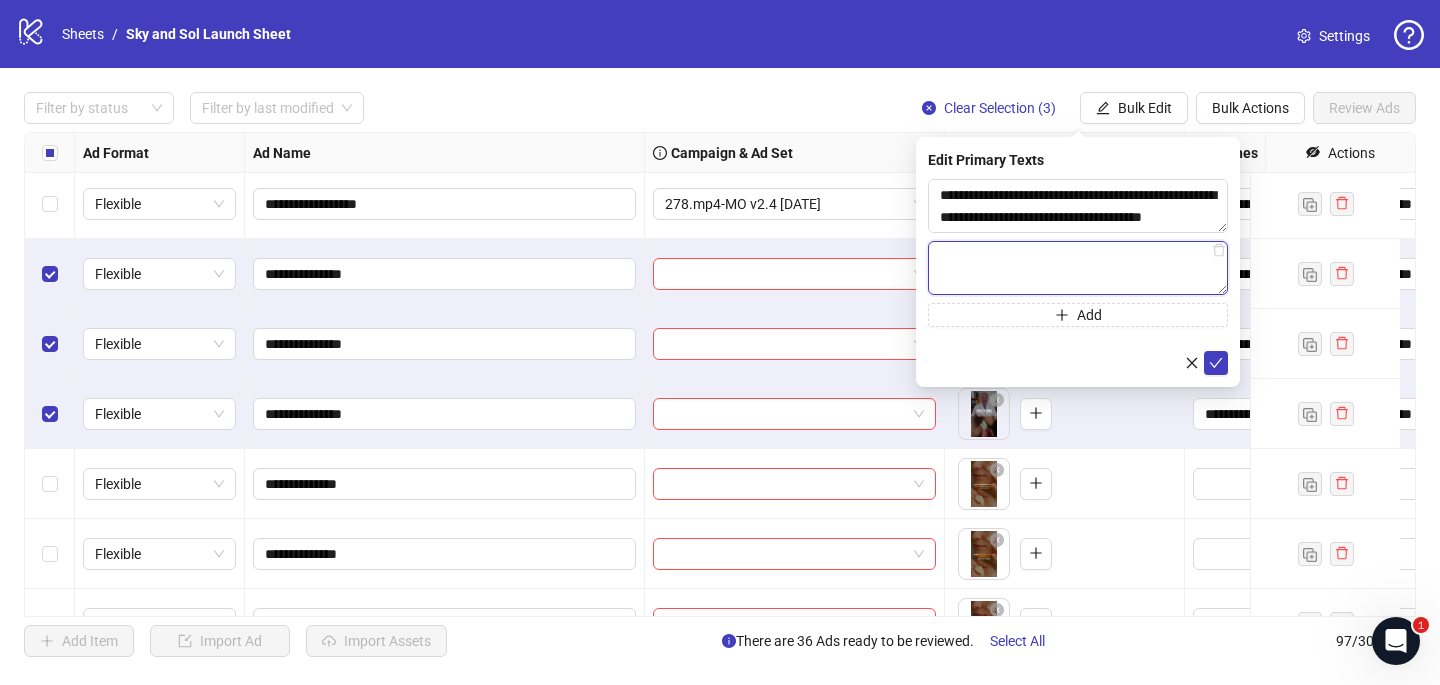 paste on "**********" 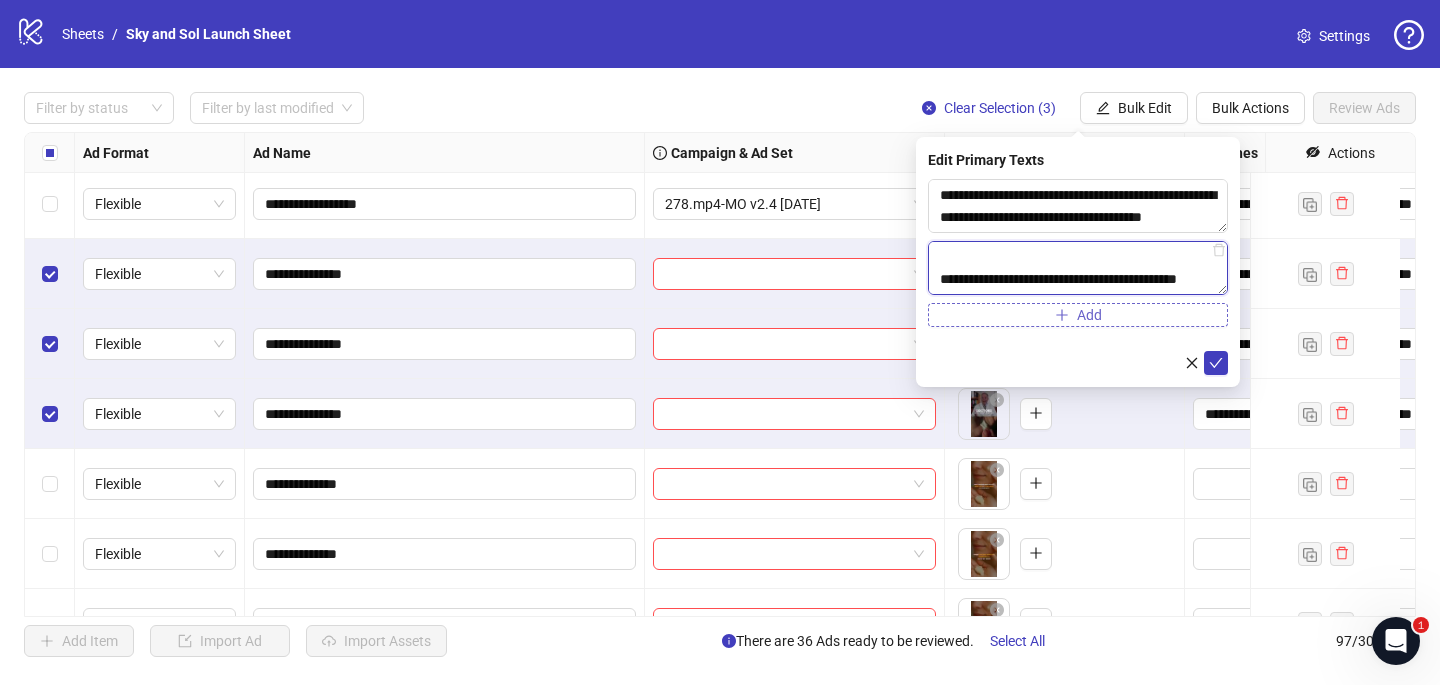 scroll, scrollTop: 902, scrollLeft: 0, axis: vertical 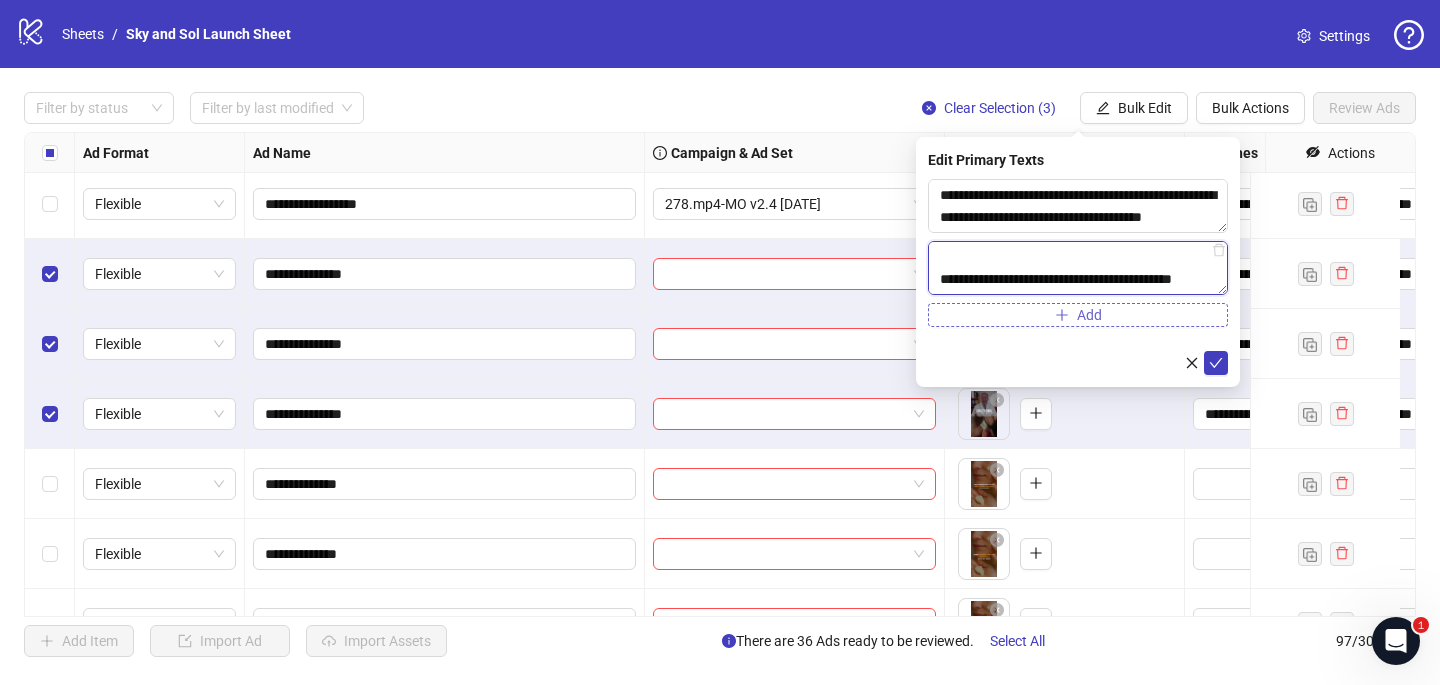type on "**********" 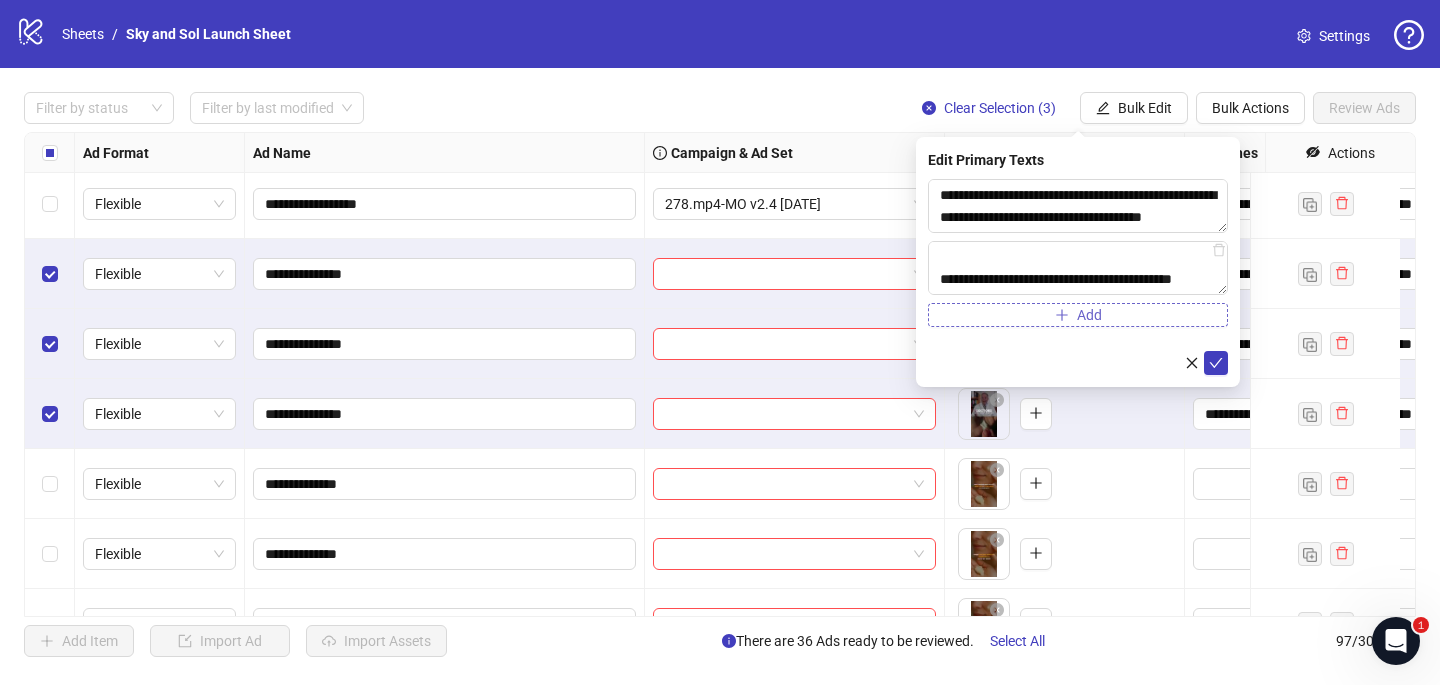 click on "Add" at bounding box center (1078, 315) 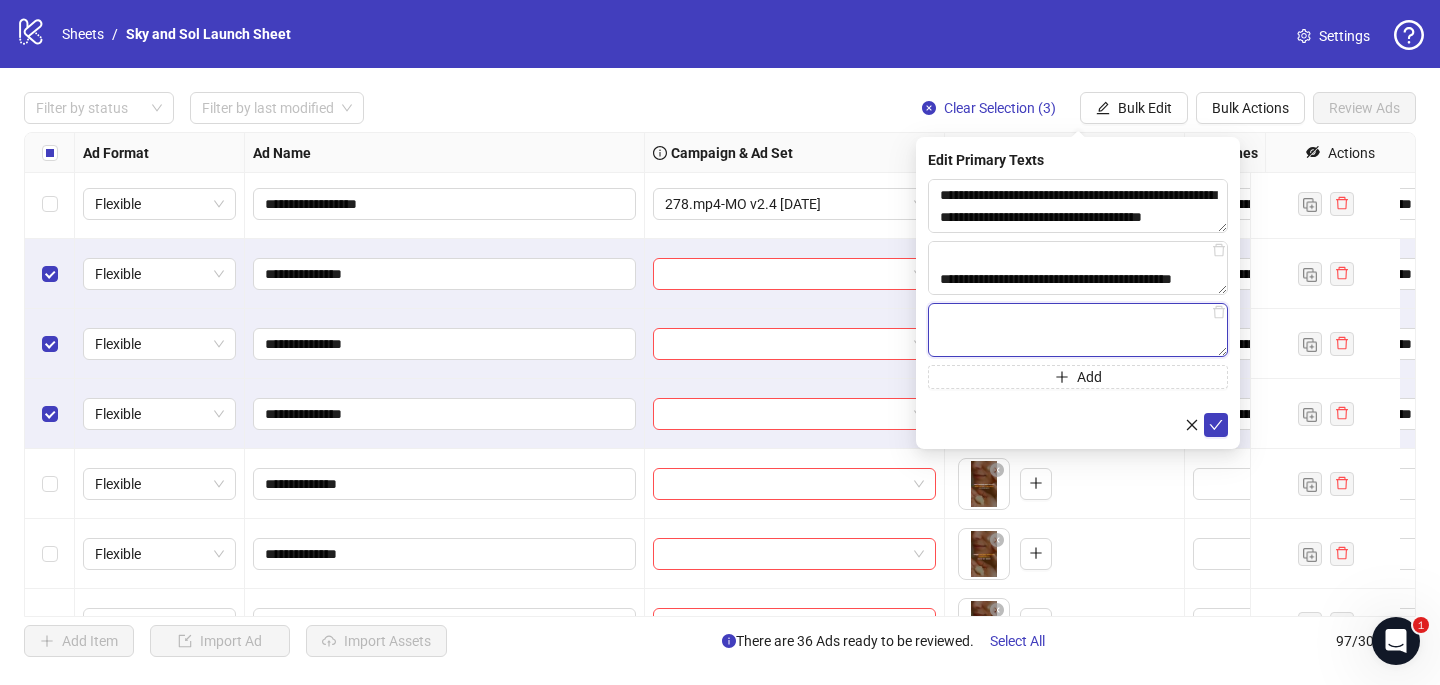 click at bounding box center (1078, 330) 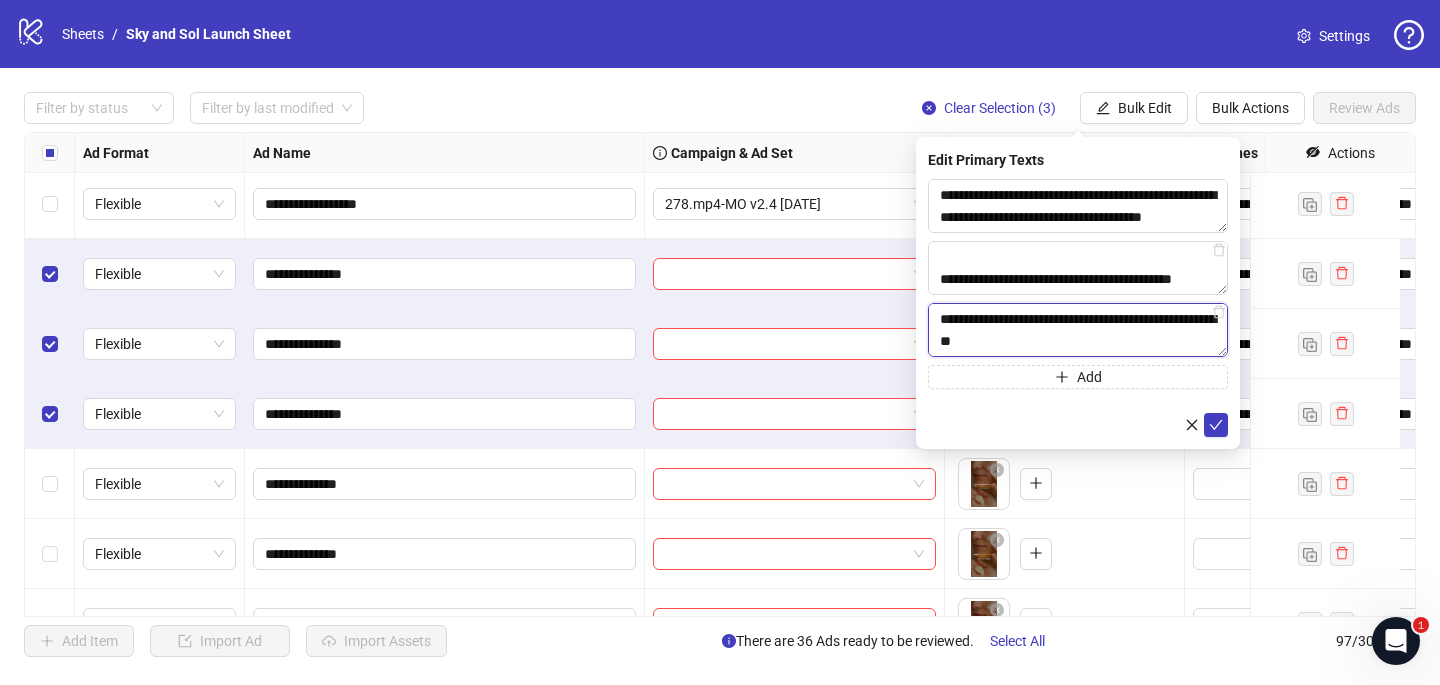 scroll, scrollTop: 169, scrollLeft: 0, axis: vertical 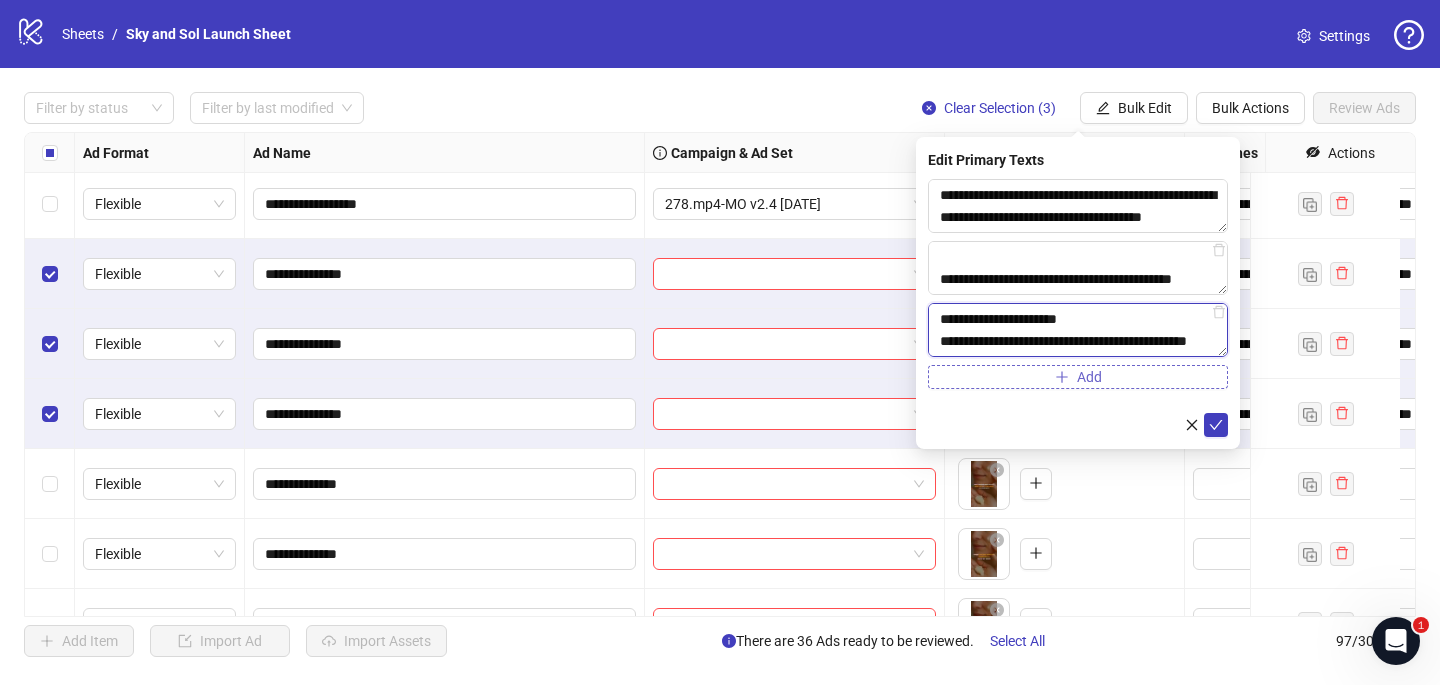 type on "**********" 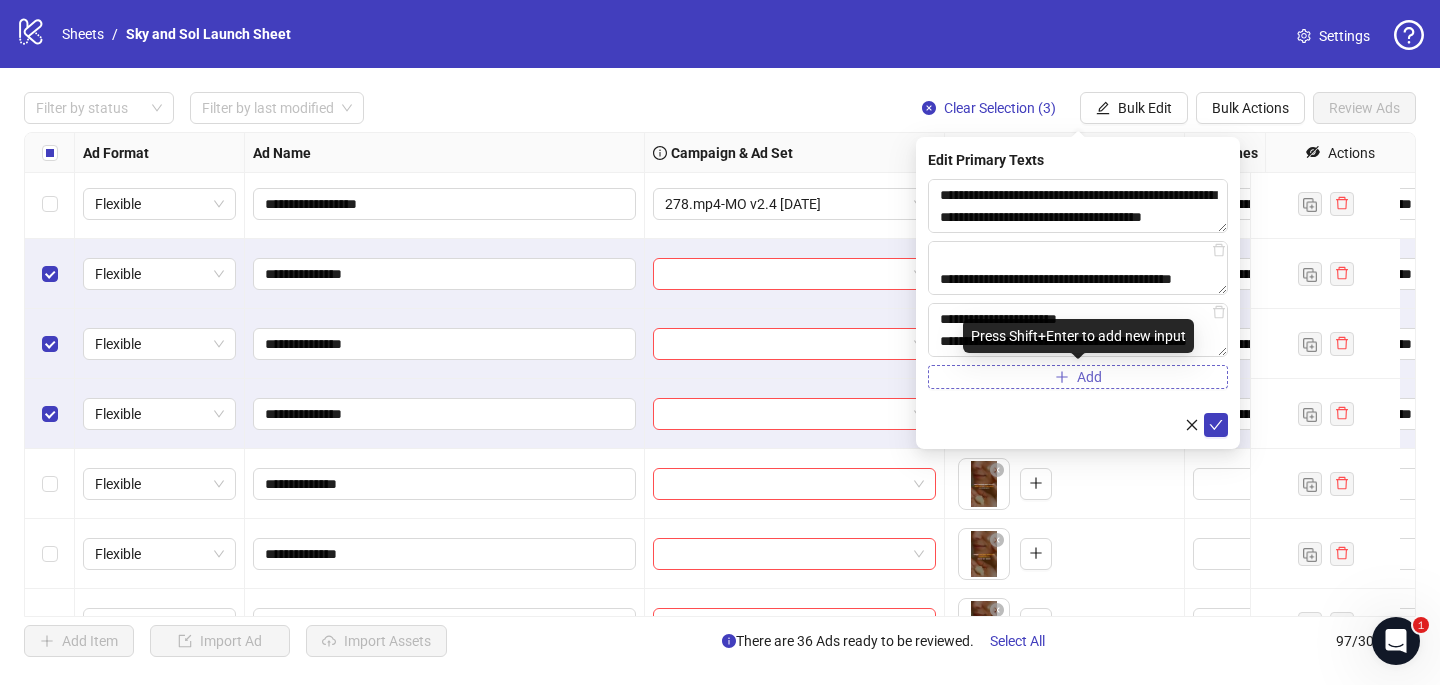 click on "Add" at bounding box center (1078, 377) 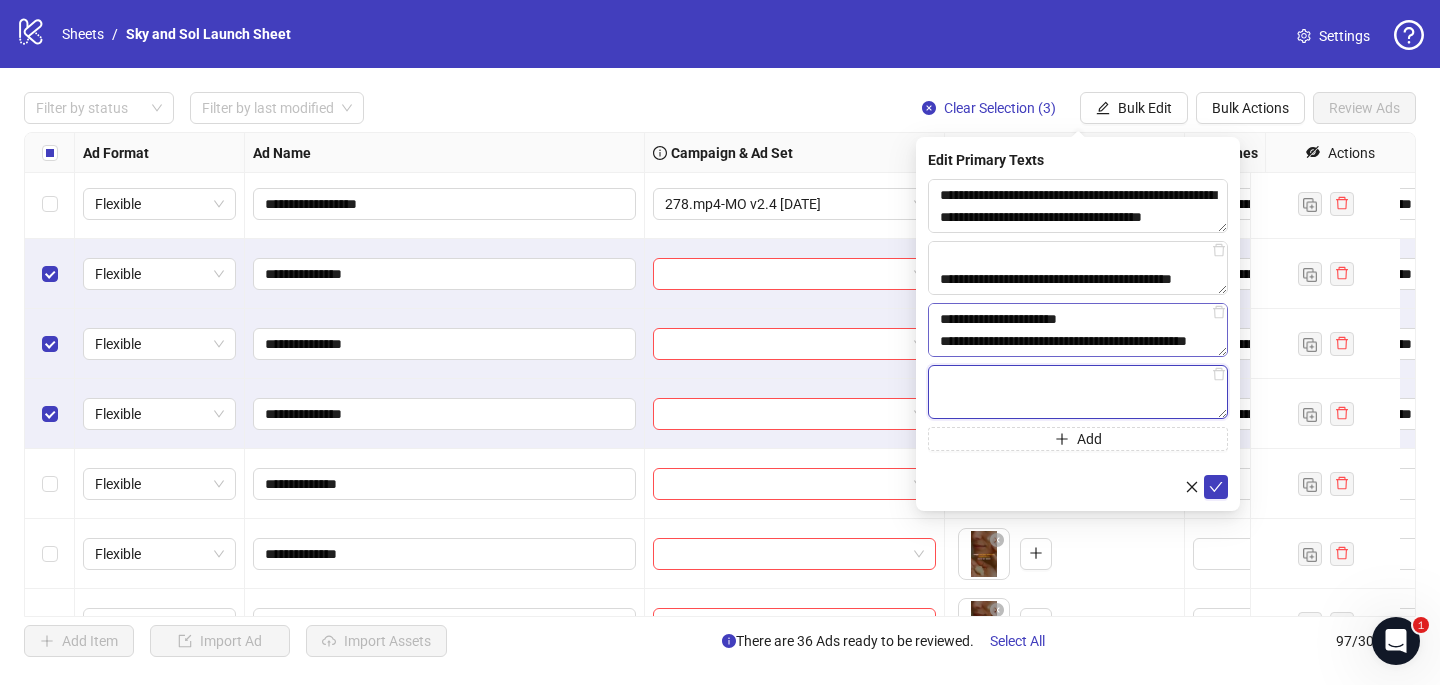 paste on "**********" 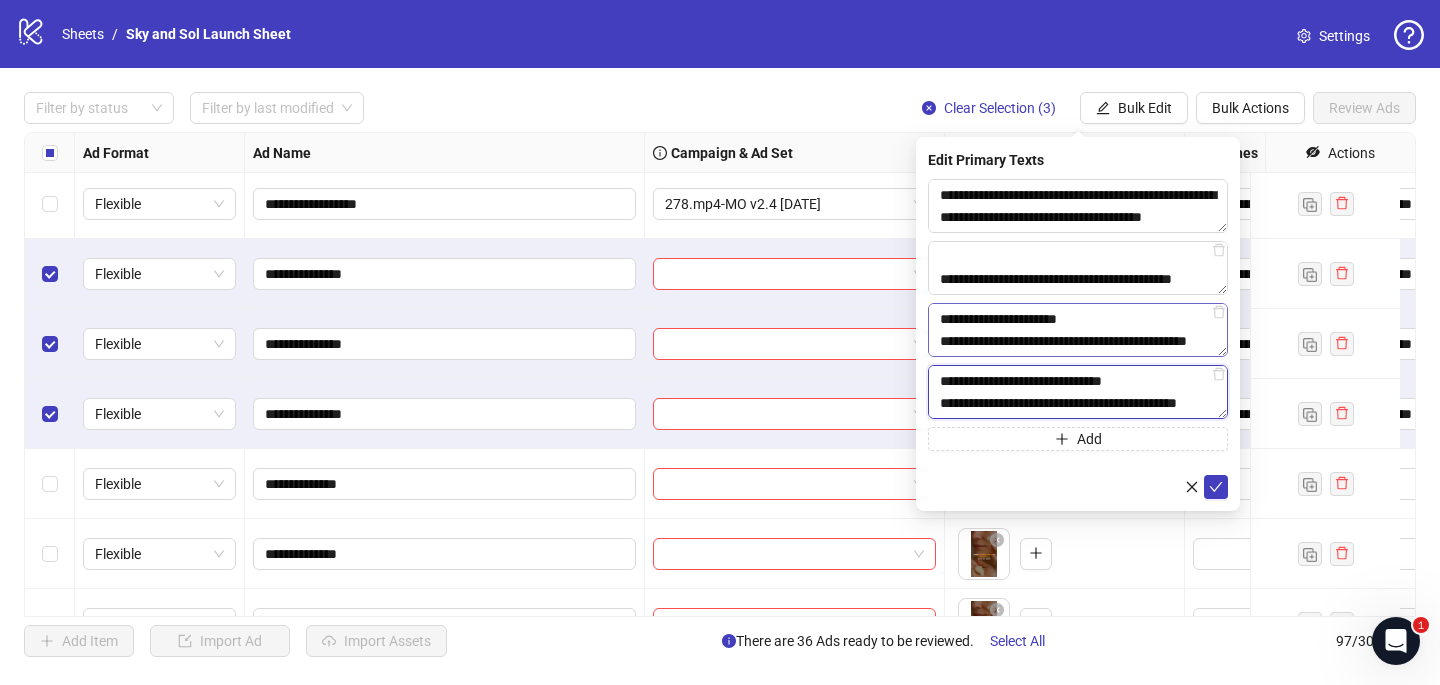 scroll, scrollTop: 528, scrollLeft: 0, axis: vertical 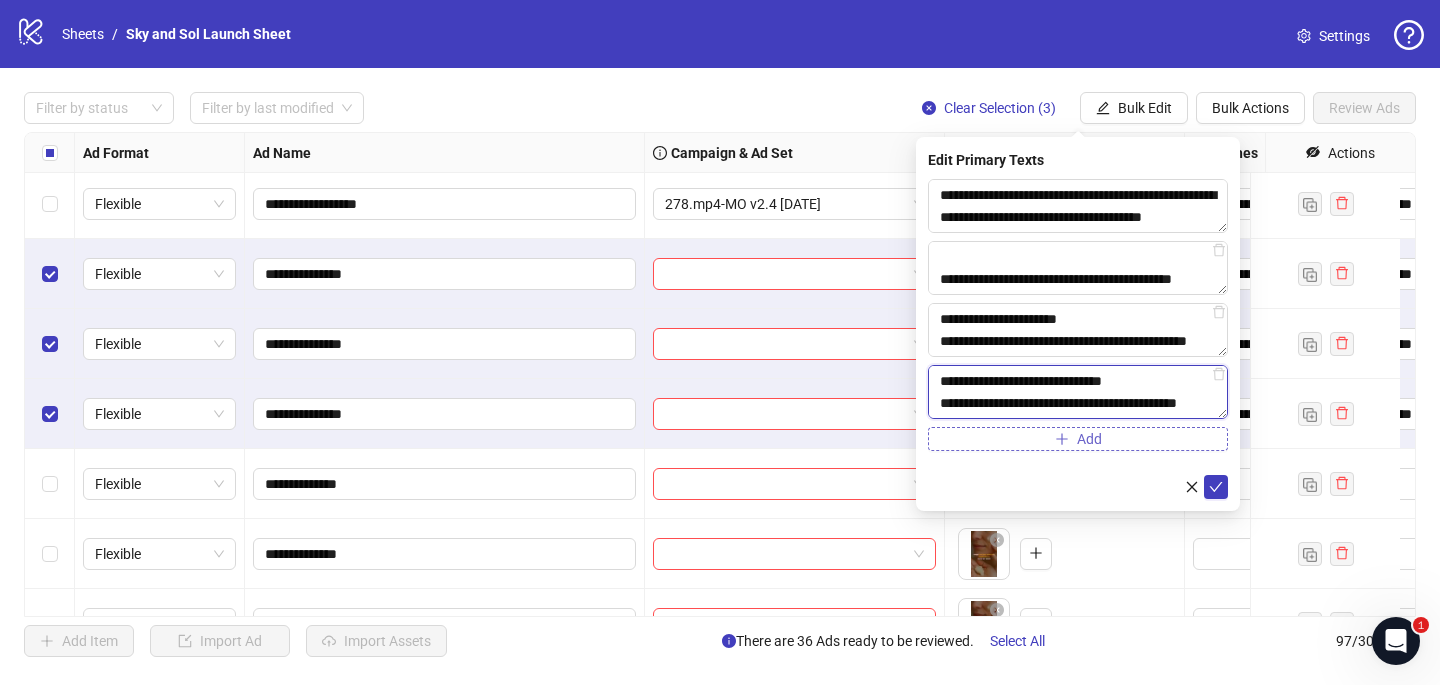 type on "**********" 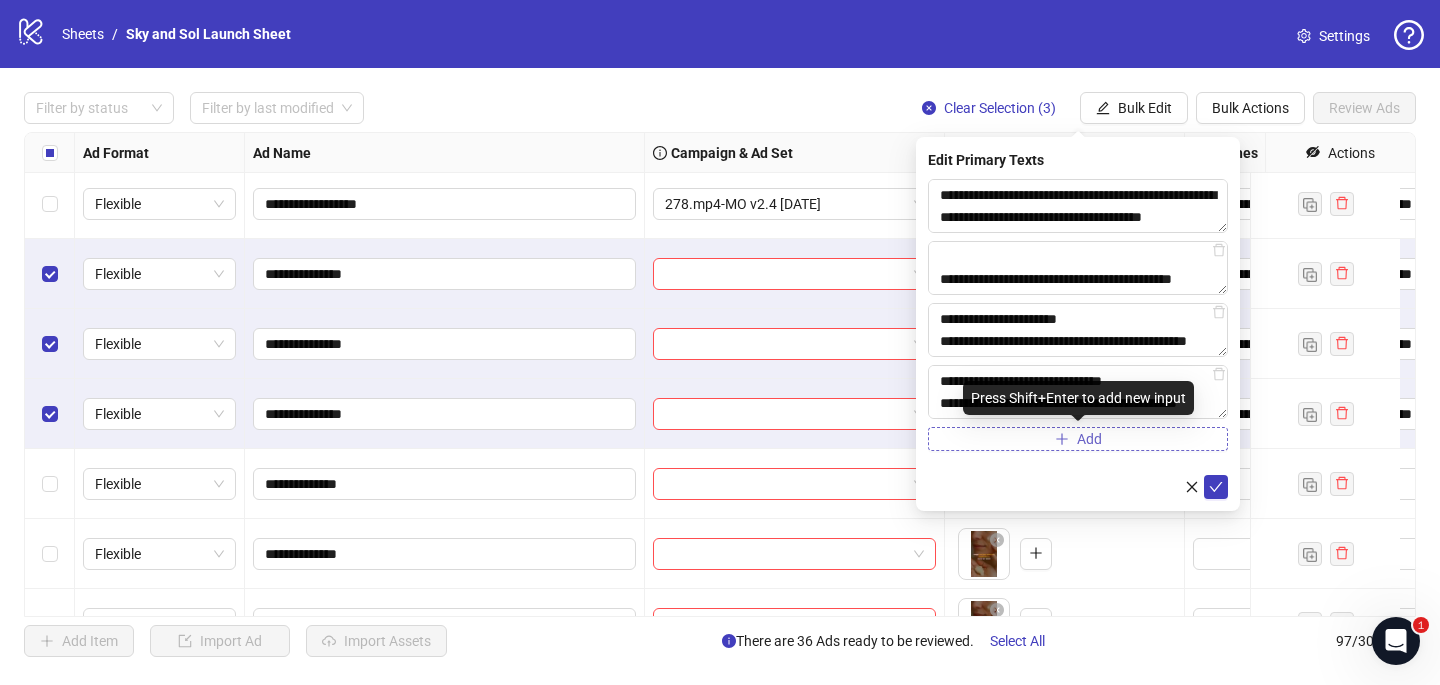 click on "Add" at bounding box center [1078, 439] 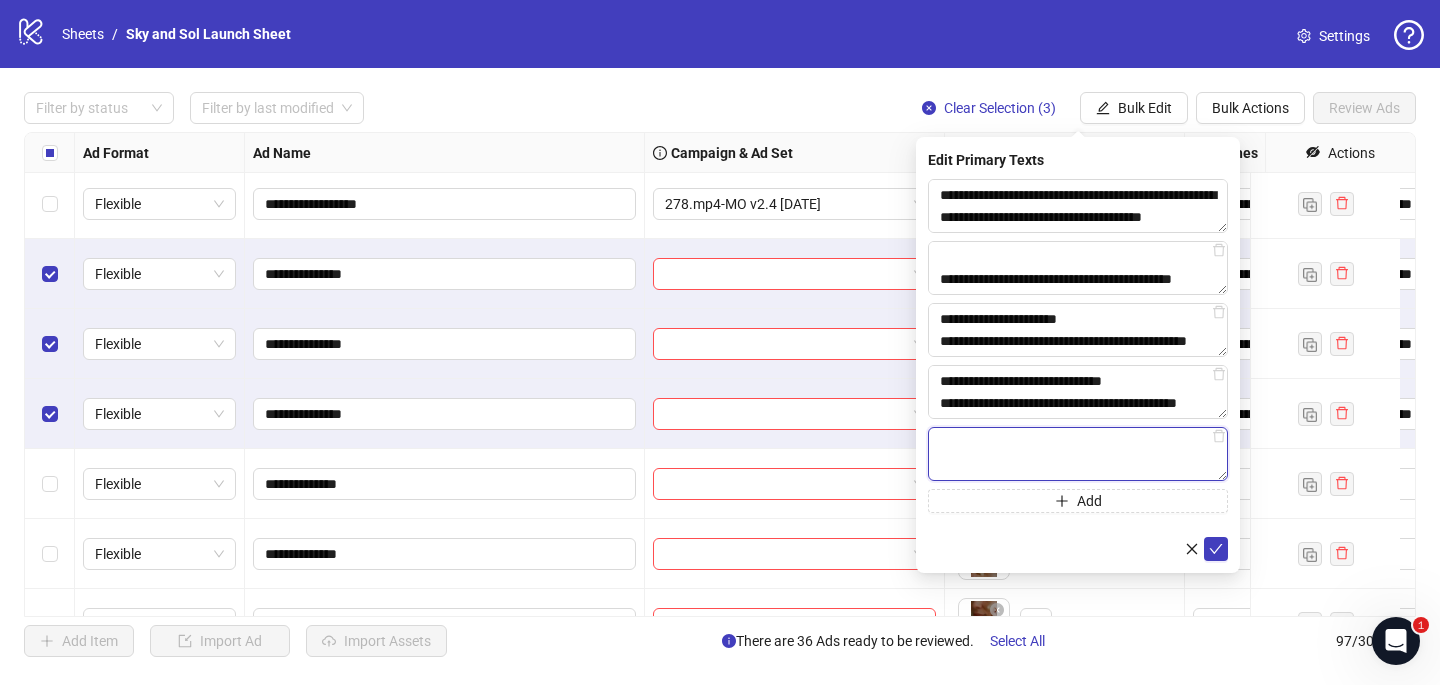 paste on "**********" 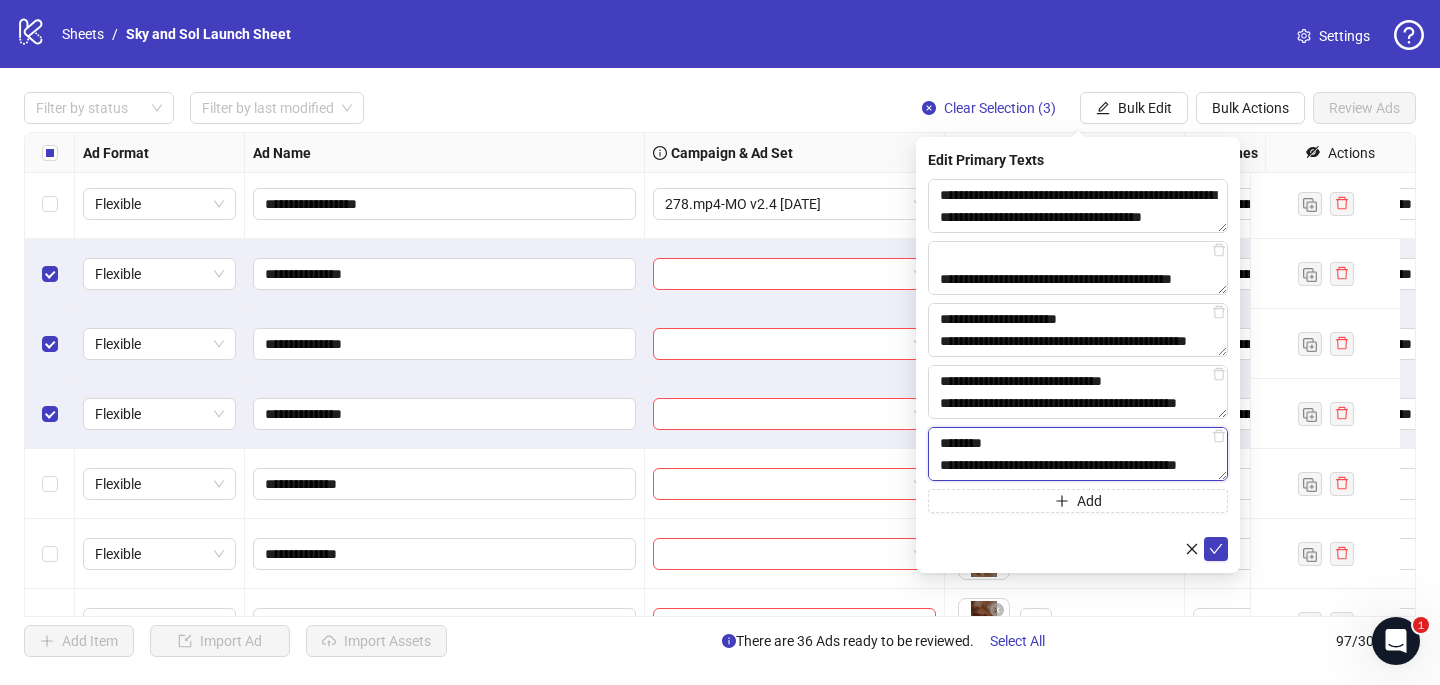 scroll, scrollTop: 308, scrollLeft: 0, axis: vertical 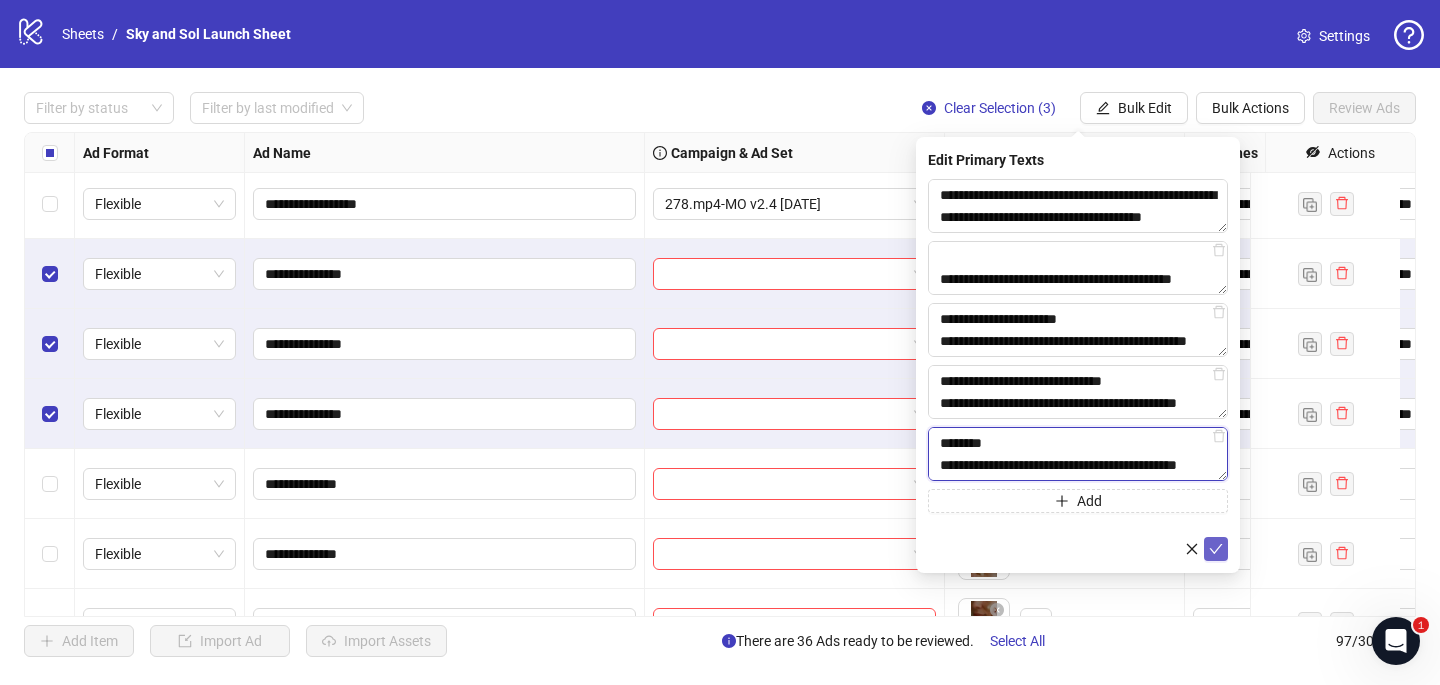 type on "**********" 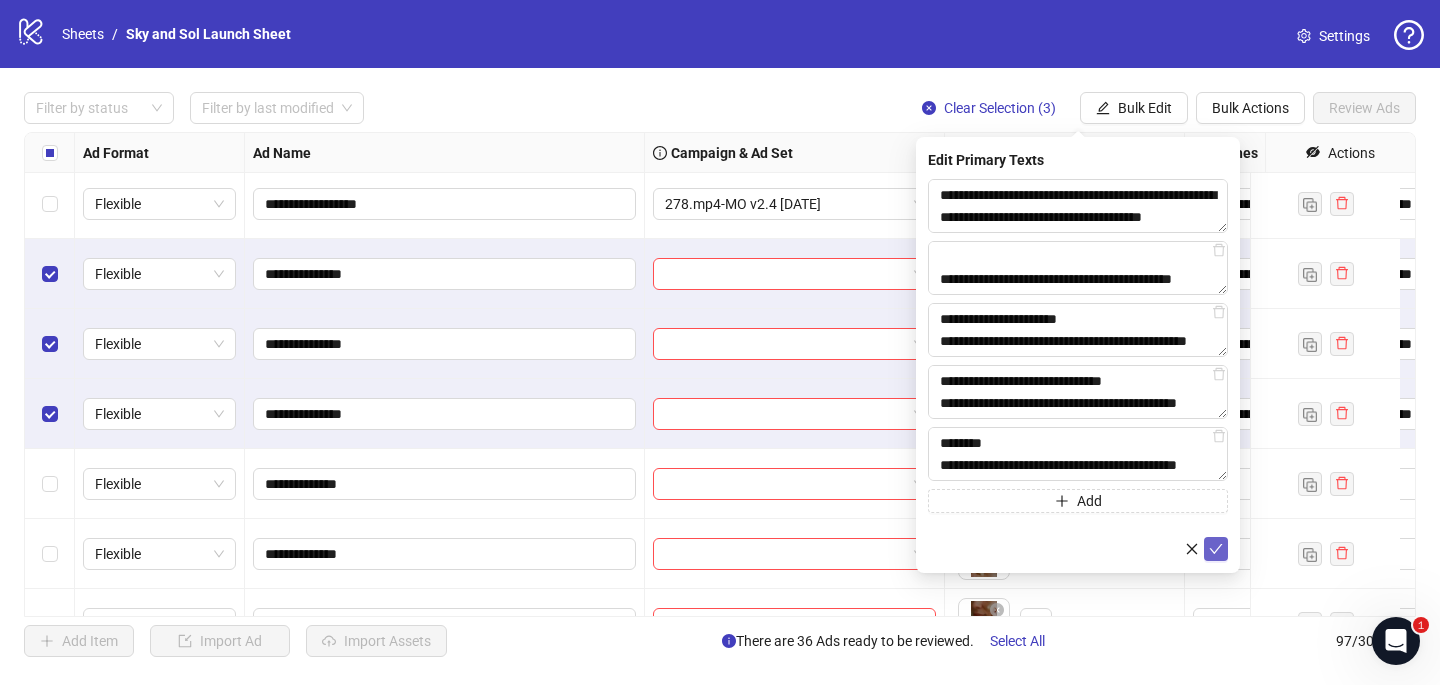 click 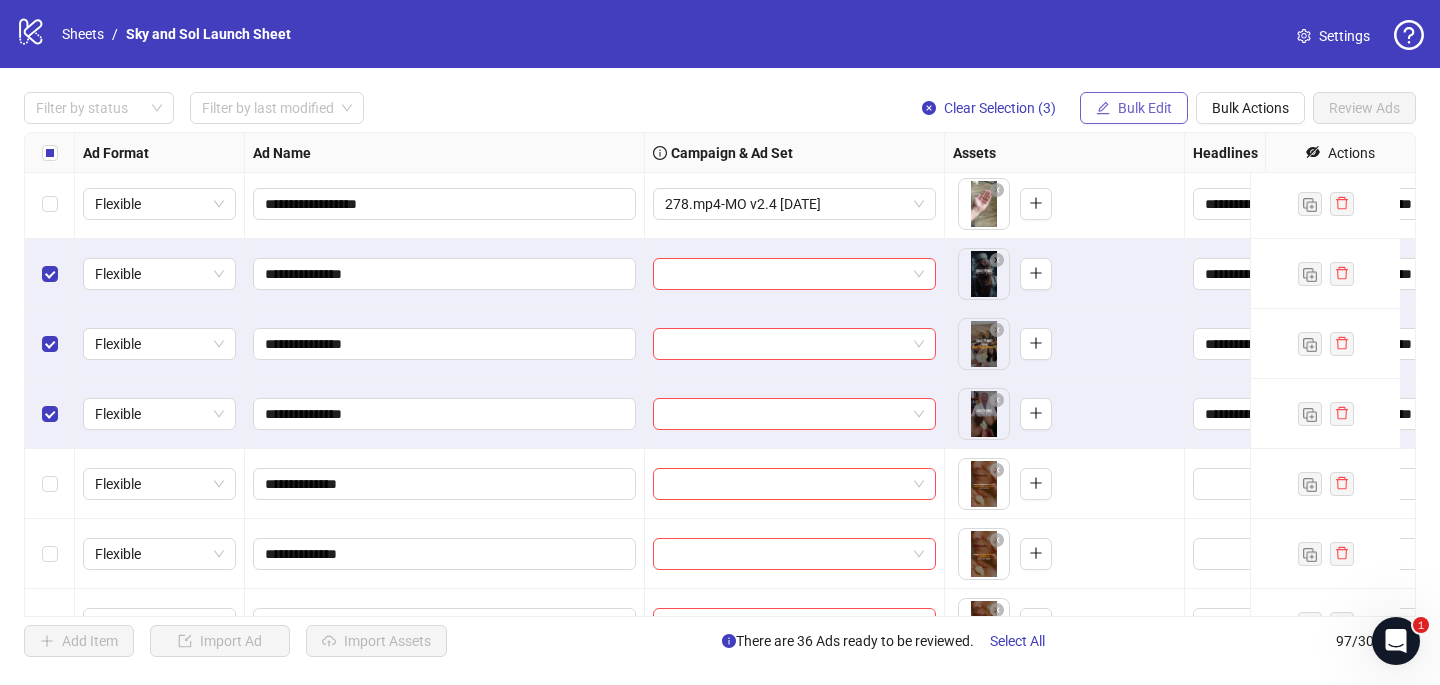 click on "Bulk Edit" at bounding box center [1134, 108] 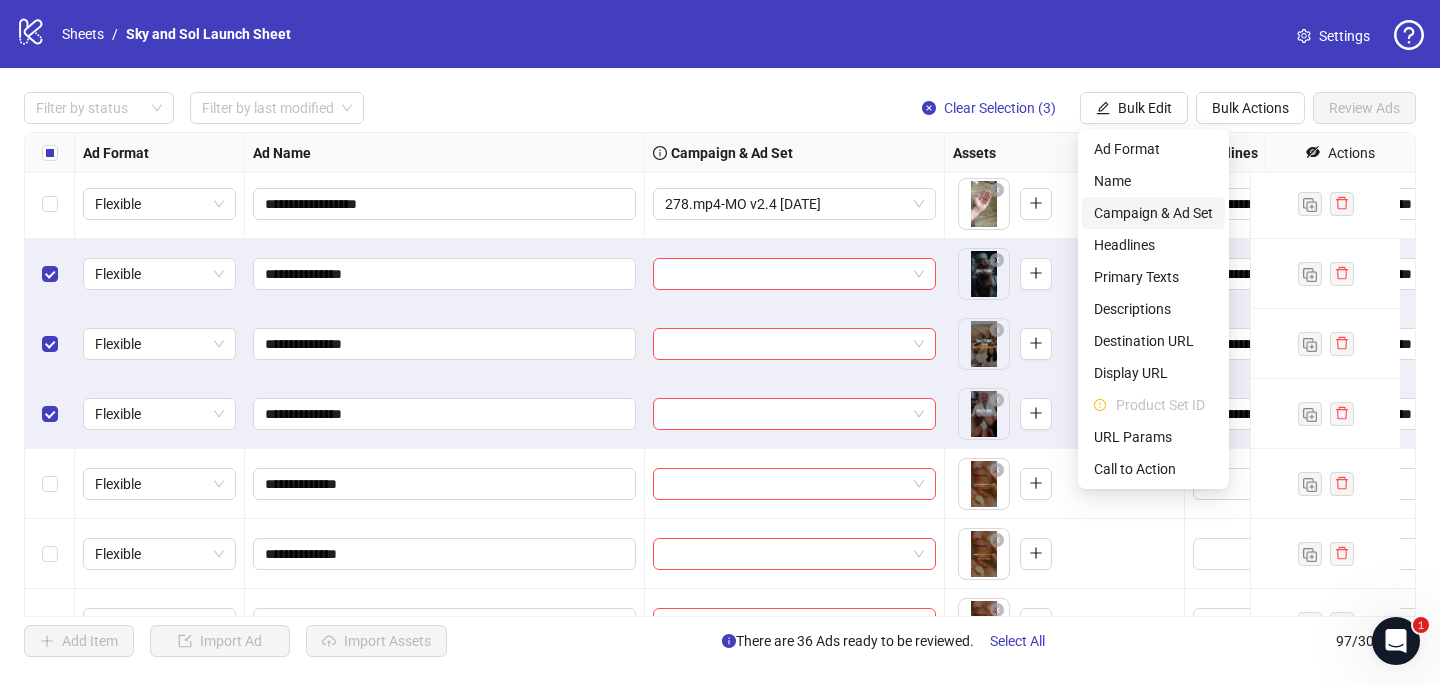 click on "Campaign & Ad Set" at bounding box center (1153, 213) 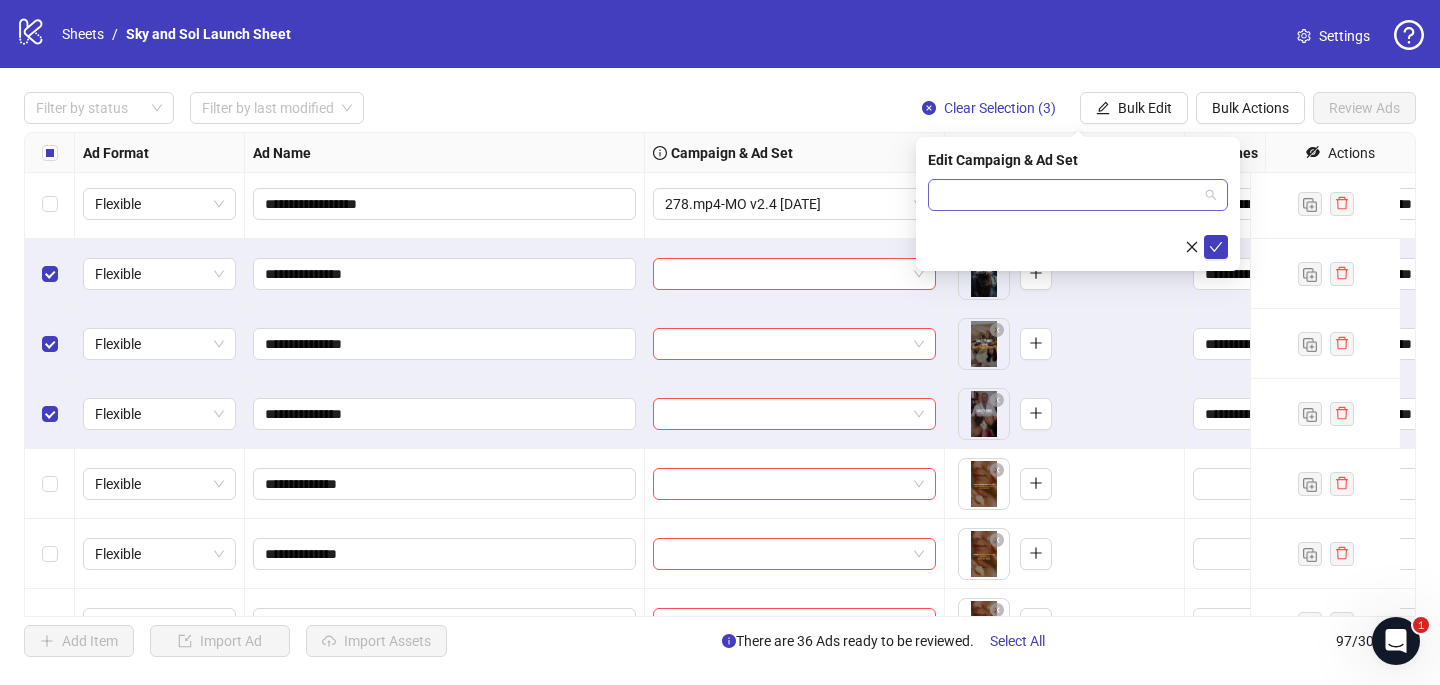 click at bounding box center [1069, 195] 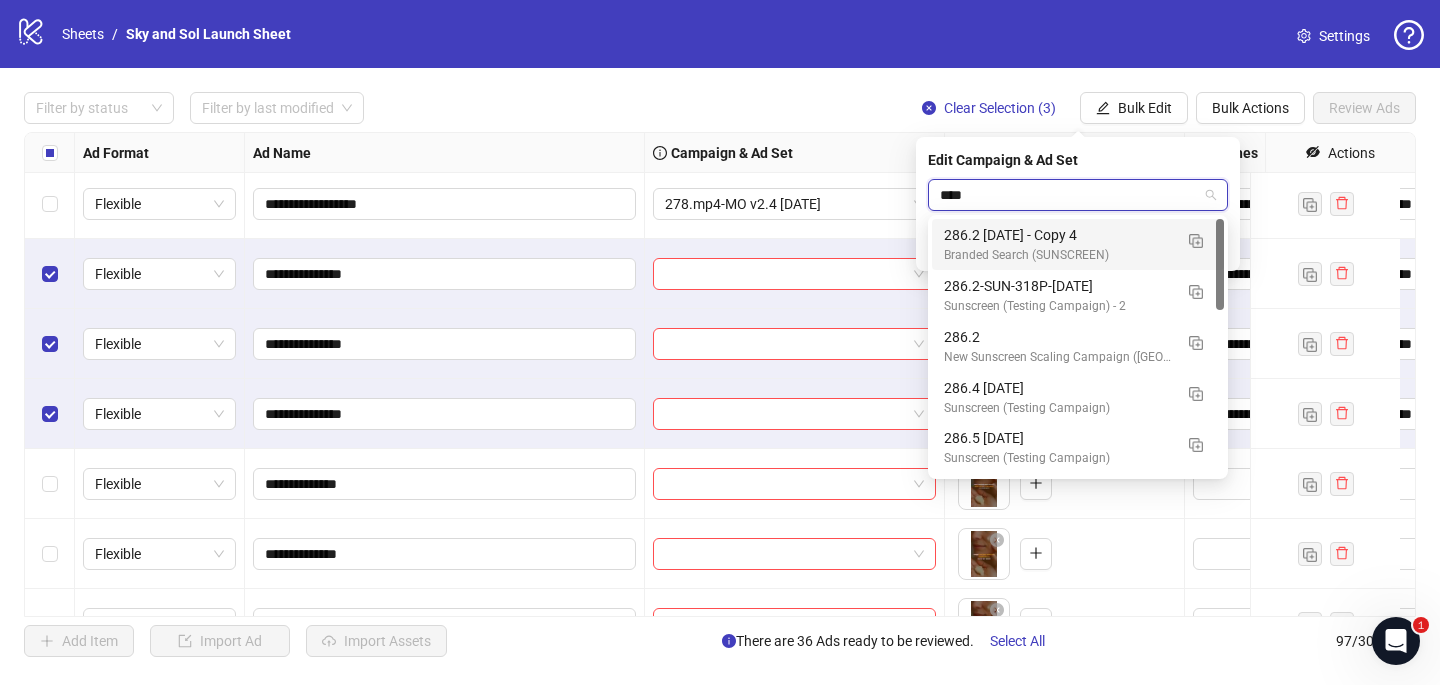 type on "*****" 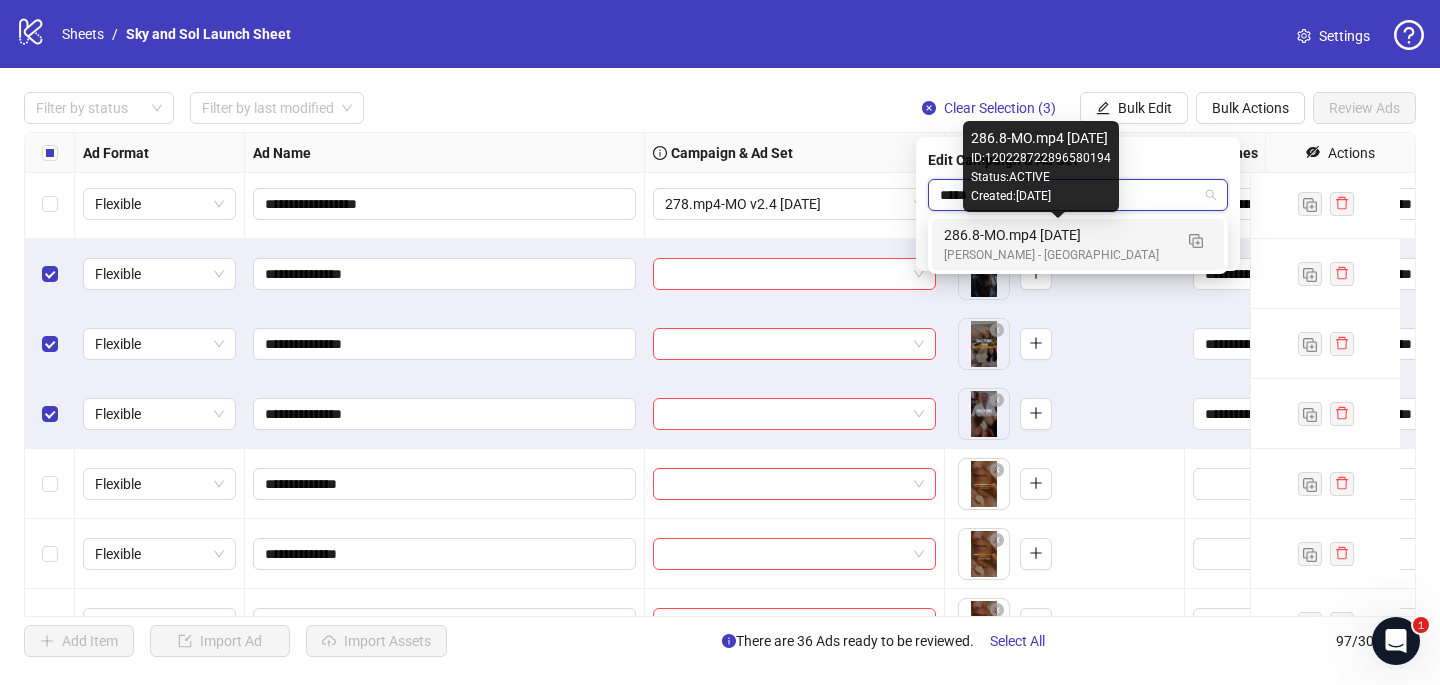 click on "286.8-MO.mp4 [DATE]" at bounding box center (1058, 235) 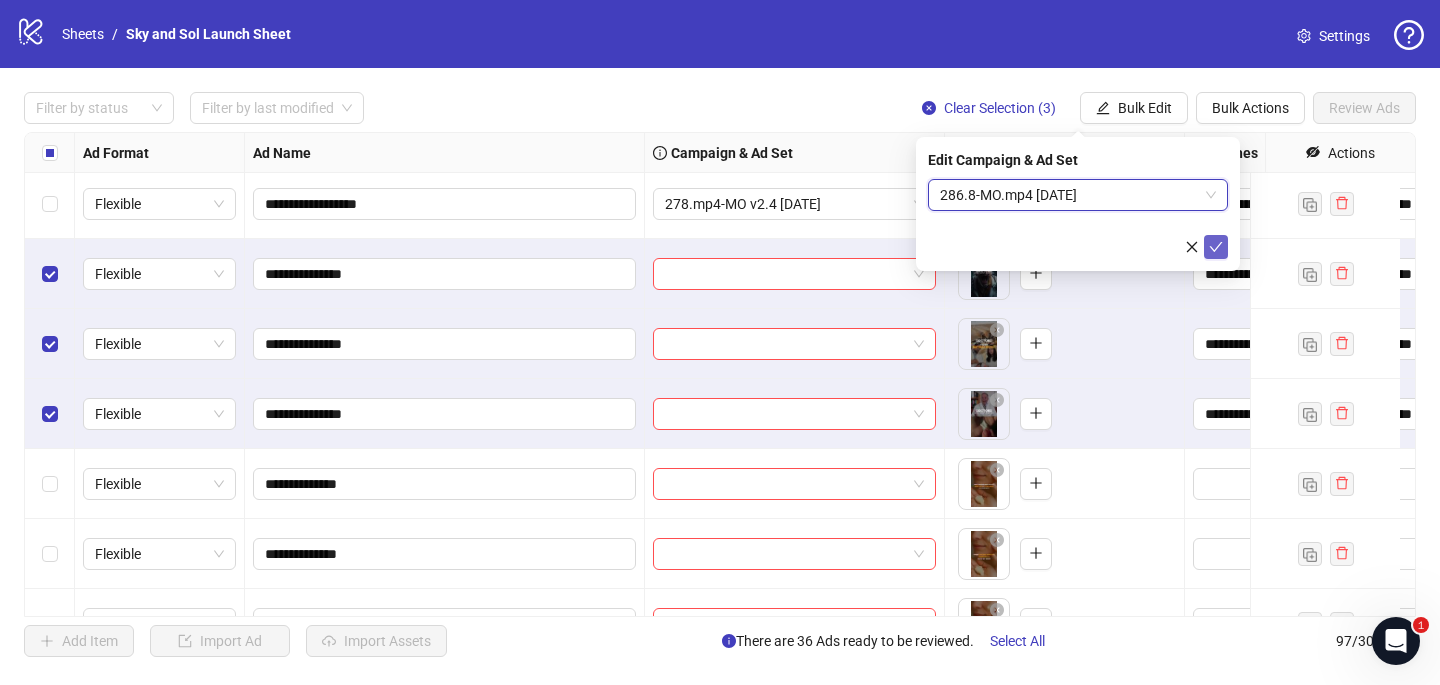 click 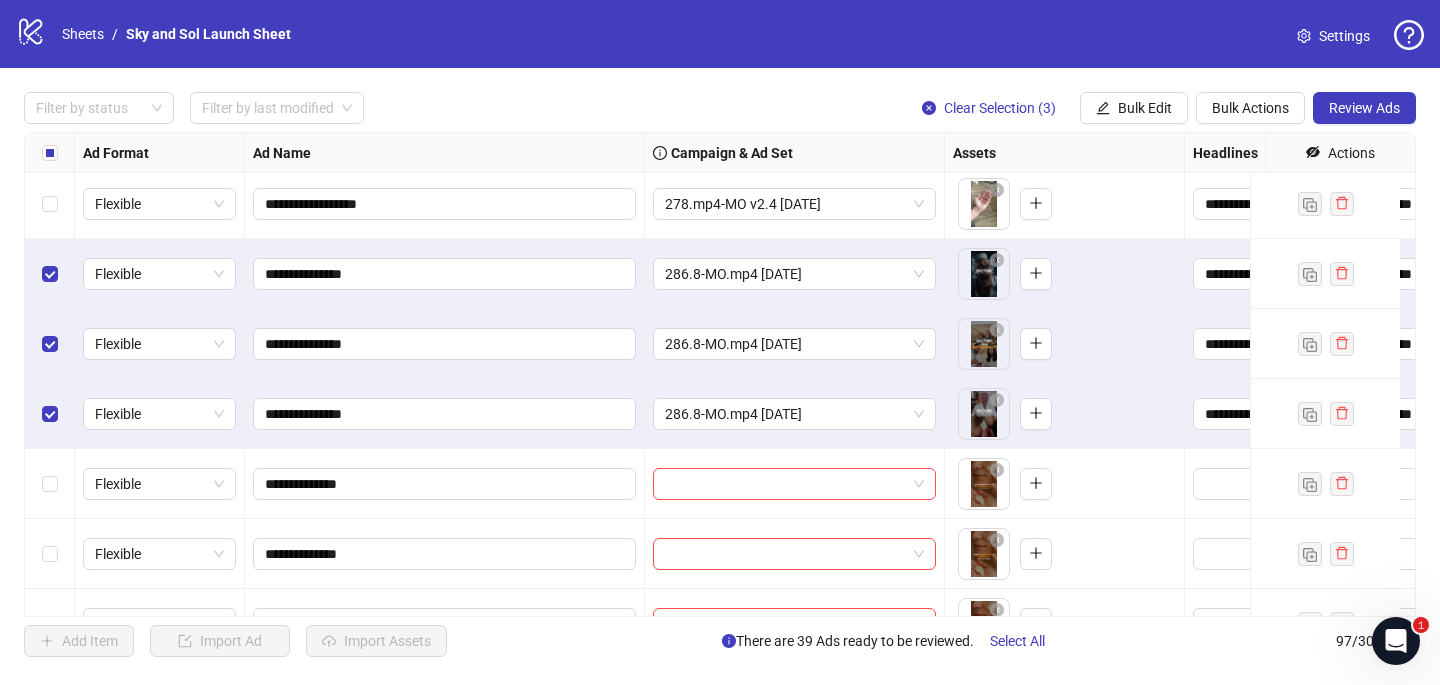 click at bounding box center [50, 274] 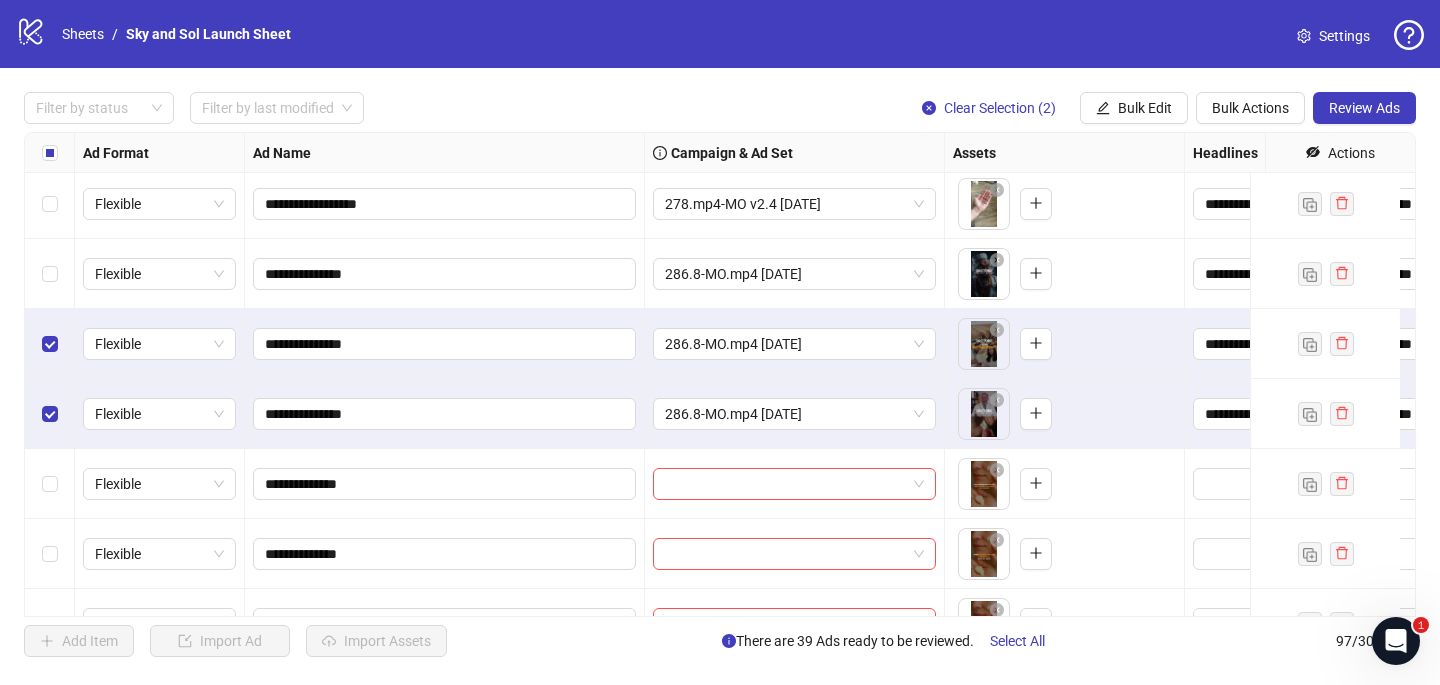 click at bounding box center [50, 344] 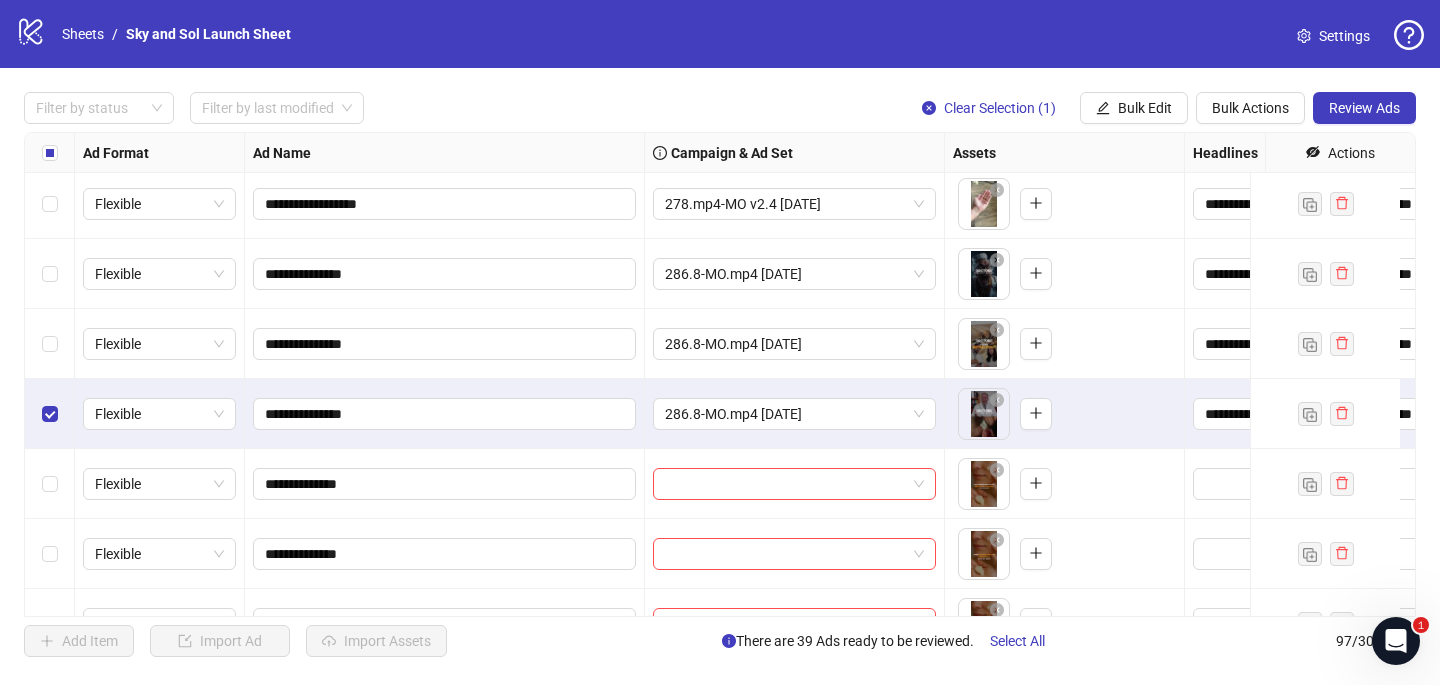 click at bounding box center [50, 414] 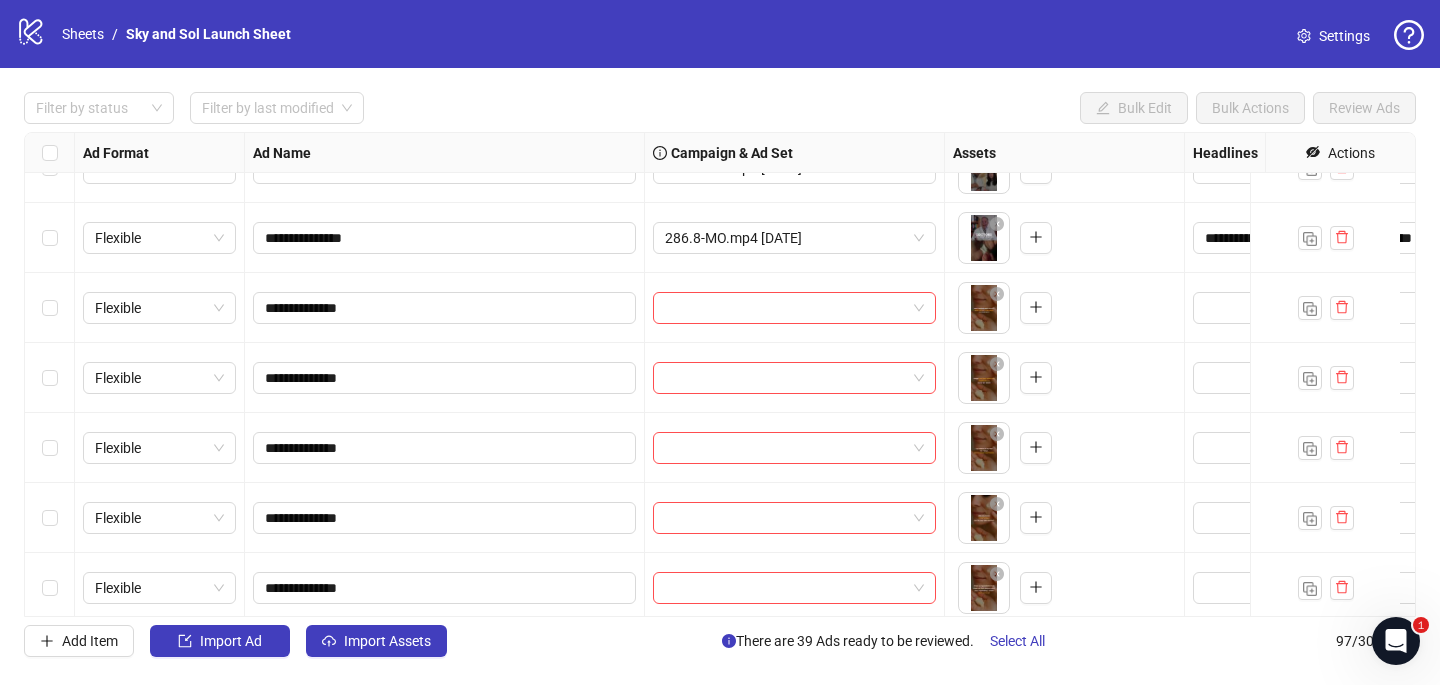 scroll, scrollTop: 2654, scrollLeft: 0, axis: vertical 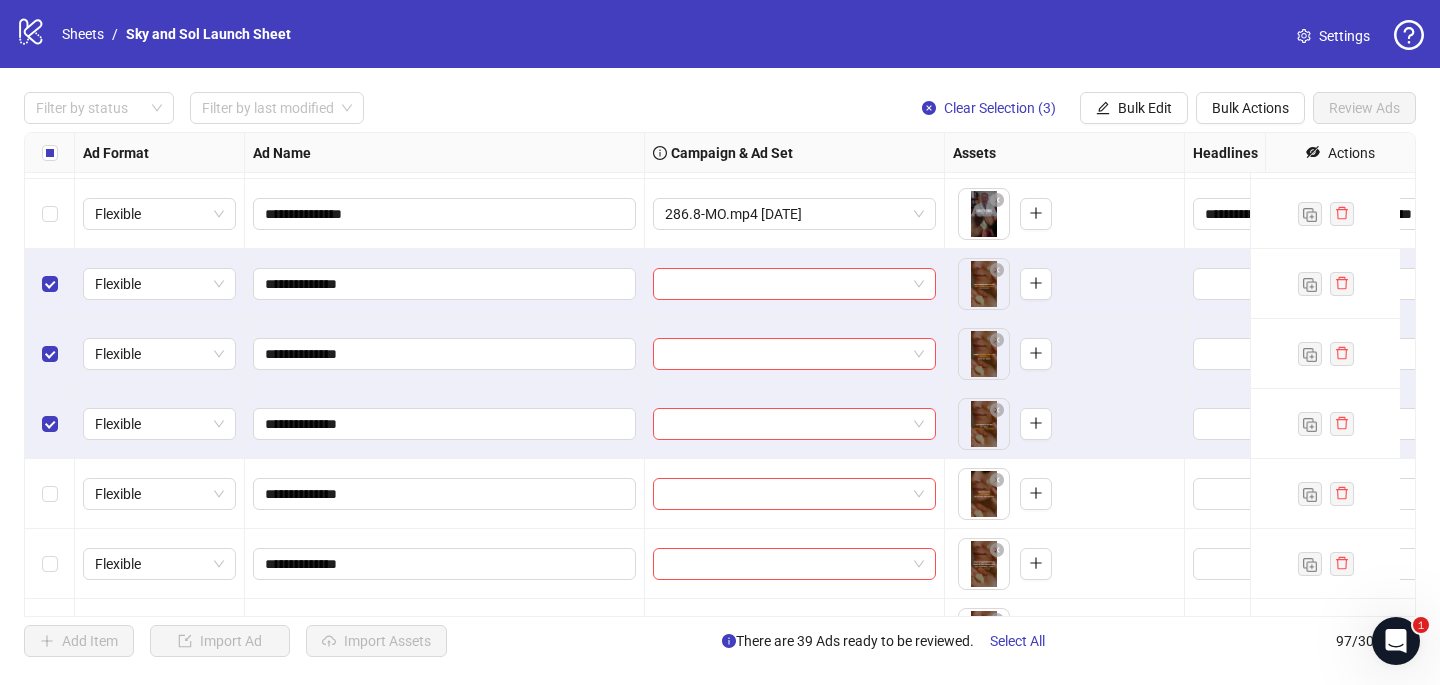 click at bounding box center [50, 494] 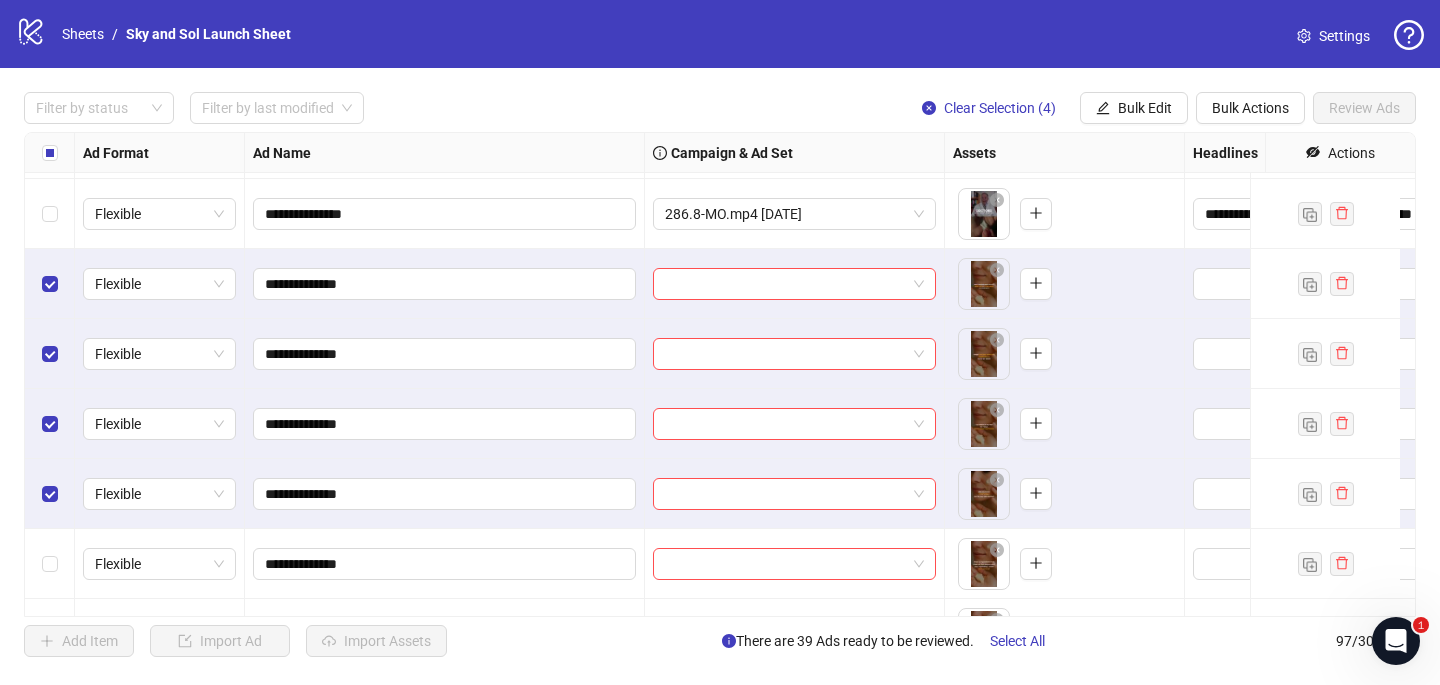 click at bounding box center [50, 564] 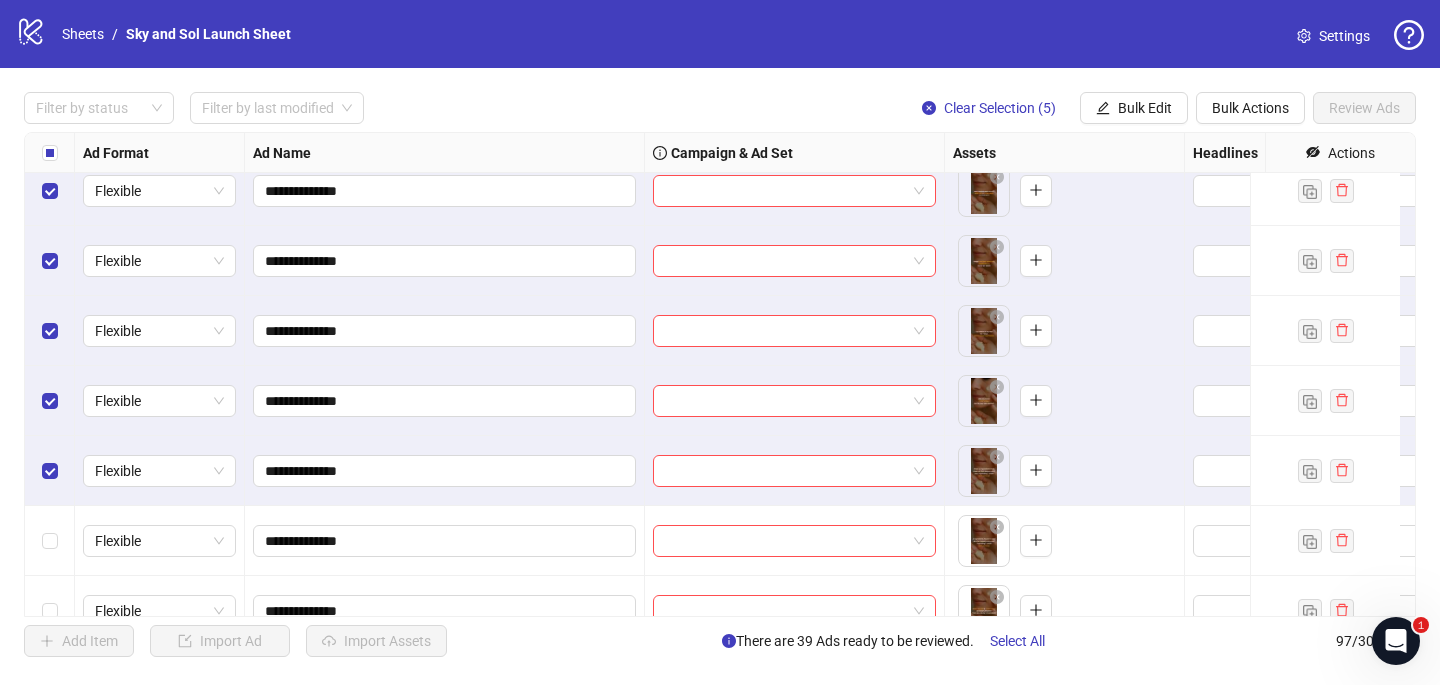 scroll, scrollTop: 2771, scrollLeft: 0, axis: vertical 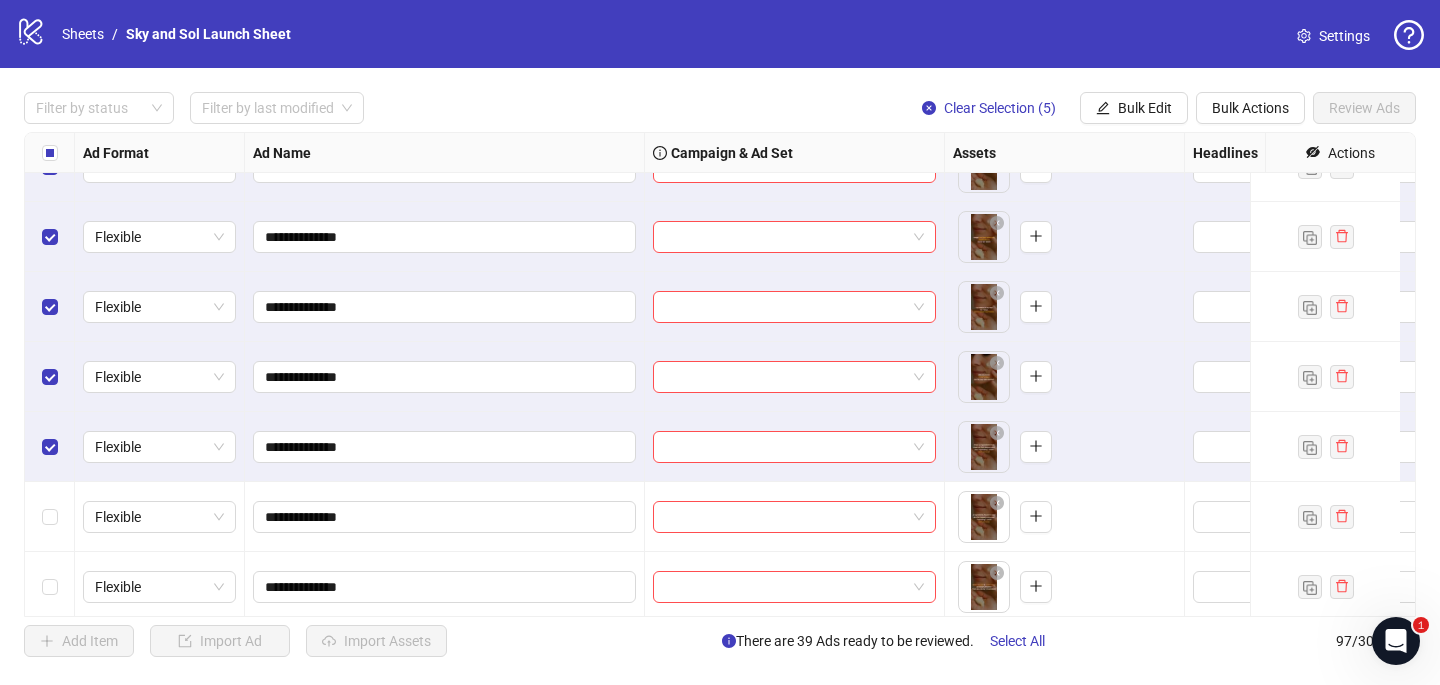 click at bounding box center [50, 517] 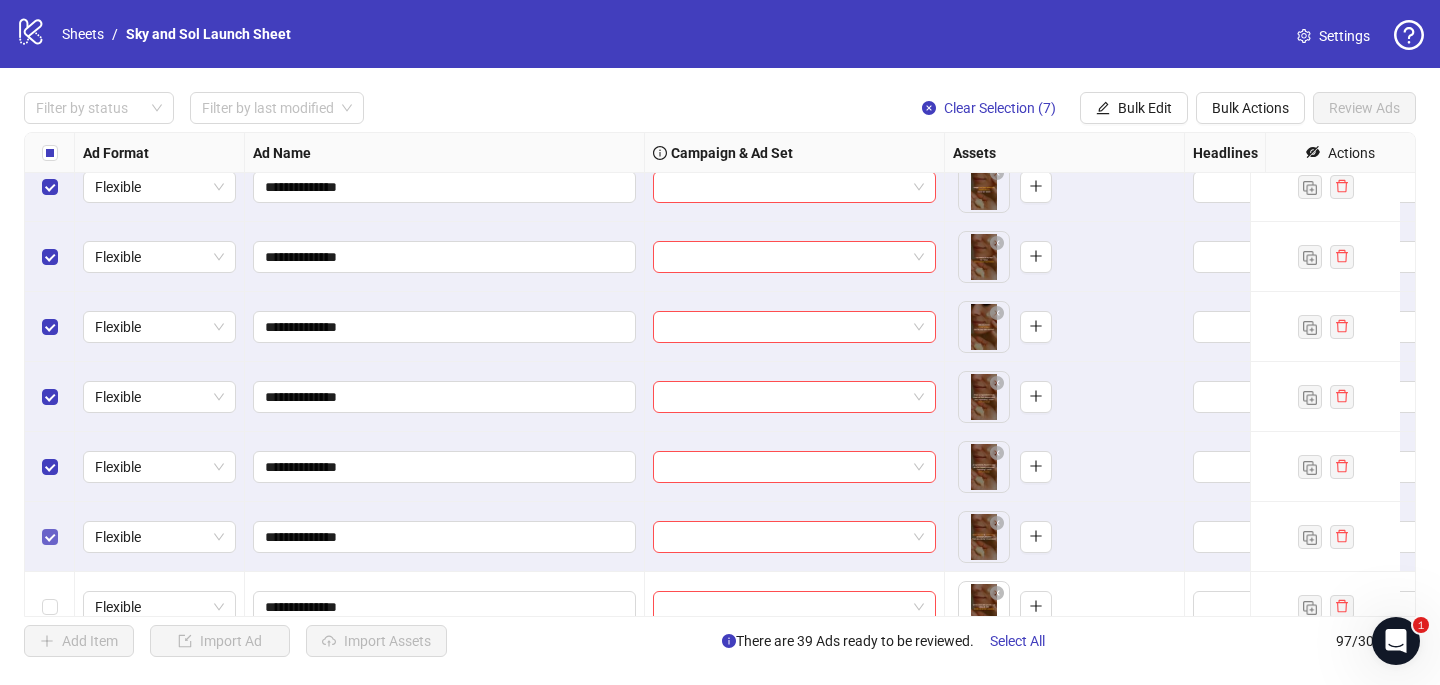 scroll, scrollTop: 2952, scrollLeft: 0, axis: vertical 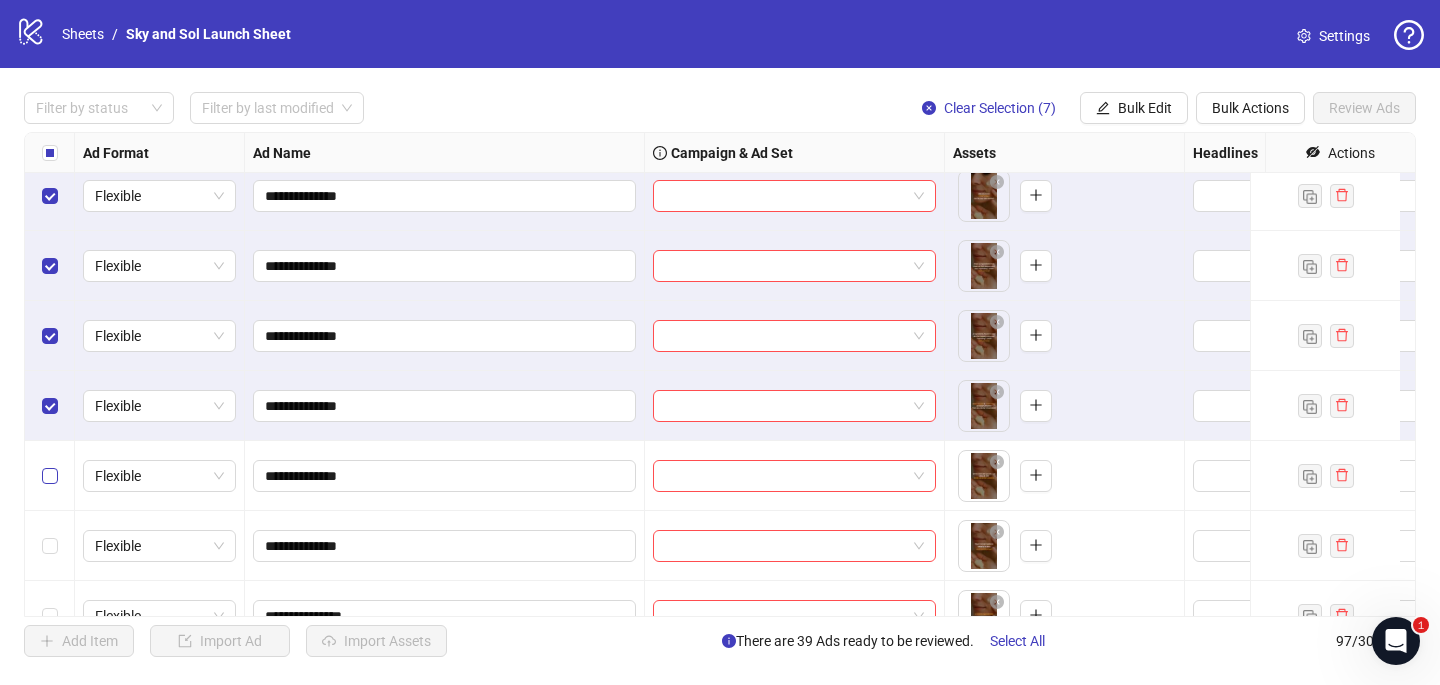 click at bounding box center (50, 476) 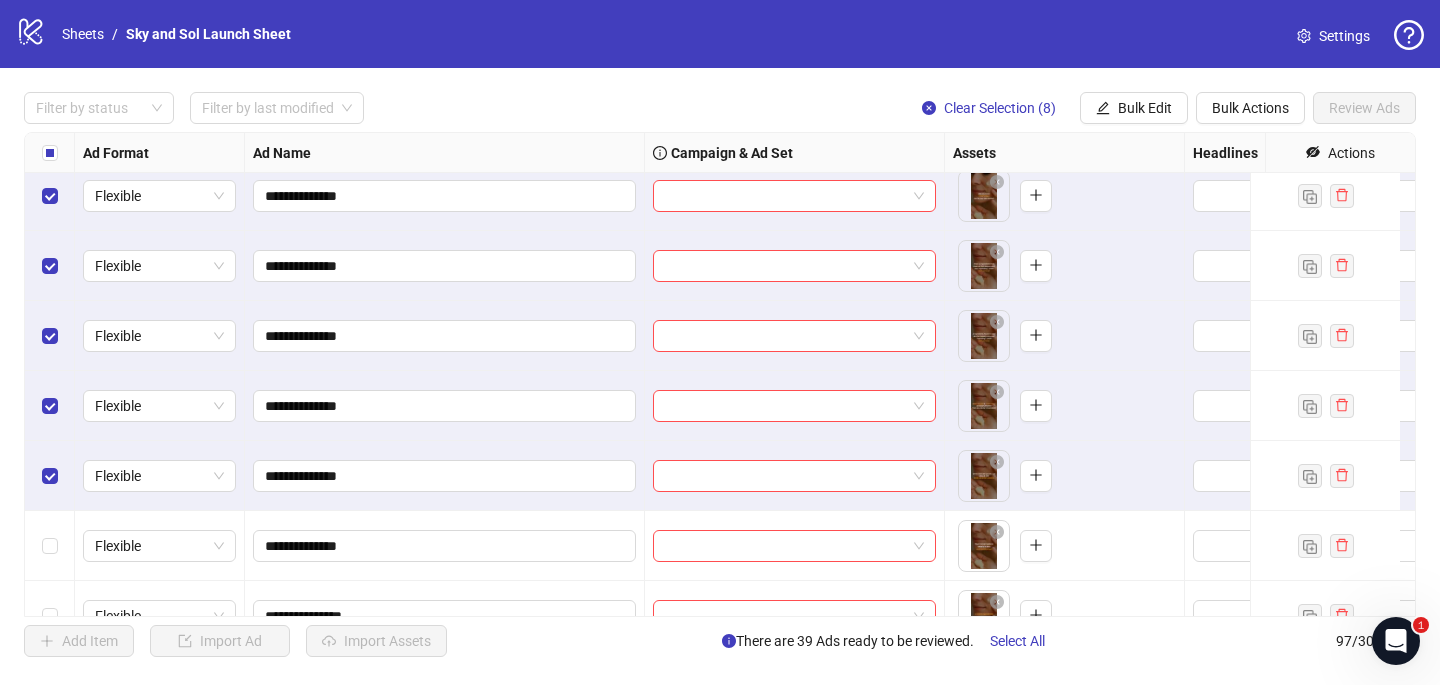 click at bounding box center [50, 546] 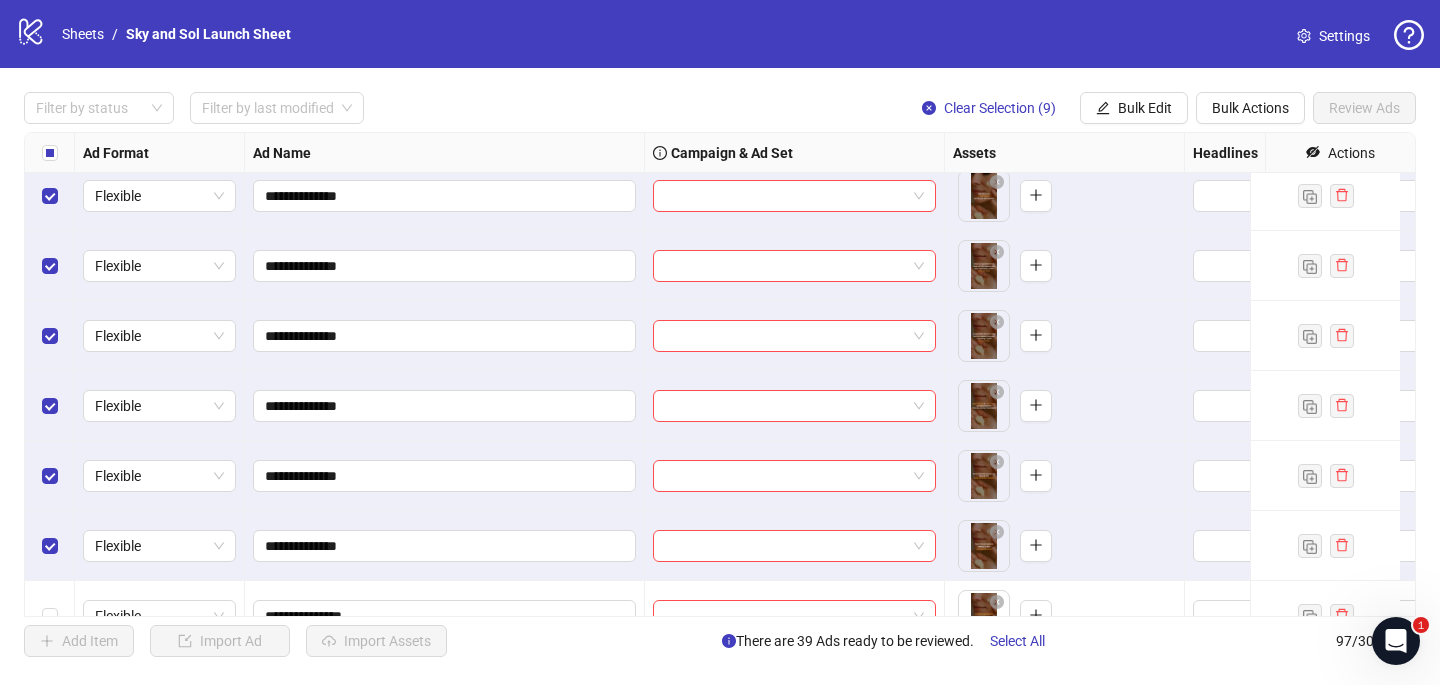 scroll, scrollTop: 3055, scrollLeft: 0, axis: vertical 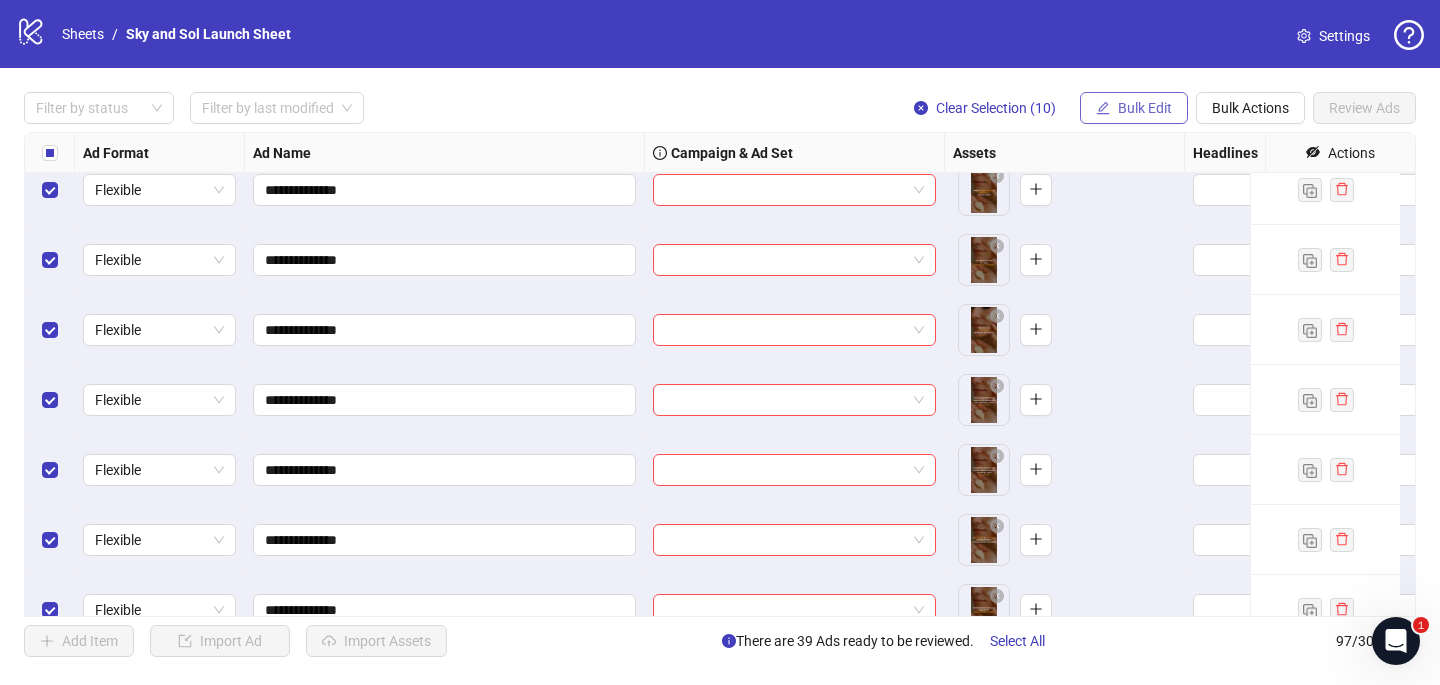 click on "Bulk Edit" at bounding box center [1145, 108] 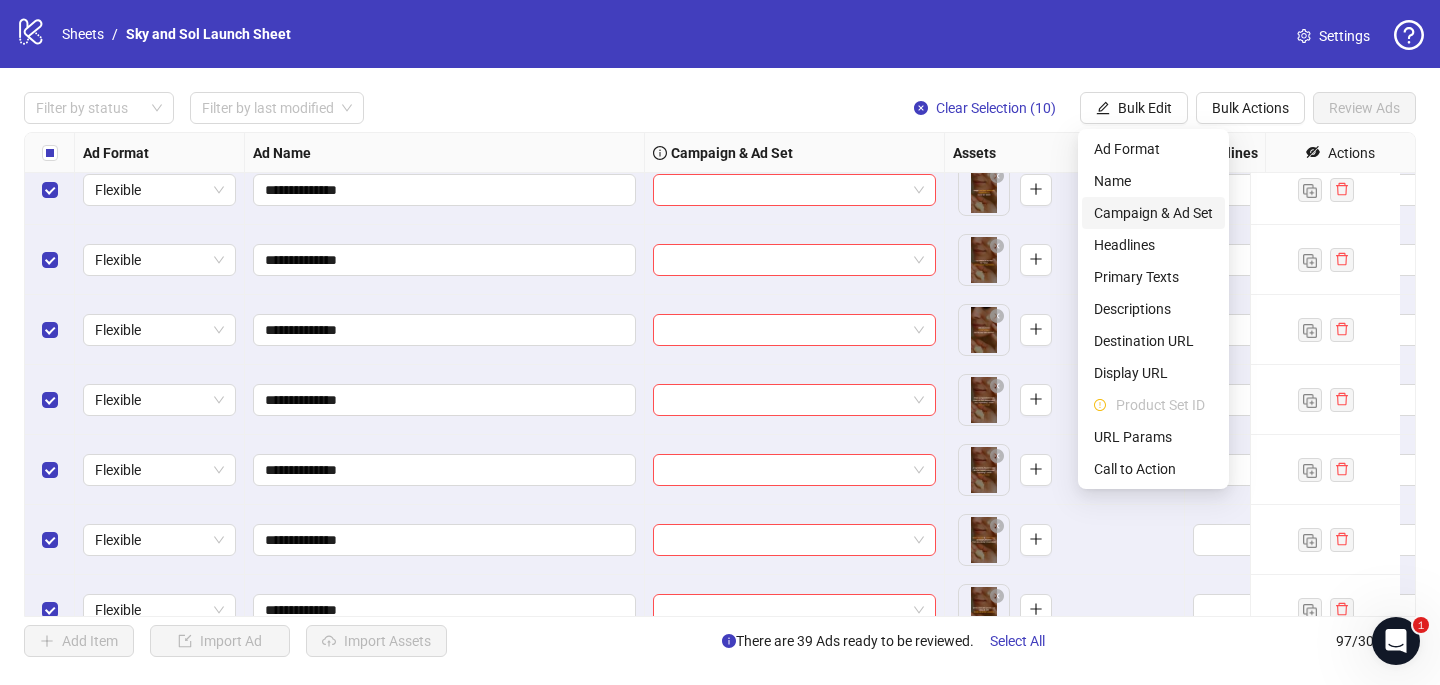 click on "Campaign & Ad Set" at bounding box center (1153, 213) 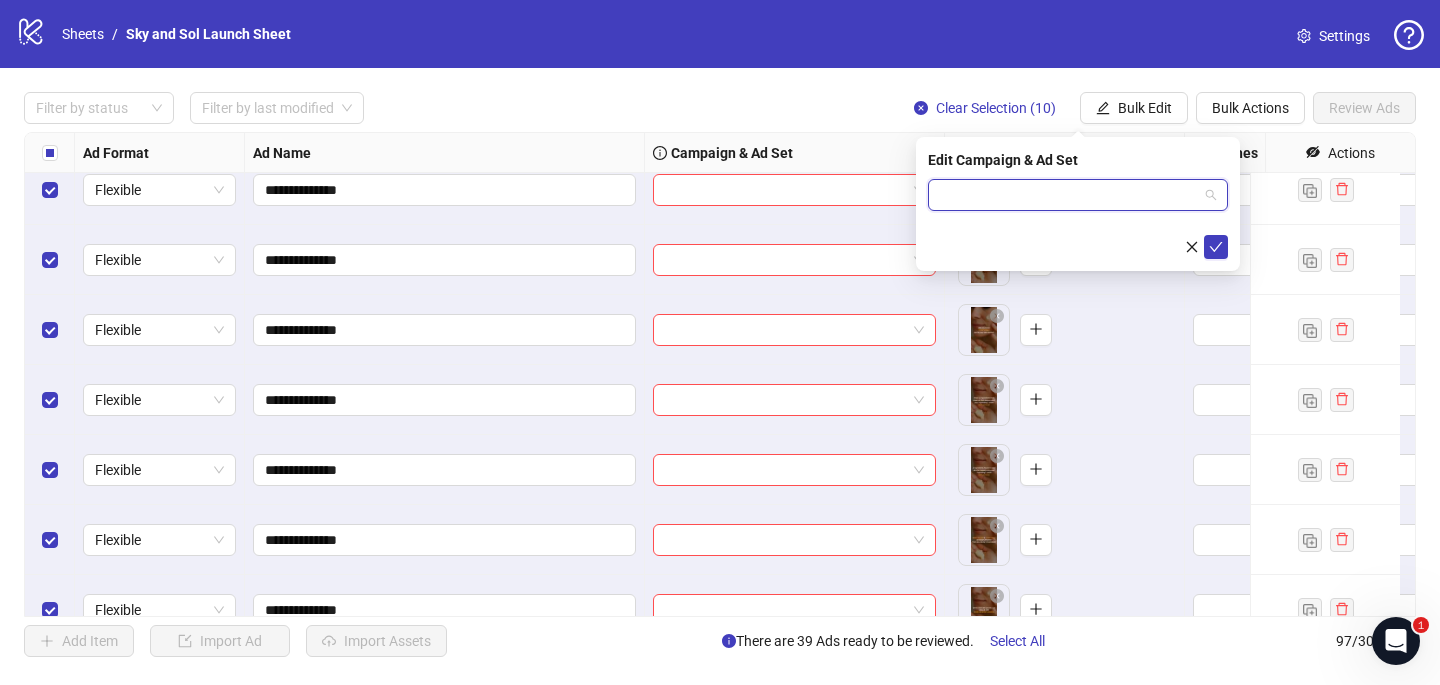click at bounding box center (1069, 195) 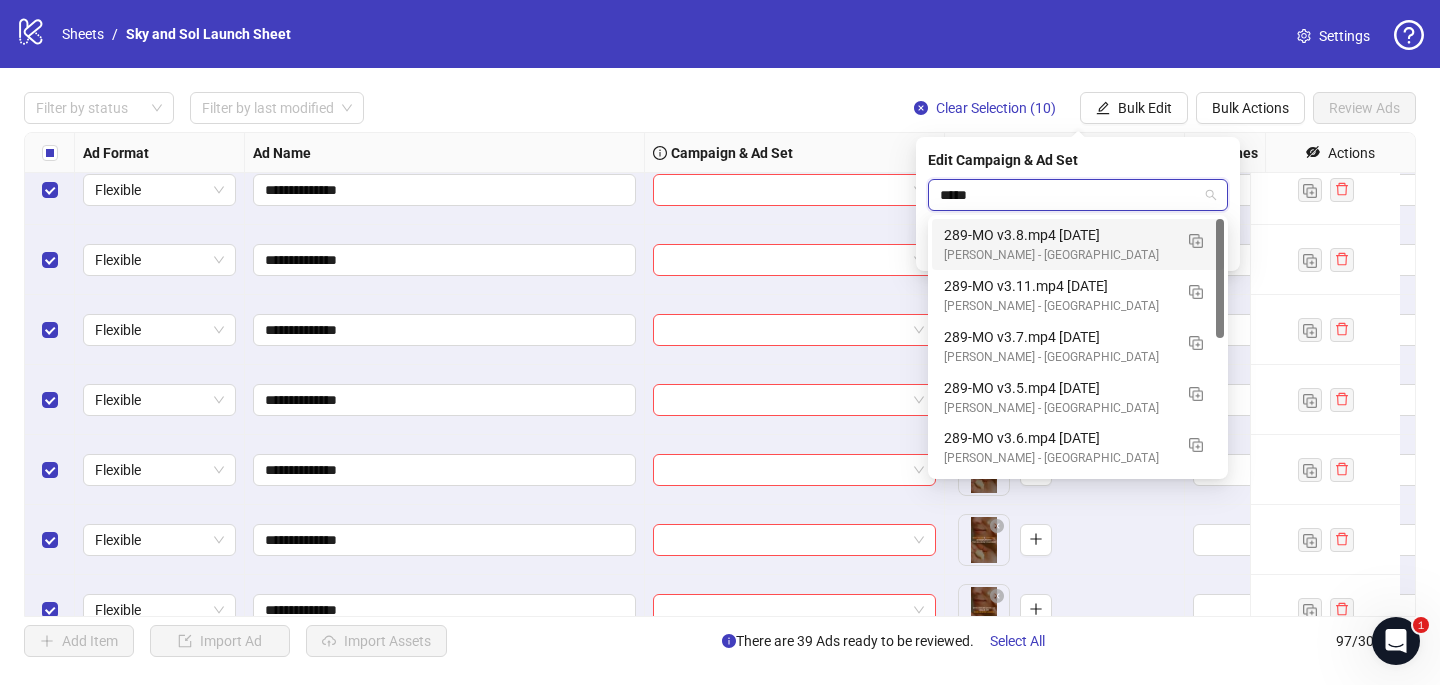 type on "******" 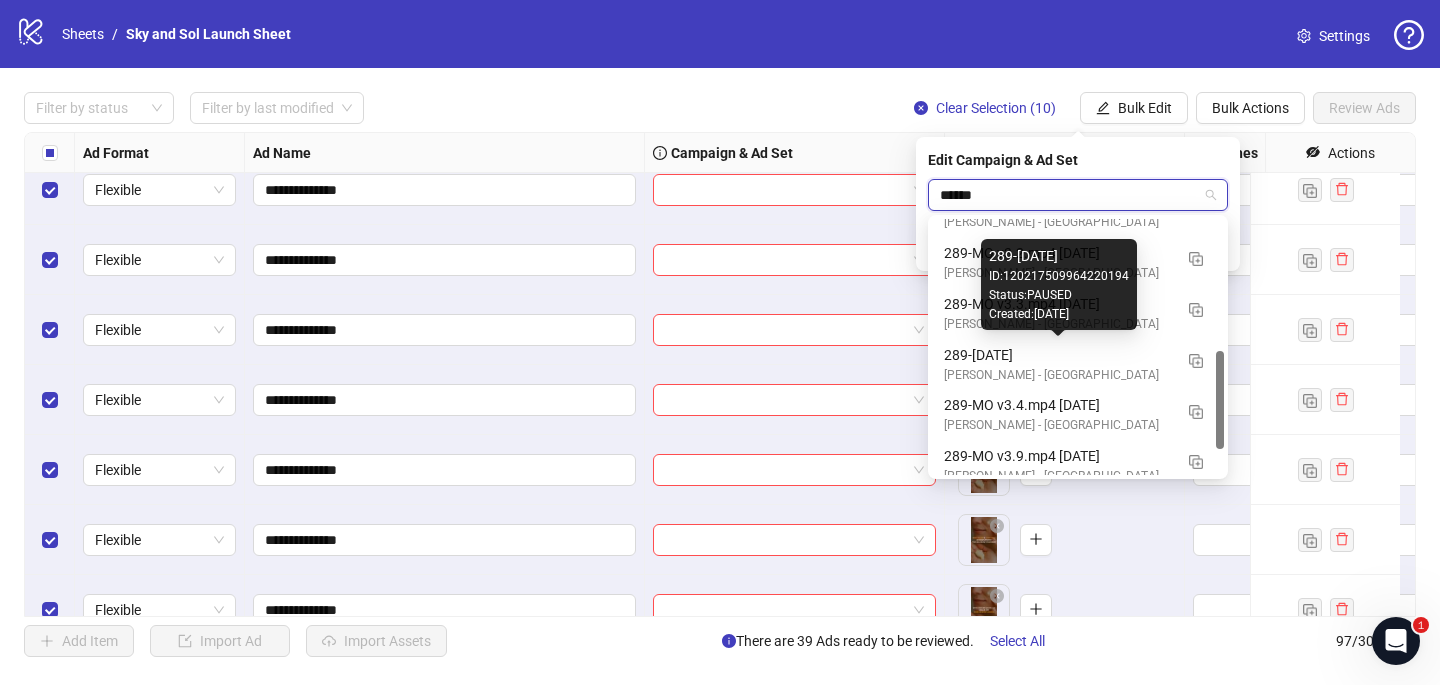 scroll, scrollTop: 342, scrollLeft: 0, axis: vertical 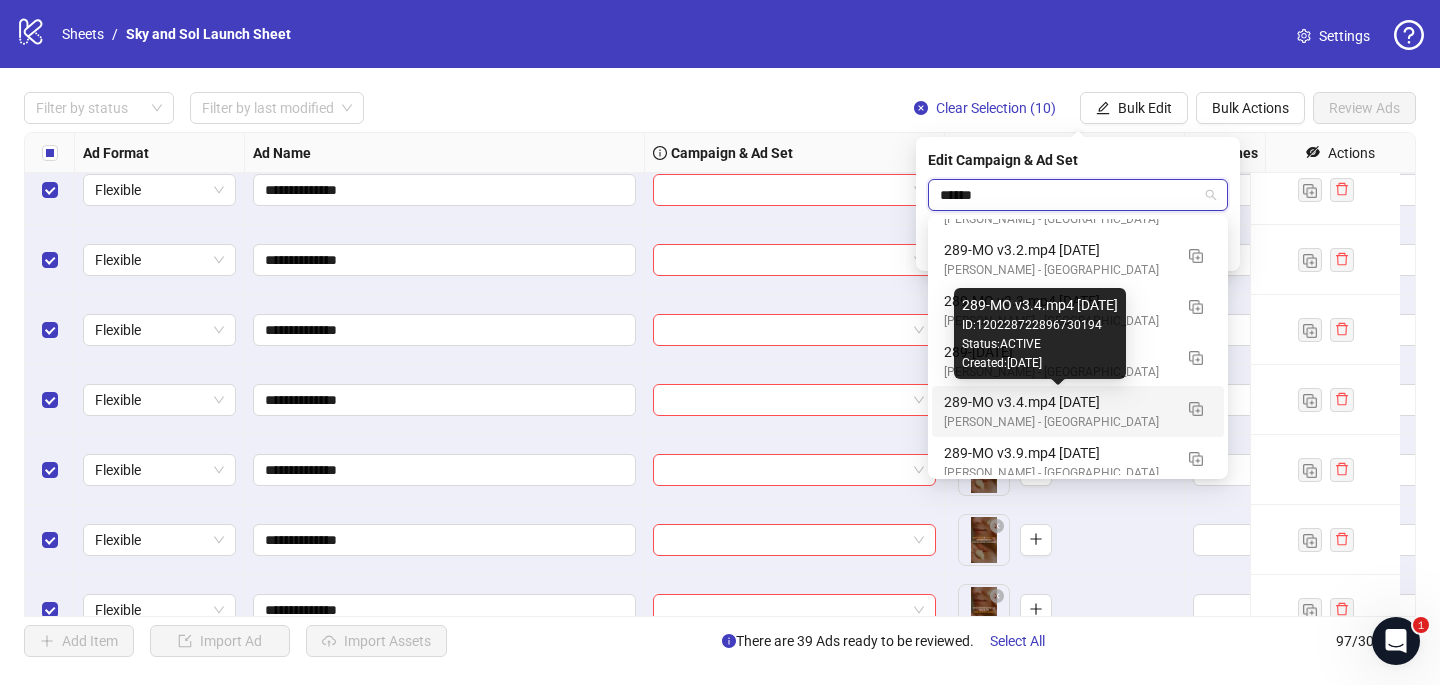 click on "289-MO v3.4.mp4 [DATE]" at bounding box center (1058, 402) 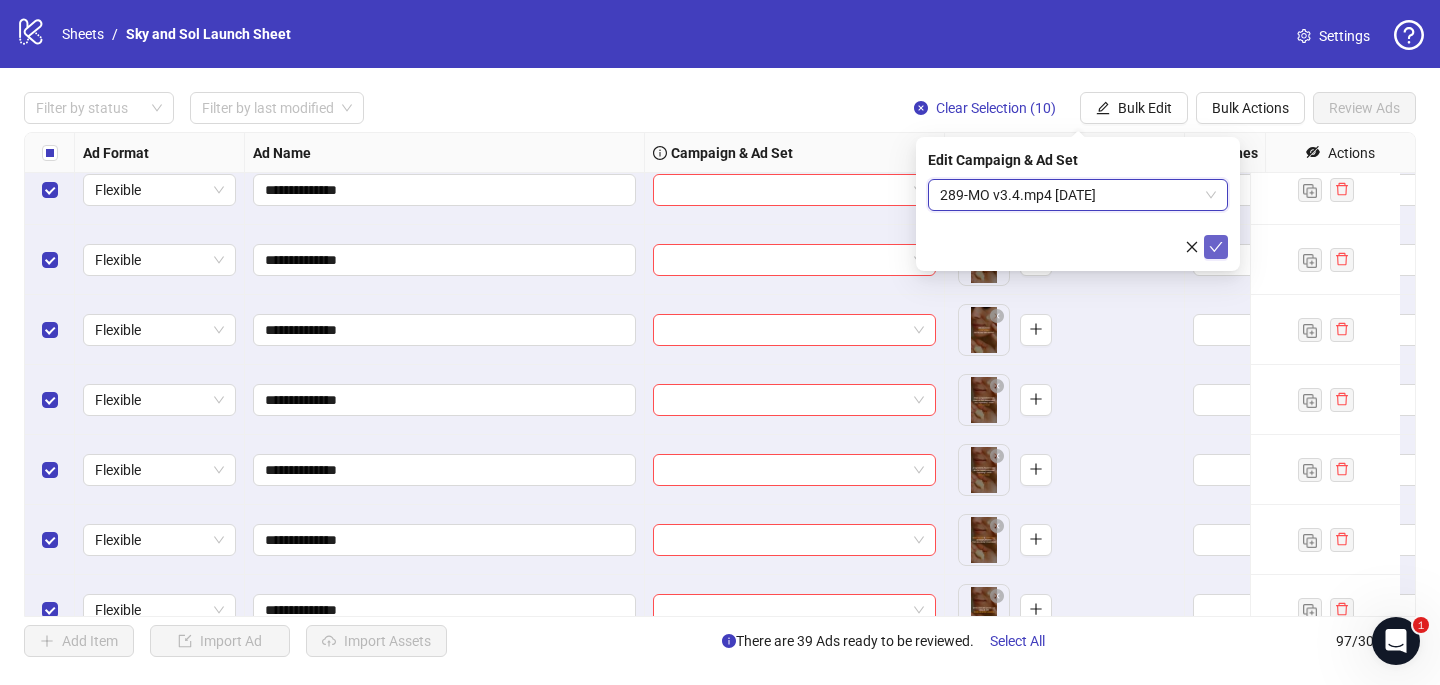 click 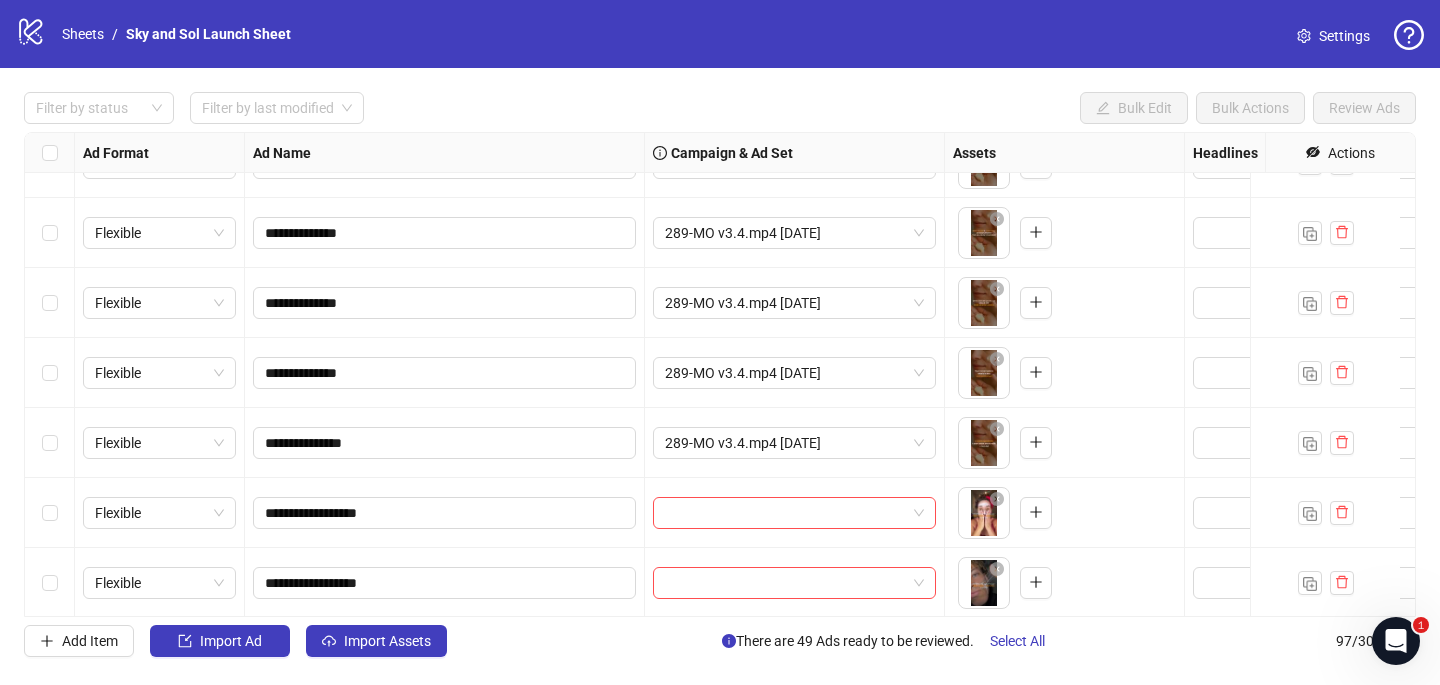 scroll, scrollTop: 3131, scrollLeft: 0, axis: vertical 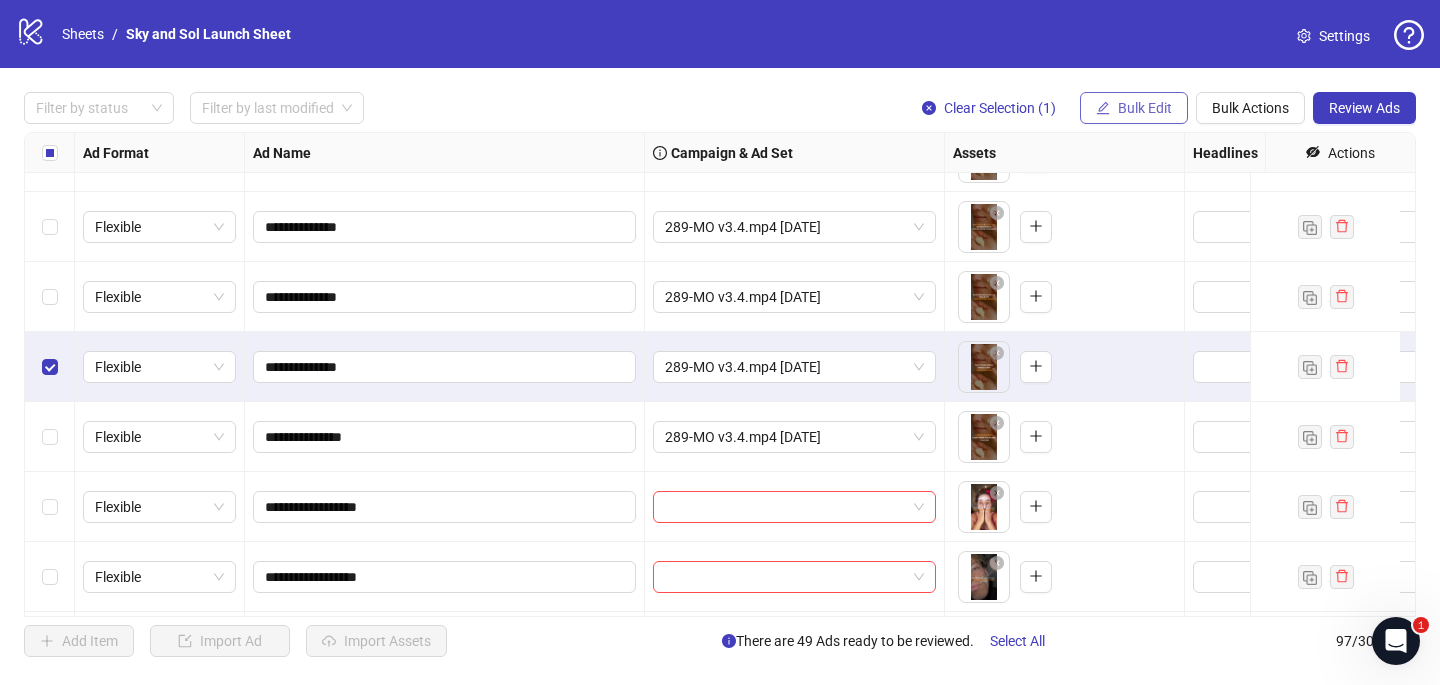 click on "Bulk Edit" at bounding box center [1134, 108] 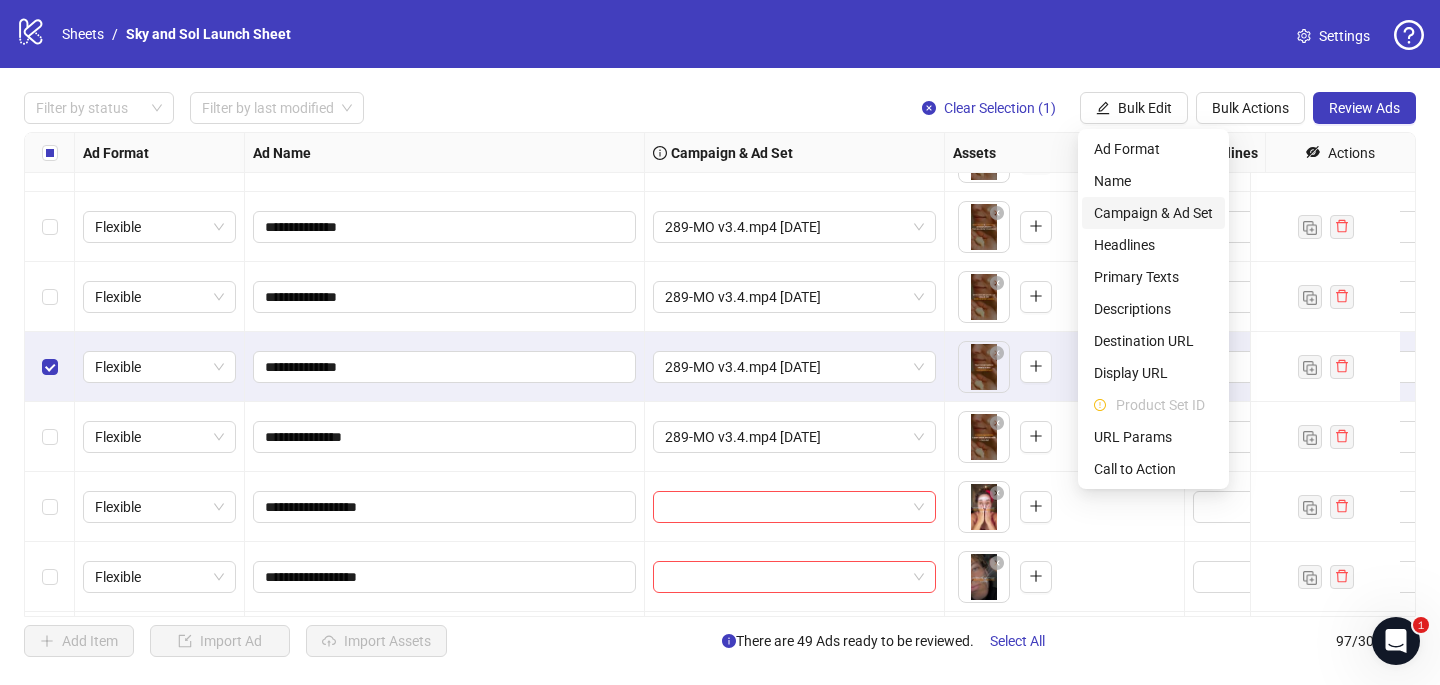 click on "Campaign & Ad Set" at bounding box center (1153, 213) 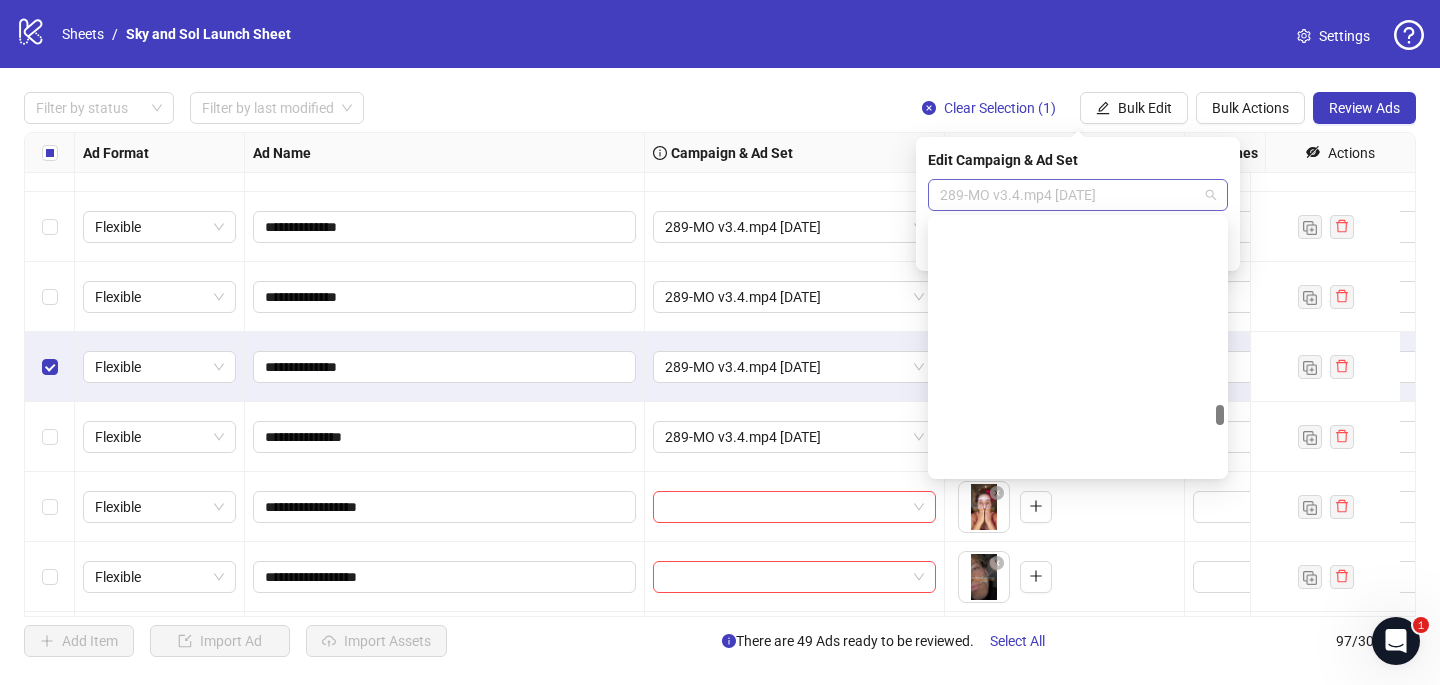 click on "289-MO v3.4.mp4 [DATE]" at bounding box center (1078, 195) 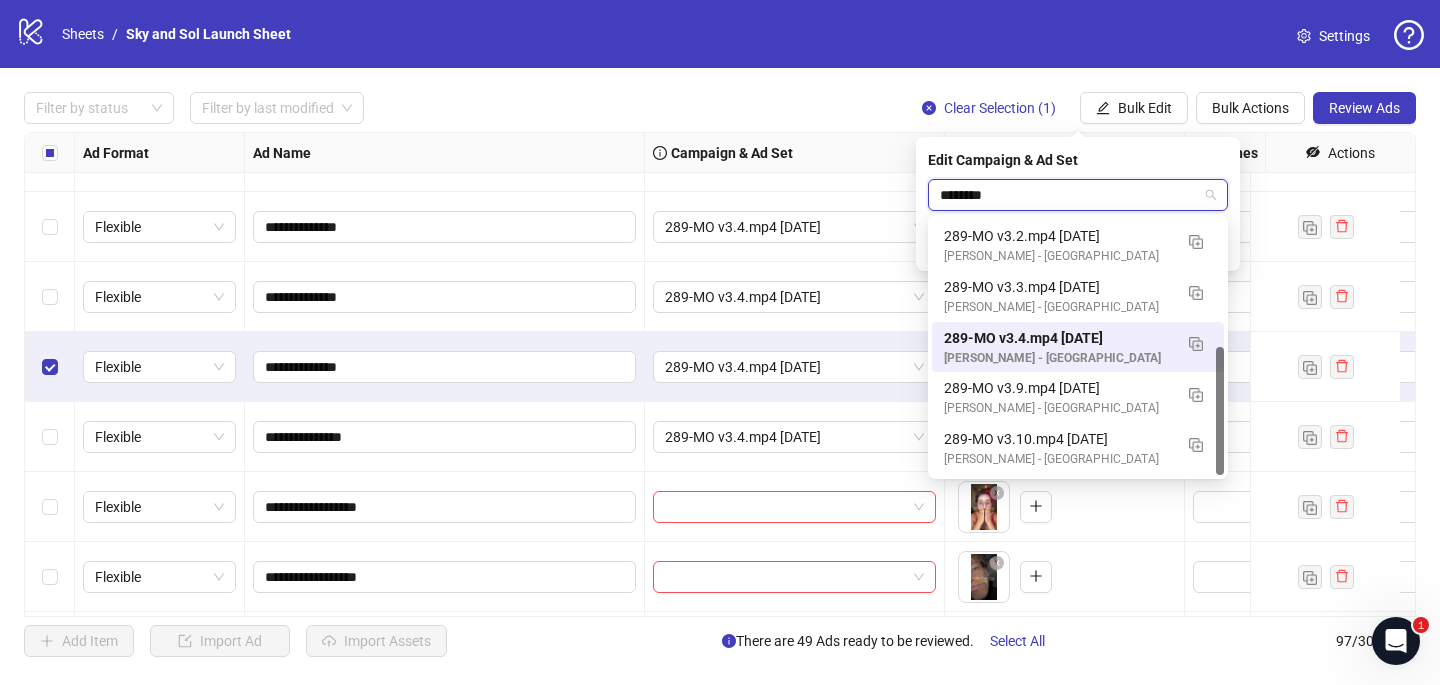 scroll, scrollTop: 254, scrollLeft: 0, axis: vertical 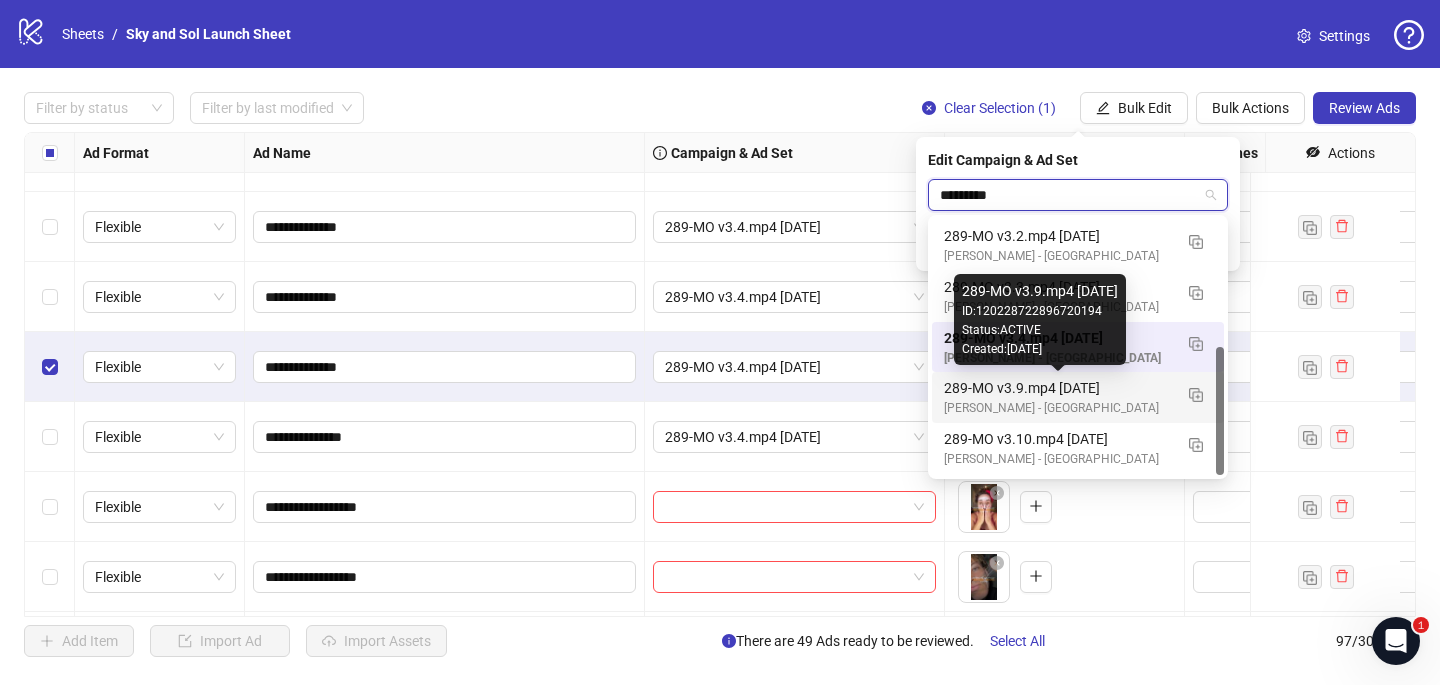 click on "289-MO v3.9.mp4 [DATE]" at bounding box center [1058, 388] 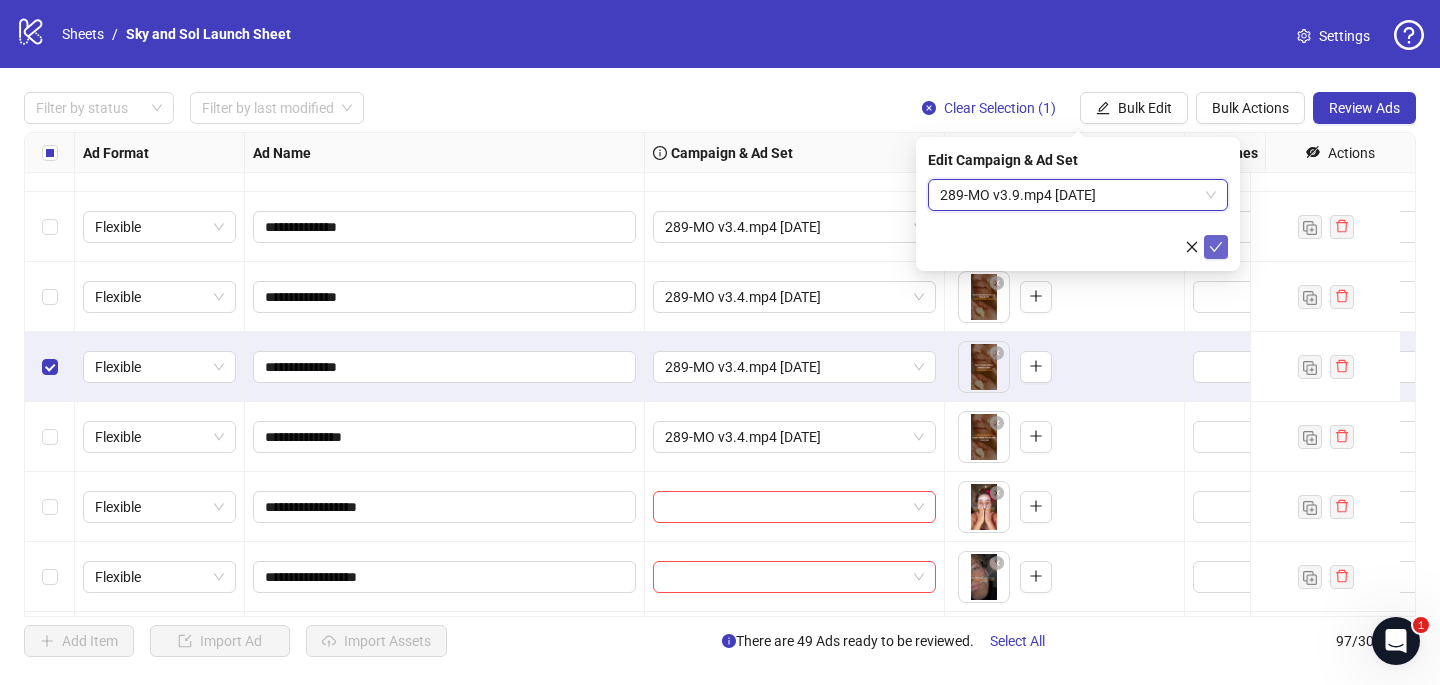 click 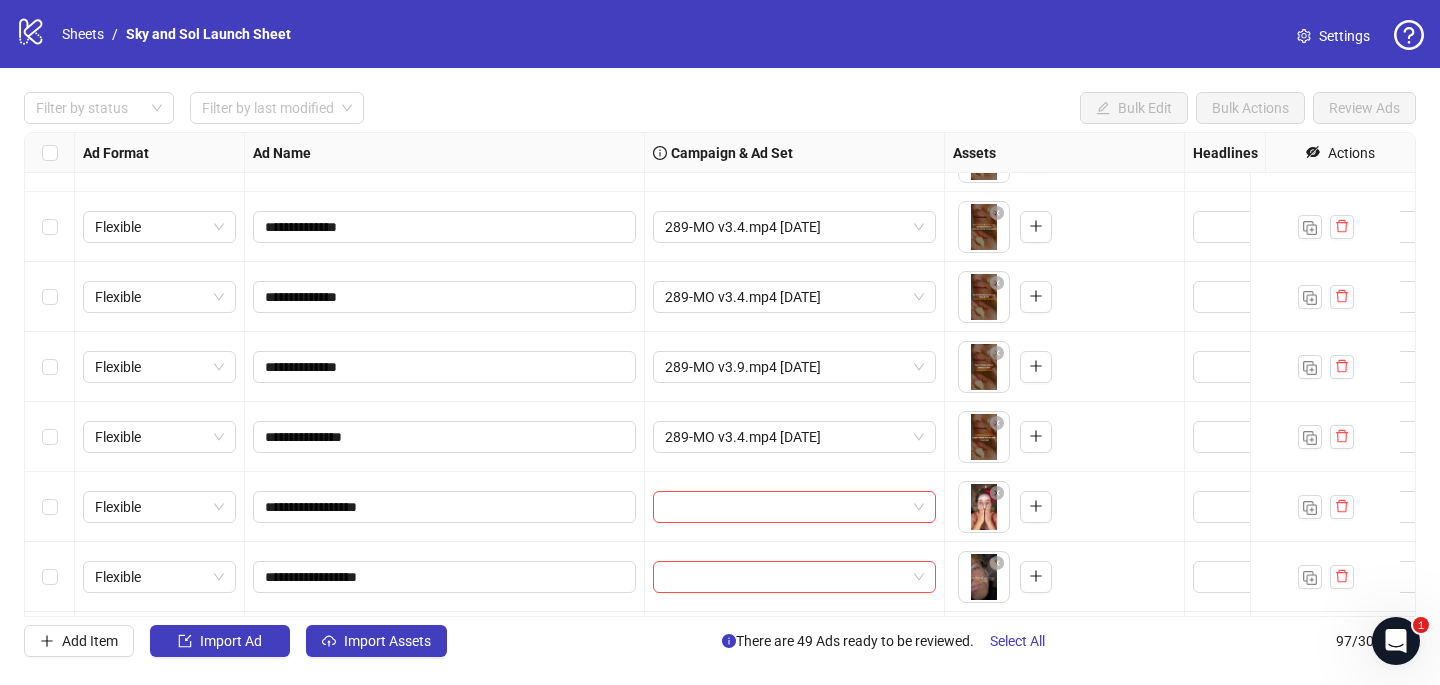 click at bounding box center (50, 437) 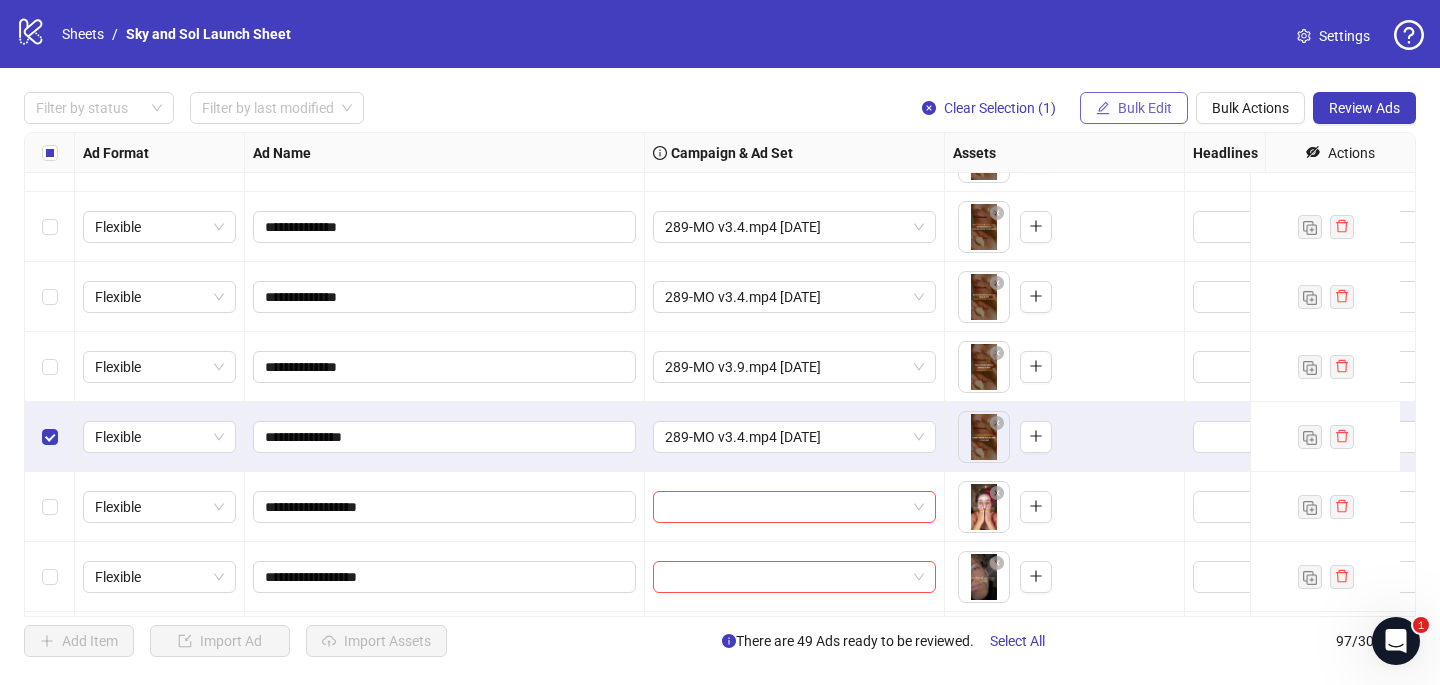 click on "Bulk Edit" at bounding box center (1145, 108) 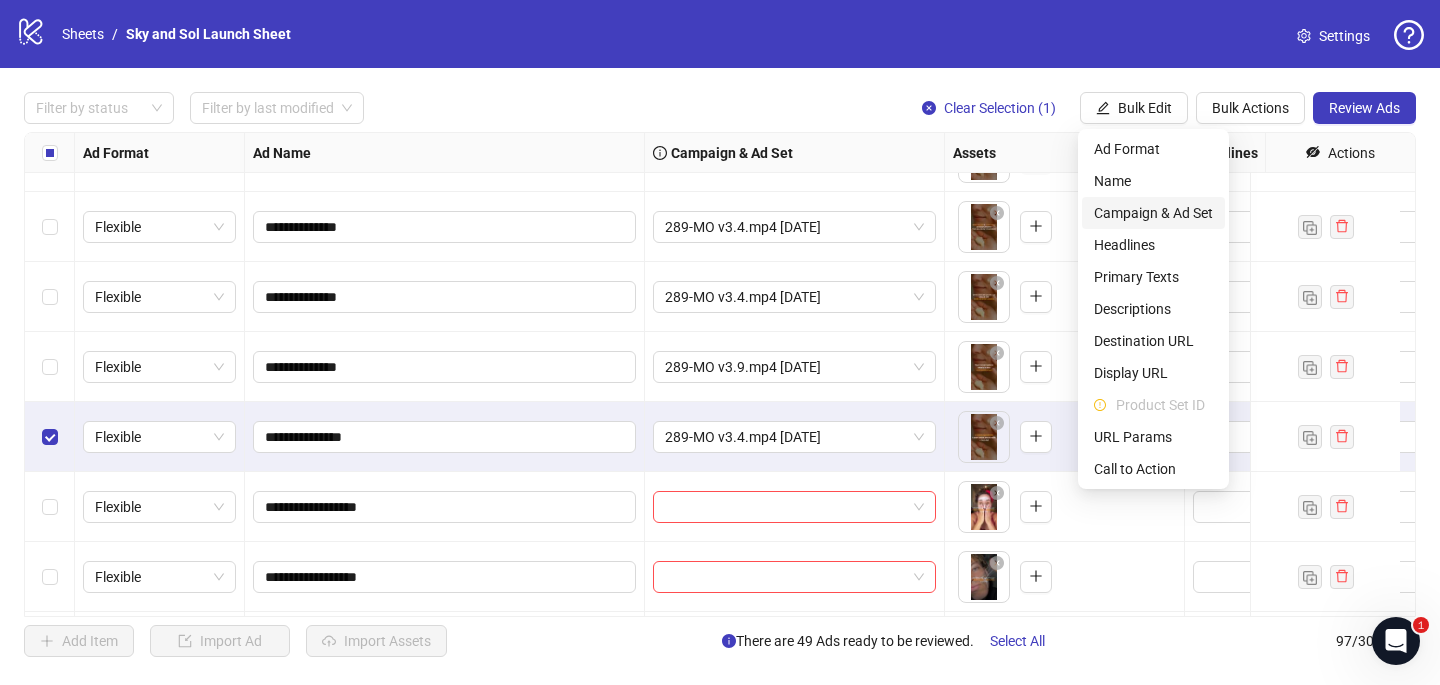 click on "Campaign & Ad Set" at bounding box center [1153, 213] 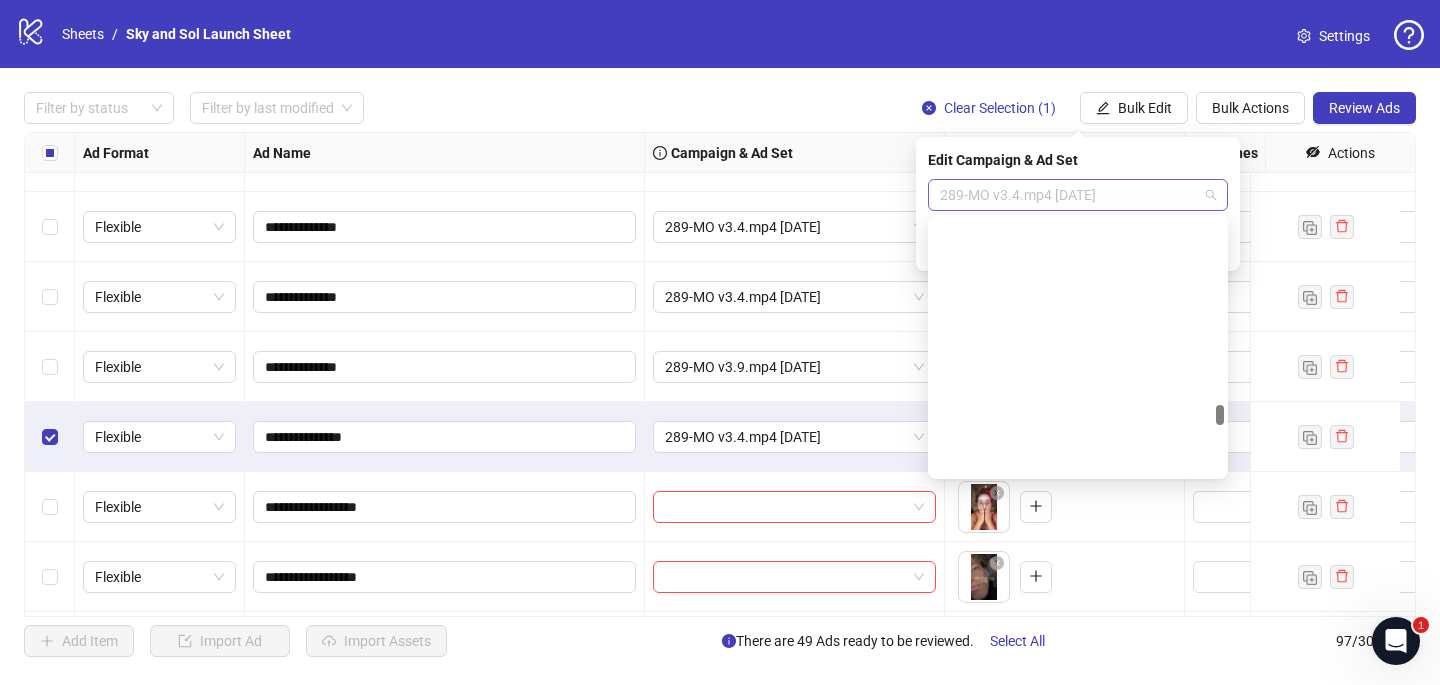 click on "289-MO v3.4.mp4 [DATE]" at bounding box center [1078, 195] 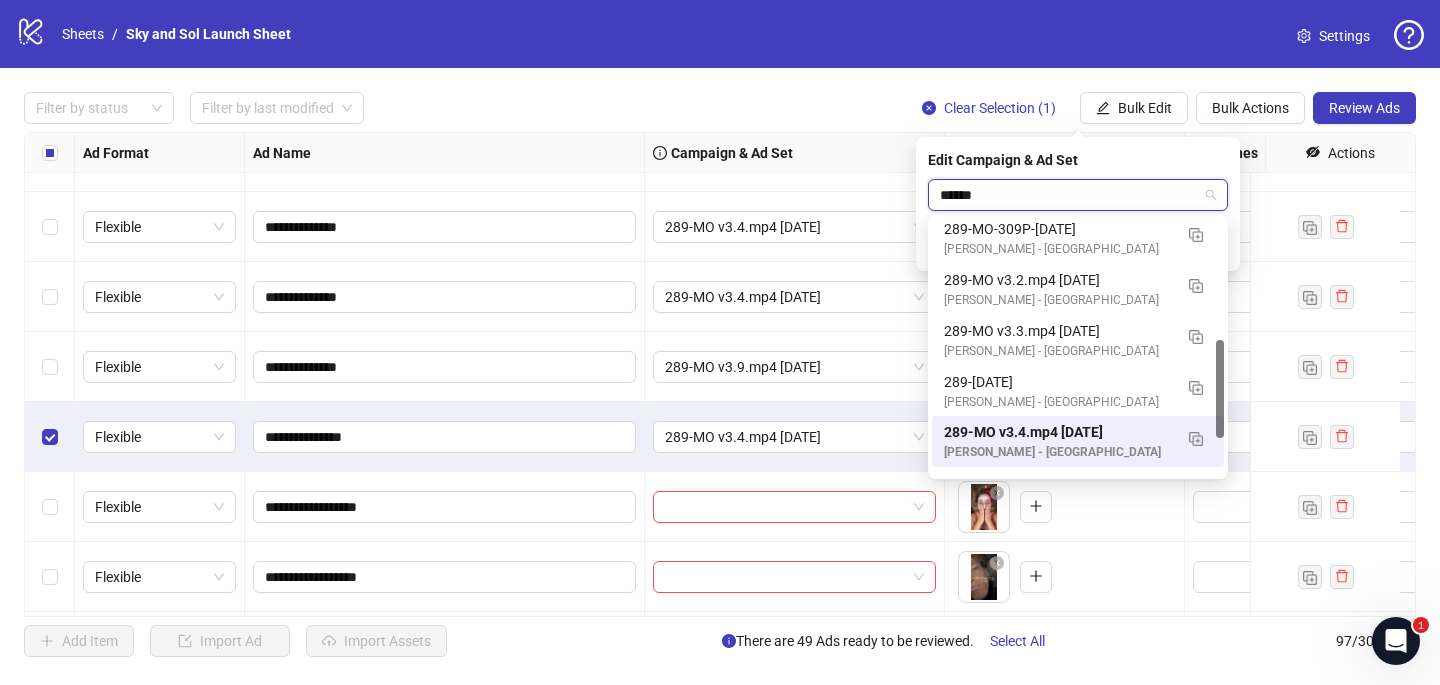 type on "******" 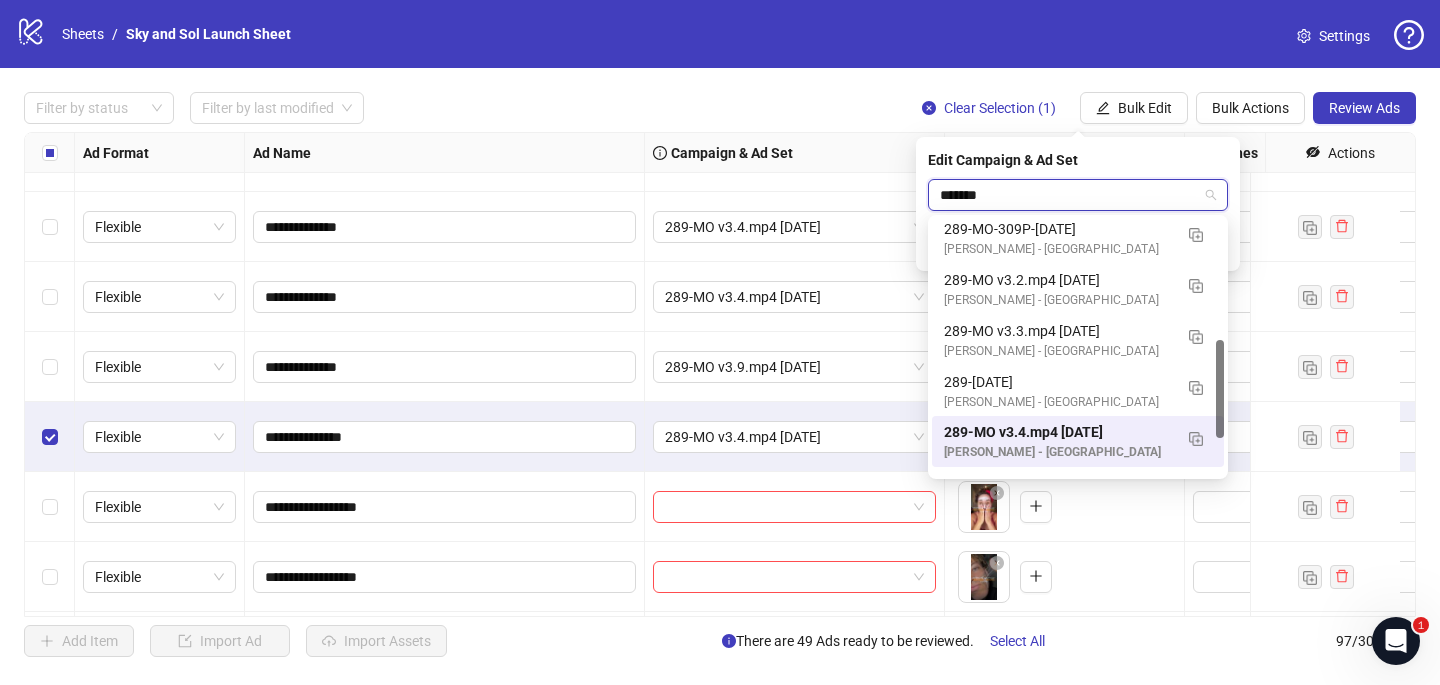 scroll, scrollTop: 305, scrollLeft: 0, axis: vertical 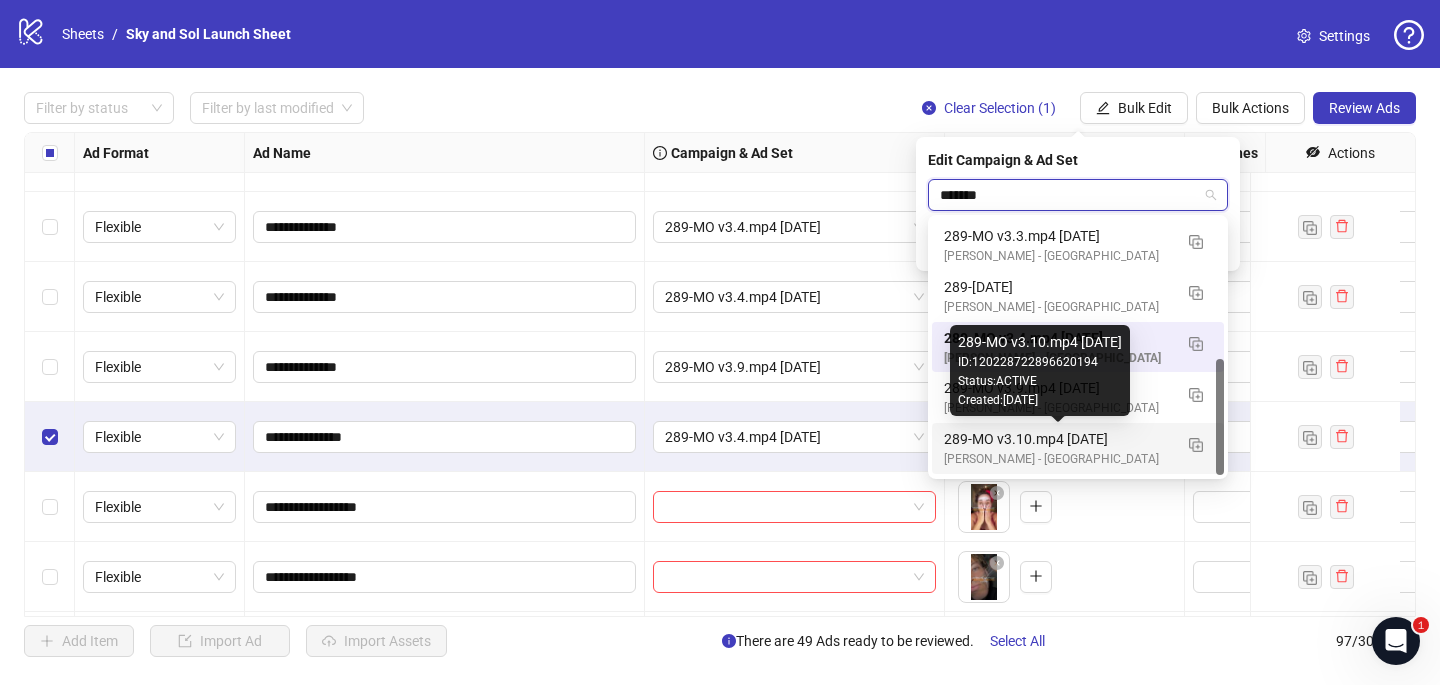 click on "289-MO v3.10.mp4 [DATE]" at bounding box center (1058, 439) 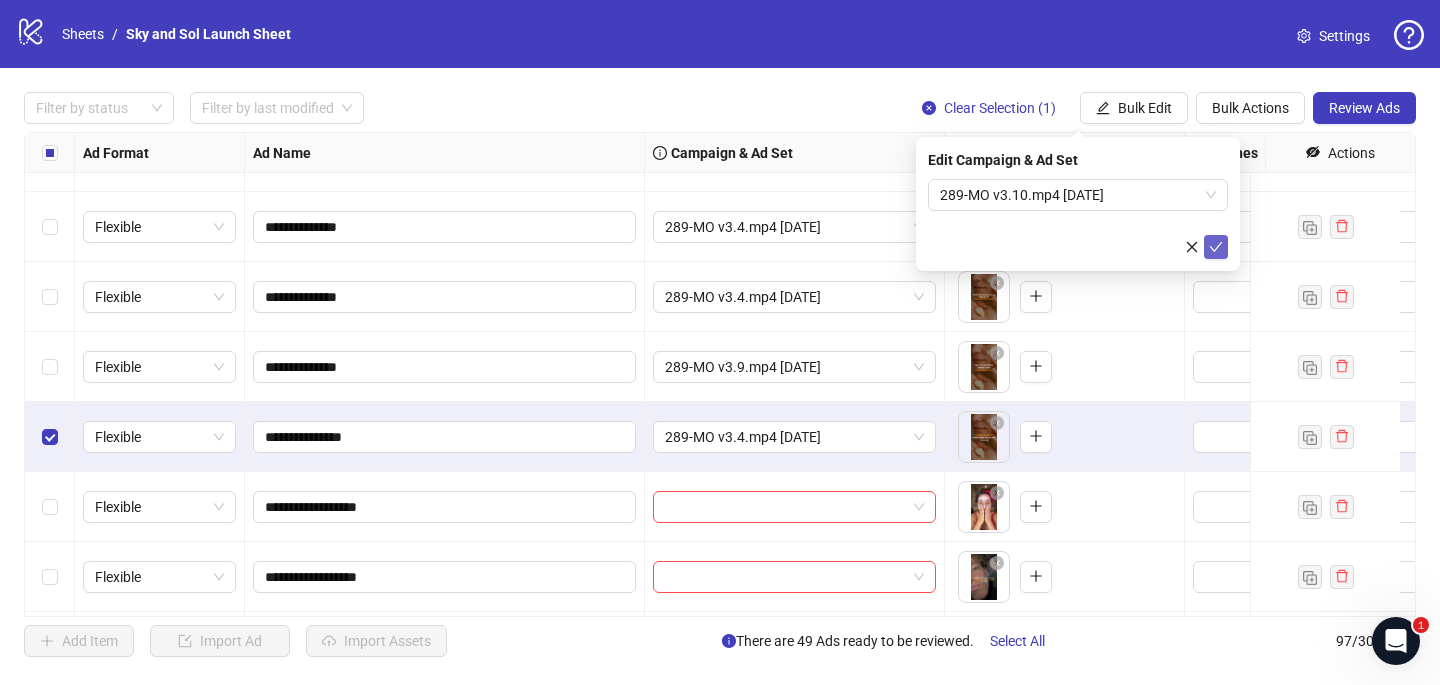 click 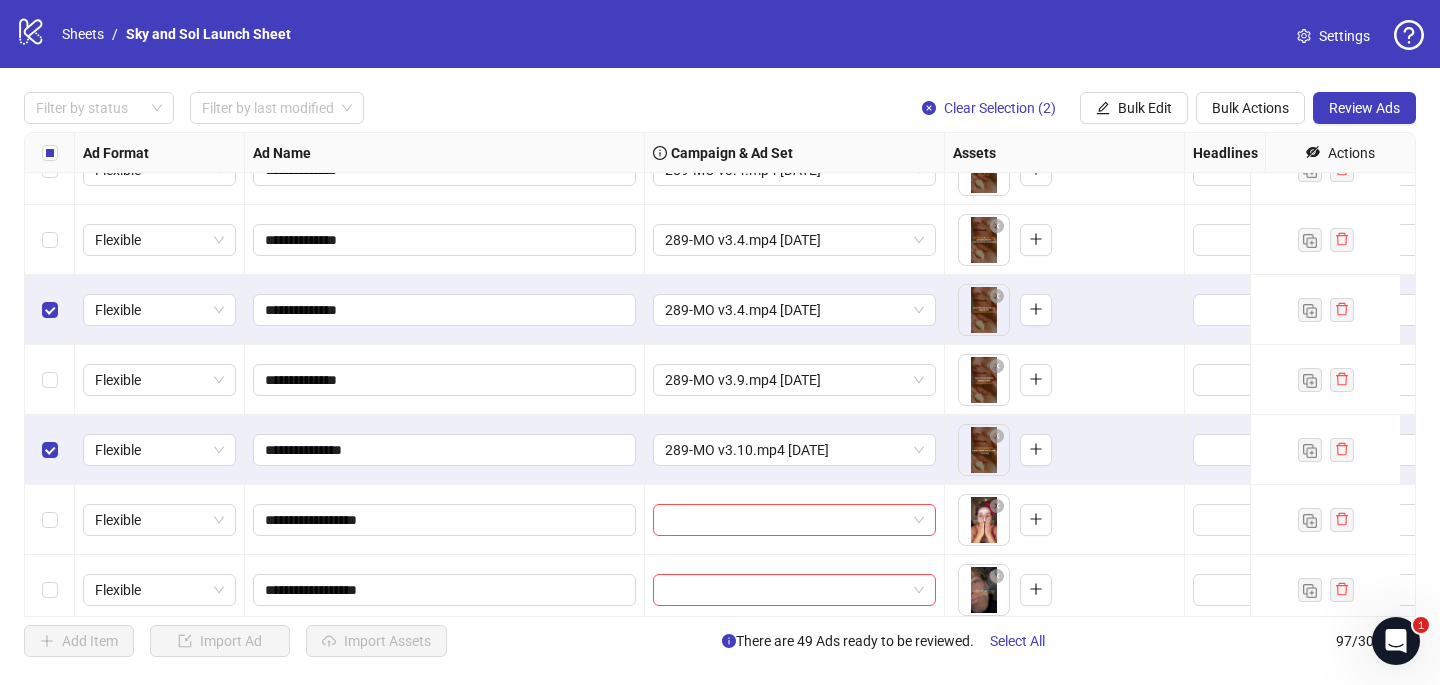 click at bounding box center (50, 240) 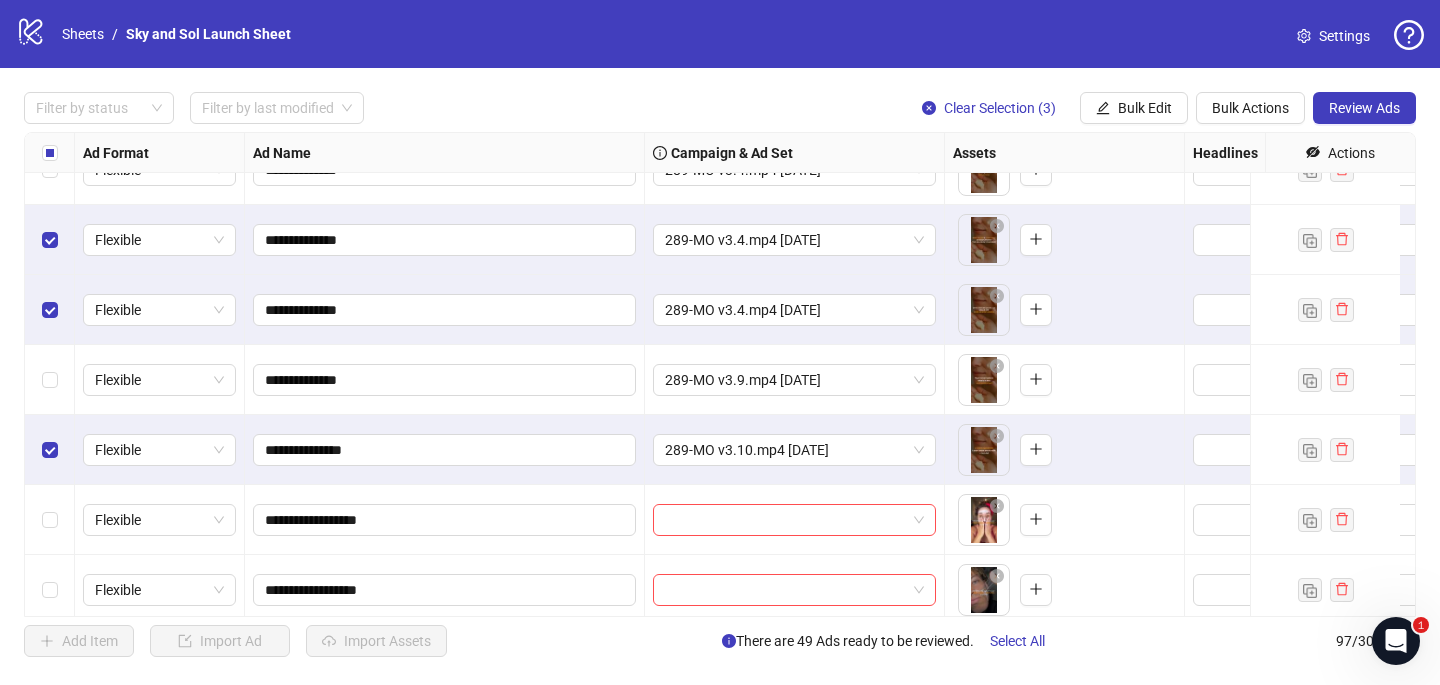 scroll, scrollTop: 3020, scrollLeft: 0, axis: vertical 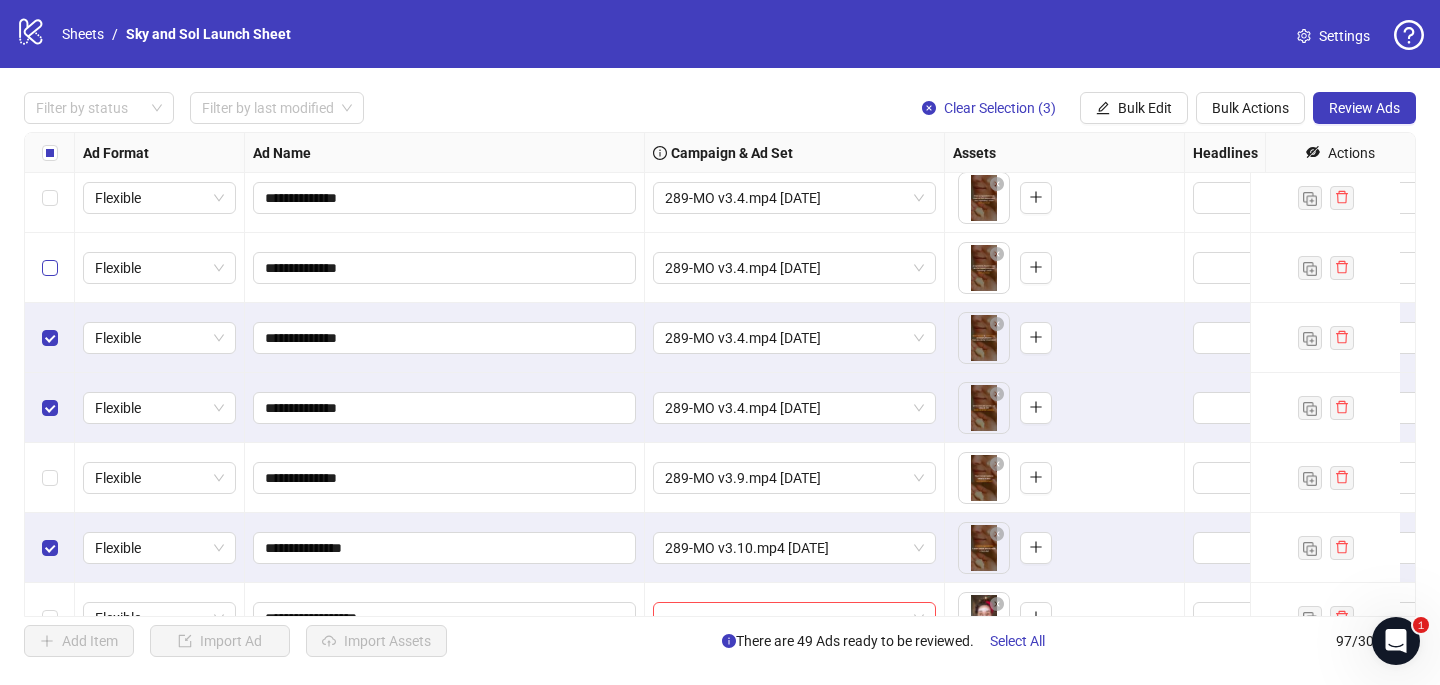 click at bounding box center [50, 268] 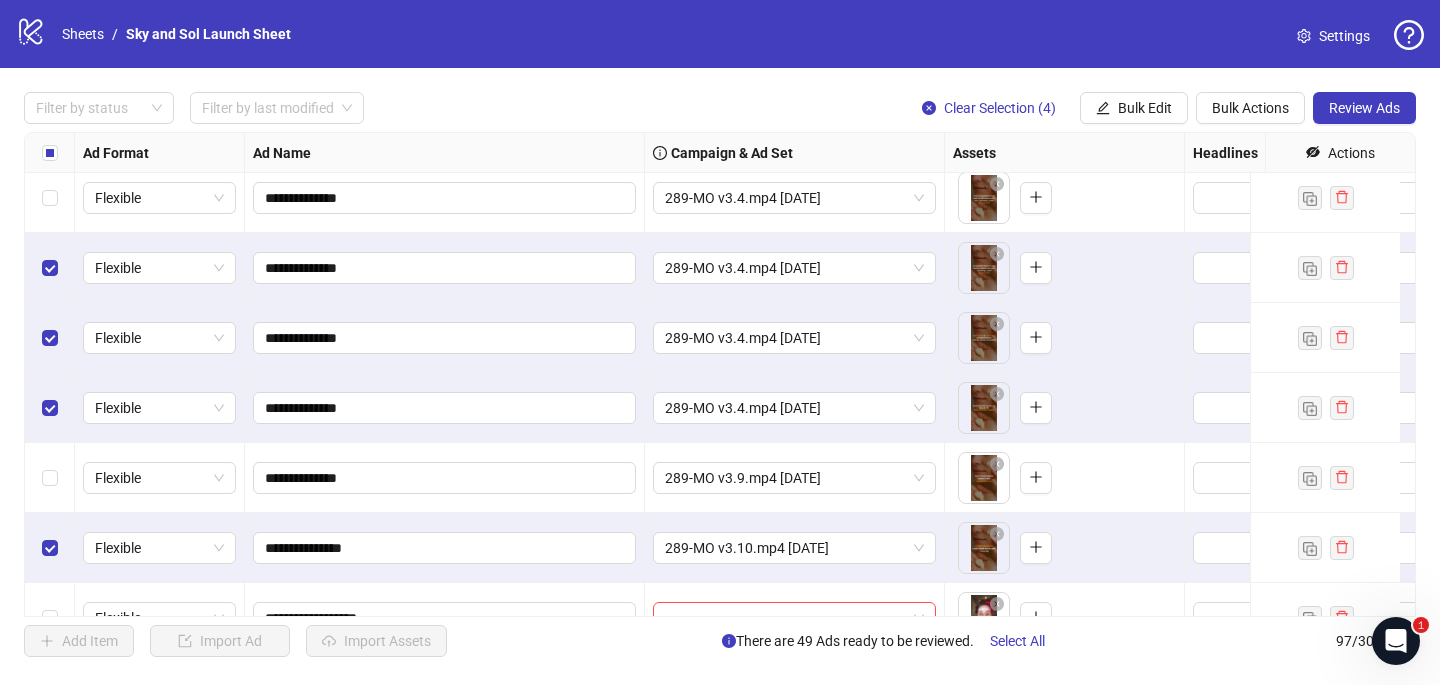 click at bounding box center (50, 198) 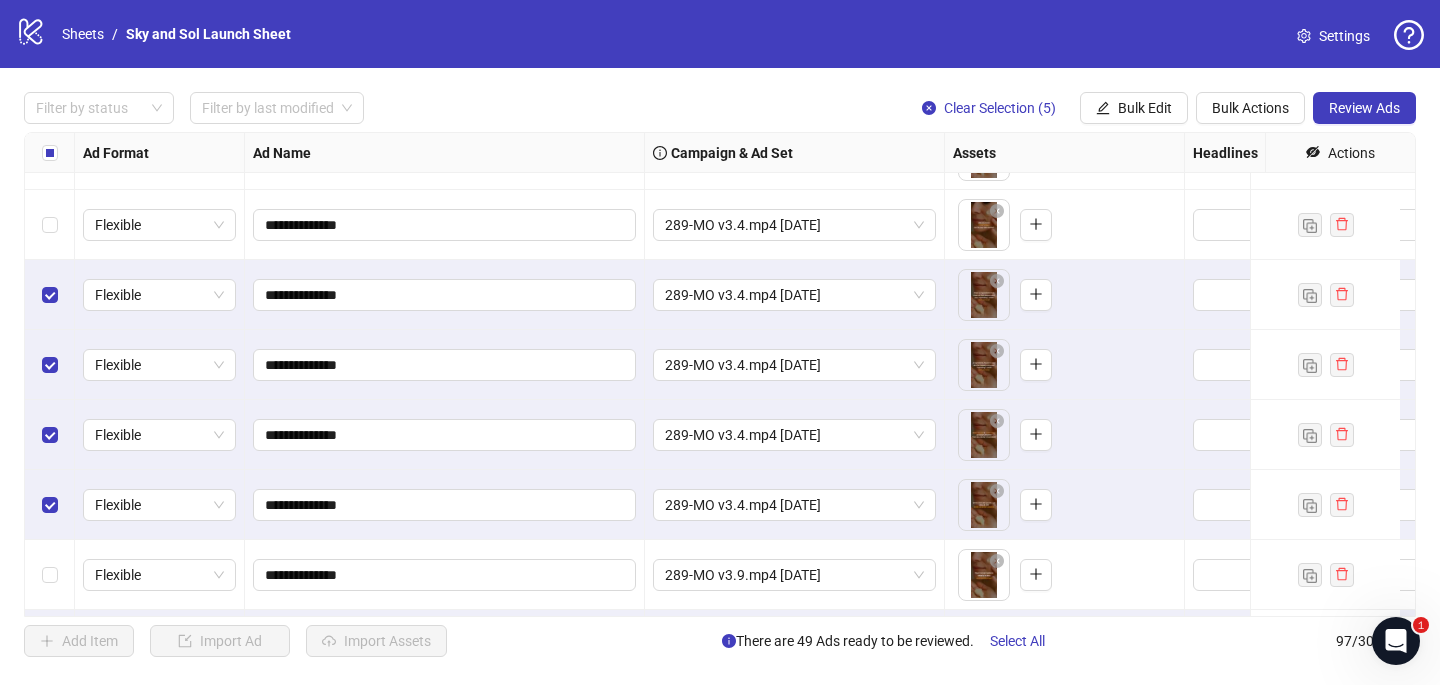 scroll, scrollTop: 2849, scrollLeft: 0, axis: vertical 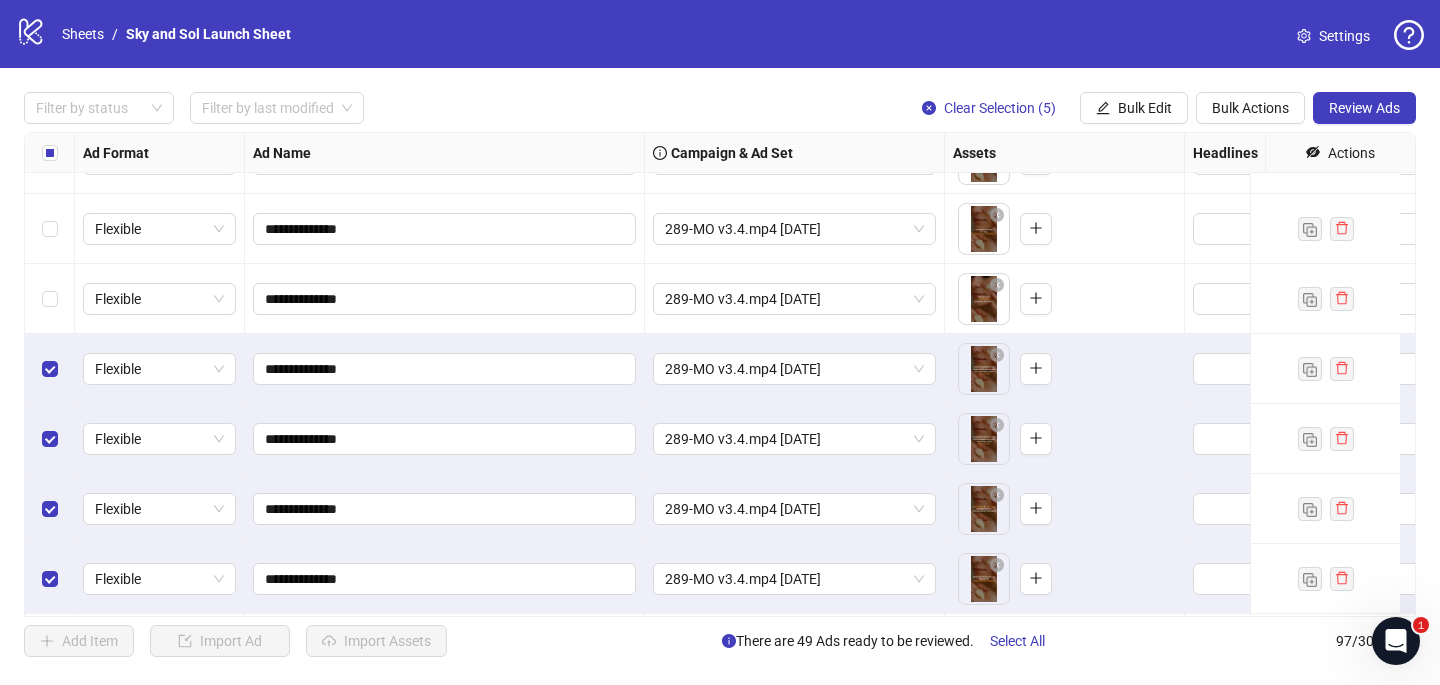 click at bounding box center [50, 299] 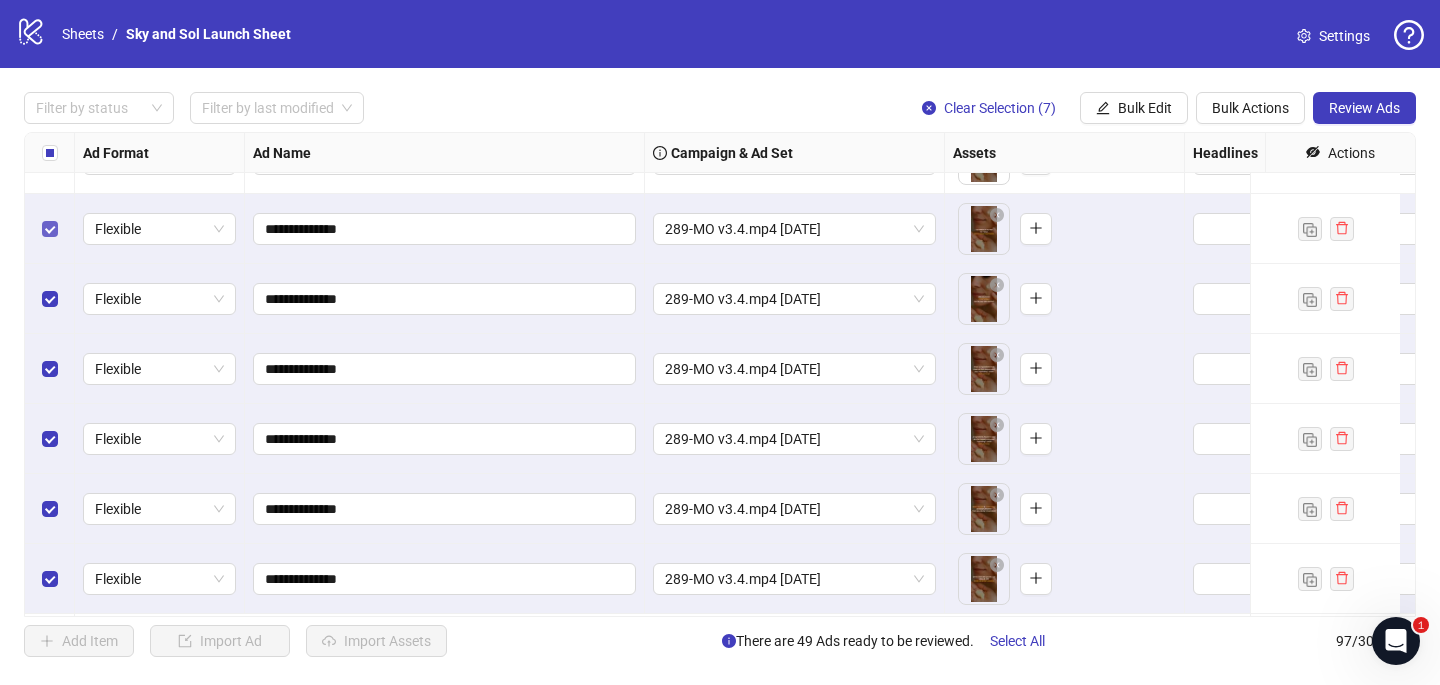 scroll, scrollTop: 2630, scrollLeft: 0, axis: vertical 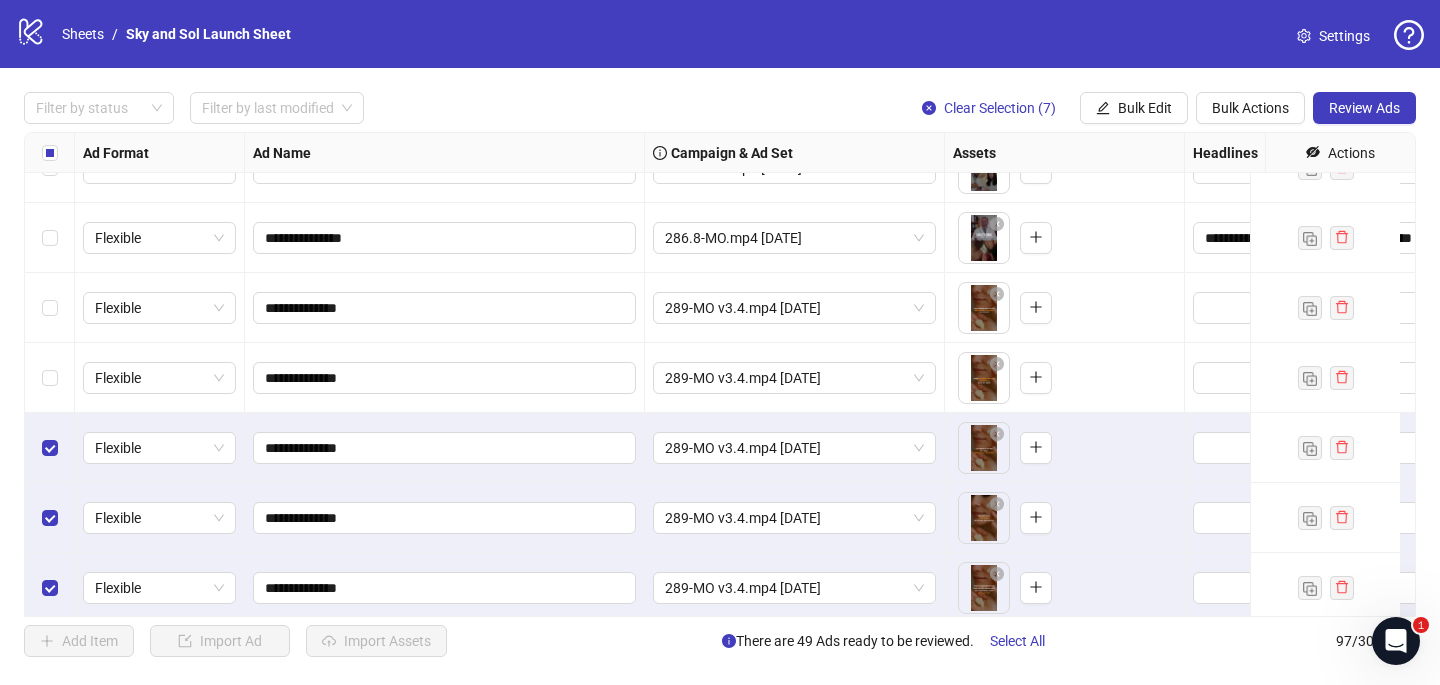 click at bounding box center [50, 378] 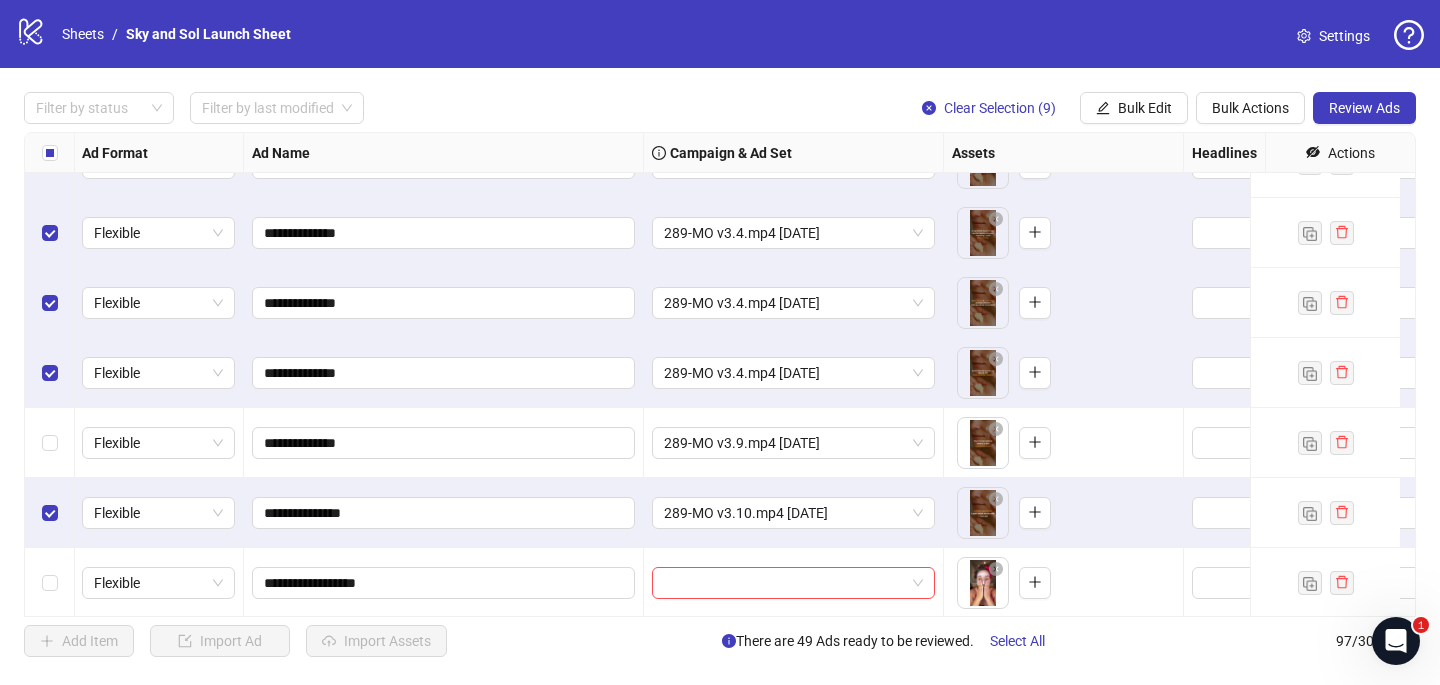 scroll, scrollTop: 3062, scrollLeft: 1, axis: both 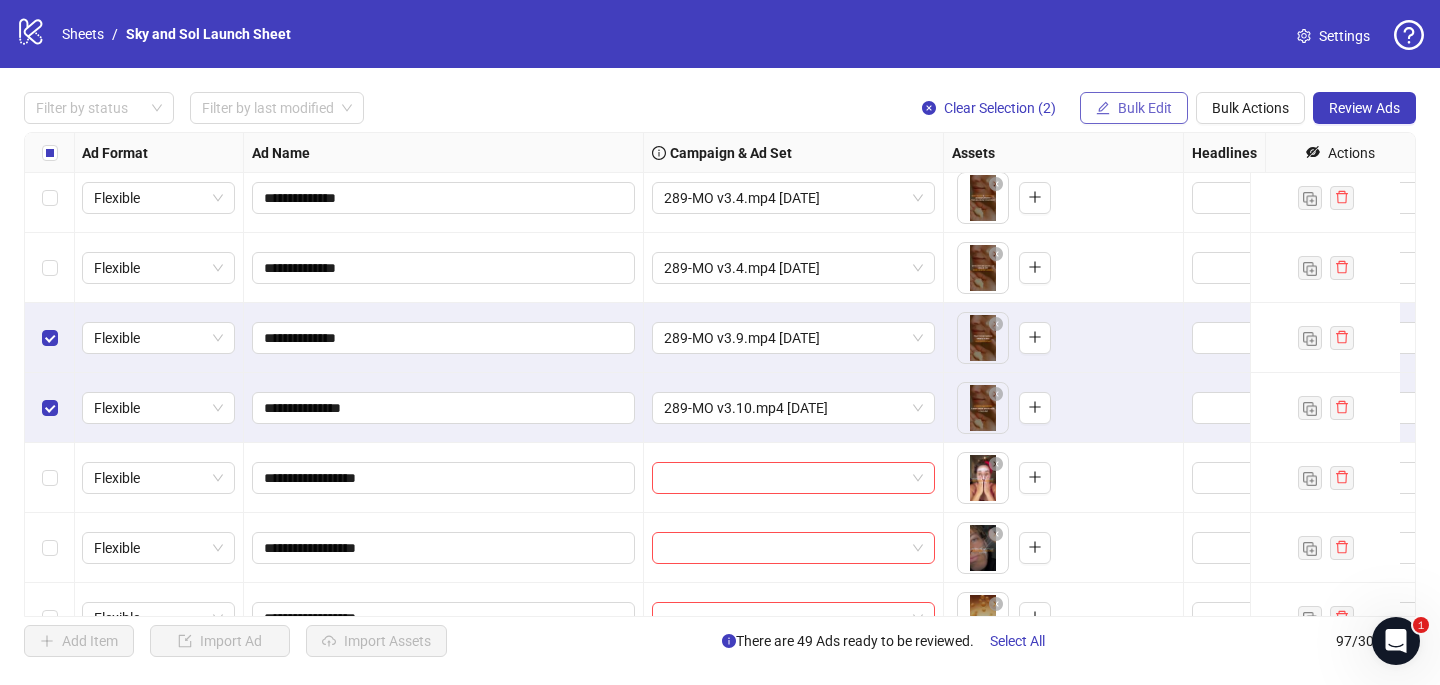 click on "Bulk Edit" at bounding box center [1134, 108] 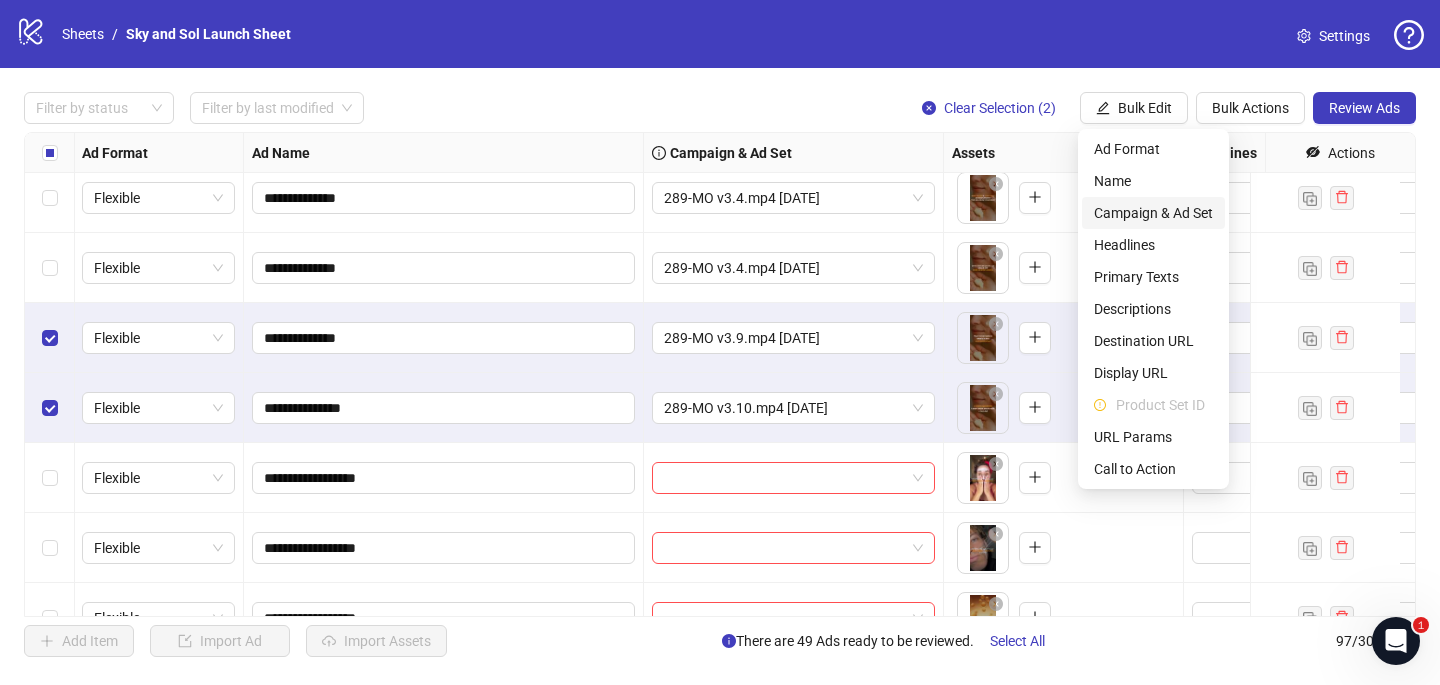 click on "Campaign & Ad Set" at bounding box center [1153, 213] 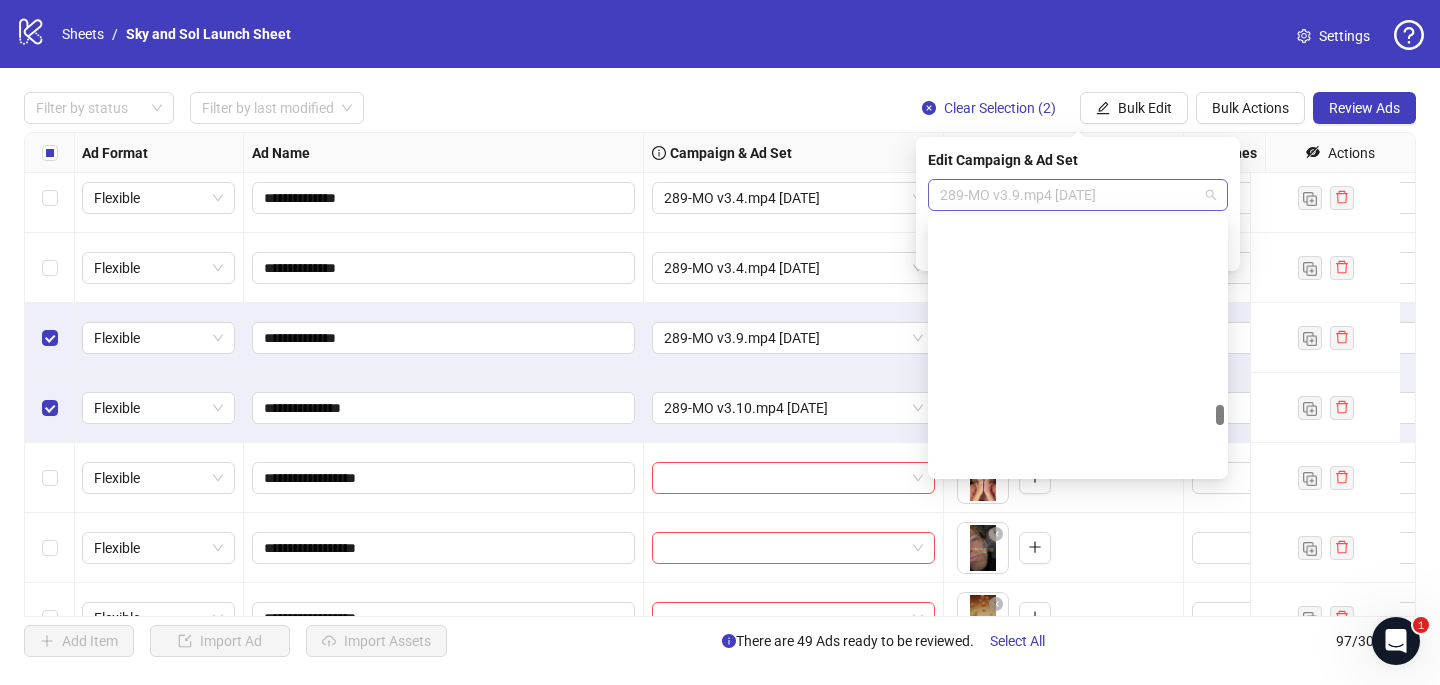 click on "289-MO v3.9.mp4 [DATE]" at bounding box center [1078, 195] 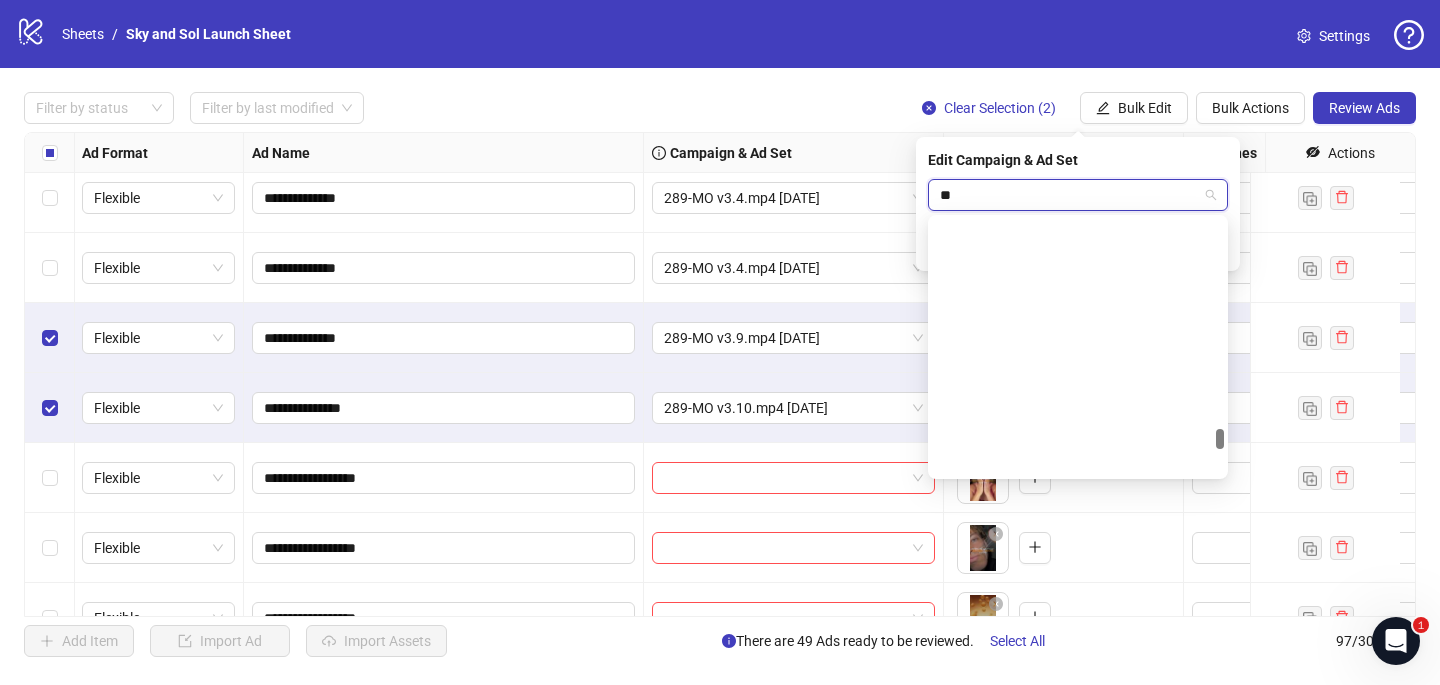 scroll, scrollTop: 1264, scrollLeft: 0, axis: vertical 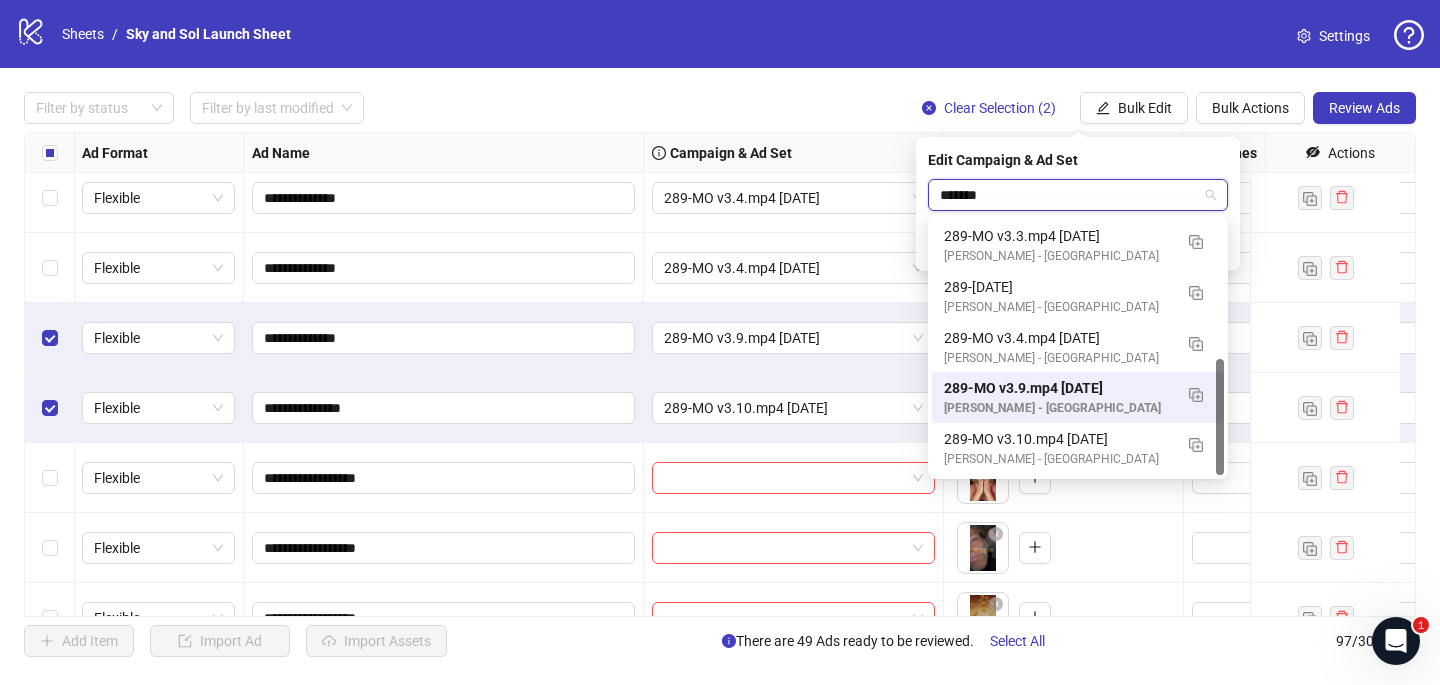 type on "********" 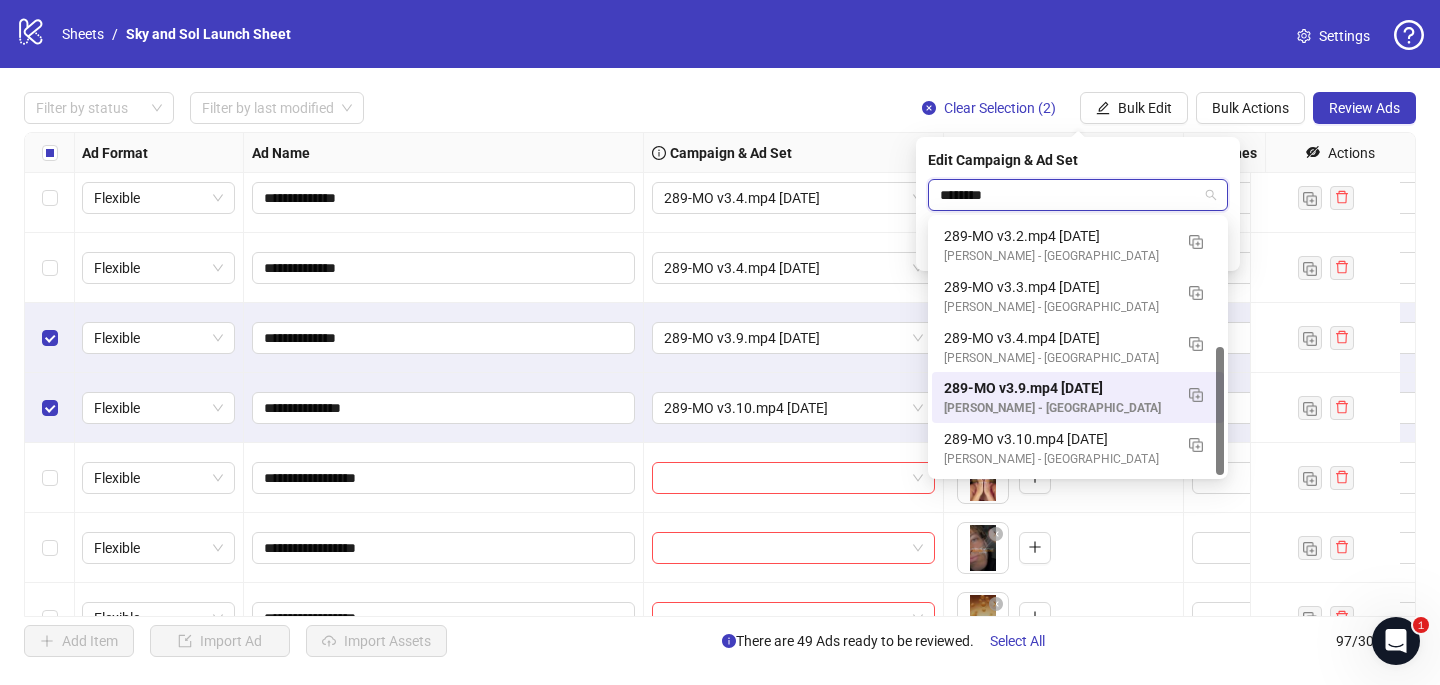 scroll, scrollTop: 254, scrollLeft: 0, axis: vertical 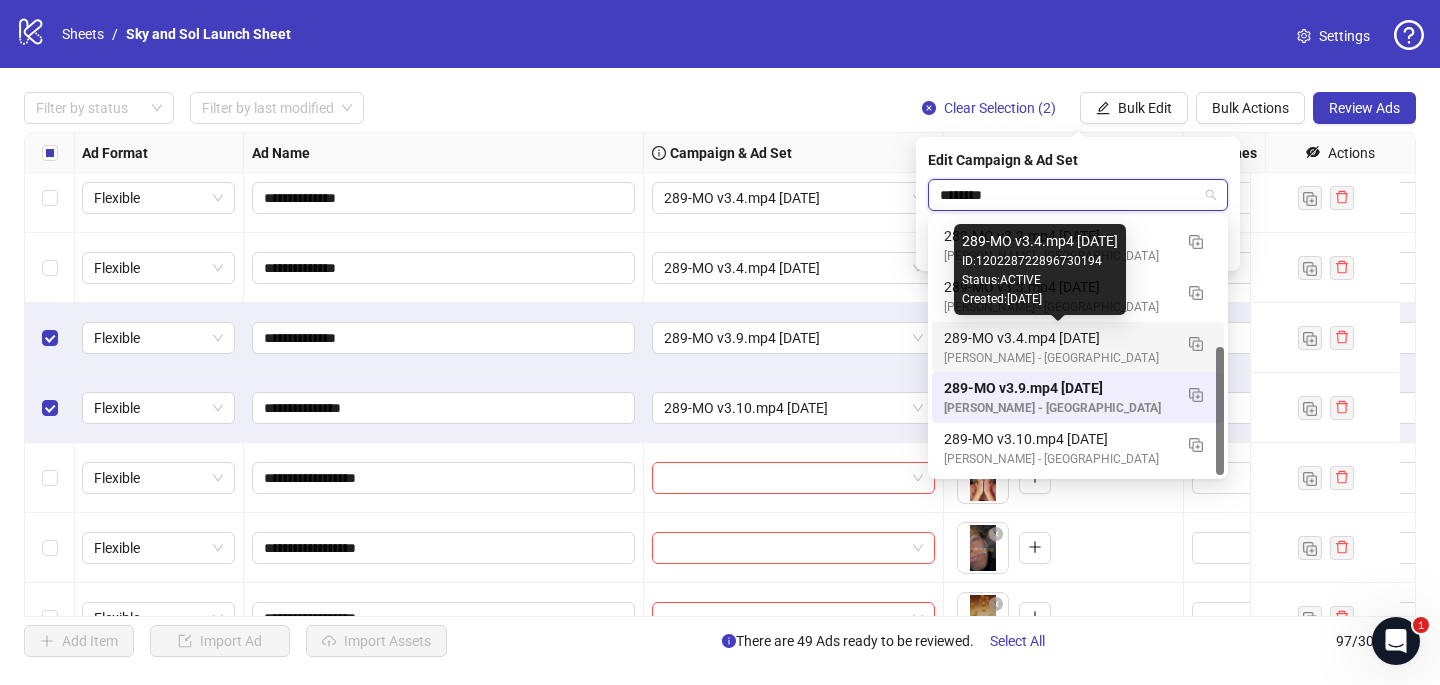 click on "289-MO v3.4.mp4 [DATE]" at bounding box center (1058, 338) 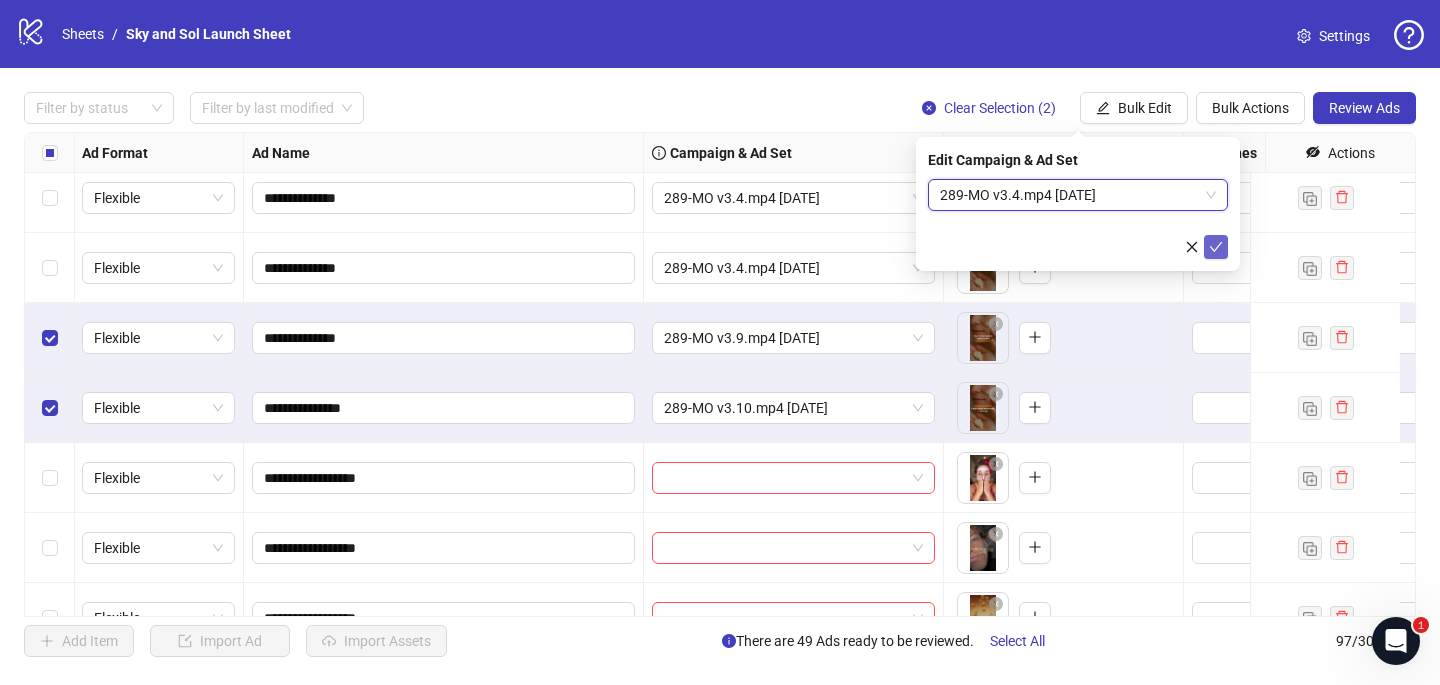 click at bounding box center (1216, 247) 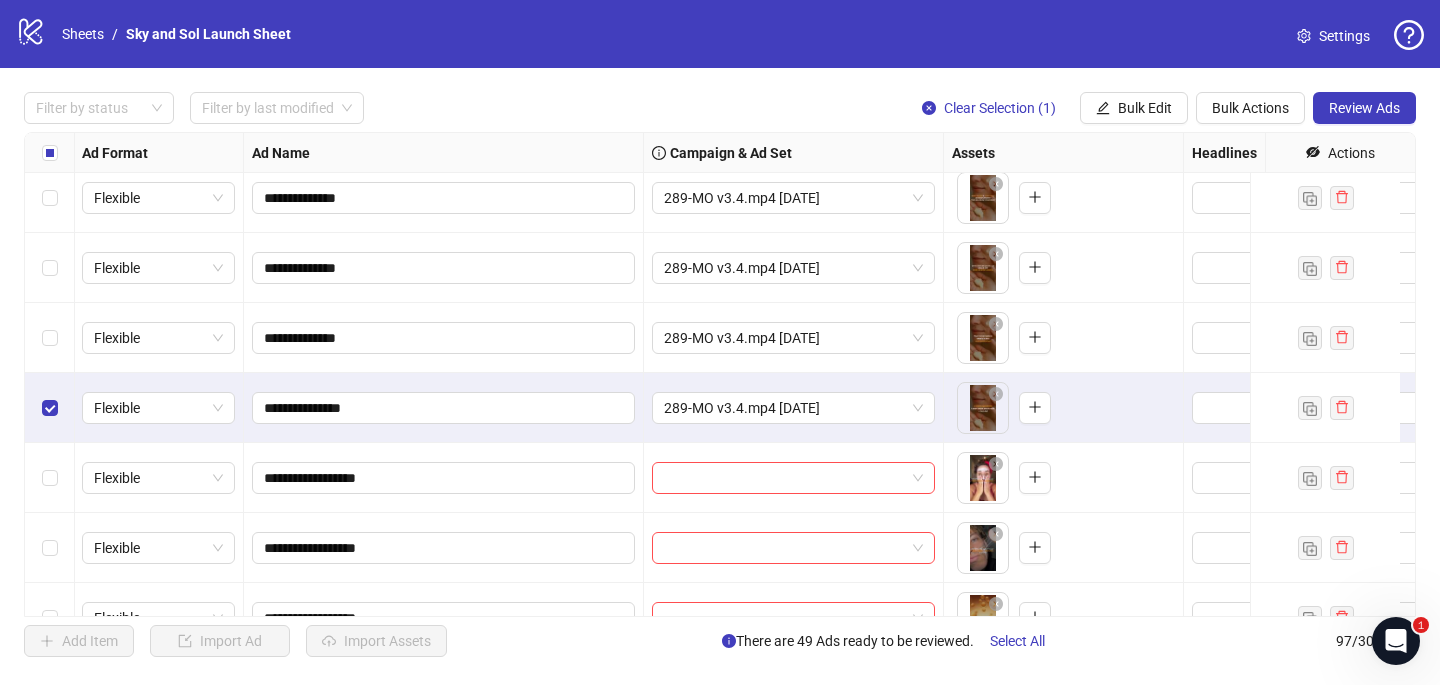 click at bounding box center [50, 408] 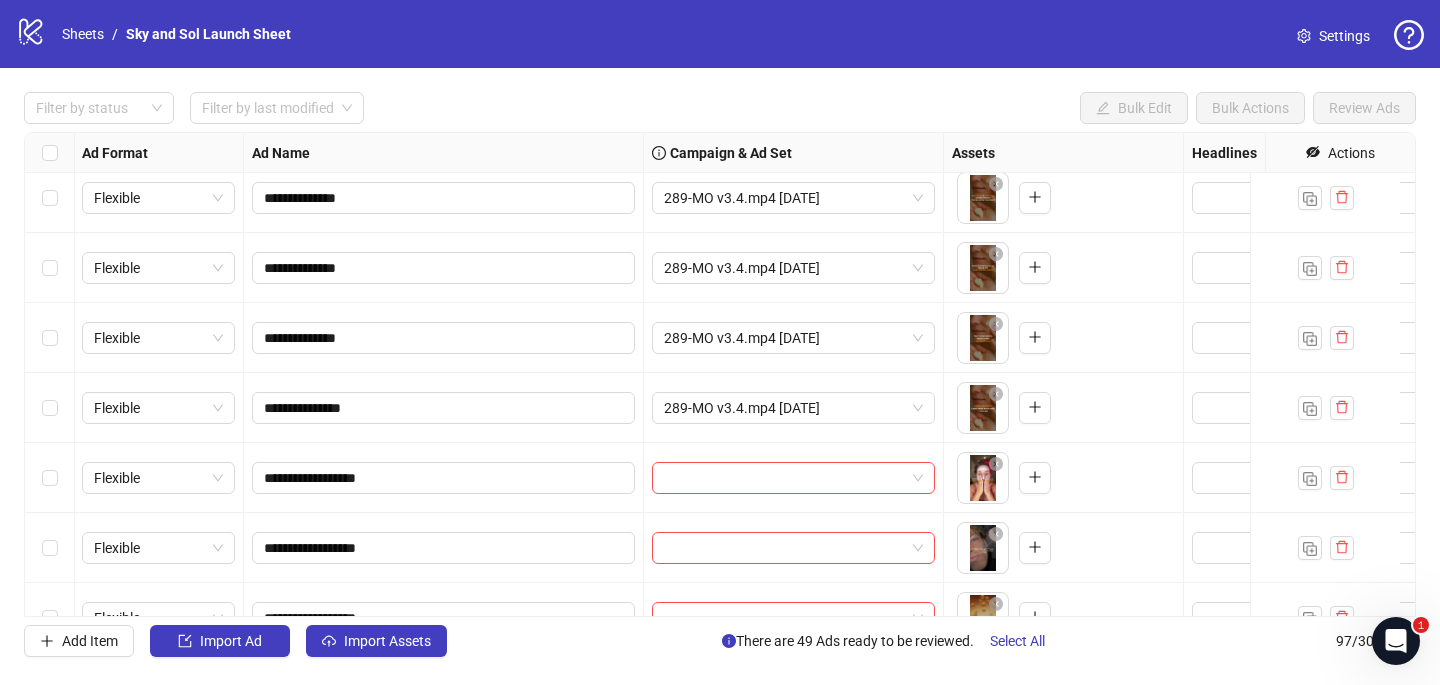 click at bounding box center [50, 478] 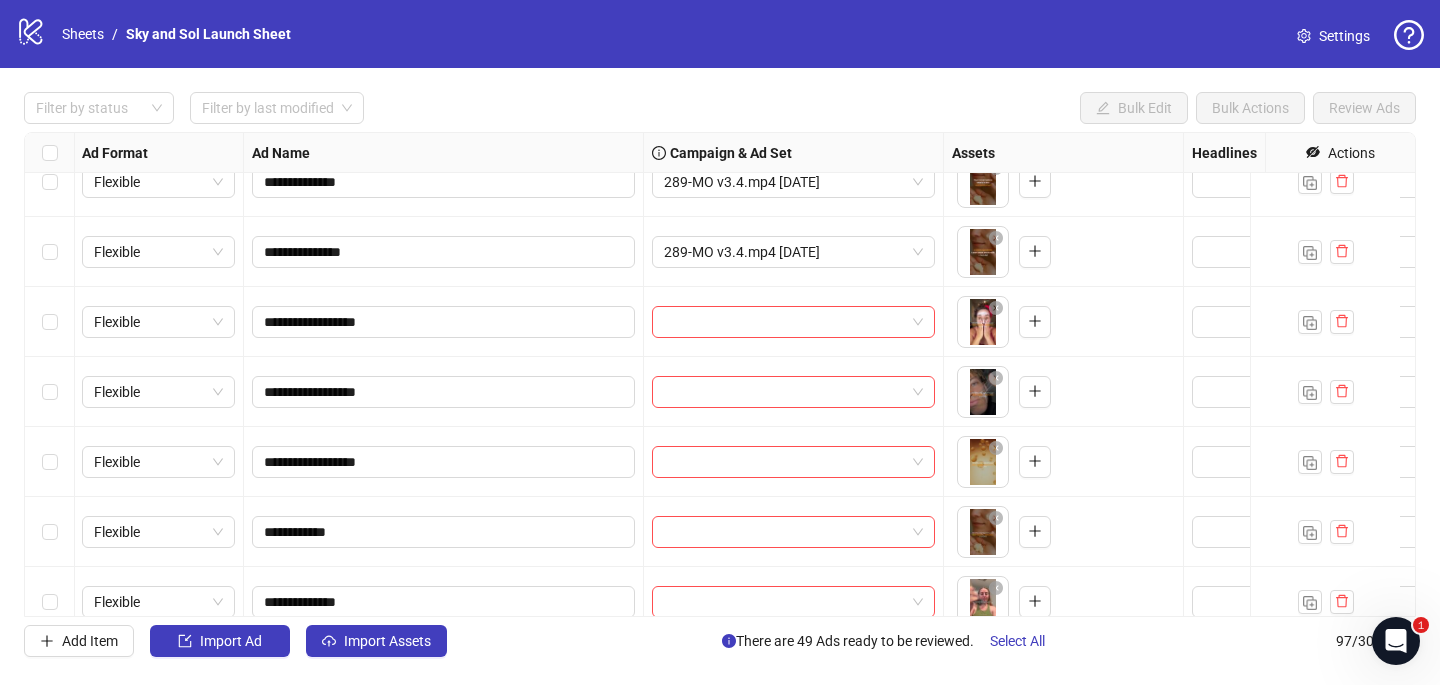 scroll, scrollTop: 3339, scrollLeft: 1, axis: both 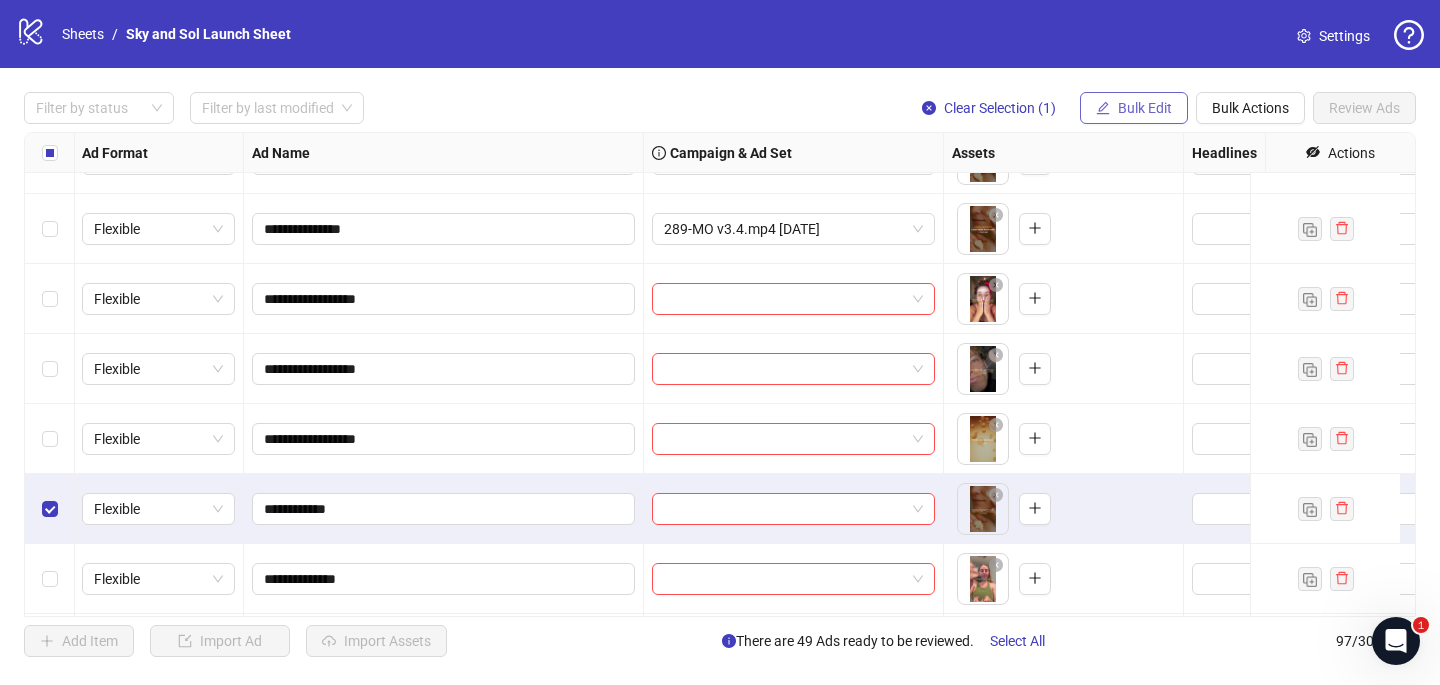 click on "Bulk Edit" at bounding box center [1134, 108] 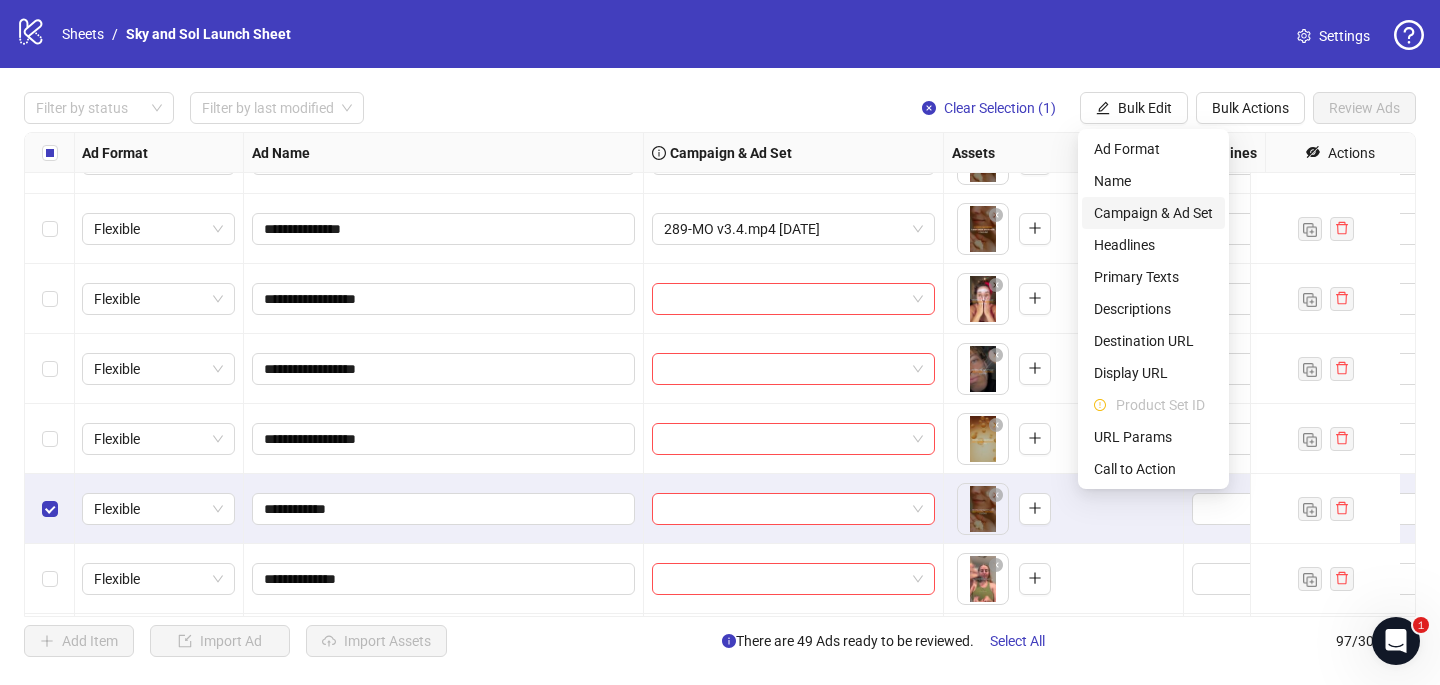 click on "Campaign & Ad Set" at bounding box center (1153, 213) 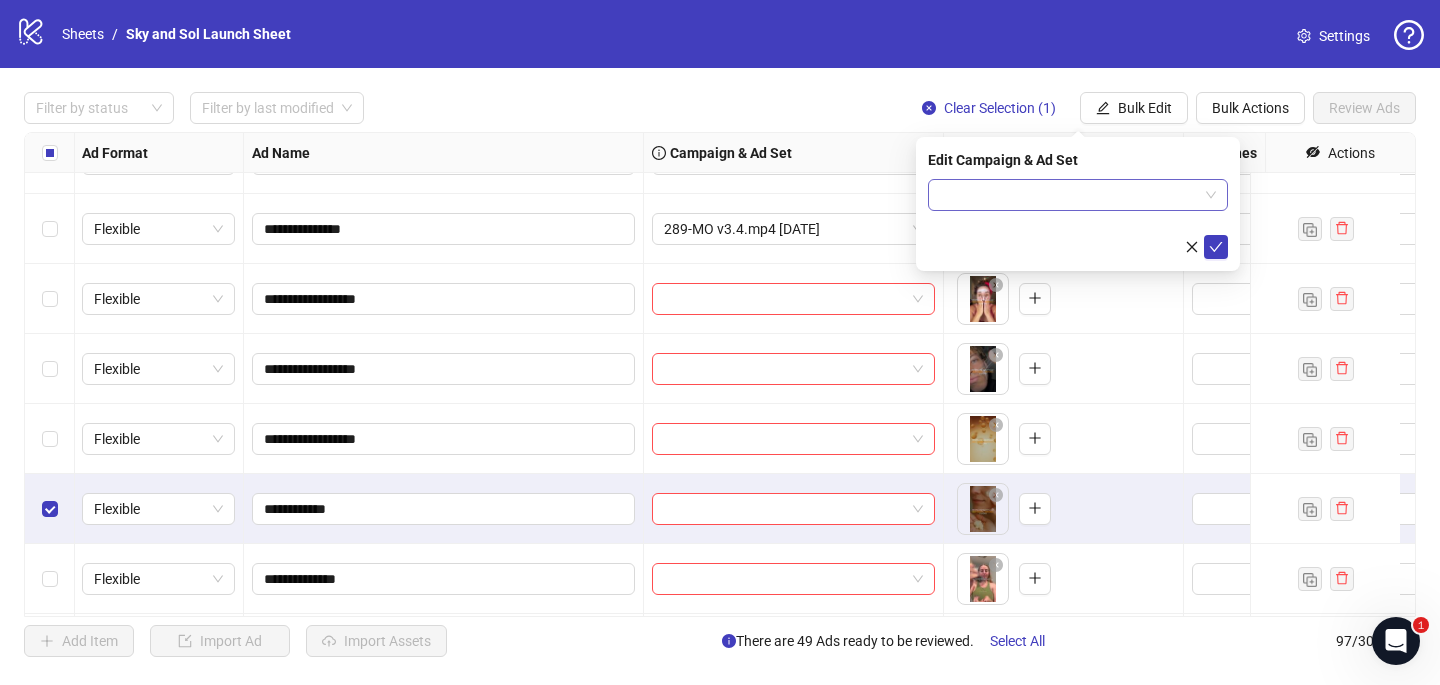 click at bounding box center (1069, 195) 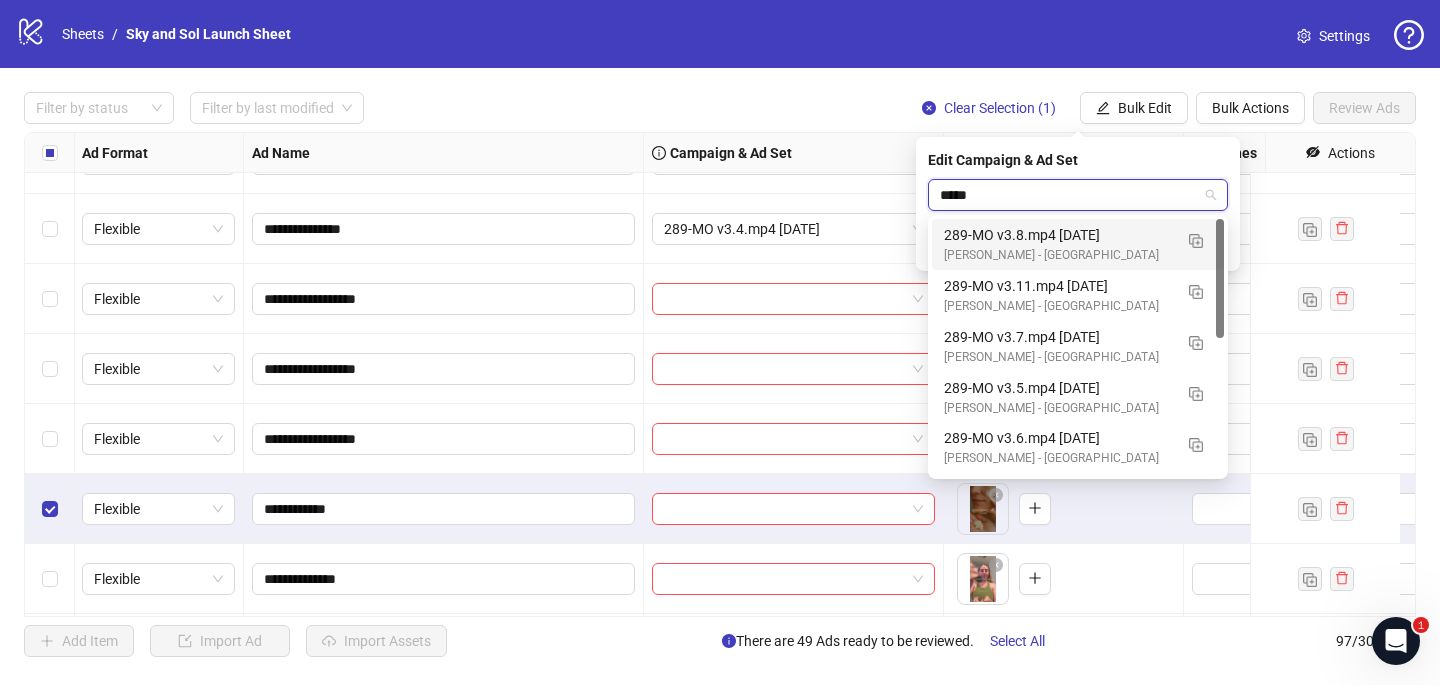 type on "******" 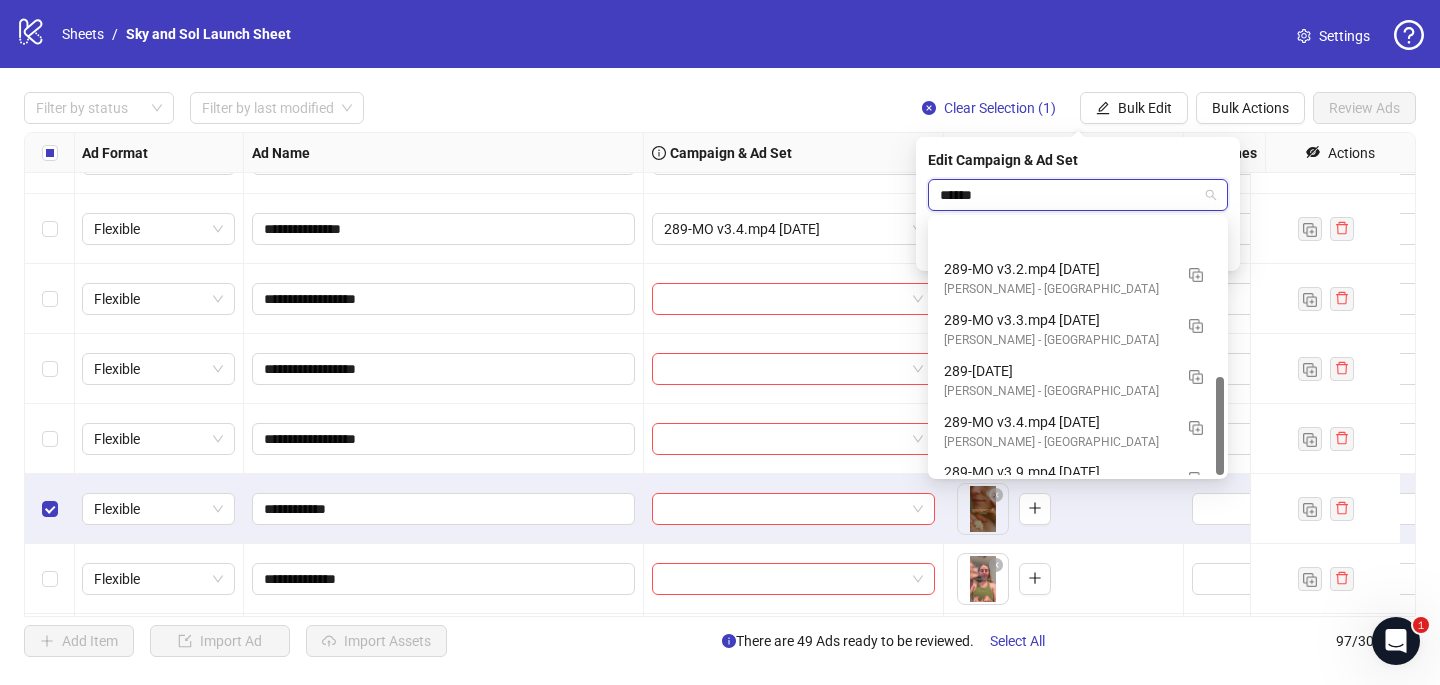 scroll, scrollTop: 407, scrollLeft: 0, axis: vertical 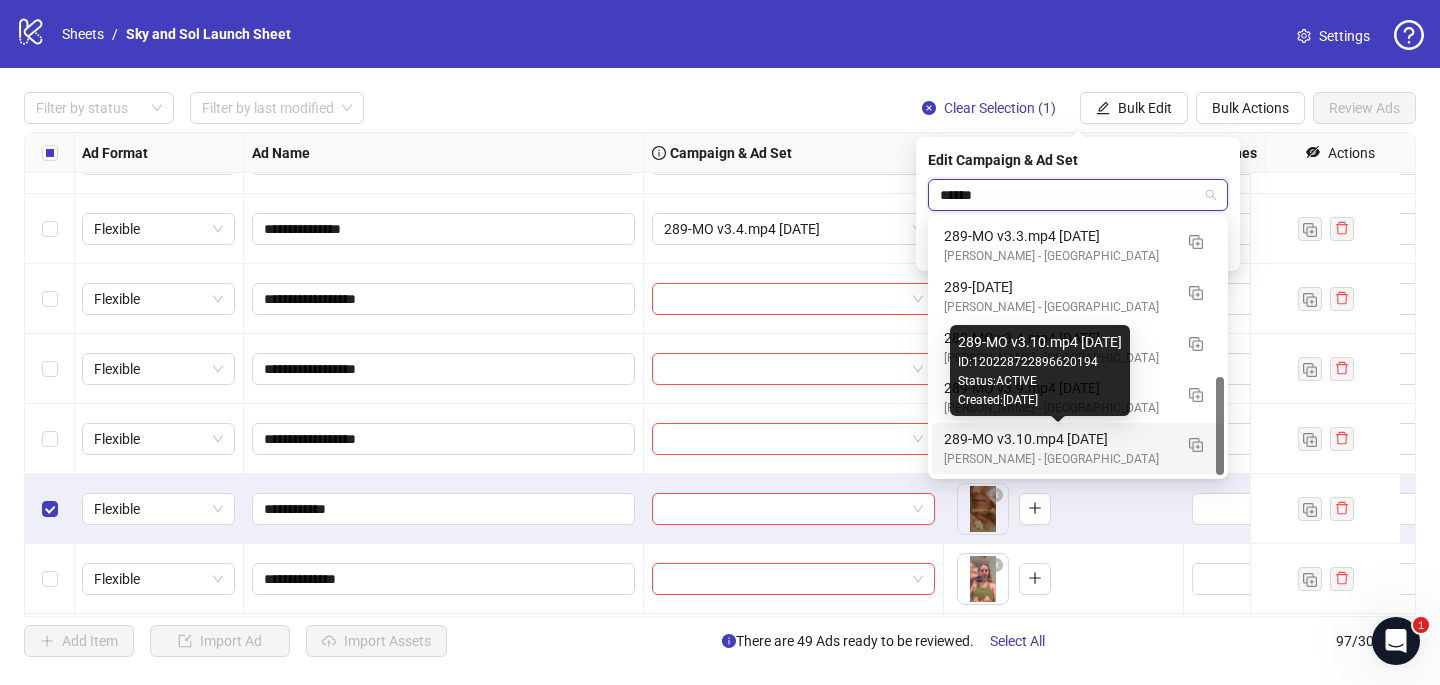 click on "289-MO v3.10.mp4 [DATE]" at bounding box center (1058, 439) 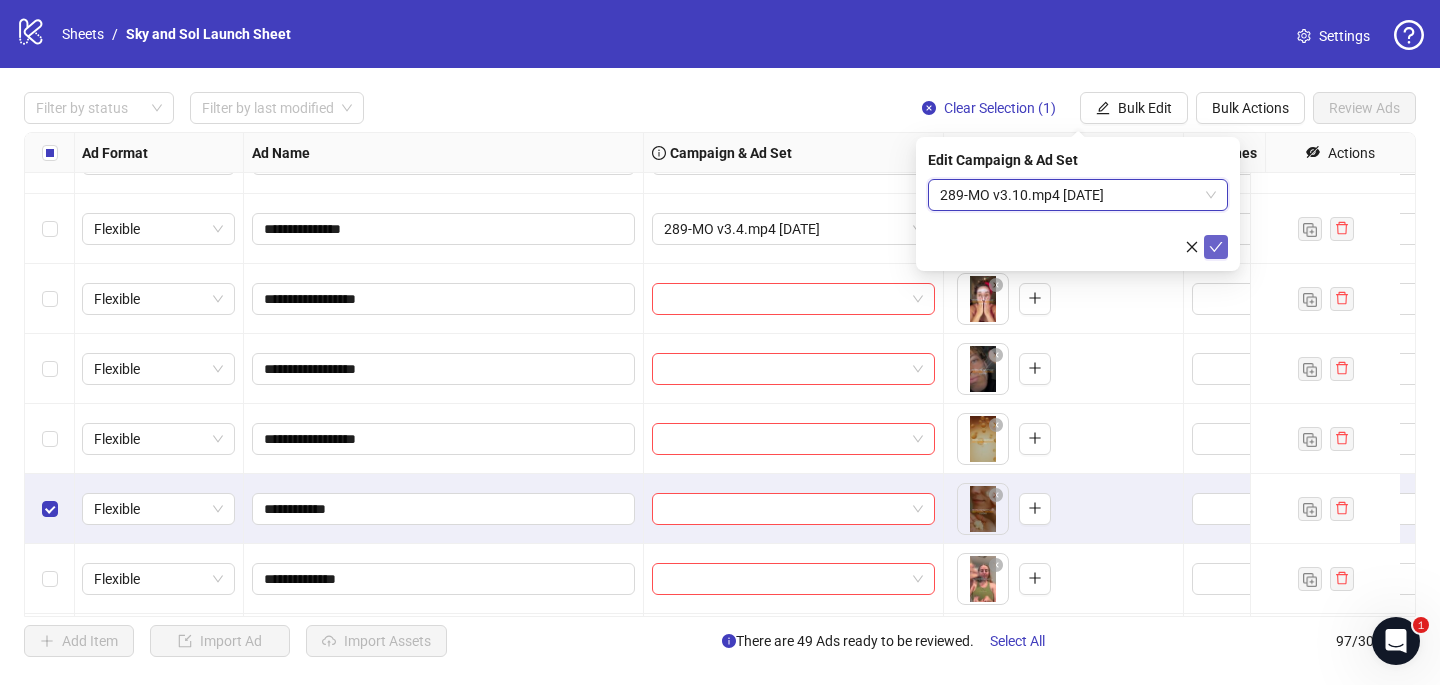 click 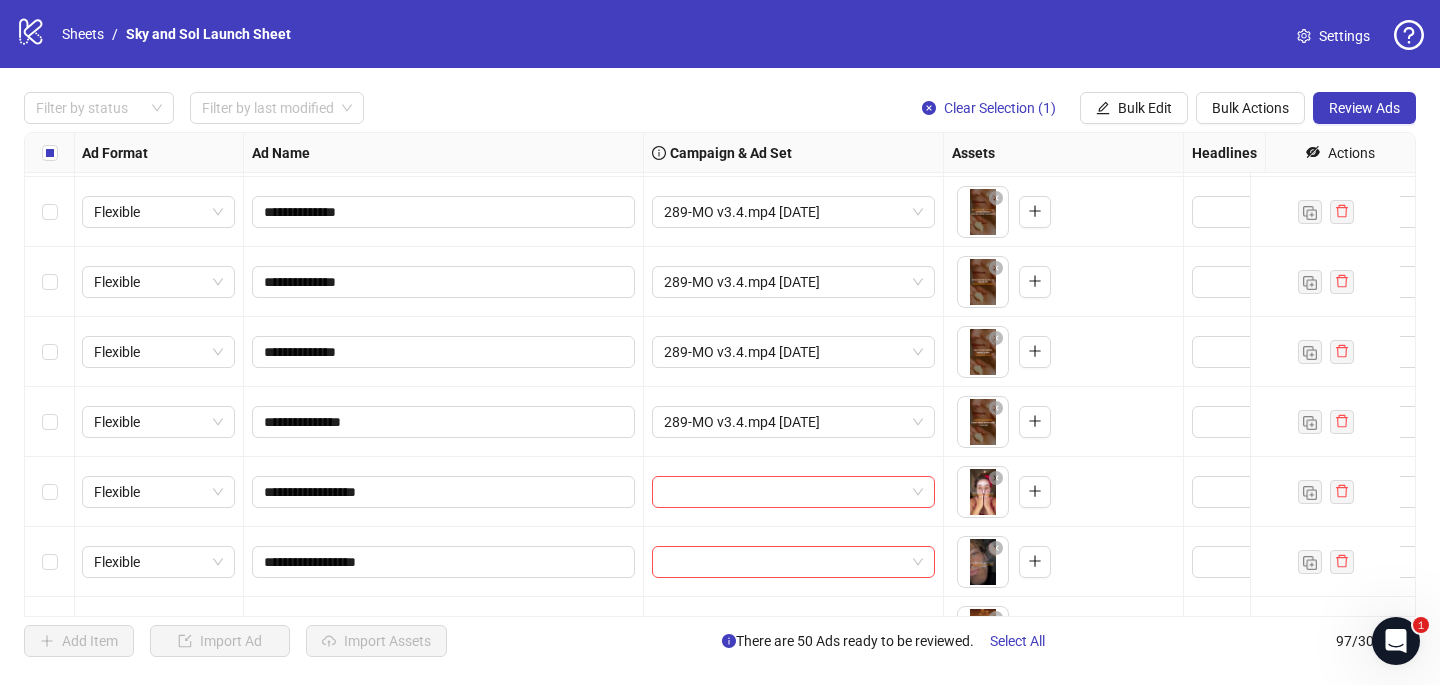 scroll, scrollTop: 3082, scrollLeft: 1, axis: both 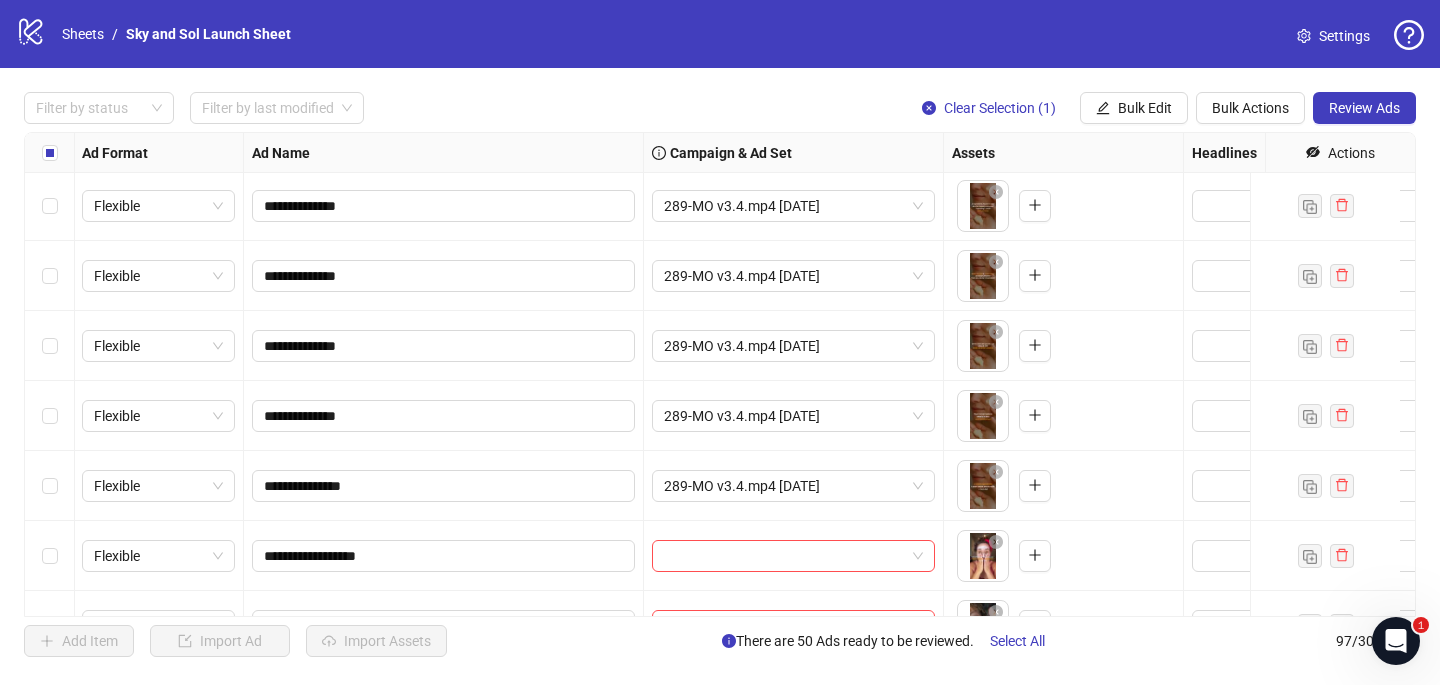 click at bounding box center [50, 486] 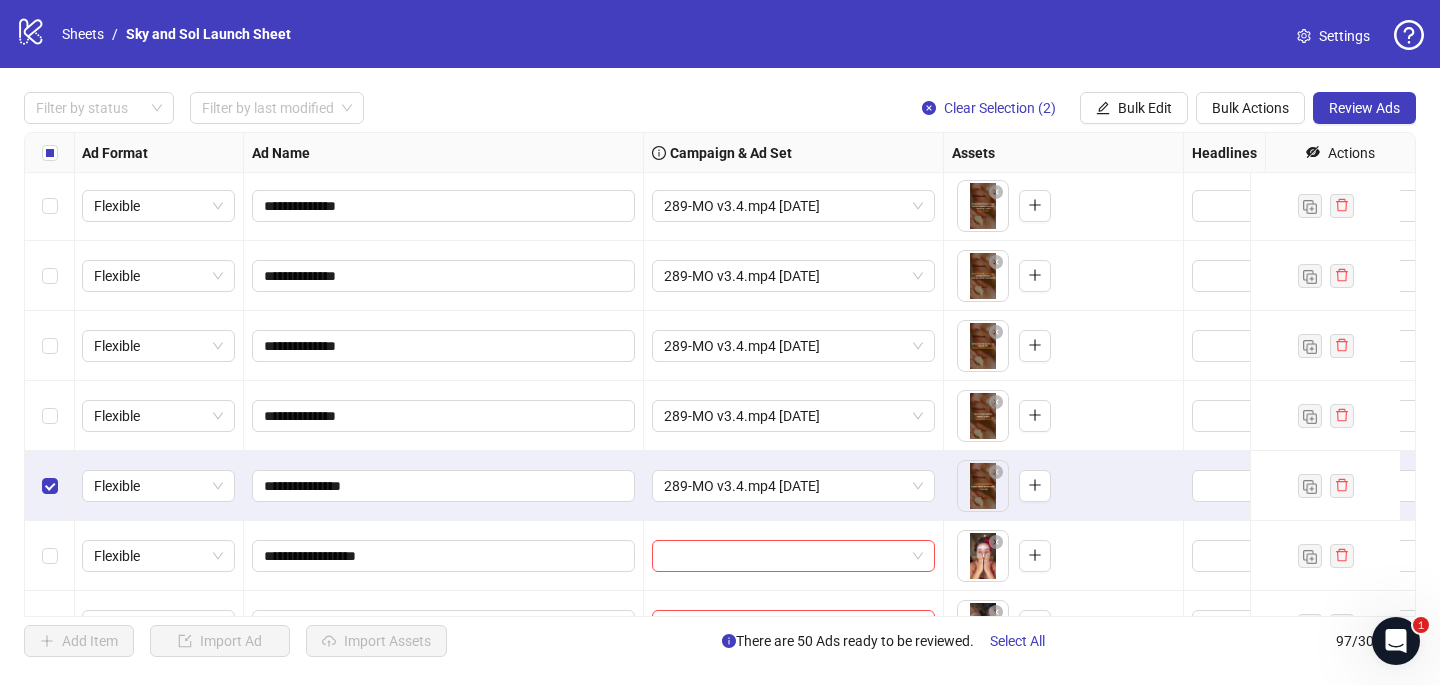 click at bounding box center [50, 416] 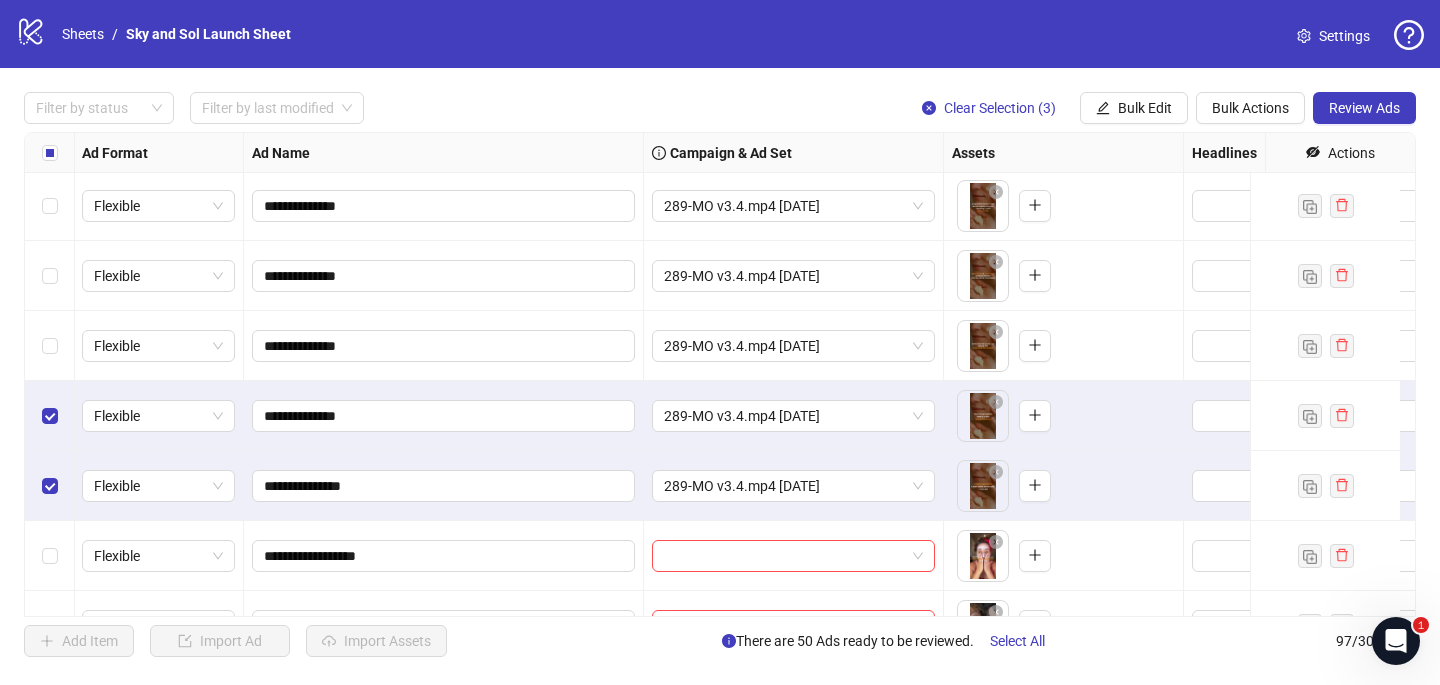 click at bounding box center (50, 346) 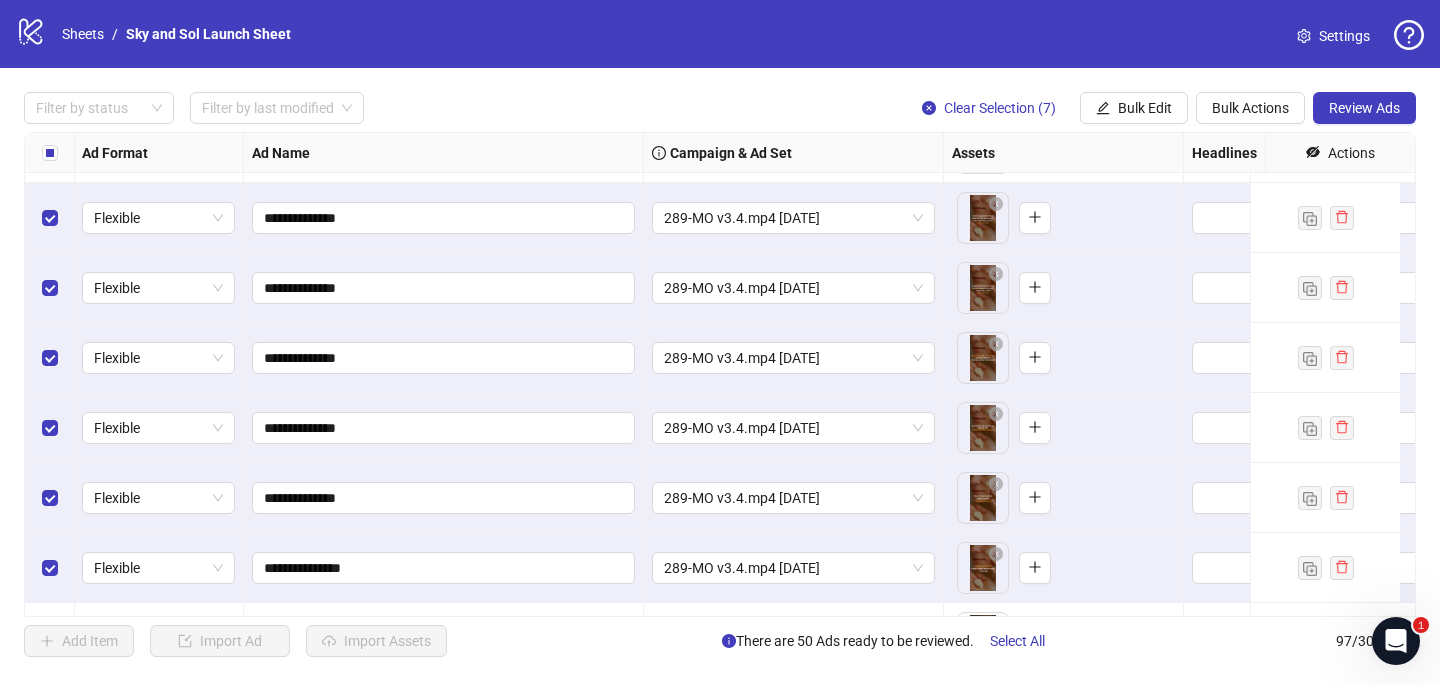 scroll, scrollTop: 2888, scrollLeft: 1, axis: both 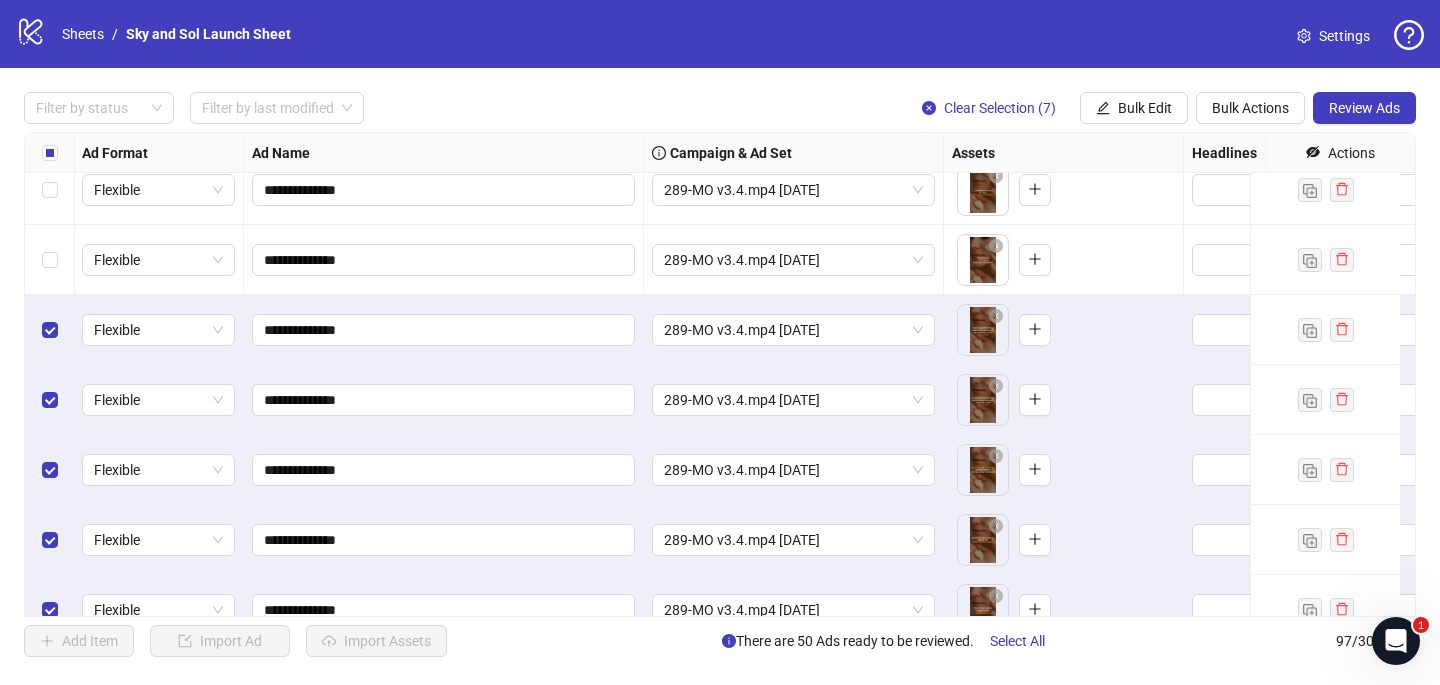 click at bounding box center [50, 260] 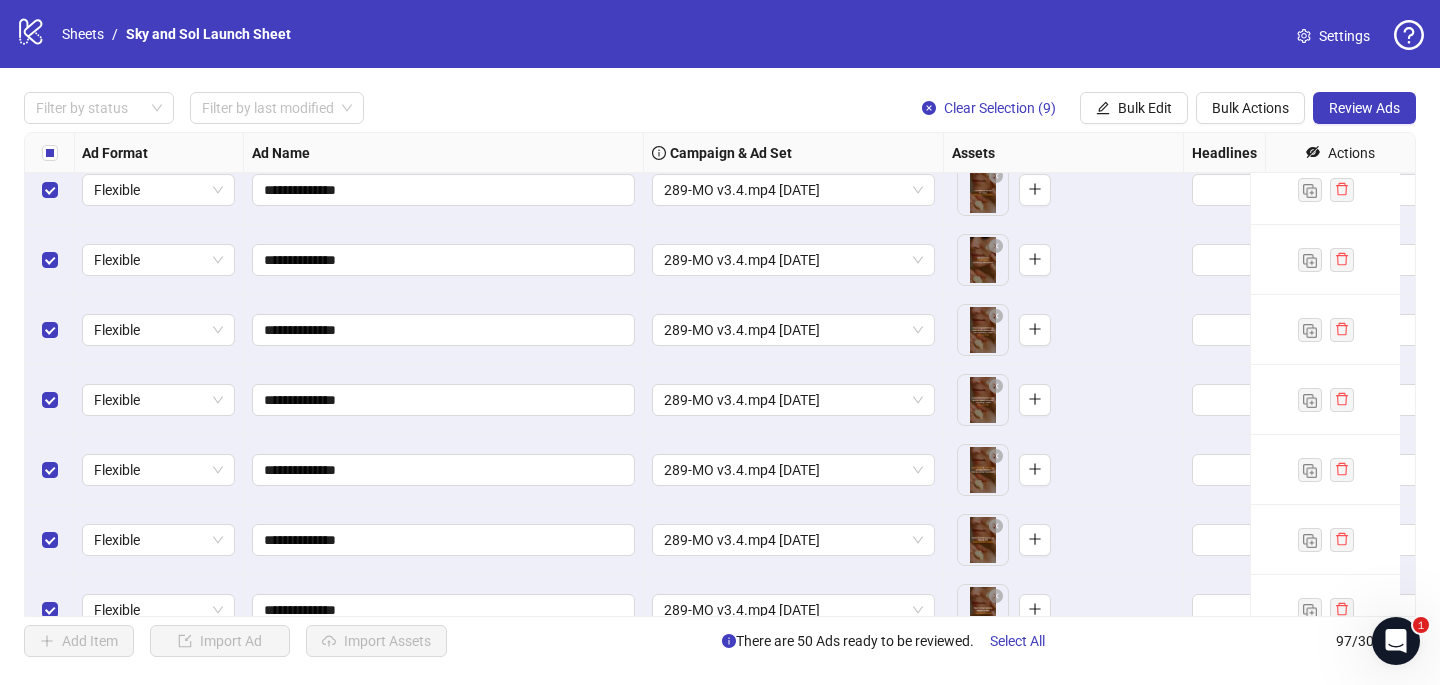 scroll, scrollTop: 2754, scrollLeft: 1, axis: both 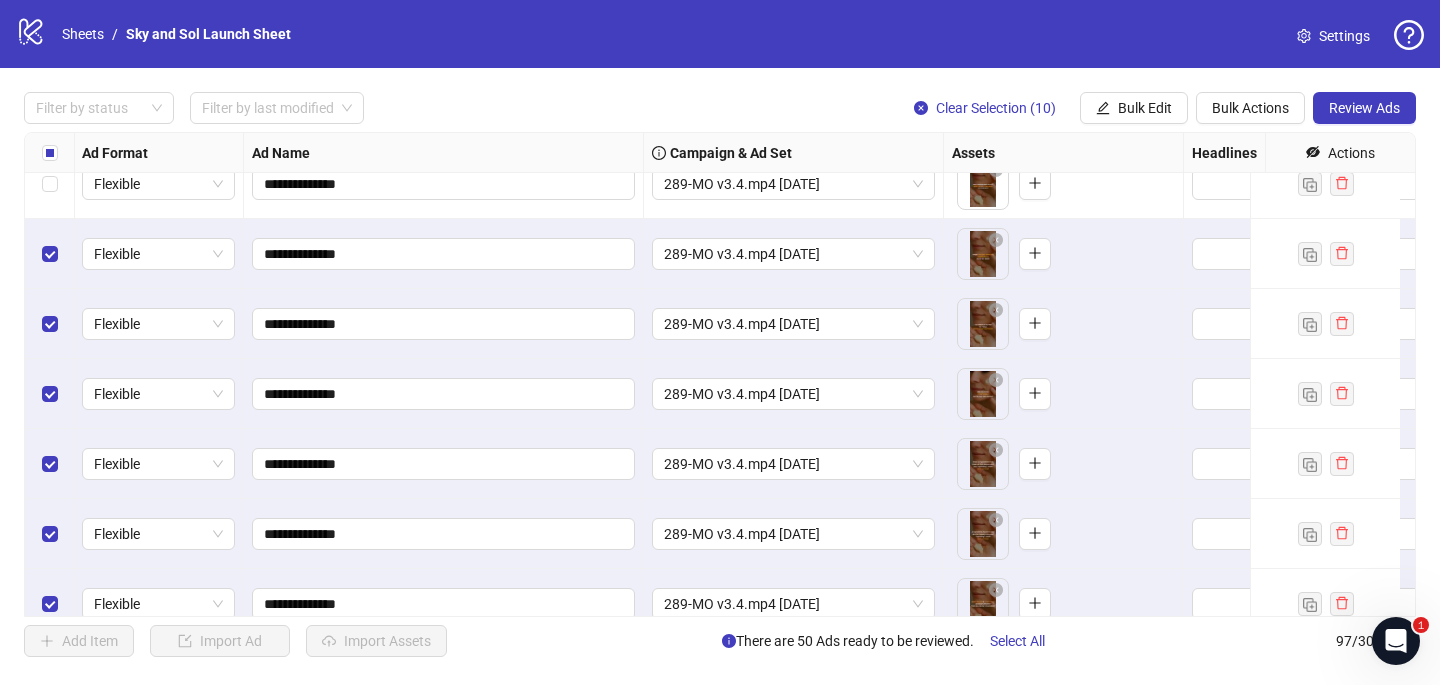 click at bounding box center (50, 184) 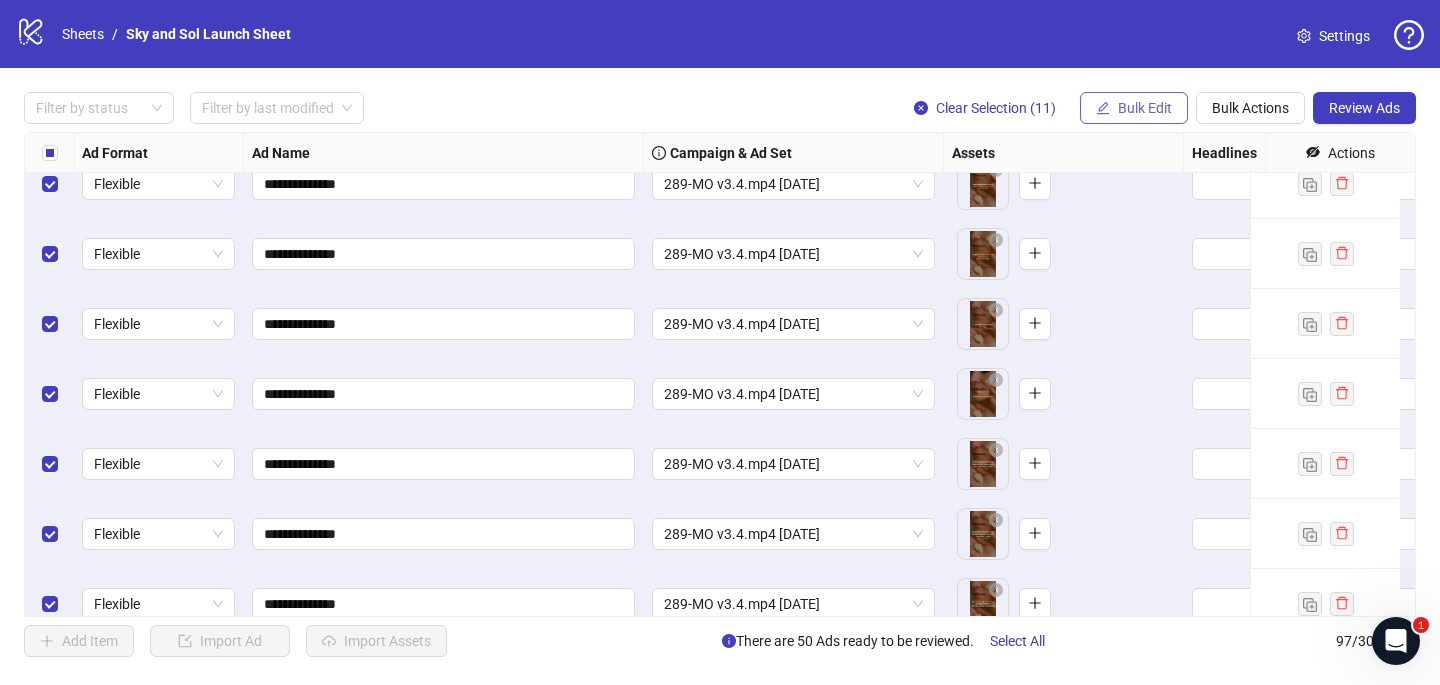 click on "Bulk Edit" at bounding box center (1134, 108) 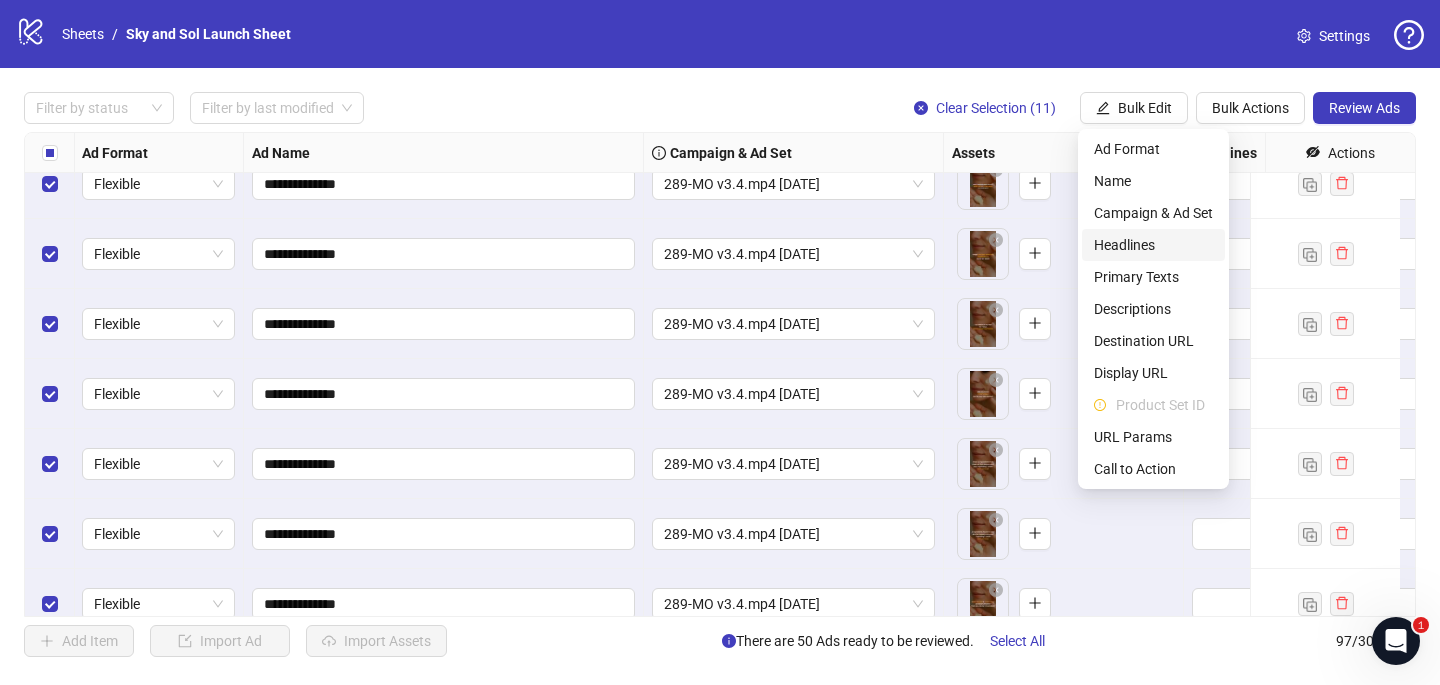 click on "Headlines" at bounding box center [1153, 245] 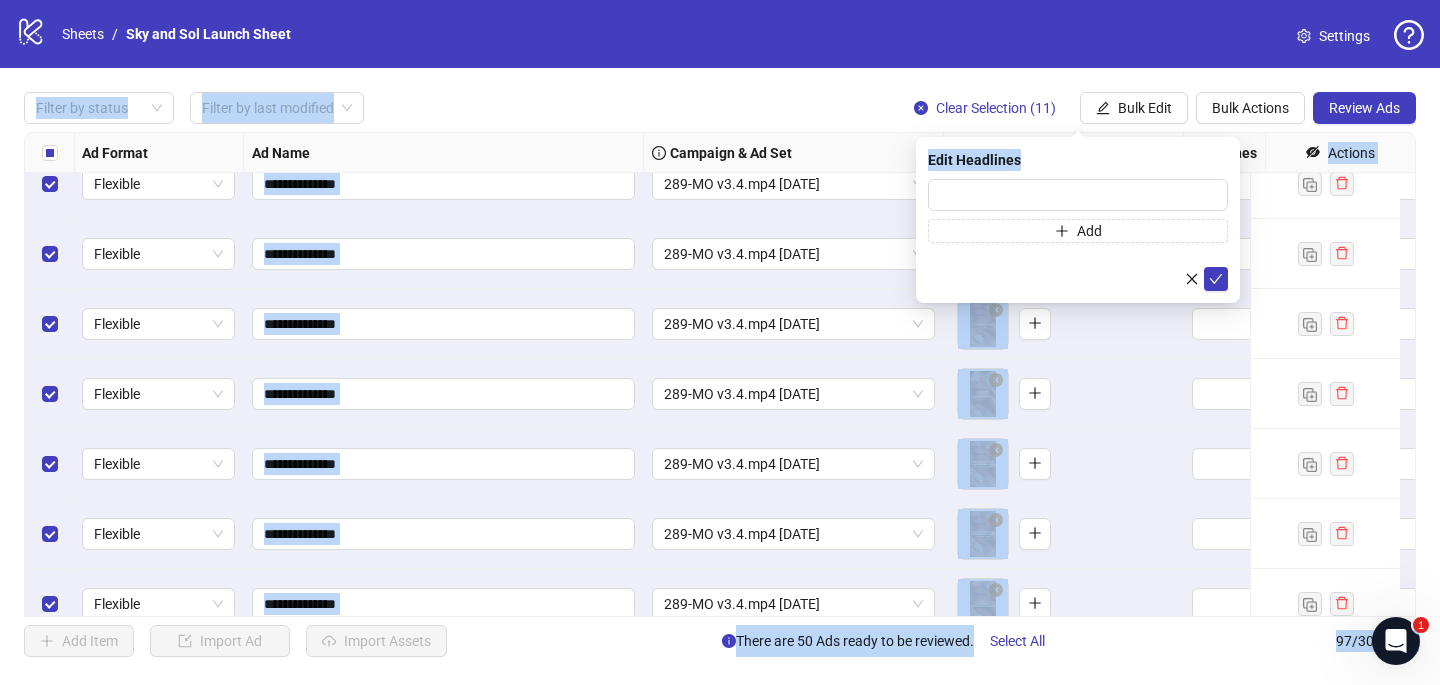 drag, startPoint x: 1125, startPoint y: 243, endPoint x: 533, endPoint y: 20, distance: 632.6081 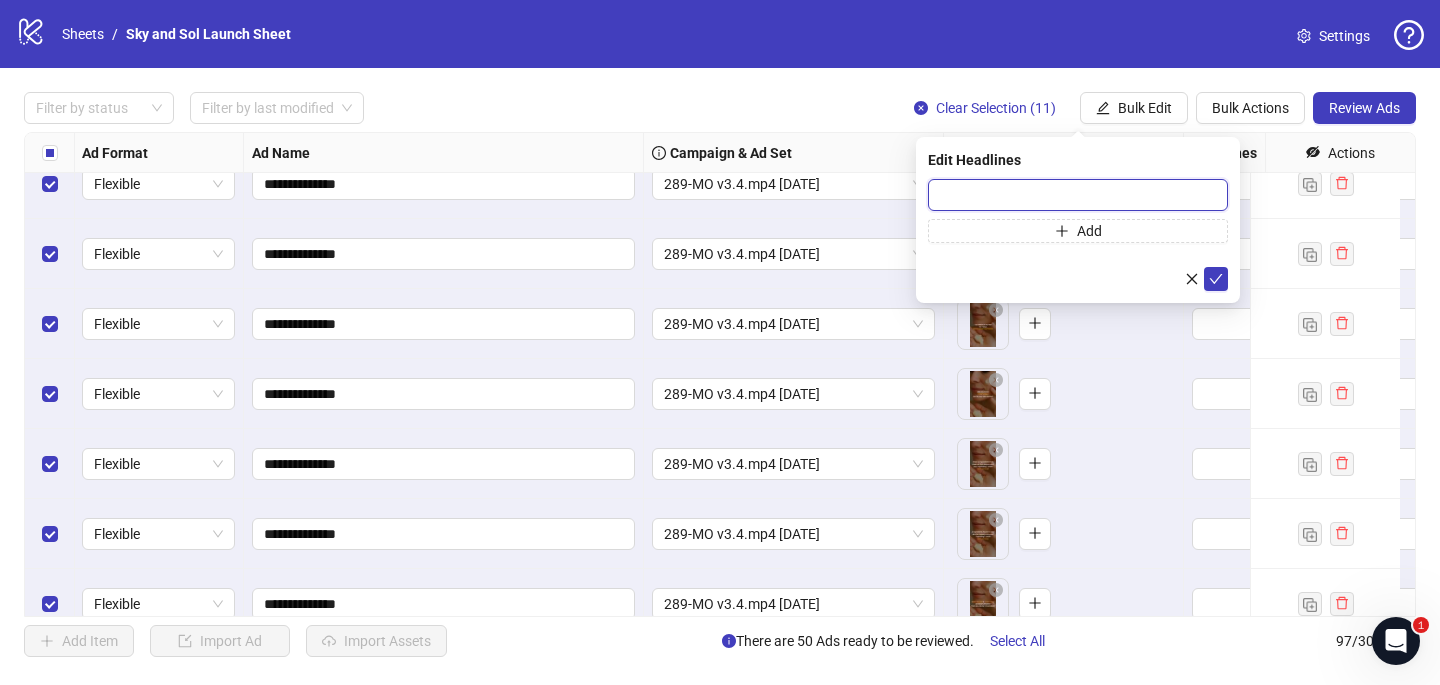 click at bounding box center [1078, 195] 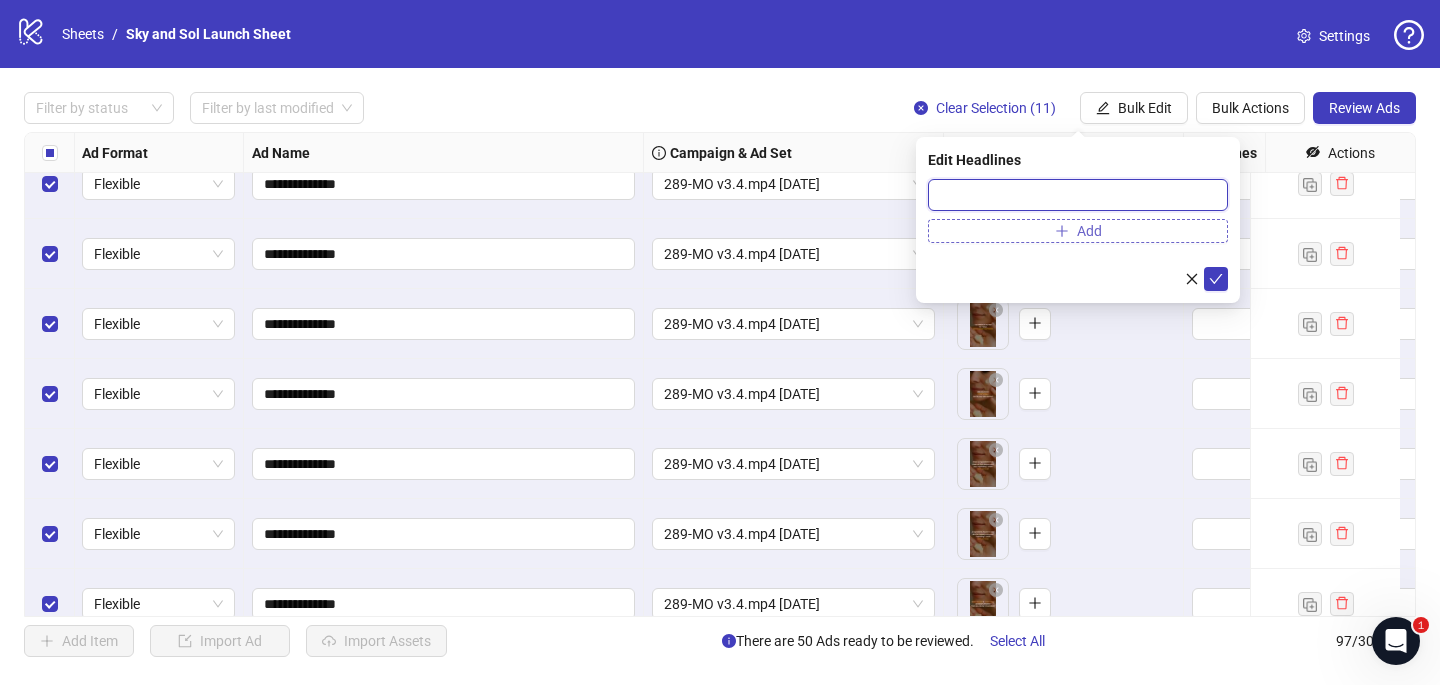 paste on "**********" 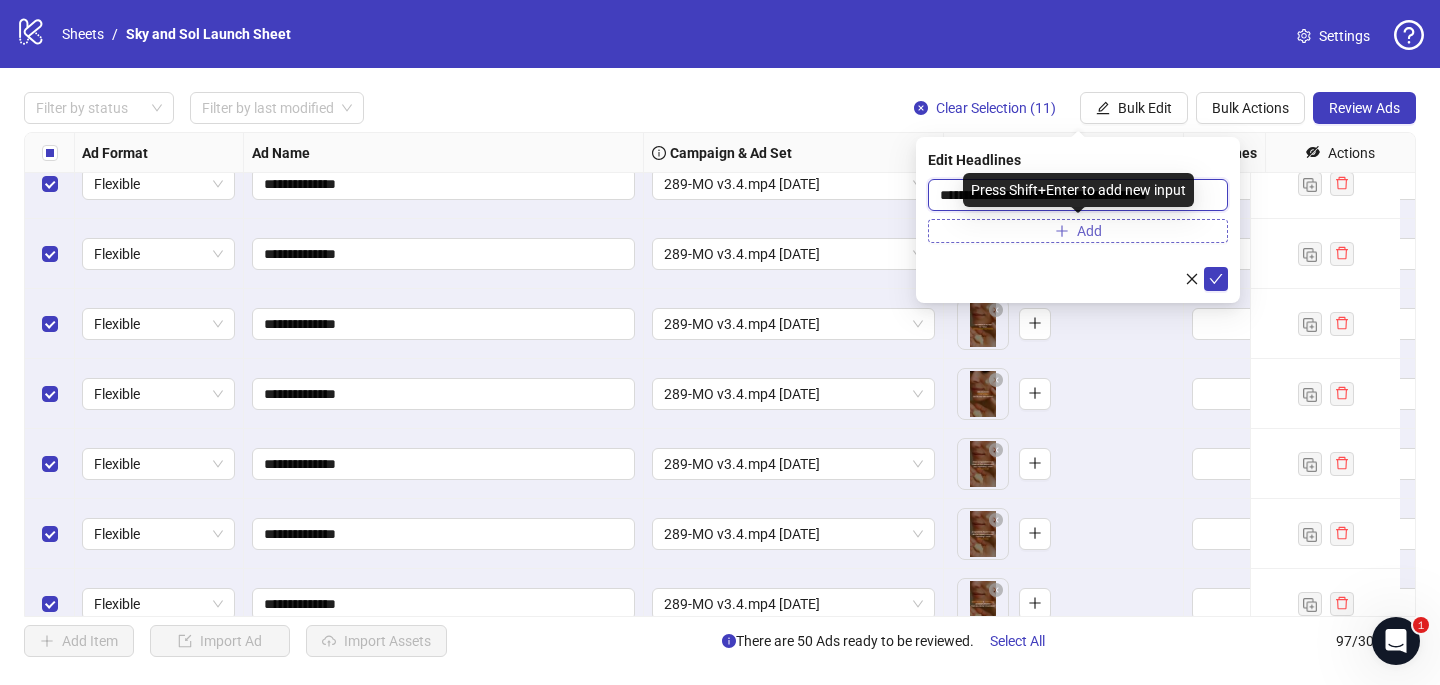 type on "**********" 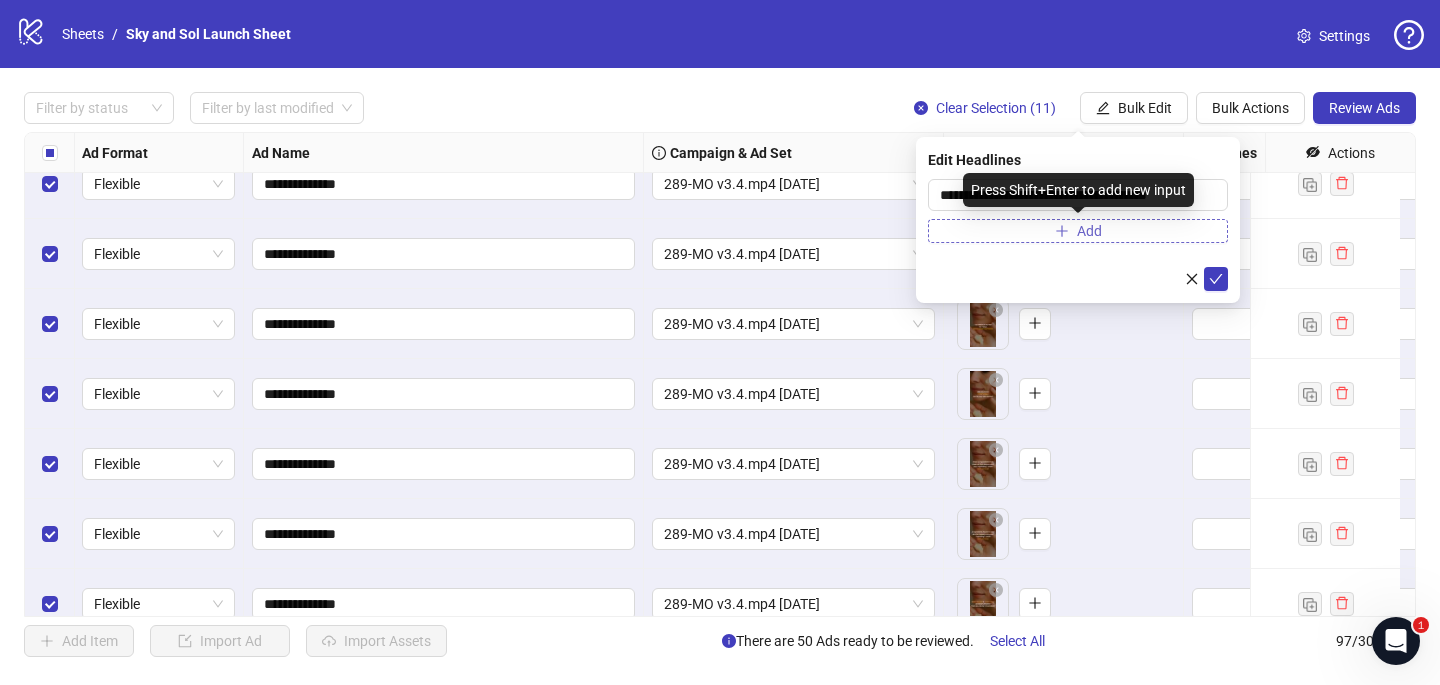 click on "Add" at bounding box center (1078, 231) 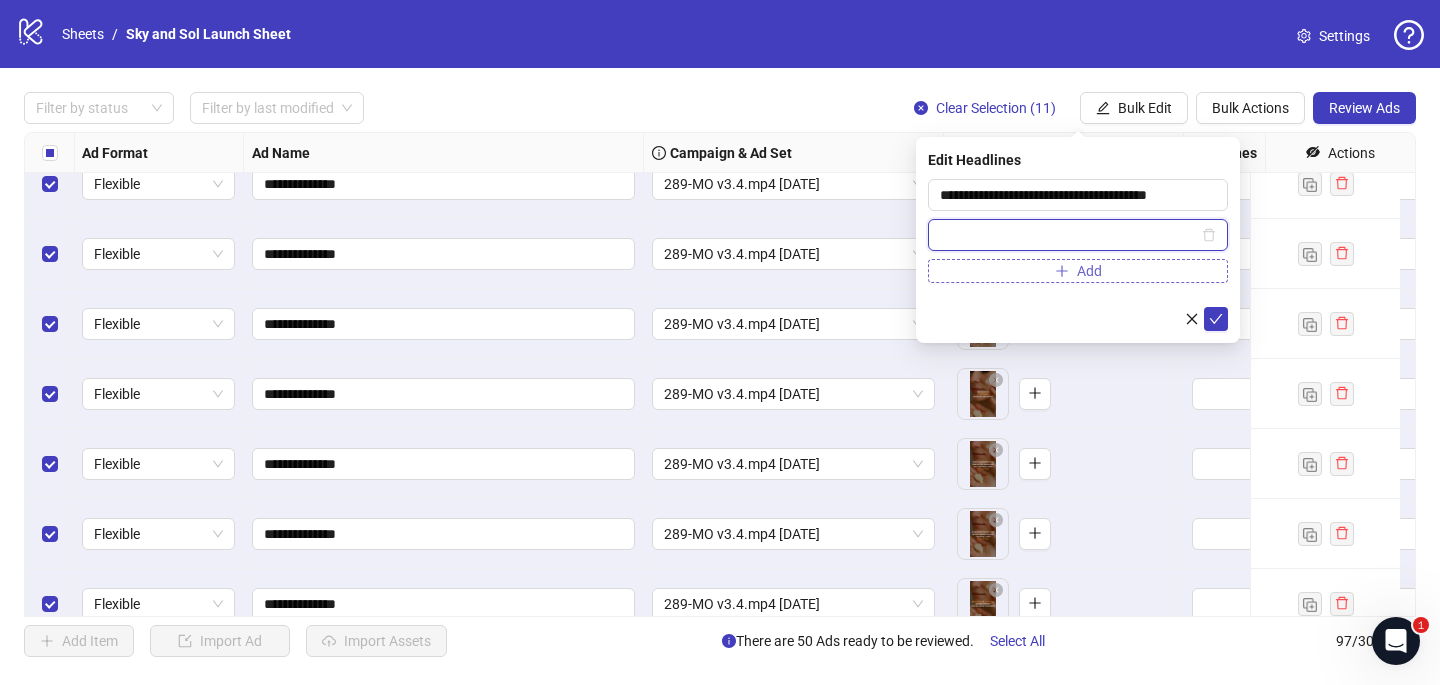paste 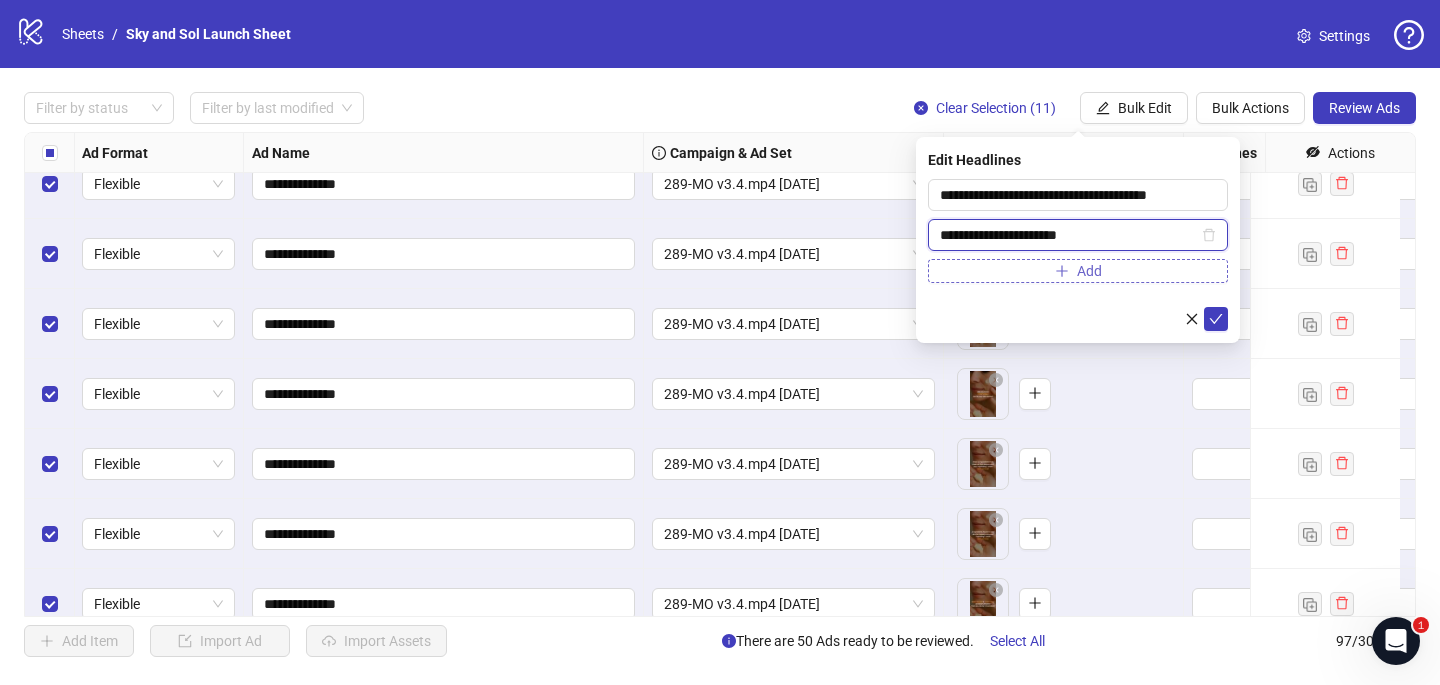 type on "**********" 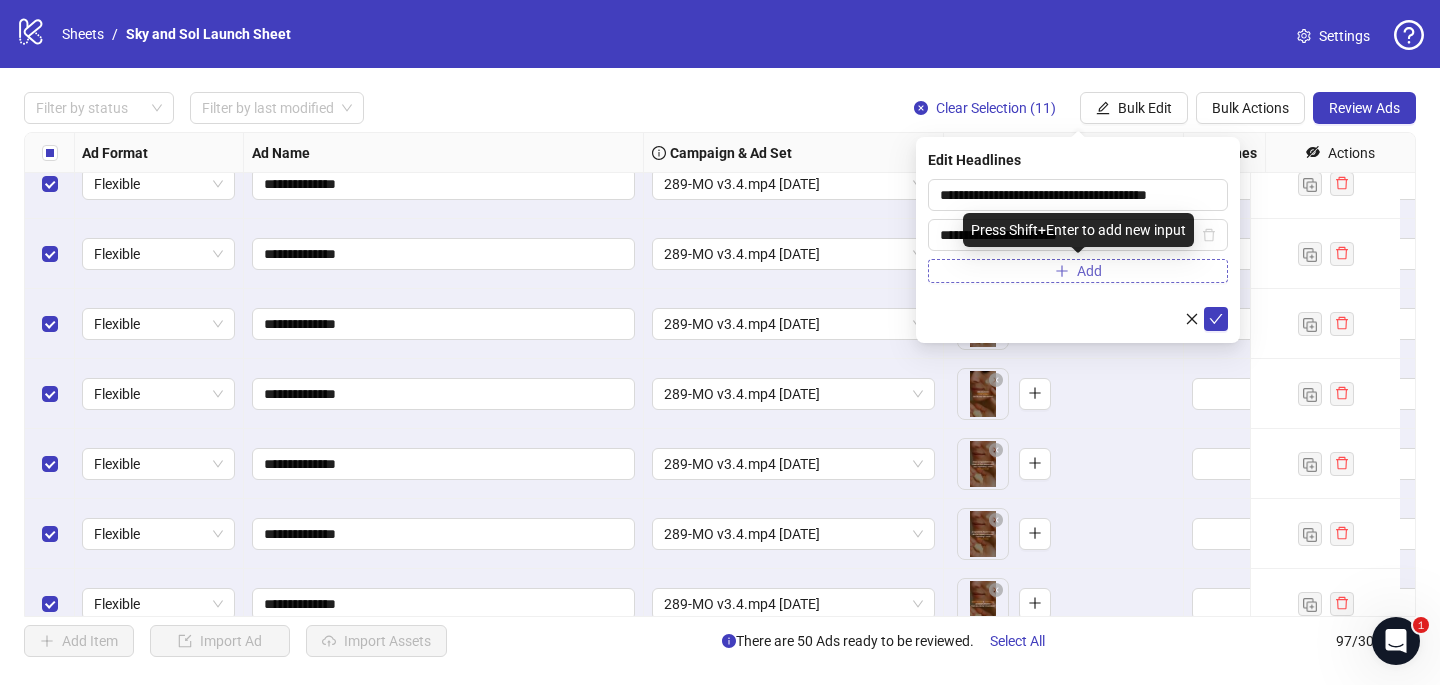 click on "Add" at bounding box center (1078, 271) 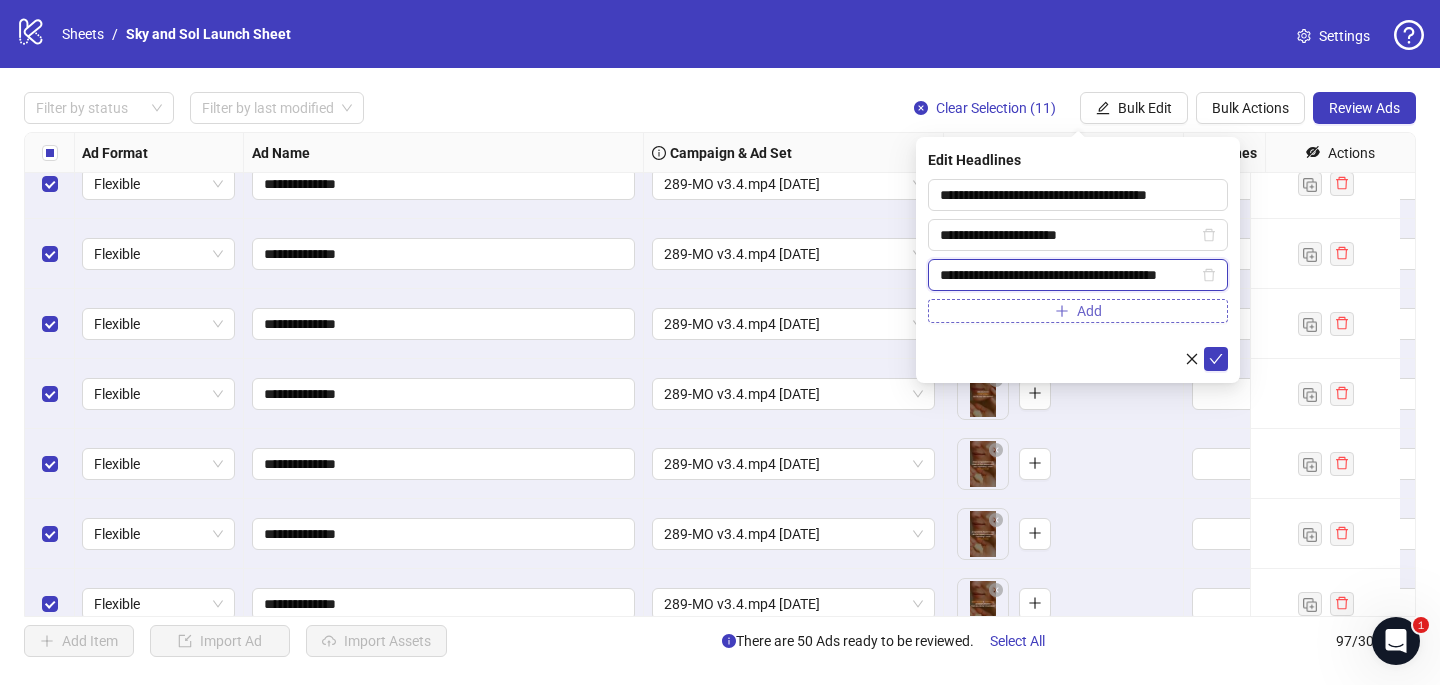 type on "**********" 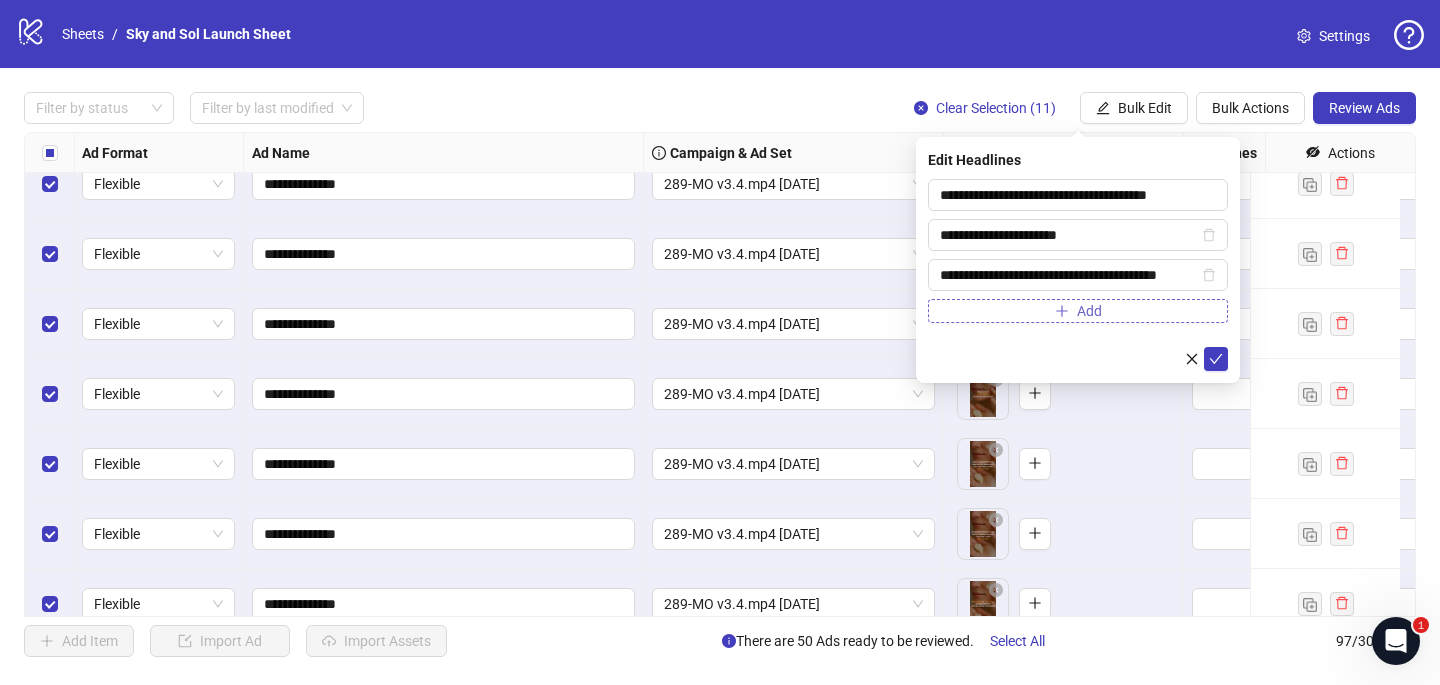 click on "Add" at bounding box center (1078, 311) 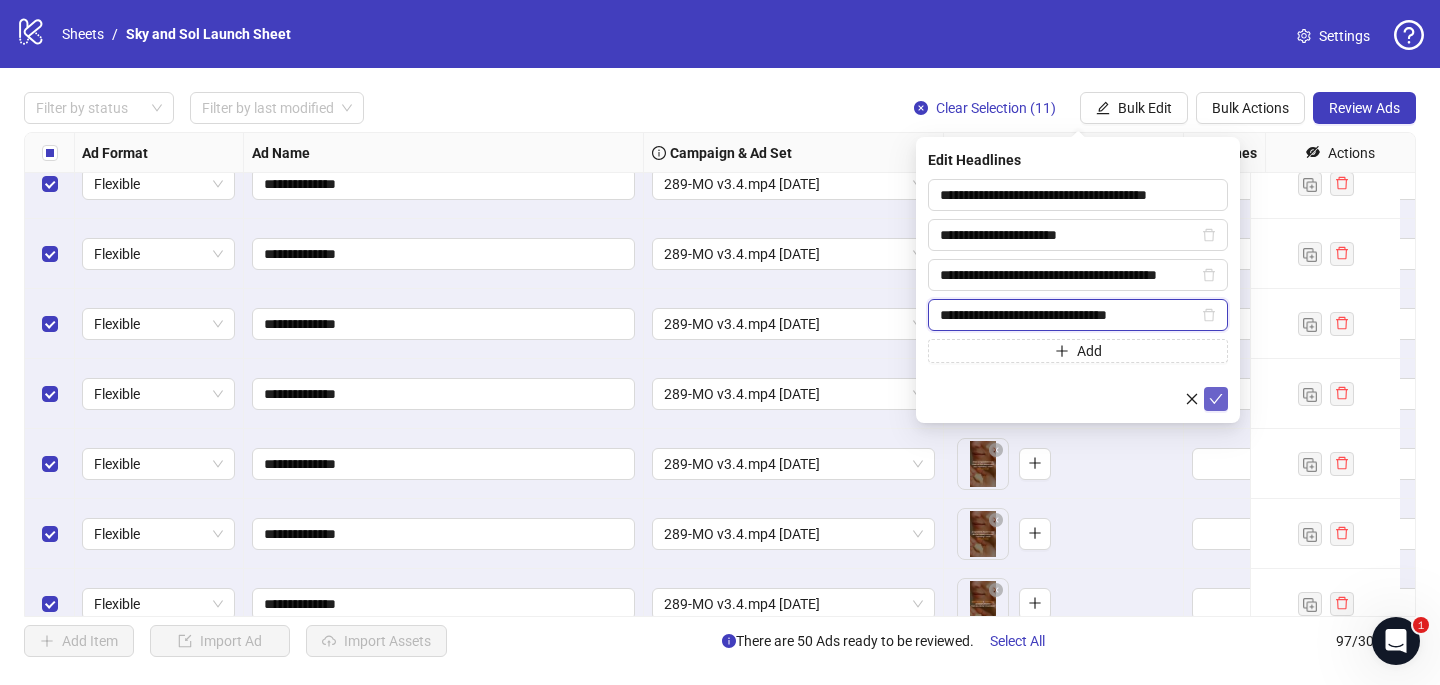 type on "**********" 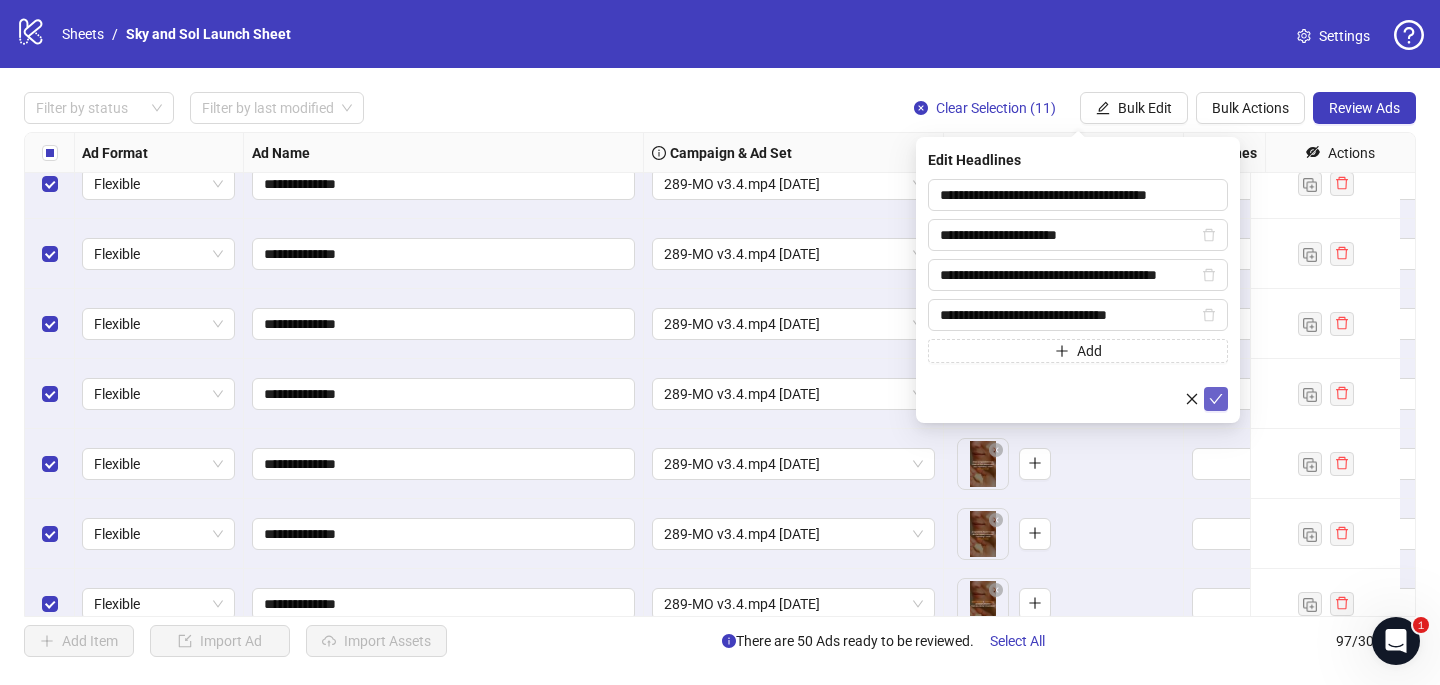 click 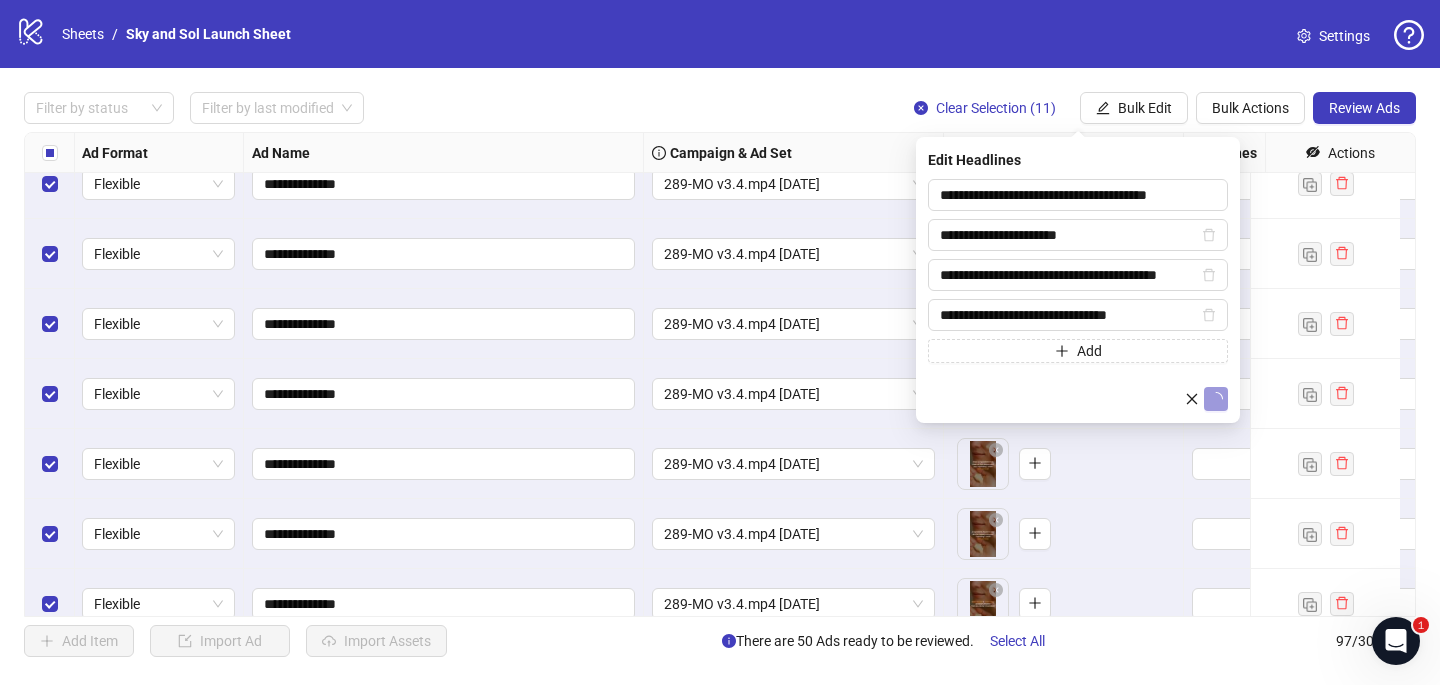 drag, startPoint x: 1123, startPoint y: 113, endPoint x: 1123, endPoint y: 131, distance: 18 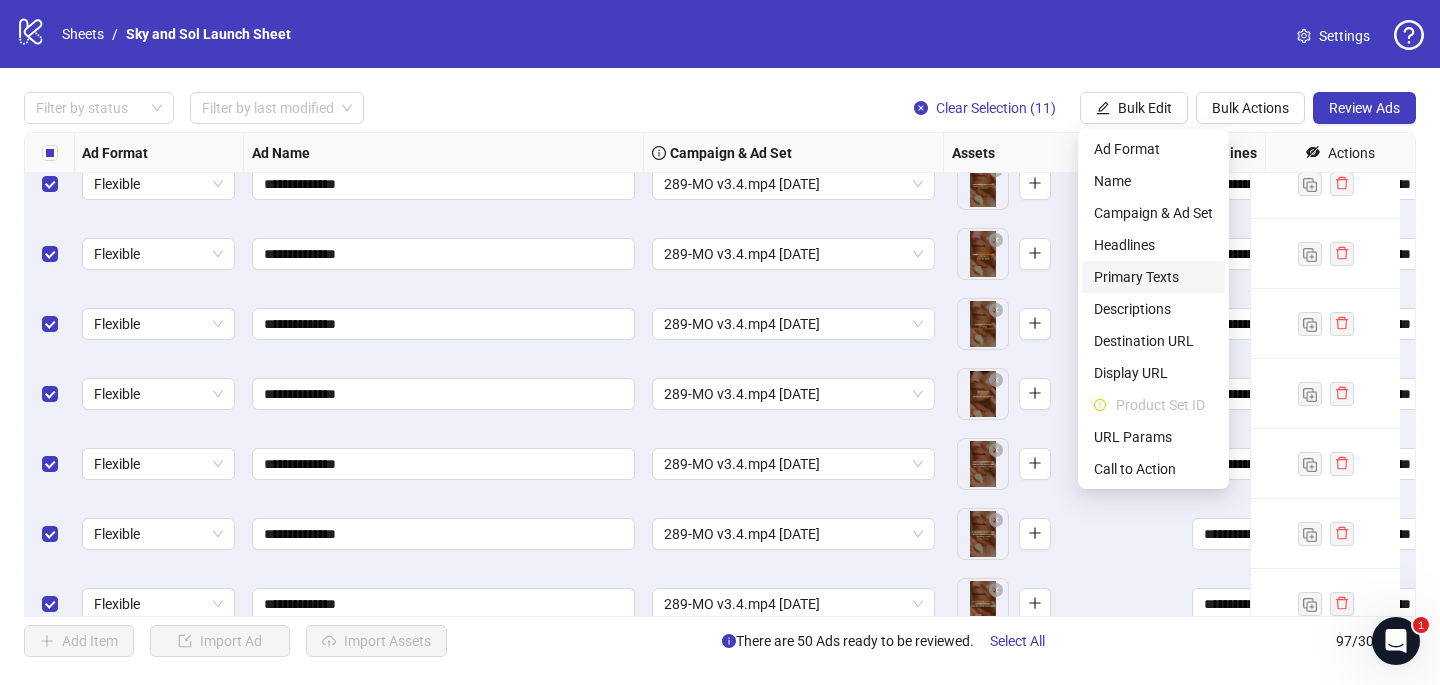 click on "Primary Texts" at bounding box center (1153, 277) 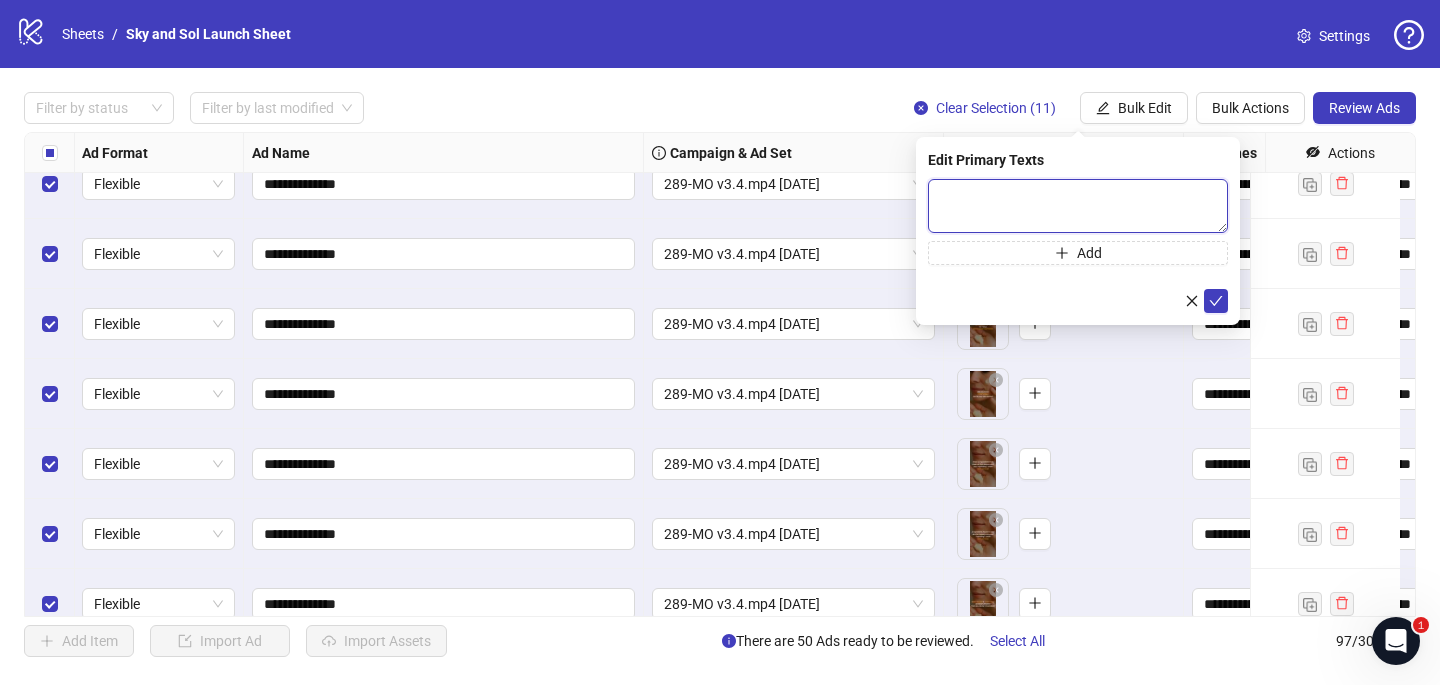 click at bounding box center [1078, 206] 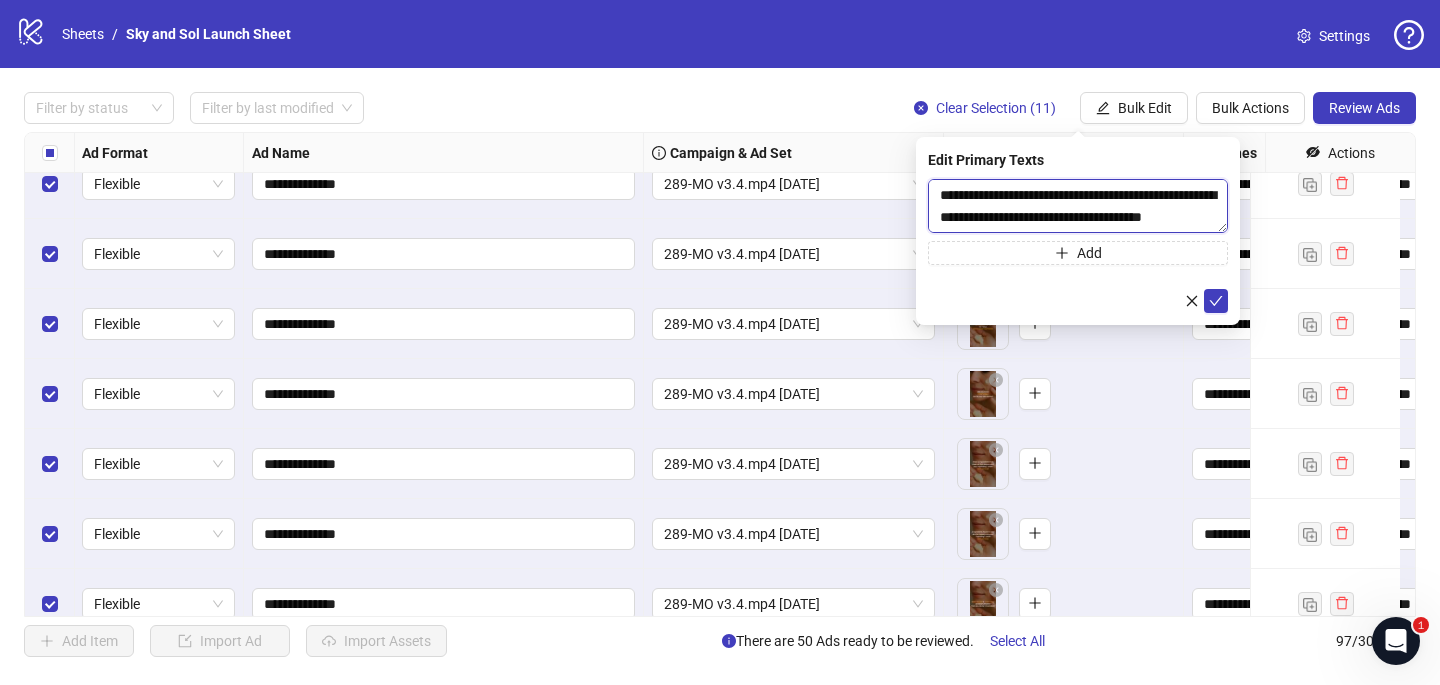 scroll, scrollTop: 396, scrollLeft: 0, axis: vertical 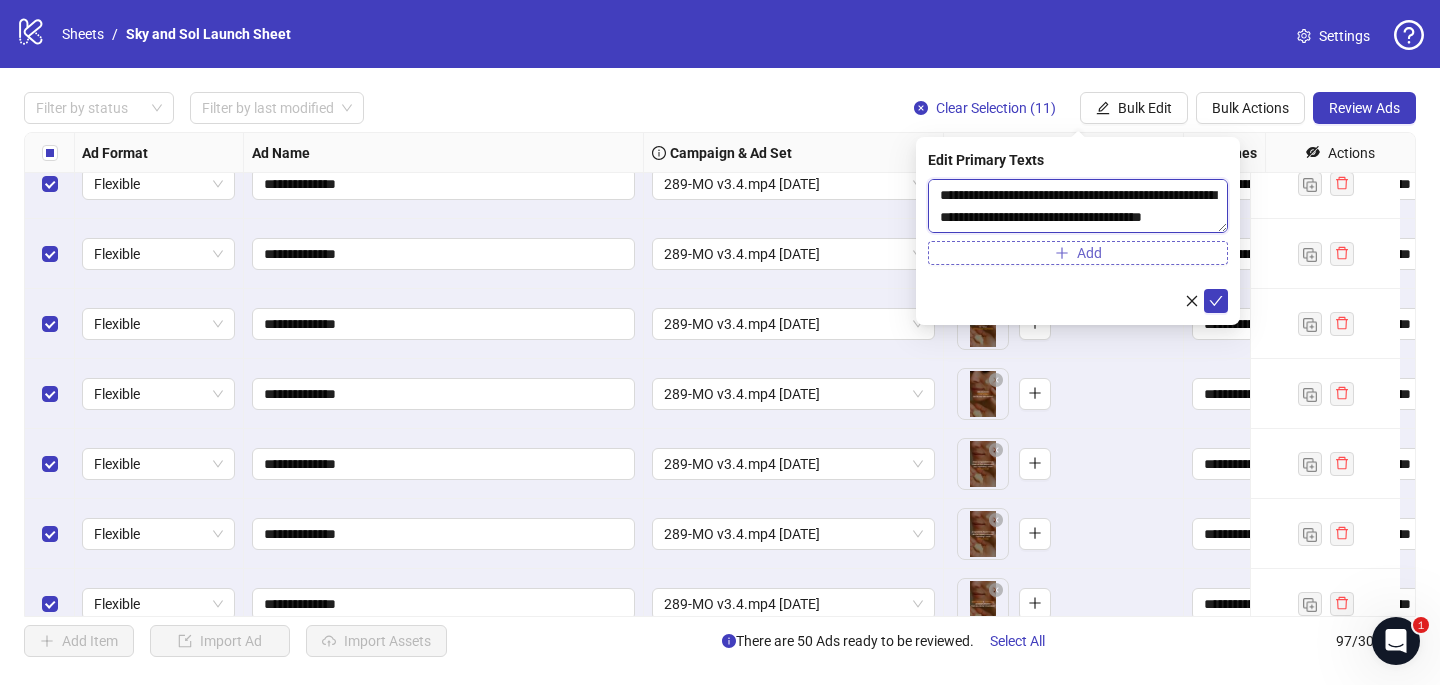 type on "**********" 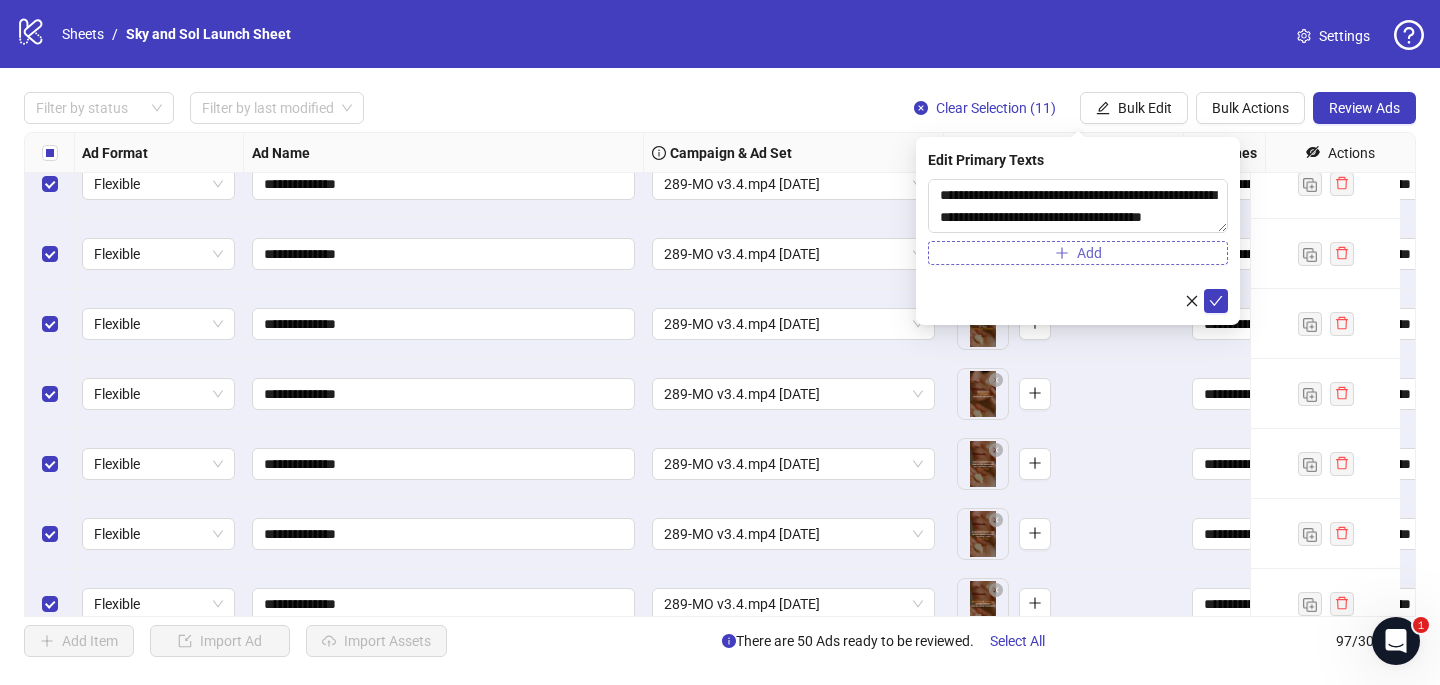 click on "Add" at bounding box center (1078, 253) 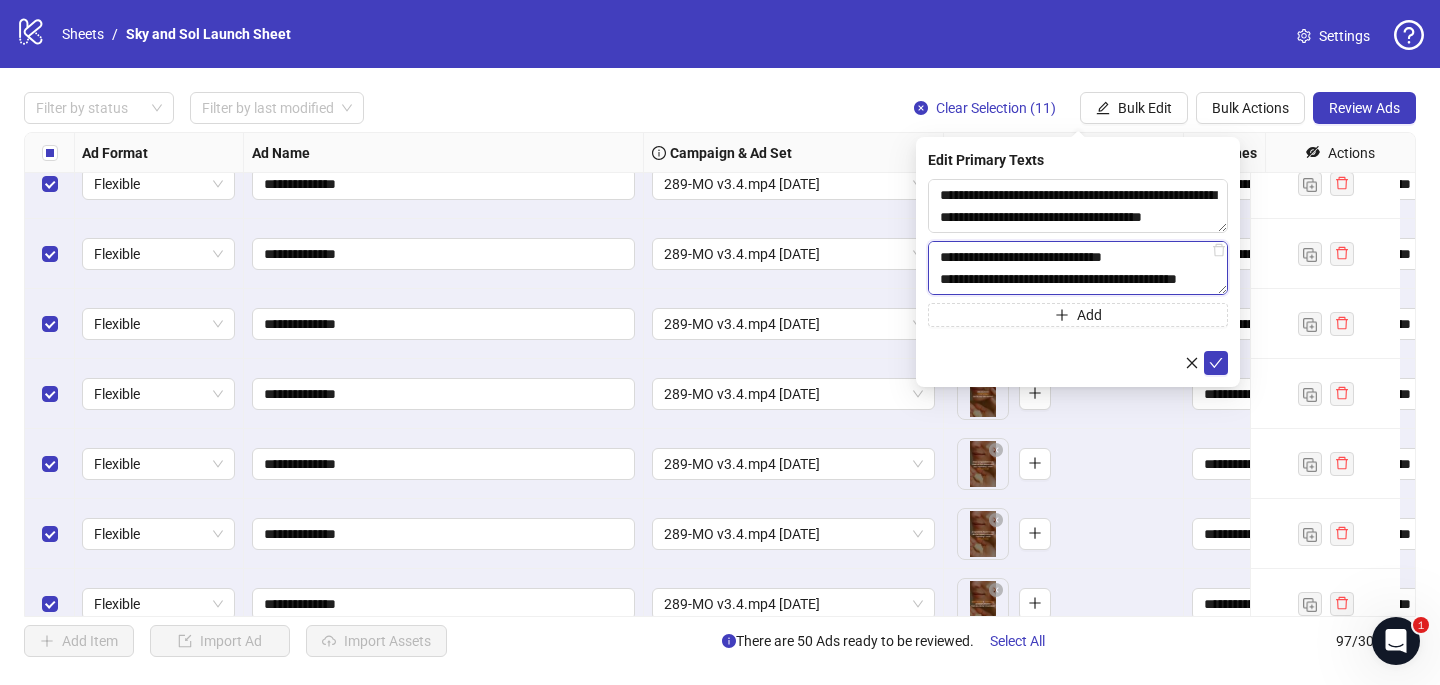 scroll, scrollTop: 528, scrollLeft: 0, axis: vertical 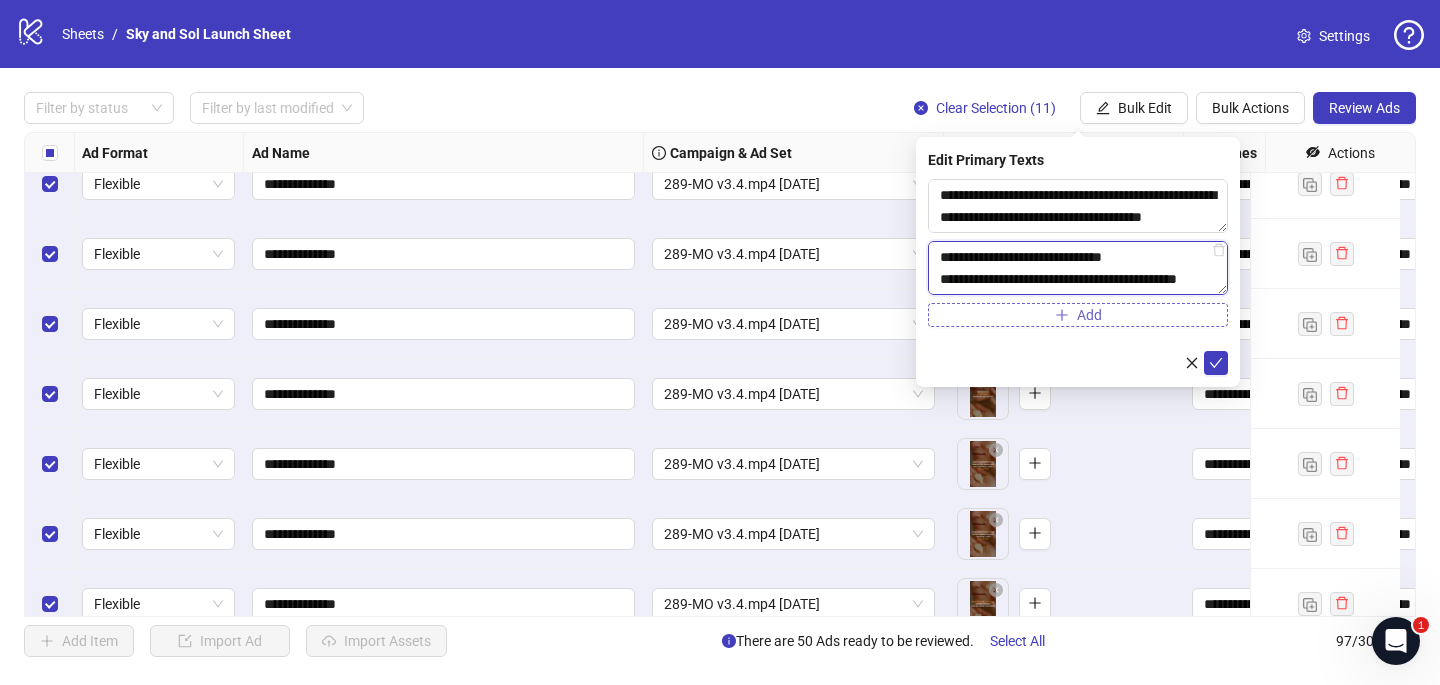 type on "**********" 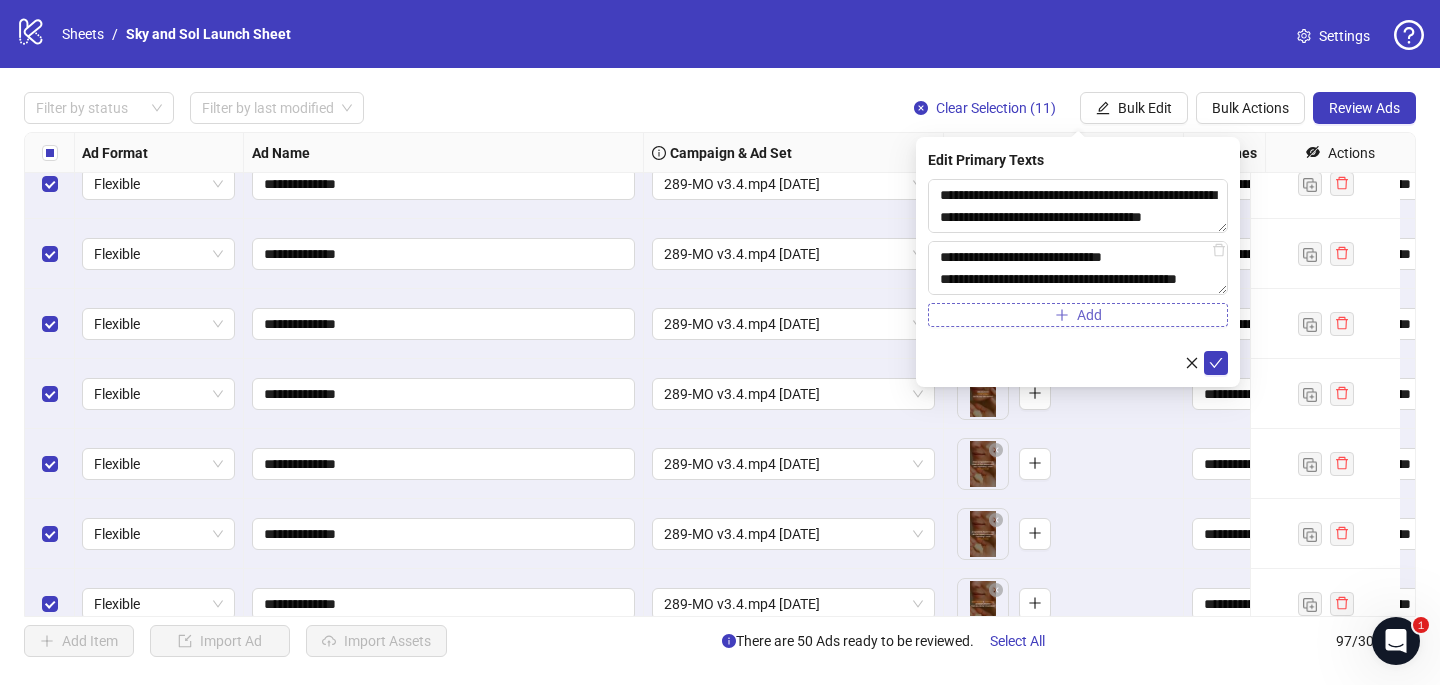 click on "Add" at bounding box center [1078, 315] 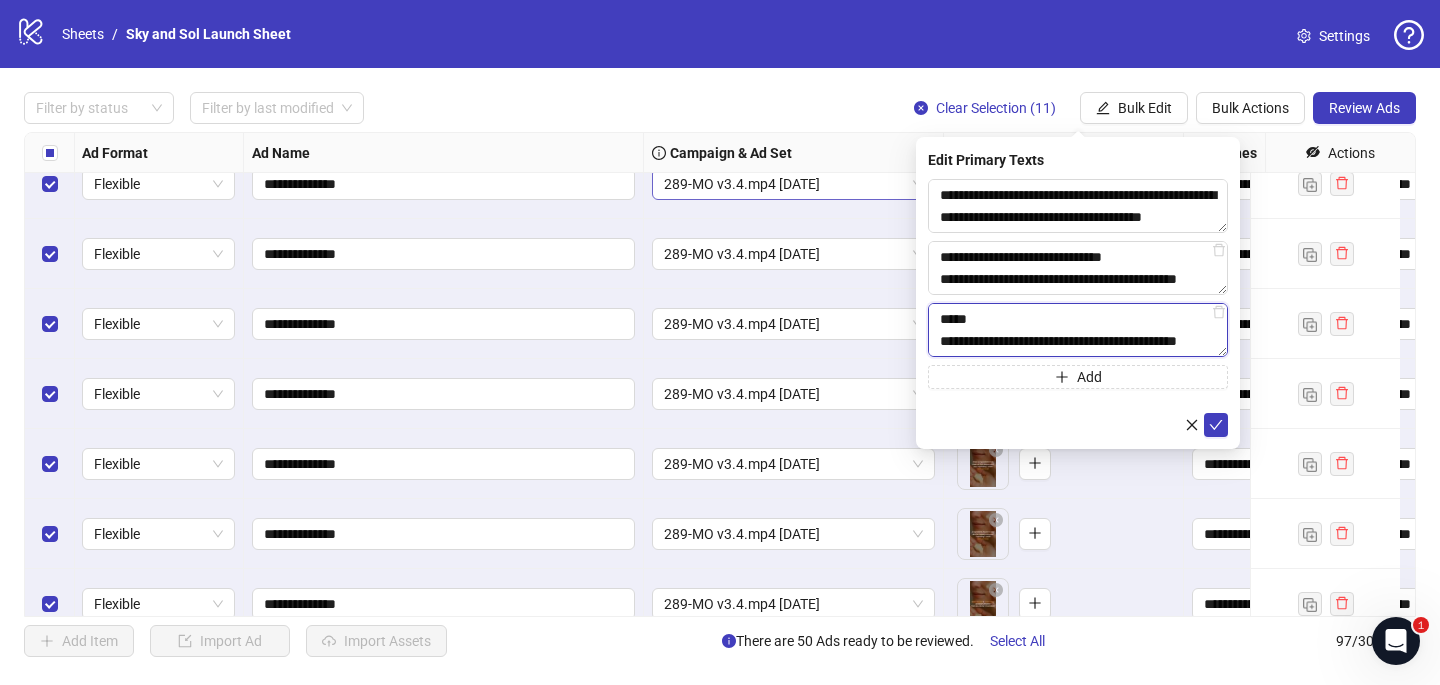 scroll, scrollTop: 308, scrollLeft: 0, axis: vertical 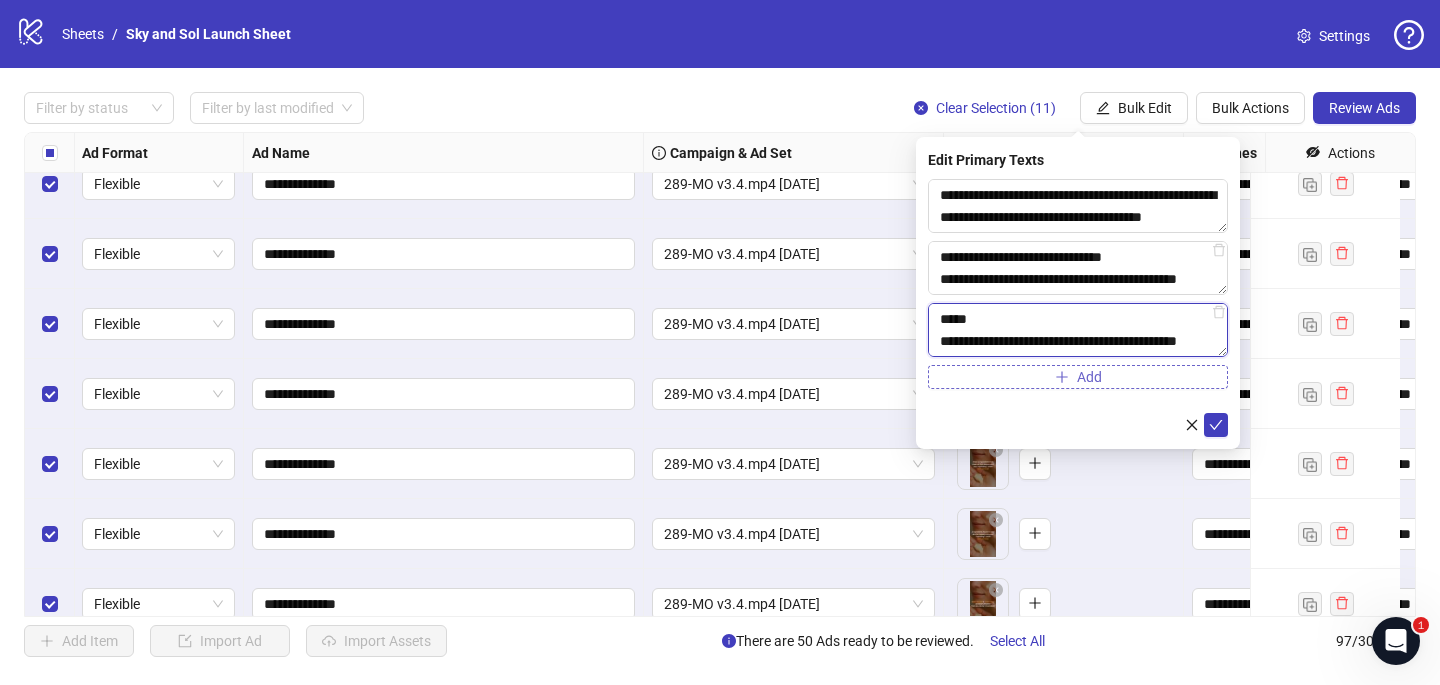 type on "**********" 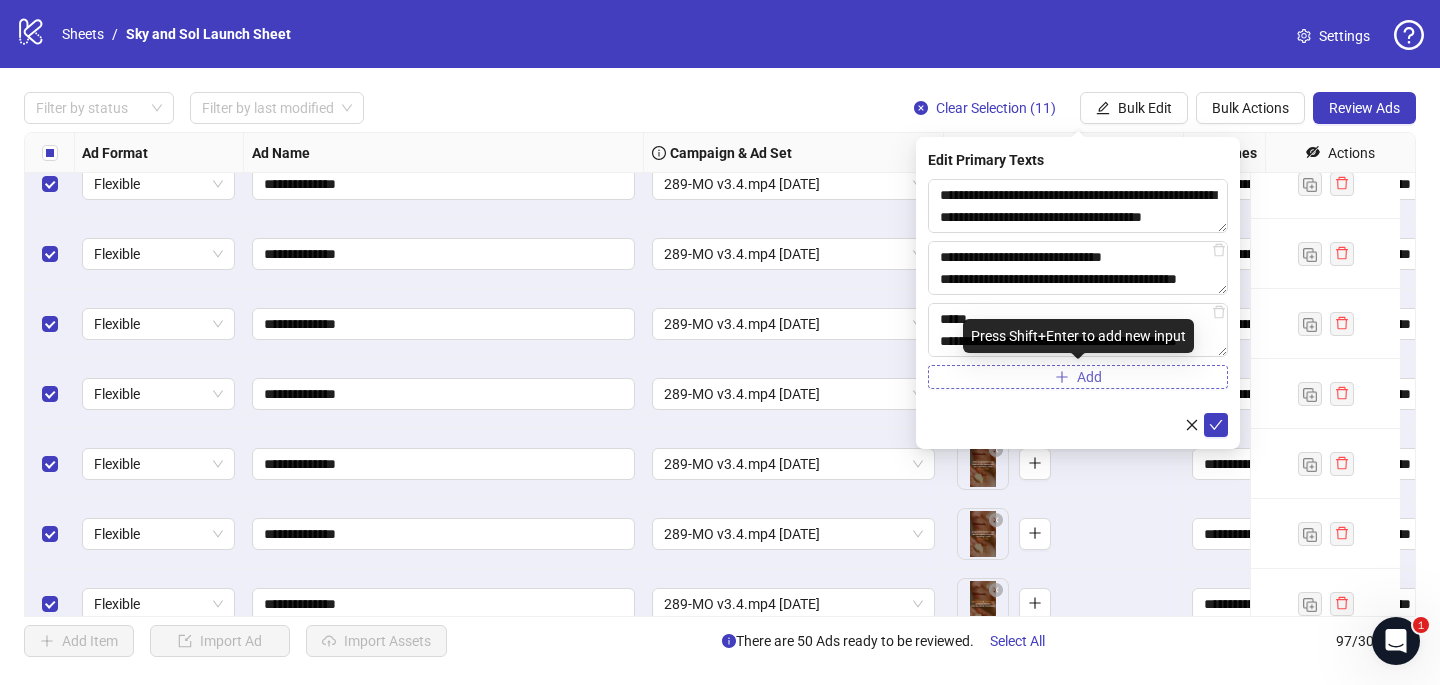 click on "Add" at bounding box center (1078, 377) 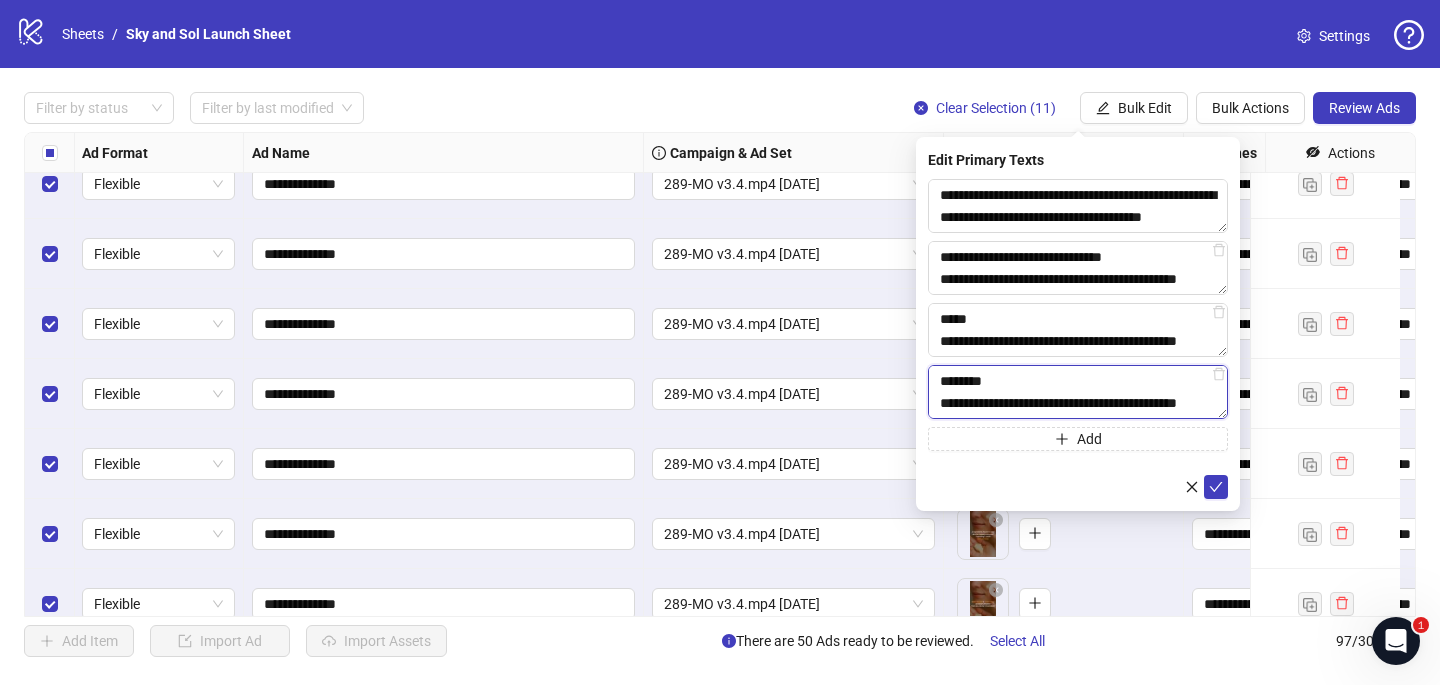 scroll, scrollTop: 308, scrollLeft: 0, axis: vertical 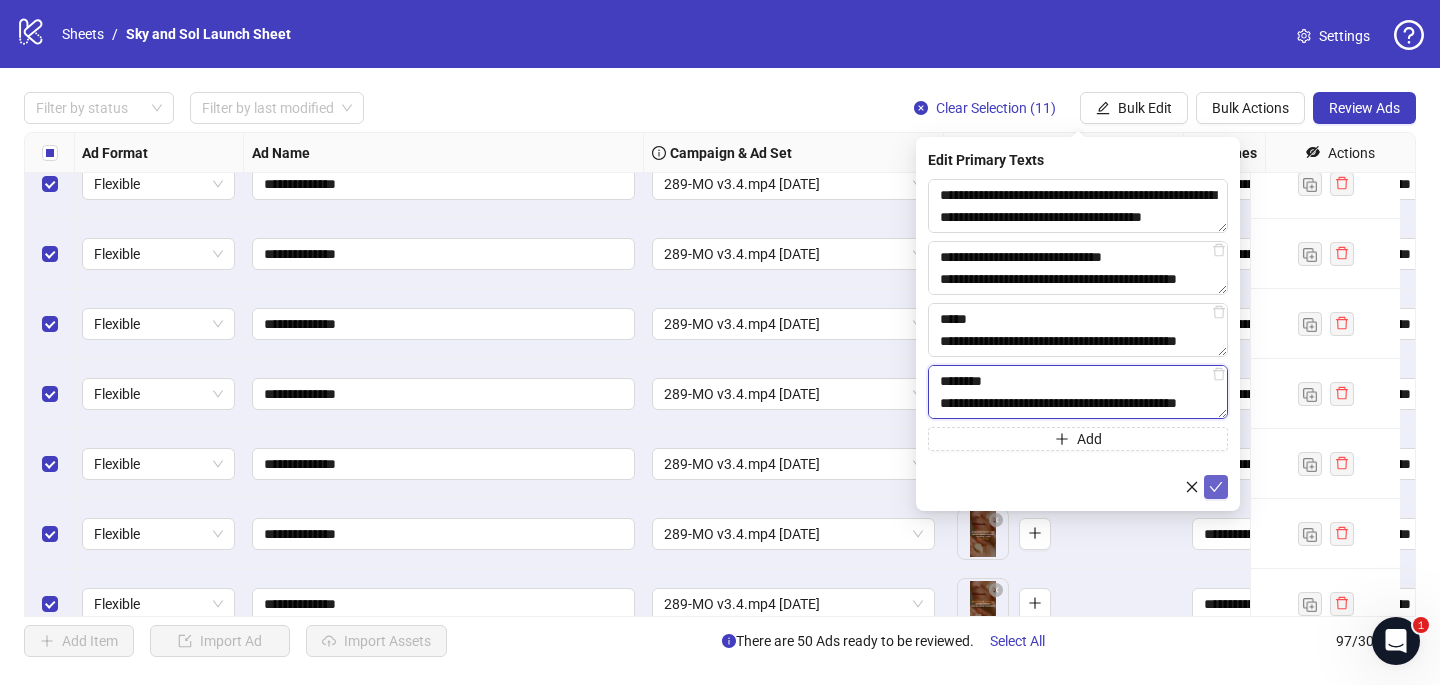 type on "**********" 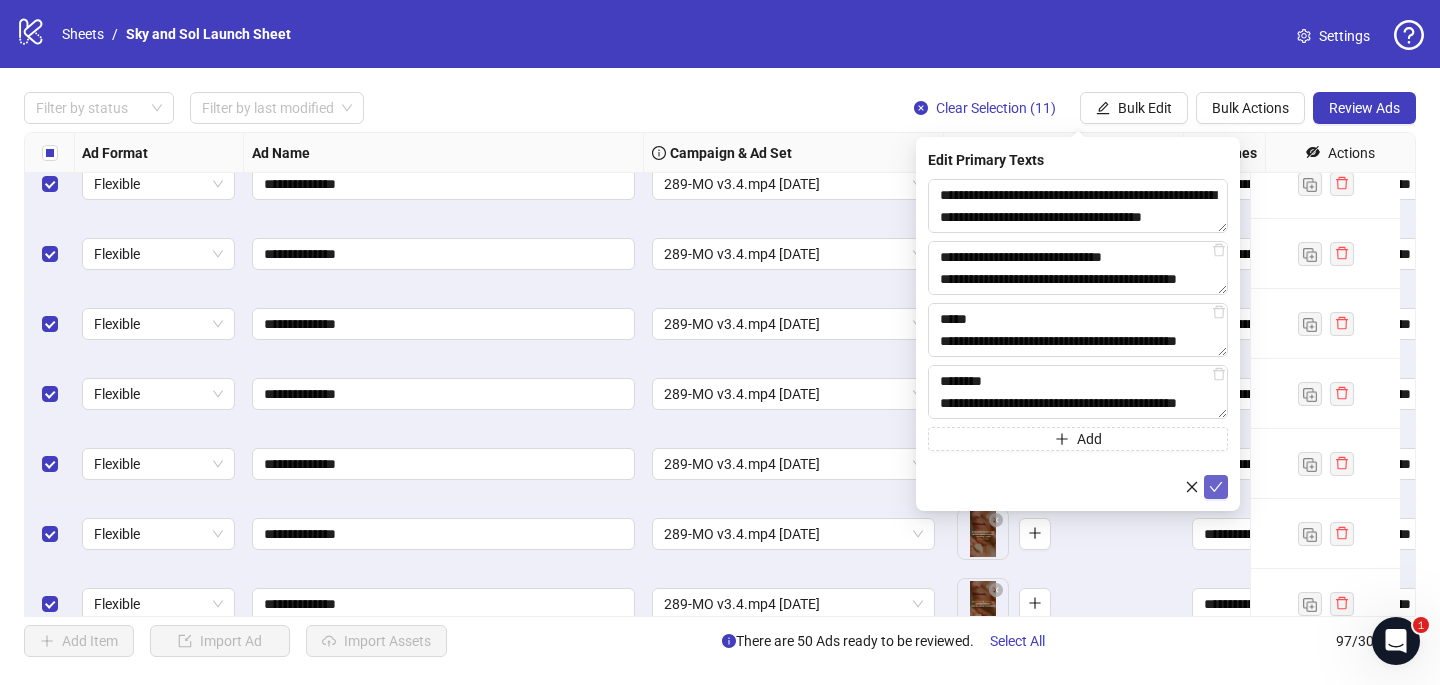 click 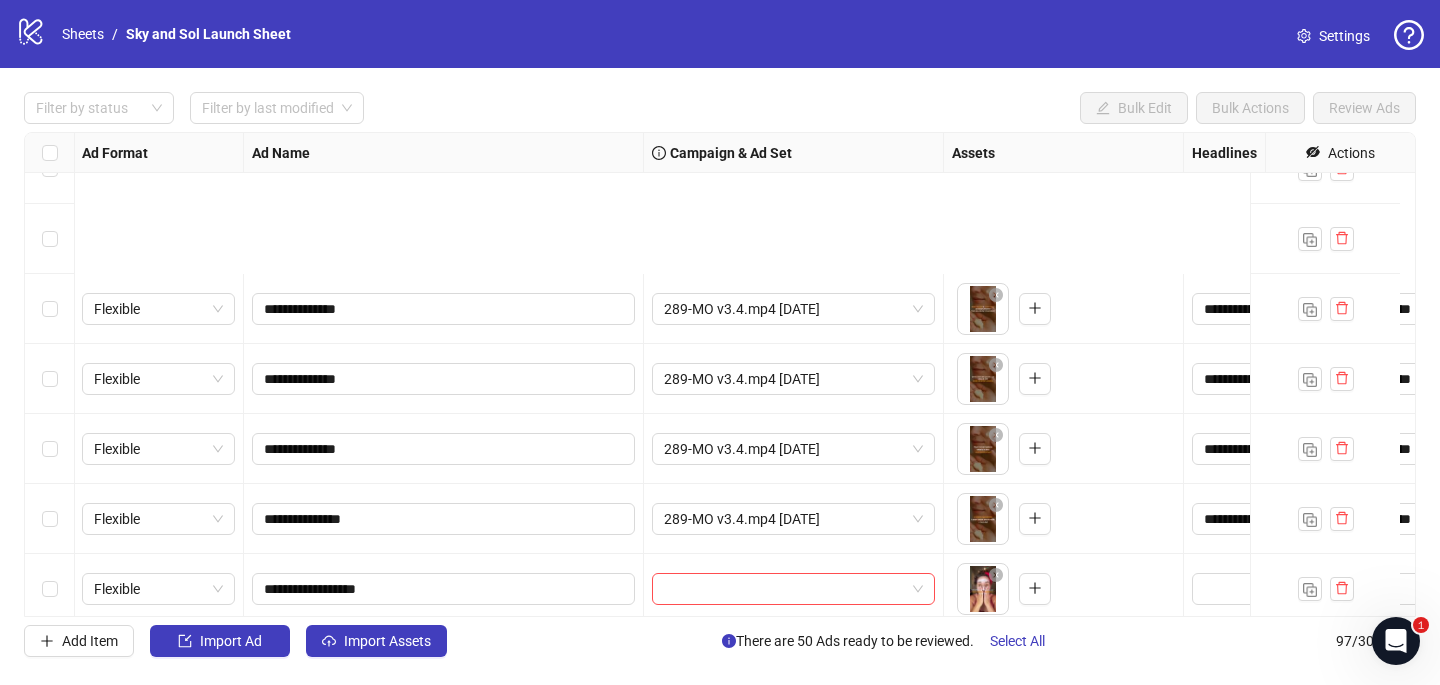 scroll, scrollTop: 3365, scrollLeft: 1, axis: both 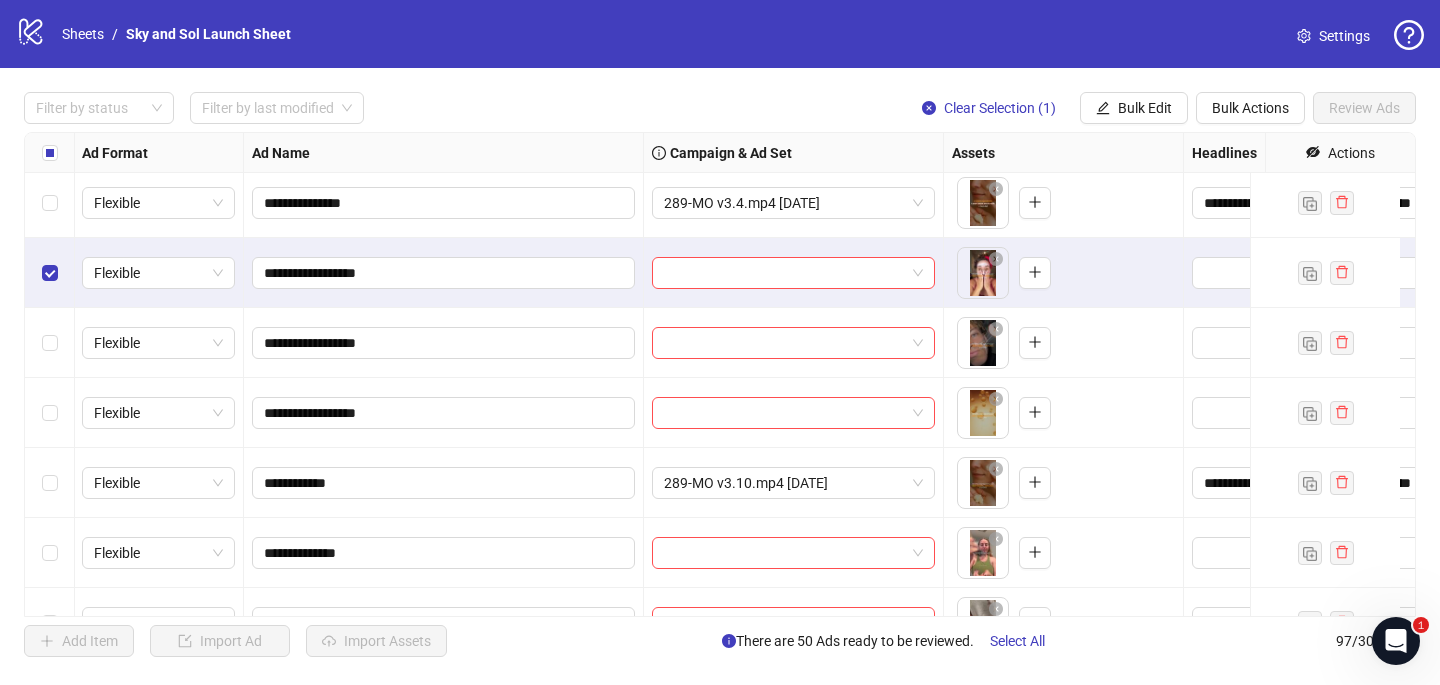 click at bounding box center [50, 343] 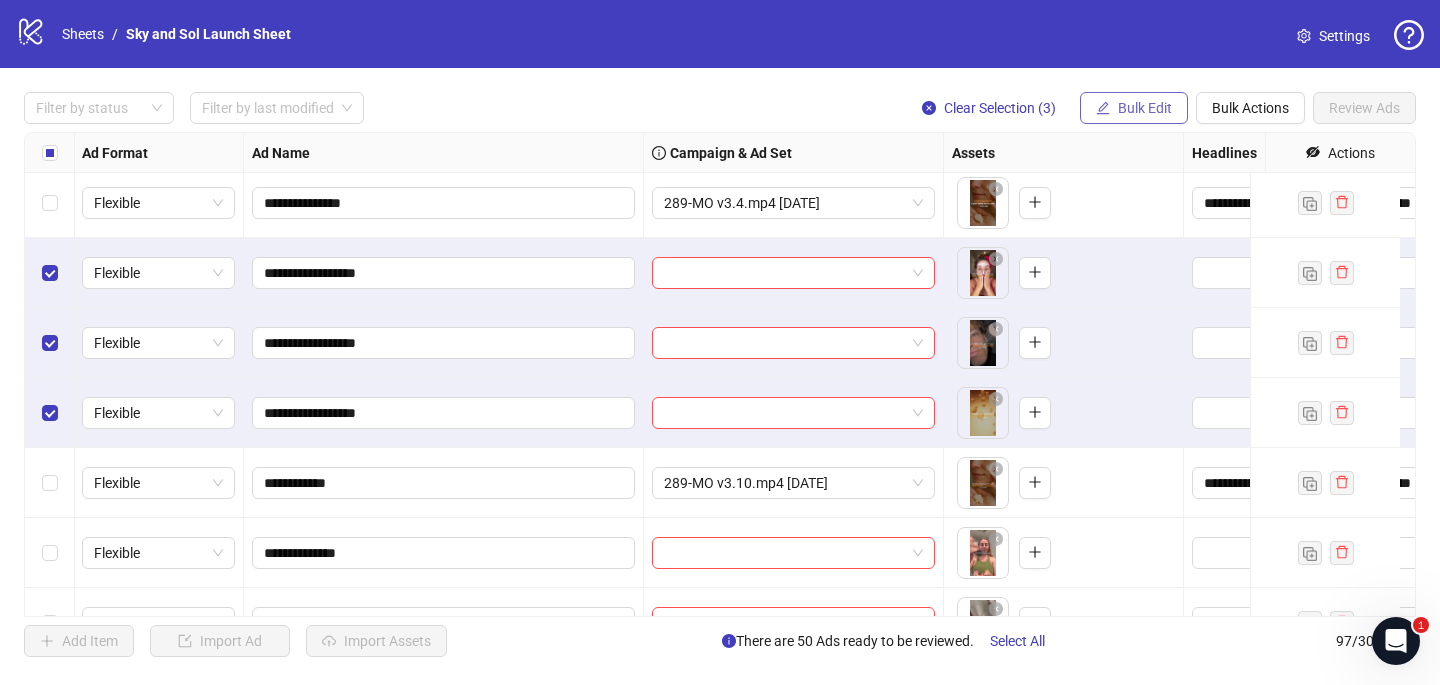 click on "Bulk Edit" at bounding box center [1134, 108] 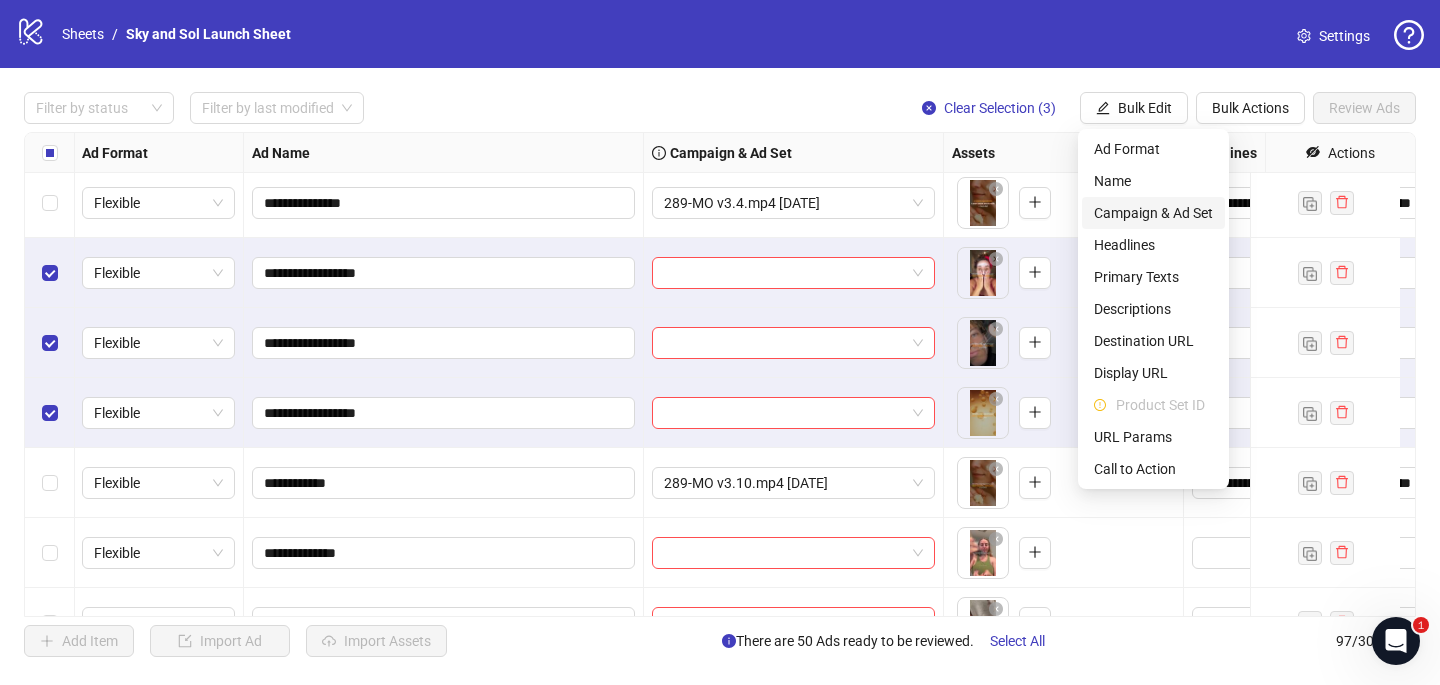 click on "Campaign & Ad Set" at bounding box center [1153, 213] 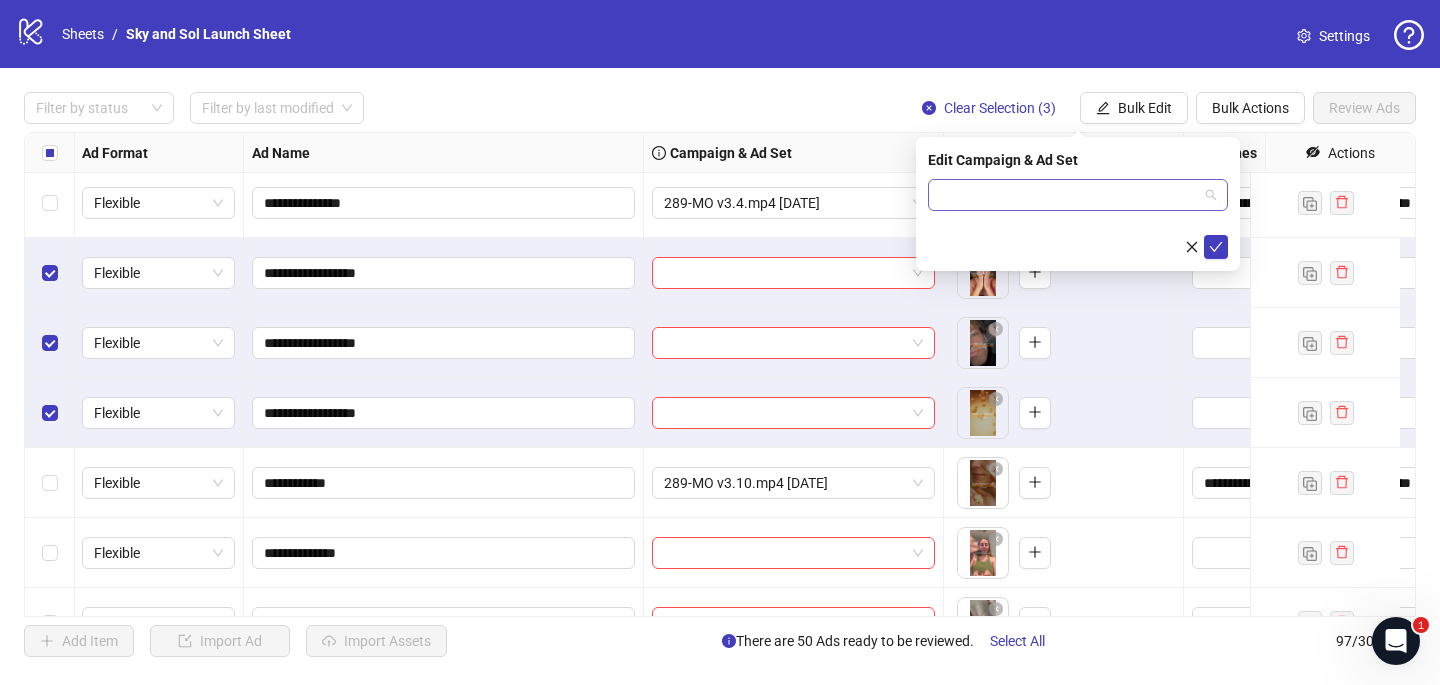click at bounding box center [1069, 195] 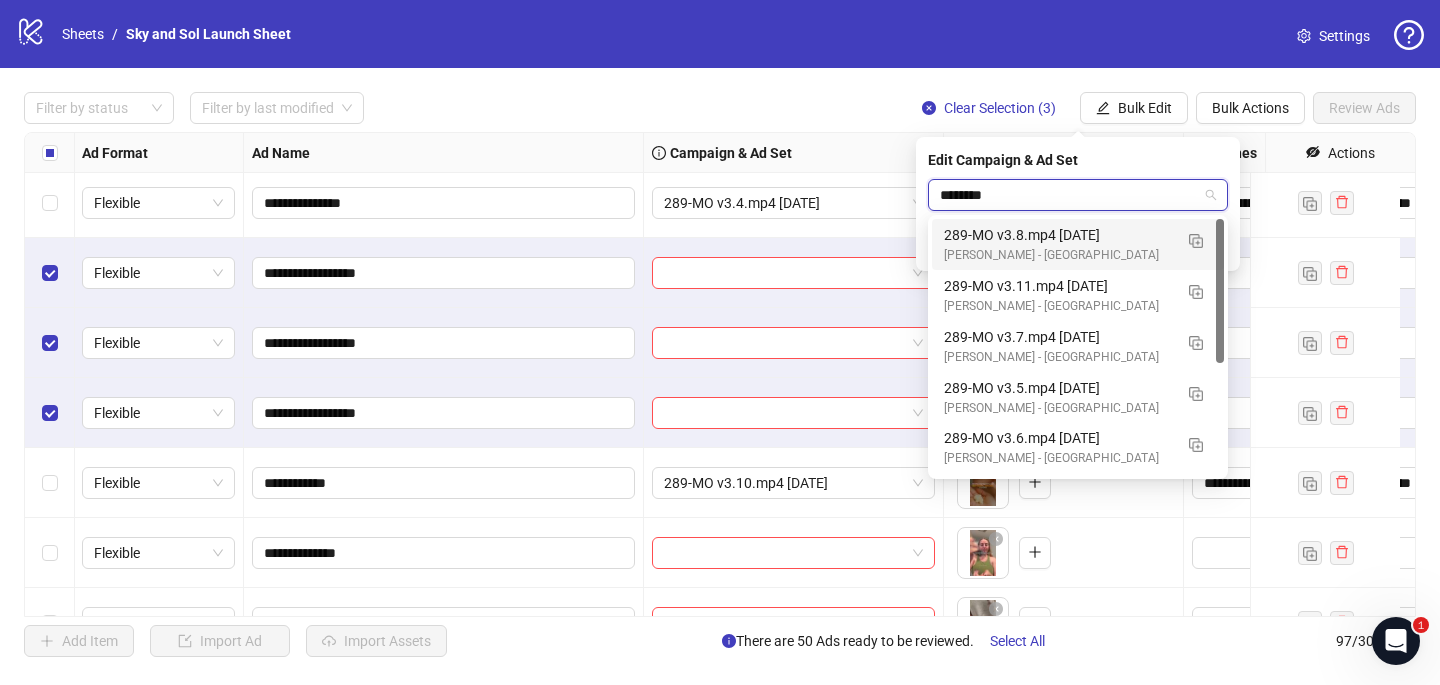 type on "*********" 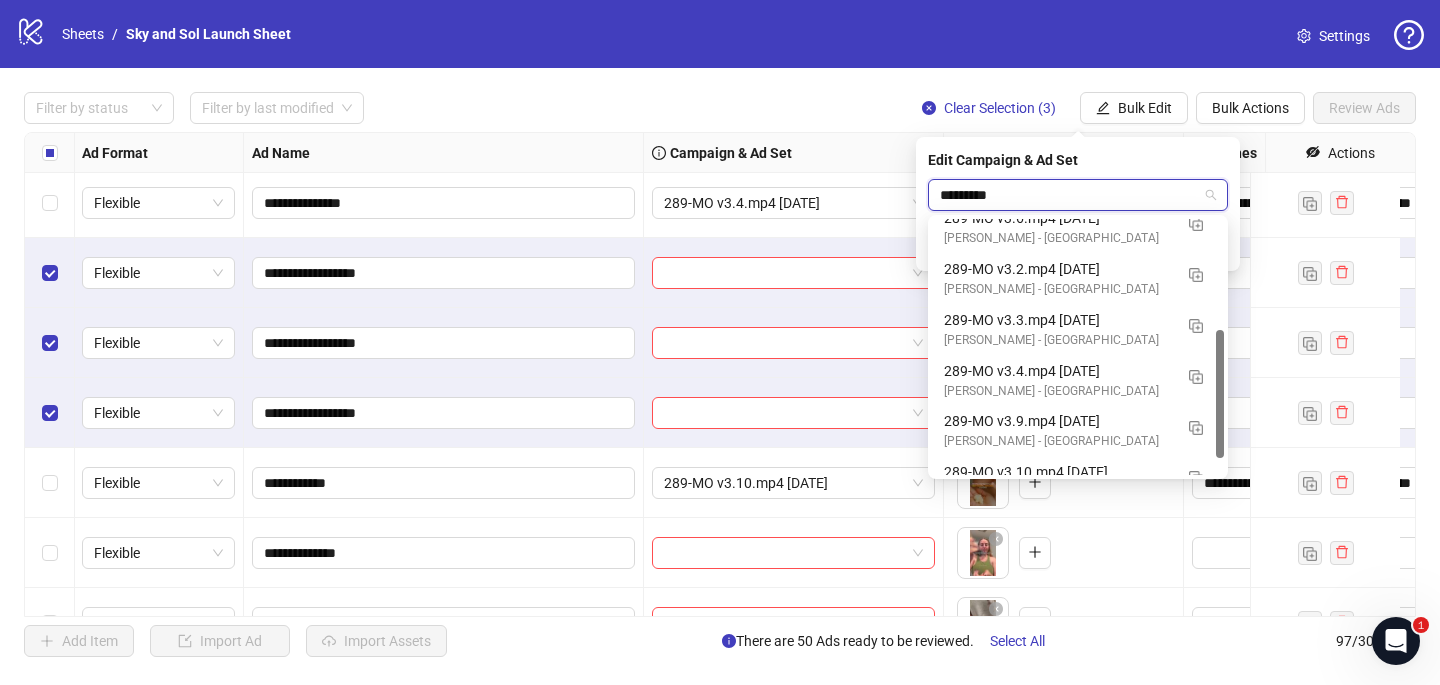 scroll, scrollTop: 254, scrollLeft: 0, axis: vertical 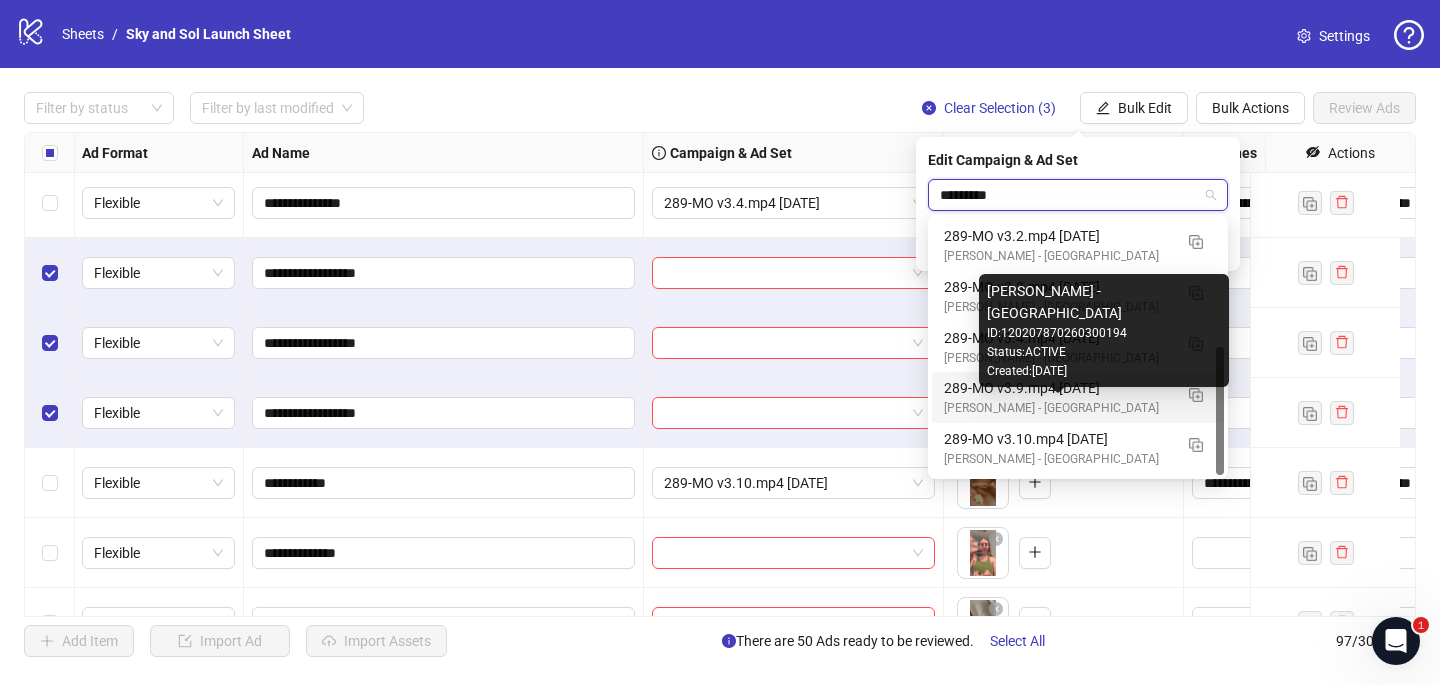 click on "[PERSON_NAME] - [GEOGRAPHIC_DATA]" at bounding box center [1058, 408] 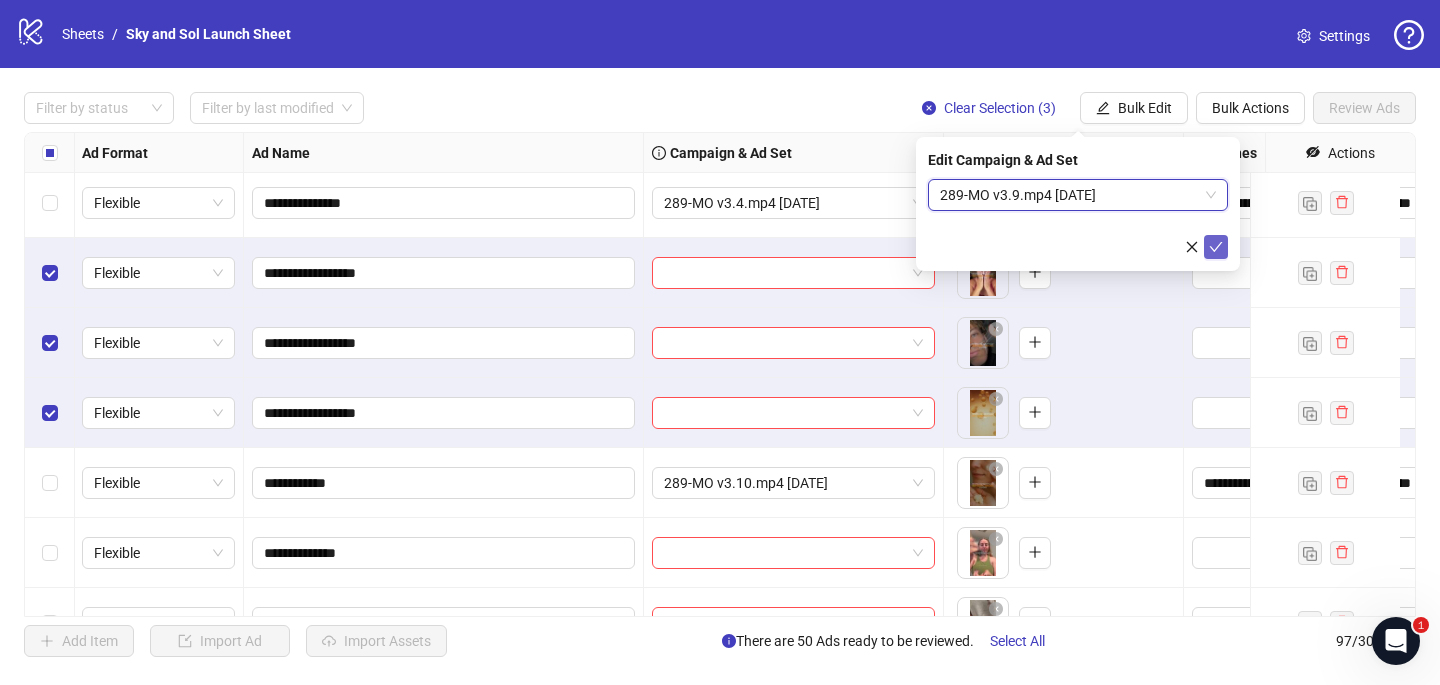 click 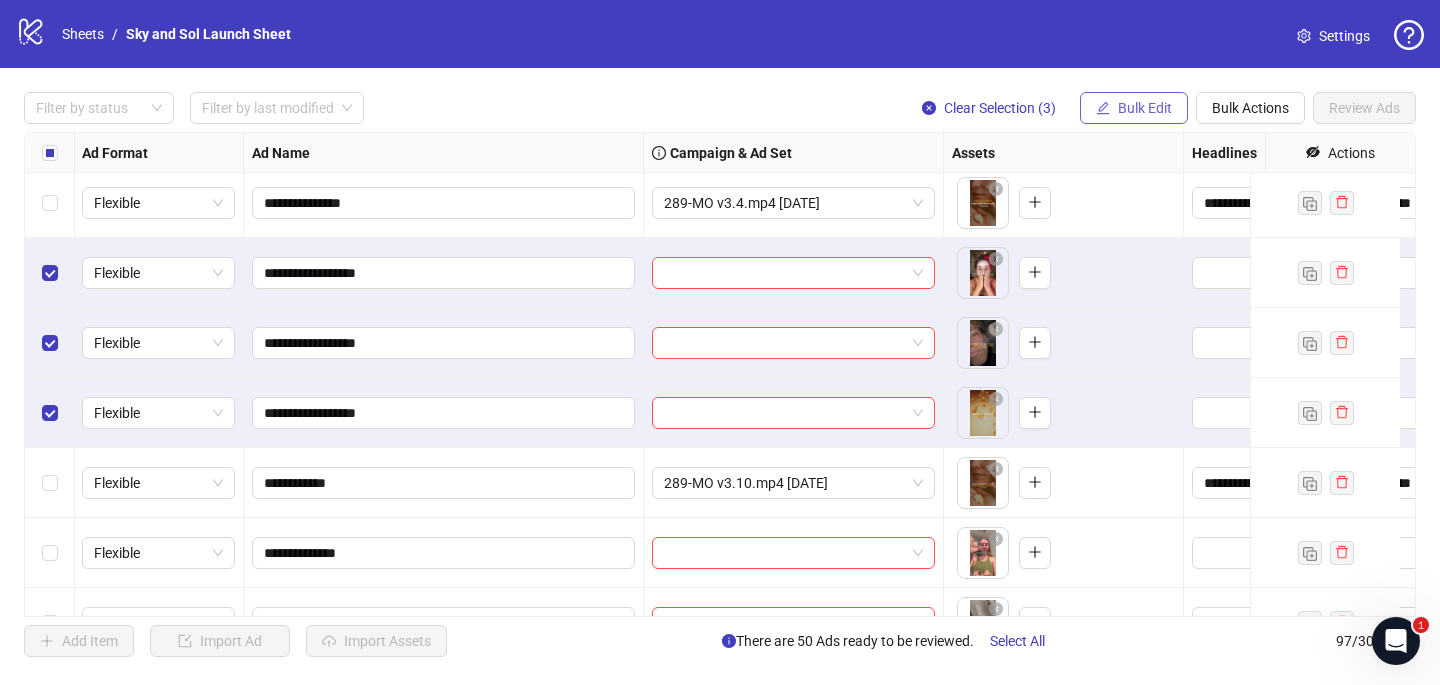 click on "Bulk Edit" at bounding box center [1145, 108] 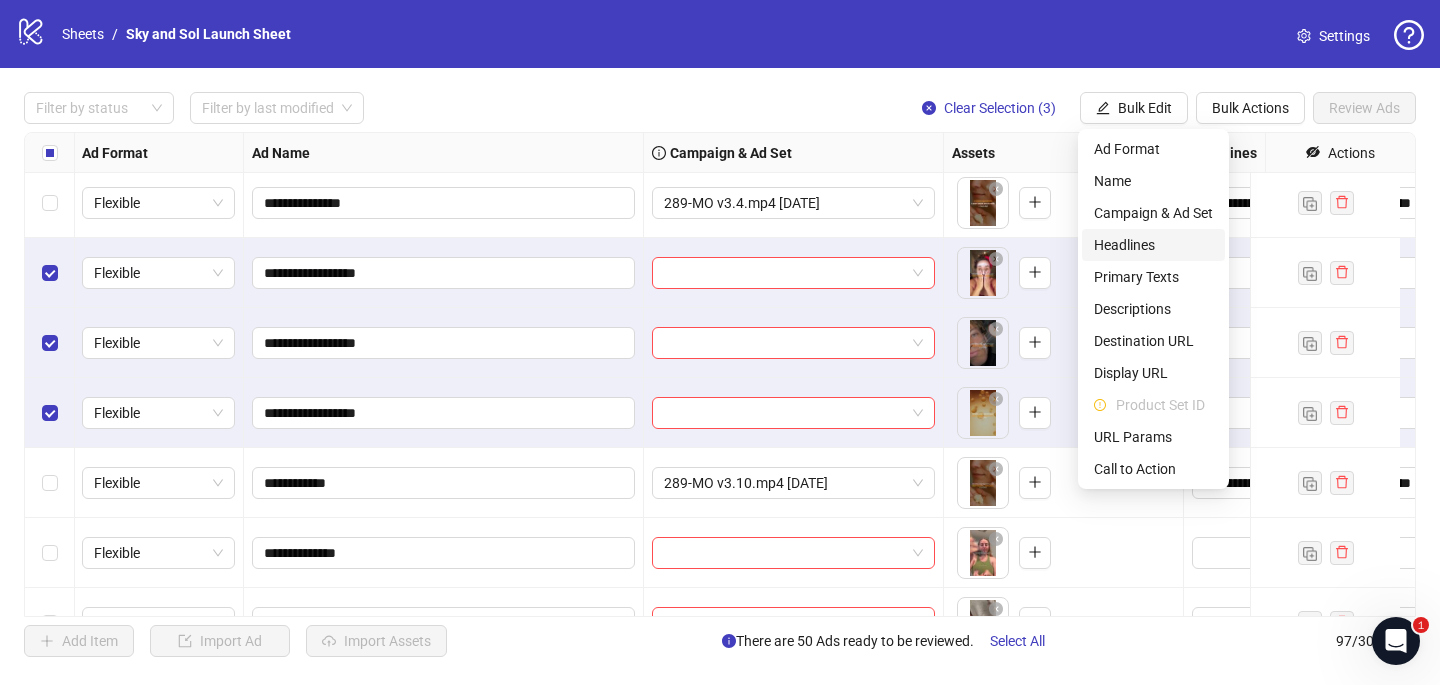 click on "Headlines" at bounding box center [1153, 245] 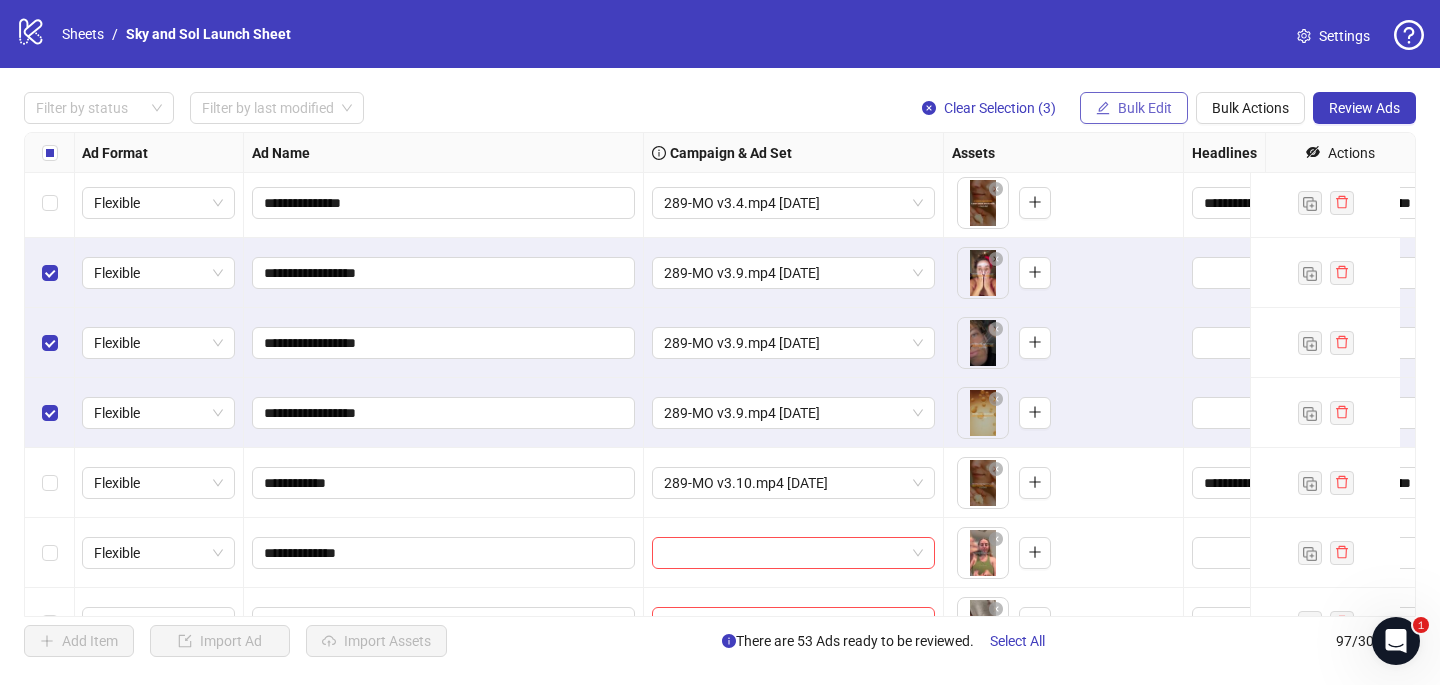 click on "Bulk Edit" at bounding box center [1145, 108] 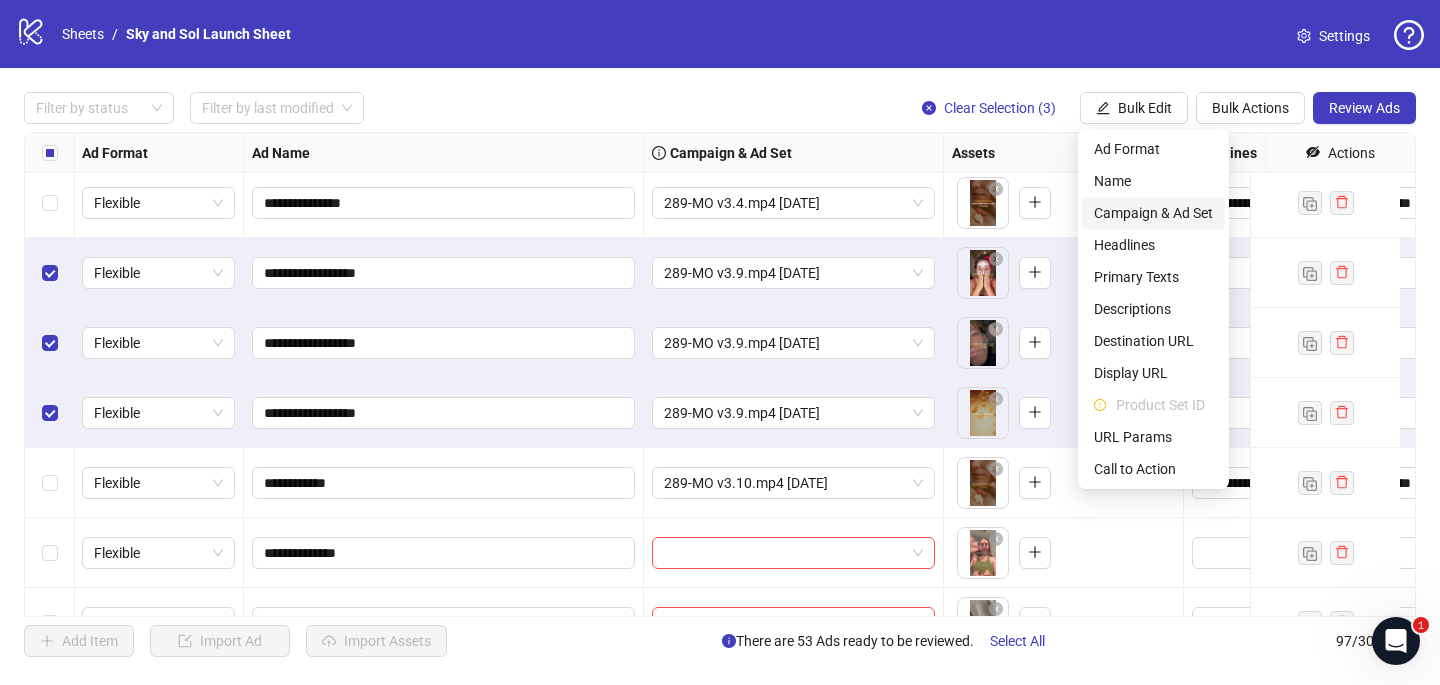 click on "Campaign & Ad Set" at bounding box center [1153, 213] 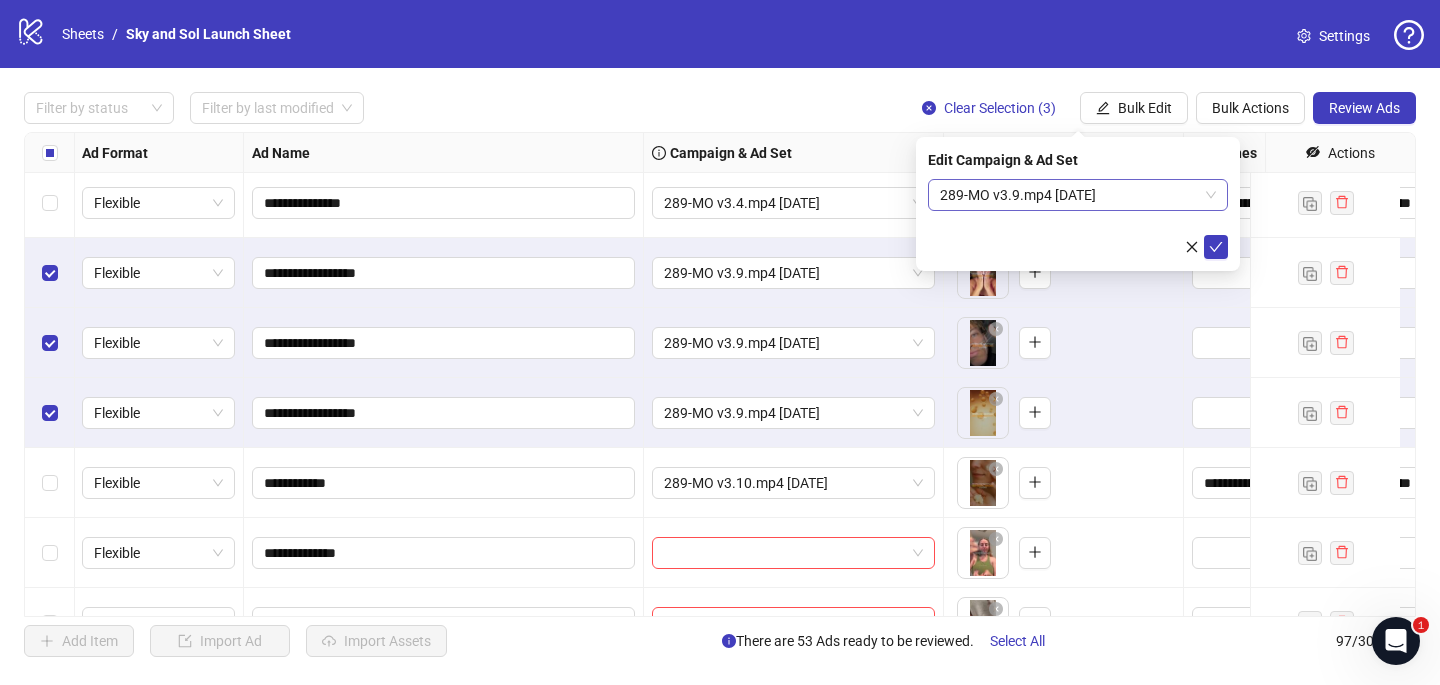 click on "289-MO v3.9.mp4 [DATE]" at bounding box center [1078, 195] 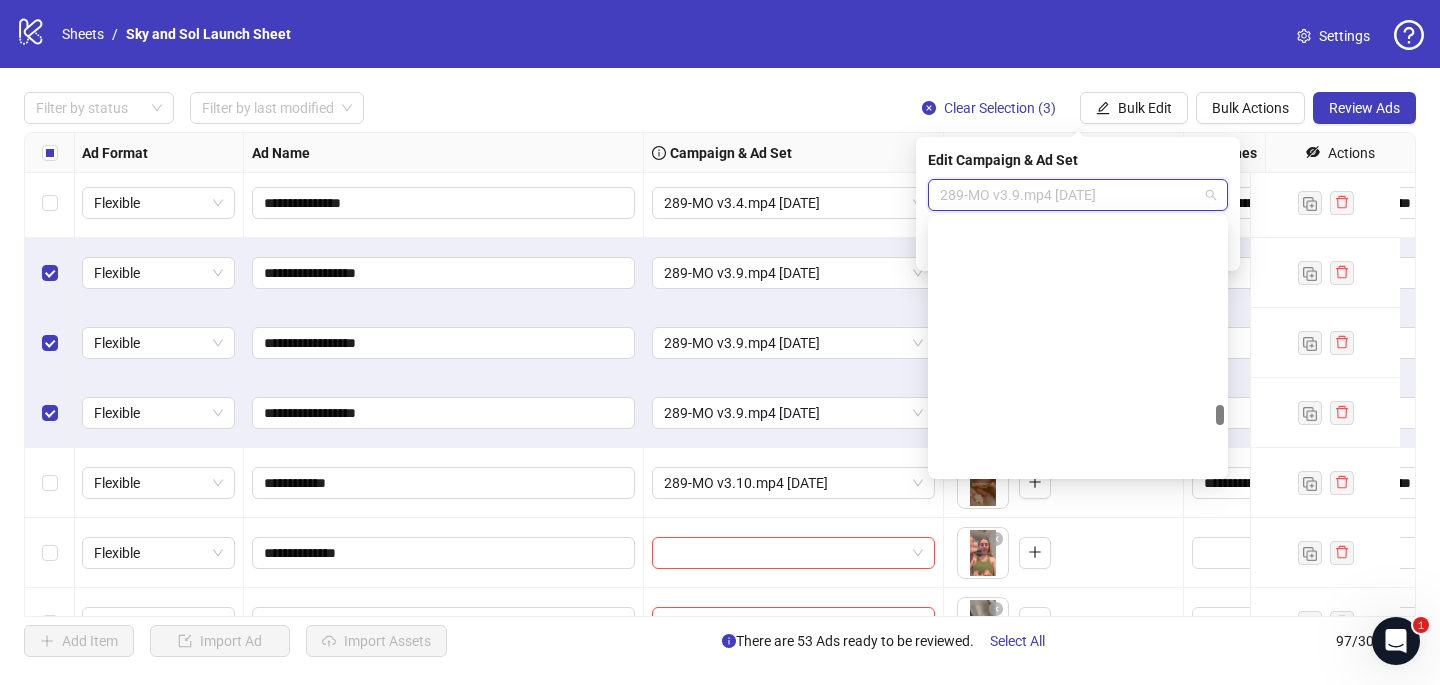 scroll, scrollTop: 49641, scrollLeft: 0, axis: vertical 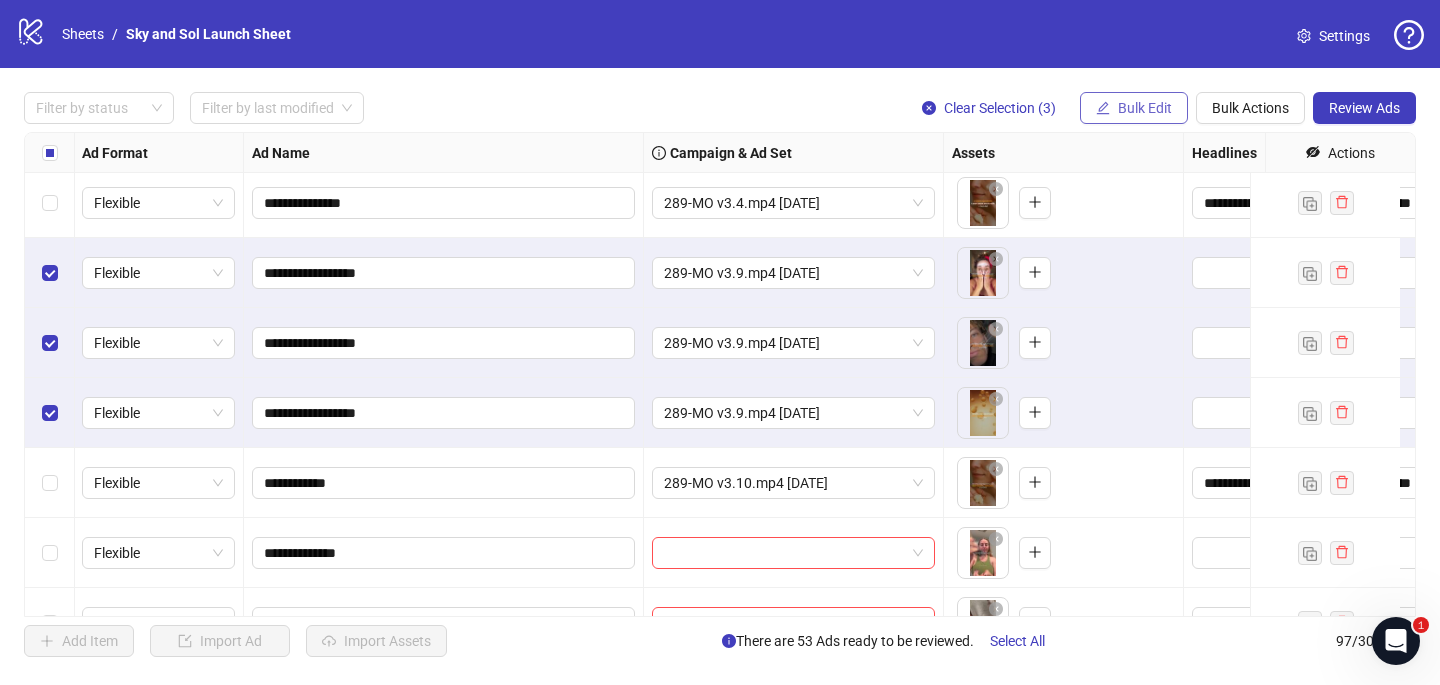 click at bounding box center (1103, 108) 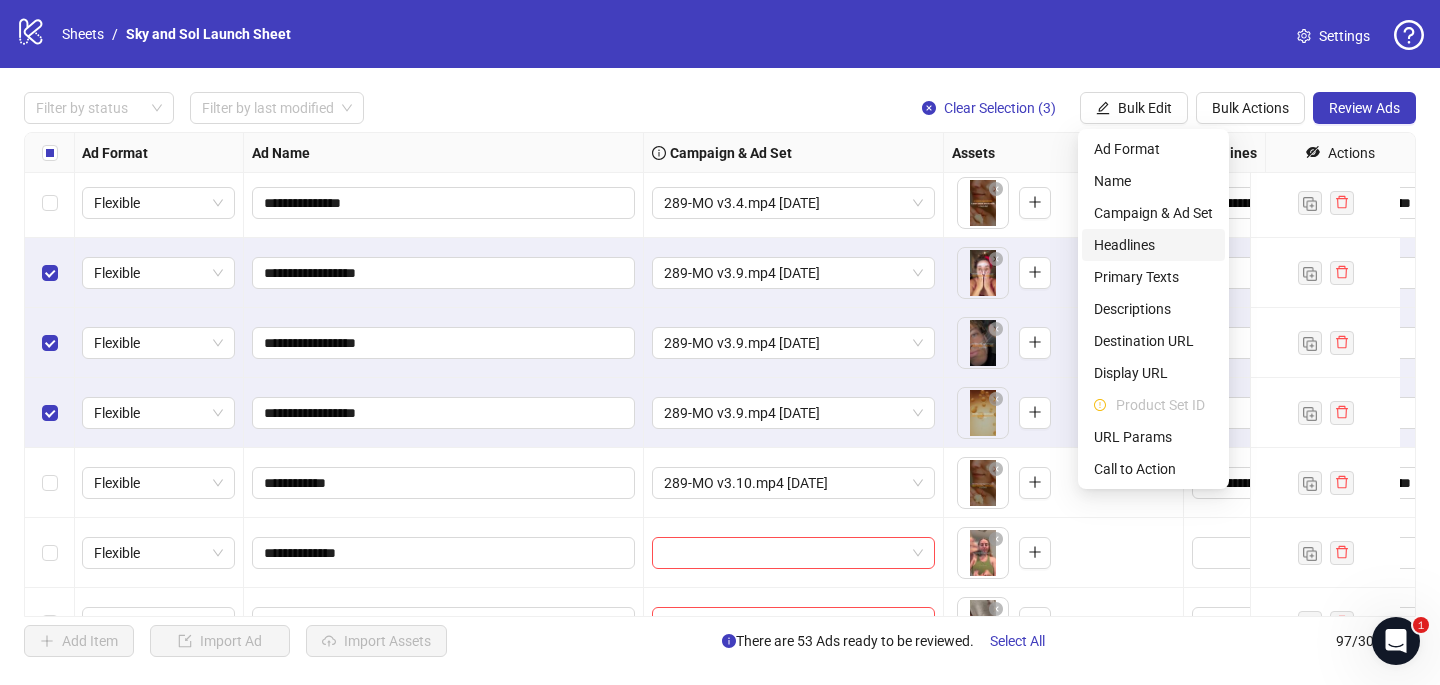 click on "Headlines" at bounding box center [1153, 245] 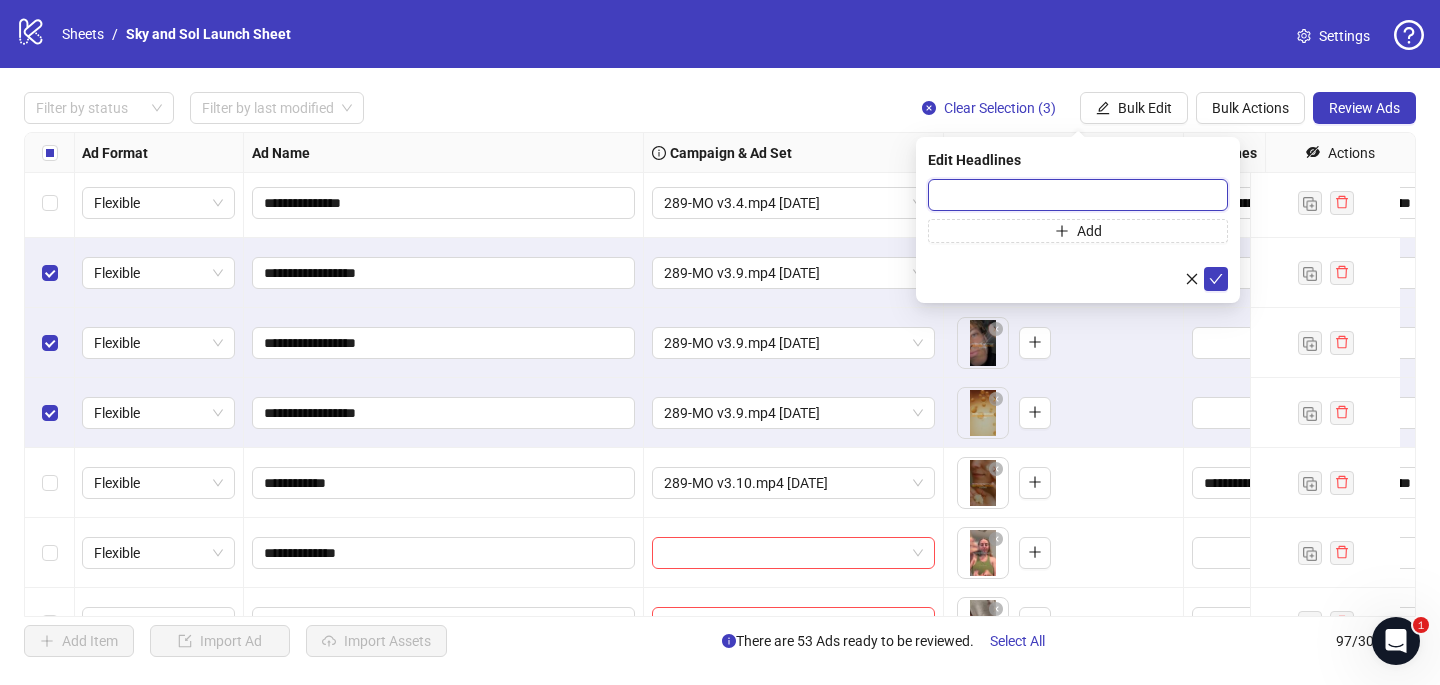 click at bounding box center [1078, 195] 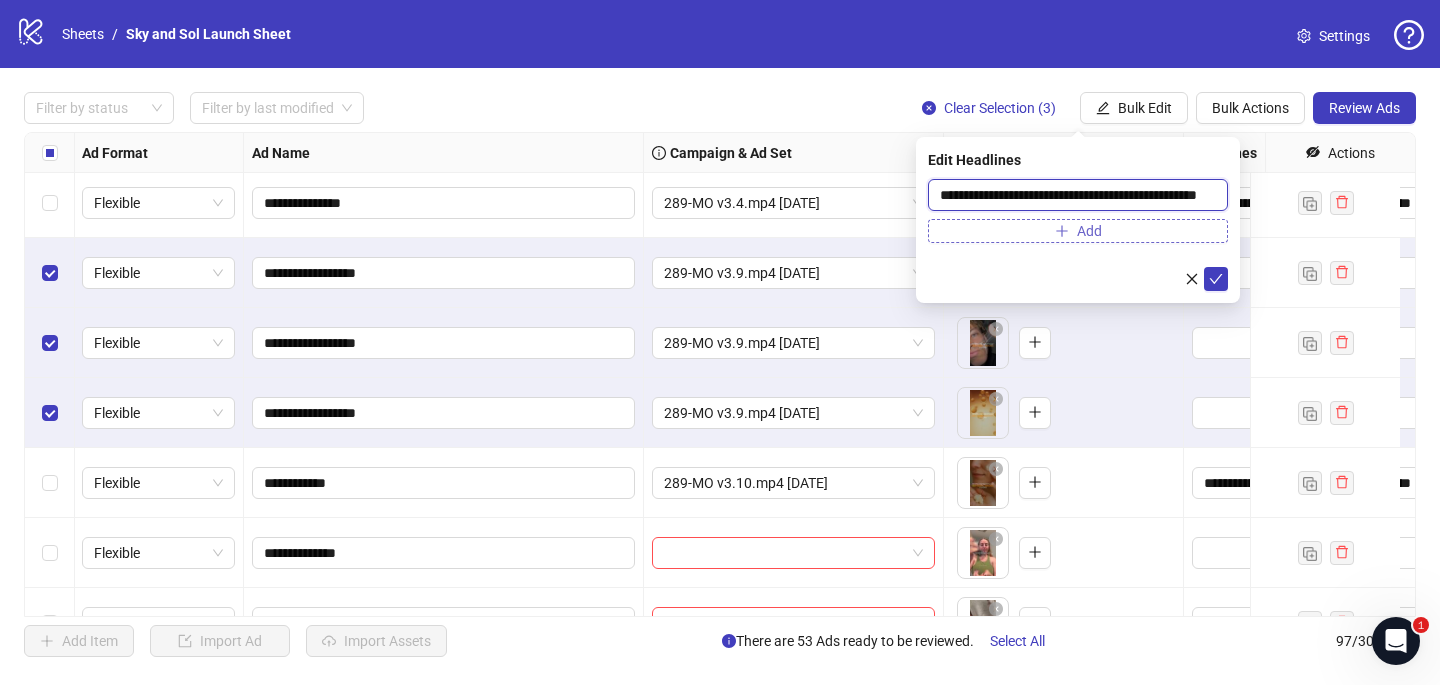 scroll, scrollTop: 0, scrollLeft: 48, axis: horizontal 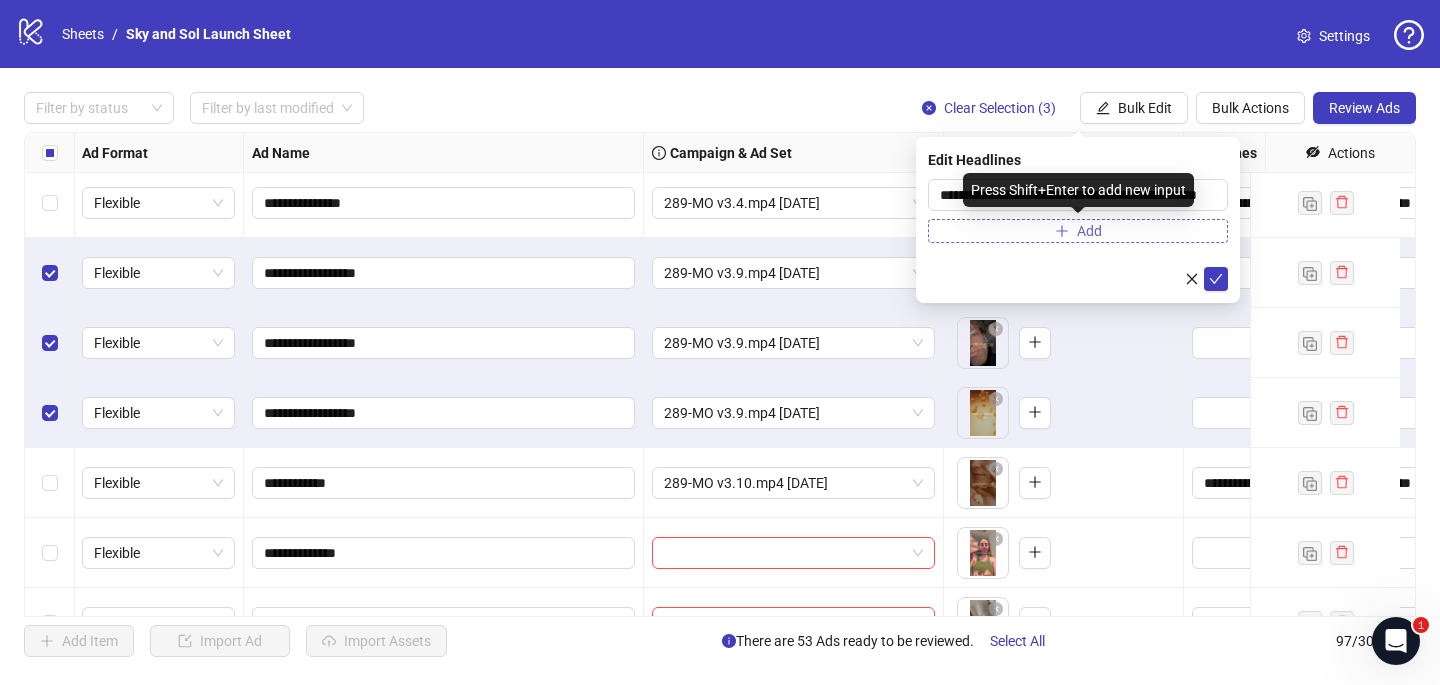 click on "Add" at bounding box center (1078, 231) 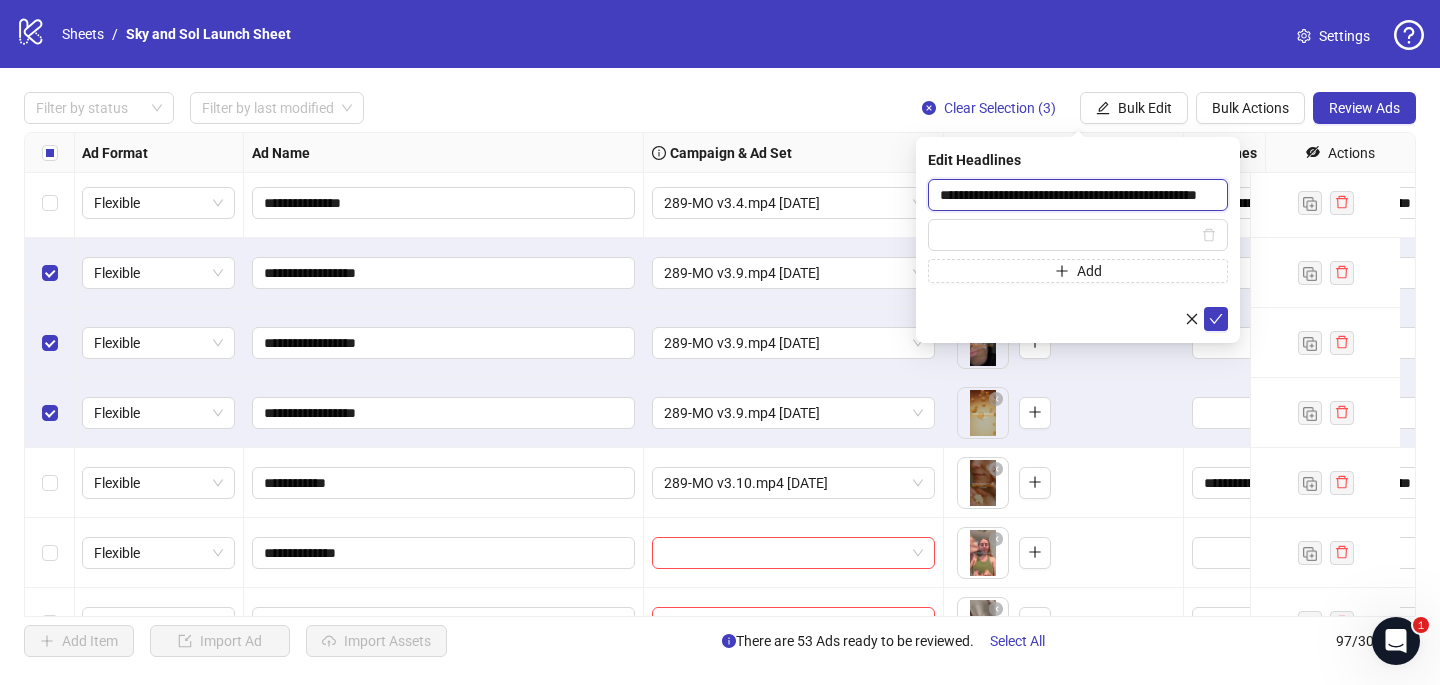 drag, startPoint x: 1041, startPoint y: 194, endPoint x: 971, endPoint y: 197, distance: 70.064255 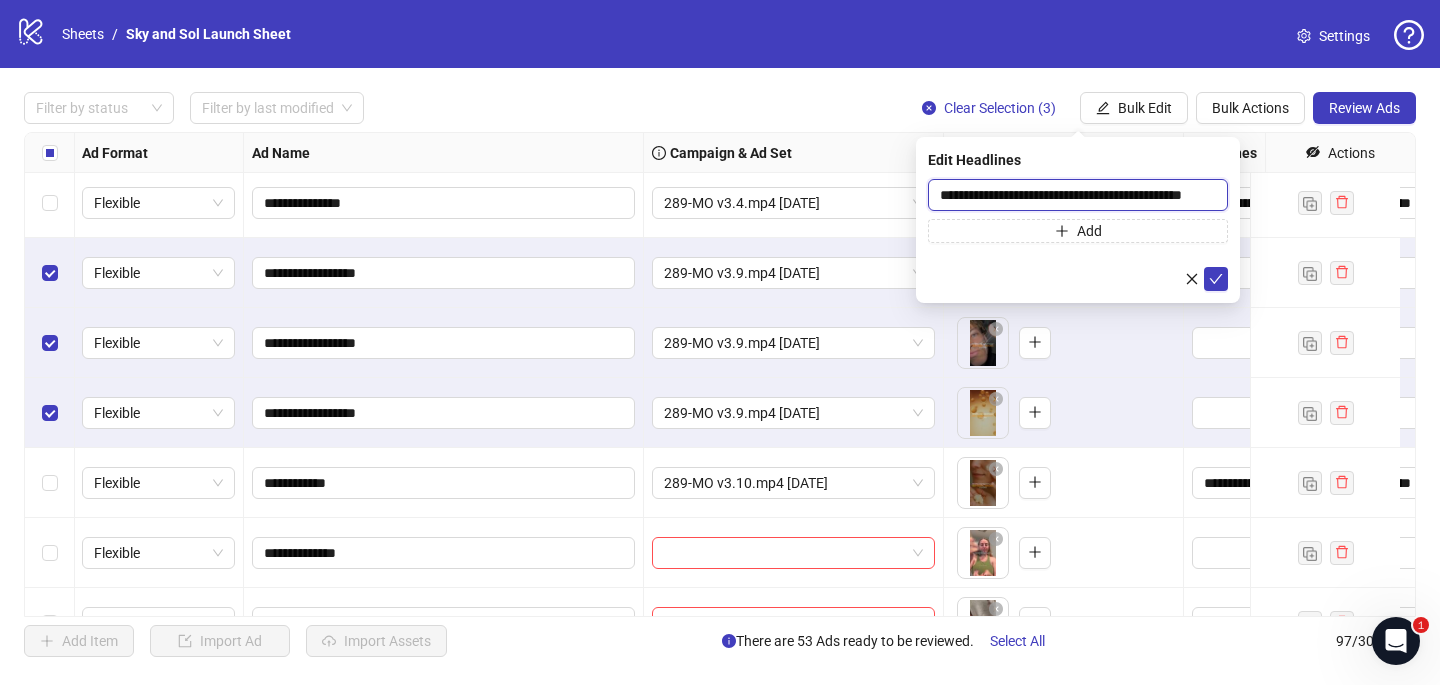 scroll, scrollTop: 0, scrollLeft: 0, axis: both 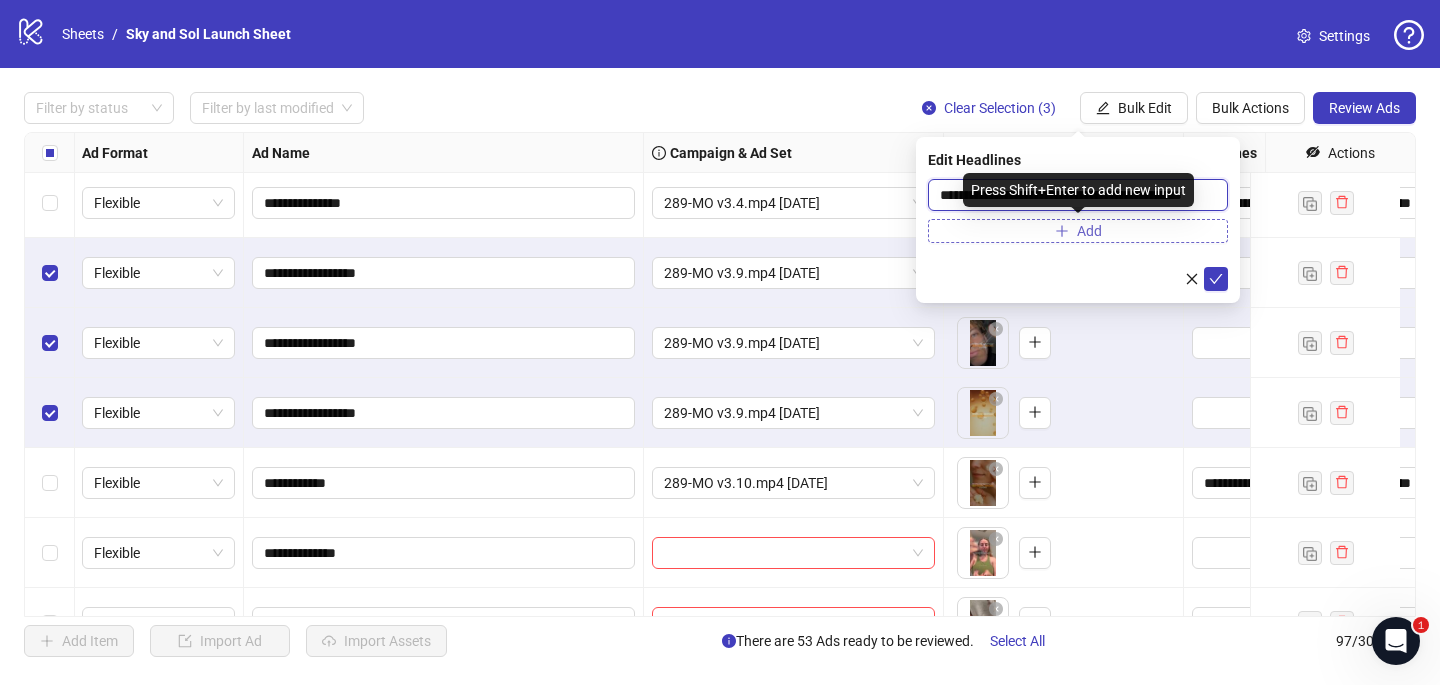 type on "**********" 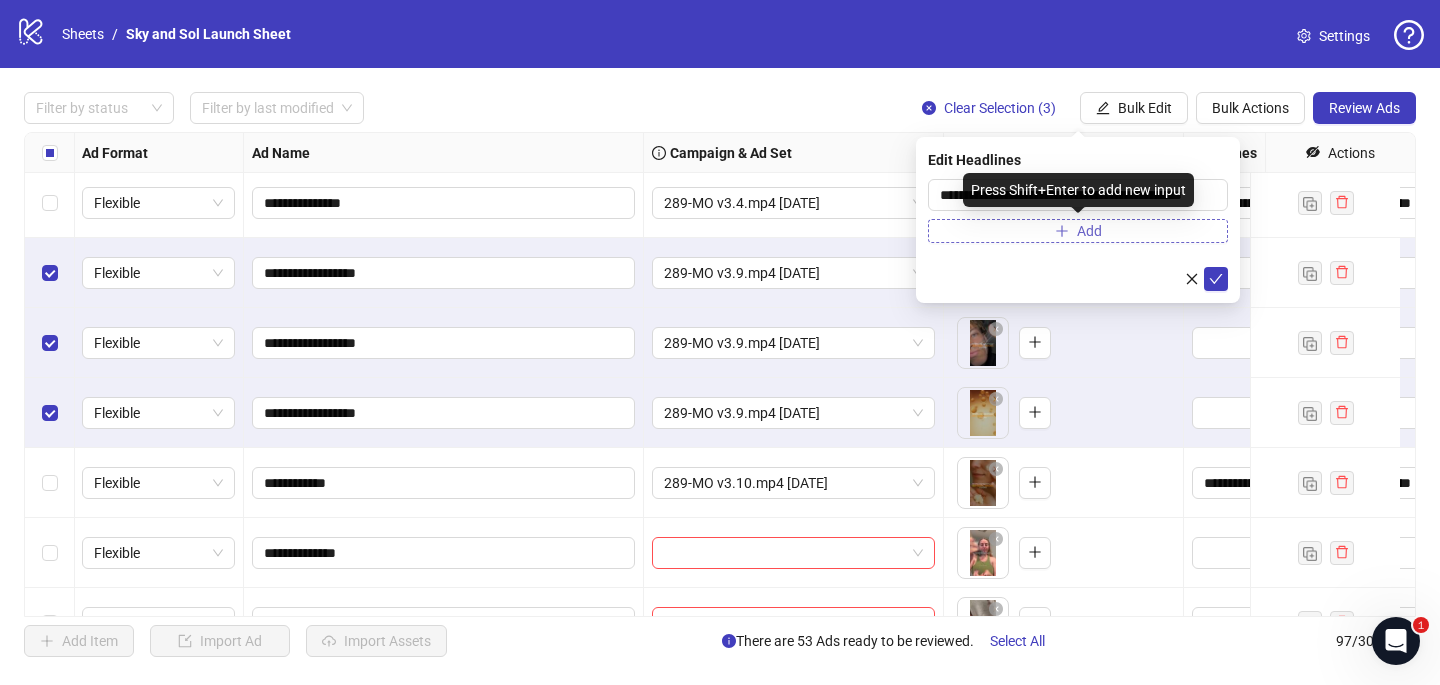 click on "Add" at bounding box center [1078, 231] 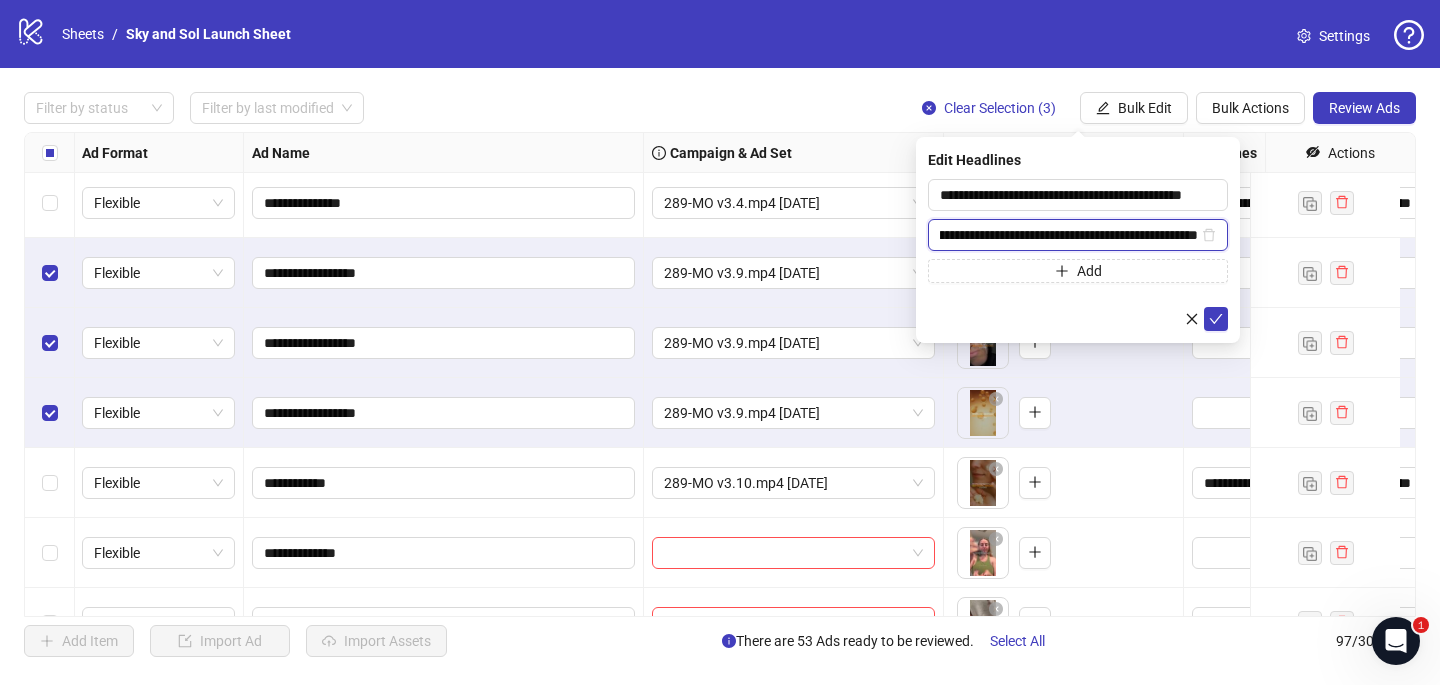 scroll, scrollTop: 0, scrollLeft: 0, axis: both 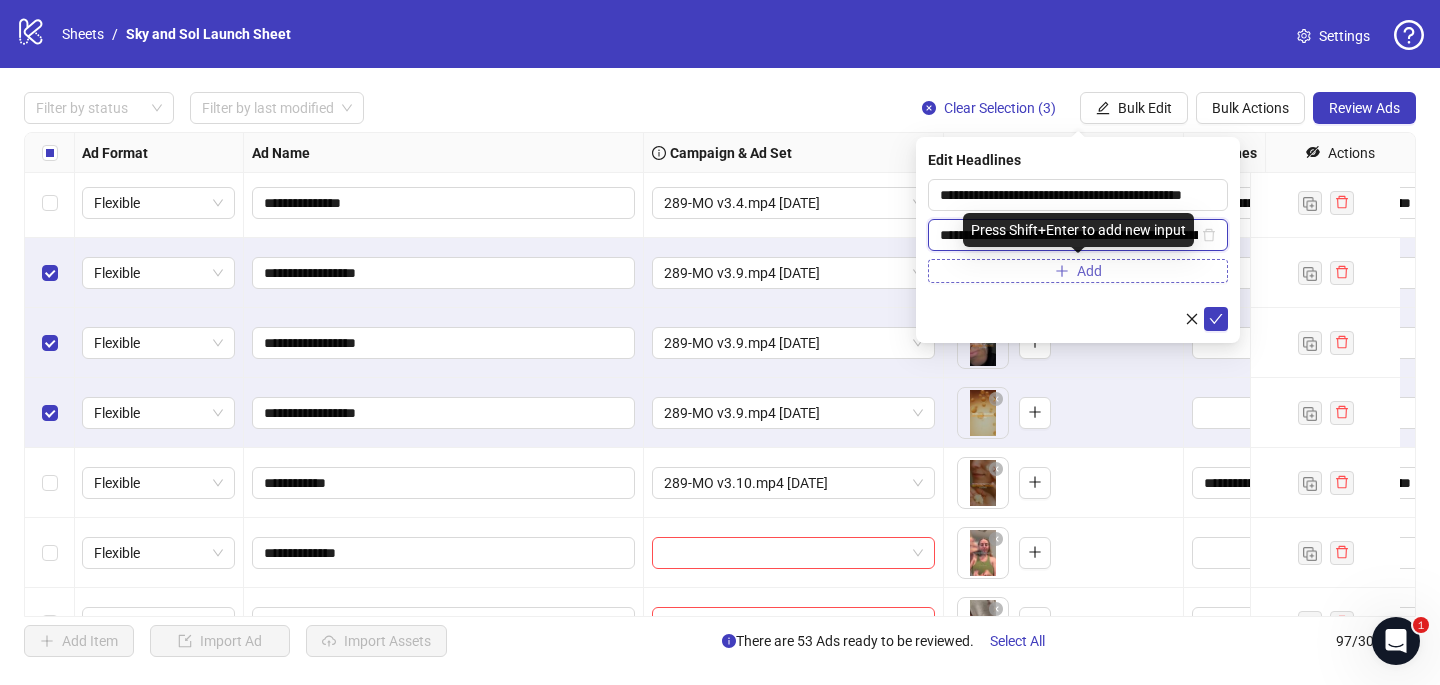 type on "**********" 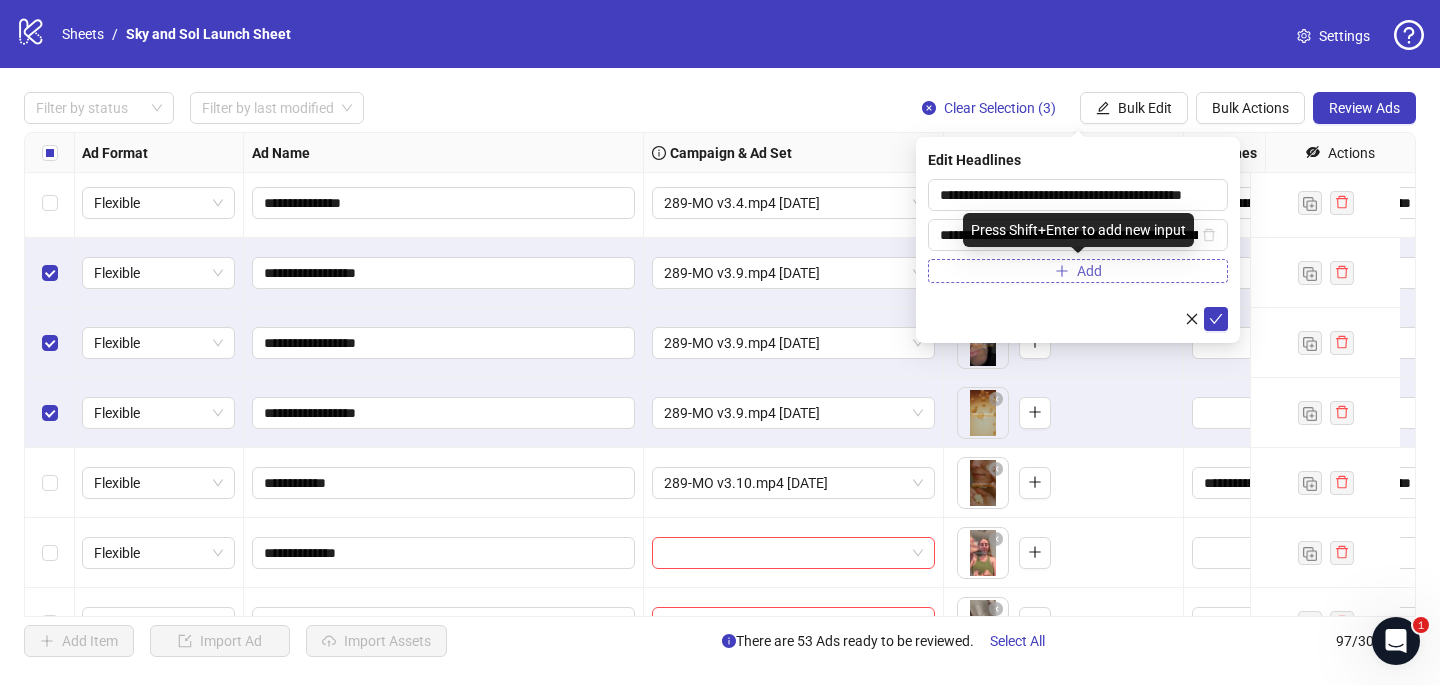 click on "Add" at bounding box center [1078, 271] 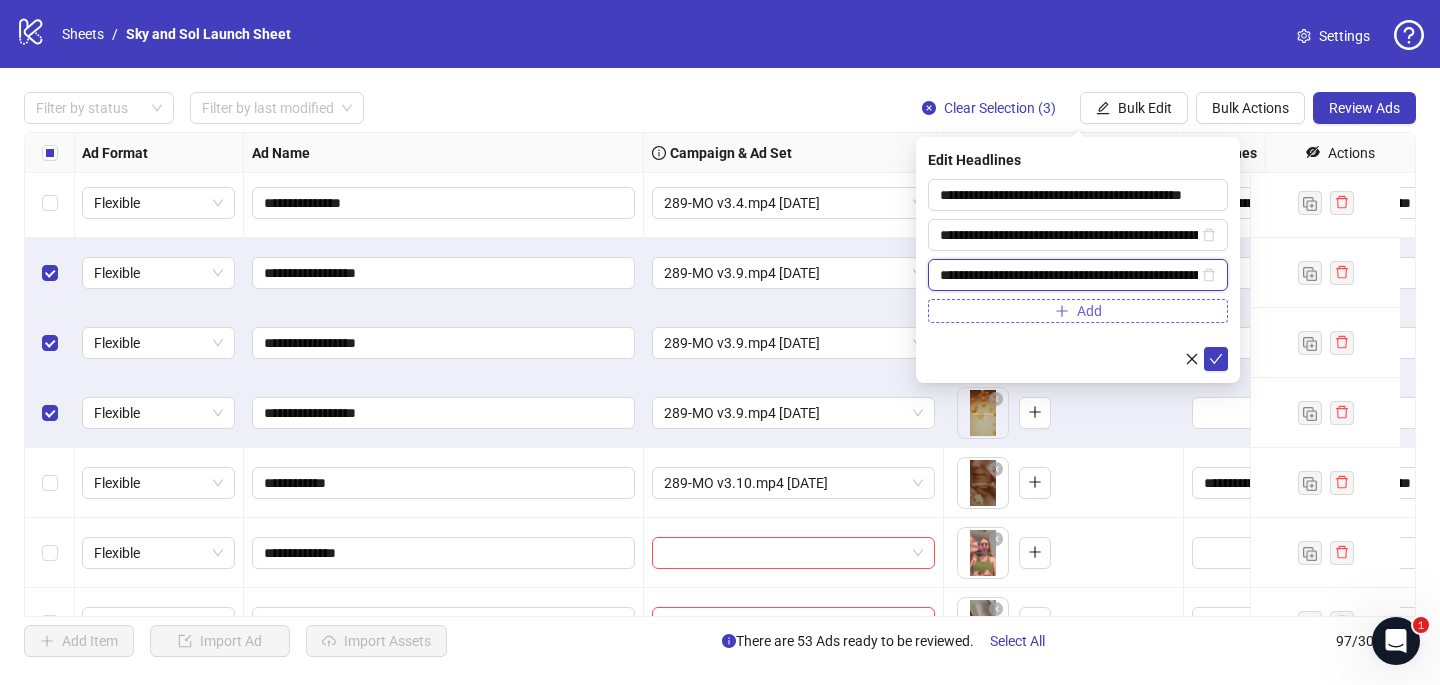 scroll, scrollTop: 0, scrollLeft: 96, axis: horizontal 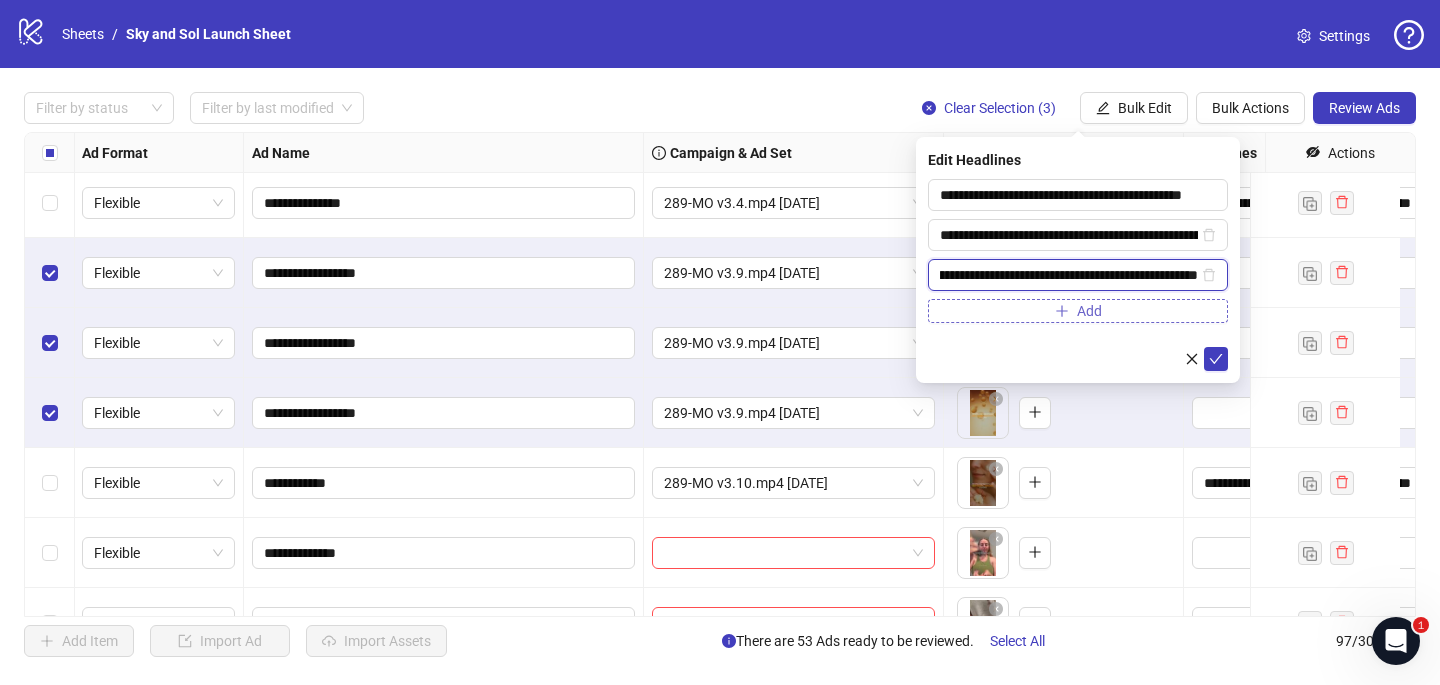 type on "**********" 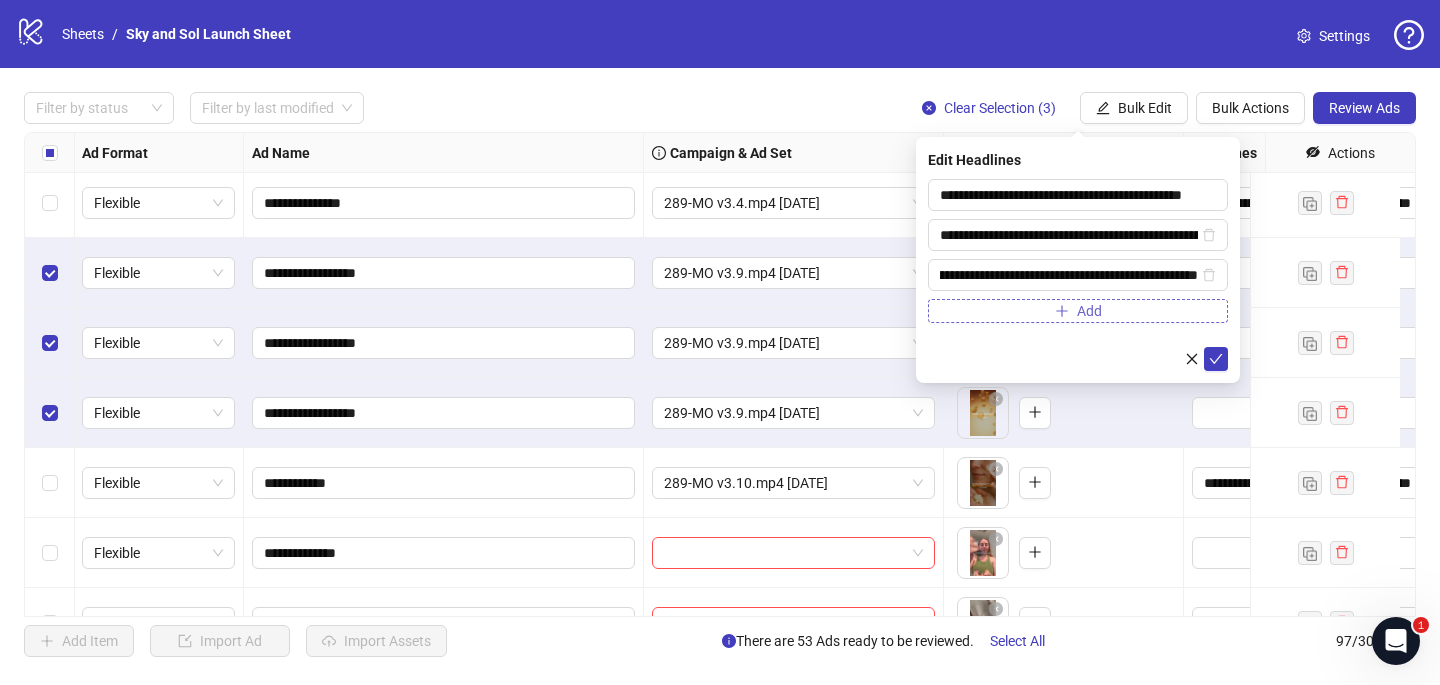 click on "Add" at bounding box center (1078, 311) 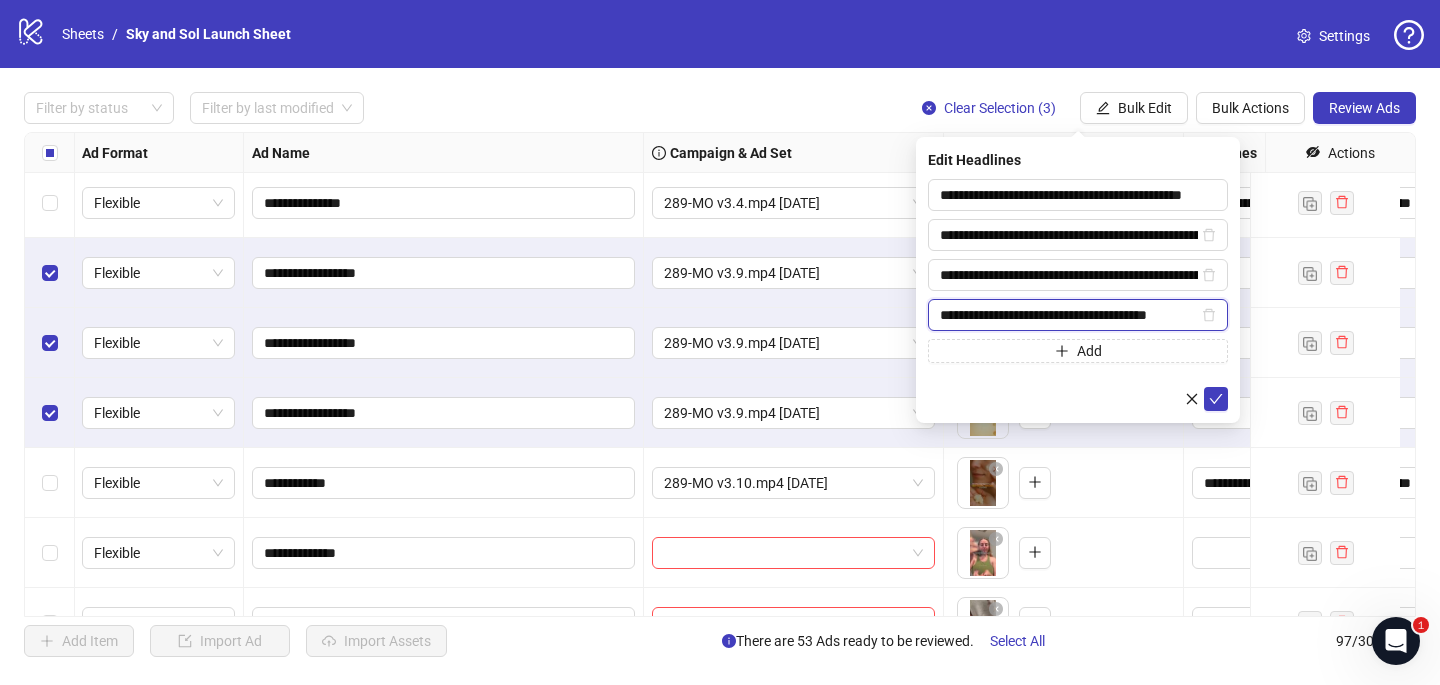 scroll, scrollTop: 0, scrollLeft: 7, axis: horizontal 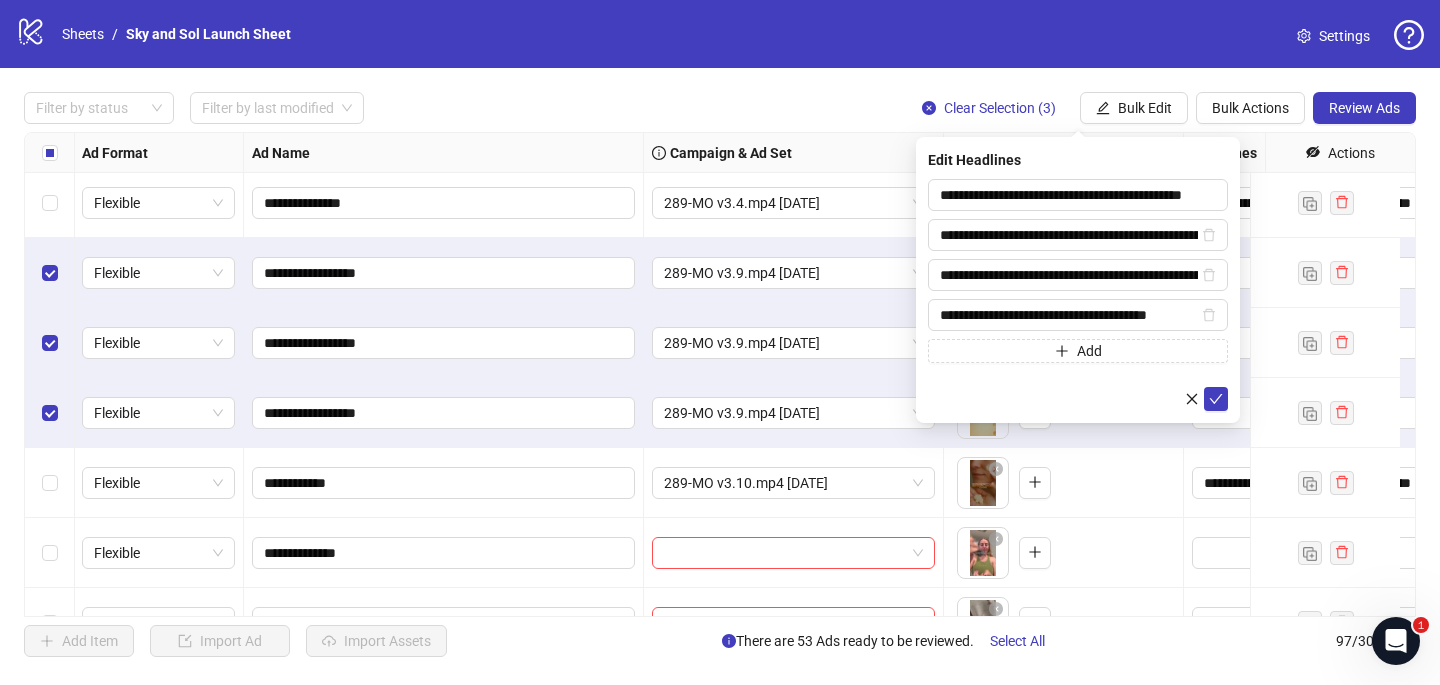 click on "**********" at bounding box center (1078, 295) 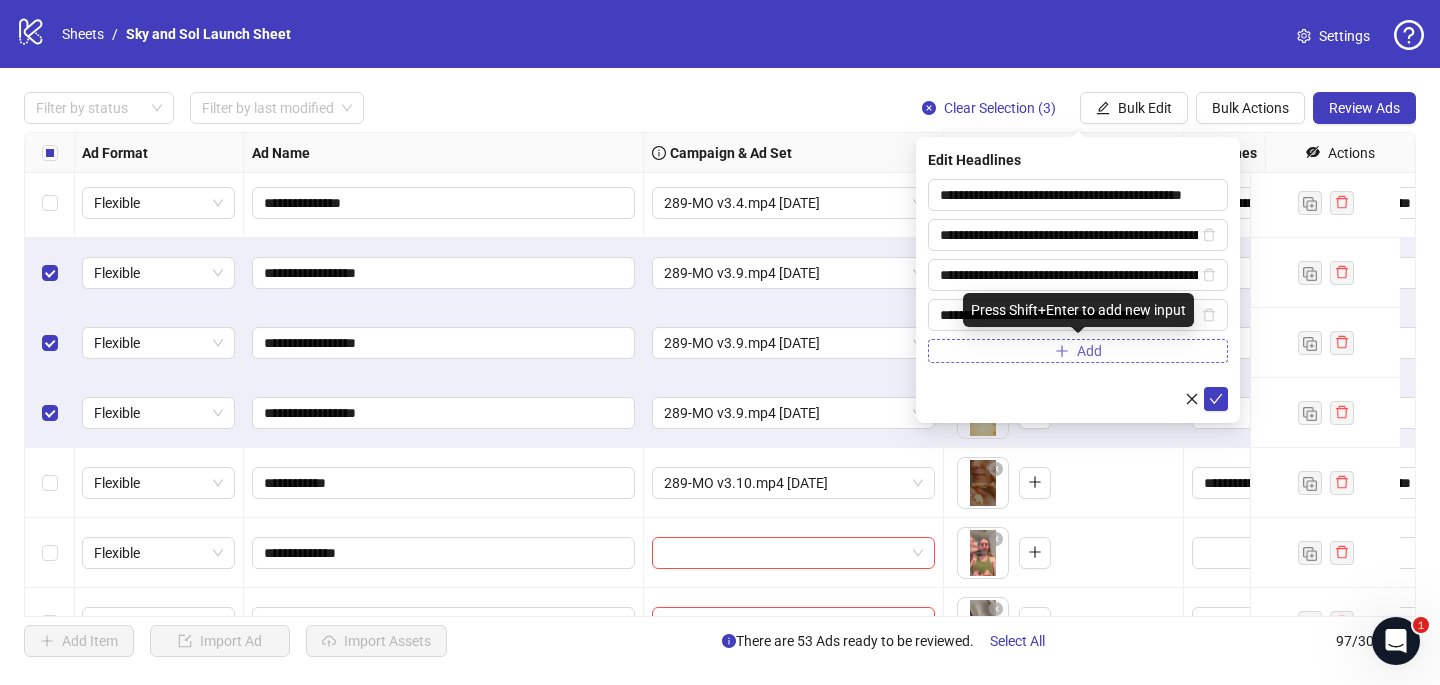 click on "Add" at bounding box center [1078, 351] 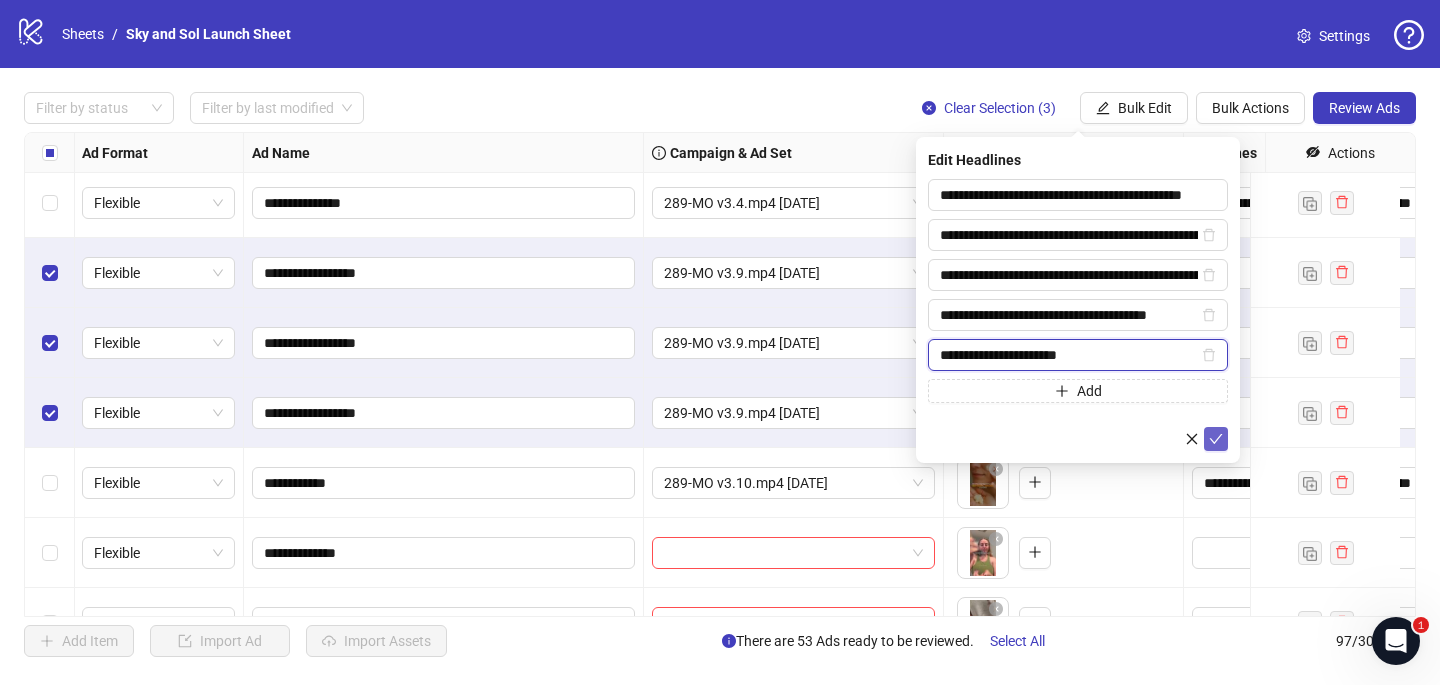 type on "**********" 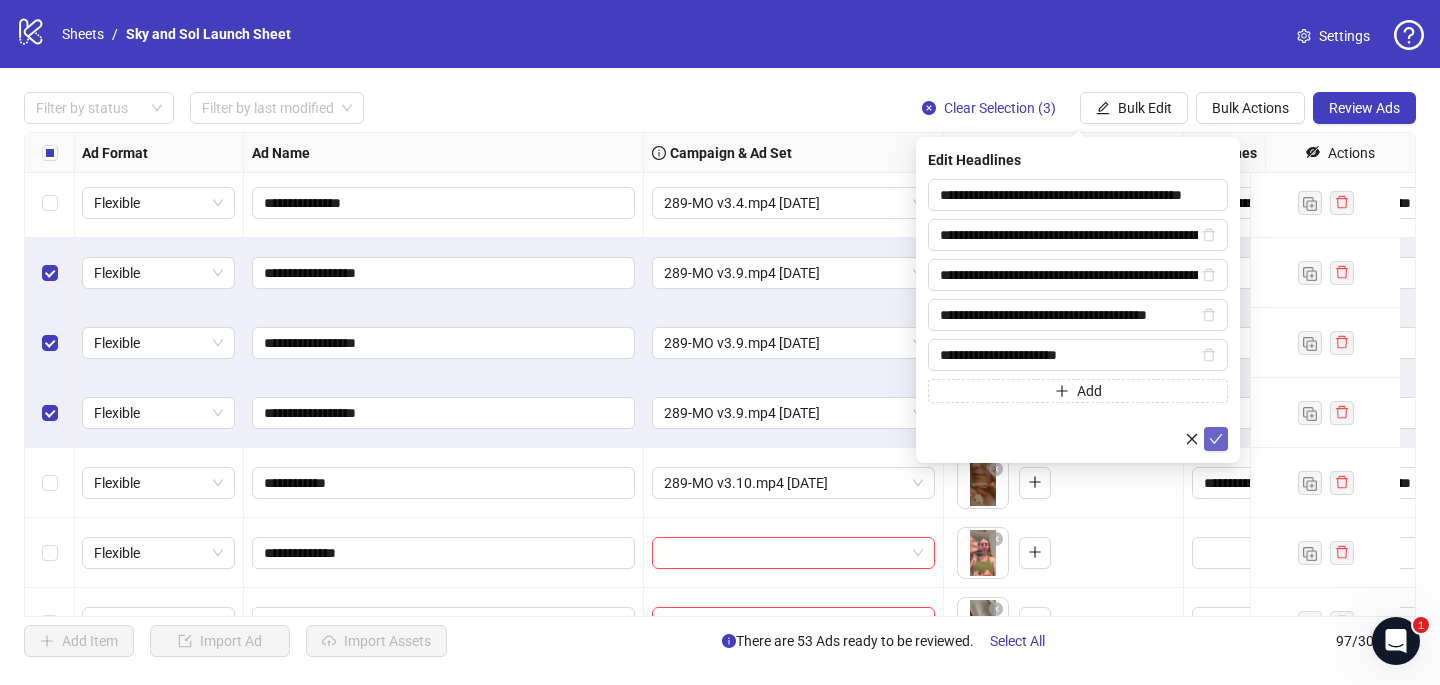 click 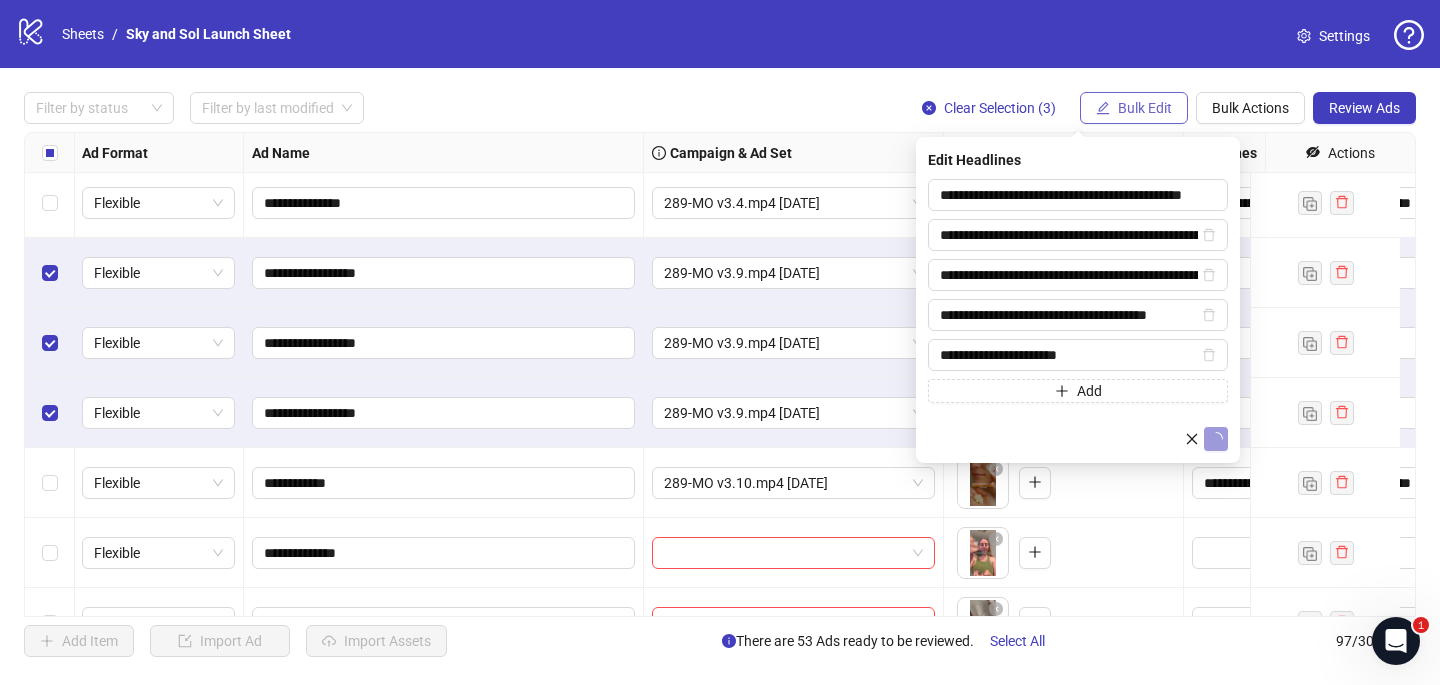 click on "Bulk Edit" at bounding box center [1145, 108] 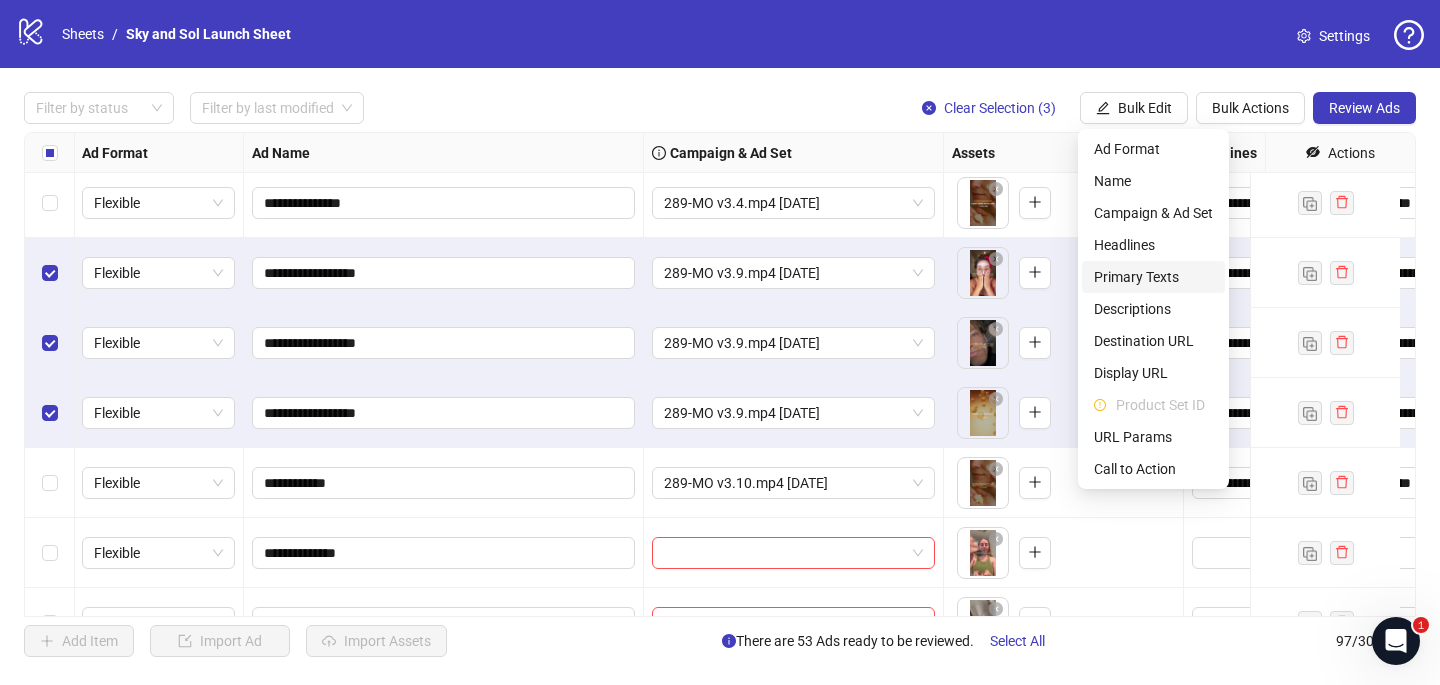 click on "Primary Texts" at bounding box center [1153, 277] 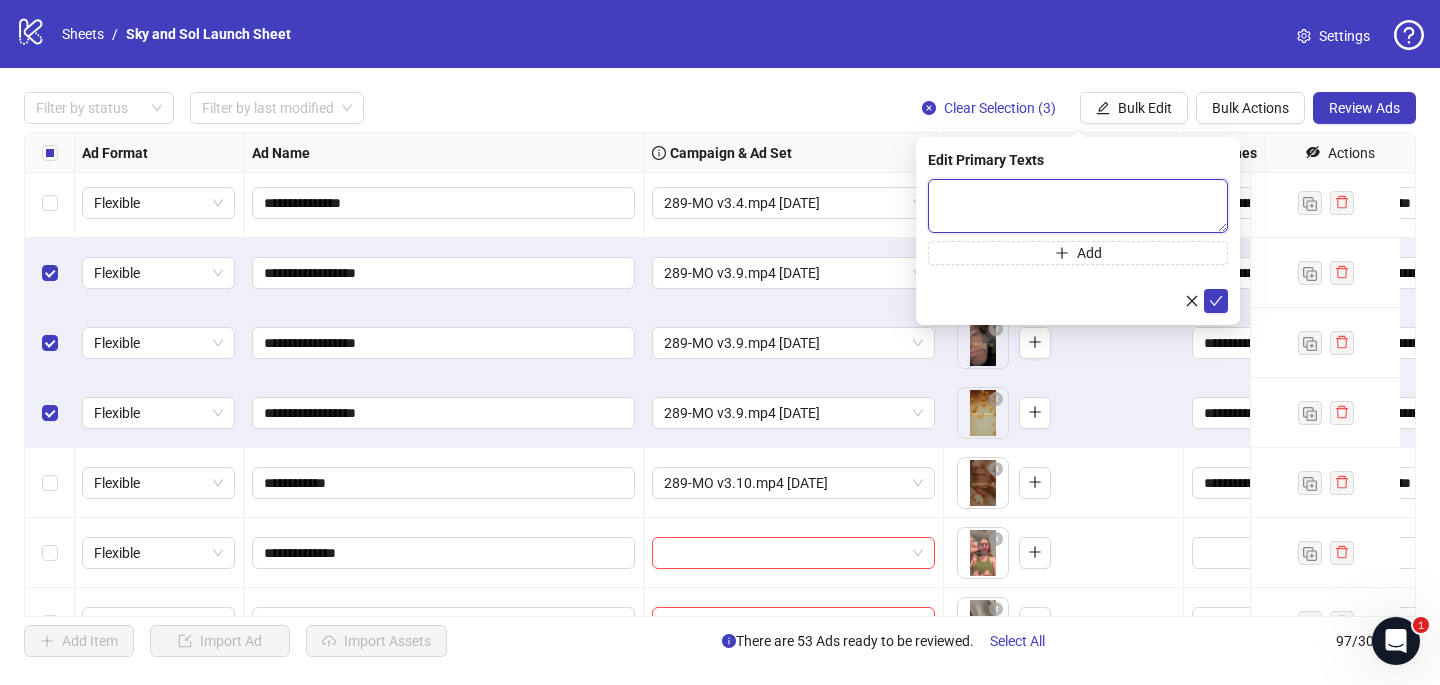 click at bounding box center (1078, 206) 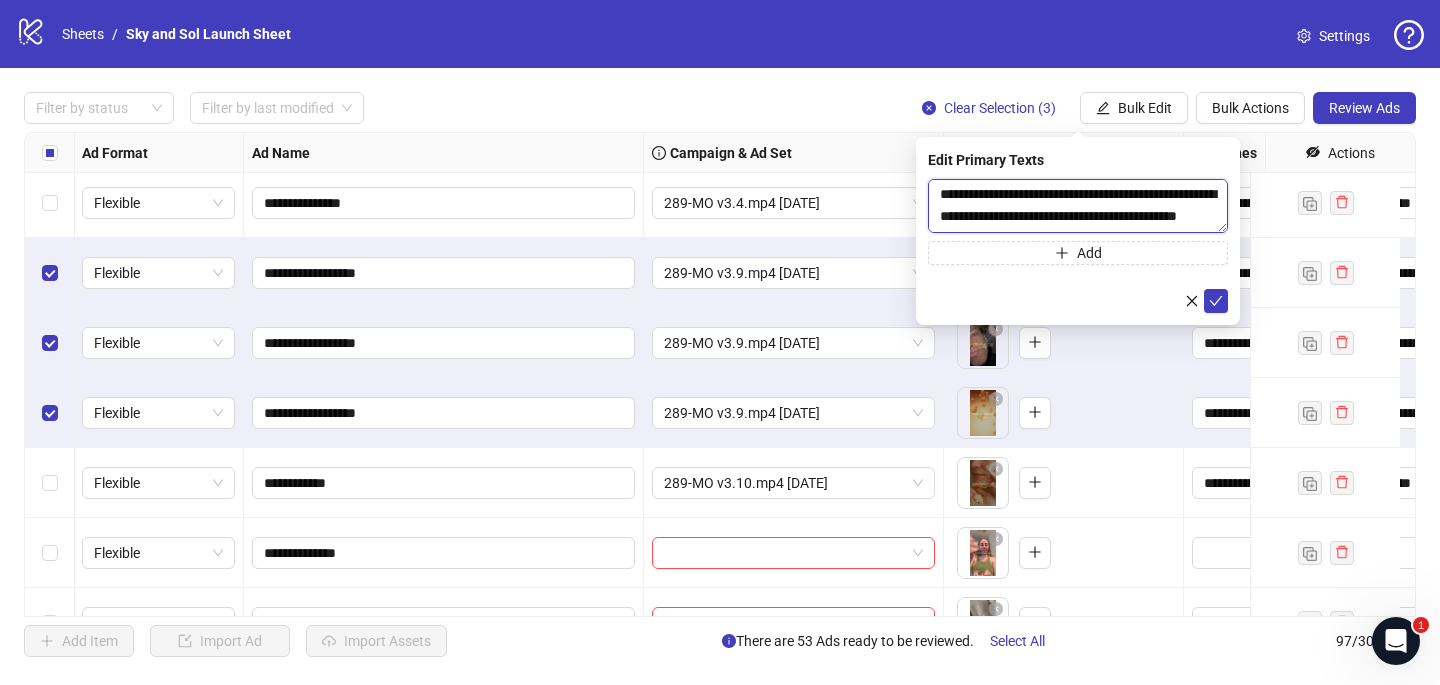 scroll, scrollTop: 0, scrollLeft: 0, axis: both 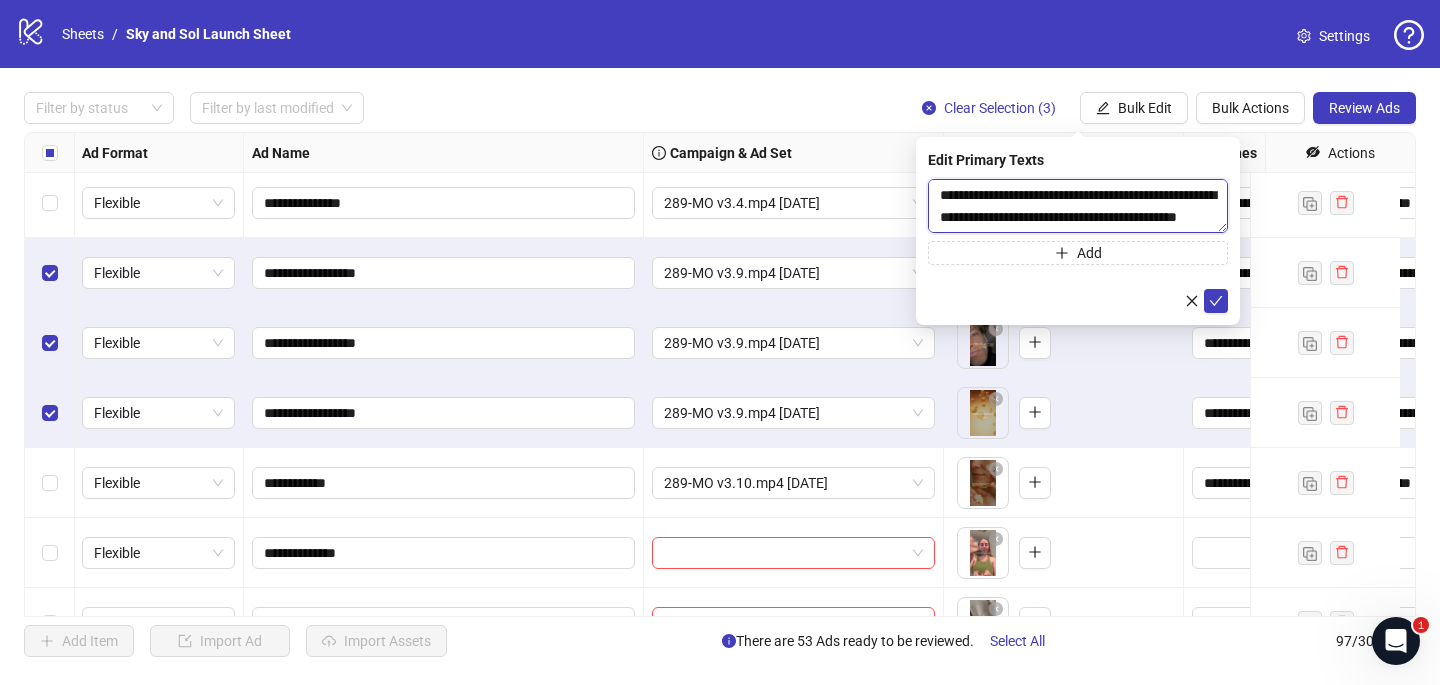 drag, startPoint x: 939, startPoint y: 191, endPoint x: 1071, endPoint y: 210, distance: 133.36041 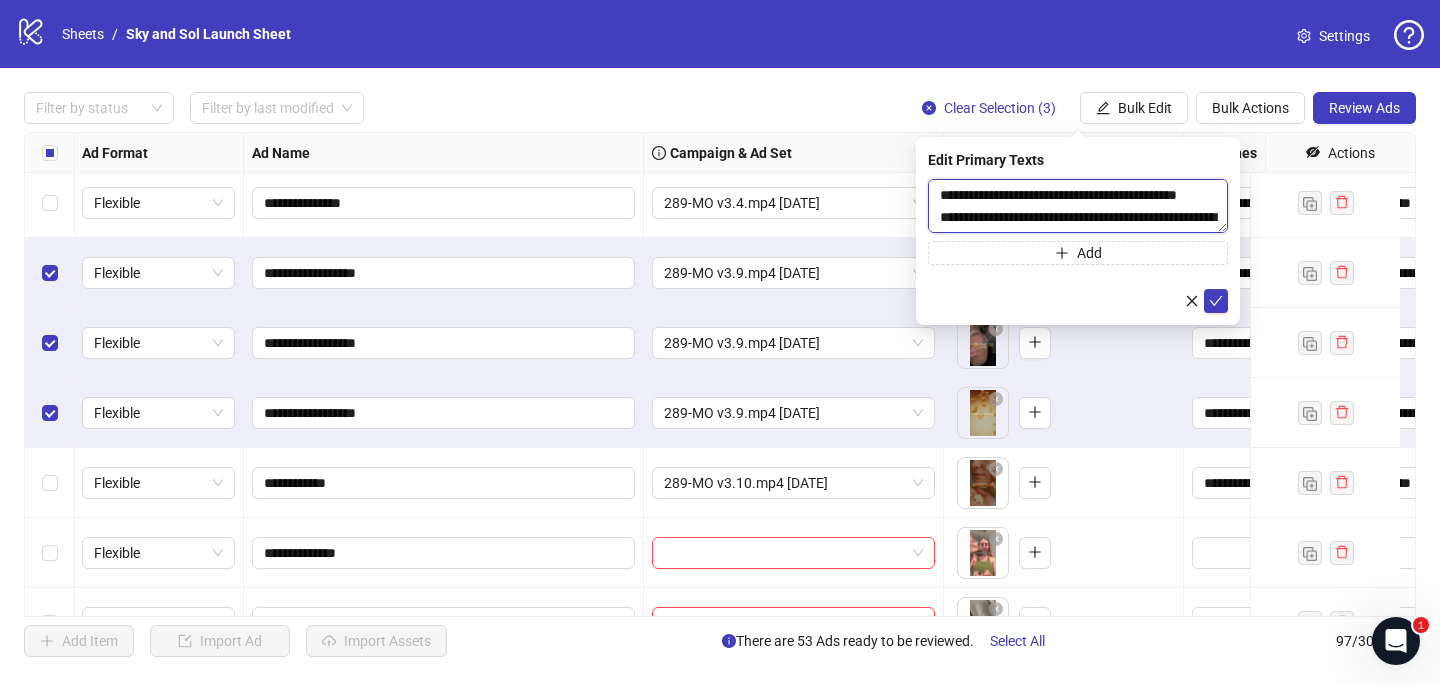 scroll, scrollTop: 32, scrollLeft: 0, axis: vertical 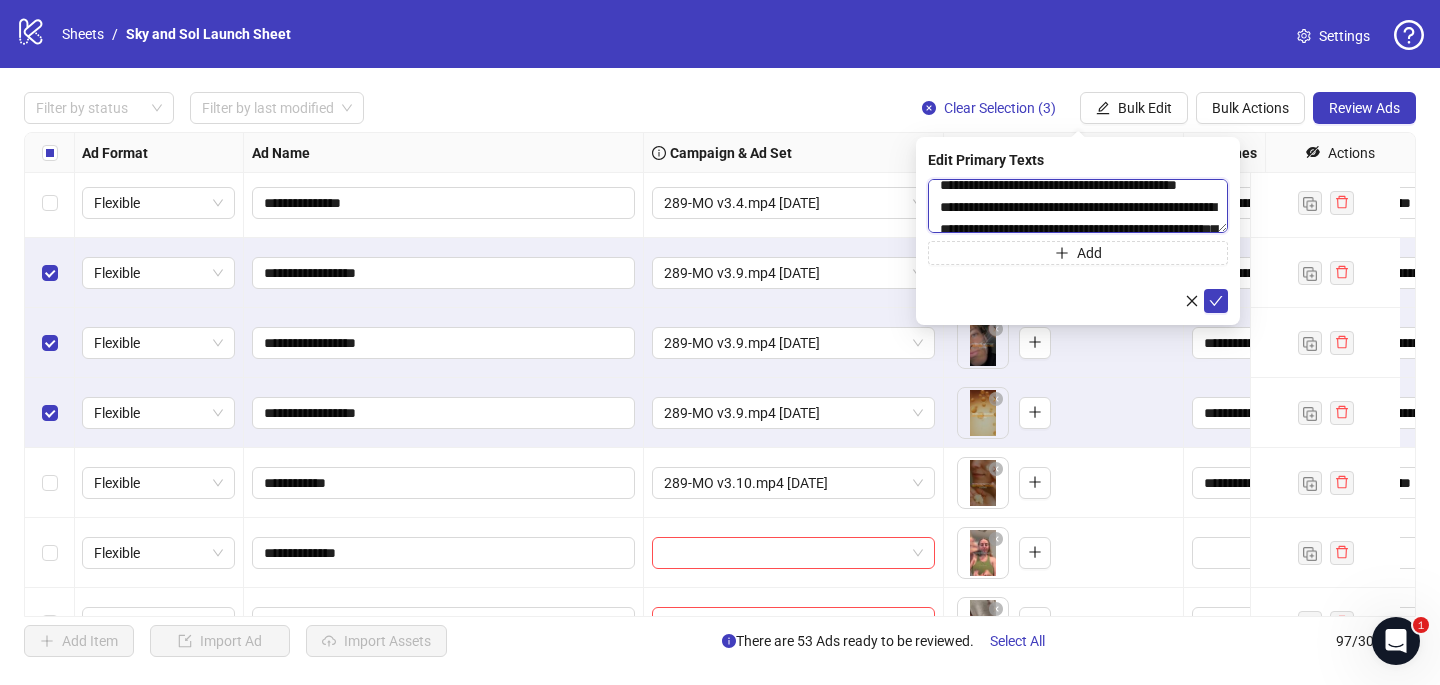 click on "**********" at bounding box center [1078, 206] 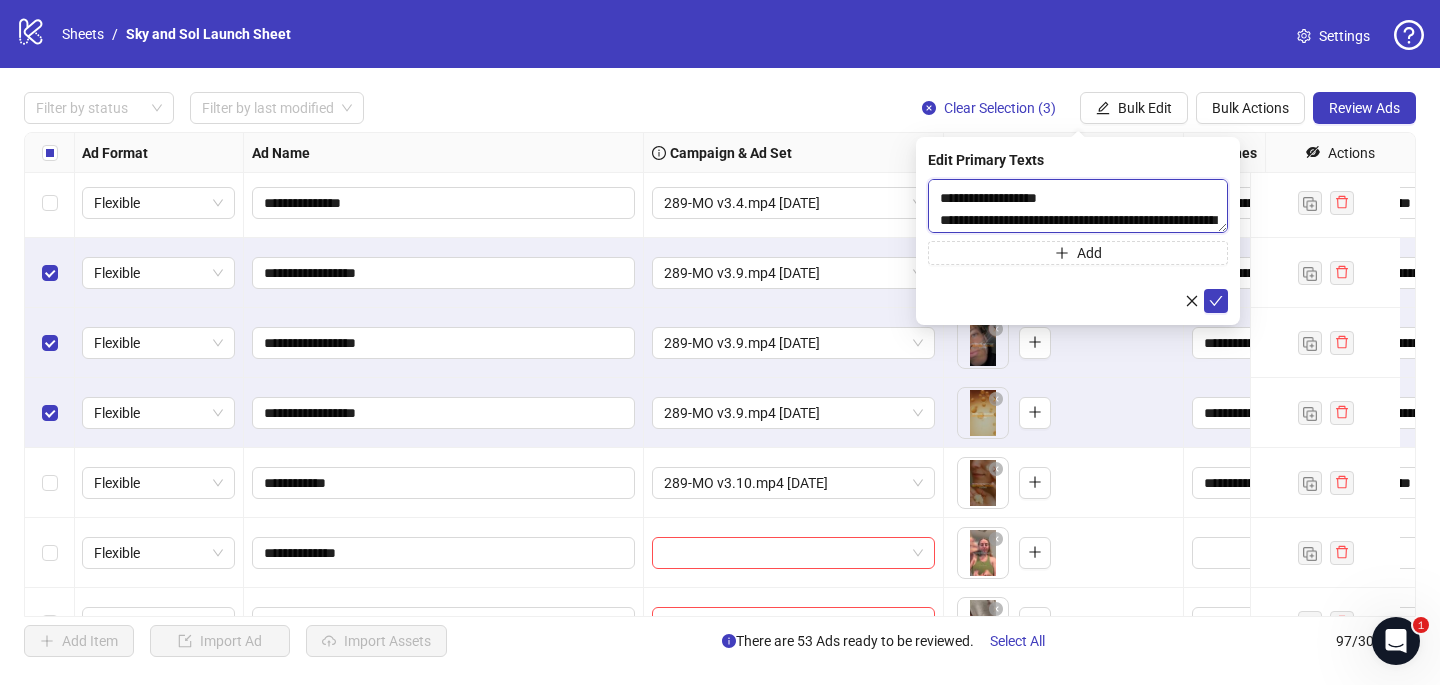 scroll, scrollTop: 82, scrollLeft: 0, axis: vertical 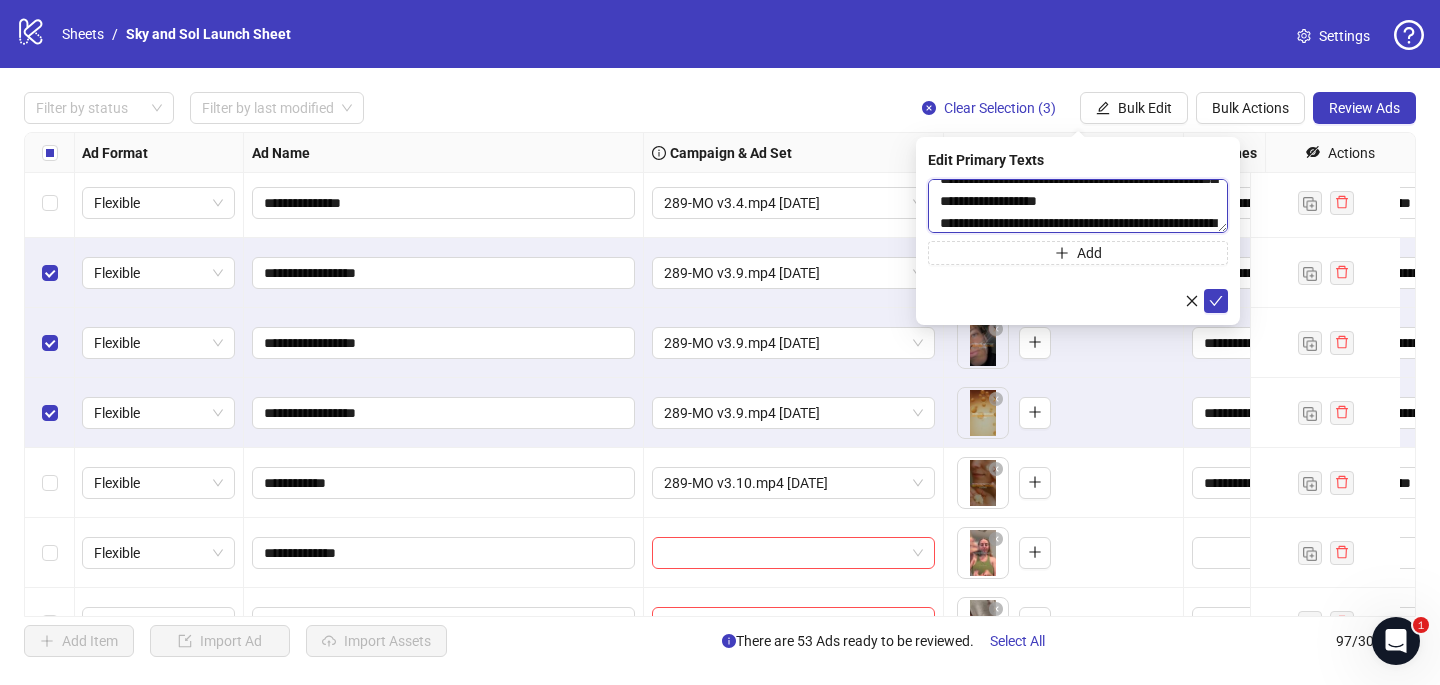 drag, startPoint x: 1020, startPoint y: 204, endPoint x: 941, endPoint y: 204, distance: 79 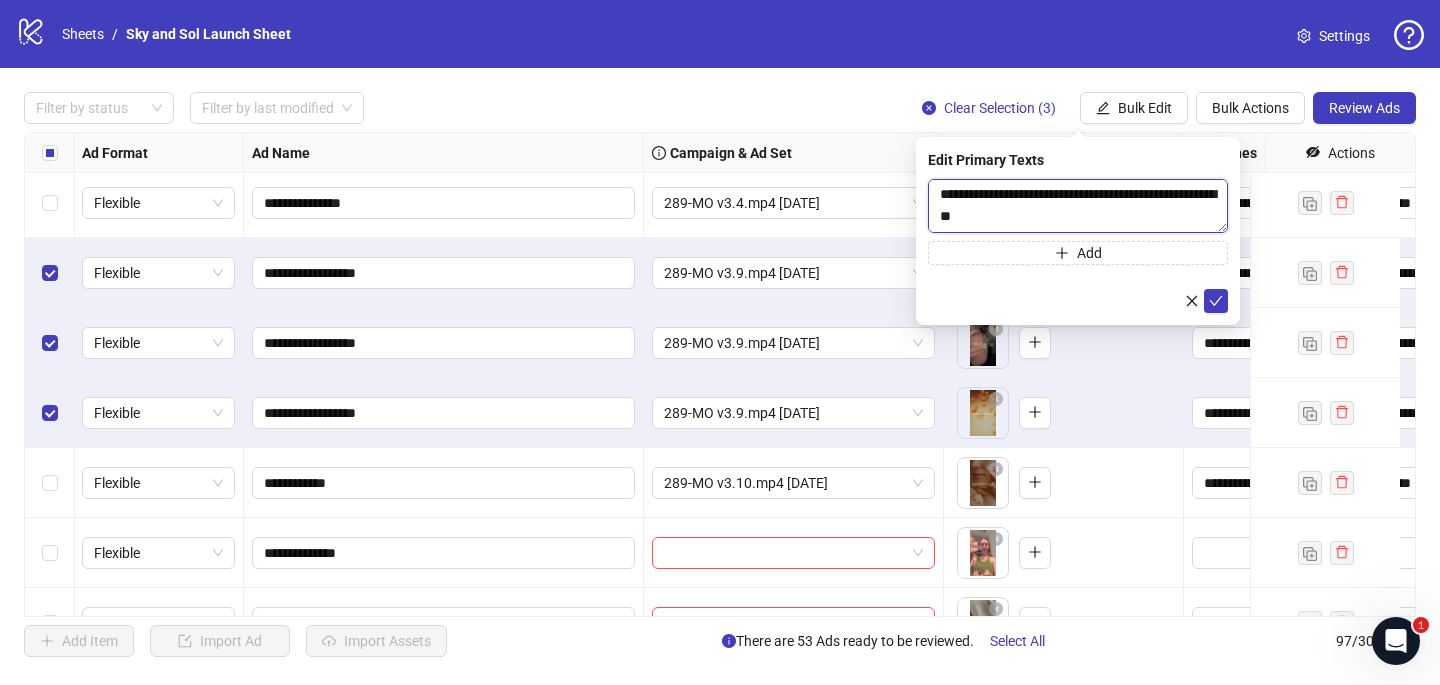scroll, scrollTop: 117, scrollLeft: 0, axis: vertical 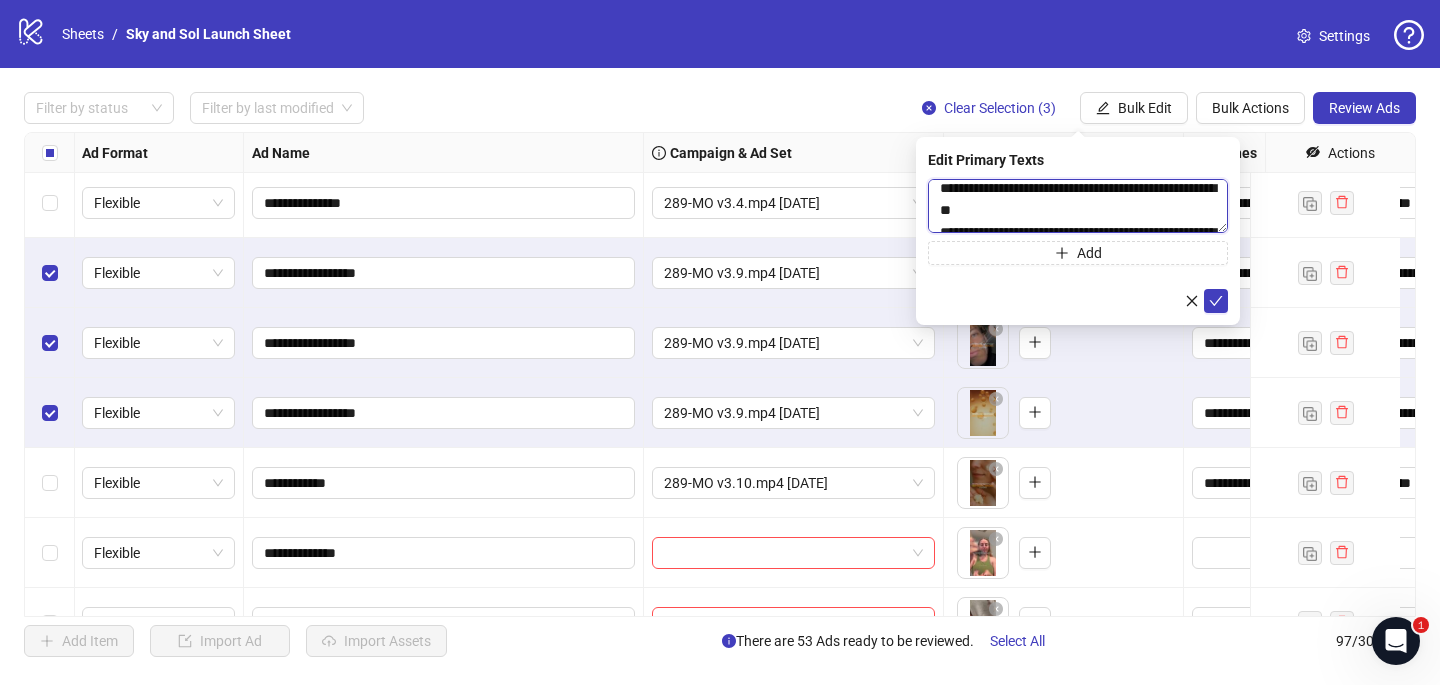 click on "**********" at bounding box center [1078, 206] 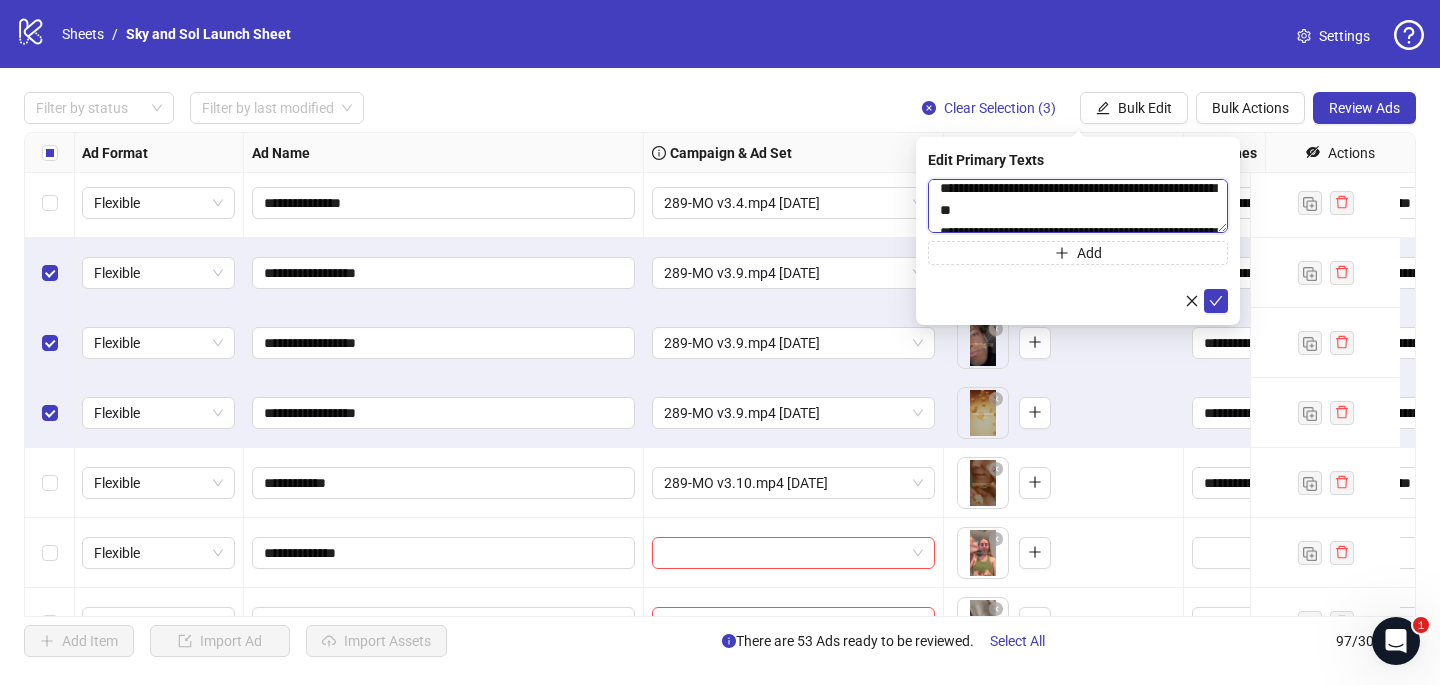 drag, startPoint x: 1001, startPoint y: 205, endPoint x: 1107, endPoint y: 193, distance: 106.677086 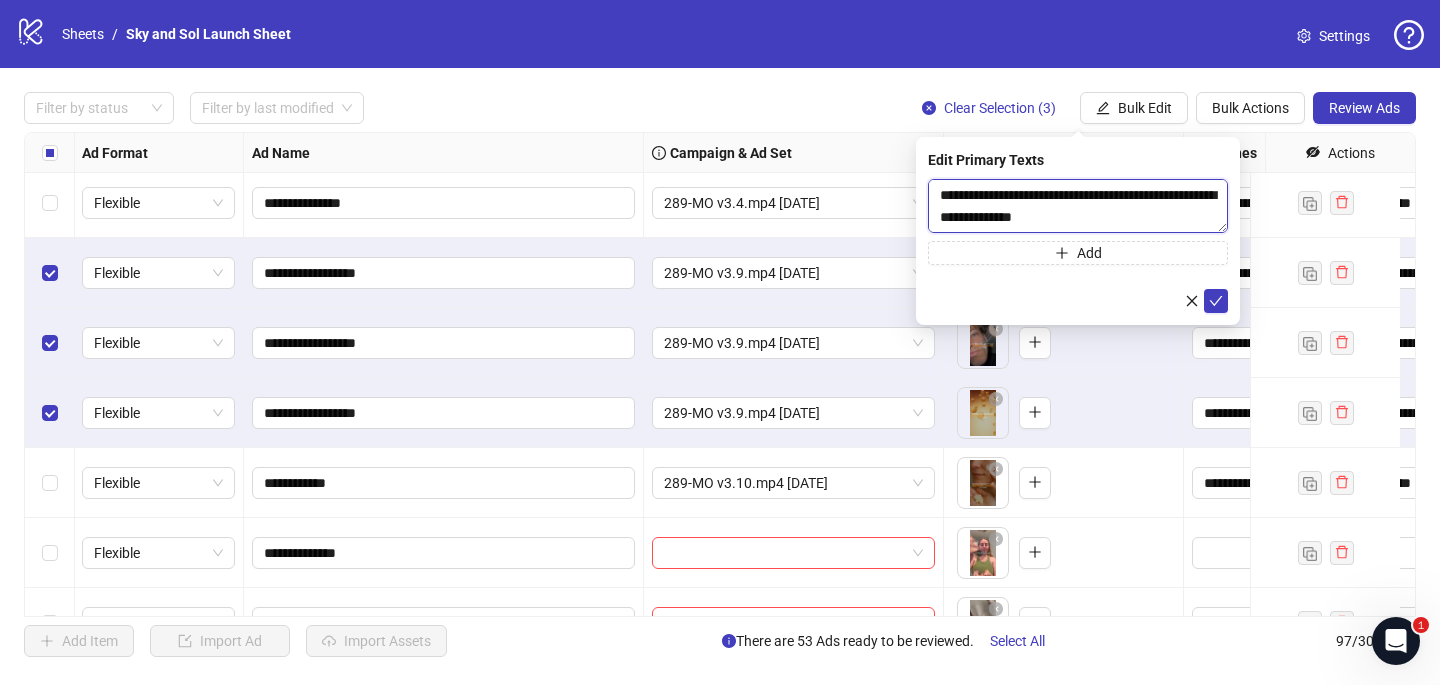 scroll, scrollTop: 156, scrollLeft: 0, axis: vertical 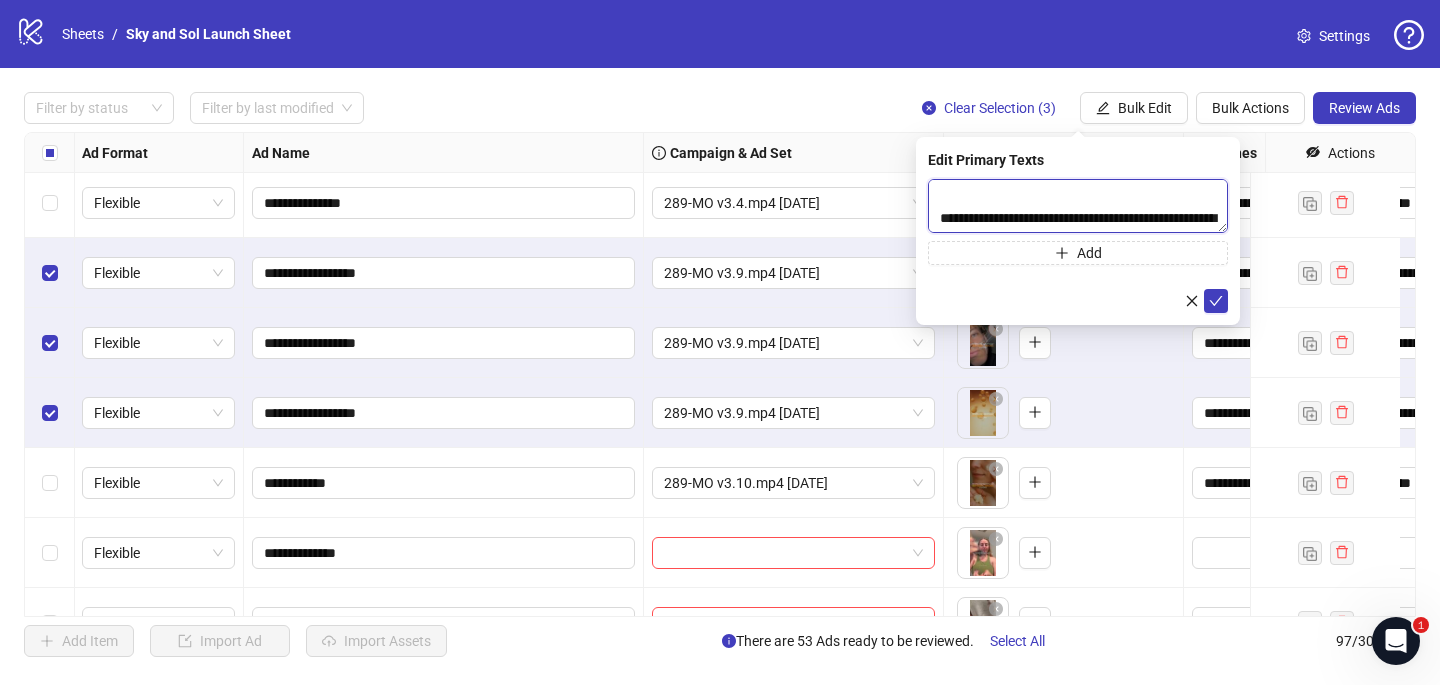 click on "**********" at bounding box center (1078, 206) 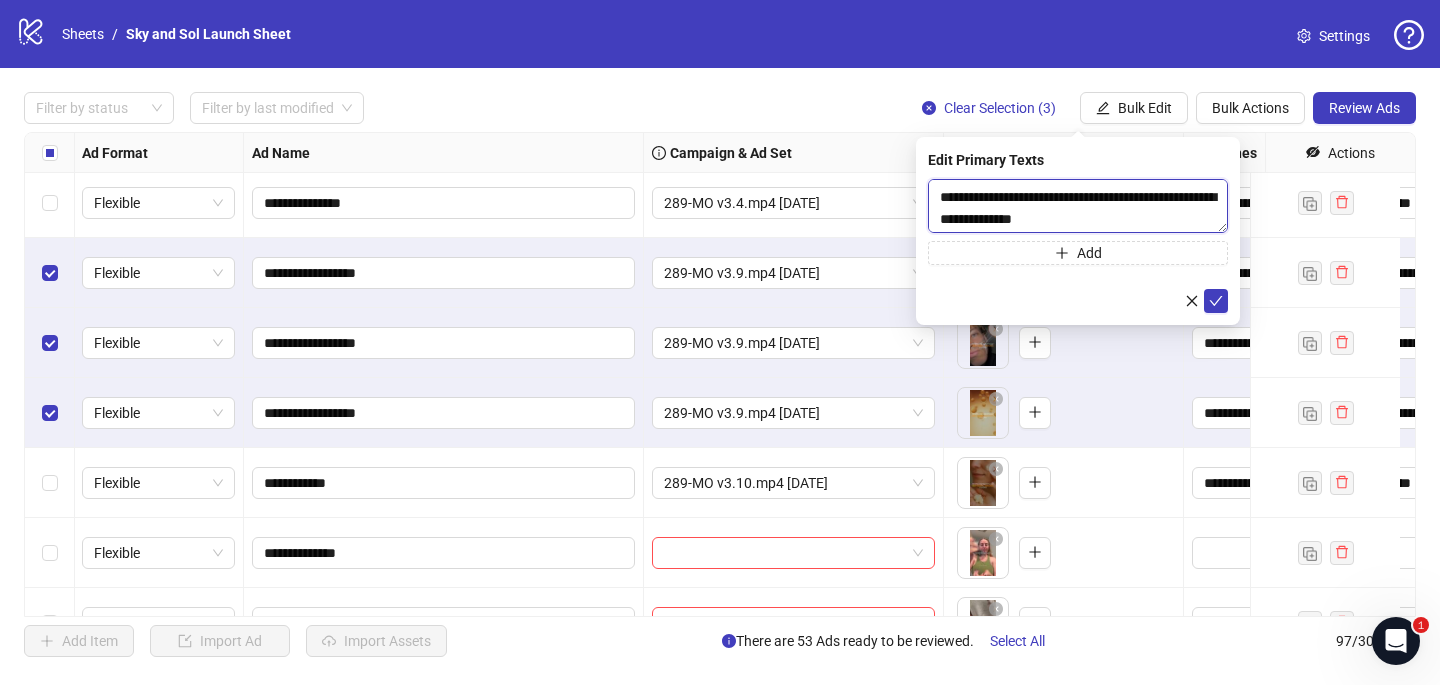 scroll, scrollTop: 155, scrollLeft: 0, axis: vertical 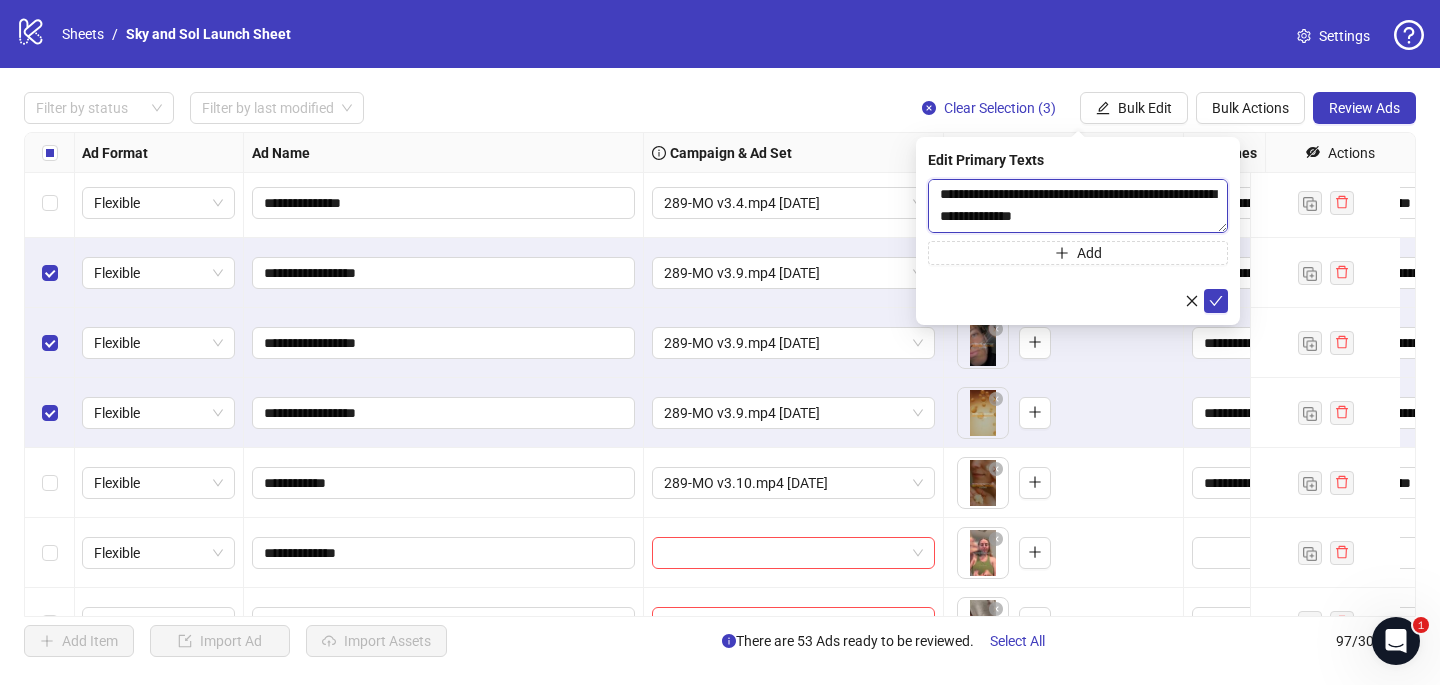 drag, startPoint x: 940, startPoint y: 191, endPoint x: 1107, endPoint y: 194, distance: 167.02695 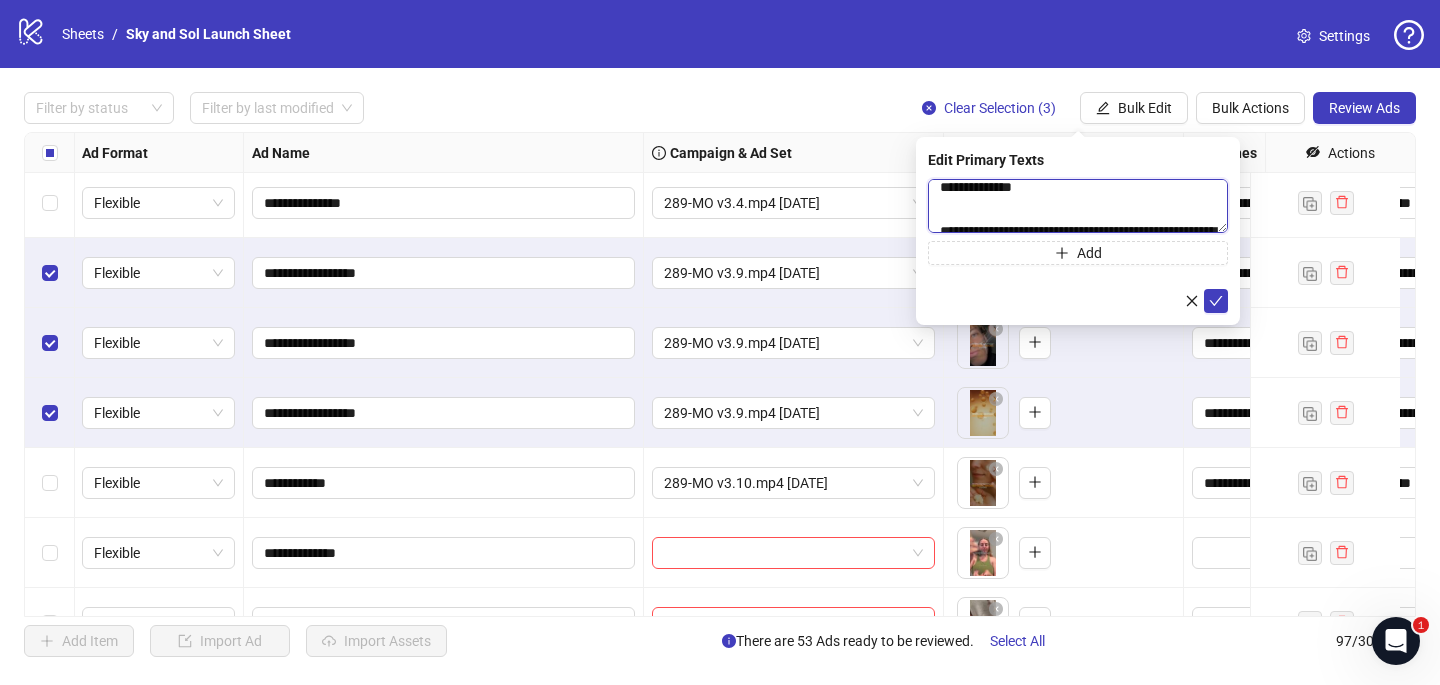 scroll, scrollTop: 182, scrollLeft: 0, axis: vertical 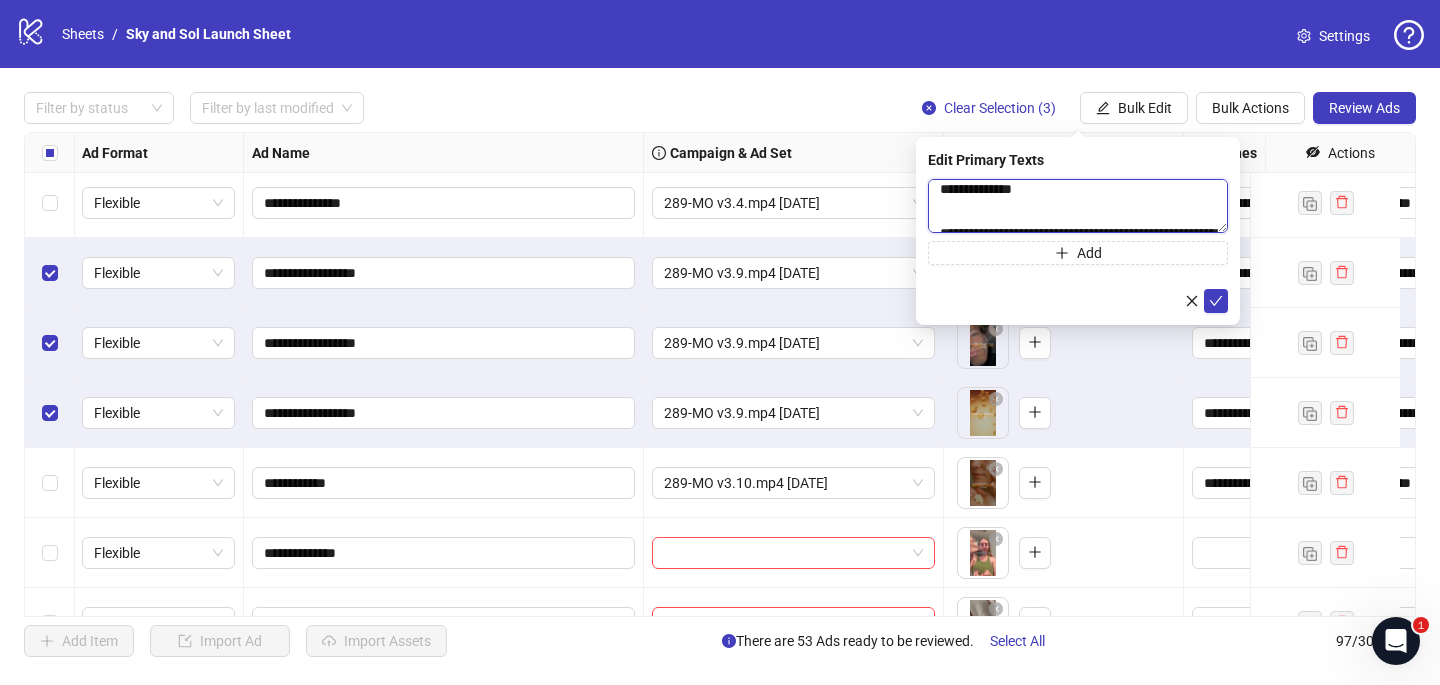 drag, startPoint x: 1026, startPoint y: 213, endPoint x: 1015, endPoint y: 192, distance: 23.70654 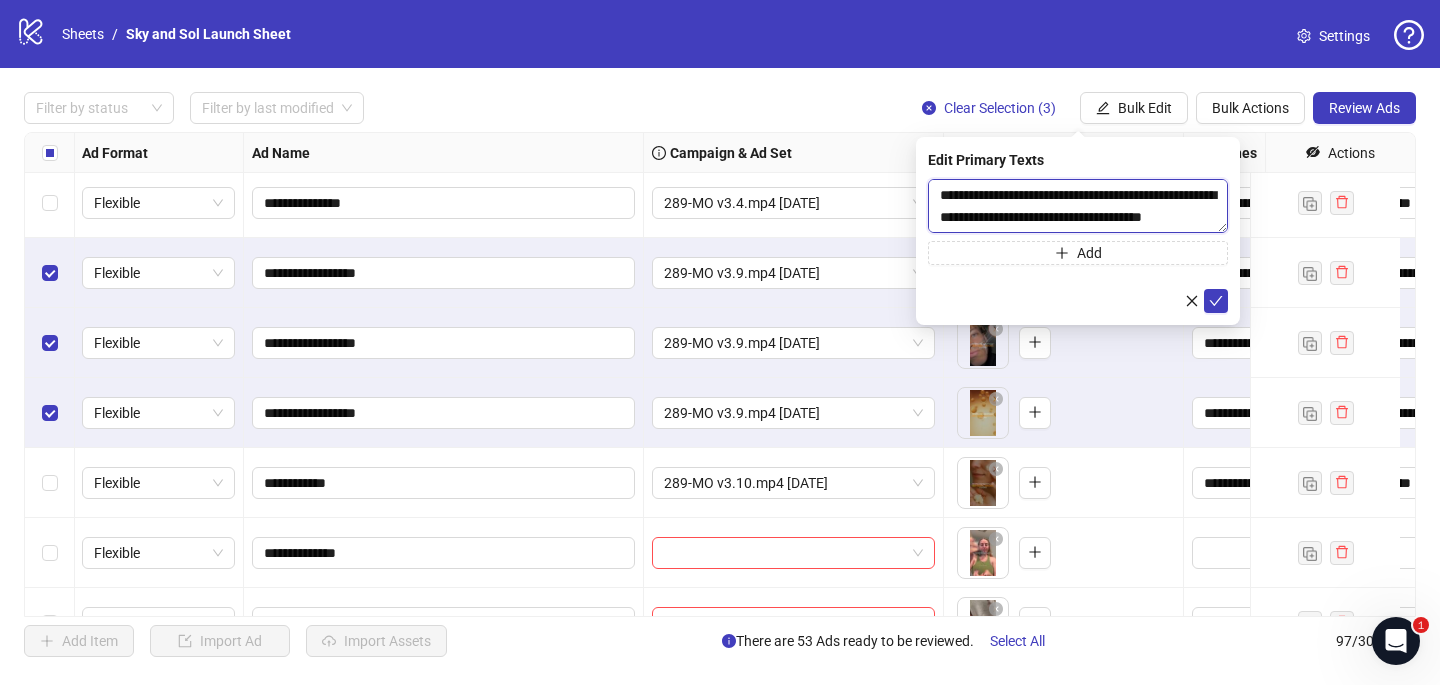 scroll, scrollTop: 302, scrollLeft: 0, axis: vertical 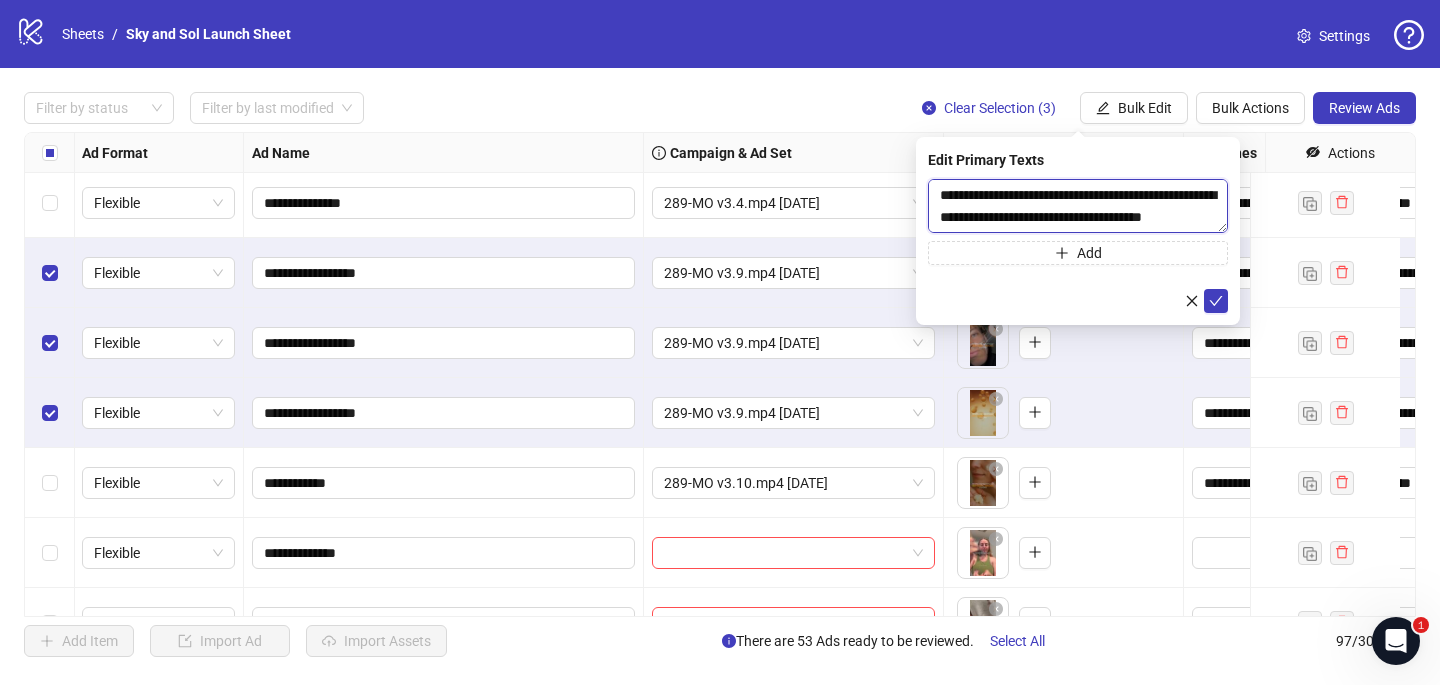 type on "**********" 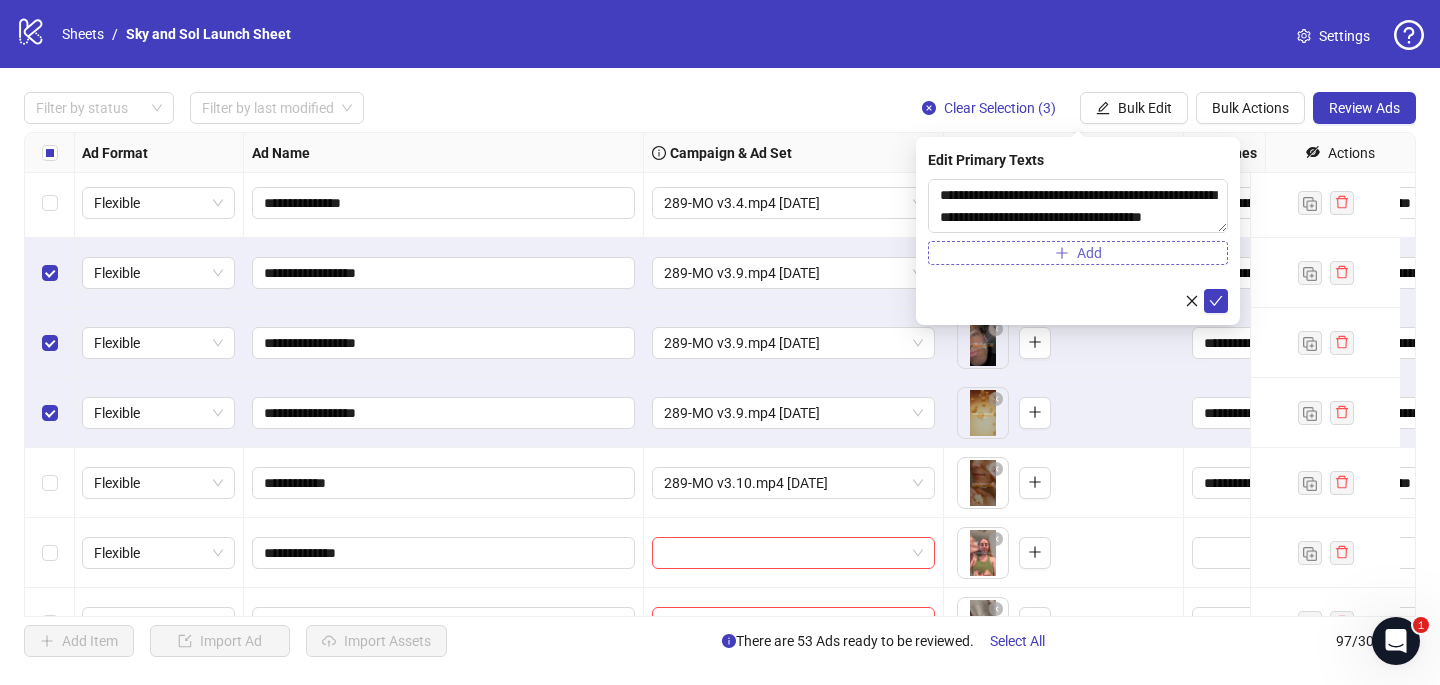 click on "Add" at bounding box center [1078, 253] 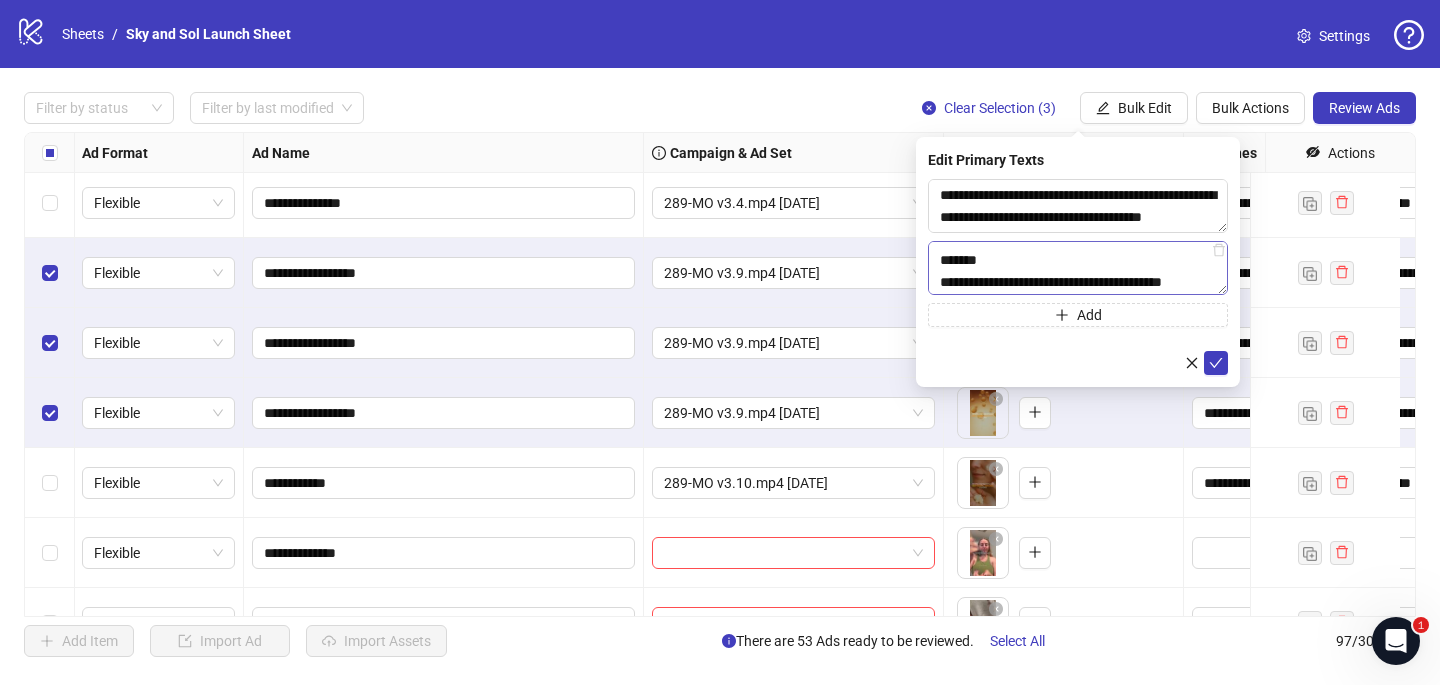 scroll, scrollTop: 136, scrollLeft: 0, axis: vertical 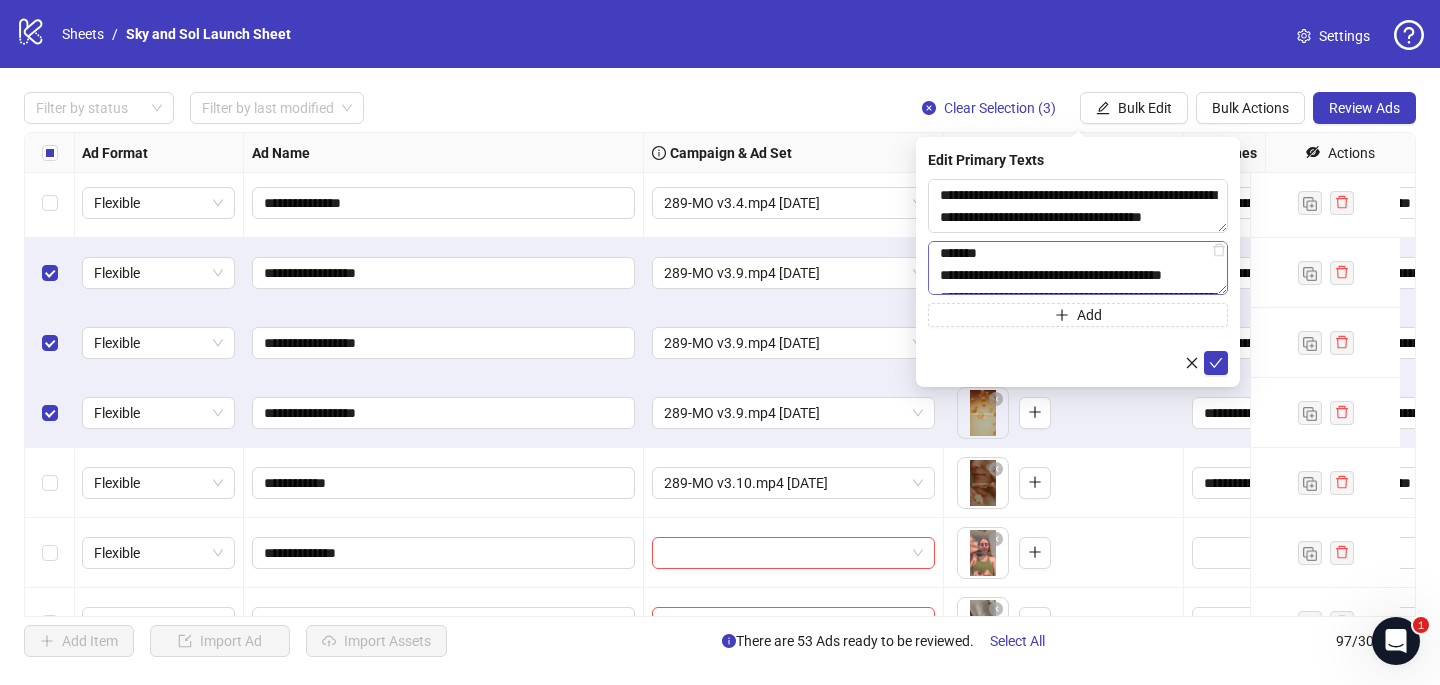 click on "**********" at bounding box center [1078, 268] 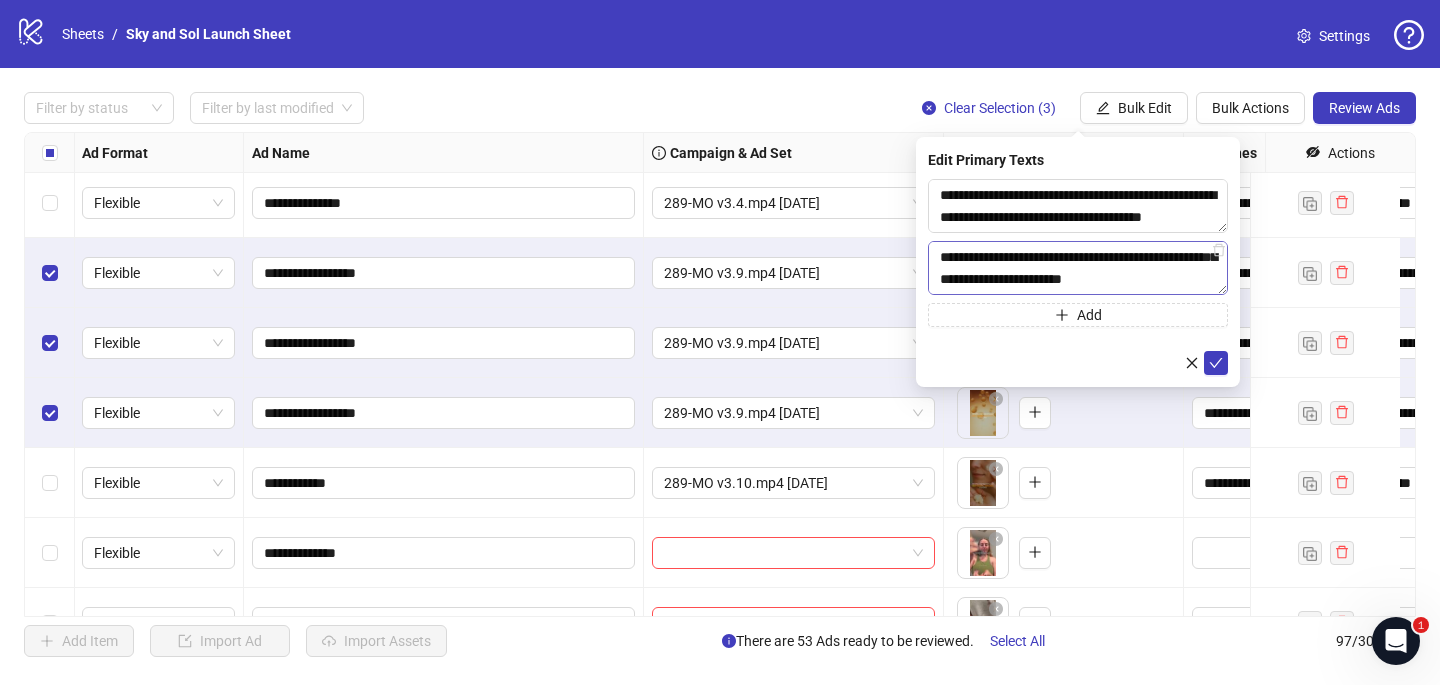 scroll, scrollTop: 115, scrollLeft: 0, axis: vertical 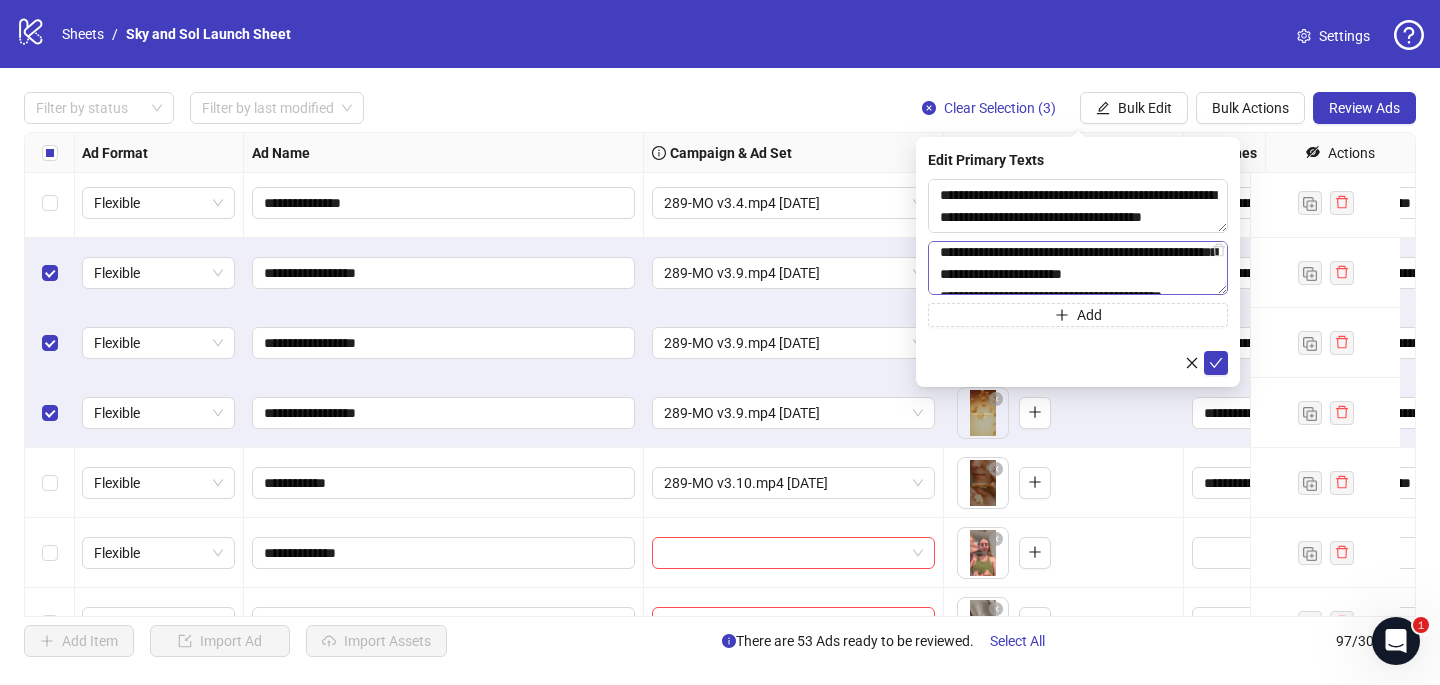 drag, startPoint x: 991, startPoint y: 274, endPoint x: 1119, endPoint y: 253, distance: 129.71121 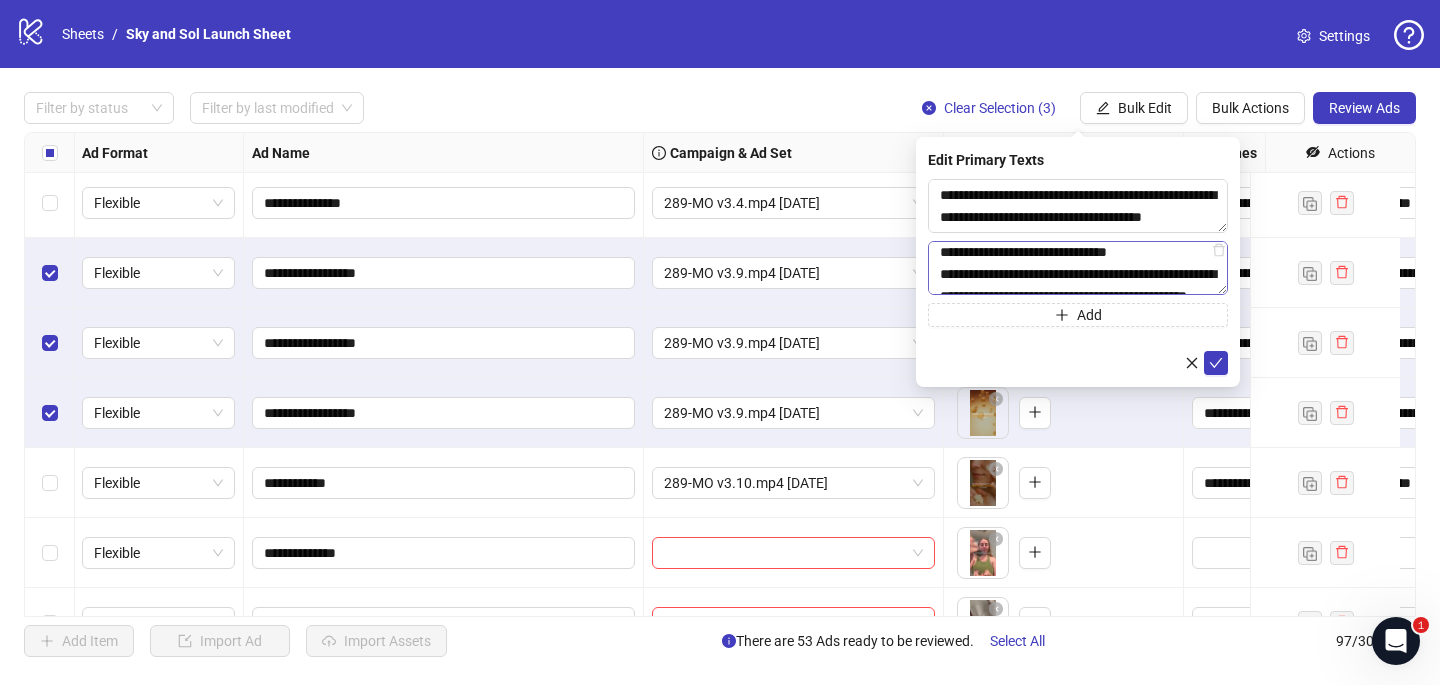 scroll, scrollTop: 401, scrollLeft: 0, axis: vertical 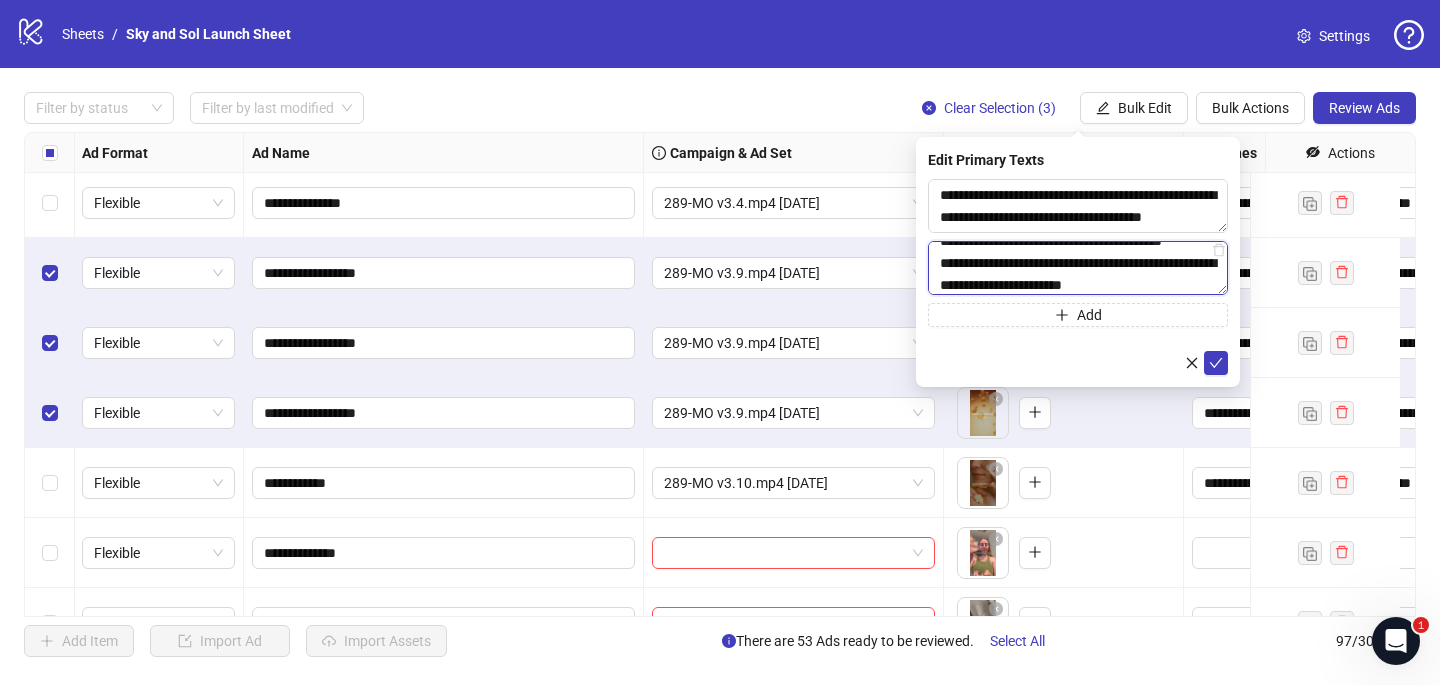 click on "**********" at bounding box center (1078, 268) 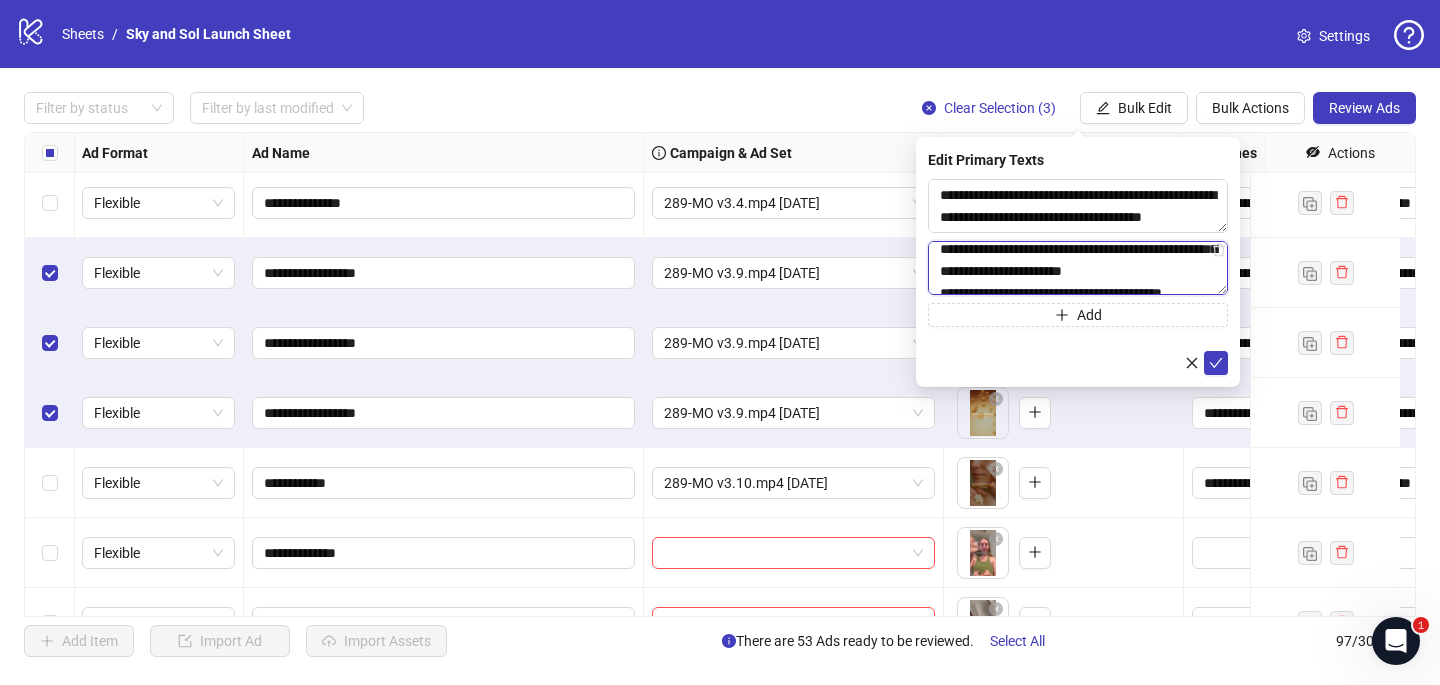 scroll, scrollTop: 110, scrollLeft: 0, axis: vertical 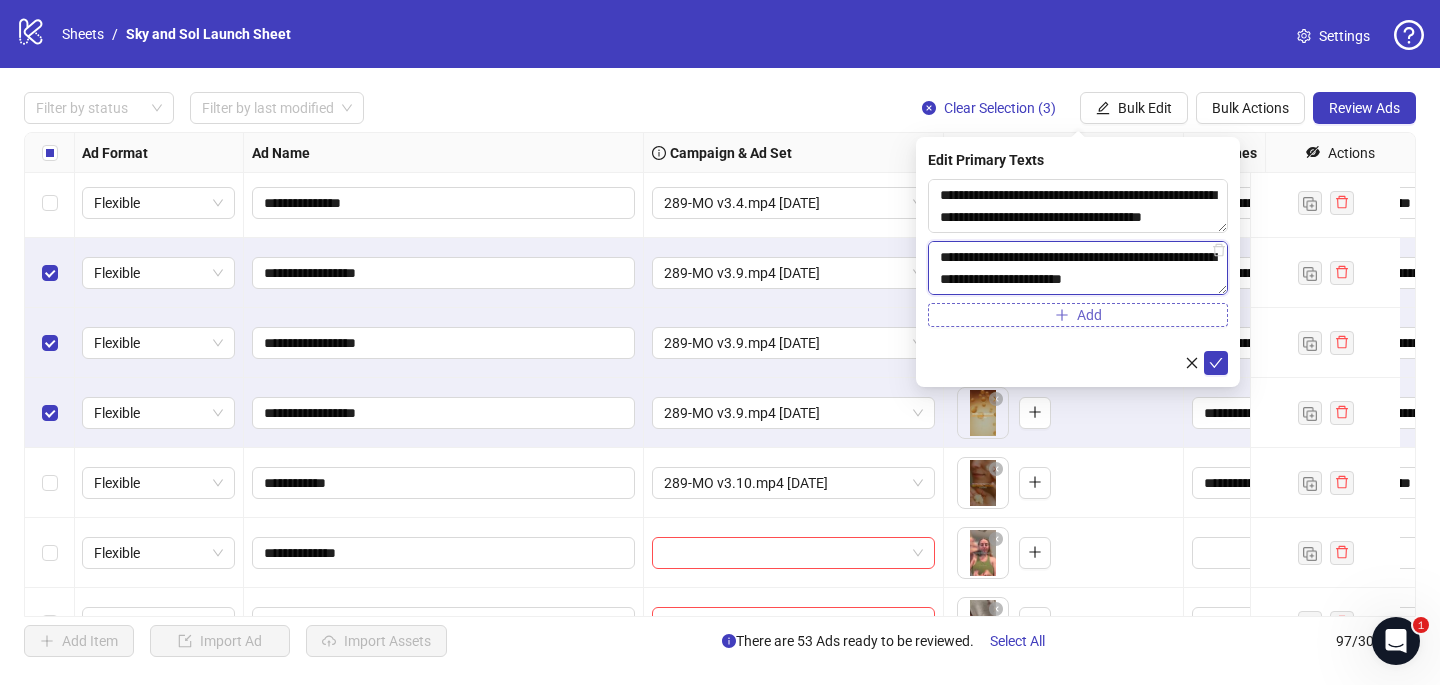 type on "**********" 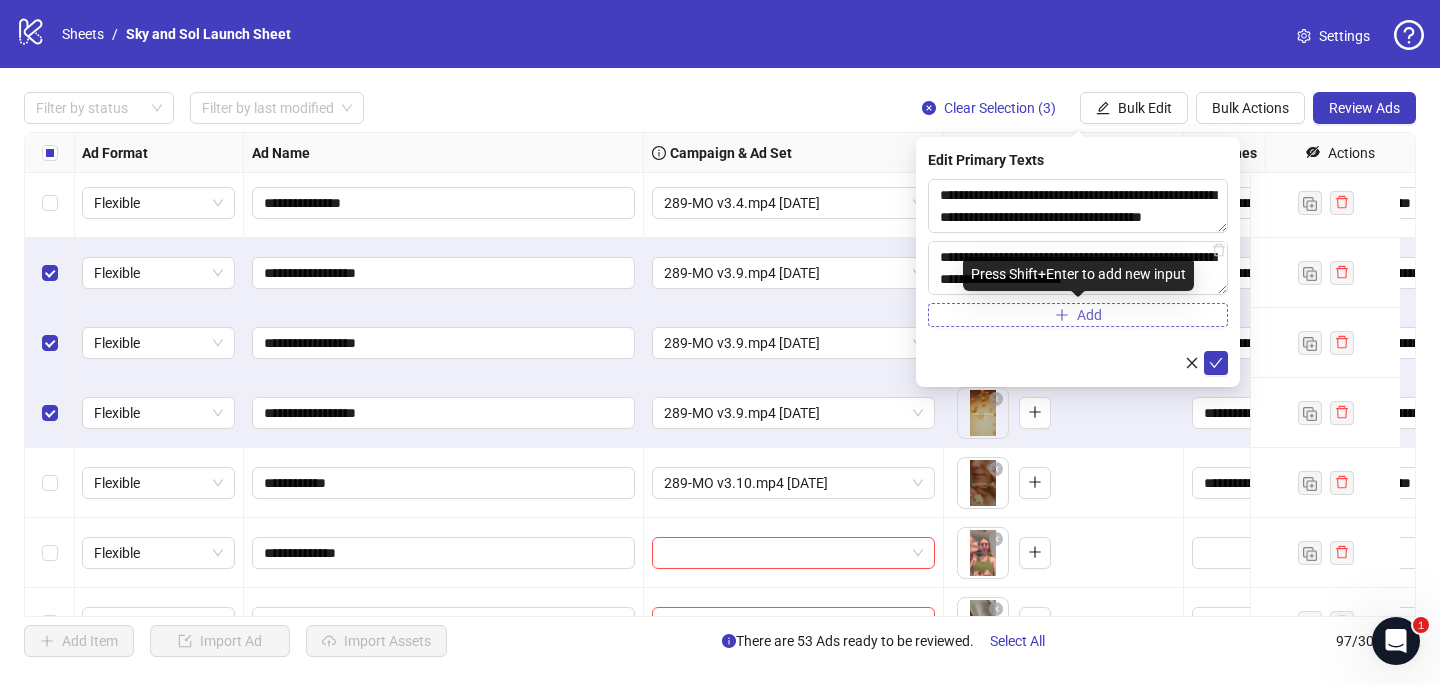 click on "Add" at bounding box center (1078, 315) 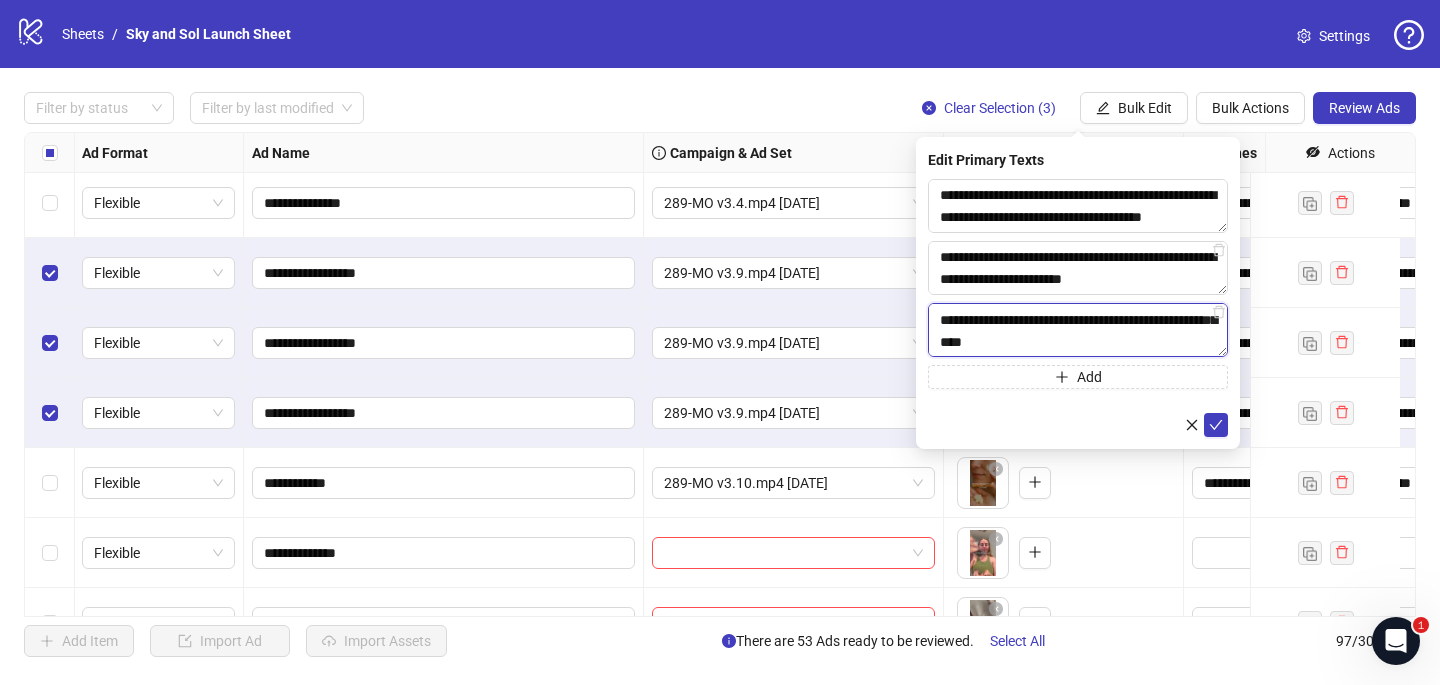 scroll, scrollTop: 42, scrollLeft: 0, axis: vertical 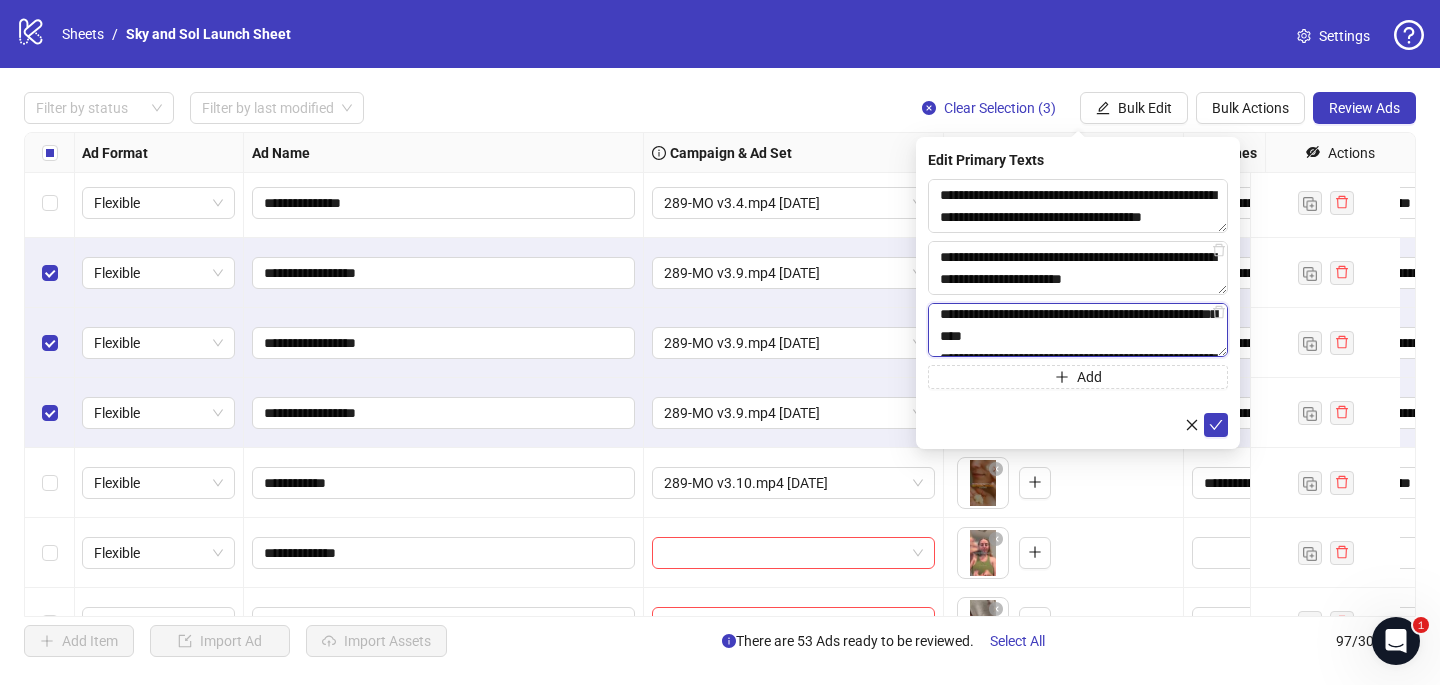 drag, startPoint x: 975, startPoint y: 344, endPoint x: 1051, endPoint y: 333, distance: 76.79192 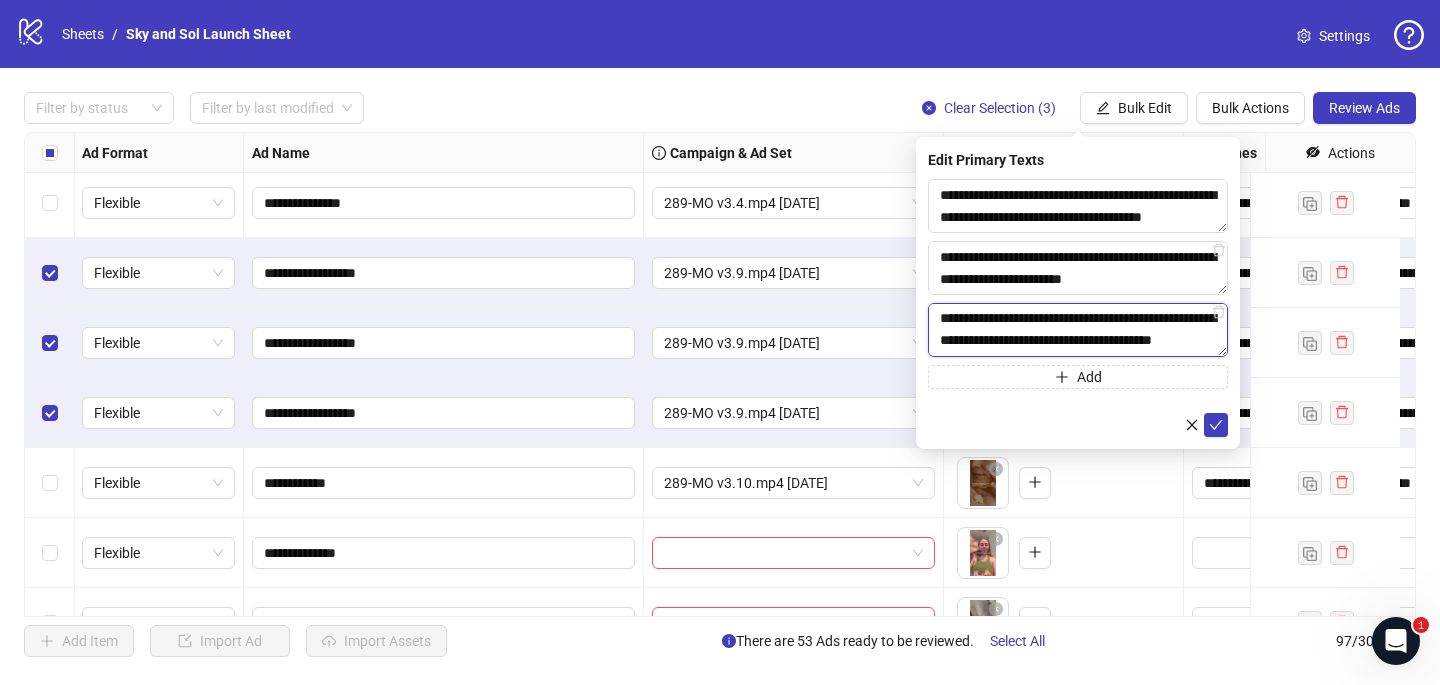 scroll, scrollTop: 88, scrollLeft: 0, axis: vertical 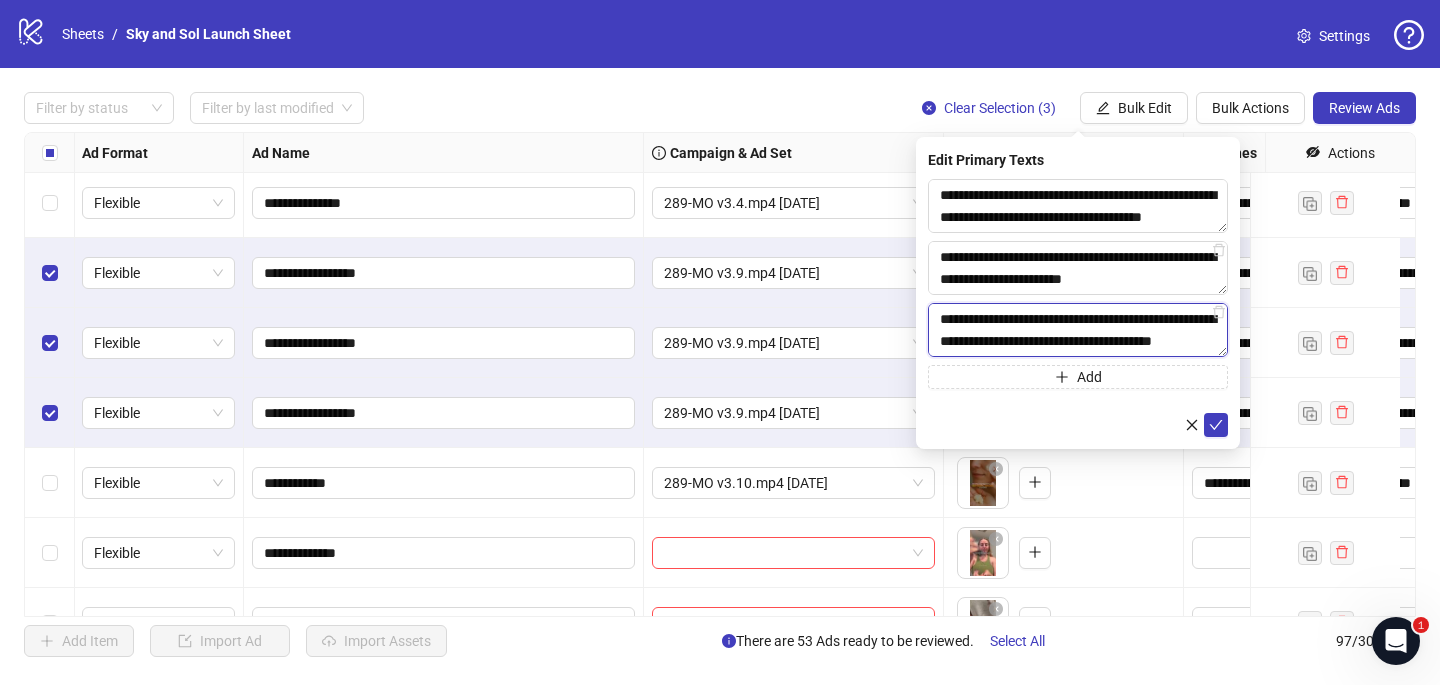 click on "**********" at bounding box center [1078, 330] 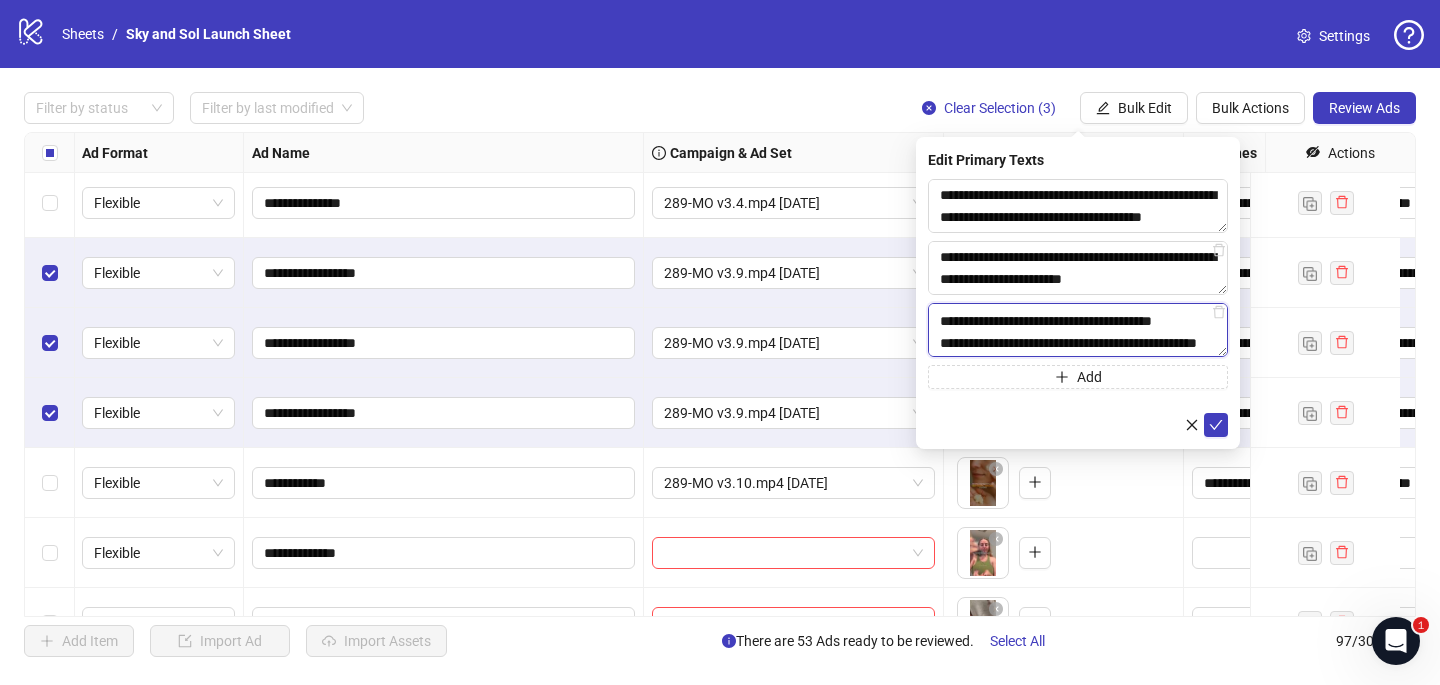 scroll, scrollTop: 93, scrollLeft: 0, axis: vertical 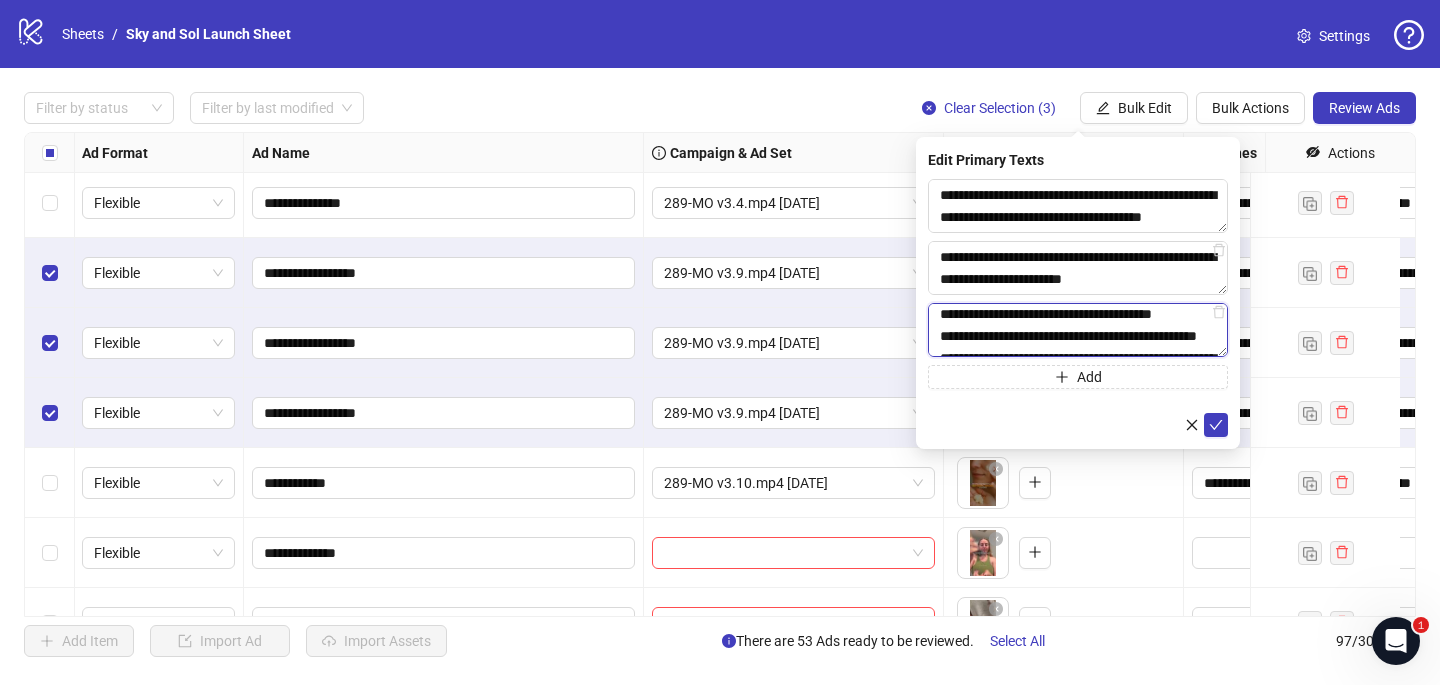 click on "**********" at bounding box center [1078, 330] 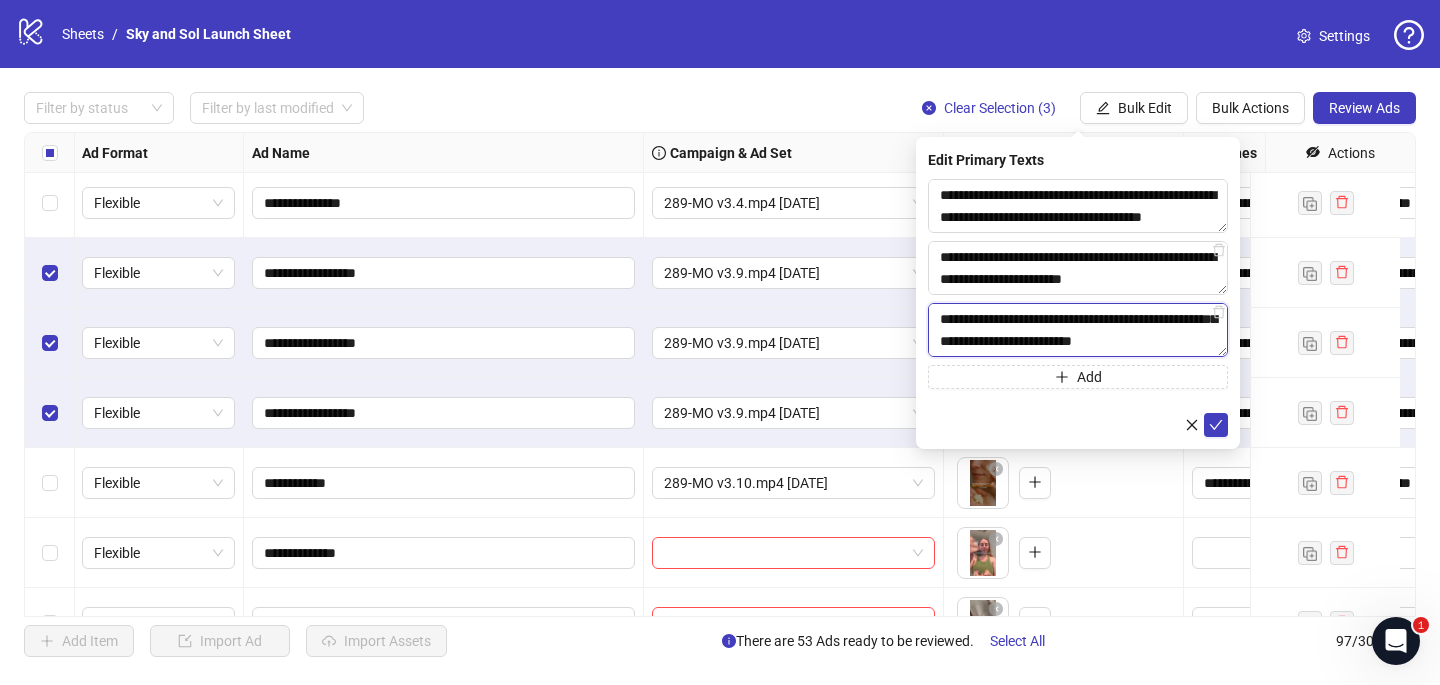 scroll, scrollTop: 179, scrollLeft: 0, axis: vertical 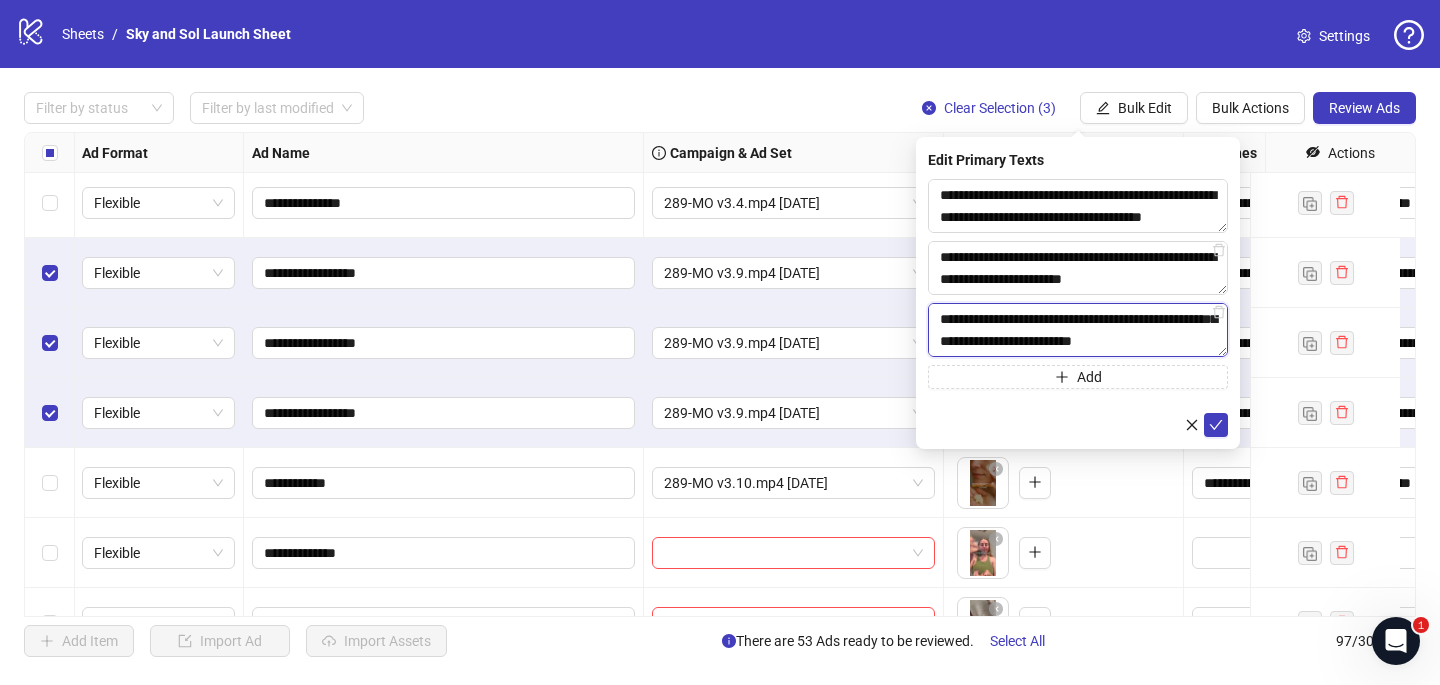 drag, startPoint x: 976, startPoint y: 333, endPoint x: 943, endPoint y: 319, distance: 35.846897 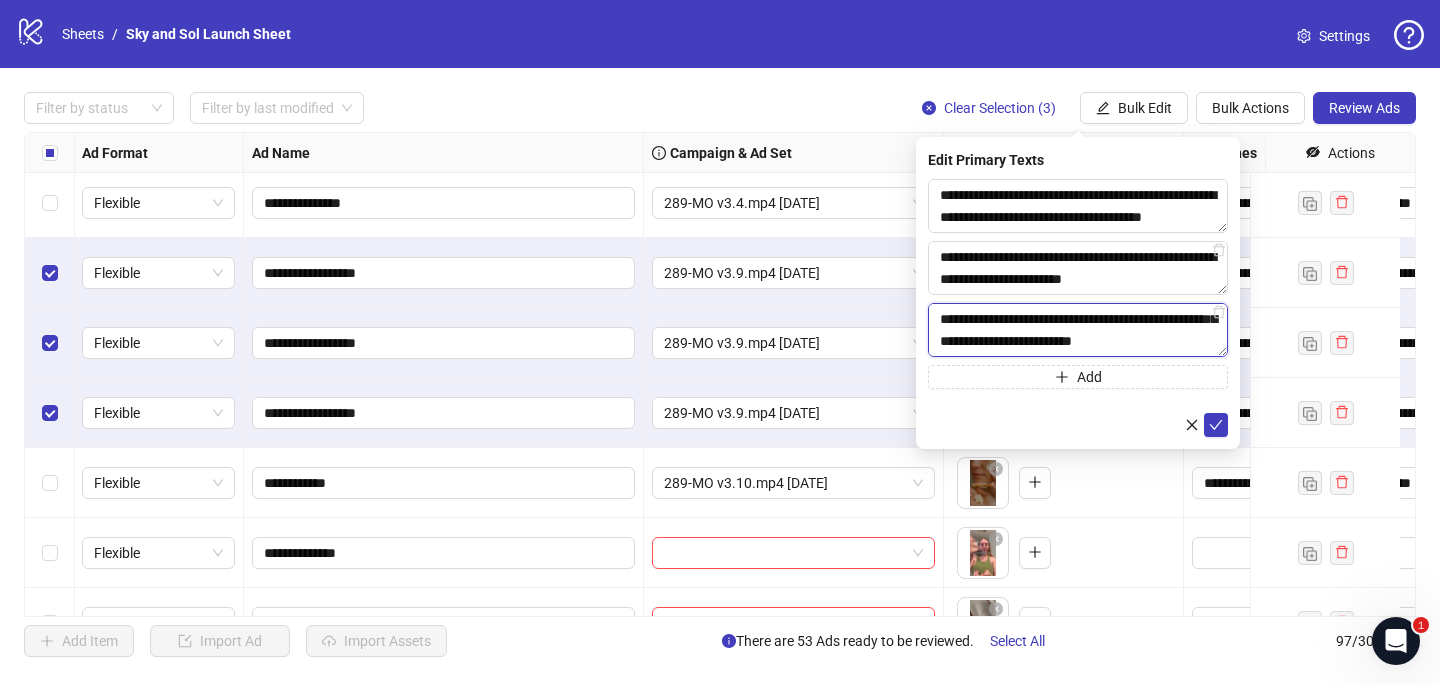 scroll, scrollTop: 171, scrollLeft: 0, axis: vertical 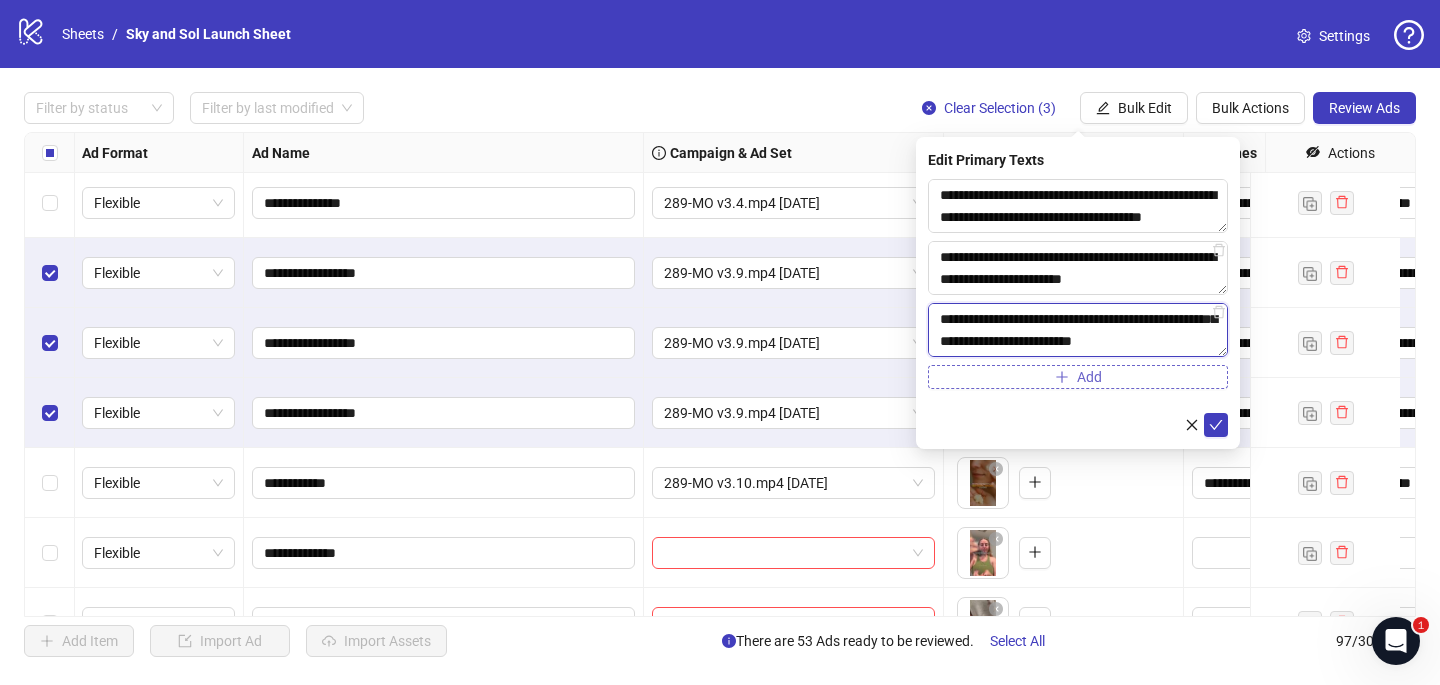type on "**********" 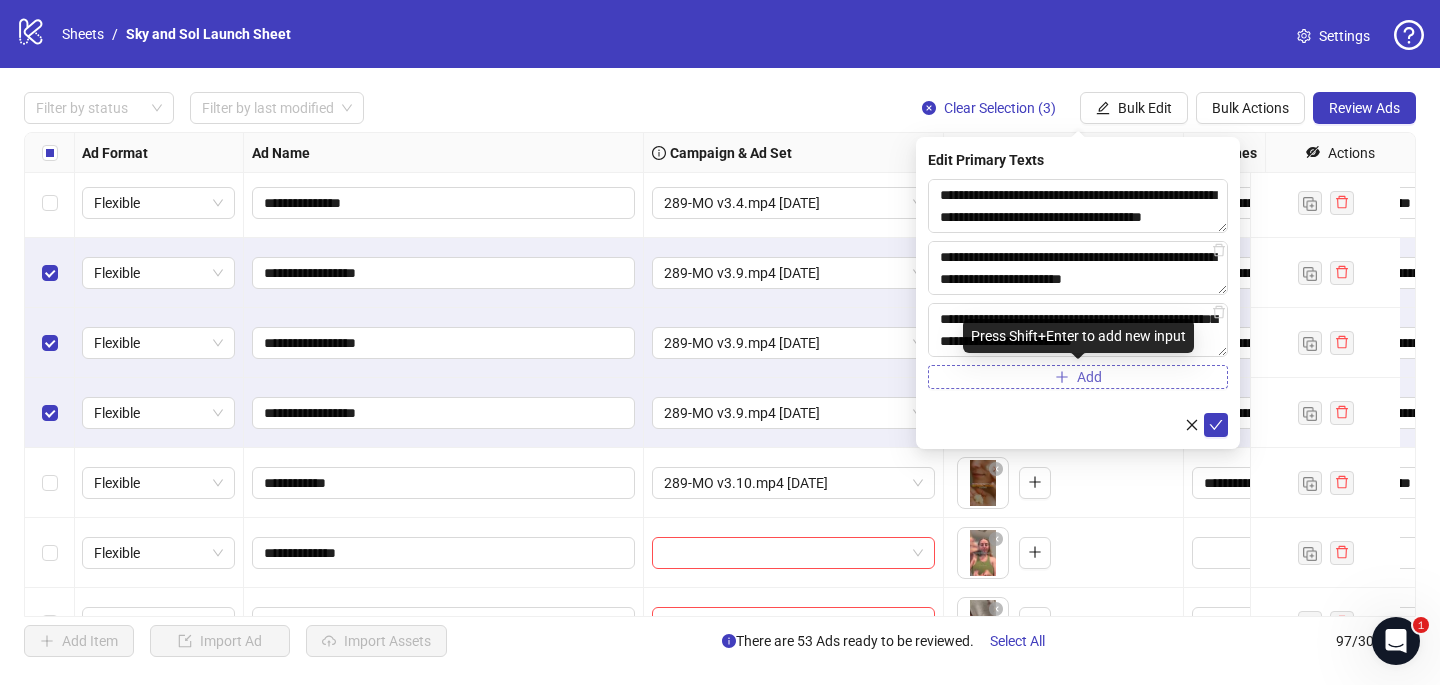 click on "Add" at bounding box center (1078, 377) 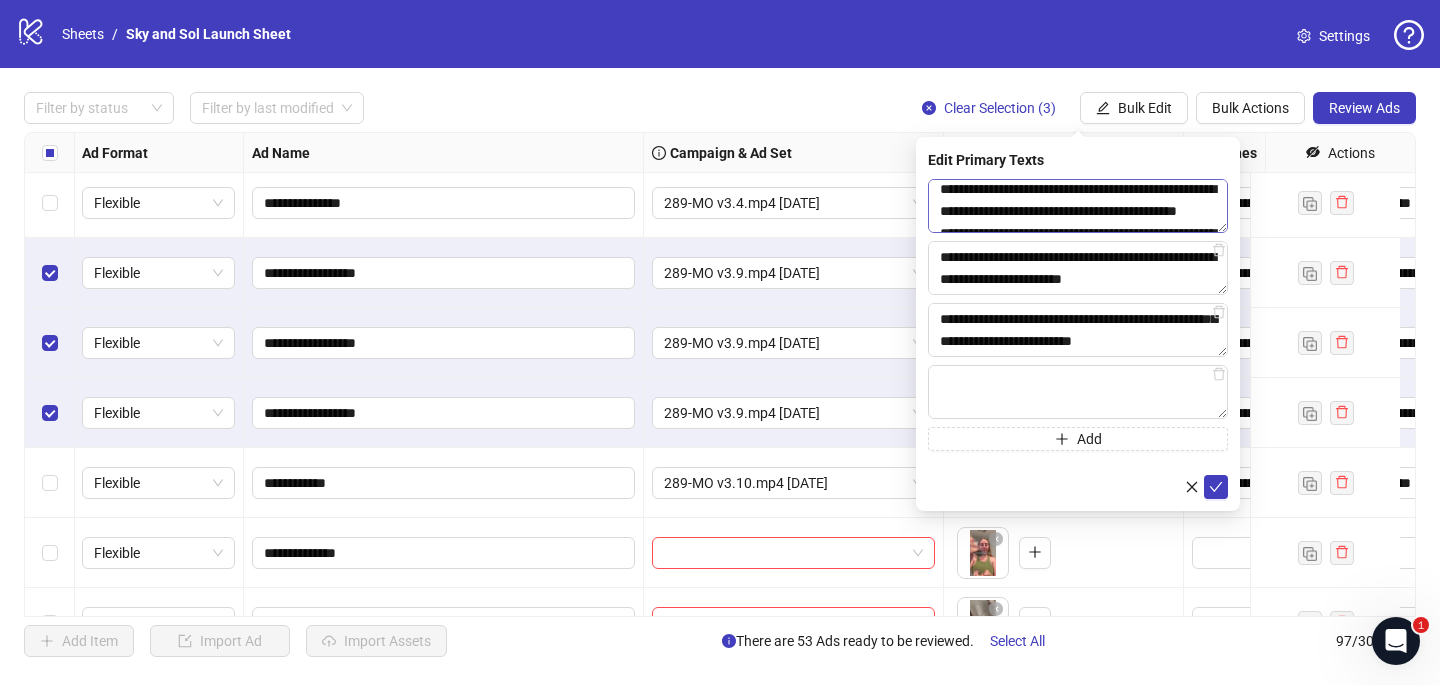 scroll, scrollTop: 3, scrollLeft: 0, axis: vertical 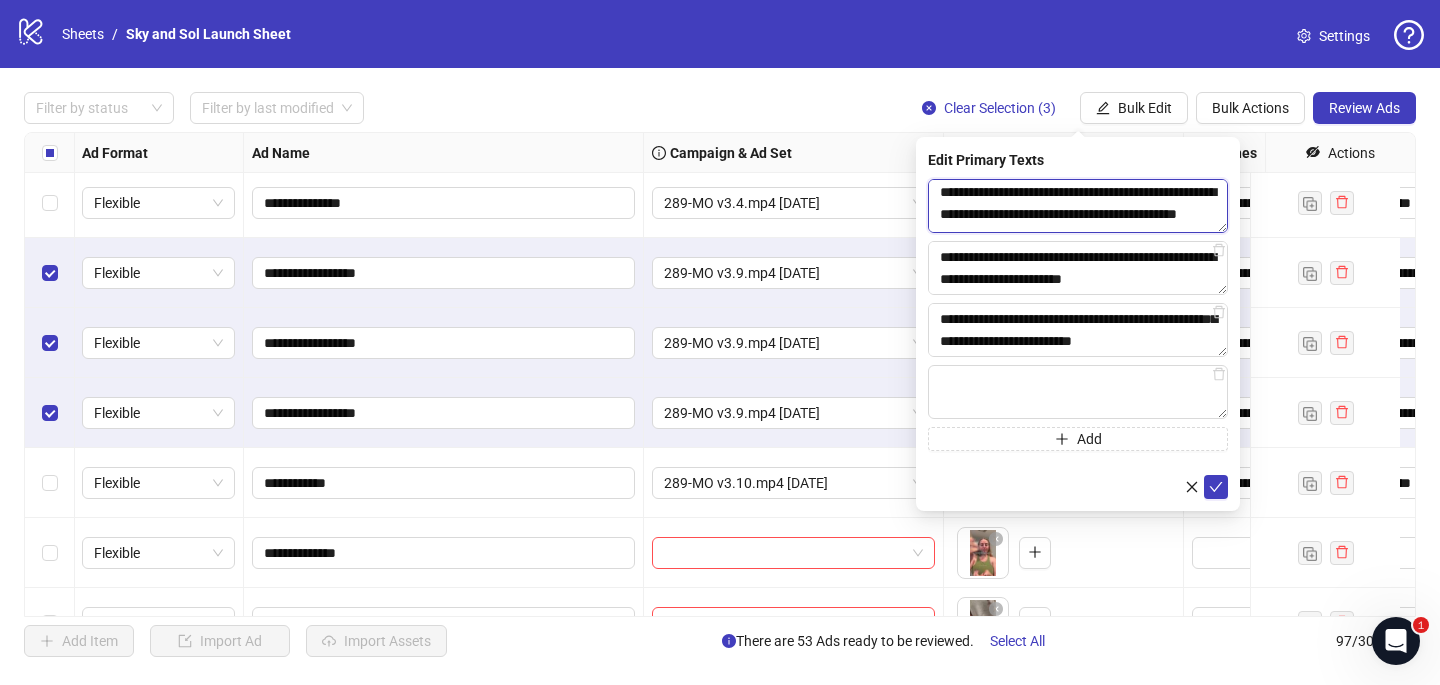 click on "**********" at bounding box center (1078, 206) 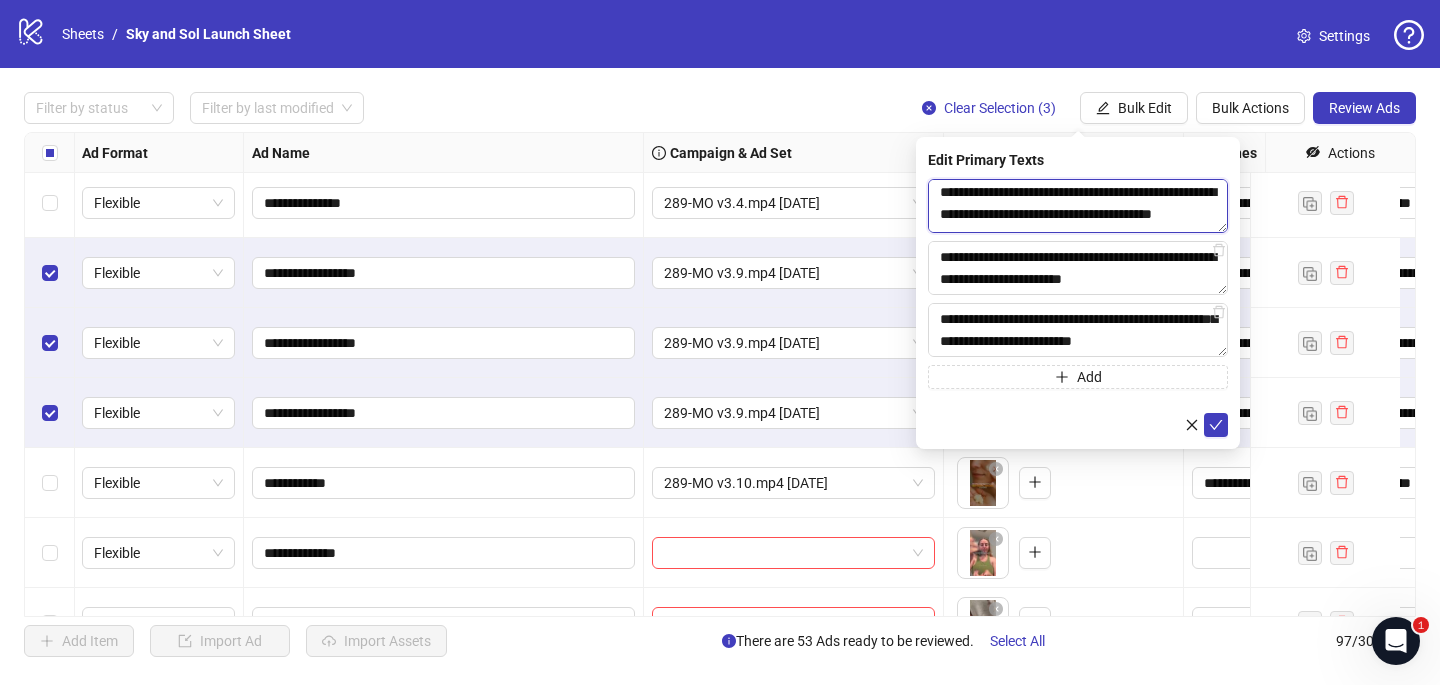 drag, startPoint x: 967, startPoint y: 213, endPoint x: 1029, endPoint y: 214, distance: 62.008064 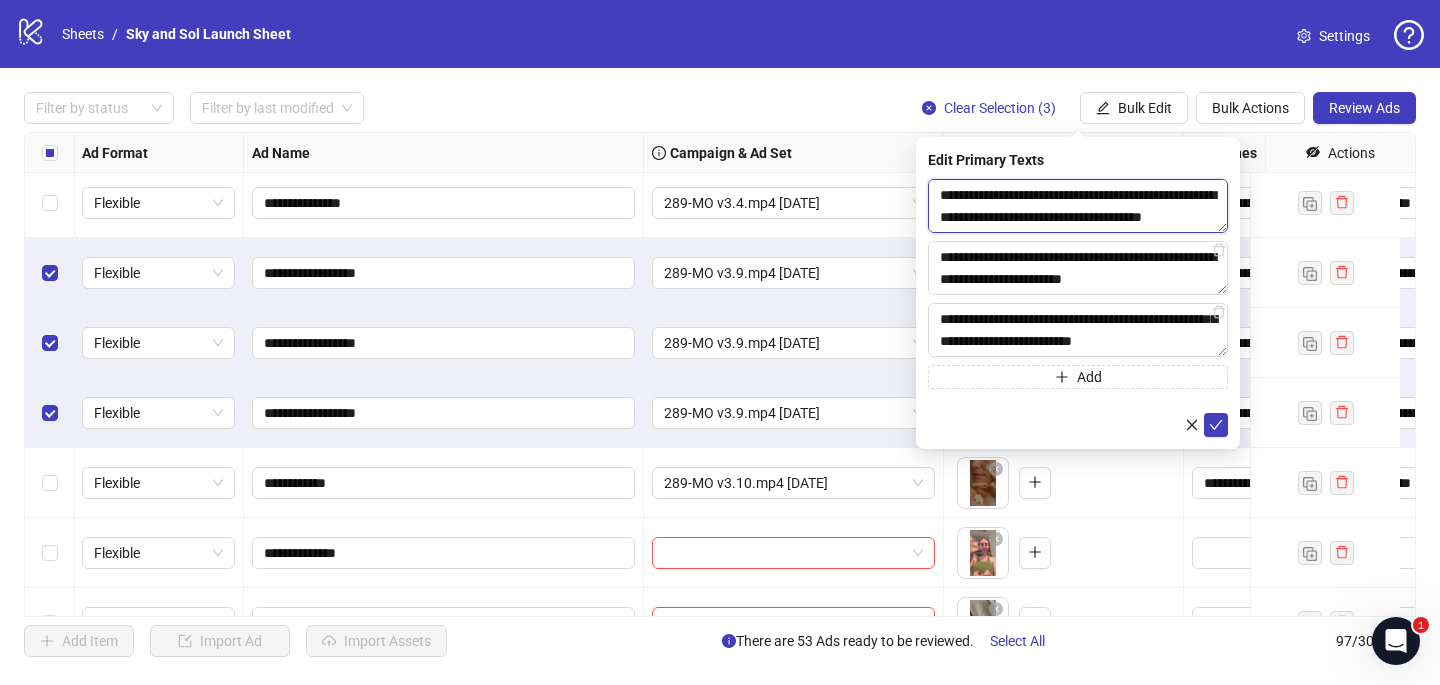 scroll, scrollTop: 308, scrollLeft: 0, axis: vertical 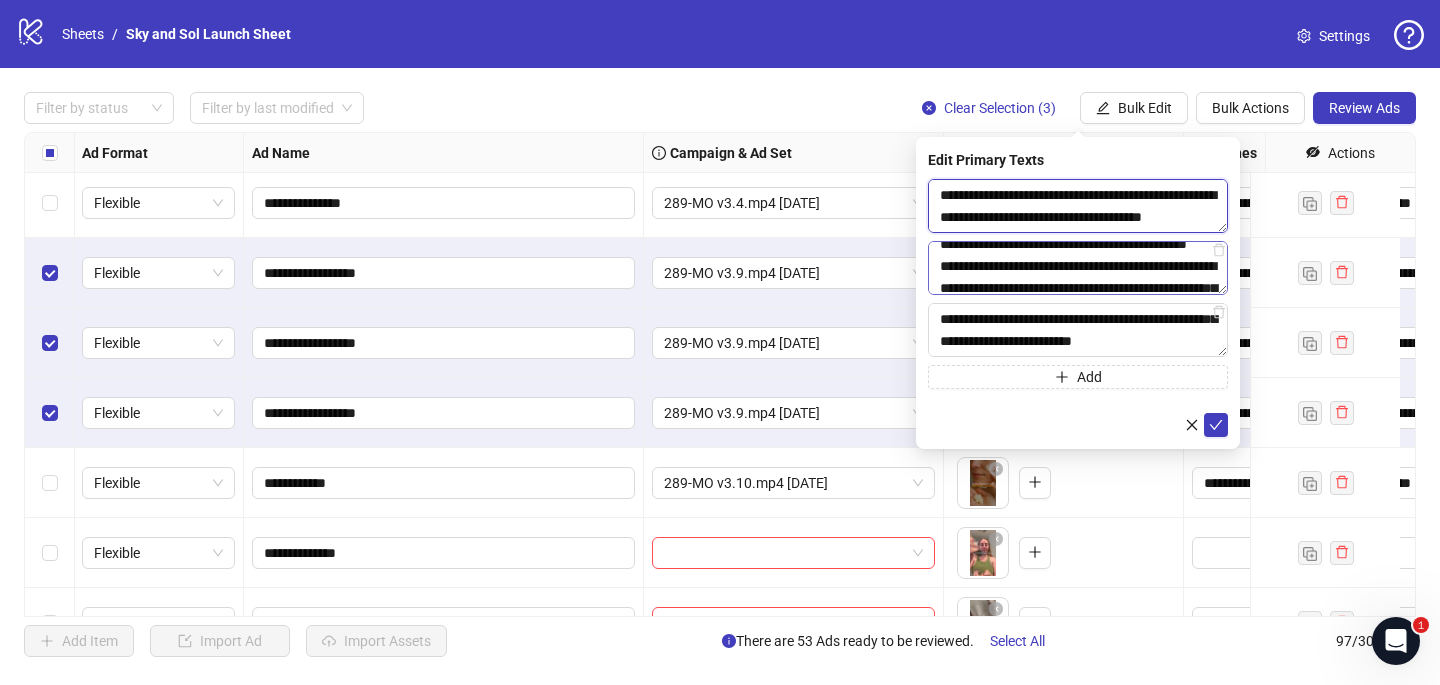 type on "**********" 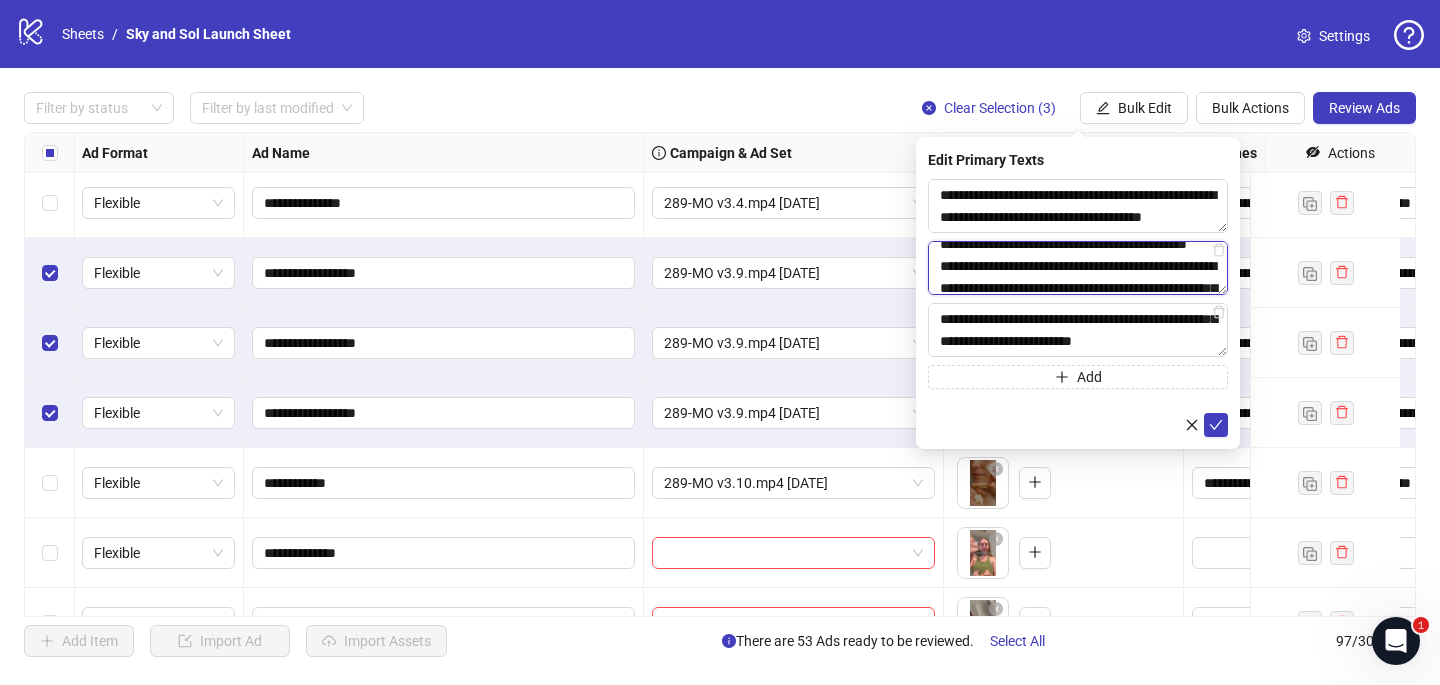 click on "**********" at bounding box center [1078, 268] 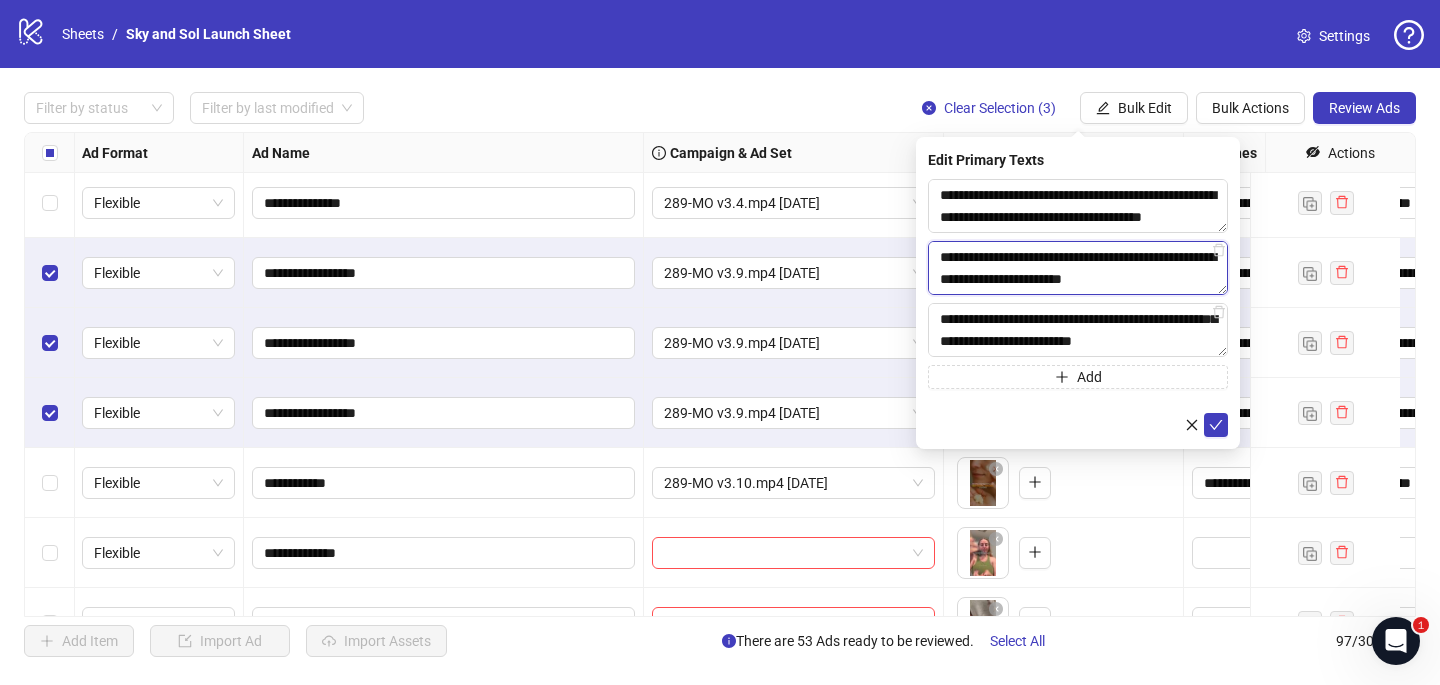 scroll, scrollTop: 0, scrollLeft: 0, axis: both 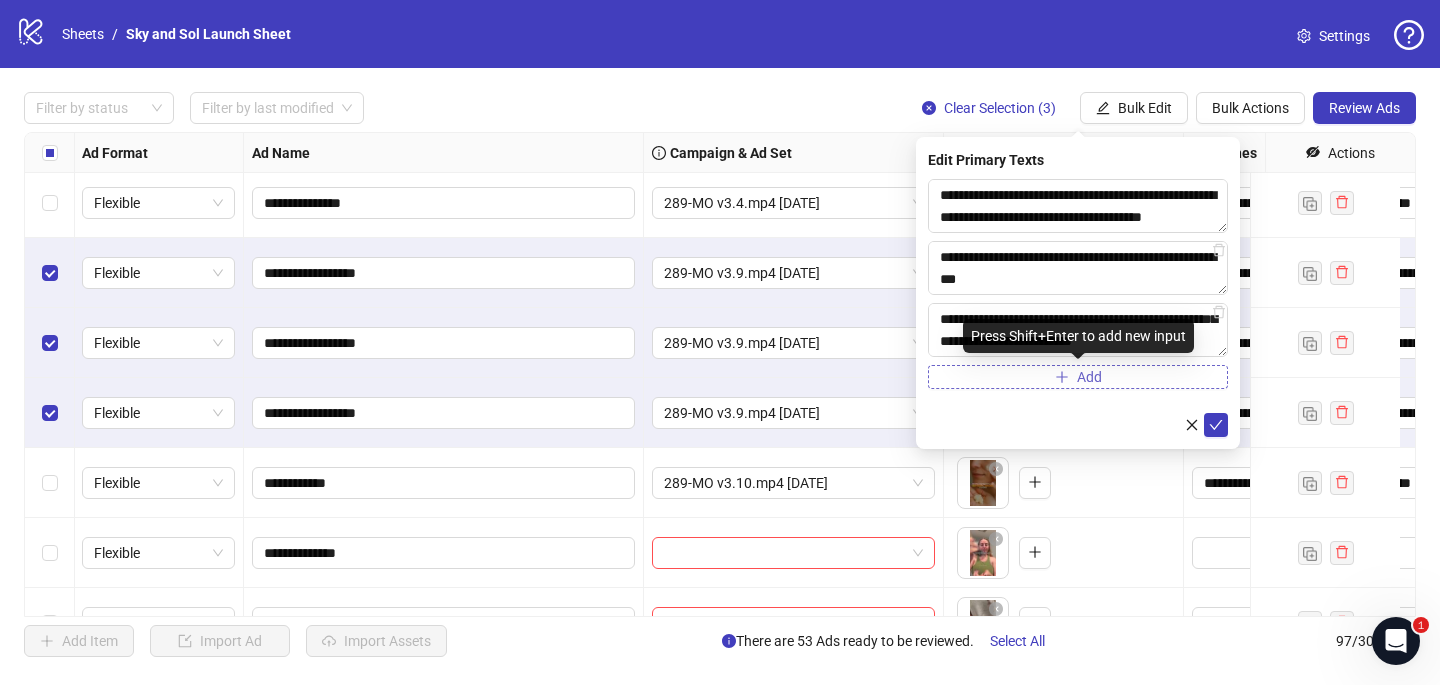 click on "Add" at bounding box center (1078, 377) 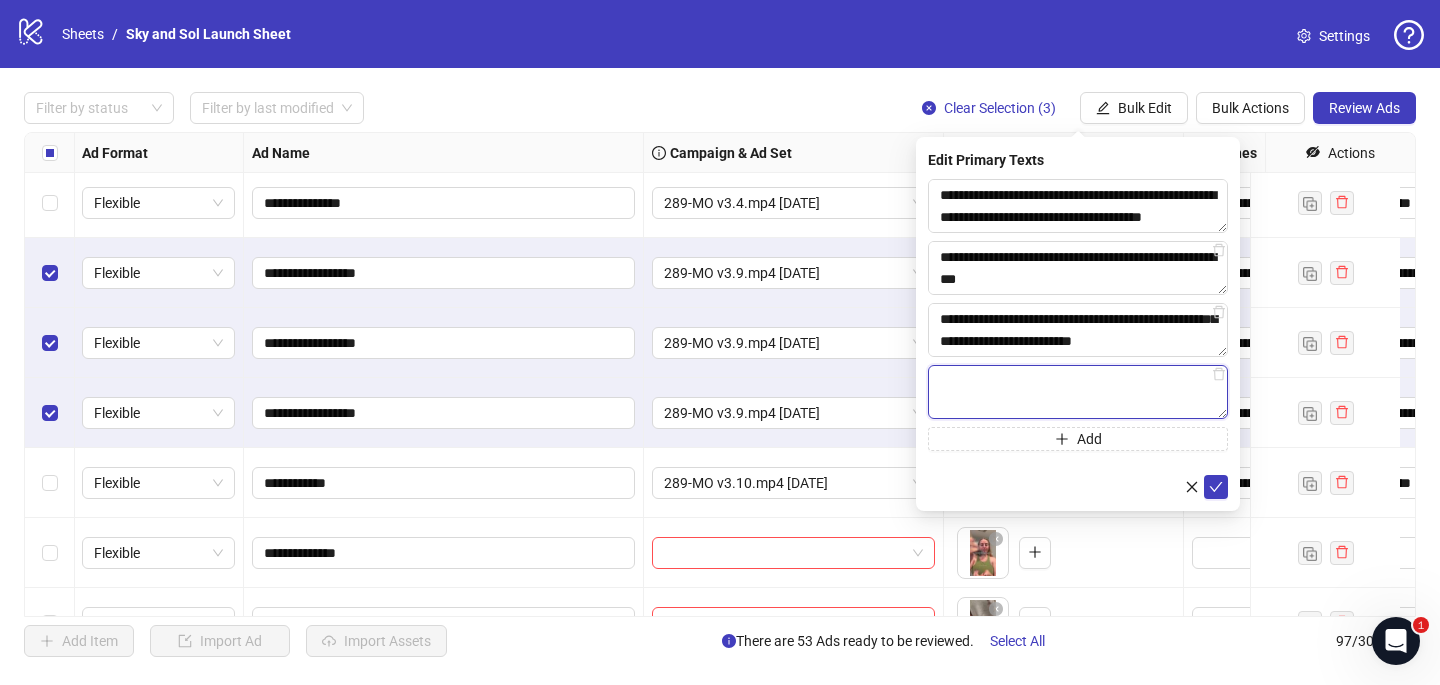 click at bounding box center (1078, 392) 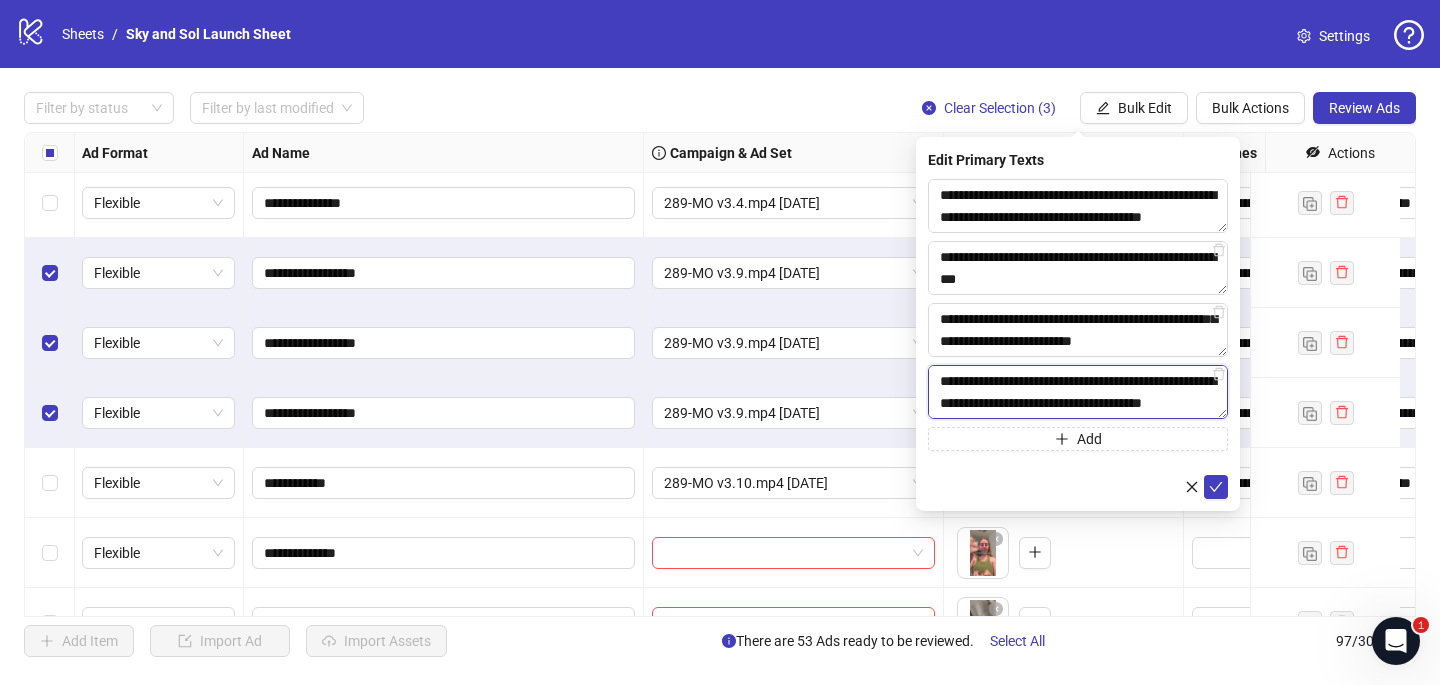 scroll, scrollTop: 396, scrollLeft: 0, axis: vertical 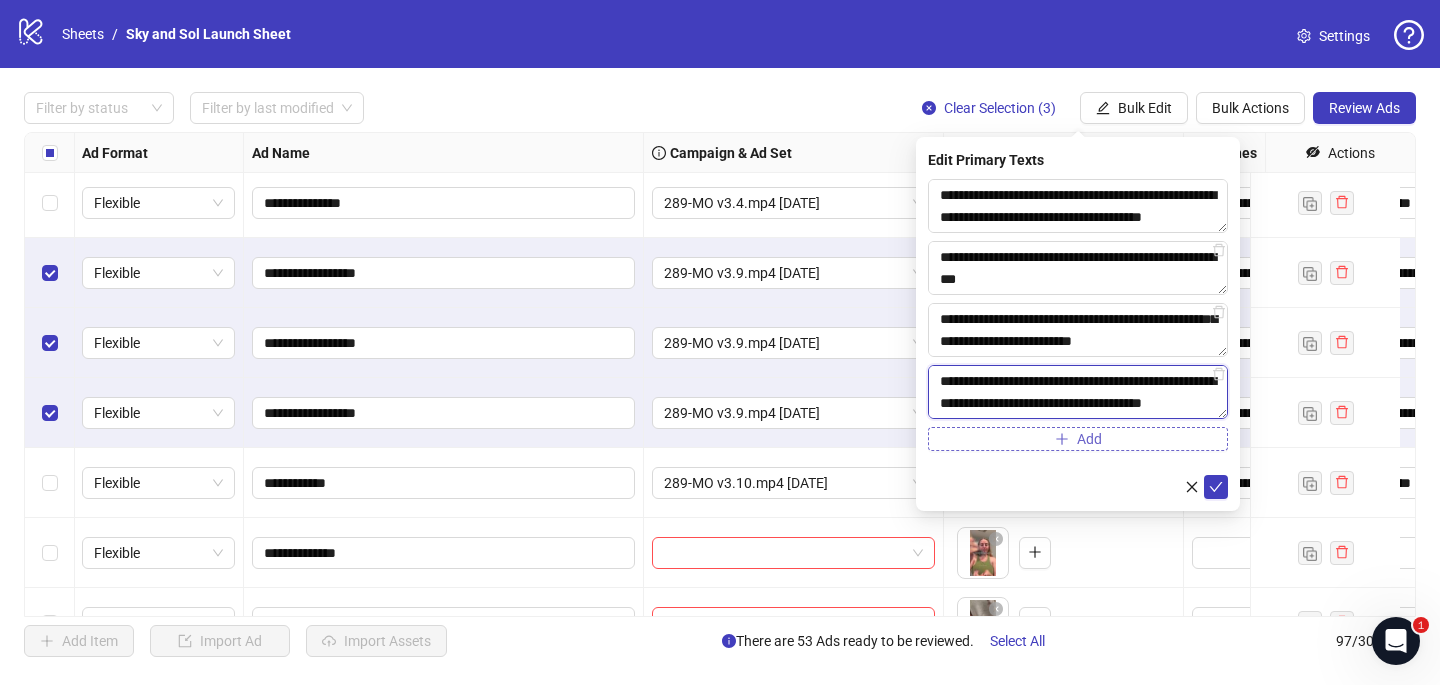 type on "**********" 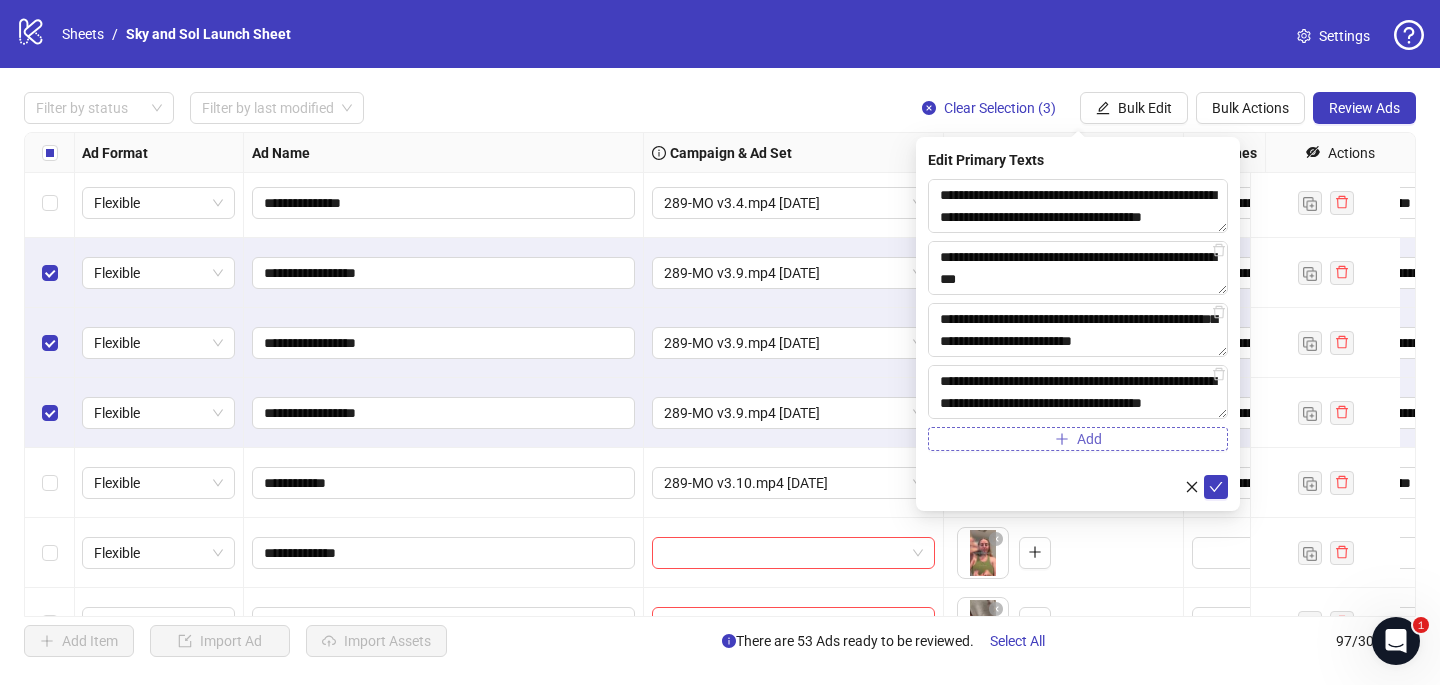 click on "Add" at bounding box center [1078, 439] 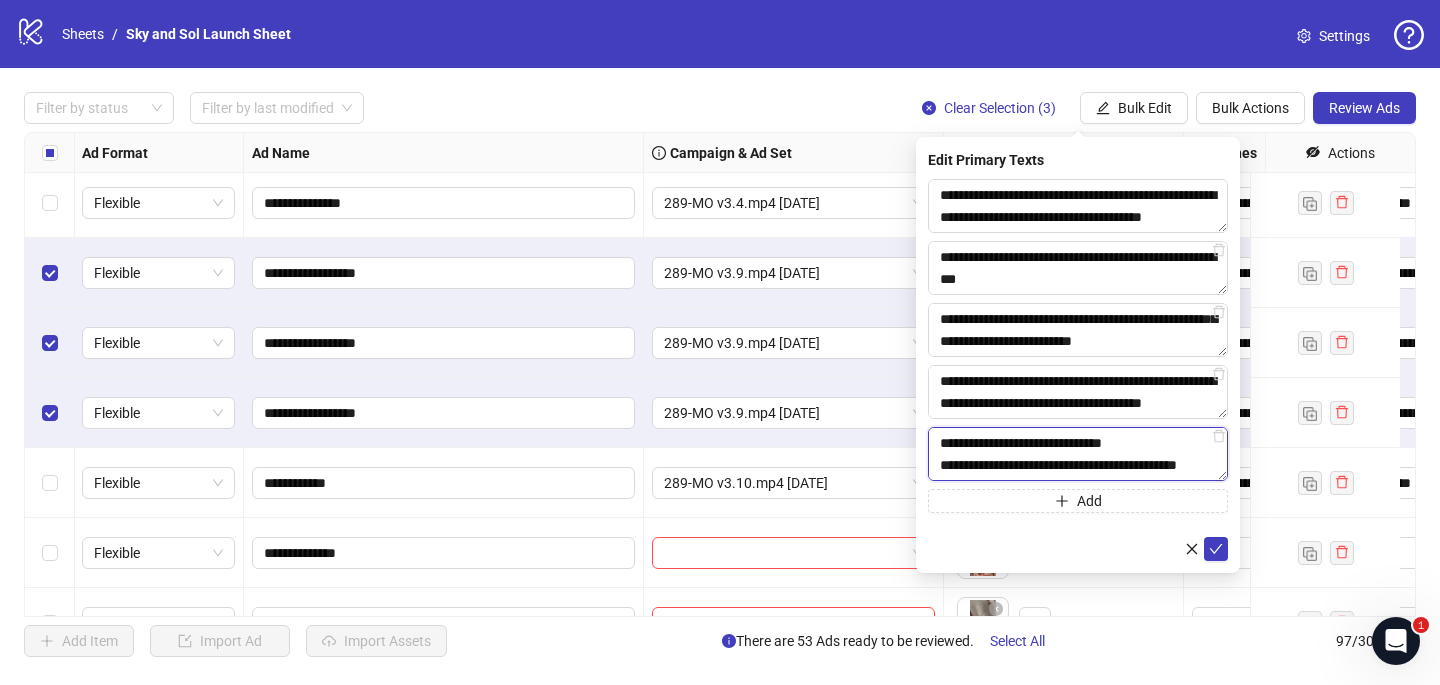 scroll, scrollTop: 528, scrollLeft: 0, axis: vertical 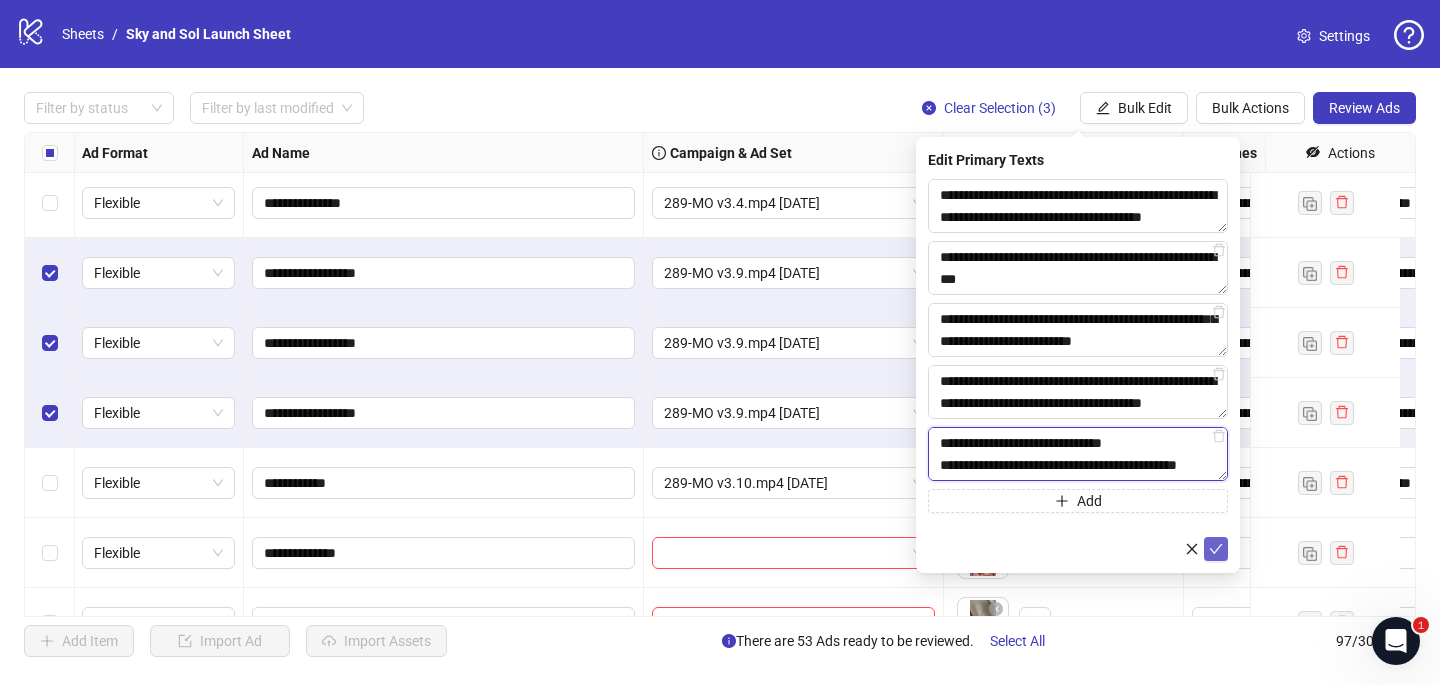 type on "**********" 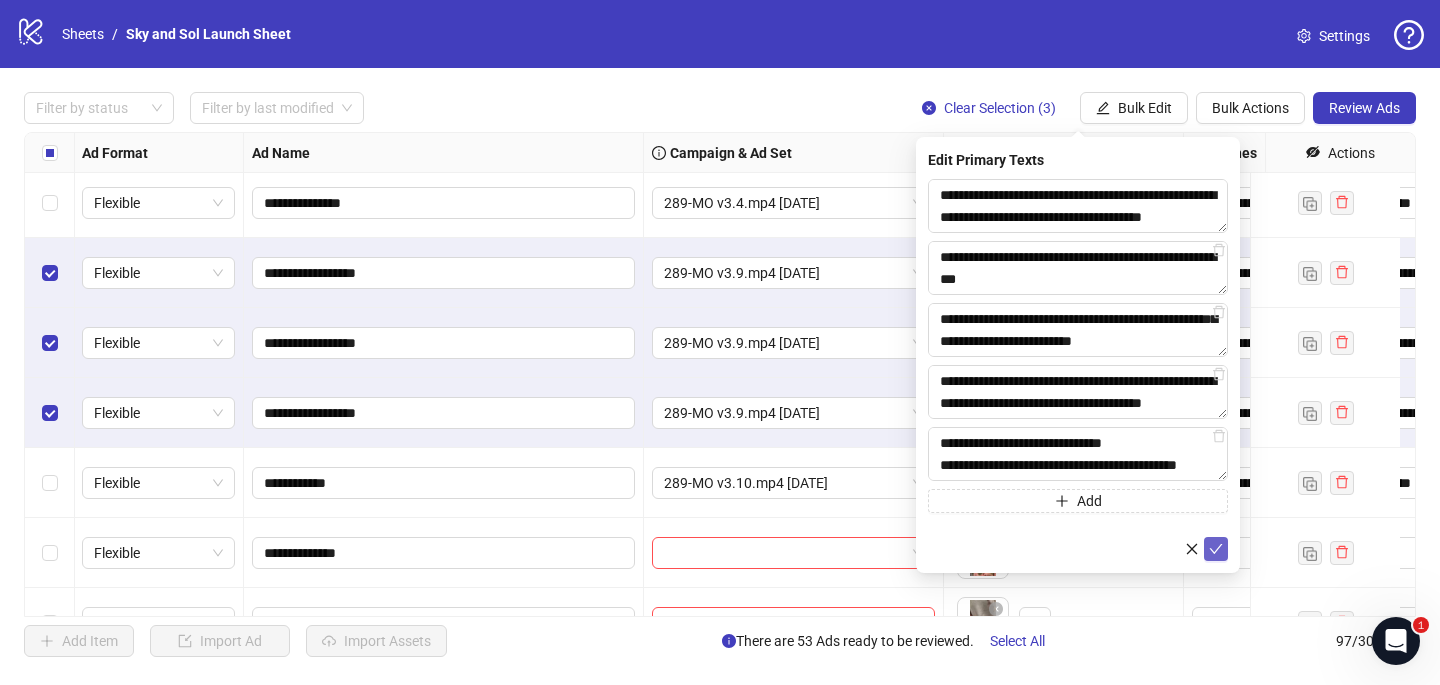 click 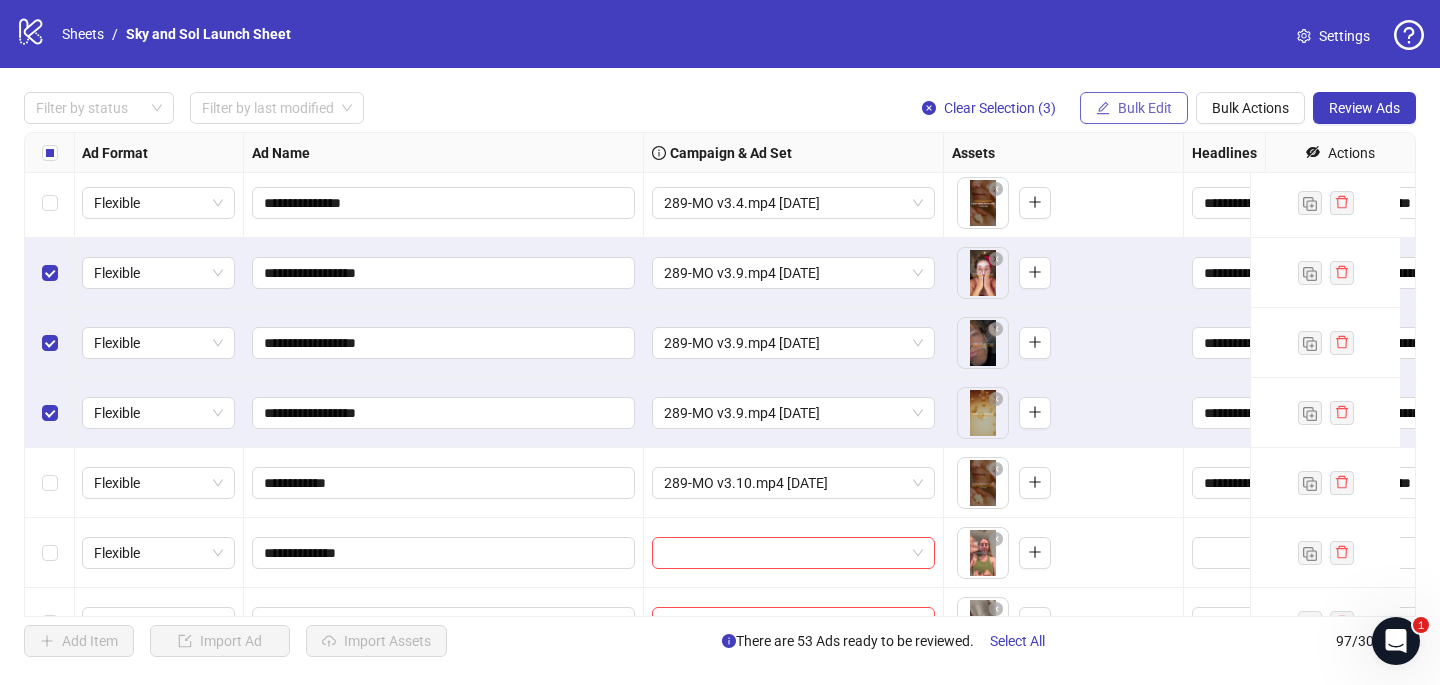 click on "Bulk Edit" at bounding box center (1145, 108) 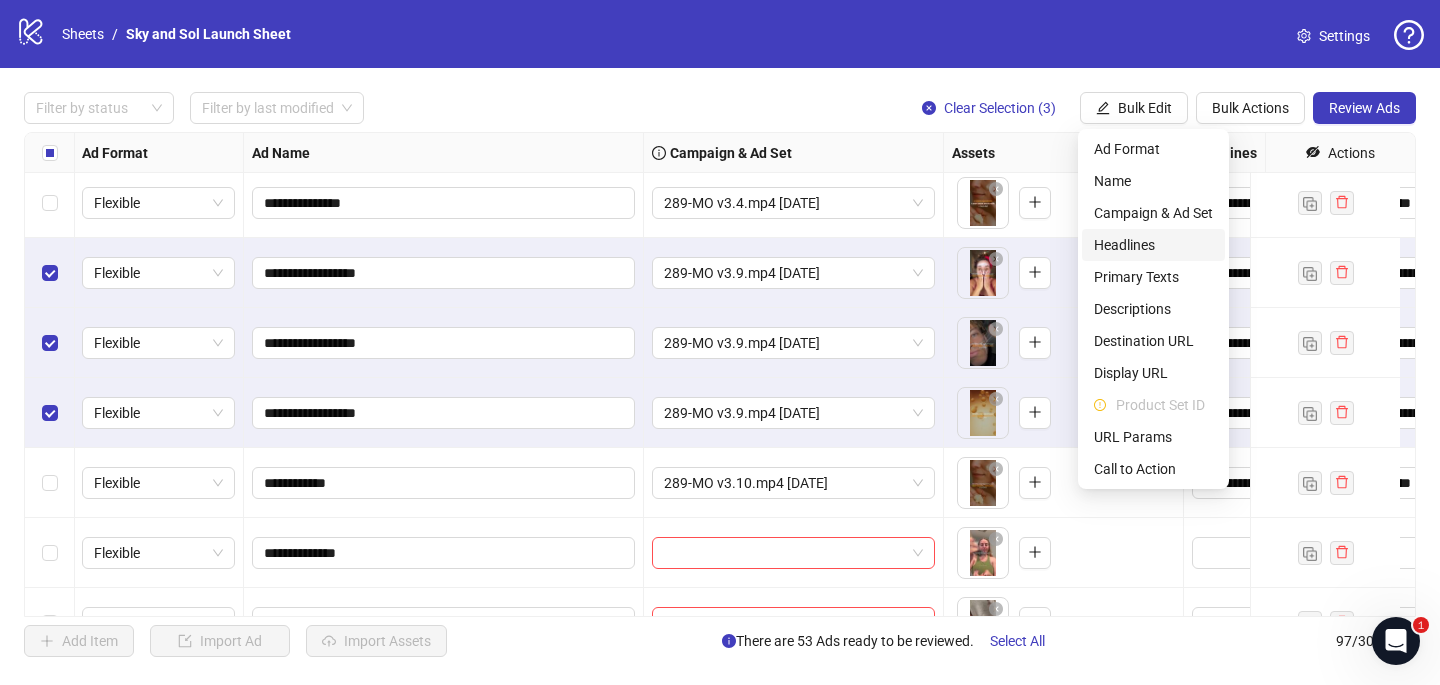 click on "Headlines" at bounding box center [1153, 245] 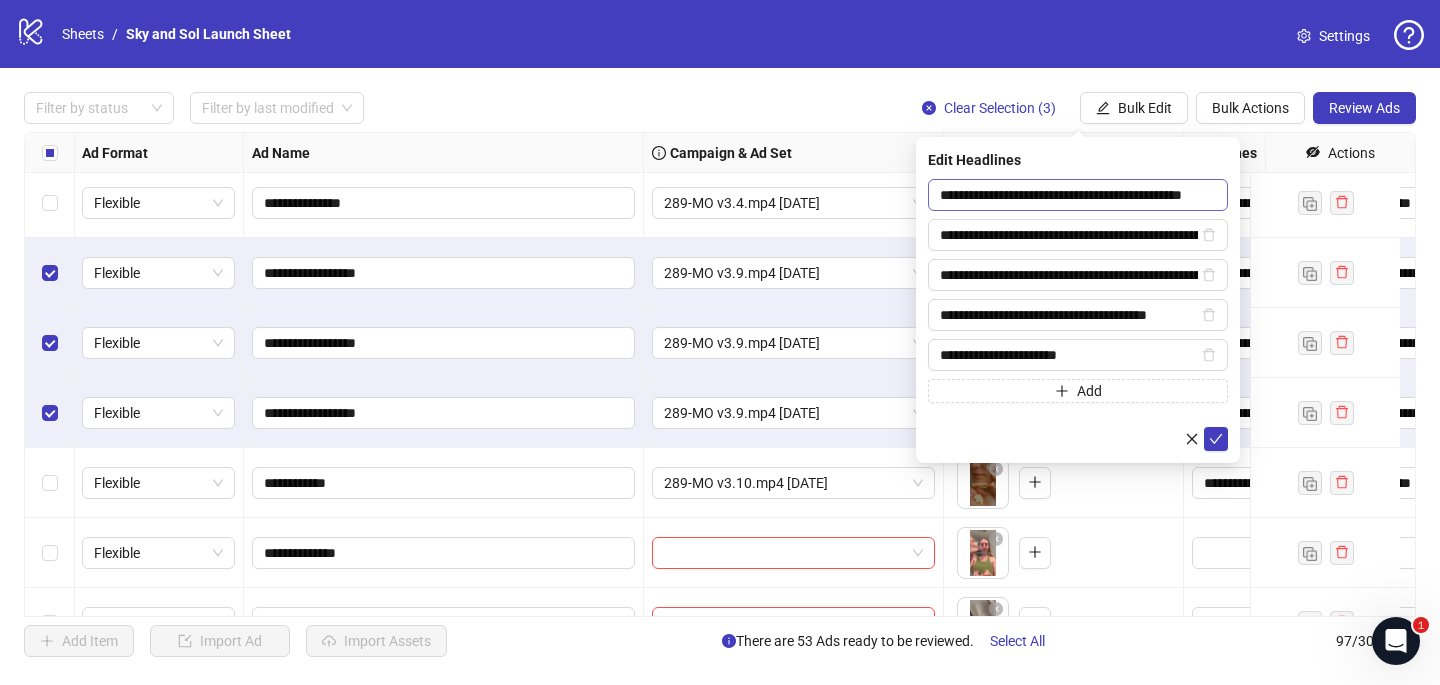 scroll, scrollTop: 0, scrollLeft: 33, axis: horizontal 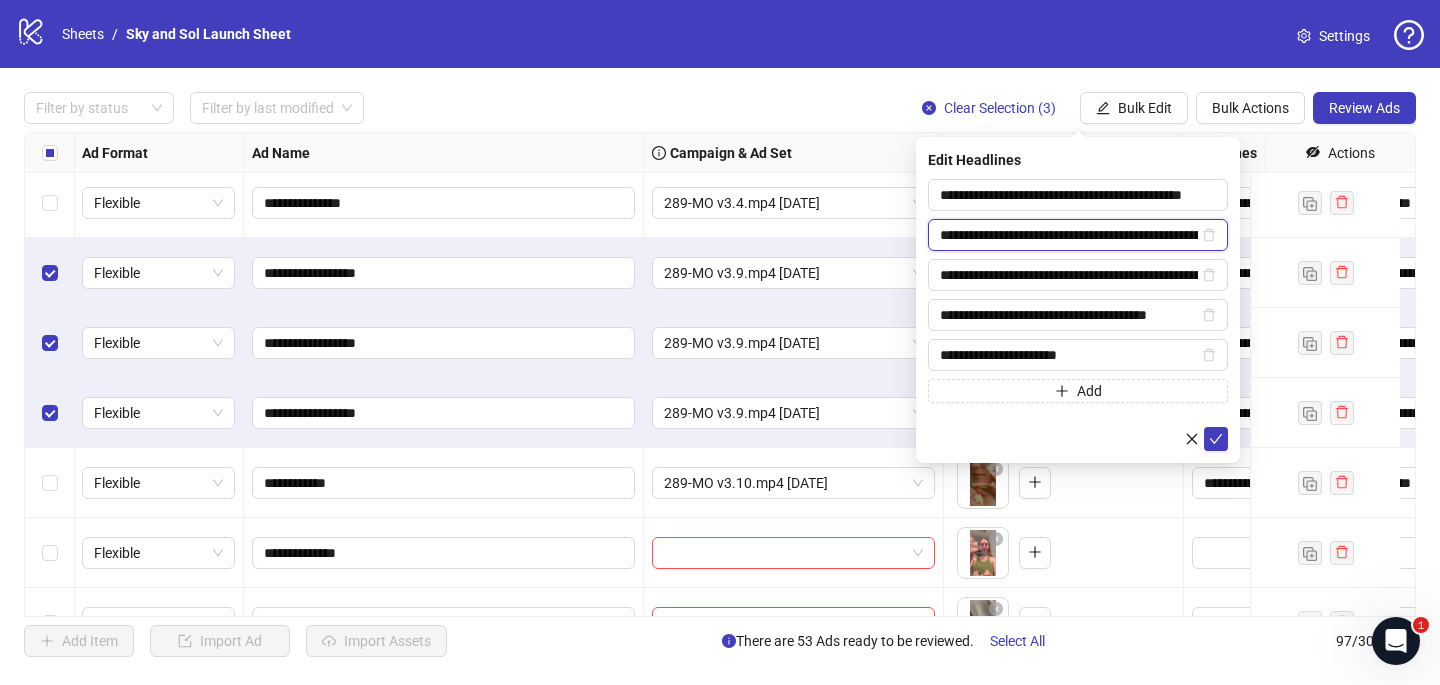 drag, startPoint x: 1073, startPoint y: 234, endPoint x: 1009, endPoint y: 234, distance: 64 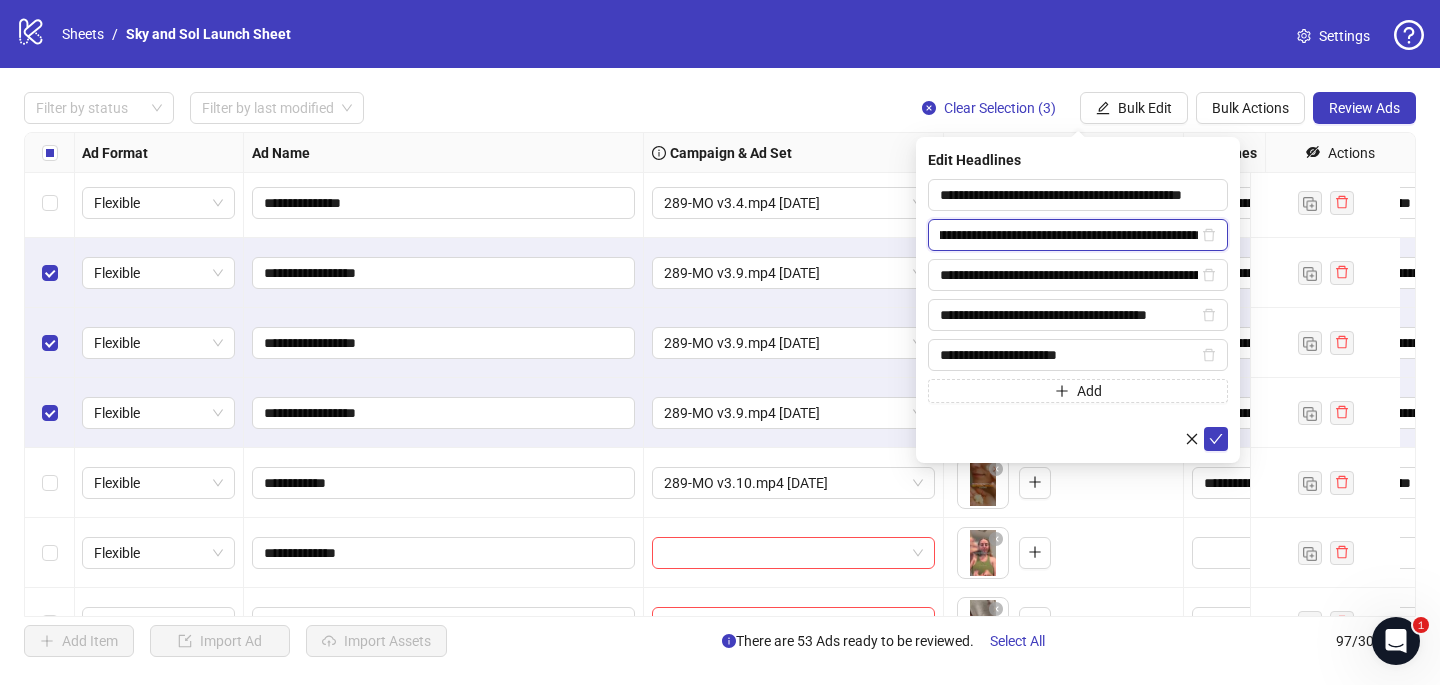 scroll, scrollTop: 0, scrollLeft: 0, axis: both 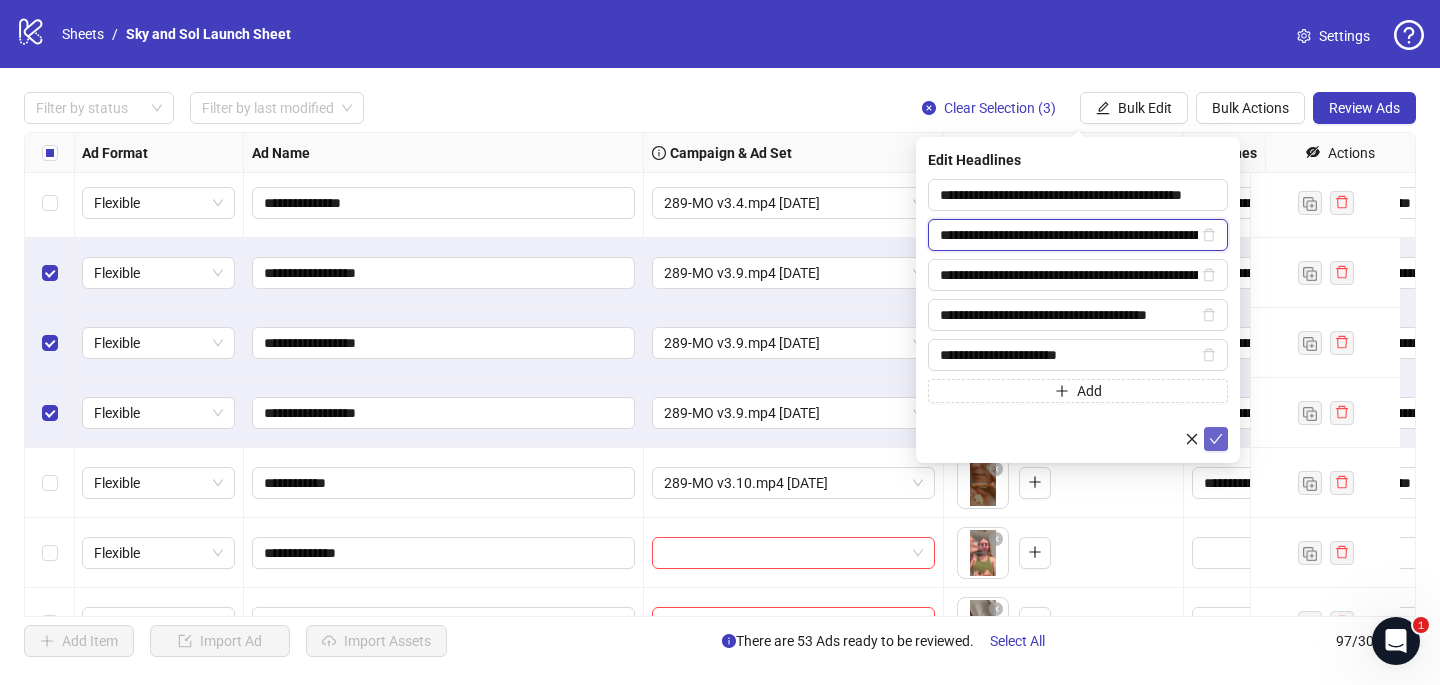type on "**********" 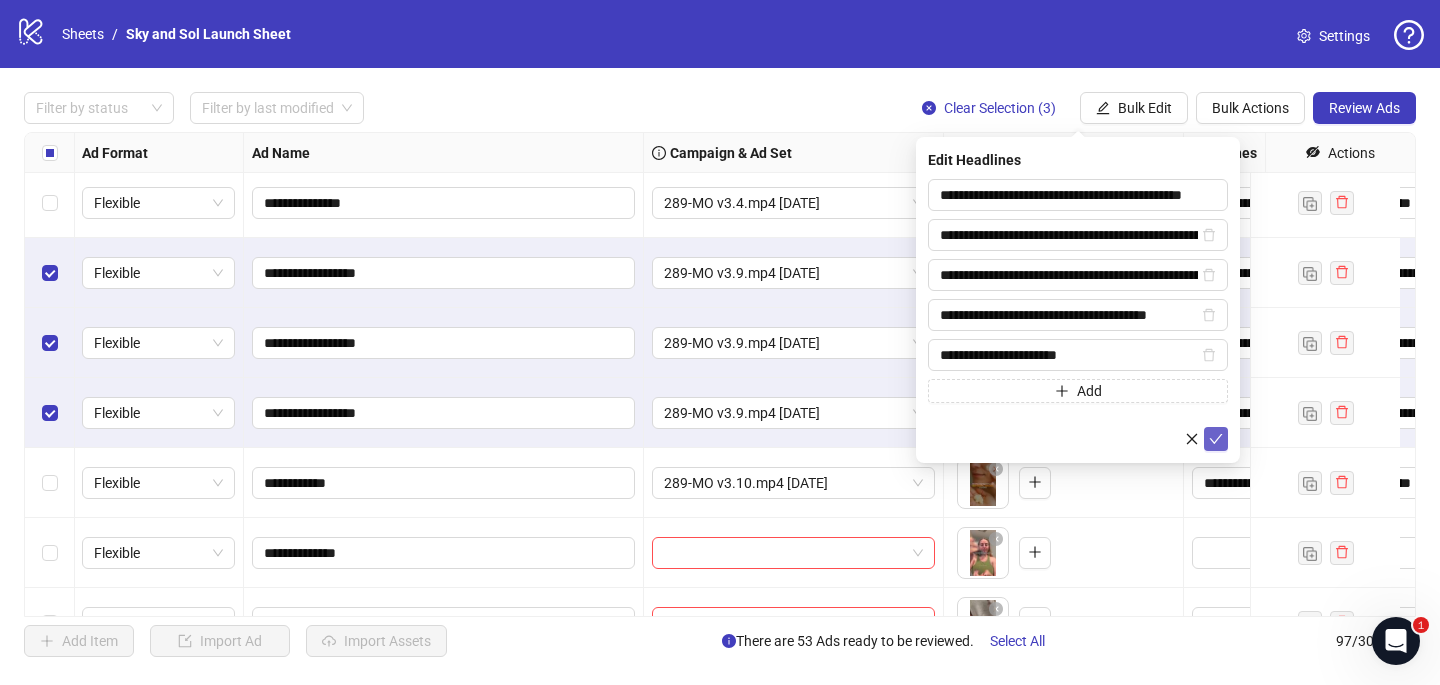 click at bounding box center (1216, 439) 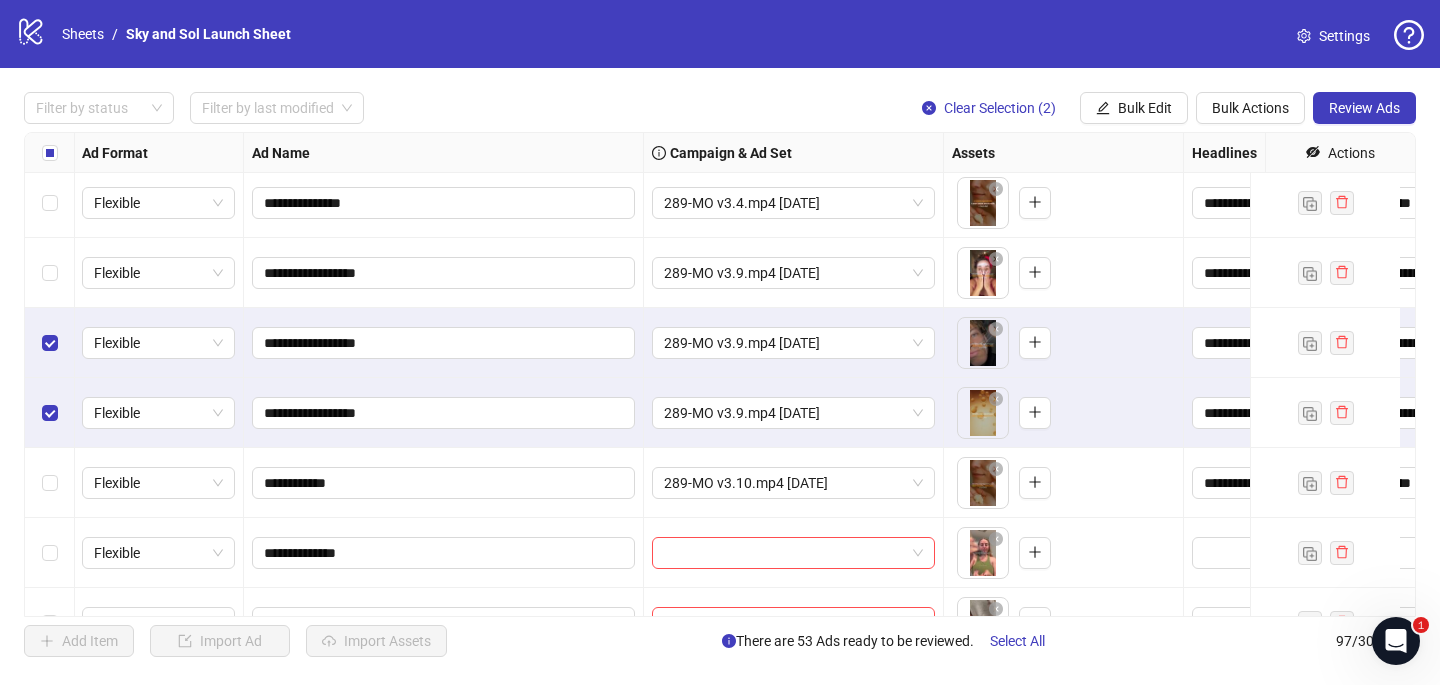 click at bounding box center [50, 343] 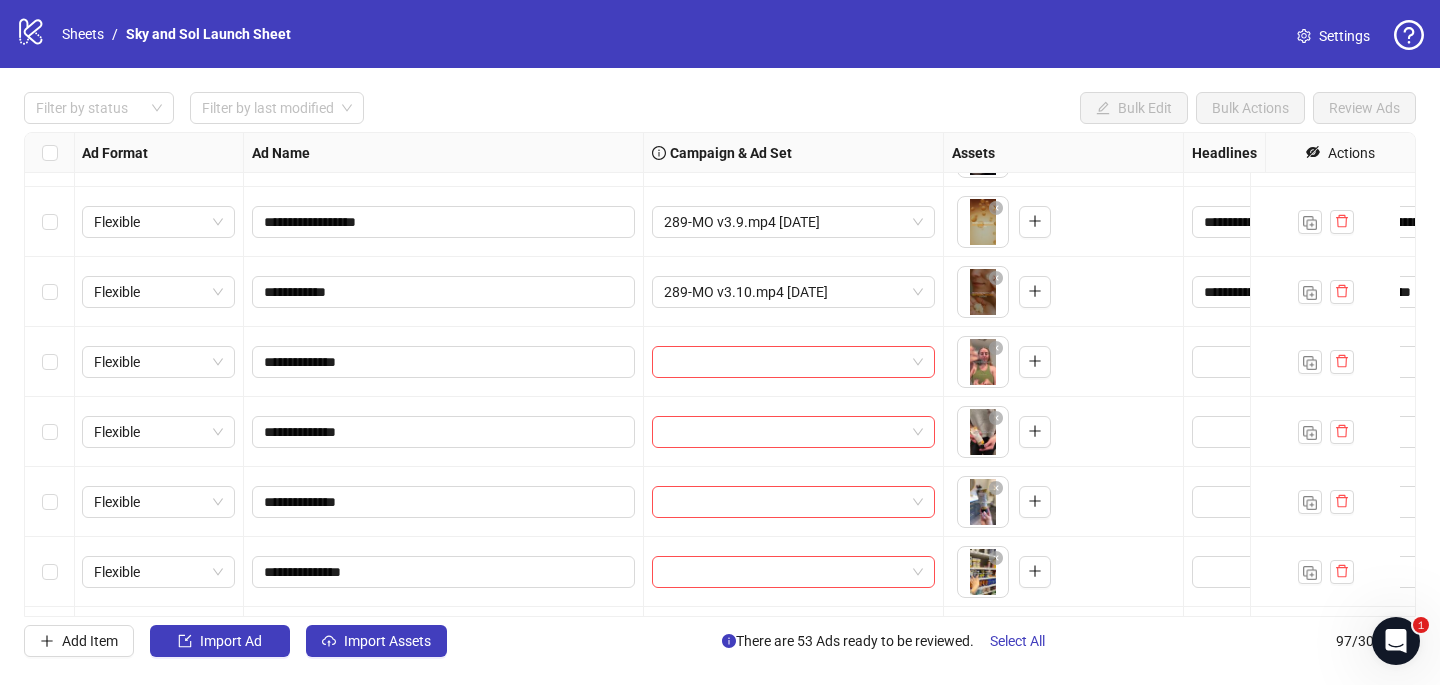 scroll, scrollTop: 3565, scrollLeft: 1, axis: both 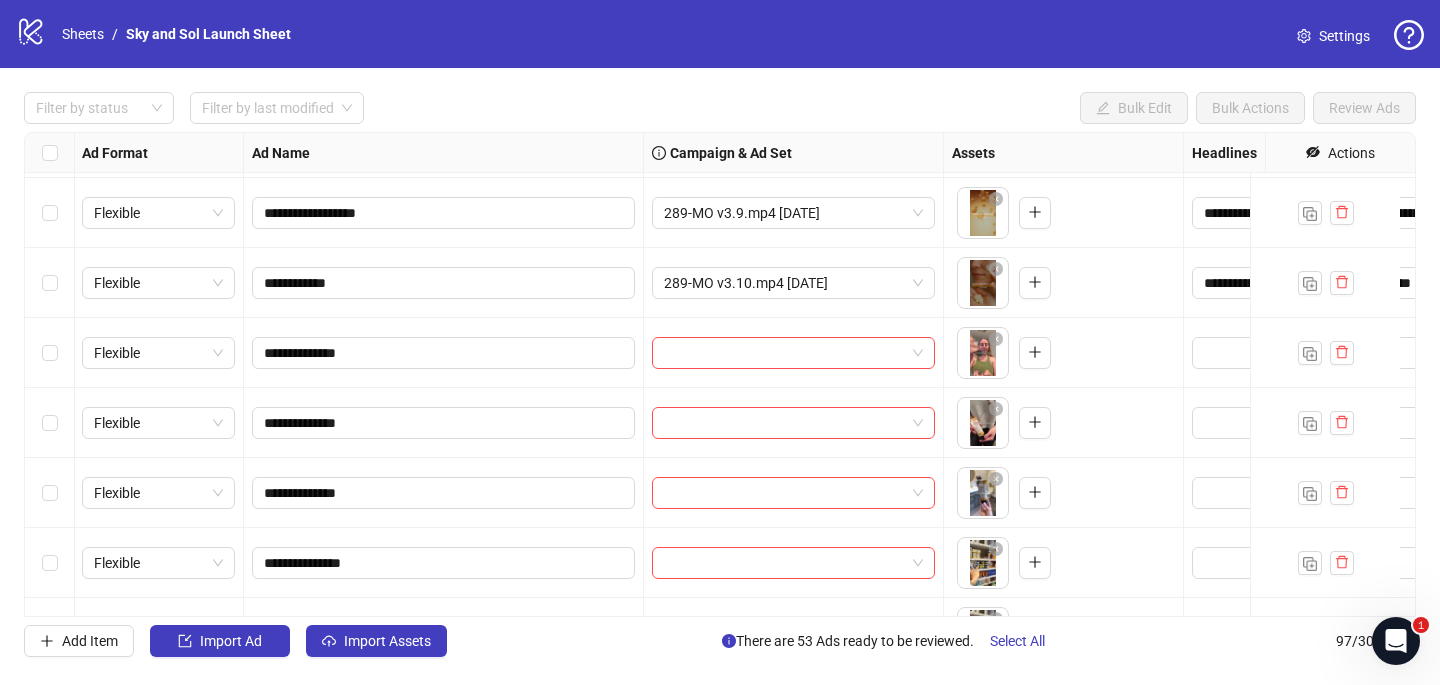 click at bounding box center [50, 353] 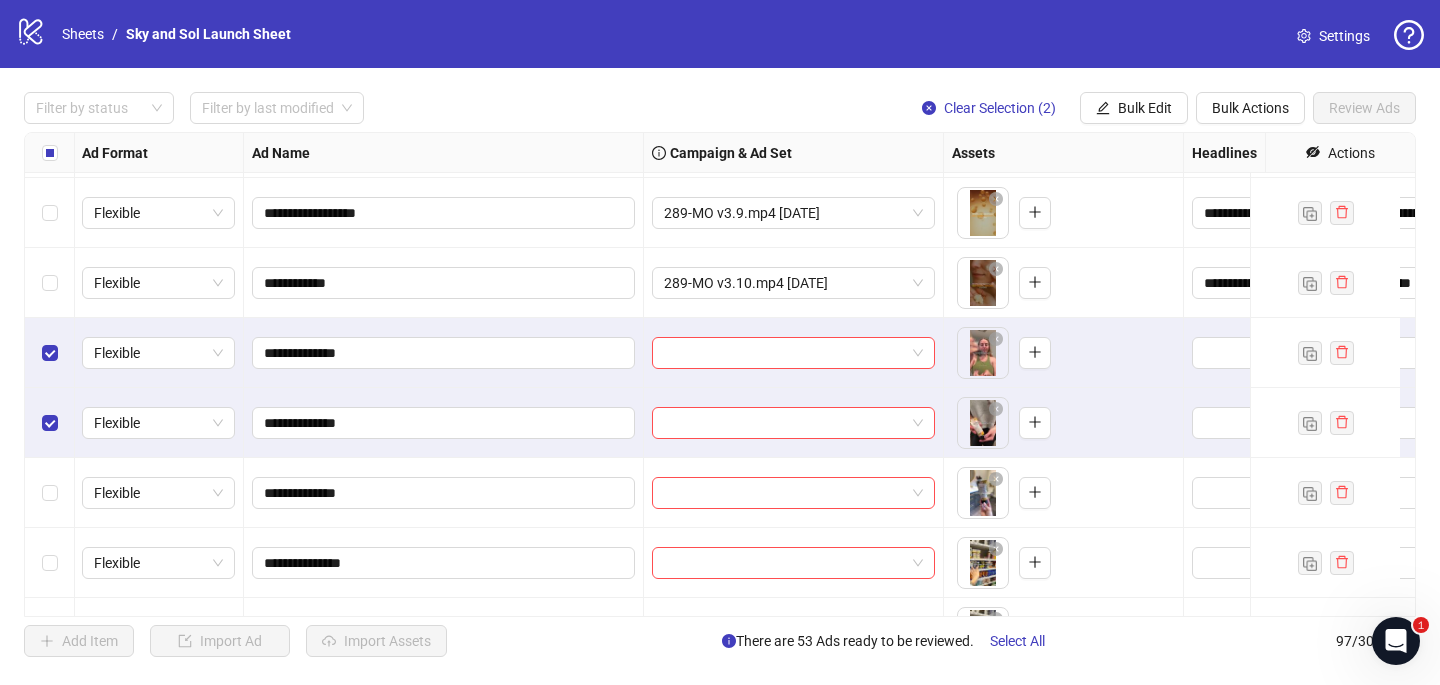 click at bounding box center (50, 493) 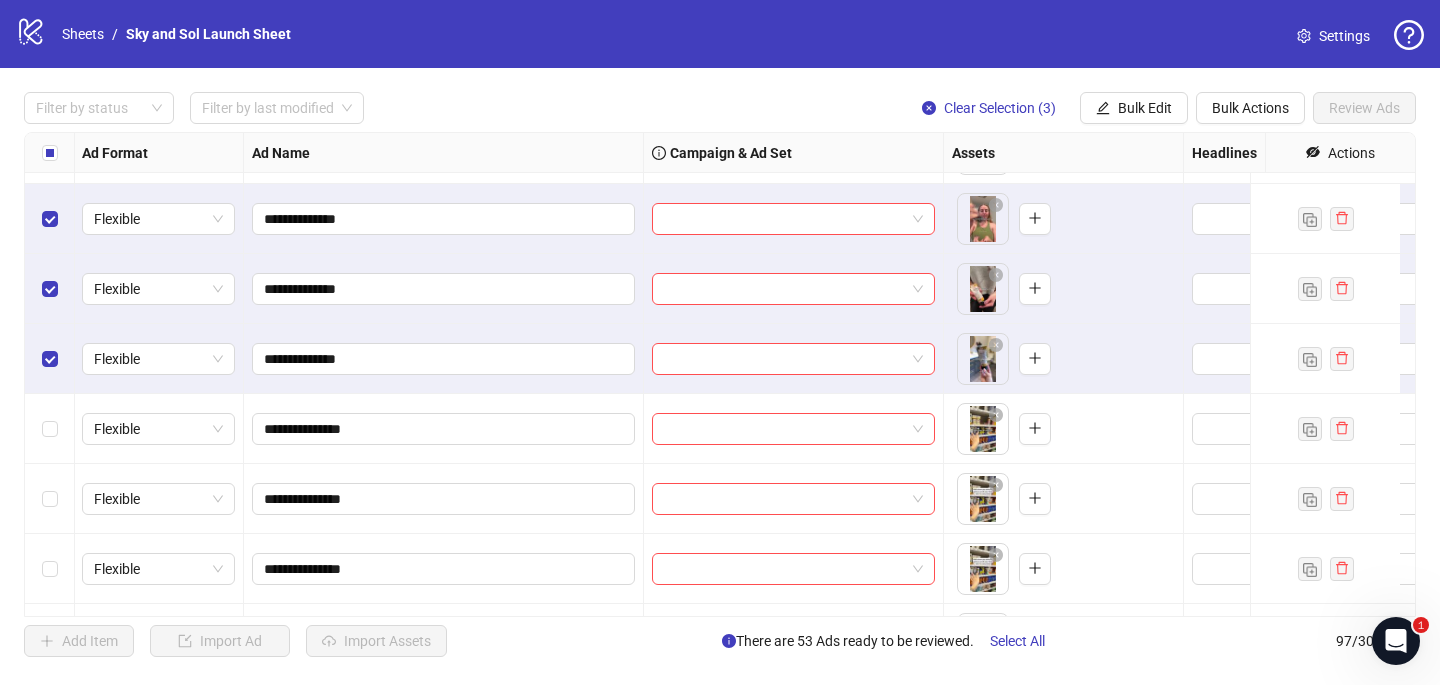 scroll, scrollTop: 3686, scrollLeft: 1, axis: both 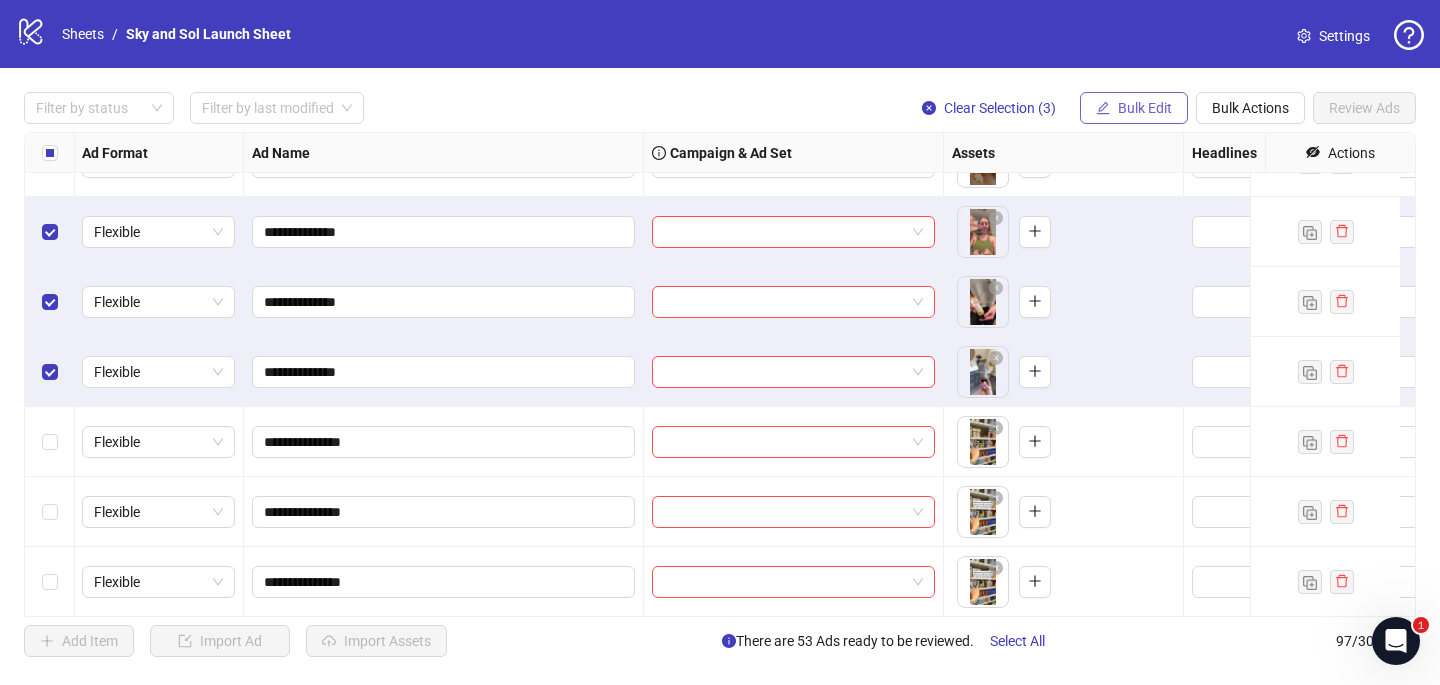 click on "Bulk Edit" at bounding box center [1134, 108] 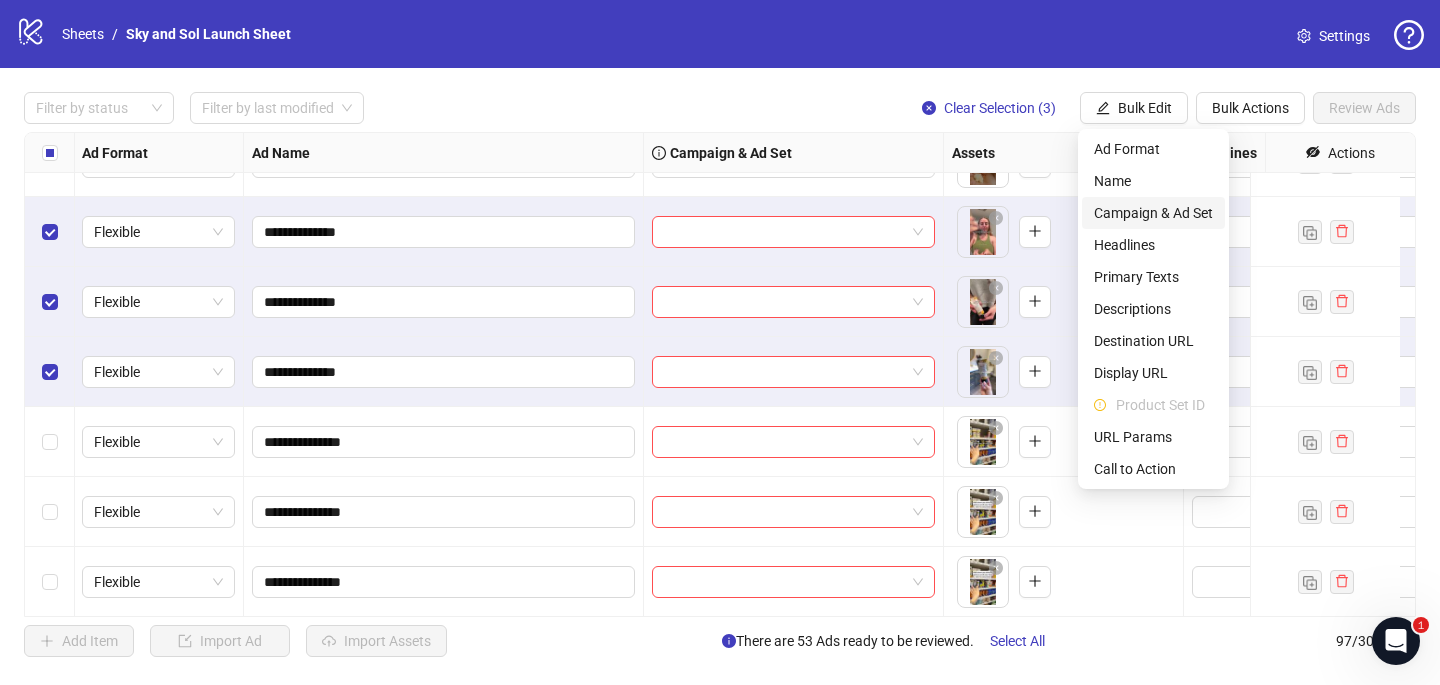 click on "Campaign & Ad Set" at bounding box center [1153, 213] 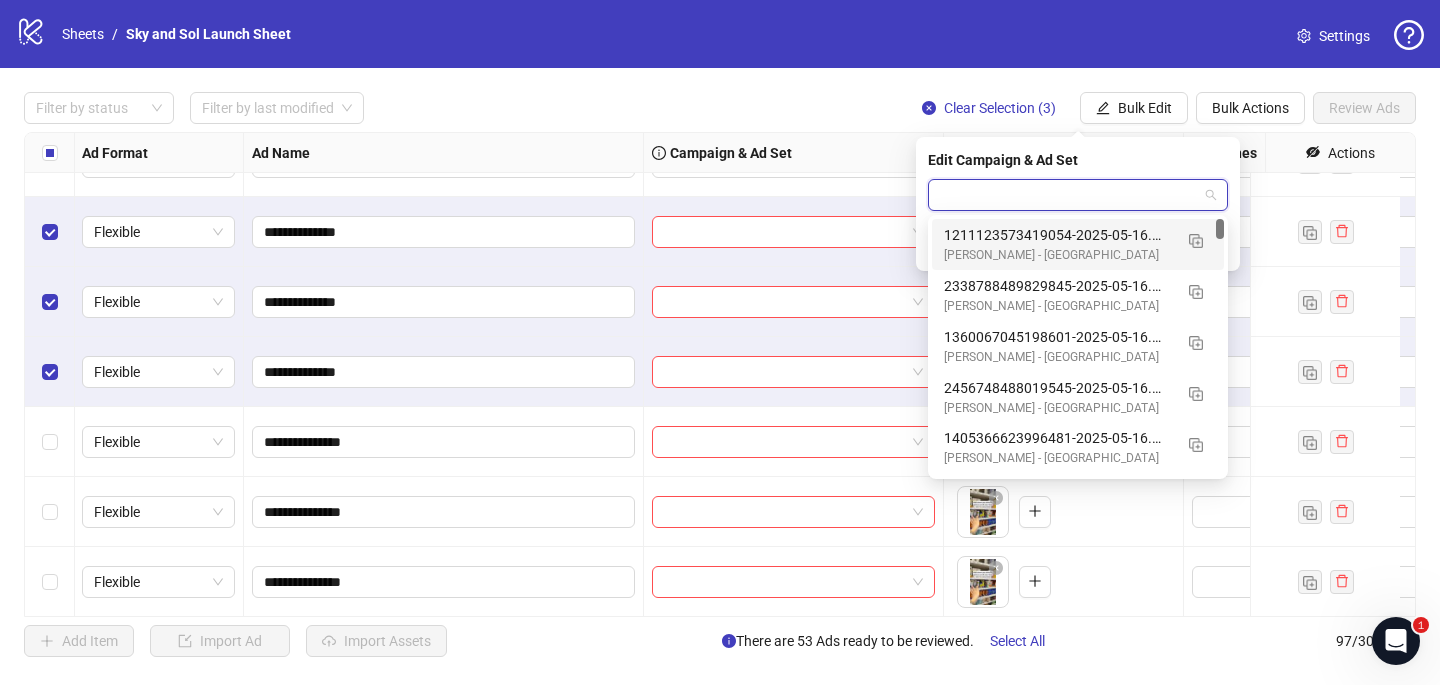 click at bounding box center [1069, 195] 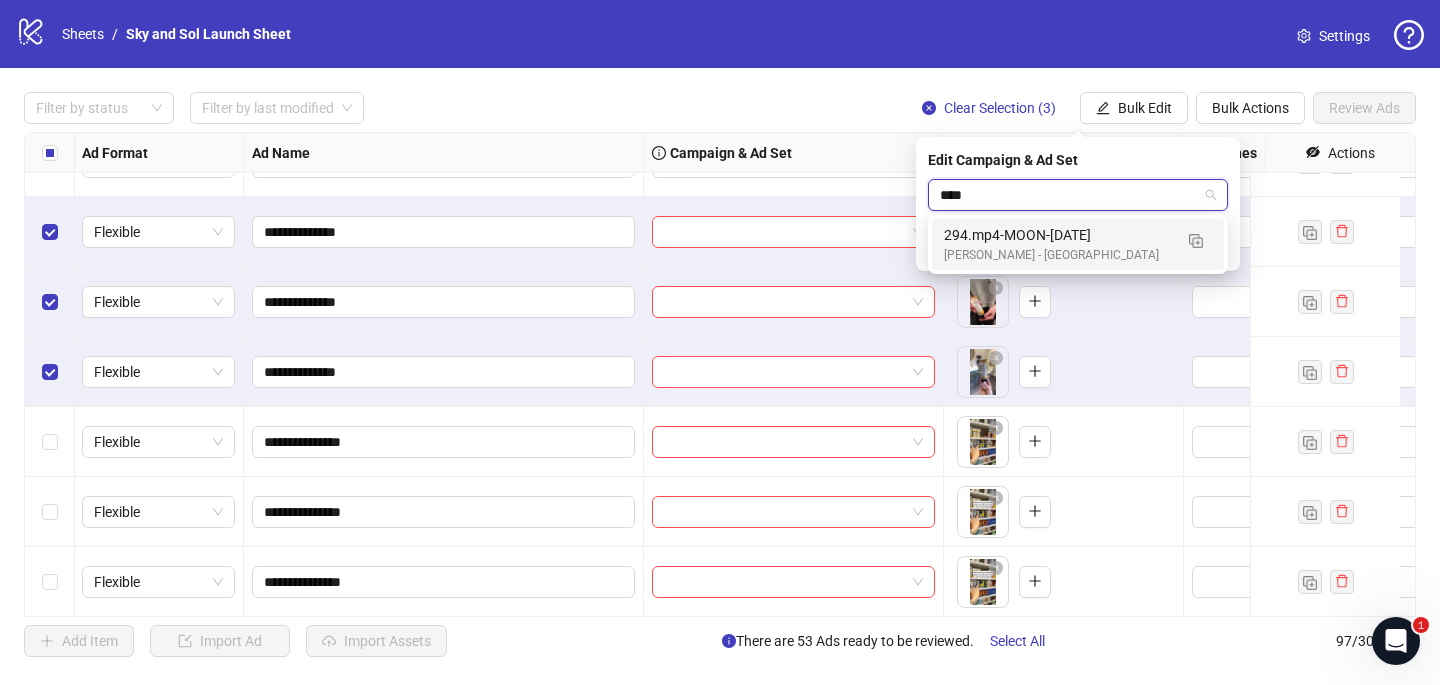 type on "*****" 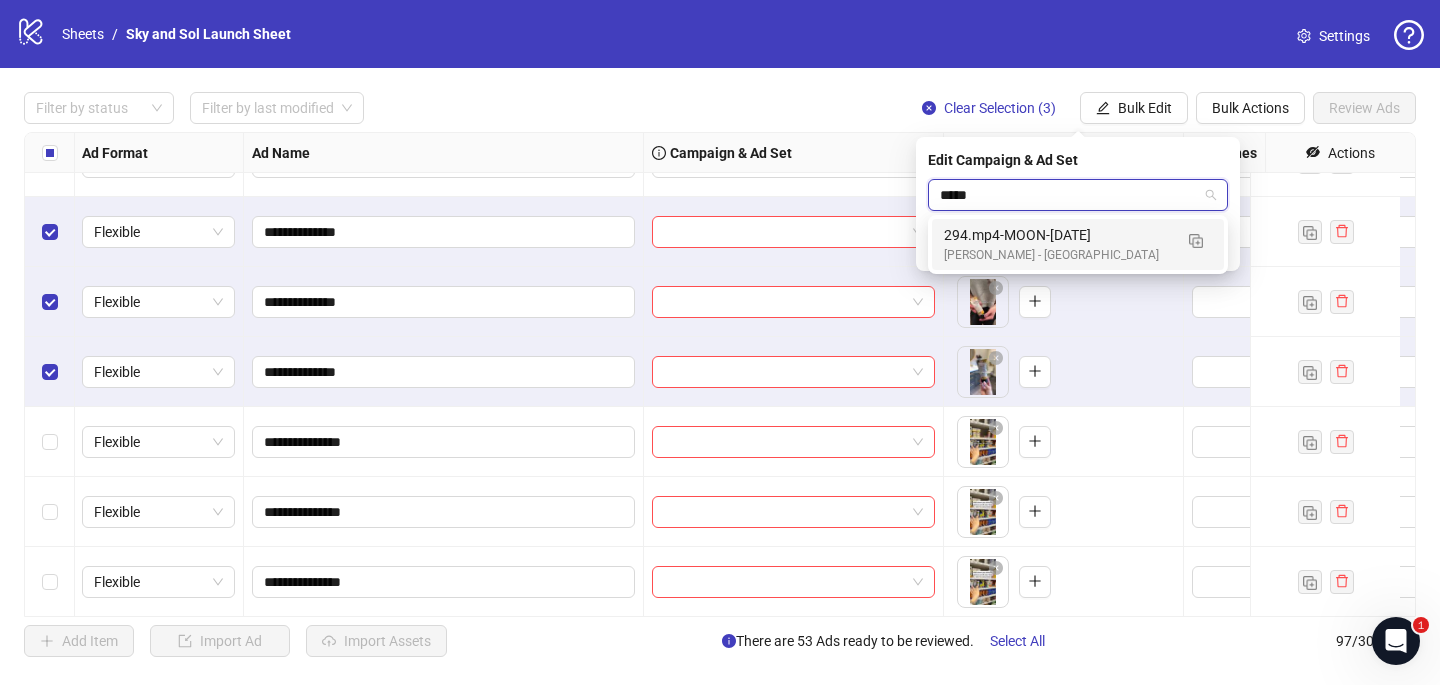 type 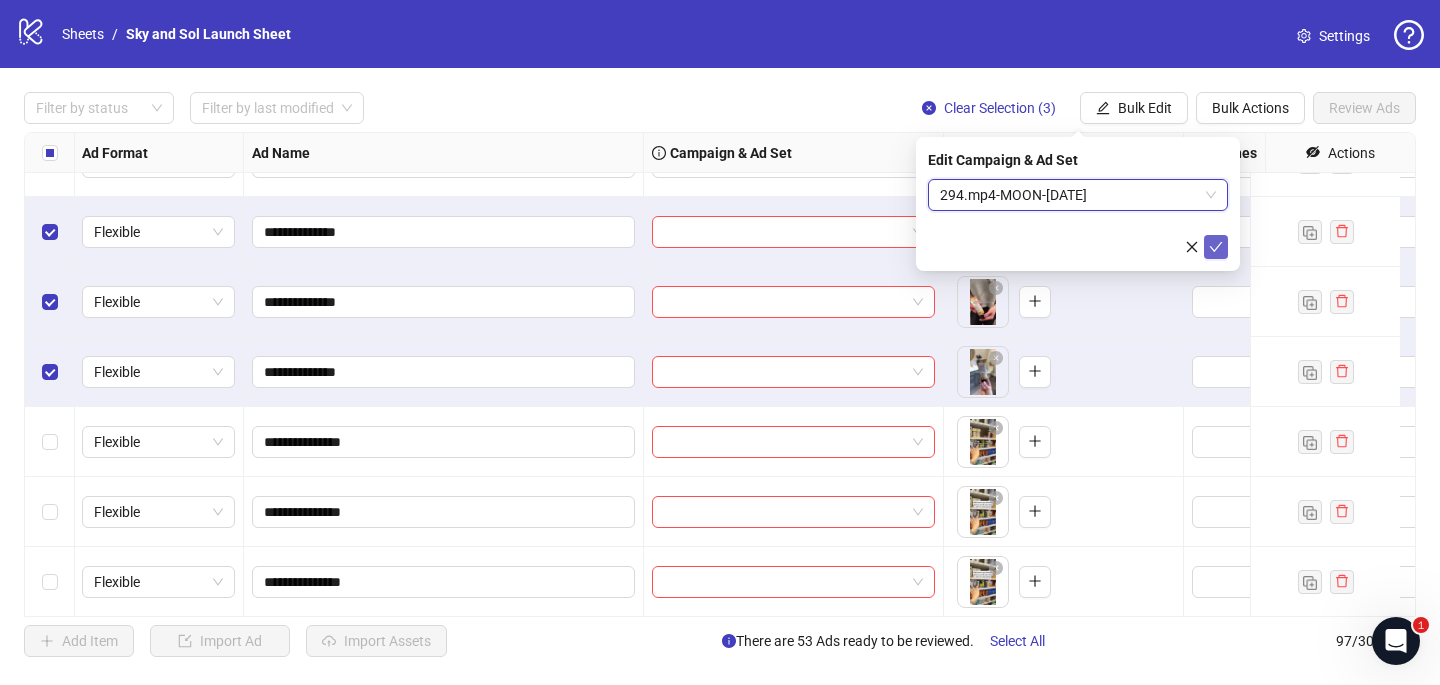click at bounding box center [1216, 247] 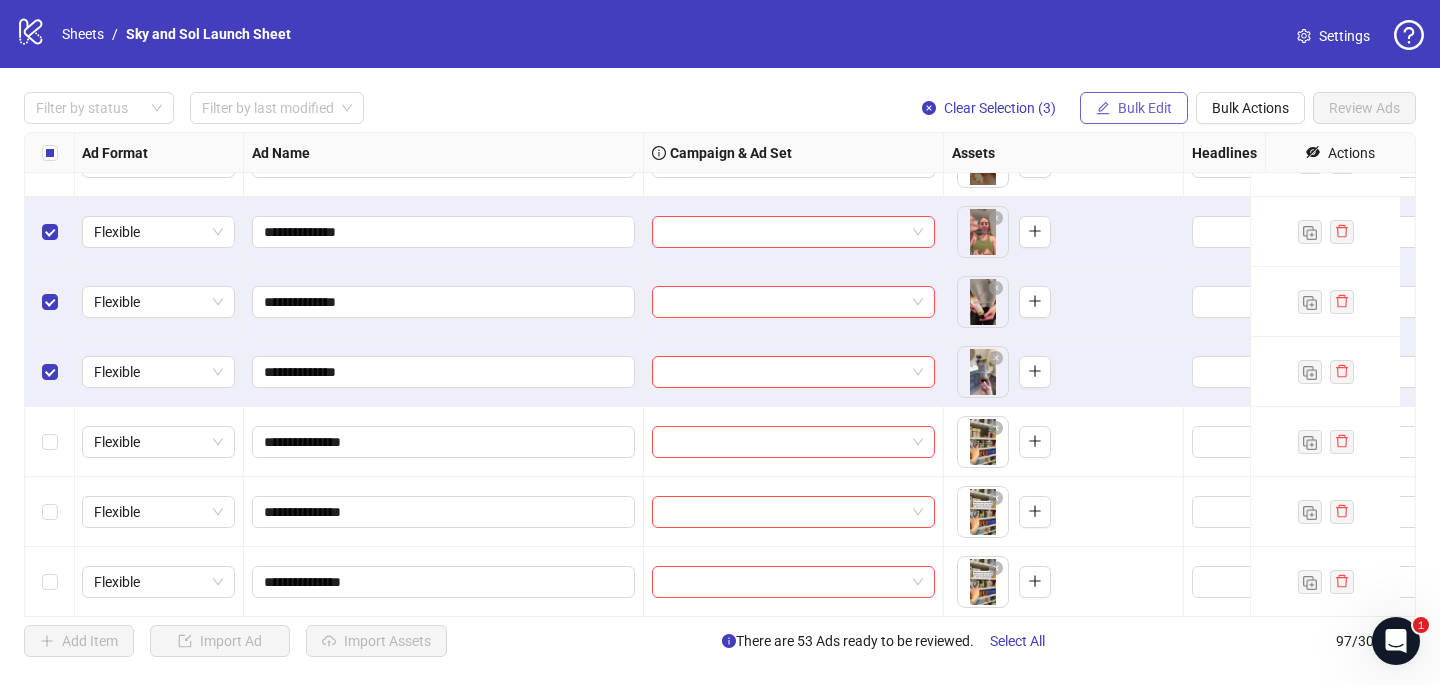 click on "Bulk Edit" at bounding box center (1145, 108) 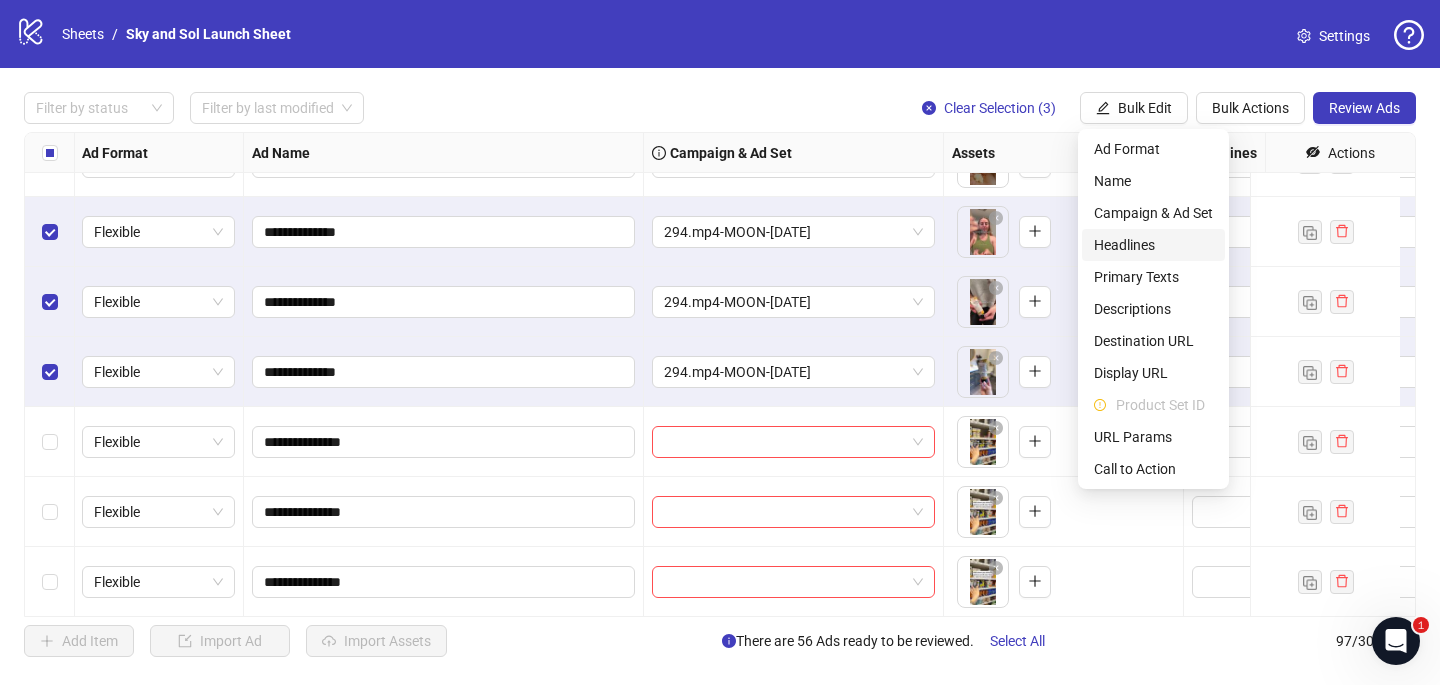 click on "Headlines" at bounding box center (1153, 245) 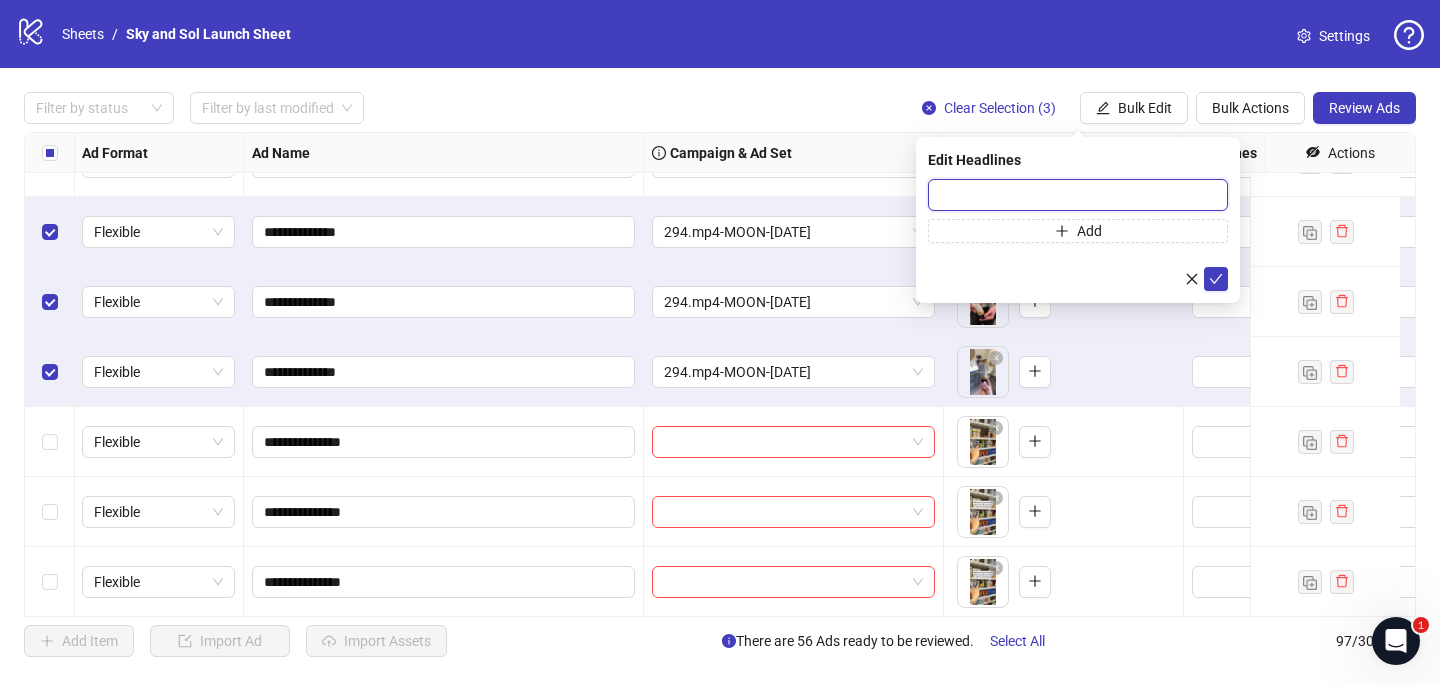 click at bounding box center (1078, 195) 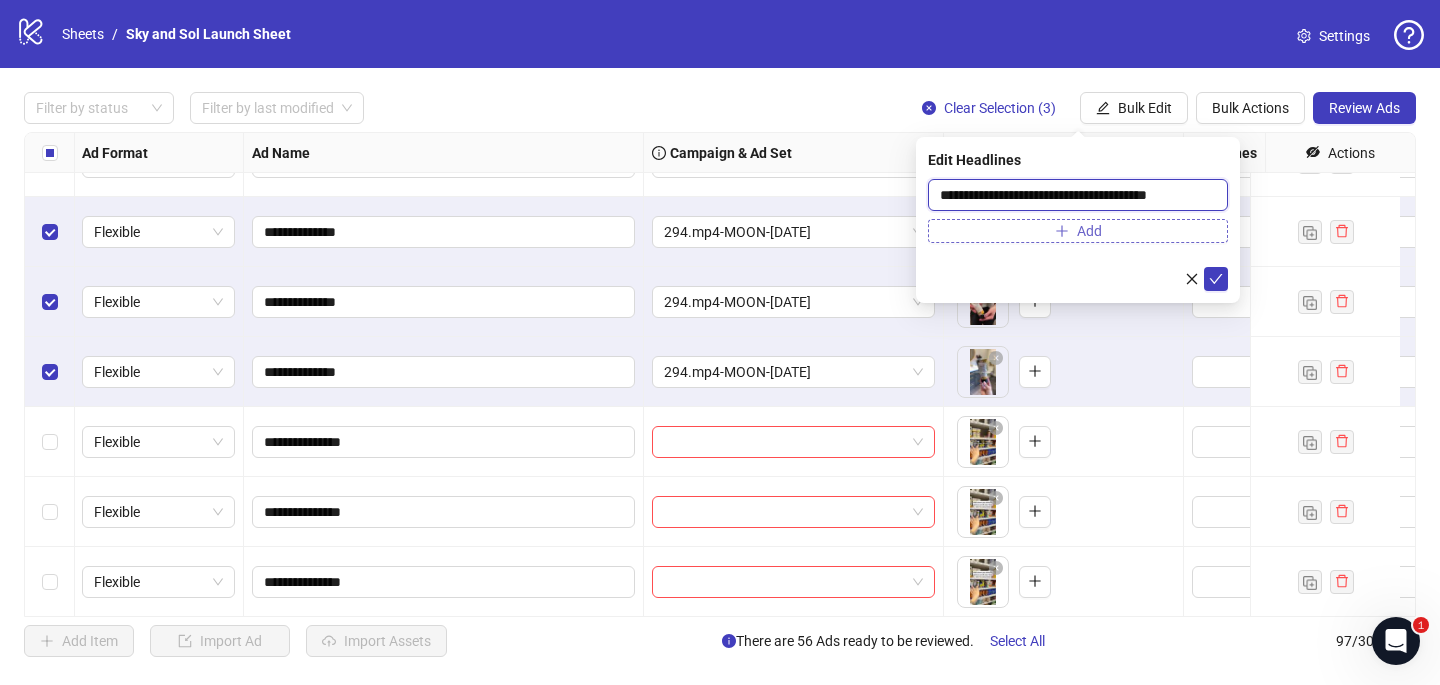 type on "**********" 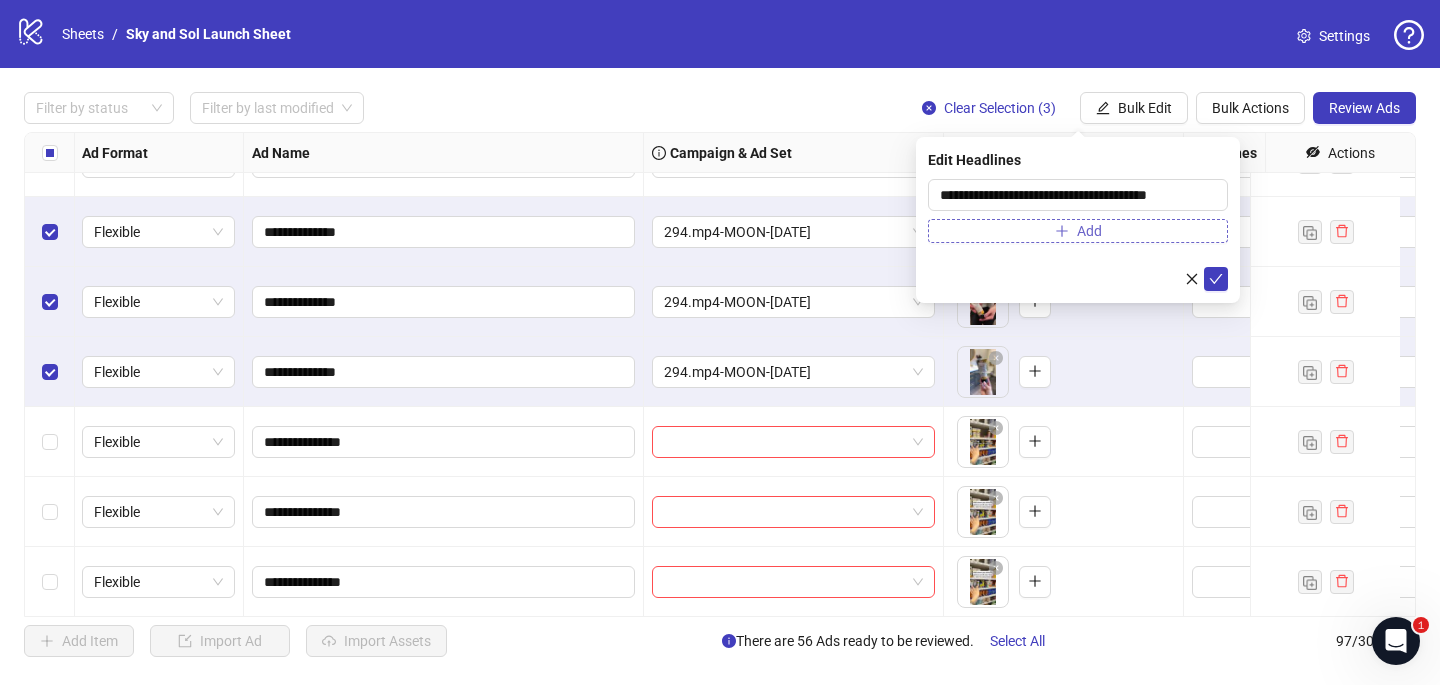 click on "Add" at bounding box center [1078, 231] 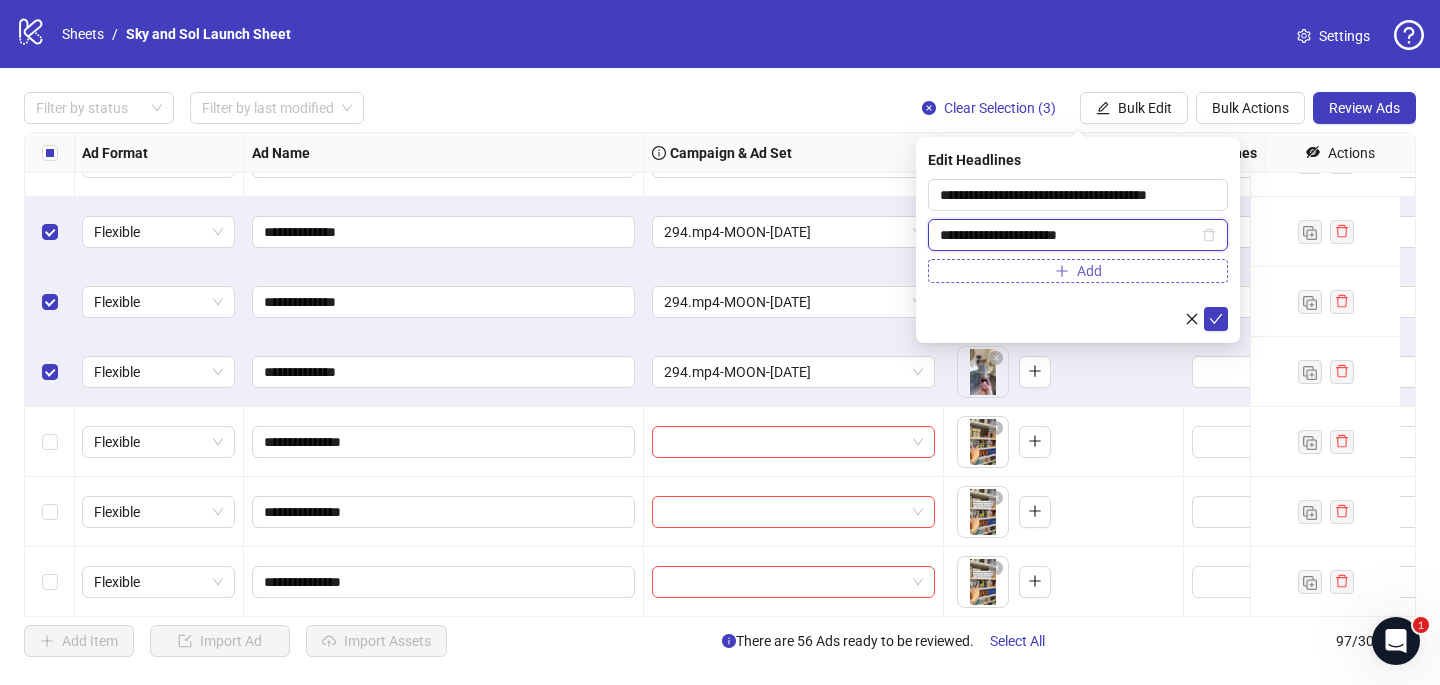 type on "**********" 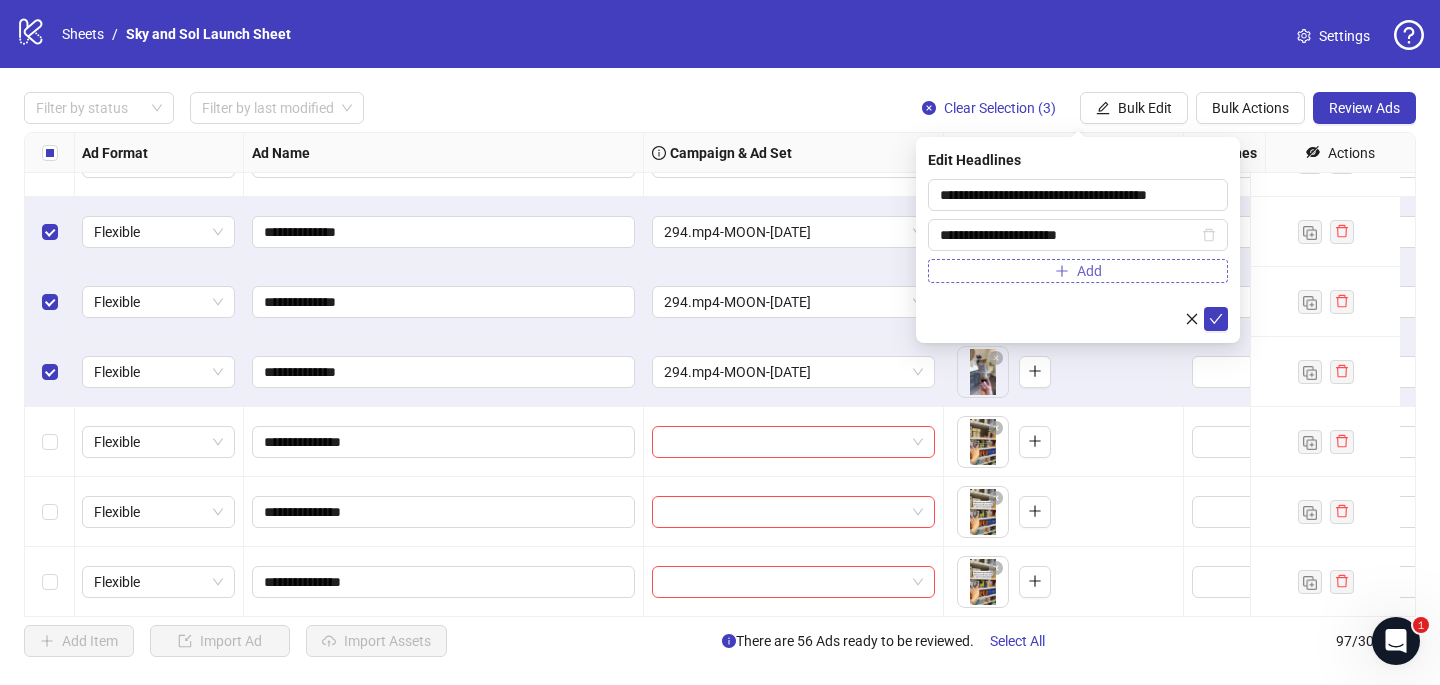 click on "Add" at bounding box center (1078, 271) 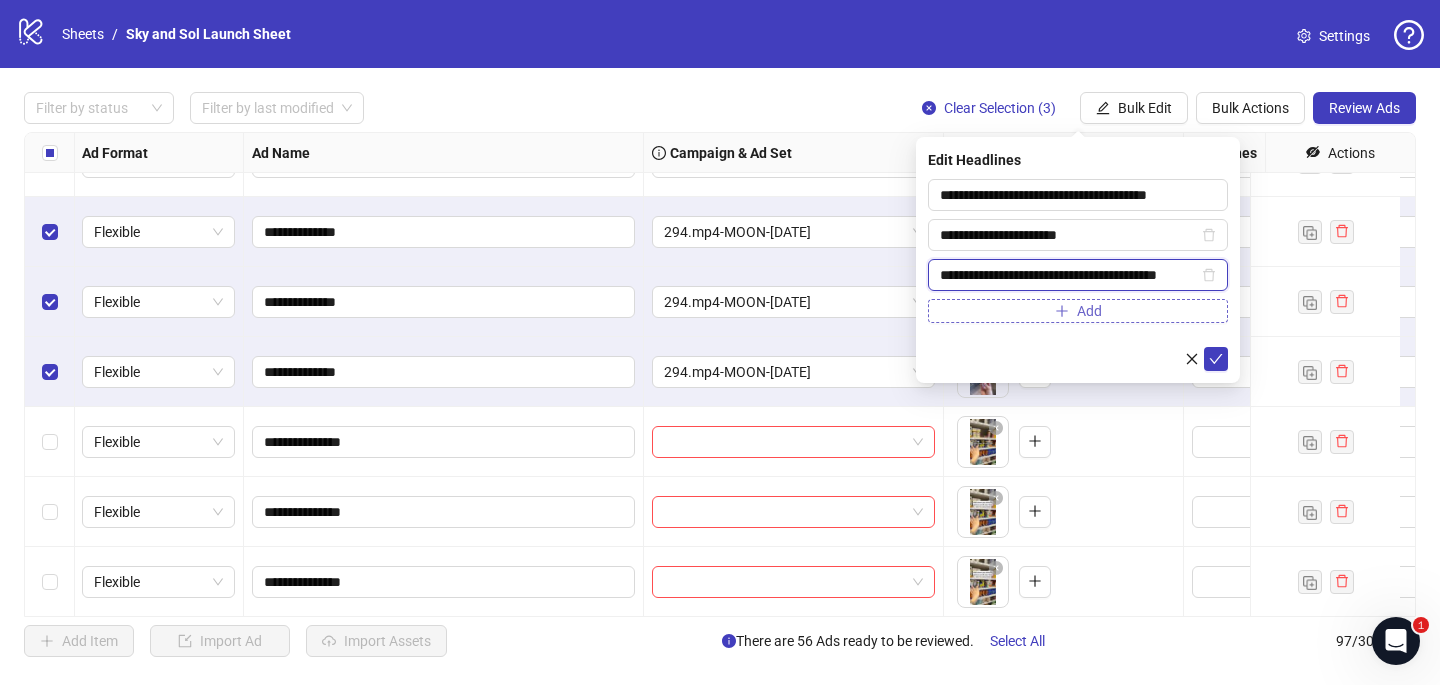 type on "**********" 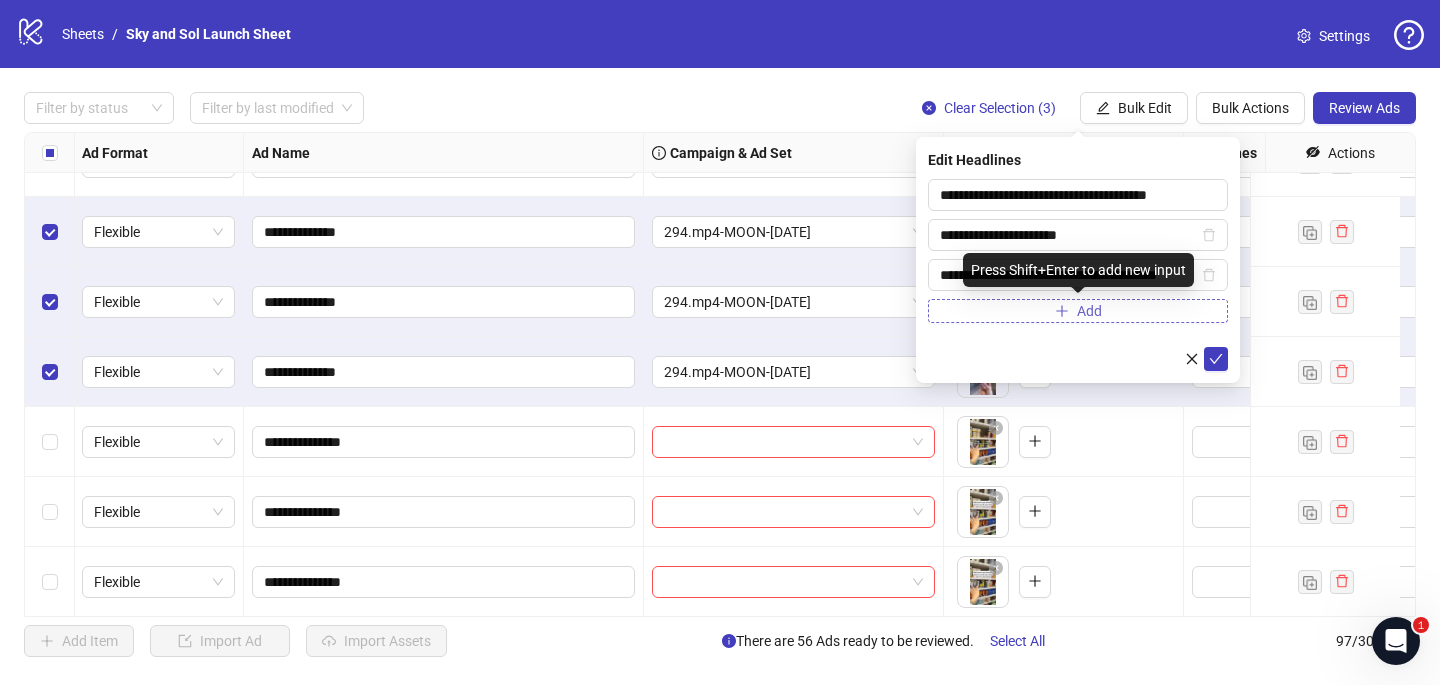 click on "Add" at bounding box center (1078, 311) 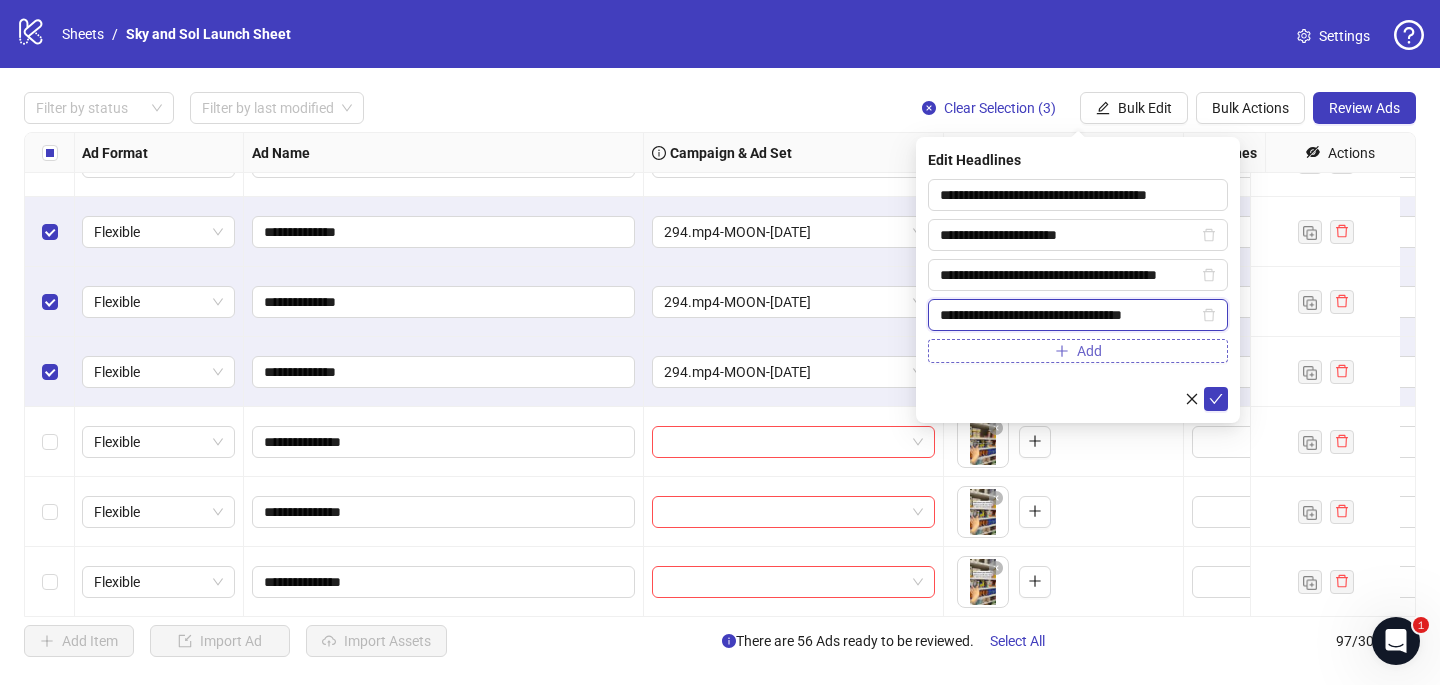 type on "**********" 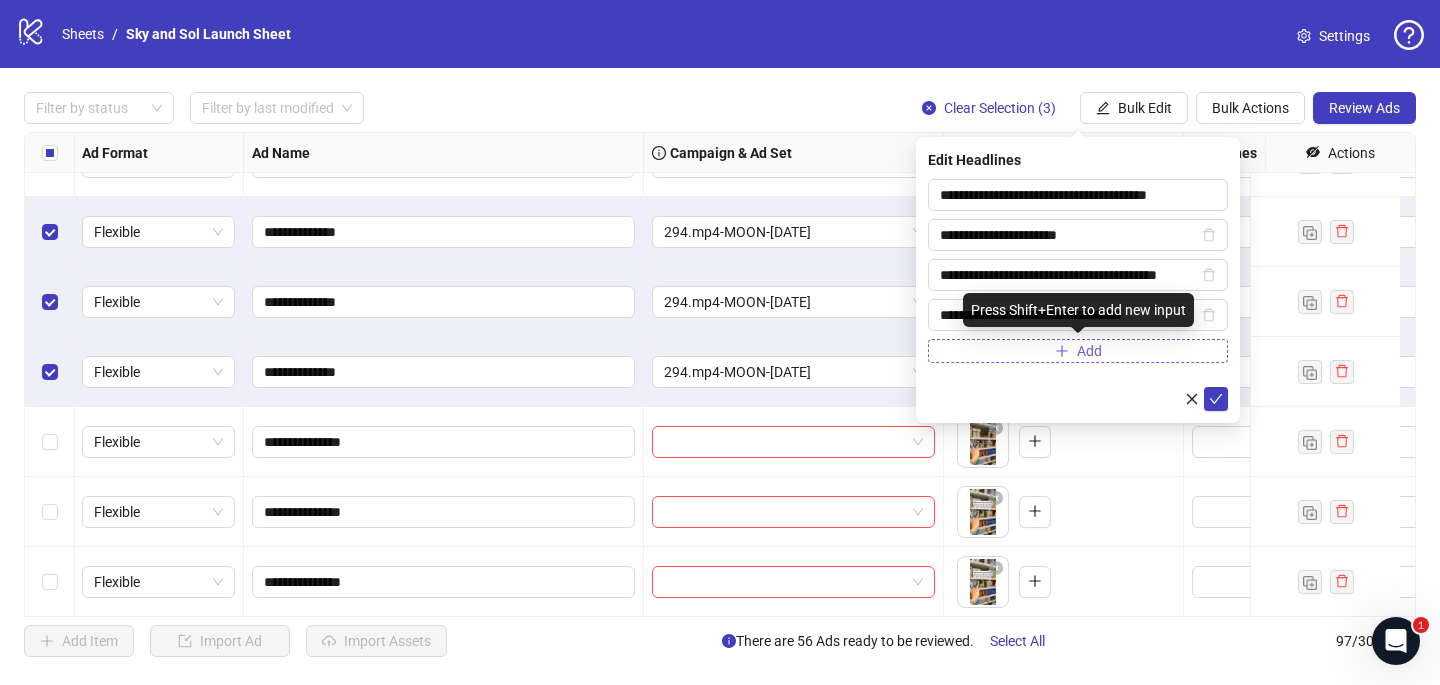 click on "Add" at bounding box center (1078, 351) 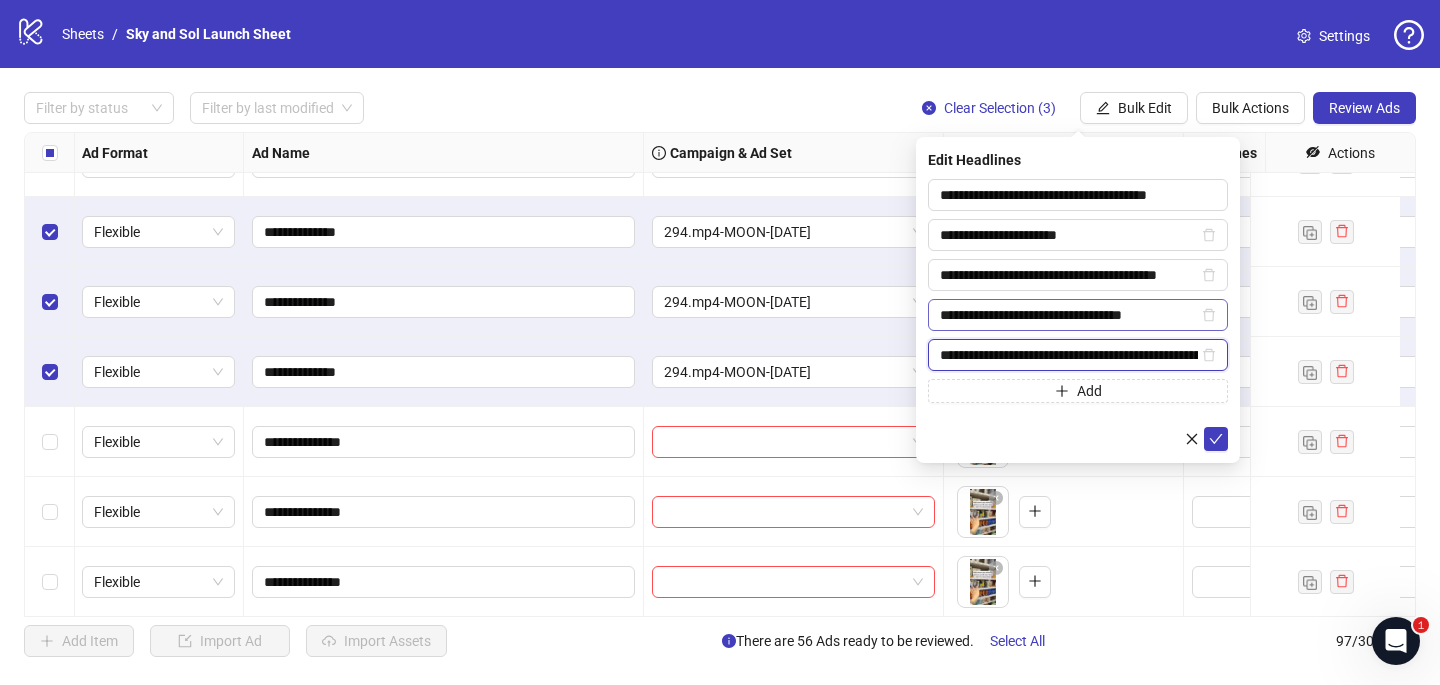 scroll, scrollTop: 0, scrollLeft: 78, axis: horizontal 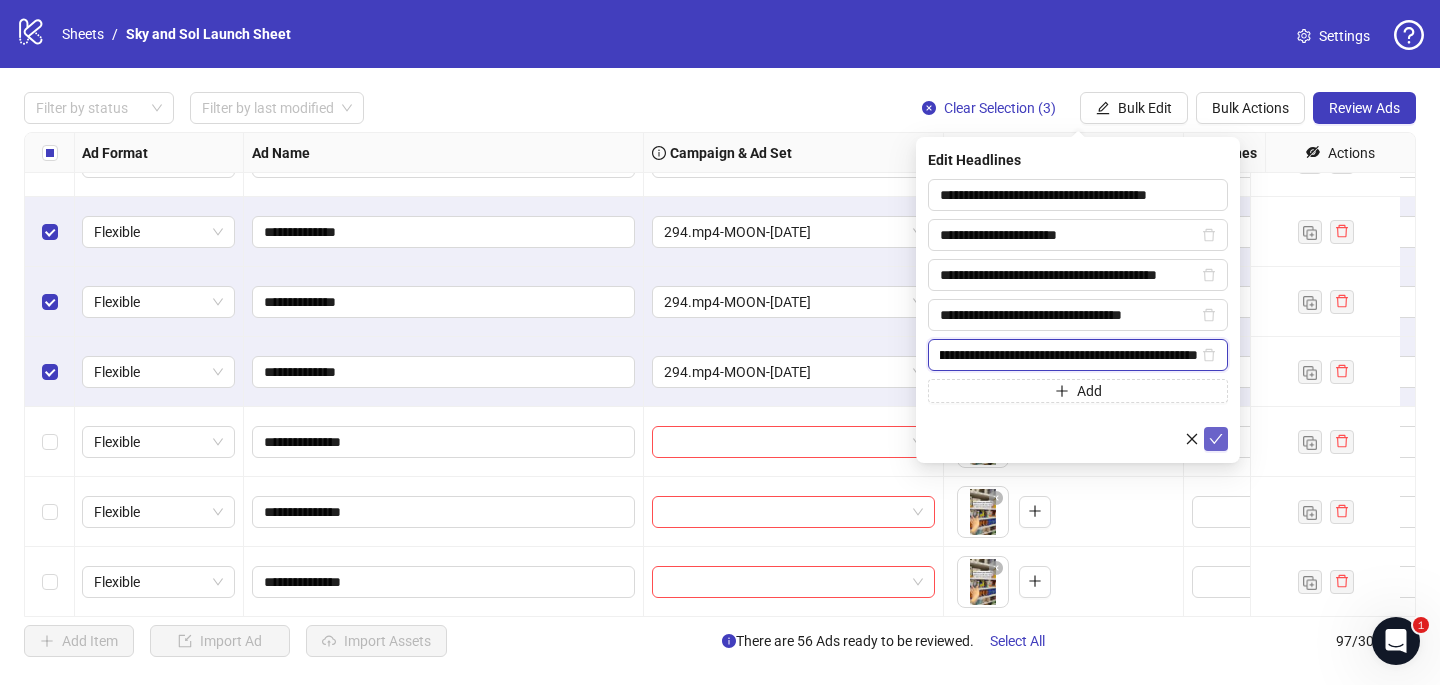 type on "**********" 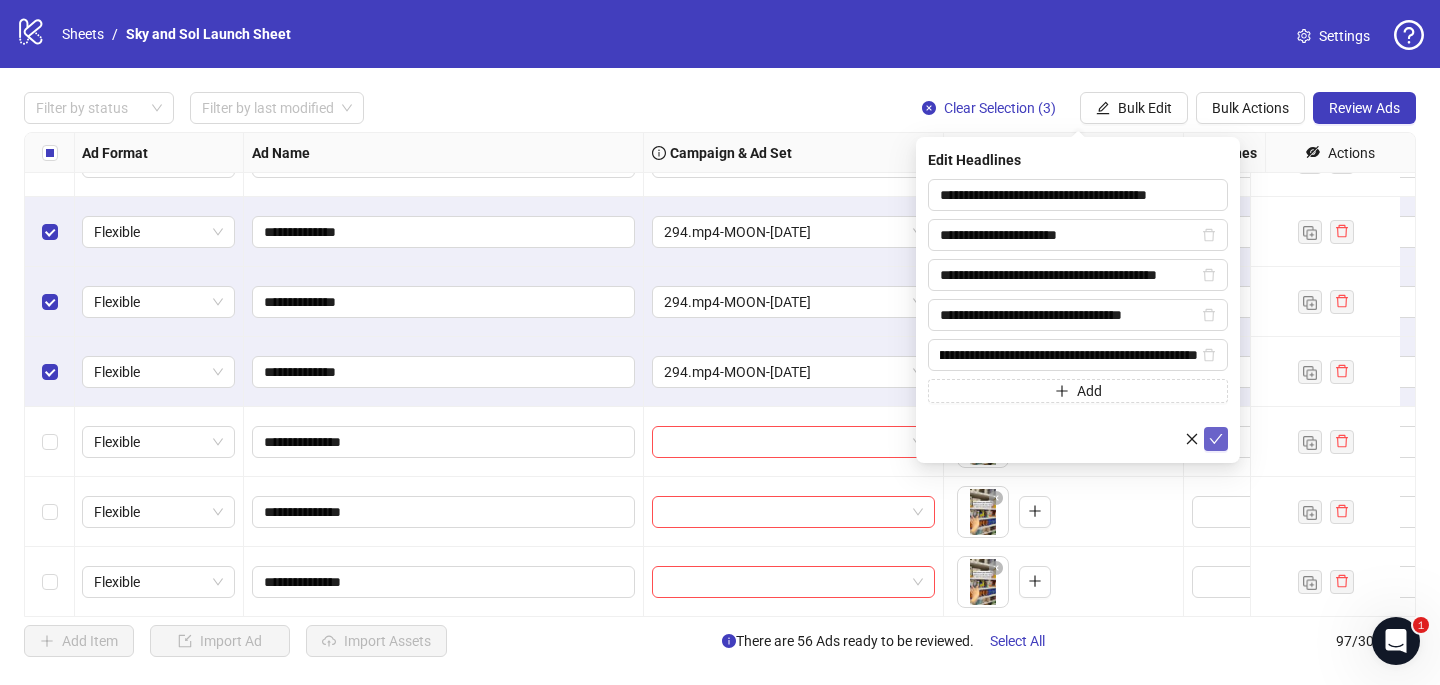scroll, scrollTop: 0, scrollLeft: 0, axis: both 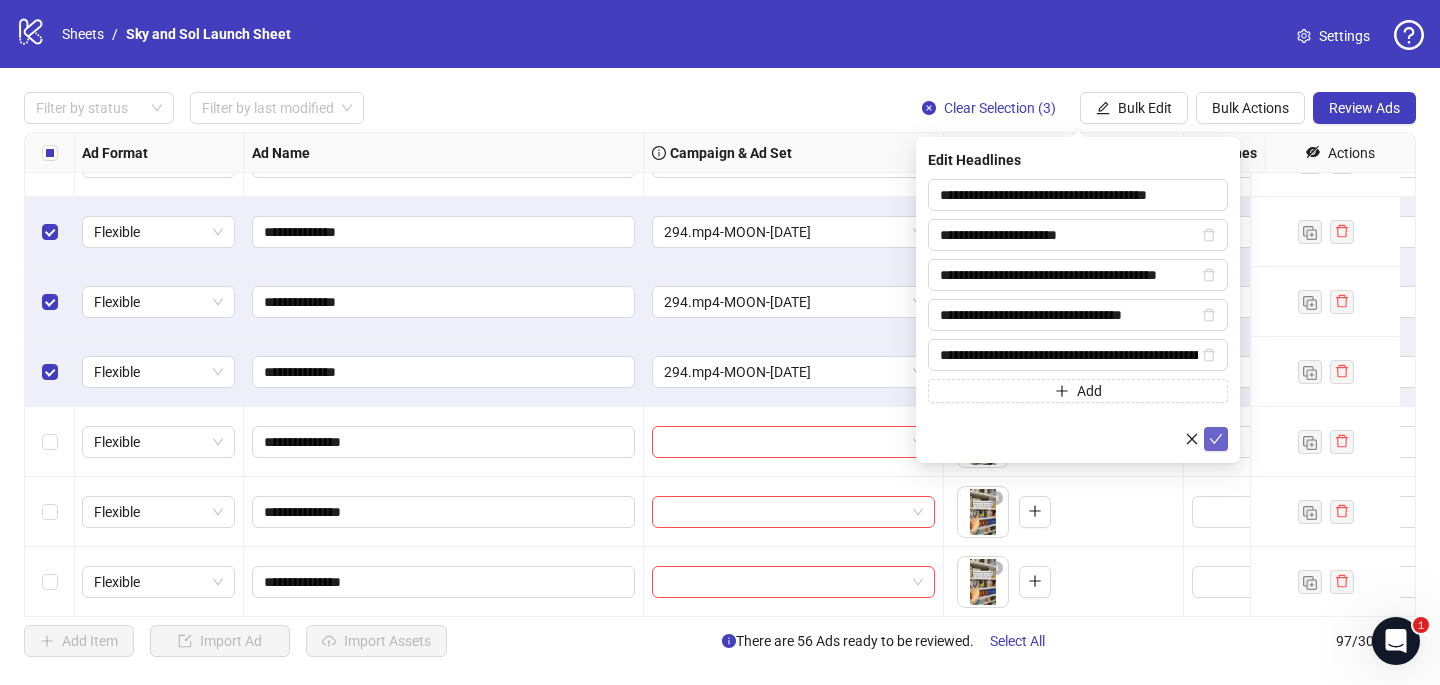 click 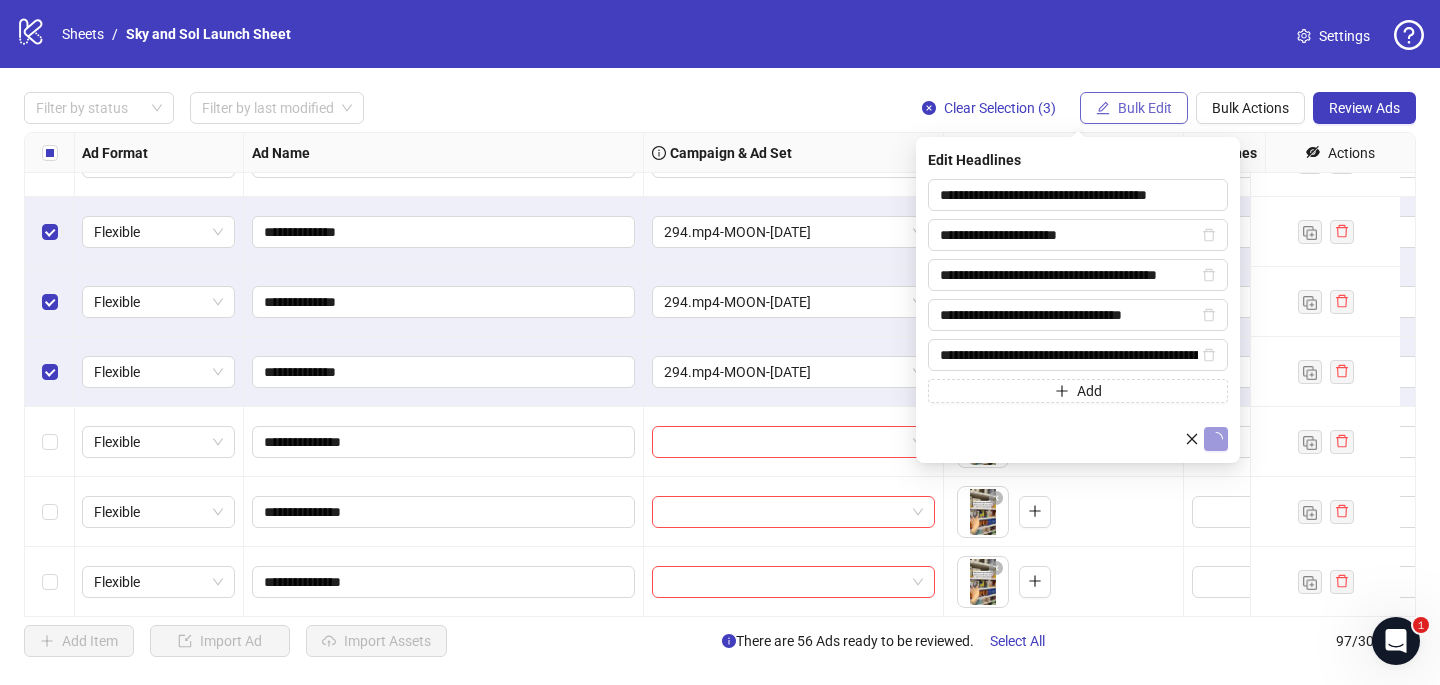 click on "Bulk Edit" at bounding box center [1145, 108] 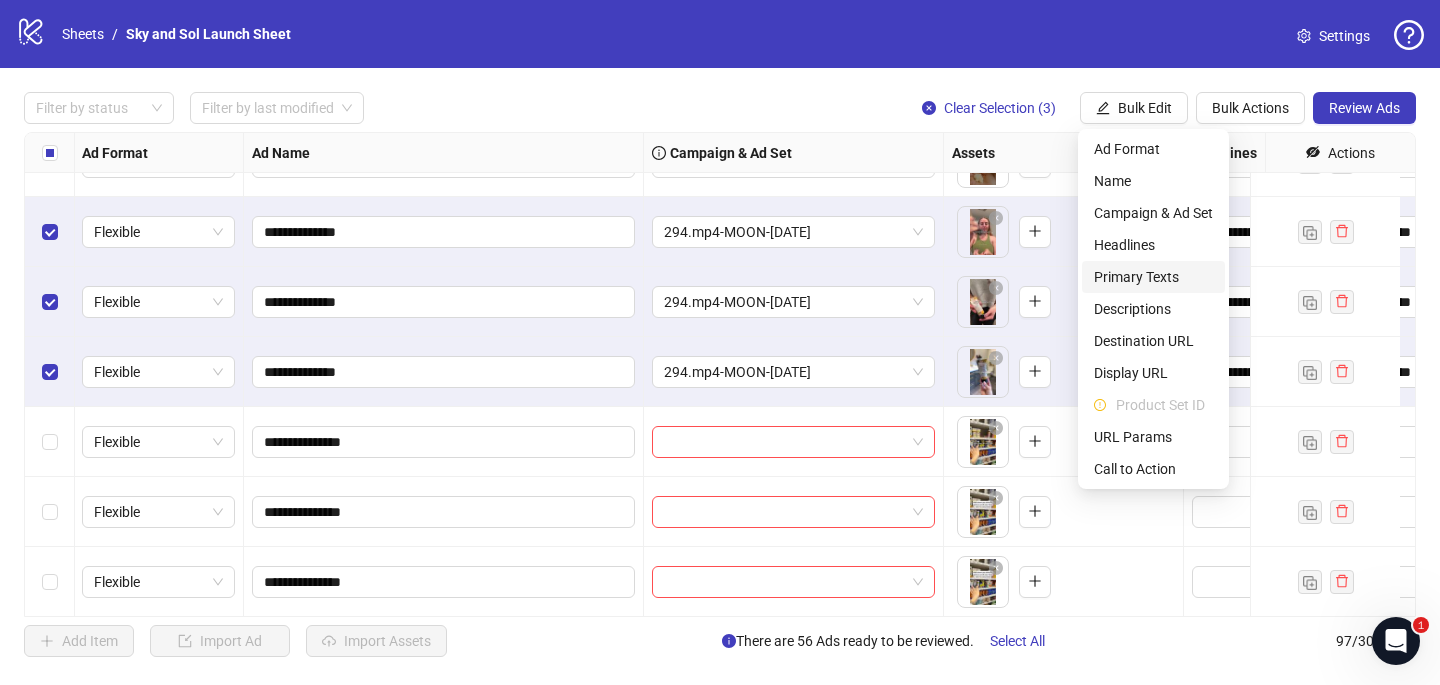 click on "Primary Texts" at bounding box center (1153, 277) 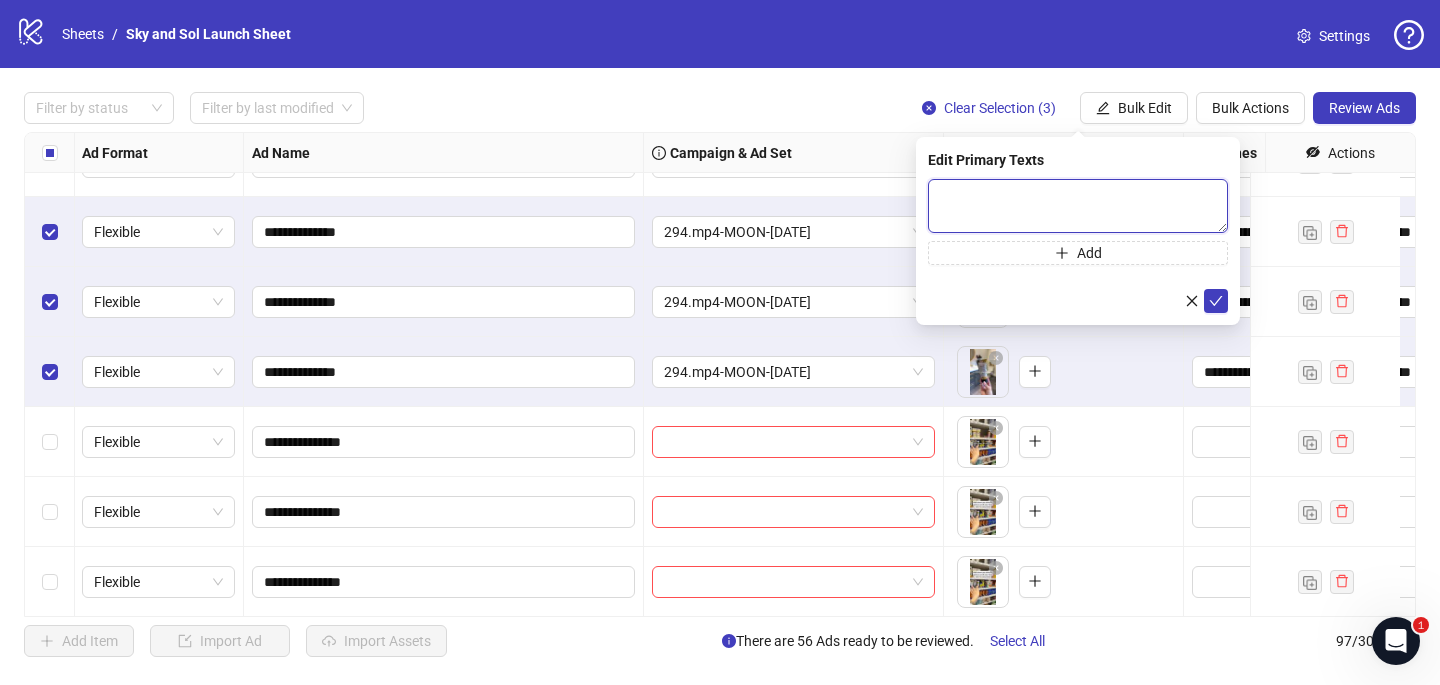 click at bounding box center (1078, 206) 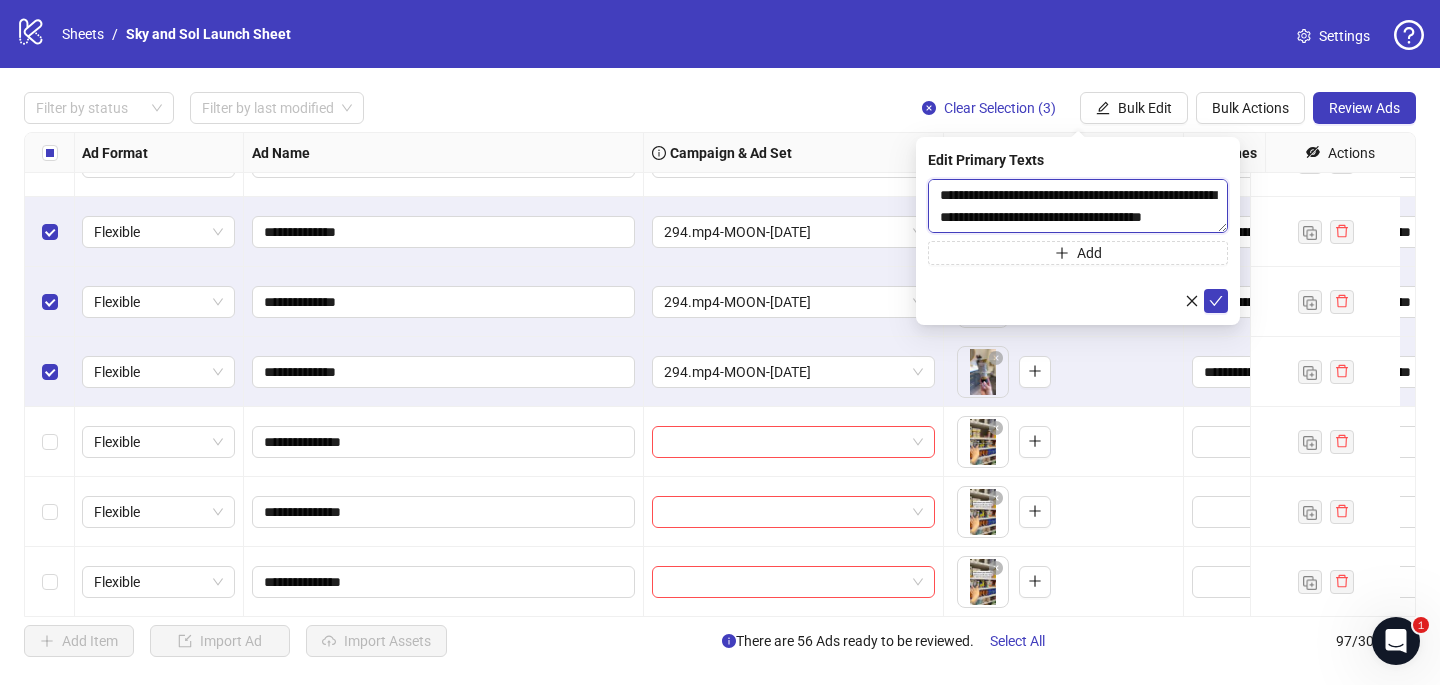 scroll, scrollTop: 396, scrollLeft: 0, axis: vertical 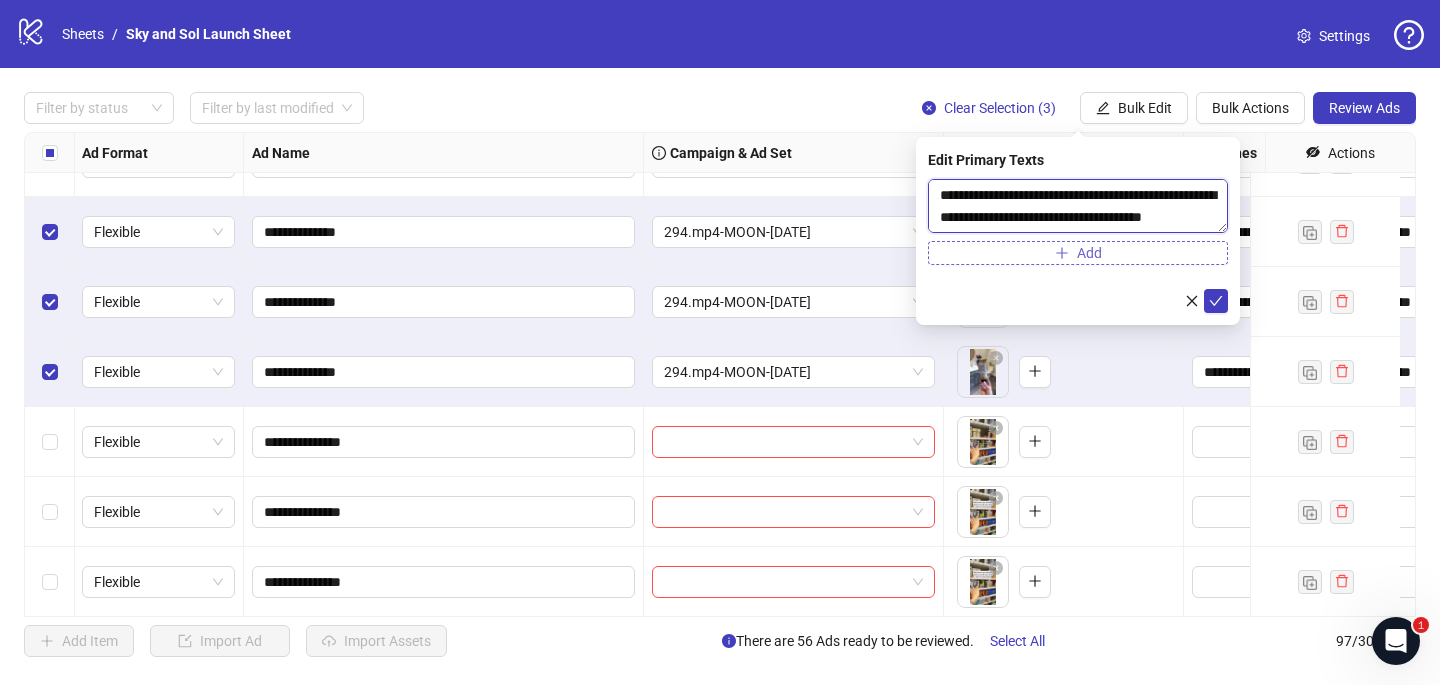 type on "**********" 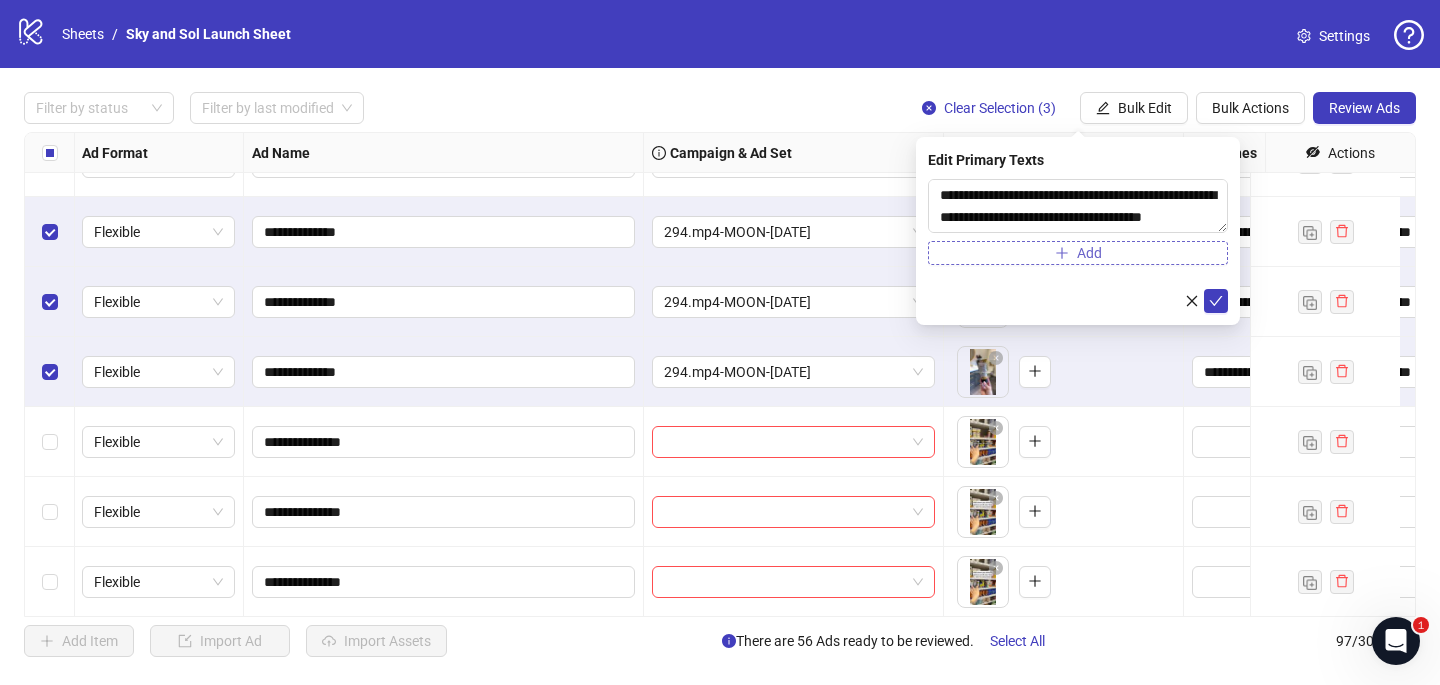 click on "Add" at bounding box center (1078, 253) 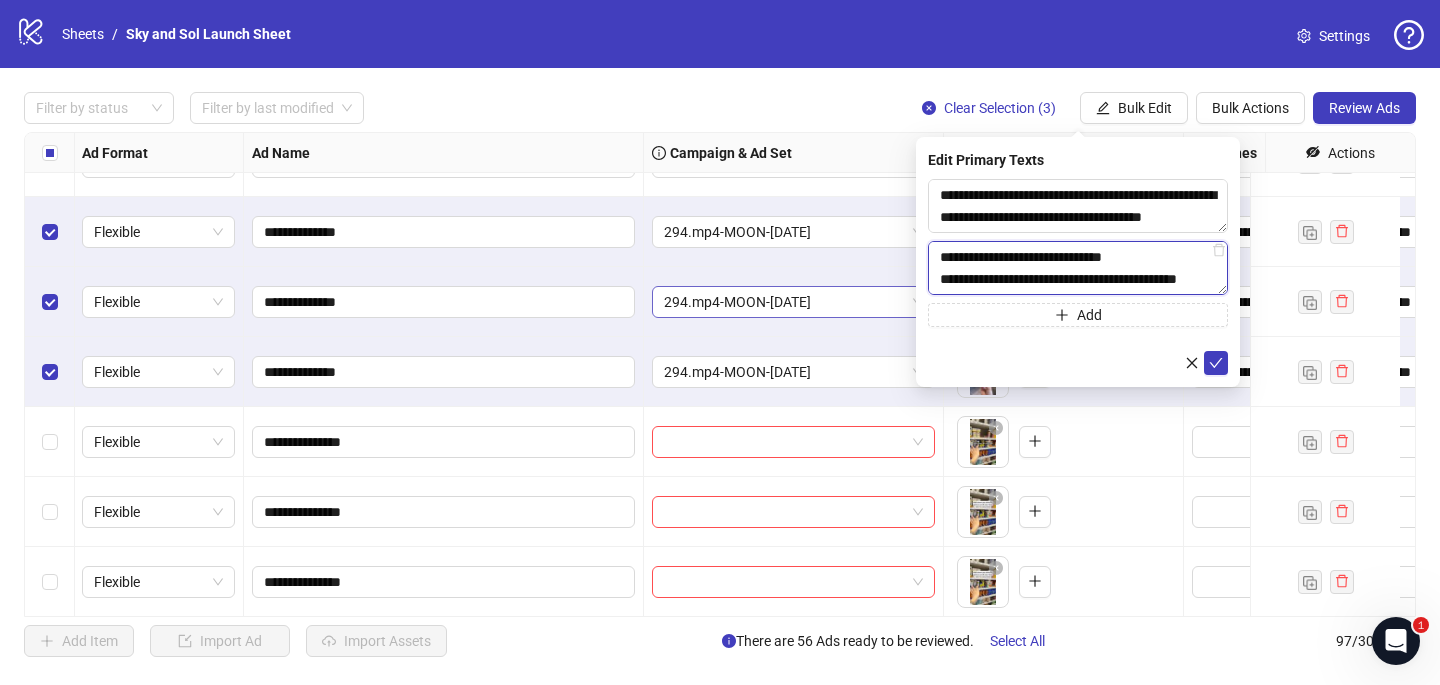 scroll, scrollTop: 528, scrollLeft: 0, axis: vertical 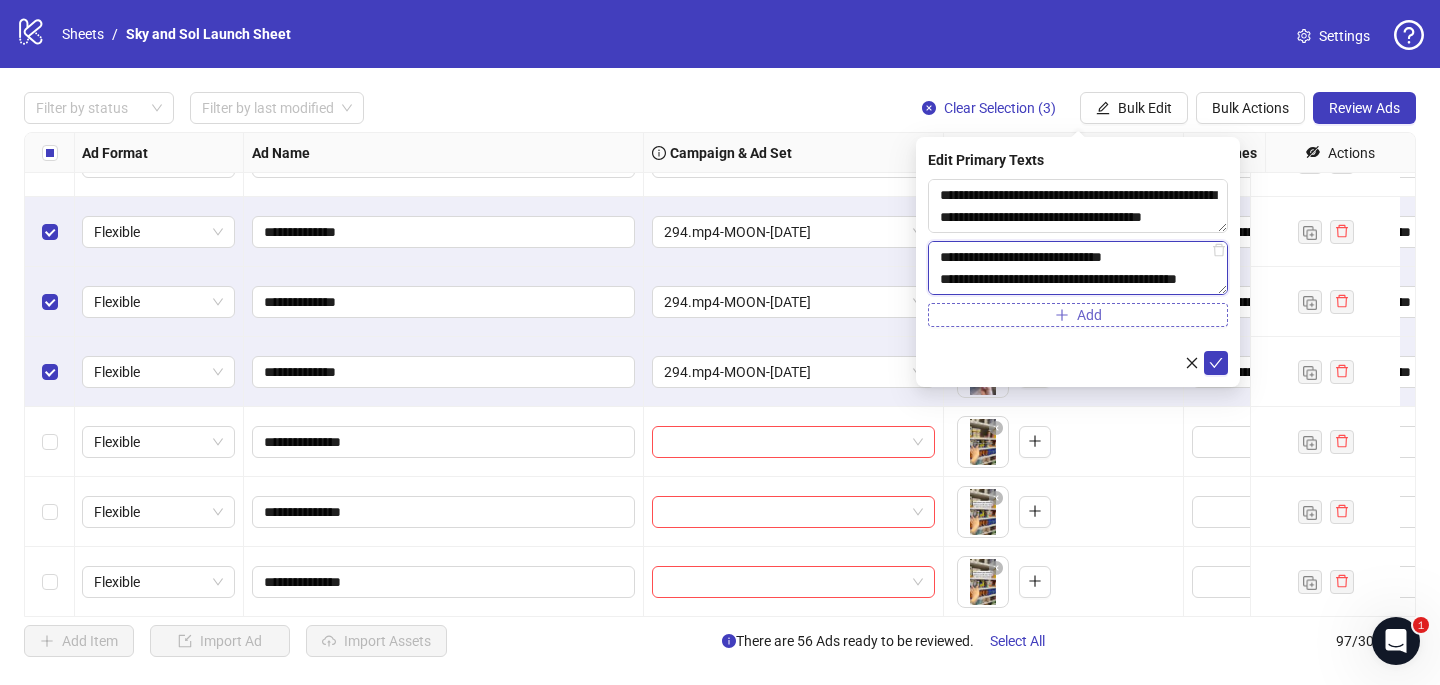 type on "**********" 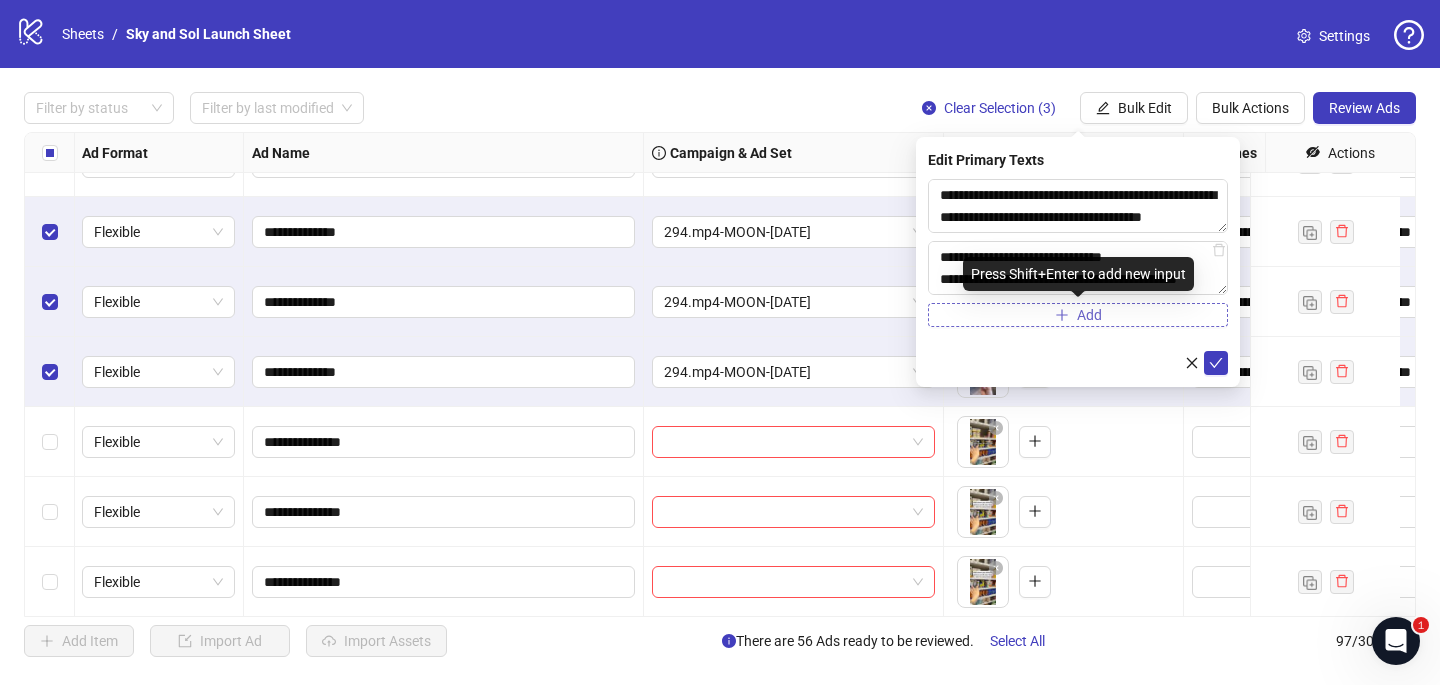 click on "Add" at bounding box center [1078, 315] 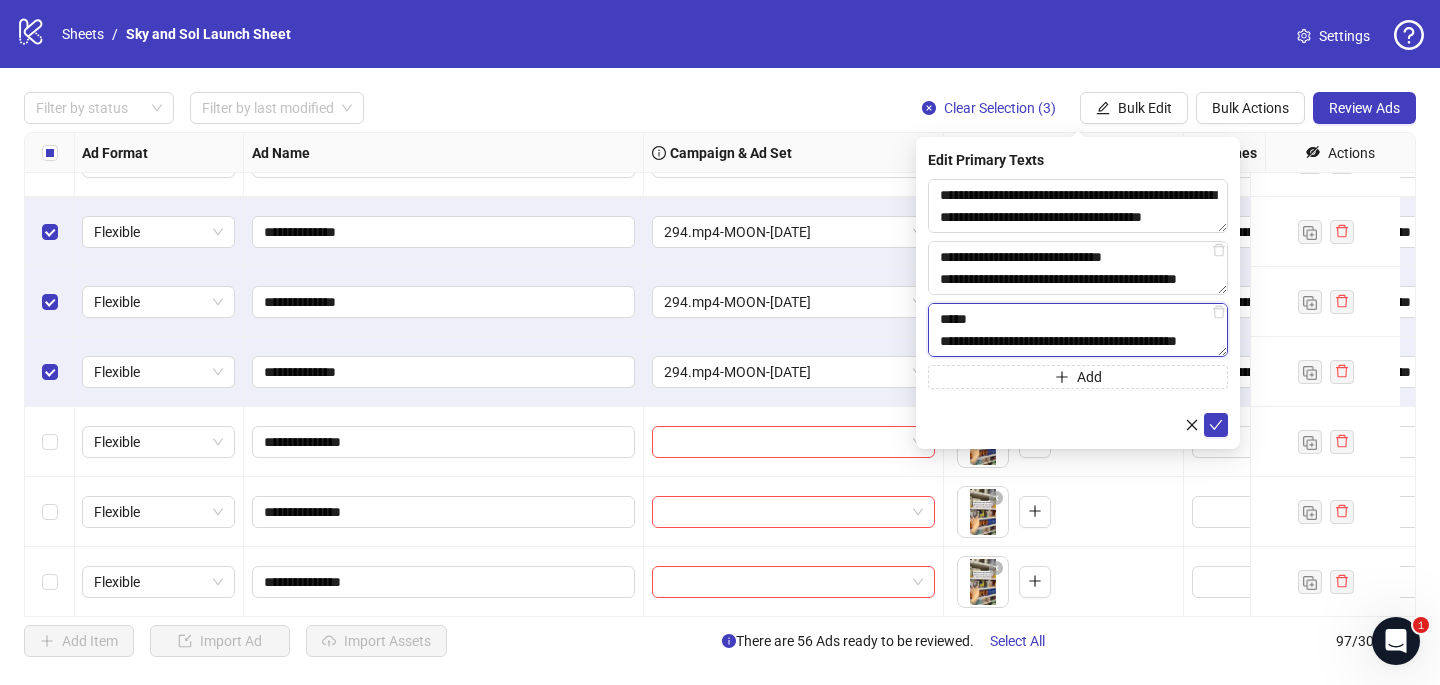 scroll, scrollTop: 308, scrollLeft: 0, axis: vertical 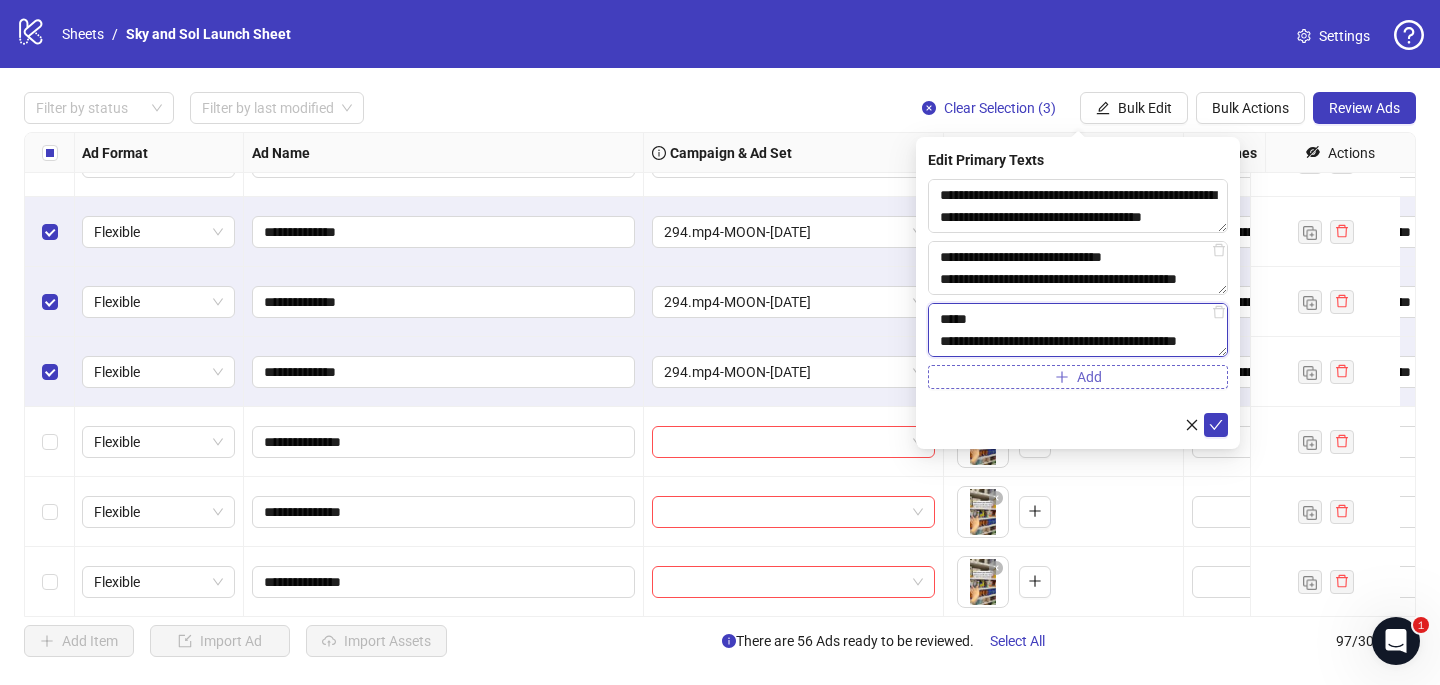 type on "**********" 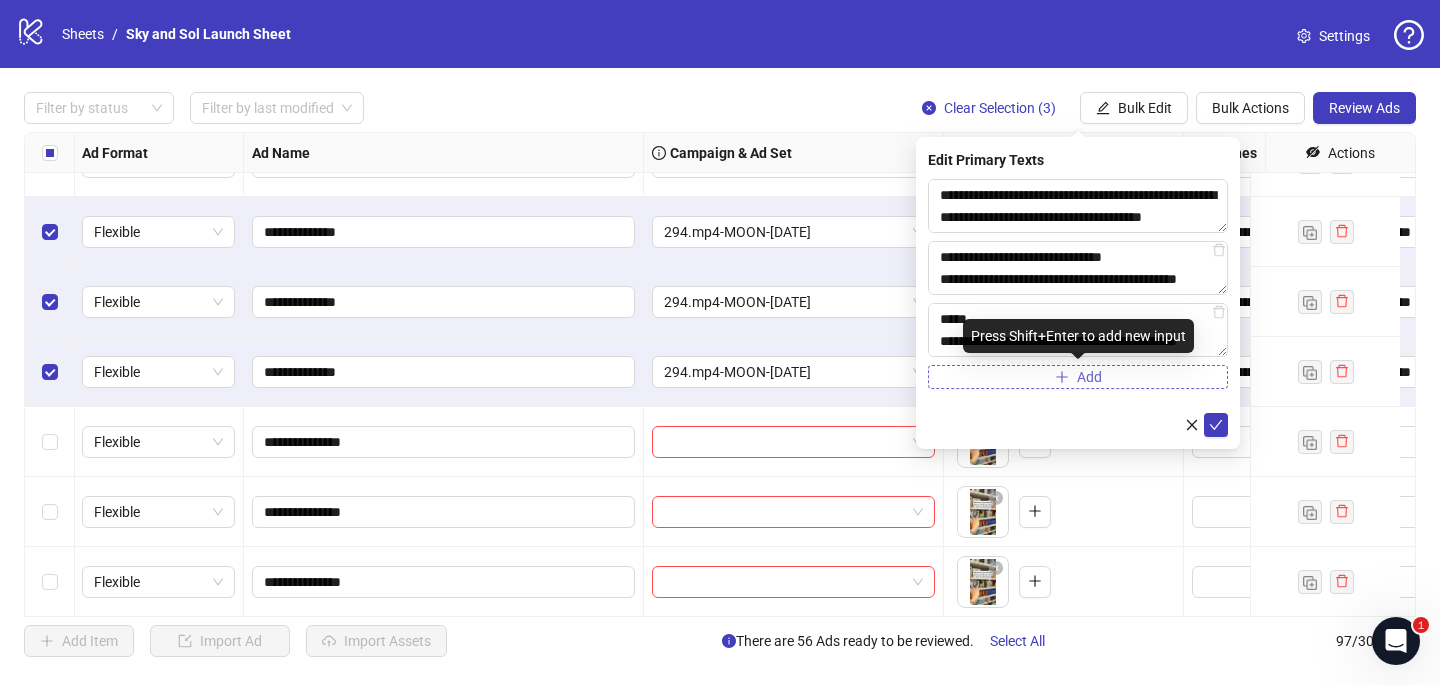 click on "Add" at bounding box center (1078, 377) 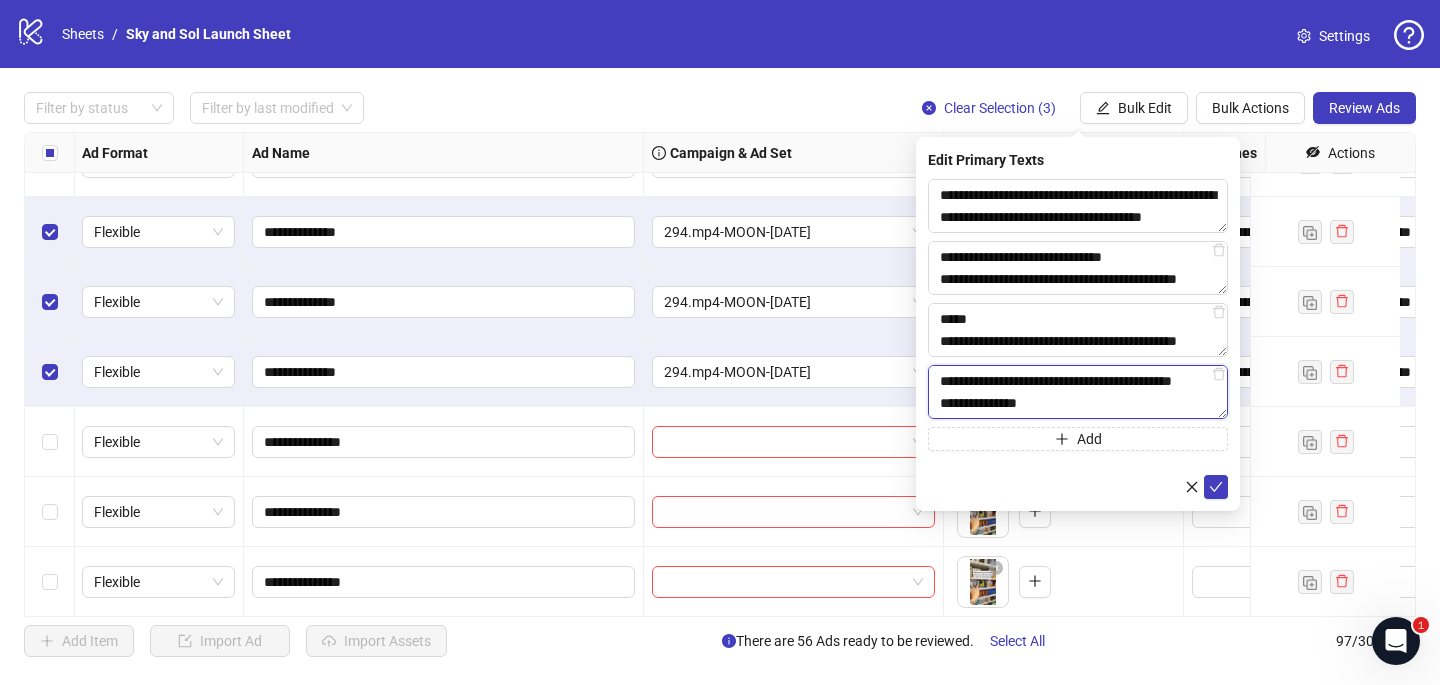 scroll, scrollTop: 88, scrollLeft: 0, axis: vertical 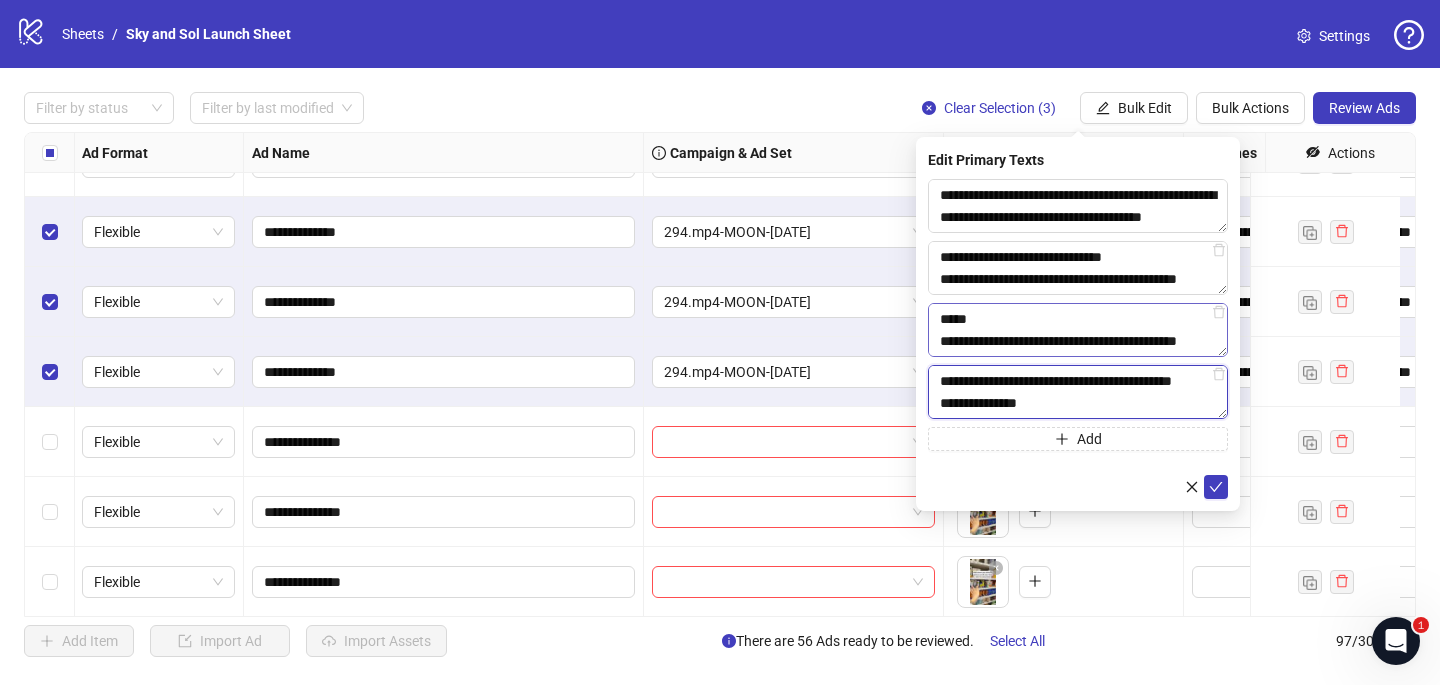 type on "**********" 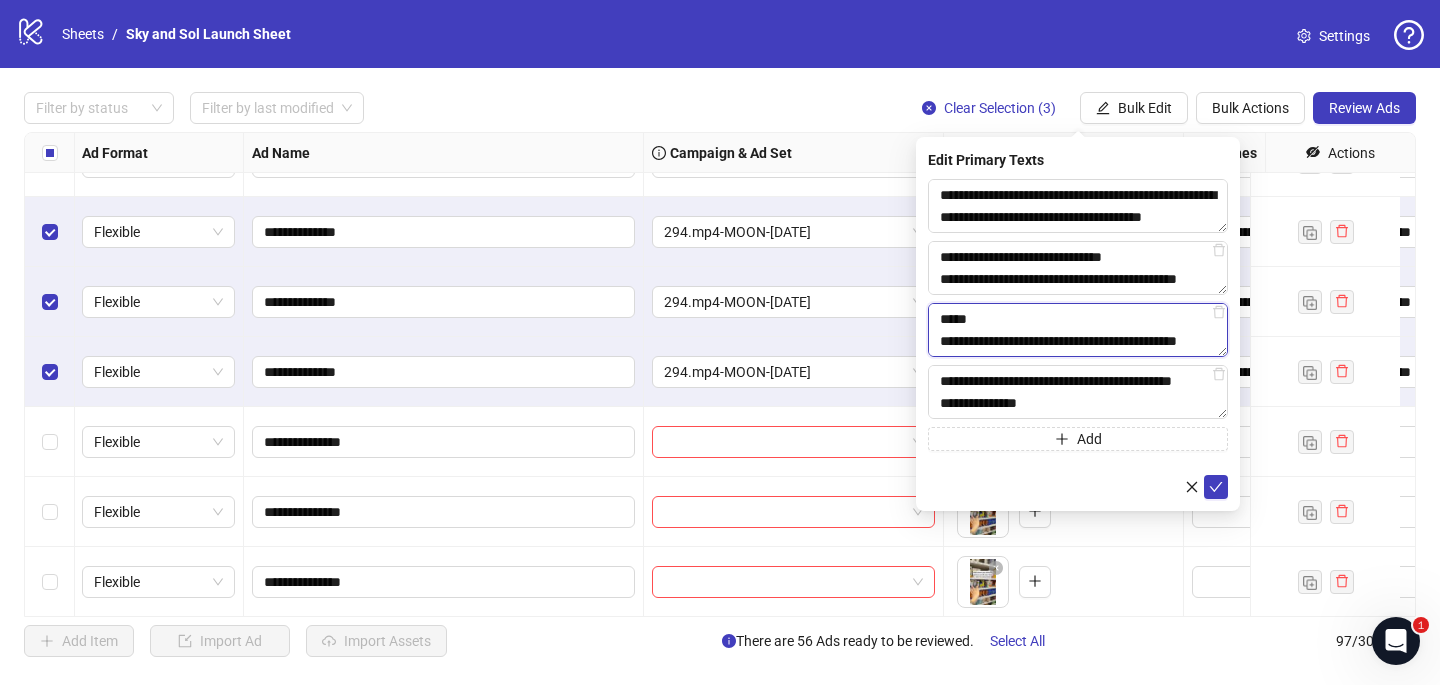 click on "**********" at bounding box center [1078, 330] 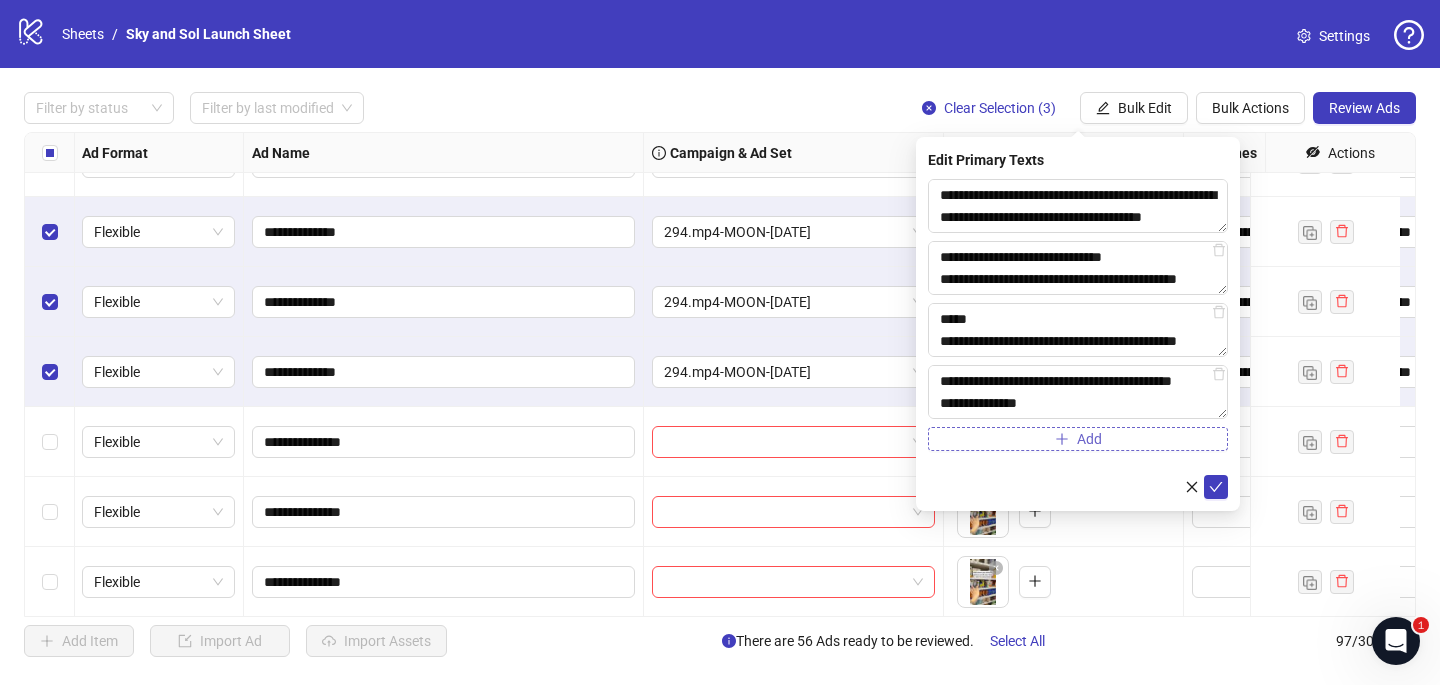 click on "Add" at bounding box center [1078, 439] 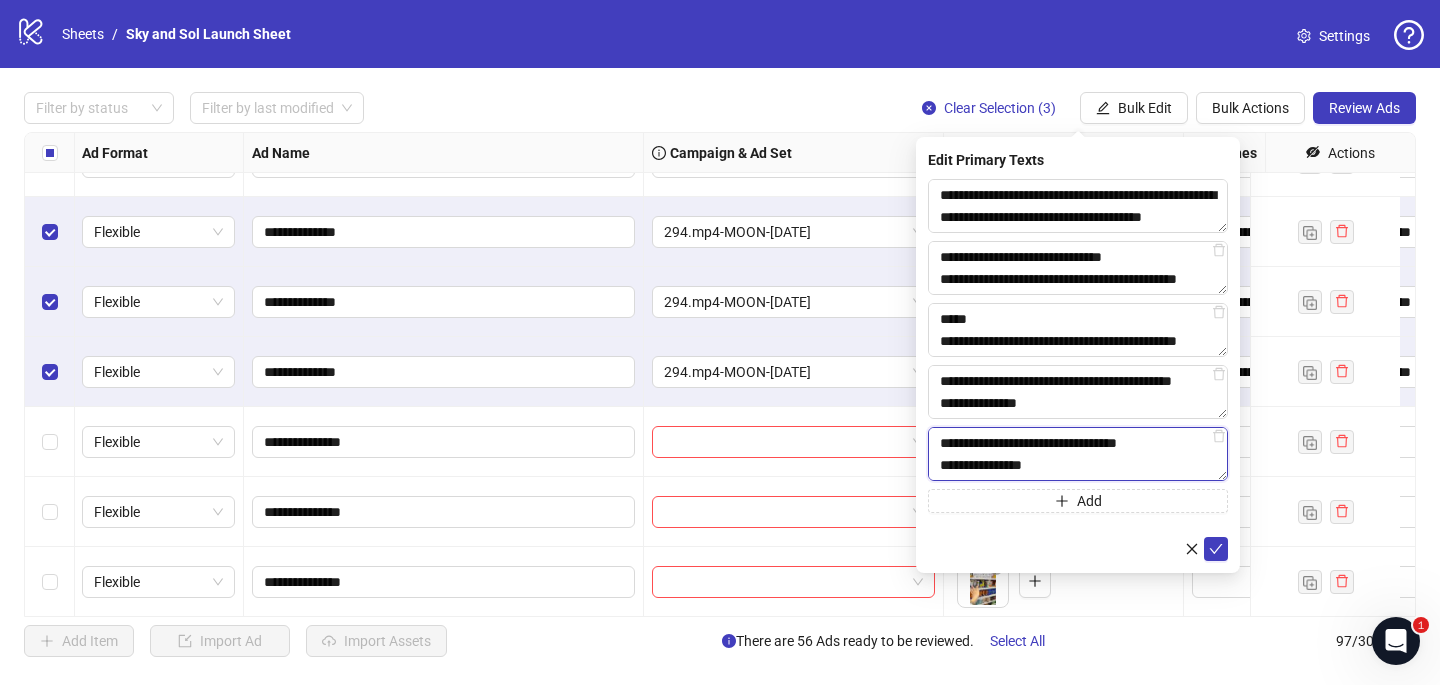 scroll, scrollTop: 88, scrollLeft: 0, axis: vertical 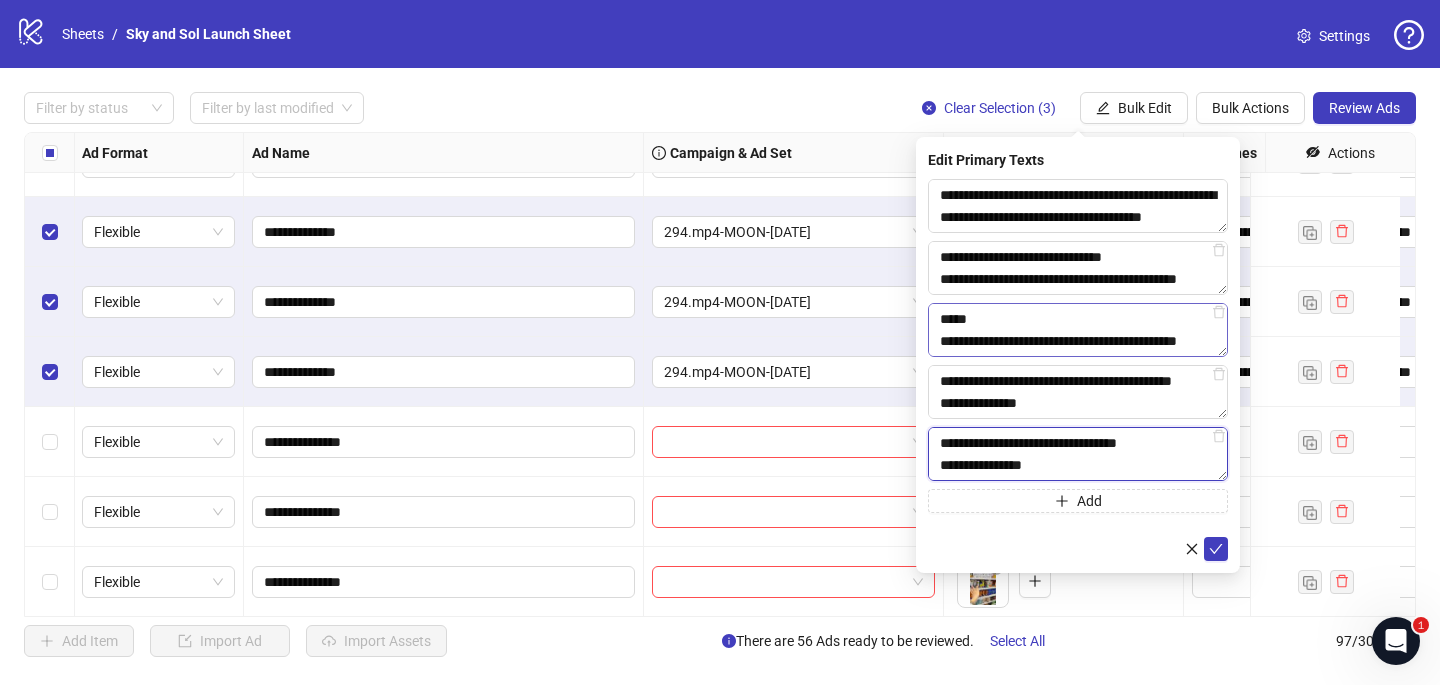 type on "**********" 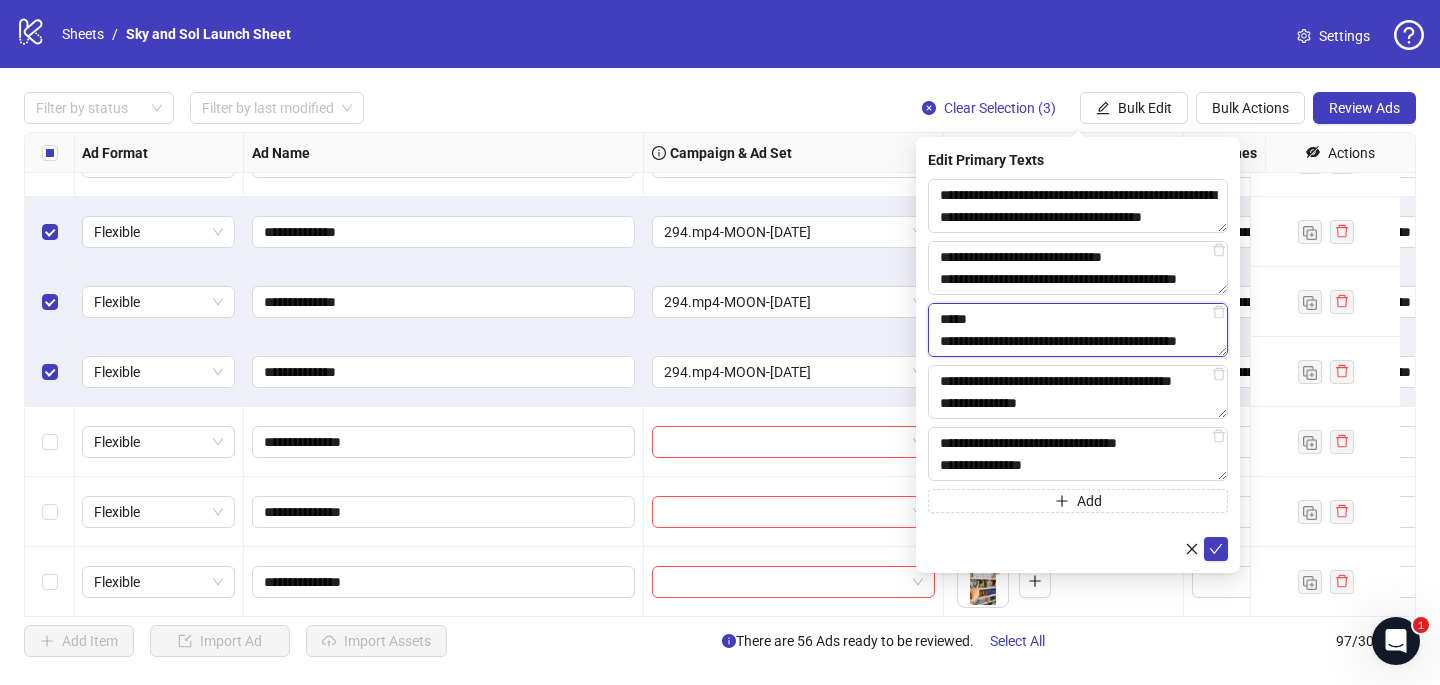drag, startPoint x: 1025, startPoint y: 340, endPoint x: 926, endPoint y: 326, distance: 99.985 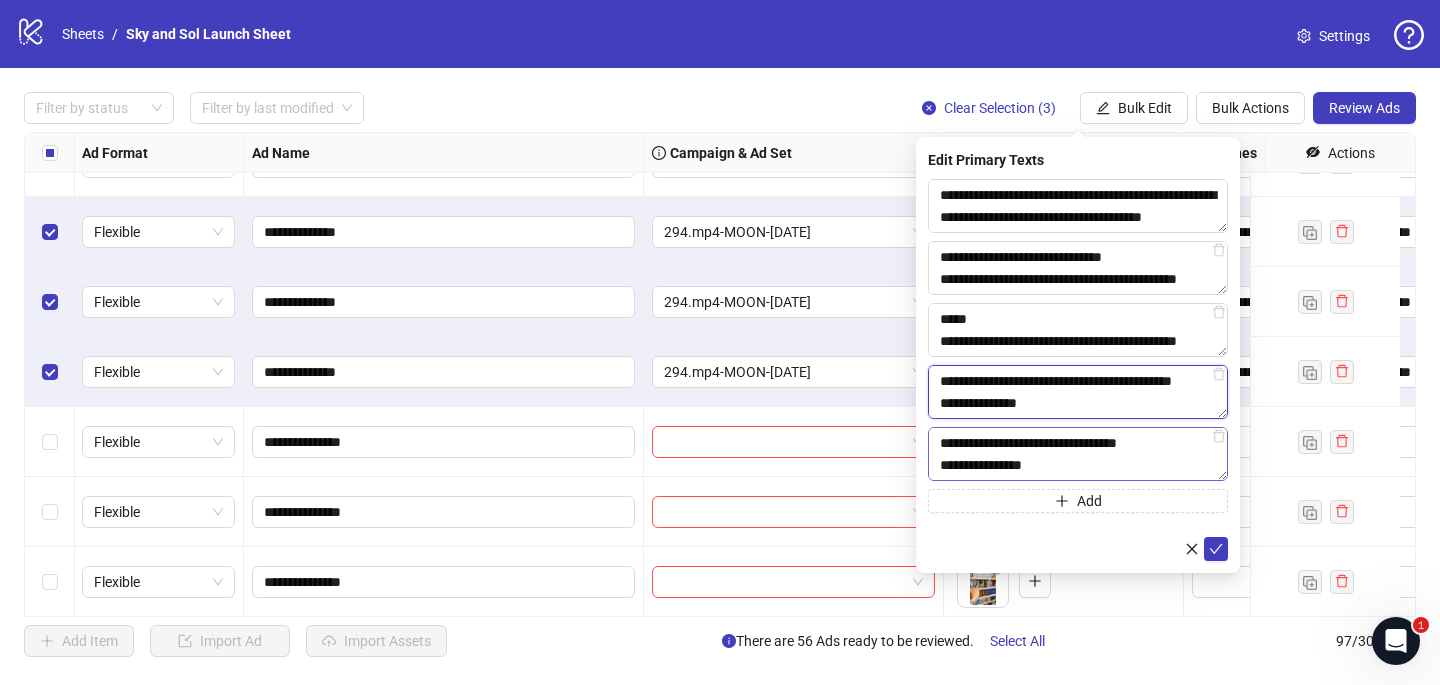 drag, startPoint x: 1056, startPoint y: 405, endPoint x: 1024, endPoint y: 429, distance: 40 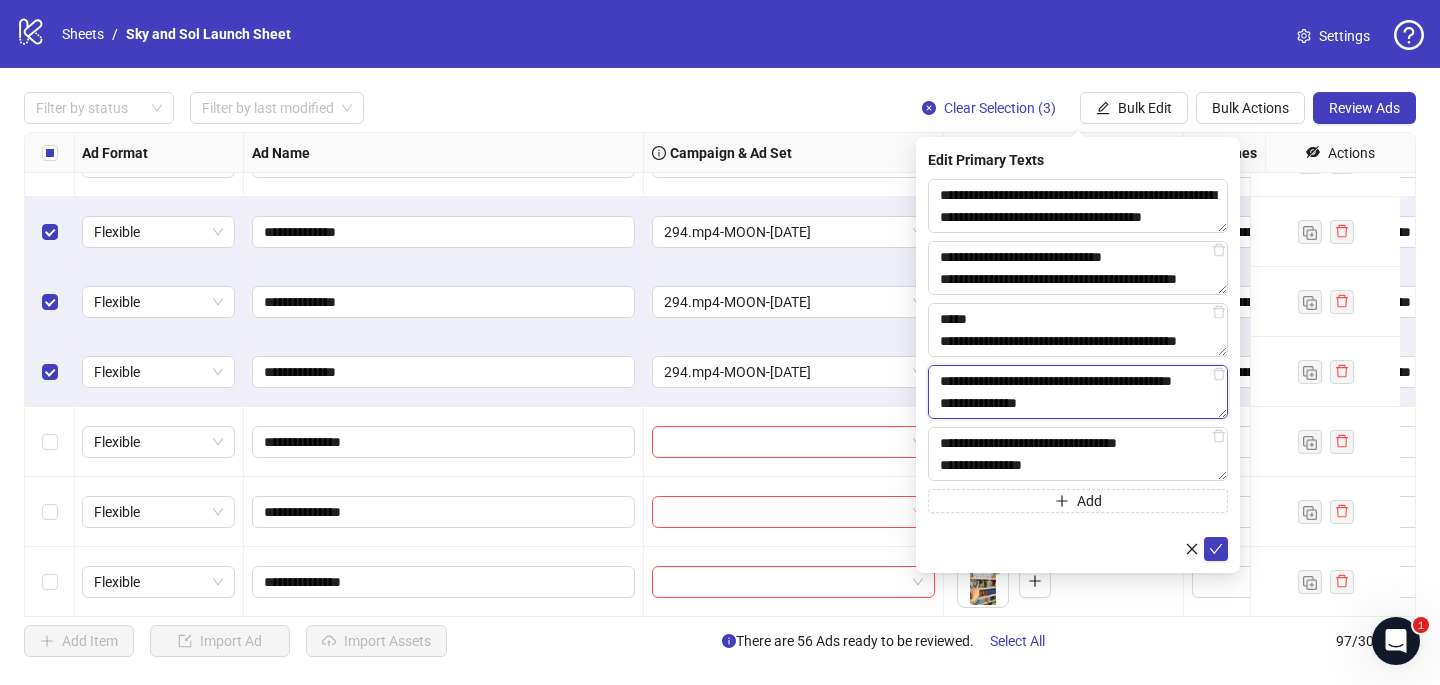drag, startPoint x: 1083, startPoint y: 405, endPoint x: 959, endPoint y: 404, distance: 124.004036 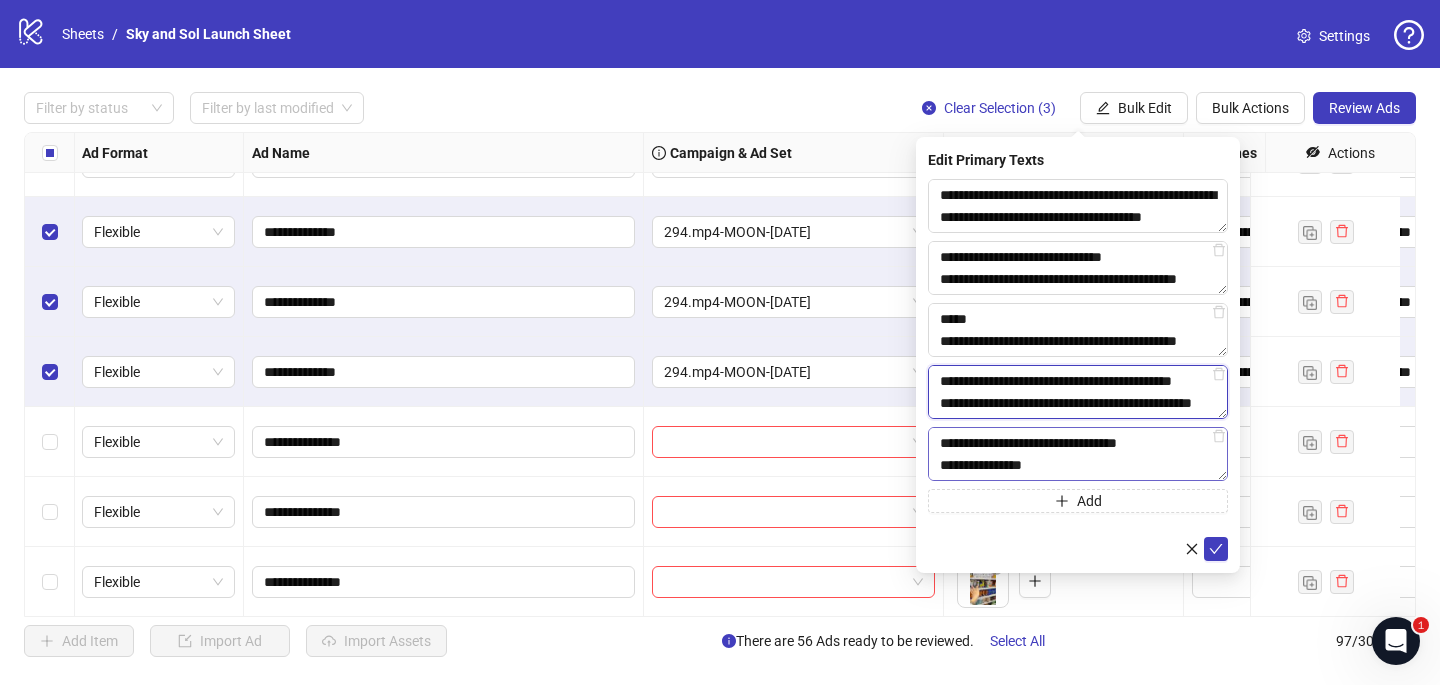 scroll, scrollTop: 103, scrollLeft: 0, axis: vertical 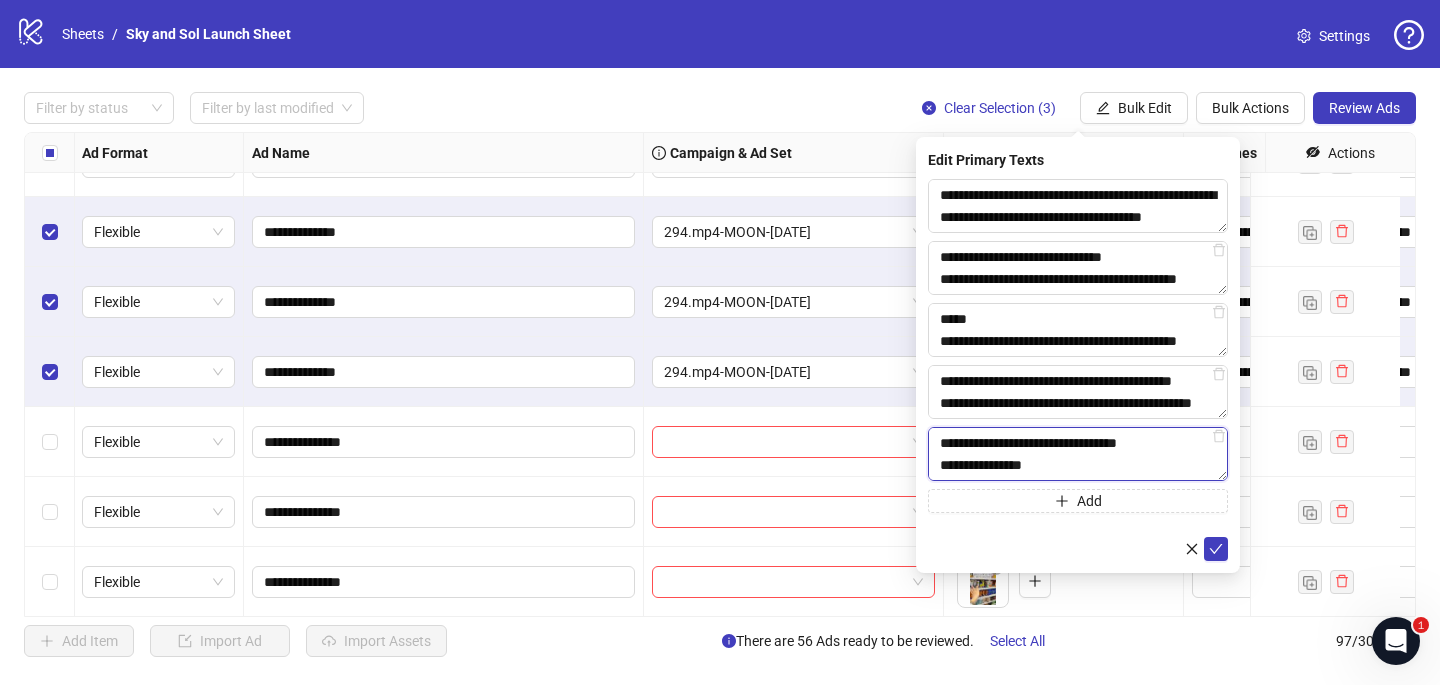 drag, startPoint x: 1050, startPoint y: 464, endPoint x: 957, endPoint y: 465, distance: 93.00538 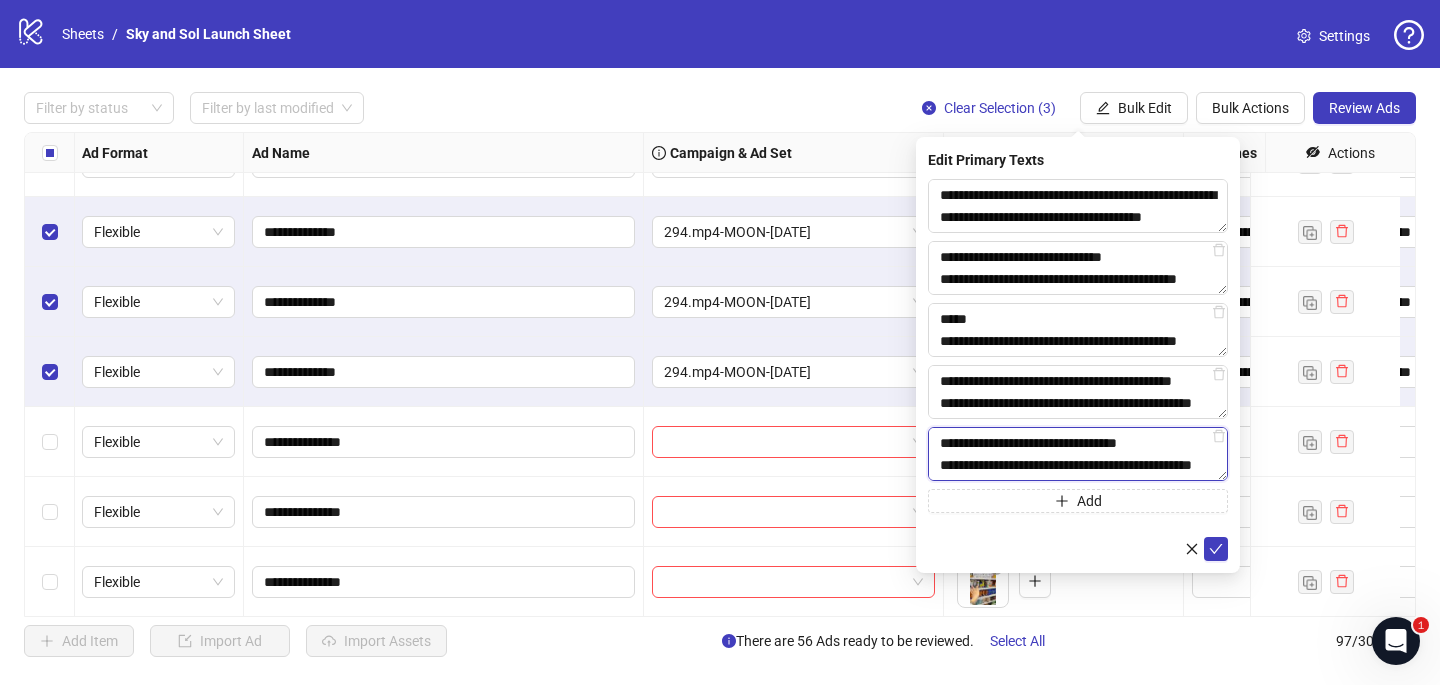 scroll, scrollTop: 103, scrollLeft: 0, axis: vertical 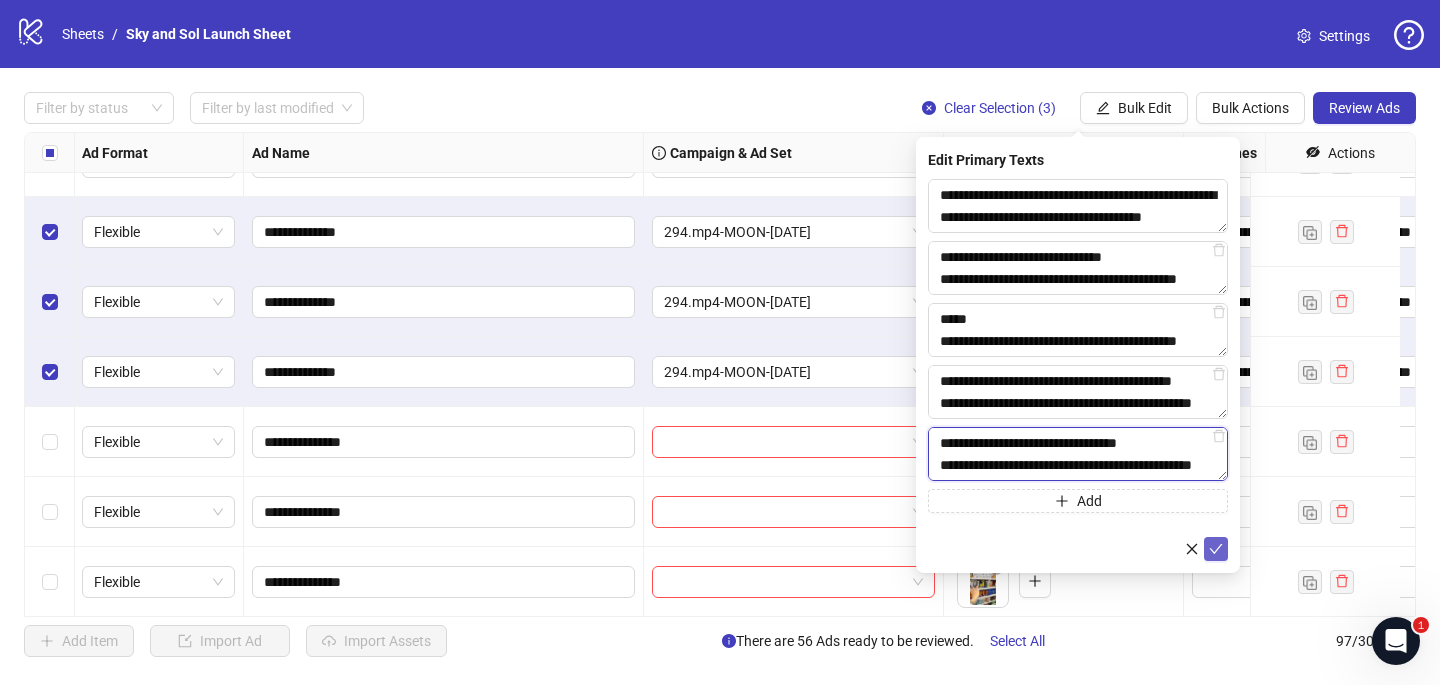 type on "**********" 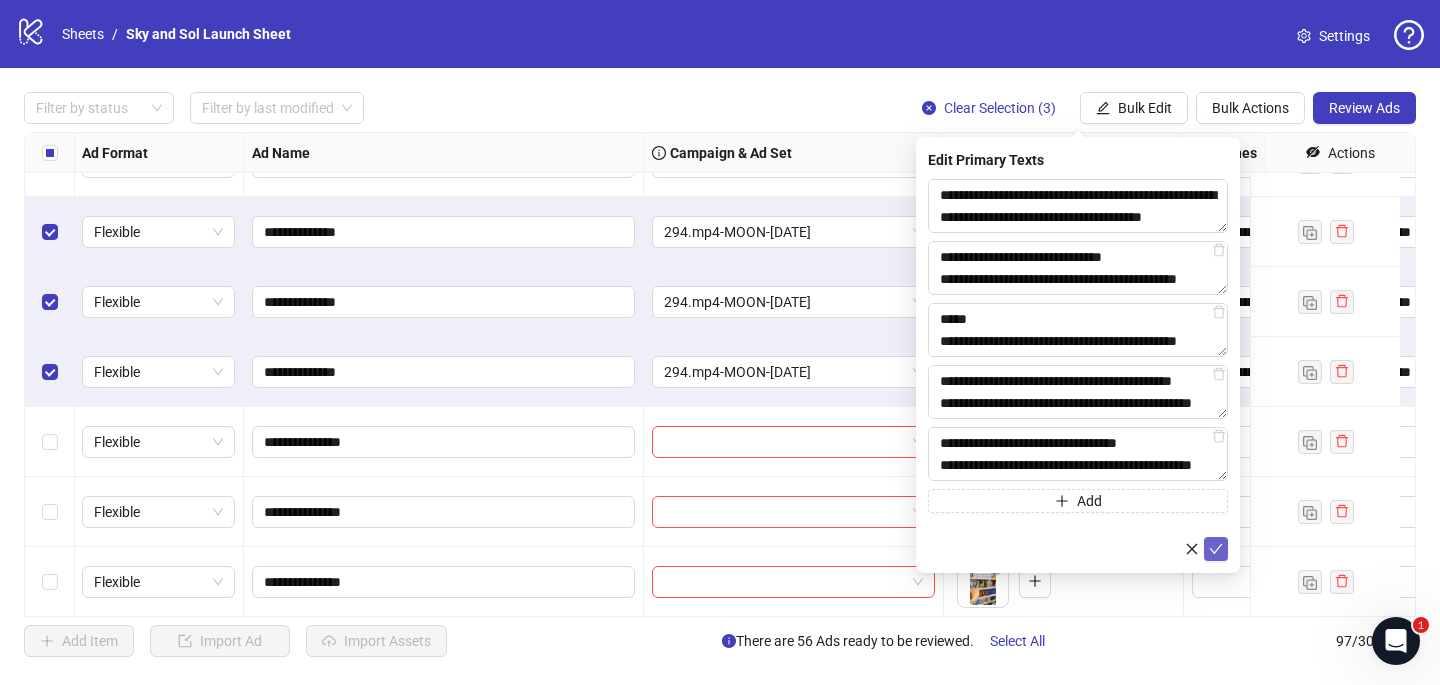 click 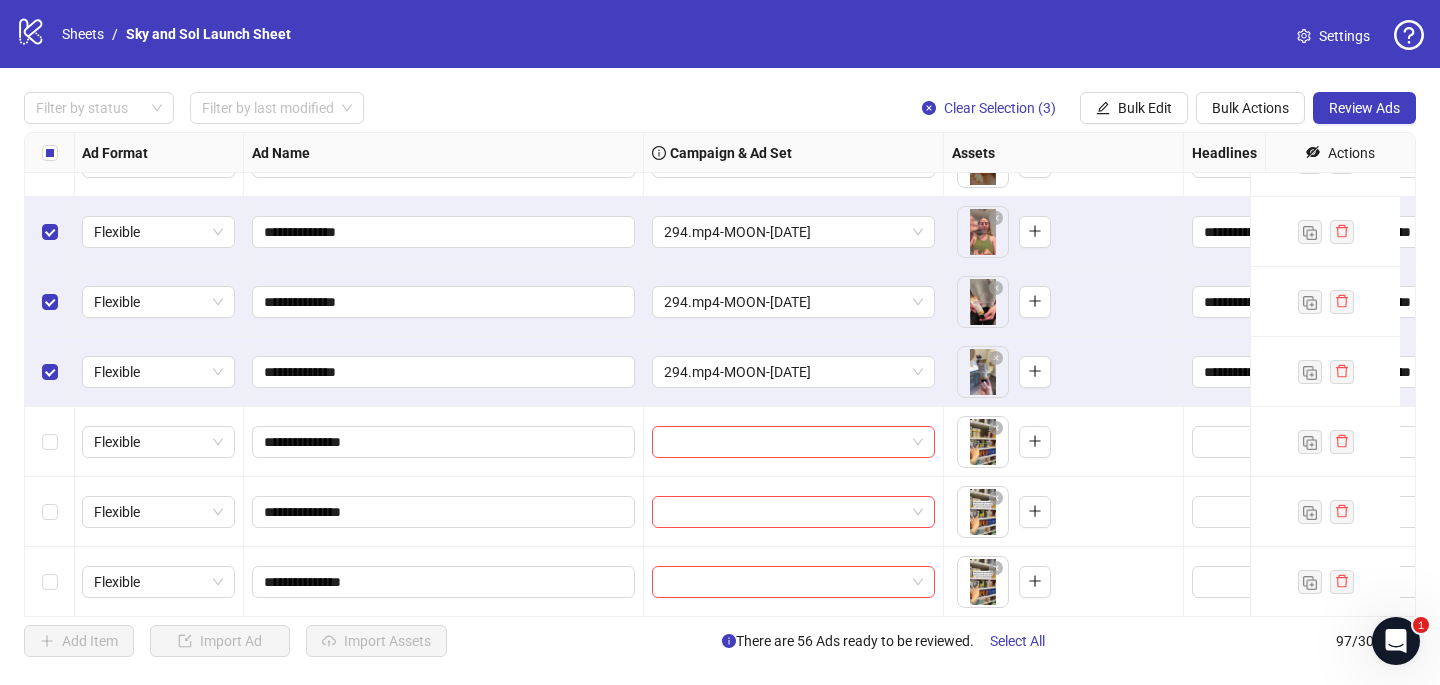 click at bounding box center [50, 232] 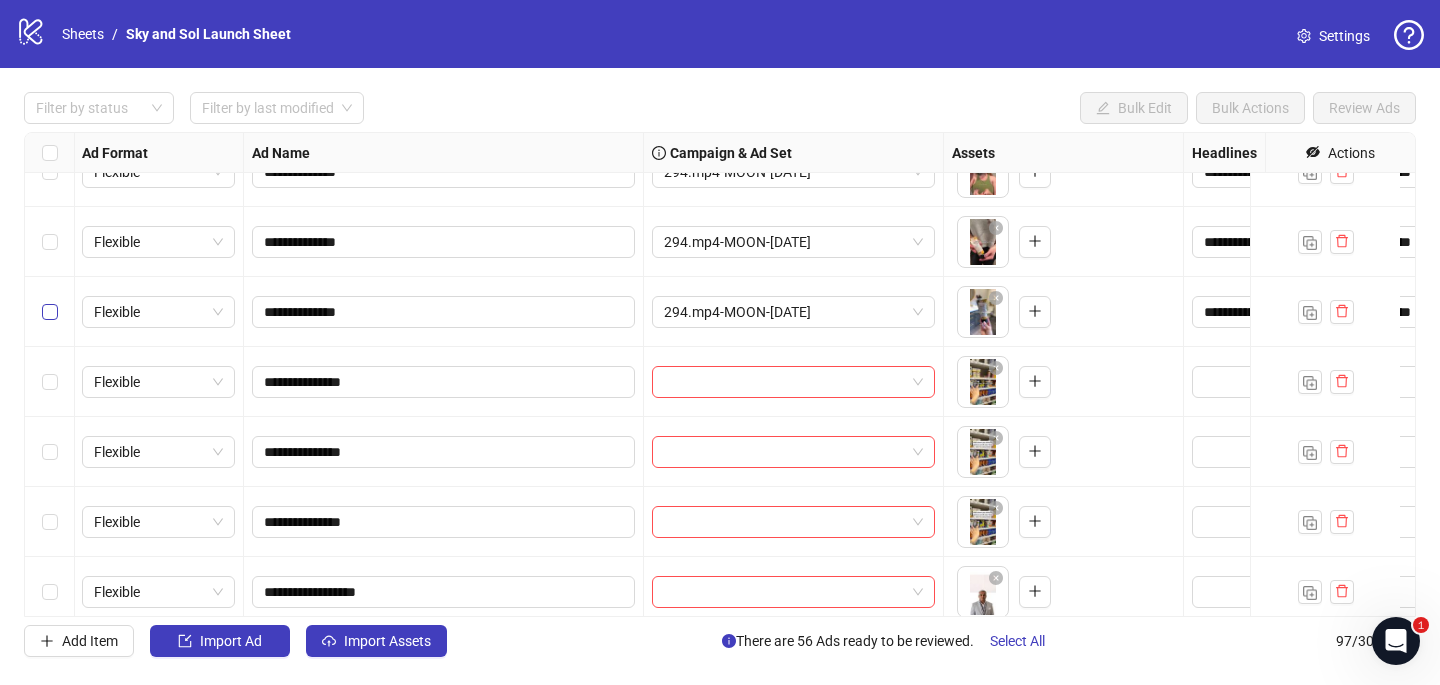 scroll, scrollTop: 3876, scrollLeft: 1, axis: both 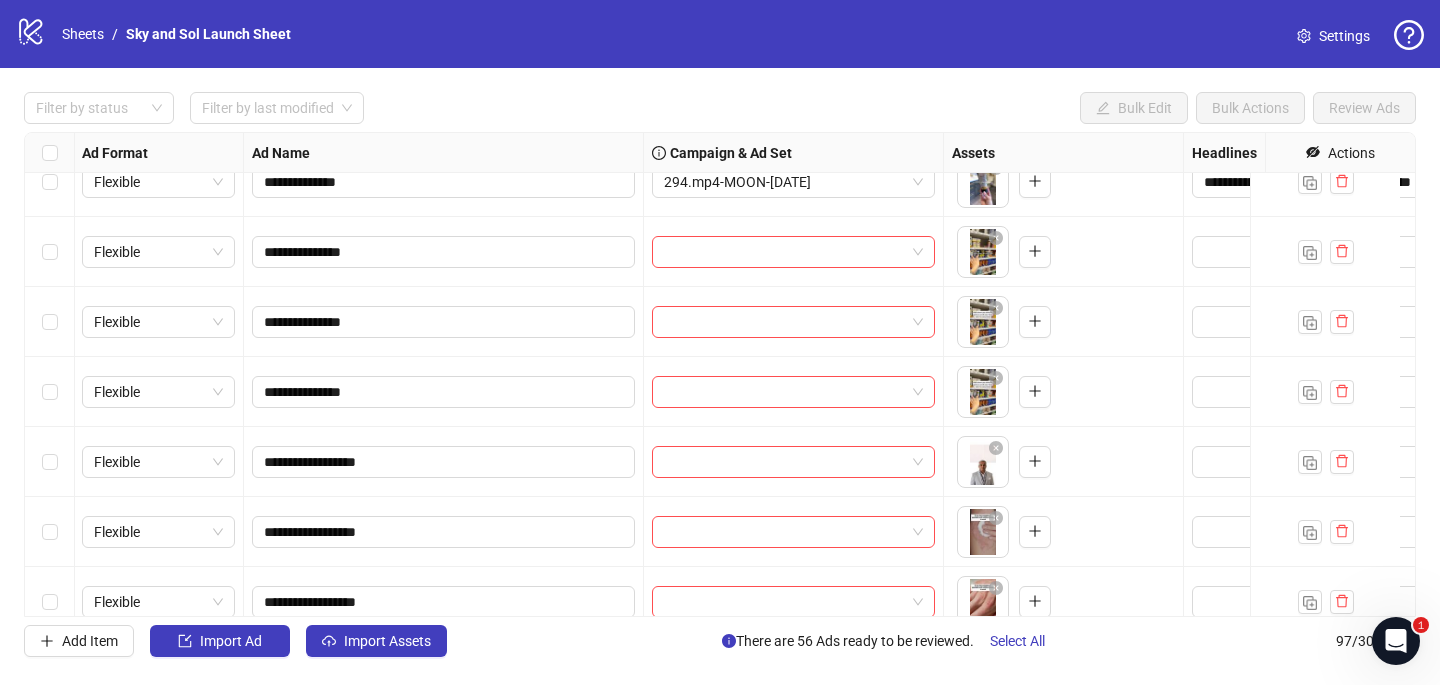 click at bounding box center [50, 252] 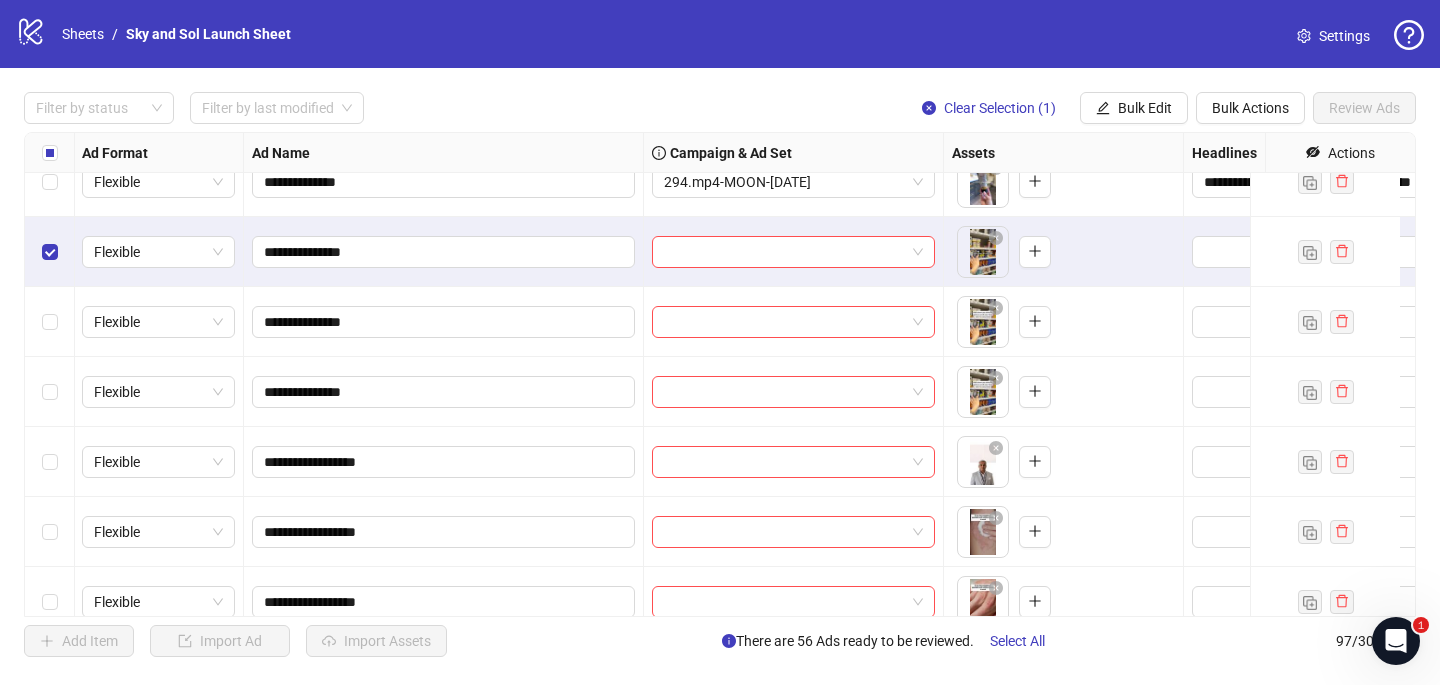 click at bounding box center [50, 322] 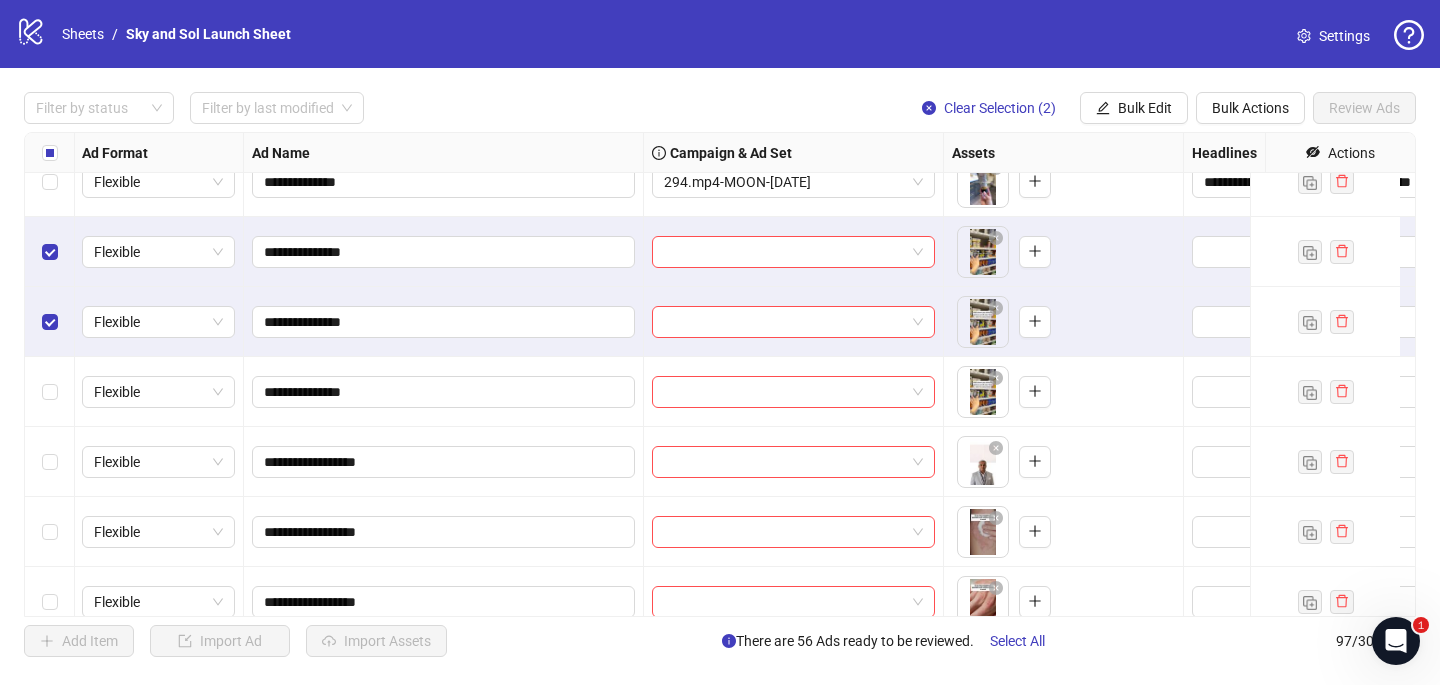 click at bounding box center (50, 392) 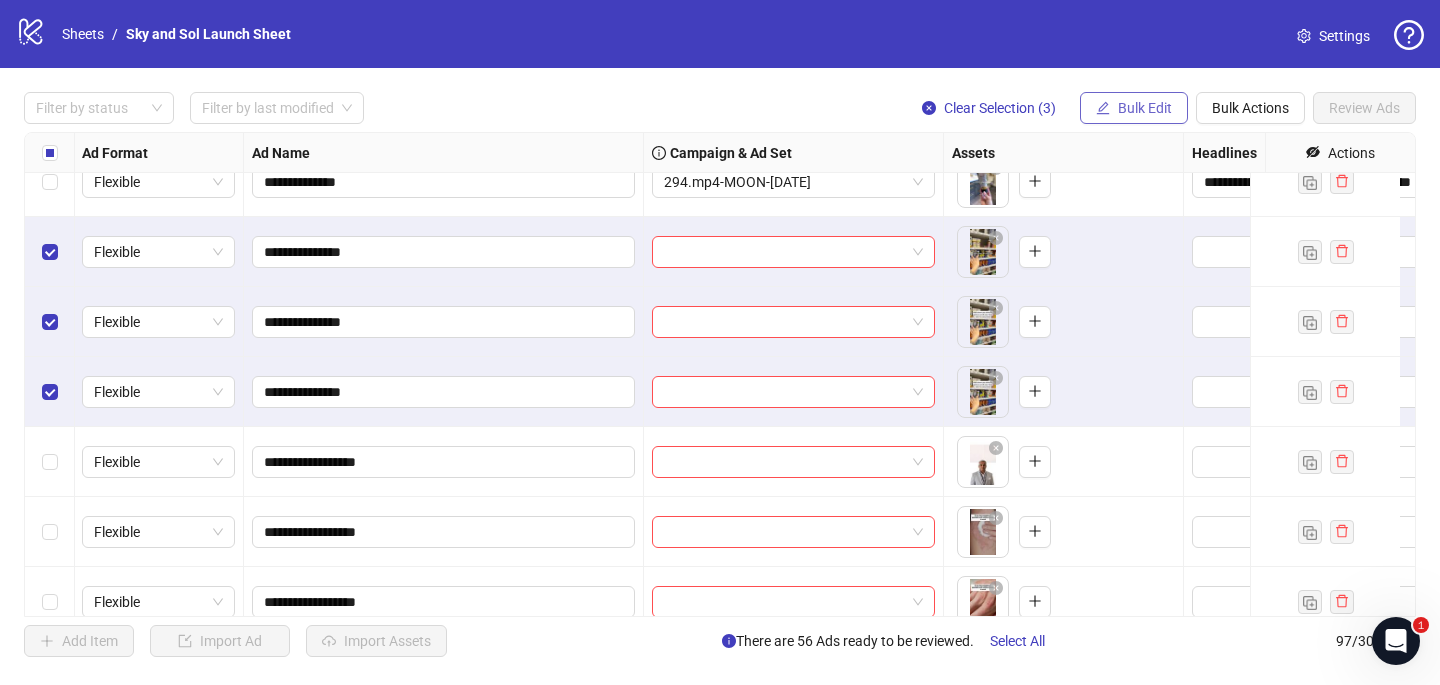 click on "Bulk Edit" at bounding box center (1134, 108) 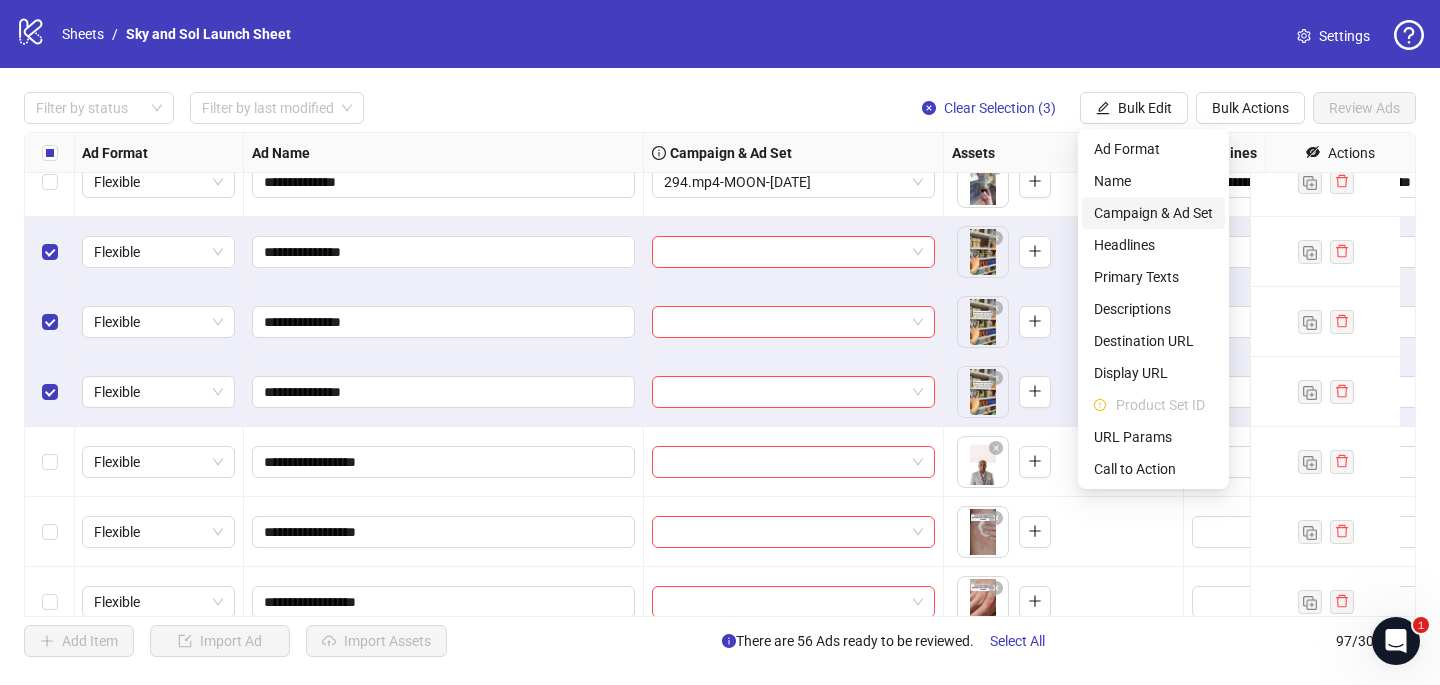 click on "Campaign & Ad Set" at bounding box center [1153, 213] 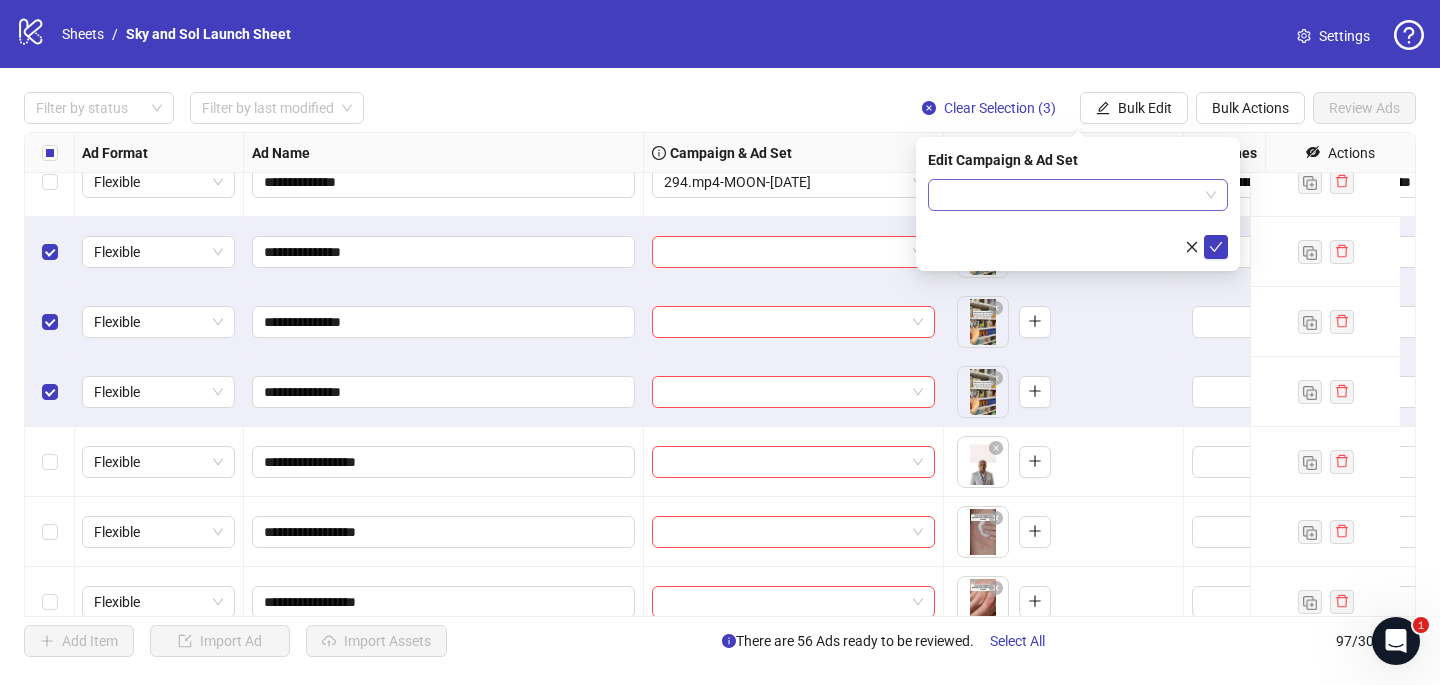 click at bounding box center (1069, 195) 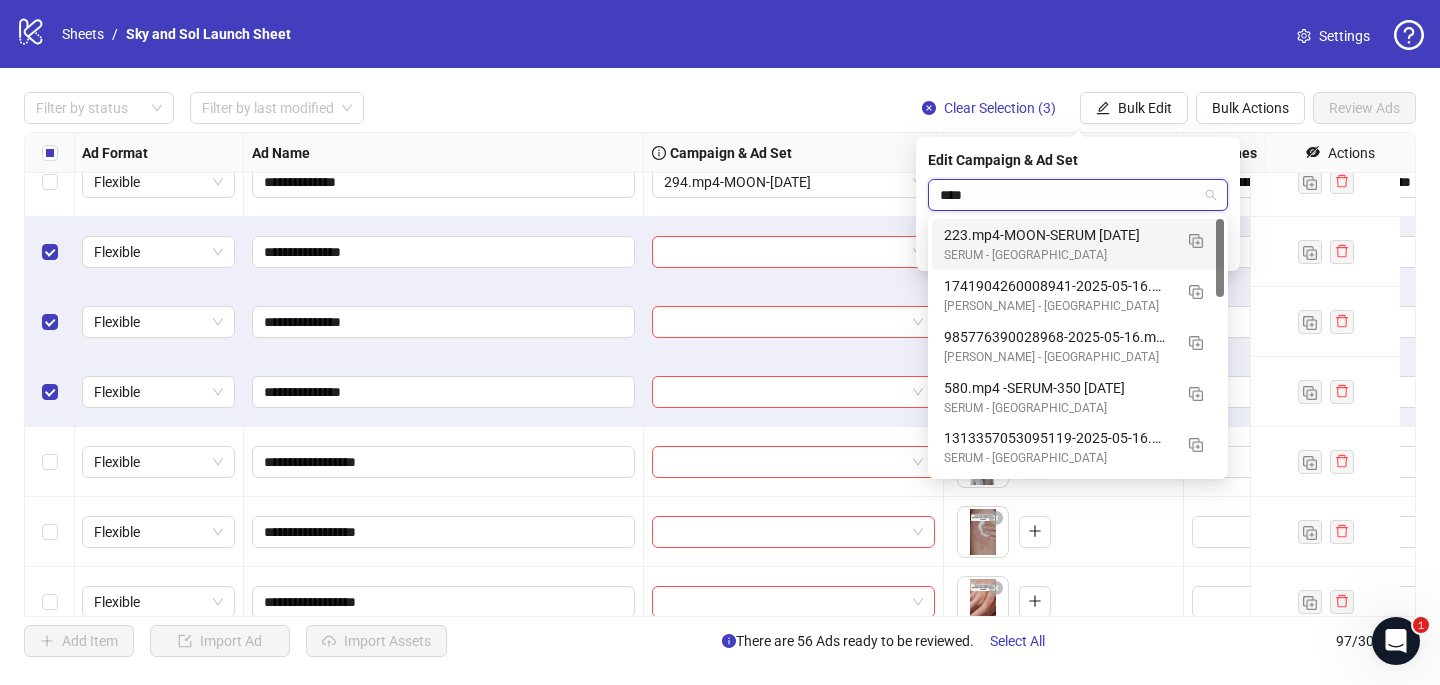 type on "*****" 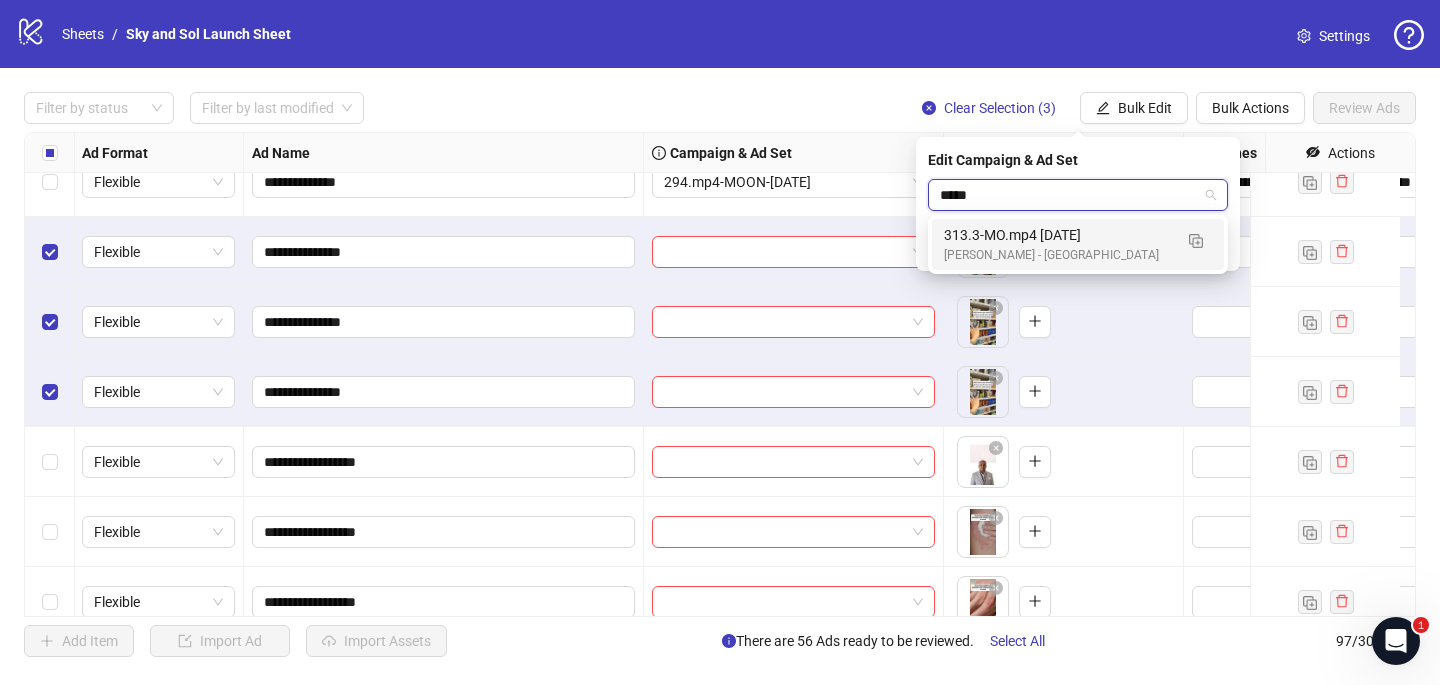 type 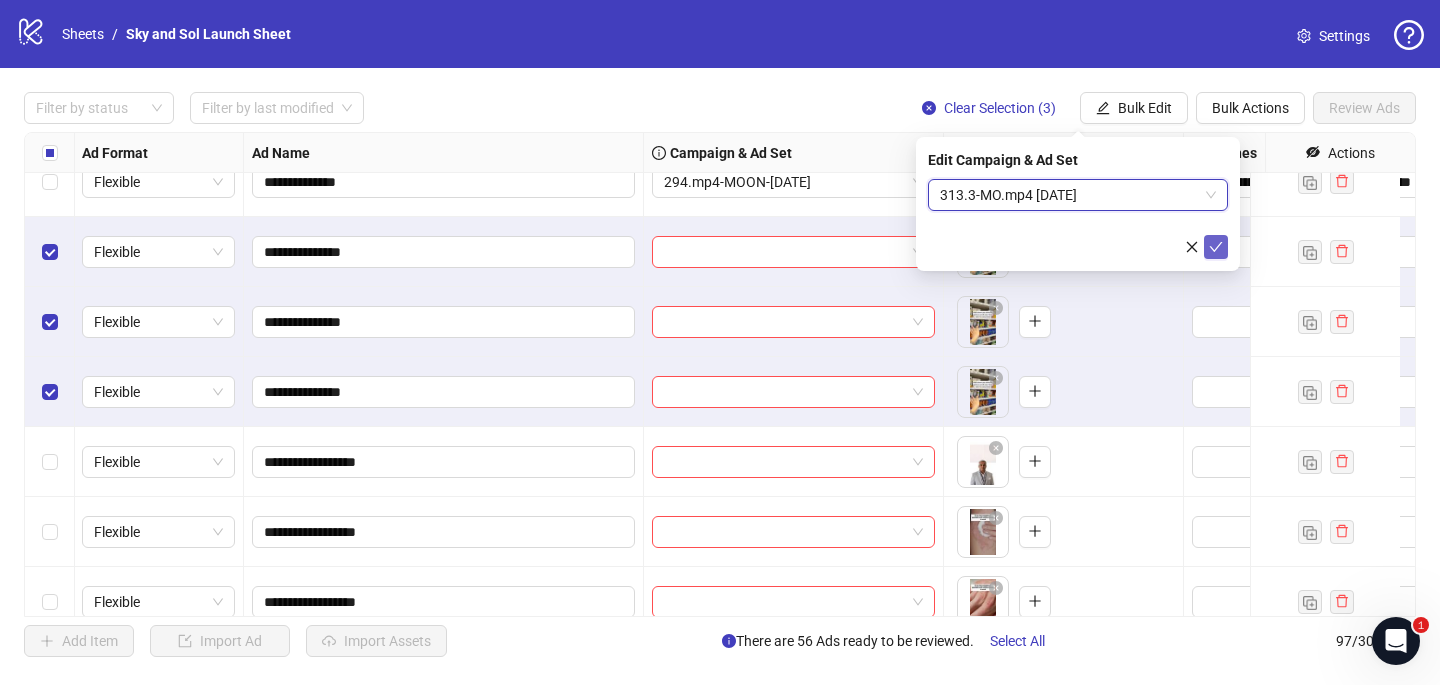click 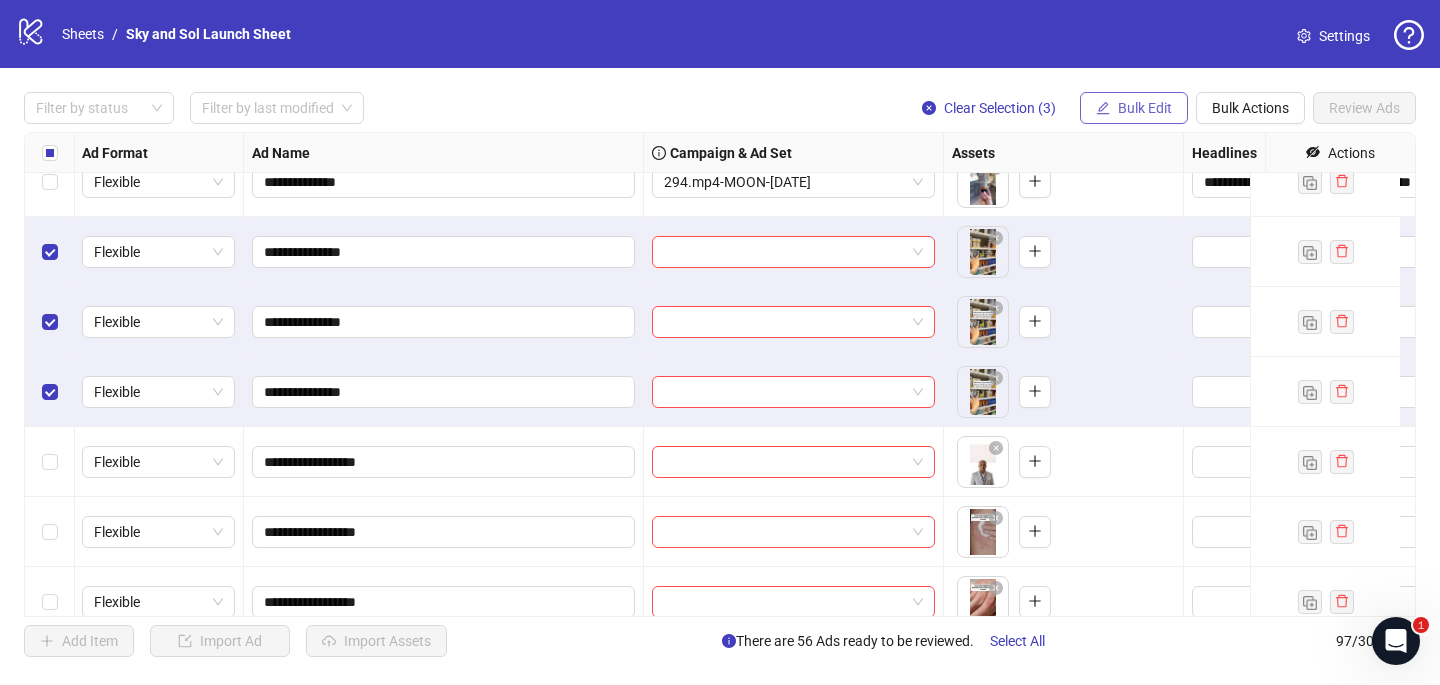 click on "Bulk Edit" at bounding box center (1134, 108) 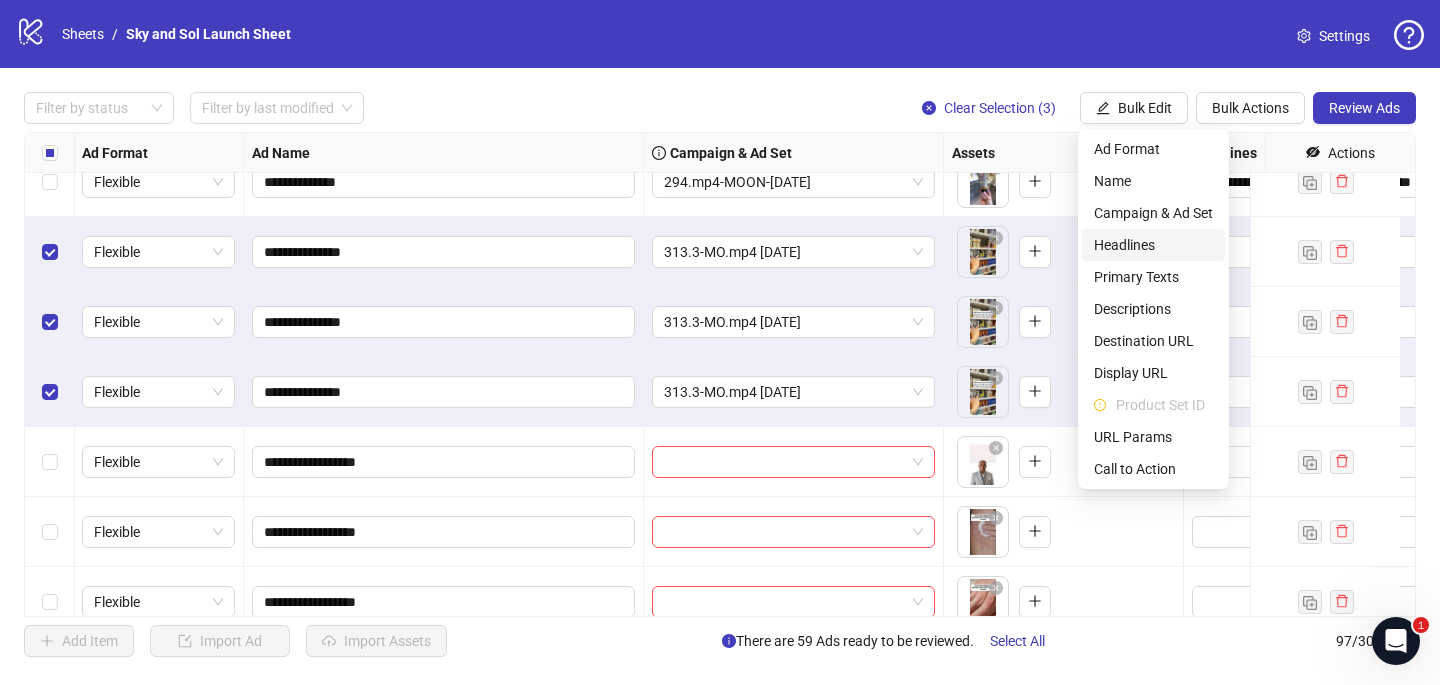 click on "Headlines" at bounding box center [1153, 245] 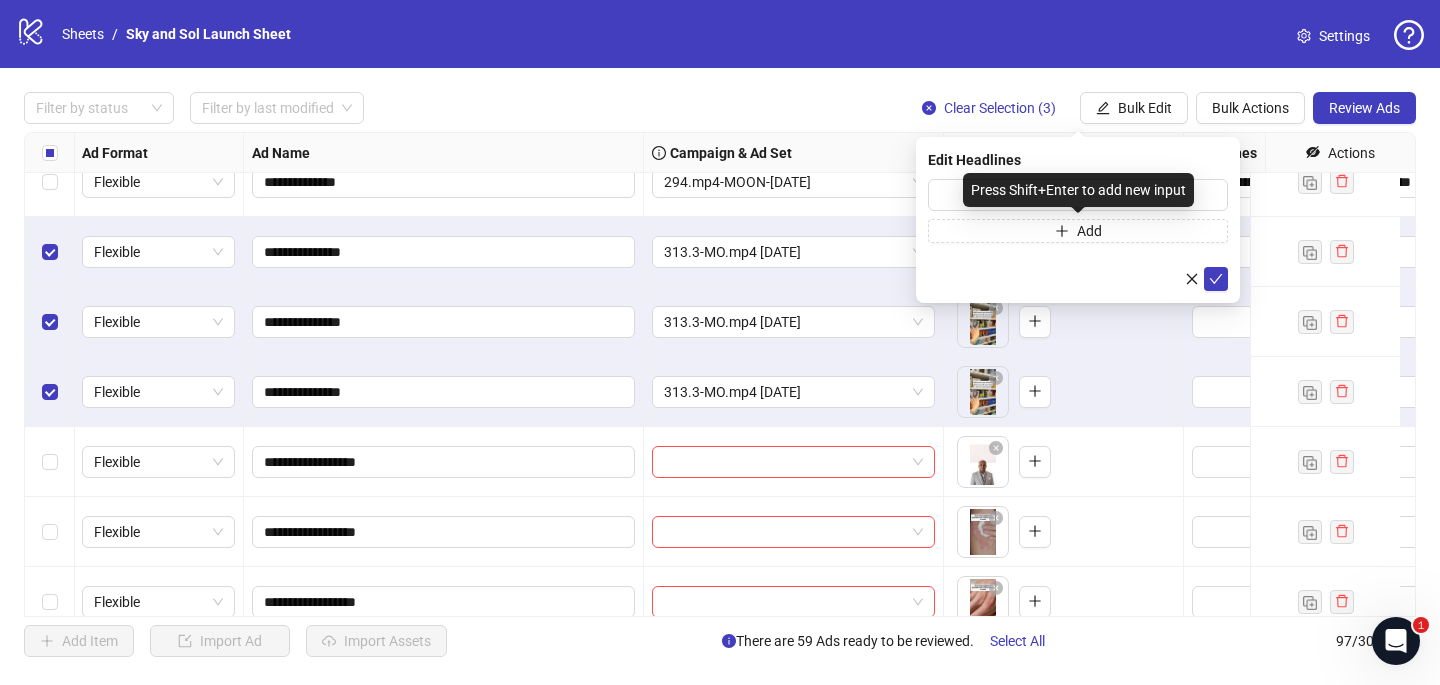 click on "Press Shift+Enter to add new input" at bounding box center [1078, 190] 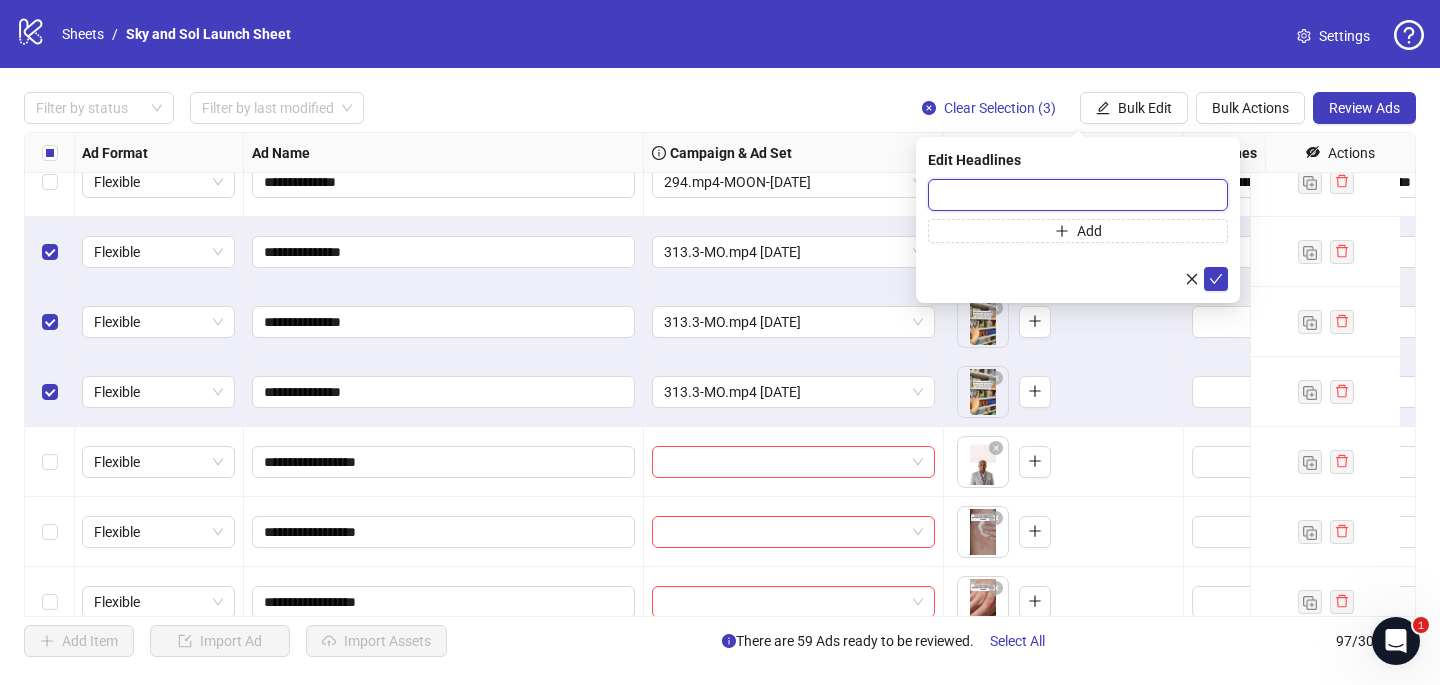 click at bounding box center [1078, 195] 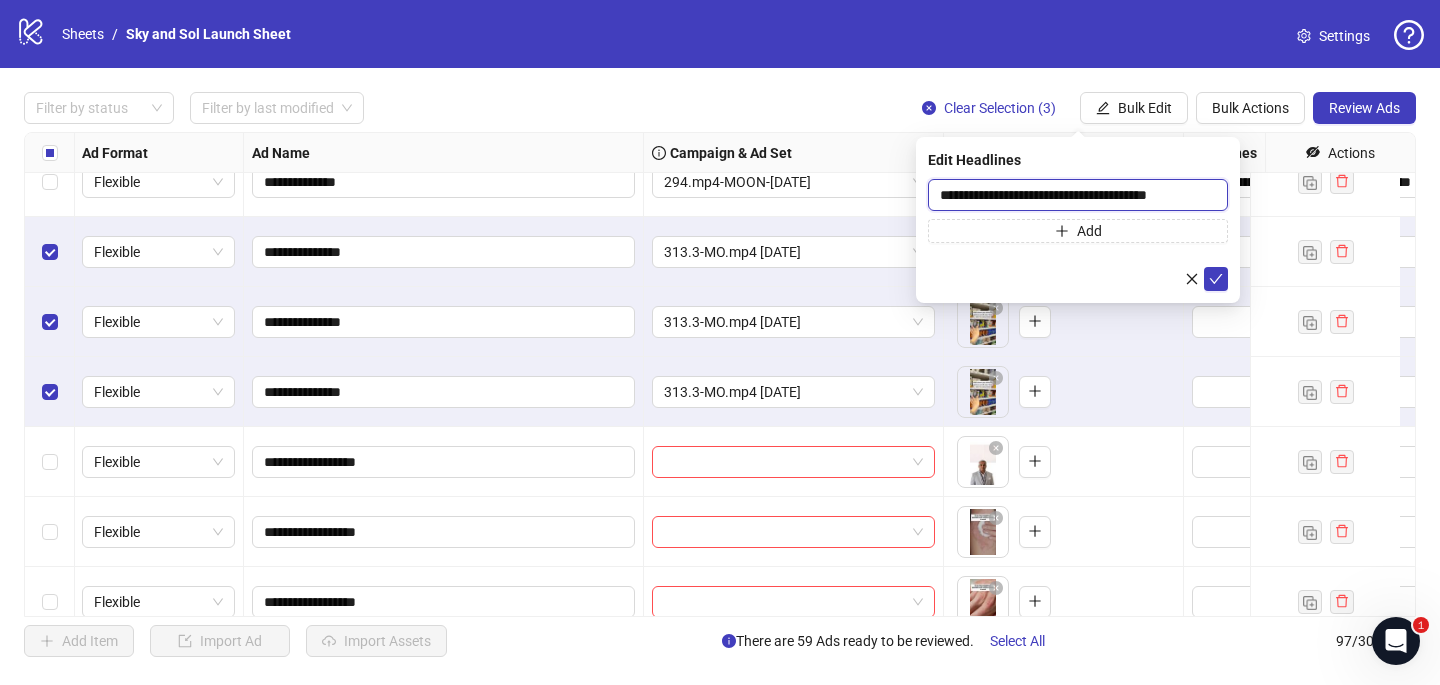 type on "**********" 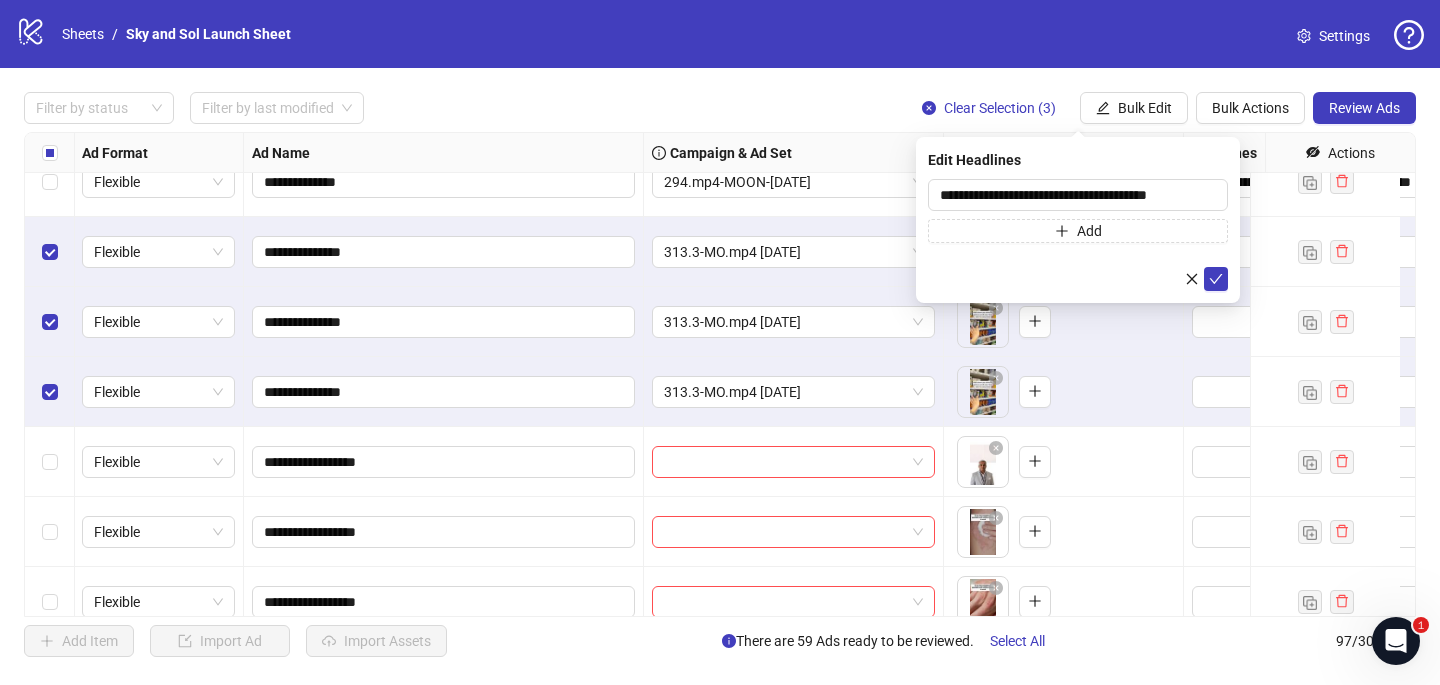 click on "**********" at bounding box center (1078, 211) 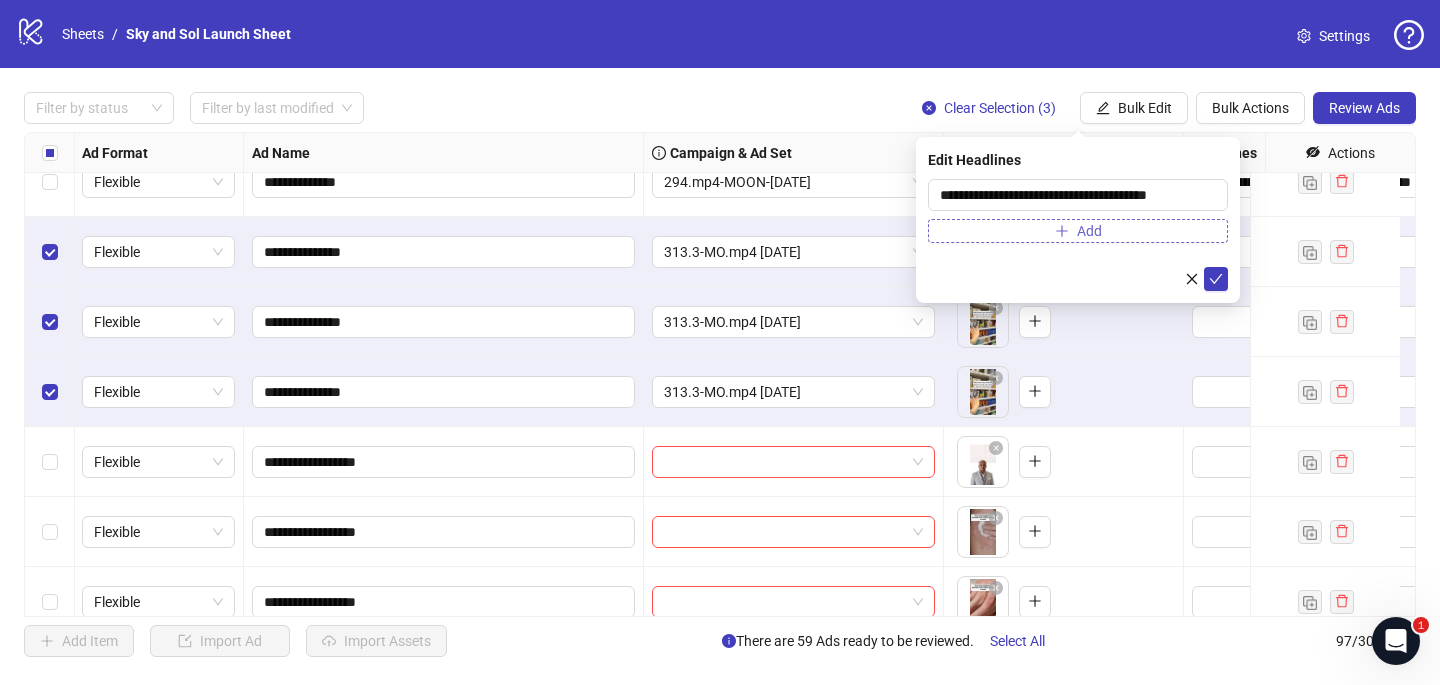 click on "Add" at bounding box center (1078, 231) 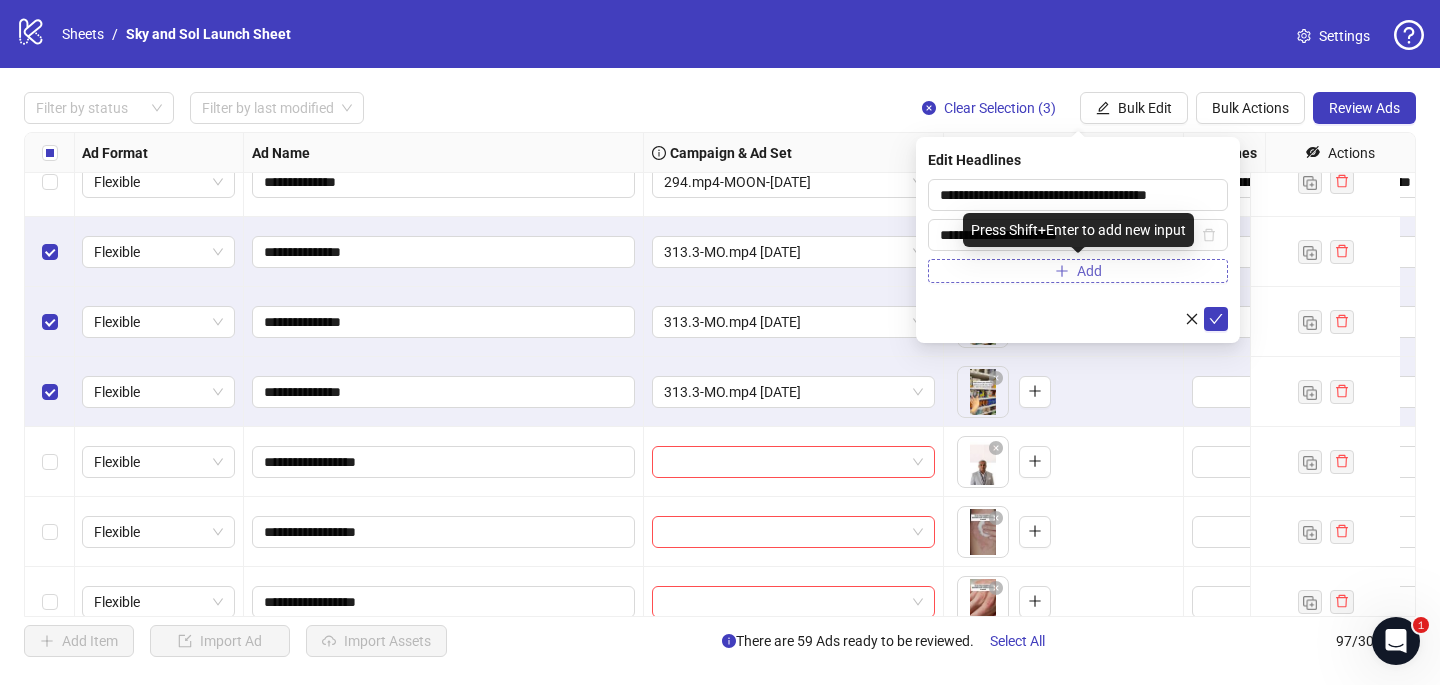 click on "Add" at bounding box center (1078, 271) 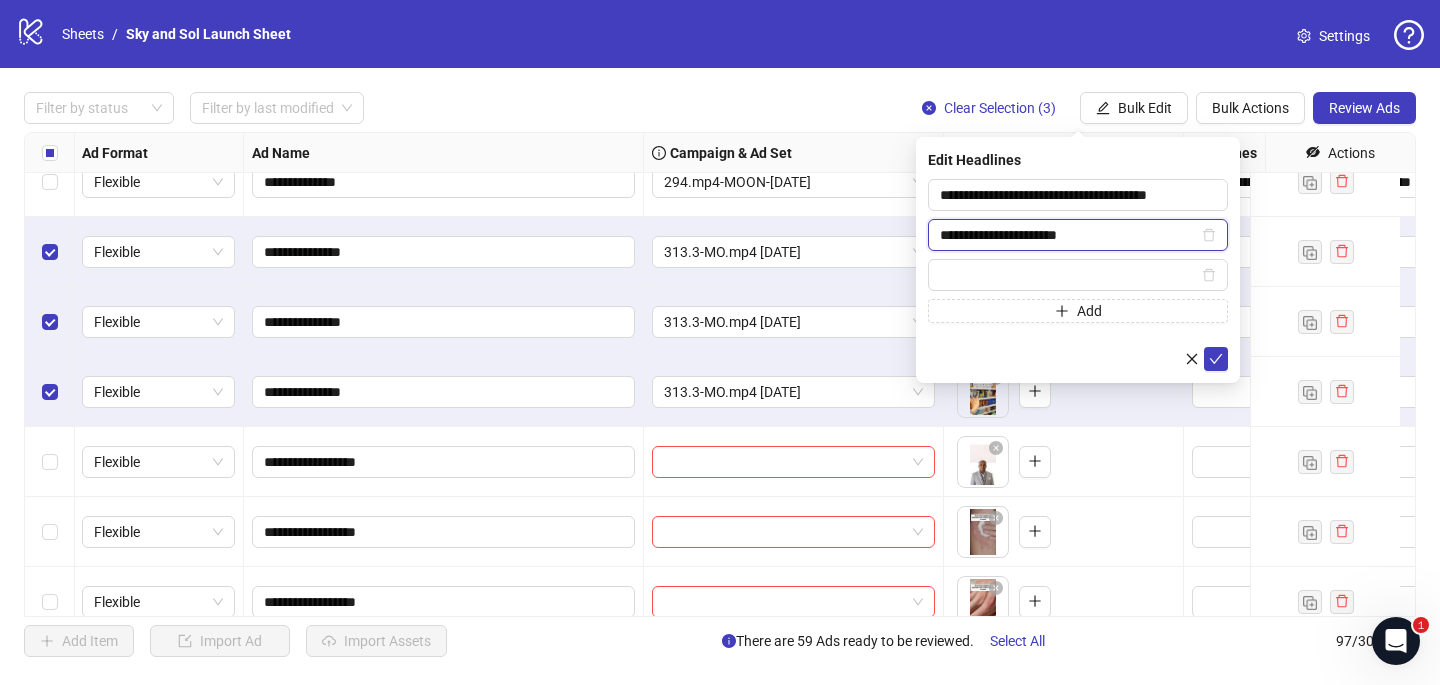 click on "**********" at bounding box center [1069, 235] 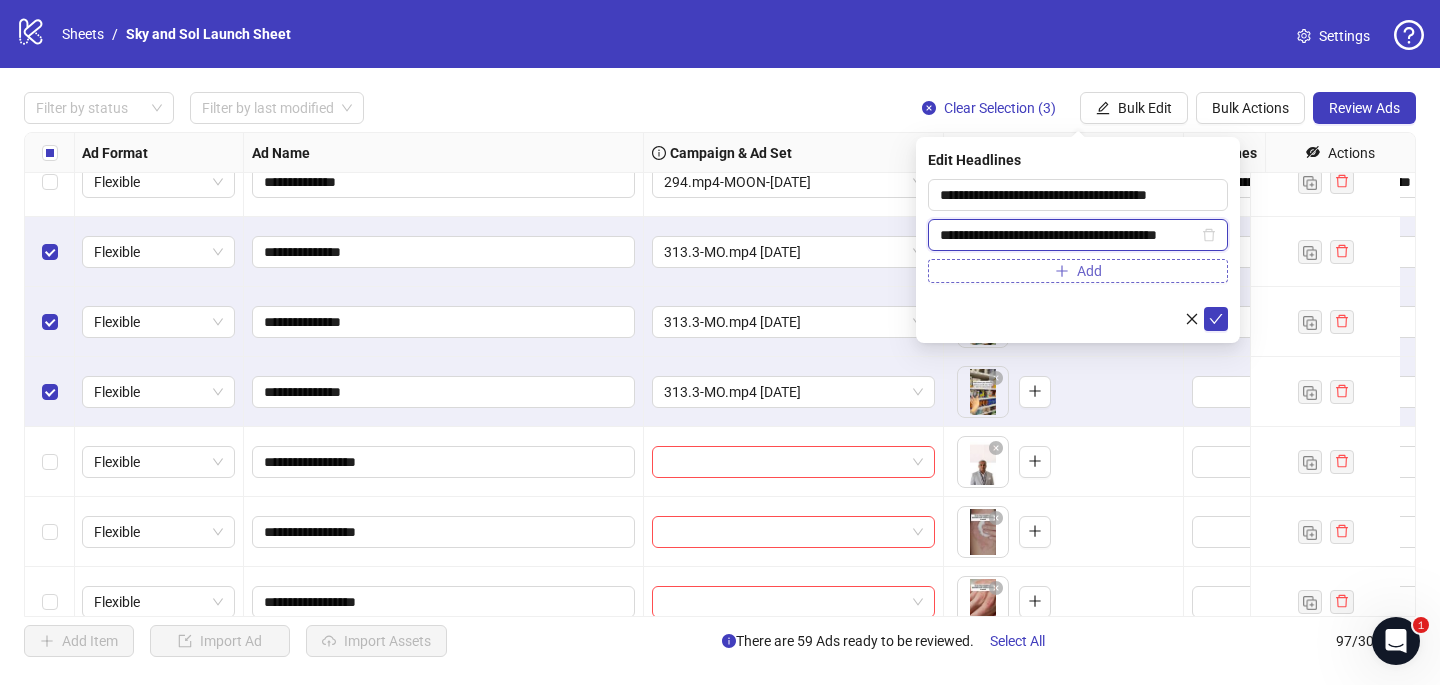 type on "**********" 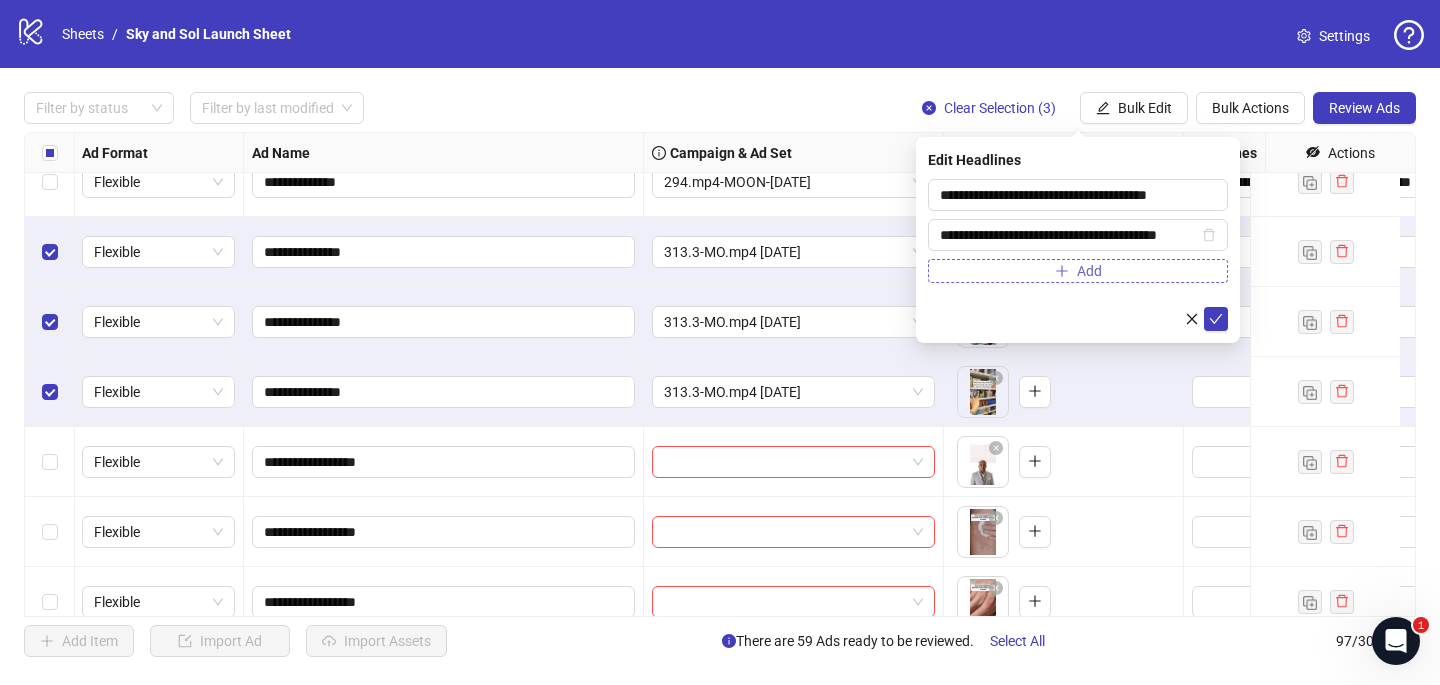 click on "Add" at bounding box center (1078, 271) 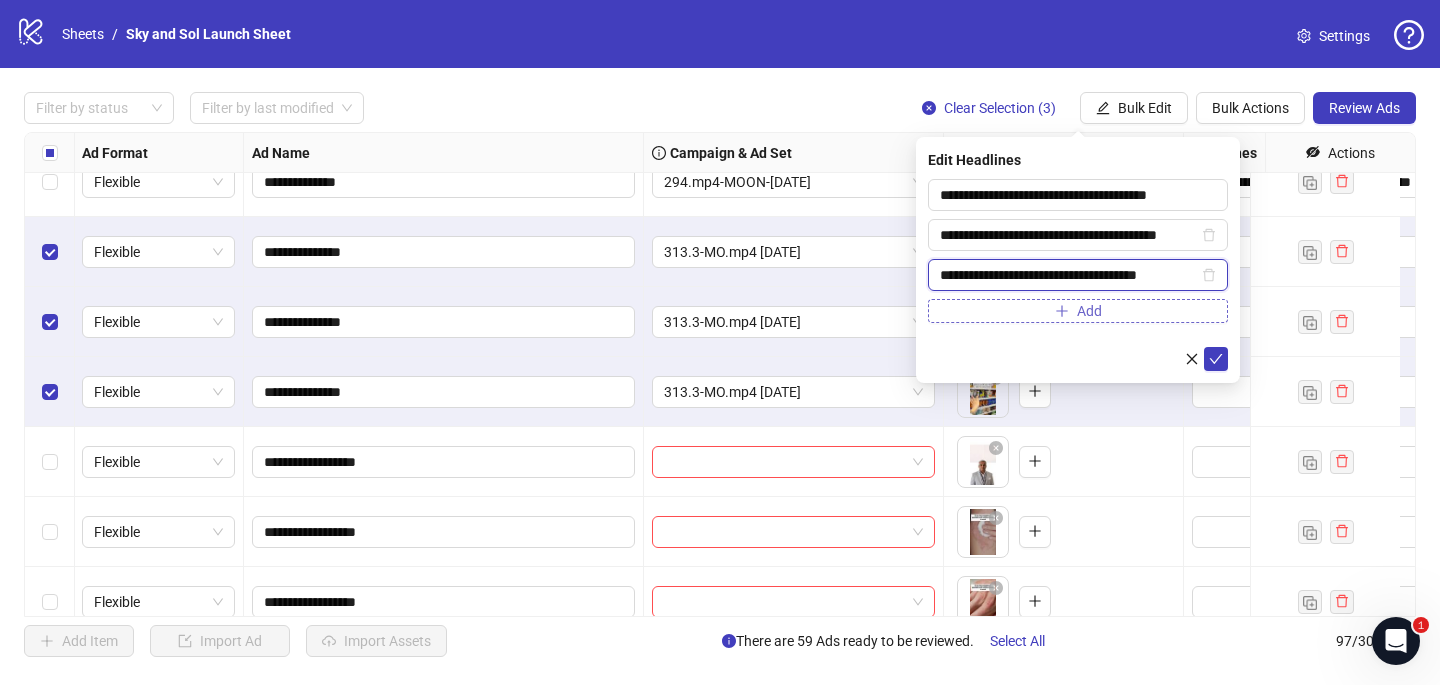 type on "**********" 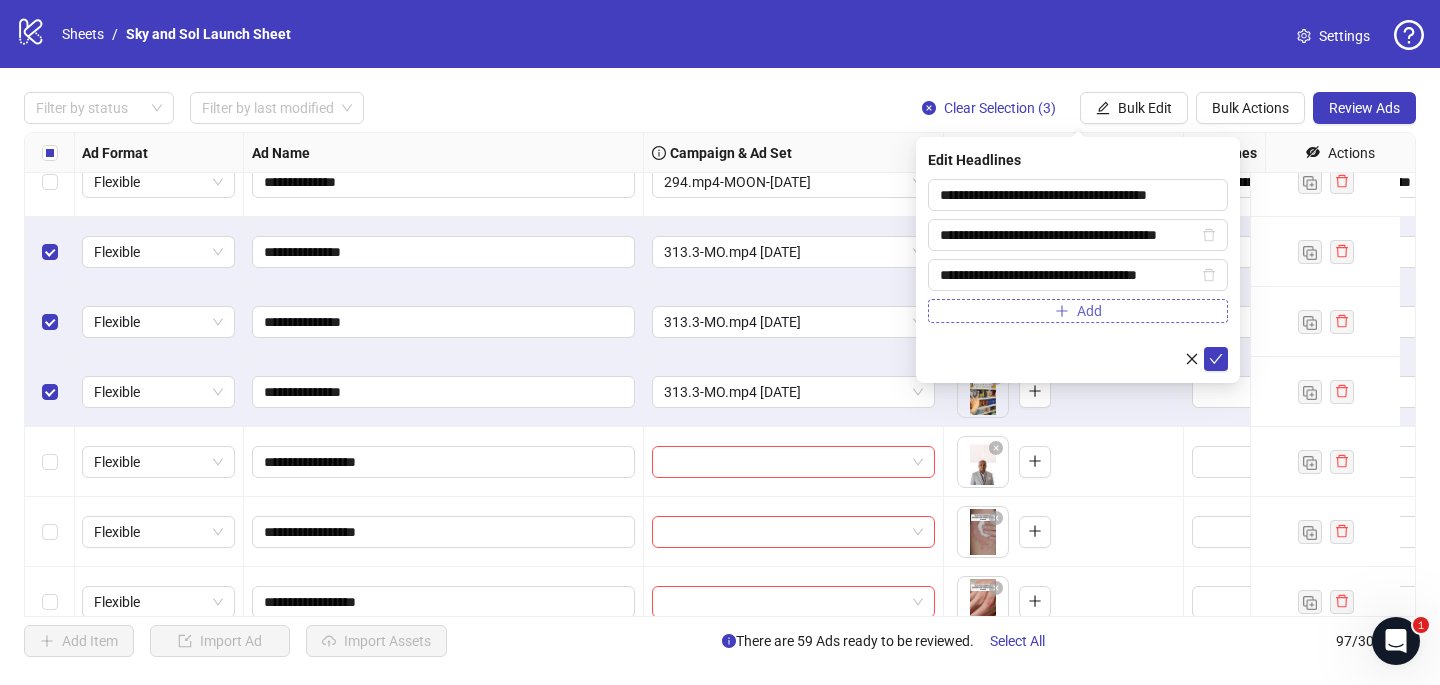 click on "Add" at bounding box center [1078, 311] 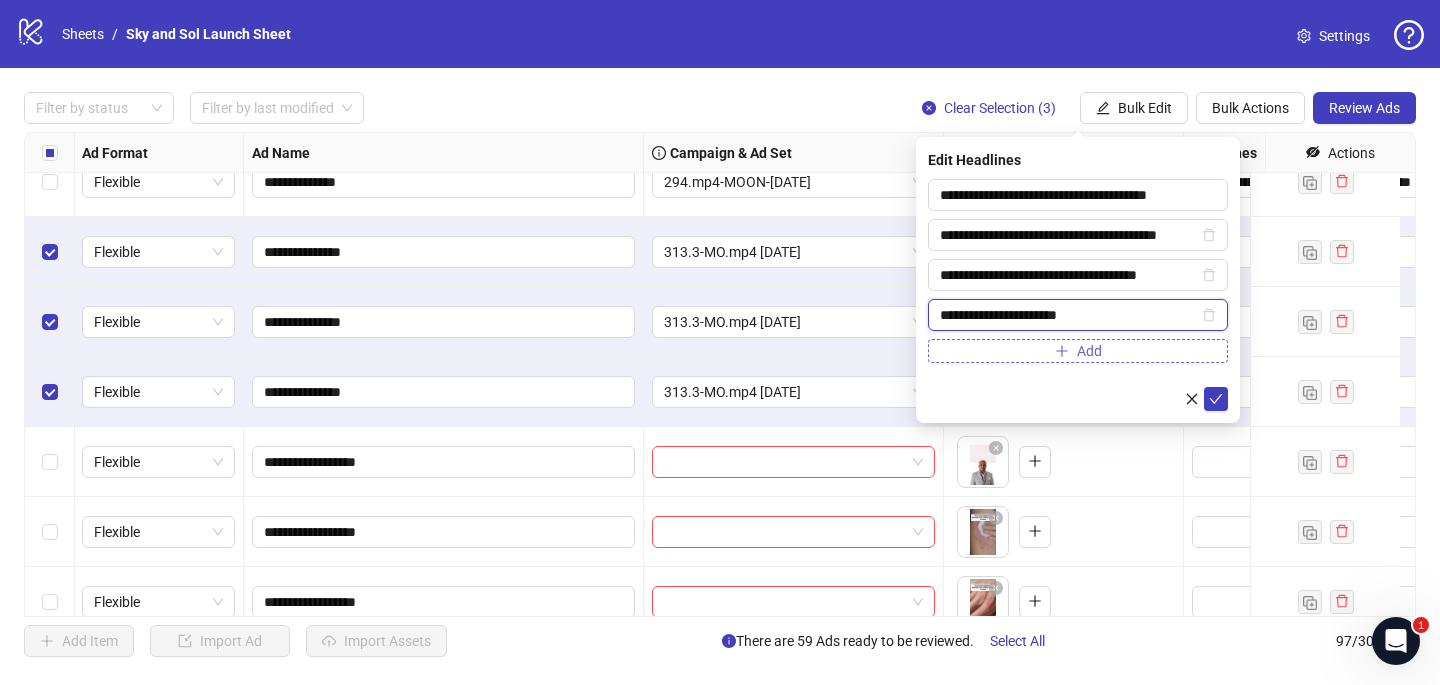type on "**********" 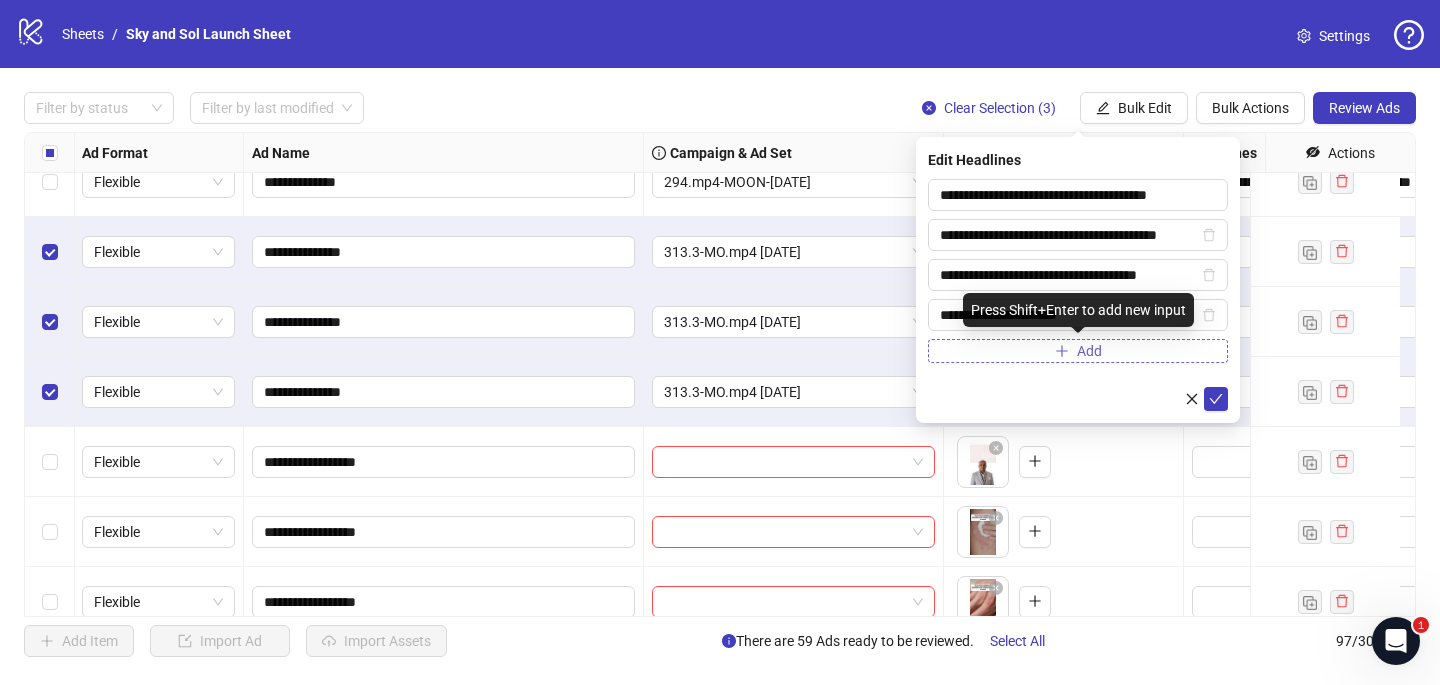 click on "Add" at bounding box center [1078, 351] 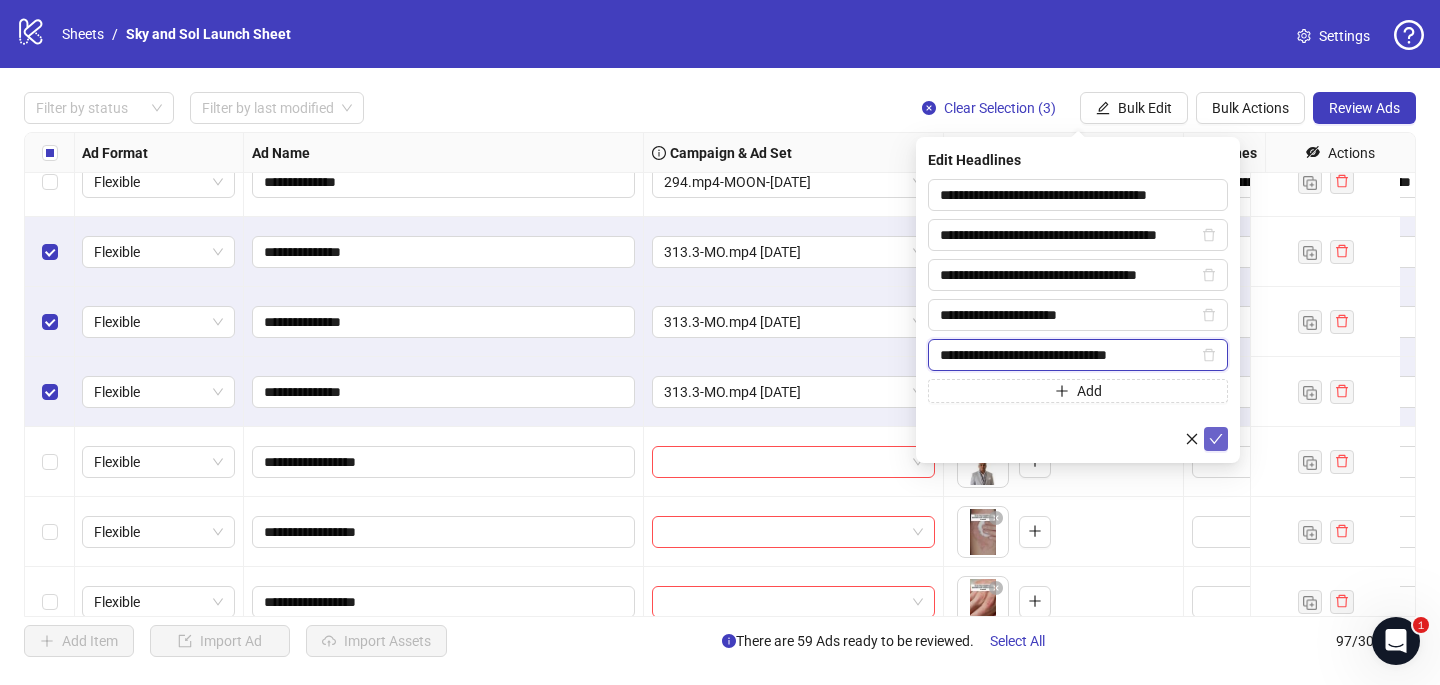 type on "**********" 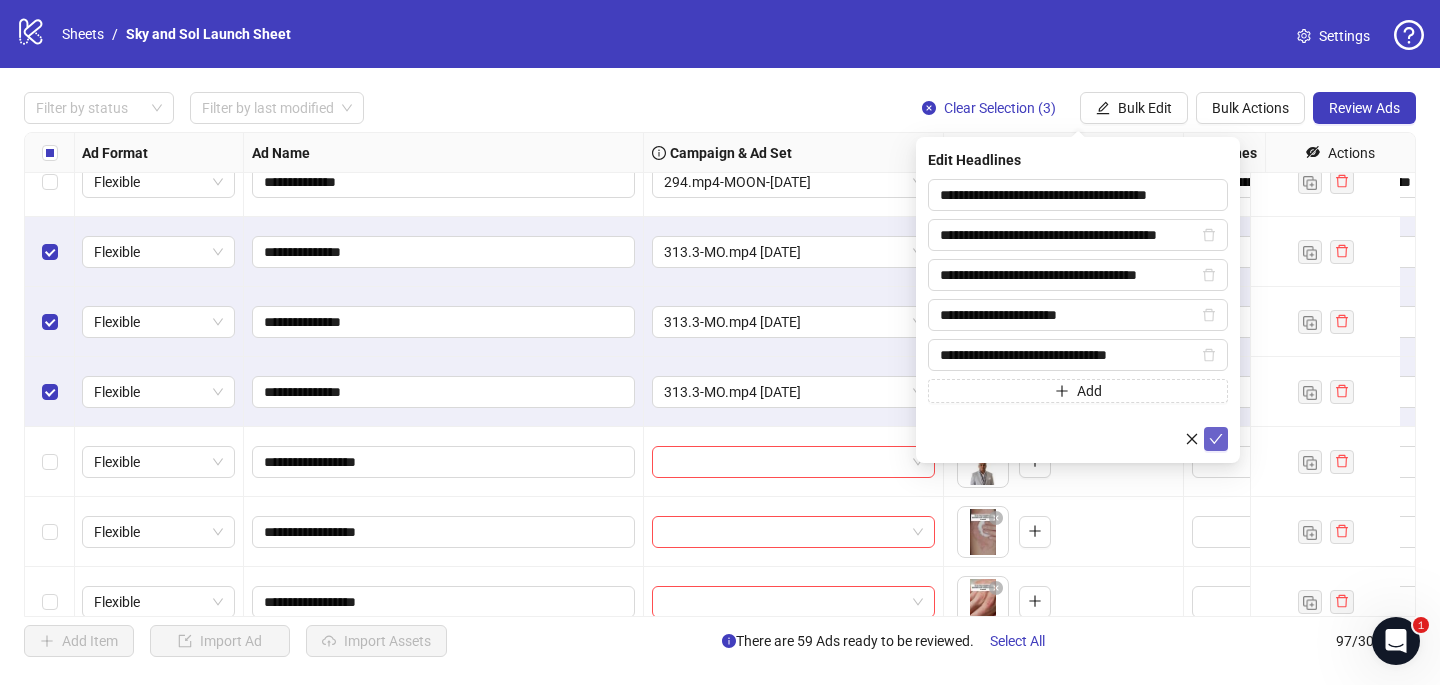 click at bounding box center (1216, 439) 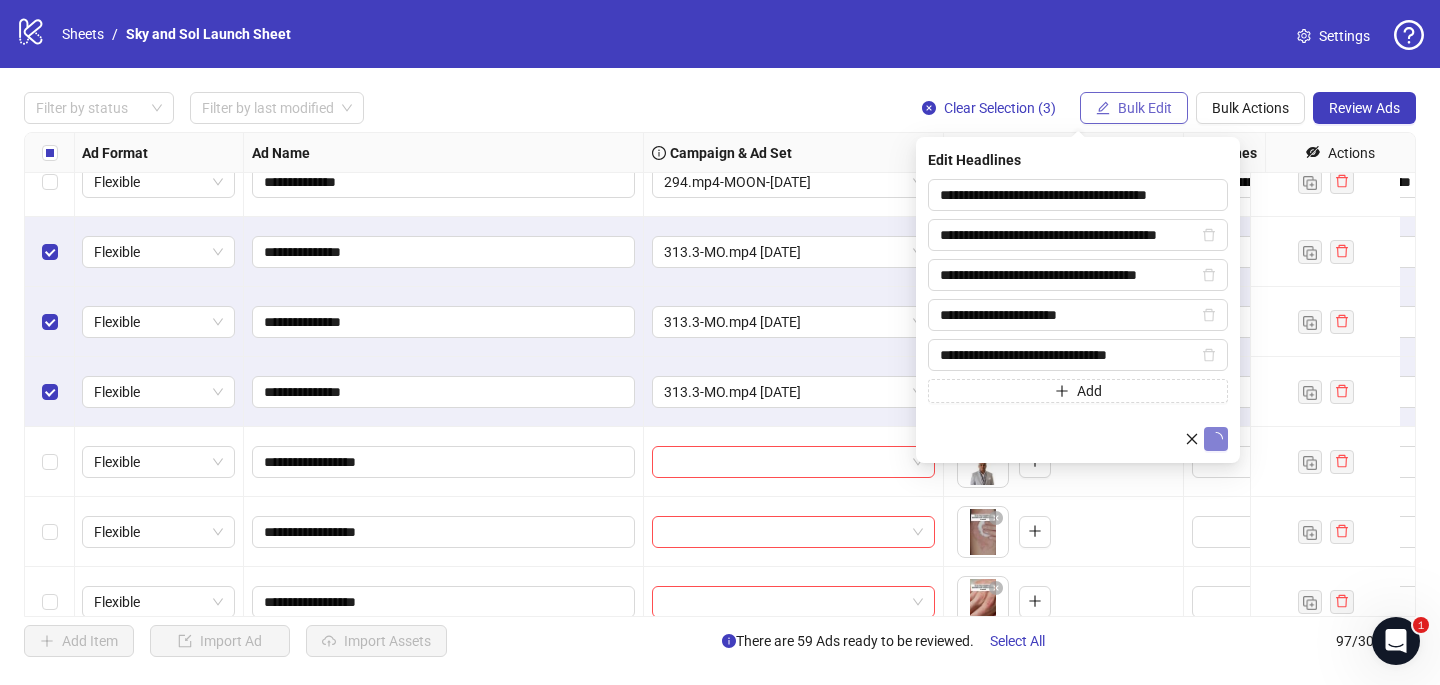 click on "Bulk Edit" at bounding box center (1145, 108) 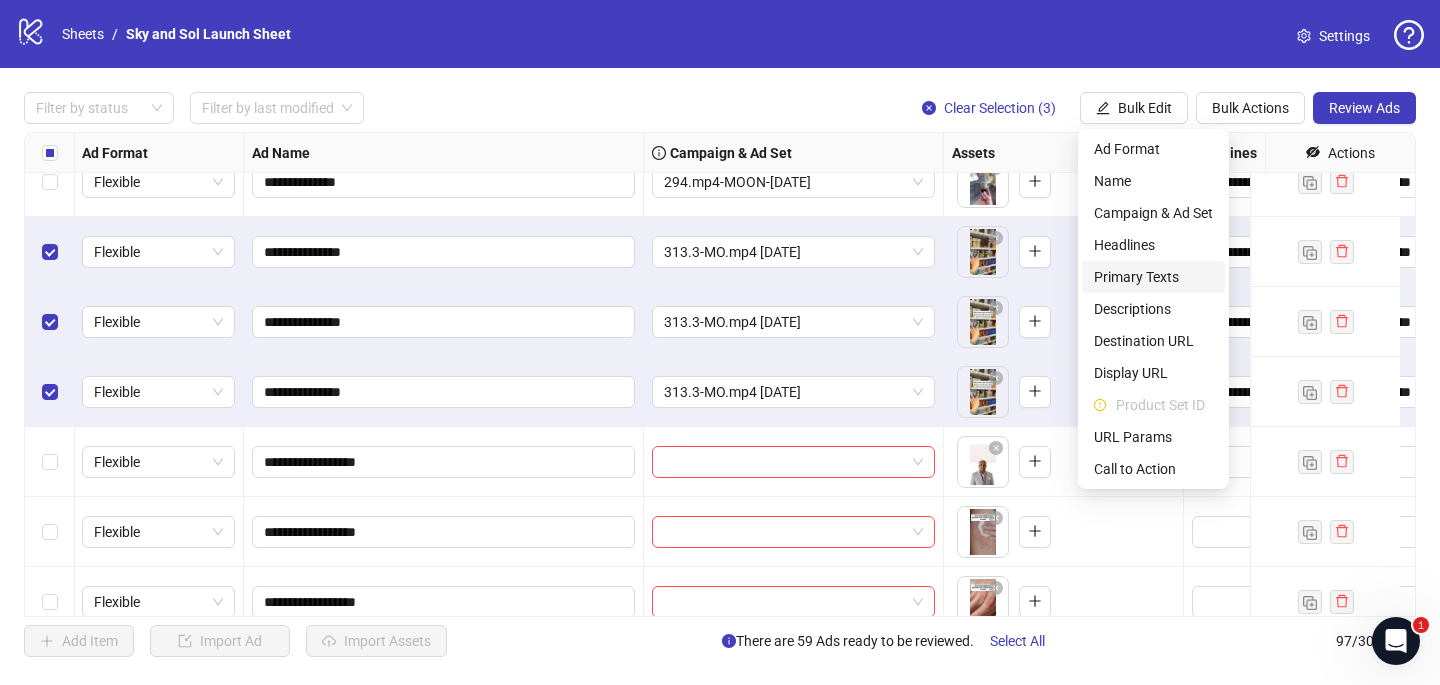 click on "Primary Texts" at bounding box center [1153, 277] 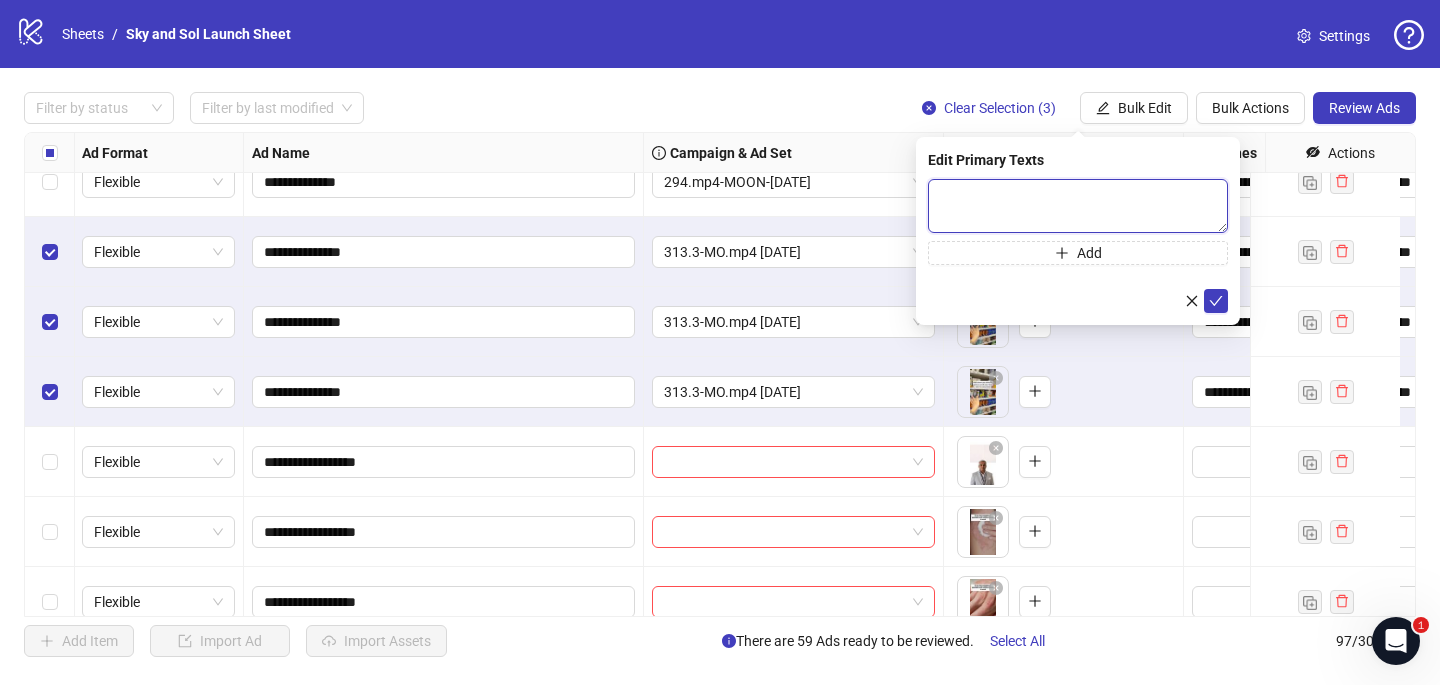 click at bounding box center [1078, 206] 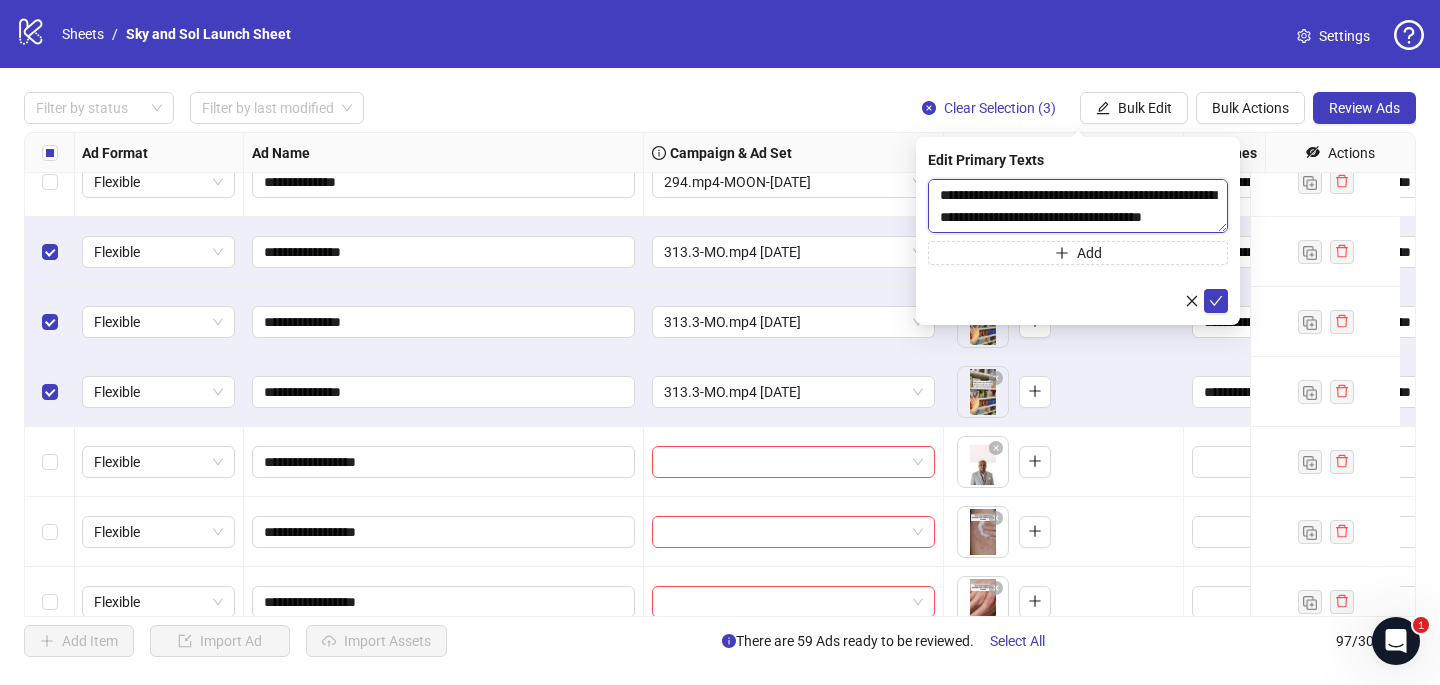 scroll, scrollTop: 396, scrollLeft: 0, axis: vertical 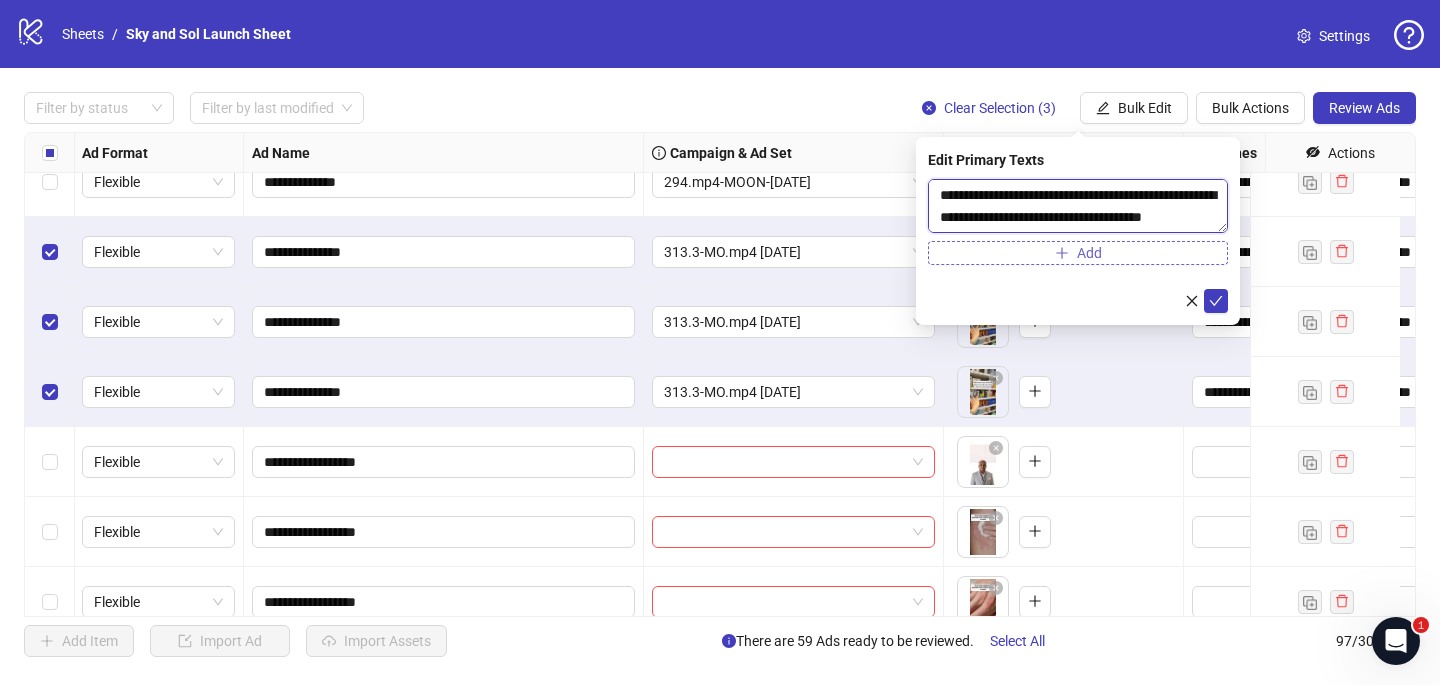 type on "**********" 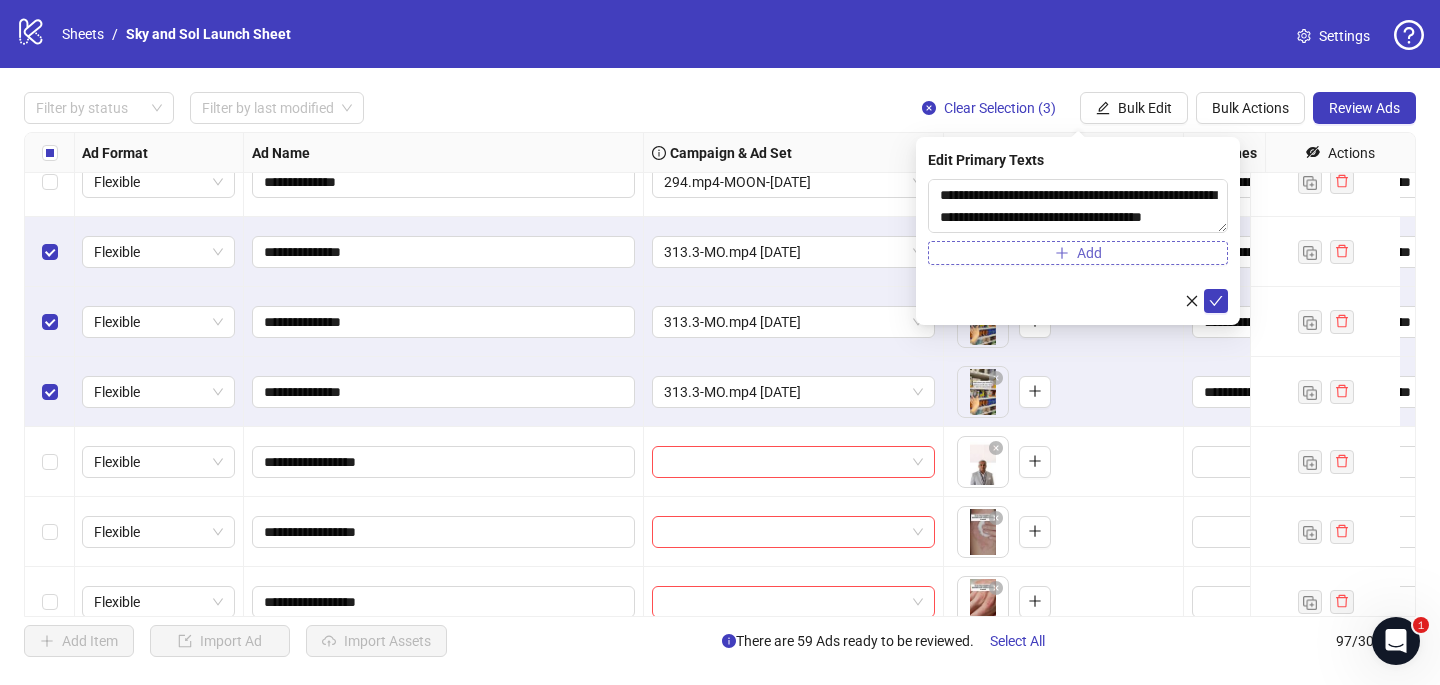 click on "Add" at bounding box center (1078, 253) 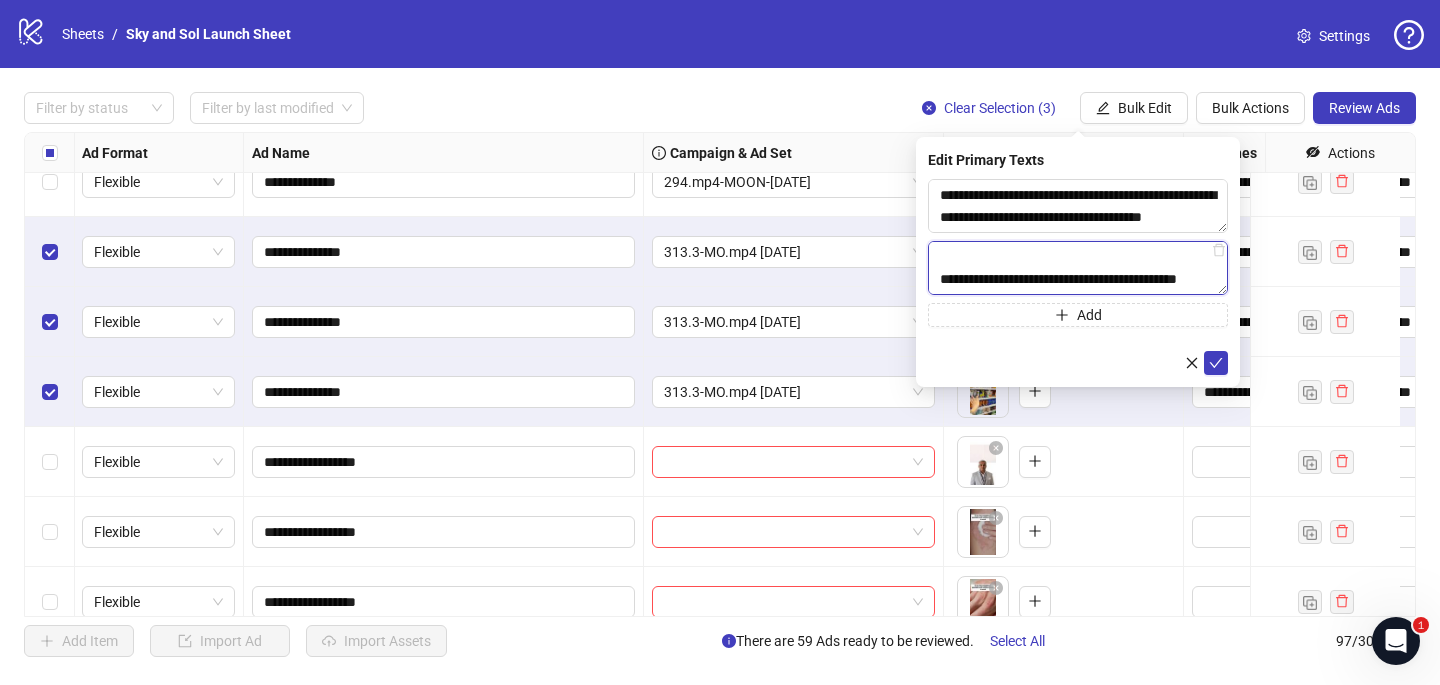 scroll, scrollTop: 902, scrollLeft: 0, axis: vertical 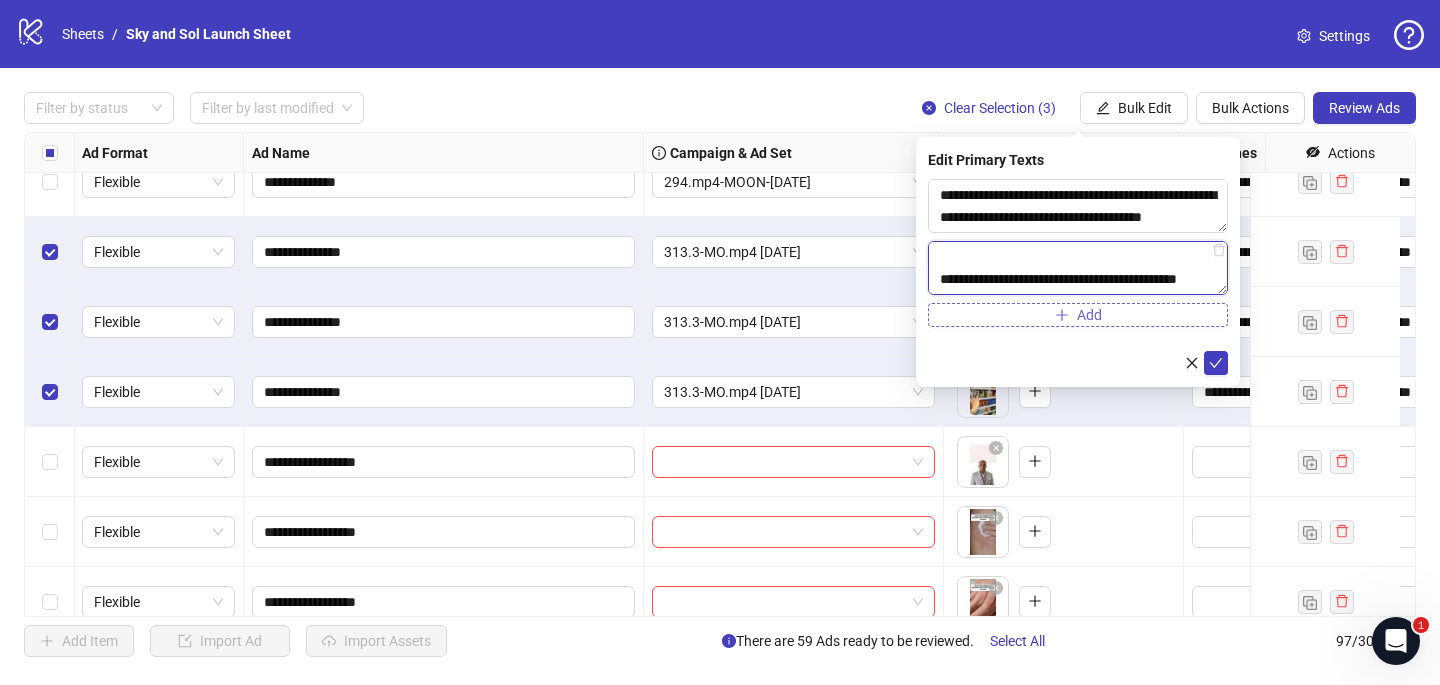 type on "**********" 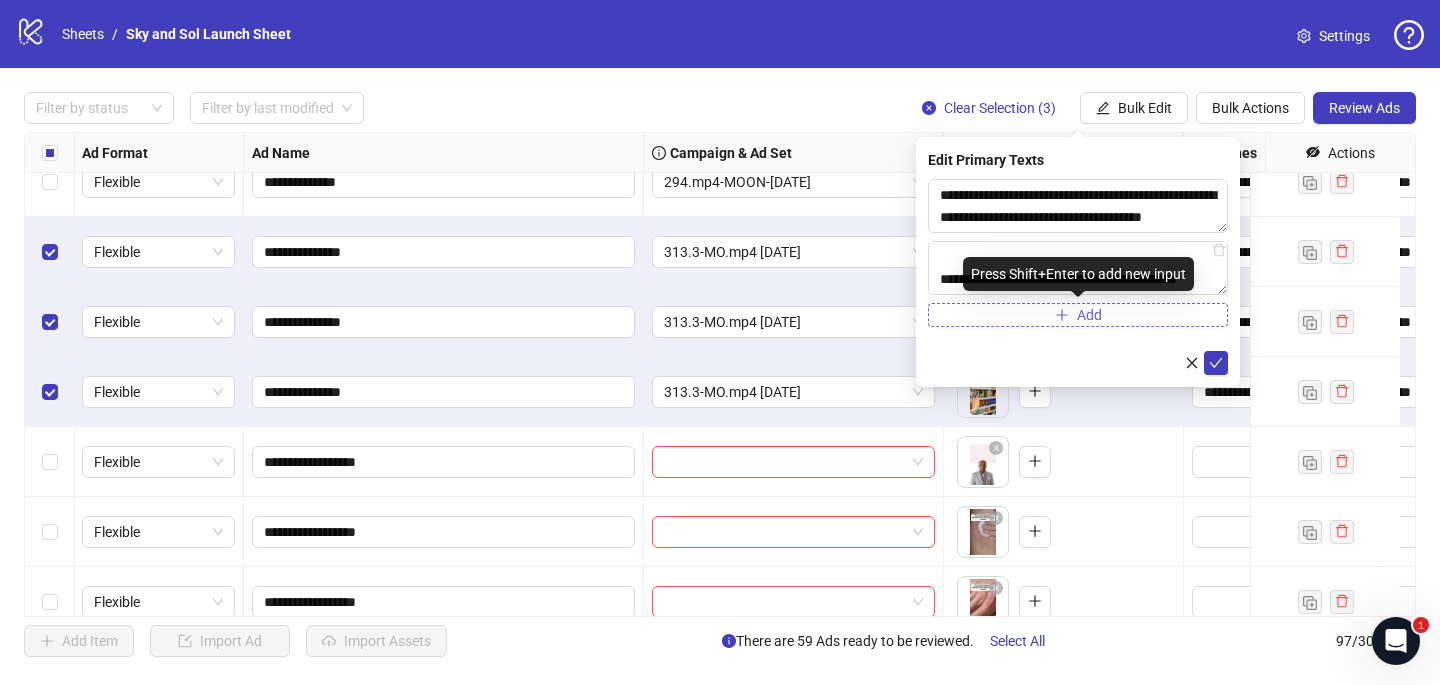 click on "Add" at bounding box center (1078, 315) 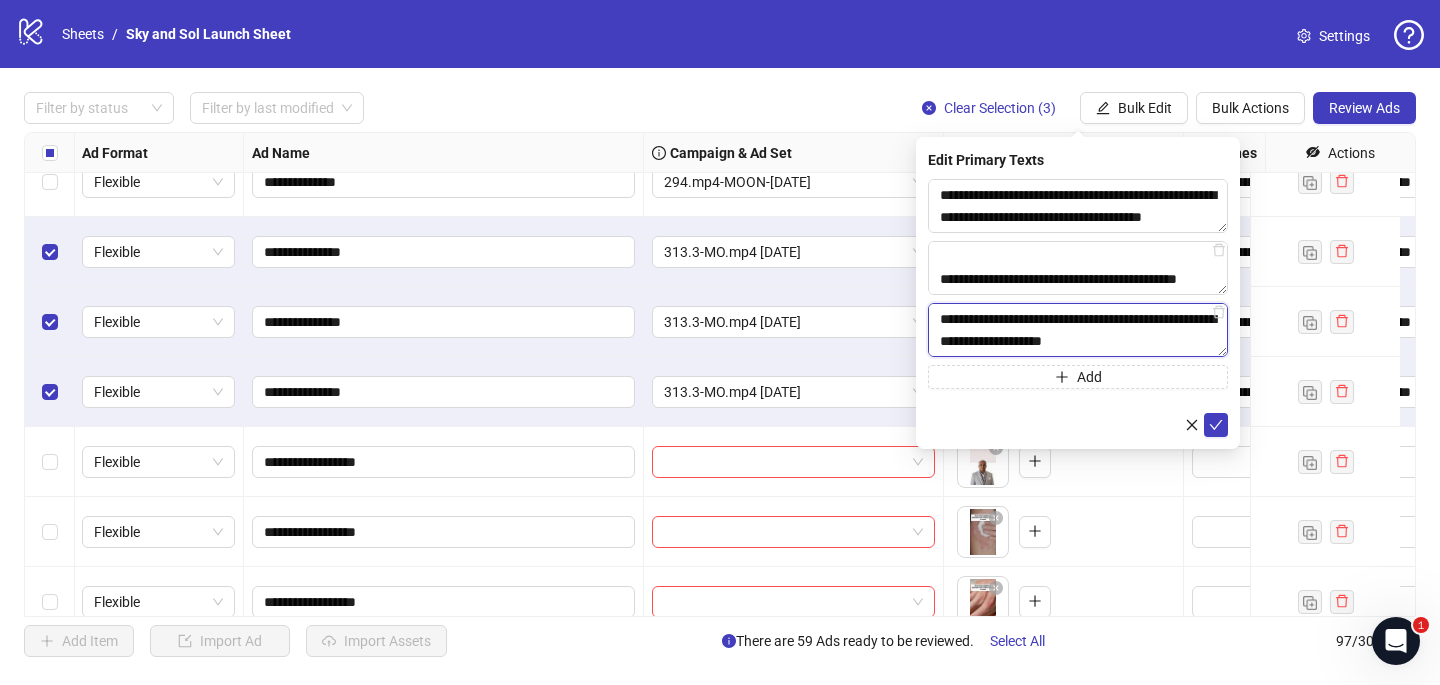 scroll, scrollTop: 587, scrollLeft: 0, axis: vertical 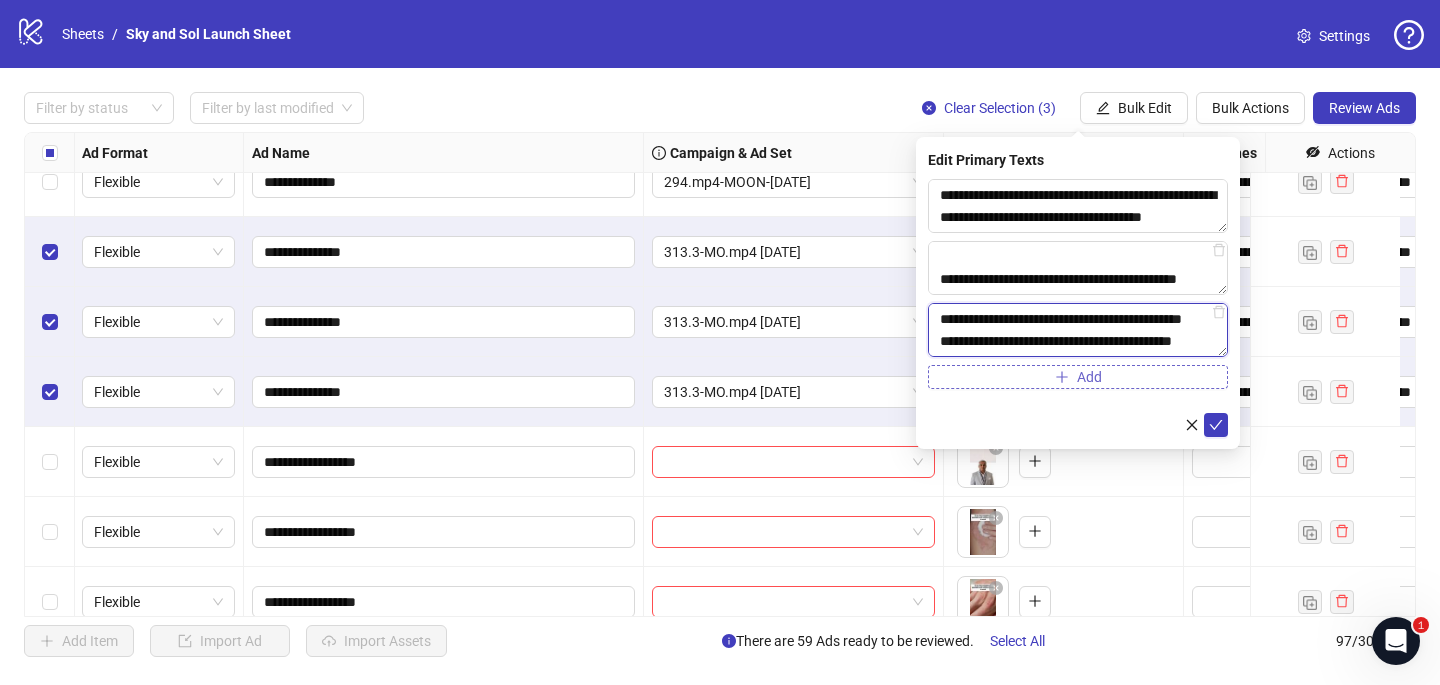 type on "**********" 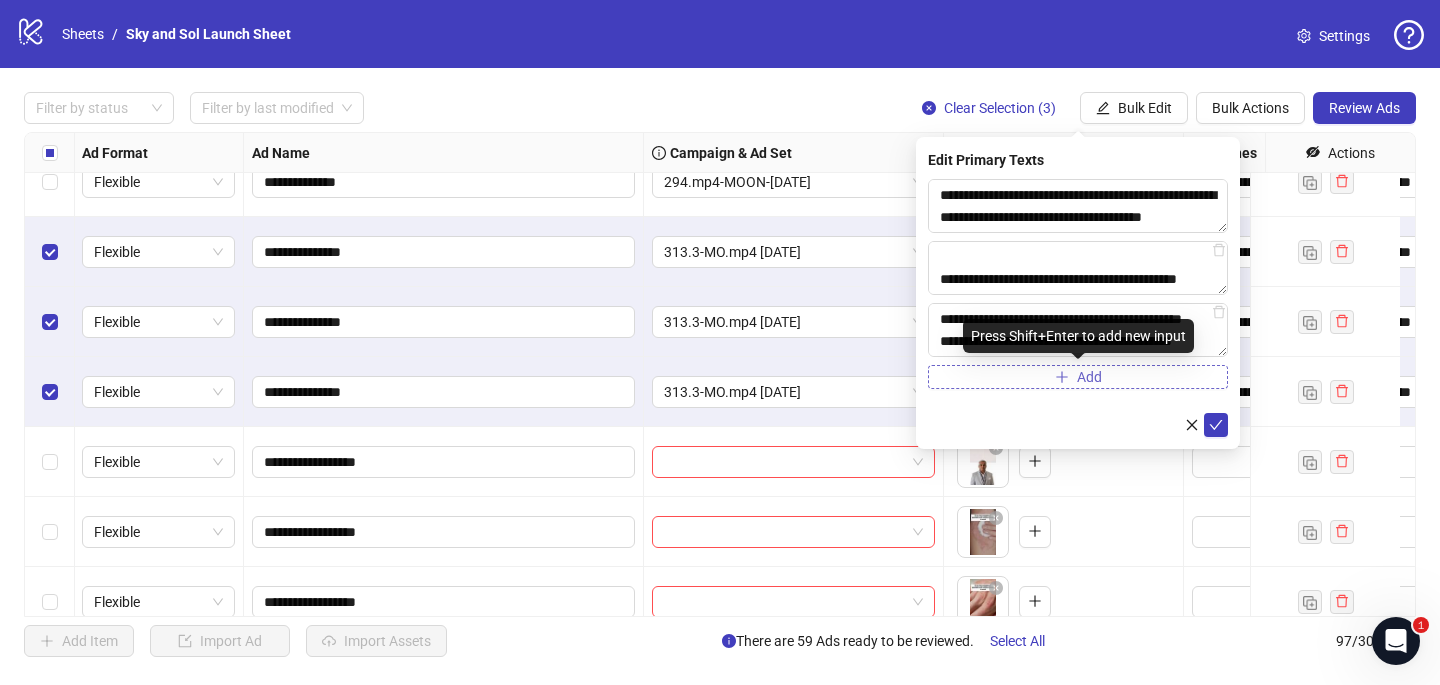 click on "Add" at bounding box center (1078, 377) 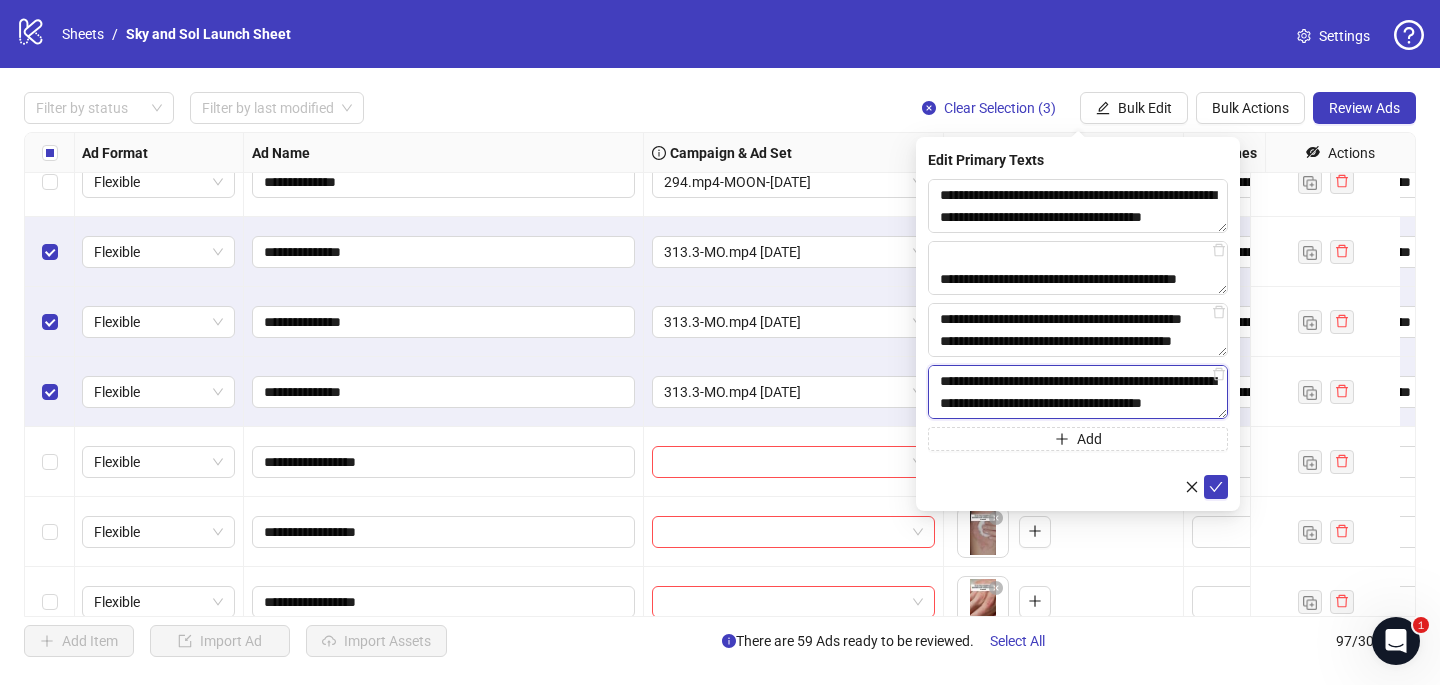 scroll, scrollTop: 396, scrollLeft: 0, axis: vertical 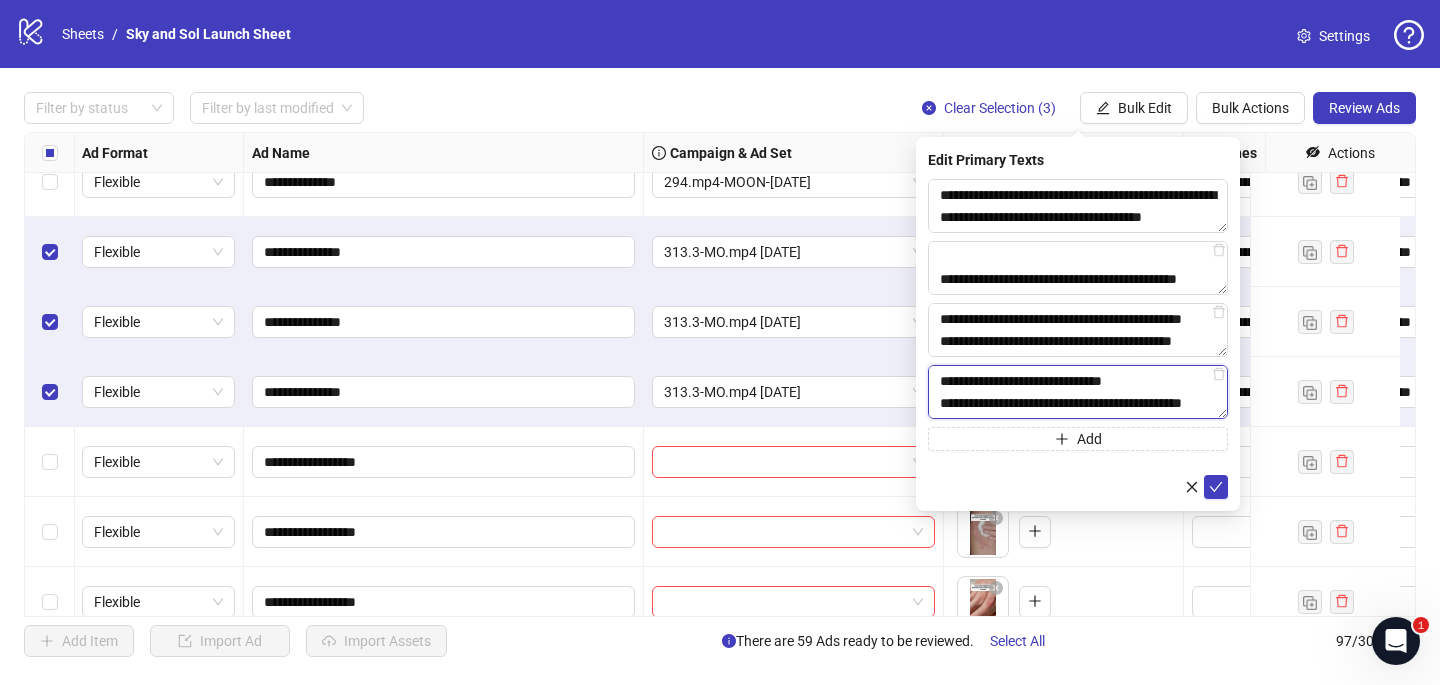 type on "**********" 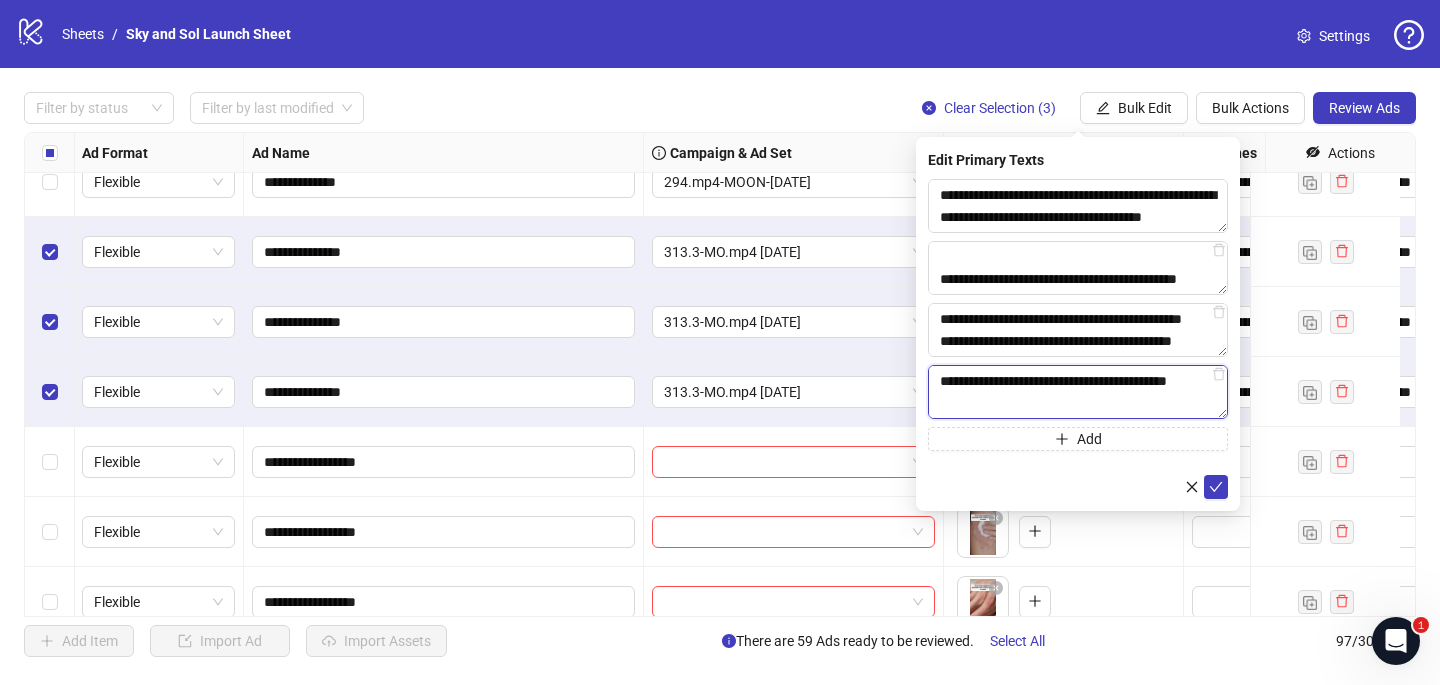 scroll, scrollTop: 396, scrollLeft: 0, axis: vertical 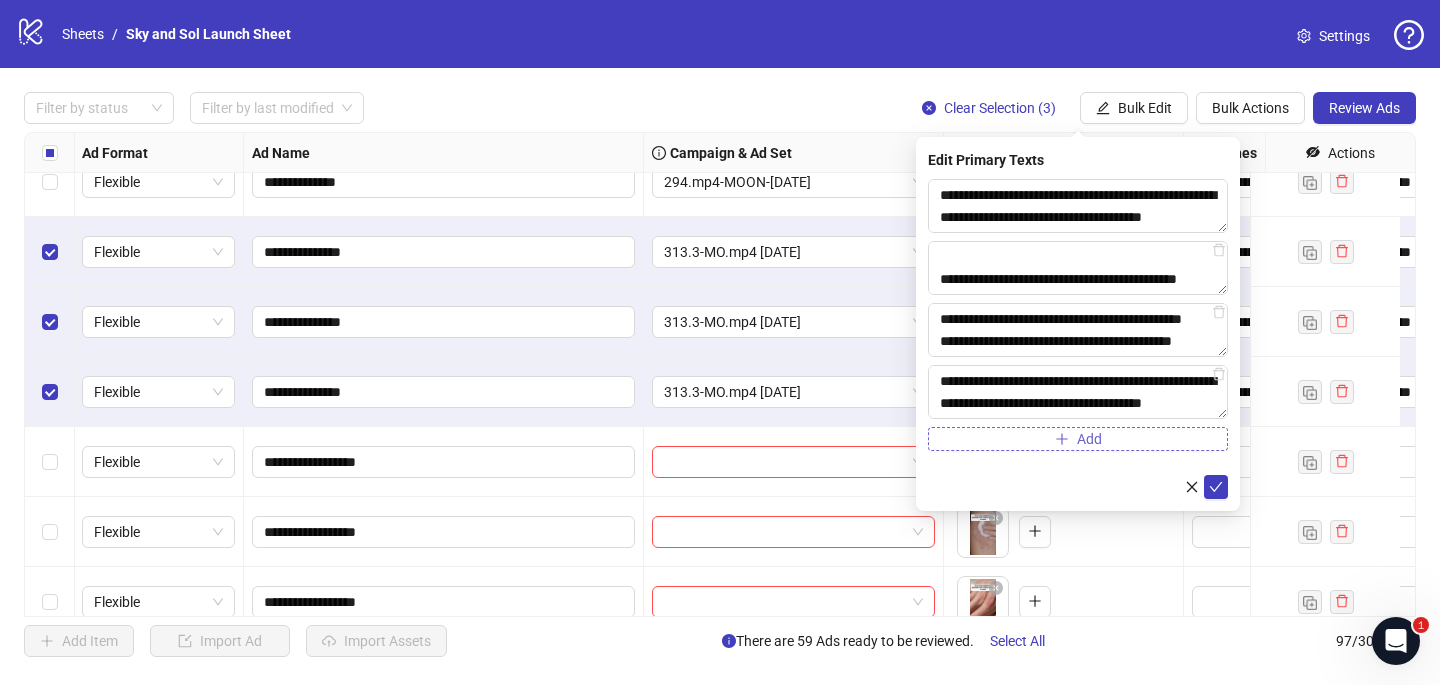 click on "Add" at bounding box center [1078, 439] 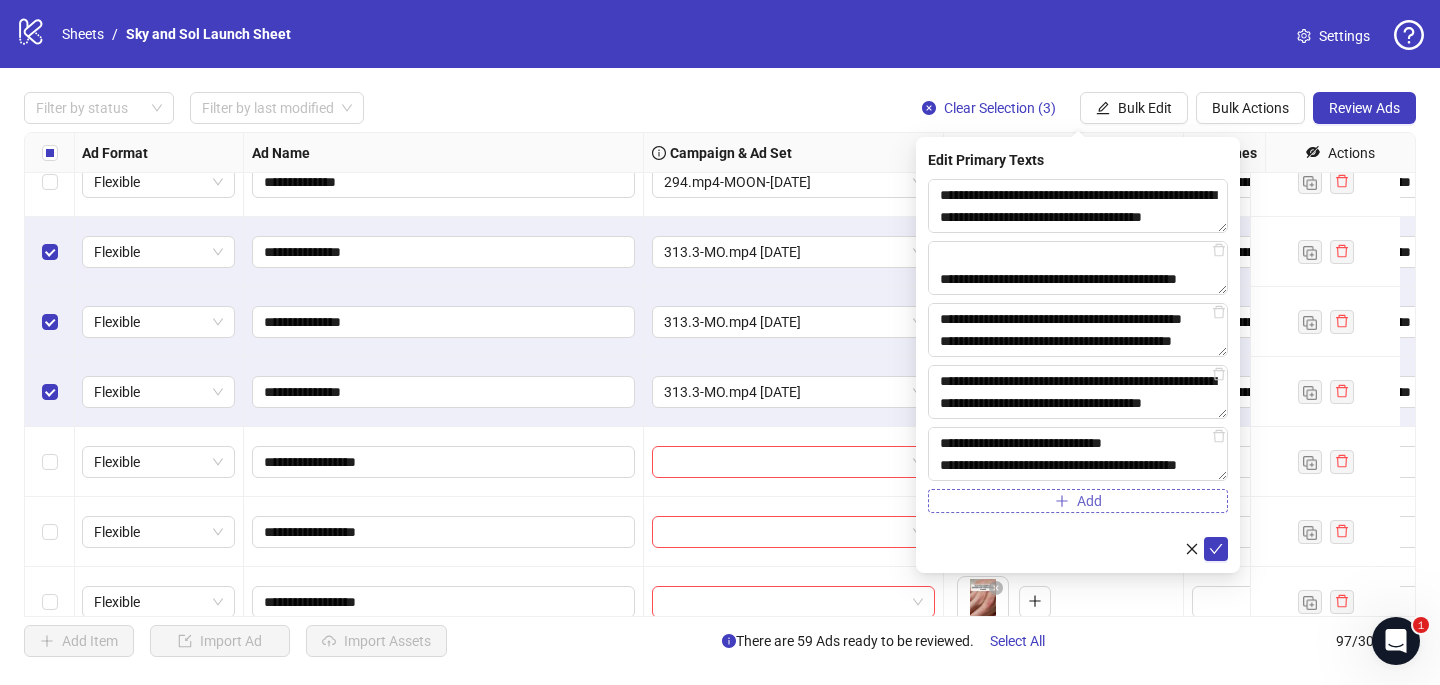 scroll, scrollTop: 528, scrollLeft: 0, axis: vertical 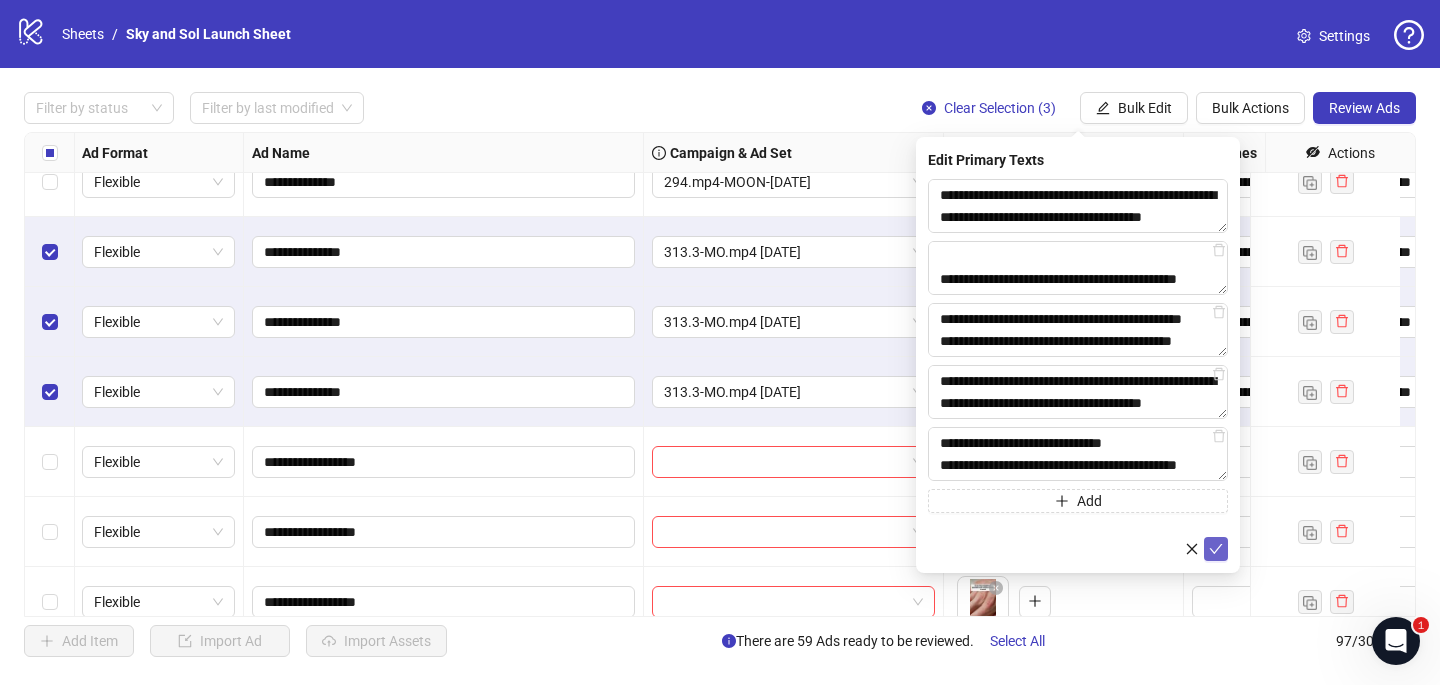 type on "**********" 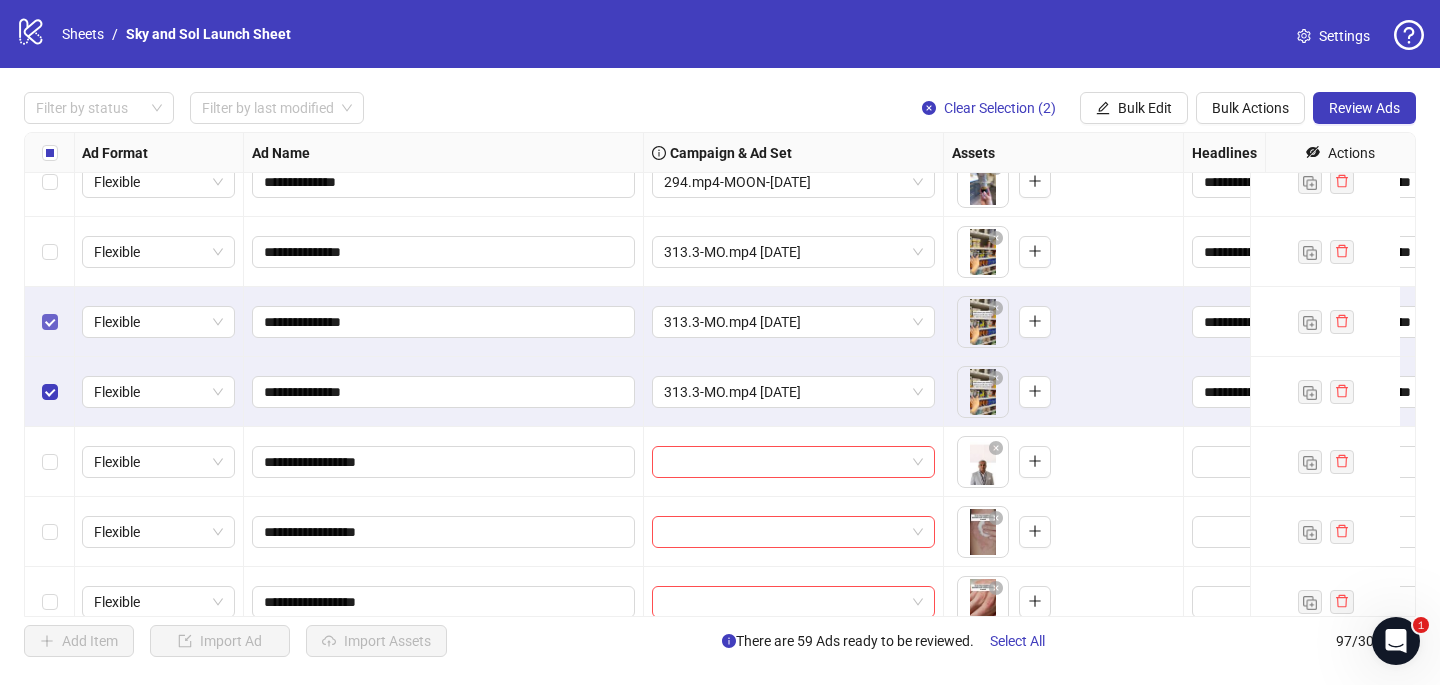 click at bounding box center [50, 322] 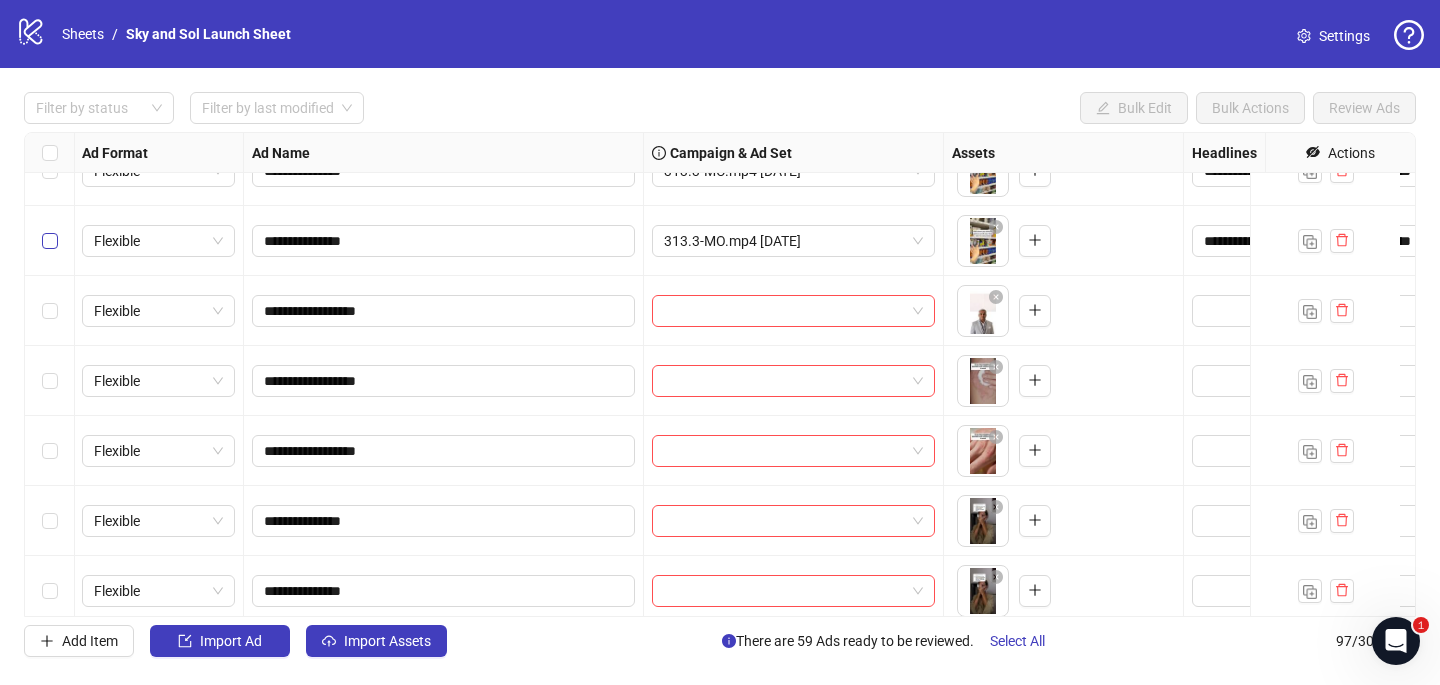 scroll, scrollTop: 4045, scrollLeft: 1, axis: both 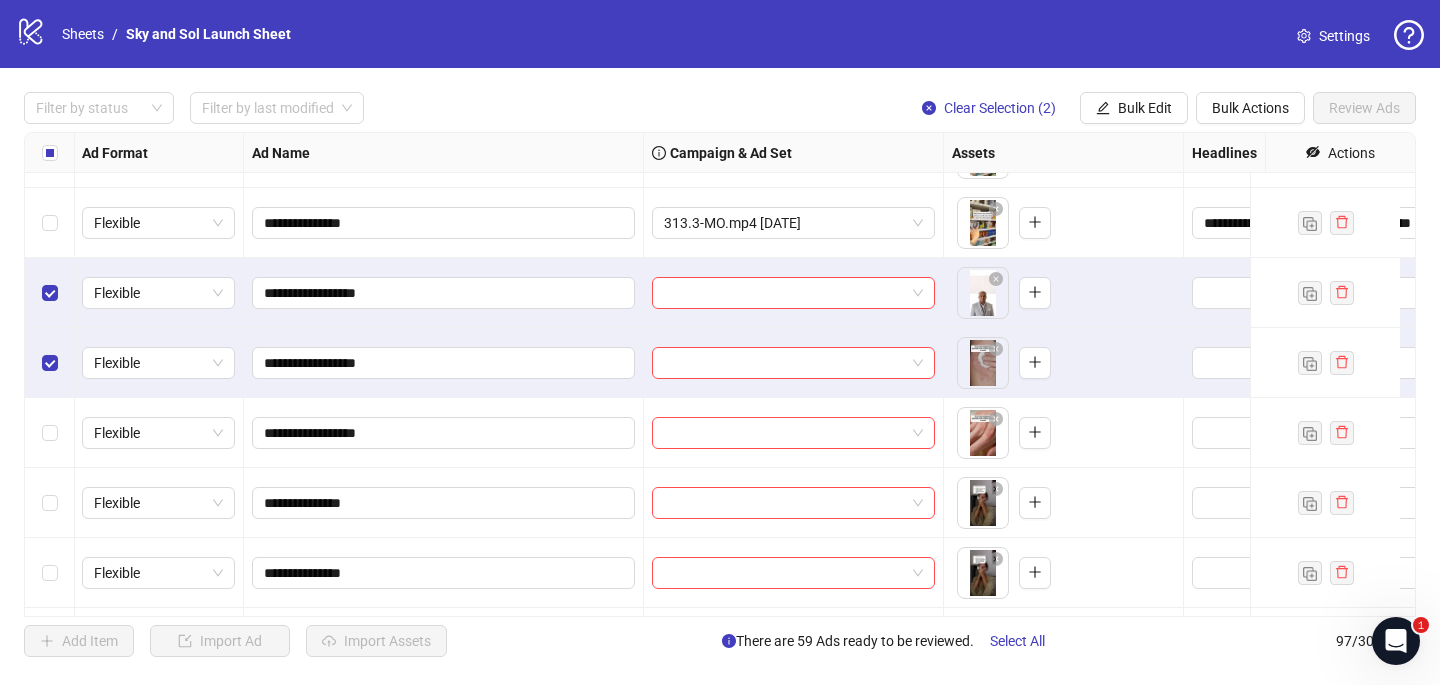 click at bounding box center [50, 433] 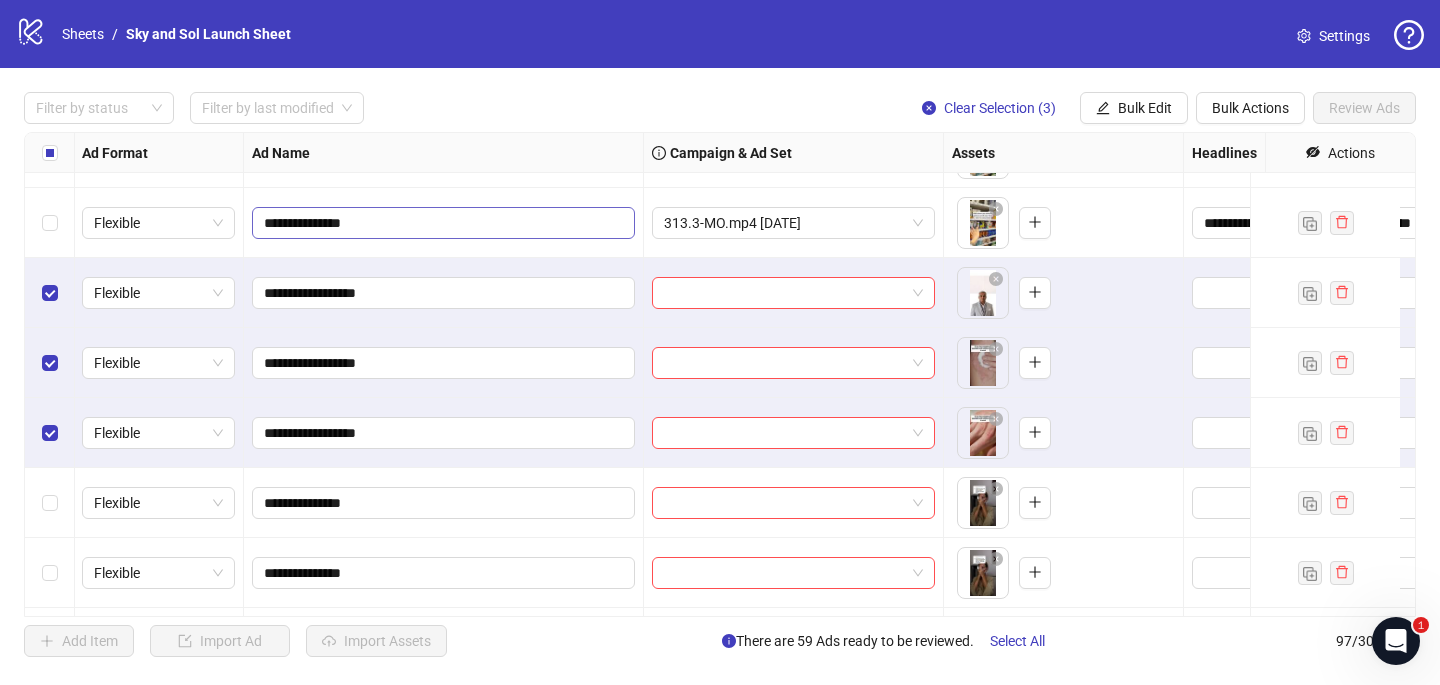 scroll, scrollTop: 4073, scrollLeft: 1, axis: both 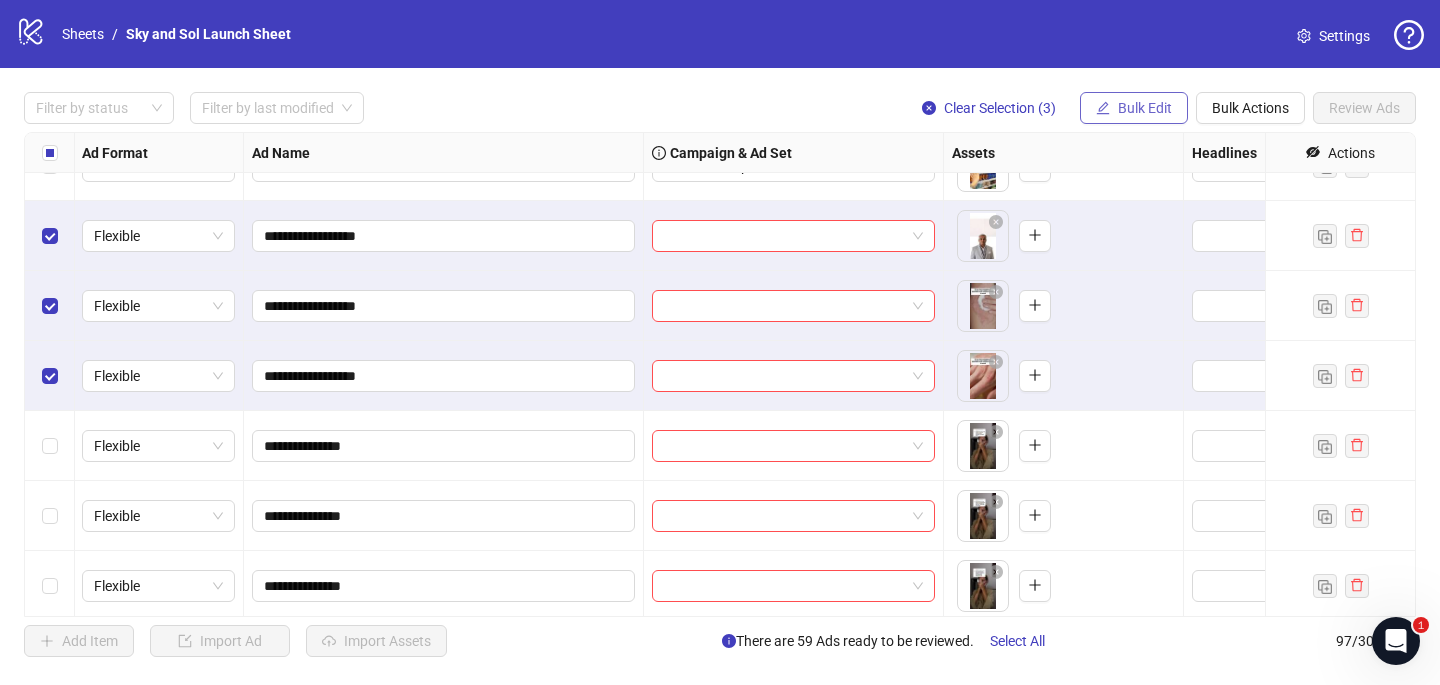 click on "Bulk Edit" at bounding box center [1145, 108] 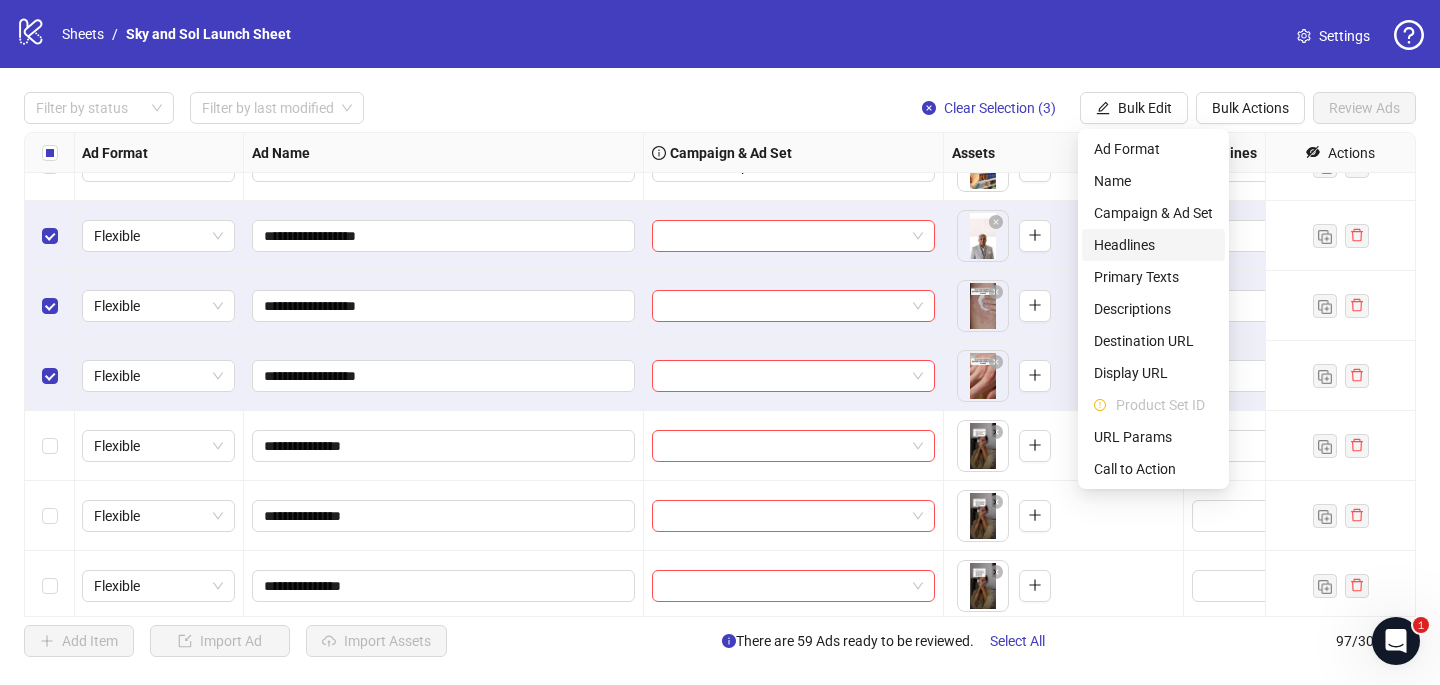 click on "Headlines" at bounding box center (1153, 245) 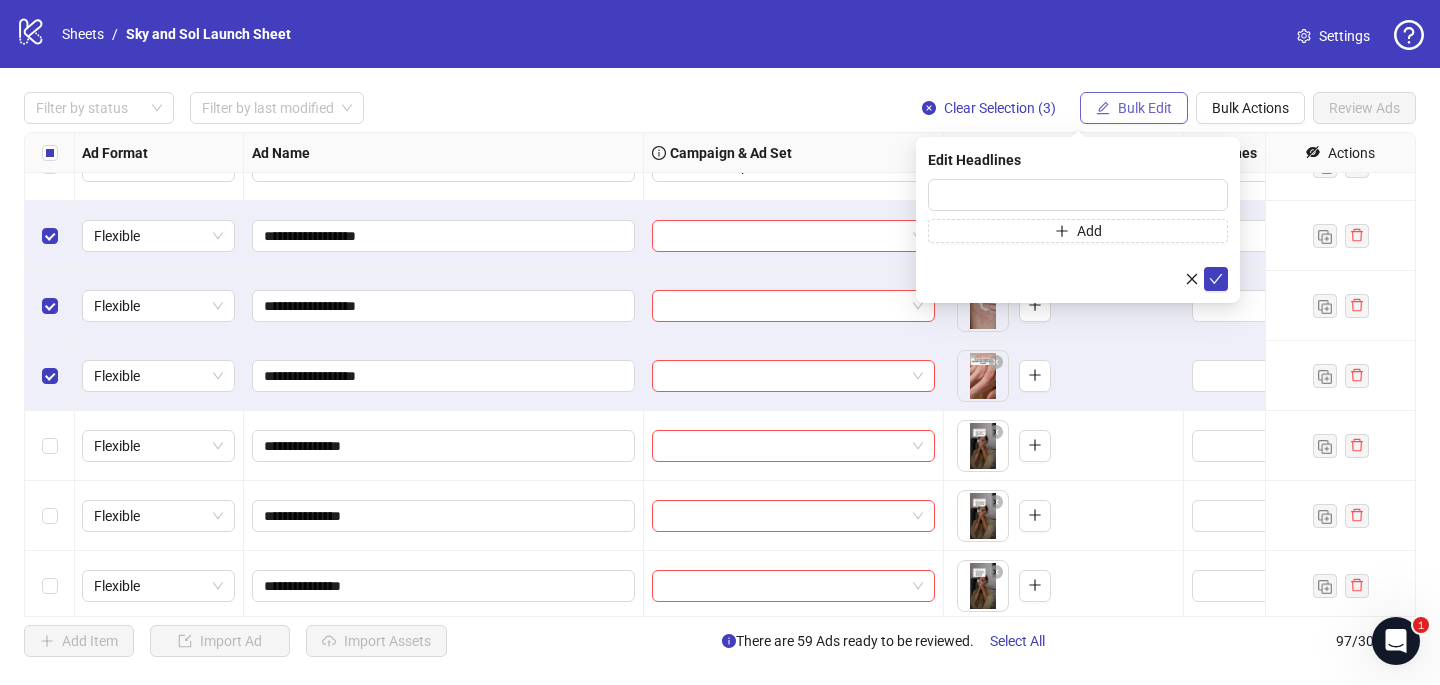 click on "Bulk Edit" at bounding box center [1145, 108] 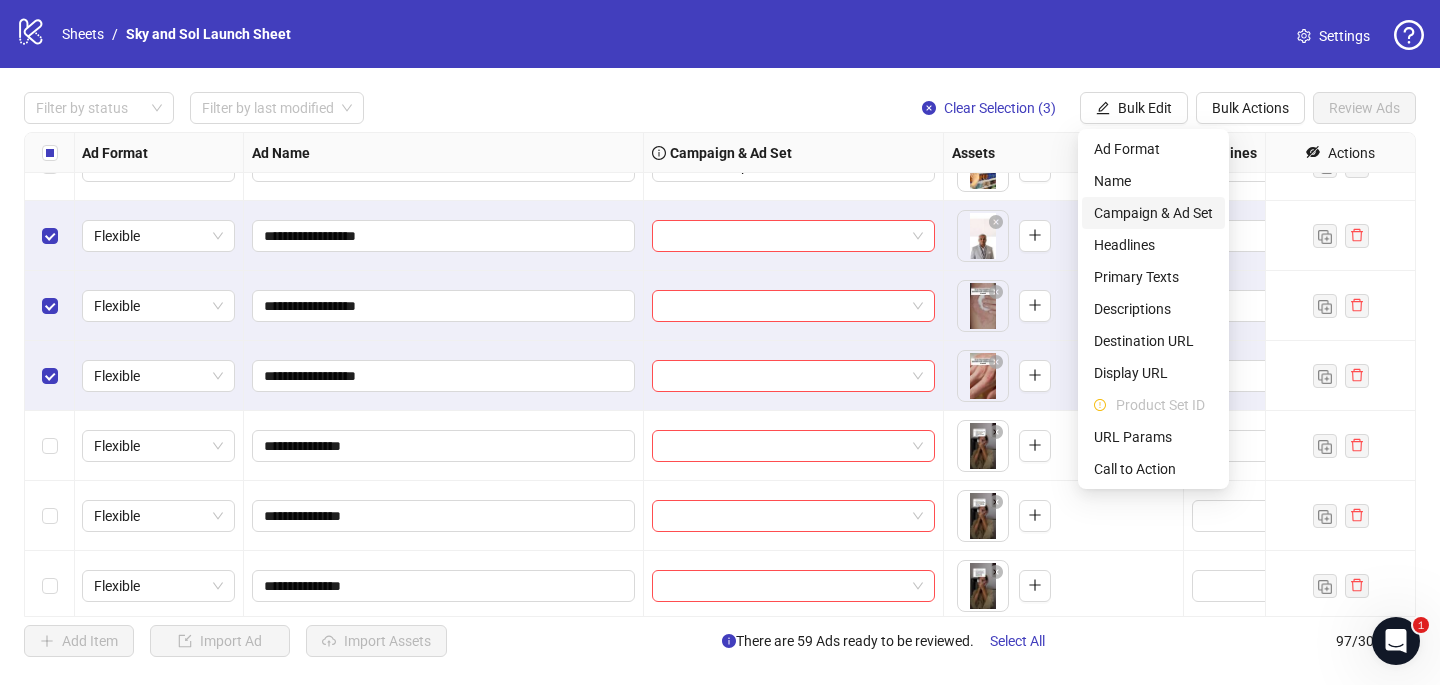 click on "Campaign & Ad Set" at bounding box center (1153, 213) 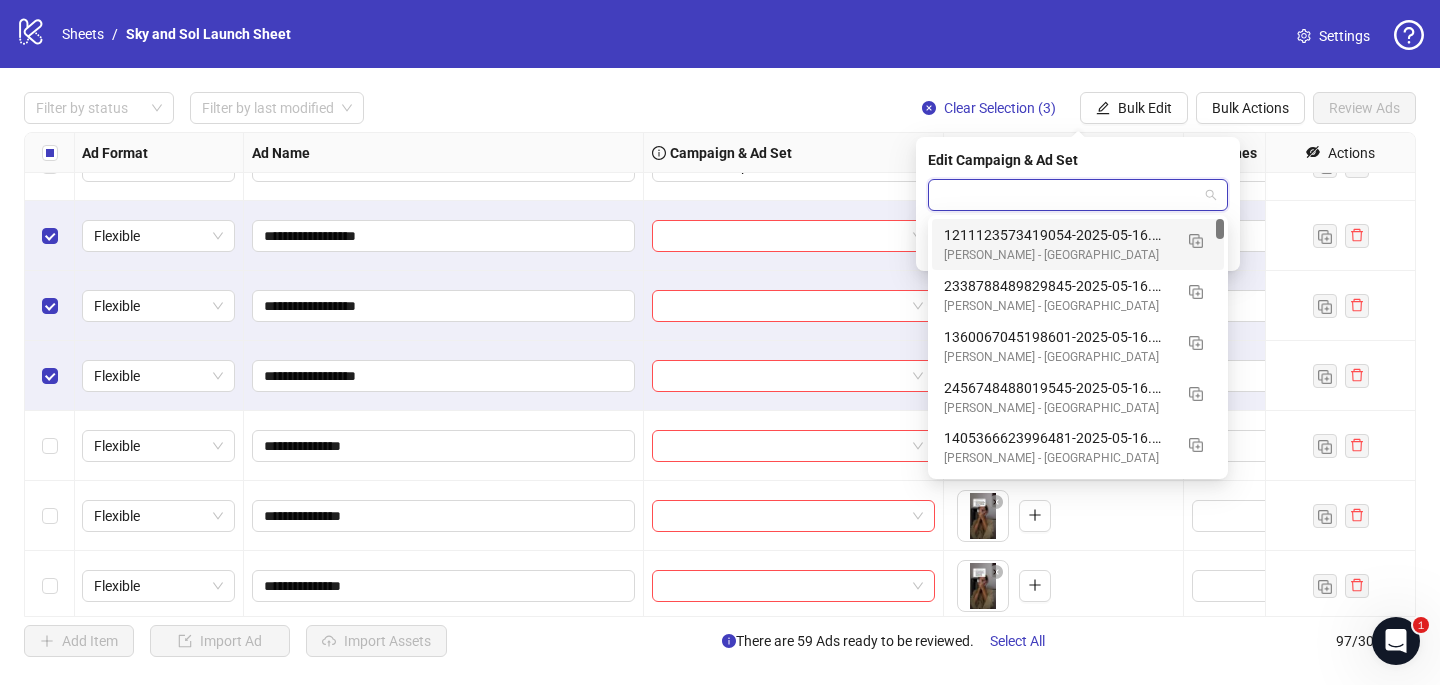 click at bounding box center (1069, 195) 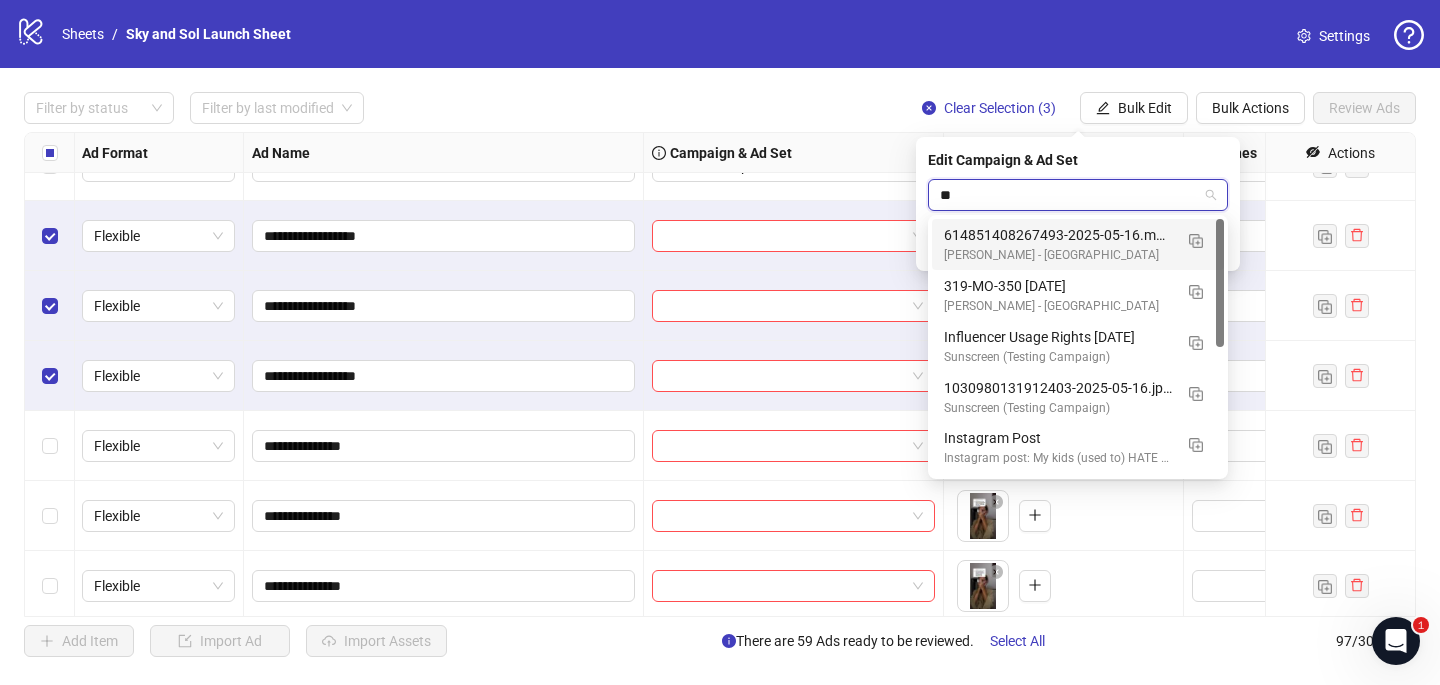 type on "*" 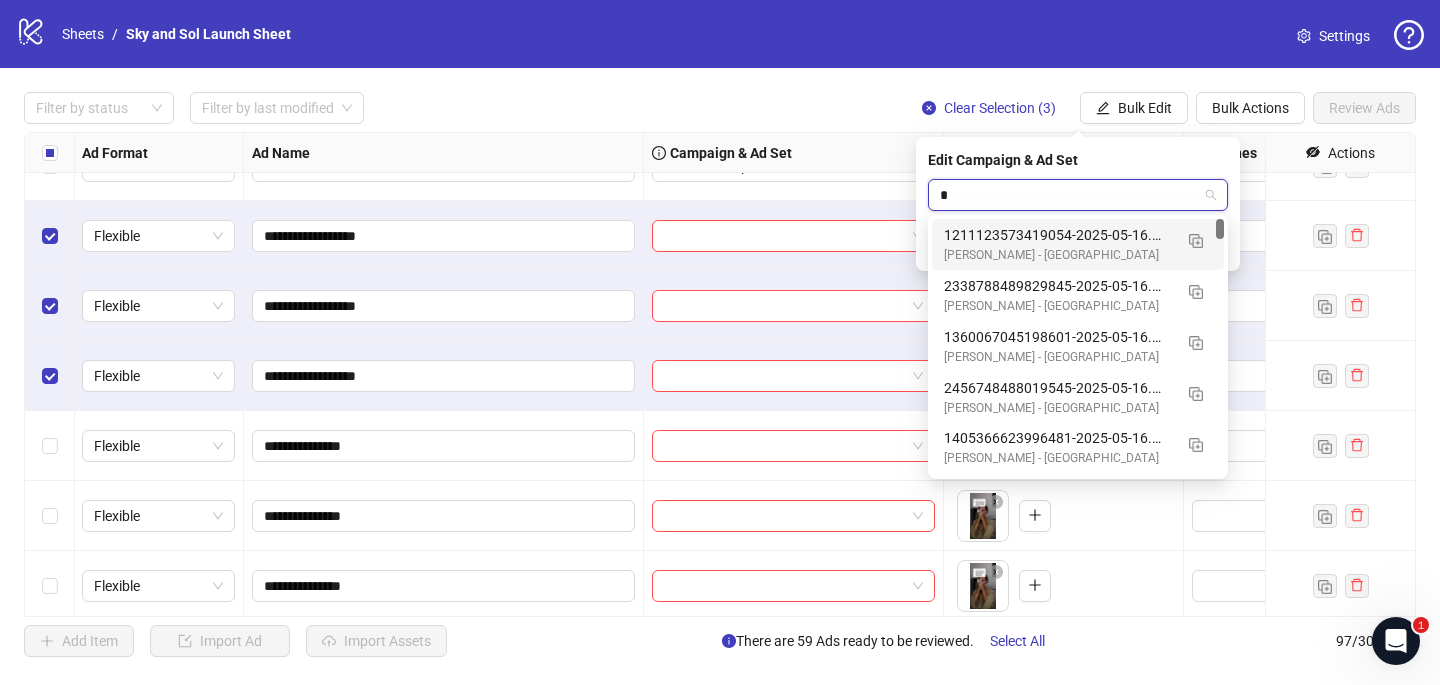 type 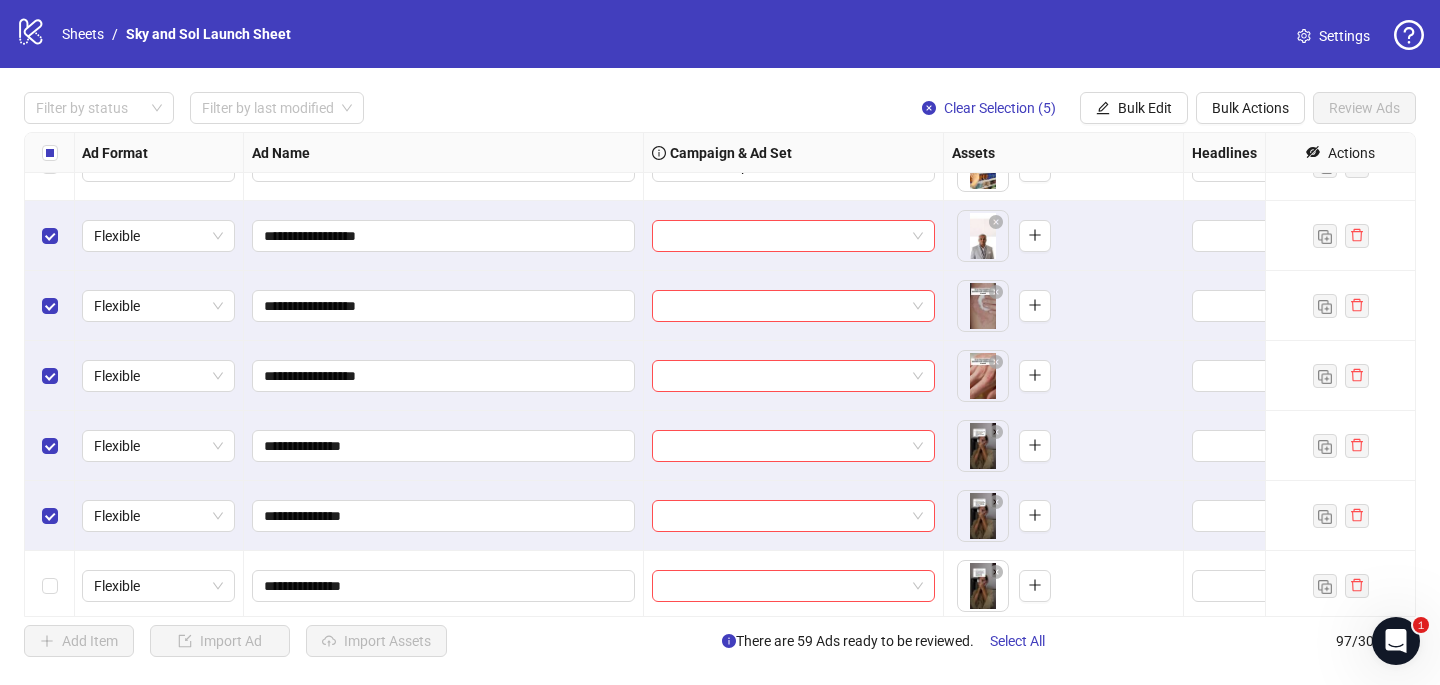 scroll, scrollTop: 4223, scrollLeft: 1, axis: both 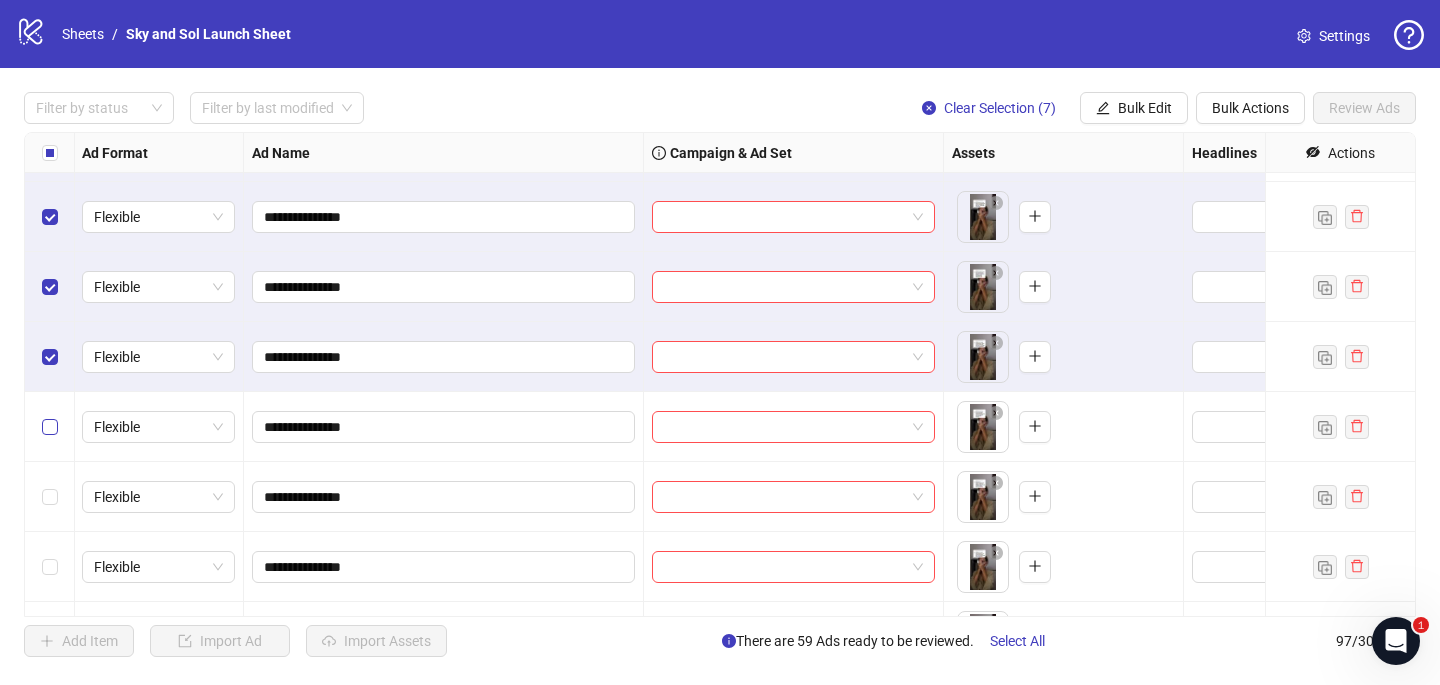 click at bounding box center (50, 427) 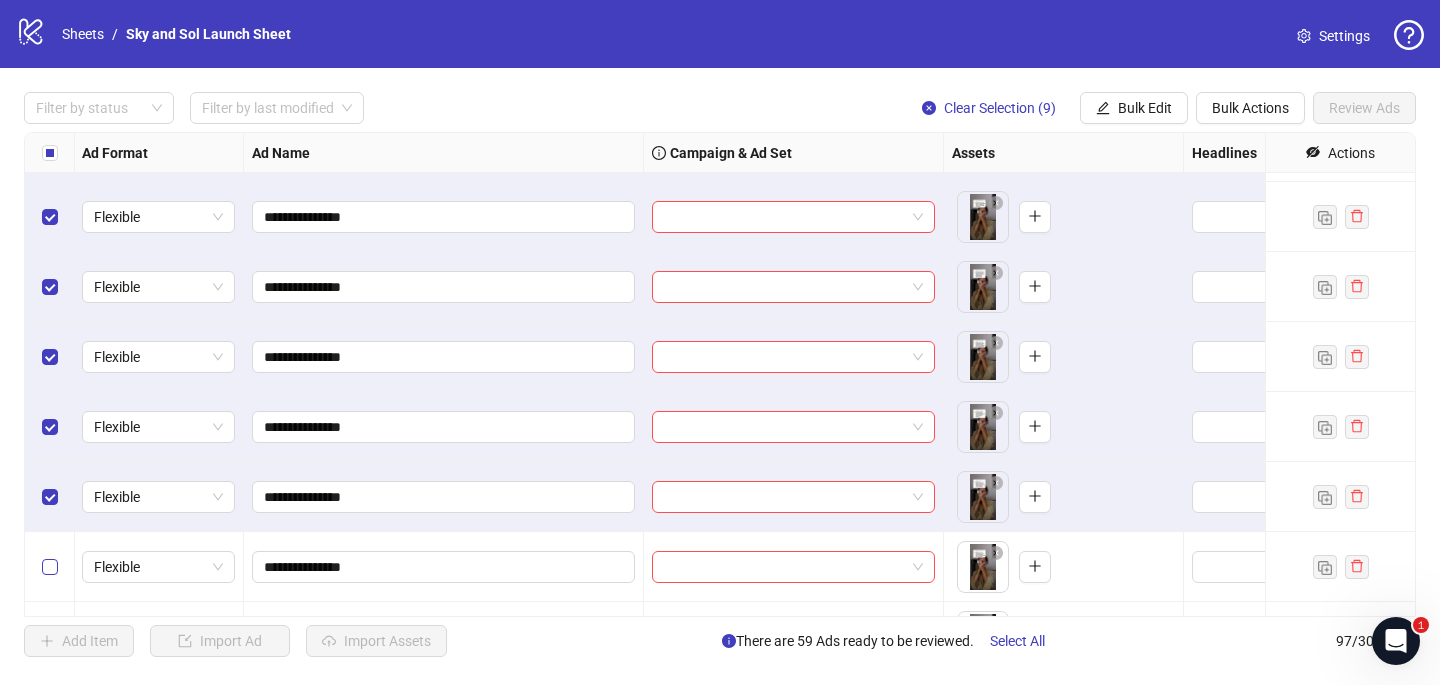 click at bounding box center [50, 567] 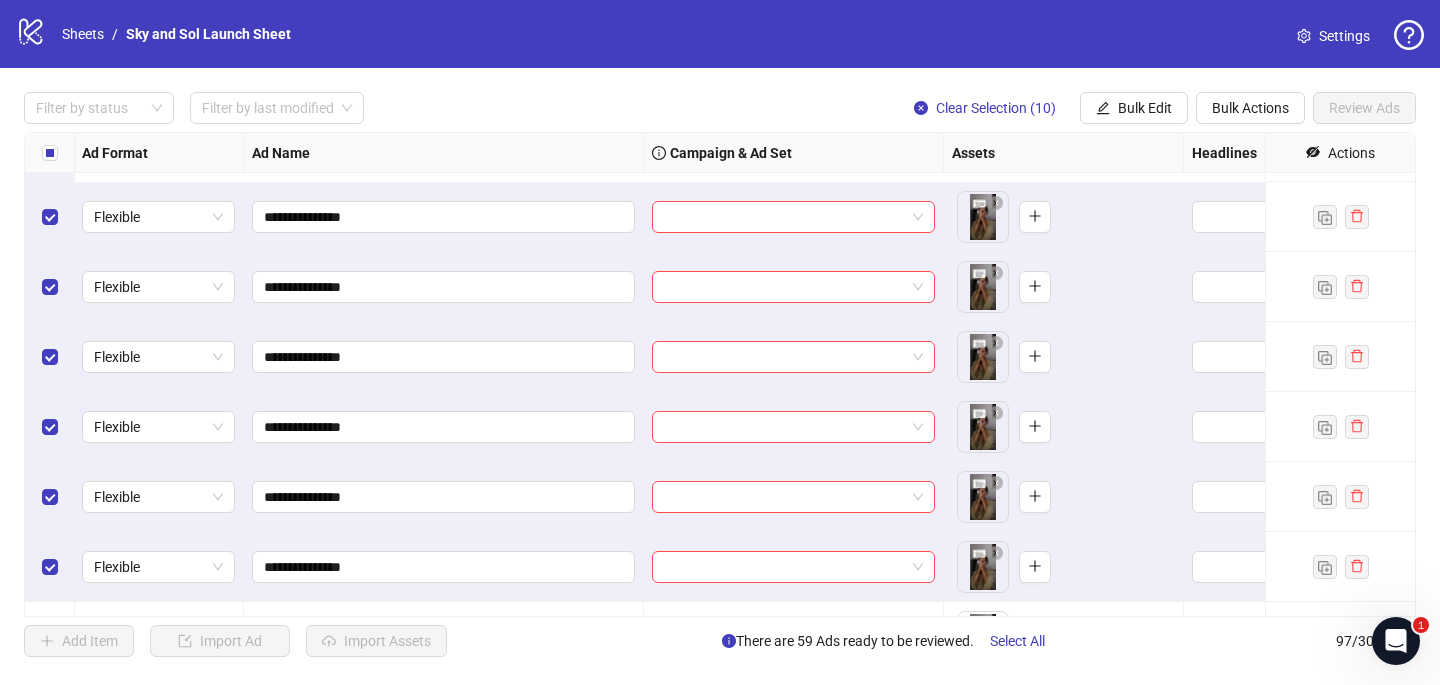 scroll, scrollTop: 4659, scrollLeft: 1, axis: both 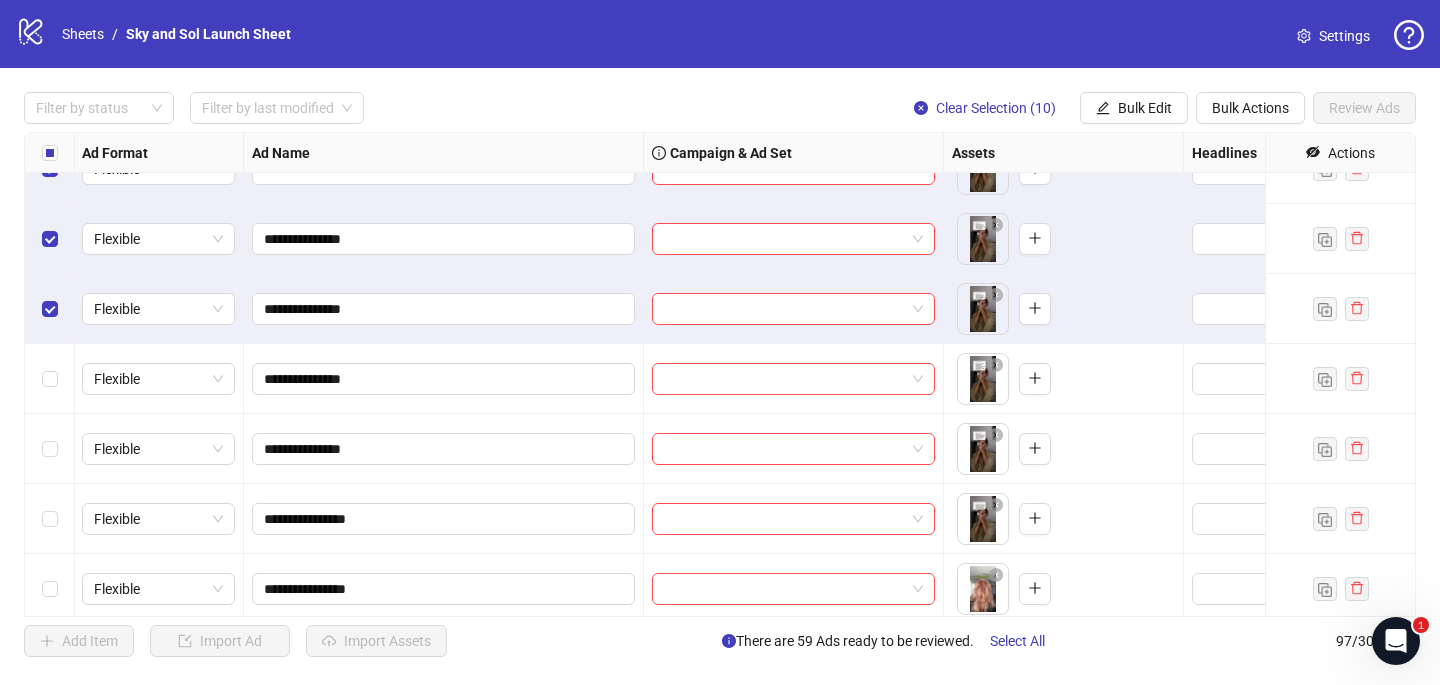 click at bounding box center [50, 379] 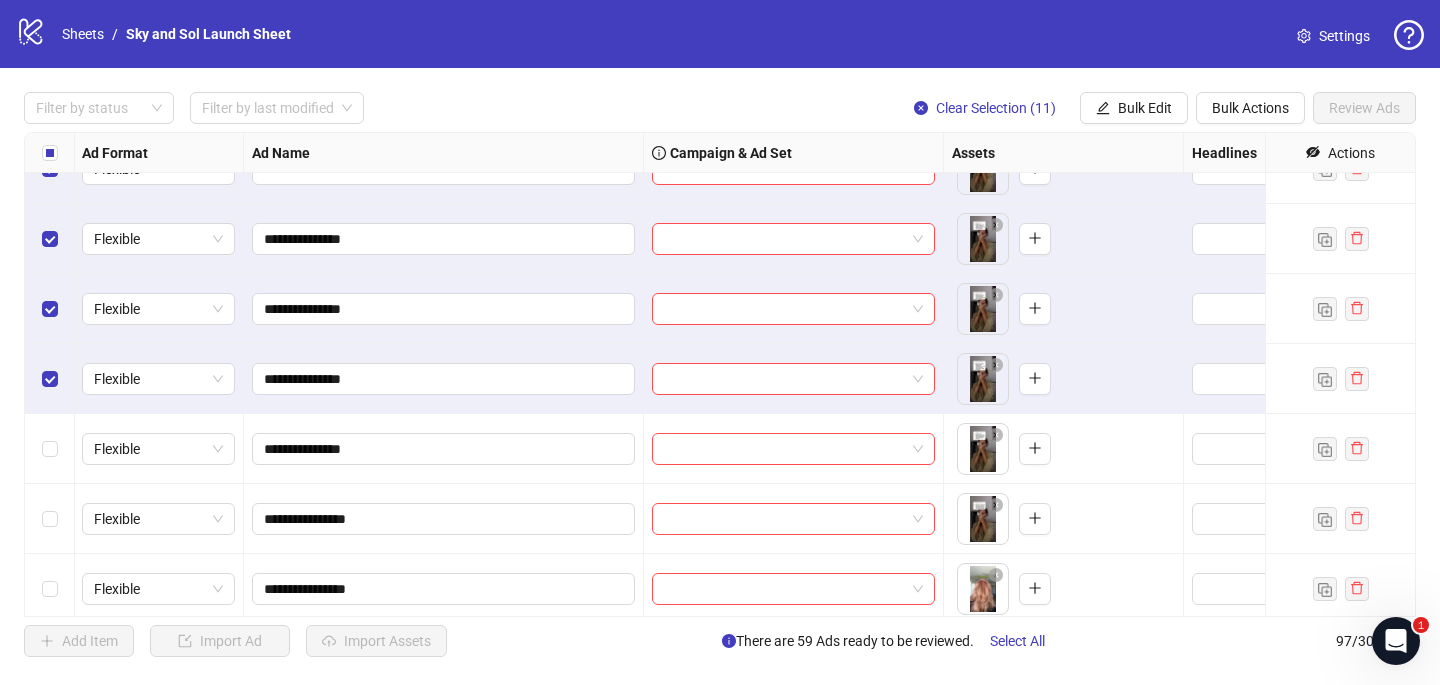 click at bounding box center (50, 449) 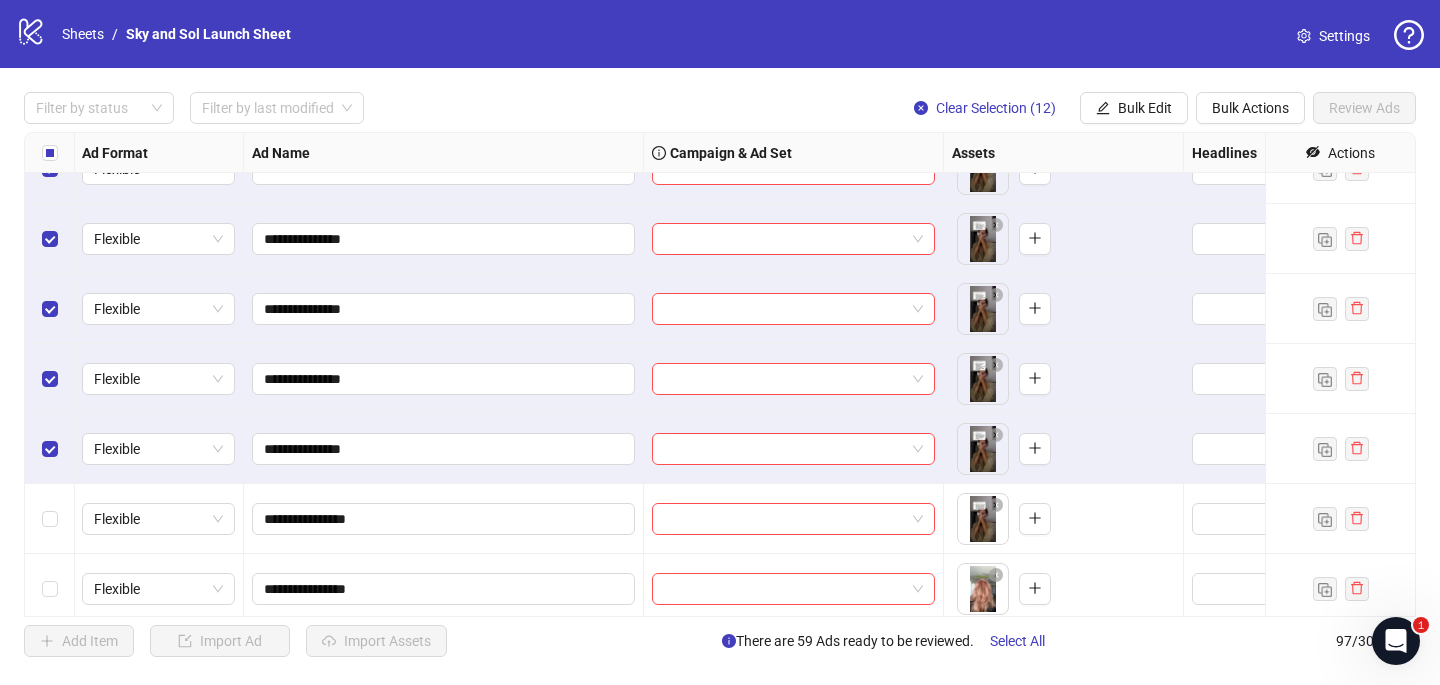 click at bounding box center [50, 519] 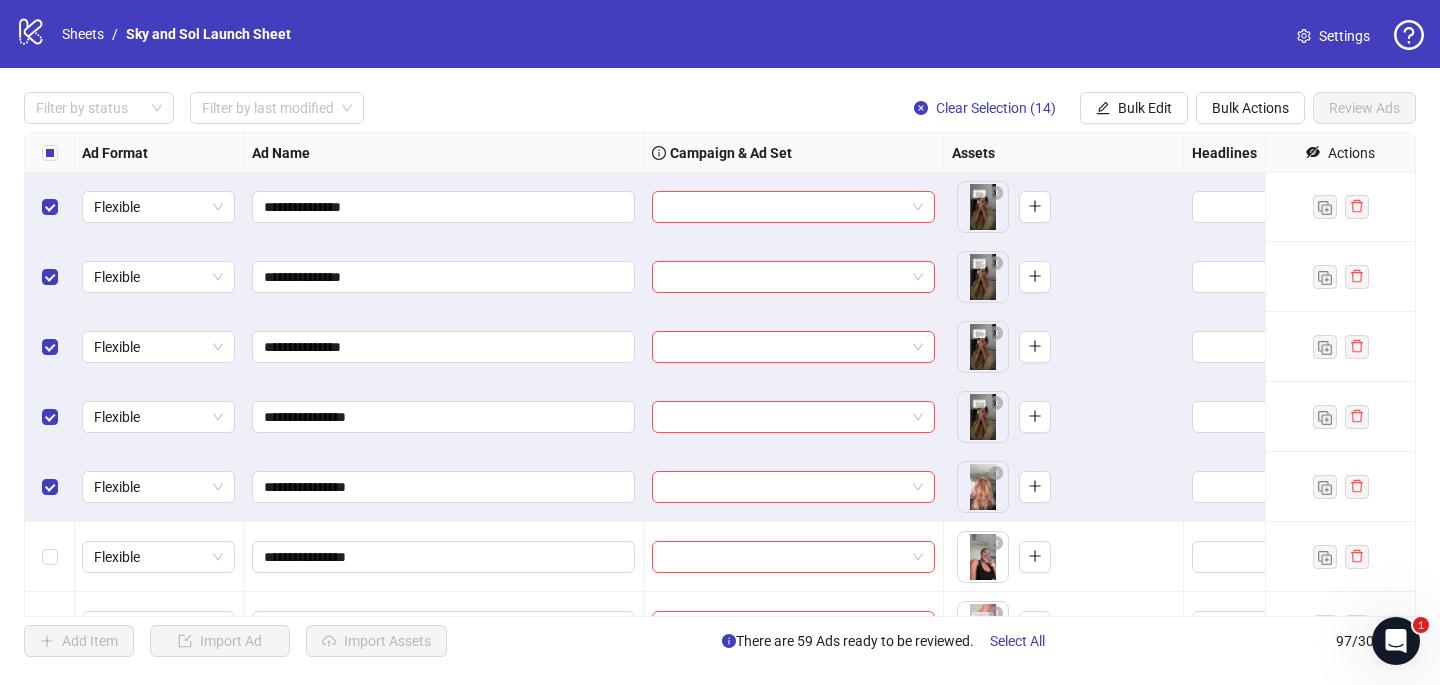scroll, scrollTop: 4872, scrollLeft: 1, axis: both 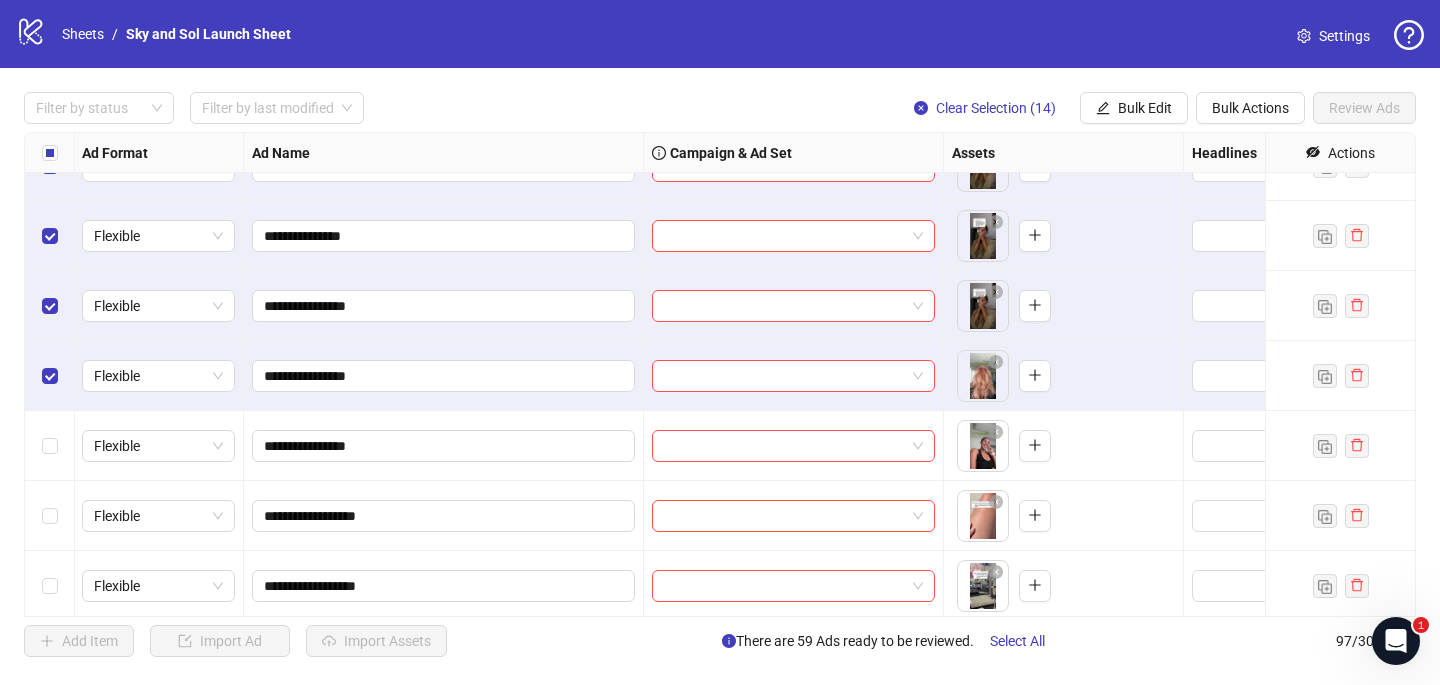 click at bounding box center [50, 446] 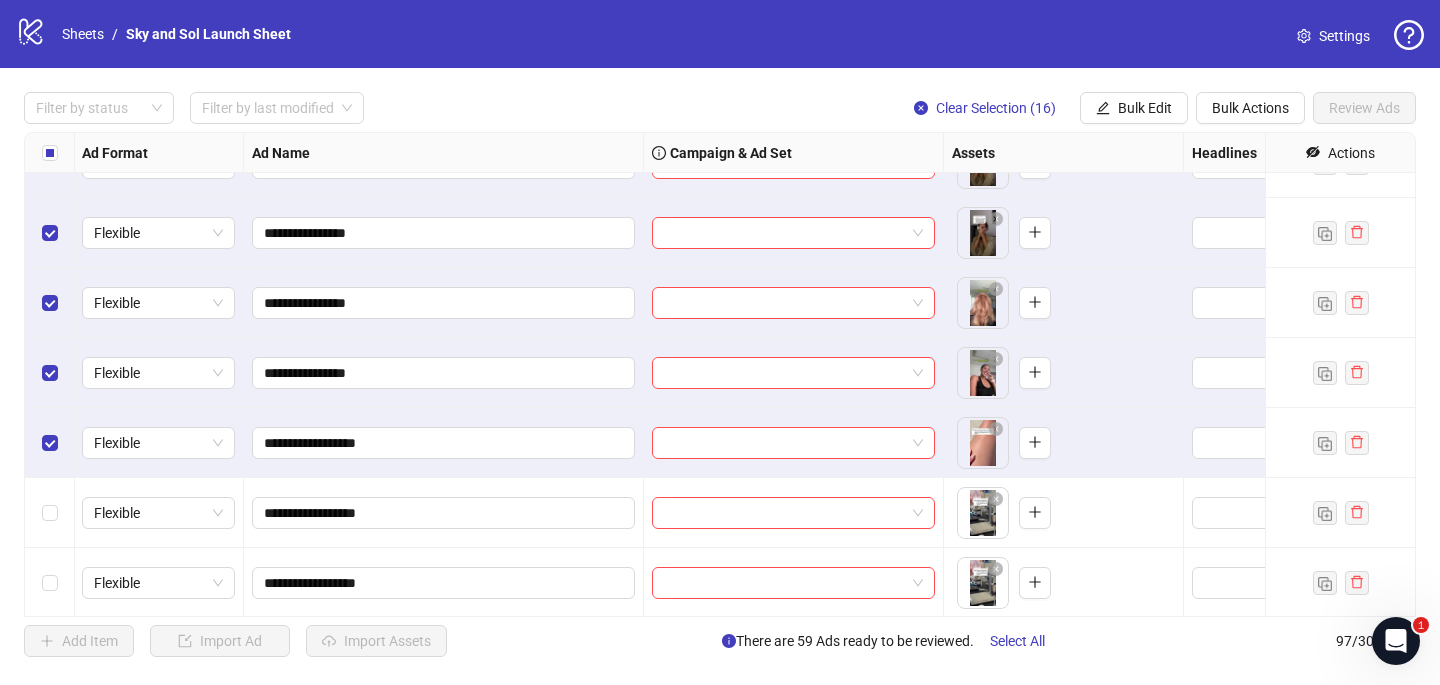 scroll, scrollTop: 4956, scrollLeft: 1, axis: both 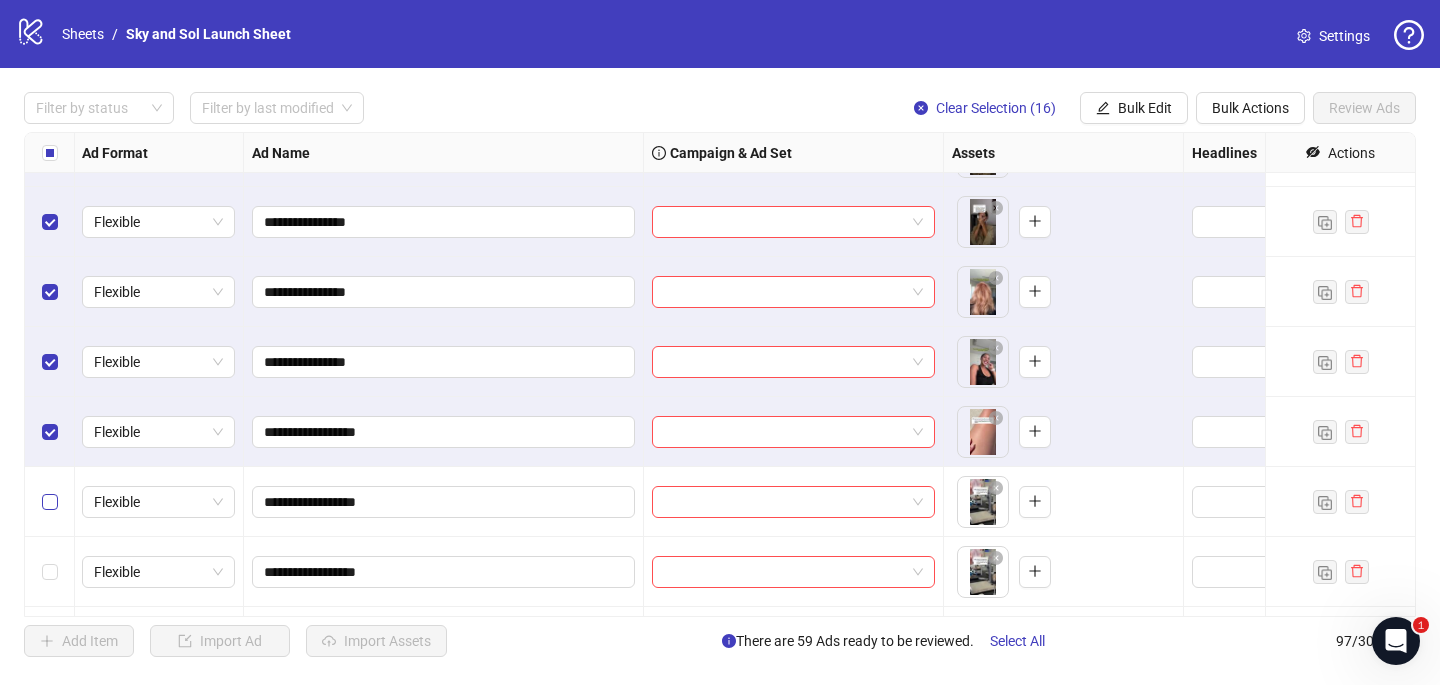 click at bounding box center [50, 502] 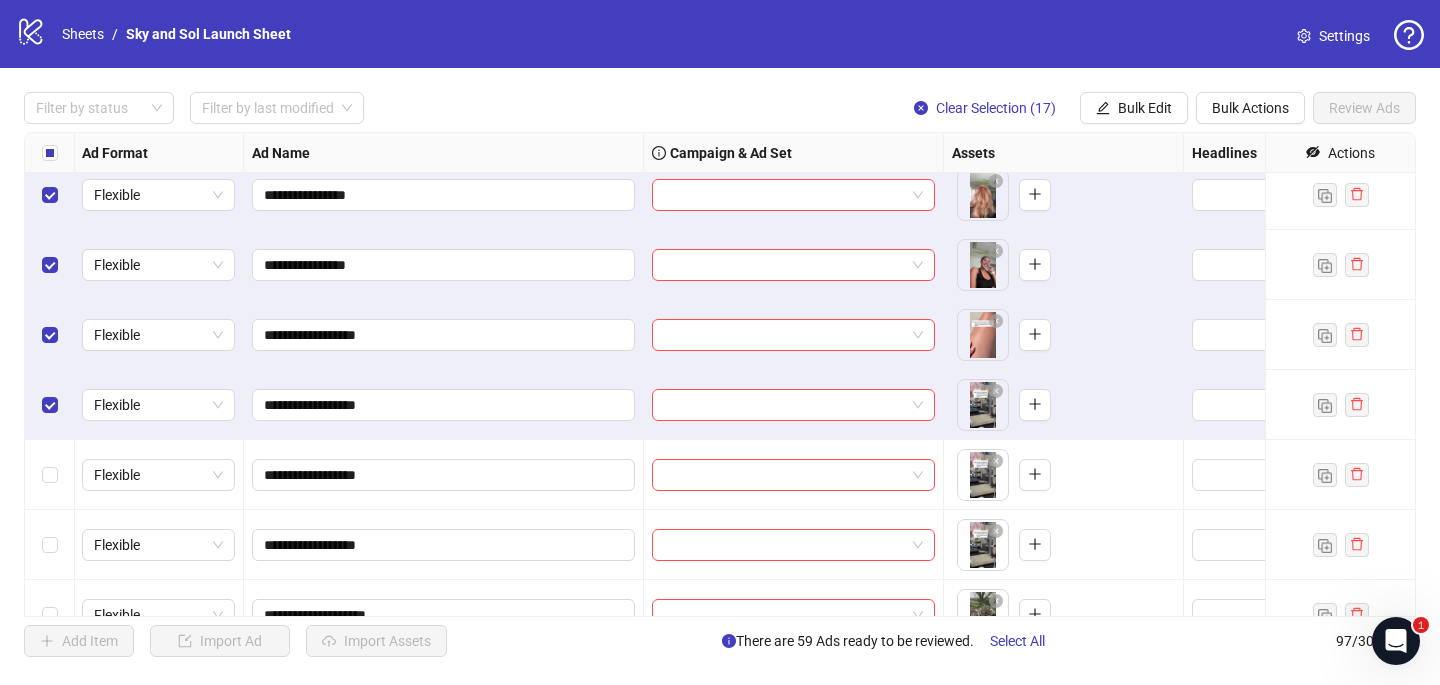 scroll, scrollTop: 5061, scrollLeft: 1, axis: both 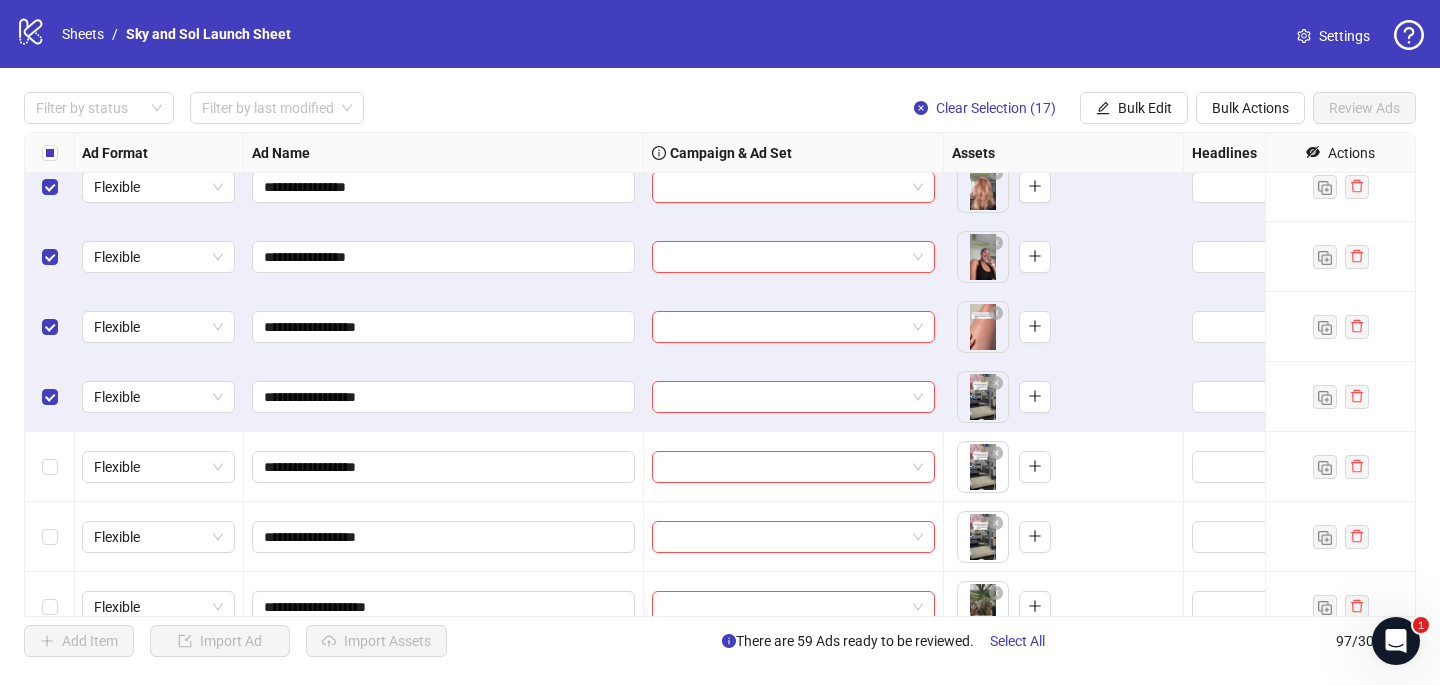 click at bounding box center [50, 467] 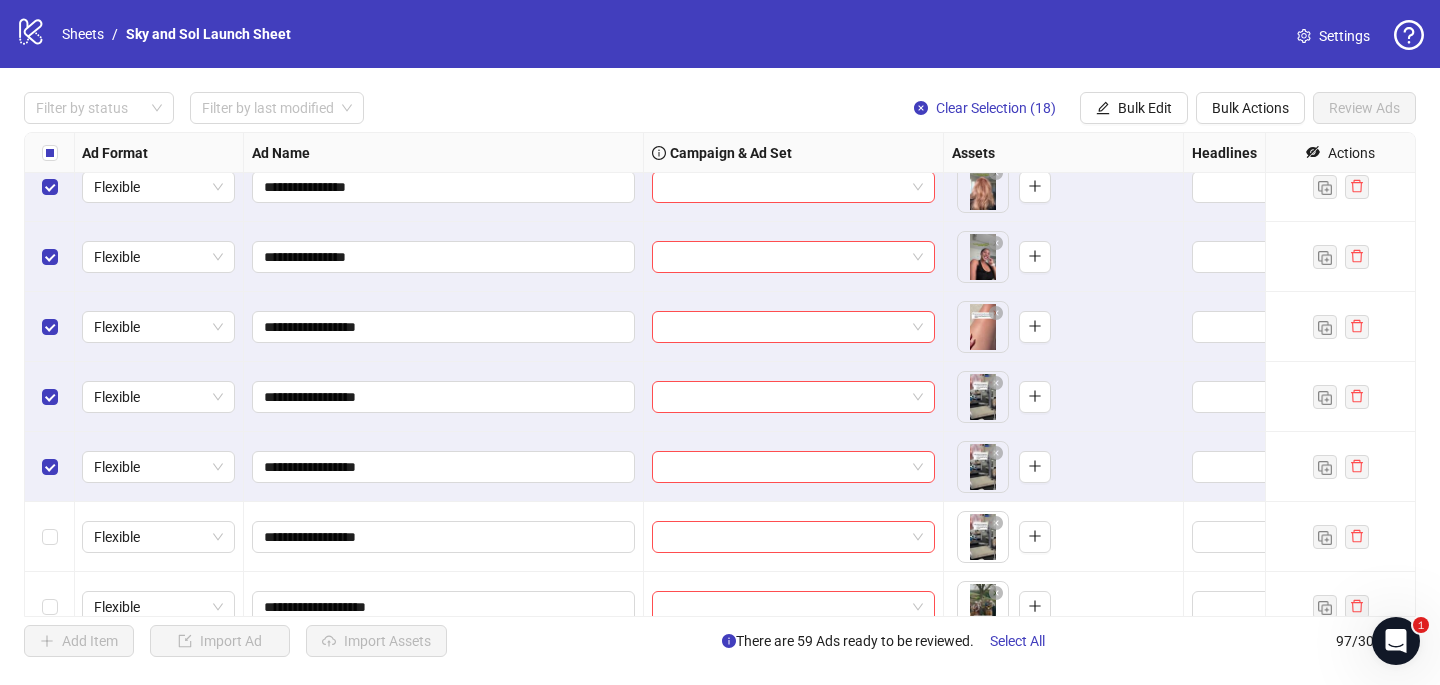click at bounding box center [50, 537] 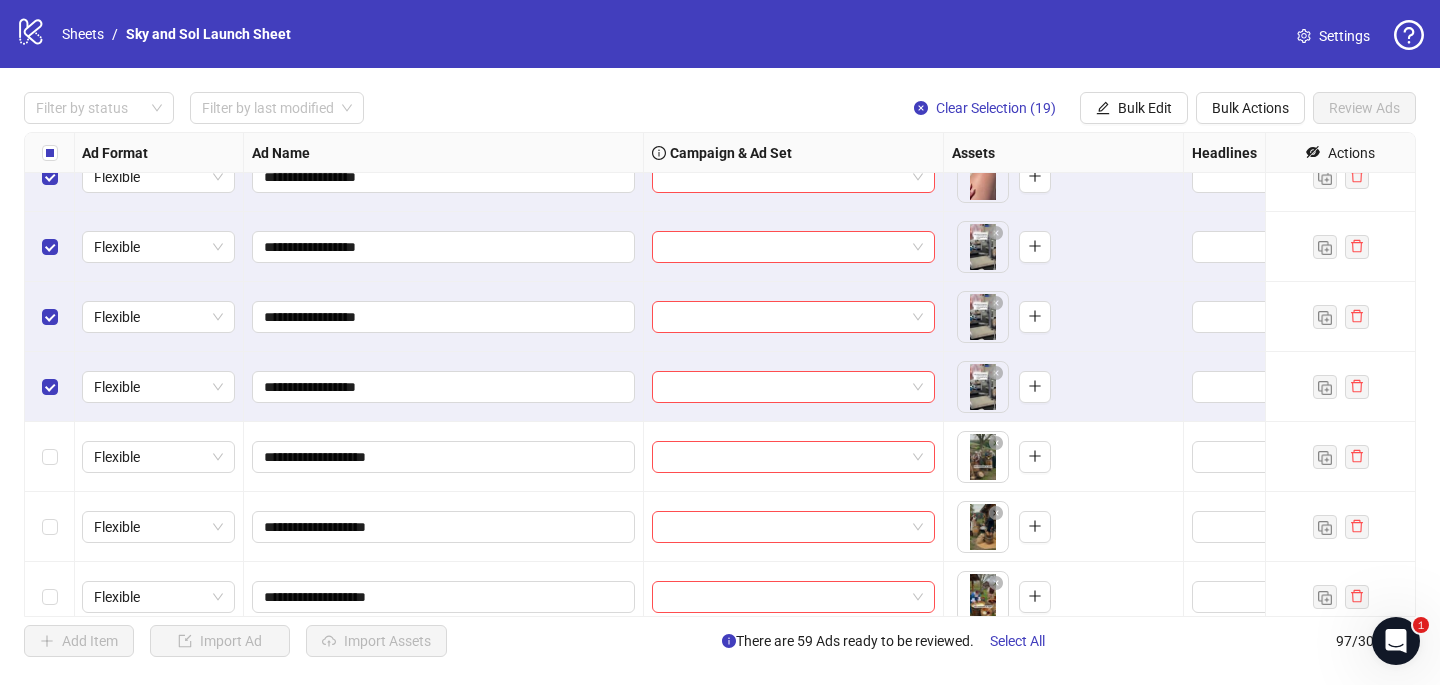 scroll, scrollTop: 4924, scrollLeft: 1, axis: both 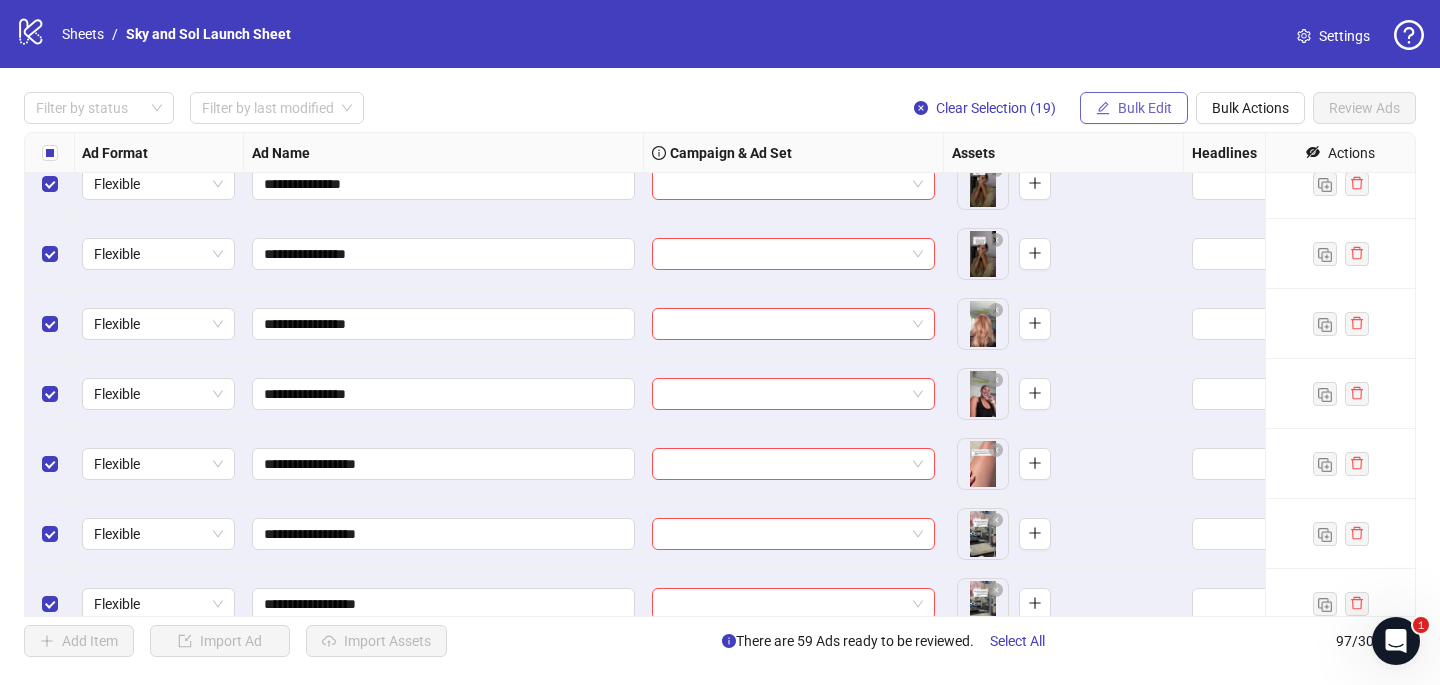 click on "Bulk Edit" at bounding box center [1134, 108] 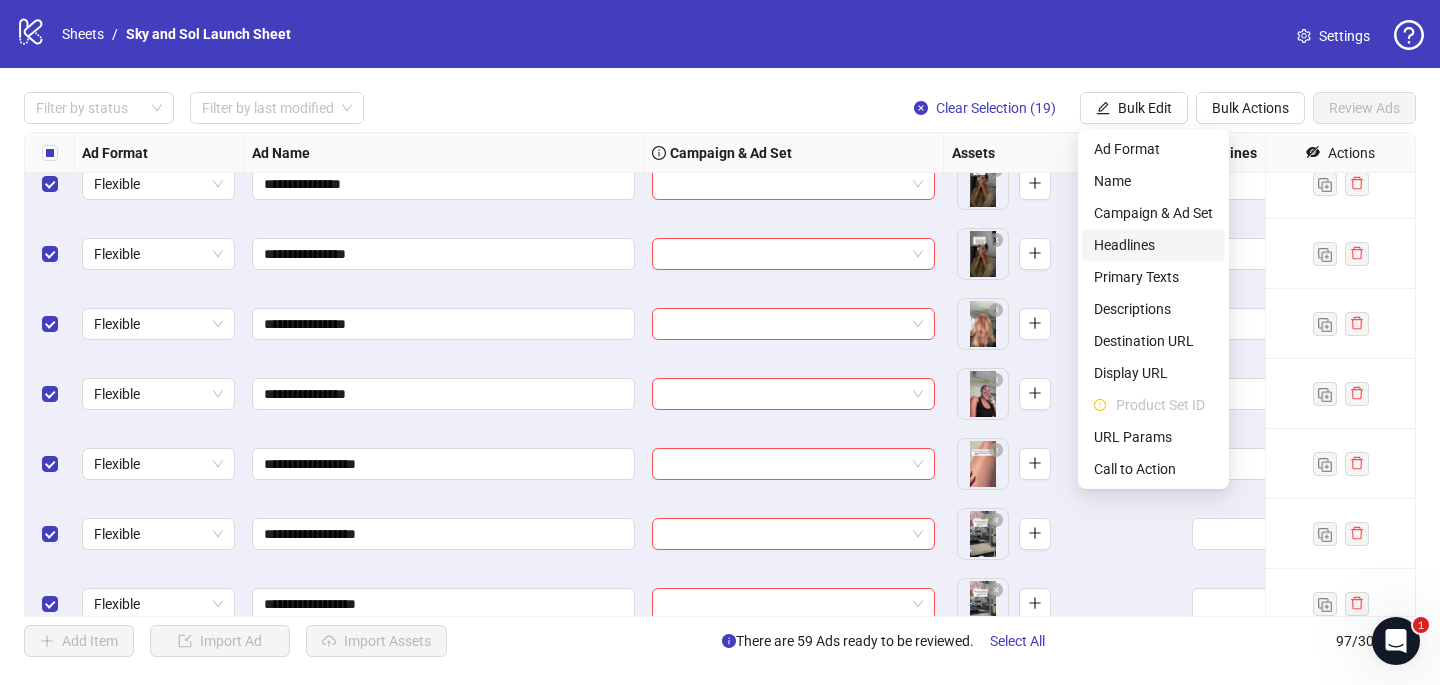 click on "Headlines" at bounding box center [1153, 245] 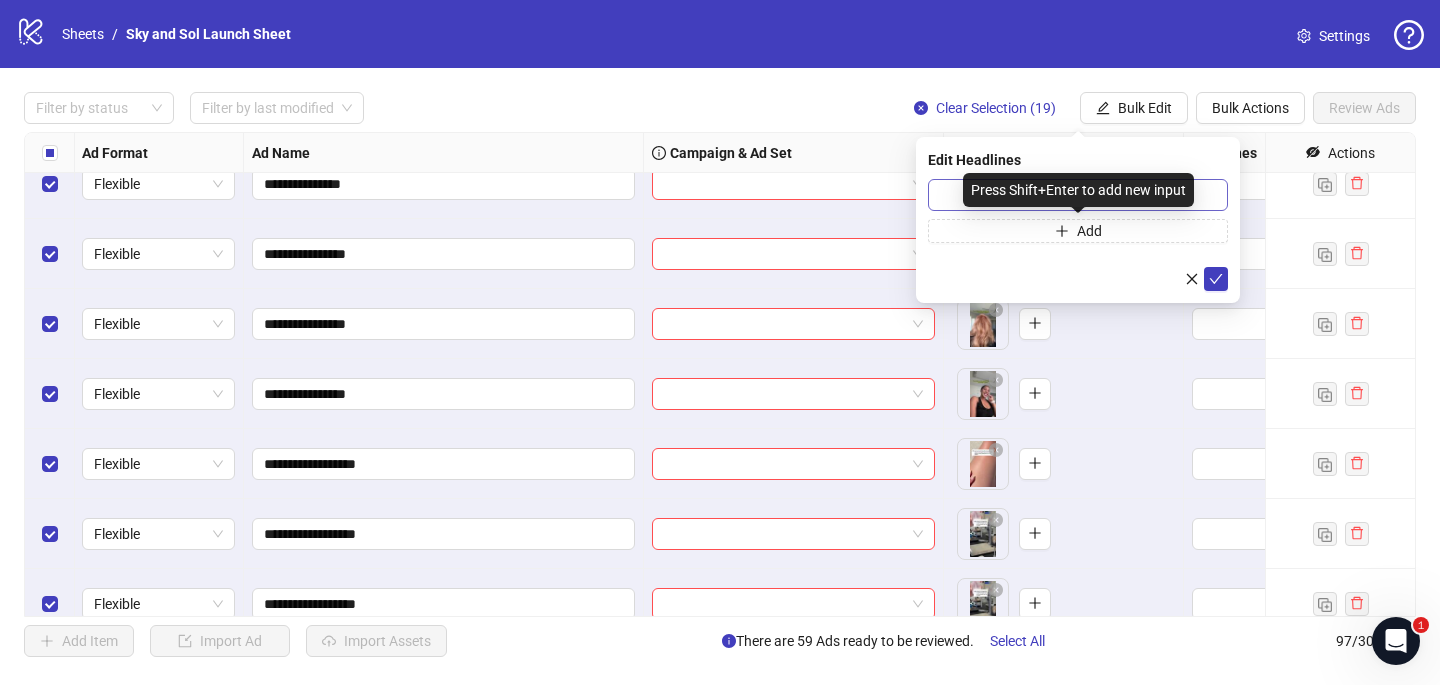 click on "Press Shift+Enter to add new input" at bounding box center [1078, 190] 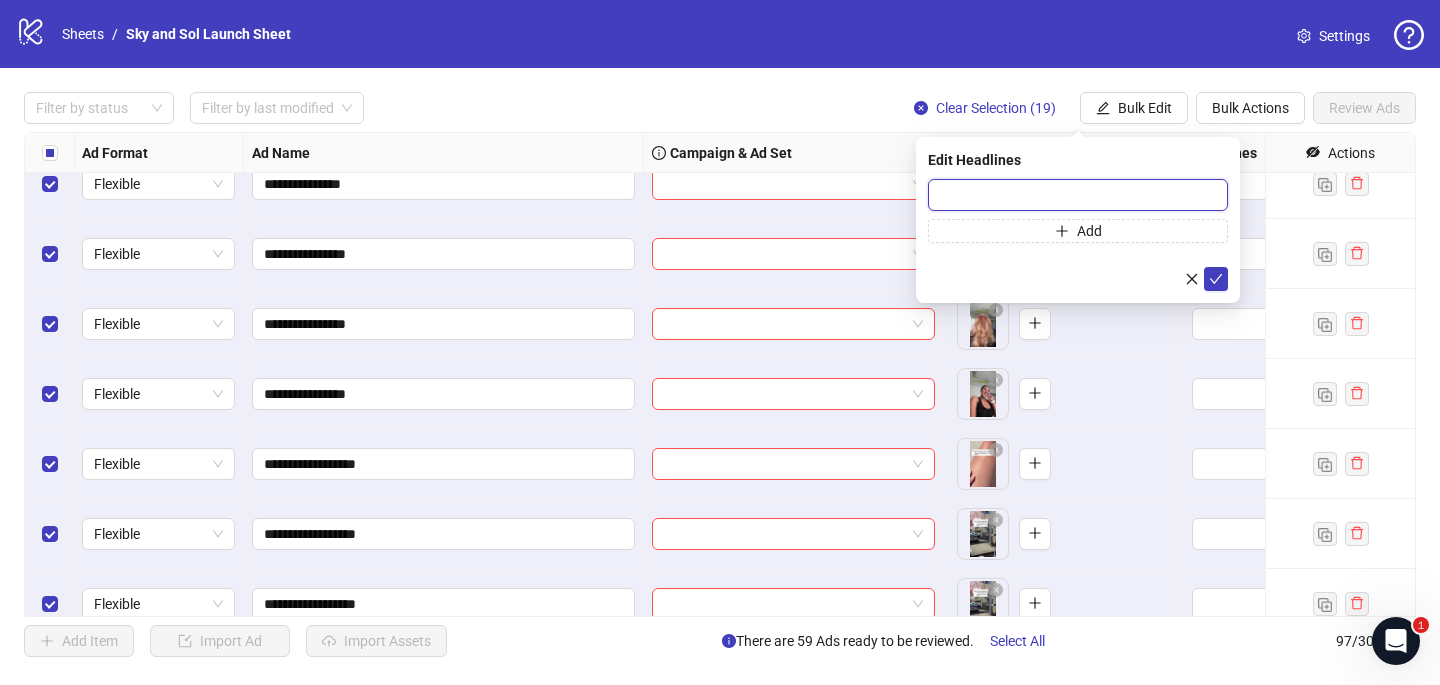click at bounding box center [1078, 195] 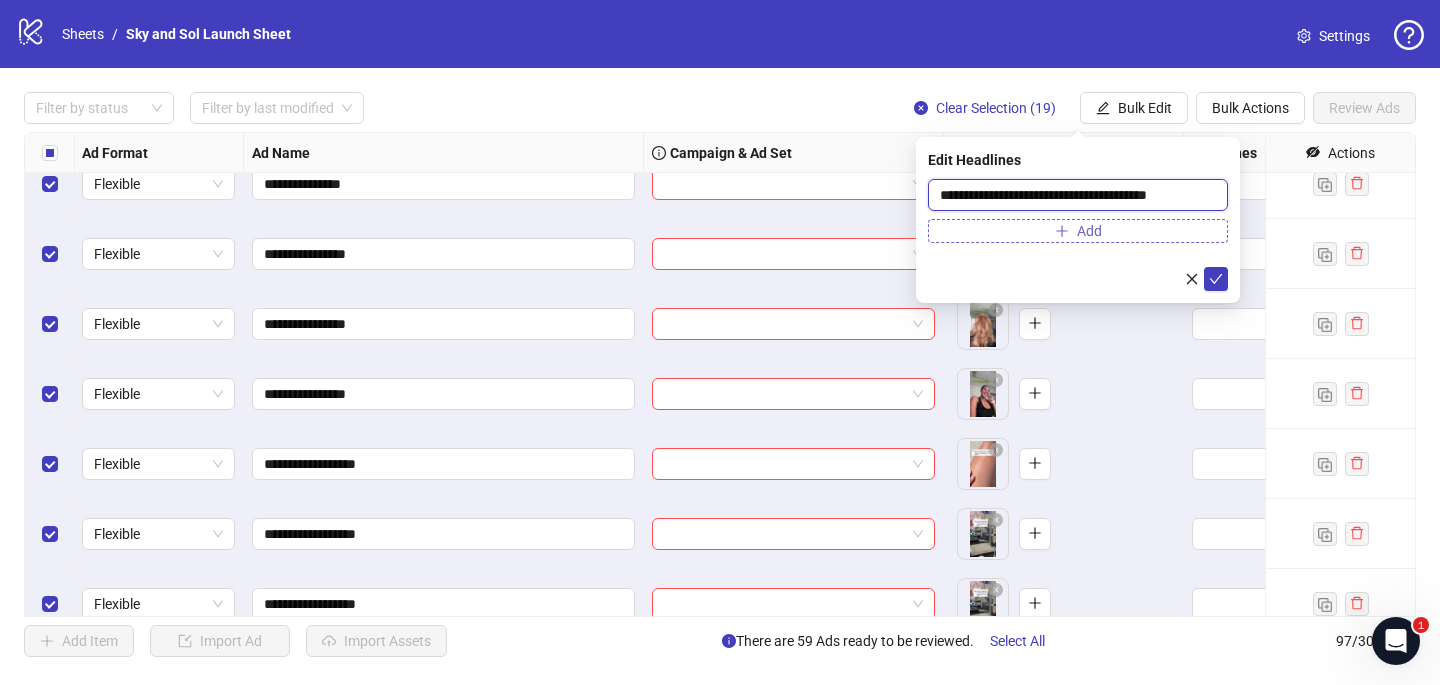 type on "**********" 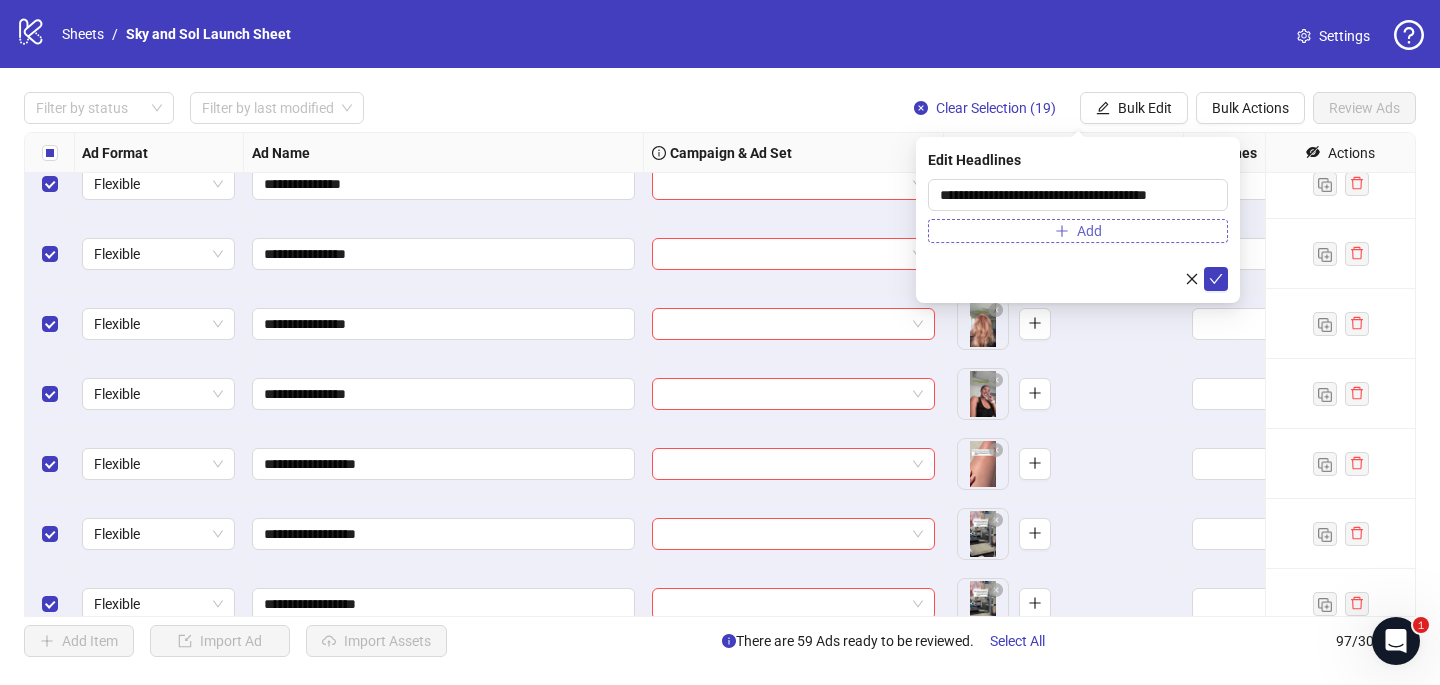 click on "Add" at bounding box center (1078, 231) 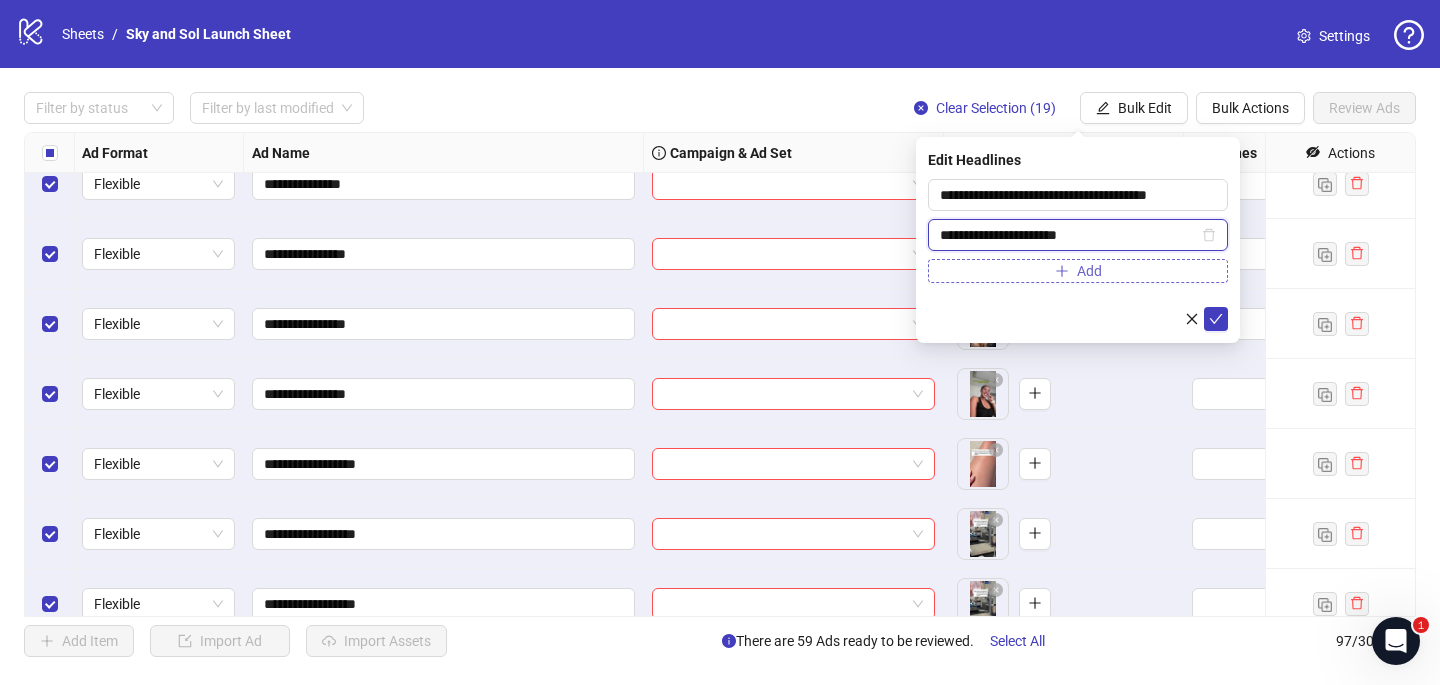 type on "**********" 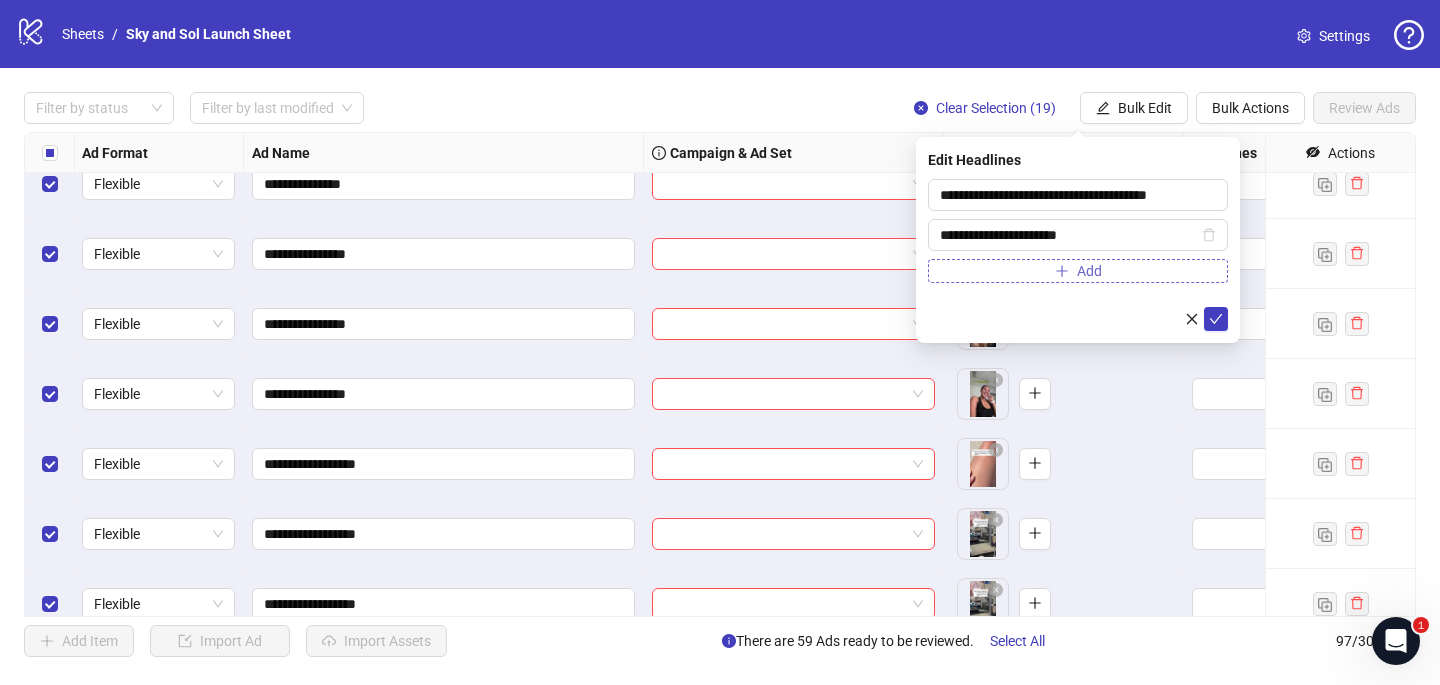 click on "Add" at bounding box center (1078, 271) 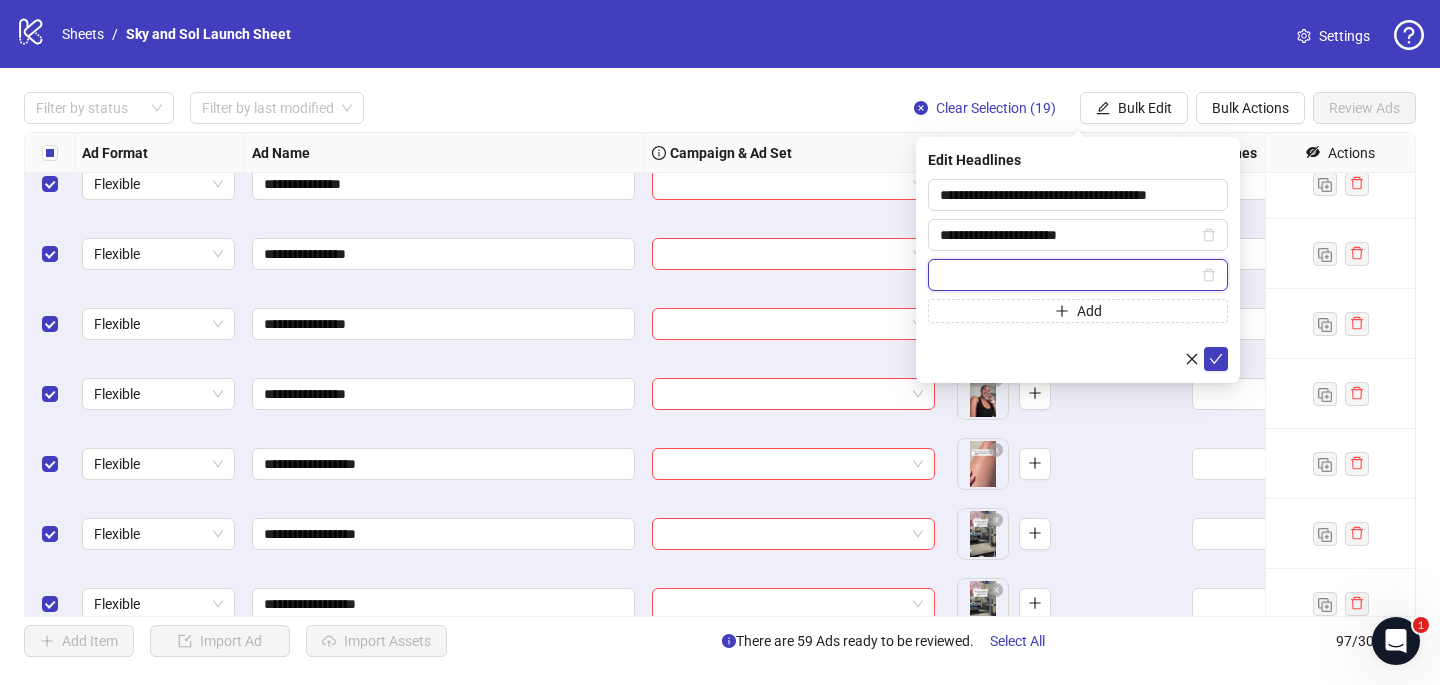 click at bounding box center [1069, 275] 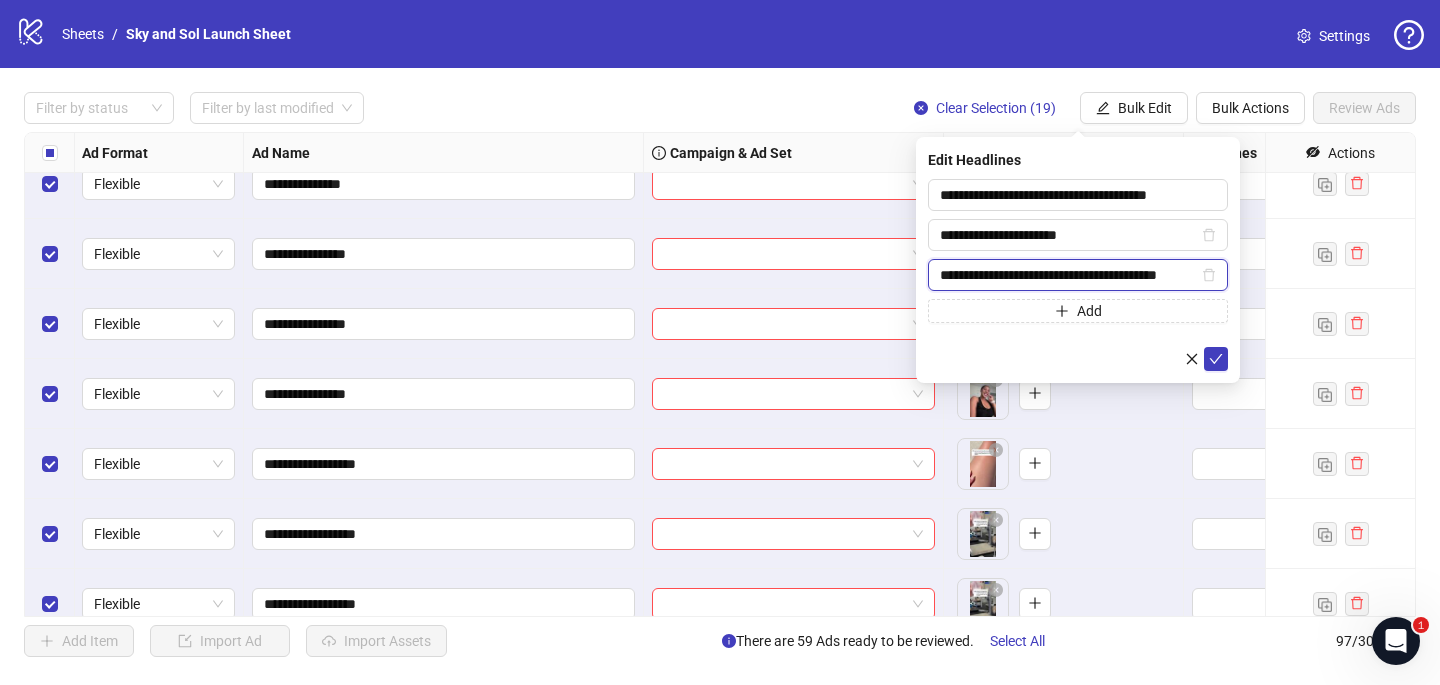 type on "**********" 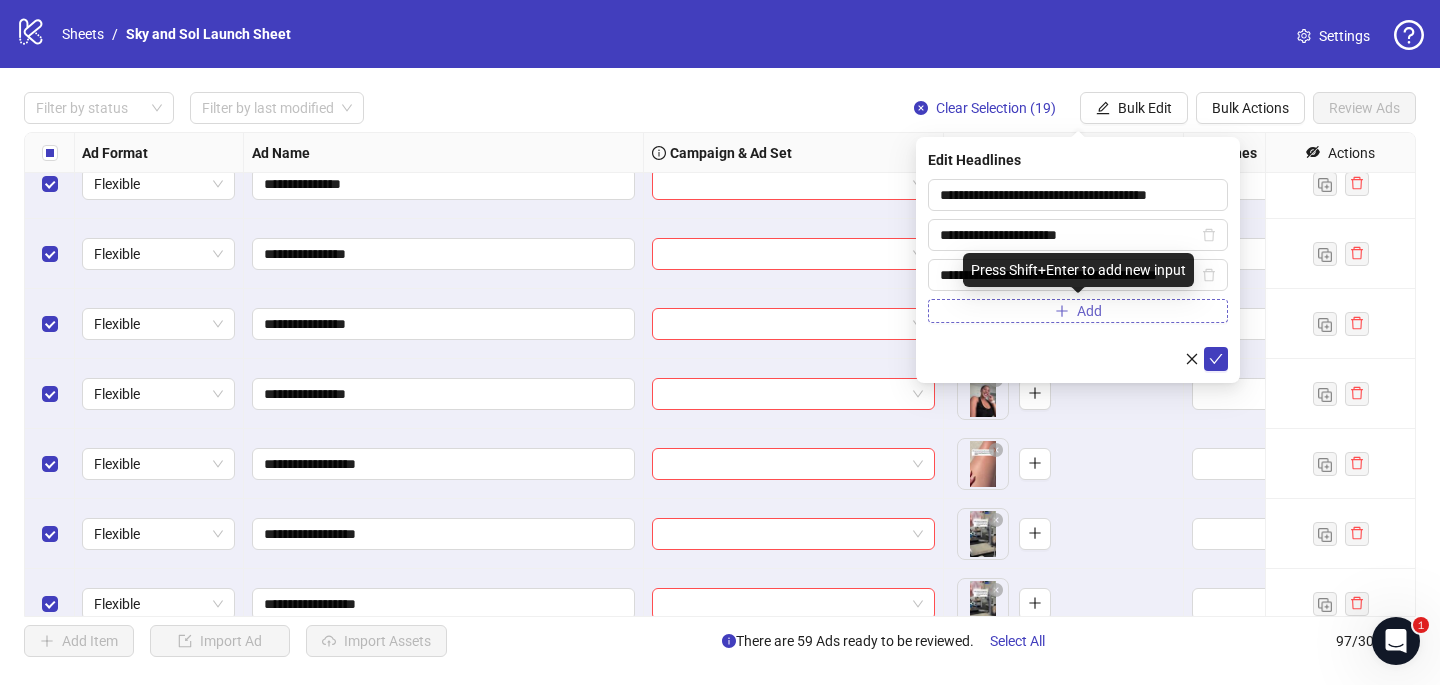click on "Add" at bounding box center [1089, 311] 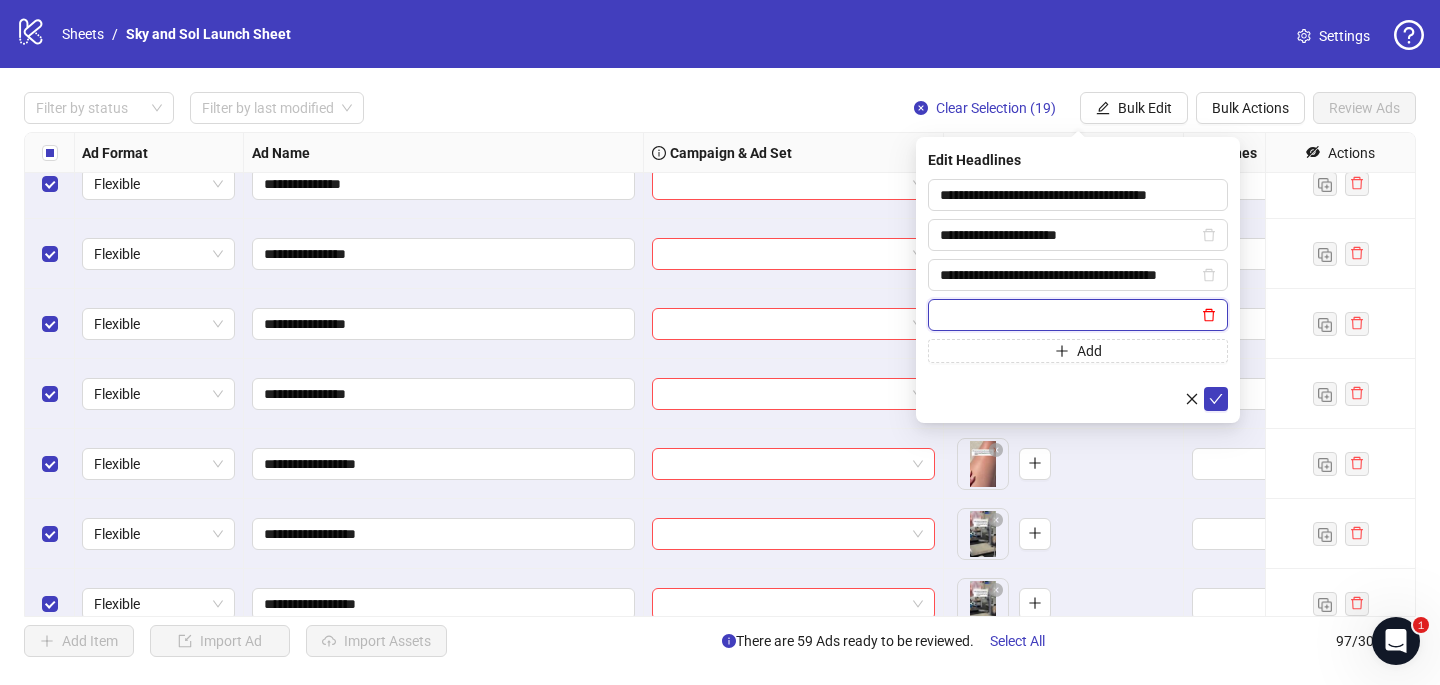click 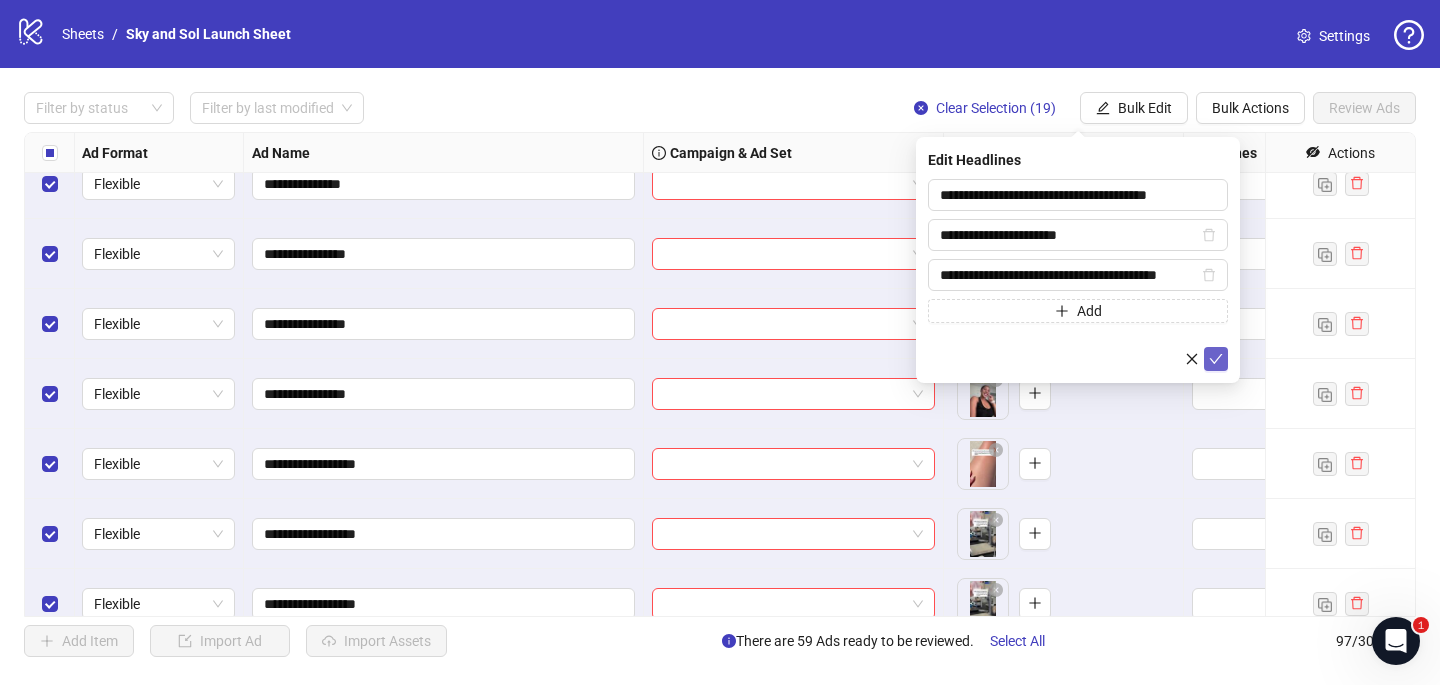 click 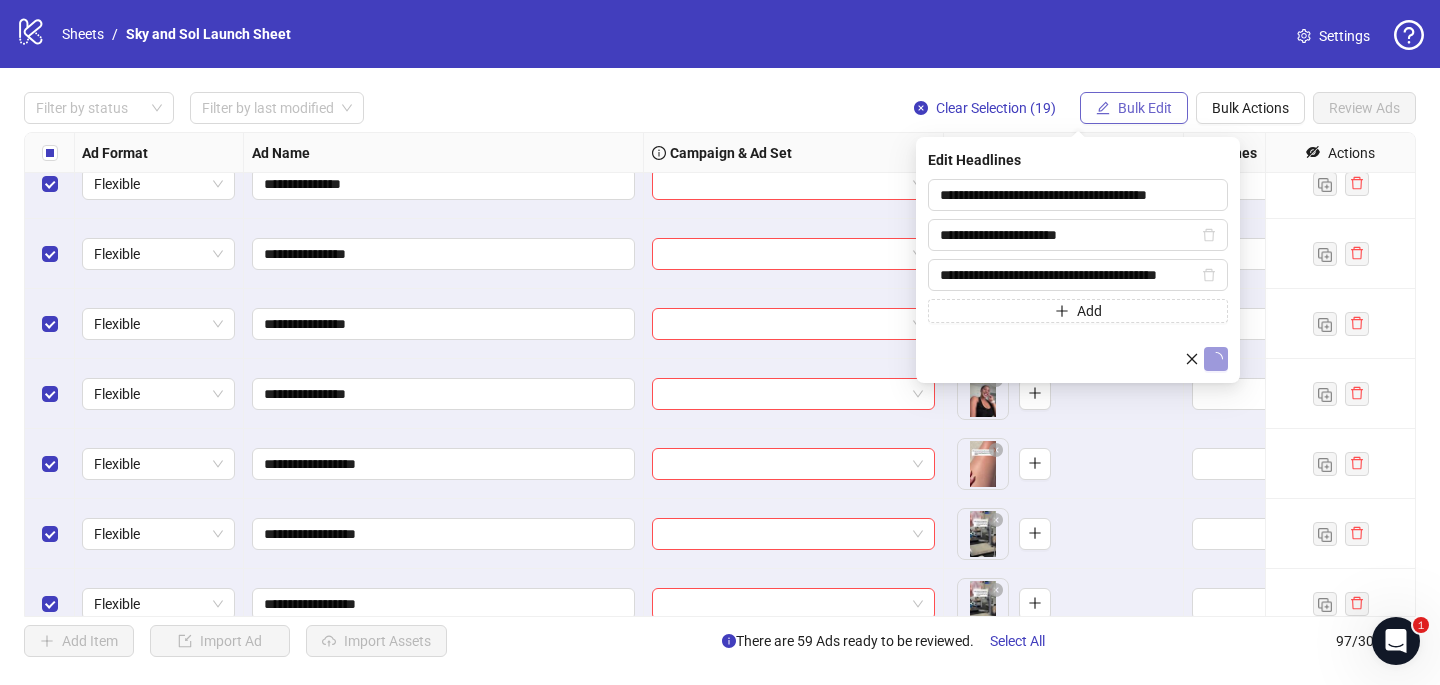 click on "Bulk Edit" at bounding box center [1145, 108] 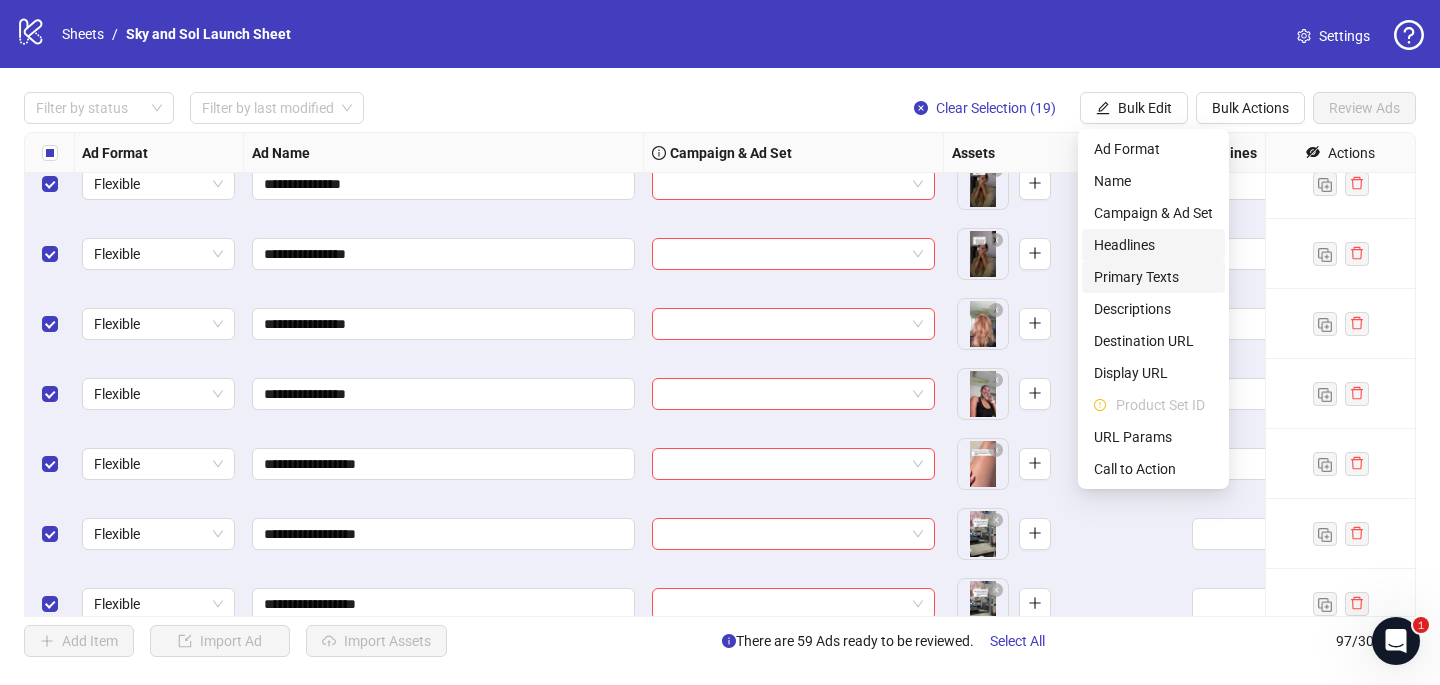 click on "Primary Texts" at bounding box center [1153, 277] 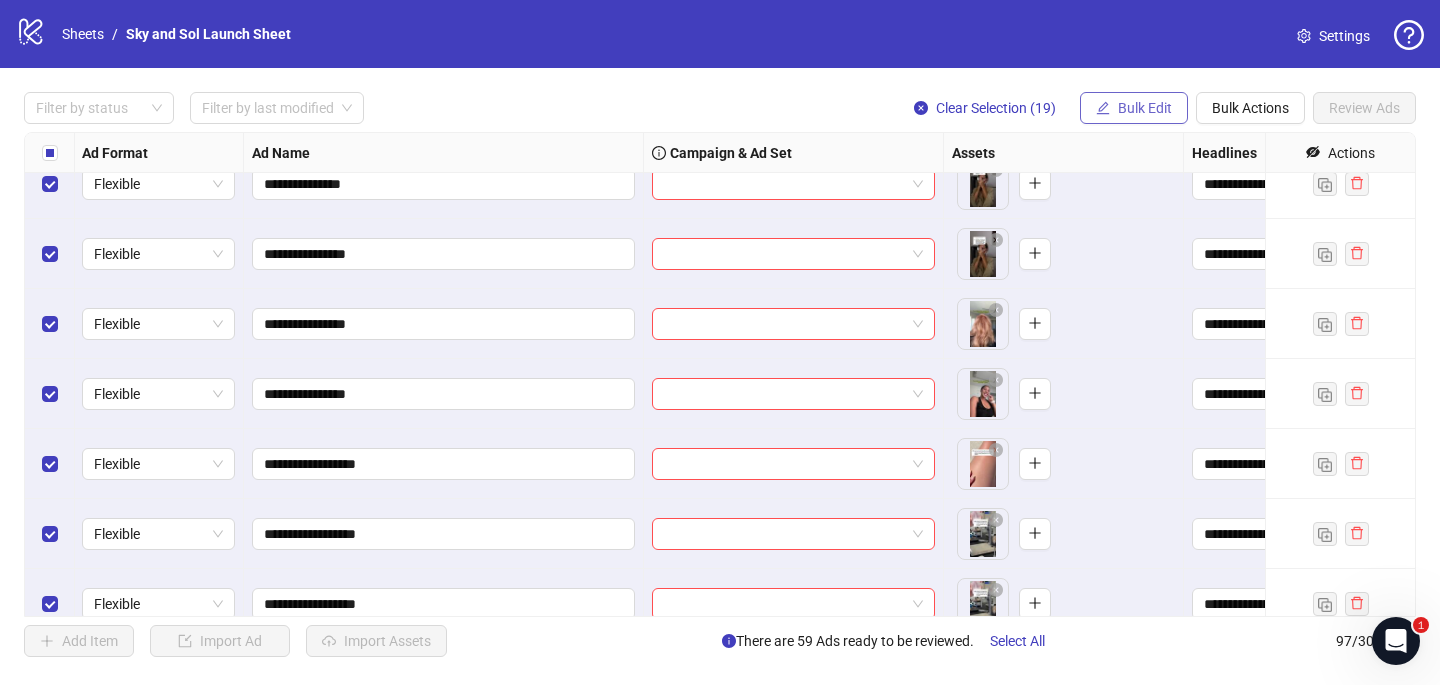 click on "Bulk Edit" at bounding box center [1134, 108] 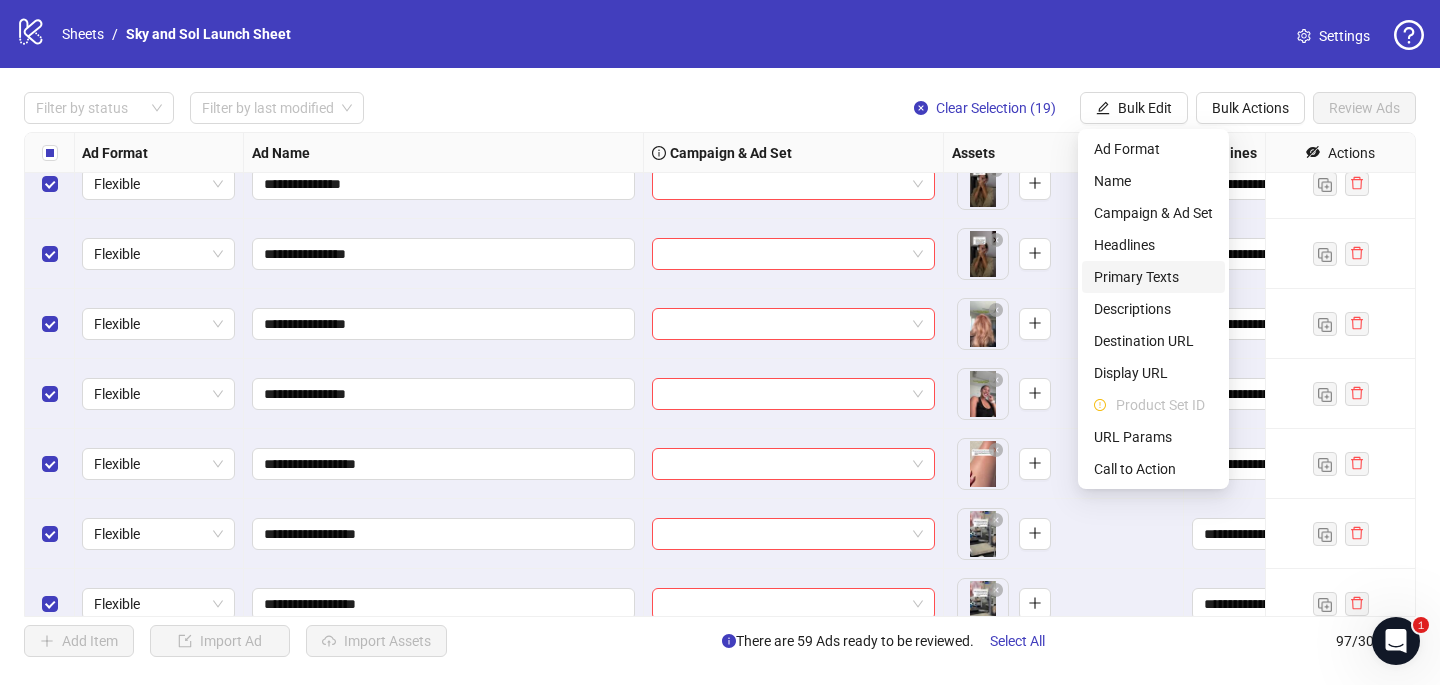 click on "Primary Texts" at bounding box center (1153, 277) 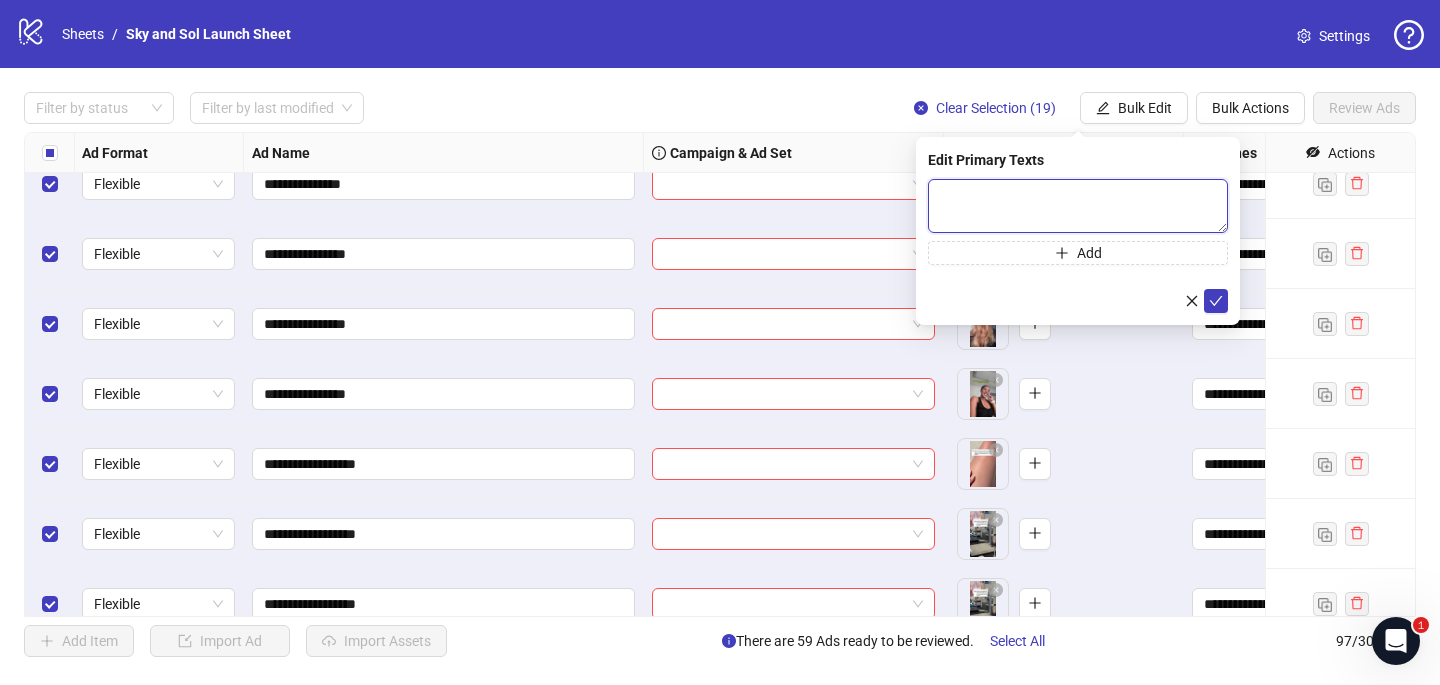 click at bounding box center (1078, 206) 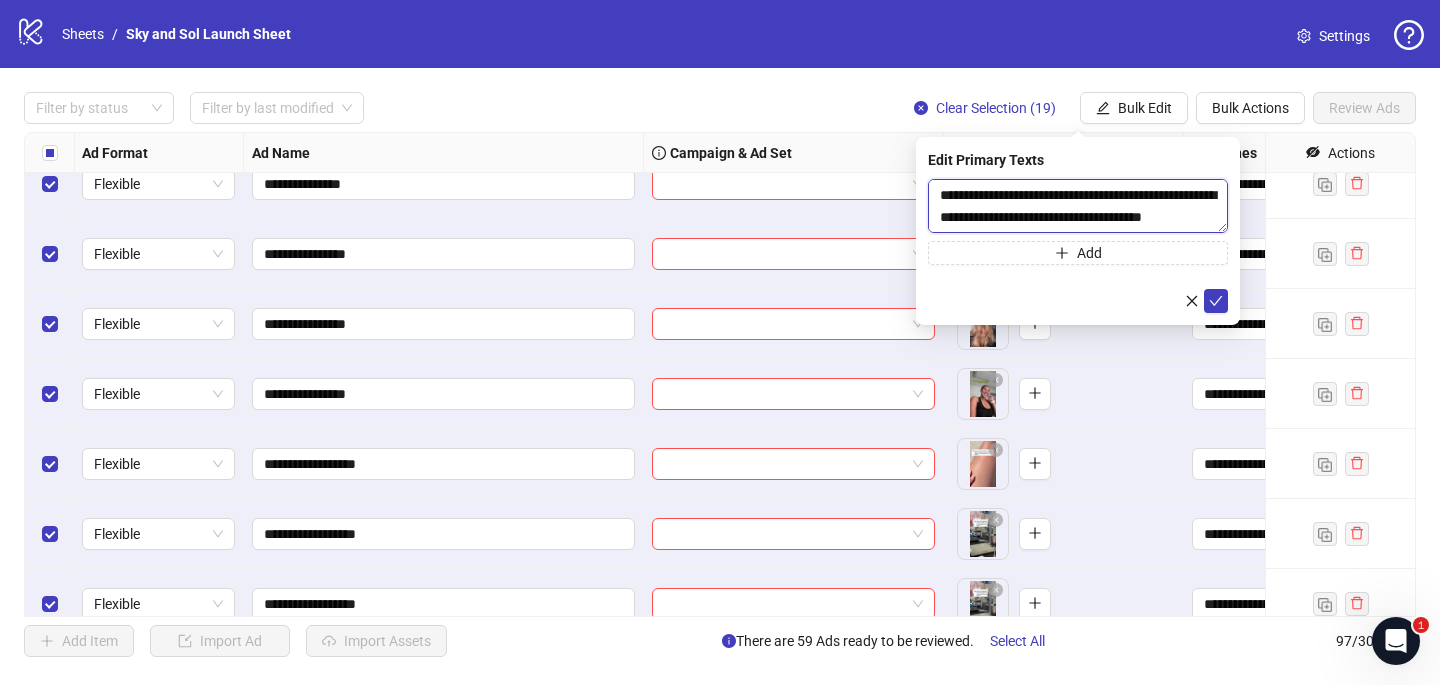 scroll, scrollTop: 352, scrollLeft: 0, axis: vertical 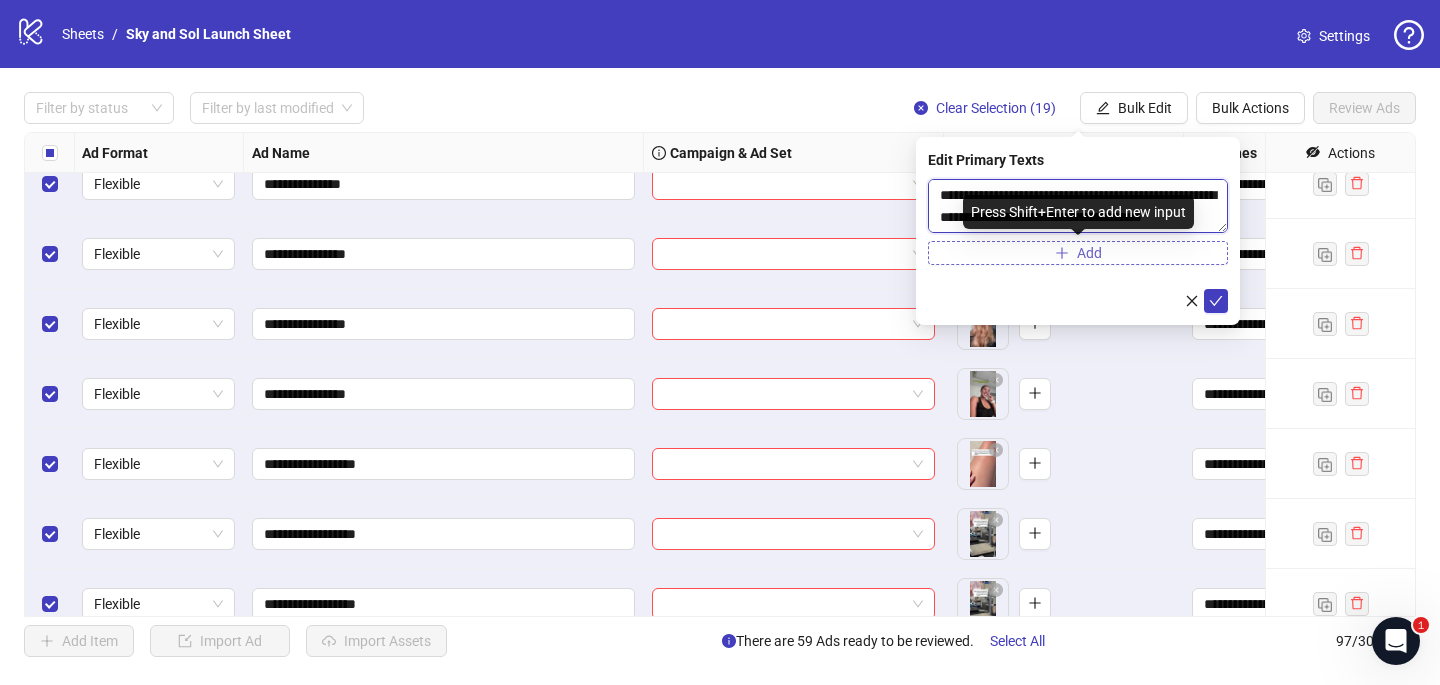 type on "**********" 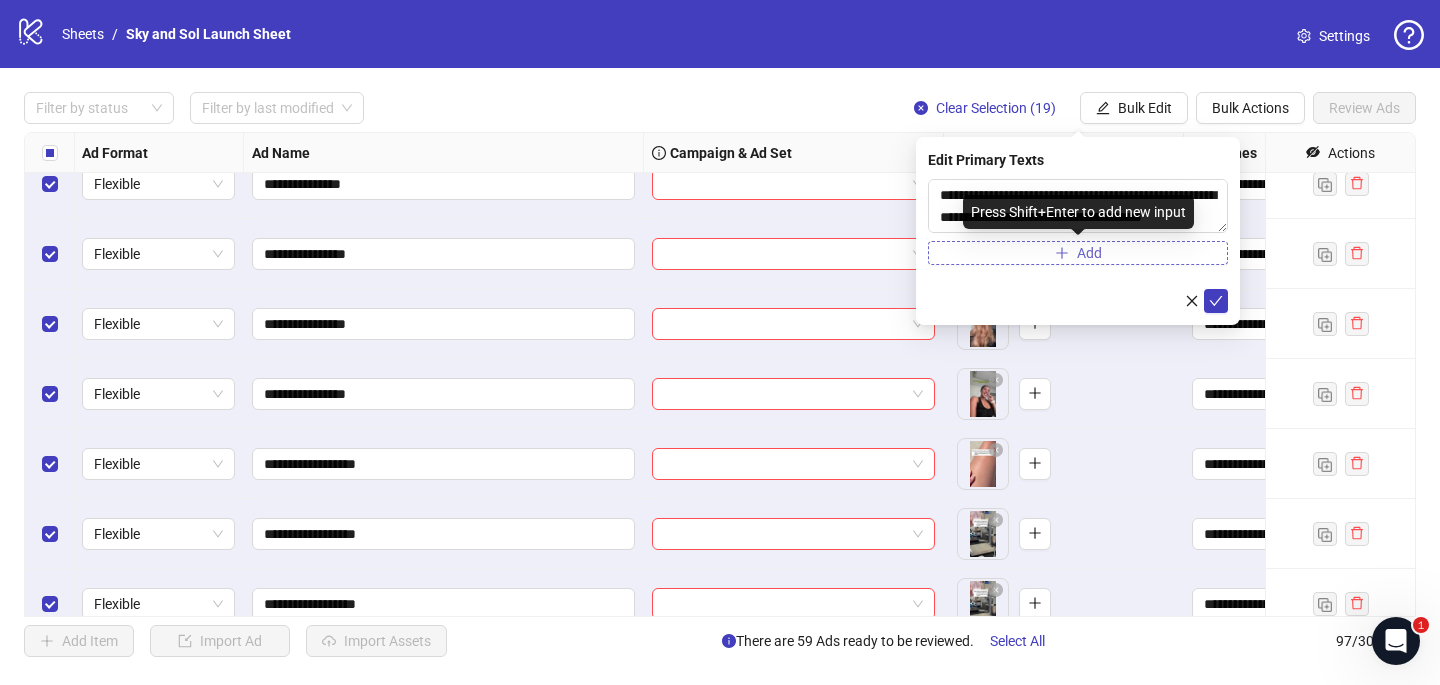 click on "Add" at bounding box center (1078, 253) 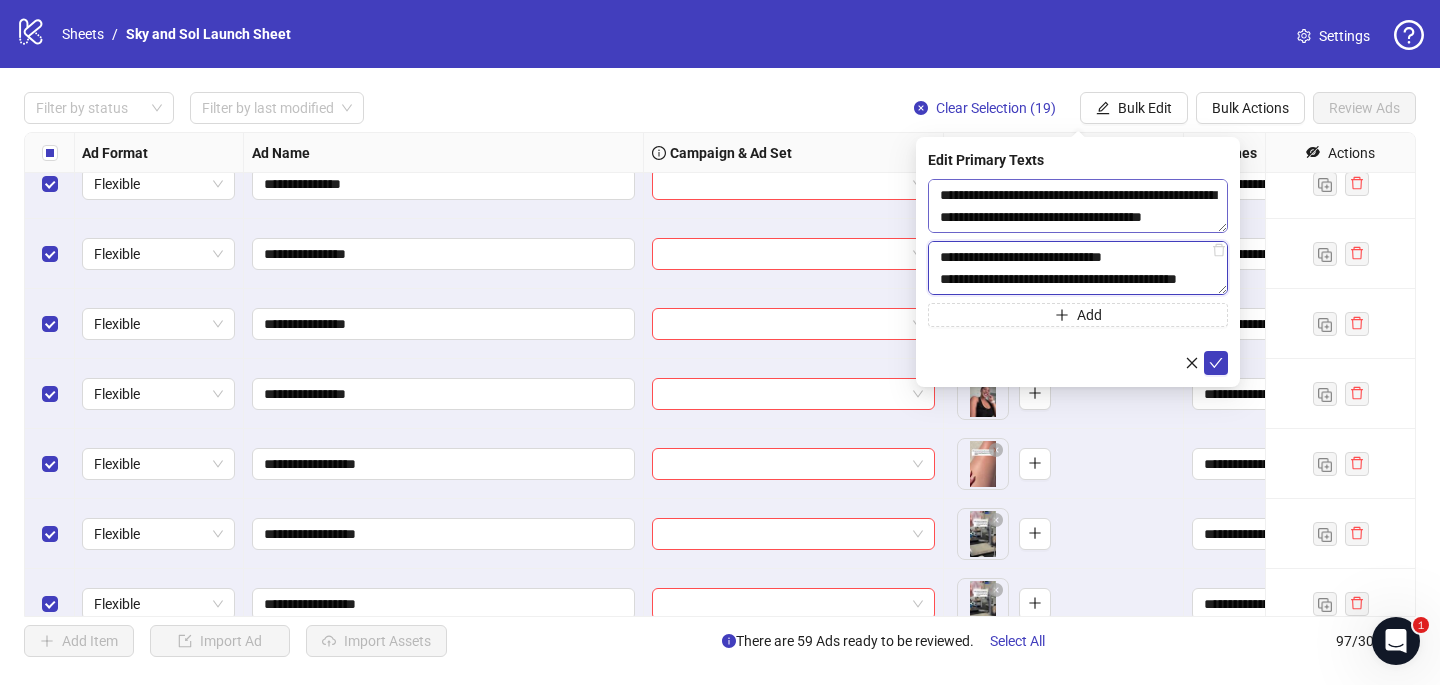 scroll, scrollTop: 418, scrollLeft: 0, axis: vertical 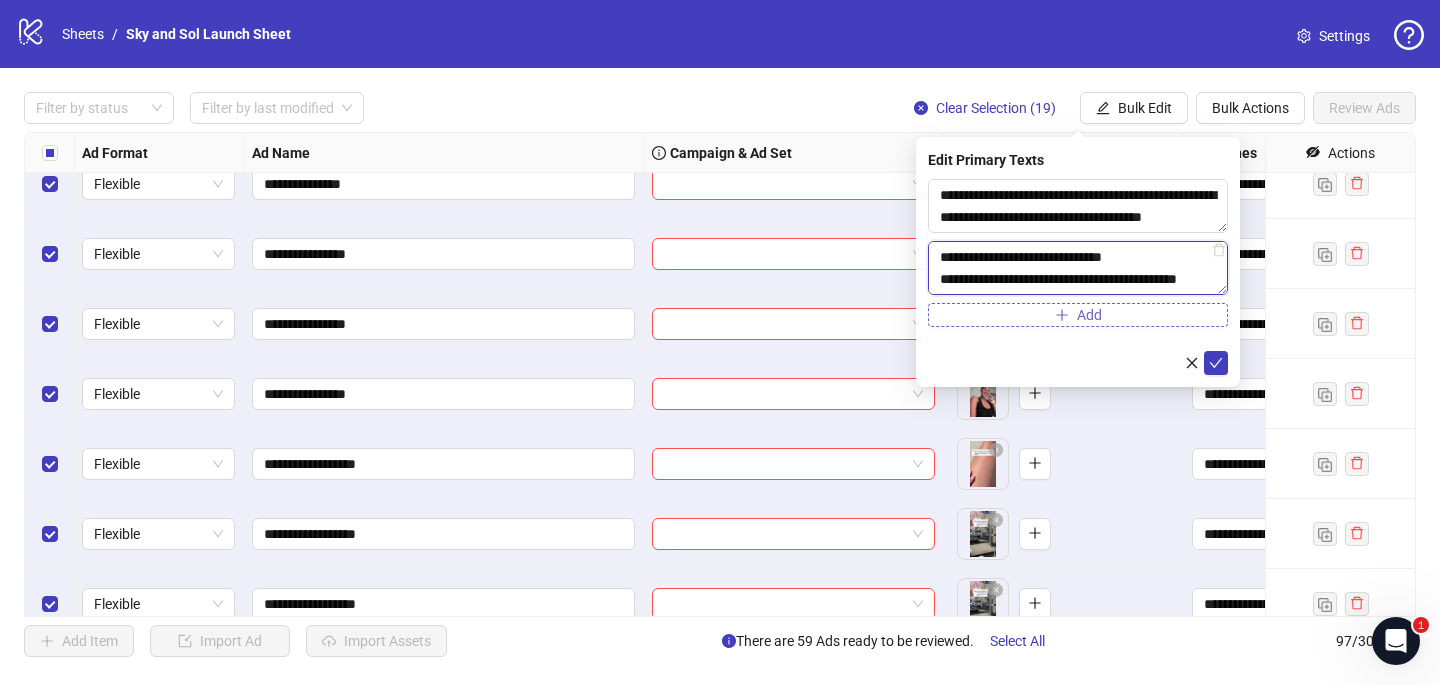 type on "**********" 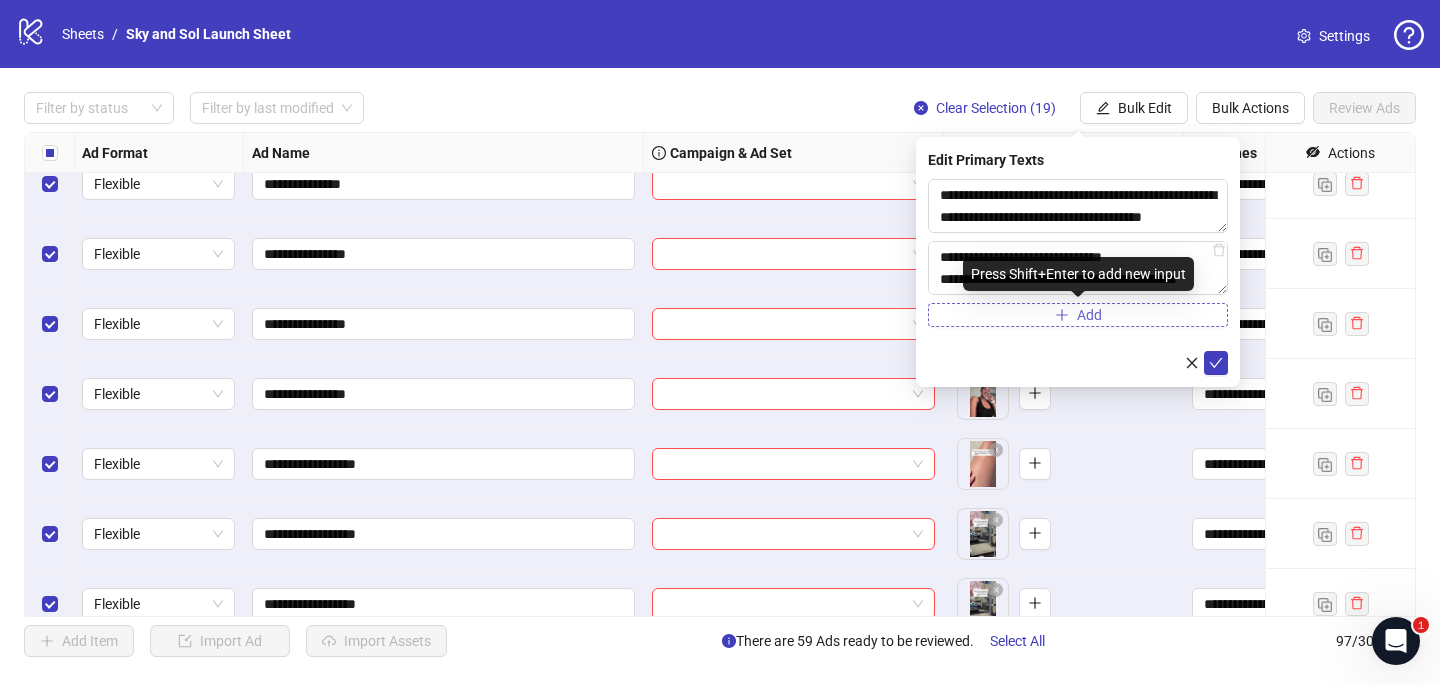 click 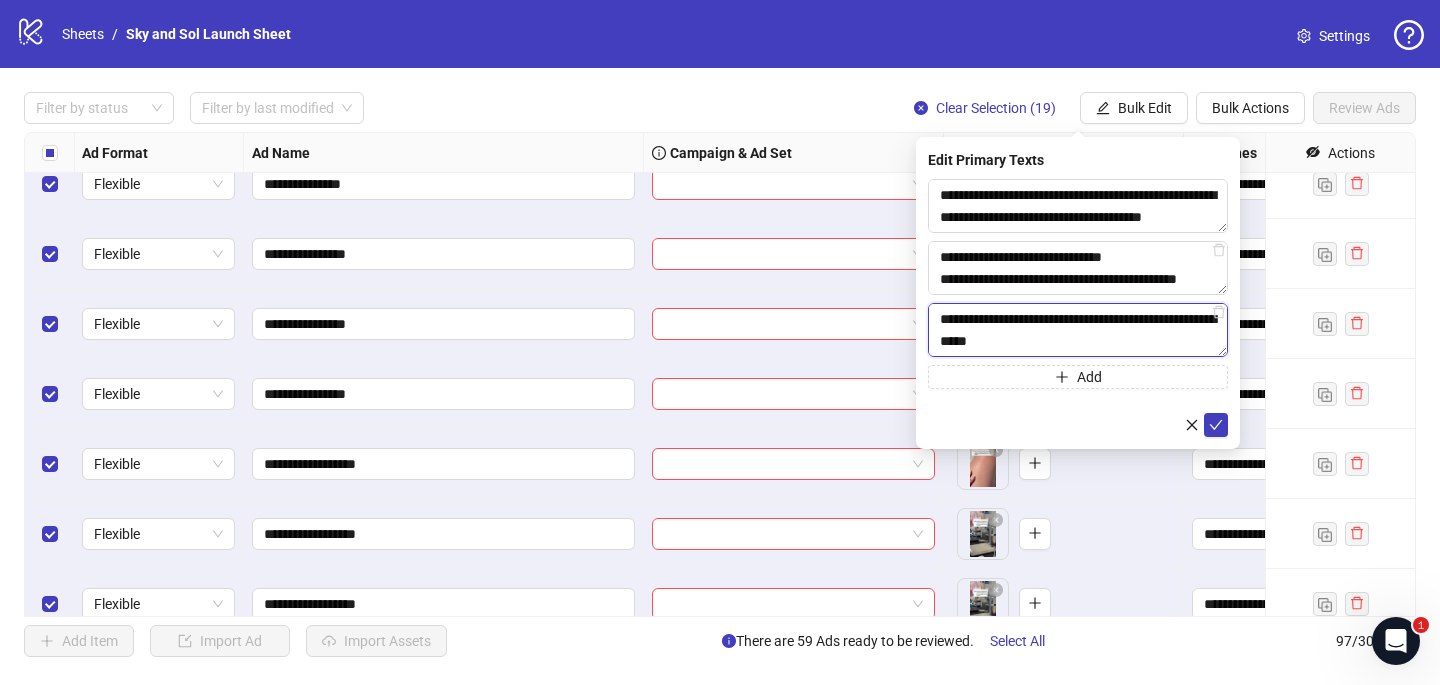 scroll, scrollTop: 308, scrollLeft: 0, axis: vertical 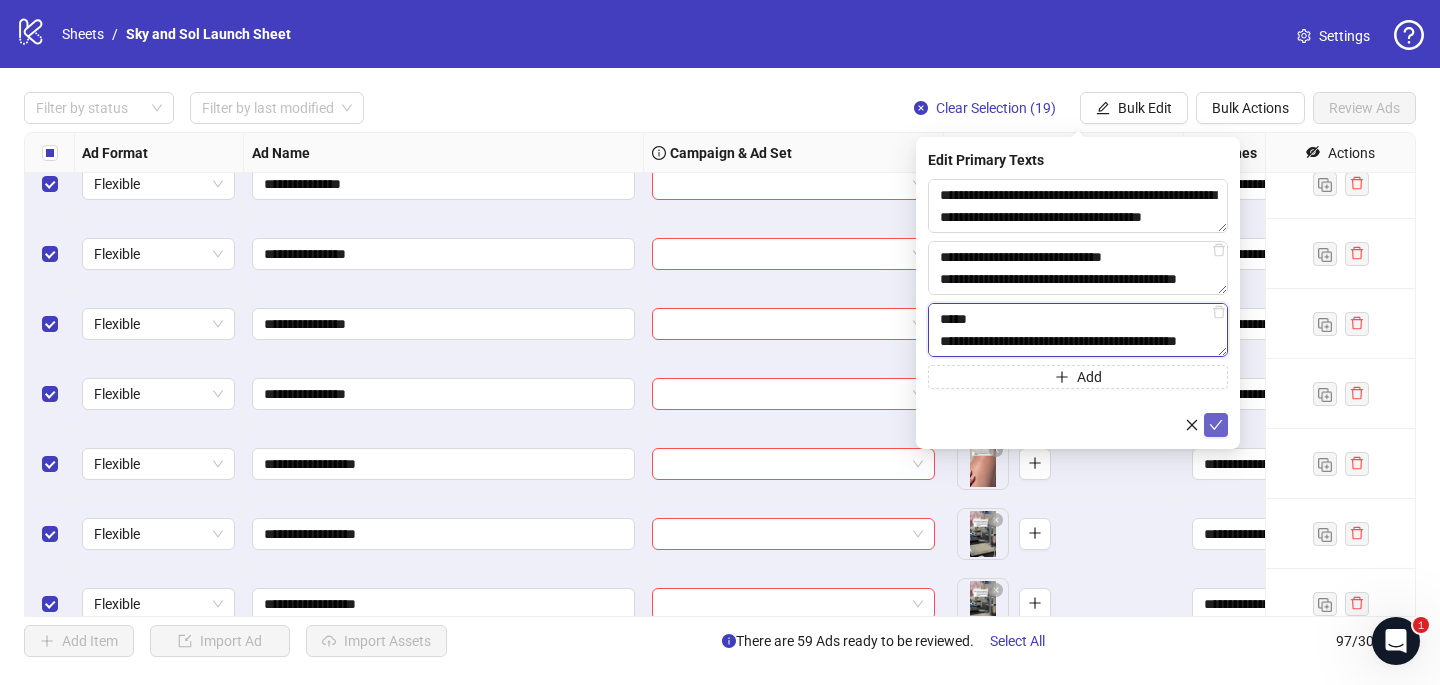 type on "**********" 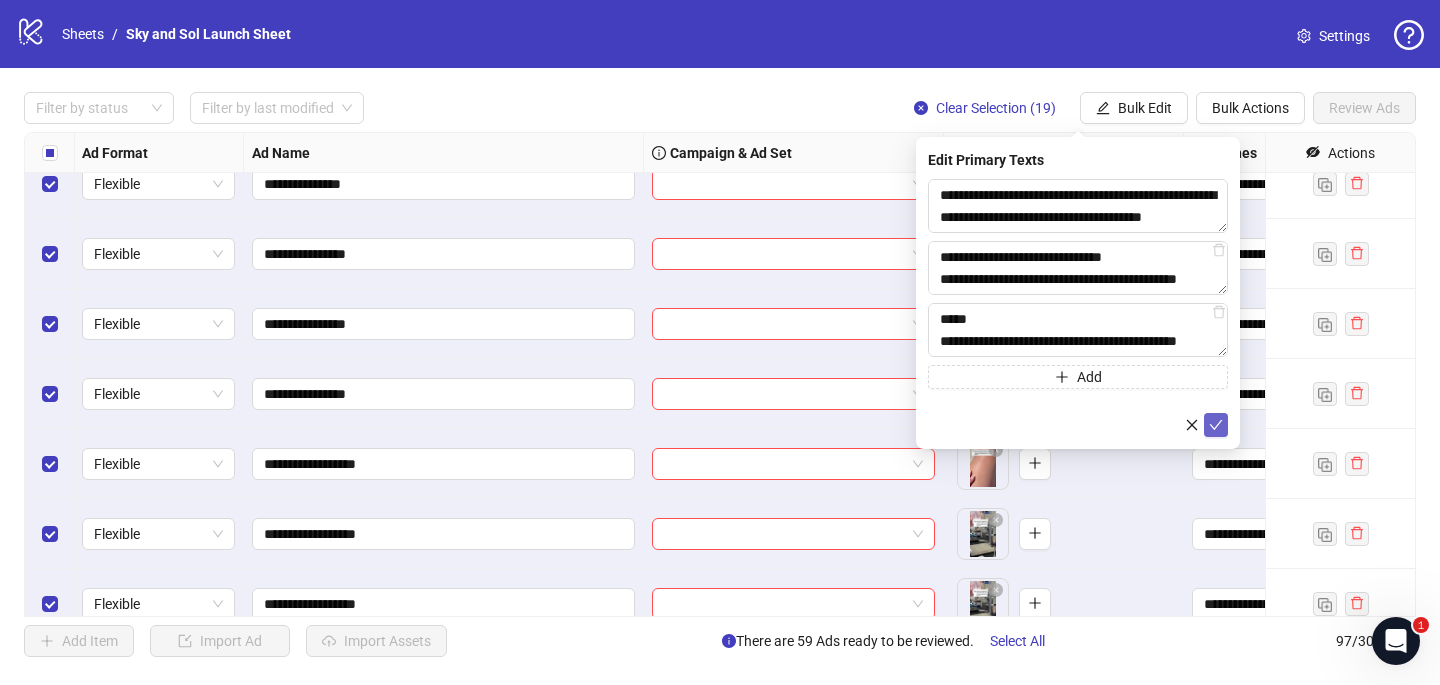 click 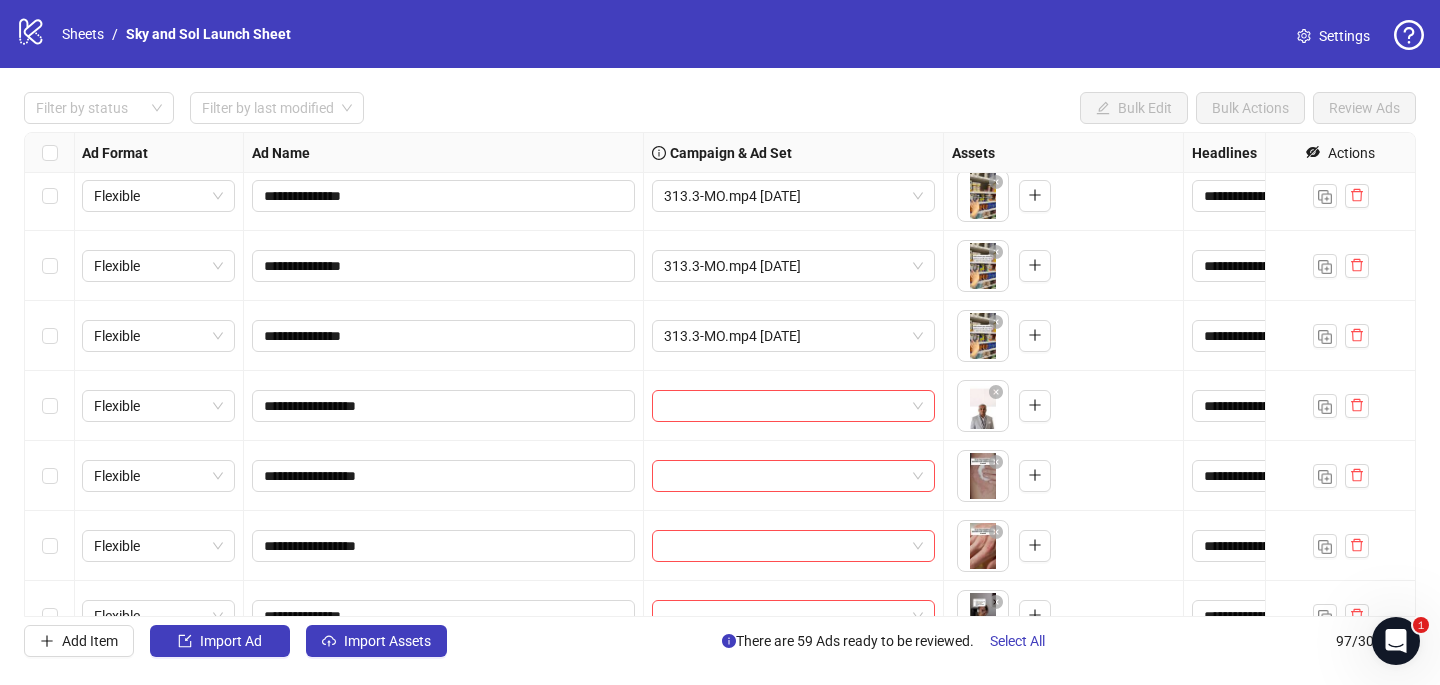 scroll, scrollTop: 3909, scrollLeft: 1, axis: both 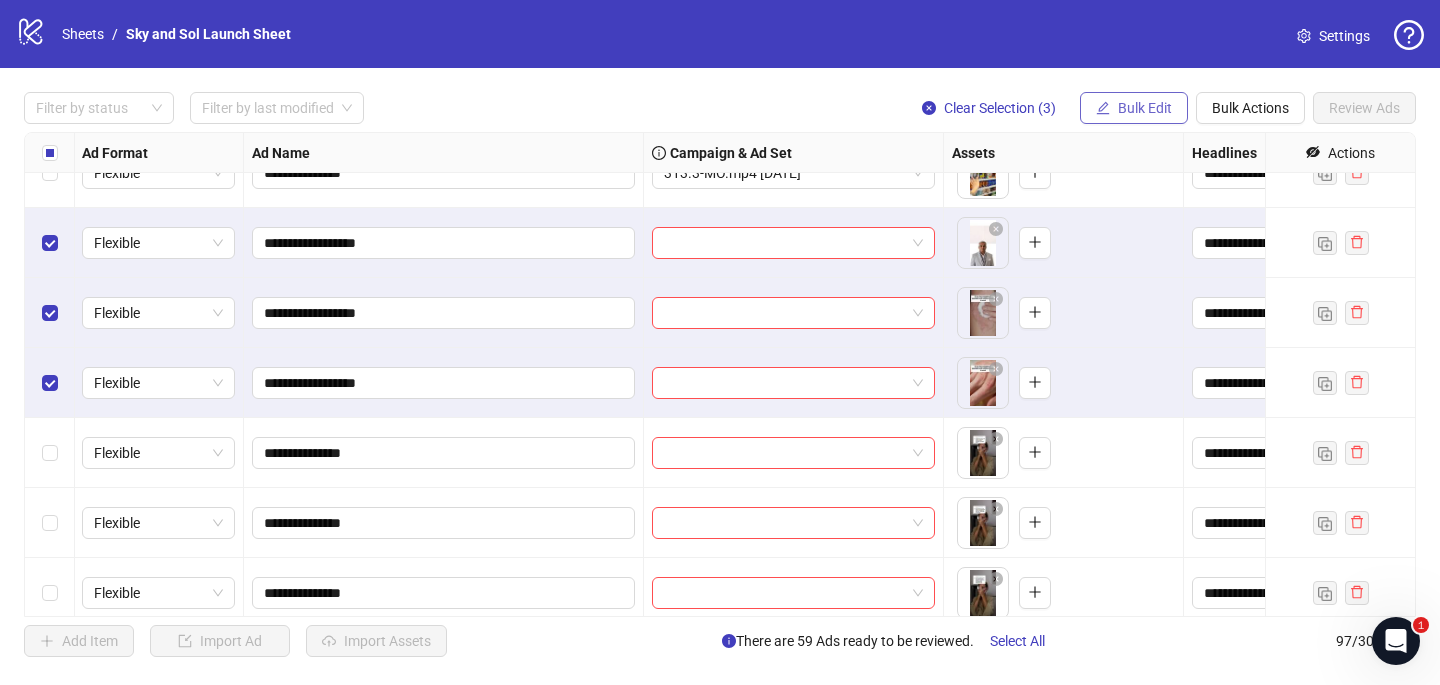 click on "Bulk Edit" at bounding box center [1134, 108] 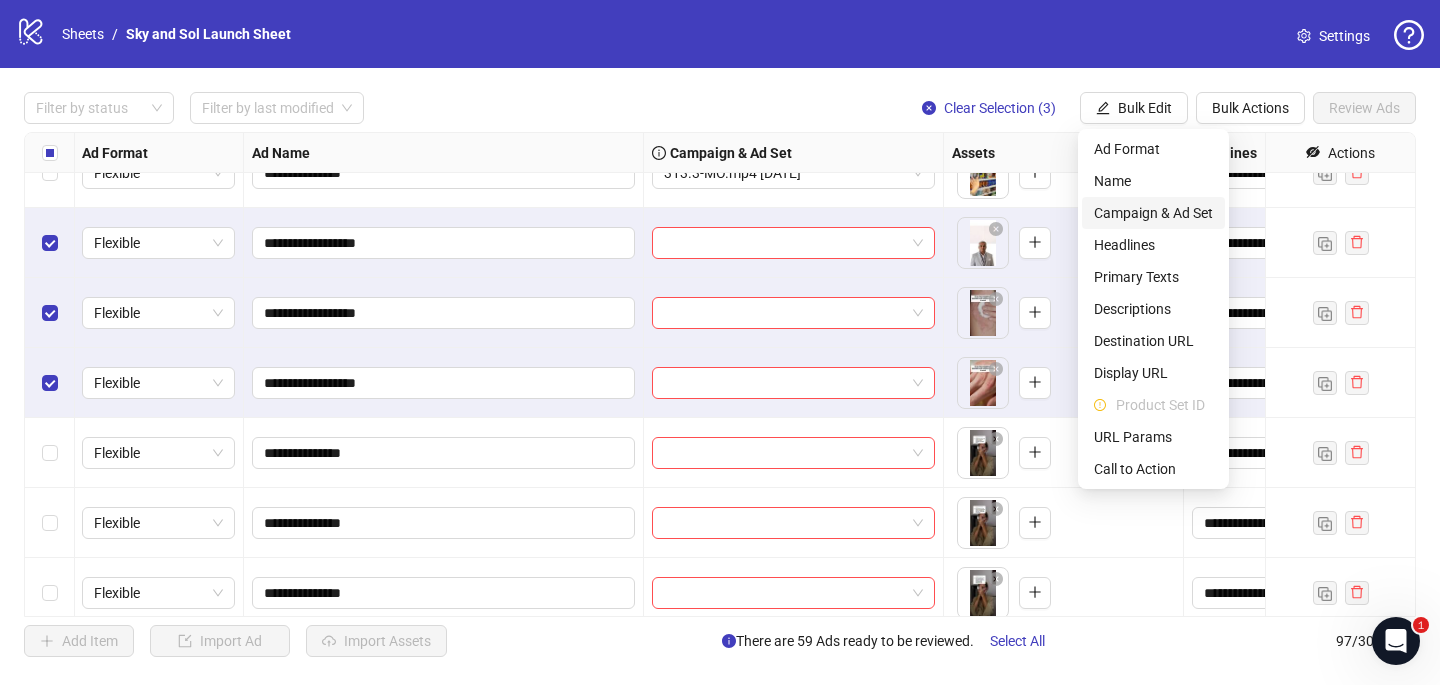 click on "Campaign & Ad Set" at bounding box center (1153, 213) 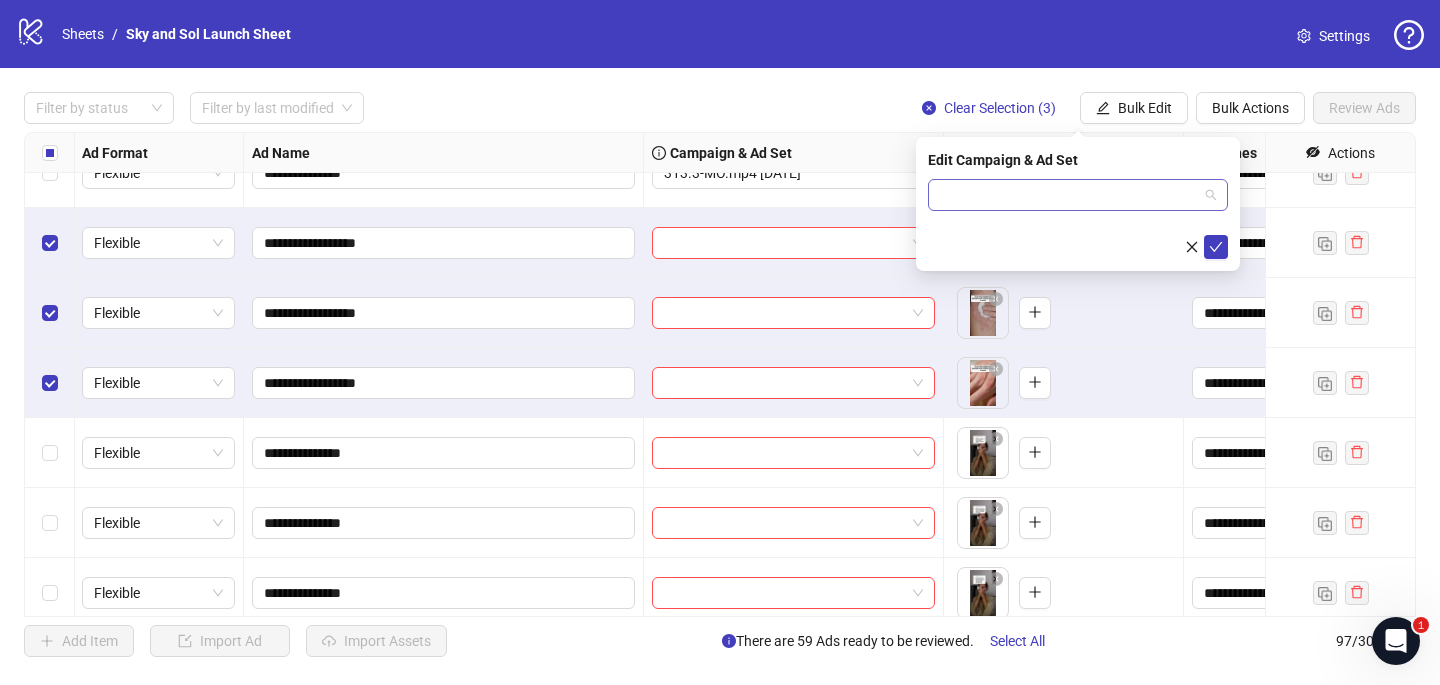 click at bounding box center [1069, 195] 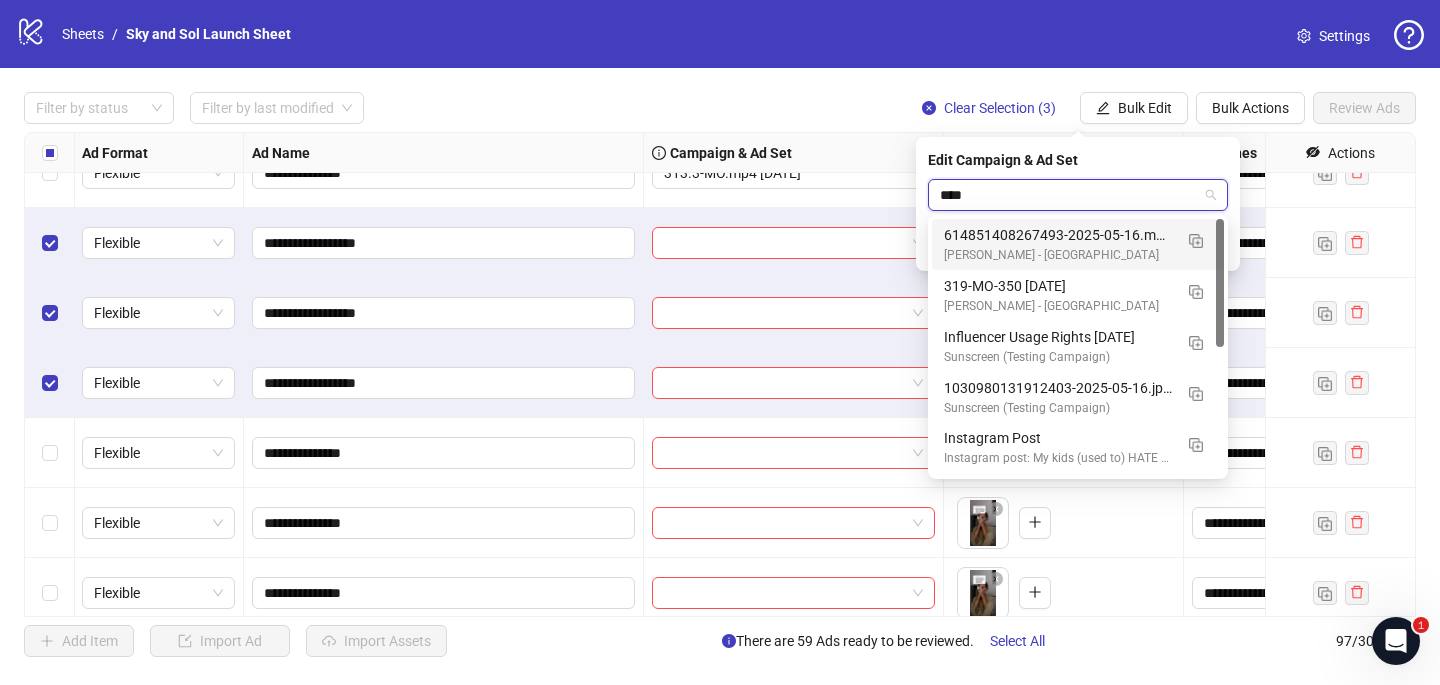 type on "*****" 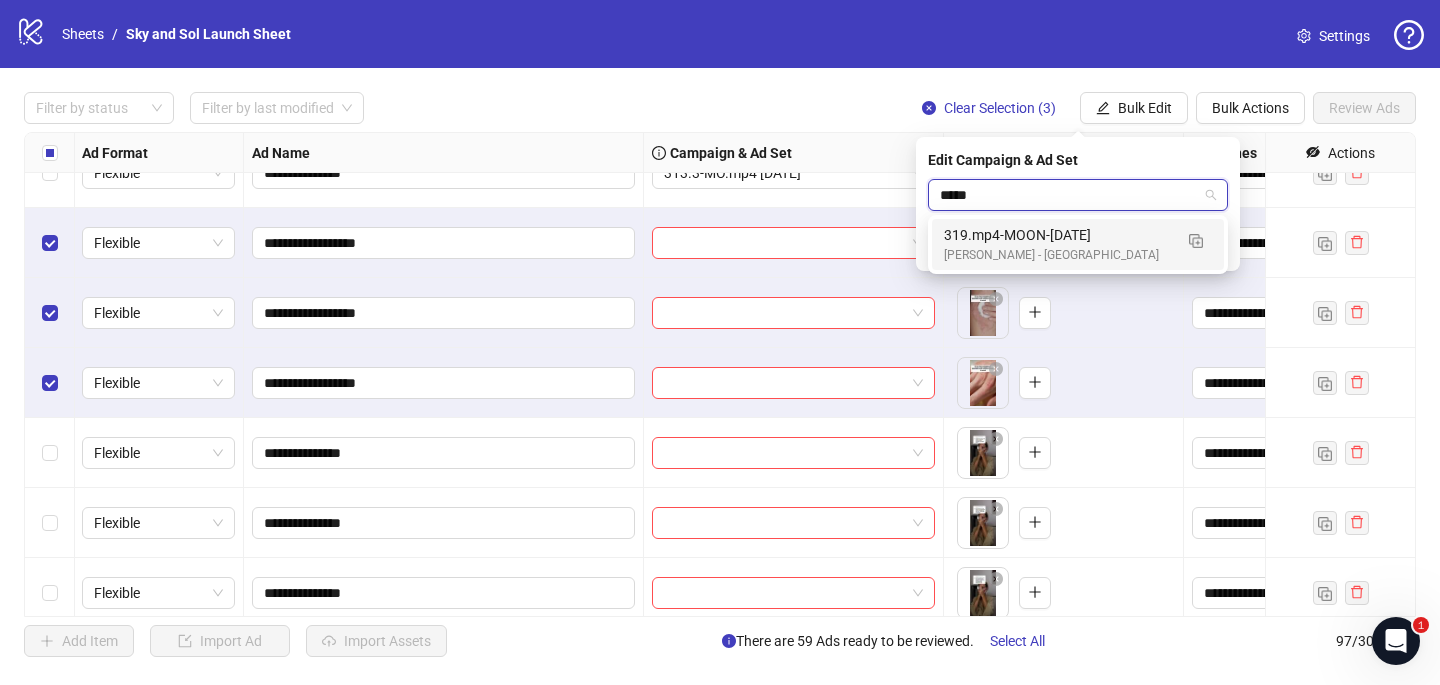type 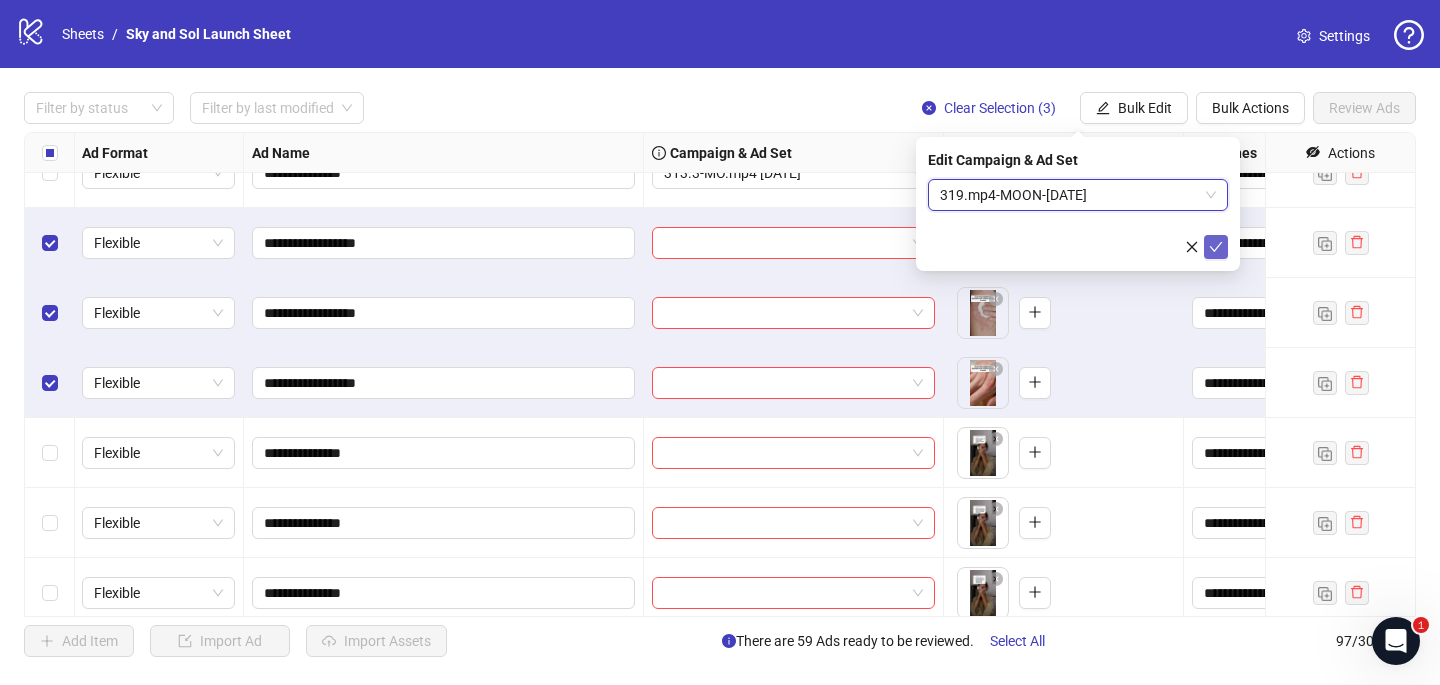 click at bounding box center (1216, 247) 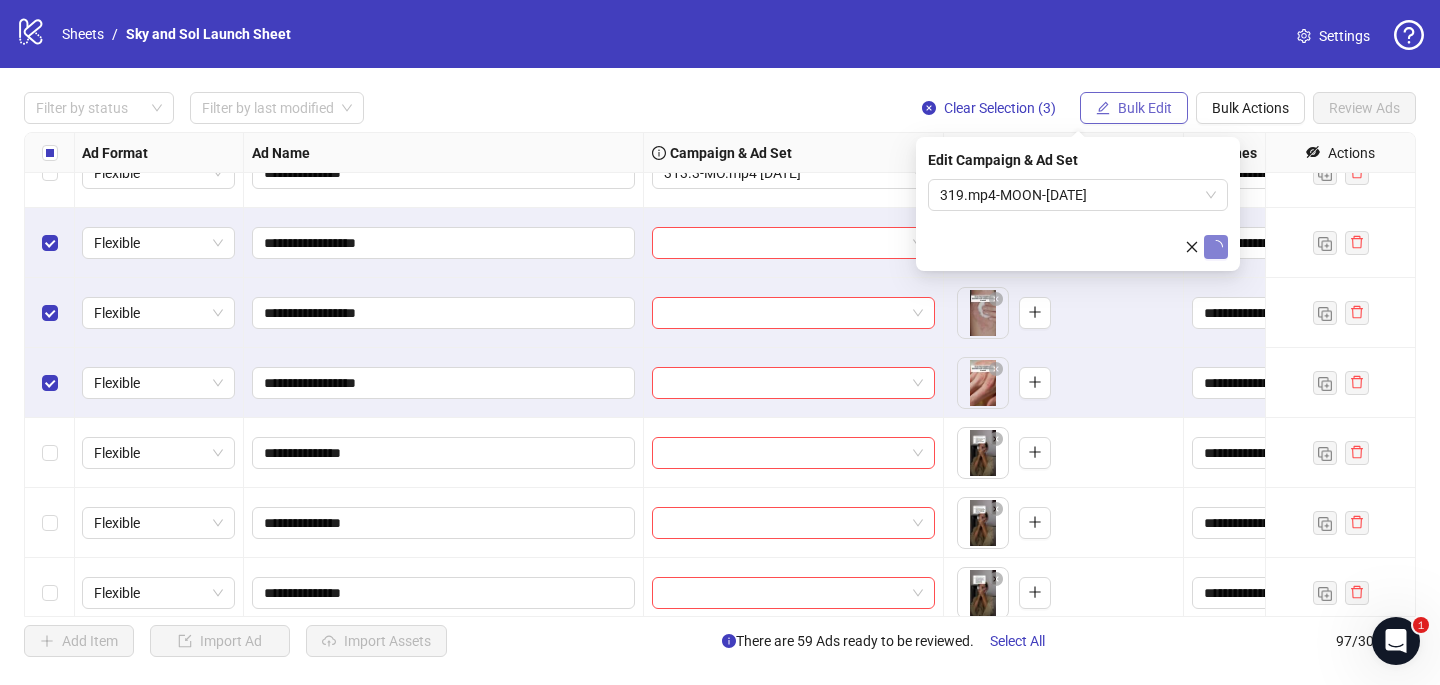 click on "Bulk Edit" at bounding box center [1145, 108] 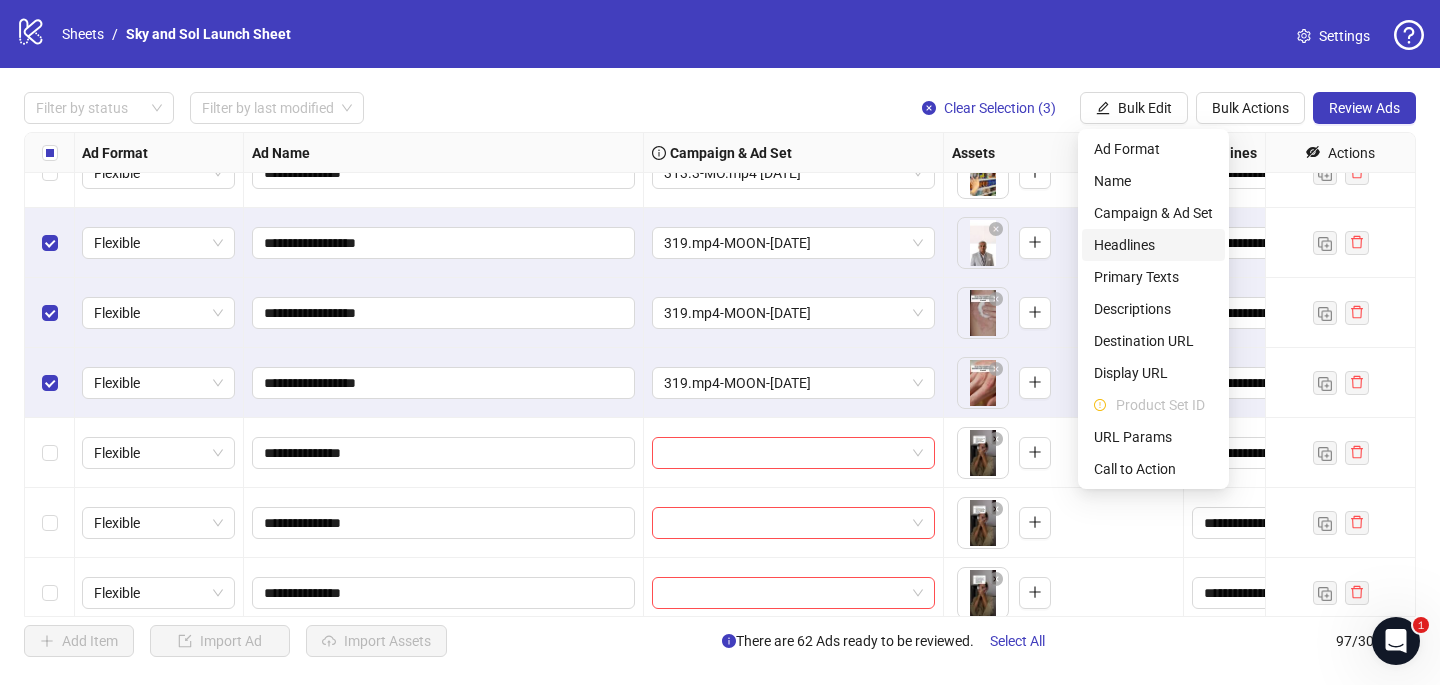 click on "Headlines" at bounding box center (1153, 245) 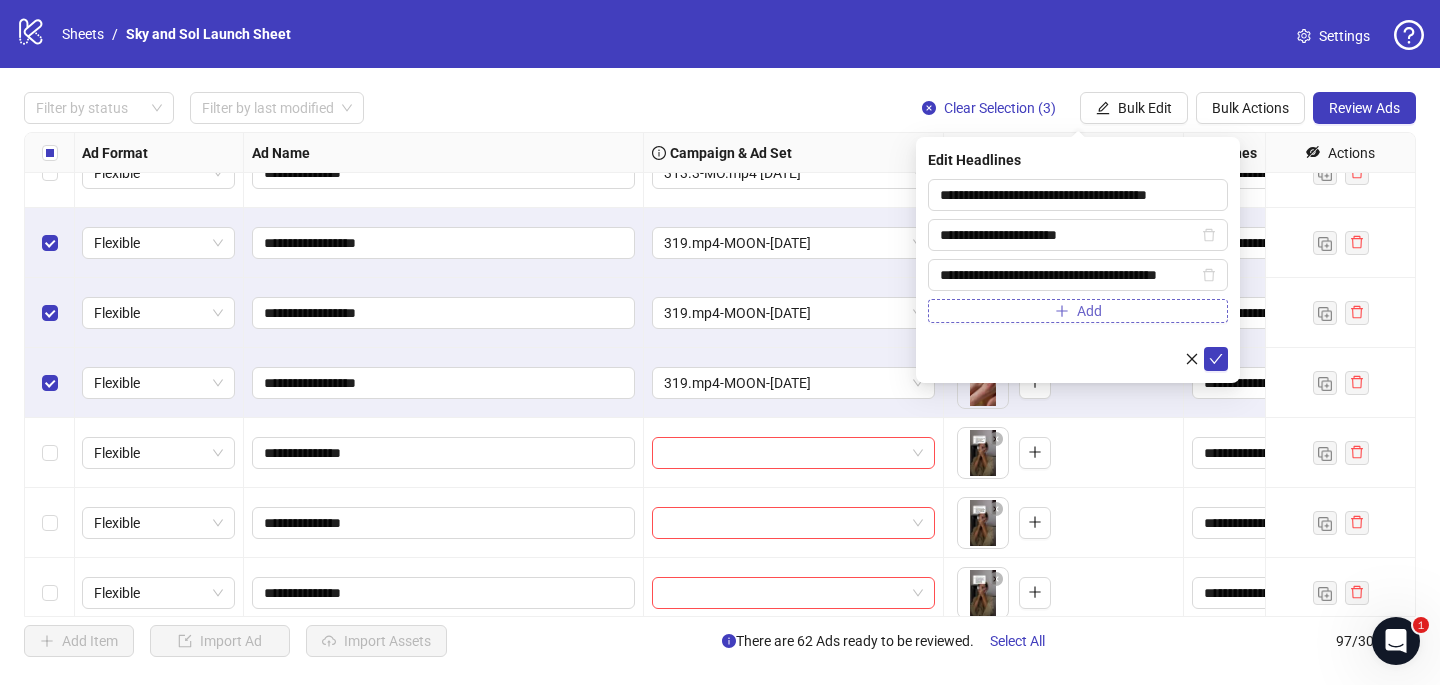 click on "Add" at bounding box center (1078, 311) 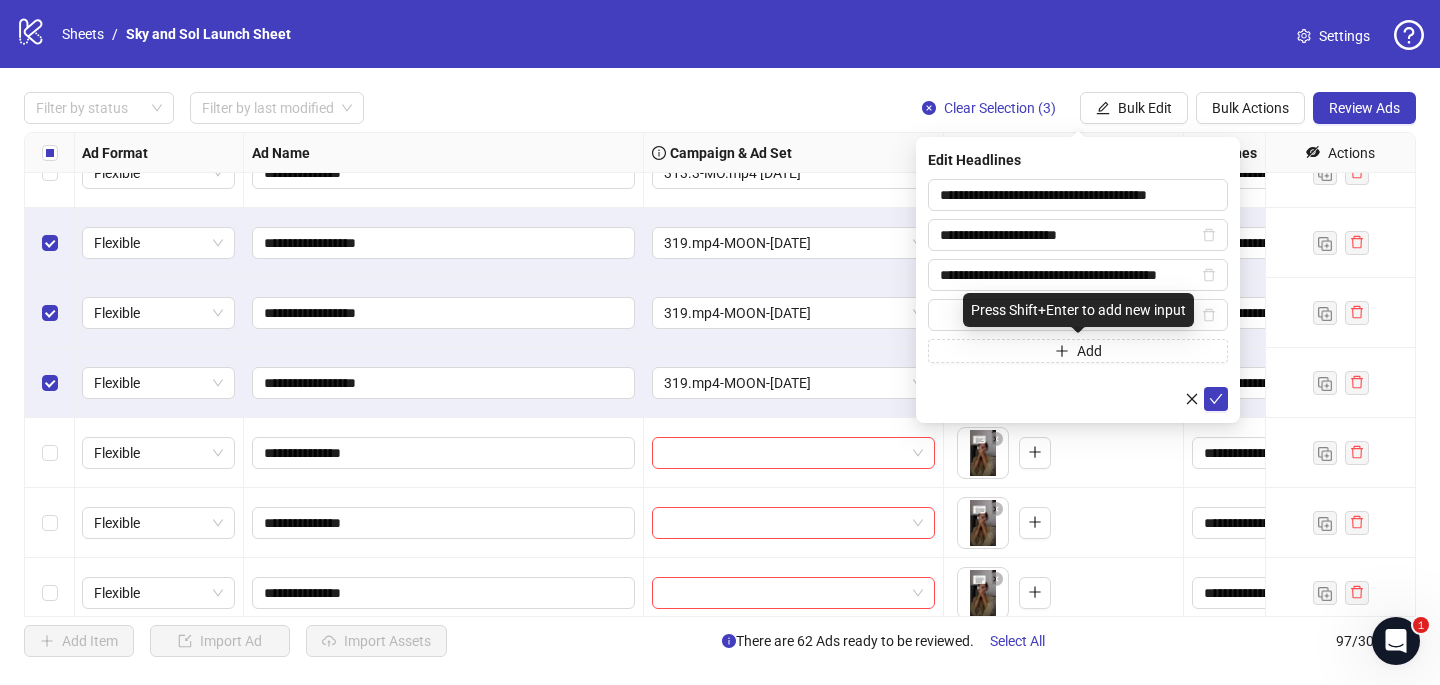 click on "Press Shift+Enter to add new input" at bounding box center [1078, 310] 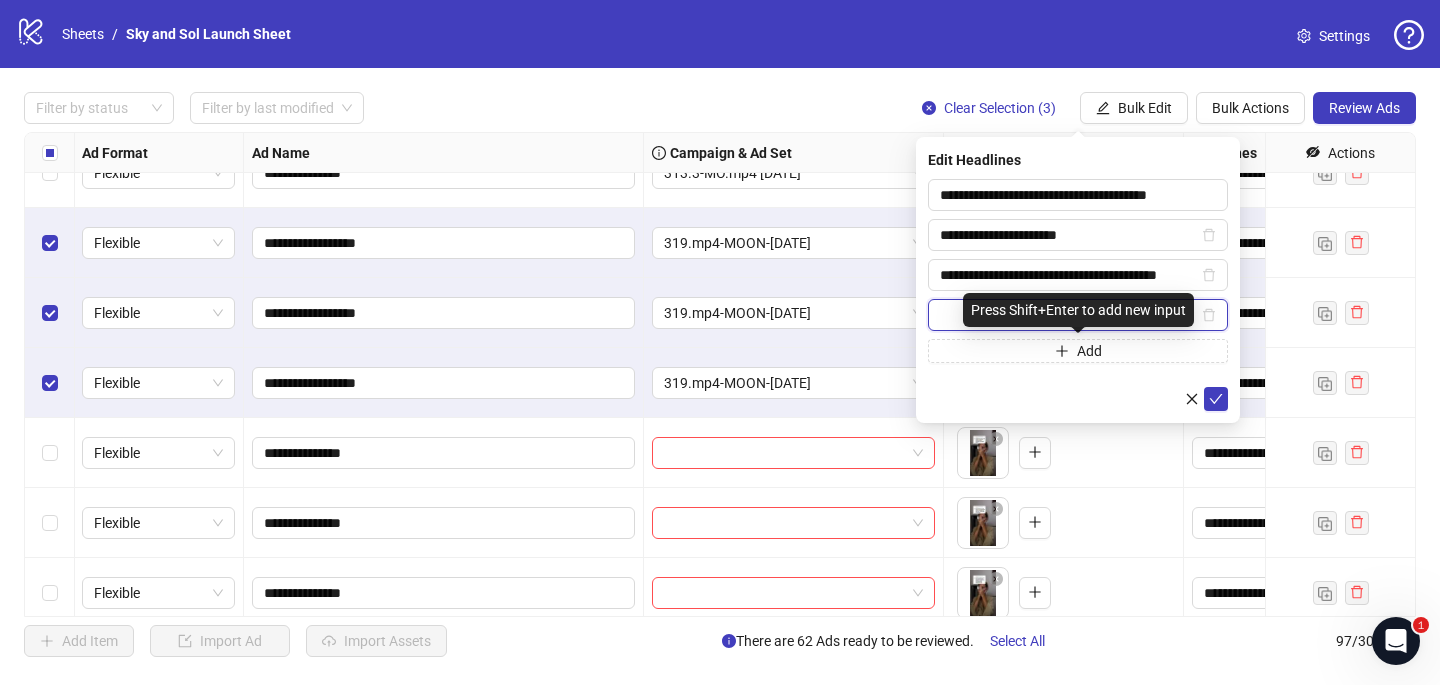click at bounding box center (1069, 315) 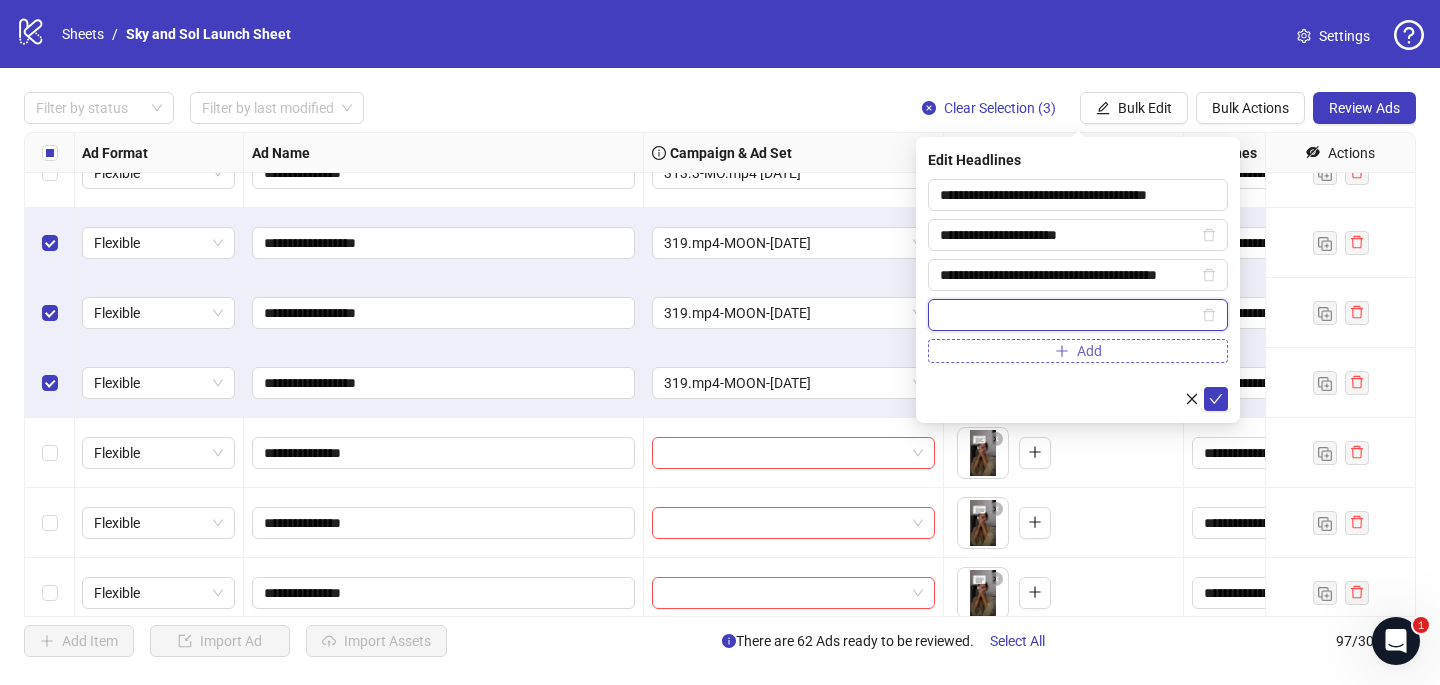 paste on "**********" 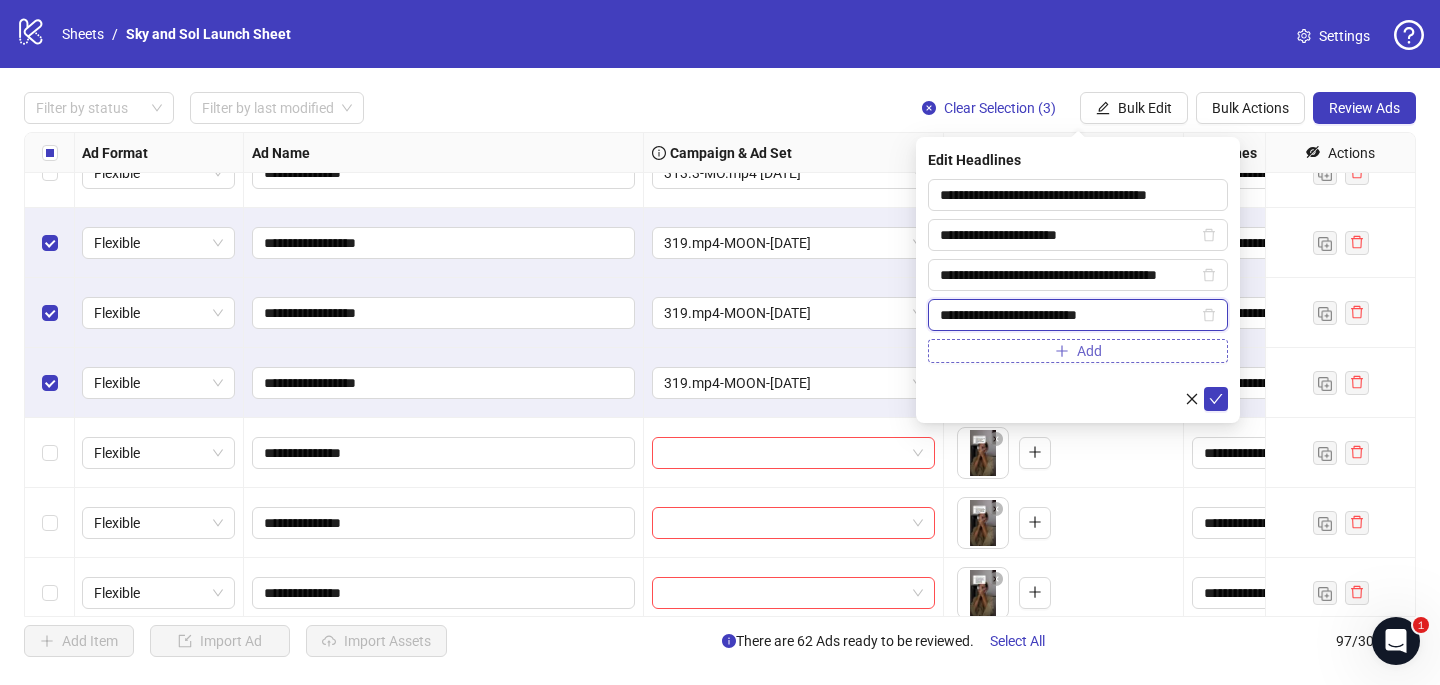 type on "**********" 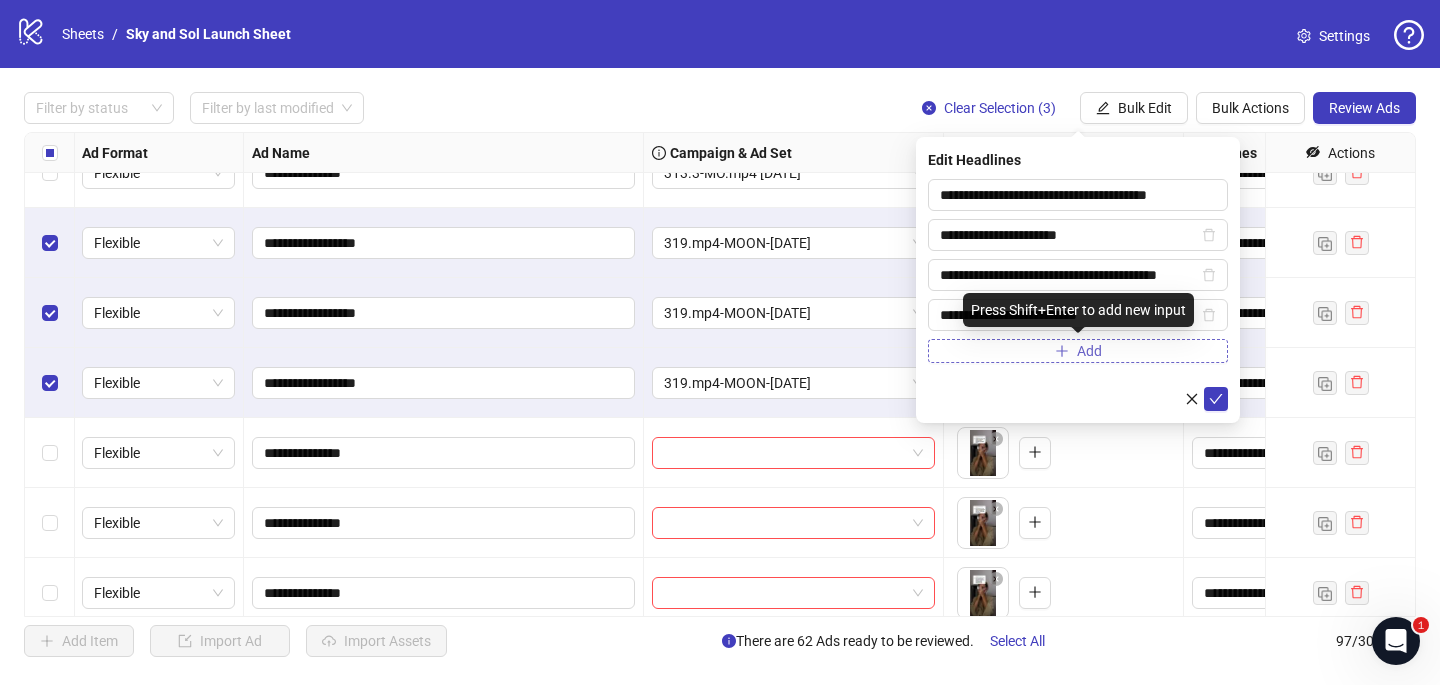 click on "Add" at bounding box center (1078, 351) 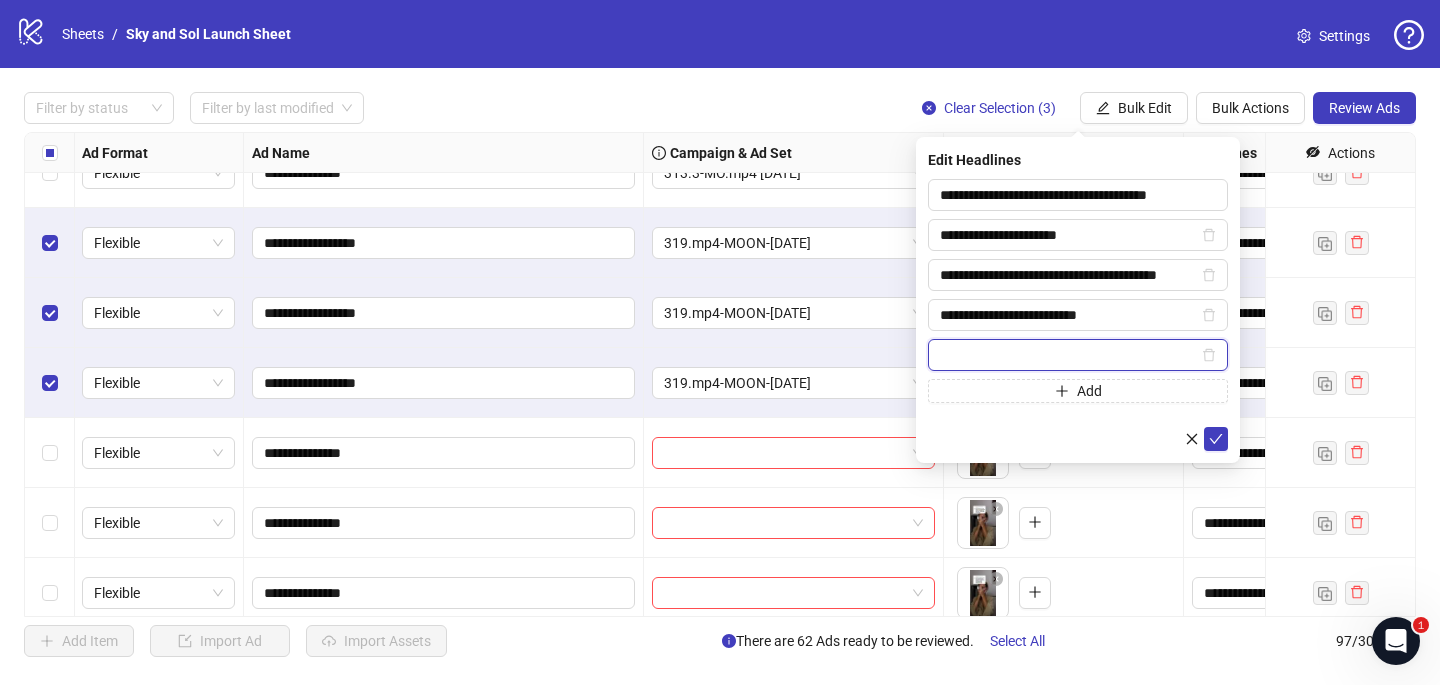 paste on "**********" 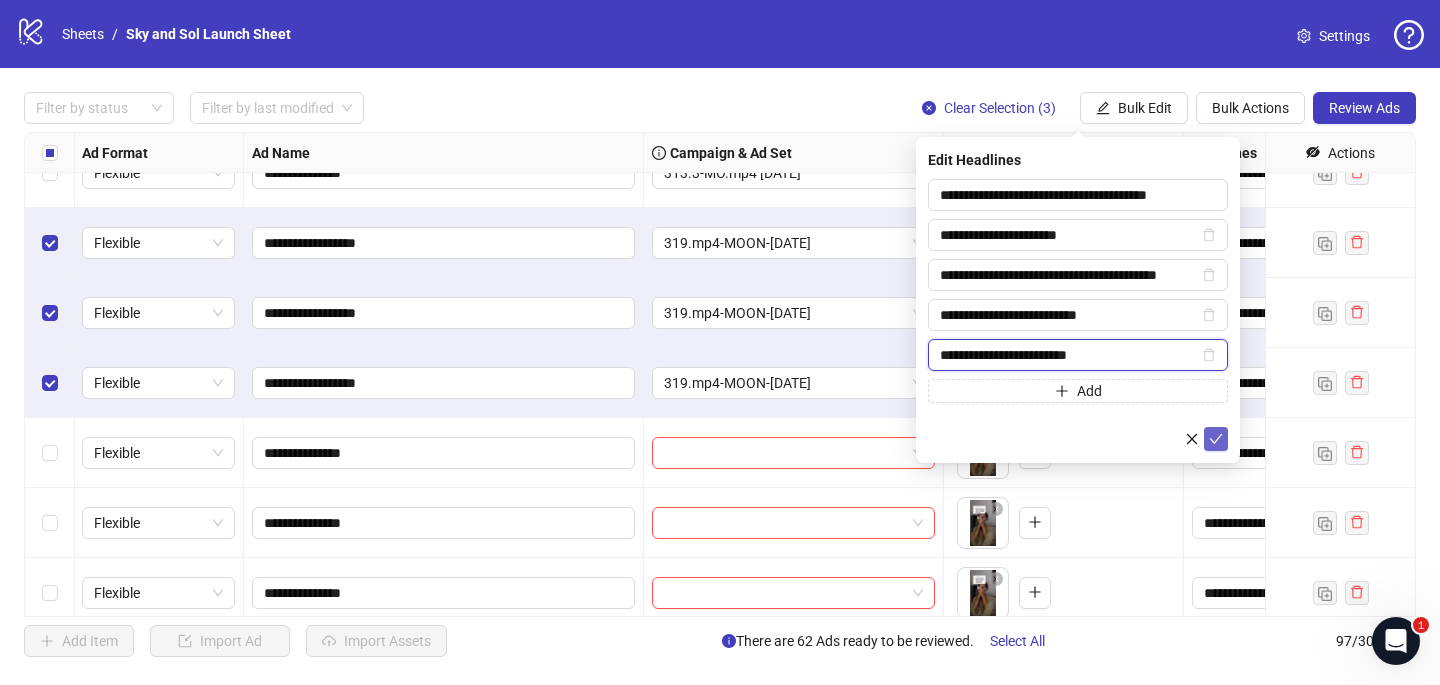 type on "**********" 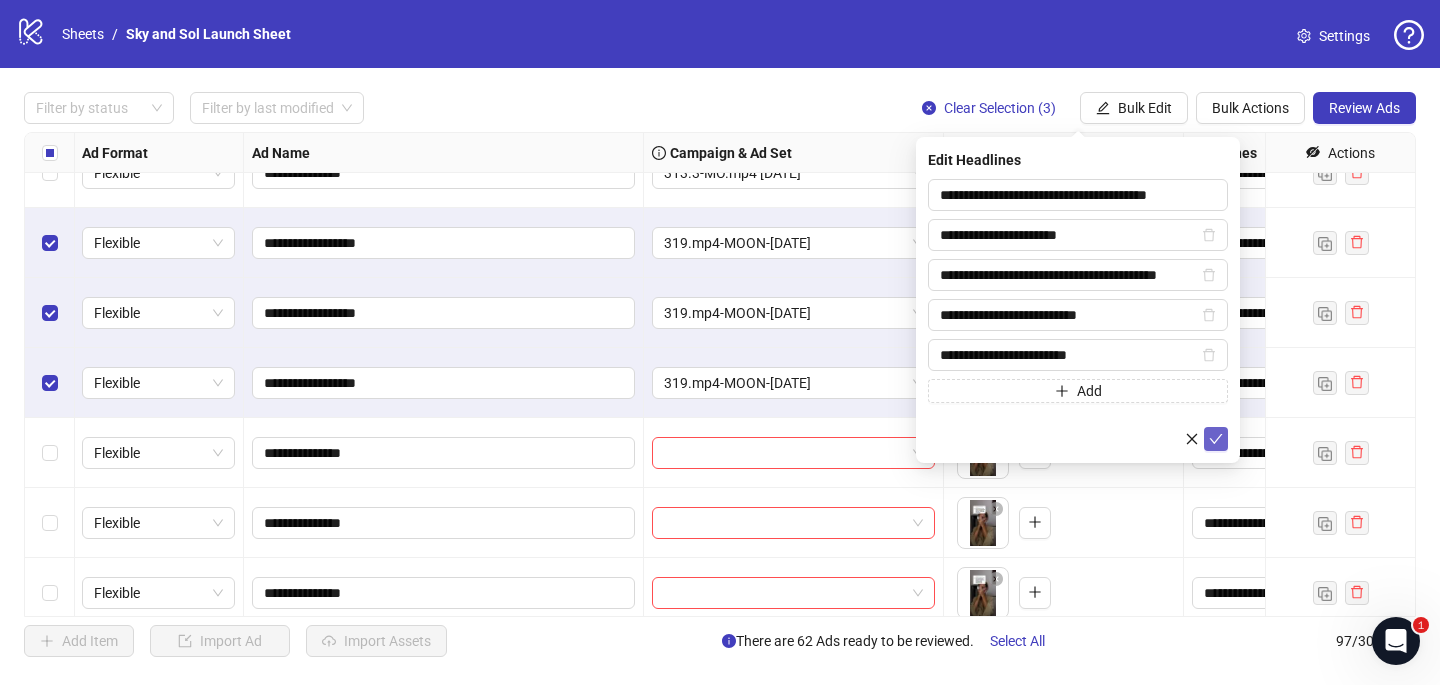 click 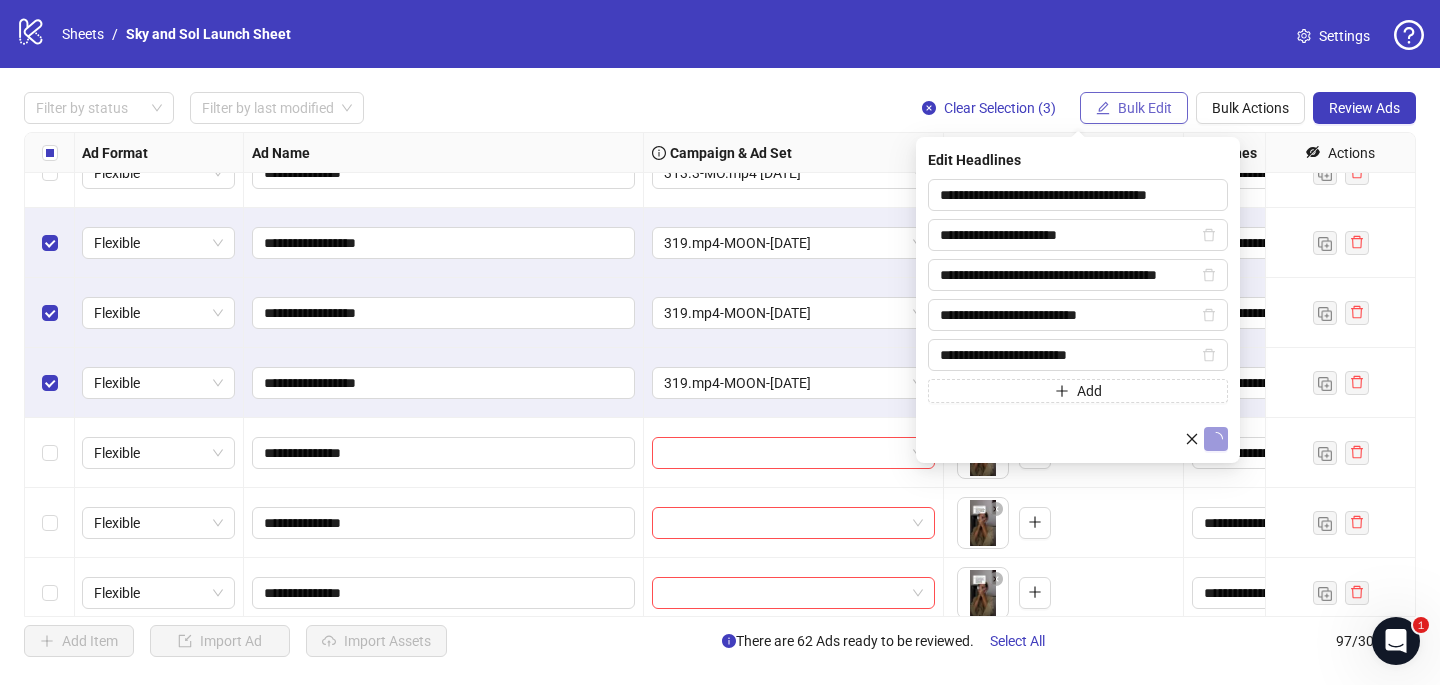 click on "Bulk Edit" at bounding box center (1145, 108) 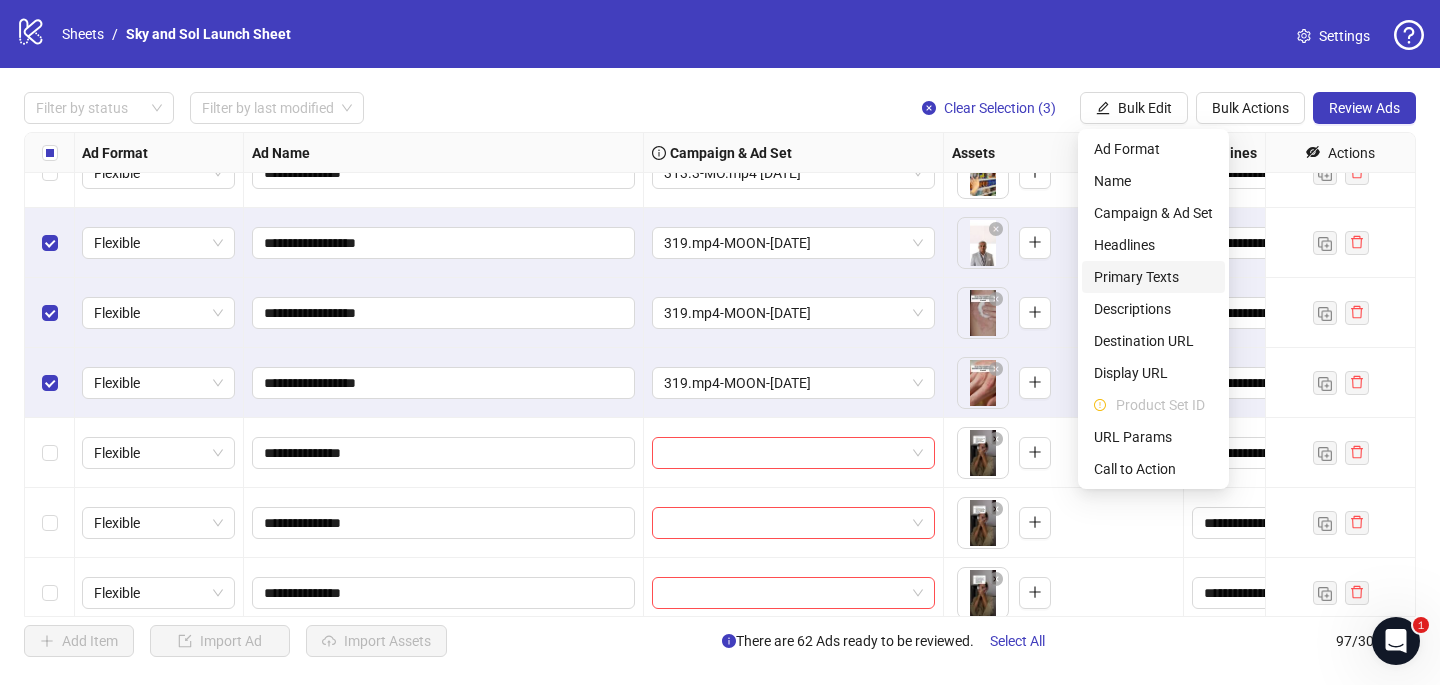 click on "Primary Texts" at bounding box center (1153, 277) 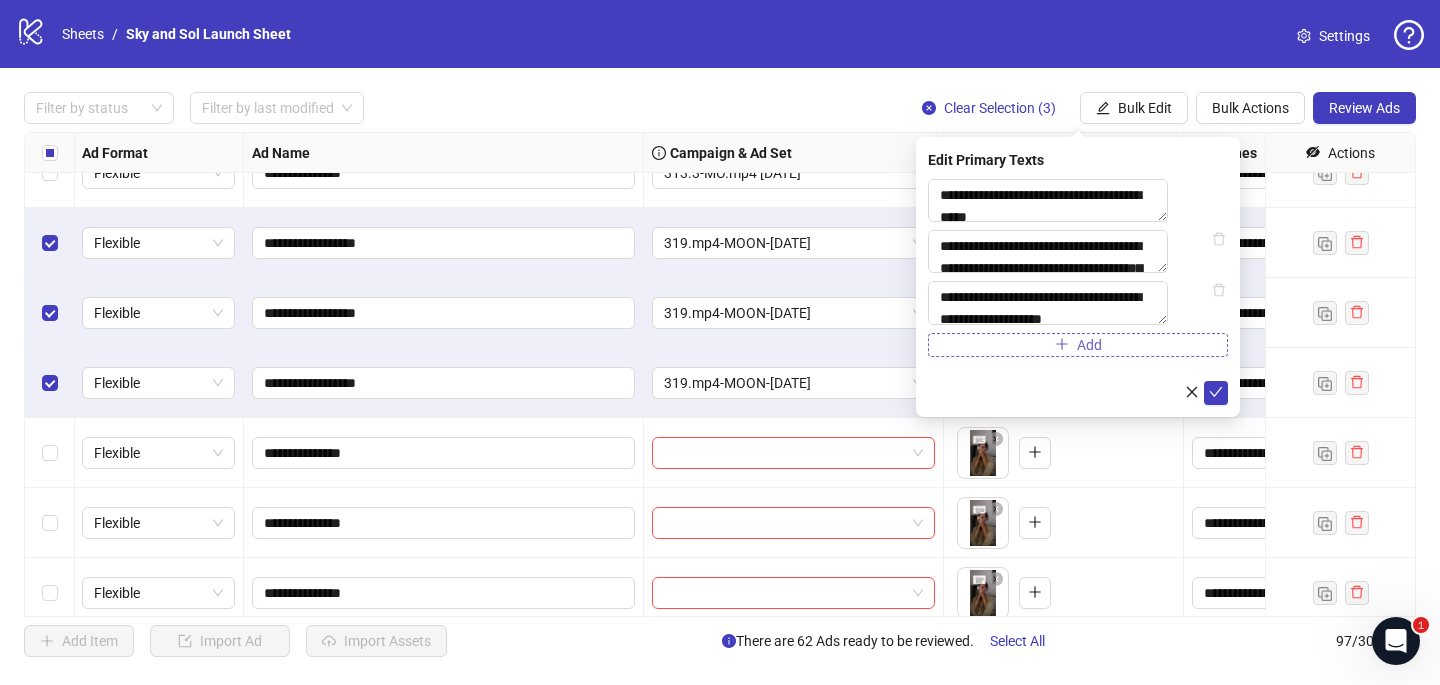 click on "Add" at bounding box center (1078, 345) 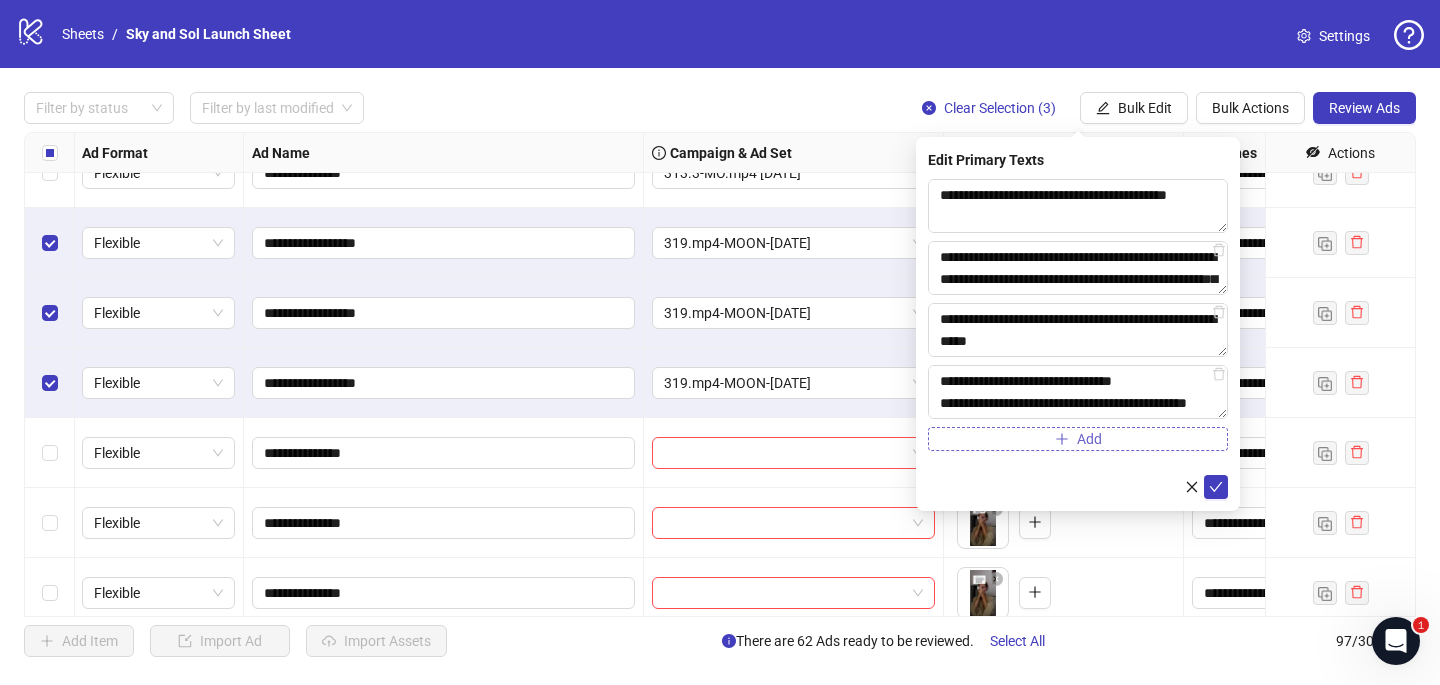 scroll, scrollTop: 220, scrollLeft: 0, axis: vertical 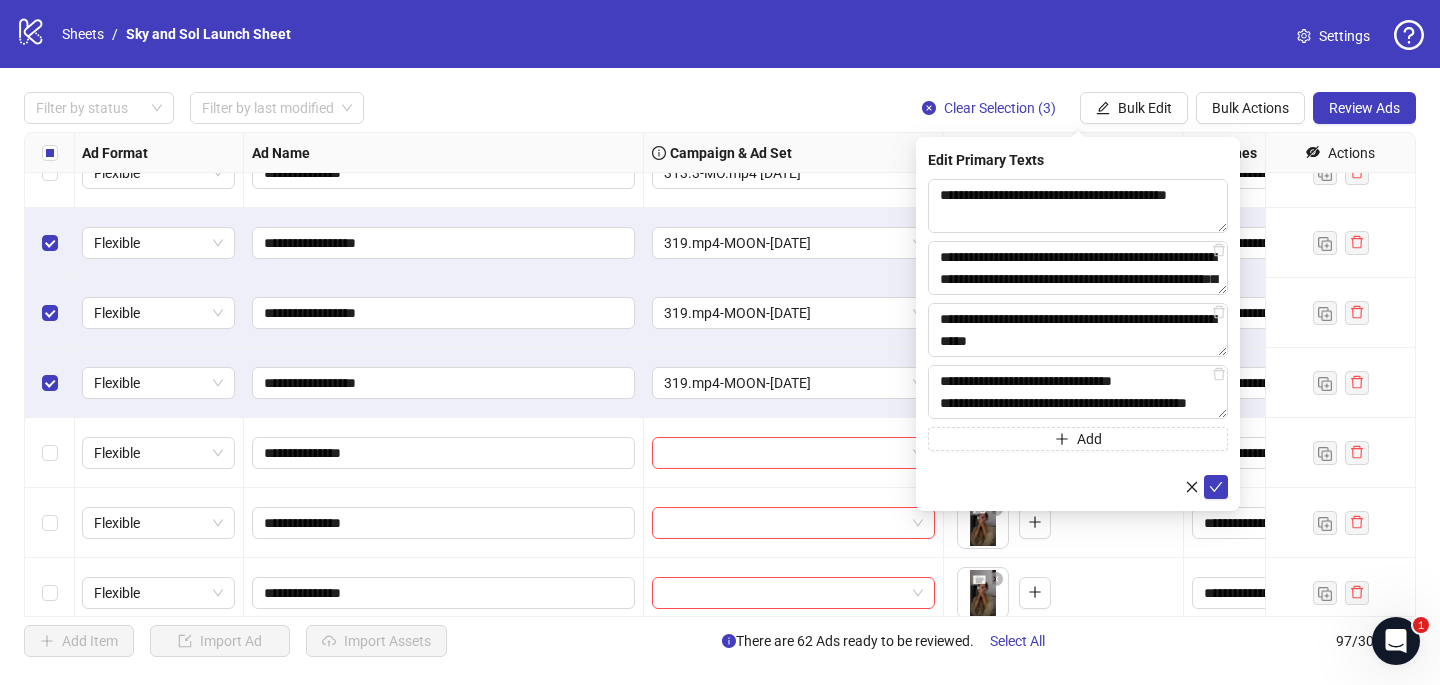 type on "**********" 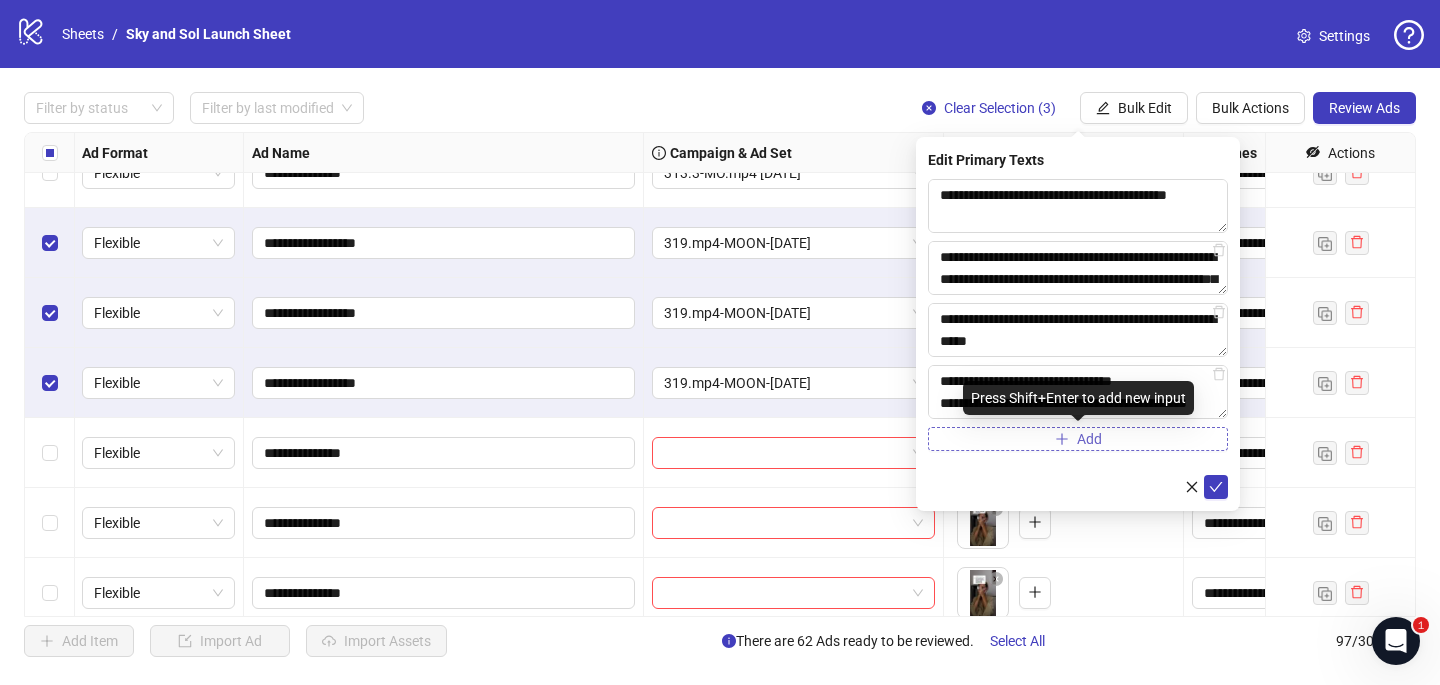 click on "Add" at bounding box center [1078, 439] 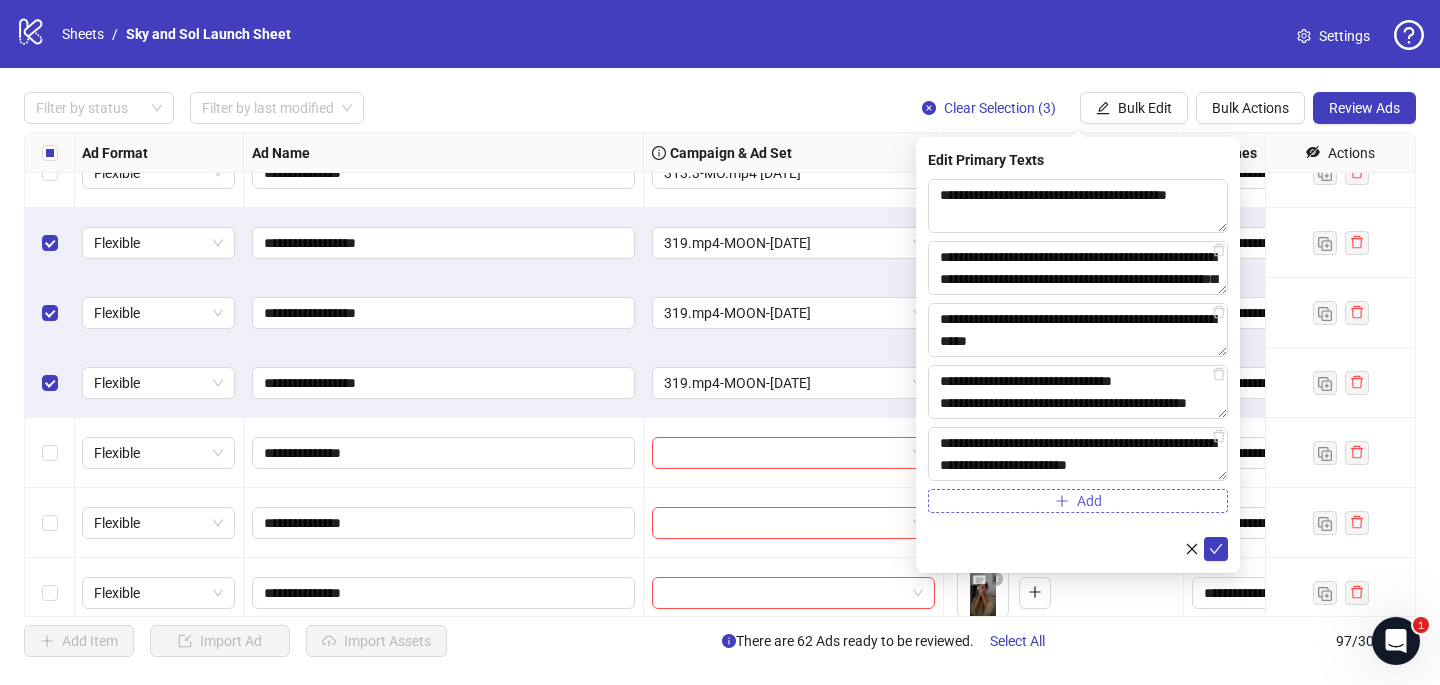 scroll, scrollTop: 198, scrollLeft: 0, axis: vertical 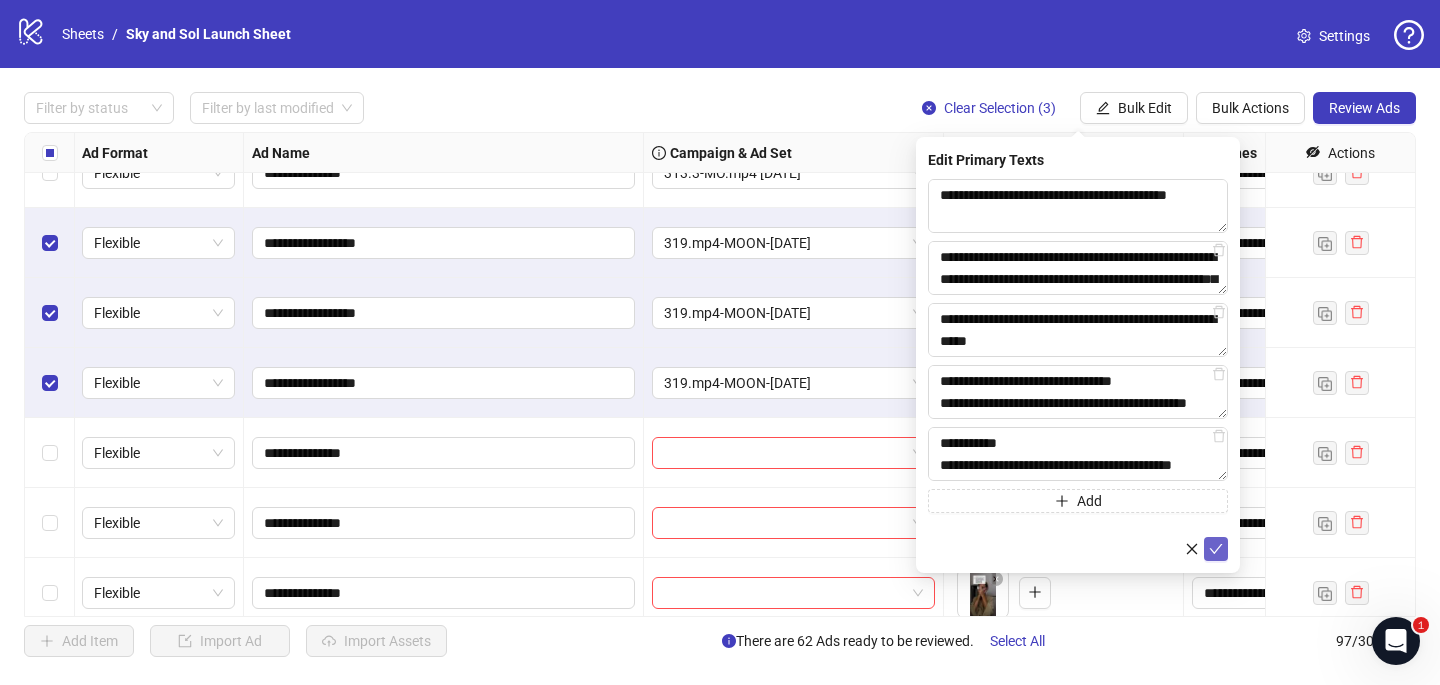 type on "**********" 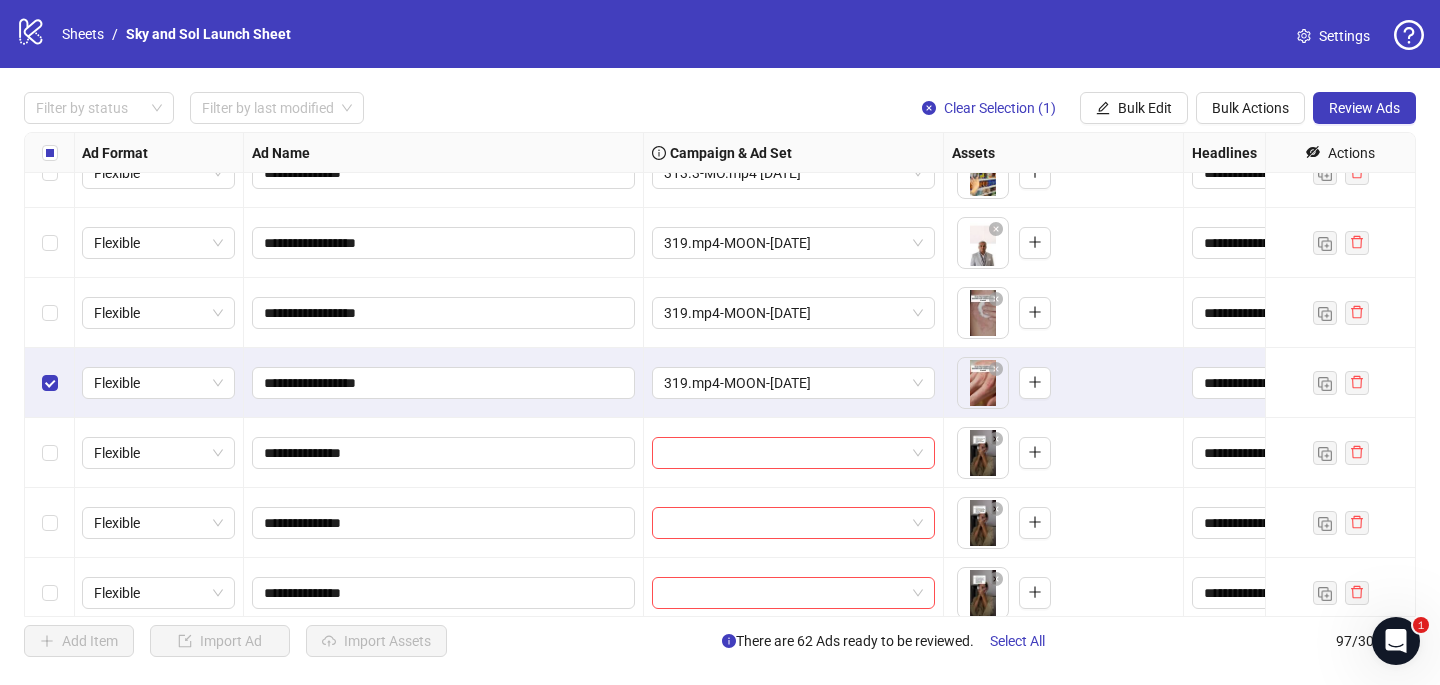 click at bounding box center [50, 383] 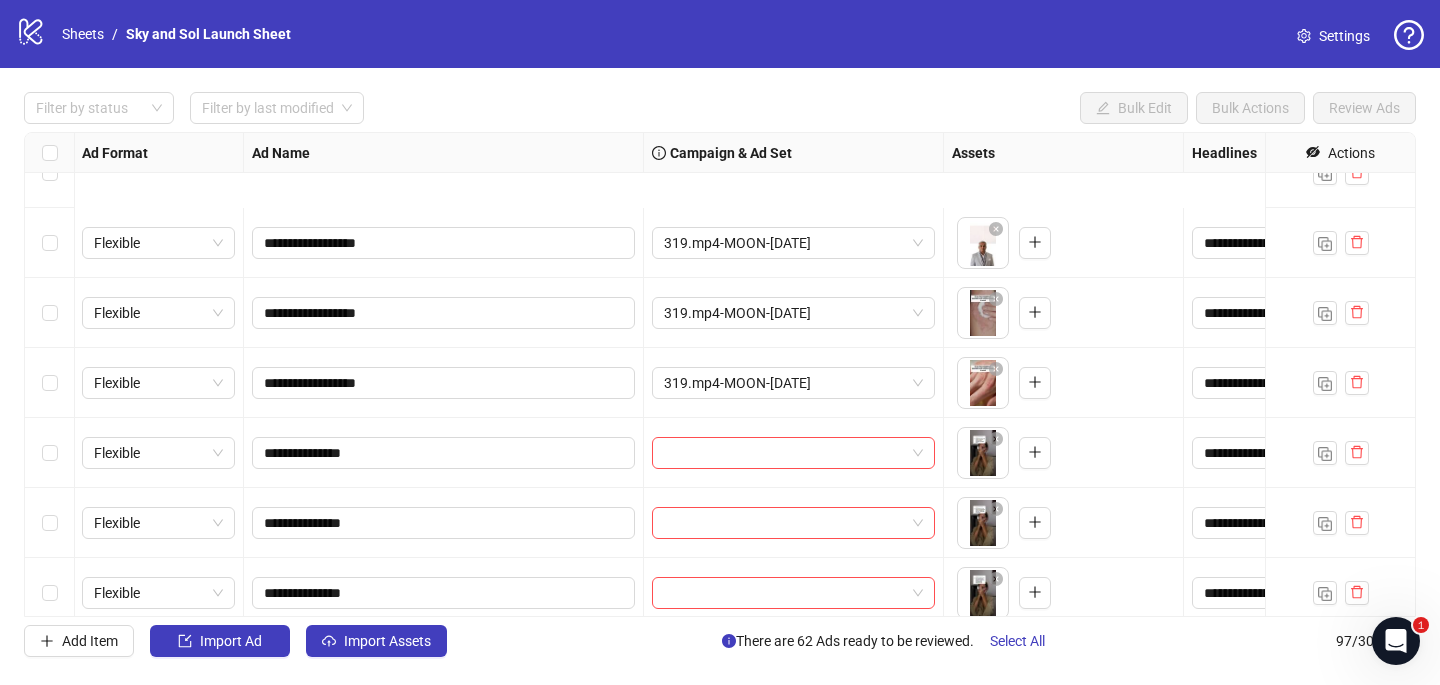 scroll, scrollTop: 4274, scrollLeft: 1, axis: both 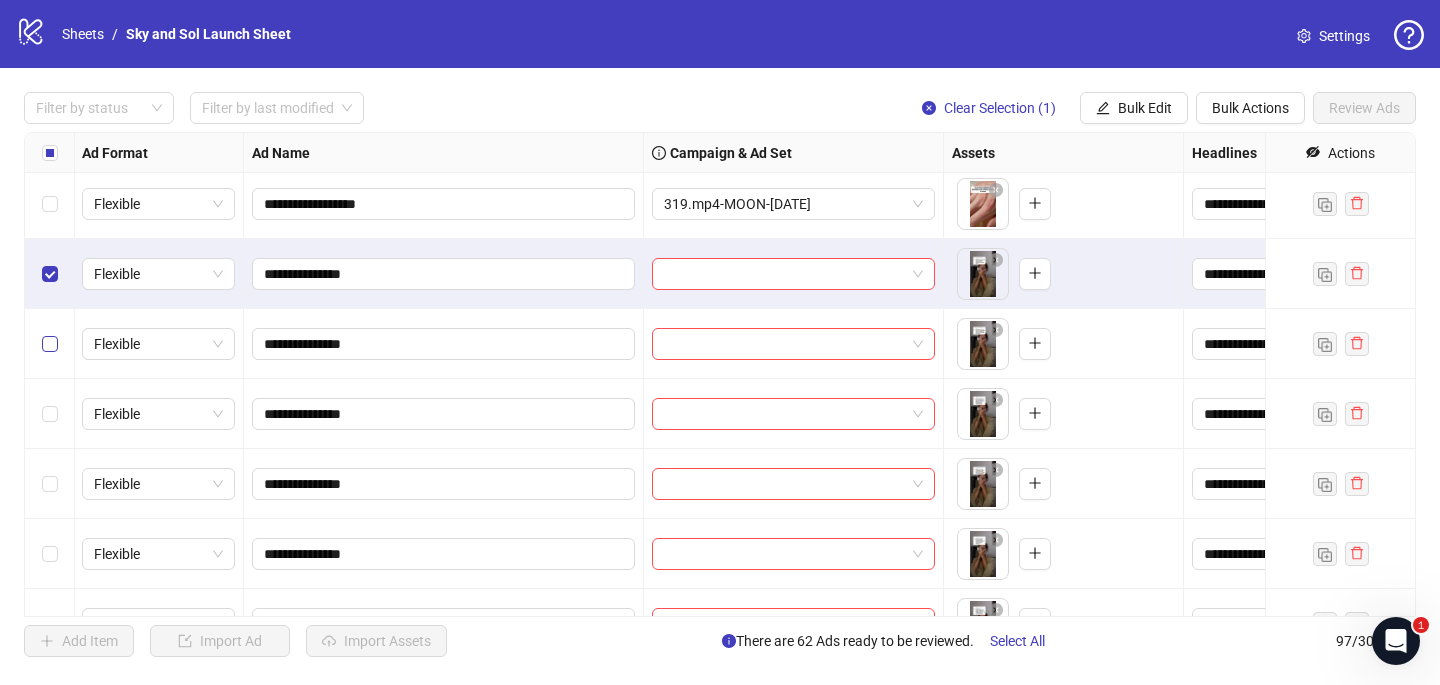 click at bounding box center (50, 344) 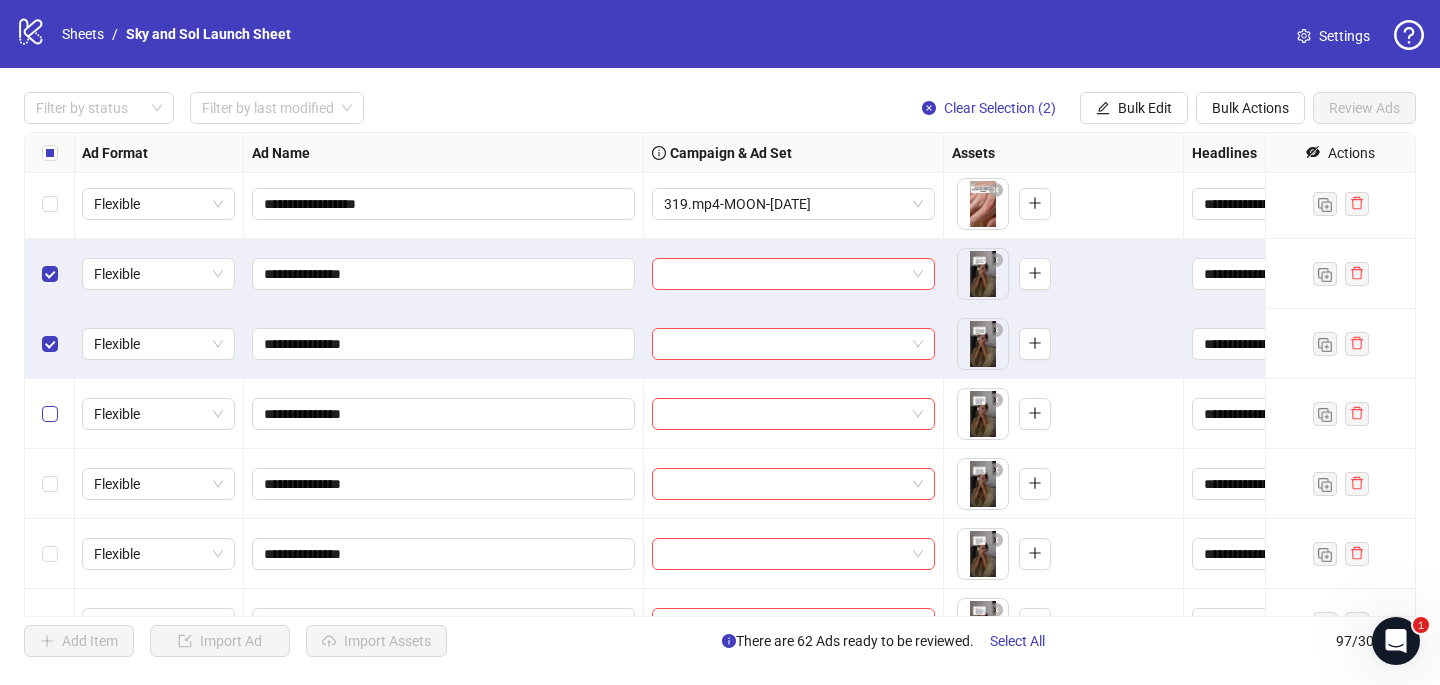 click at bounding box center (50, 414) 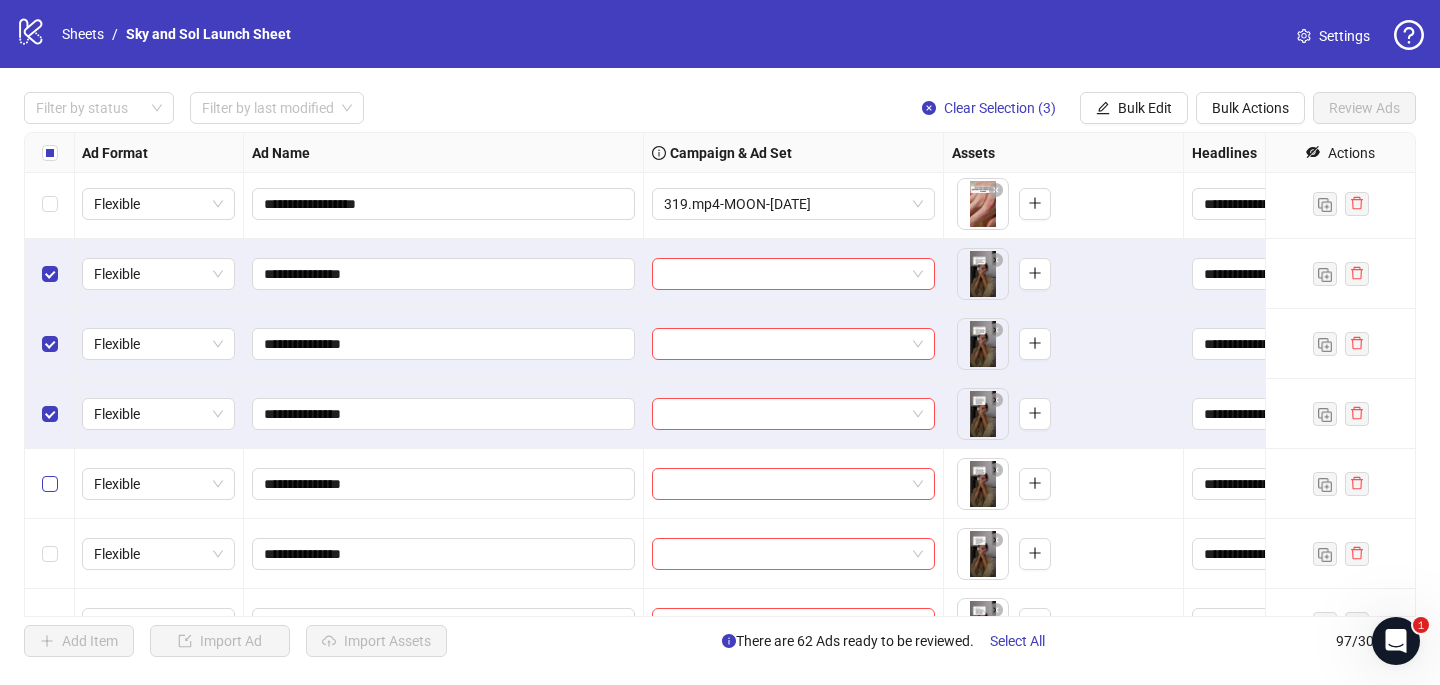 click at bounding box center (50, 484) 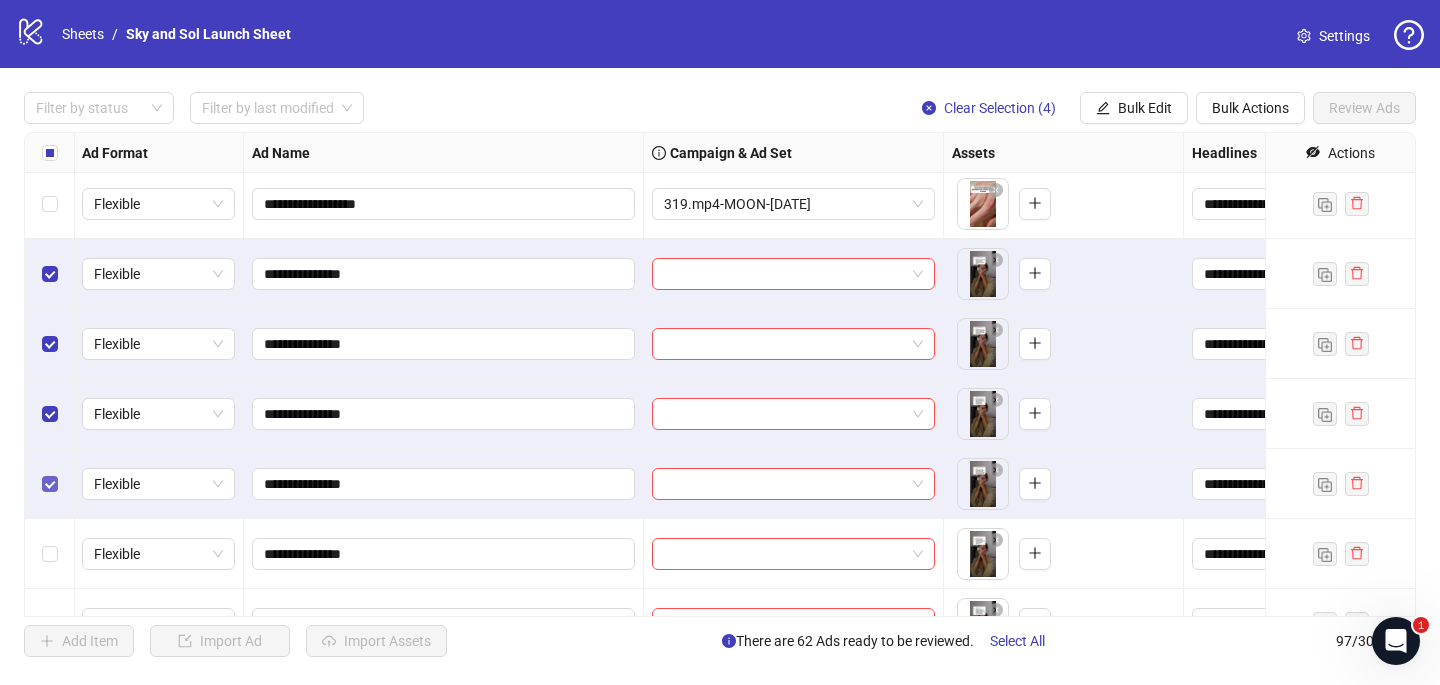 scroll, scrollTop: 4392, scrollLeft: 1, axis: both 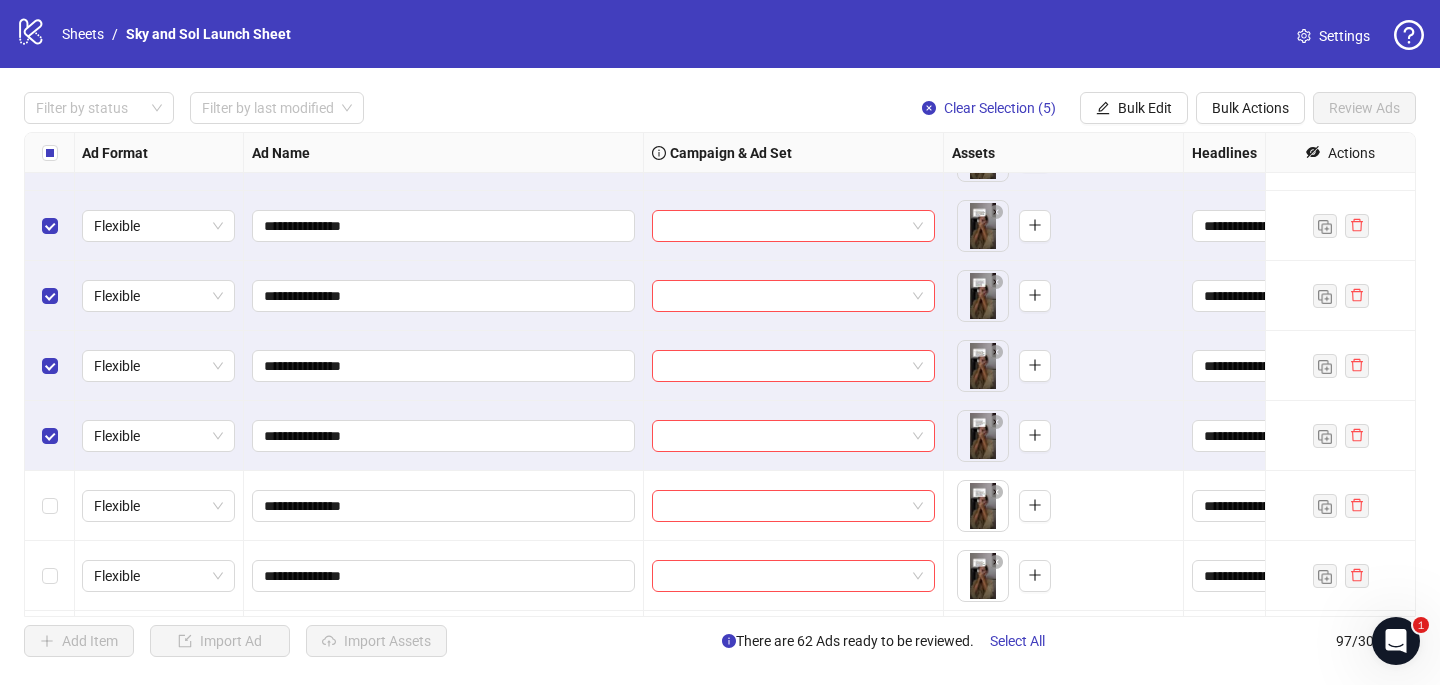 click at bounding box center [50, 506] 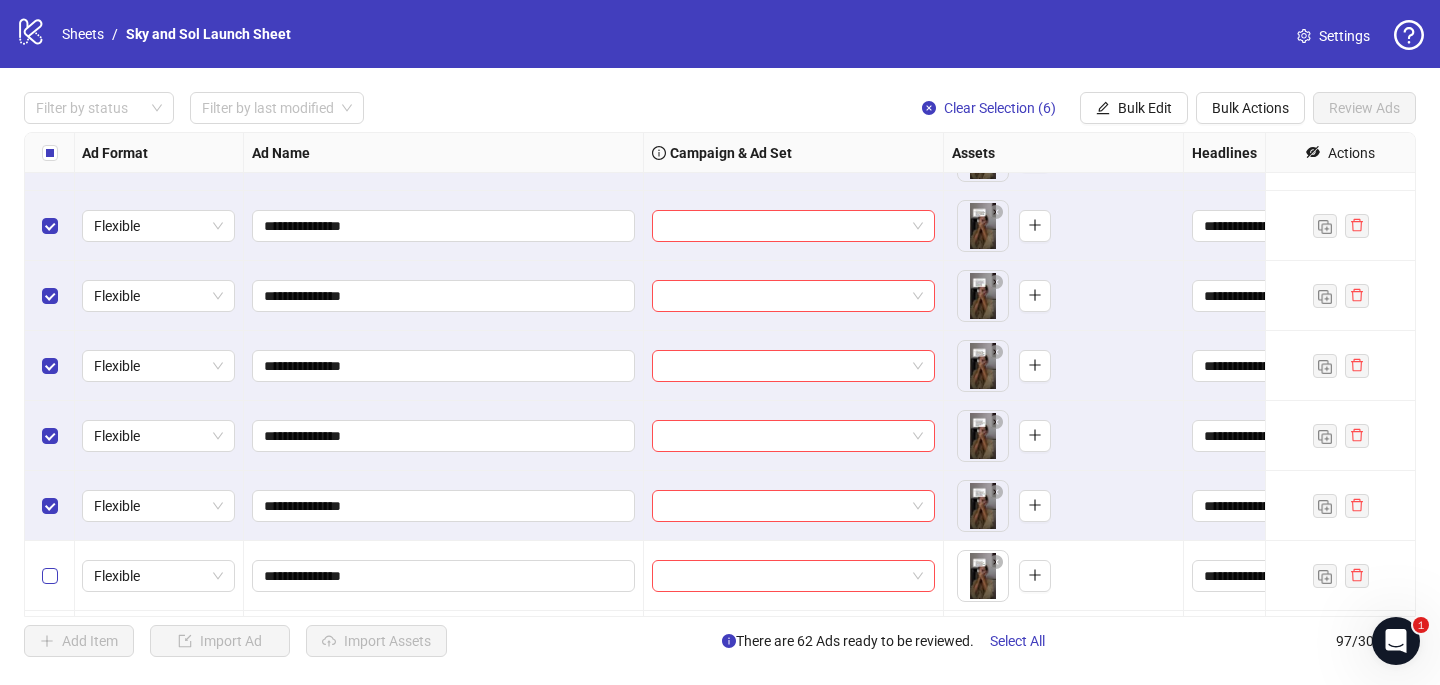 scroll, scrollTop: 4498, scrollLeft: 1, axis: both 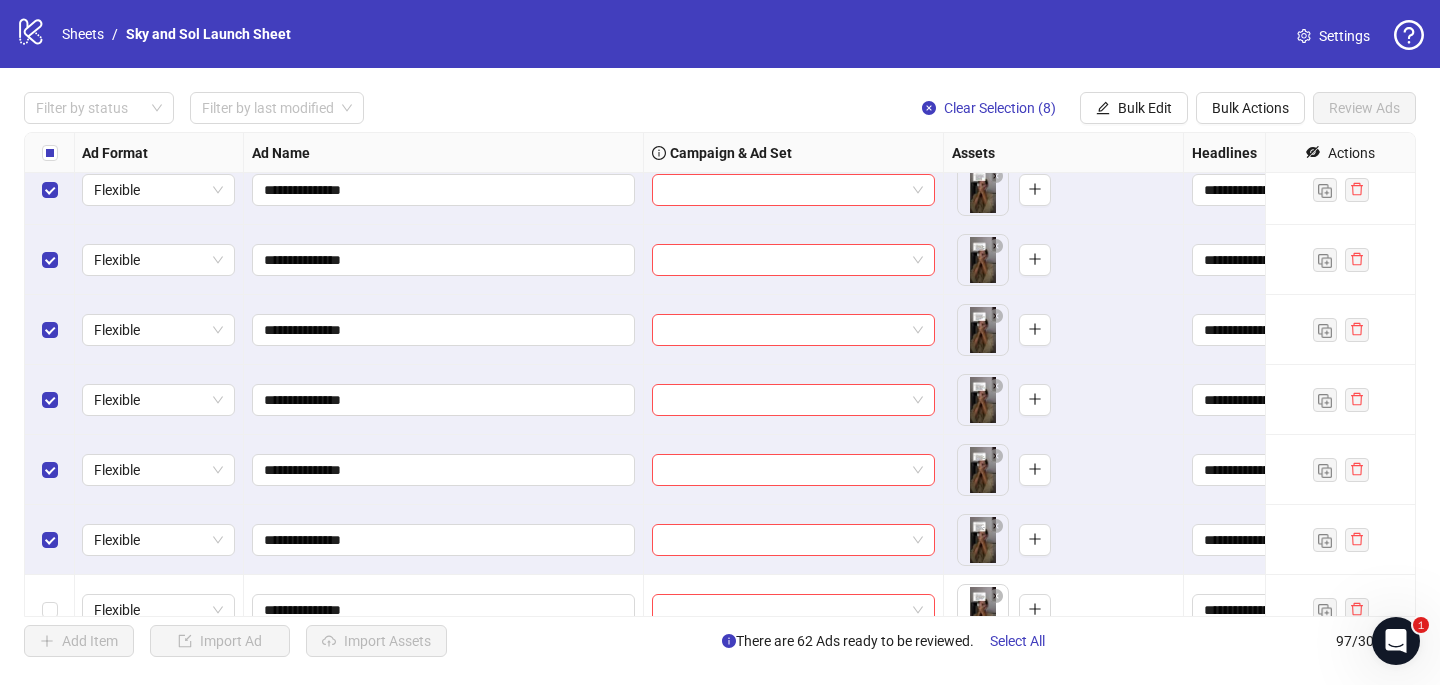 click at bounding box center (50, 610) 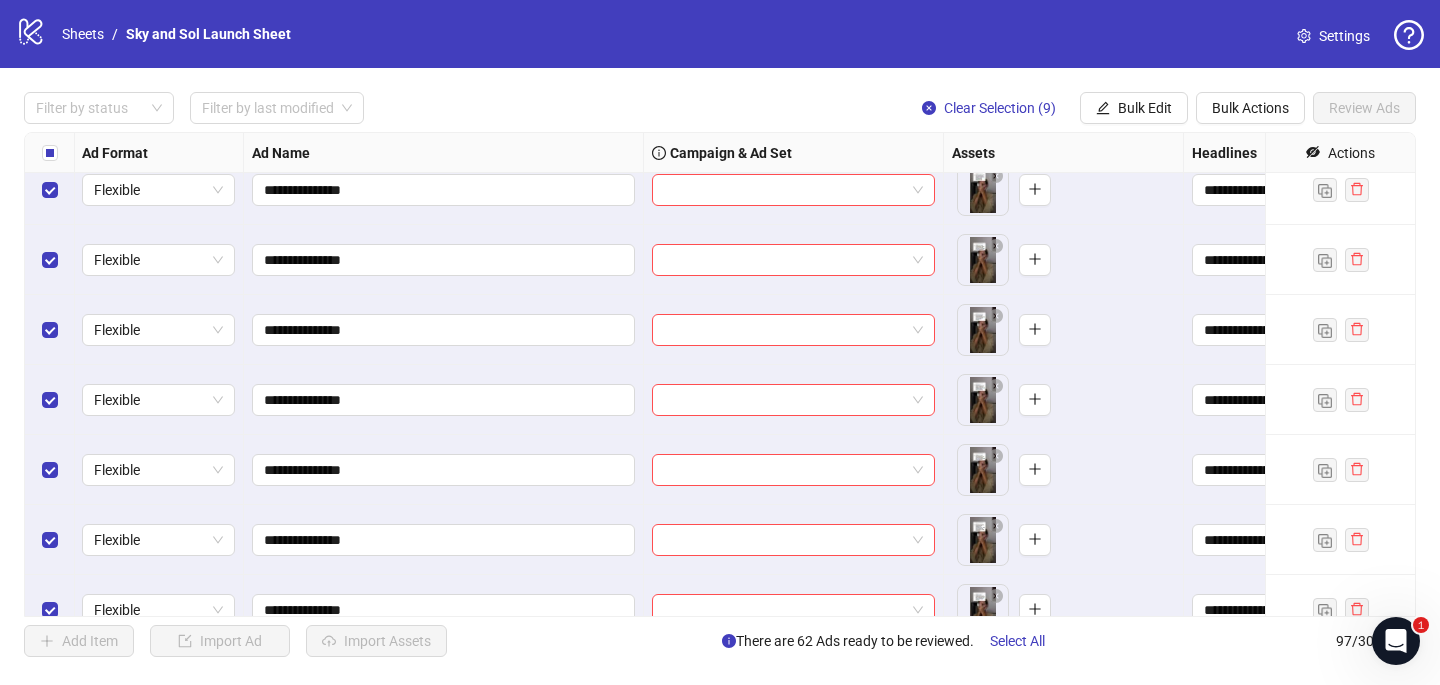 scroll, scrollTop: 4783, scrollLeft: 1, axis: both 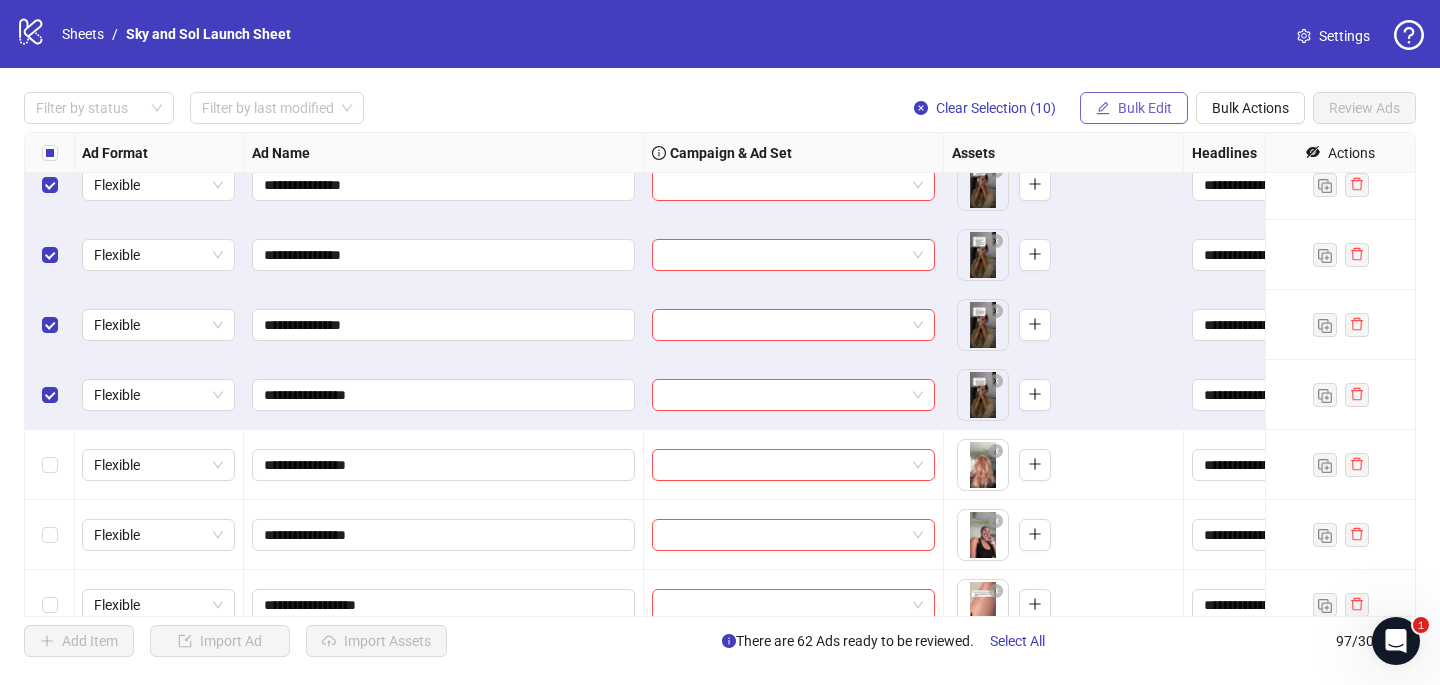 click on "Bulk Edit" at bounding box center [1134, 108] 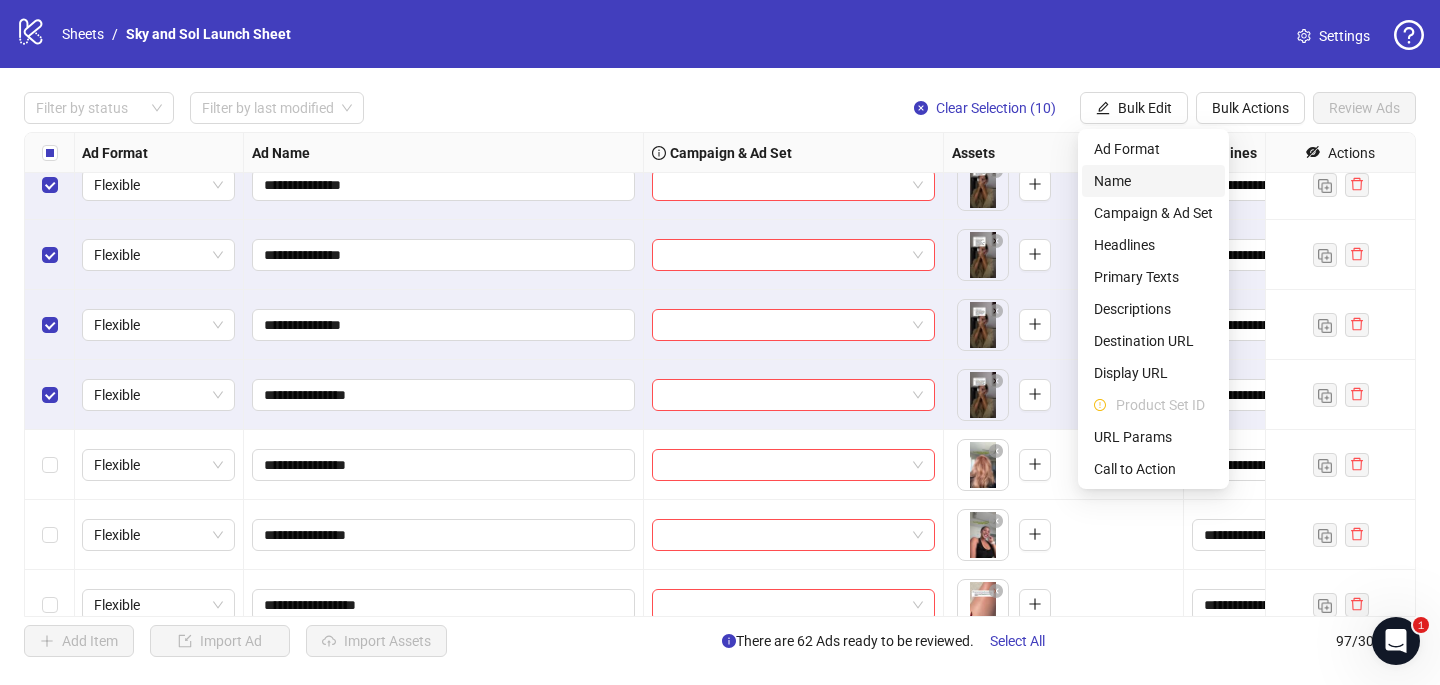click on "Name" at bounding box center [1153, 181] 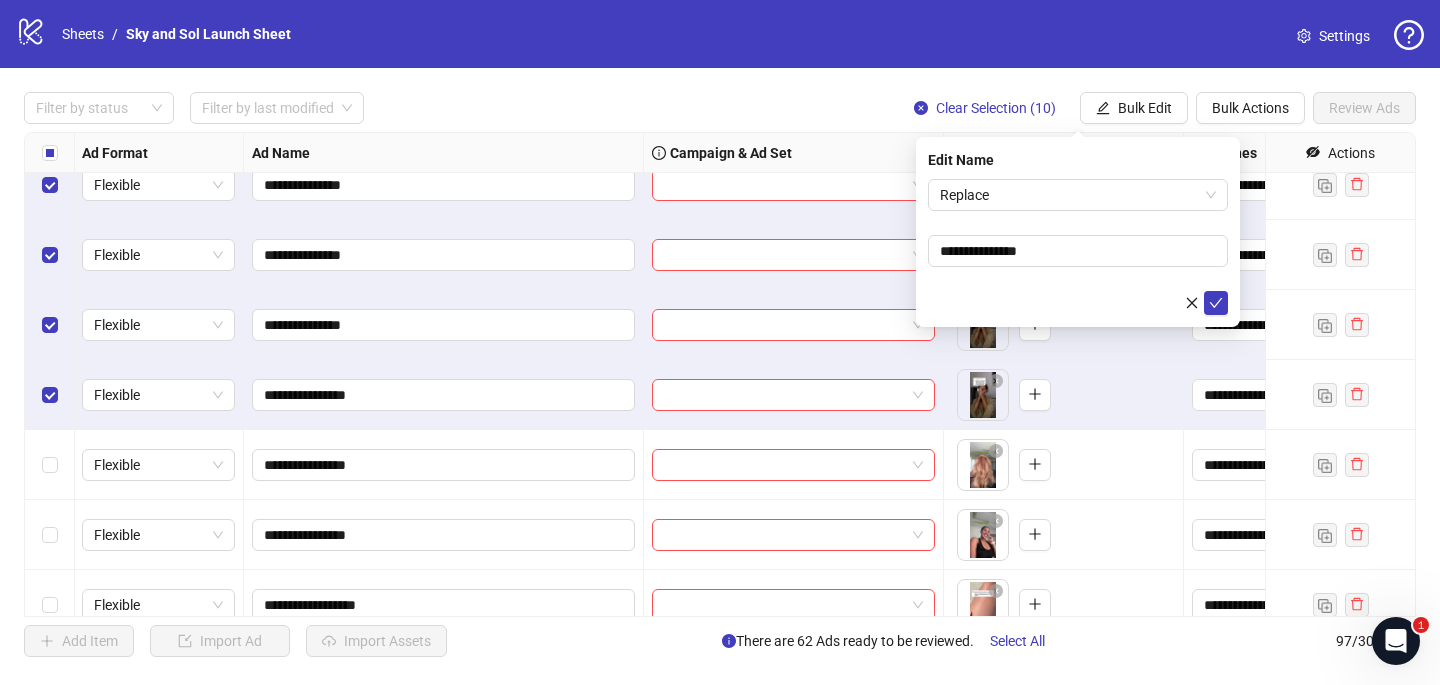click on "**********" at bounding box center [720, 374] 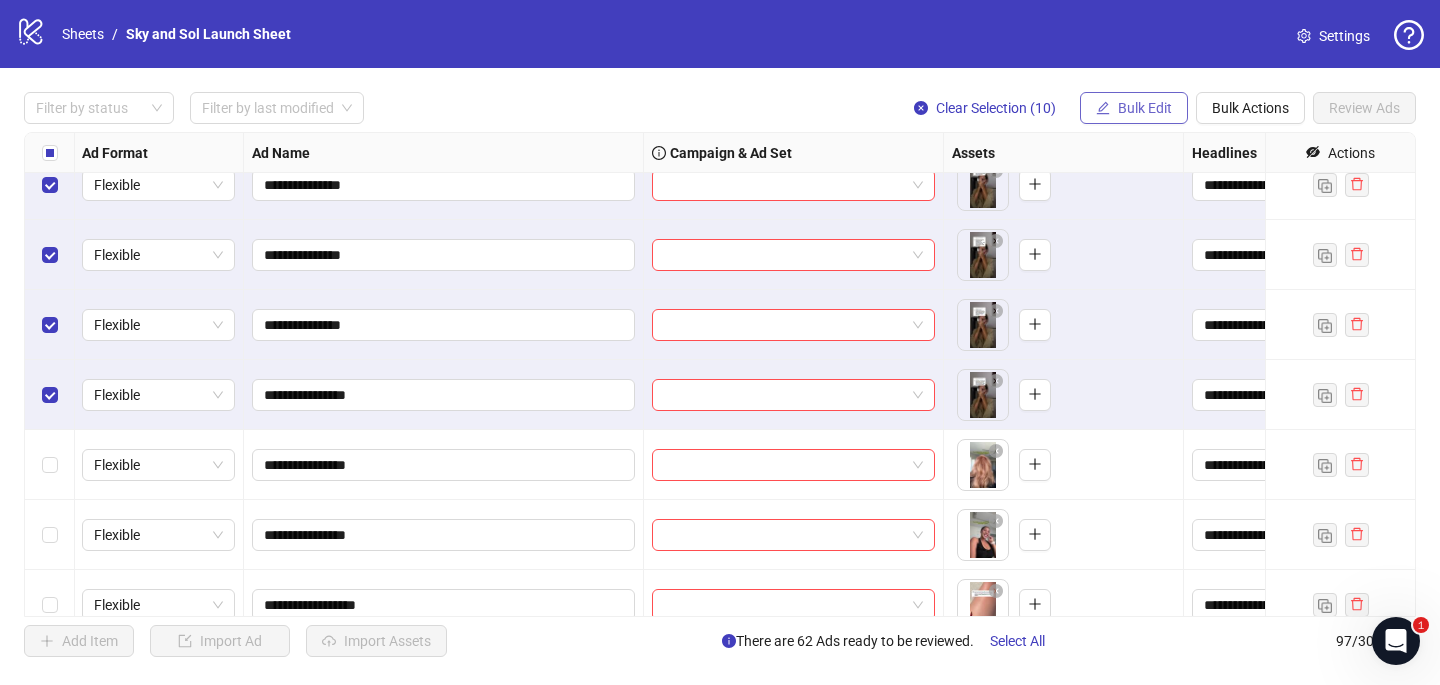 click on "Bulk Edit" at bounding box center (1134, 108) 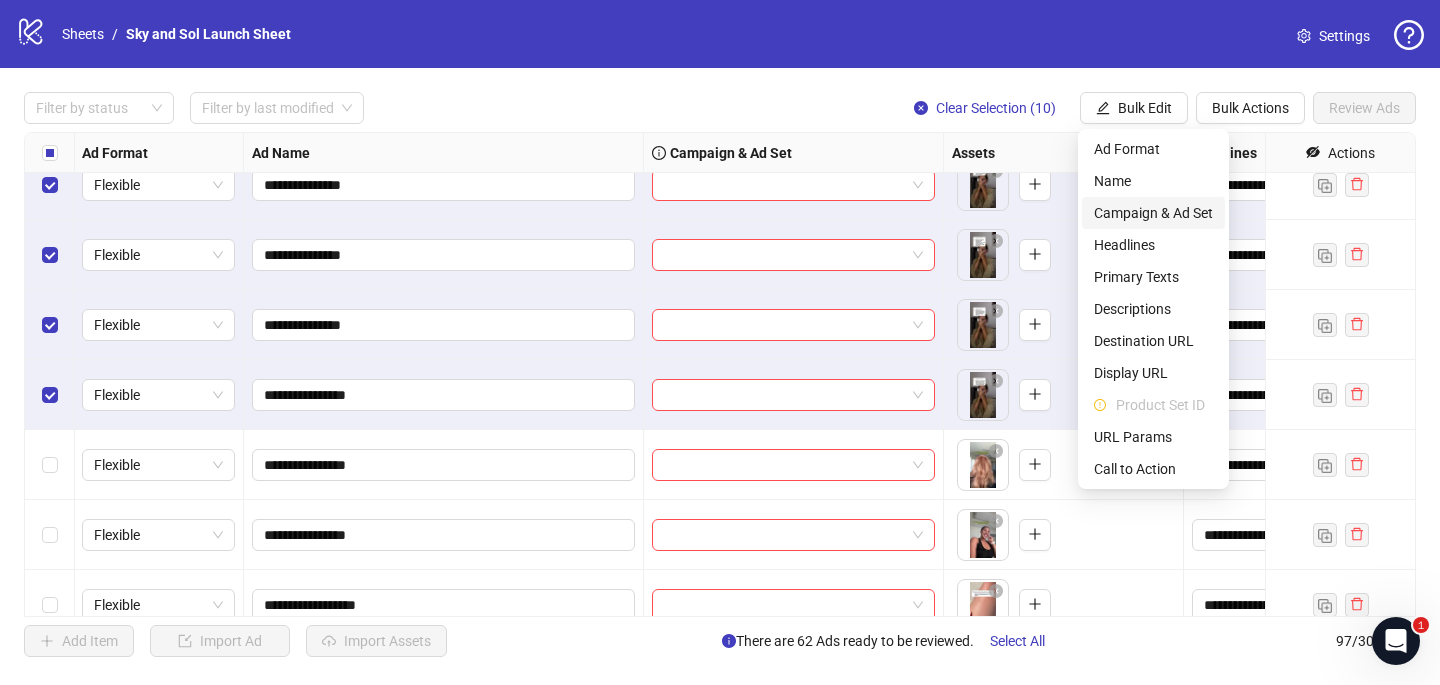 click on "Campaign & Ad Set" at bounding box center (1153, 213) 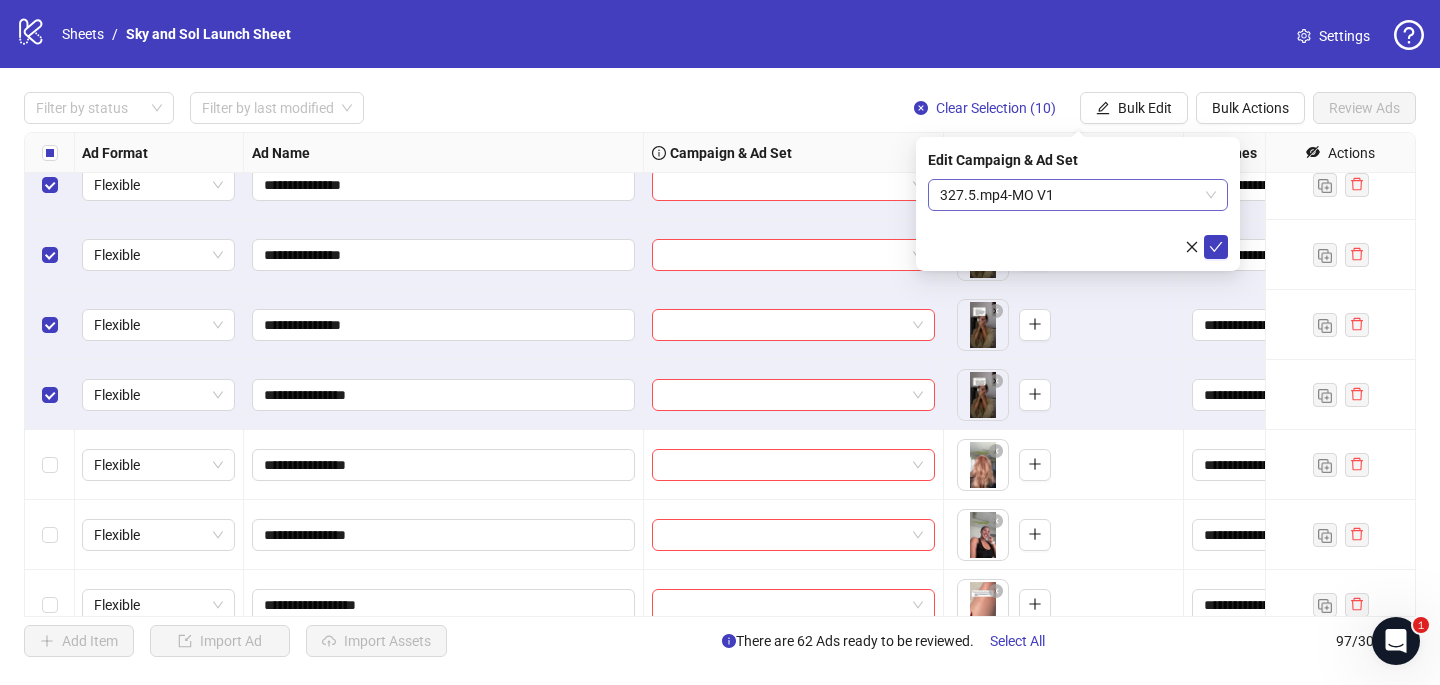 click on "327.5.mp4-MO V1" at bounding box center (1078, 195) 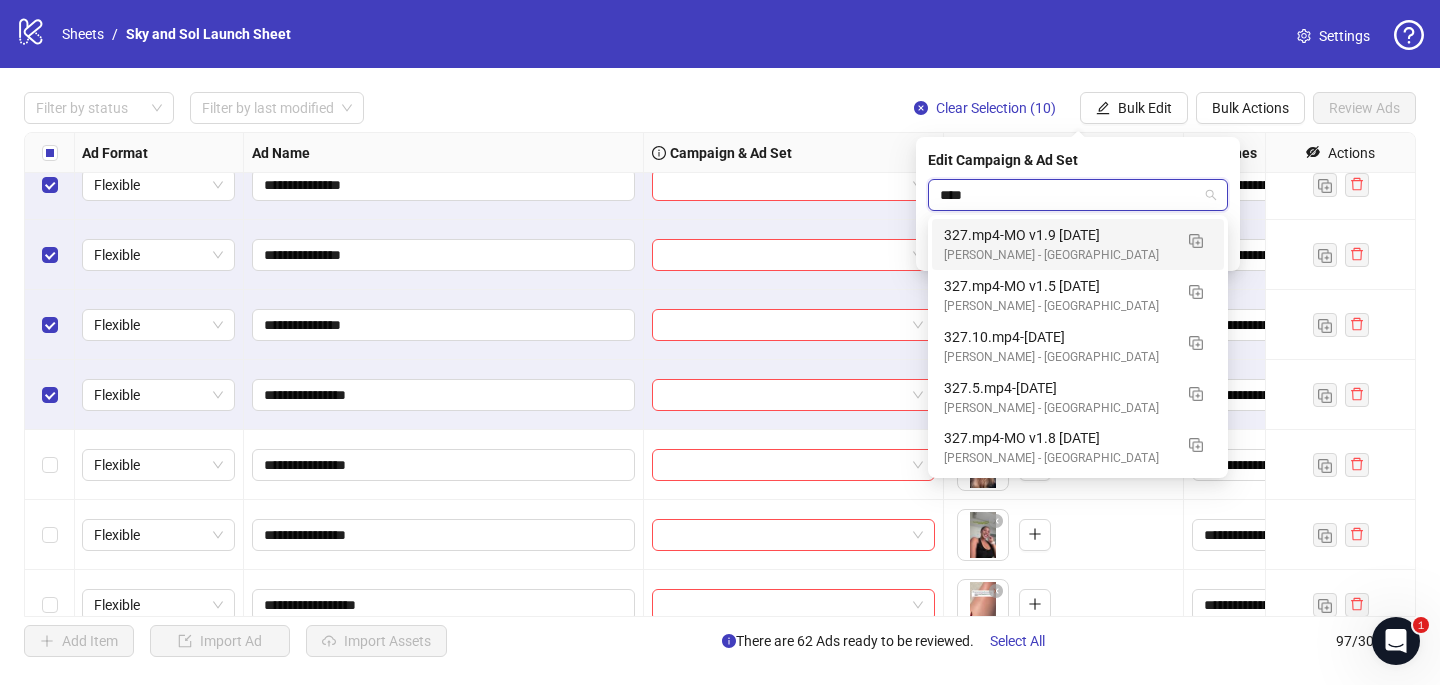 type on "*****" 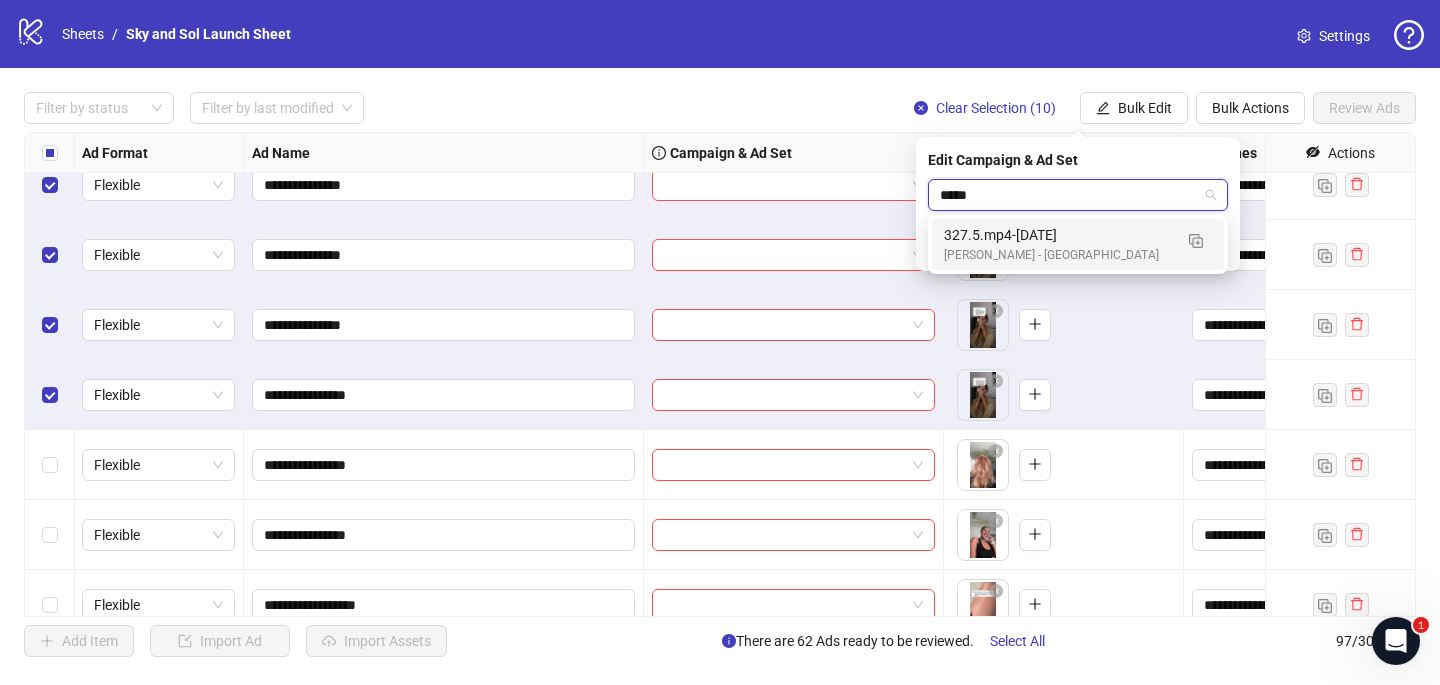 type 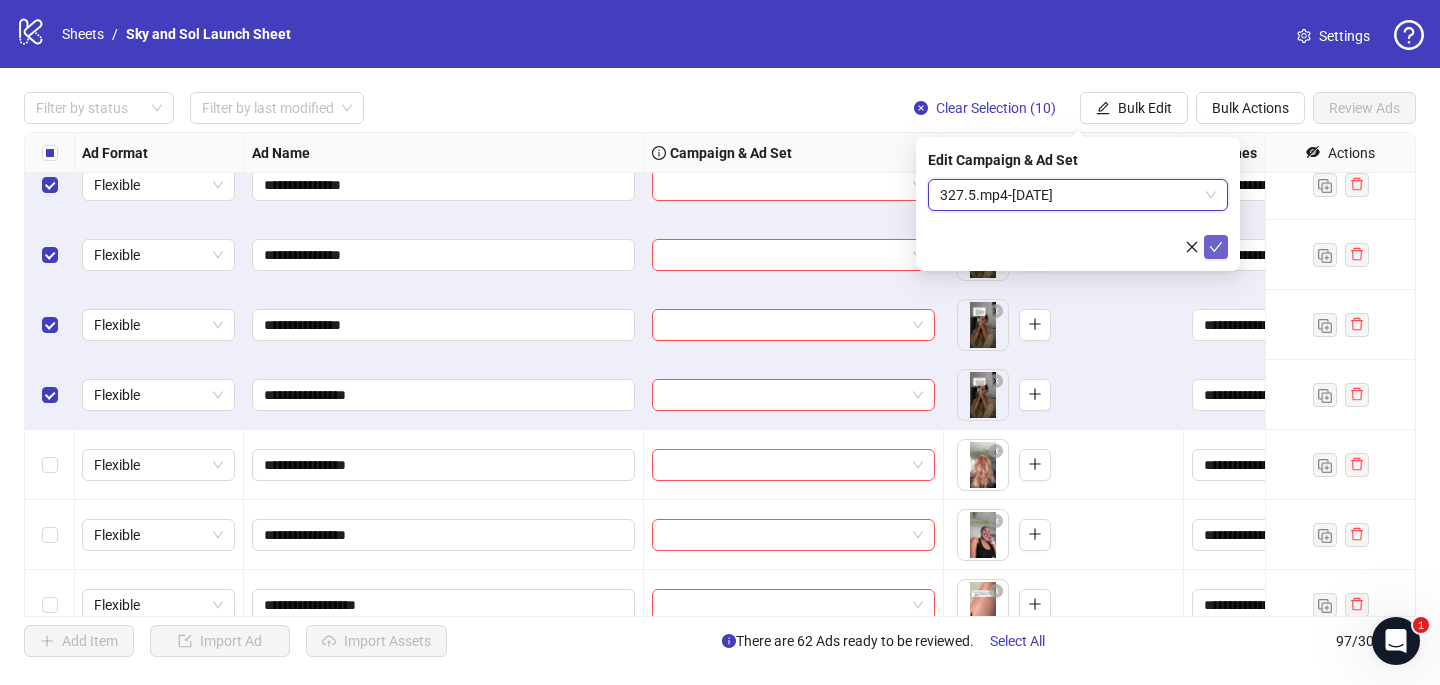 click 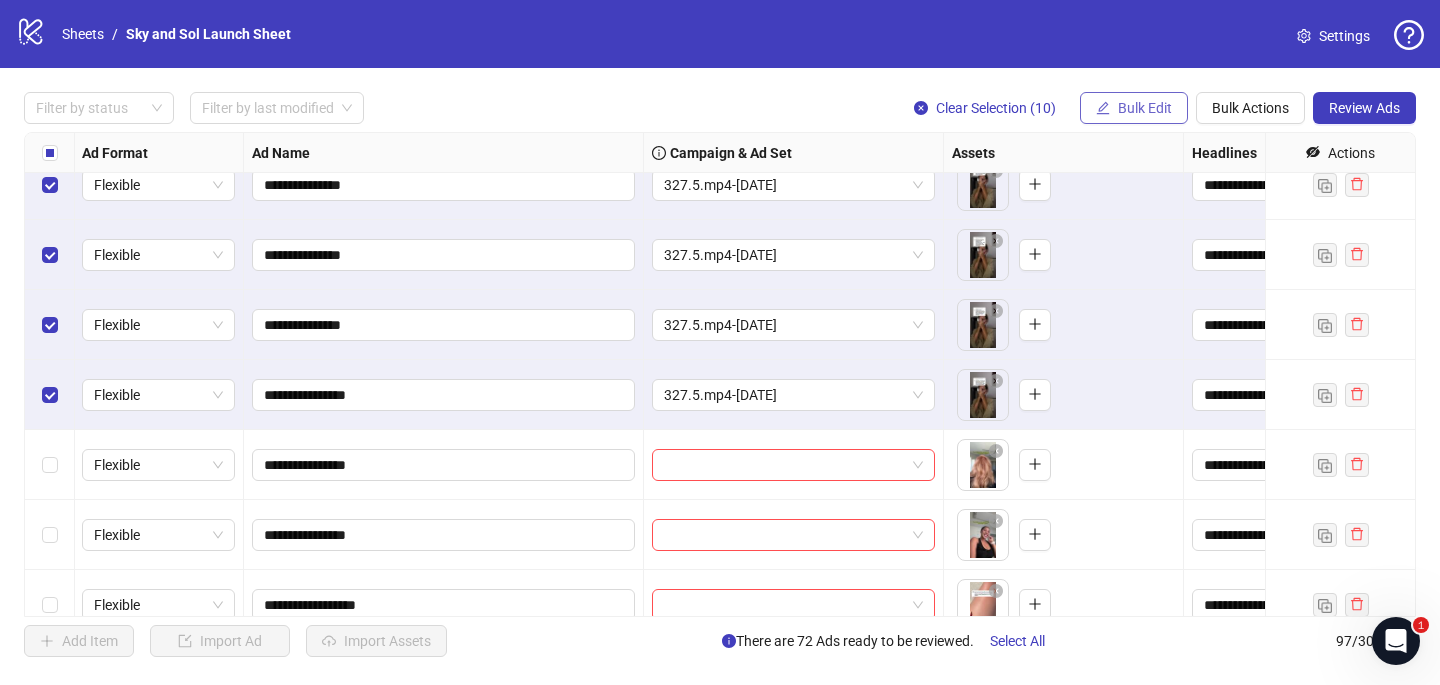 click on "Bulk Edit" at bounding box center [1145, 108] 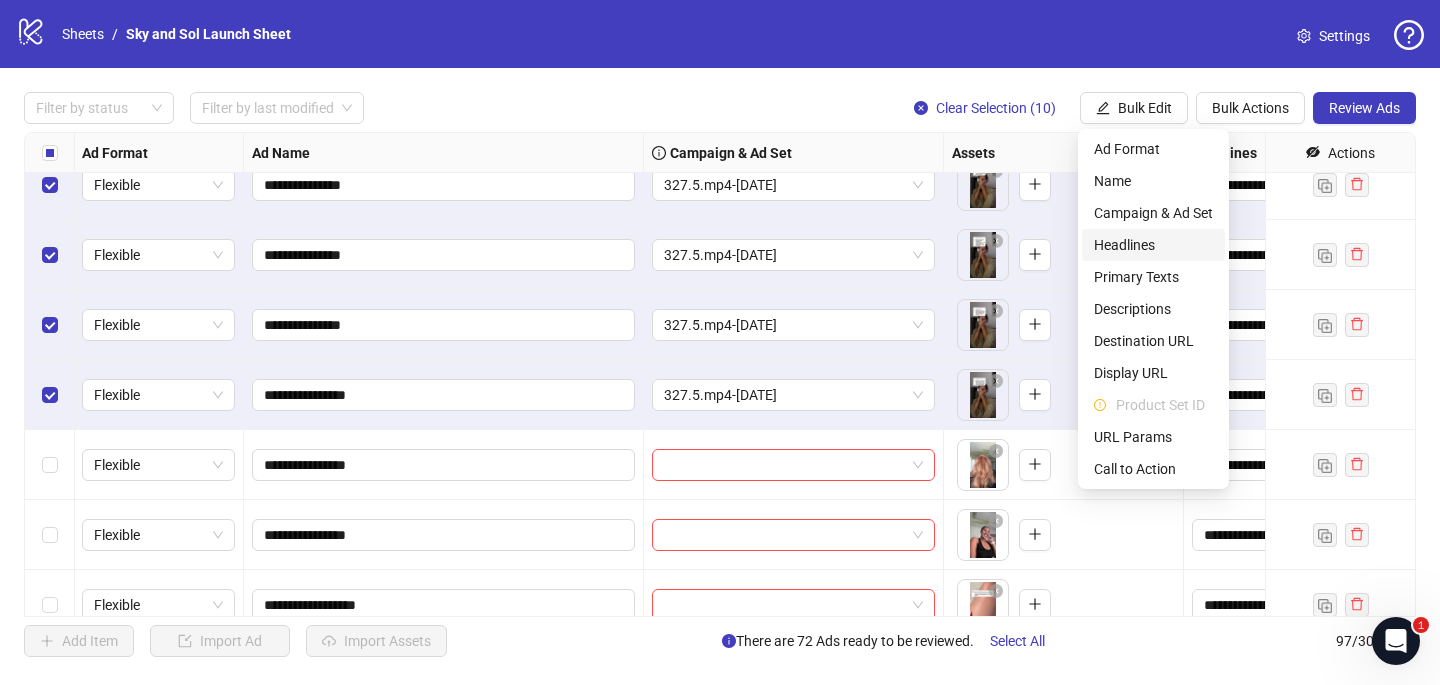 click on "Headlines" at bounding box center [1153, 245] 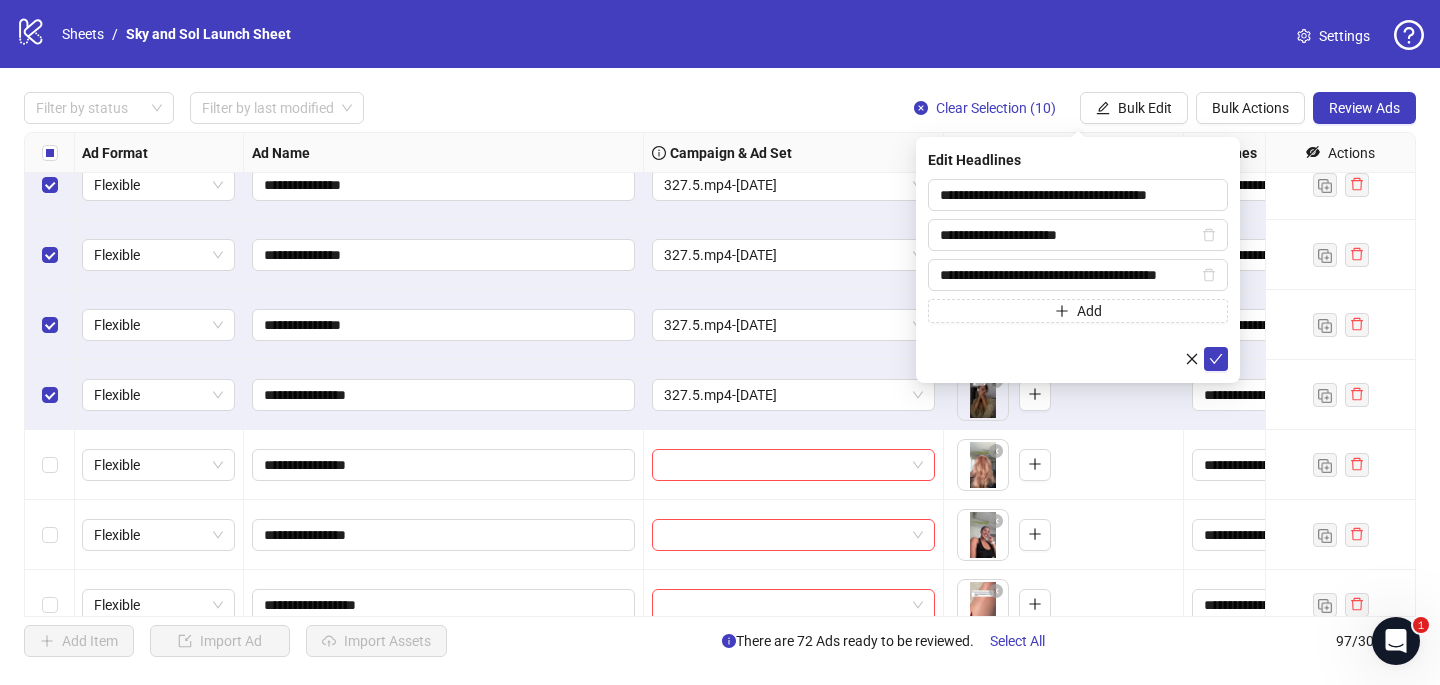 click on "**********" at bounding box center [444, 325] 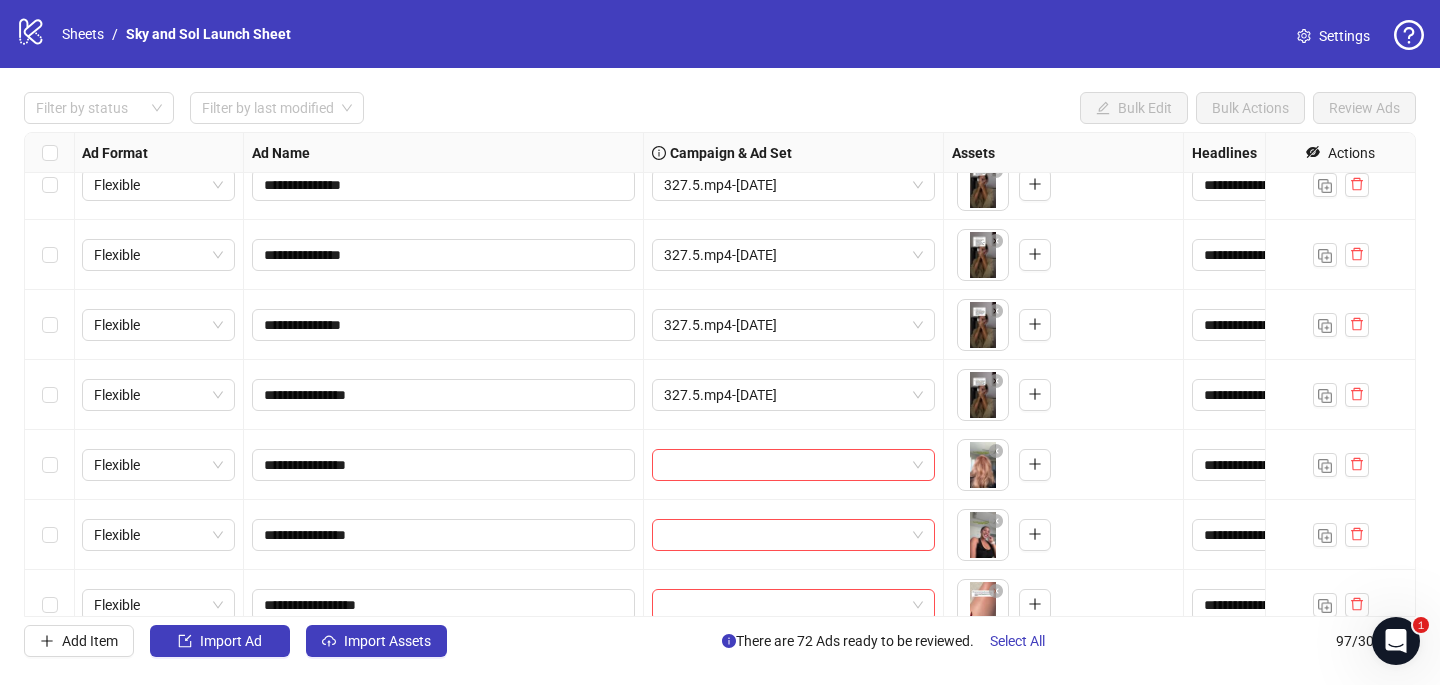 scroll, scrollTop: 4788, scrollLeft: 1, axis: both 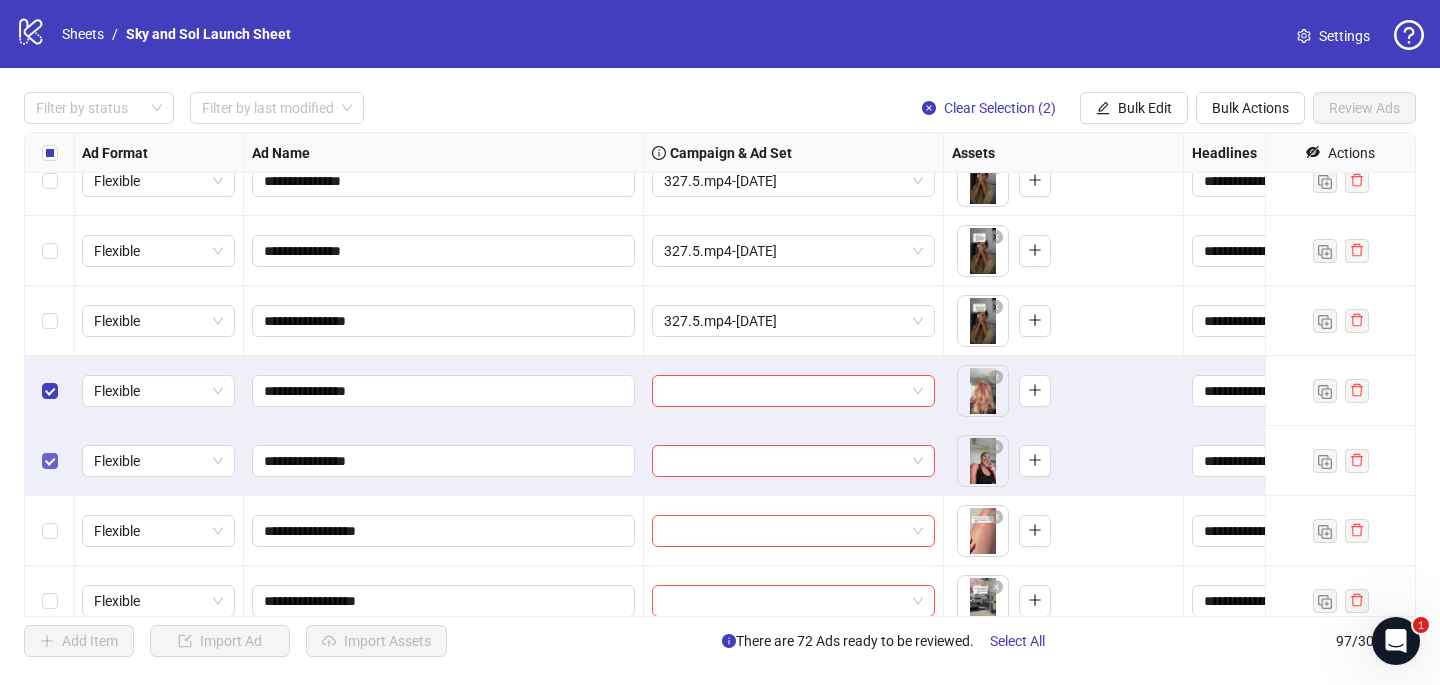 click at bounding box center (50, 531) 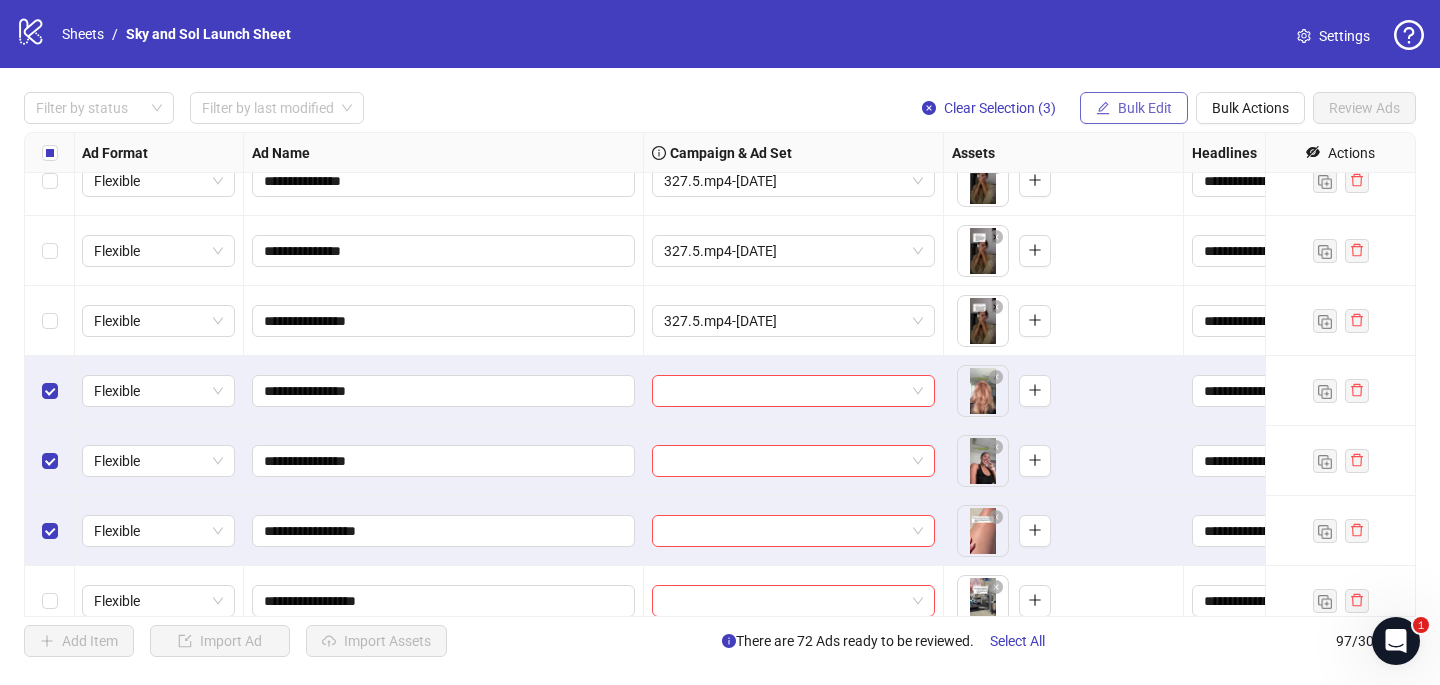 click on "Bulk Edit" at bounding box center (1145, 108) 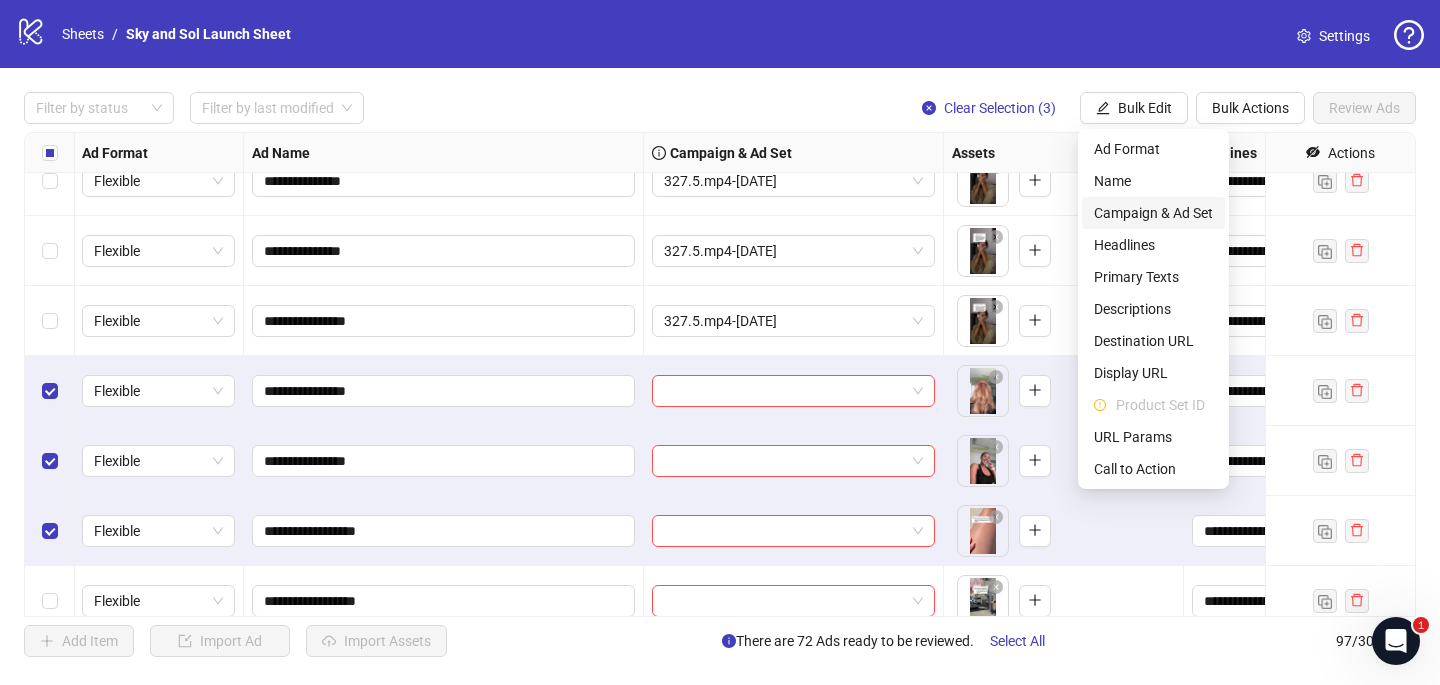 click on "Campaign & Ad Set" at bounding box center (1153, 213) 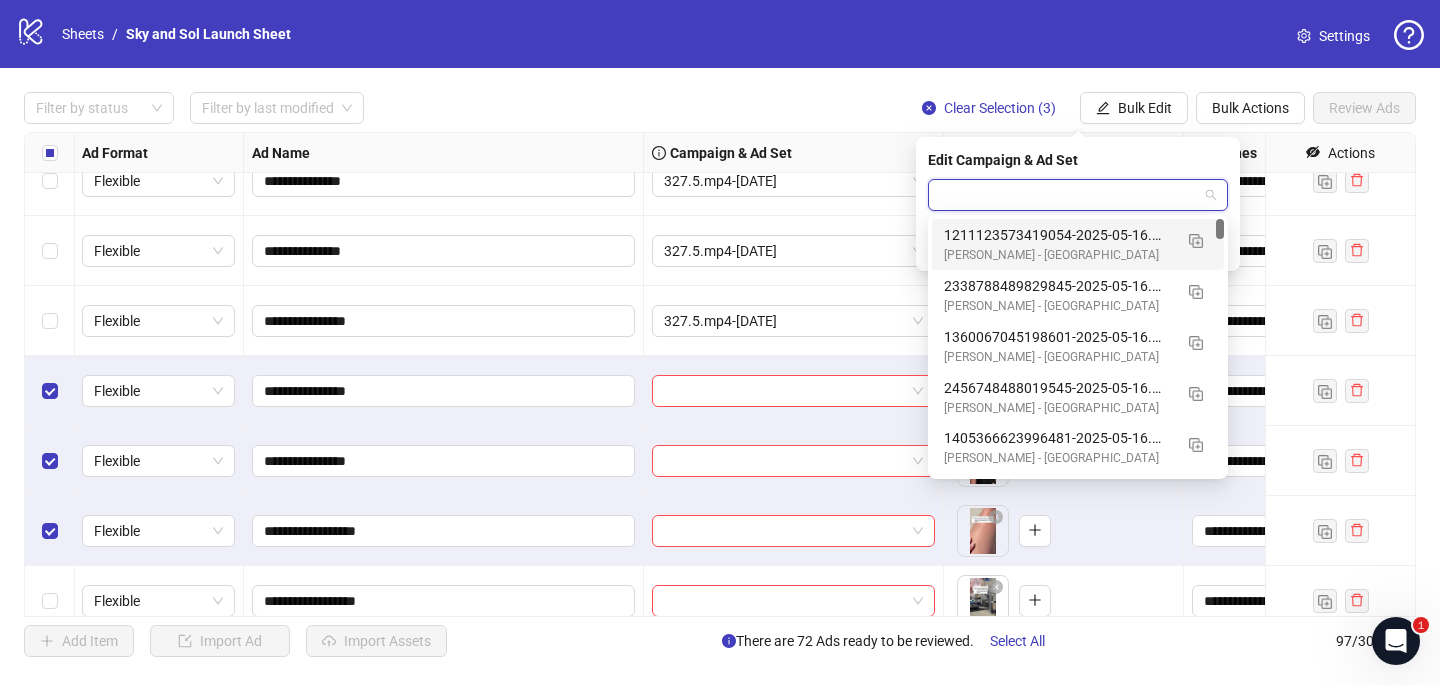 click at bounding box center [1069, 195] 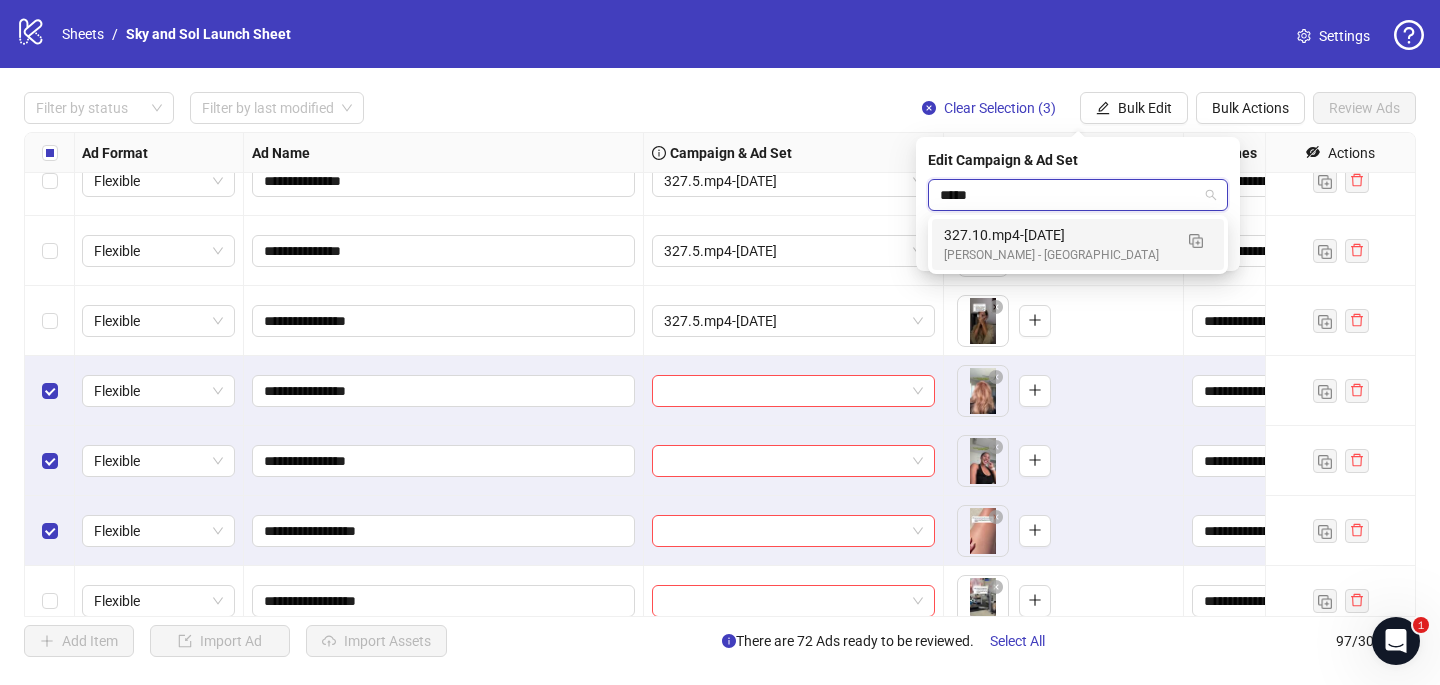 type on "******" 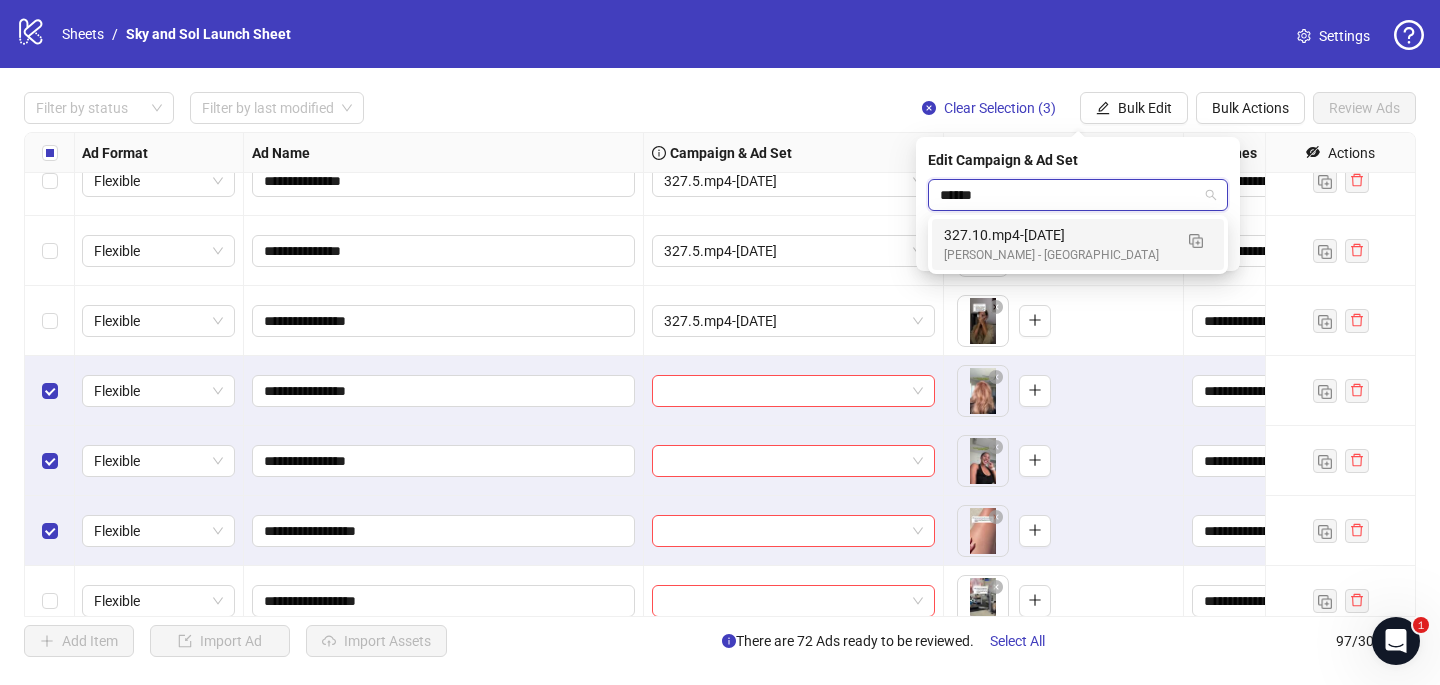 type 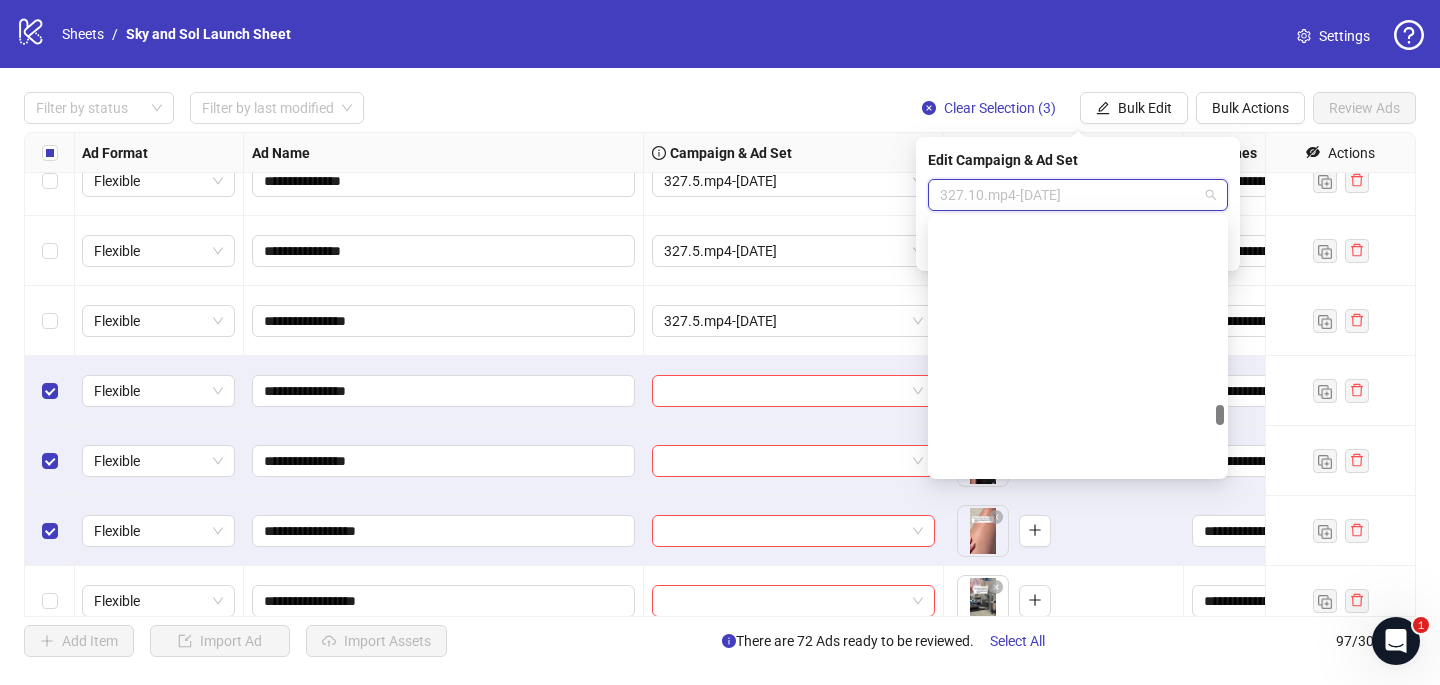 scroll, scrollTop: 50060, scrollLeft: 0, axis: vertical 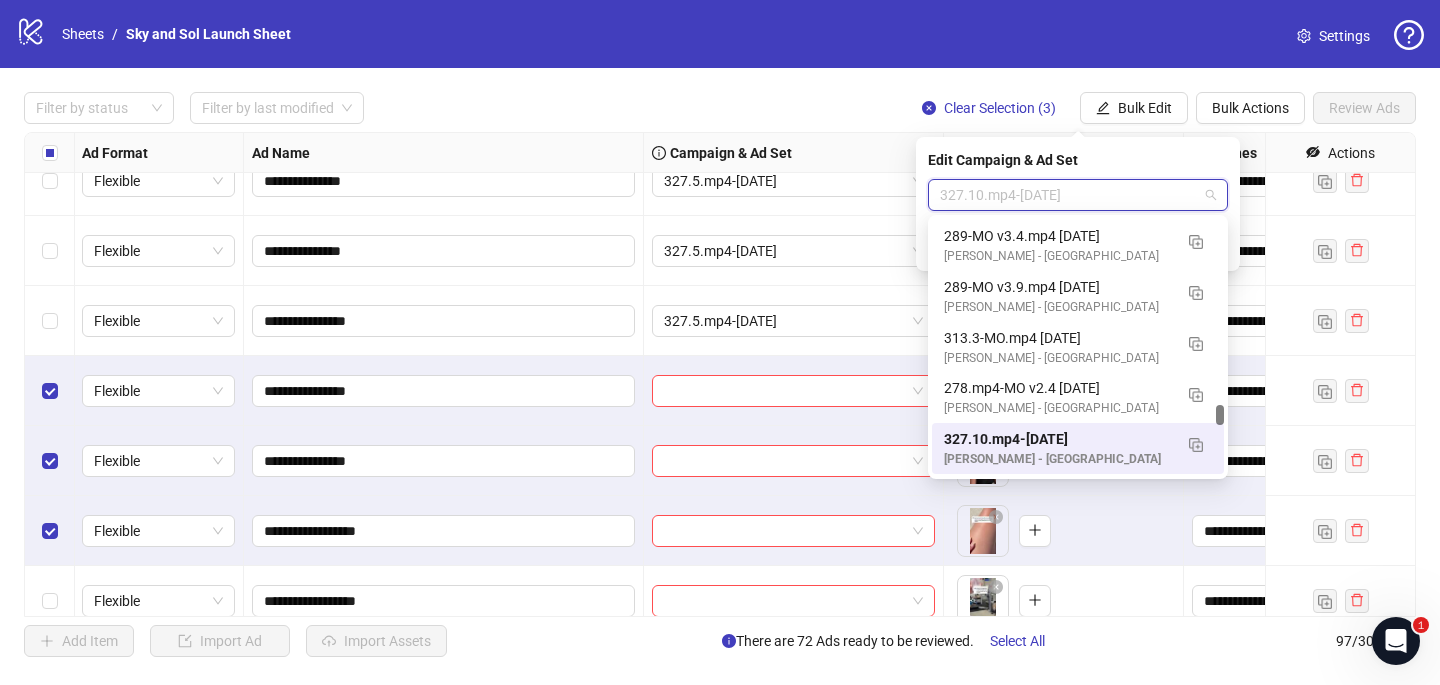 click on "327.10.mp4-[DATE]" at bounding box center [1058, 439] 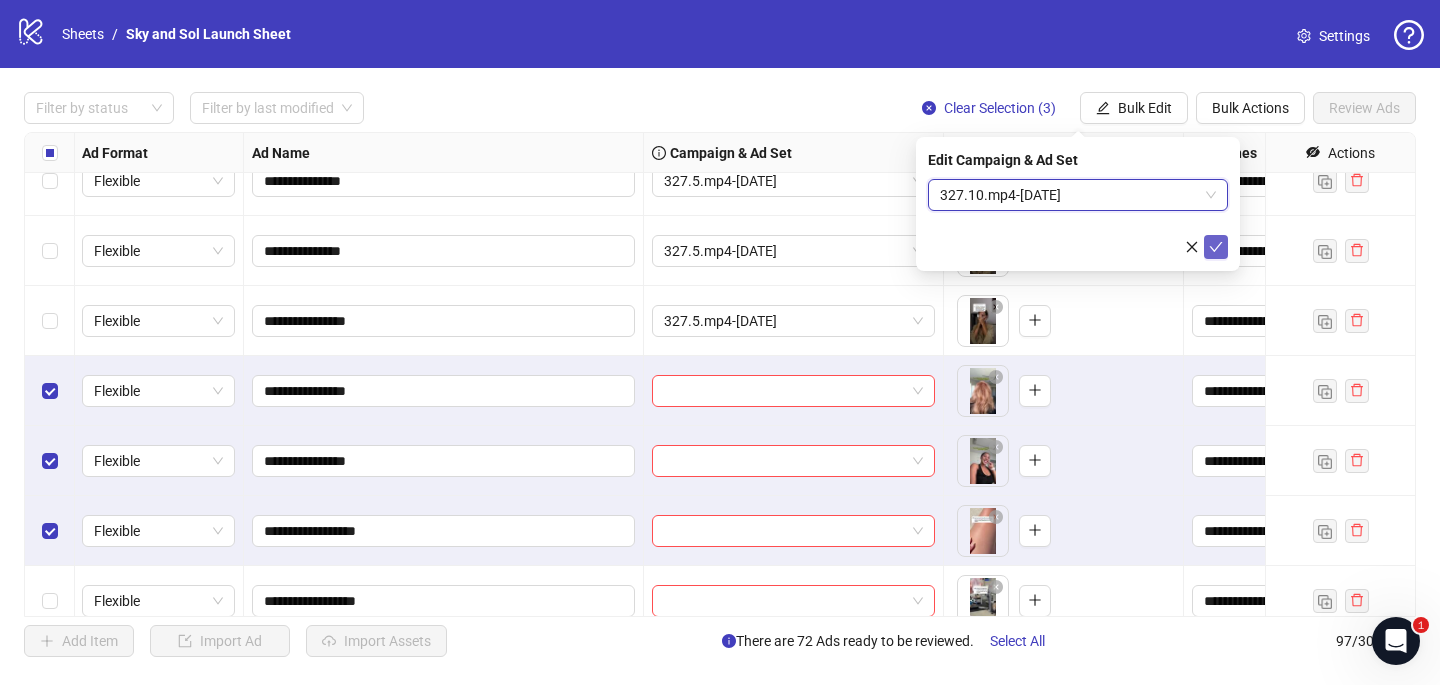 click 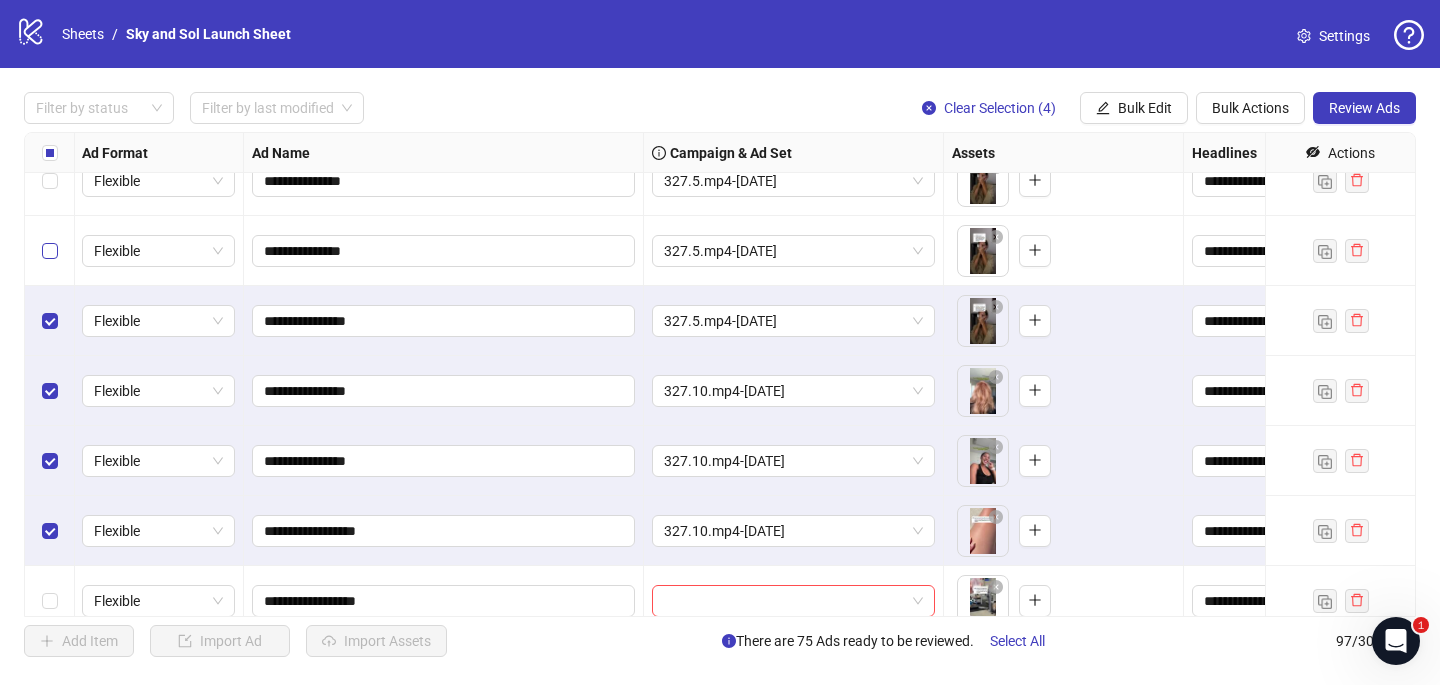 click at bounding box center (50, 251) 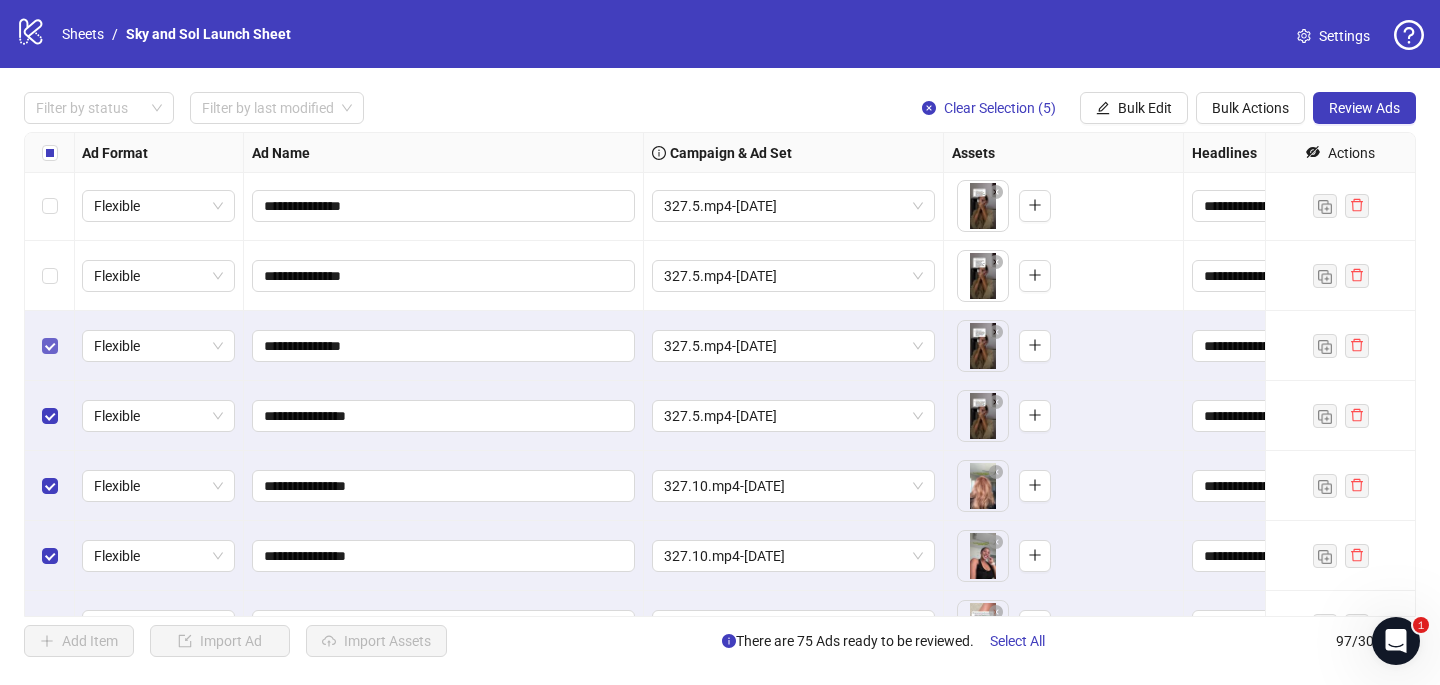 click at bounding box center (50, 276) 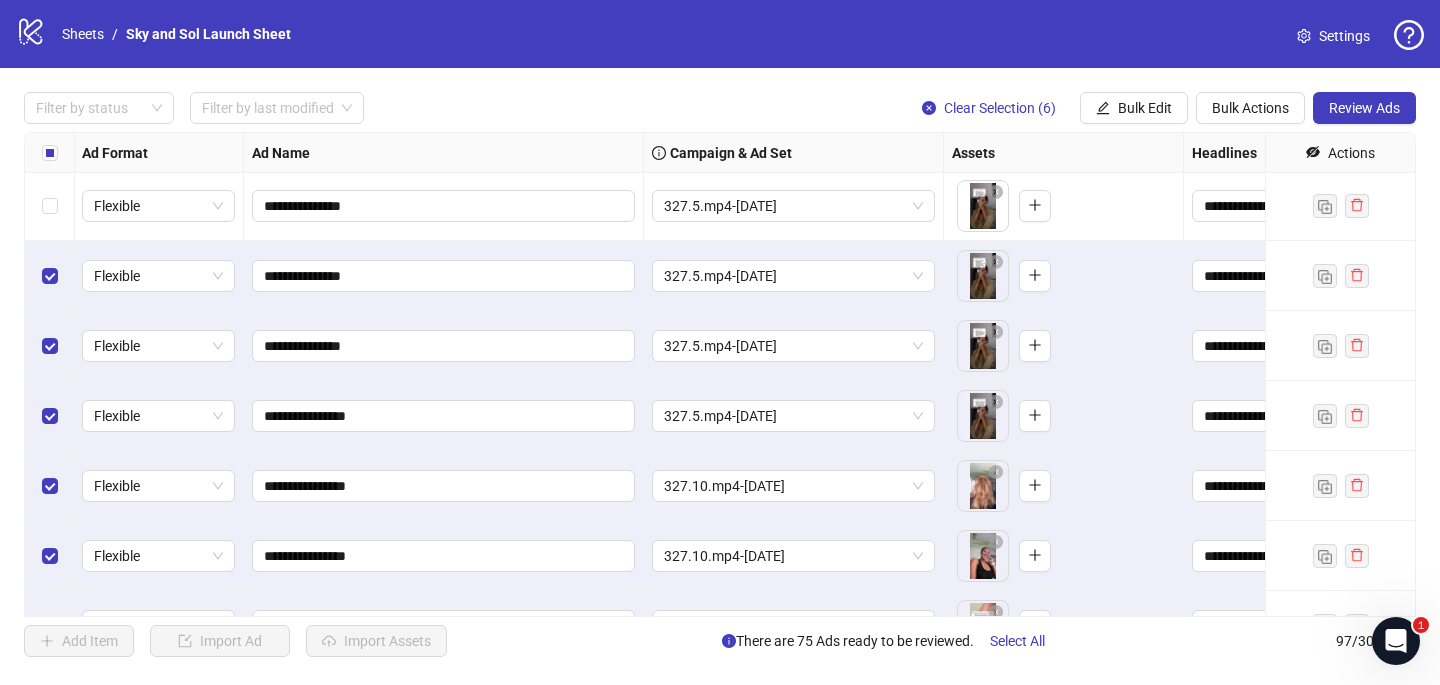 click at bounding box center [50, 206] 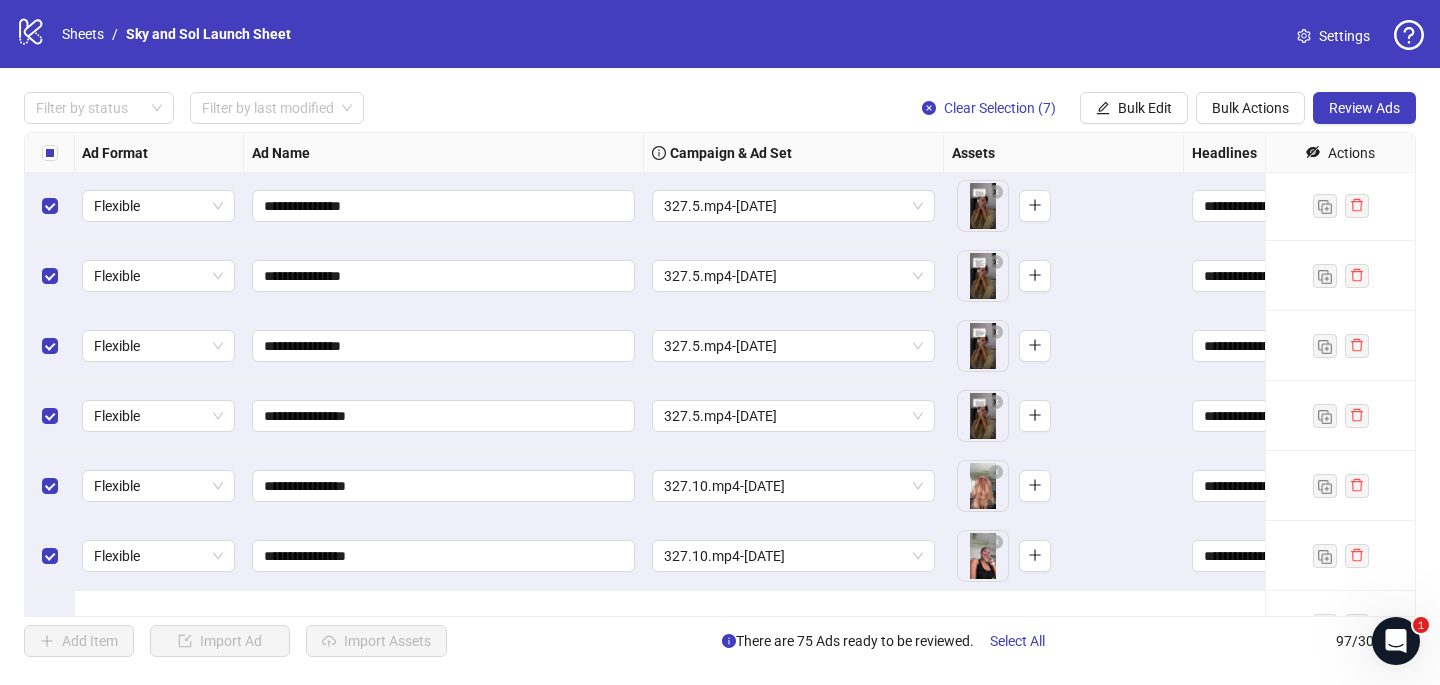 scroll, scrollTop: 4654, scrollLeft: 1, axis: both 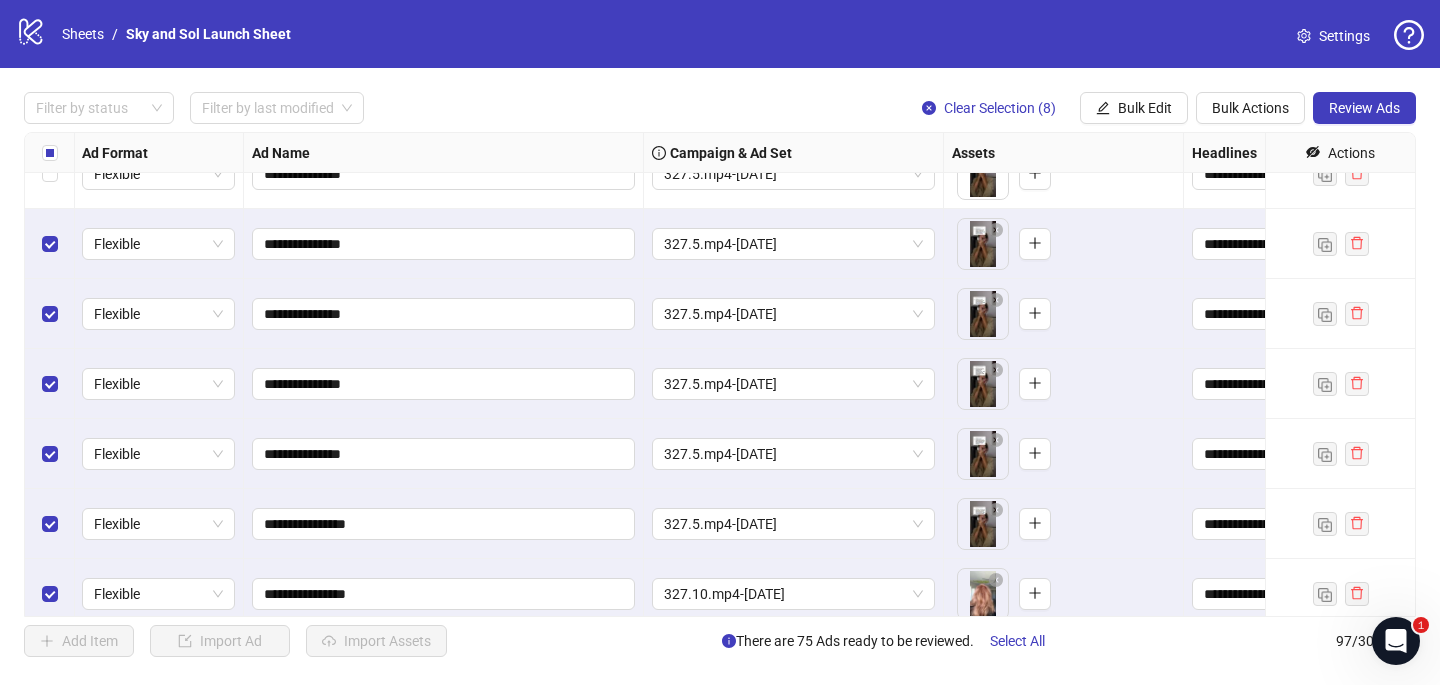 click at bounding box center [50, 174] 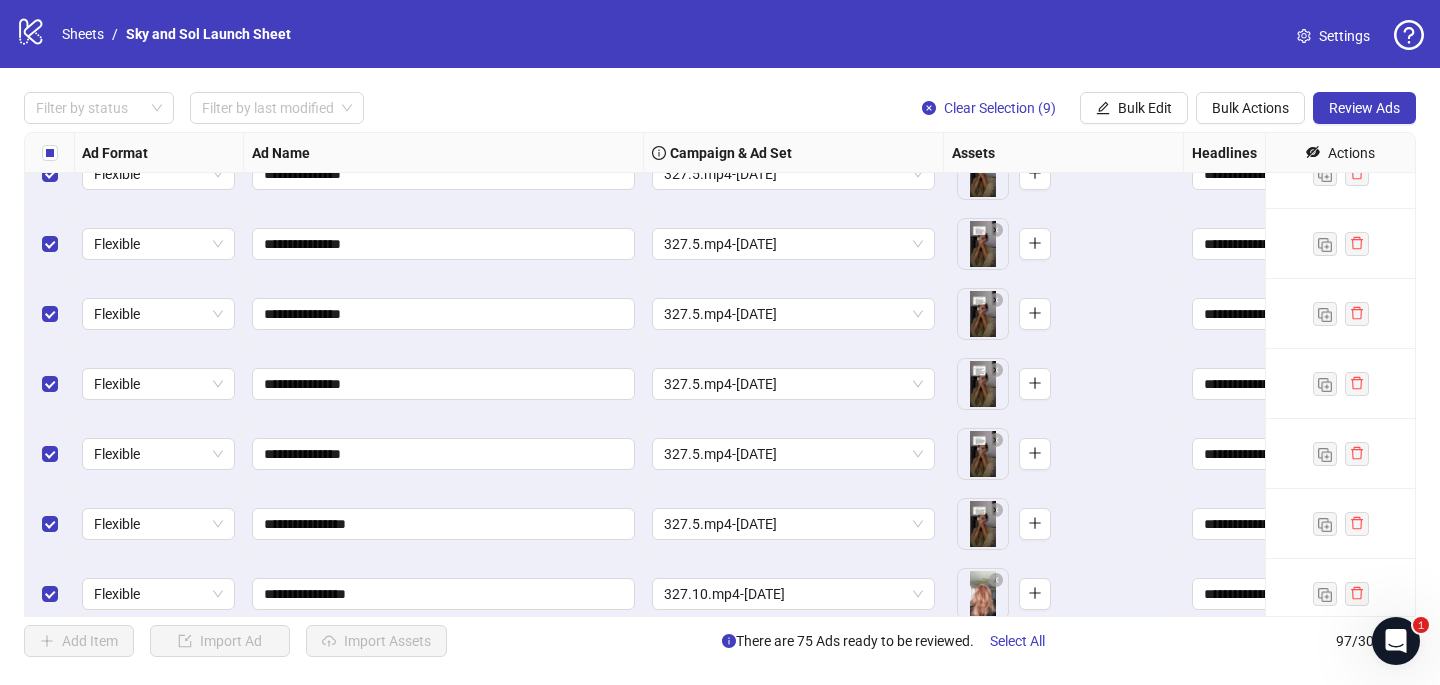 scroll, scrollTop: 4522, scrollLeft: 1, axis: both 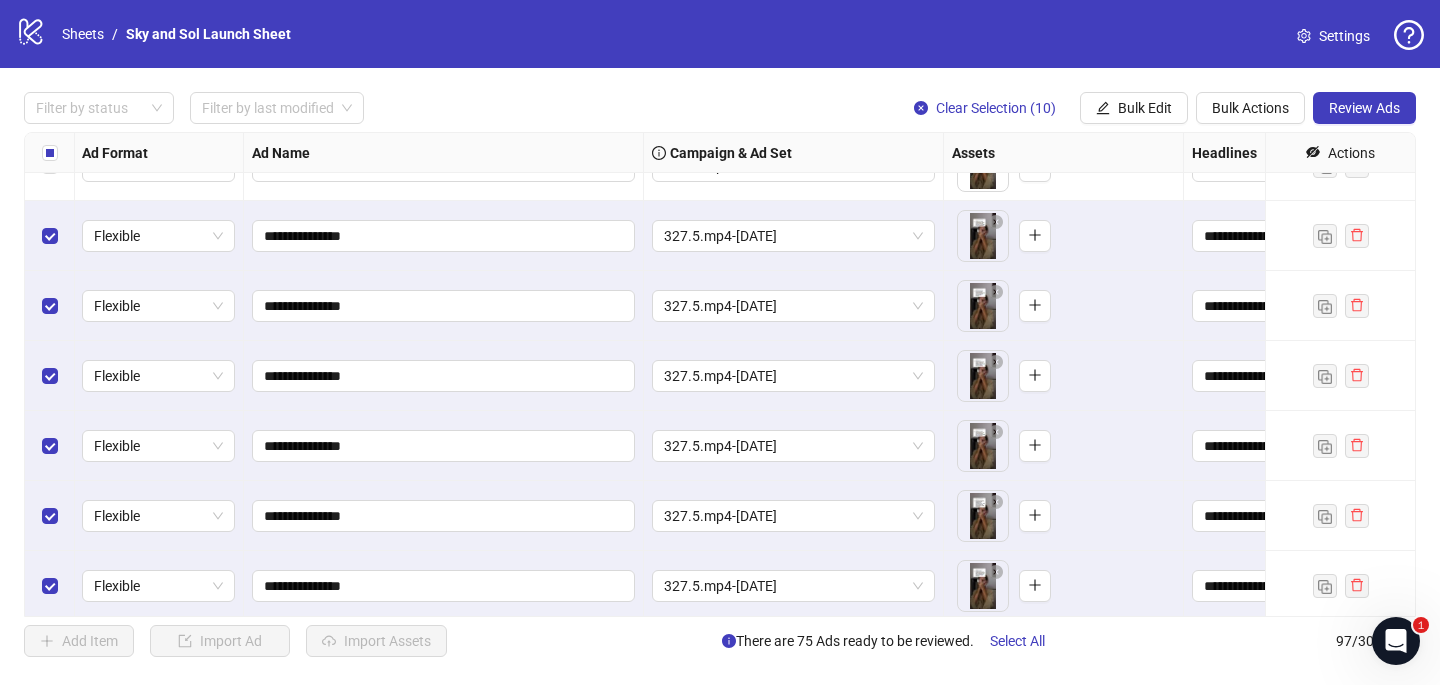 click at bounding box center (50, 166) 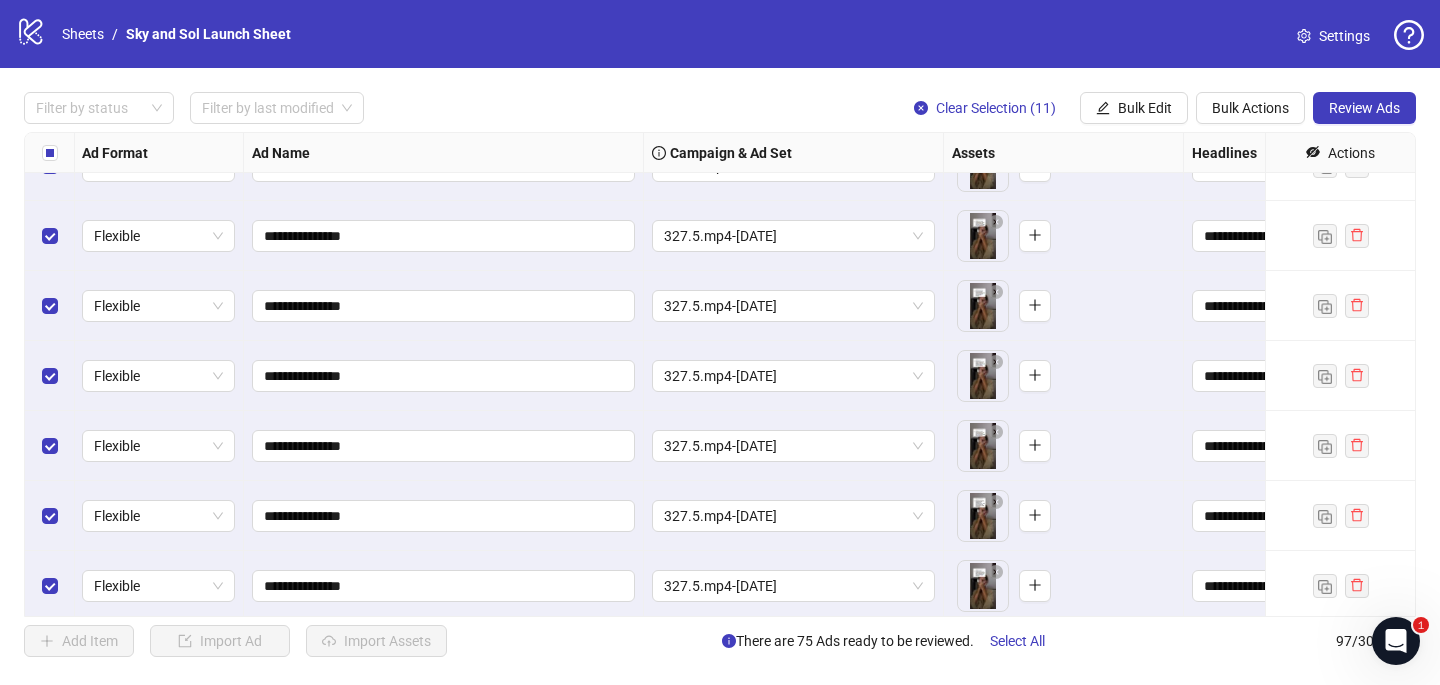 scroll, scrollTop: 4352, scrollLeft: 1, axis: both 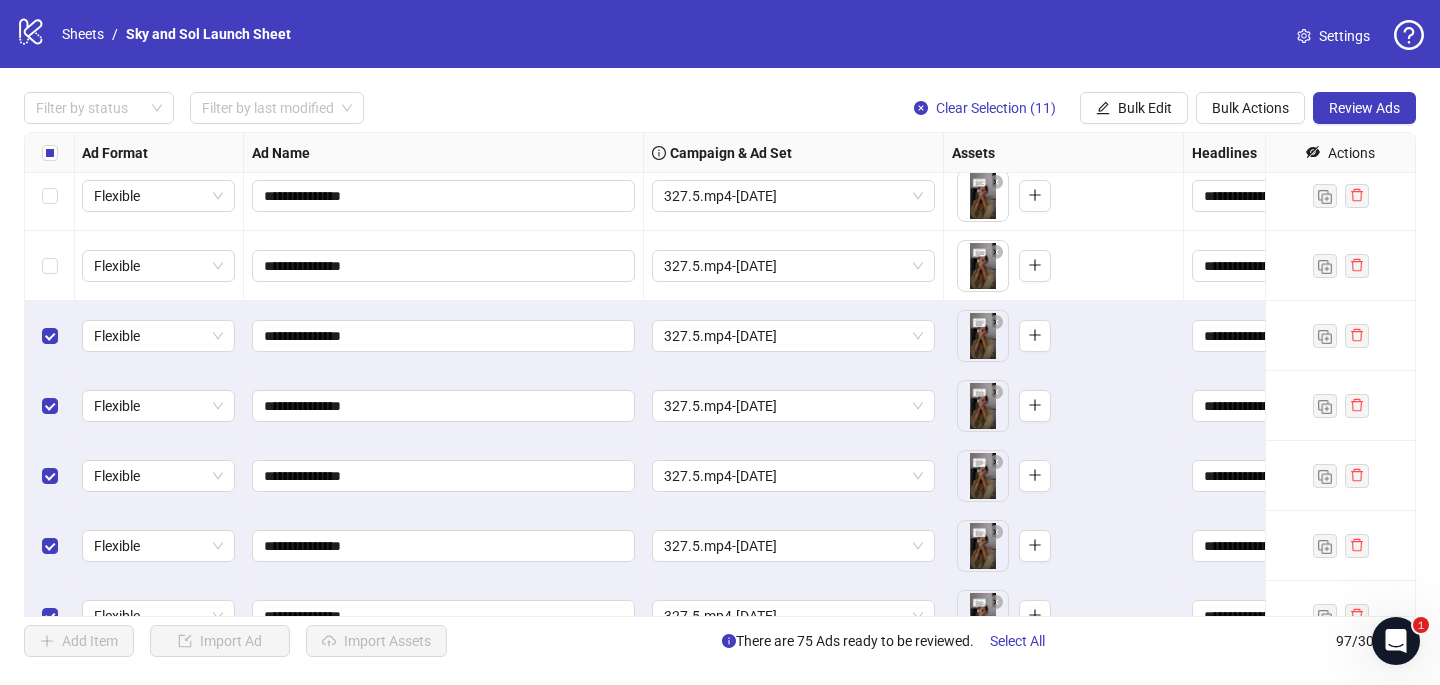 click at bounding box center [50, 266] 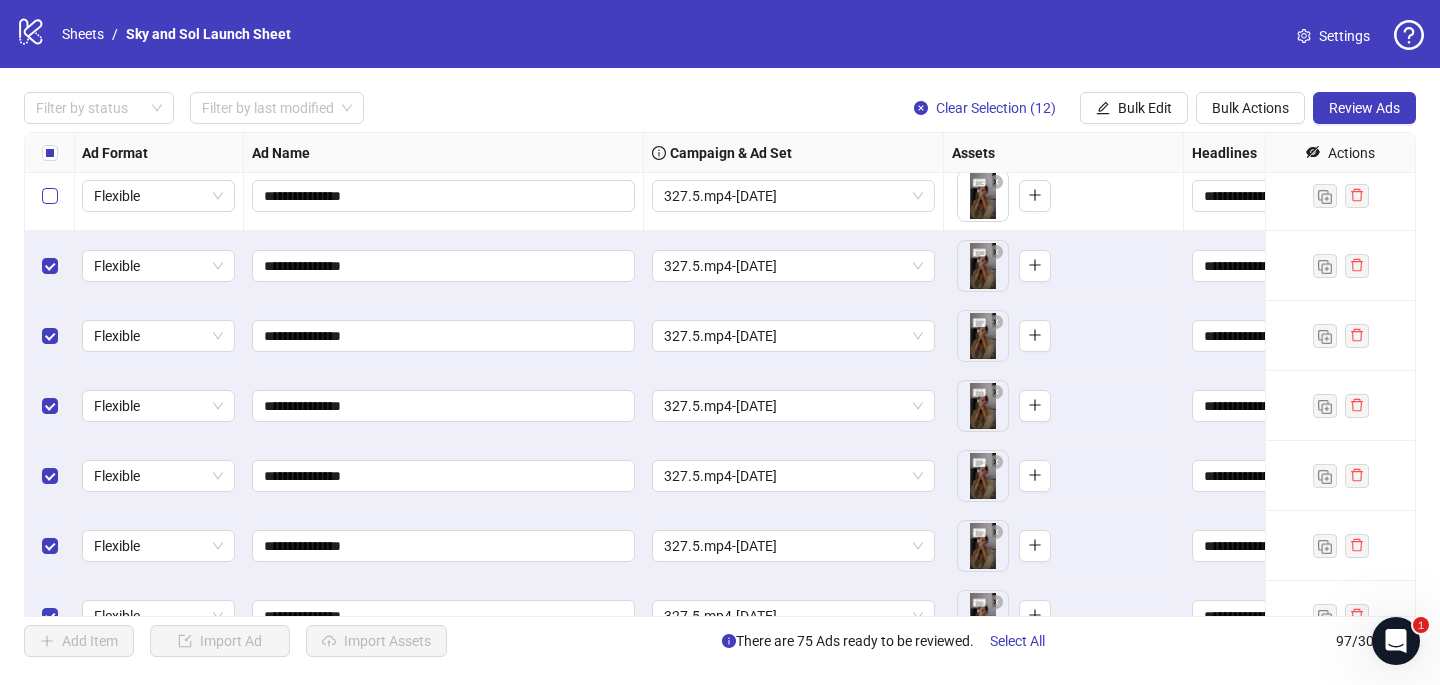 click at bounding box center [50, 196] 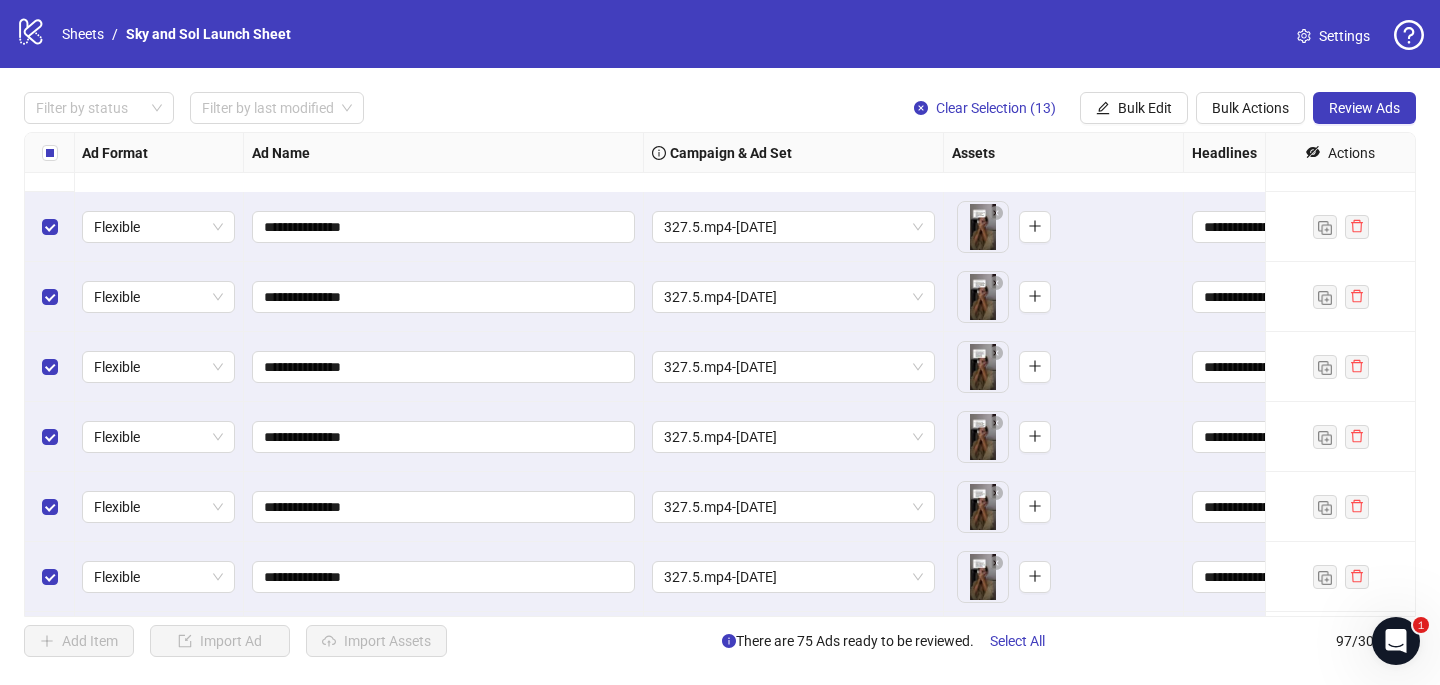 scroll, scrollTop: 4804, scrollLeft: 1, axis: both 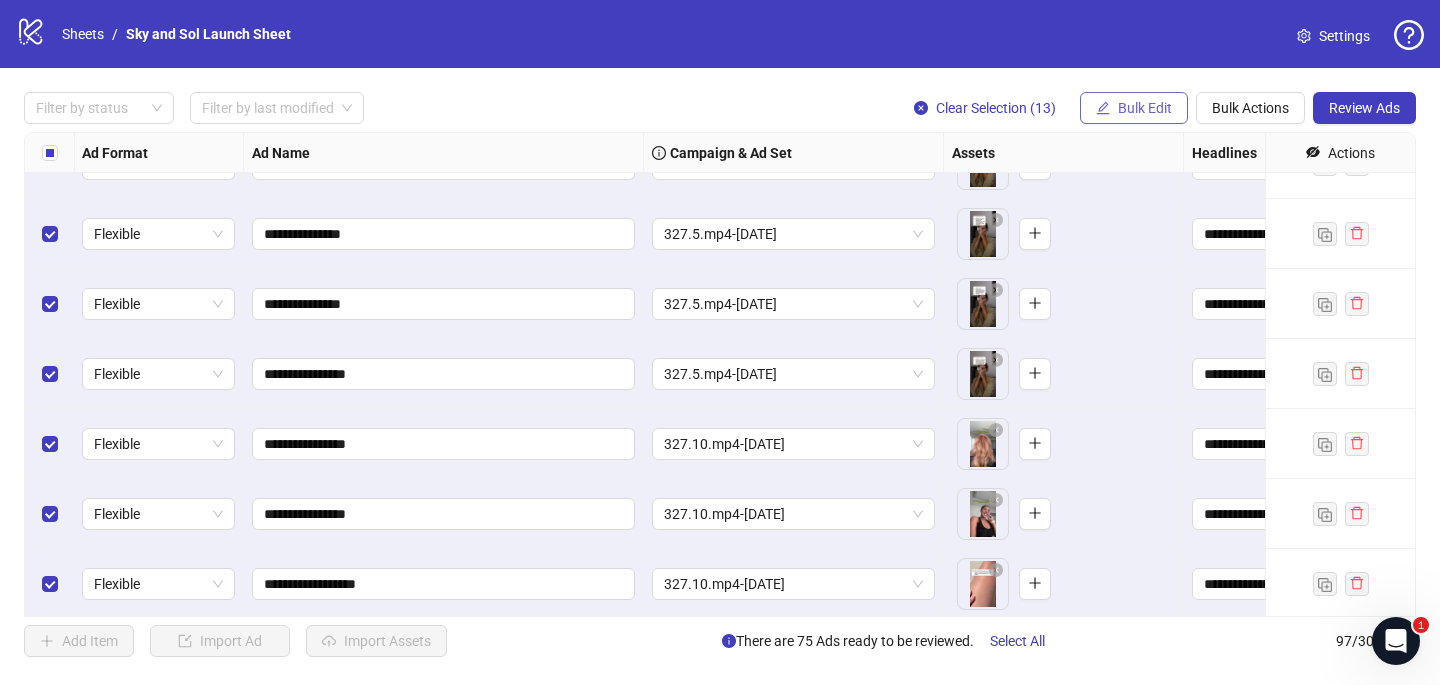 click 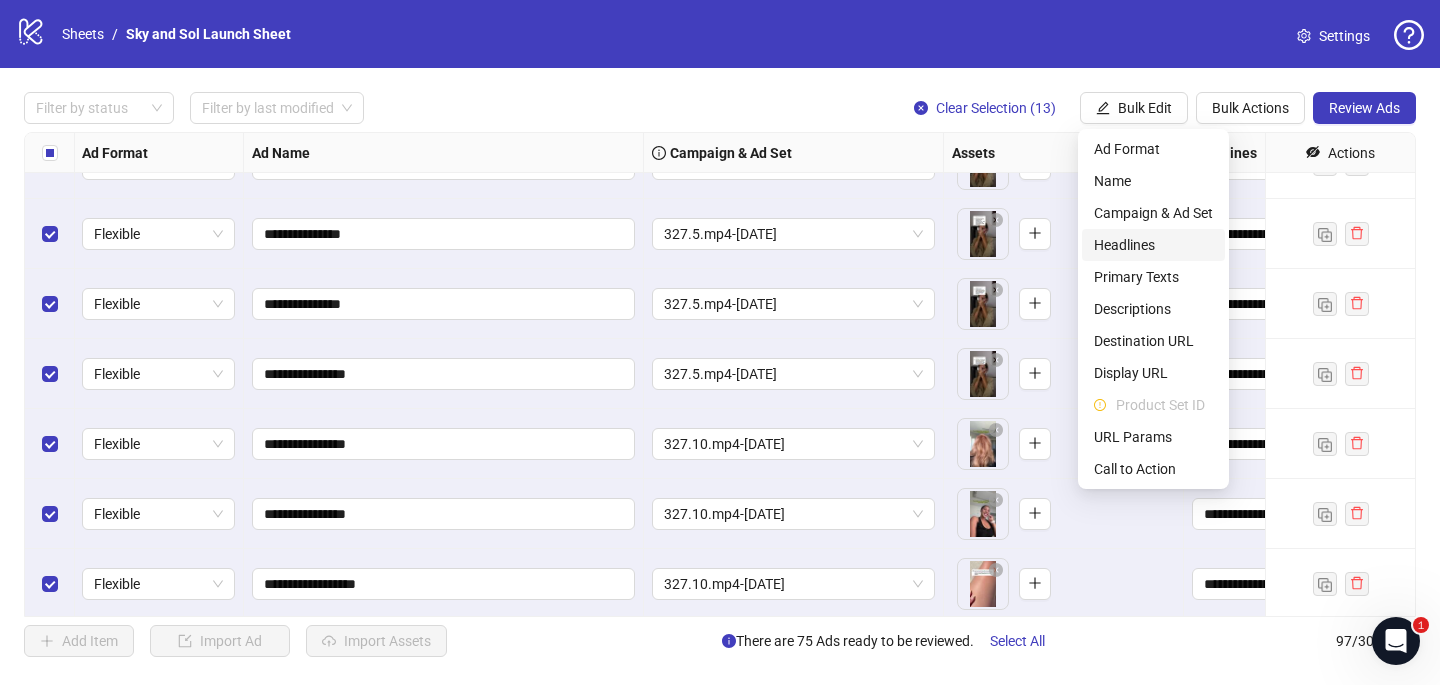 click on "Headlines" at bounding box center (1153, 245) 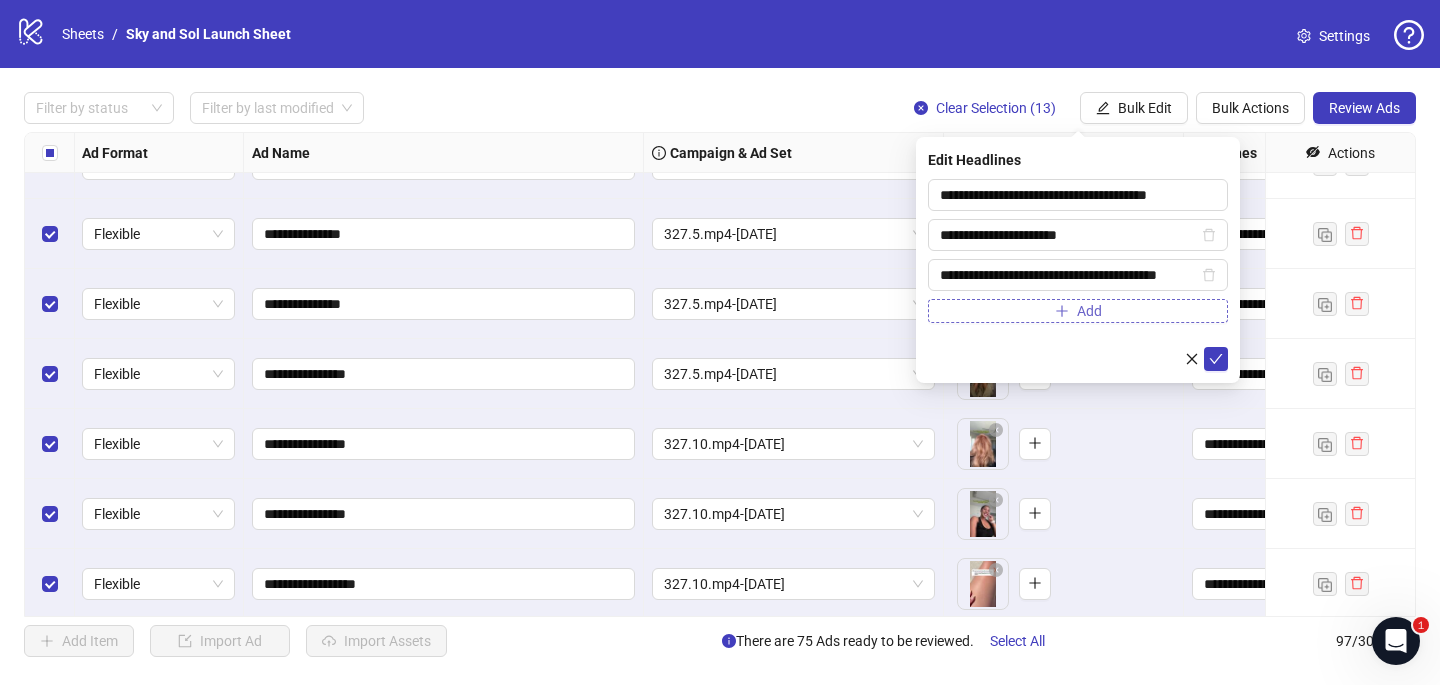 click on "Add" at bounding box center (1078, 311) 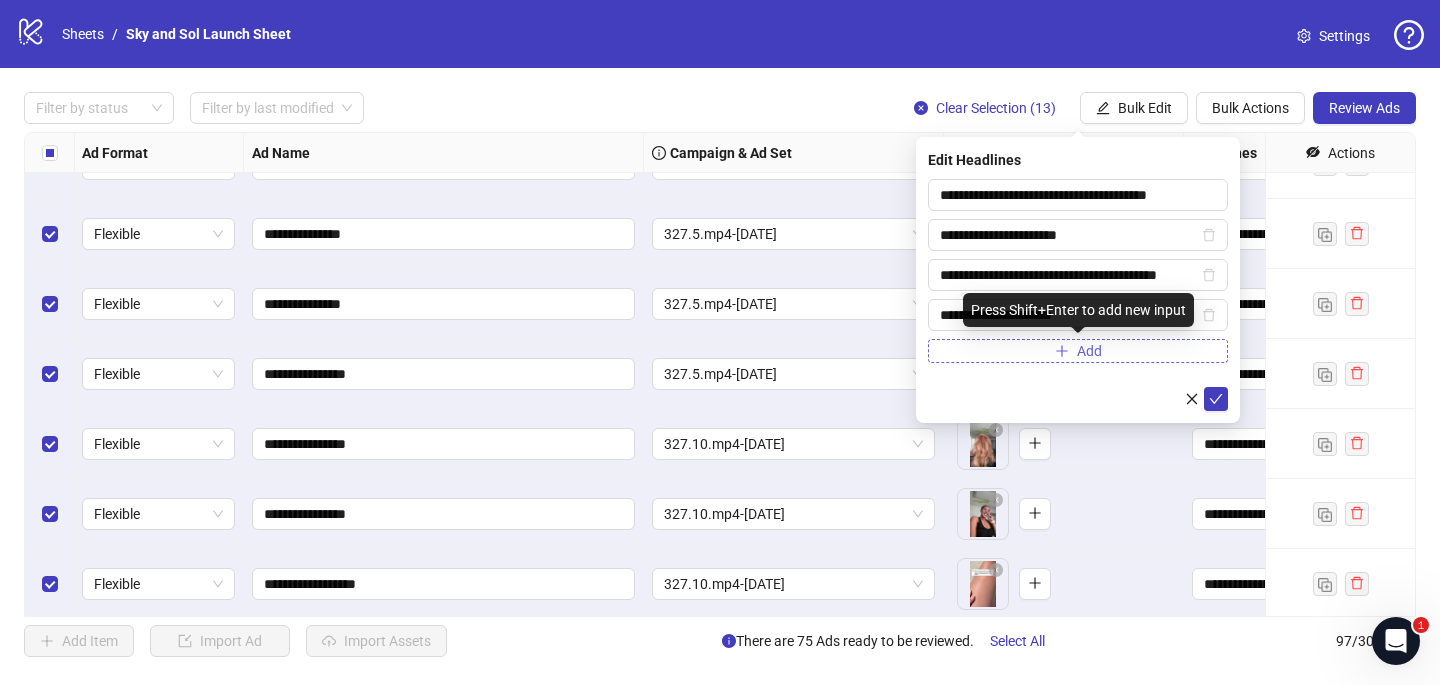 type on "**********" 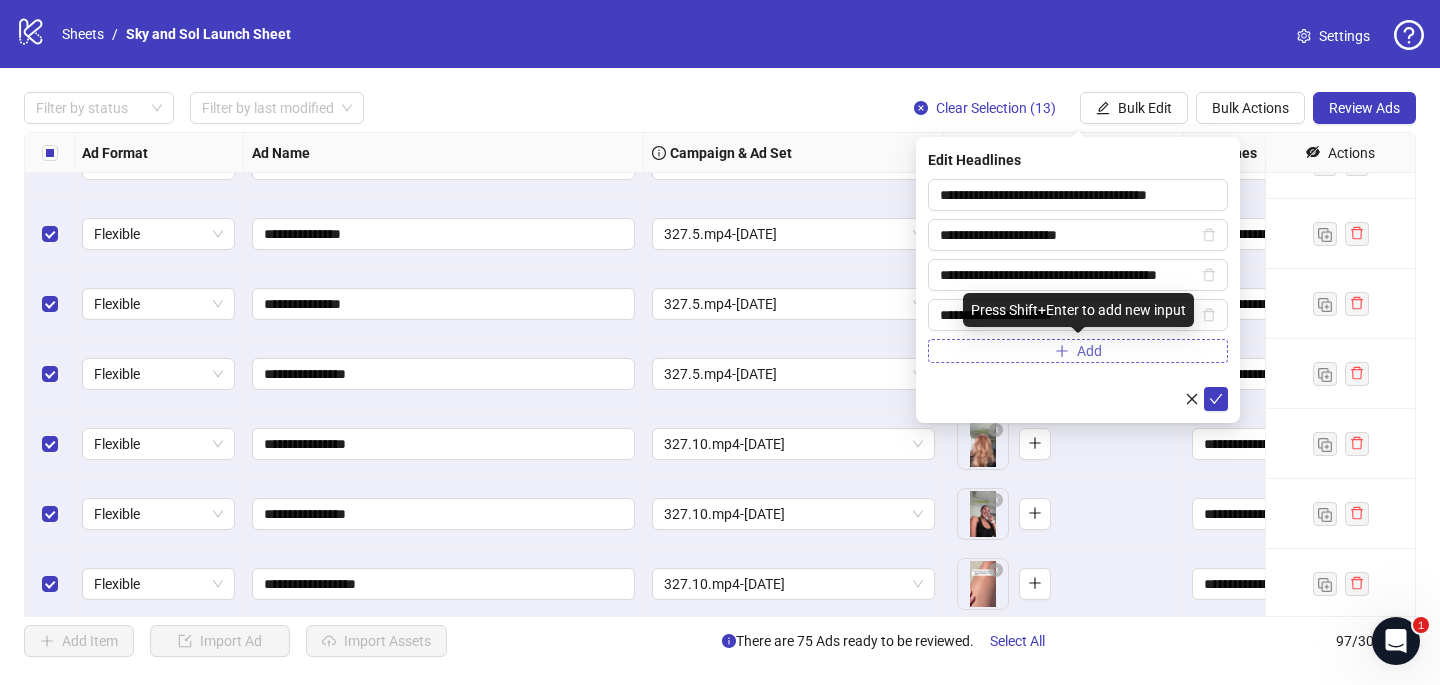 click on "Add" at bounding box center (1078, 351) 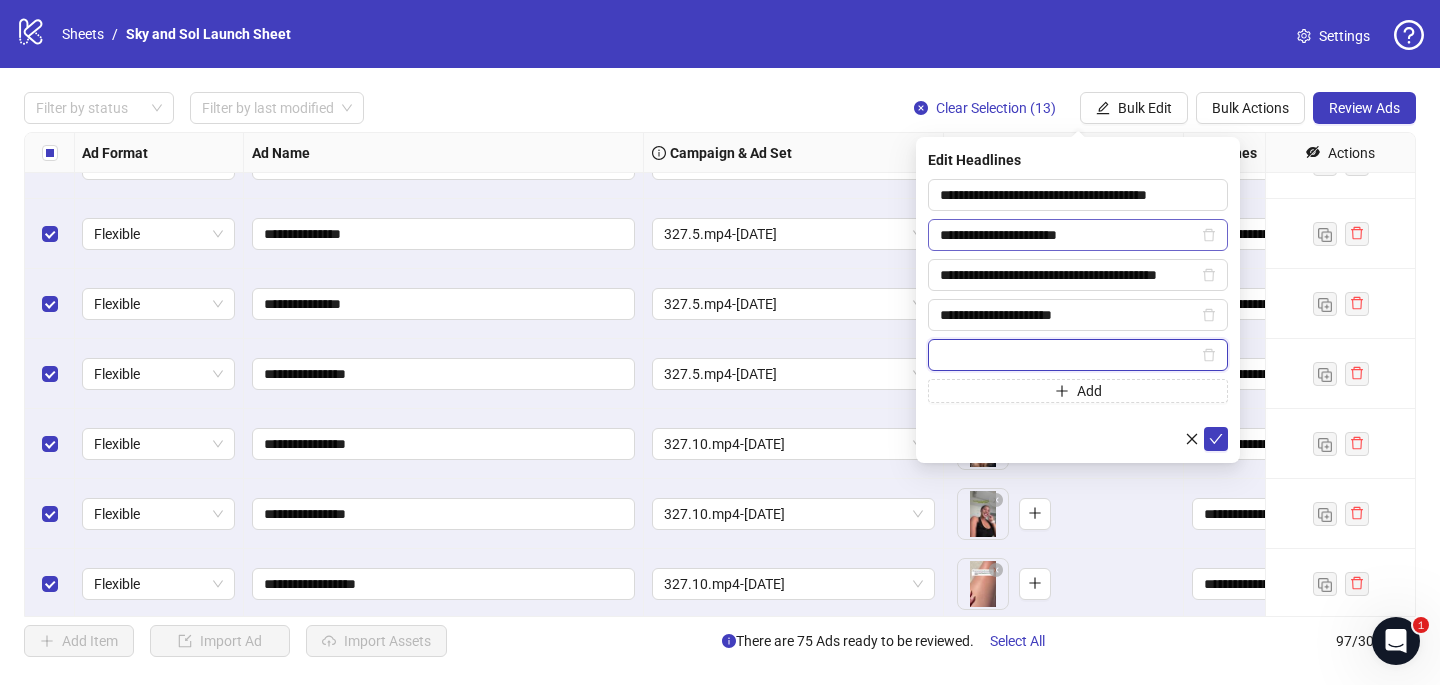 paste on "**********" 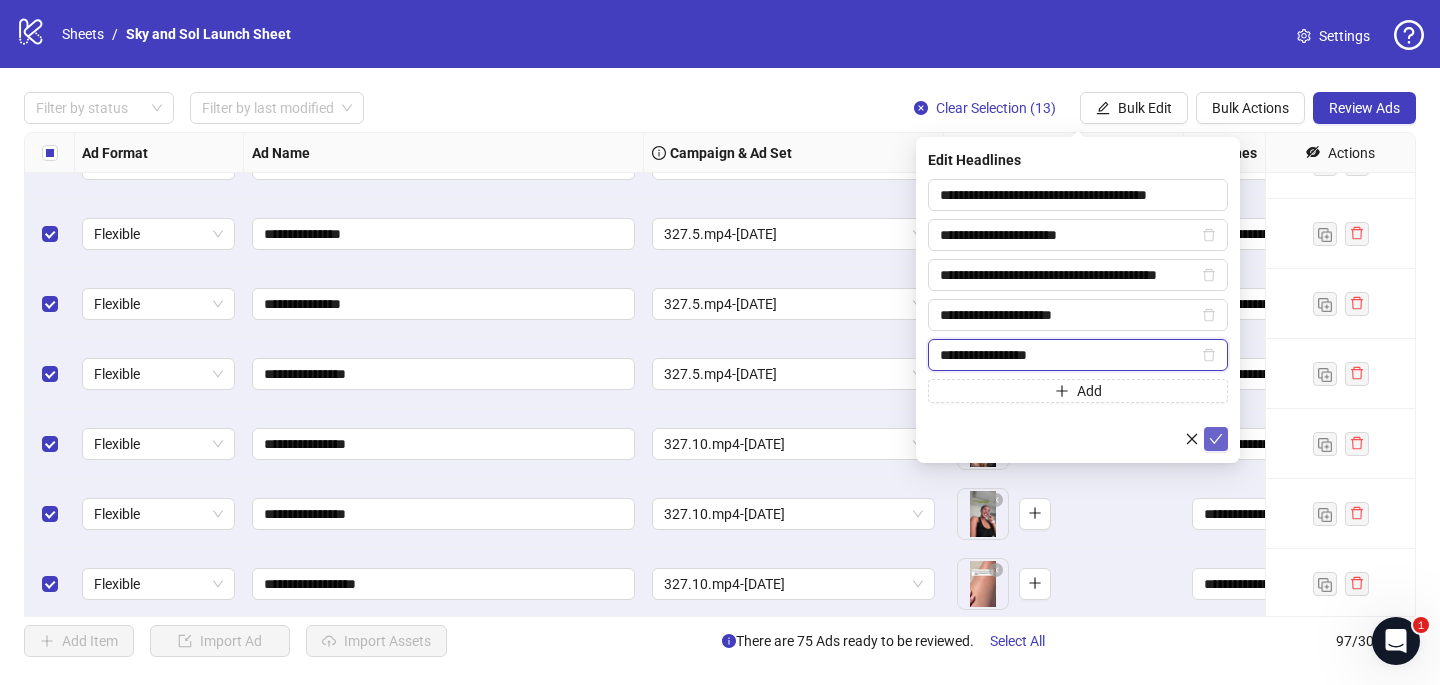 type on "**********" 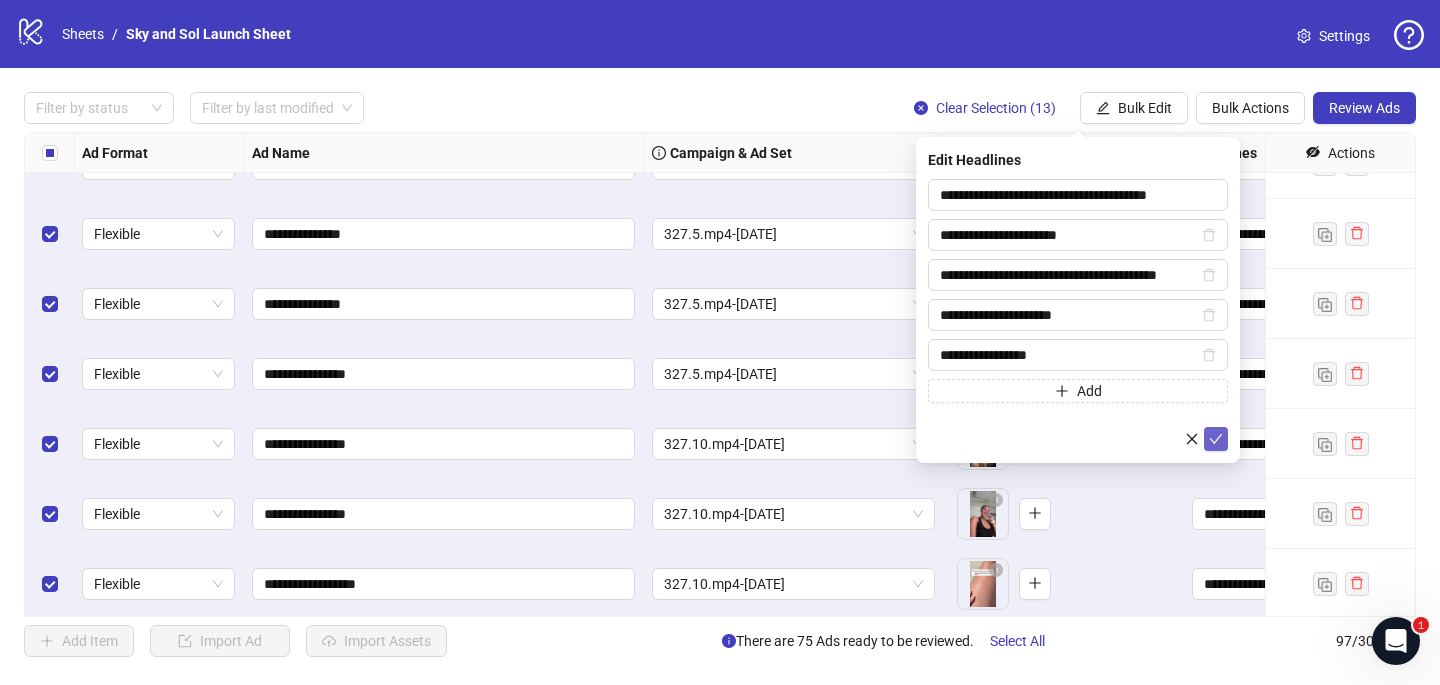 click 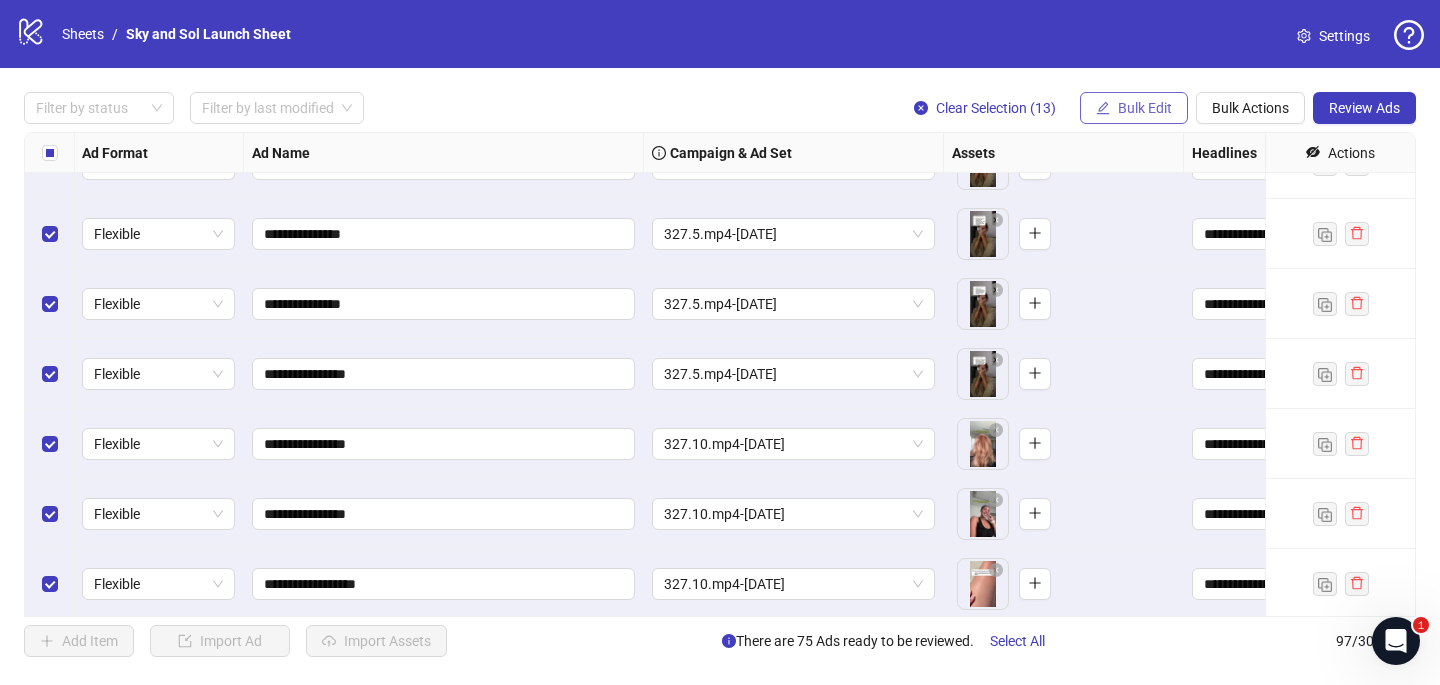 click on "Bulk Edit" at bounding box center [1145, 108] 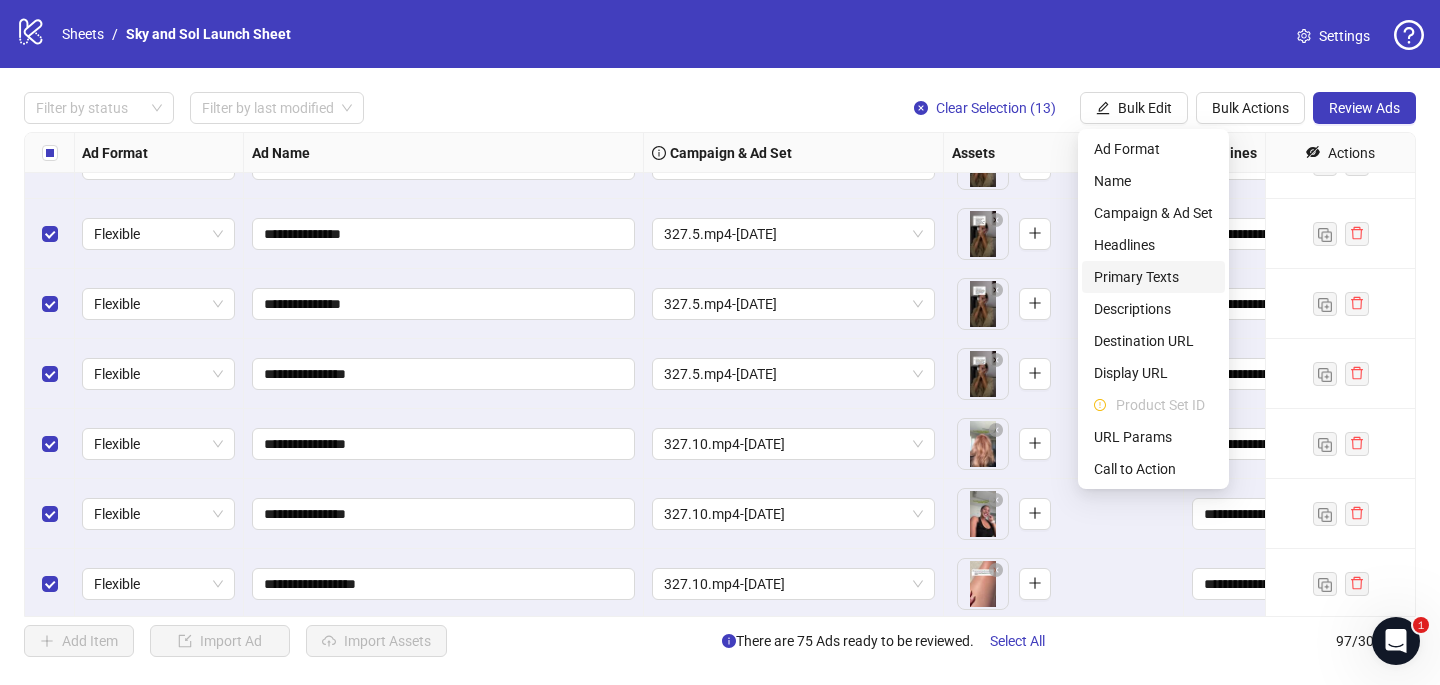 click on "Primary Texts" at bounding box center (1153, 277) 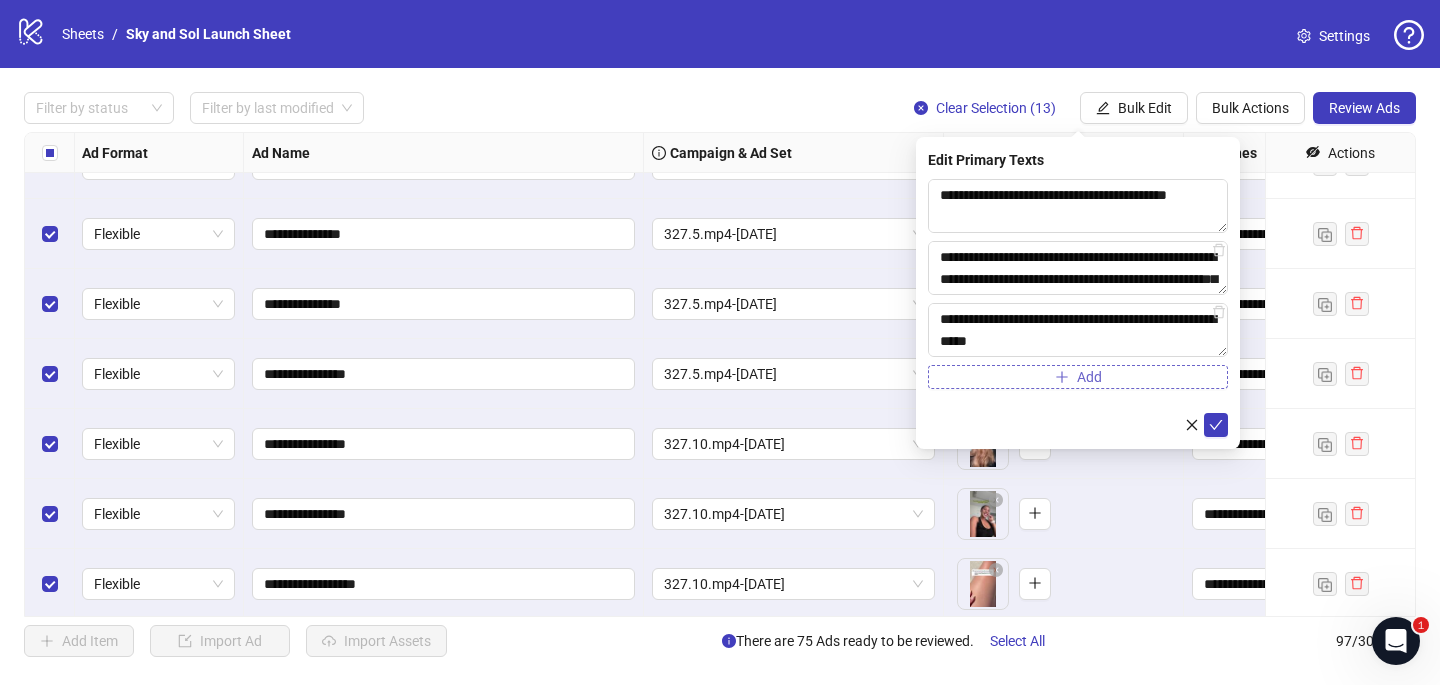 click on "Add" at bounding box center [1078, 377] 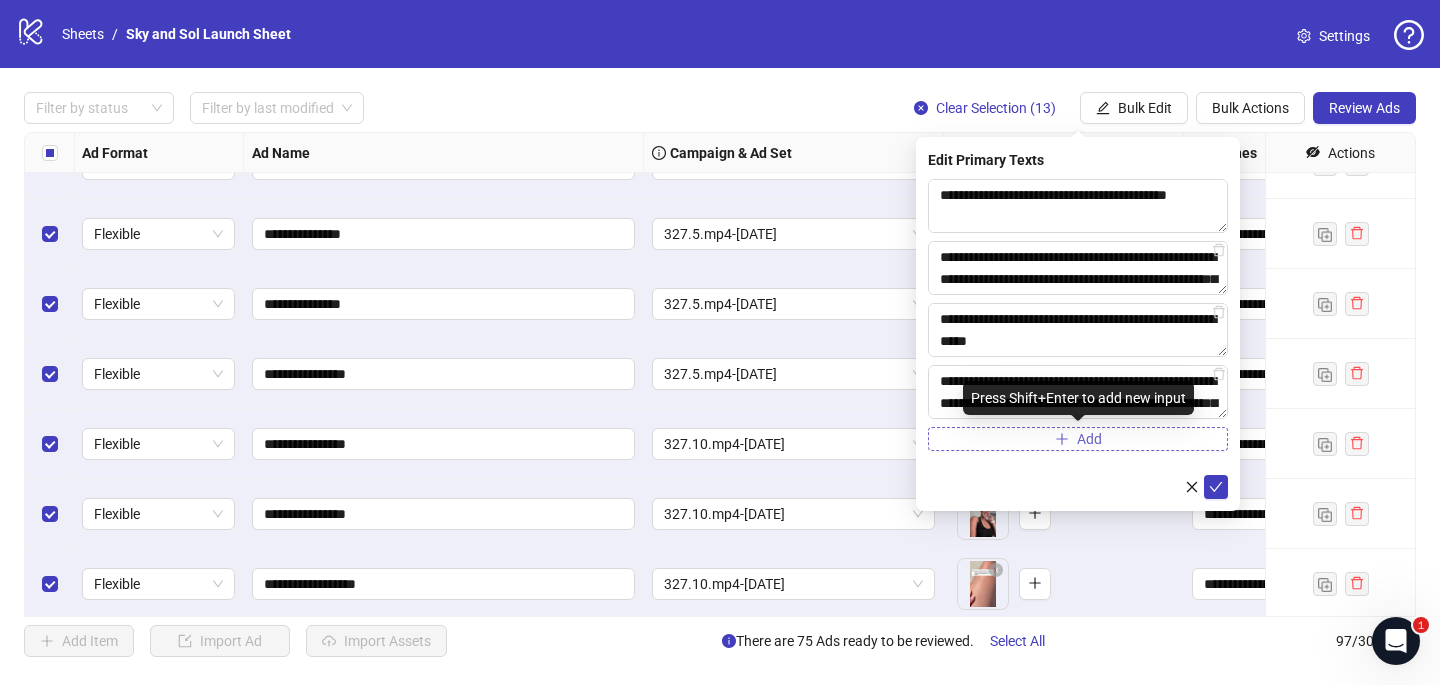 scroll, scrollTop: 191, scrollLeft: 0, axis: vertical 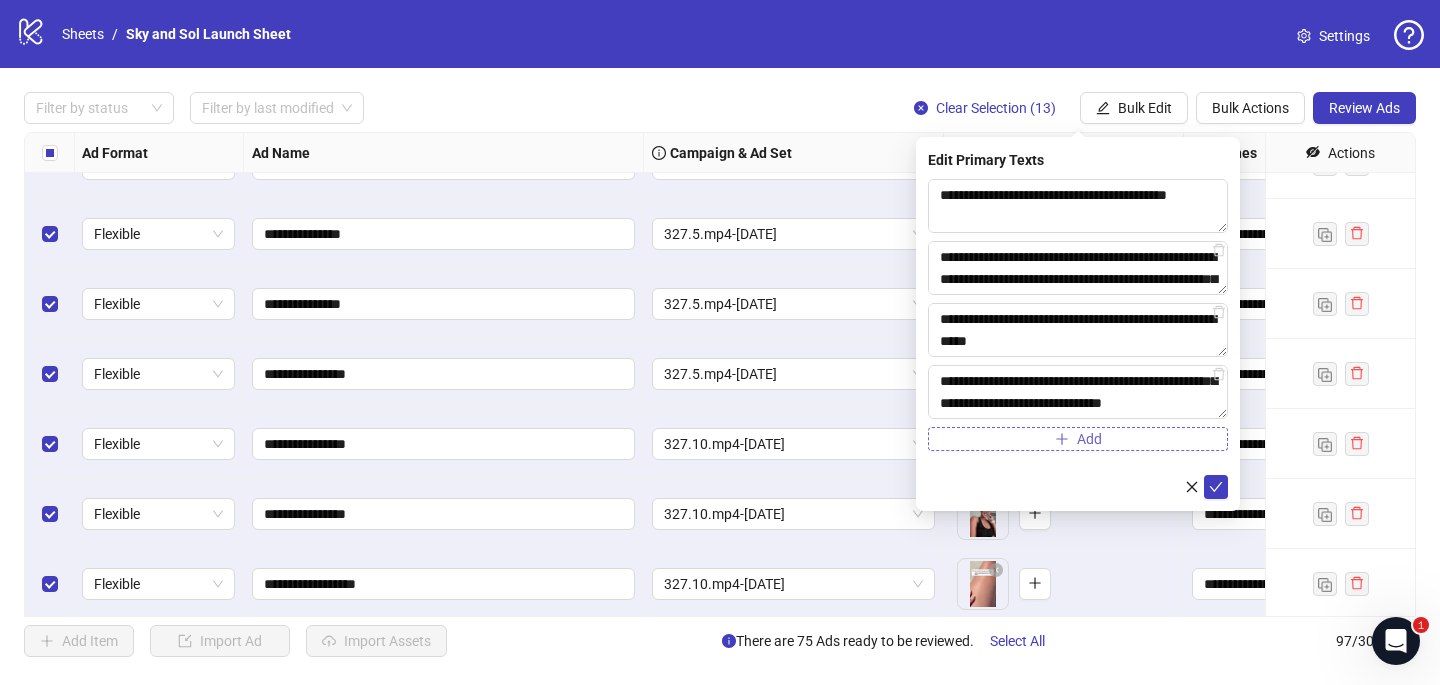 type on "**********" 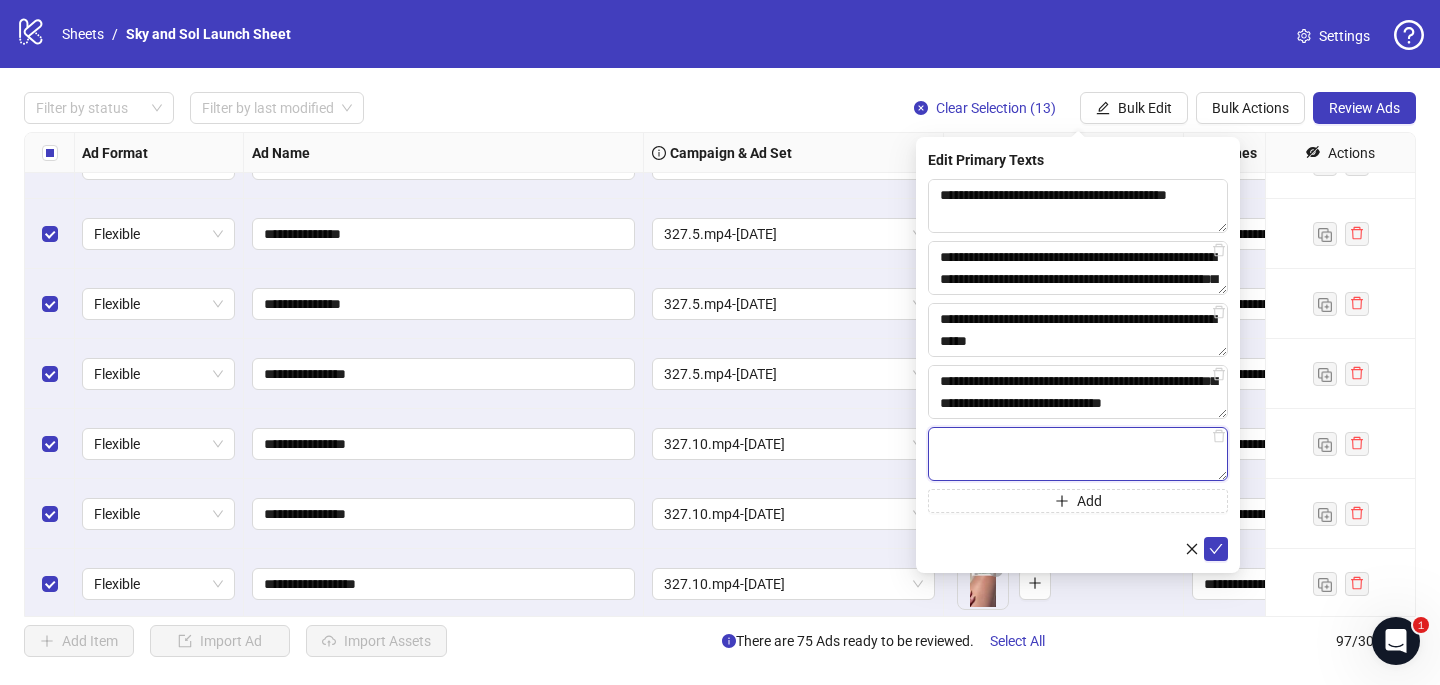 paste on "**********" 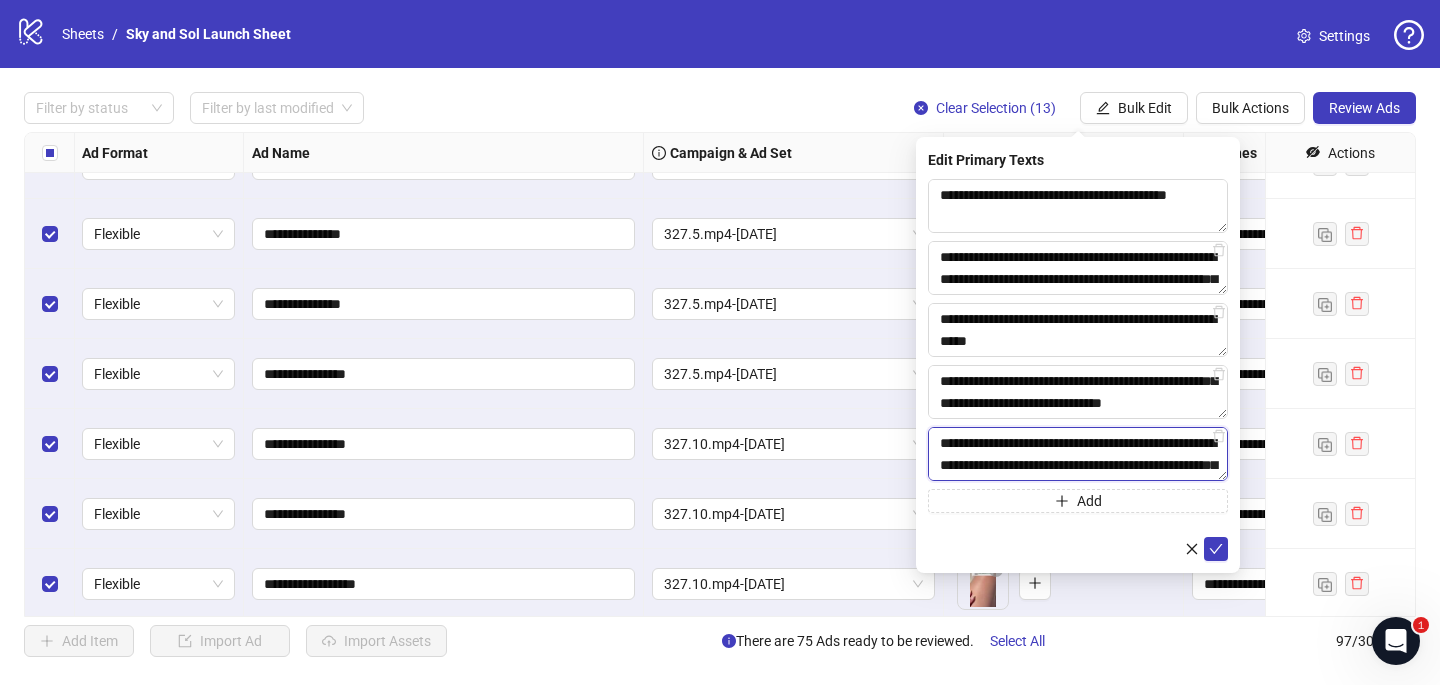 scroll, scrollTop: 169, scrollLeft: 0, axis: vertical 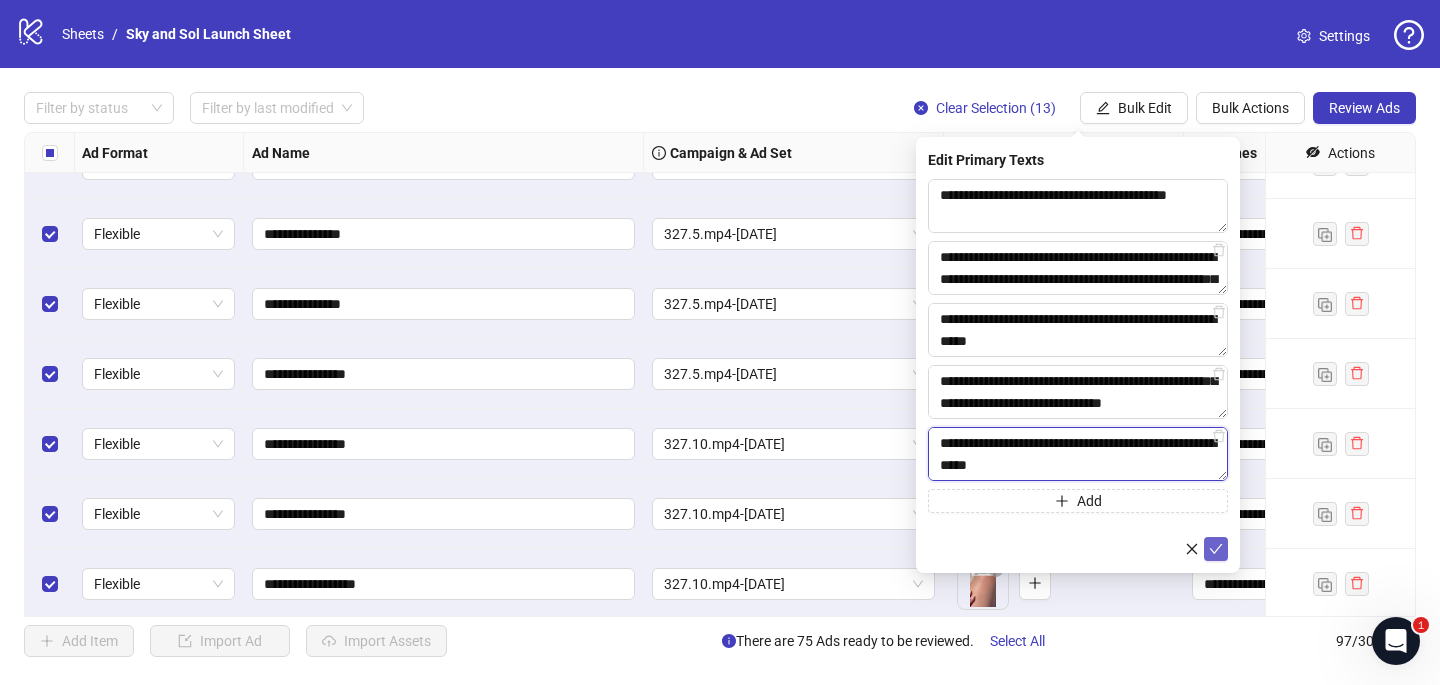 type on "**********" 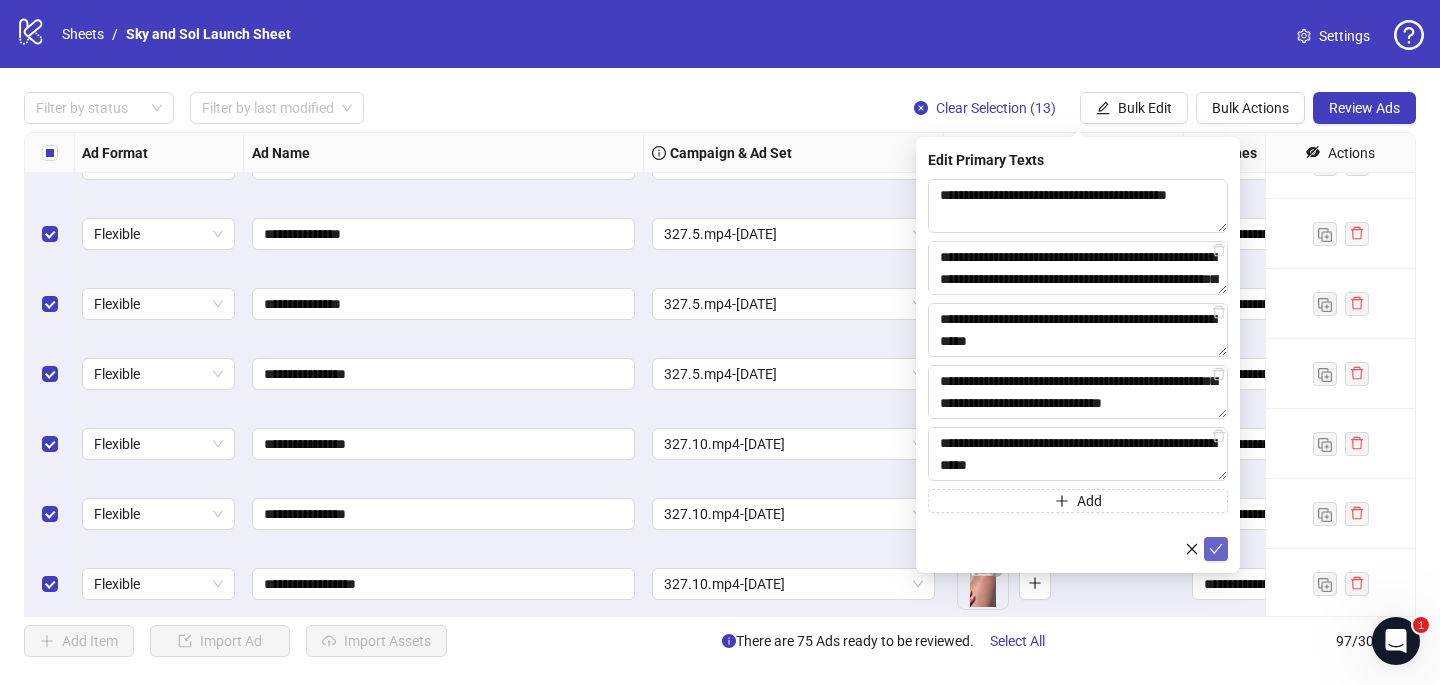 click 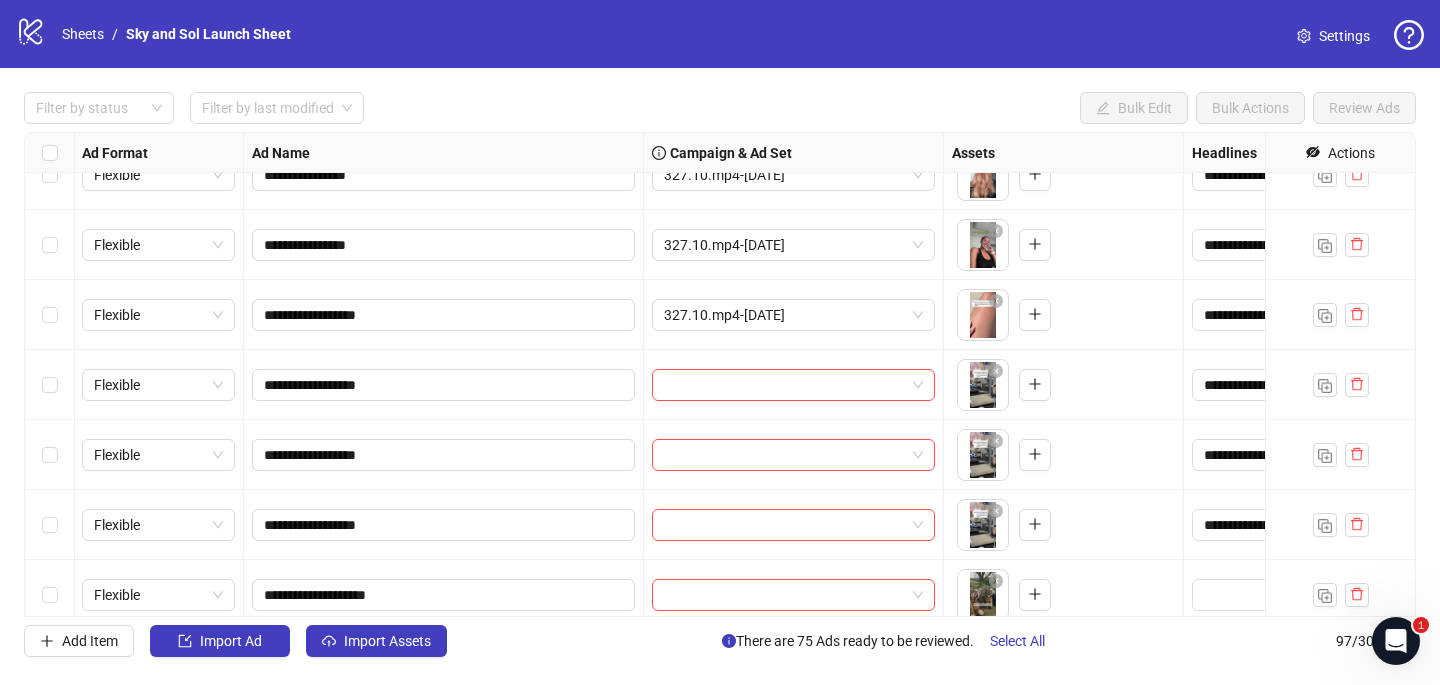 scroll, scrollTop: 5111, scrollLeft: 1, axis: both 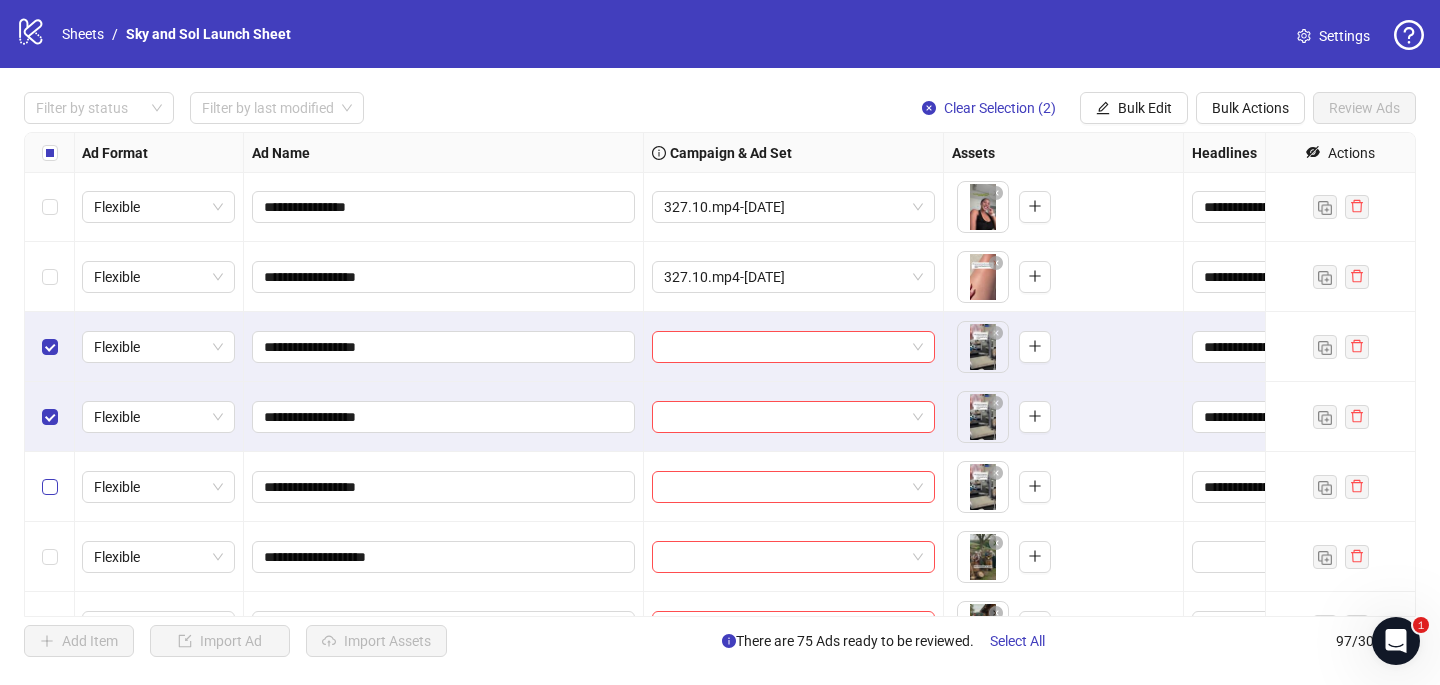 click at bounding box center (50, 487) 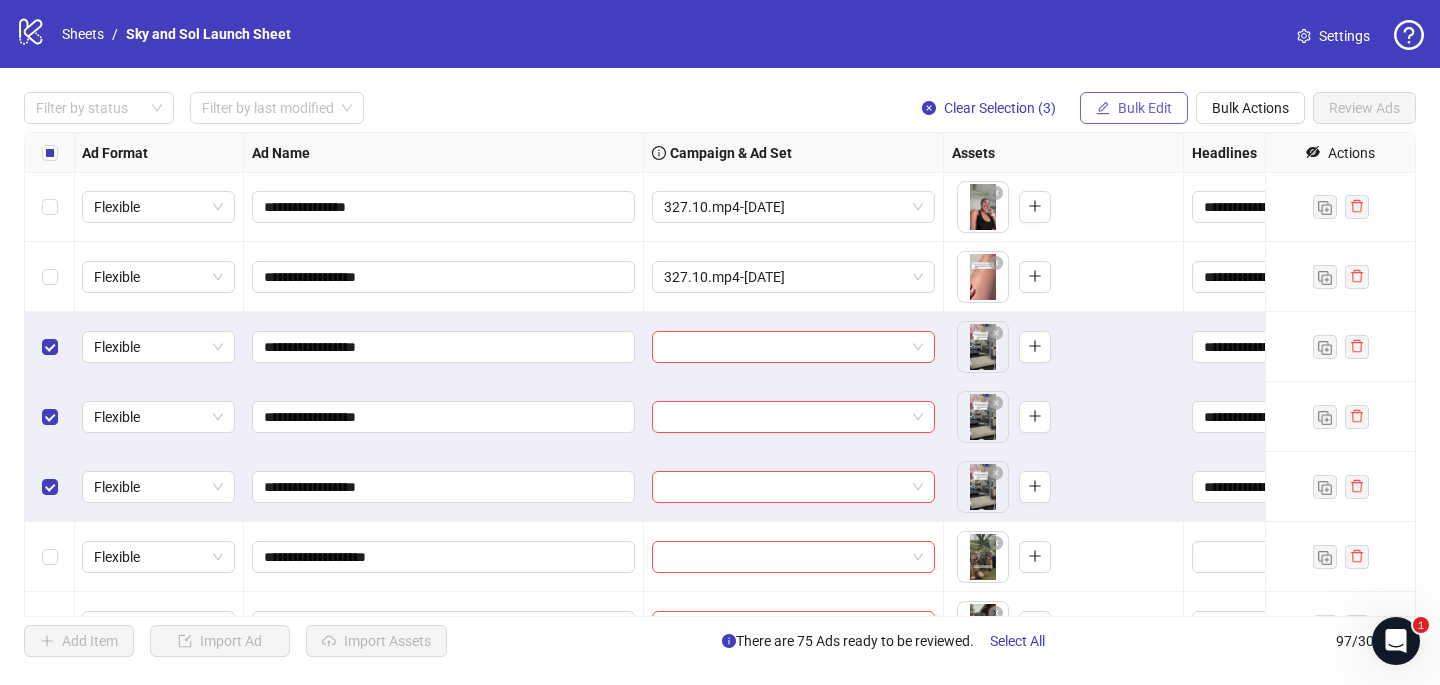 click on "Bulk Edit" at bounding box center (1134, 108) 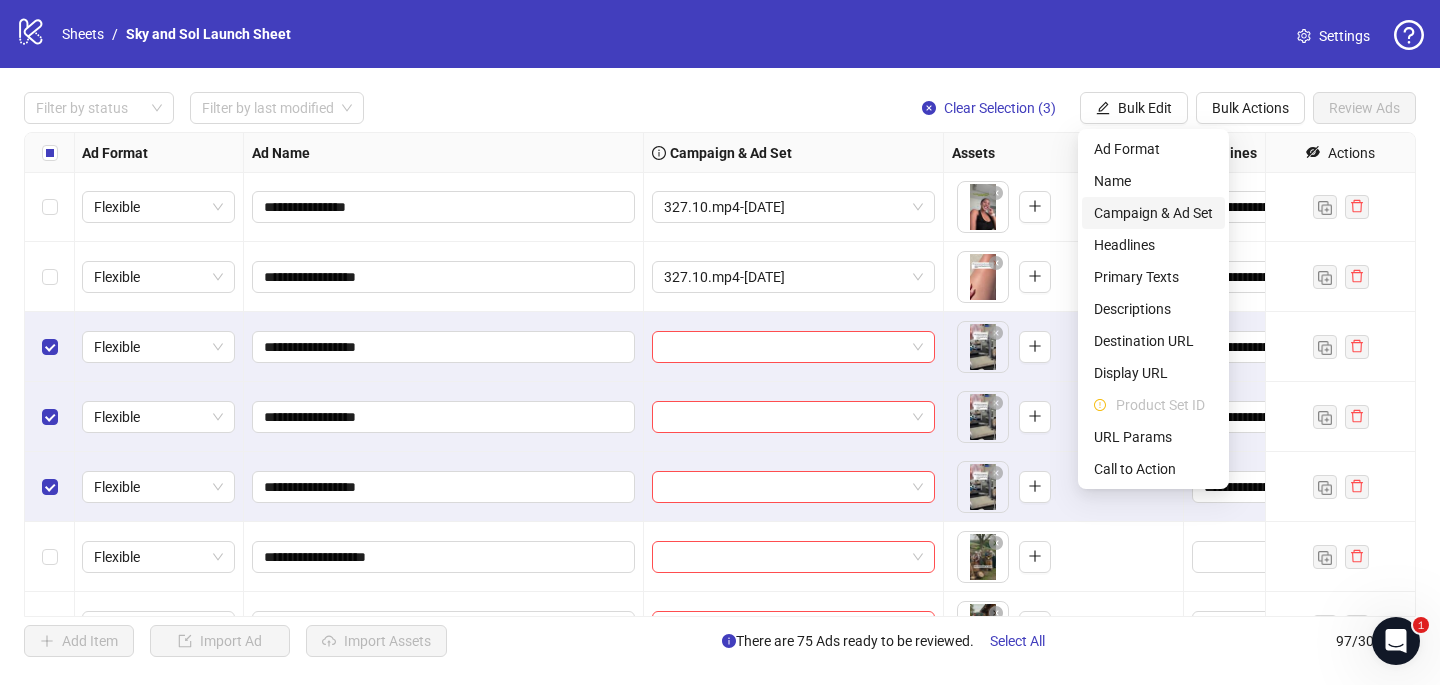 click on "Campaign & Ad Set" at bounding box center (1153, 213) 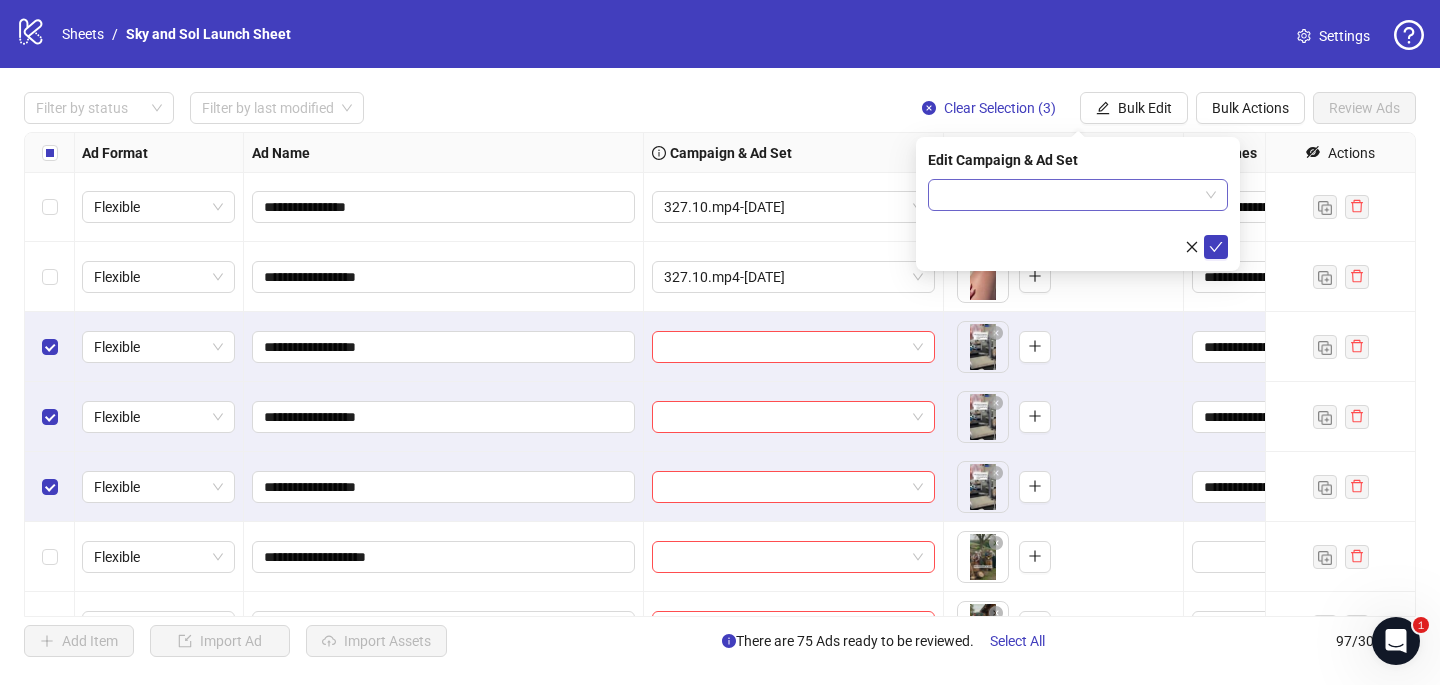click at bounding box center (1069, 195) 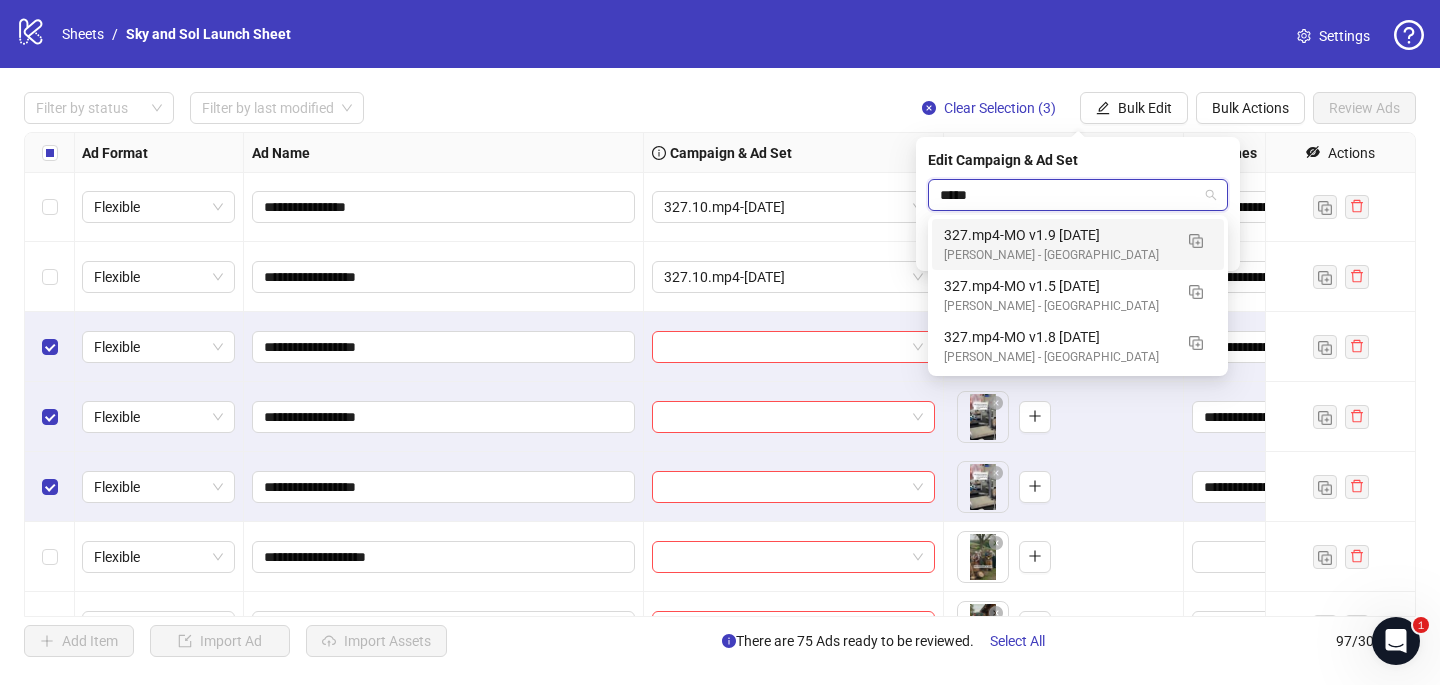 type on "******" 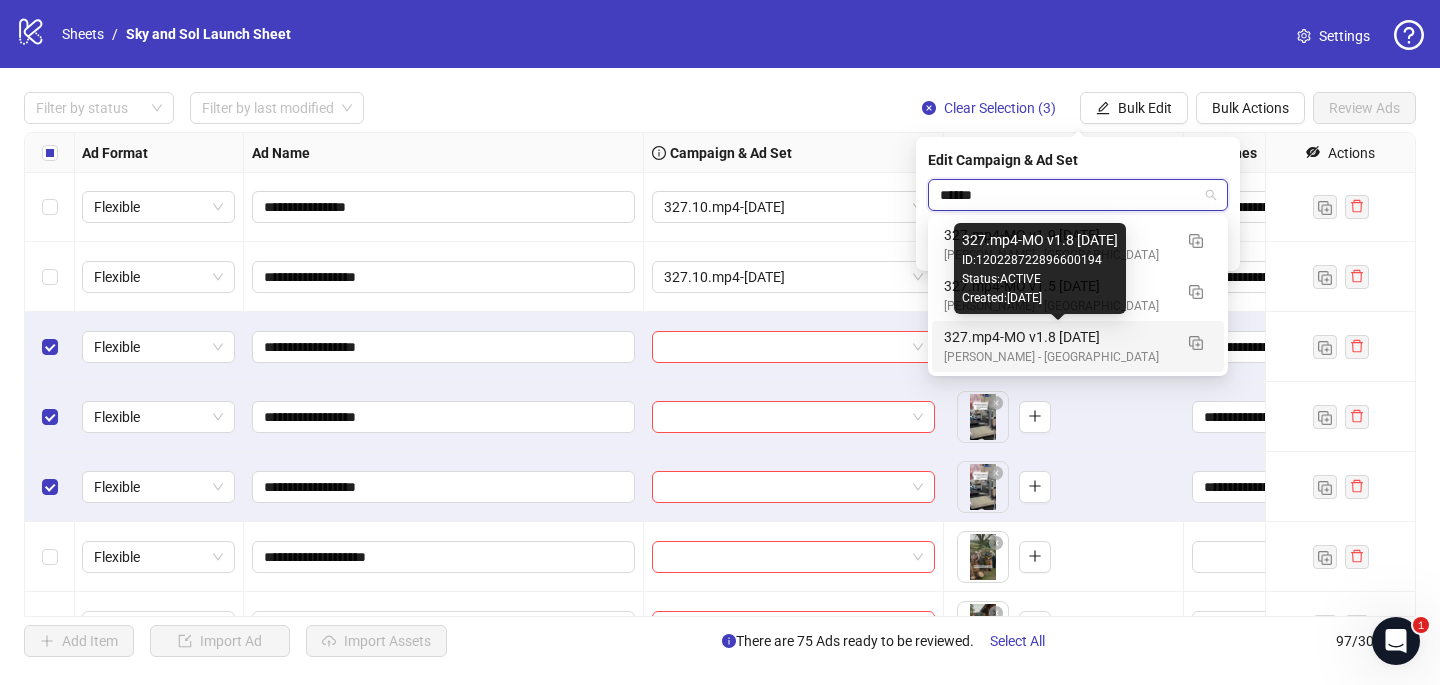 click on "327.mp4-MO v1.8 15 JUL 2025" at bounding box center [1058, 337] 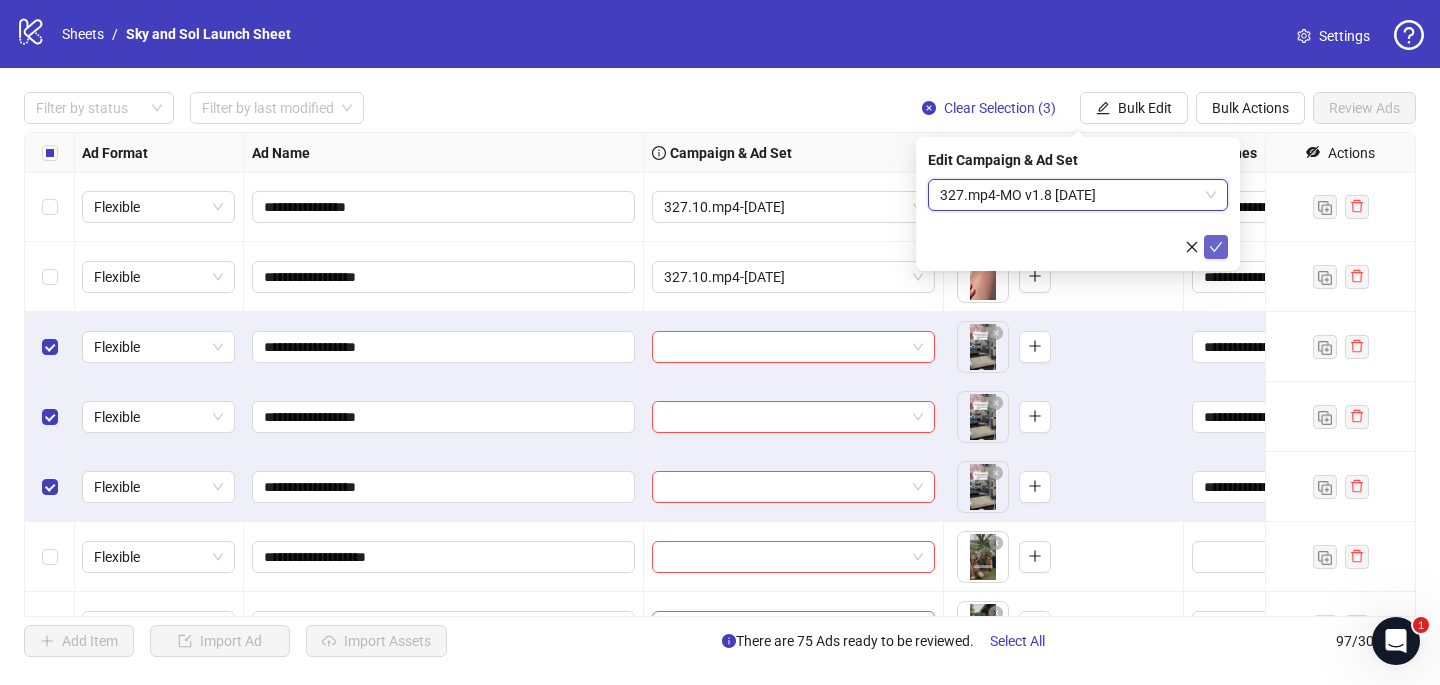 click at bounding box center [1216, 247] 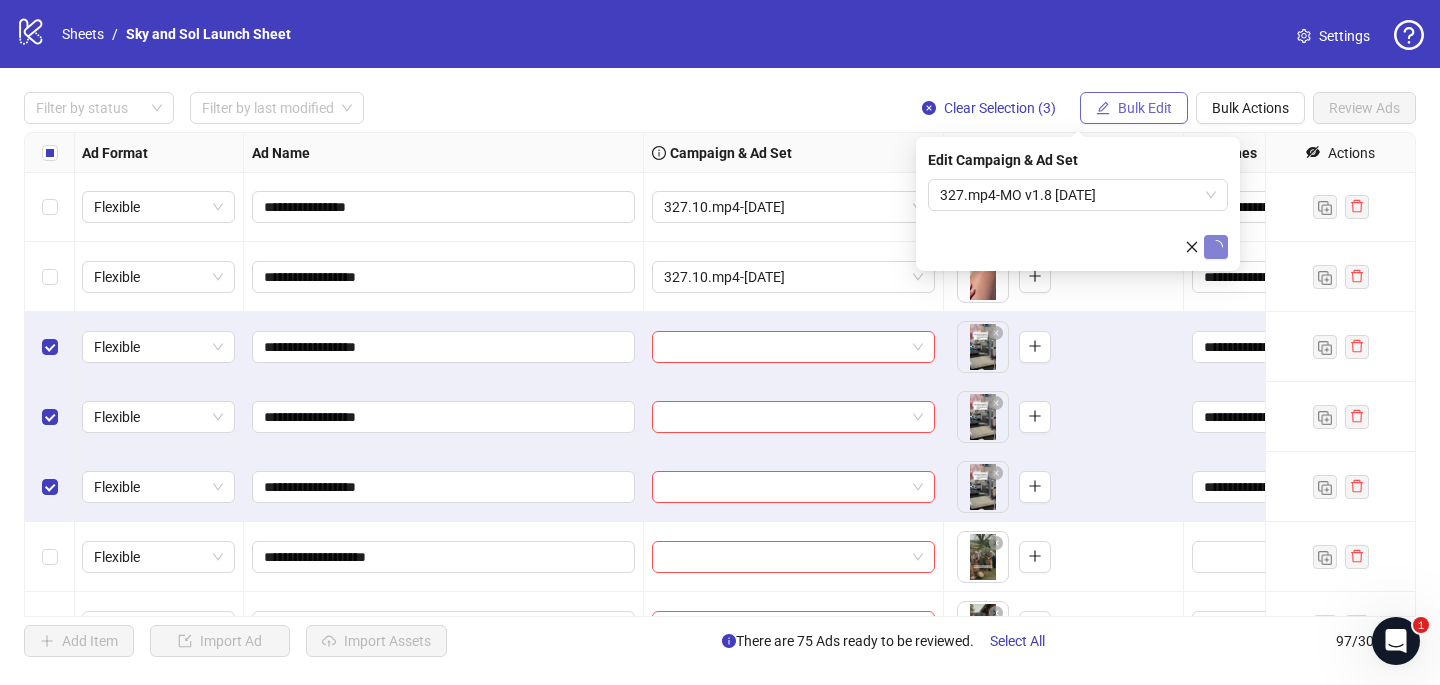 click on "Bulk Edit" at bounding box center [1145, 108] 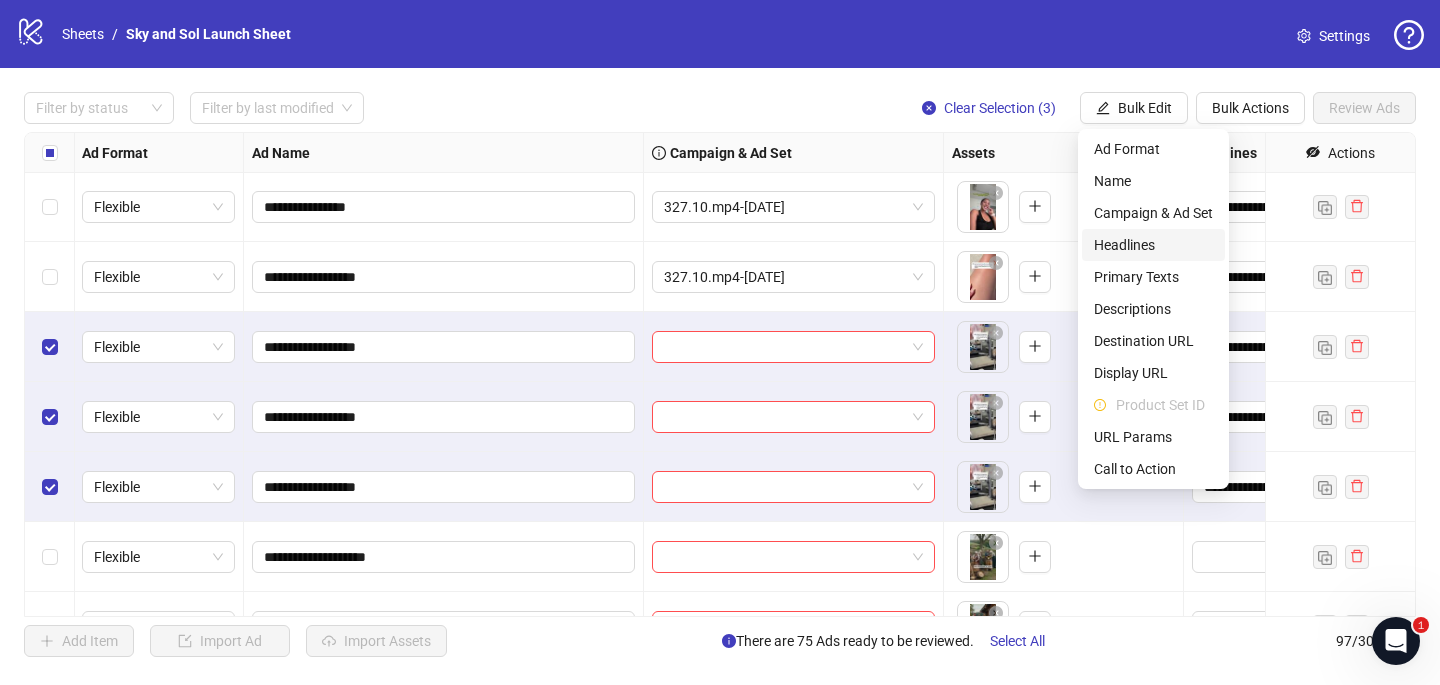 click on "Headlines" at bounding box center (1153, 245) 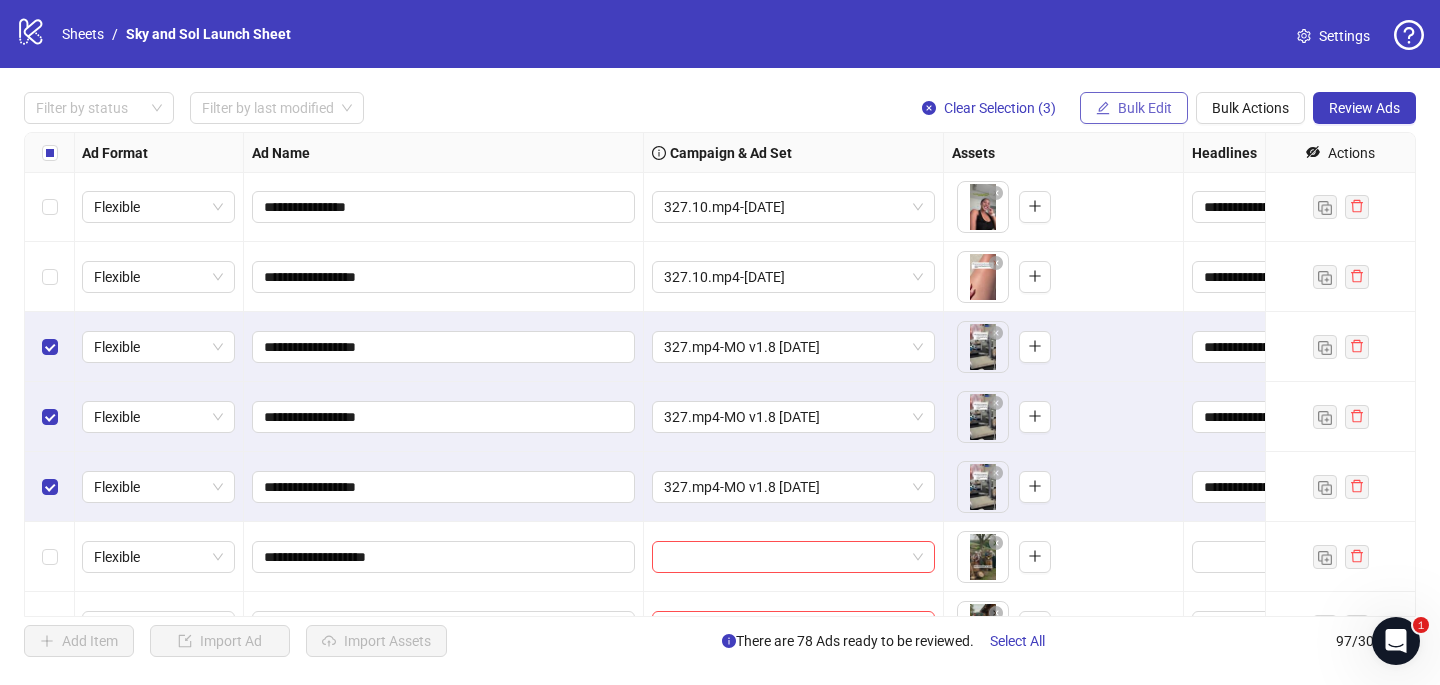 click on "Bulk Edit" at bounding box center [1145, 108] 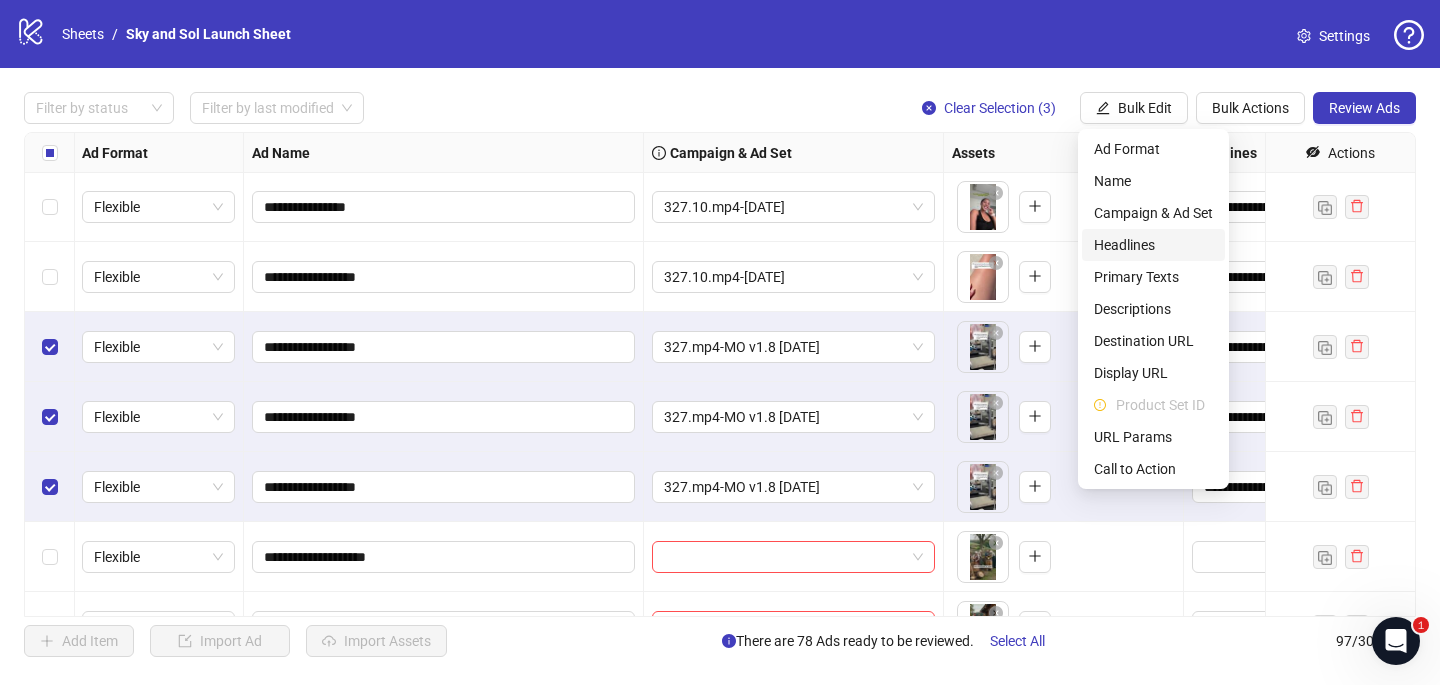 click on "Headlines" at bounding box center [1153, 245] 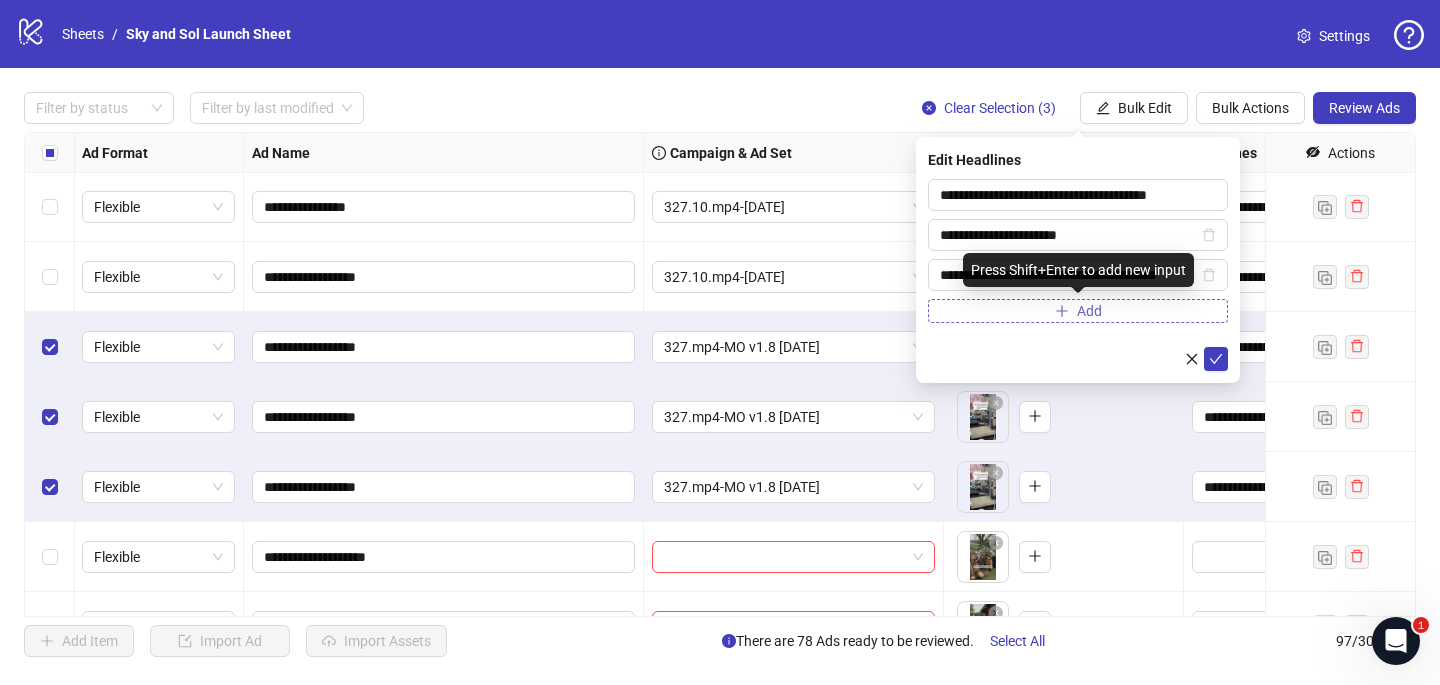 click on "Add" at bounding box center [1078, 311] 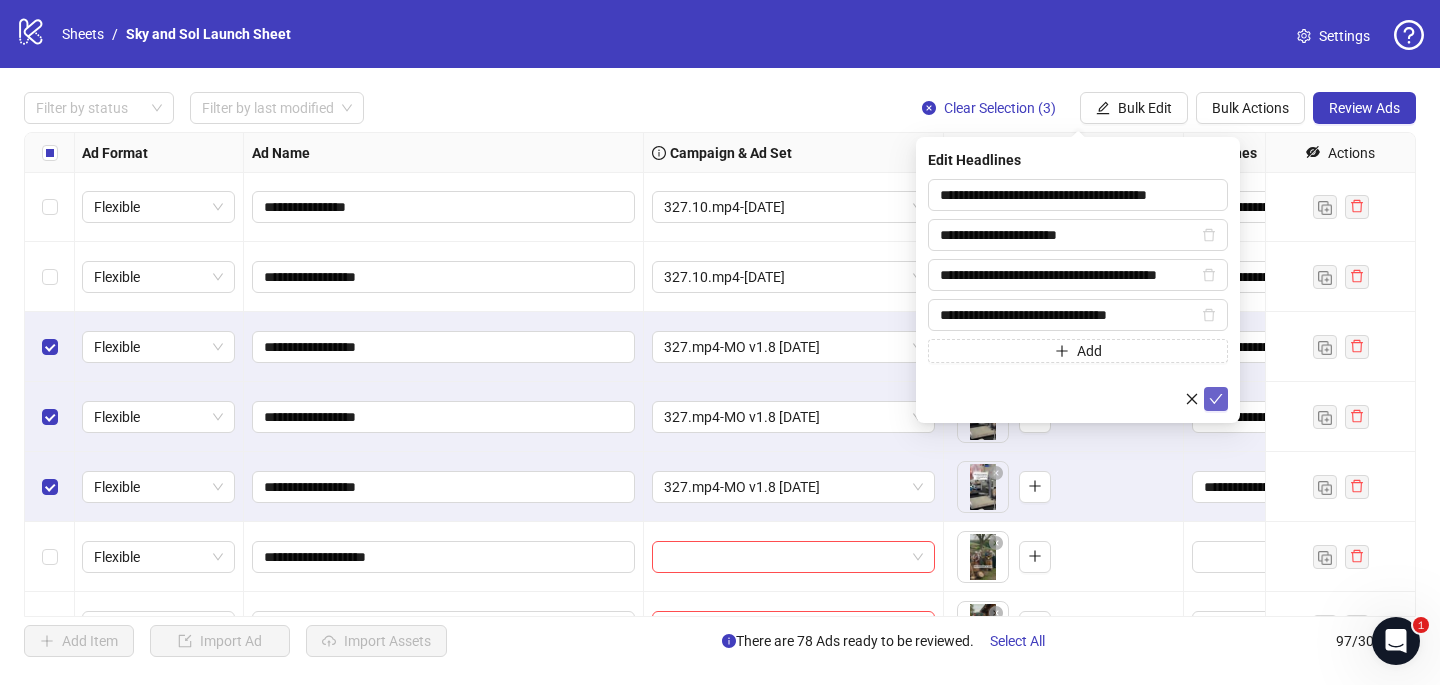 type on "**********" 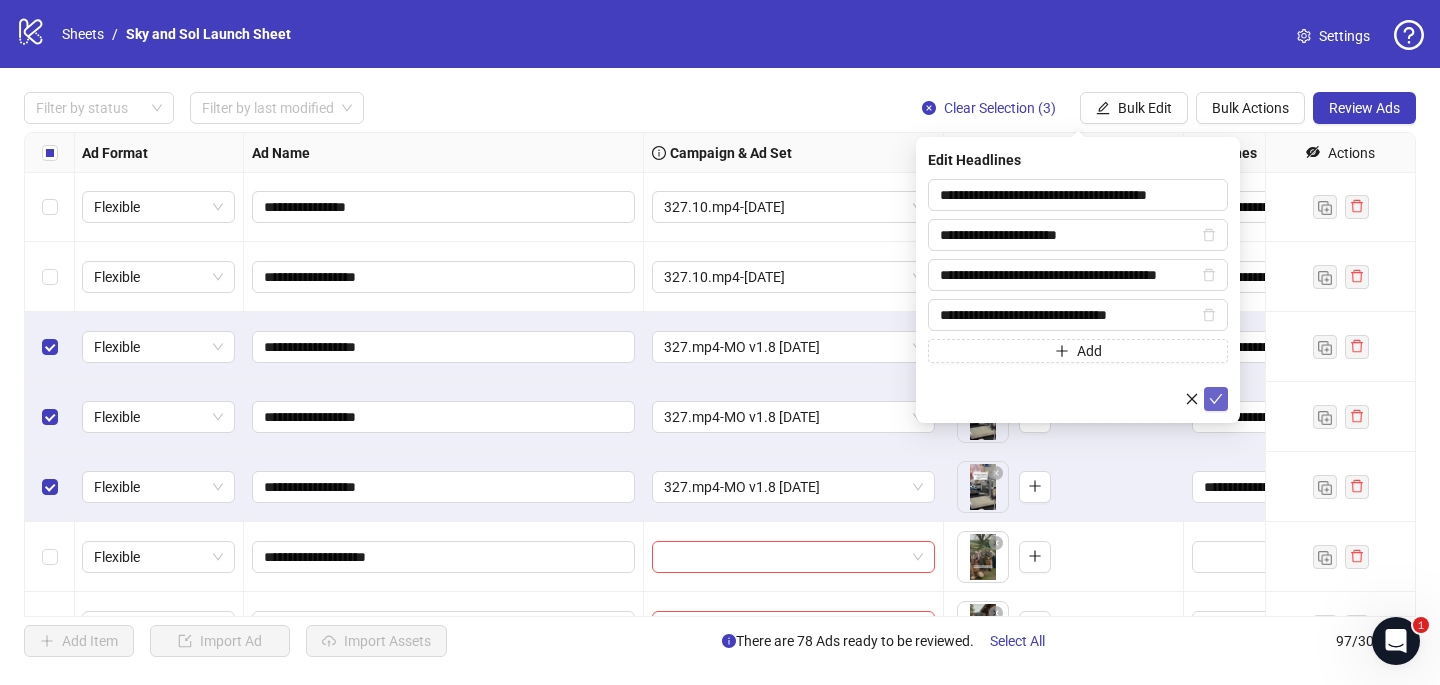click 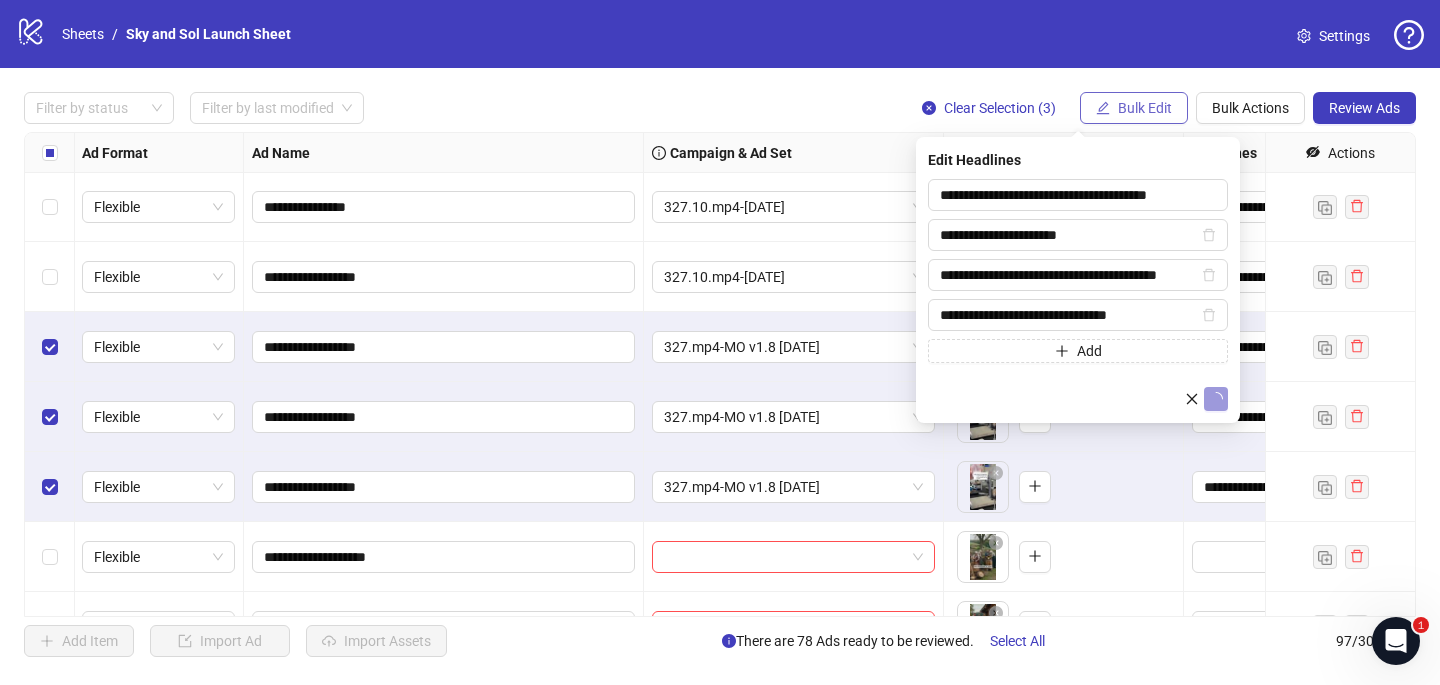 click on "Bulk Edit" at bounding box center [1145, 108] 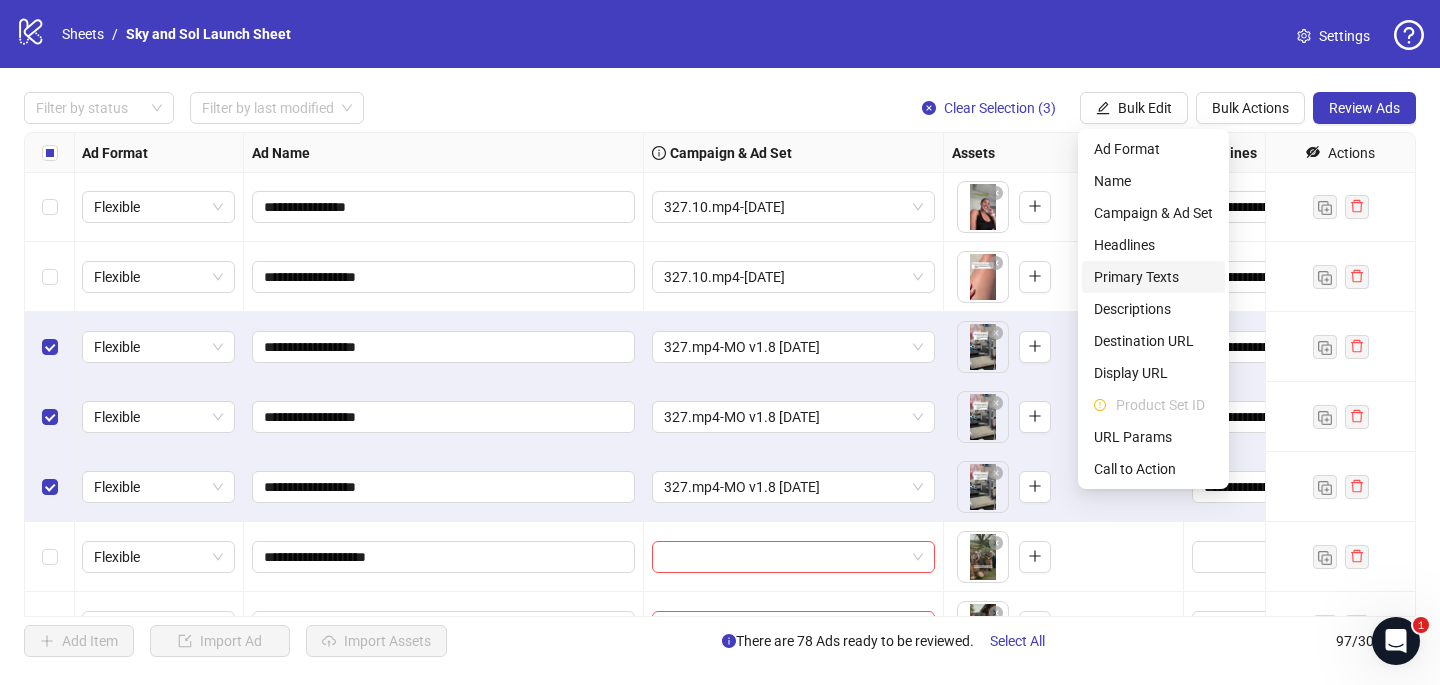 click on "Primary Texts" at bounding box center (1153, 277) 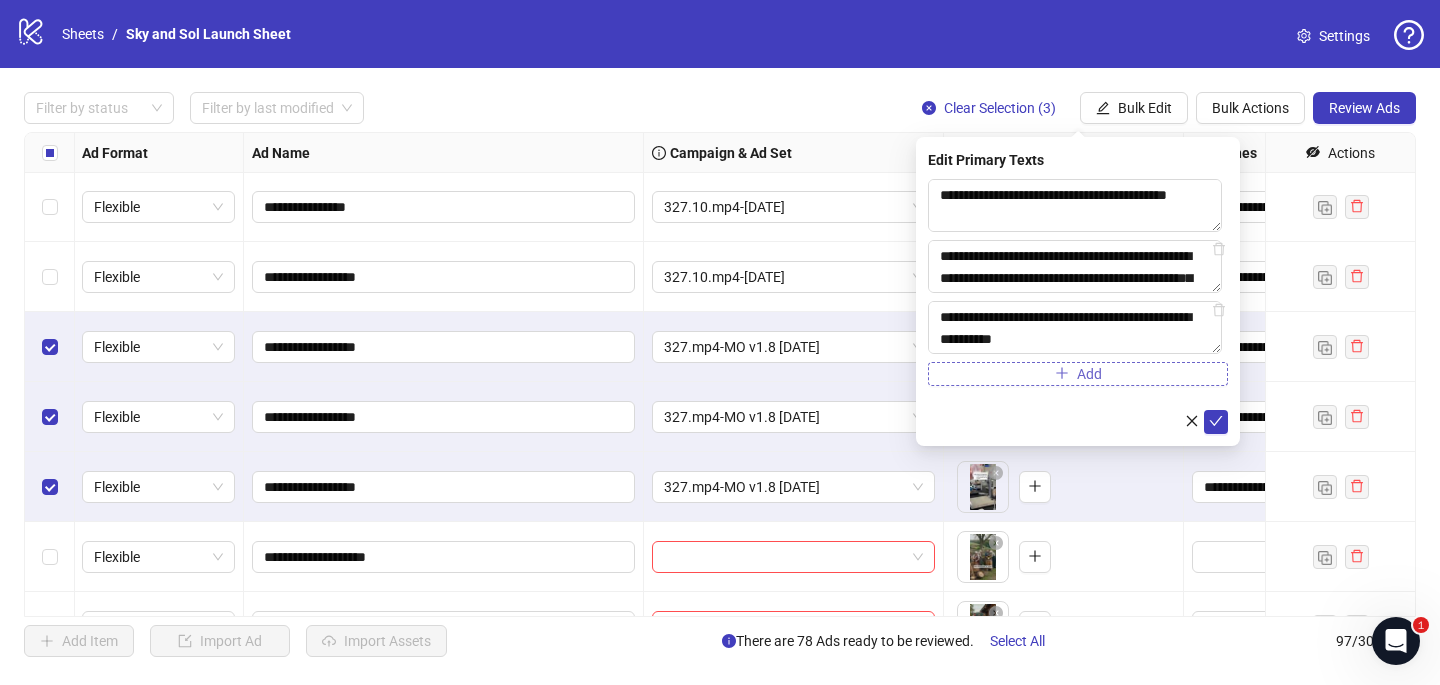 type 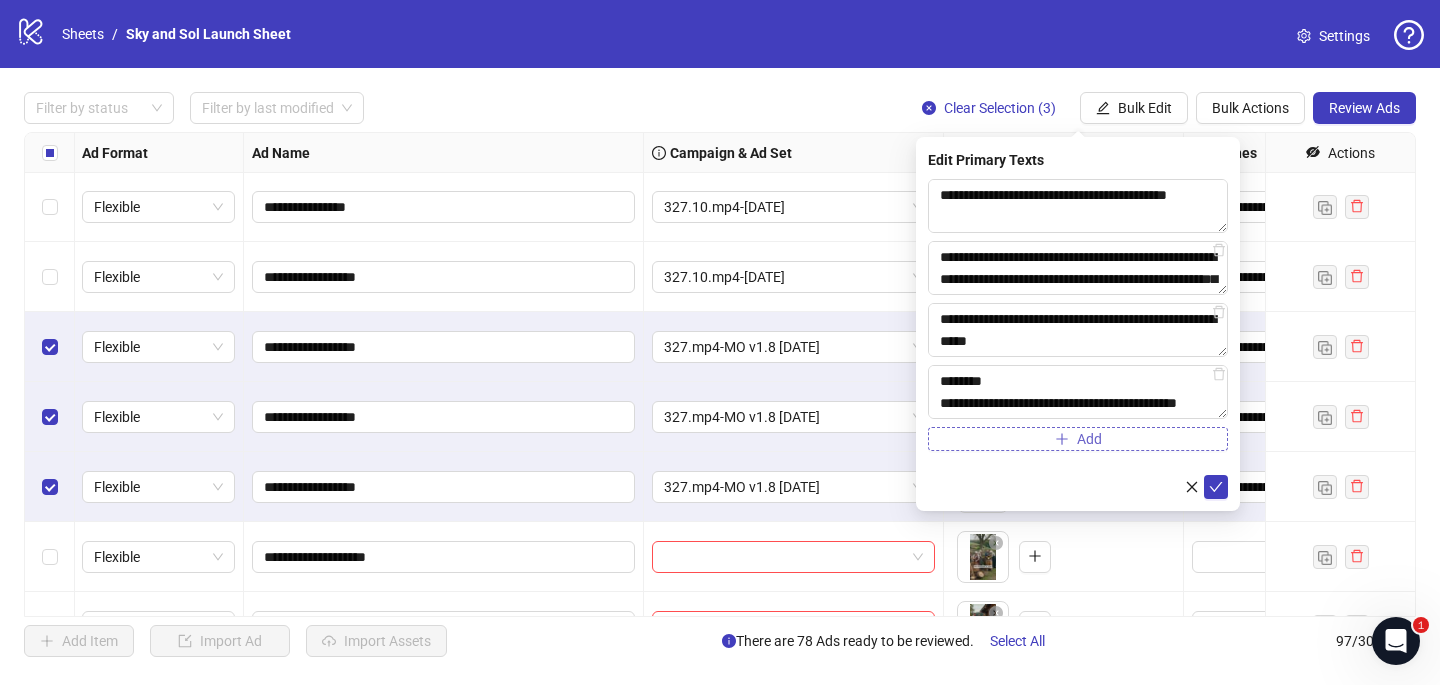 scroll, scrollTop: 308, scrollLeft: 0, axis: vertical 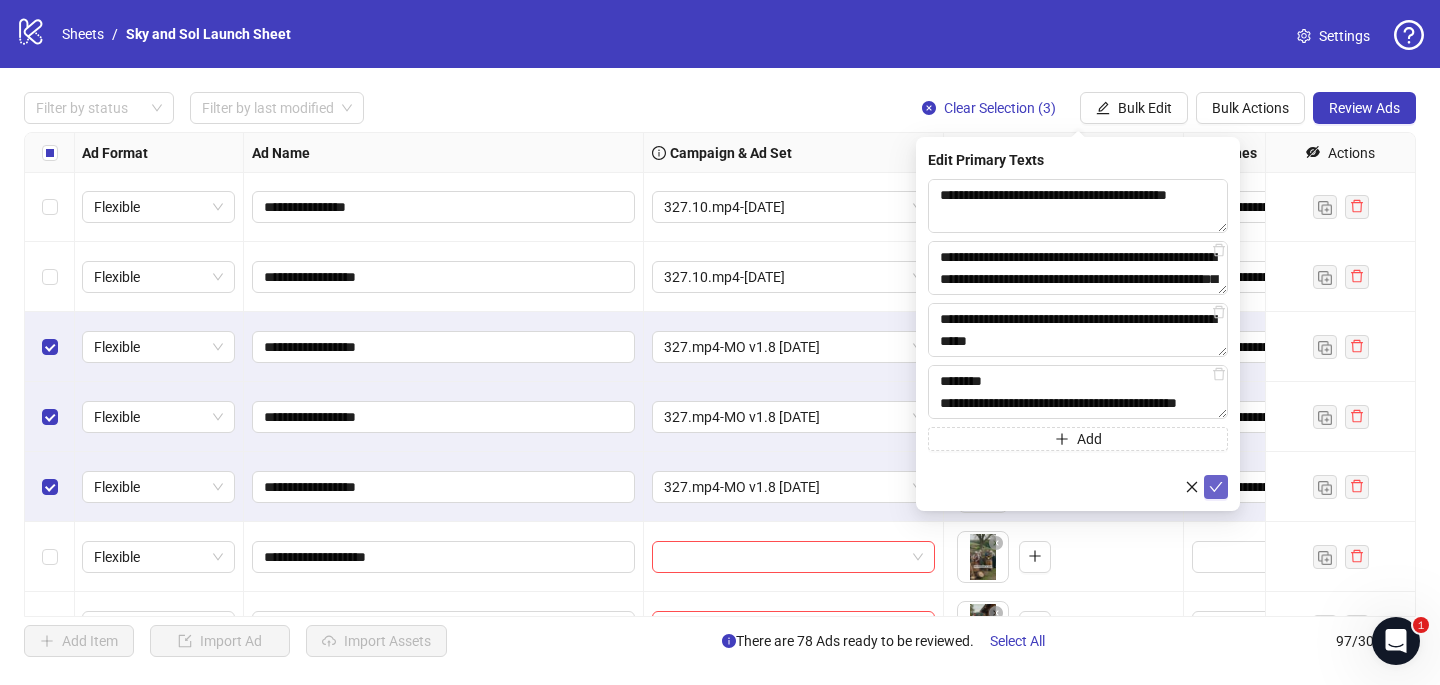type on "**********" 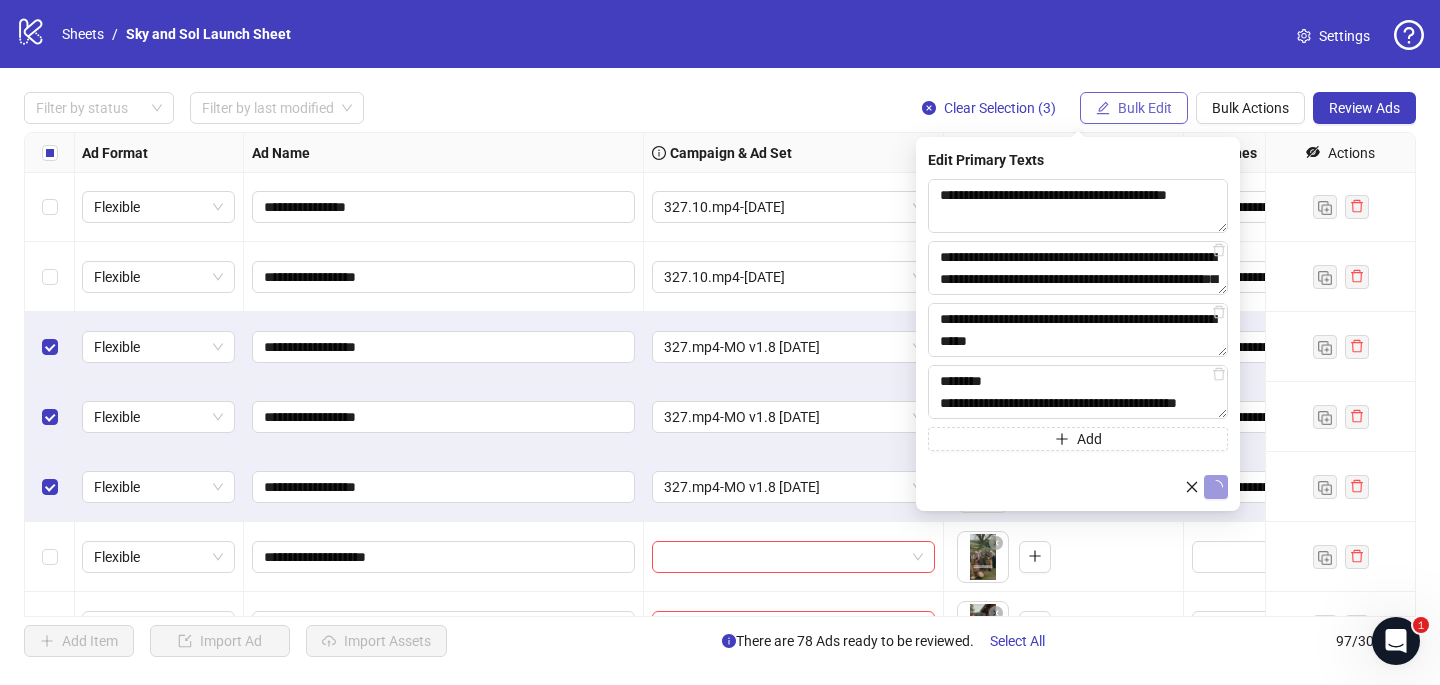 click on "Bulk Edit" at bounding box center [1145, 108] 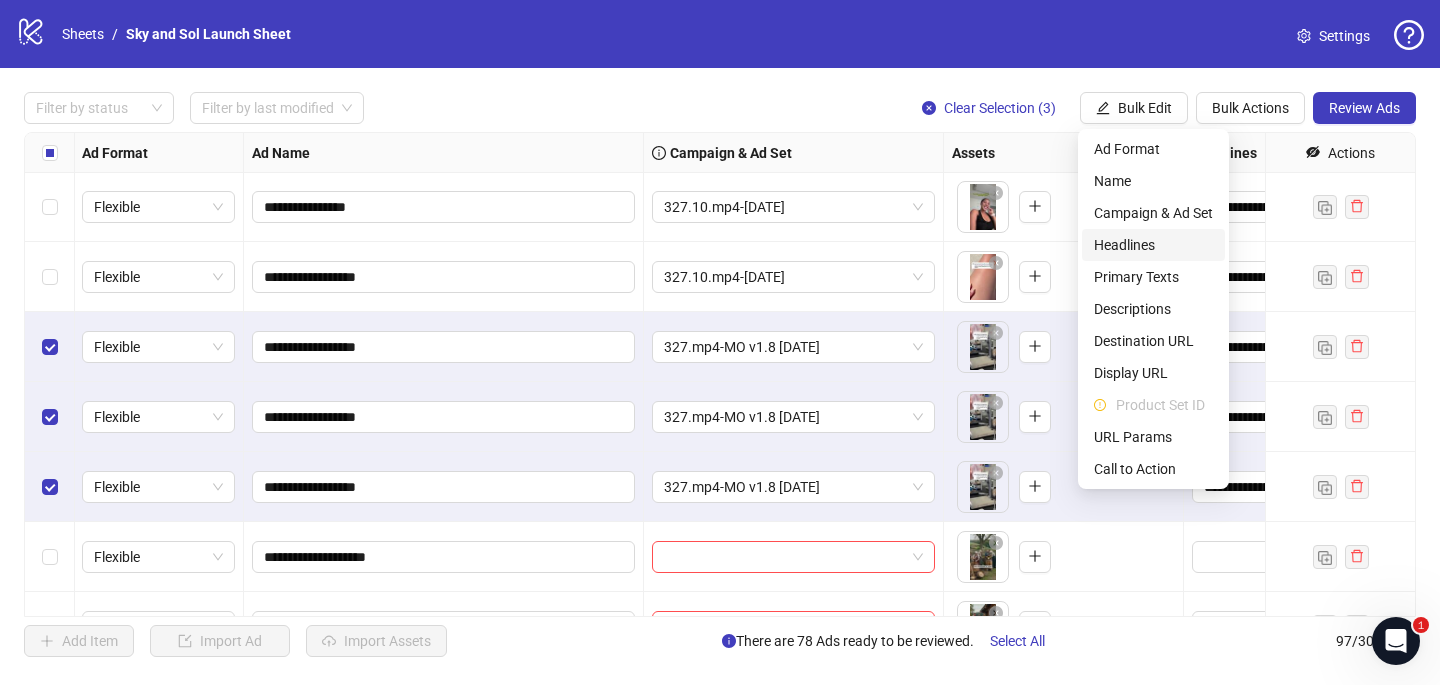 click on "Headlines" at bounding box center [1153, 245] 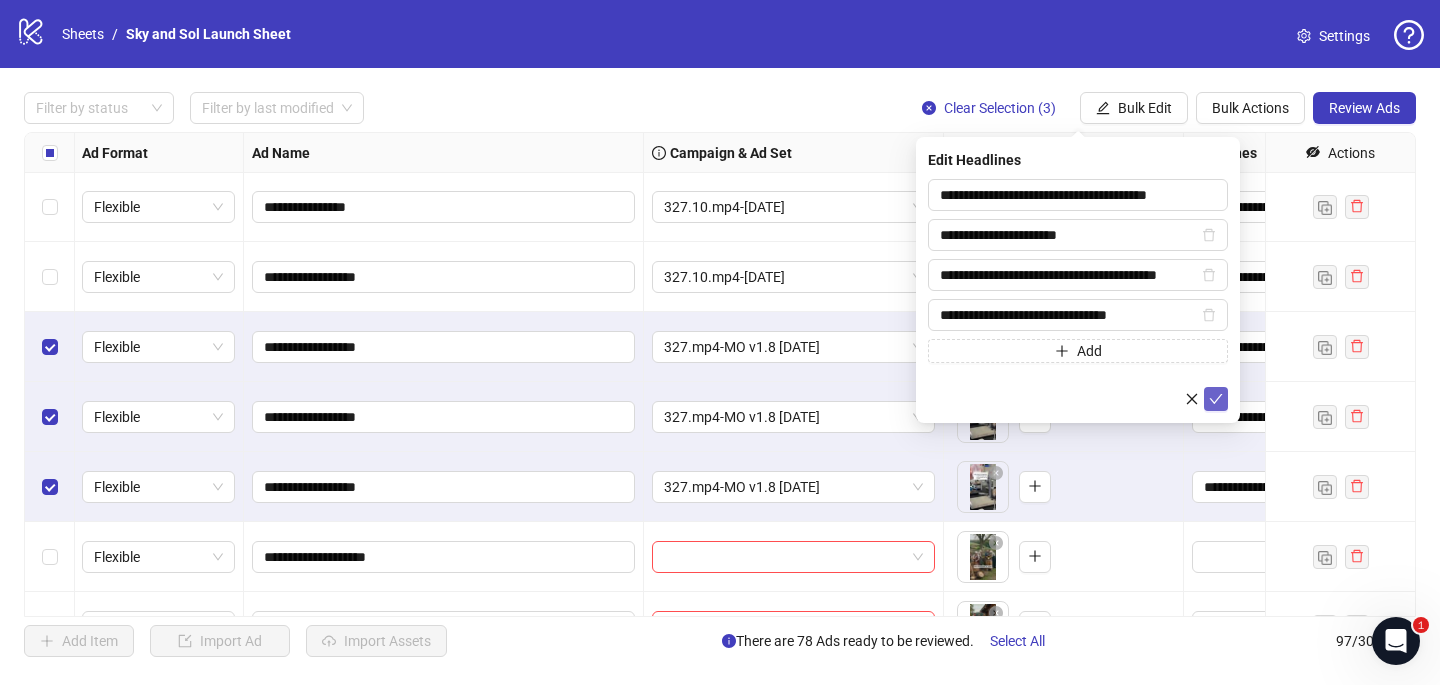 click 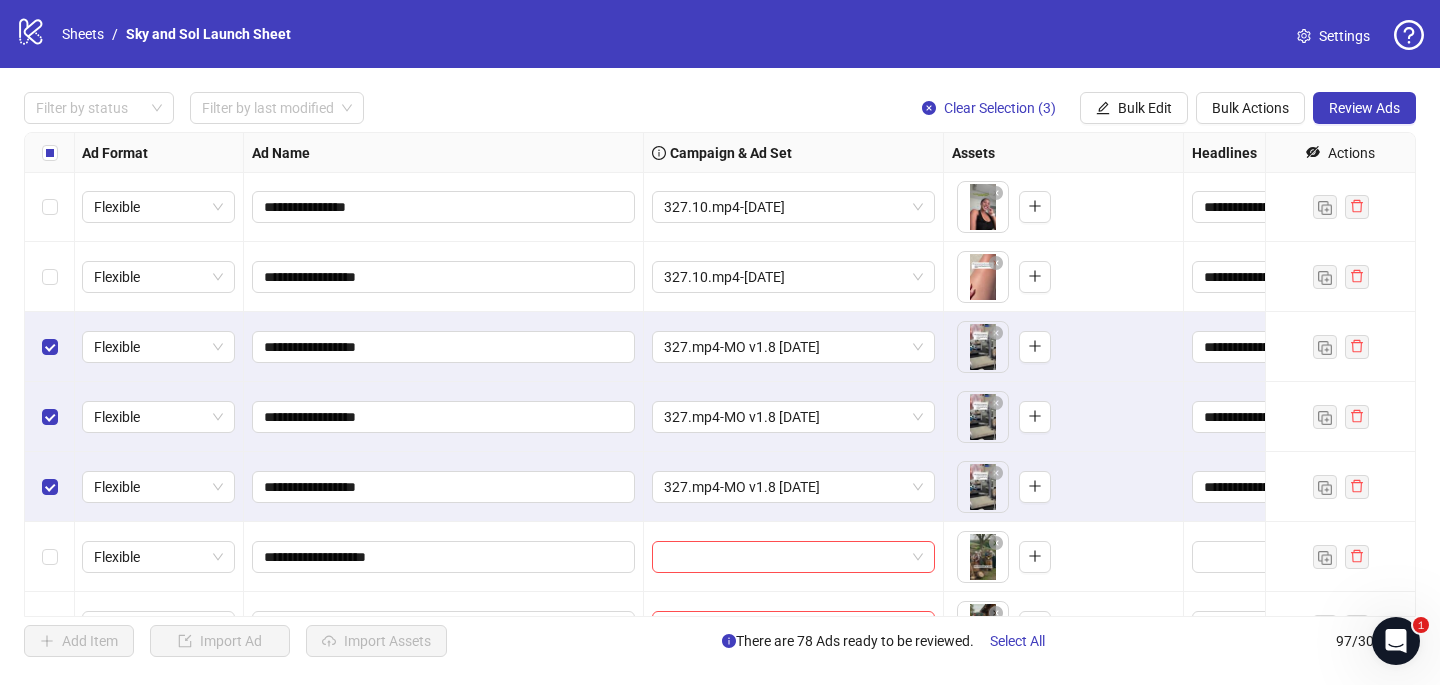 click at bounding box center [50, 347] 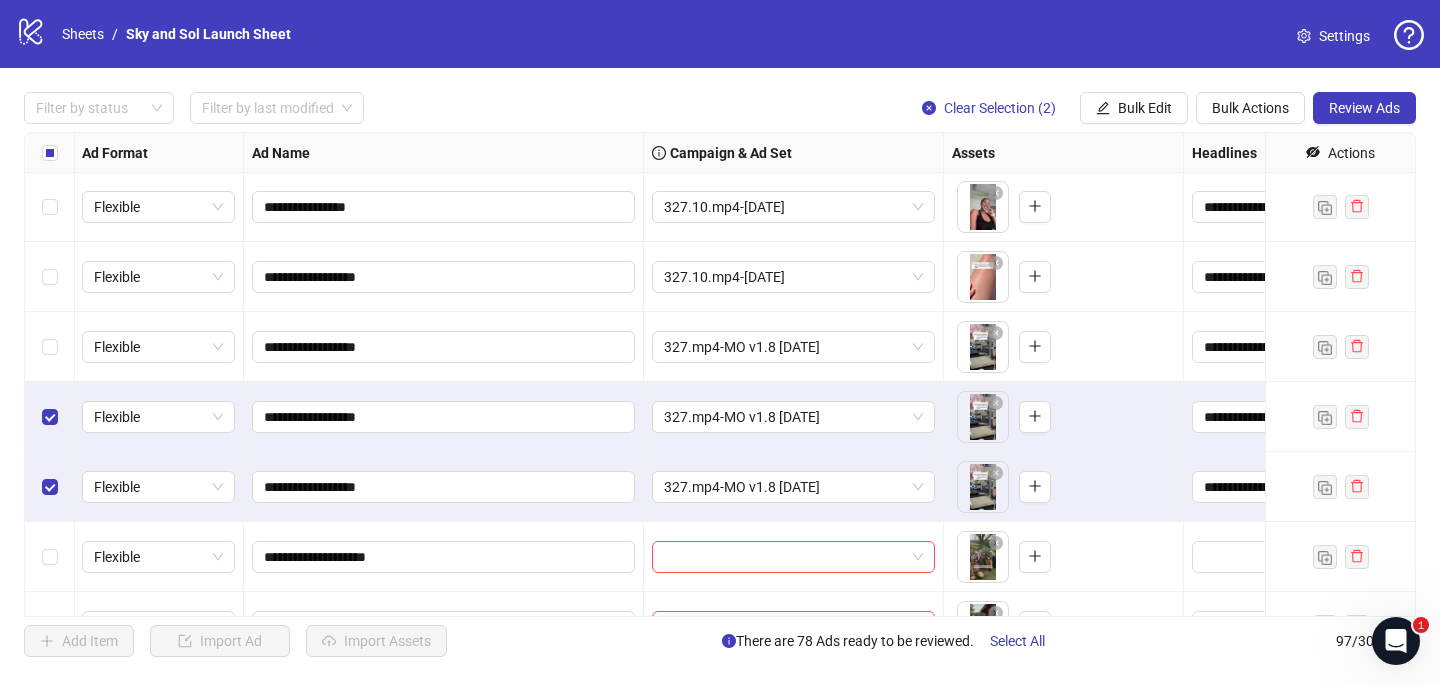 click at bounding box center [50, 417] 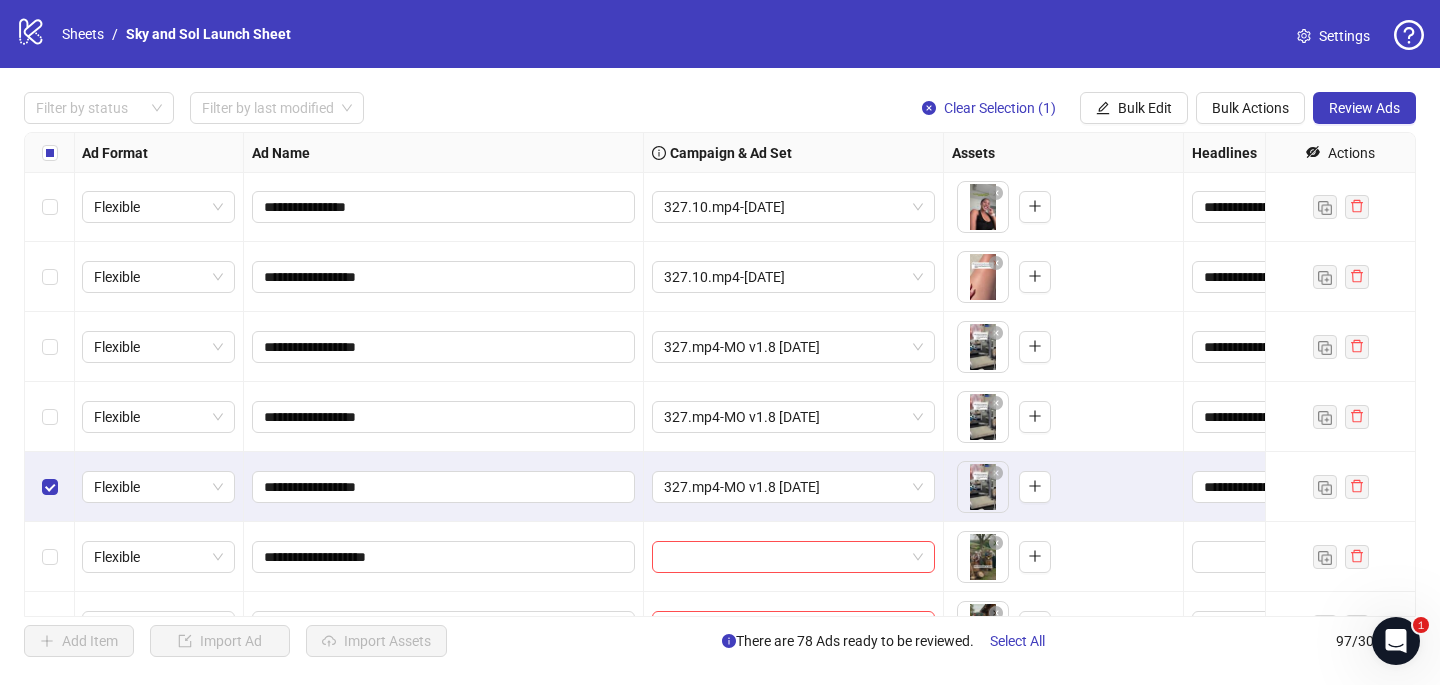 click at bounding box center [50, 487] 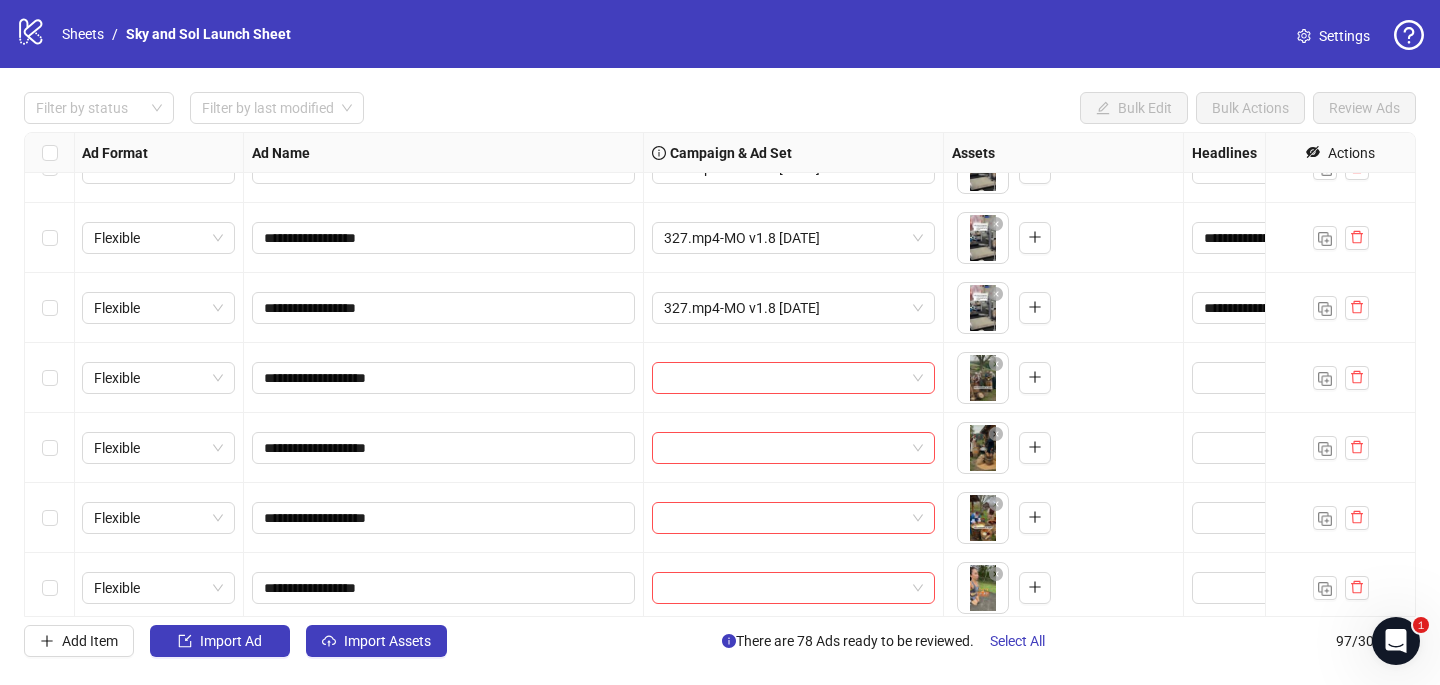 scroll, scrollTop: 5310, scrollLeft: 1, axis: both 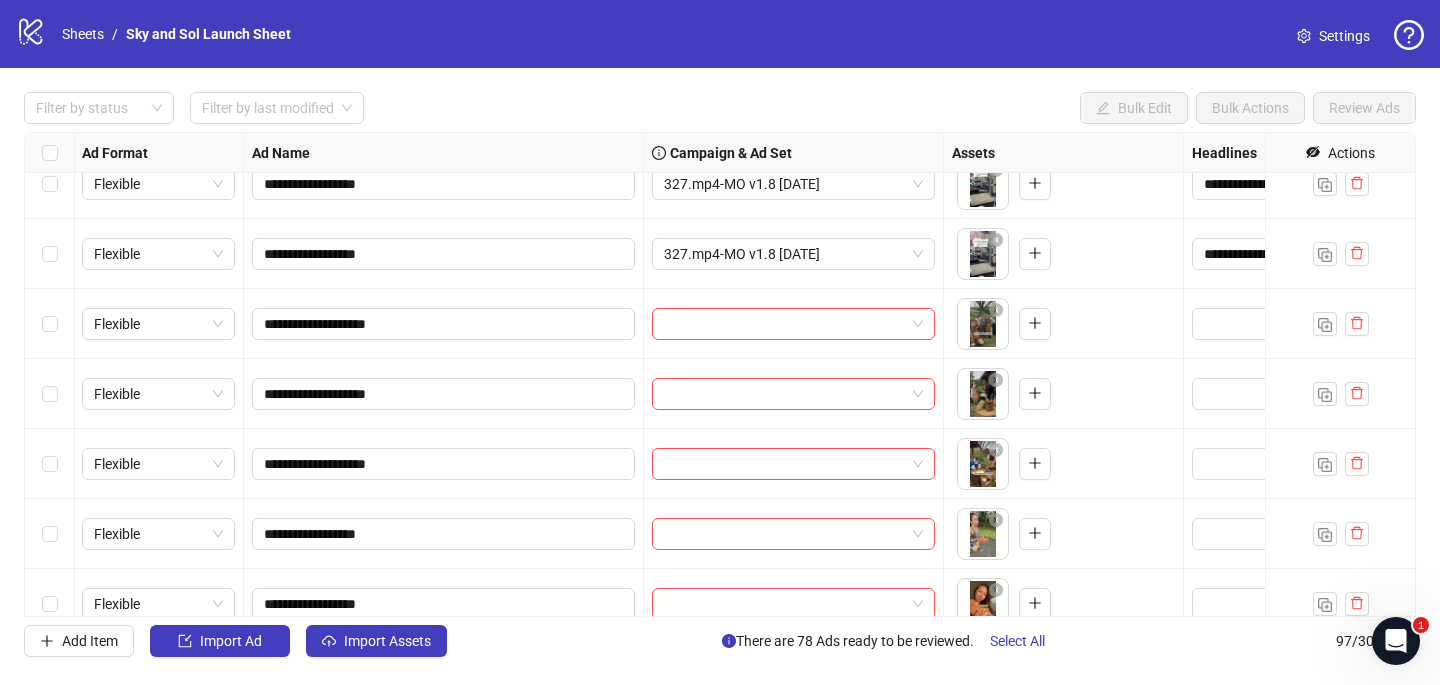 click at bounding box center [50, 324] 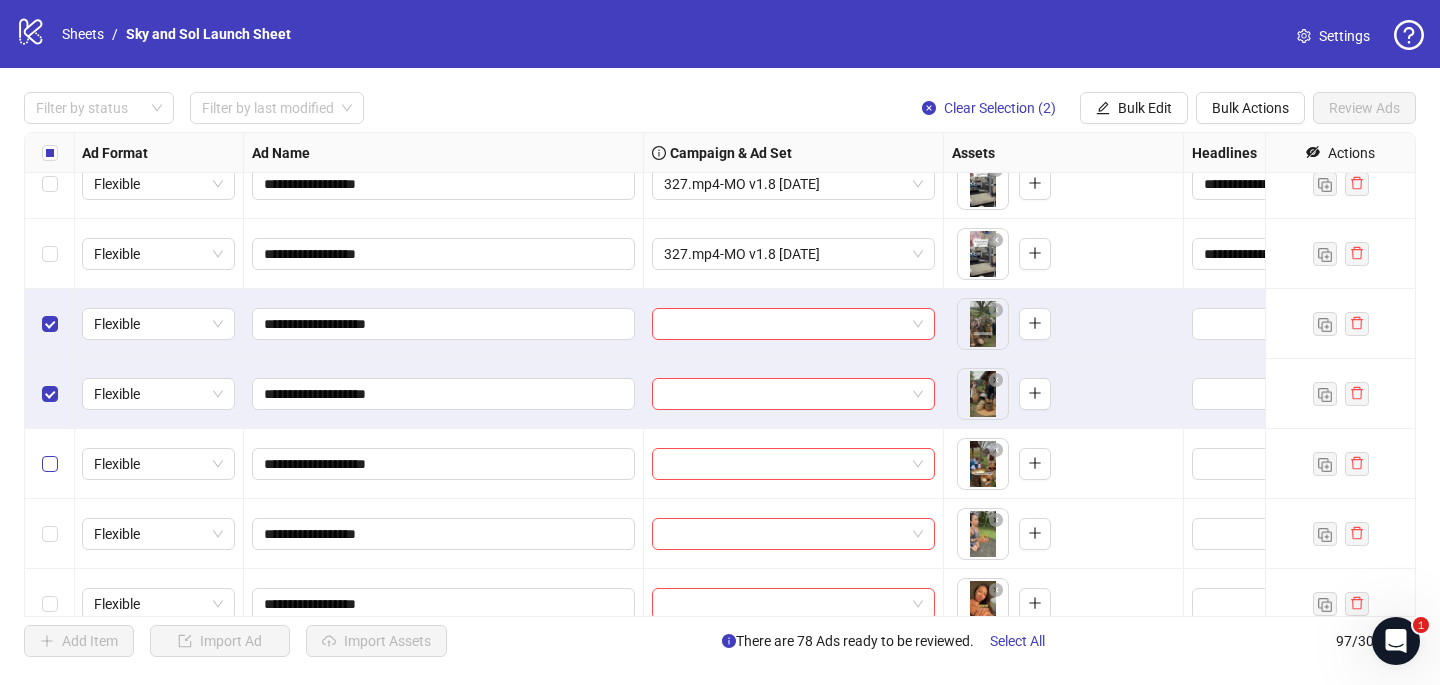 click at bounding box center (50, 464) 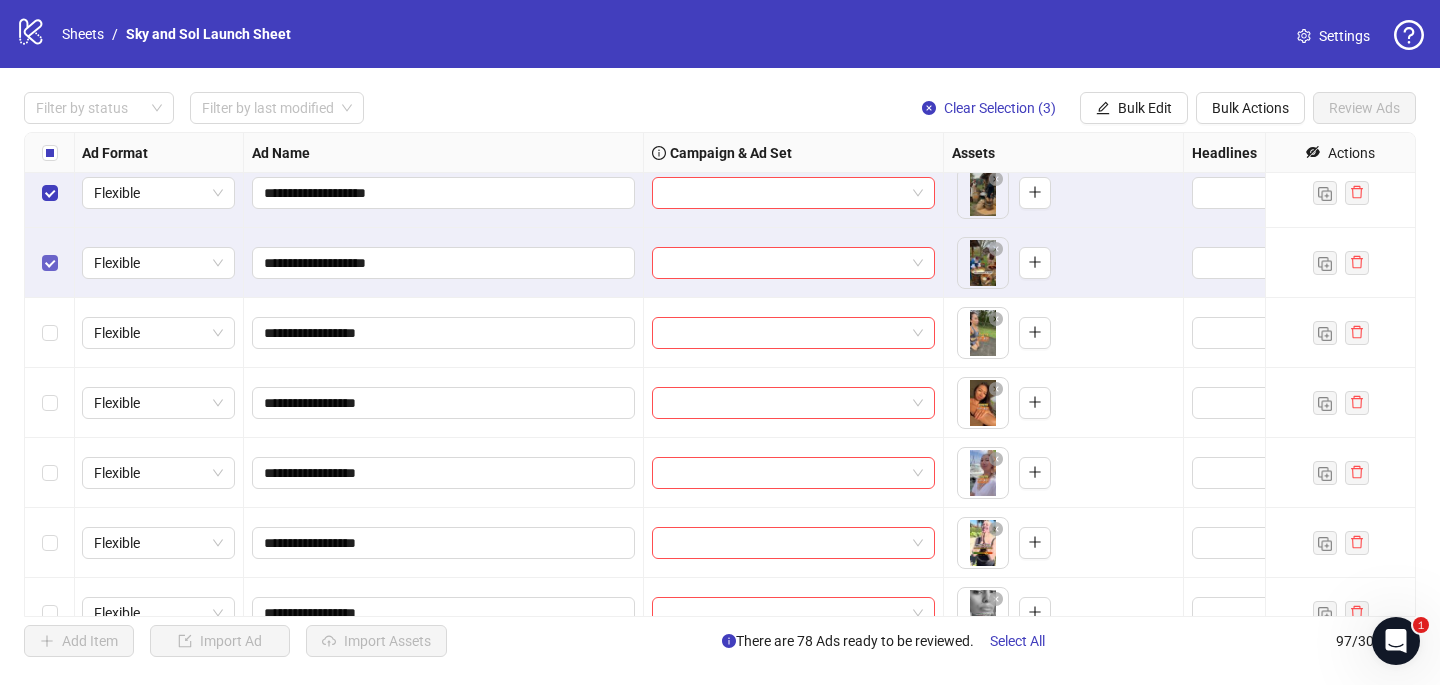 scroll, scrollTop: 5557, scrollLeft: 1, axis: both 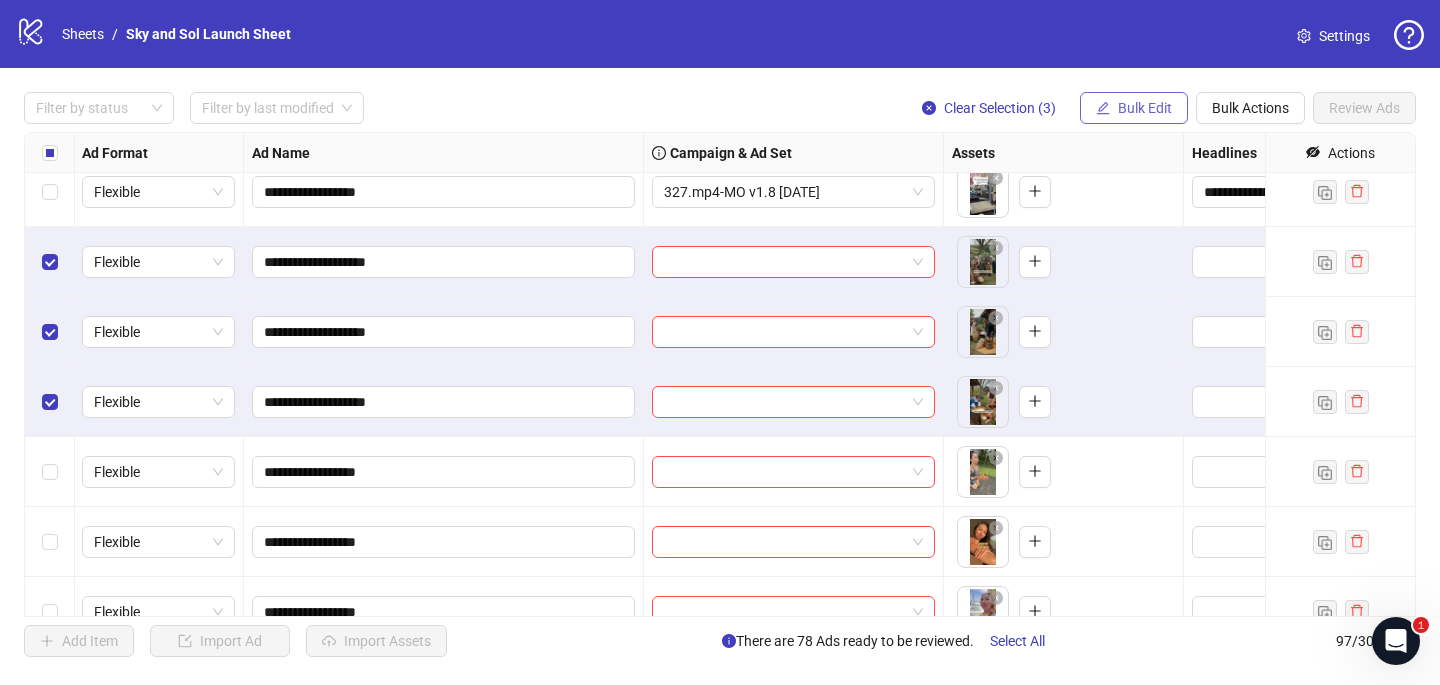 click on "Bulk Edit" at bounding box center [1145, 108] 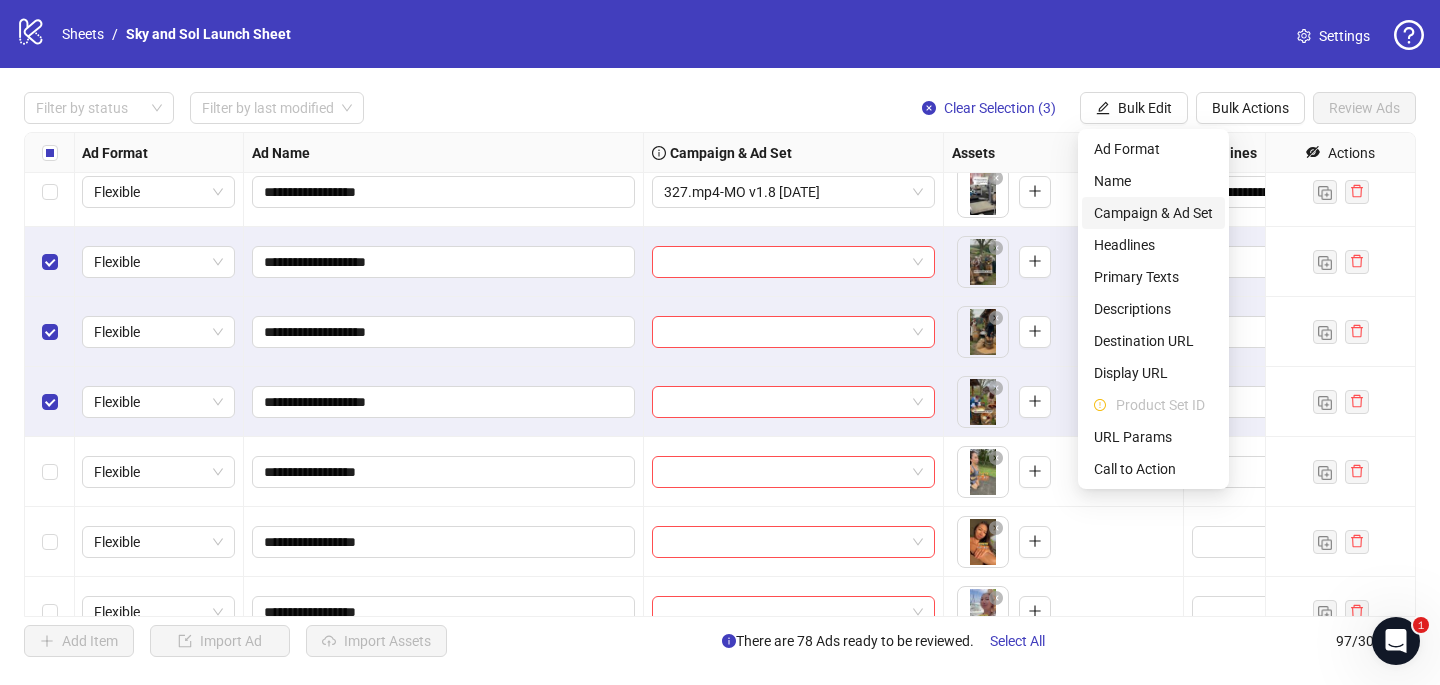 click on "Campaign & Ad Set" at bounding box center [1153, 213] 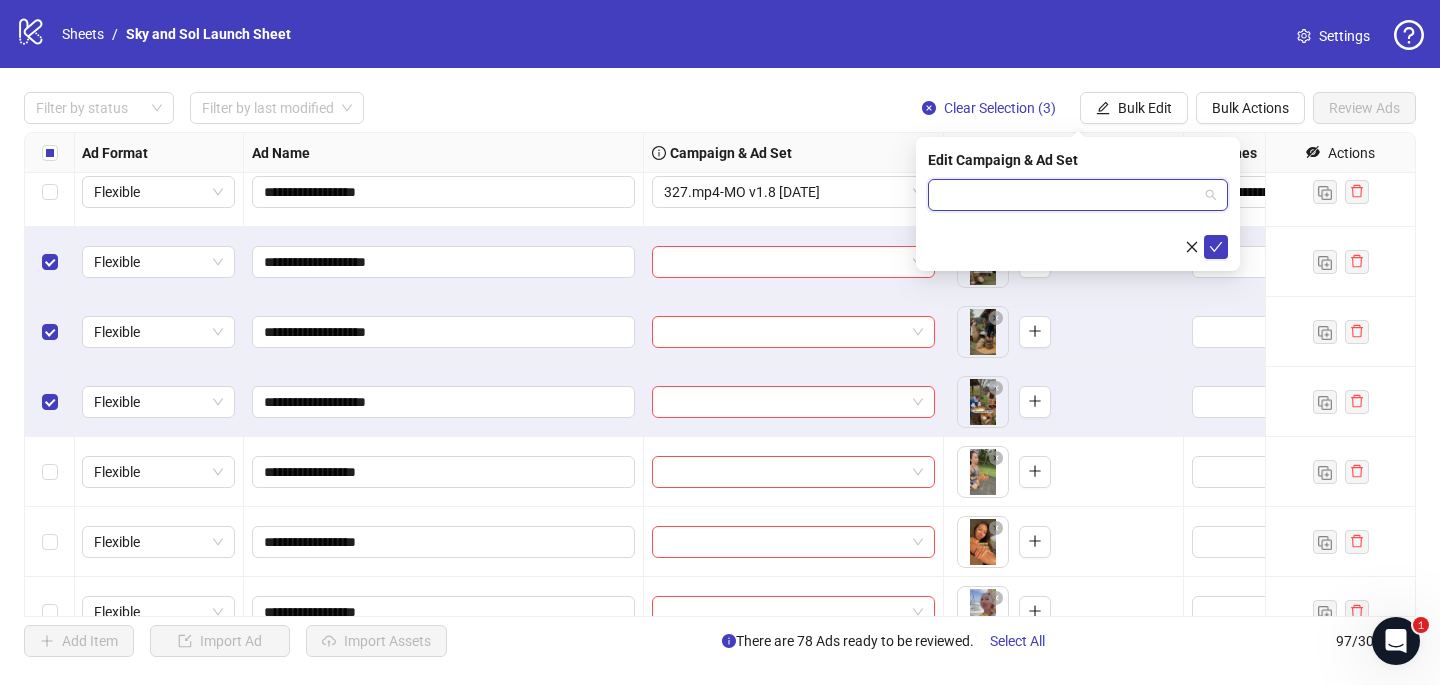 click at bounding box center [1069, 195] 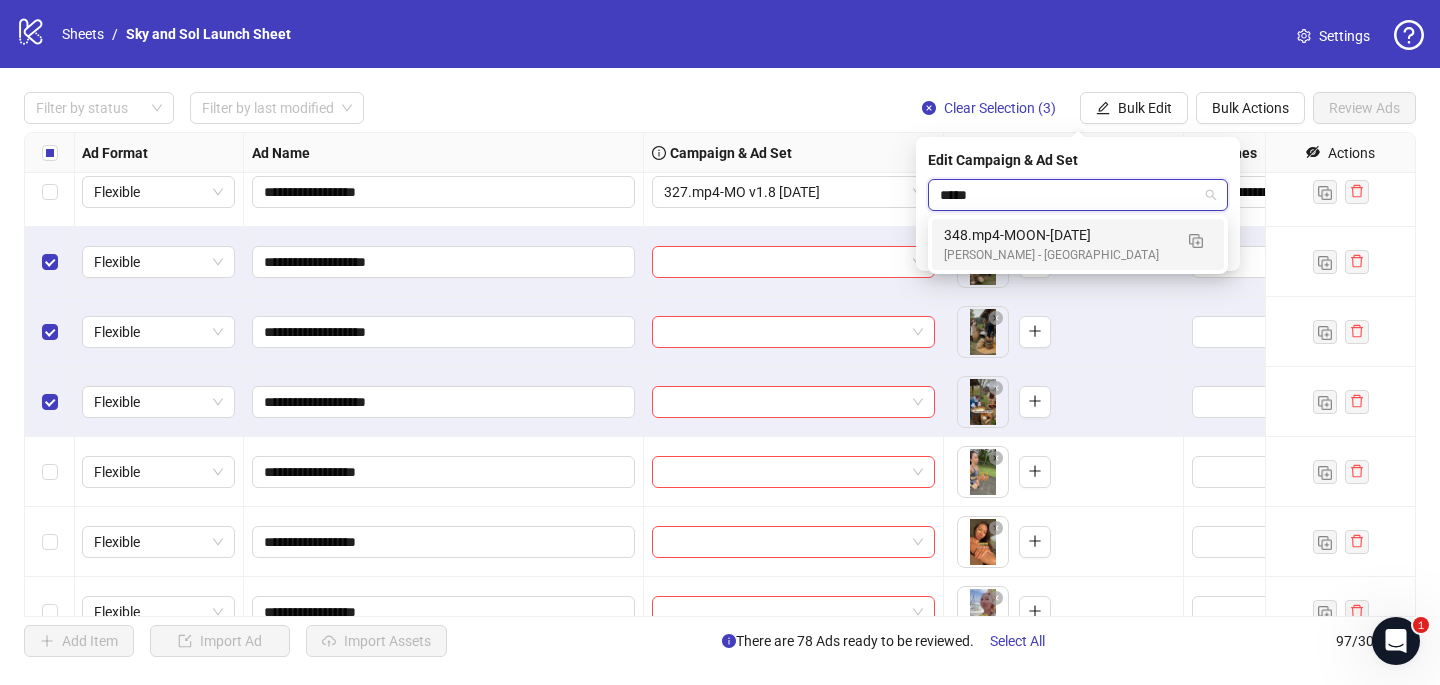 type on "******" 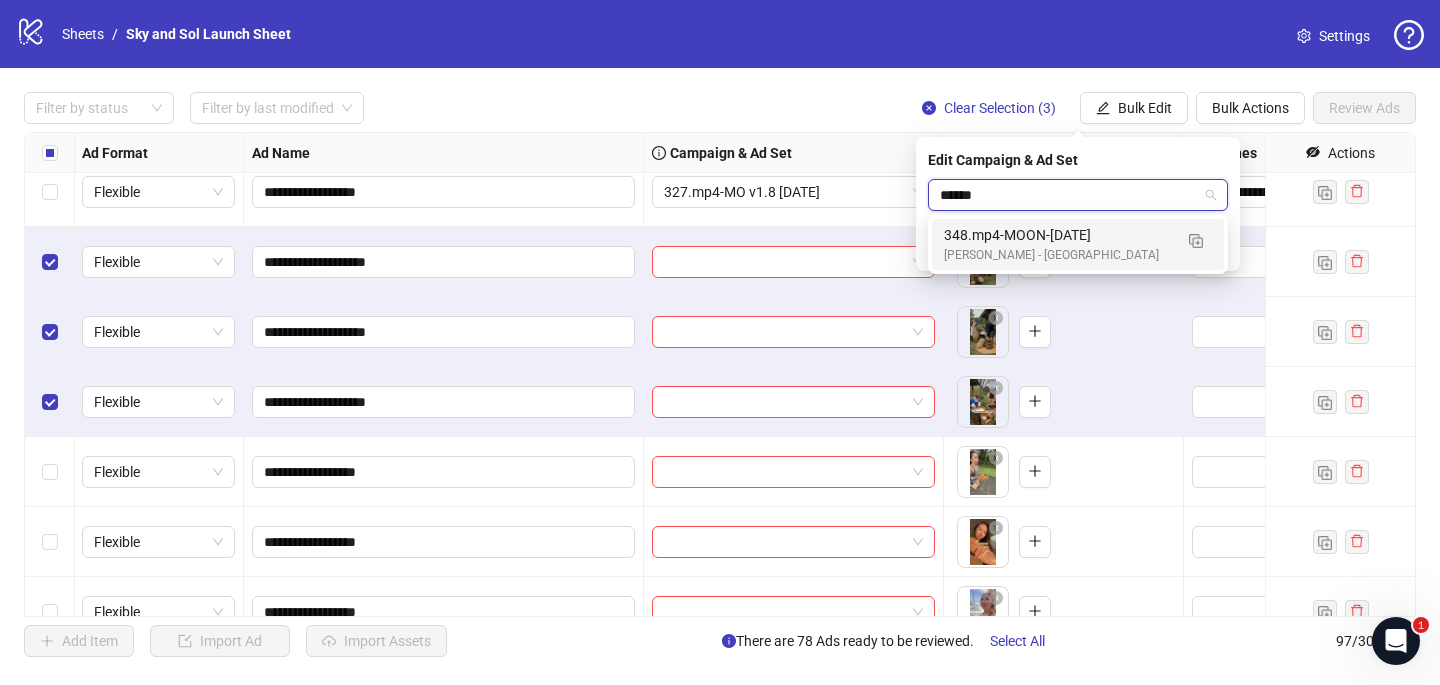 type 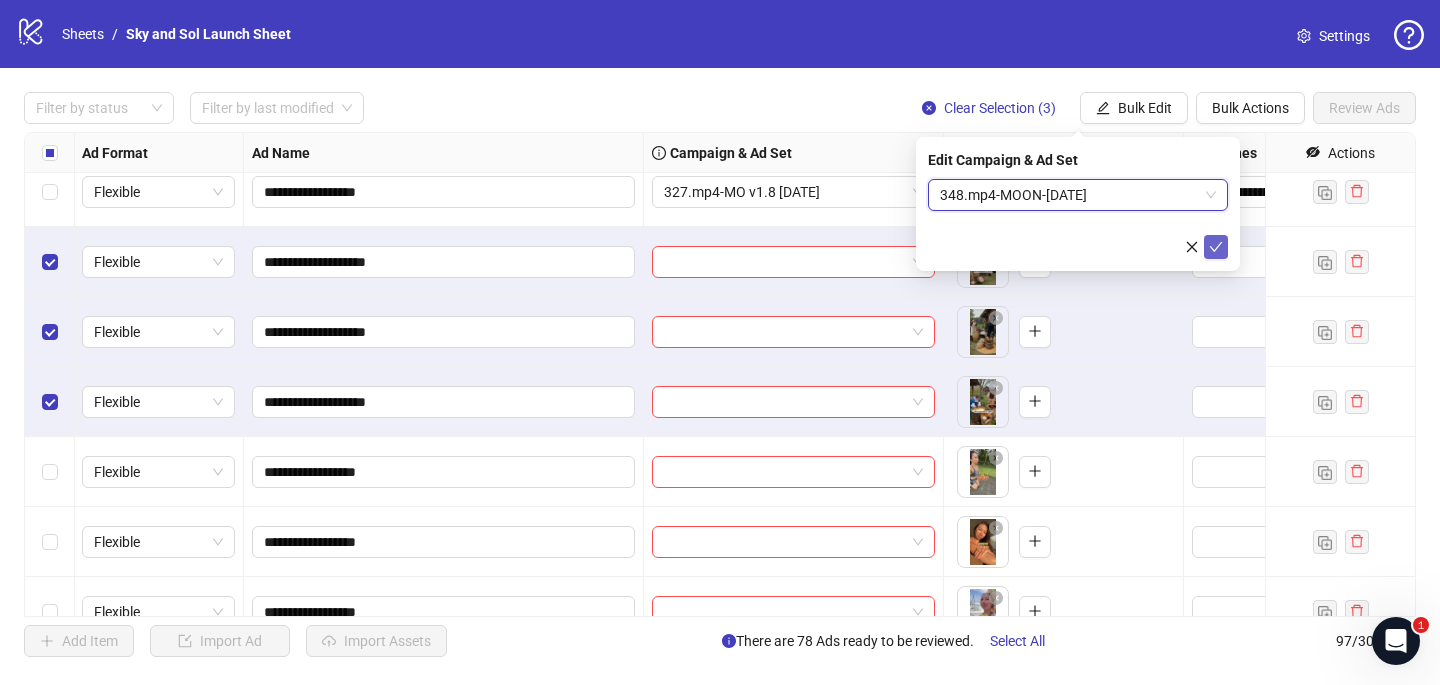 click at bounding box center [1216, 247] 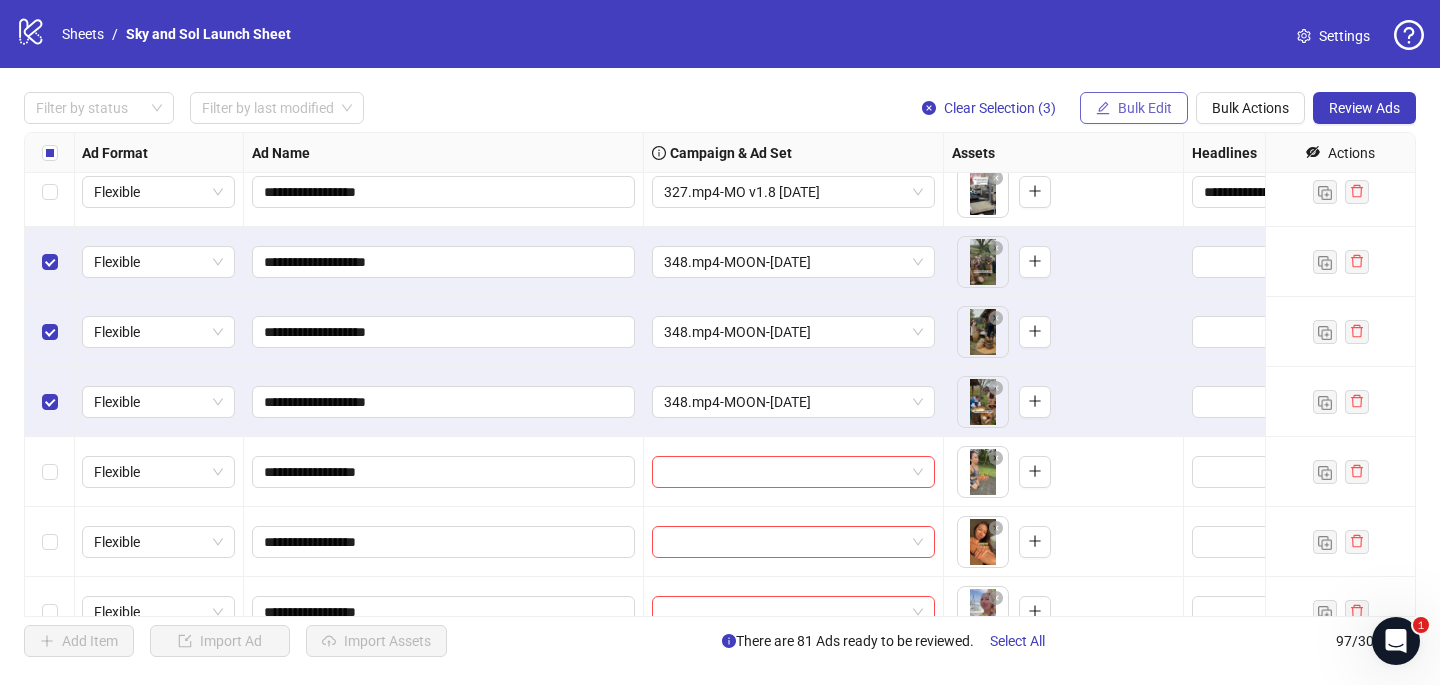 click on "Bulk Edit" at bounding box center (1145, 108) 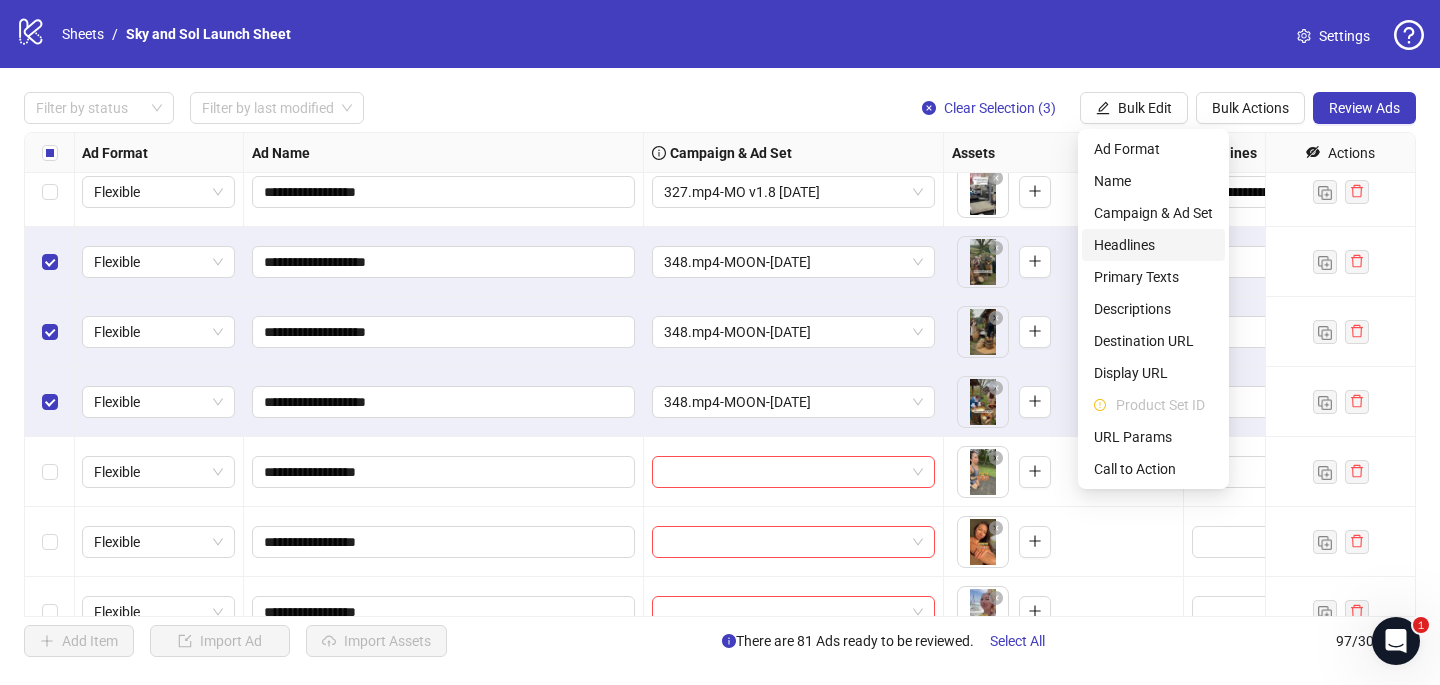 click on "Headlines" at bounding box center [1153, 245] 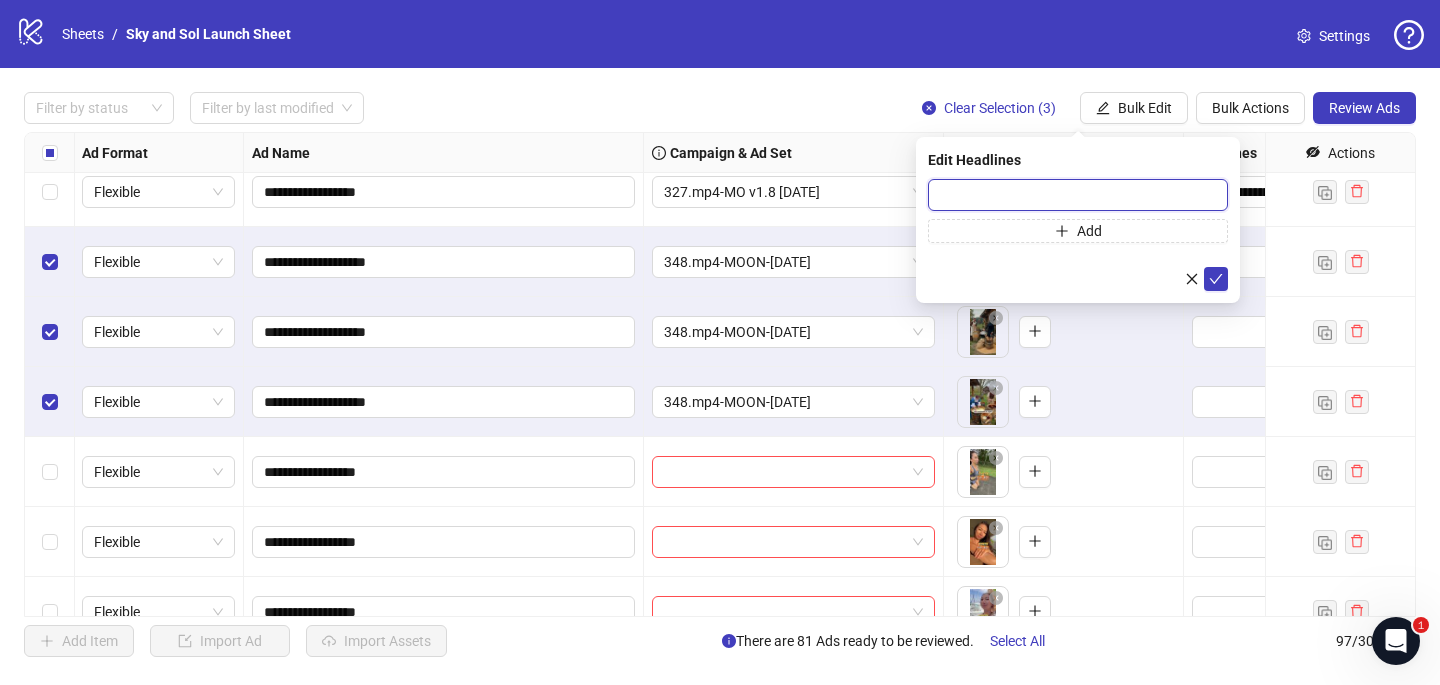 click at bounding box center (1078, 195) 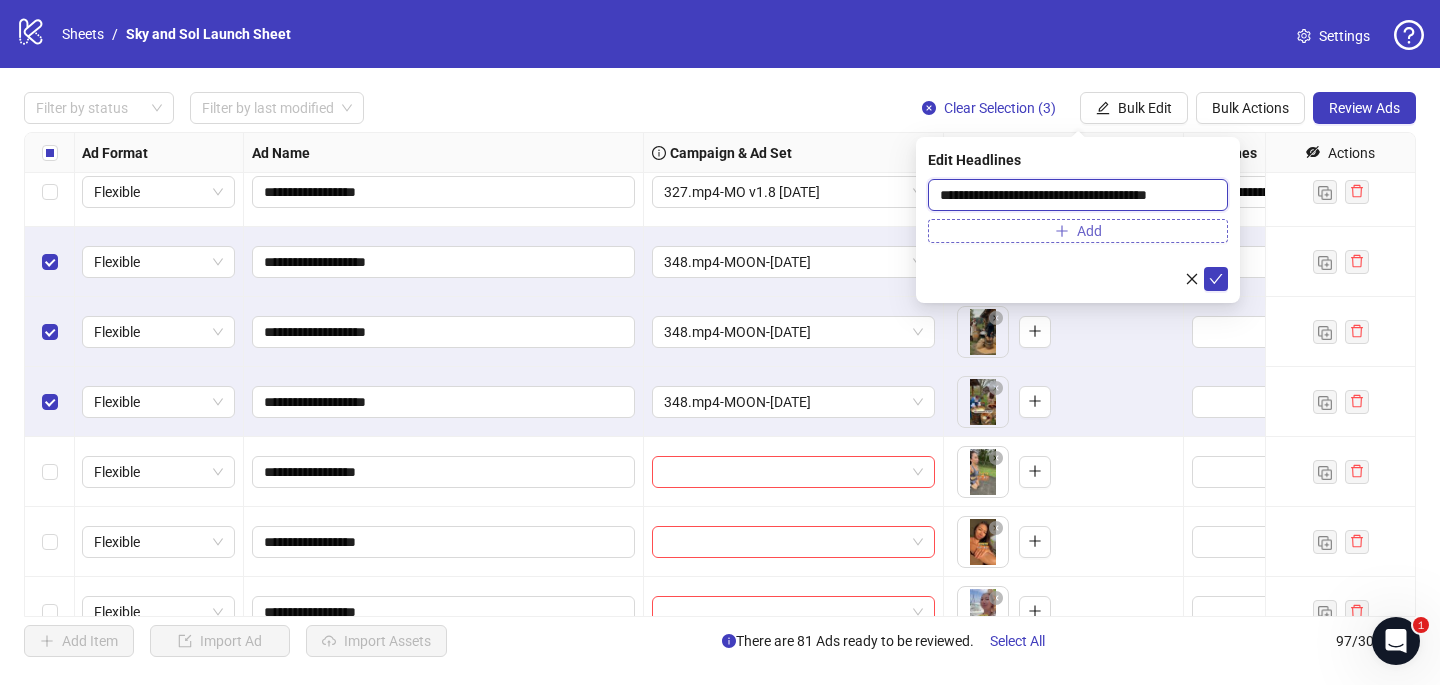 type on "**********" 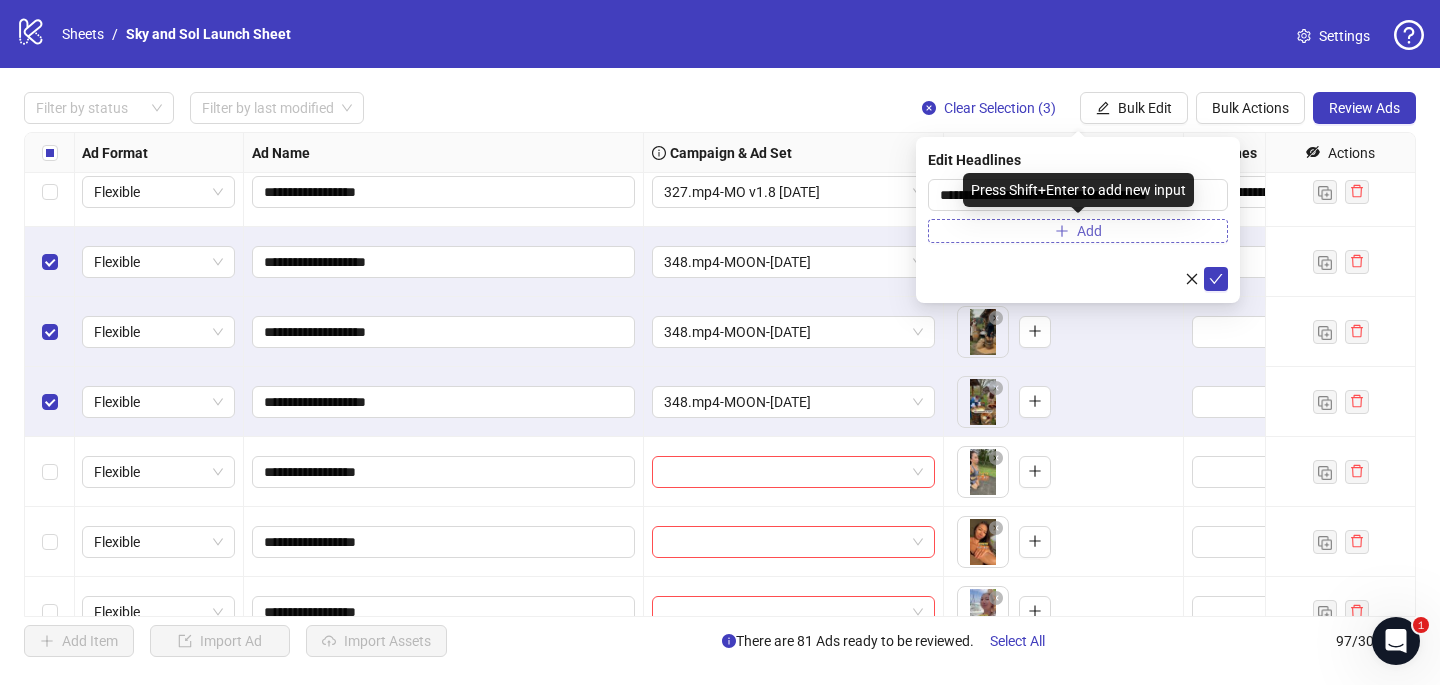 click on "Add" at bounding box center [1078, 231] 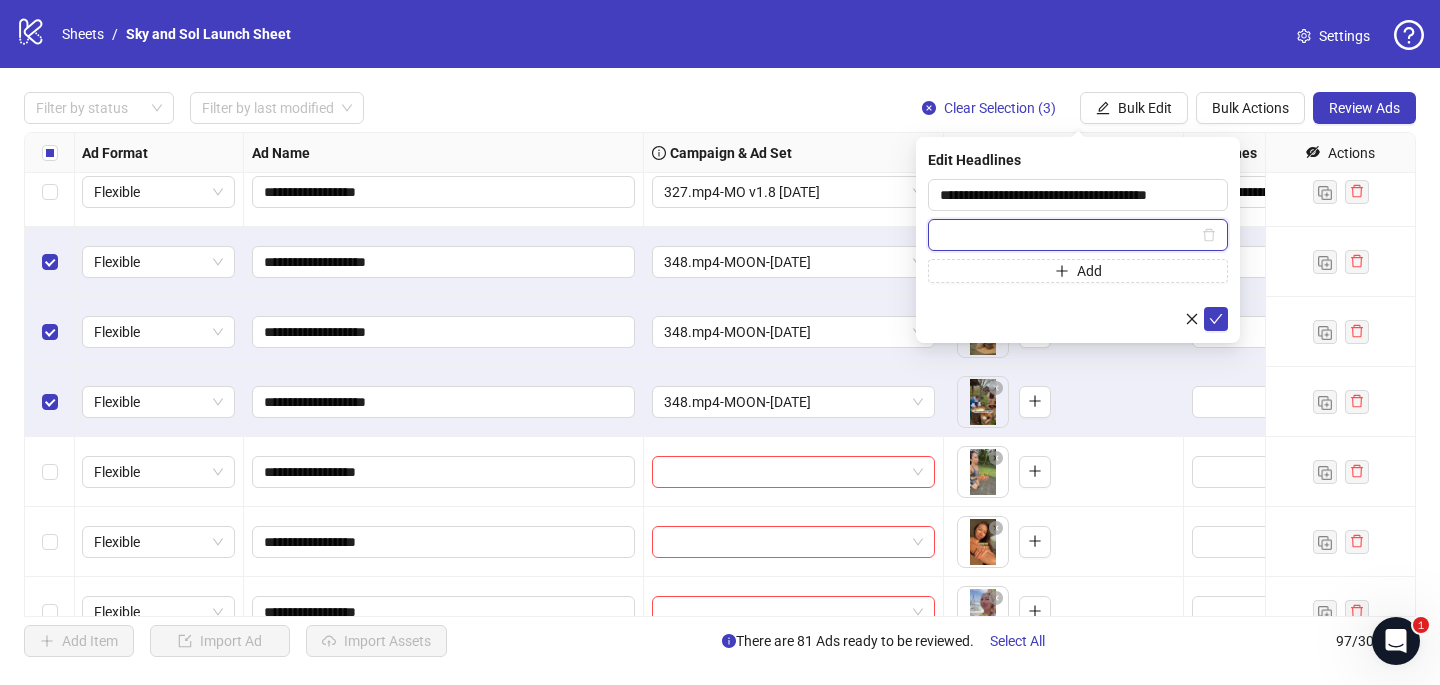 paste on "**********" 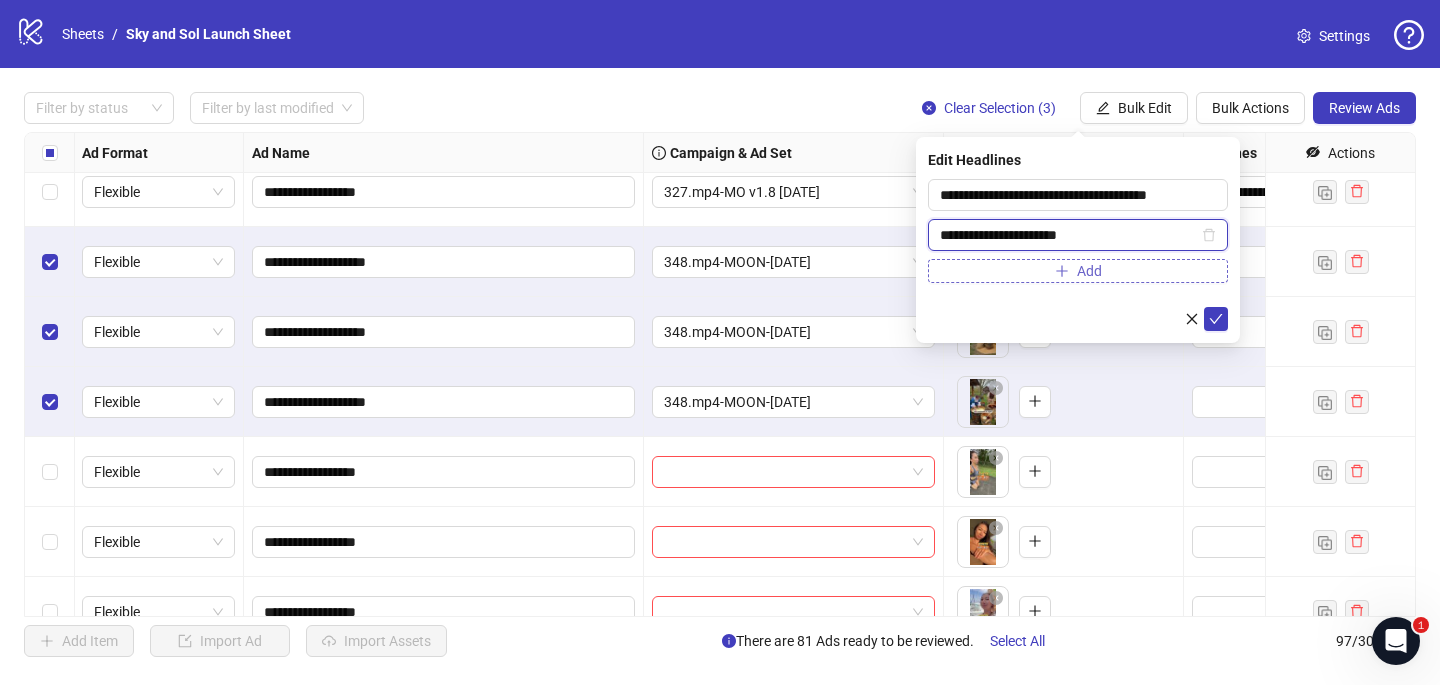 type on "**********" 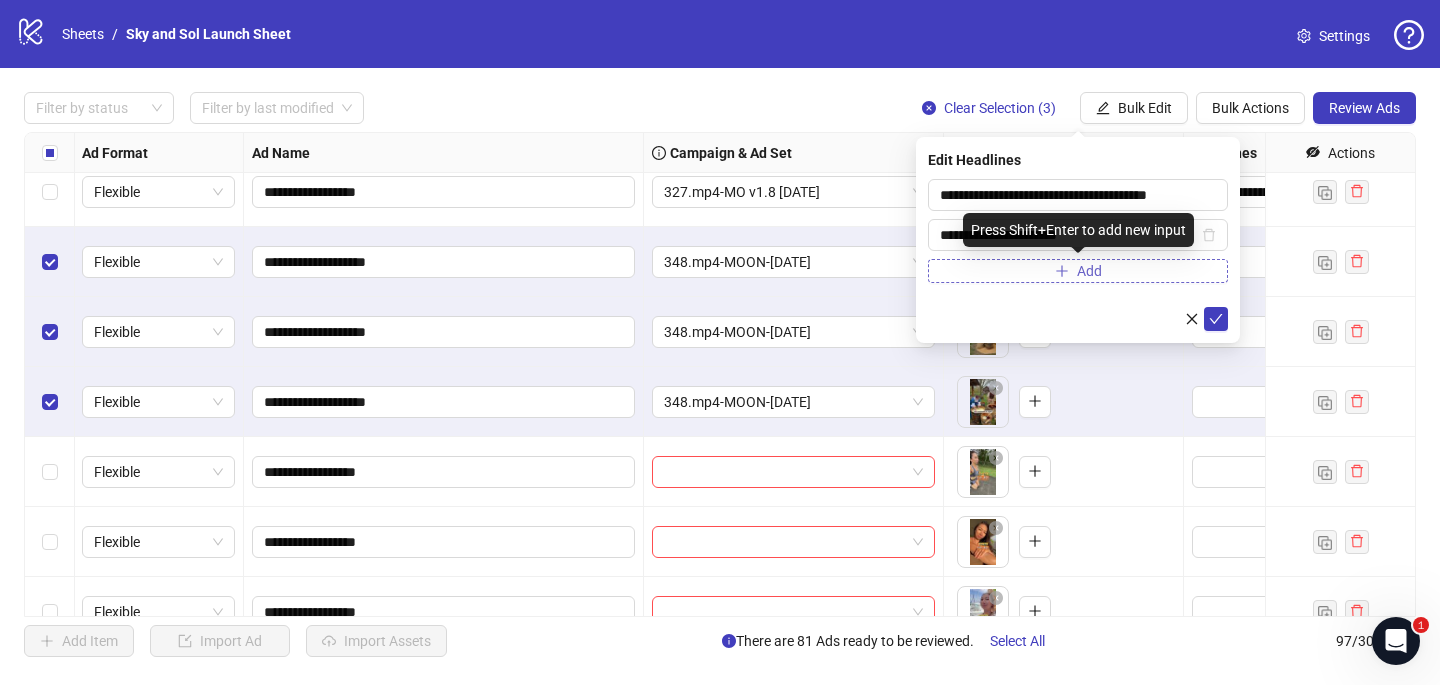 click on "Add" at bounding box center (1078, 271) 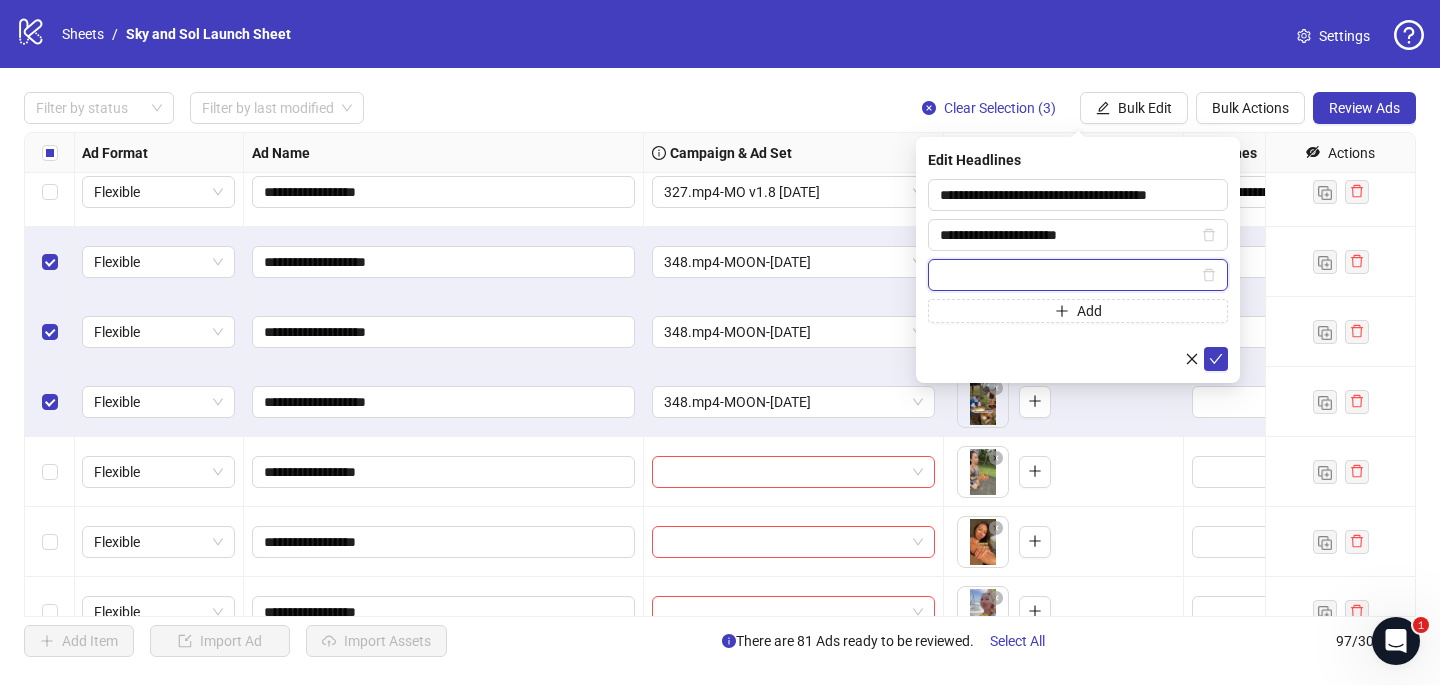 paste on "**********" 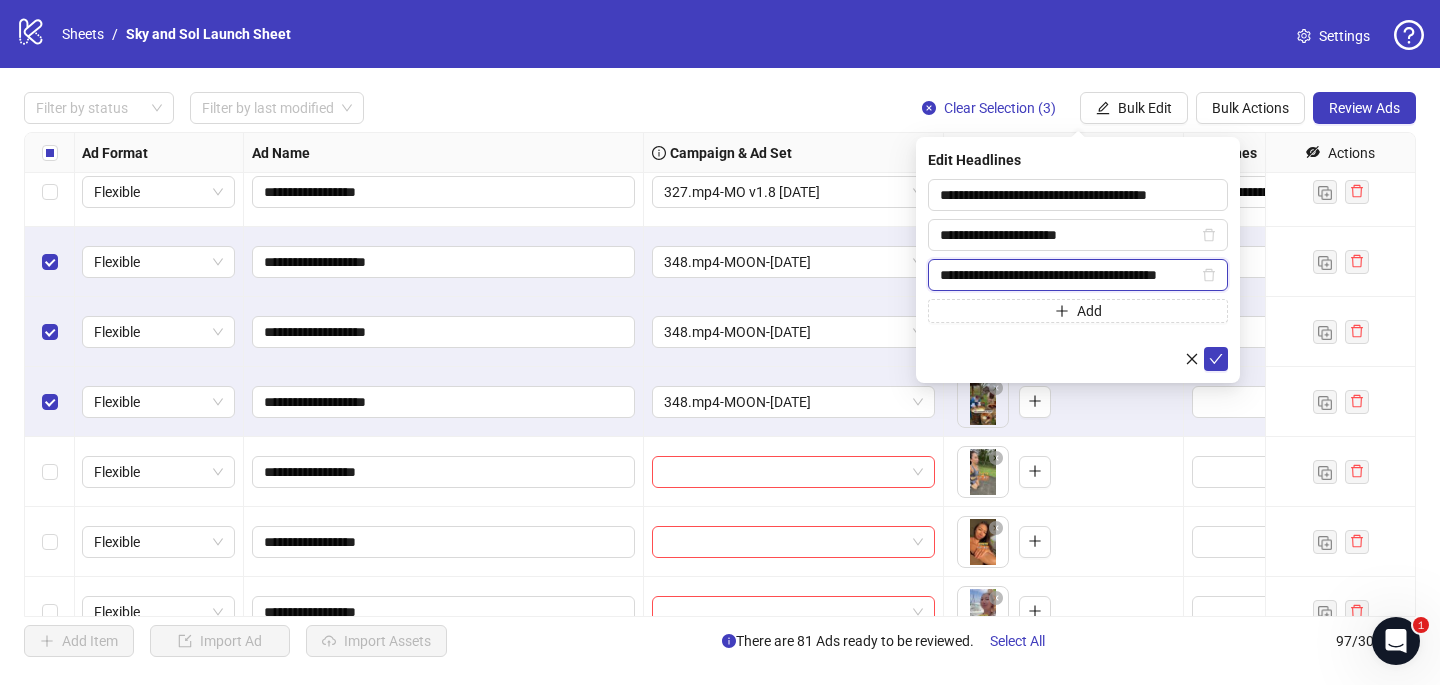 type on "**********" 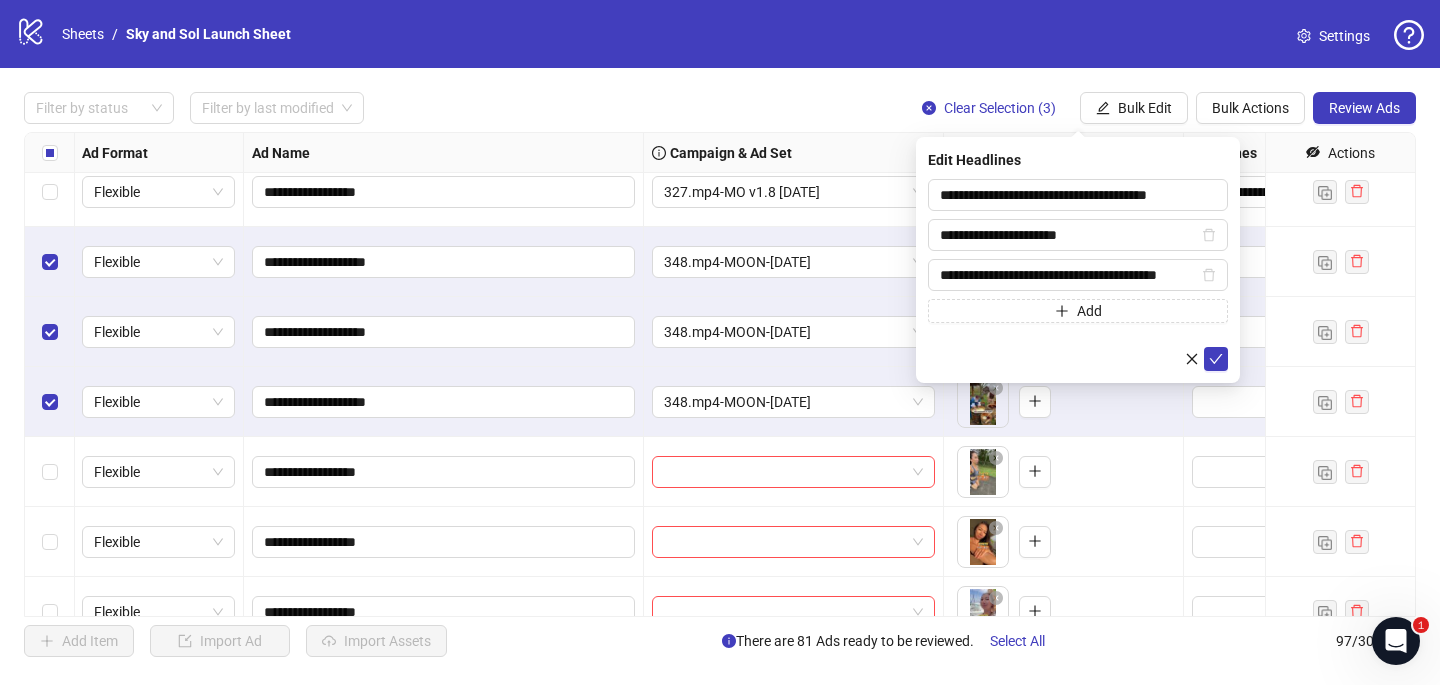 click on "**********" at bounding box center [1078, 275] 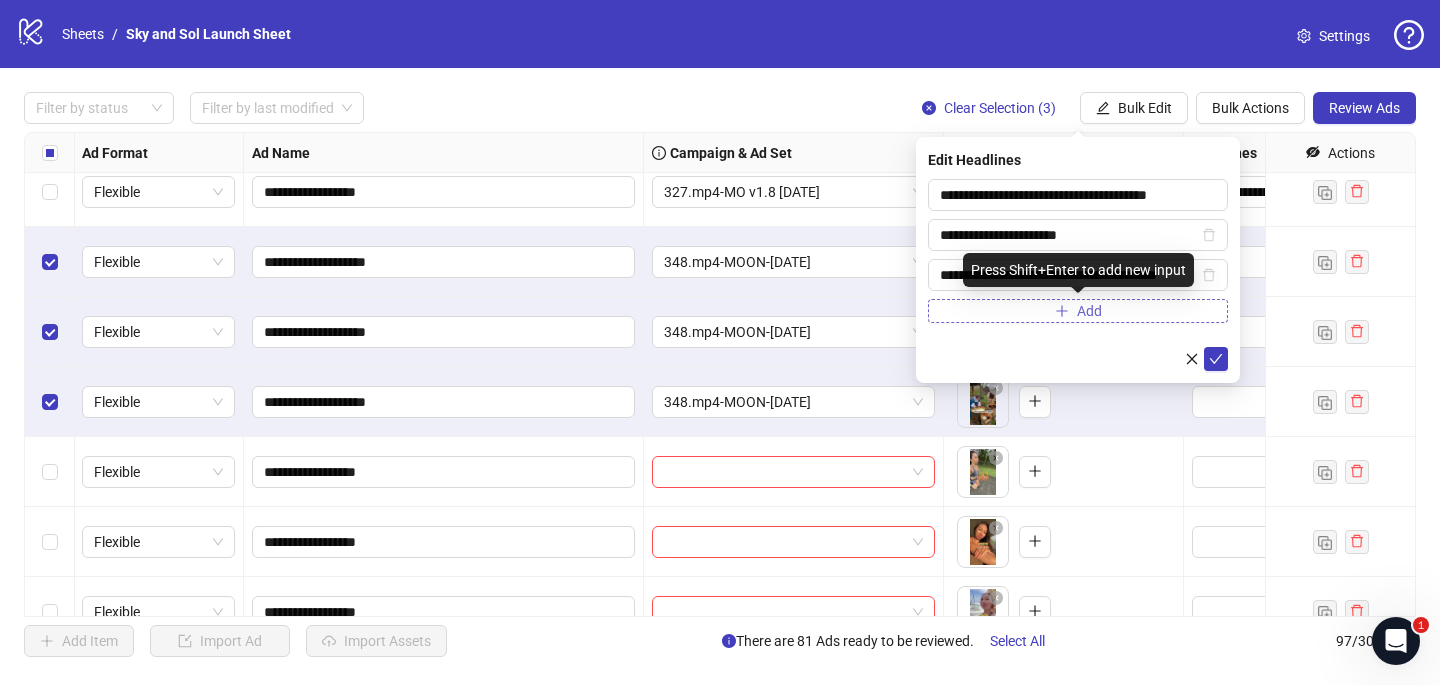click on "Add" at bounding box center [1078, 311] 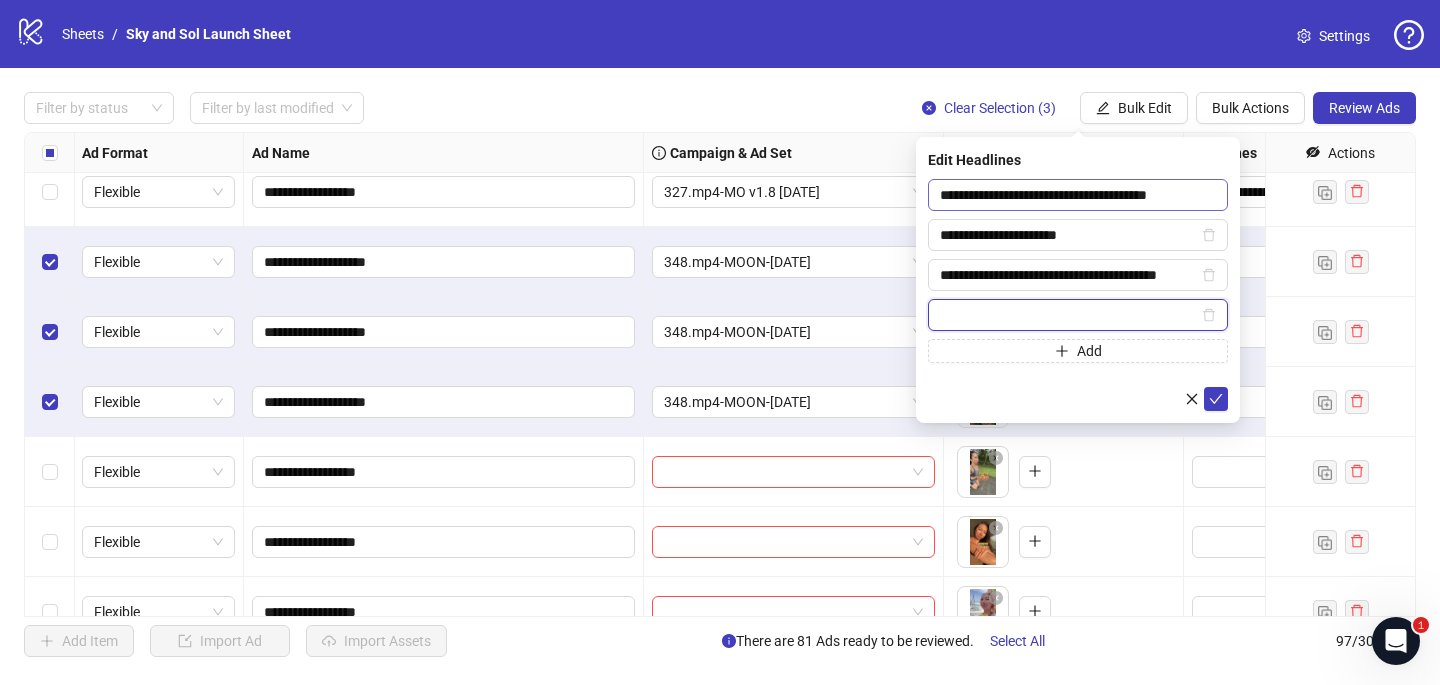paste on "**********" 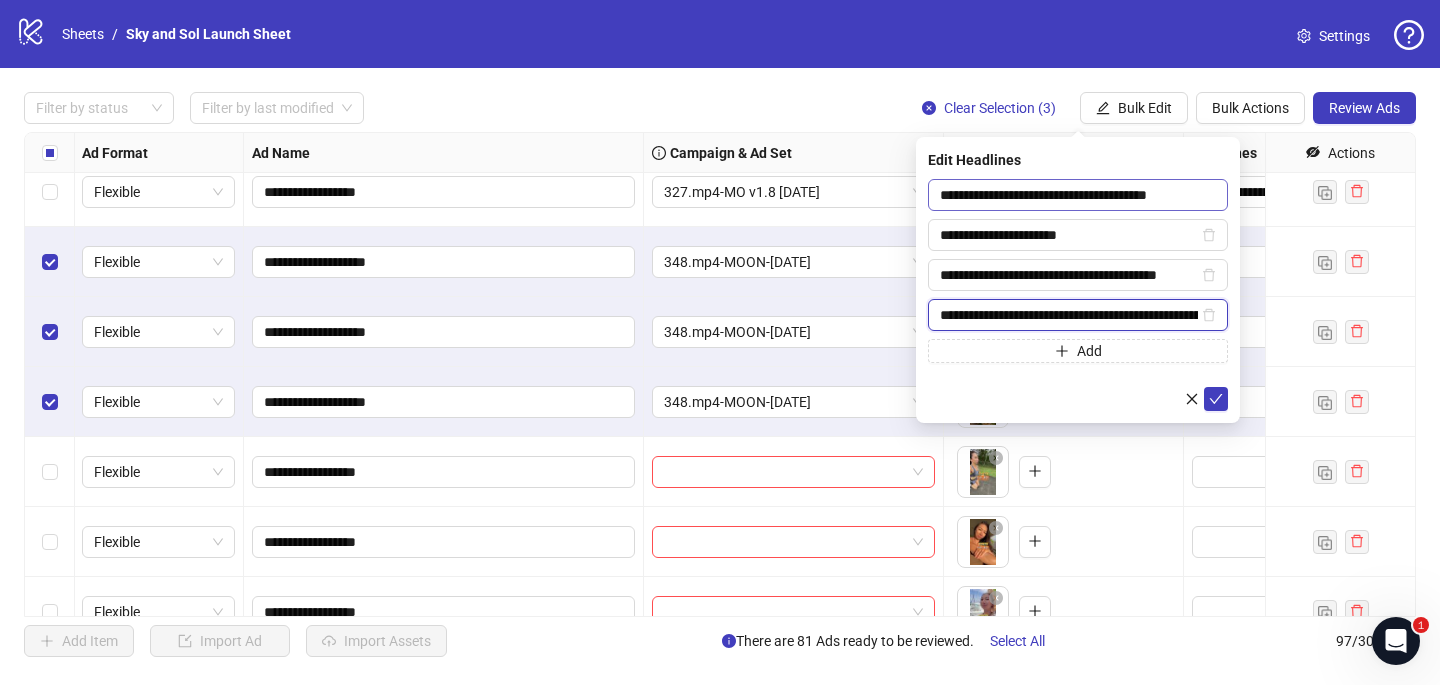 scroll, scrollTop: 0, scrollLeft: 108, axis: horizontal 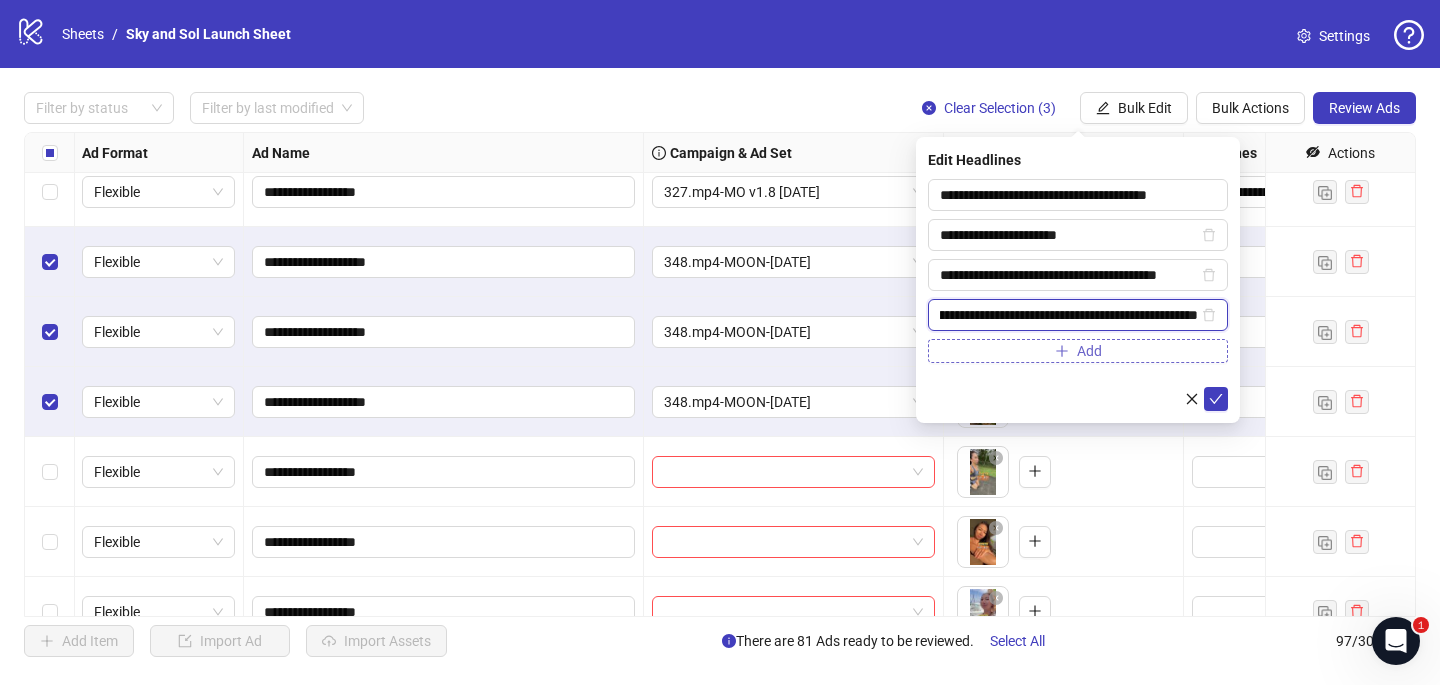 type on "**********" 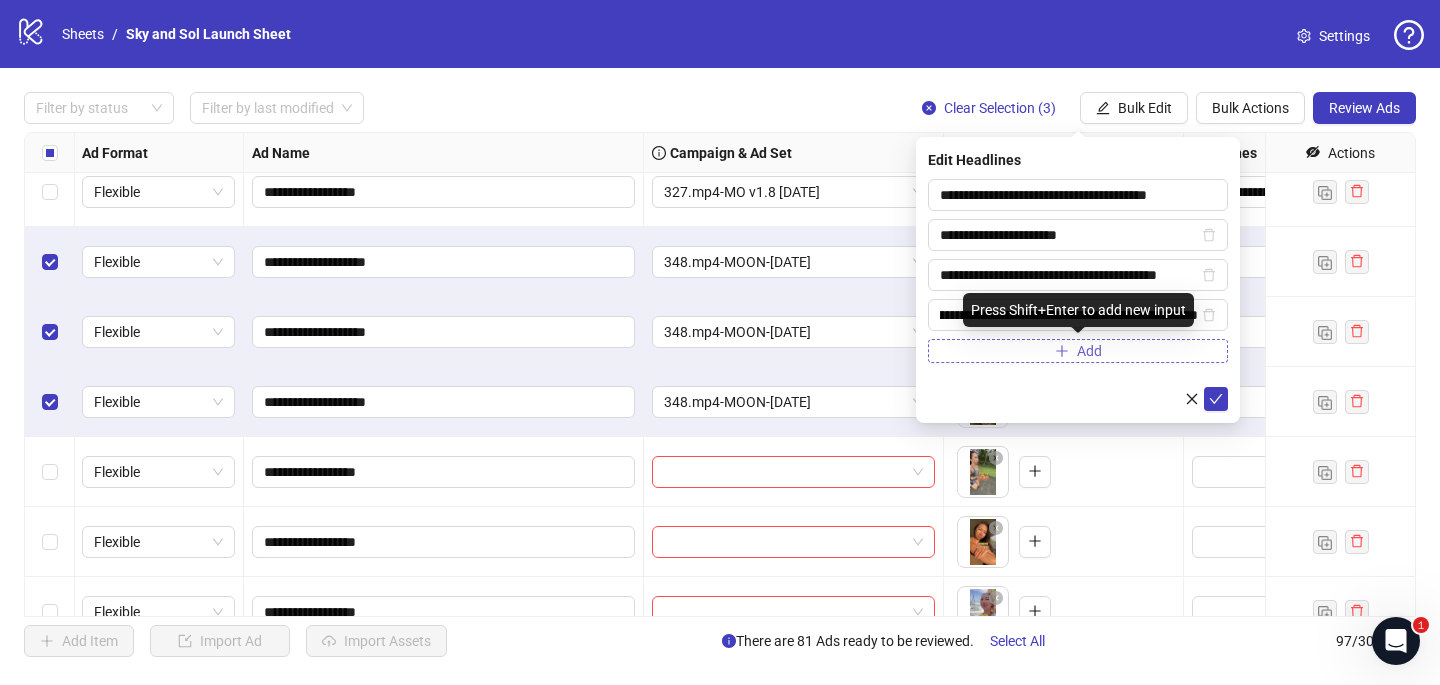 click on "Add" at bounding box center (1078, 351) 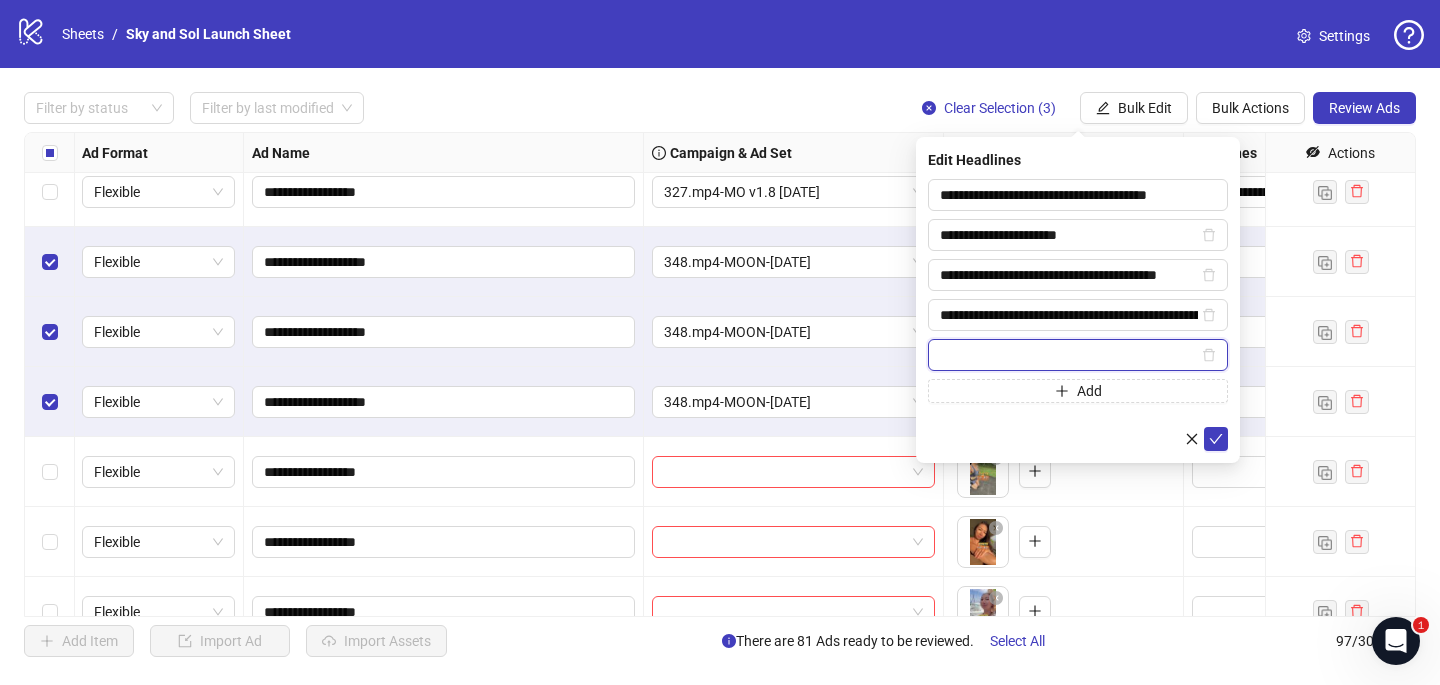 paste on "**********" 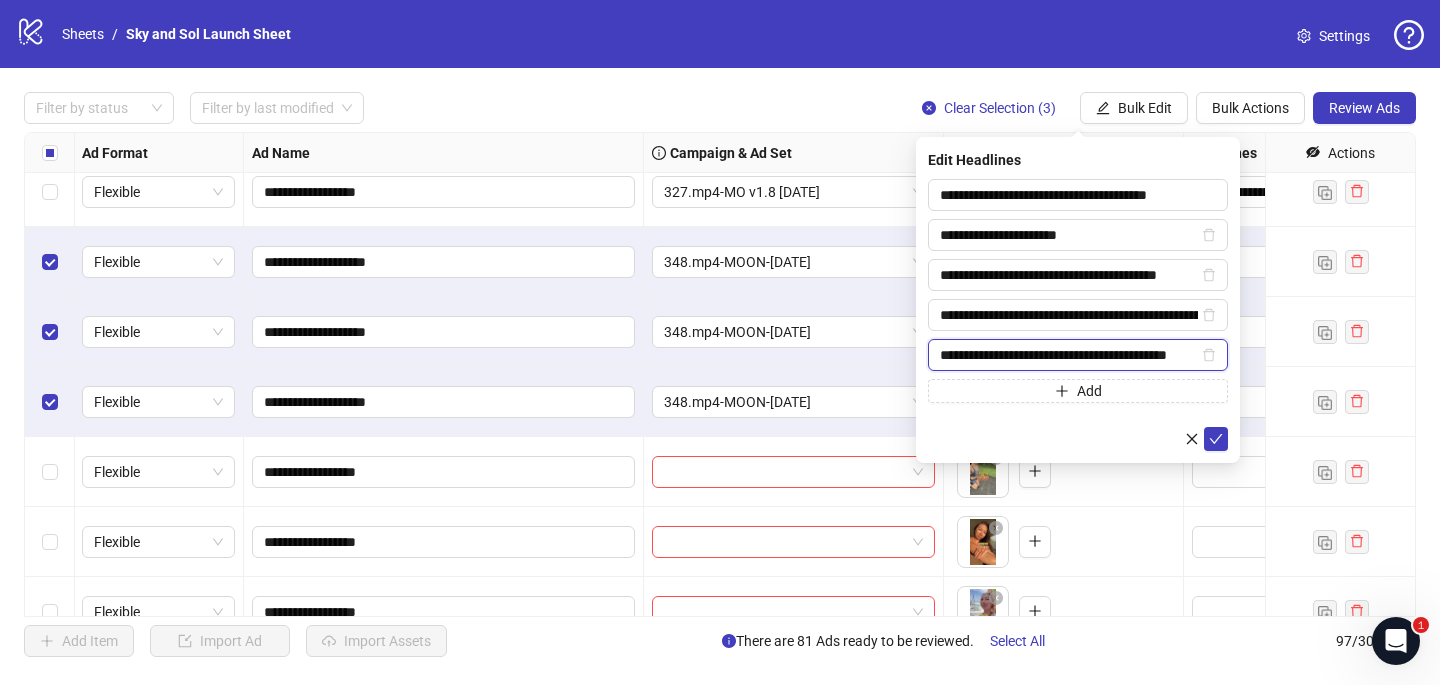 scroll, scrollTop: 0, scrollLeft: 19, axis: horizontal 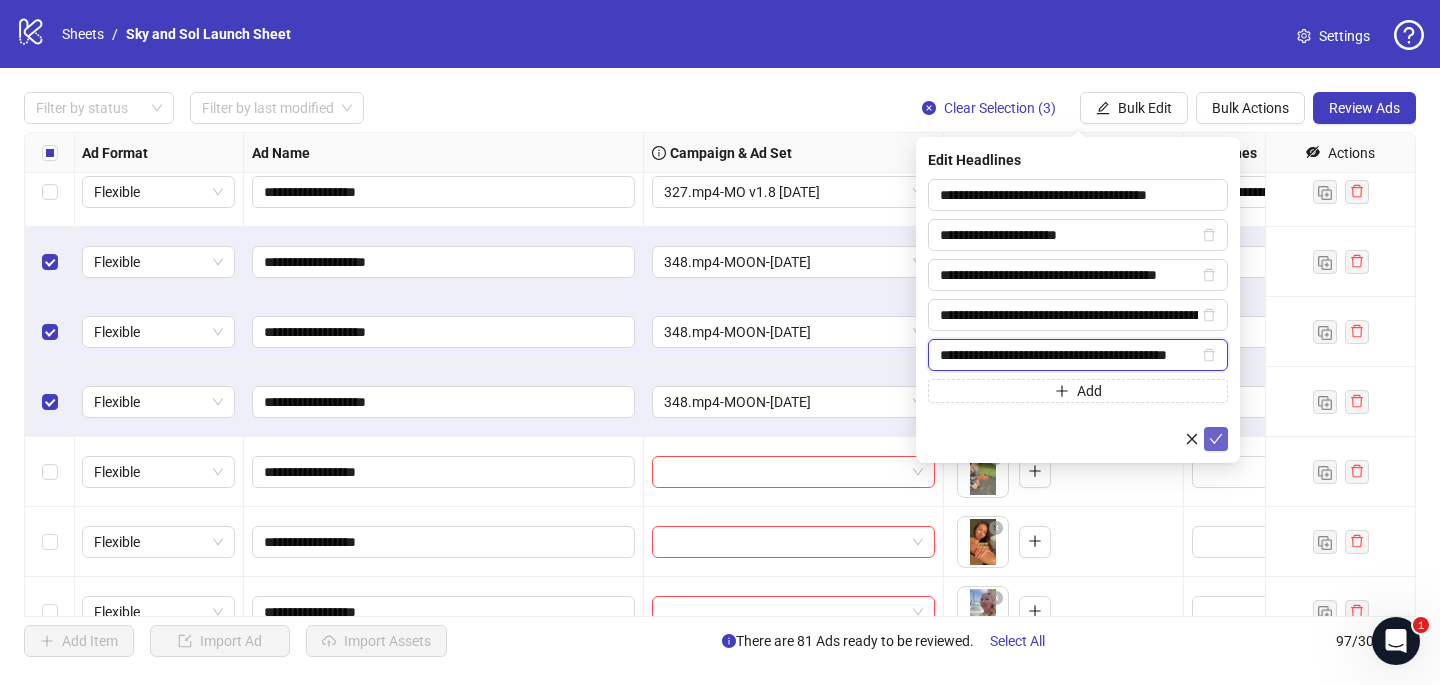 type on "**********" 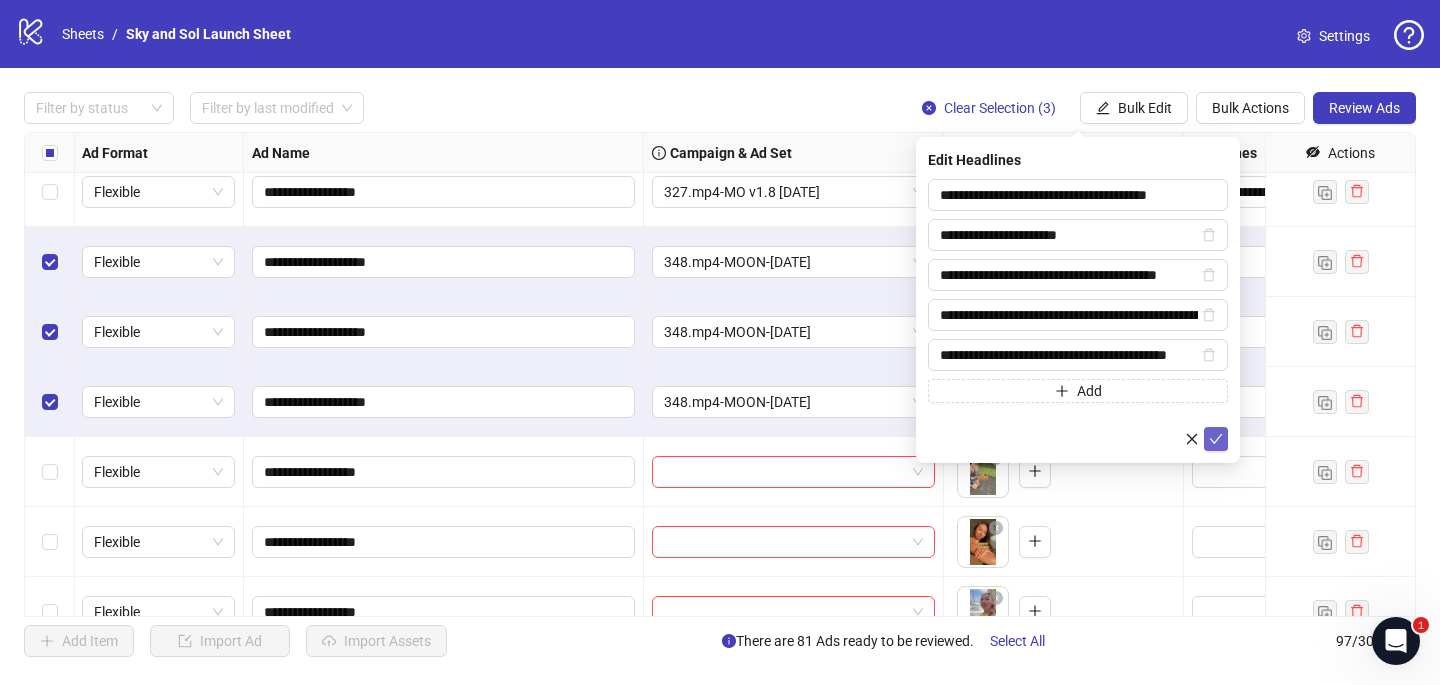 click 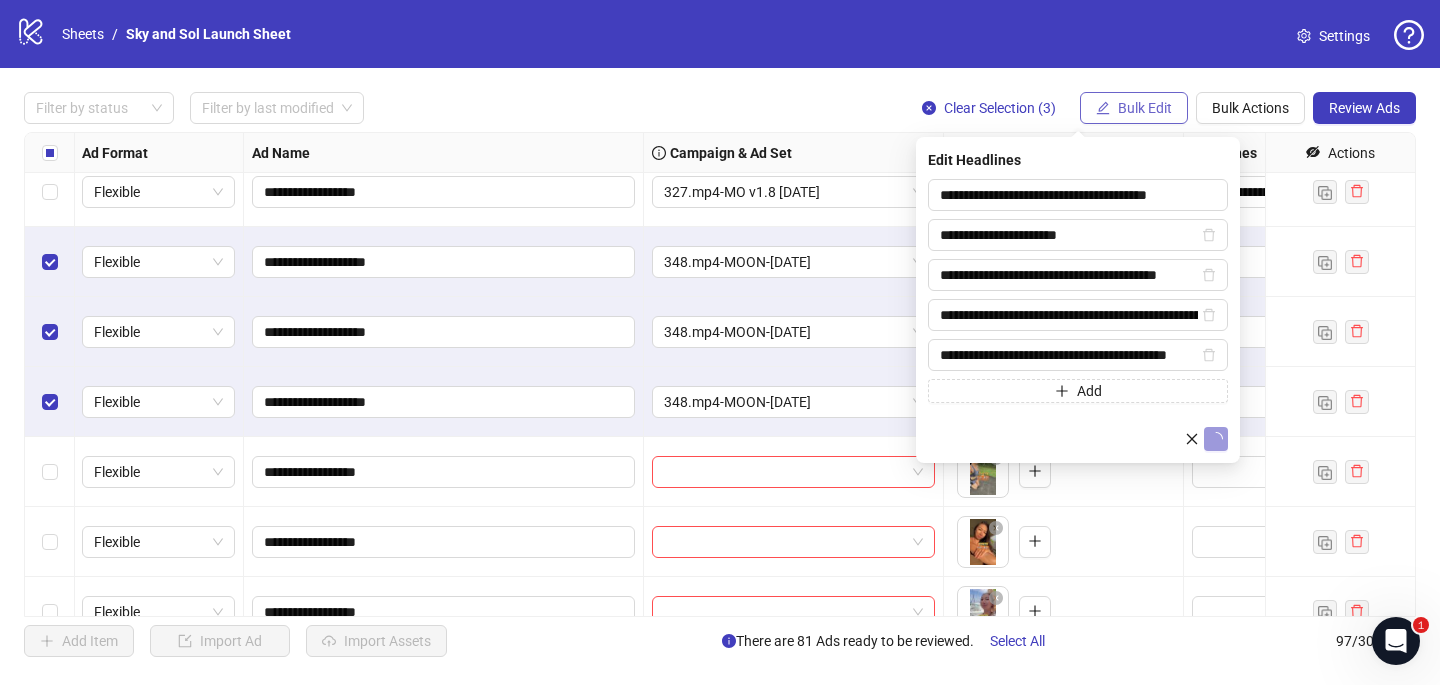 click on "Bulk Edit" at bounding box center (1134, 108) 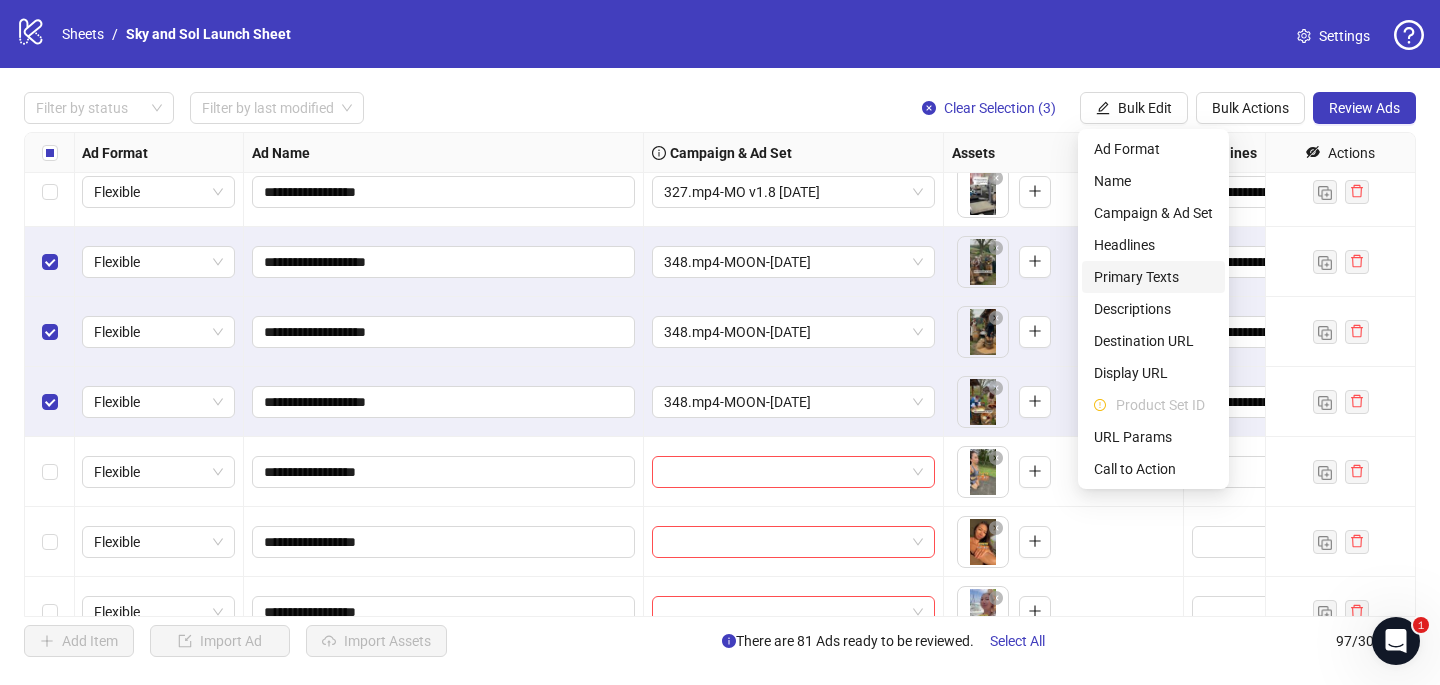 click on "Primary Texts" at bounding box center [1153, 277] 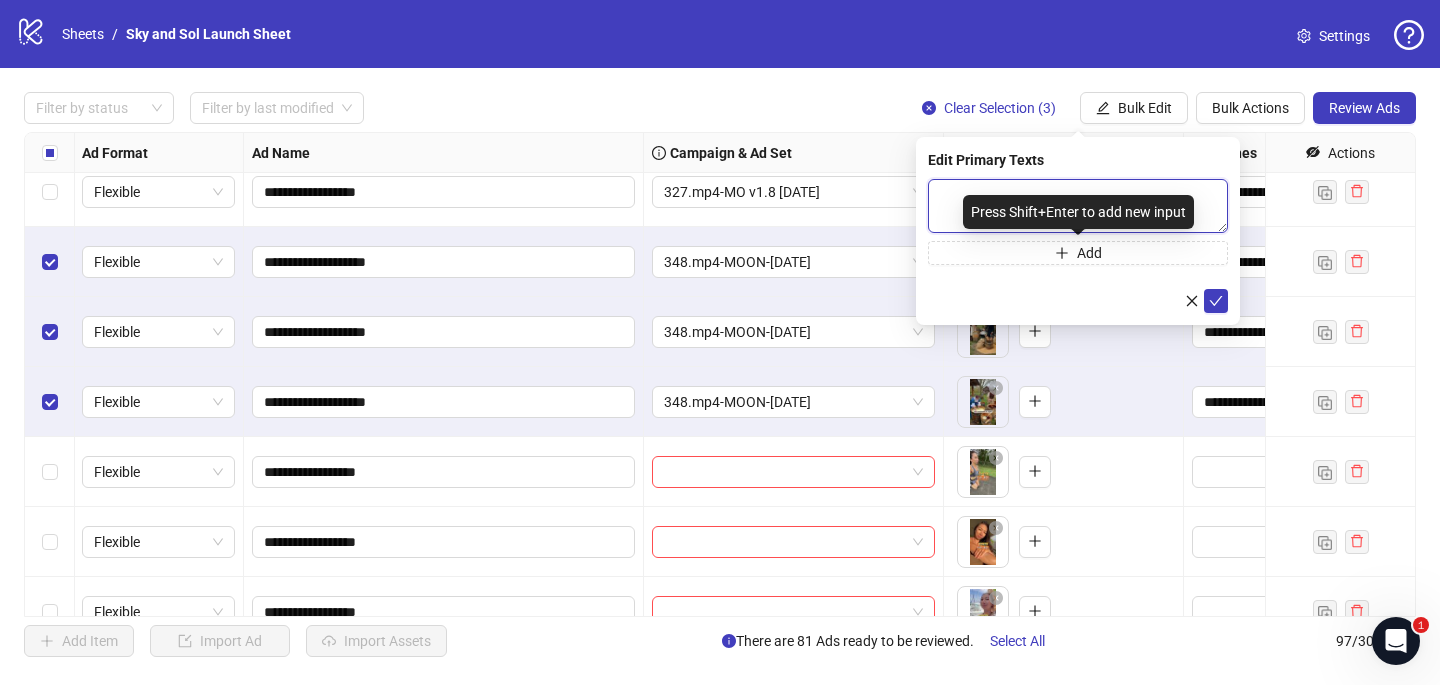 click at bounding box center [1078, 206] 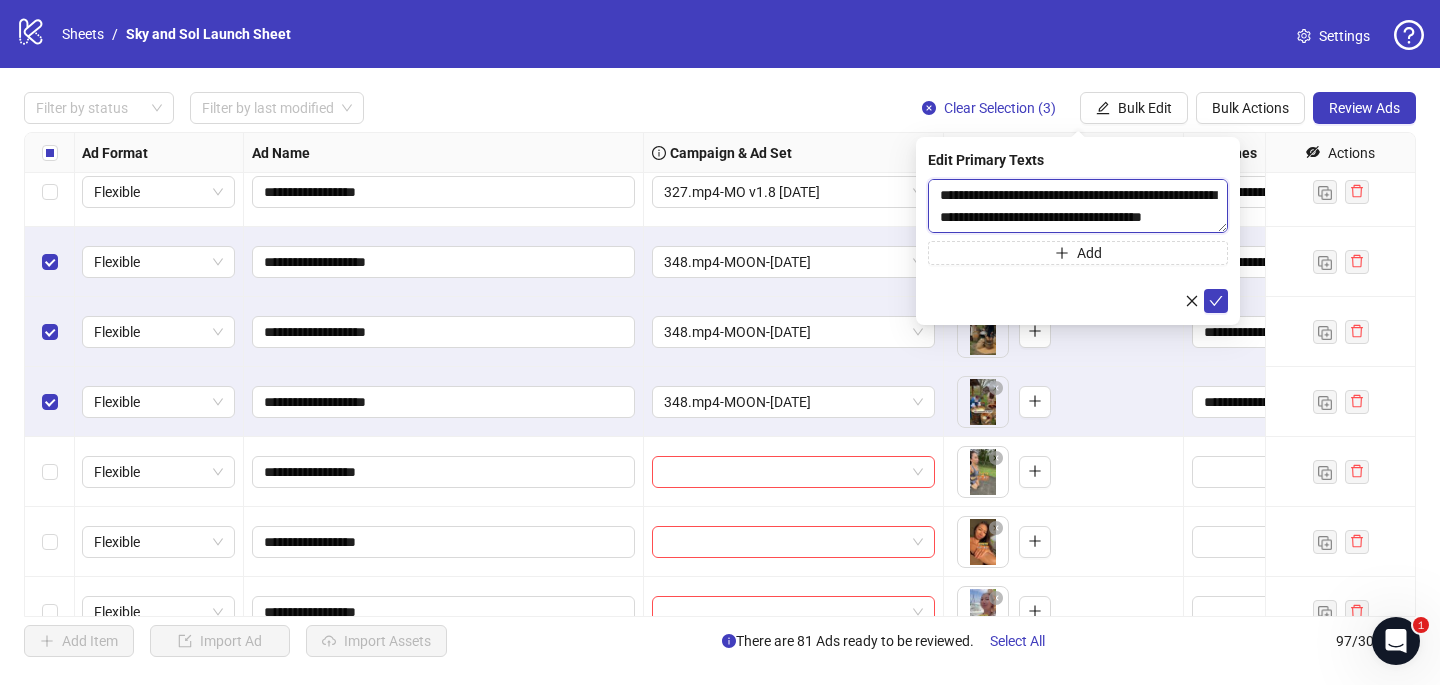 scroll, scrollTop: 352, scrollLeft: 0, axis: vertical 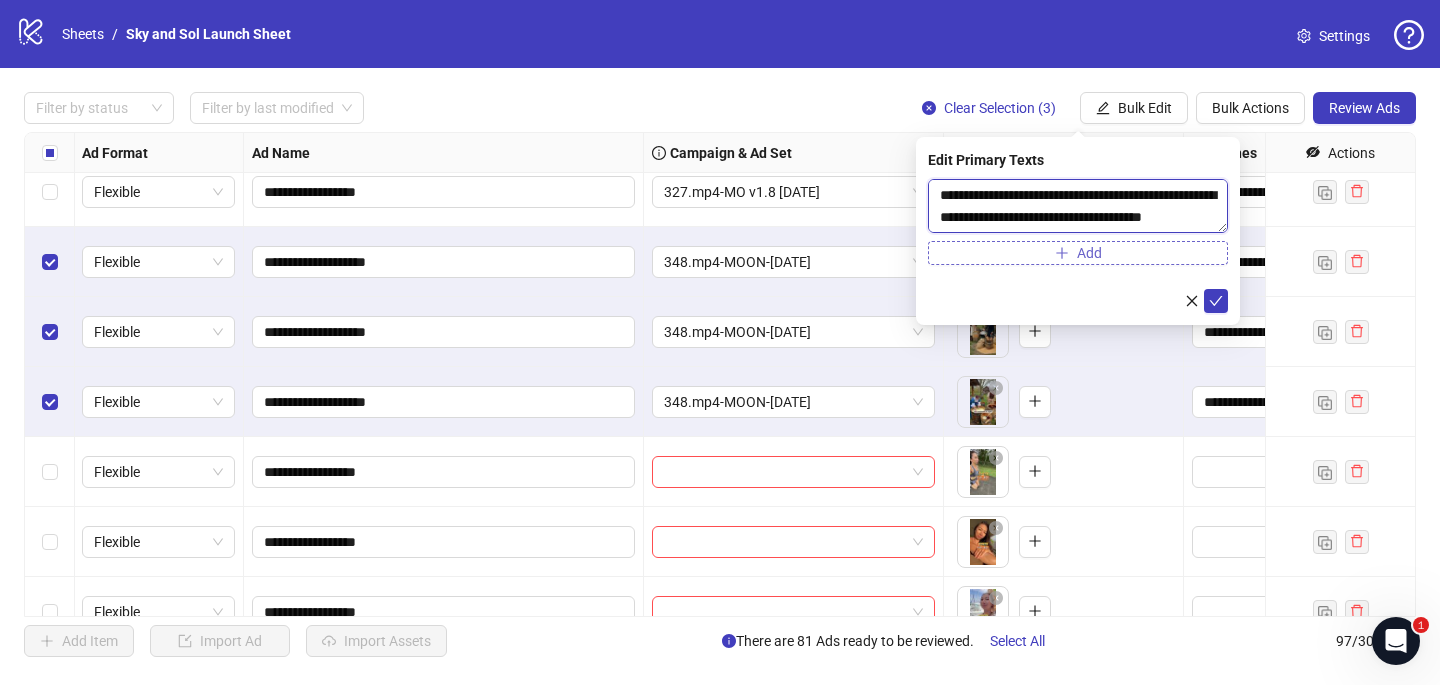 type on "**********" 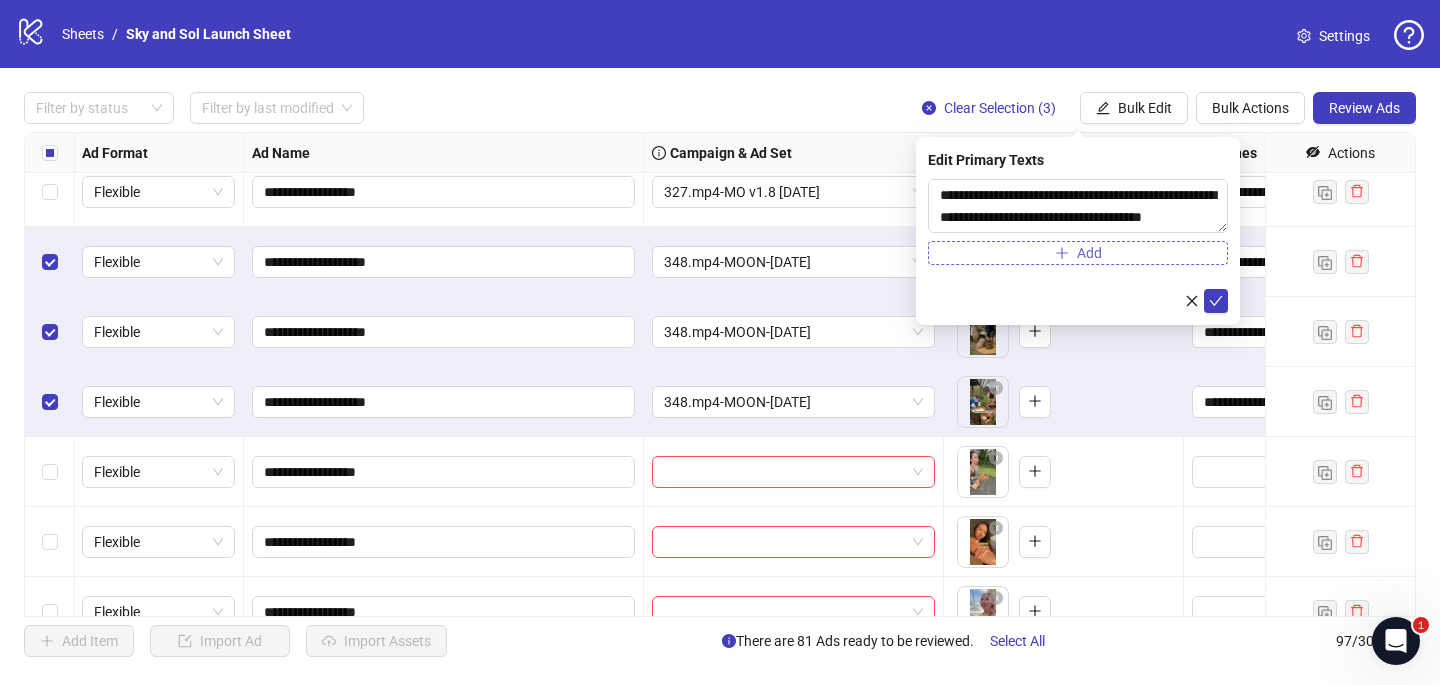 click on "Add" at bounding box center [1078, 253] 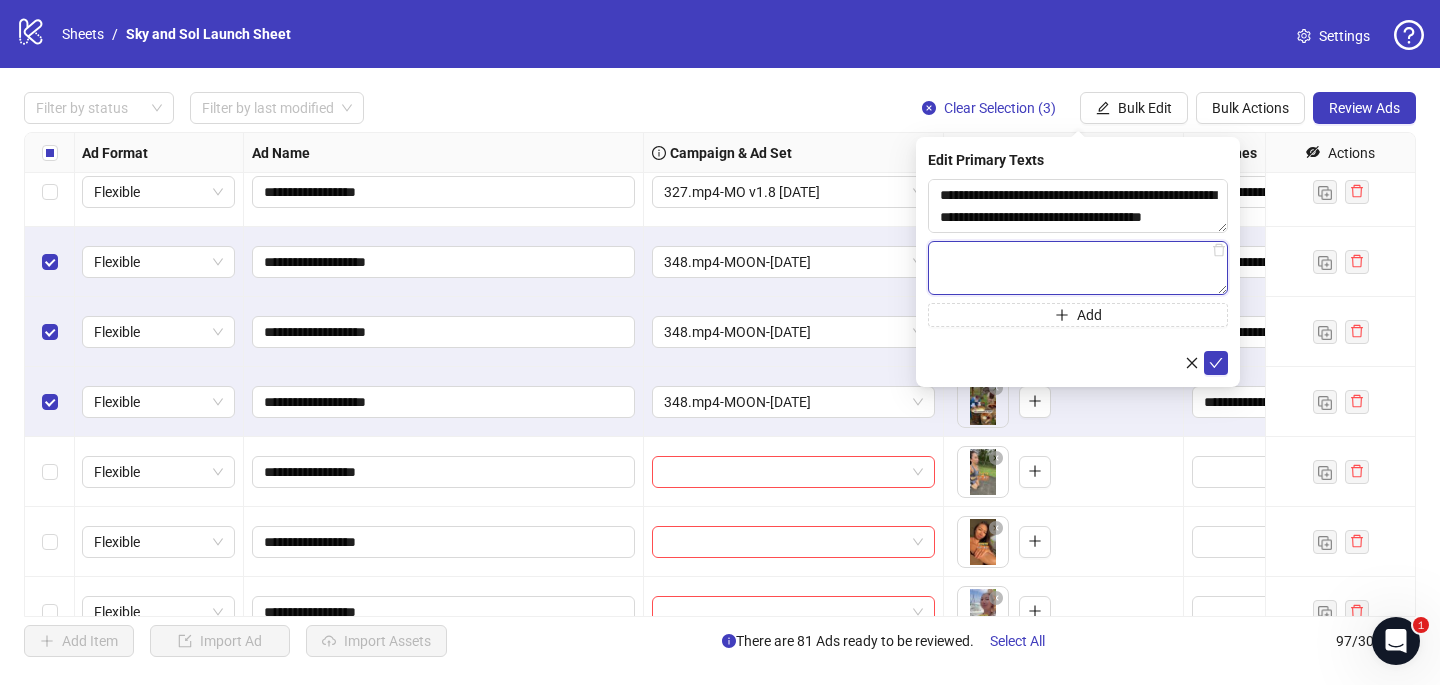 paste on "**********" 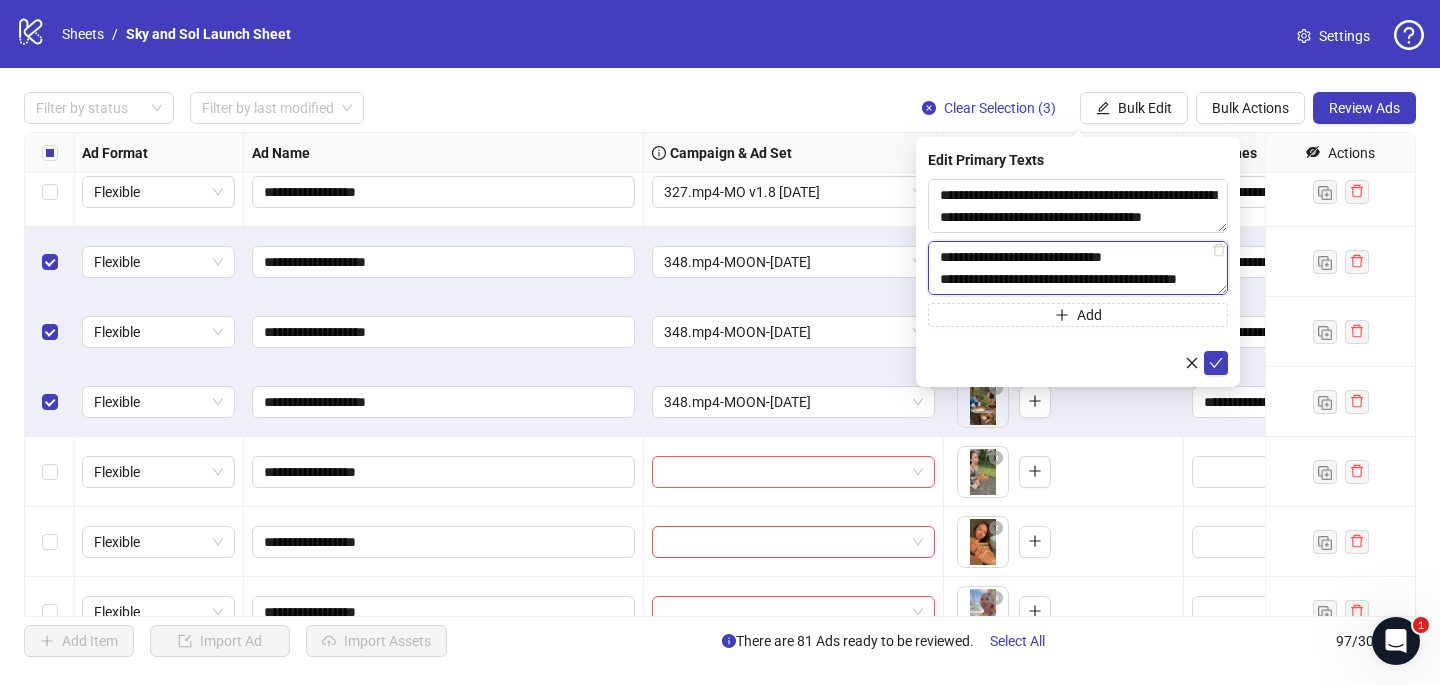 scroll, scrollTop: 418, scrollLeft: 0, axis: vertical 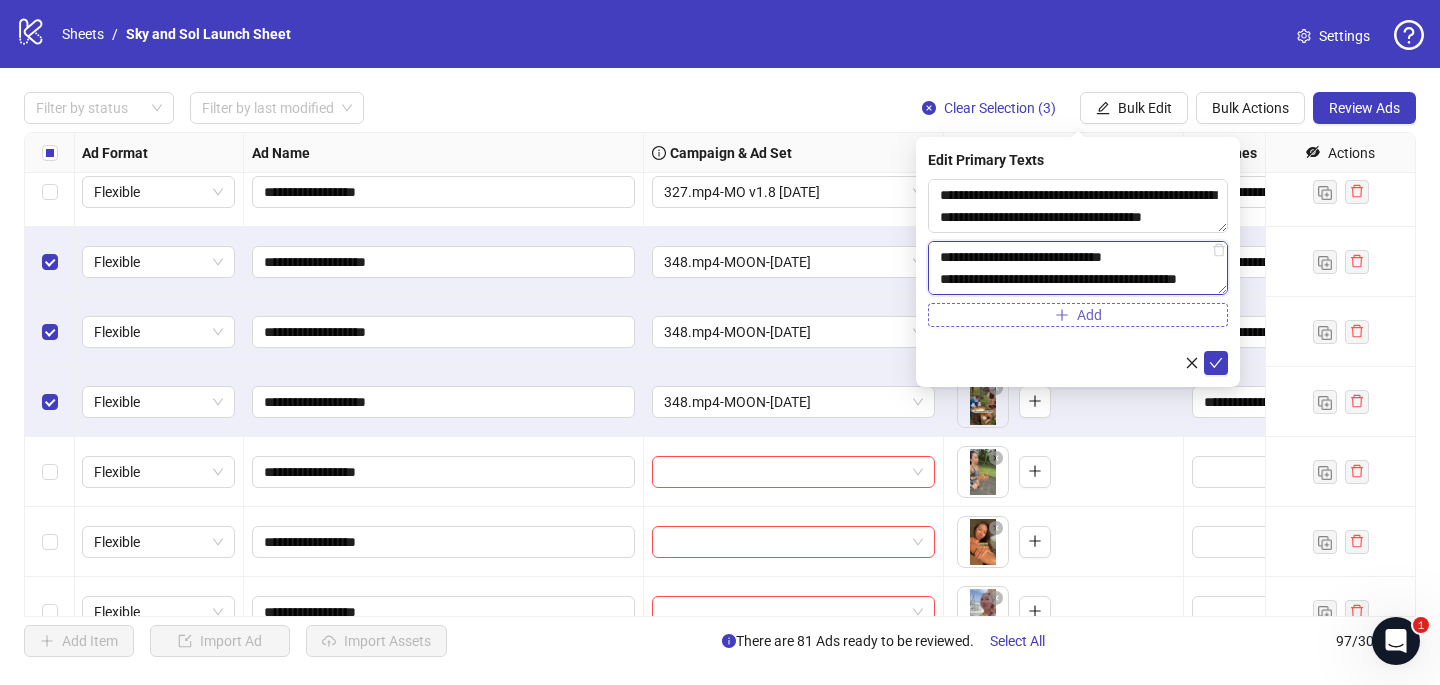 type on "**********" 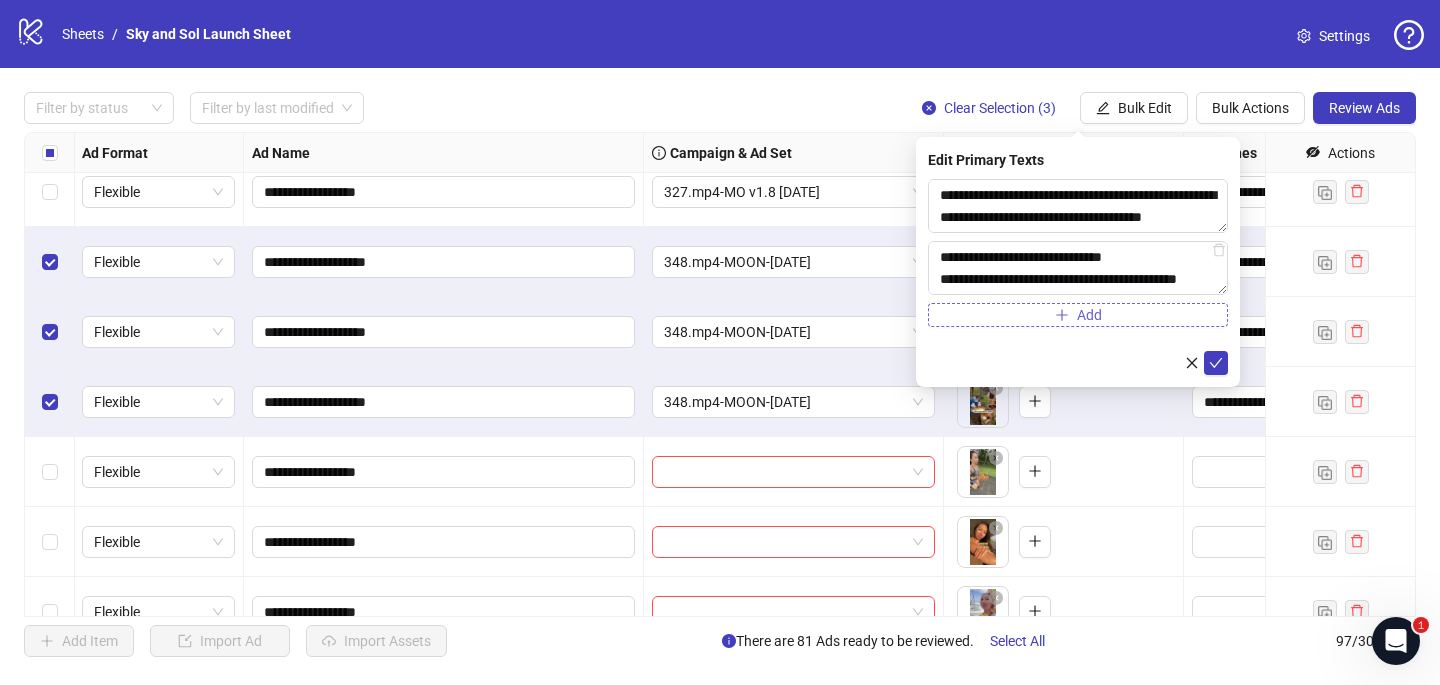 click on "Add" at bounding box center [1078, 315] 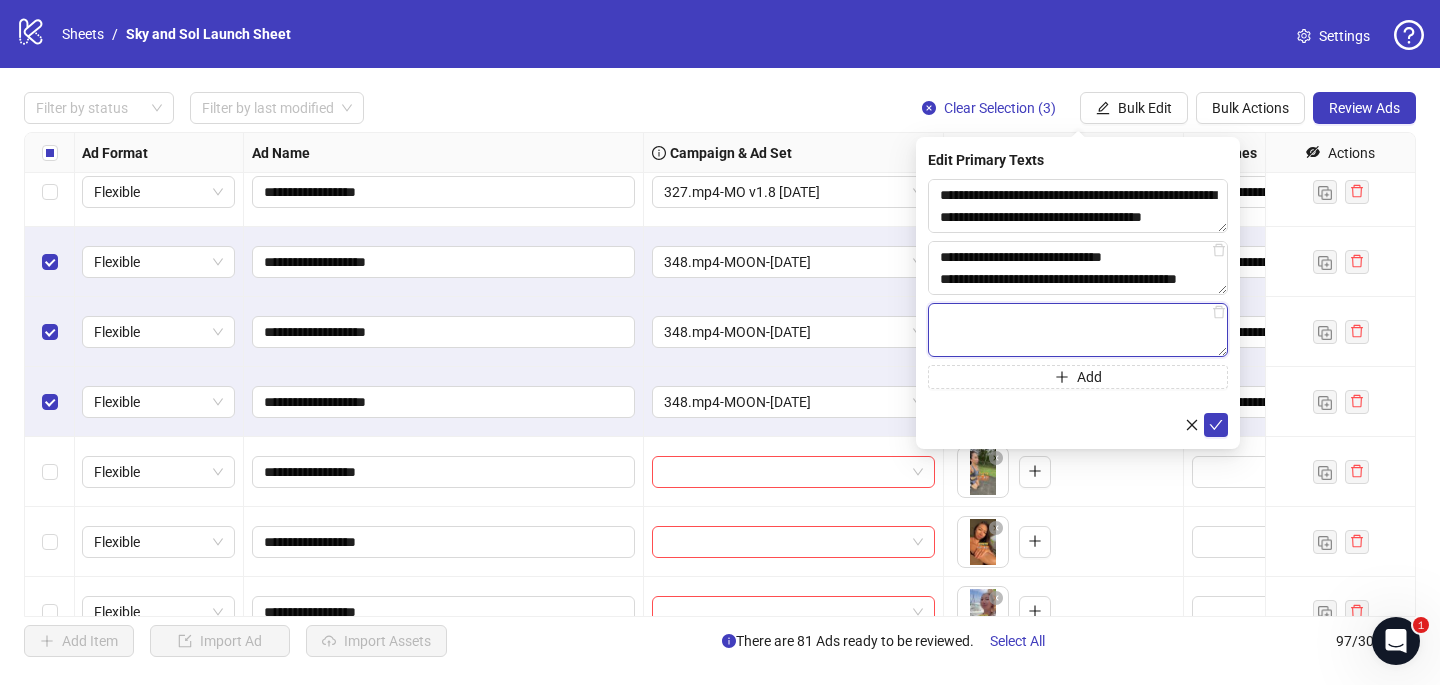 paste on "**********" 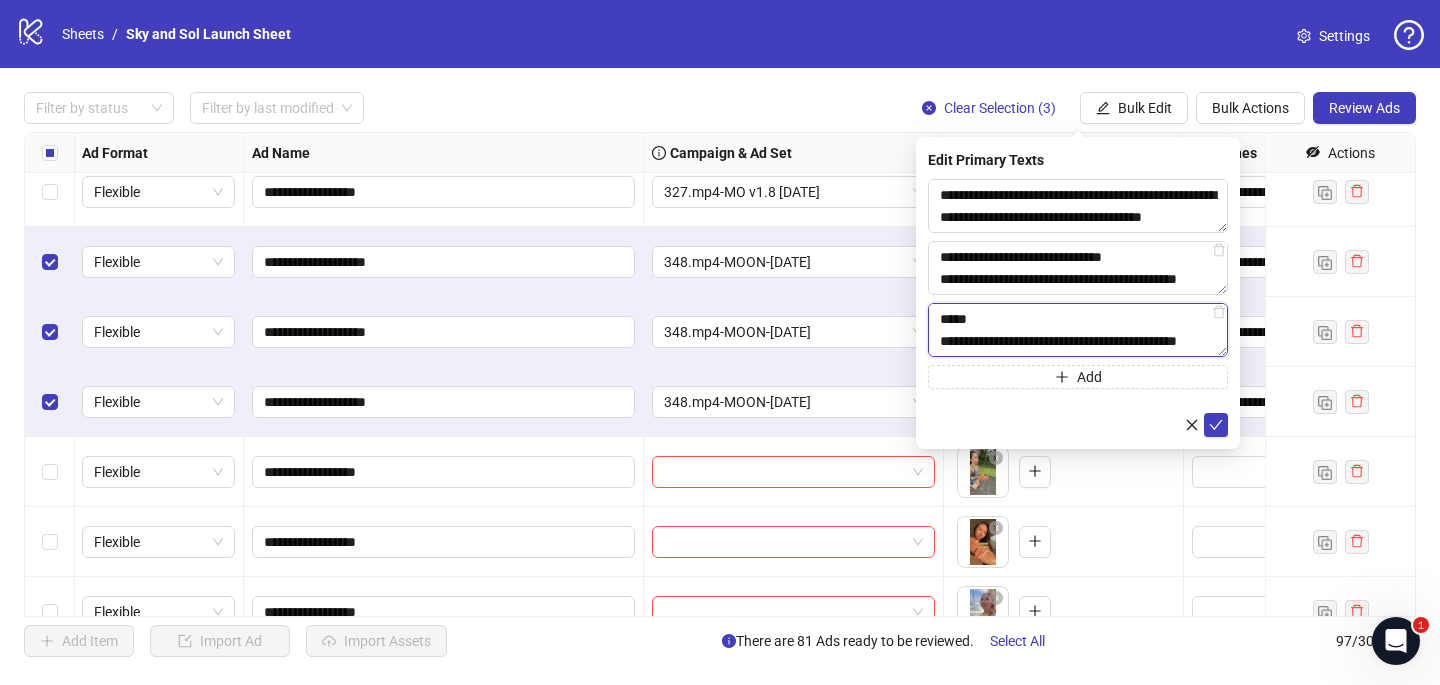 scroll, scrollTop: 308, scrollLeft: 0, axis: vertical 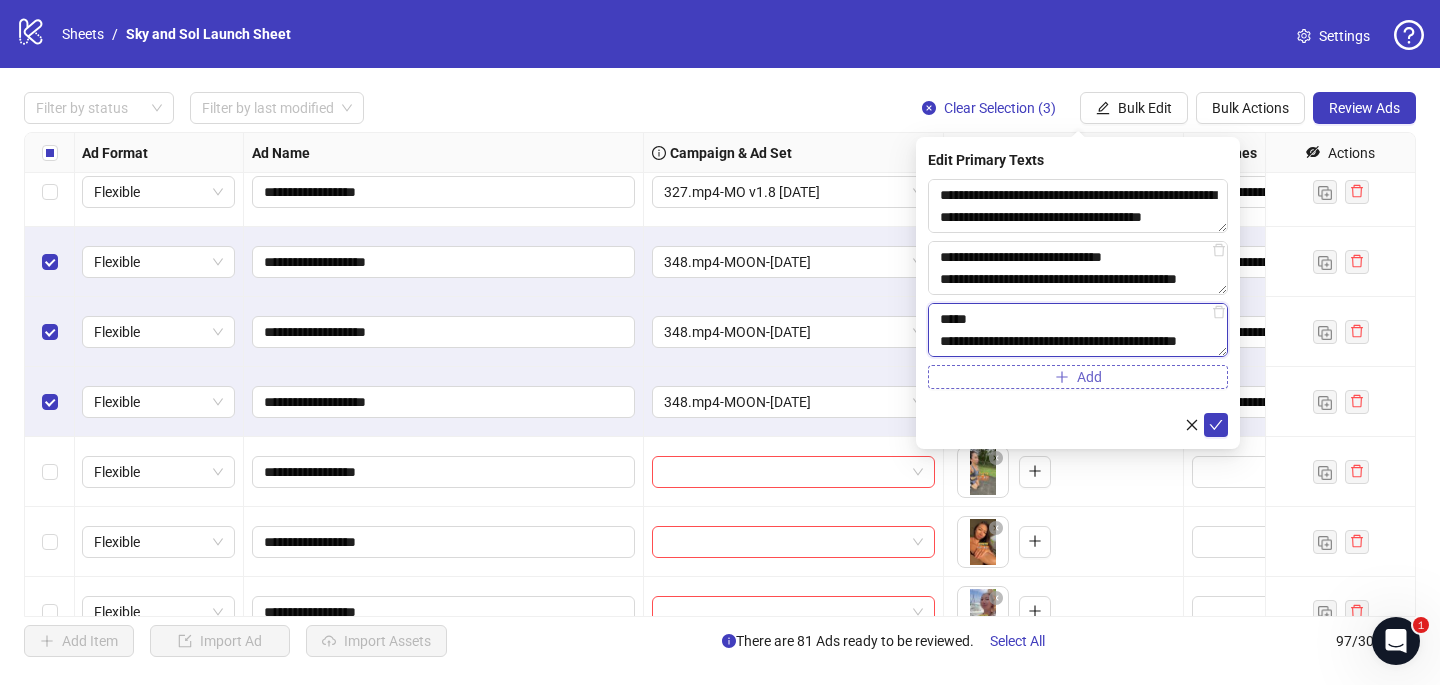 type on "**********" 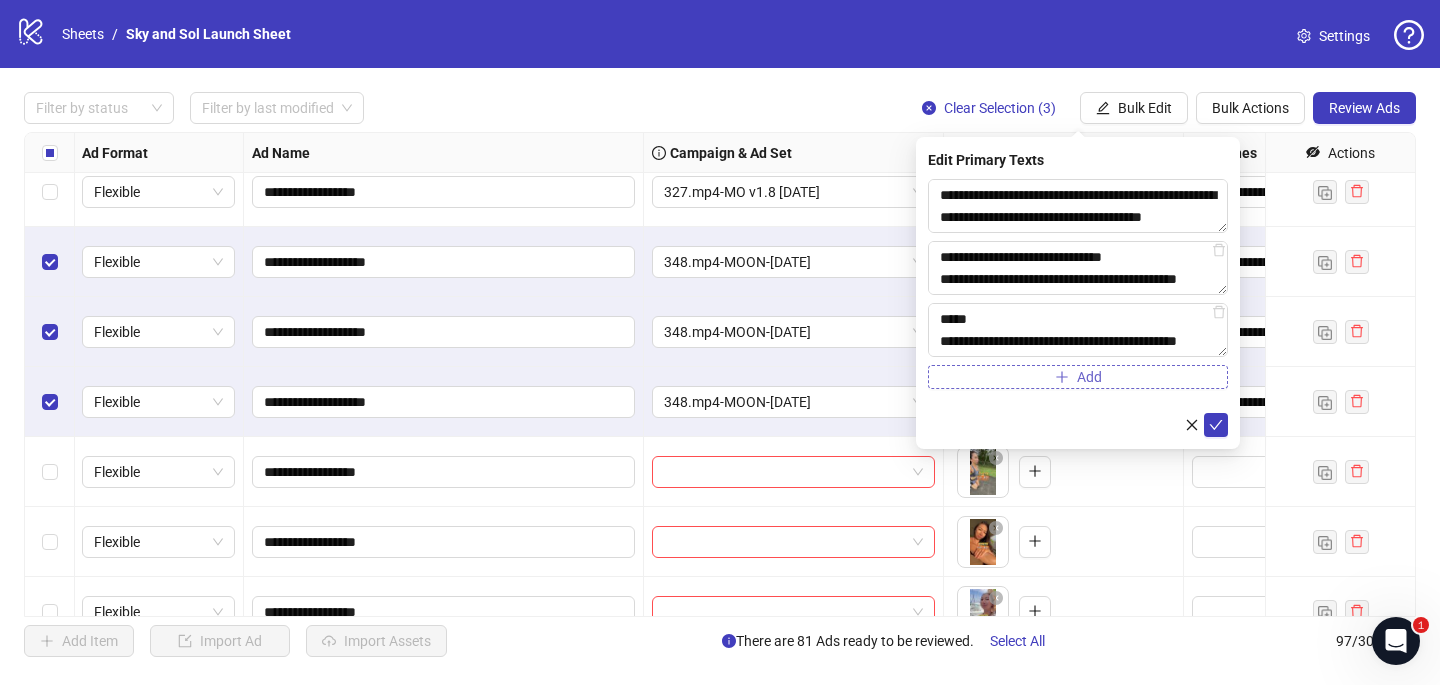 click on "Add" at bounding box center [1078, 377] 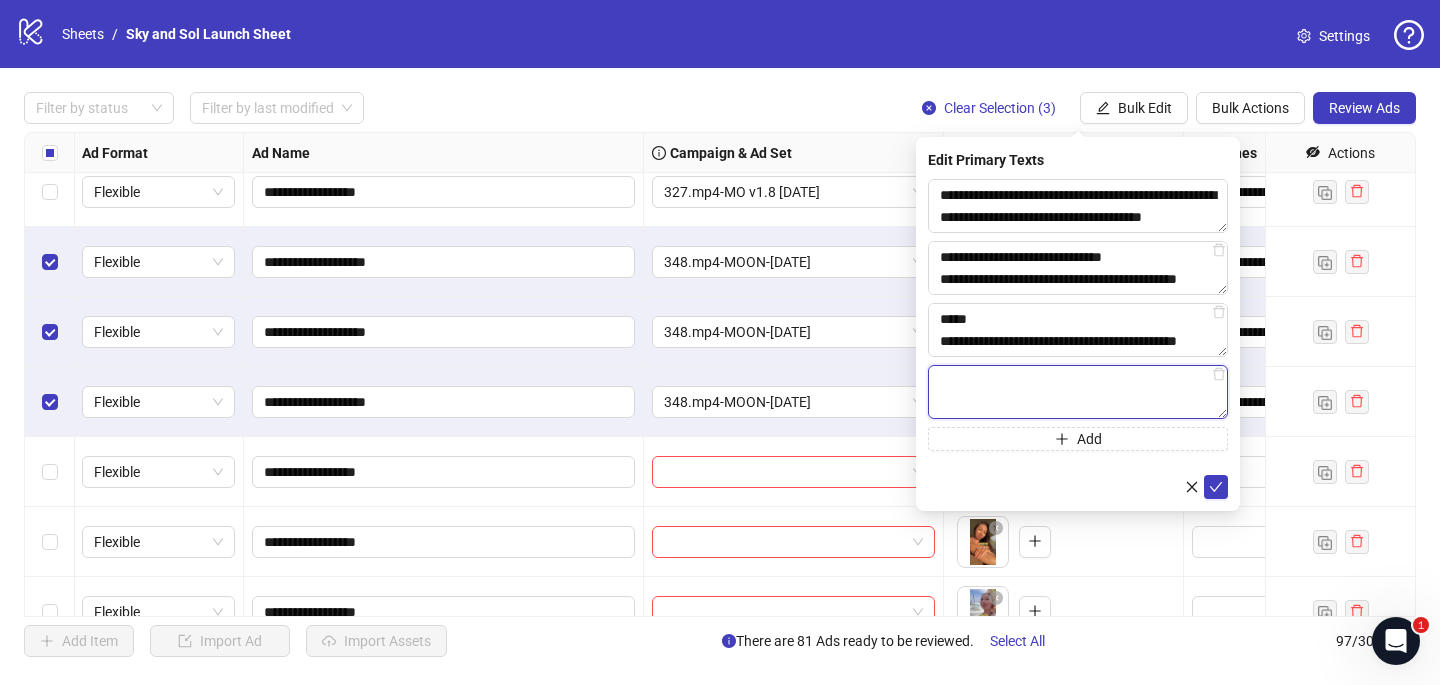 paste on "**********" 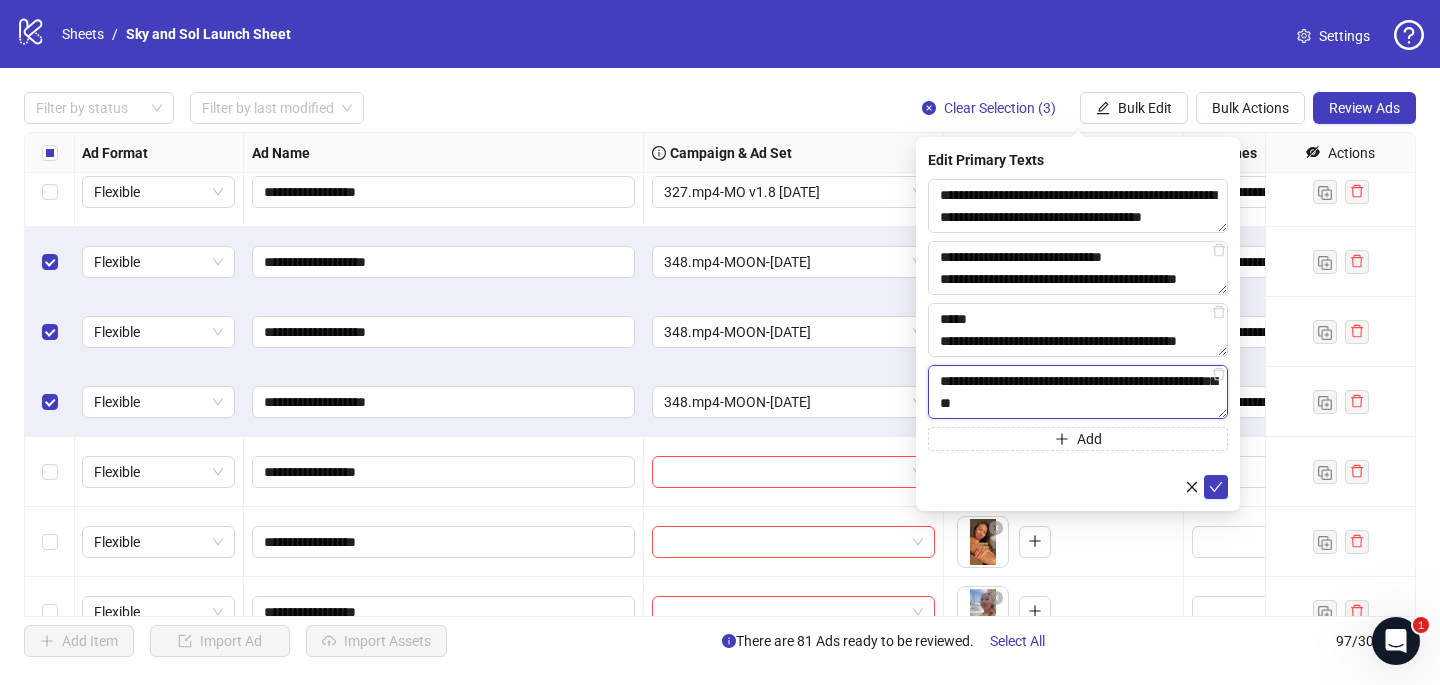 scroll, scrollTop: 343, scrollLeft: 0, axis: vertical 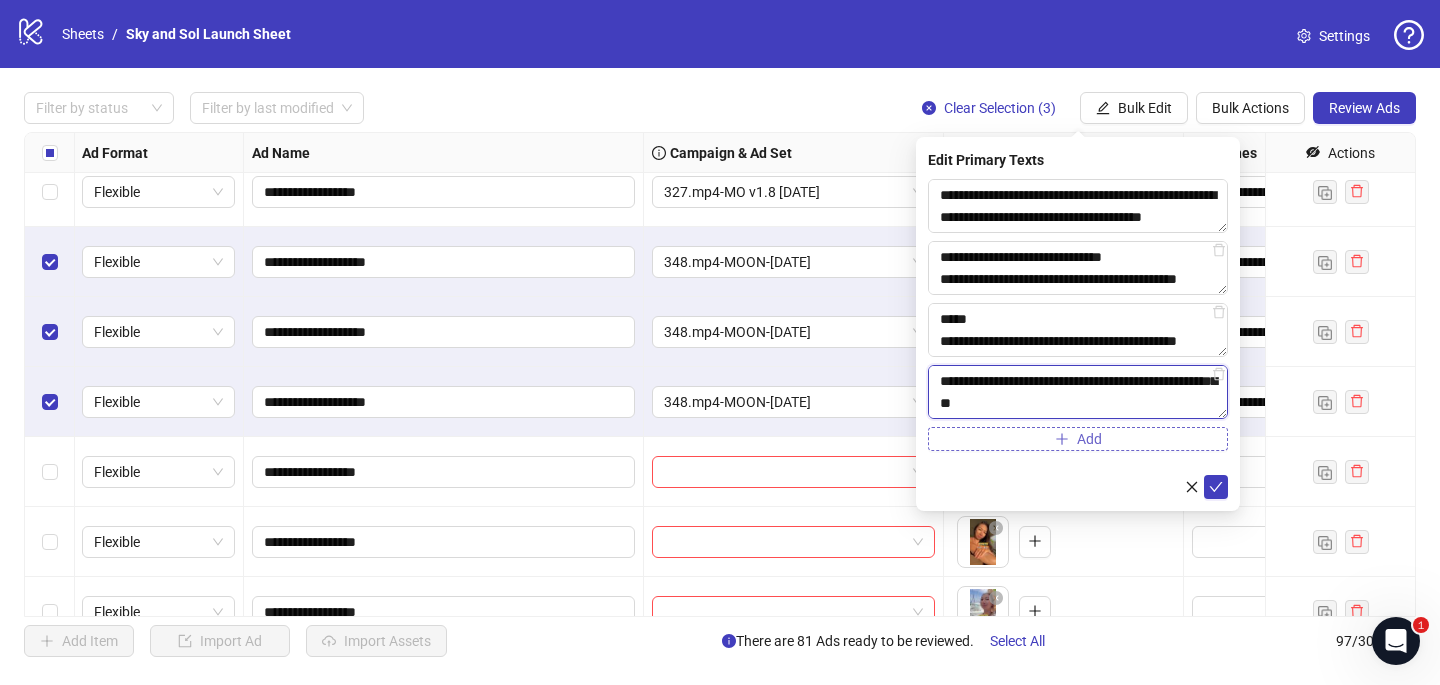 type on "**********" 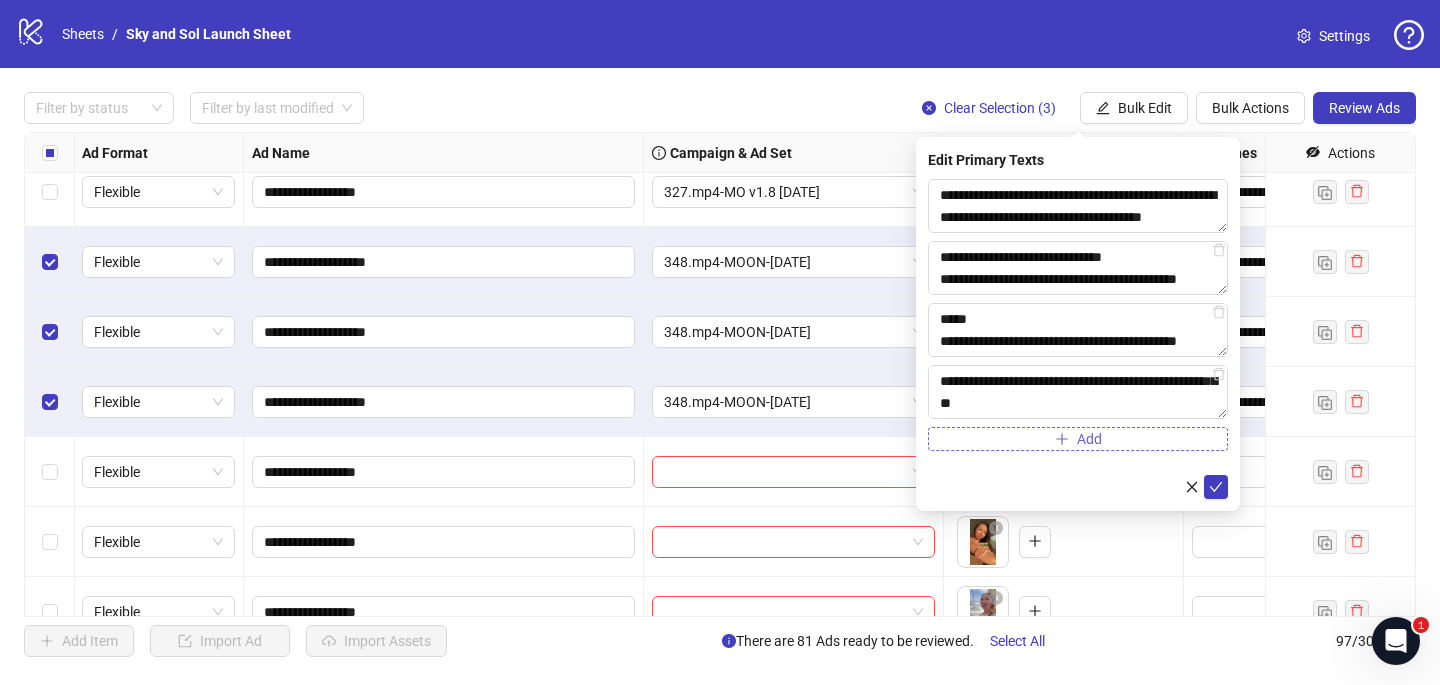 click on "Add" at bounding box center [1078, 439] 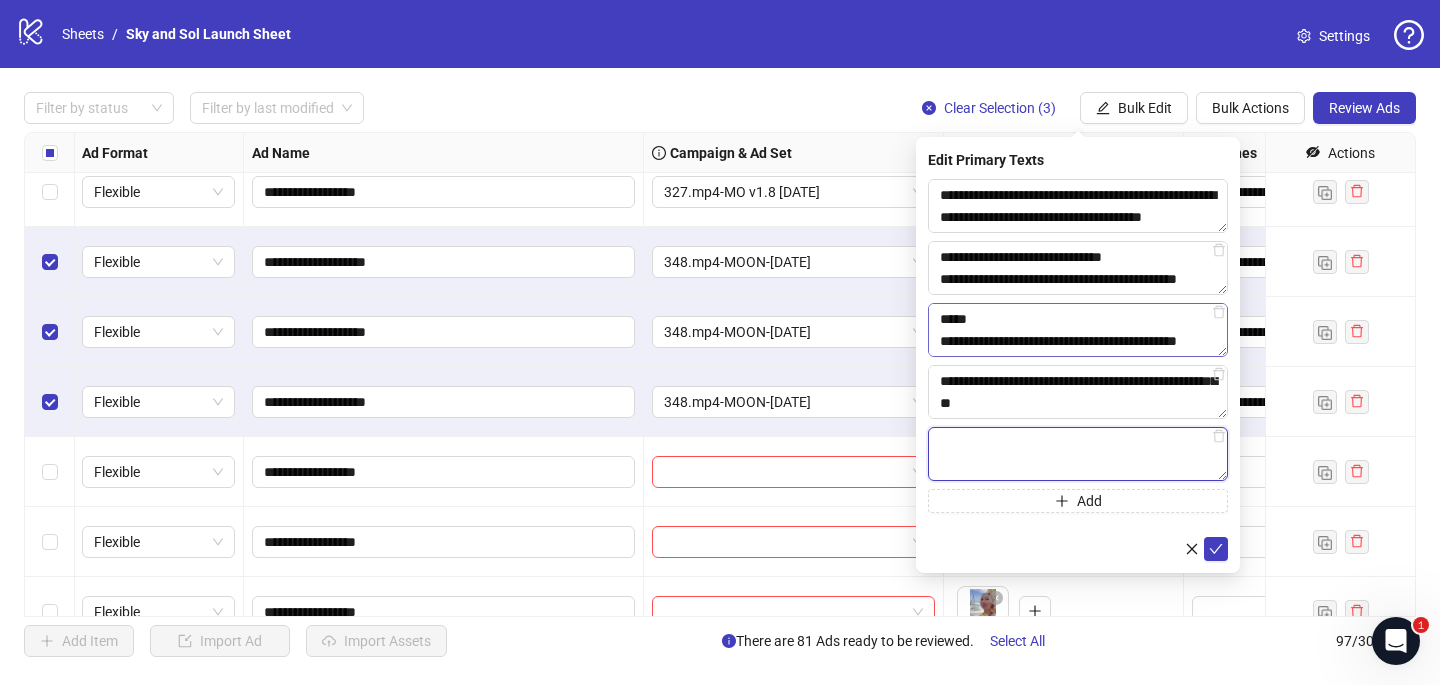 paste on "**********" 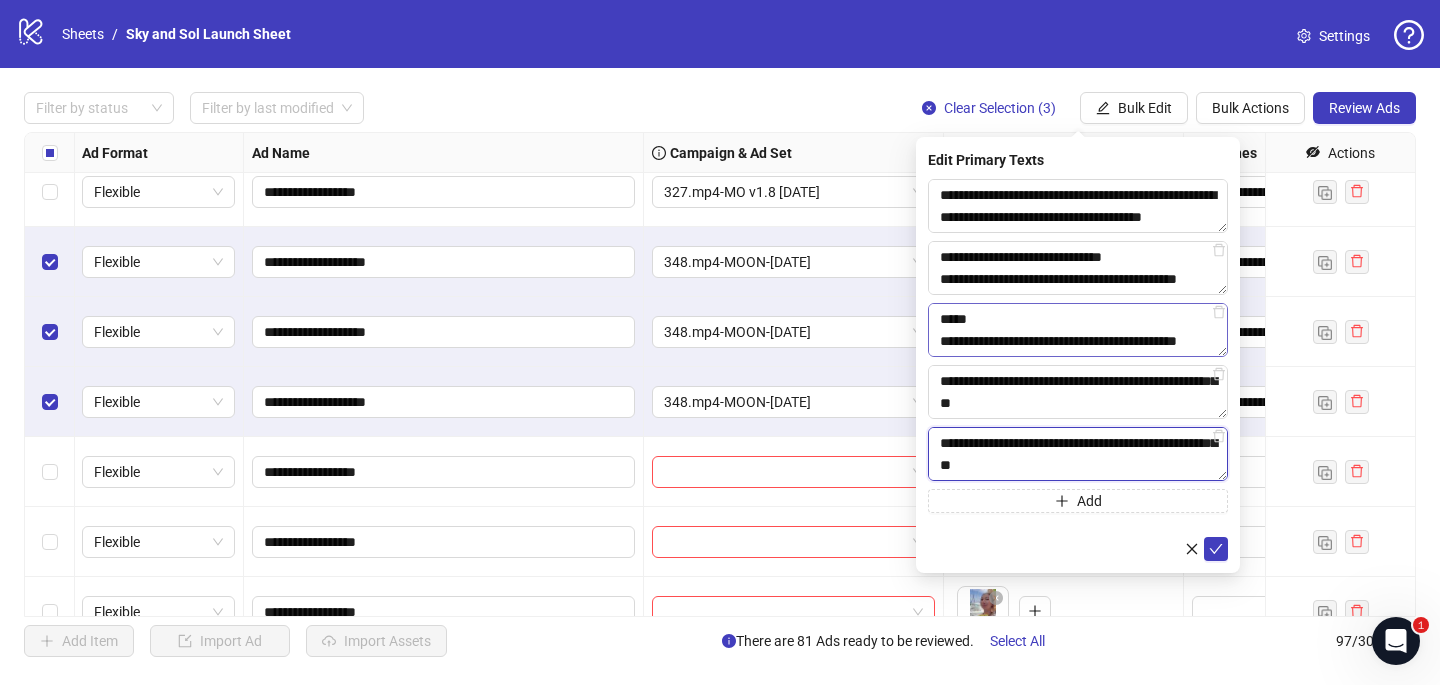 scroll, scrollTop: 462, scrollLeft: 0, axis: vertical 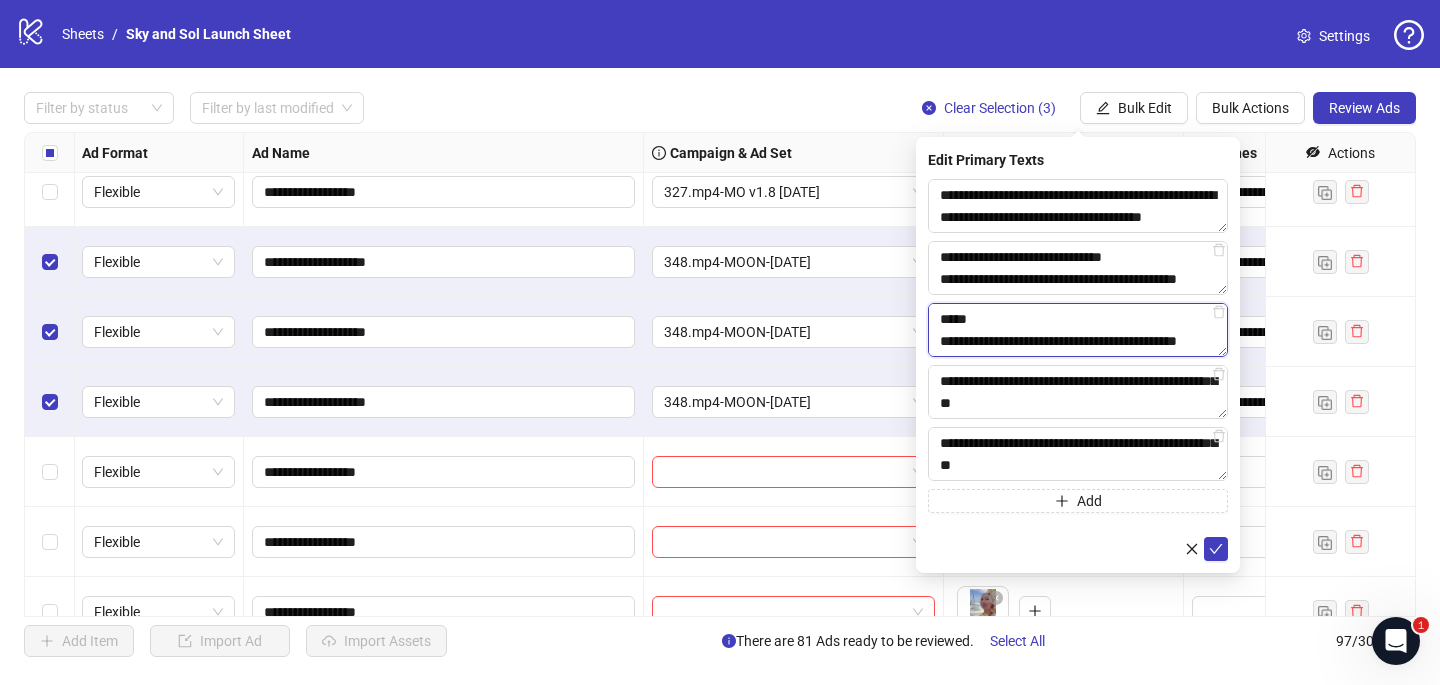 drag, startPoint x: 1019, startPoint y: 348, endPoint x: 941, endPoint y: 328, distance: 80.523285 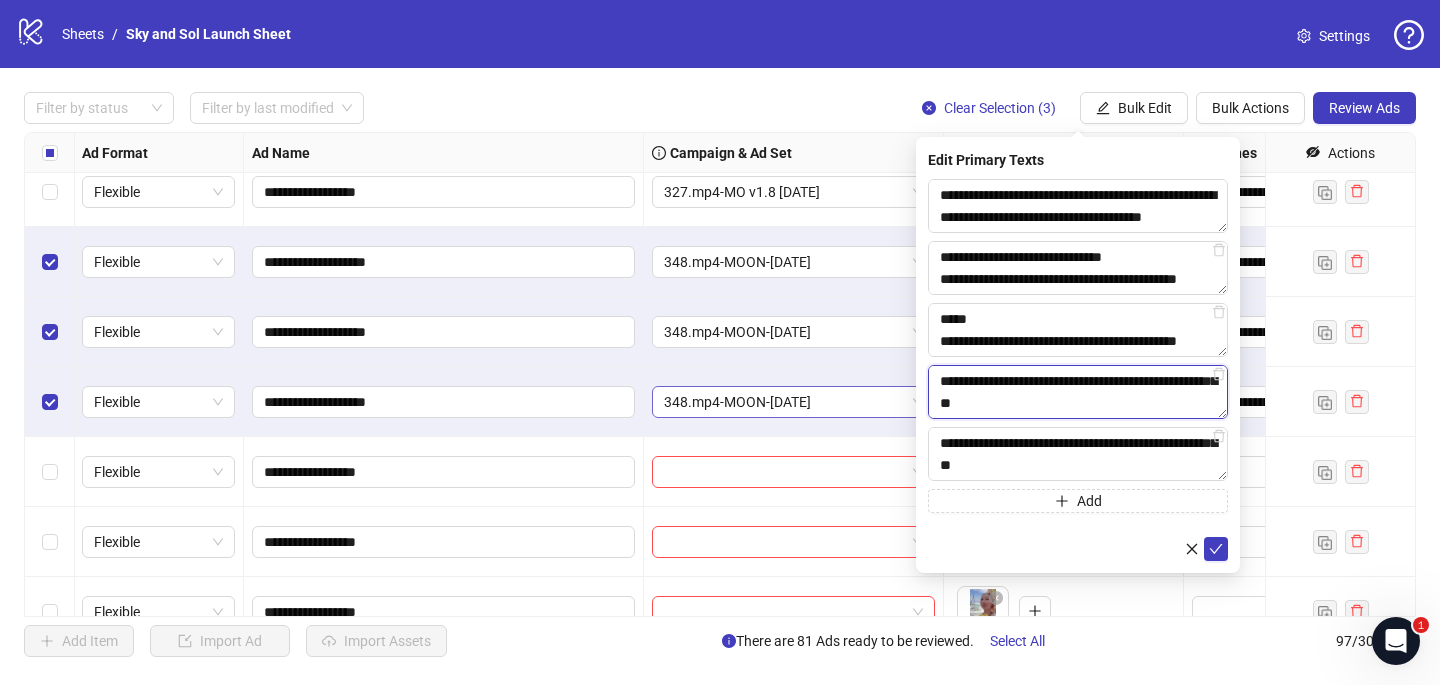 drag, startPoint x: 1203, startPoint y: 400, endPoint x: 898, endPoint y: 413, distance: 305.27692 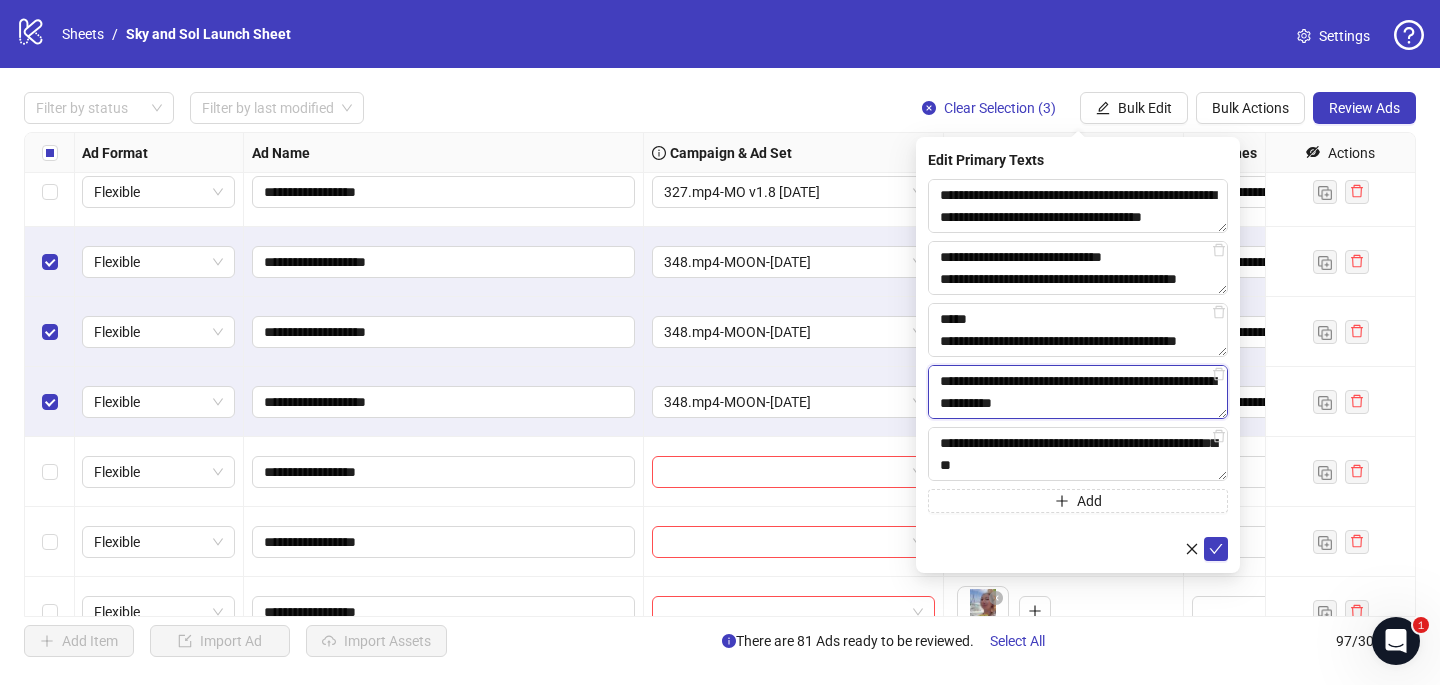 scroll, scrollTop: 455, scrollLeft: 0, axis: vertical 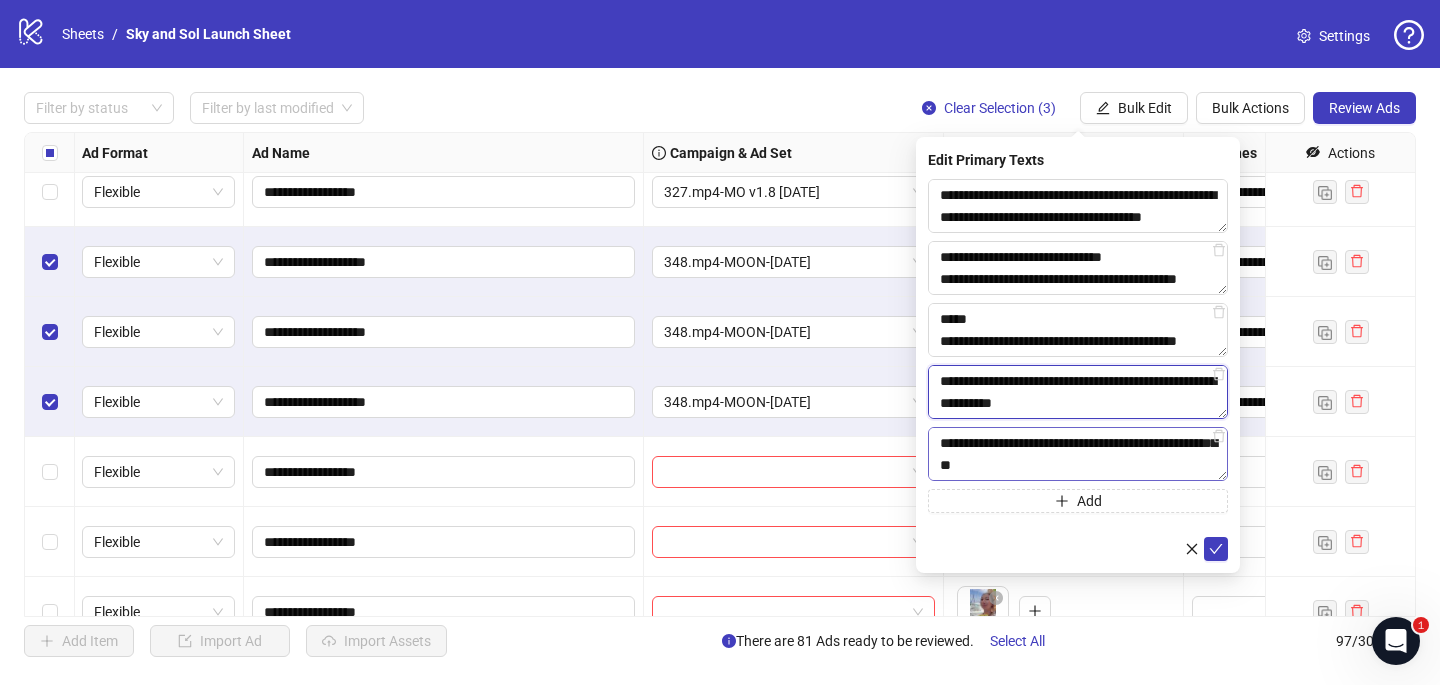type on "**********" 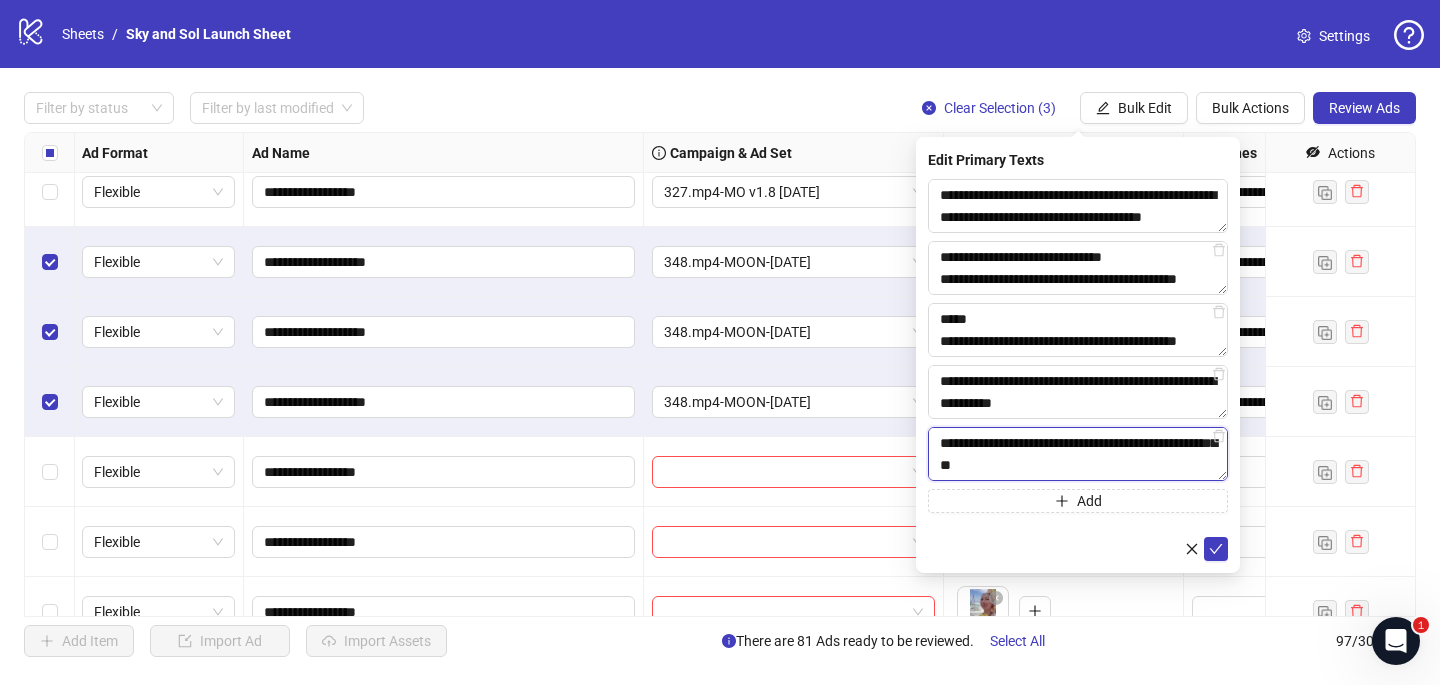drag, startPoint x: 1207, startPoint y: 466, endPoint x: 931, endPoint y: 465, distance: 276.0018 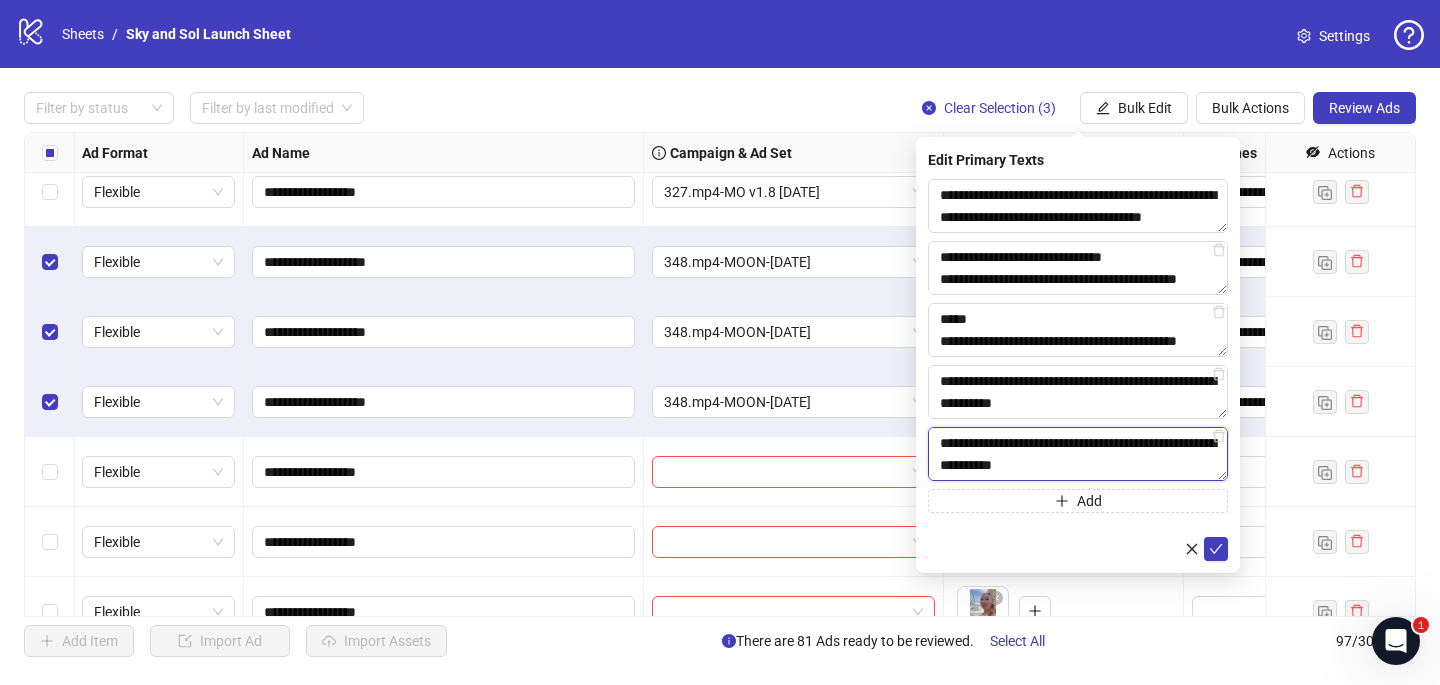 scroll, scrollTop: 477, scrollLeft: 0, axis: vertical 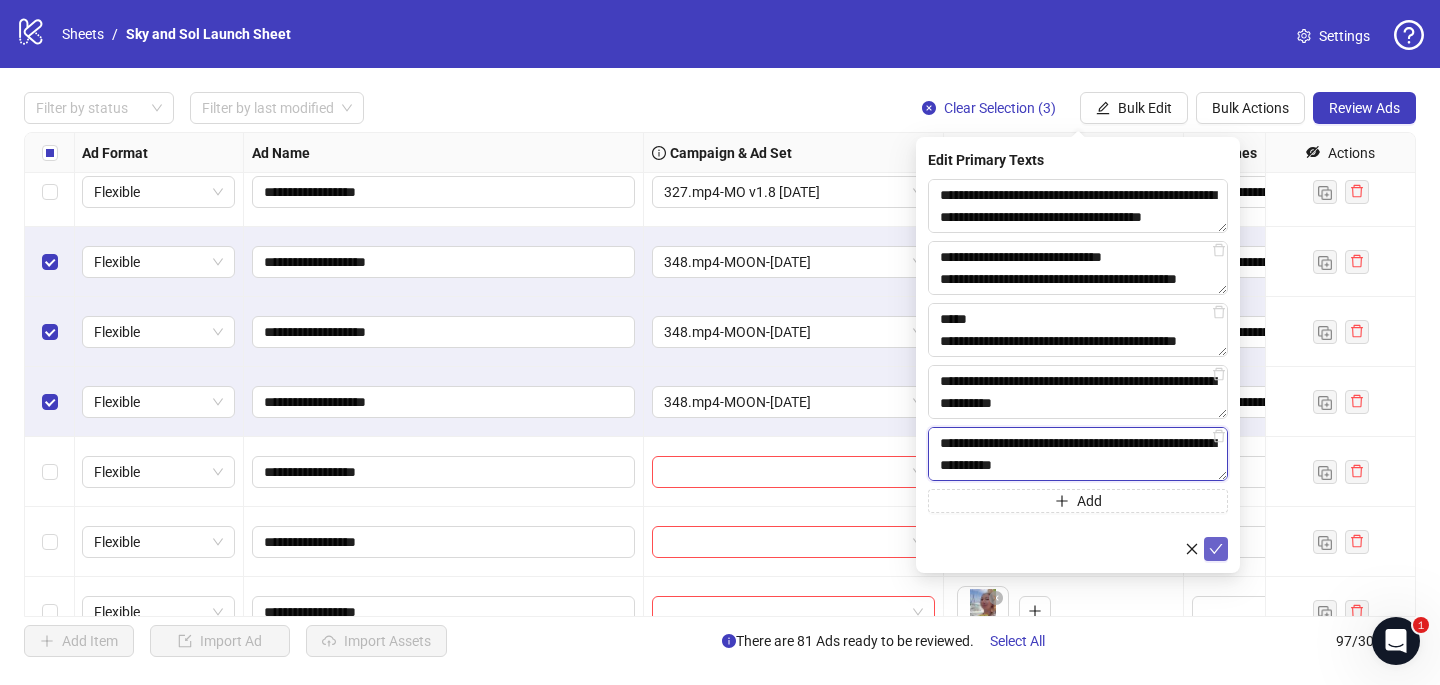 type on "**********" 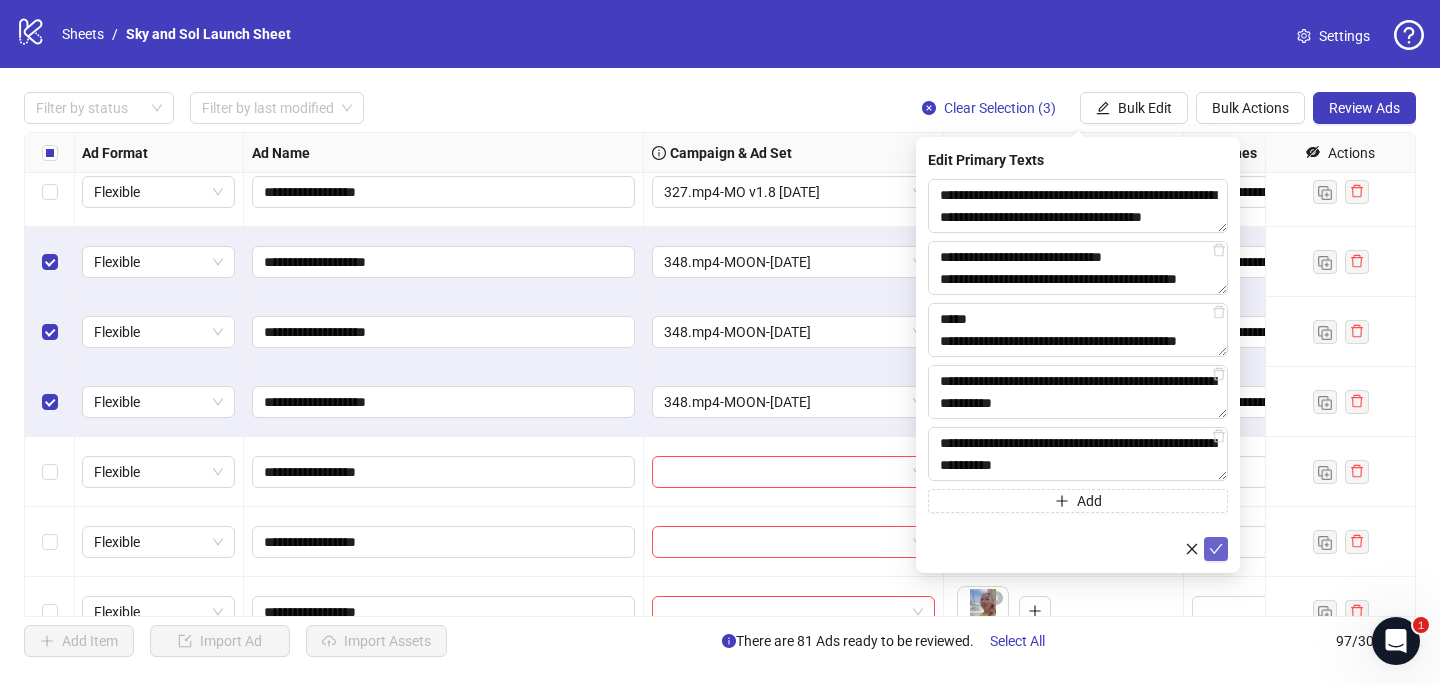 click 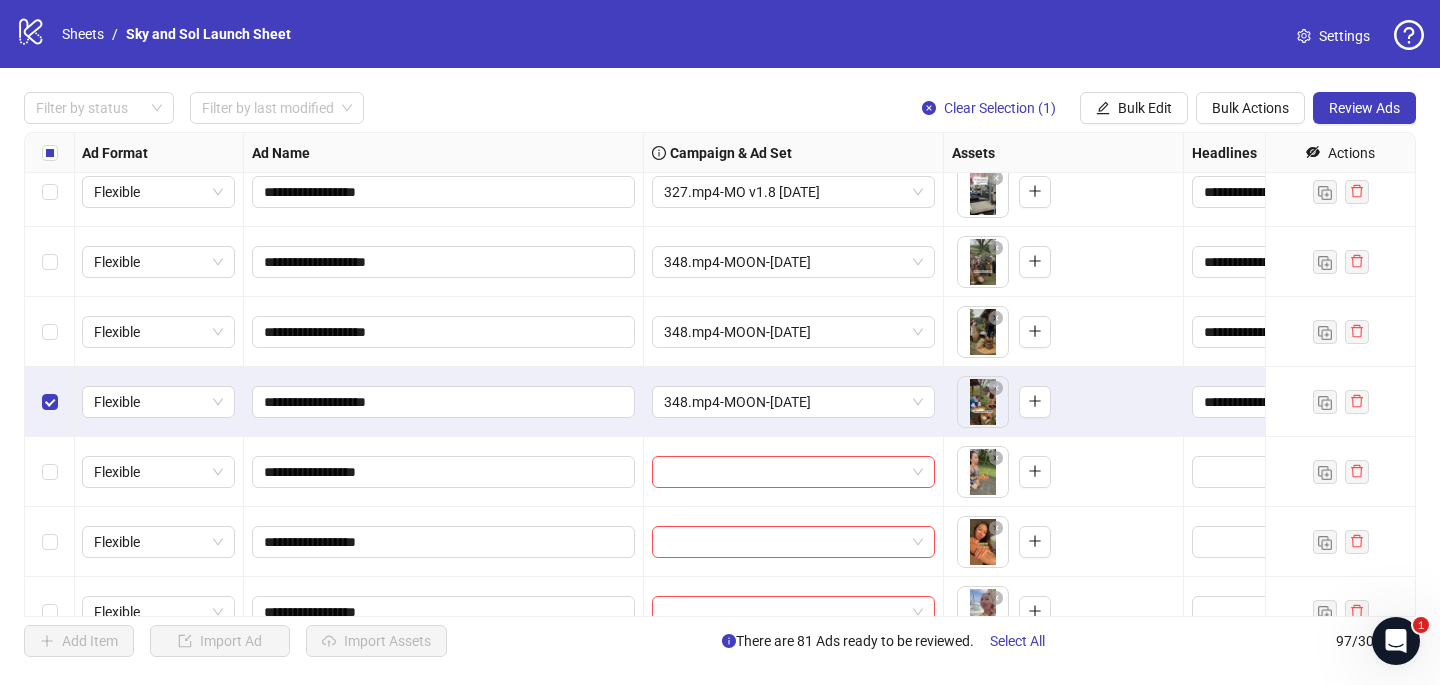 click at bounding box center (50, 402) 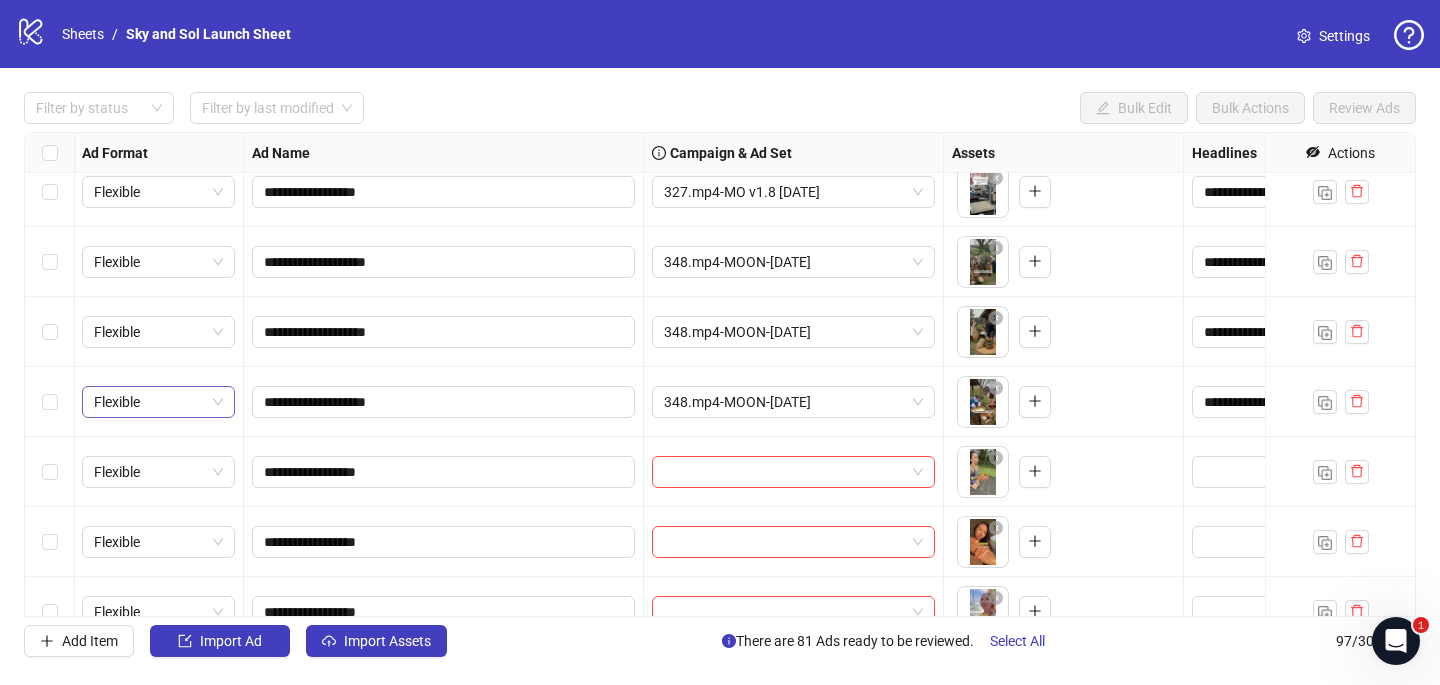 scroll, scrollTop: 5542, scrollLeft: 1, axis: both 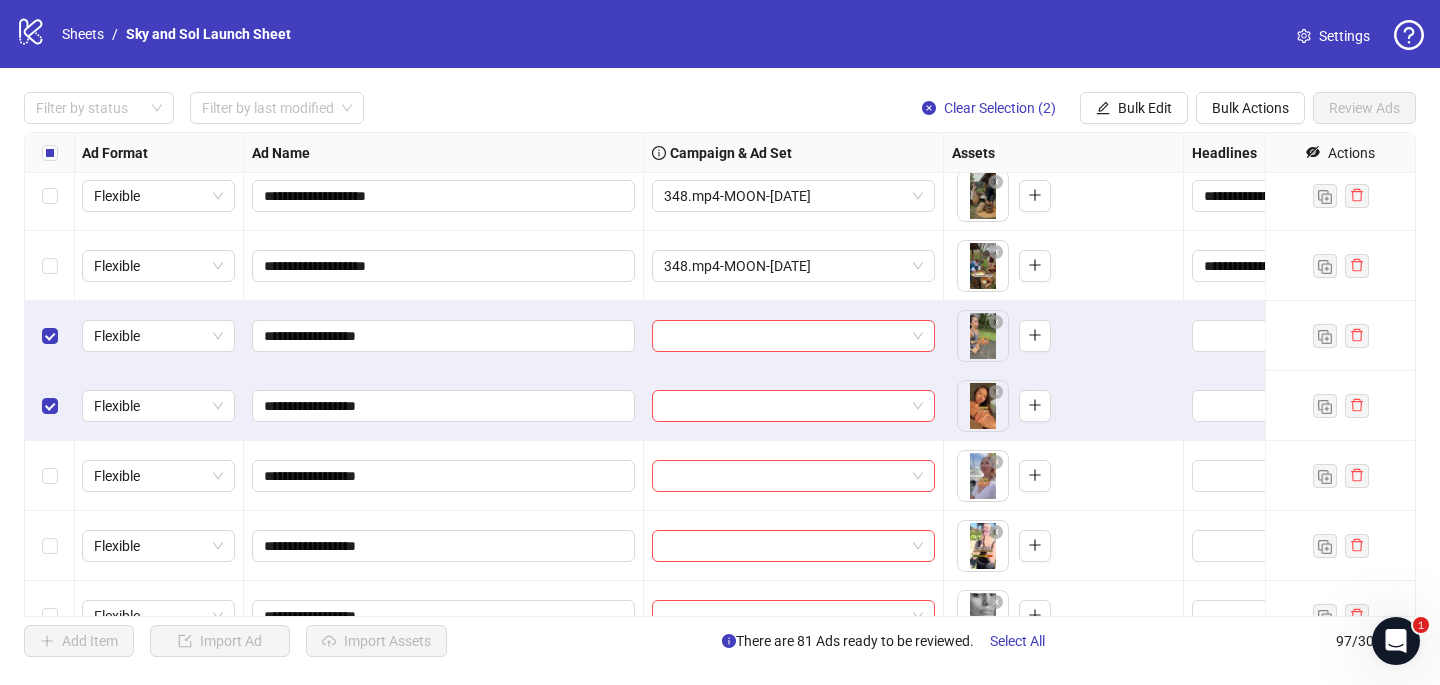 click at bounding box center [50, 476] 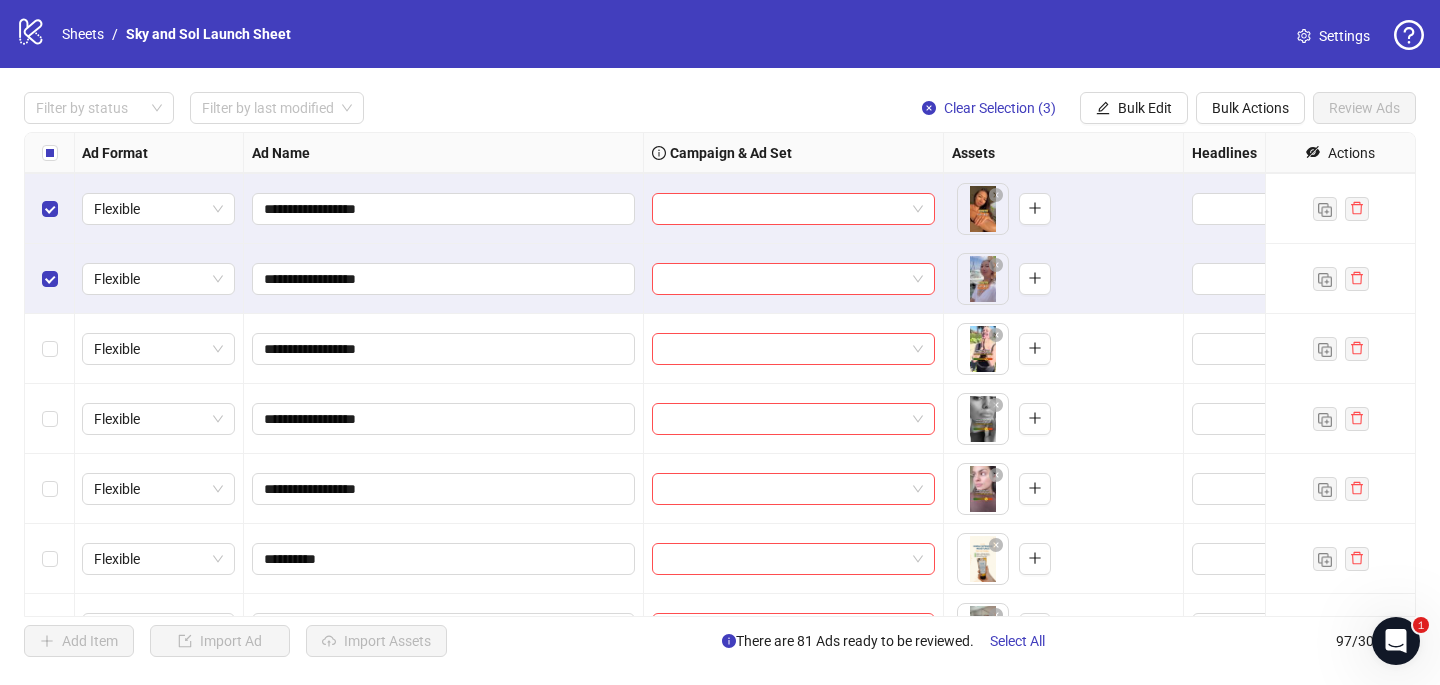 scroll, scrollTop: 5681, scrollLeft: 1, axis: both 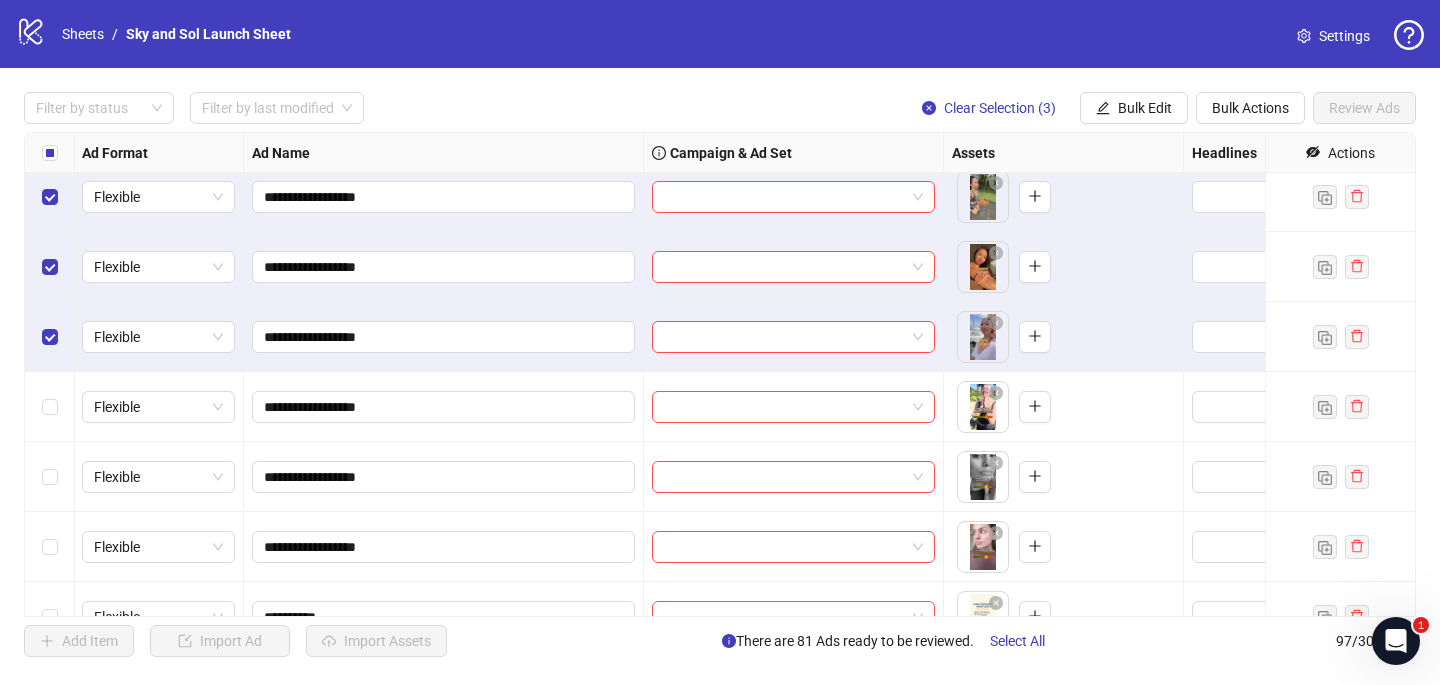click at bounding box center (50, 407) 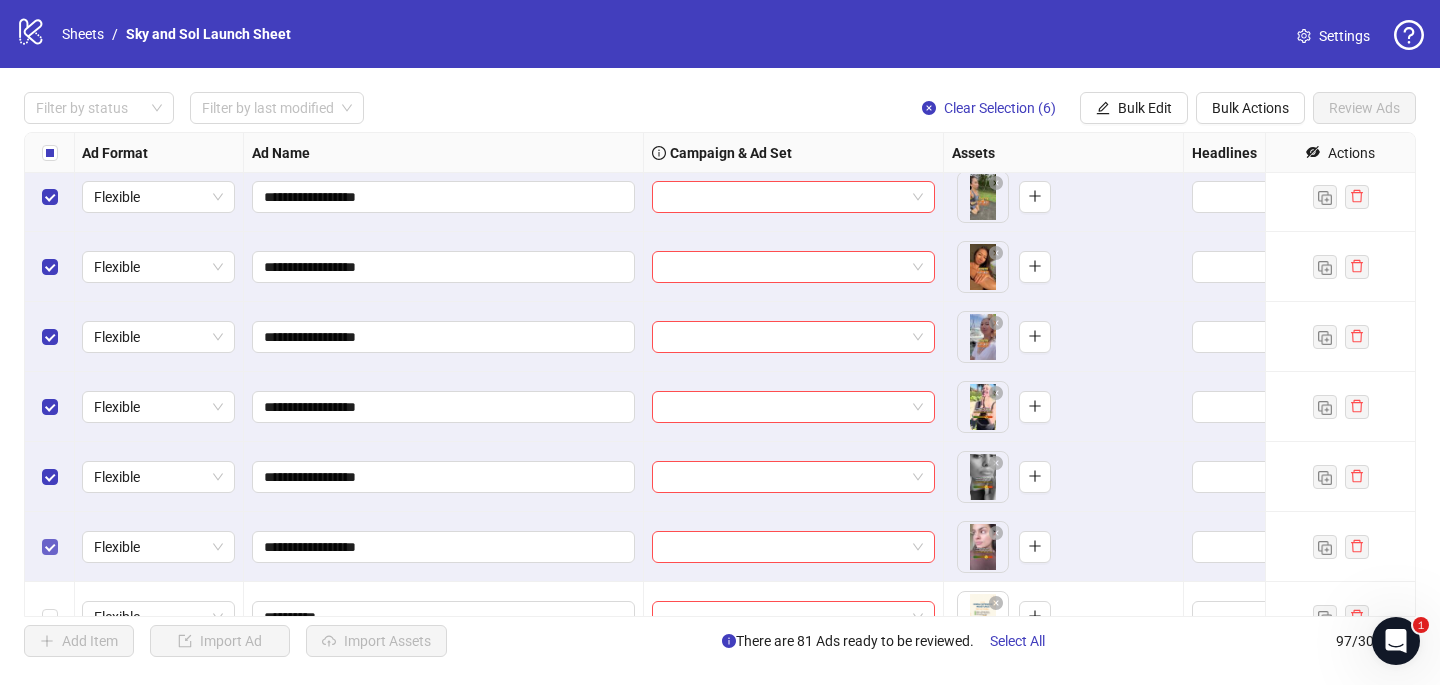 scroll, scrollTop: 5716, scrollLeft: 1, axis: both 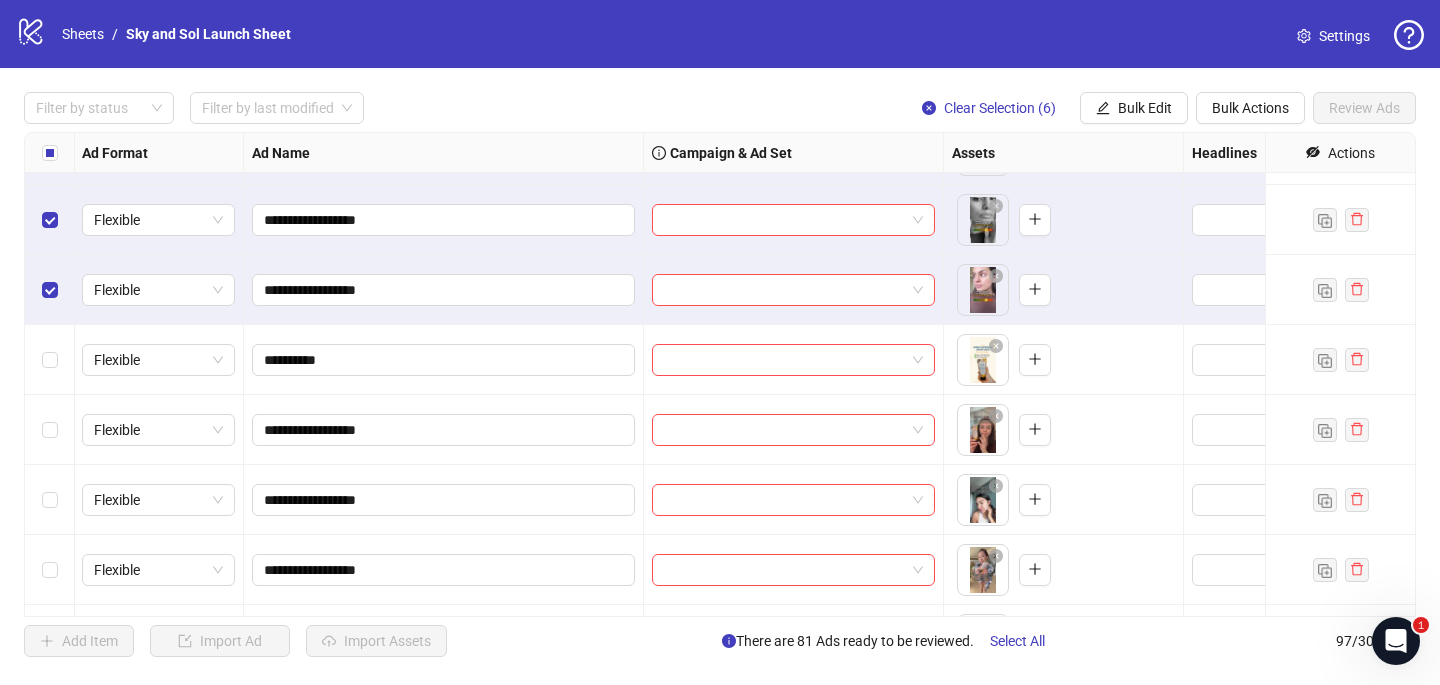 click at bounding box center (50, 430) 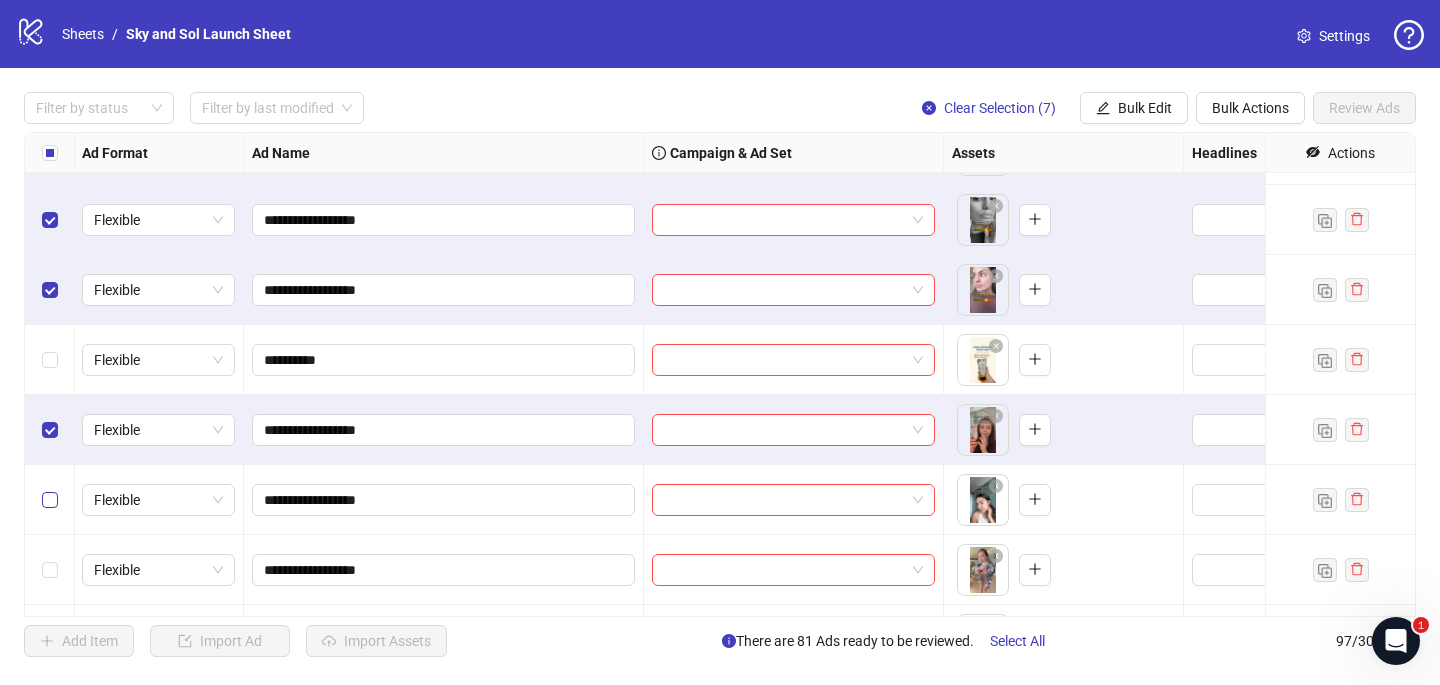 click at bounding box center [50, 500] 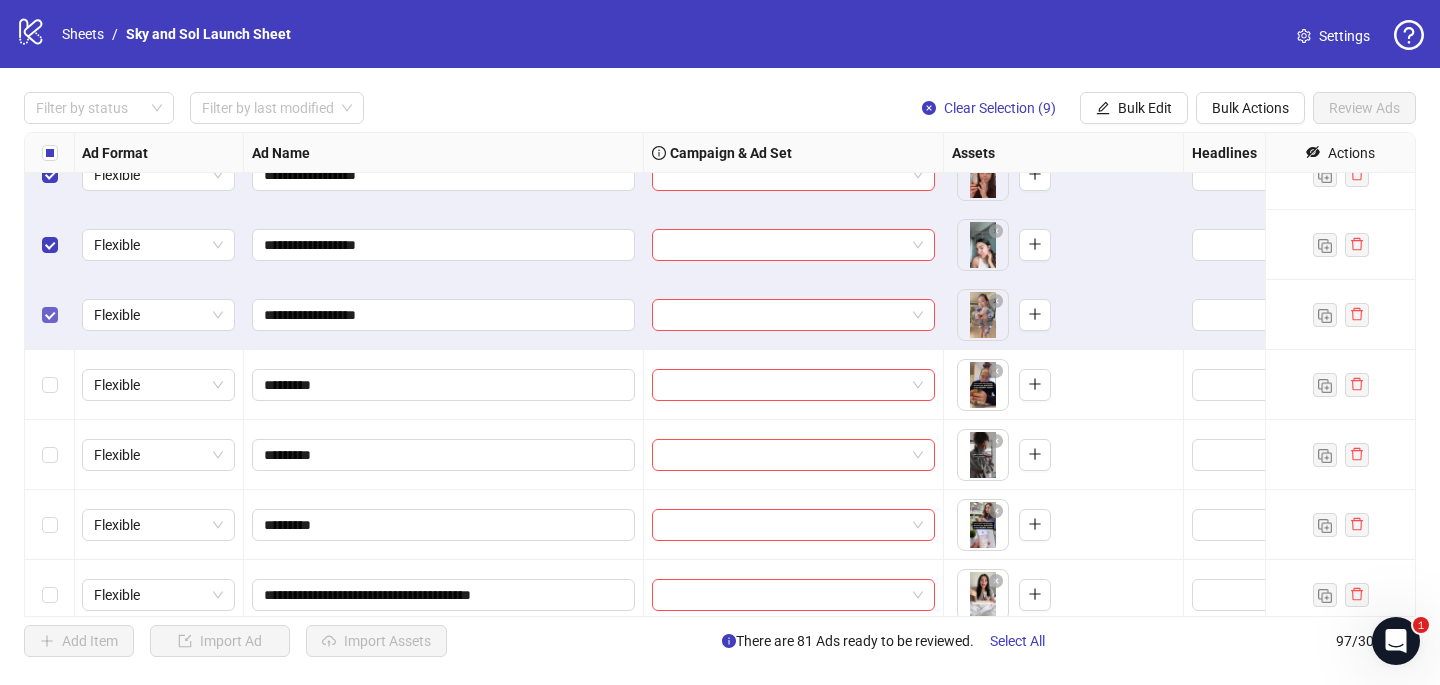 scroll, scrollTop: 6212, scrollLeft: 1, axis: both 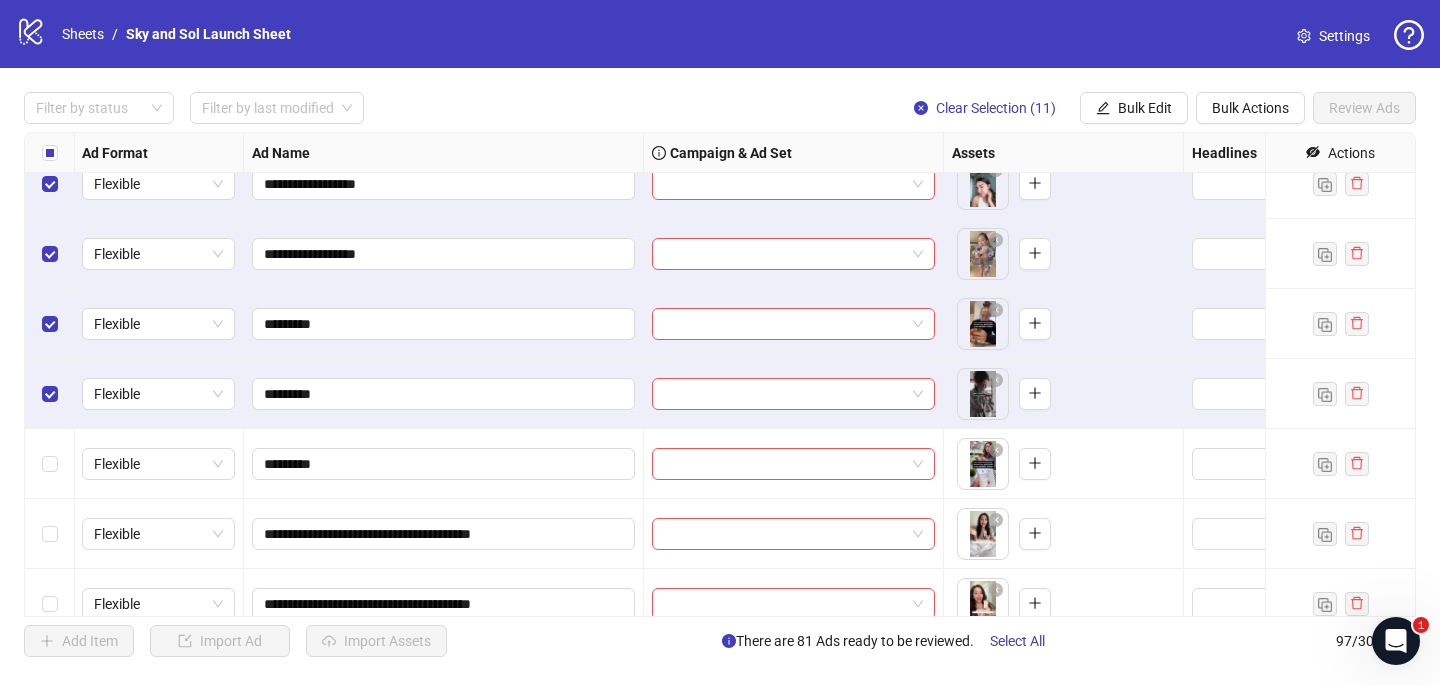 click at bounding box center [50, 464] 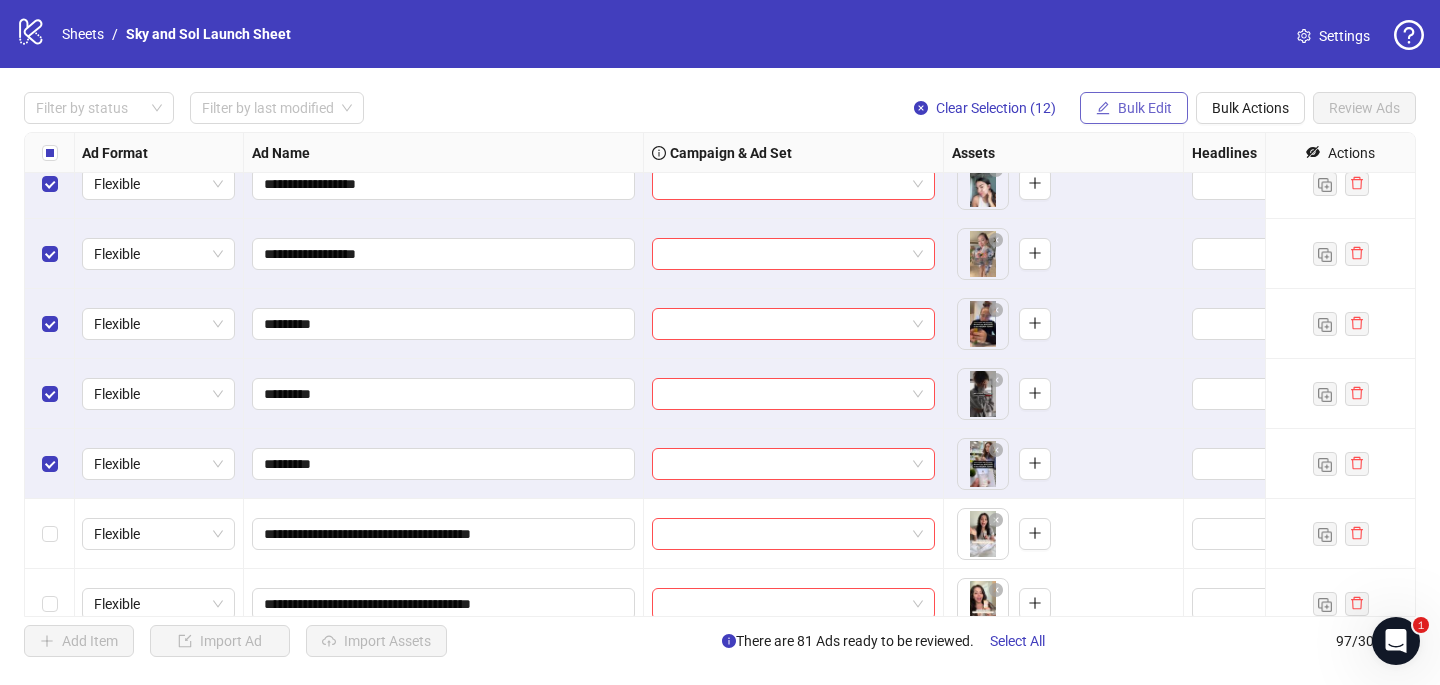 drag, startPoint x: 1125, startPoint y: 107, endPoint x: 1125, endPoint y: 120, distance: 13 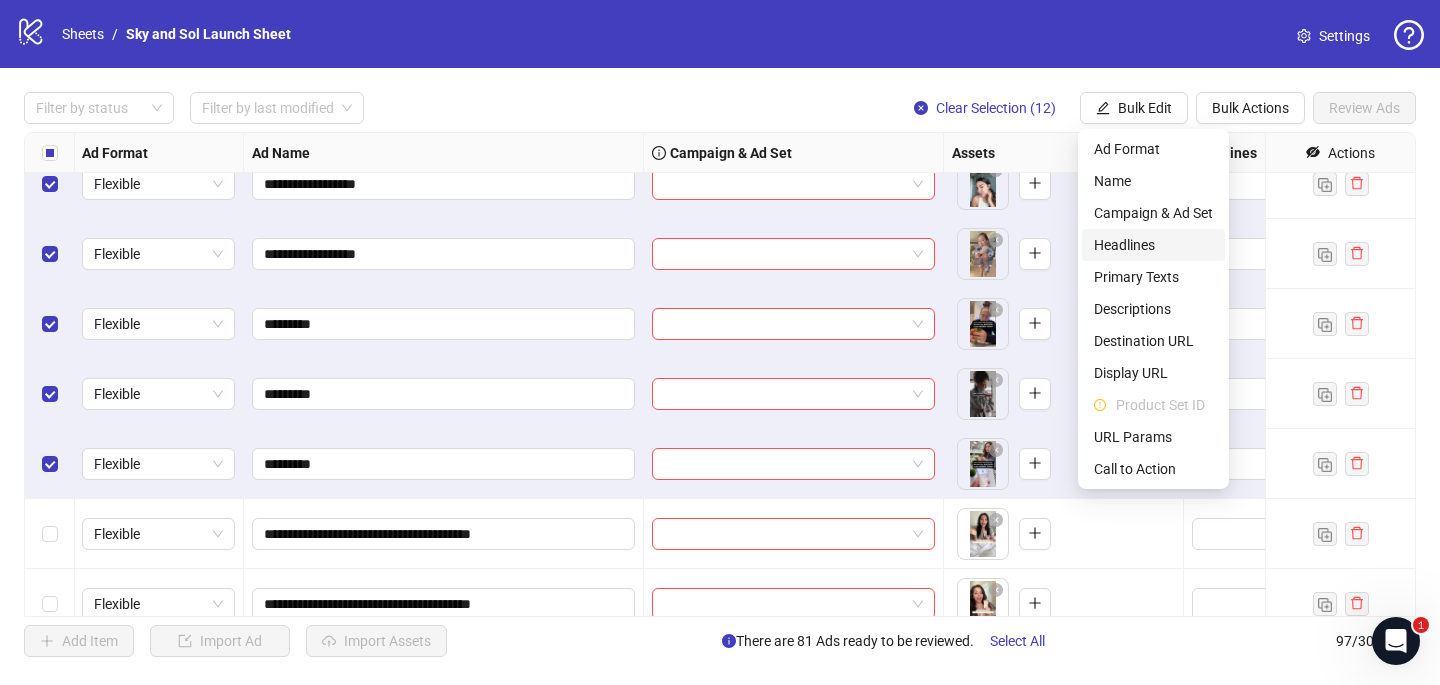 click on "Headlines" at bounding box center [1153, 245] 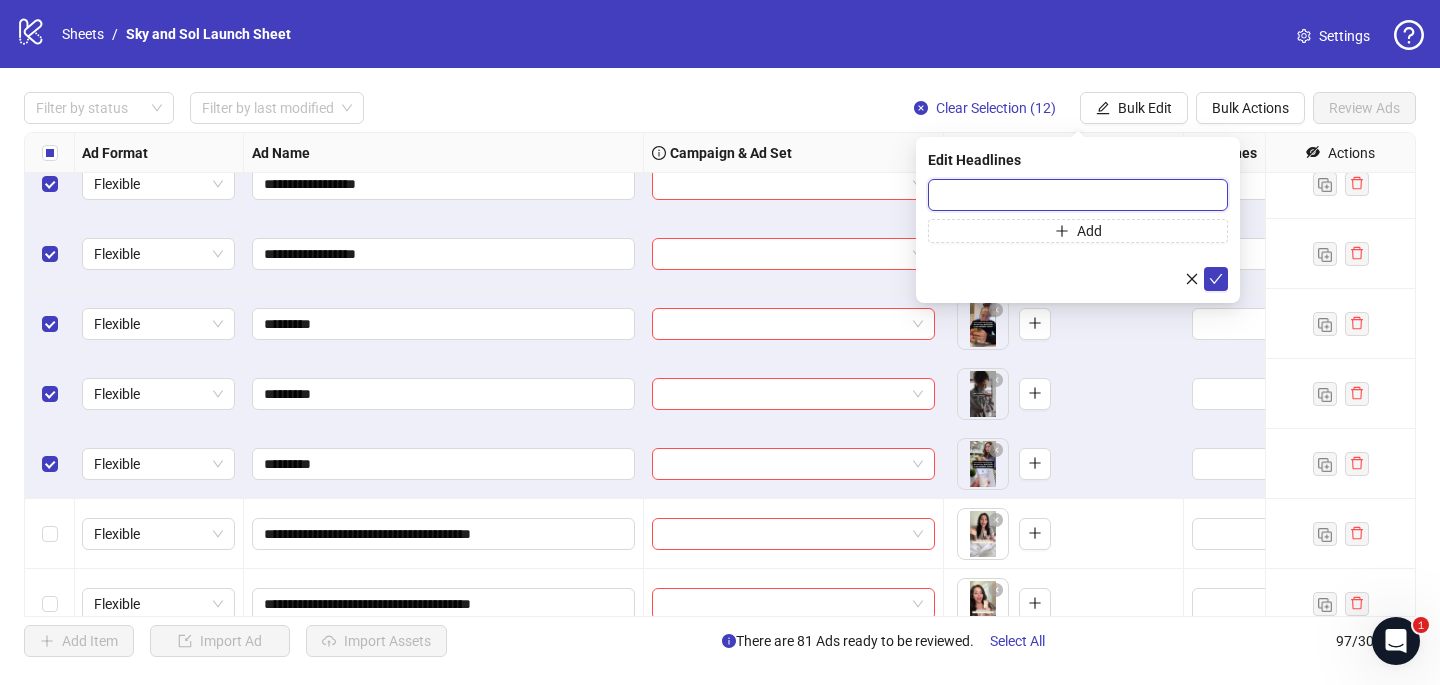 drag, startPoint x: 957, startPoint y: 187, endPoint x: 944, endPoint y: 186, distance: 13.038404 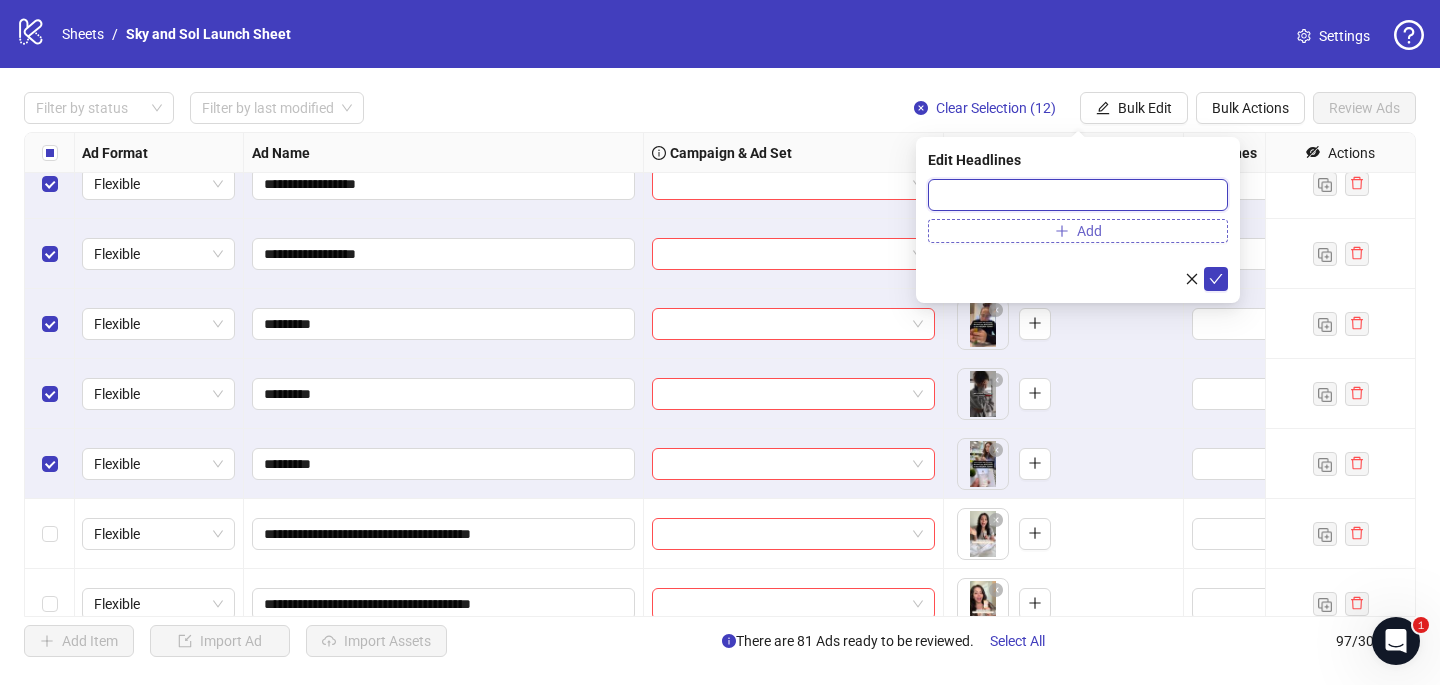 paste on "**********" 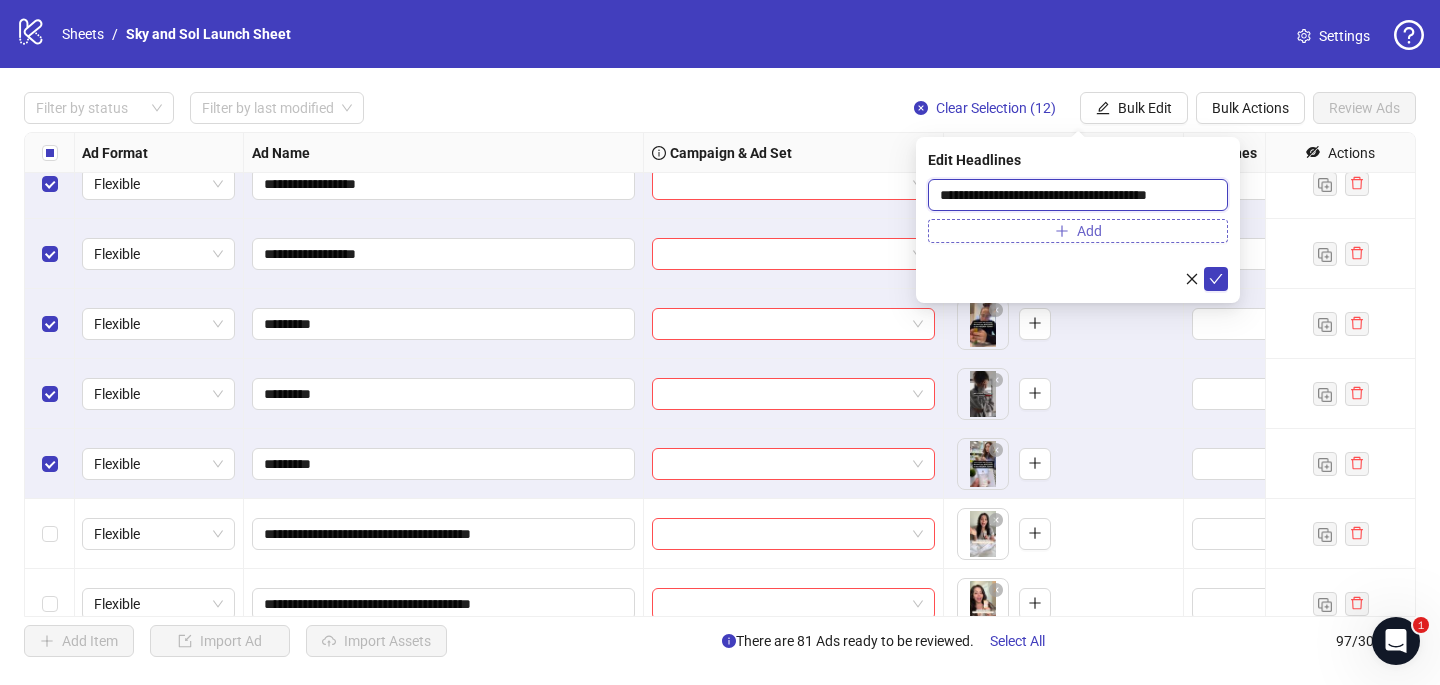 type on "**********" 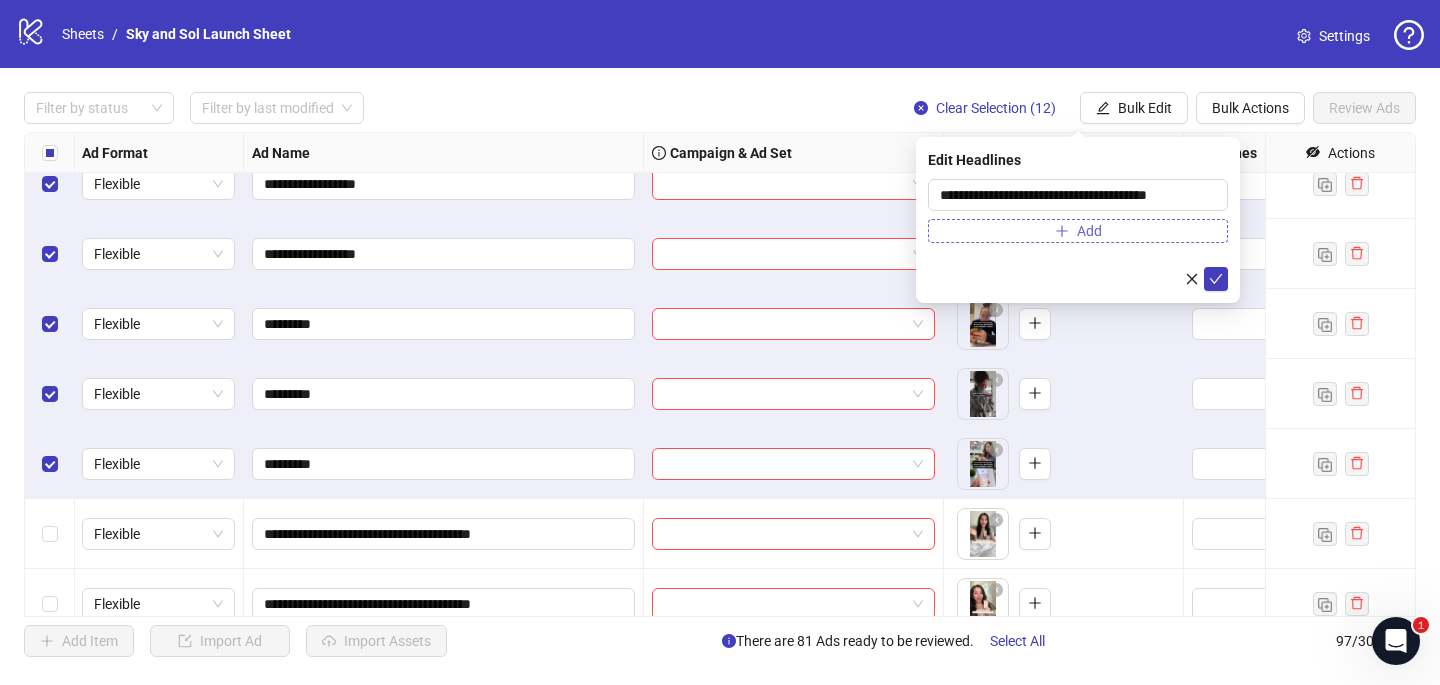 click on "Add" at bounding box center (1078, 231) 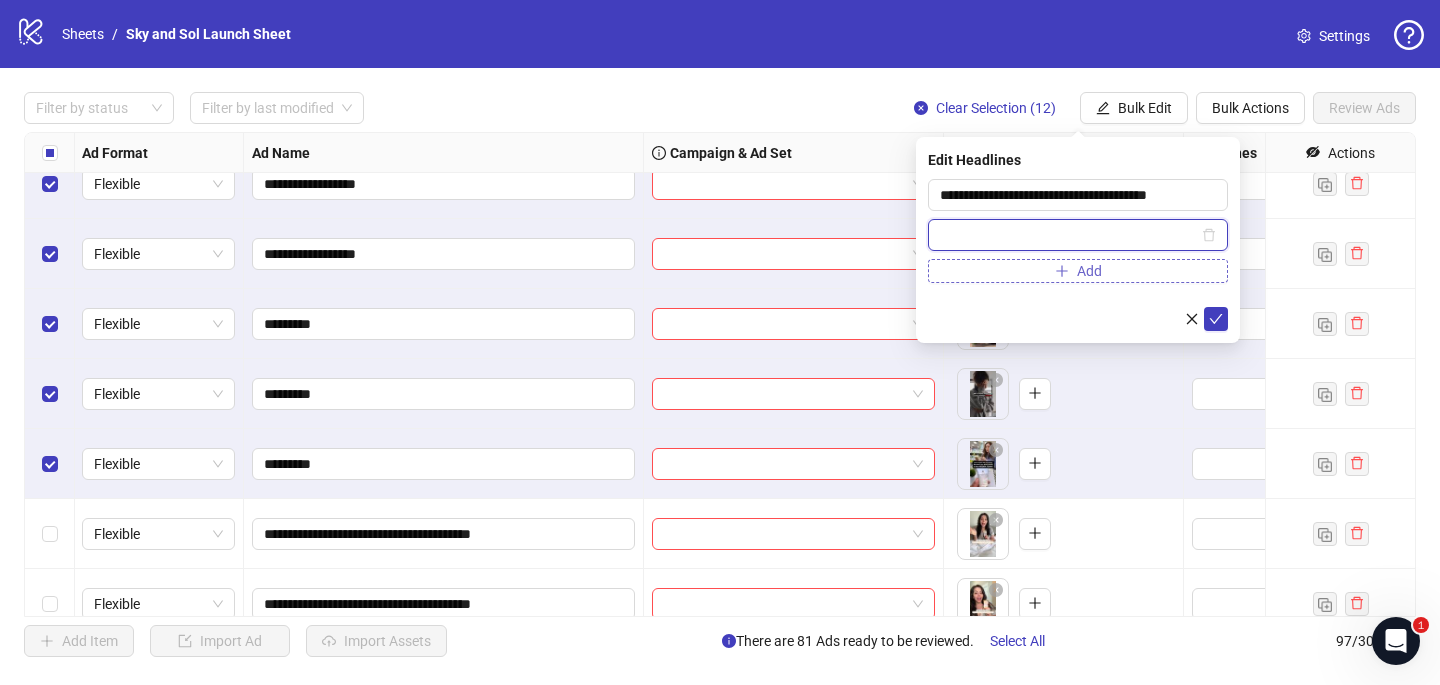 paste on "**********" 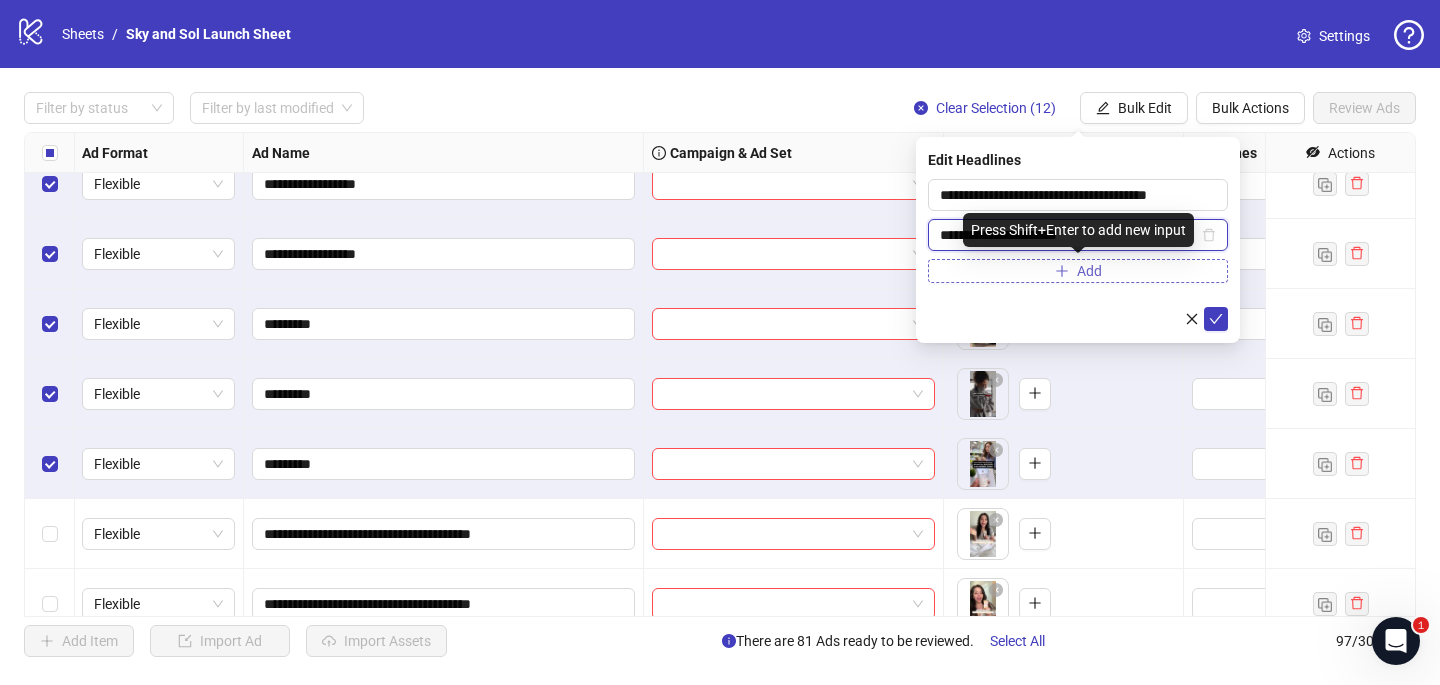 type on "**********" 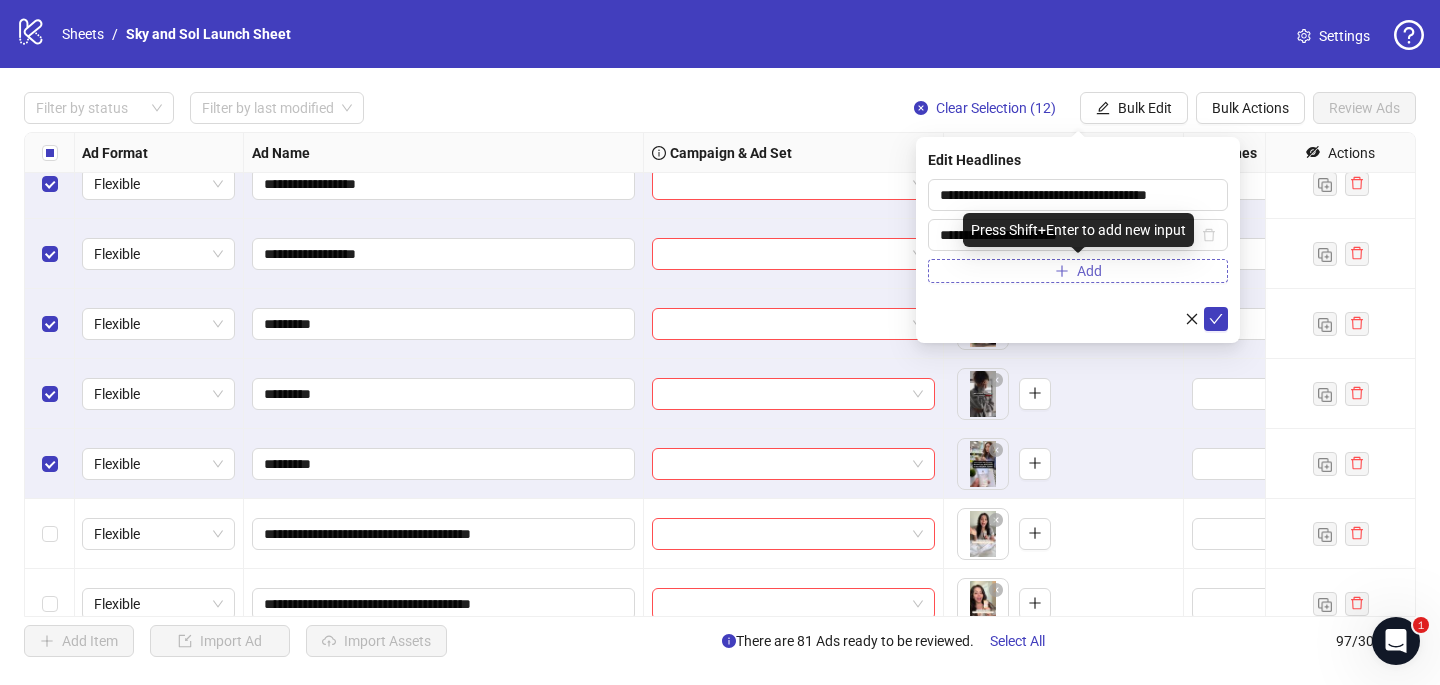 click on "Add" at bounding box center (1078, 271) 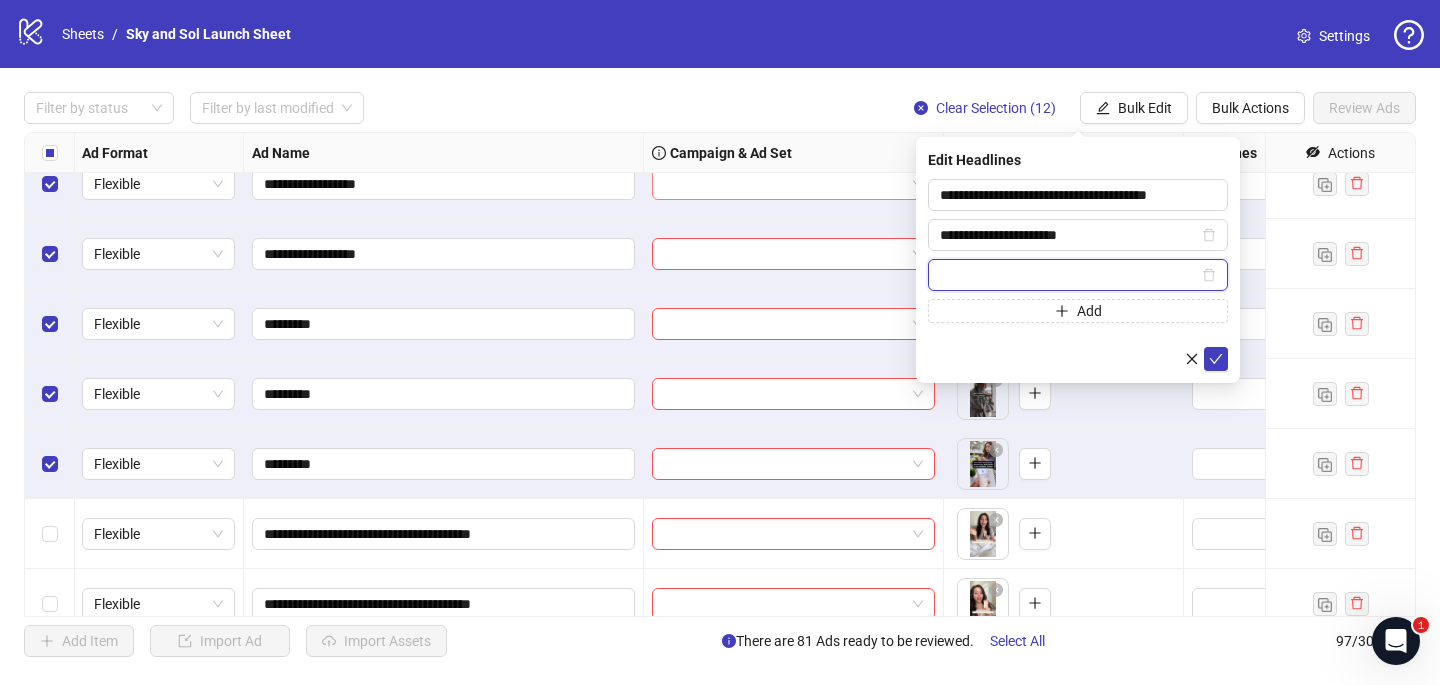 paste on "**********" 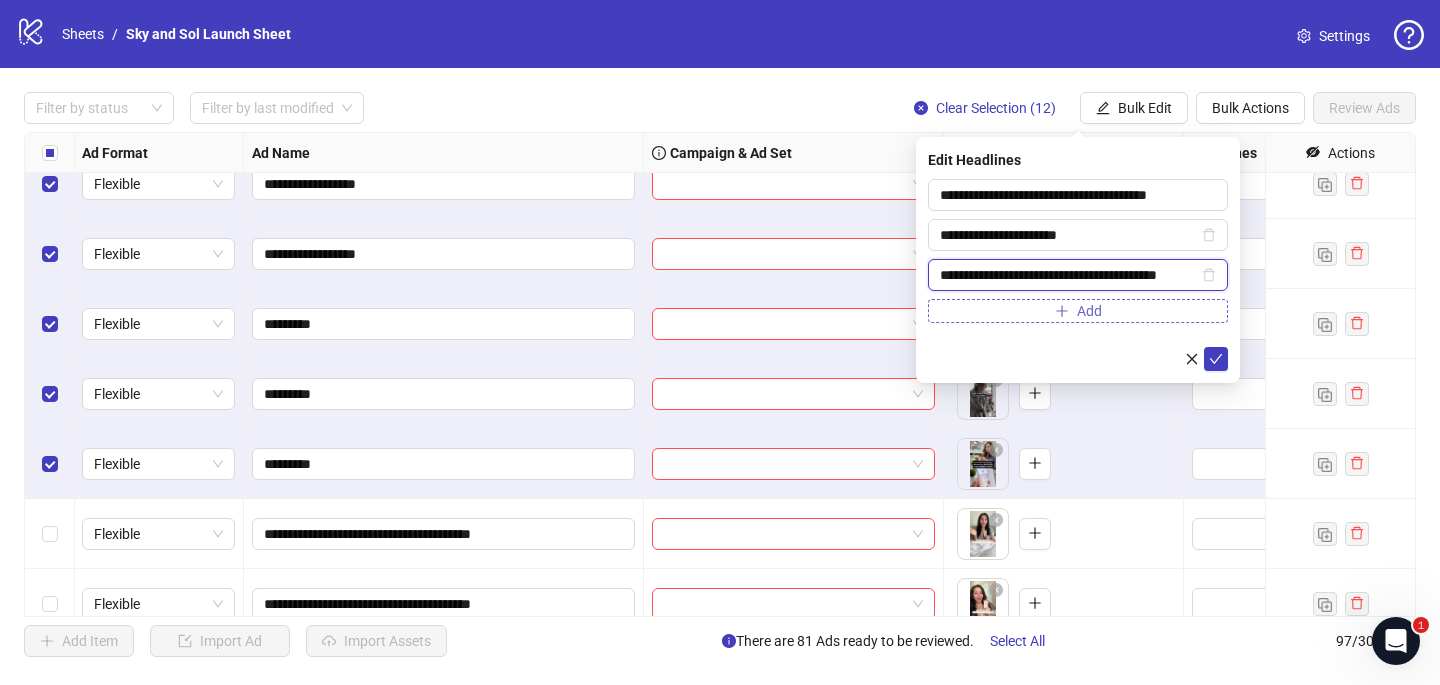 type on "**********" 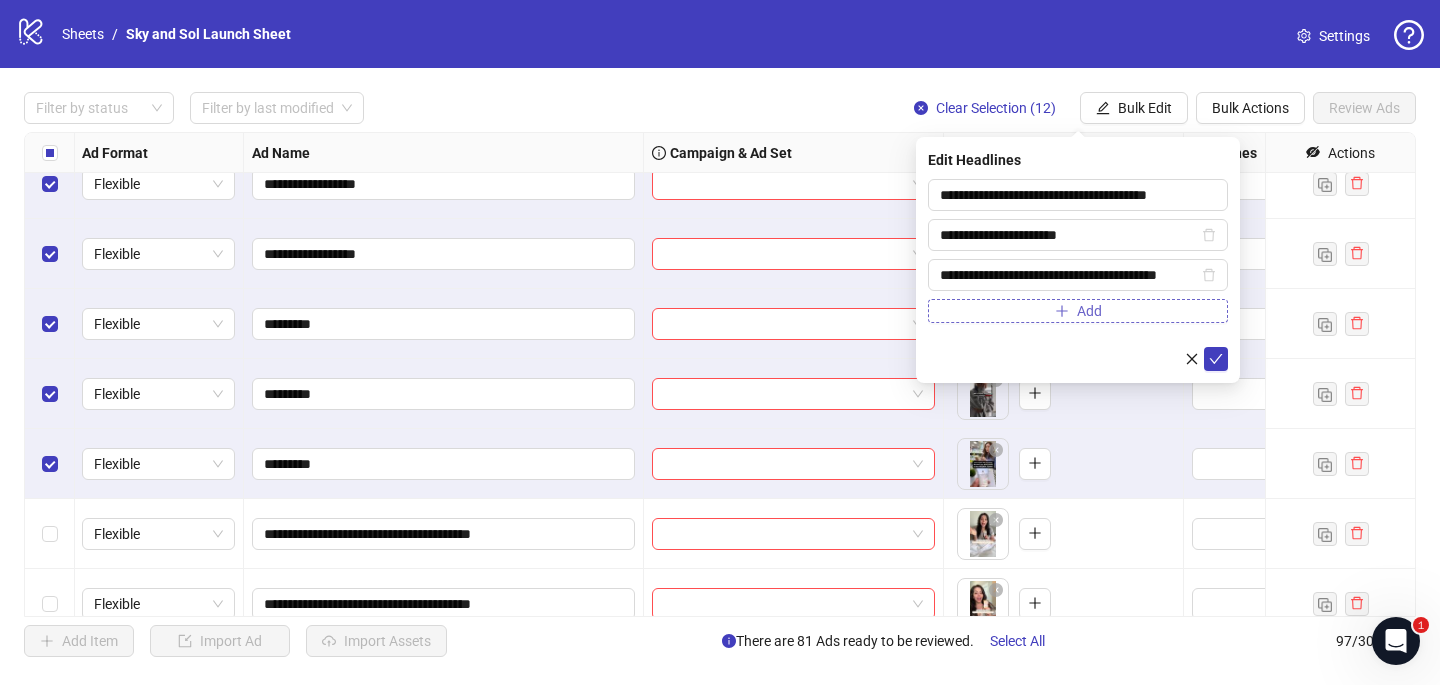click on "Add" at bounding box center (1078, 311) 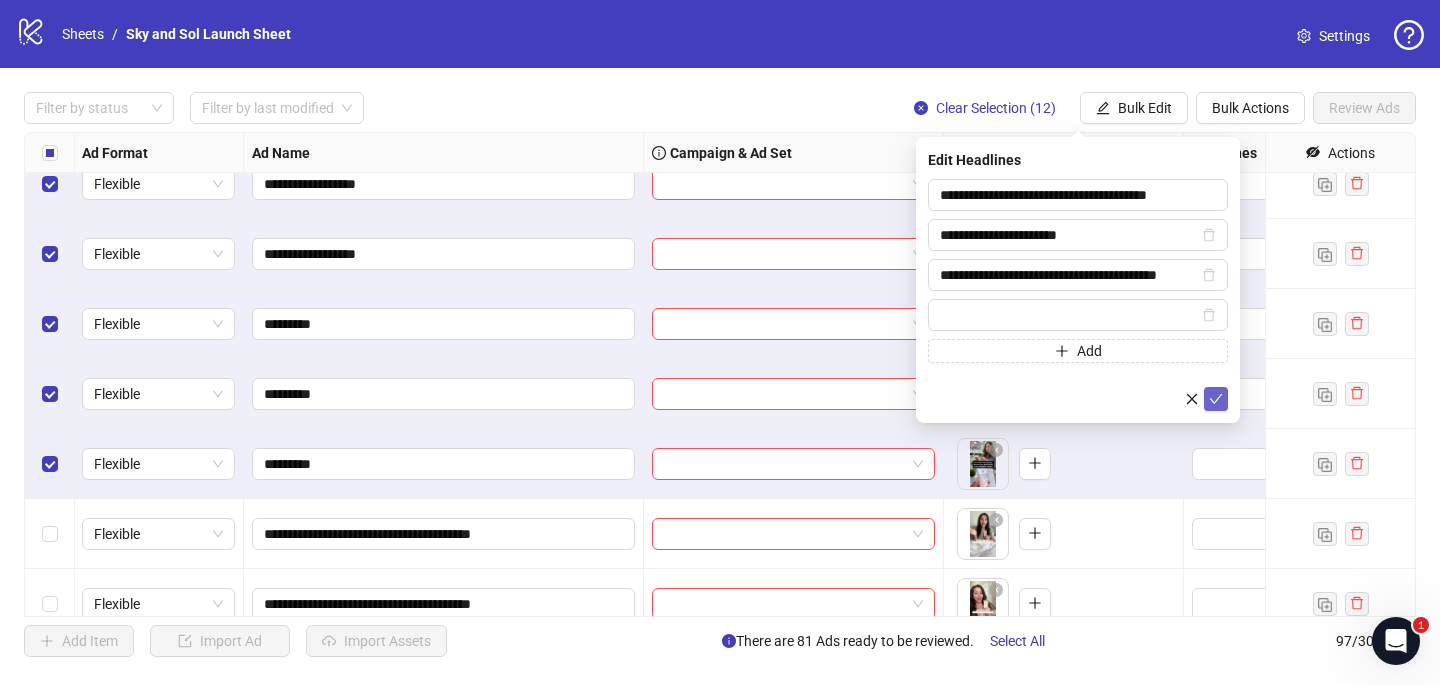 click 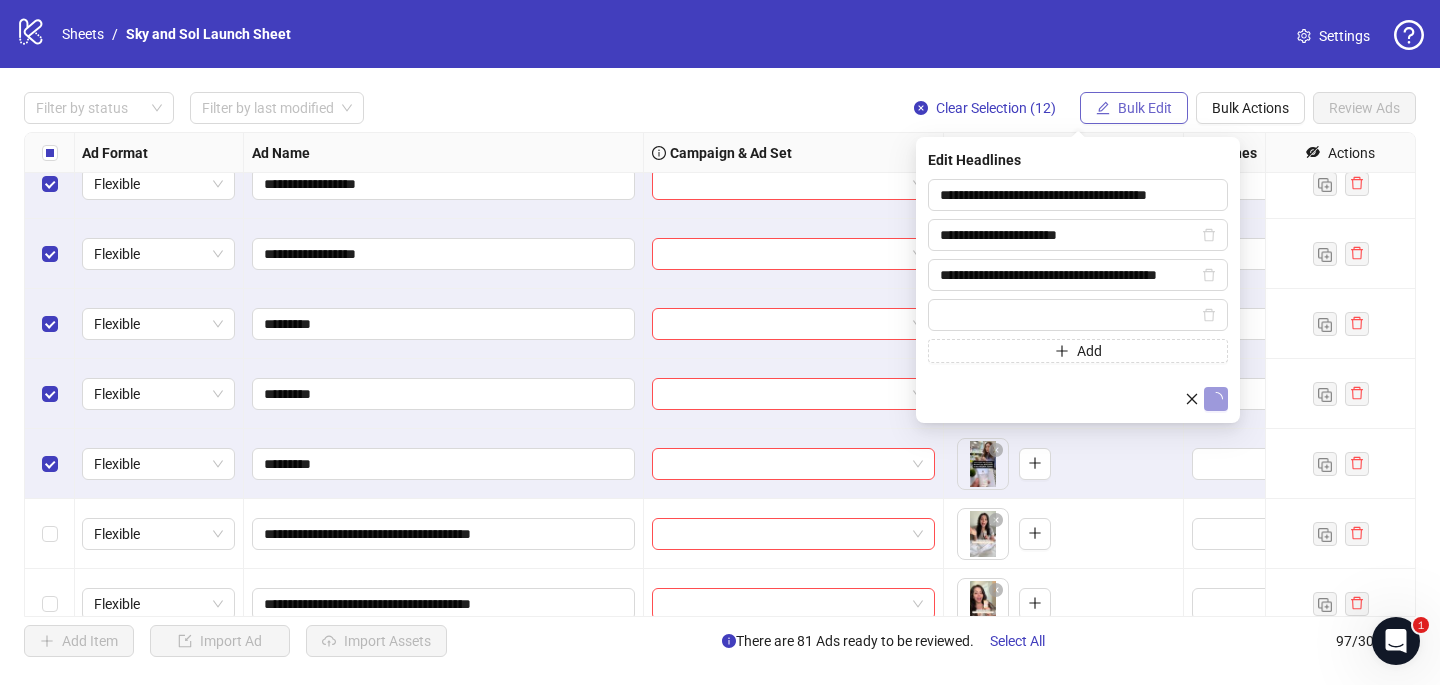 click on "Bulk Edit" at bounding box center (1134, 108) 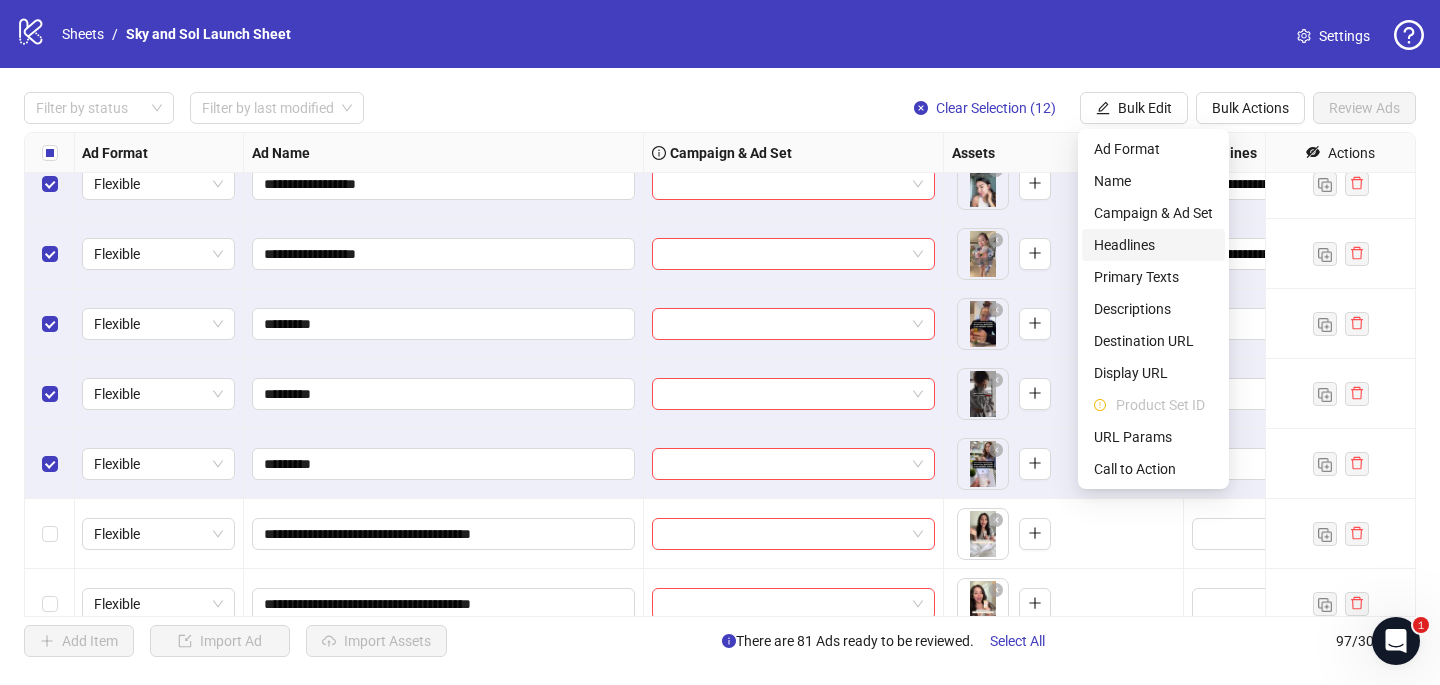 click on "Headlines" at bounding box center [1153, 245] 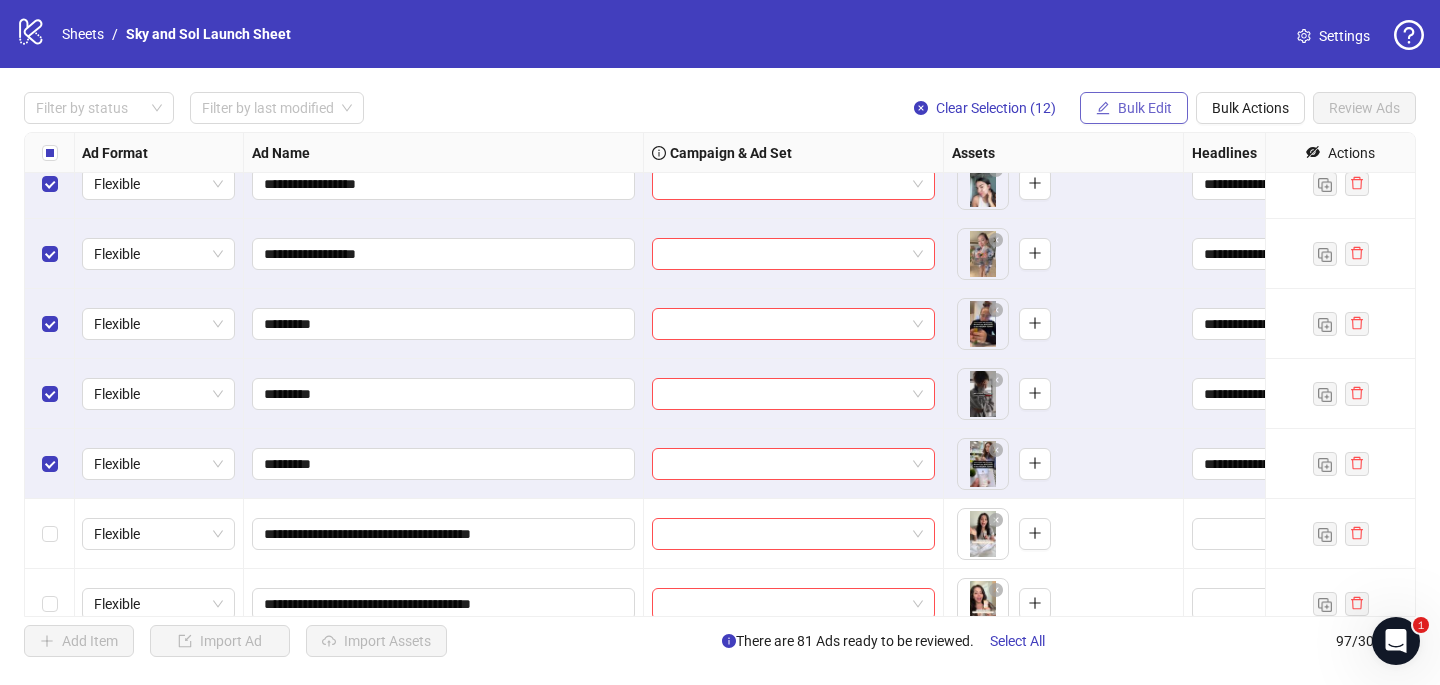 click 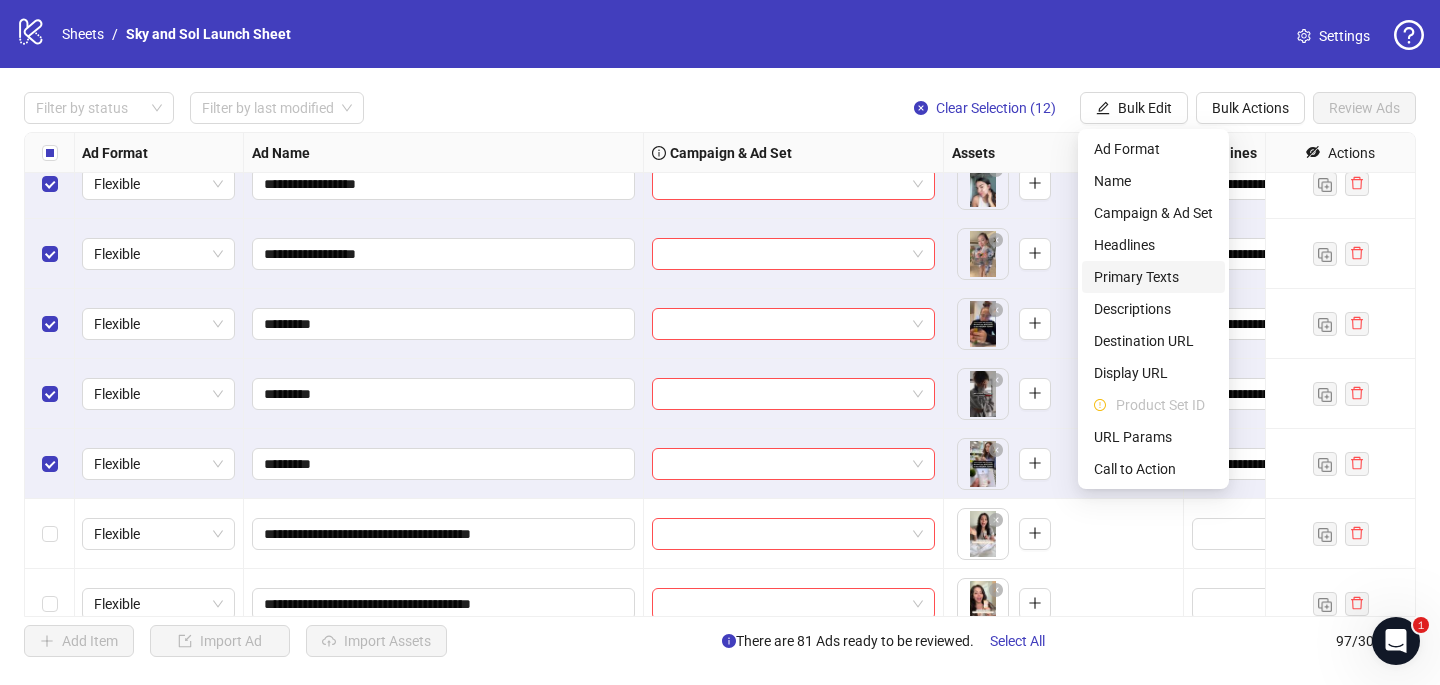 click on "Primary Texts" at bounding box center [1153, 277] 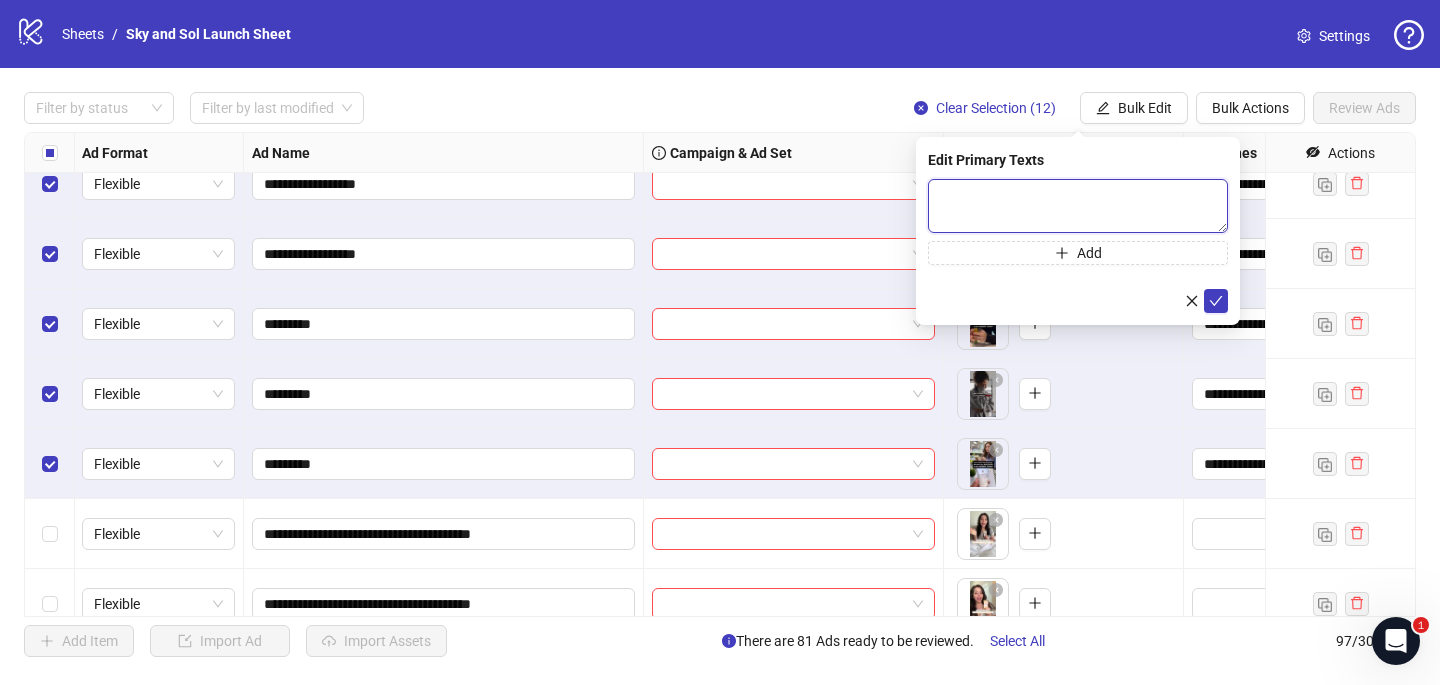 click at bounding box center (1078, 206) 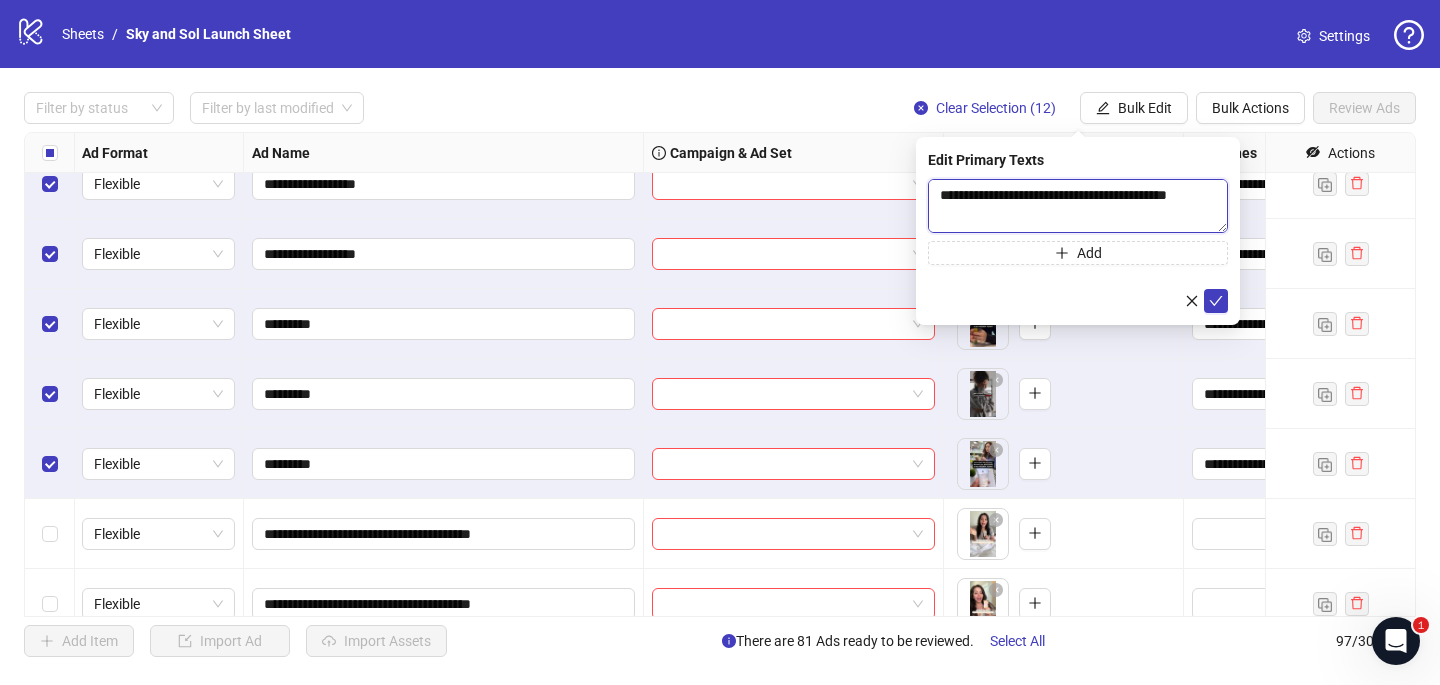 scroll, scrollTop: 345, scrollLeft: 0, axis: vertical 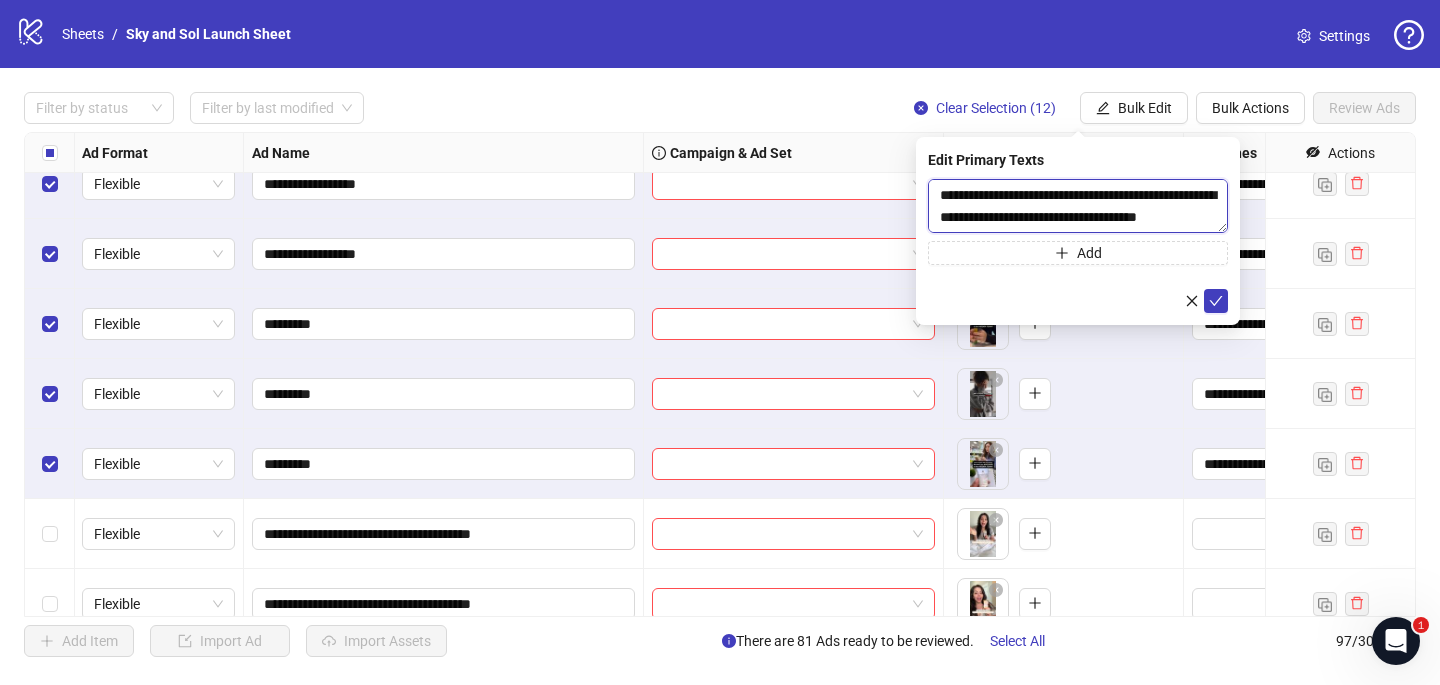 type on "**********" 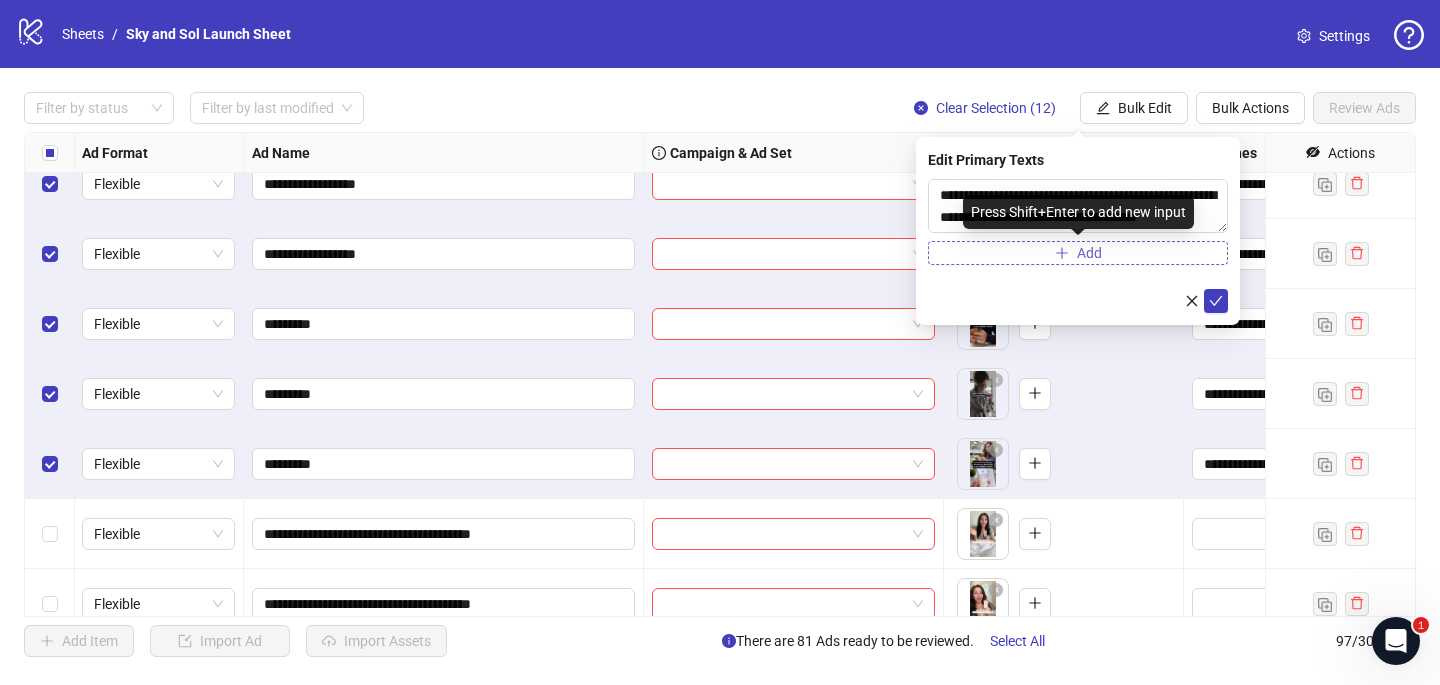 click on "Add" at bounding box center [1078, 253] 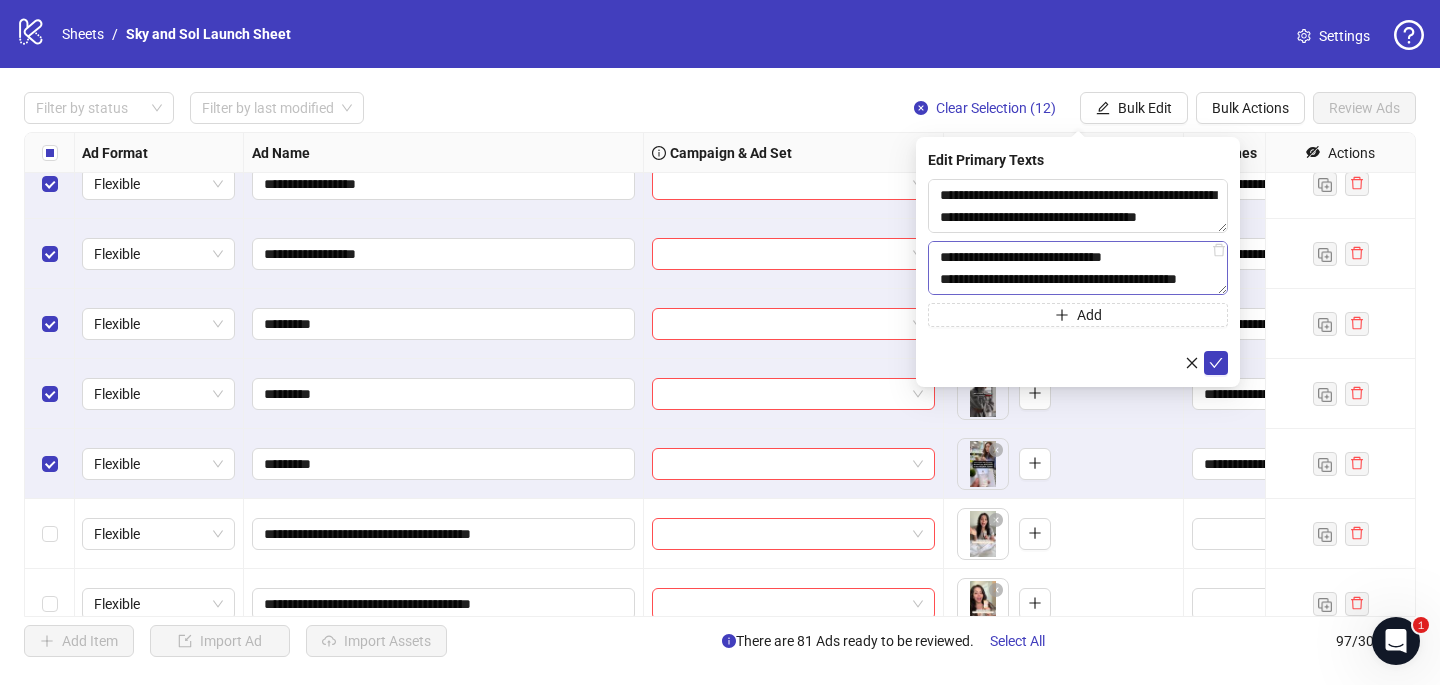 scroll, scrollTop: 418, scrollLeft: 0, axis: vertical 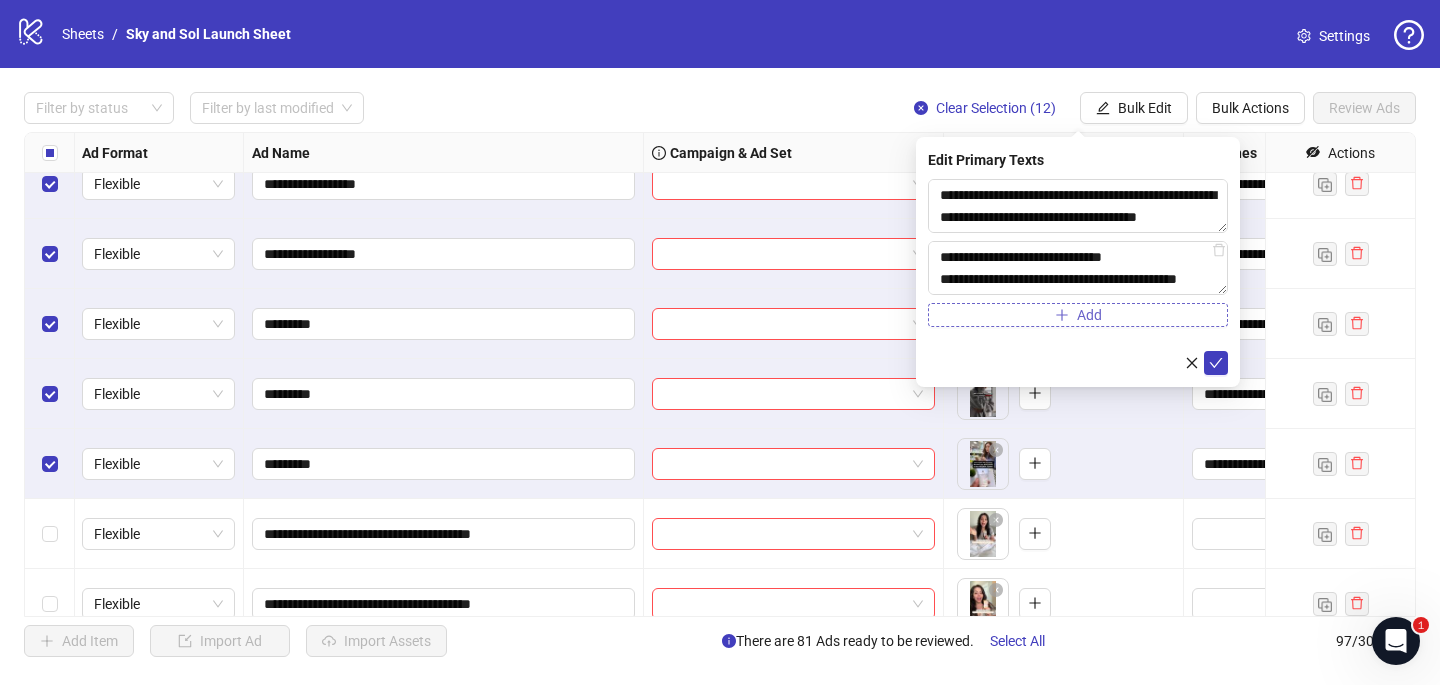 type on "**********" 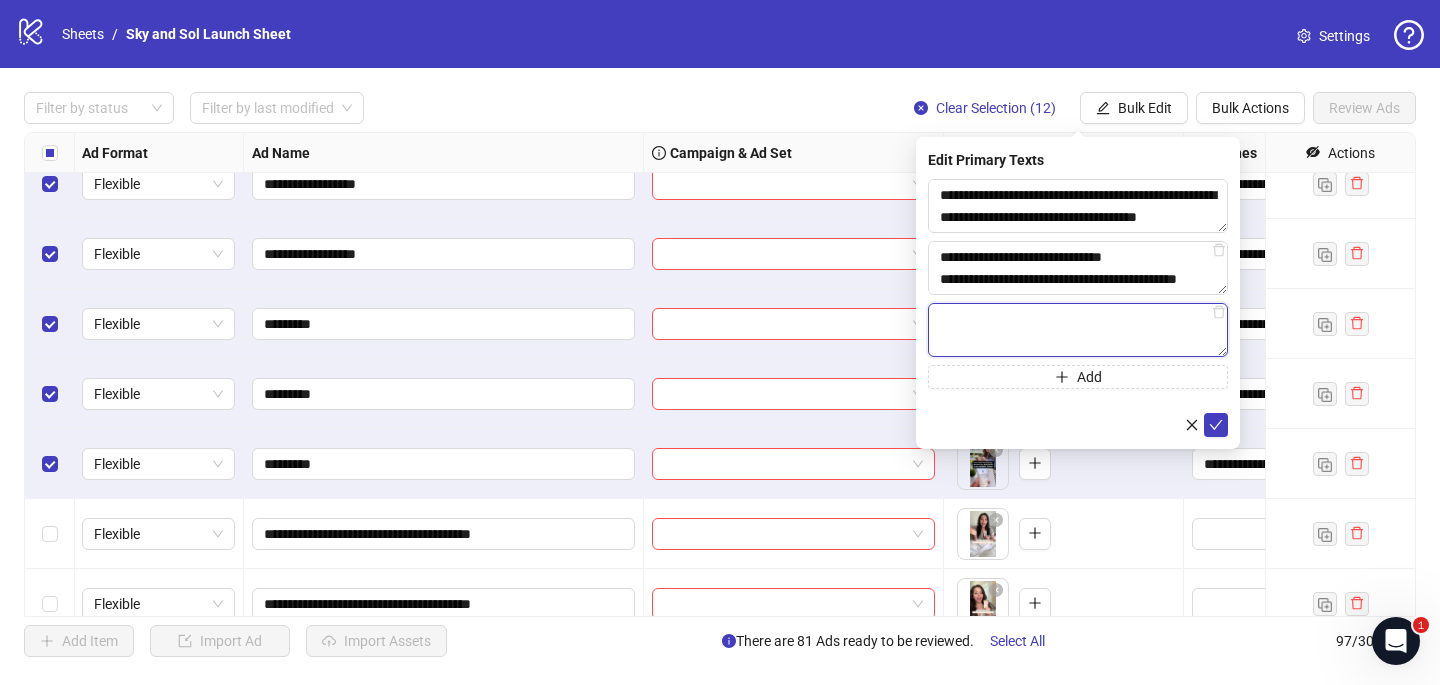 paste on "**********" 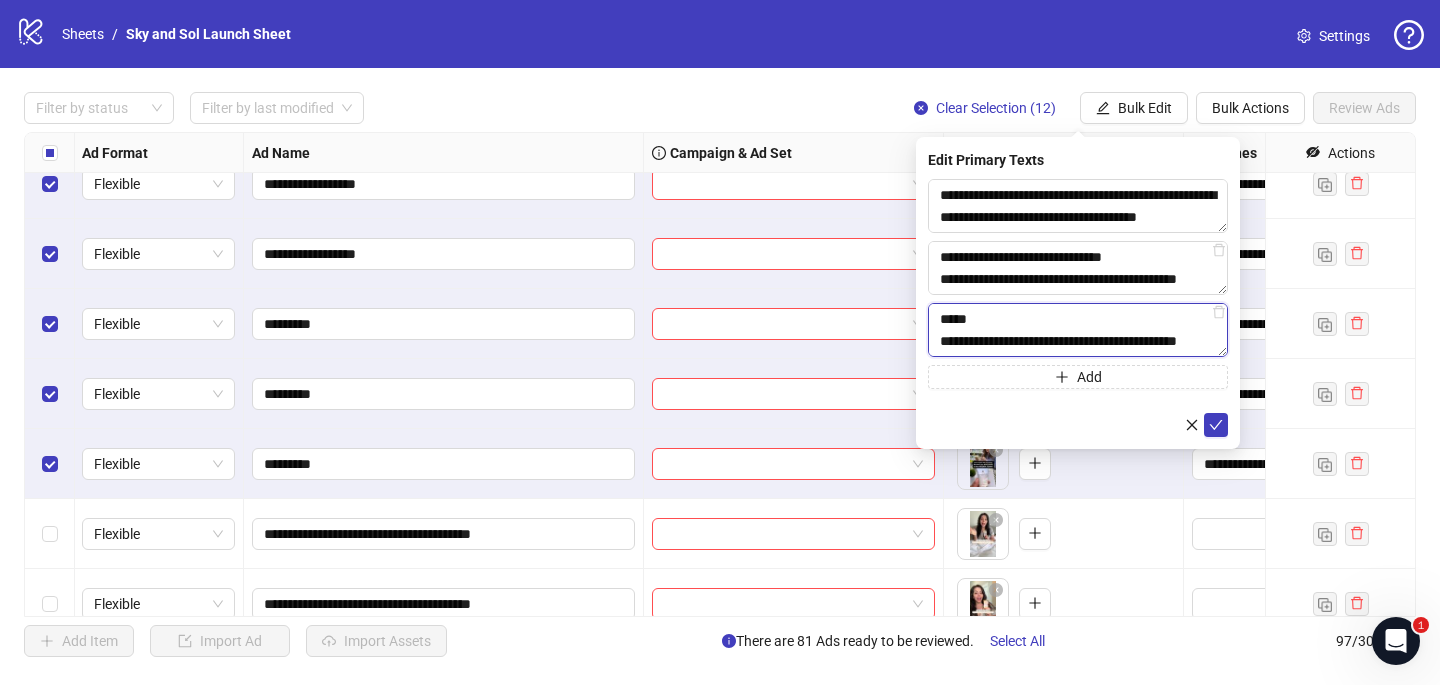 scroll, scrollTop: 308, scrollLeft: 0, axis: vertical 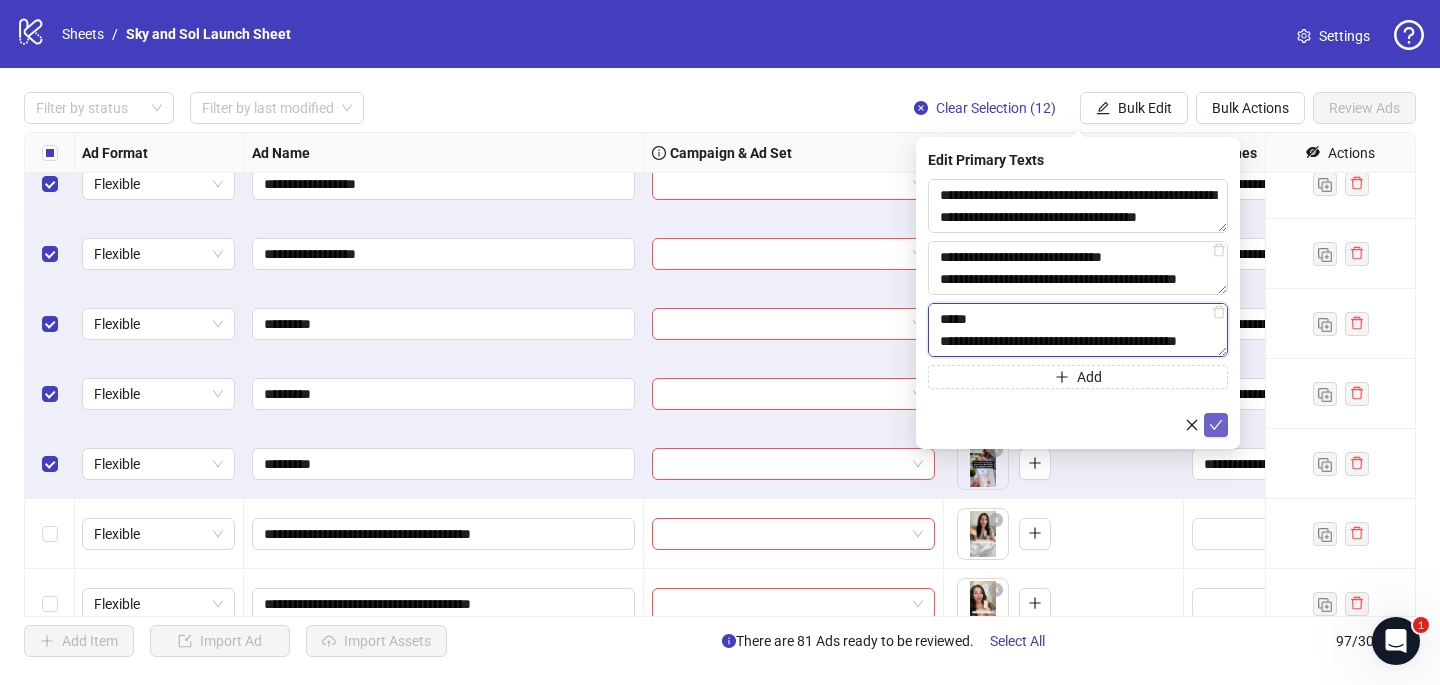 type on "**********" 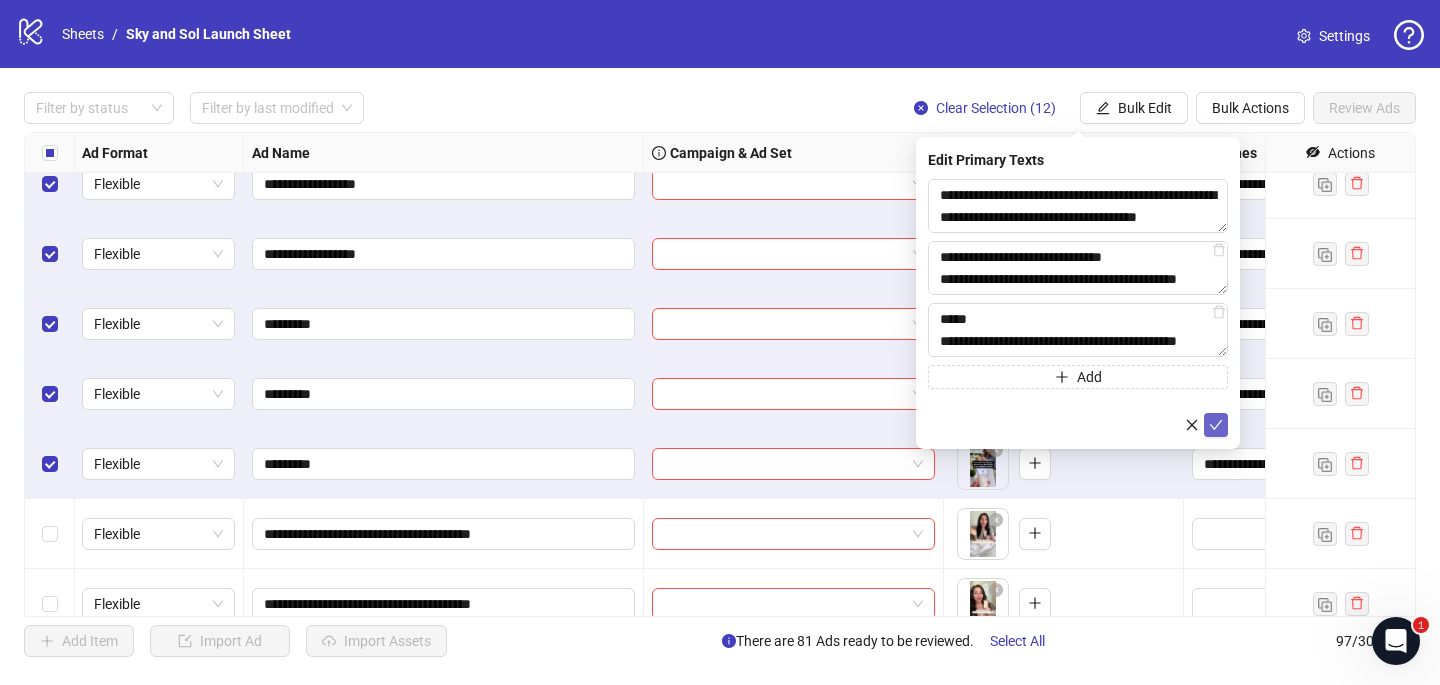 click at bounding box center [1216, 425] 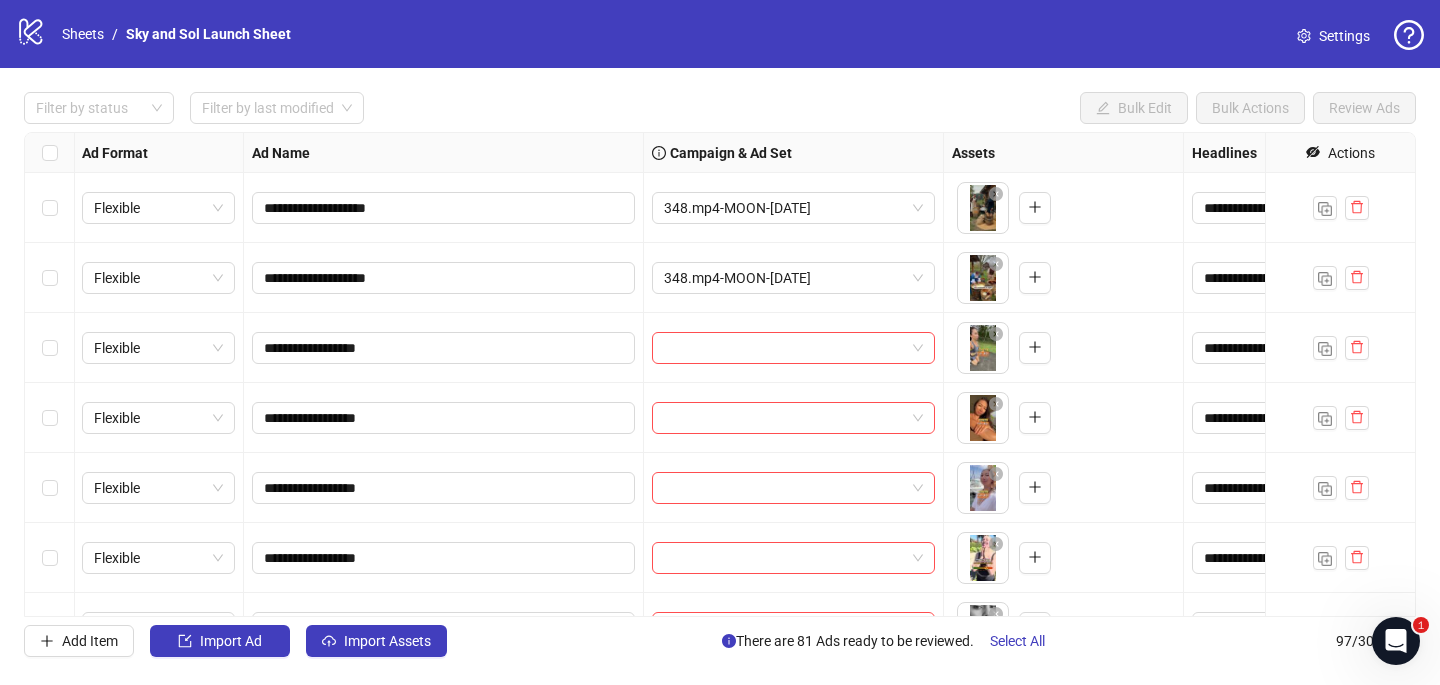 scroll, scrollTop: 5552, scrollLeft: 1, axis: both 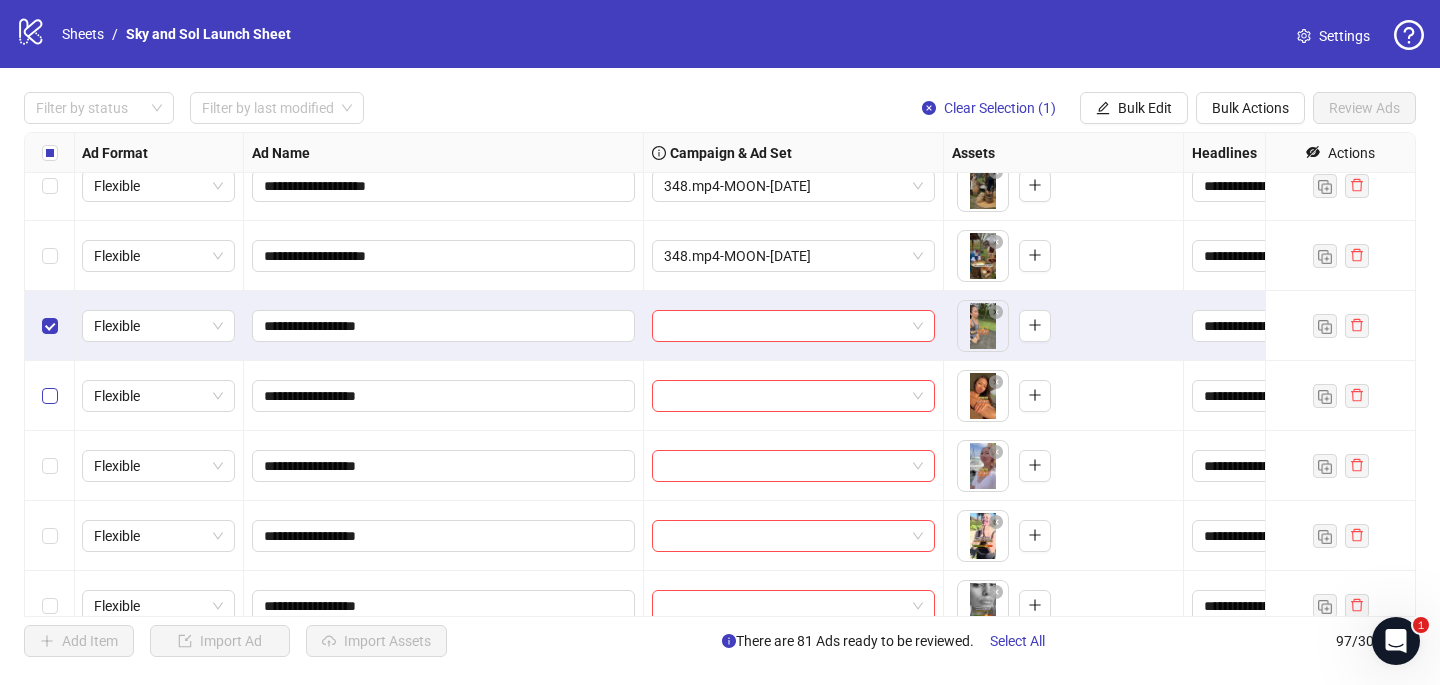 click at bounding box center (50, 396) 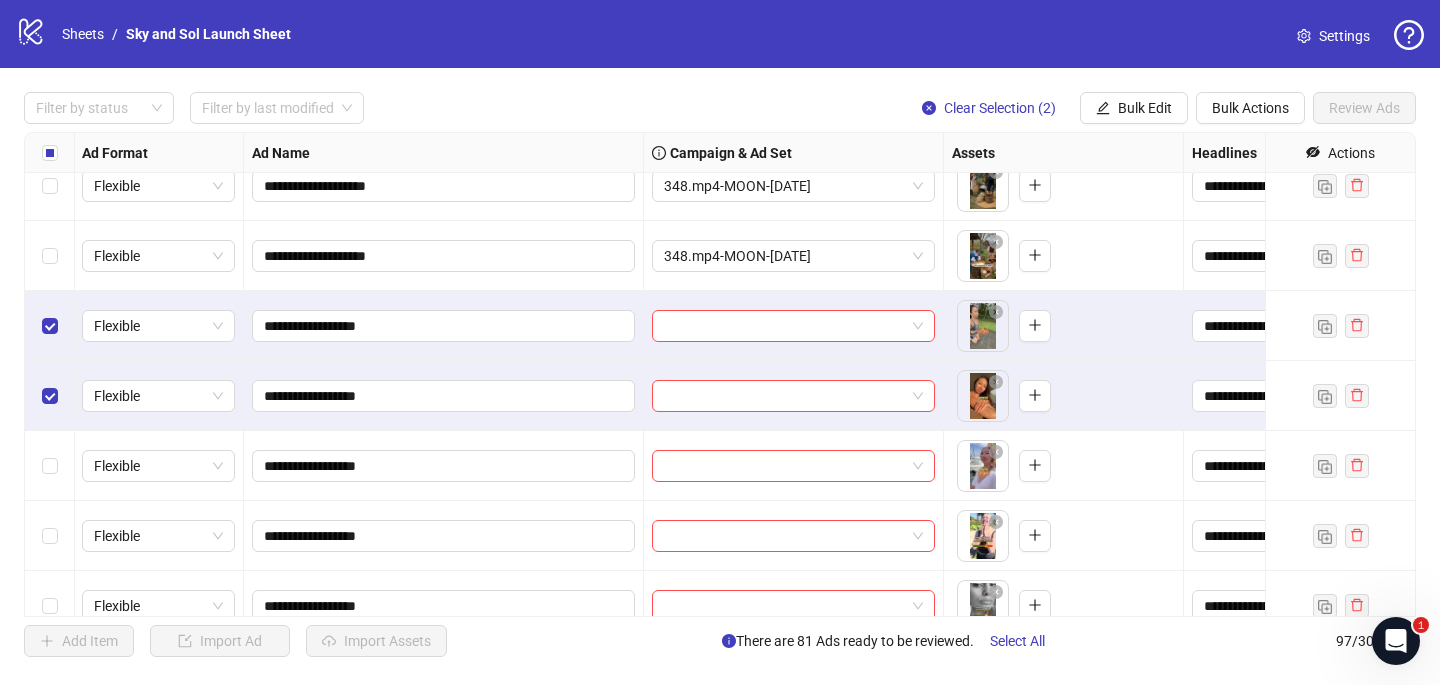 click at bounding box center (50, 466) 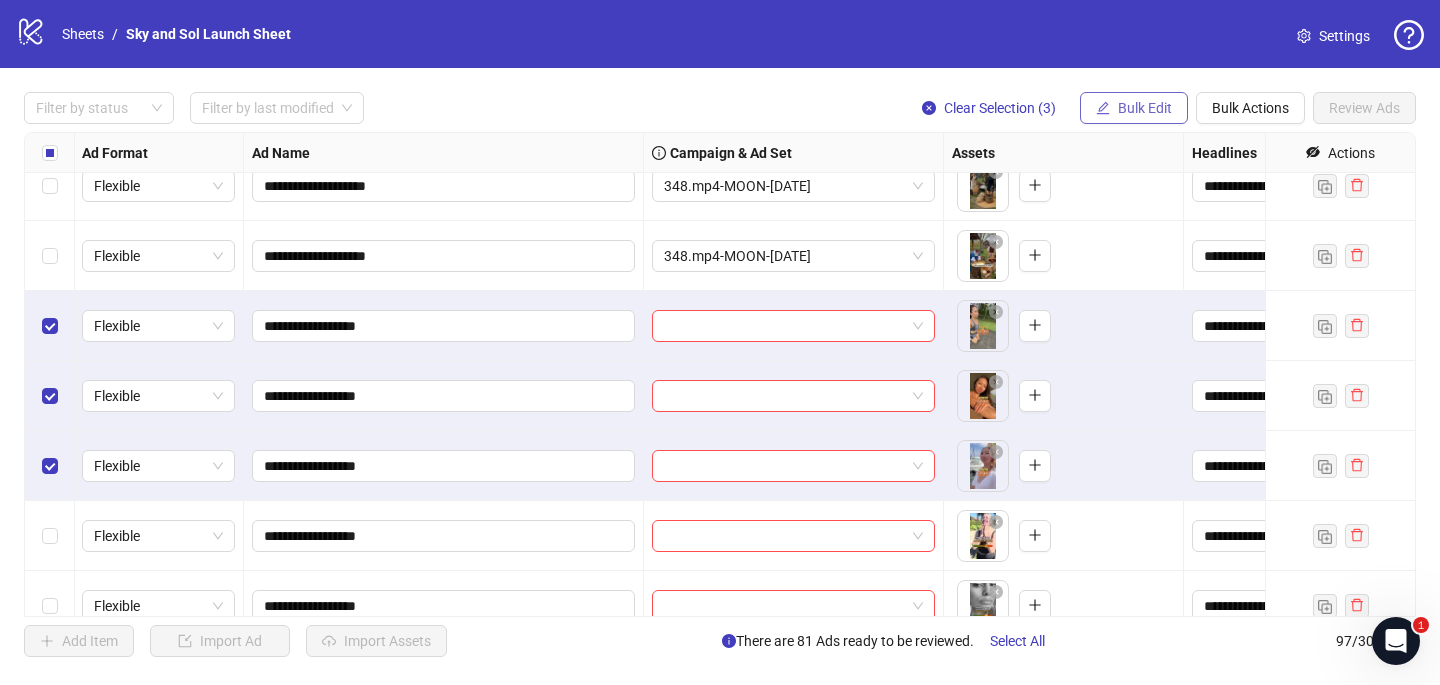 click on "Bulk Edit" at bounding box center (1145, 108) 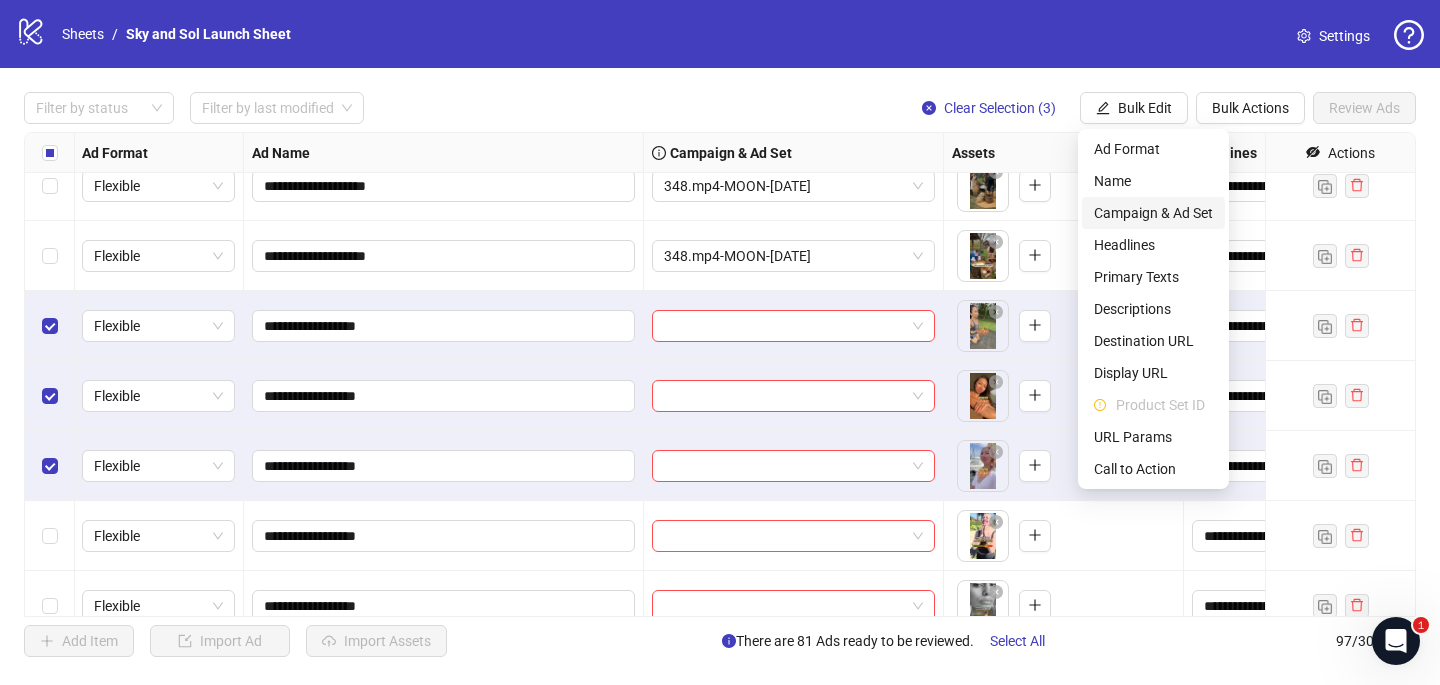 click on "Campaign & Ad Set" at bounding box center (1153, 213) 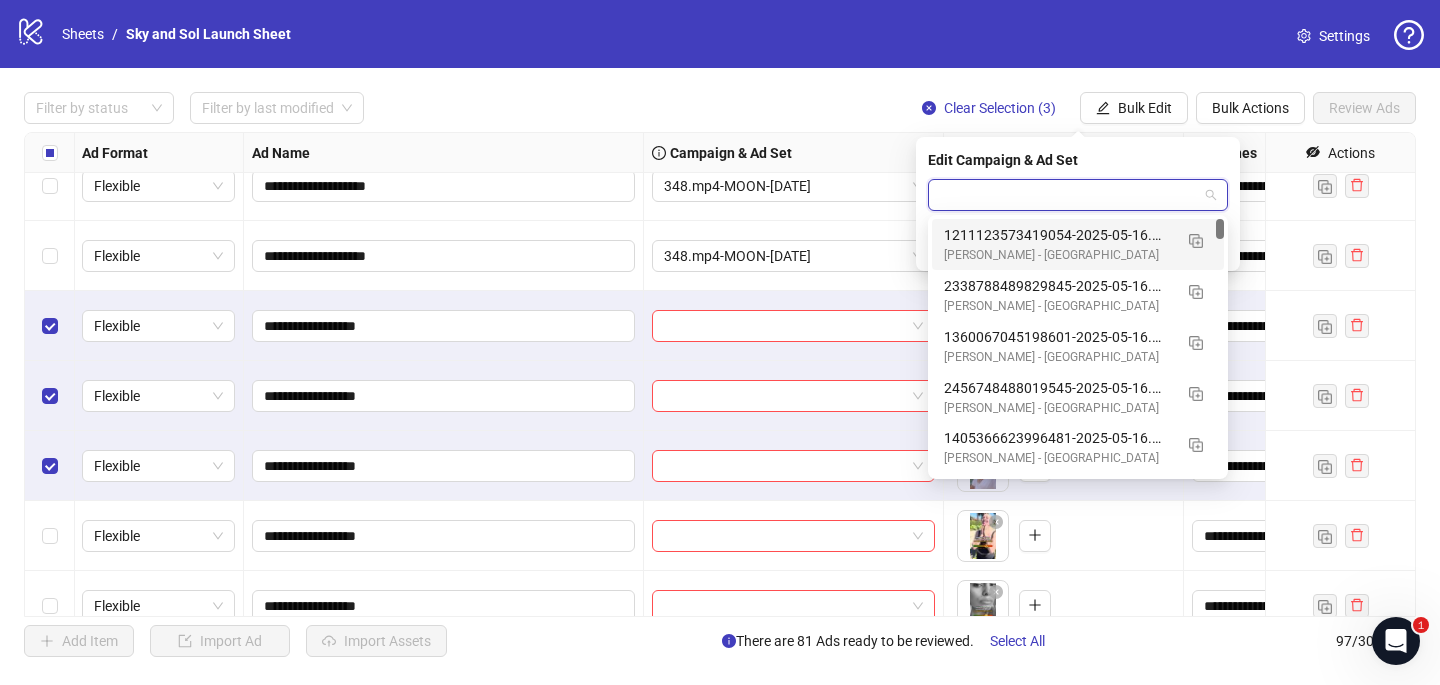 click at bounding box center (1069, 195) 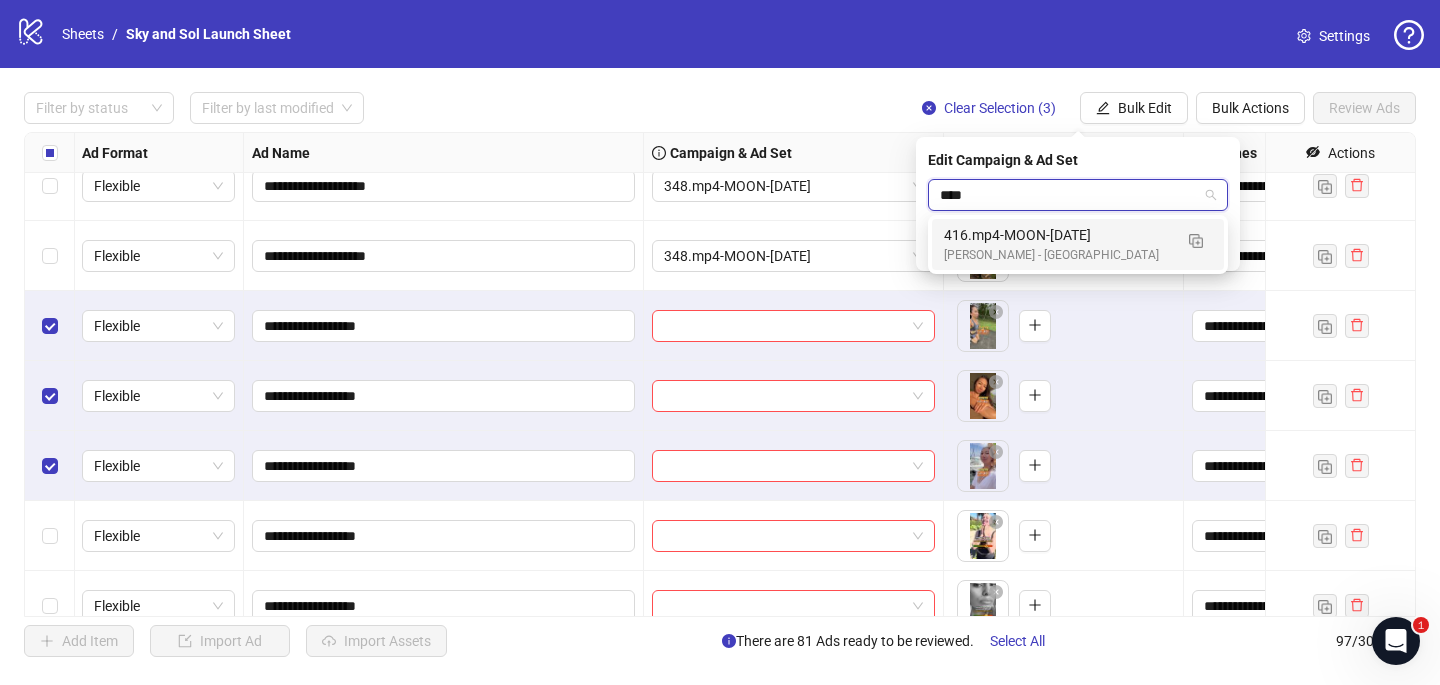 type on "*****" 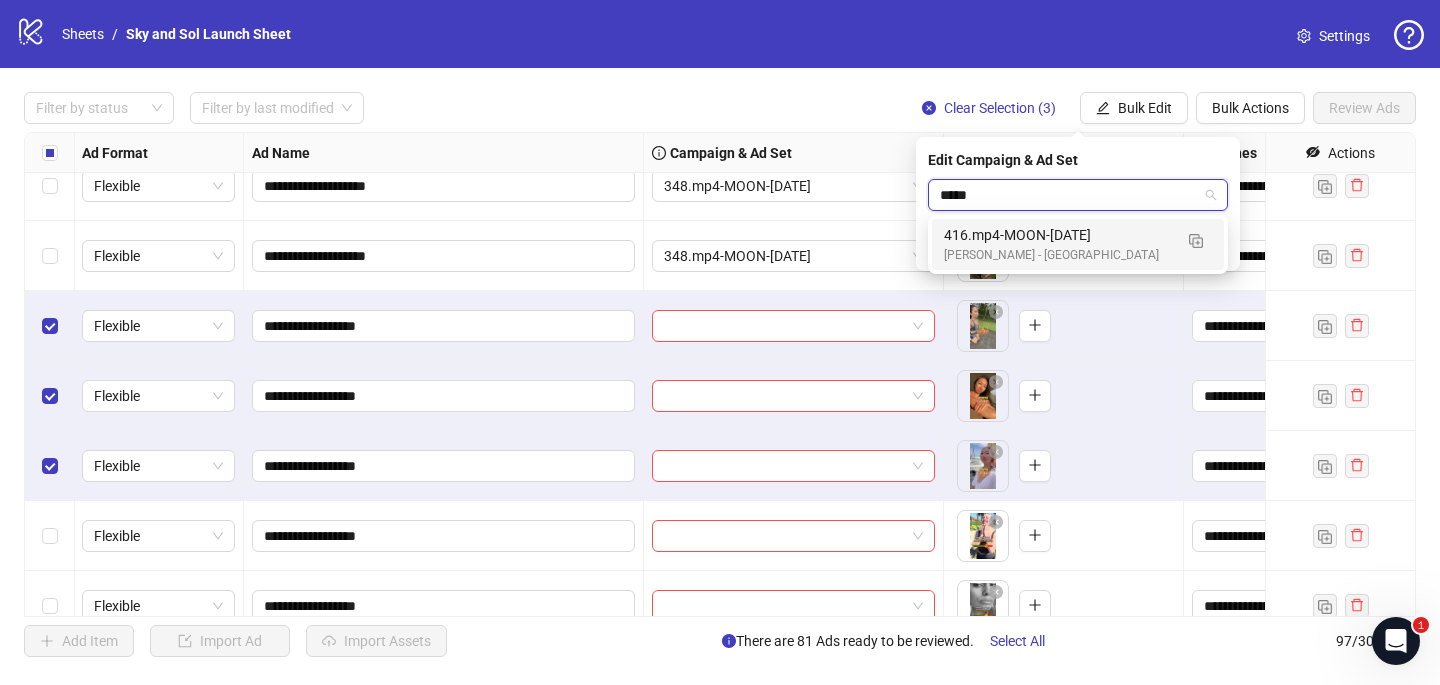 type 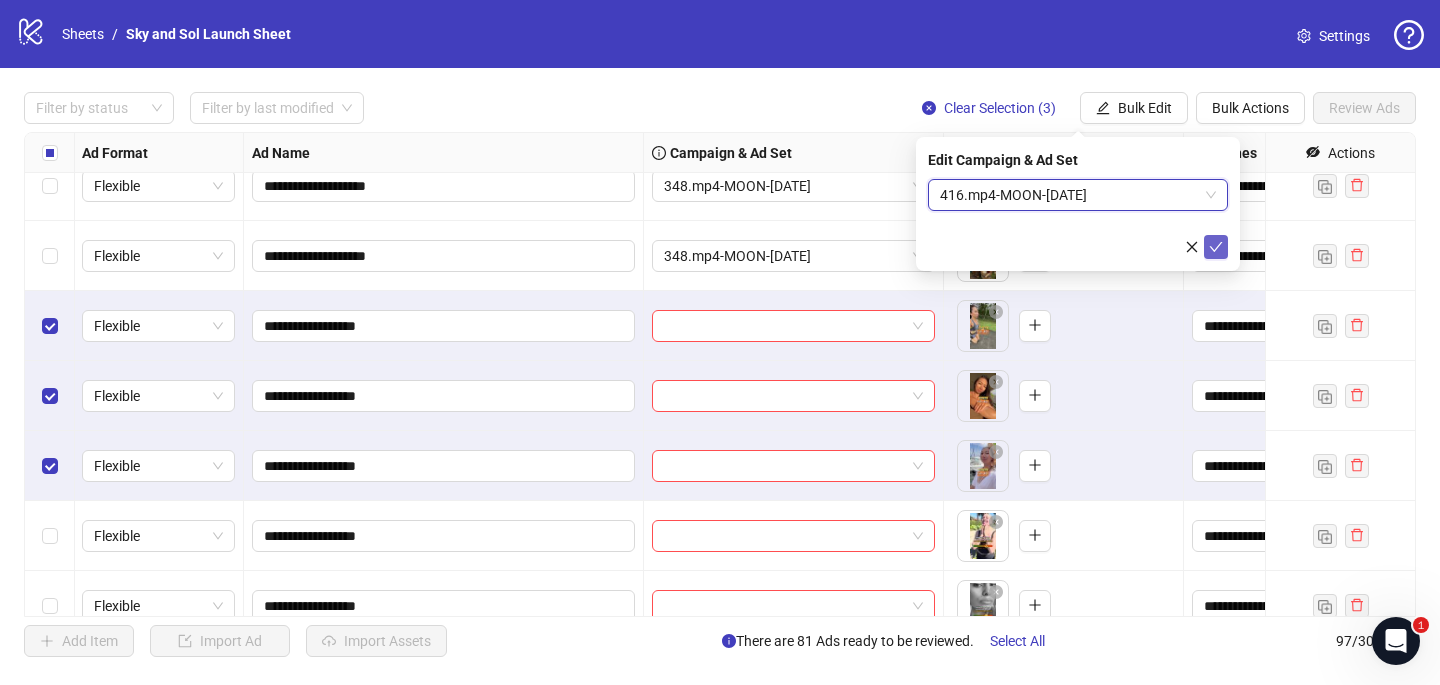click 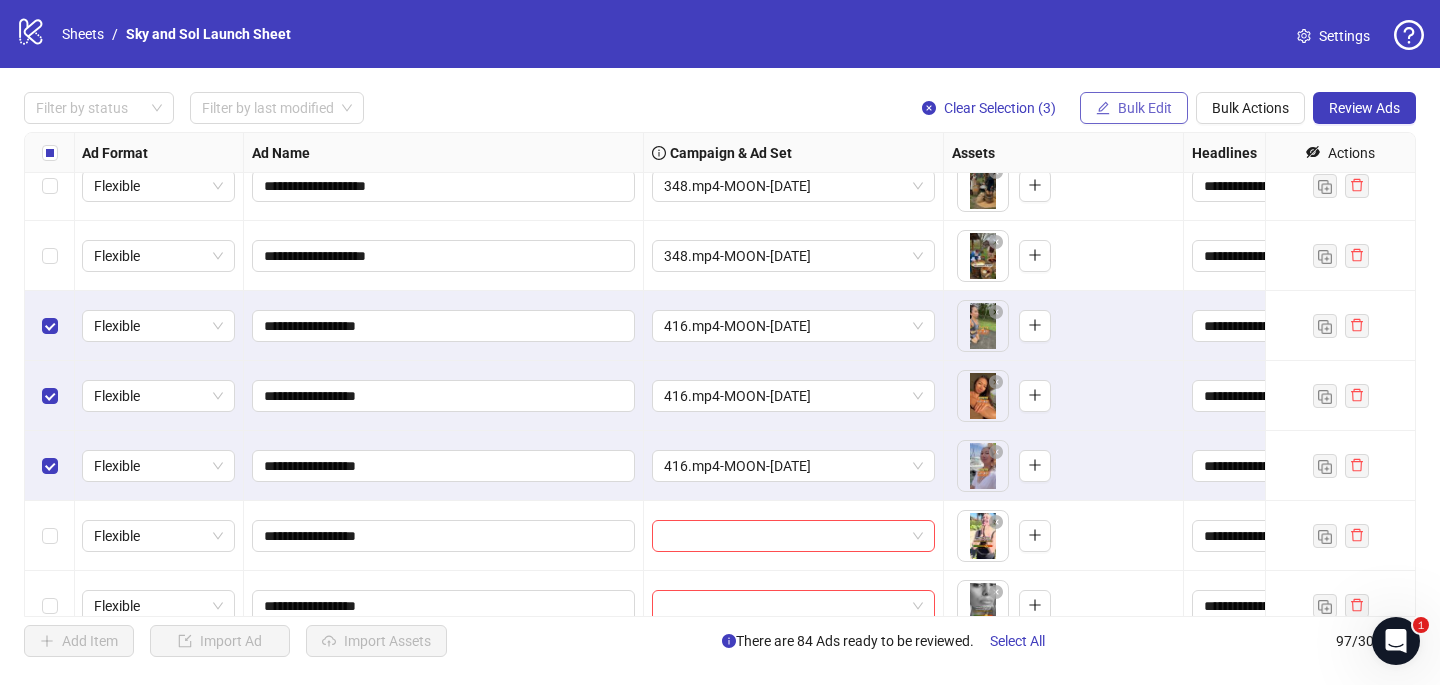 click on "Bulk Edit" at bounding box center (1145, 108) 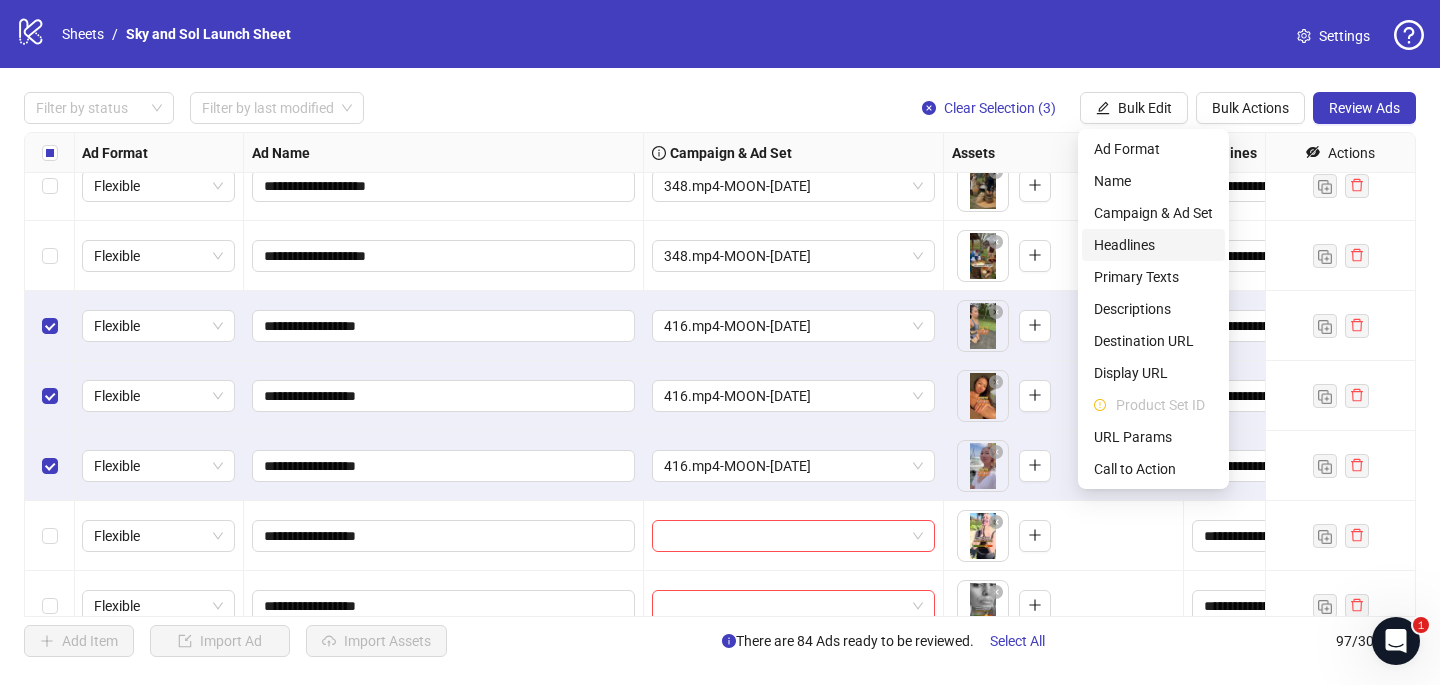 click on "Headlines" at bounding box center [1153, 245] 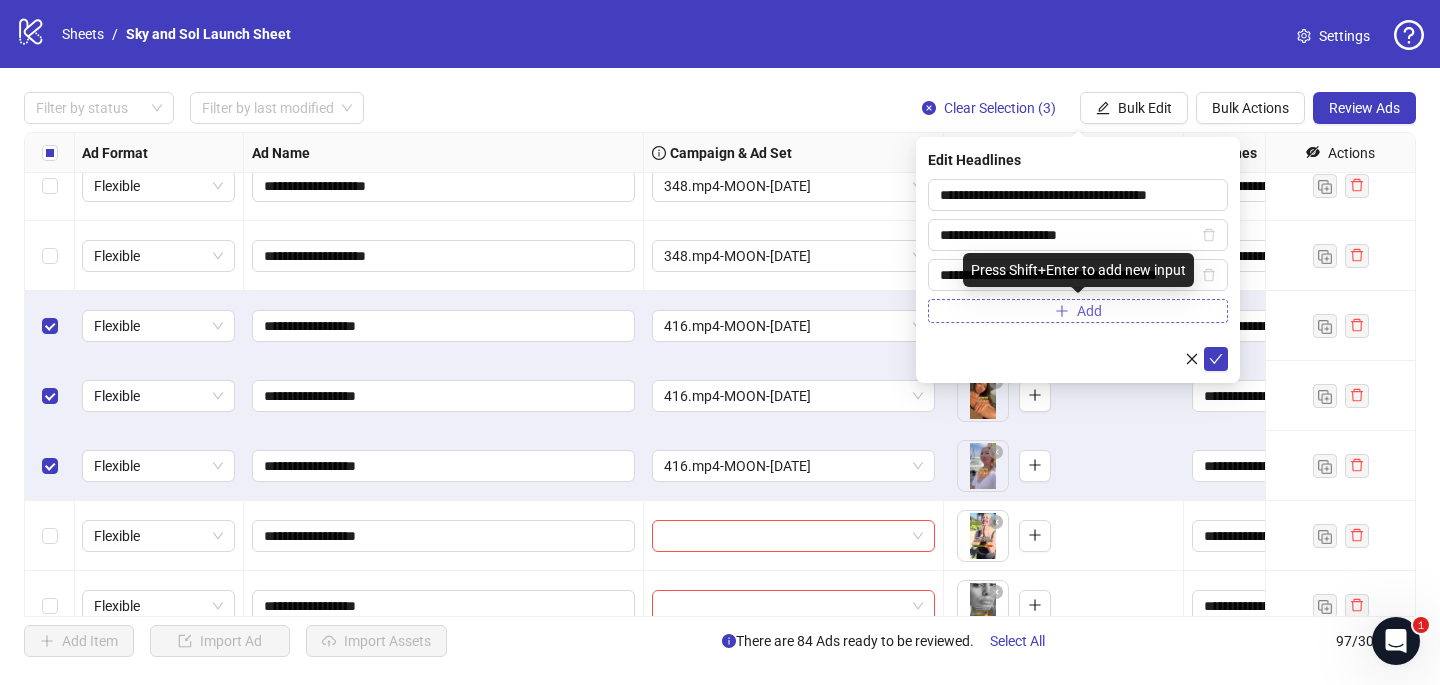 click on "Add" at bounding box center (1078, 311) 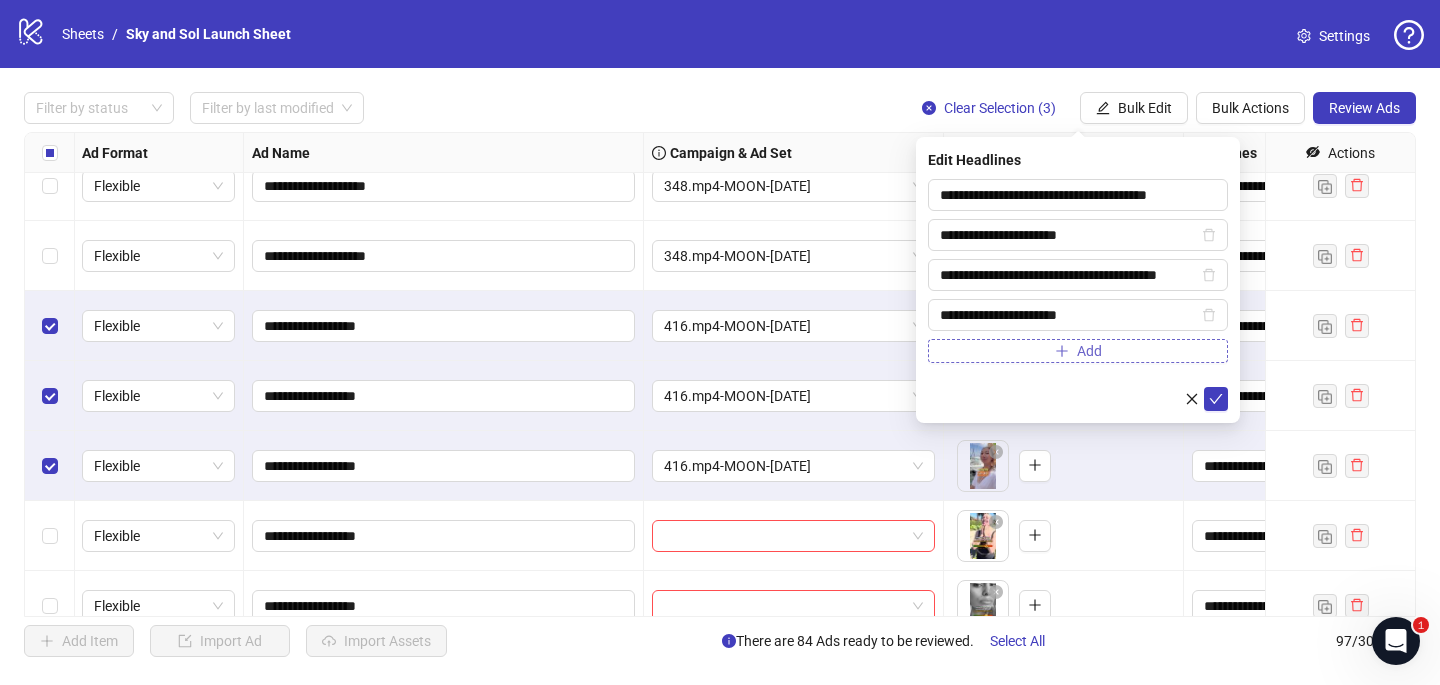 type on "**********" 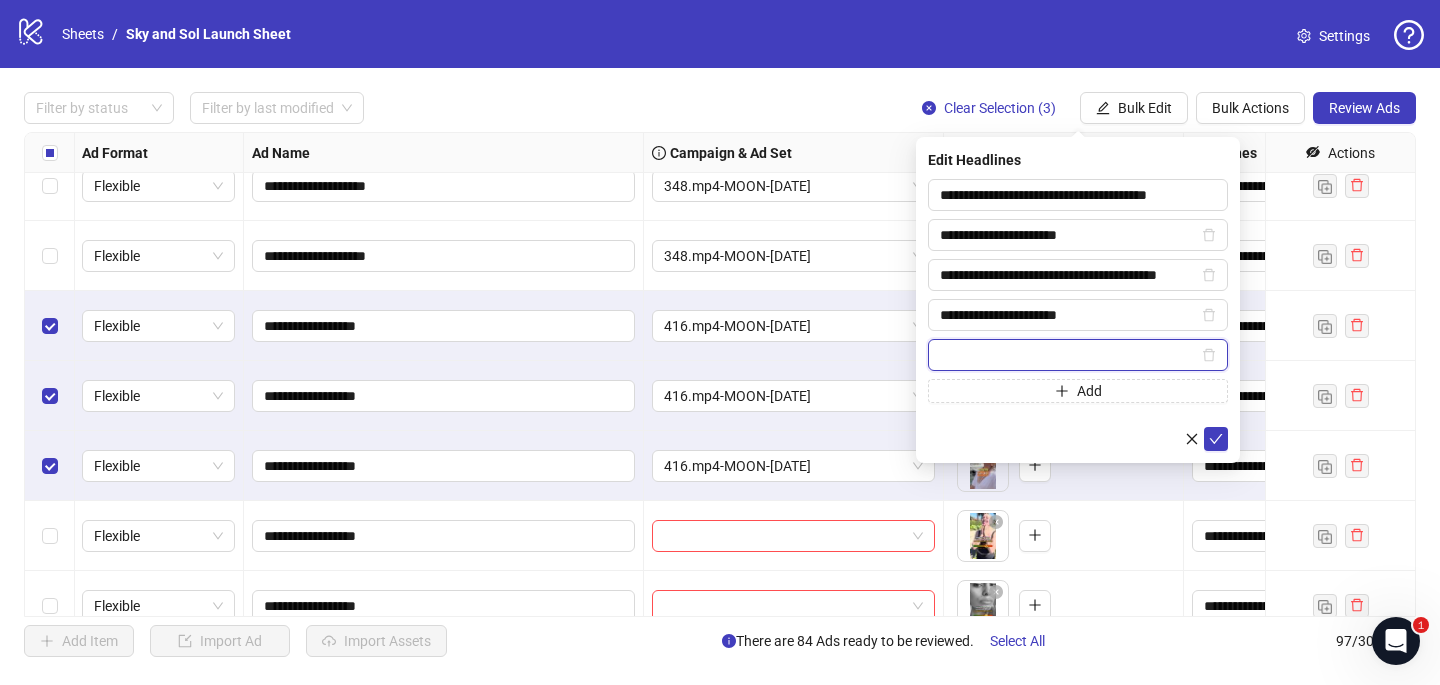 paste on "**********" 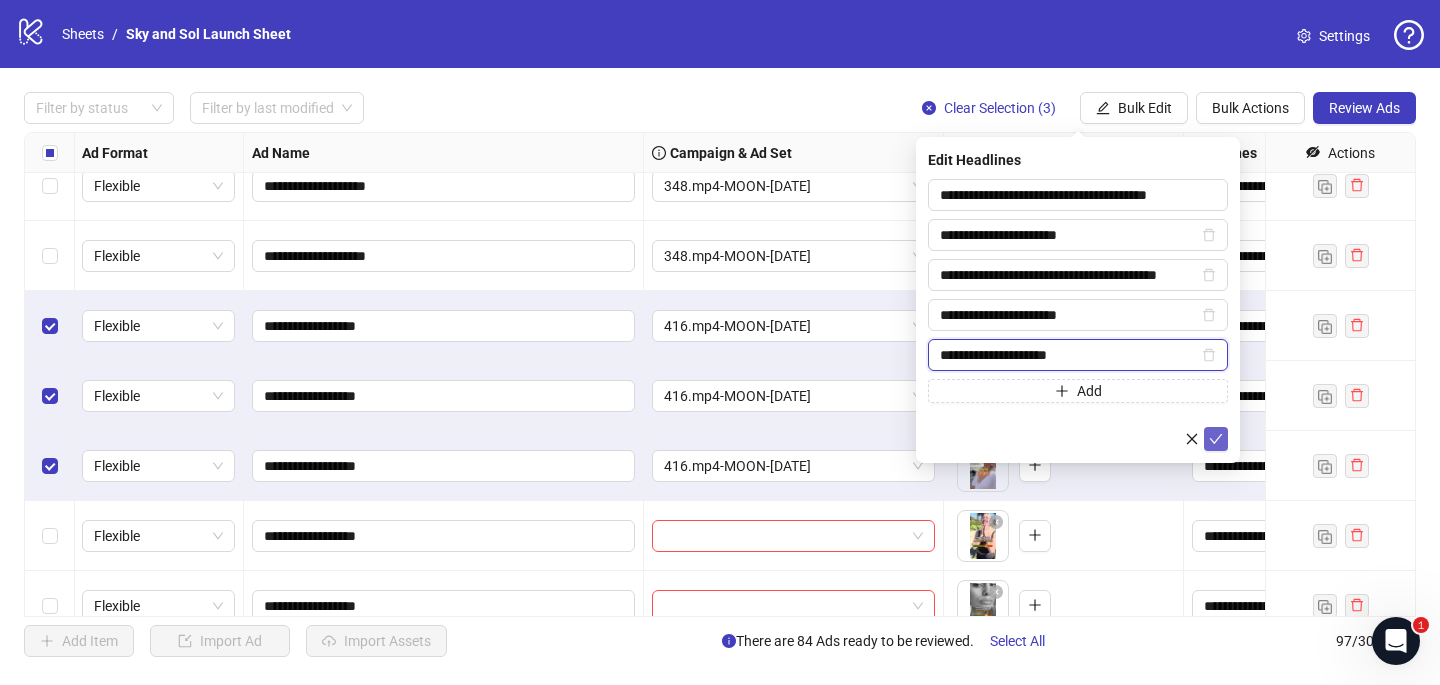 type on "**********" 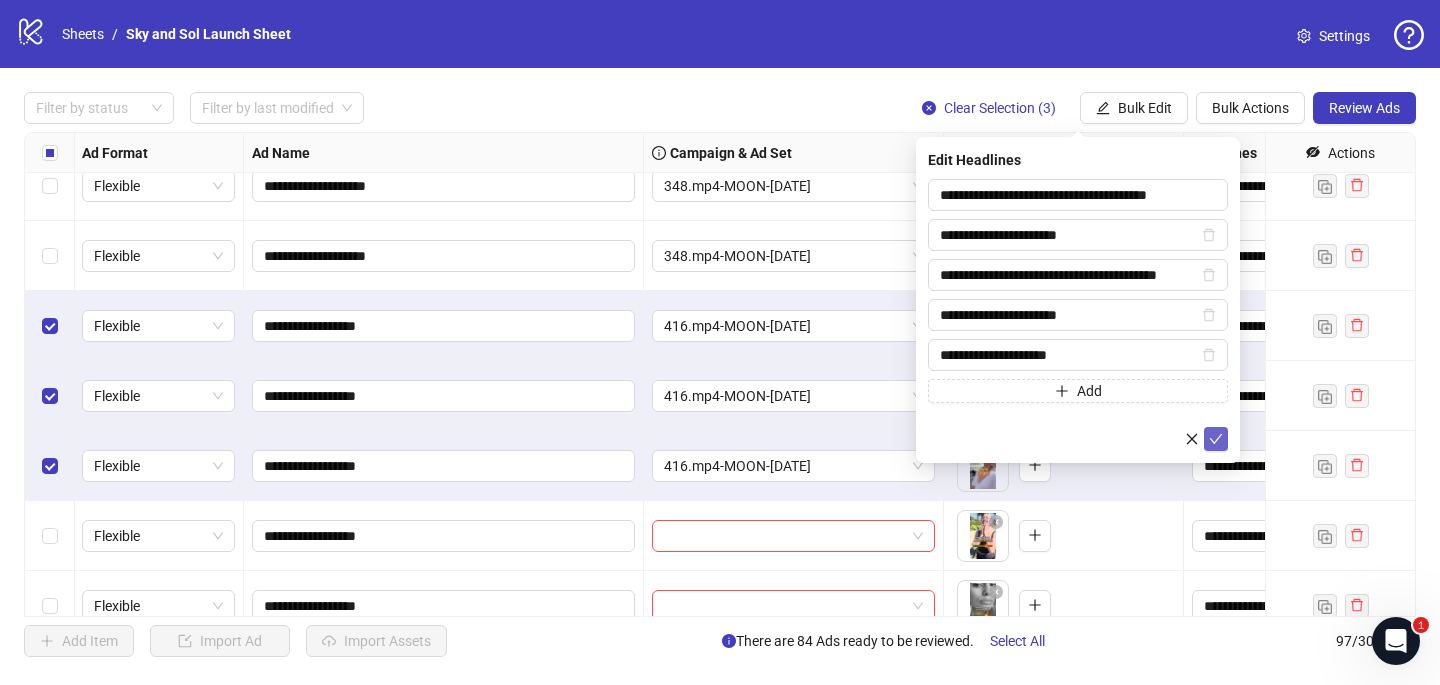 click 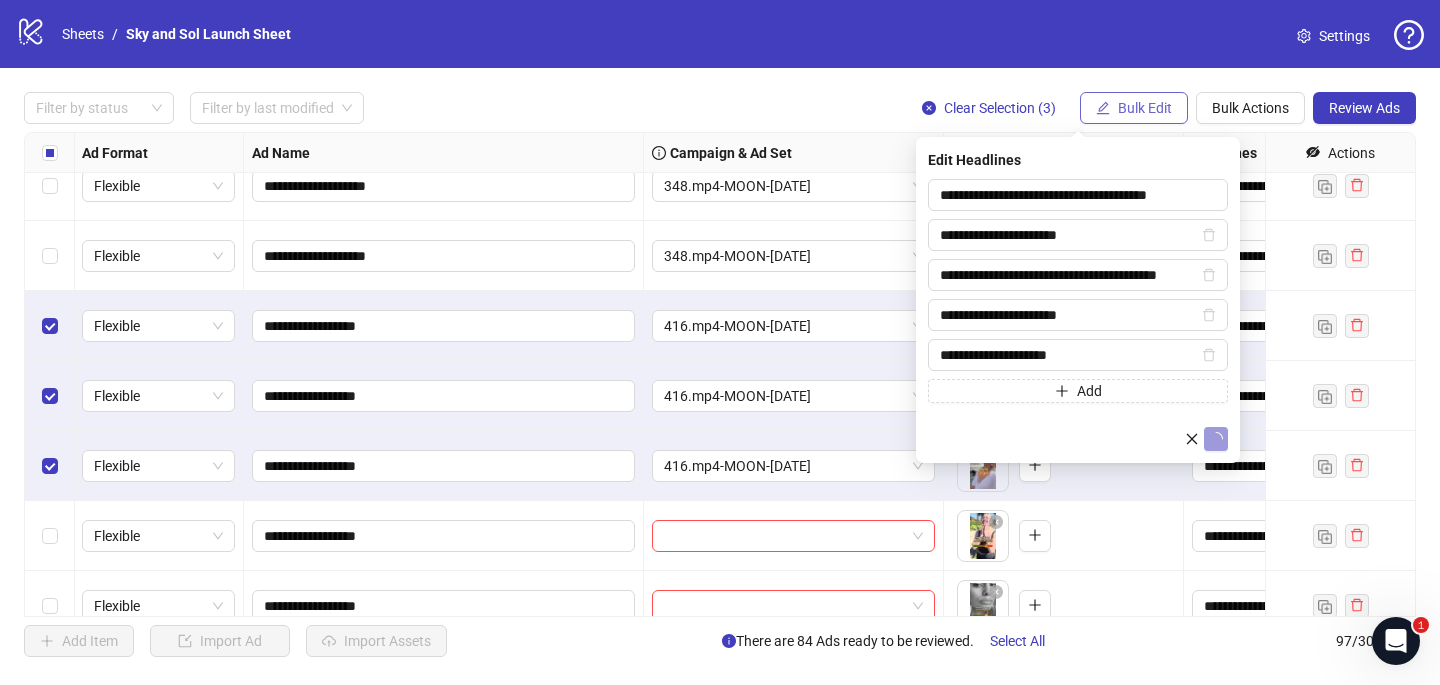click on "Bulk Edit" at bounding box center [1145, 108] 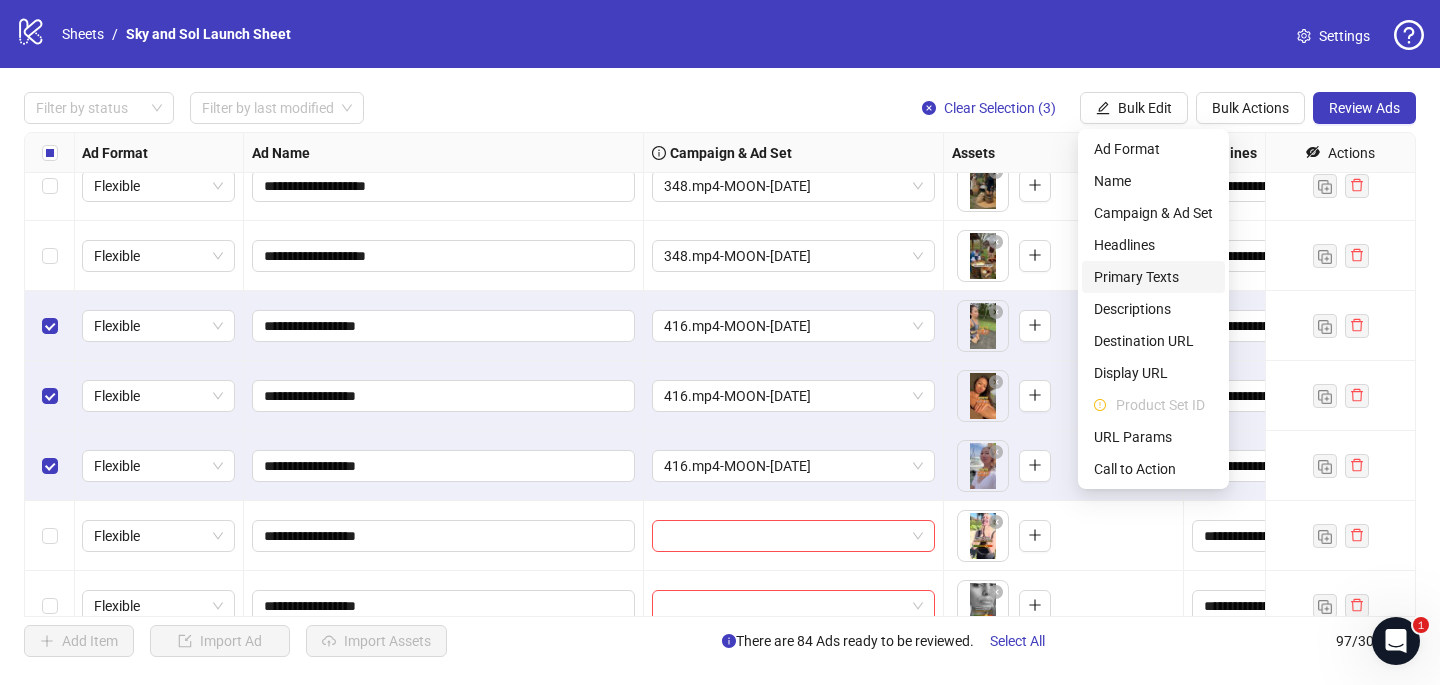 click on "Primary Texts" at bounding box center [1153, 277] 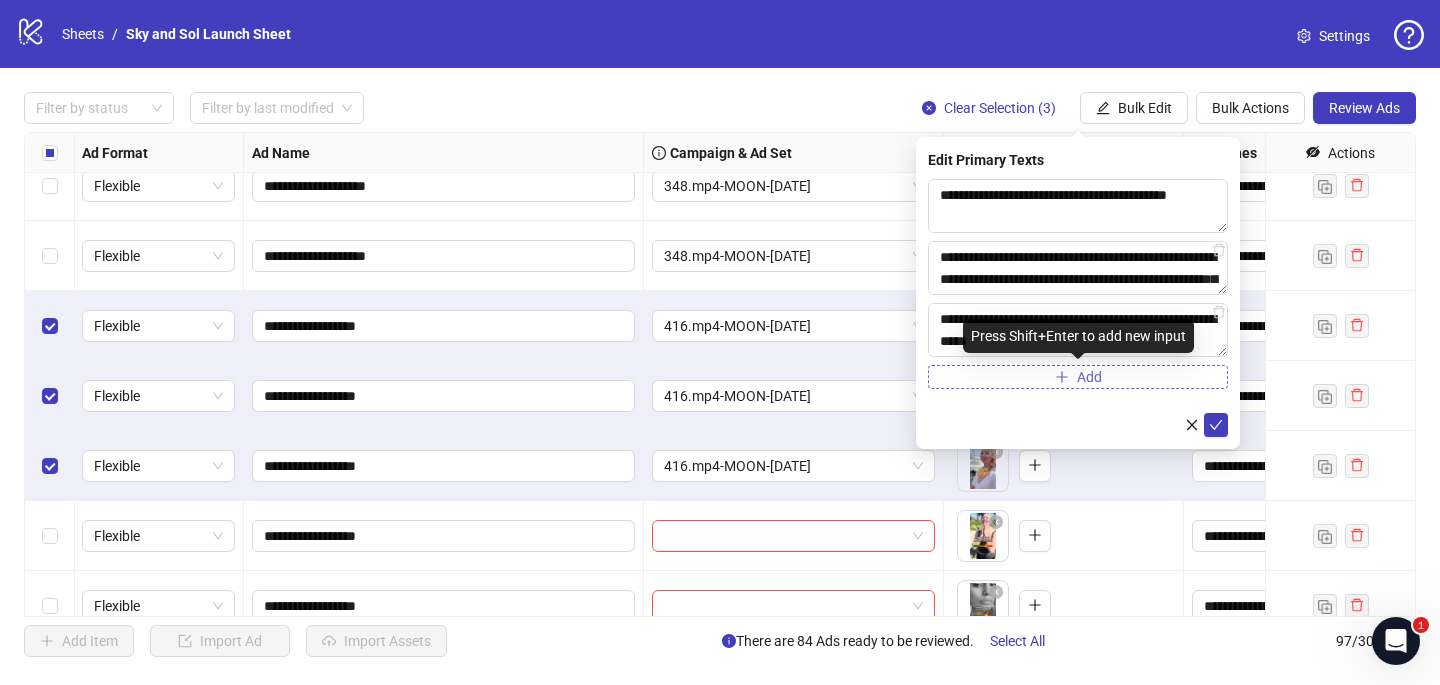 click on "Add" at bounding box center [1078, 377] 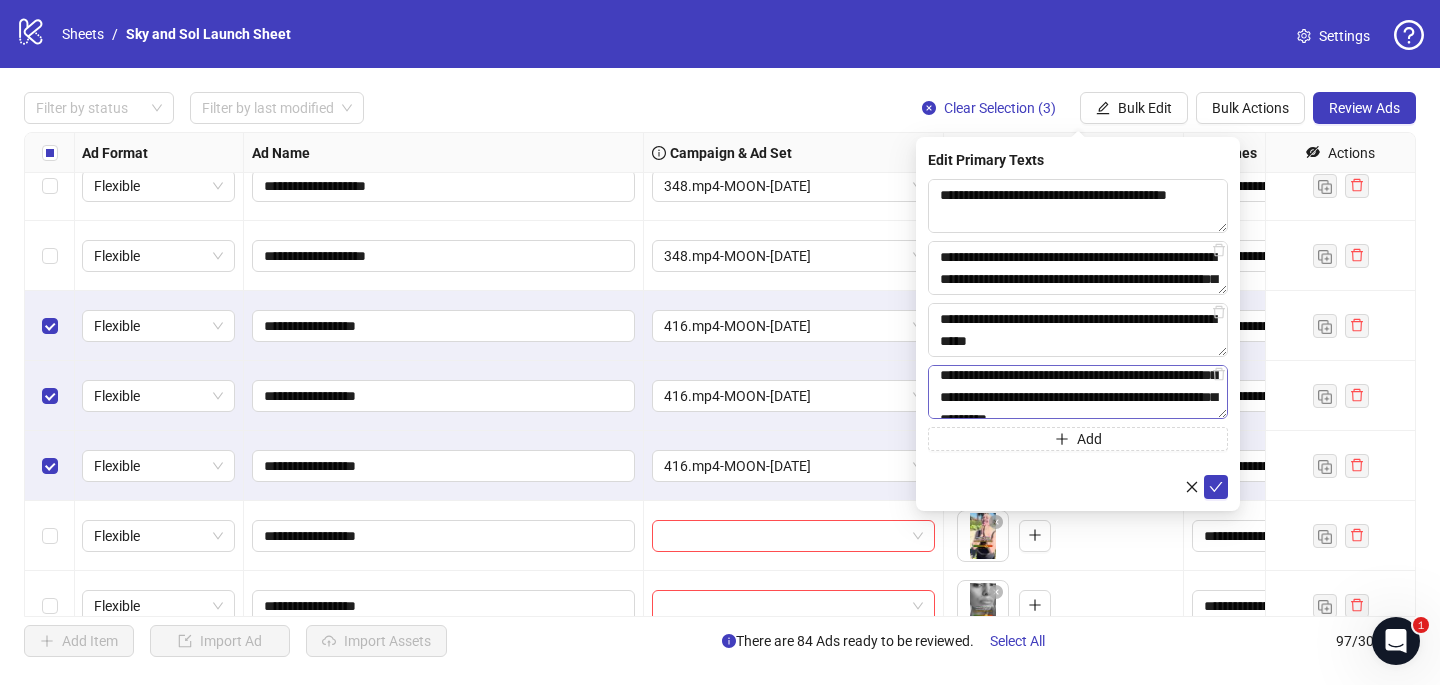 scroll, scrollTop: 92, scrollLeft: 0, axis: vertical 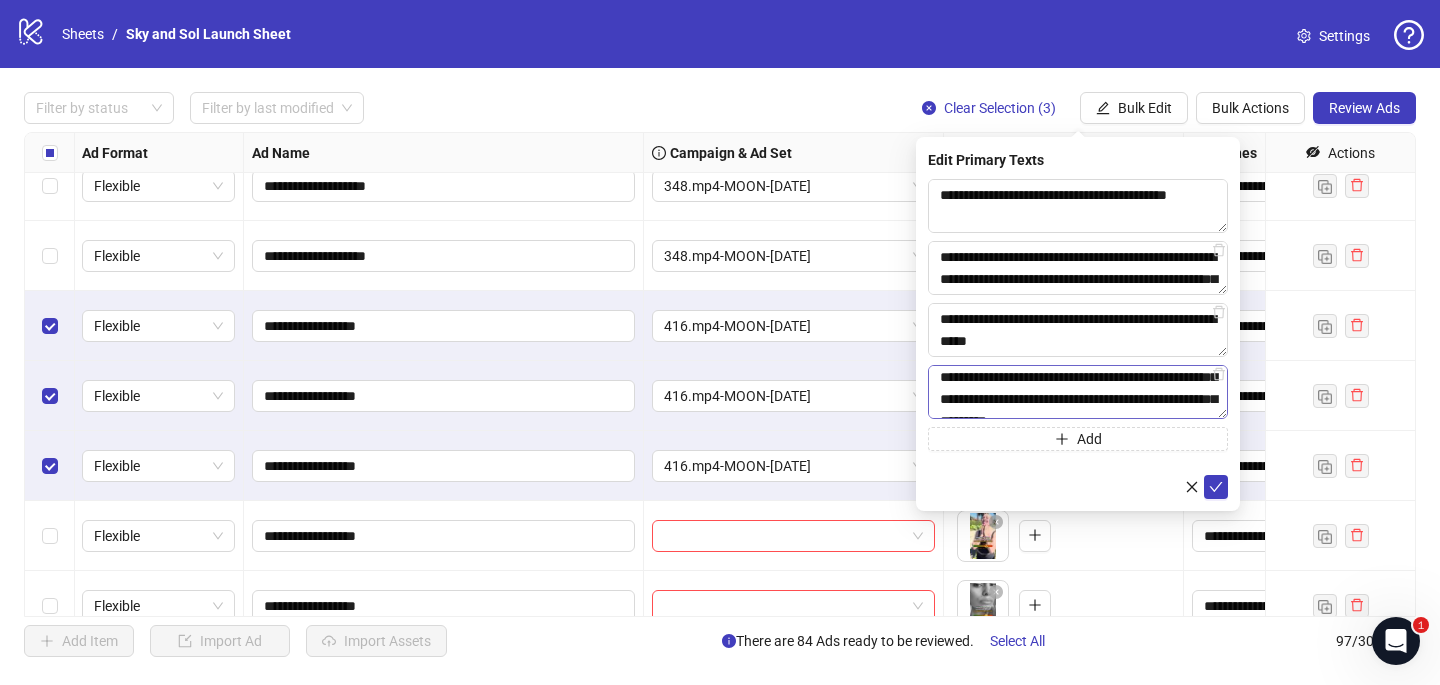 click on "**********" at bounding box center [1078, 392] 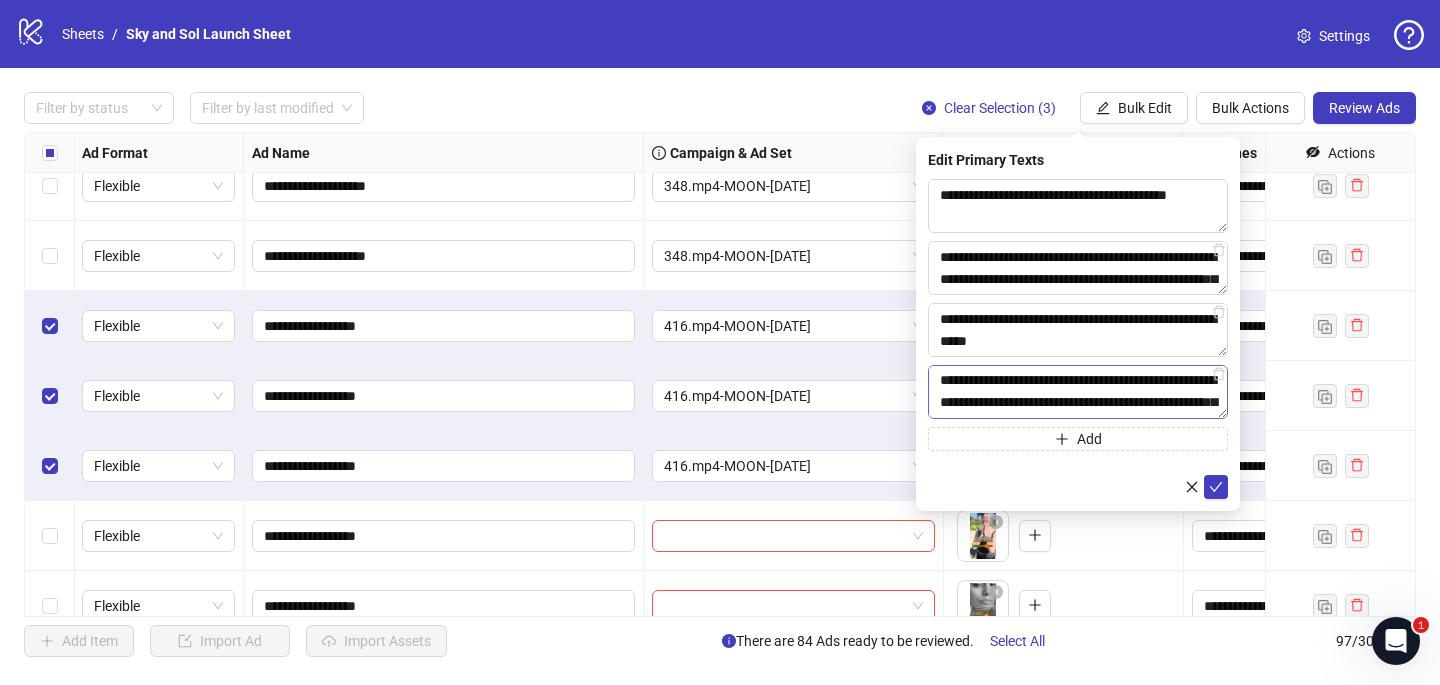 scroll, scrollTop: 12, scrollLeft: 0, axis: vertical 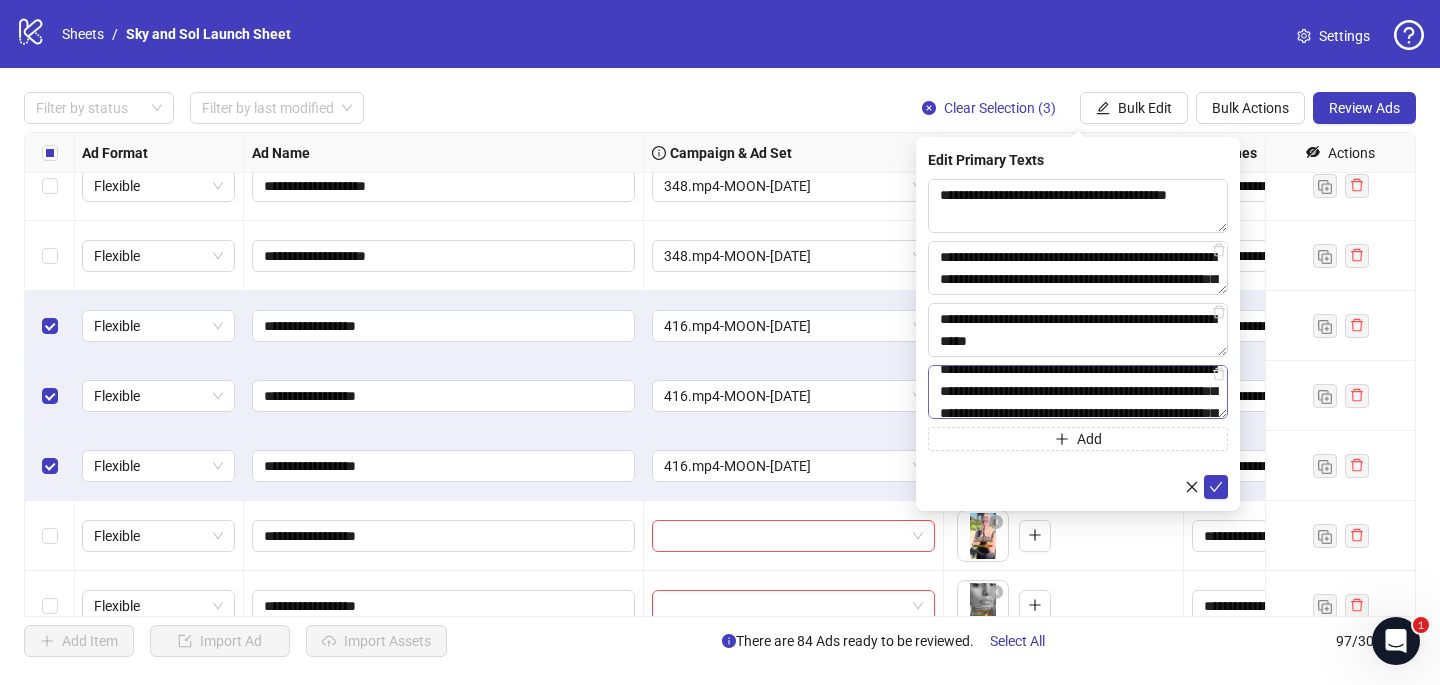 click on "**********" at bounding box center (1078, 392) 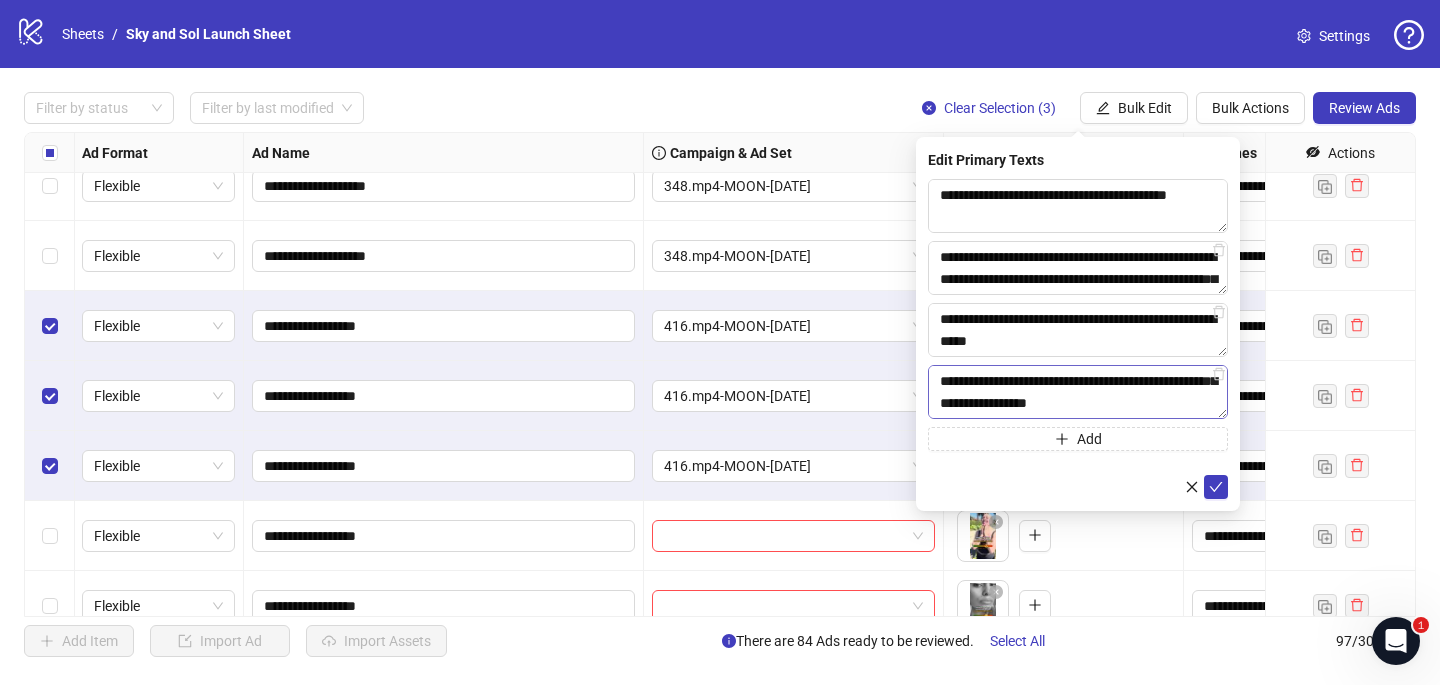 scroll, scrollTop: 176, scrollLeft: 0, axis: vertical 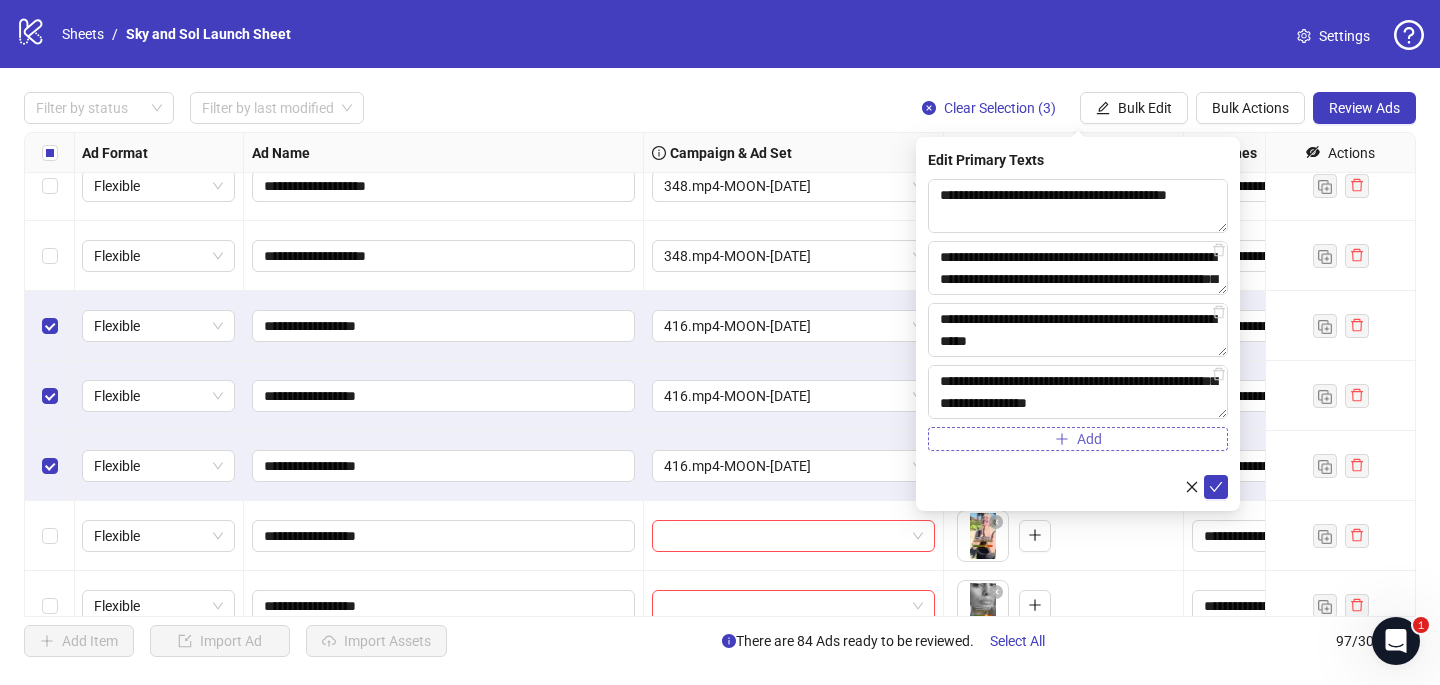 type on "**********" 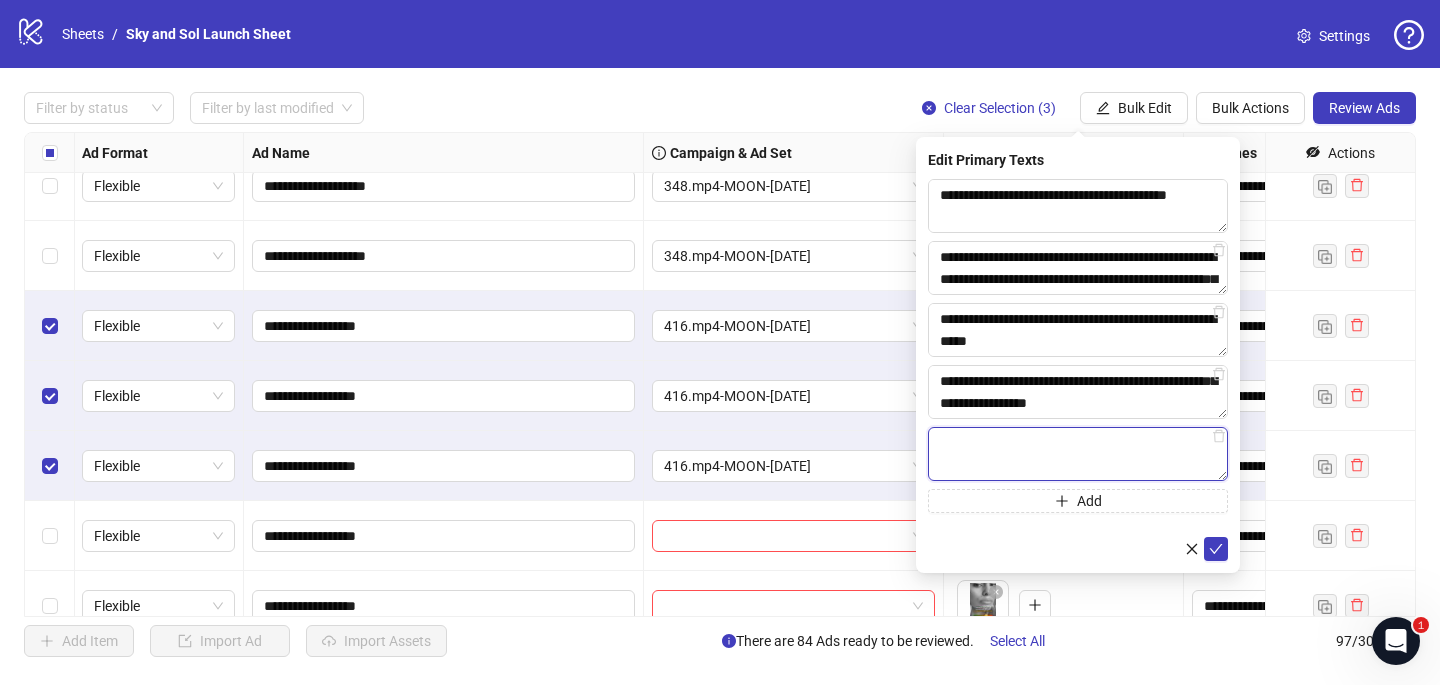 paste on "**********" 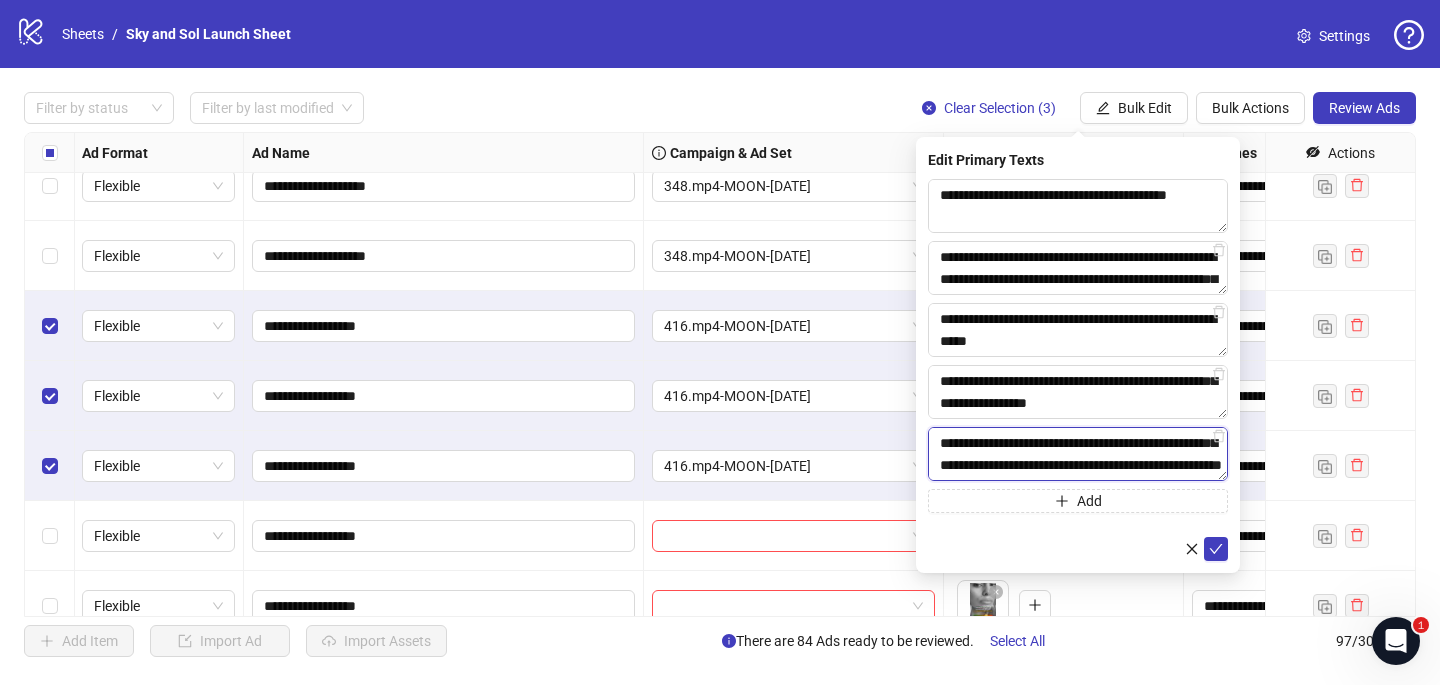 scroll, scrollTop: 154, scrollLeft: 0, axis: vertical 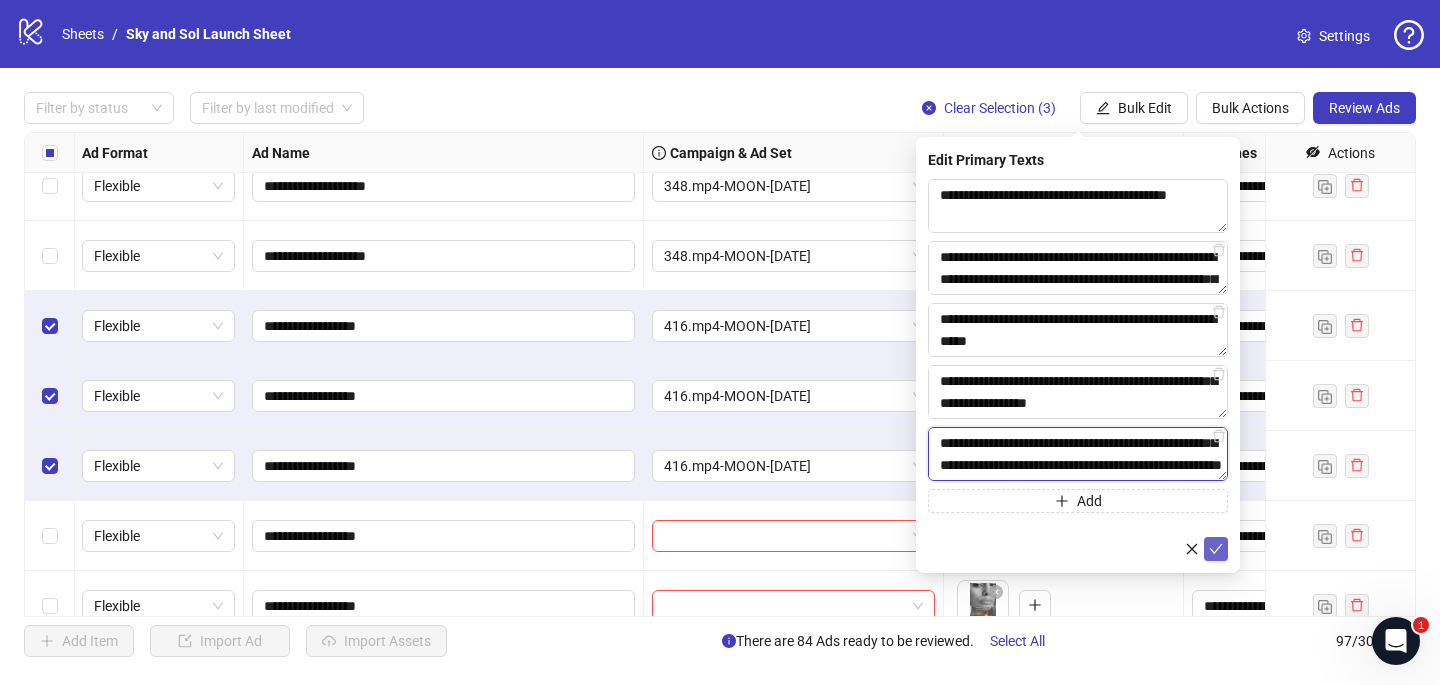 type on "**********" 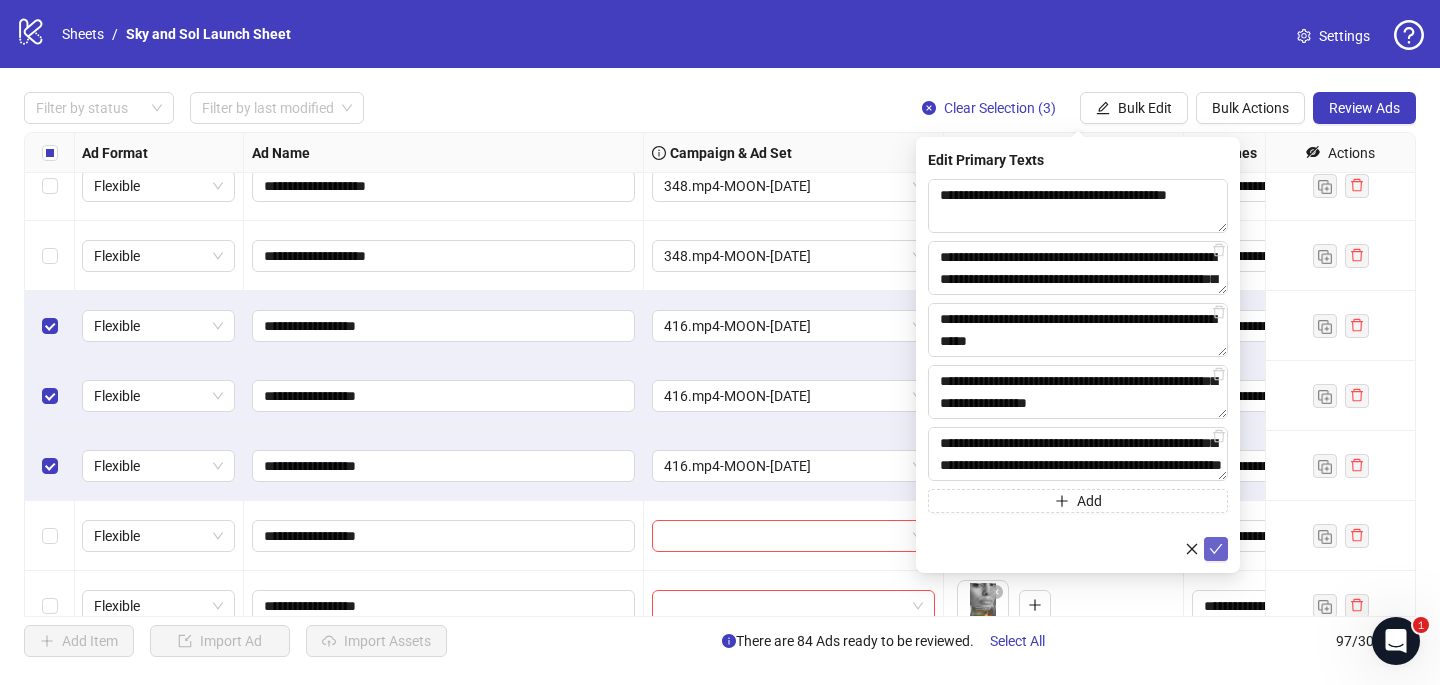 click 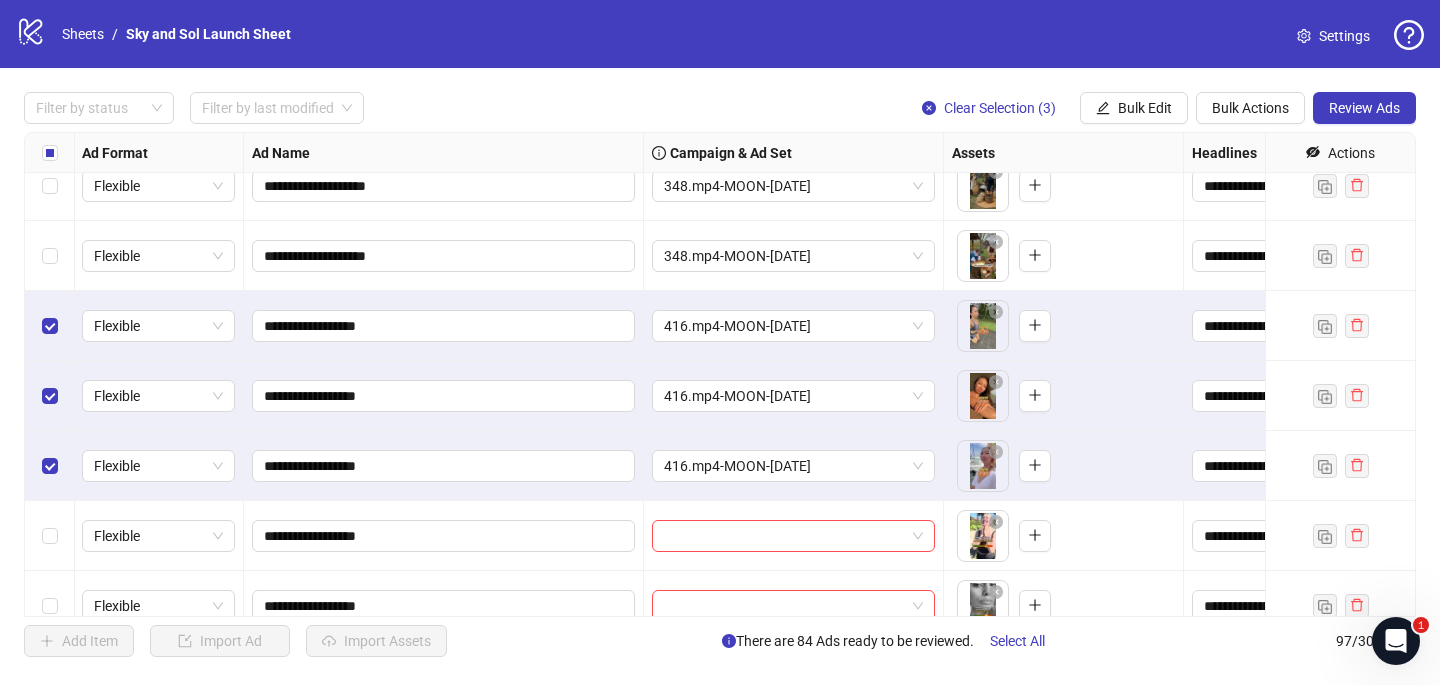 click at bounding box center (50, 326) 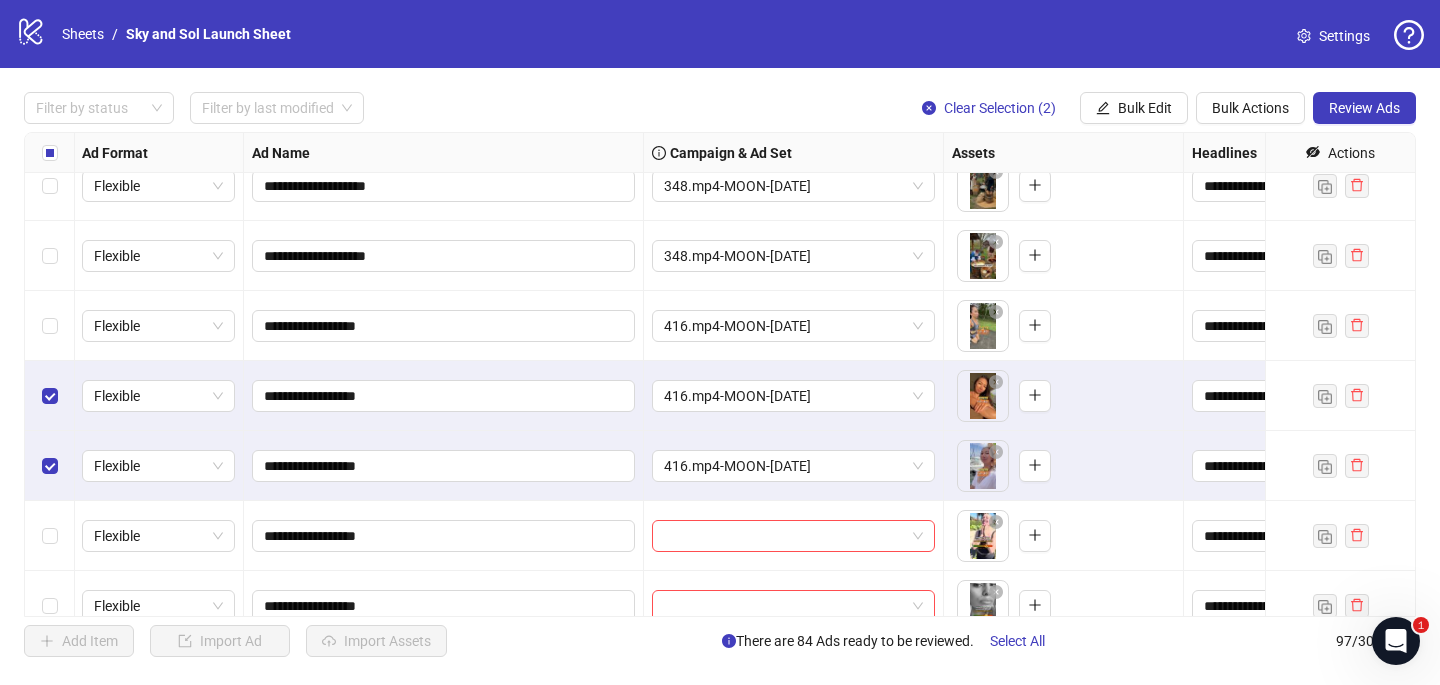 click at bounding box center (50, 396) 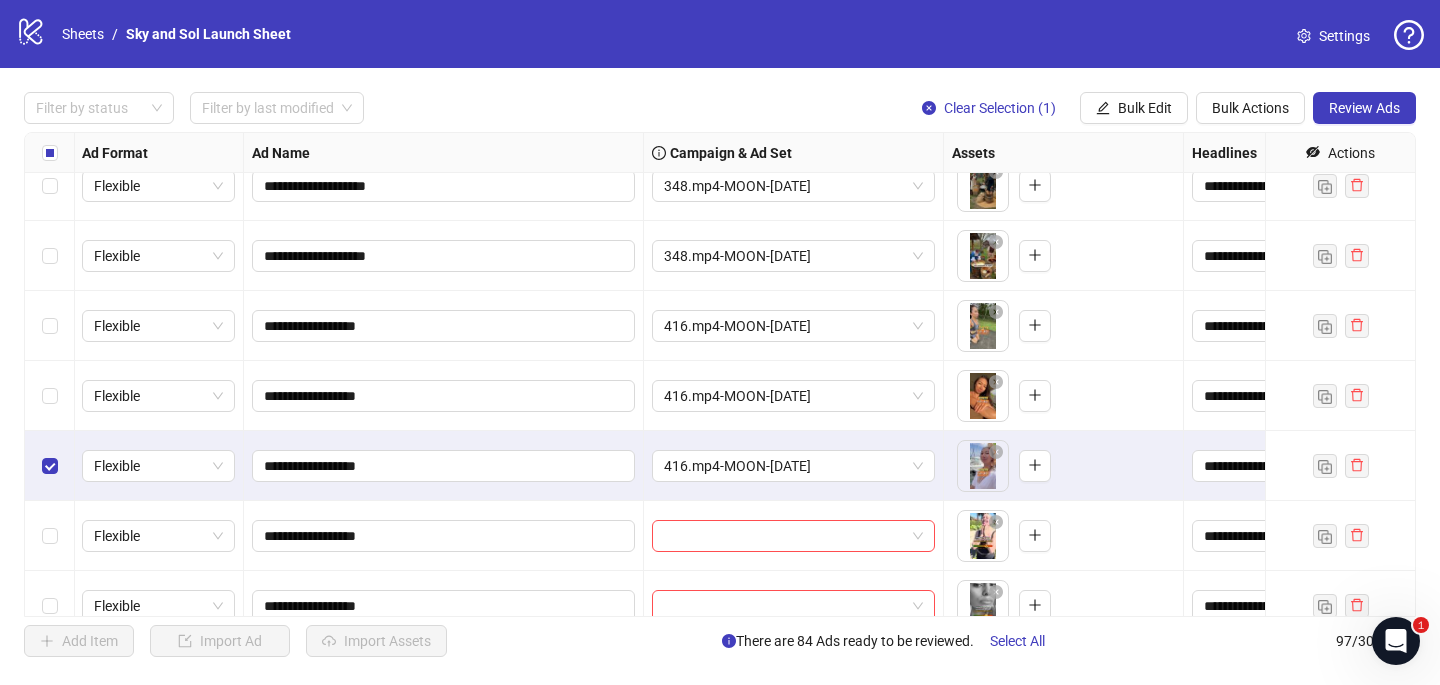 click at bounding box center (50, 466) 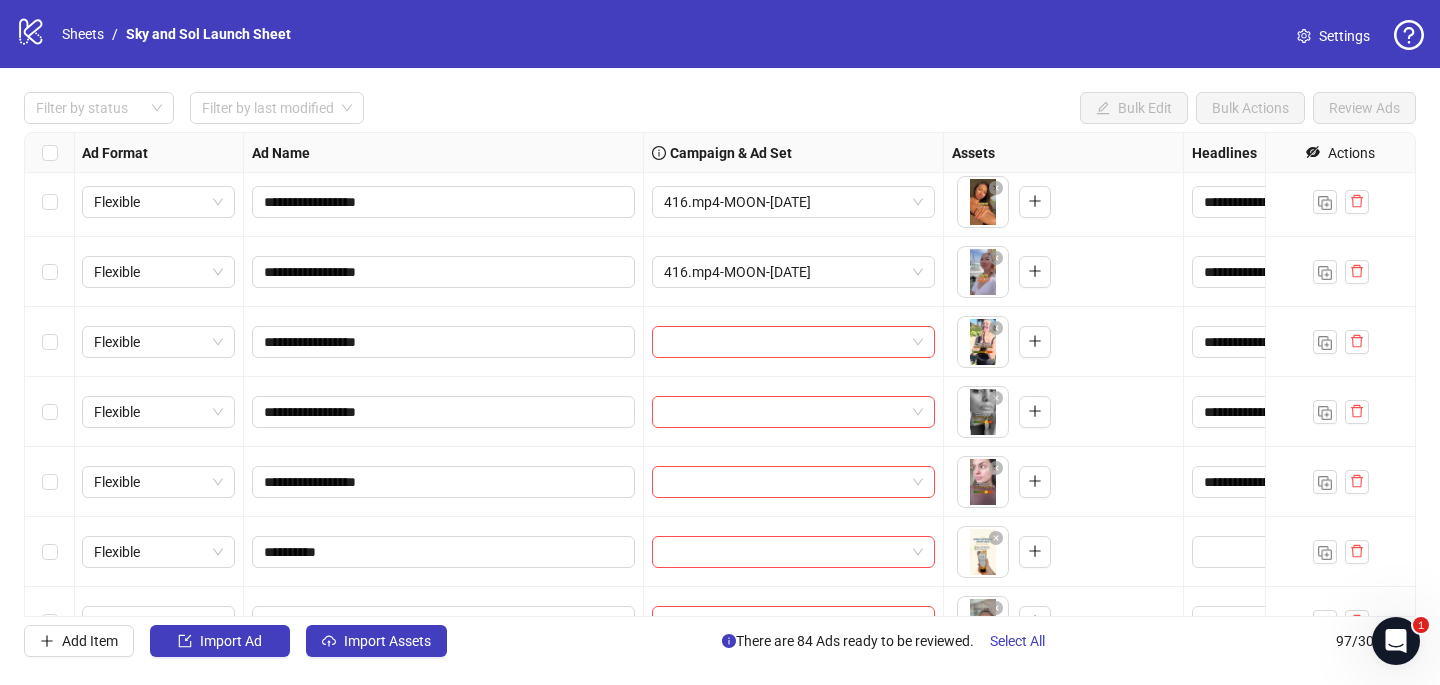 scroll, scrollTop: 5817, scrollLeft: 1, axis: both 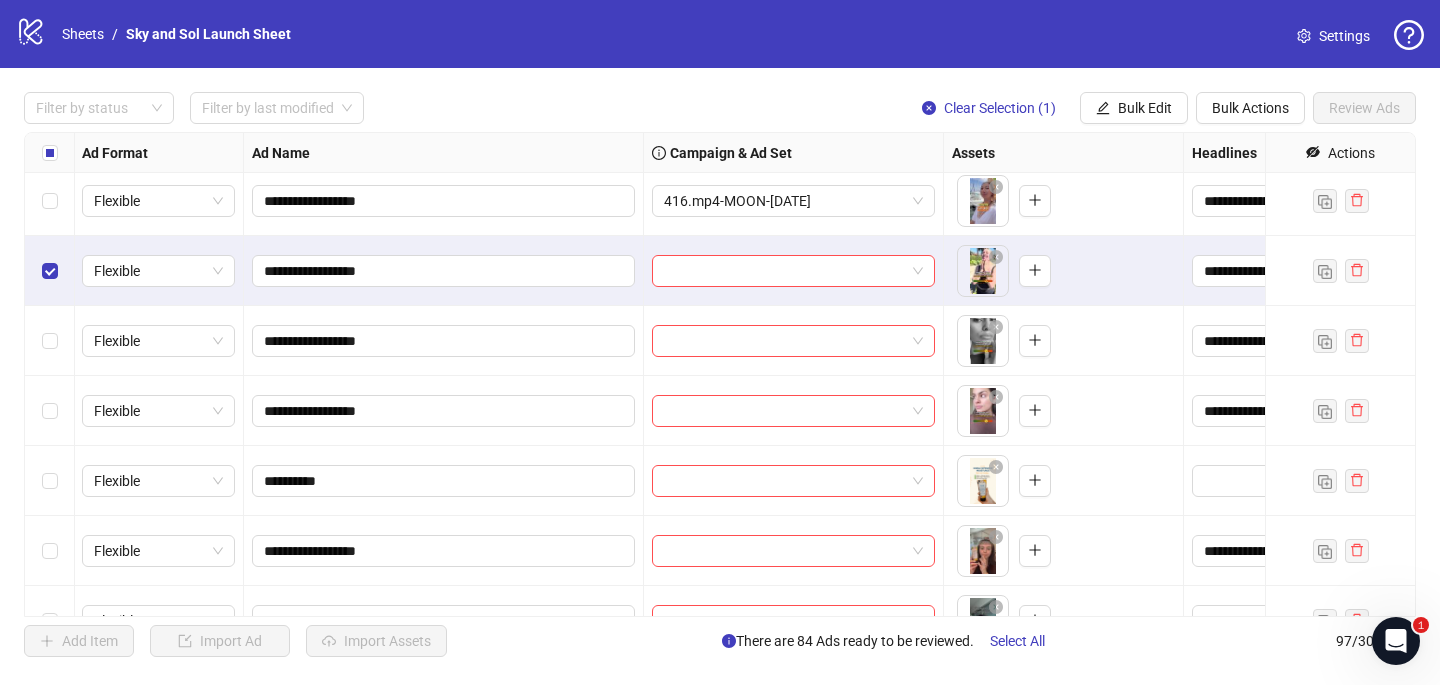 click at bounding box center [50, 341] 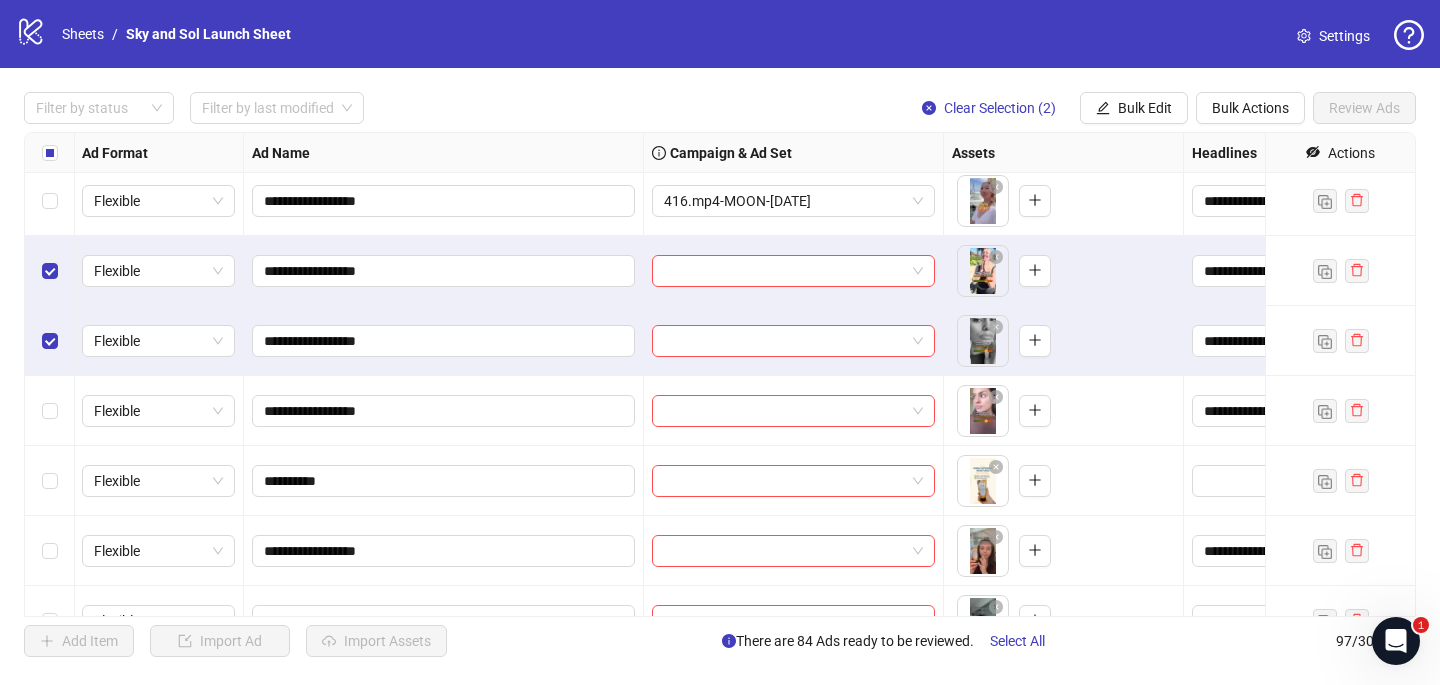 click at bounding box center [50, 411] 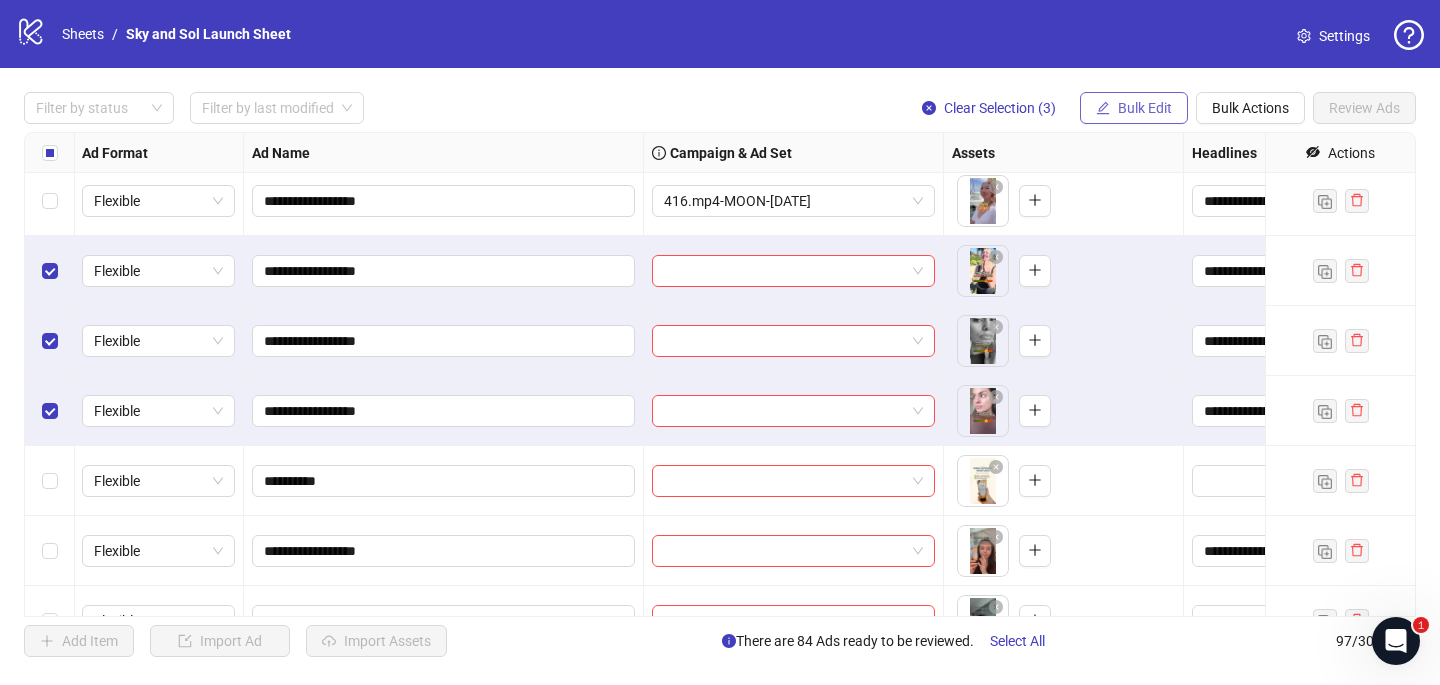 click on "Bulk Edit" at bounding box center [1145, 108] 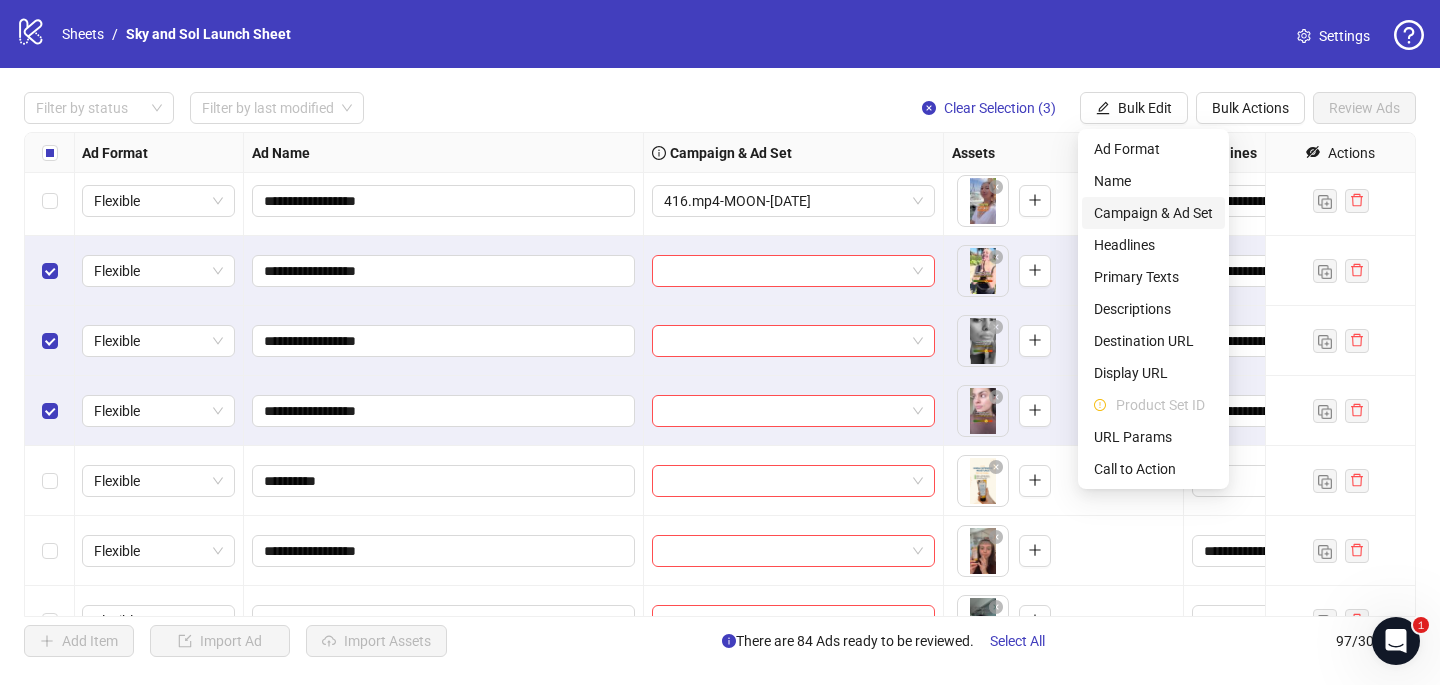 click on "Campaign & Ad Set" at bounding box center (1153, 213) 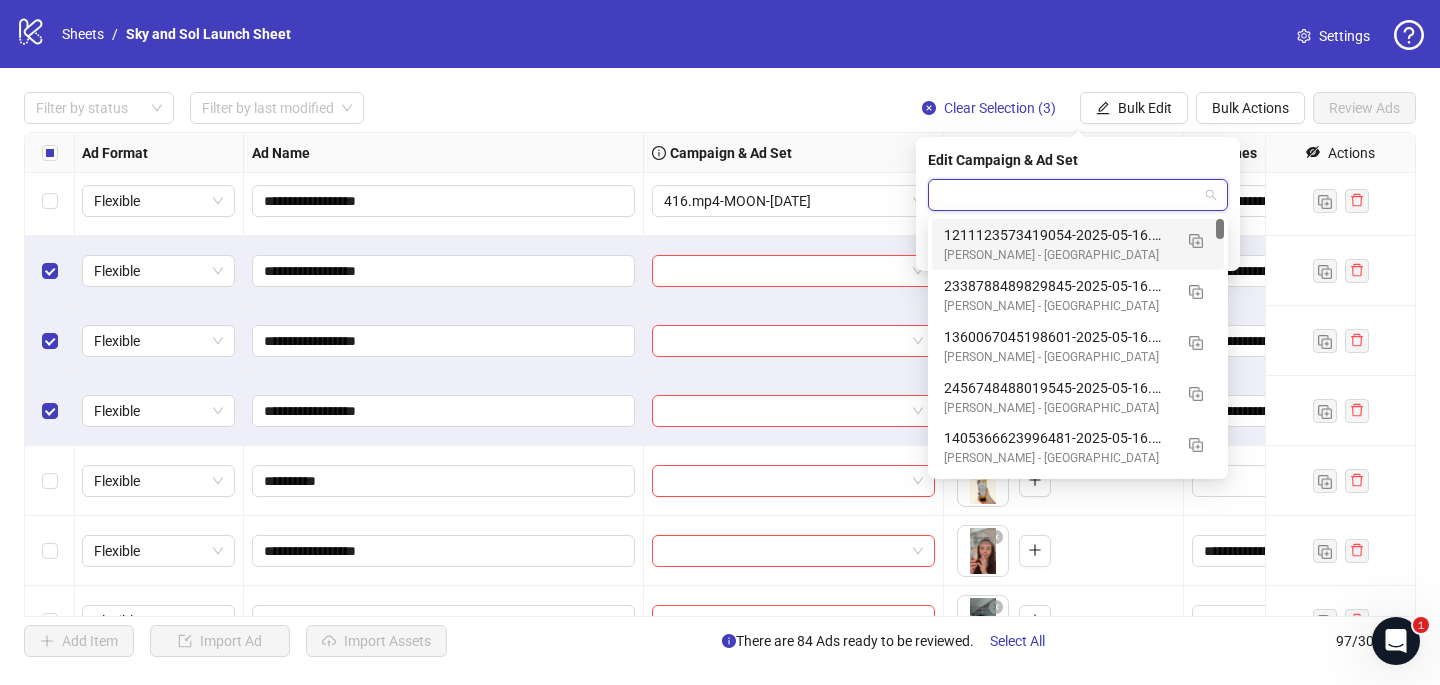 click at bounding box center [1069, 195] 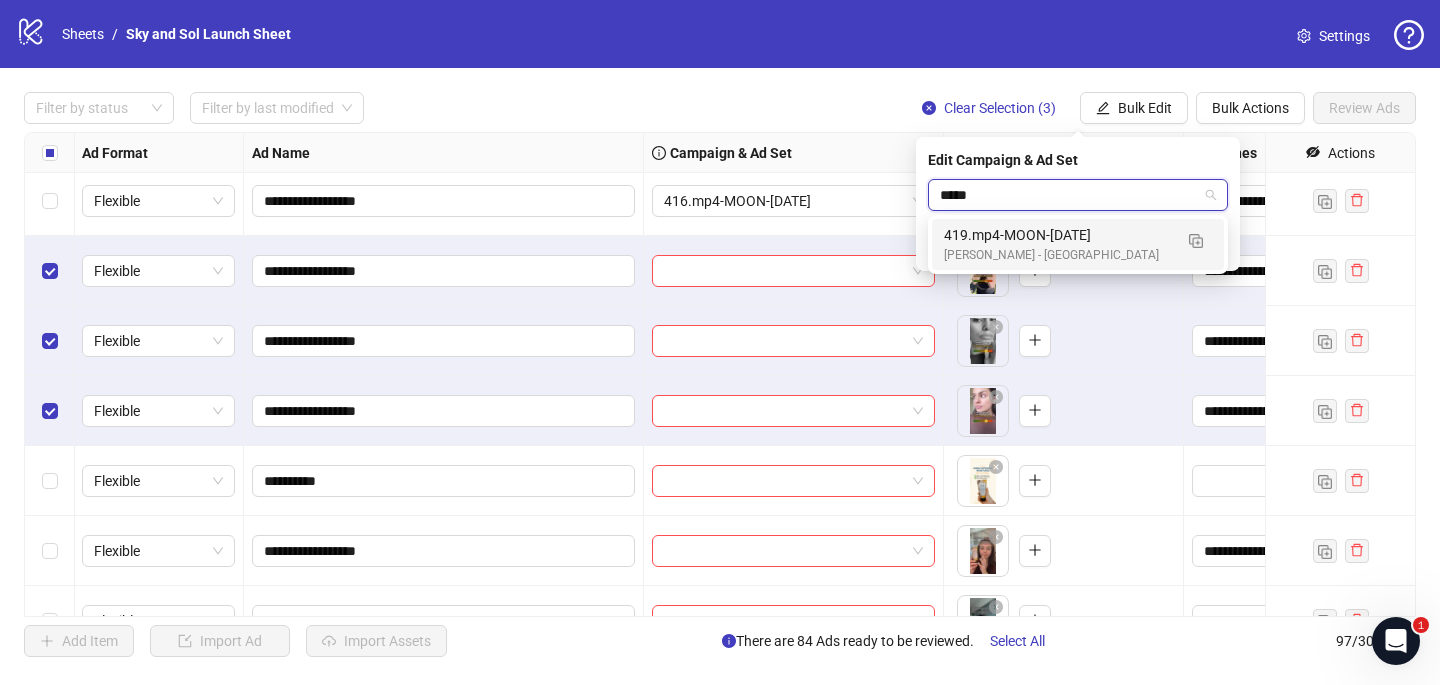 type on "******" 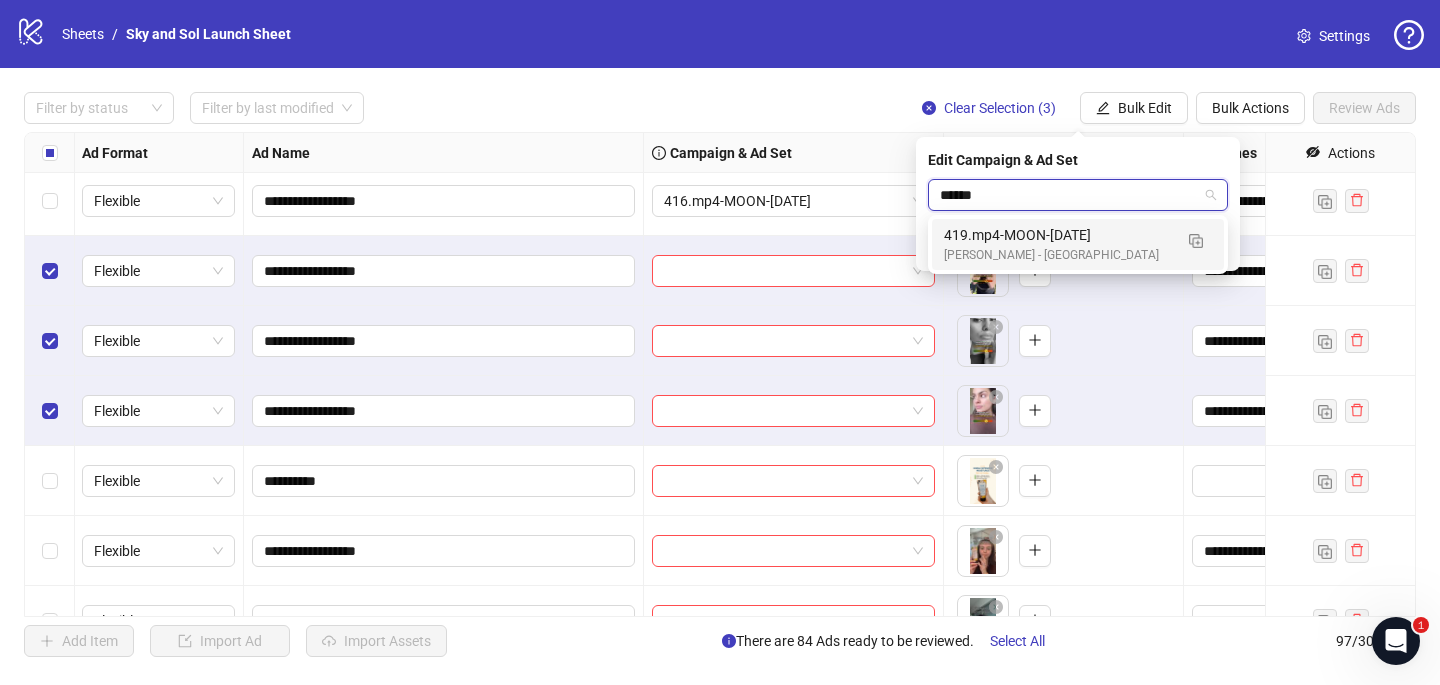 type 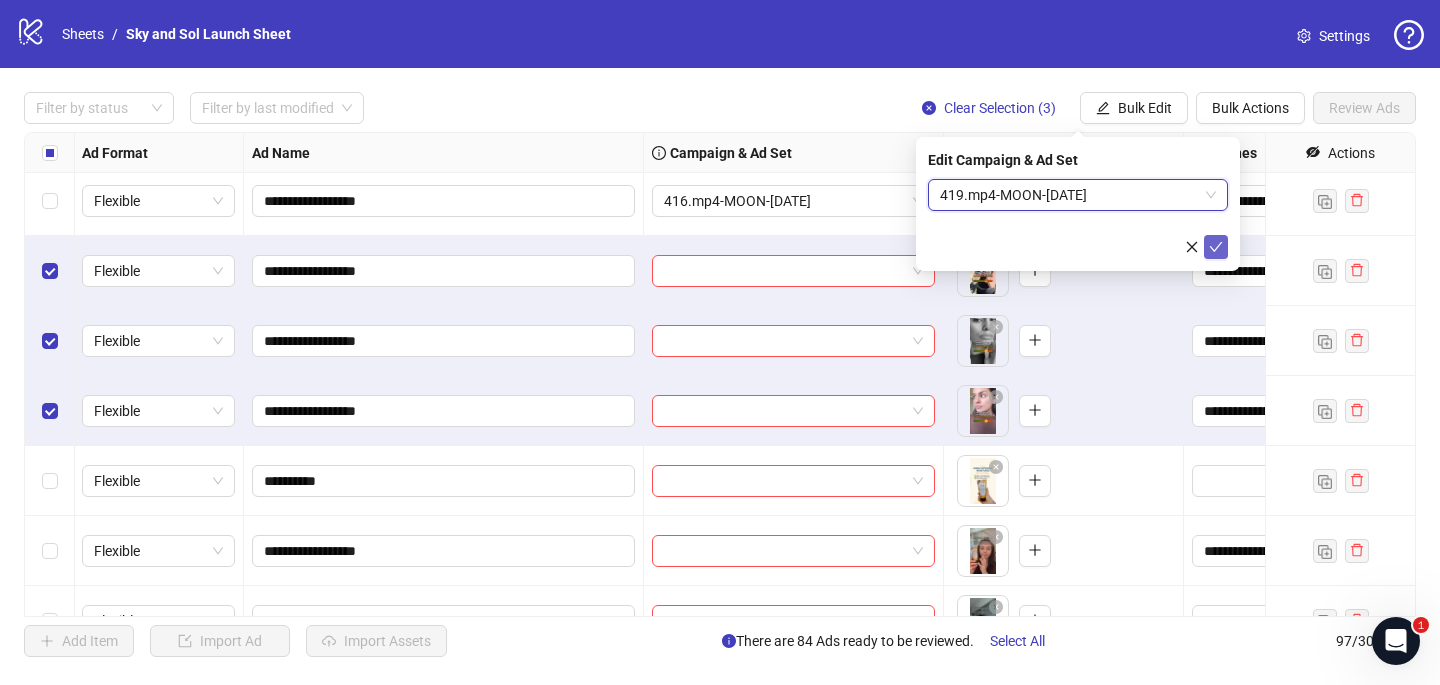 click 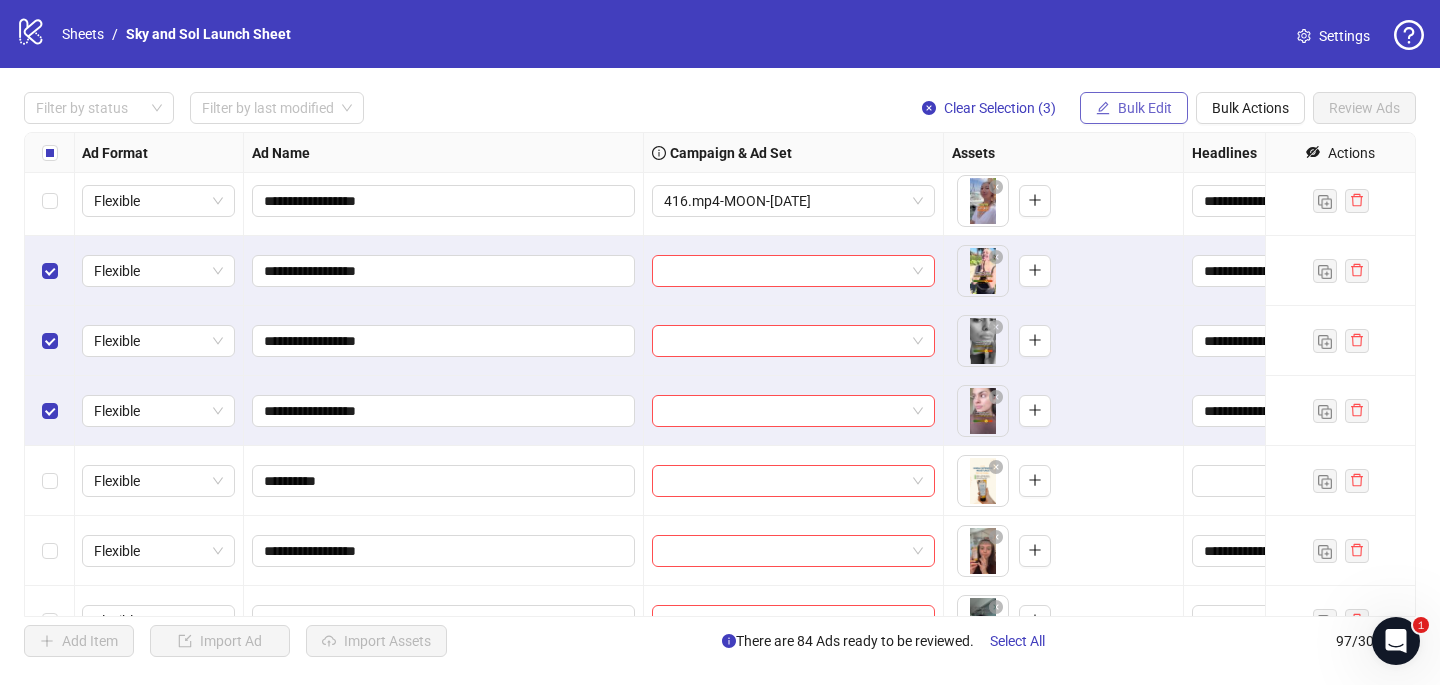click on "Bulk Edit" at bounding box center [1145, 108] 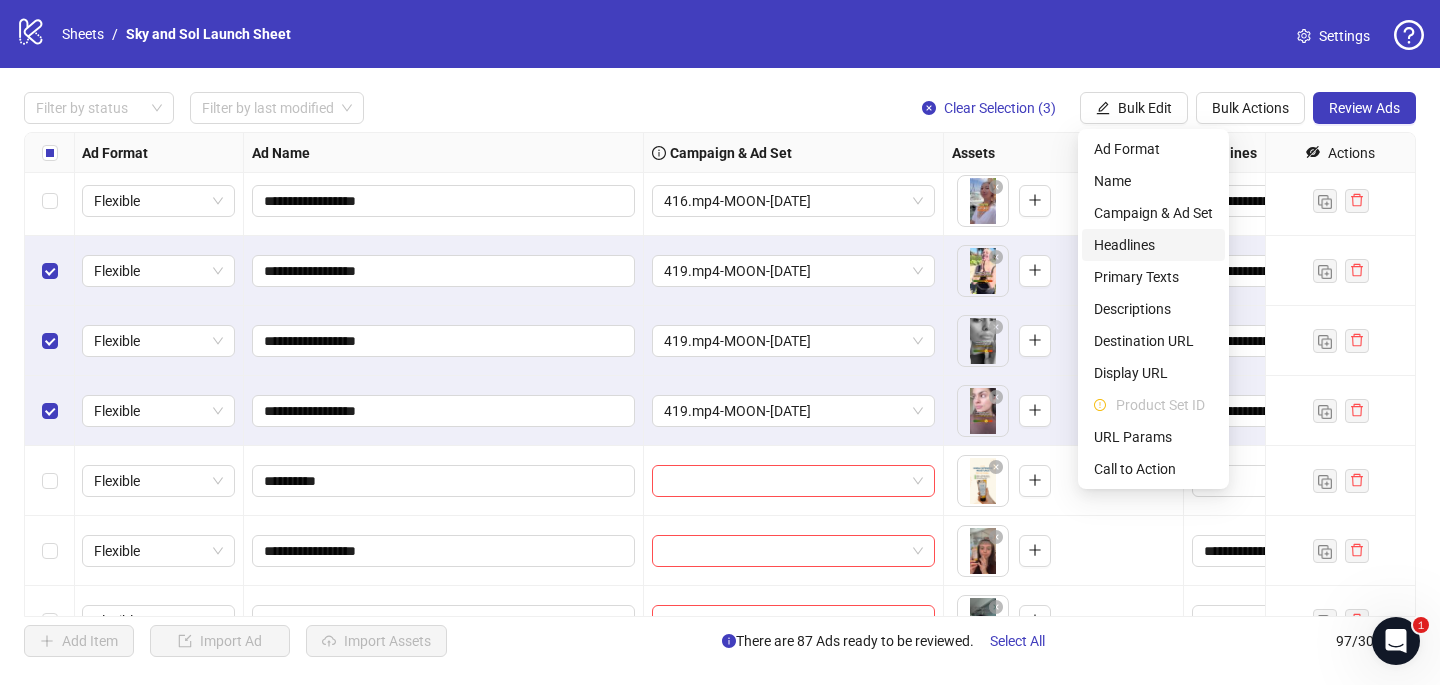 click on "Headlines" at bounding box center (1153, 245) 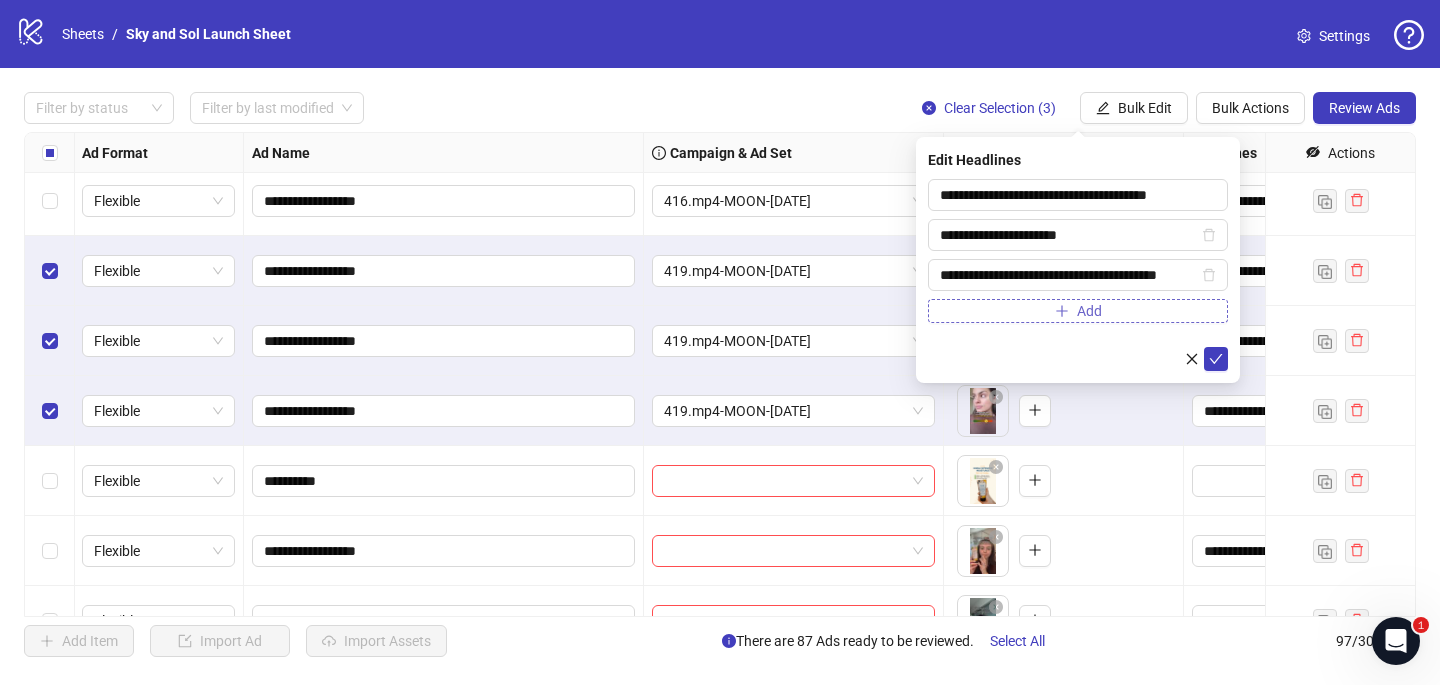 type 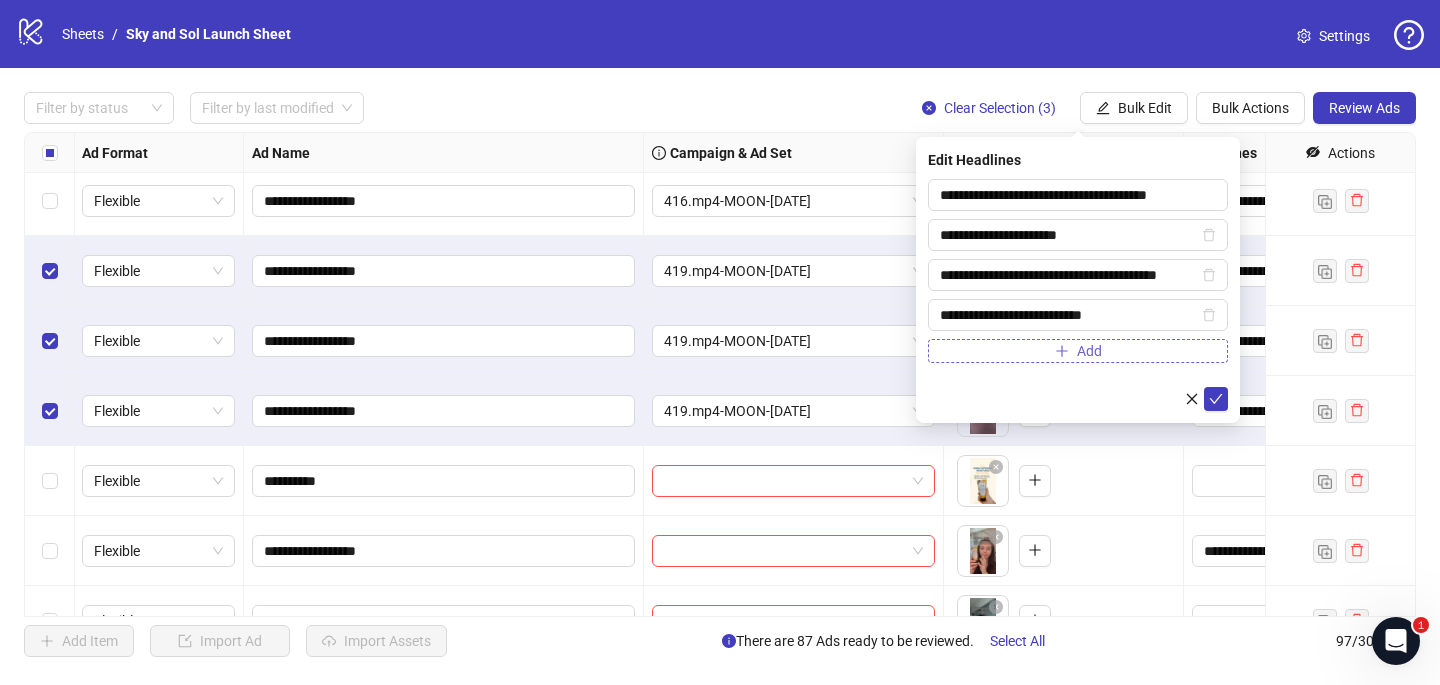 type on "**********" 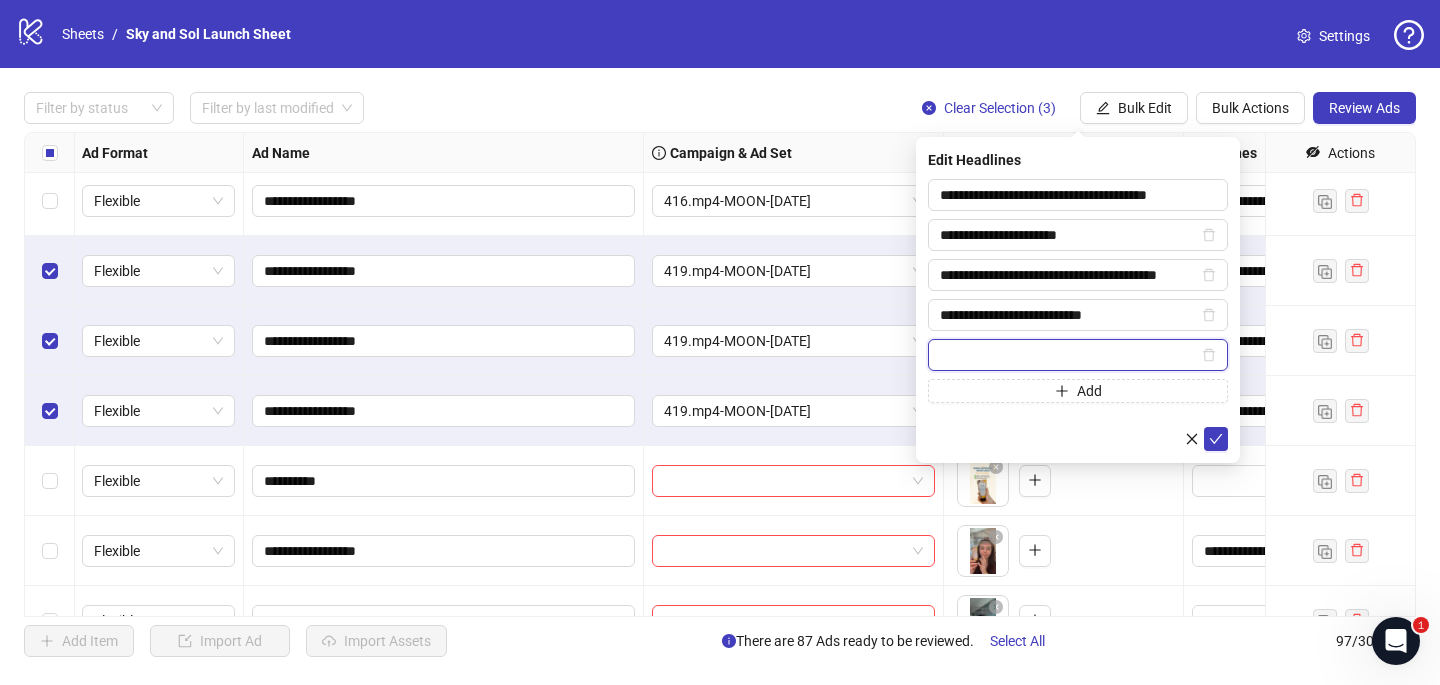paste on "**********" 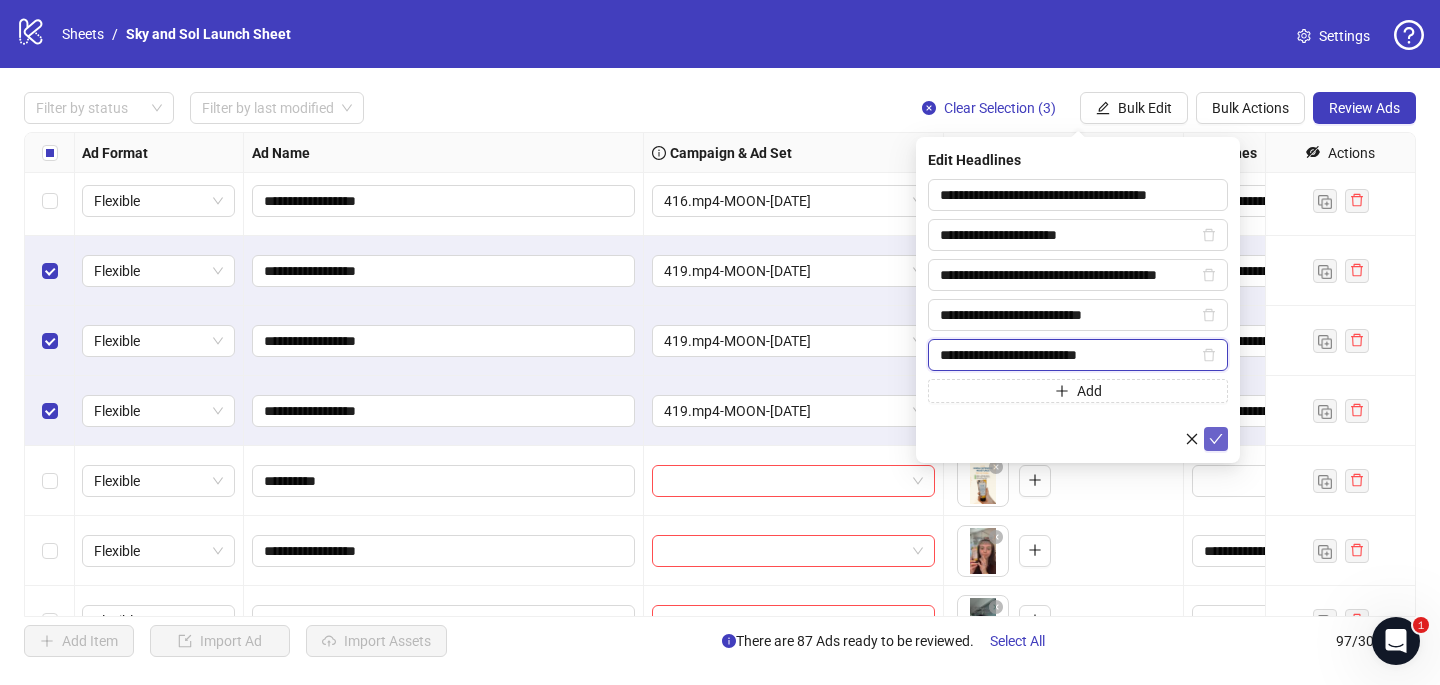 type on "**********" 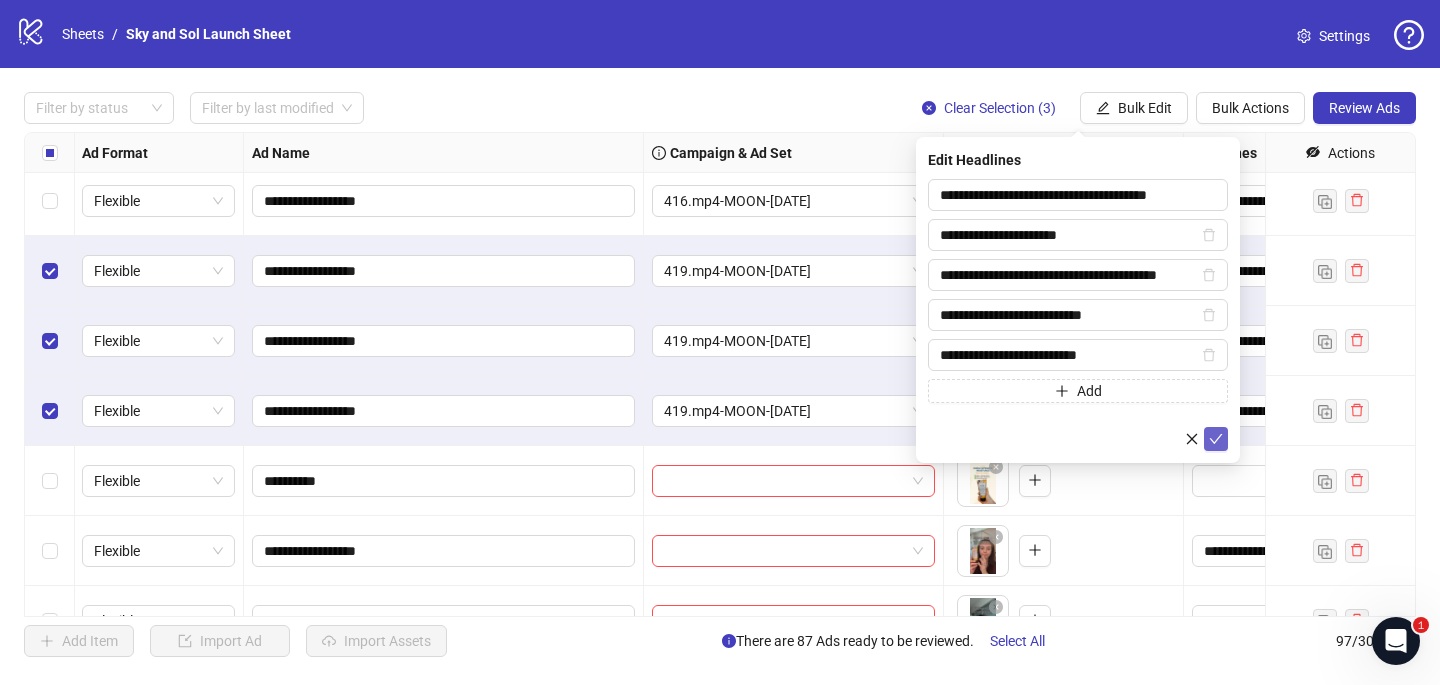 click at bounding box center (1216, 439) 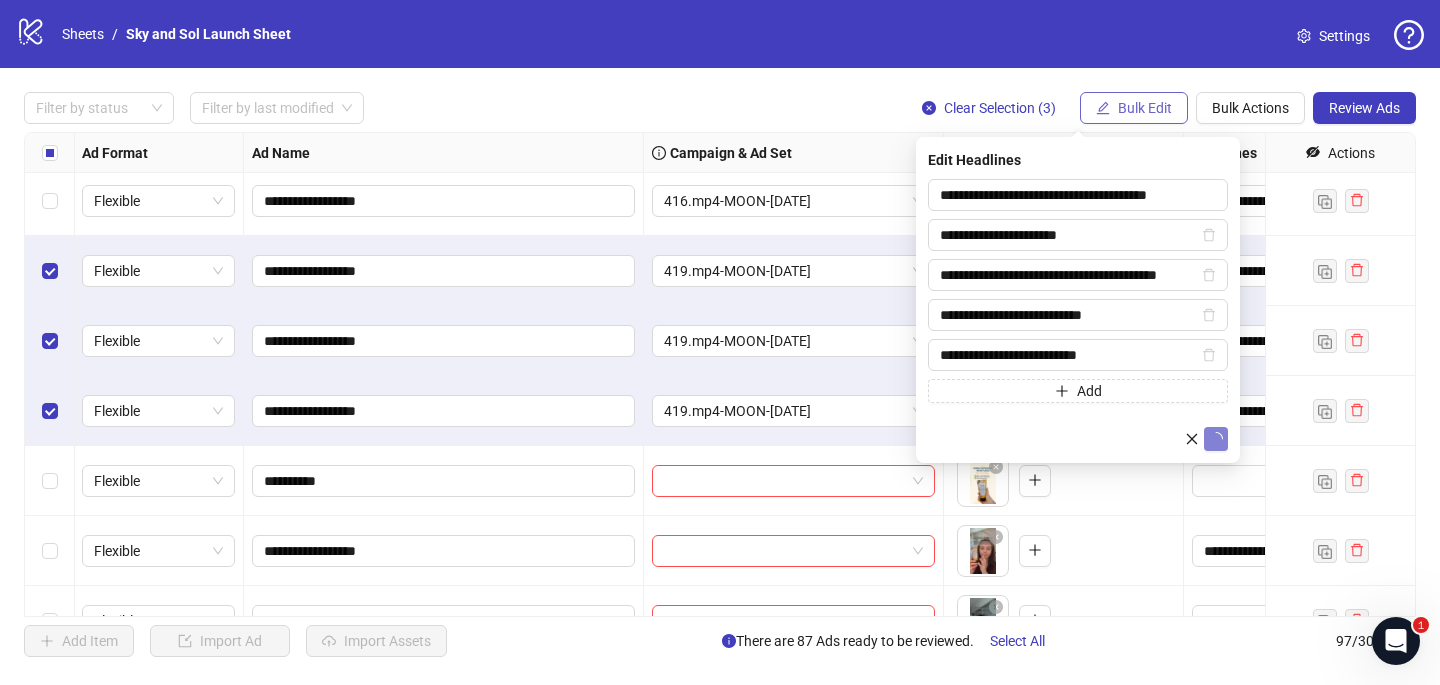 click on "Bulk Edit" at bounding box center (1145, 108) 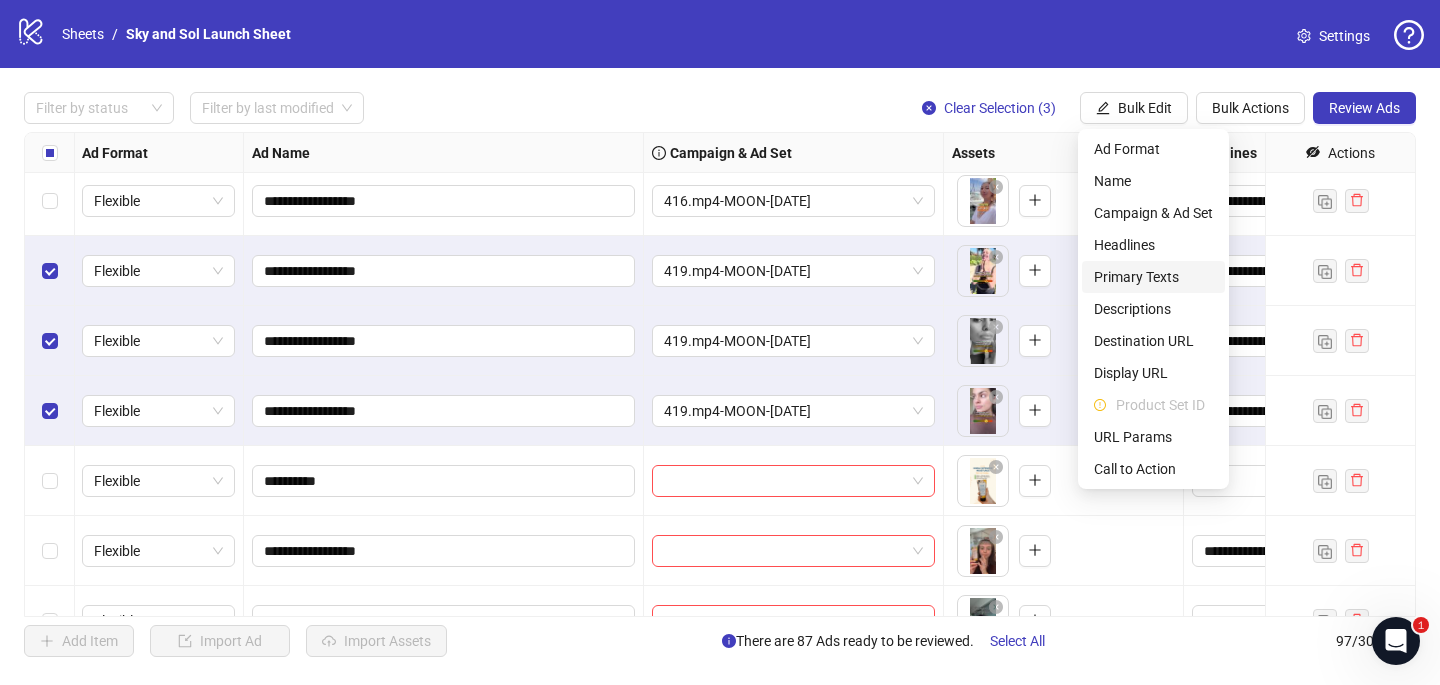 click on "Primary Texts" at bounding box center (1153, 277) 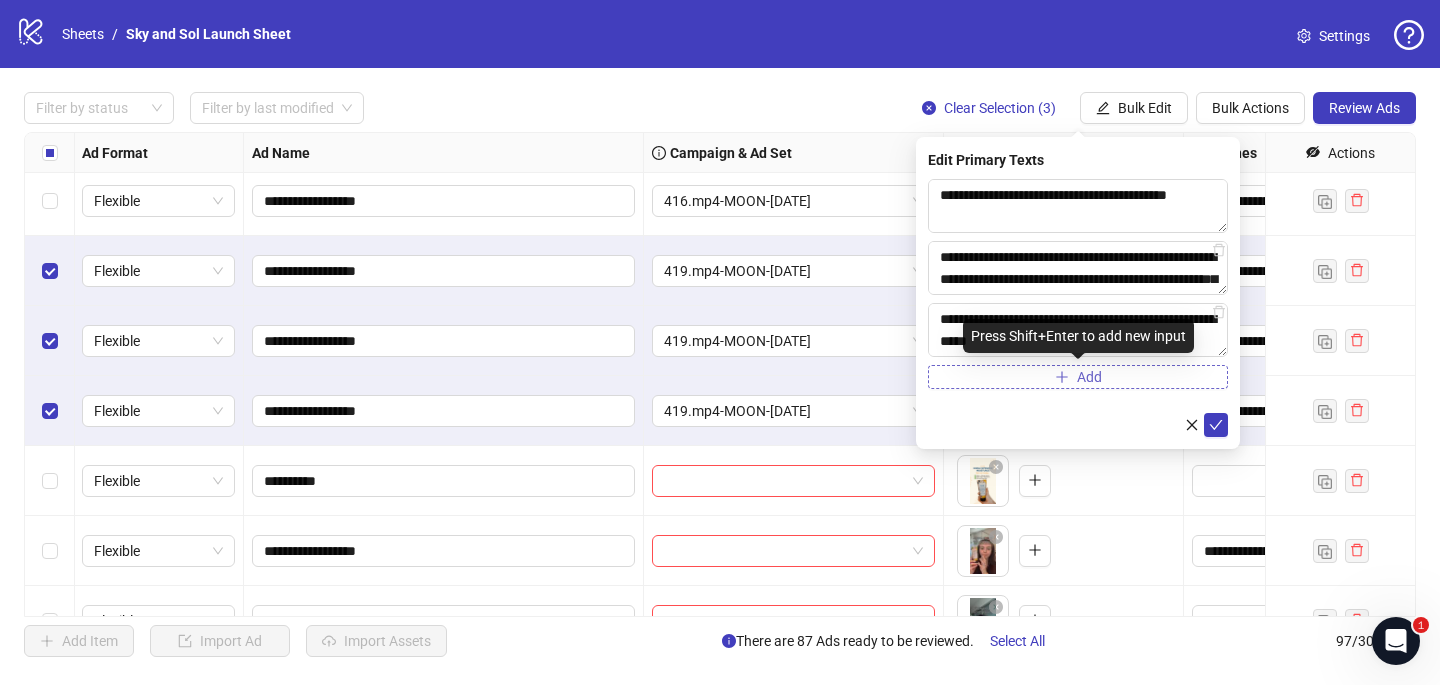 type 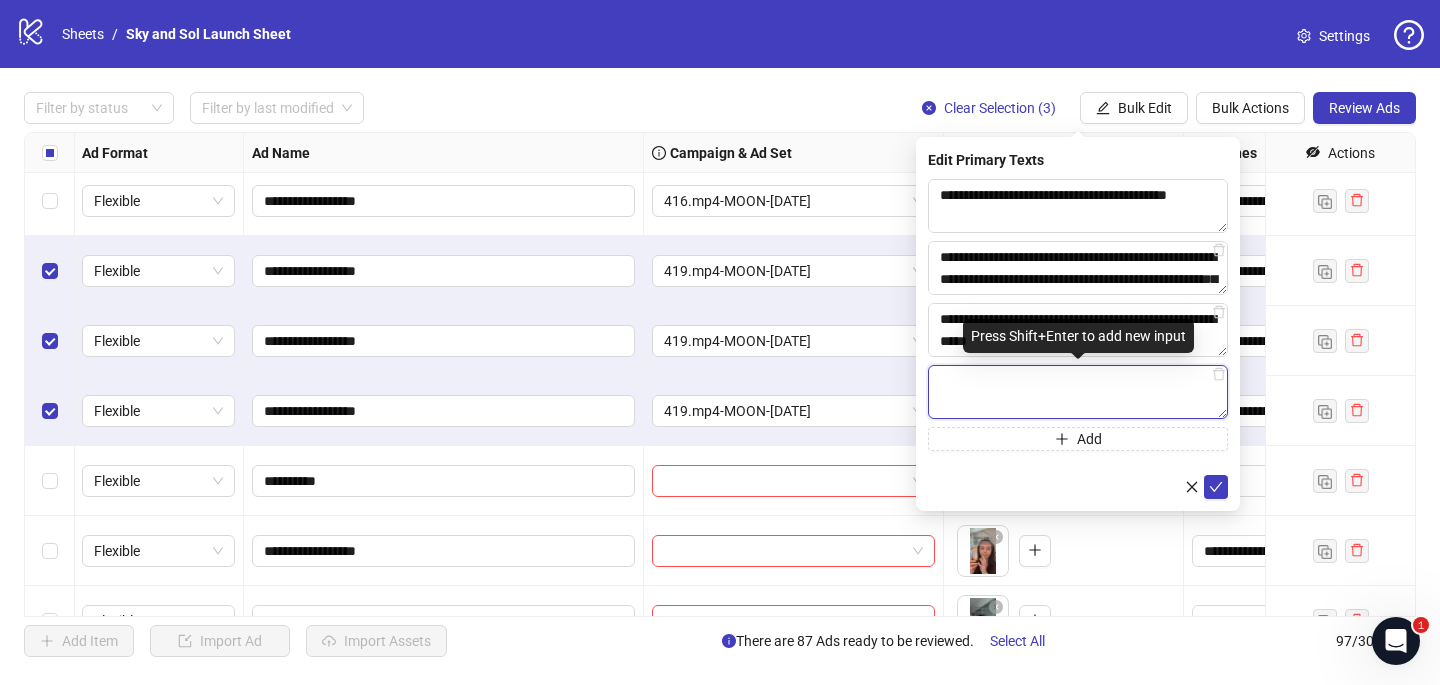 paste on "**********" 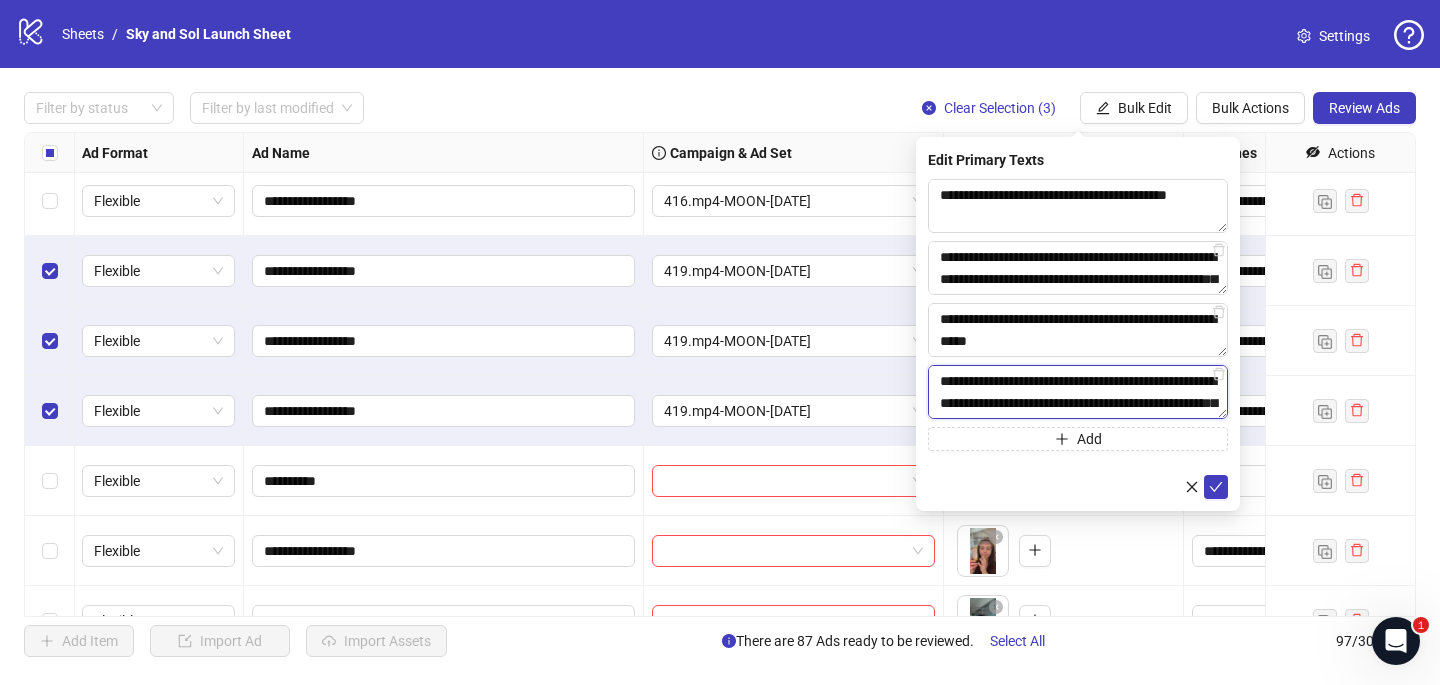 scroll, scrollTop: 169, scrollLeft: 0, axis: vertical 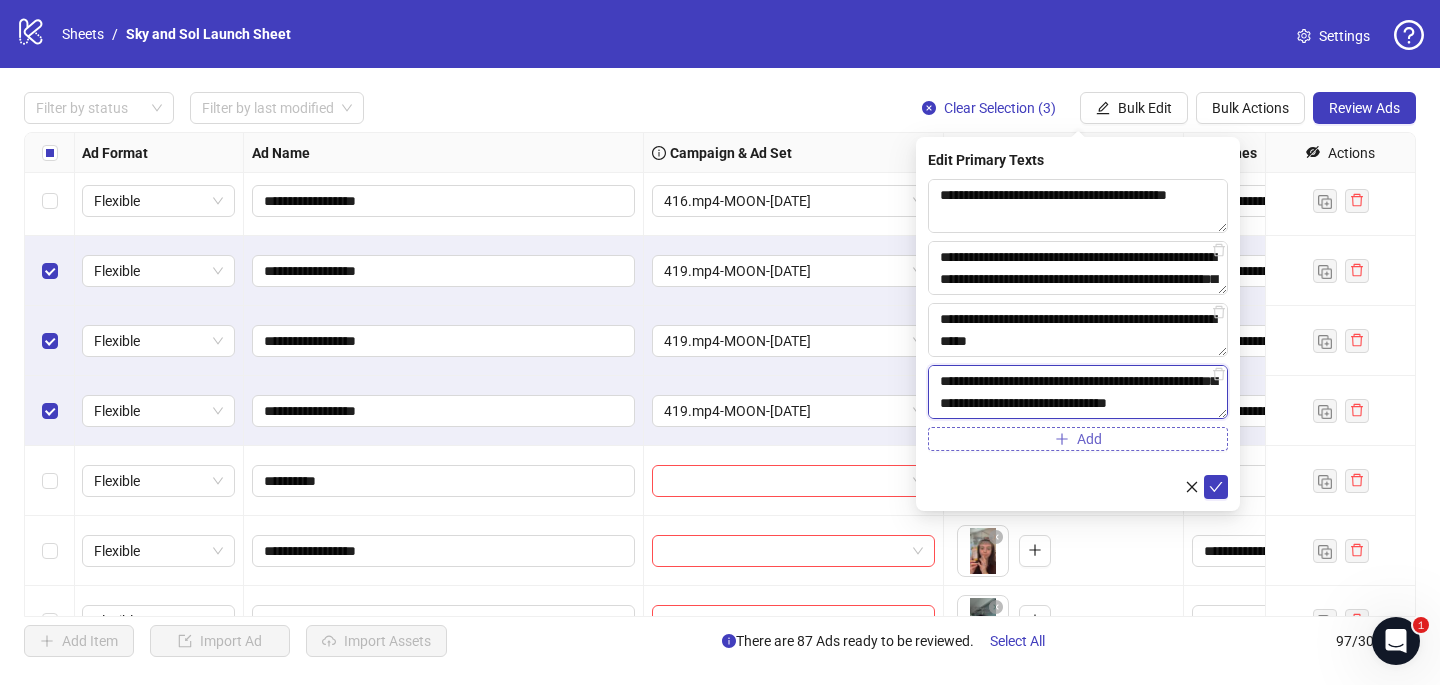 type on "**********" 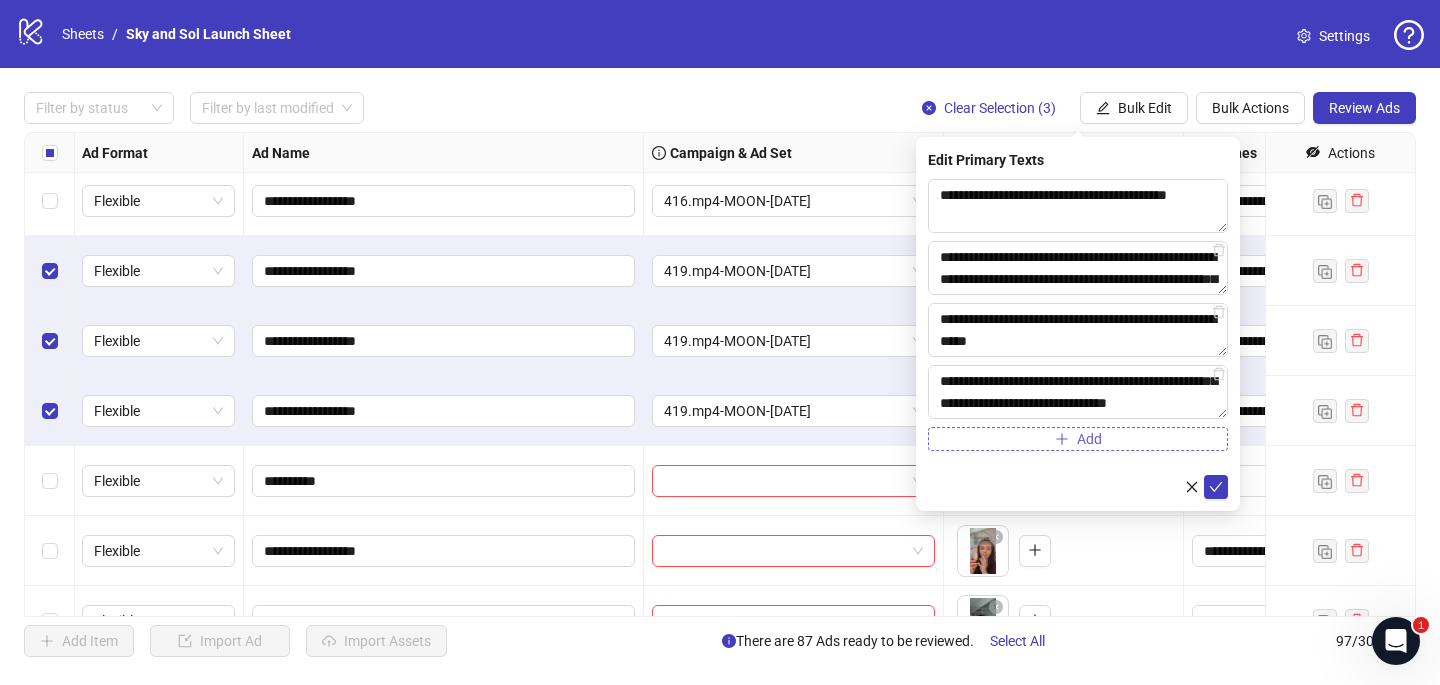 click on "Add" at bounding box center (1078, 439) 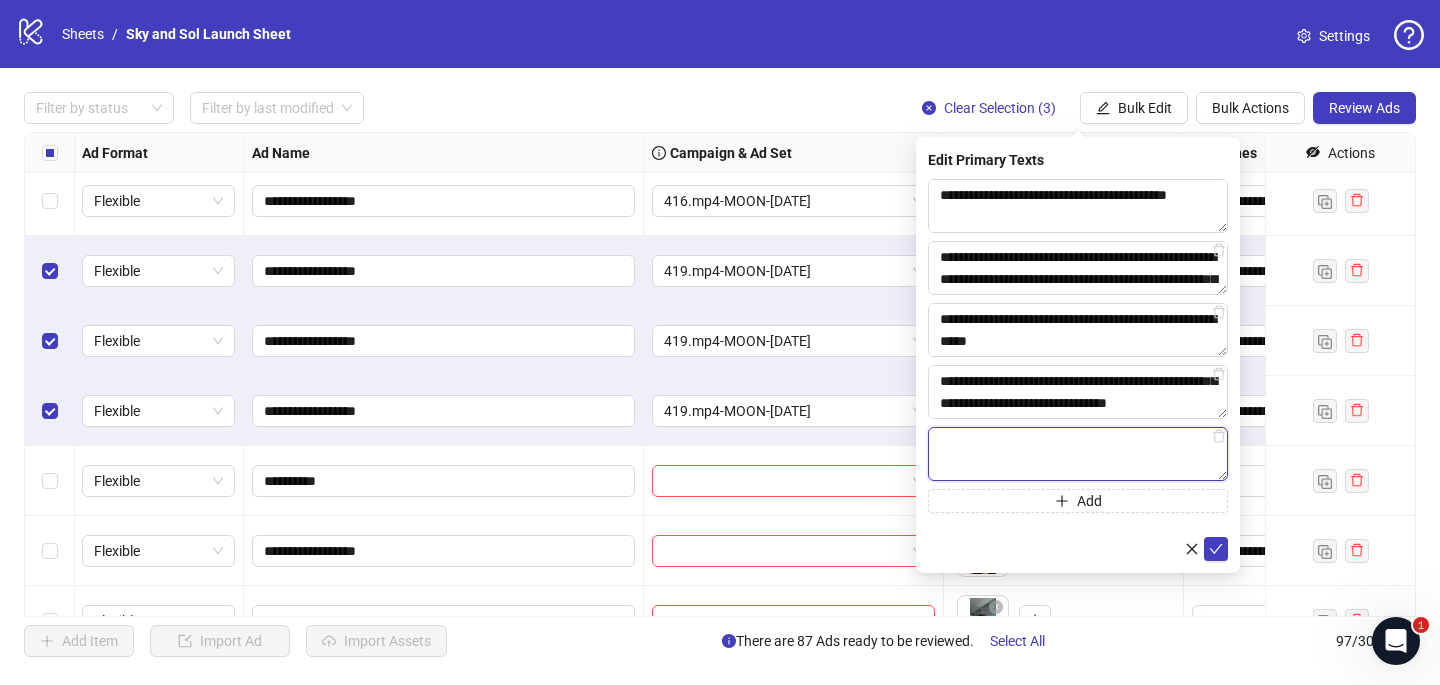 paste on "**********" 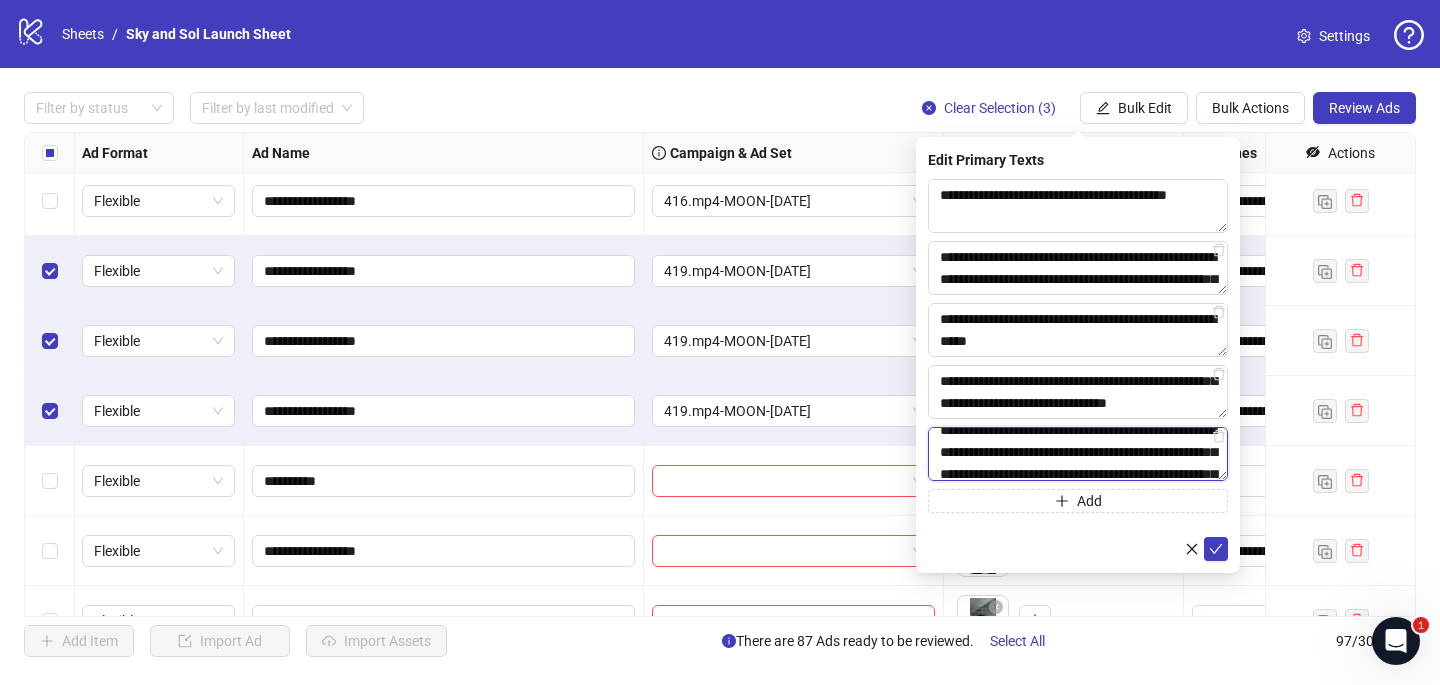scroll, scrollTop: 16, scrollLeft: 0, axis: vertical 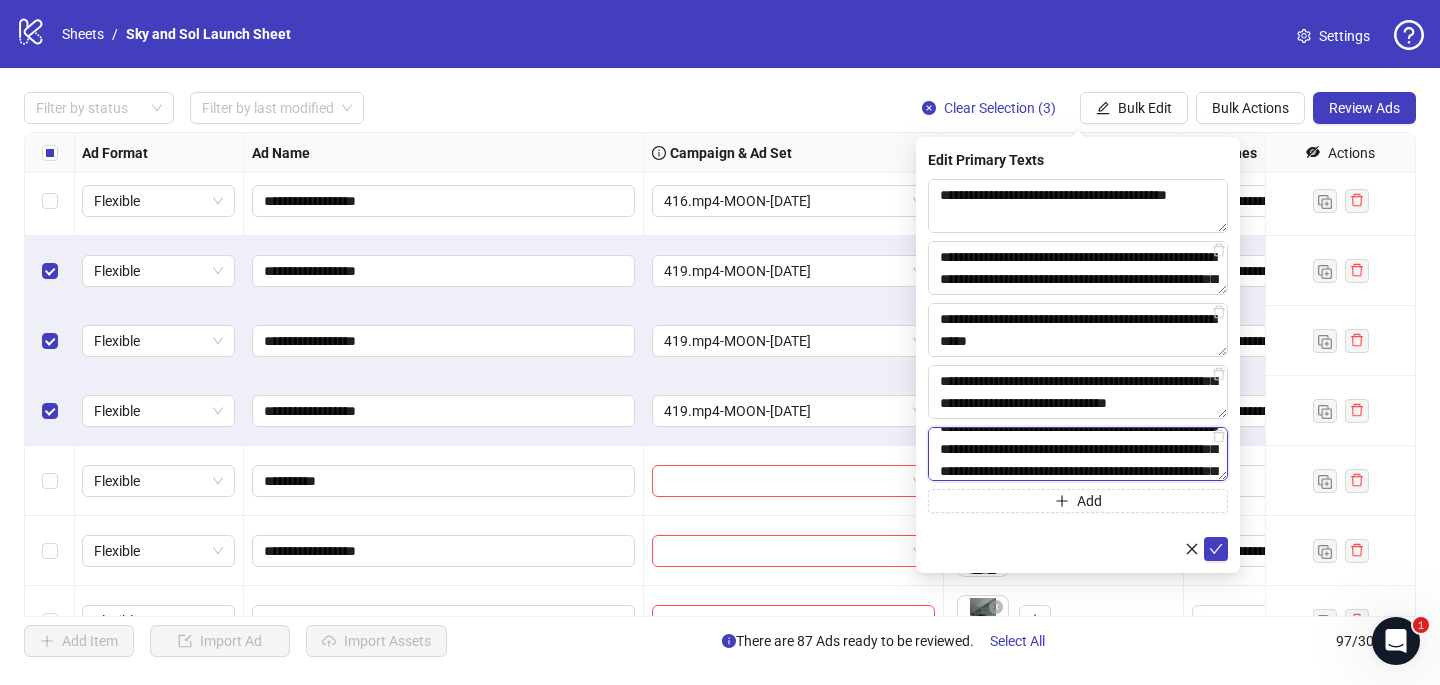 click on "**********" at bounding box center (1078, 454) 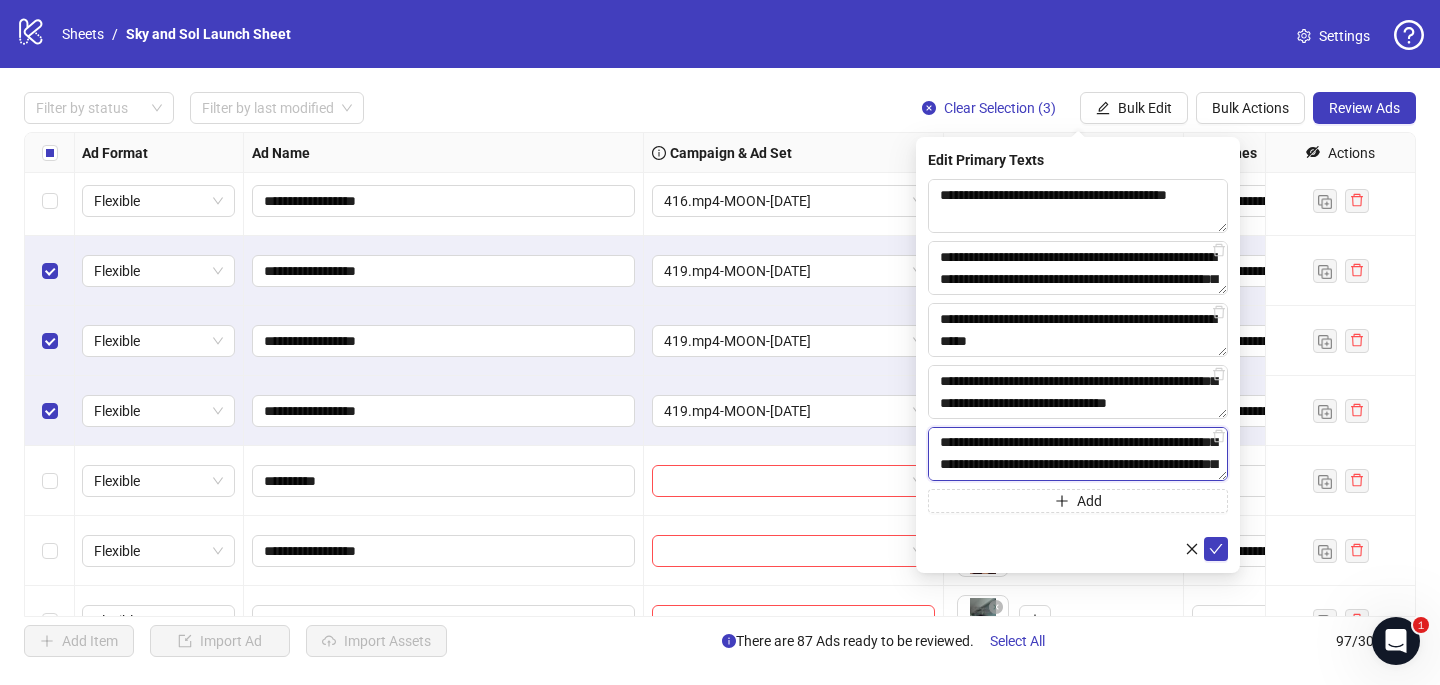 scroll, scrollTop: 71, scrollLeft: 0, axis: vertical 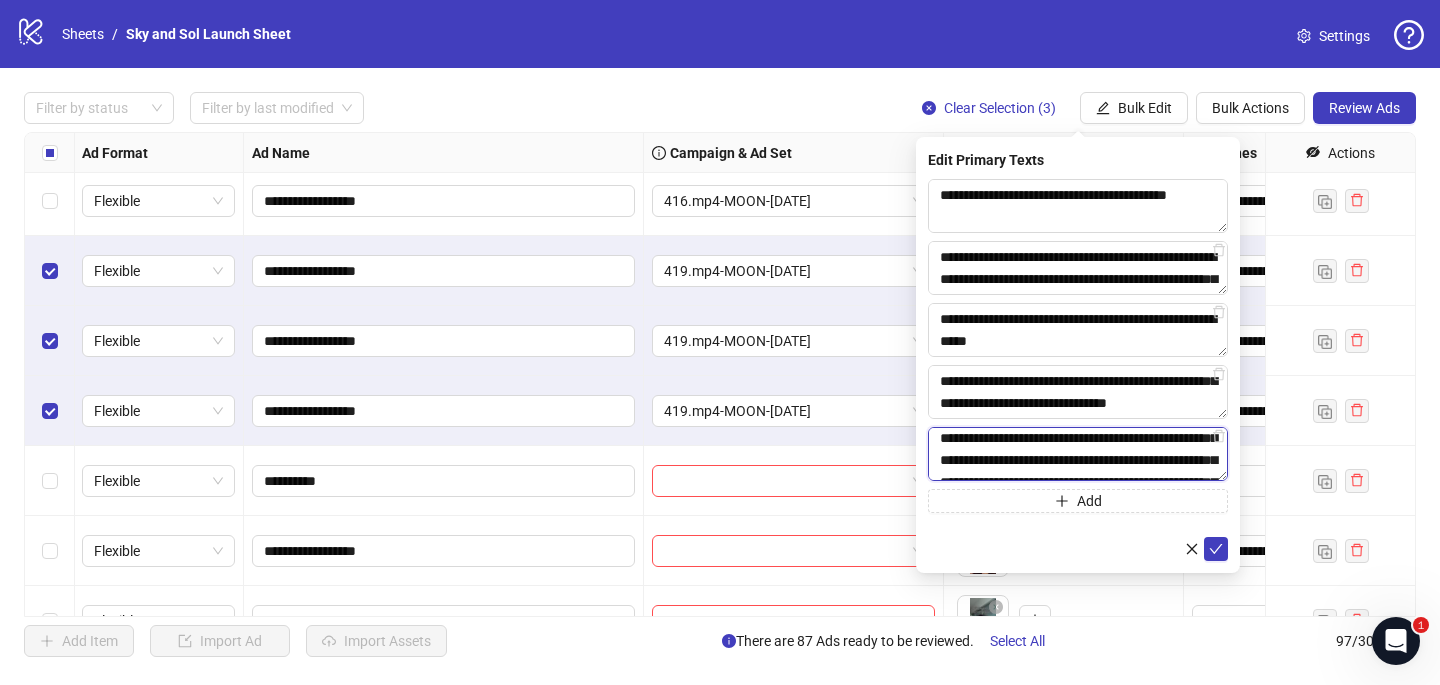 click on "**********" at bounding box center [1078, 454] 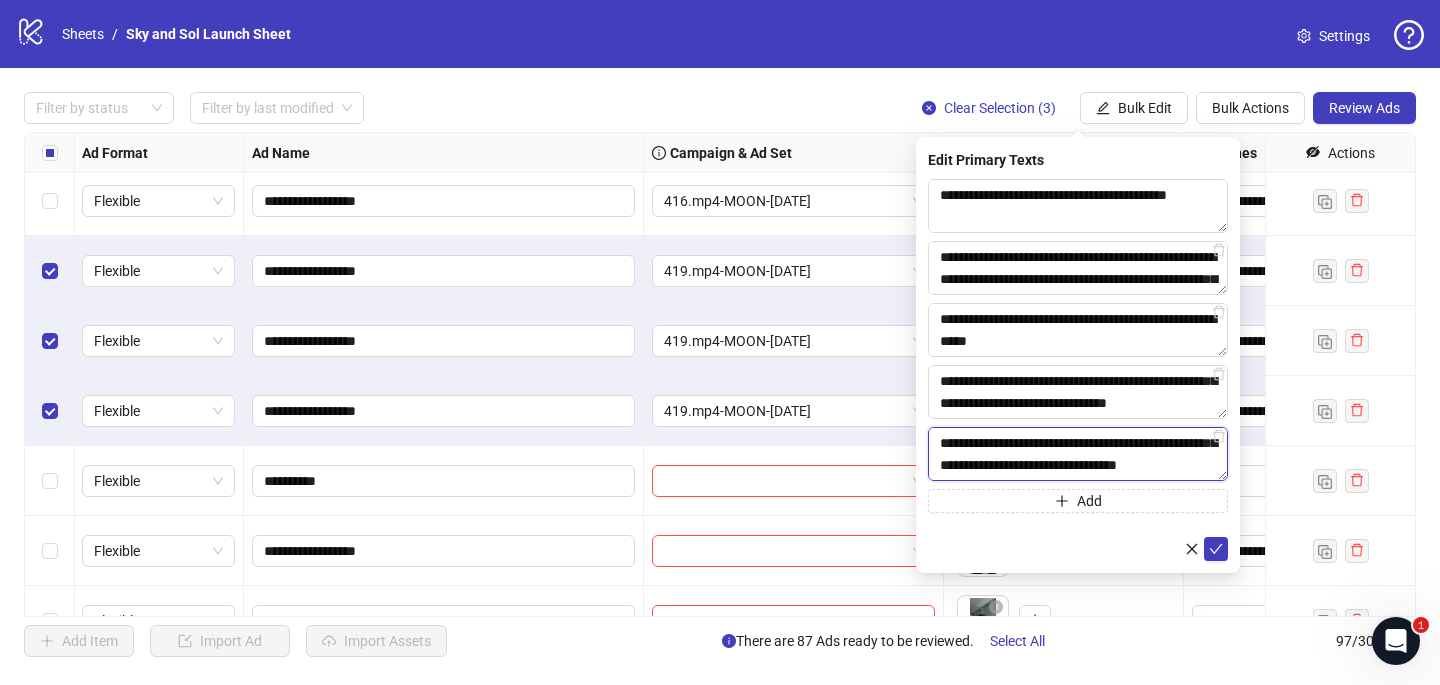 scroll, scrollTop: 116, scrollLeft: 0, axis: vertical 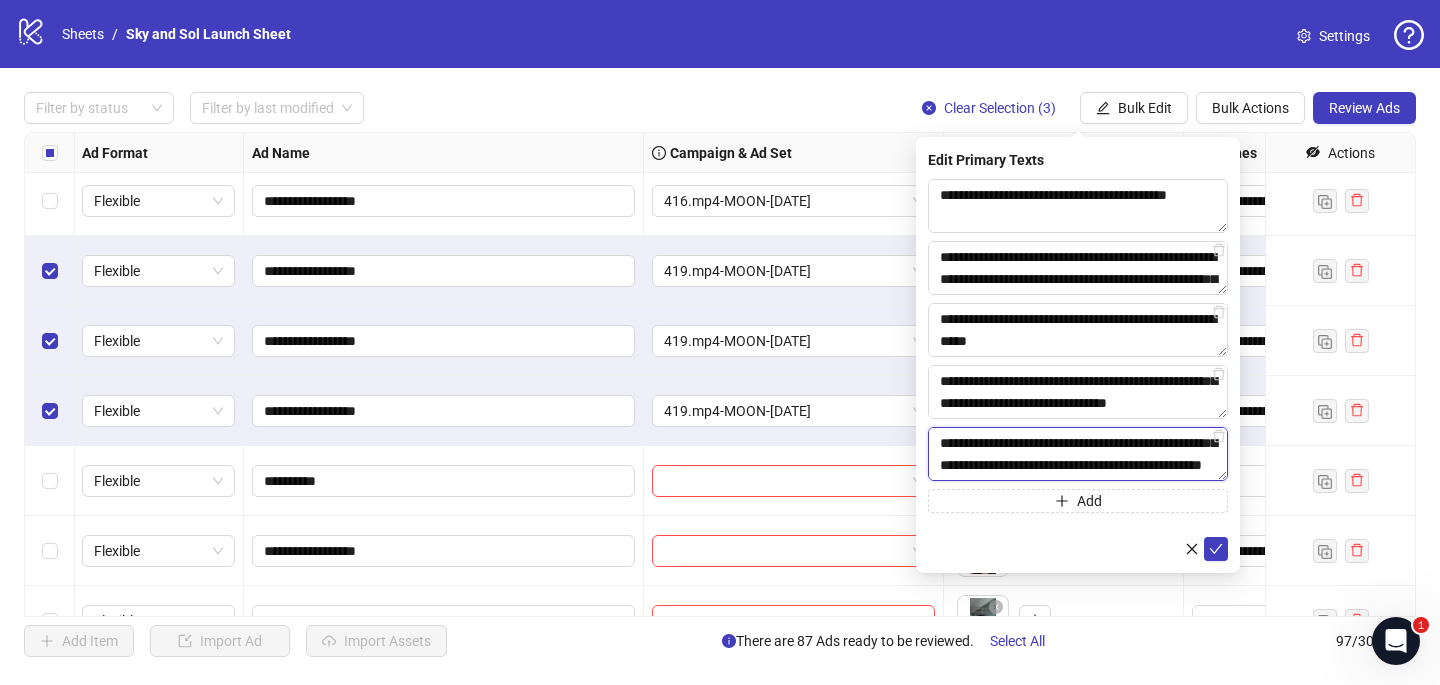 click on "**********" at bounding box center (1078, 454) 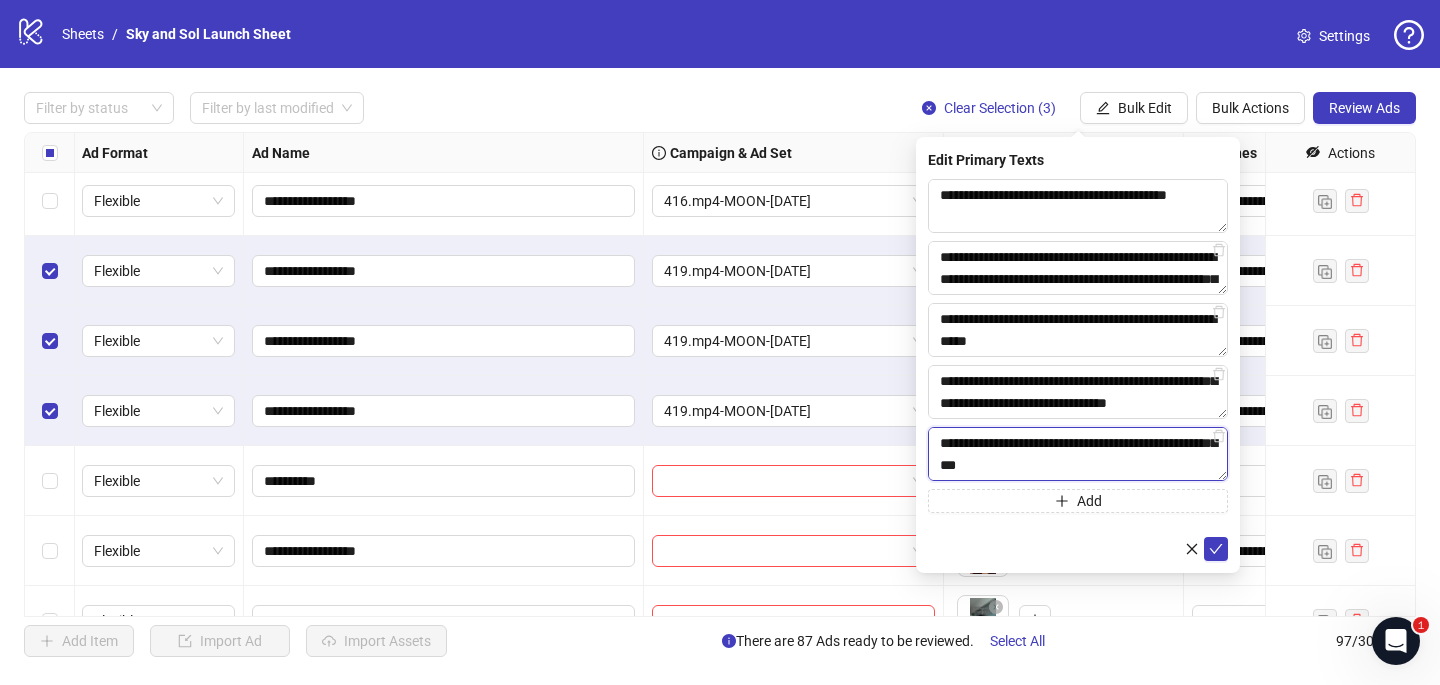 scroll, scrollTop: 176, scrollLeft: 0, axis: vertical 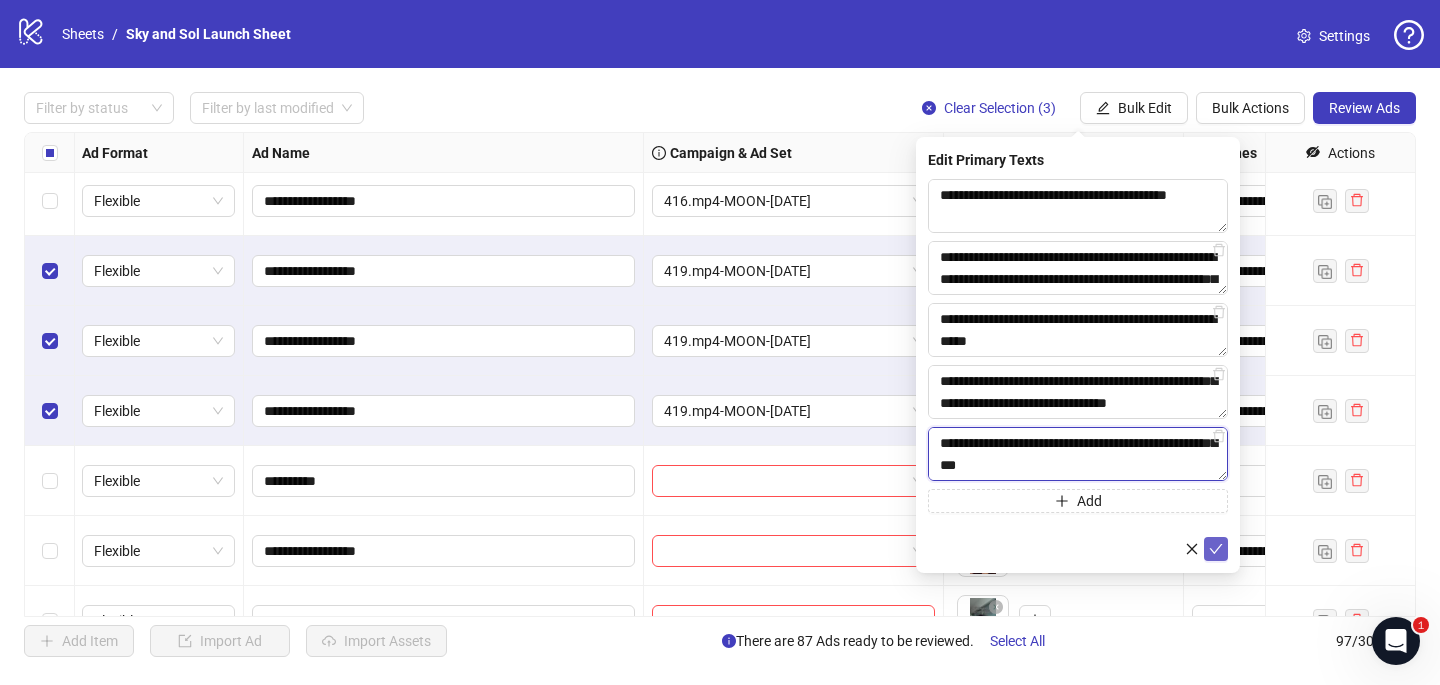 type on "**********" 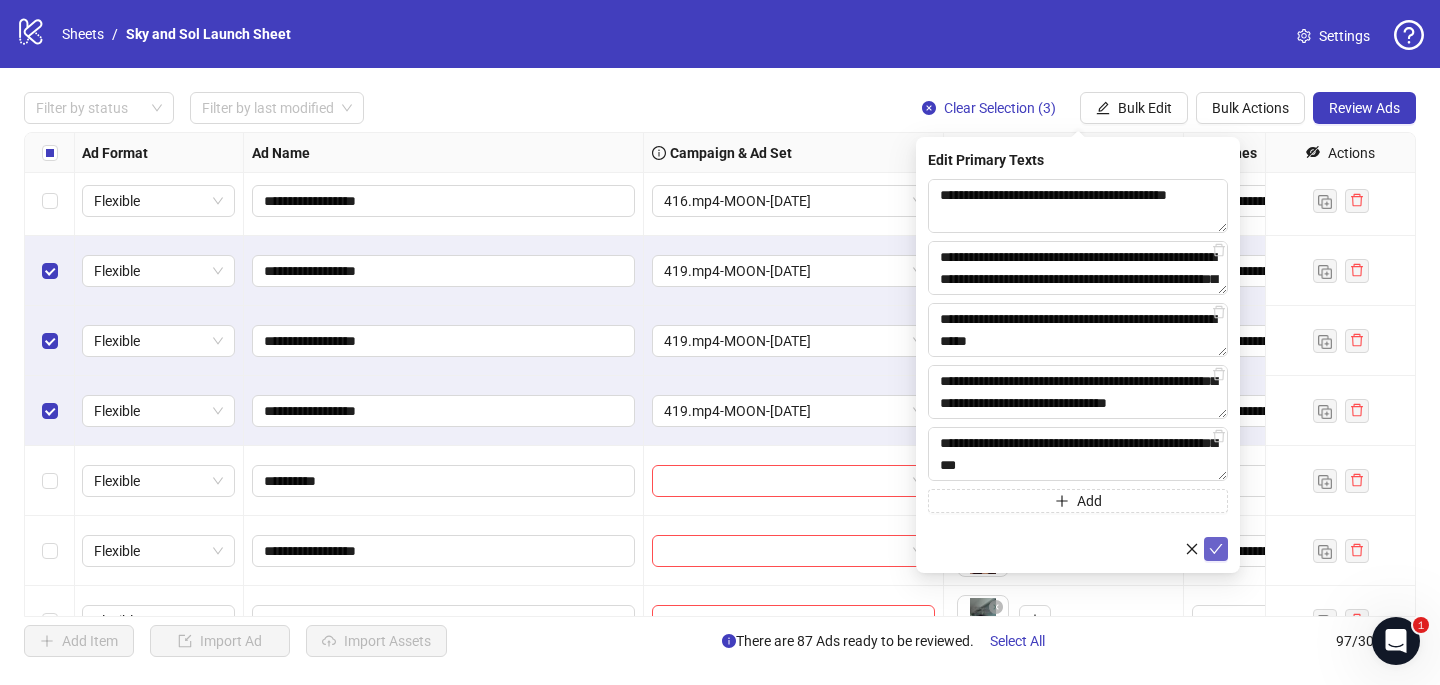 click 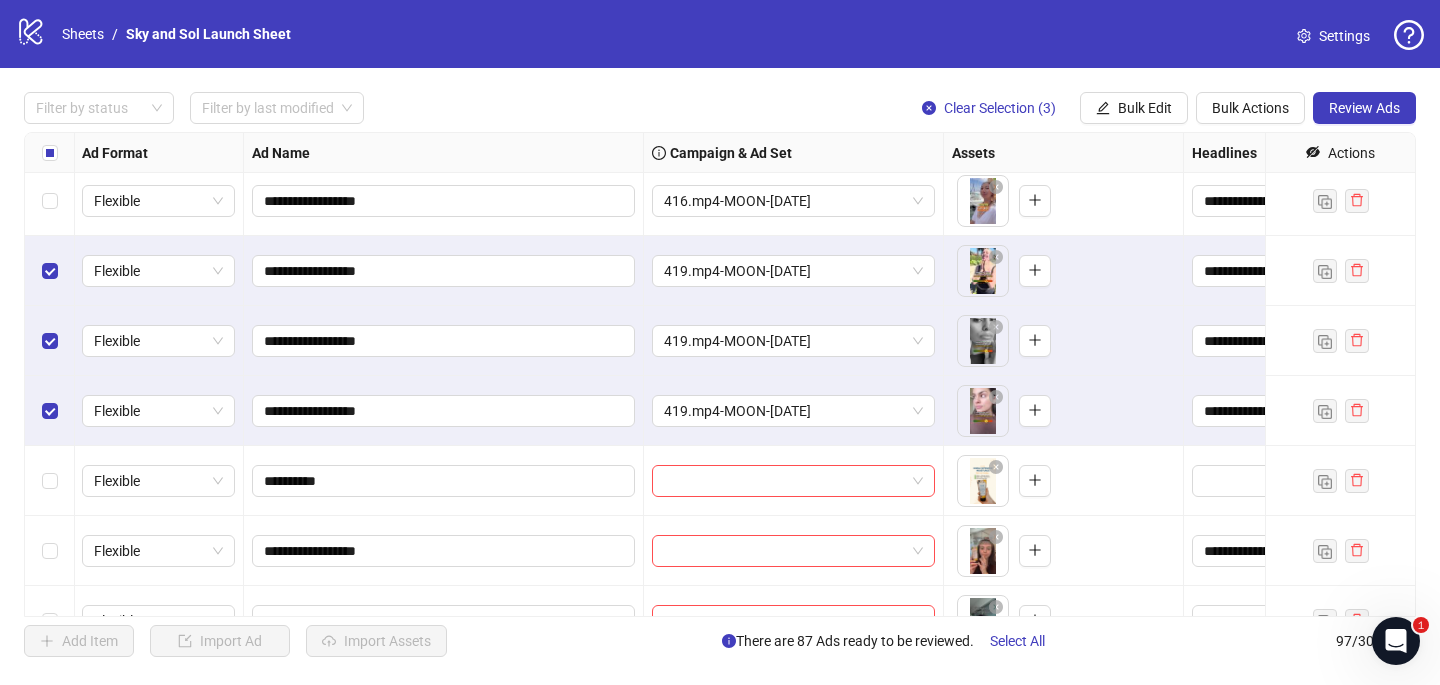 click at bounding box center (50, 153) 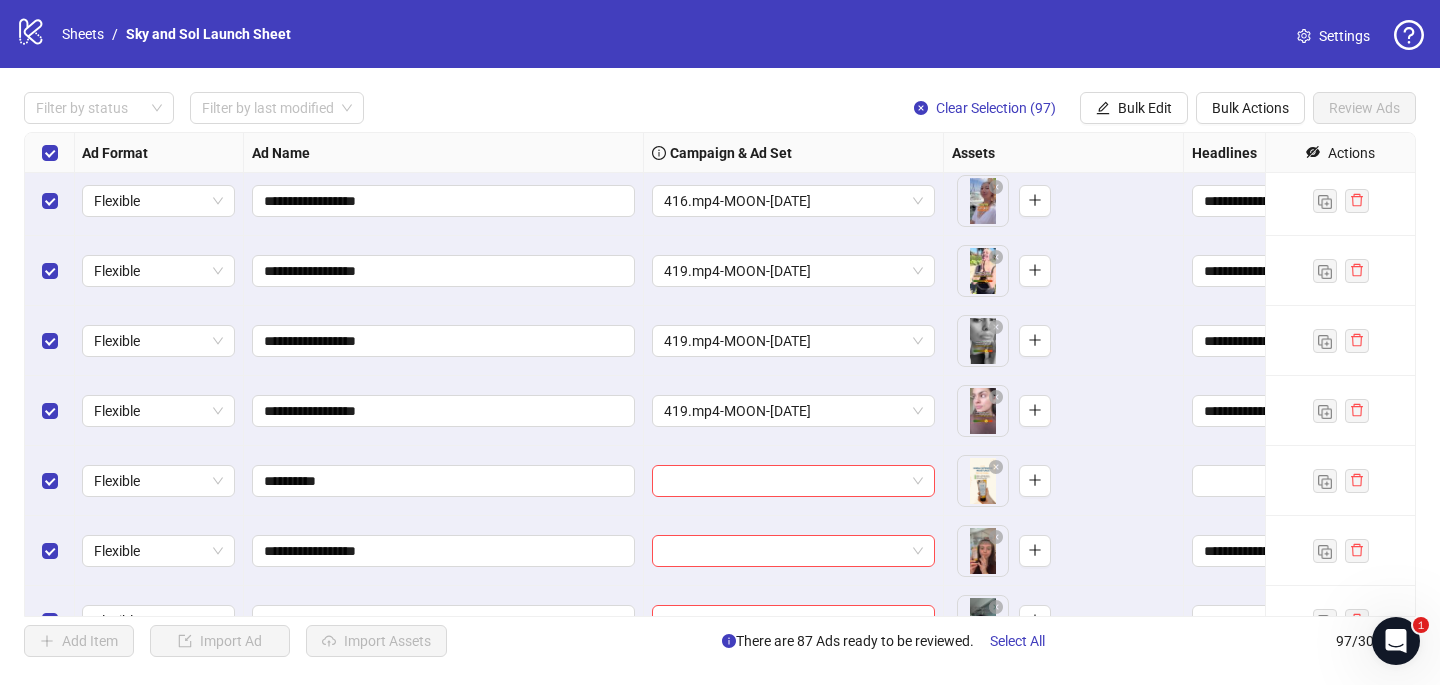 click at bounding box center (50, 153) 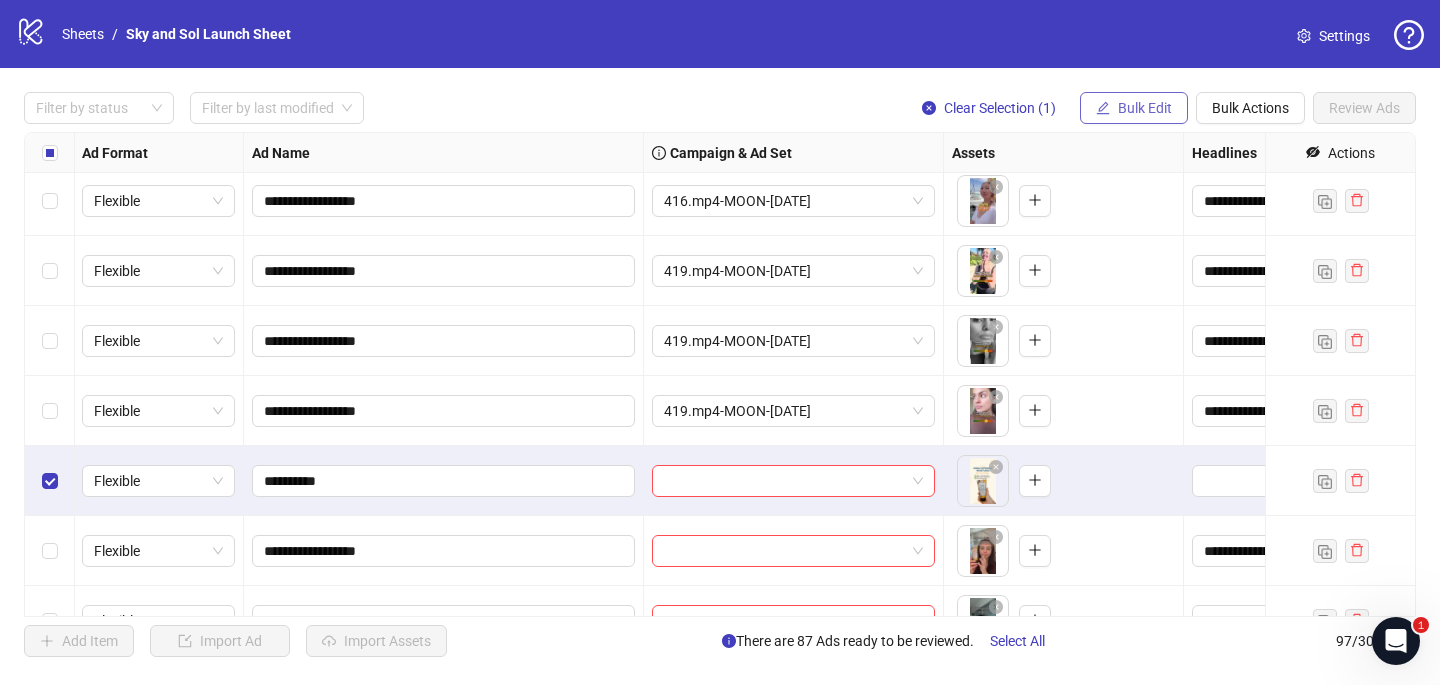 click on "Bulk Edit" at bounding box center [1145, 108] 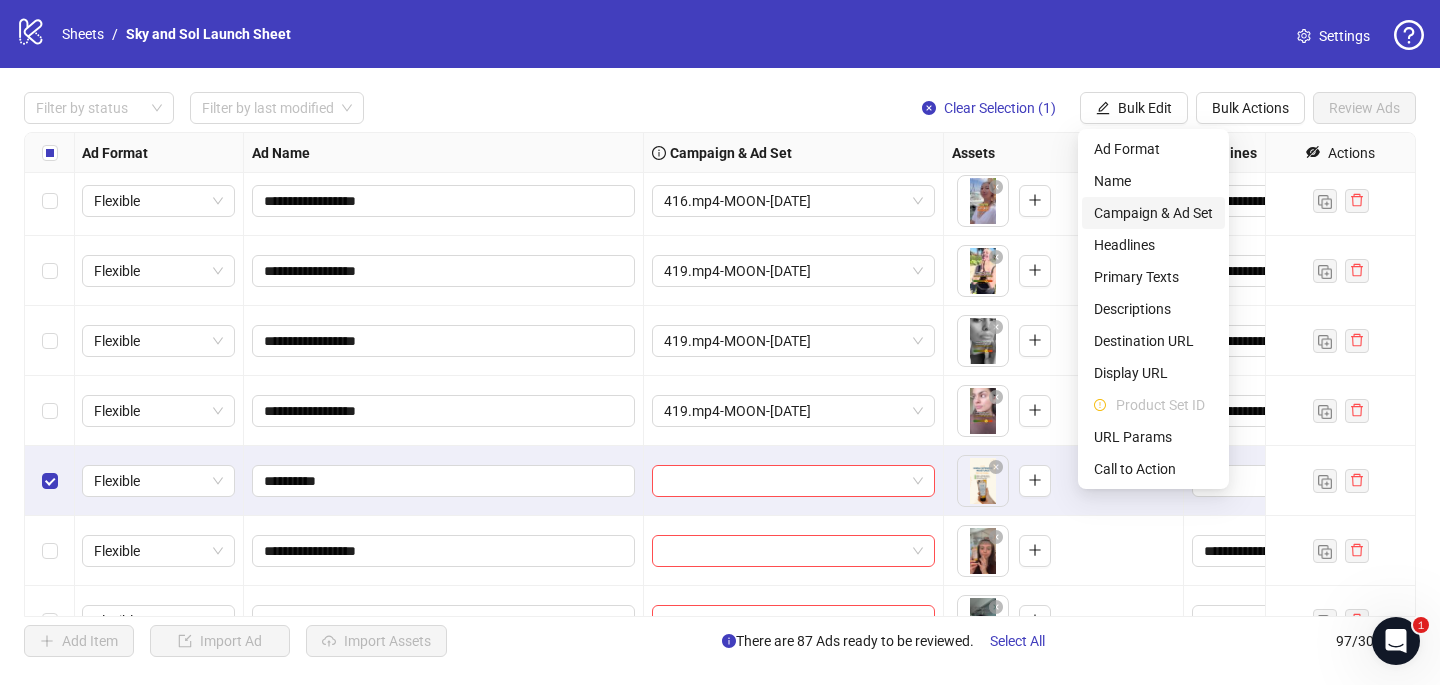 click on "Campaign & Ad Set" at bounding box center [1153, 213] 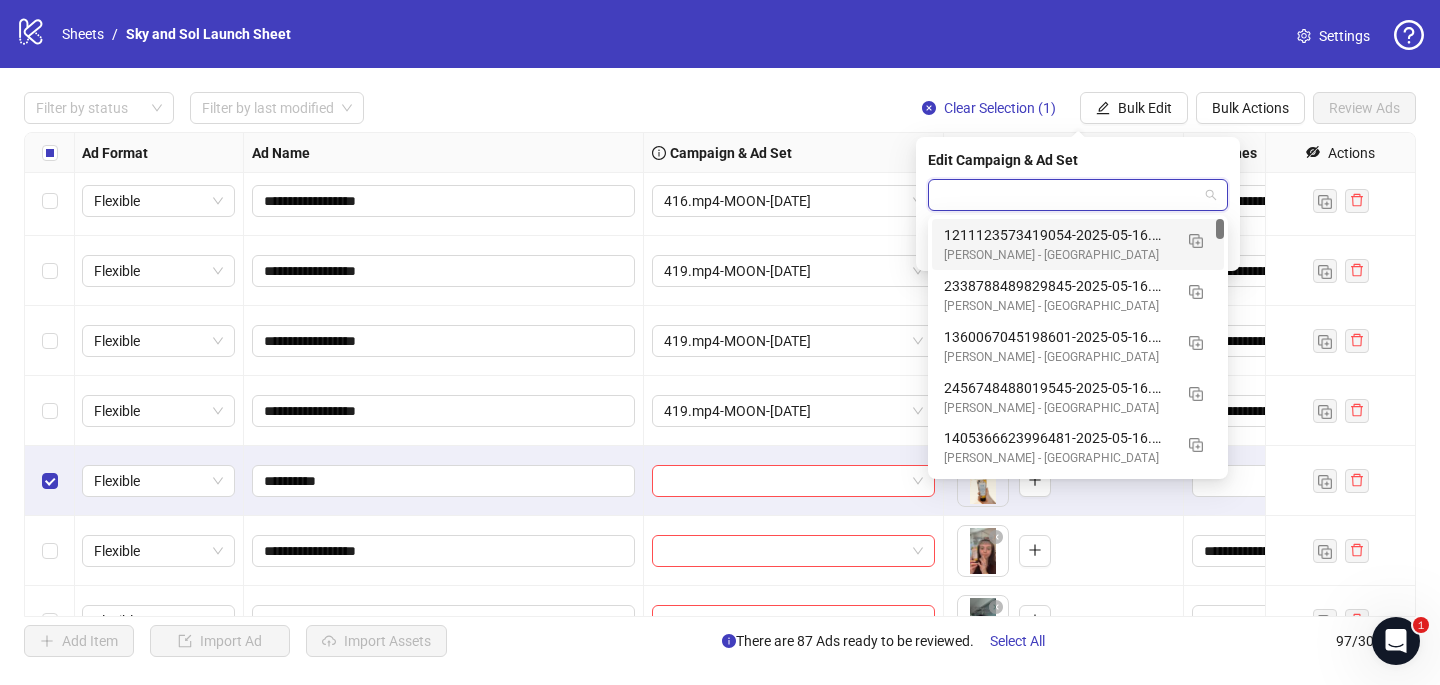 click at bounding box center (1069, 195) 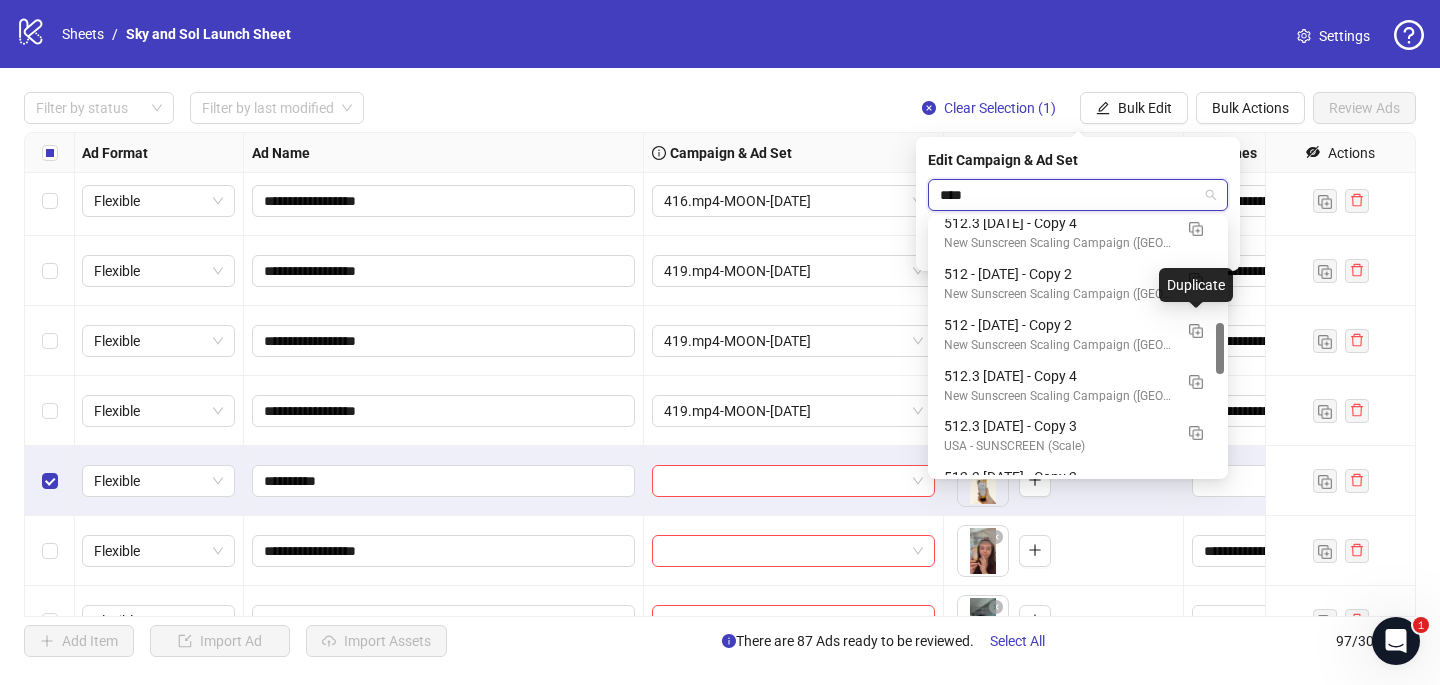 scroll, scrollTop: 82, scrollLeft: 0, axis: vertical 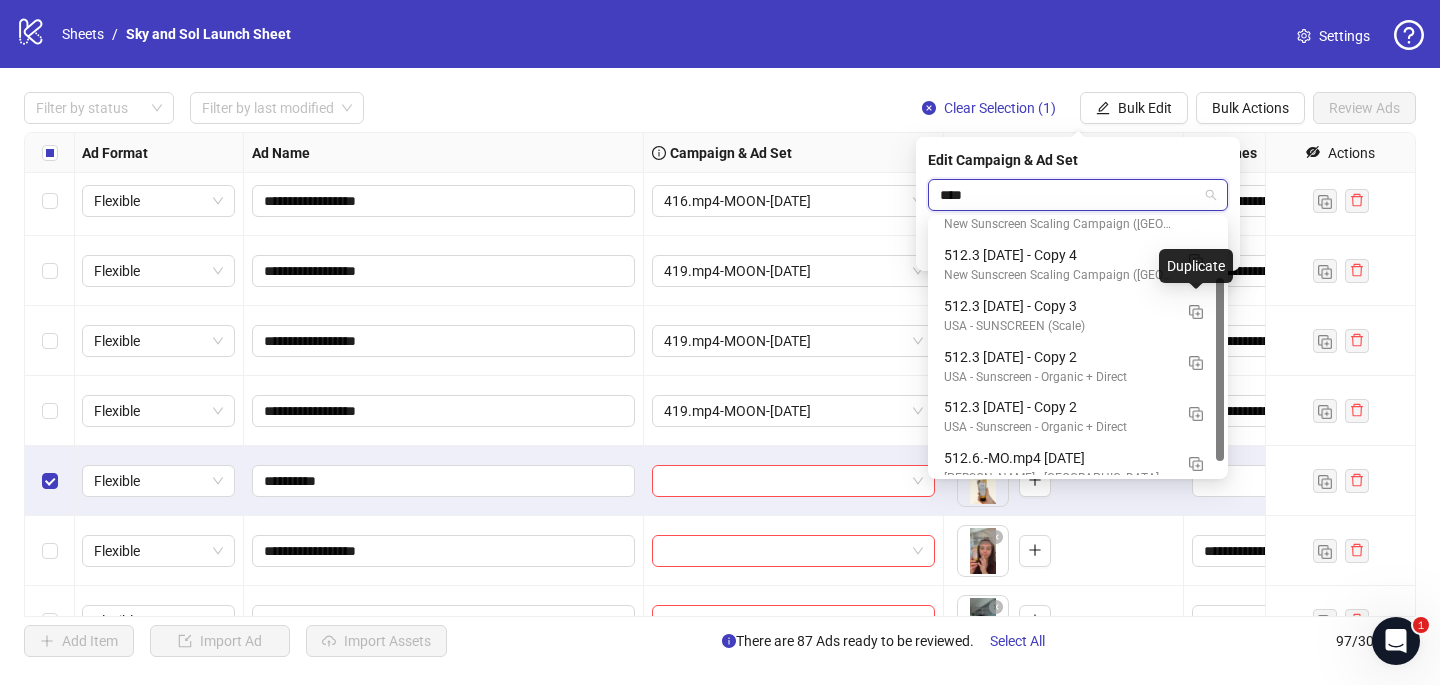 type on "*****" 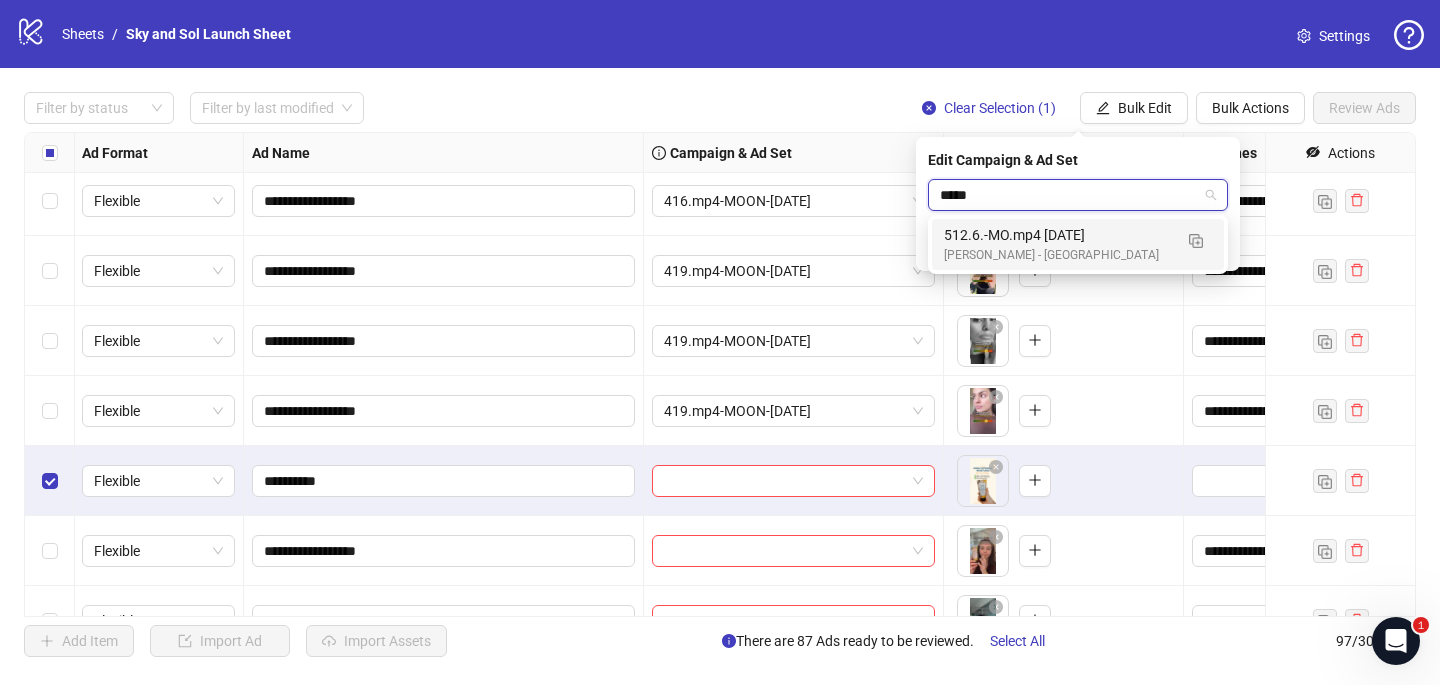 scroll, scrollTop: 0, scrollLeft: 0, axis: both 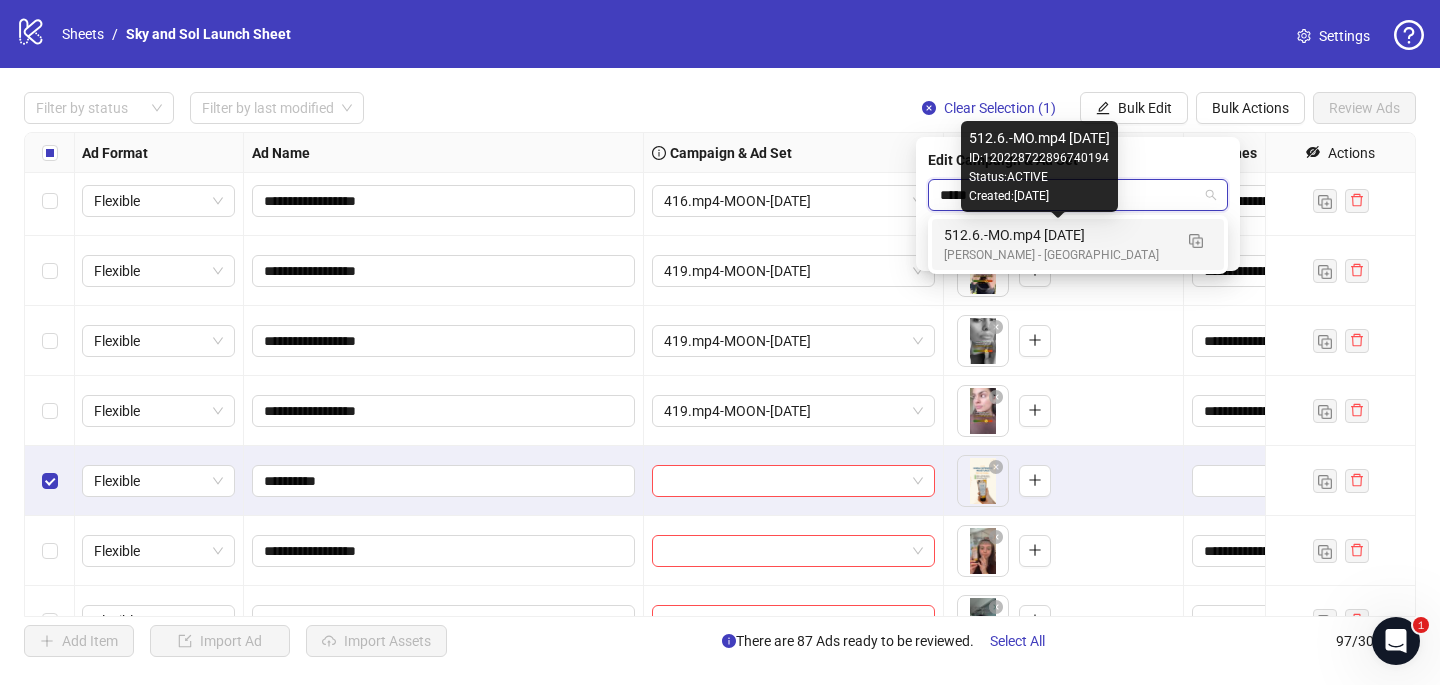 click on "512.6.-MO.mp4 [DATE]" at bounding box center (1058, 235) 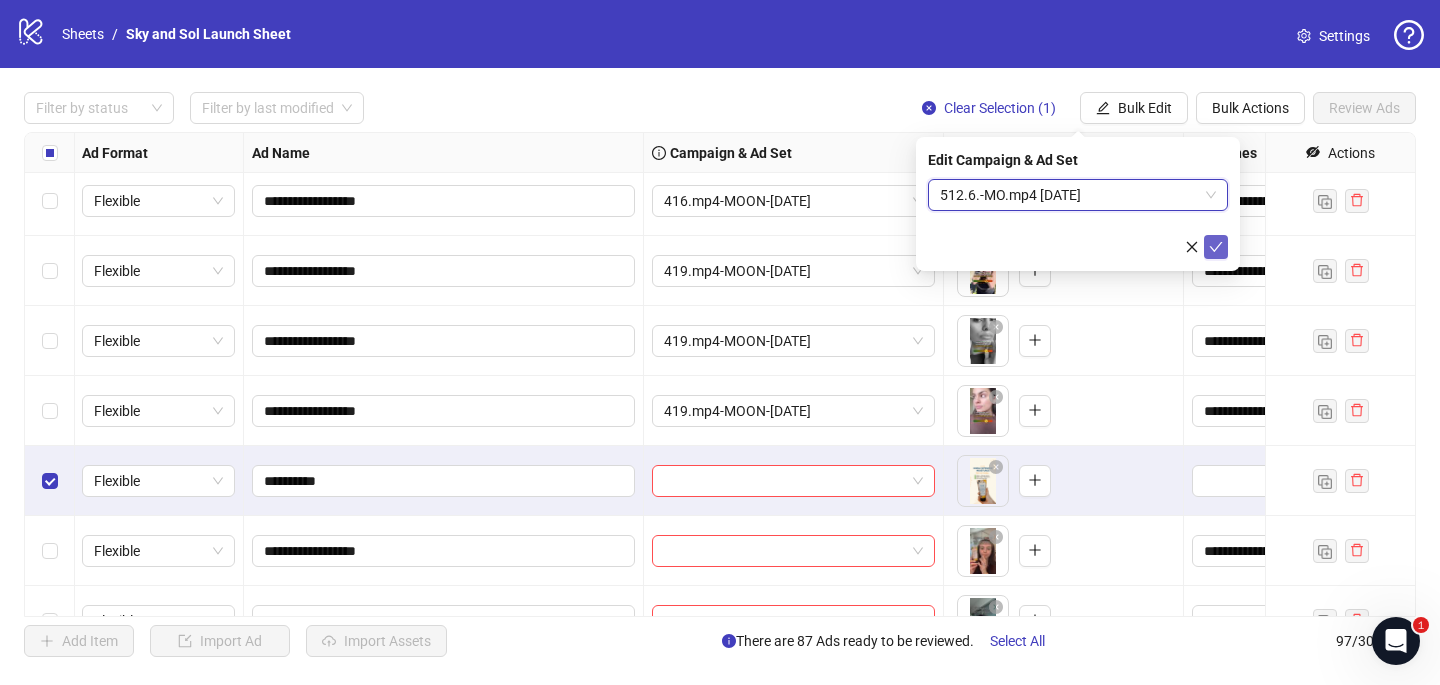 click 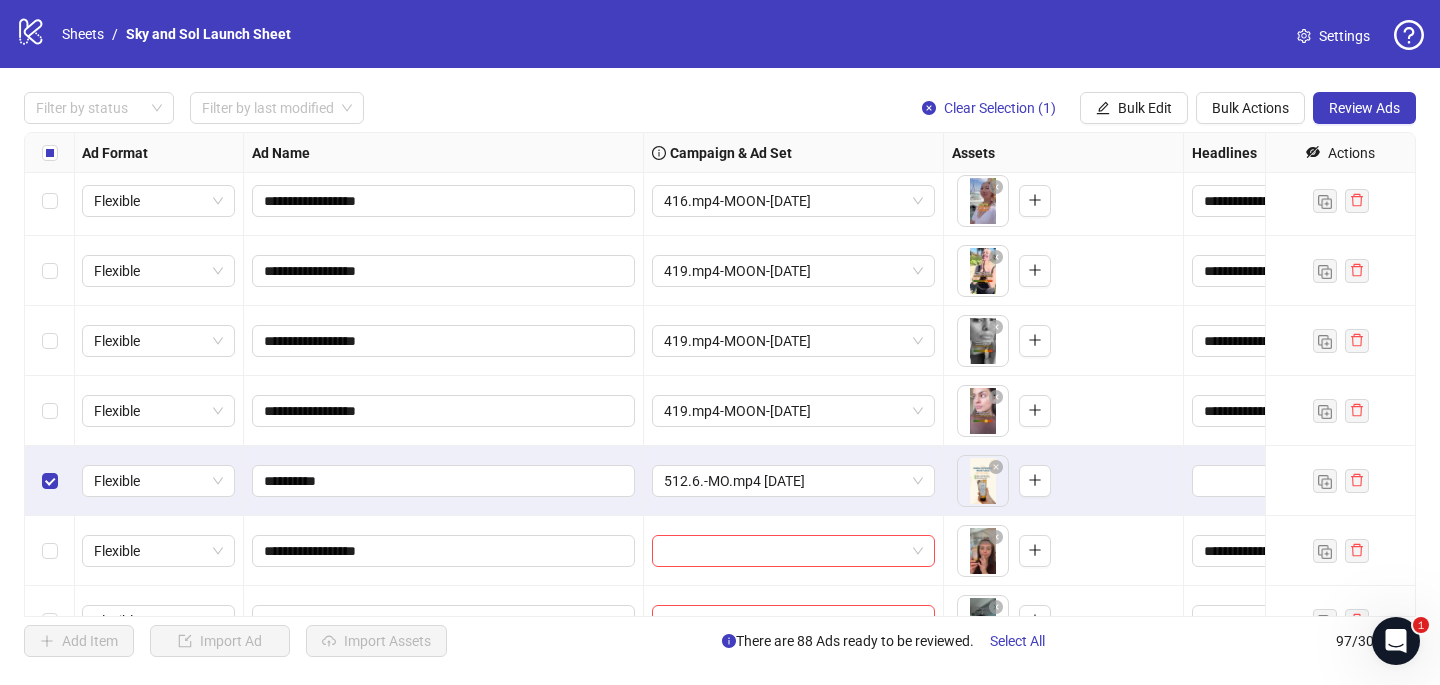 scroll, scrollTop: 5832, scrollLeft: 1, axis: both 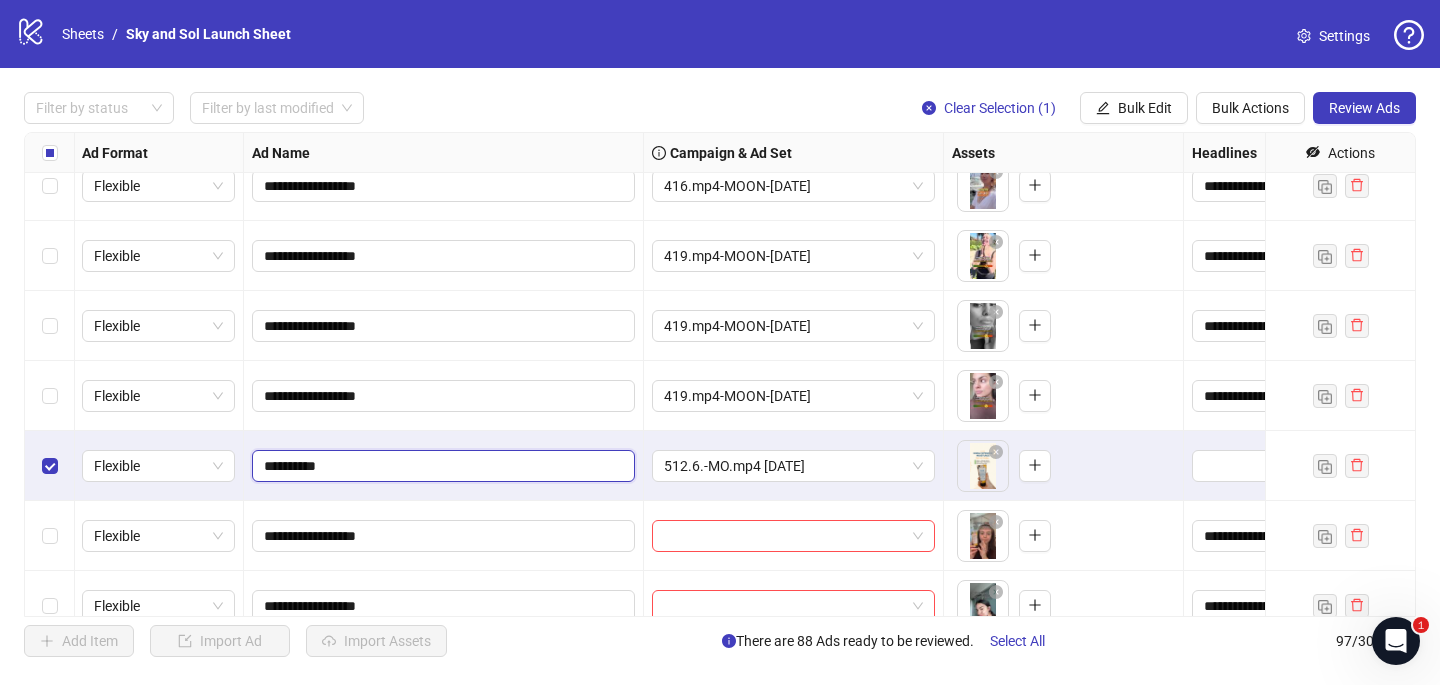 click on "**********" at bounding box center [441, 466] 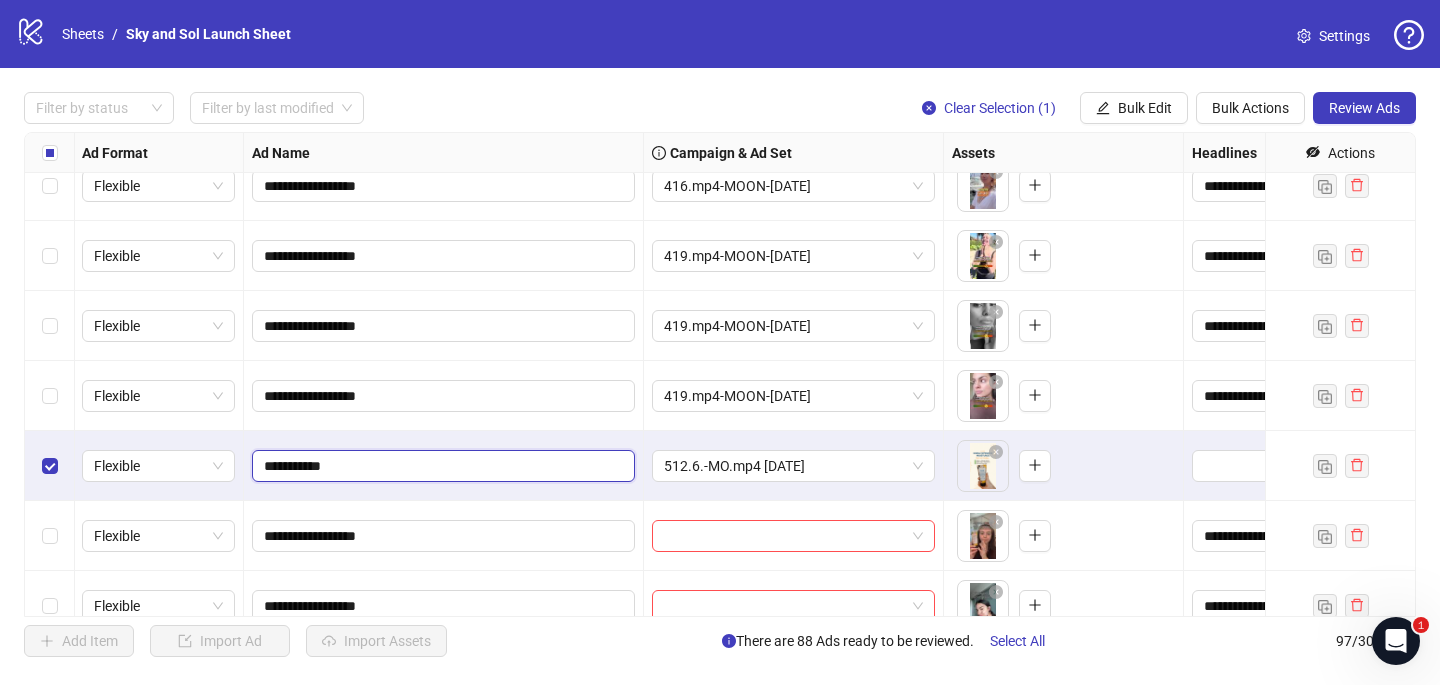 type on "**********" 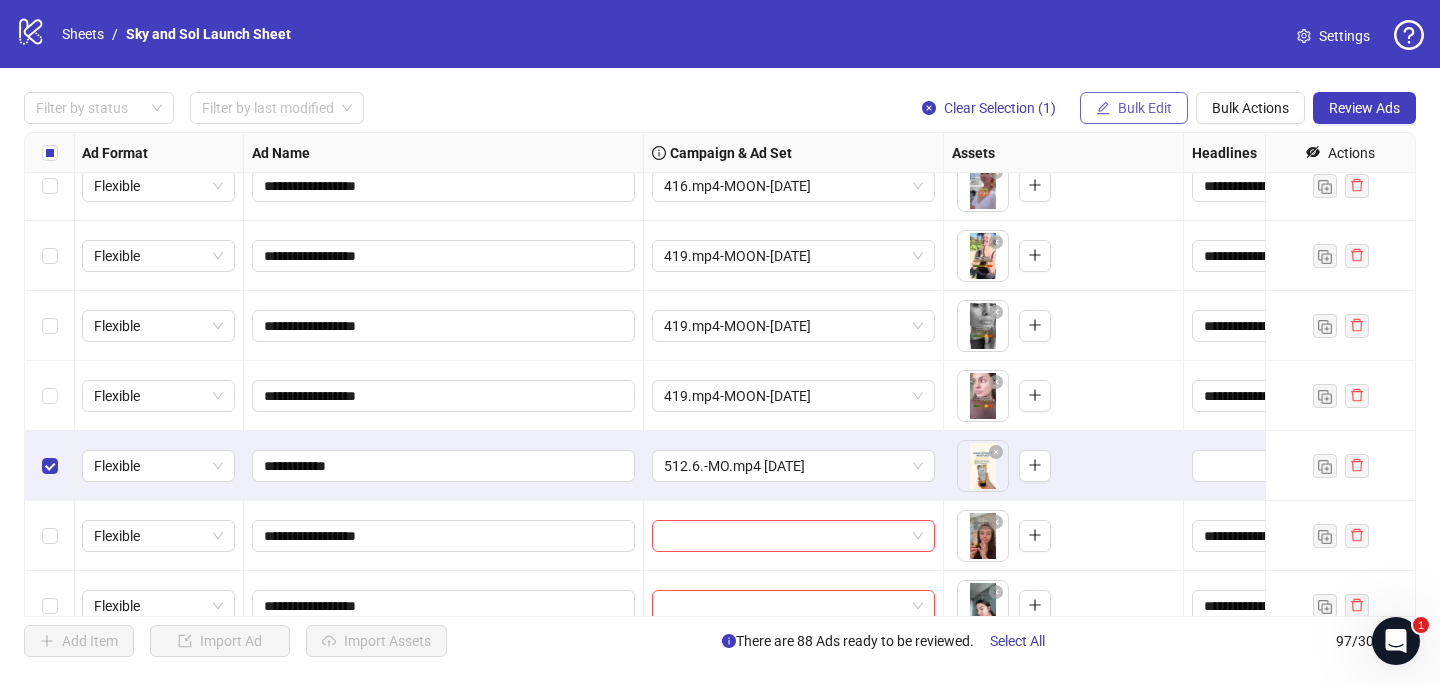 click on "Bulk Edit" at bounding box center [1145, 108] 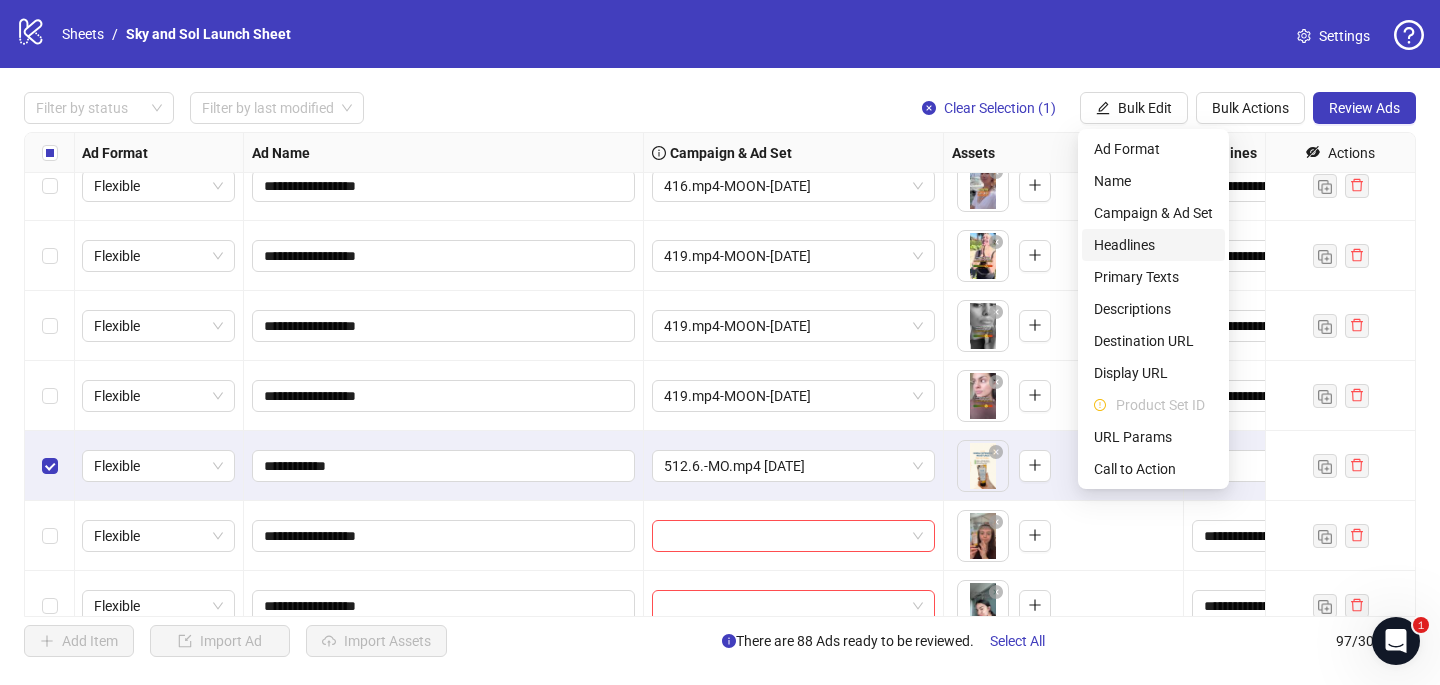 click on "Headlines" at bounding box center (1153, 245) 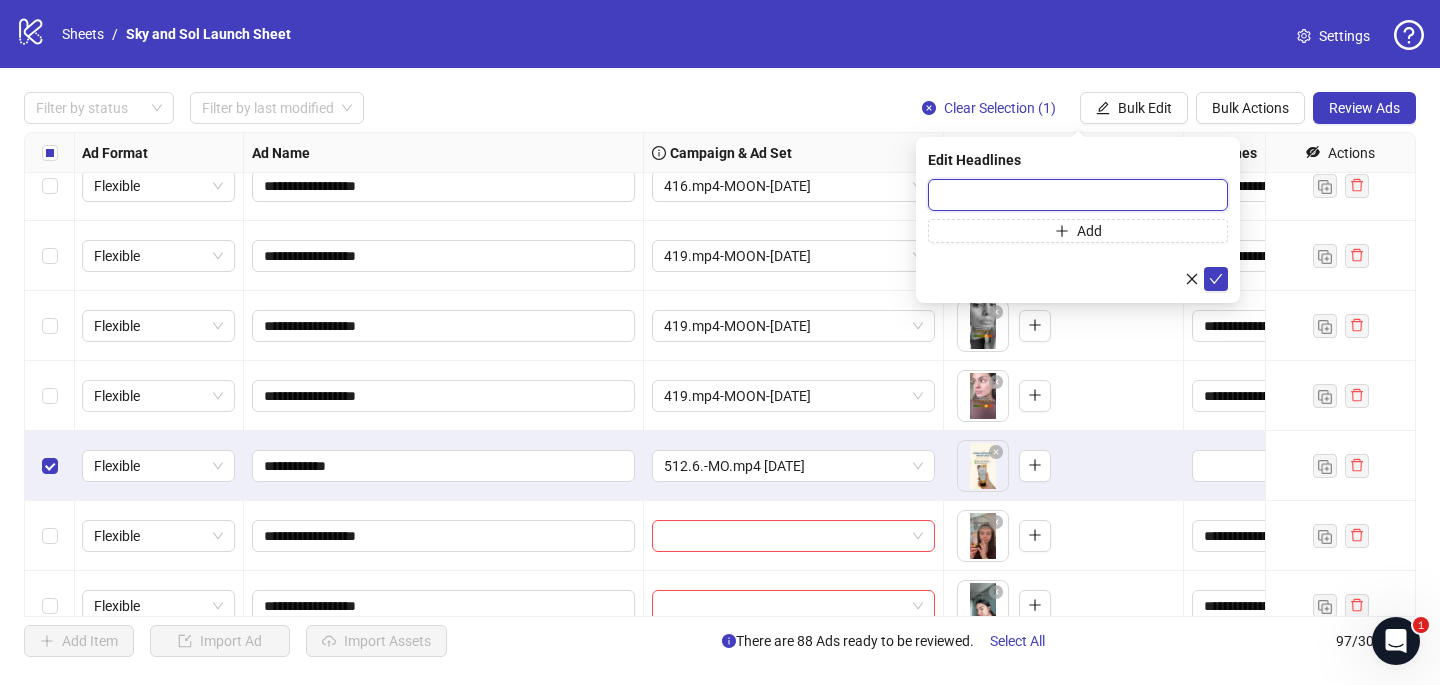 click at bounding box center (1078, 195) 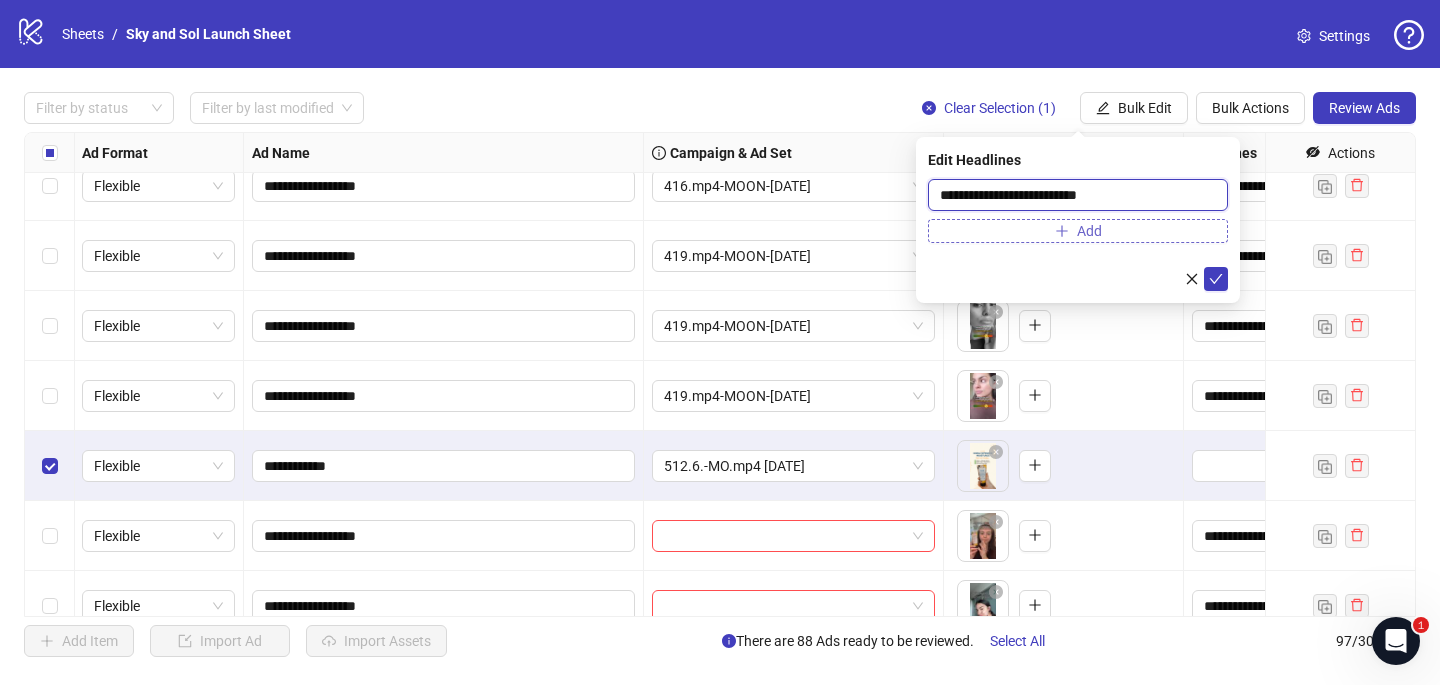 type on "**********" 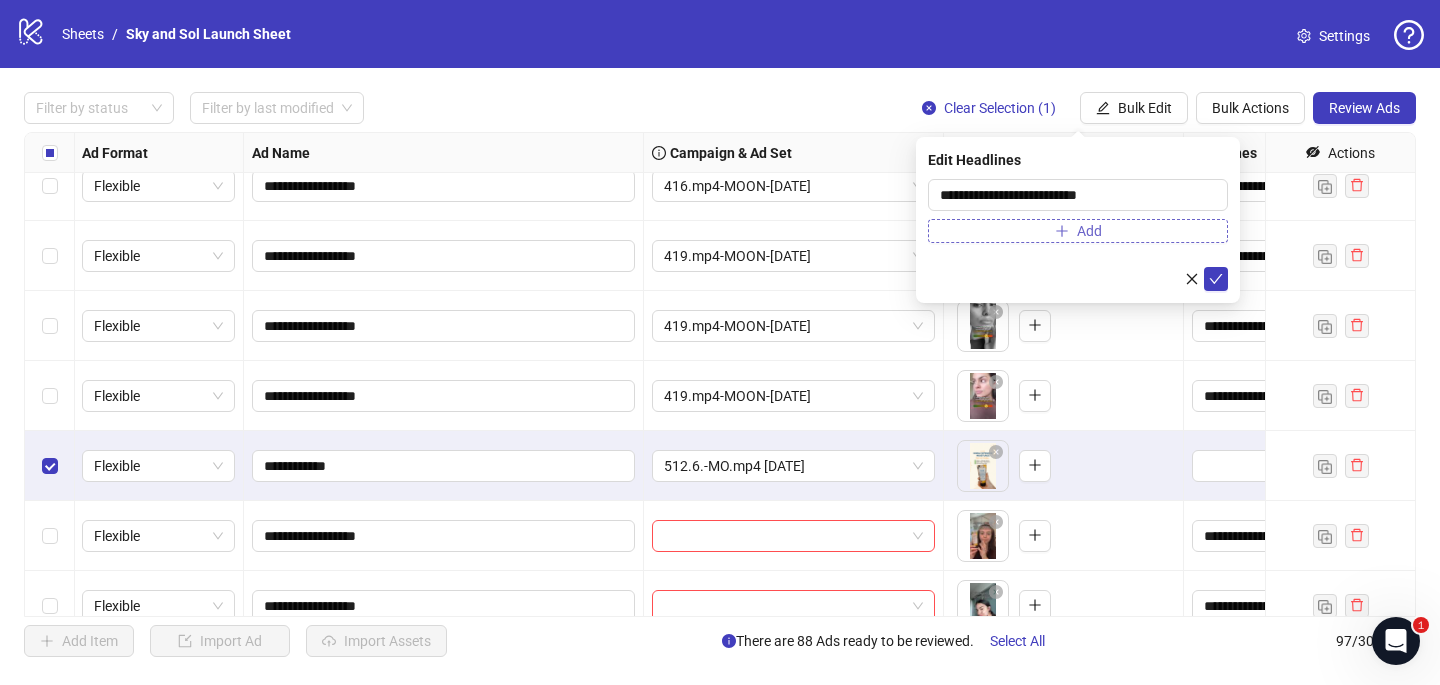 click on "Add" at bounding box center (1078, 231) 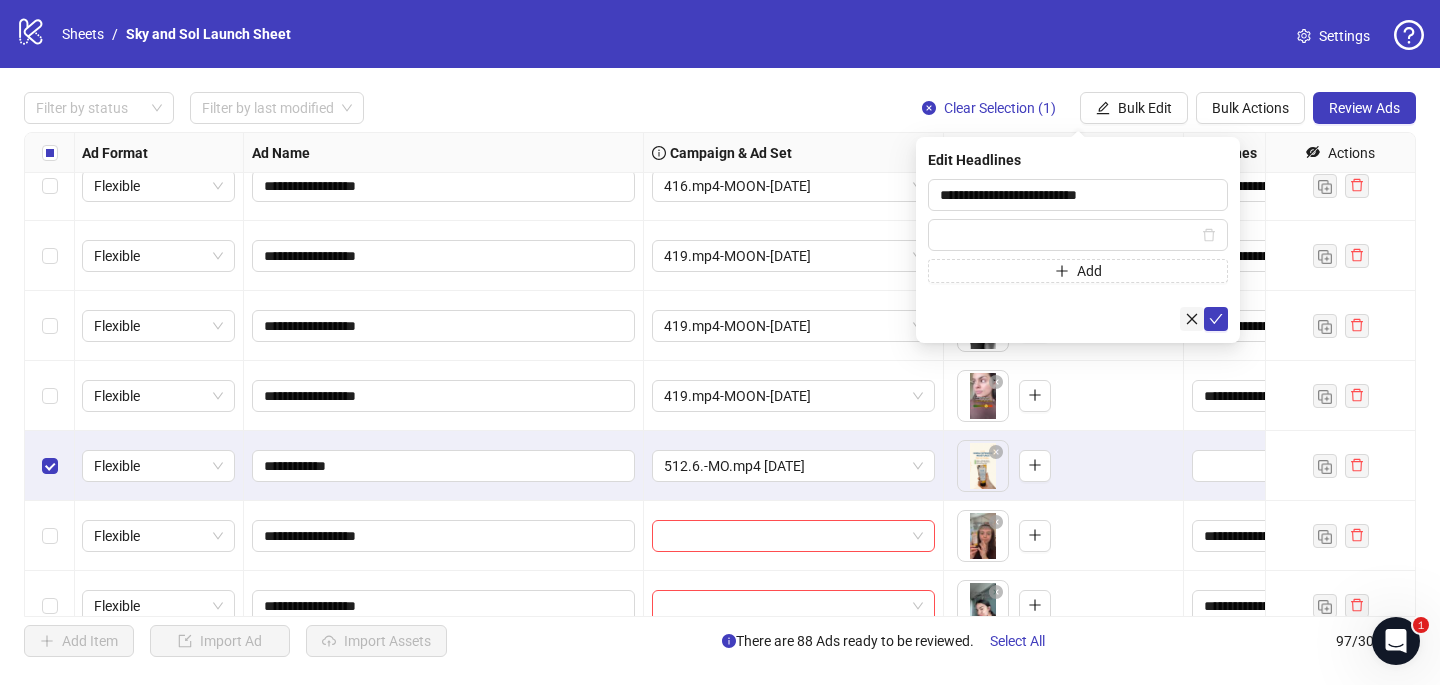 click 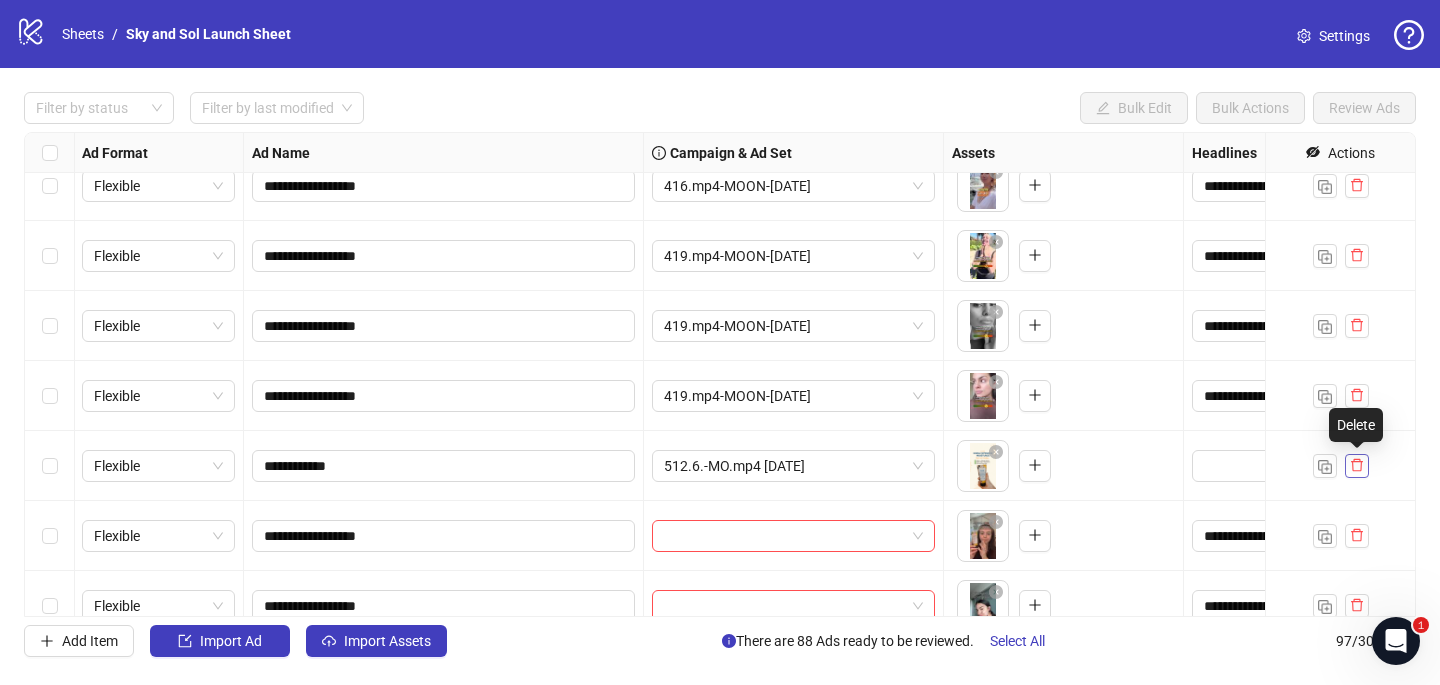 click 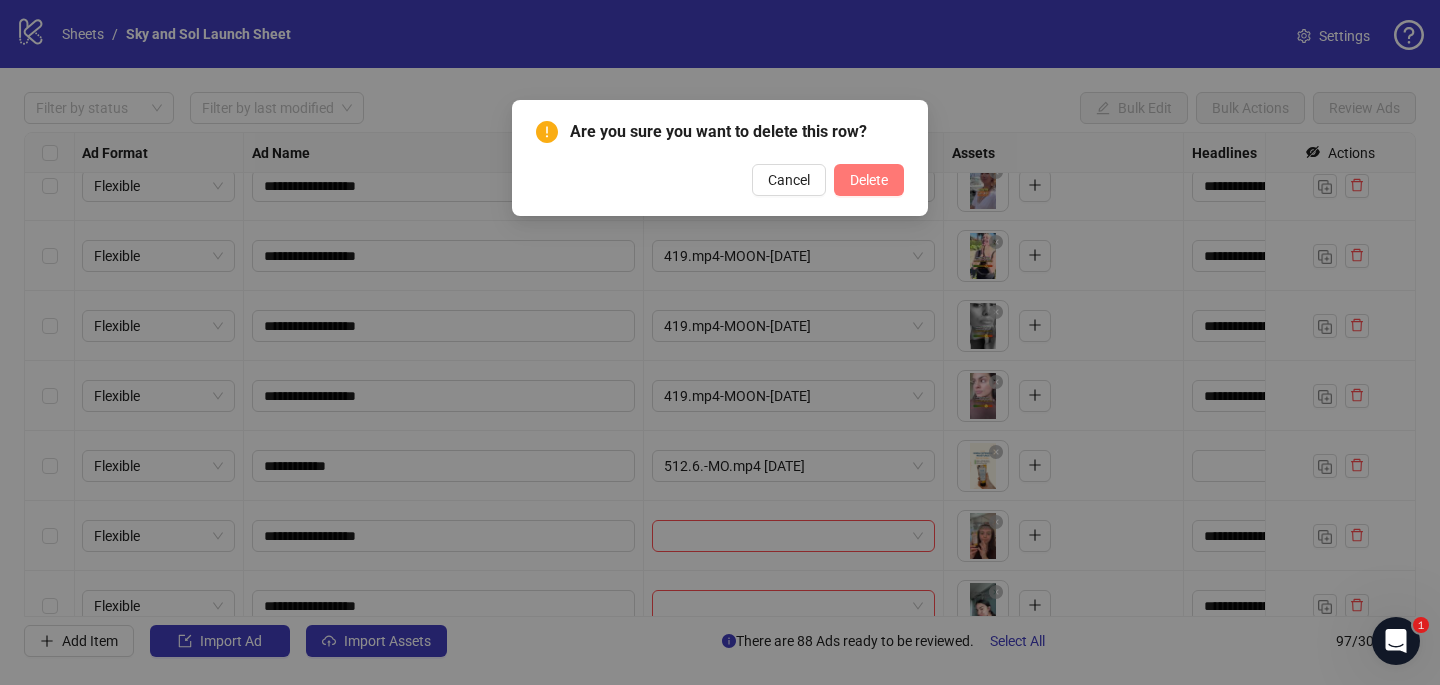 click on "Delete" at bounding box center [869, 180] 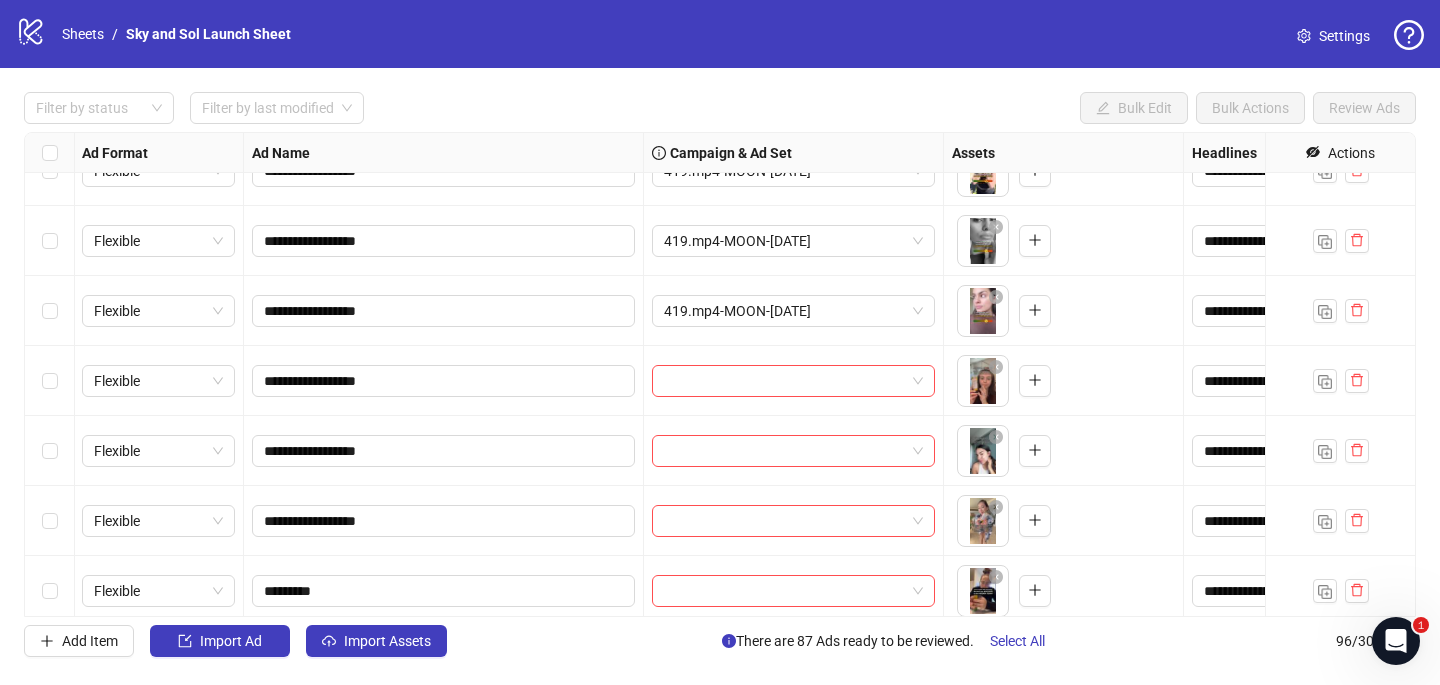 scroll, scrollTop: 5918, scrollLeft: 0, axis: vertical 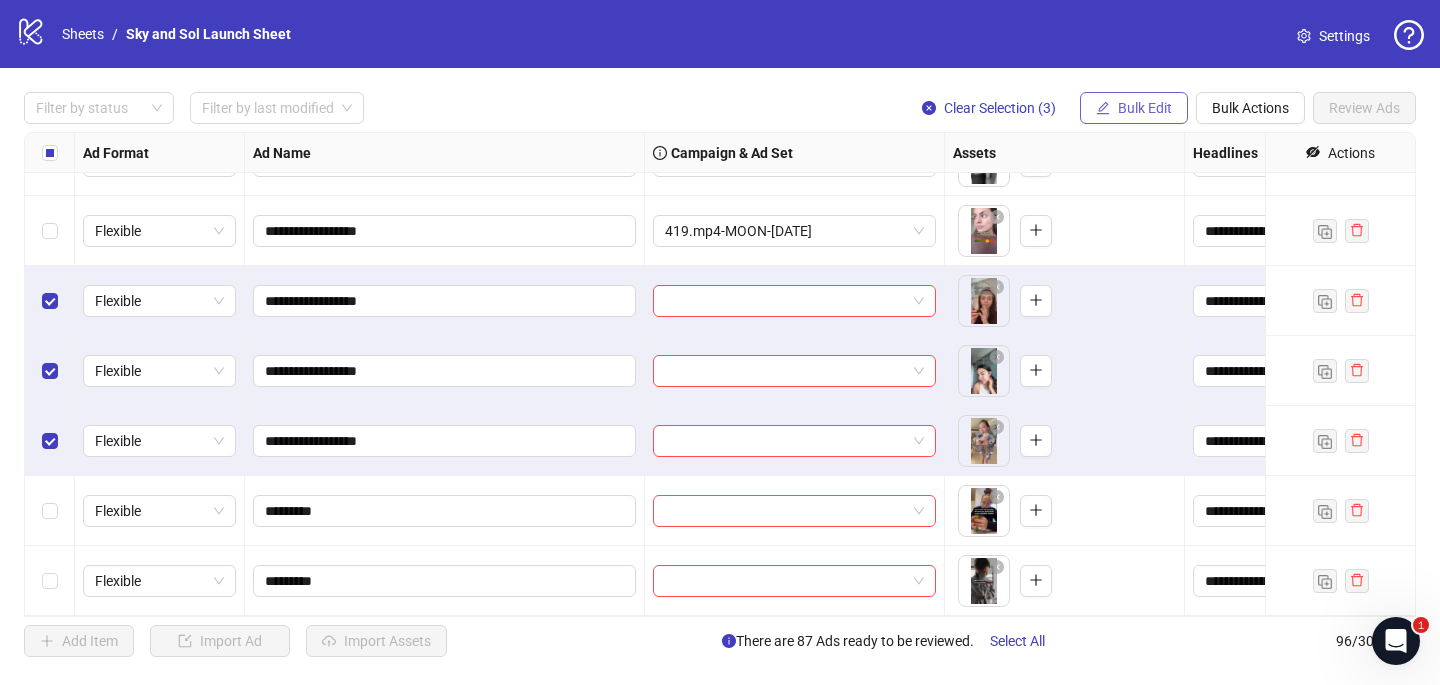 click on "Bulk Edit" at bounding box center (1134, 108) 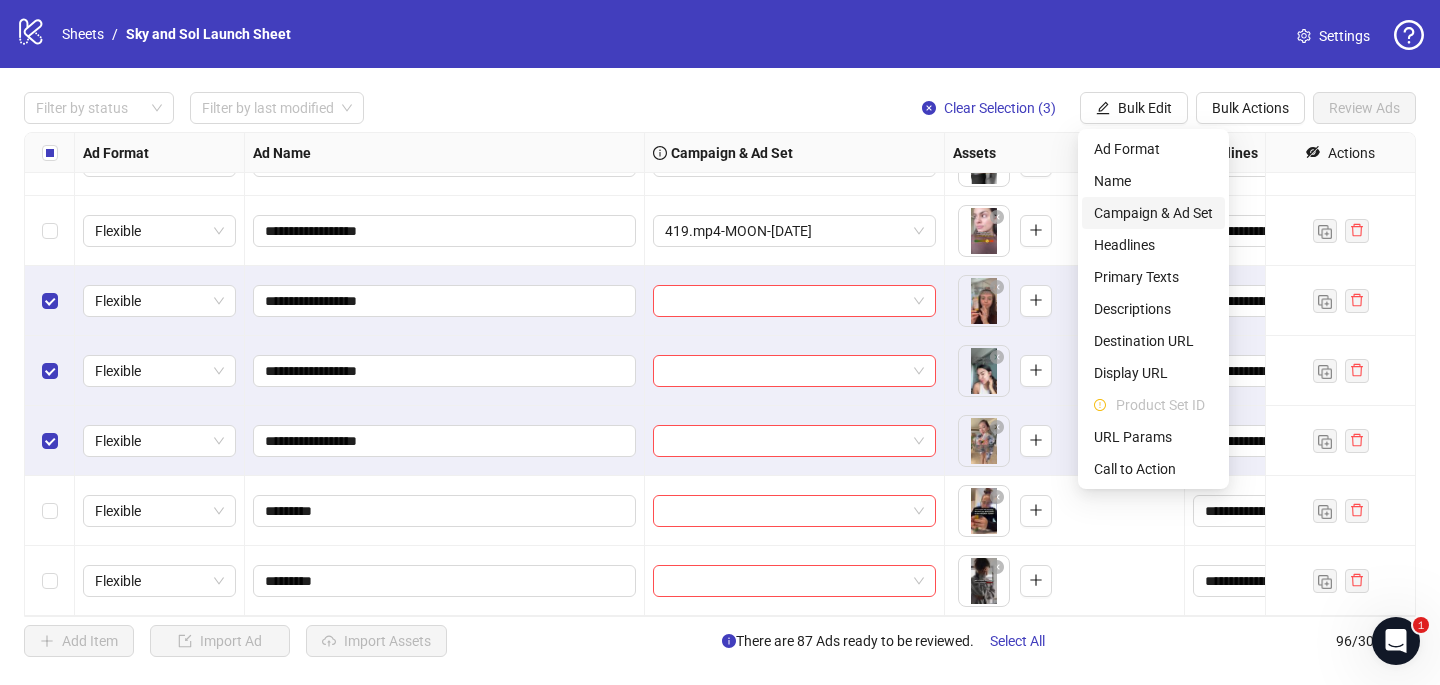 click on "Campaign & Ad Set" at bounding box center [1153, 213] 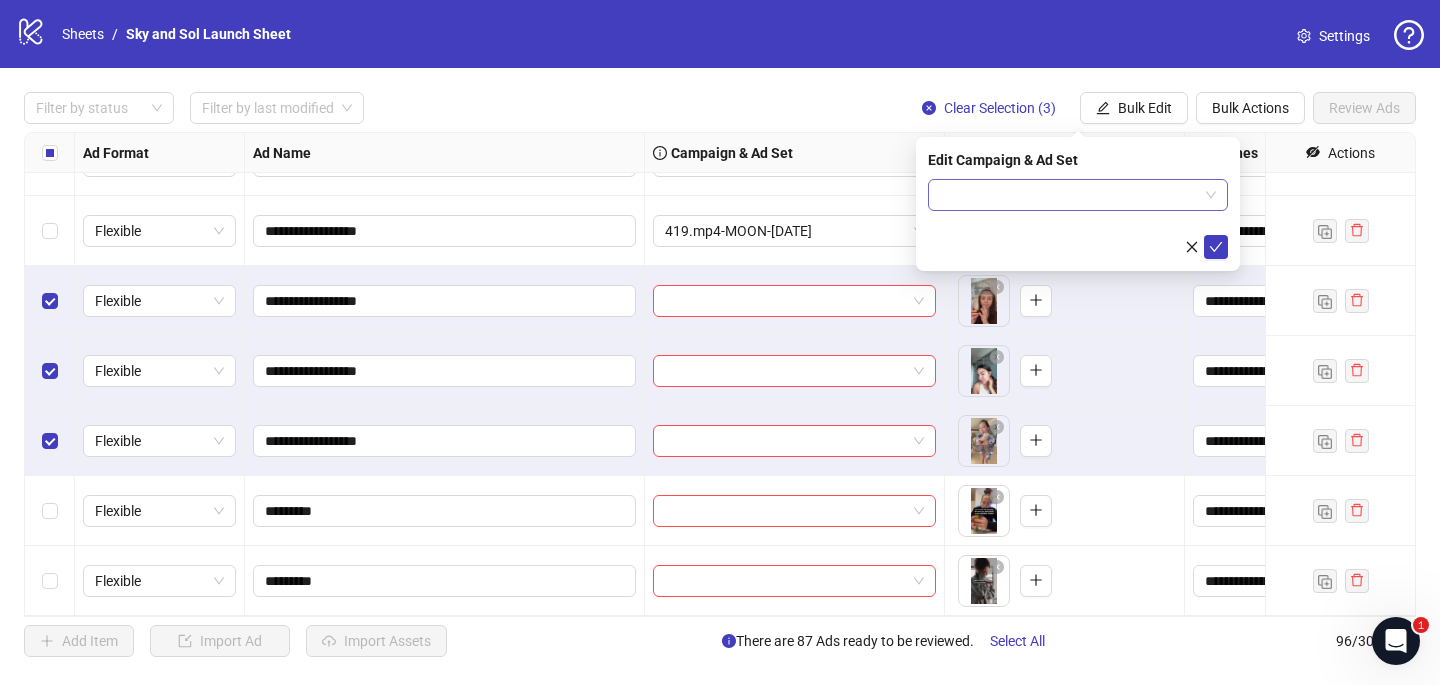 click at bounding box center (1069, 195) 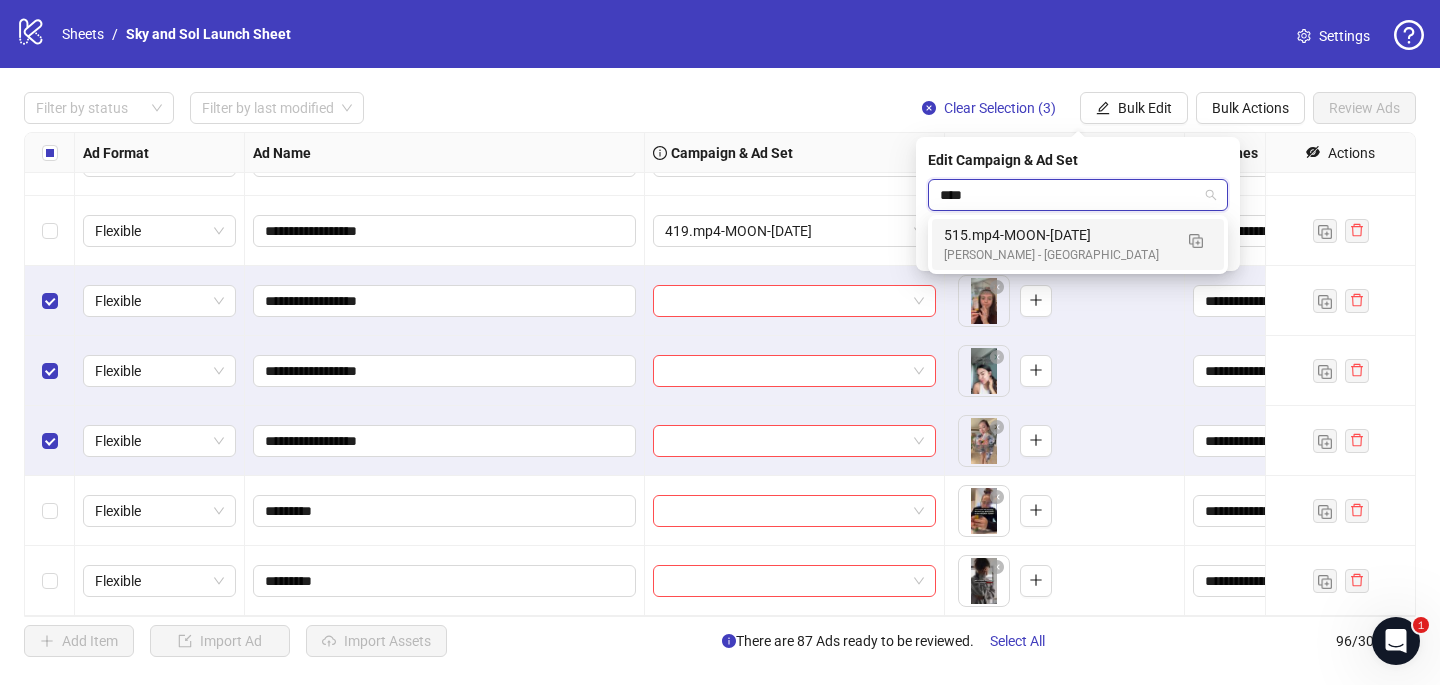 type on "*****" 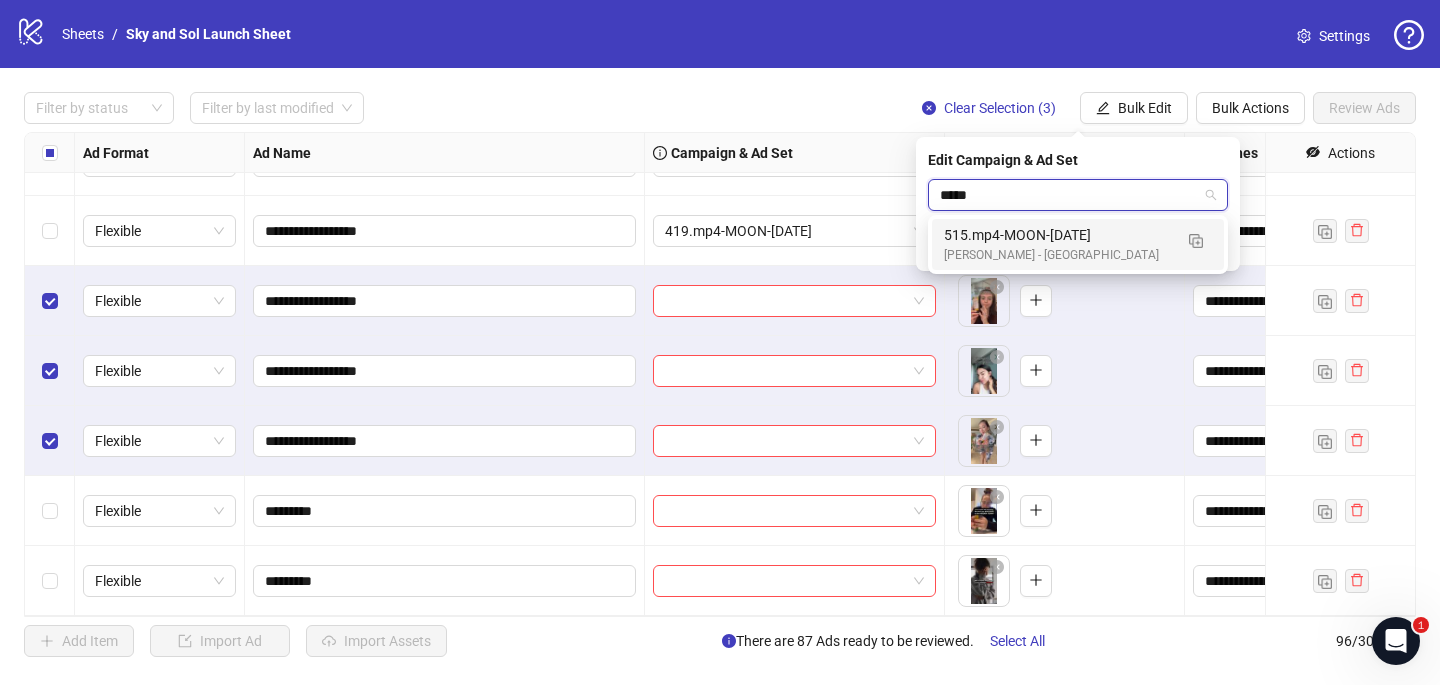 type 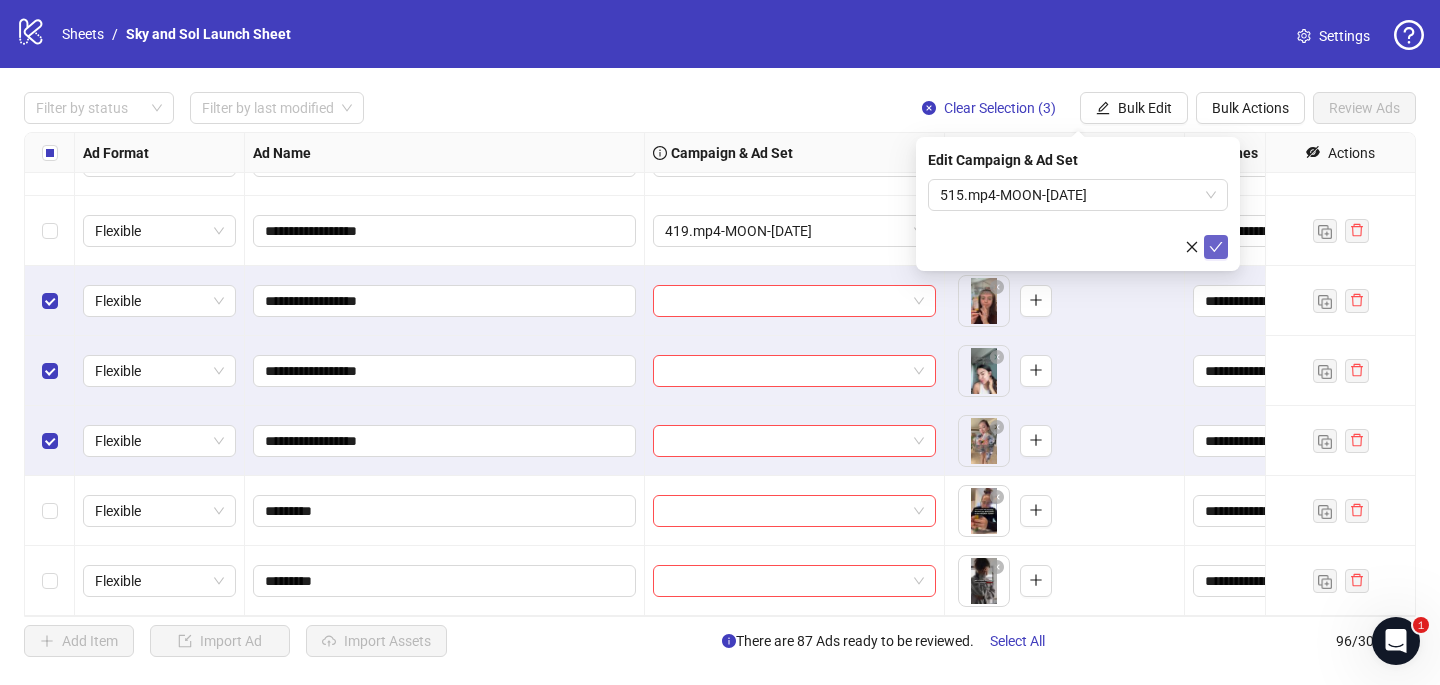click 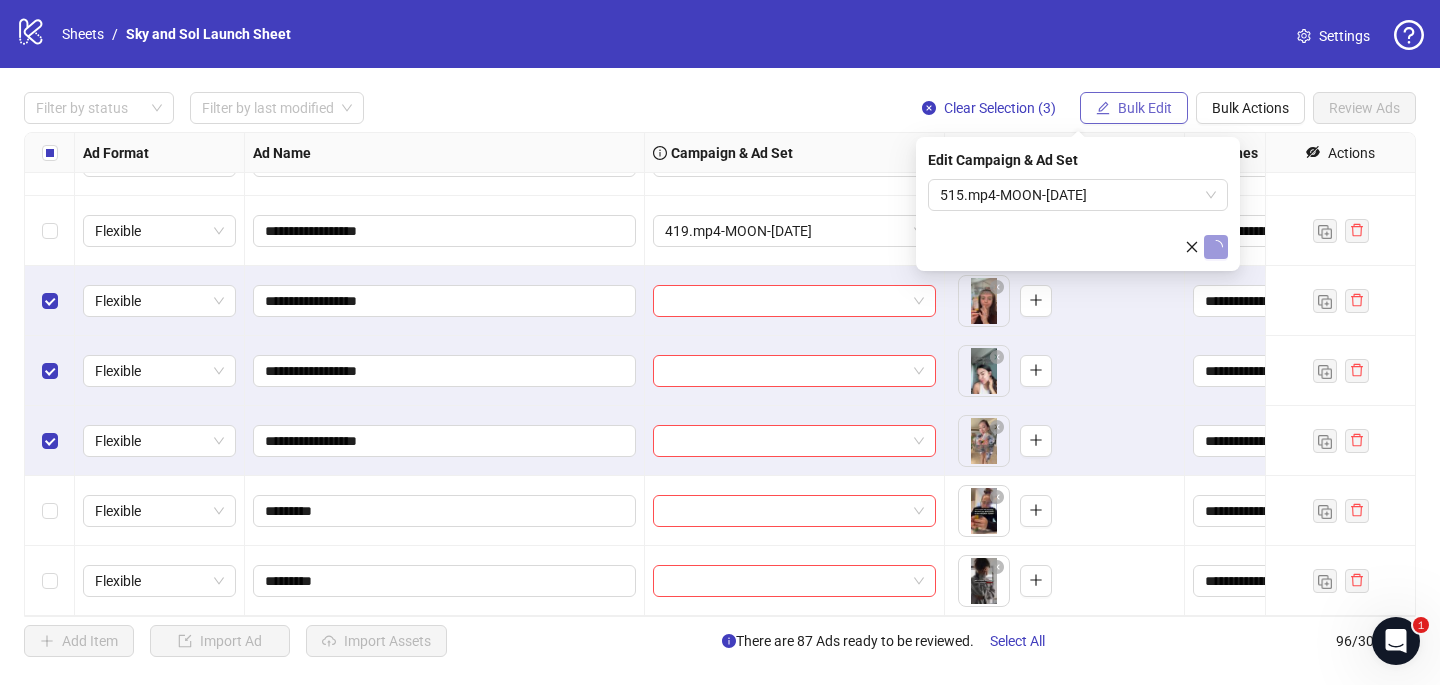 click on "Bulk Edit" at bounding box center [1145, 108] 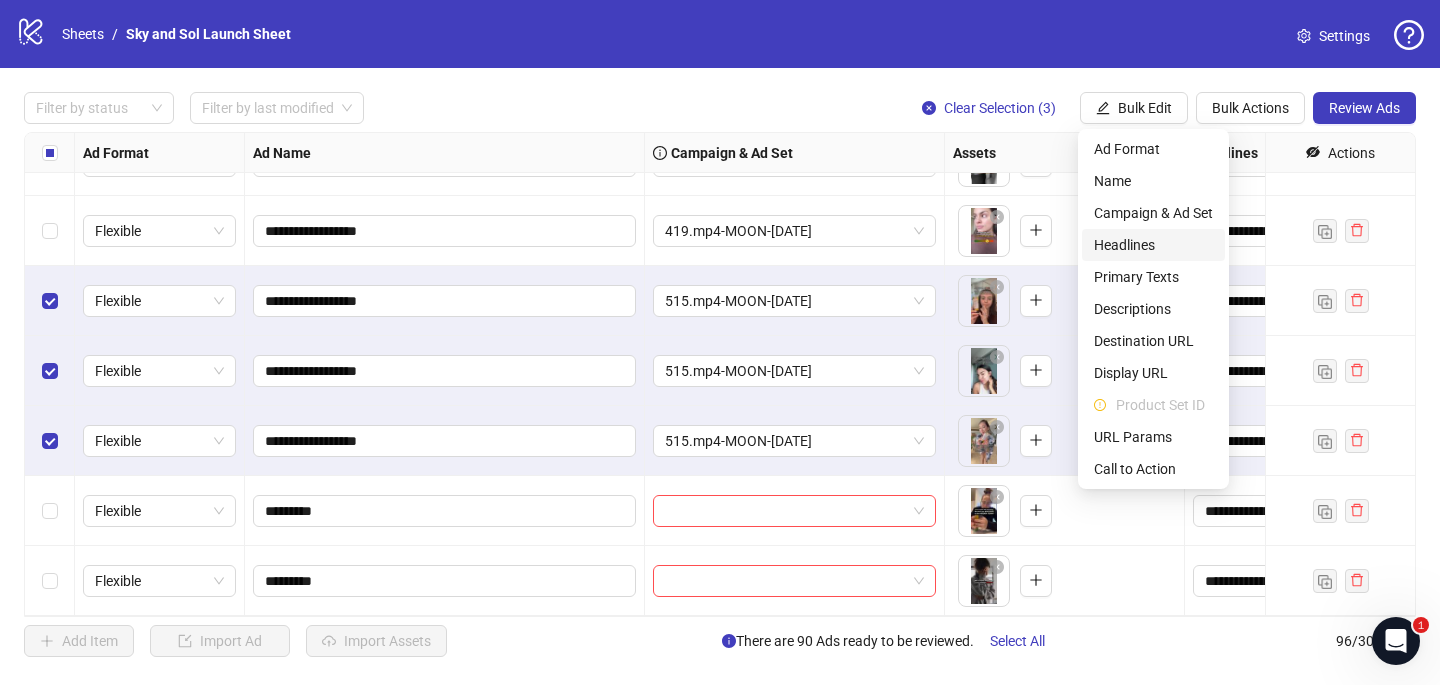 click on "Headlines" at bounding box center (1153, 245) 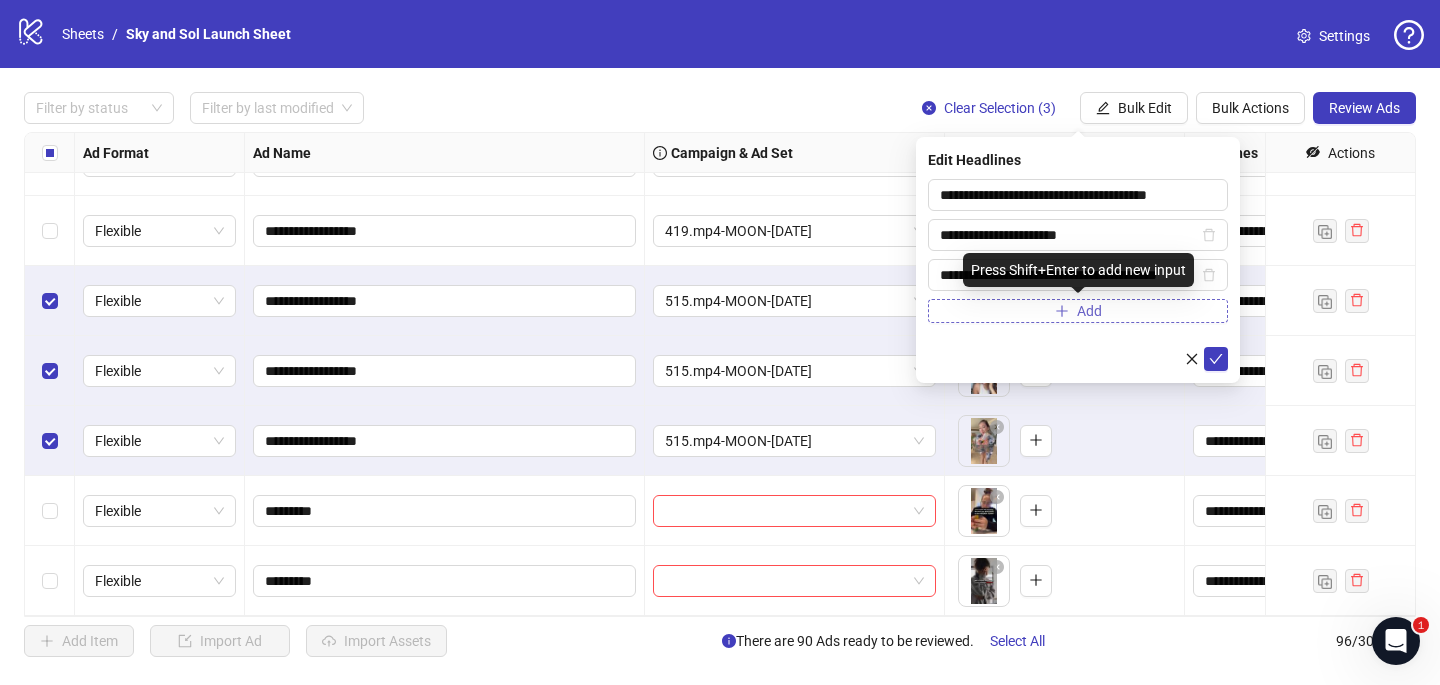 click on "Add" at bounding box center (1078, 311) 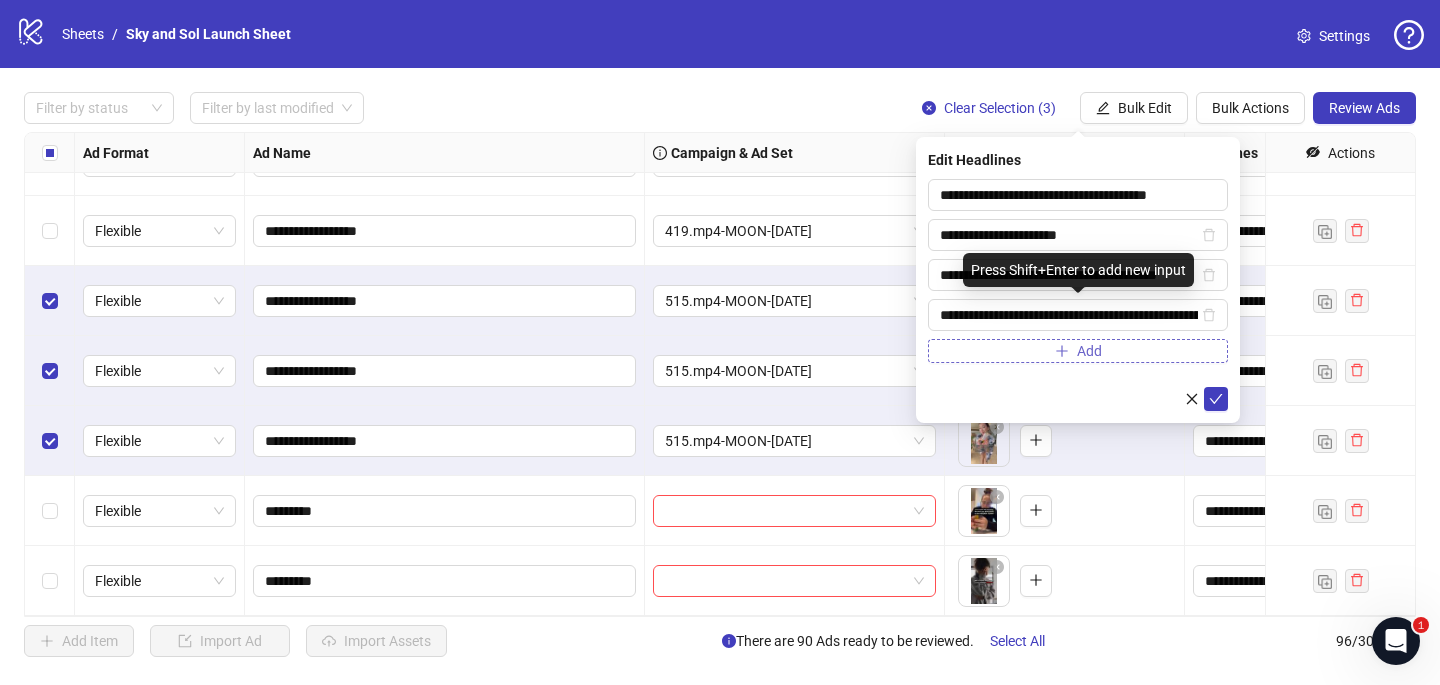 scroll, scrollTop: 0, scrollLeft: 86, axis: horizontal 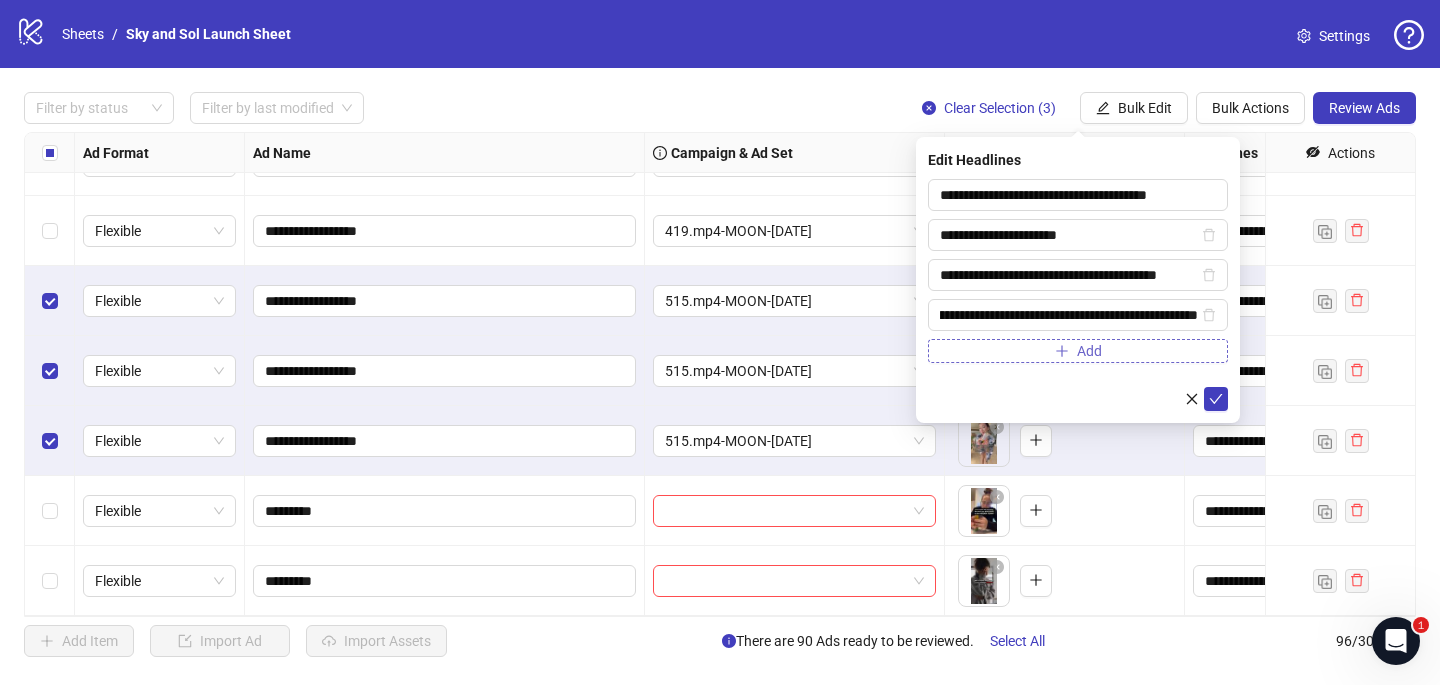 type on "**********" 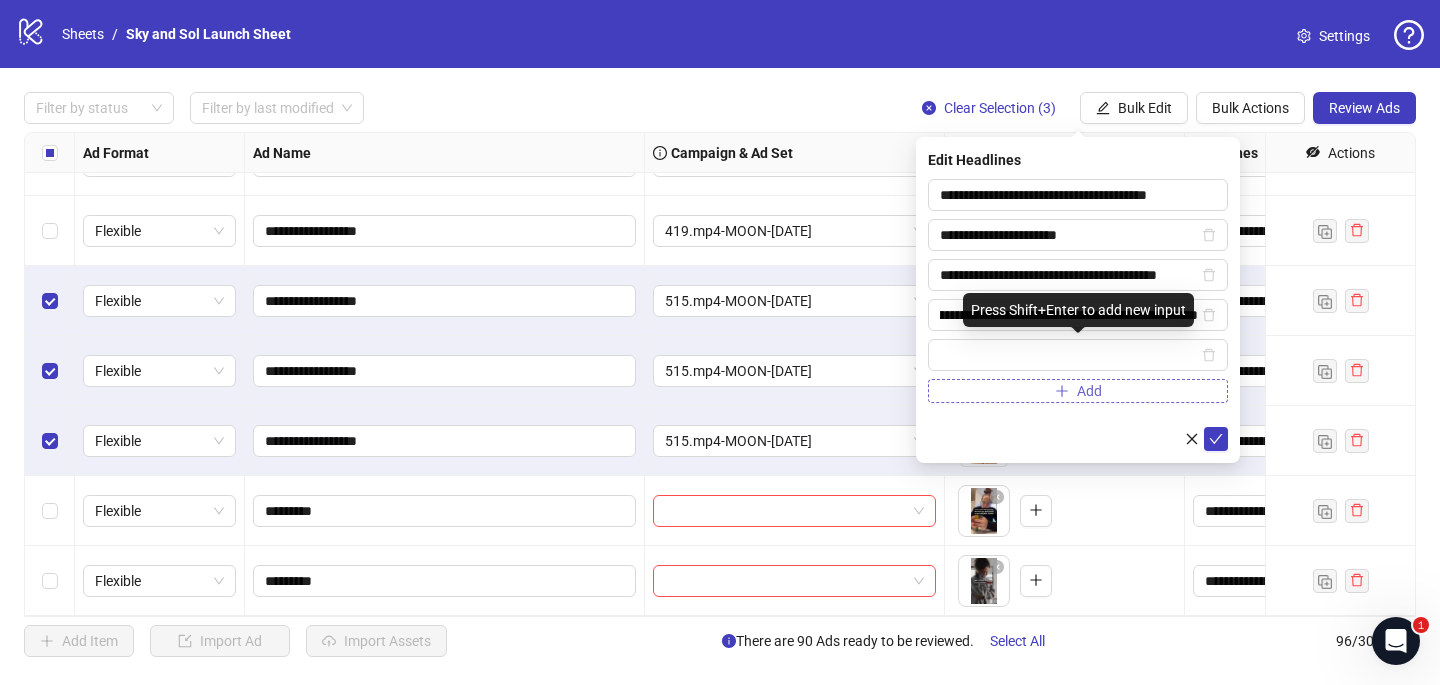 scroll, scrollTop: 0, scrollLeft: 0, axis: both 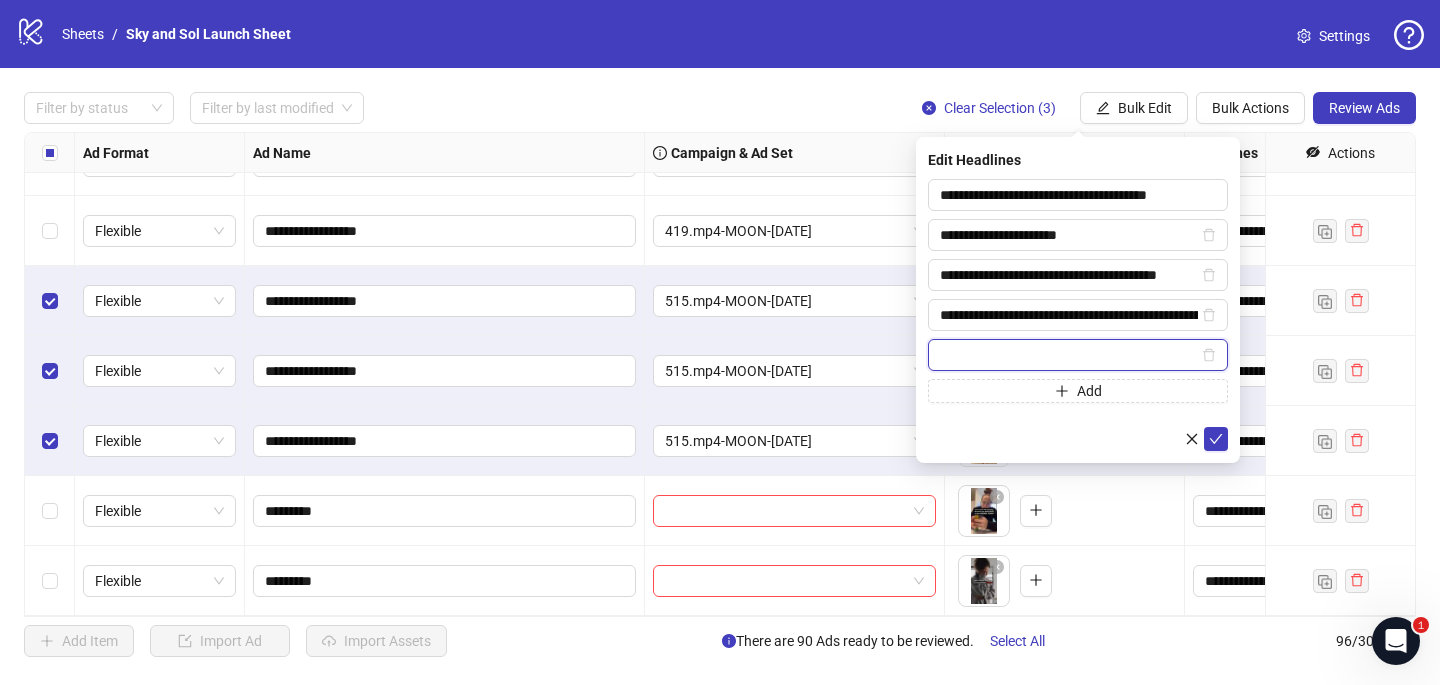 paste on "**********" 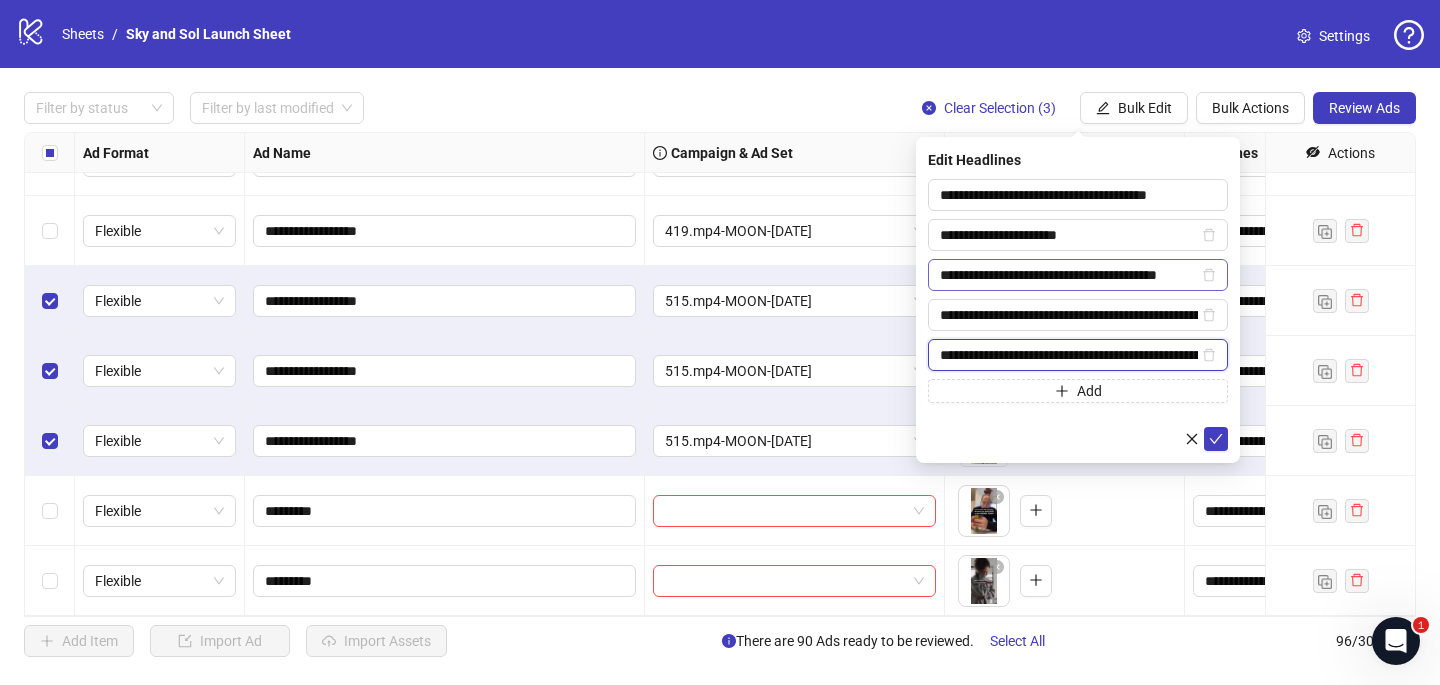 scroll, scrollTop: 0, scrollLeft: 123, axis: horizontal 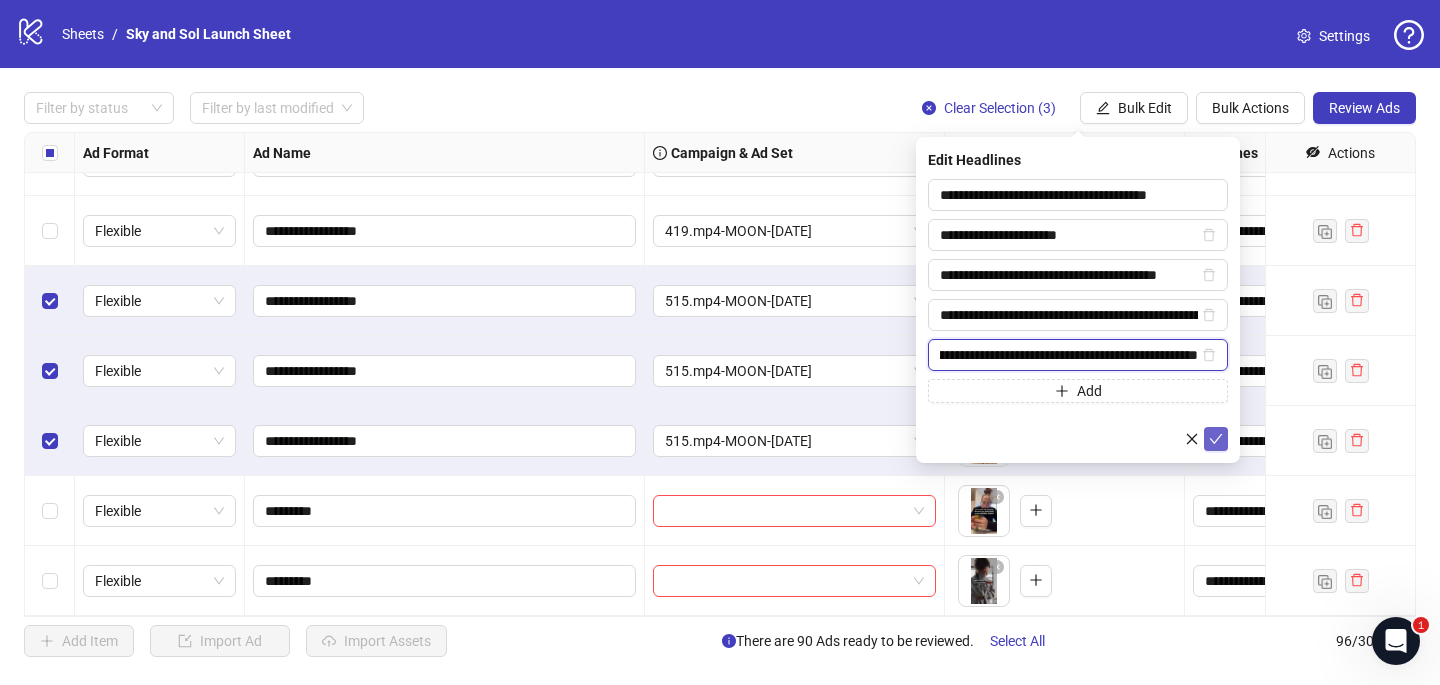 type on "**********" 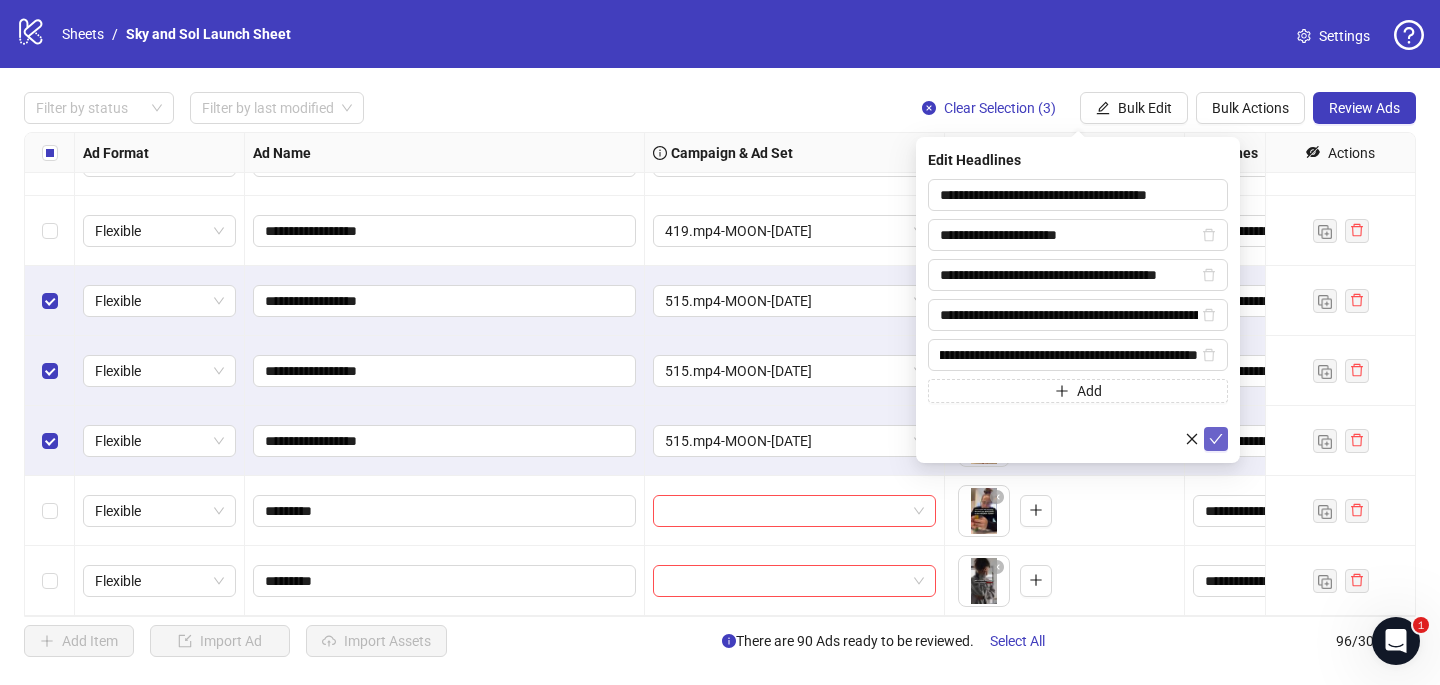 click 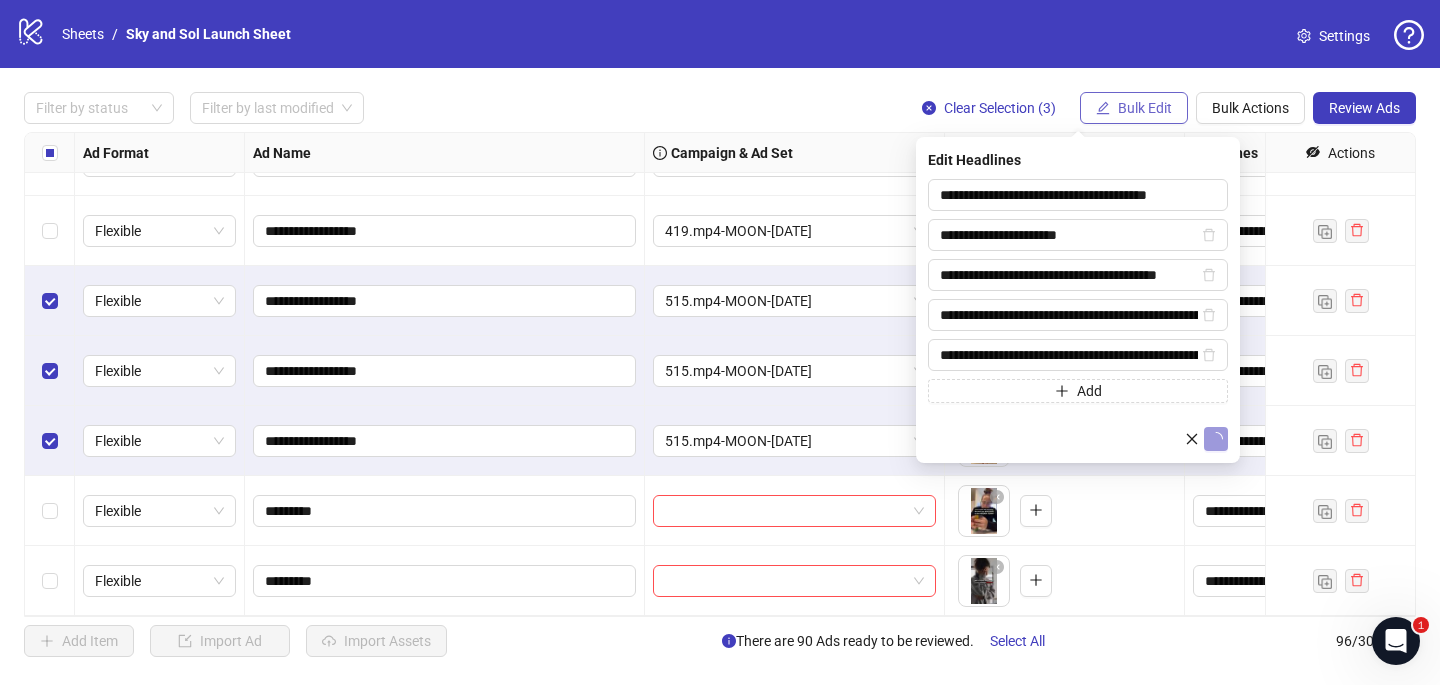 click on "Bulk Edit" at bounding box center [1145, 108] 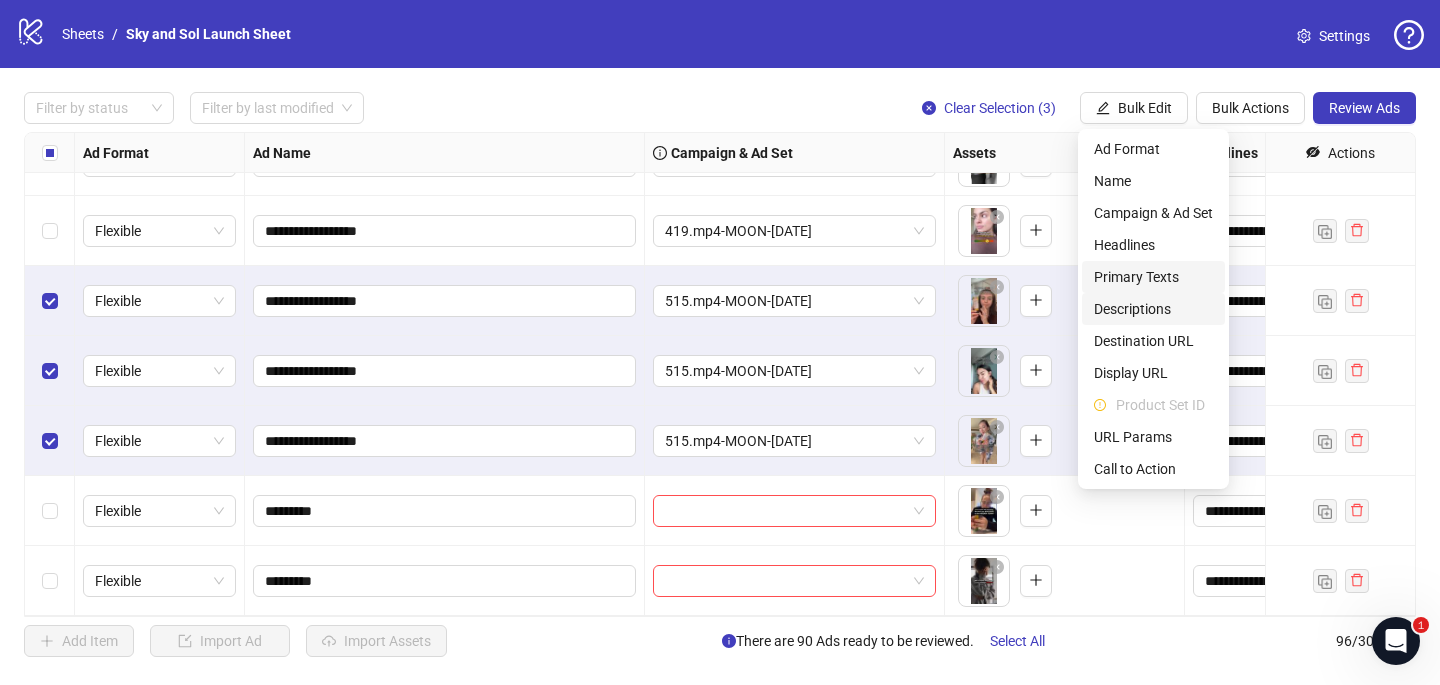 click on "Primary Texts" at bounding box center [1153, 277] 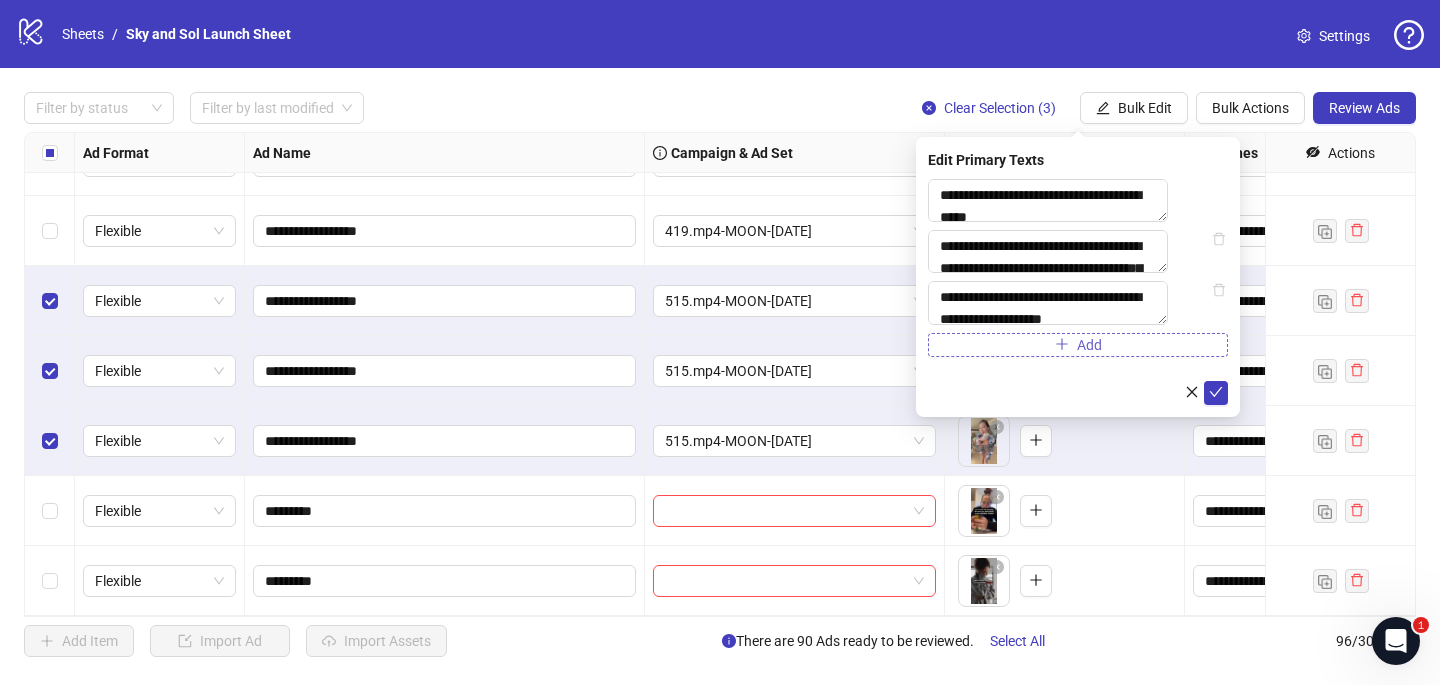 click on "Add" at bounding box center (1078, 345) 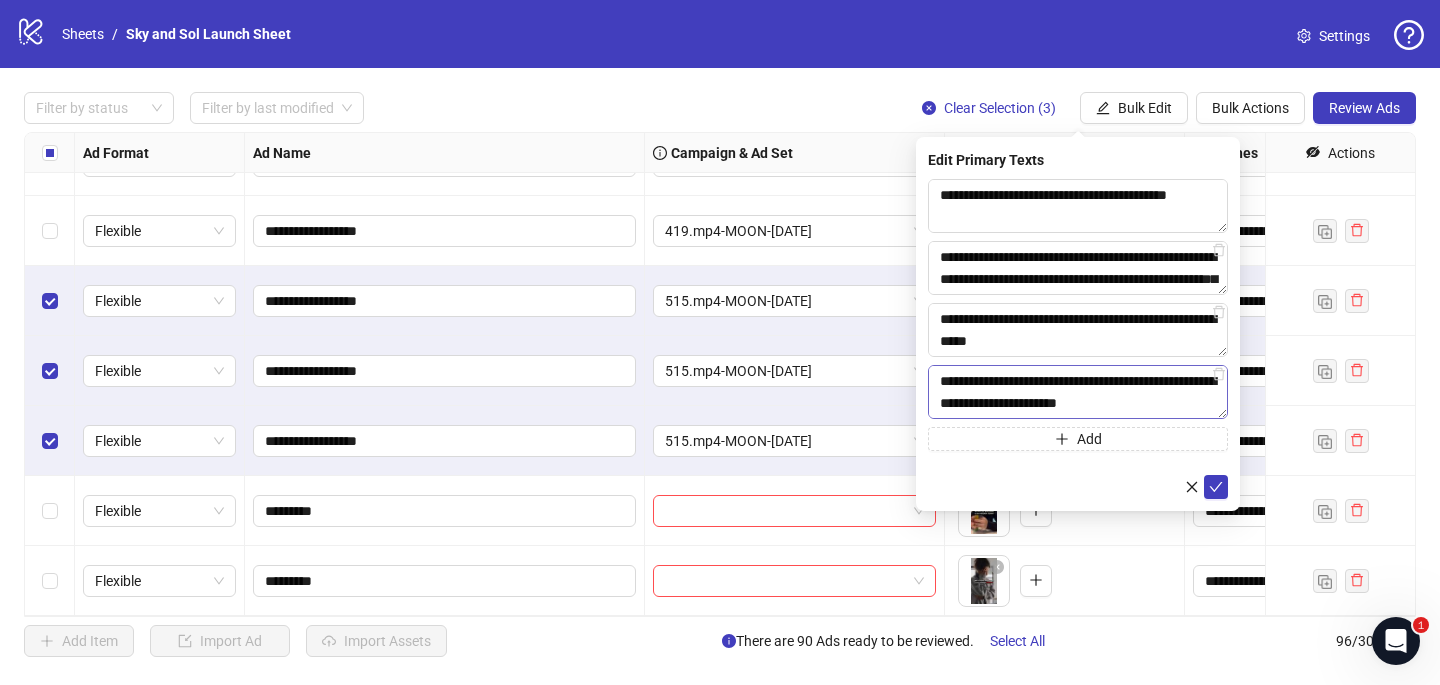 scroll, scrollTop: 286, scrollLeft: 0, axis: vertical 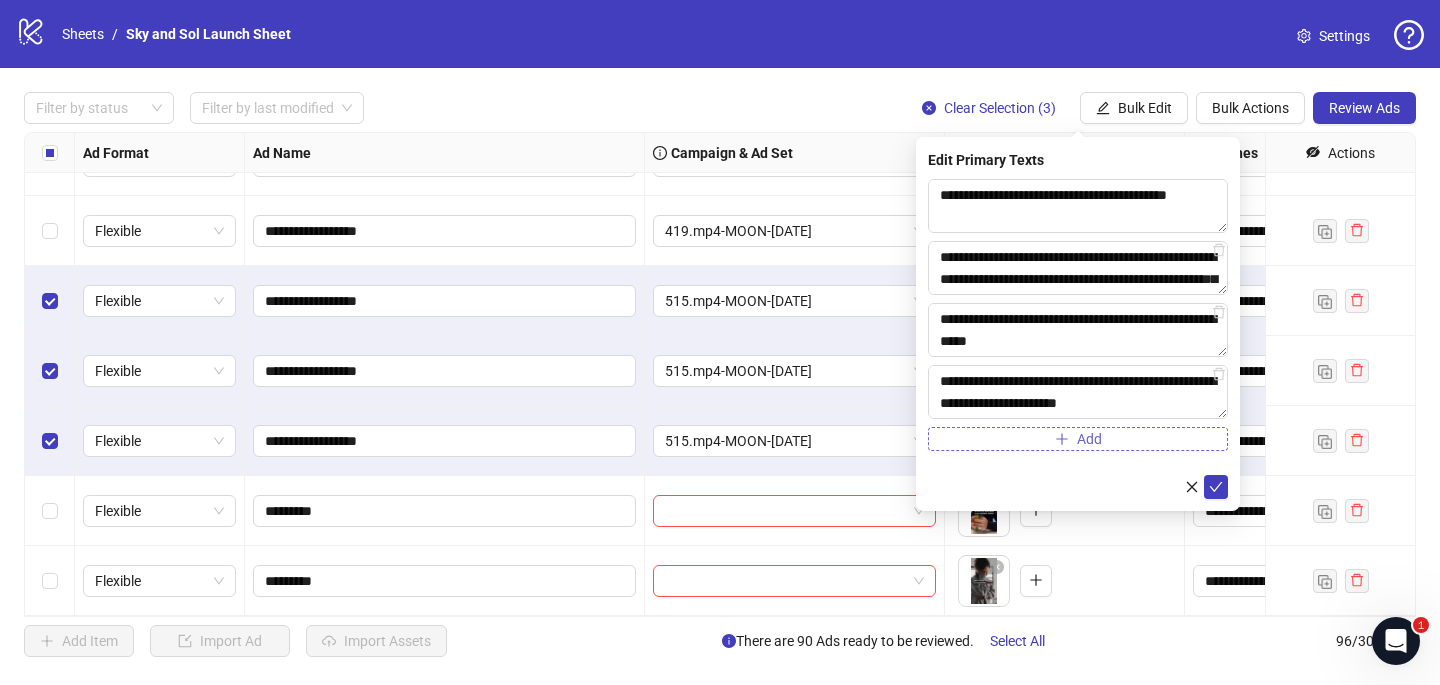 type on "**********" 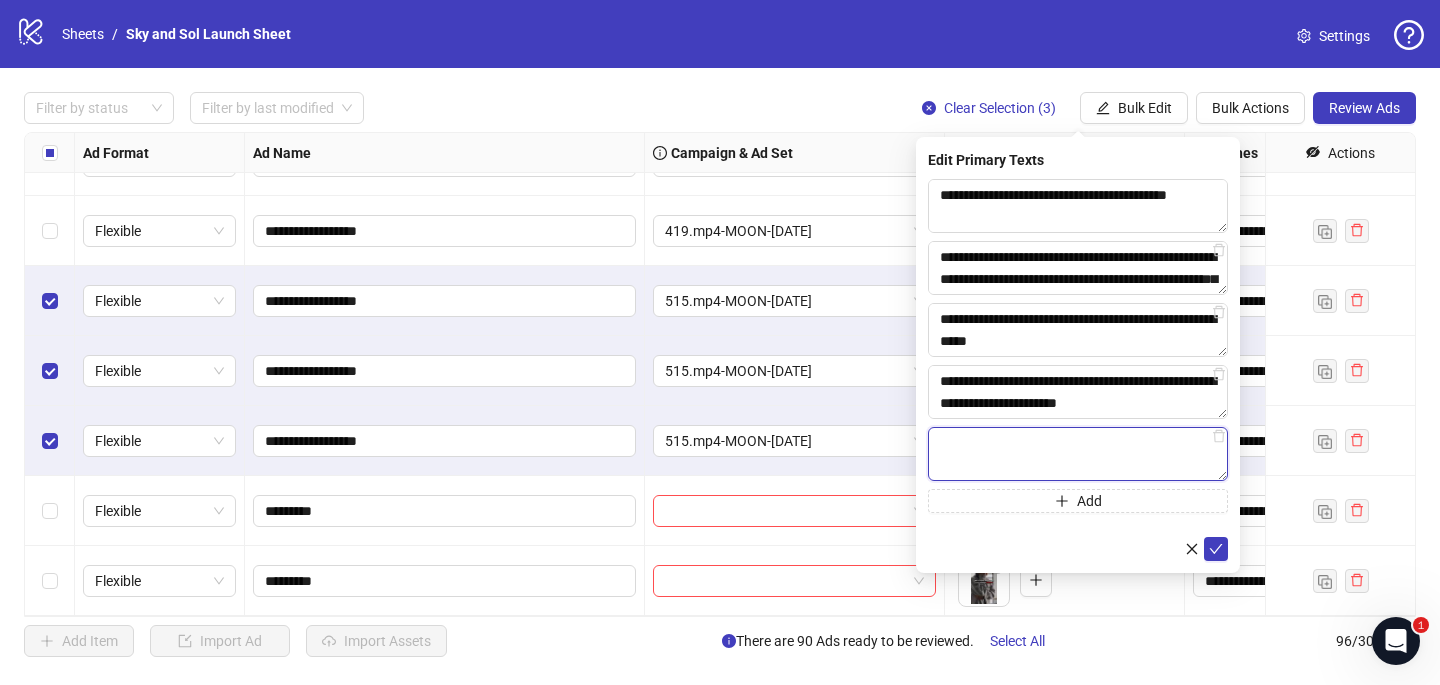 paste on "**********" 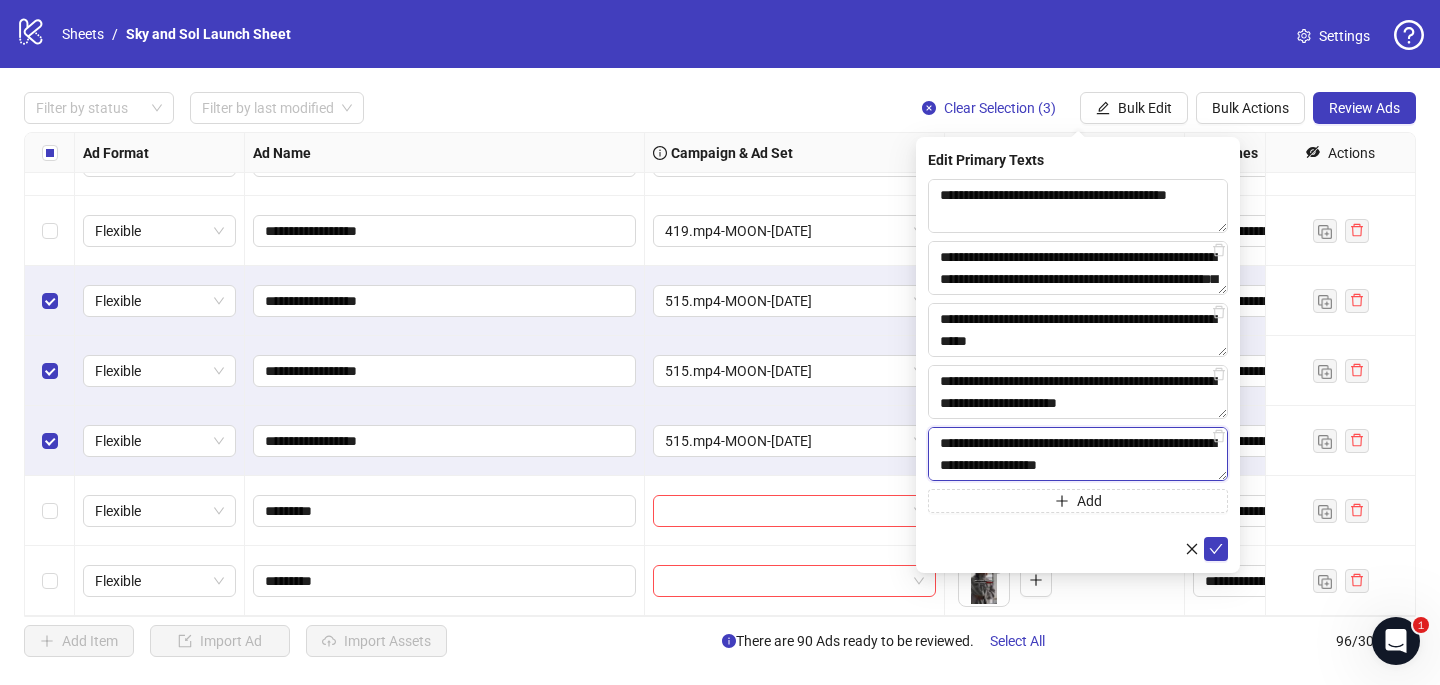 scroll, scrollTop: 308, scrollLeft: 0, axis: vertical 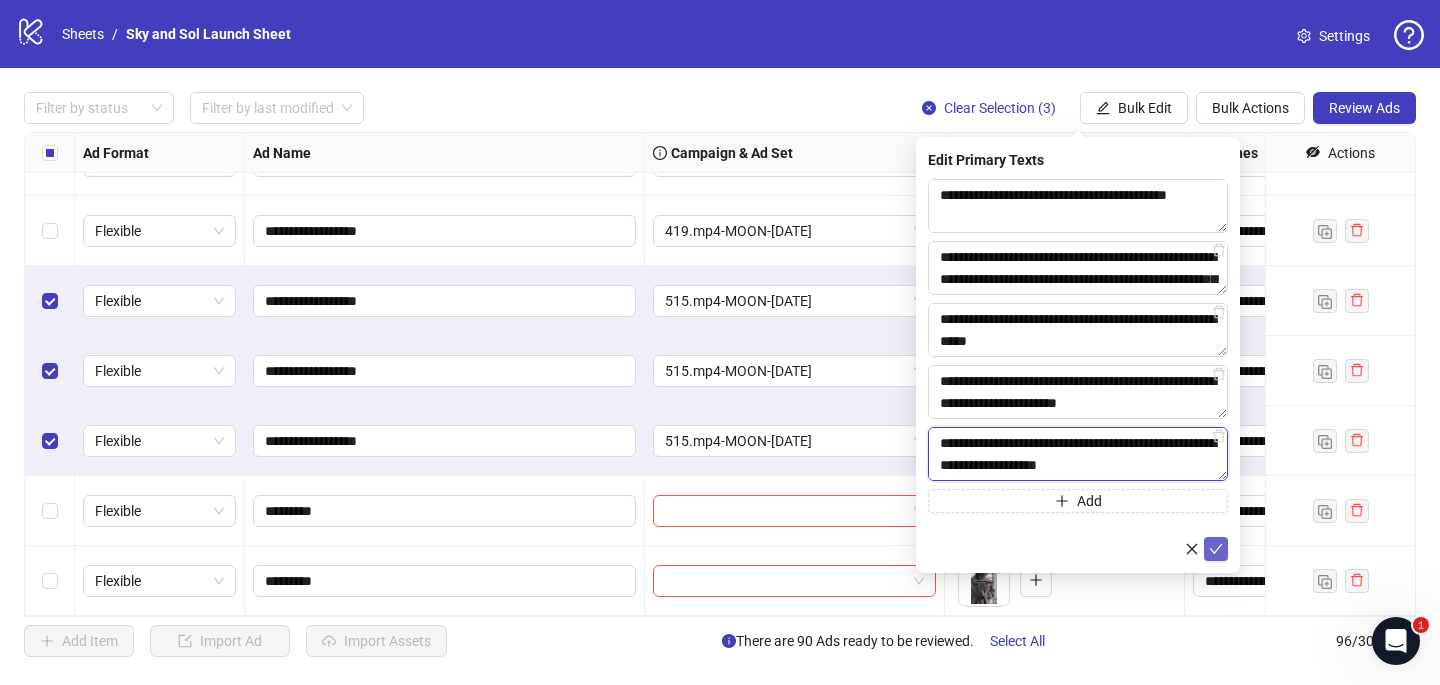 type on "**********" 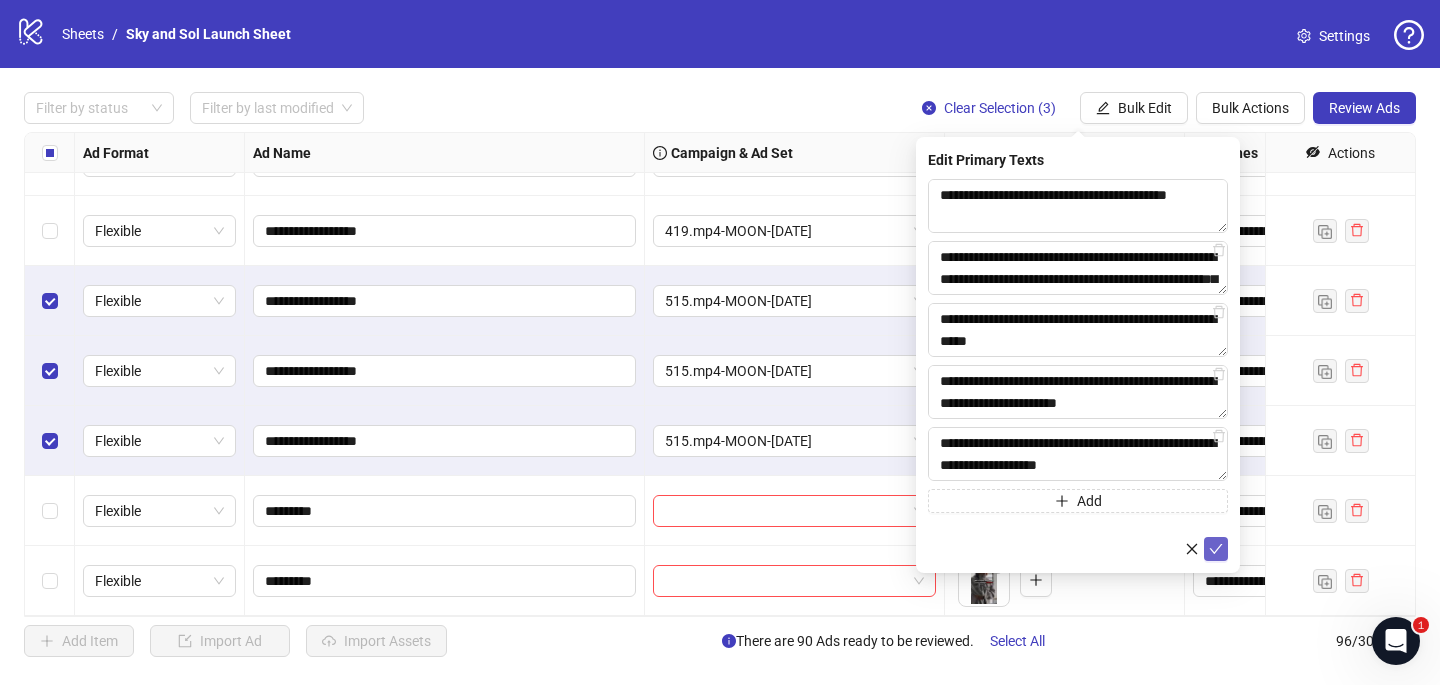 click at bounding box center [1216, 549] 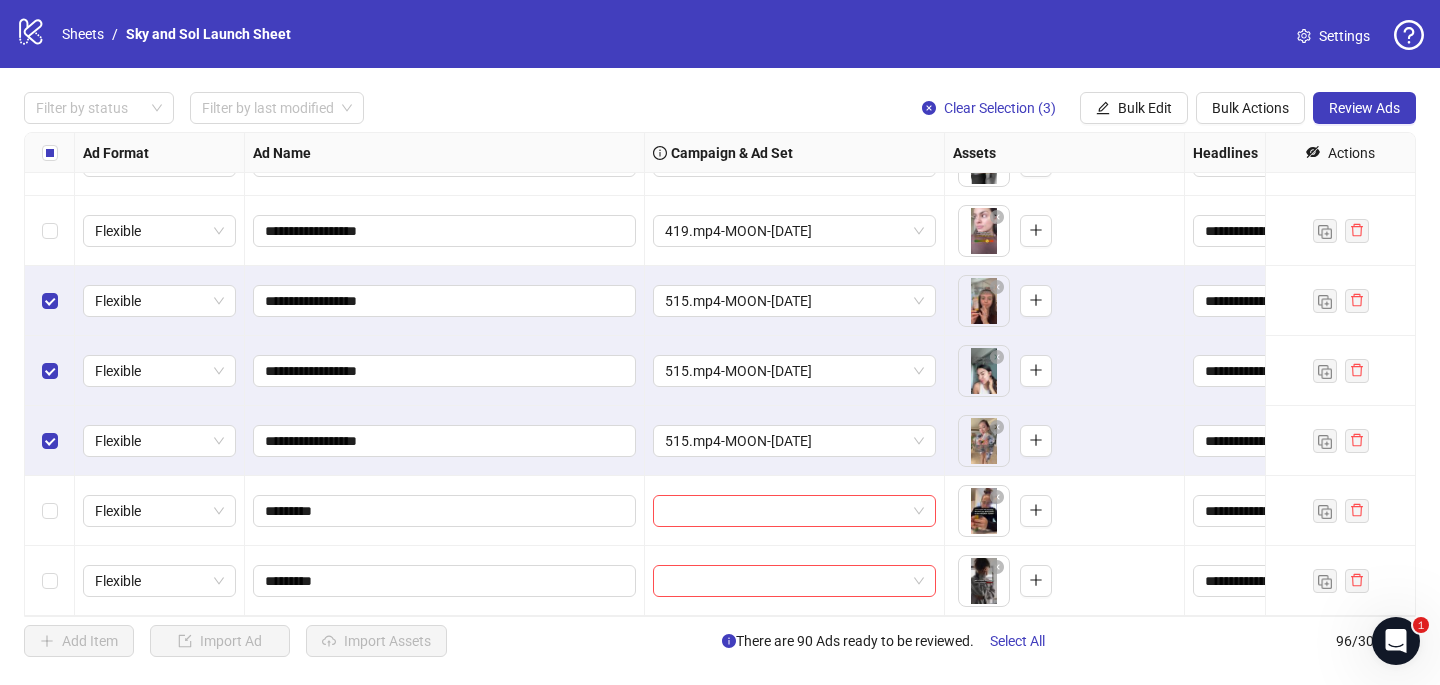 click at bounding box center (50, 301) 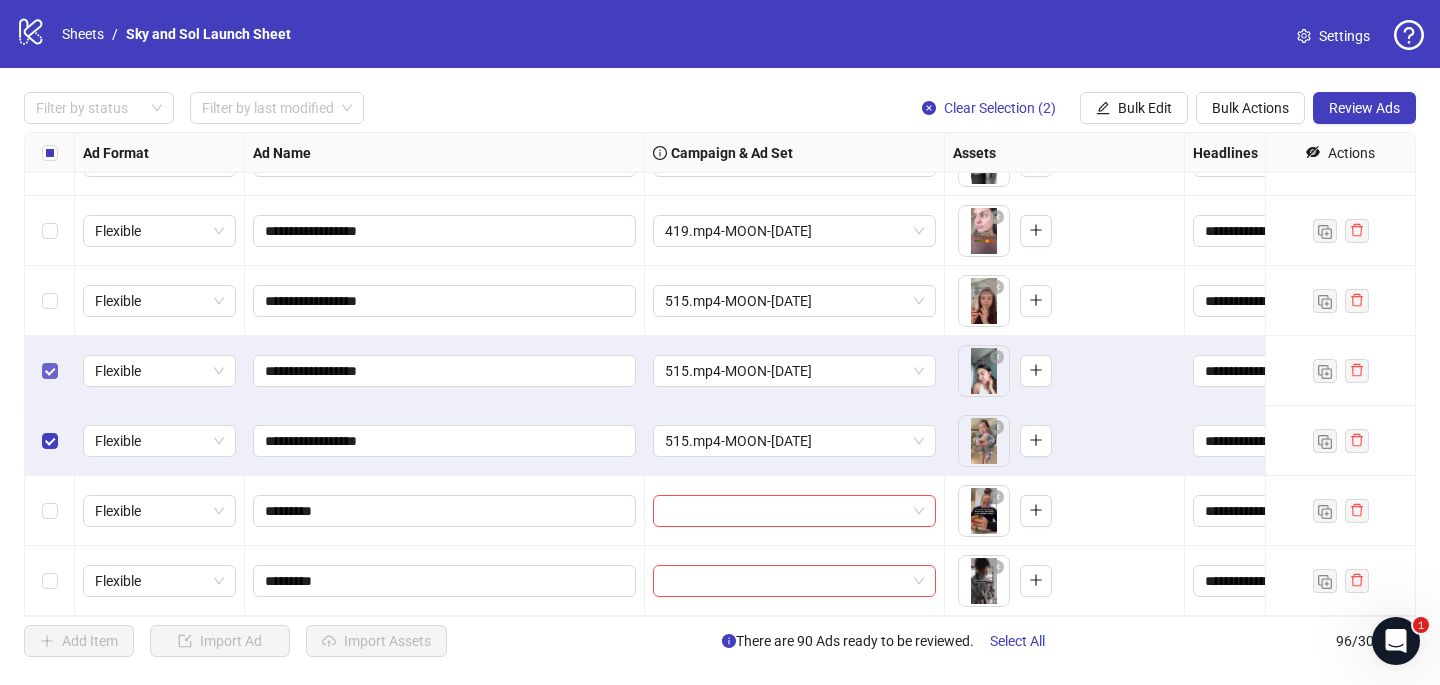 click at bounding box center [50, 371] 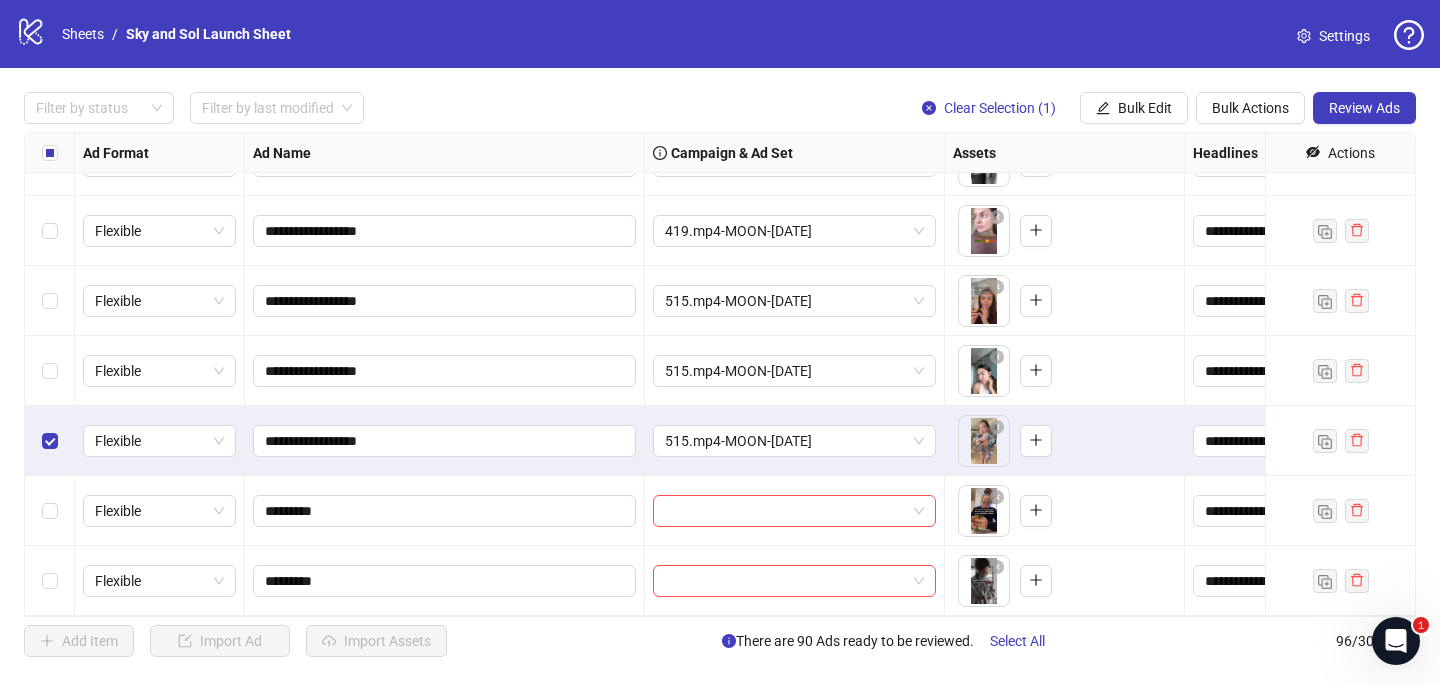 click at bounding box center [50, 441] 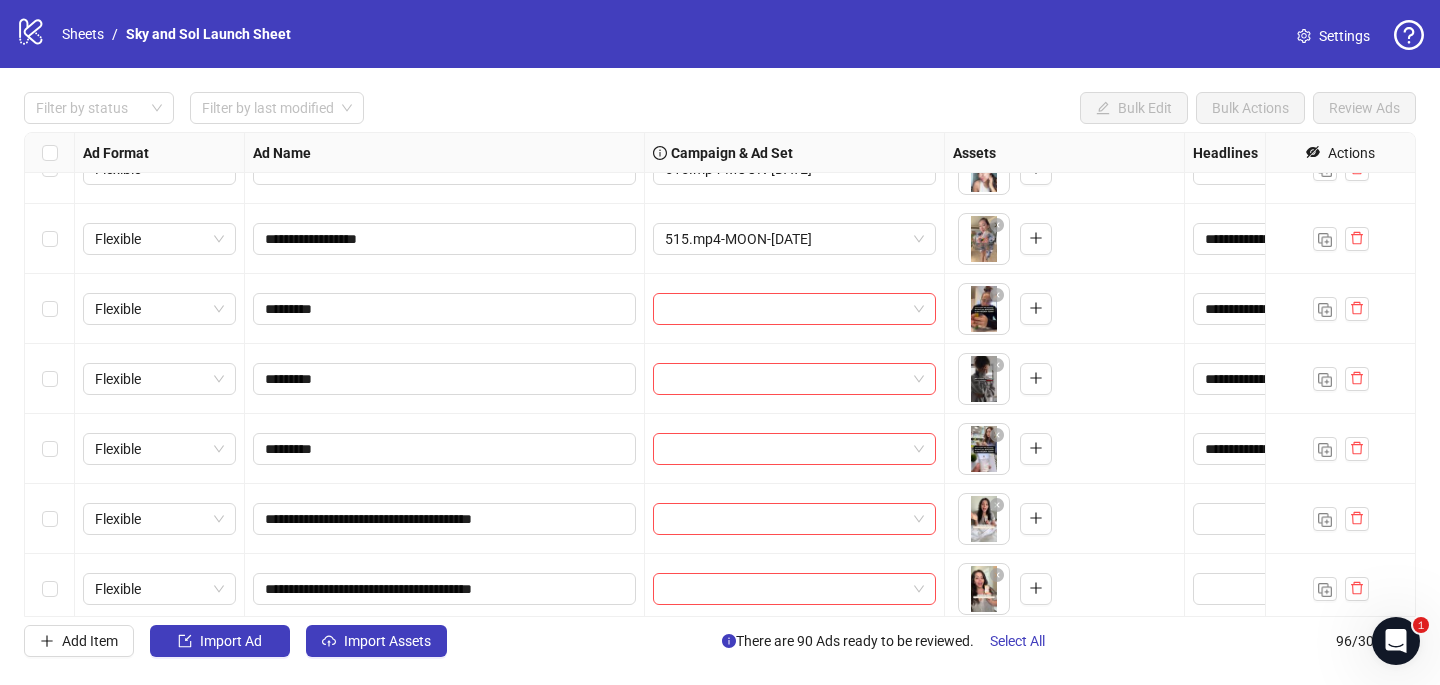 scroll, scrollTop: 6203, scrollLeft: 0, axis: vertical 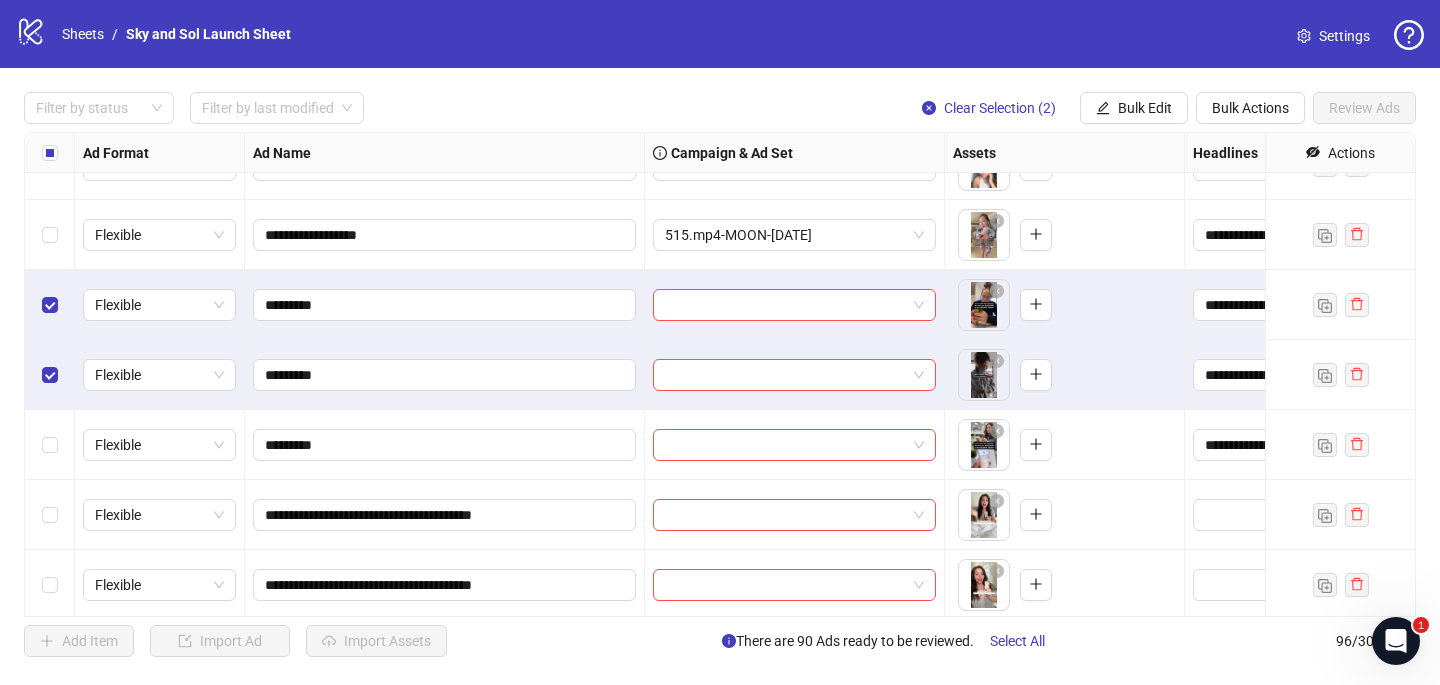 click at bounding box center [50, 445] 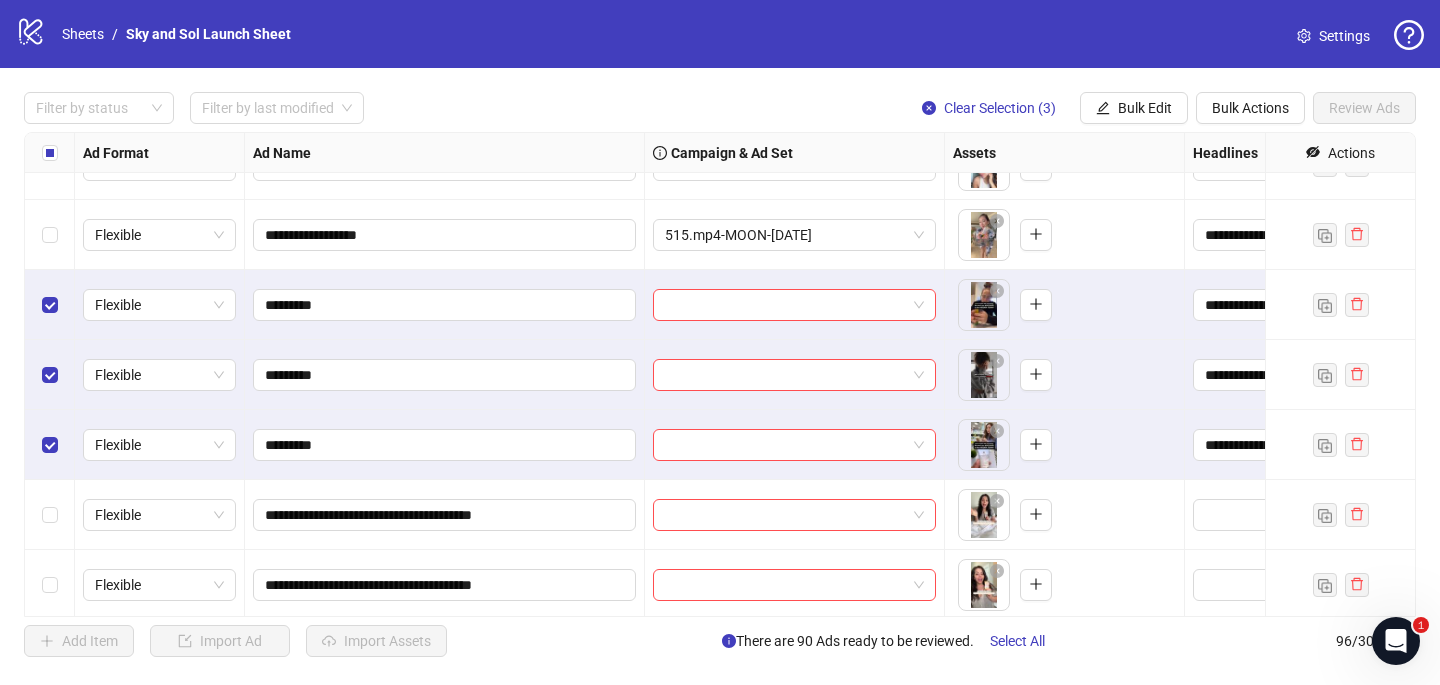 click on "Bulk Edit" at bounding box center [1145, 108] 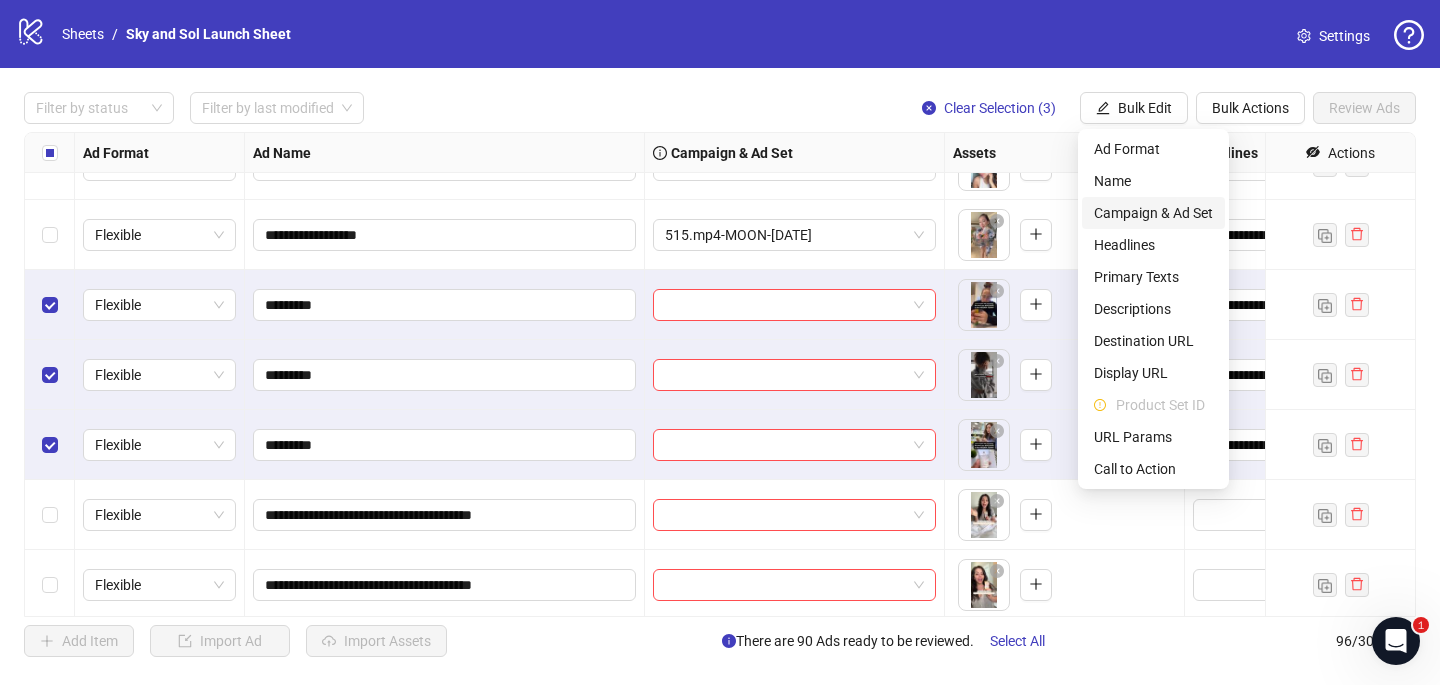 click on "Campaign & Ad Set" at bounding box center (1153, 213) 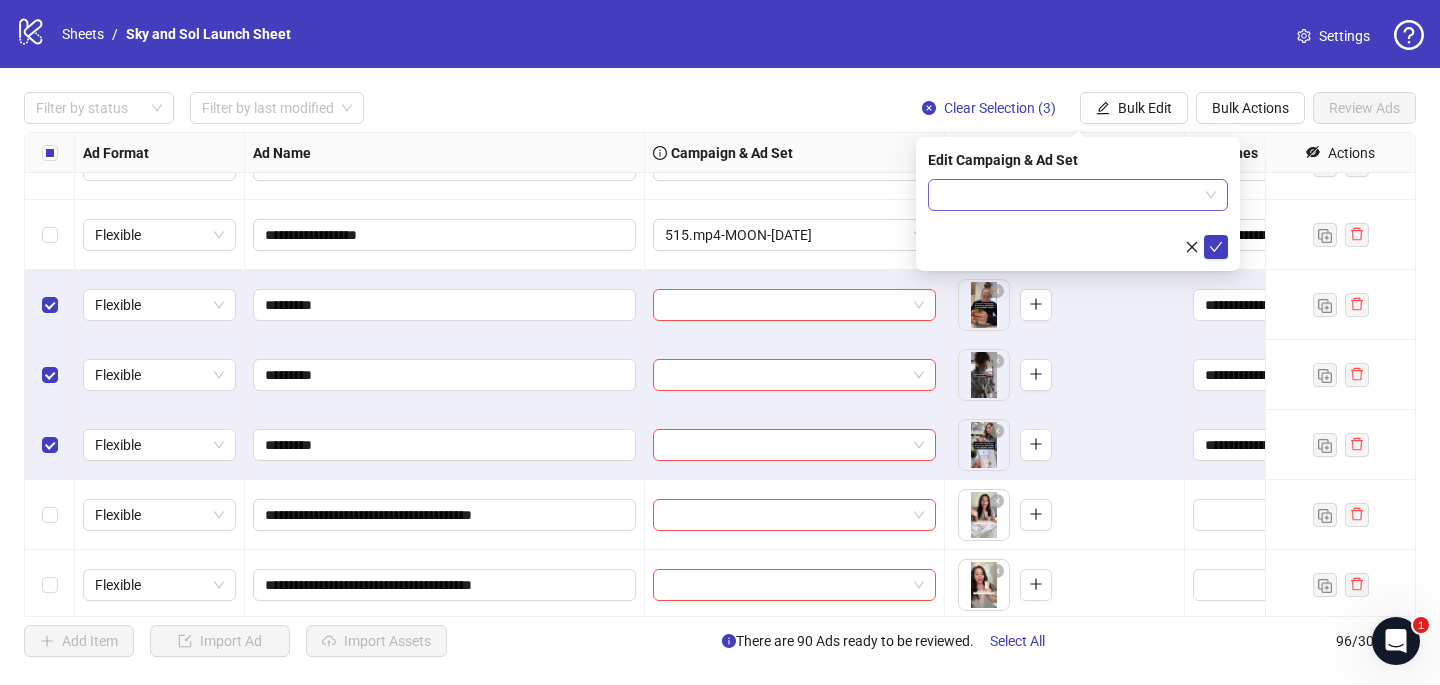 click at bounding box center [1069, 195] 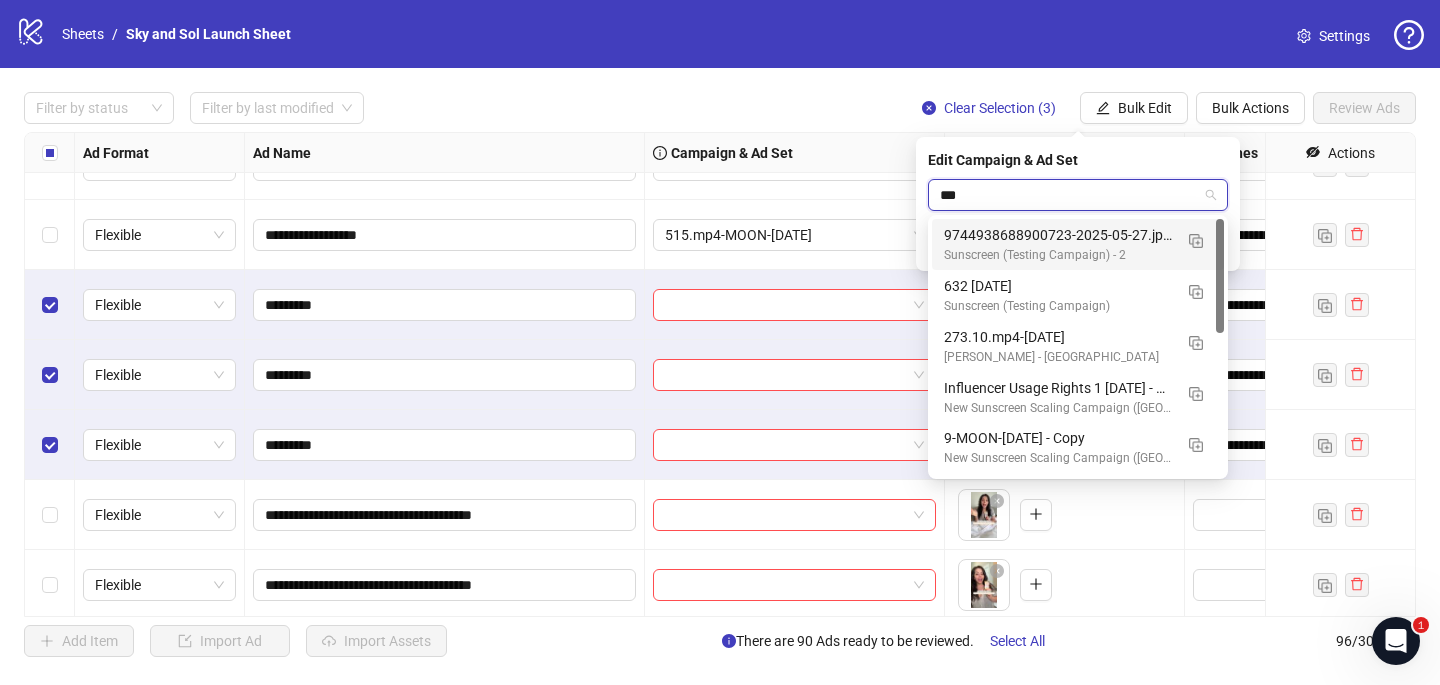 type on "****" 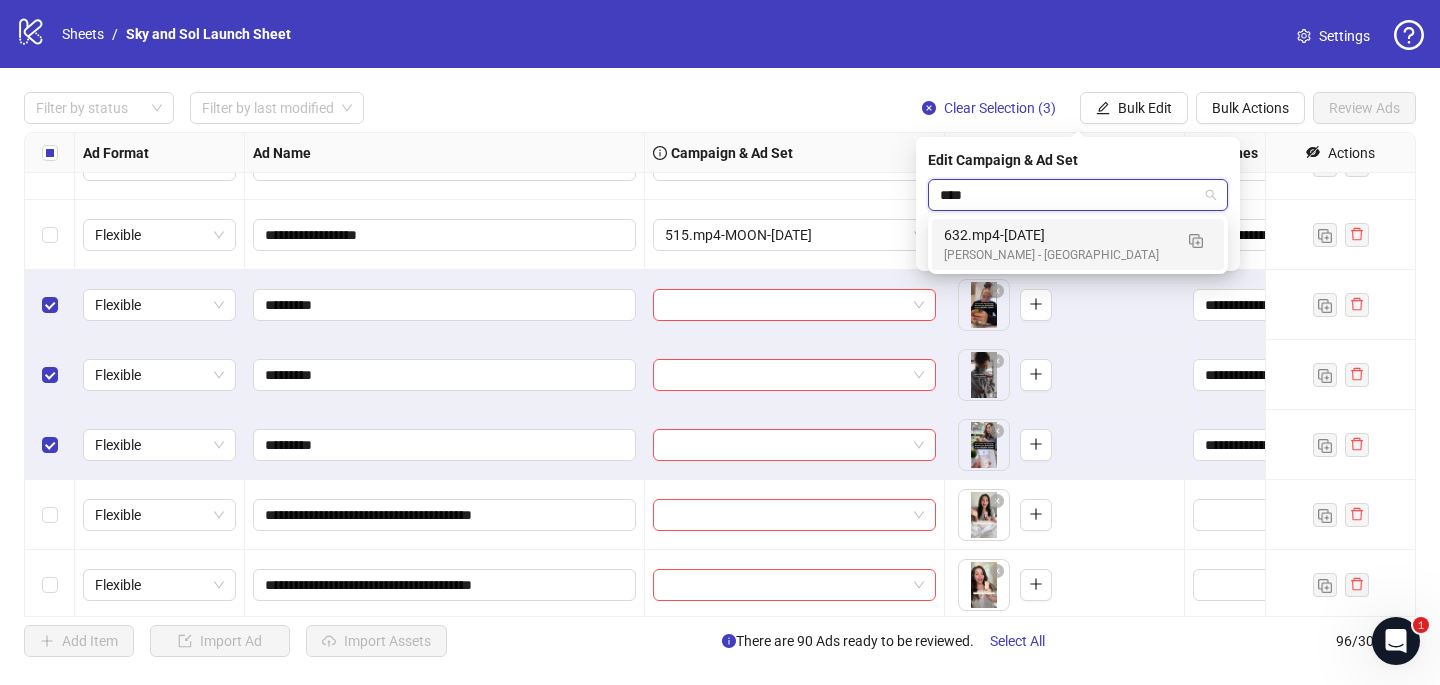 type 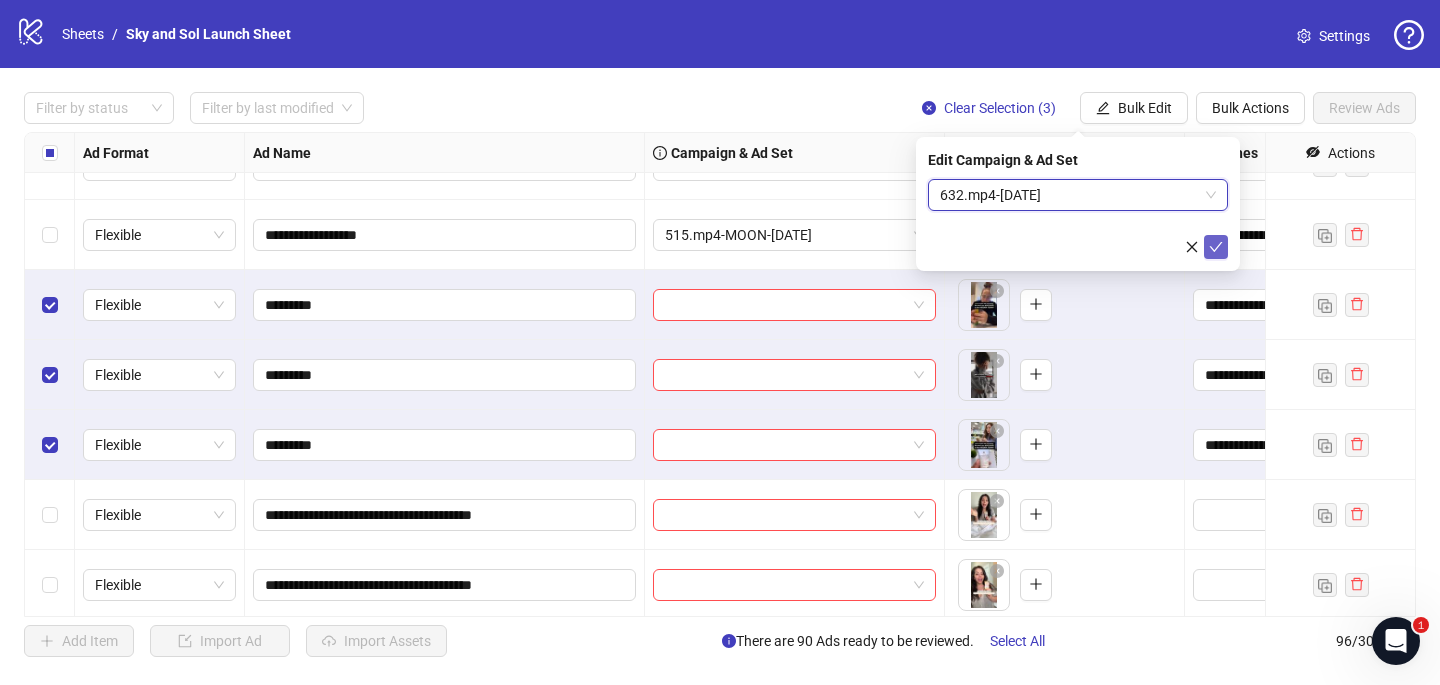 click 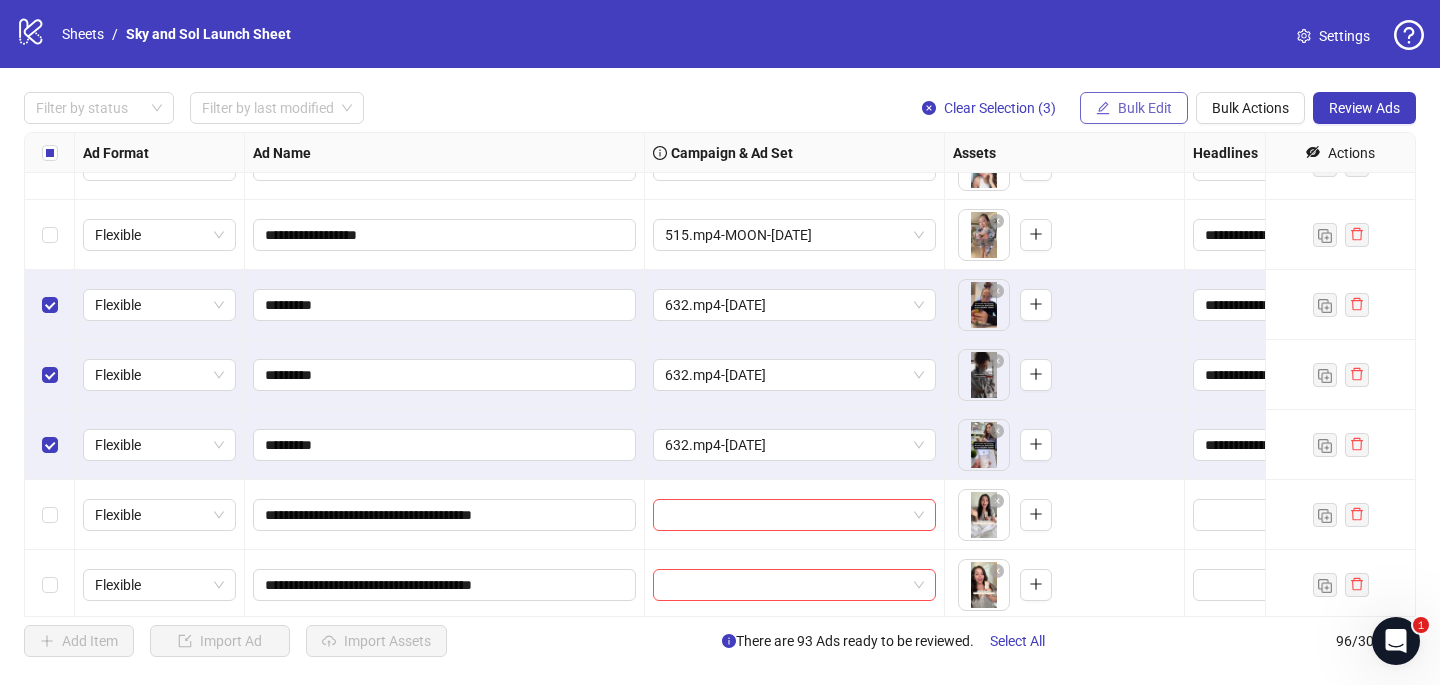 click on "Bulk Edit" at bounding box center [1145, 108] 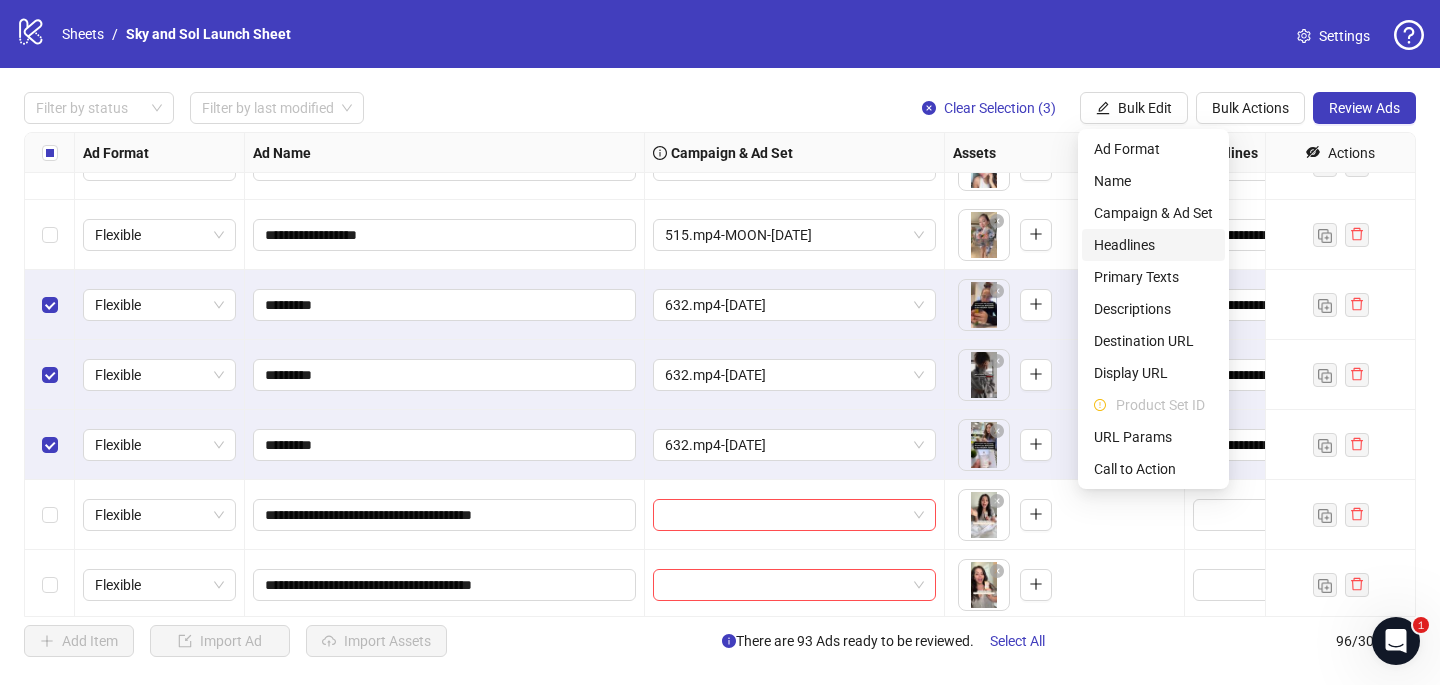 click on "Headlines" at bounding box center (1153, 245) 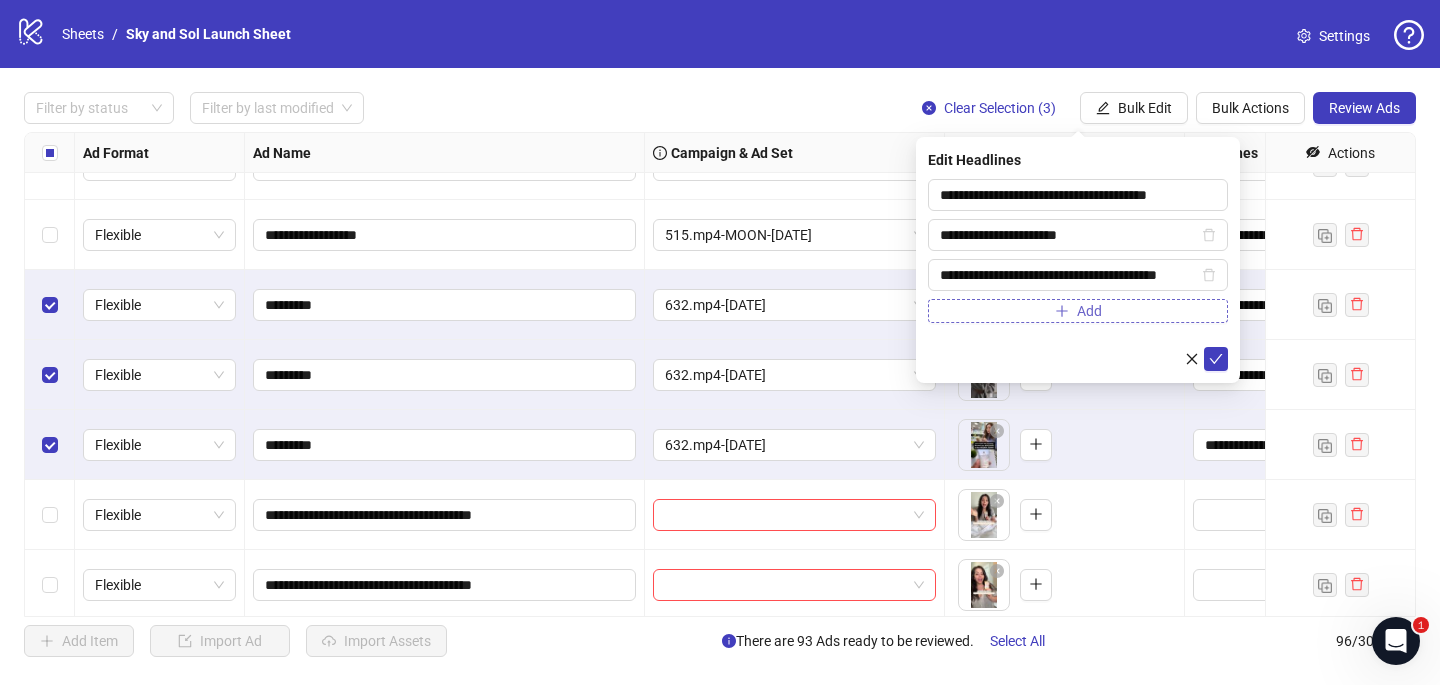 click on "Add" at bounding box center [1078, 311] 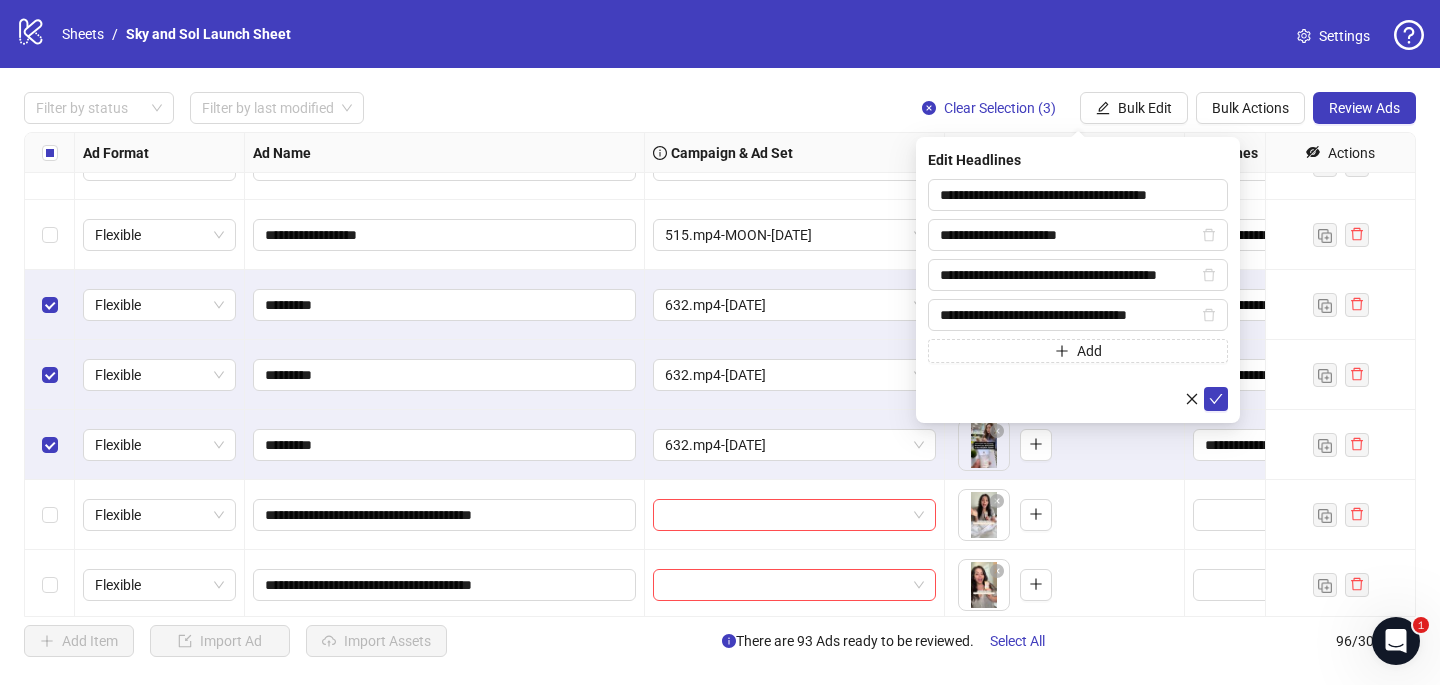 type on "**********" 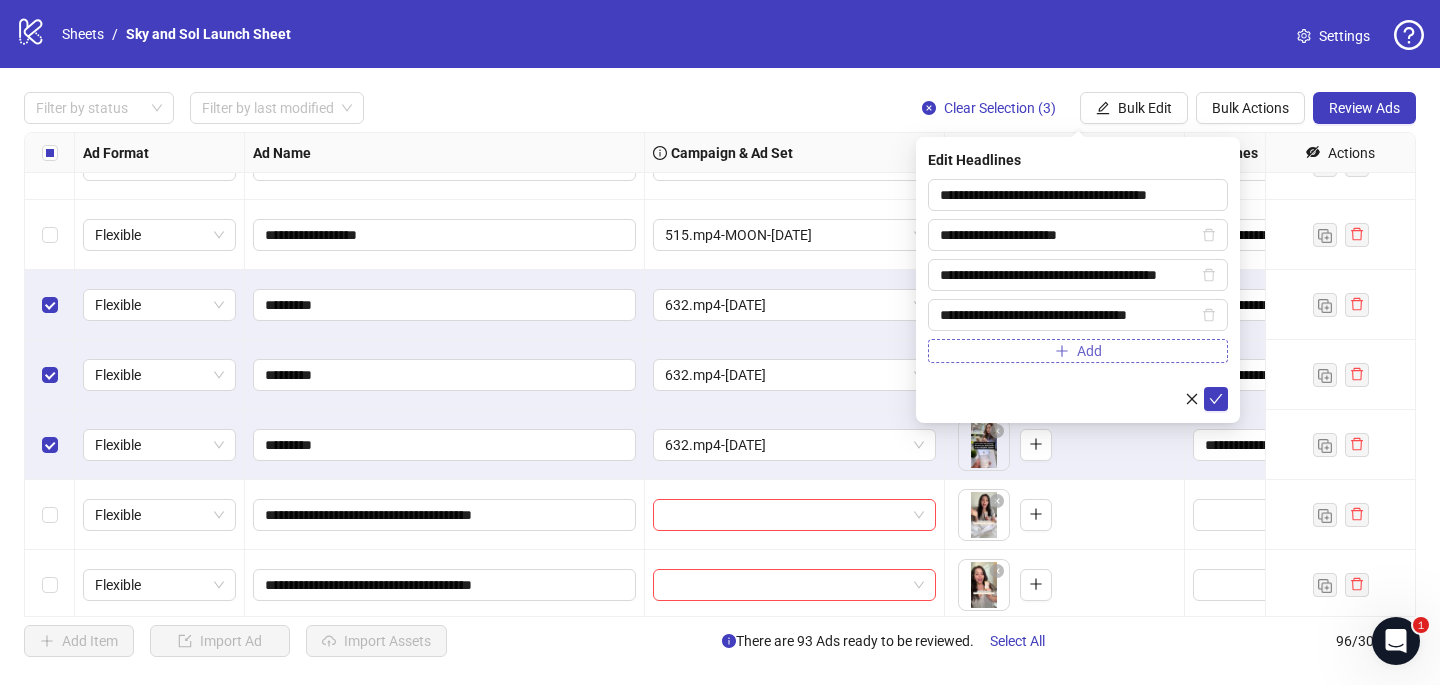 click on "Add" at bounding box center (1078, 351) 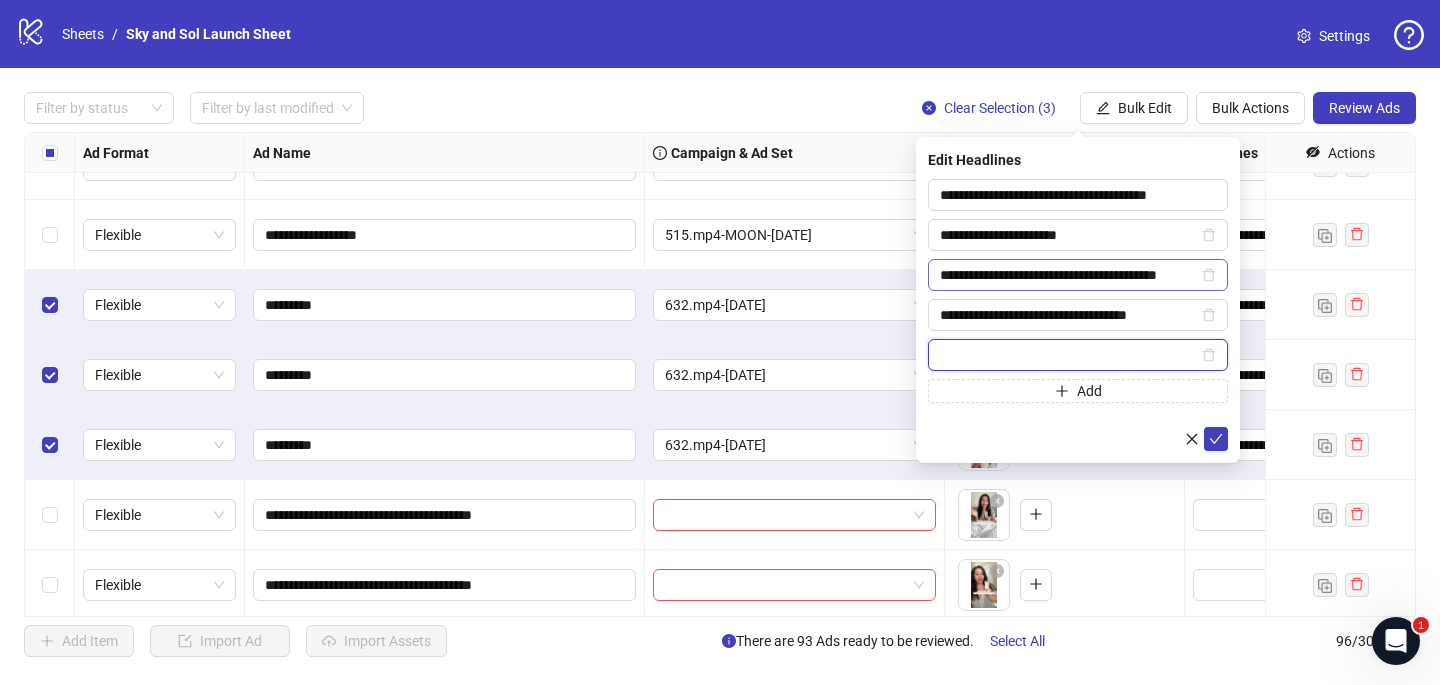 paste on "**********" 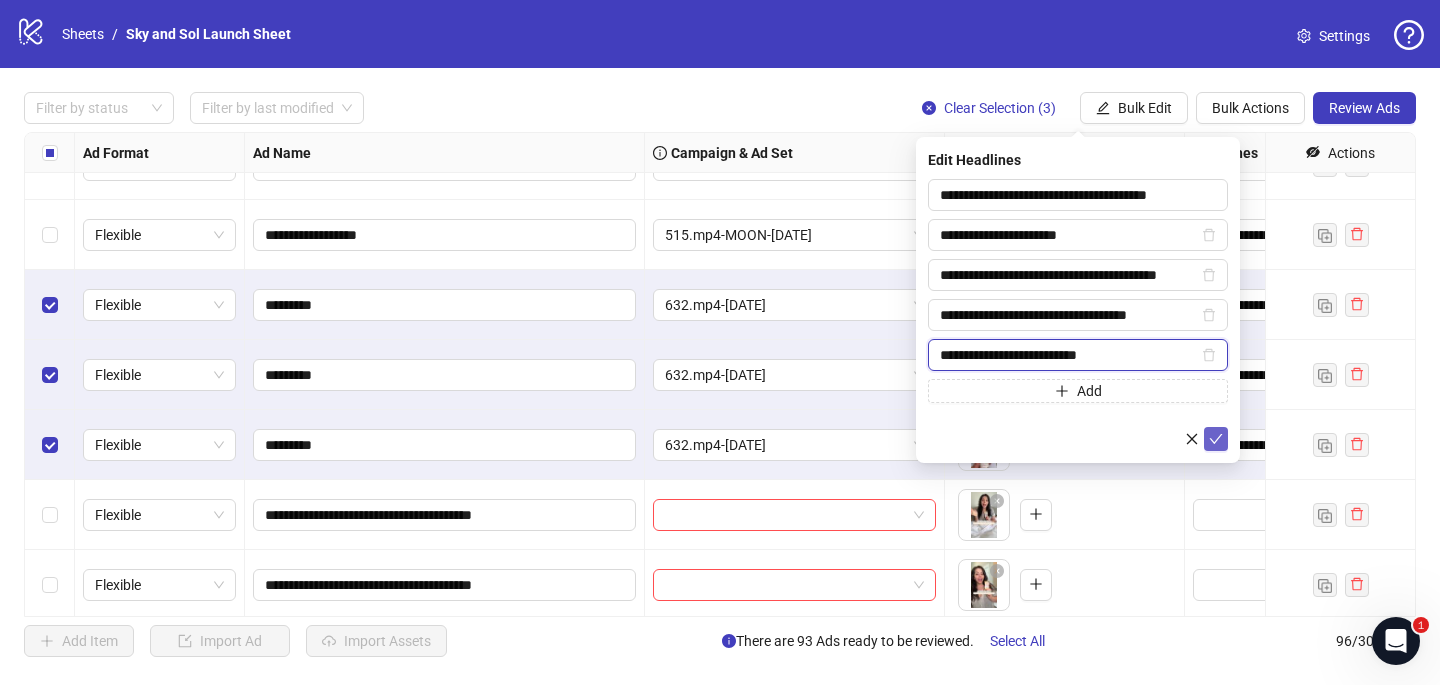 type on "**********" 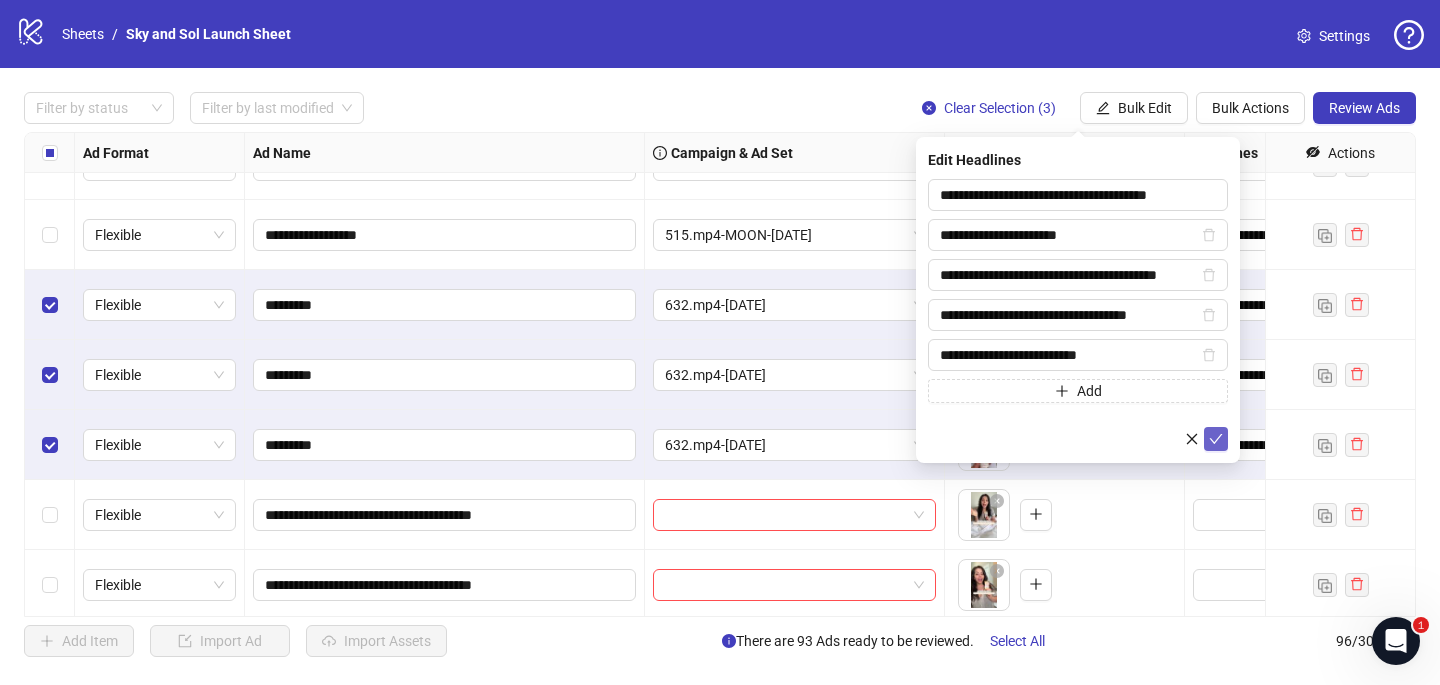 click 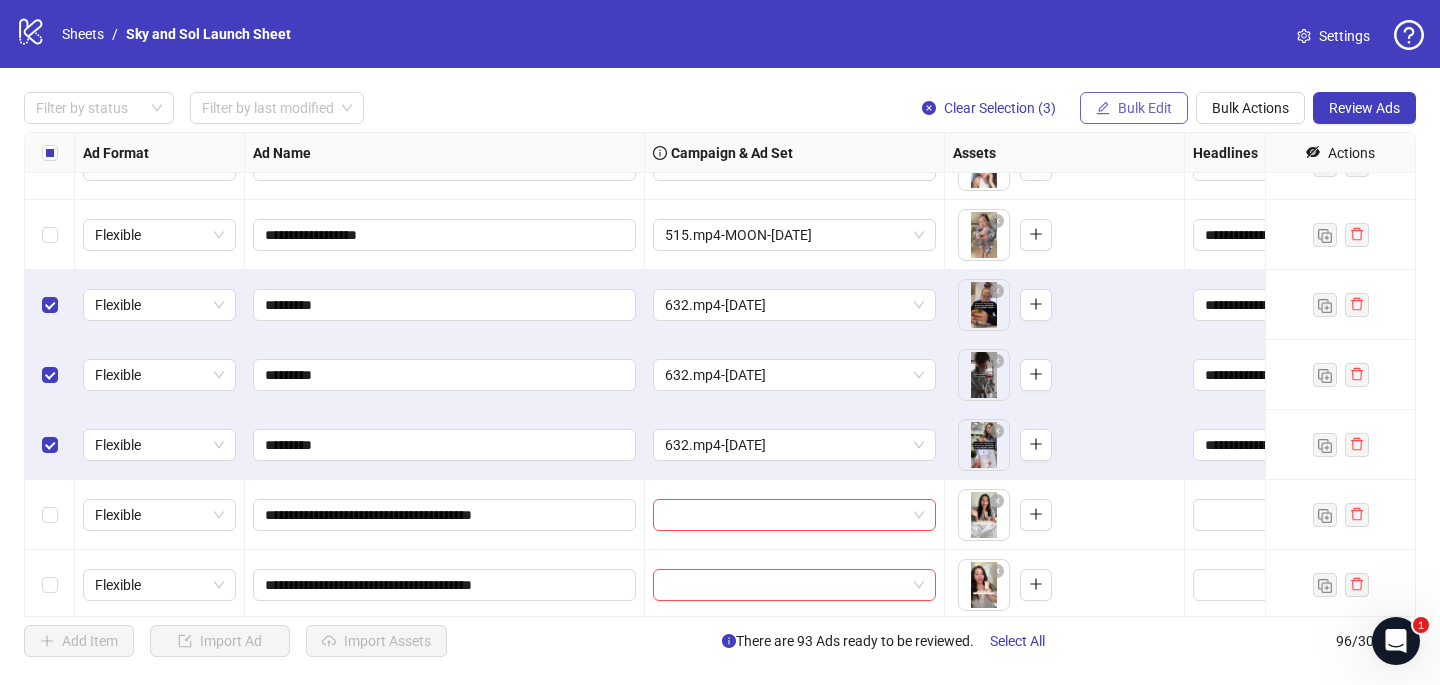click on "Bulk Edit" at bounding box center [1145, 108] 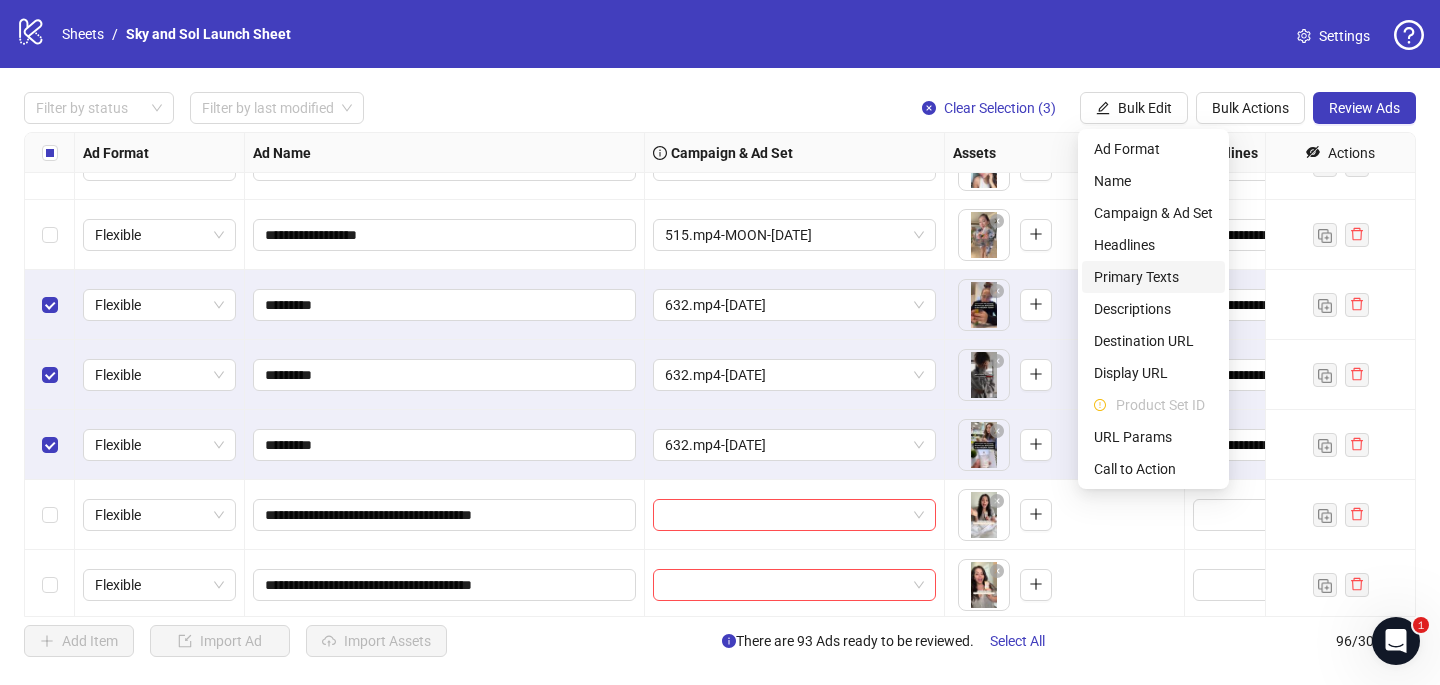 click on "Primary Texts" at bounding box center [1153, 277] 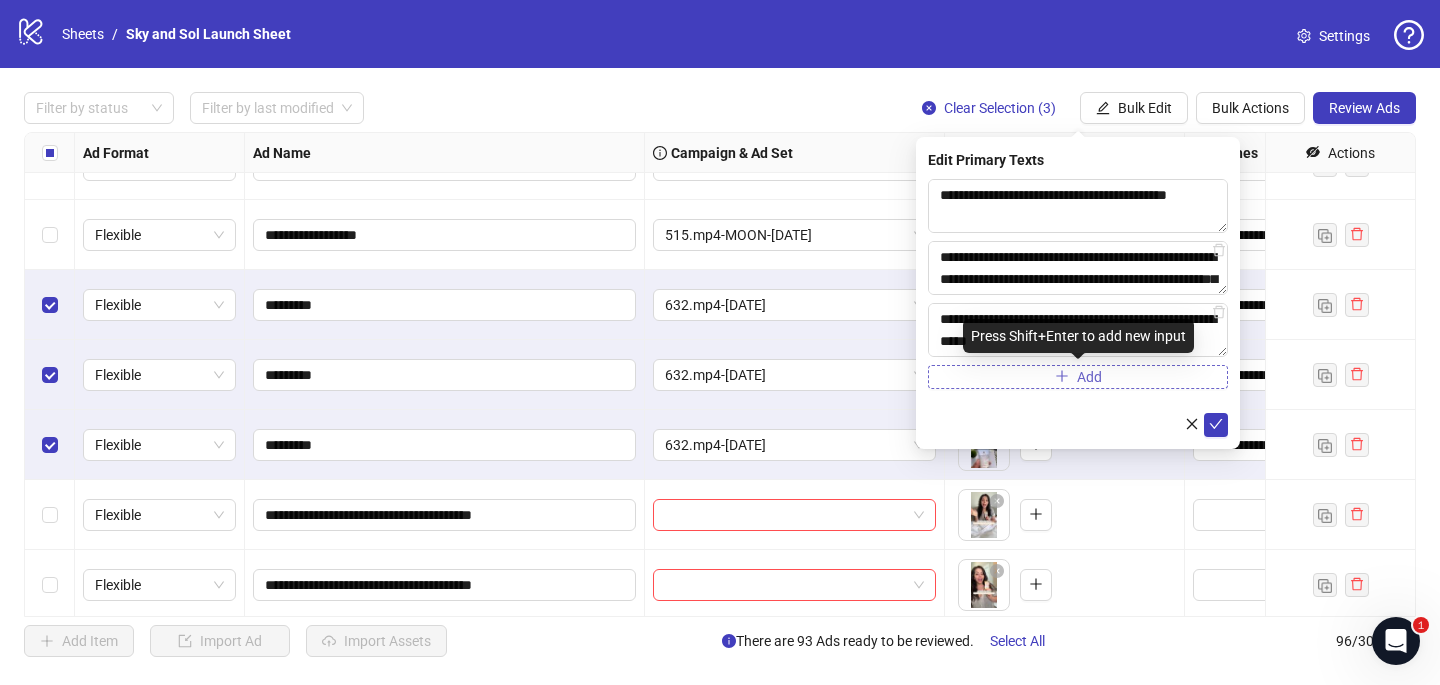 click on "Add" at bounding box center [1078, 377] 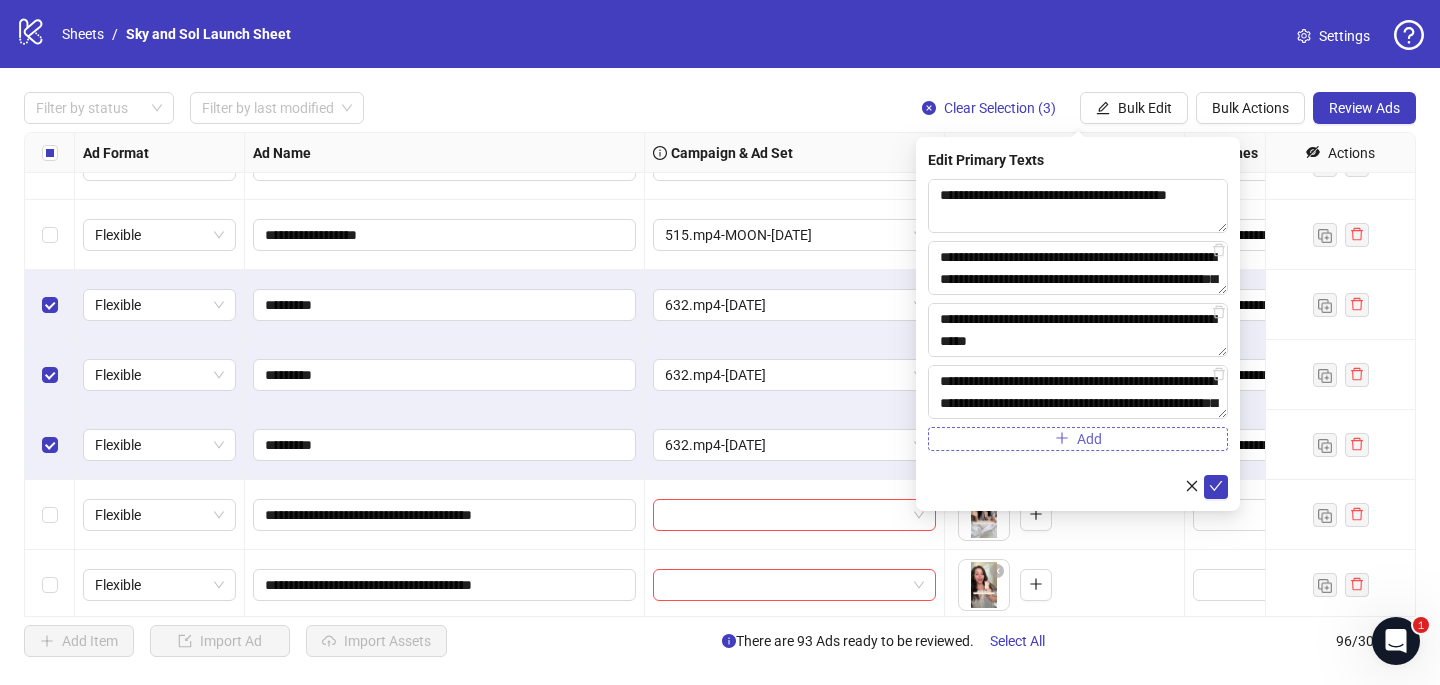 scroll, scrollTop: 198, scrollLeft: 0, axis: vertical 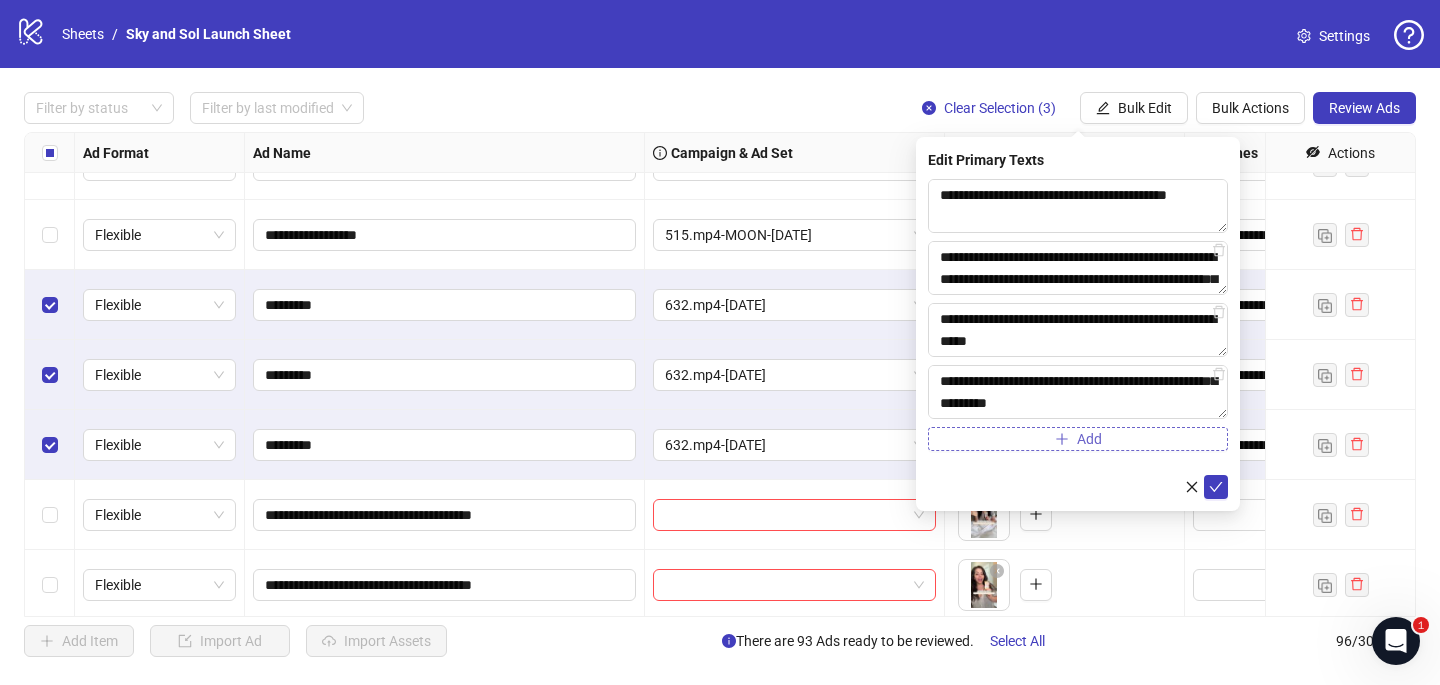 type on "**********" 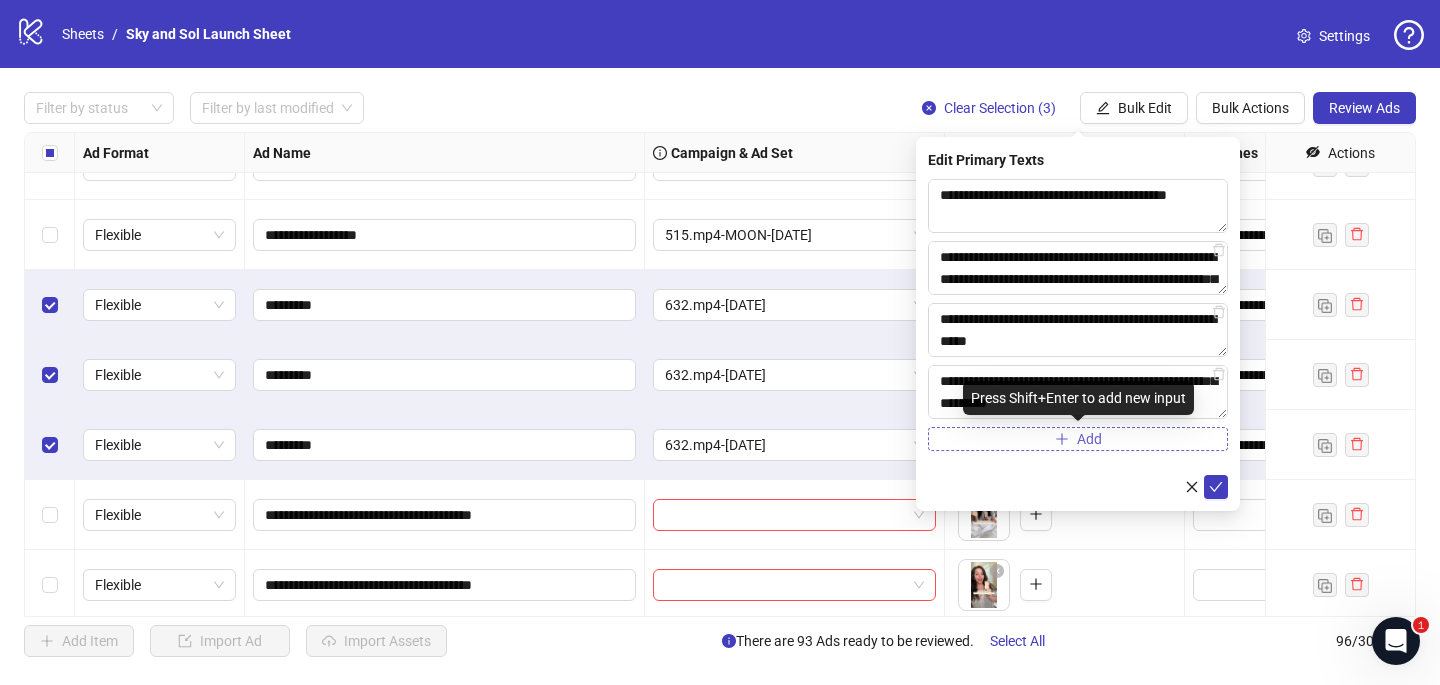 click on "Add" at bounding box center (1078, 439) 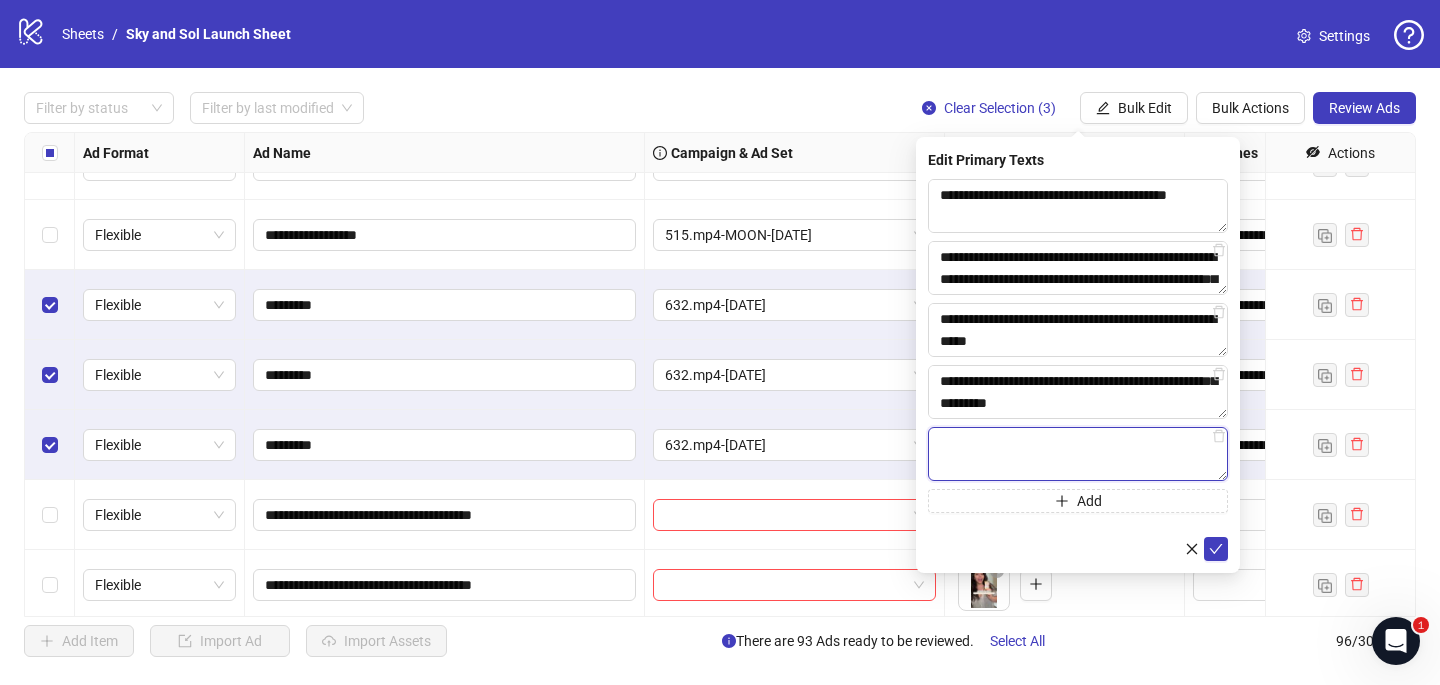 paste on "**********" 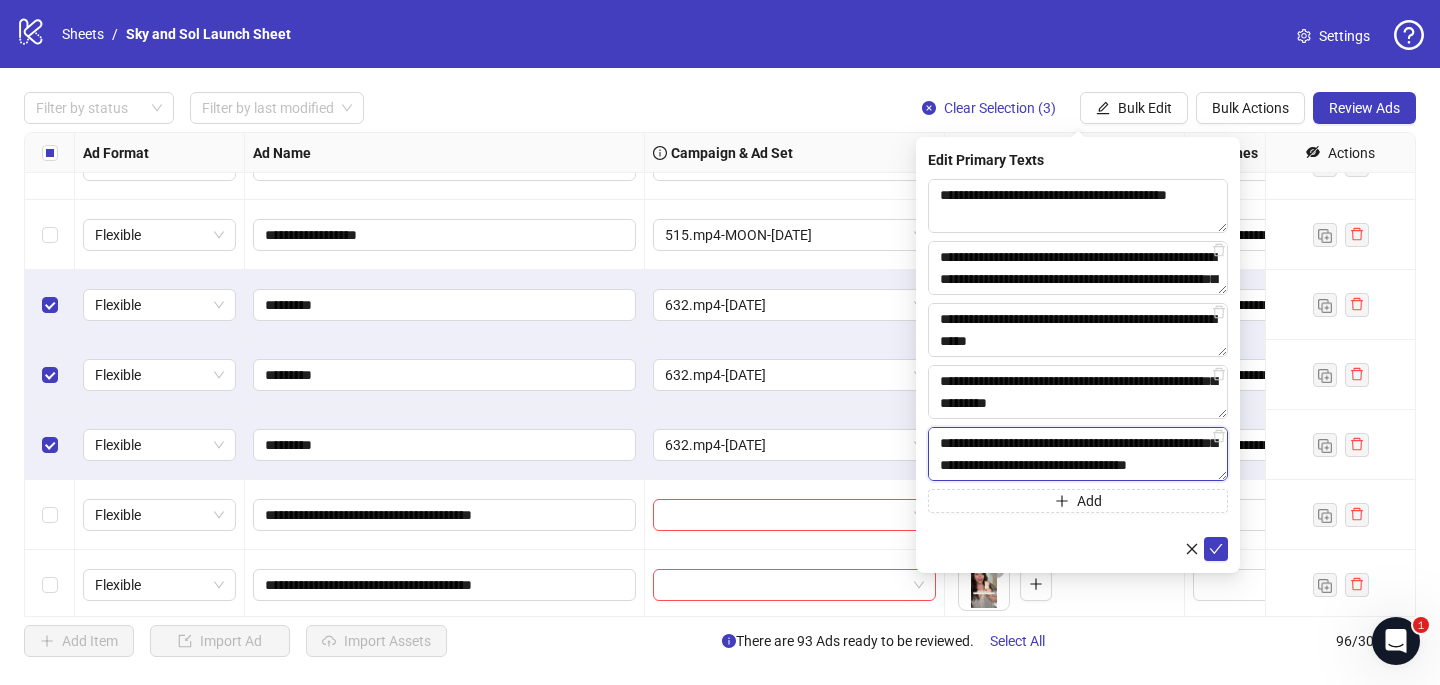 scroll, scrollTop: 176, scrollLeft: 0, axis: vertical 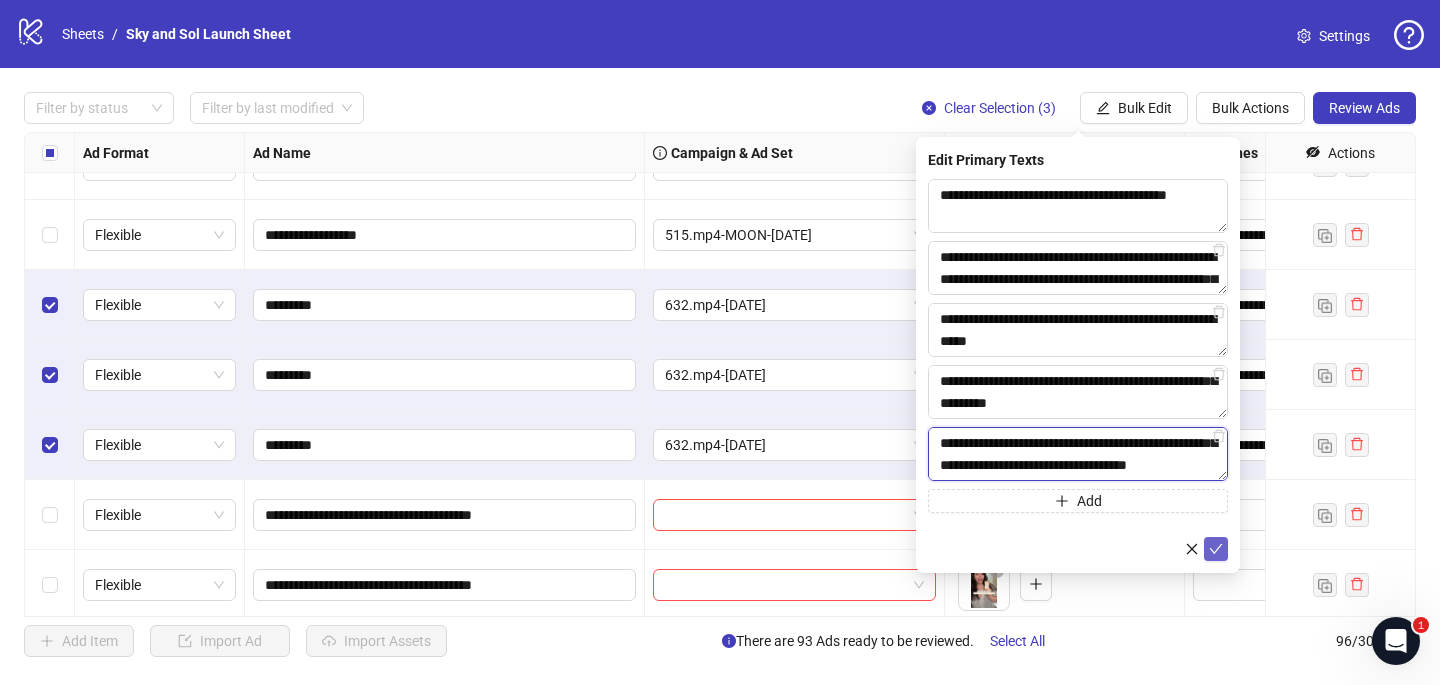 type on "**********" 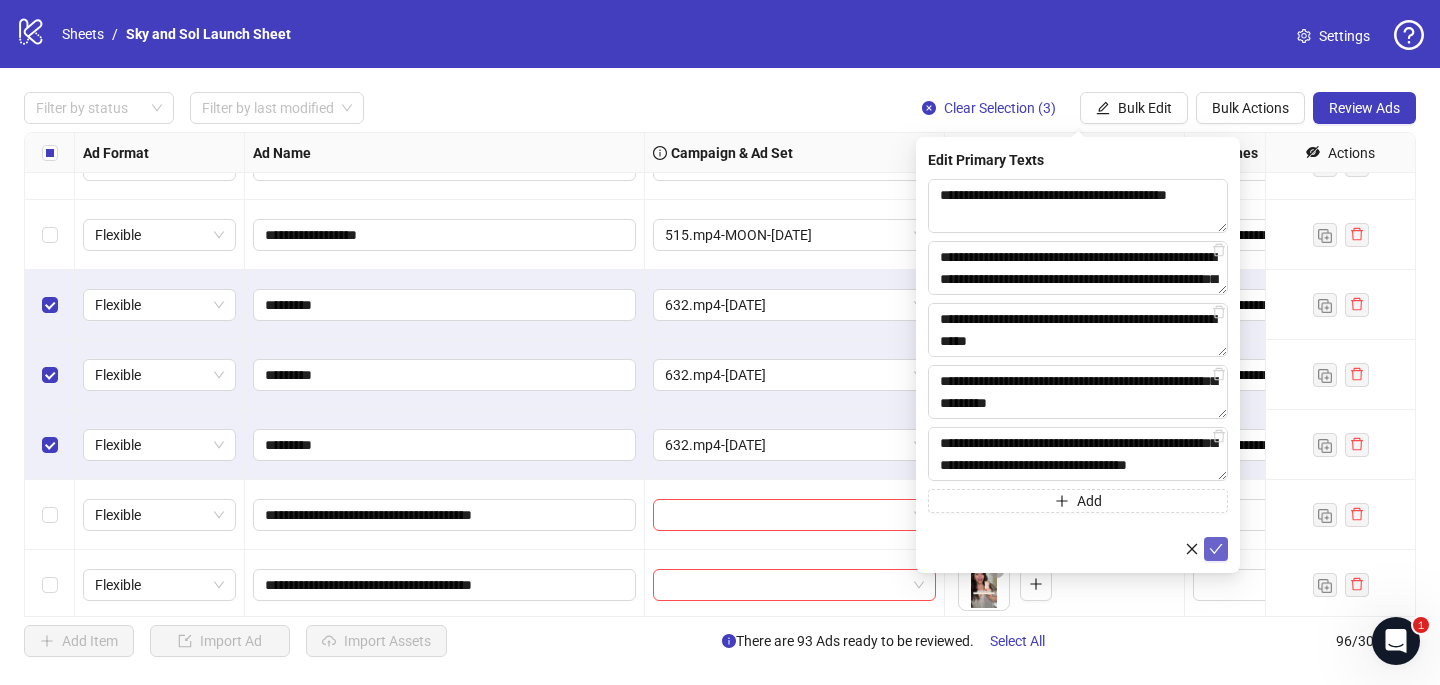 click at bounding box center (1216, 549) 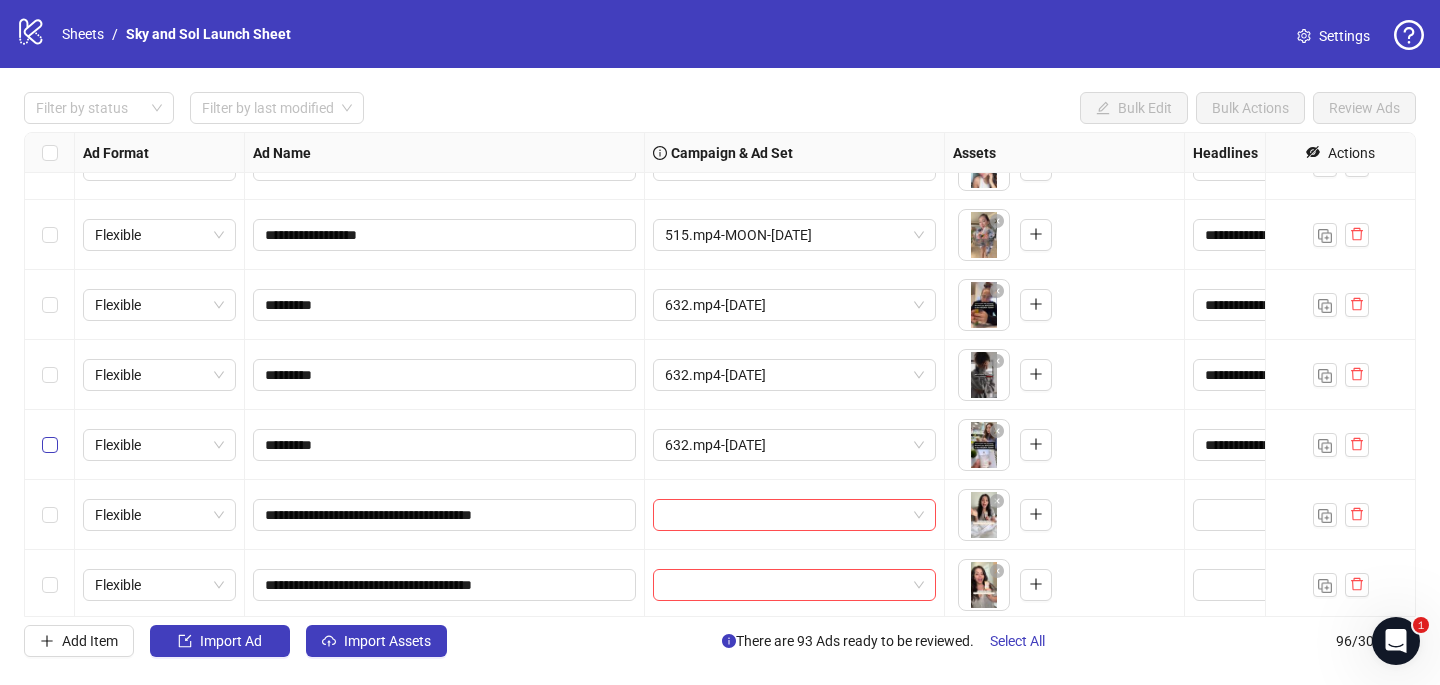 scroll, scrollTop: 6277, scrollLeft: 0, axis: vertical 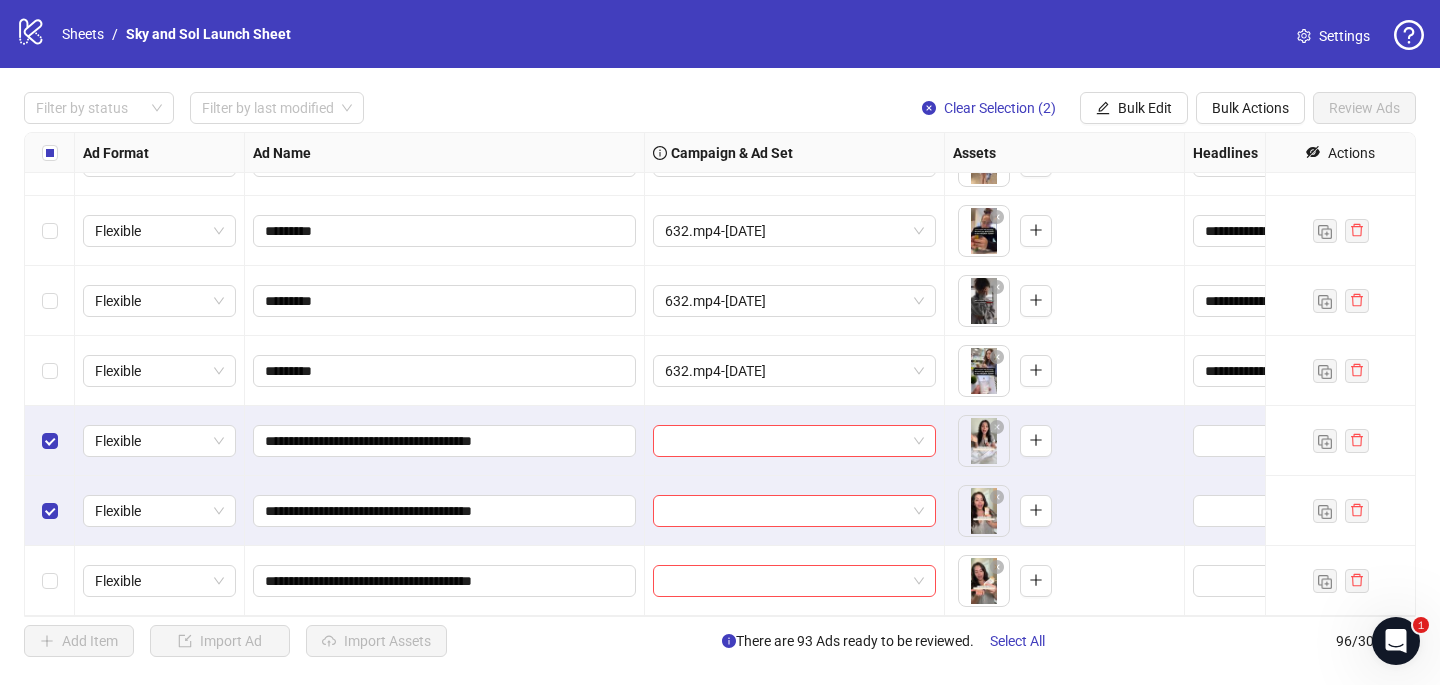 click at bounding box center (50, 581) 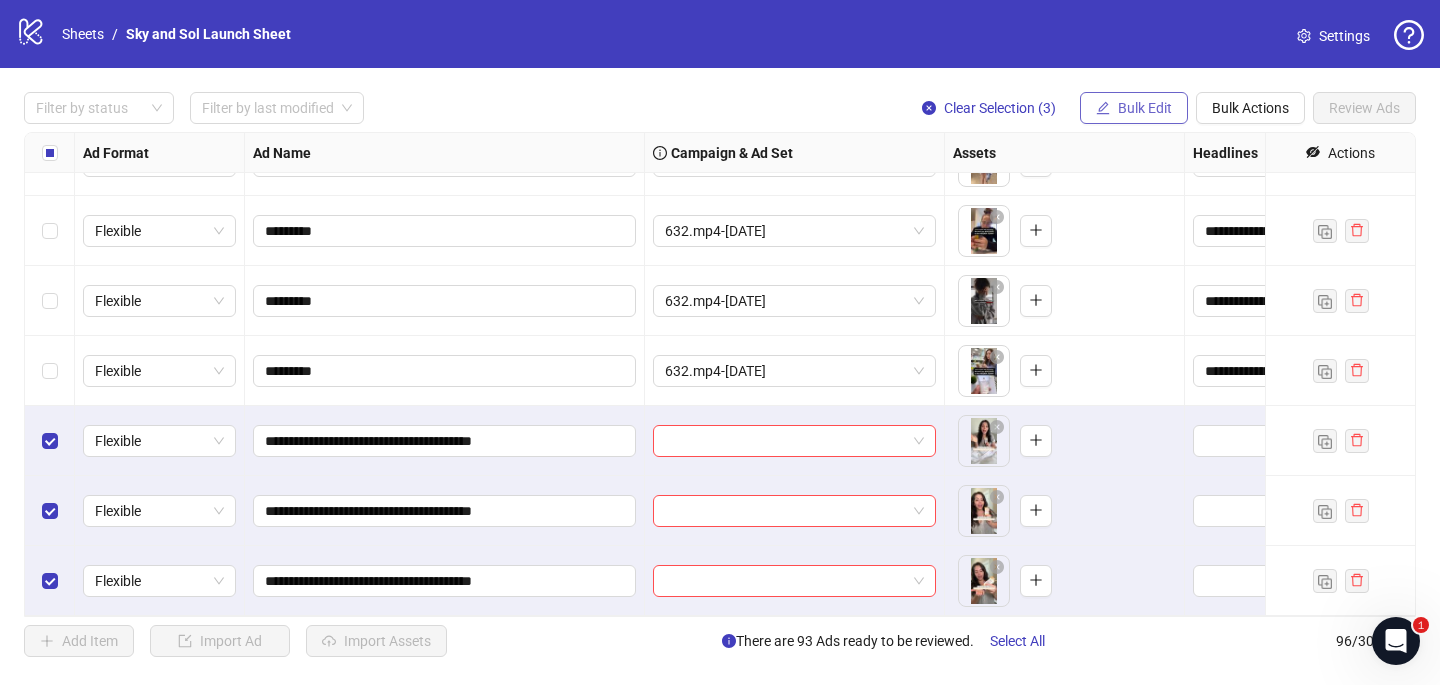 click on "Bulk Edit" at bounding box center (1134, 108) 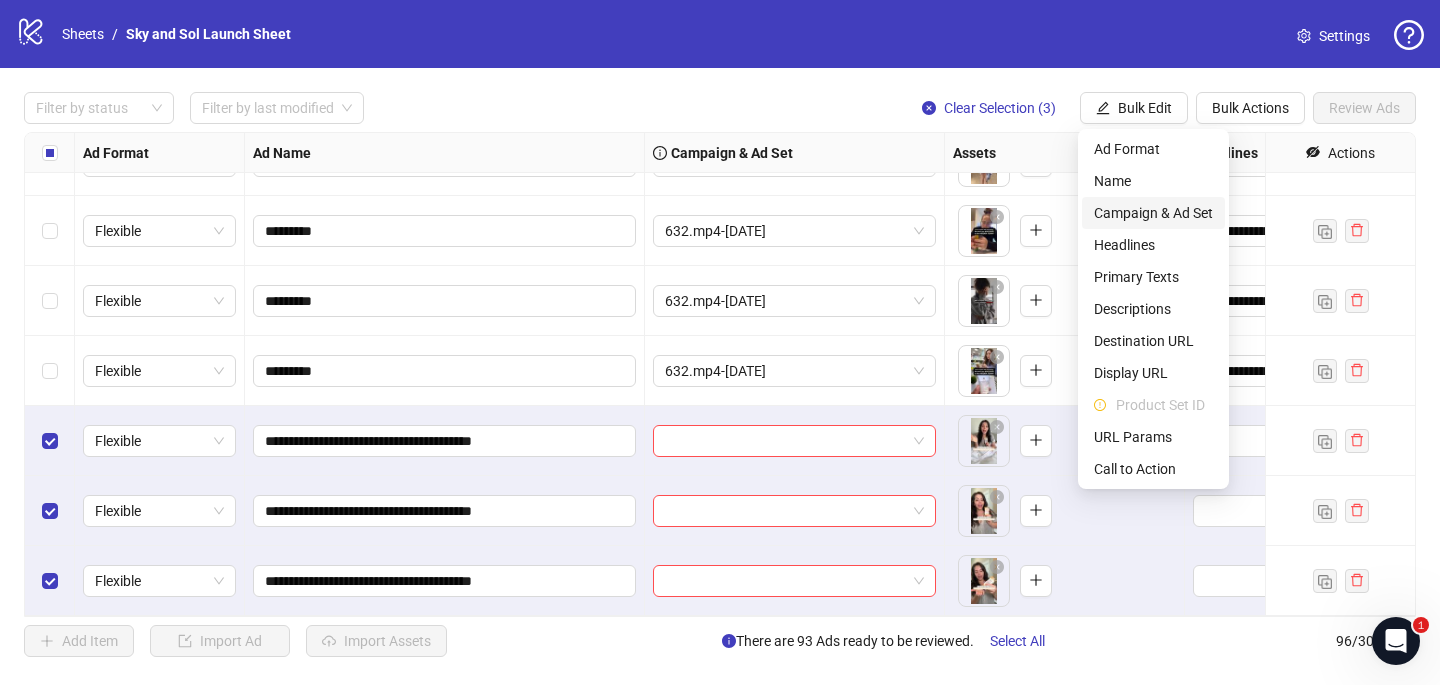 click on "Campaign & Ad Set" at bounding box center [1153, 213] 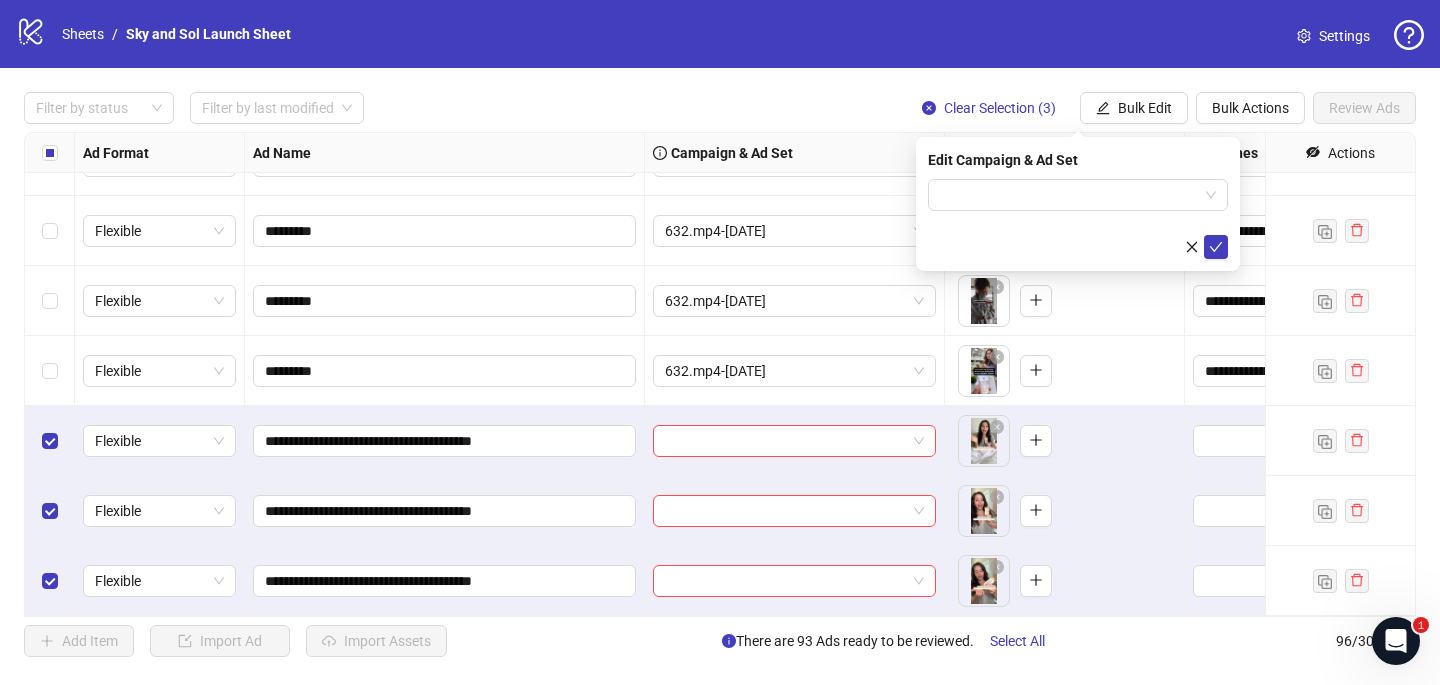 click at bounding box center [1069, 195] 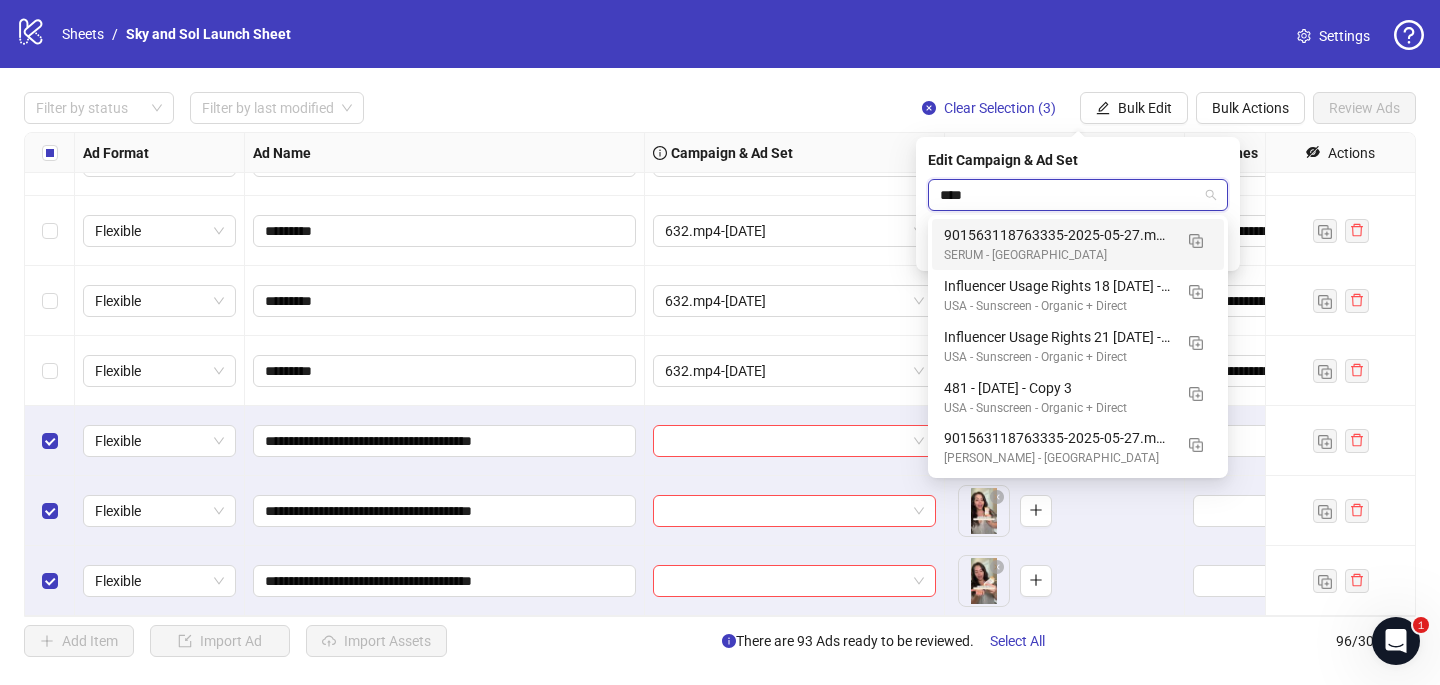 type on "*****" 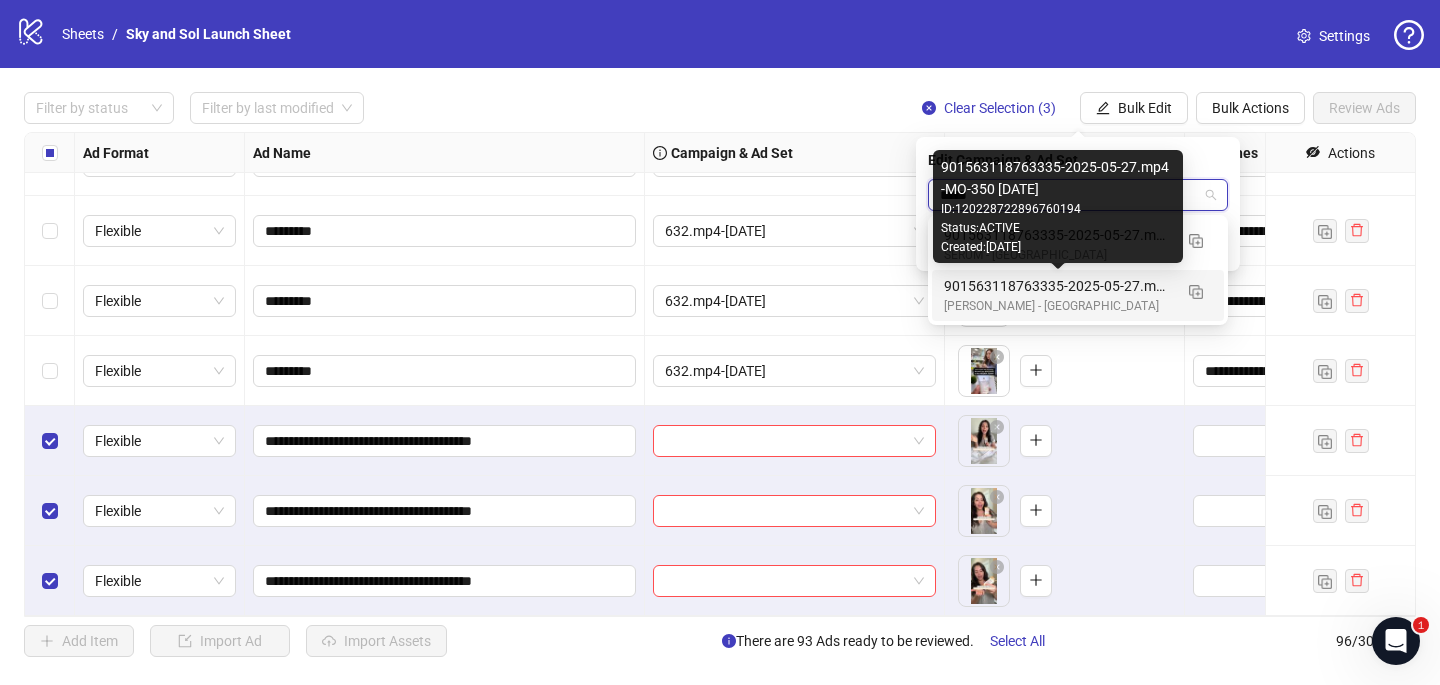 click on "901563118763335-2025-05-27.mp4 -MO-350 [DATE]" at bounding box center (1058, 286) 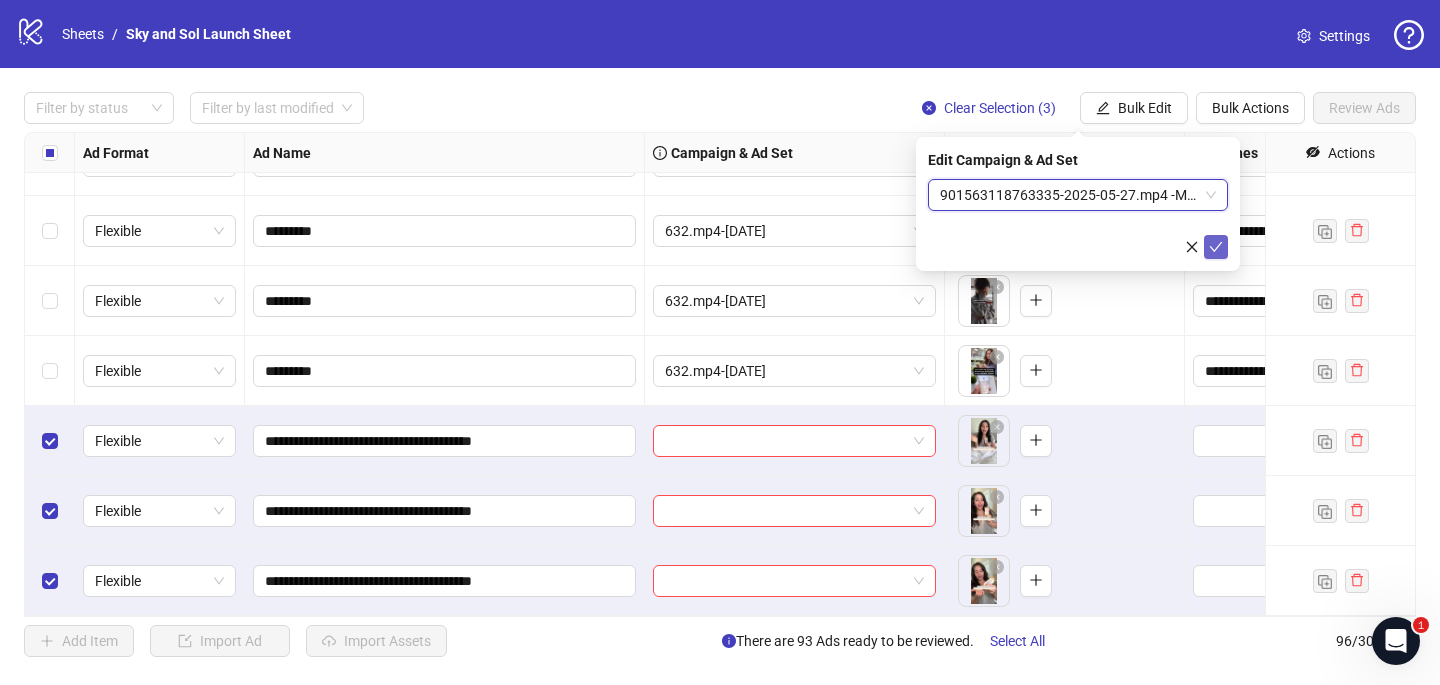 click at bounding box center (1216, 247) 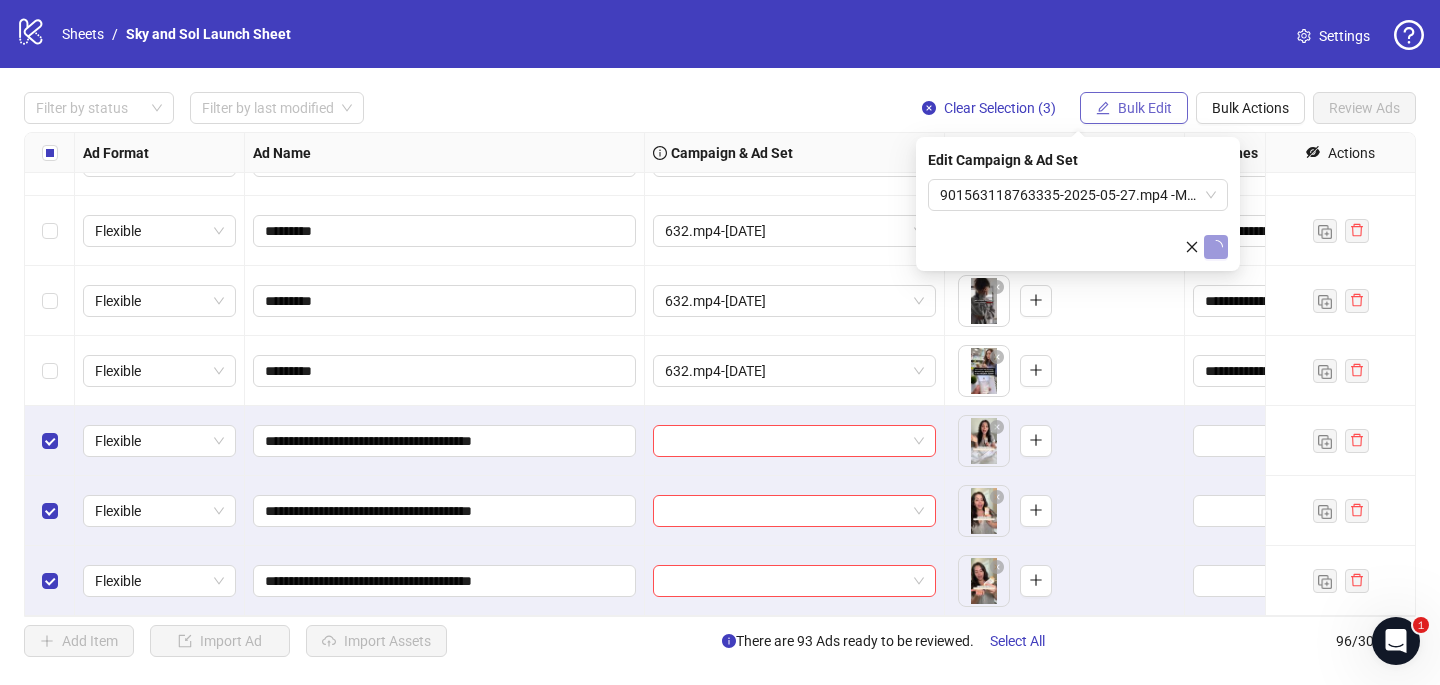 click on "Bulk Edit" at bounding box center (1134, 108) 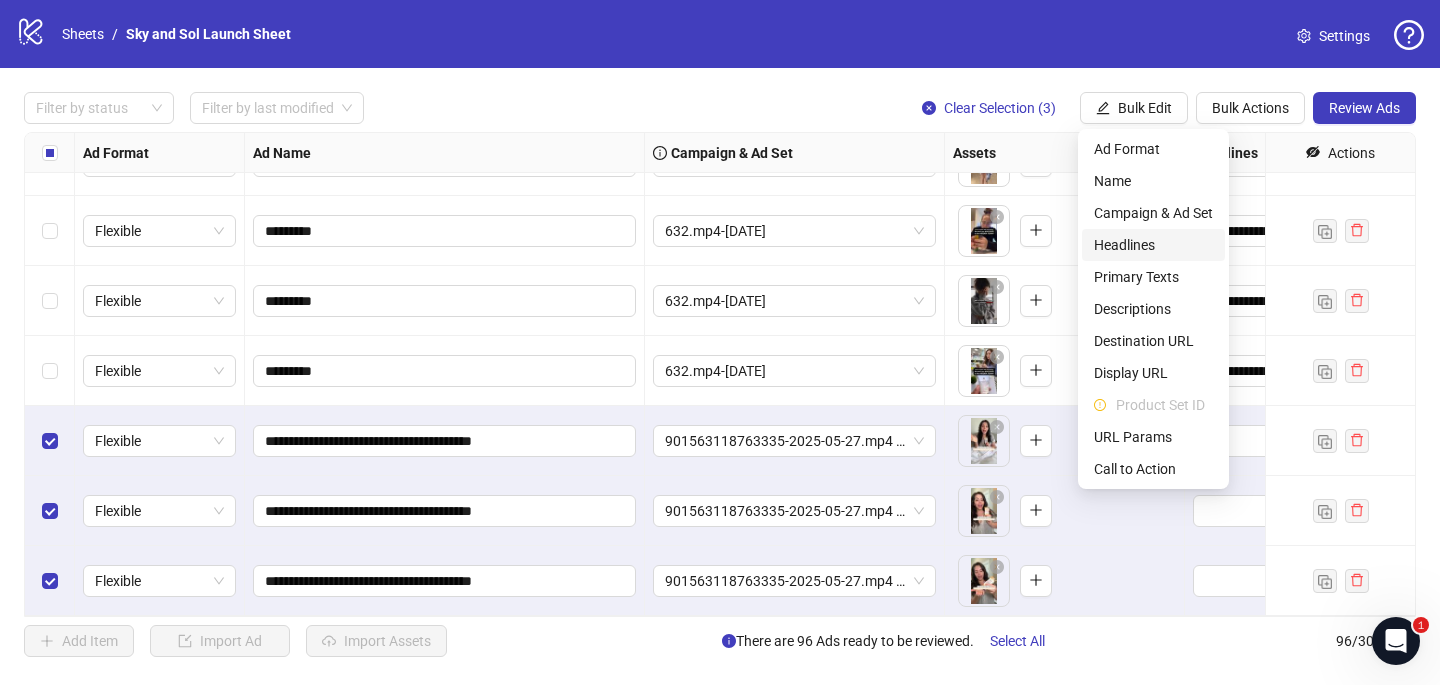 click on "Headlines" at bounding box center (1153, 245) 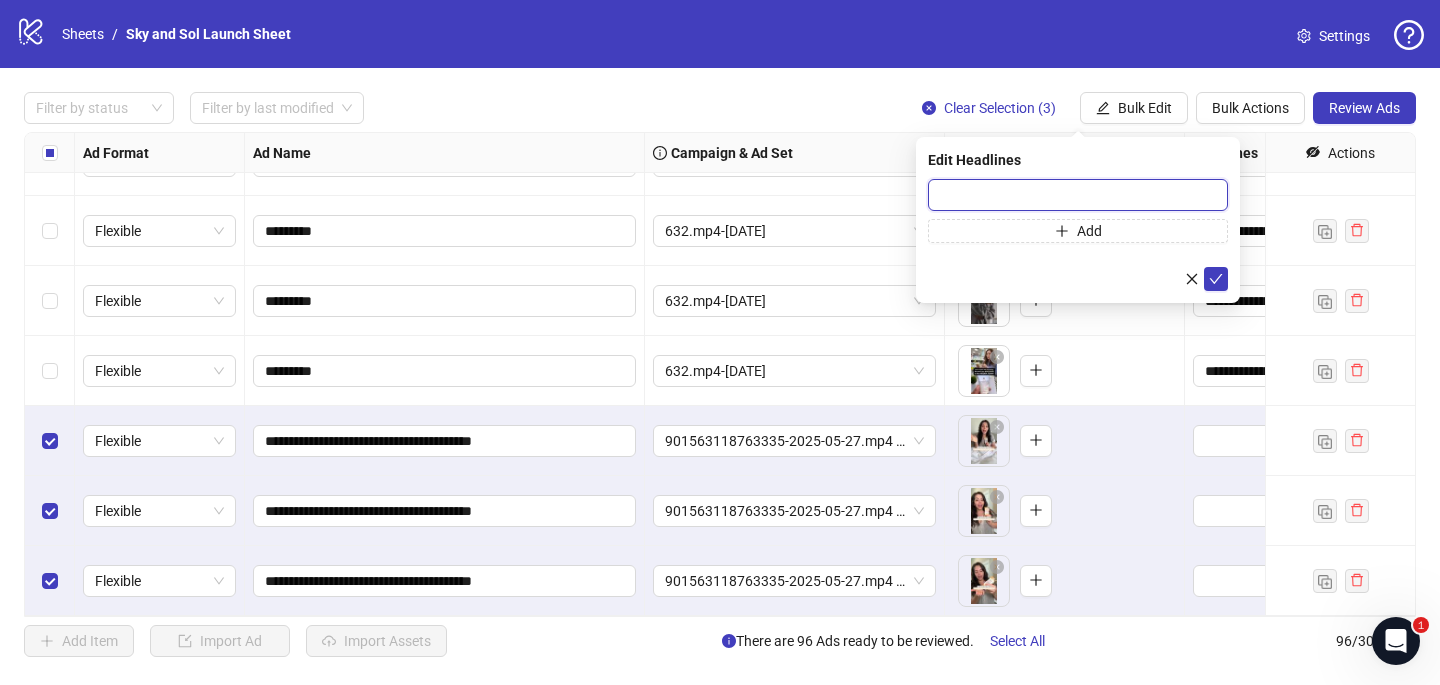 click at bounding box center (1078, 195) 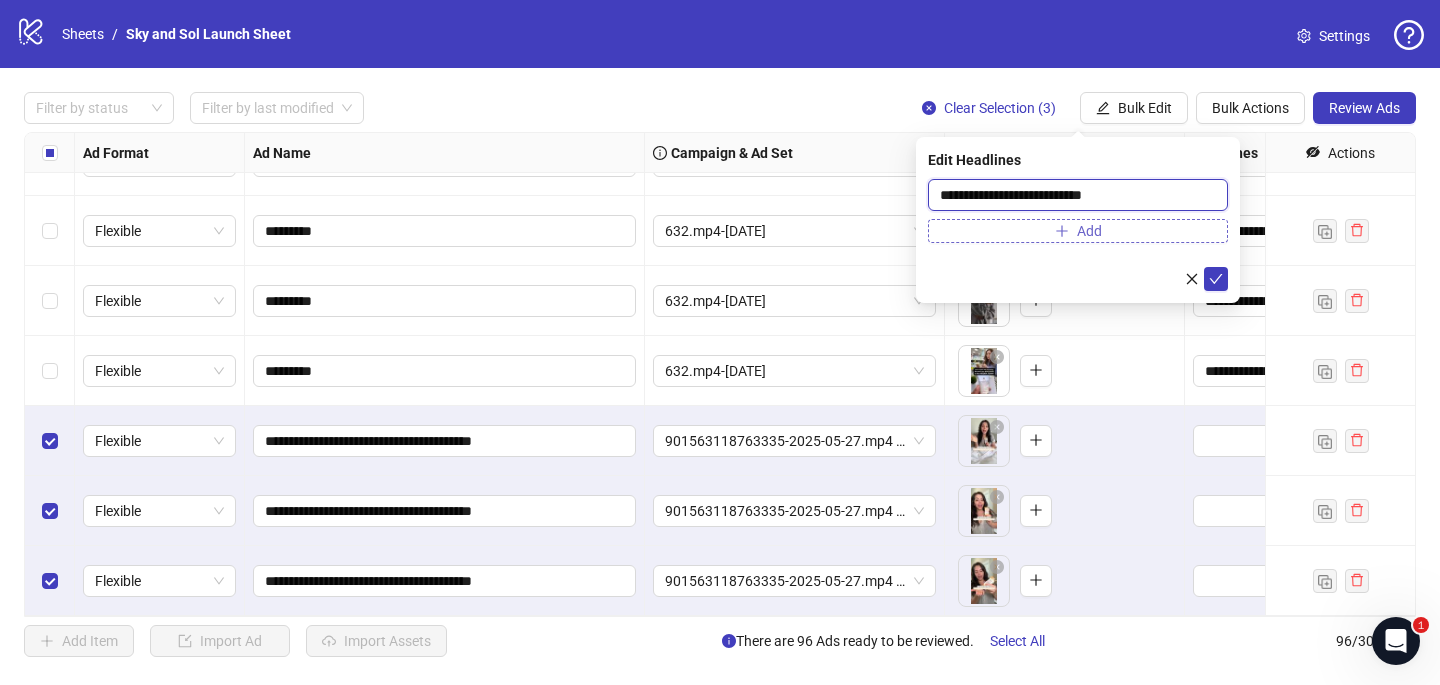 type on "**********" 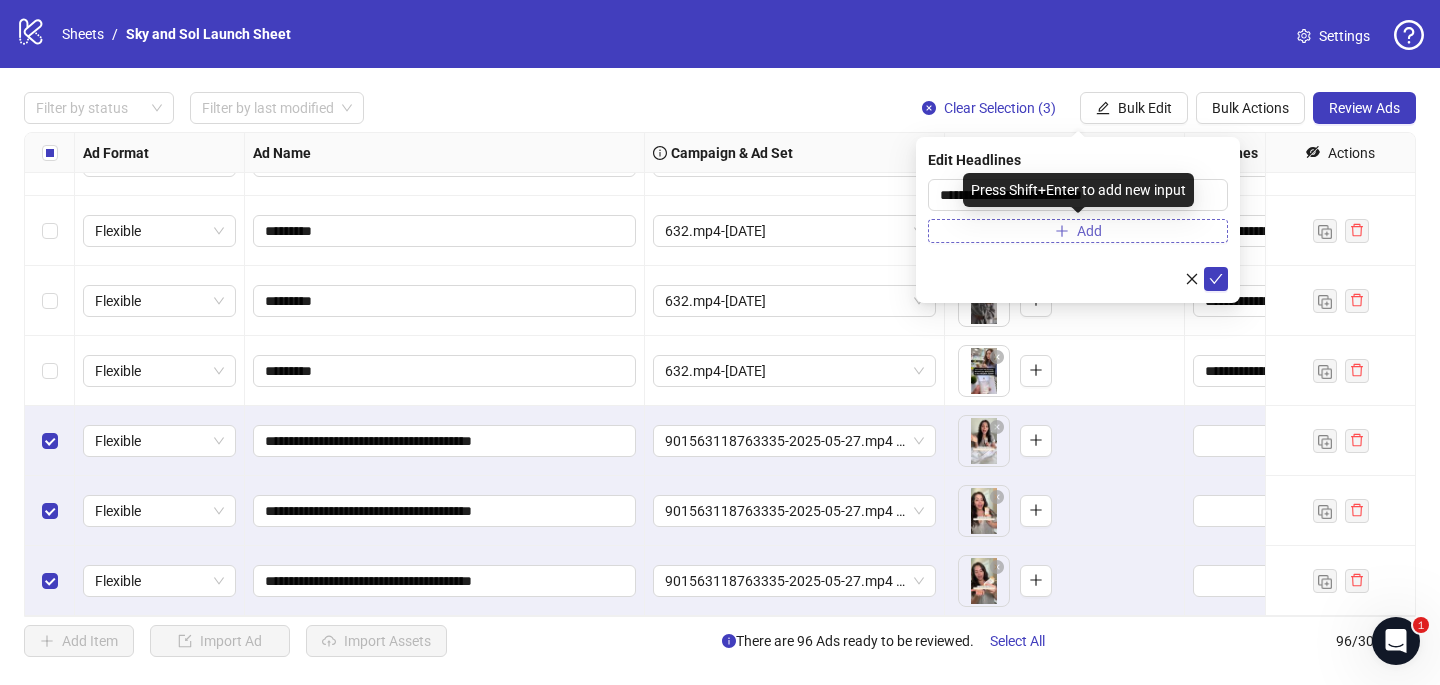 click on "Add" at bounding box center [1078, 231] 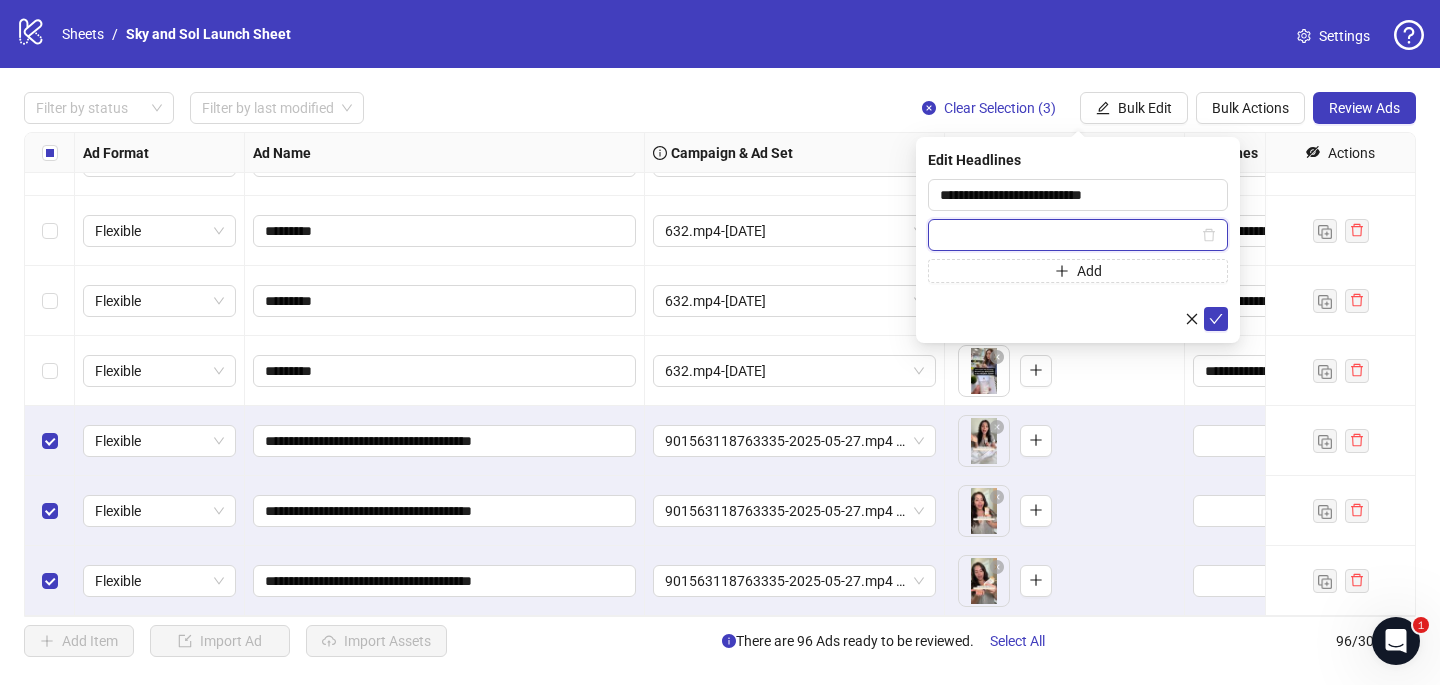 paste on "**********" 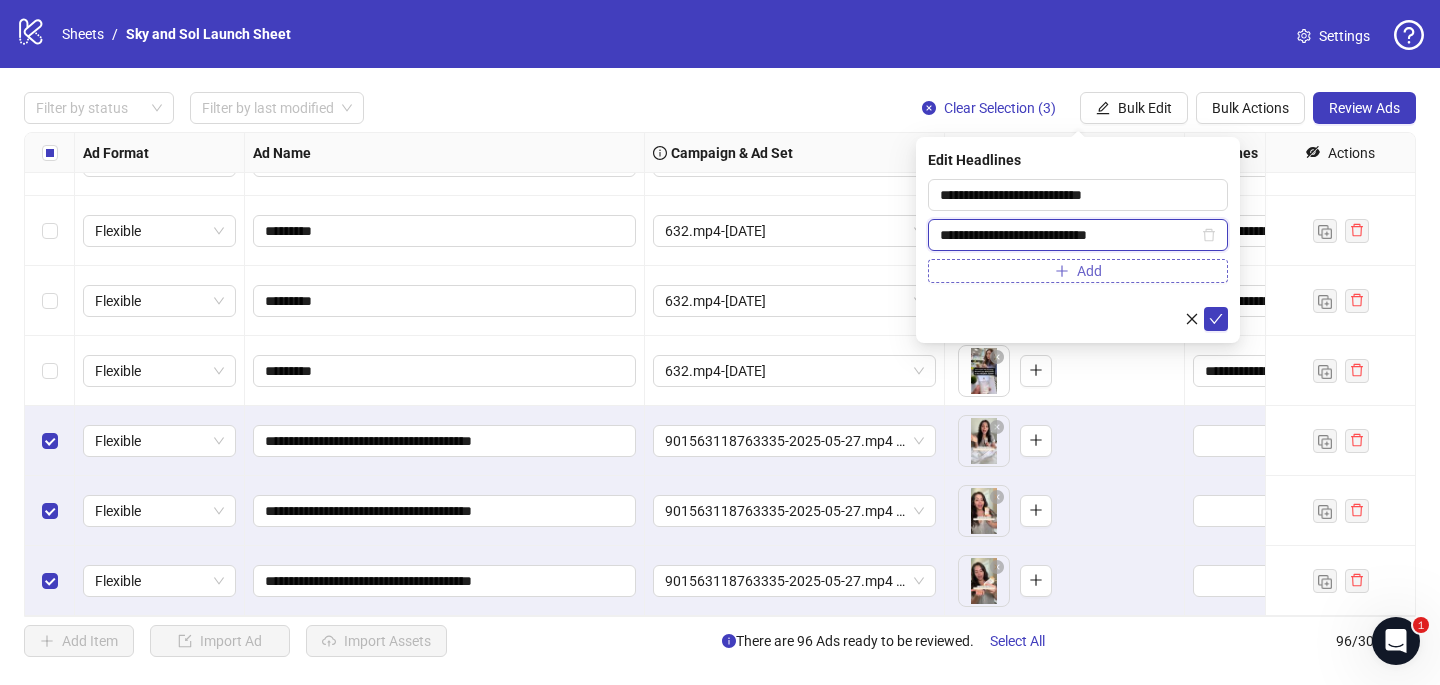 type on "**********" 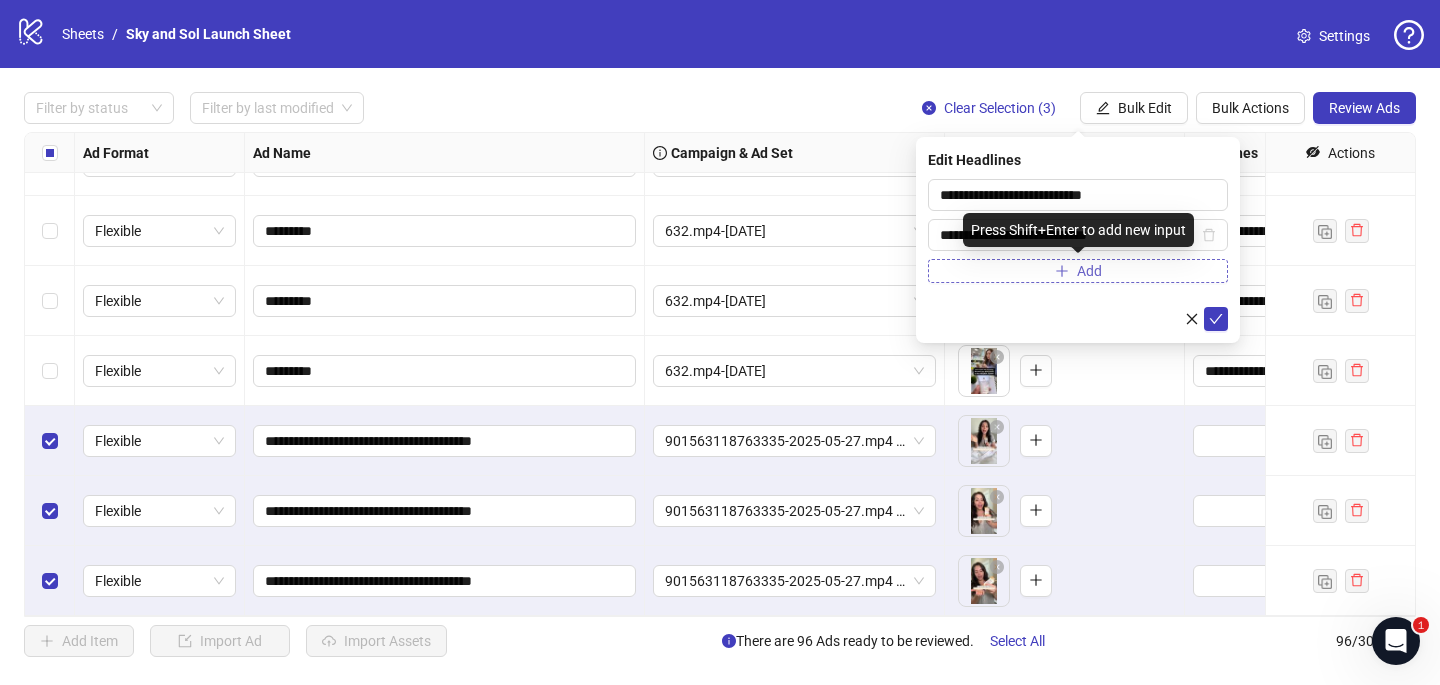 click on "Add" at bounding box center (1078, 271) 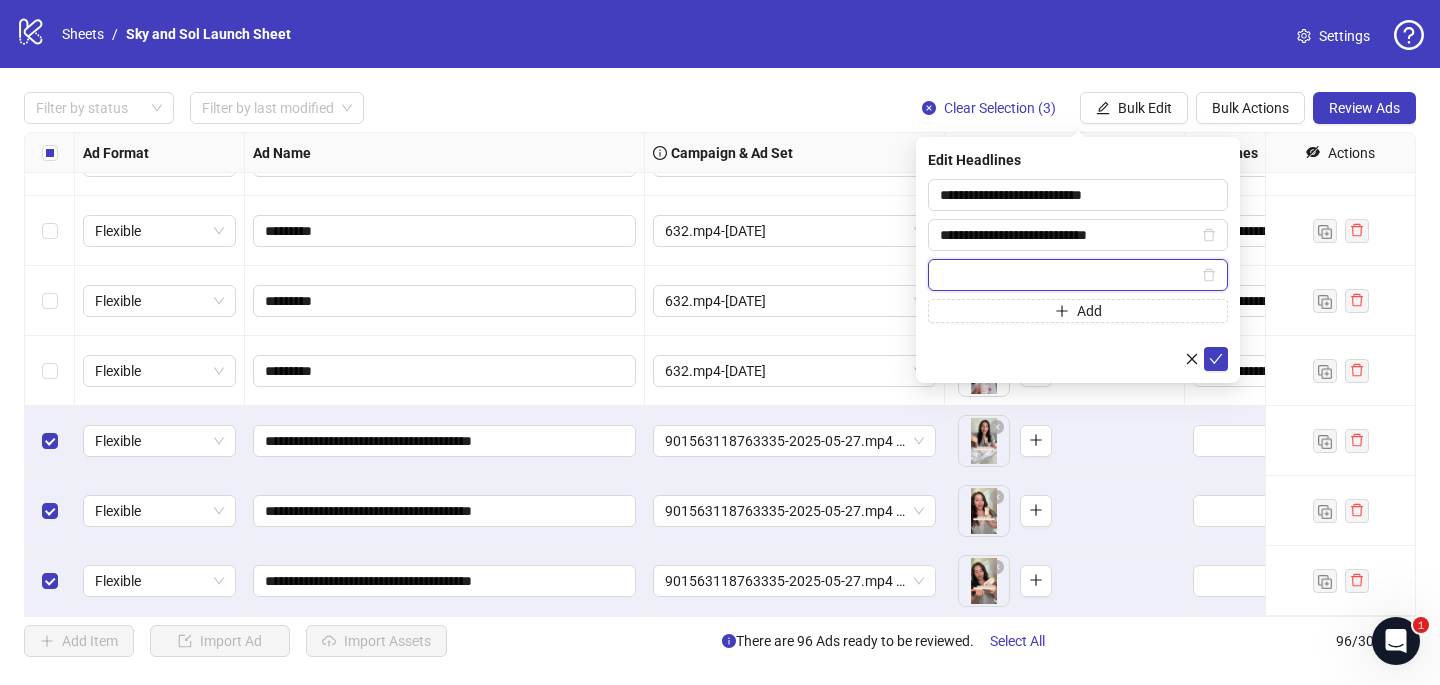 paste on "**********" 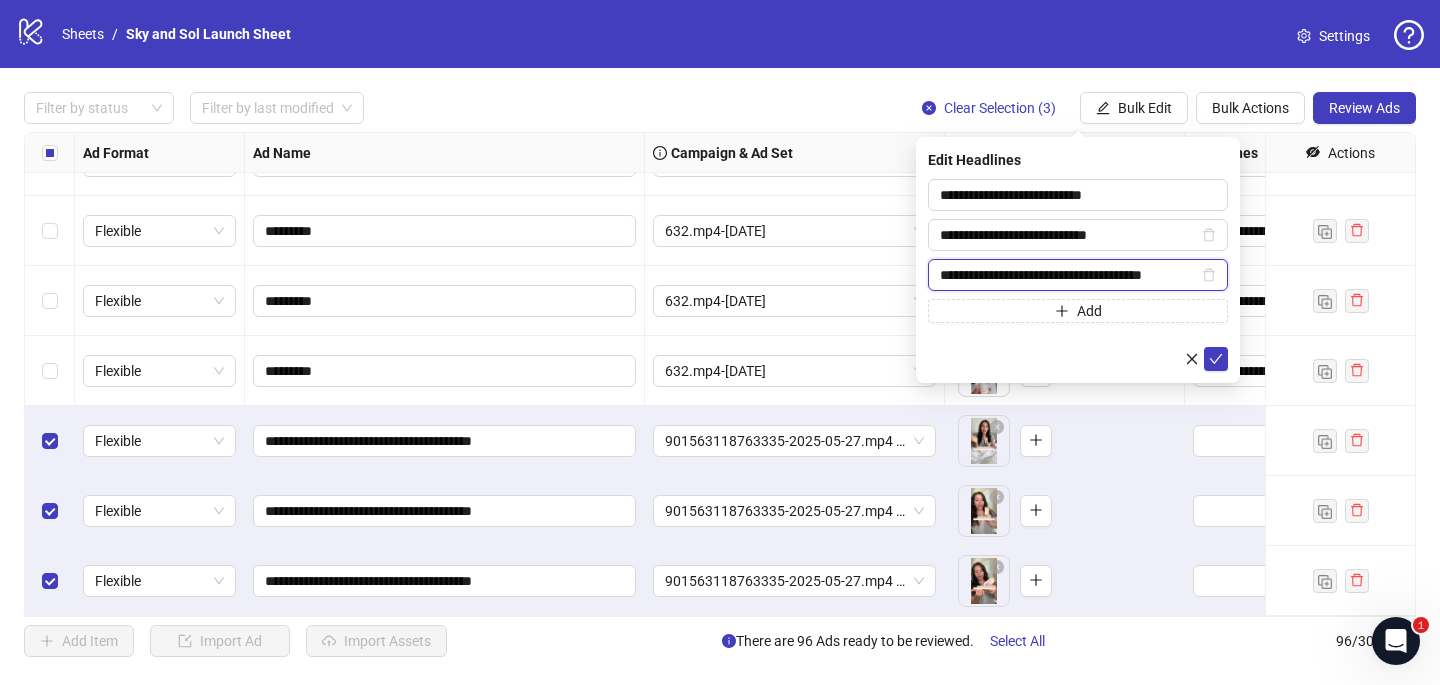 type on "**********" 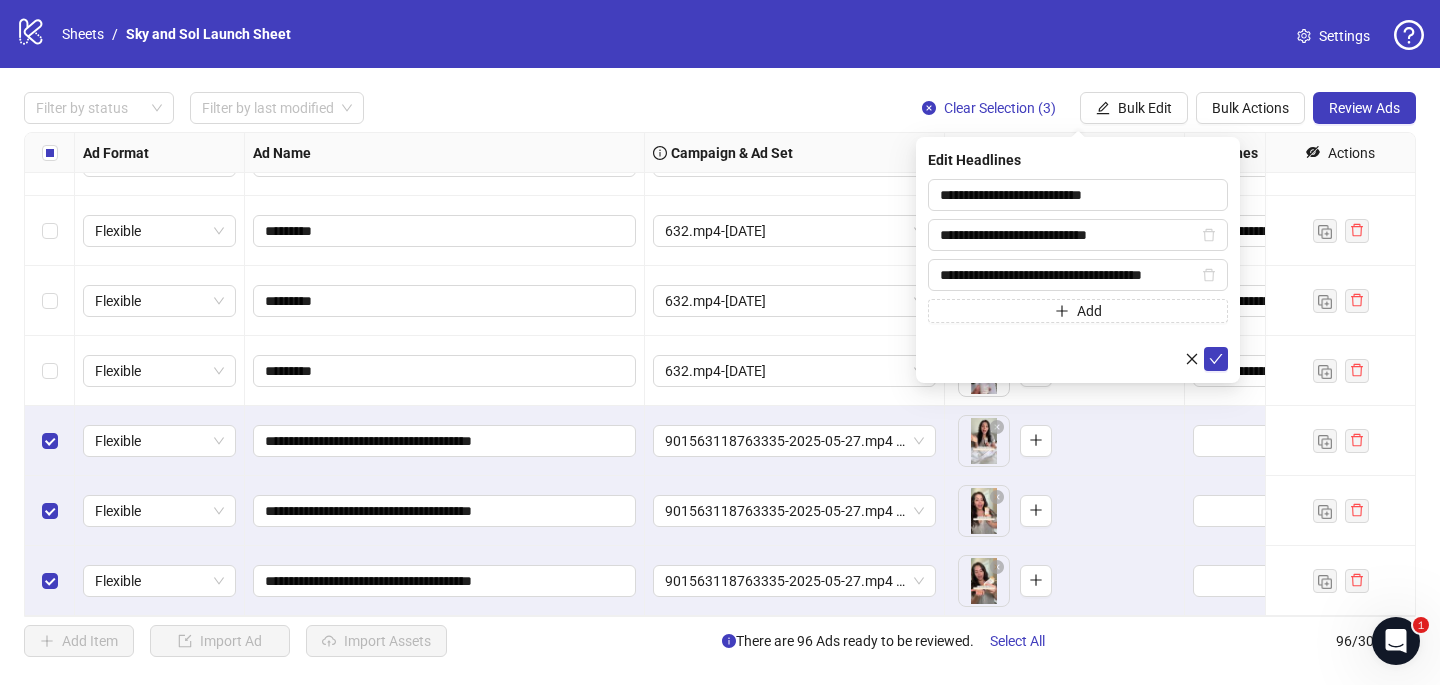 click on "**********" at bounding box center [1078, 251] 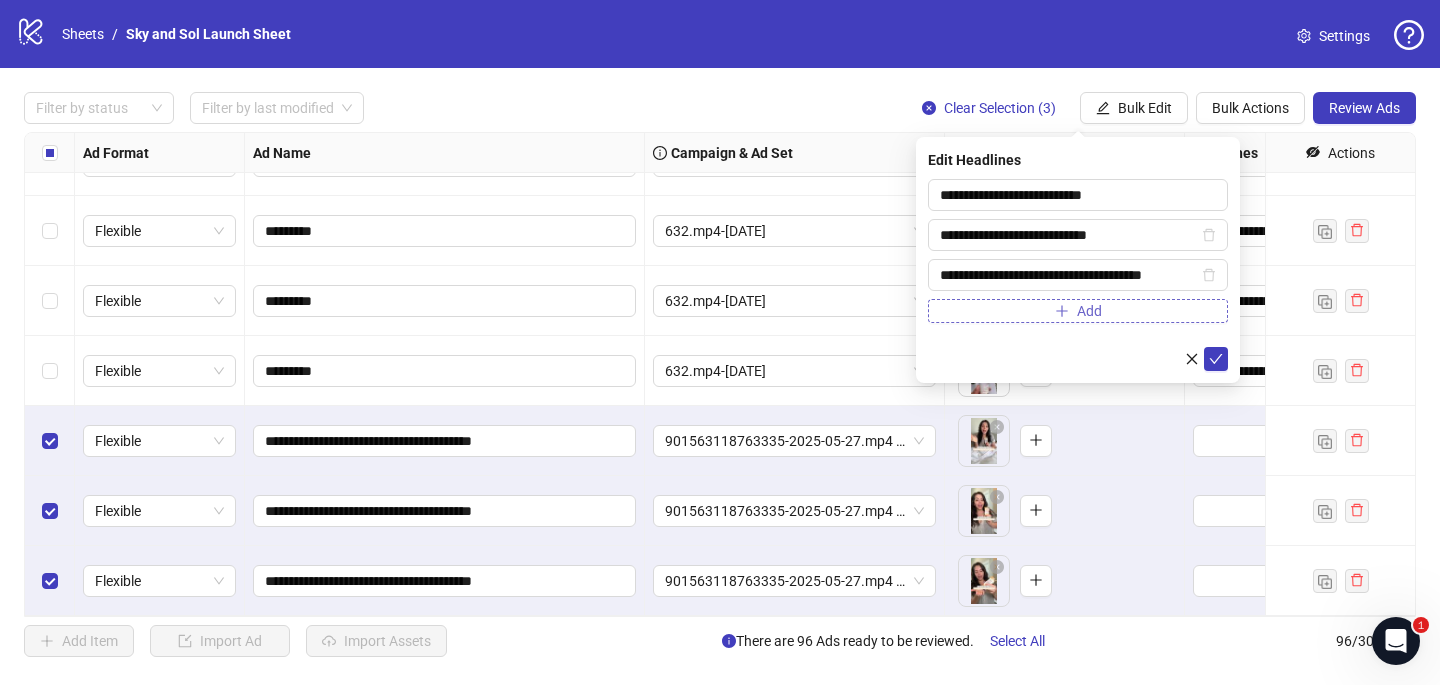 click on "Add" at bounding box center [1078, 311] 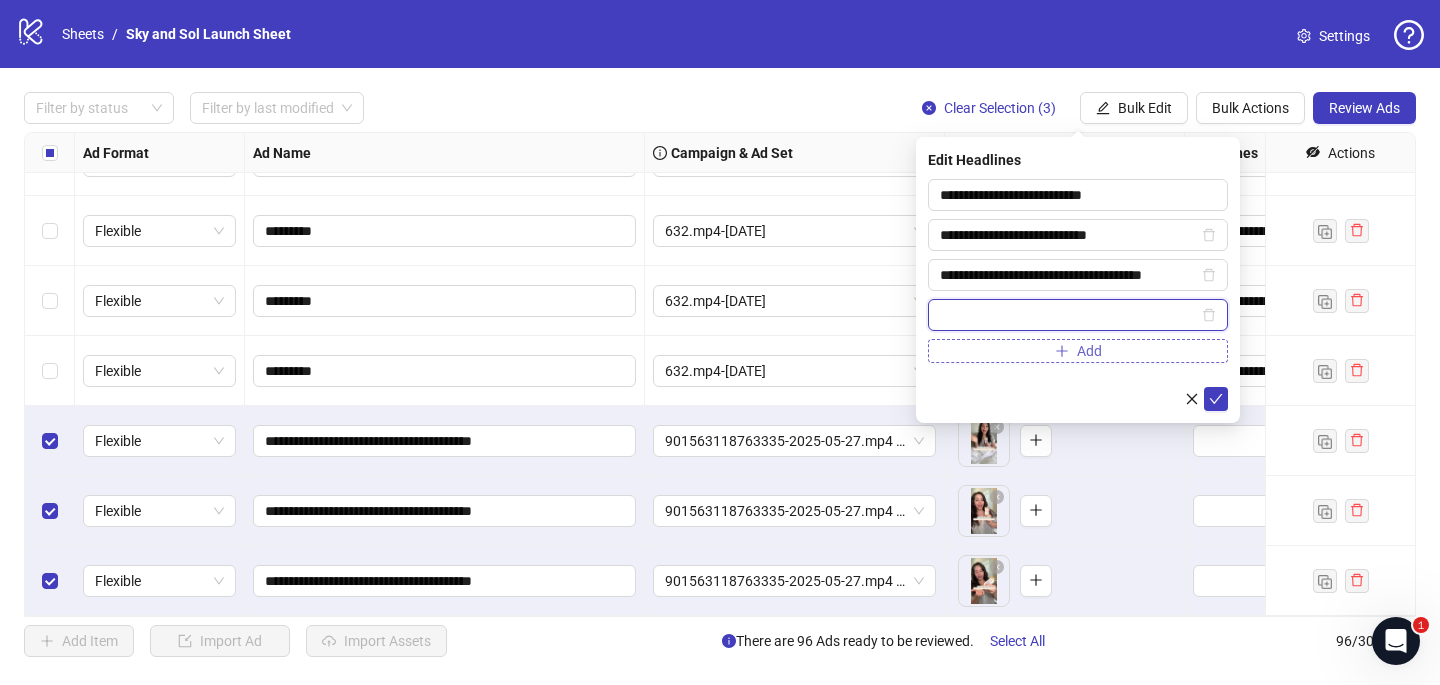 paste on "**********" 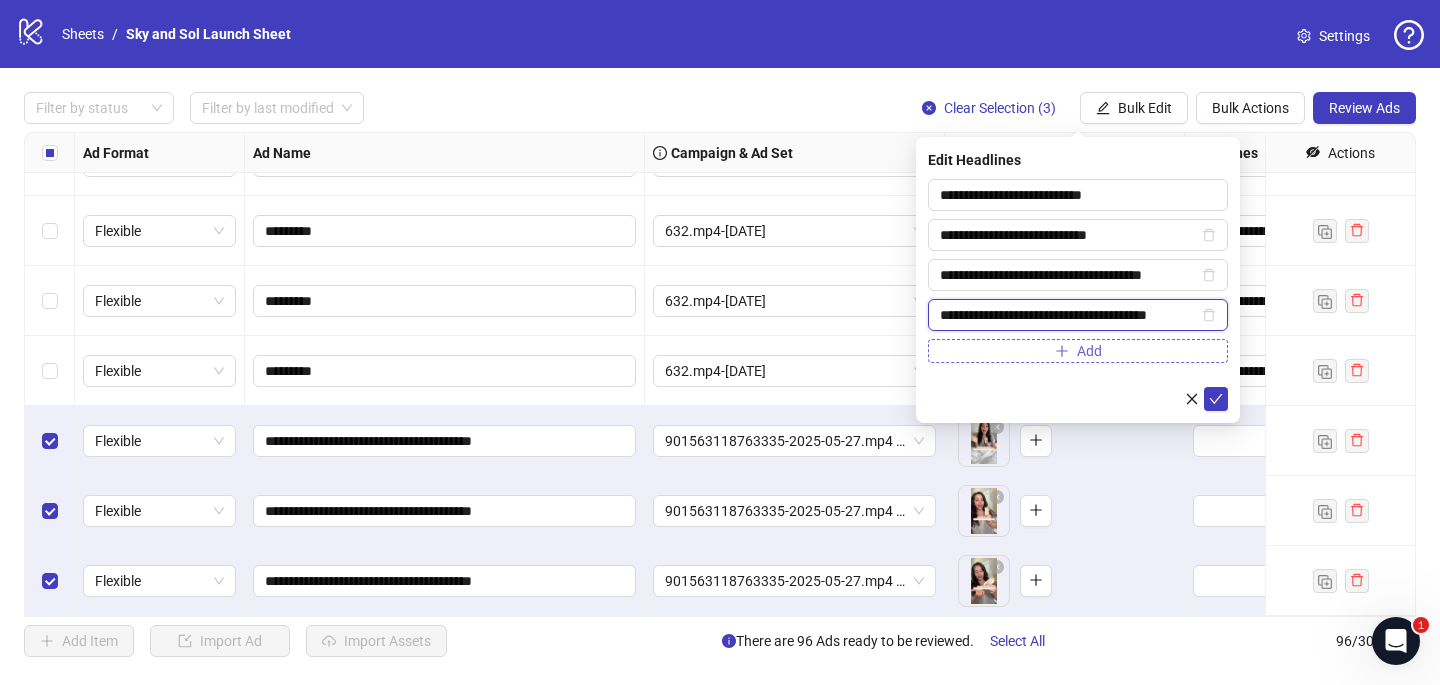 scroll, scrollTop: 0, scrollLeft: 7, axis: horizontal 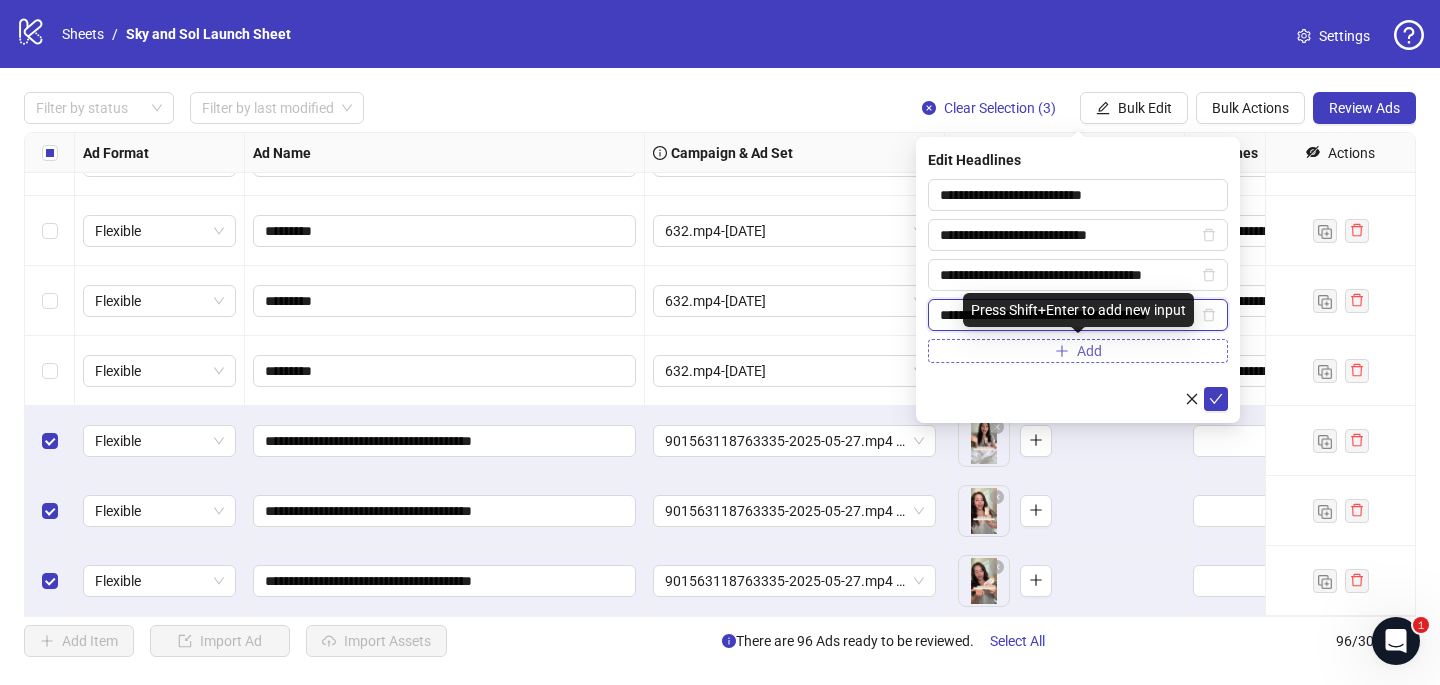 type on "**********" 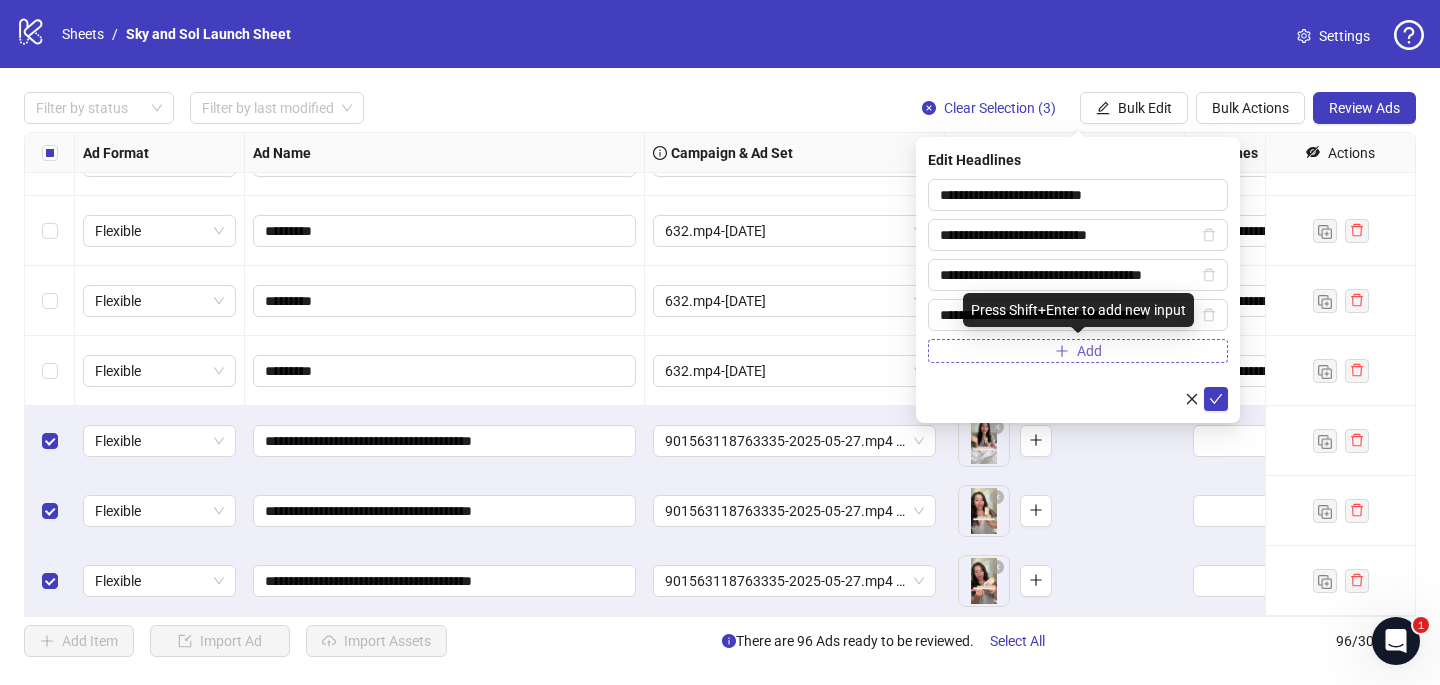 click on "Add" at bounding box center [1078, 351] 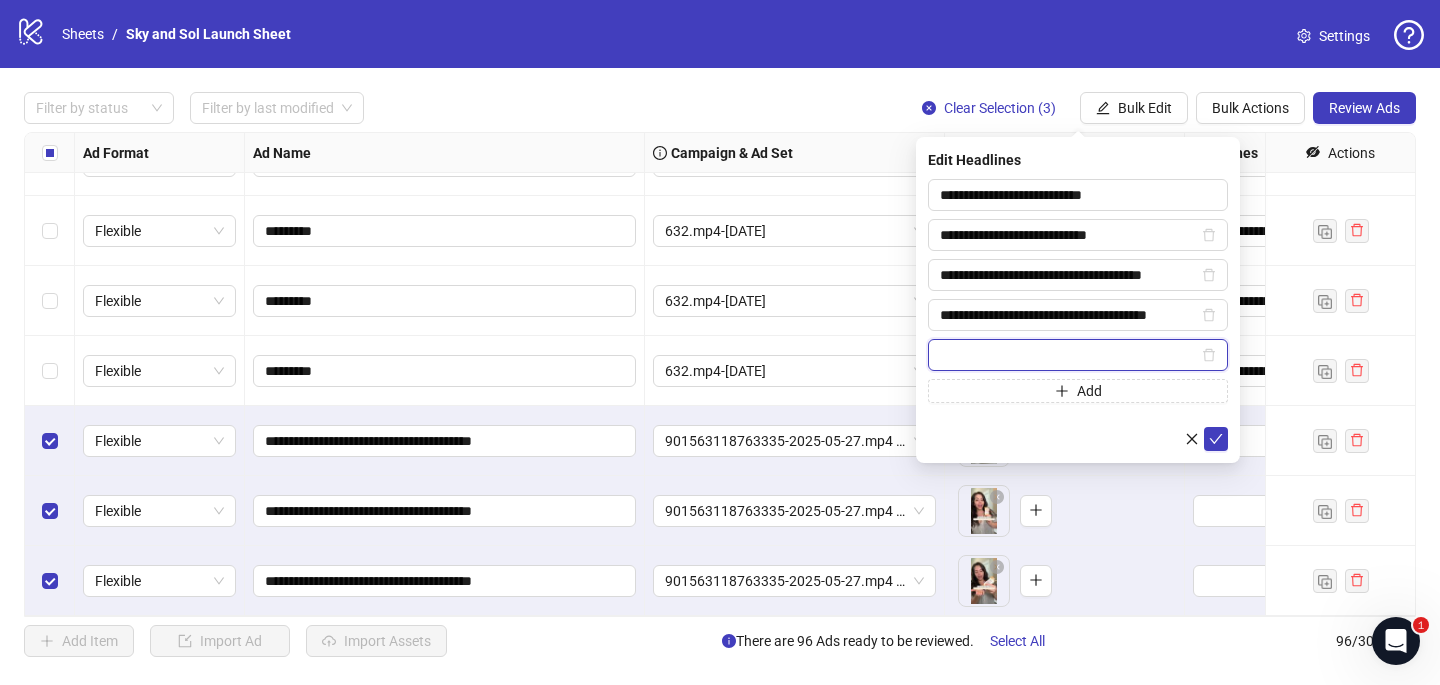paste on "**********" 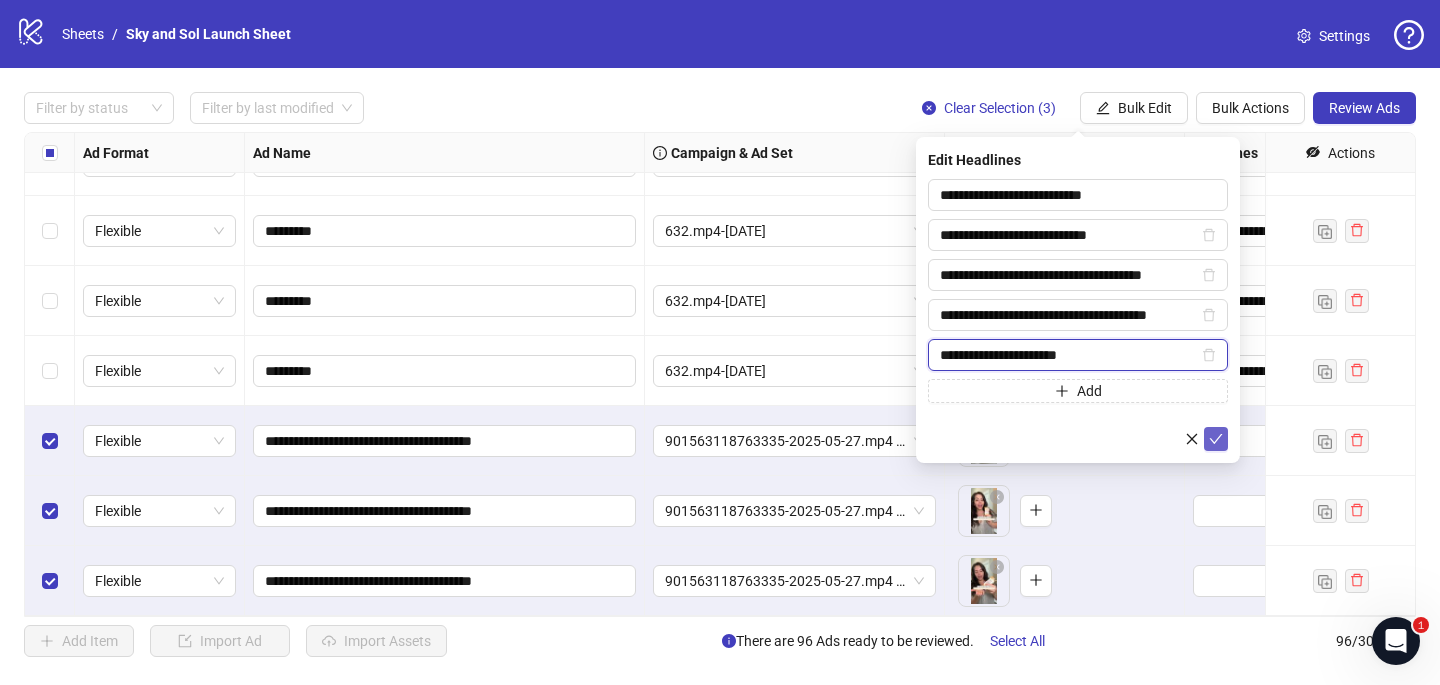type on "**********" 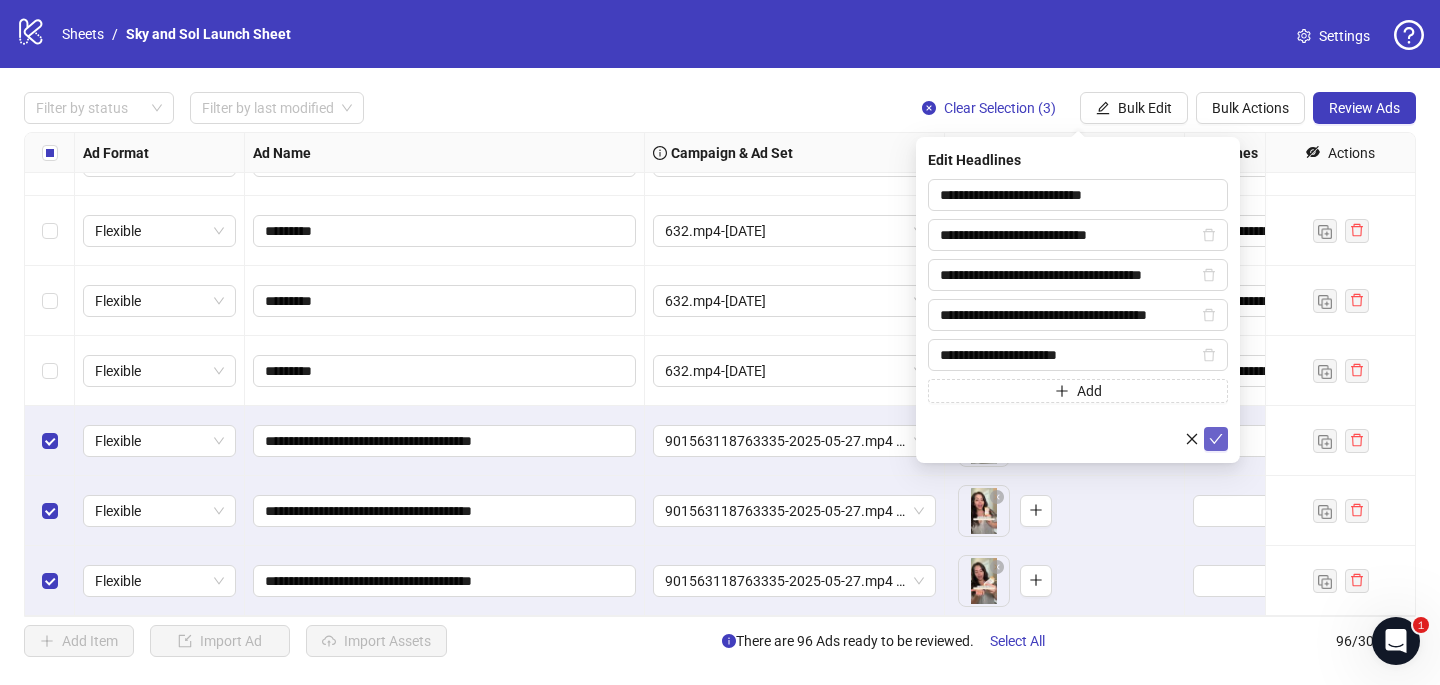 click 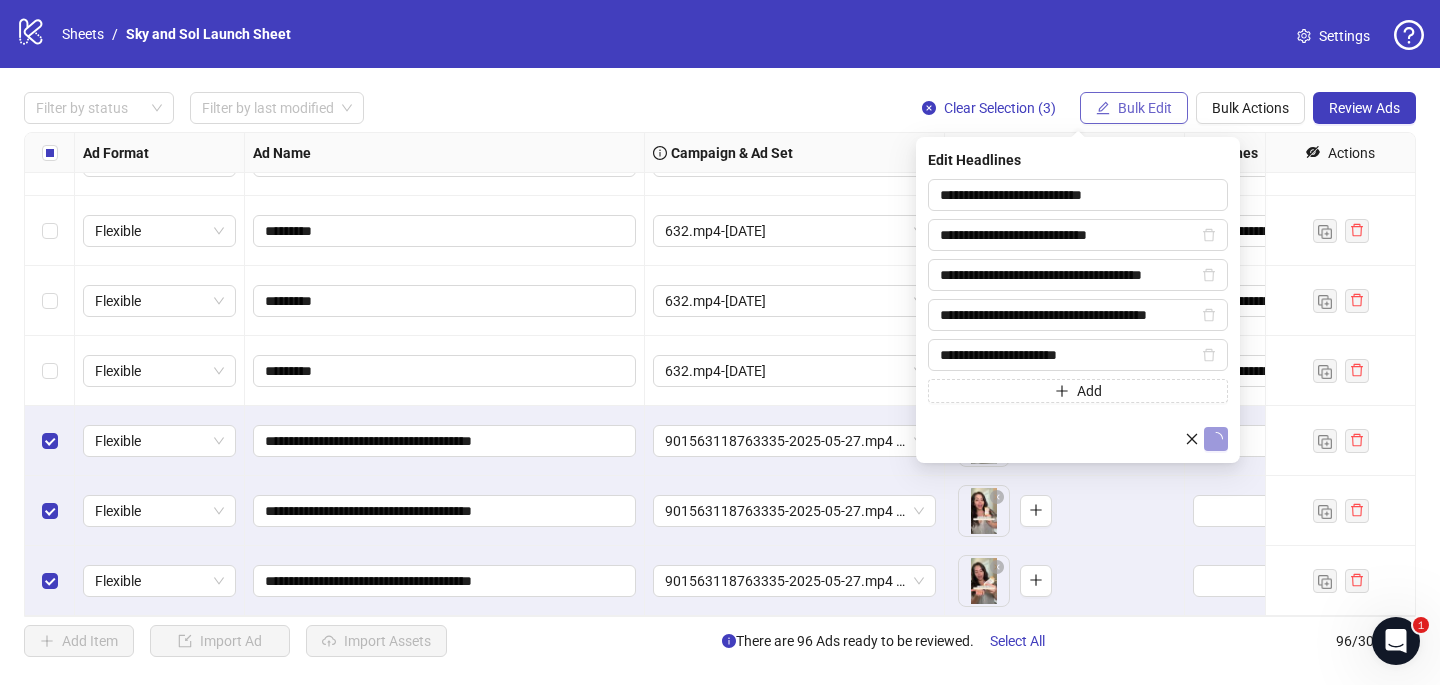 click on "Bulk Edit" at bounding box center (1134, 108) 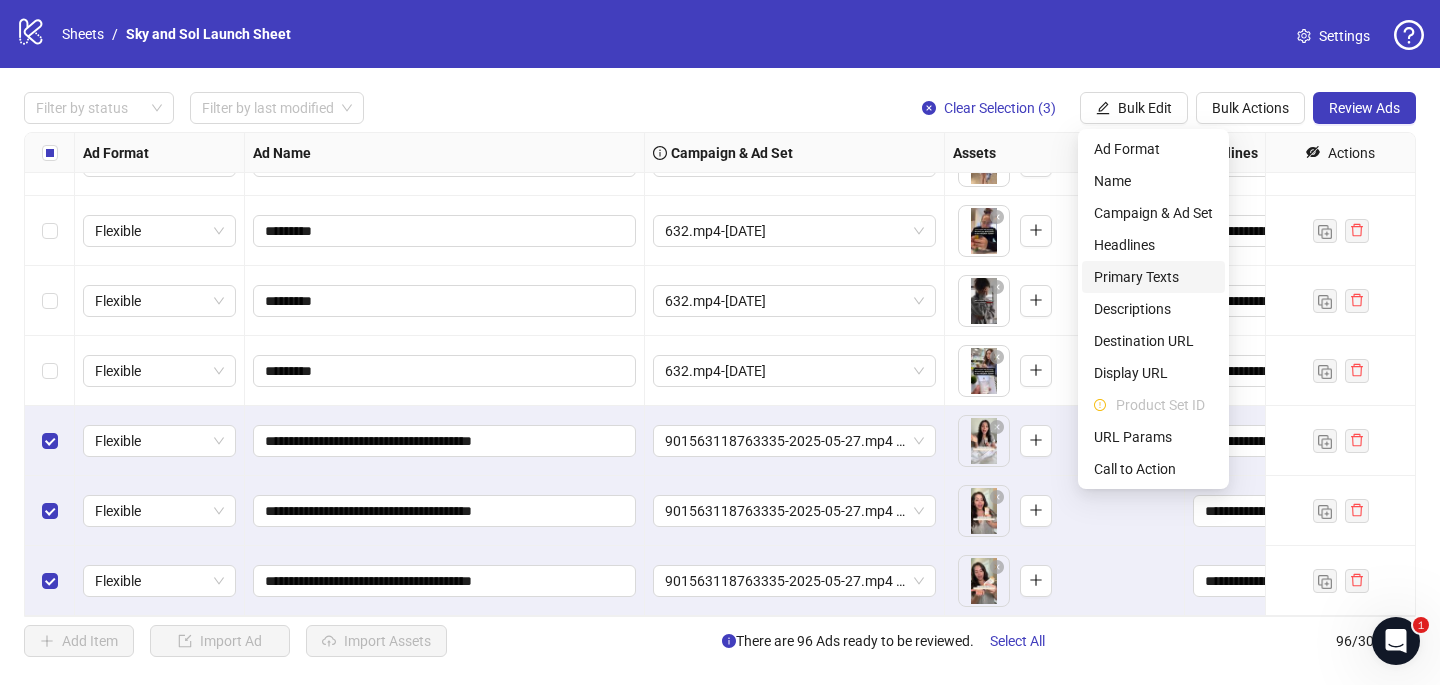 click on "Primary Texts" at bounding box center [1153, 277] 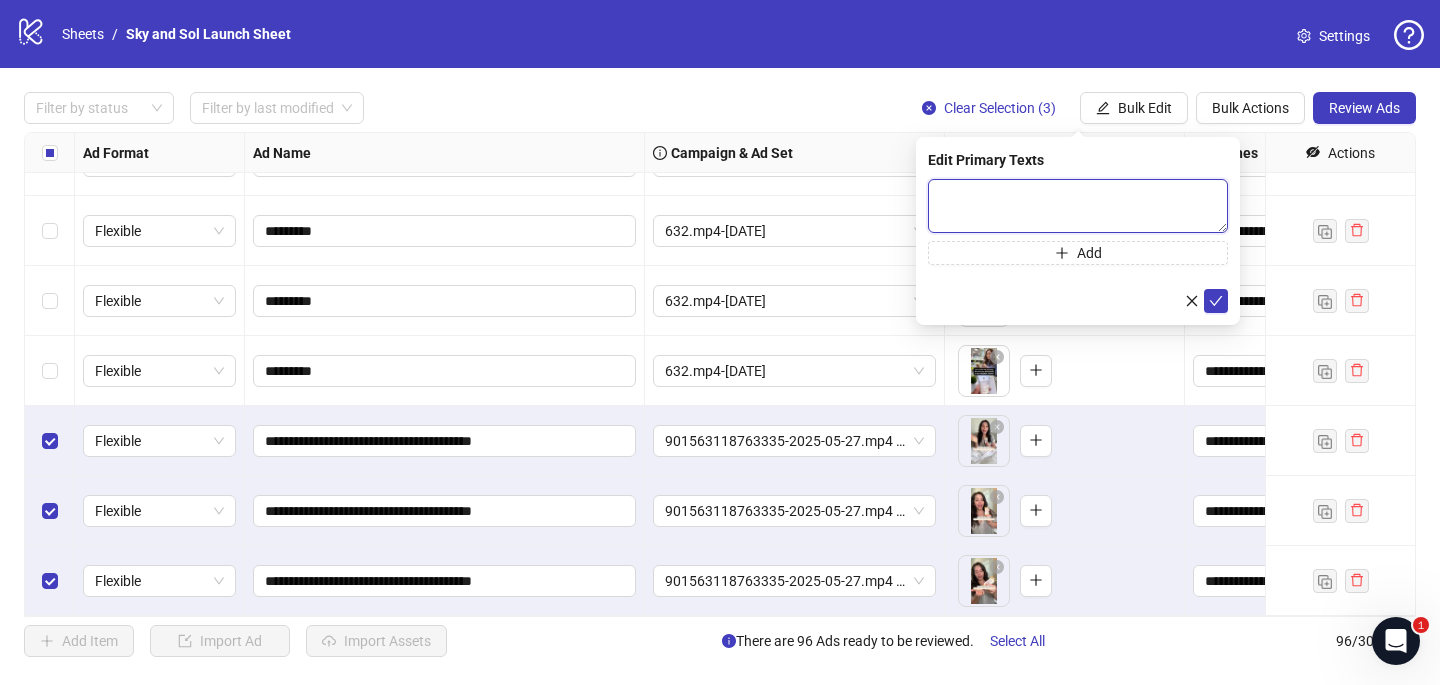click at bounding box center (1078, 206) 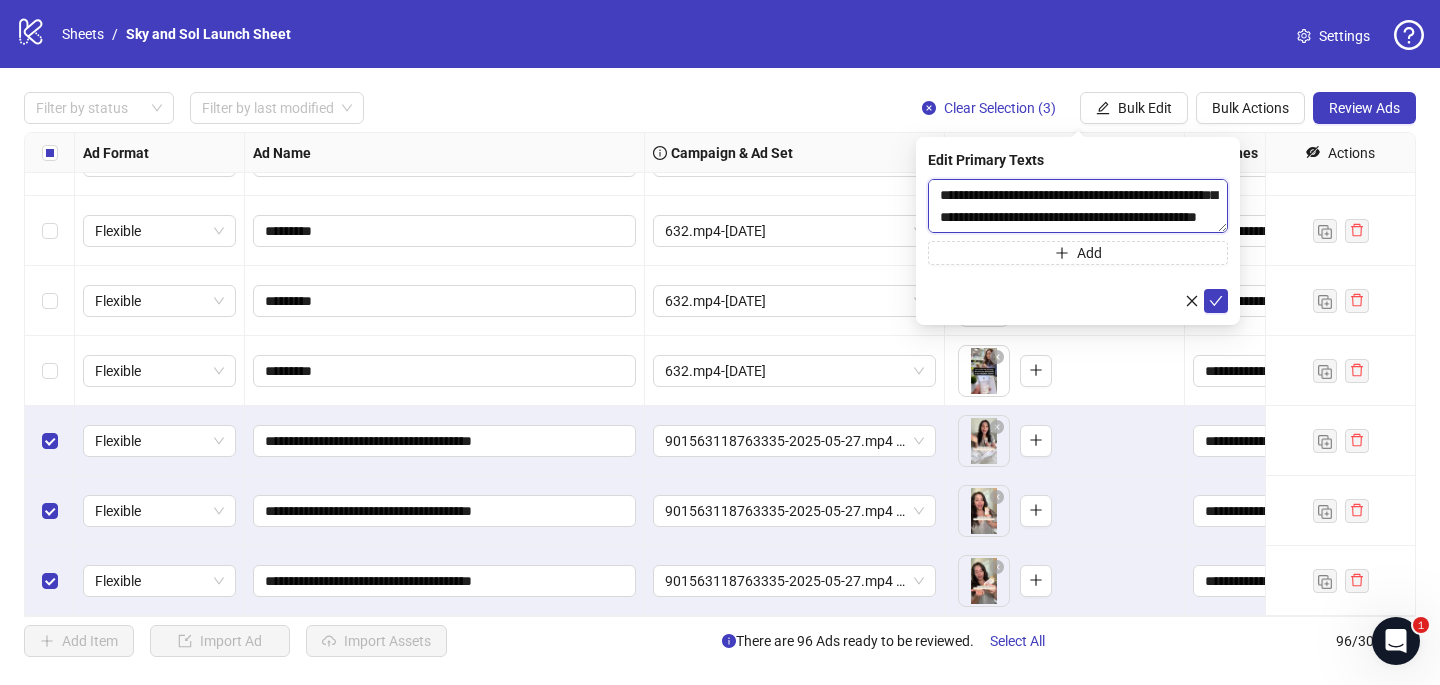 scroll, scrollTop: 66, scrollLeft: 0, axis: vertical 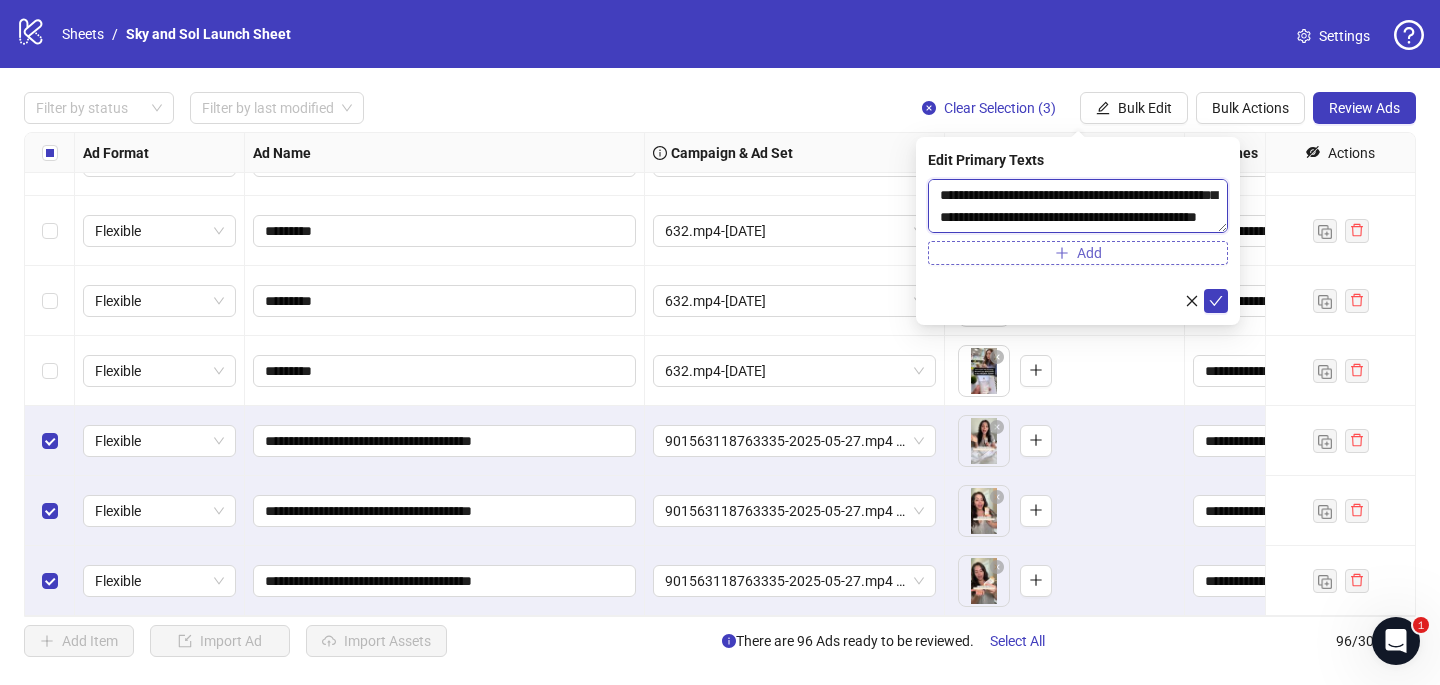 type on "**********" 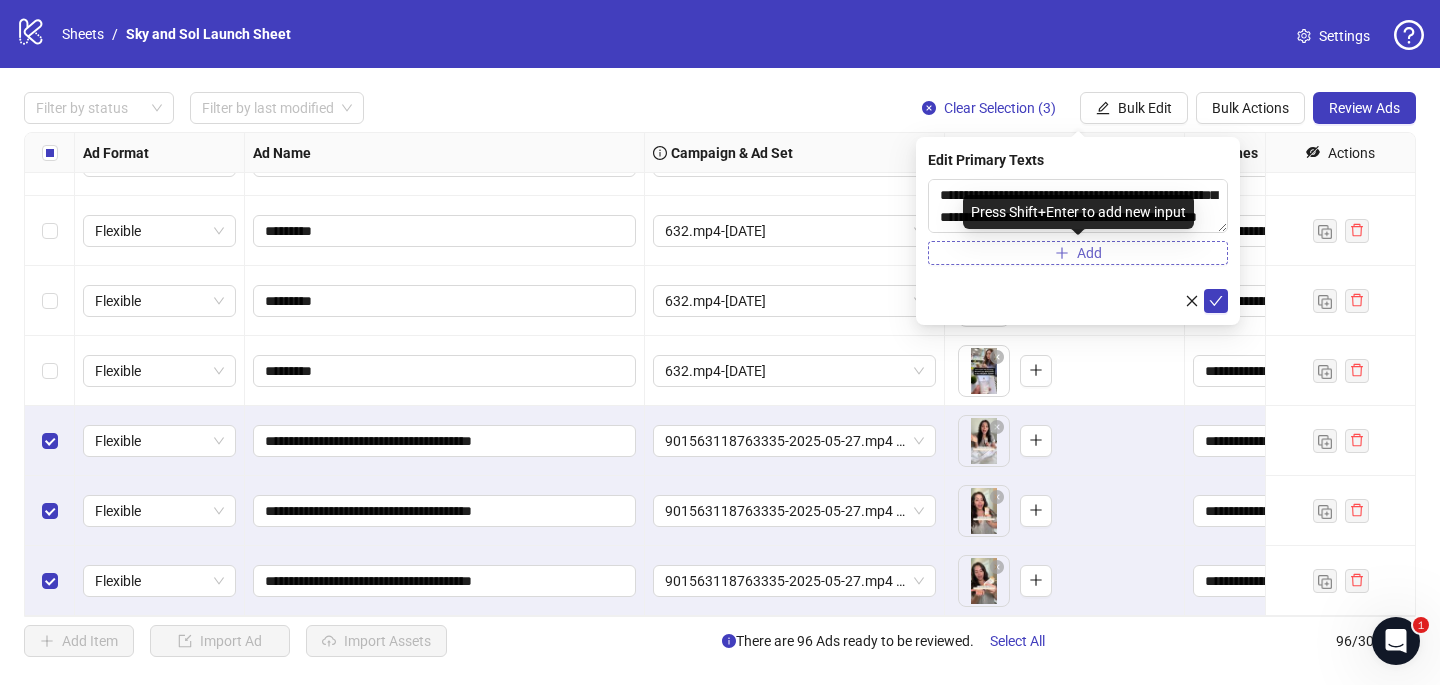 click on "Add" at bounding box center [1078, 253] 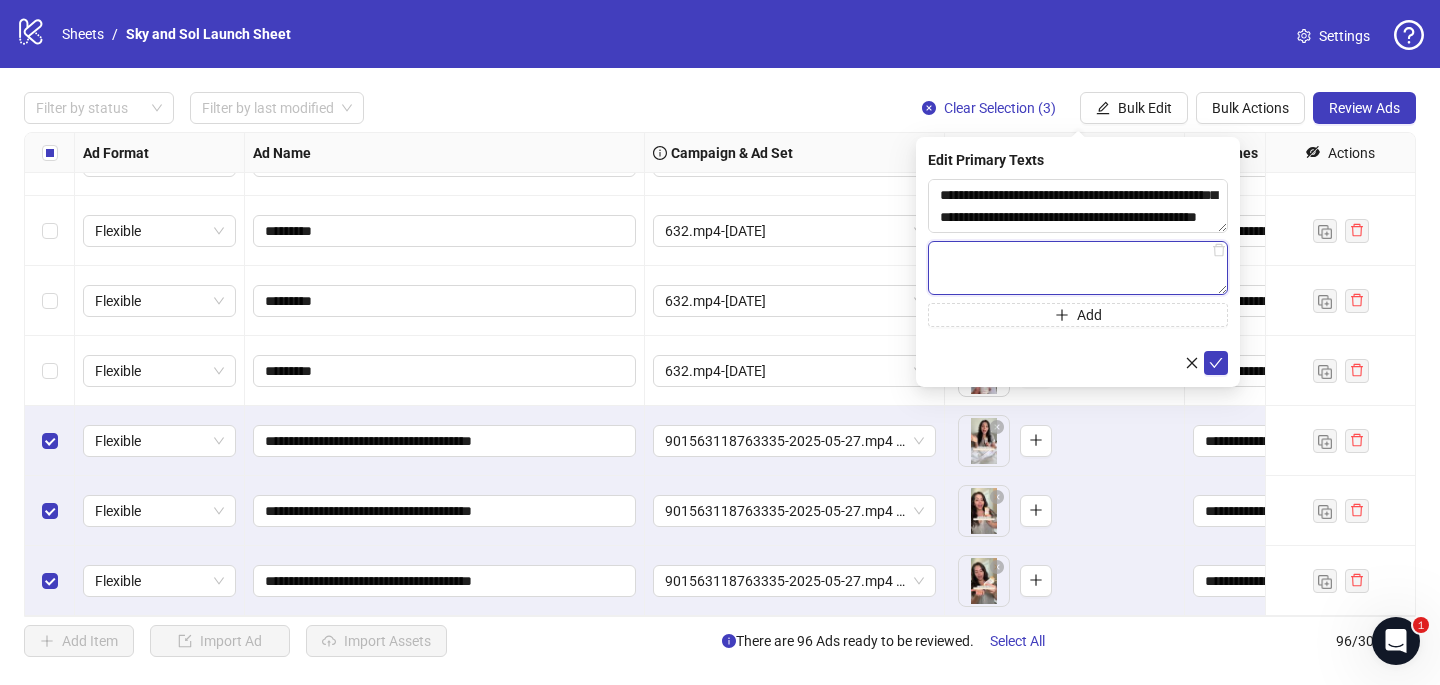 paste on "**********" 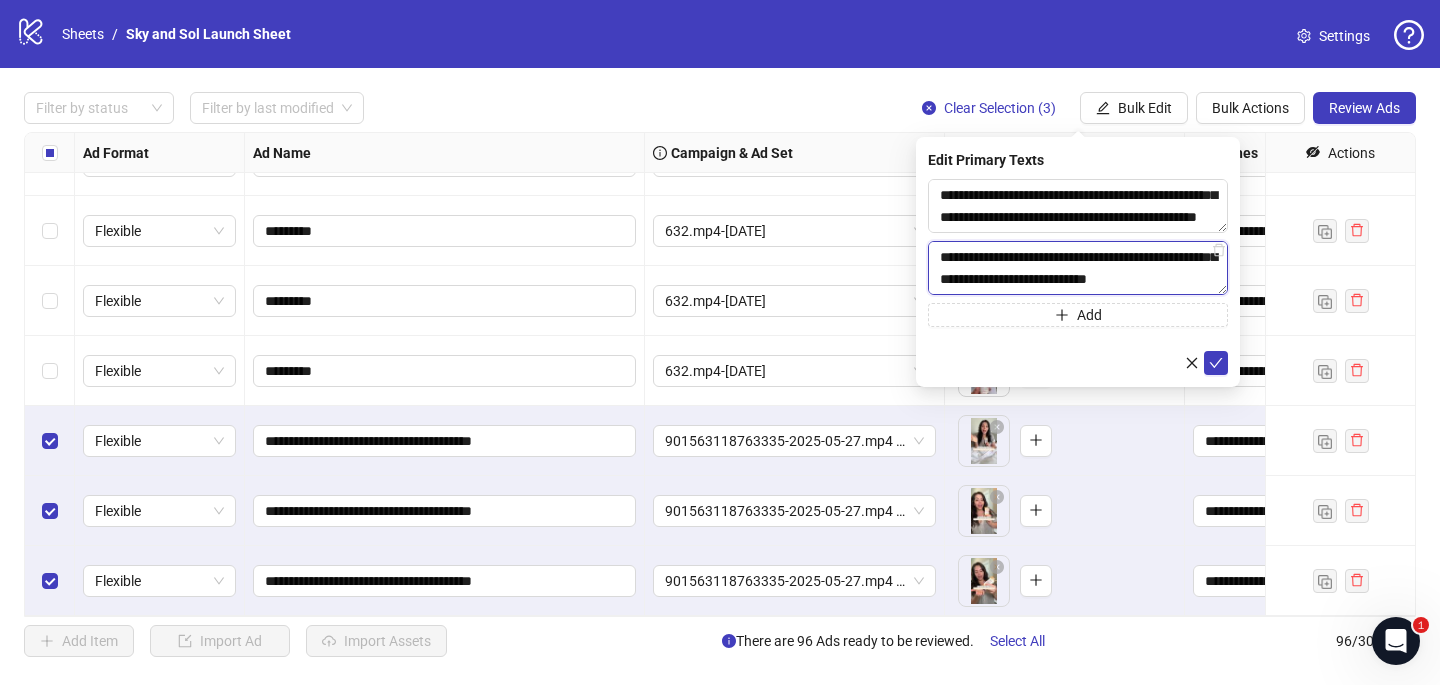 scroll, scrollTop: 88, scrollLeft: 0, axis: vertical 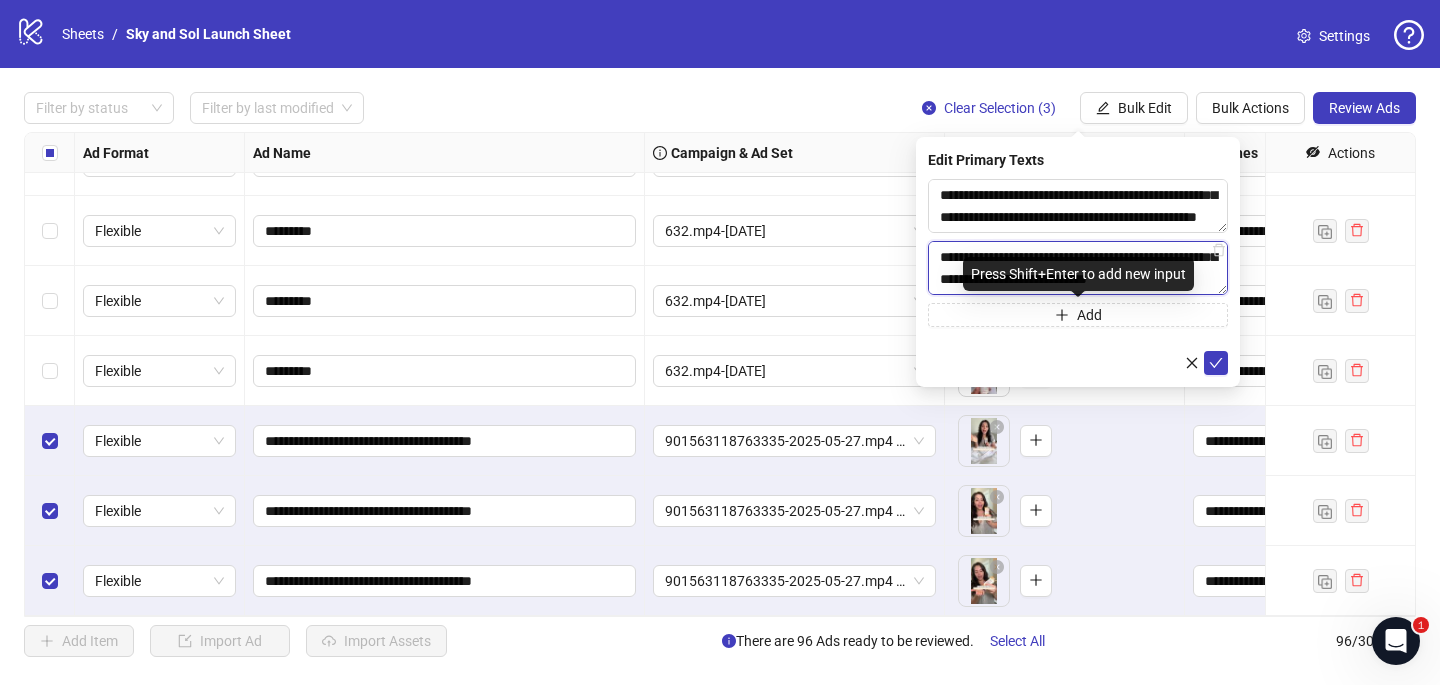 type on "**********" 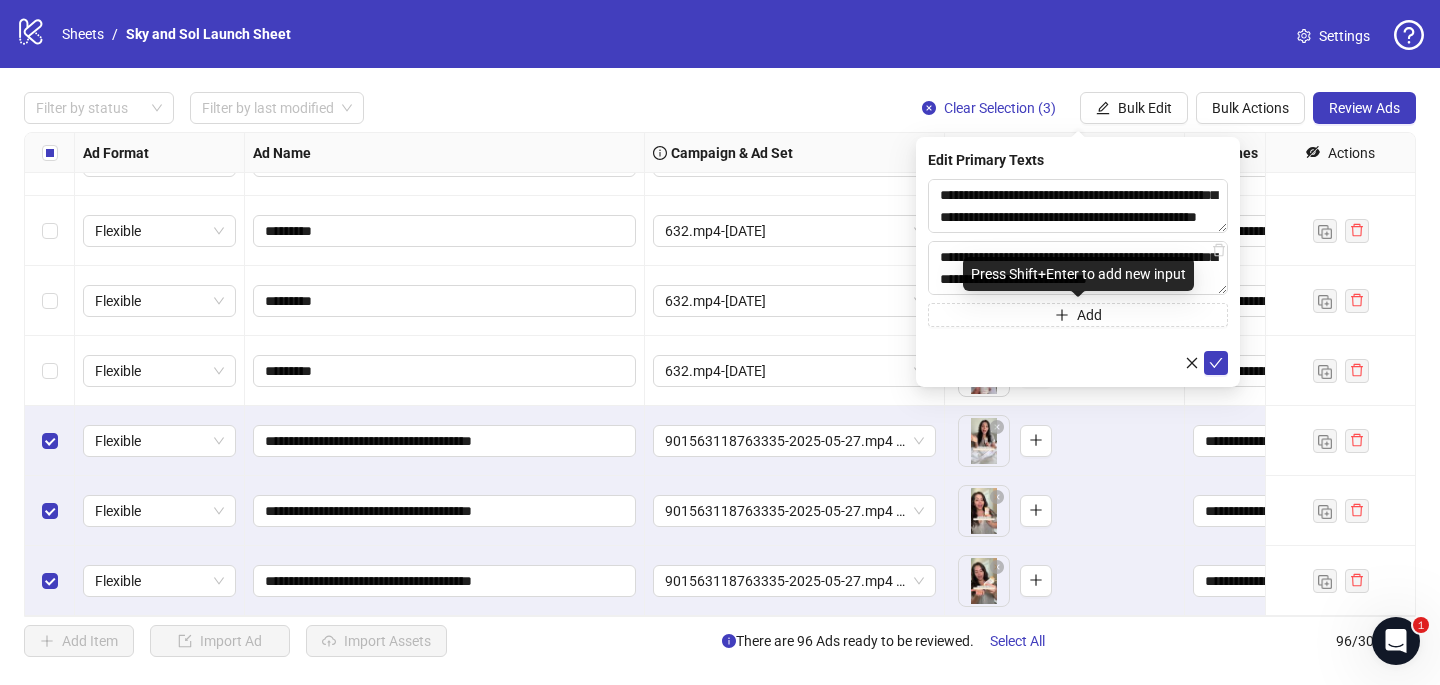 click on "**********" at bounding box center (1078, 277) 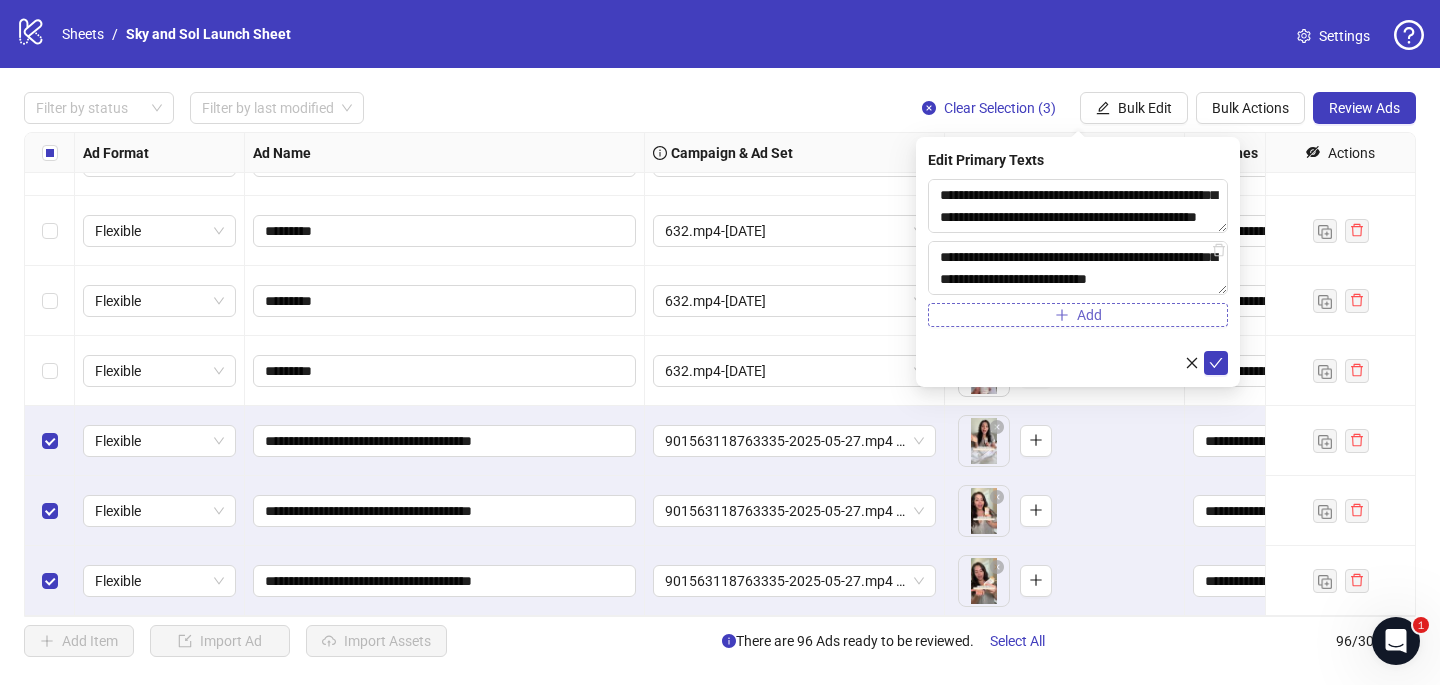 click on "Add" at bounding box center (1078, 315) 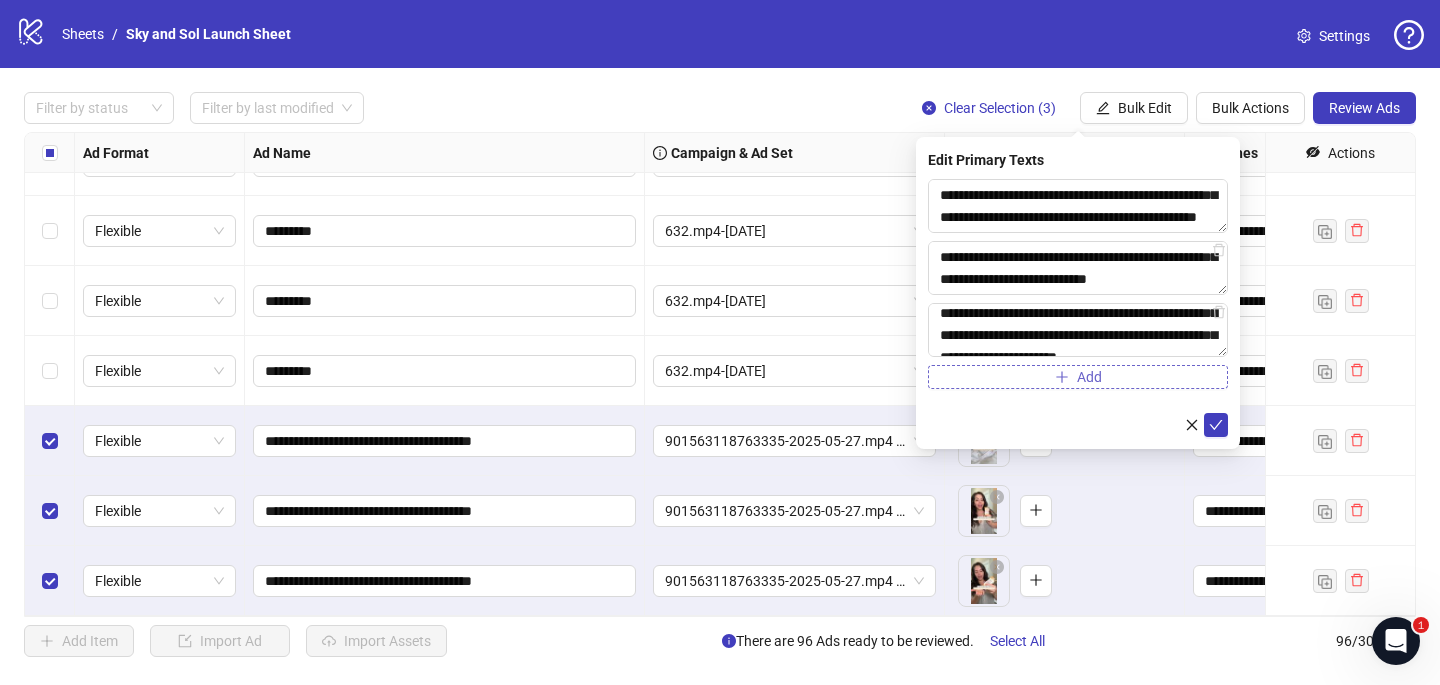 scroll, scrollTop: 140, scrollLeft: 0, axis: vertical 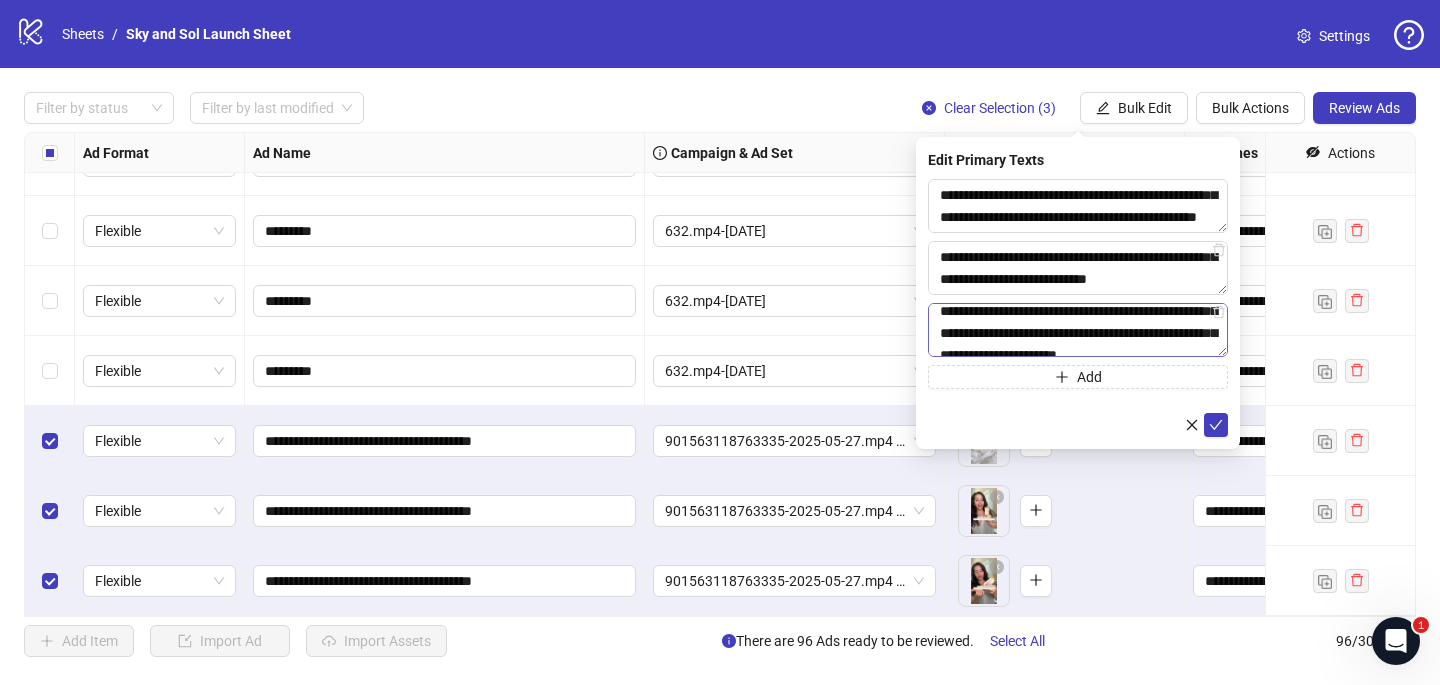 drag, startPoint x: 1056, startPoint y: 335, endPoint x: 1133, endPoint y: 335, distance: 77 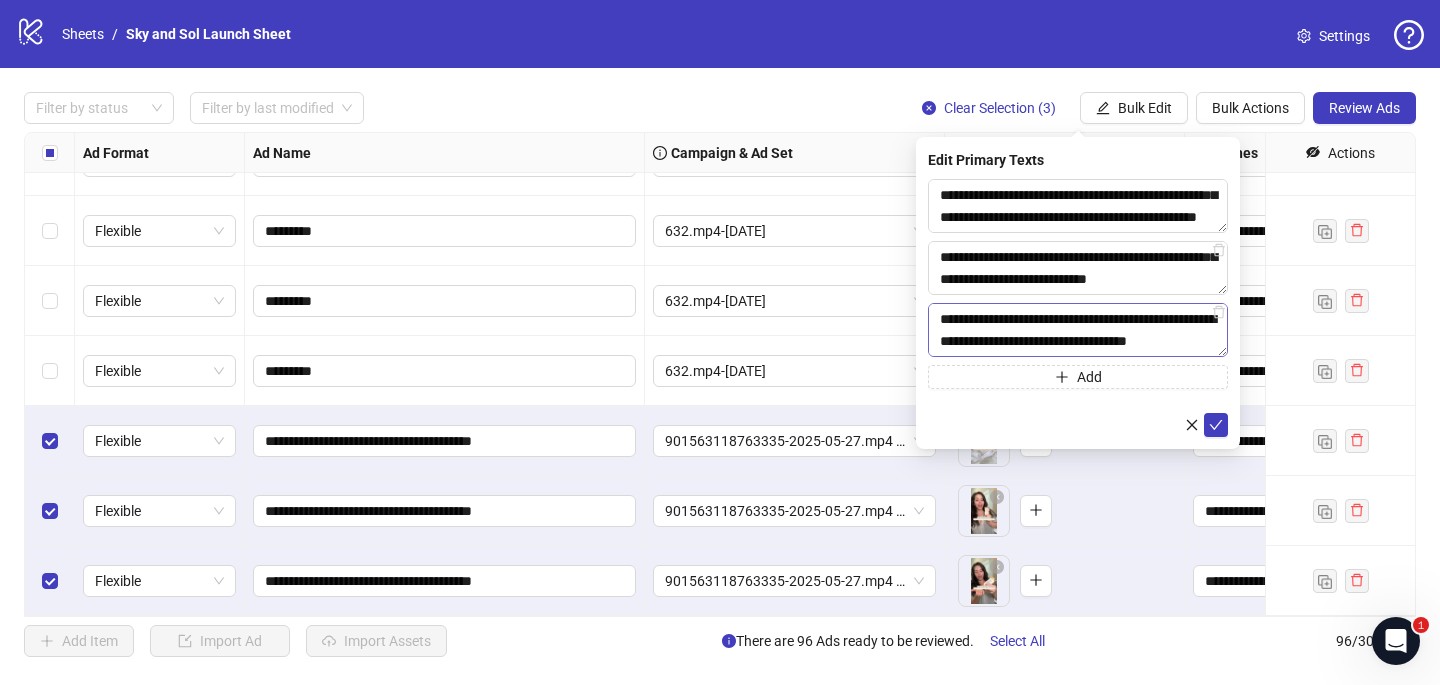 scroll, scrollTop: 418, scrollLeft: 0, axis: vertical 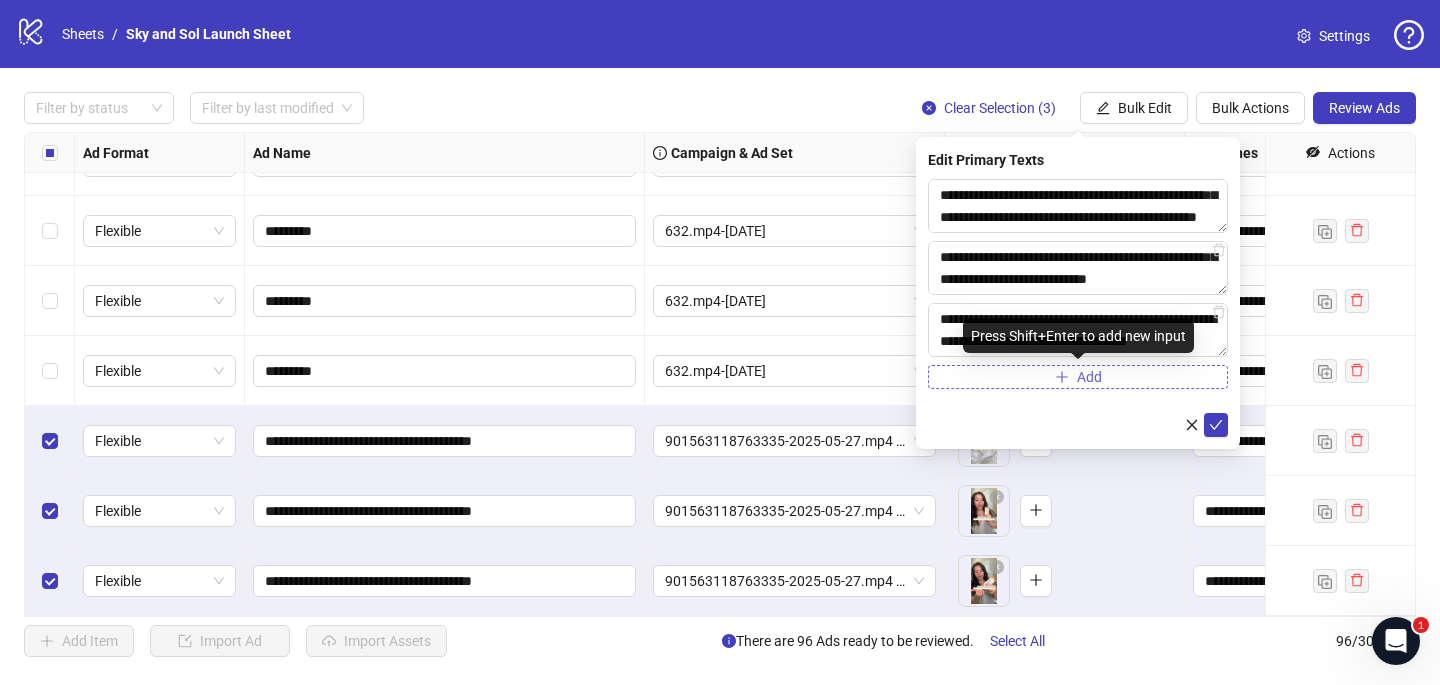 type on "**********" 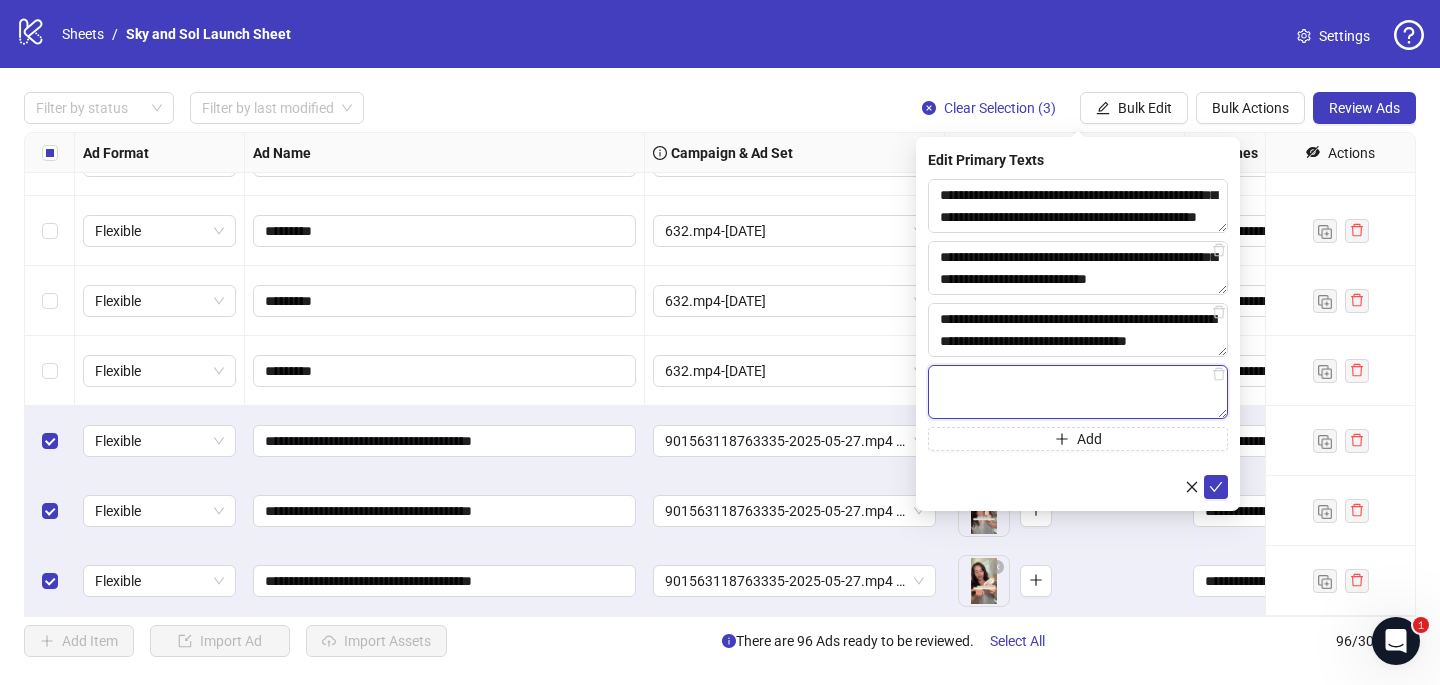 paste on "**********" 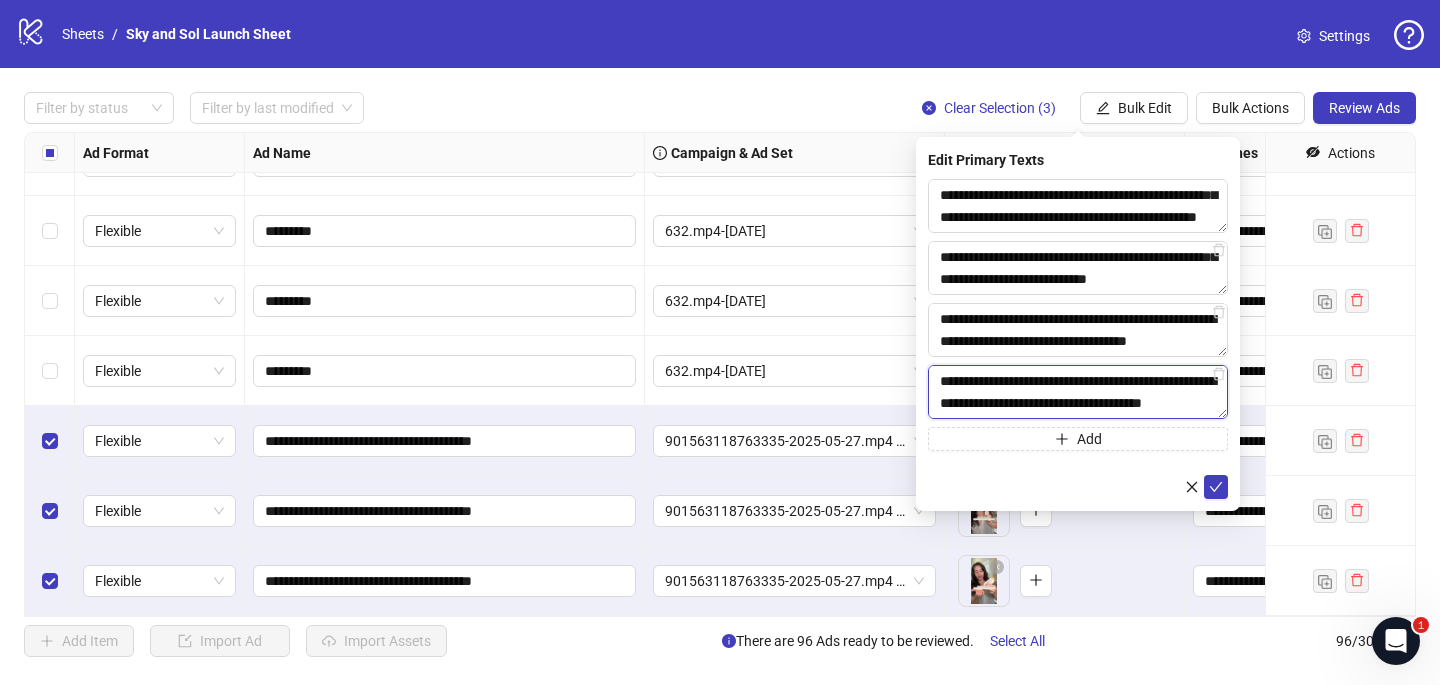 scroll, scrollTop: 352, scrollLeft: 0, axis: vertical 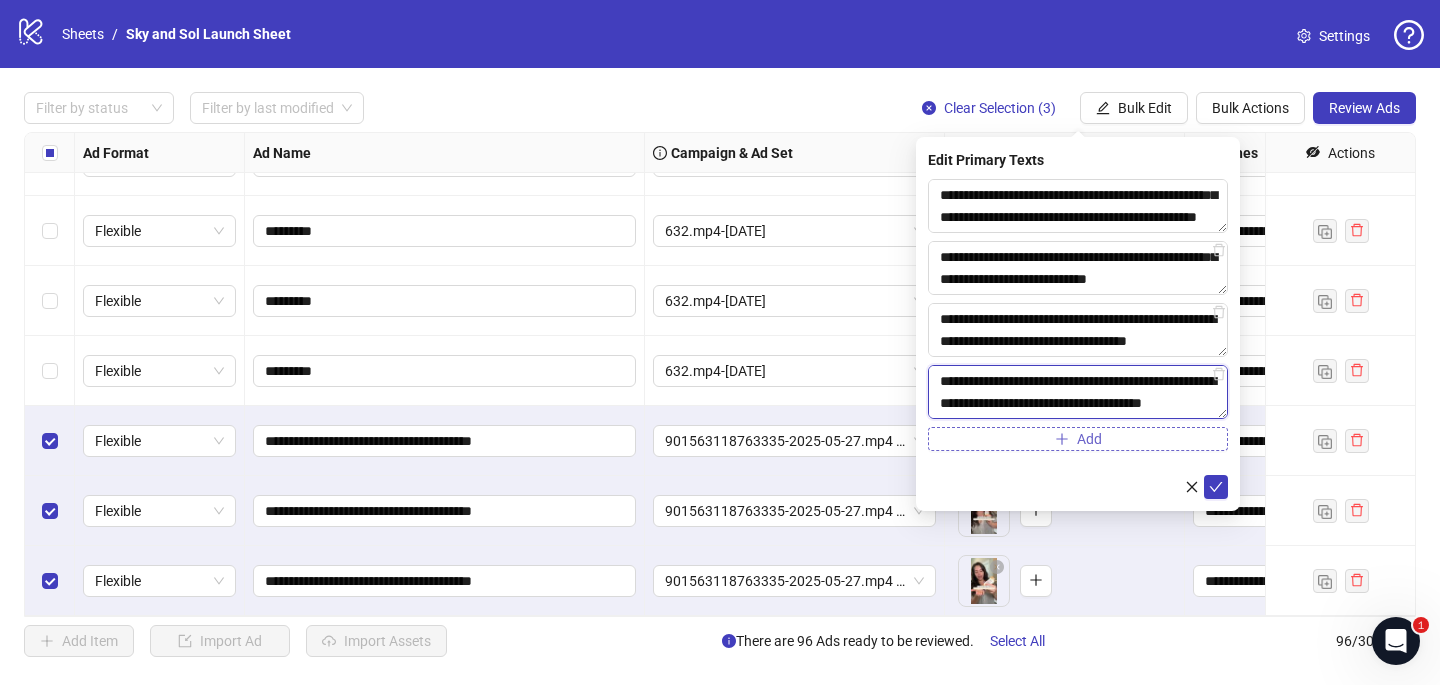 type on "**********" 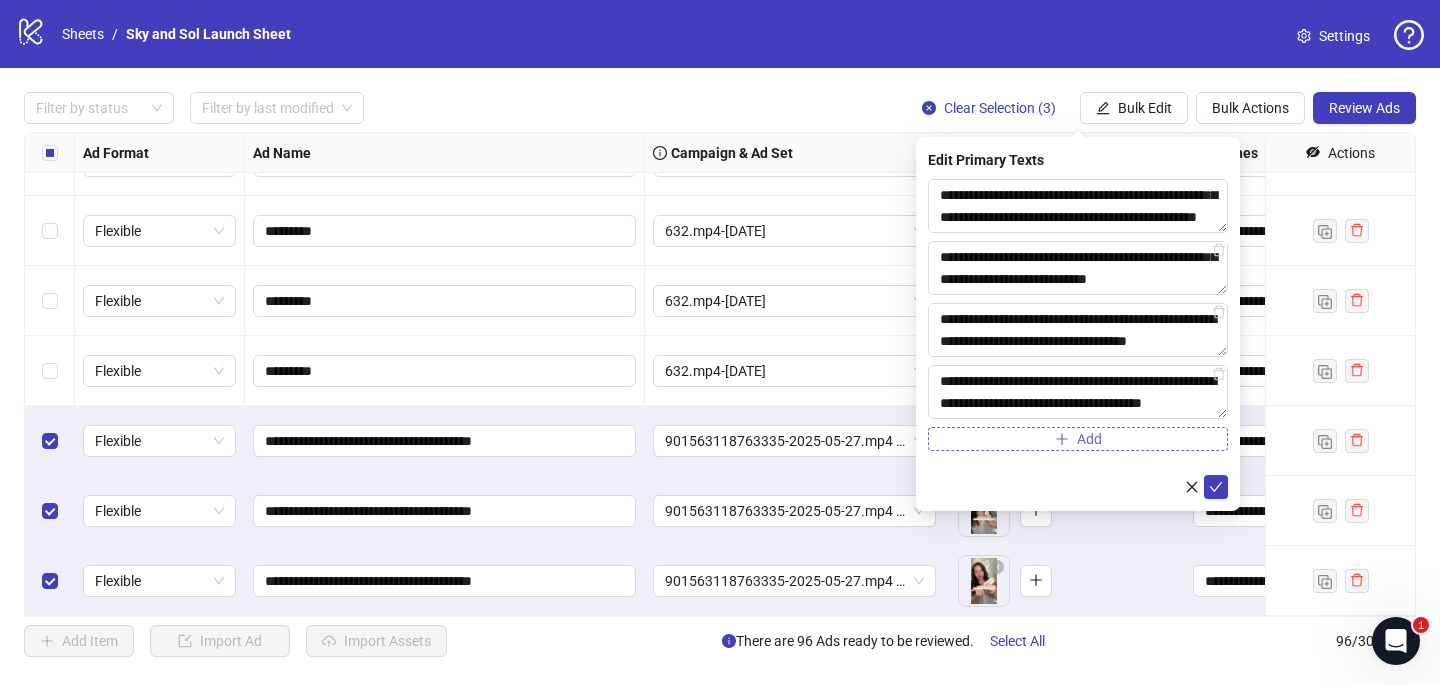 click on "Add" at bounding box center (1078, 439) 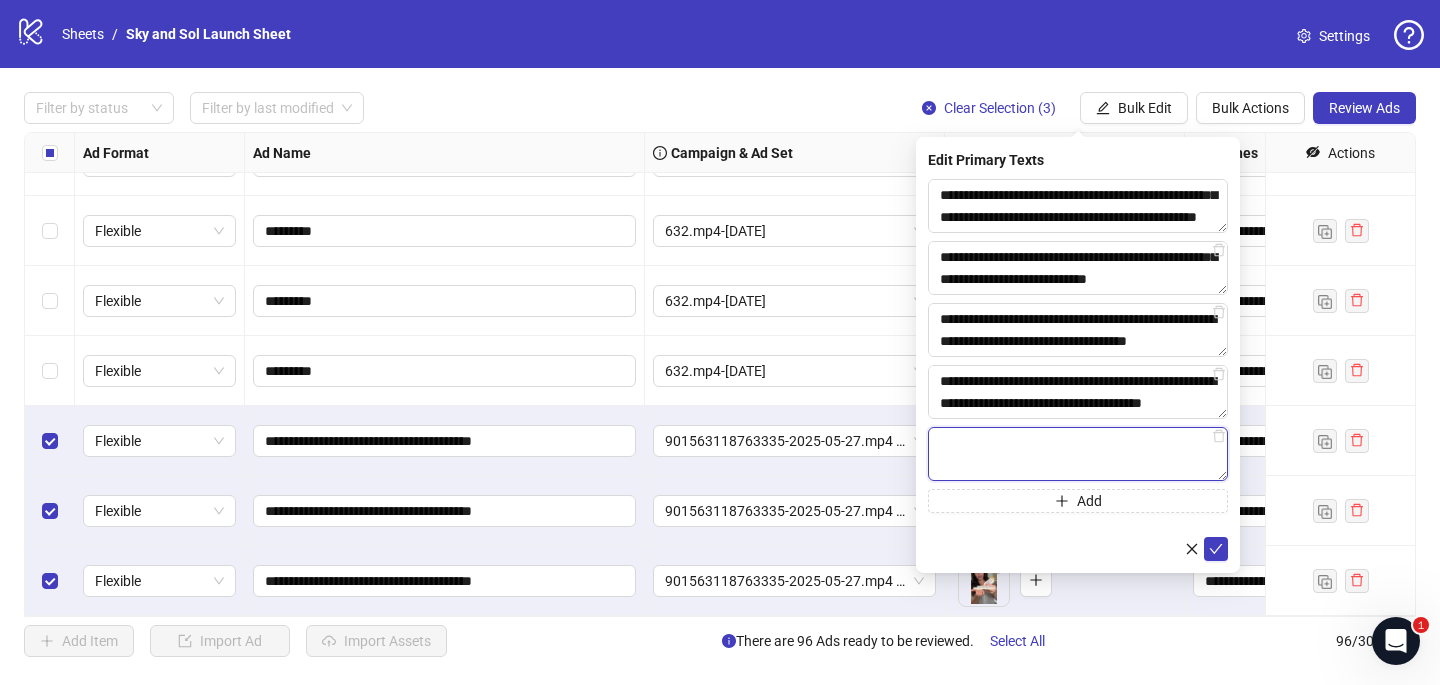 paste on "**********" 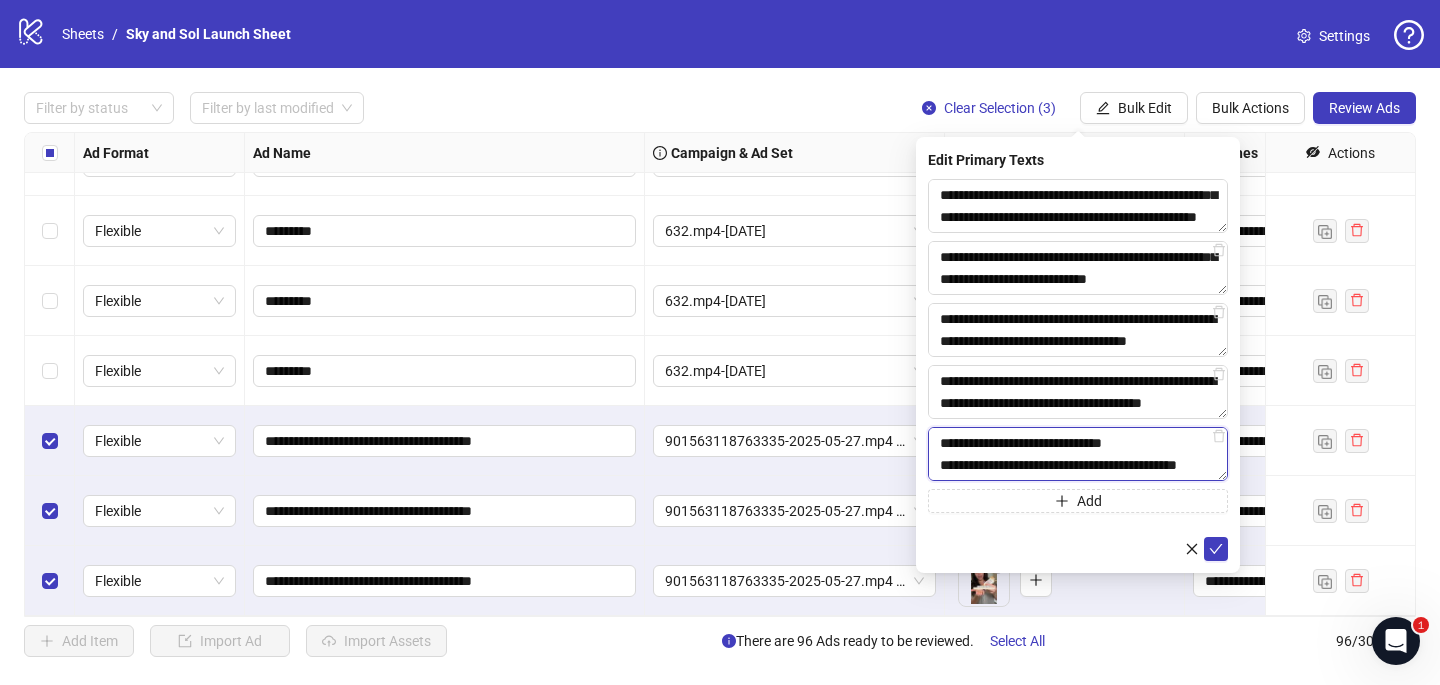 scroll, scrollTop: 418, scrollLeft: 0, axis: vertical 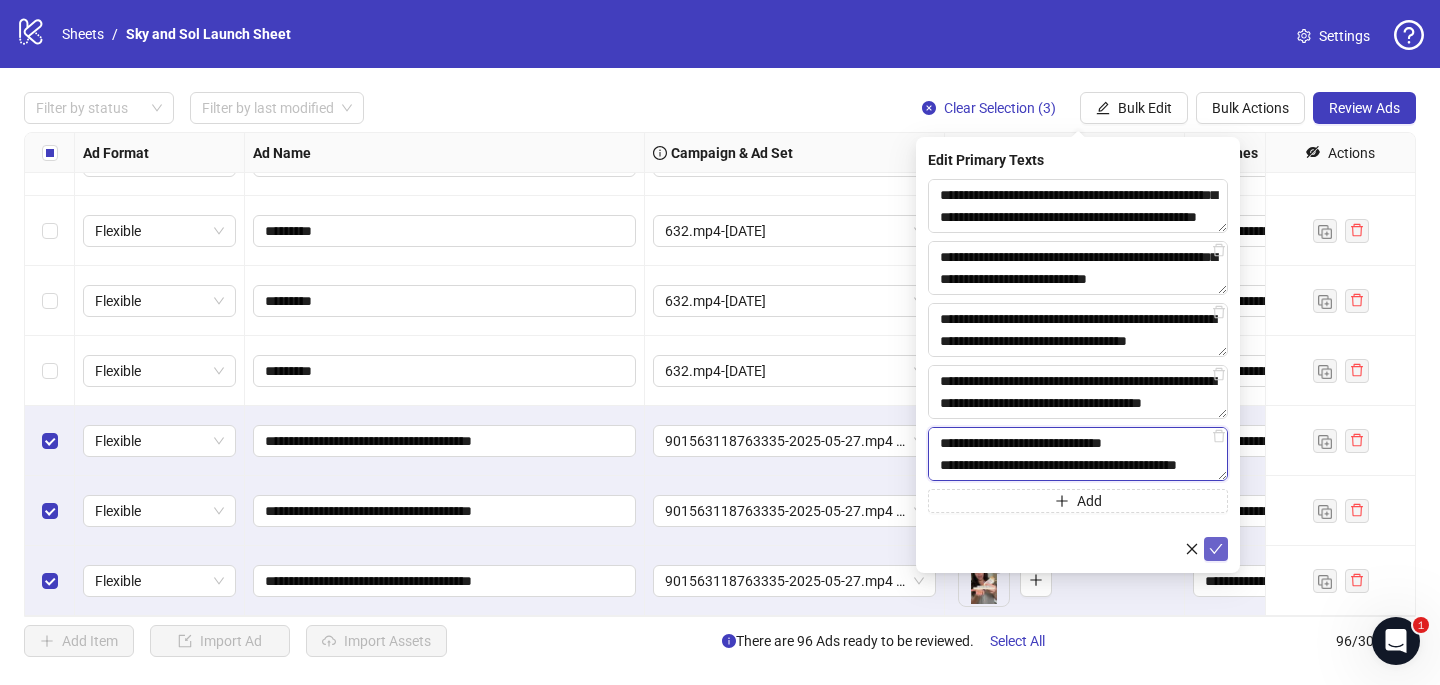 type on "**********" 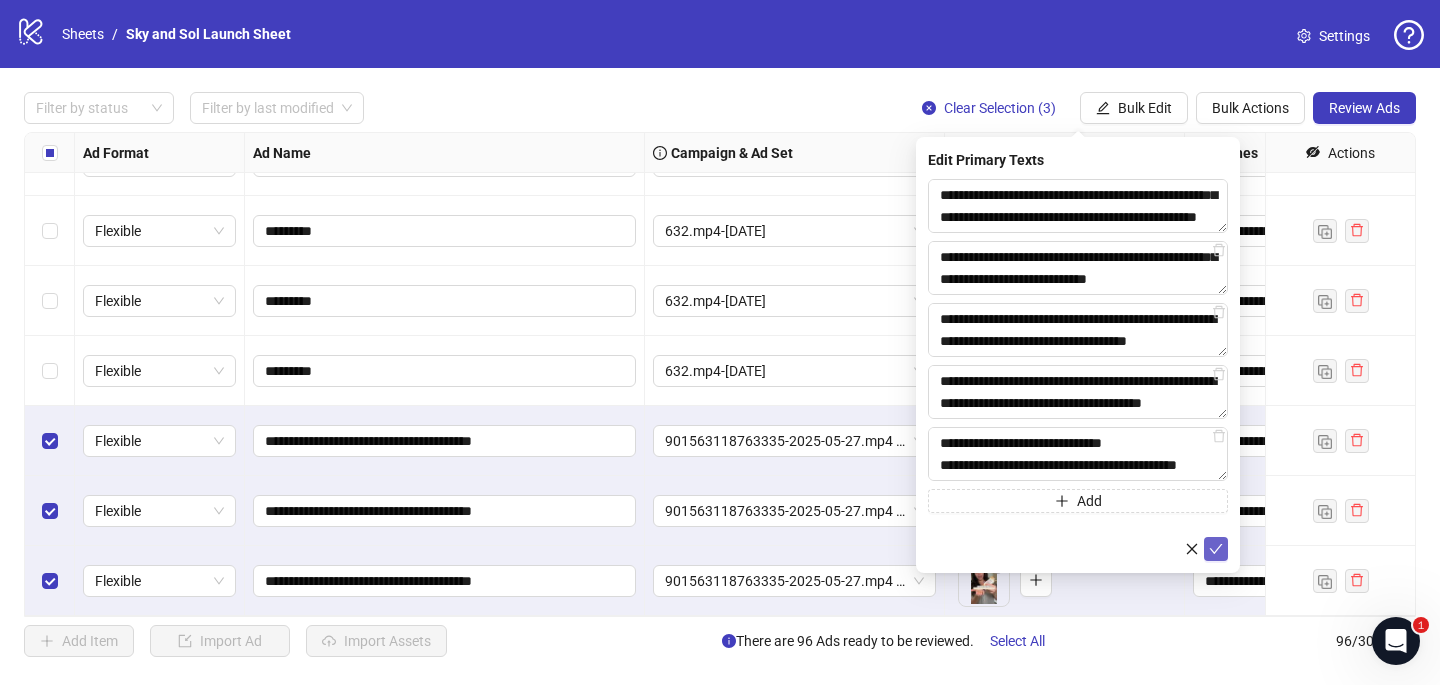 click 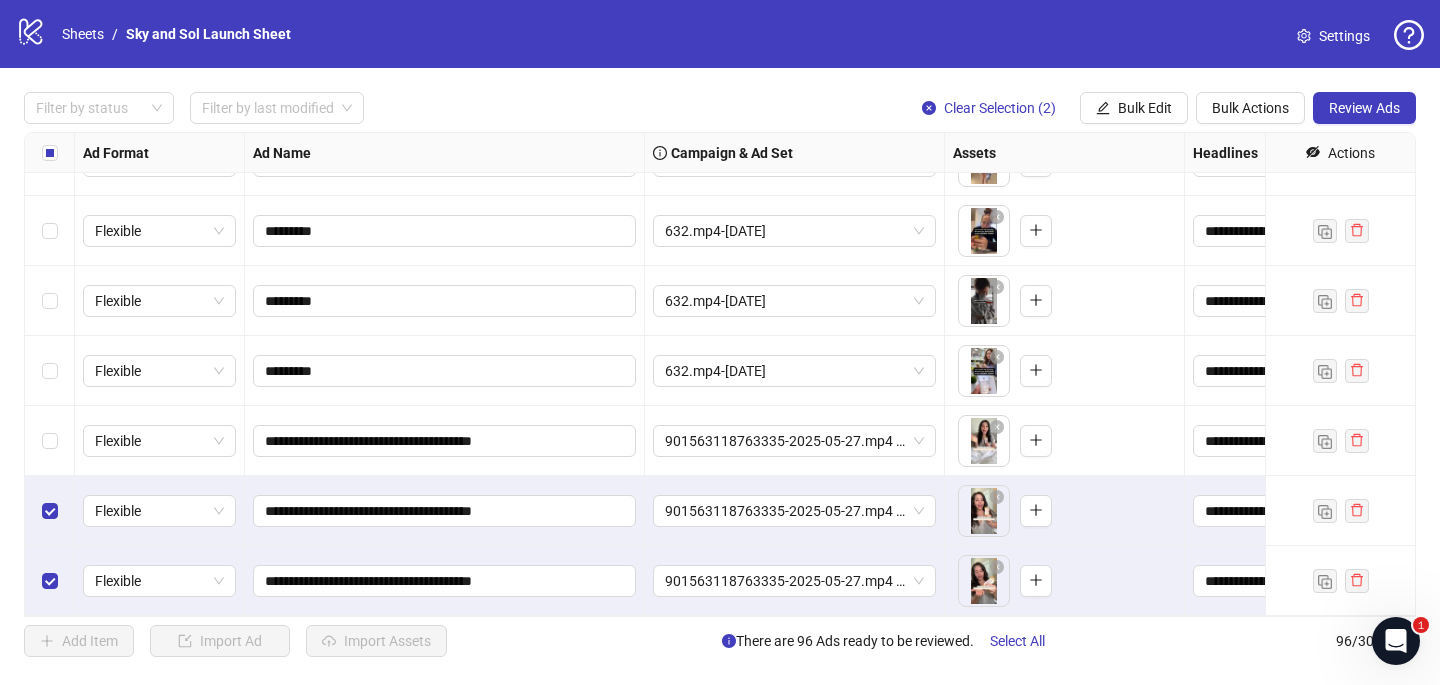 click at bounding box center (50, 511) 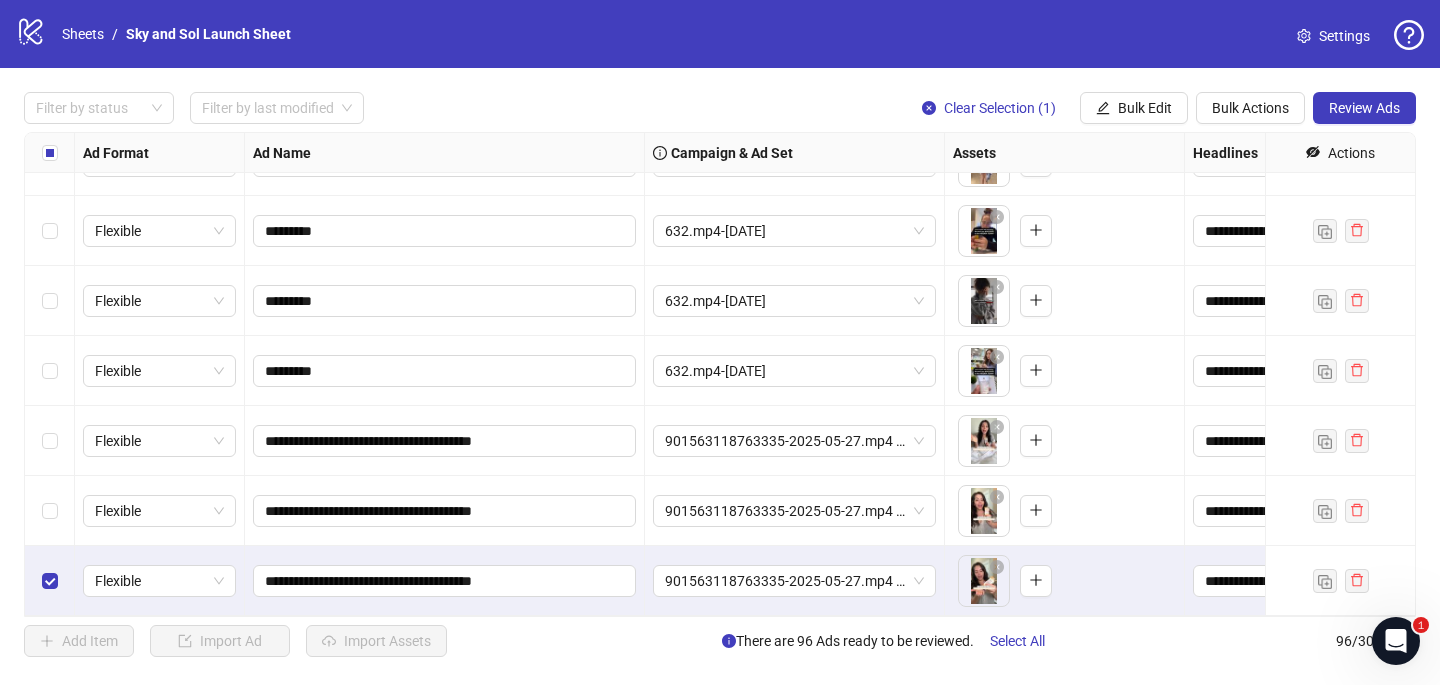 click at bounding box center (50, 581) 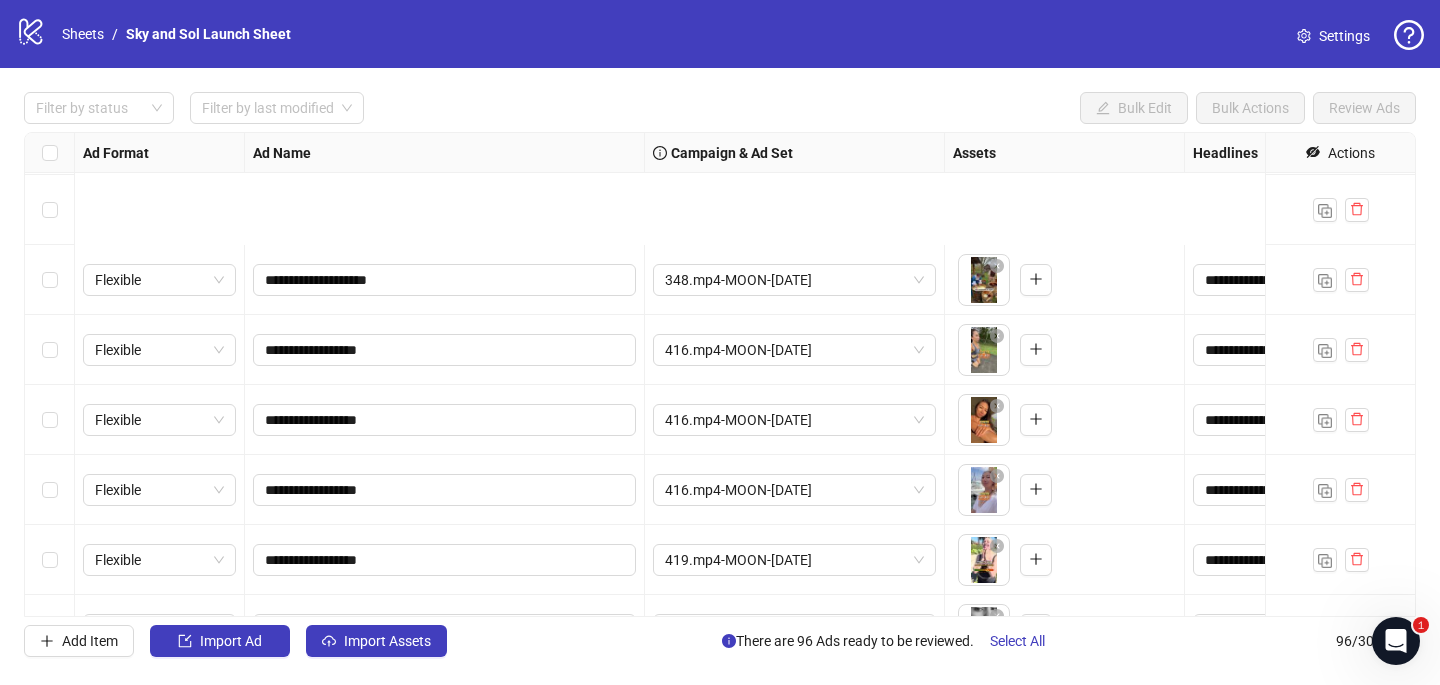 scroll, scrollTop: 6277, scrollLeft: 0, axis: vertical 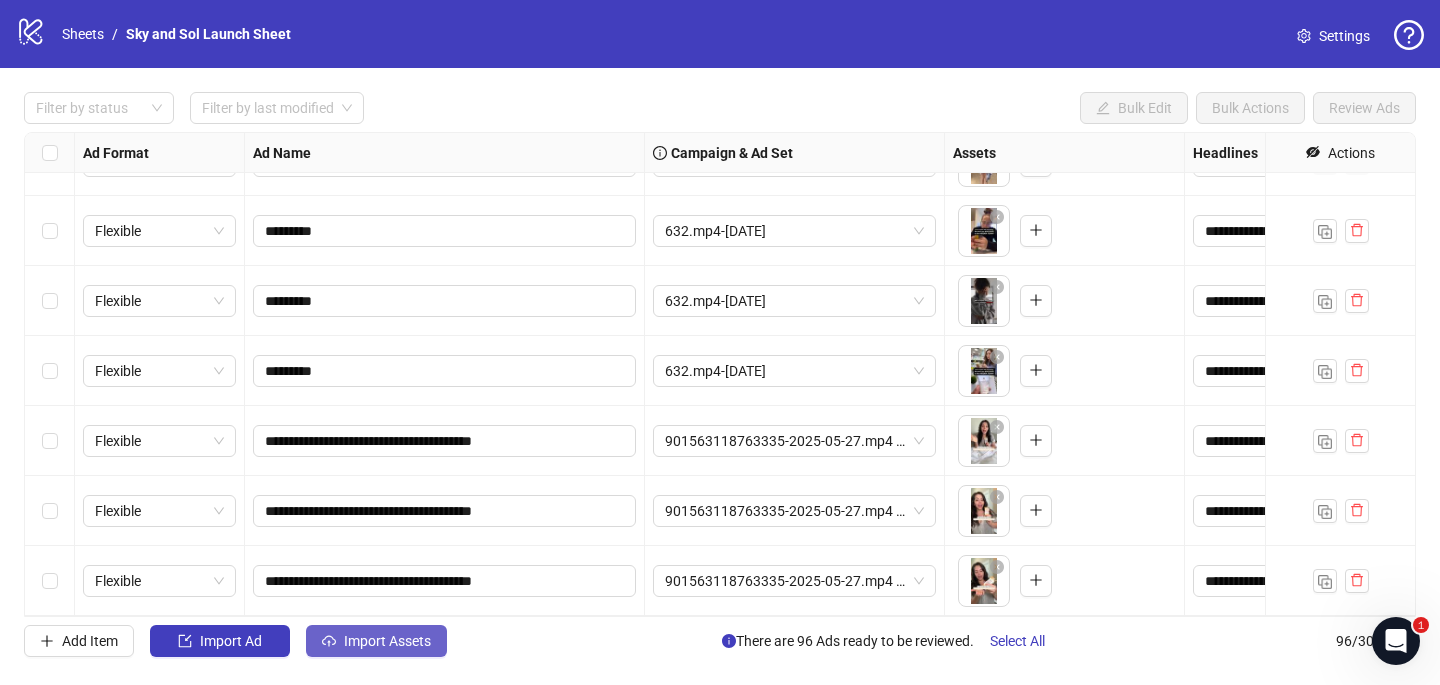 click on "Import Assets" at bounding box center (387, 641) 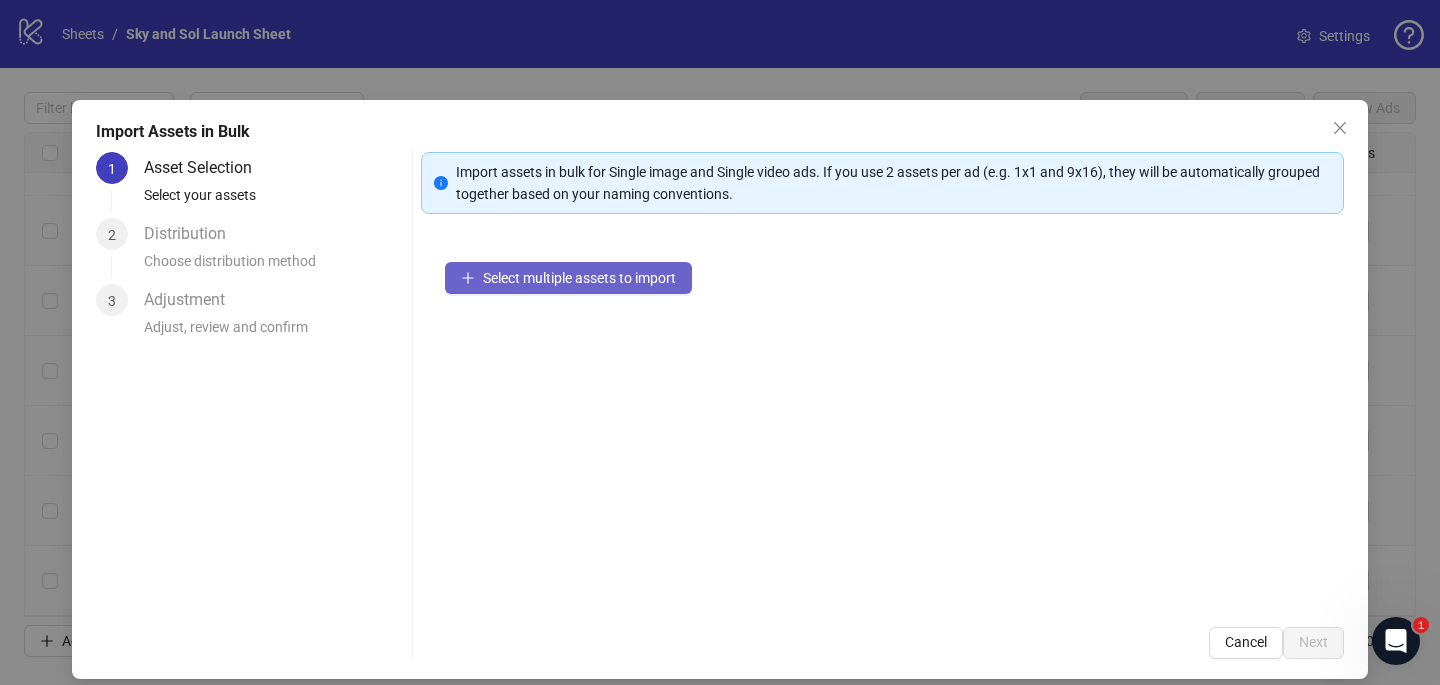 click on "Select multiple assets to import" at bounding box center (568, 278) 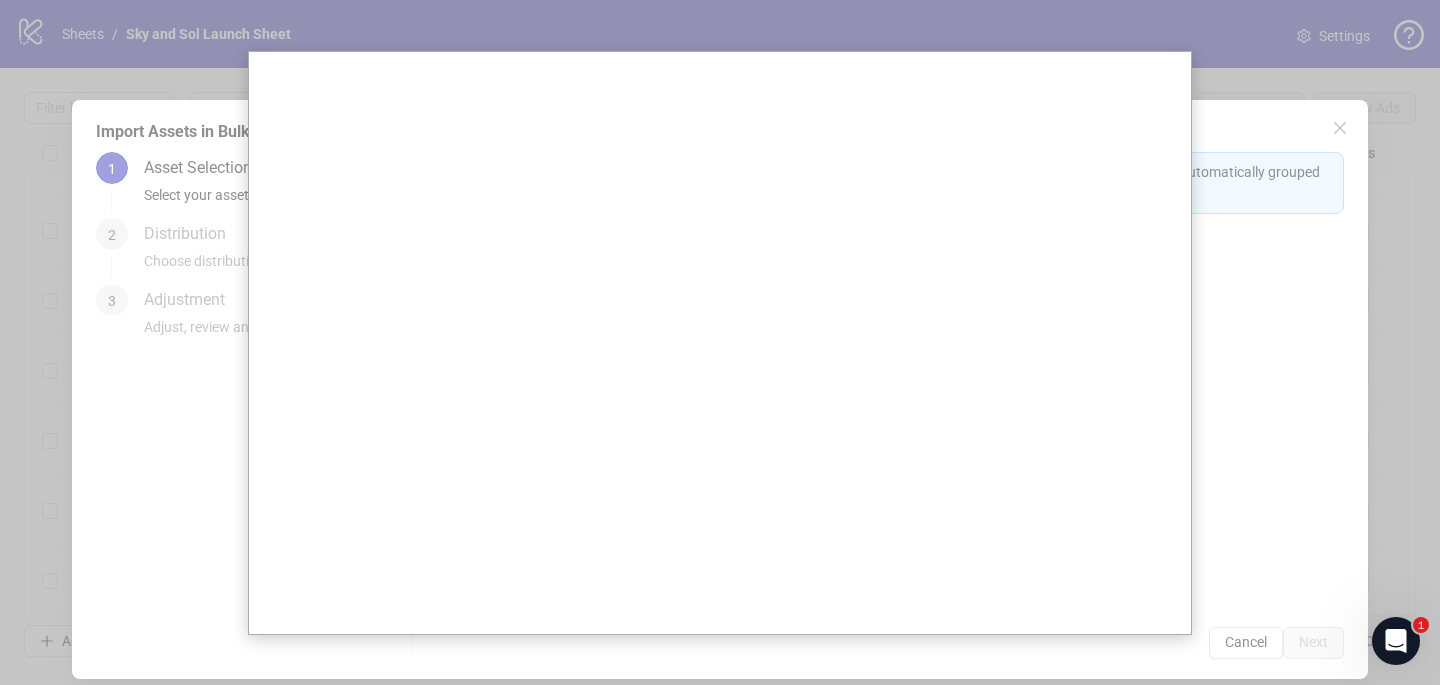 click at bounding box center [720, 342] 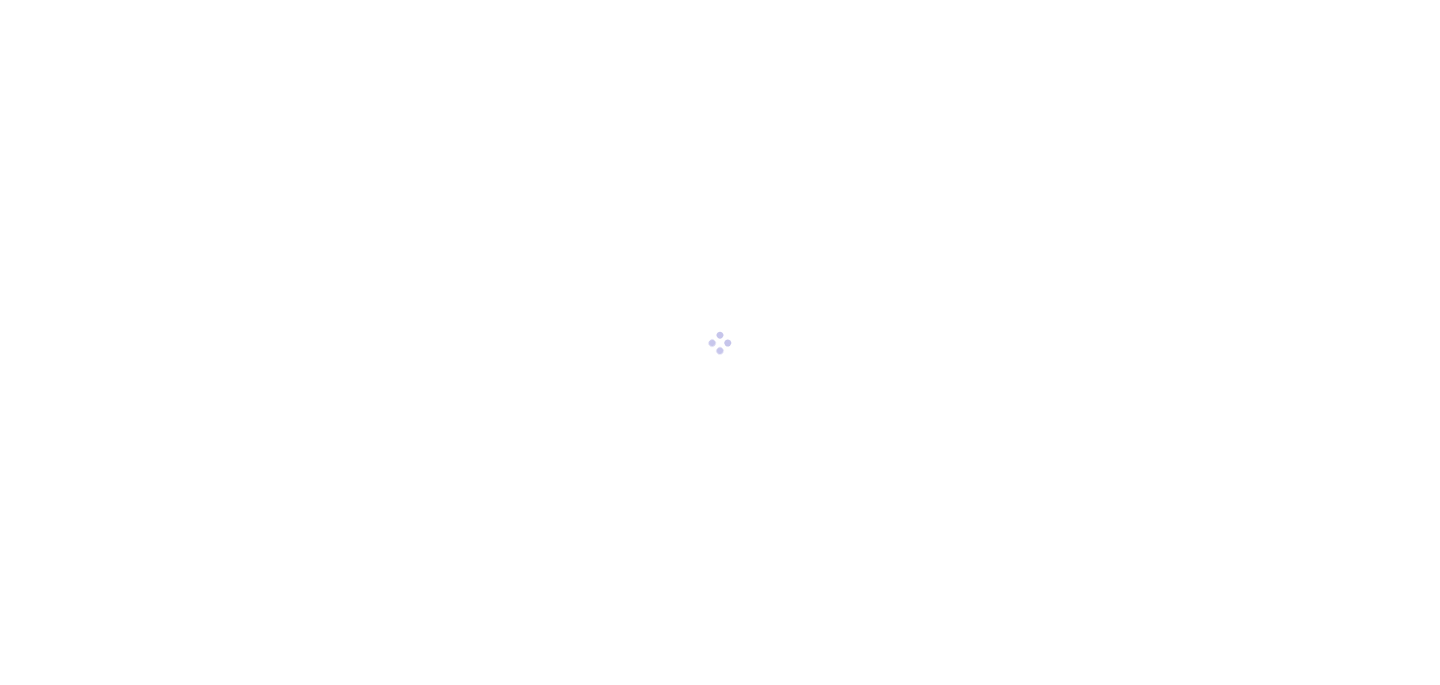 scroll, scrollTop: 0, scrollLeft: 0, axis: both 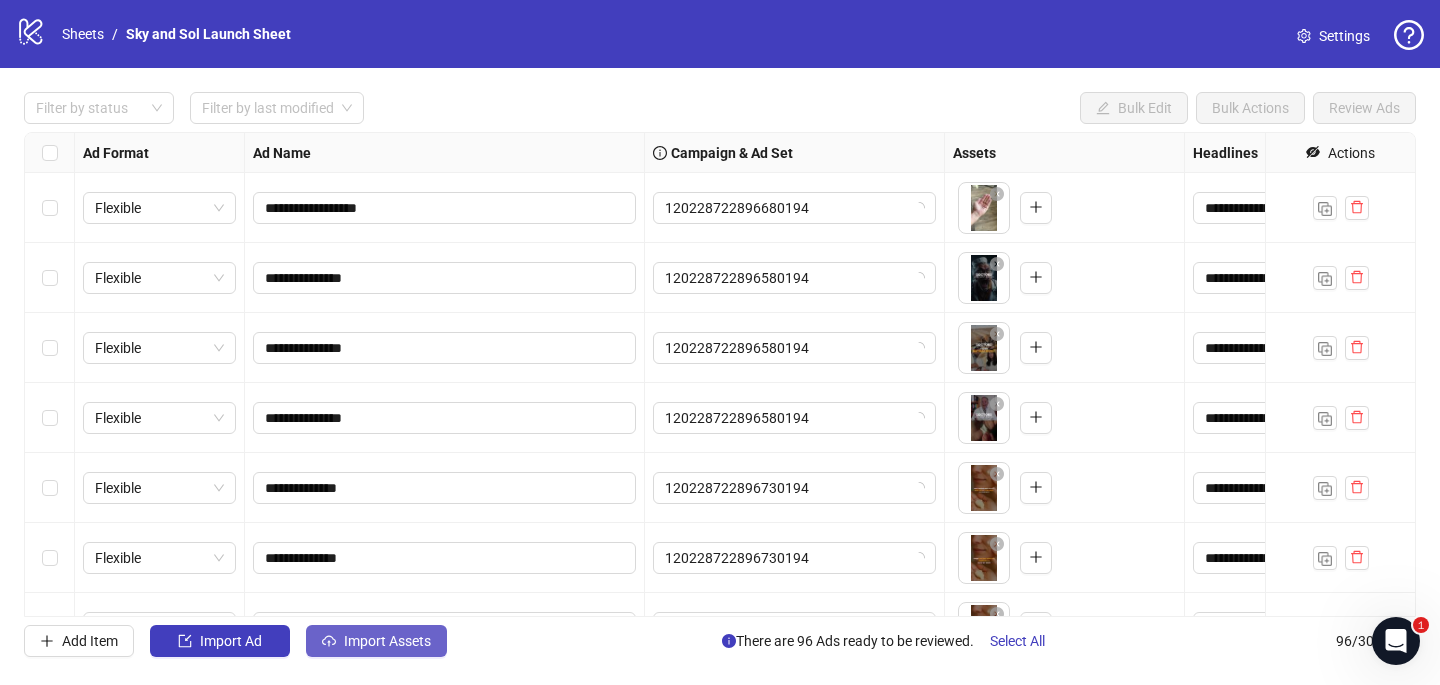 click on "Import Assets" at bounding box center [387, 641] 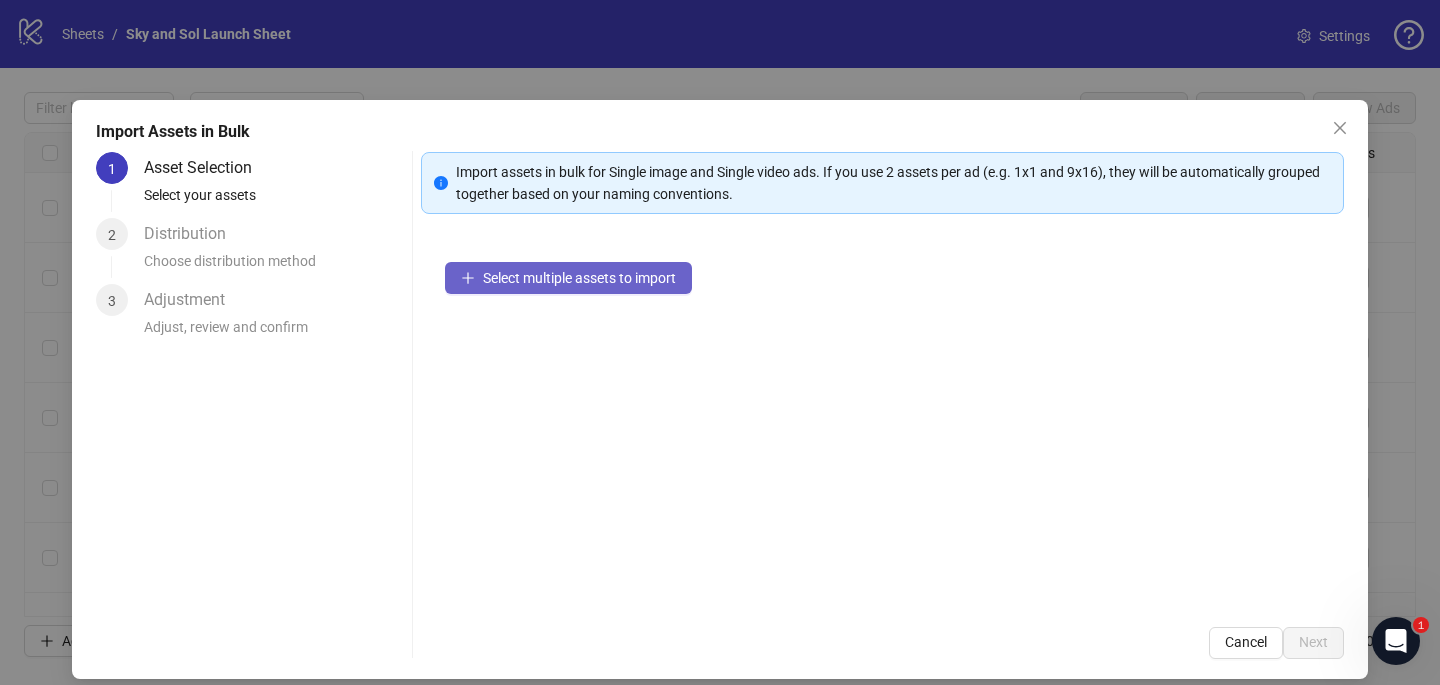 click on "Select multiple assets to import" at bounding box center (579, 278) 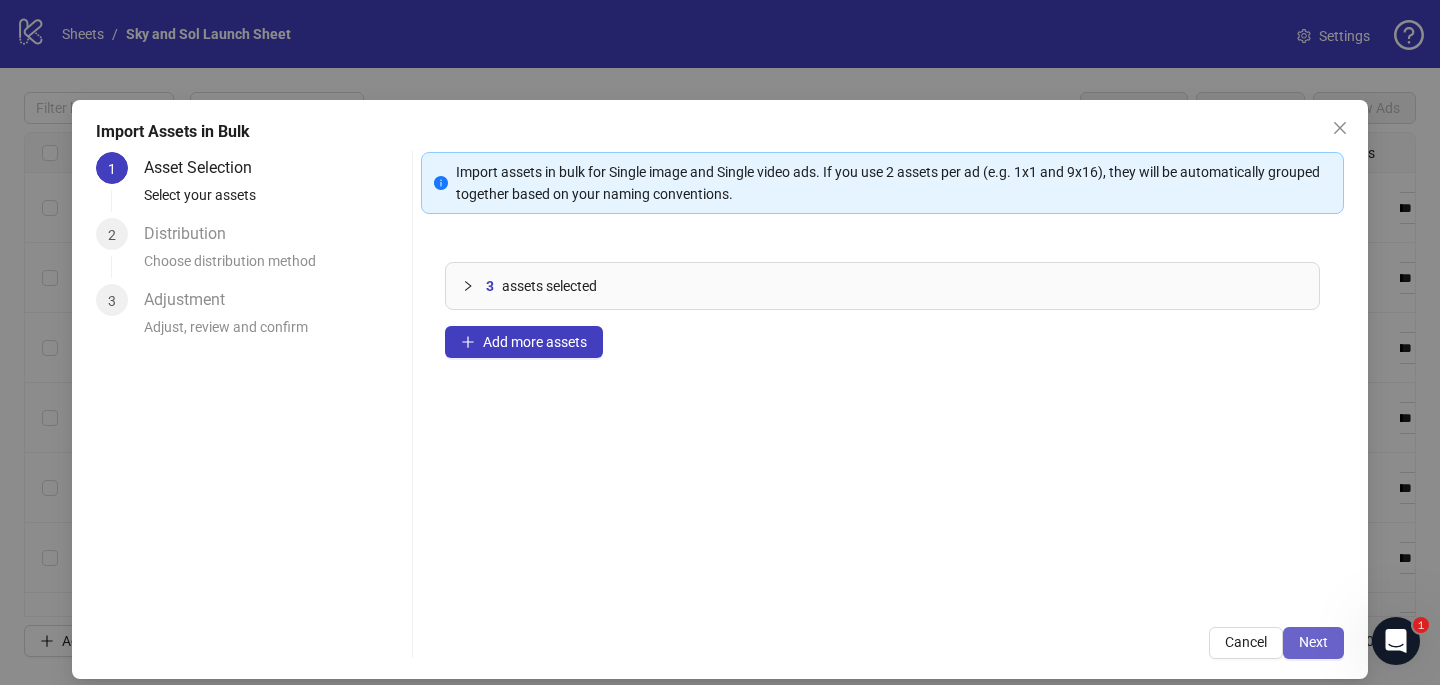 click on "Next" at bounding box center [1313, 643] 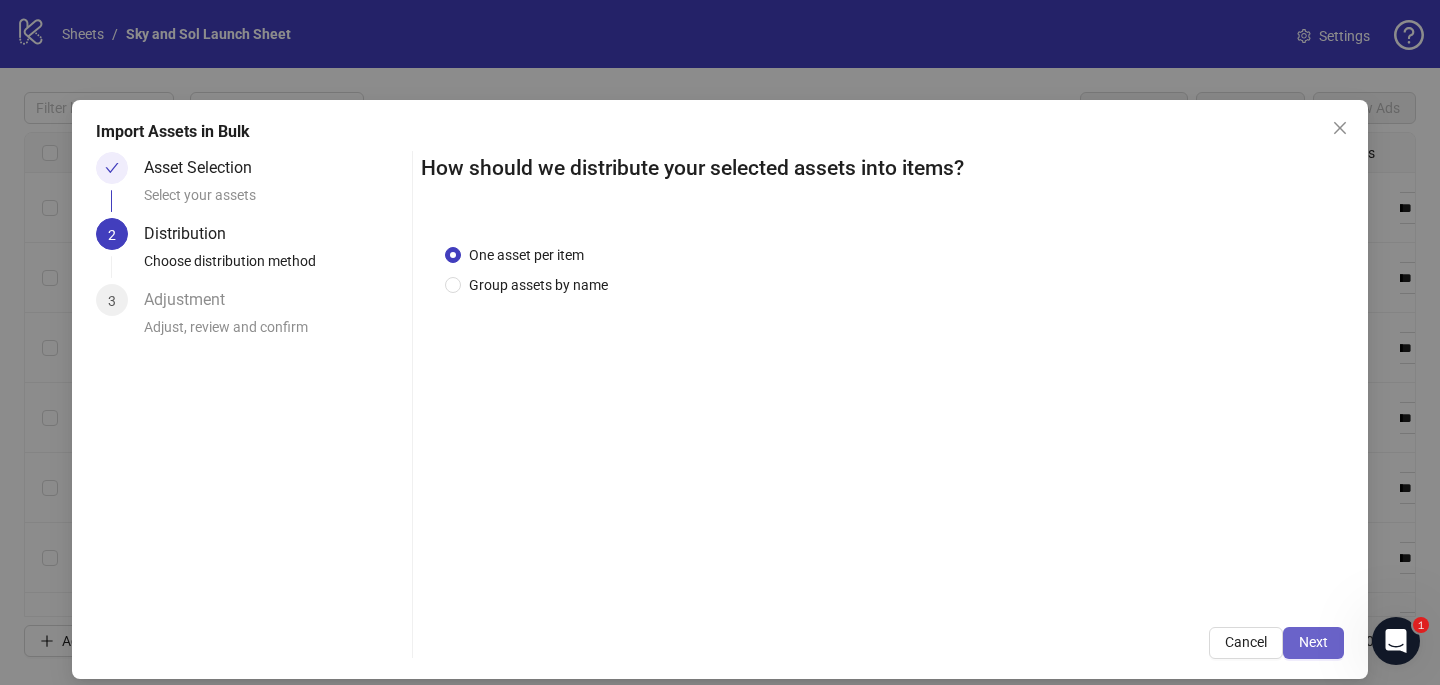 click on "Next" at bounding box center [1313, 643] 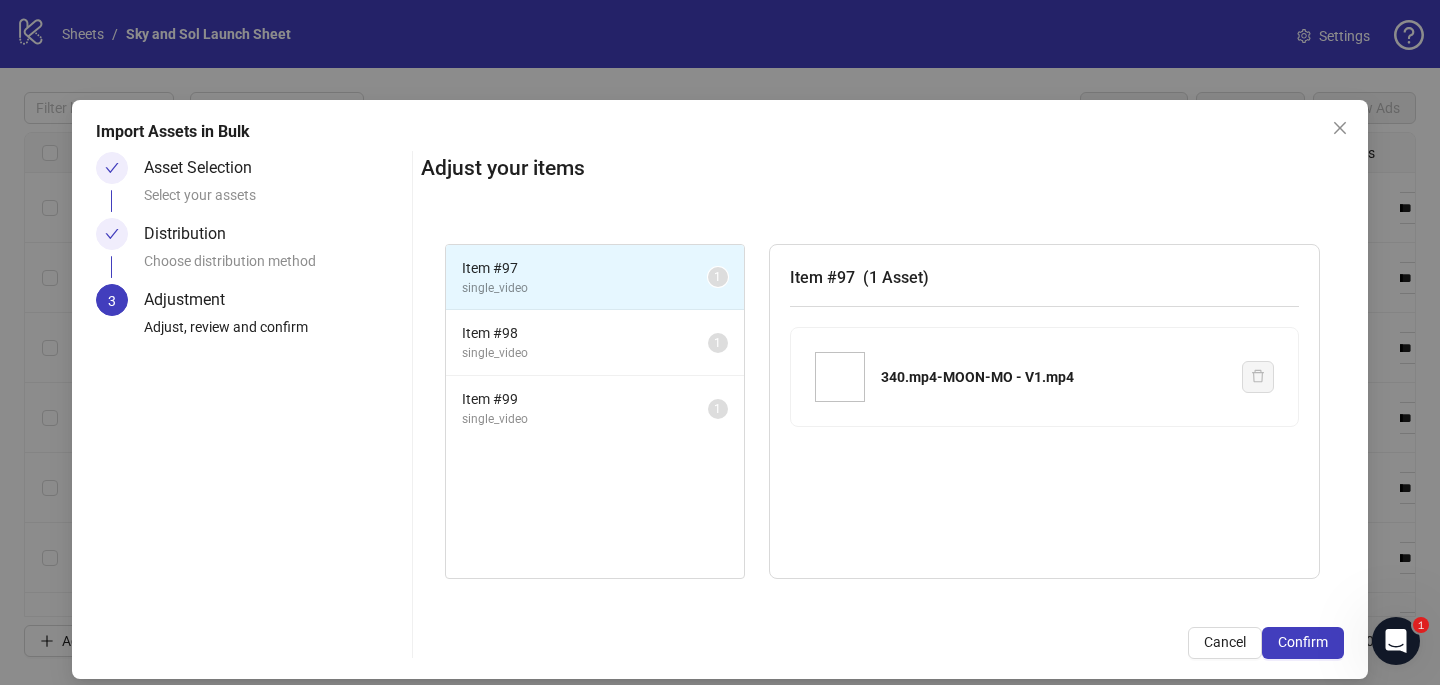 click on "Confirm" at bounding box center (1303, 643) 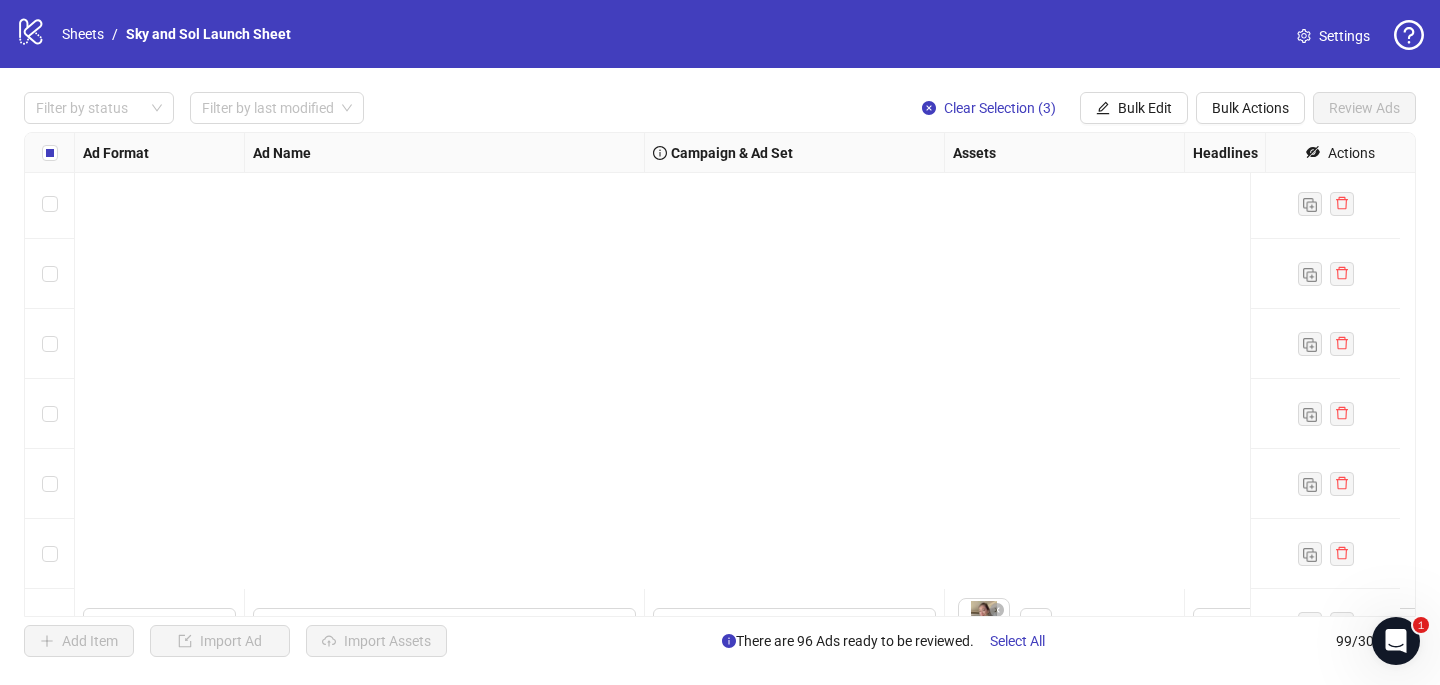 scroll, scrollTop: 6502, scrollLeft: 0, axis: vertical 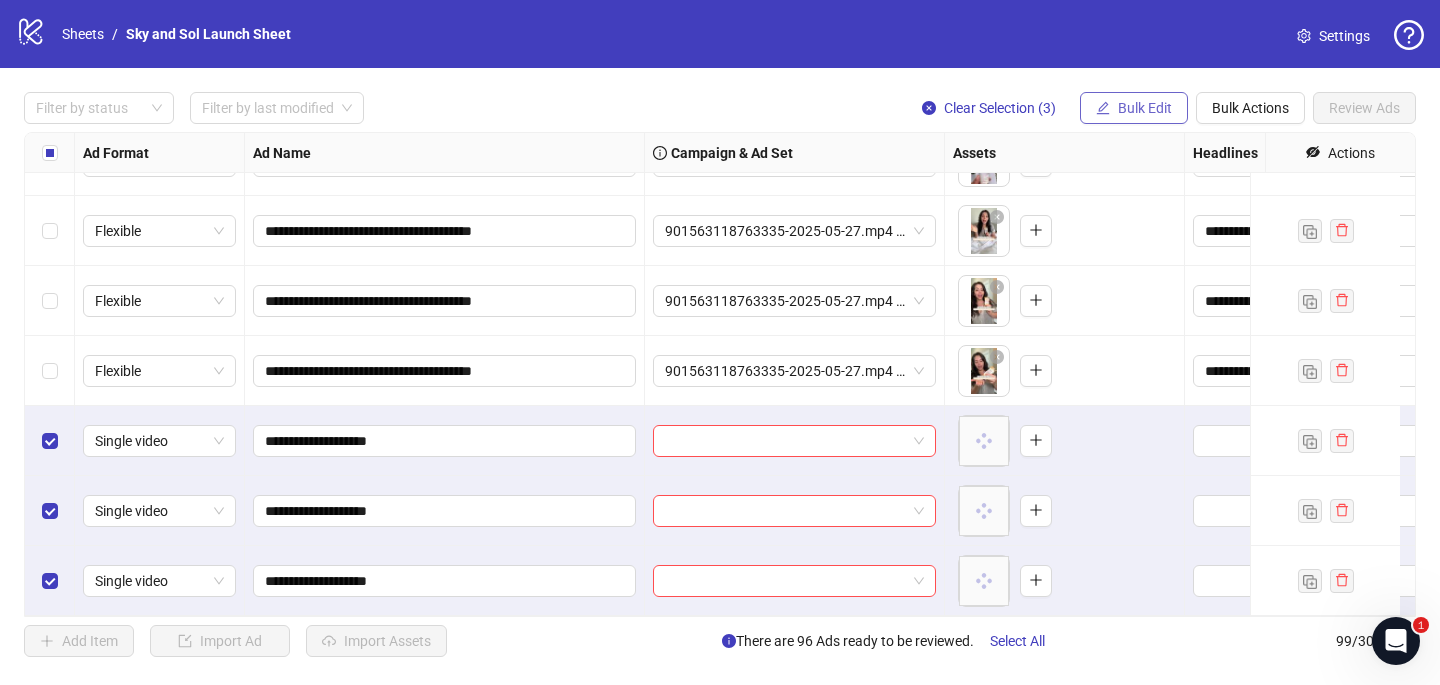 click on "Bulk Edit" at bounding box center [1134, 108] 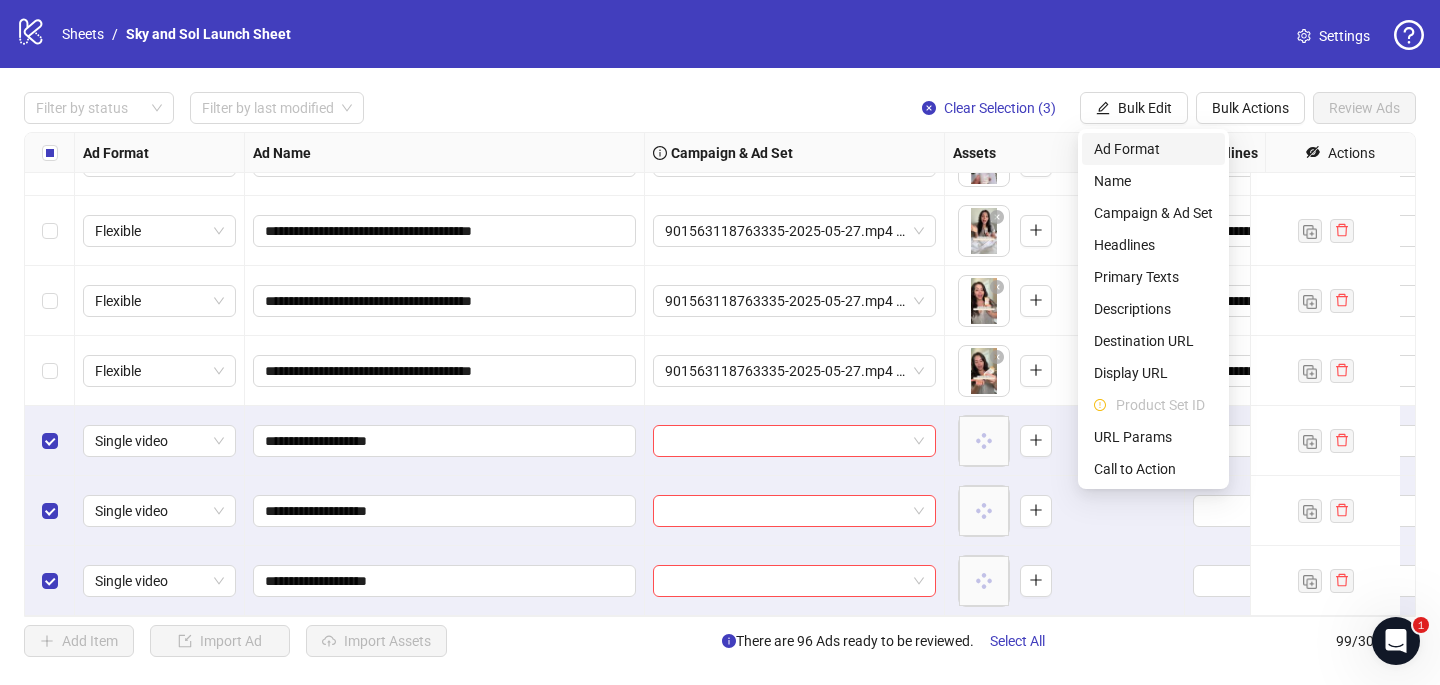 click on "Ad Format" at bounding box center (1153, 149) 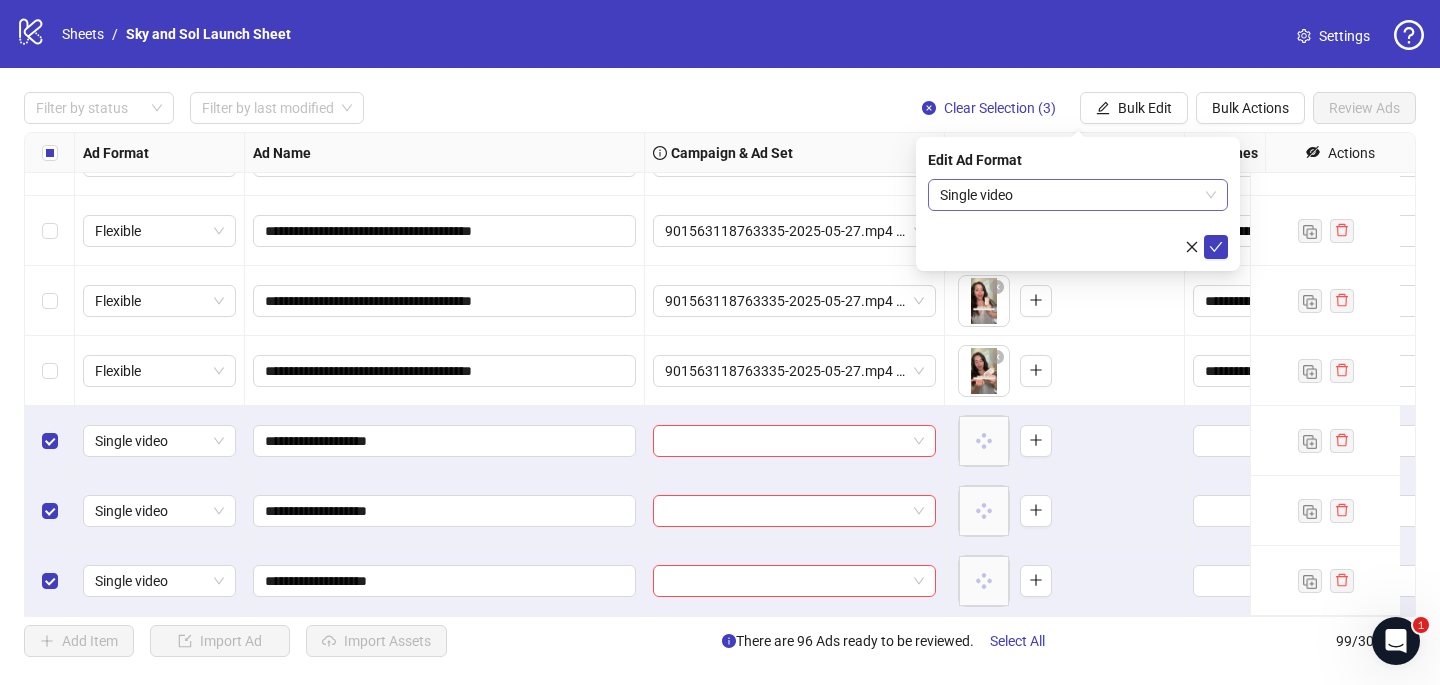 click on "Single video" at bounding box center (1078, 195) 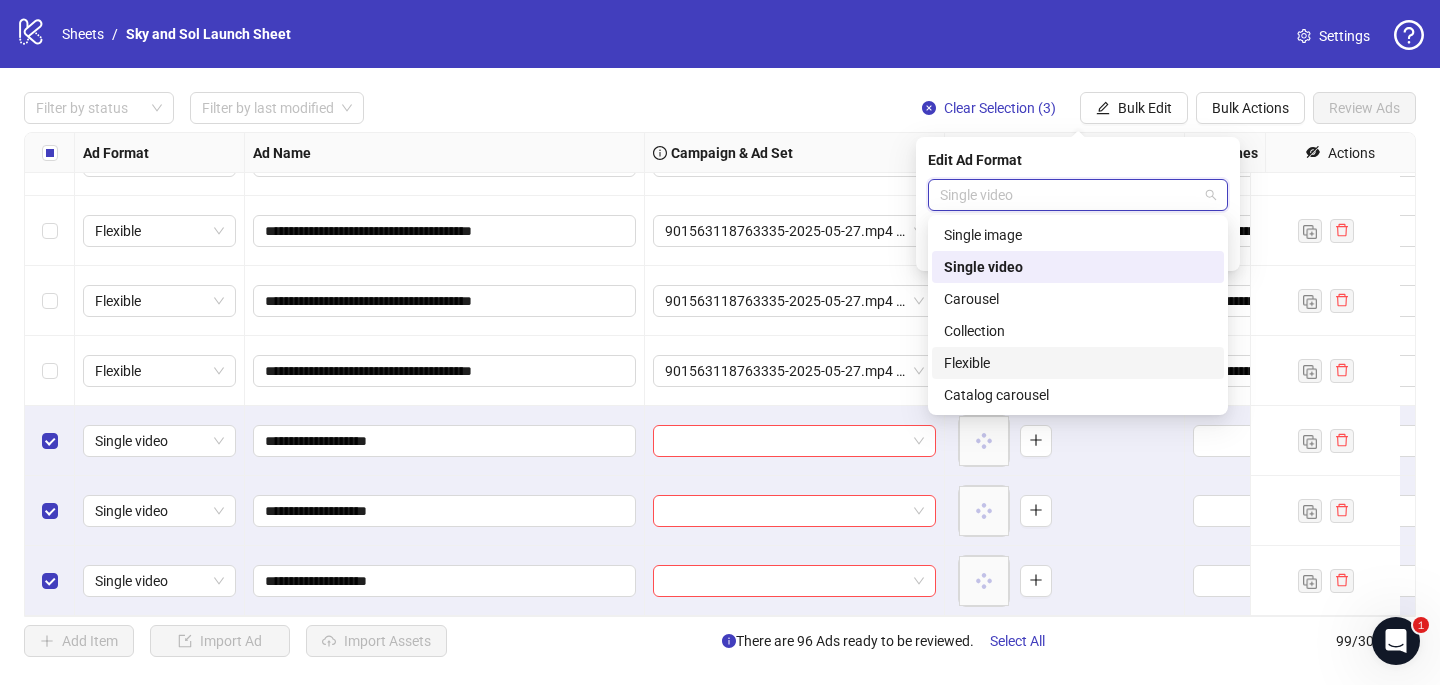 click on "Flexible" at bounding box center [1078, 363] 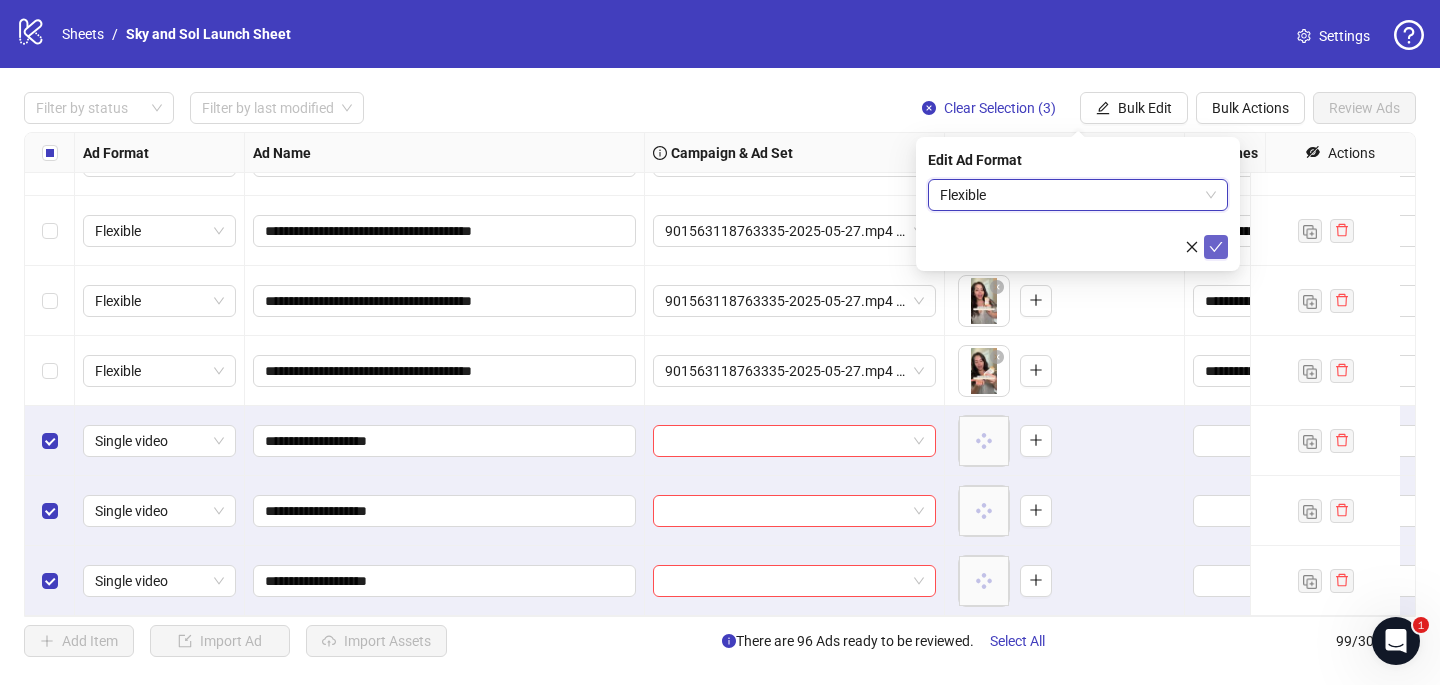 click at bounding box center (1216, 247) 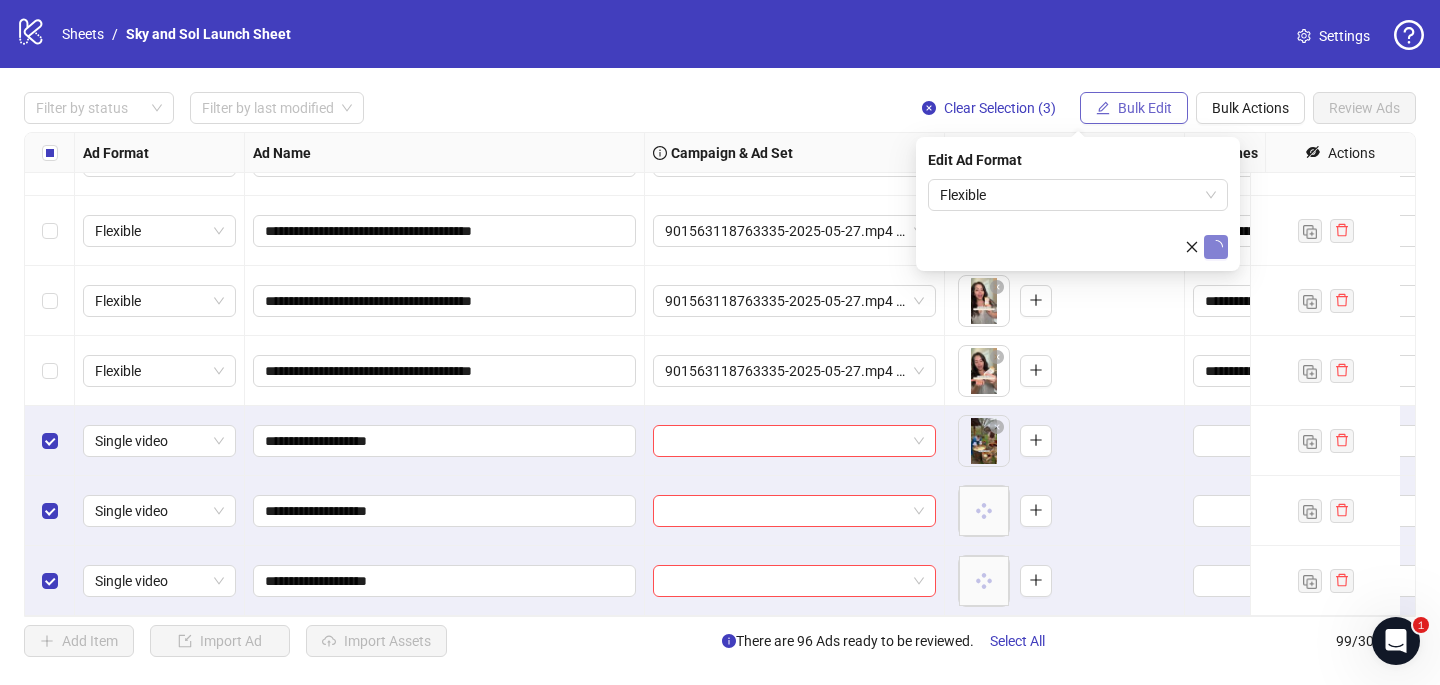click on "Bulk Edit" at bounding box center [1145, 108] 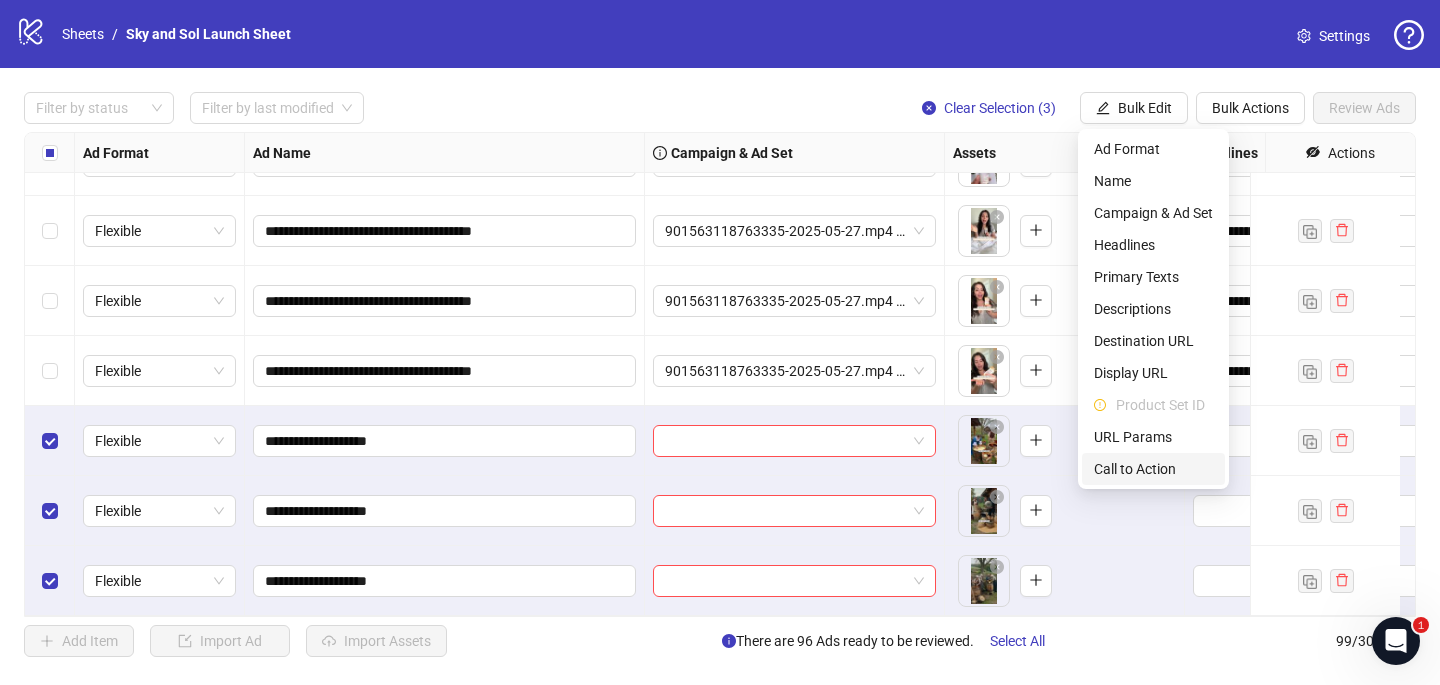 click on "Call to Action" at bounding box center [1153, 469] 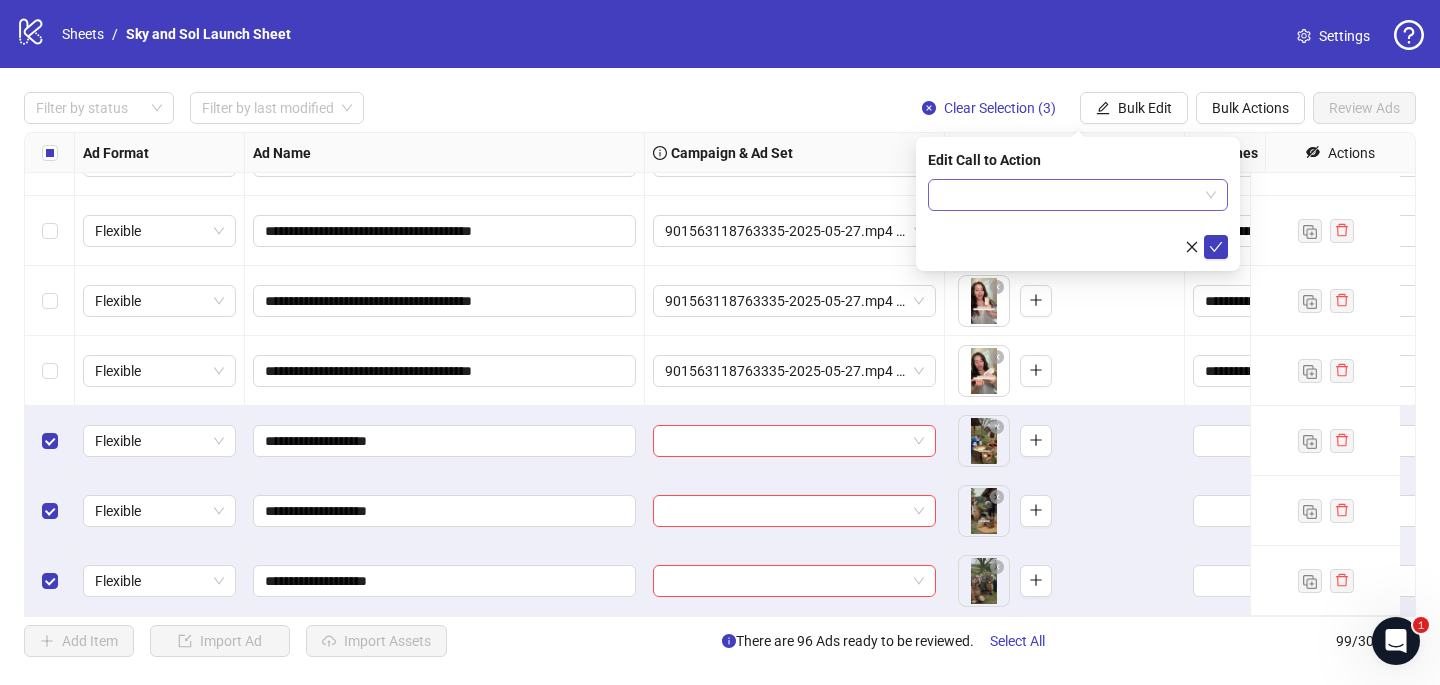 click at bounding box center [1069, 195] 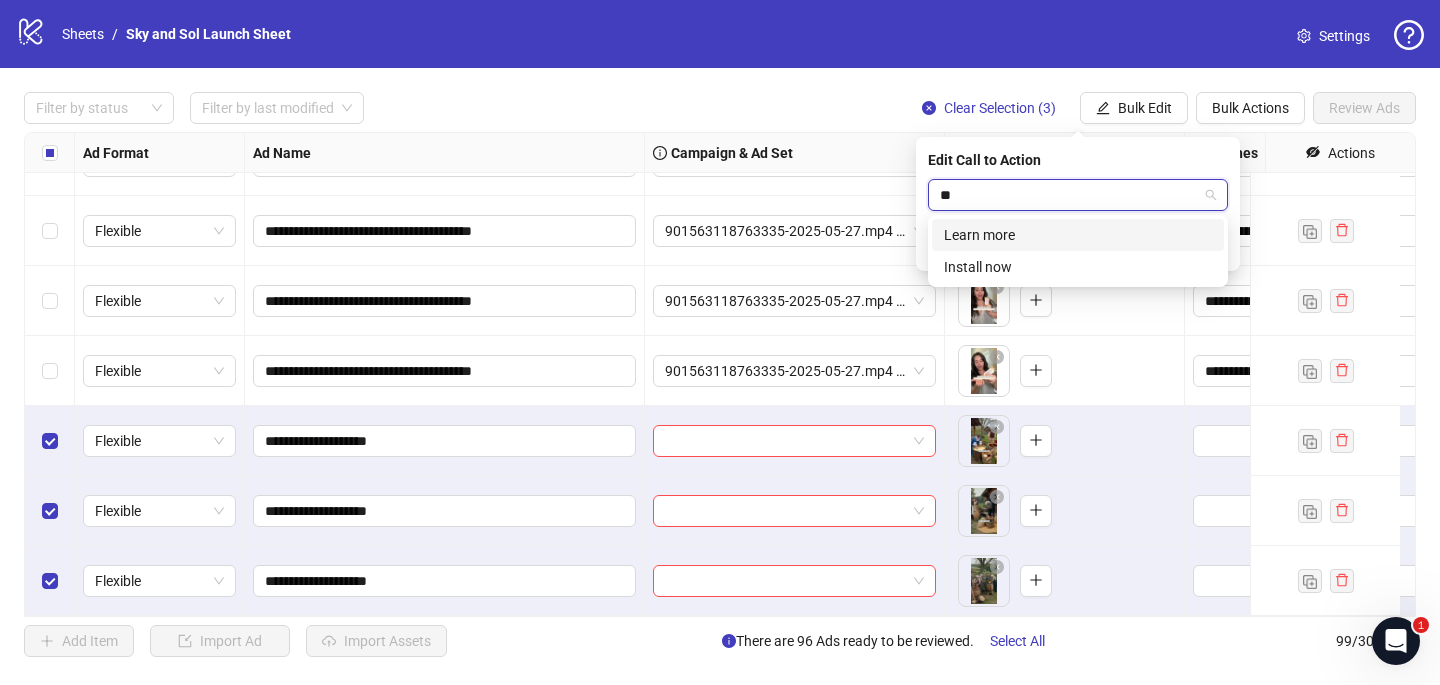 type on "***" 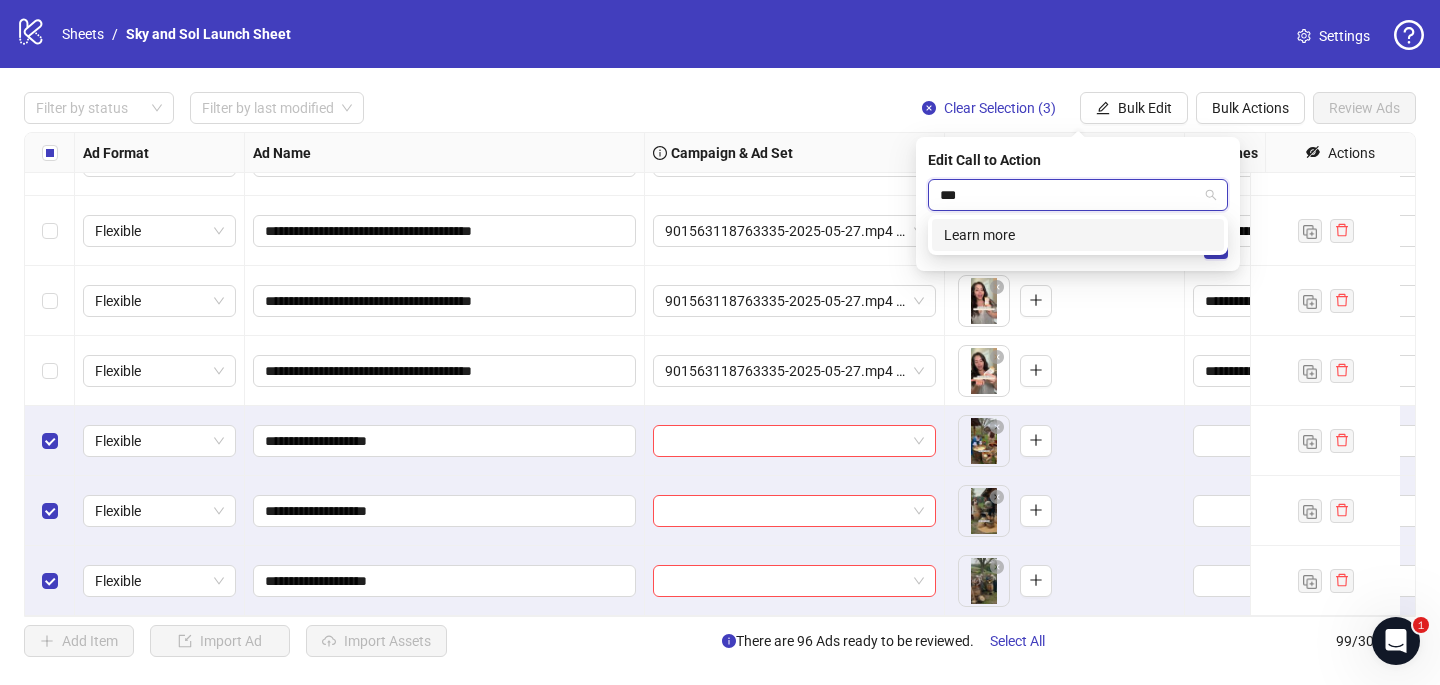 type 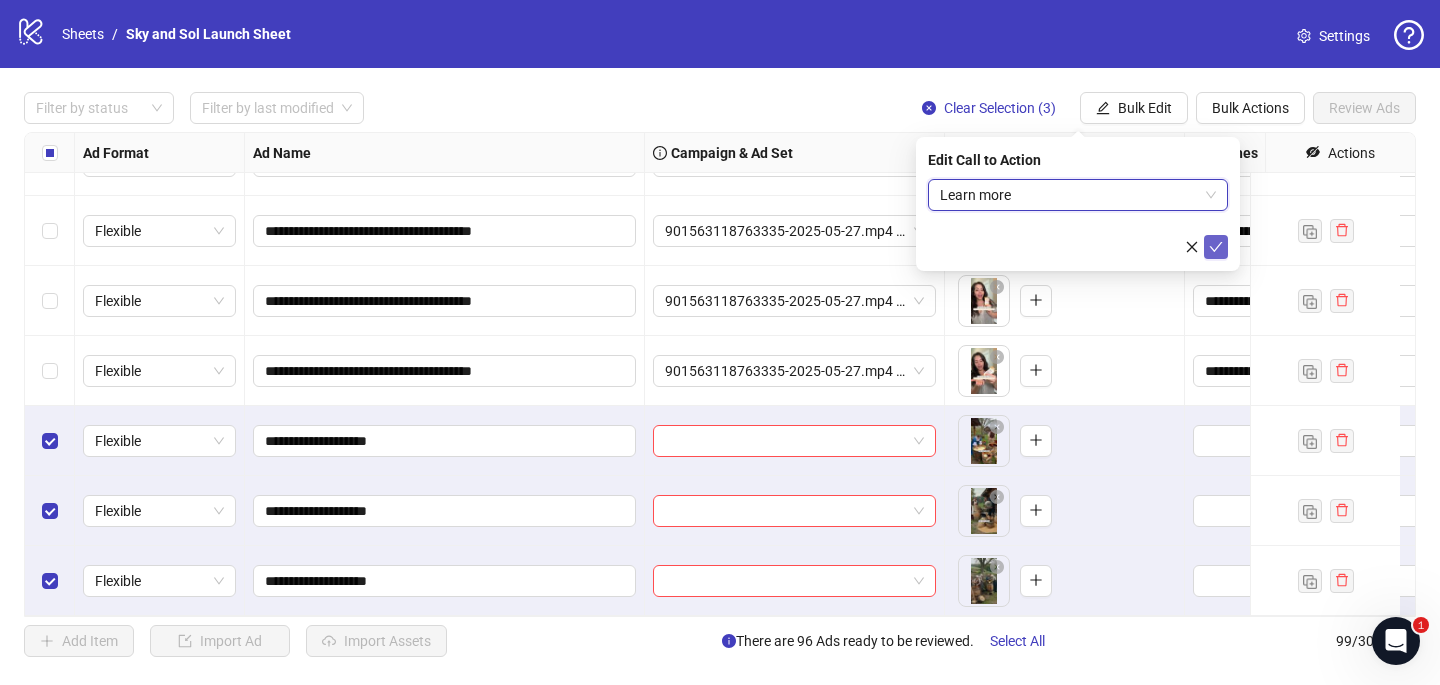 click 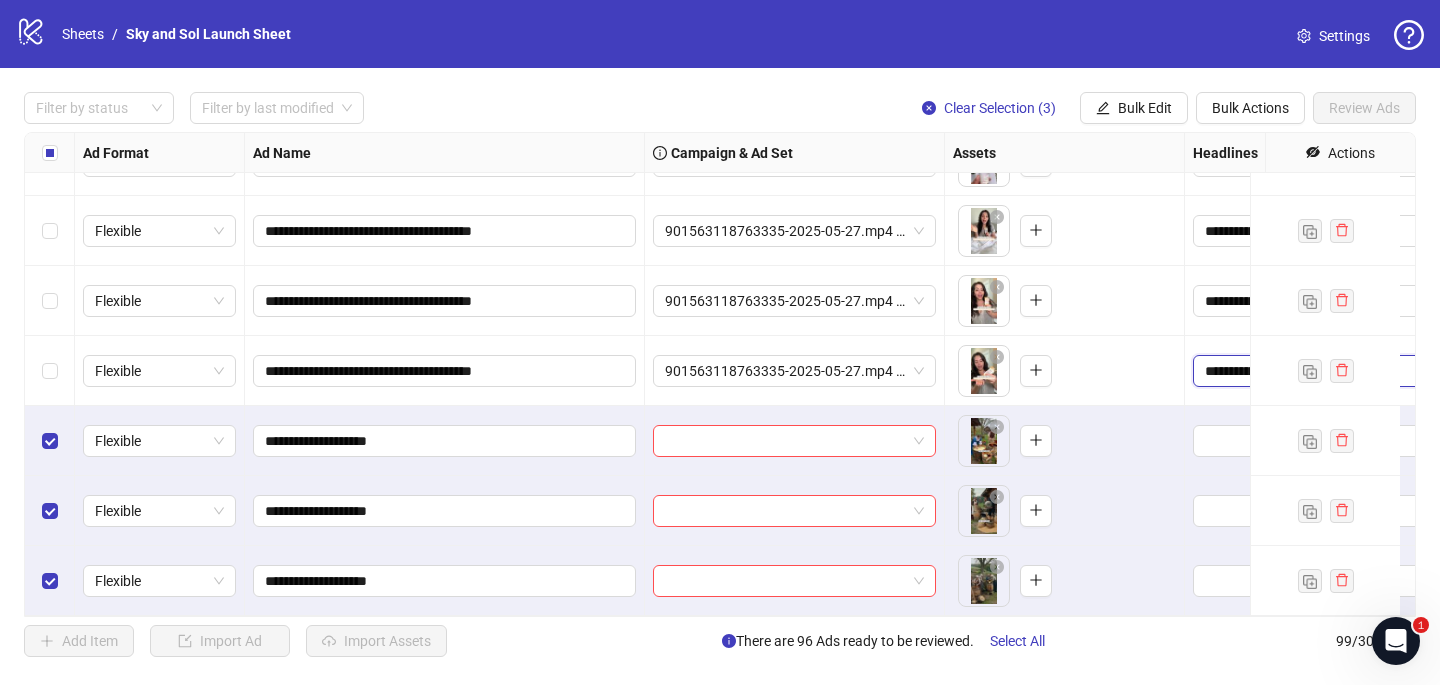 click on "**********" at bounding box center [1320, 371] 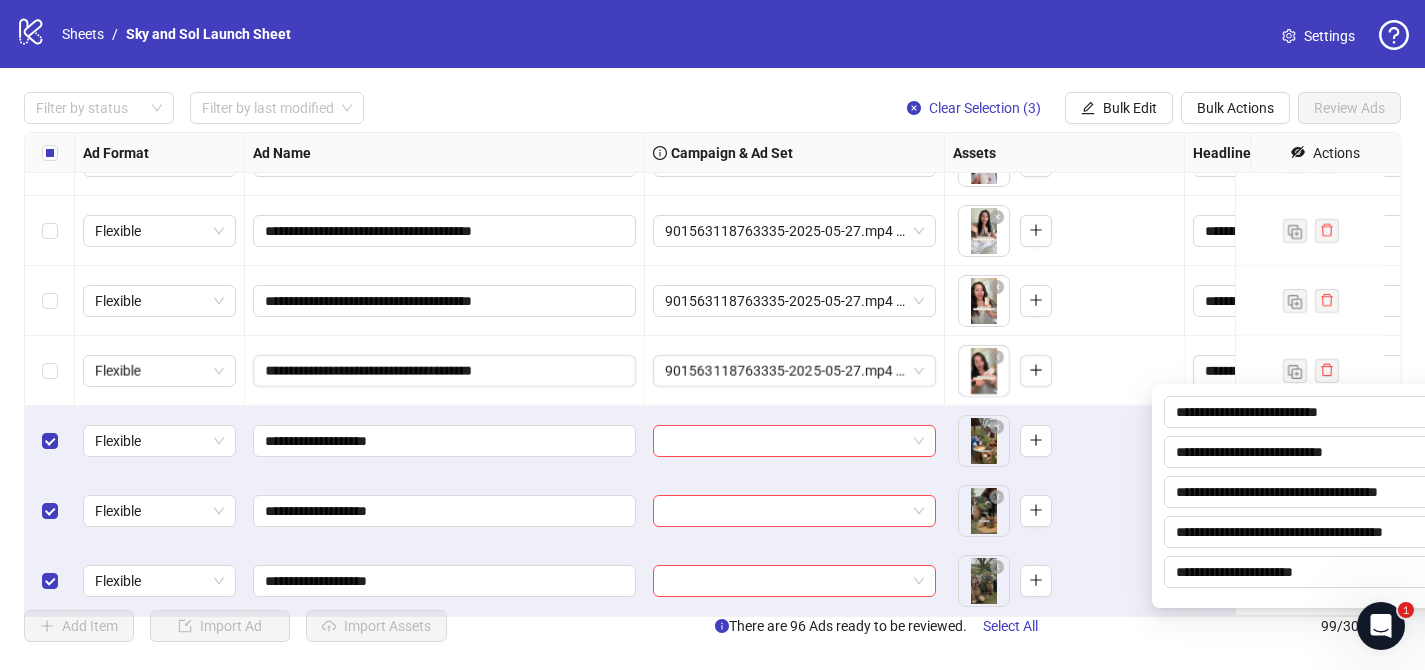 click on "To pick up a draggable item, press the space bar.
While dragging, use the arrow keys to move the item.
Press space again to drop the item in its new position, or press escape to cancel." at bounding box center [1064, 301] 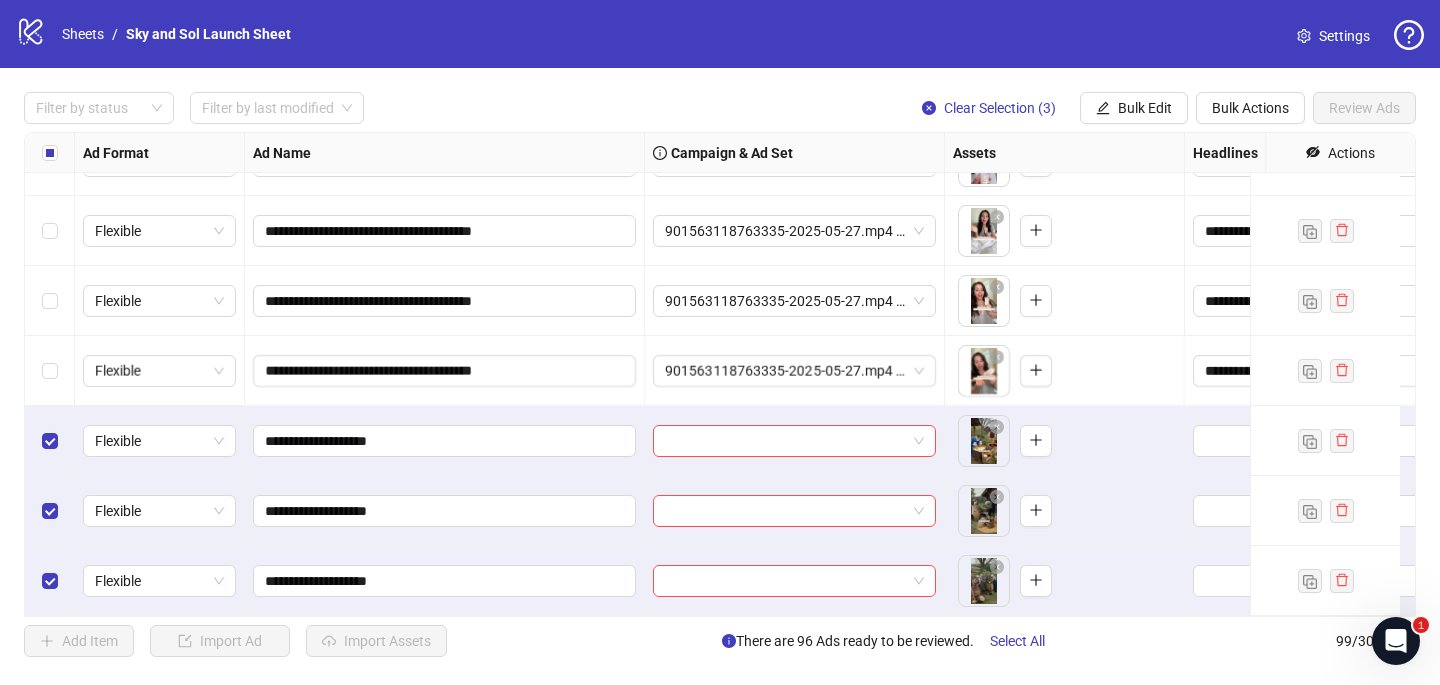 scroll, scrollTop: 6502, scrollLeft: 565, axis: both 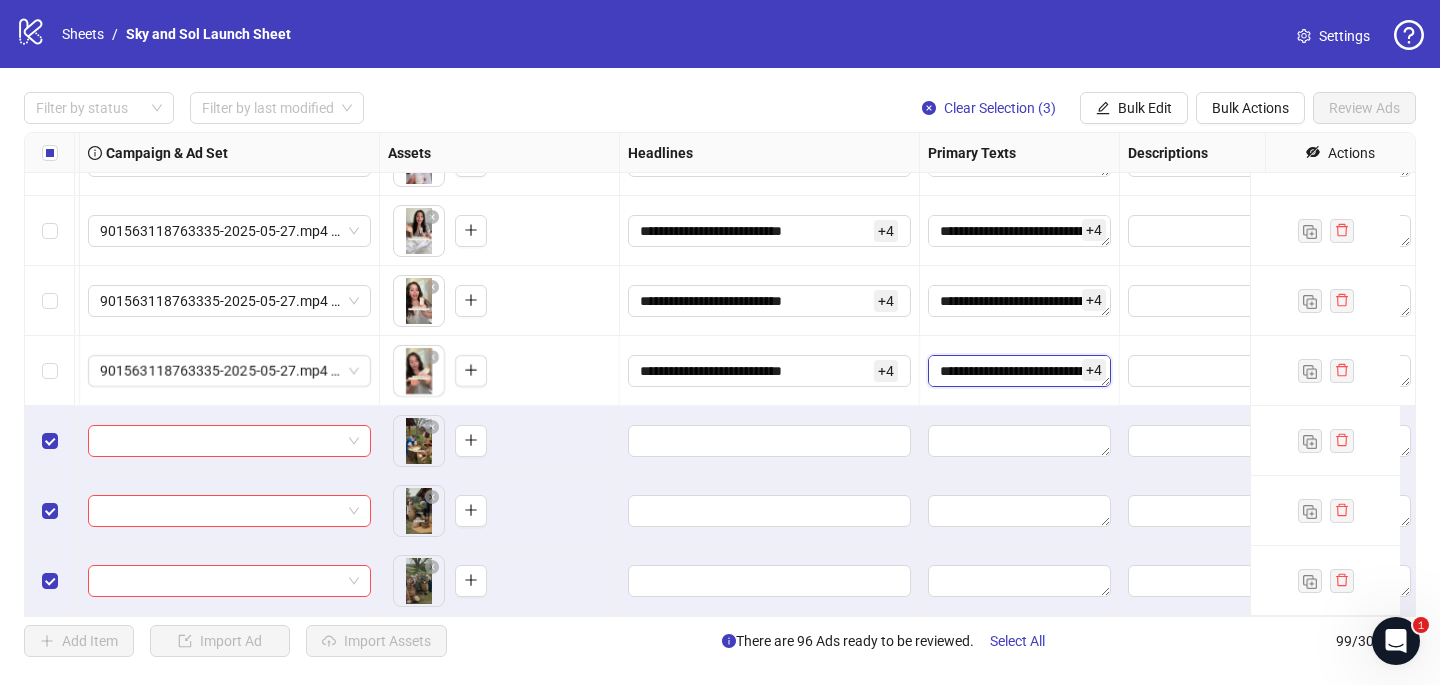 click on "**********" at bounding box center (1019, 371) 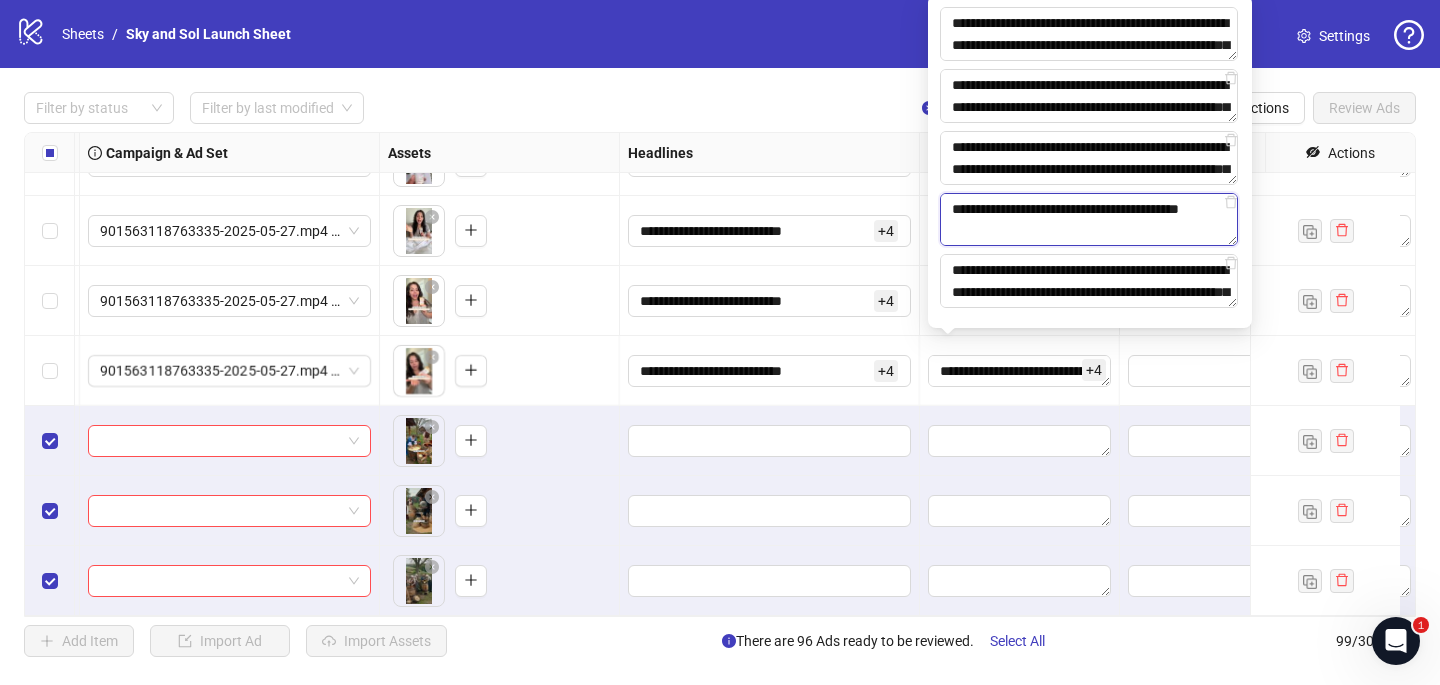 click on "**********" at bounding box center [1089, 220] 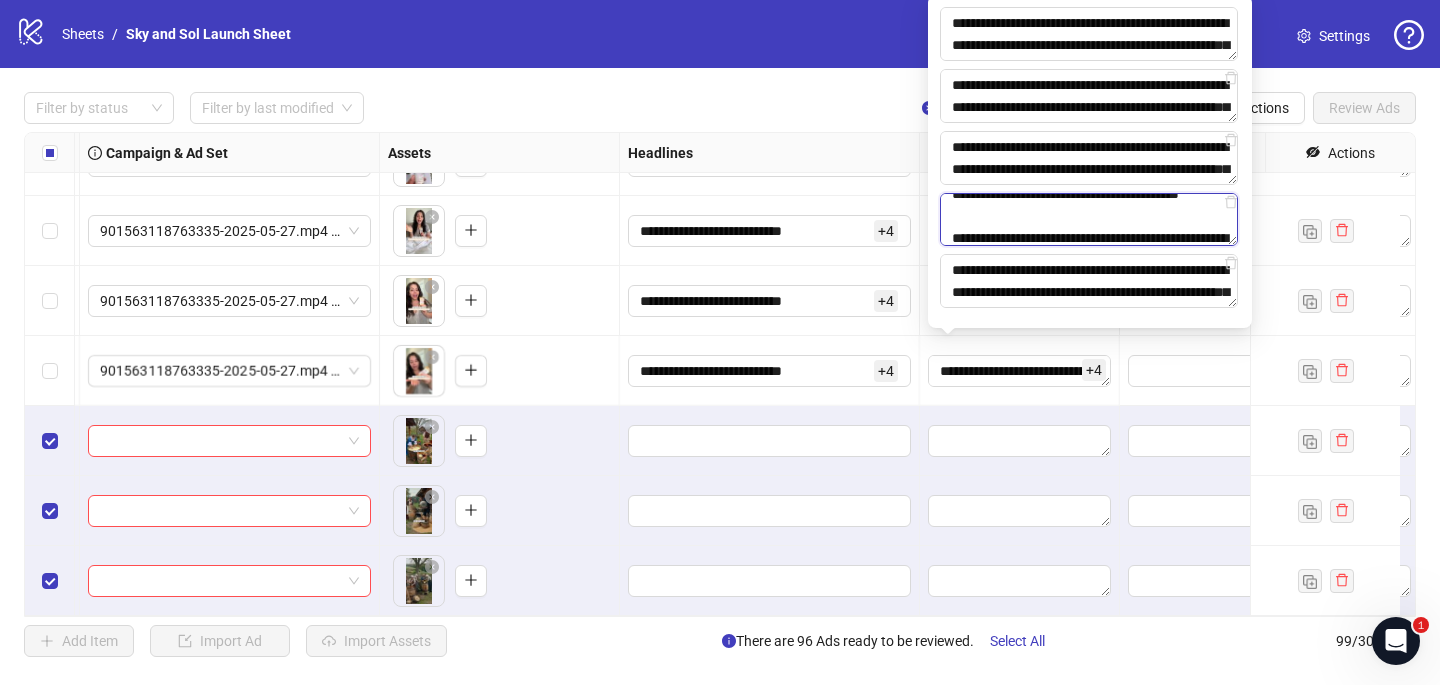 scroll, scrollTop: 396, scrollLeft: 0, axis: vertical 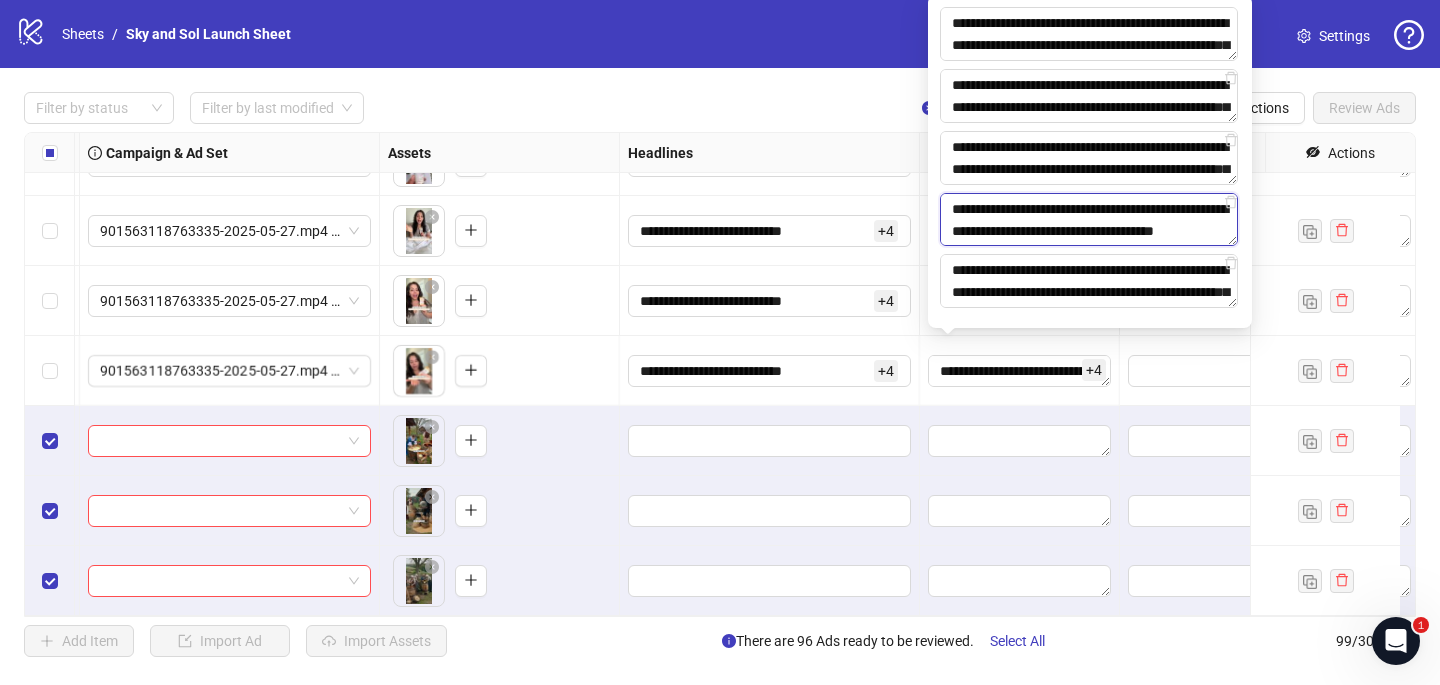 drag, startPoint x: 1049, startPoint y: 234, endPoint x: 949, endPoint y: 217, distance: 101.43471 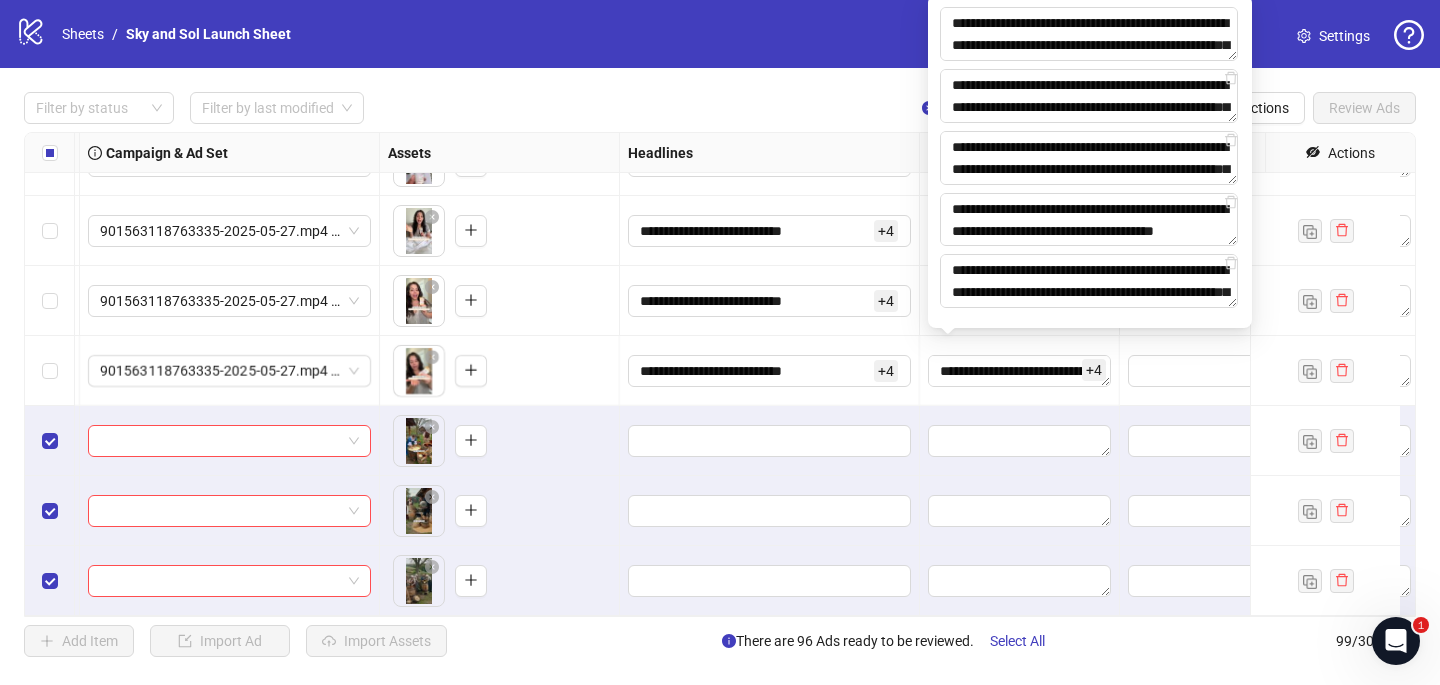 click at bounding box center (1020, 441) 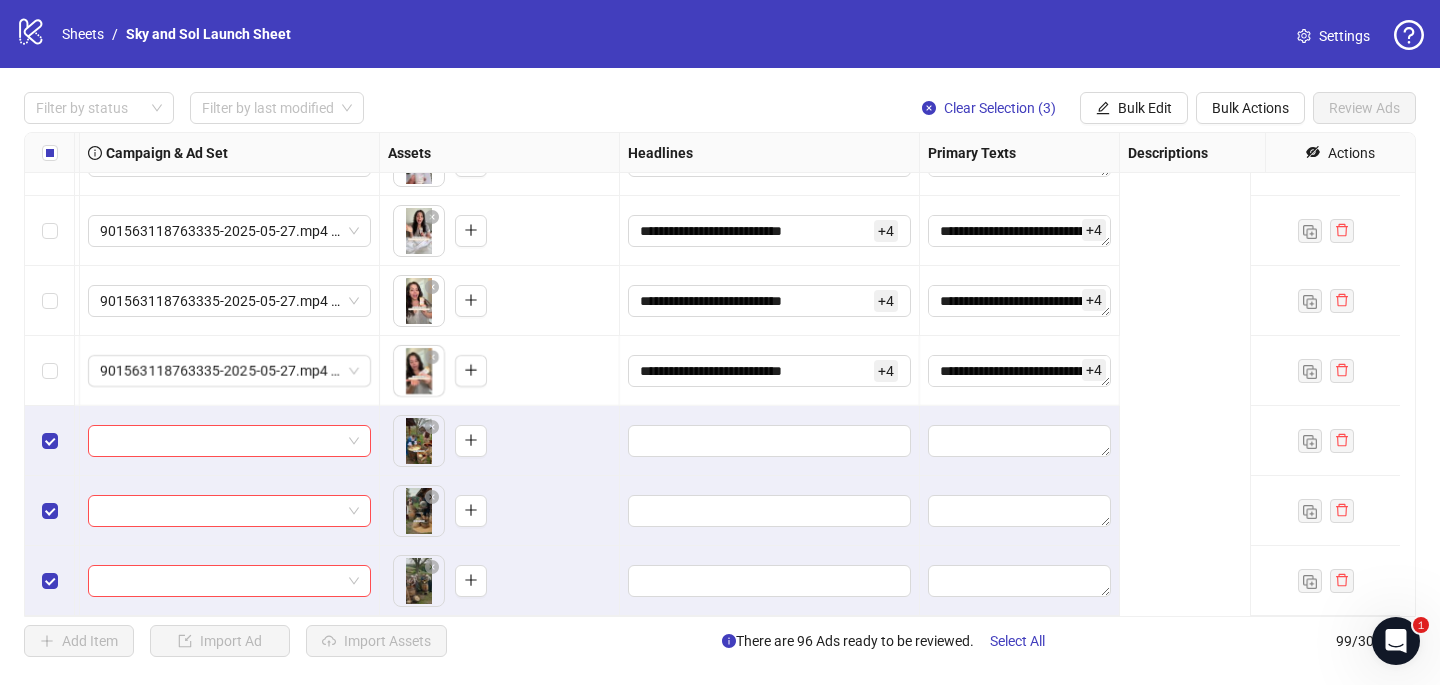 scroll, scrollTop: 6502, scrollLeft: 0, axis: vertical 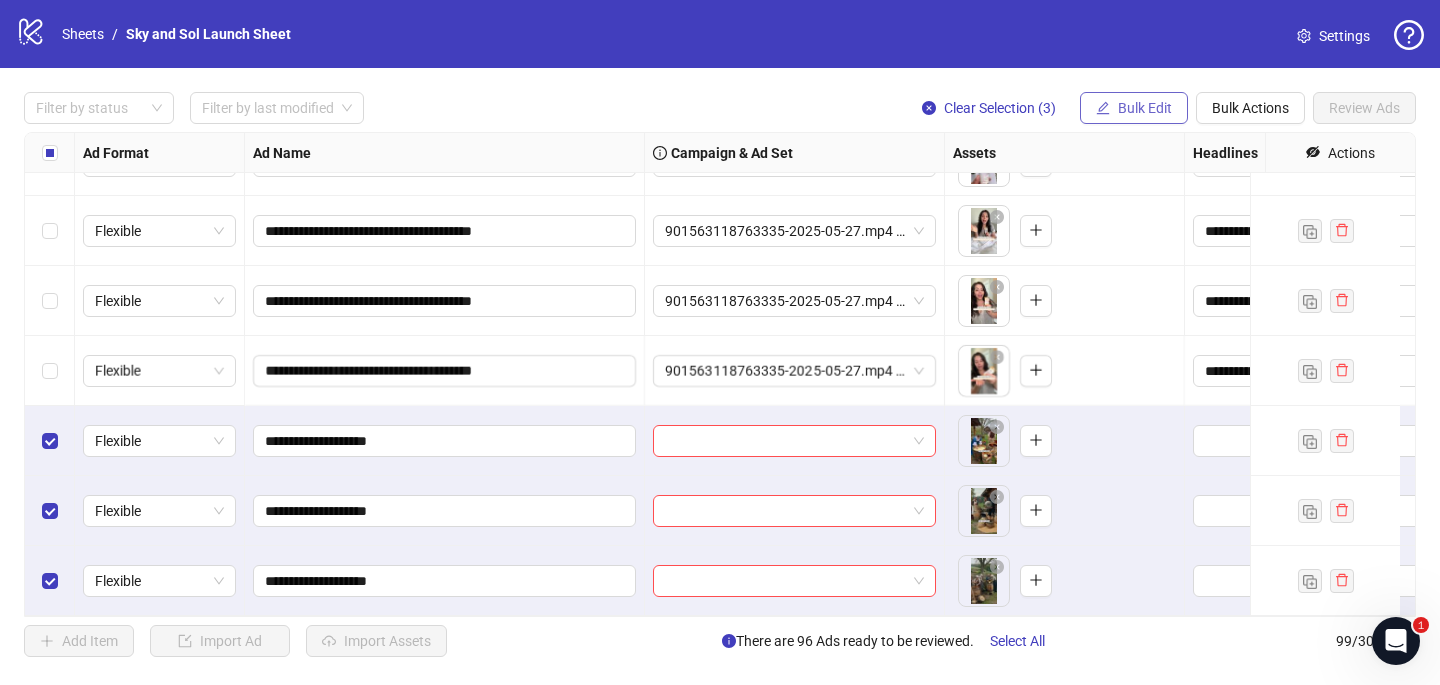 click on "Bulk Edit" at bounding box center [1134, 108] 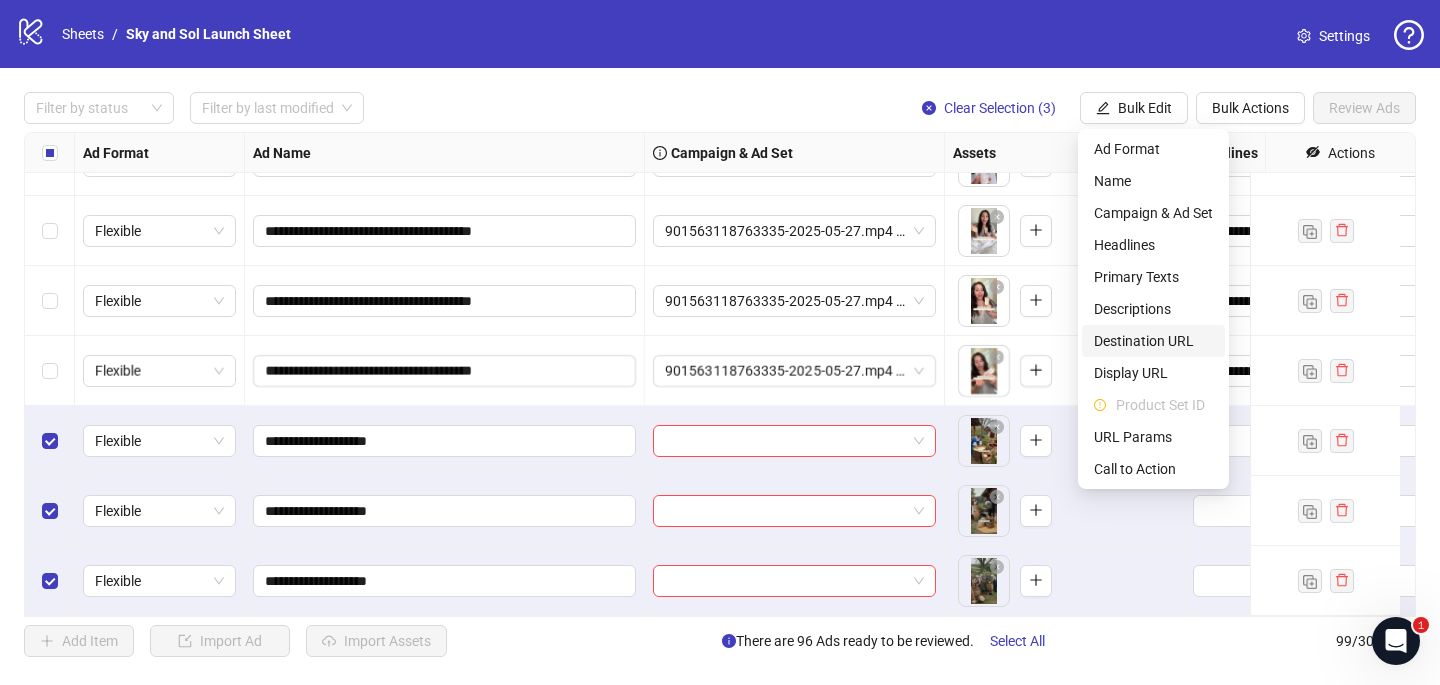 click on "Destination URL" at bounding box center [1153, 341] 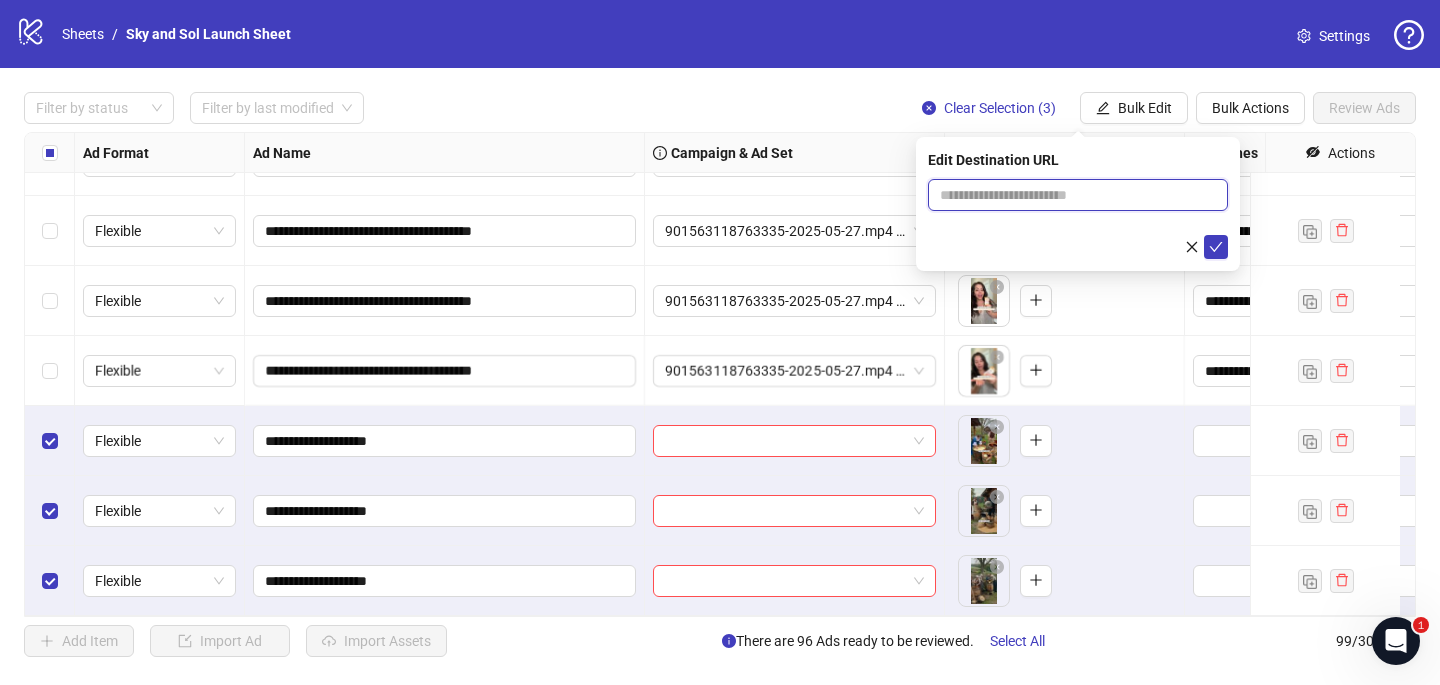 click at bounding box center (1070, 195) 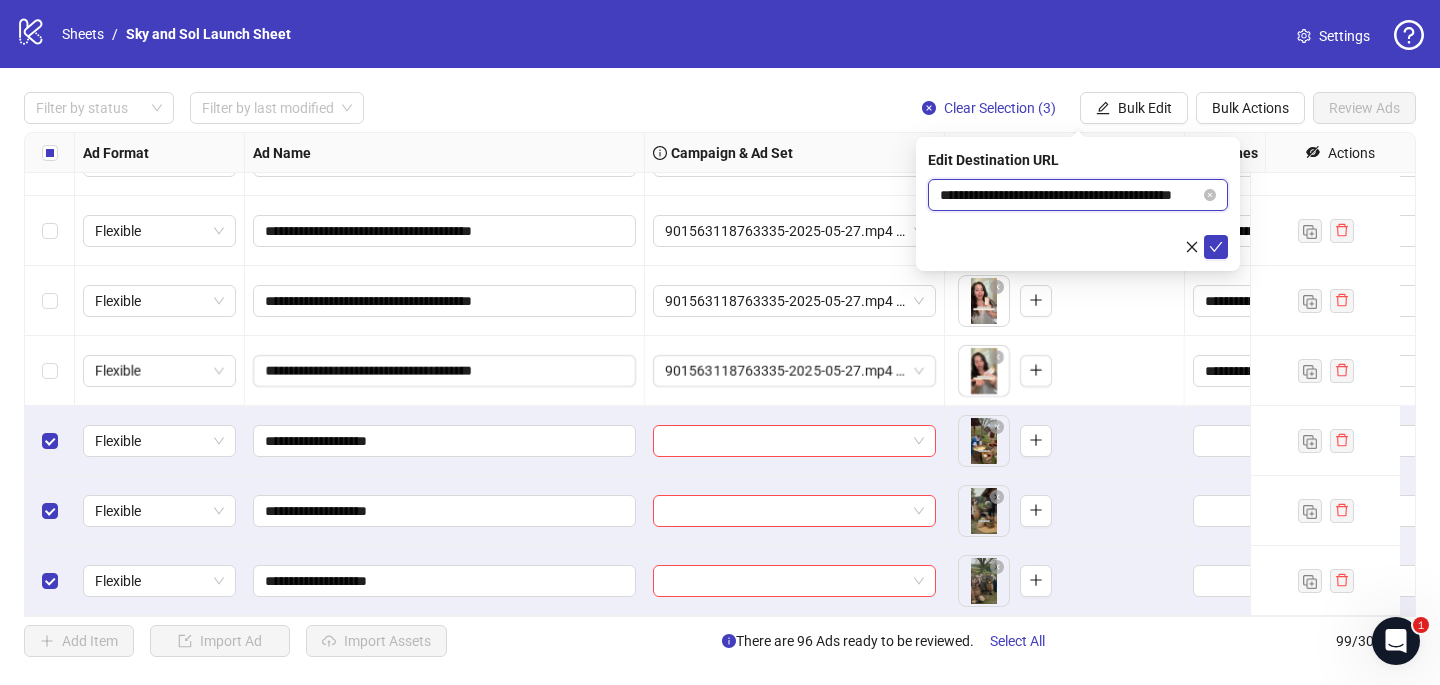 scroll, scrollTop: 0, scrollLeft: 0, axis: both 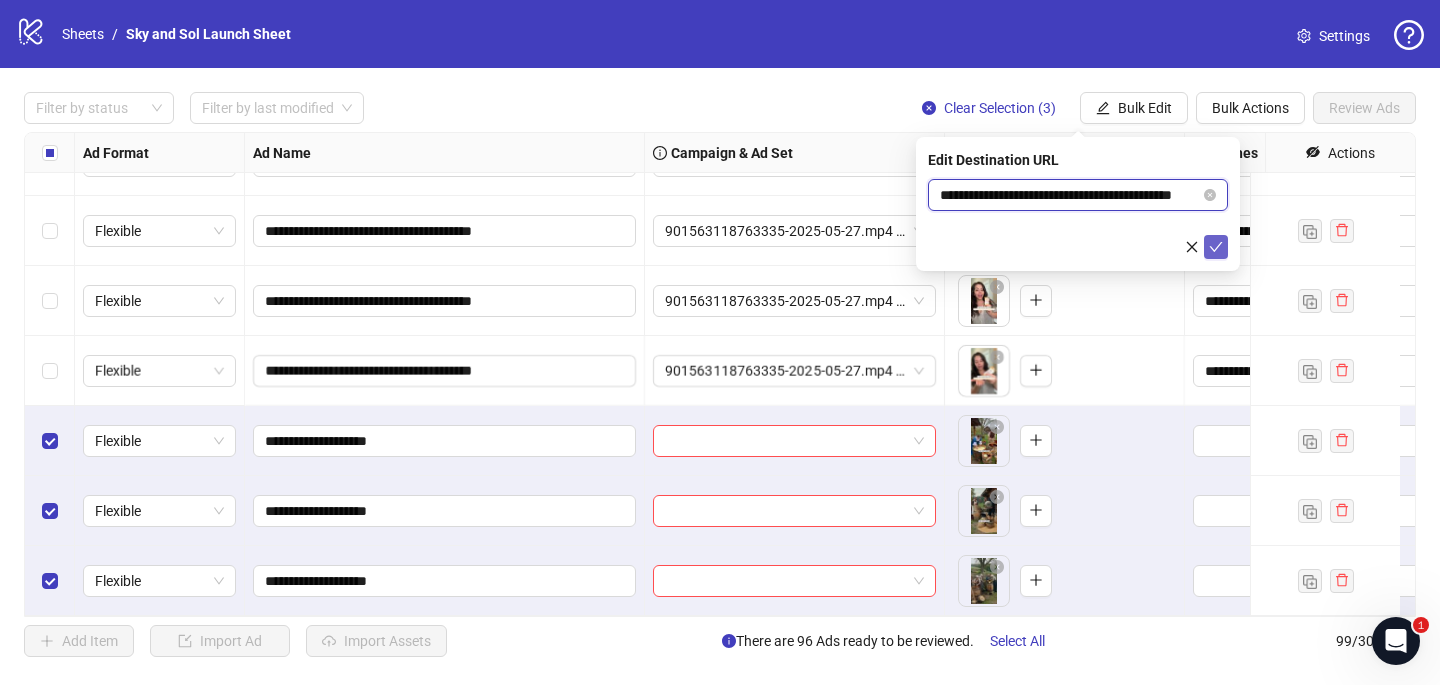 type on "**********" 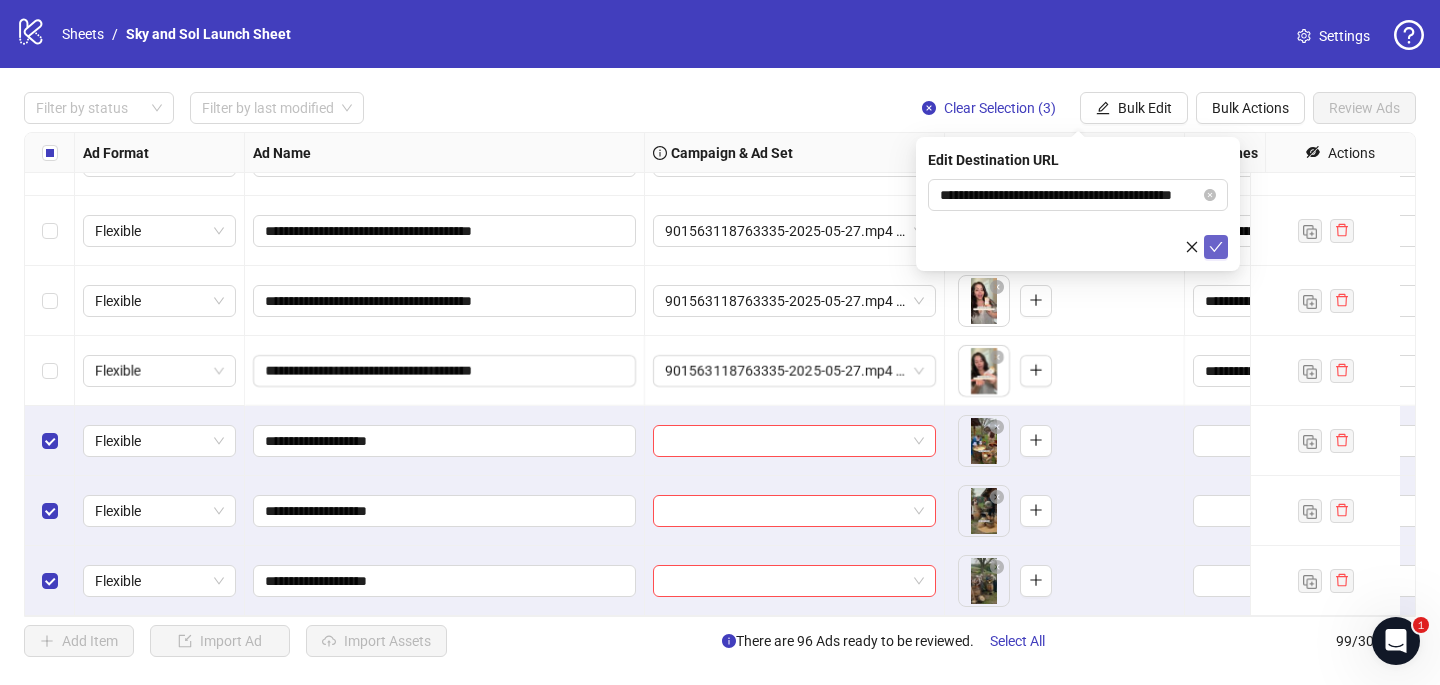 click 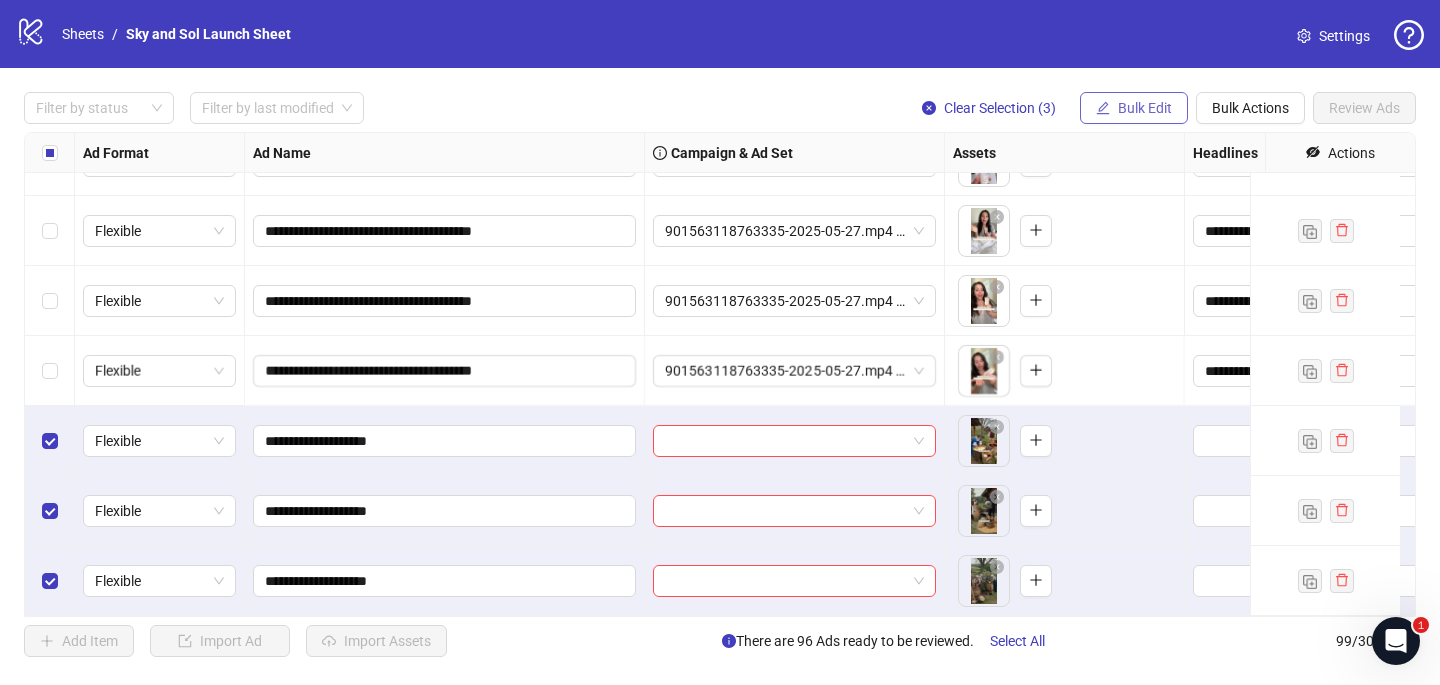 click on "Bulk Edit" at bounding box center (1134, 108) 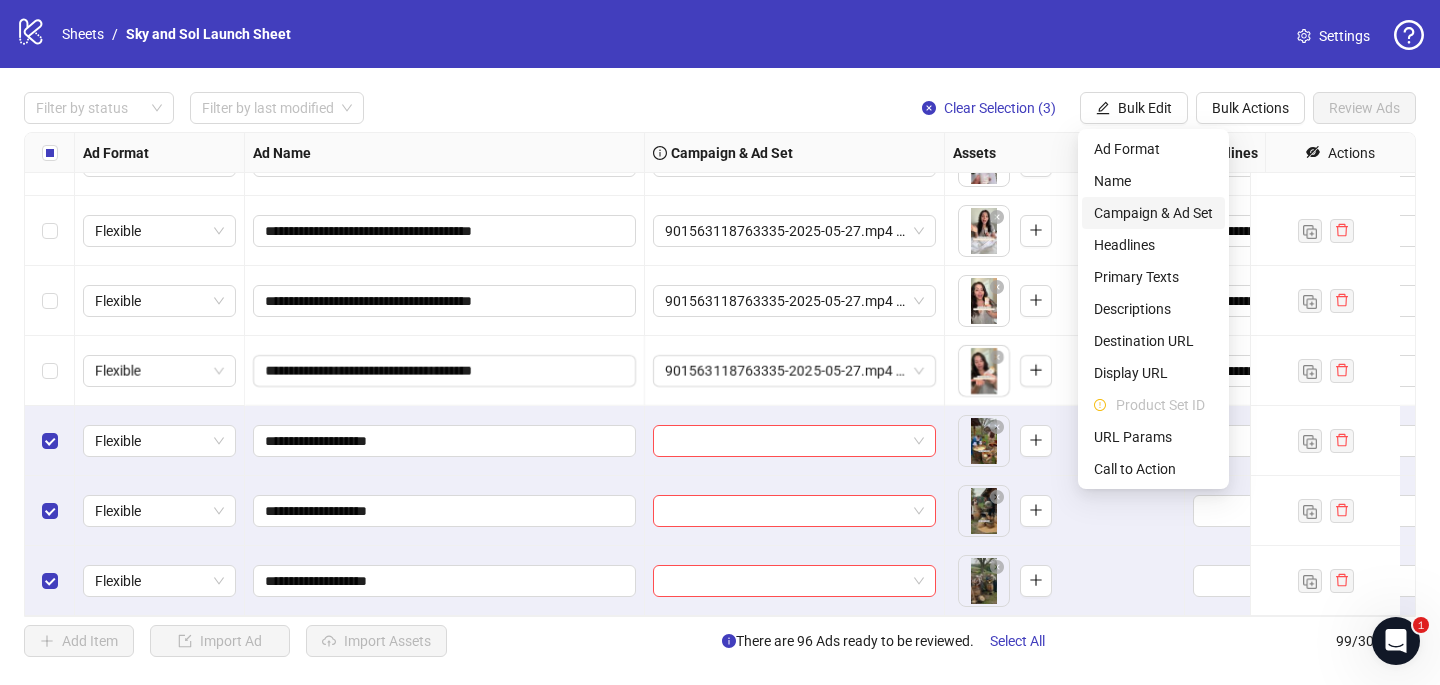 click on "Campaign & Ad Set" at bounding box center [1153, 213] 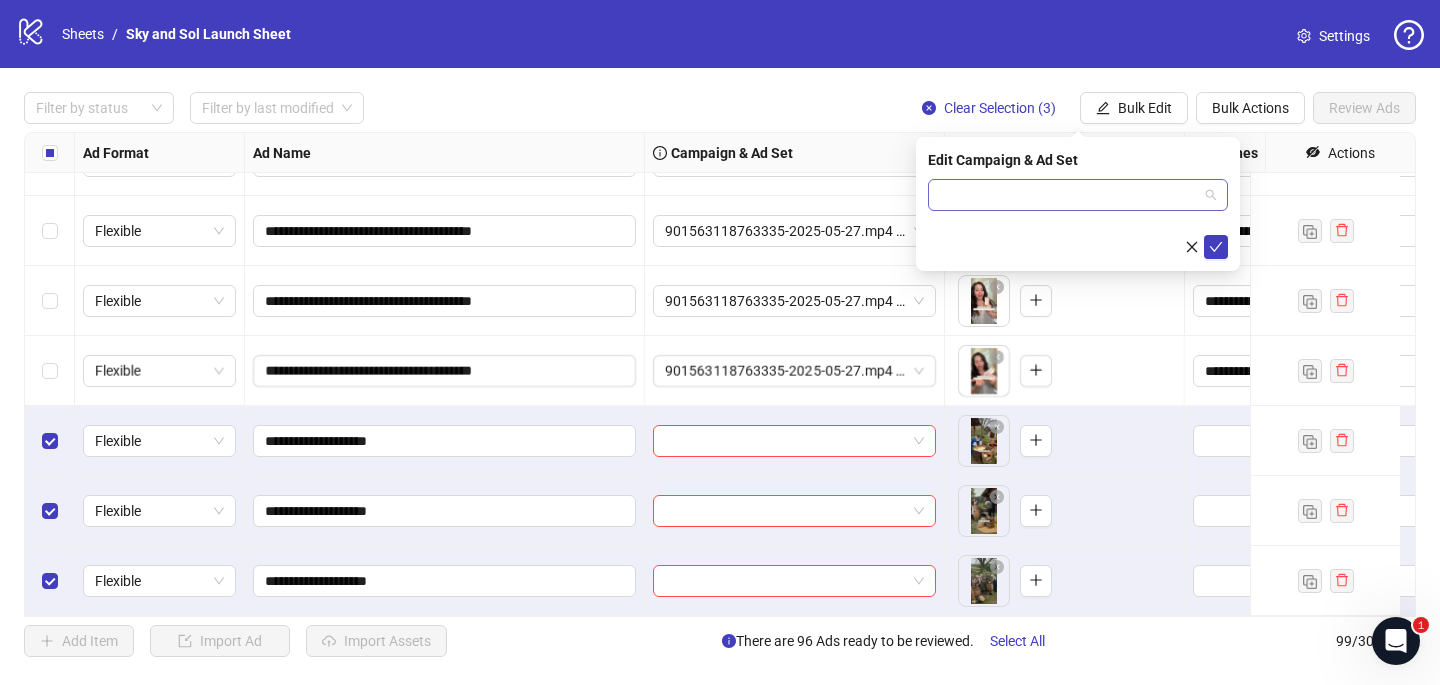 click at bounding box center [1069, 195] 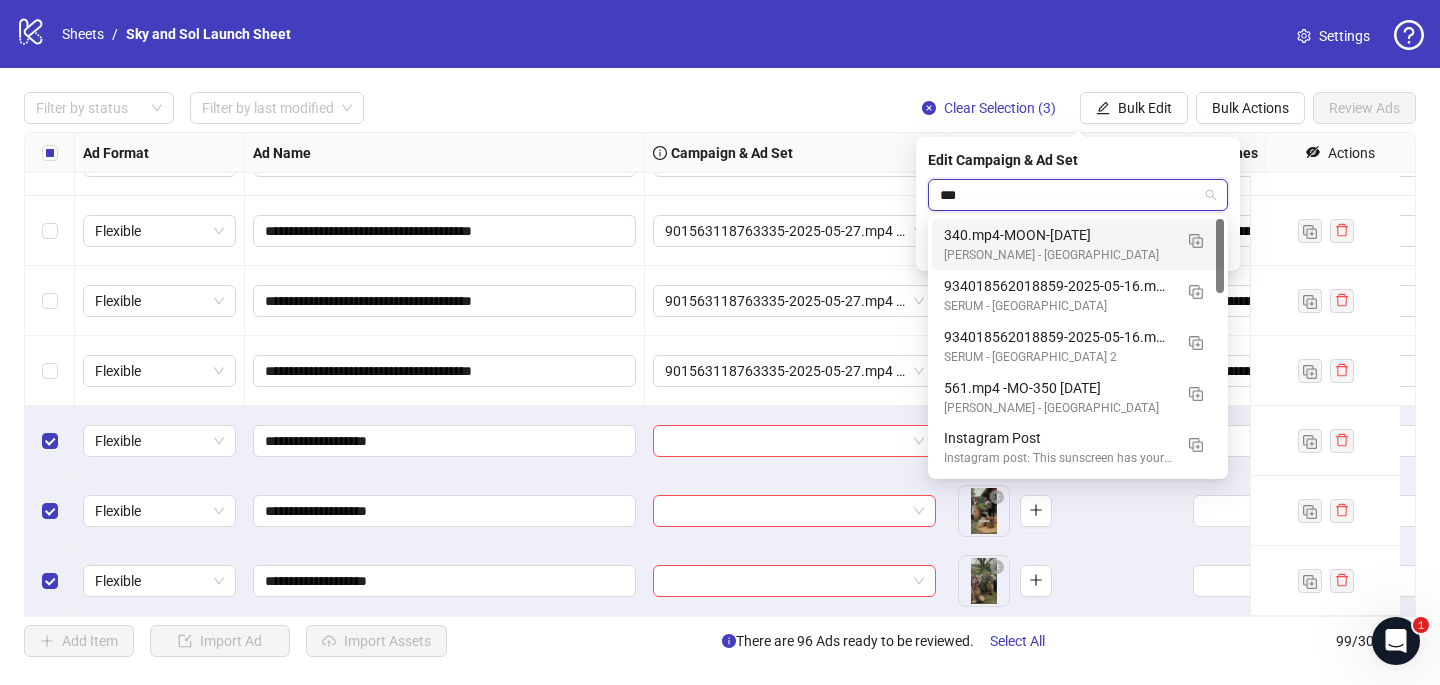 type on "****" 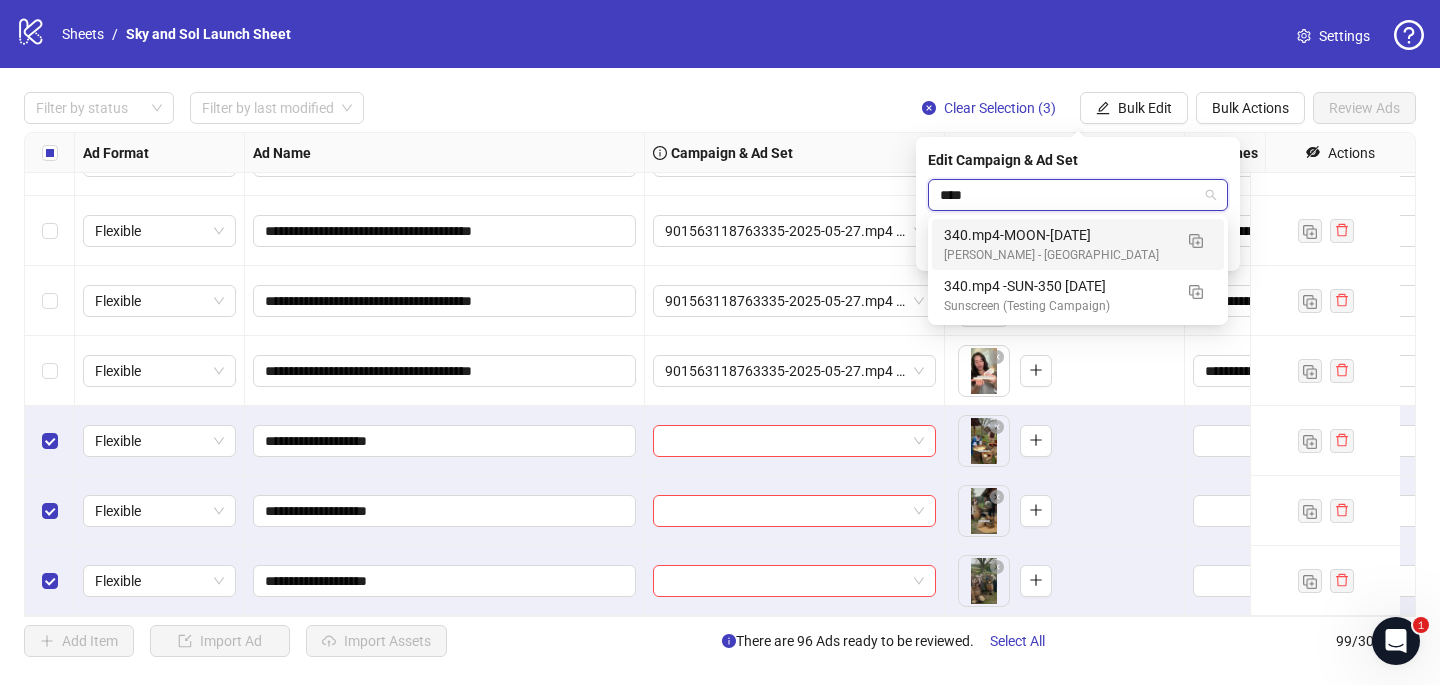 type 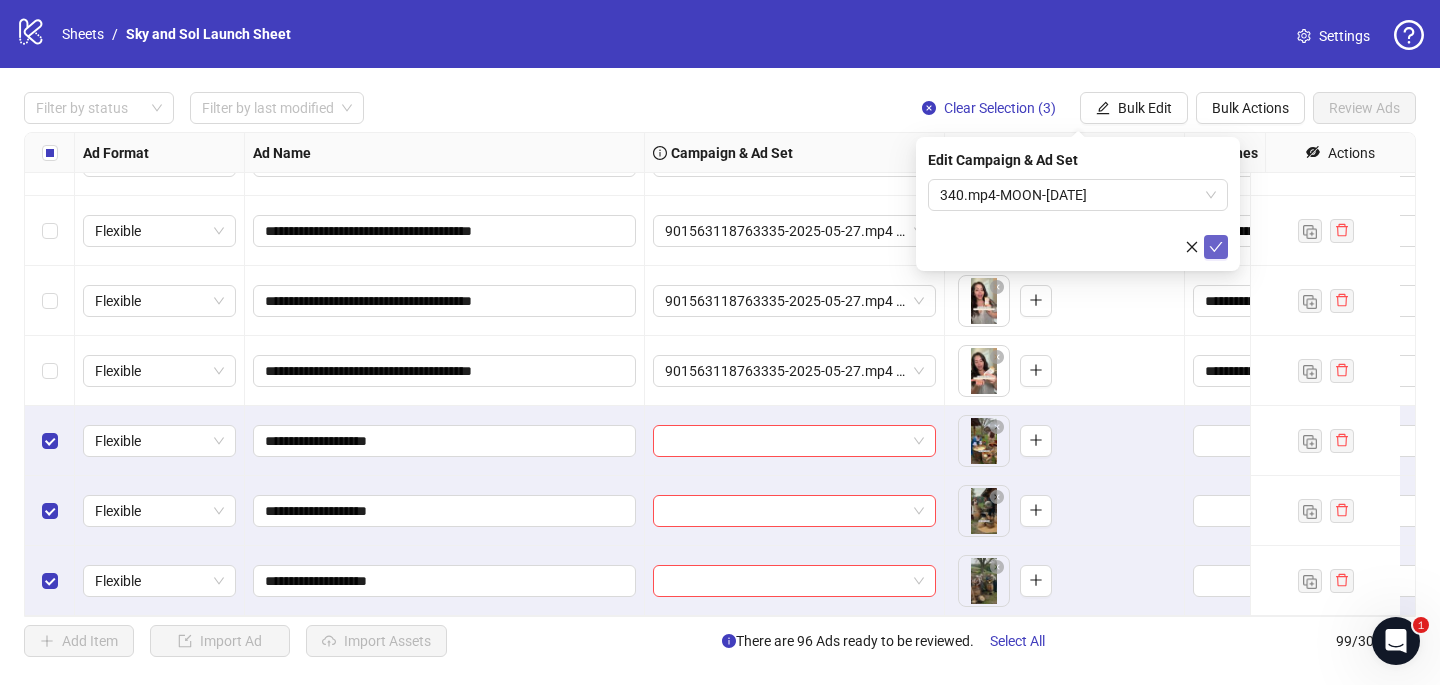 click 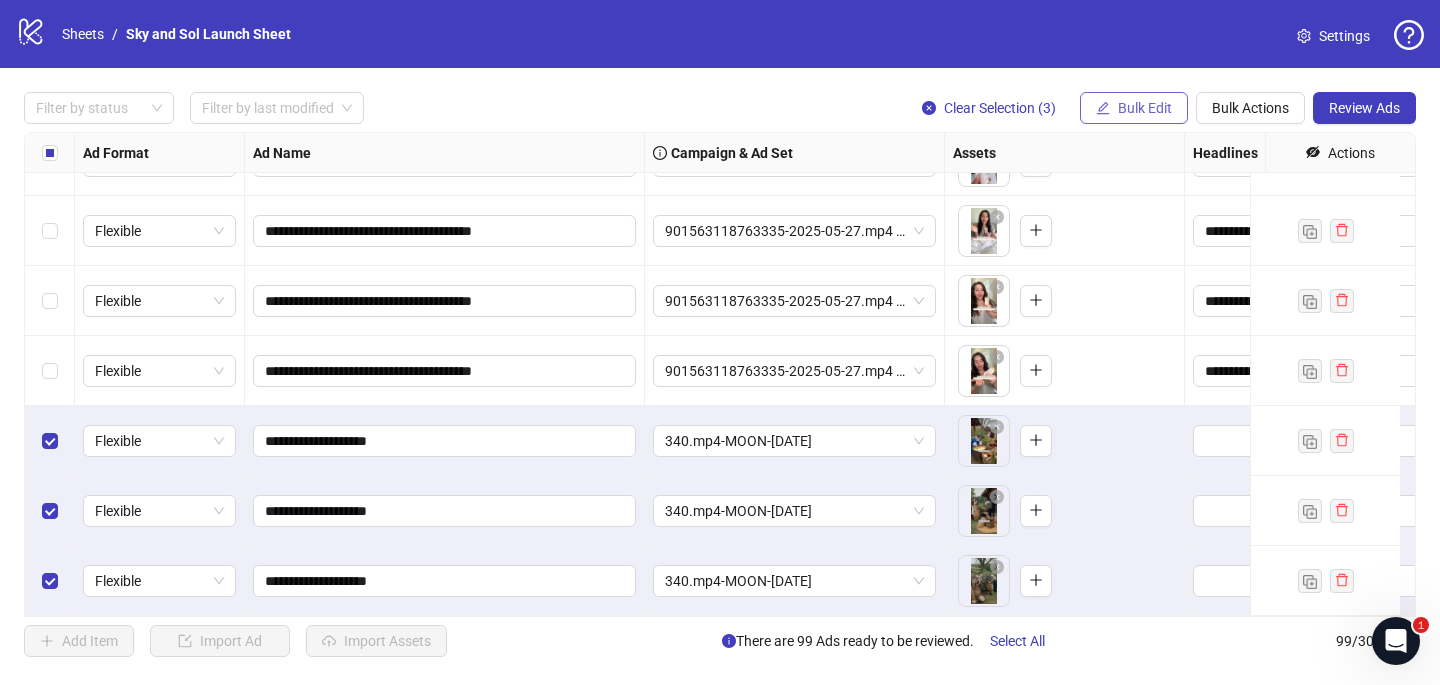 click on "Bulk Edit" at bounding box center (1145, 108) 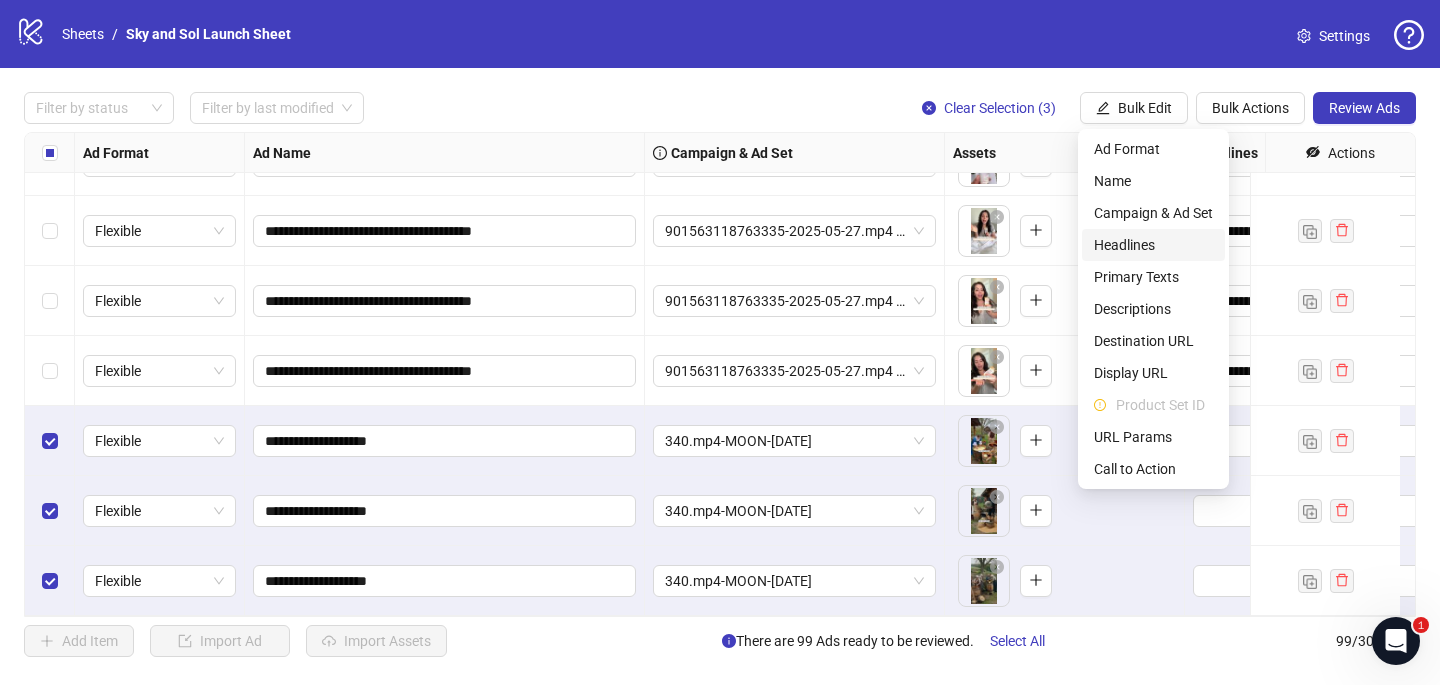 click on "Headlines" at bounding box center (1153, 245) 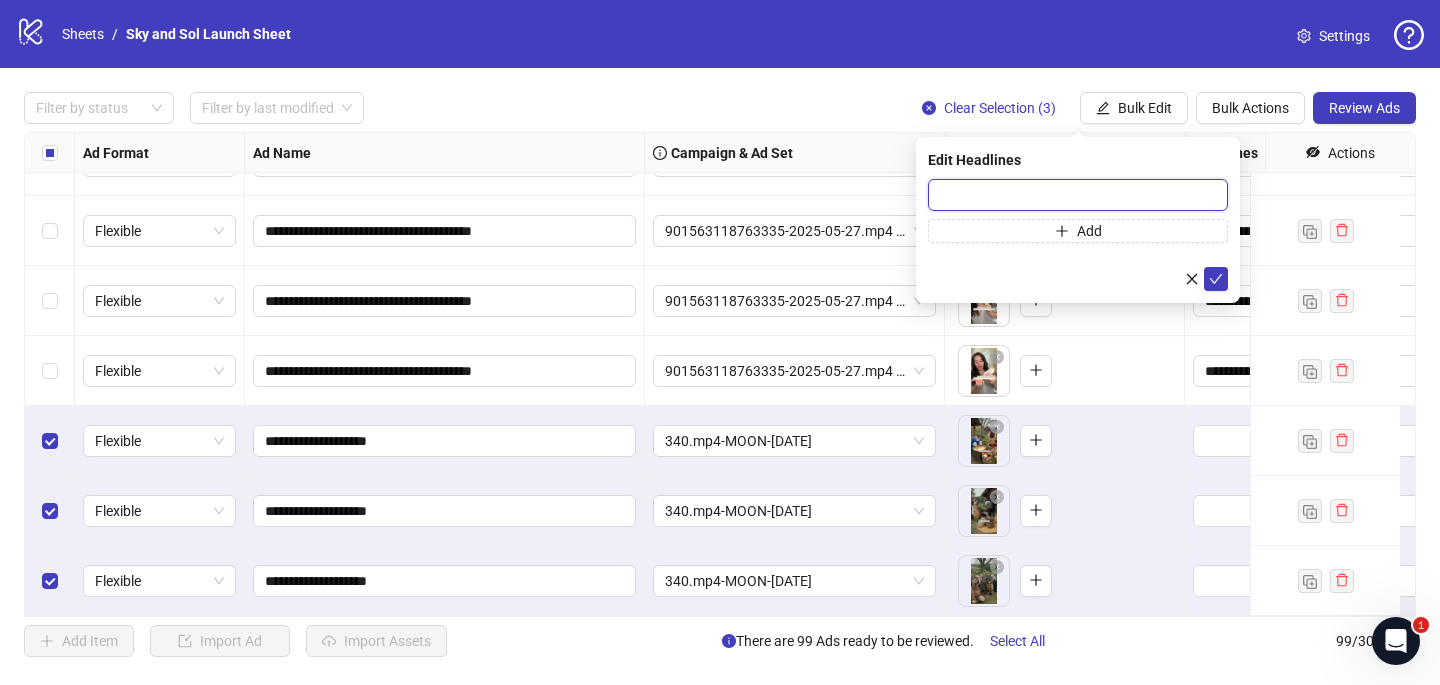 click at bounding box center (1078, 195) 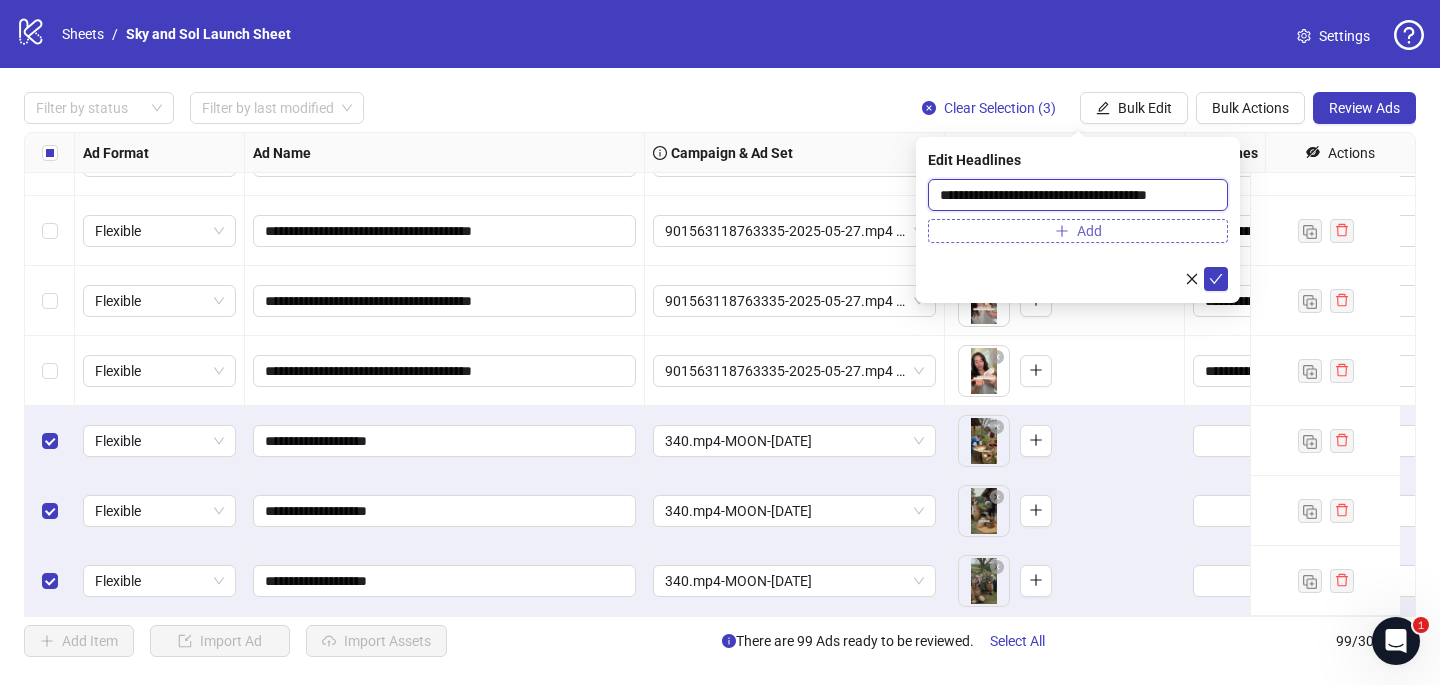 type on "**********" 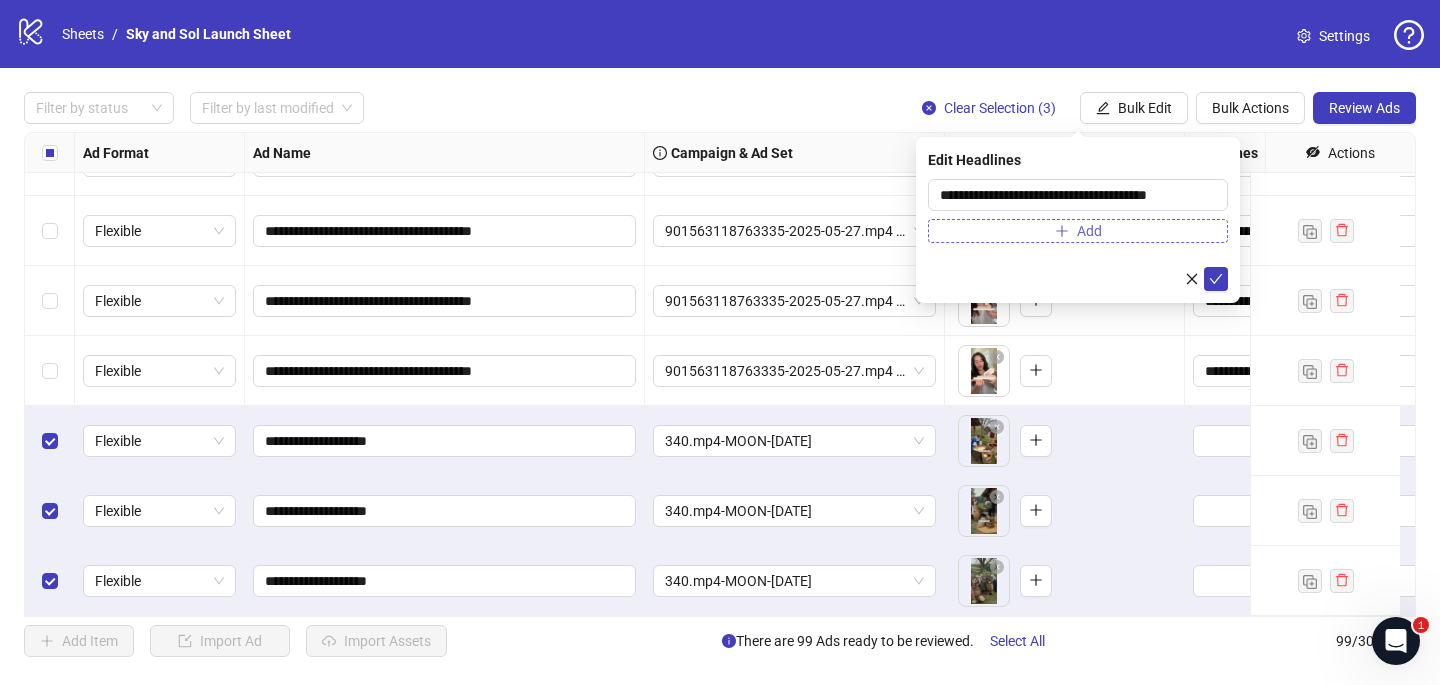 click on "Add" at bounding box center [1078, 231] 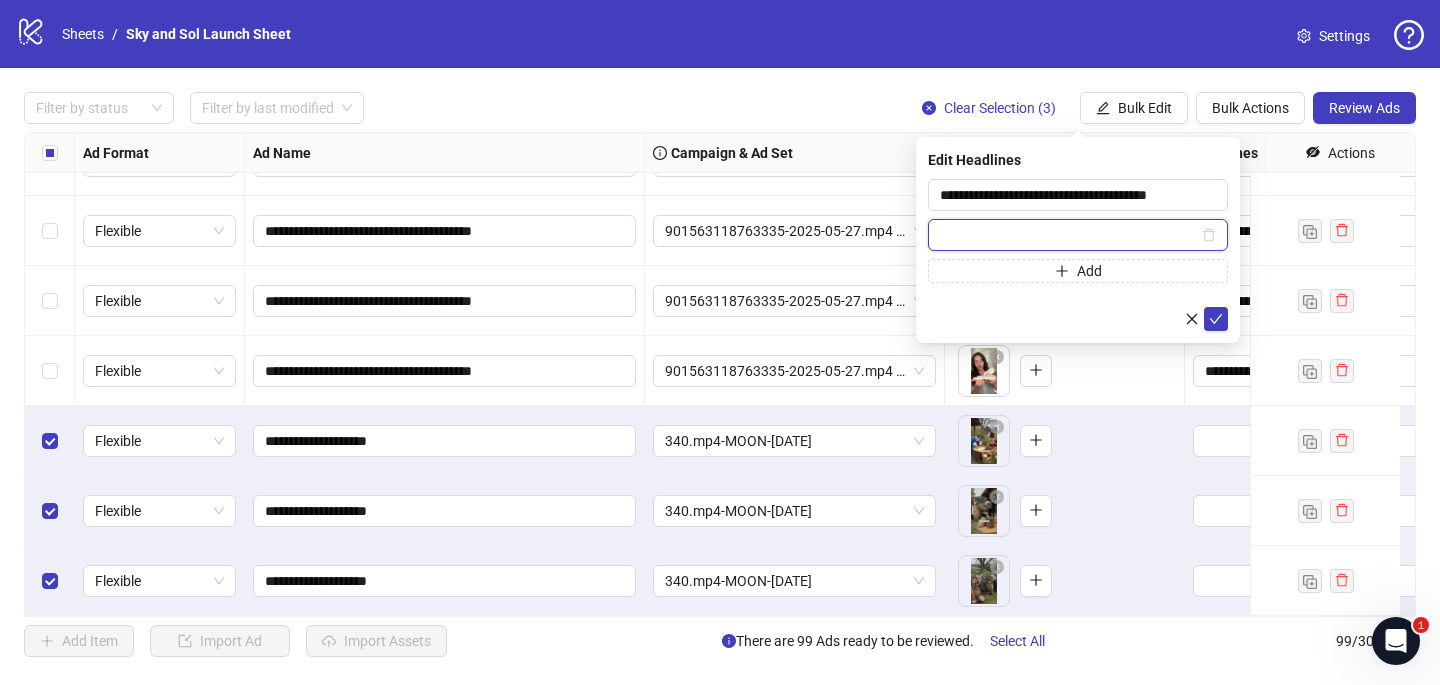 paste on "**********" 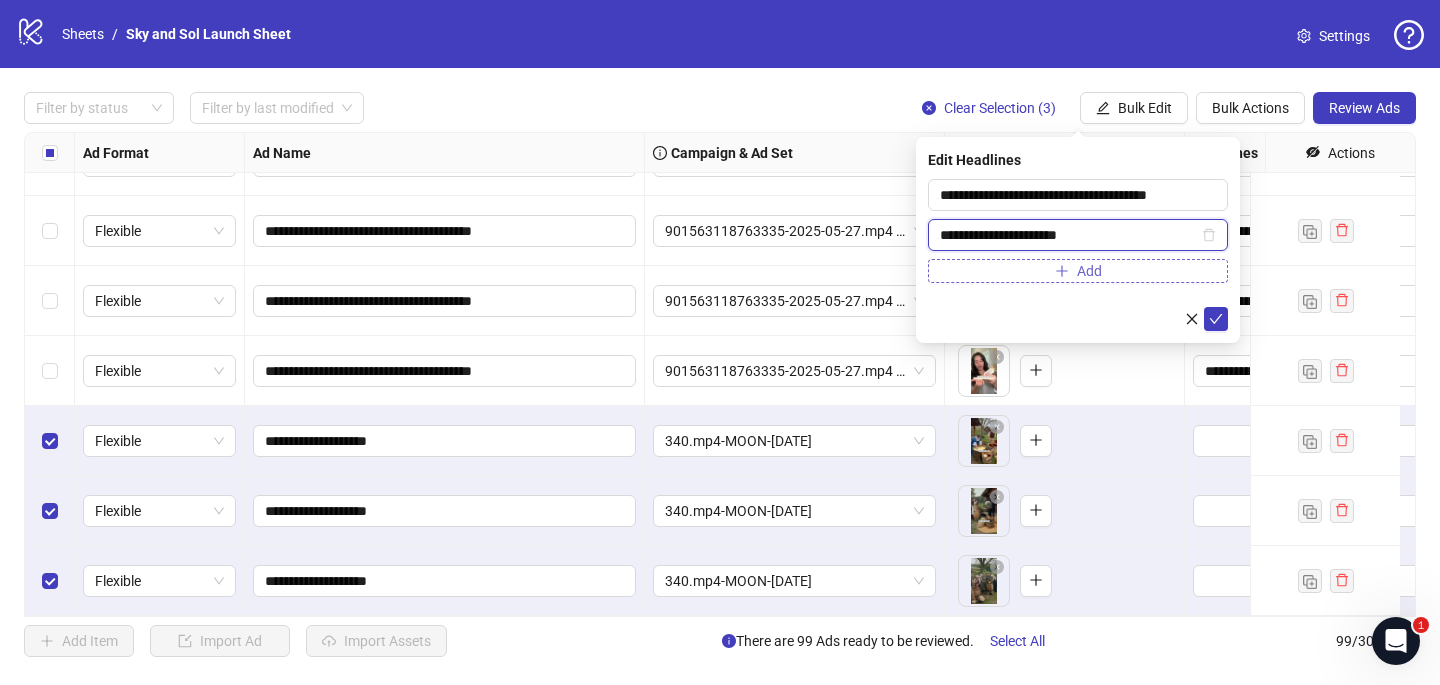 type on "**********" 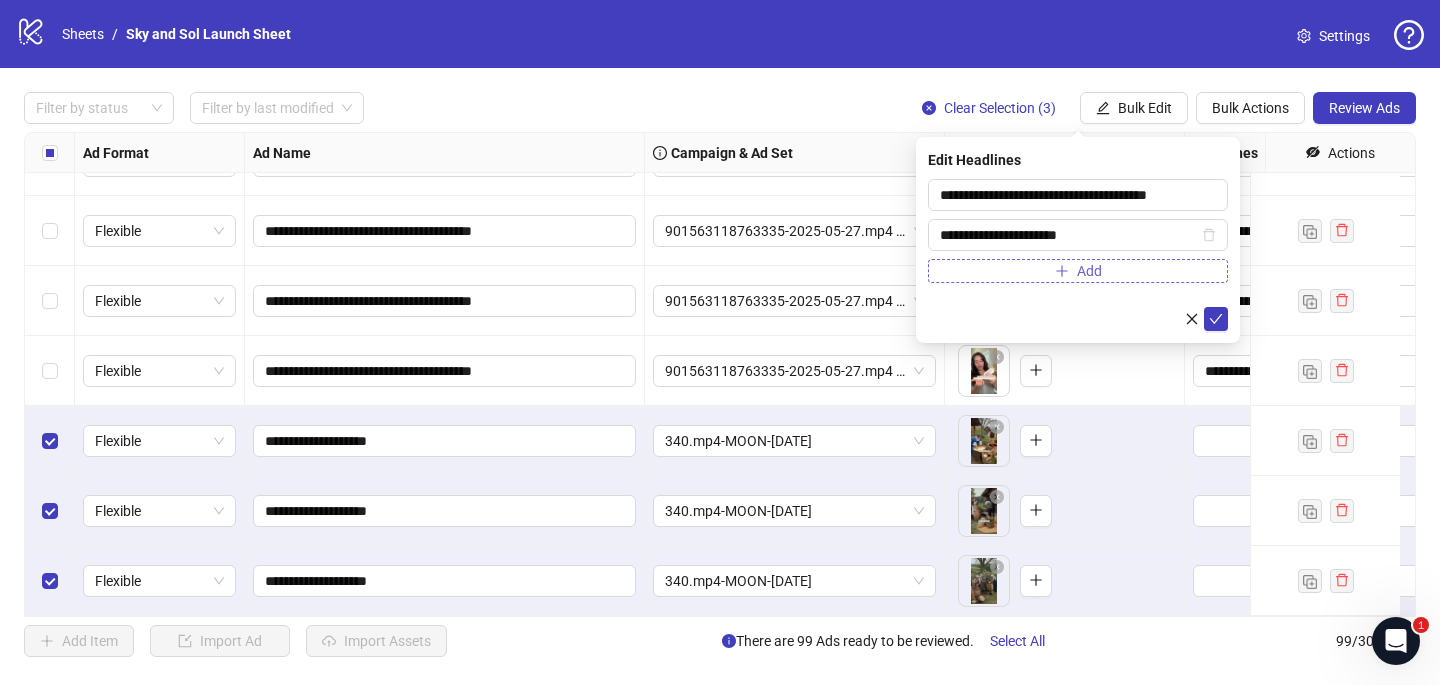 click on "Add" at bounding box center [1078, 271] 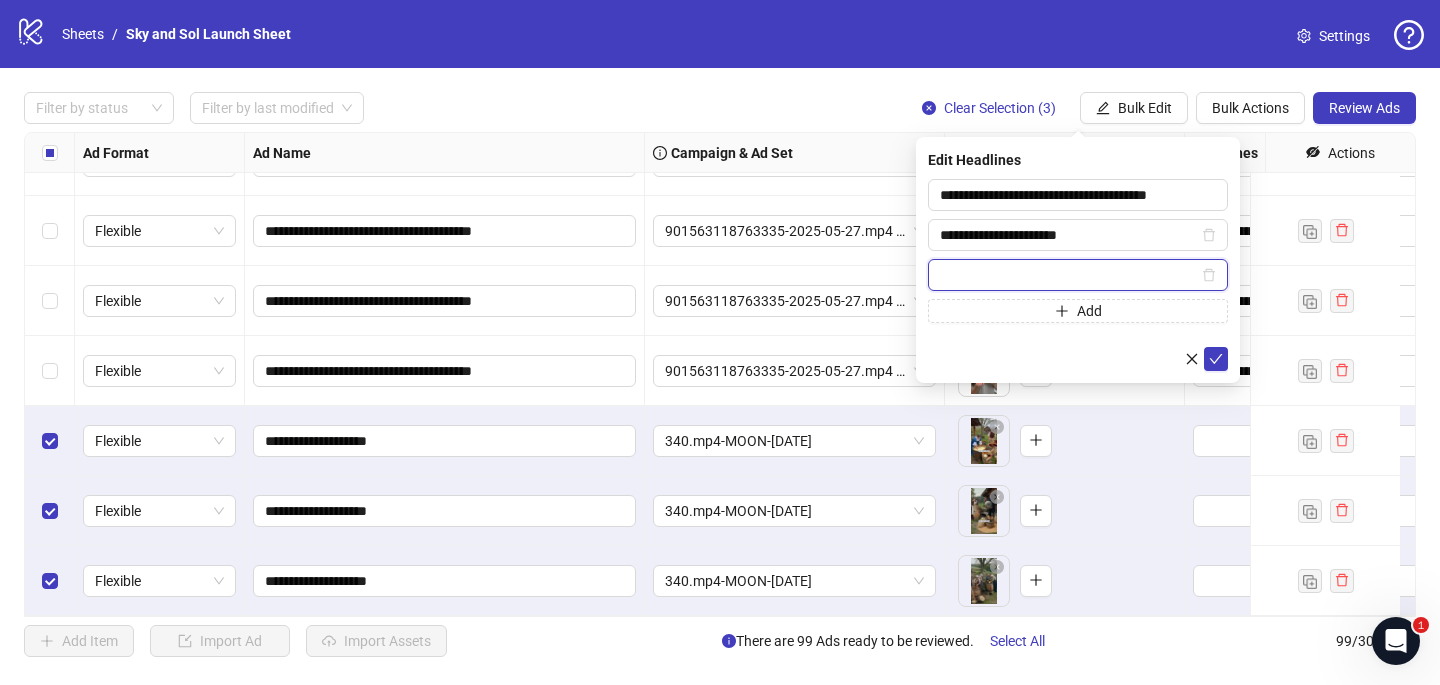 paste on "**********" 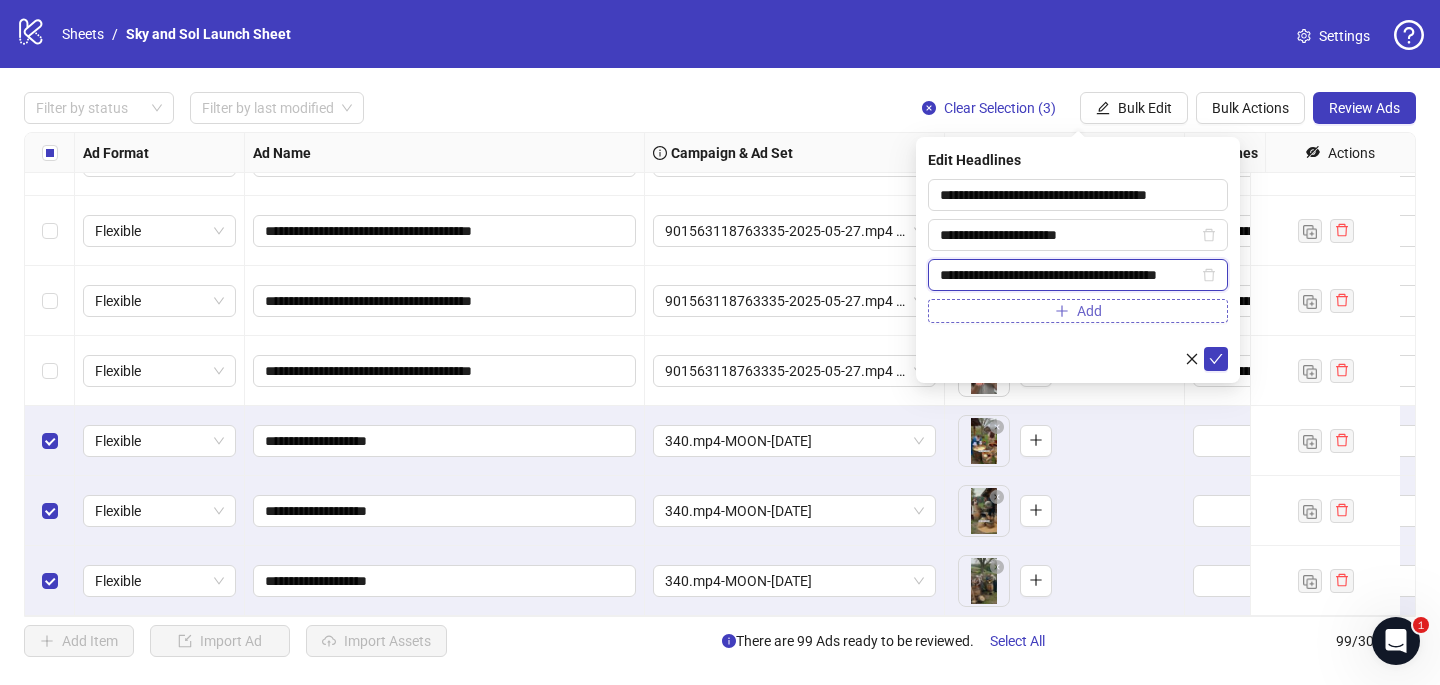 type on "**********" 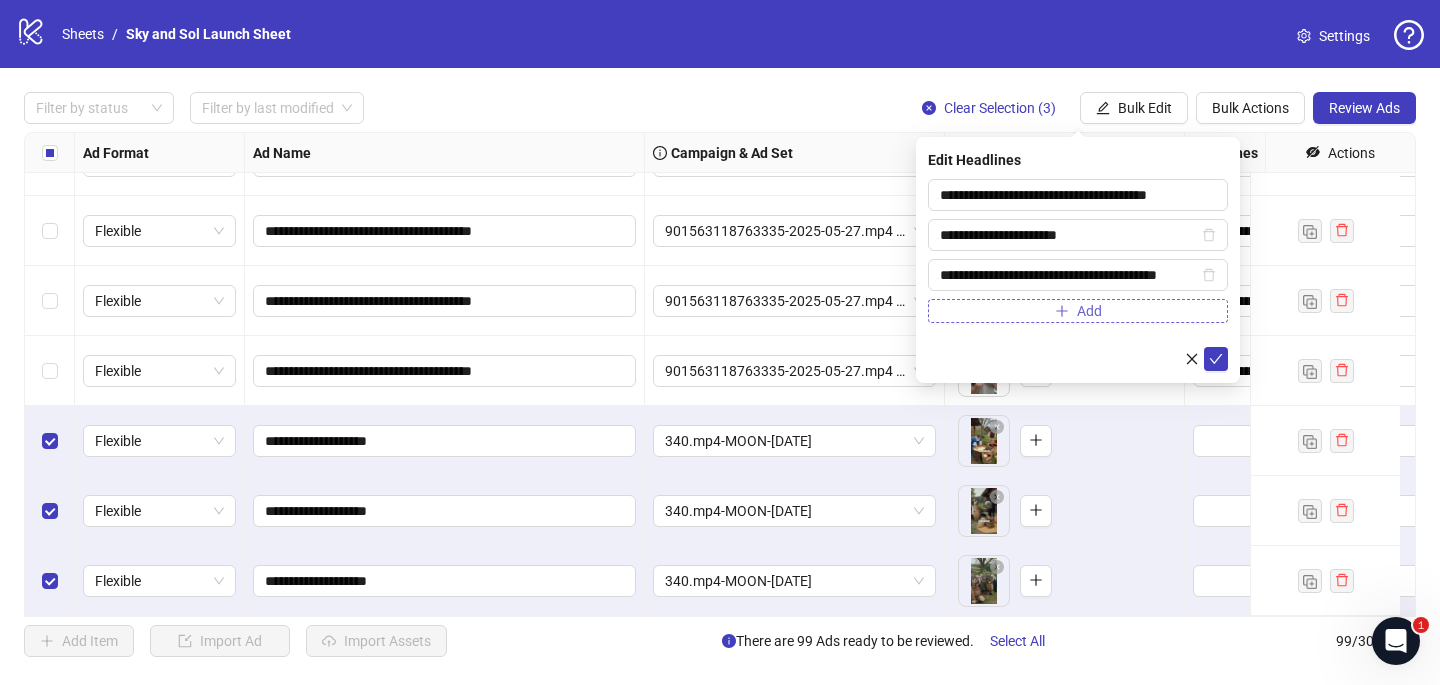 click on "Add" at bounding box center (1078, 311) 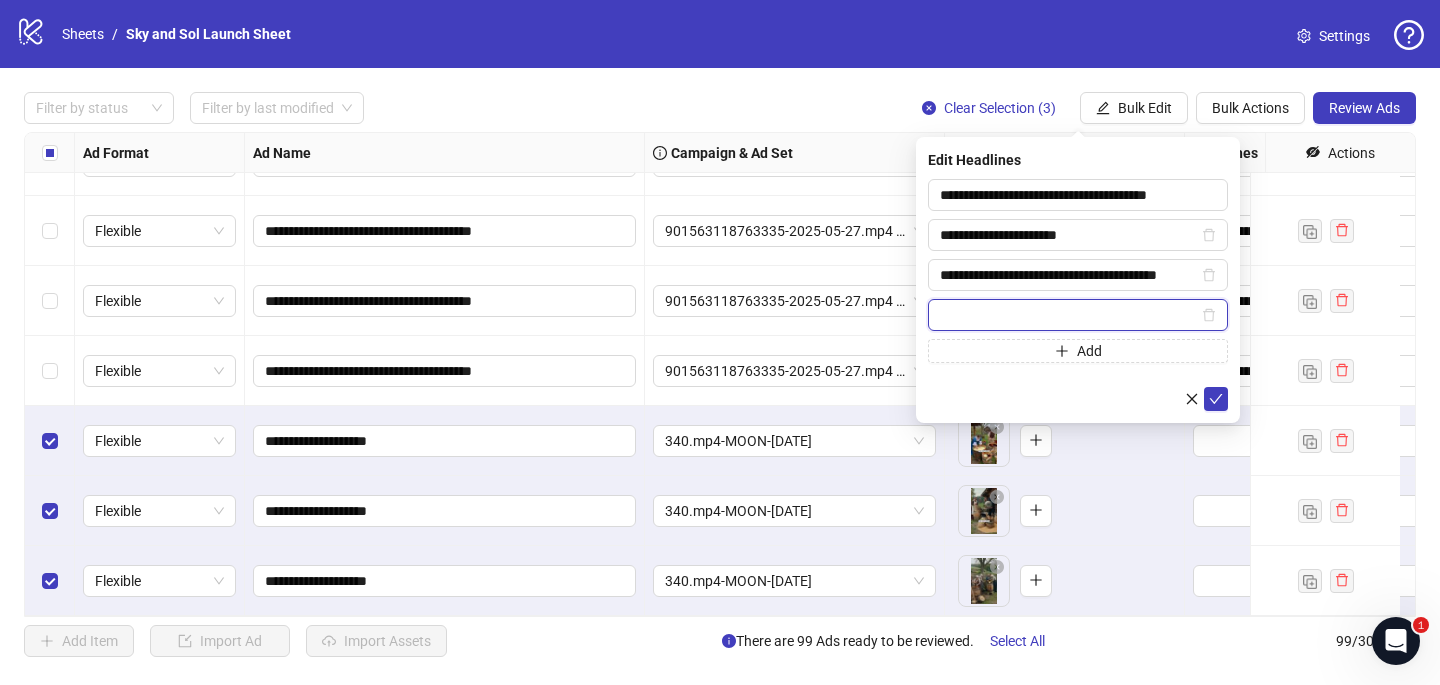 paste on "**********" 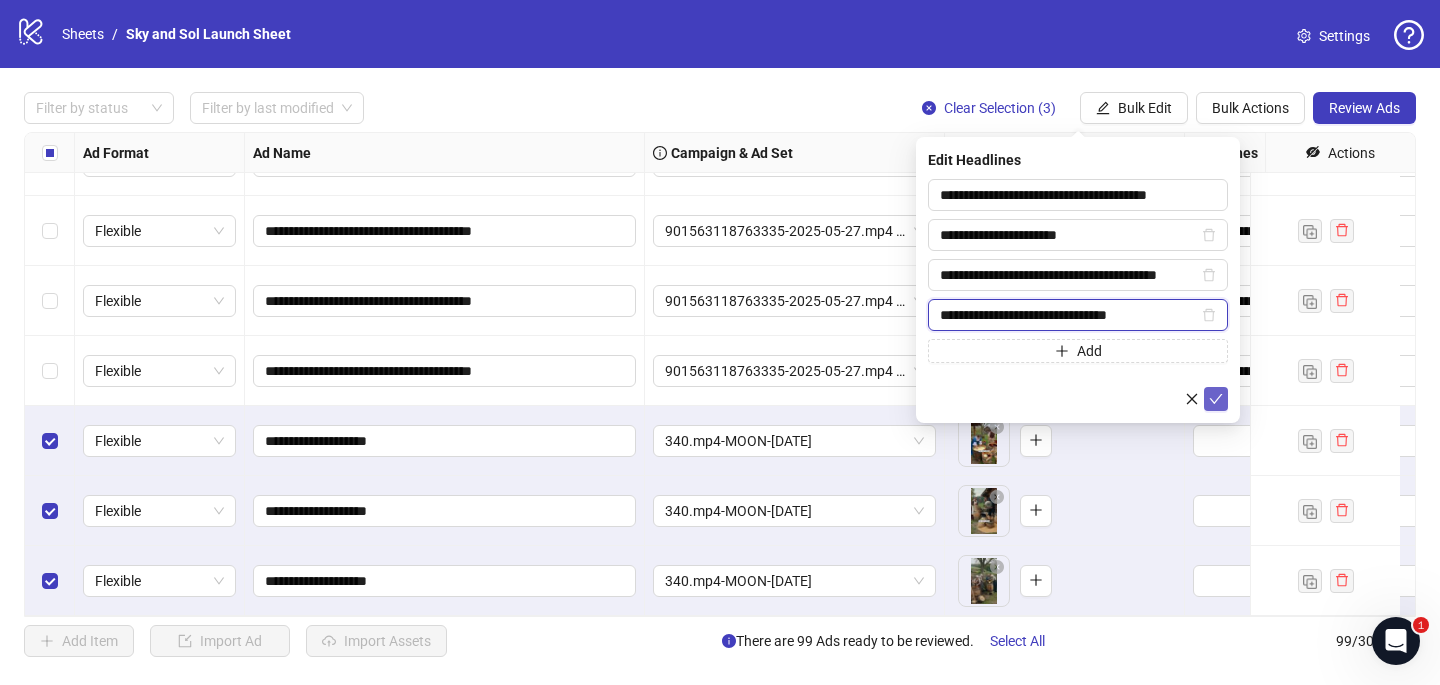 type on "**********" 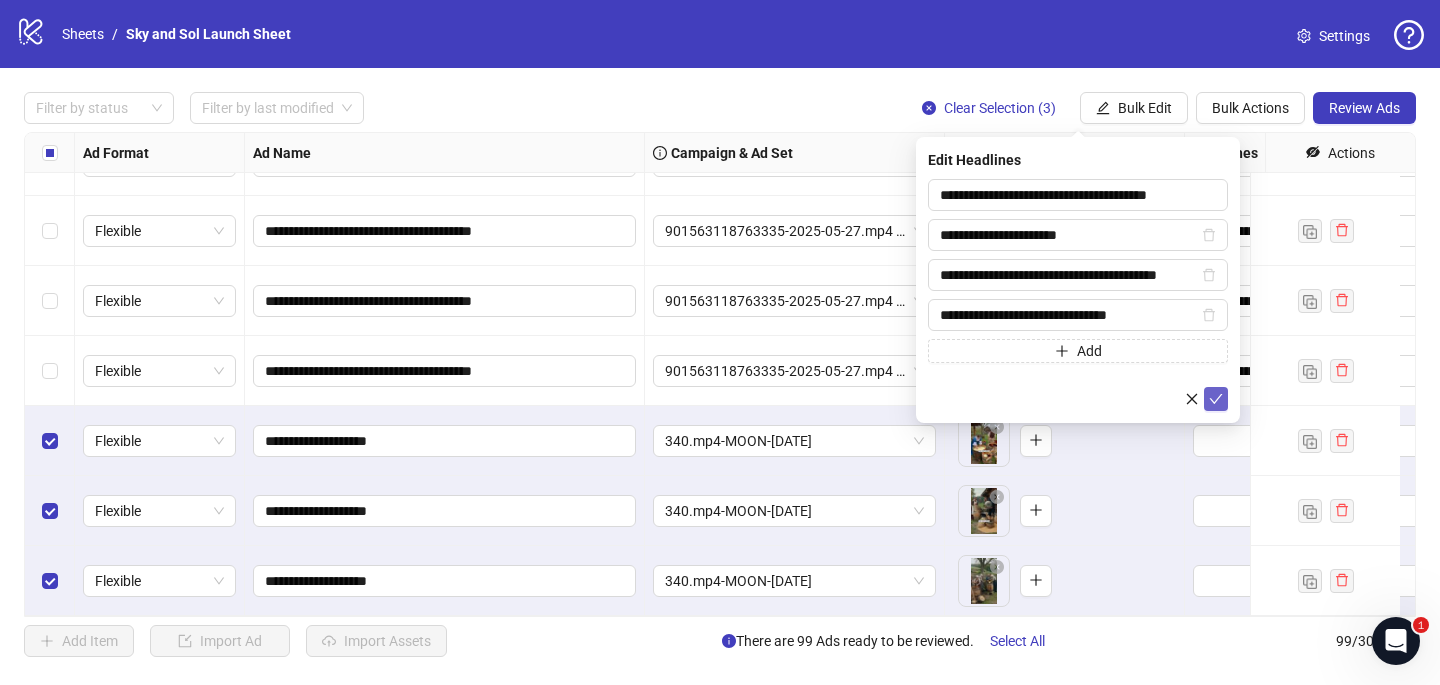 click 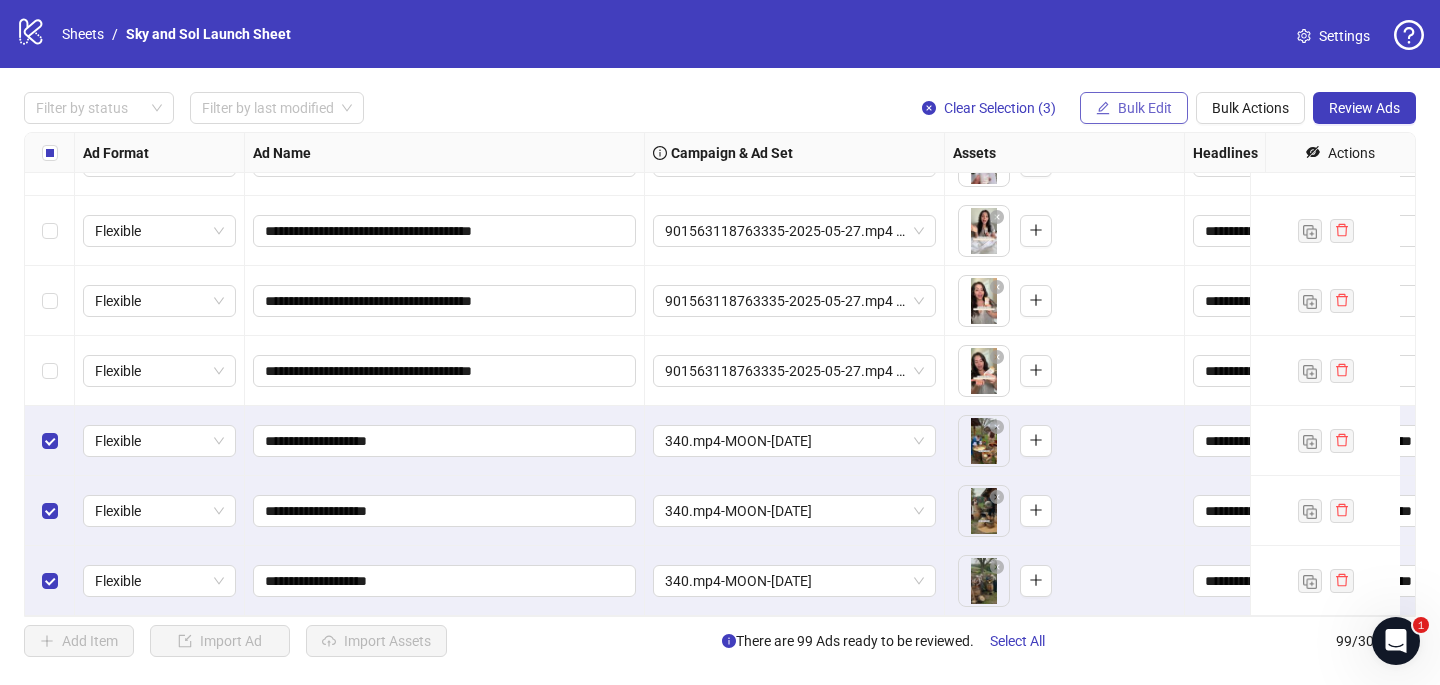 click on "Bulk Edit" at bounding box center [1134, 108] 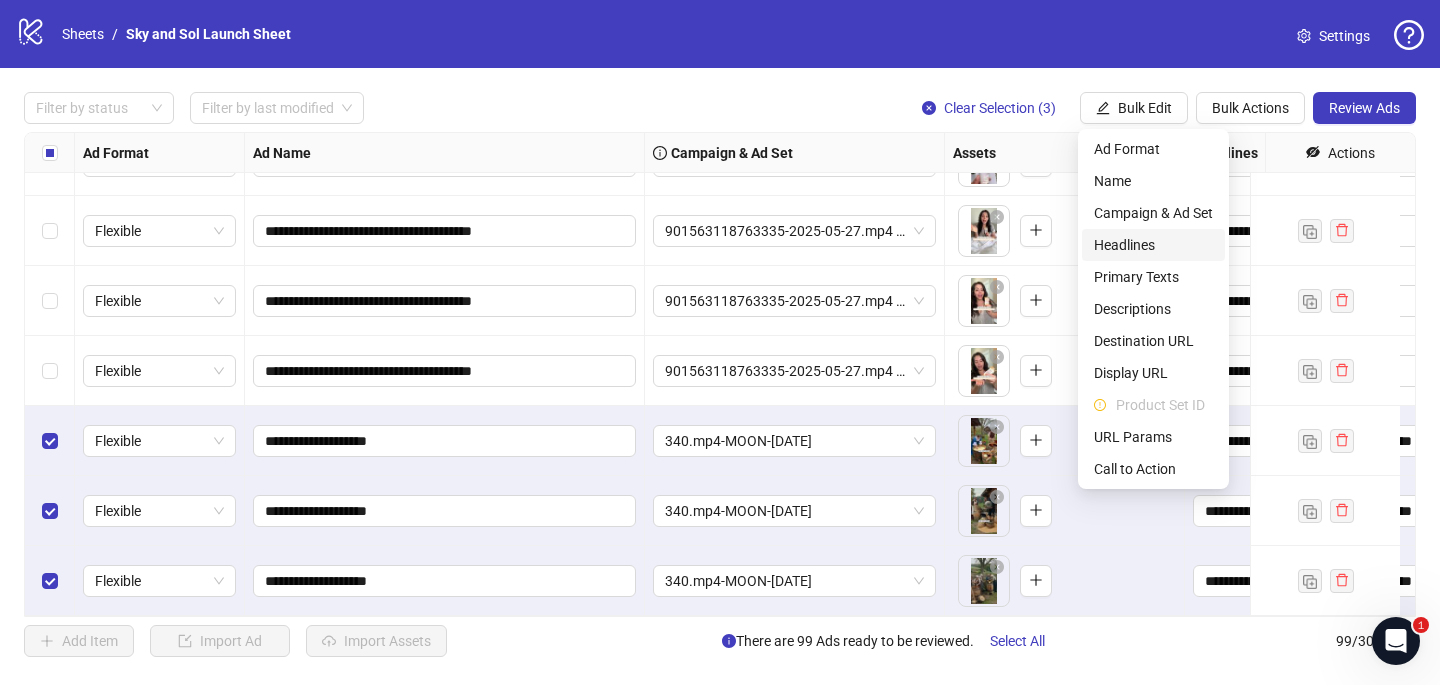 click on "Headlines" at bounding box center (1153, 245) 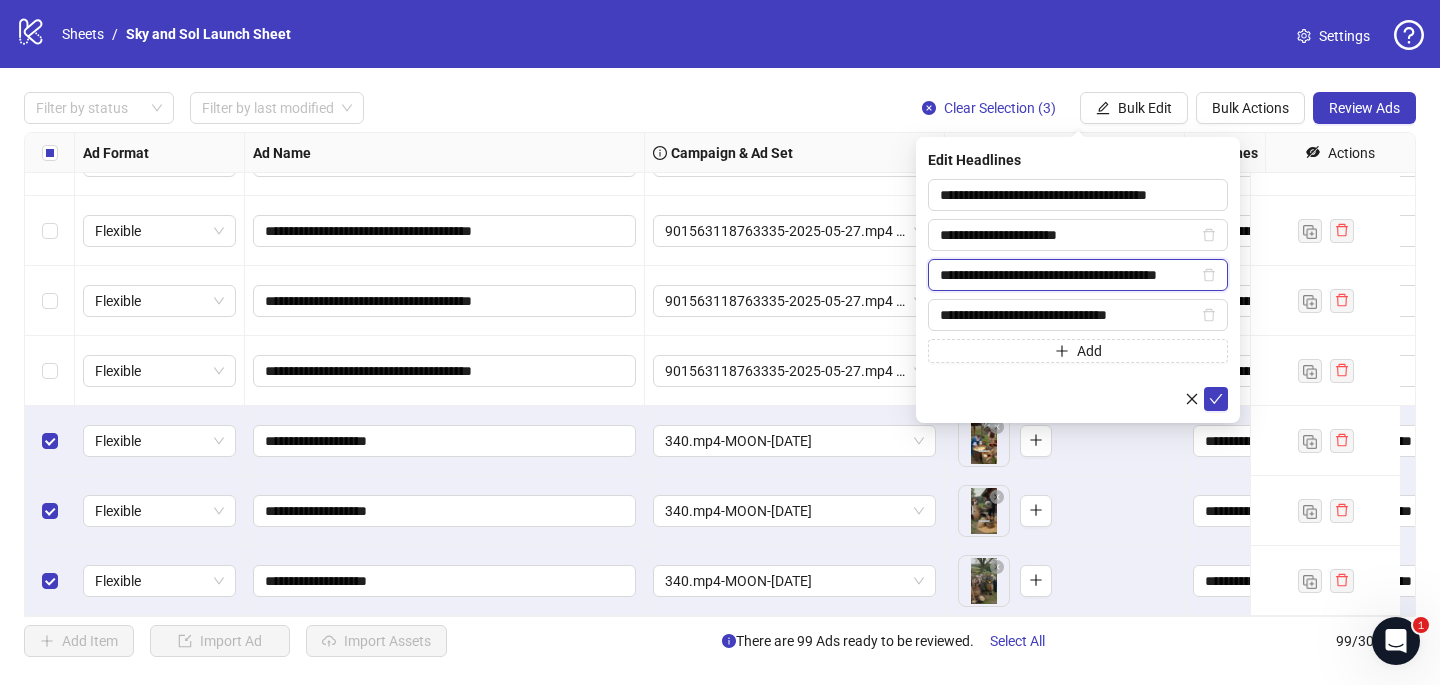 click on "**********" at bounding box center (1069, 275) 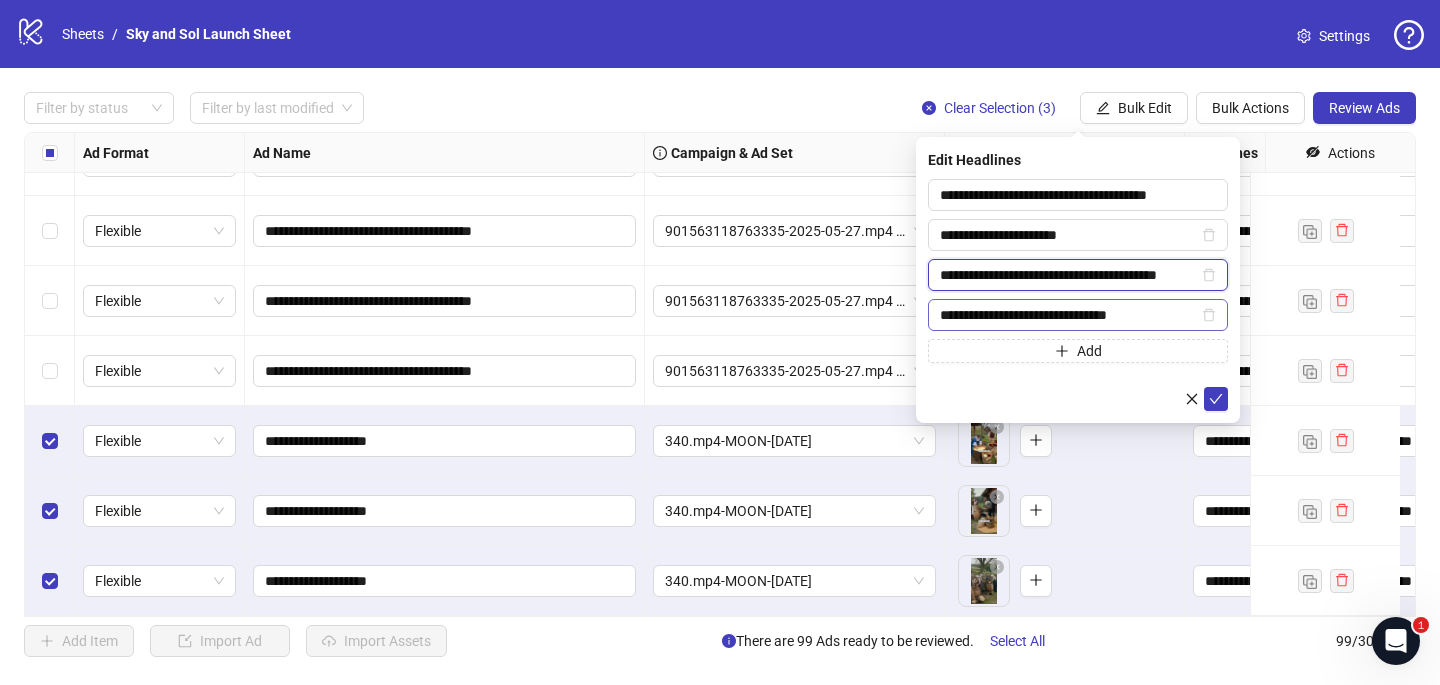 paste on "**********" 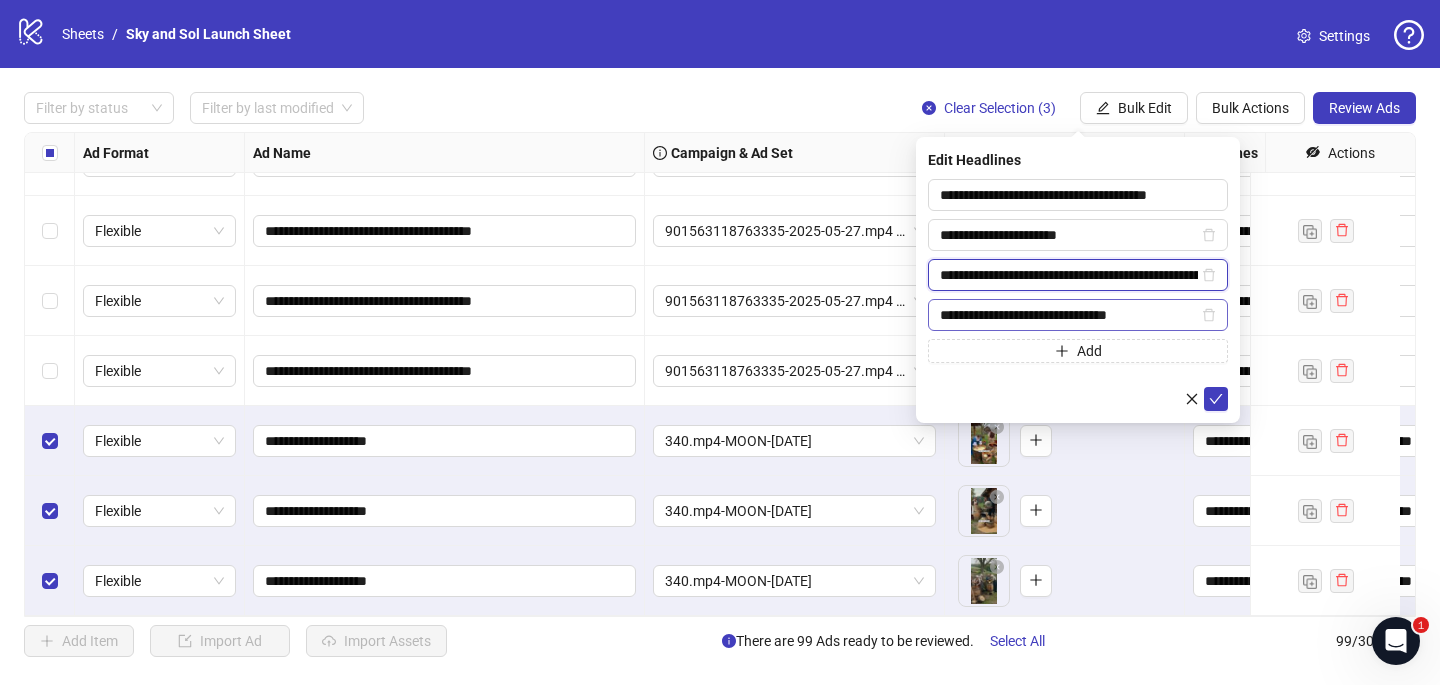 scroll, scrollTop: 0, scrollLeft: 108, axis: horizontal 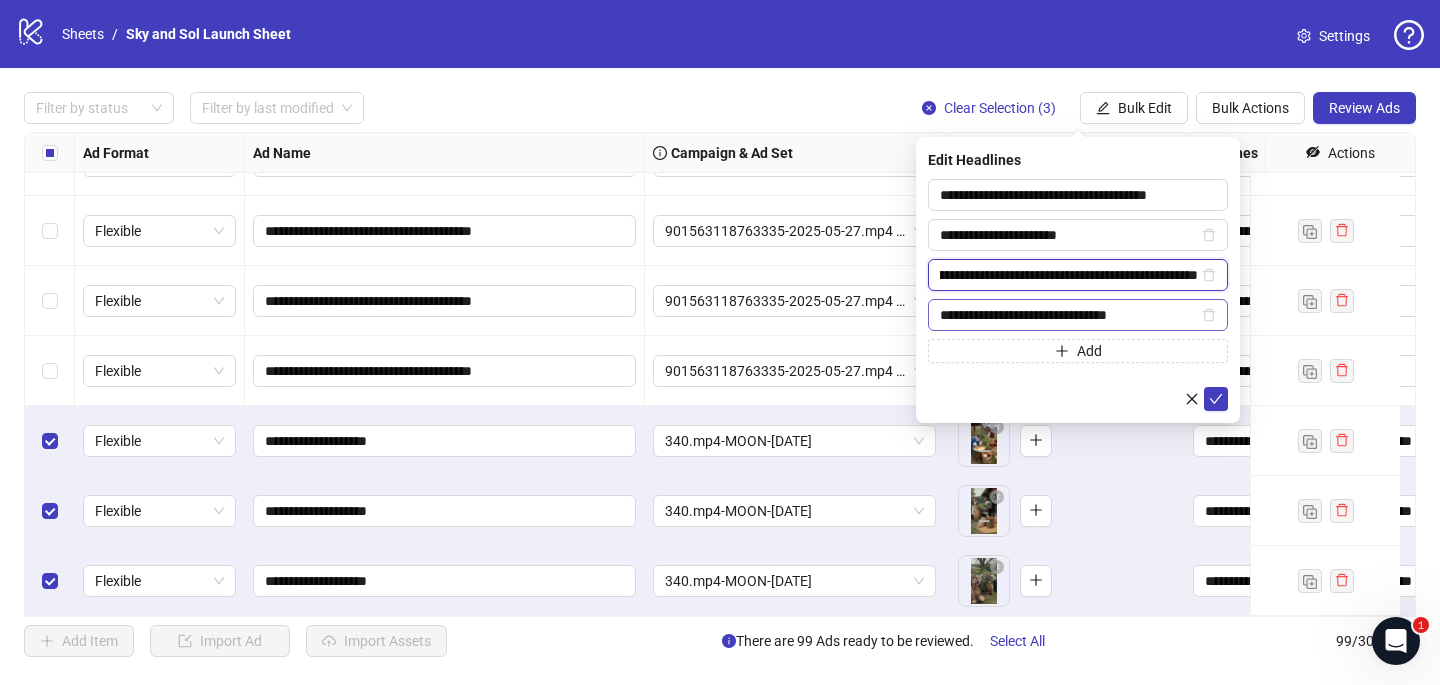 type on "**********" 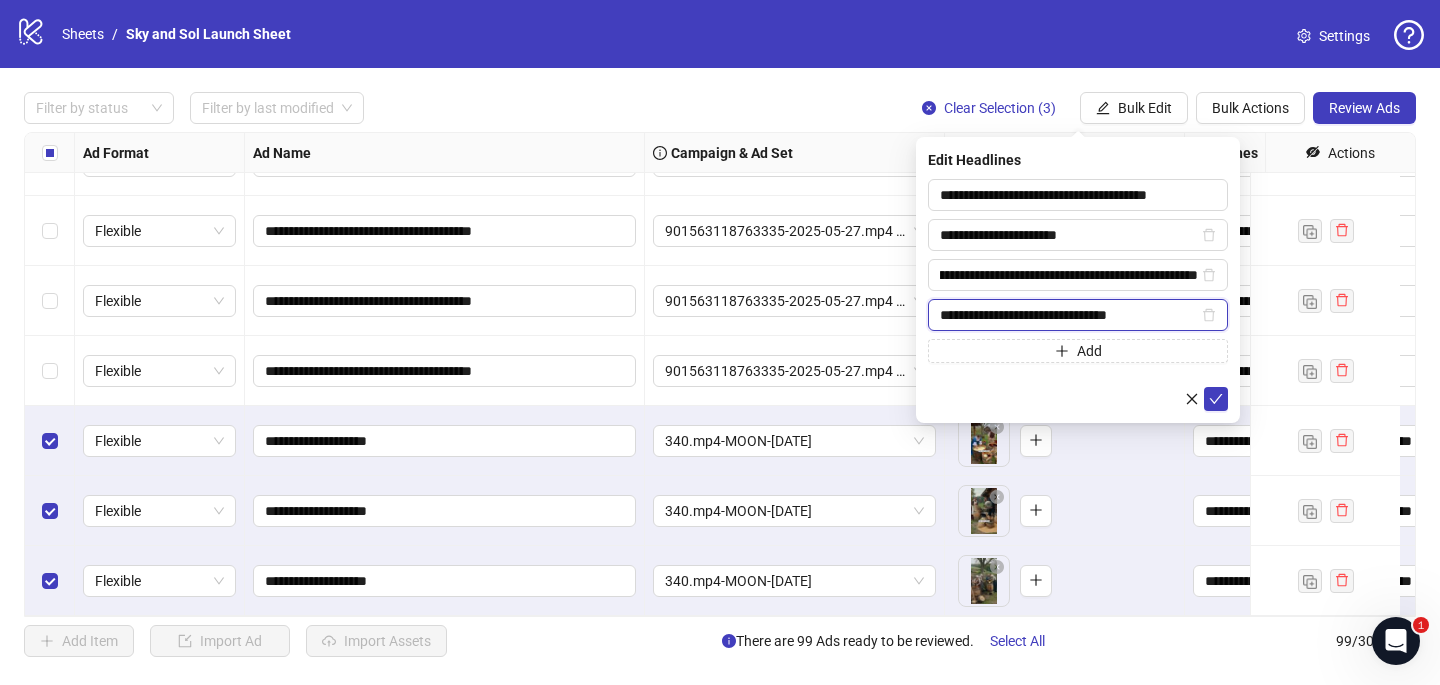 click on "**********" at bounding box center (1069, 315) 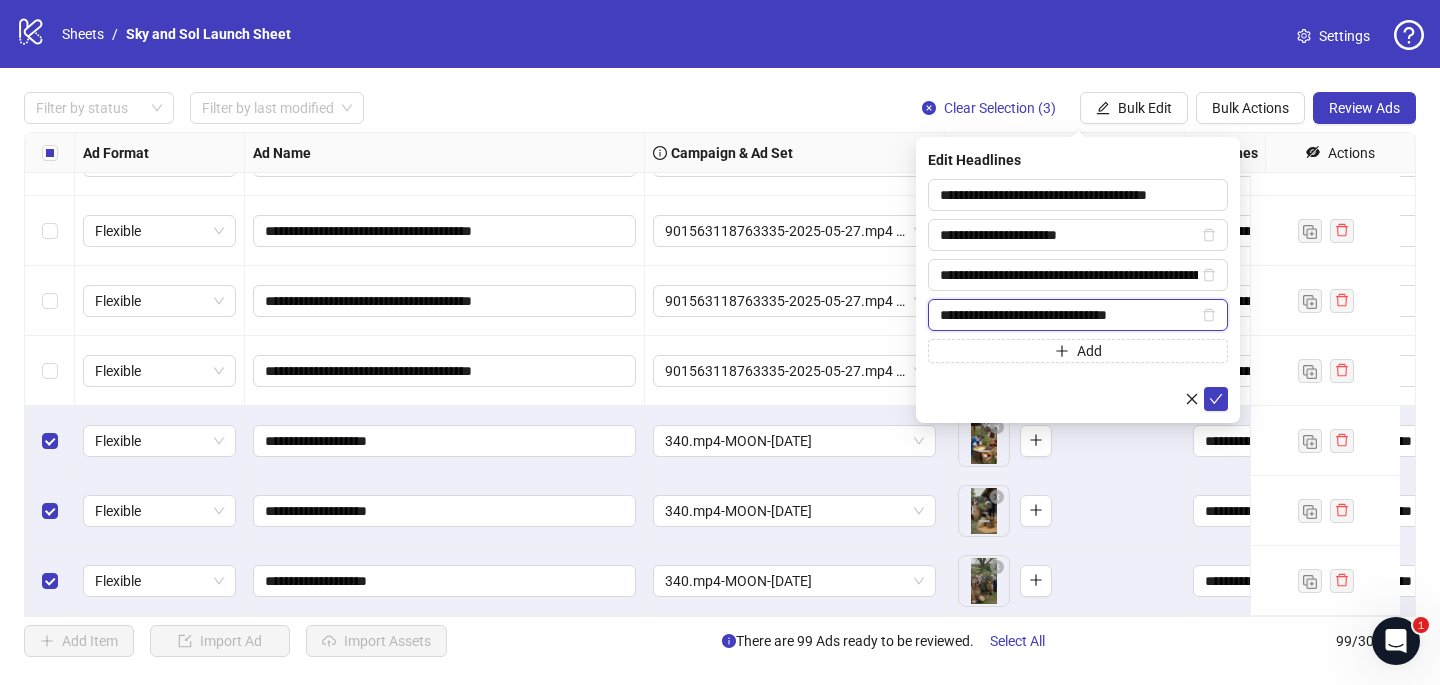 paste on "**********" 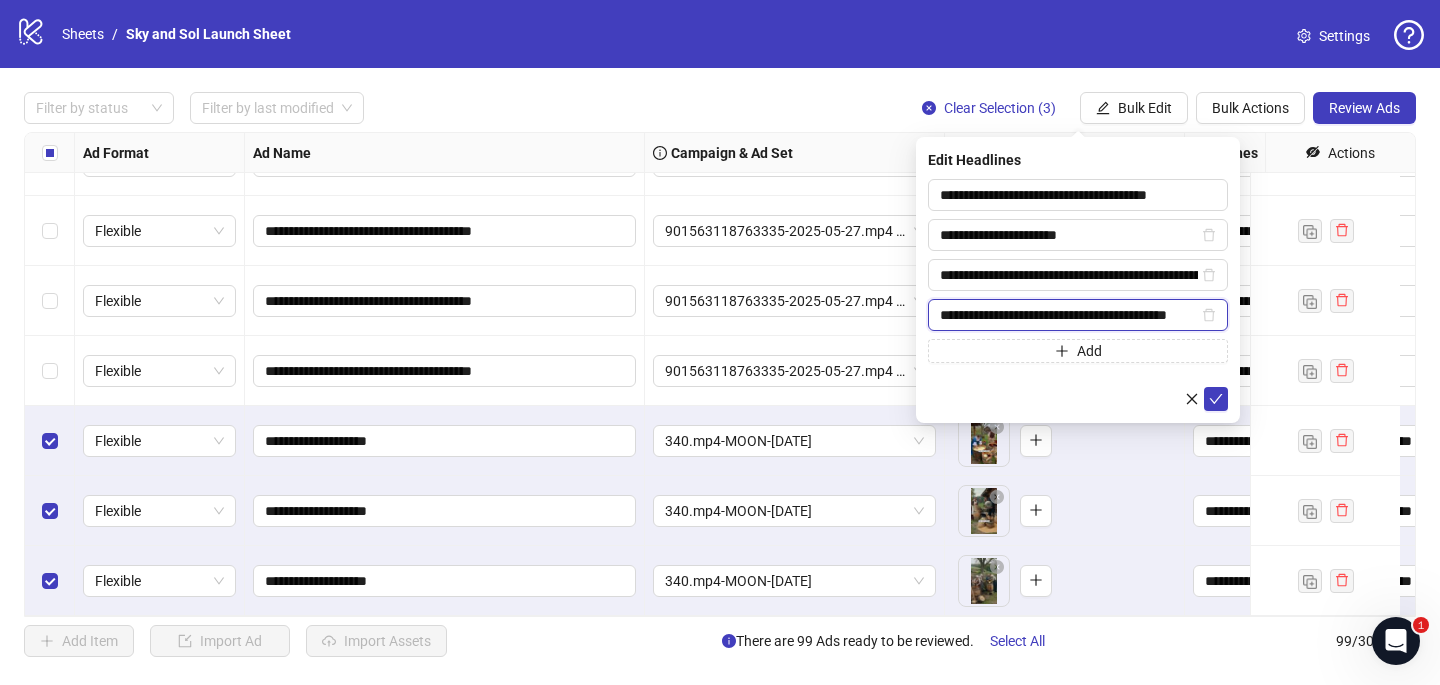 scroll, scrollTop: 0, scrollLeft: 19, axis: horizontal 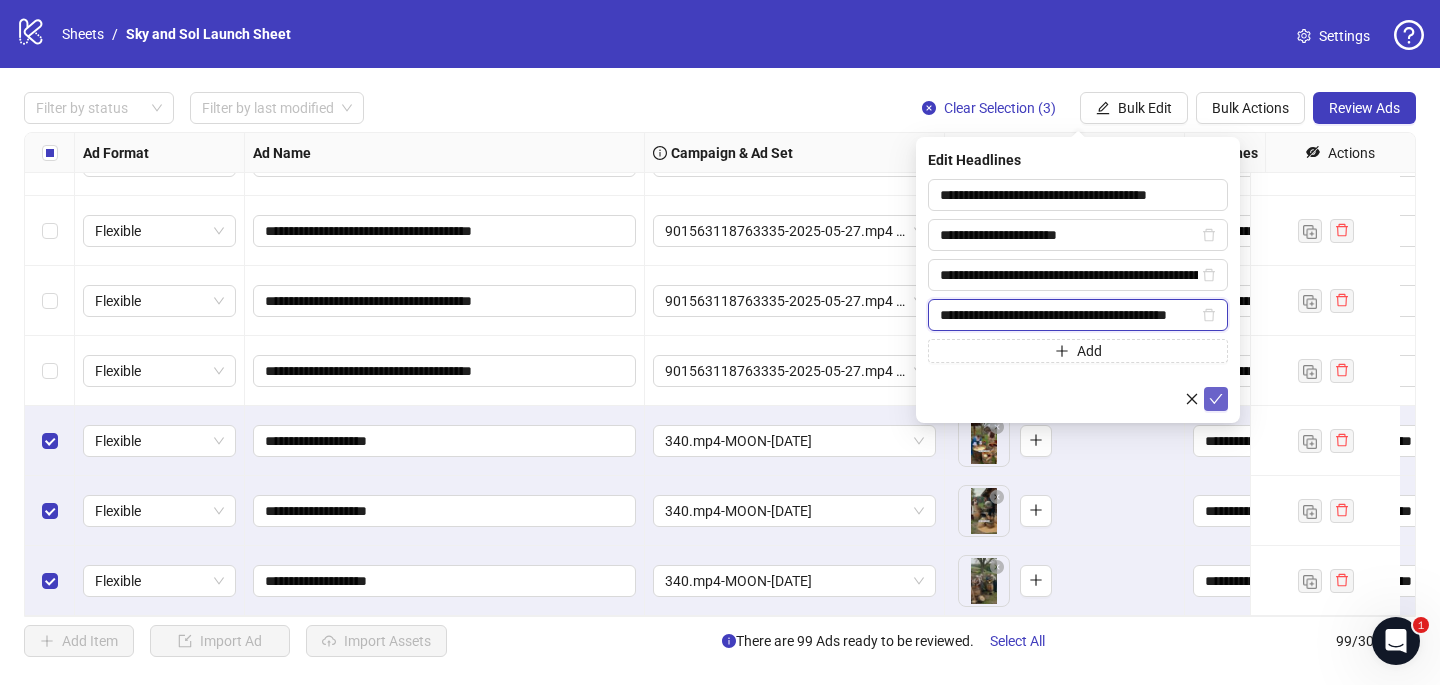 type on "**********" 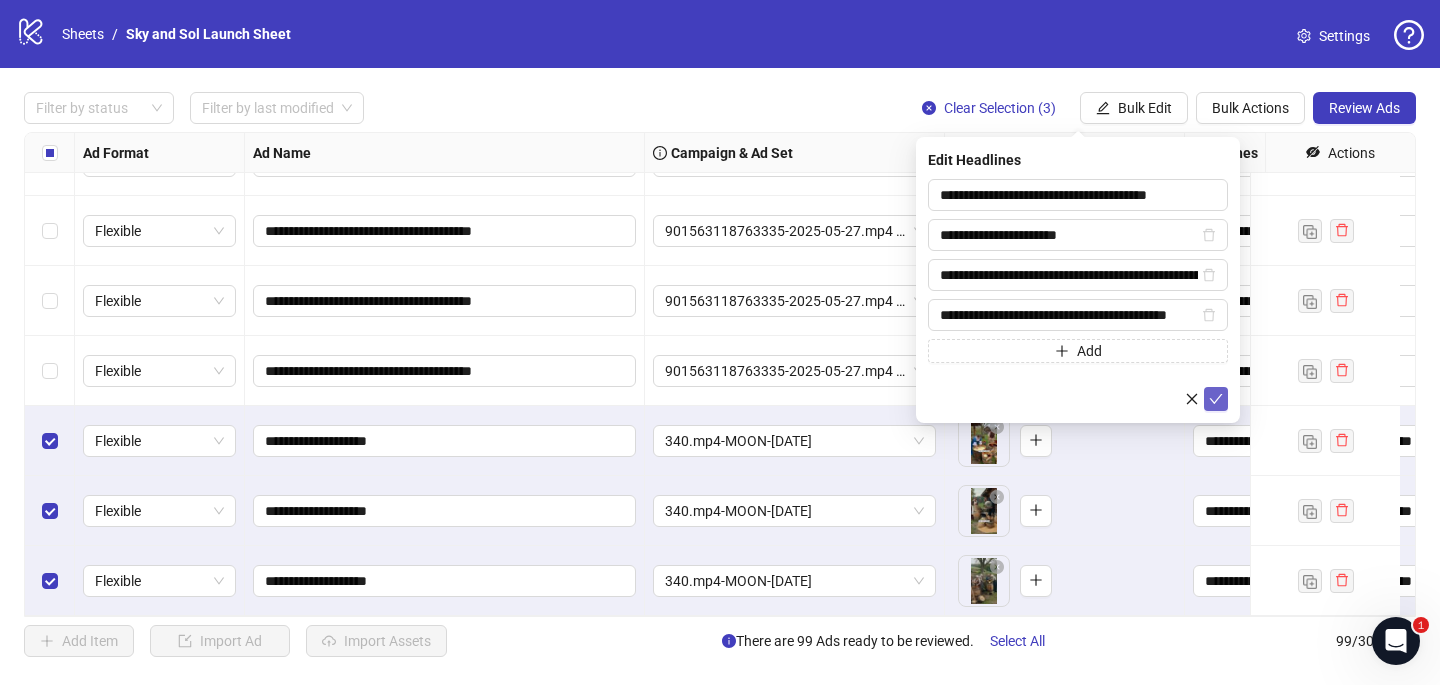 click 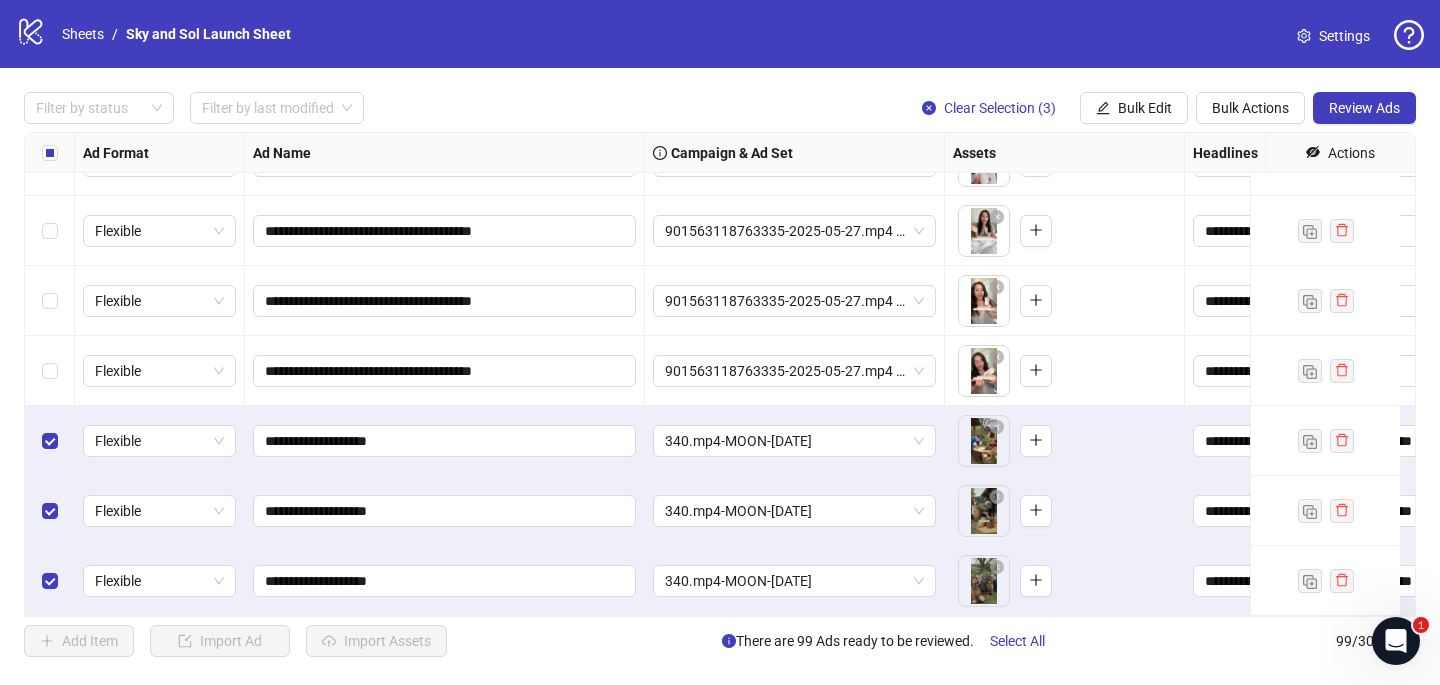 click on "Clear Selection (3) Bulk Edit Bulk Actions Review Ads" at bounding box center [1161, 108] 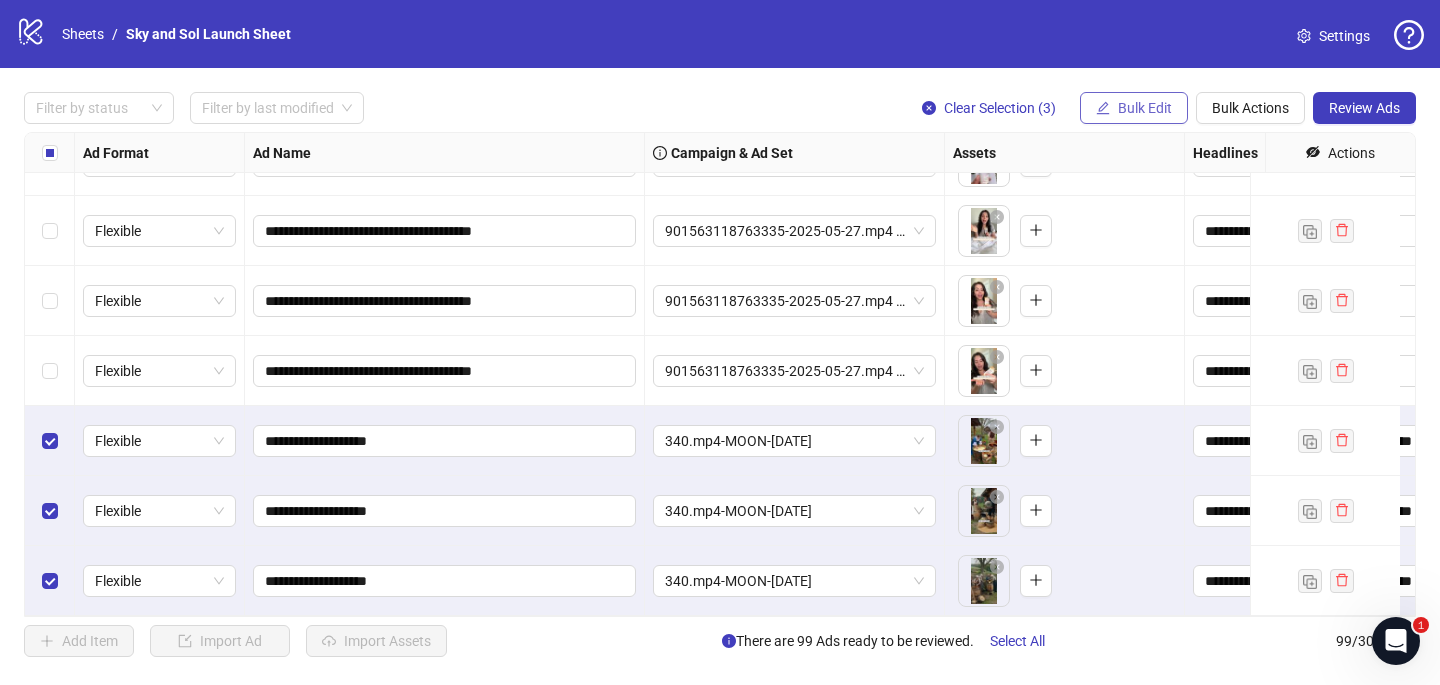click on "Bulk Edit" at bounding box center (1134, 108) 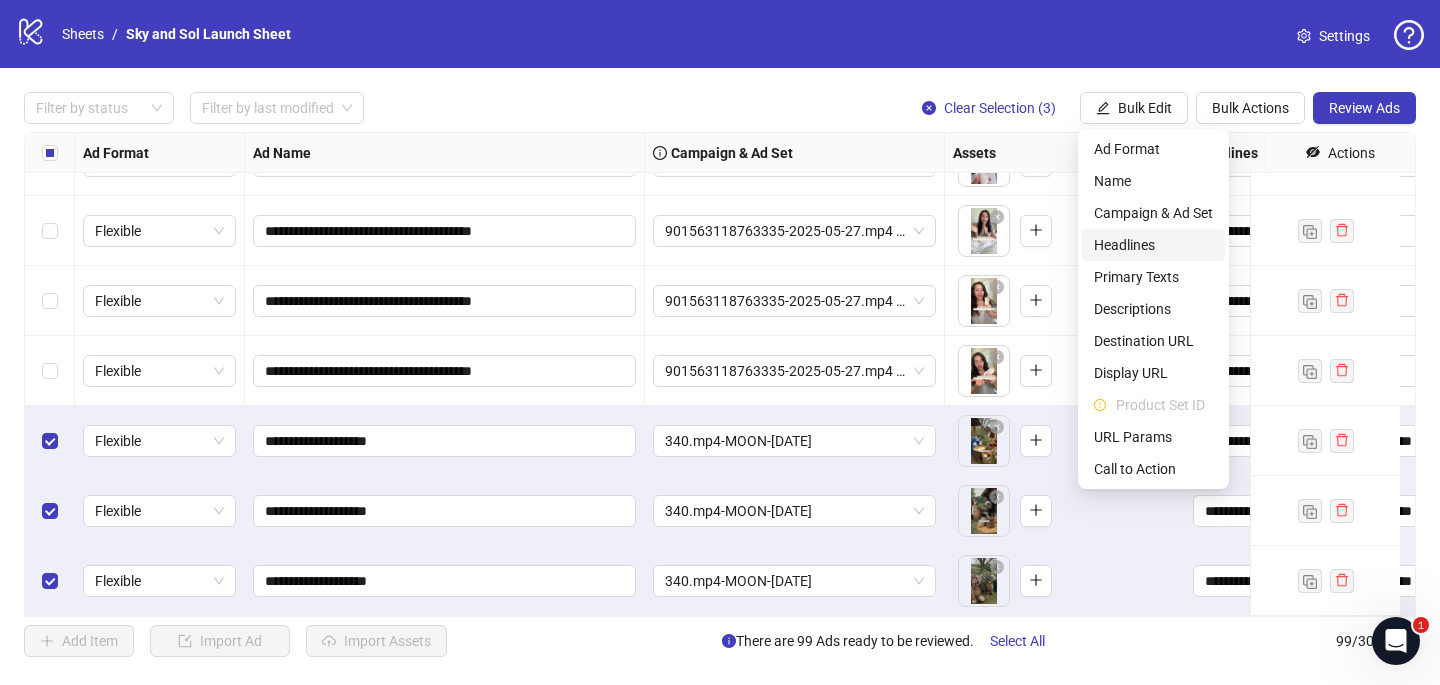 click on "Headlines" at bounding box center (1153, 245) 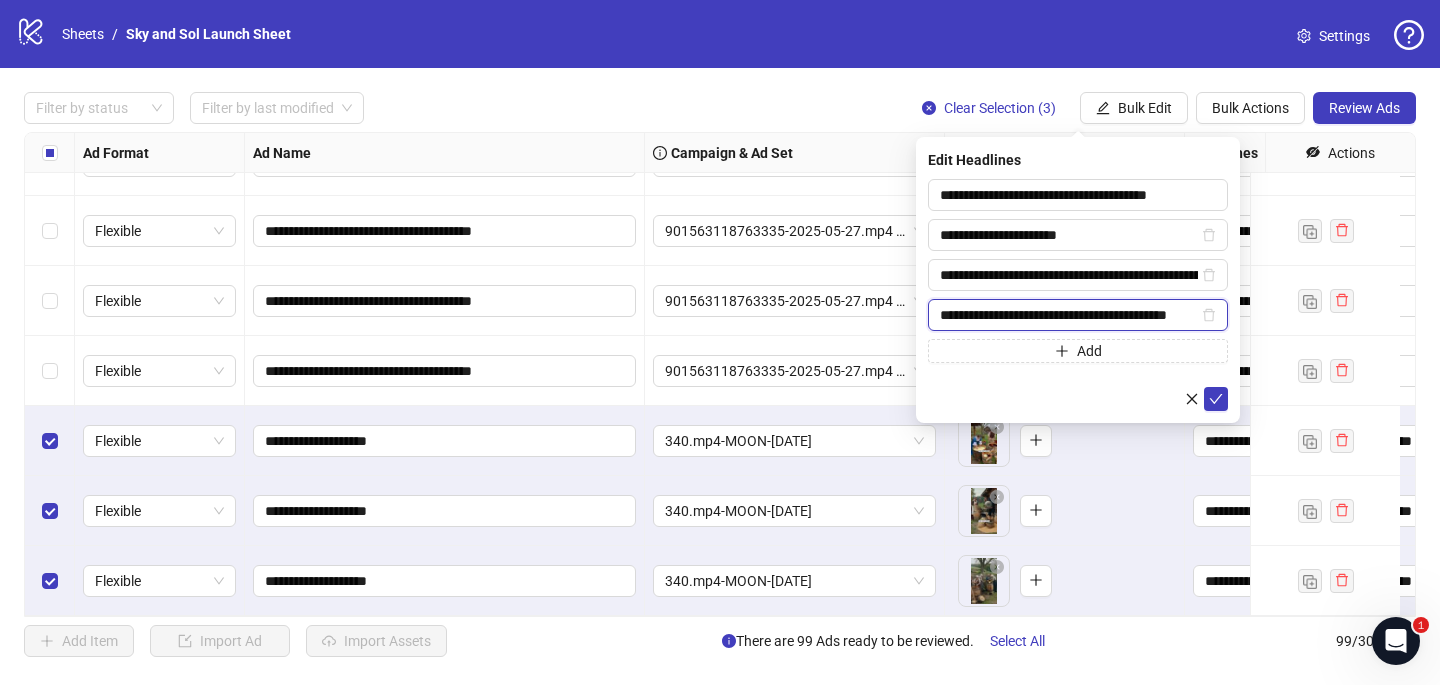 click on "**********" at bounding box center [1069, 315] 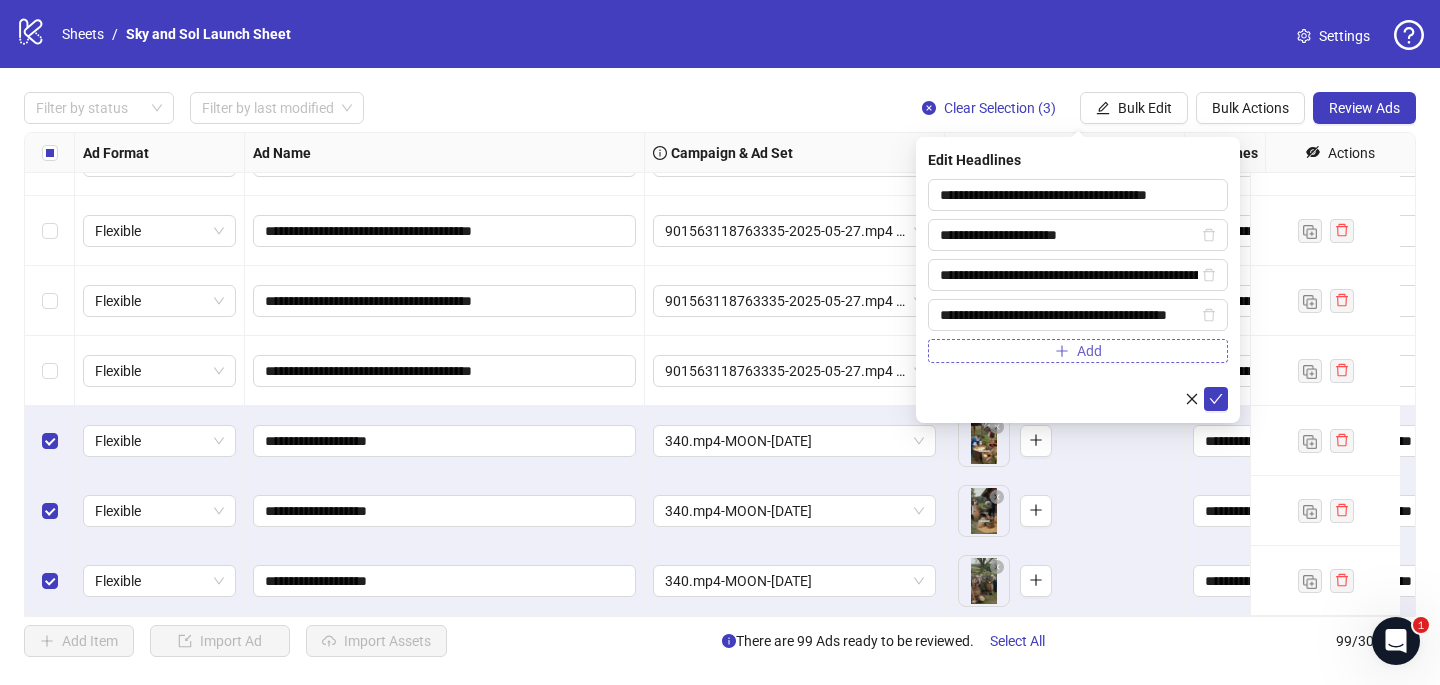 click 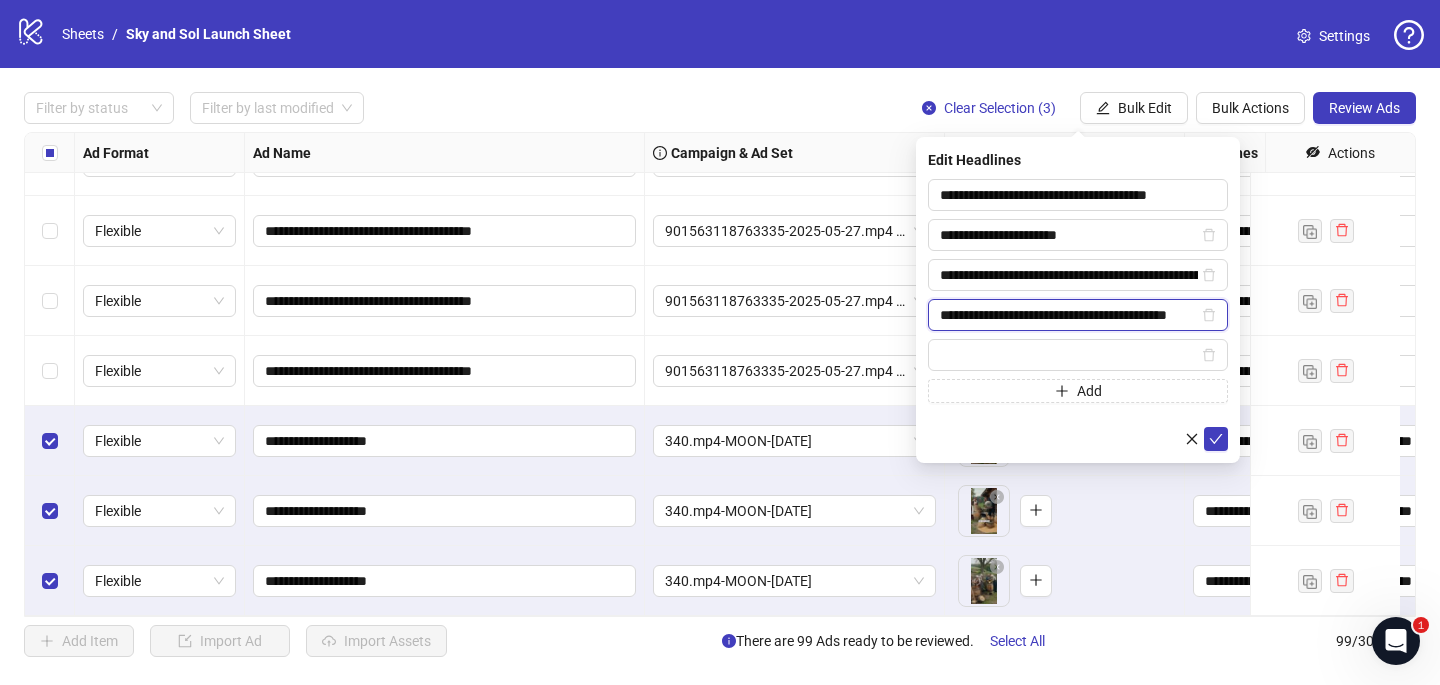 click on "**********" at bounding box center (1069, 315) 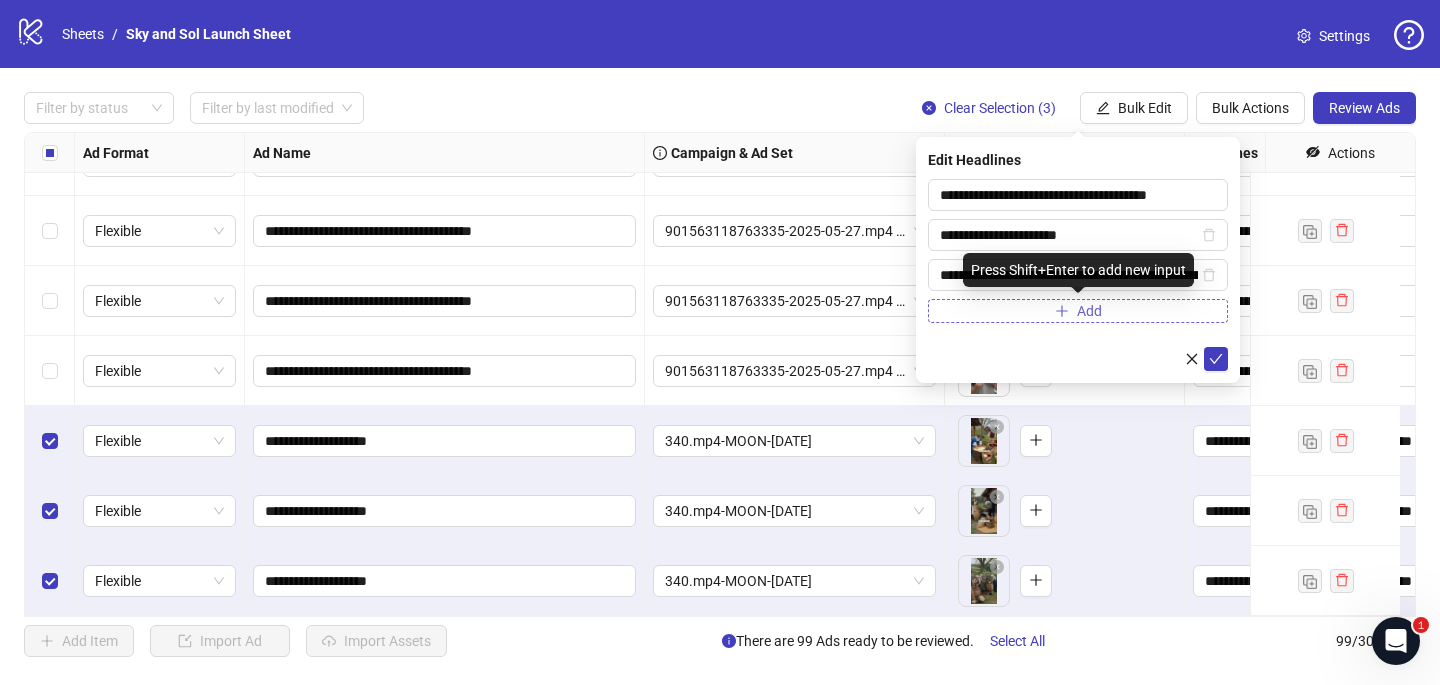 click on "Add" at bounding box center (1078, 311) 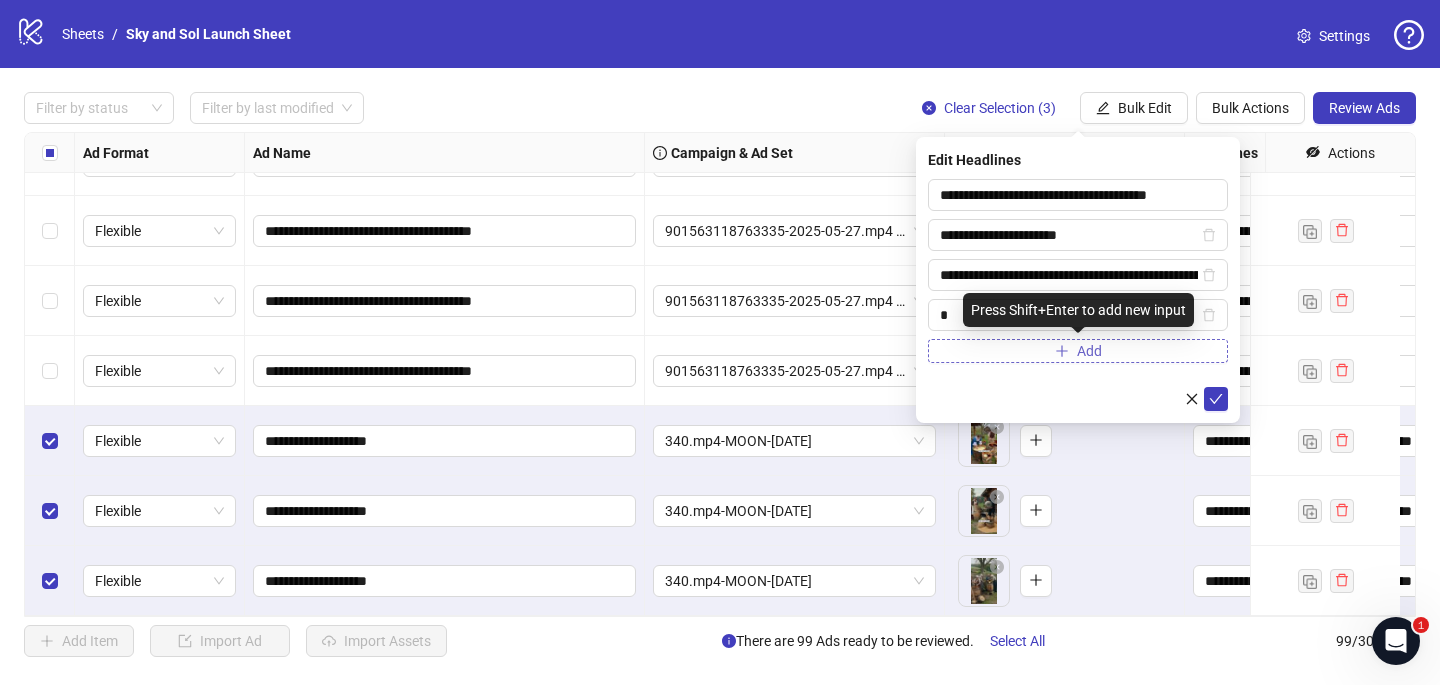 type on "*" 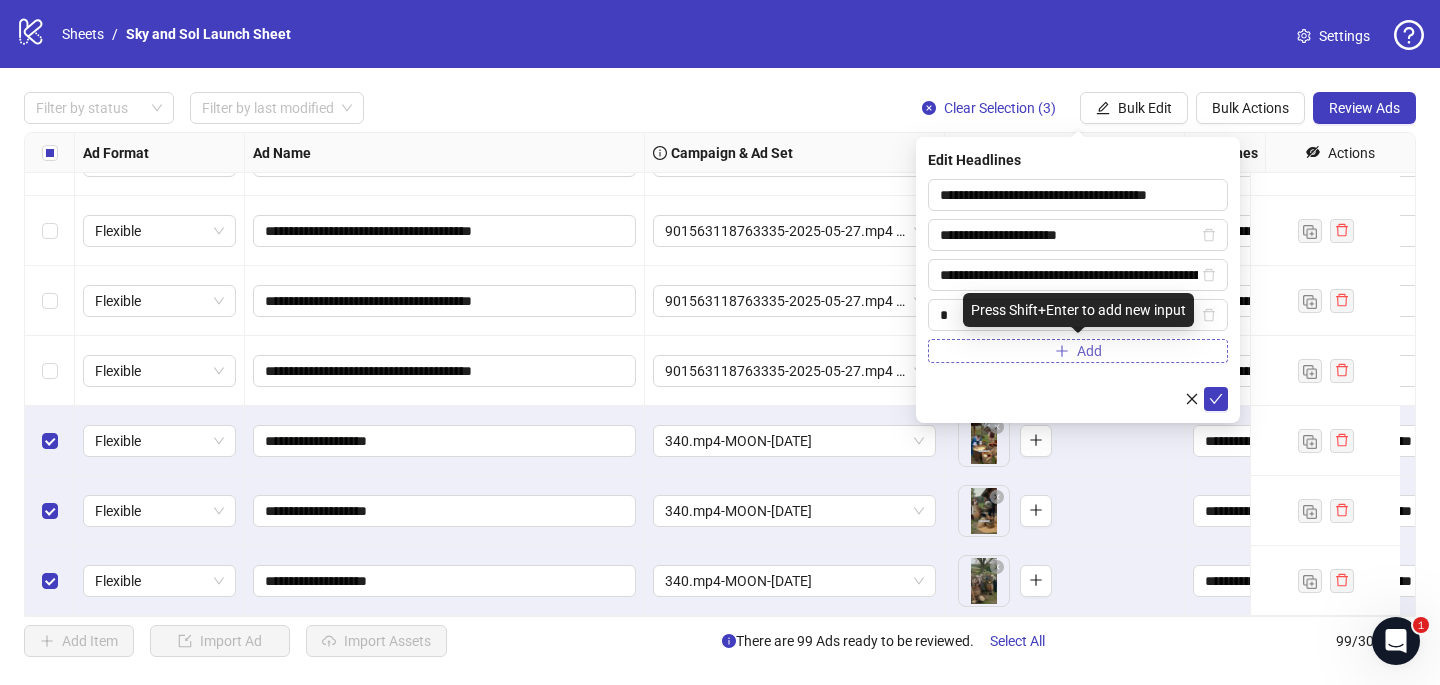 click on "Add" at bounding box center [1078, 351] 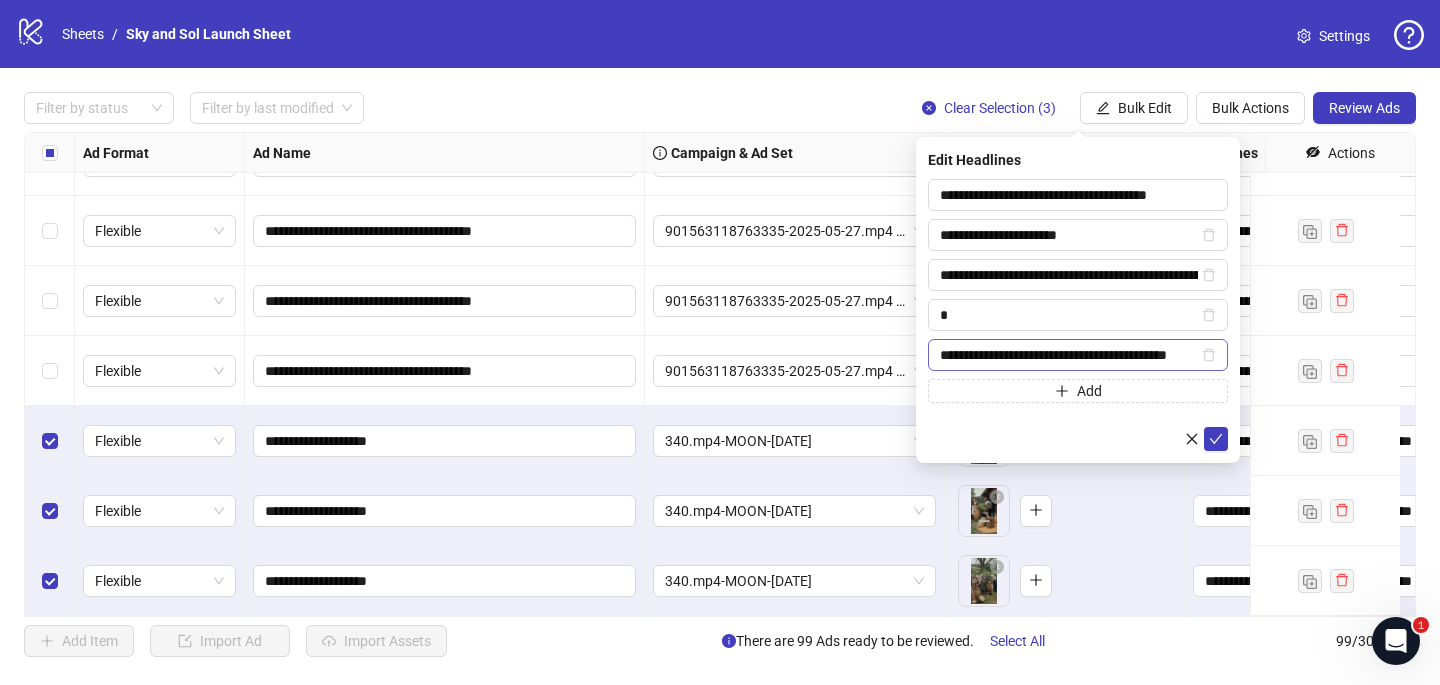 scroll, scrollTop: 0, scrollLeft: 19, axis: horizontal 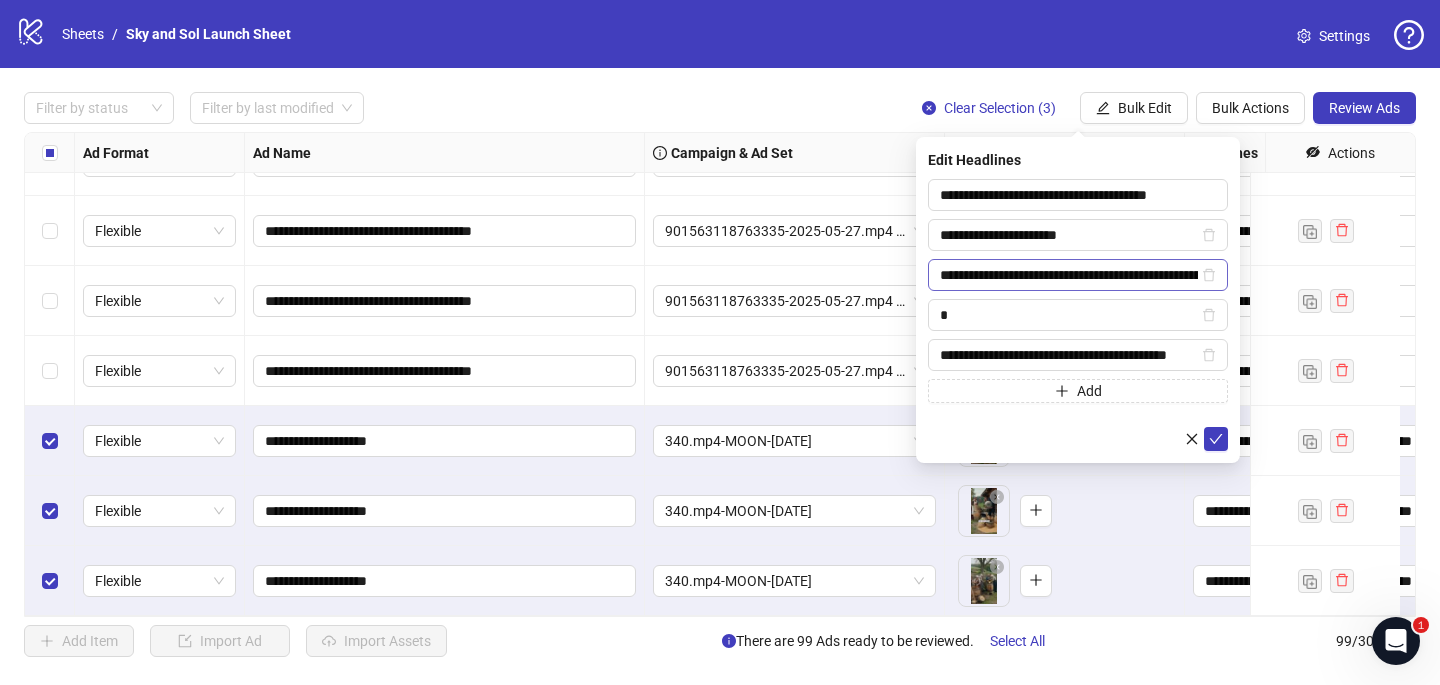 type on "**********" 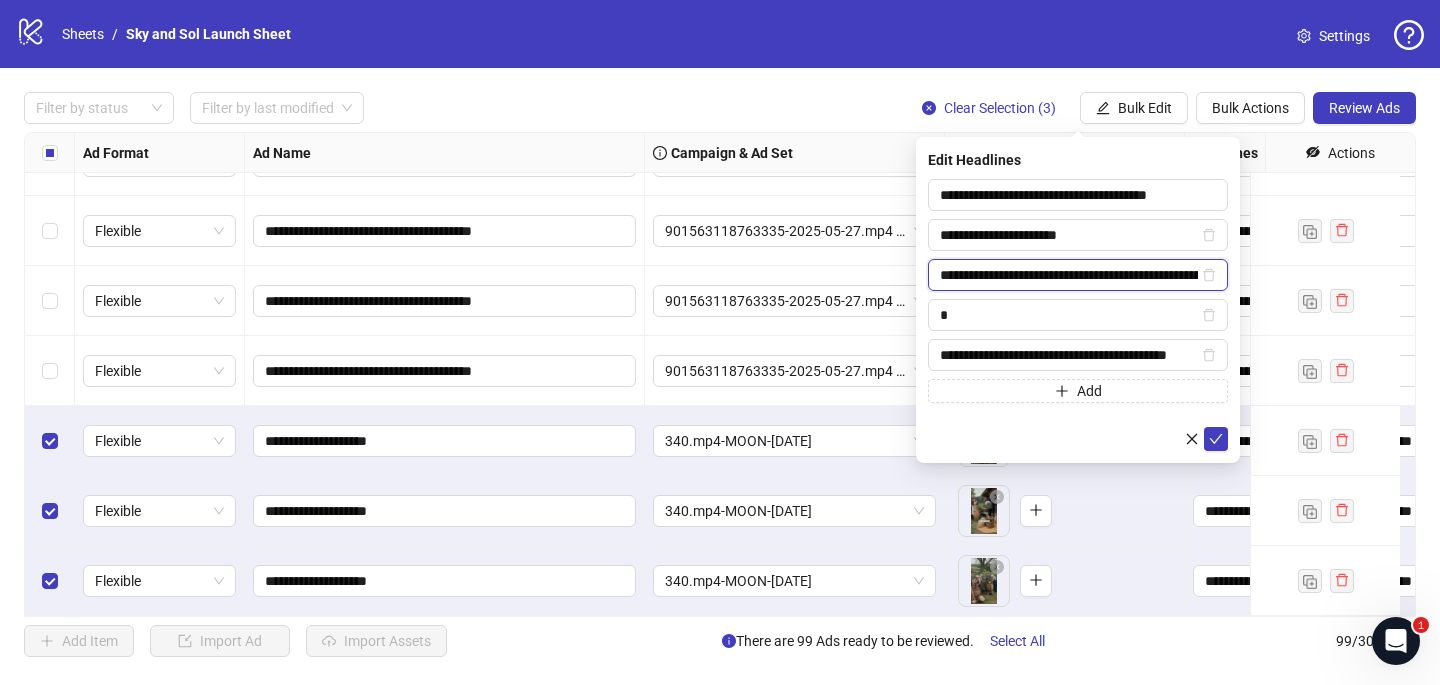 click on "**********" at bounding box center (1069, 275) 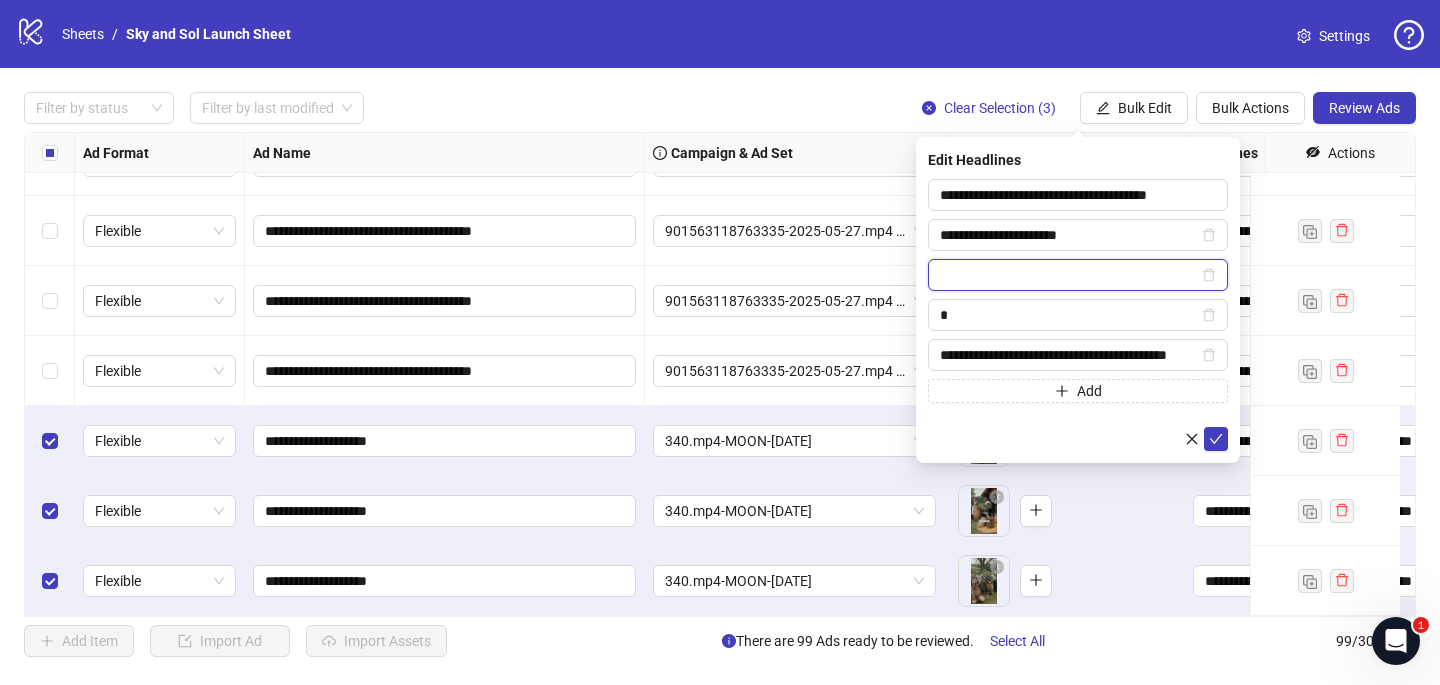 type on "*" 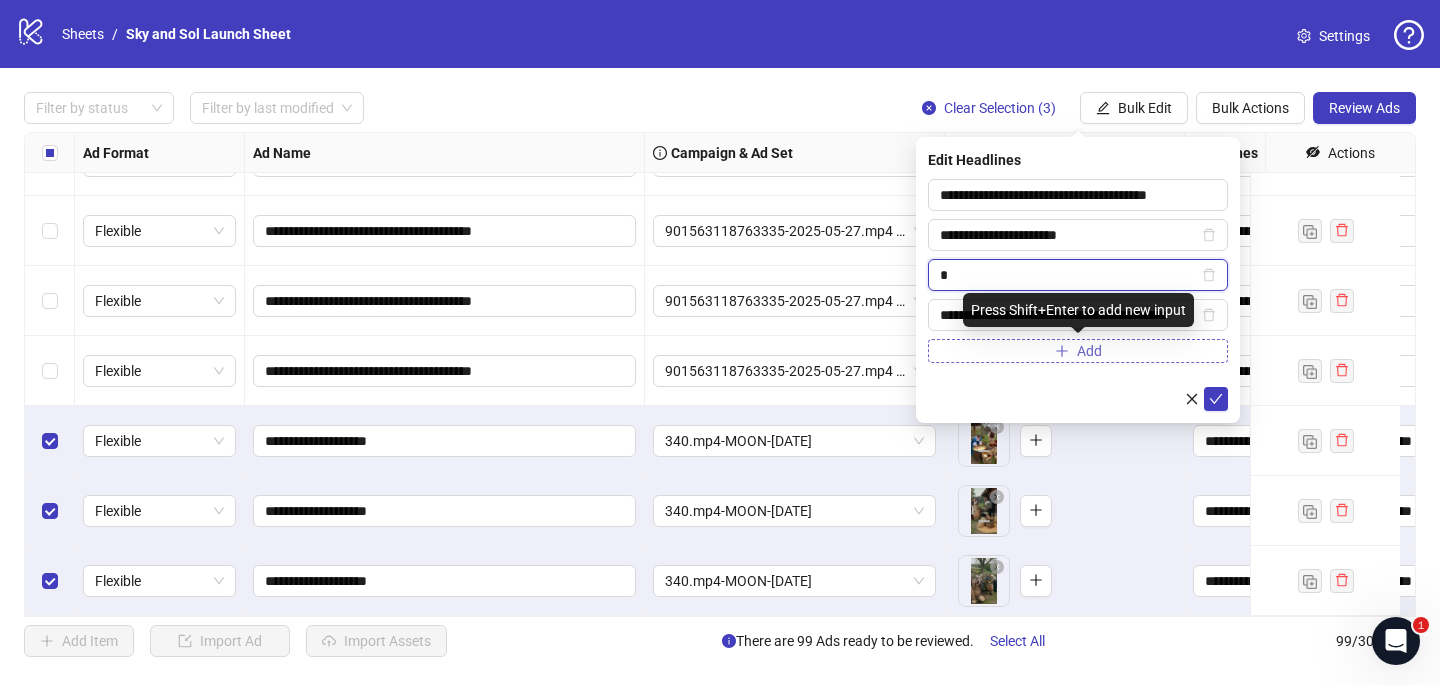 paste on "**********" 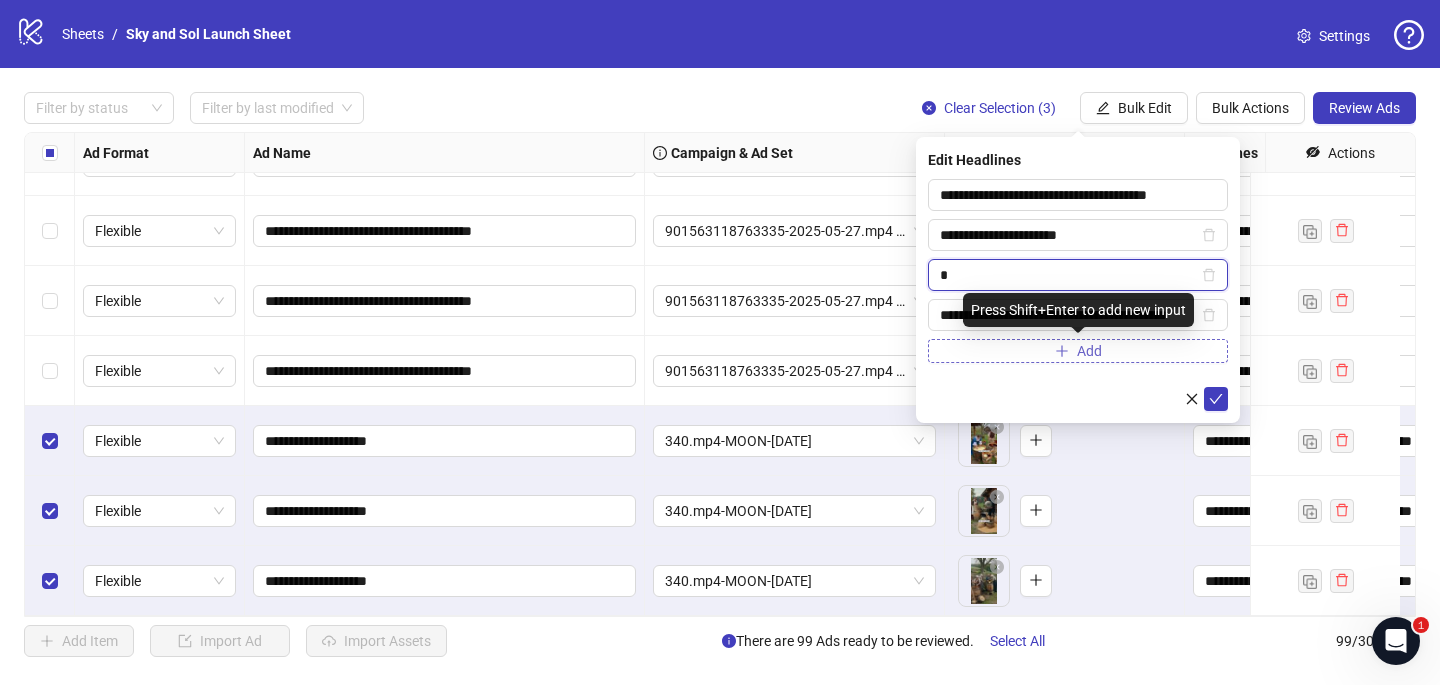 type on "**********" 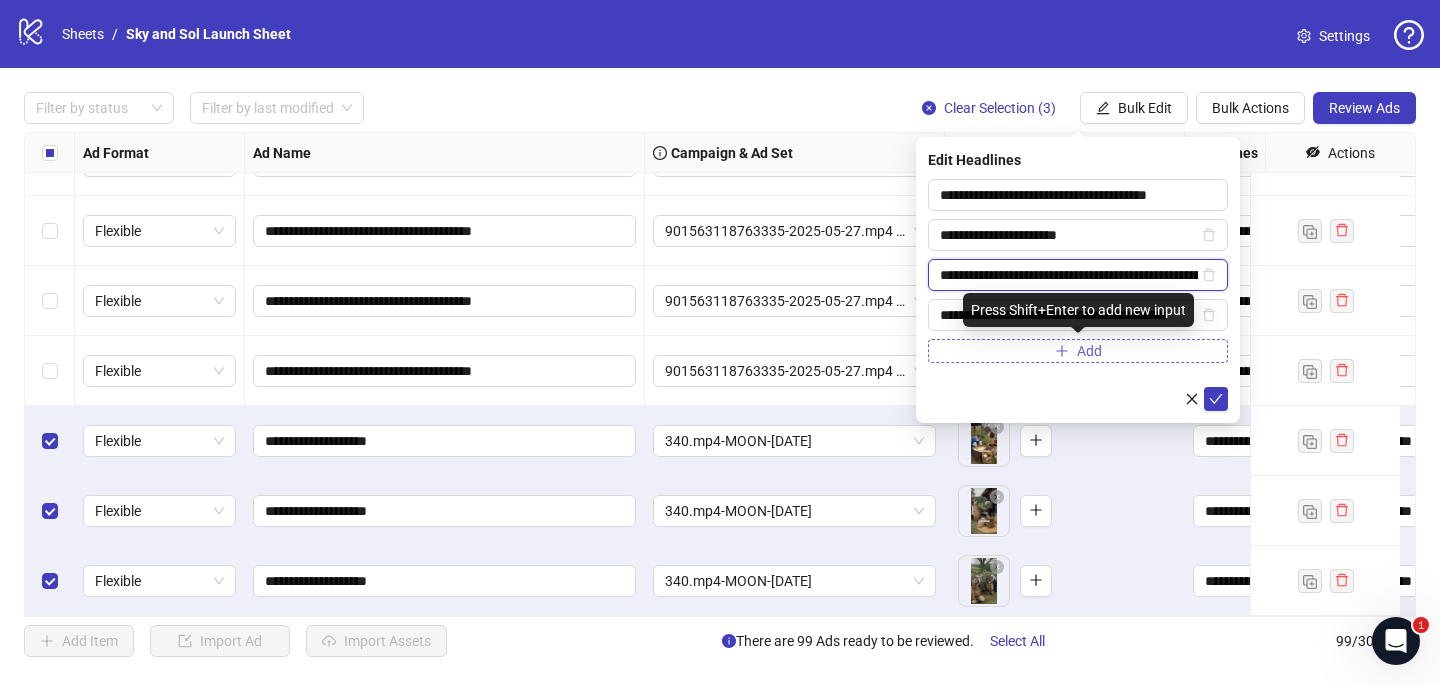scroll, scrollTop: 0, scrollLeft: 108, axis: horizontal 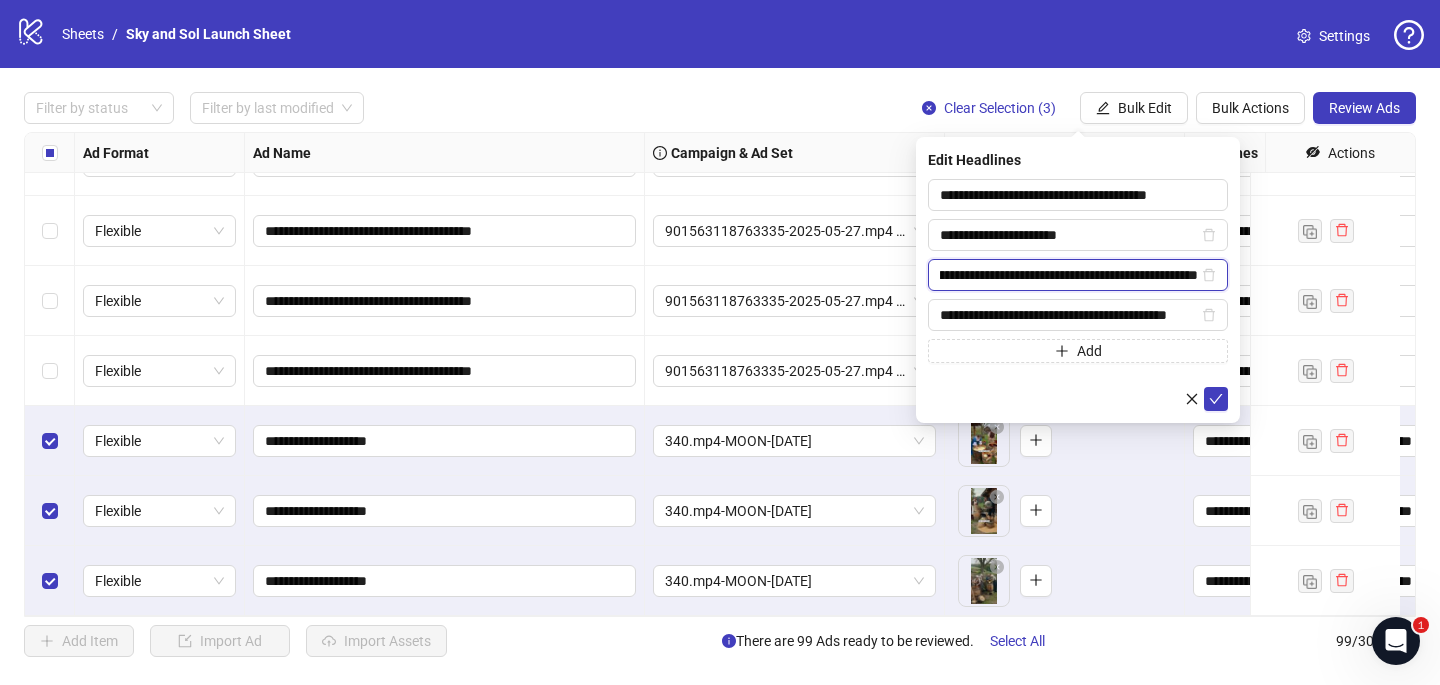 click on "**********" at bounding box center (1069, 275) 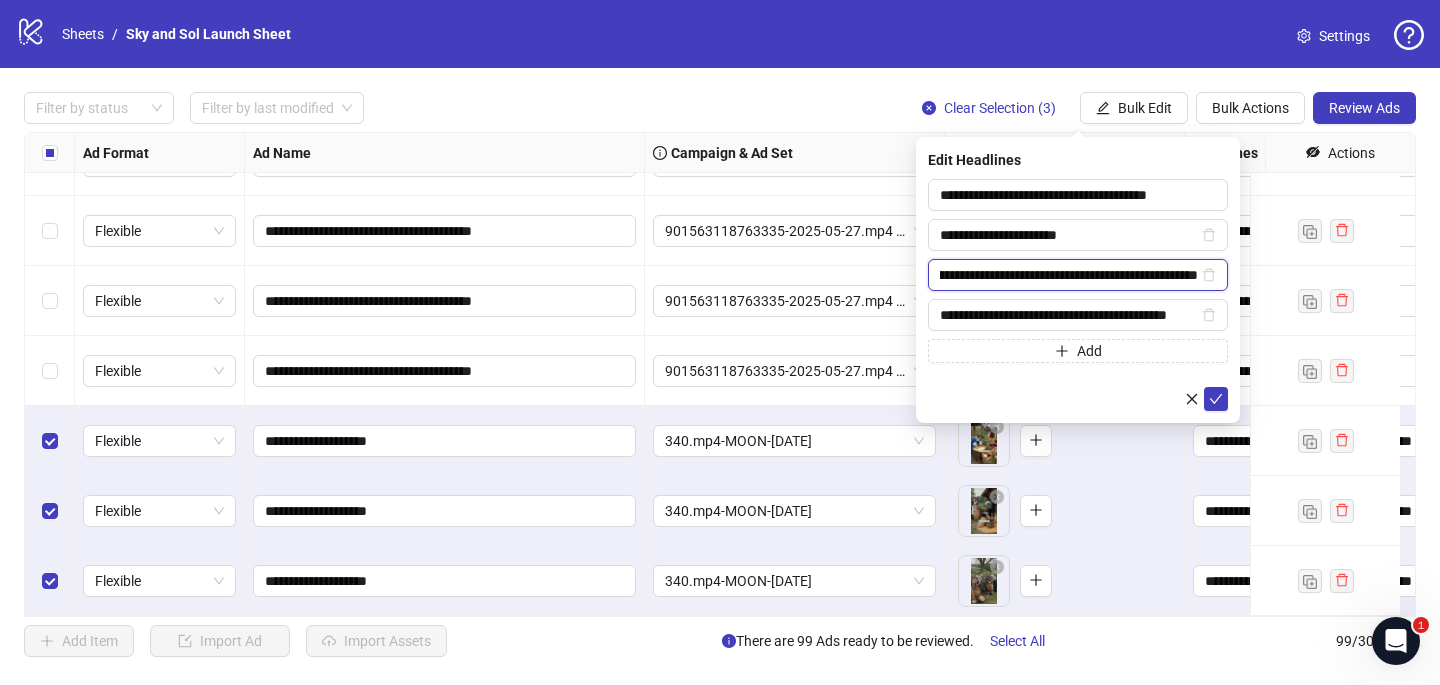 scroll, scrollTop: 0, scrollLeft: 0, axis: both 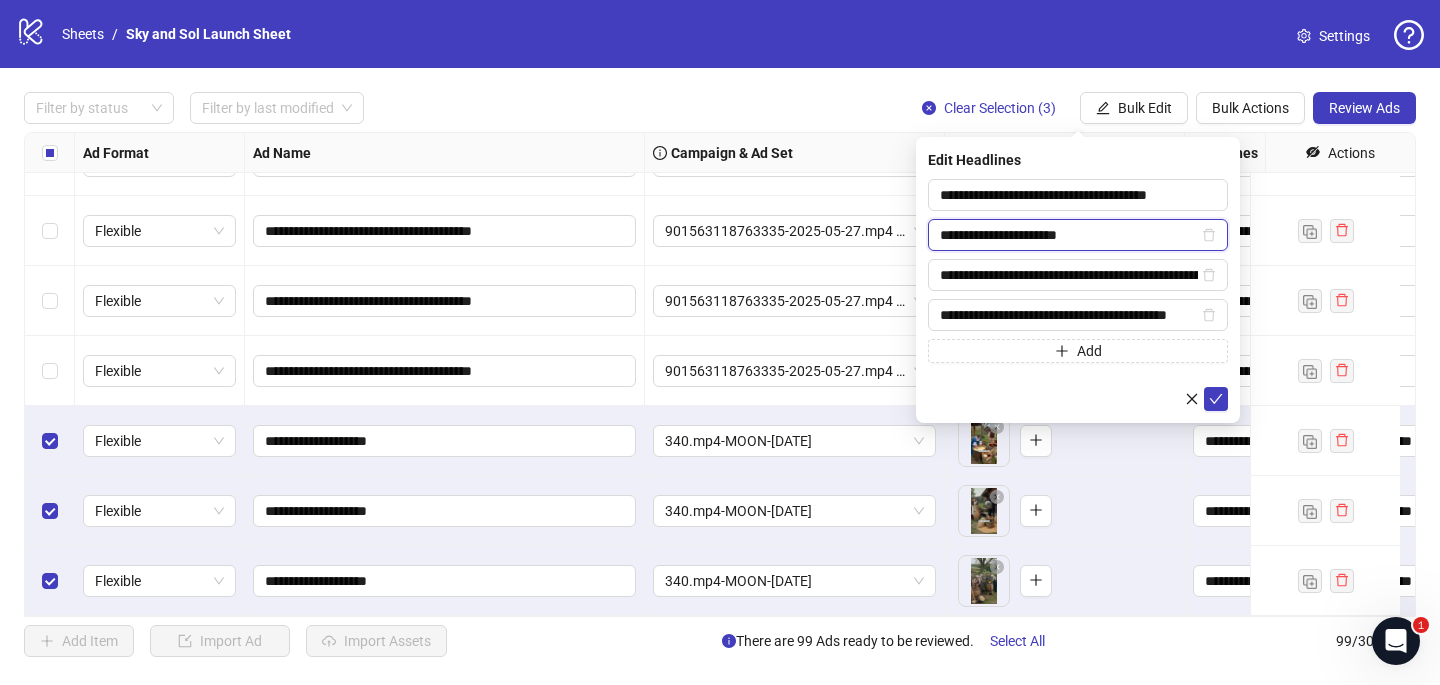 click on "**********" at bounding box center [1069, 235] 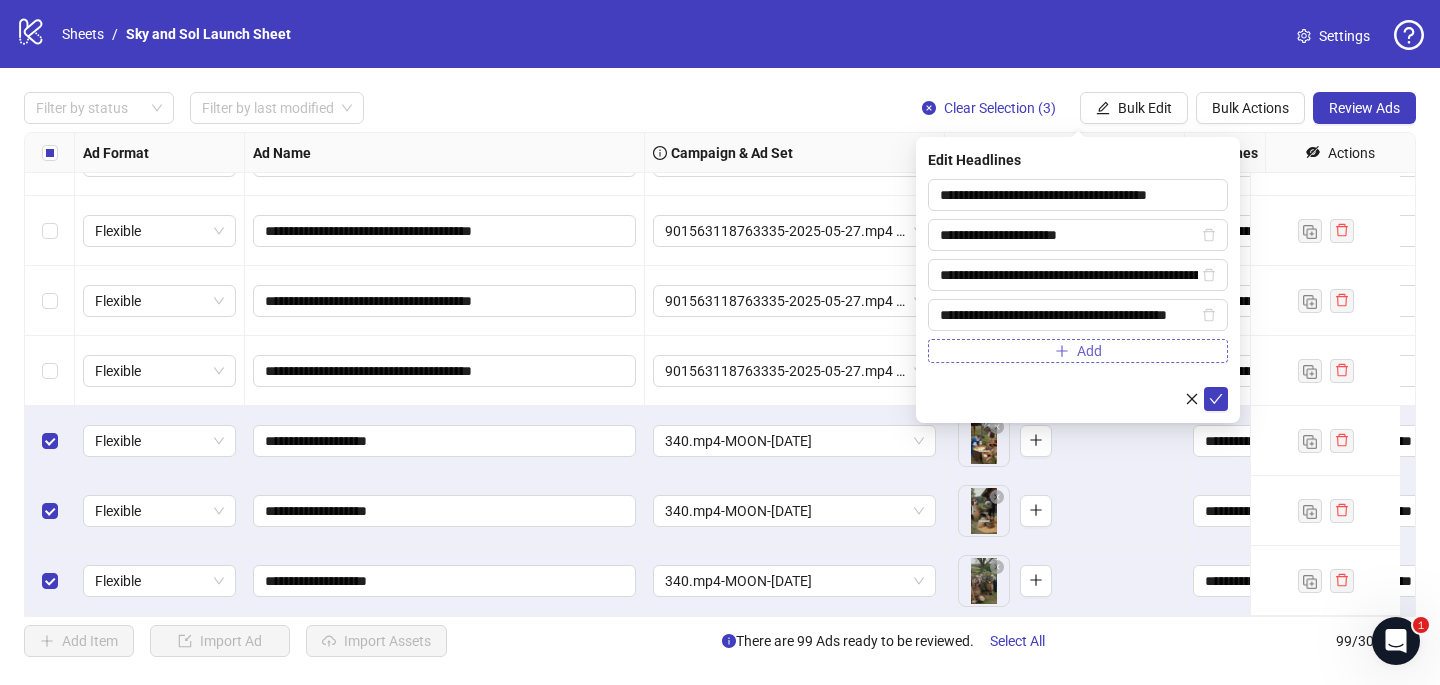 click on "Add" at bounding box center [1078, 351] 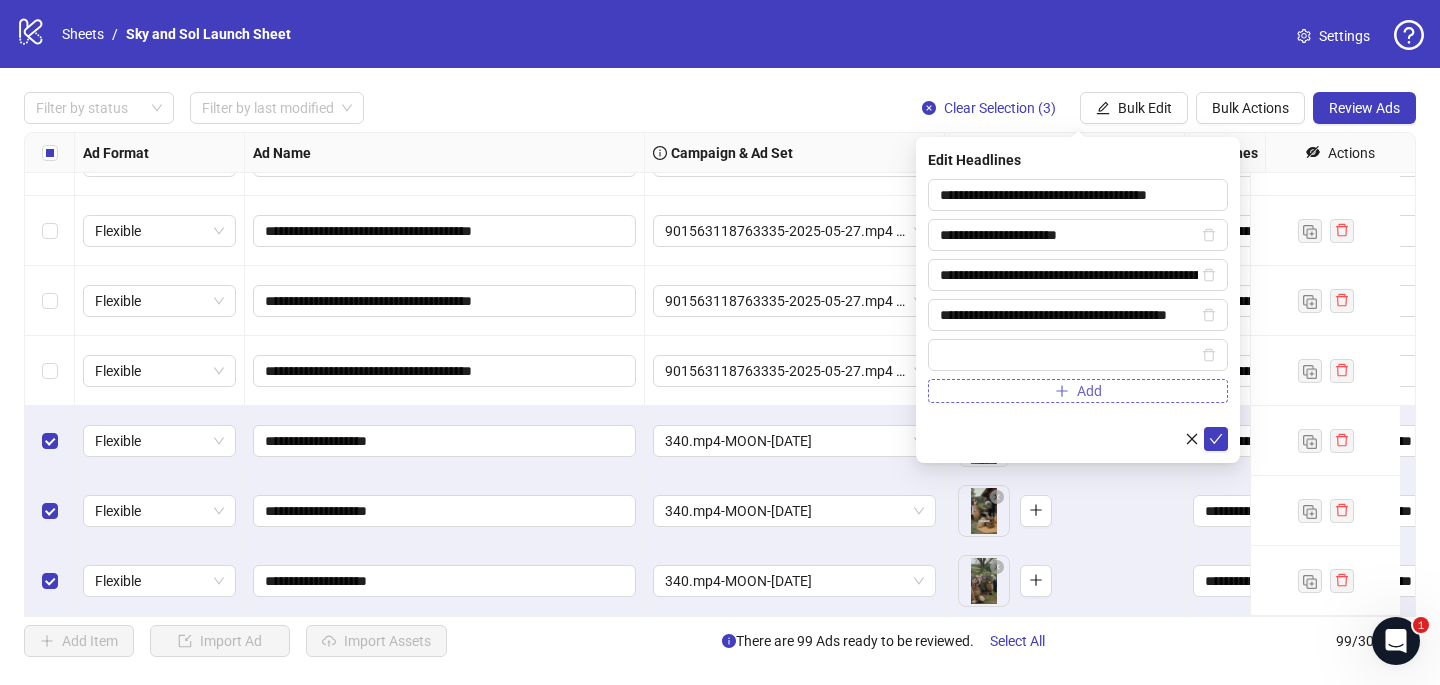 click 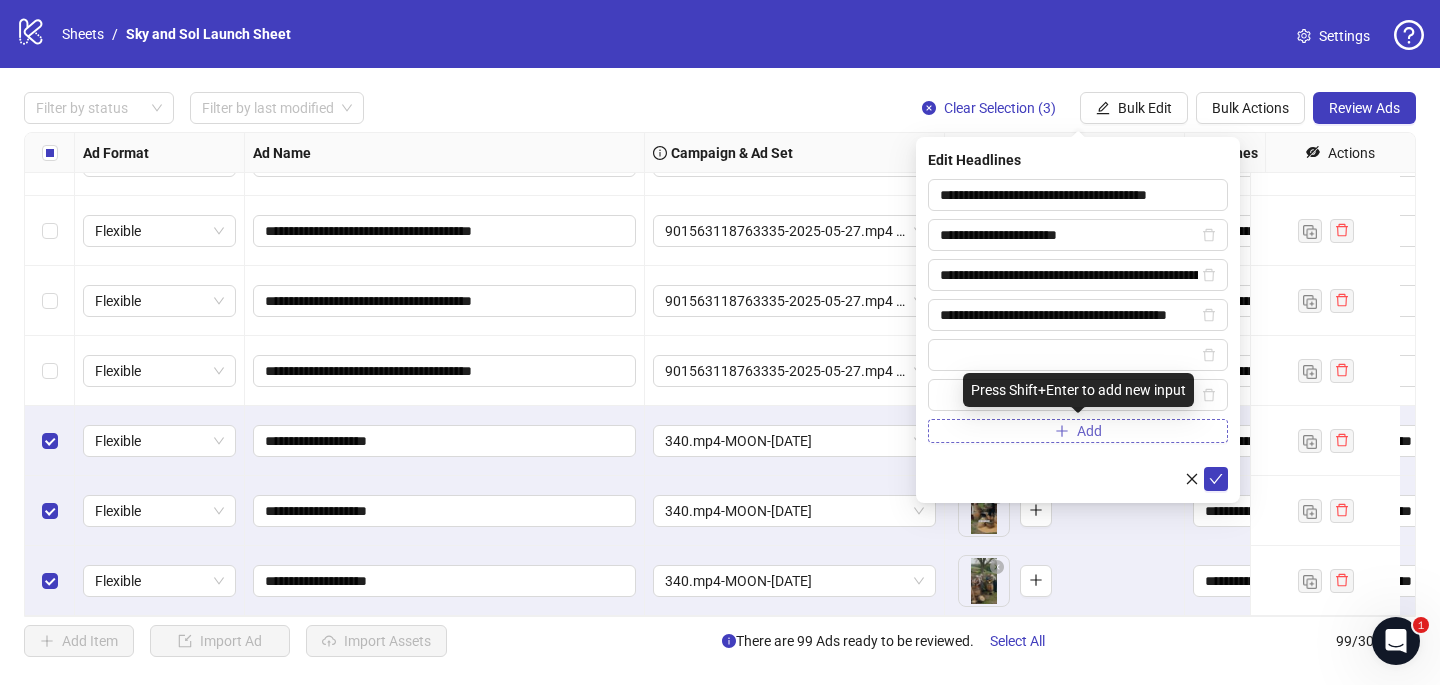 click on "Add" at bounding box center (1078, 431) 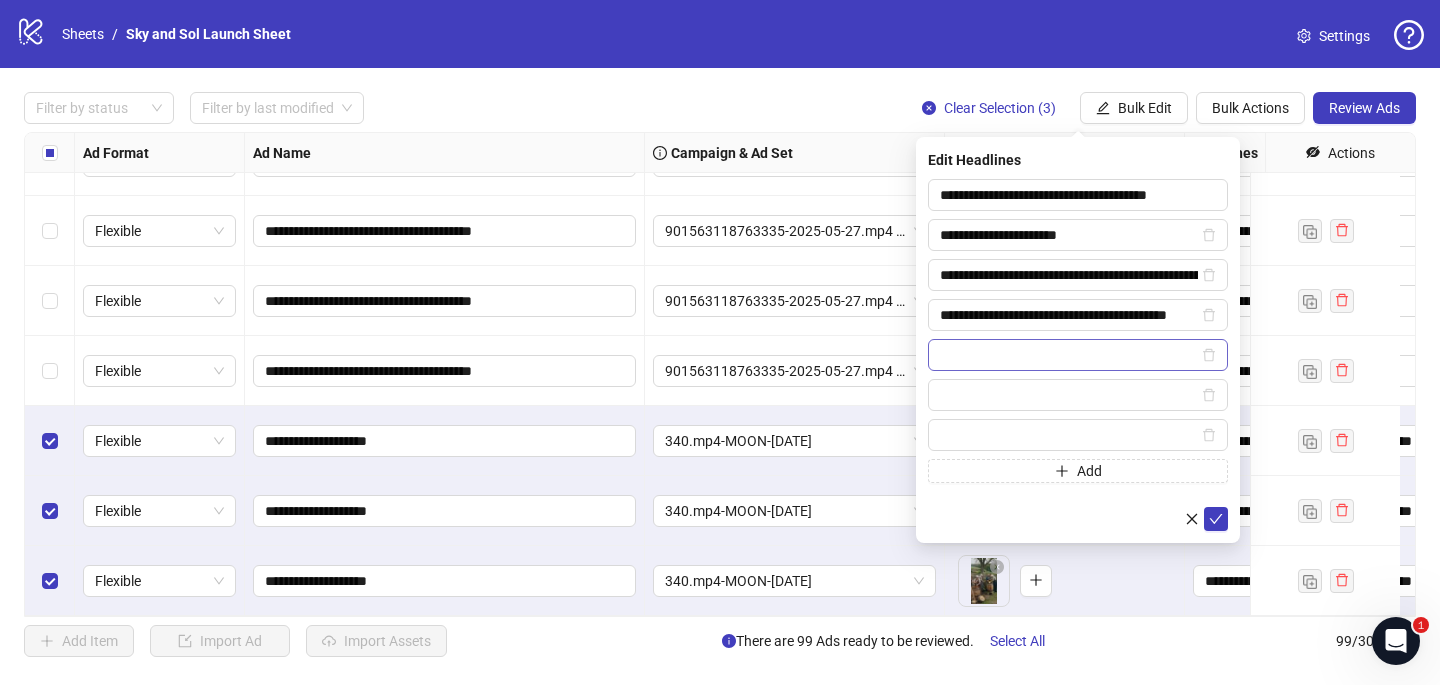 click at bounding box center (1078, 355) 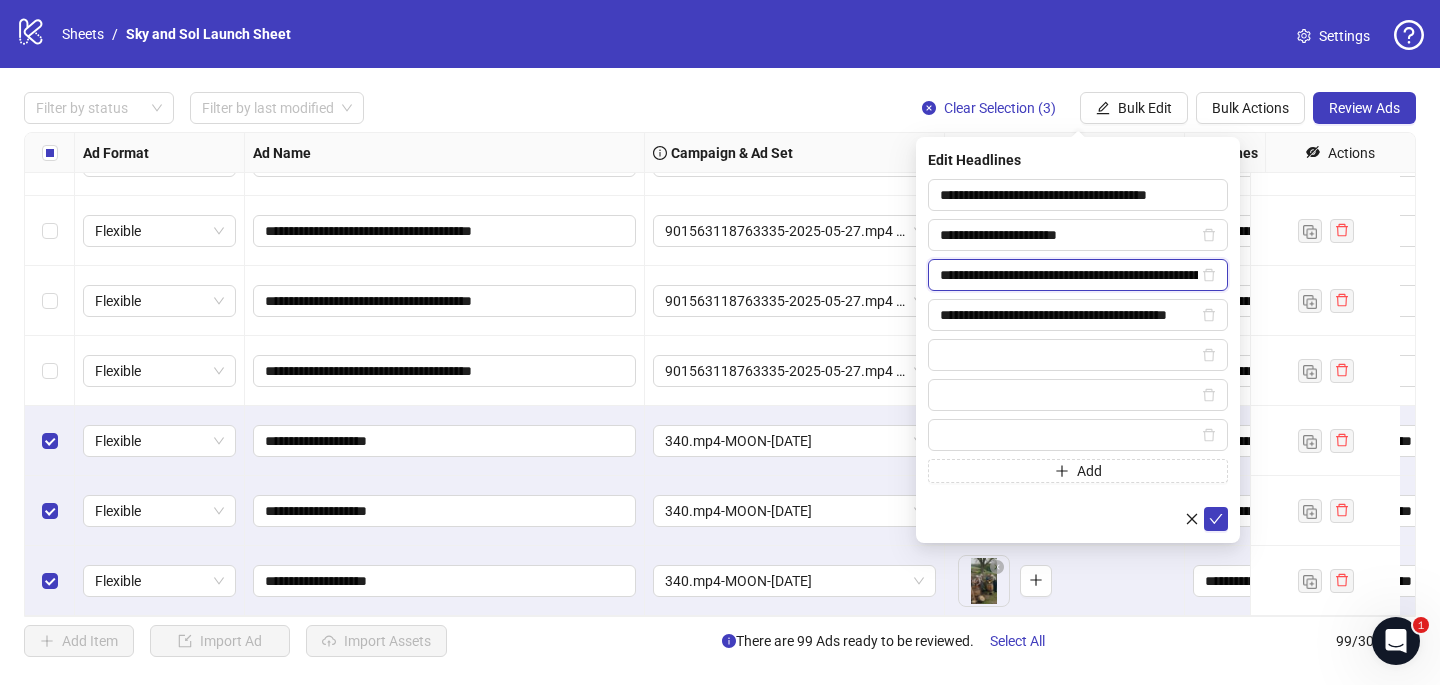 click on "**********" at bounding box center (1069, 275) 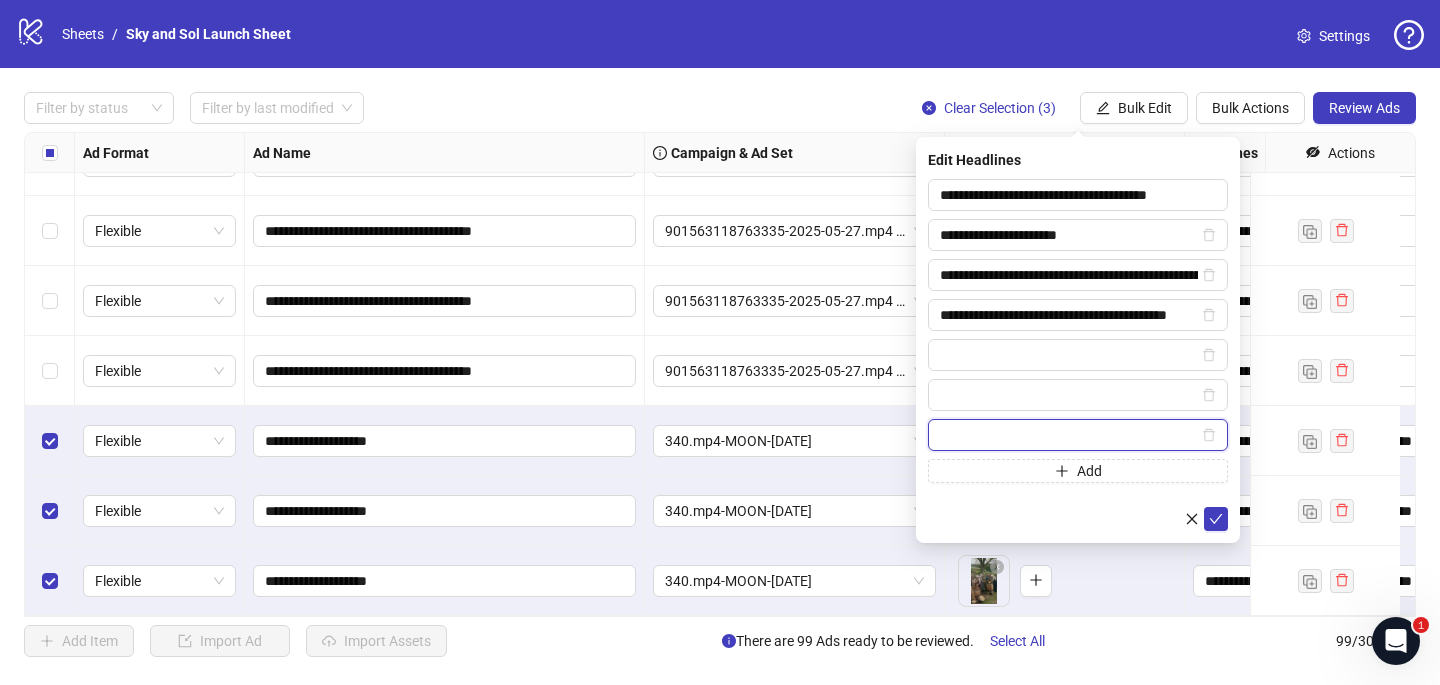 click at bounding box center (1069, 435) 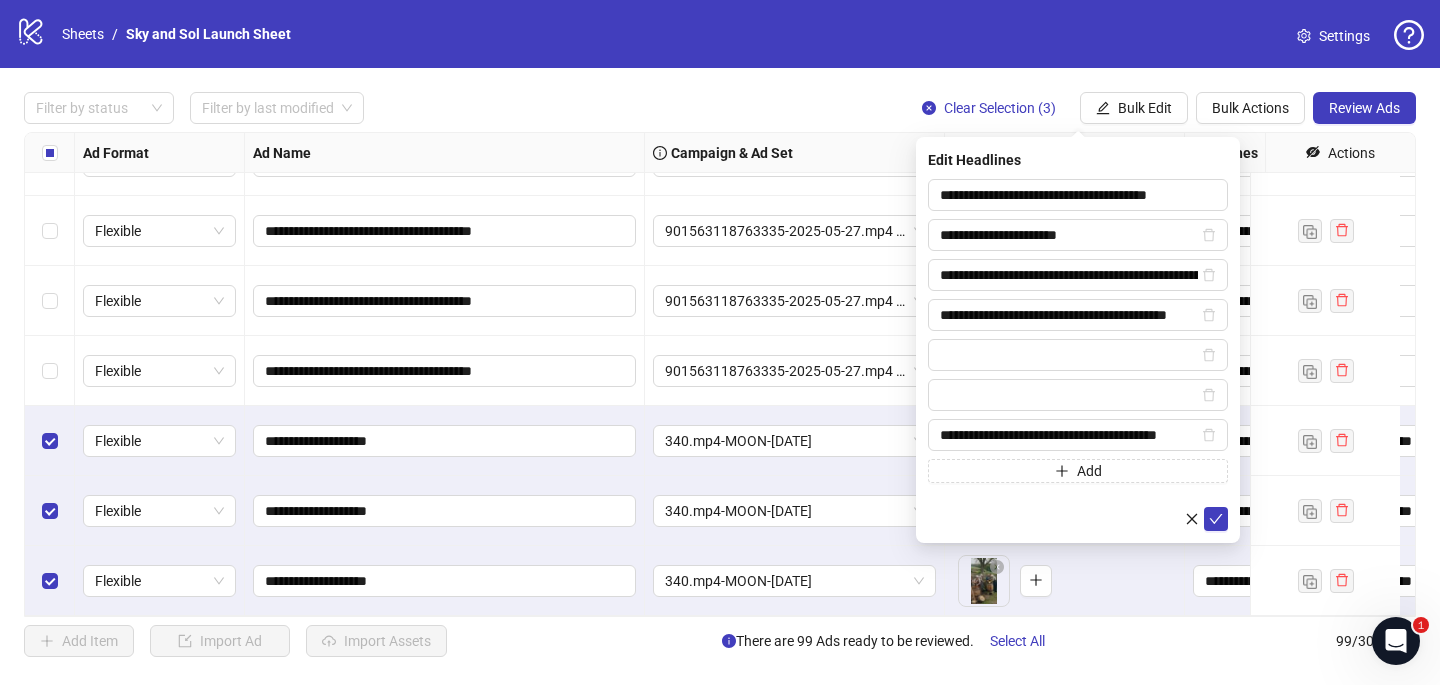 type on "**********" 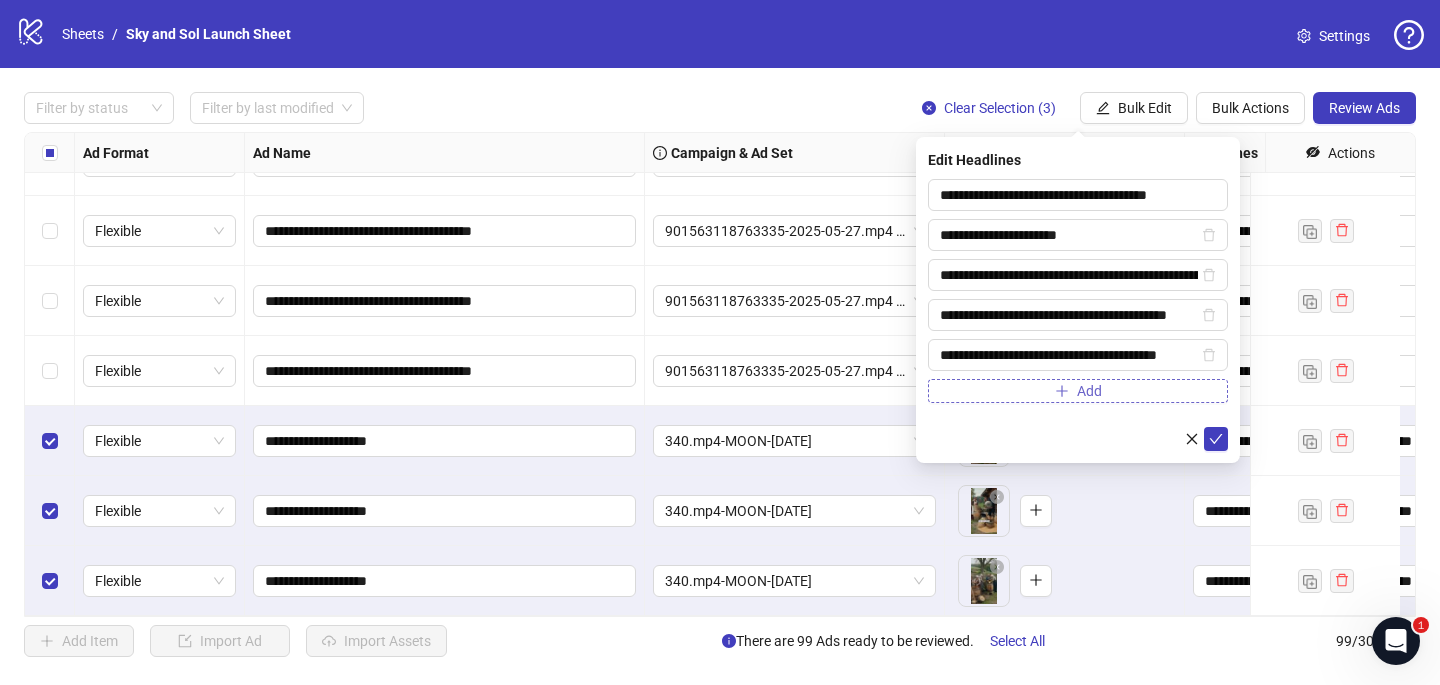click on "Add" at bounding box center (1078, 391) 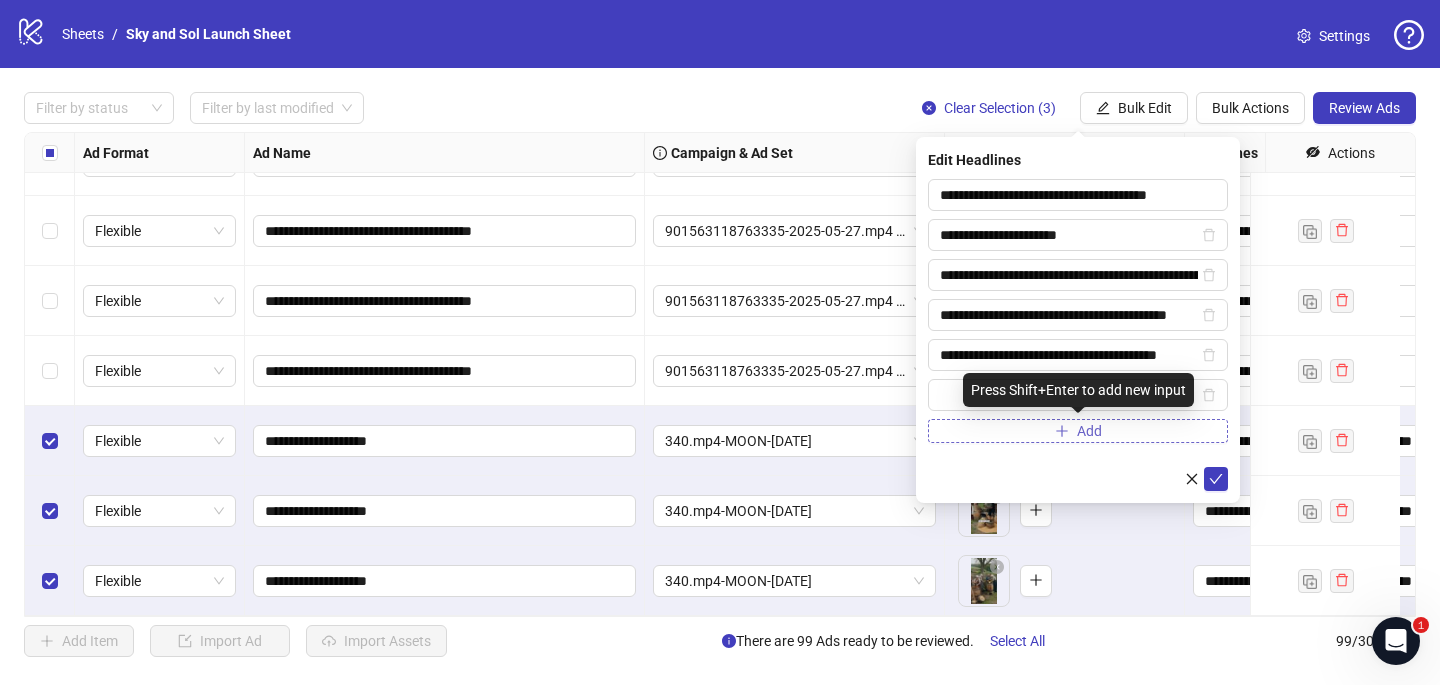 click on "Add" at bounding box center (1078, 431) 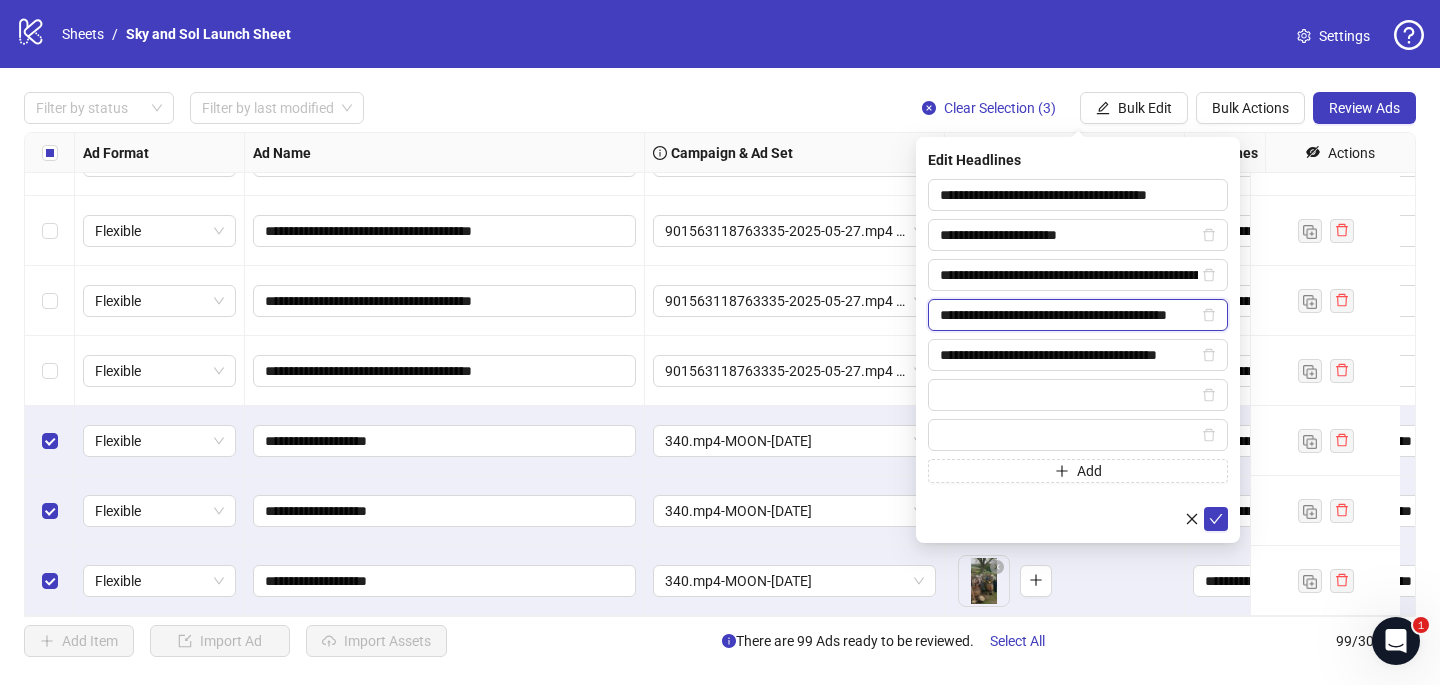 click on "**********" at bounding box center [1069, 315] 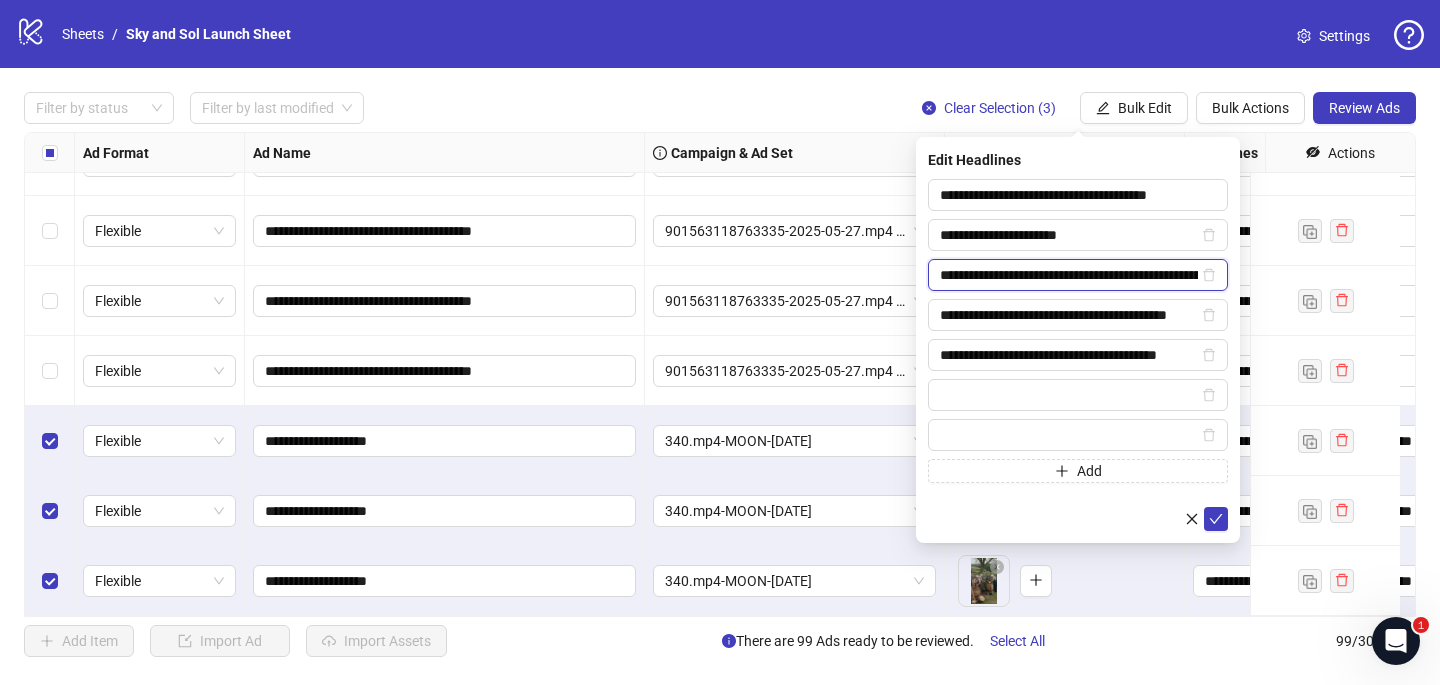 click on "**********" at bounding box center (1069, 275) 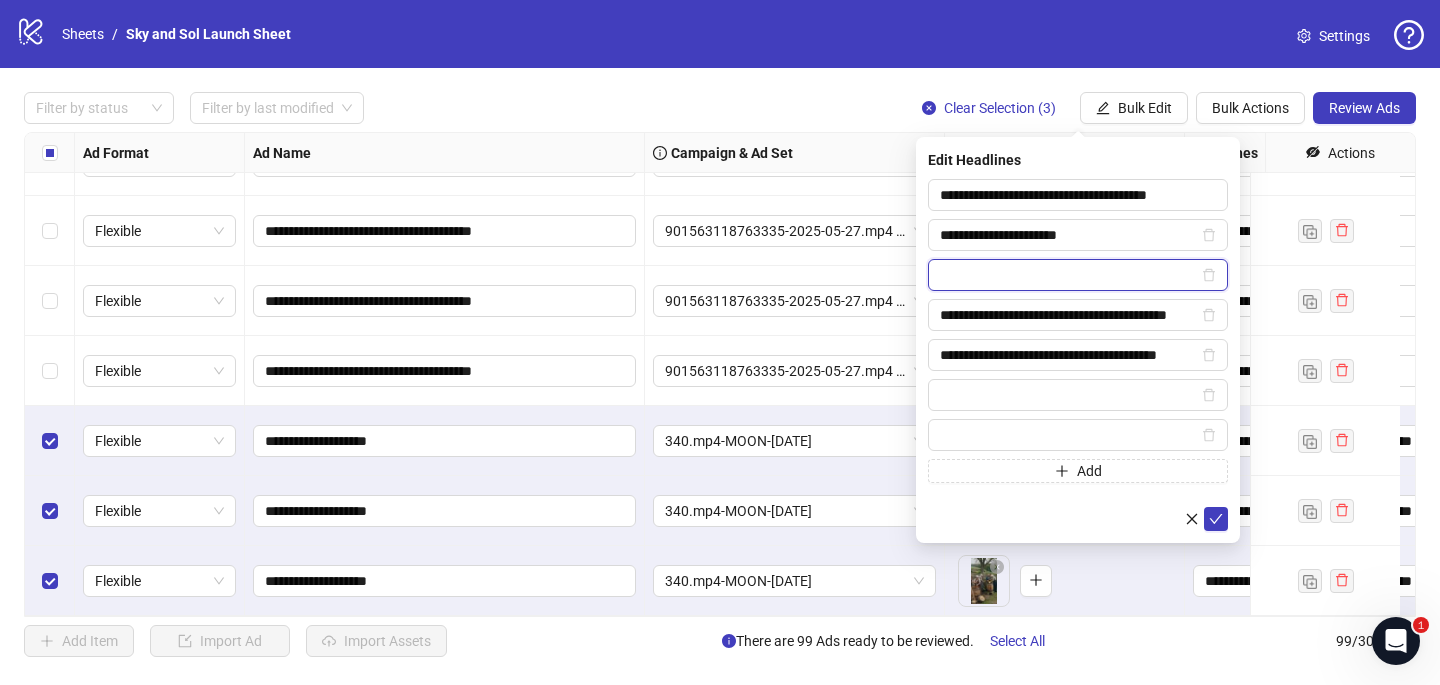 type on "**********" 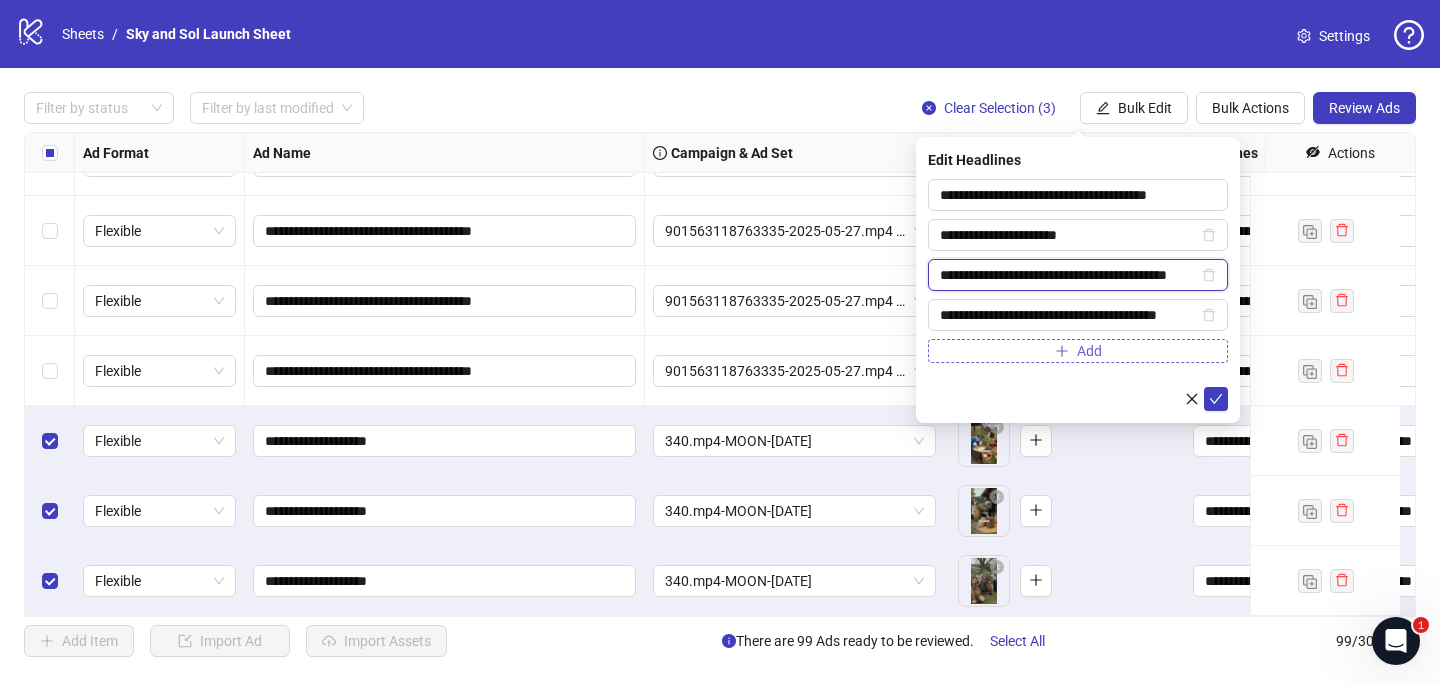 type on "**********" 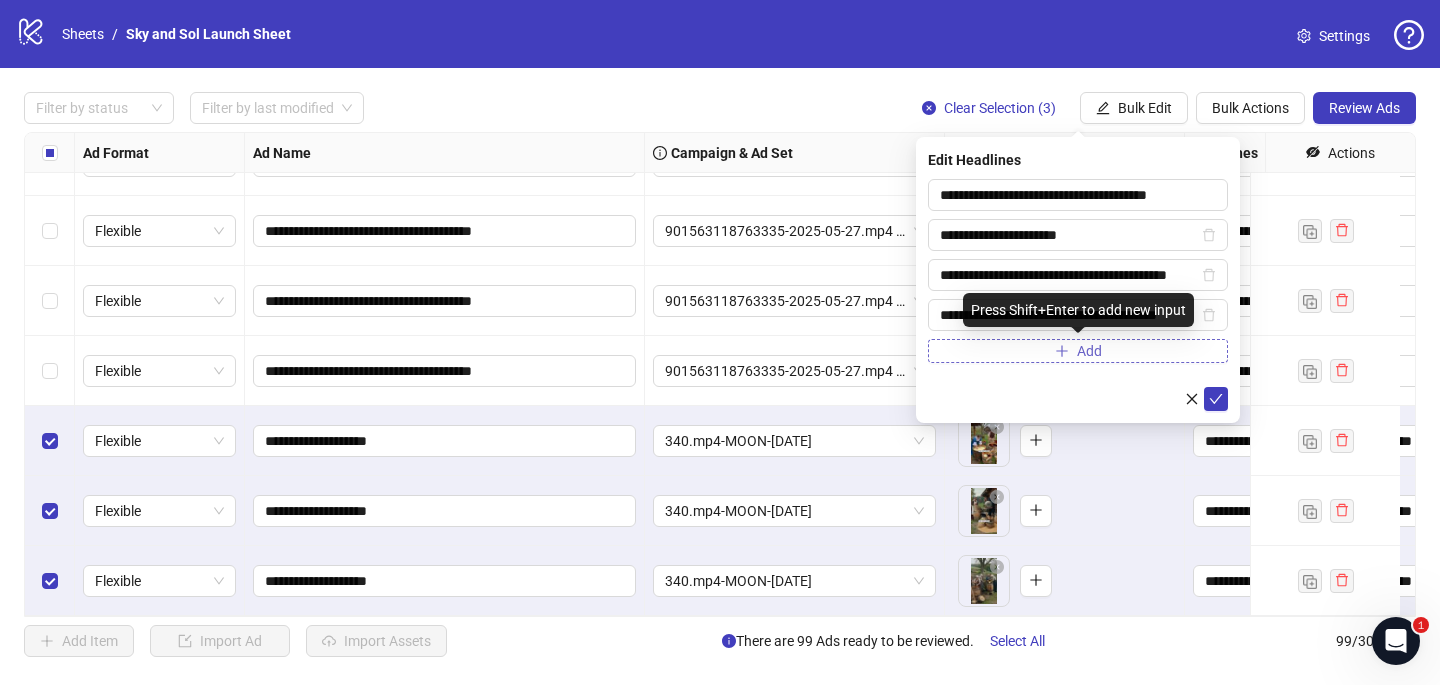 click on "Add" at bounding box center (1078, 351) 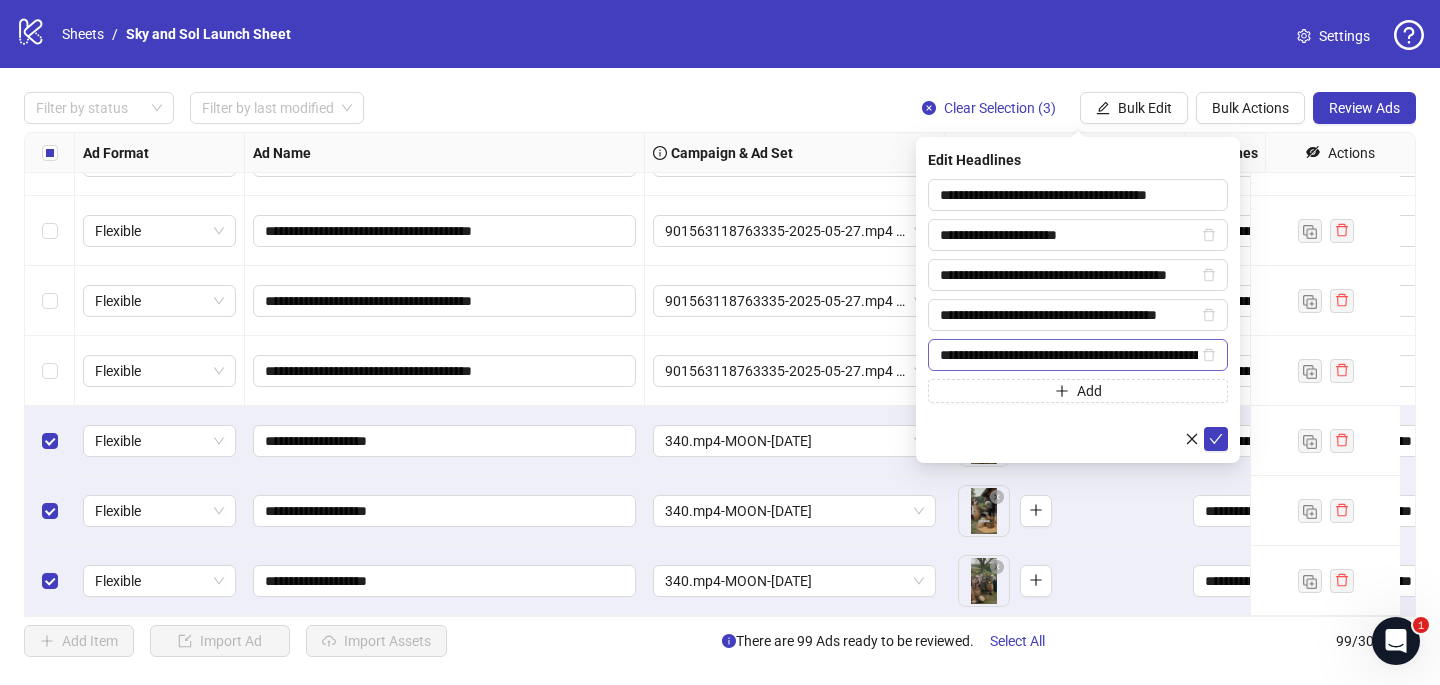 scroll, scrollTop: 0, scrollLeft: 108, axis: horizontal 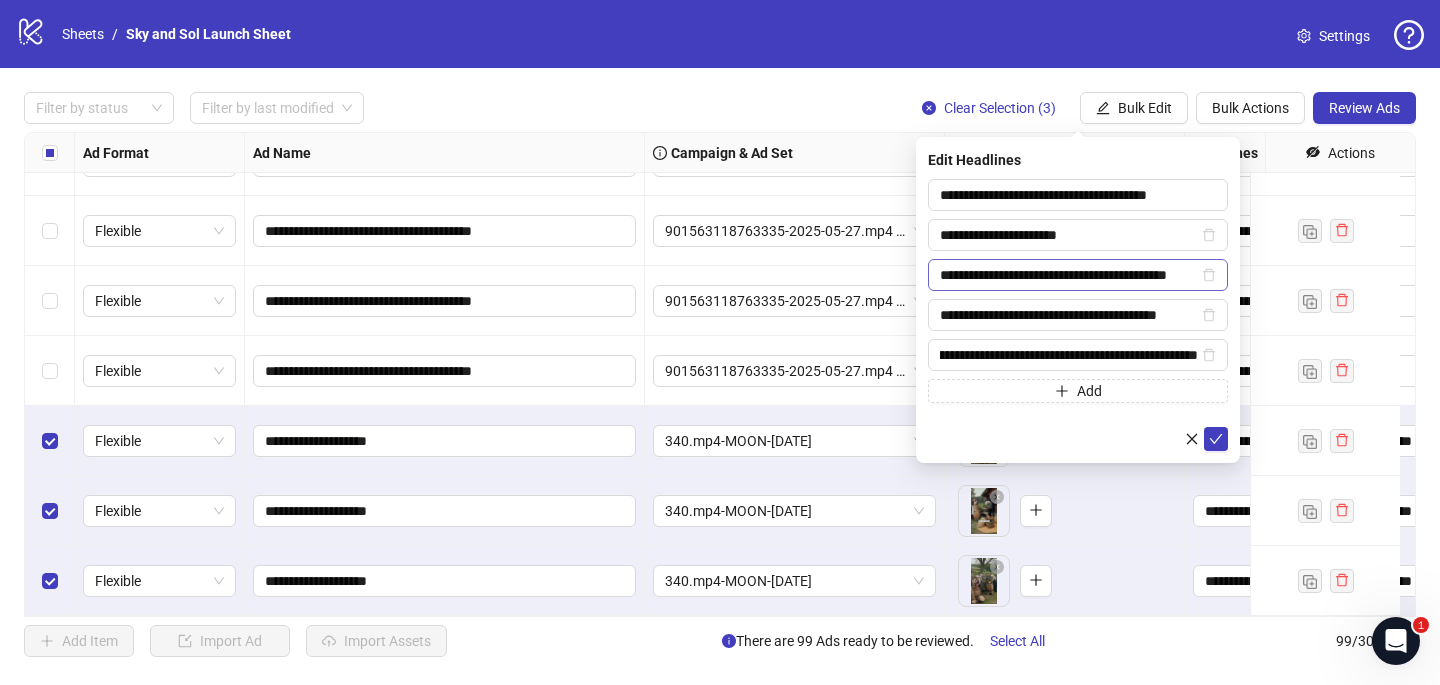 type on "**********" 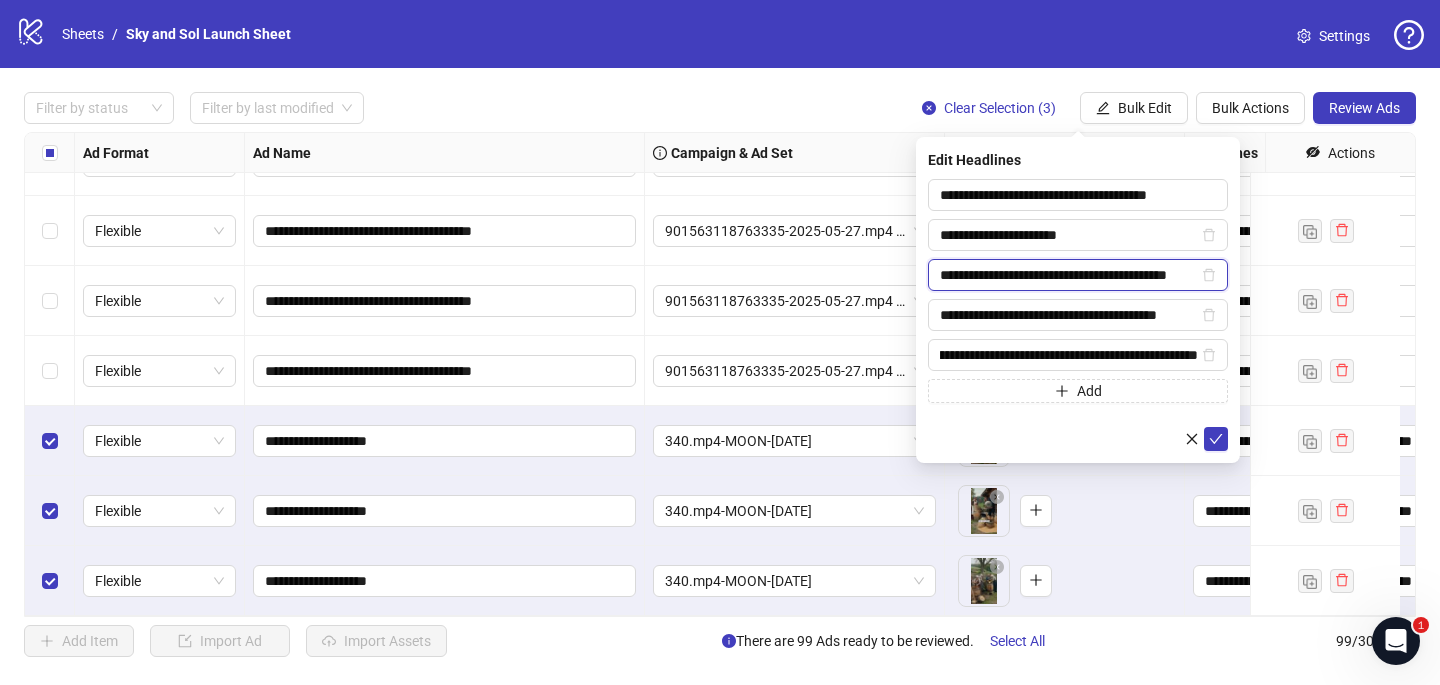 click on "**********" at bounding box center (1069, 275) 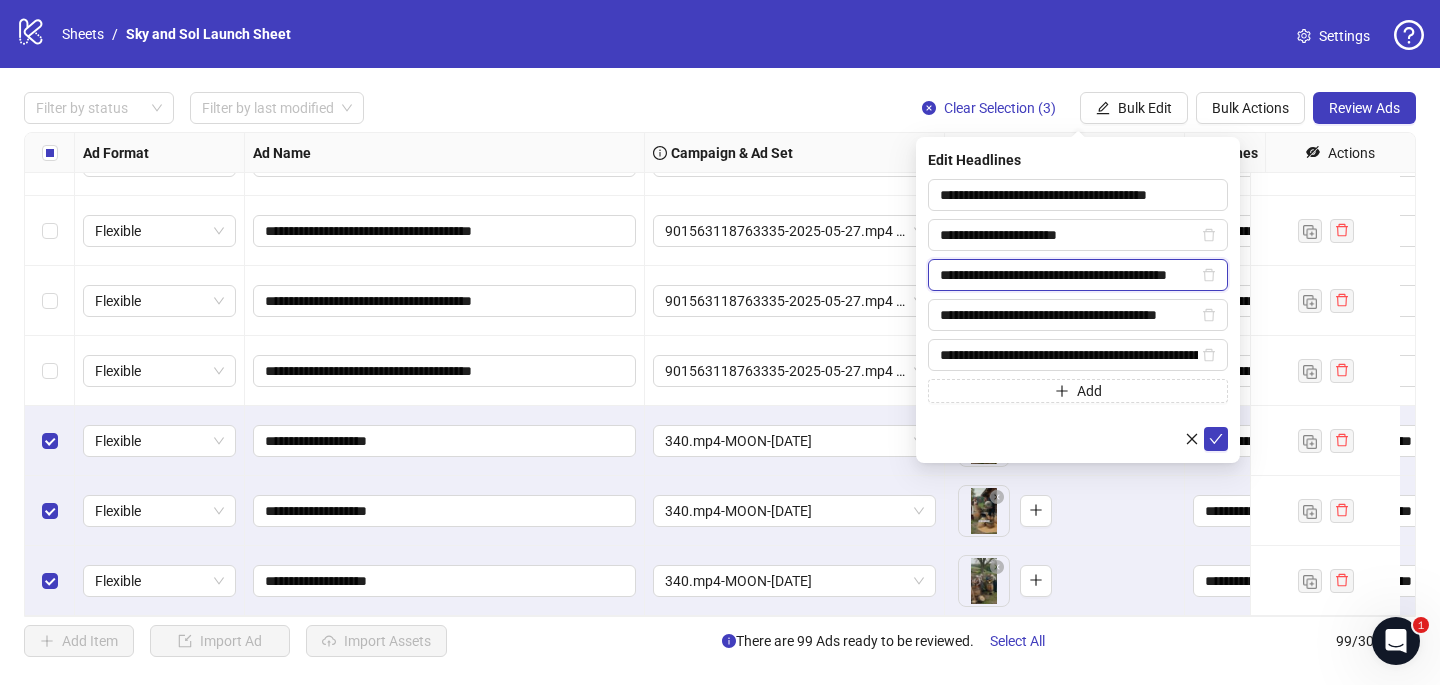 type on "**********" 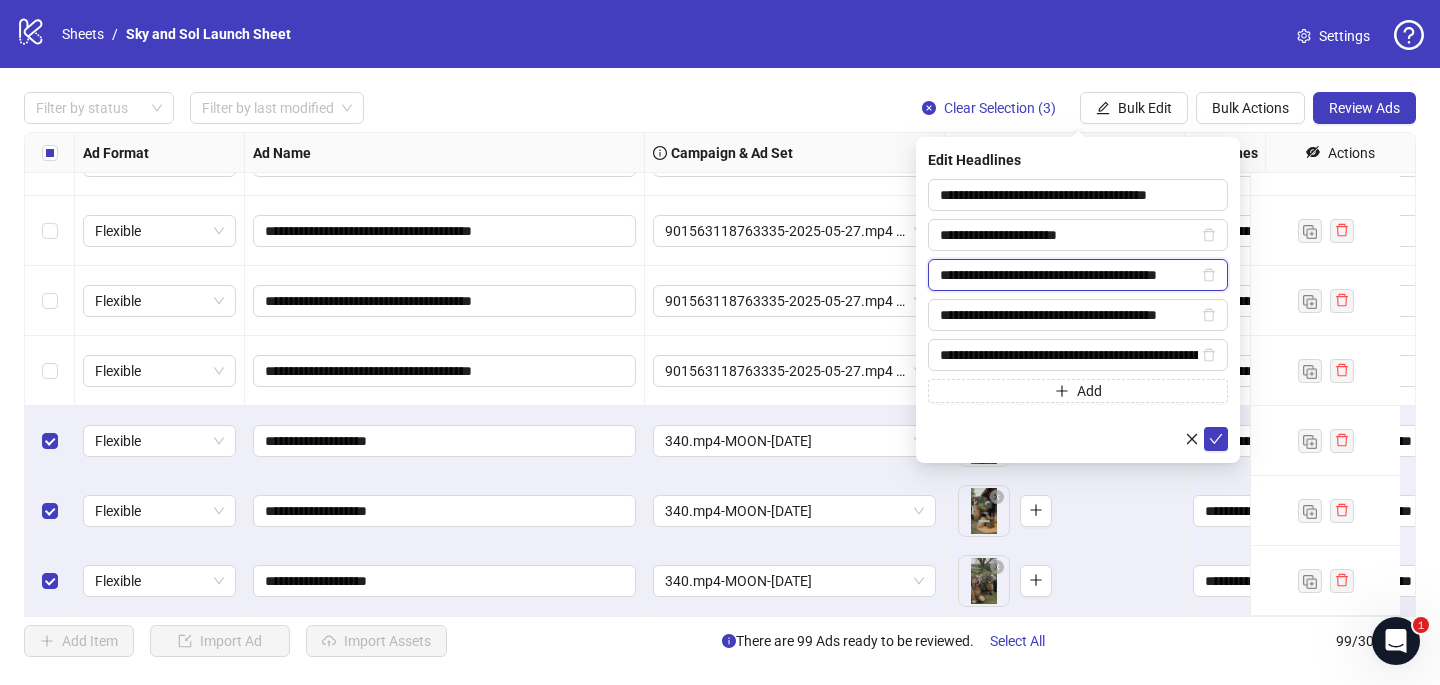 type on "**********" 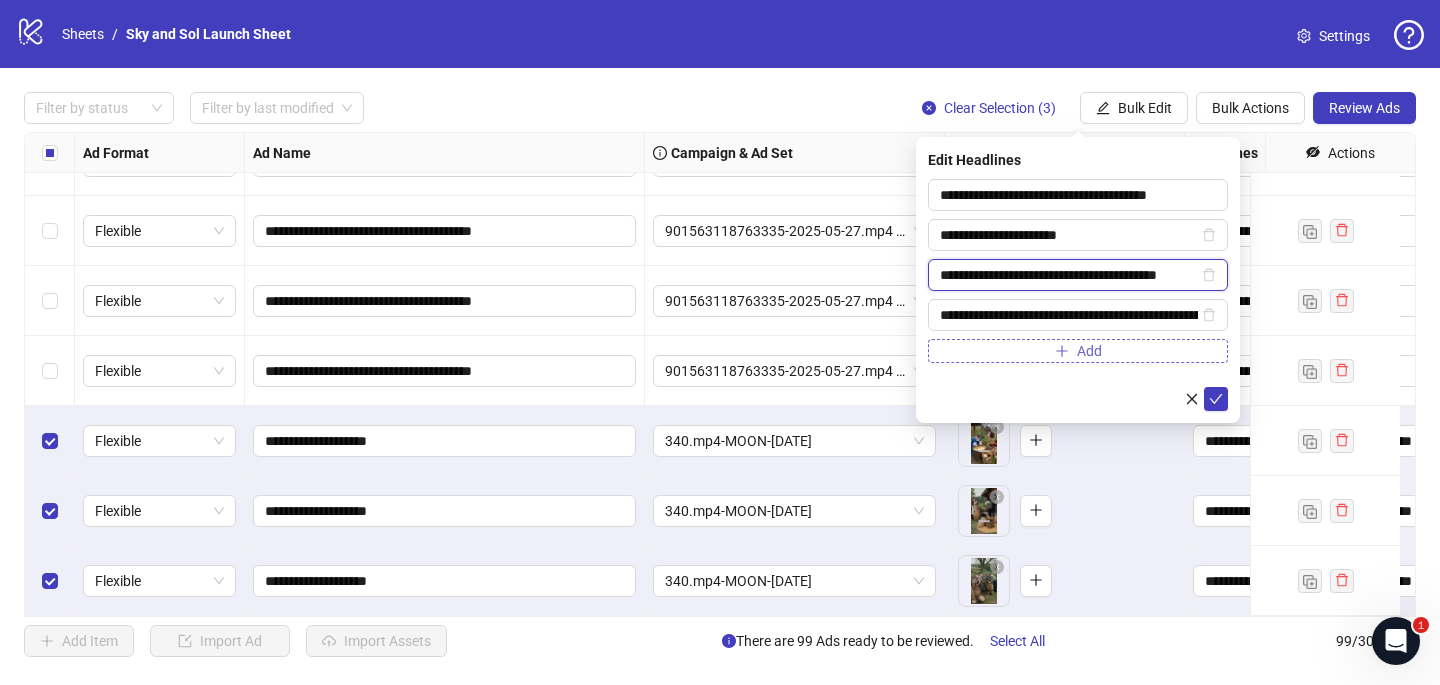 type on "**********" 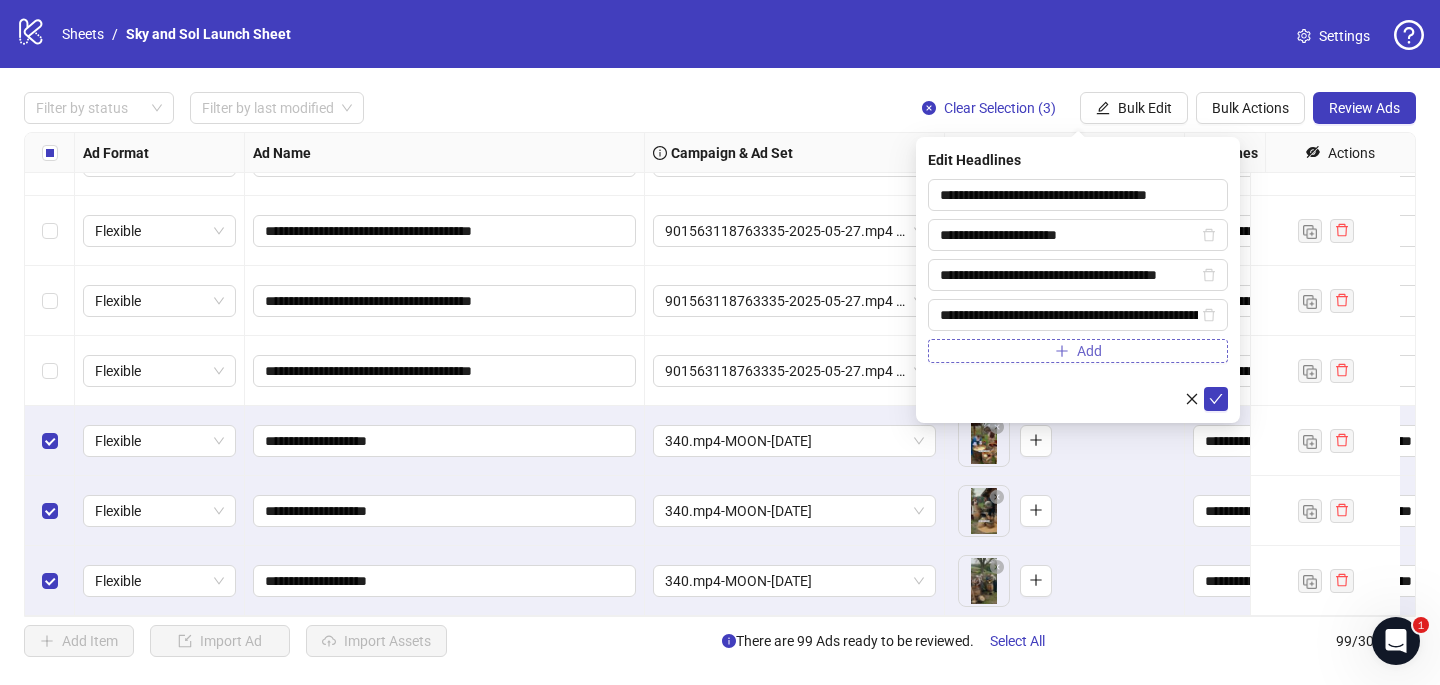 click on "Add" at bounding box center (1078, 351) 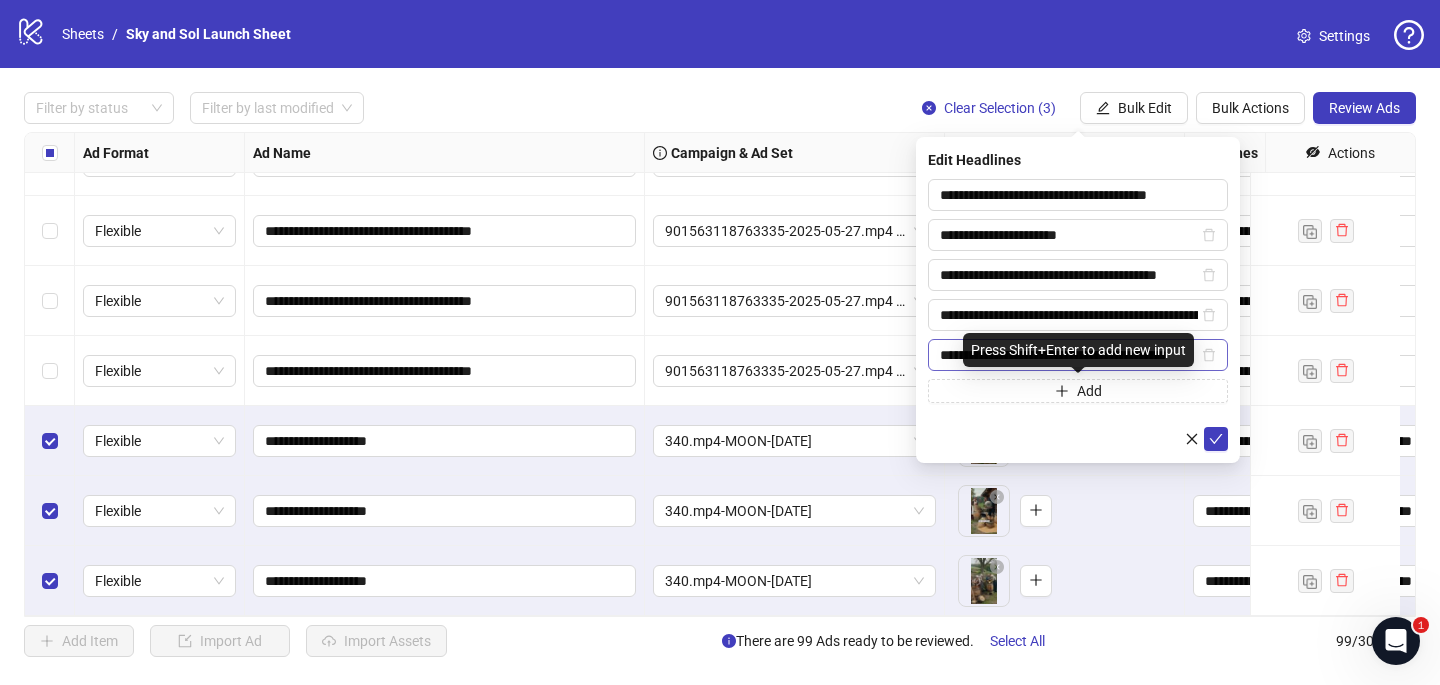 scroll, scrollTop: 0, scrollLeft: 19, axis: horizontal 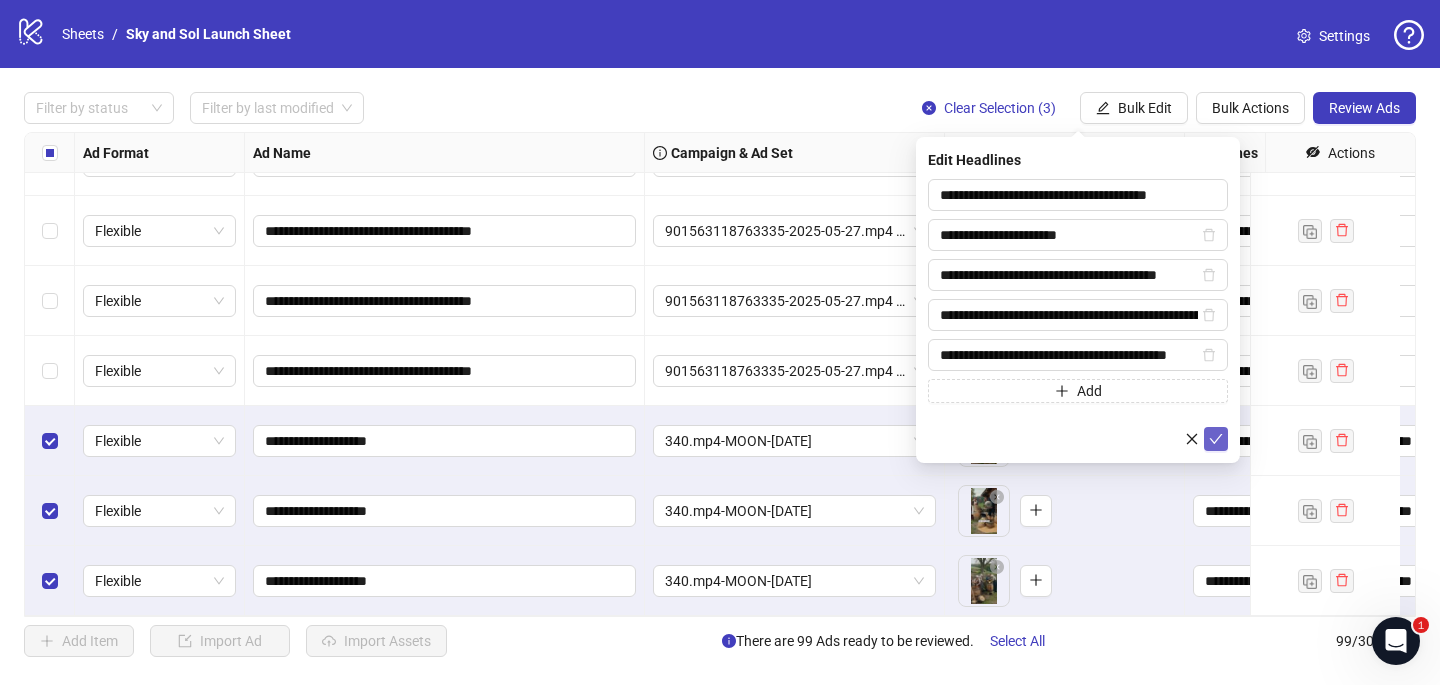 type on "**********" 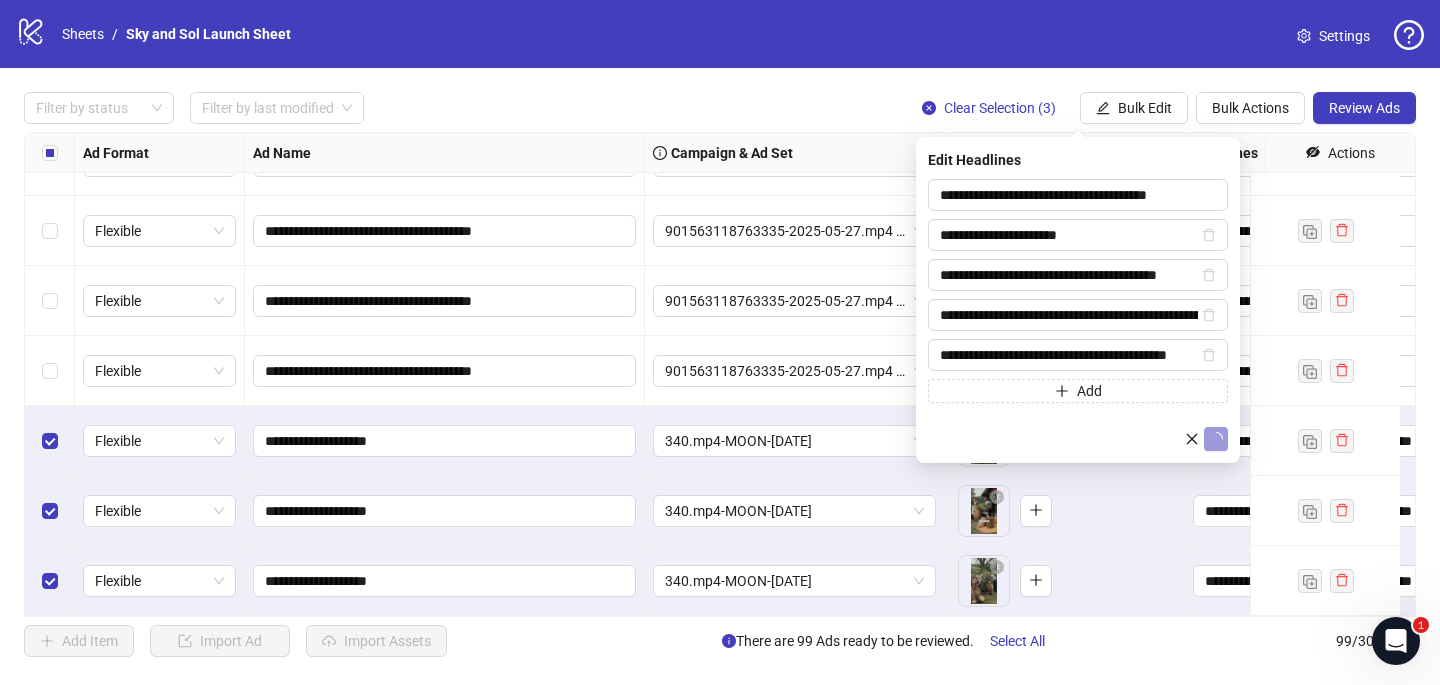 scroll, scrollTop: 0, scrollLeft: 0, axis: both 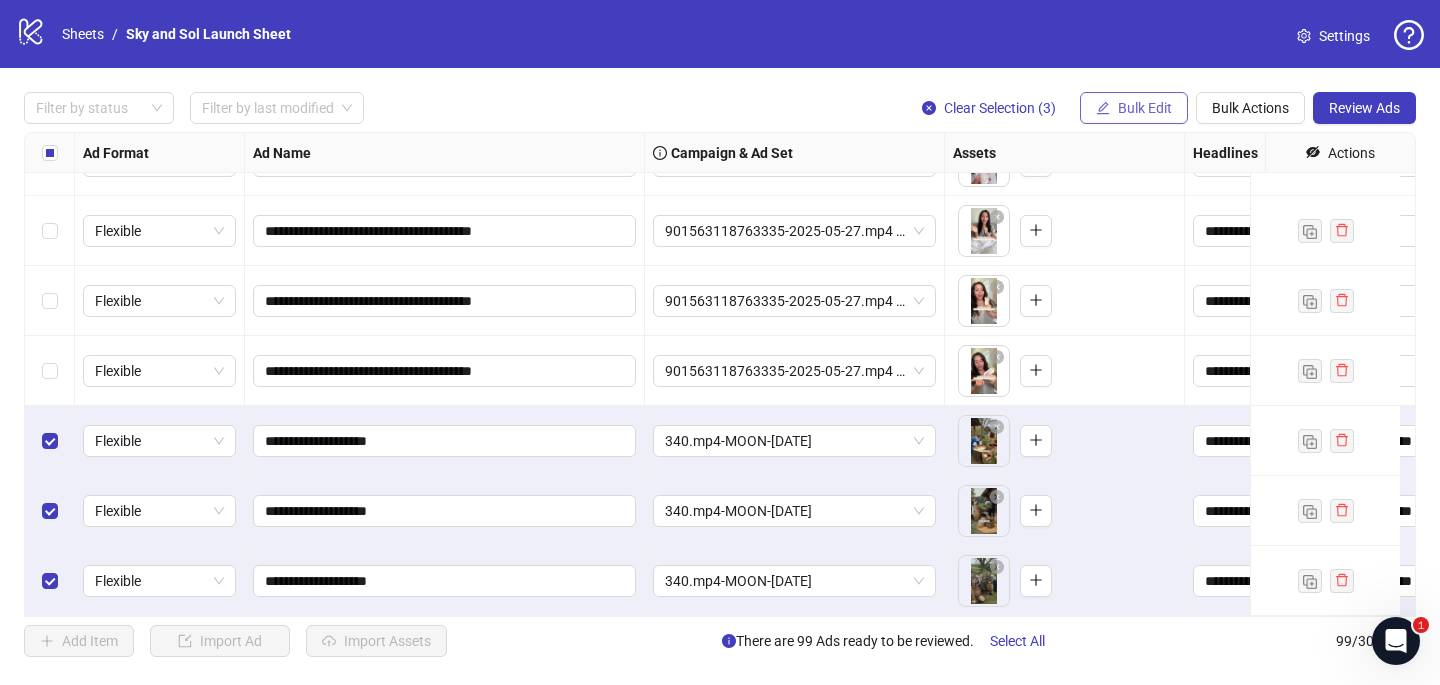 click on "Bulk Edit" at bounding box center (1145, 108) 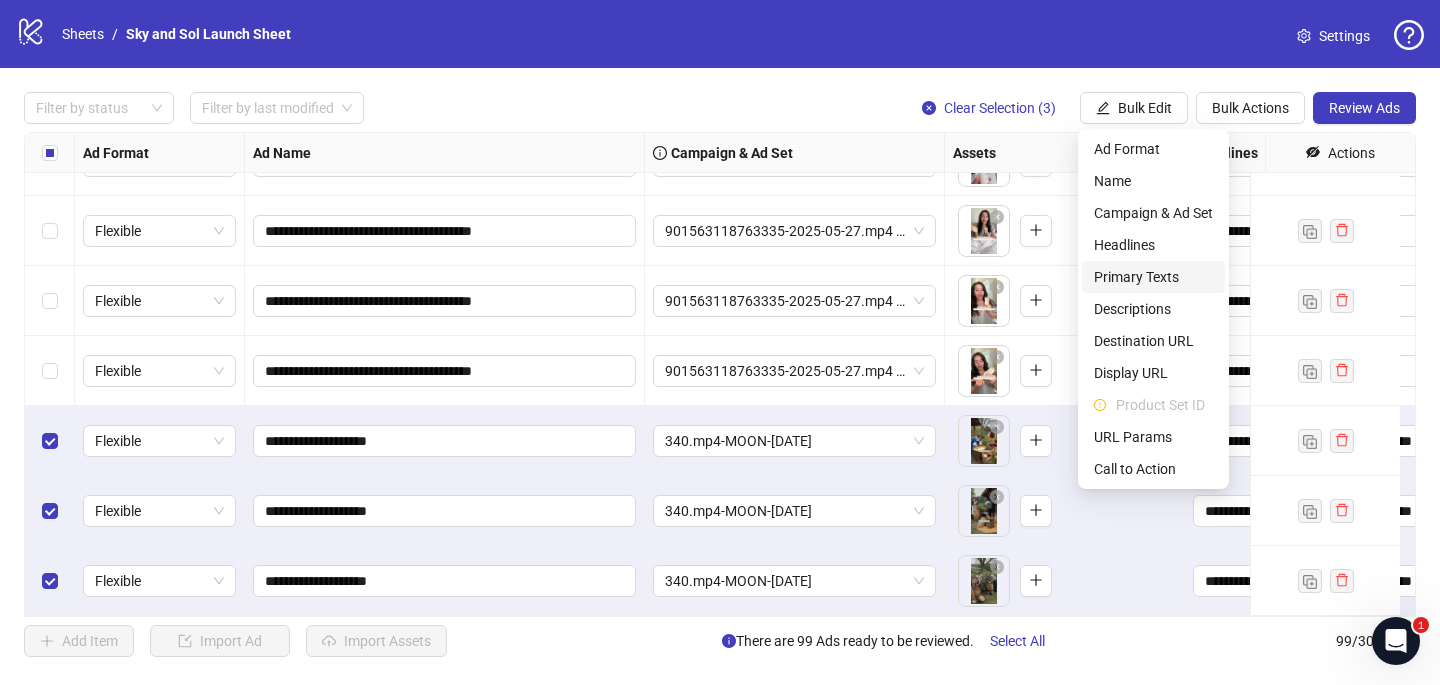 click on "Primary Texts" at bounding box center [1153, 277] 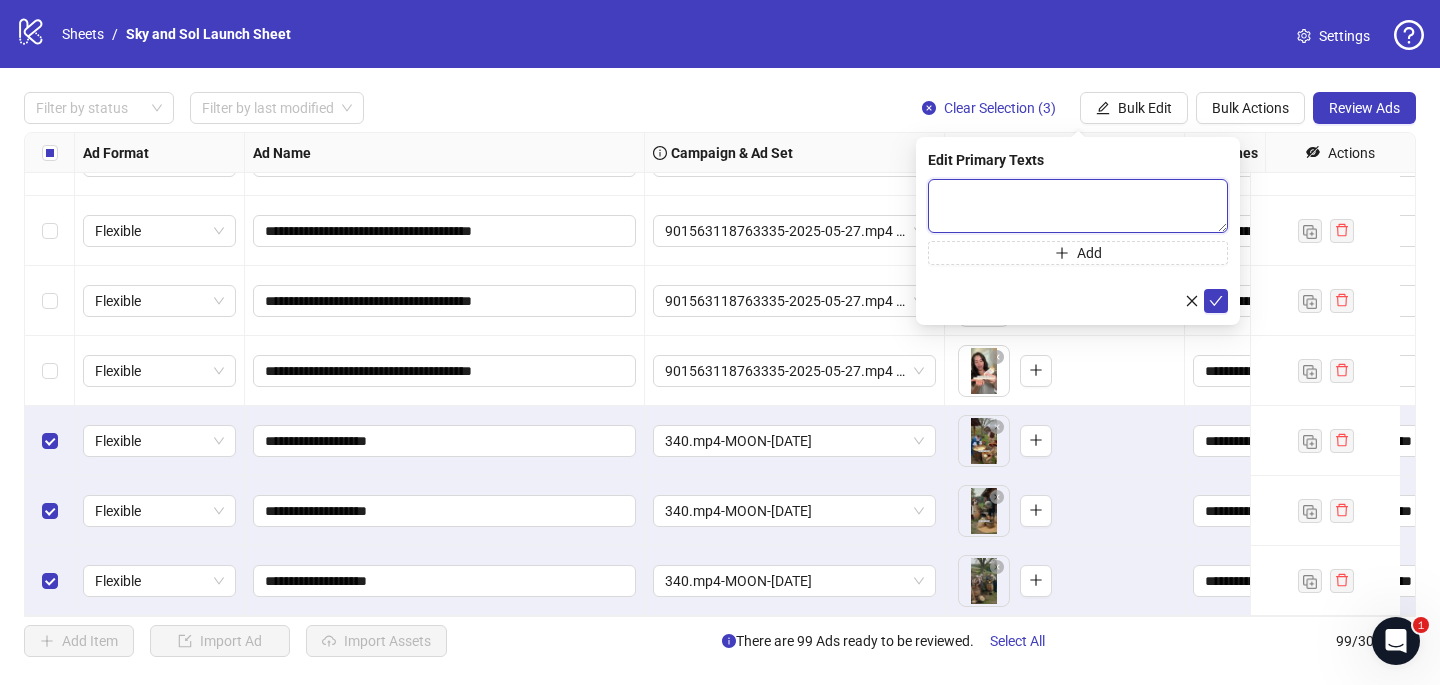 click at bounding box center (1078, 206) 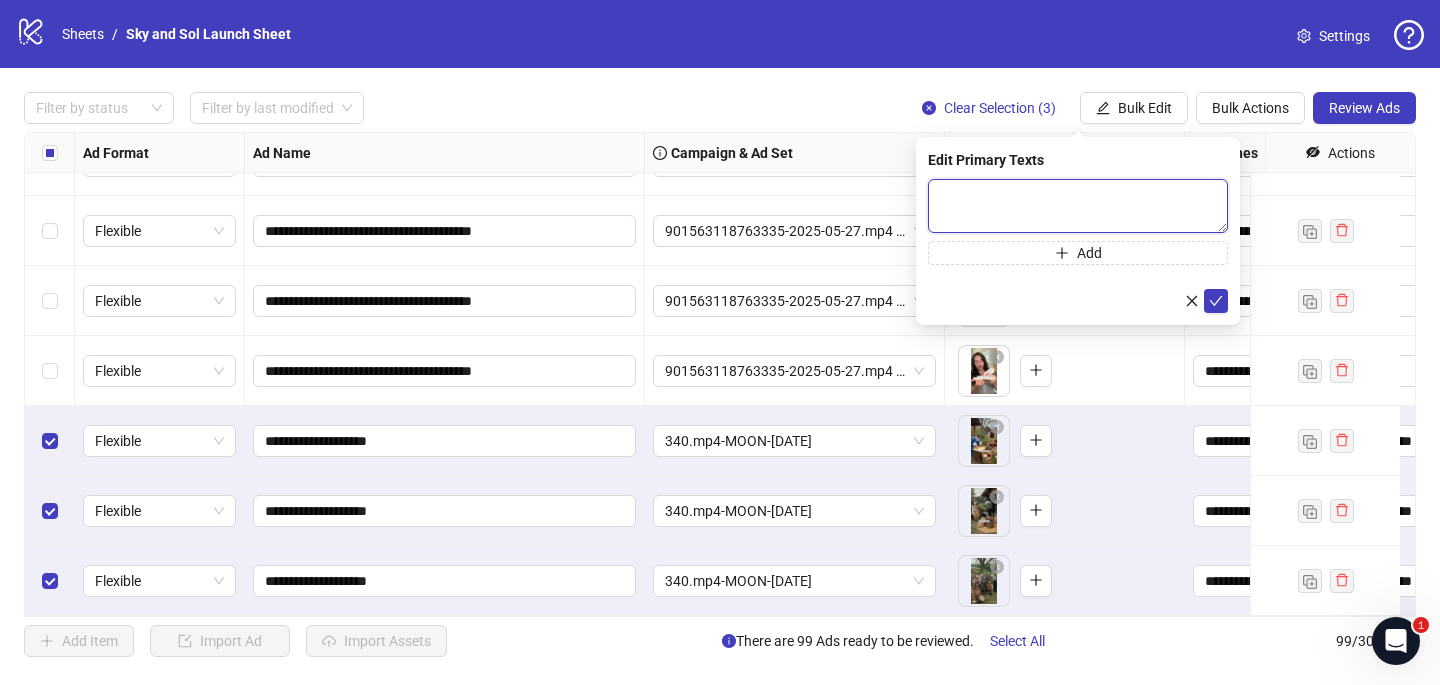 paste on "**********" 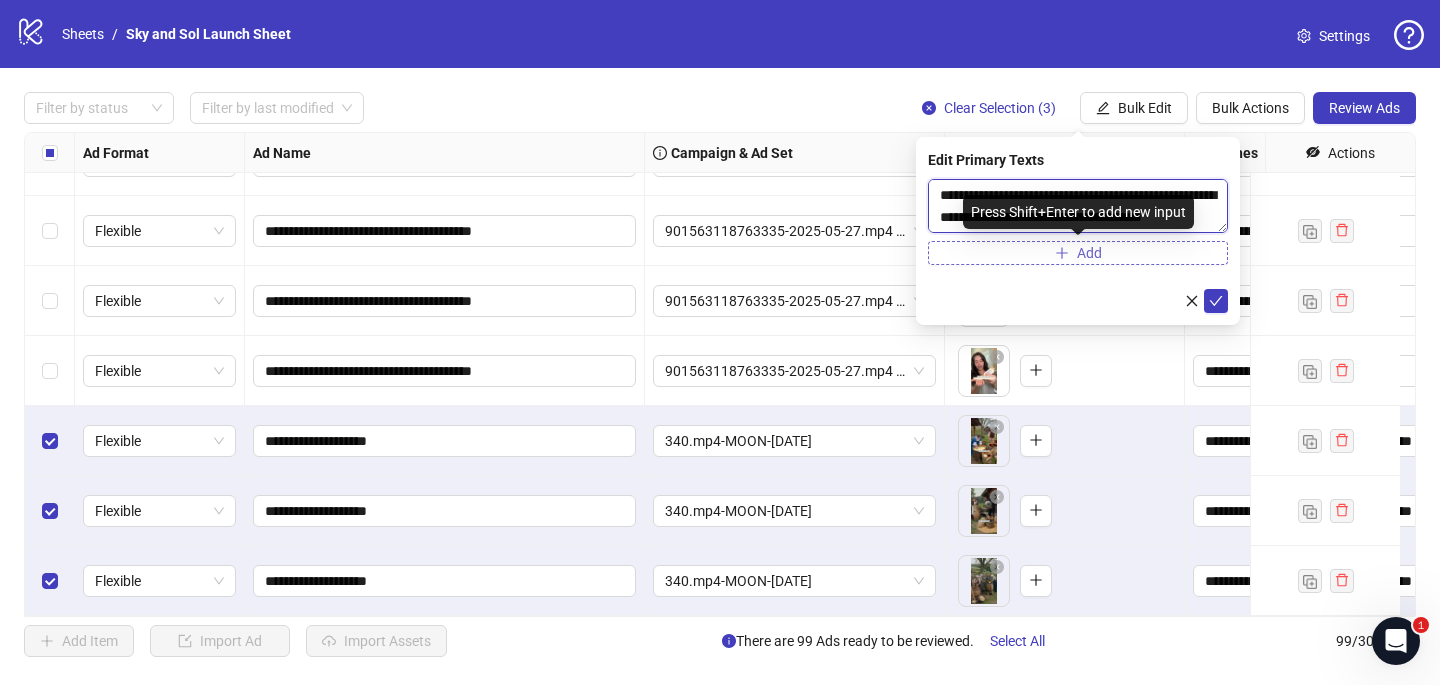 scroll, scrollTop: 396, scrollLeft: 0, axis: vertical 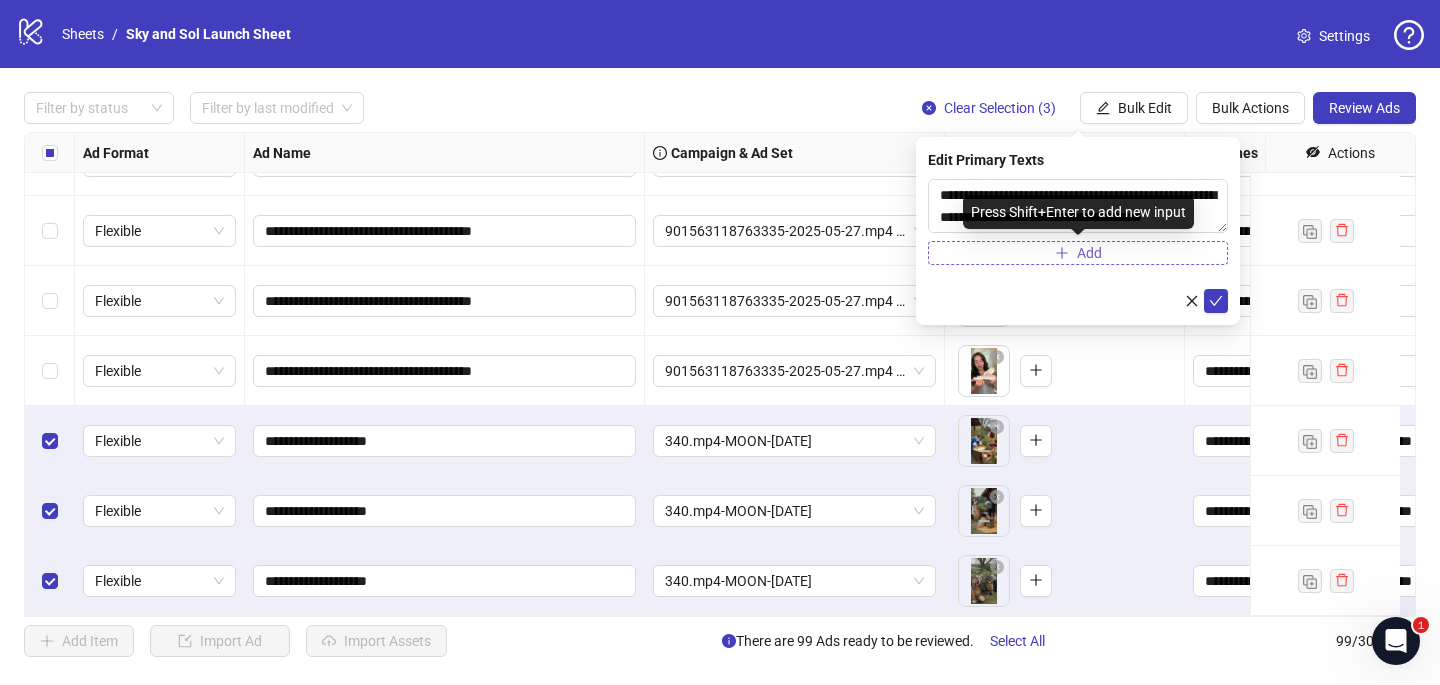 click on "Add" at bounding box center [1078, 253] 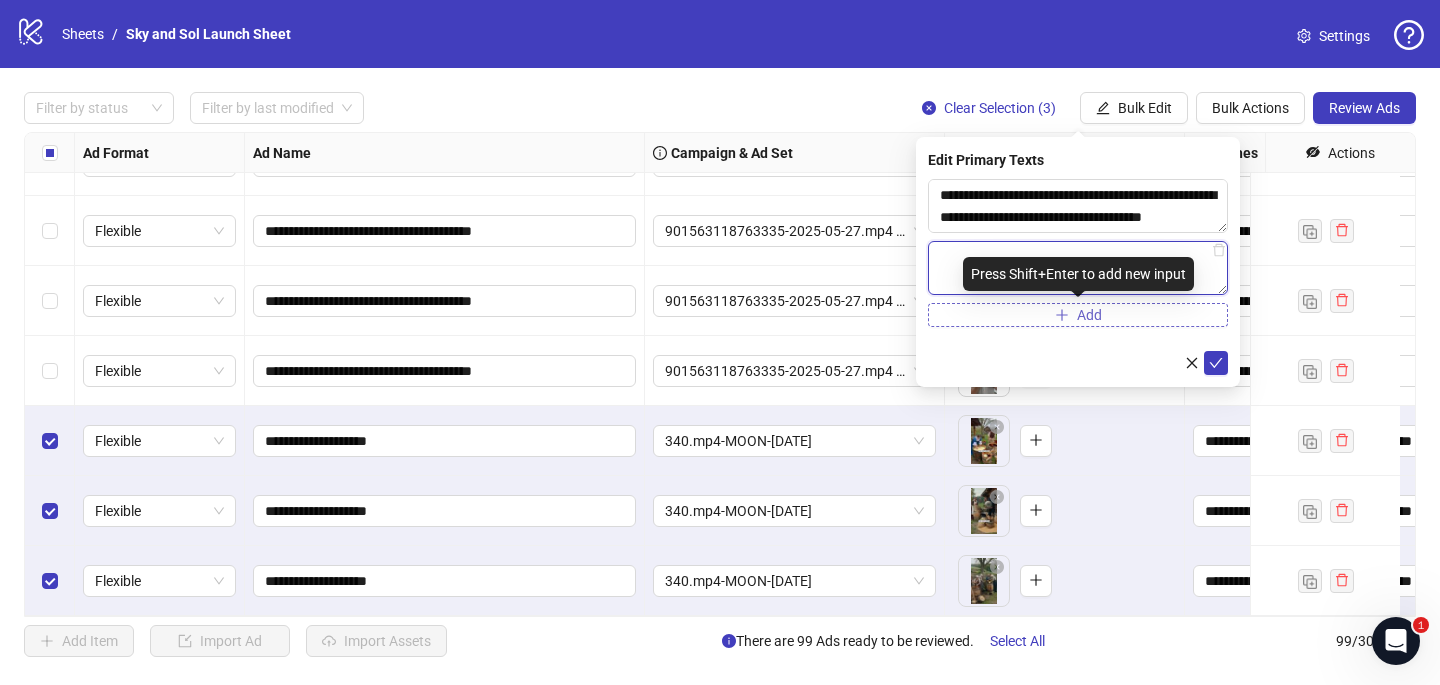 paste on "**********" 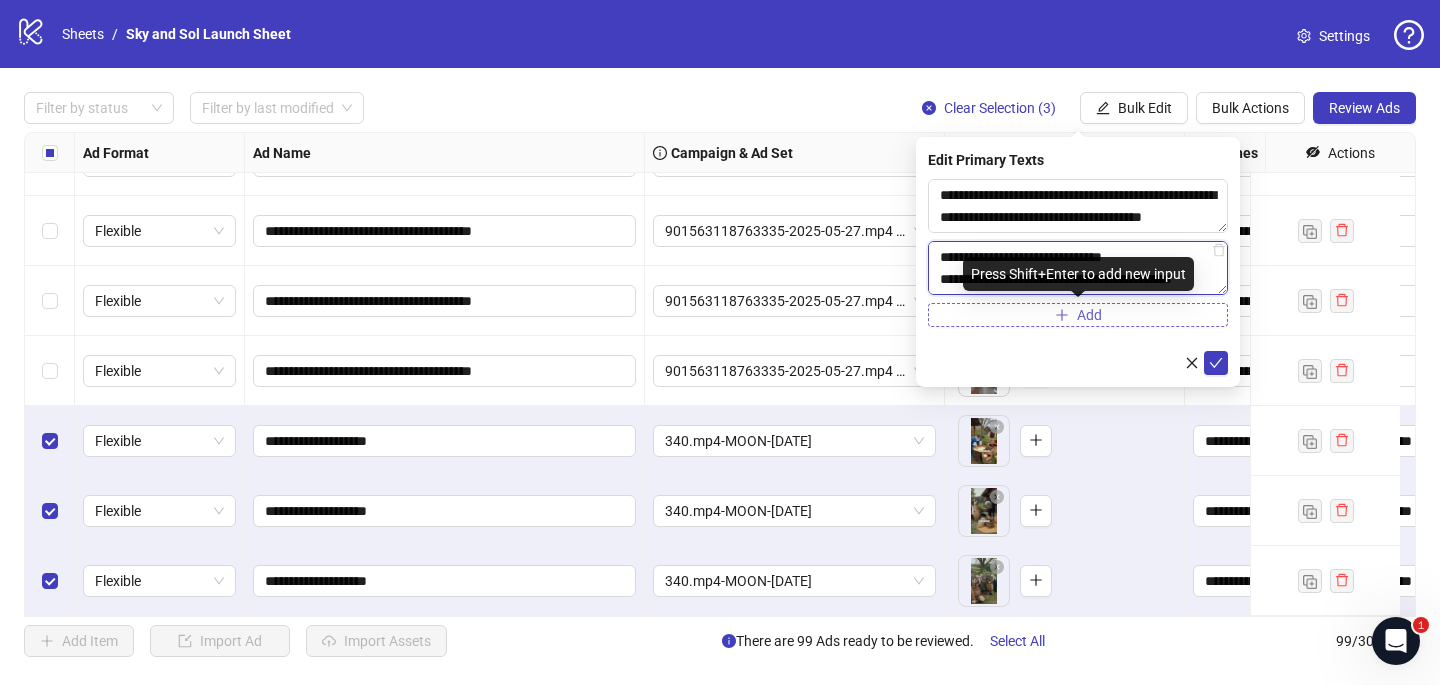 scroll, scrollTop: 528, scrollLeft: 0, axis: vertical 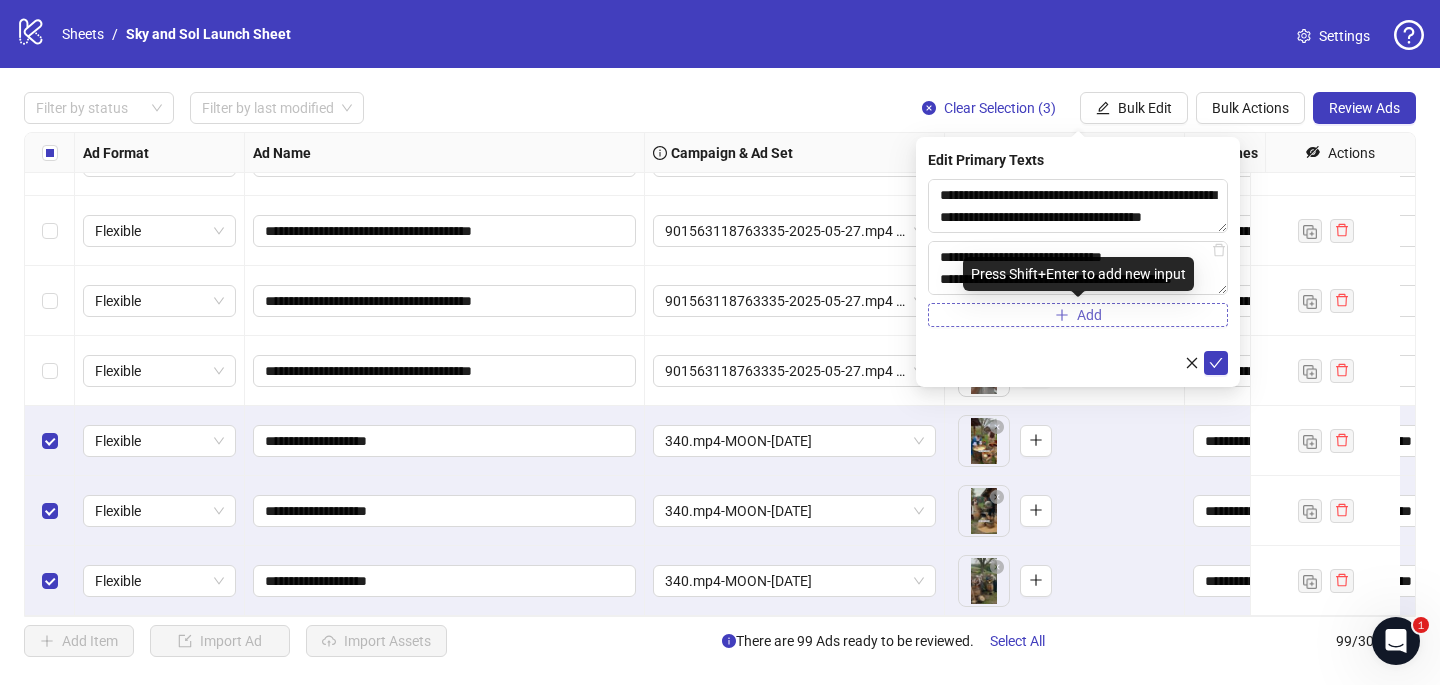 click on "Add" at bounding box center [1078, 315] 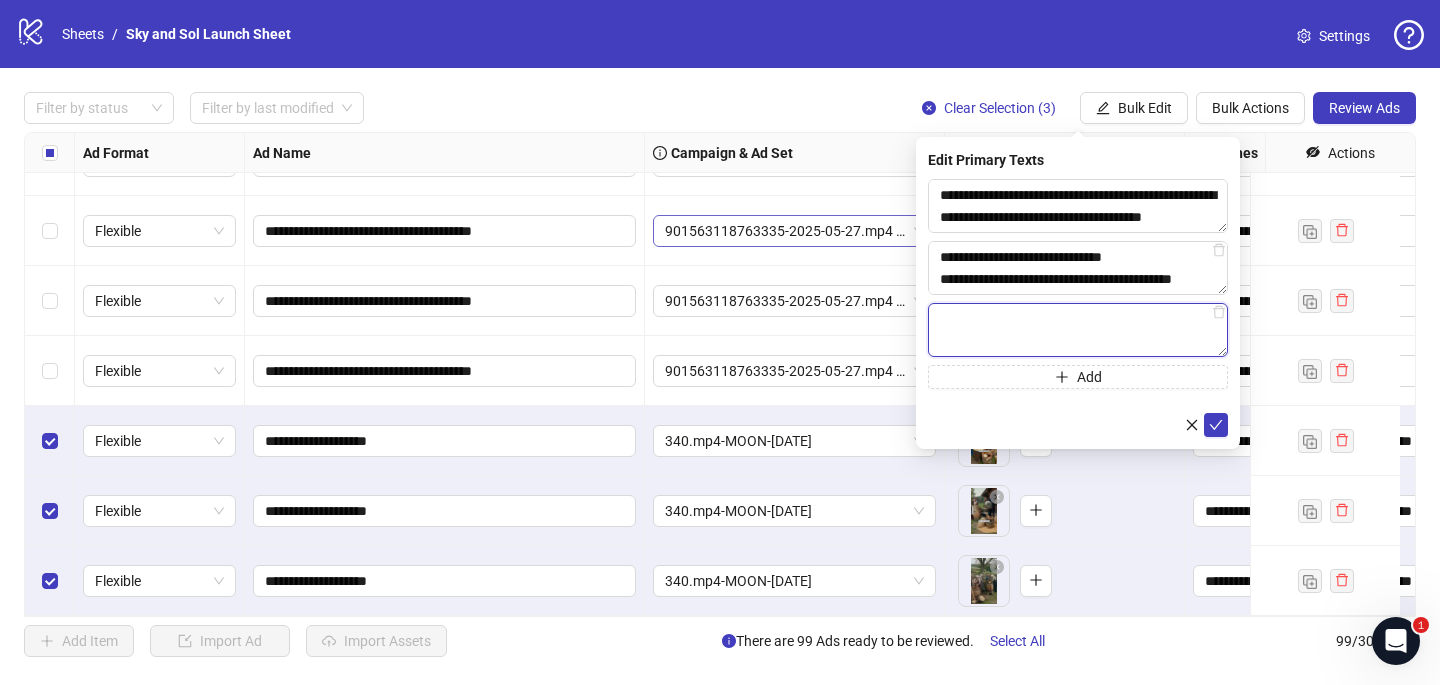 paste on "**********" 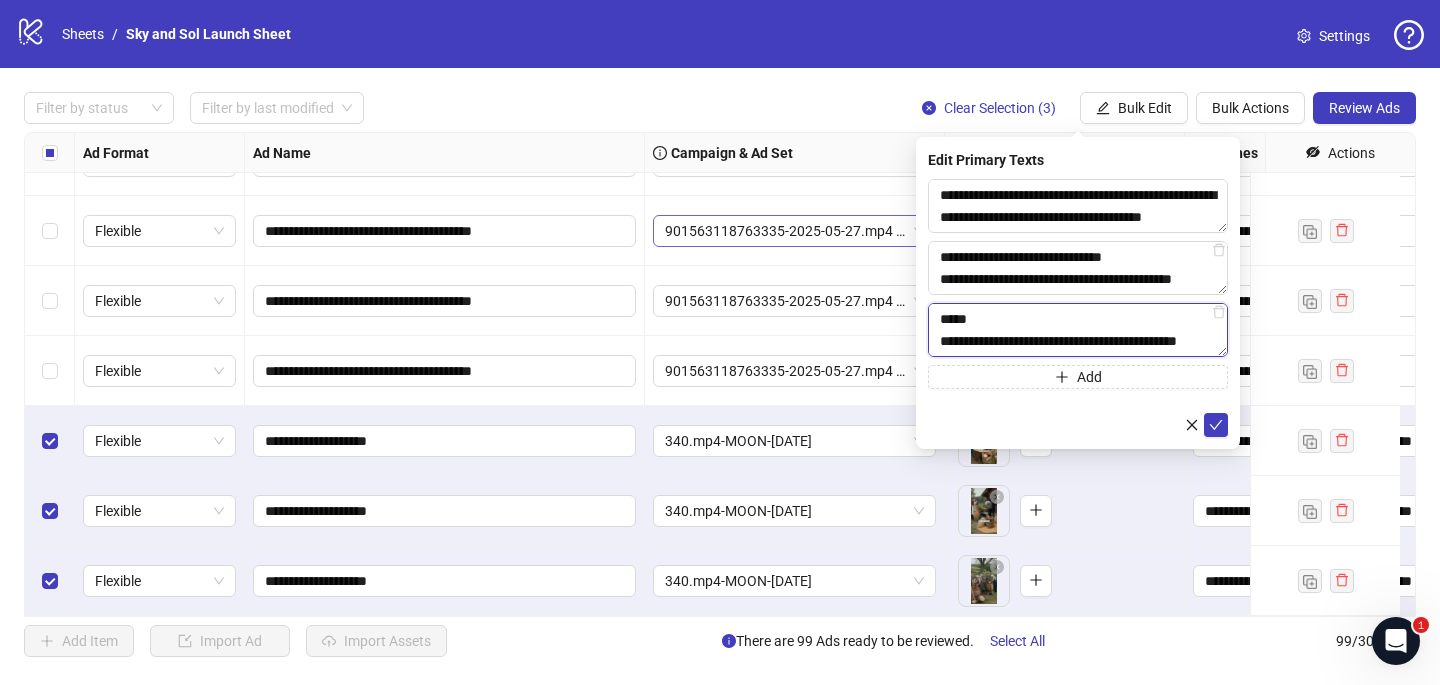 scroll, scrollTop: 308, scrollLeft: 0, axis: vertical 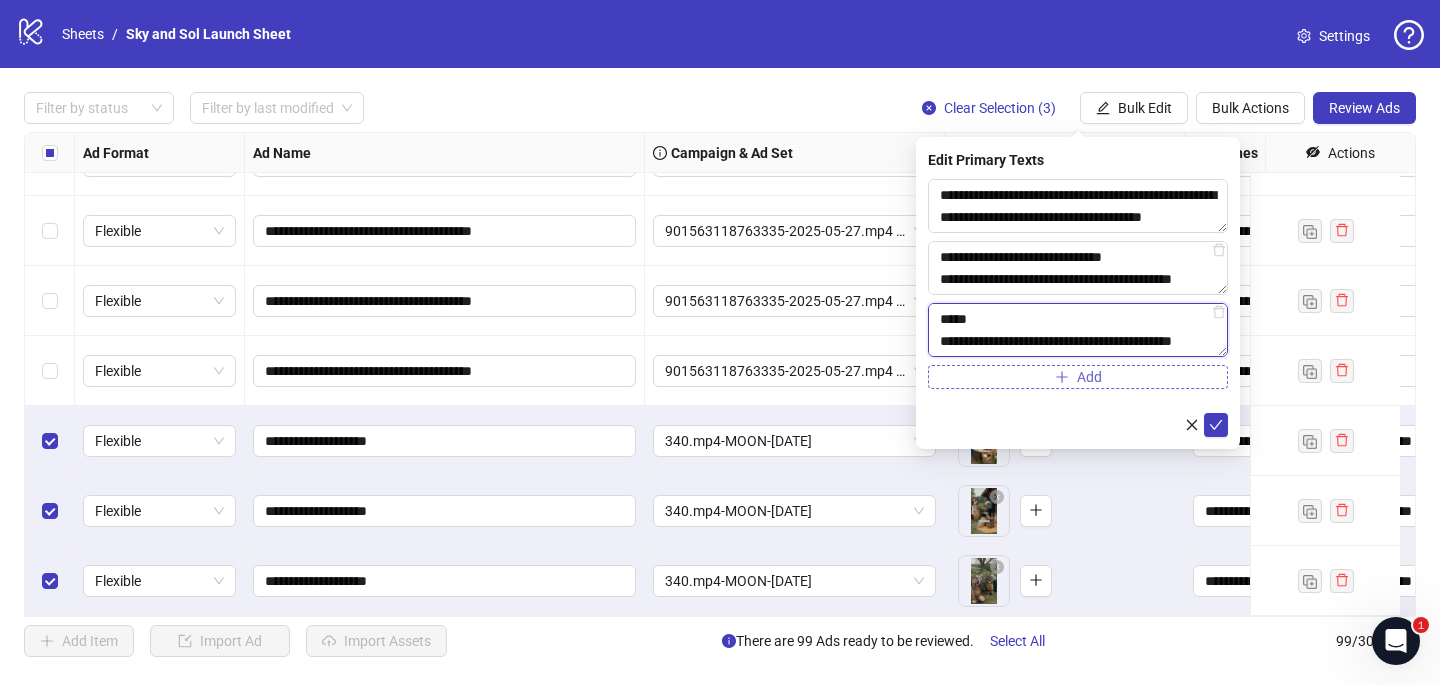 type on "**********" 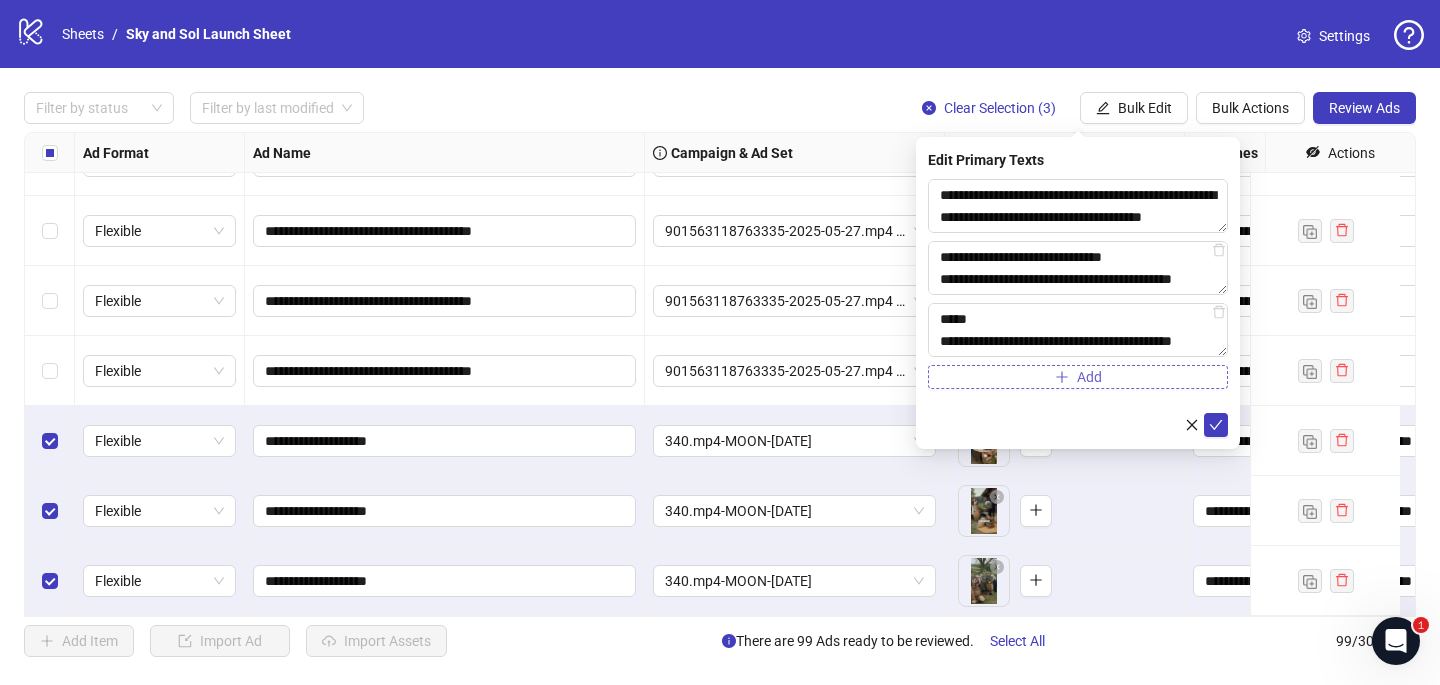 click on "Add" at bounding box center (1078, 377) 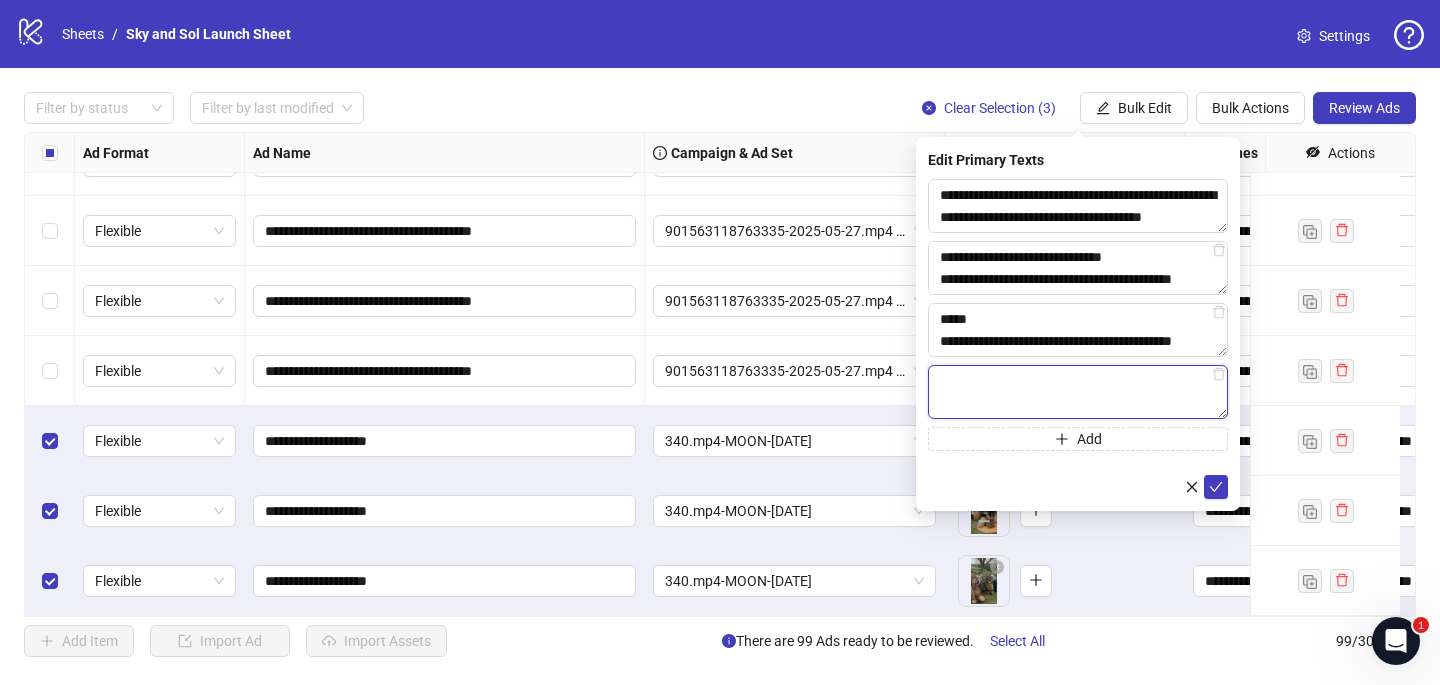 paste on "**********" 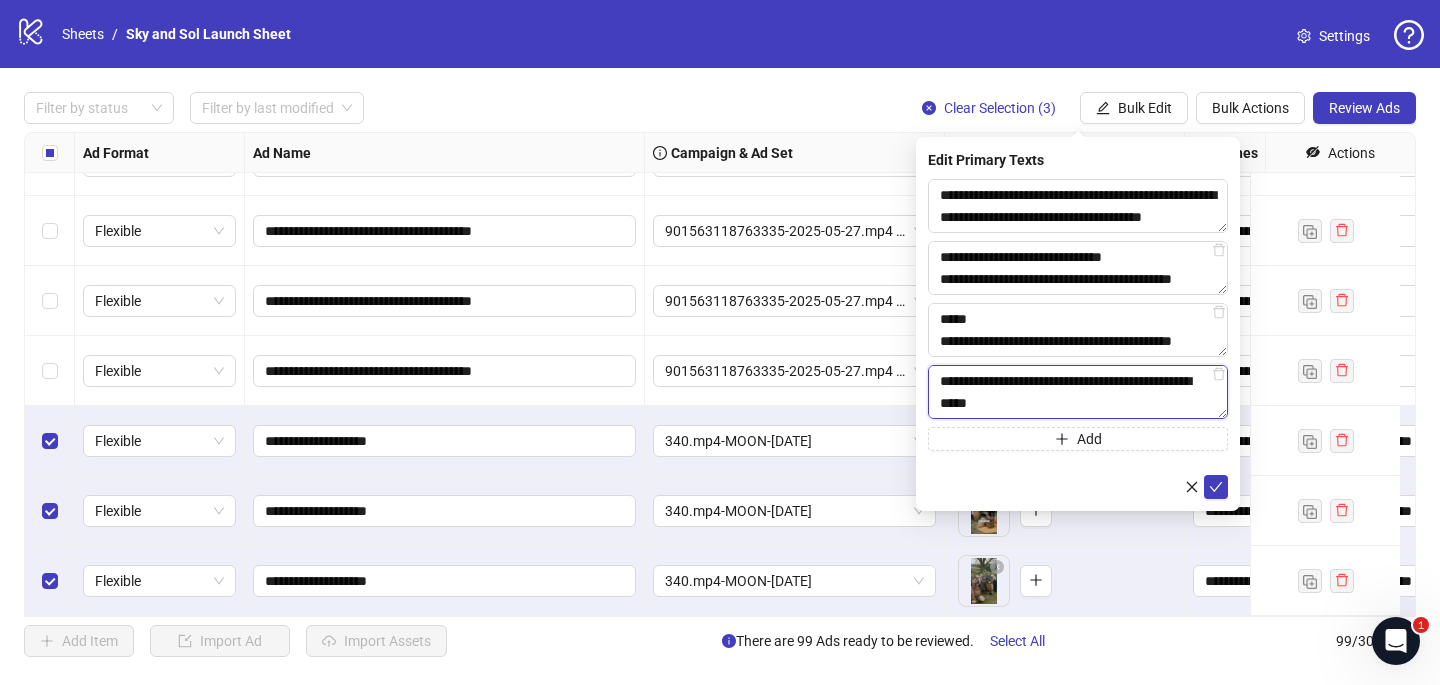 scroll, scrollTop: 341, scrollLeft: 0, axis: vertical 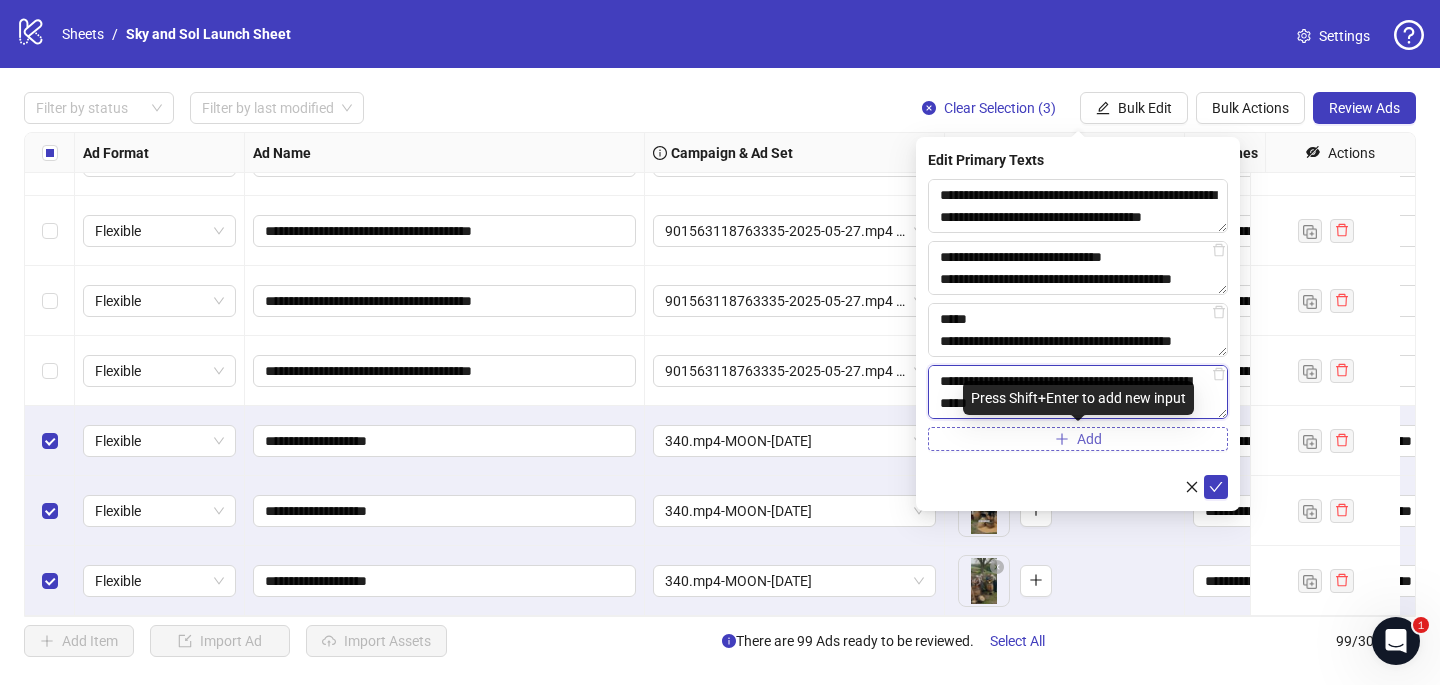 type on "**********" 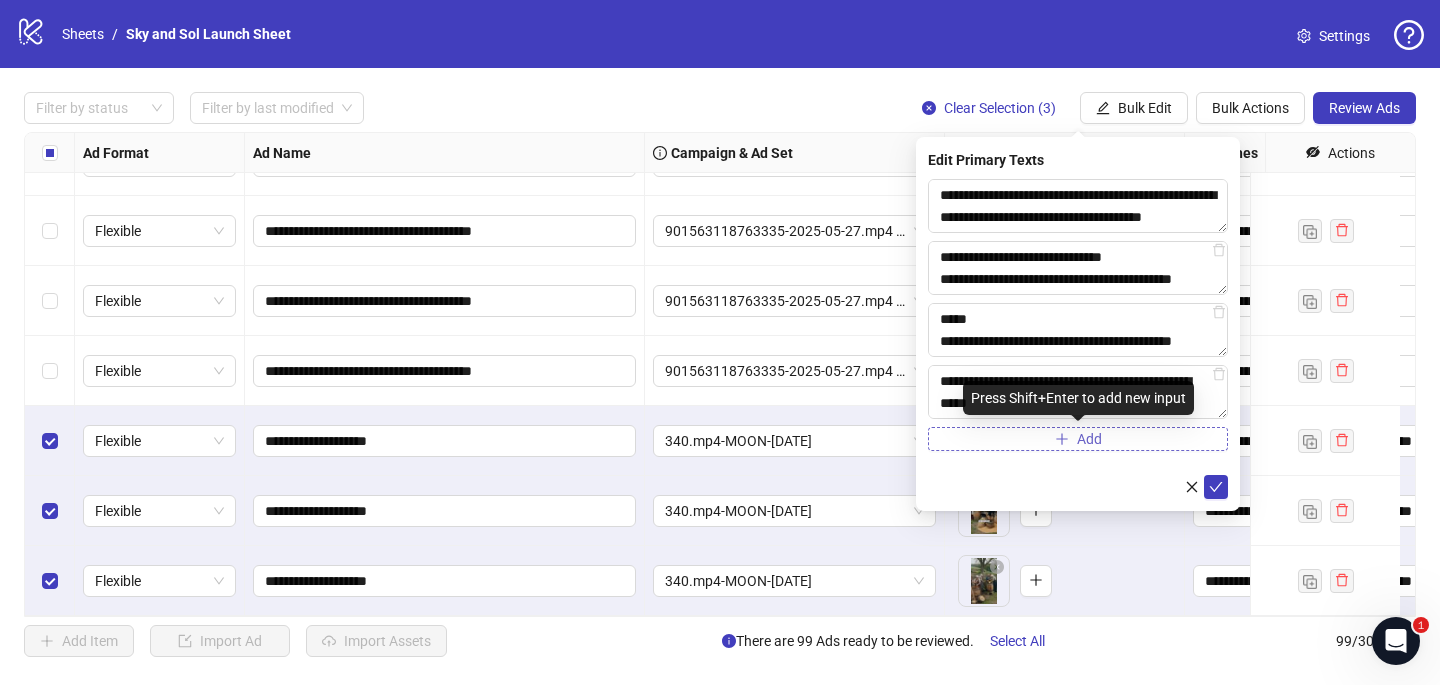 click on "Add" at bounding box center (1078, 439) 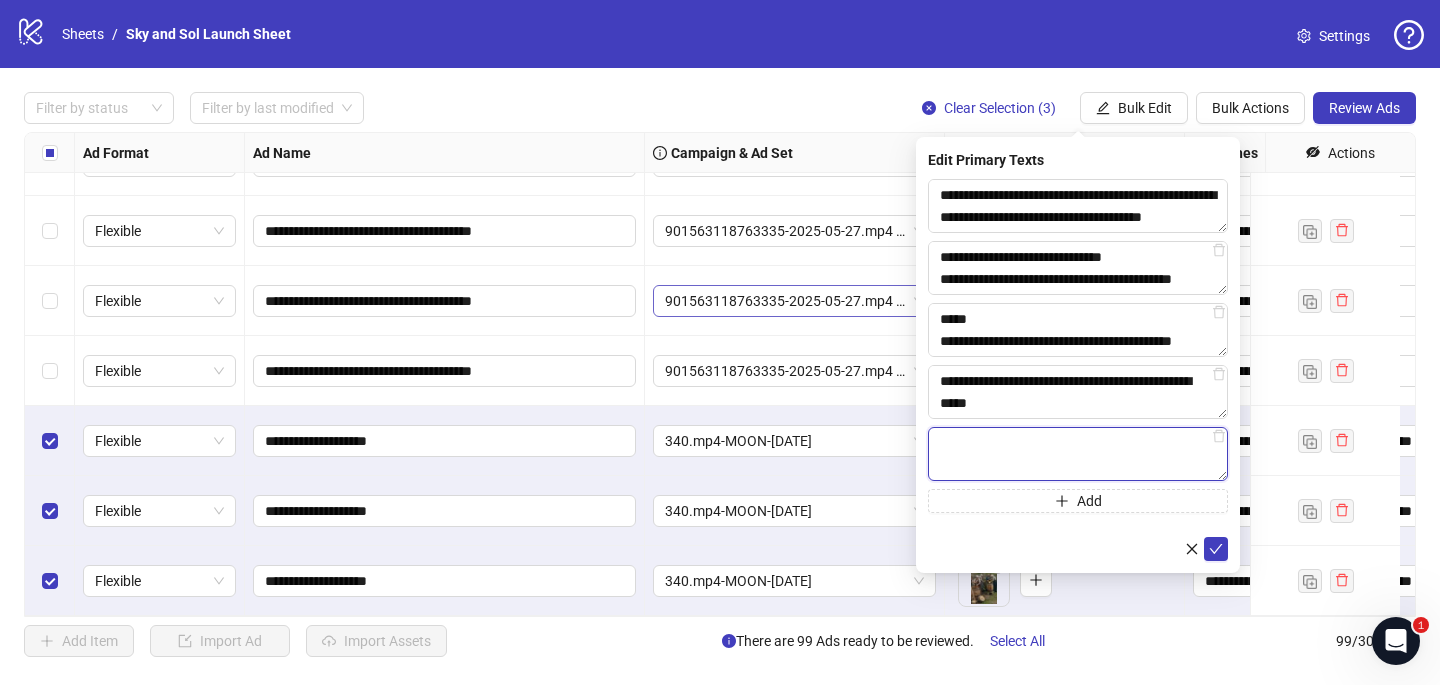 paste on "**********" 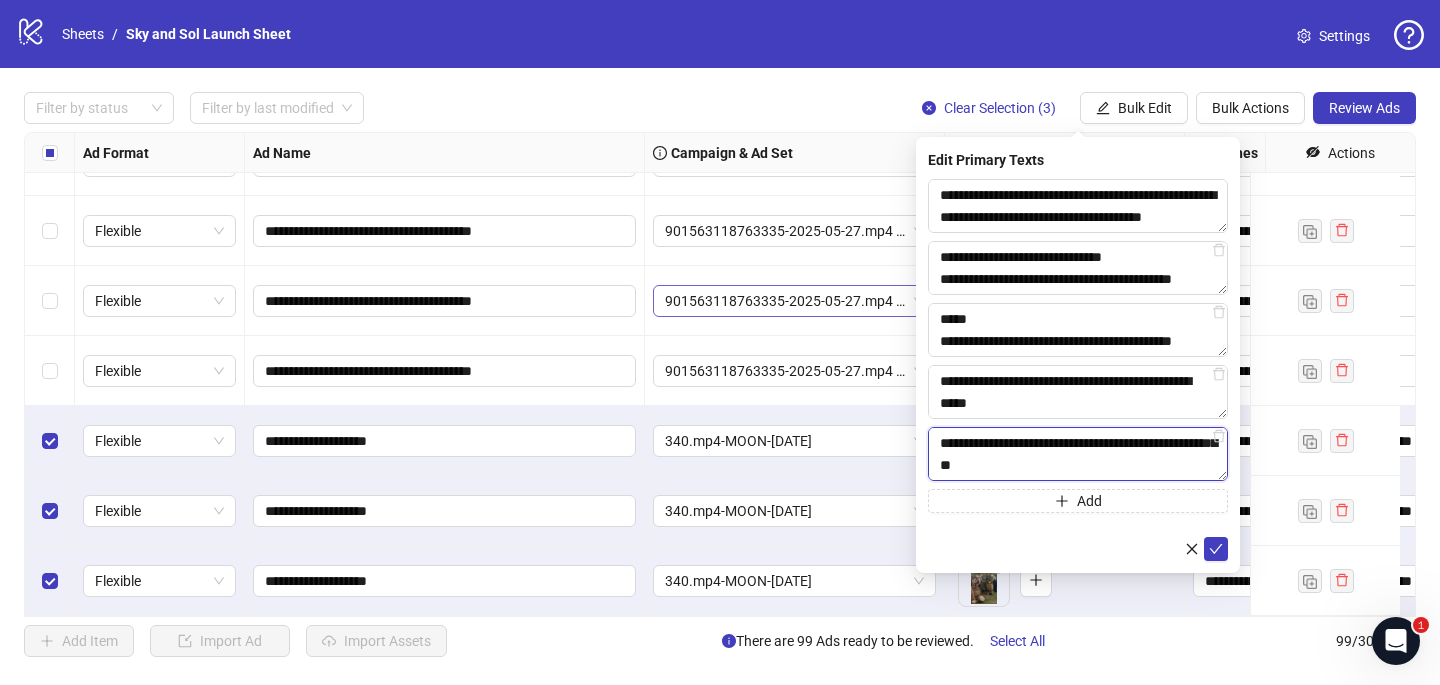 scroll, scrollTop: 462, scrollLeft: 0, axis: vertical 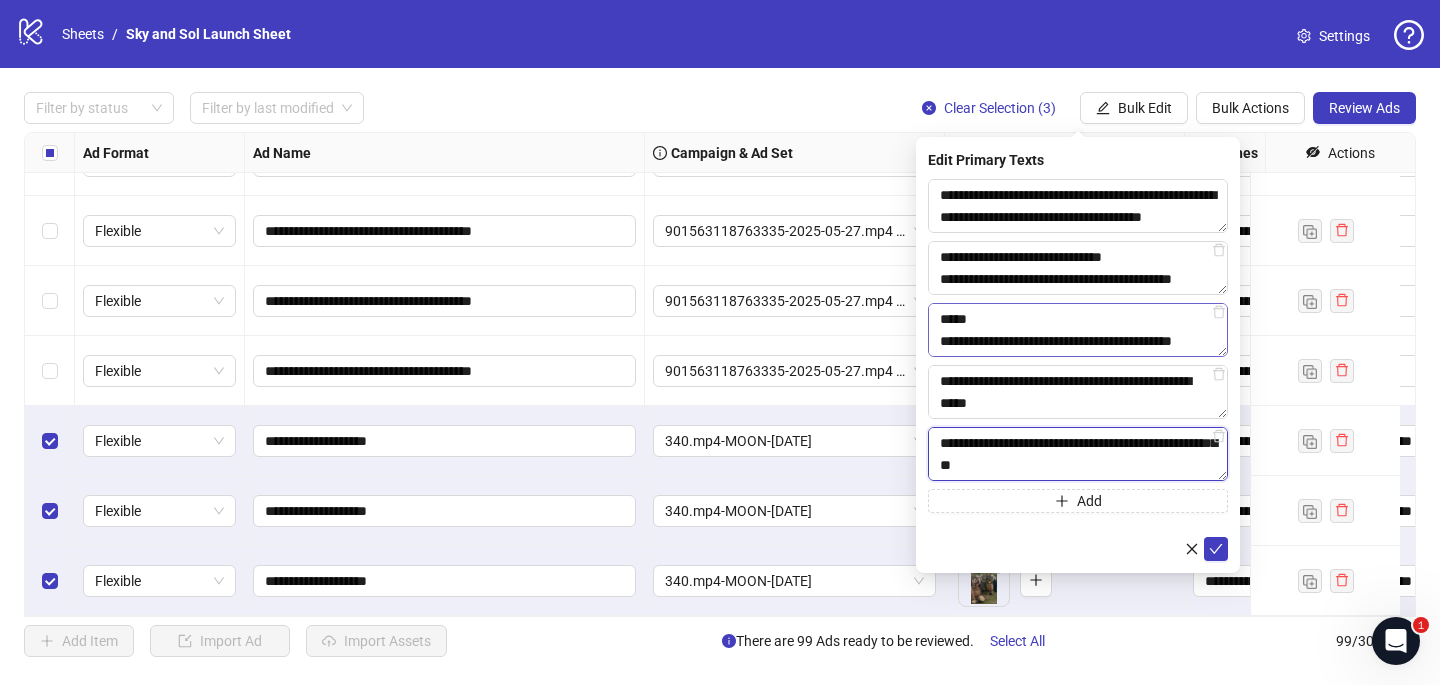 type on "**********" 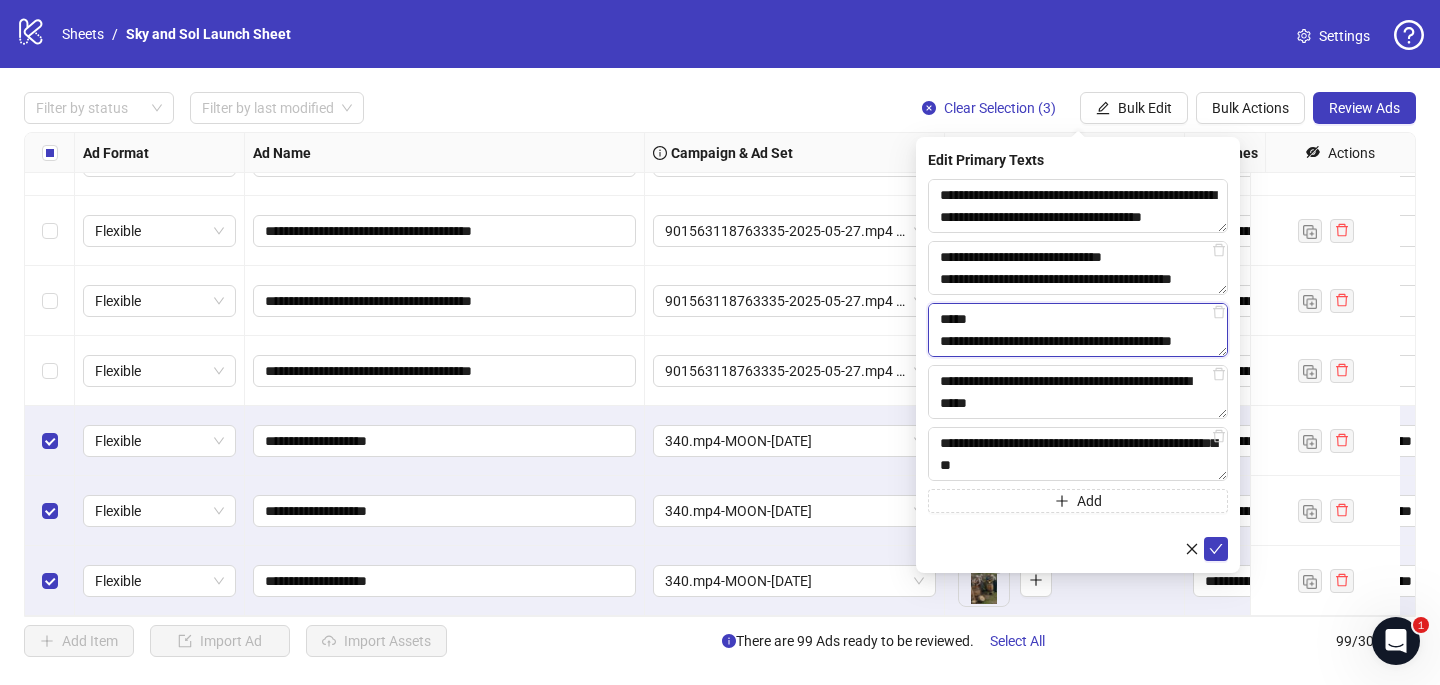 drag, startPoint x: 1028, startPoint y: 344, endPoint x: 940, endPoint y: 323, distance: 90.47099 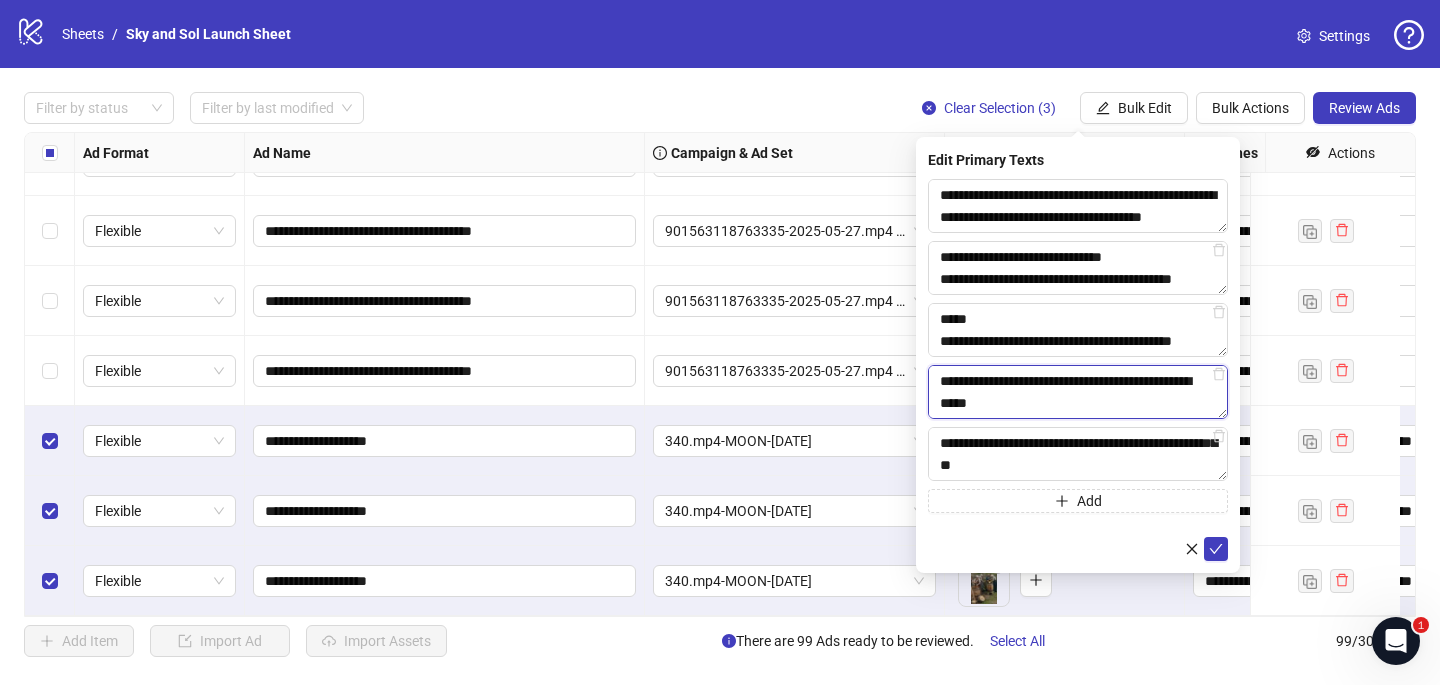 drag, startPoint x: 1190, startPoint y: 409, endPoint x: 933, endPoint y: 405, distance: 257.03113 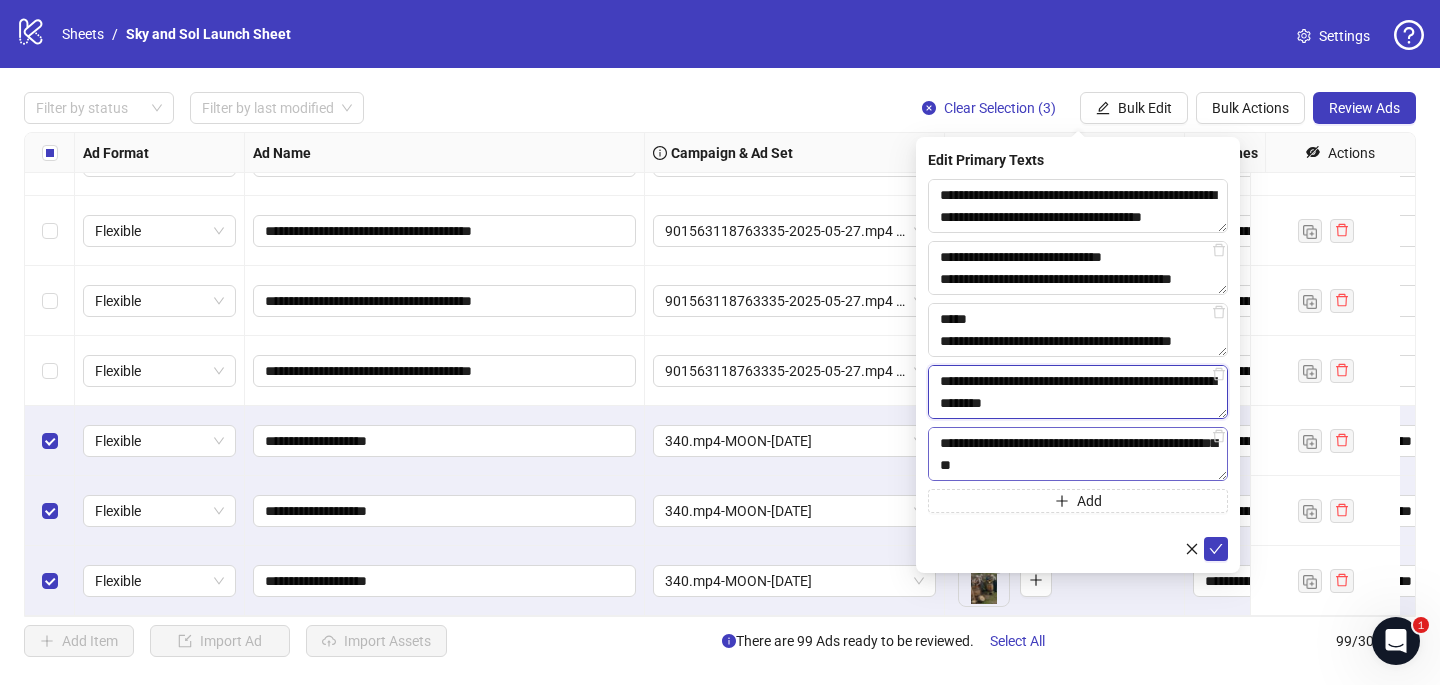 scroll, scrollTop: 455, scrollLeft: 0, axis: vertical 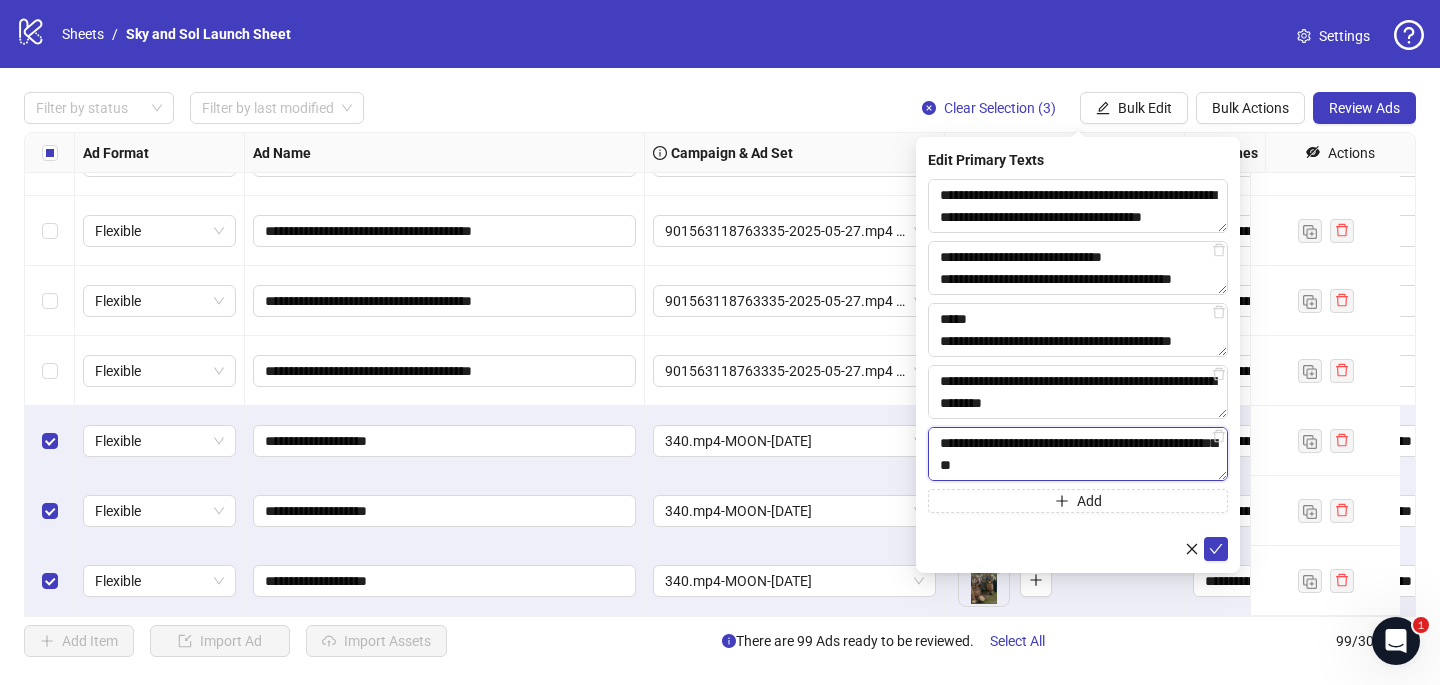 drag, startPoint x: 1204, startPoint y: 471, endPoint x: 932, endPoint y: 461, distance: 272.18375 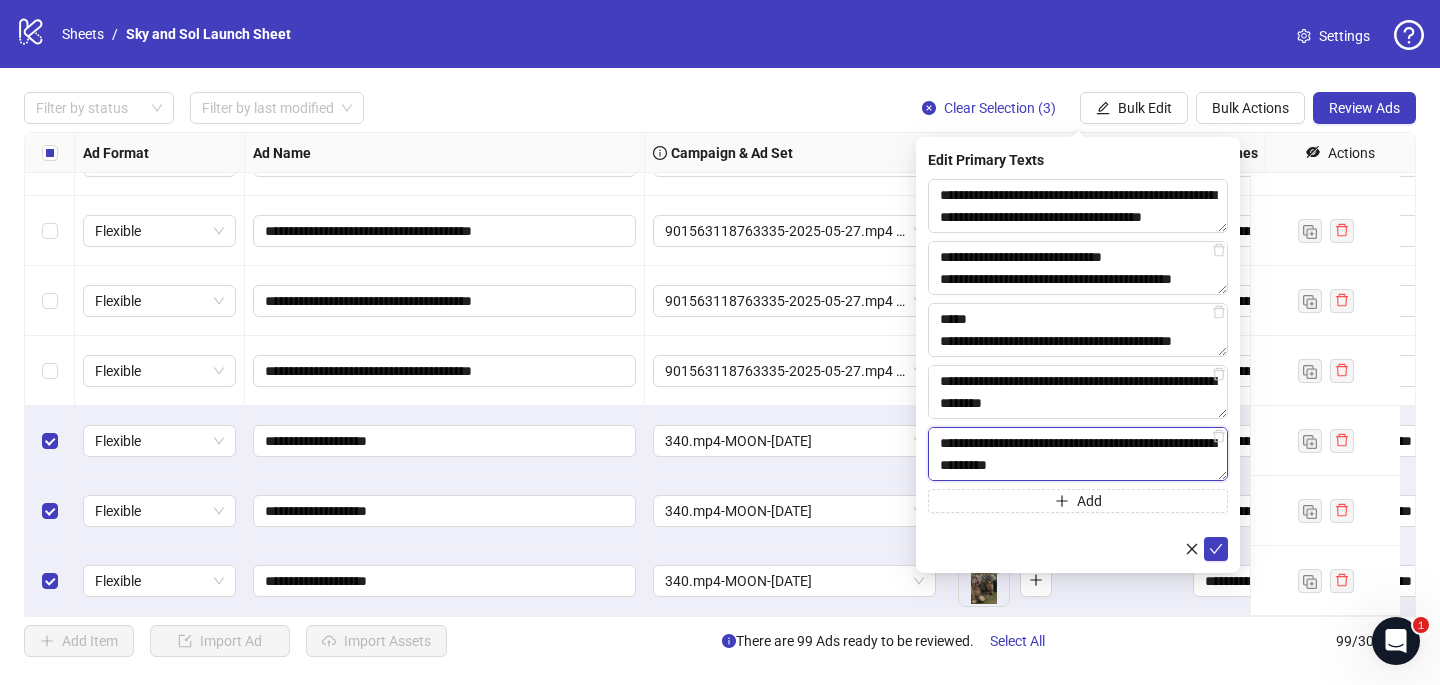 scroll, scrollTop: 477, scrollLeft: 0, axis: vertical 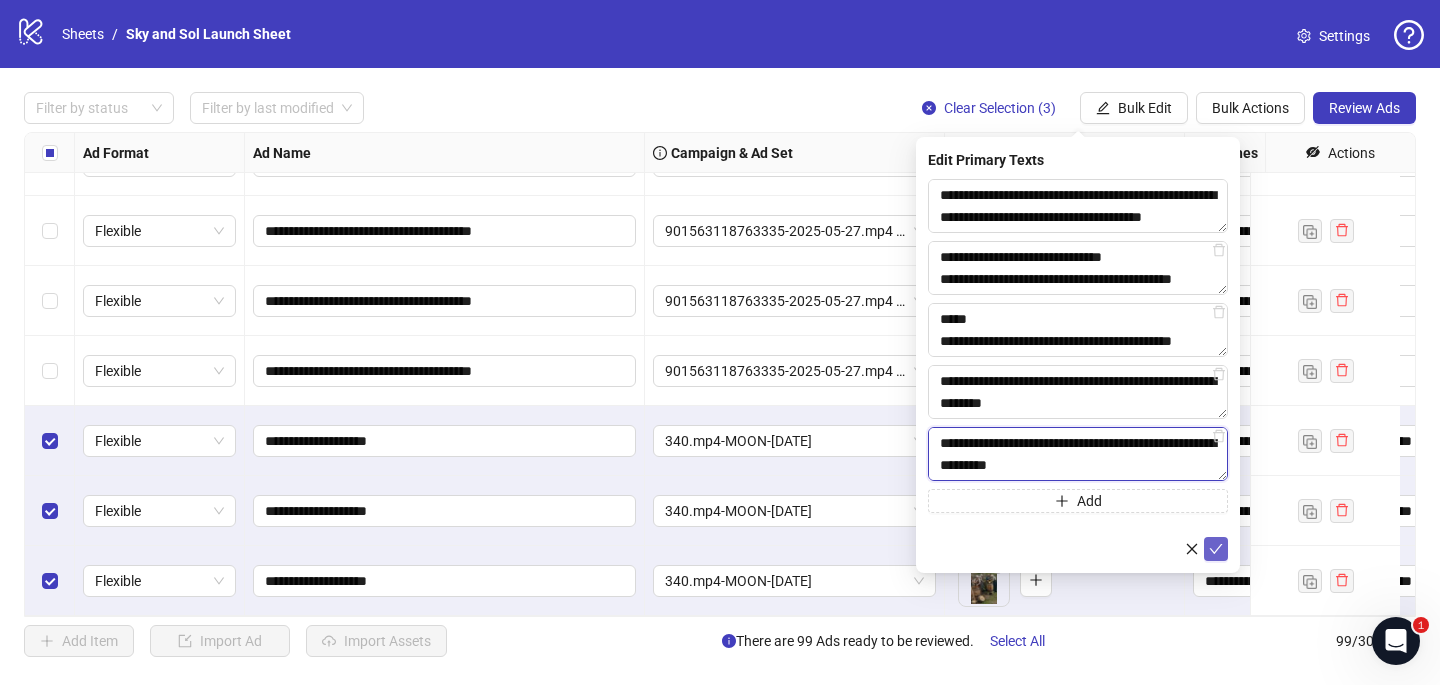 type on "**********" 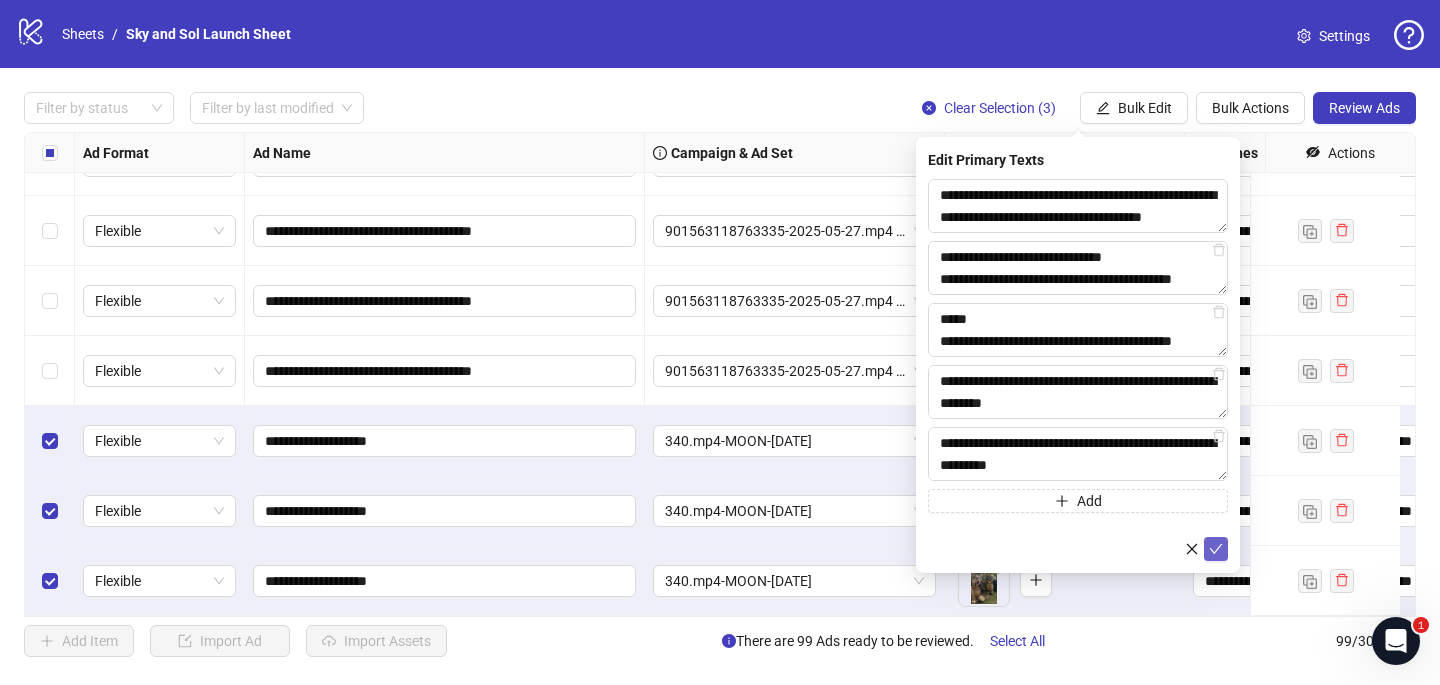 click at bounding box center [1216, 549] 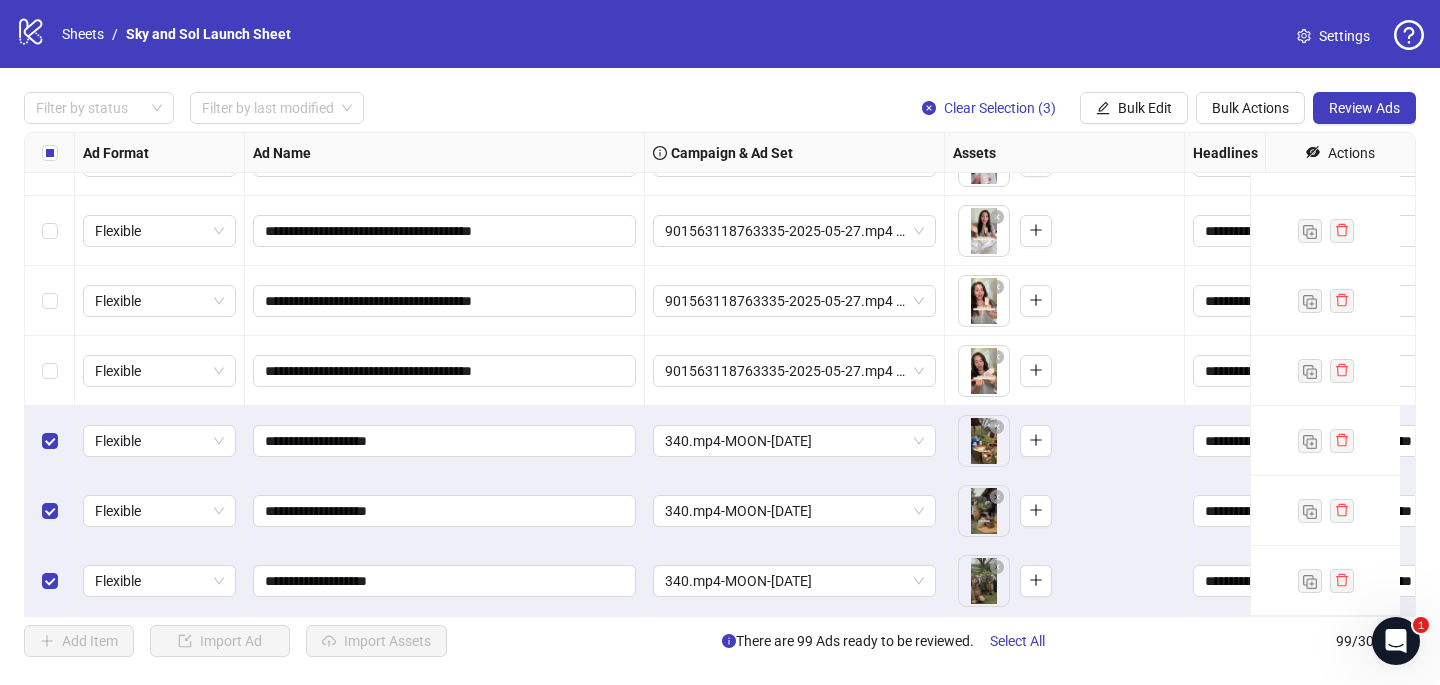 click at bounding box center (50, 441) 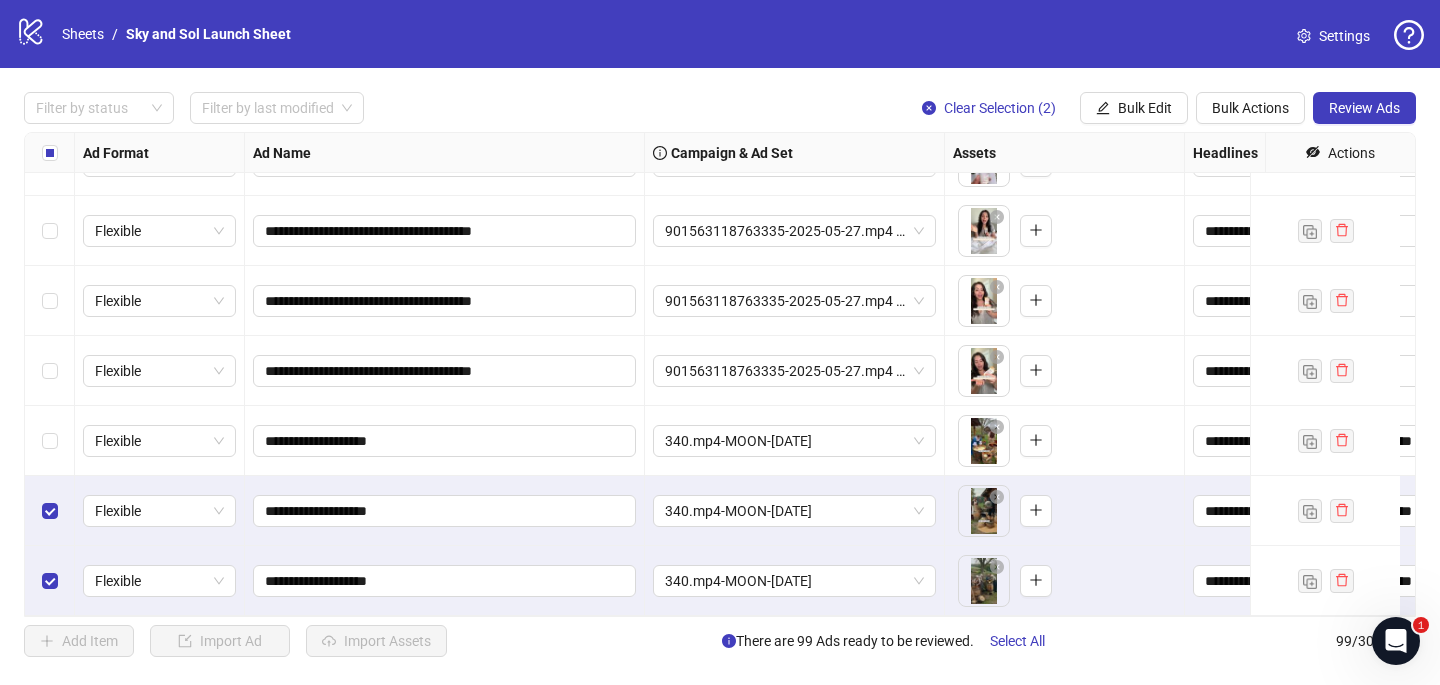 click at bounding box center [50, 511] 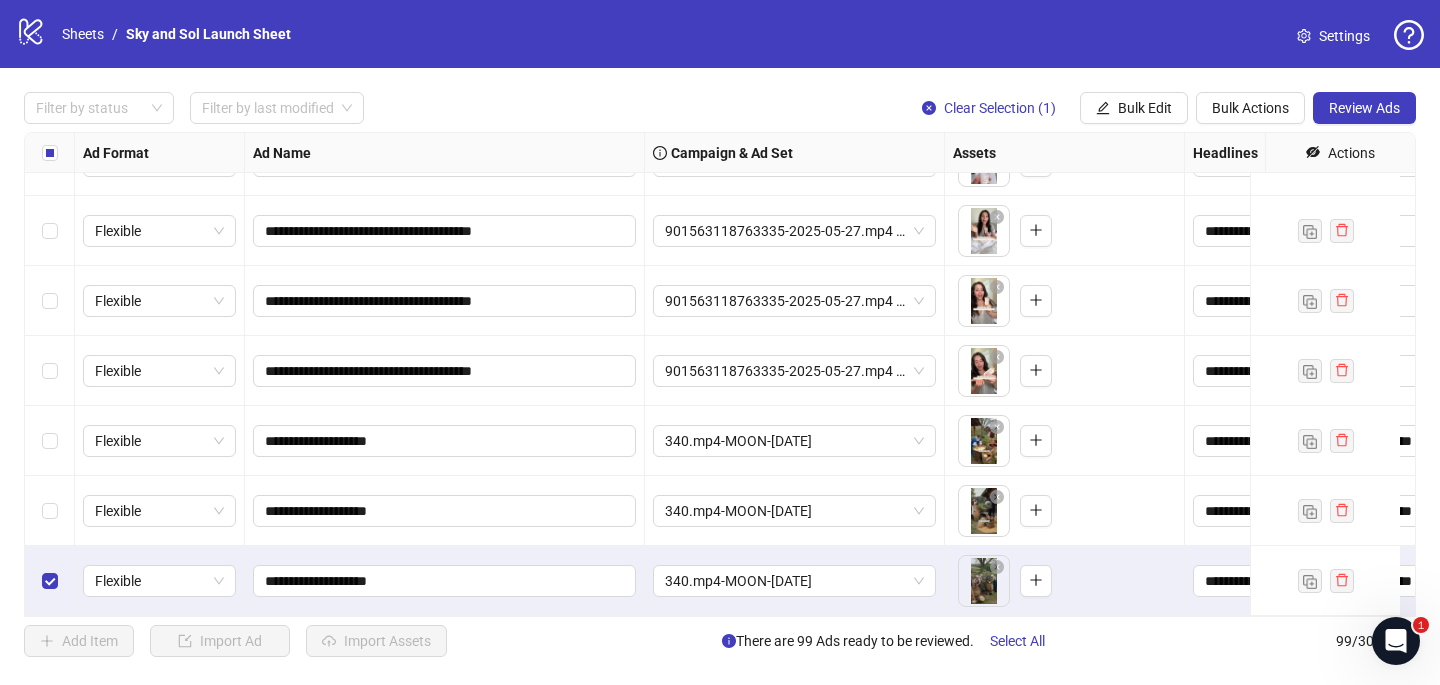 click at bounding box center [50, 581] 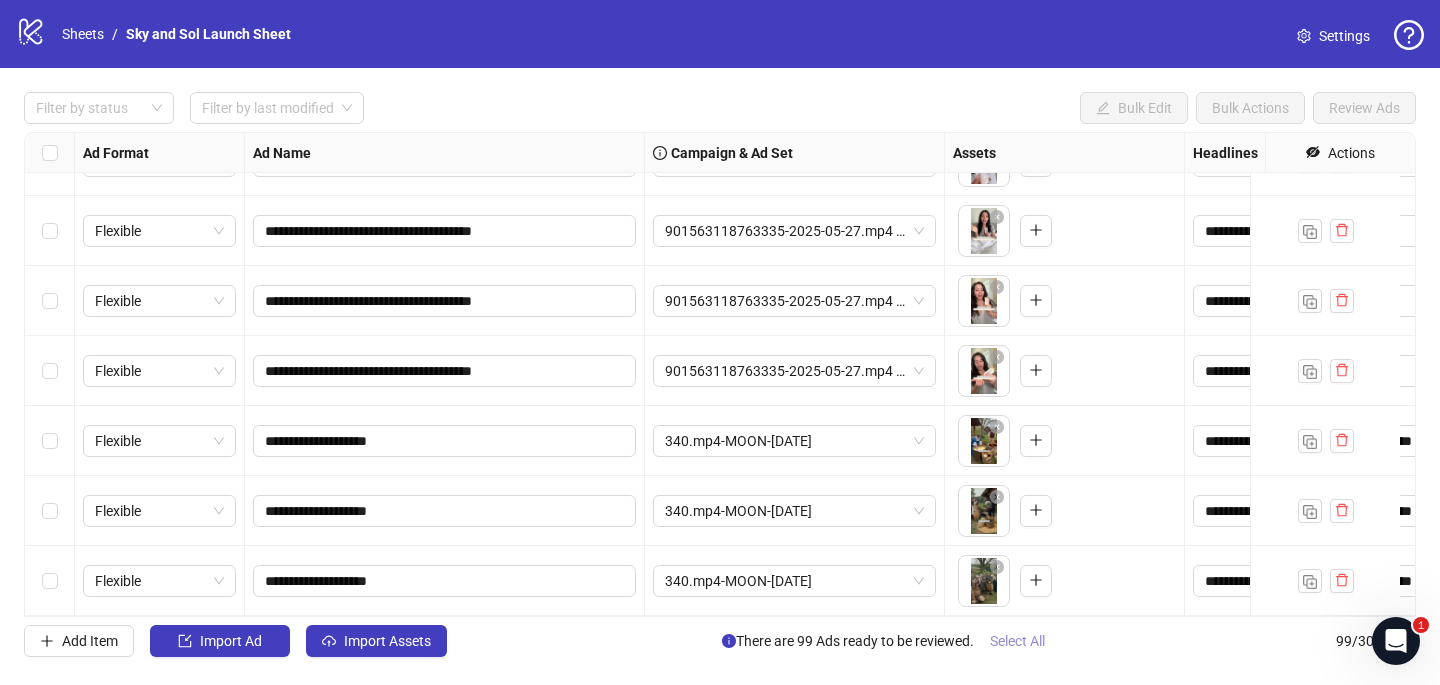 click on "Select All" at bounding box center (1017, 641) 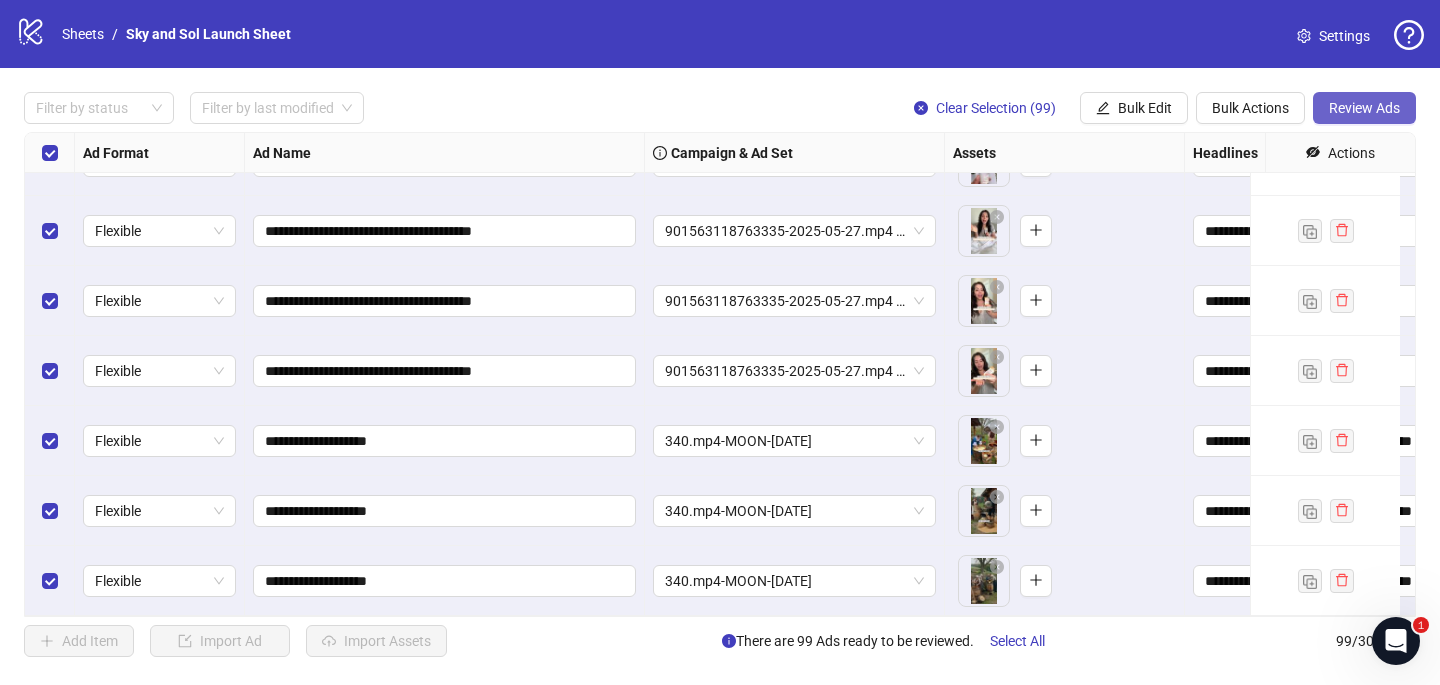 click on "Review Ads" at bounding box center [1364, 108] 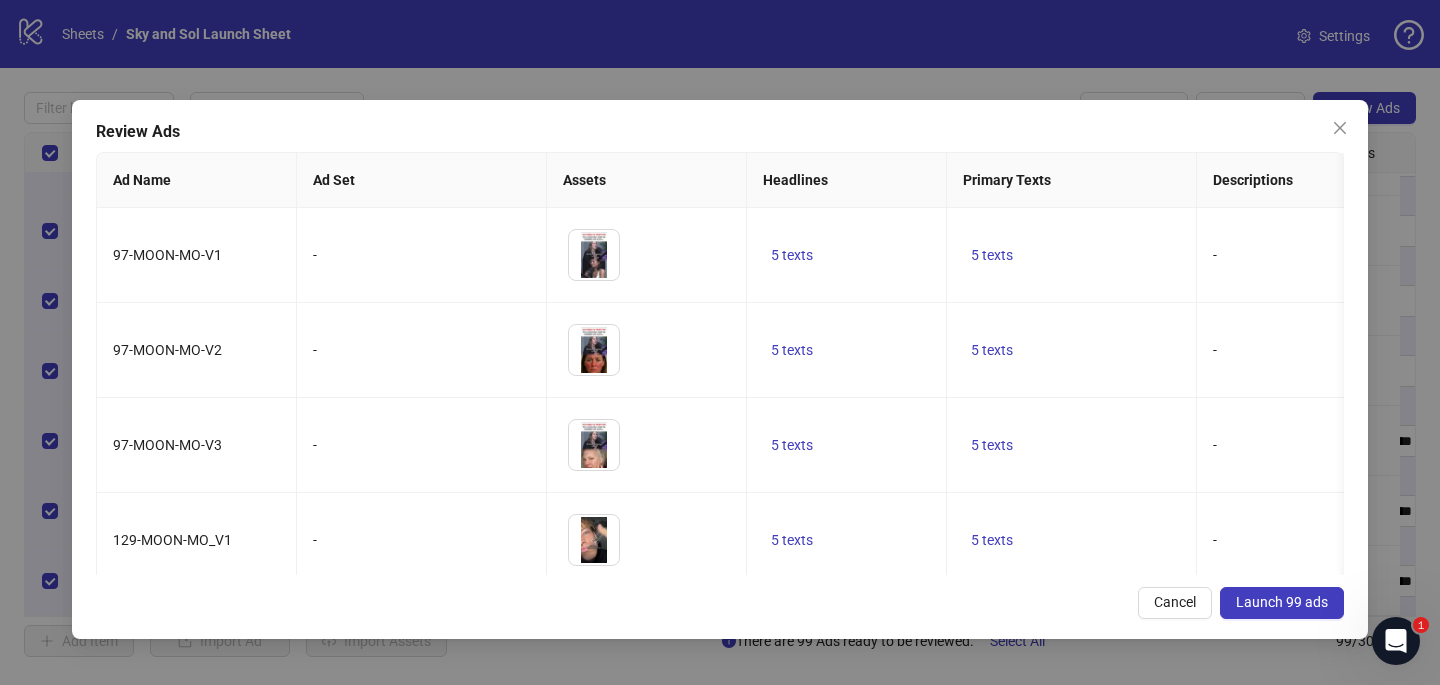 click on "Launch 99 ads" at bounding box center [1282, 602] 